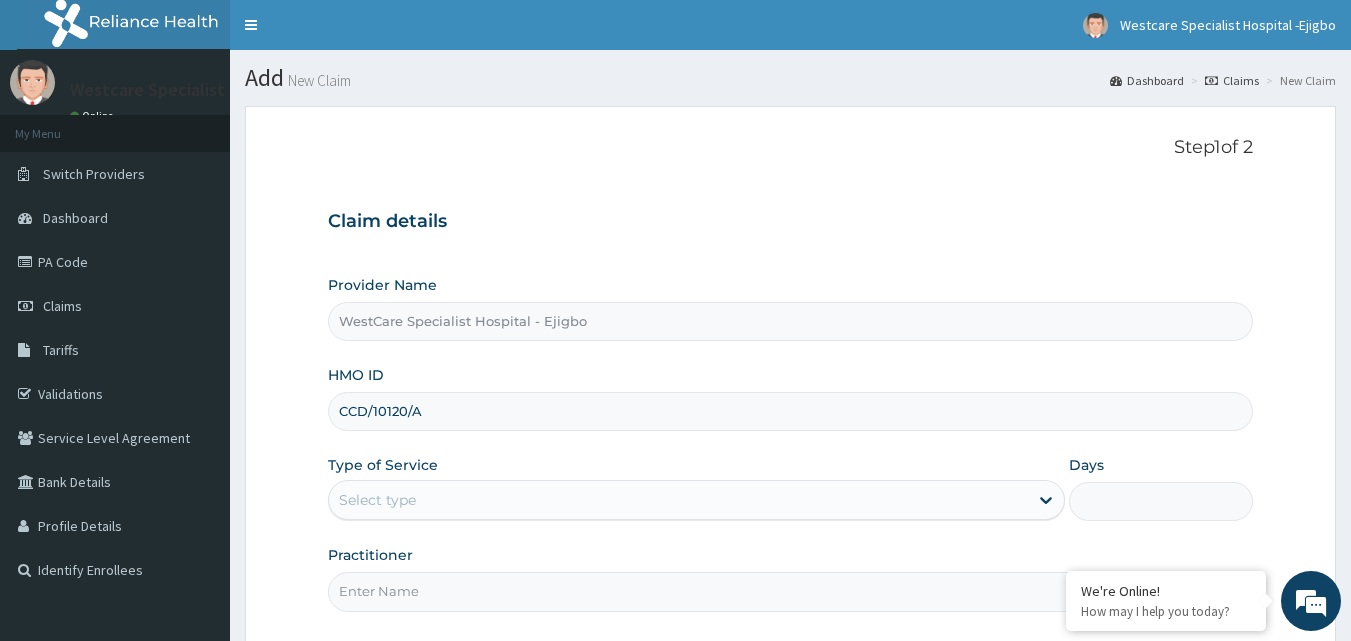 scroll, scrollTop: 0, scrollLeft: 0, axis: both 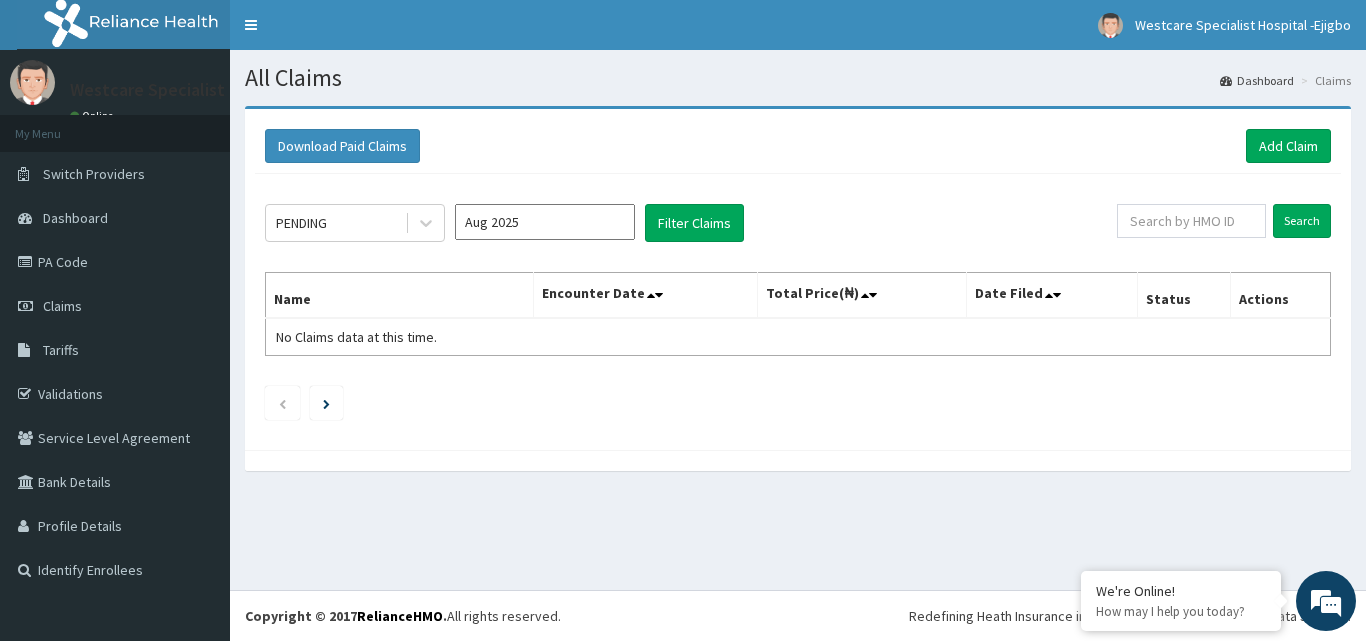 click on "Aug 2025" at bounding box center (545, 222) 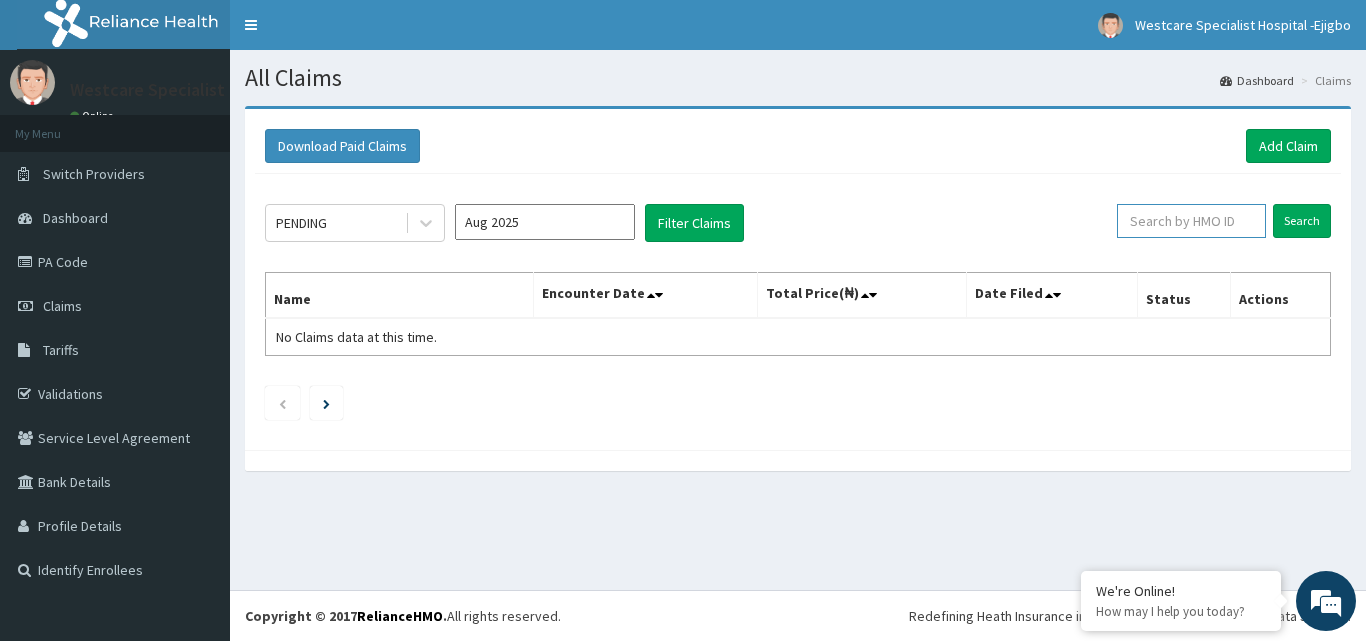 click at bounding box center [1191, 221] 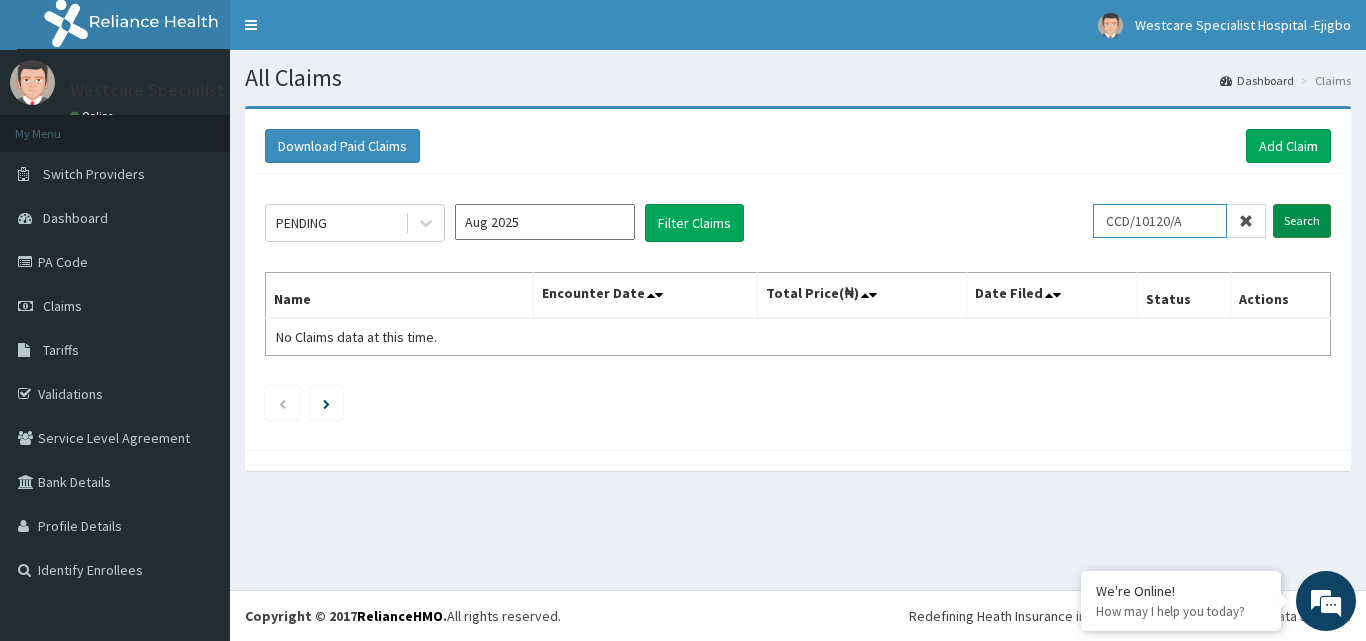 type on "CCD/10120/A" 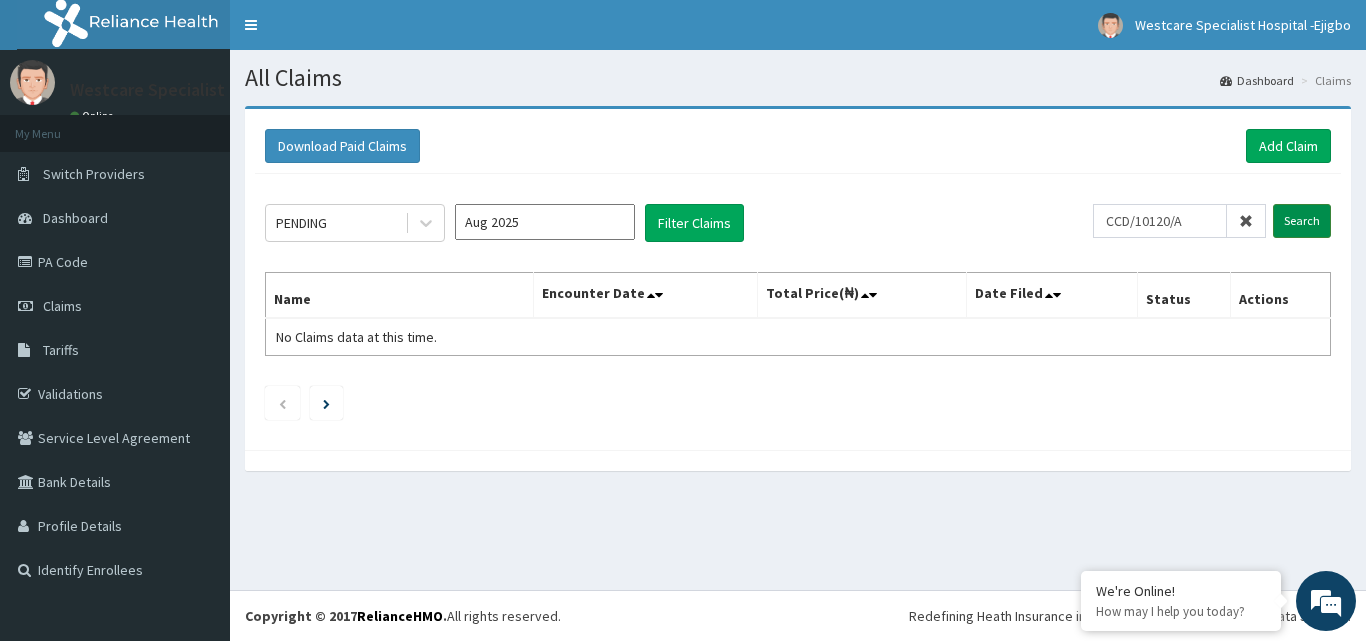 click on "Search" at bounding box center [1302, 221] 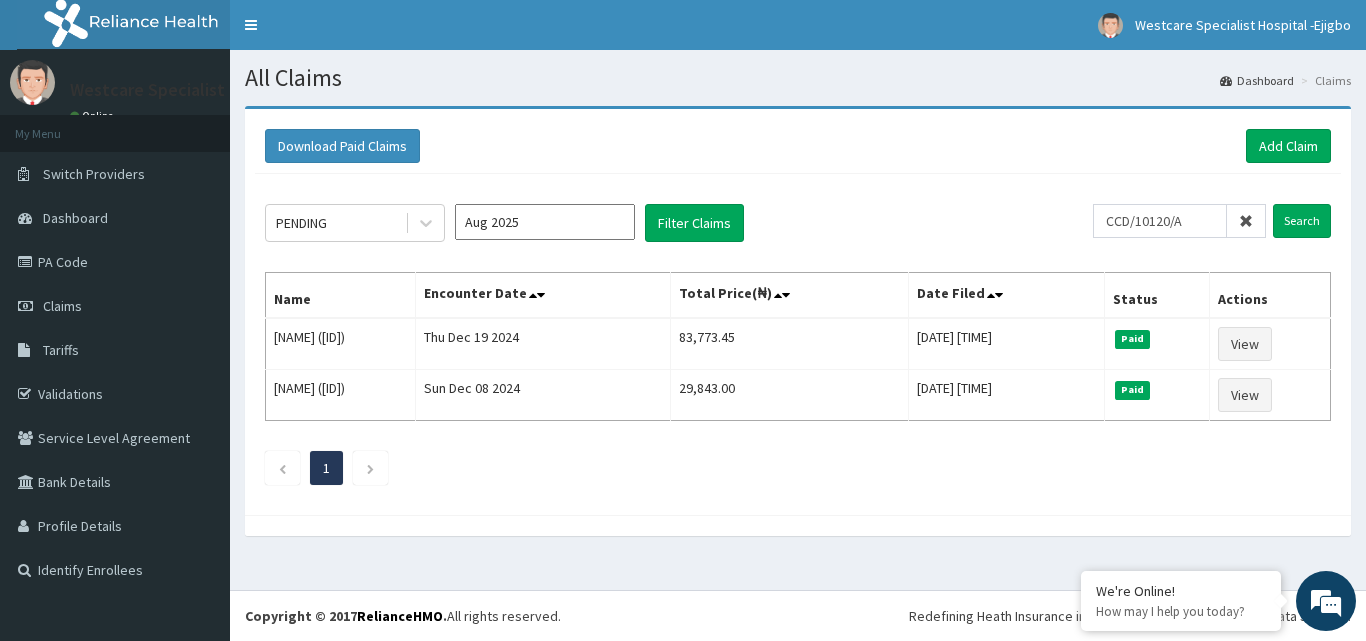 click on "PENDING Aug 2025 Filter Claims CCD/10120/A Search Name Encounter Date Total Price(₦) Date Filed Status Actions Asakitikpi Omena (CCD/10120/A) Thu Dec 19 2024 83,773.45 Mon, 20 Jan 2025 04:35:15 GMT Paid View Asakitikpi Omena (CCD/10120/A) Sun Dec 08 2024 29,843.00 Sat, 14 Dec 2024 13:17:16 GMT Paid View 1" 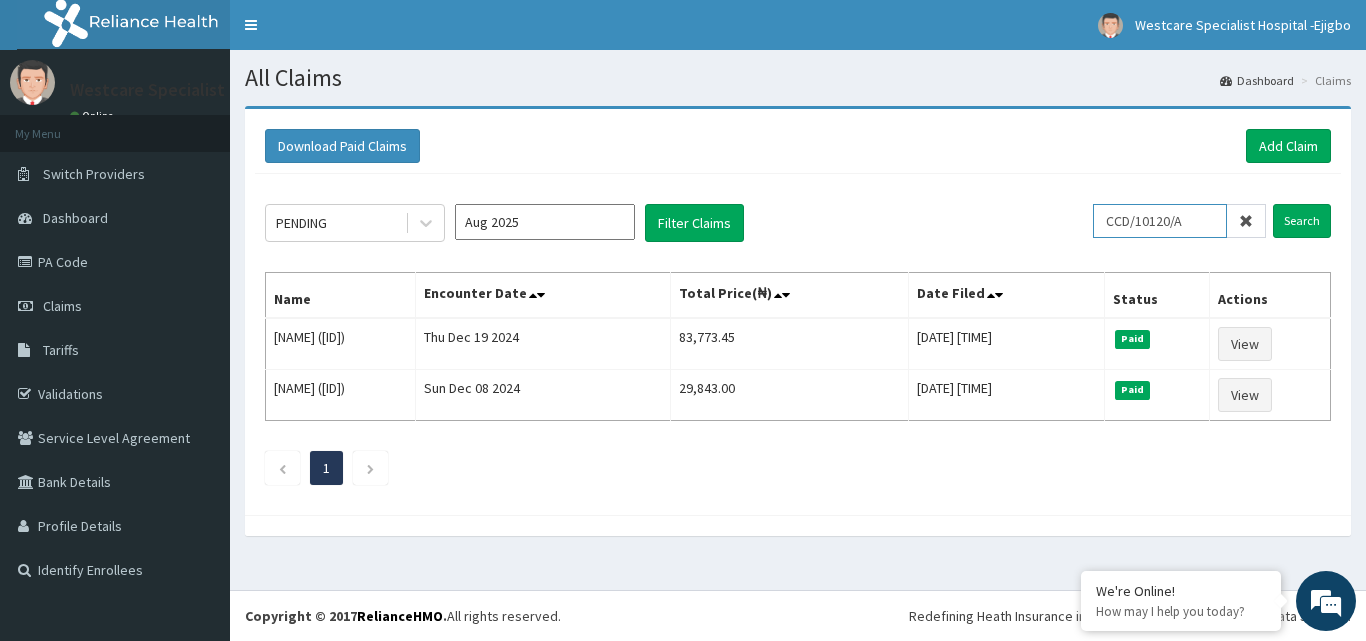 click on "CCD/10120/A" at bounding box center (1160, 221) 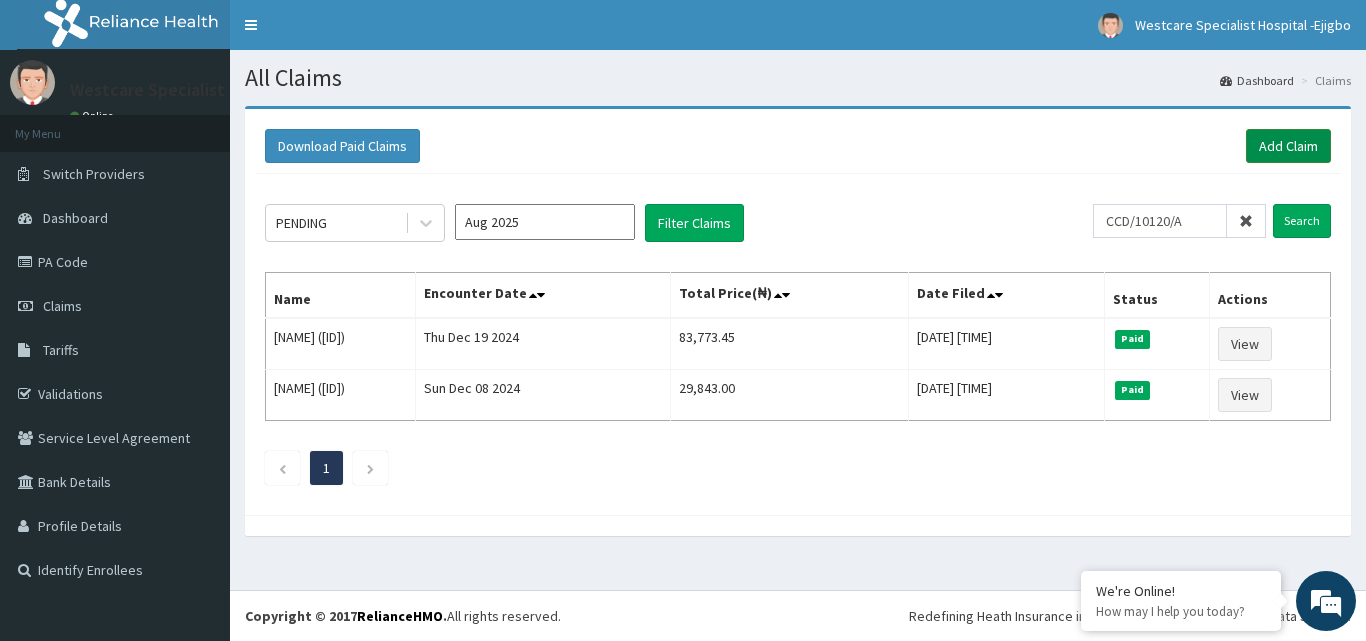 click on "Add Claim" at bounding box center [1288, 146] 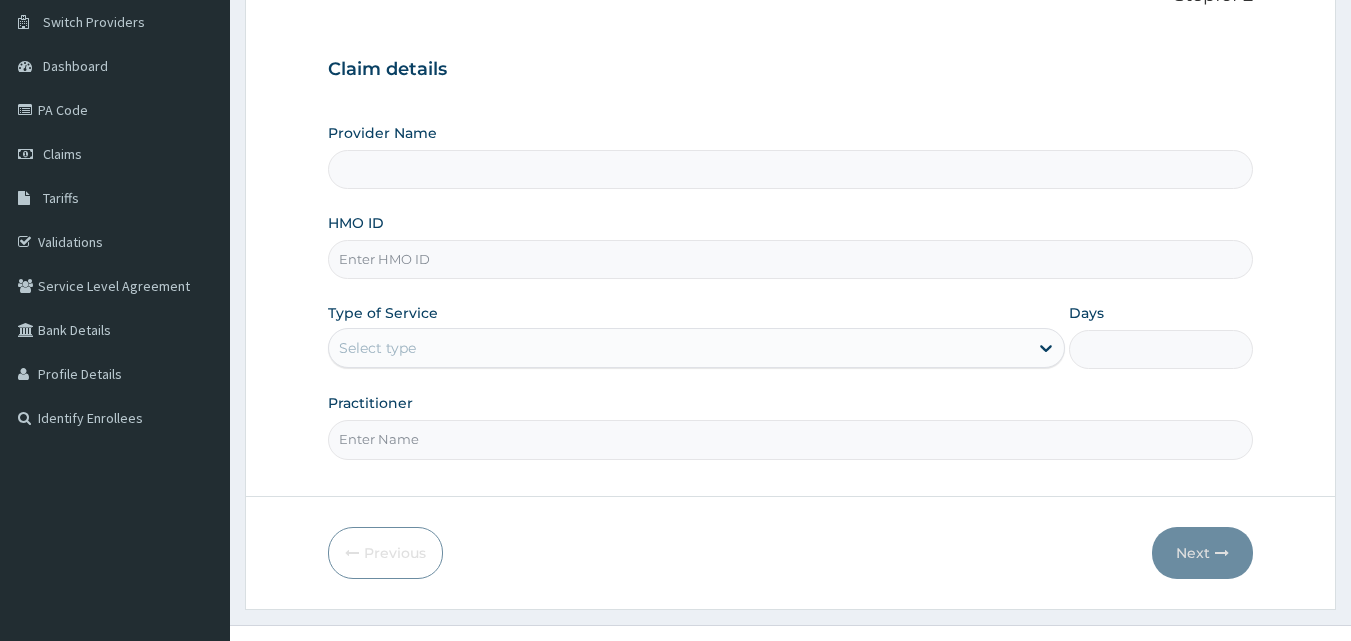scroll, scrollTop: 0, scrollLeft: 0, axis: both 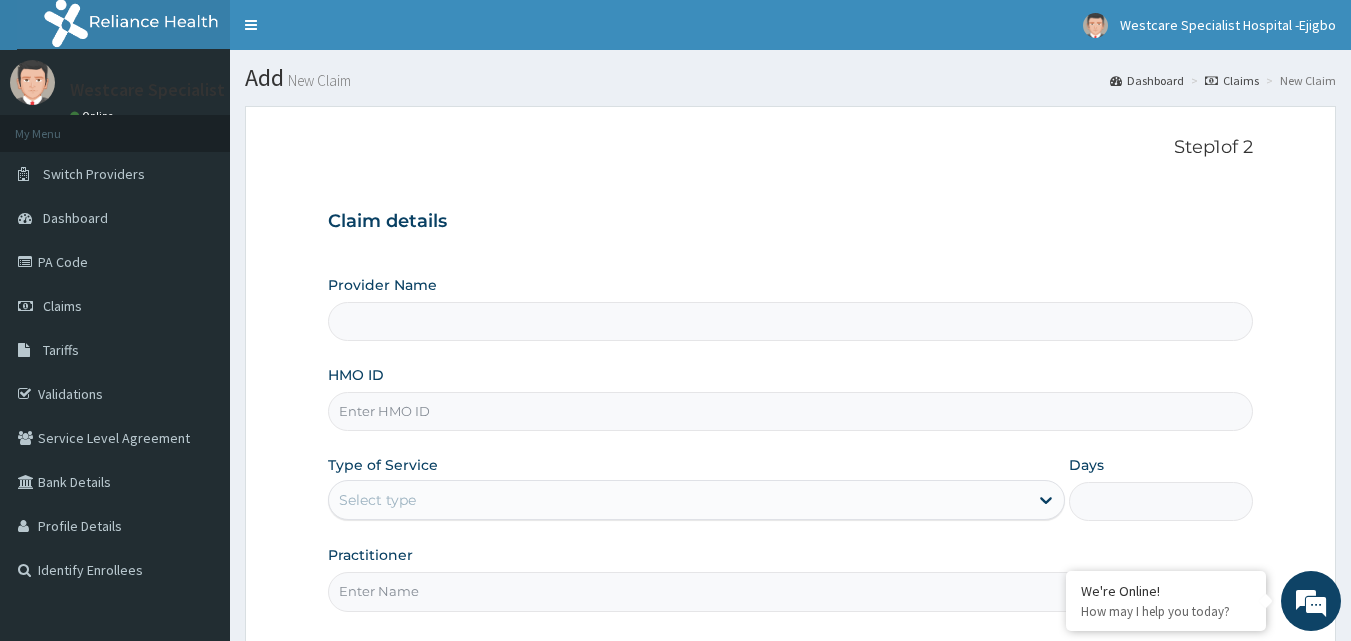 type on "WestCare Specialist Hospital - Ejigbo" 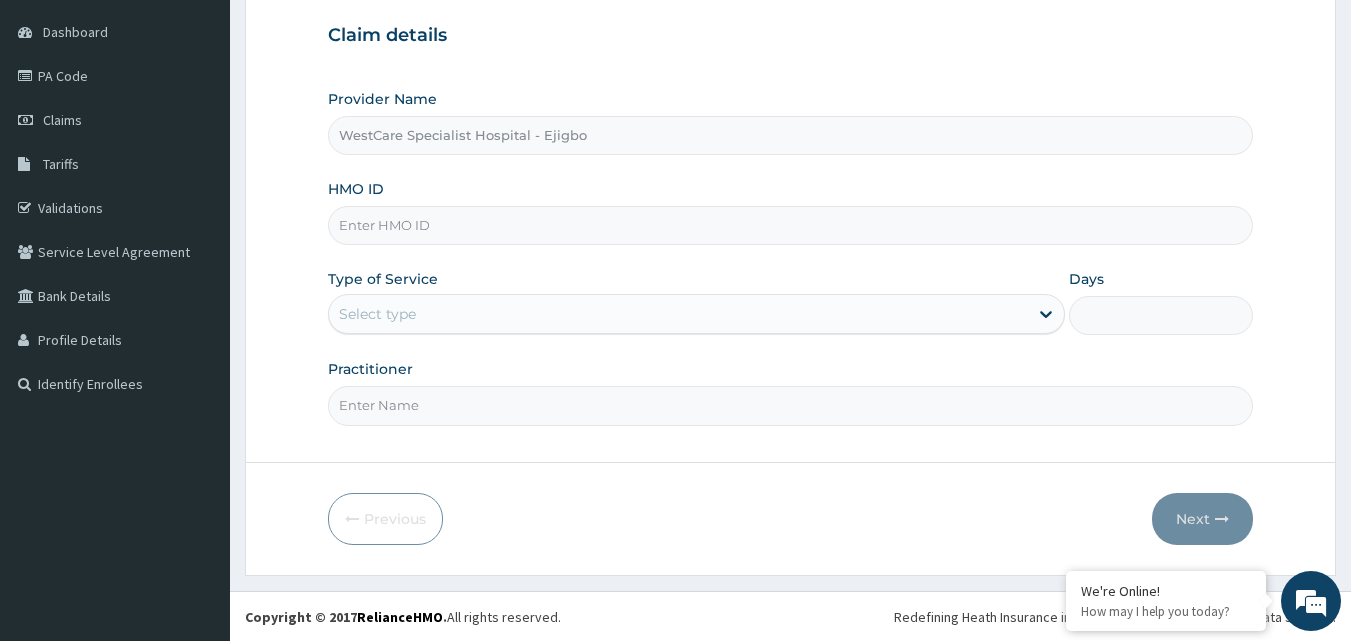 scroll, scrollTop: 187, scrollLeft: 0, axis: vertical 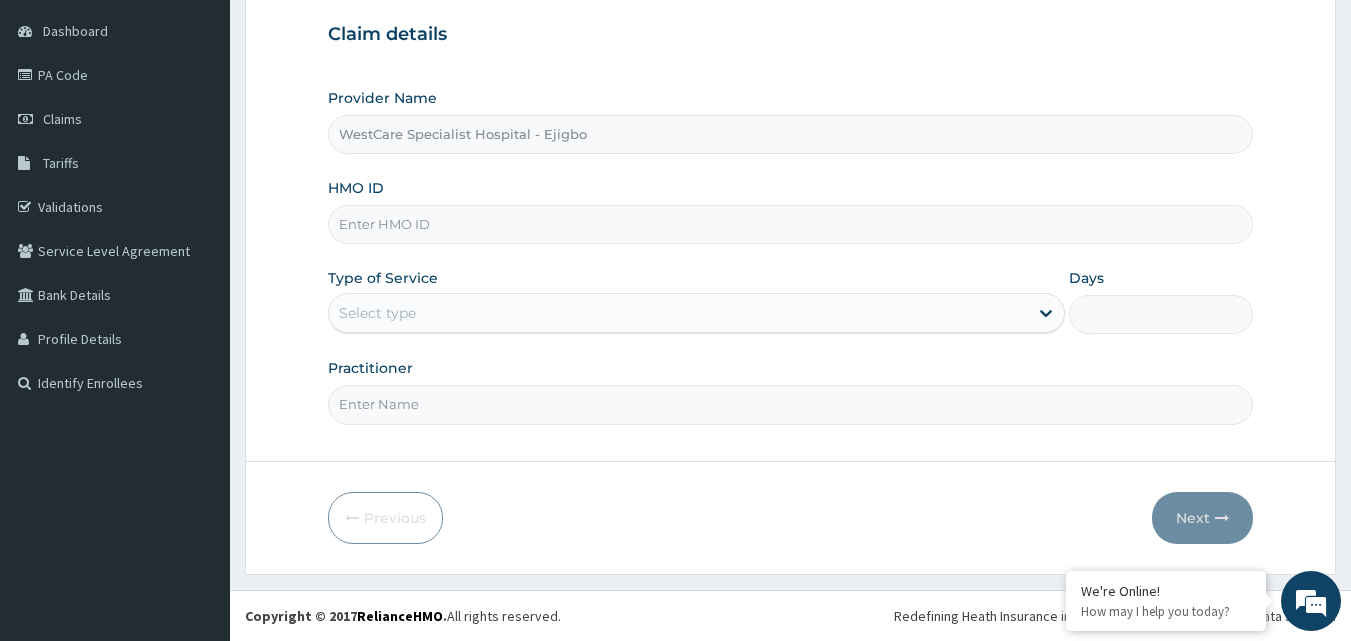 click on "HMO ID" at bounding box center [791, 224] 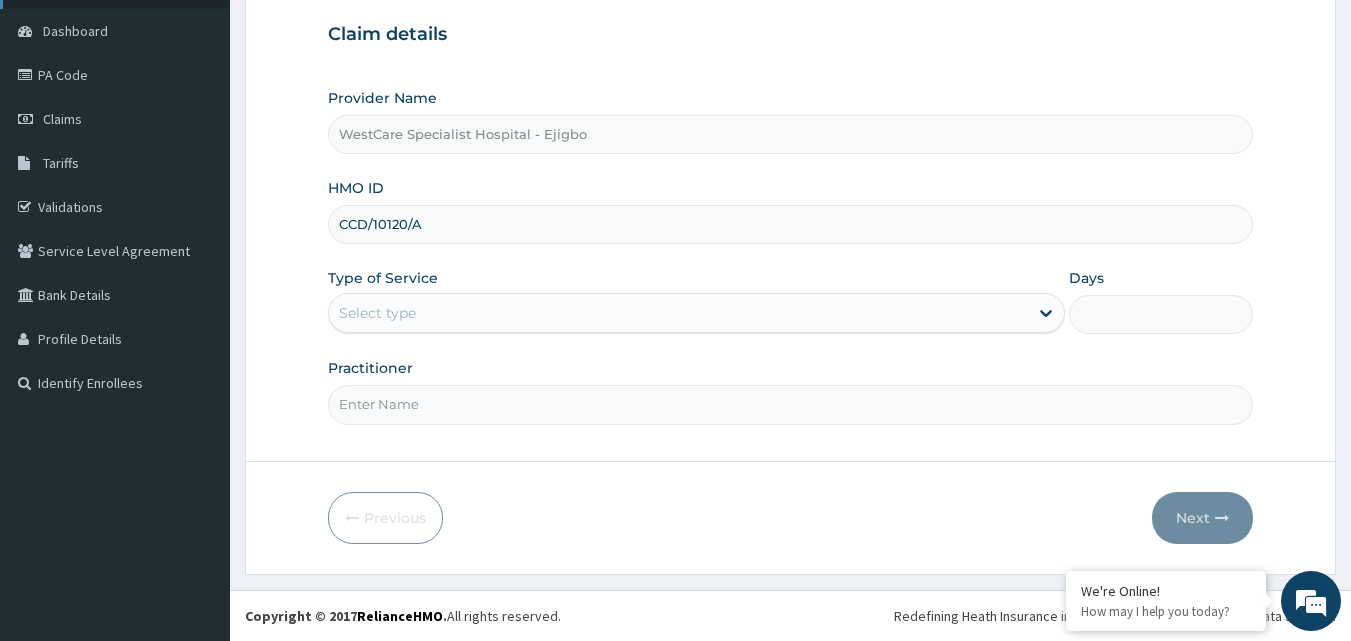 type on "CCD/10120/A" 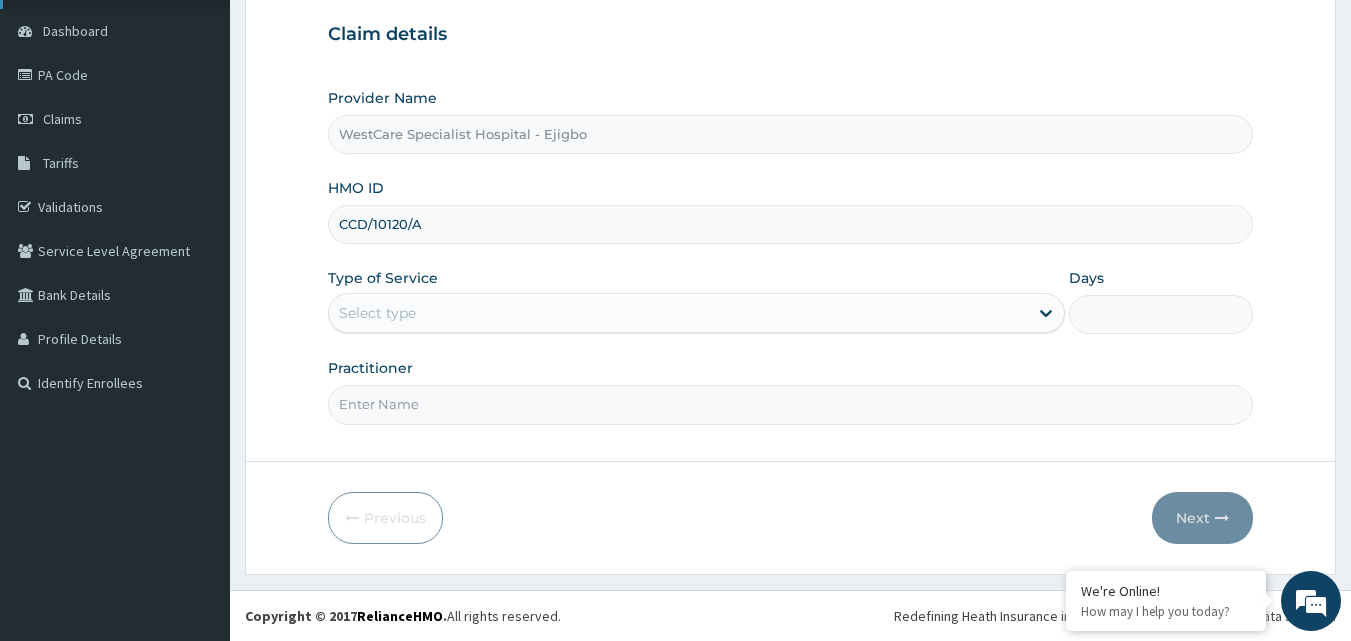 scroll, scrollTop: 0, scrollLeft: 0, axis: both 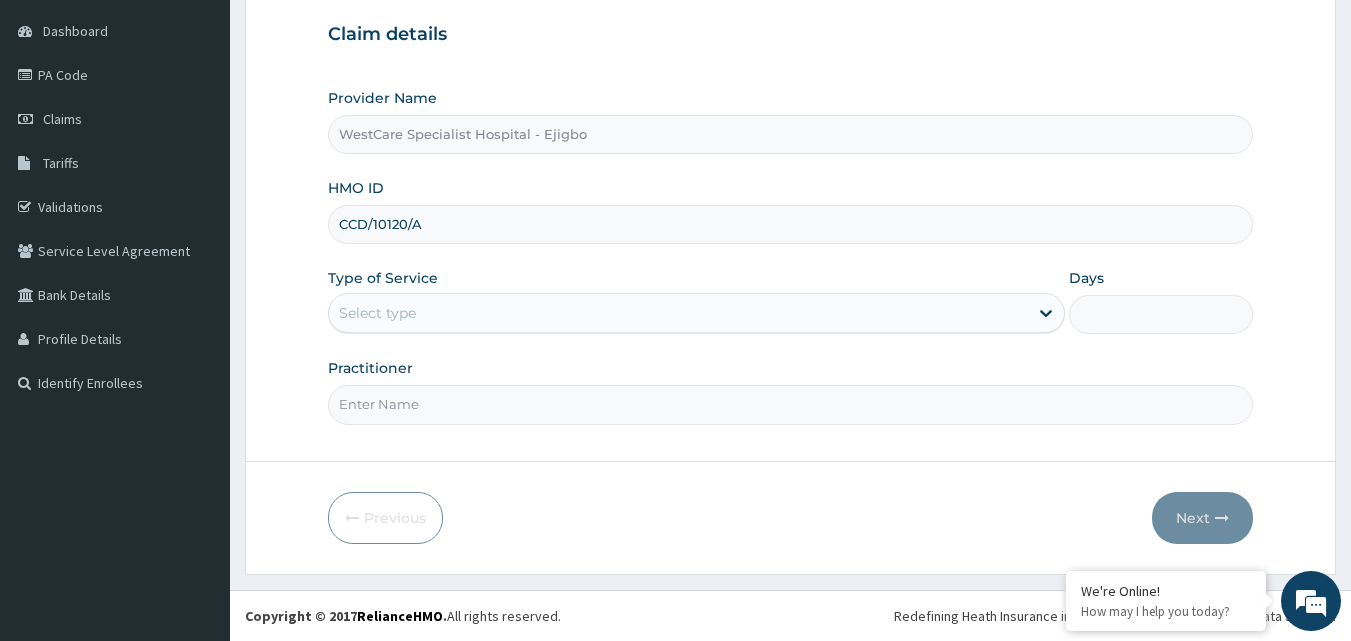 click on "Select type" at bounding box center (678, 313) 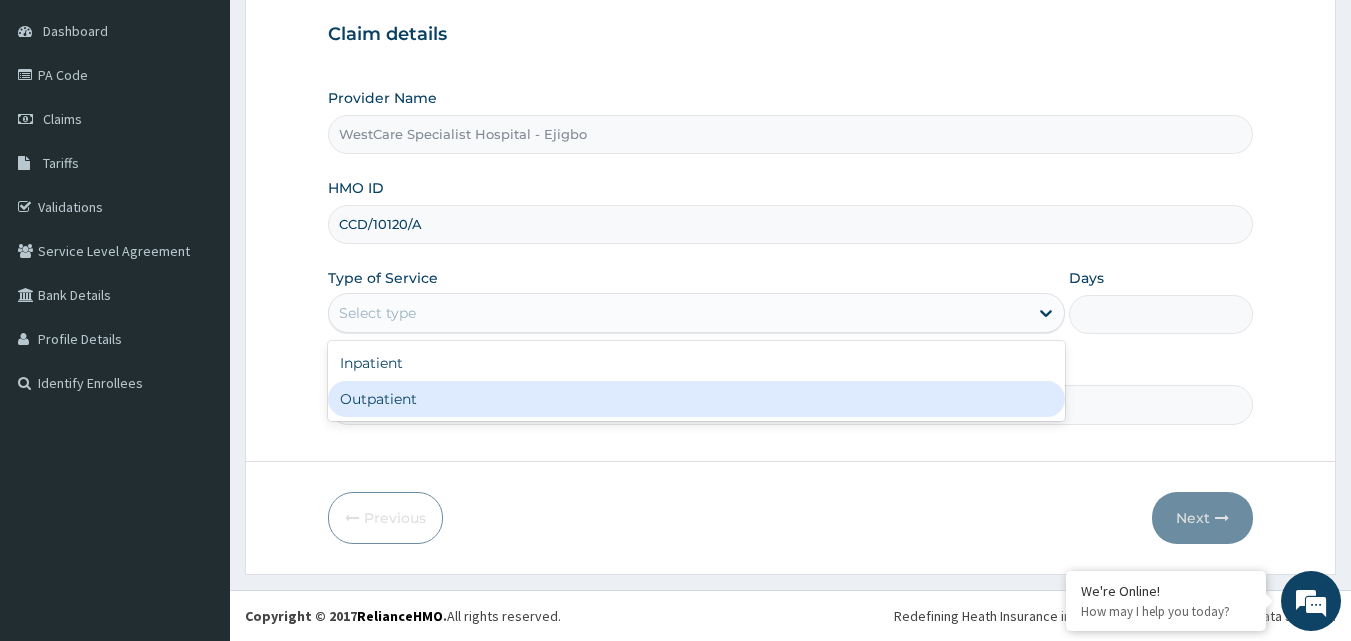 click on "Outpatient" at bounding box center (696, 399) 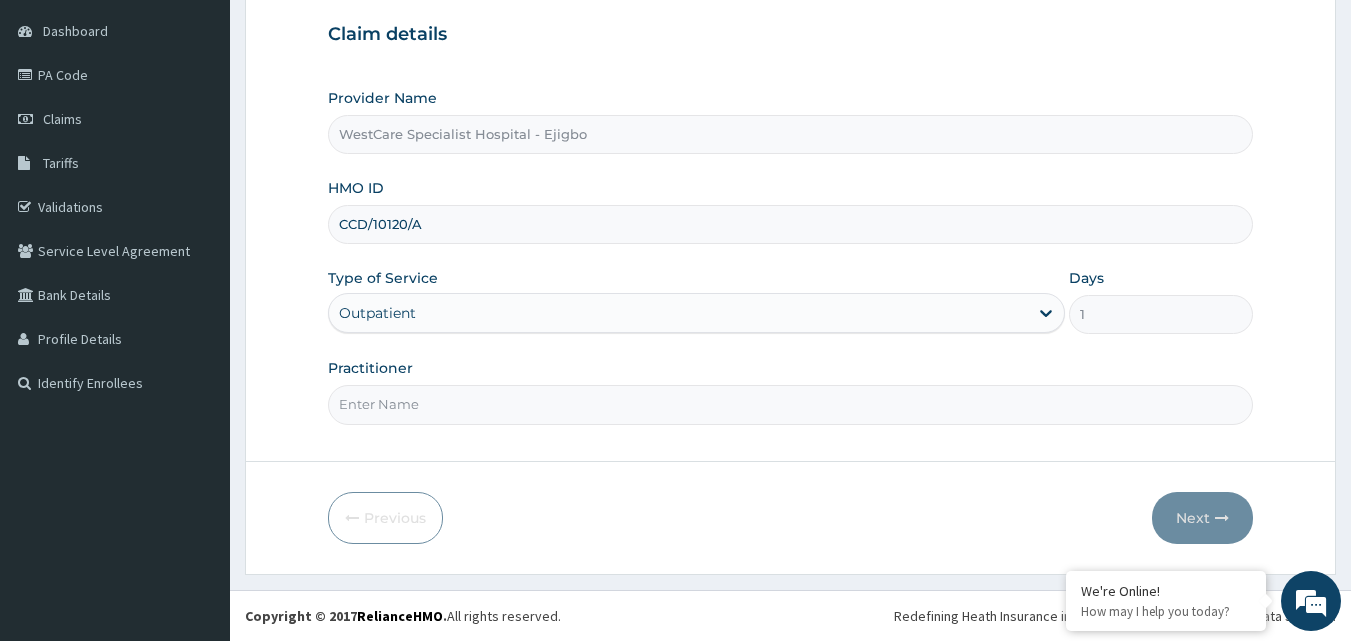 click on "Practitioner" at bounding box center (791, 404) 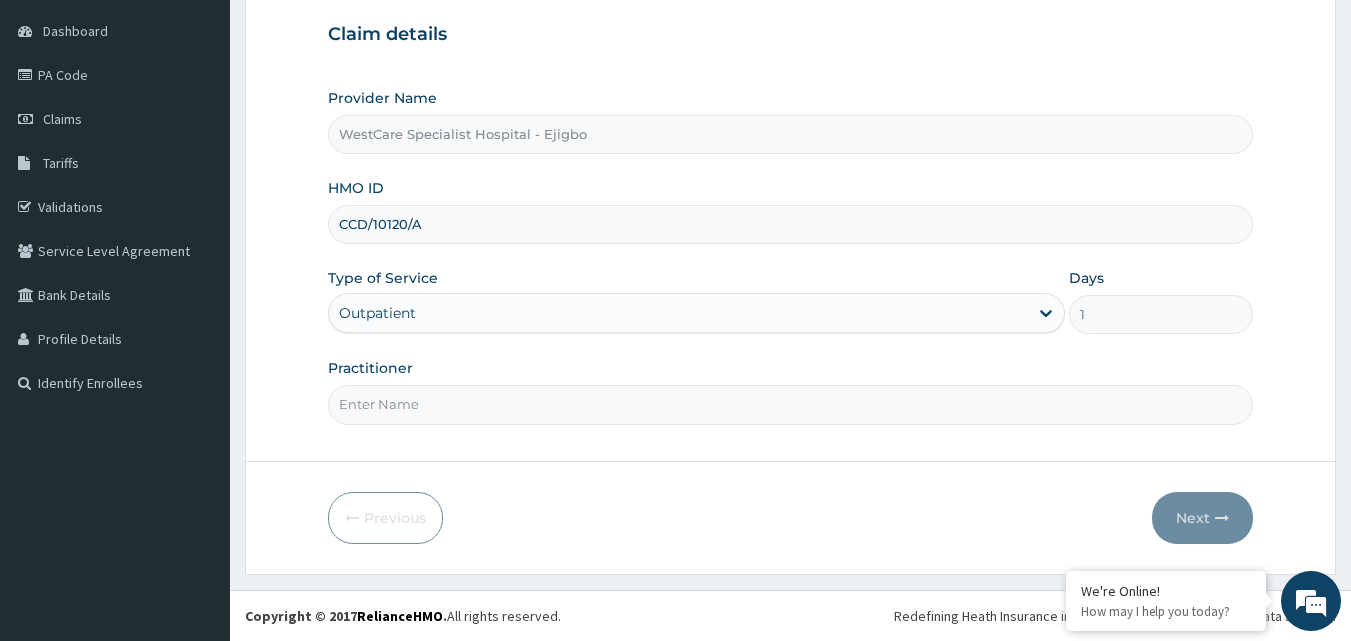 type on "OBIDEYI" 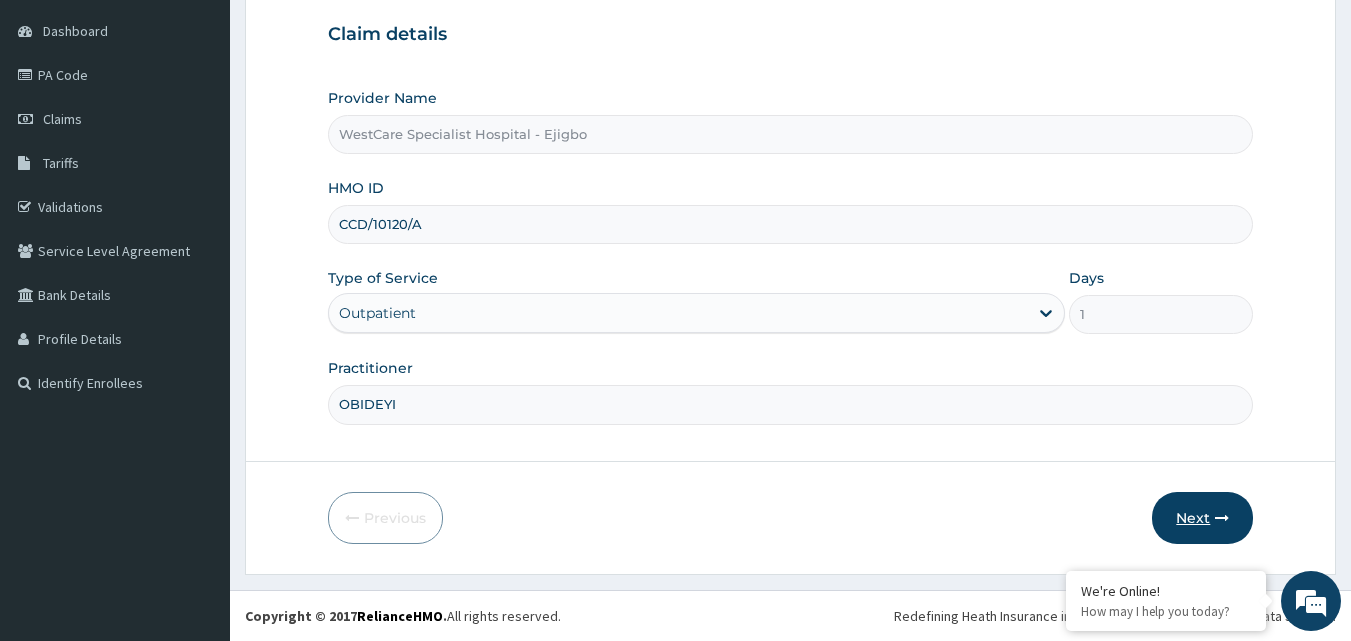 click on "Next" at bounding box center (1202, 518) 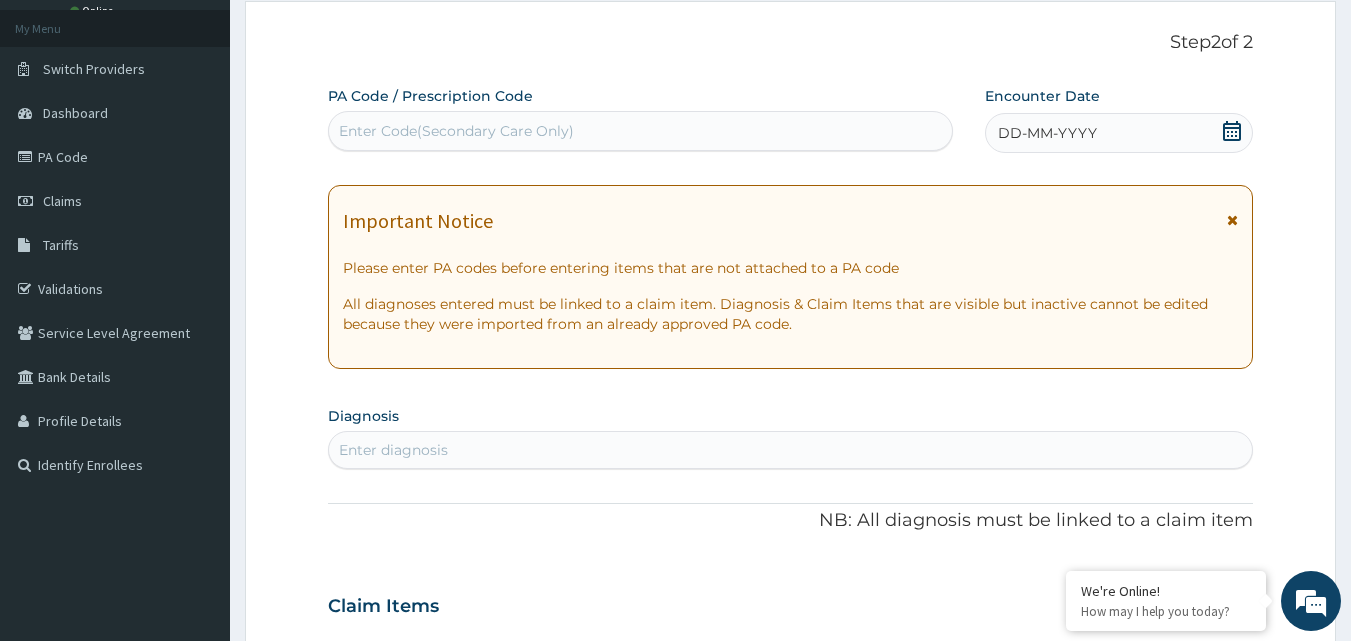 scroll, scrollTop: 0, scrollLeft: 0, axis: both 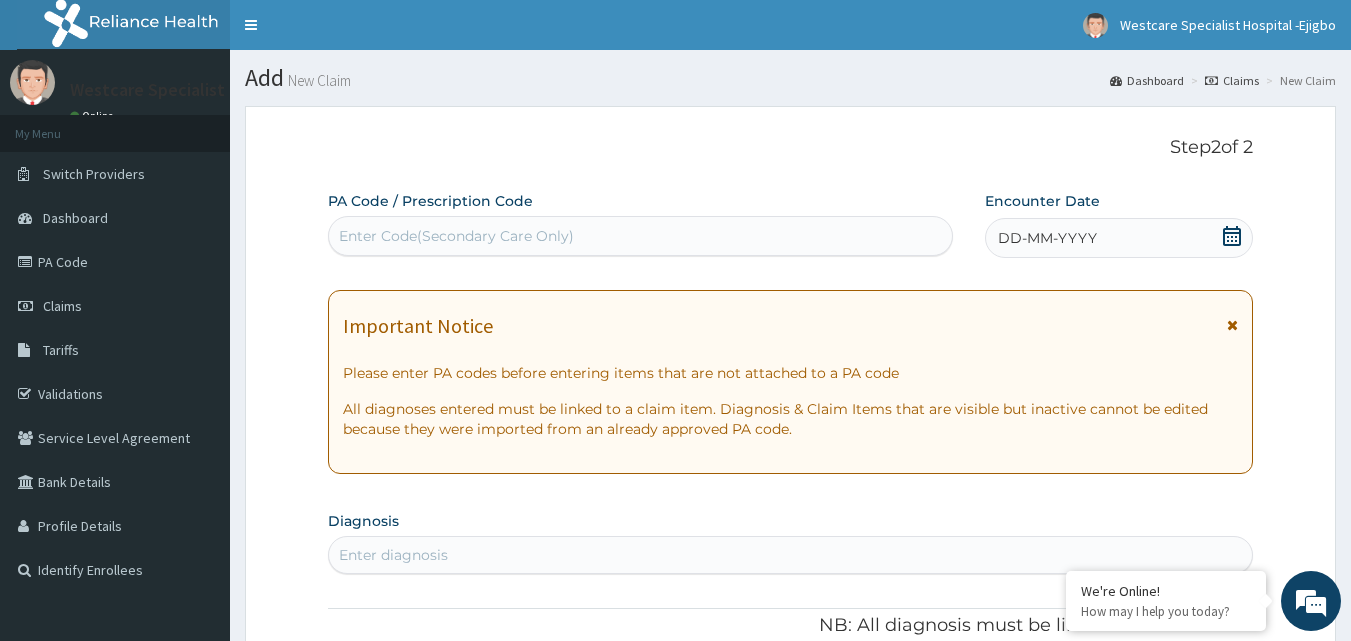 click on "Enter Code(Secondary Care Only)" at bounding box center (456, 236) 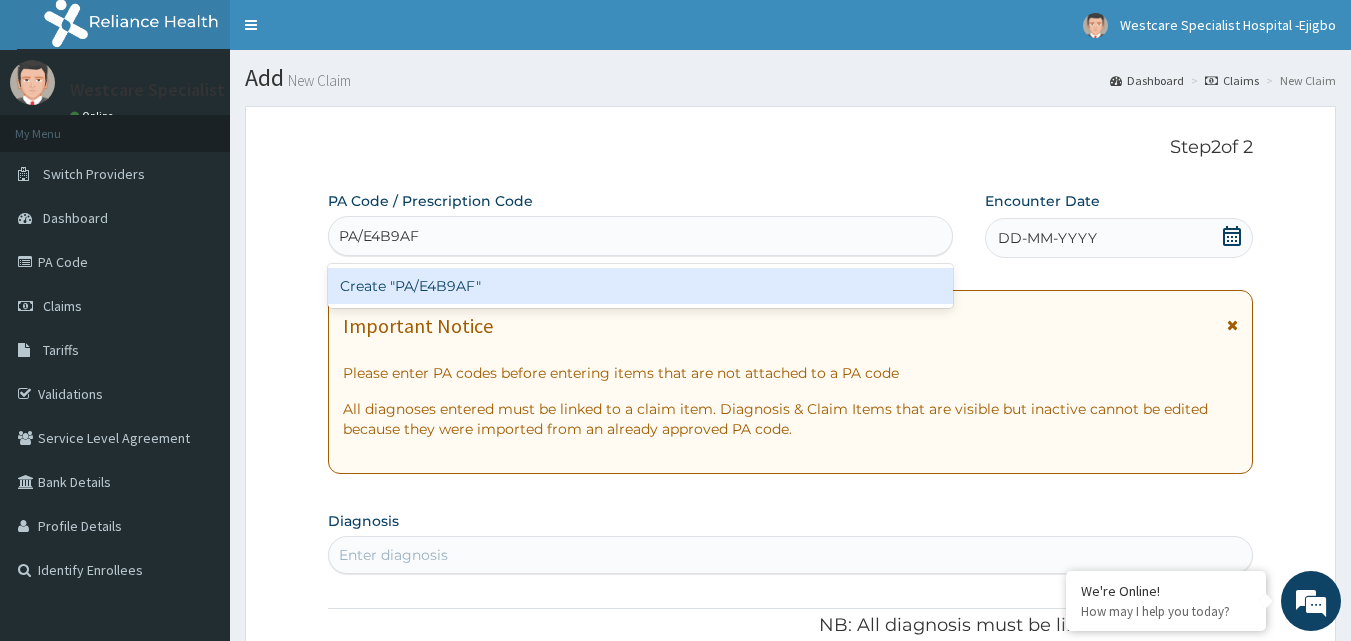 click on "Create "PA/E4B9AF"" at bounding box center [641, 286] 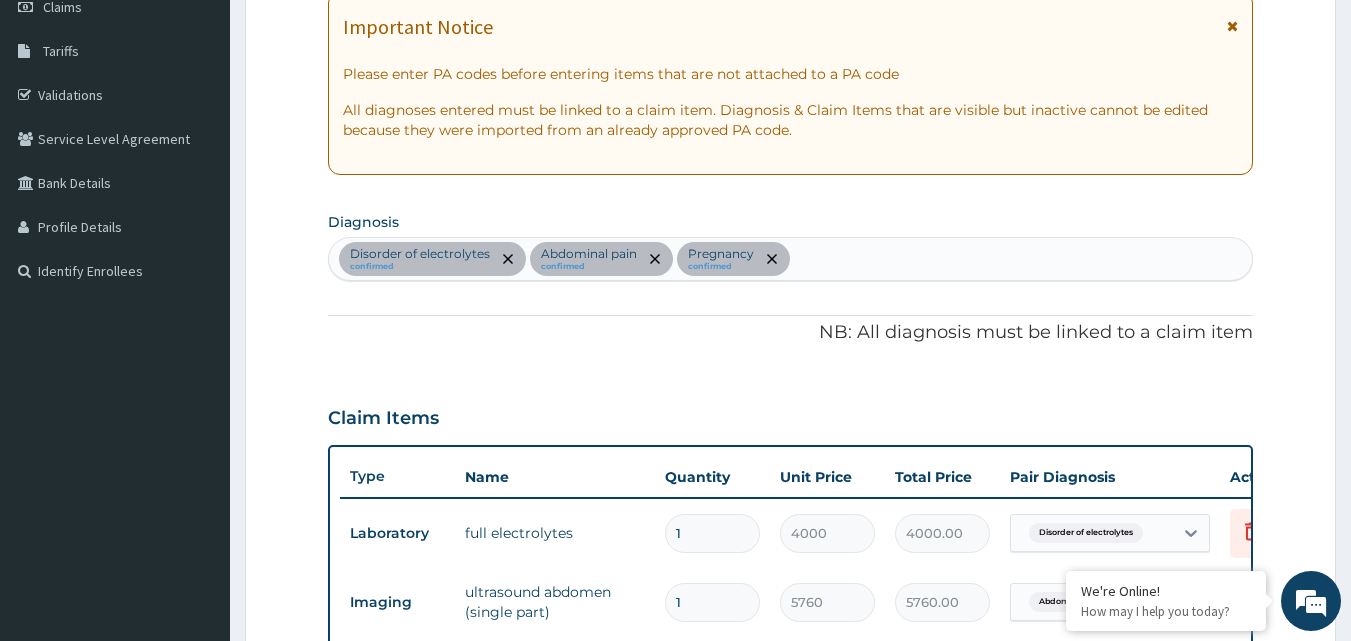 scroll, scrollTop: 199, scrollLeft: 0, axis: vertical 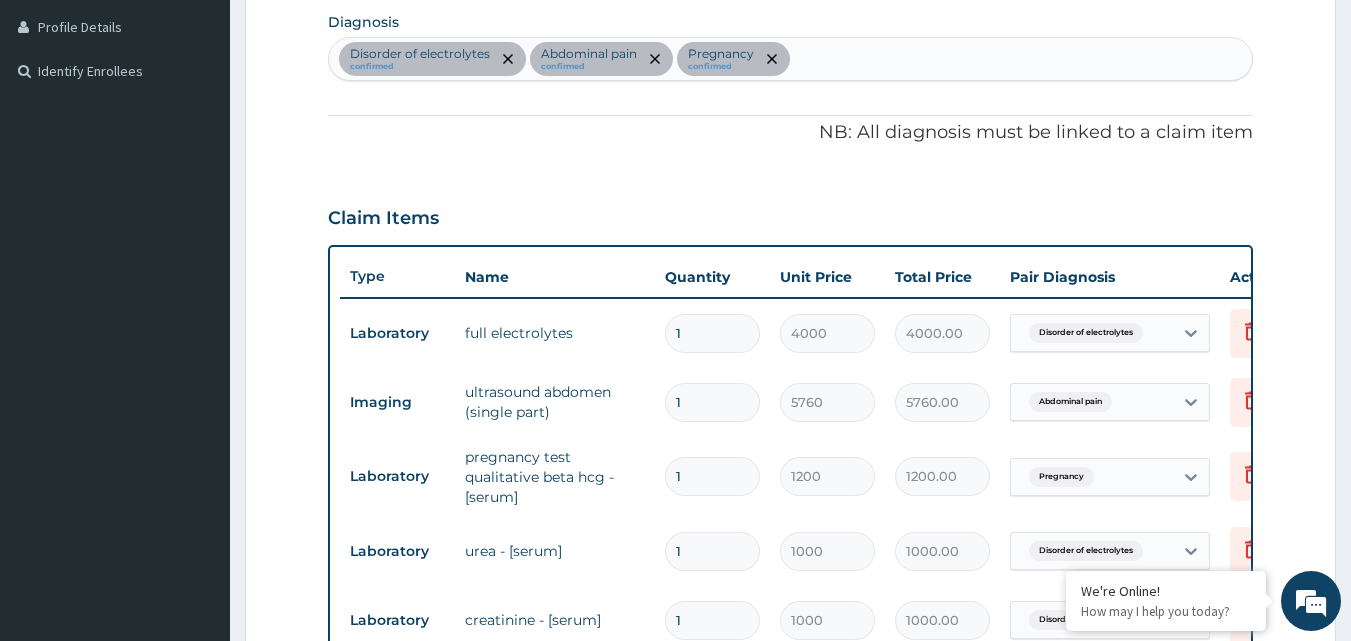 click on "Disorder of electrolytes confirmed Abdominal pain confirmed Pregnancy confirmed" at bounding box center [791, 59] 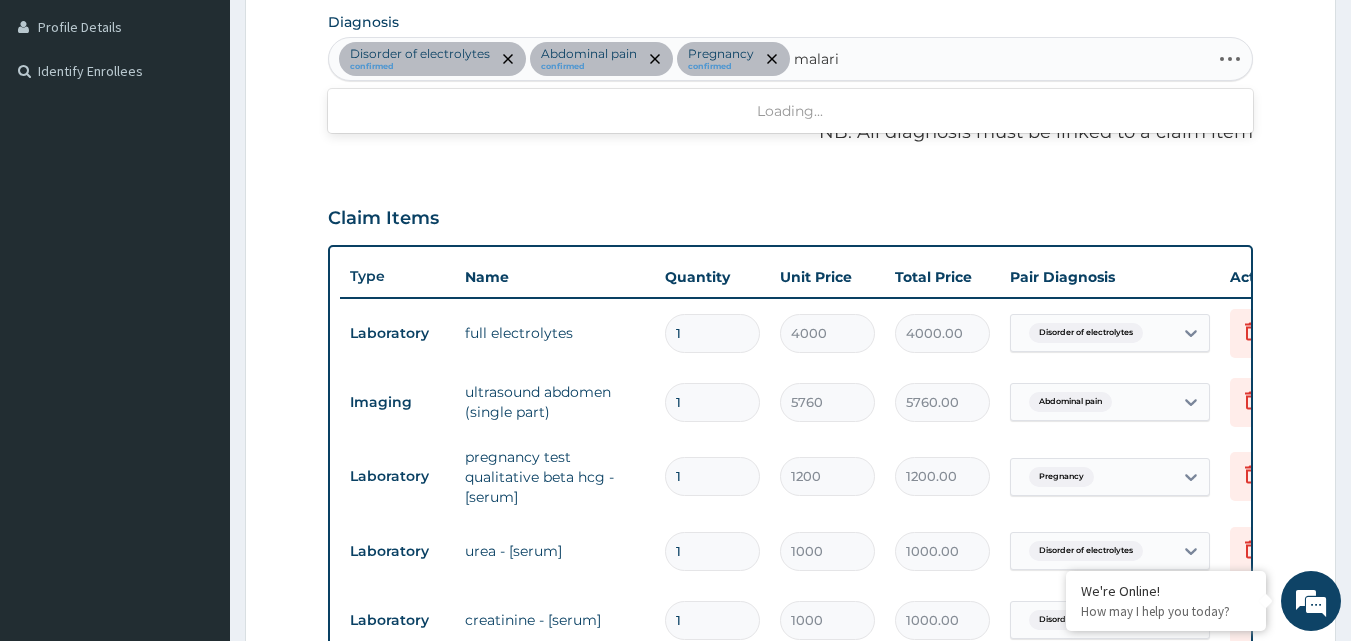 type on "malaria" 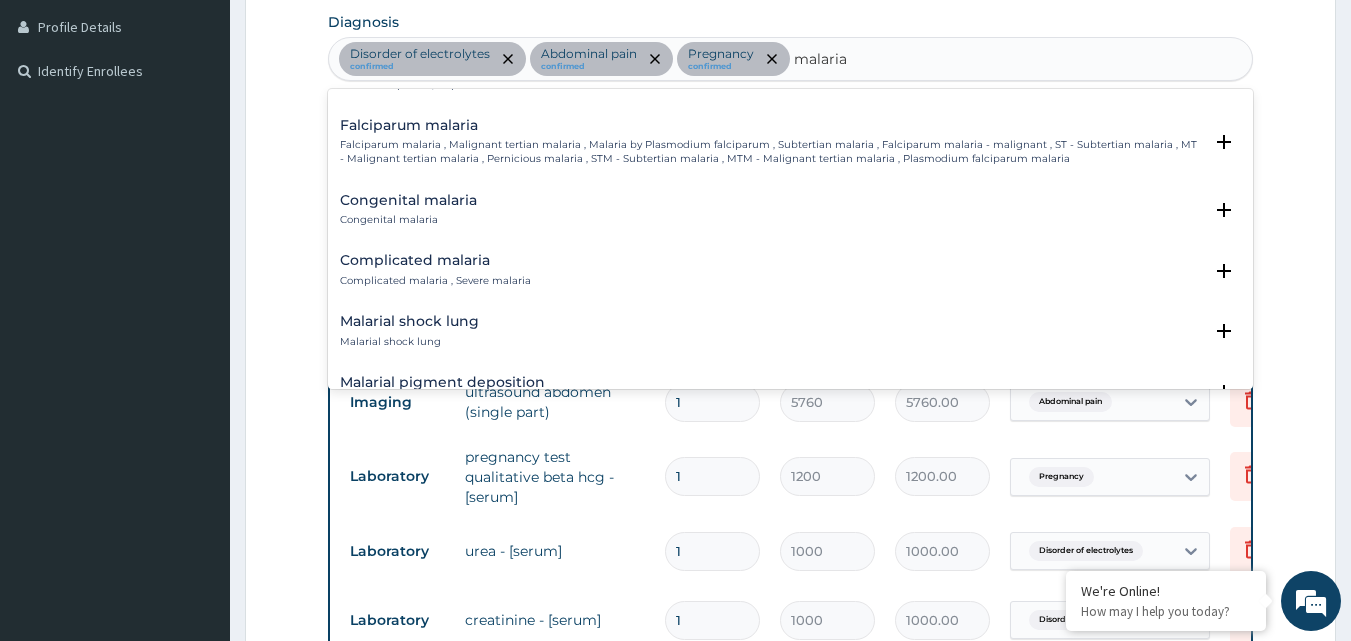 scroll, scrollTop: 800, scrollLeft: 0, axis: vertical 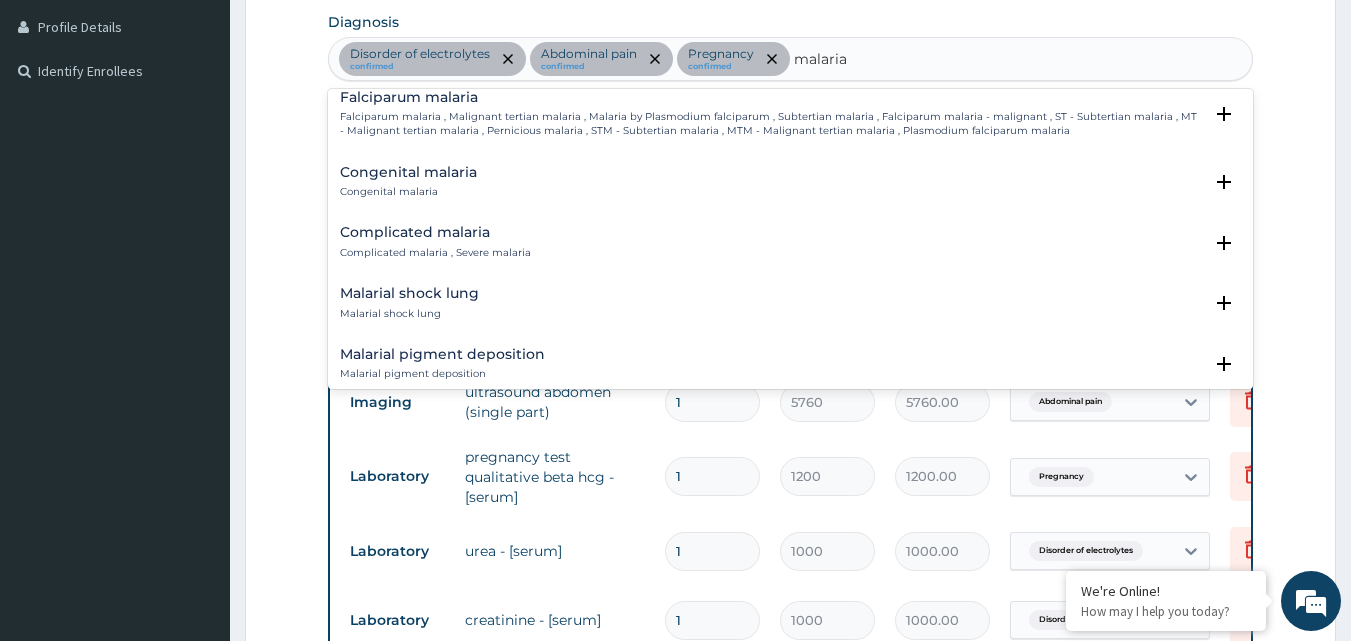 click on "Complicated malaria" at bounding box center [435, 232] 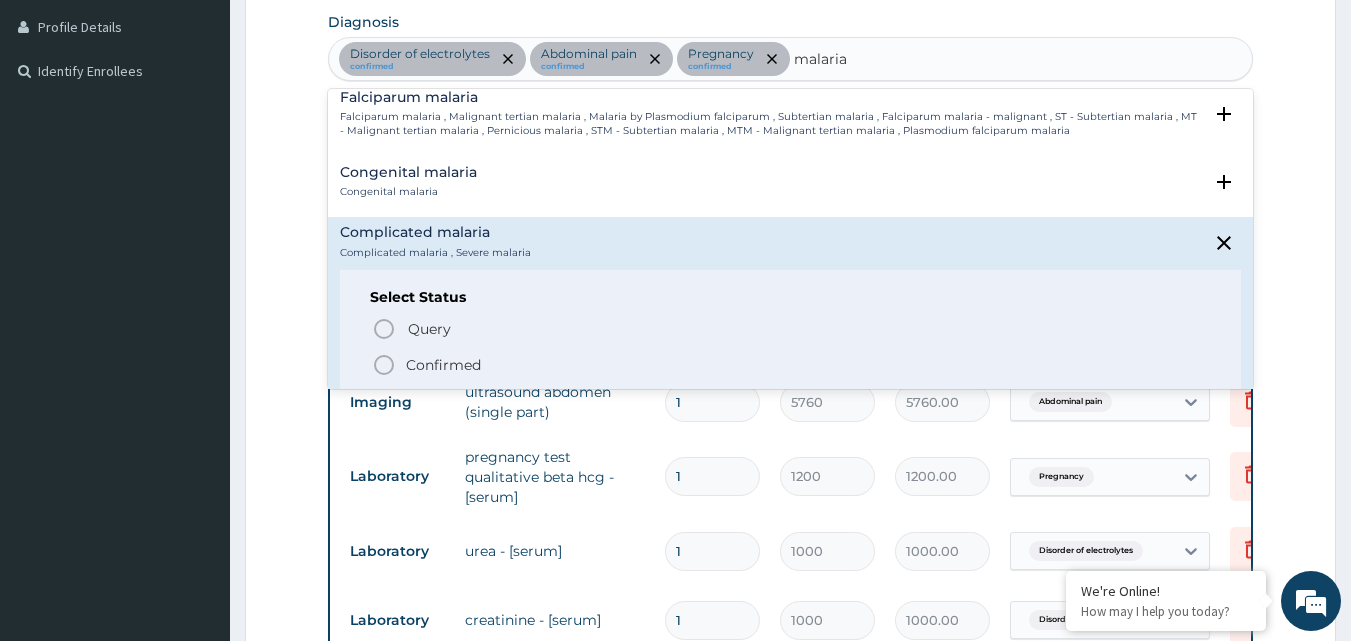 click 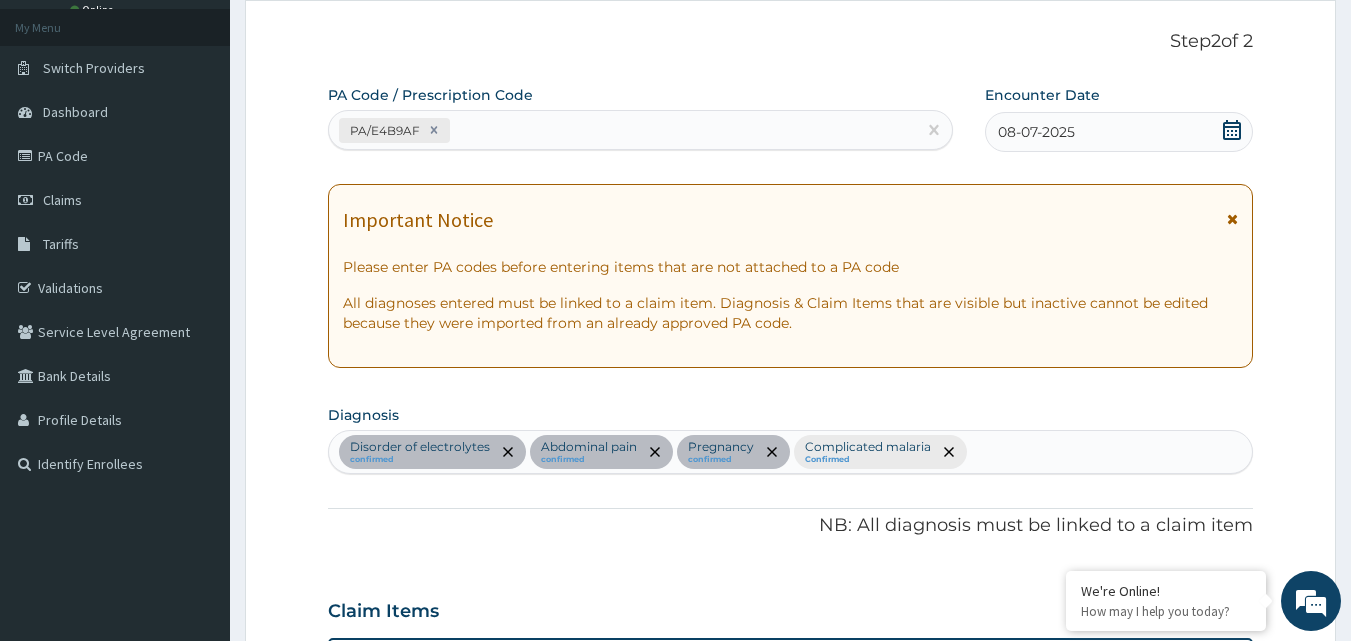 scroll, scrollTop: 0, scrollLeft: 0, axis: both 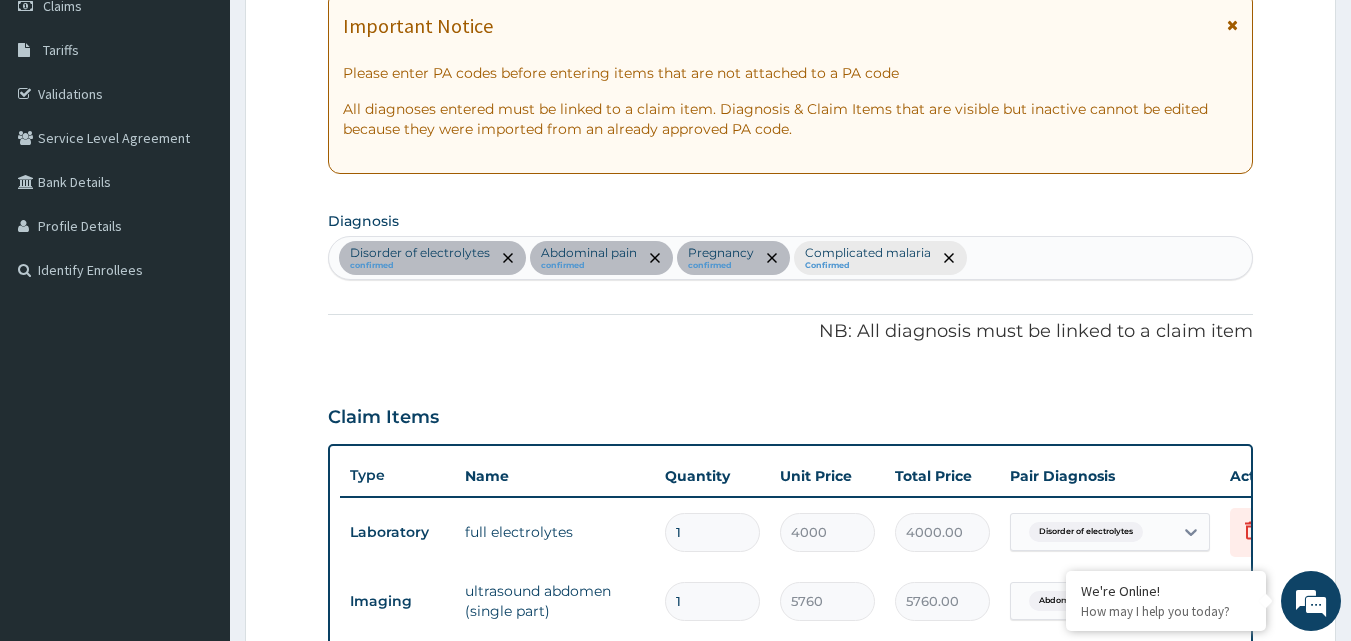click on "Disorder of electrolytes confirmed Abdominal pain confirmed Pregnancy confirmed Complicated malaria Confirmed" at bounding box center (791, 258) 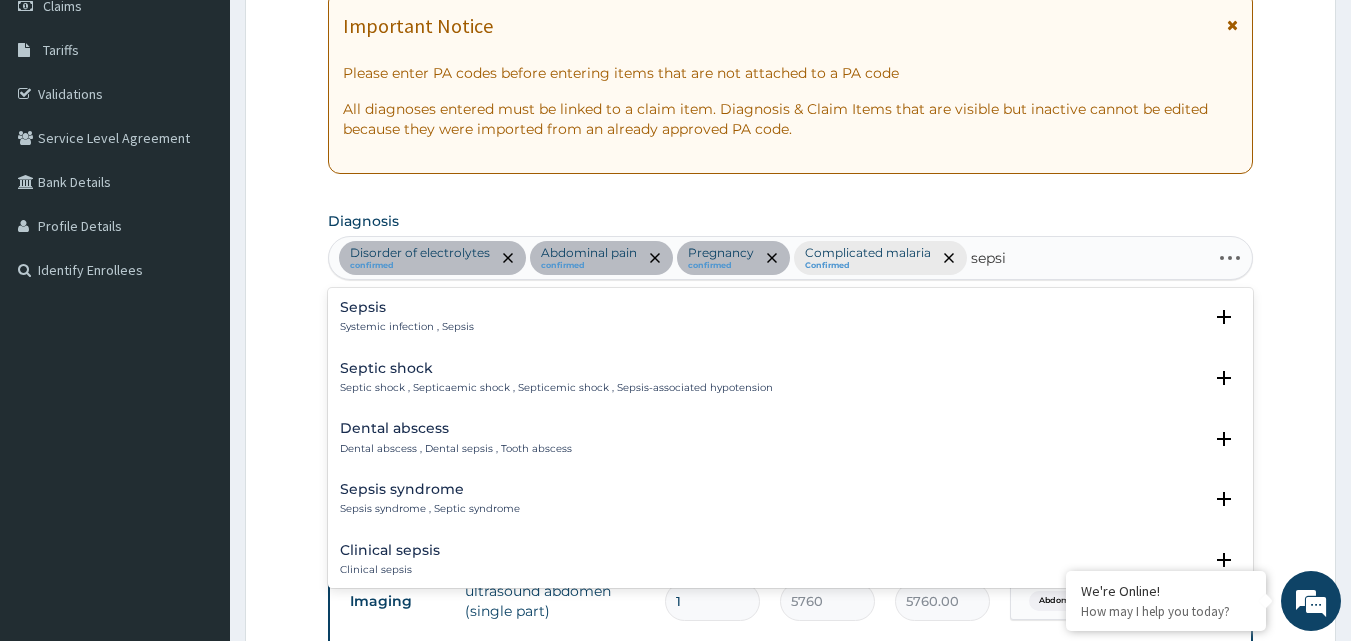 type on "sepsis" 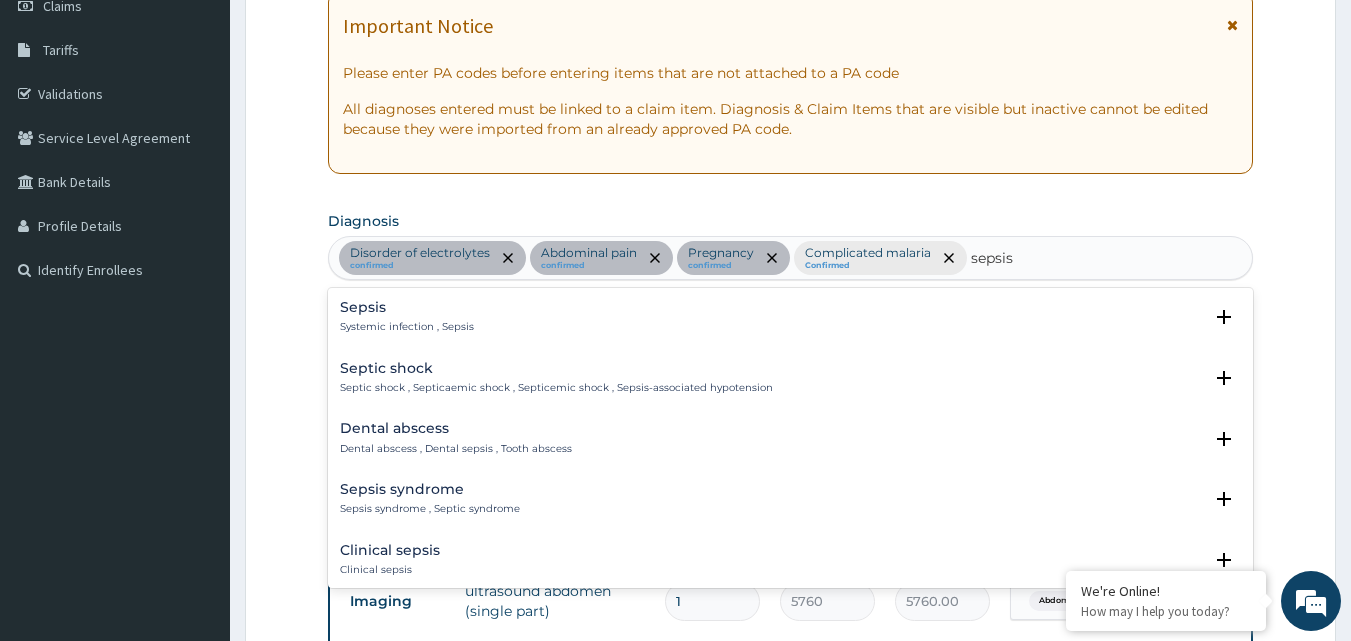 click on "Sepsis" at bounding box center [407, 307] 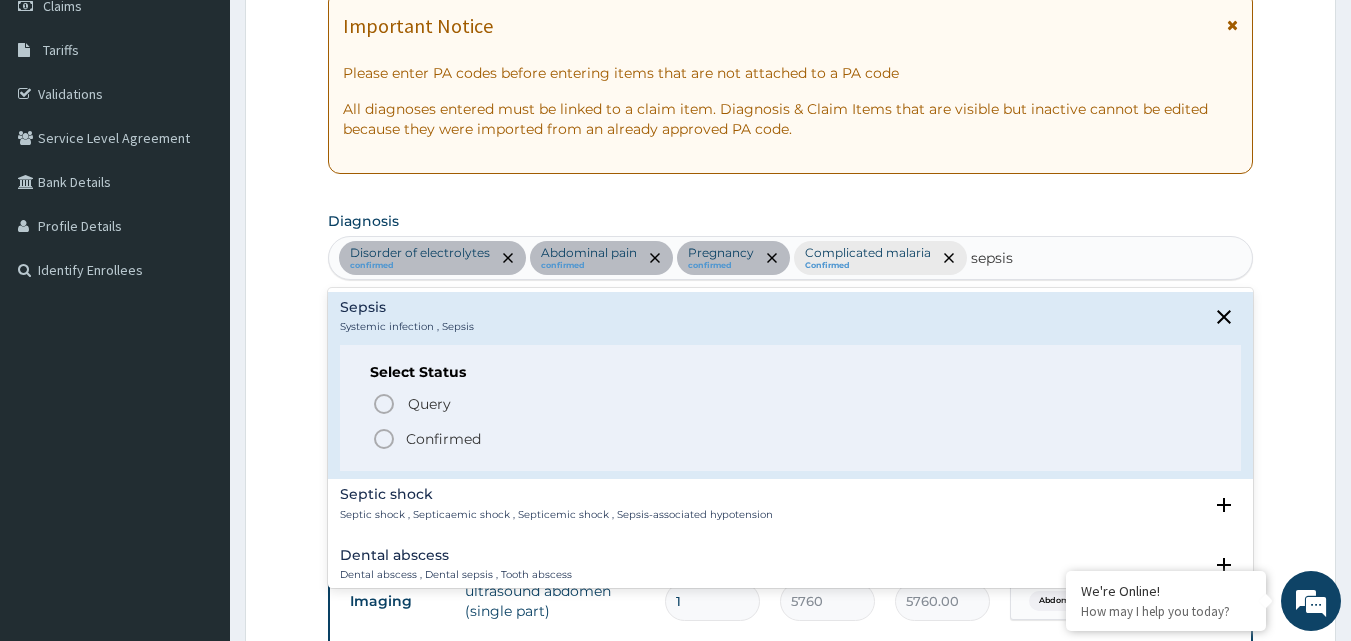 click 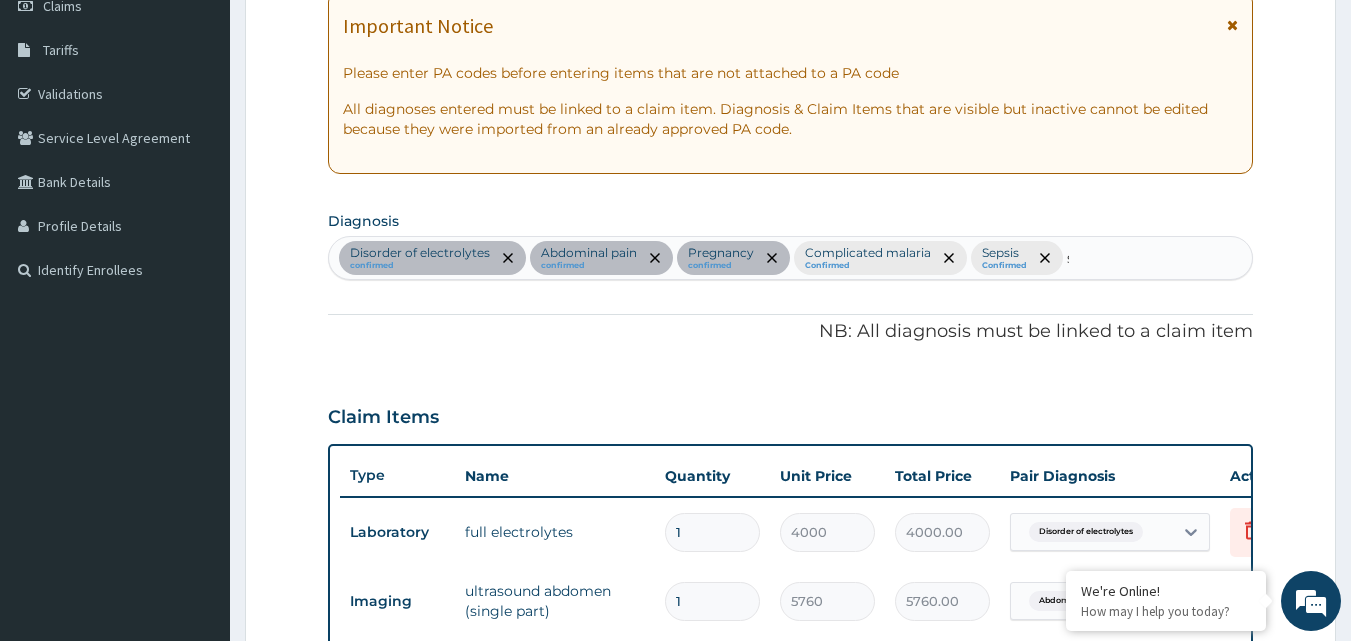 type 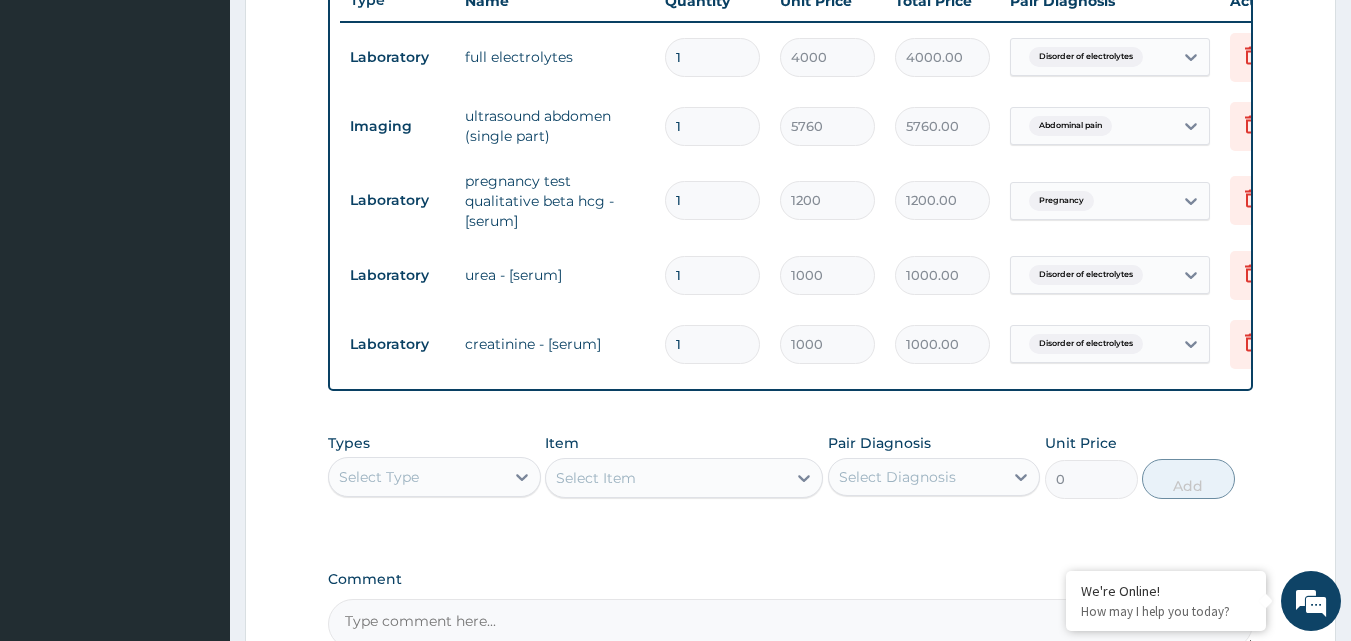 scroll, scrollTop: 900, scrollLeft: 0, axis: vertical 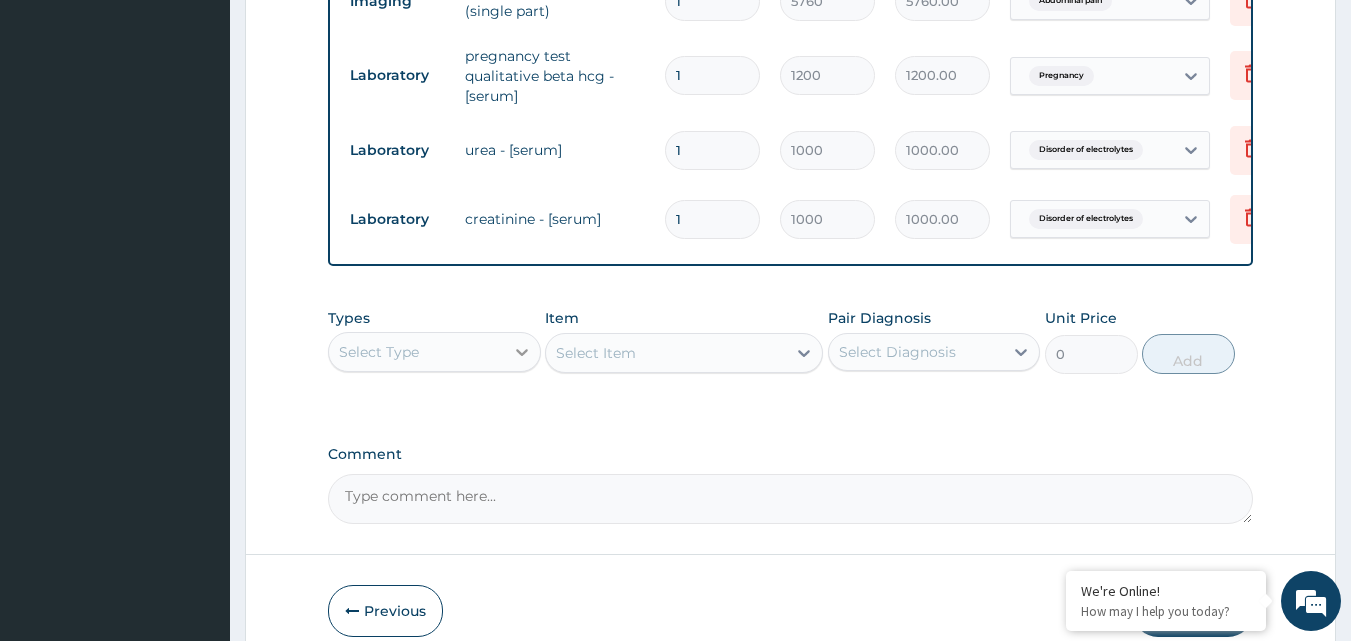 click 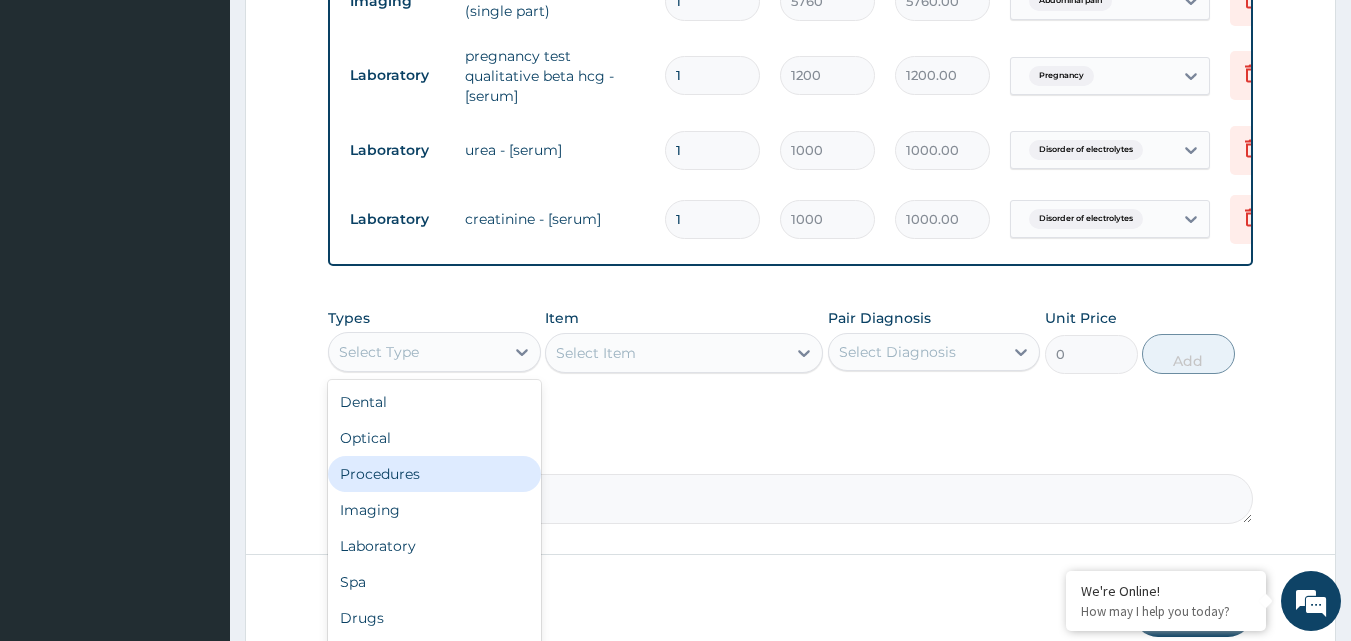 click on "Procedures" at bounding box center (434, 474) 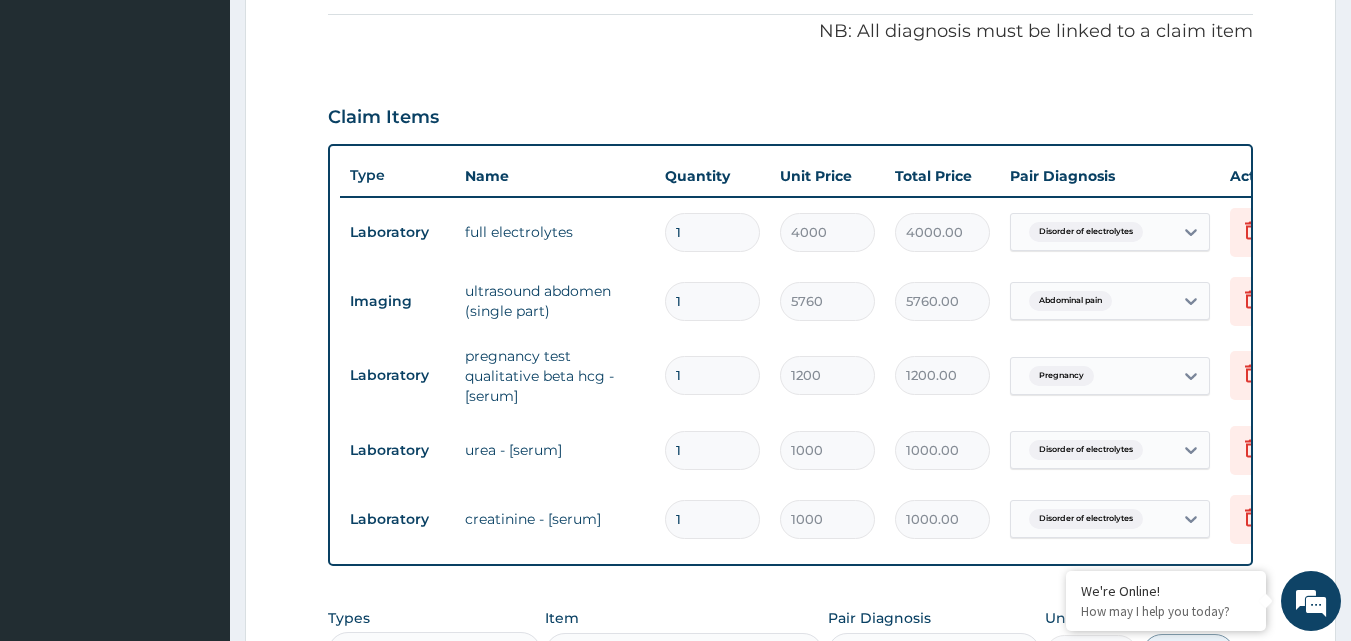 scroll, scrollTop: 1000, scrollLeft: 0, axis: vertical 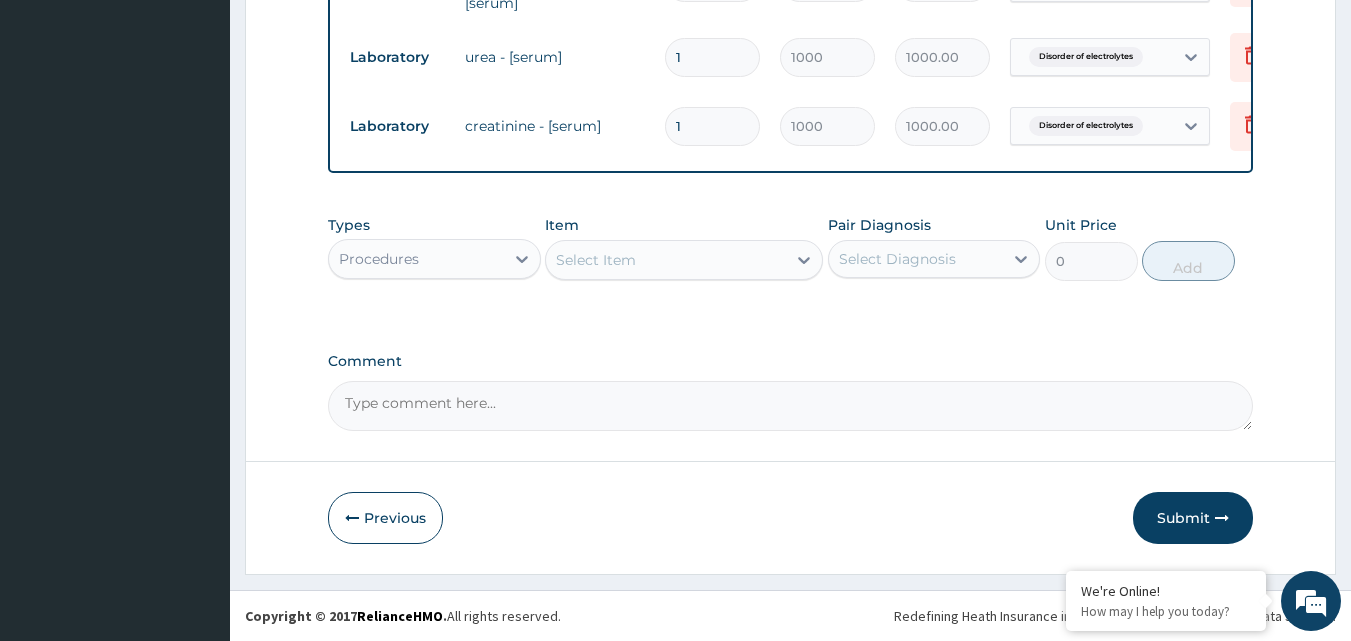 click on "Select Item" at bounding box center [596, 260] 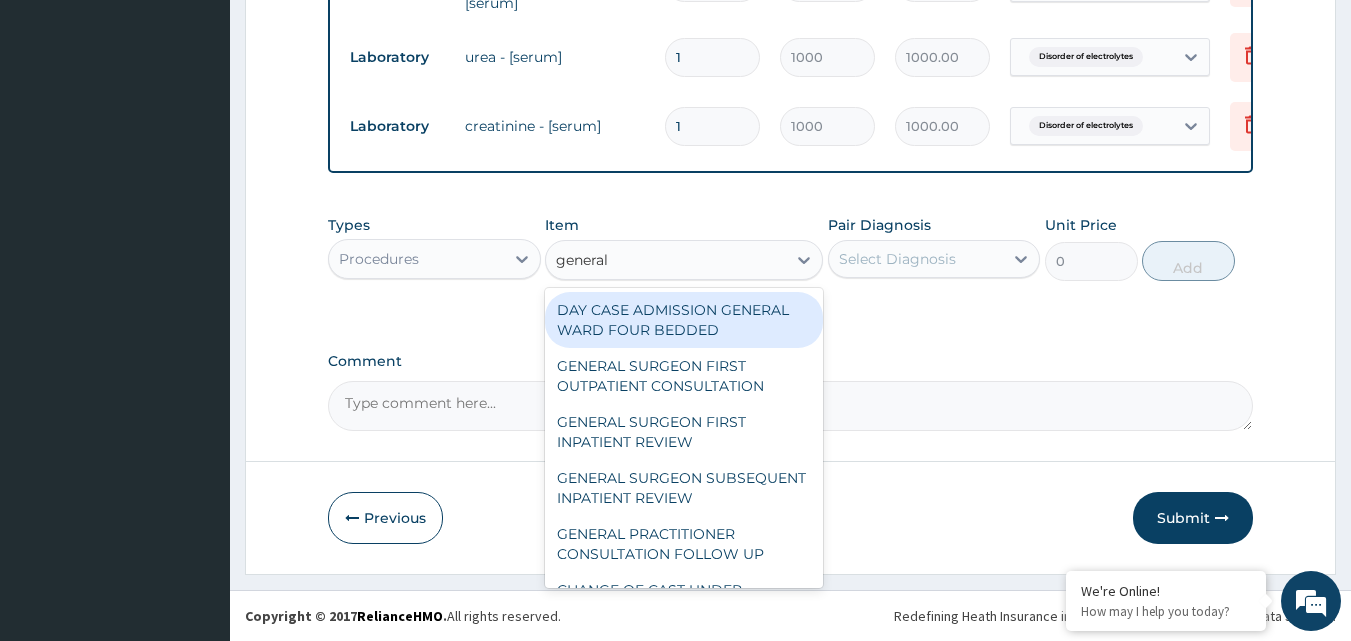 type on "general p" 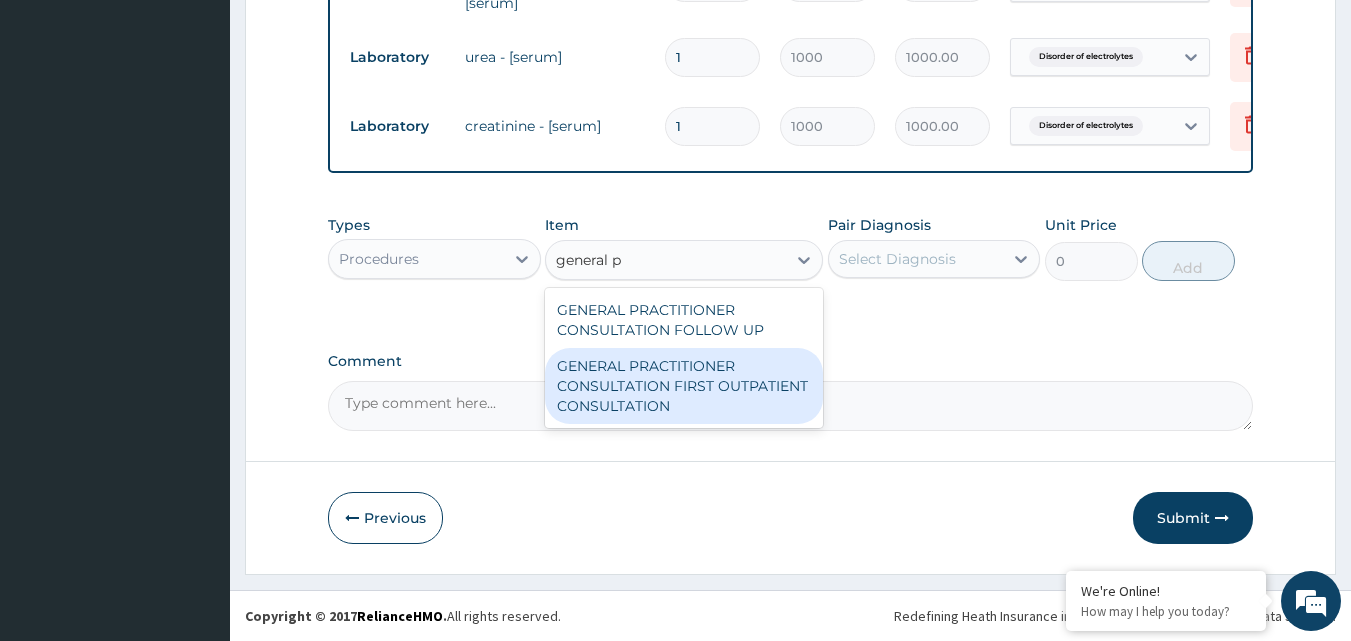 click on "GENERAL PRACTITIONER CONSULTATION FIRST OUTPATIENT CONSULTATION" at bounding box center (684, 386) 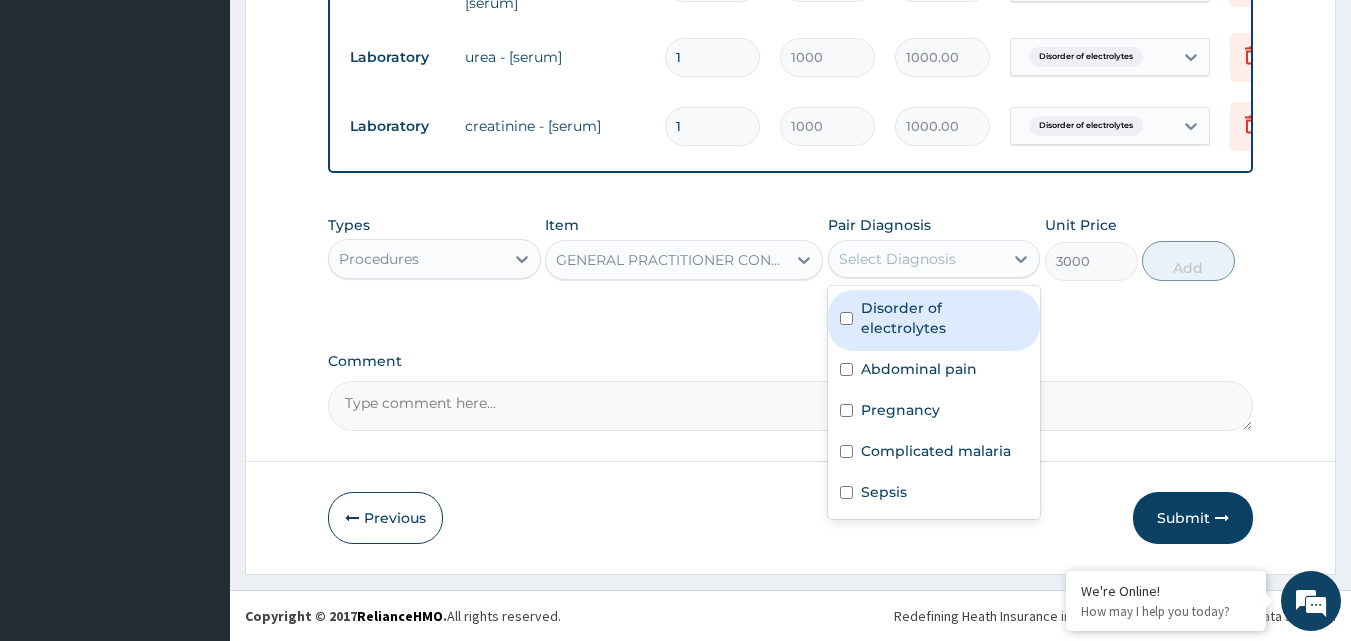 click on "Select Diagnosis" at bounding box center [897, 259] 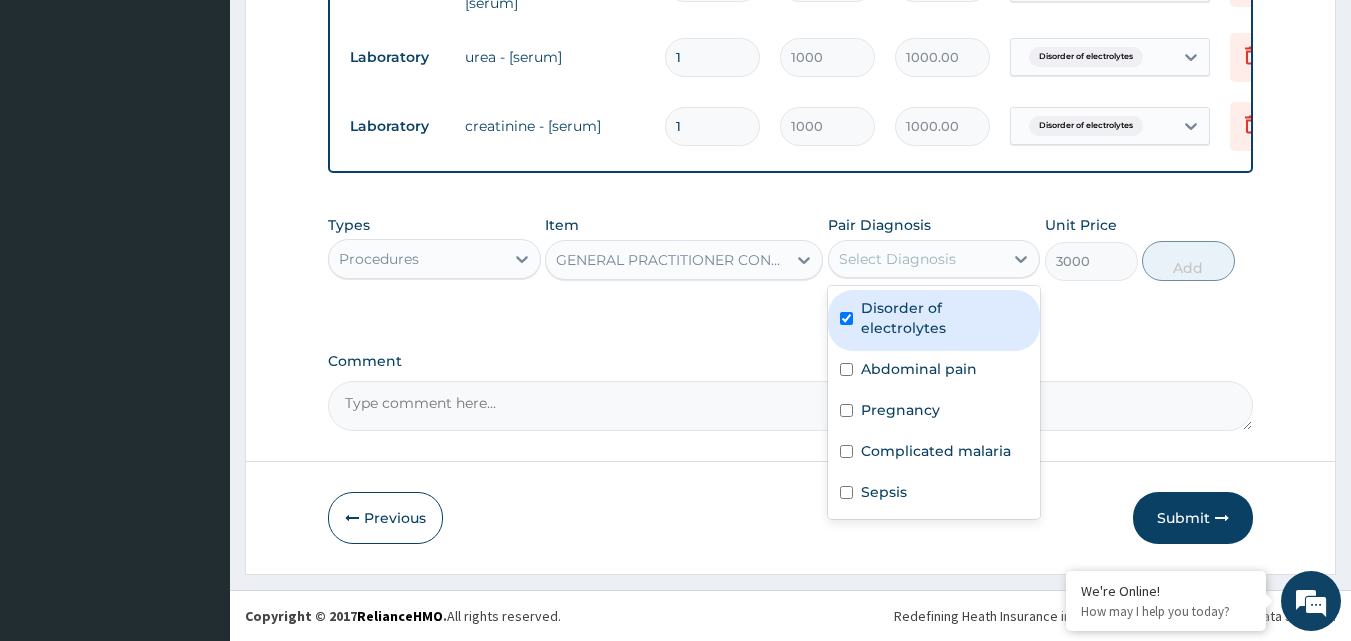 checkbox on "true" 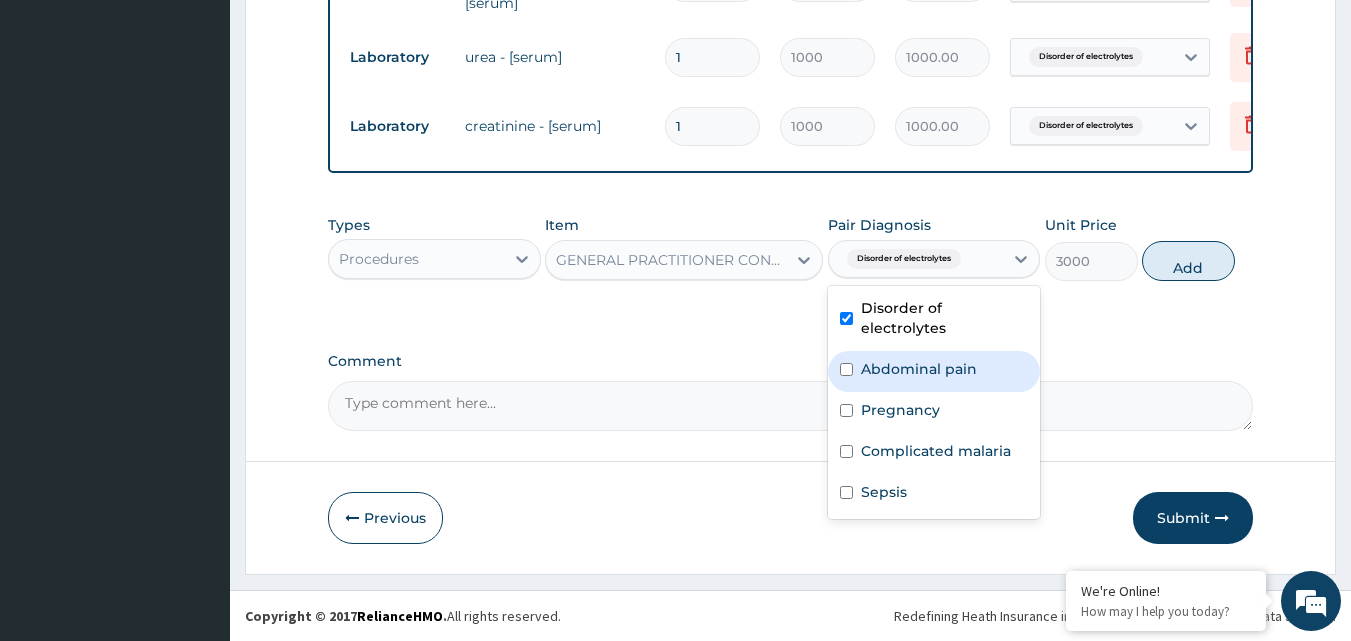 drag, startPoint x: 855, startPoint y: 364, endPoint x: 859, endPoint y: 423, distance: 59.135437 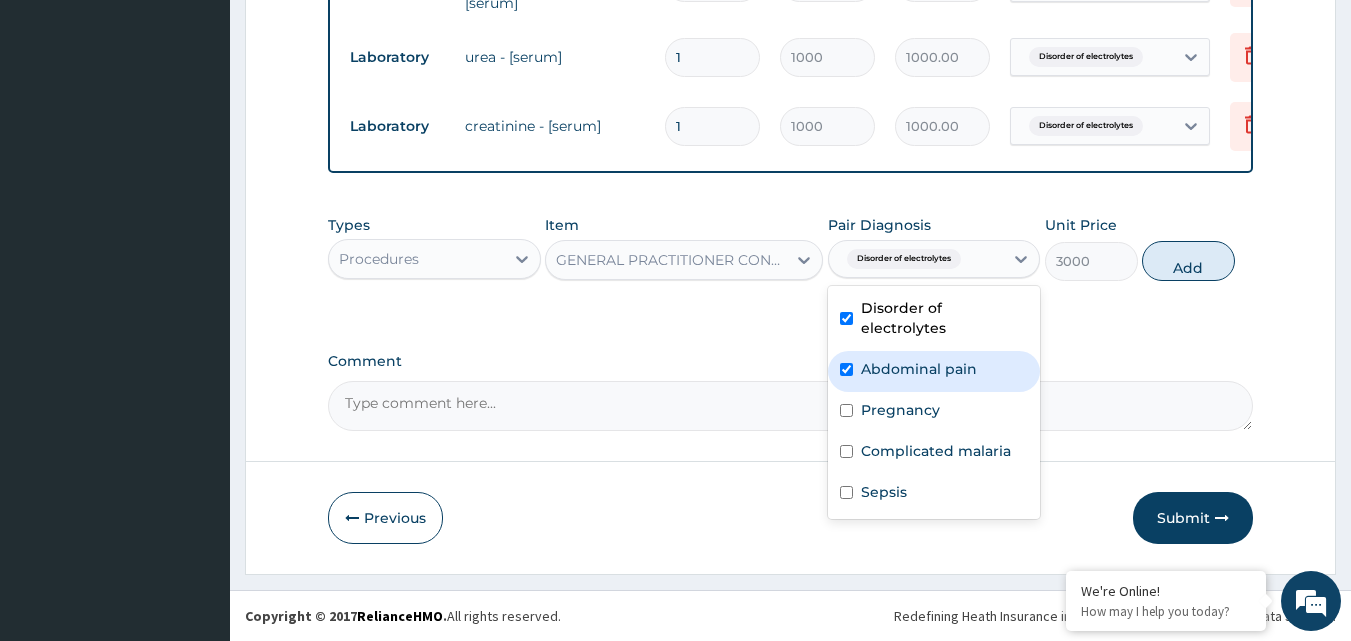 checkbox on "true" 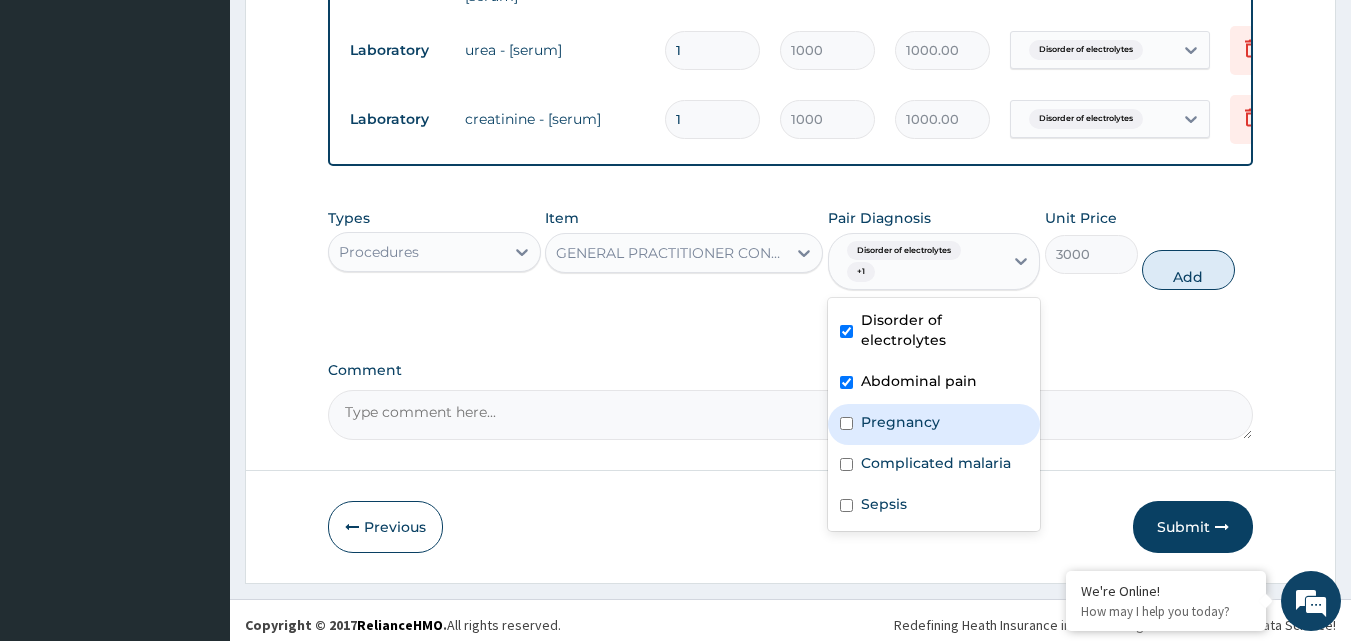 click on "Pregnancy" at bounding box center [934, 424] 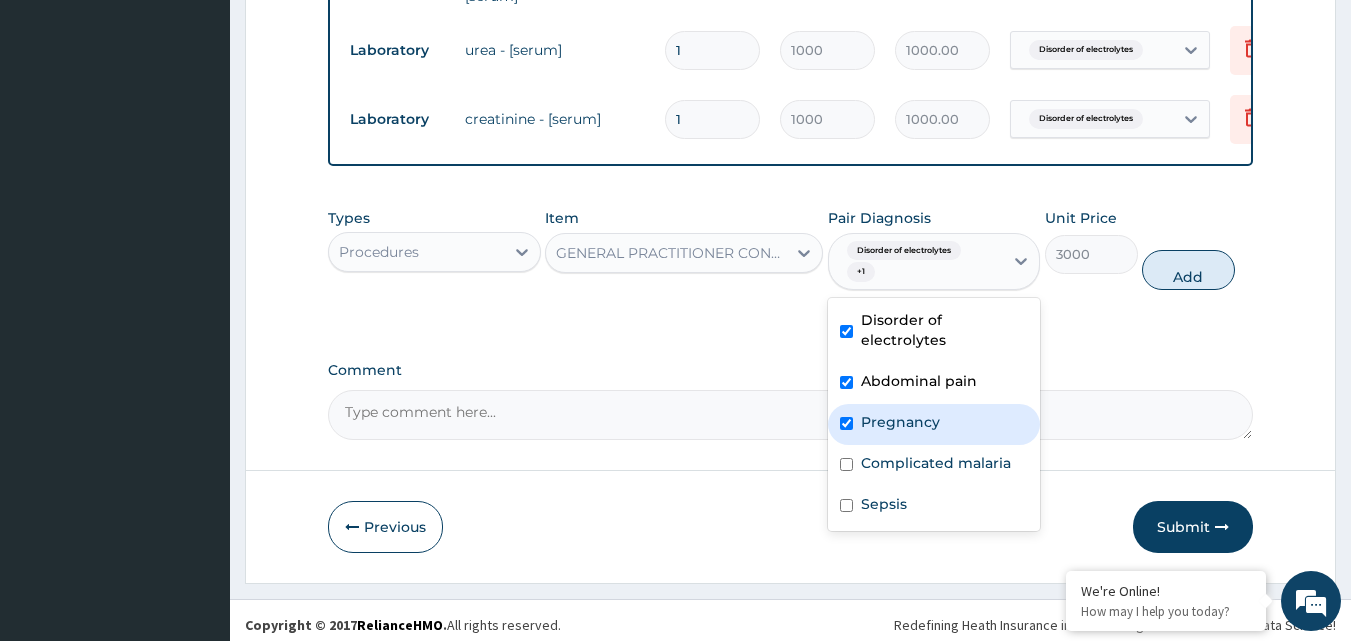 checkbox on "true" 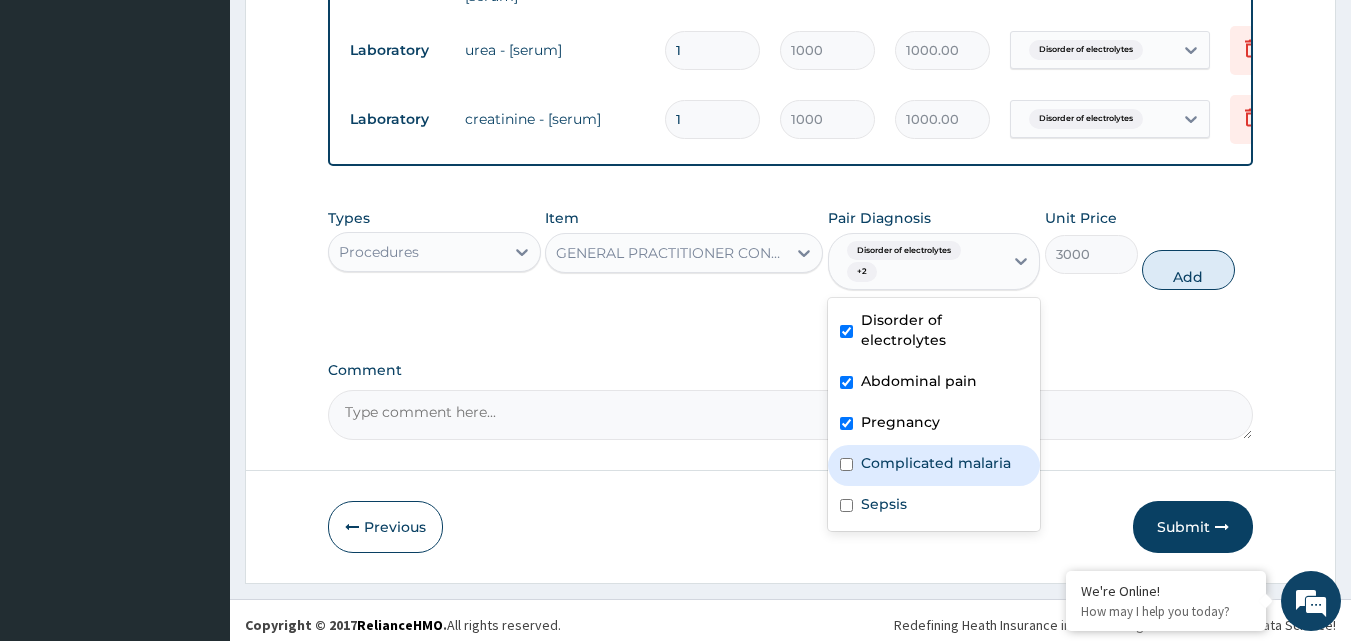 click on "Complicated malaria" at bounding box center (934, 465) 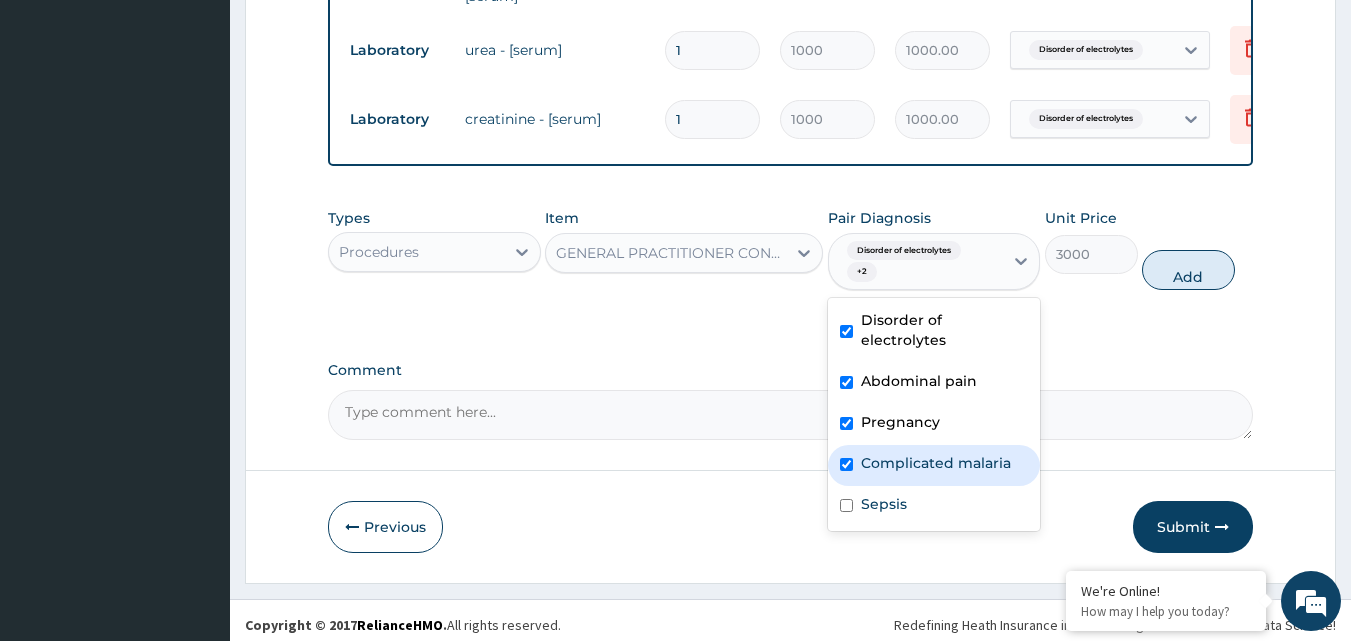 checkbox on "true" 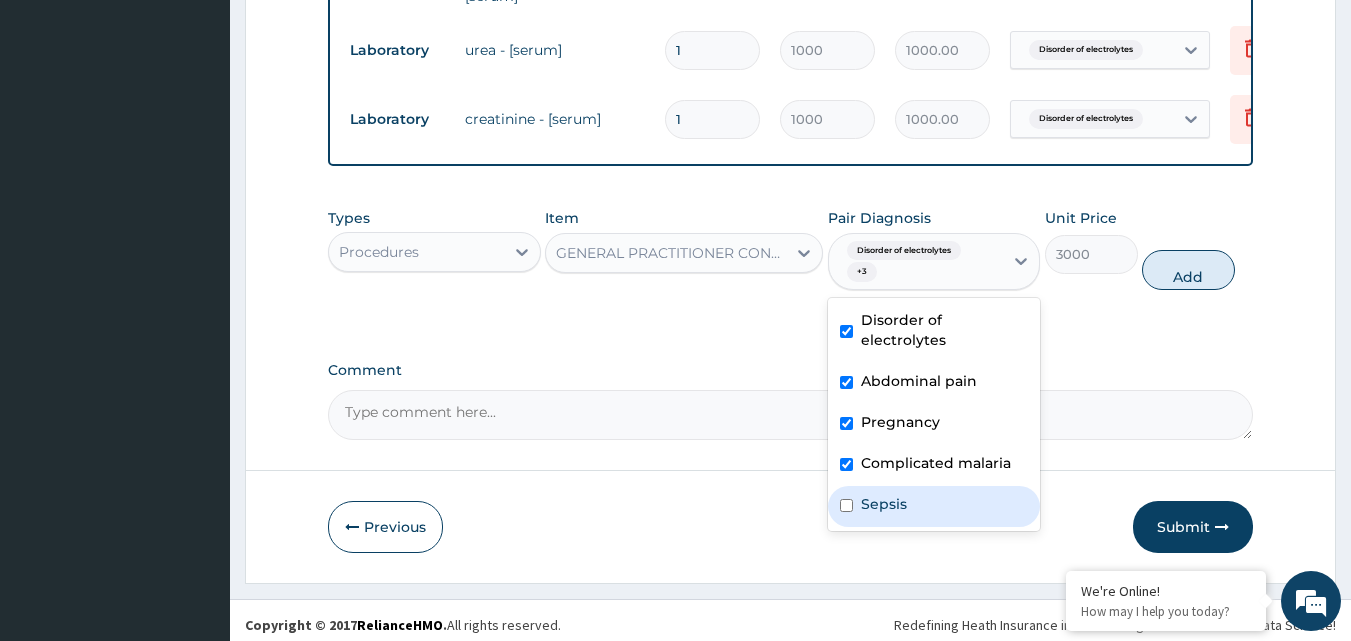 click on "Sepsis" at bounding box center (934, 506) 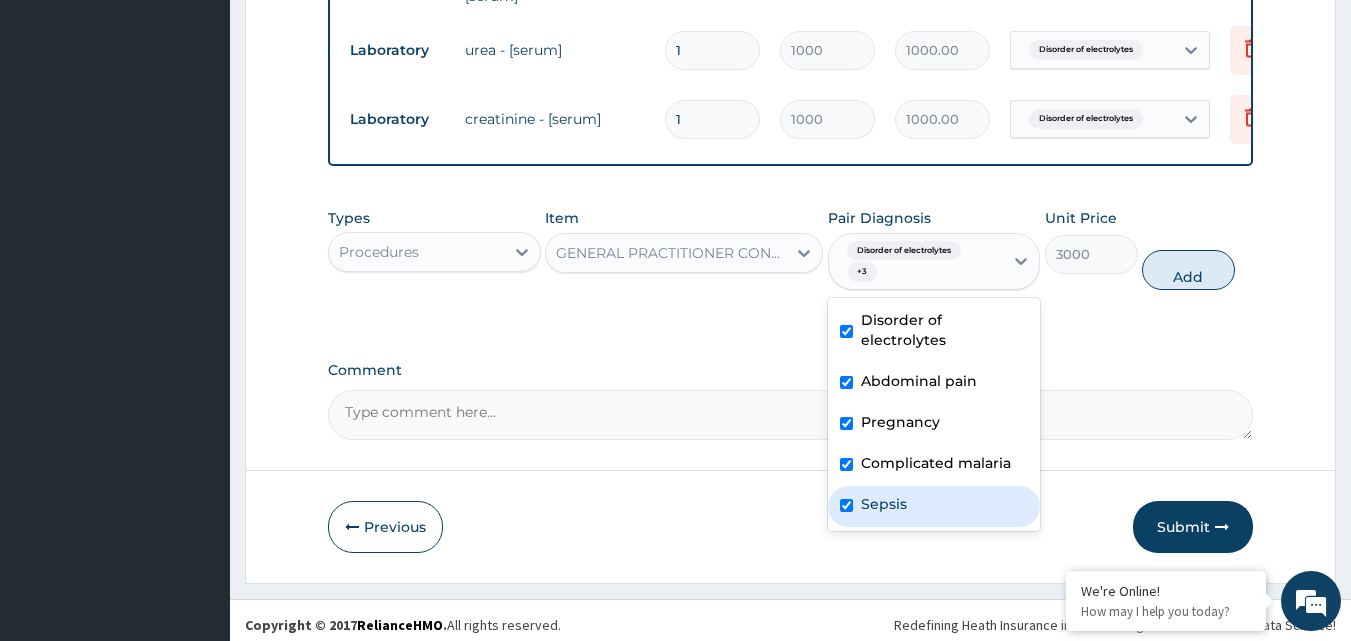 checkbox on "true" 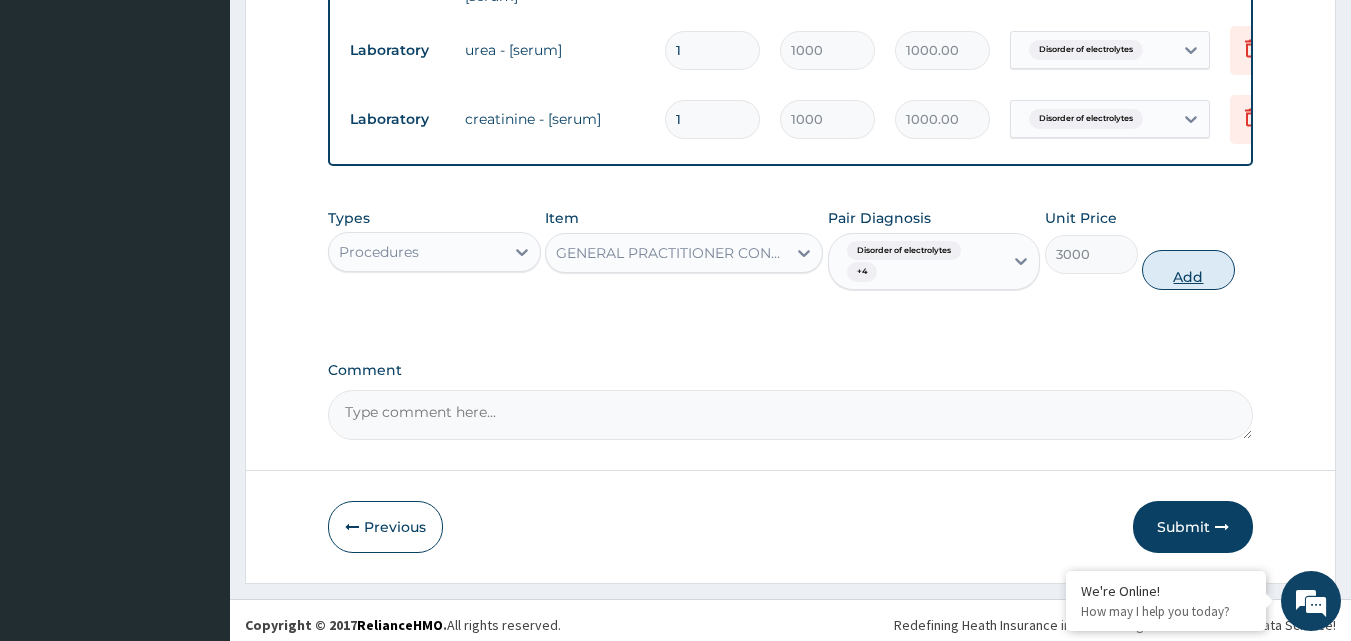 click on "Add" at bounding box center (1188, 270) 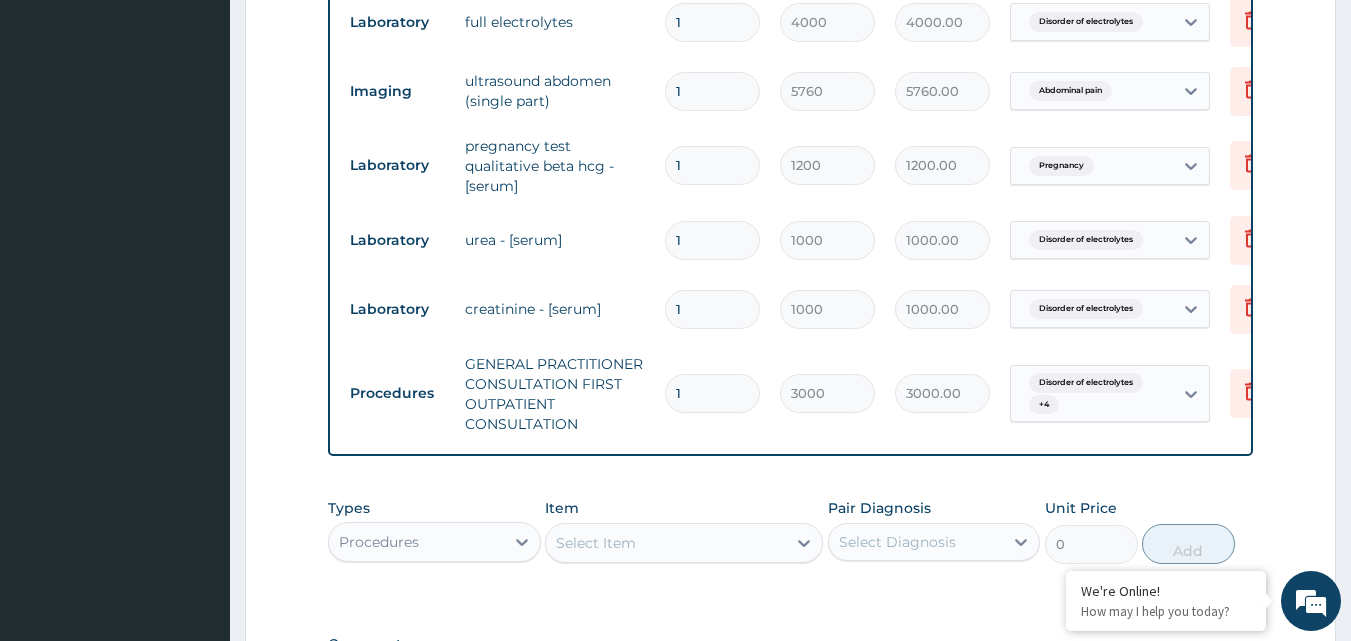 scroll, scrollTop: 1000, scrollLeft: 0, axis: vertical 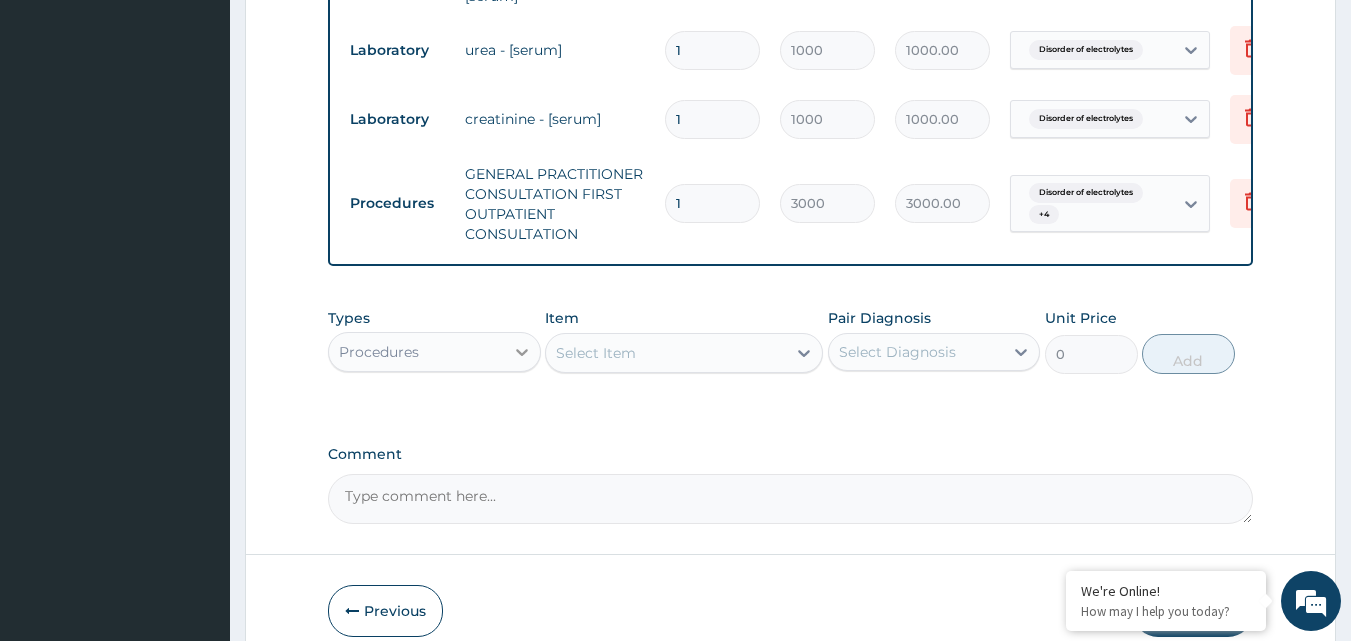click 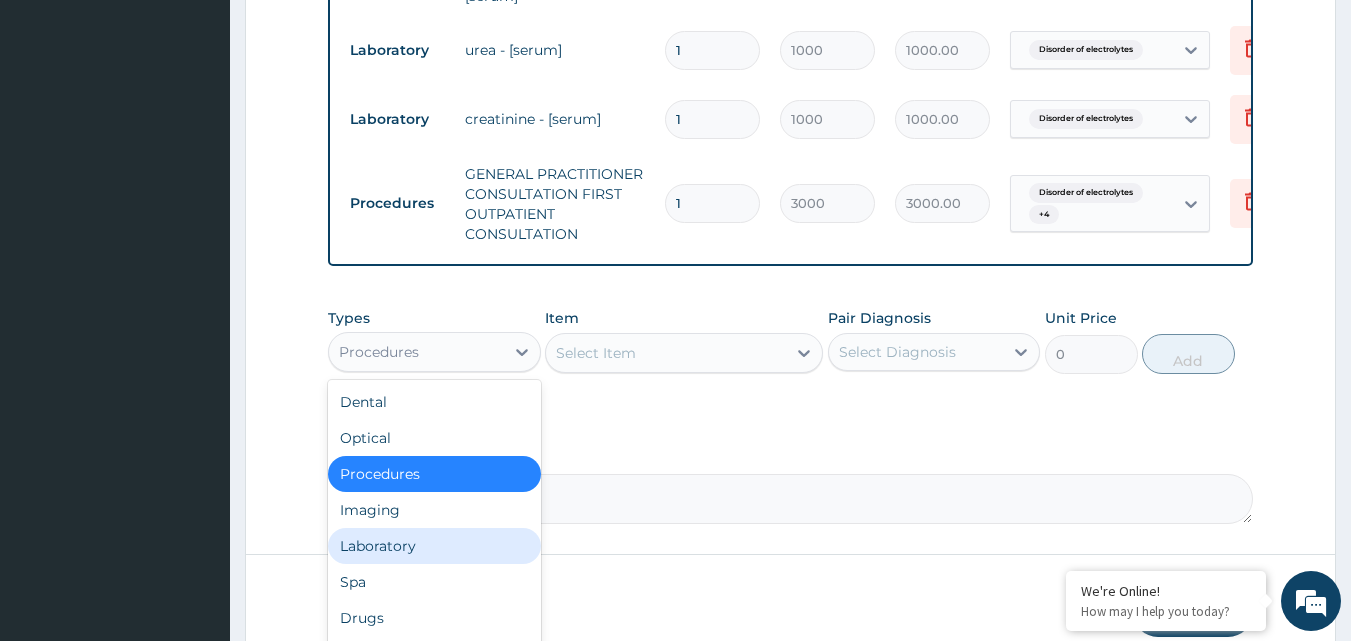 click on "Laboratory" at bounding box center [434, 546] 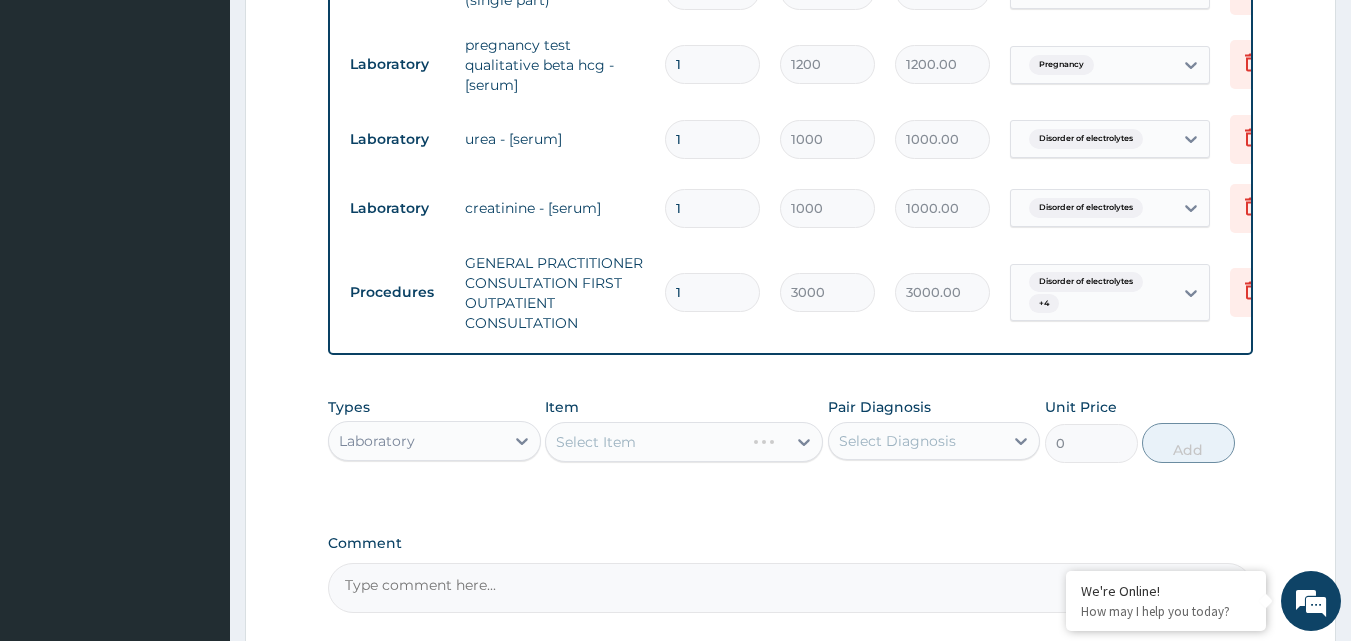 scroll, scrollTop: 1100, scrollLeft: 0, axis: vertical 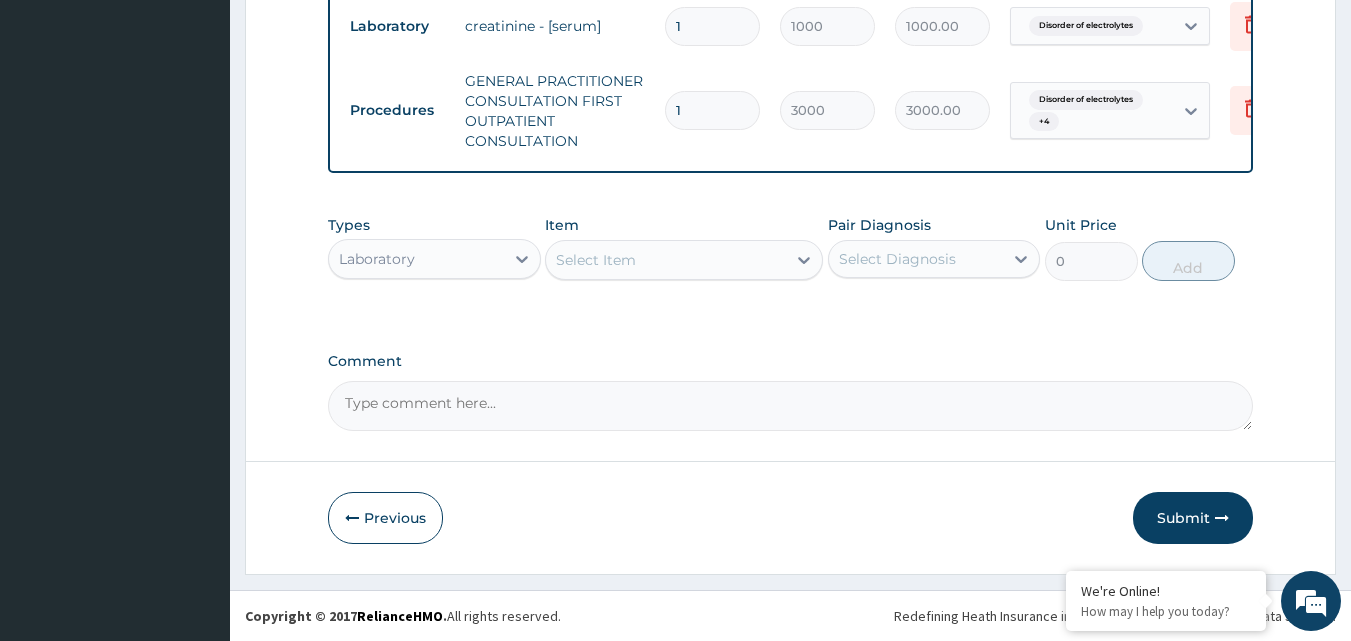 click on "Select Item" at bounding box center [596, 260] 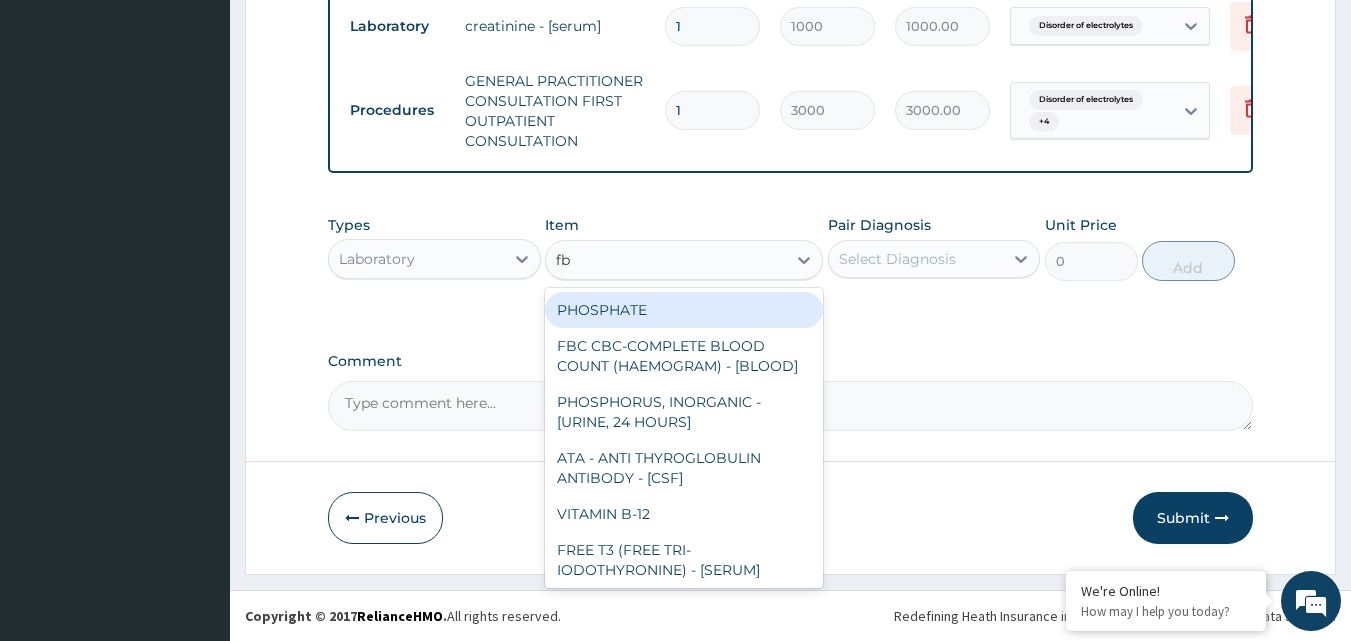 type on "fbc" 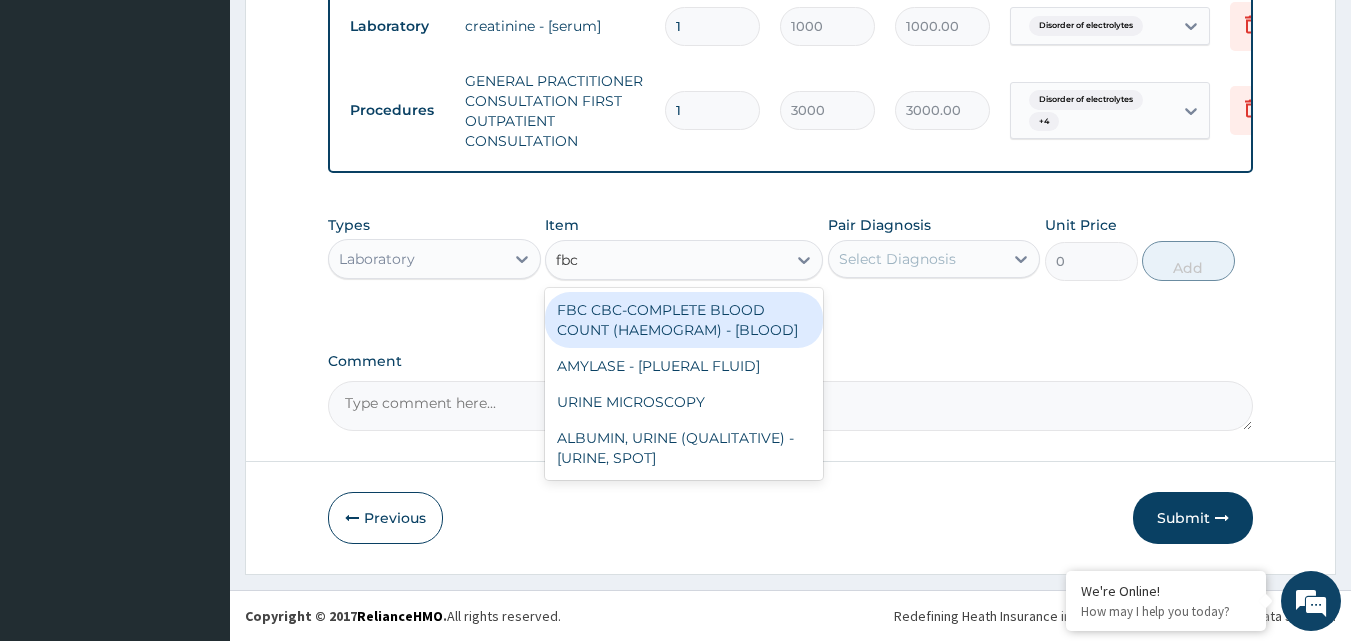 click on "FBC CBC-COMPLETE BLOOD COUNT (HAEMOGRAM) - [BLOOD]" at bounding box center (684, 320) 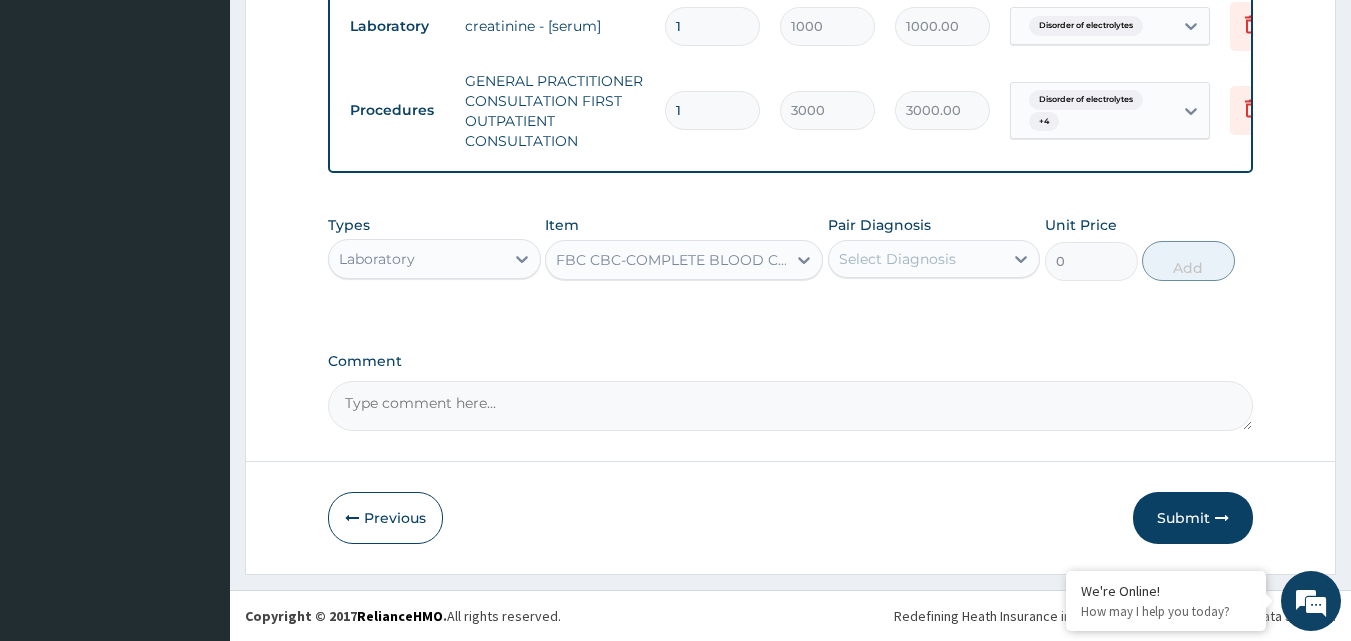 type 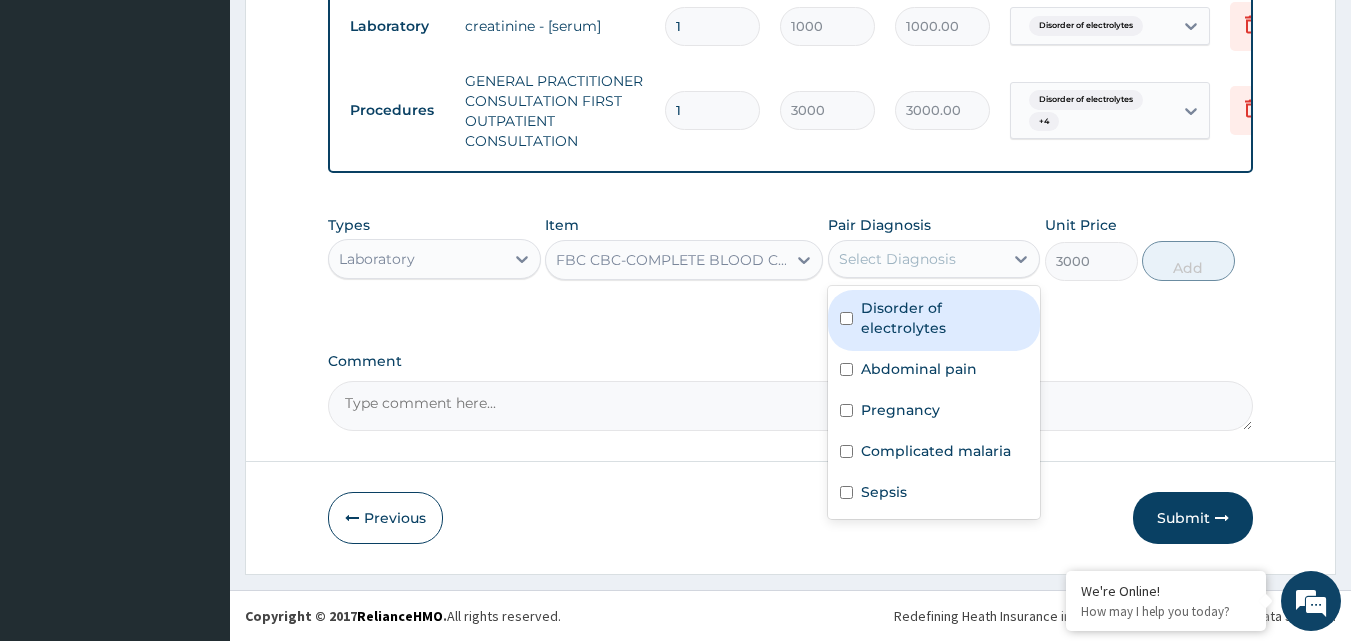 click on "Select Diagnosis" at bounding box center [897, 259] 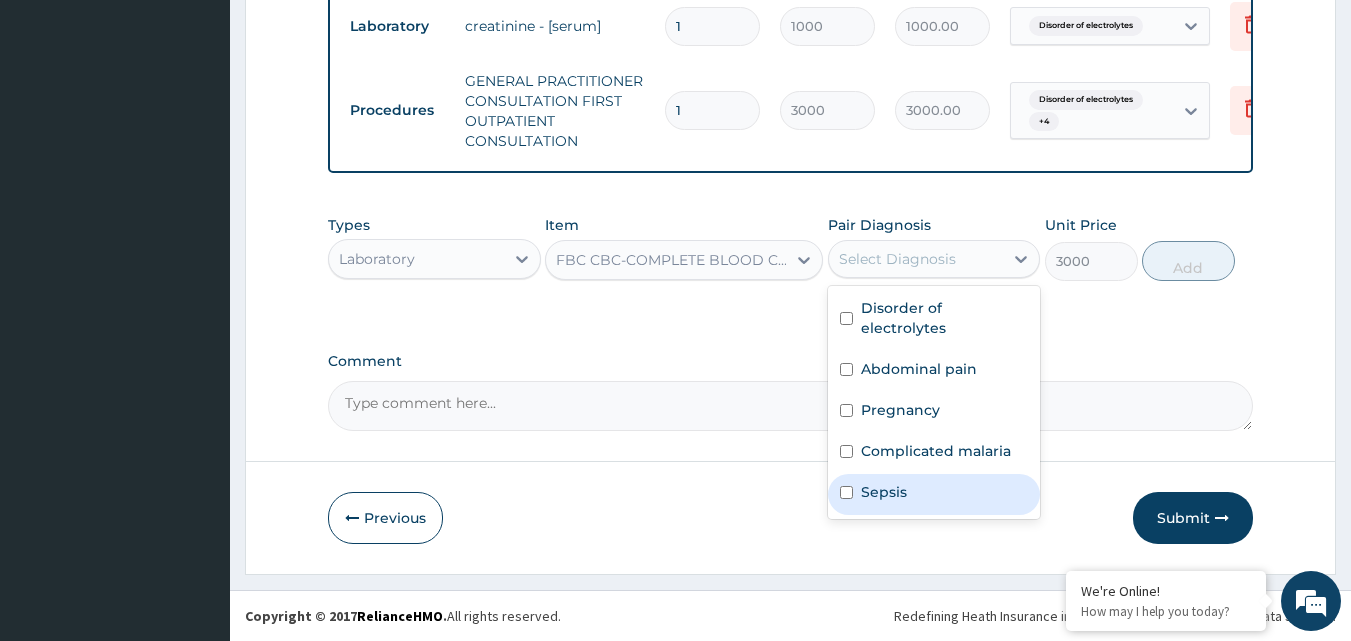 click on "Sepsis" at bounding box center (934, 494) 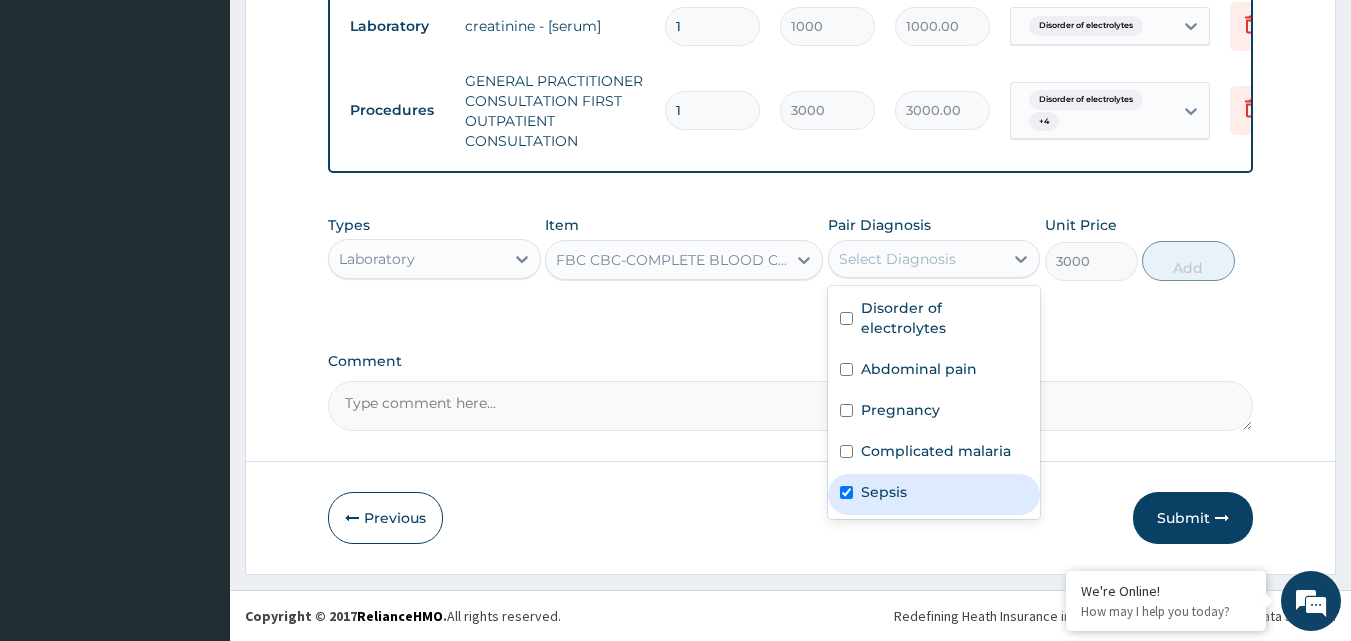 checkbox on "true" 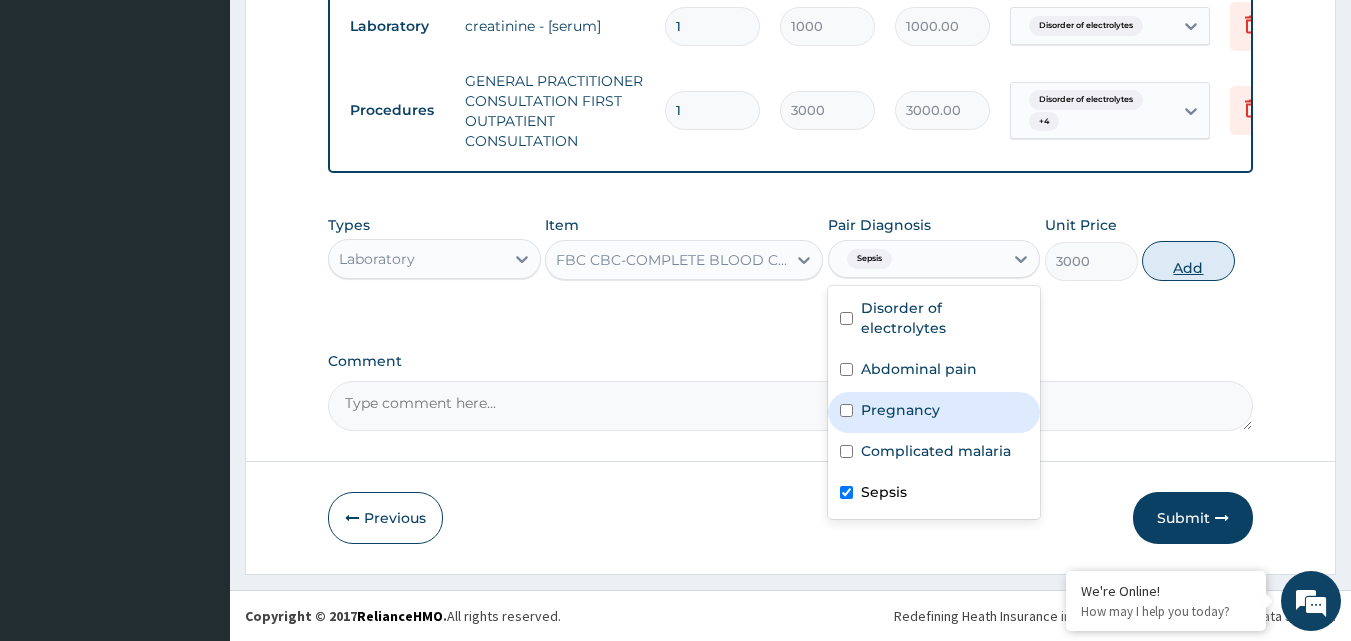 click on "Add" at bounding box center (1188, 261) 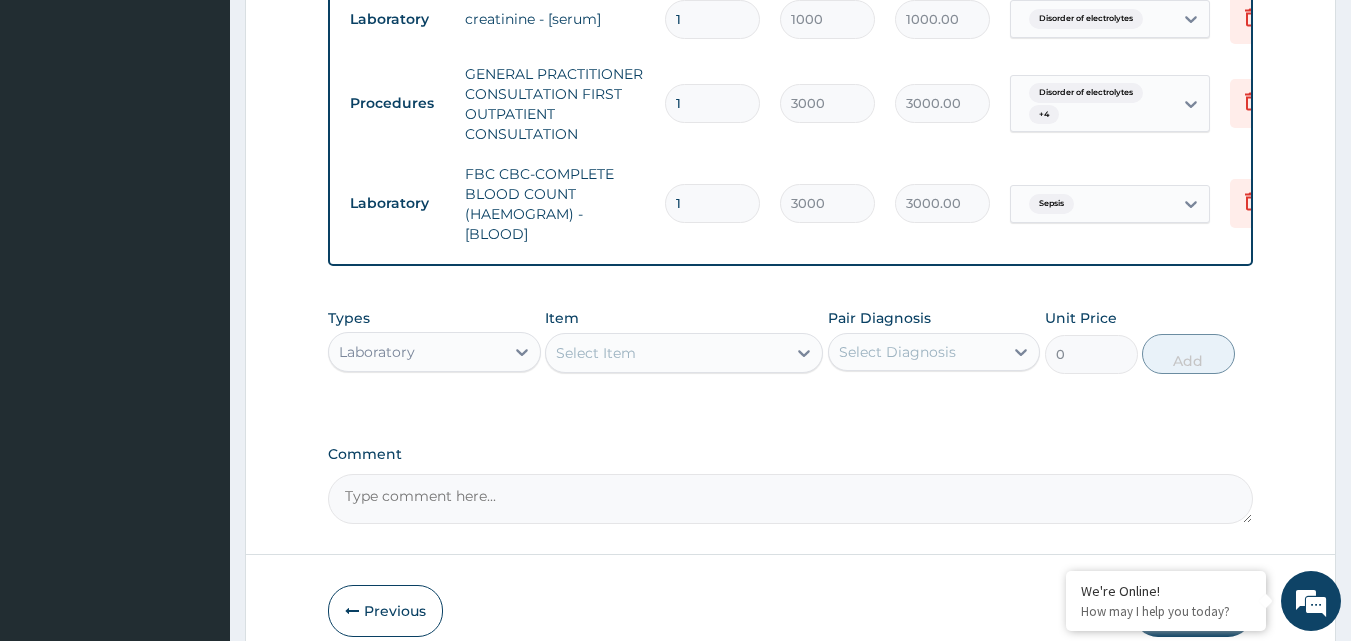 click on "Select Item" at bounding box center [666, 353] 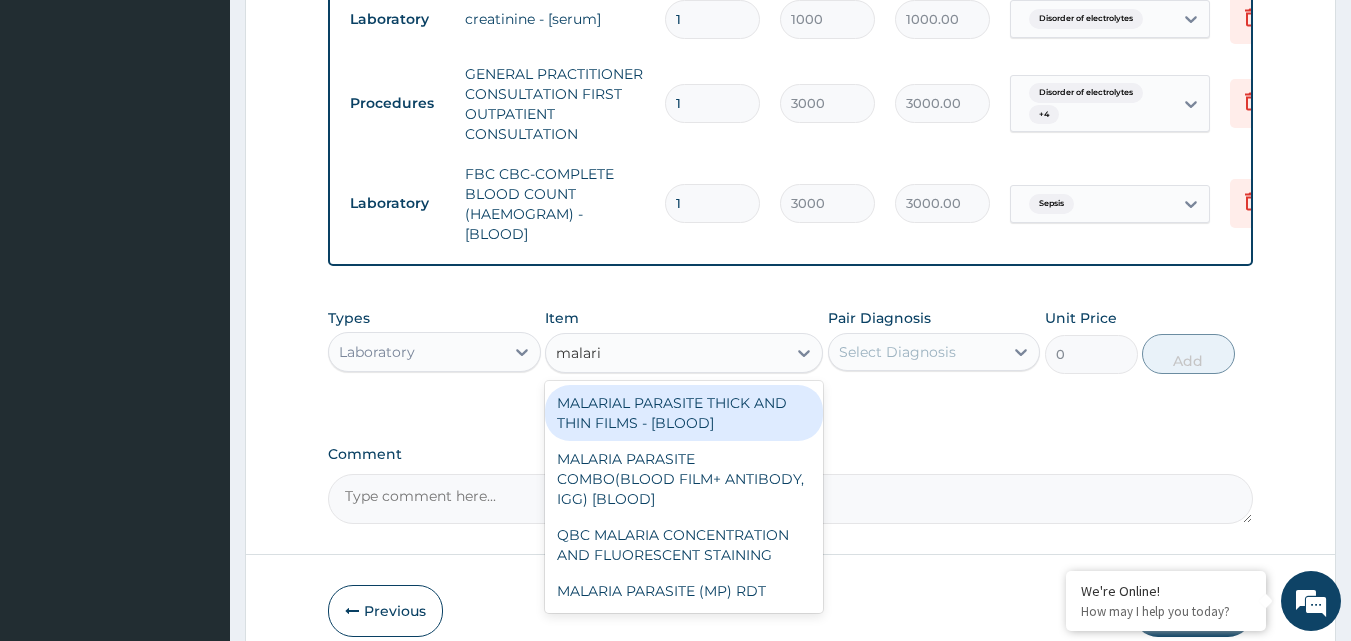 type on "malaria" 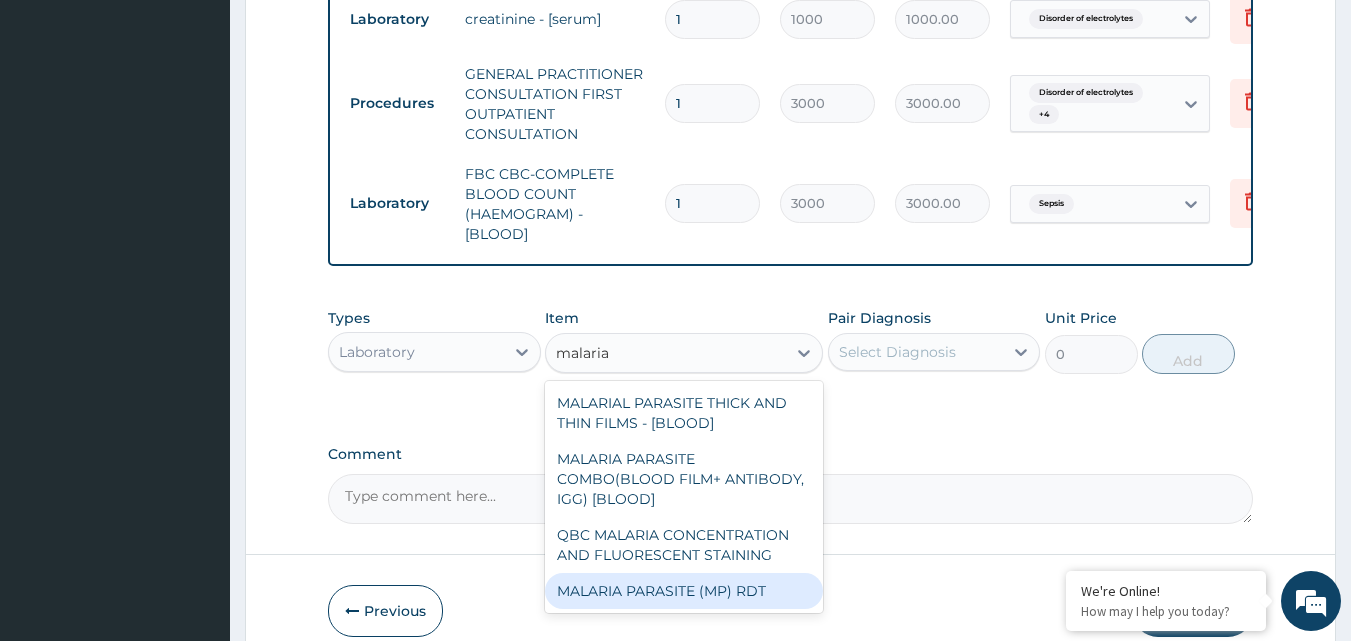 click on "MALARIA PARASITE (MP) RDT" at bounding box center [684, 591] 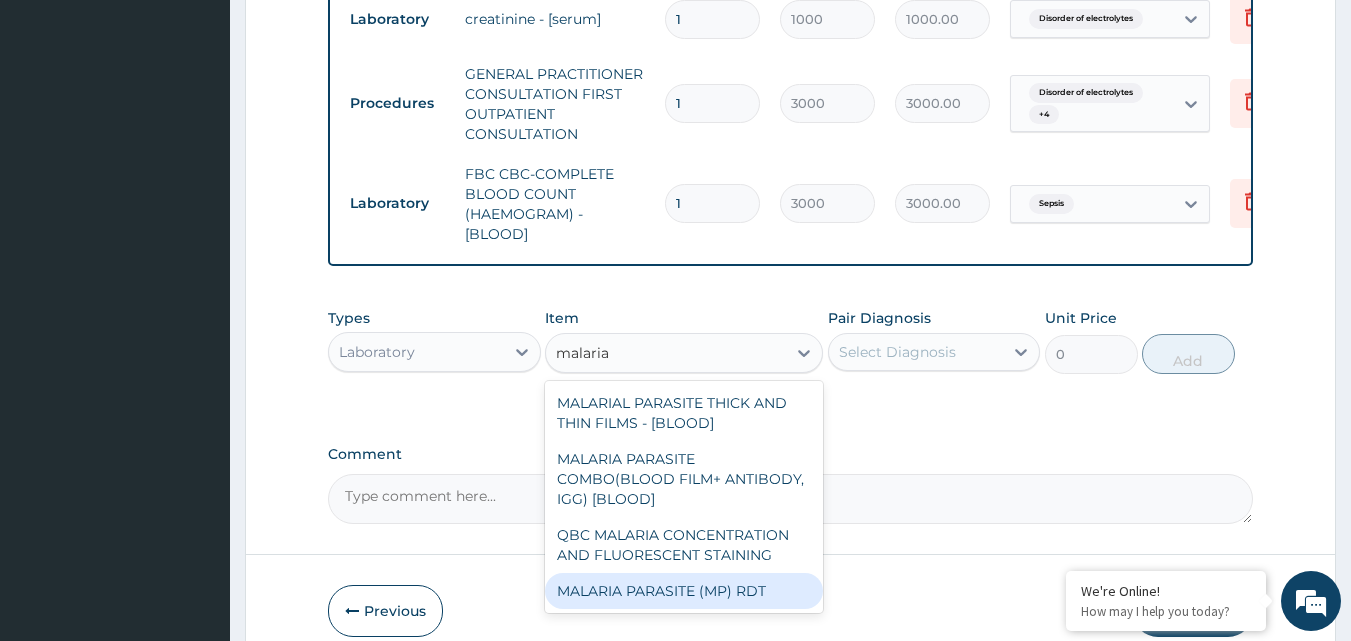 type 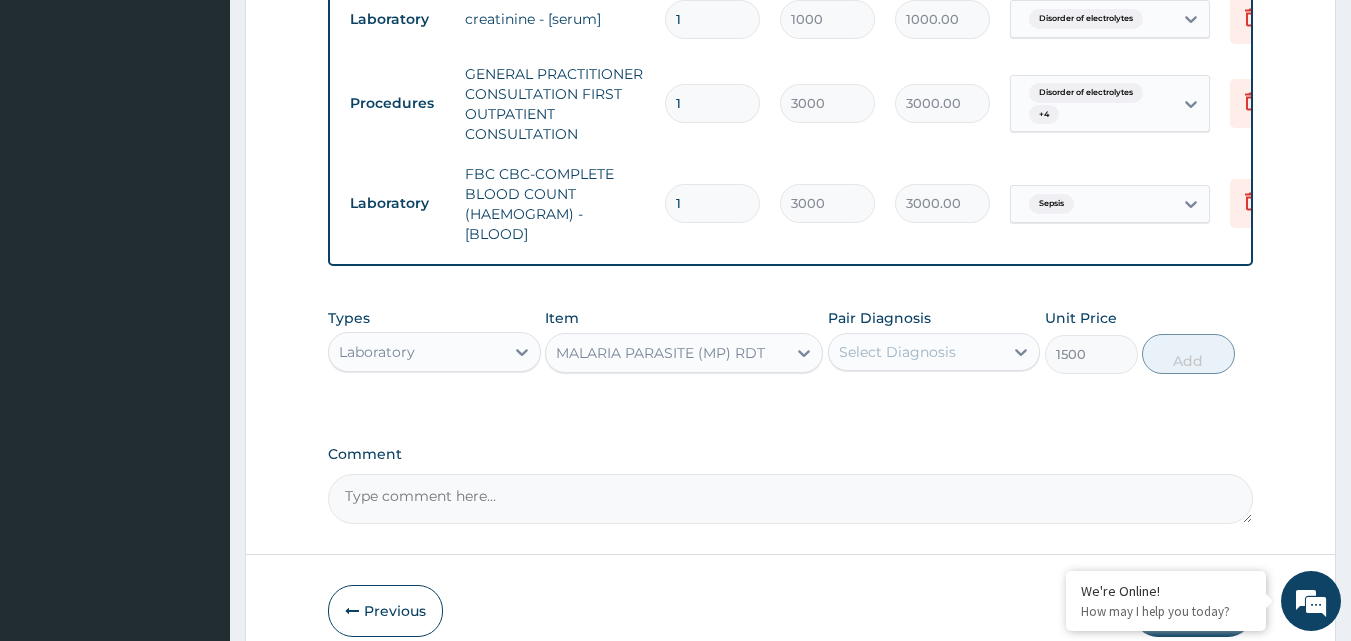 click on "Select Diagnosis" at bounding box center [897, 352] 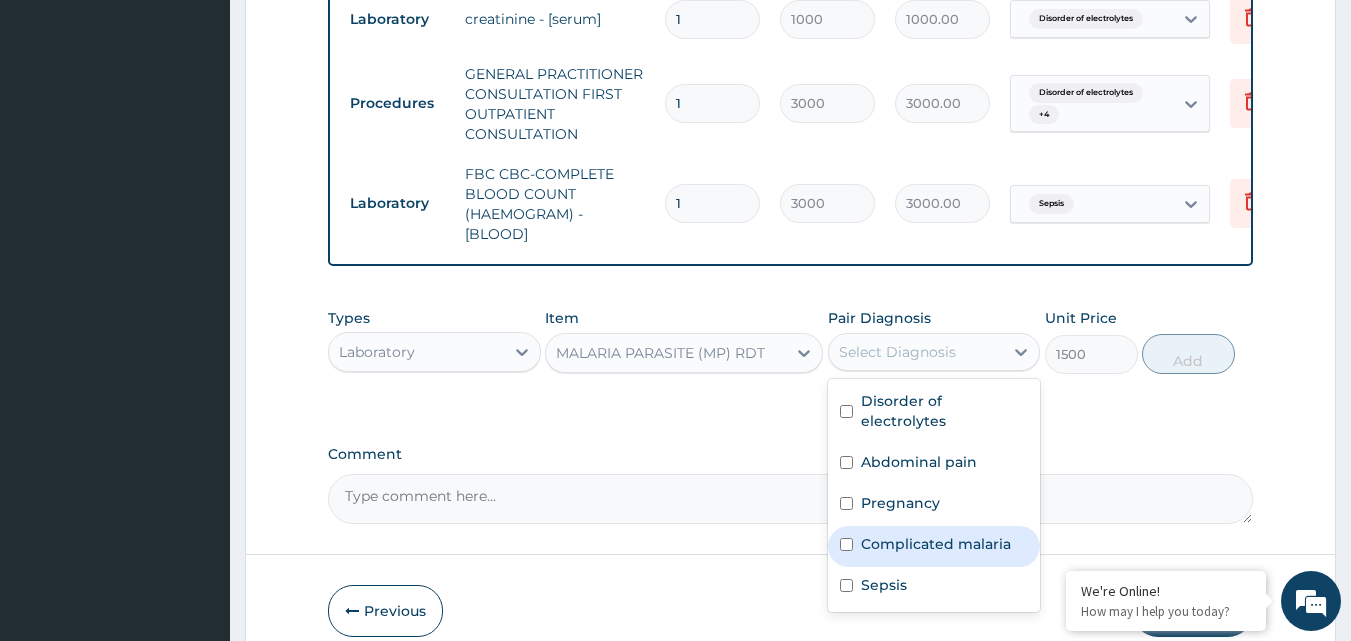 click on "Complicated malaria" at bounding box center [934, 546] 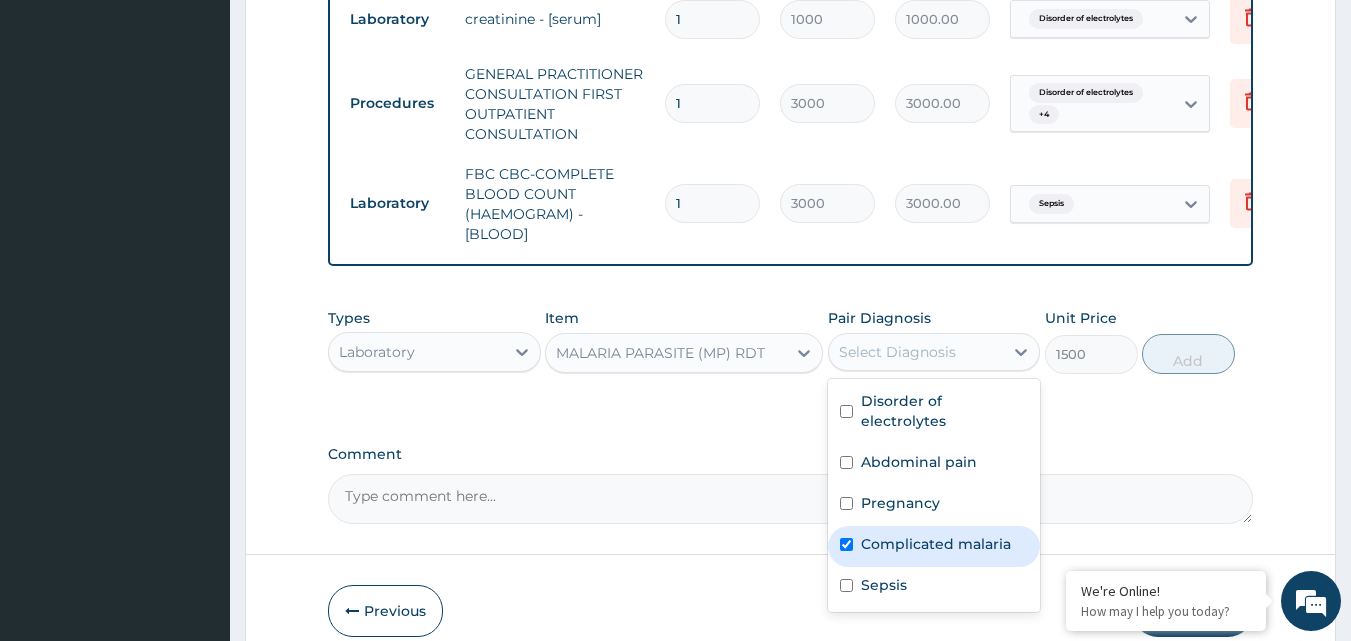 checkbox on "true" 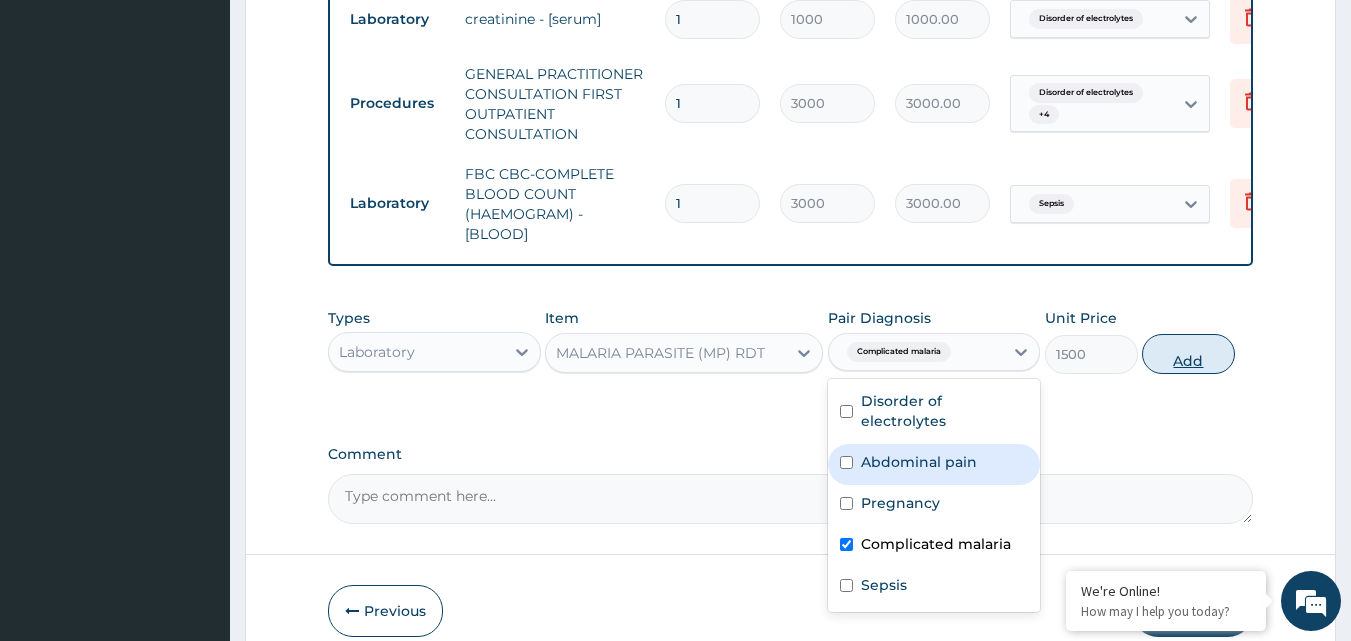 click on "Add" at bounding box center [1188, 354] 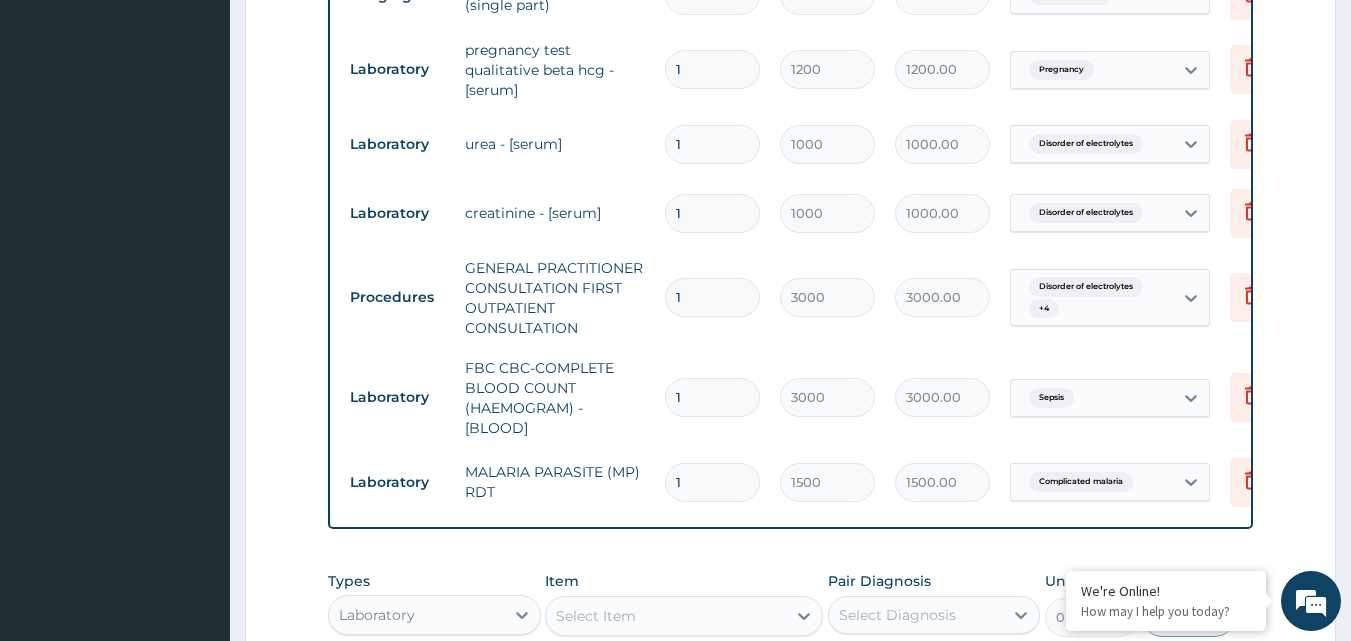scroll, scrollTop: 1277, scrollLeft: 0, axis: vertical 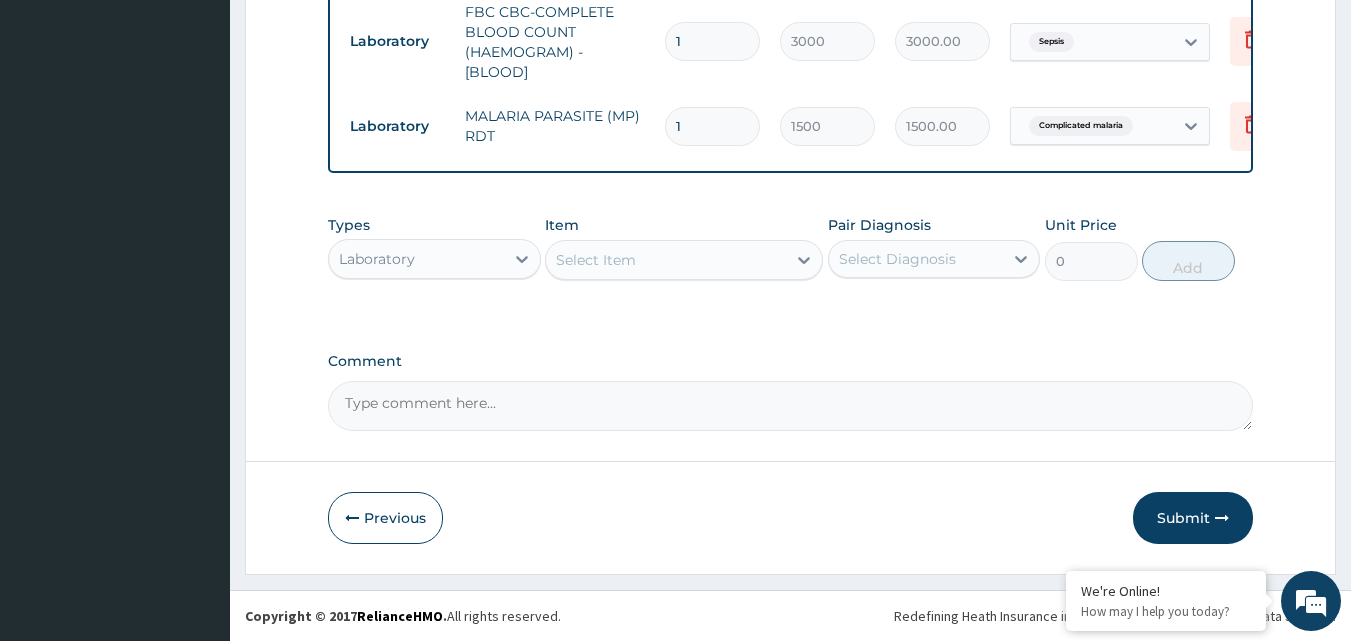click on "Select Item" at bounding box center (666, 260) 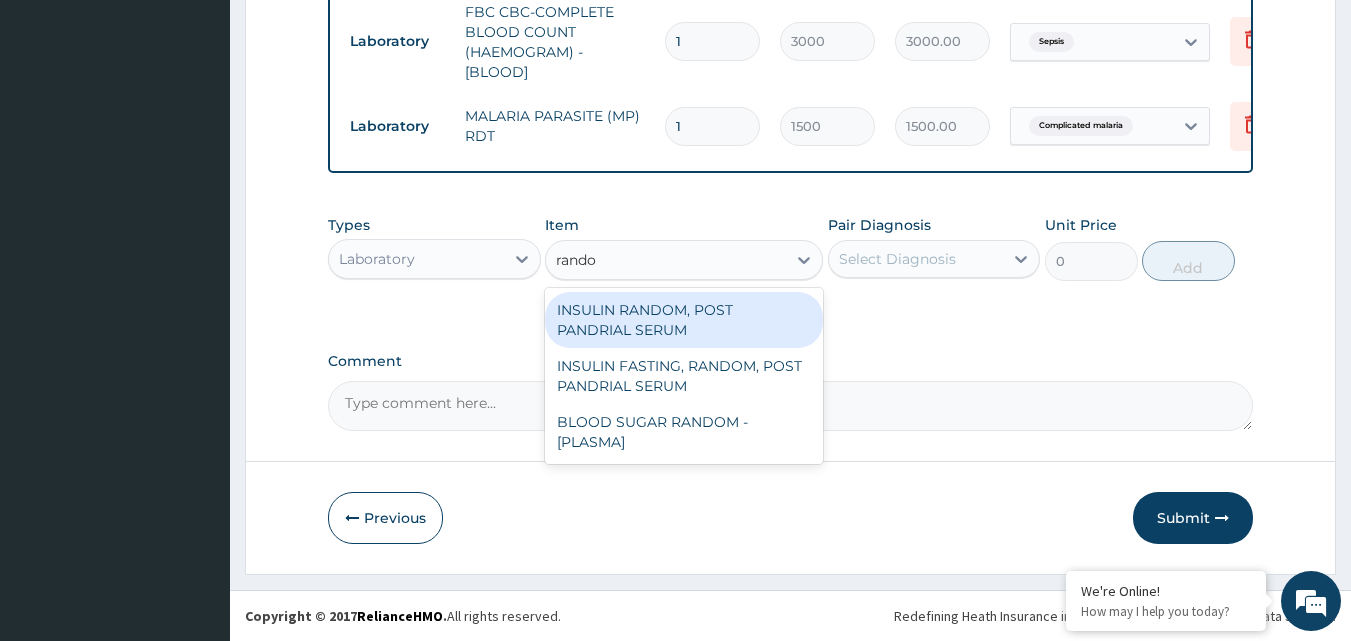 type on "random" 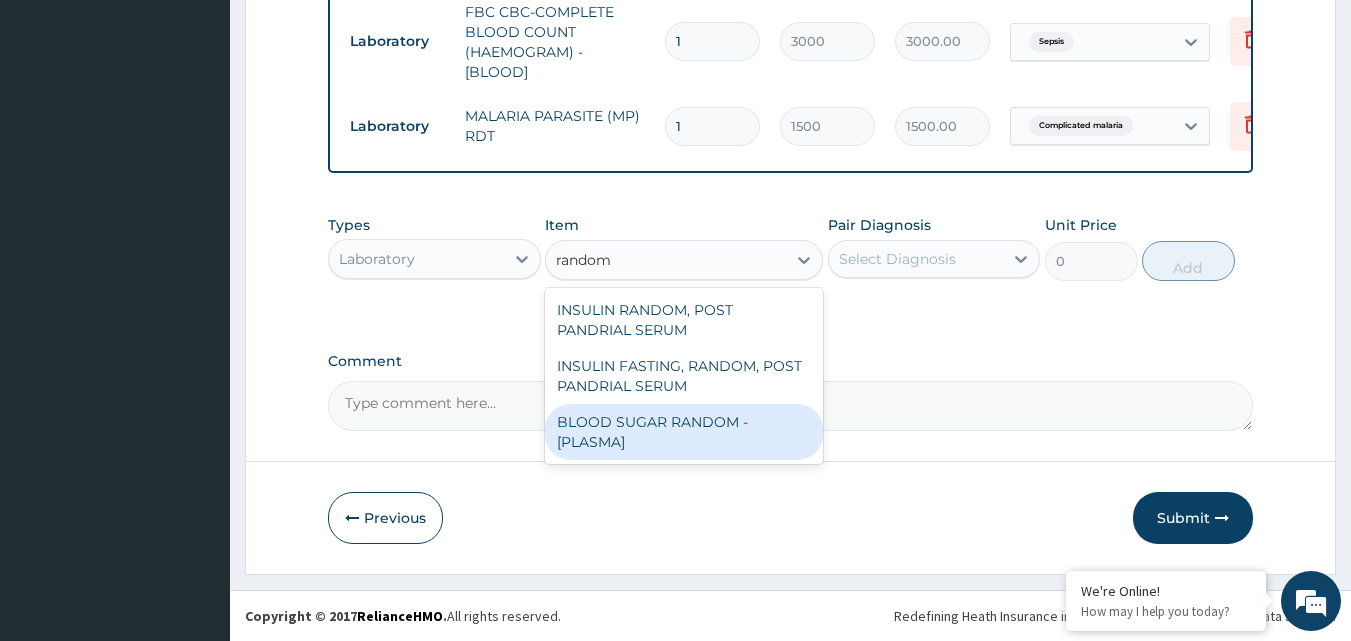 click on "BLOOD SUGAR RANDOM - [PLASMA]" at bounding box center [684, 432] 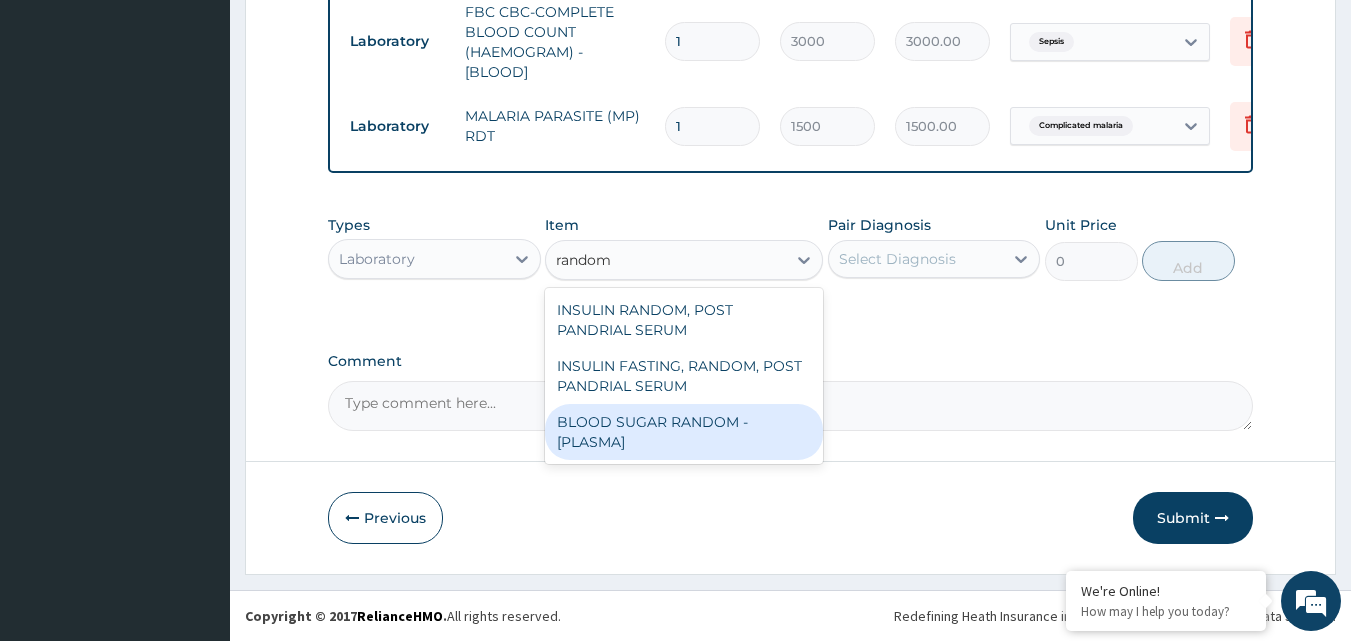 type 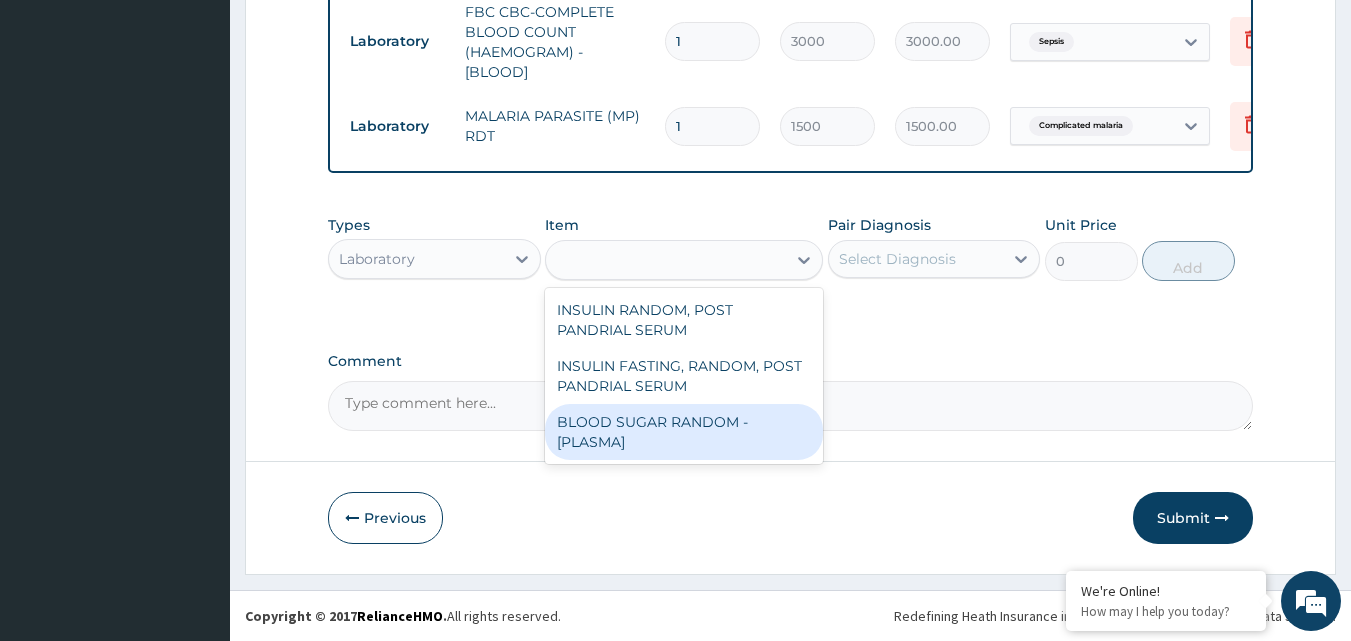 type on "1500" 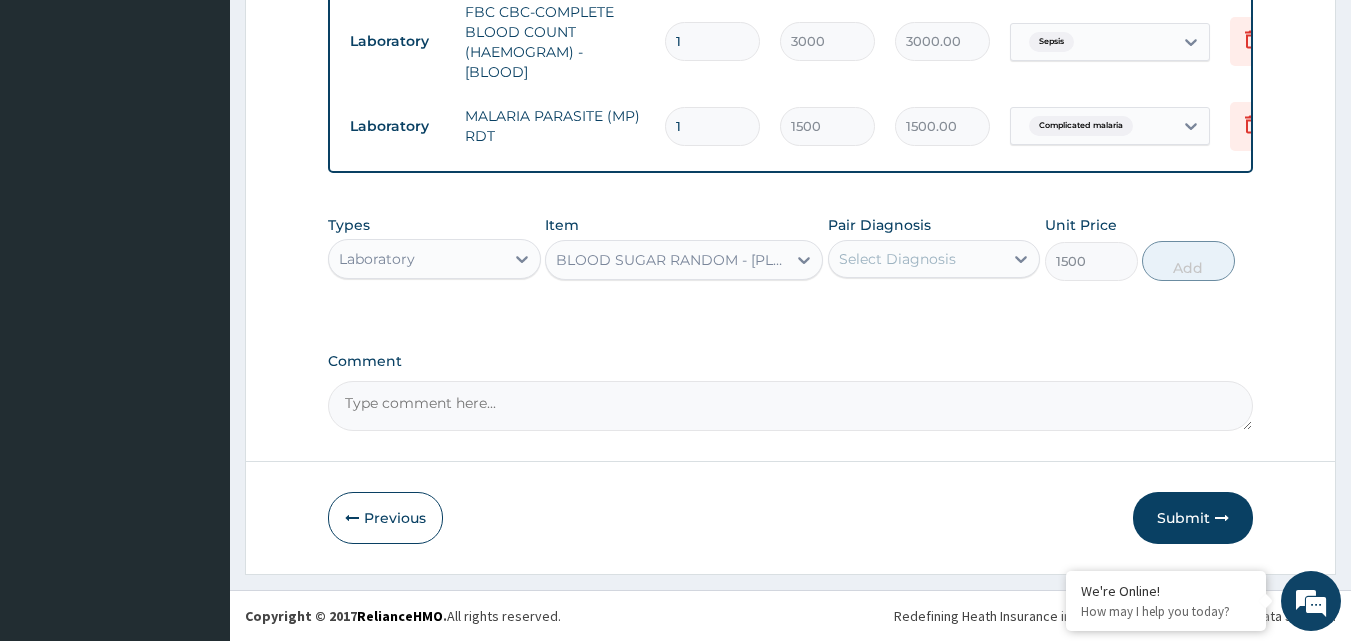 click on "Select Diagnosis" at bounding box center [916, 259] 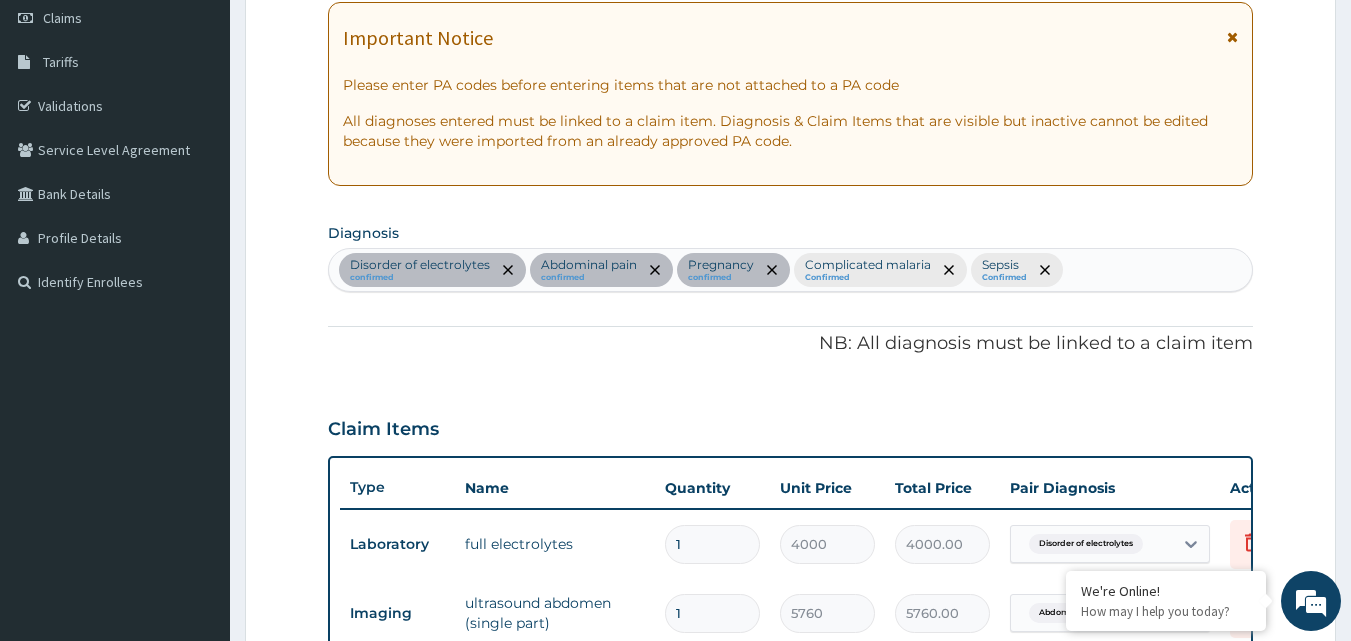 scroll, scrollTop: 277, scrollLeft: 0, axis: vertical 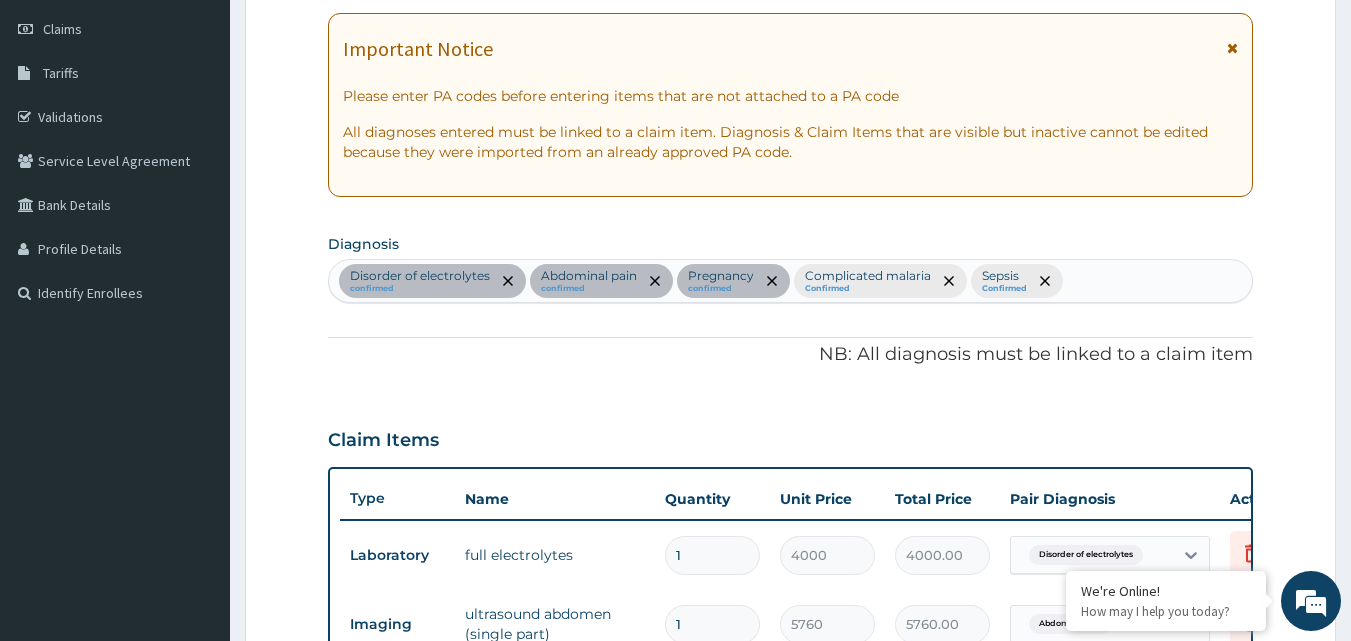 click on "Disorder of electrolytes confirmed Abdominal pain confirmed Pregnancy confirmed Complicated malaria Confirmed Sepsis Confirmed" at bounding box center [791, 281] 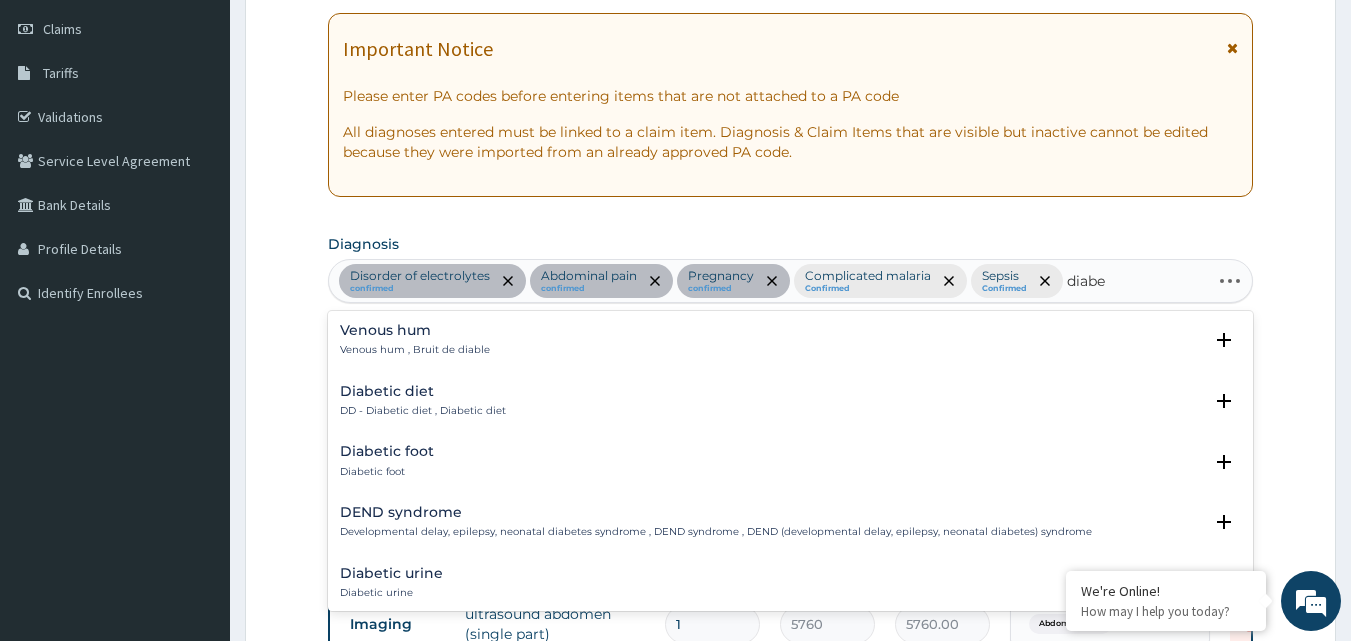 type on "diabet" 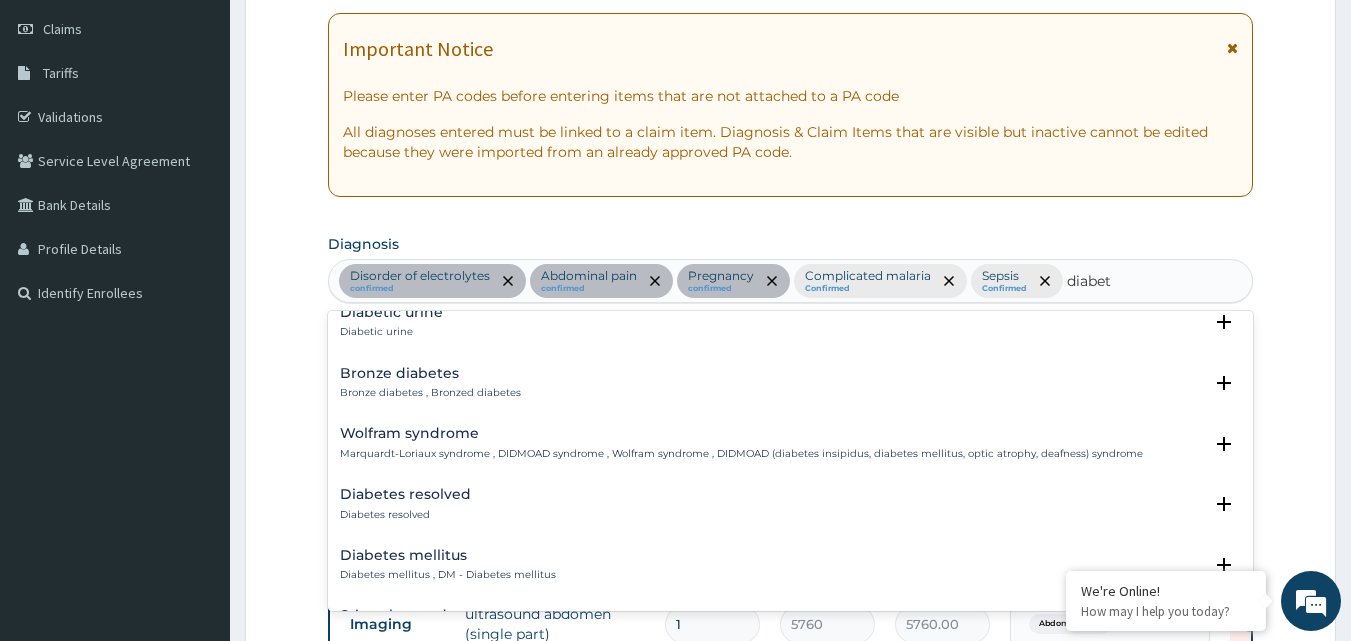 scroll, scrollTop: 300, scrollLeft: 0, axis: vertical 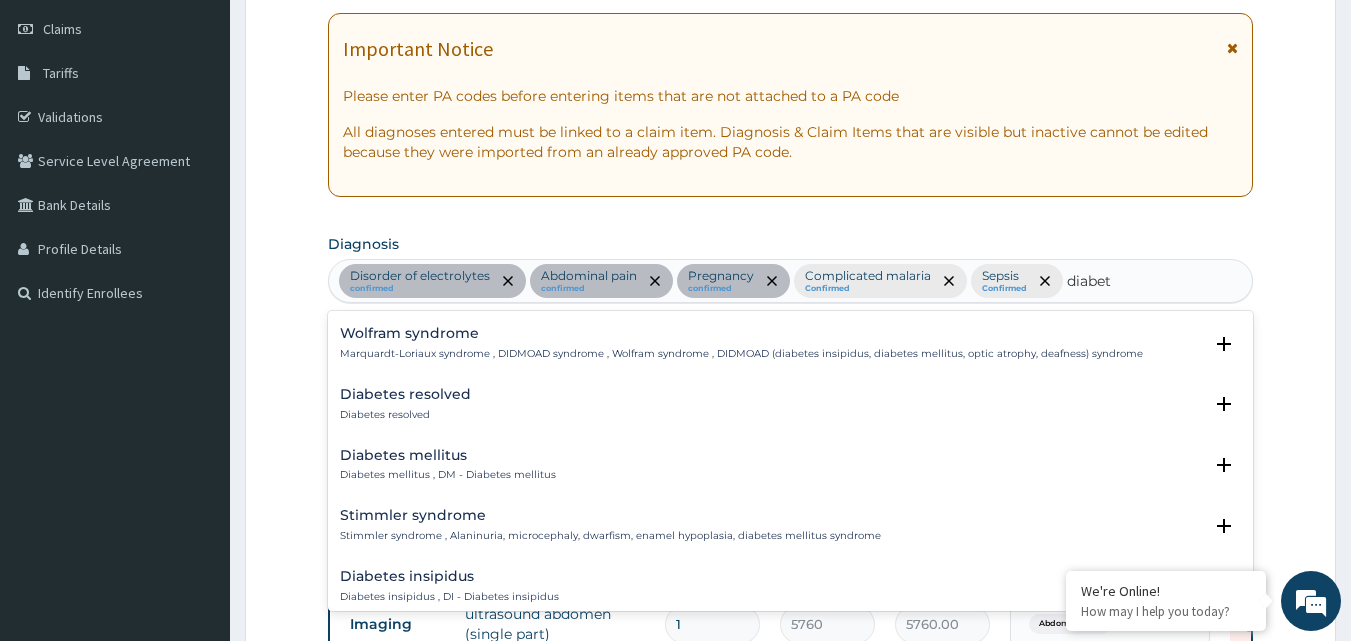 click on "Diabetes mellitus" at bounding box center [448, 455] 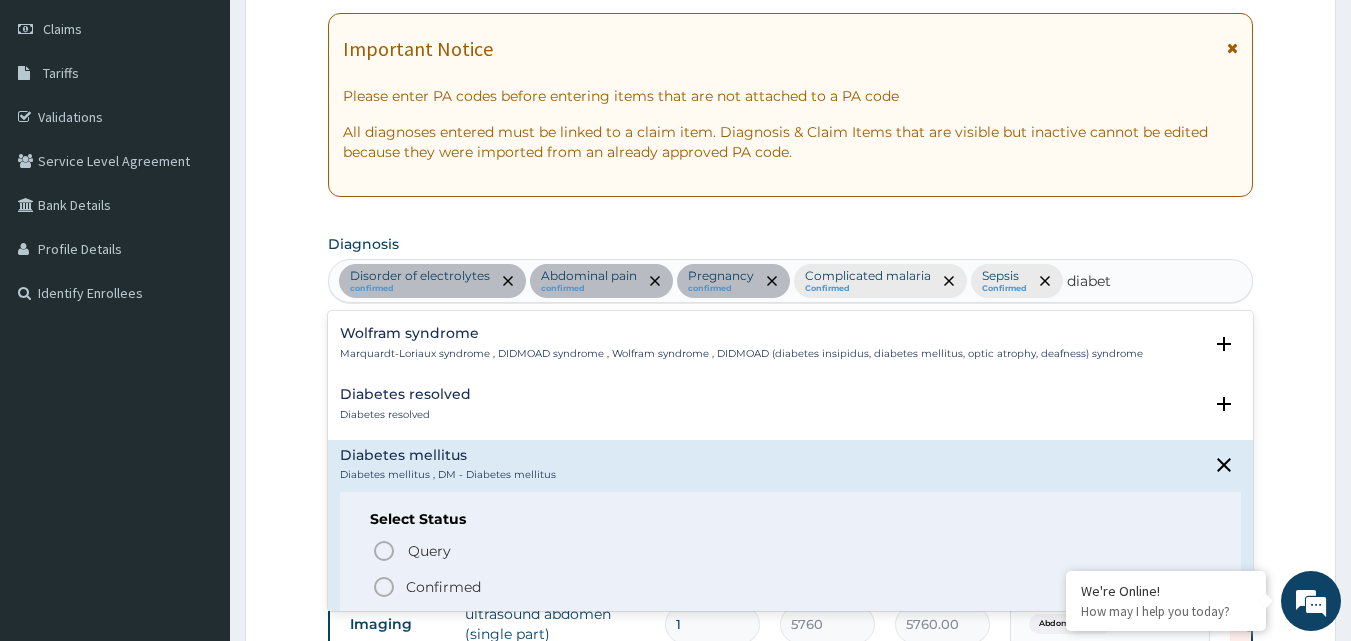 scroll, scrollTop: 400, scrollLeft: 0, axis: vertical 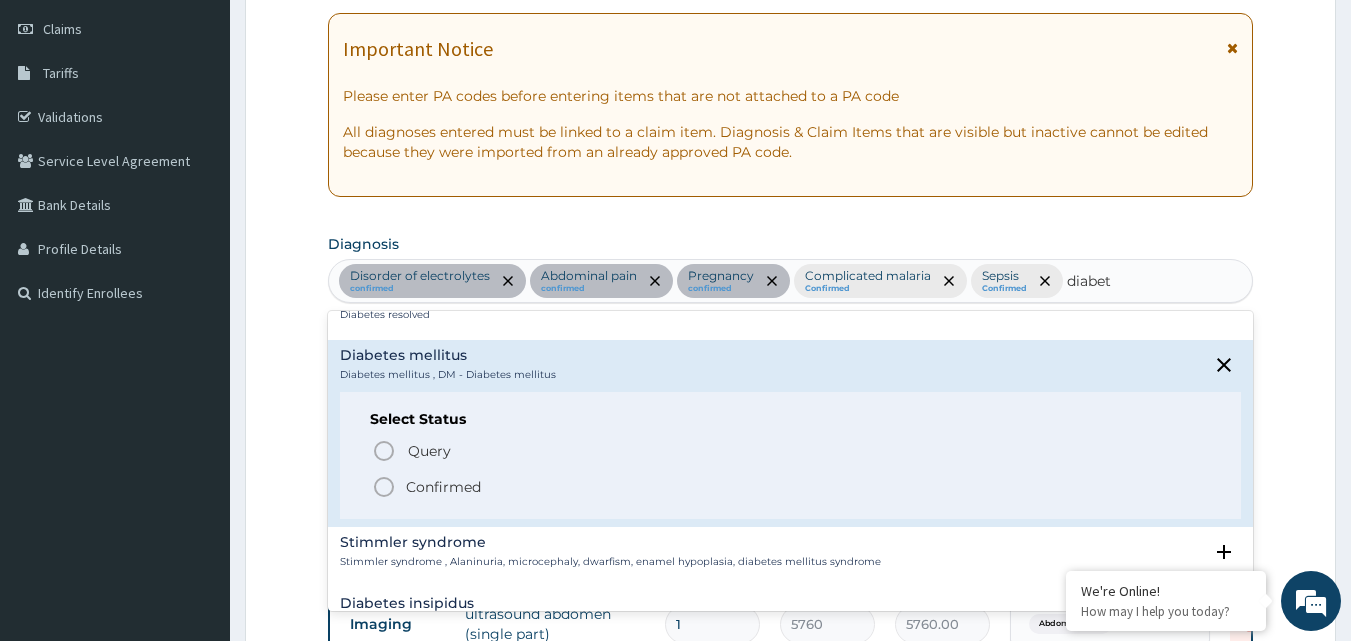 click 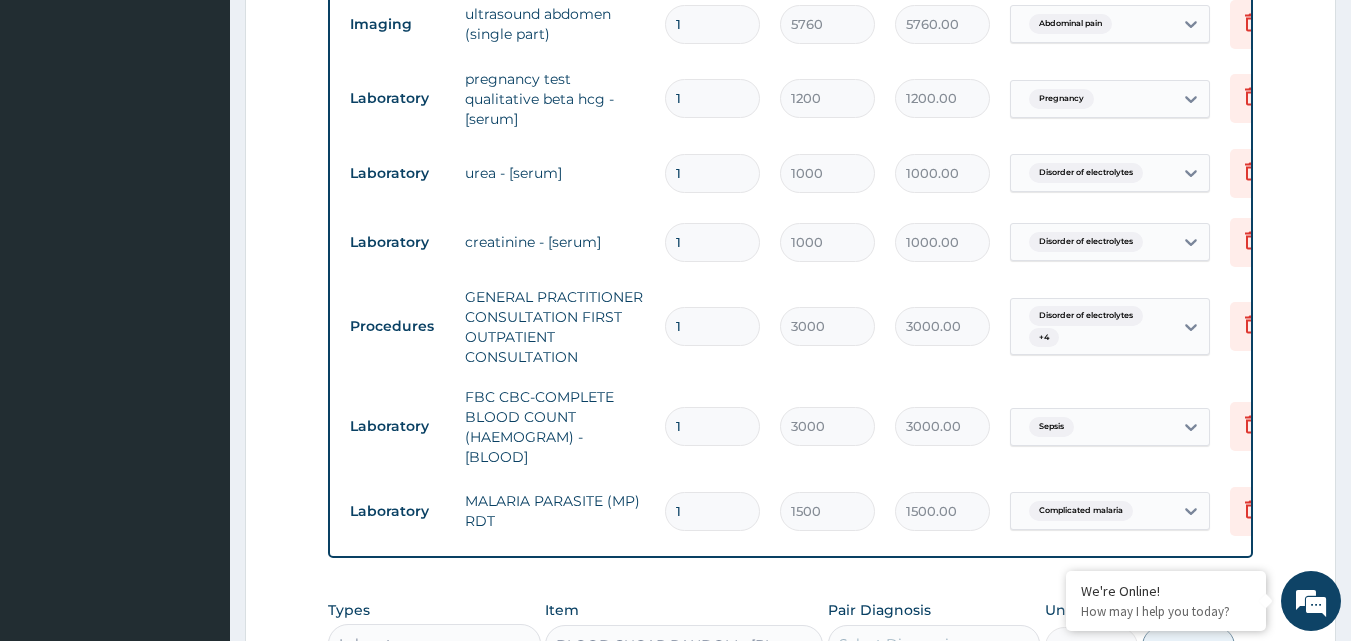 scroll, scrollTop: 1077, scrollLeft: 0, axis: vertical 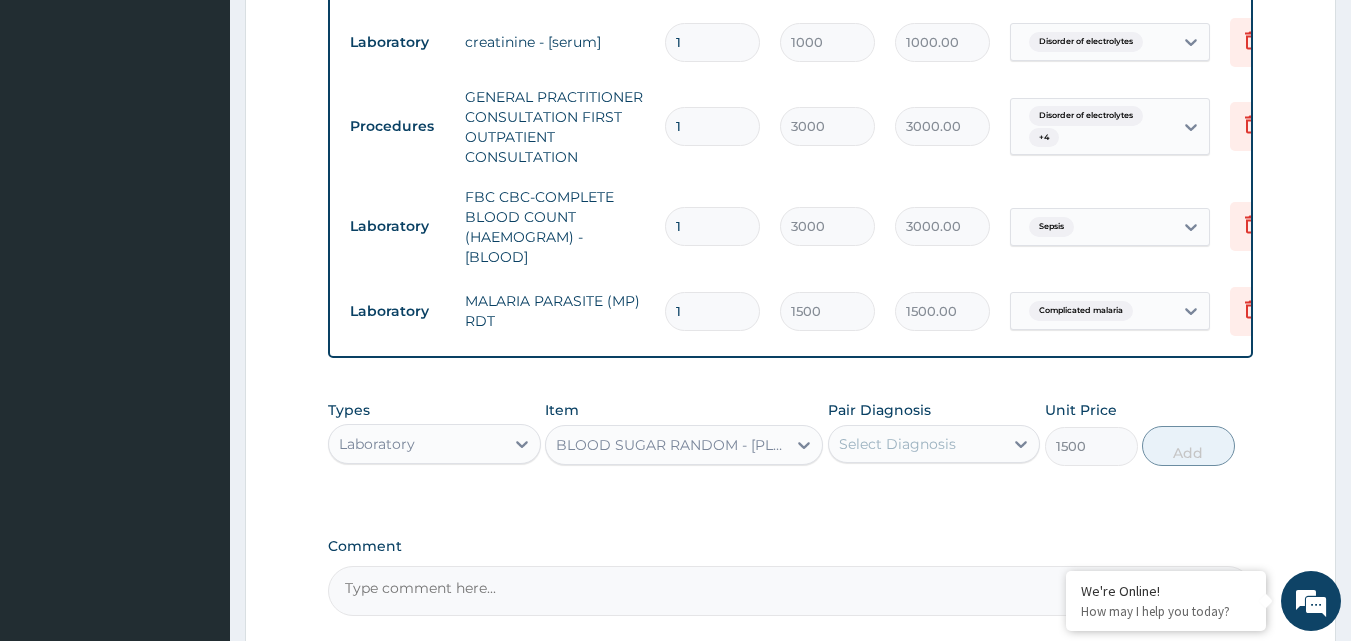 click on "Select Diagnosis" at bounding box center (897, 444) 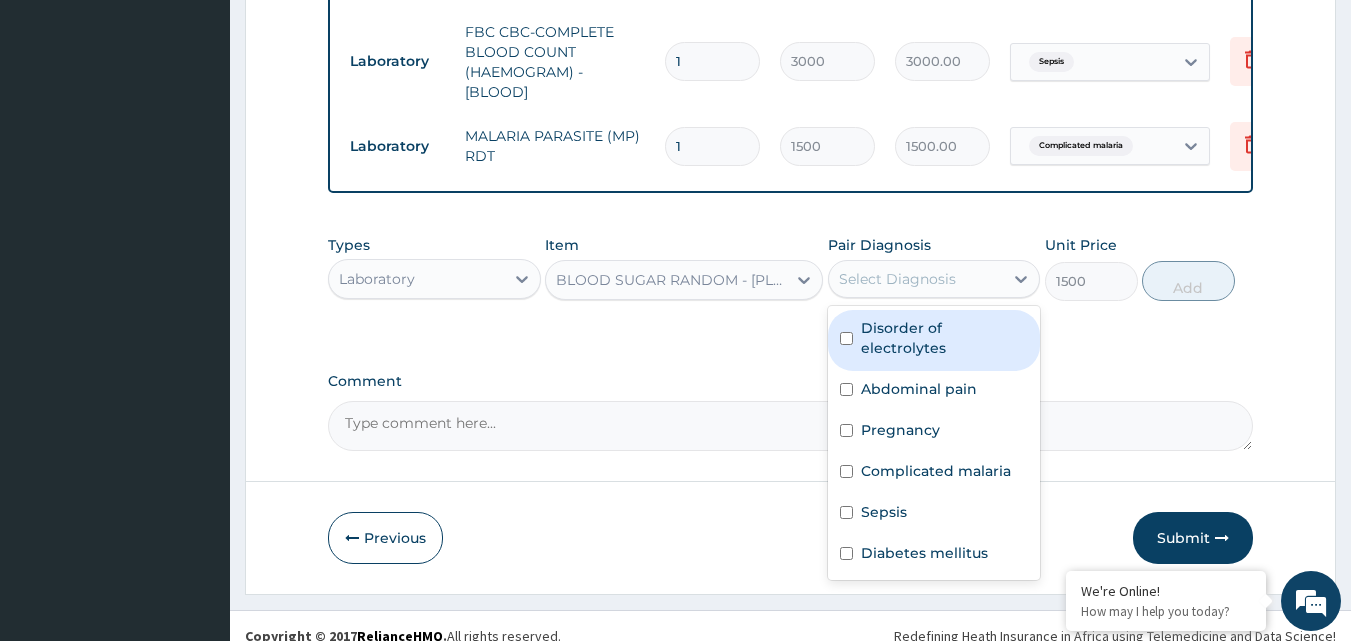 scroll, scrollTop: 1277, scrollLeft: 0, axis: vertical 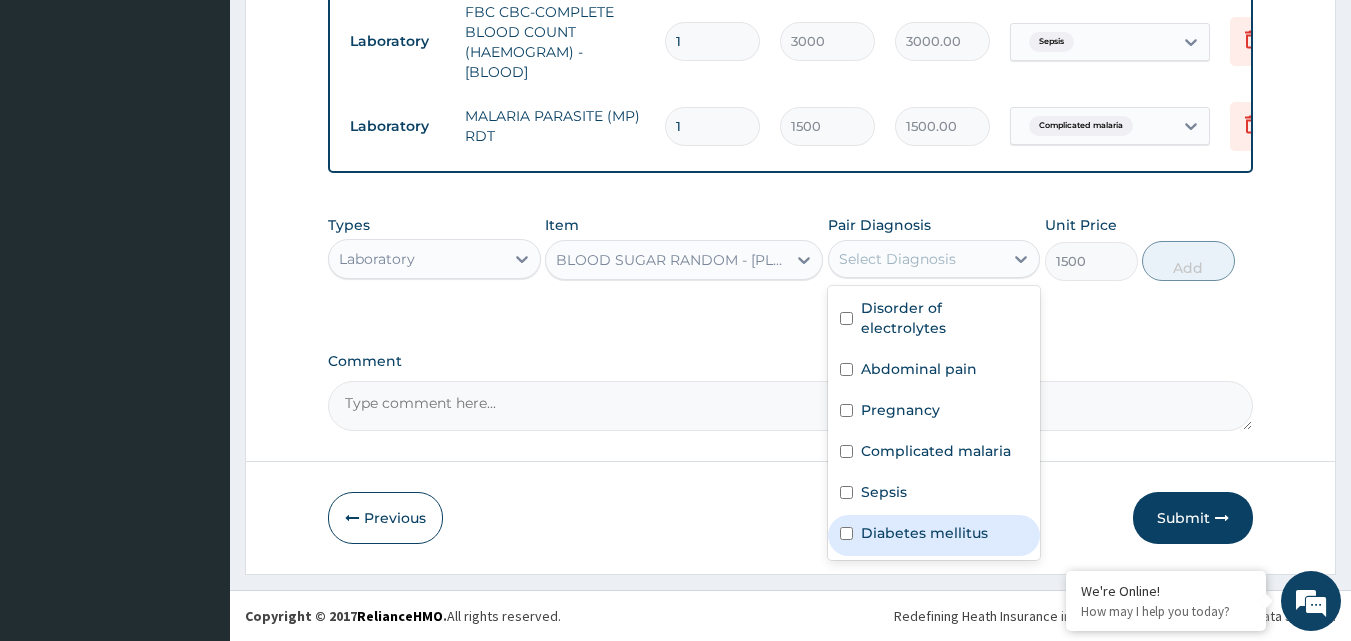 click at bounding box center (846, 533) 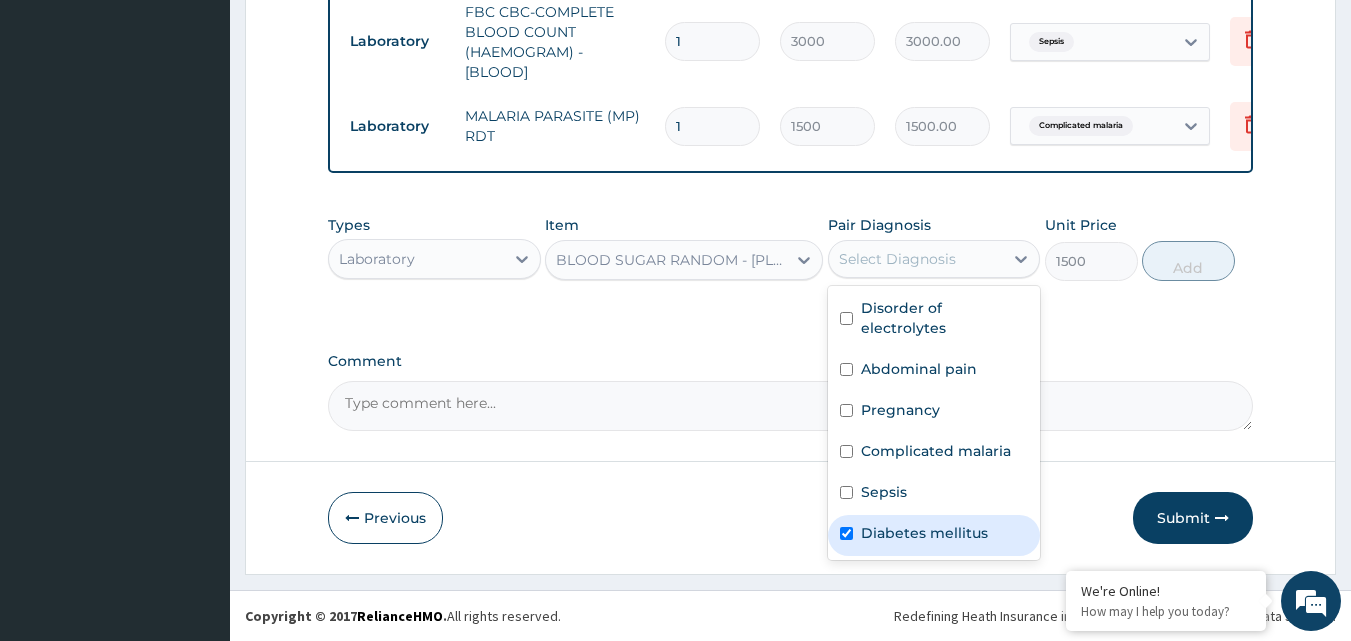 checkbox on "true" 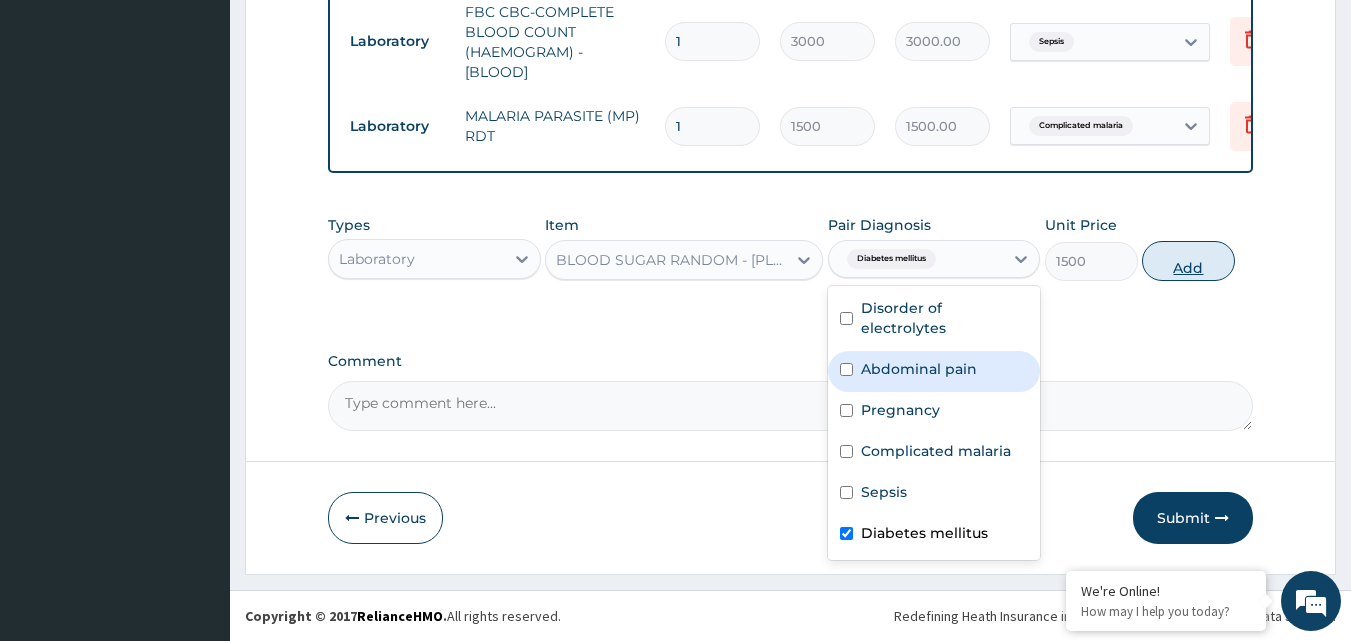 click on "Add" at bounding box center (1188, 261) 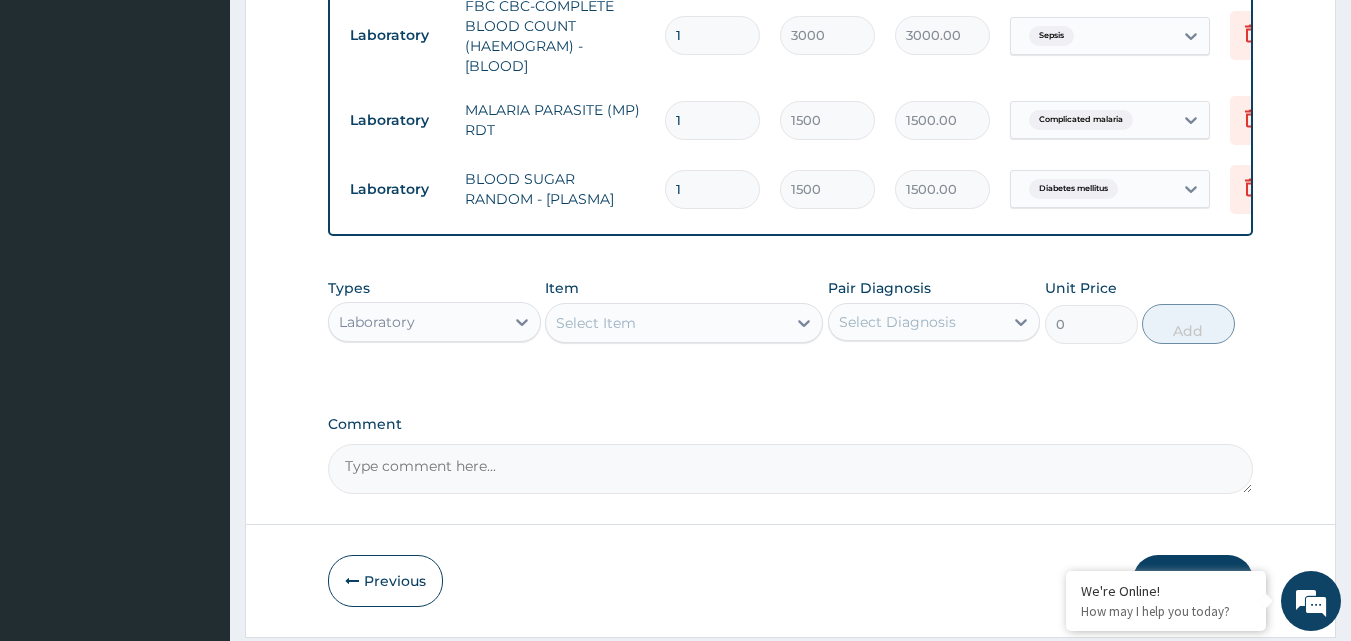scroll, scrollTop: 1277, scrollLeft: 0, axis: vertical 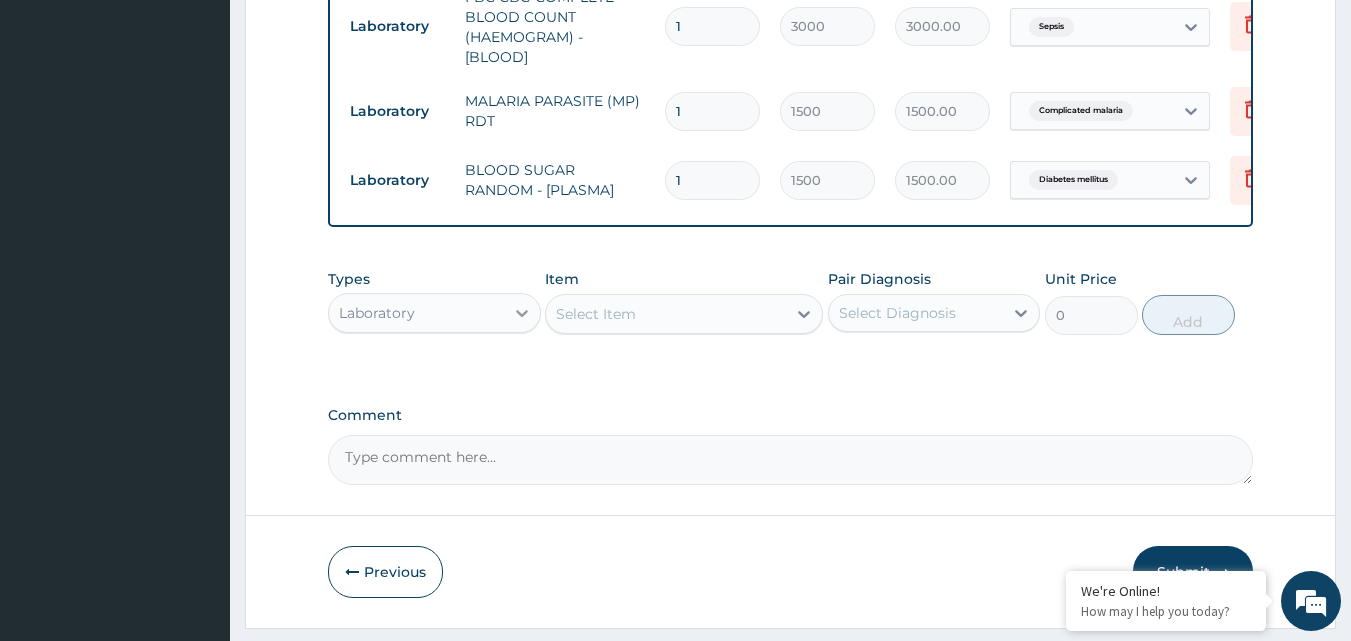 click 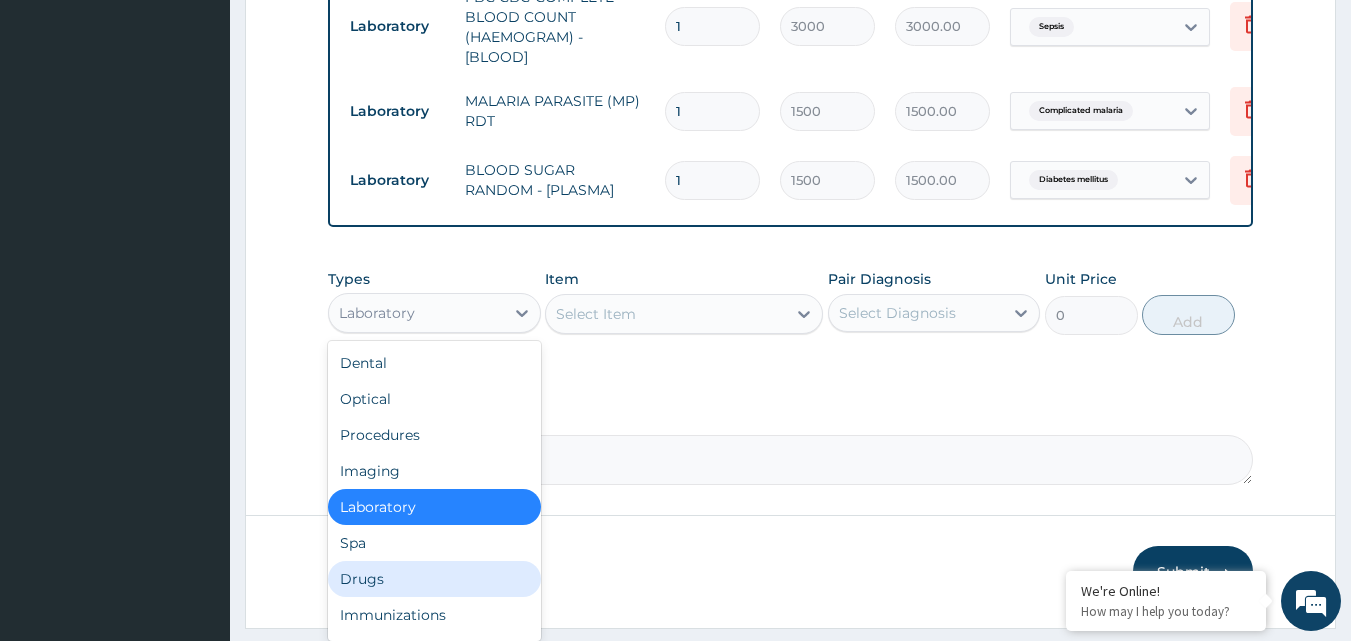 click on "Drugs" at bounding box center [434, 579] 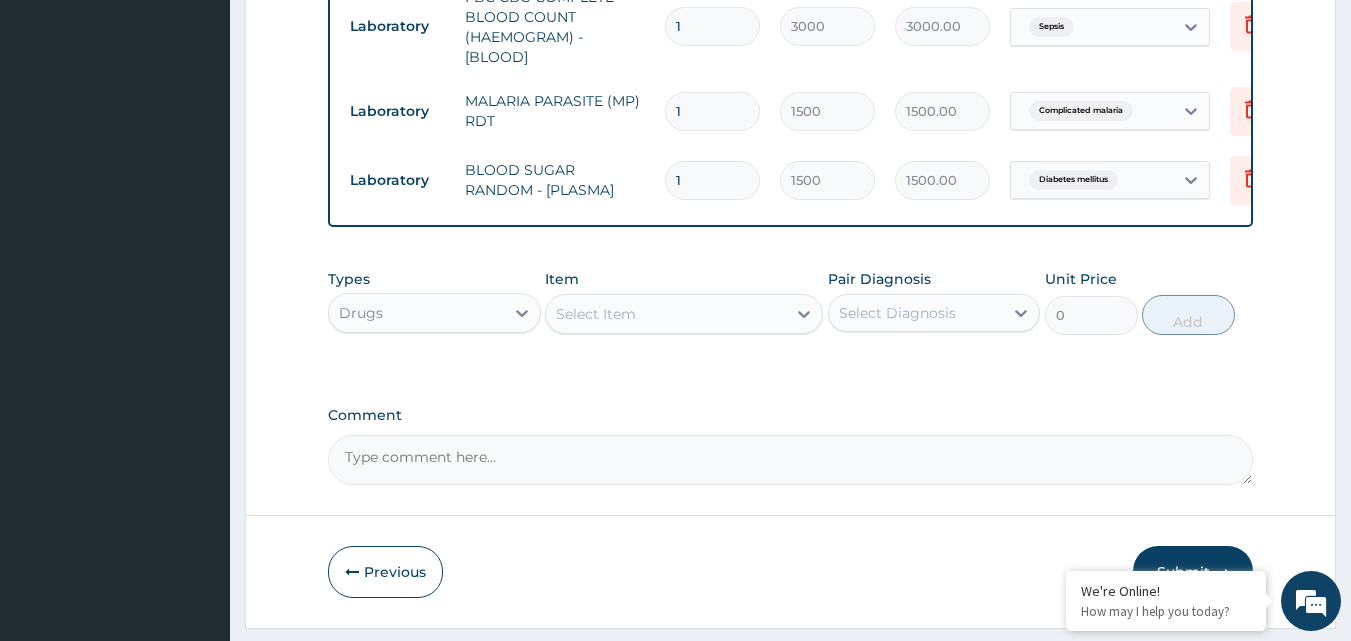 click on "Select Item" at bounding box center [666, 314] 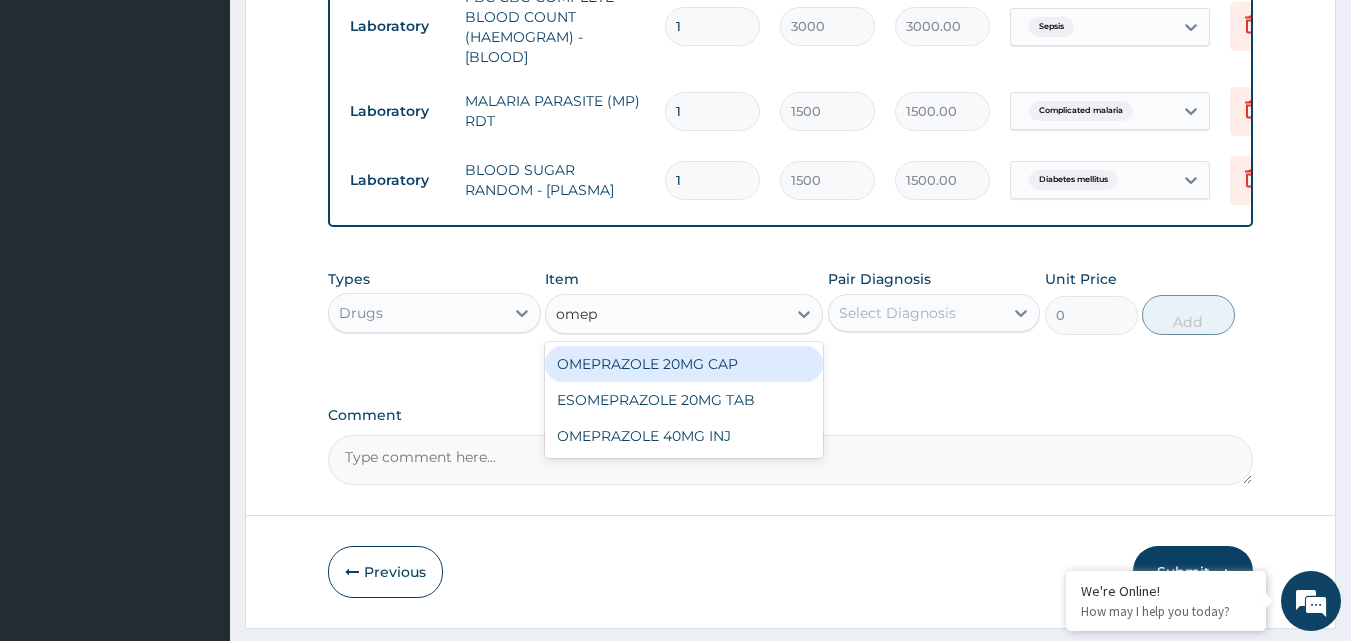 type on "omepr" 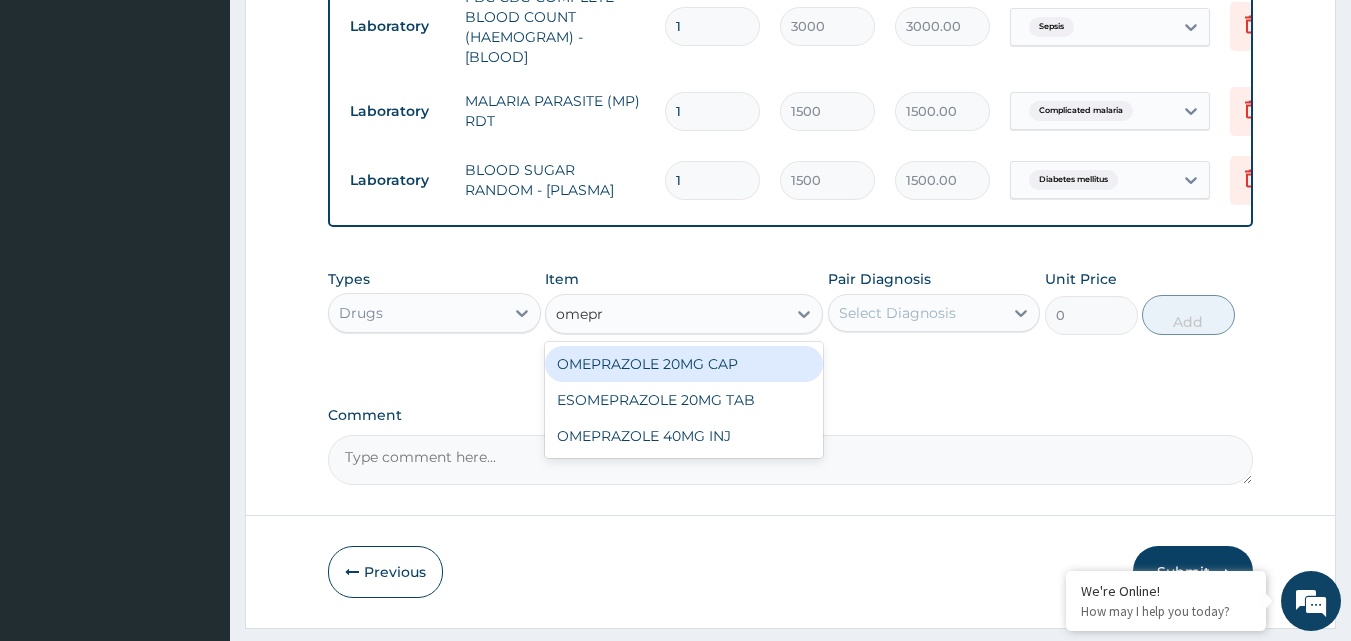 click on "OMEPRAZOLE 20MG CAP" at bounding box center [684, 364] 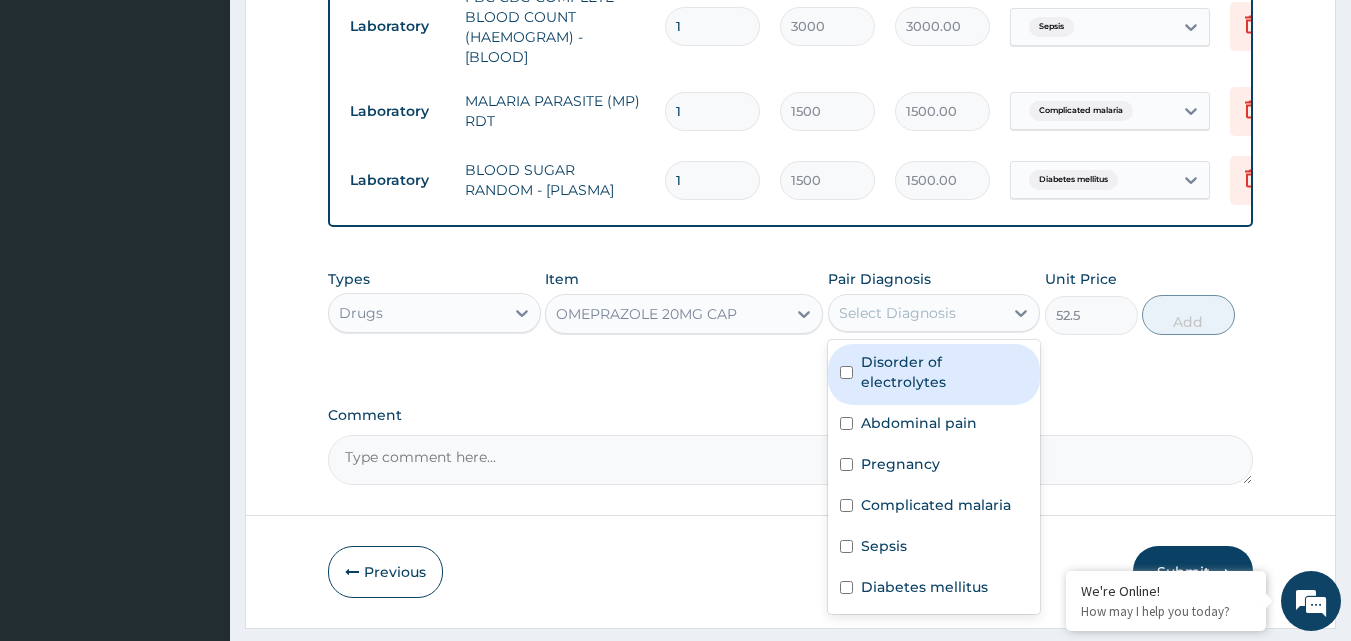 click on "Select Diagnosis" at bounding box center (897, 313) 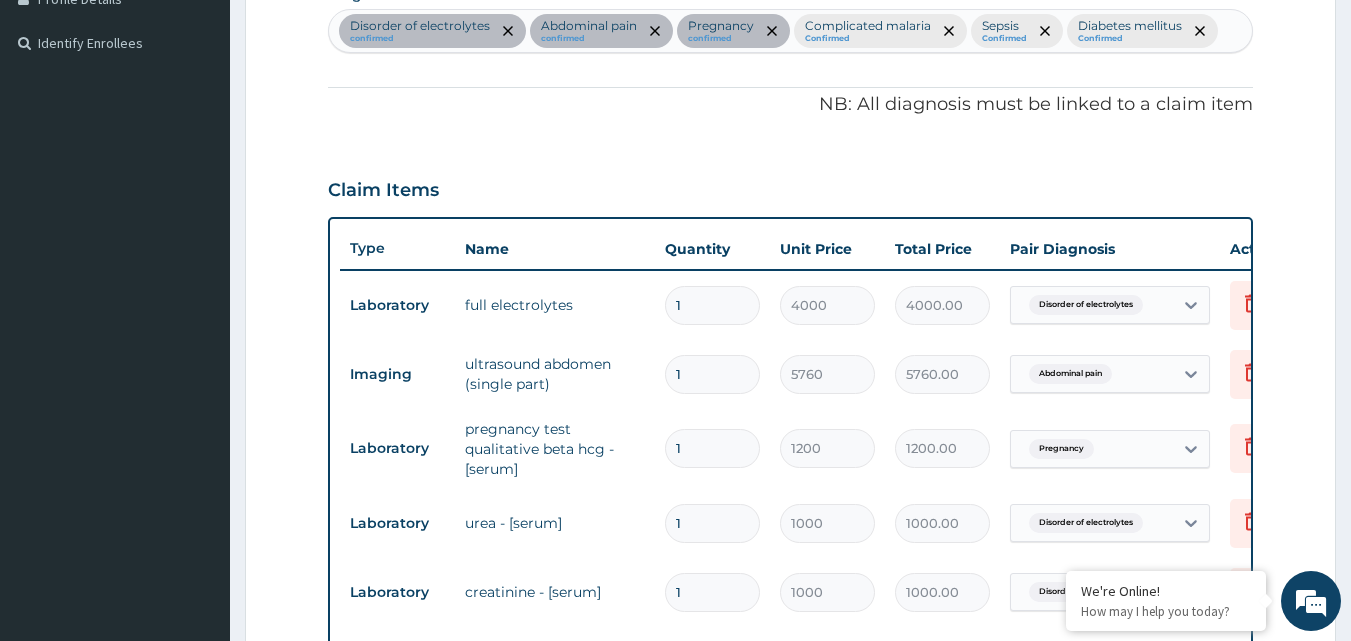 scroll, scrollTop: 346, scrollLeft: 0, axis: vertical 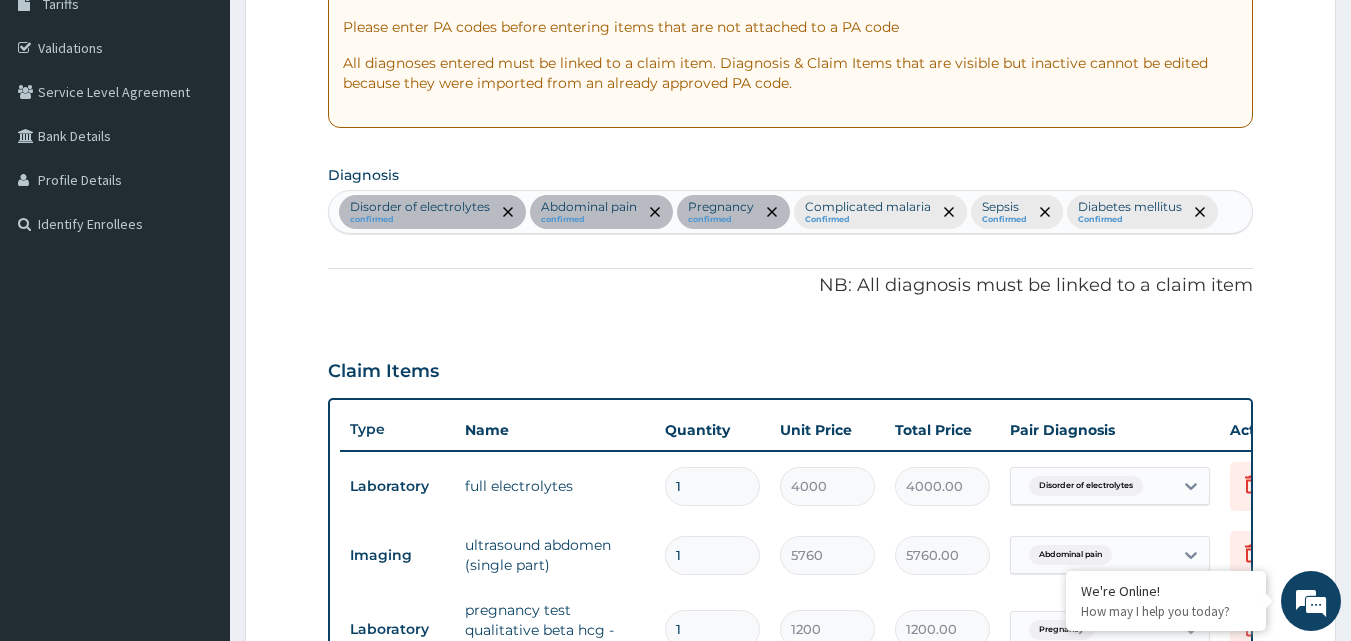 click on "Disorder of electrolytes confirmed Abdominal pain confirmed Pregnancy confirmed Complicated malaria Confirmed Sepsis Confirmed Diabetes mellitus Confirmed" at bounding box center [791, 212] 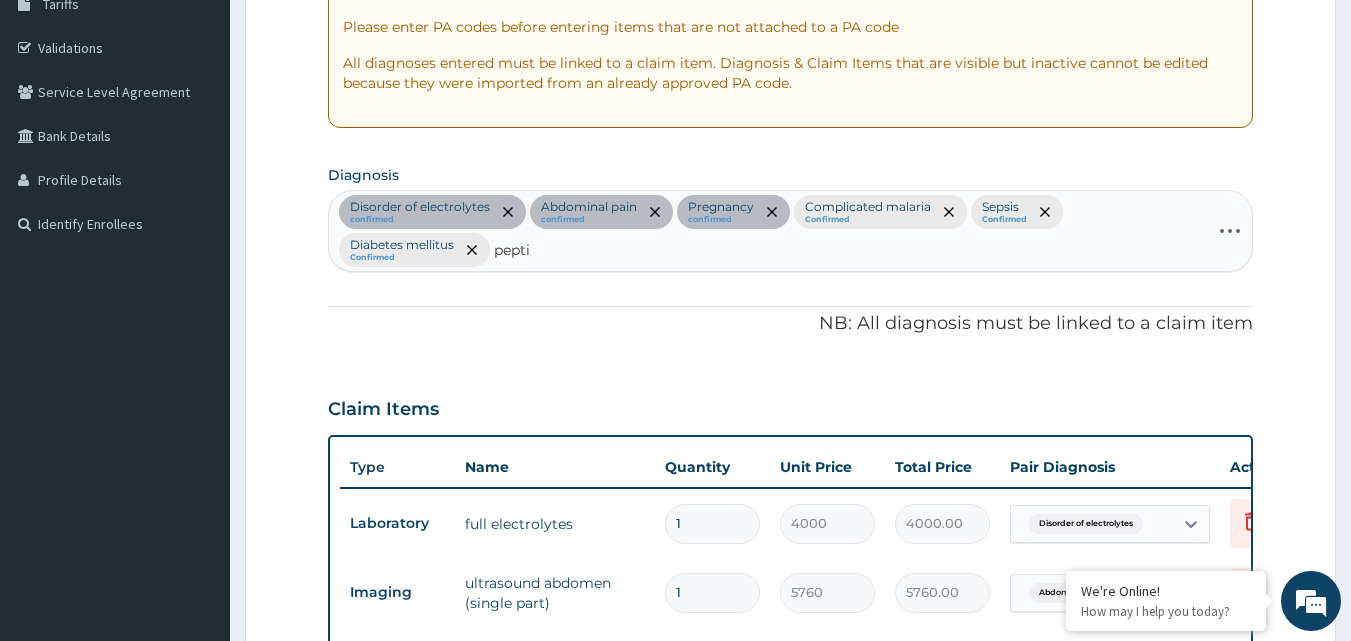 type on "peptic" 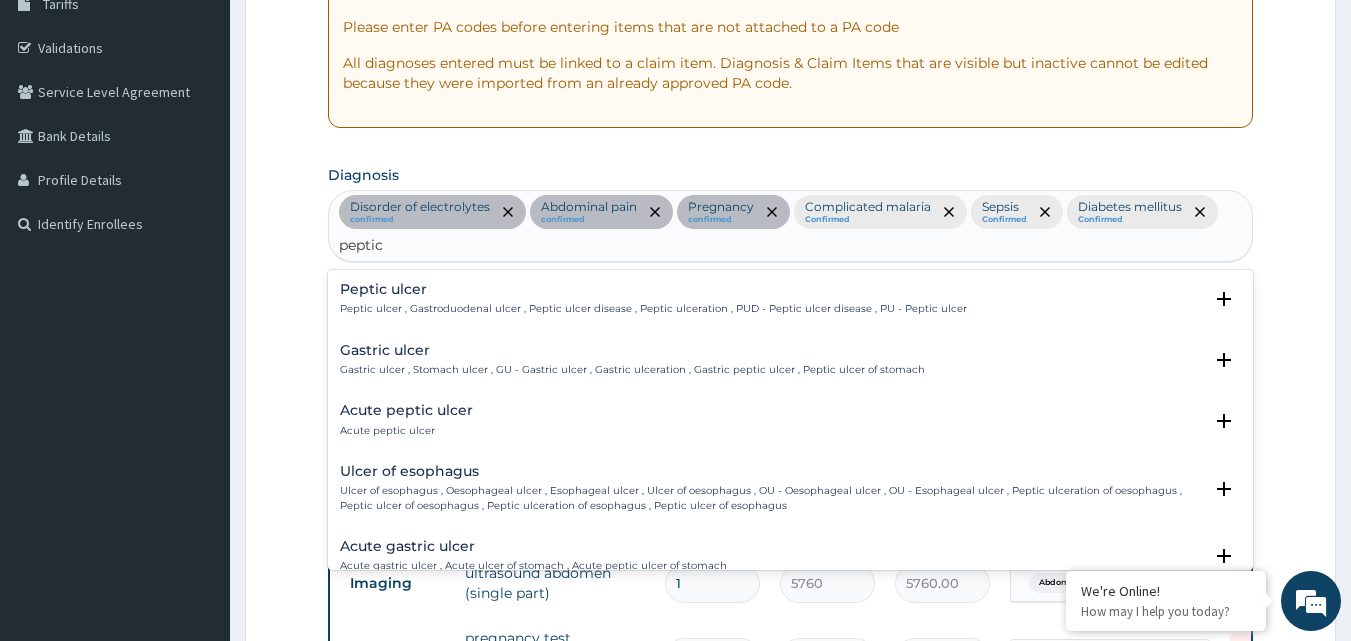 click on "Acute peptic ulcer" at bounding box center [406, 410] 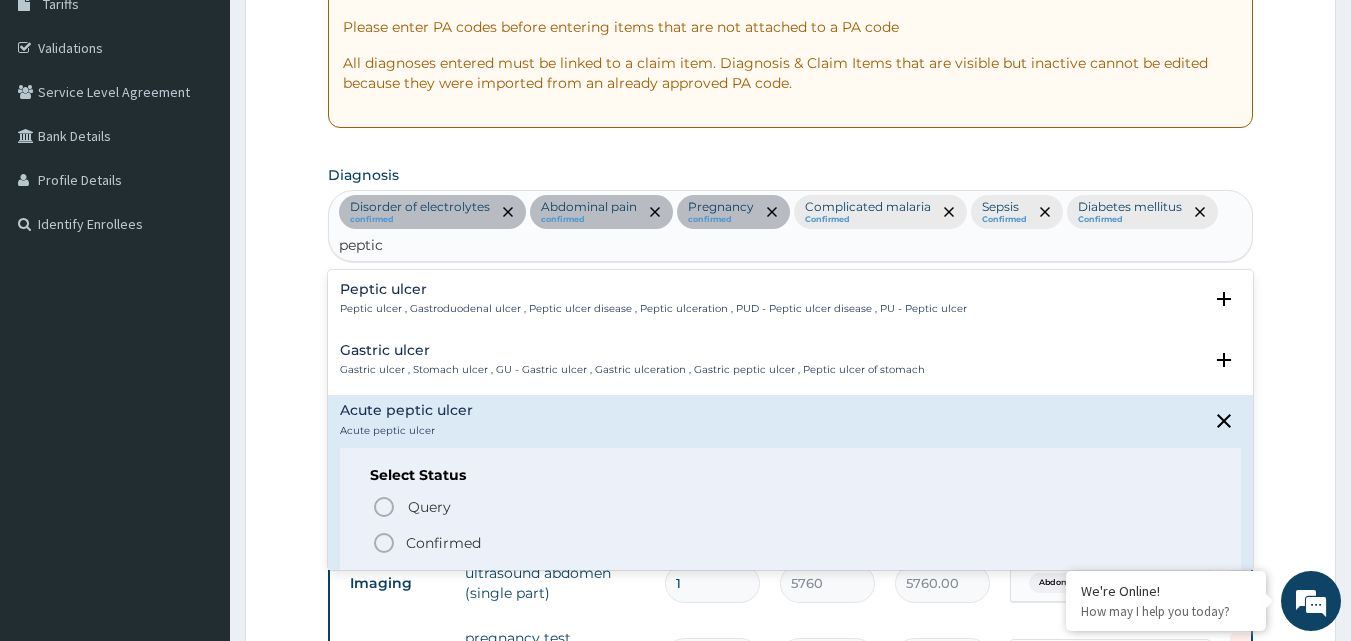 click 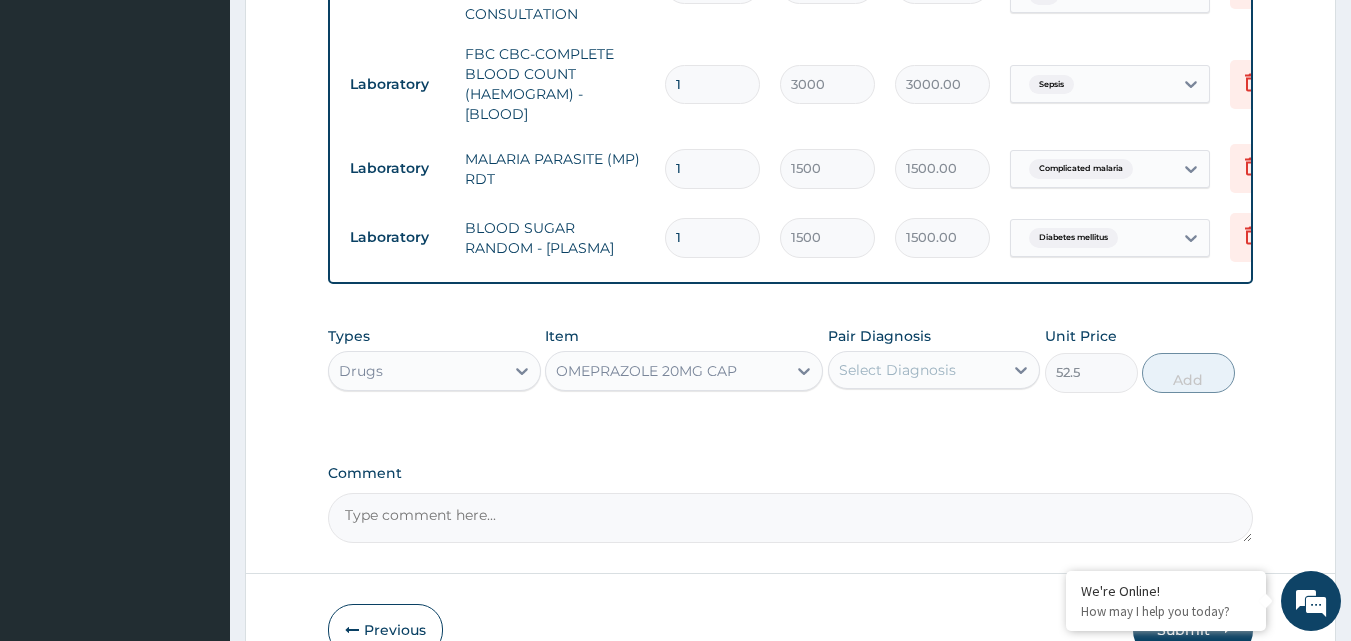 scroll, scrollTop: 1384, scrollLeft: 0, axis: vertical 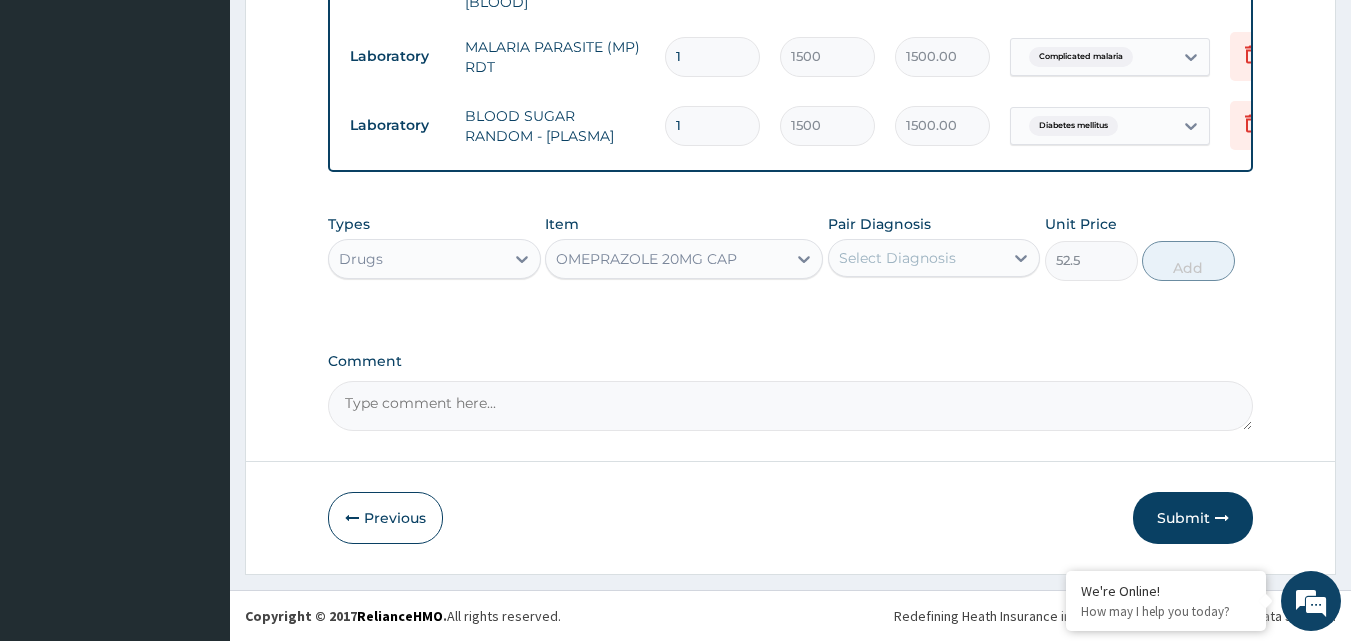 click on "Select Diagnosis" at bounding box center (897, 258) 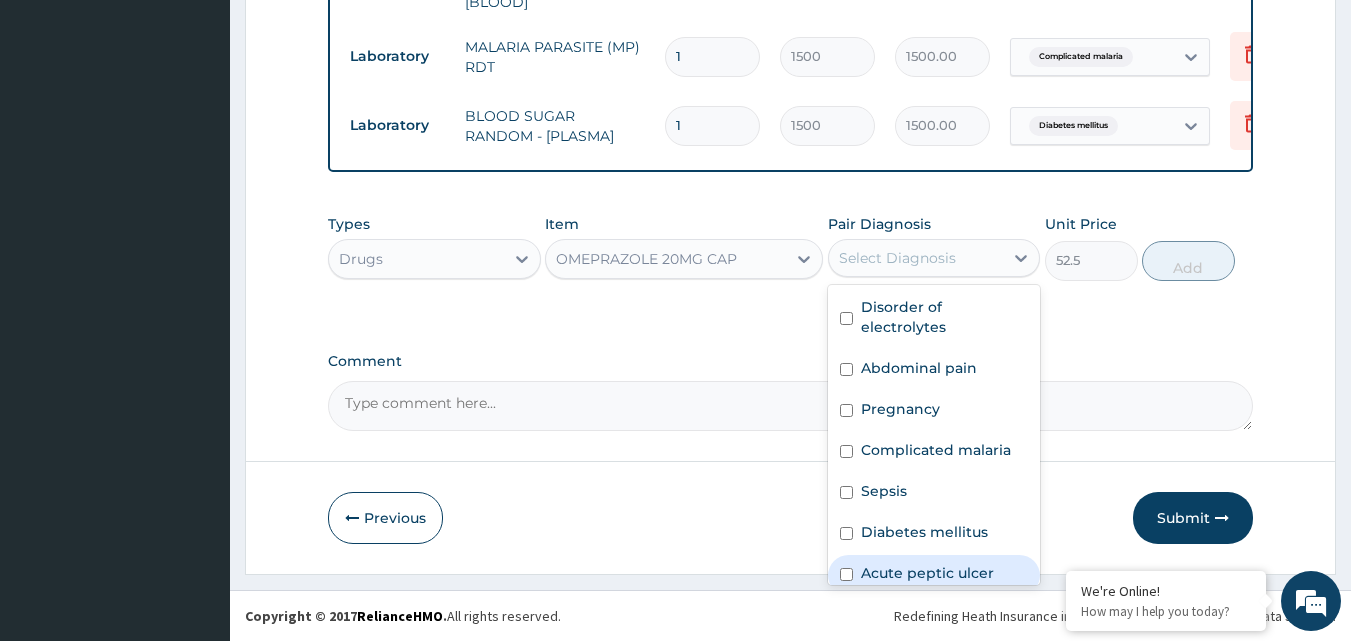 click at bounding box center [846, 574] 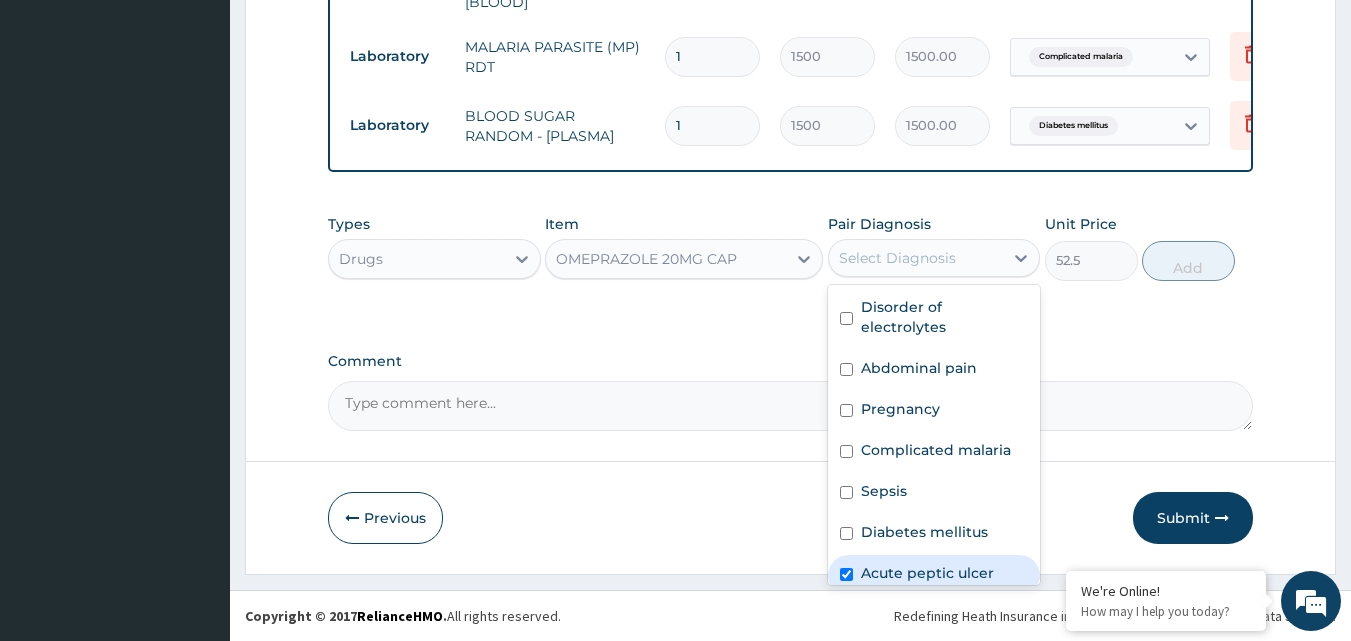 checkbox on "true" 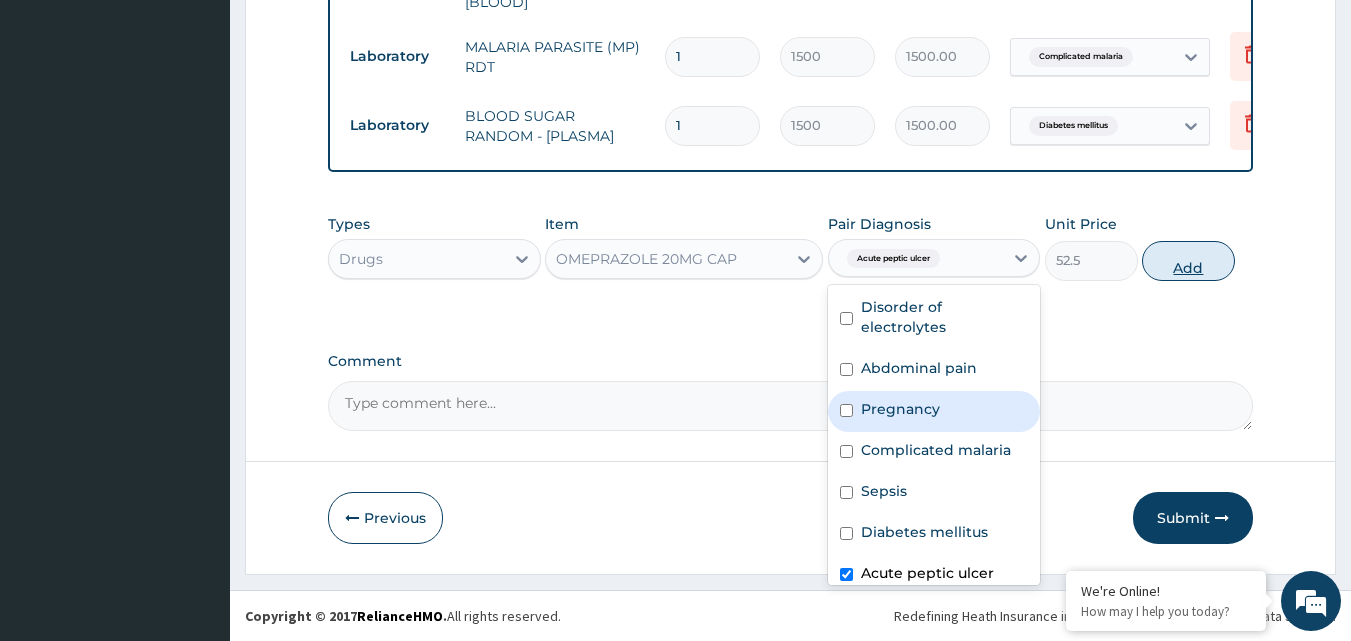 click on "Add" at bounding box center (1188, 261) 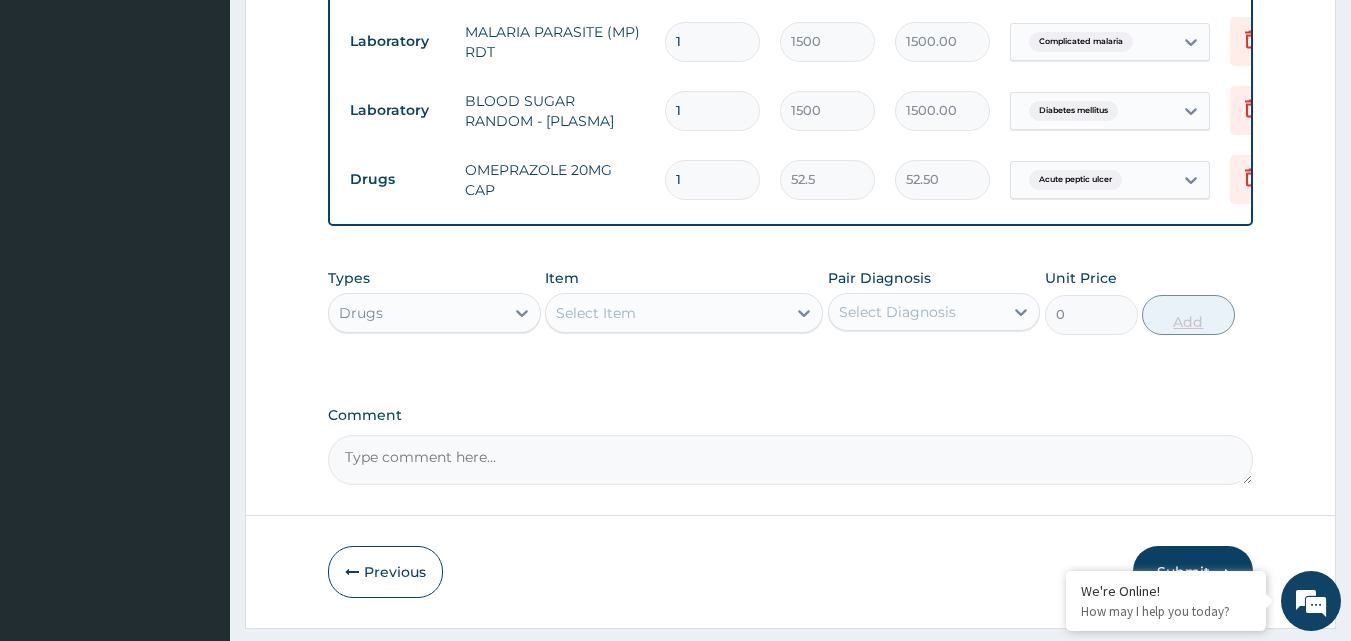 type on "14" 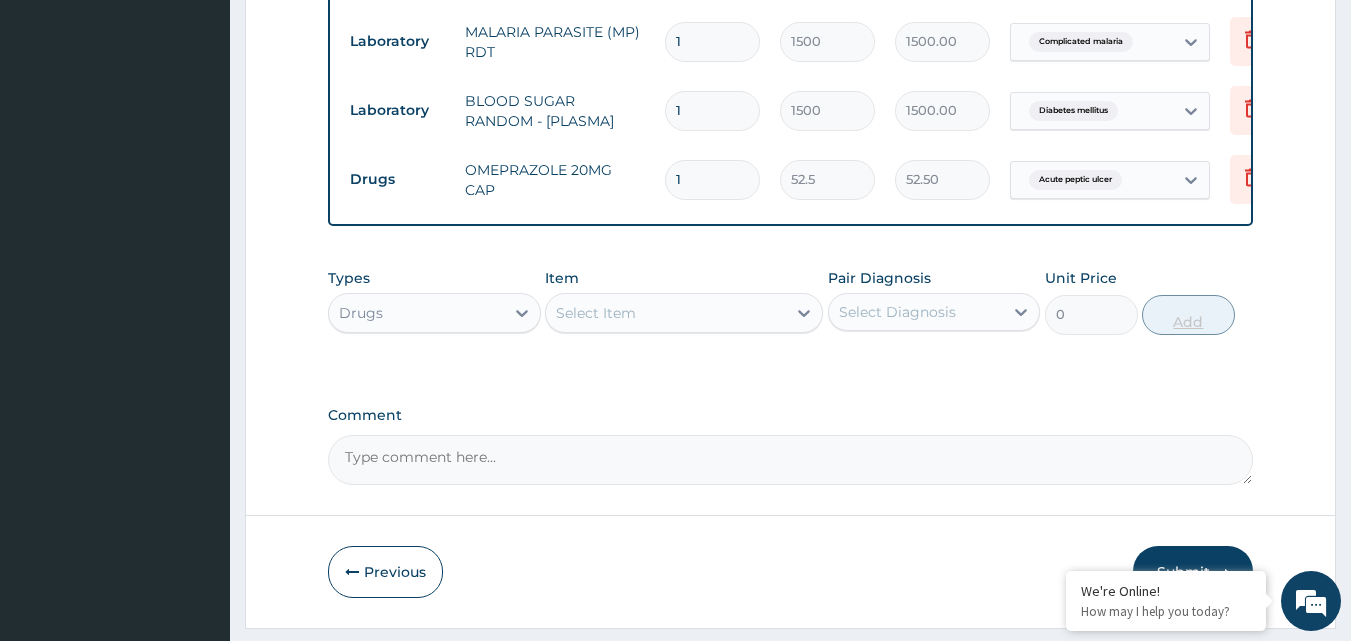 type on "735.00" 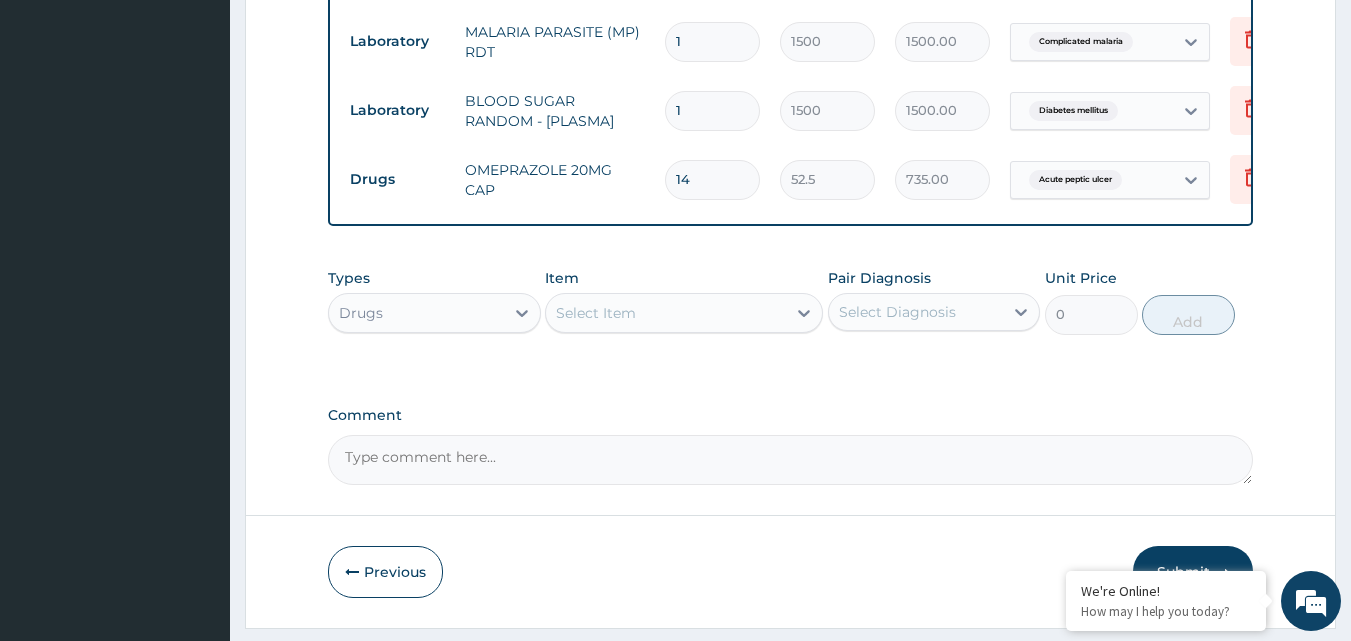 type on "14" 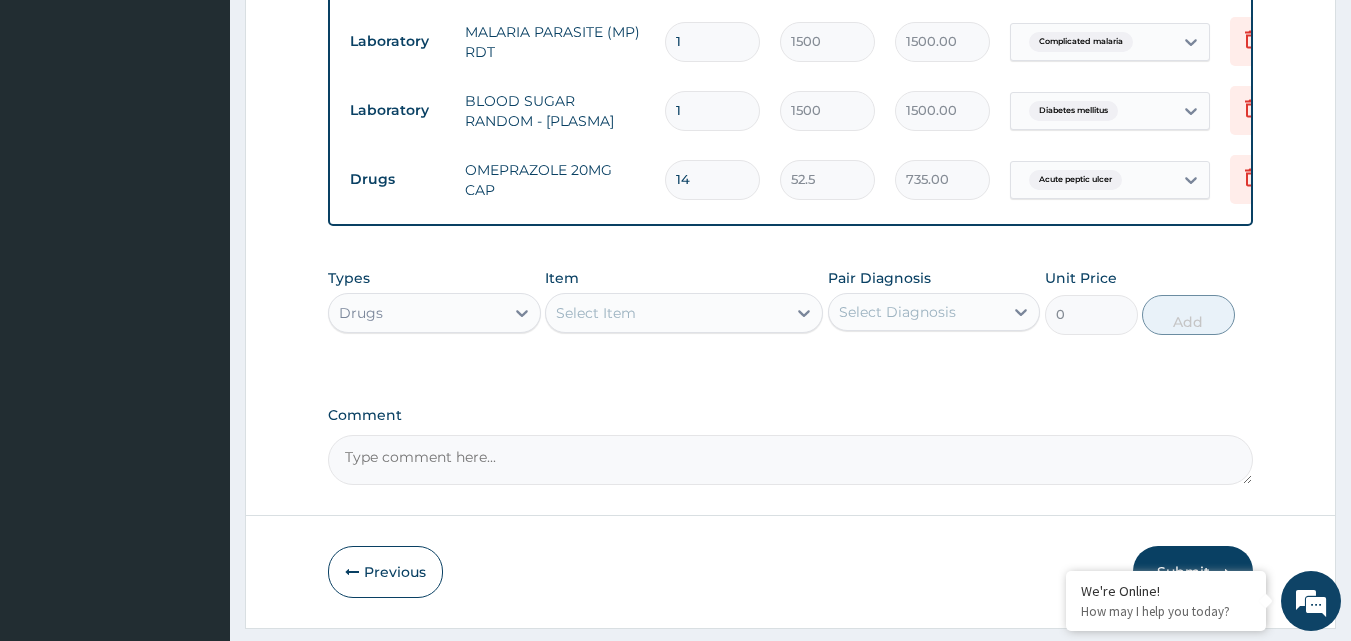 click on "Select Item" at bounding box center (666, 313) 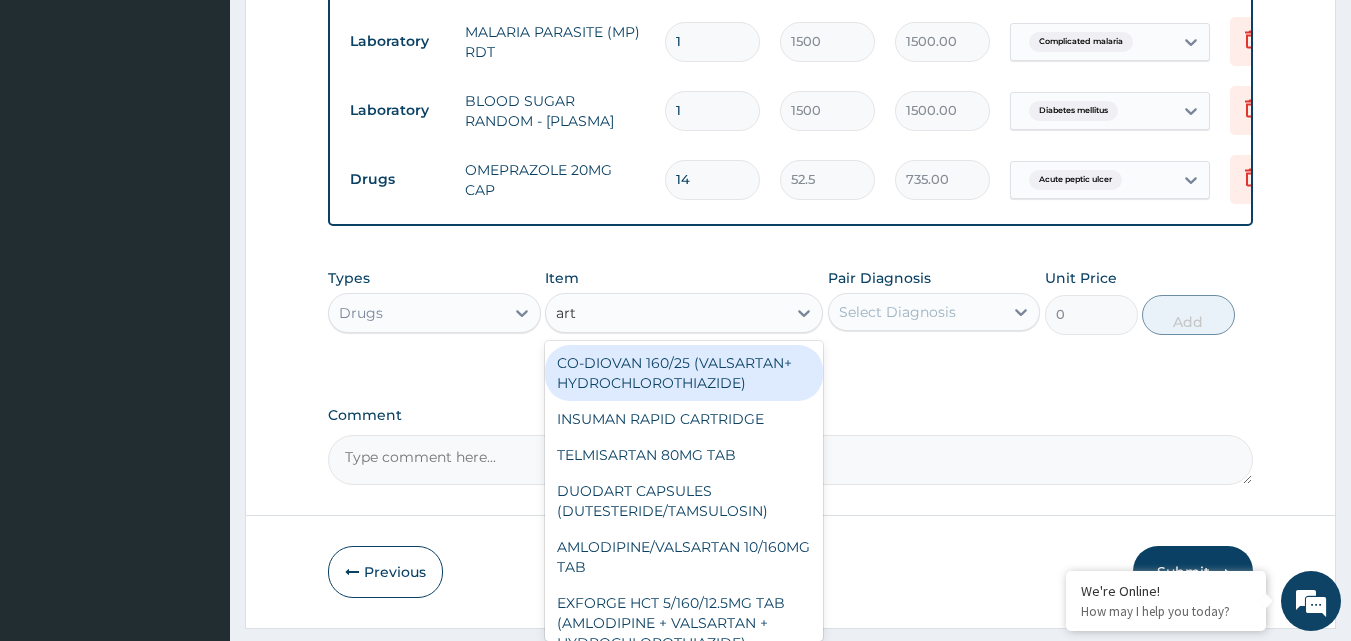 type on "arte" 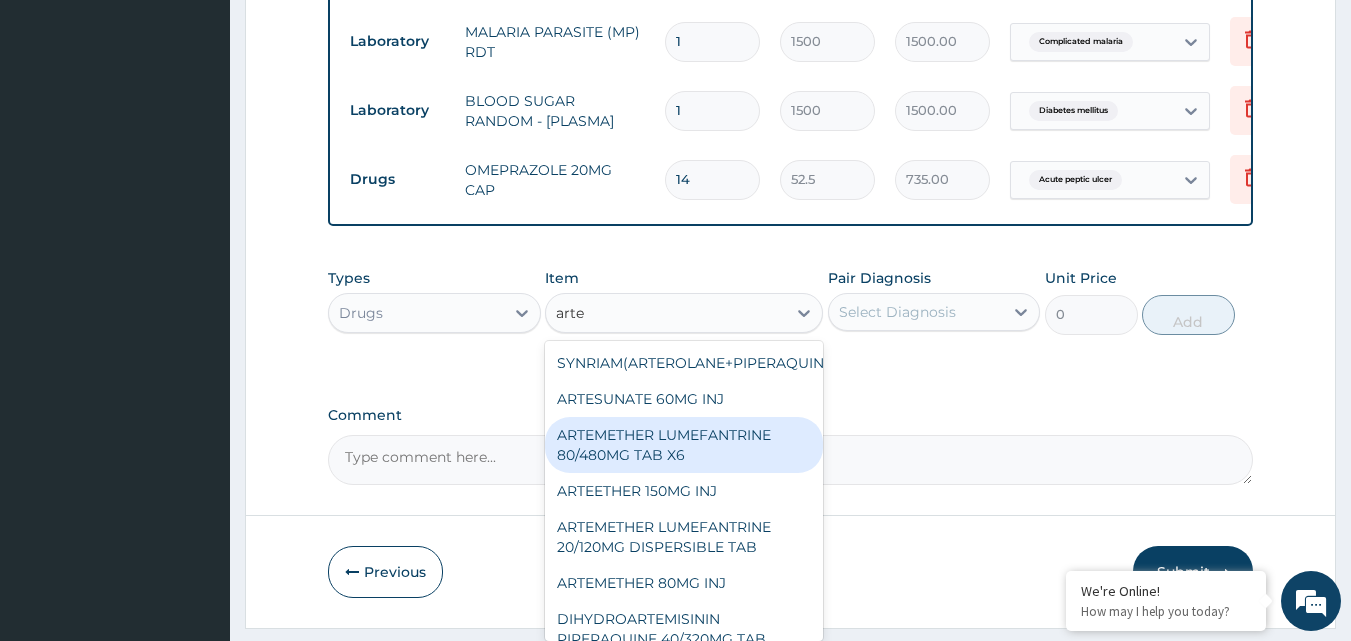 click on "ARTEMETHER LUMEFANTRINE 80/480MG TAB X6" at bounding box center (684, 445) 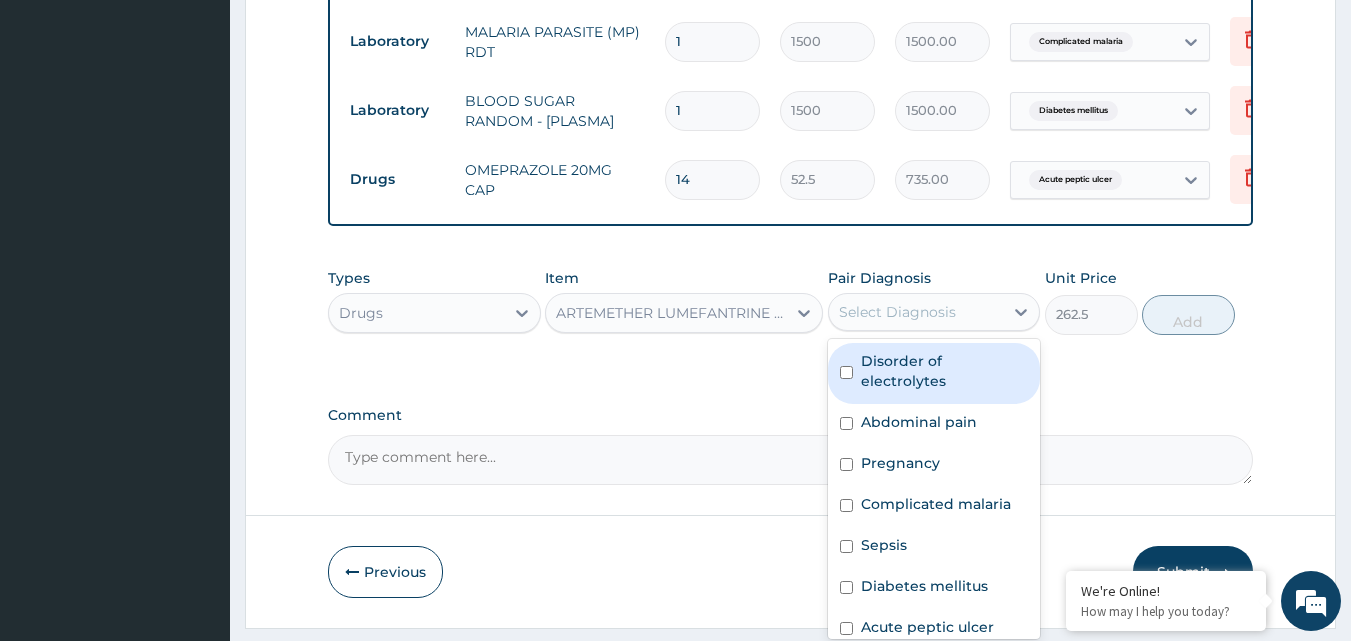 click on "Select Diagnosis" at bounding box center [897, 312] 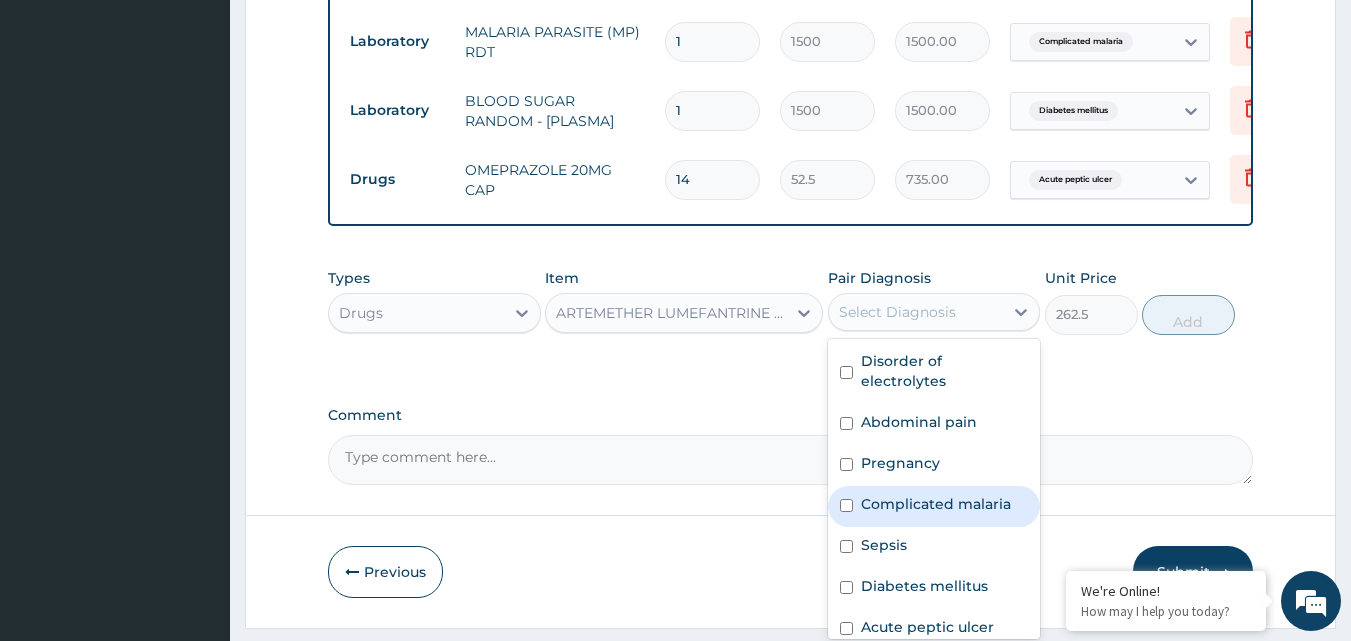 click on "Complicated malaria" at bounding box center (934, 506) 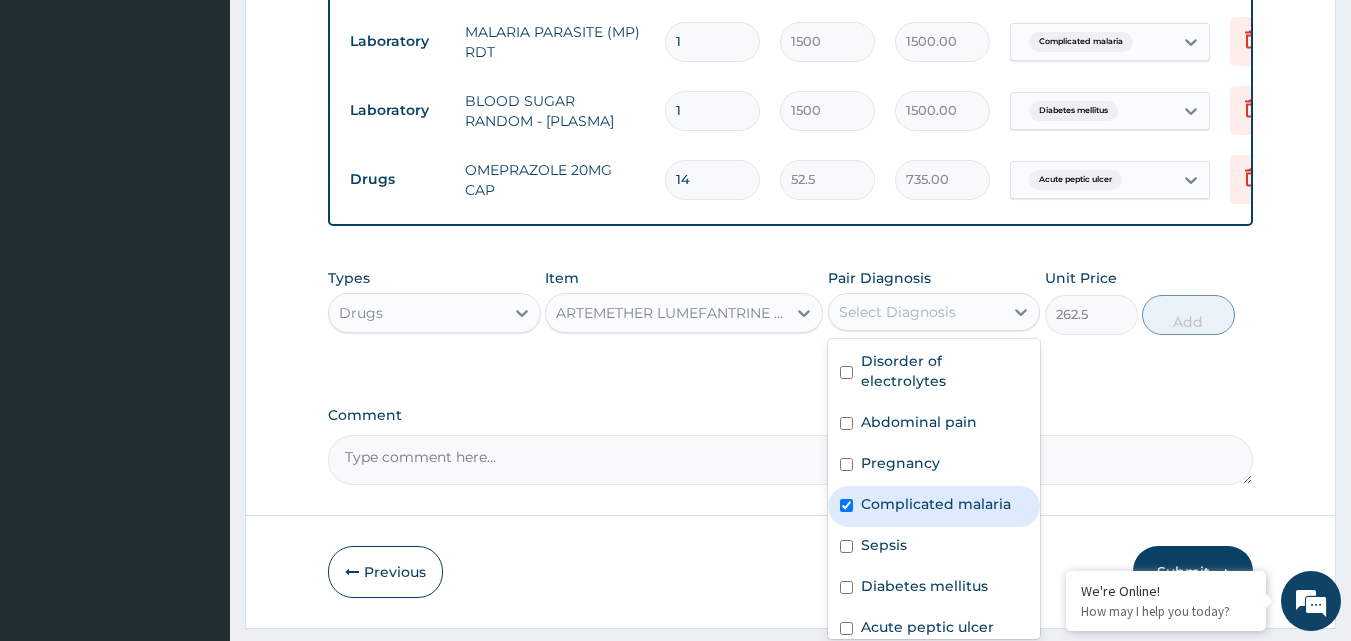checkbox on "true" 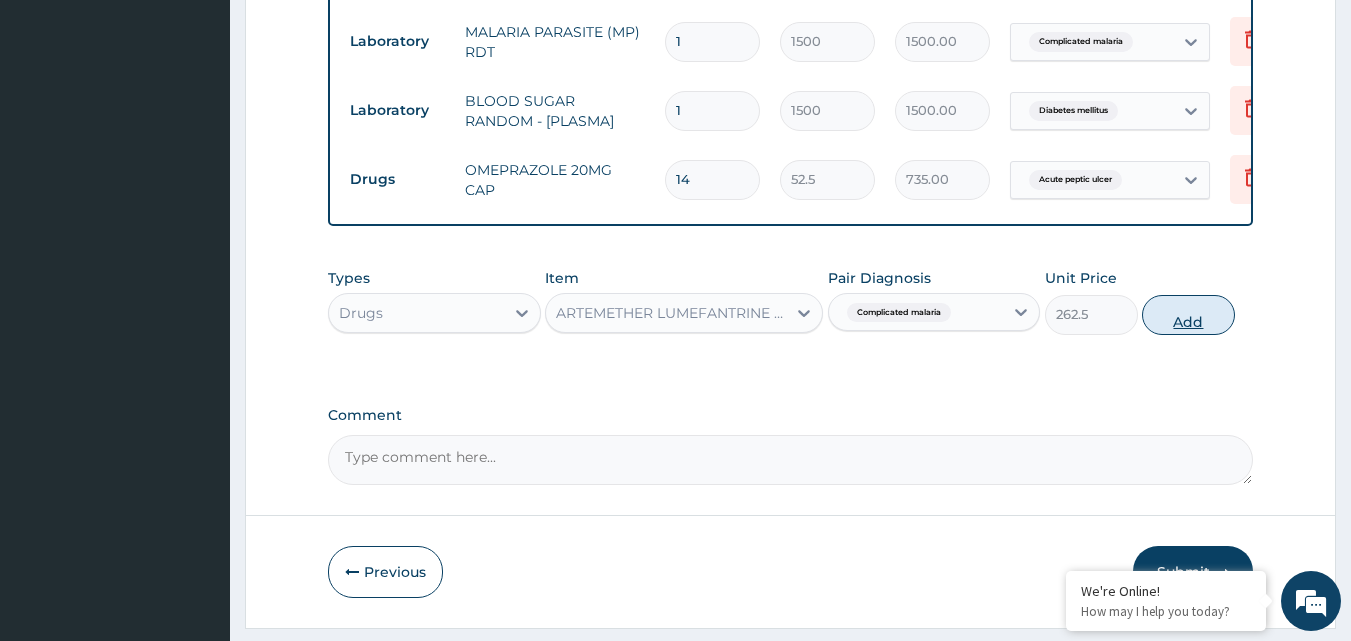 click on "Add" at bounding box center [1188, 315] 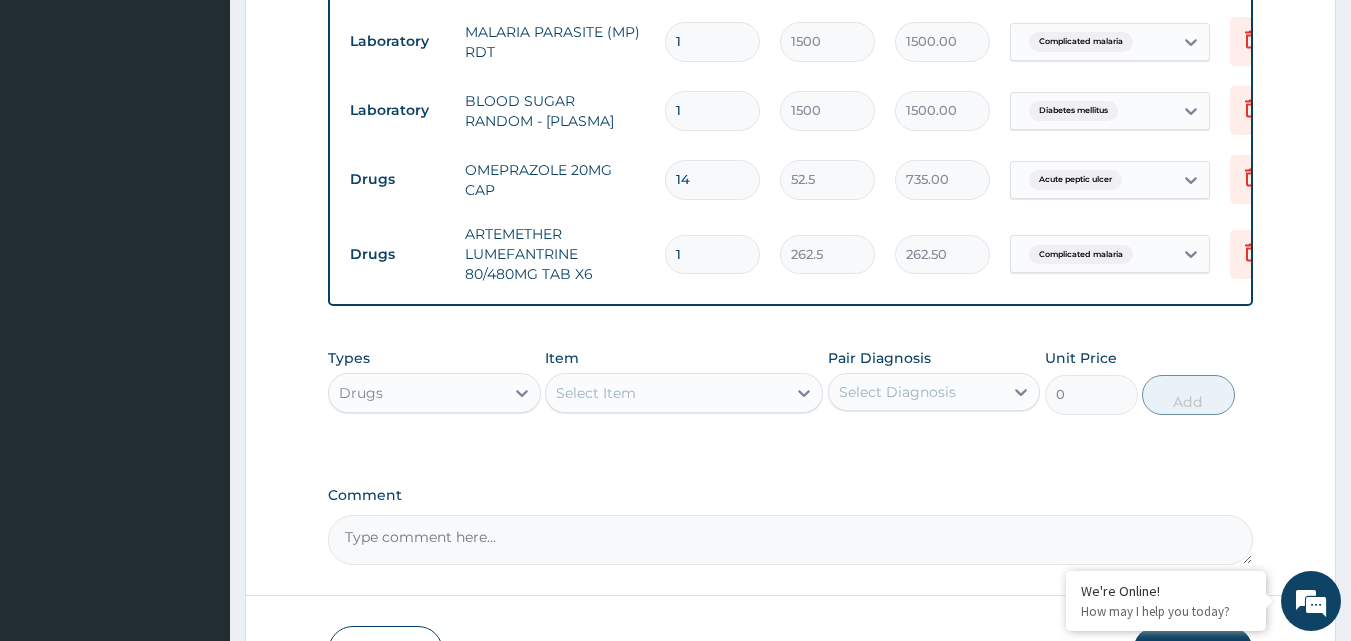 type 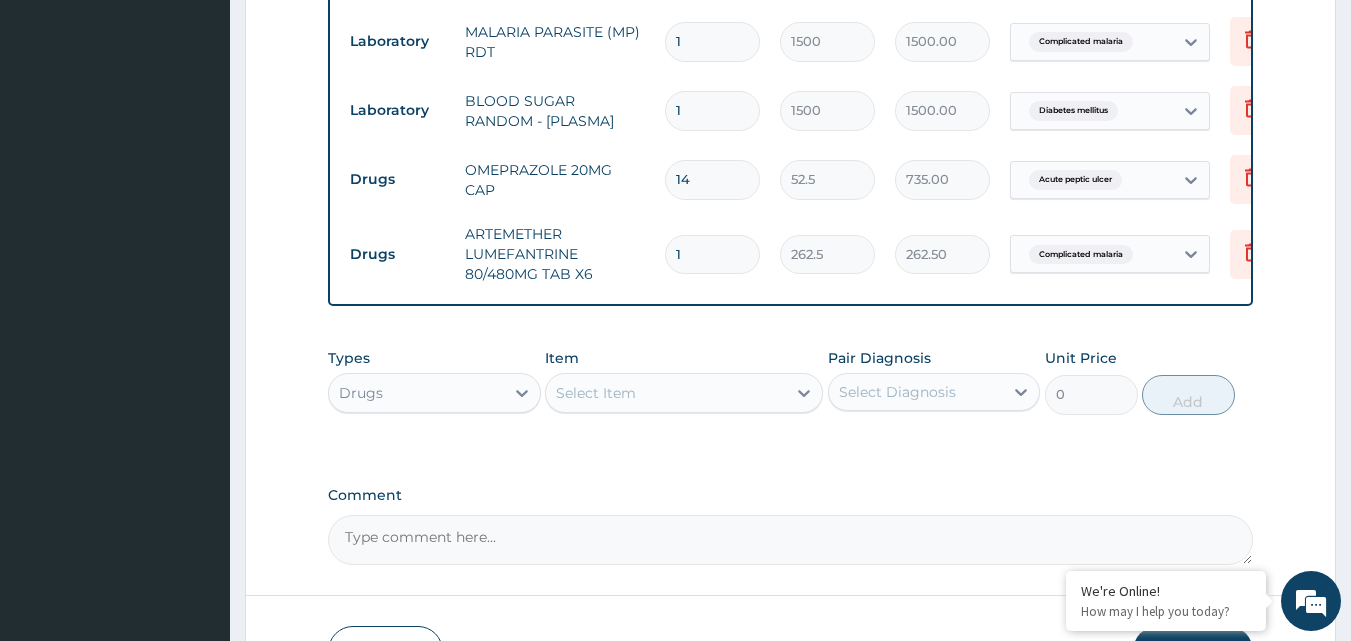 type on "0.00" 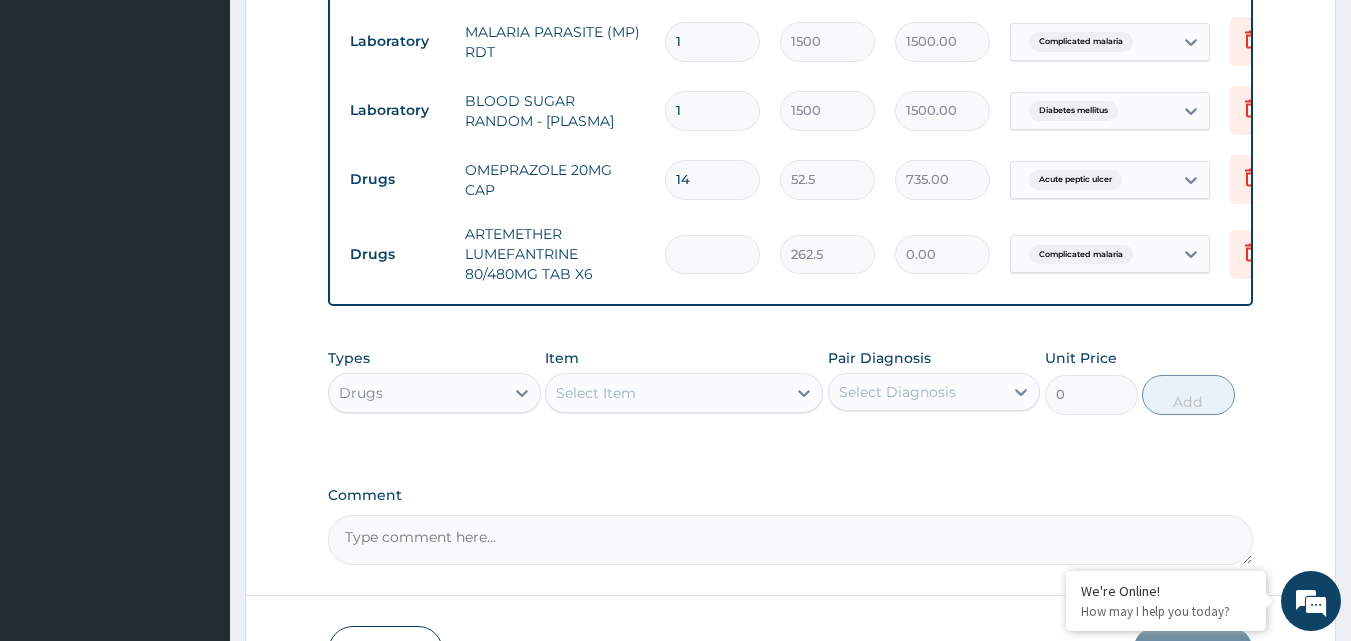 type on "6" 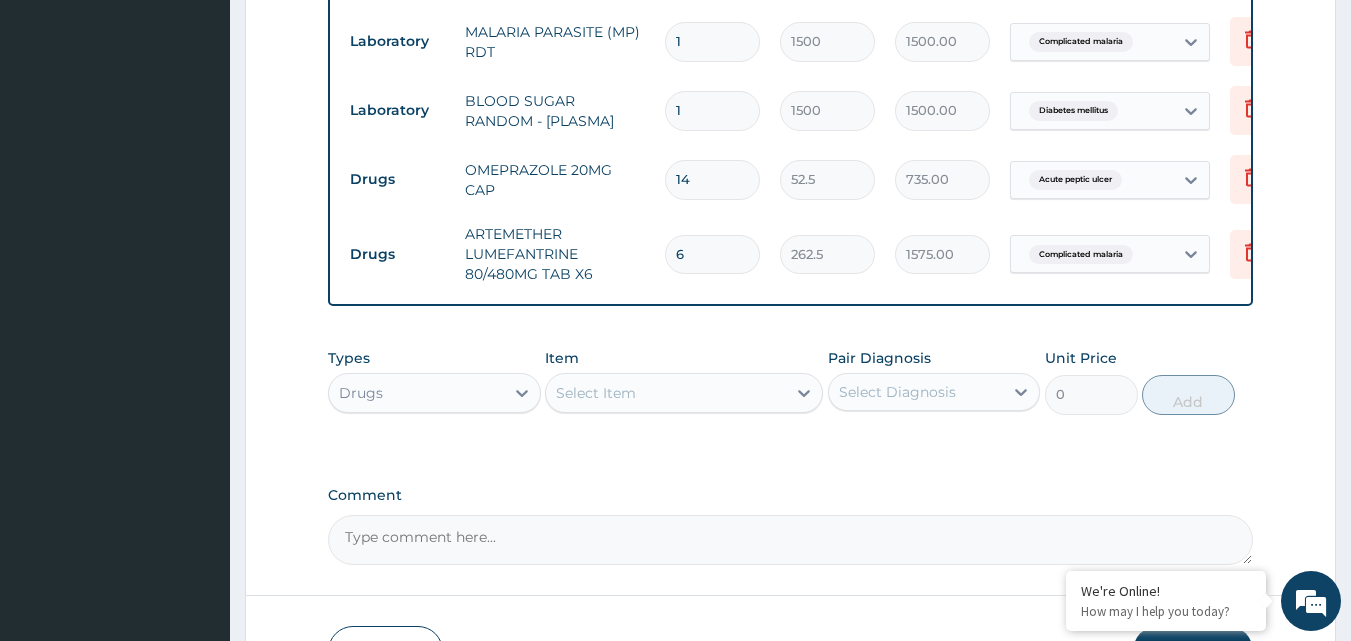 type on "6" 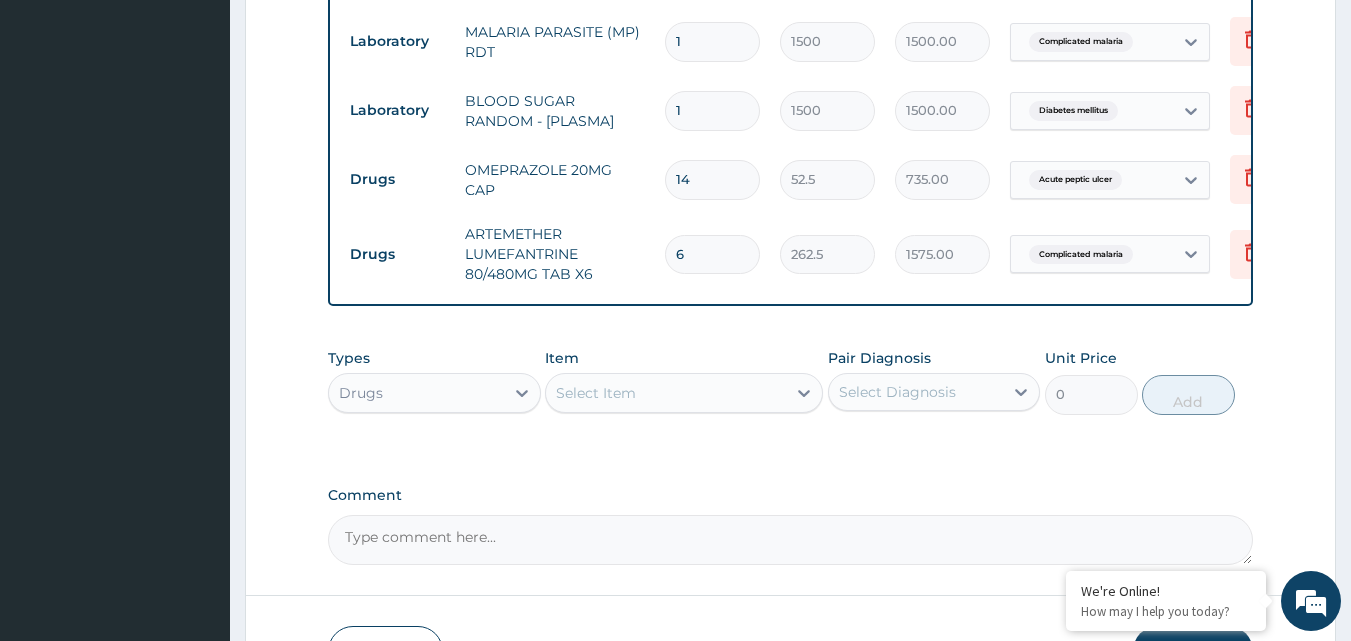click on "Select Item" at bounding box center (596, 393) 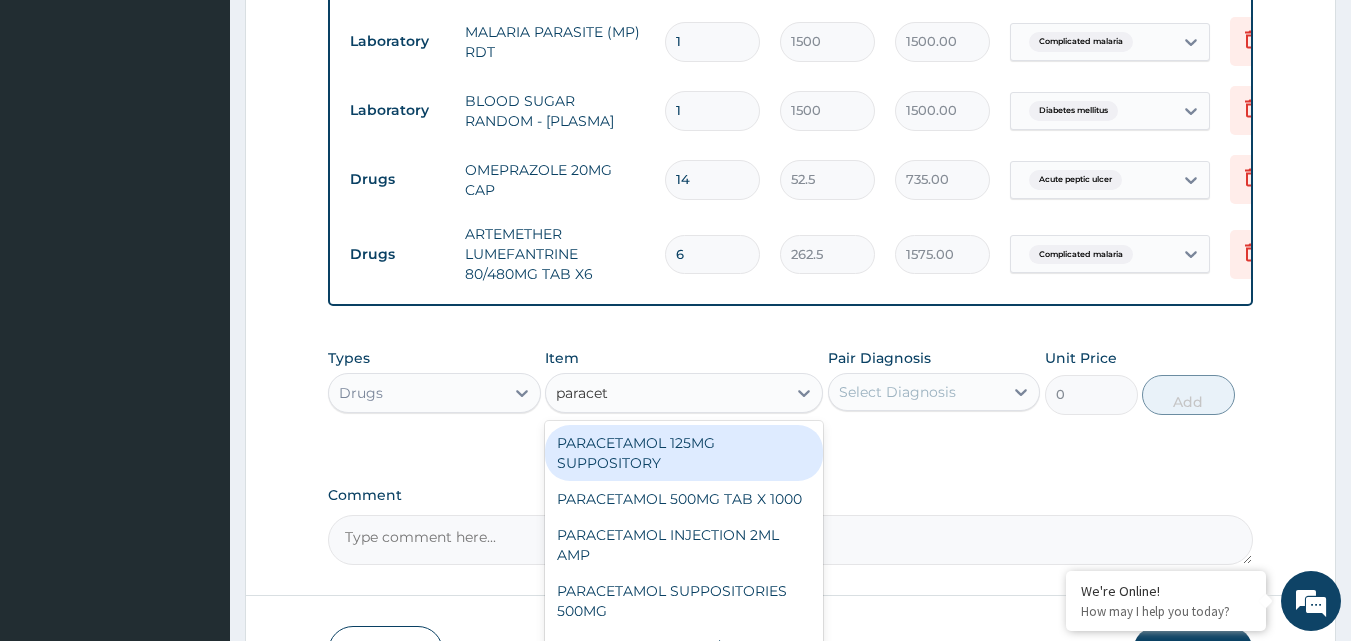 type on "paraceta" 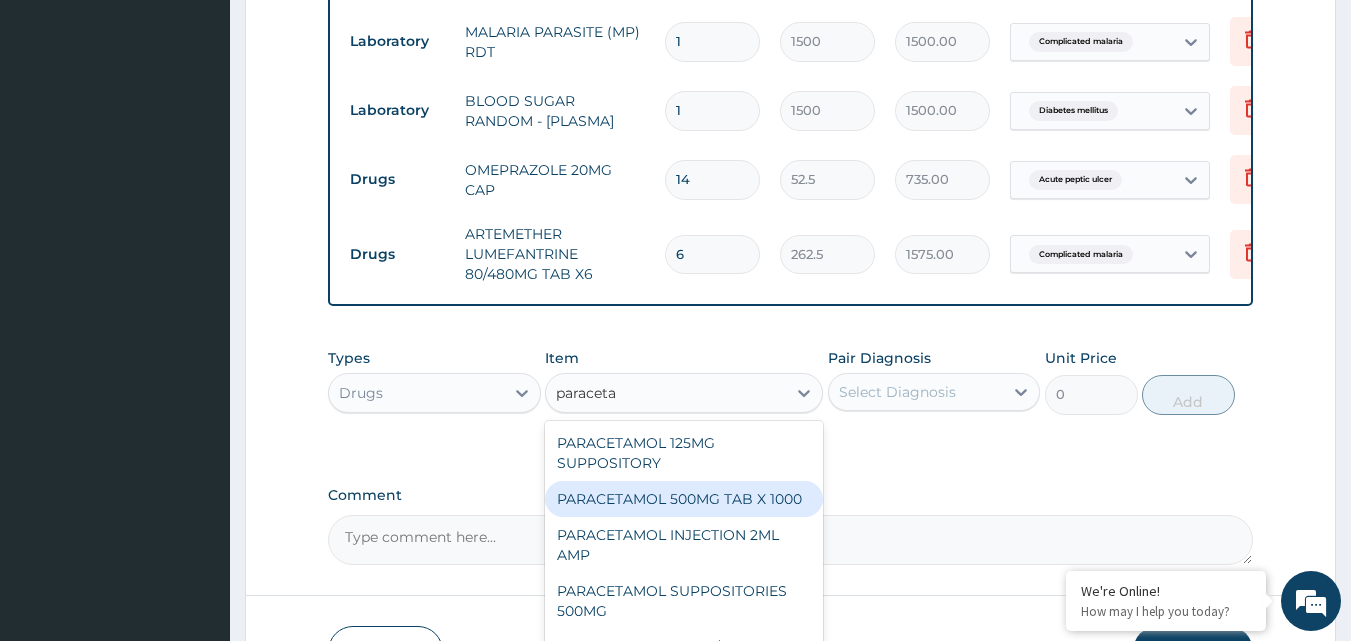 click on "PARACETAMOL 500MG TAB X 1000" at bounding box center [684, 499] 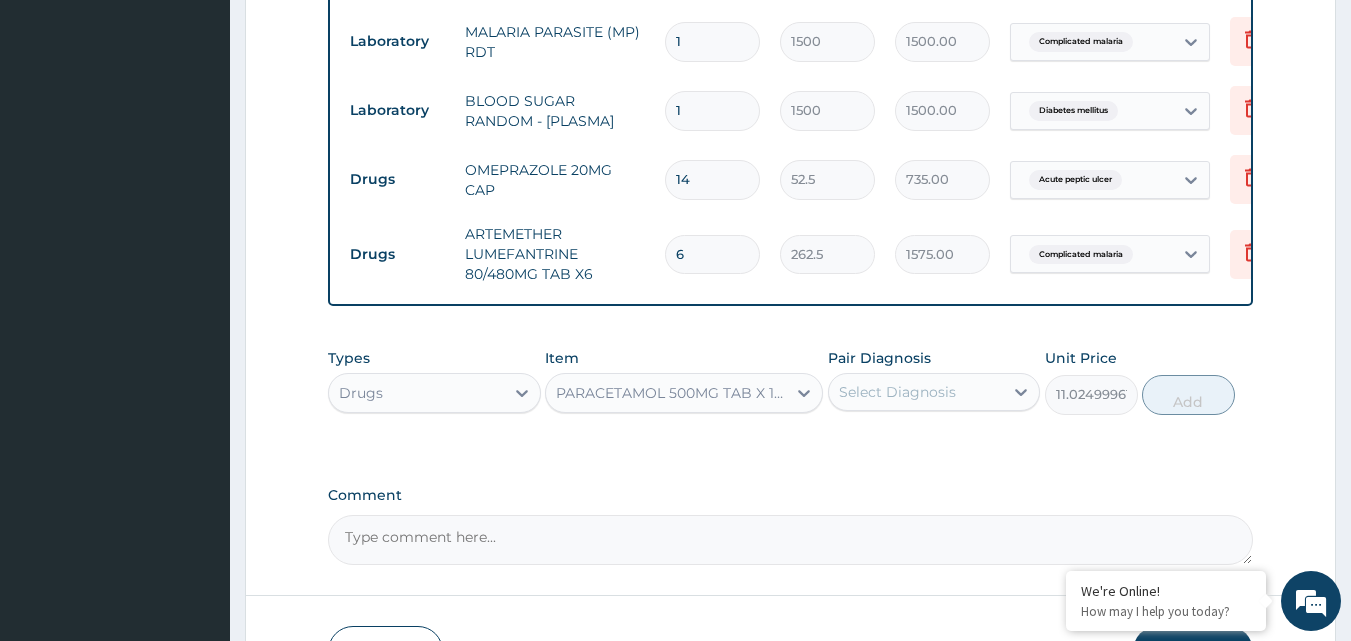click on "Select Diagnosis" at bounding box center [897, 392] 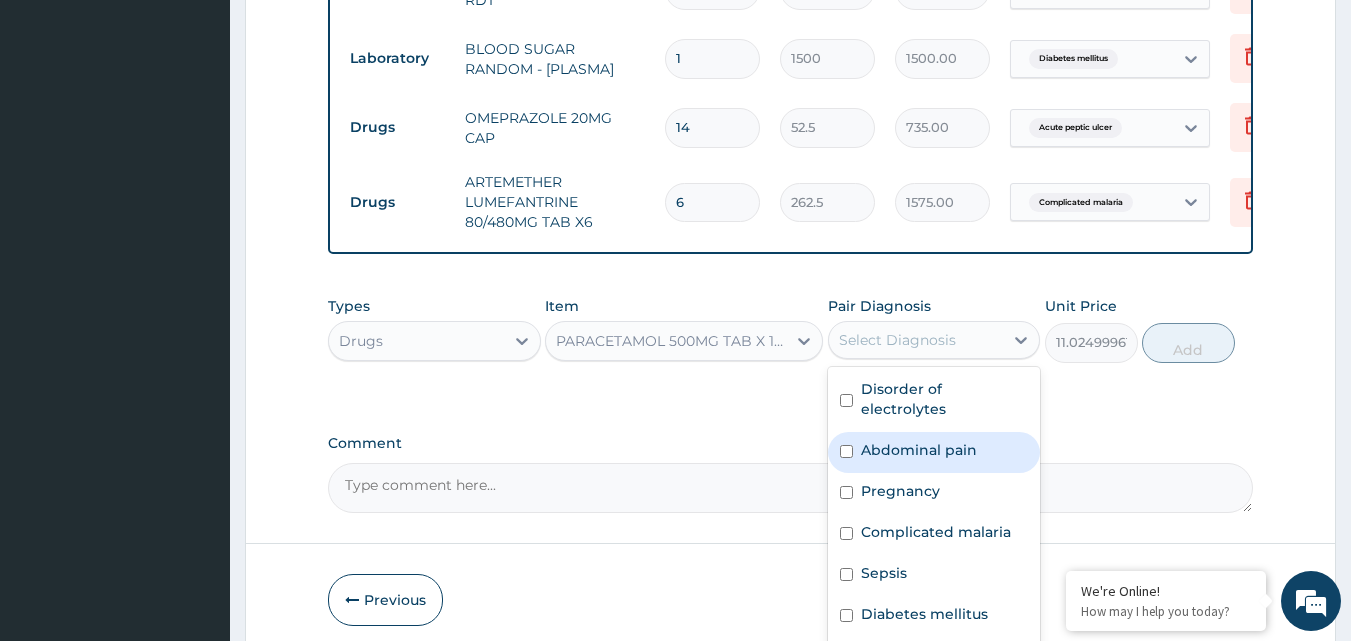 scroll, scrollTop: 1484, scrollLeft: 0, axis: vertical 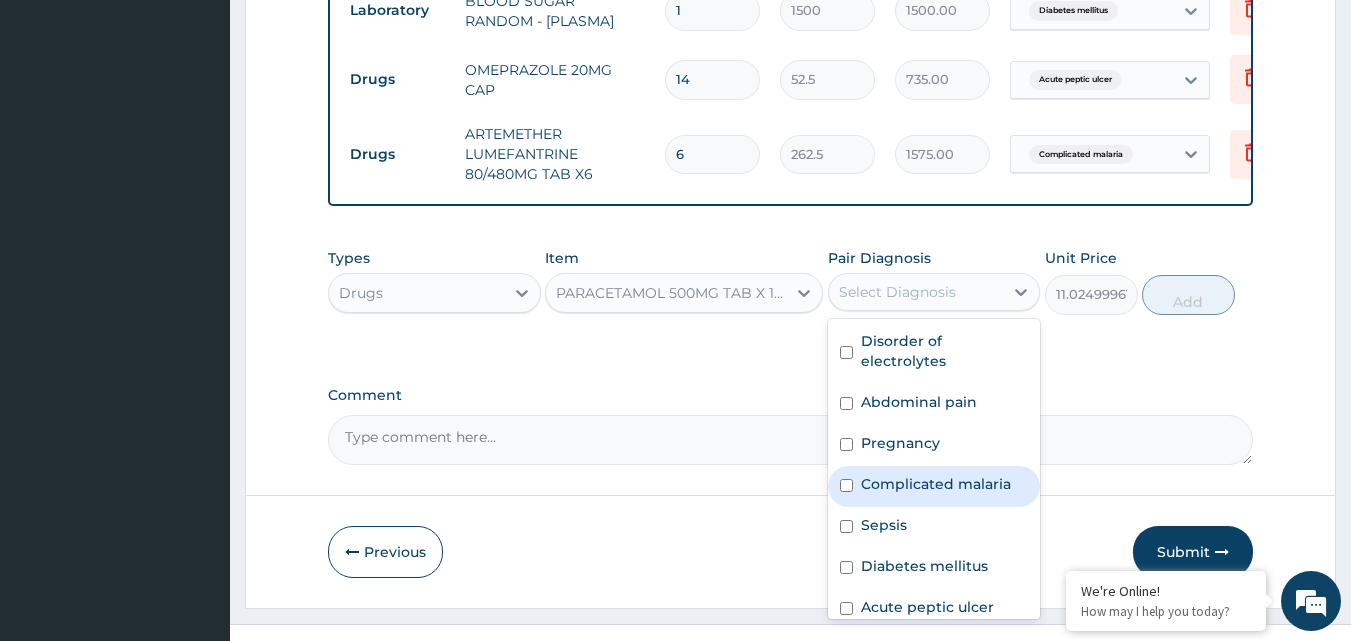click on "Complicated malaria" at bounding box center (934, 486) 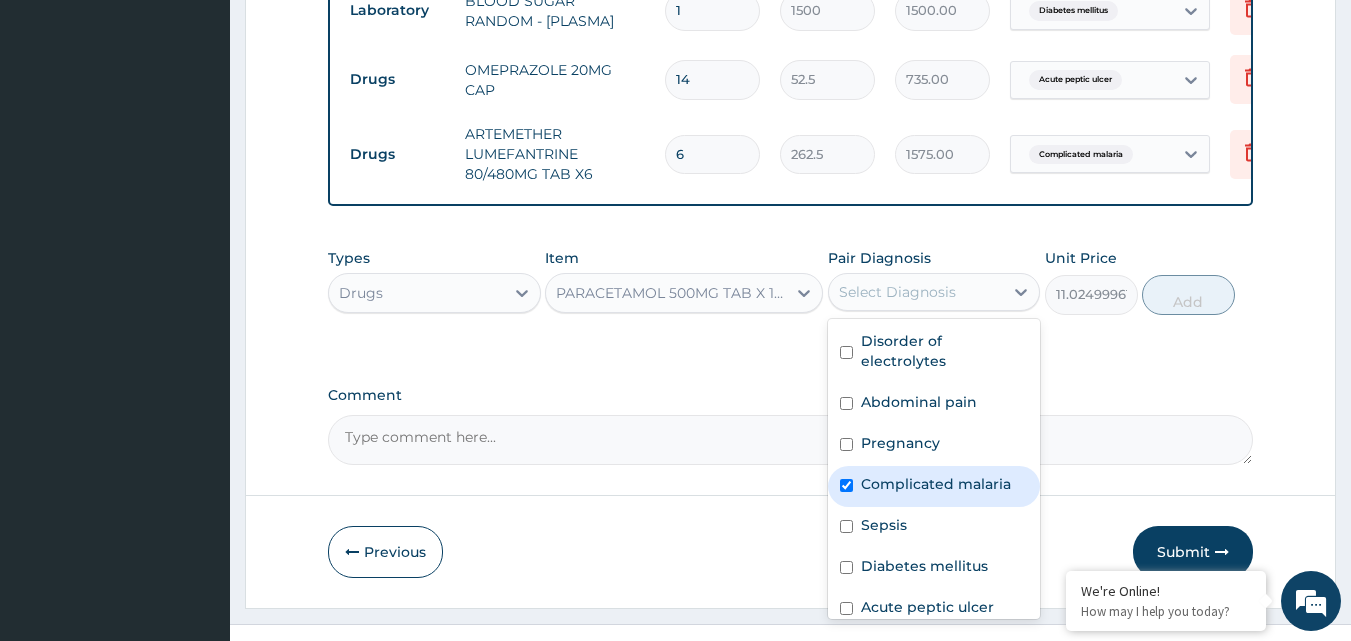 checkbox on "true" 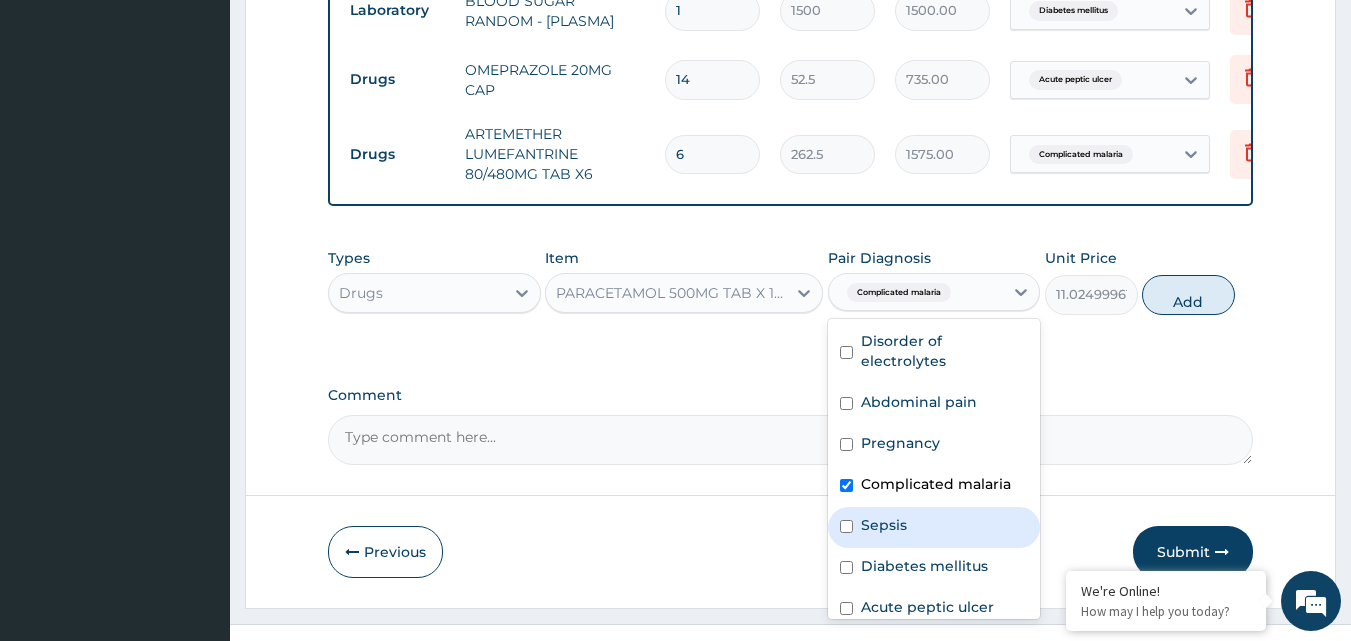 click on "Sepsis" at bounding box center [934, 527] 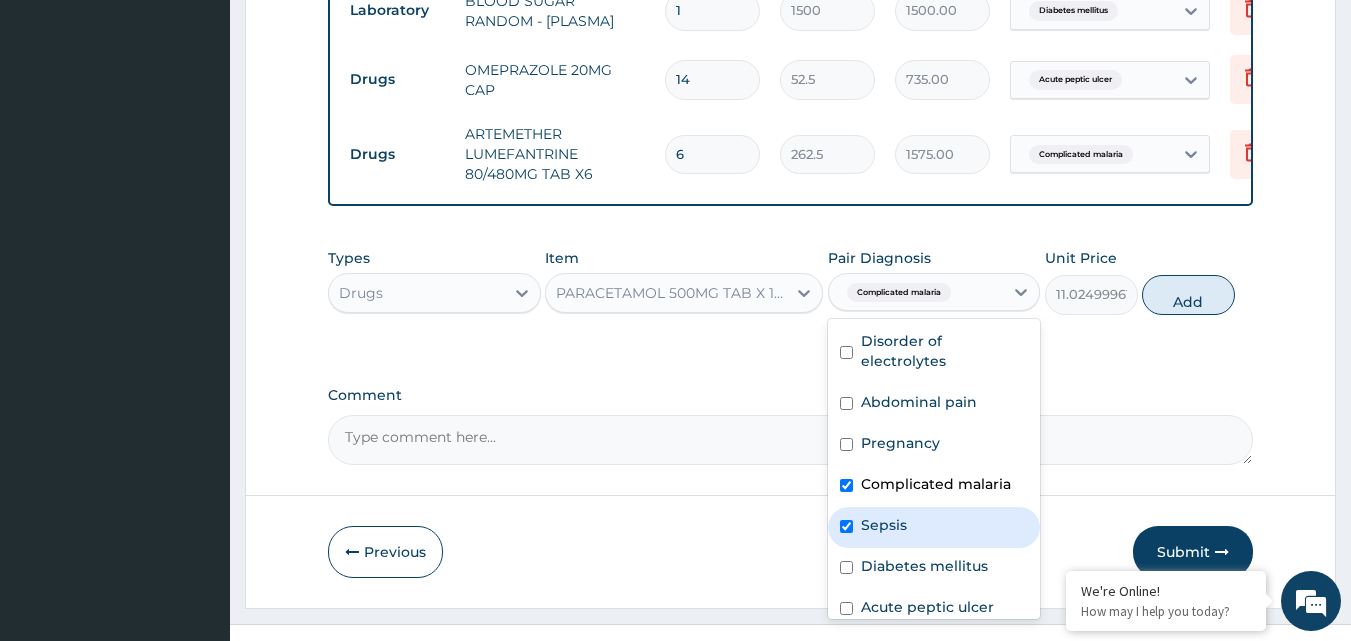 checkbox on "true" 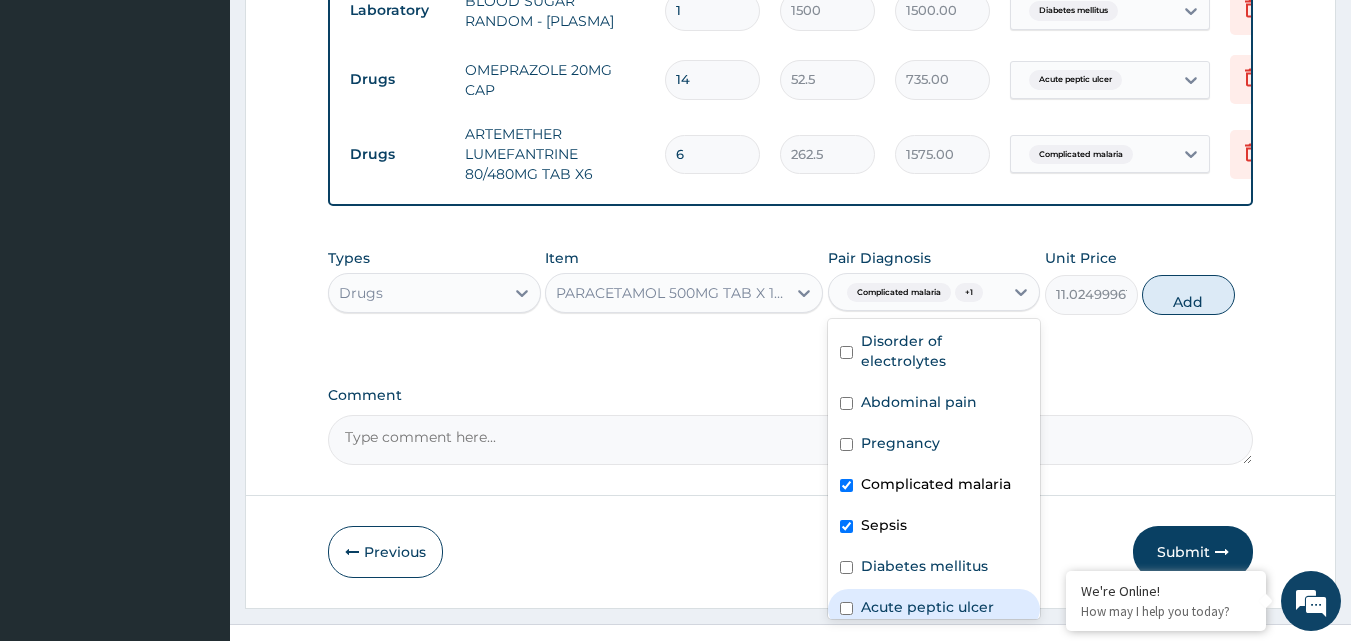 click on "Acute peptic ulcer" at bounding box center [934, 609] 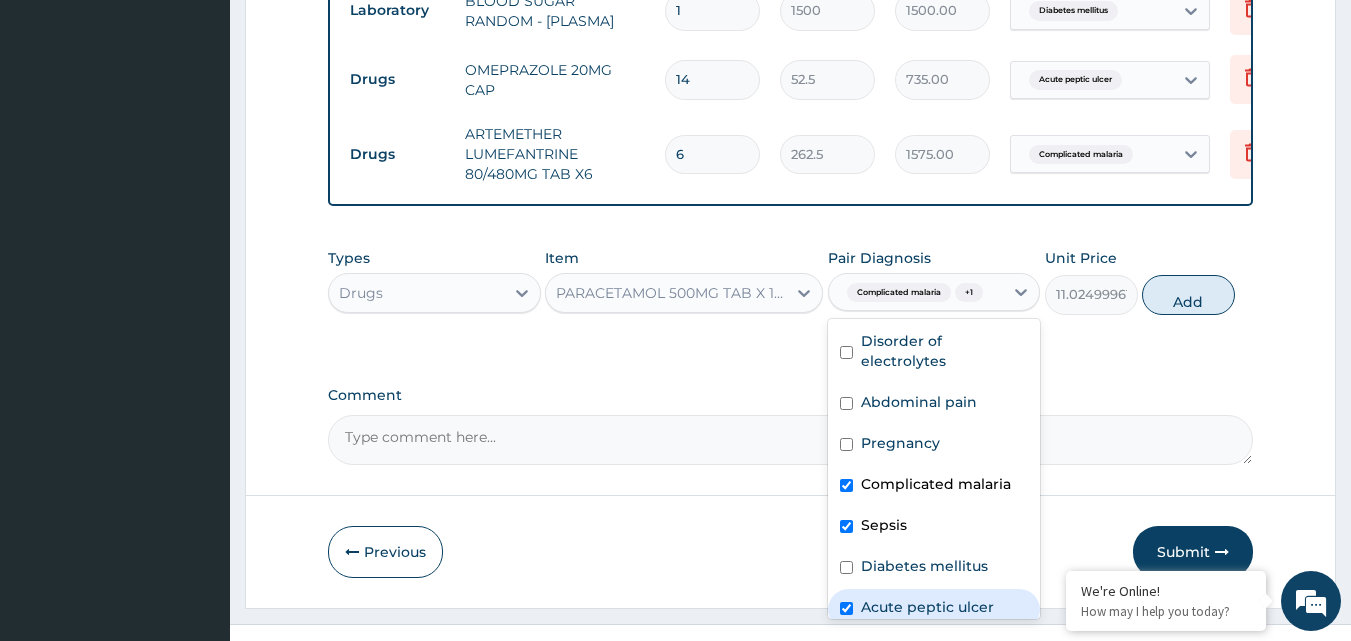 checkbox on "true" 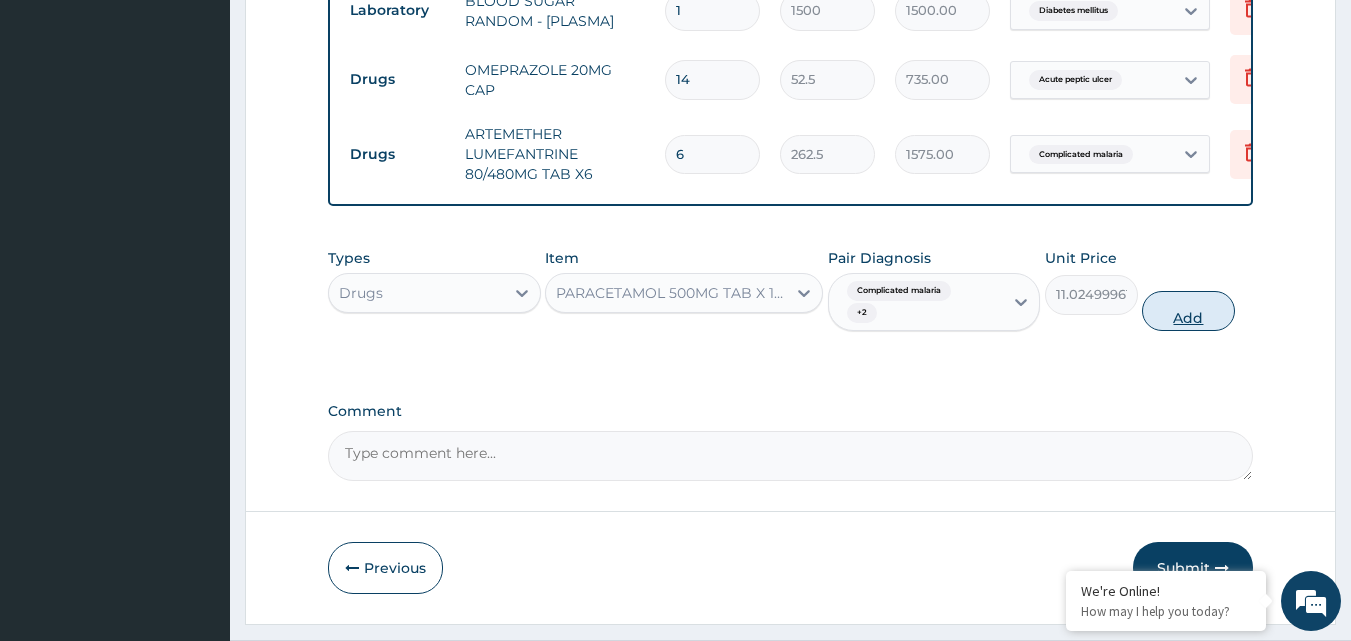 click on "Add" at bounding box center (1188, 311) 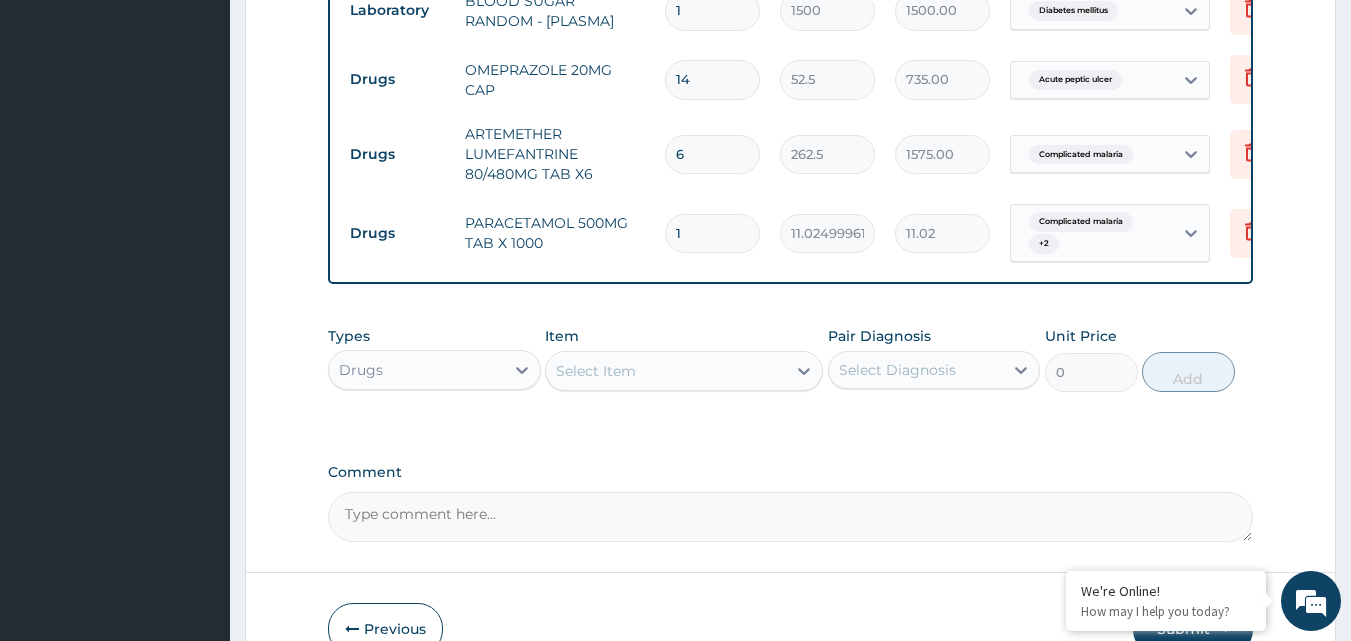 type on "18" 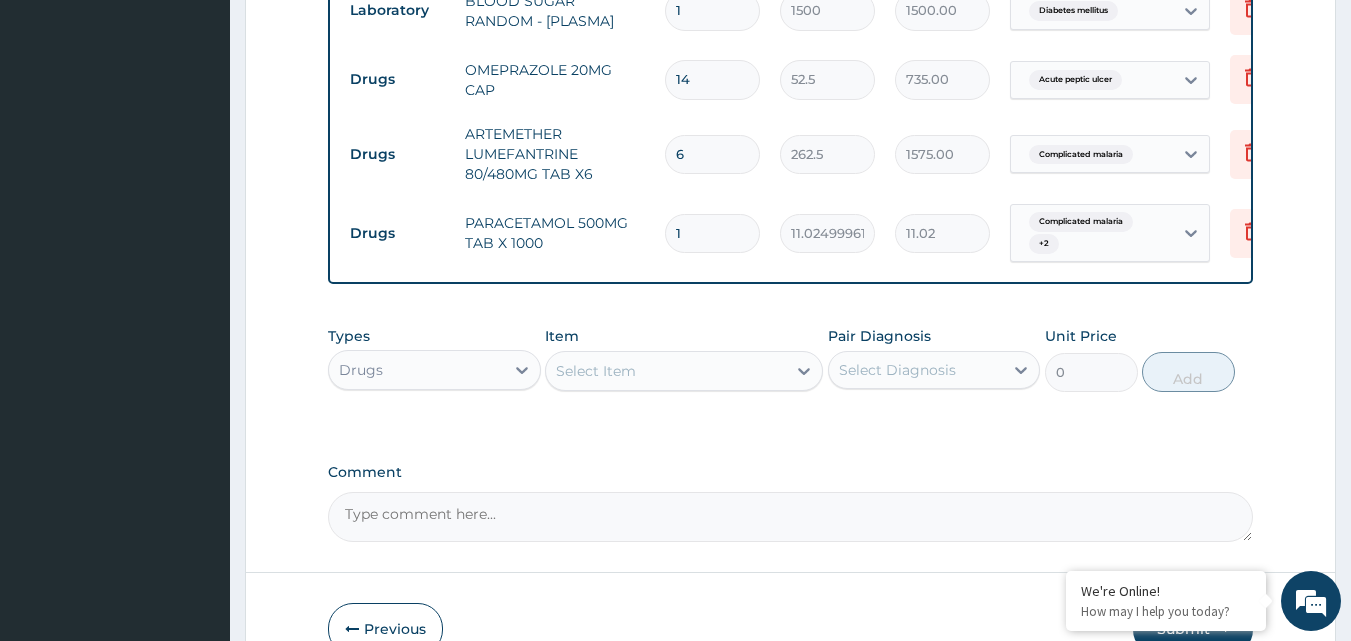 type on "198.45" 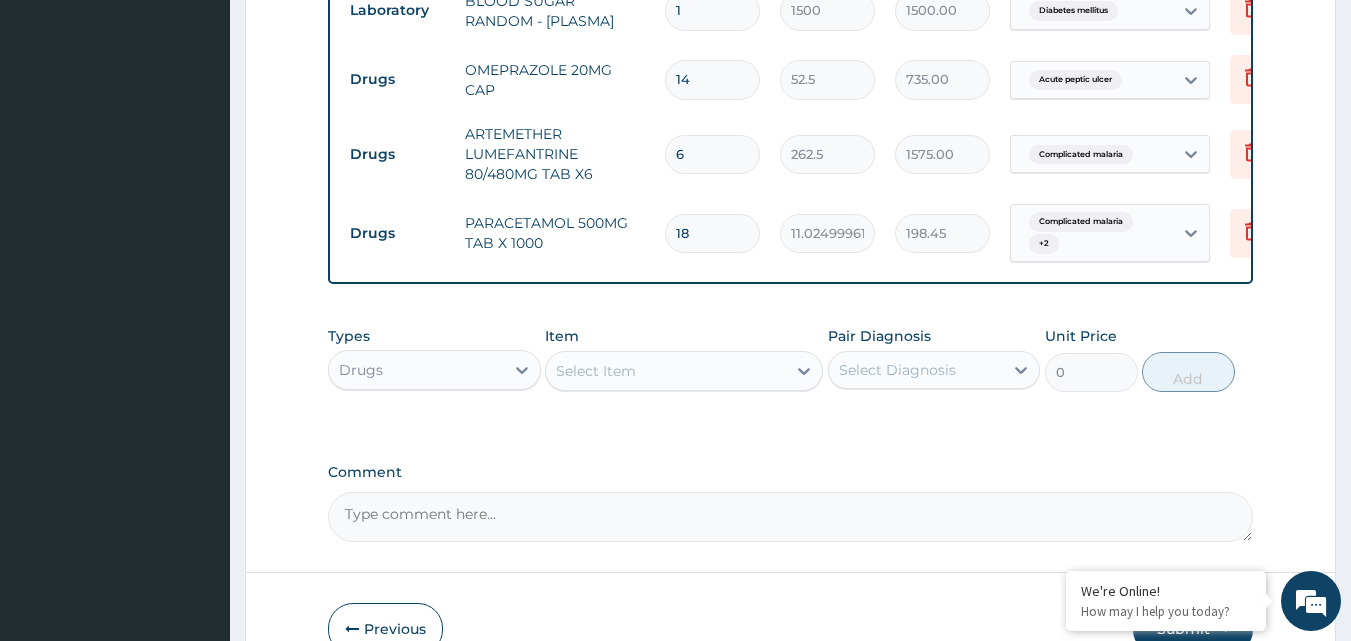 type on "18" 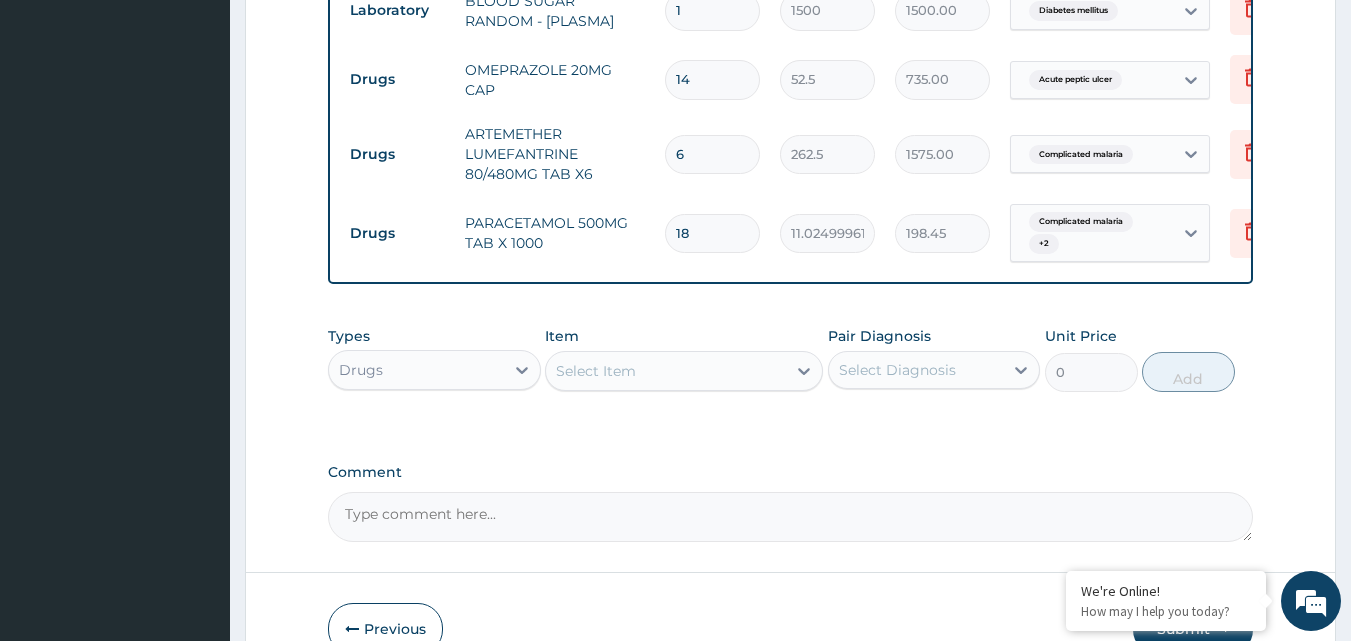 click on "Select Item" at bounding box center [666, 371] 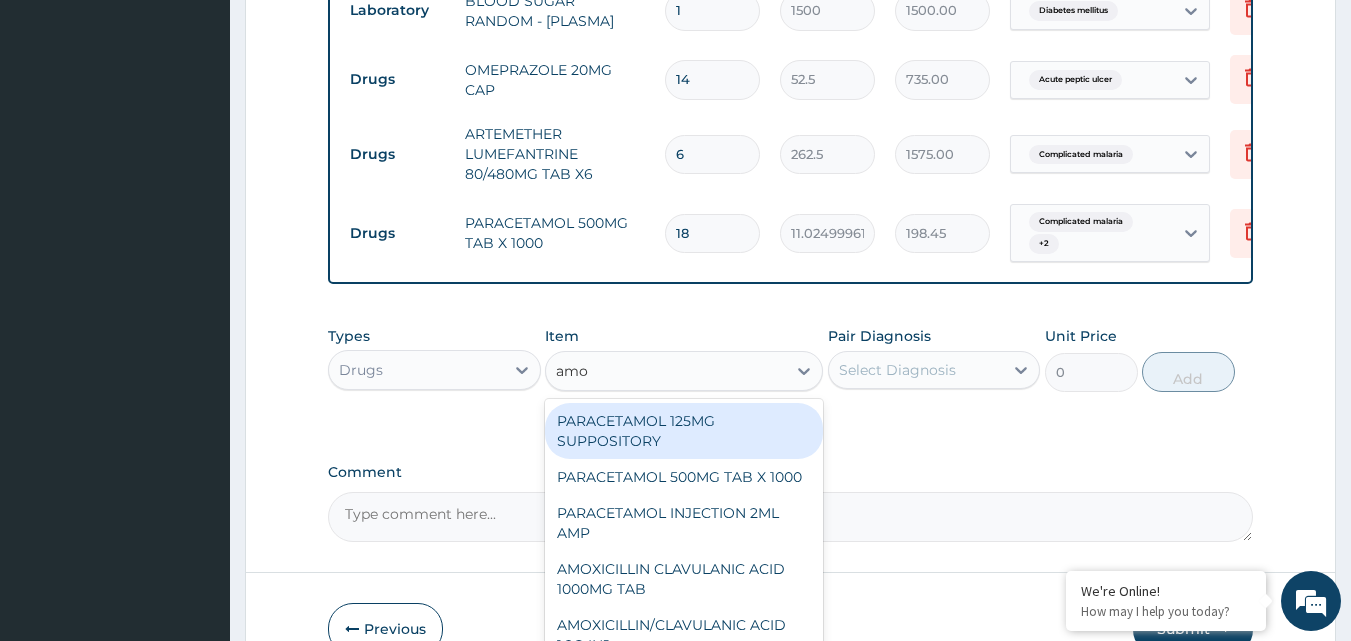 type on "amox" 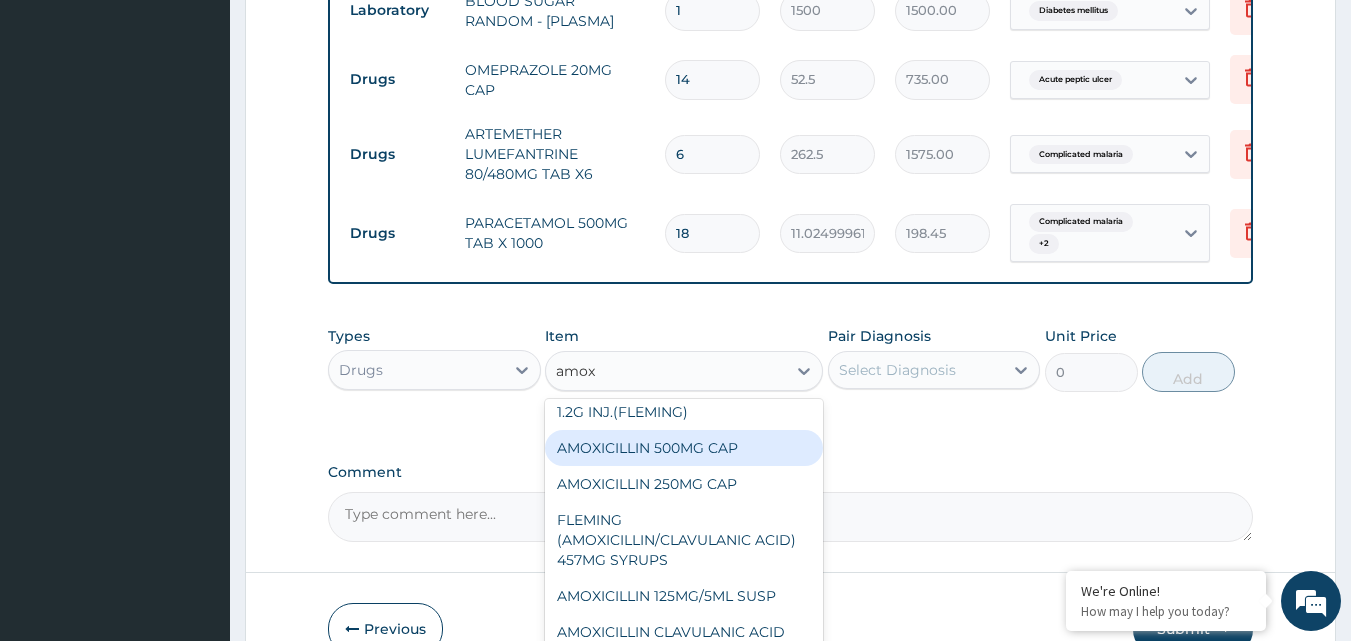 scroll, scrollTop: 300, scrollLeft: 0, axis: vertical 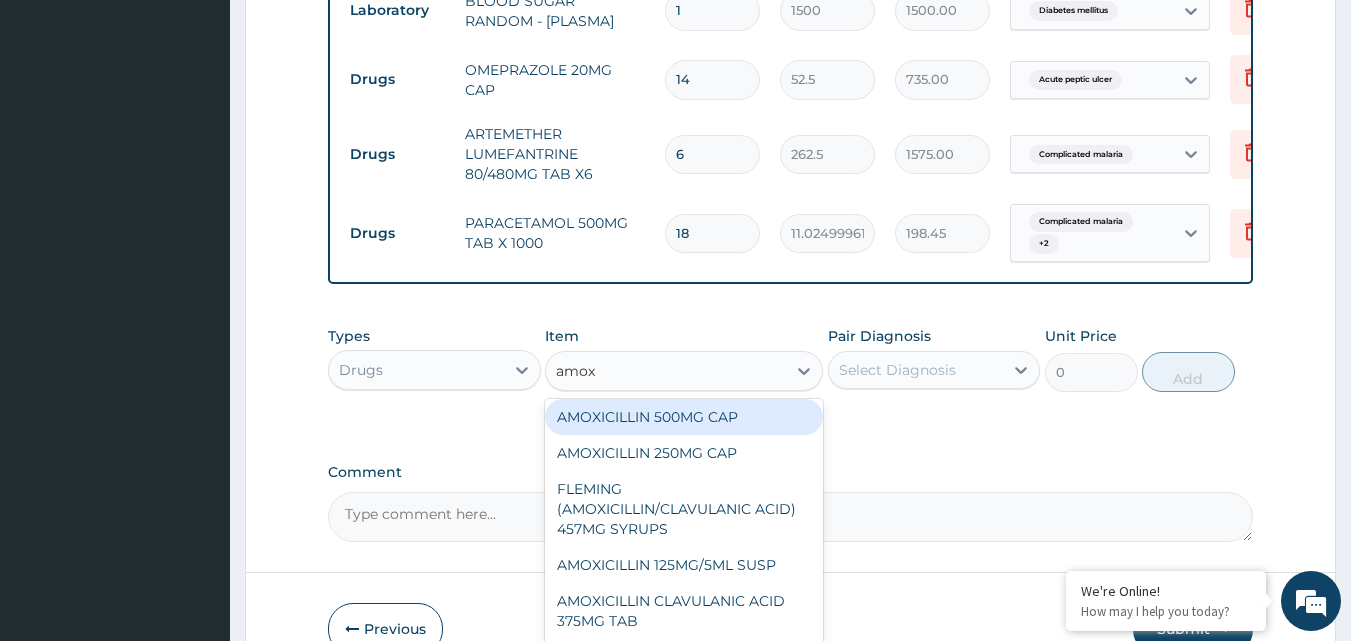 click on "AMOXICILLIN 500MG CAP" at bounding box center (684, 417) 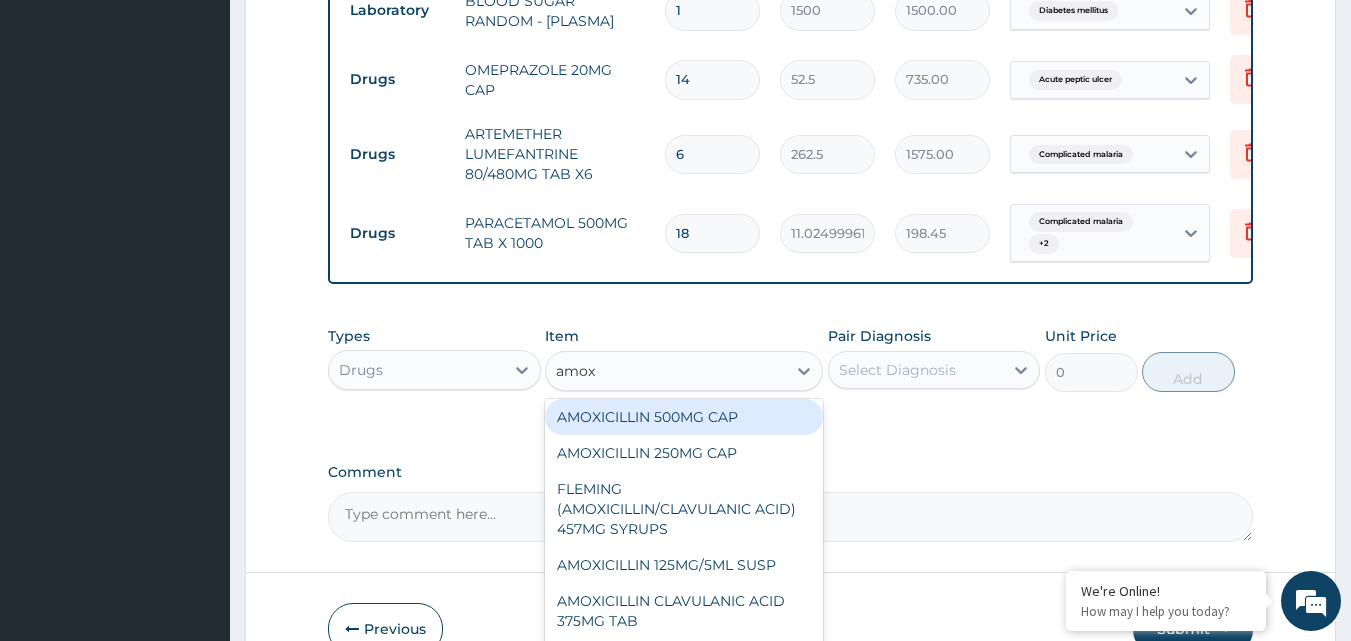 type 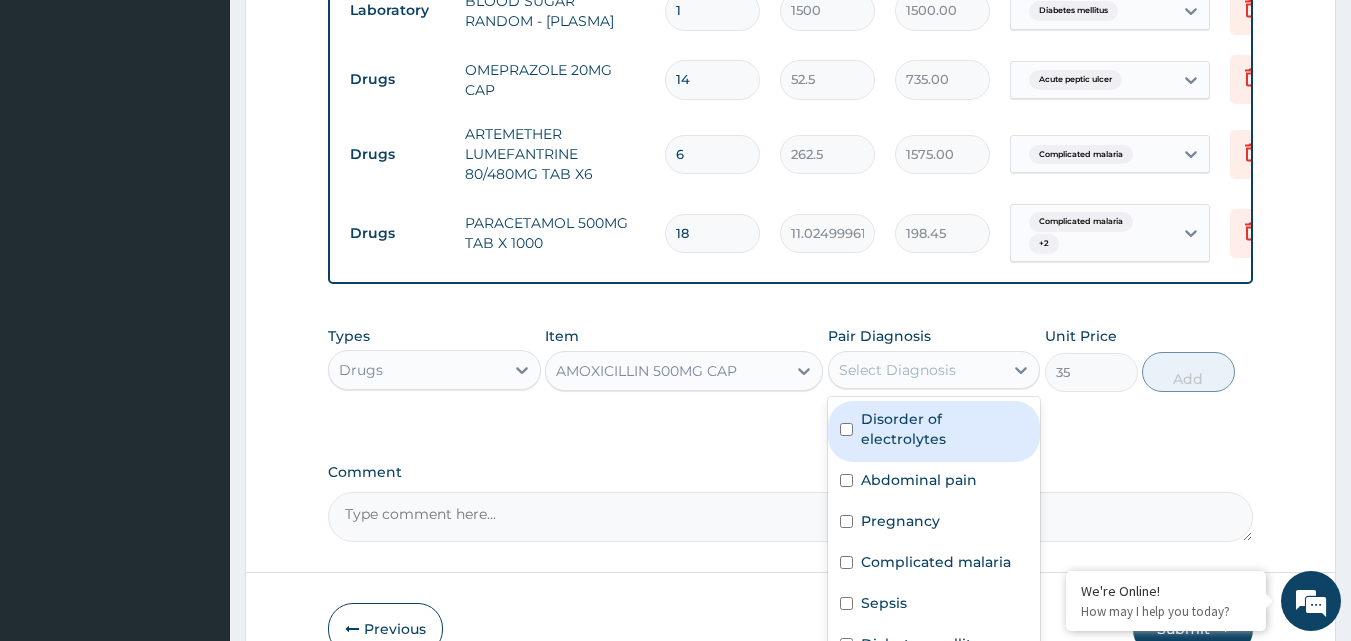 click on "Select Diagnosis" at bounding box center (897, 370) 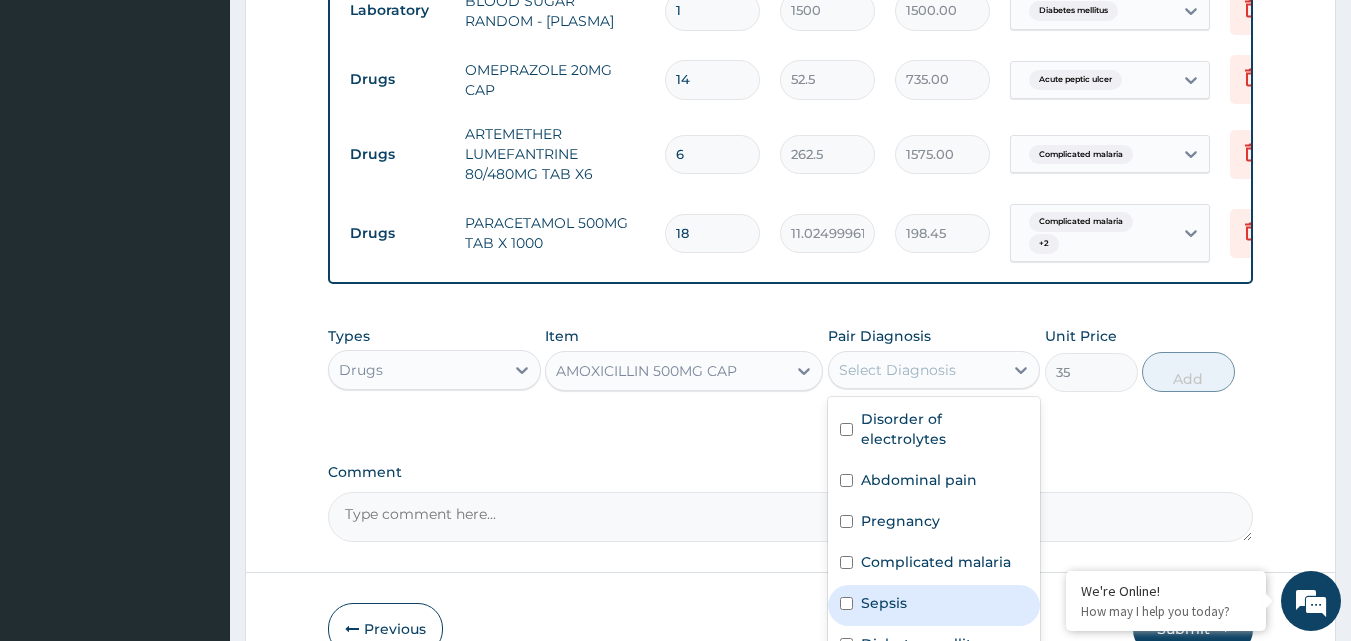 click at bounding box center (846, 603) 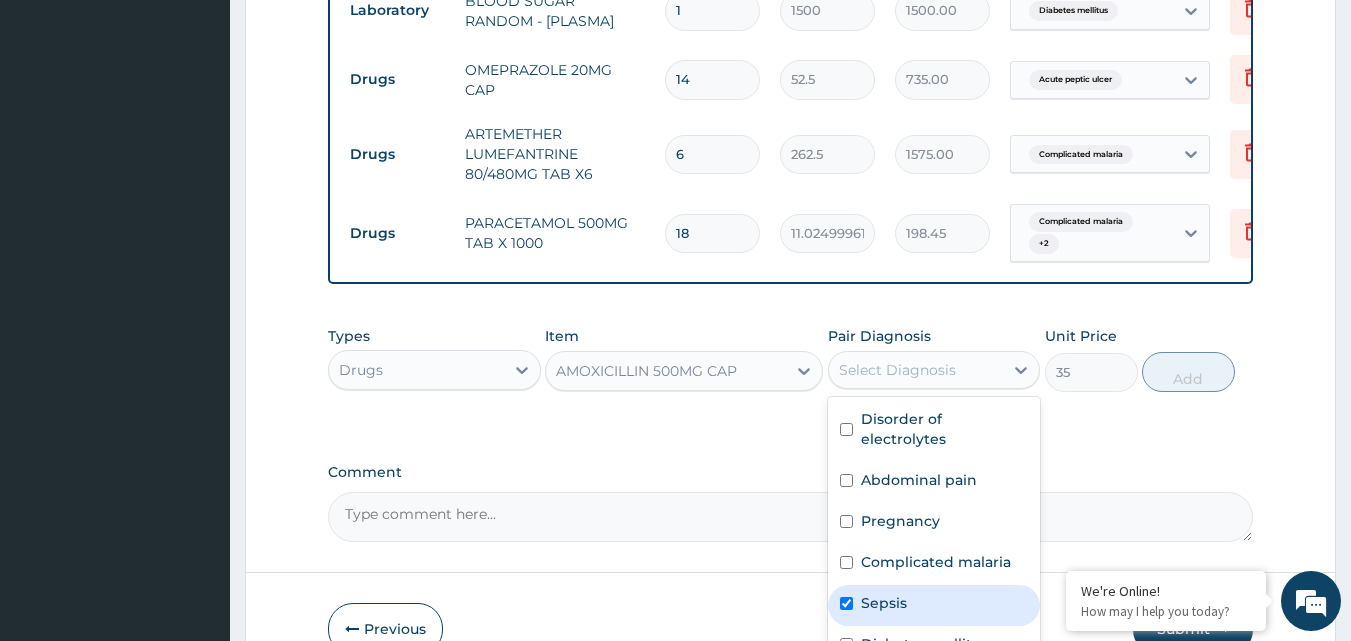 checkbox on "true" 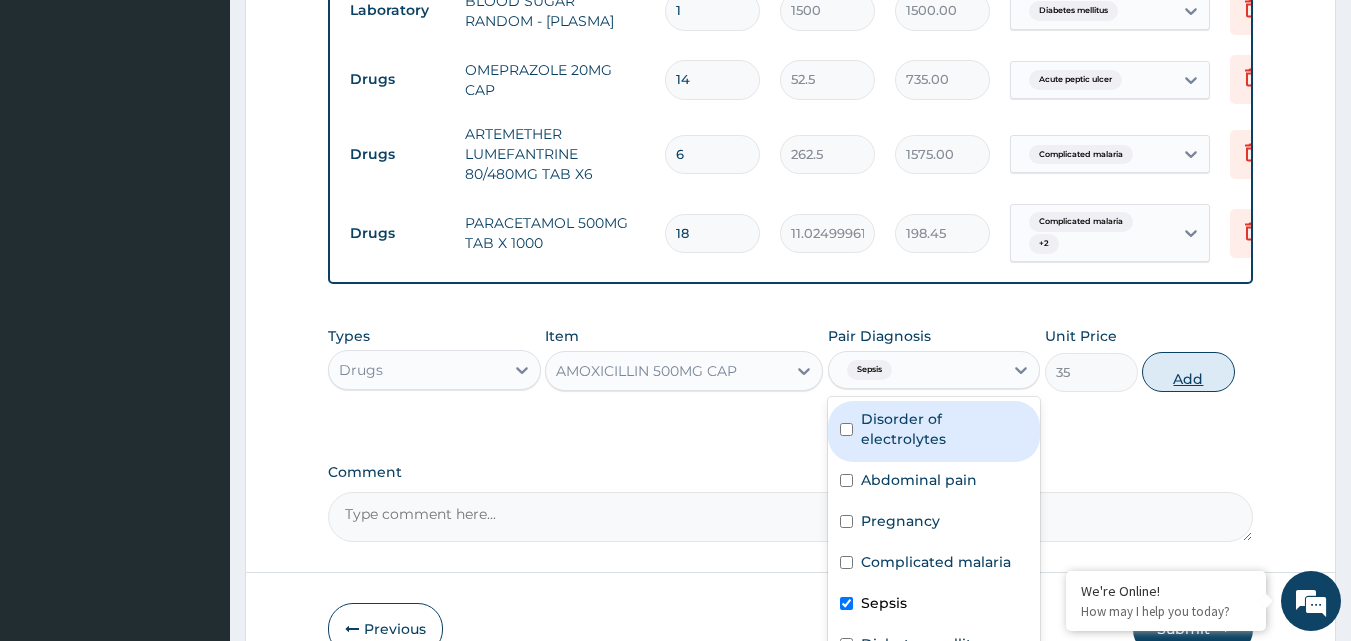 click on "Add" at bounding box center [1188, 372] 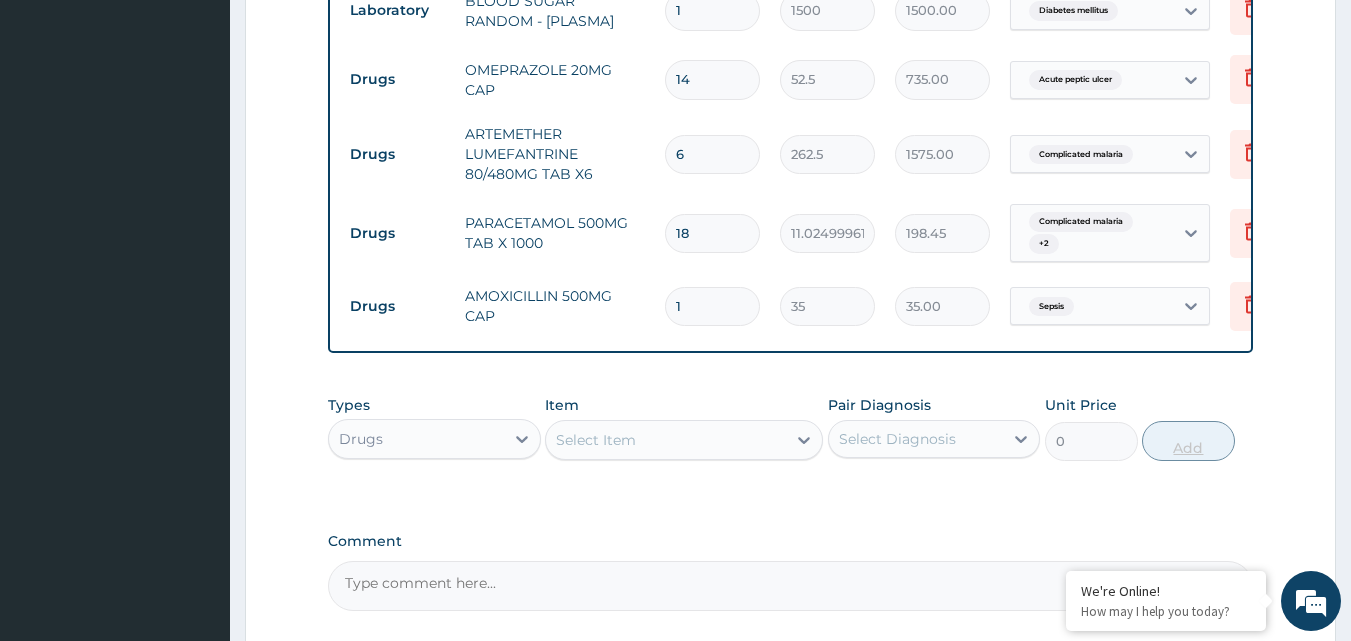 type on "15" 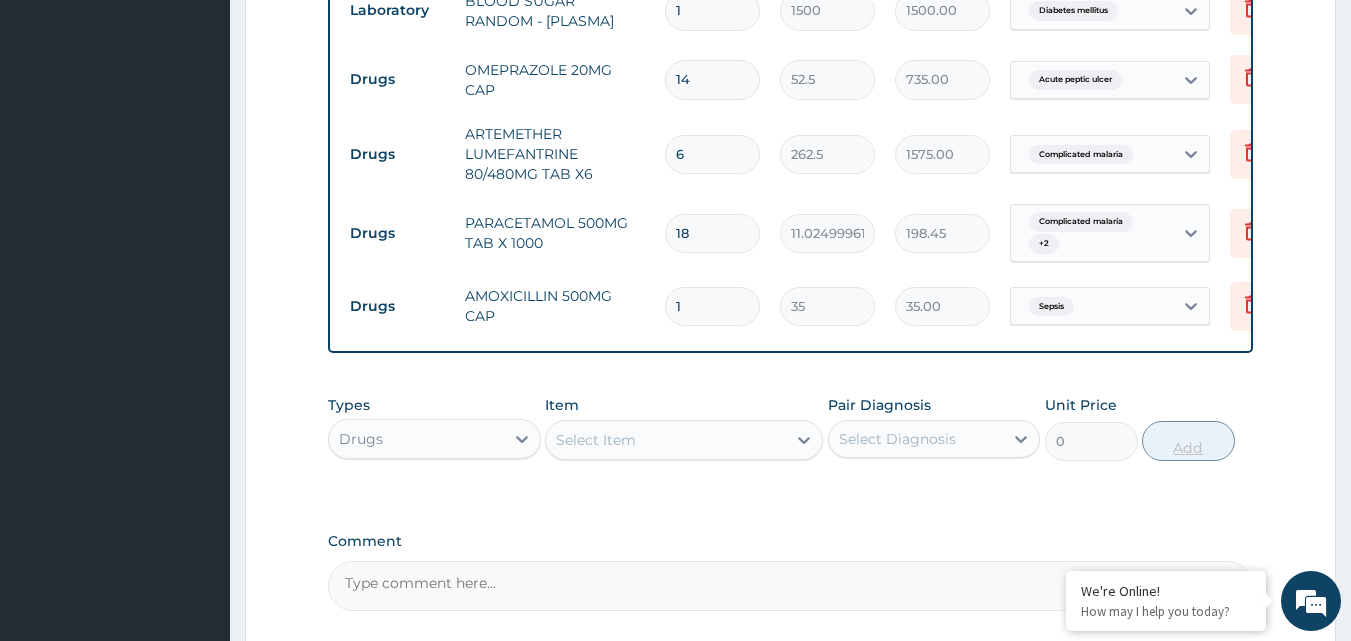 type on "525.00" 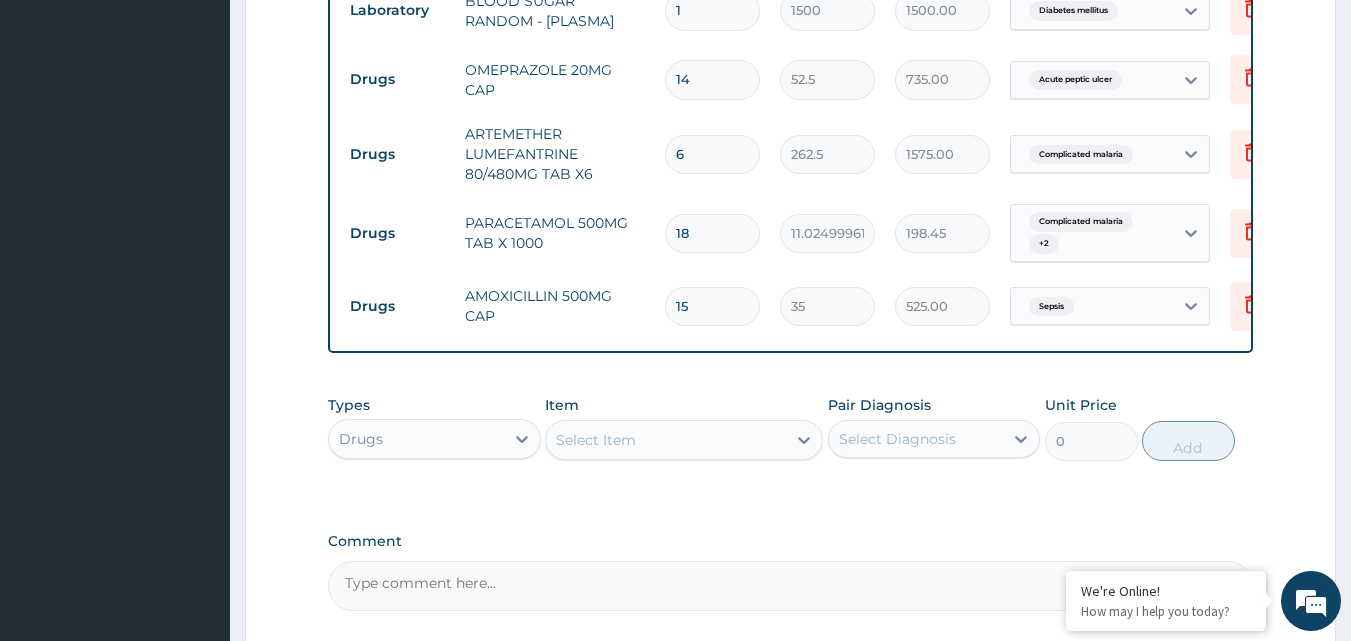 type on "15" 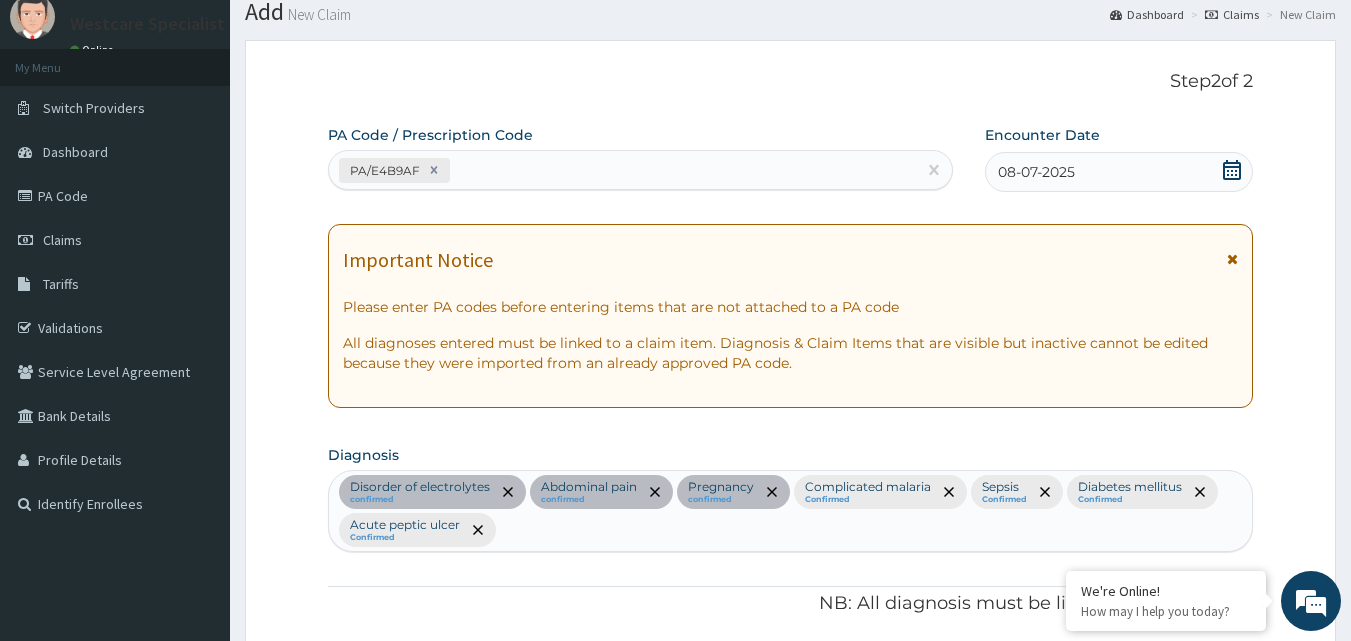 scroll, scrollTop: 0, scrollLeft: 0, axis: both 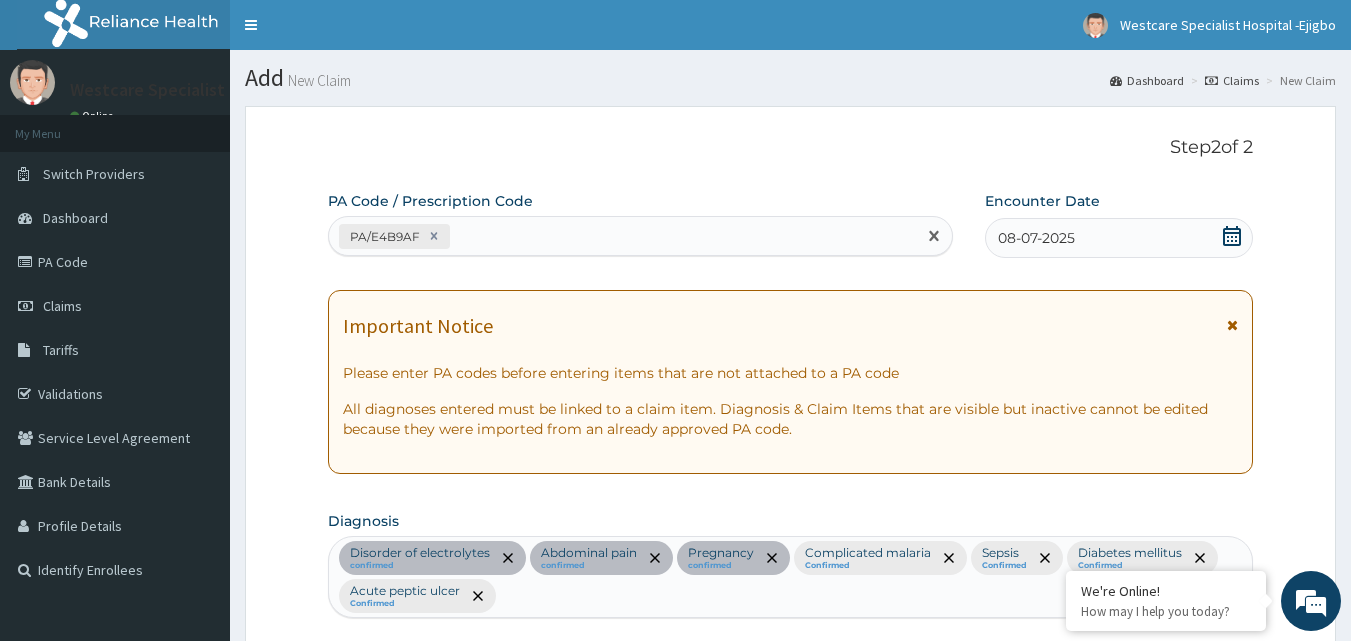 click on "PA/E4B9AF" at bounding box center [623, 236] 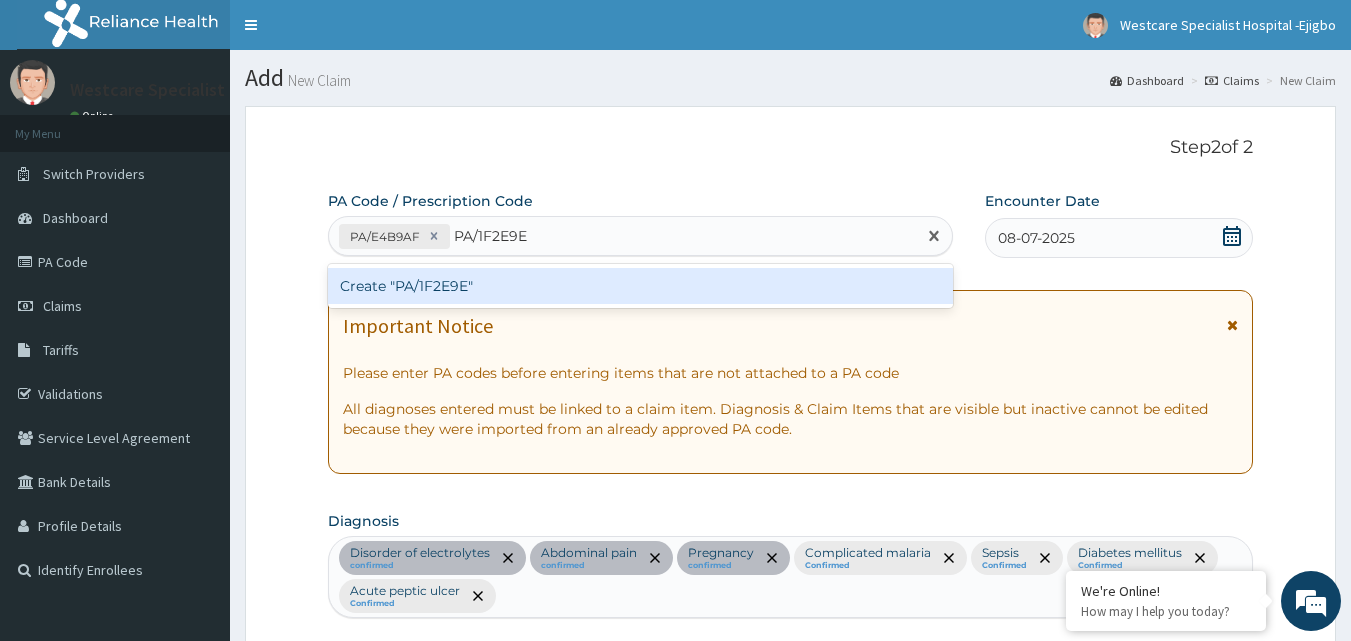 click on "Create "PA/1F2E9E"" at bounding box center (641, 286) 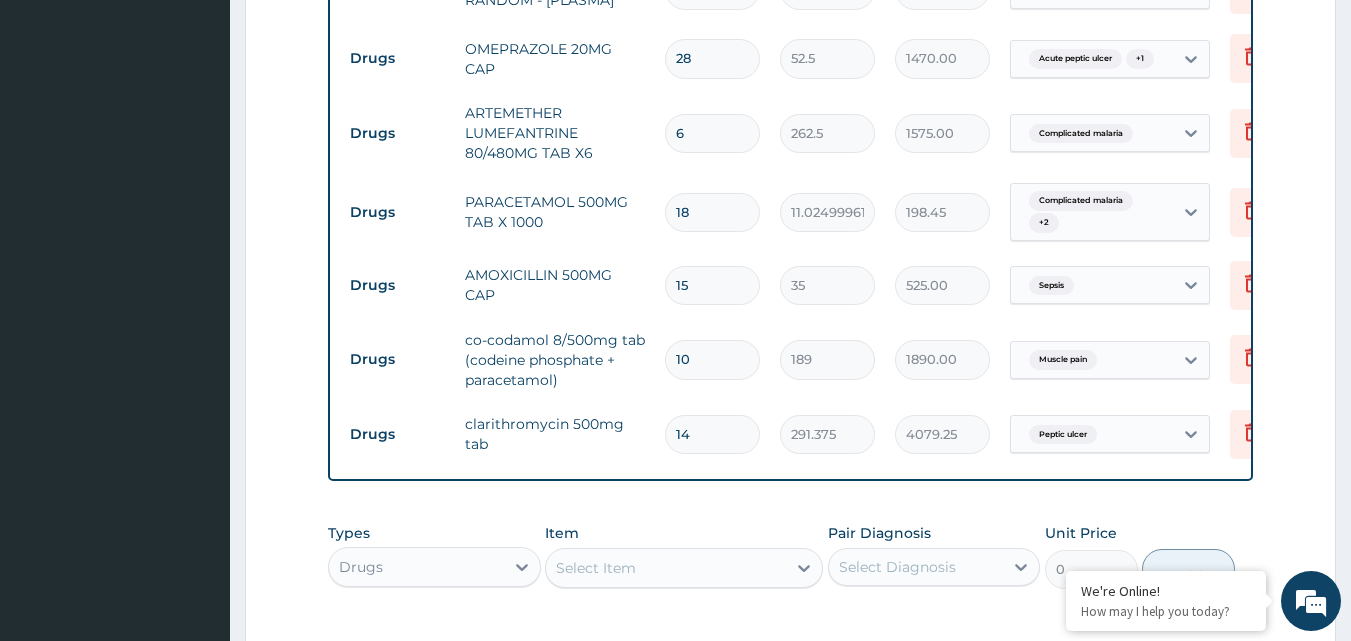 scroll, scrollTop: 1527, scrollLeft: 0, axis: vertical 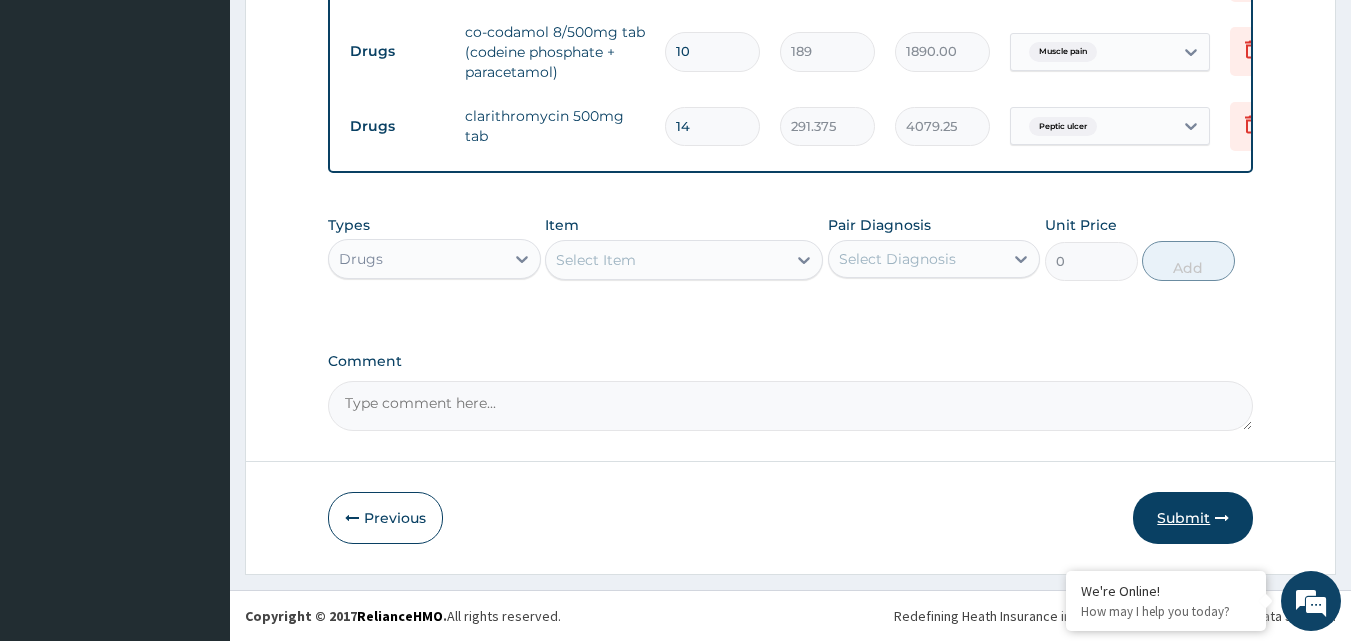 click on "Submit" at bounding box center [1193, 518] 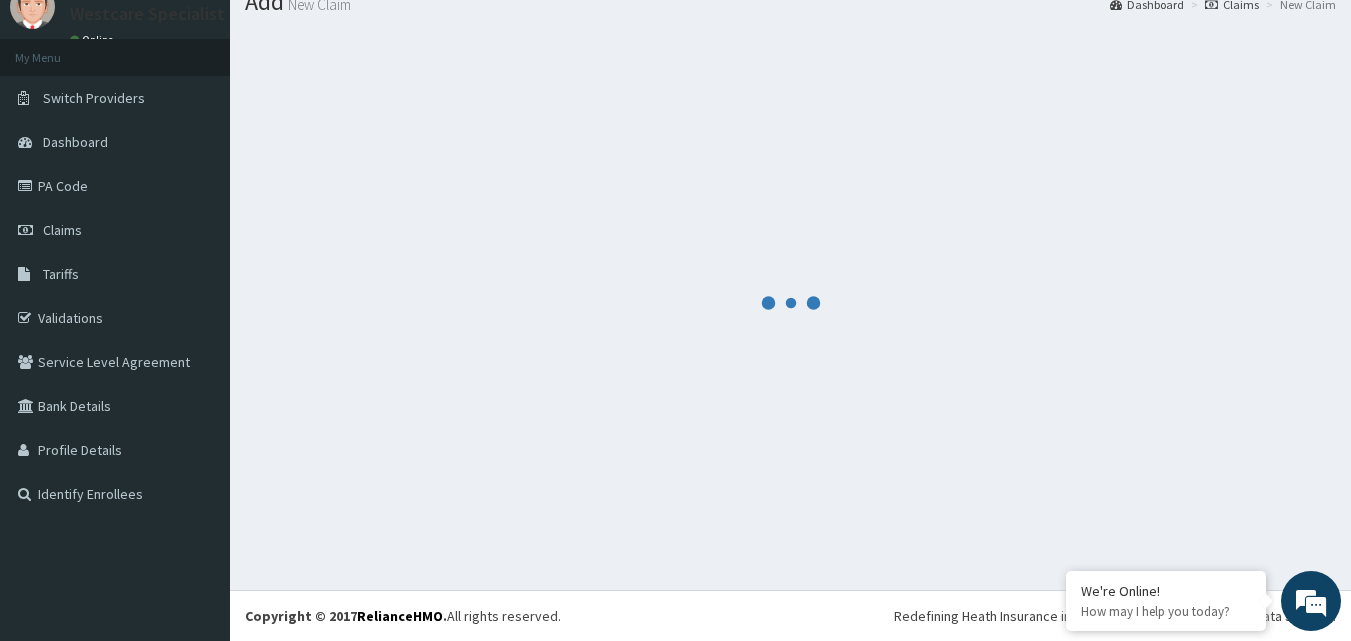 scroll, scrollTop: 76, scrollLeft: 0, axis: vertical 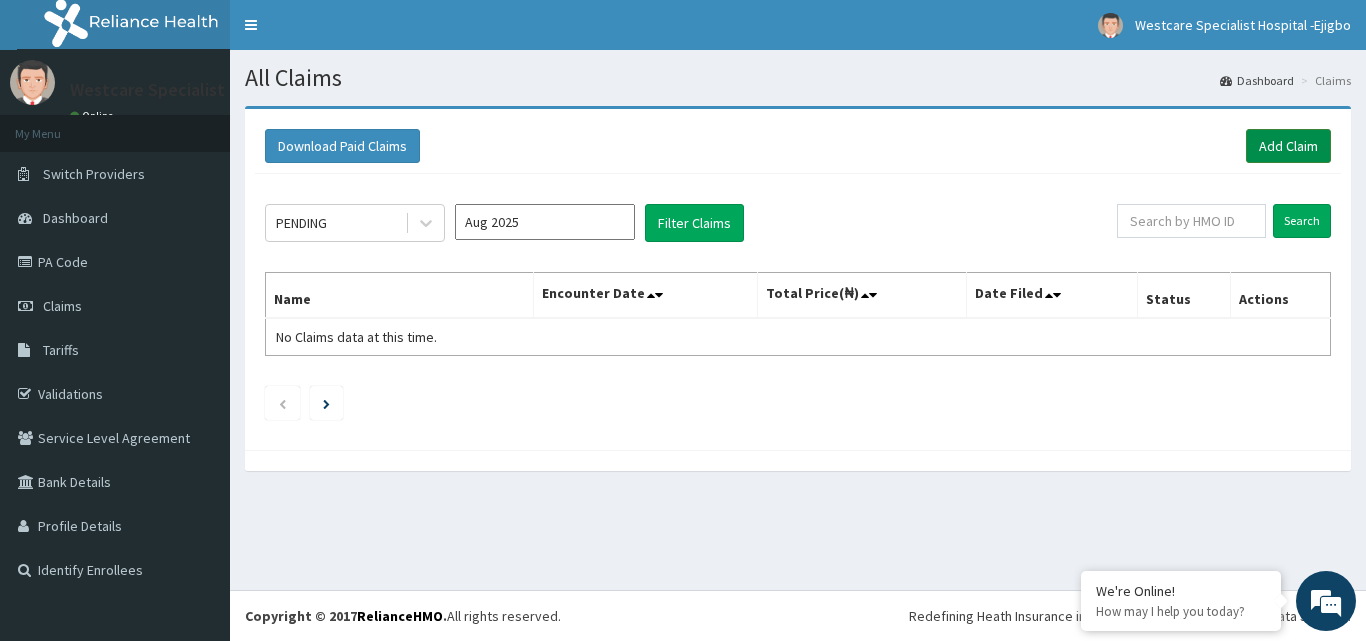 click on "Add Claim" at bounding box center [1288, 146] 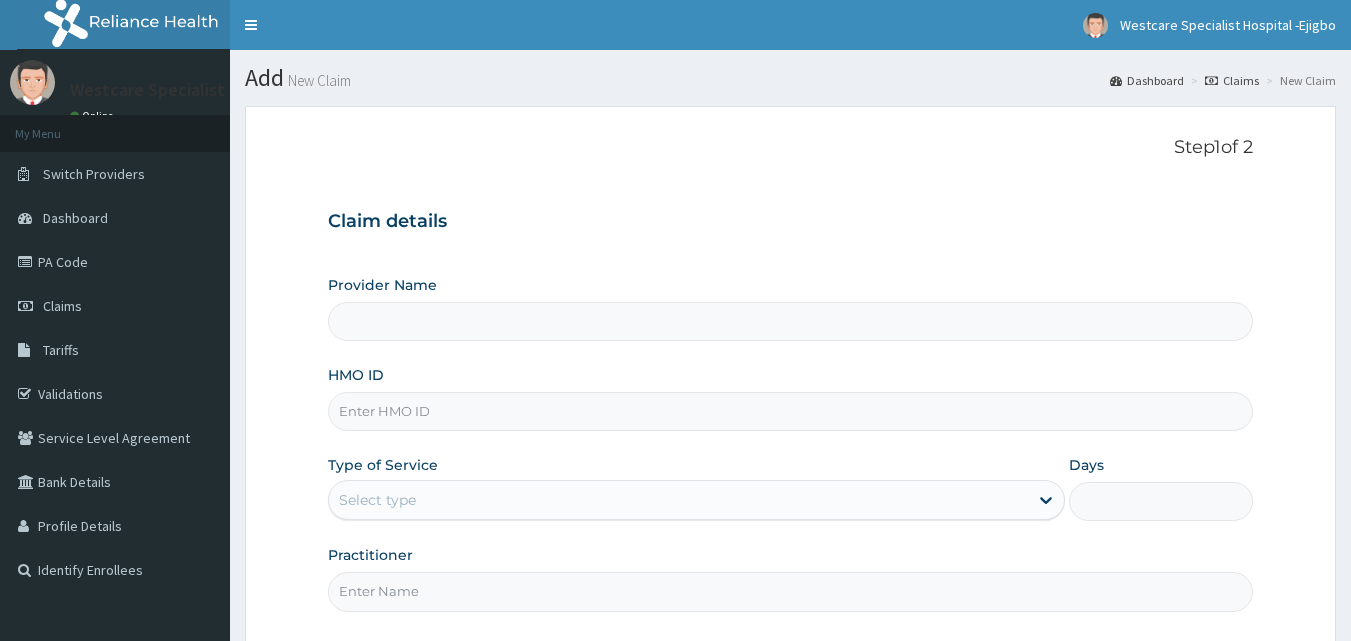 scroll, scrollTop: 0, scrollLeft: 0, axis: both 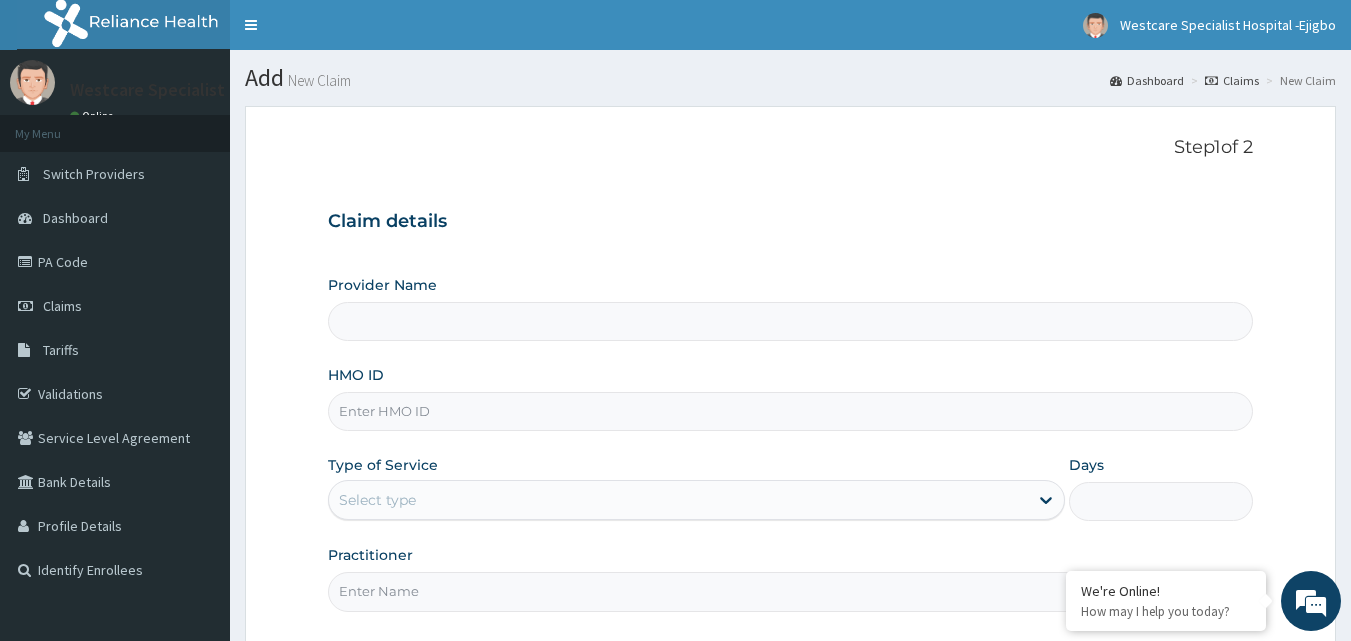 type on "WestCare Specialist Hospital - Ejigbo" 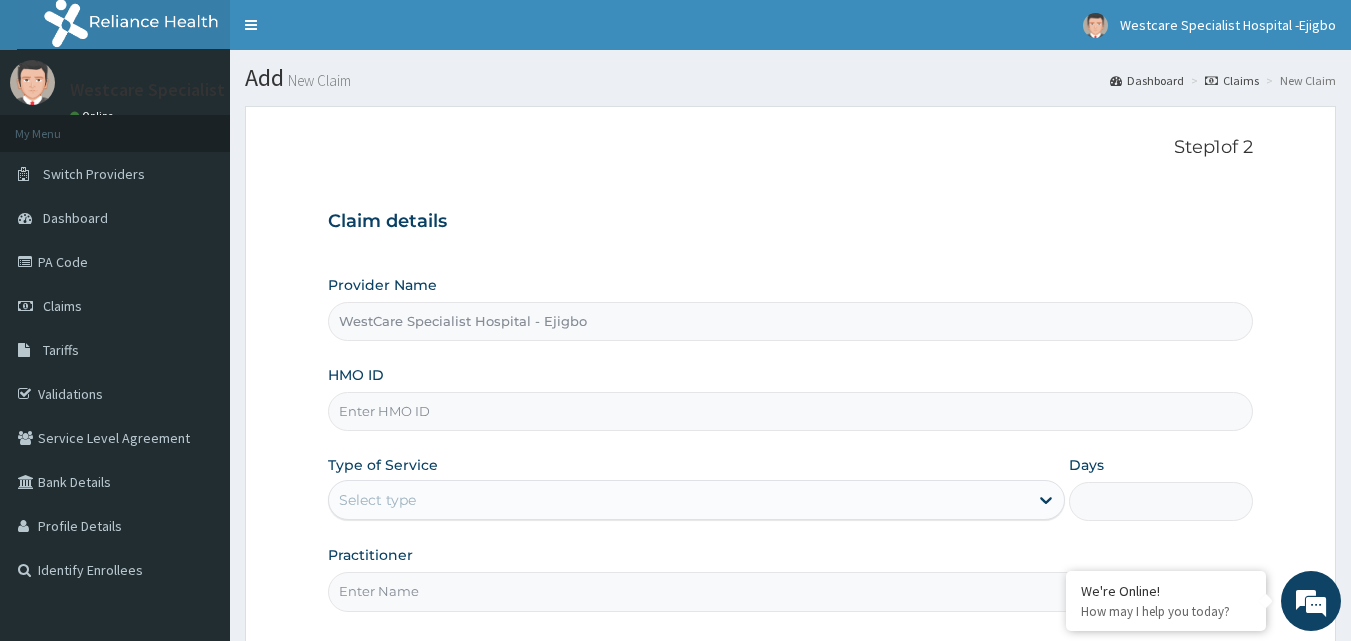 scroll, scrollTop: 0, scrollLeft: 0, axis: both 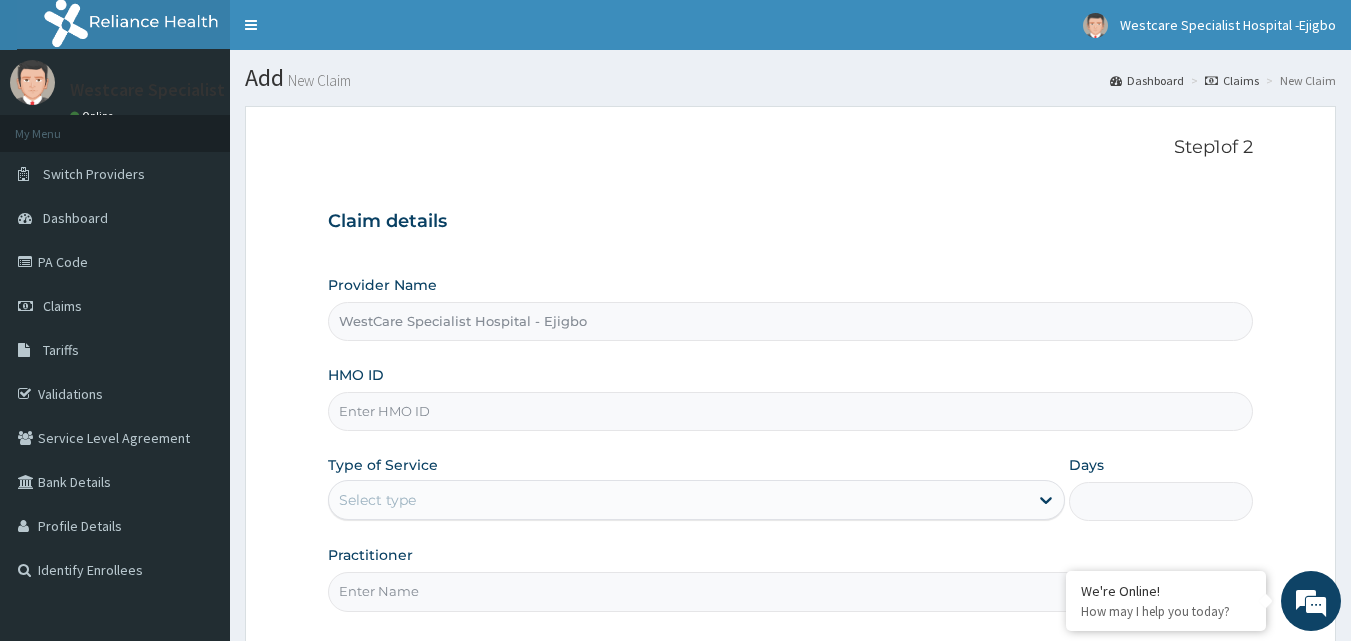 click on "HMO ID" at bounding box center (791, 411) 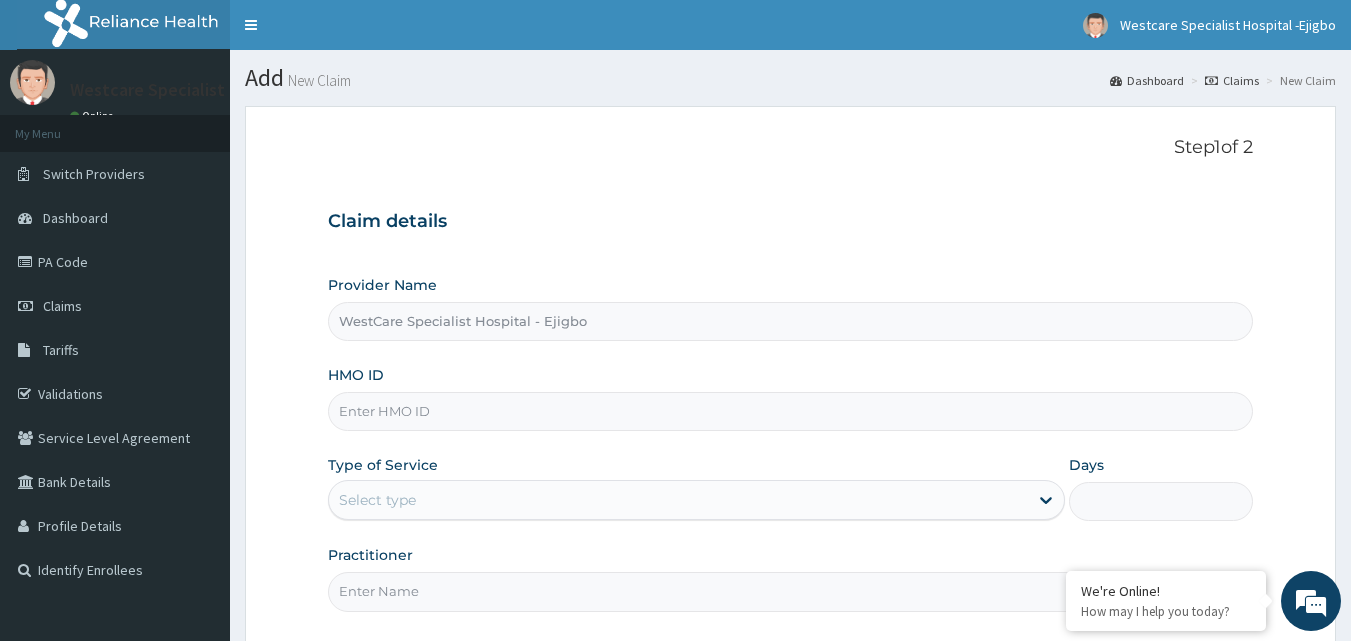paste on "CCD/10120/A" 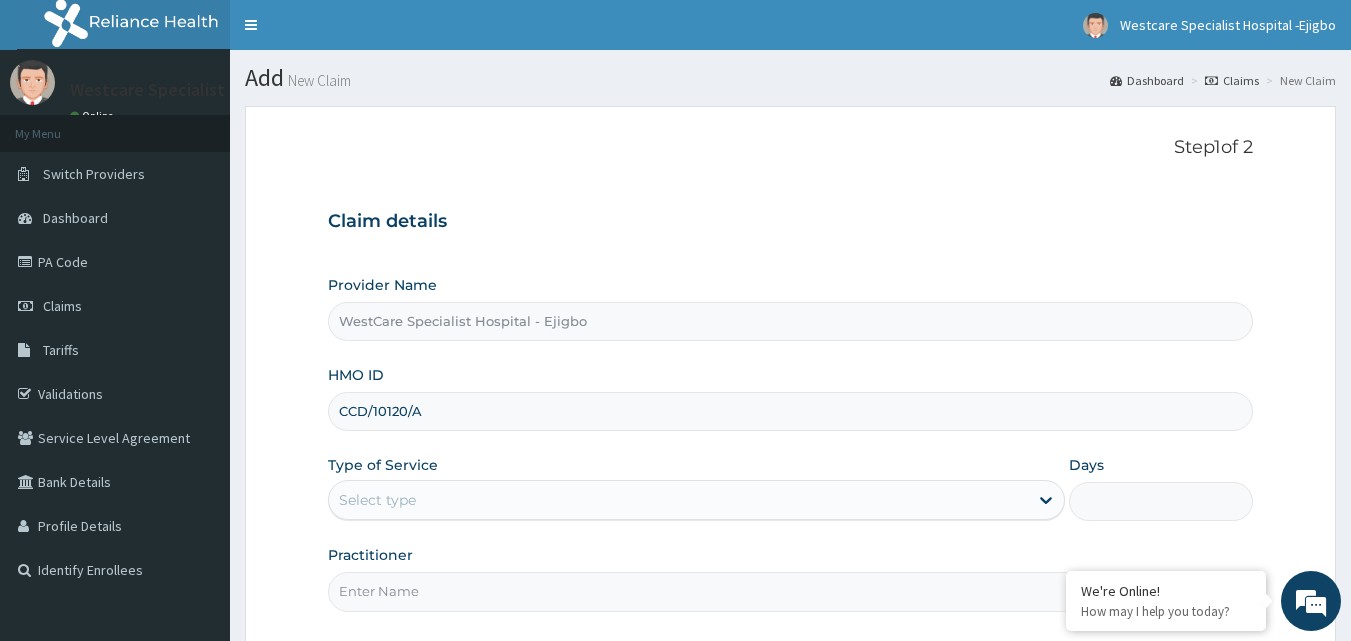 type on "CCD/10120/A" 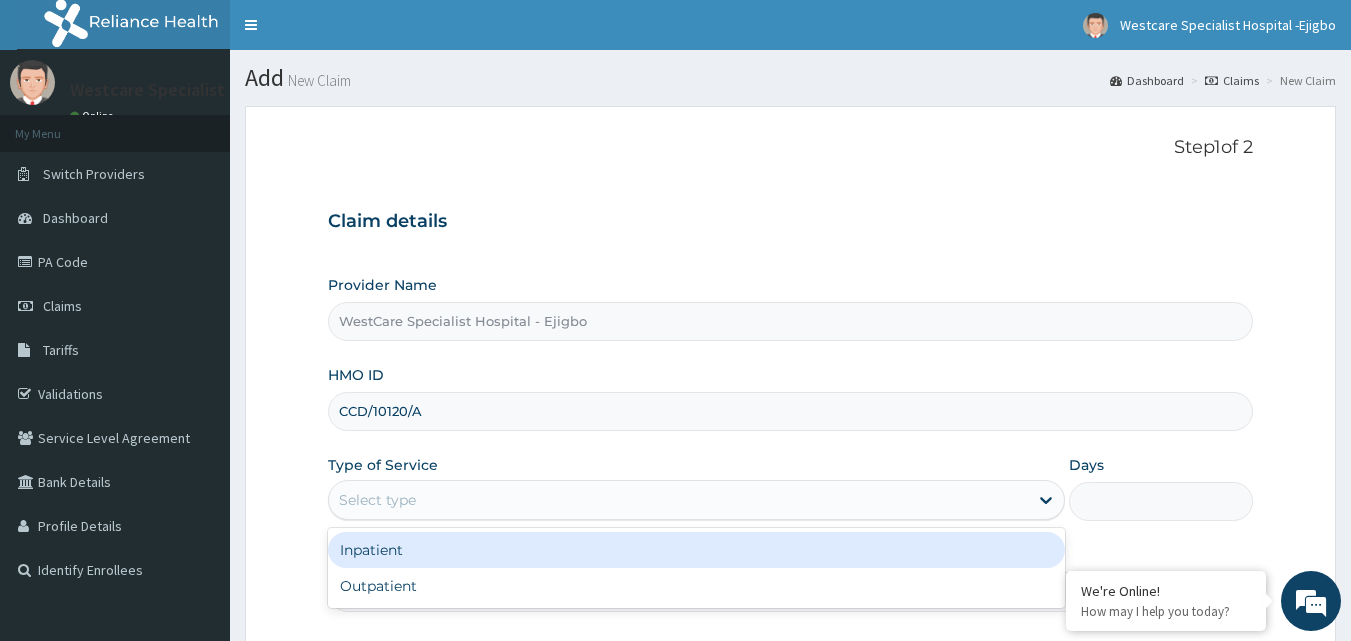 click on "Select type" at bounding box center [678, 500] 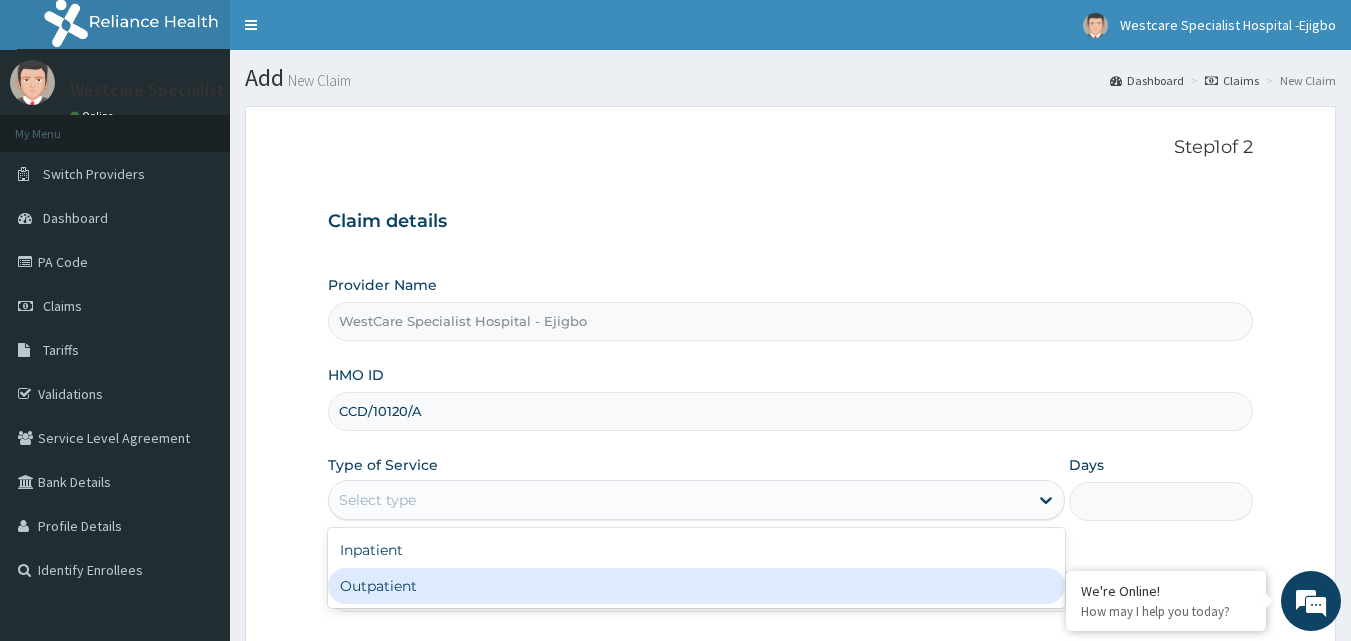 click on "Outpatient" at bounding box center (696, 586) 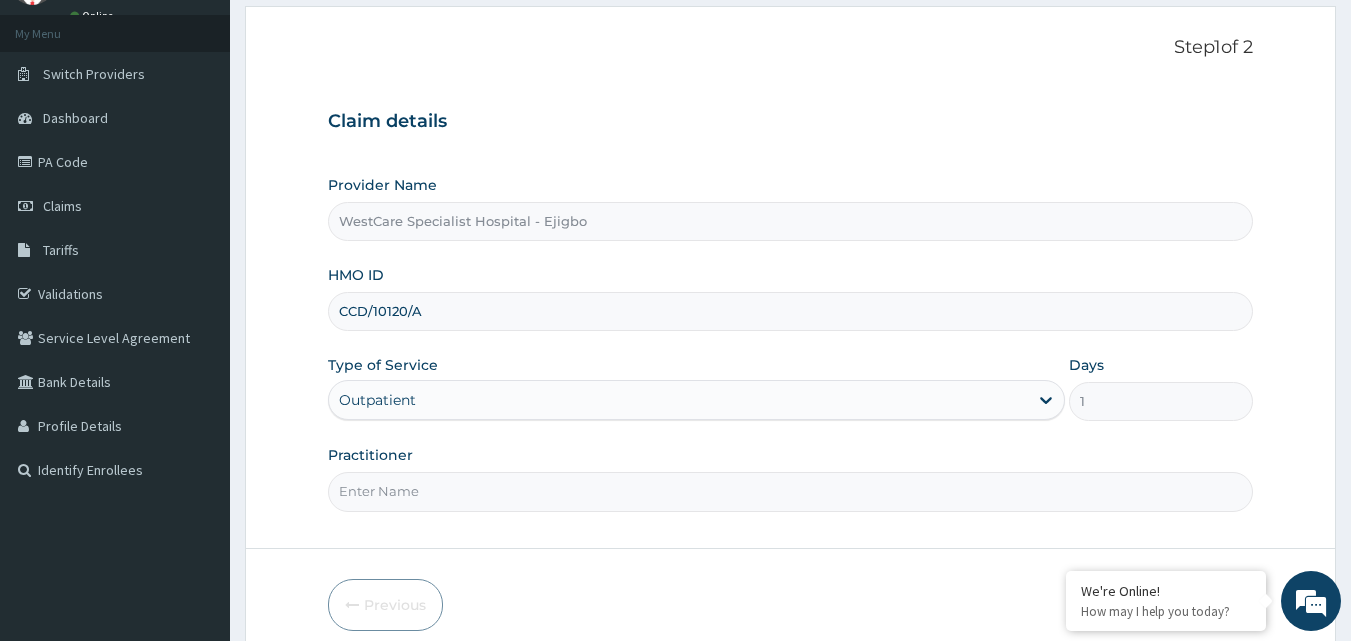 scroll, scrollTop: 187, scrollLeft: 0, axis: vertical 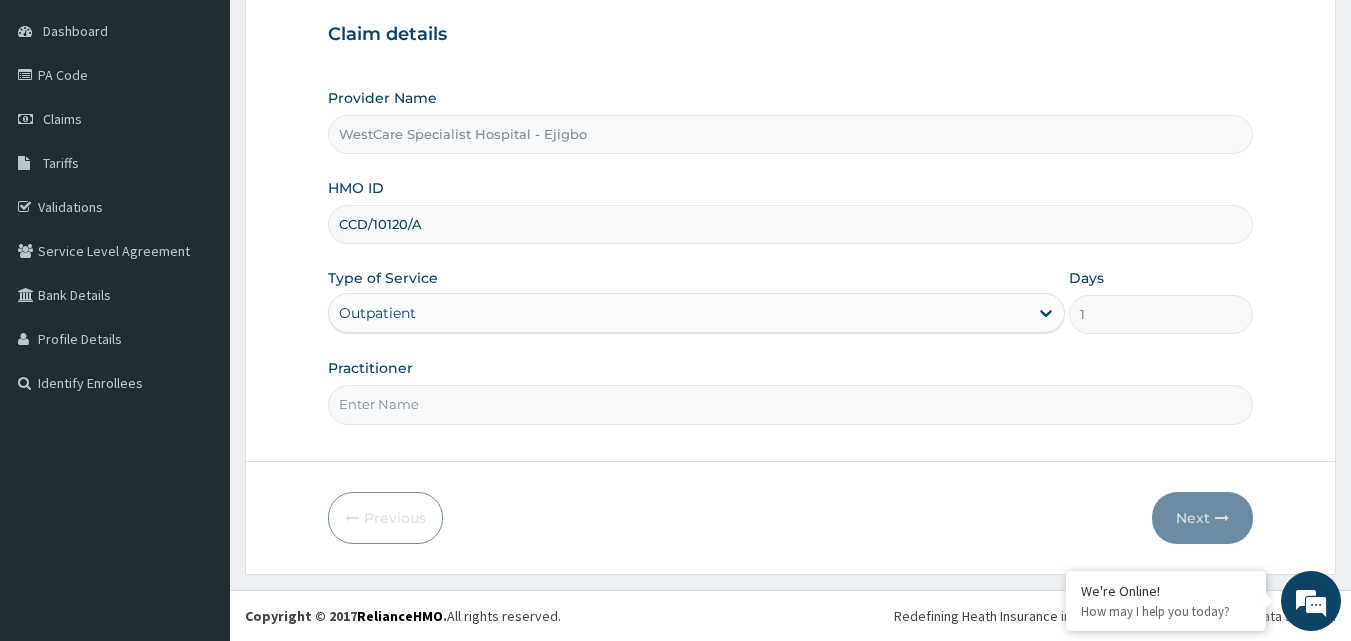 click on "Practitioner" at bounding box center [791, 404] 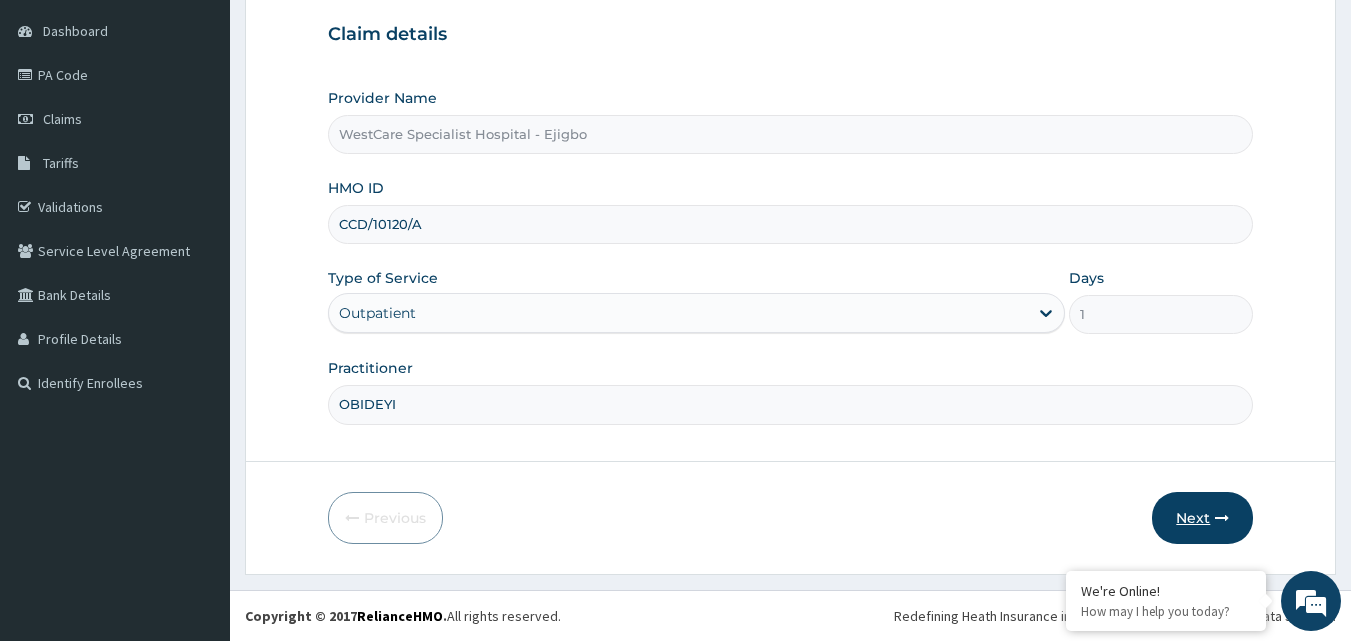 click on "Next" at bounding box center [1202, 518] 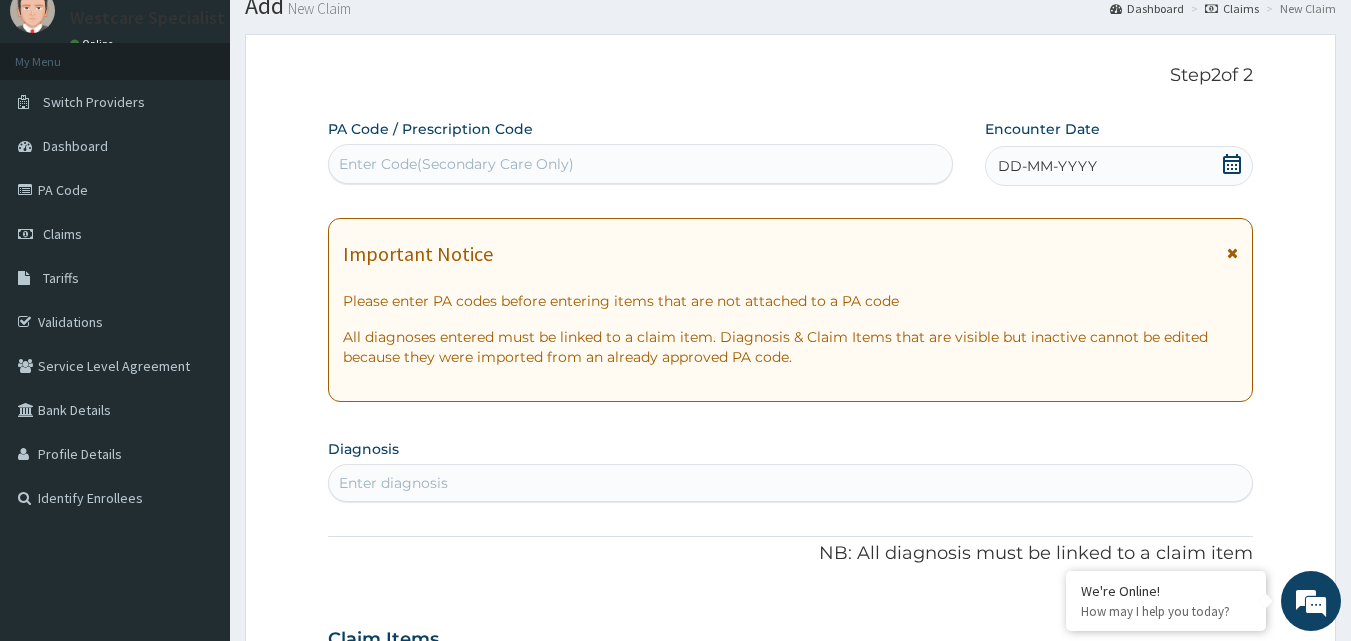 scroll, scrollTop: 0, scrollLeft: 0, axis: both 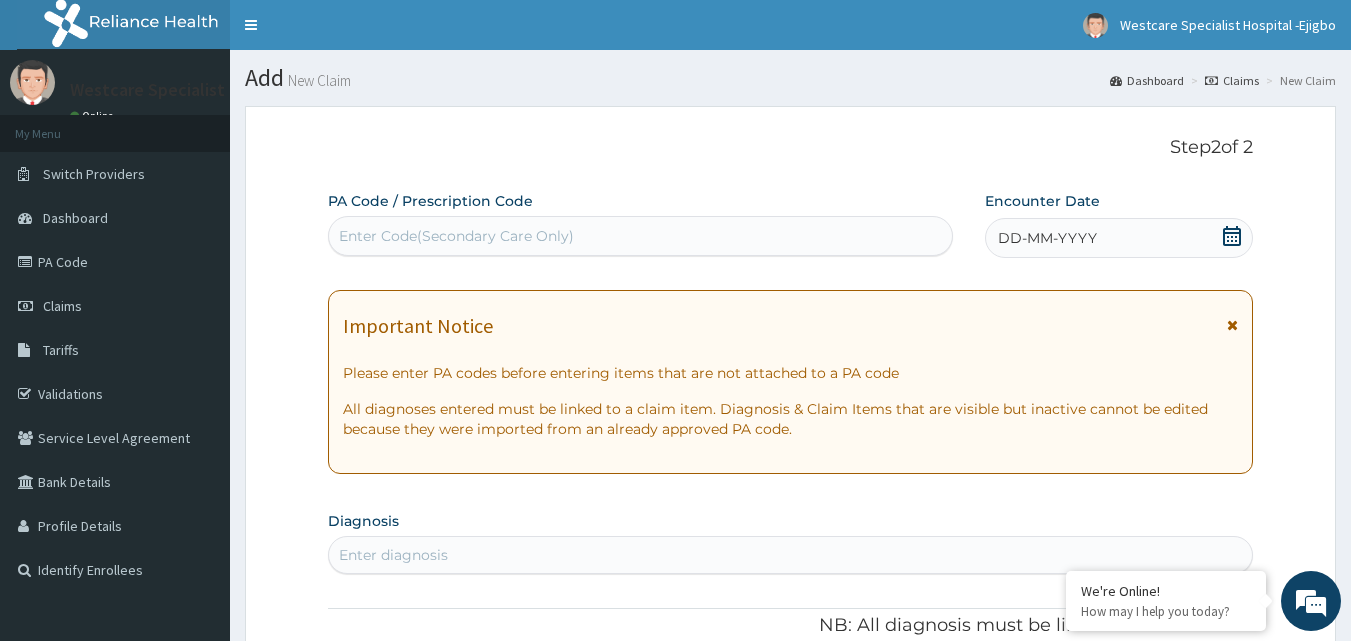 click on "Enter Code(Secondary Care Only)" at bounding box center (456, 236) 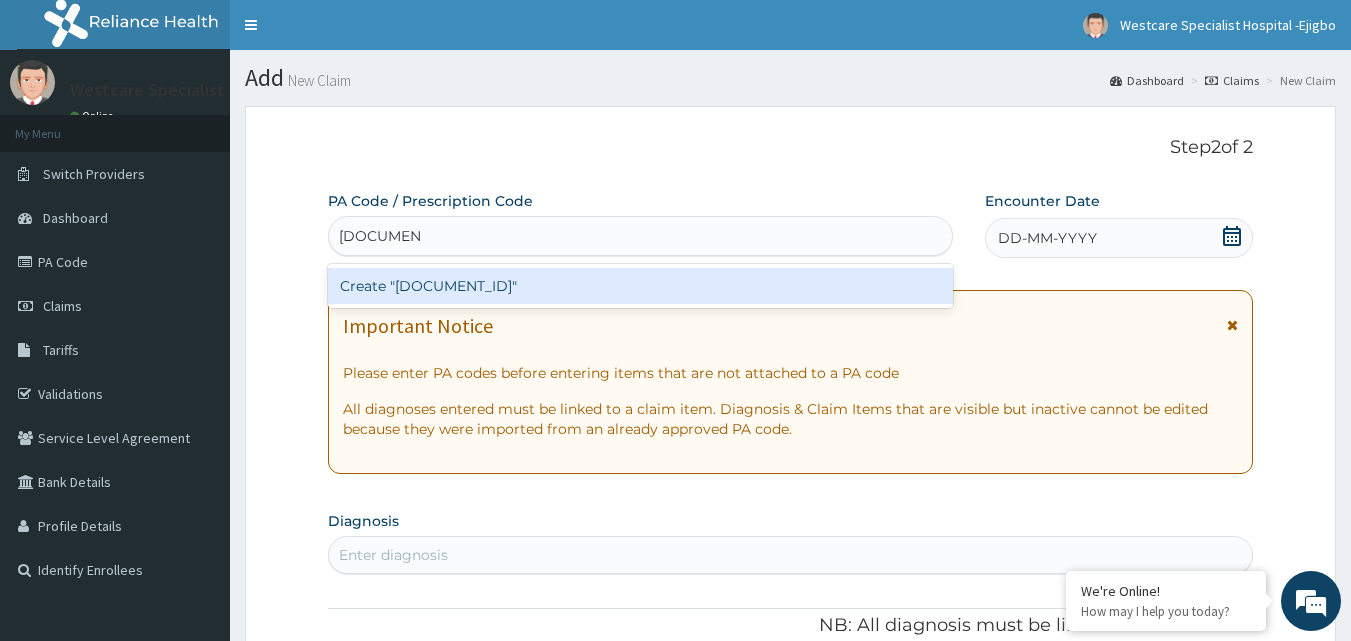 click on "Create "PA/6BE5B3"" at bounding box center [641, 286] 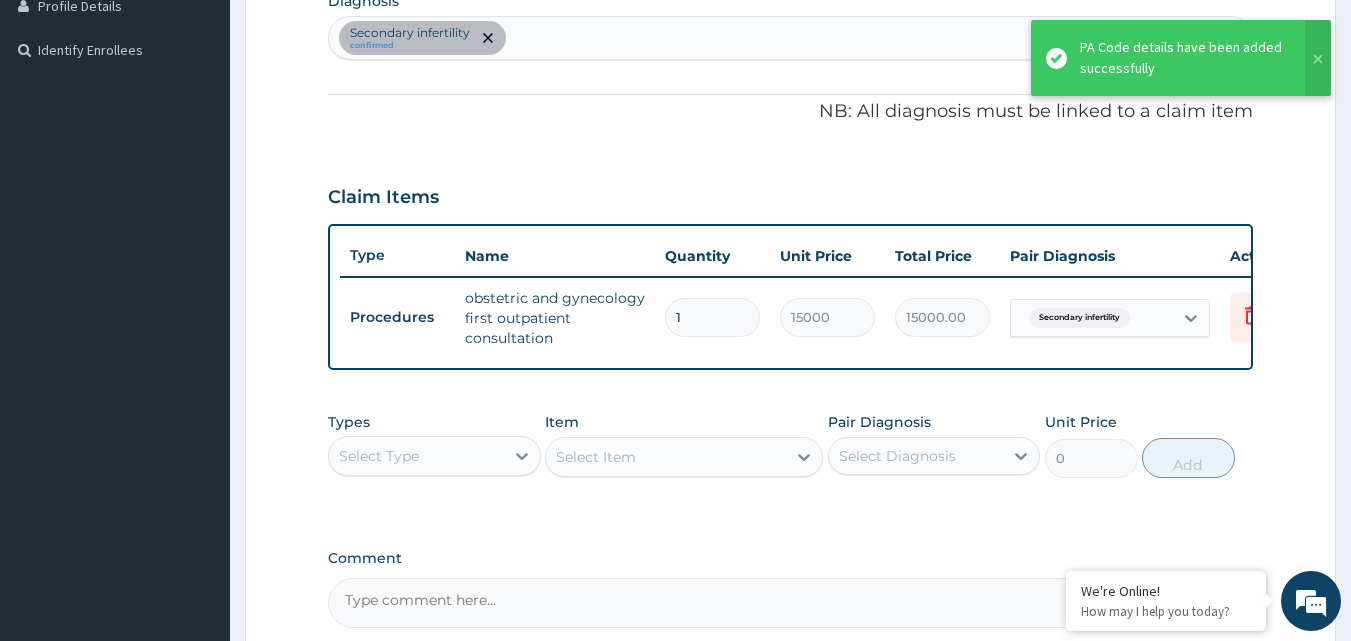 scroll, scrollTop: 617, scrollLeft: 0, axis: vertical 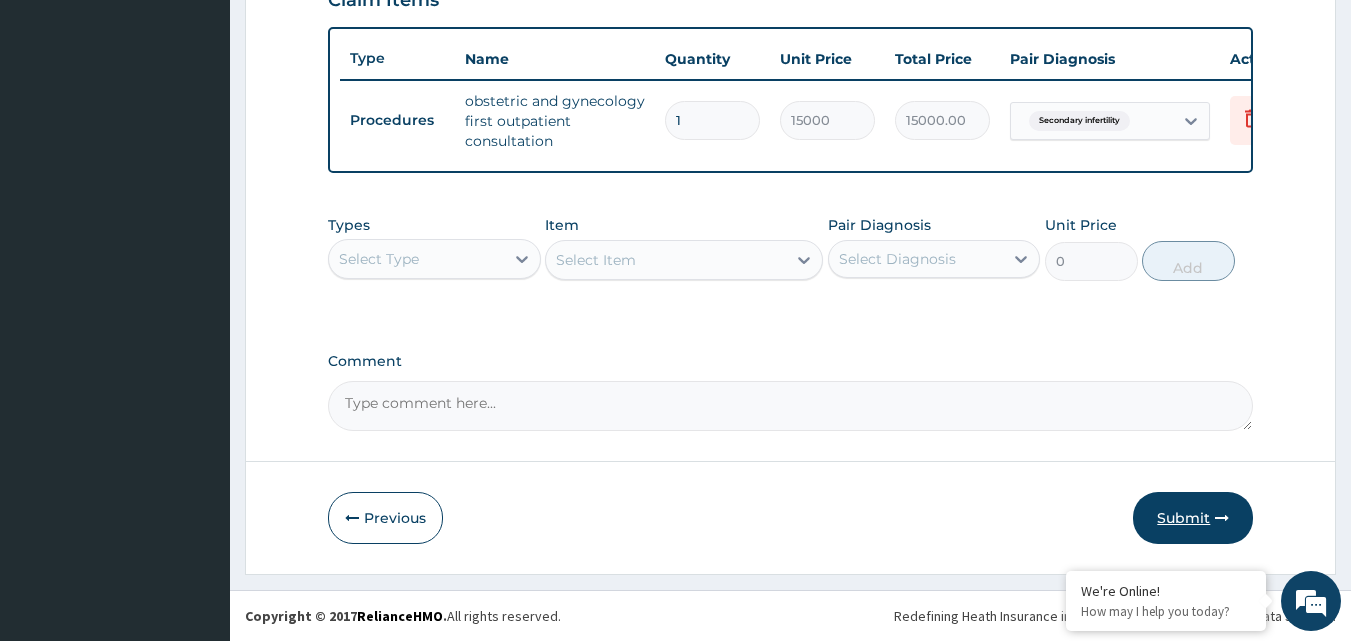 click on "Submit" at bounding box center [1193, 518] 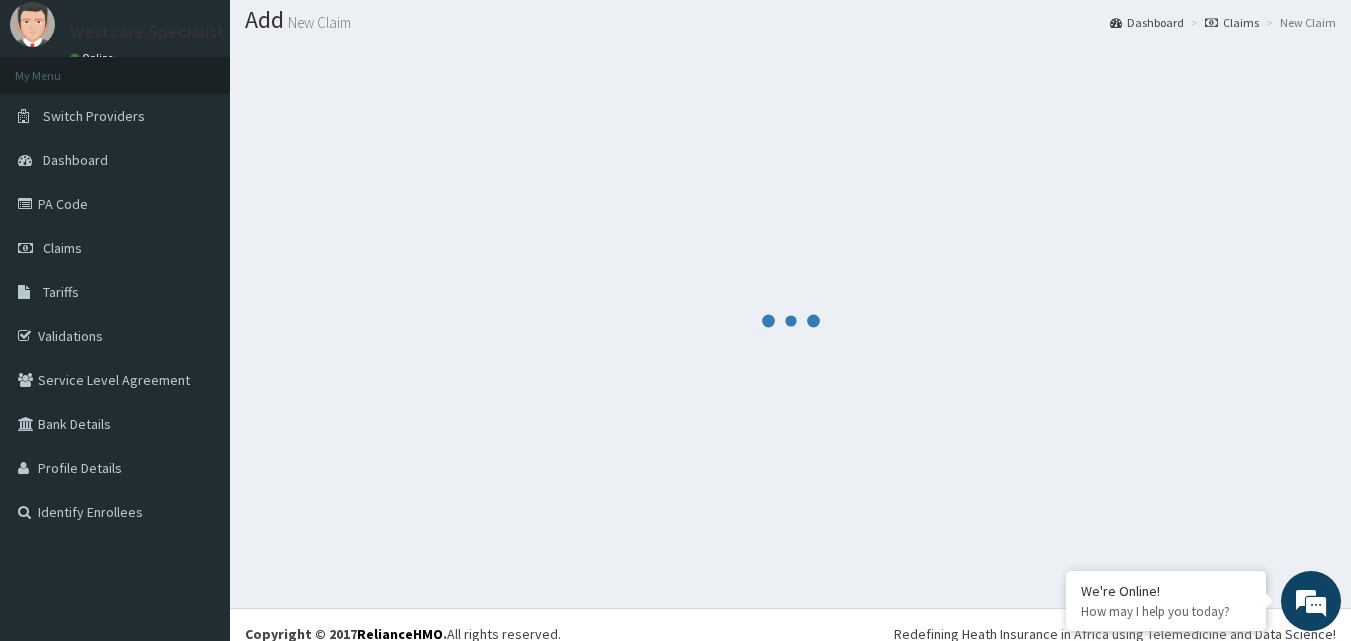 scroll, scrollTop: 0, scrollLeft: 0, axis: both 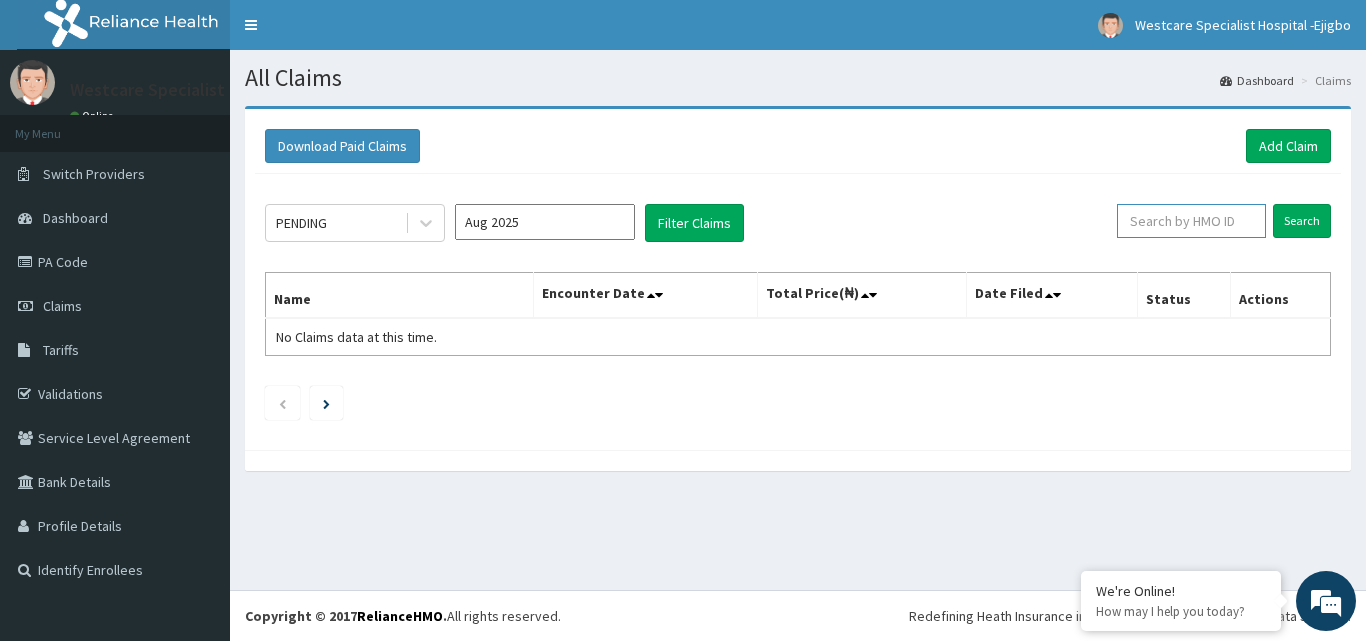 click at bounding box center [1191, 221] 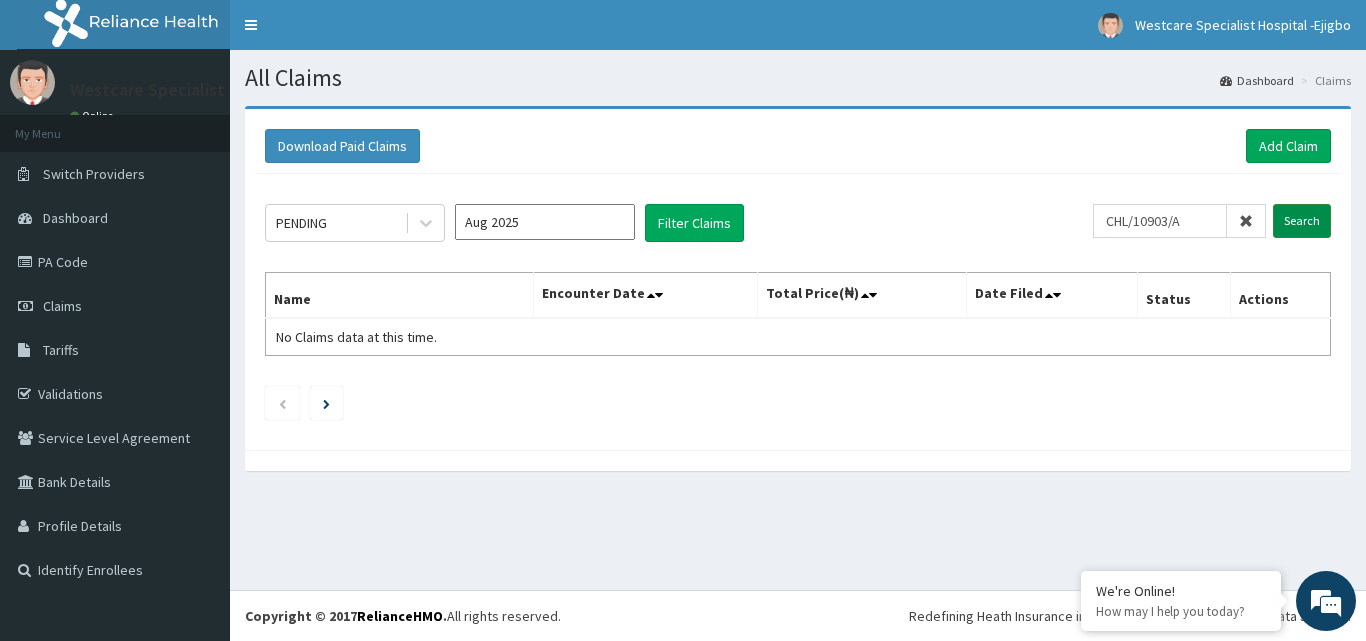 click on "Search" at bounding box center (1302, 221) 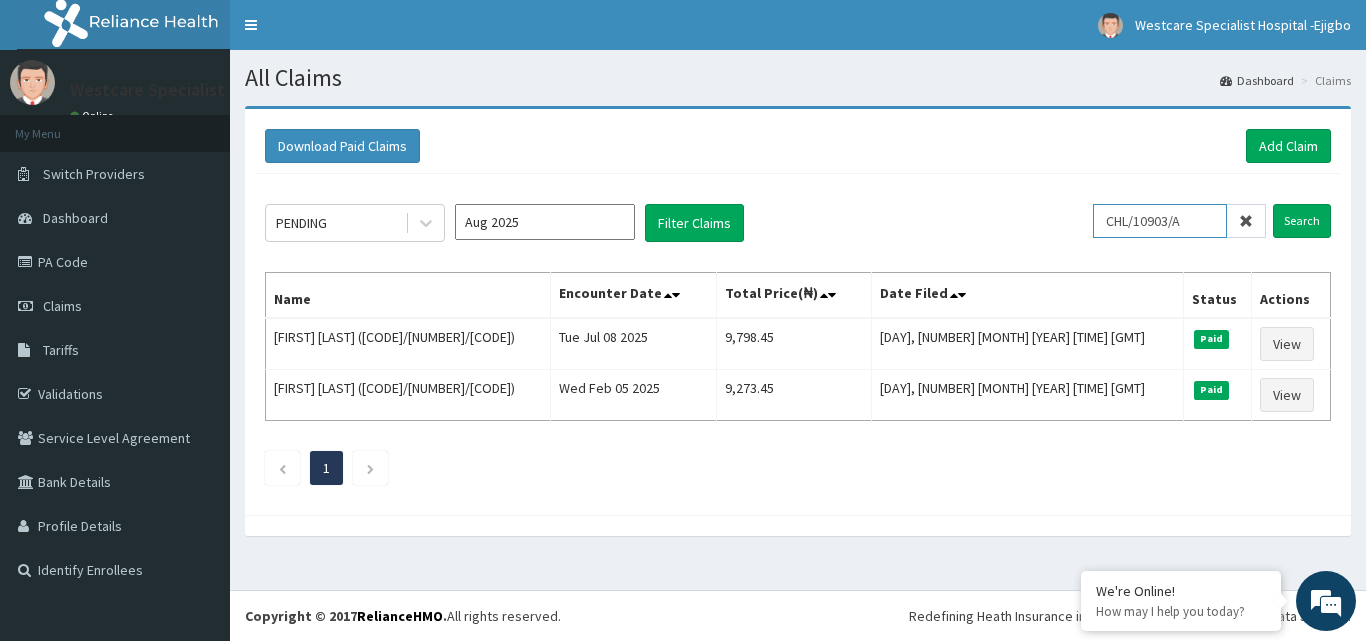 click on "CHL/10903/A" at bounding box center [1160, 221] 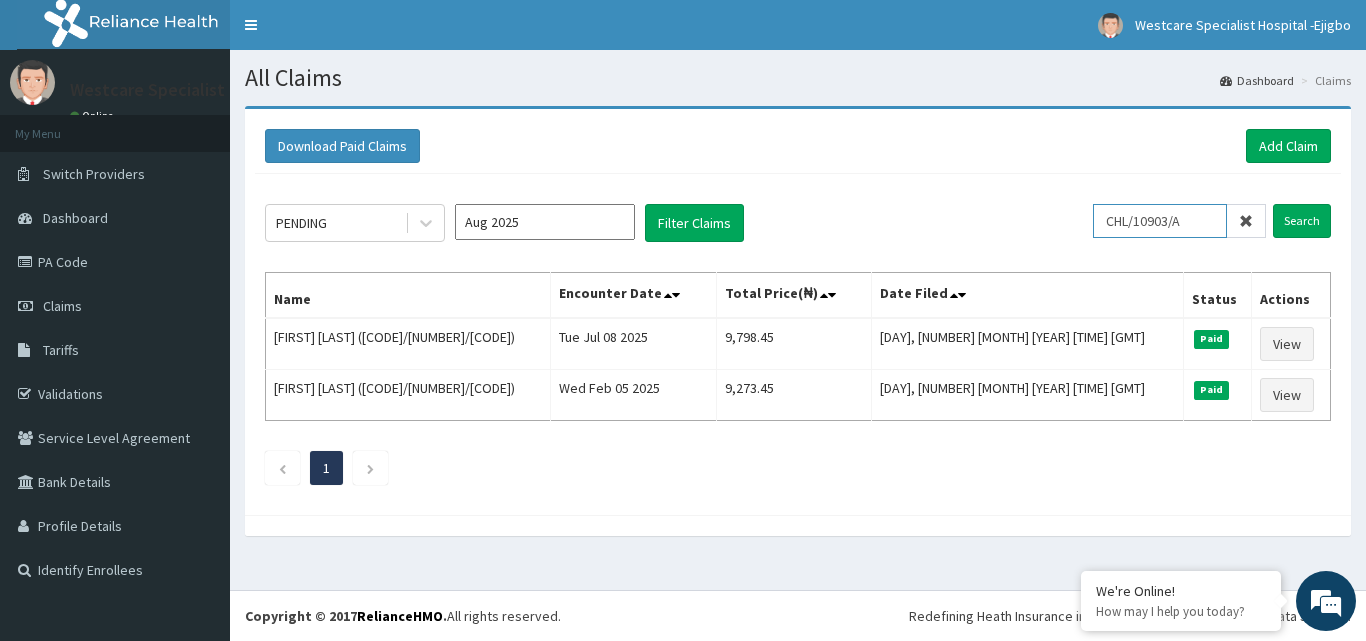 click on "CHL/10903/A" at bounding box center (1160, 221) 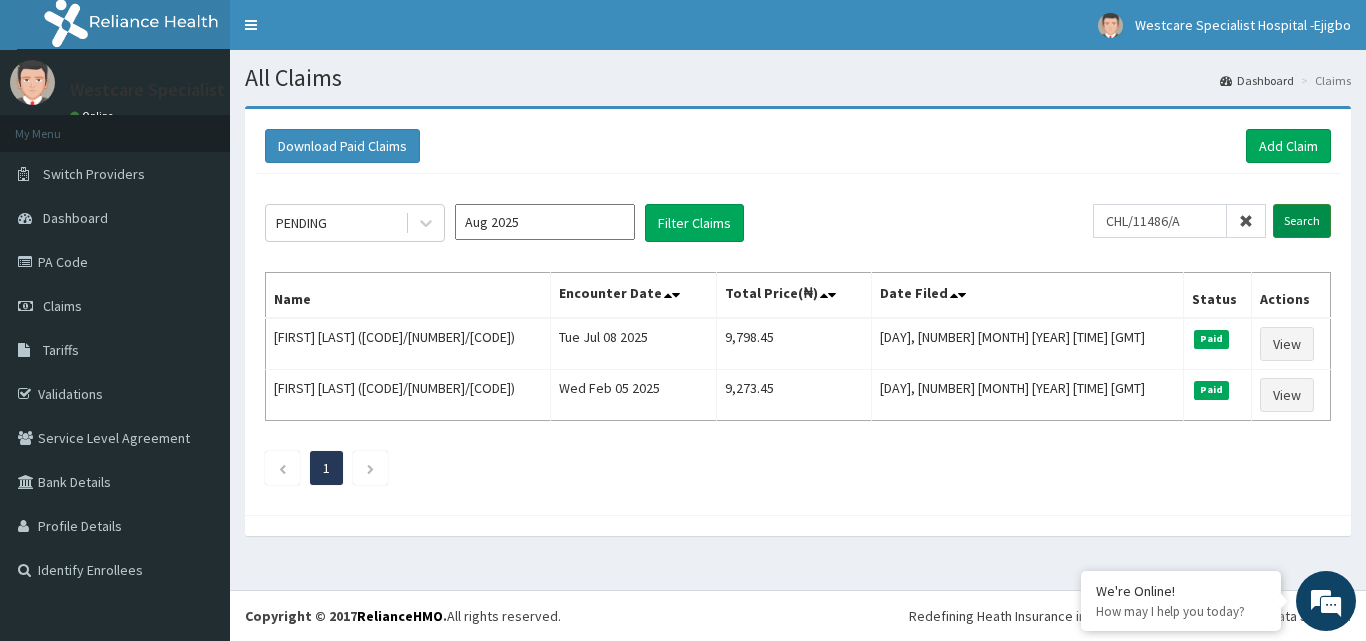 click on "Search" at bounding box center [1302, 221] 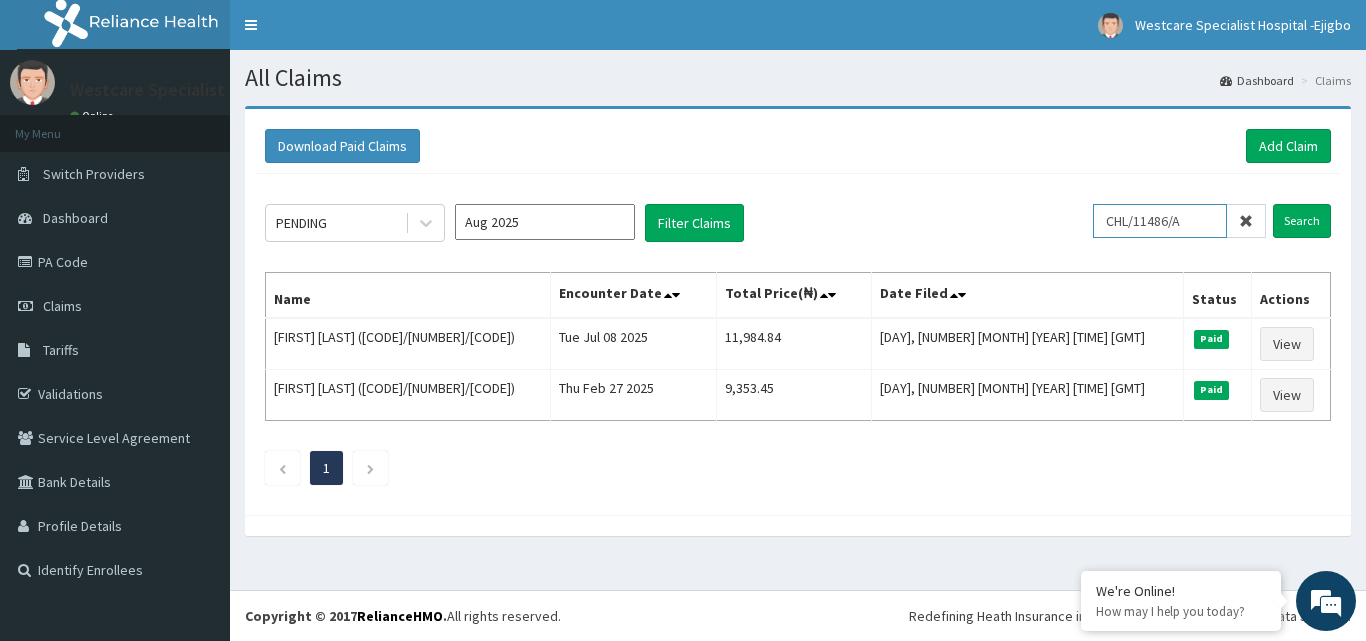 click on "CHL/11486/A" at bounding box center [1160, 221] 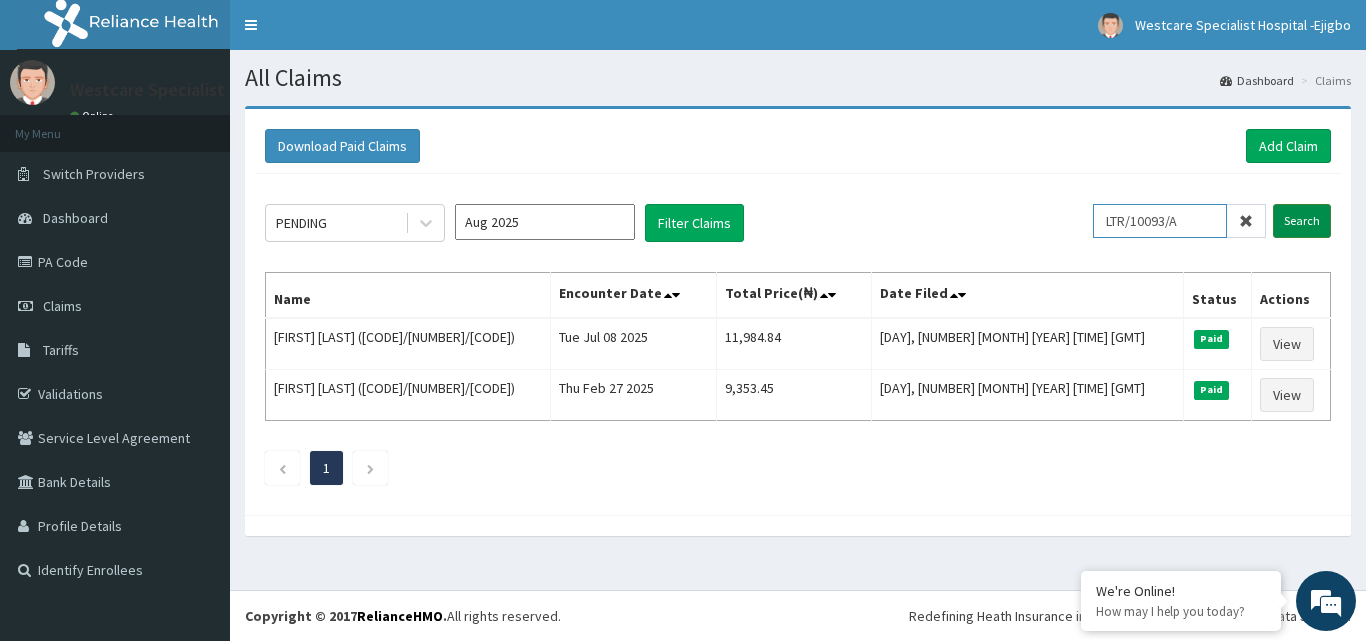 type on "LTR/10093/A" 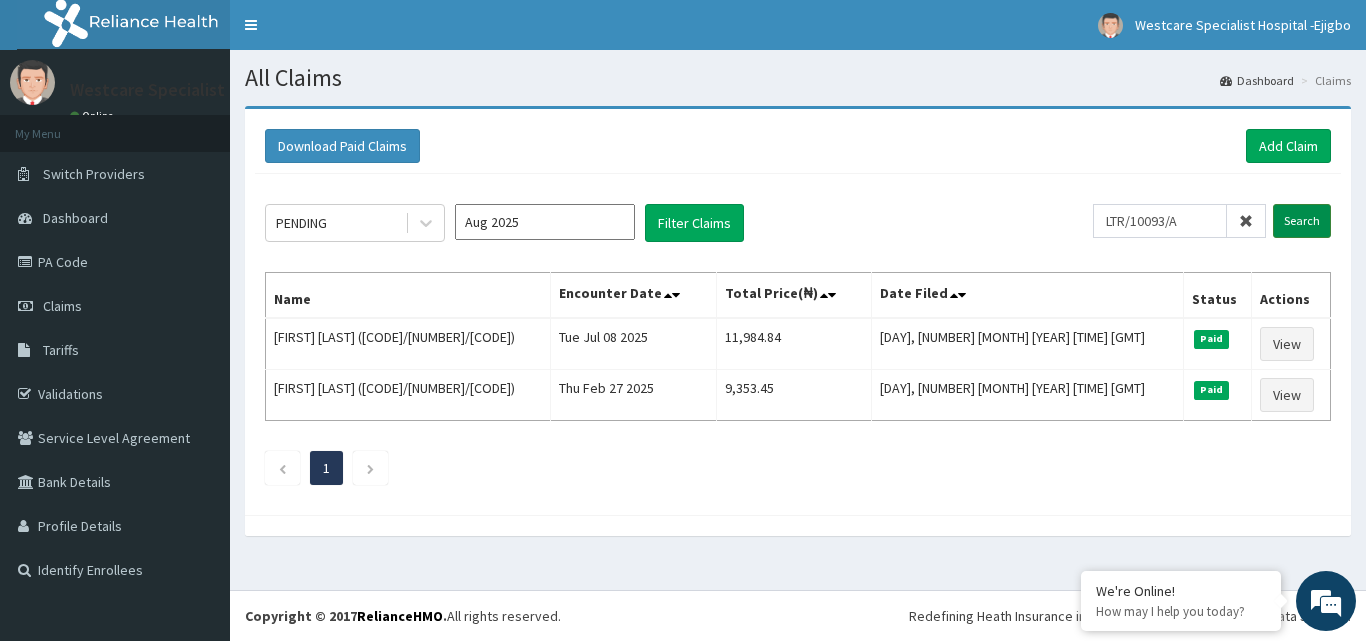 click on "Search" at bounding box center (1302, 221) 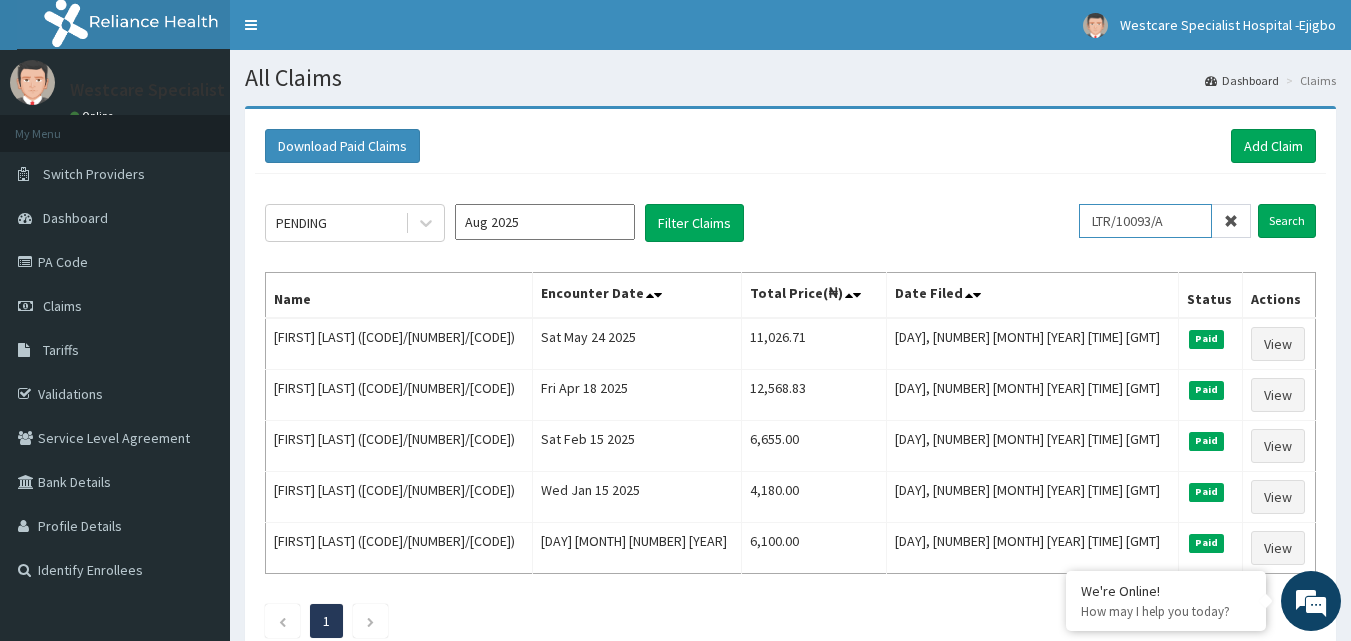 click on "LTR/10093/A" at bounding box center (1145, 221) 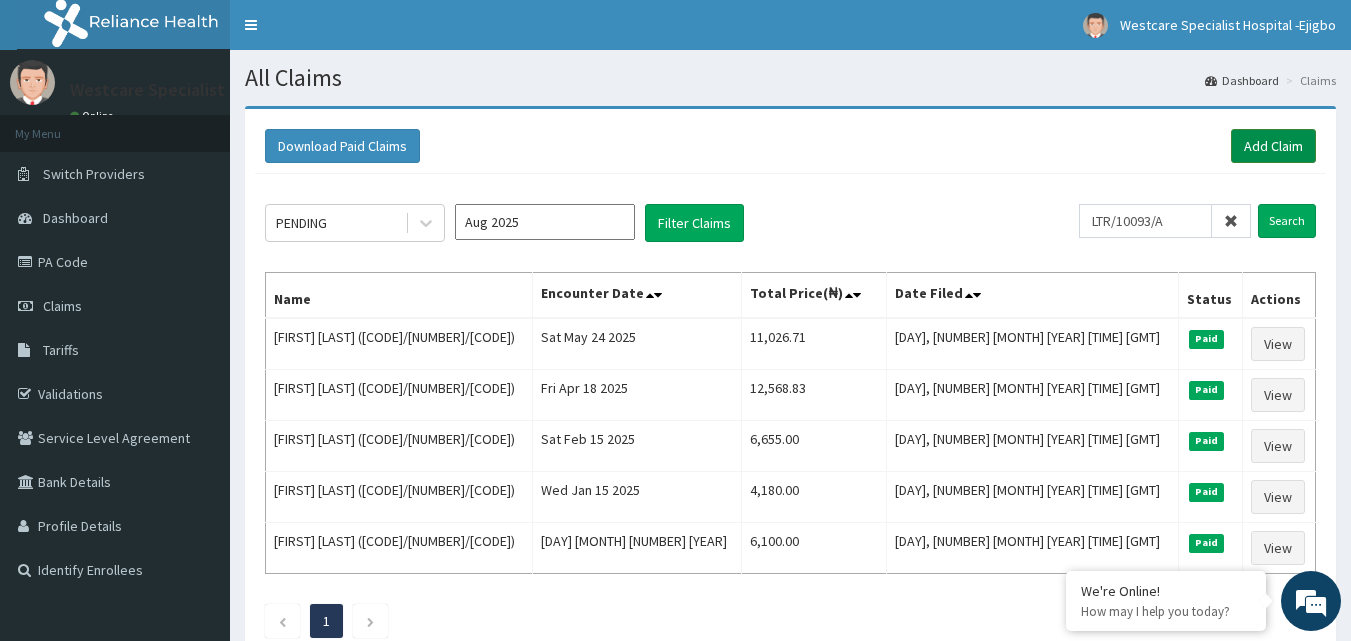 click on "Add Claim" at bounding box center [1273, 146] 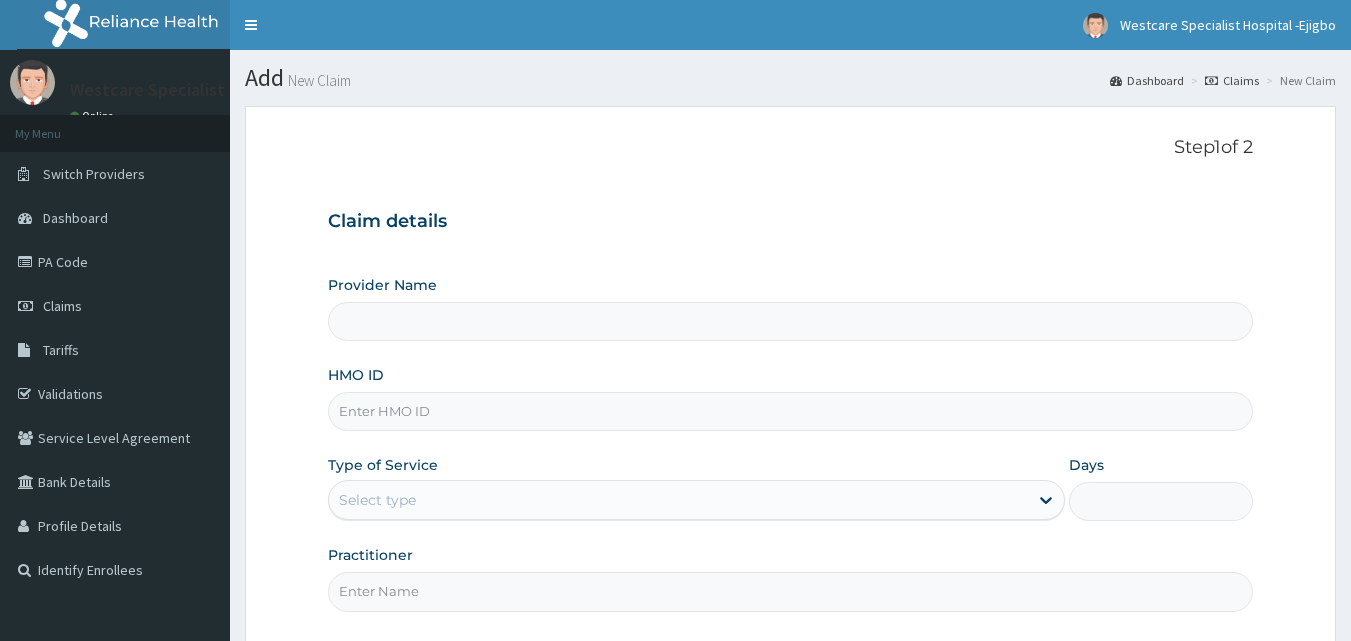 scroll, scrollTop: 0, scrollLeft: 0, axis: both 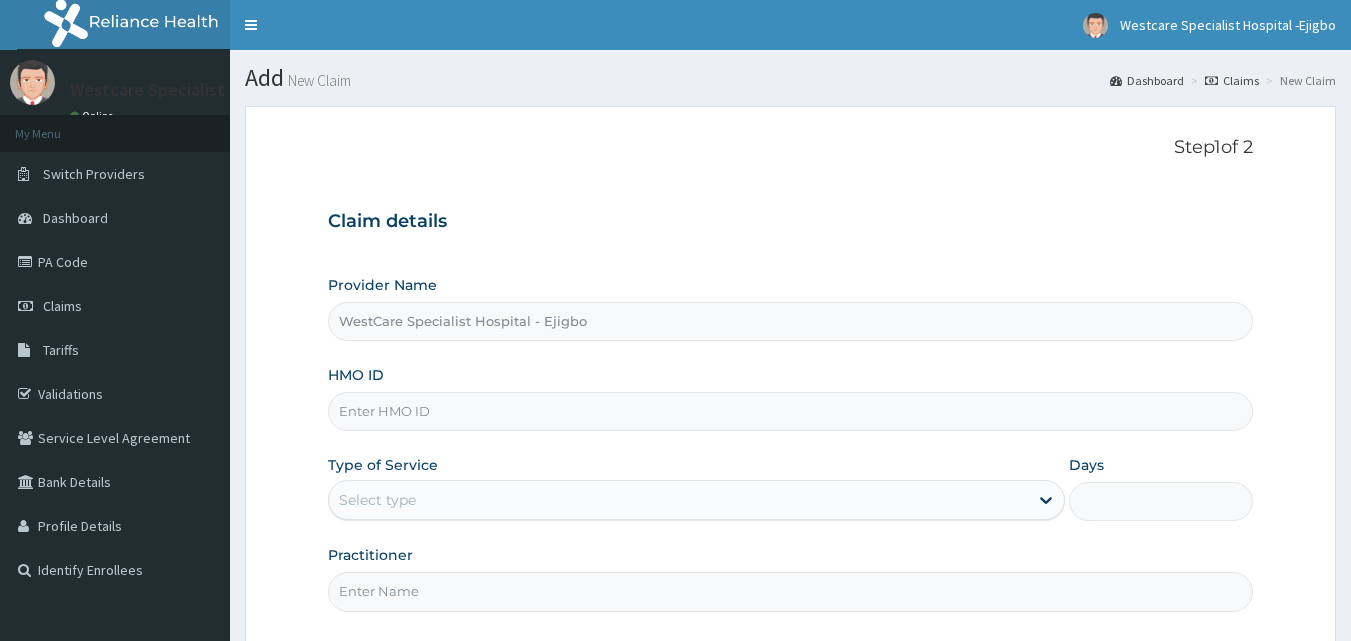 click on "HMO ID" at bounding box center [791, 411] 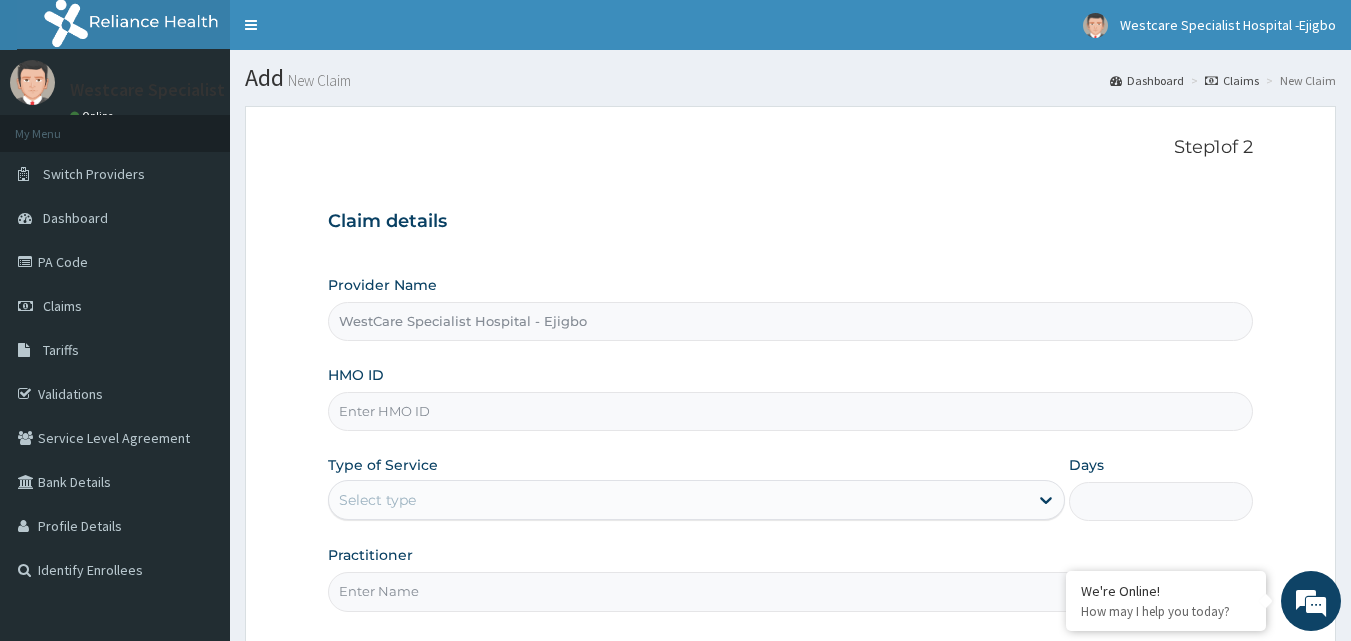 paste on "LTR/10093/A" 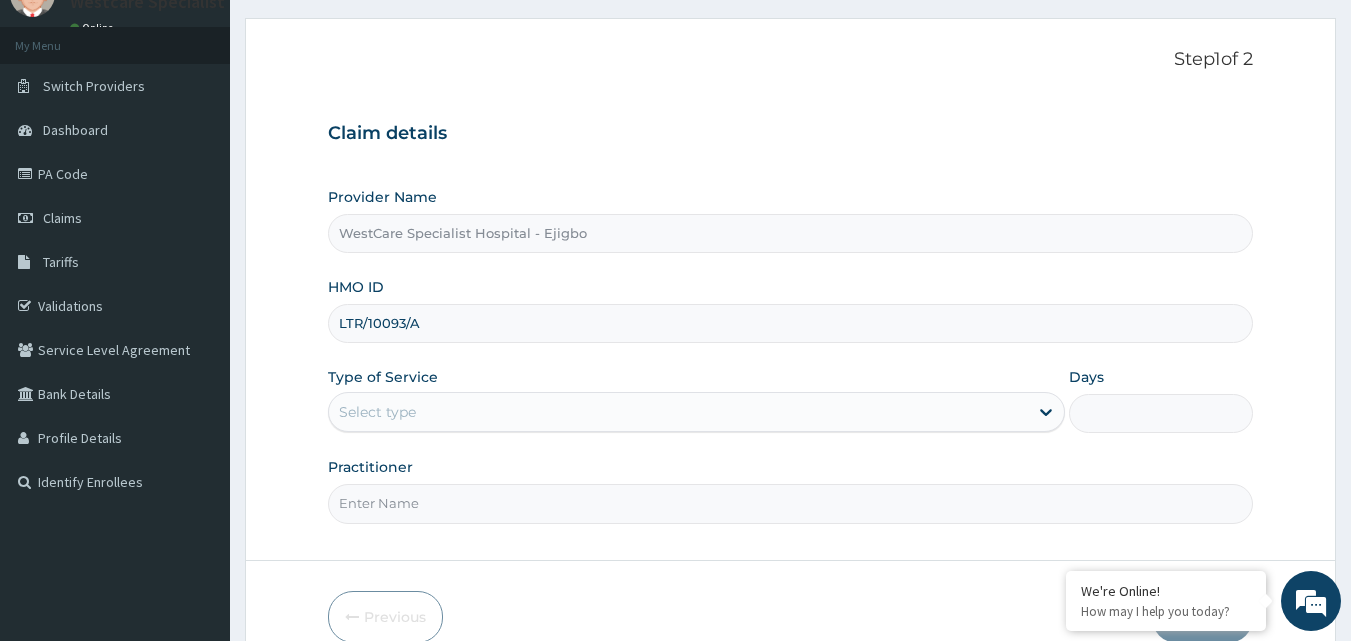 scroll, scrollTop: 187, scrollLeft: 0, axis: vertical 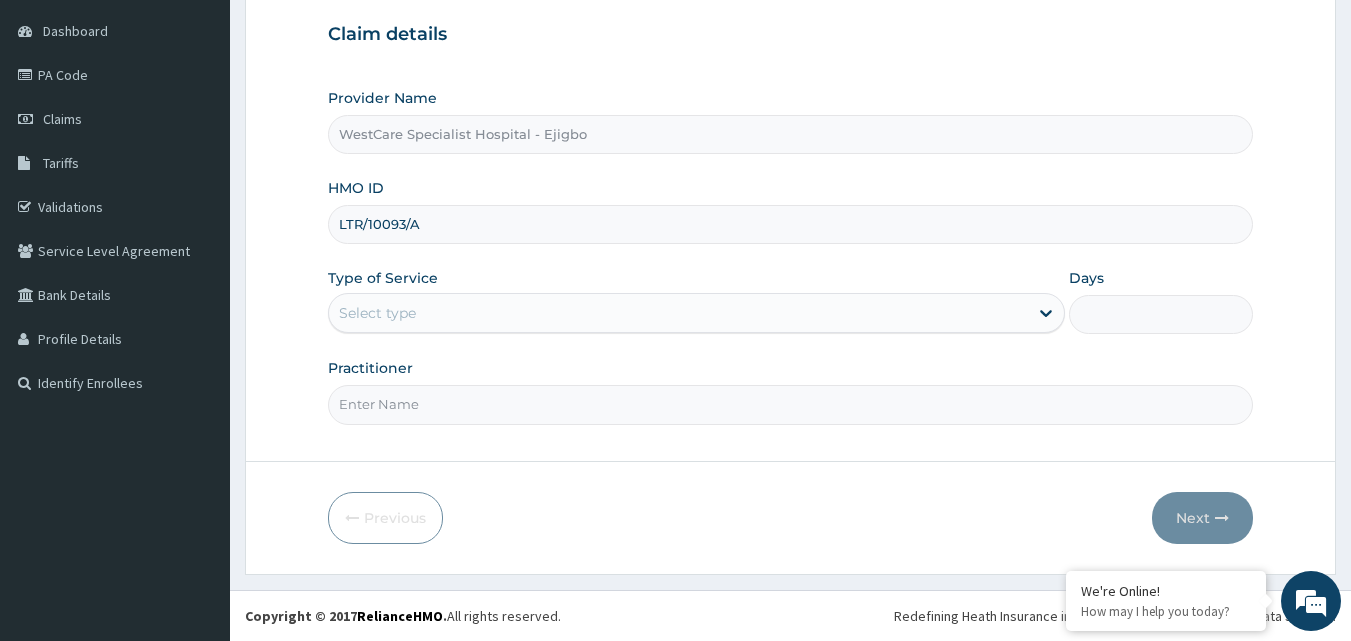 type on "LTR/10093/A" 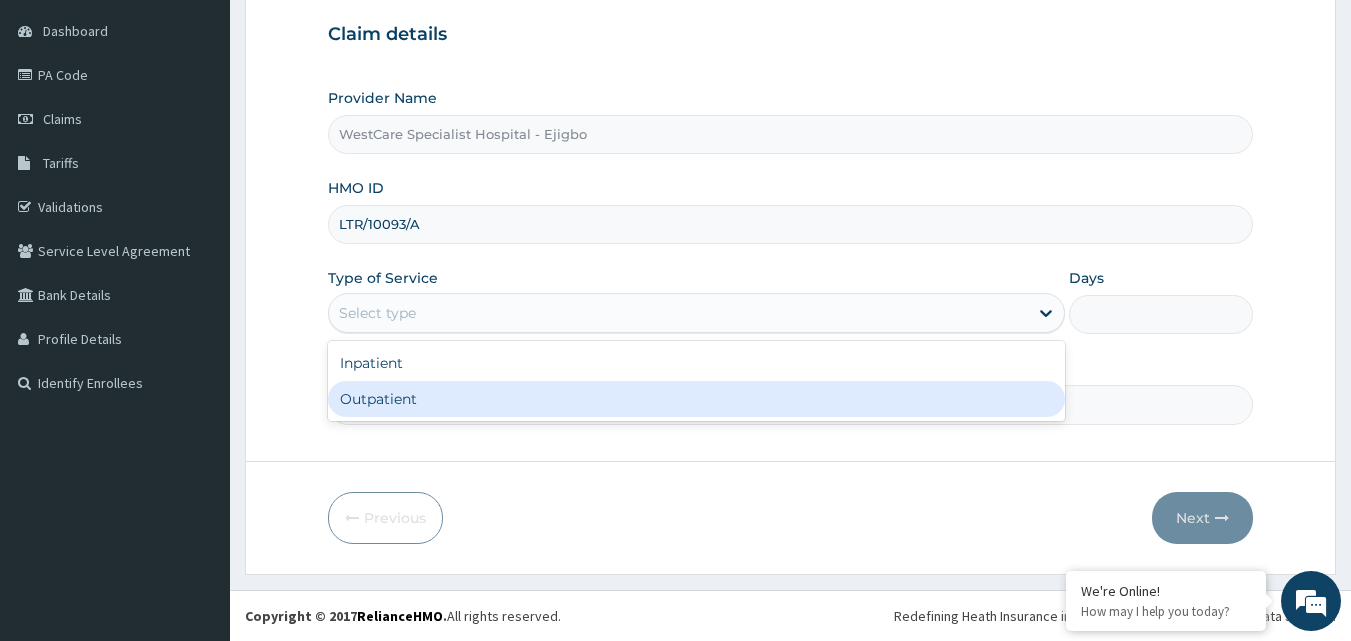 click on "Outpatient" at bounding box center (696, 399) 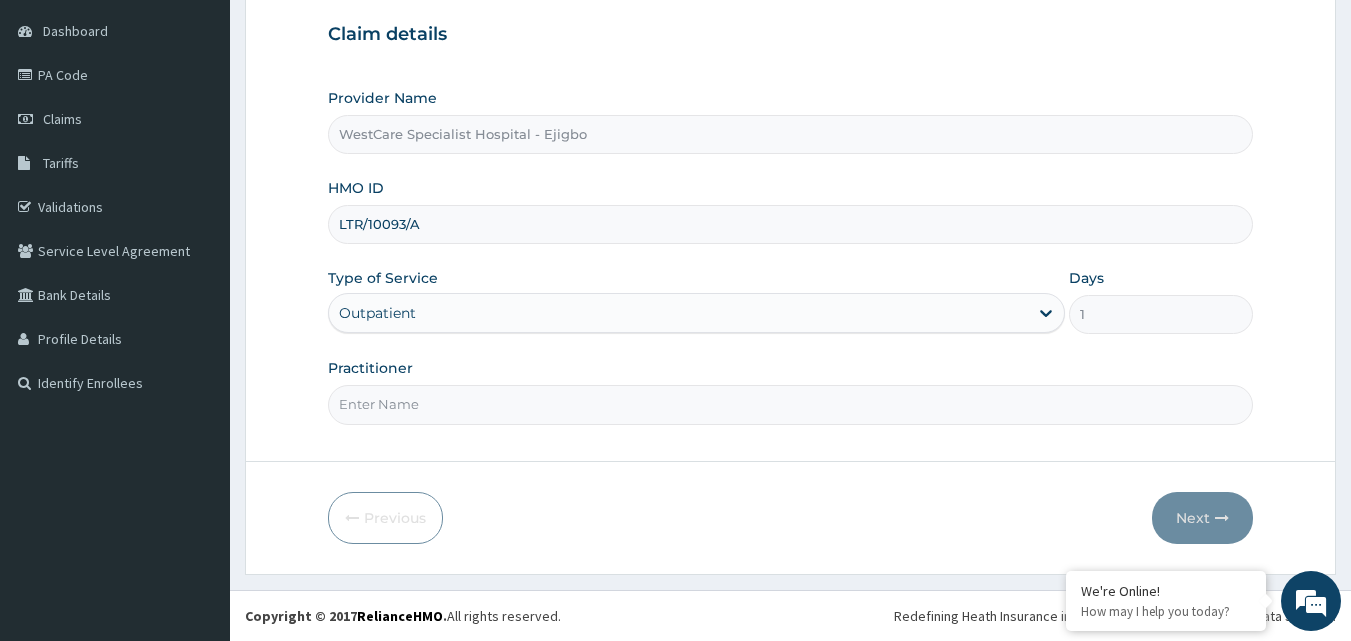click on "Practitioner" at bounding box center (791, 404) 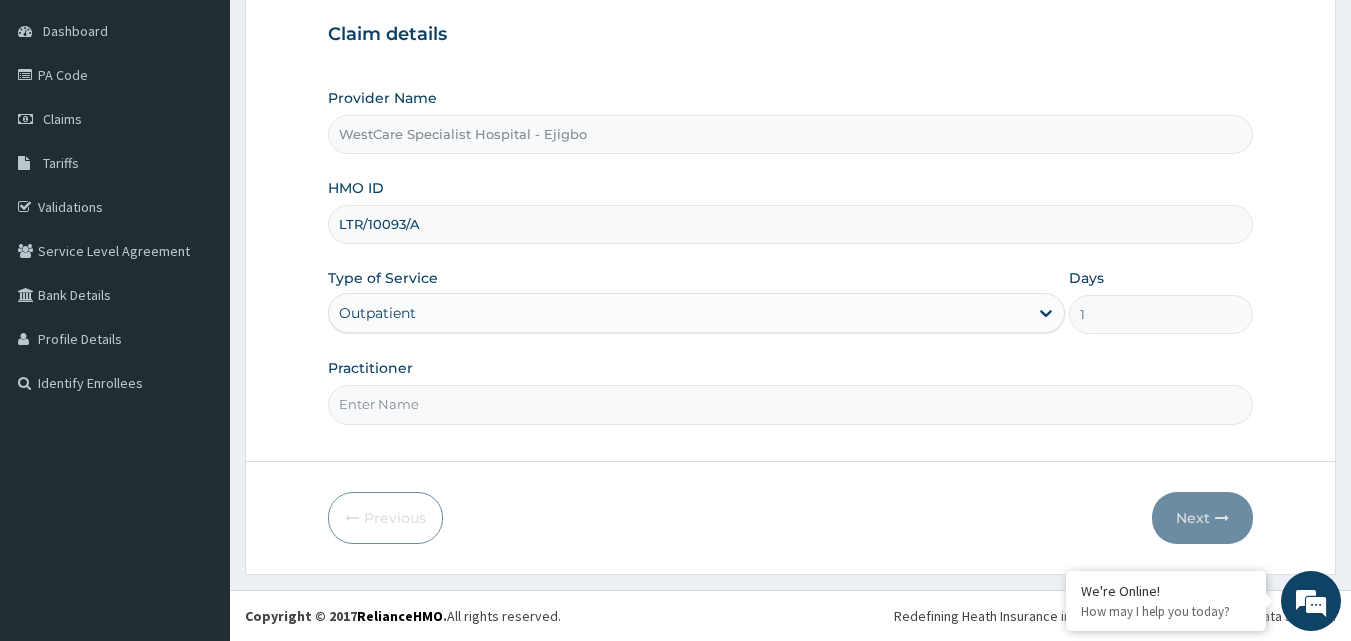 type on "OBIDEYI" 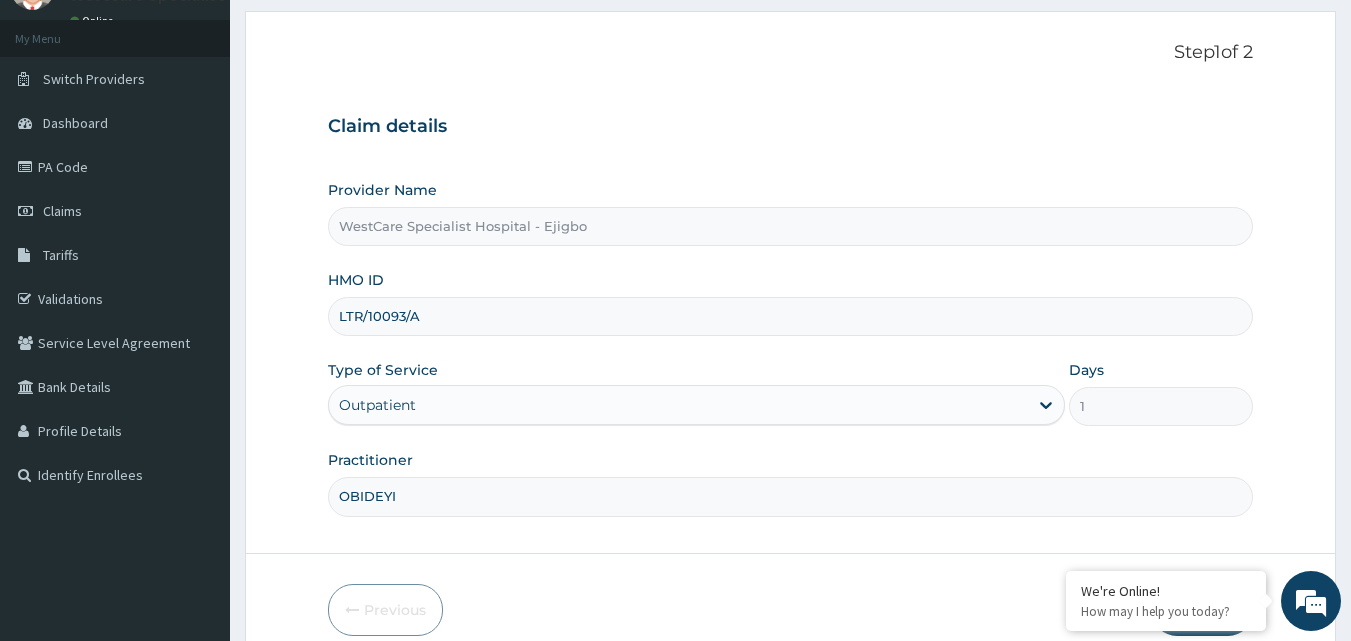 scroll, scrollTop: 187, scrollLeft: 0, axis: vertical 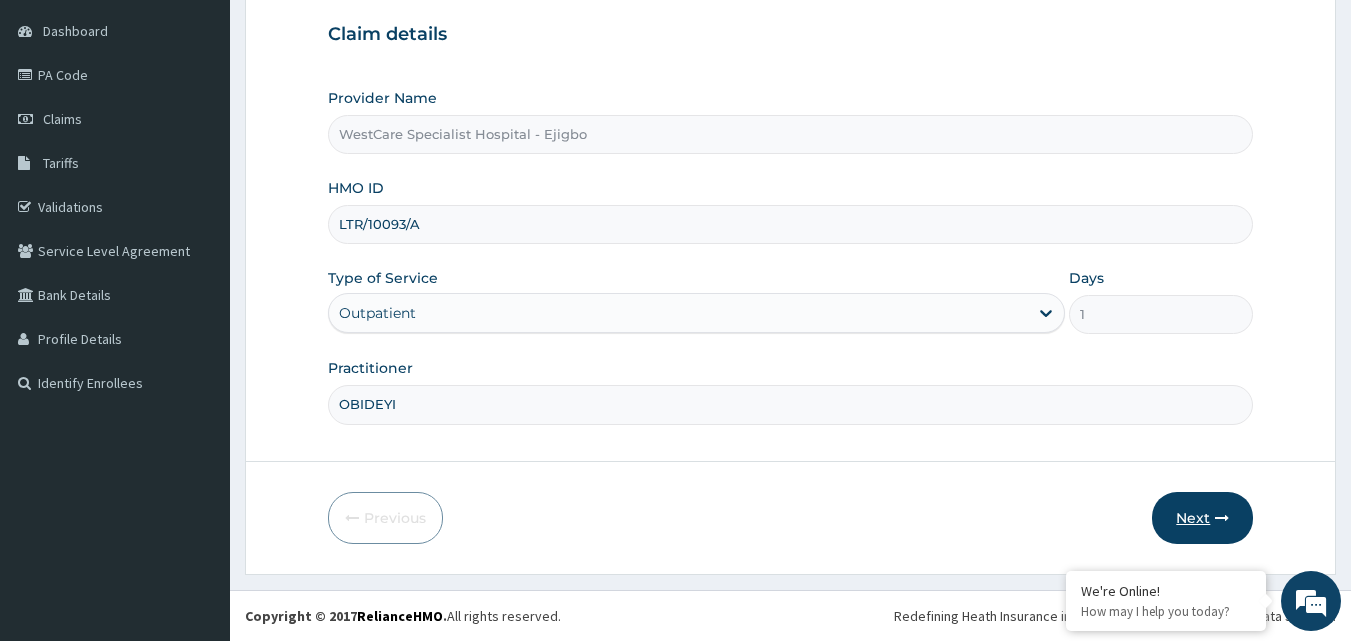 click on "Next" at bounding box center (1202, 518) 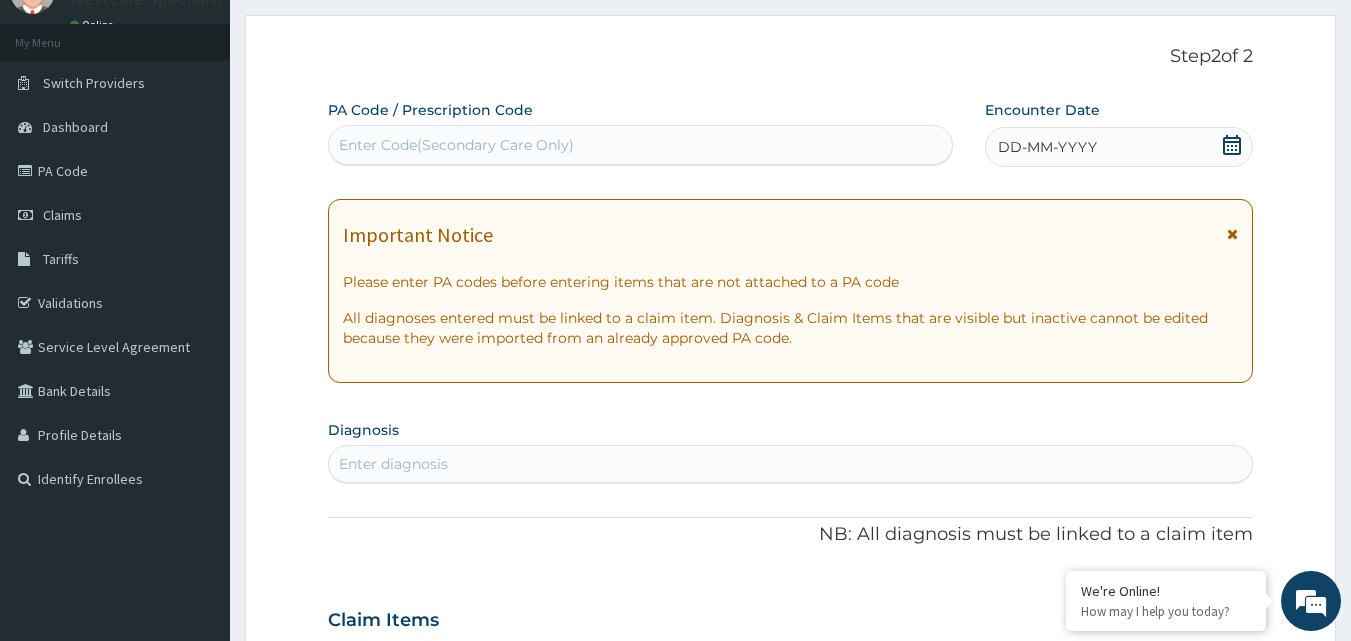 scroll, scrollTop: 0, scrollLeft: 0, axis: both 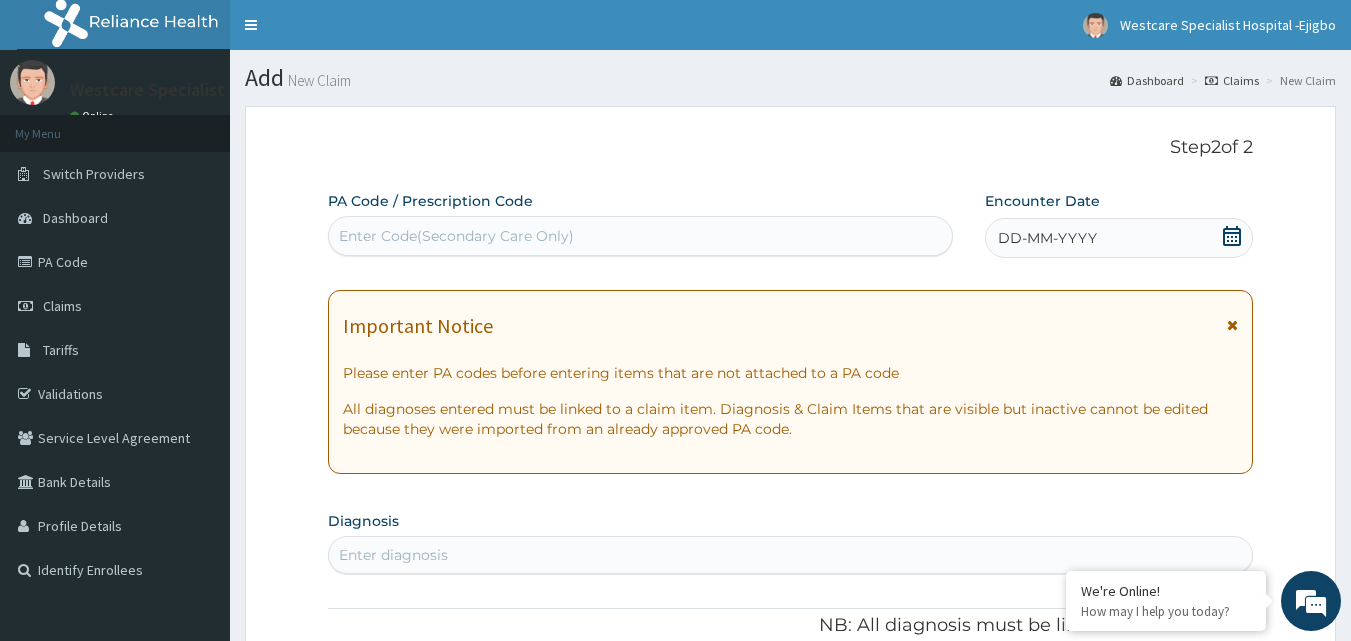 click 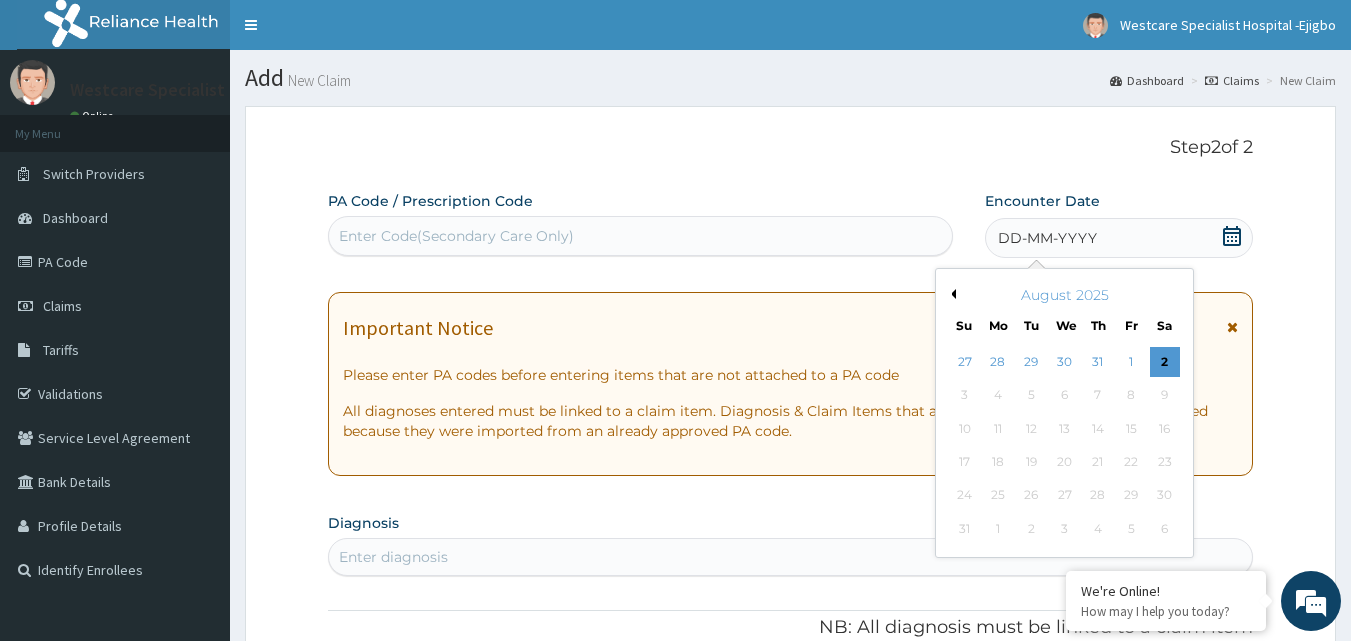 click on "Previous Month" at bounding box center (951, 294) 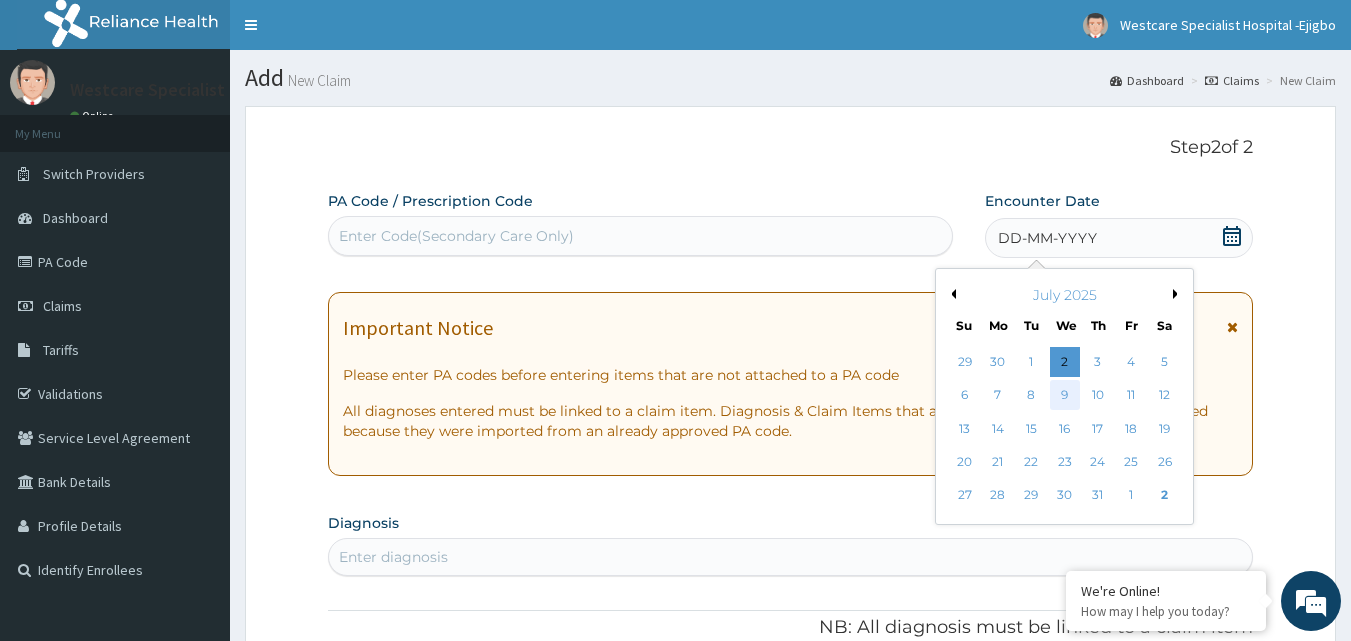 click on "9" at bounding box center (1065, 396) 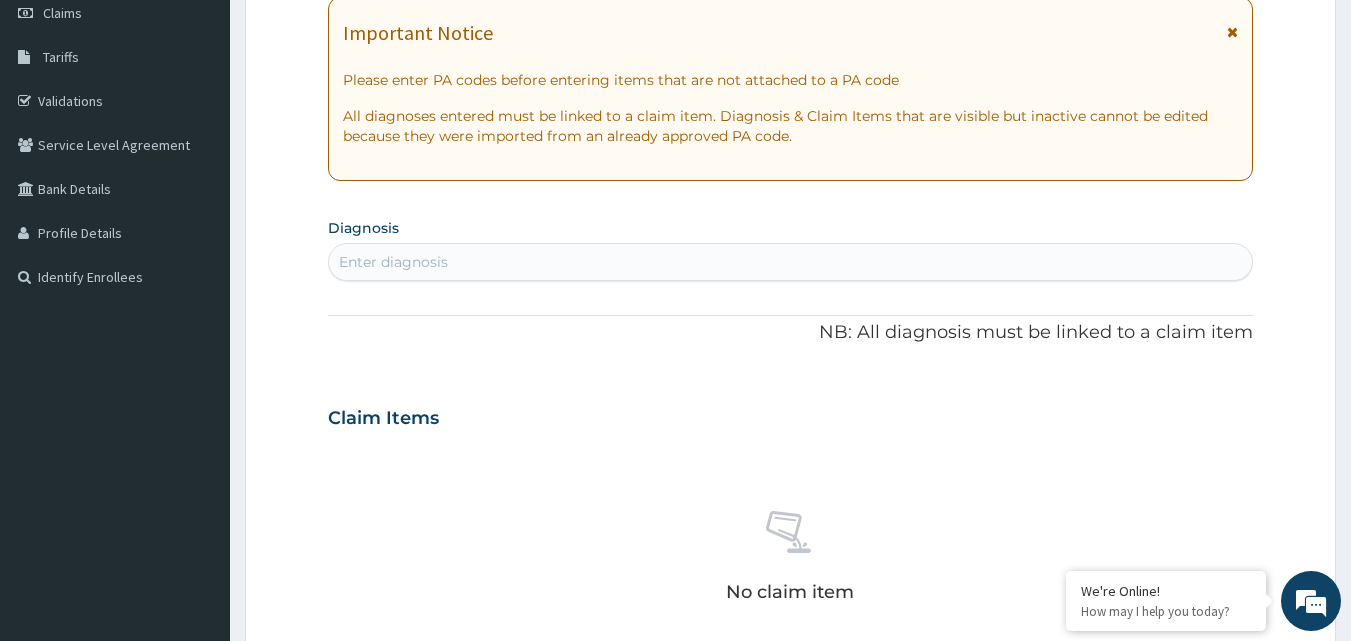 scroll, scrollTop: 300, scrollLeft: 0, axis: vertical 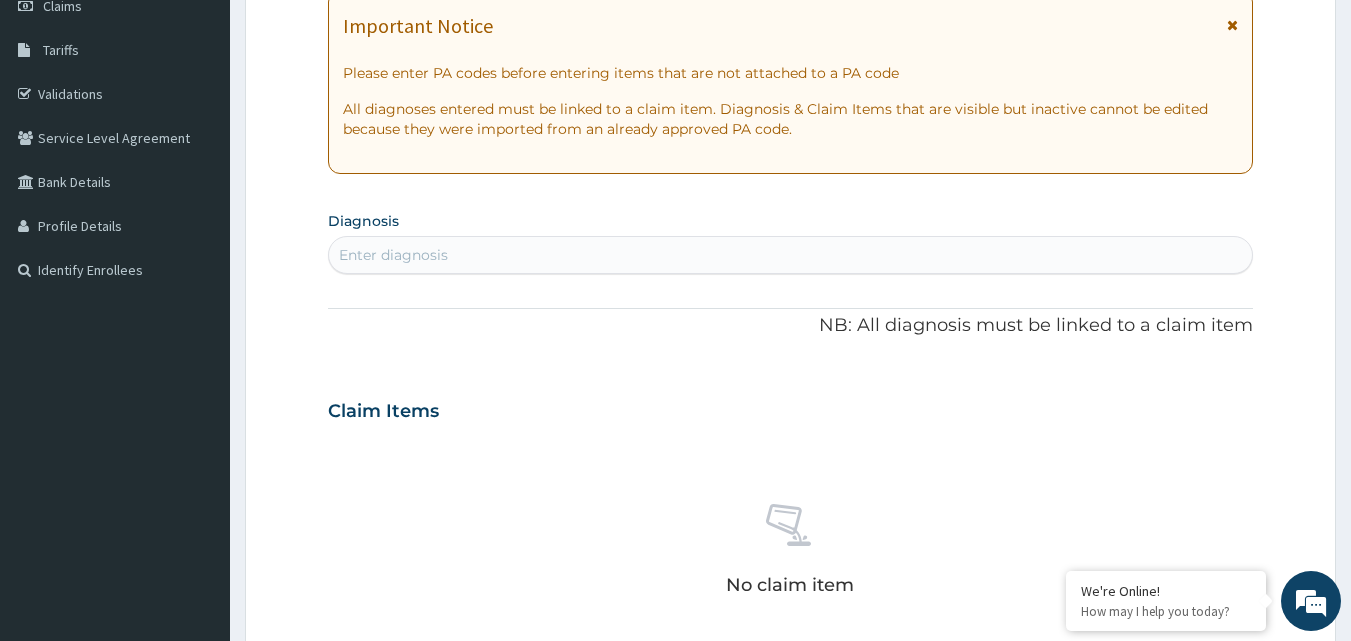 click on "Enter diagnosis" at bounding box center (791, 255) 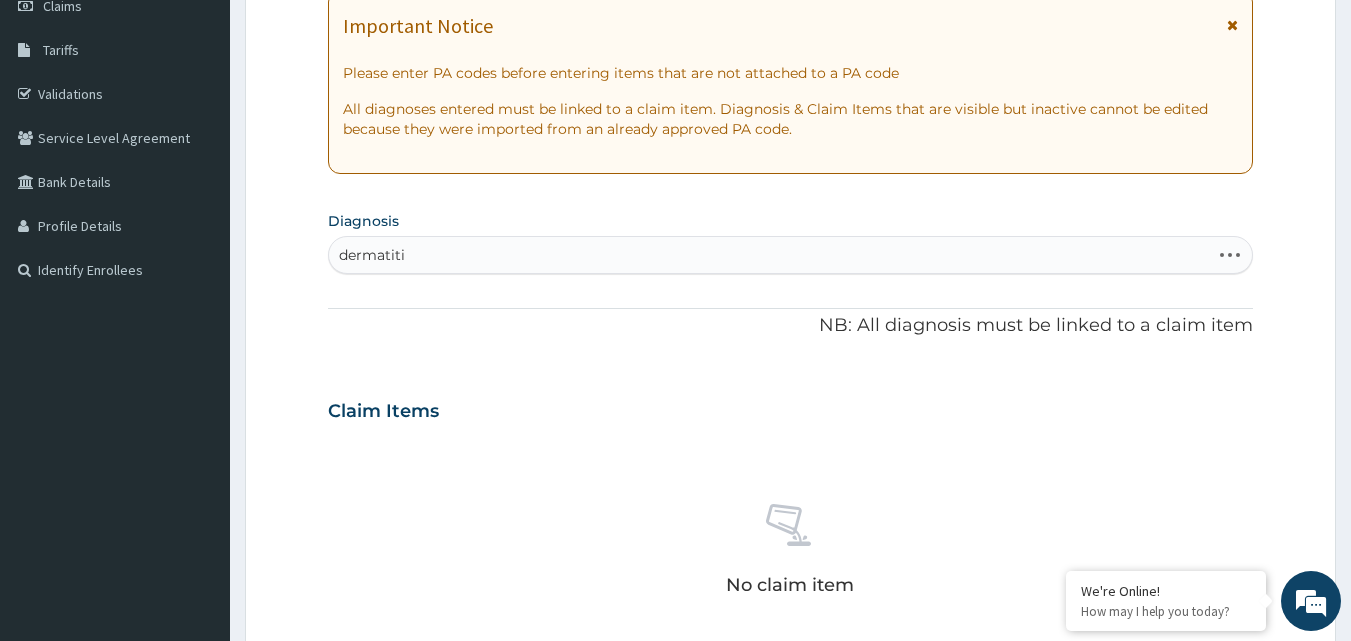 type on "dermatitis" 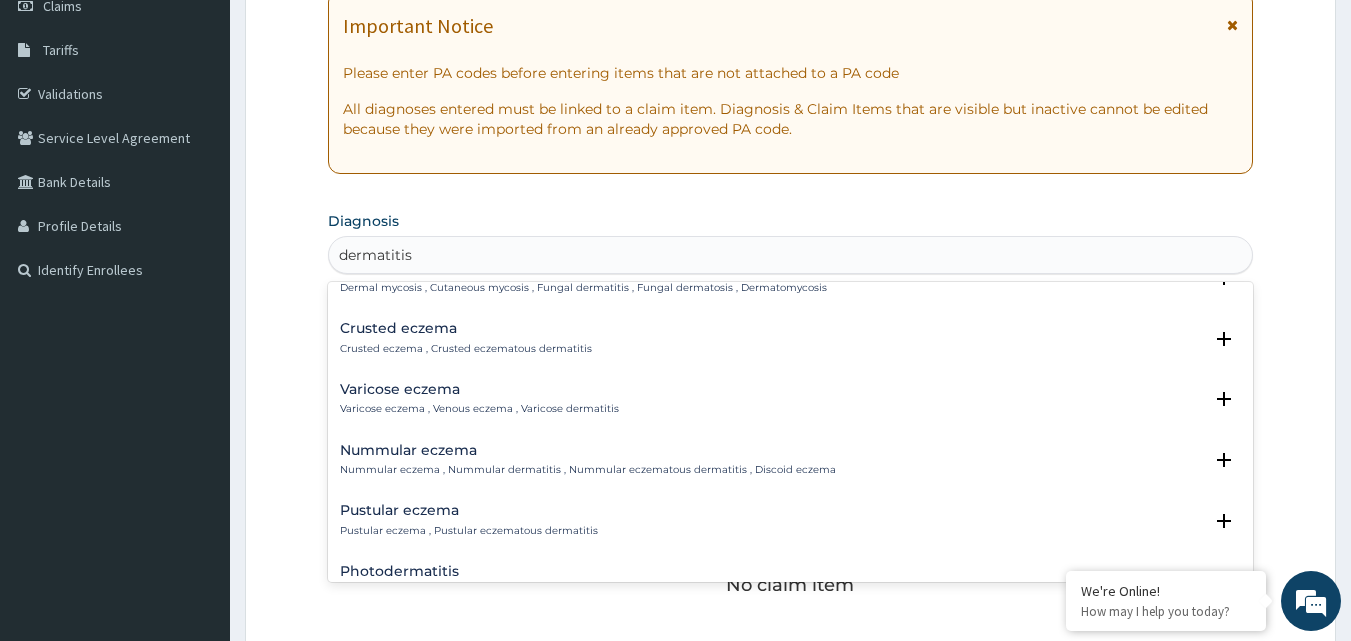 scroll, scrollTop: 900, scrollLeft: 0, axis: vertical 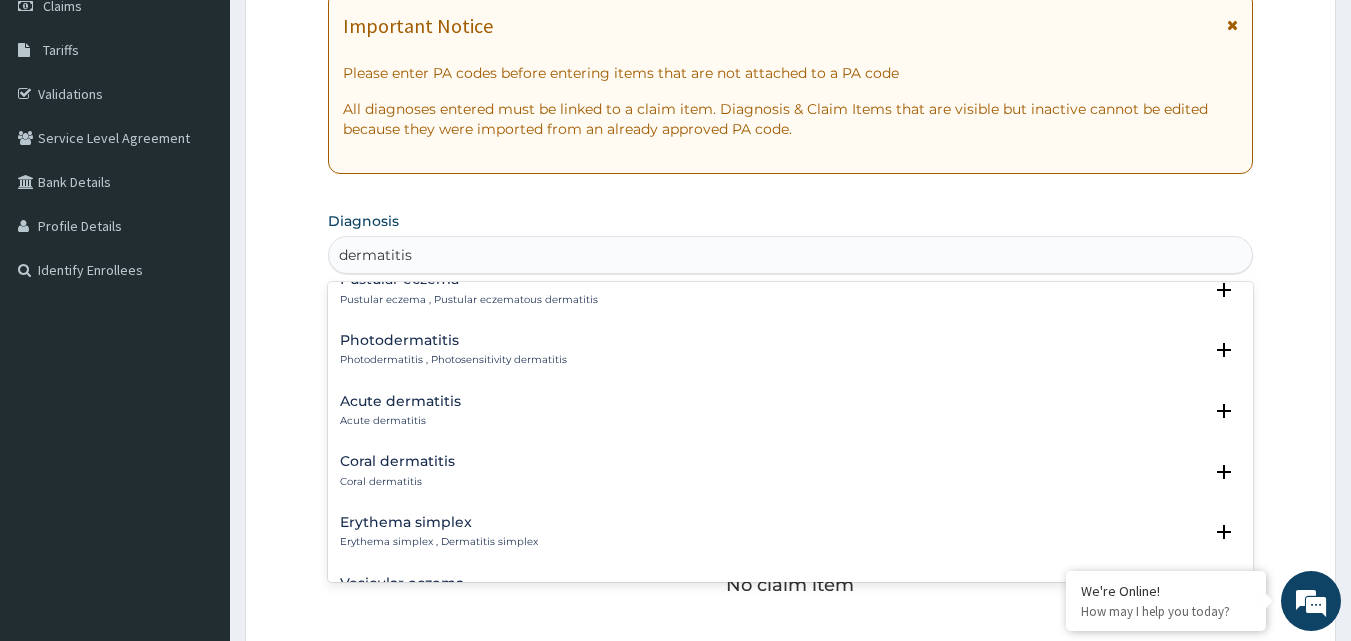 click on "Acute dermatitis" at bounding box center [400, 421] 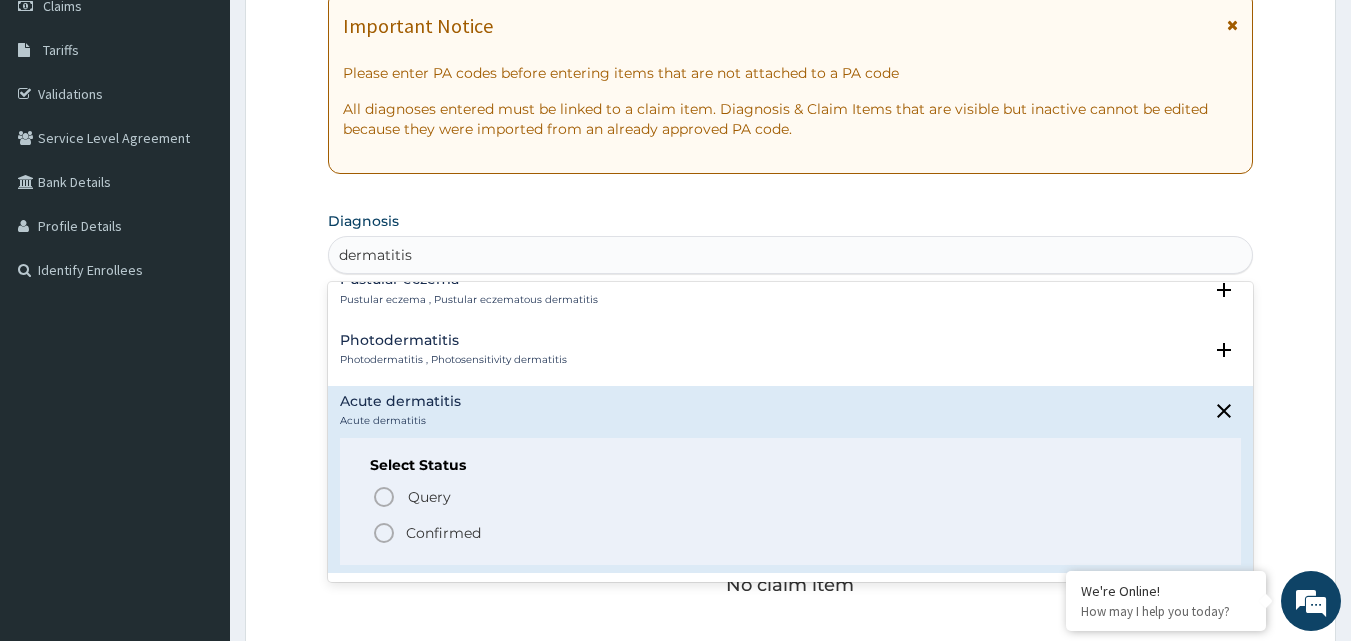 click 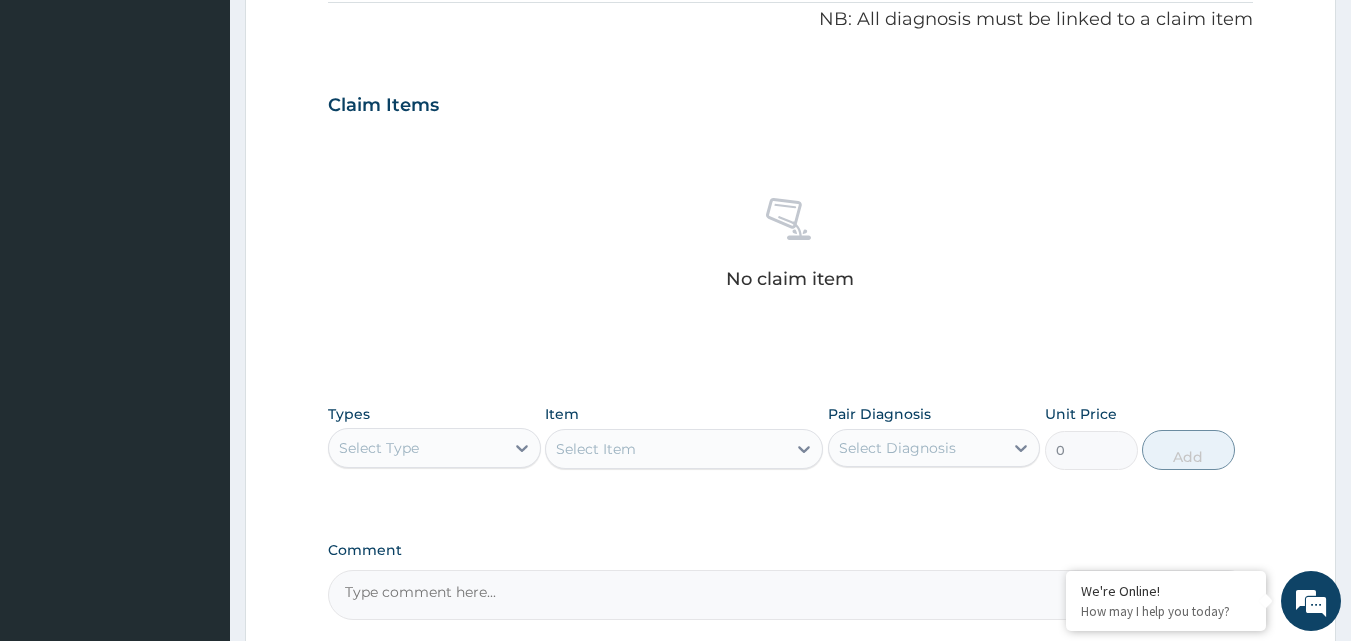 scroll, scrollTop: 700, scrollLeft: 0, axis: vertical 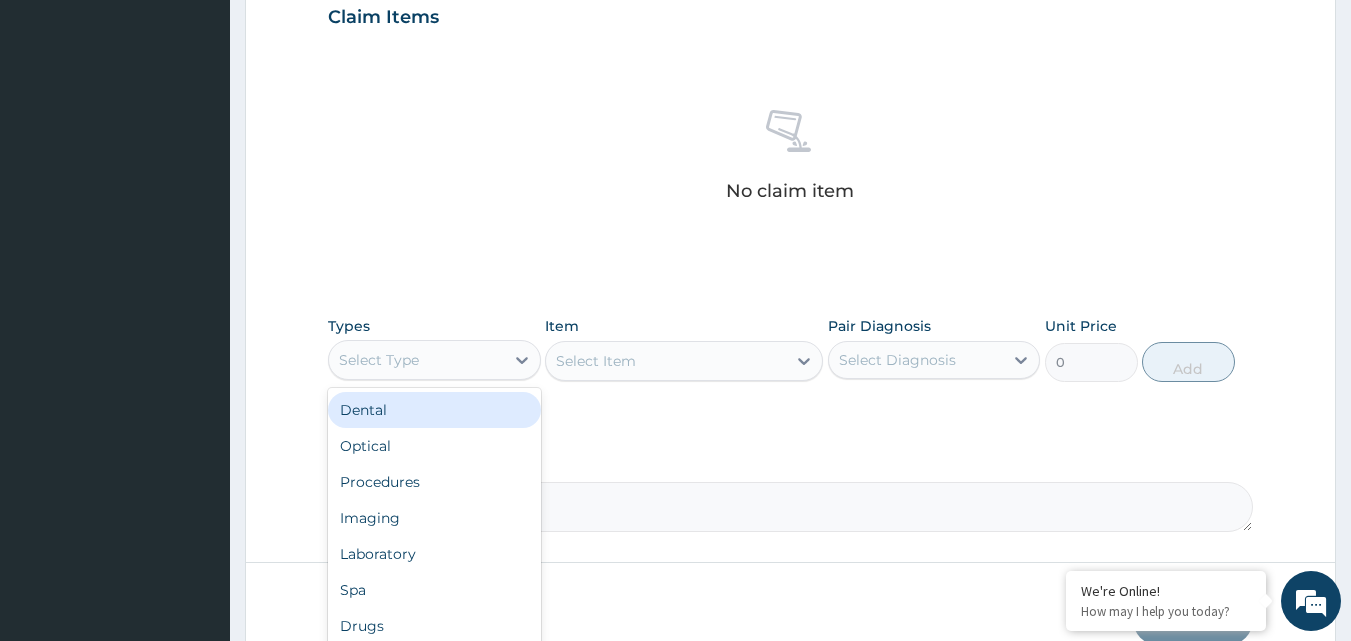 click on "Select Type" at bounding box center (416, 360) 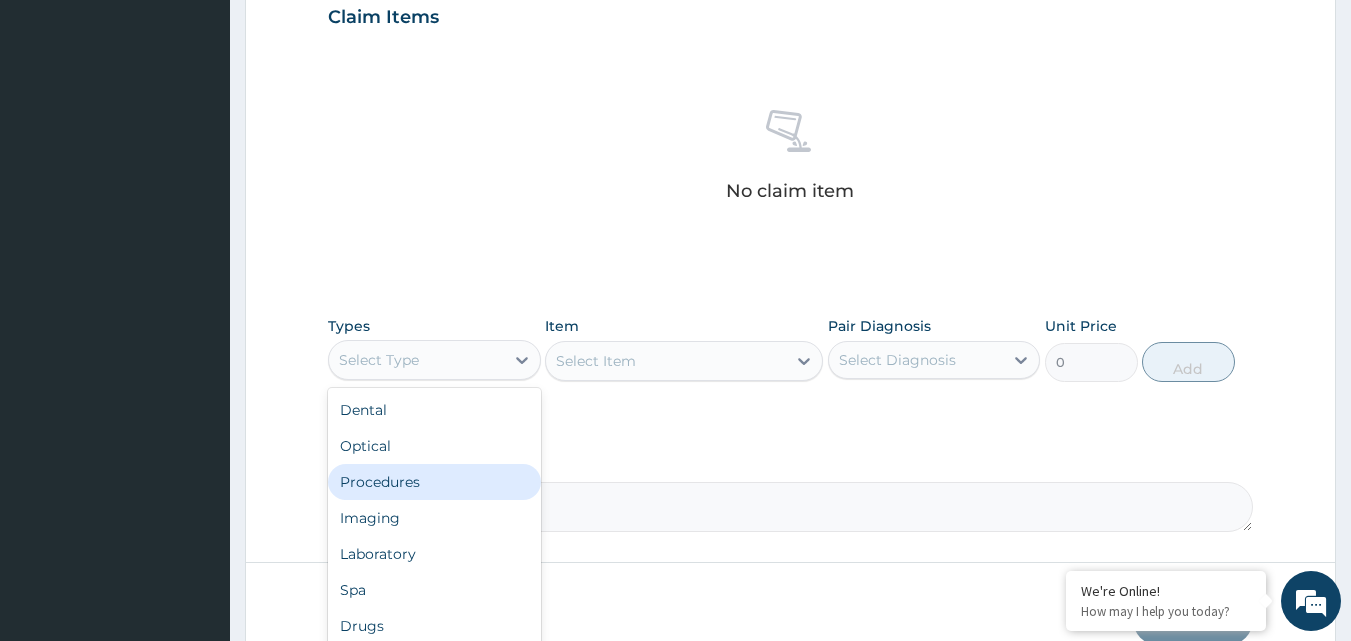 click on "Procedures" at bounding box center [434, 482] 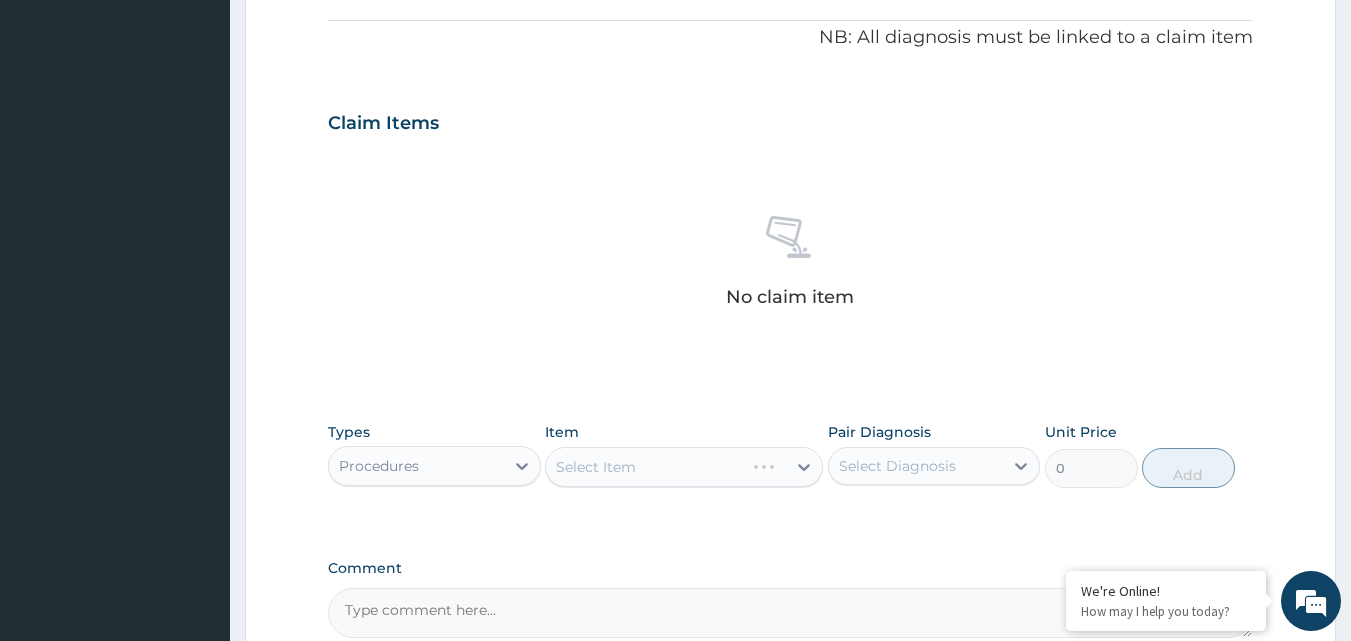 scroll, scrollTop: 800, scrollLeft: 0, axis: vertical 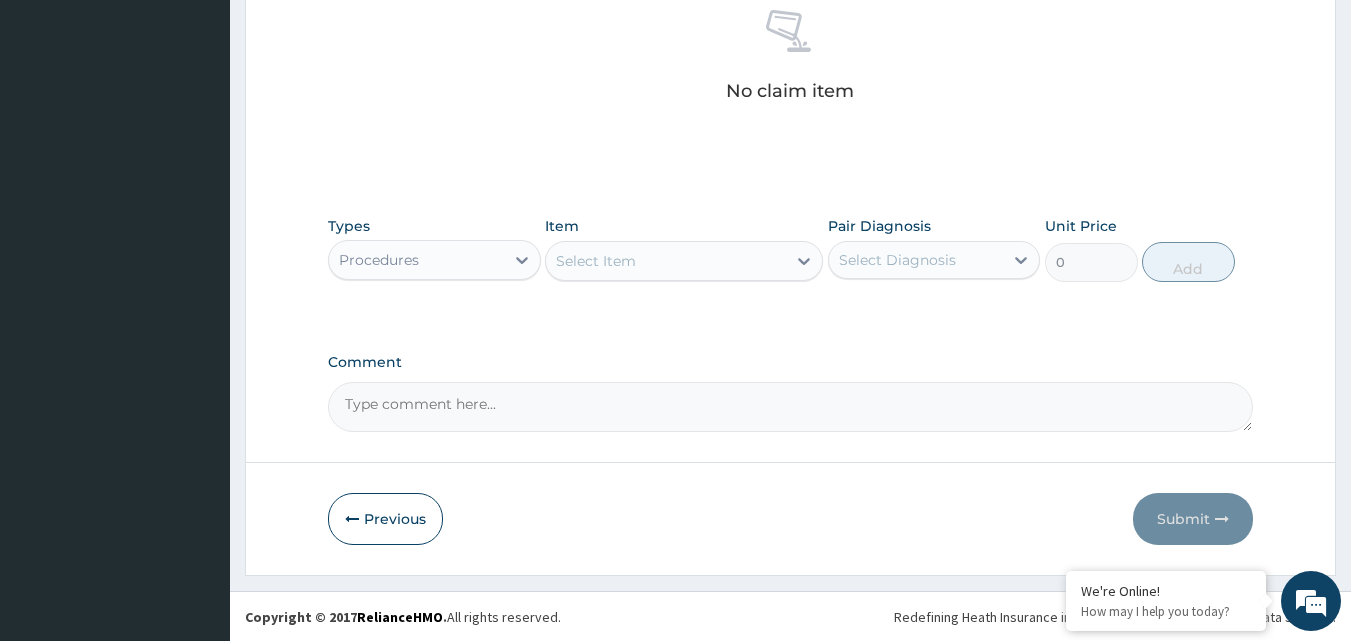 click on "Select Item" at bounding box center (666, 261) 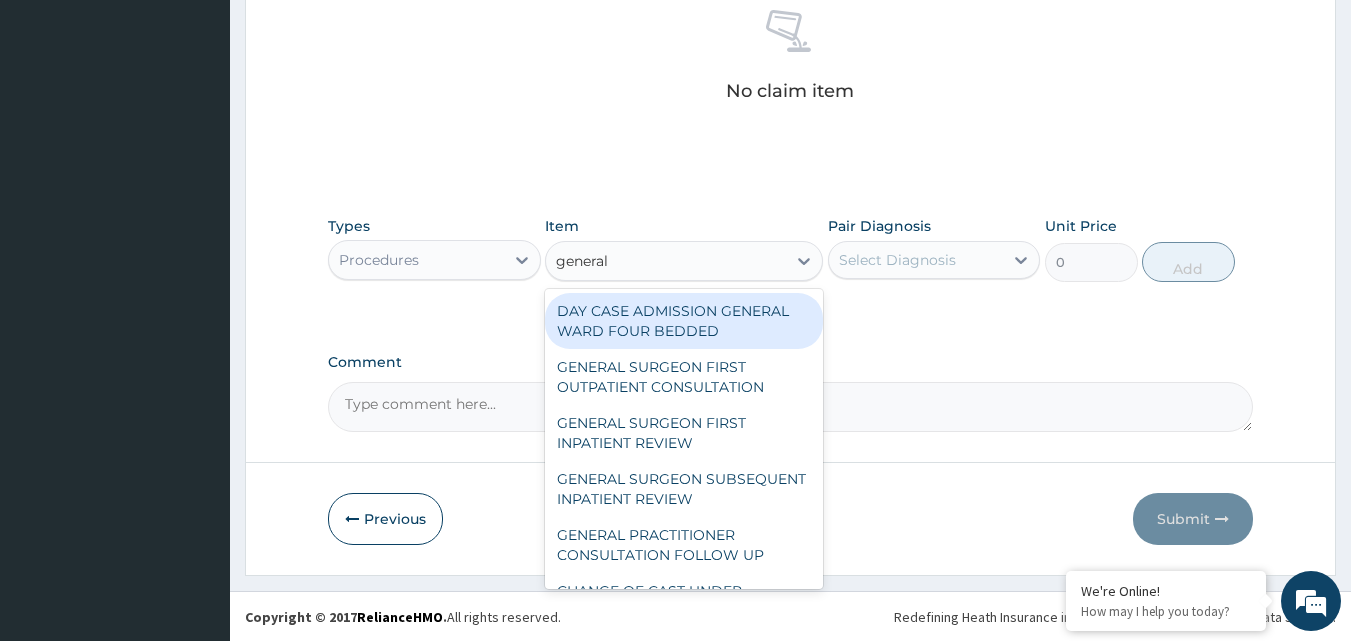 type on "general p" 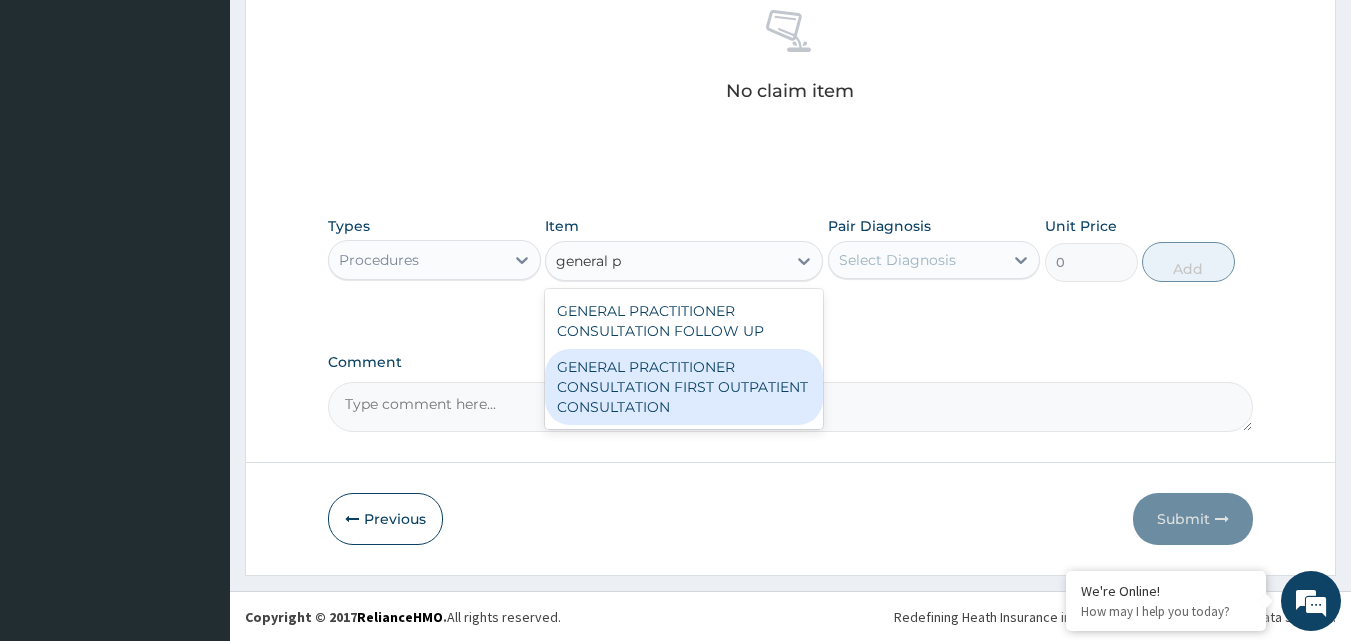 click on "GENERAL PRACTITIONER CONSULTATION FIRST OUTPATIENT CONSULTATION" at bounding box center (684, 387) 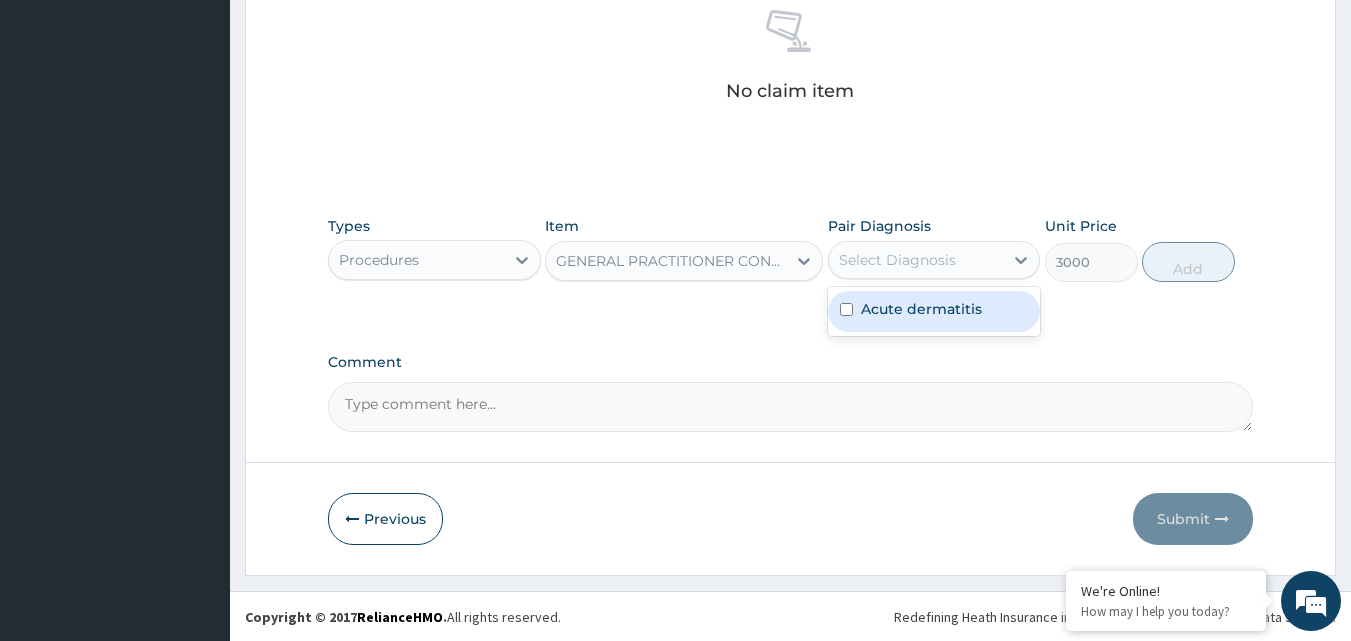 click on "Select Diagnosis" at bounding box center [916, 260] 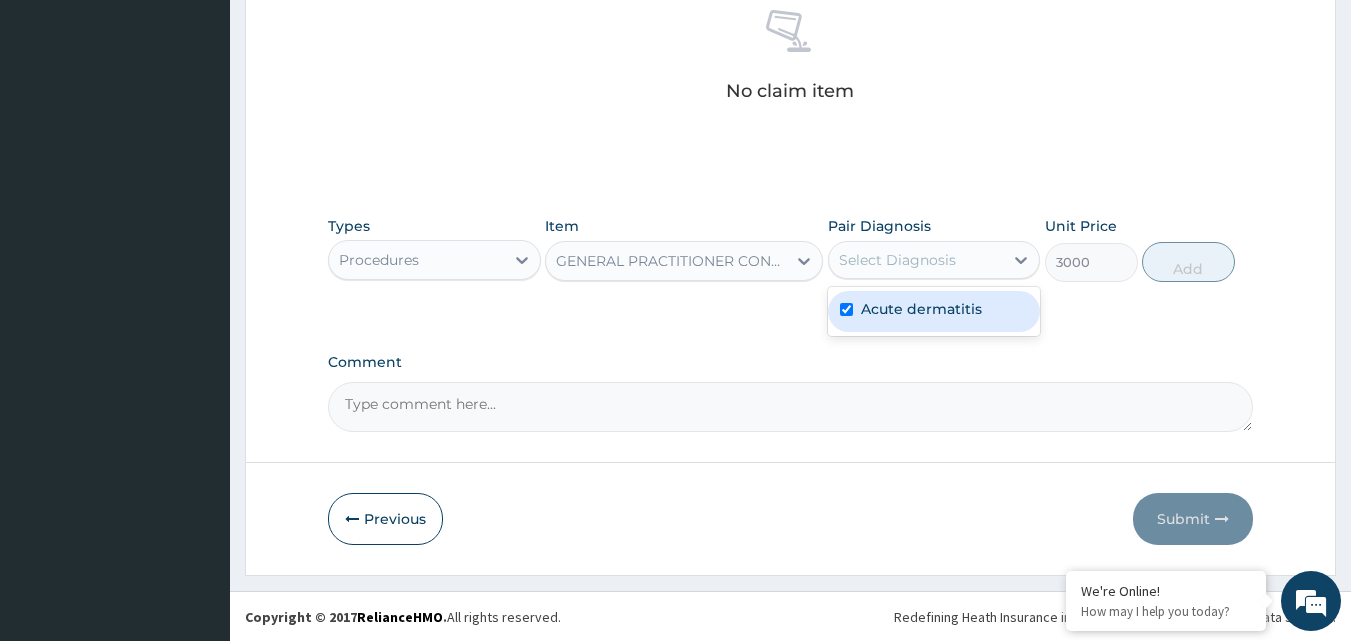 checkbox on "true" 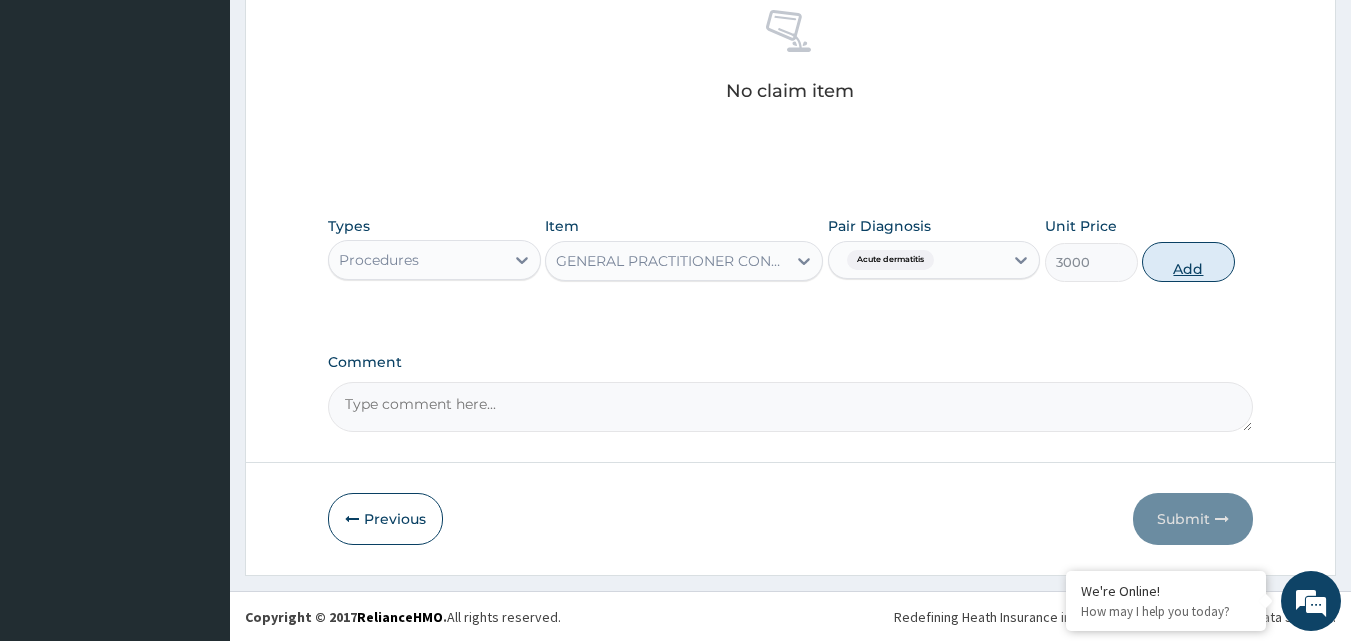 click on "Add" at bounding box center [1188, 262] 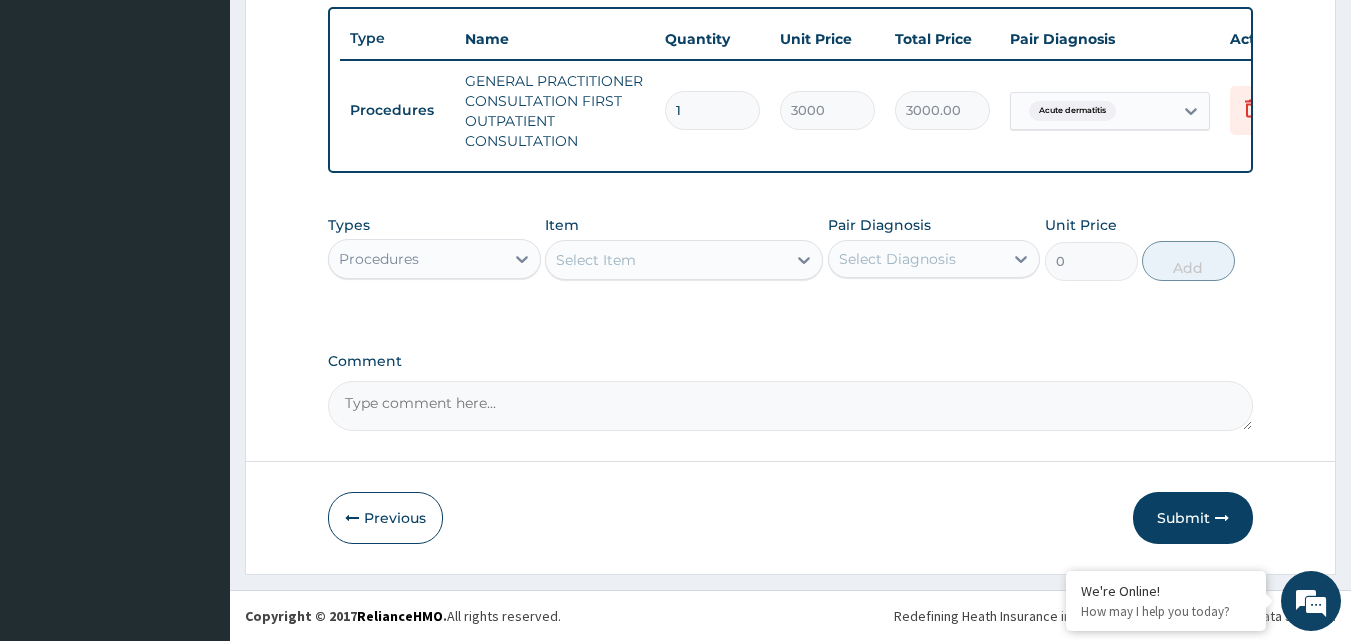 scroll, scrollTop: 752, scrollLeft: 0, axis: vertical 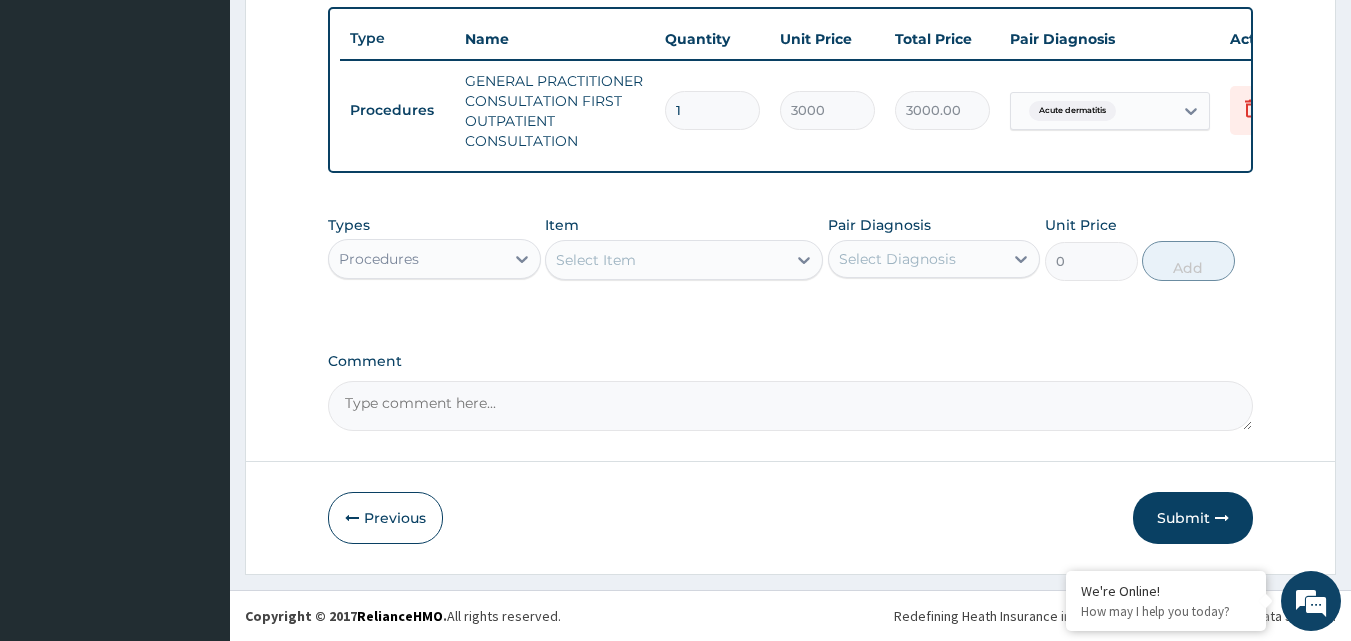 click on "Procedures" at bounding box center (416, 259) 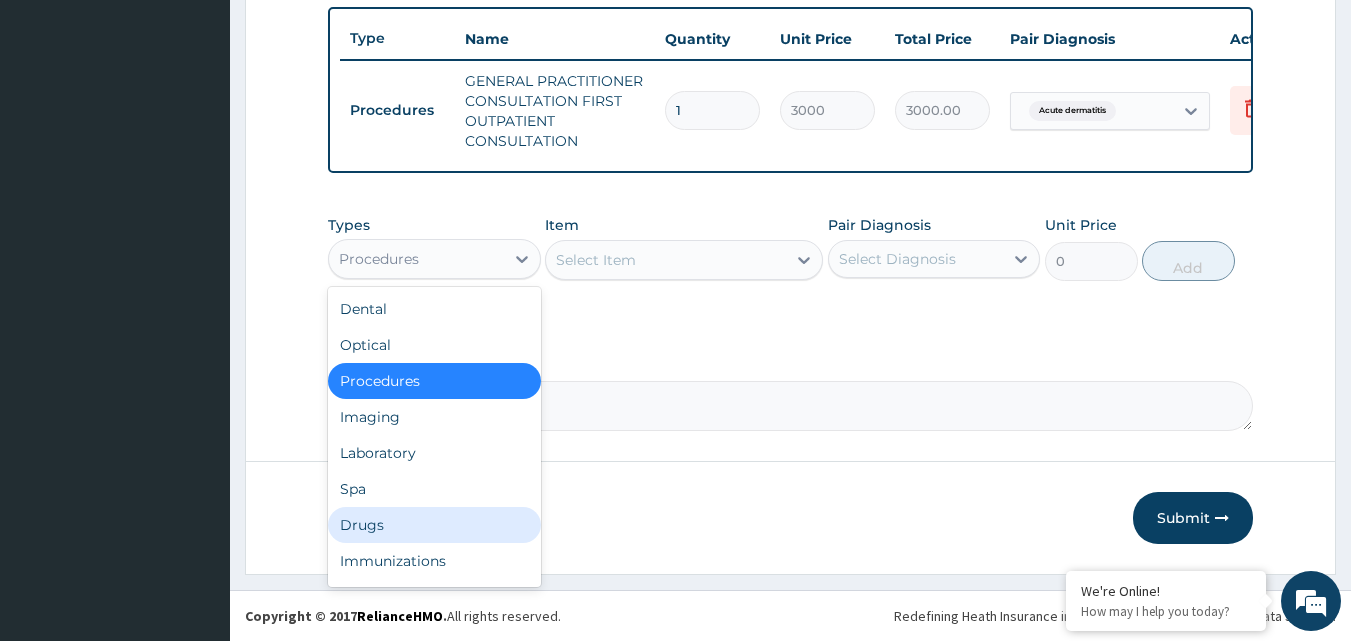 click on "Drugs" at bounding box center [434, 525] 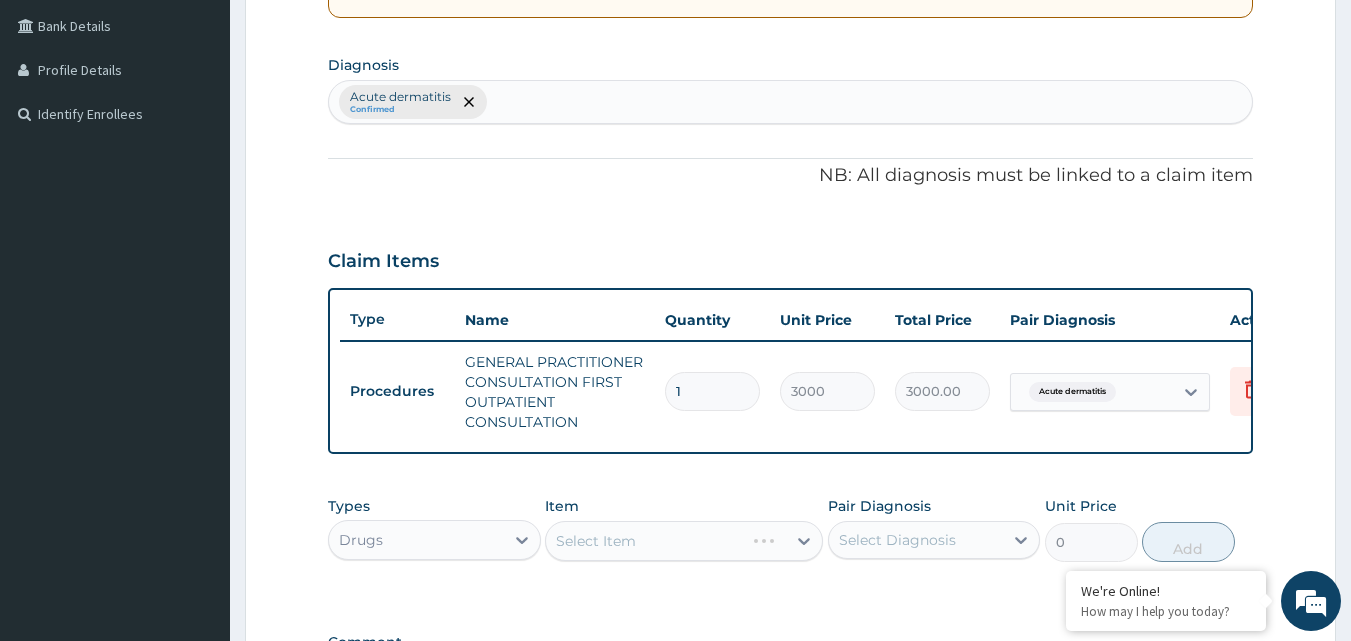 scroll, scrollTop: 752, scrollLeft: 0, axis: vertical 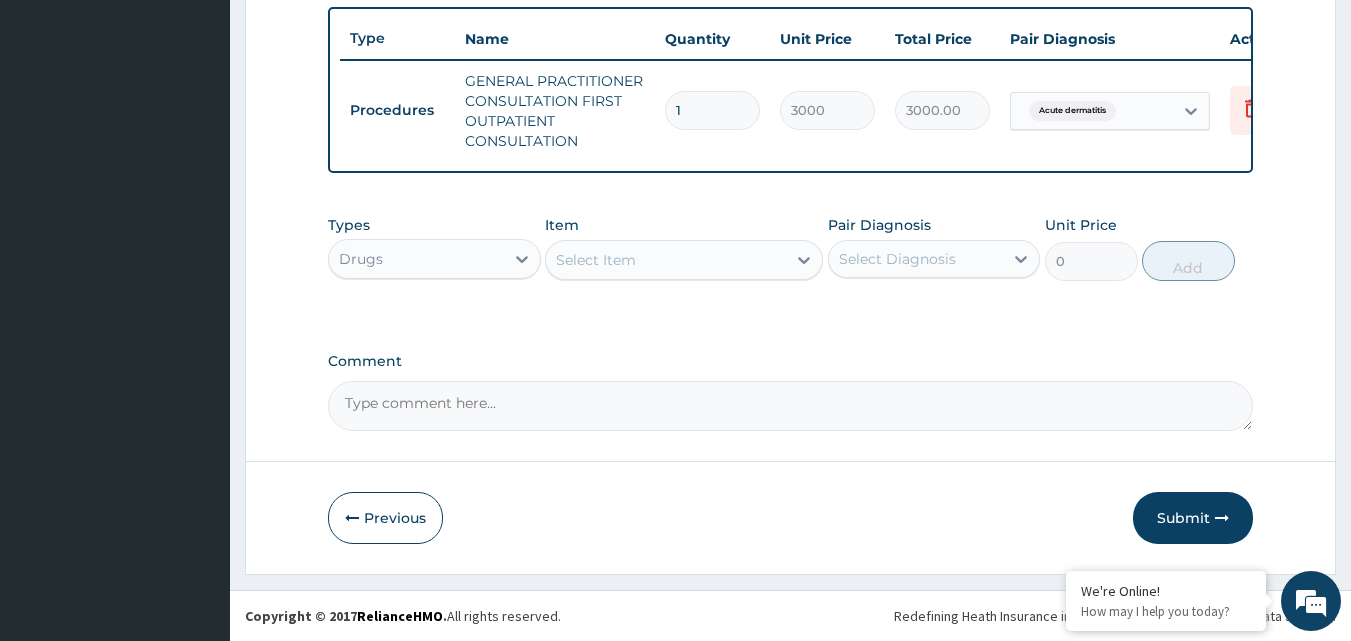 click on "Select Item" at bounding box center (666, 260) 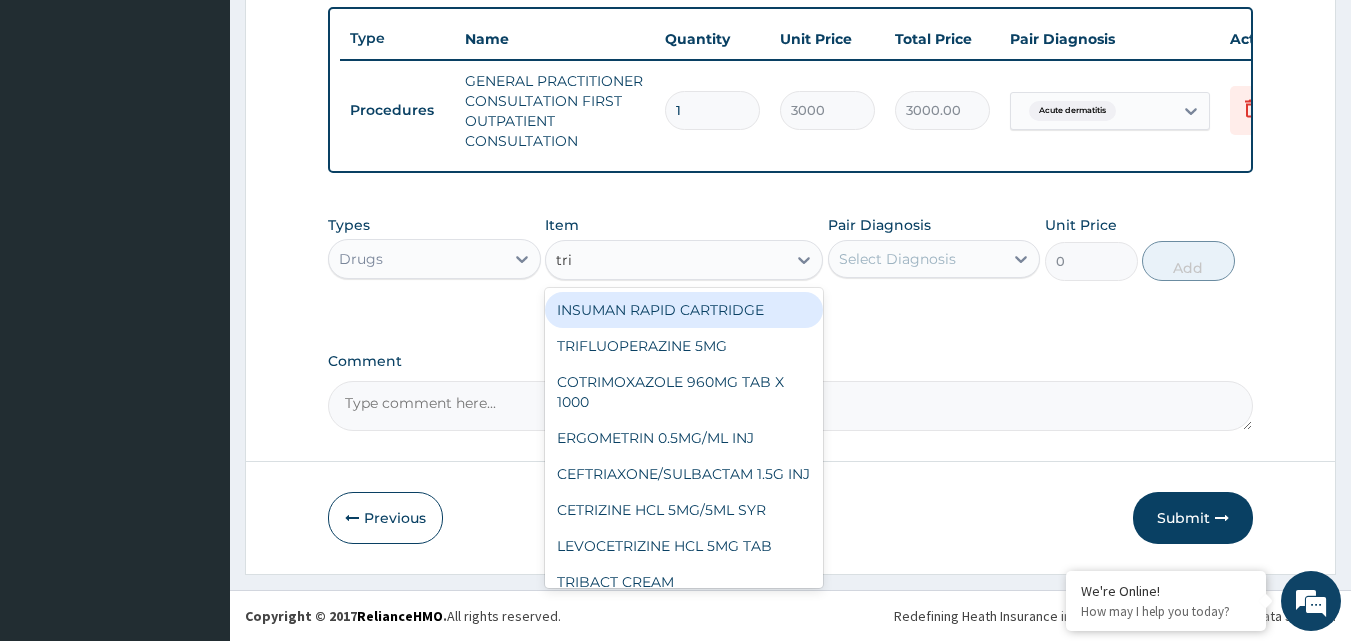 type on "trib" 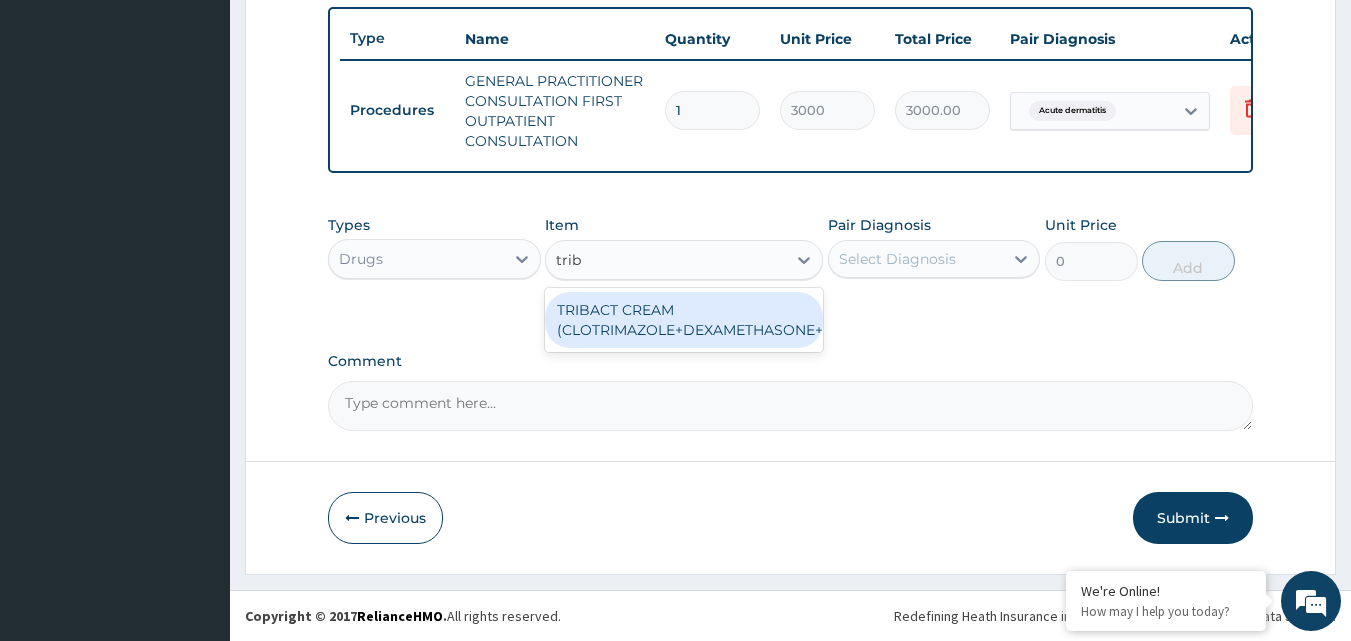 click on "TRIBACT CREAM (CLOTRIMAZOLE+DEXAMETHASONE+GENTAMICIN)" at bounding box center [684, 320] 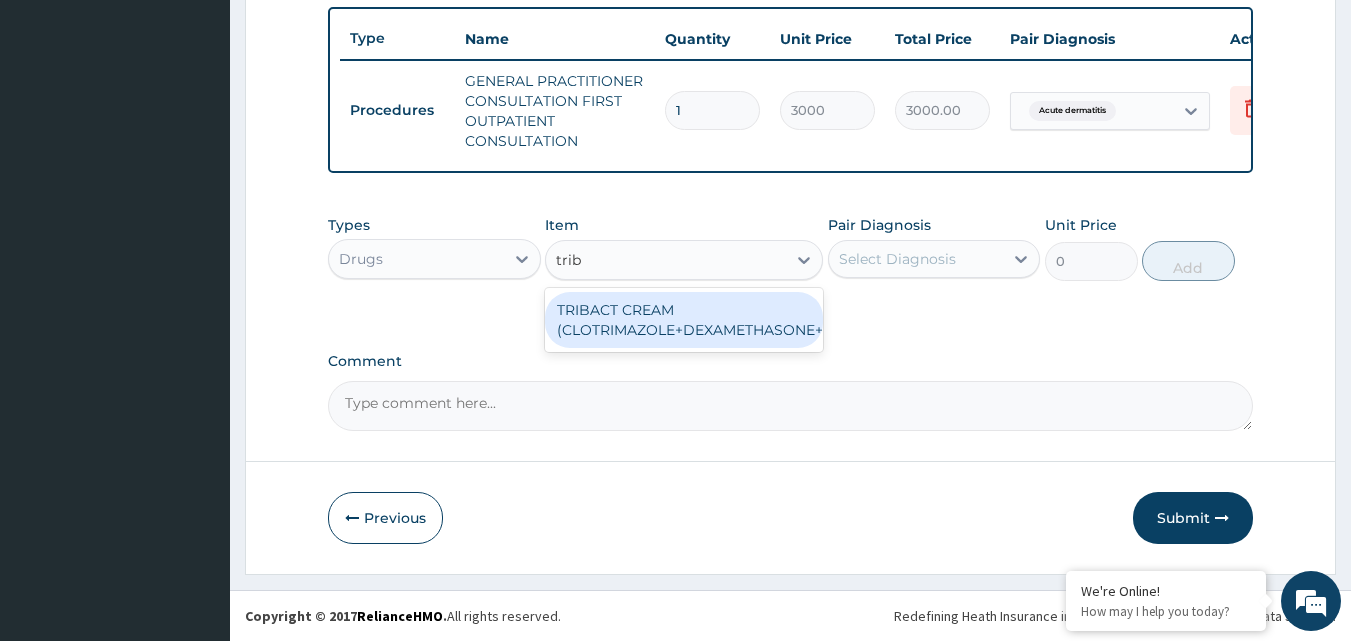 type 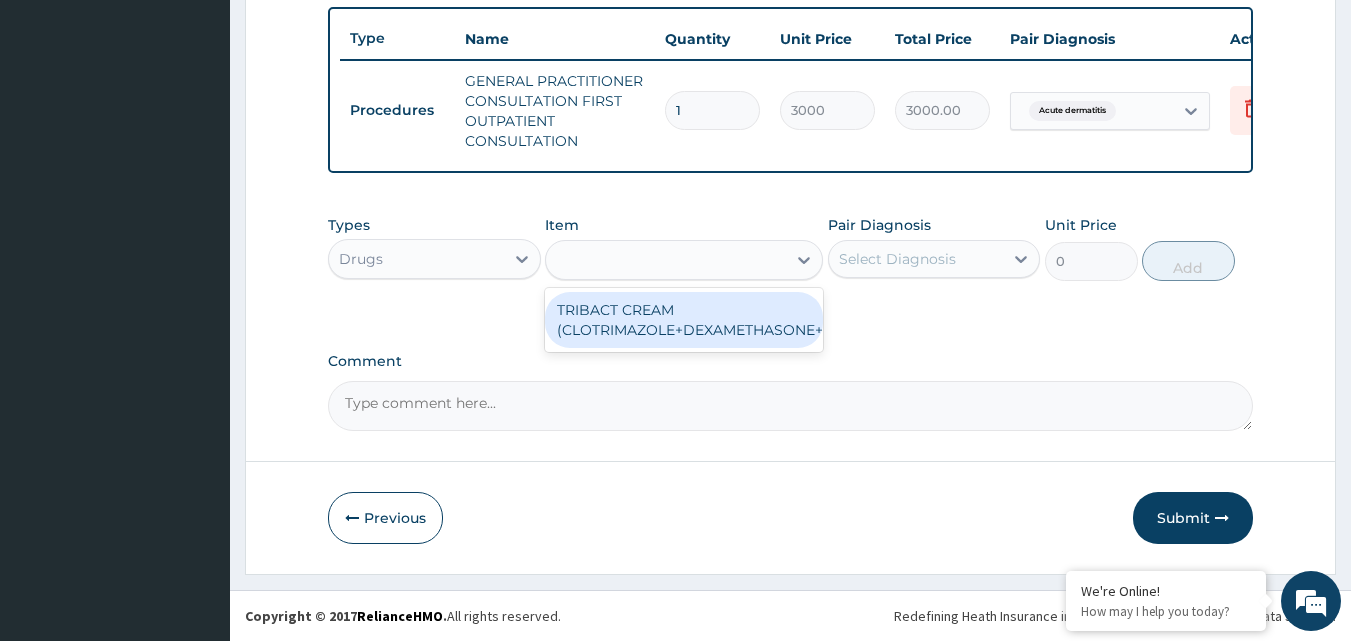 type on "525" 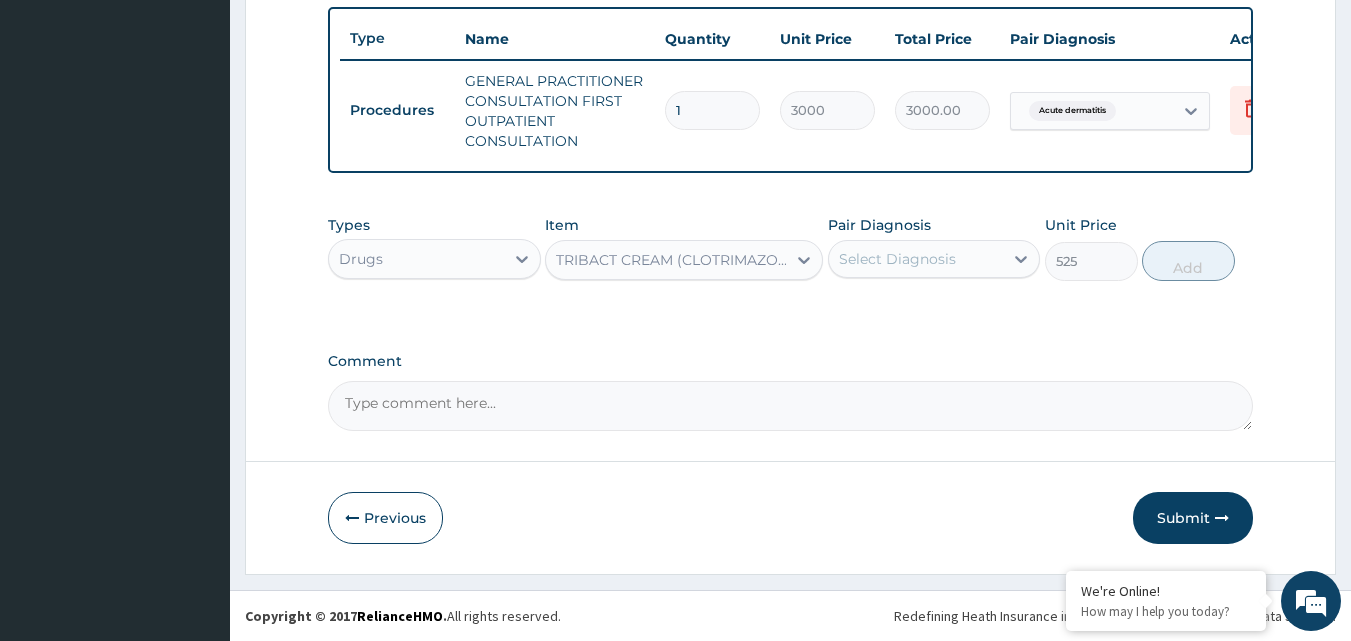 click on "Select Diagnosis" at bounding box center (897, 259) 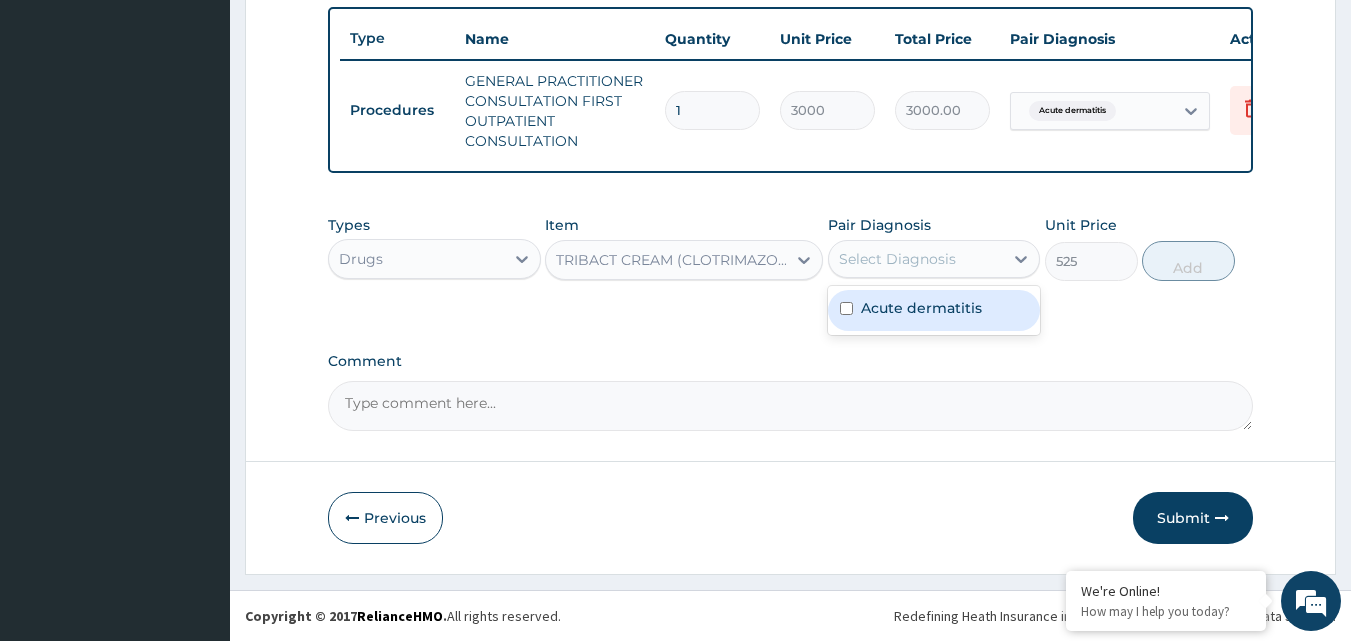 click on "Acute dermatitis" at bounding box center (921, 308) 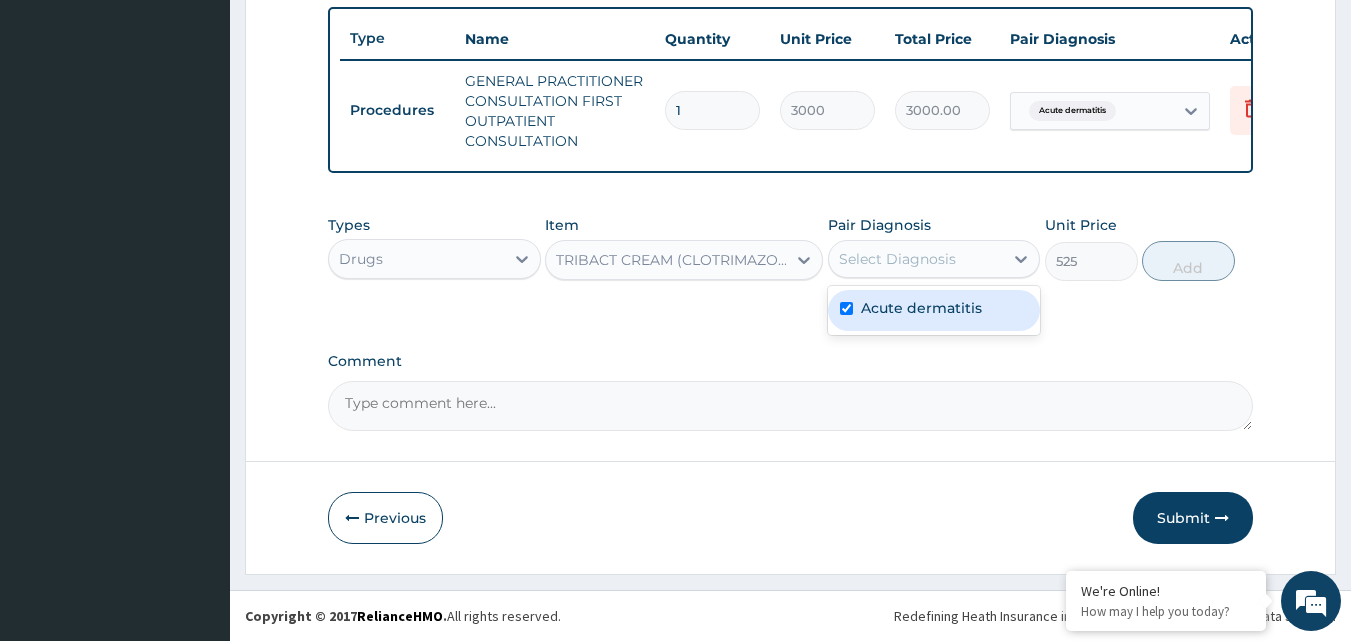 checkbox on "true" 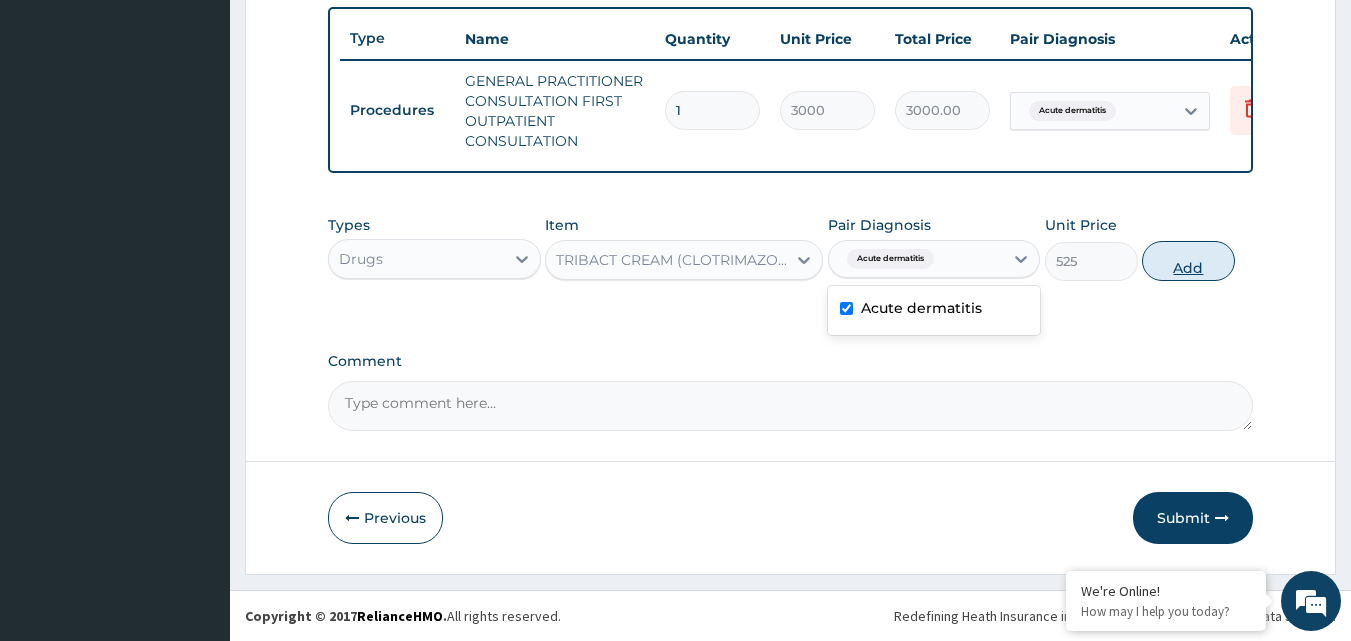 click on "Add" at bounding box center [1188, 261] 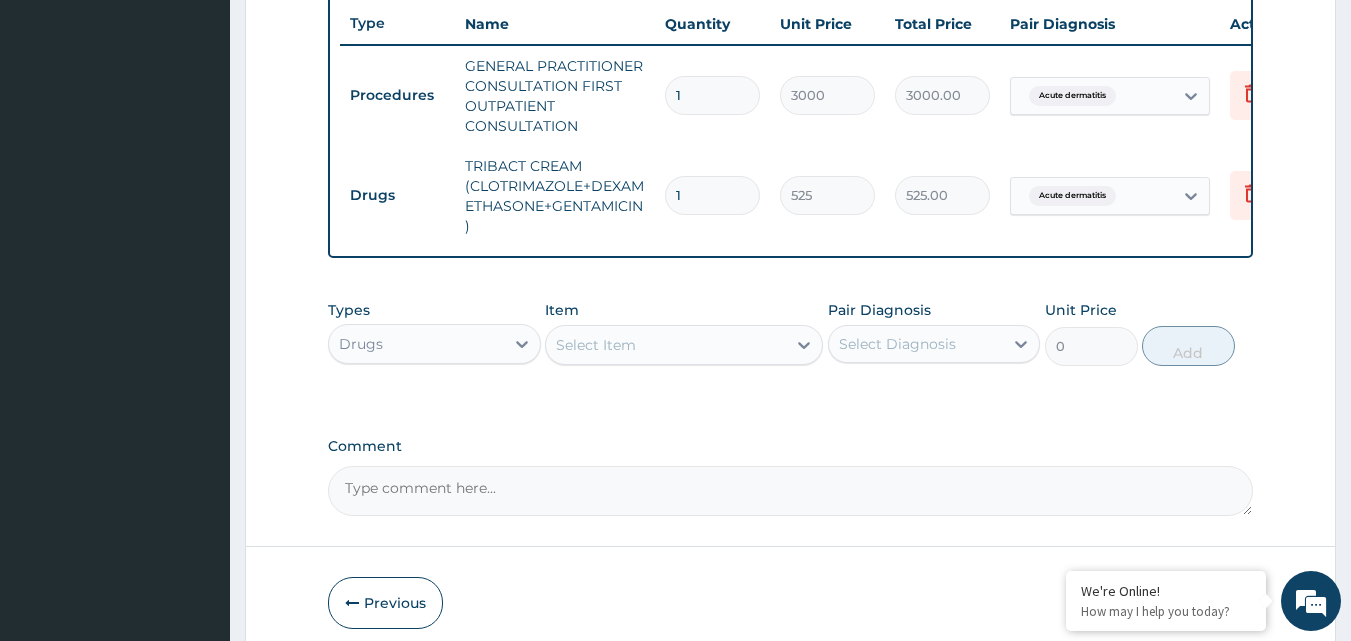 click on "Select Item" at bounding box center [666, 345] 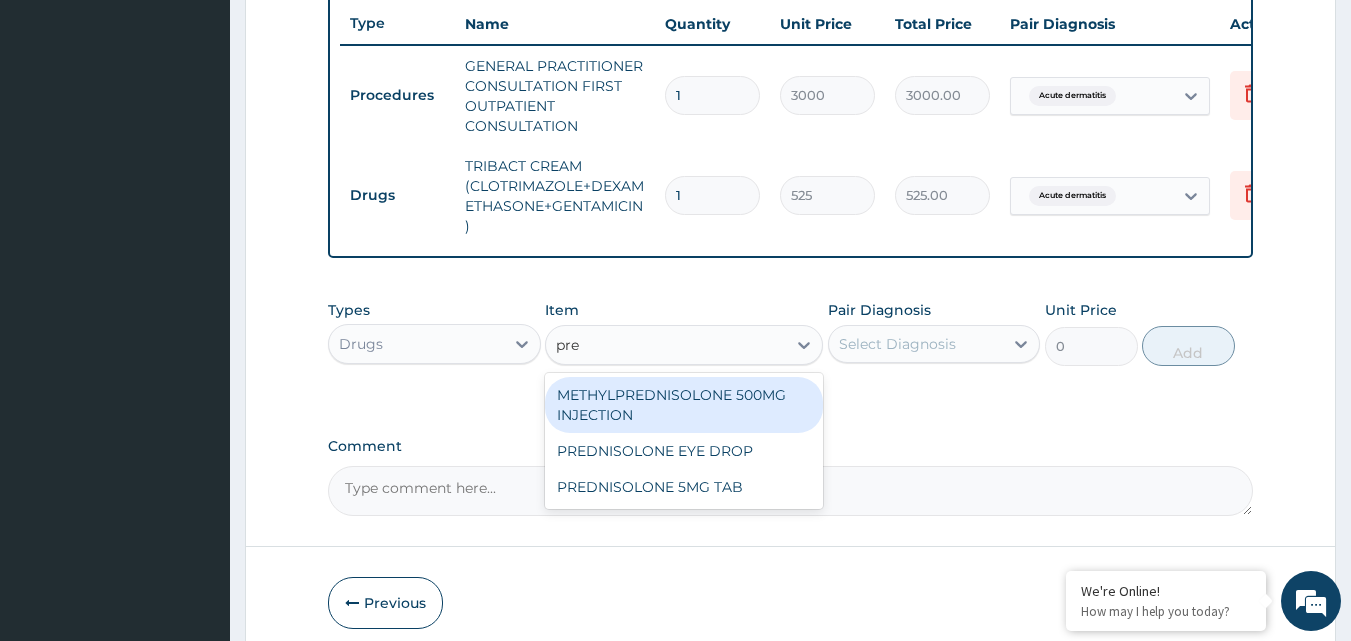 type on "pred" 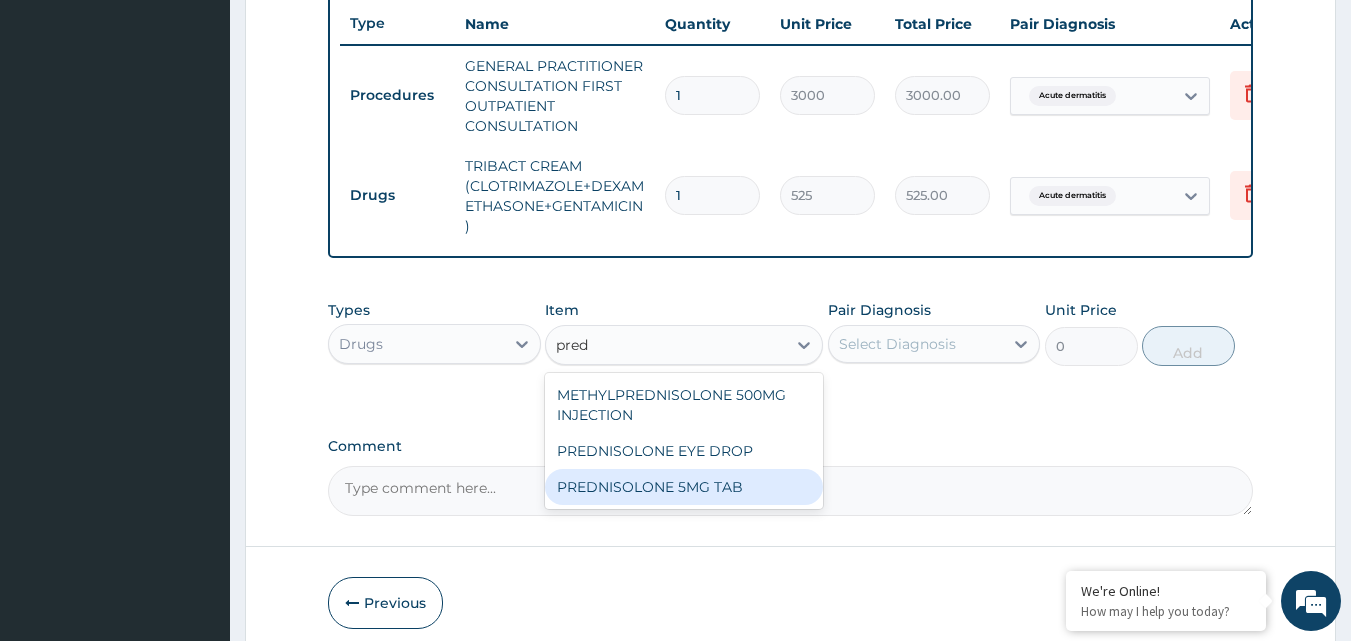 click on "PREDNISOLONE 5MG TAB" at bounding box center [684, 487] 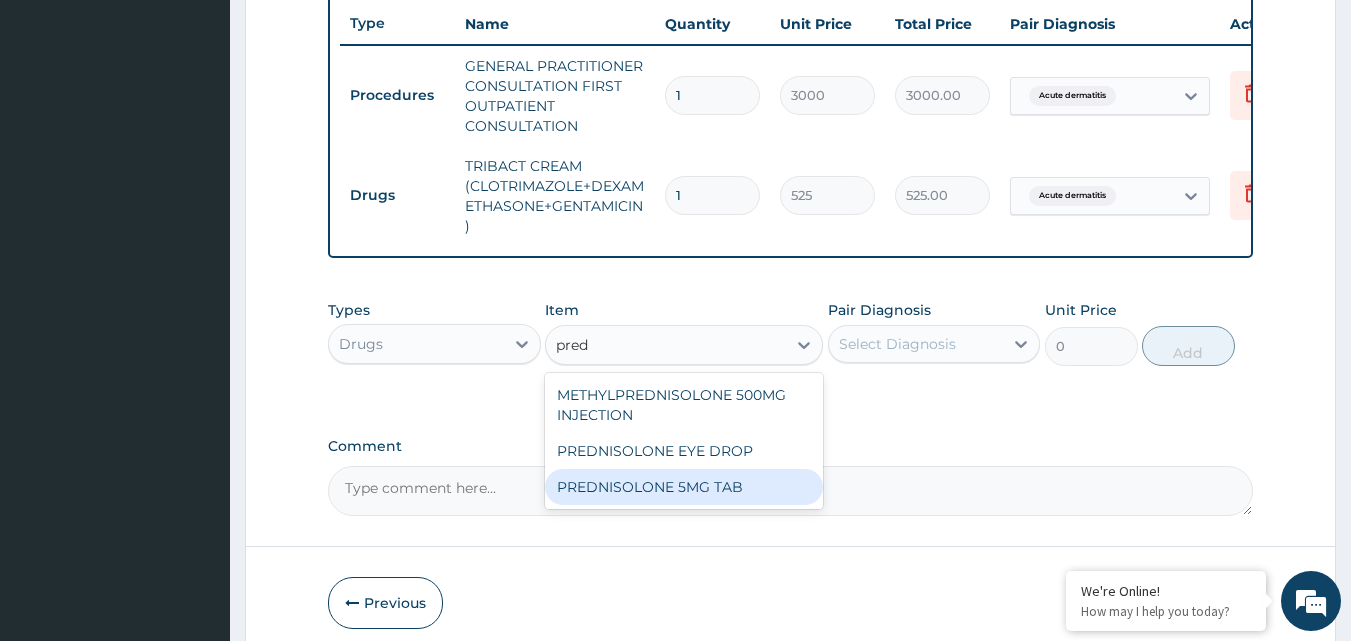 type 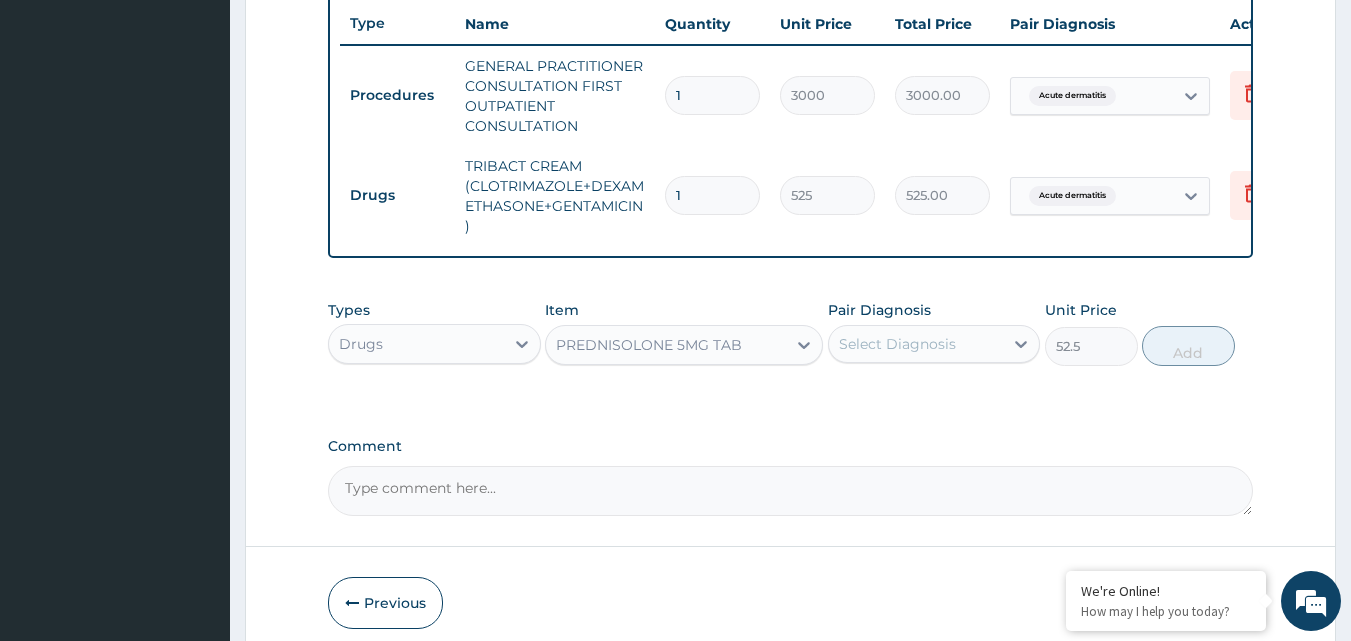 click on "Select Diagnosis" at bounding box center (934, 344) 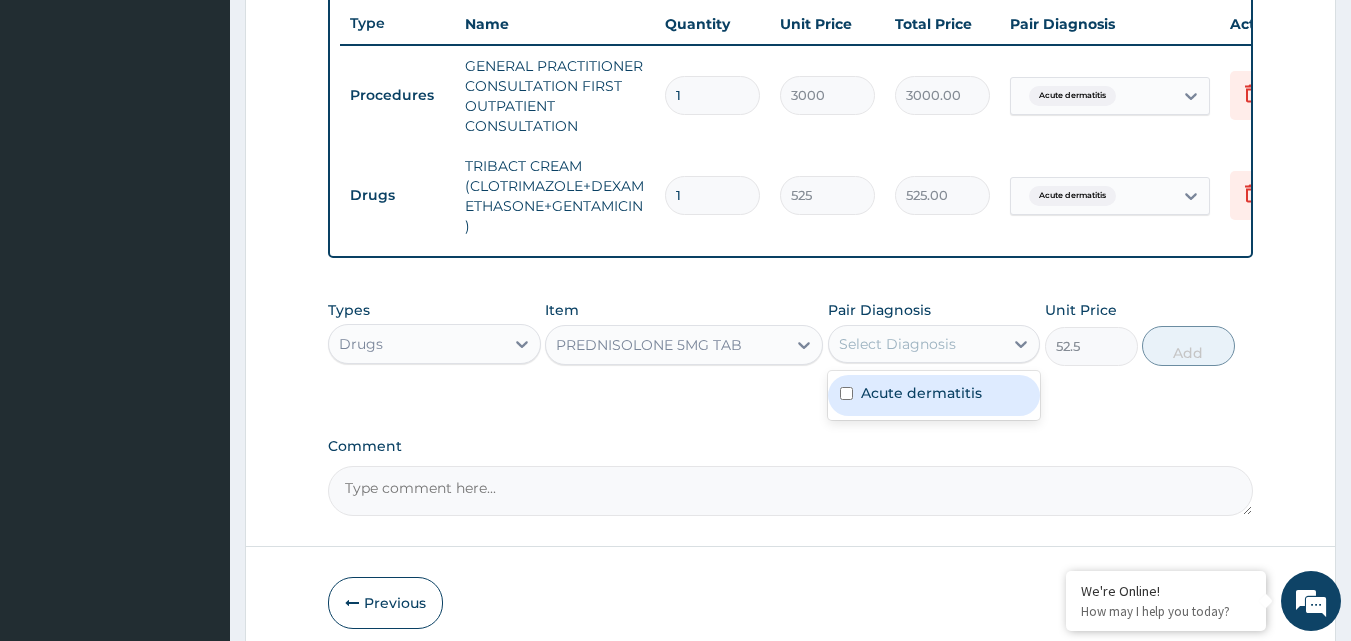 click on "Acute dermatitis" at bounding box center [921, 393] 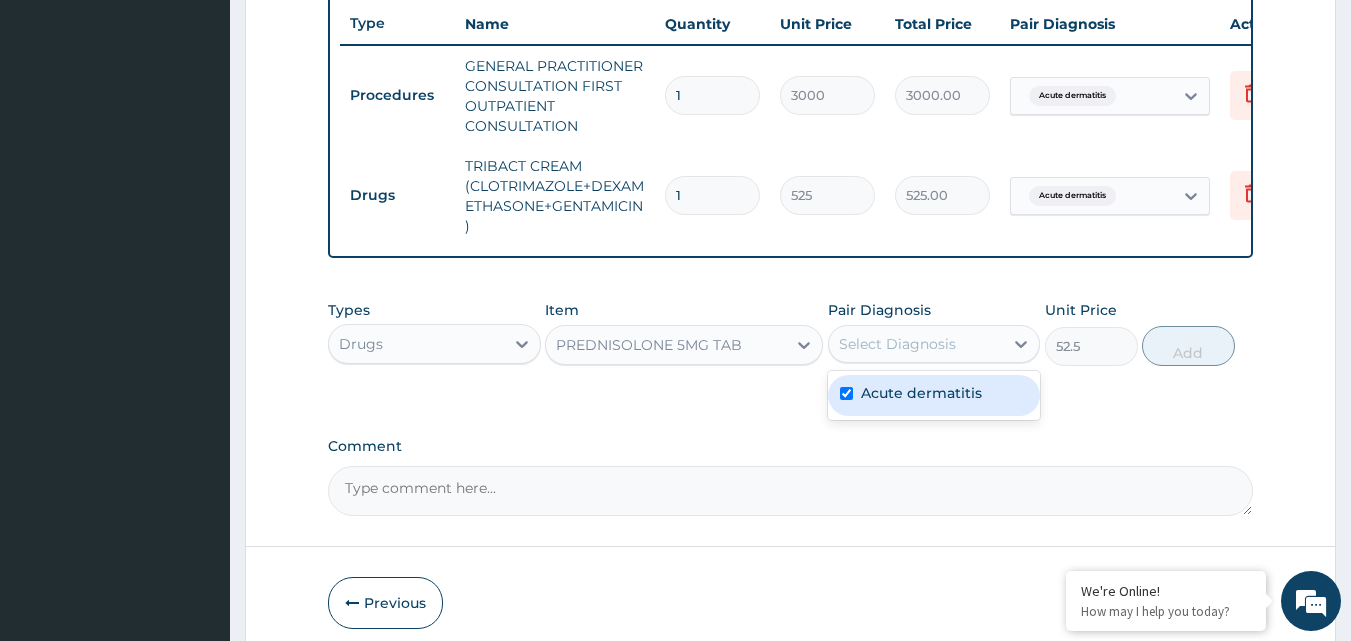 checkbox on "true" 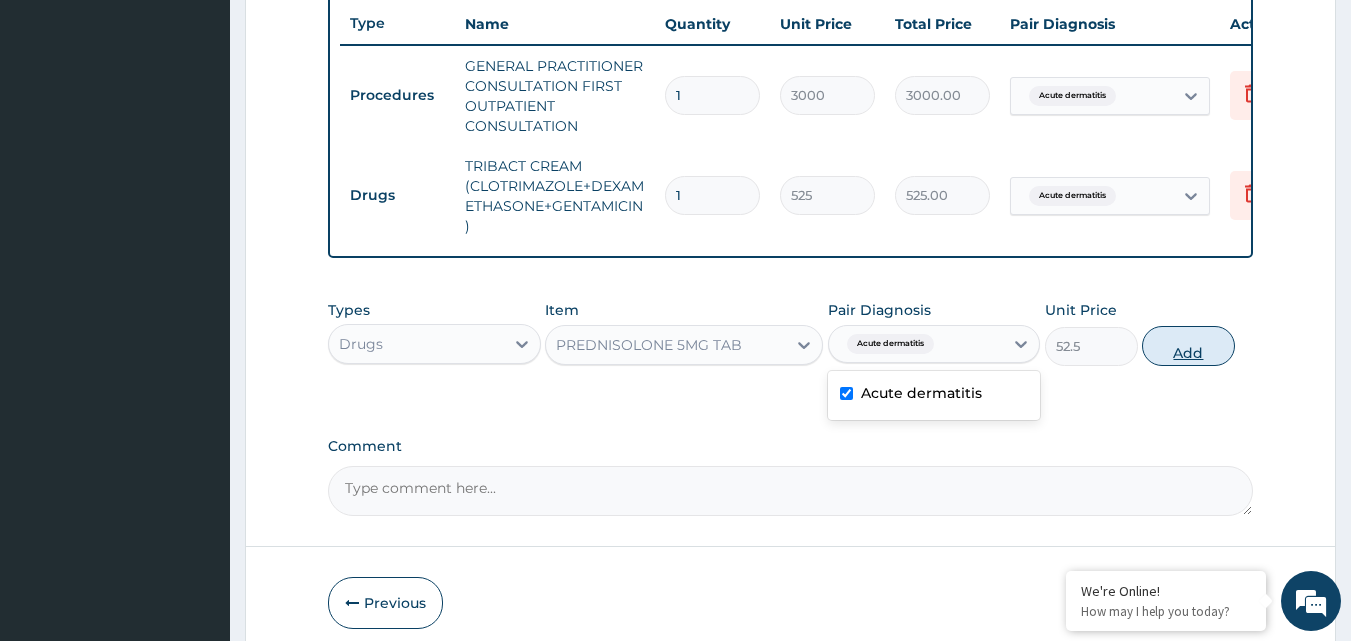 click on "Add" at bounding box center [1188, 346] 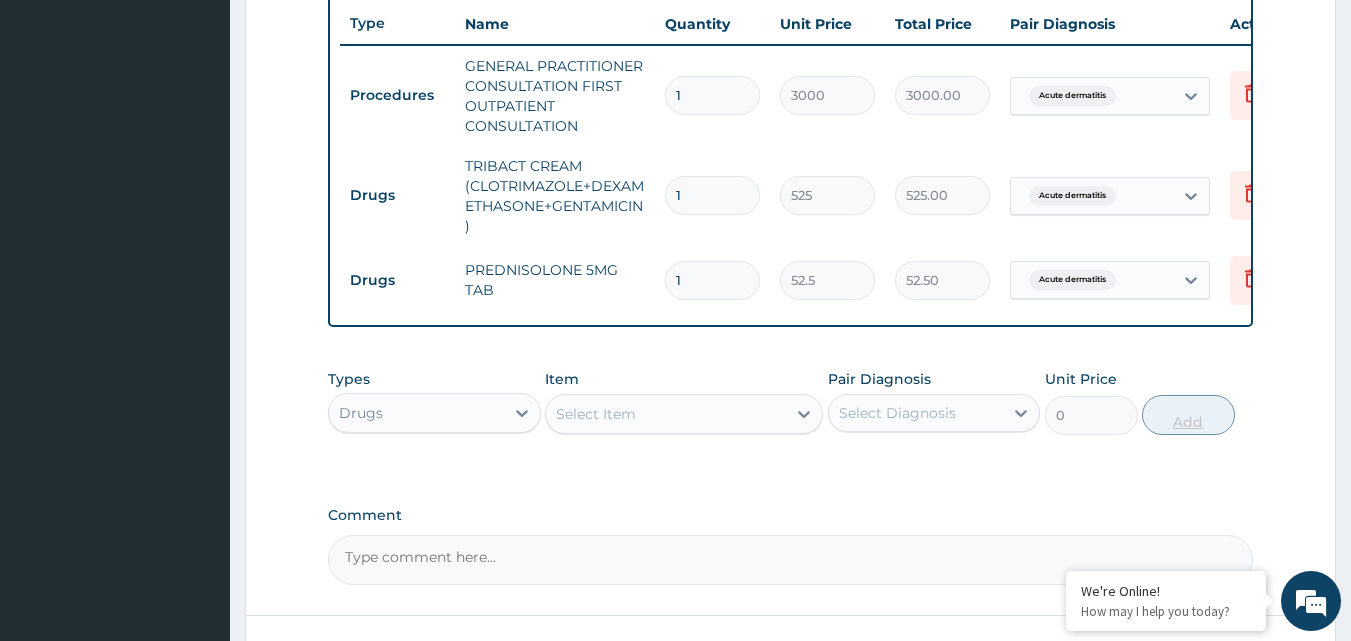 type on "10" 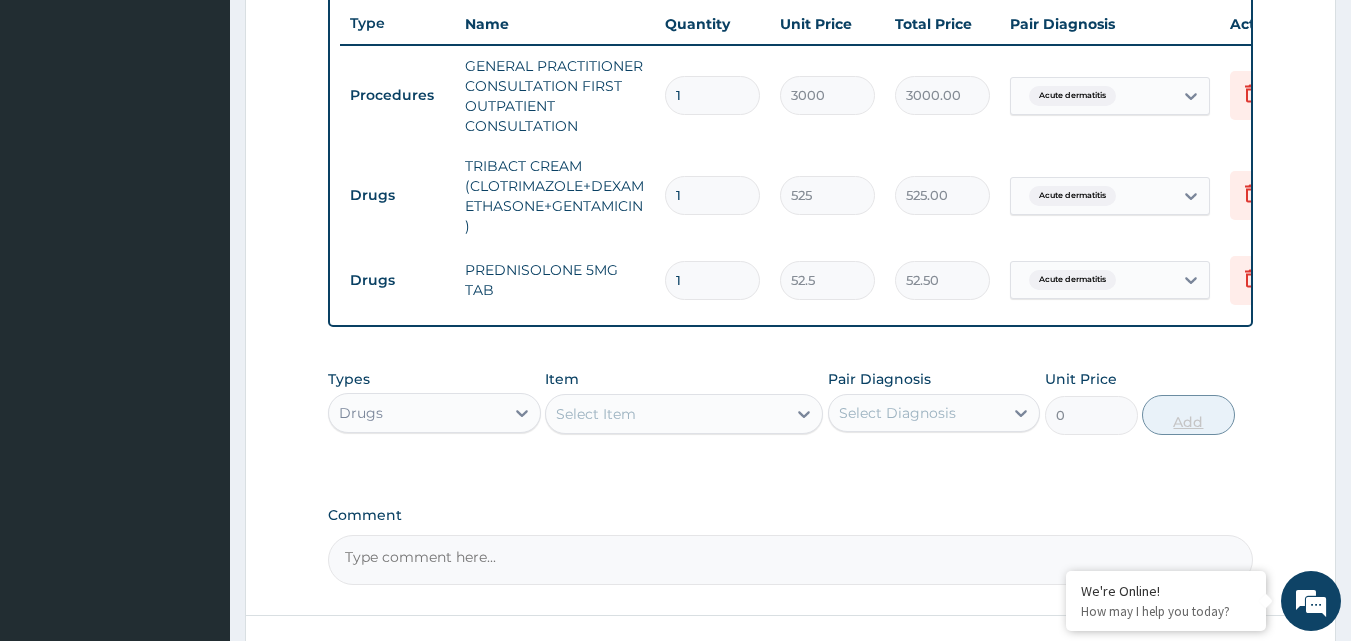 type on "525.00" 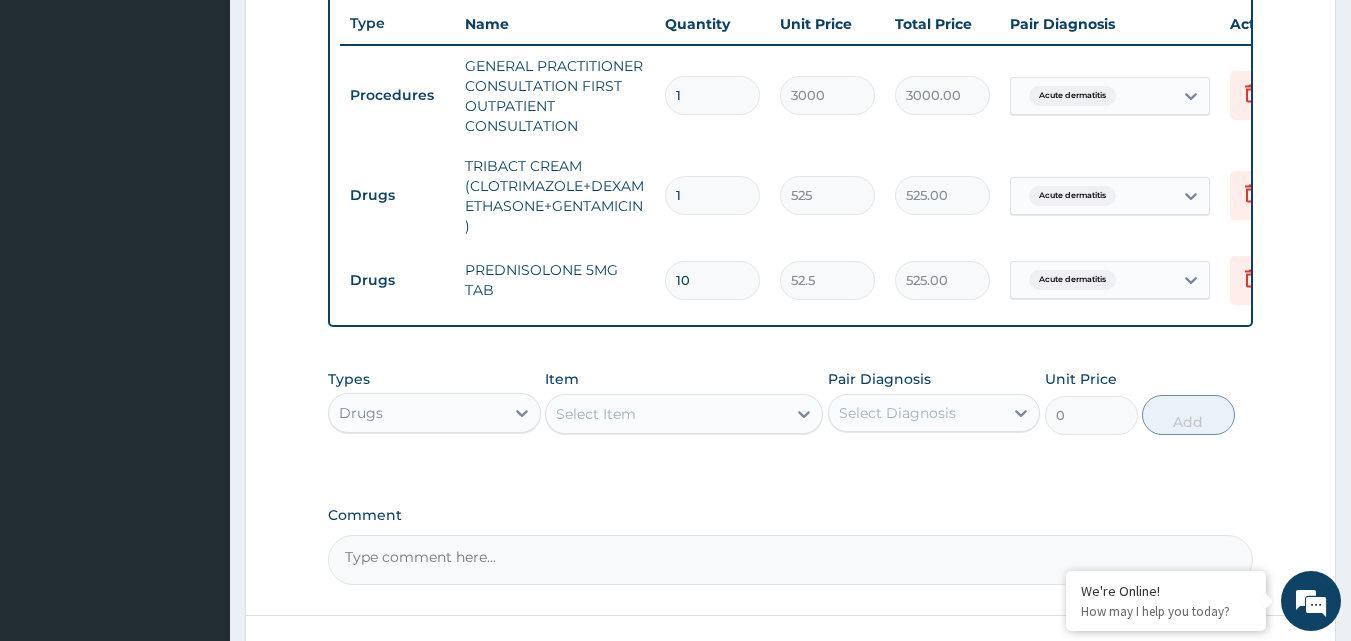 type on "10" 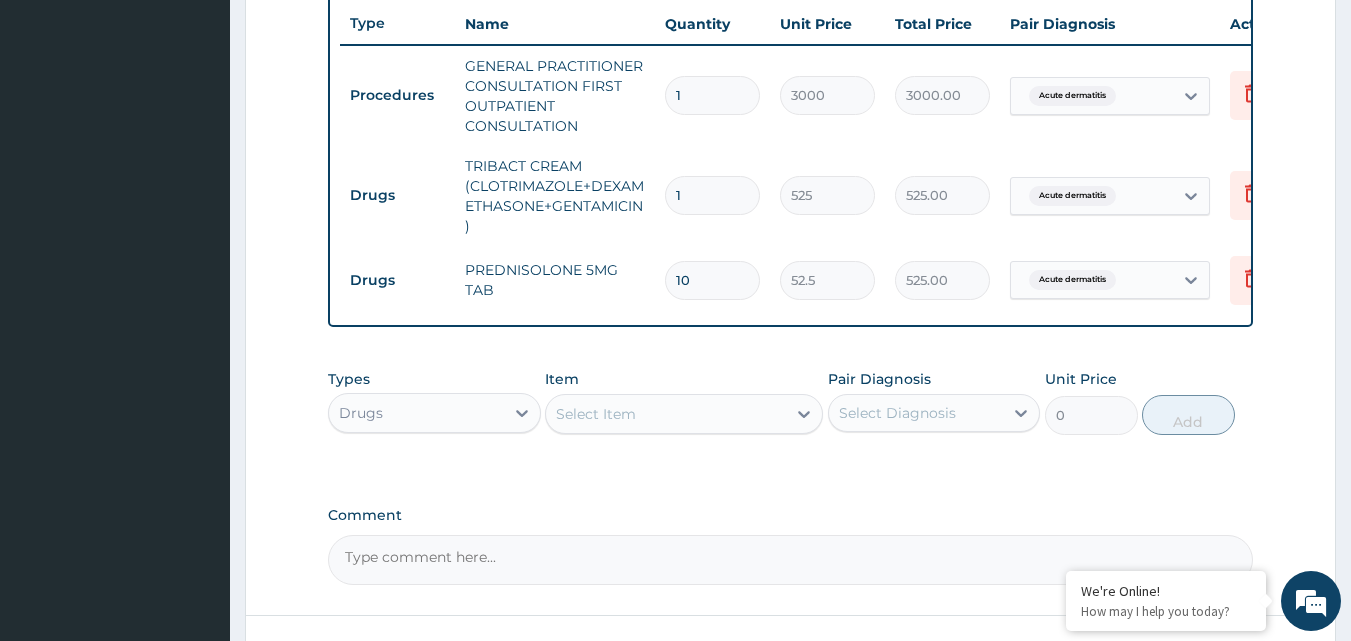 click on "Select Item" at bounding box center [666, 414] 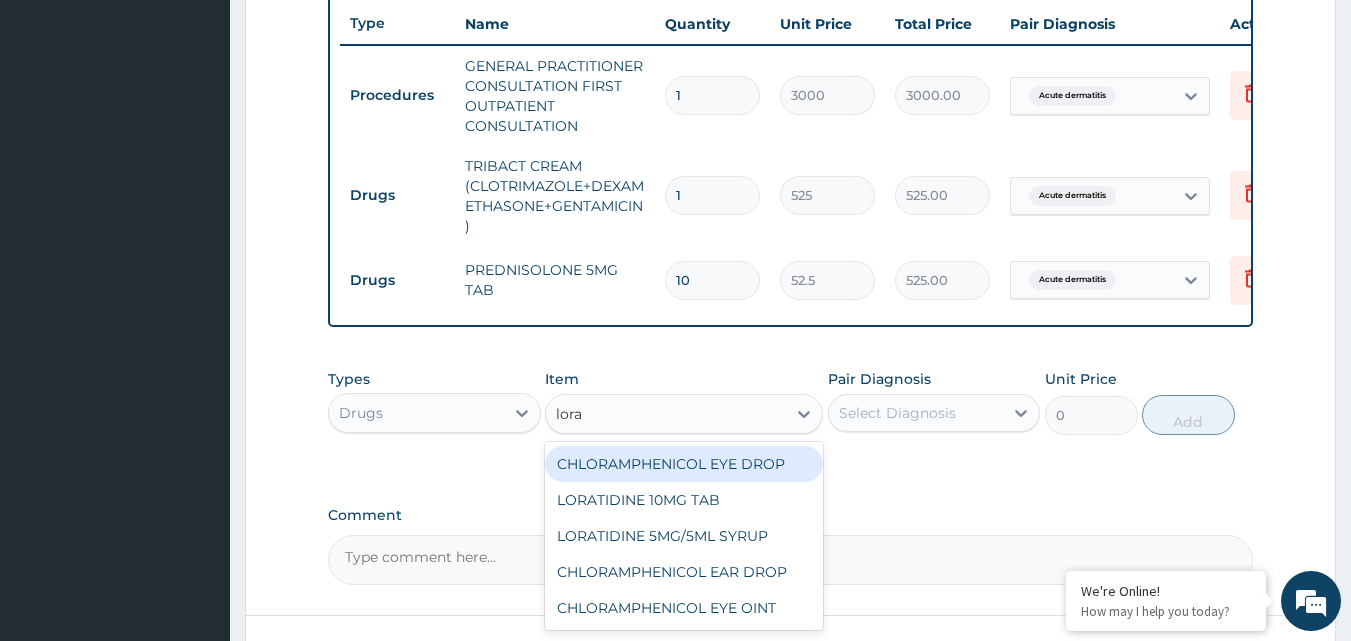type on "lorat" 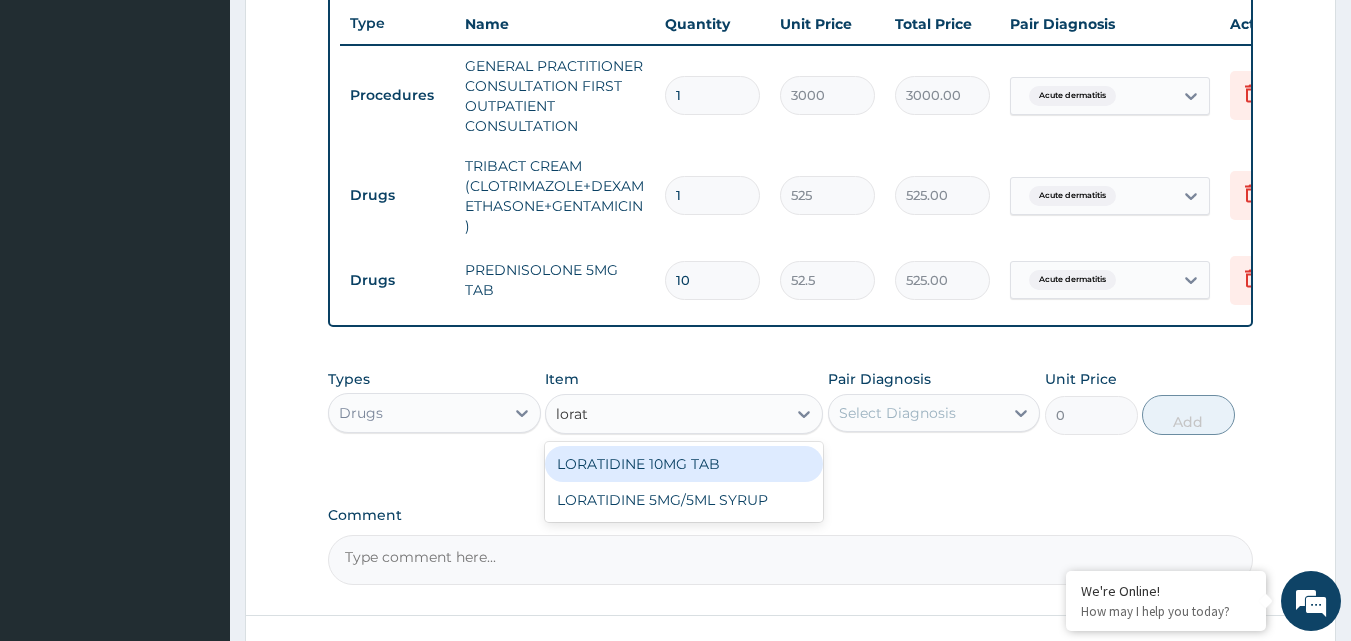 click on "LORATIDINE 10MG TAB" at bounding box center [684, 464] 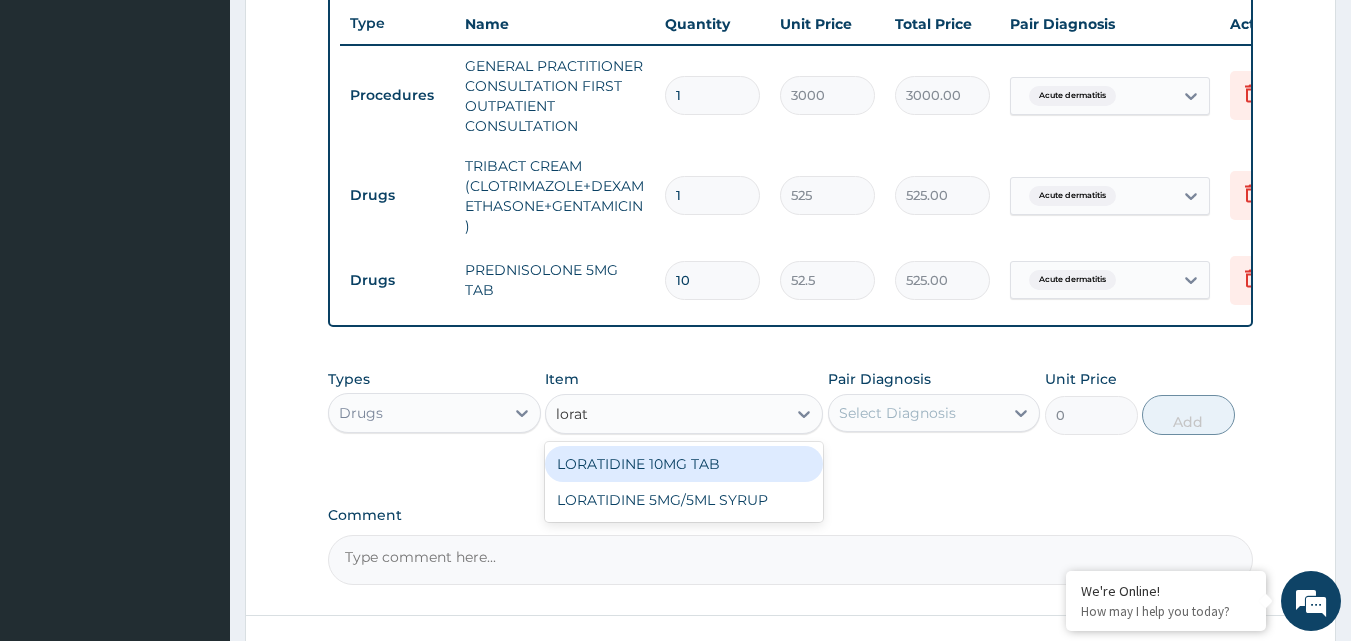 type 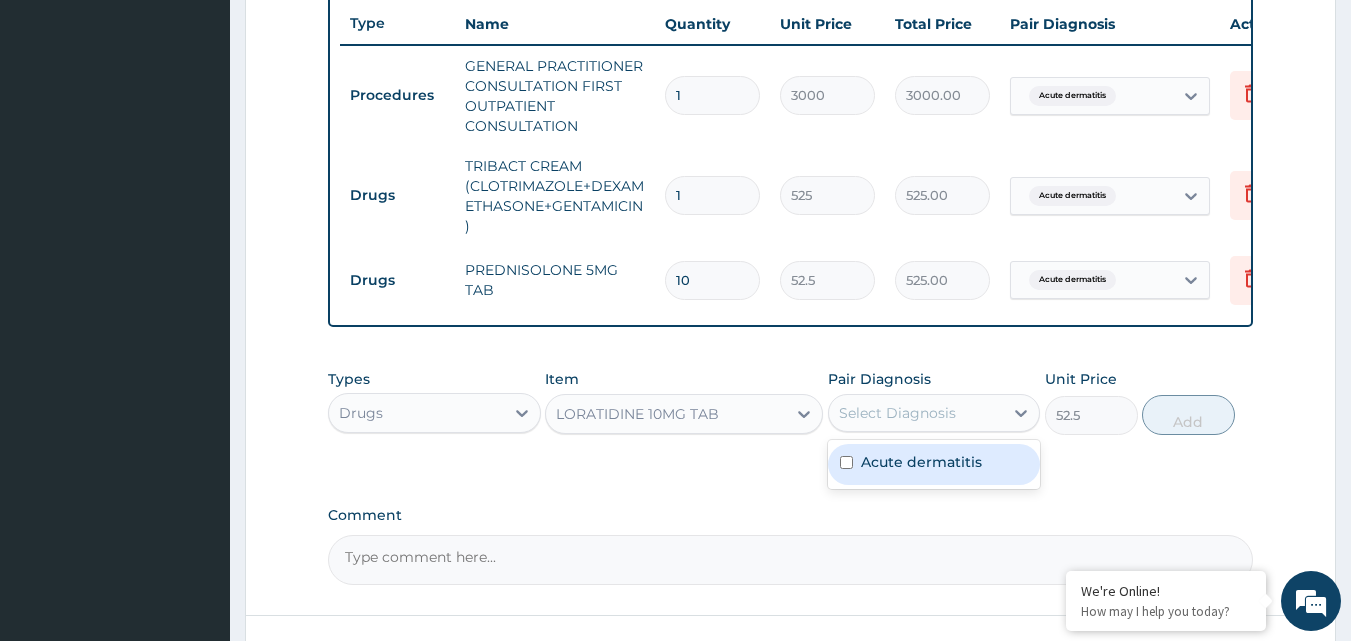 click on "Select Diagnosis" at bounding box center [897, 413] 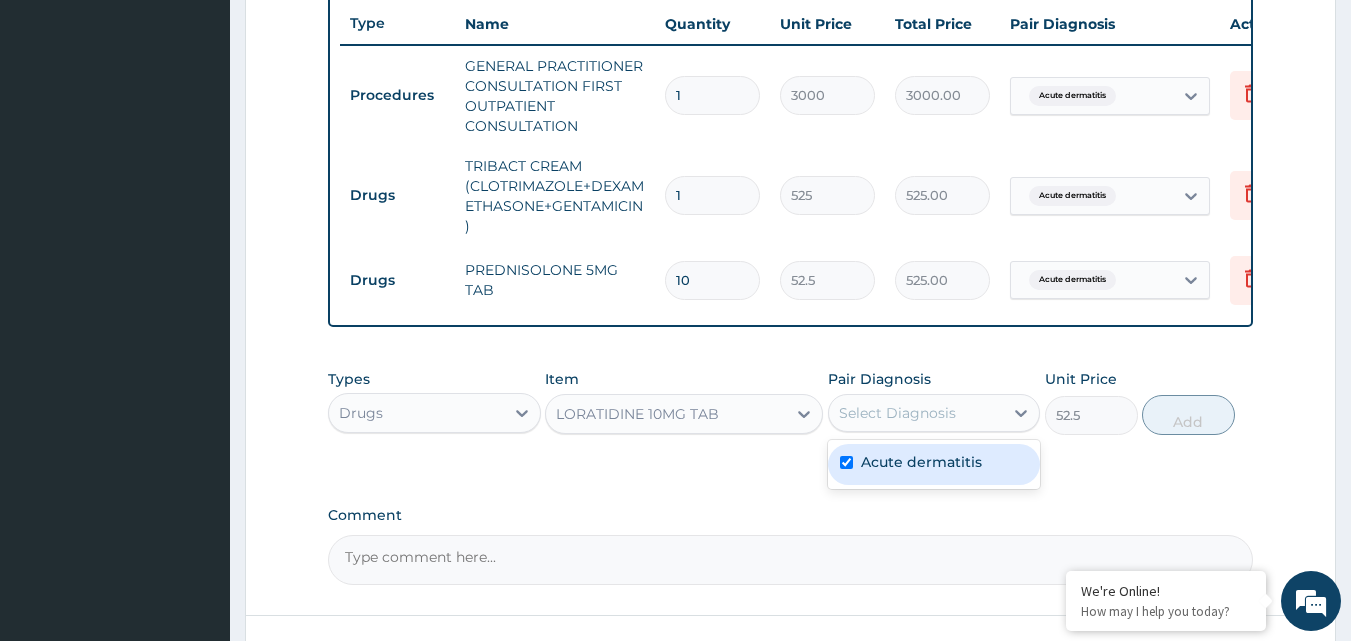 checkbox on "true" 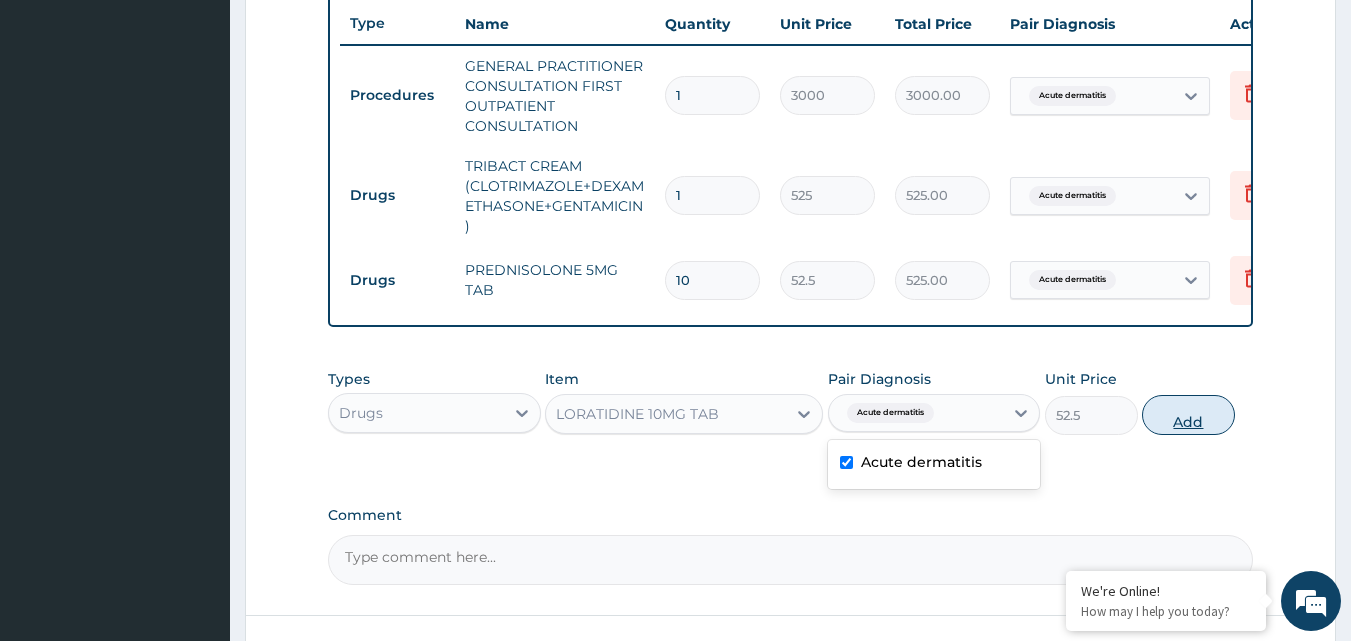 click on "Add" at bounding box center (1188, 415) 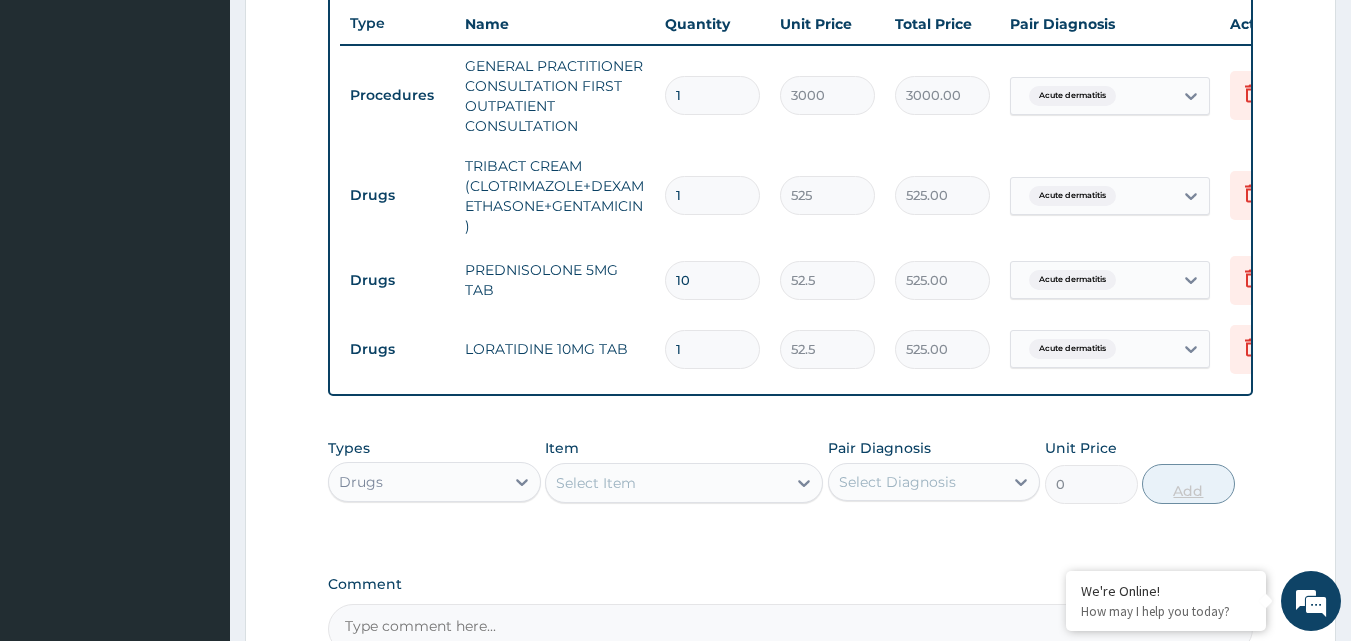 type on "10" 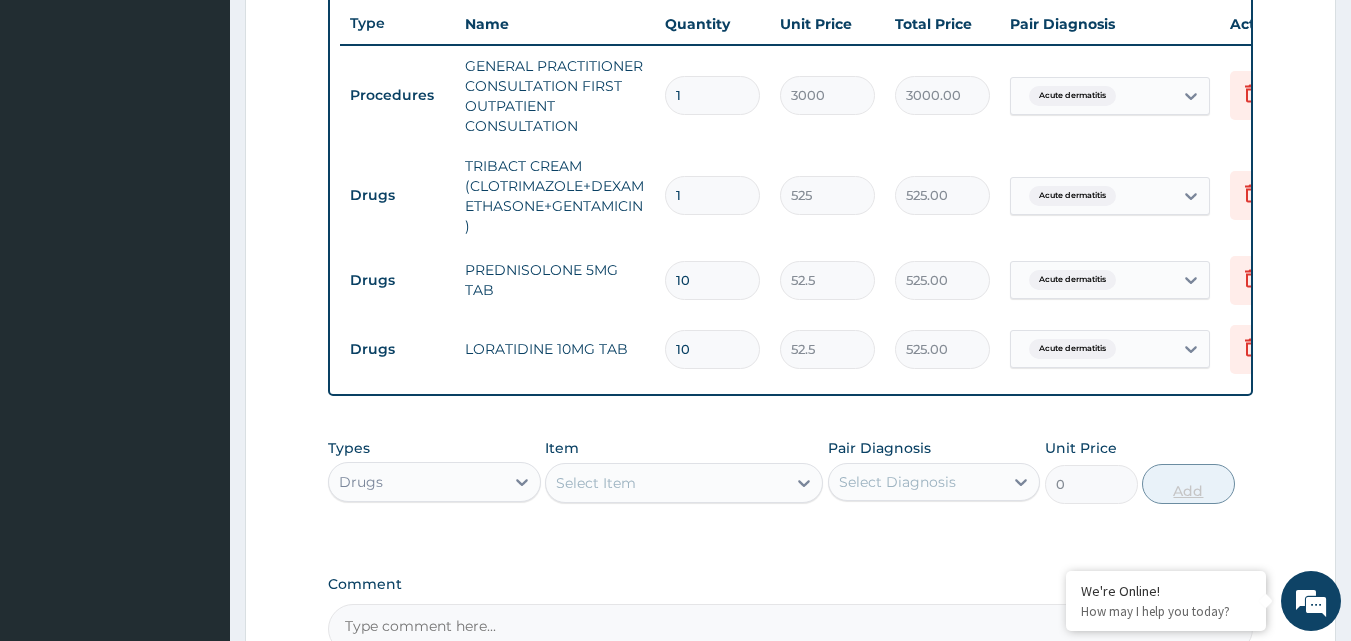 type on "525.00" 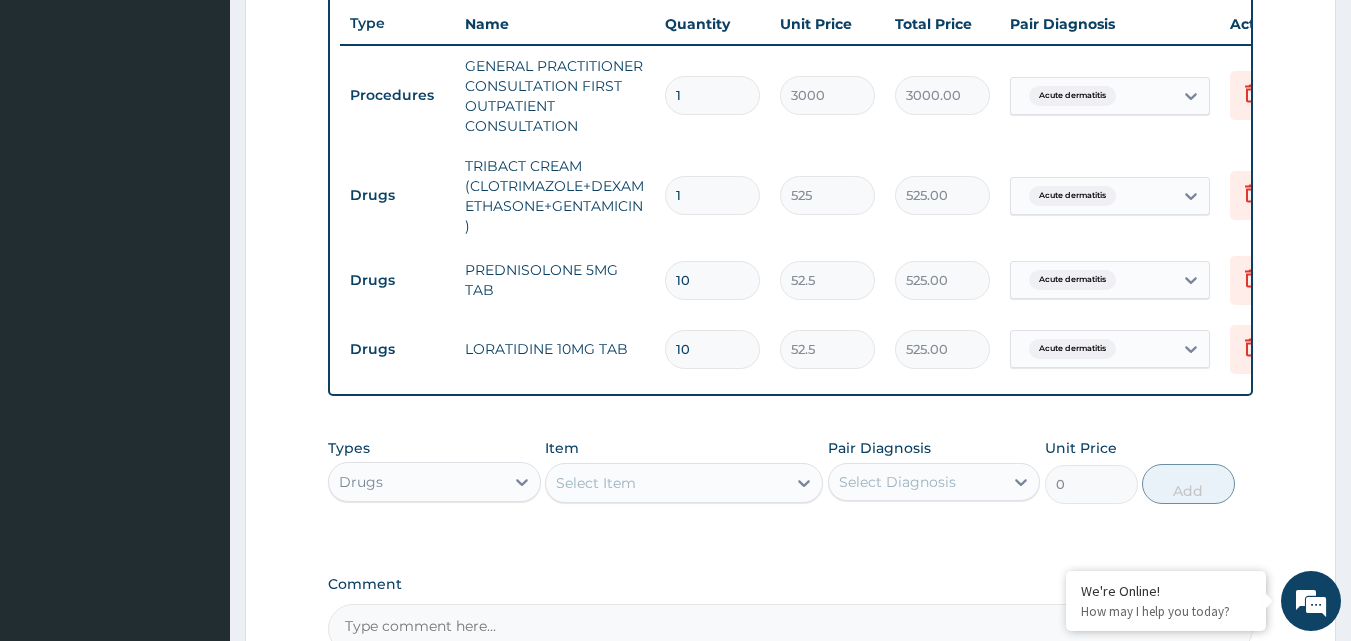 scroll, scrollTop: 990, scrollLeft: 0, axis: vertical 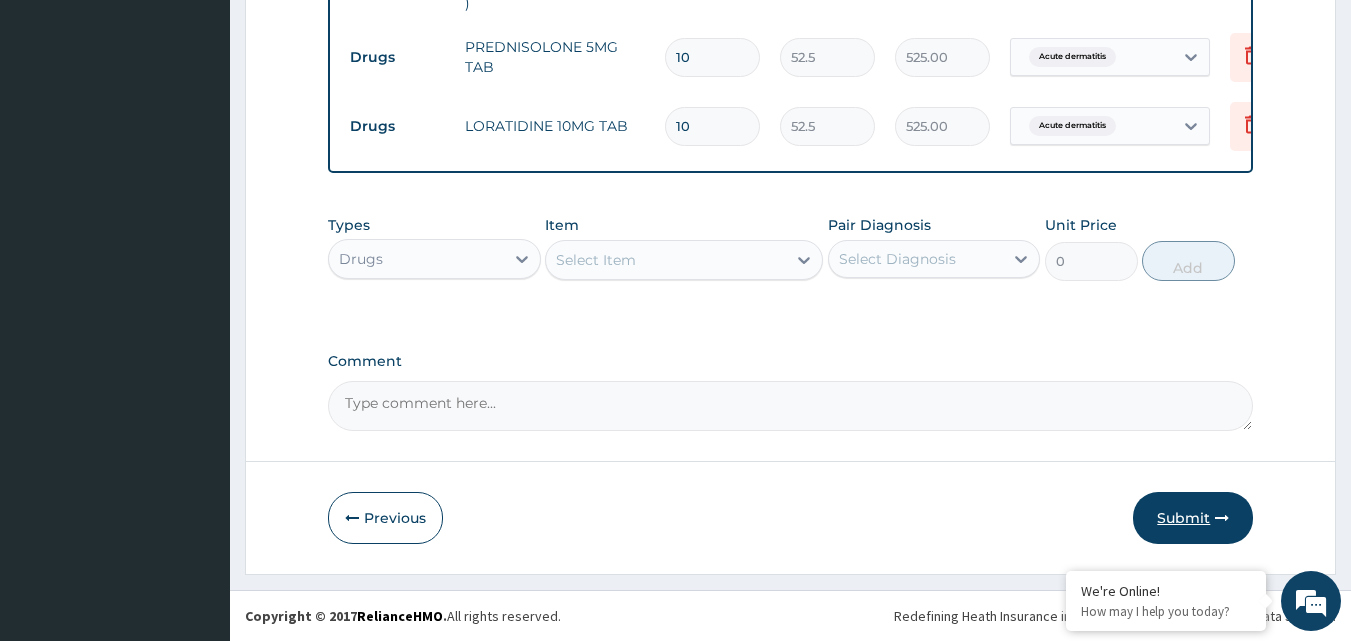 type on "10" 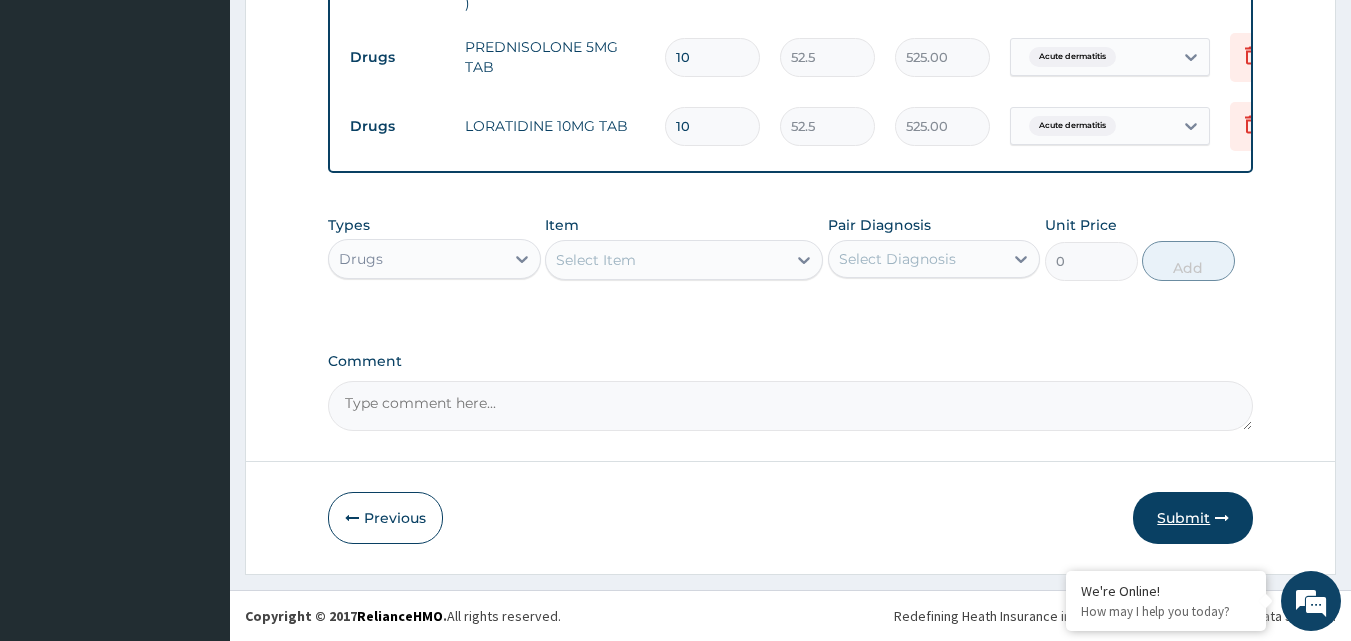 click on "Submit" at bounding box center (1193, 518) 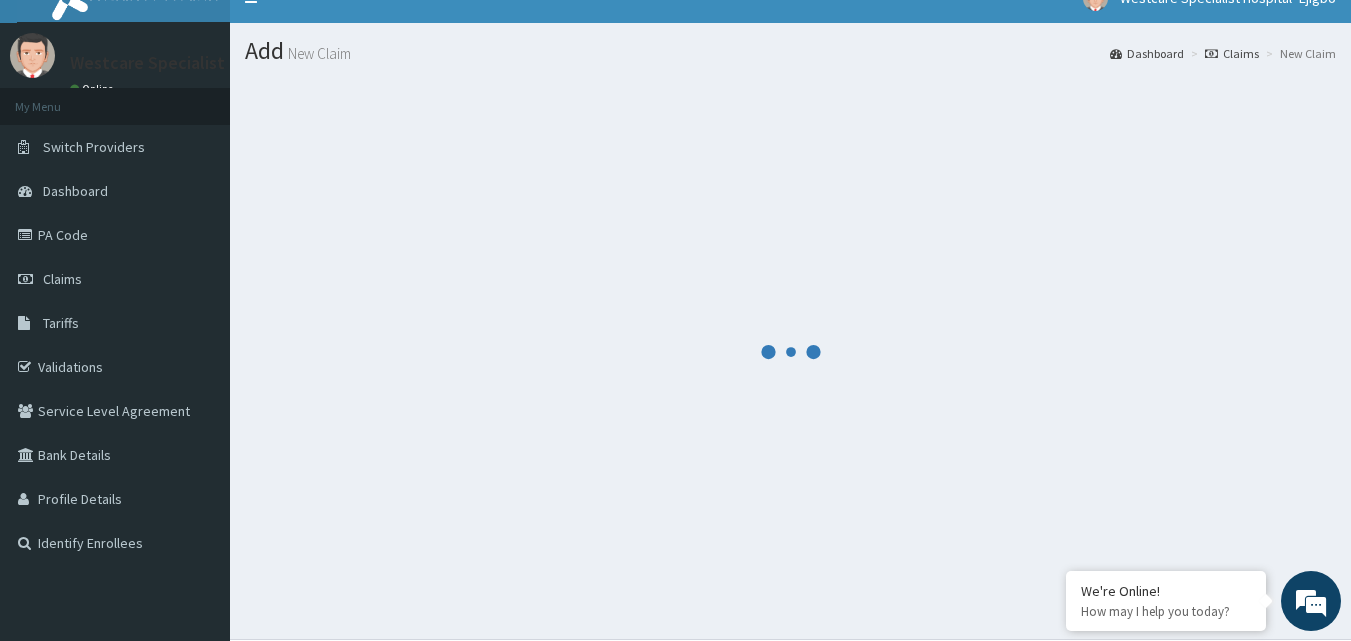 scroll, scrollTop: 0, scrollLeft: 0, axis: both 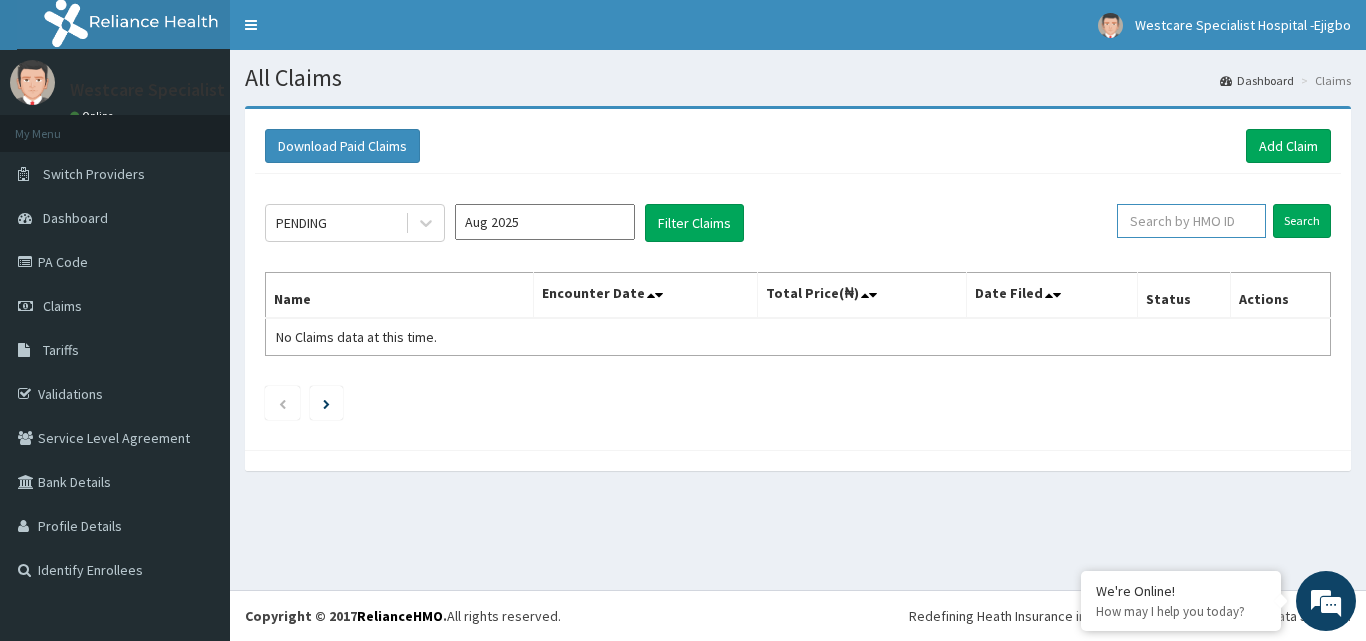 click at bounding box center [1191, 221] 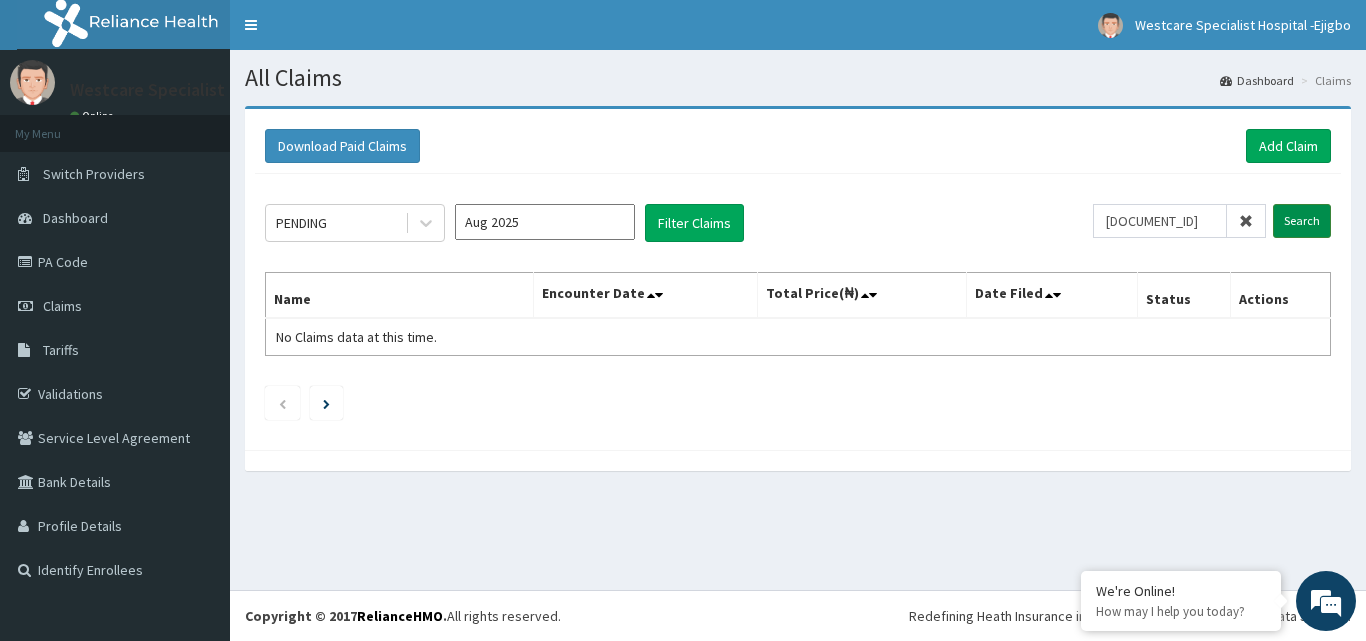 click on "Search" at bounding box center (1302, 221) 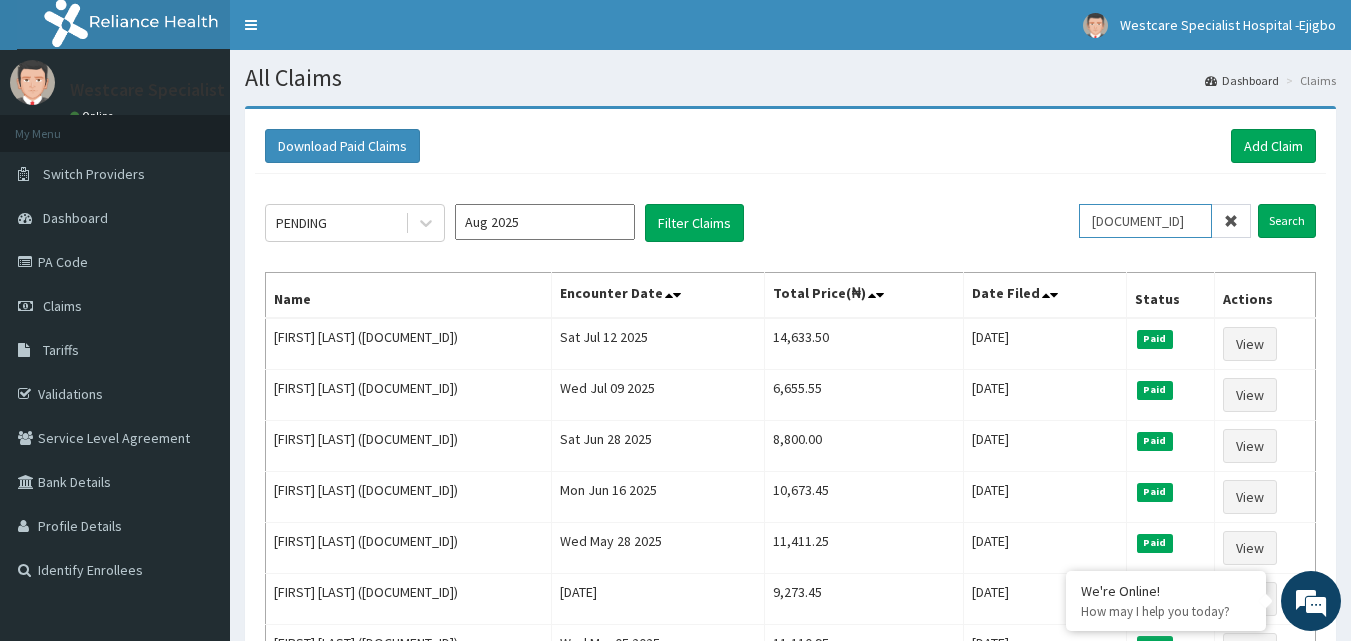 click on "[DOCUMENT_ID]" at bounding box center (1145, 221) 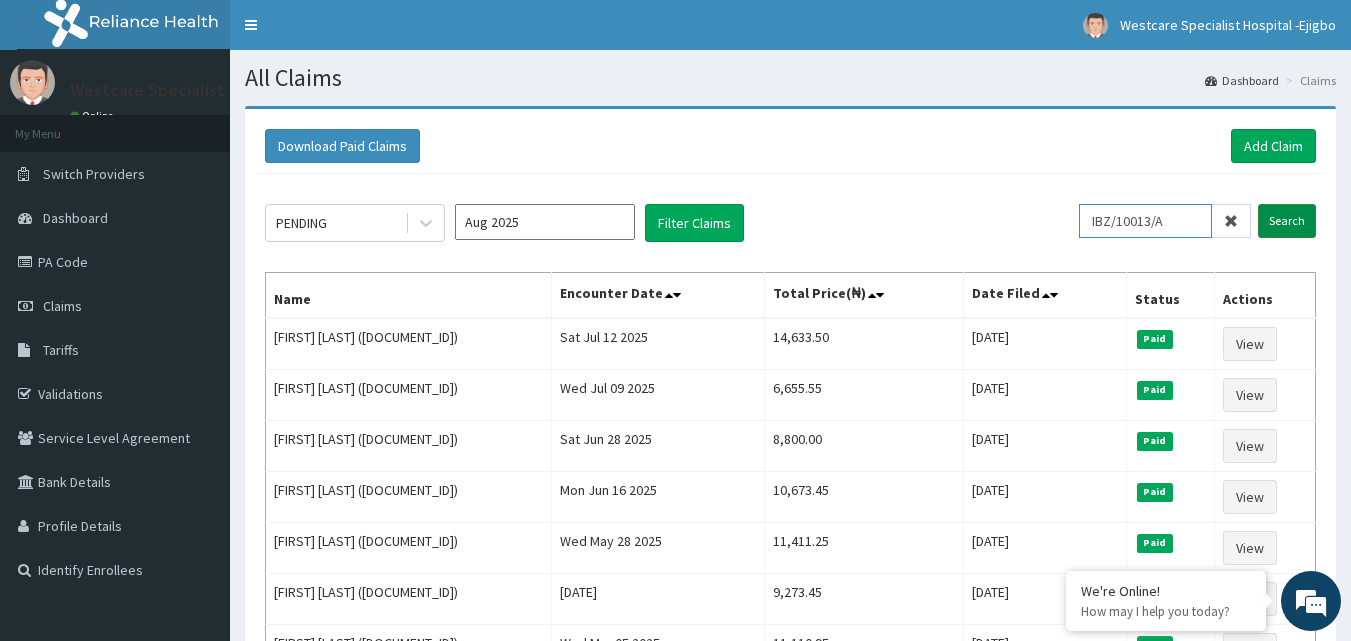 type on "IBZ/10013/A" 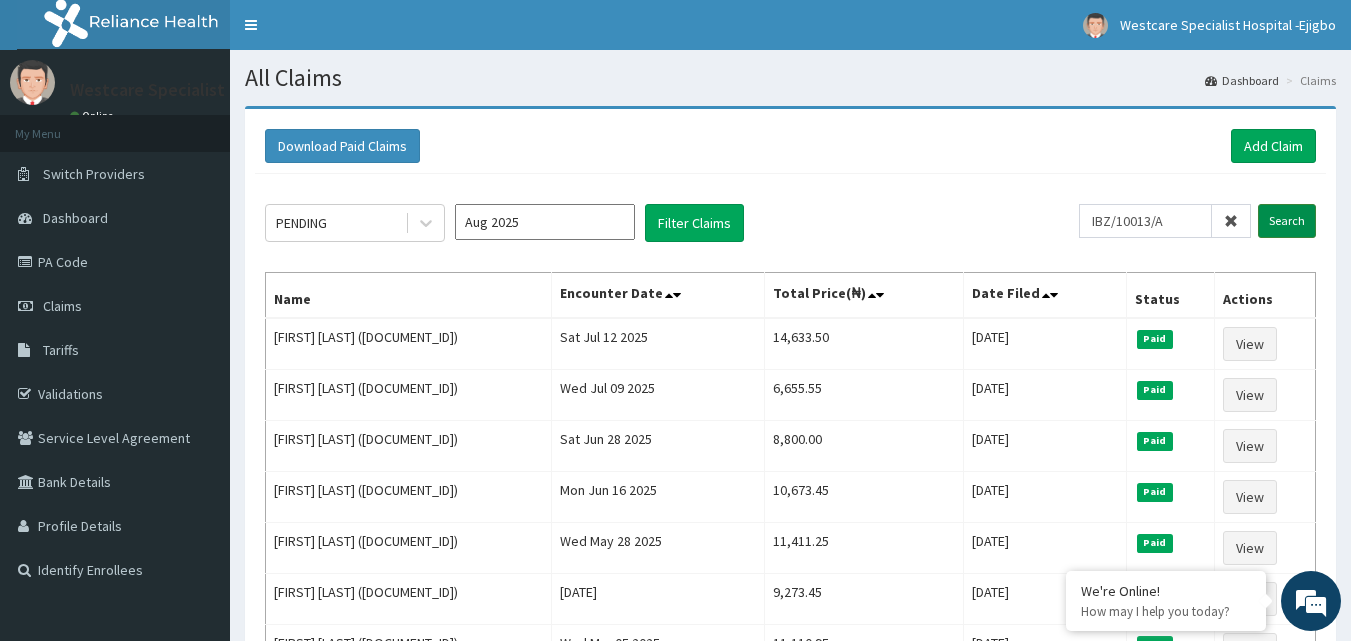 click on "Search" at bounding box center [1287, 221] 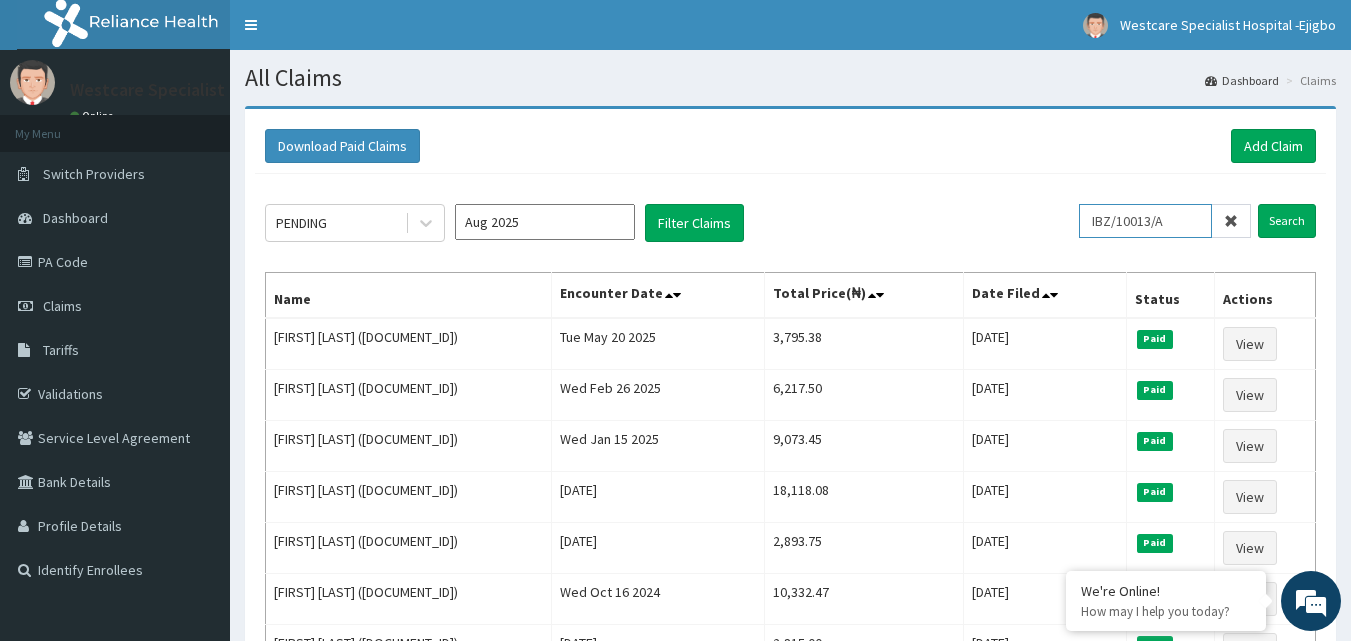 click on "IBZ/10013/A" at bounding box center [1145, 221] 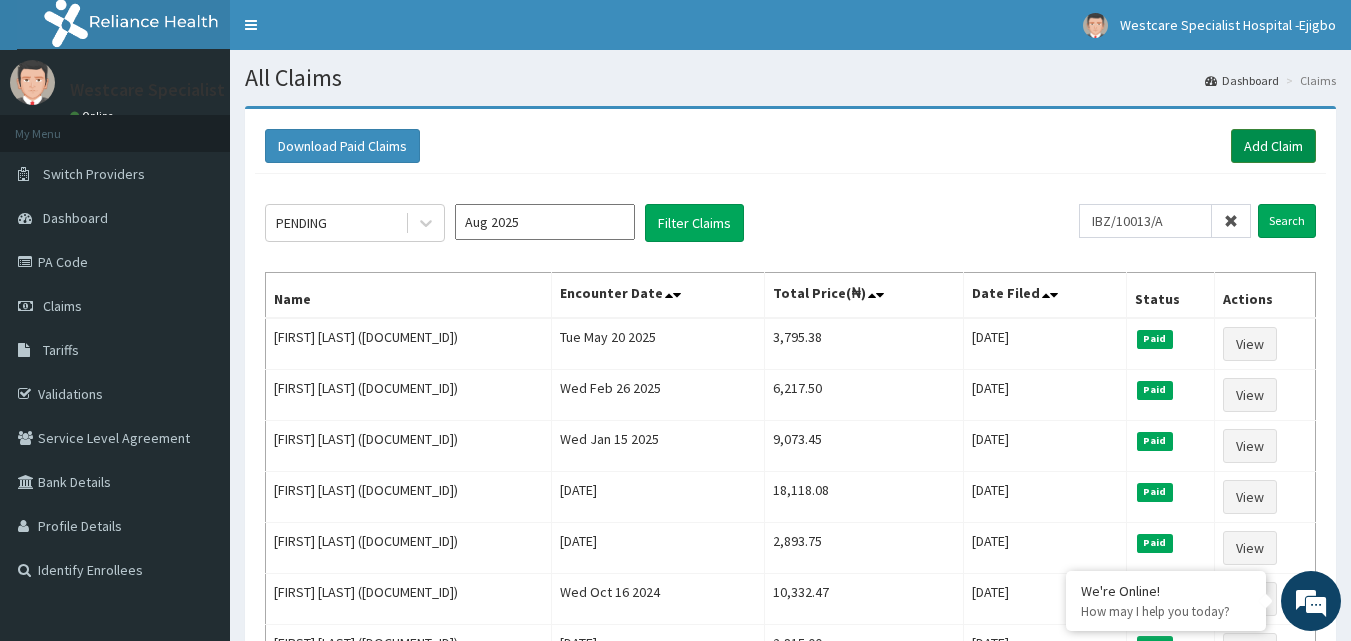 click on "Add Claim" at bounding box center (1273, 146) 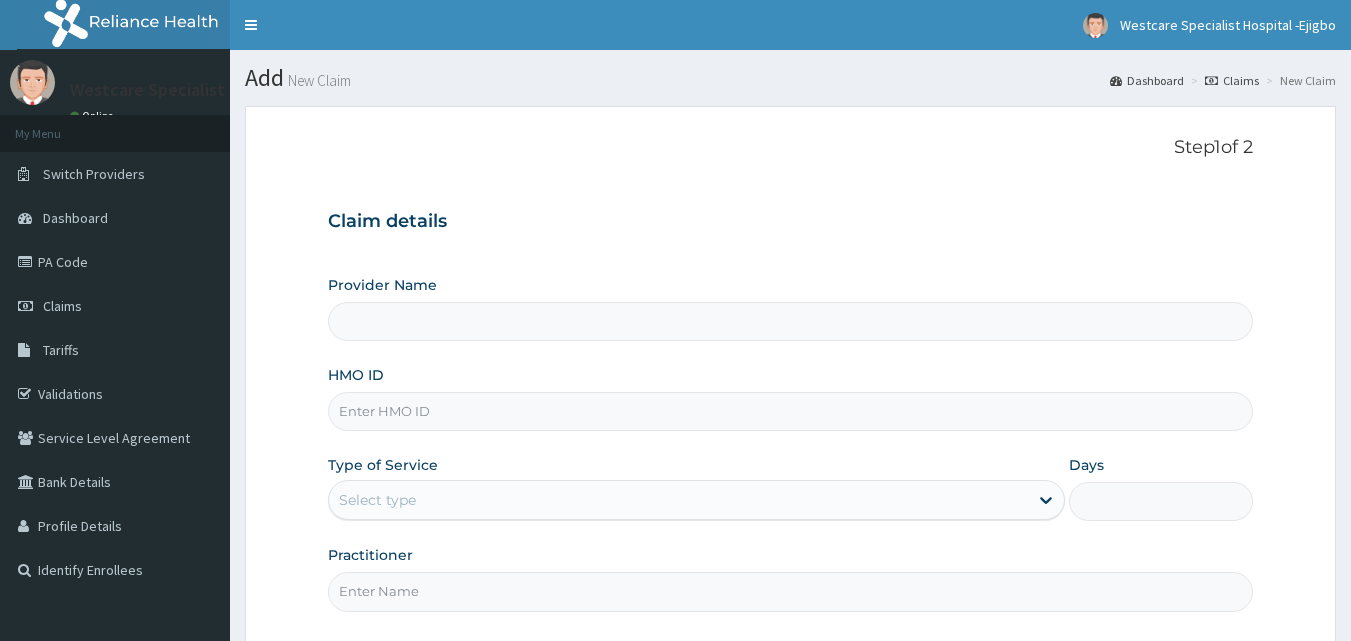 scroll, scrollTop: 0, scrollLeft: 0, axis: both 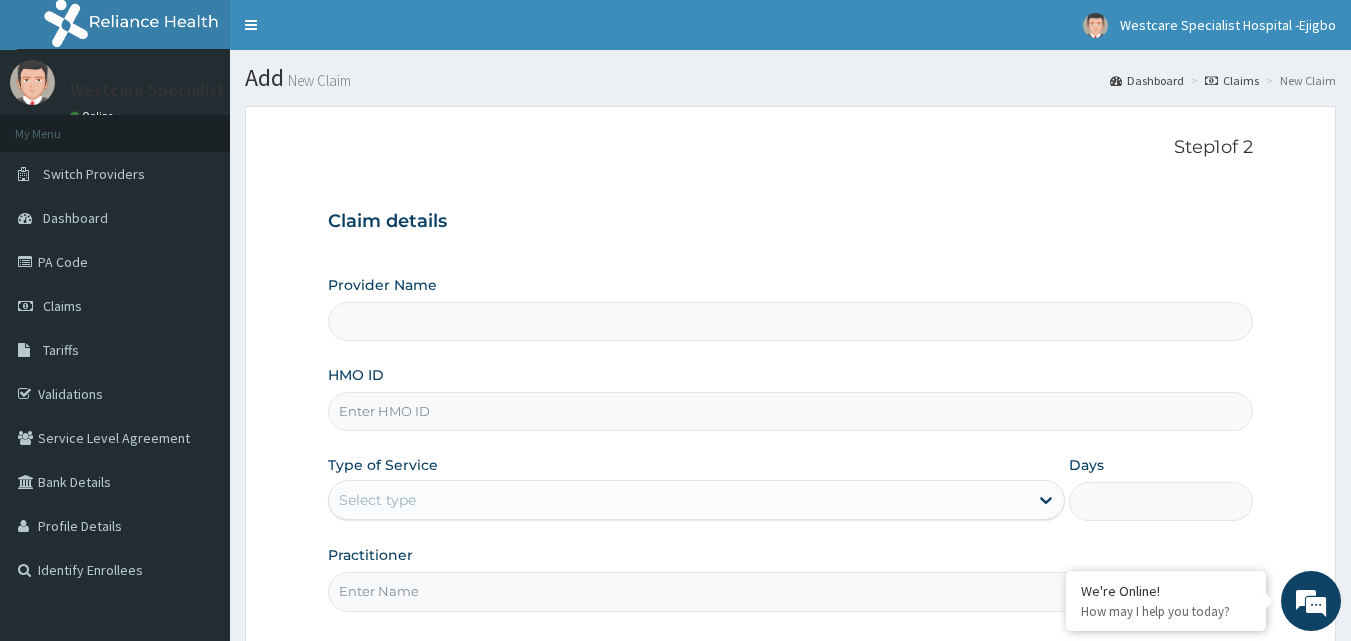 type on "WestCare Specialist Hospital - Ejigbo" 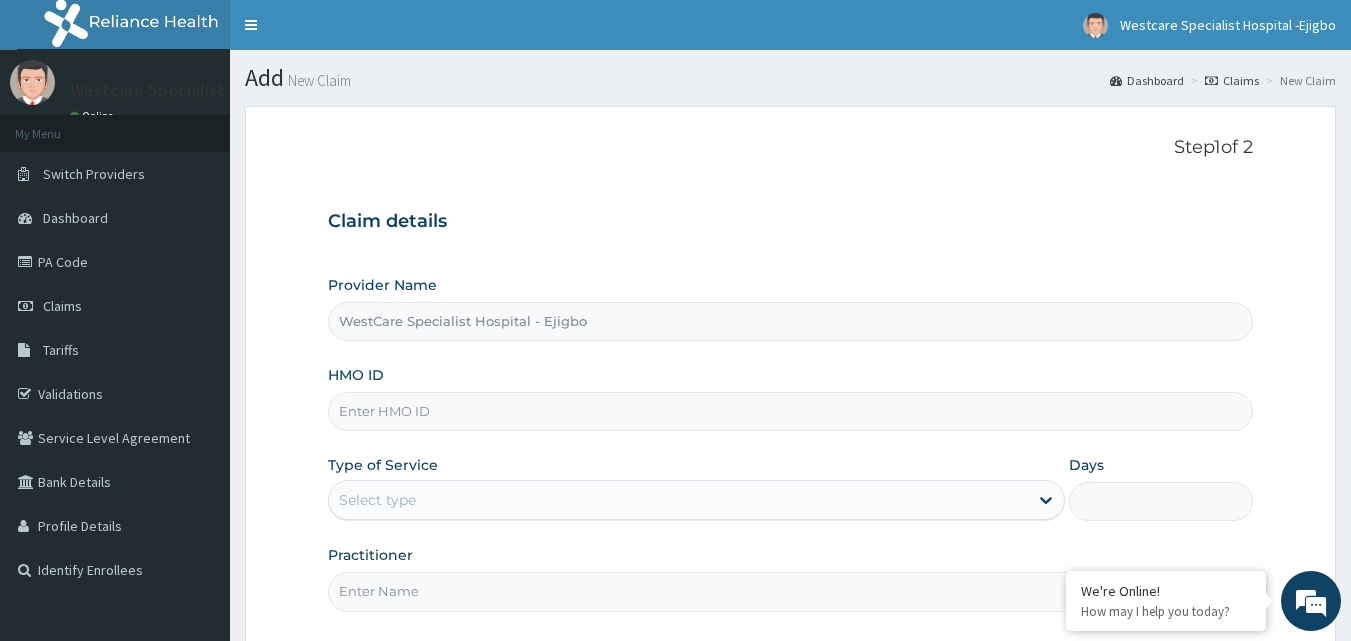 scroll, scrollTop: 100, scrollLeft: 0, axis: vertical 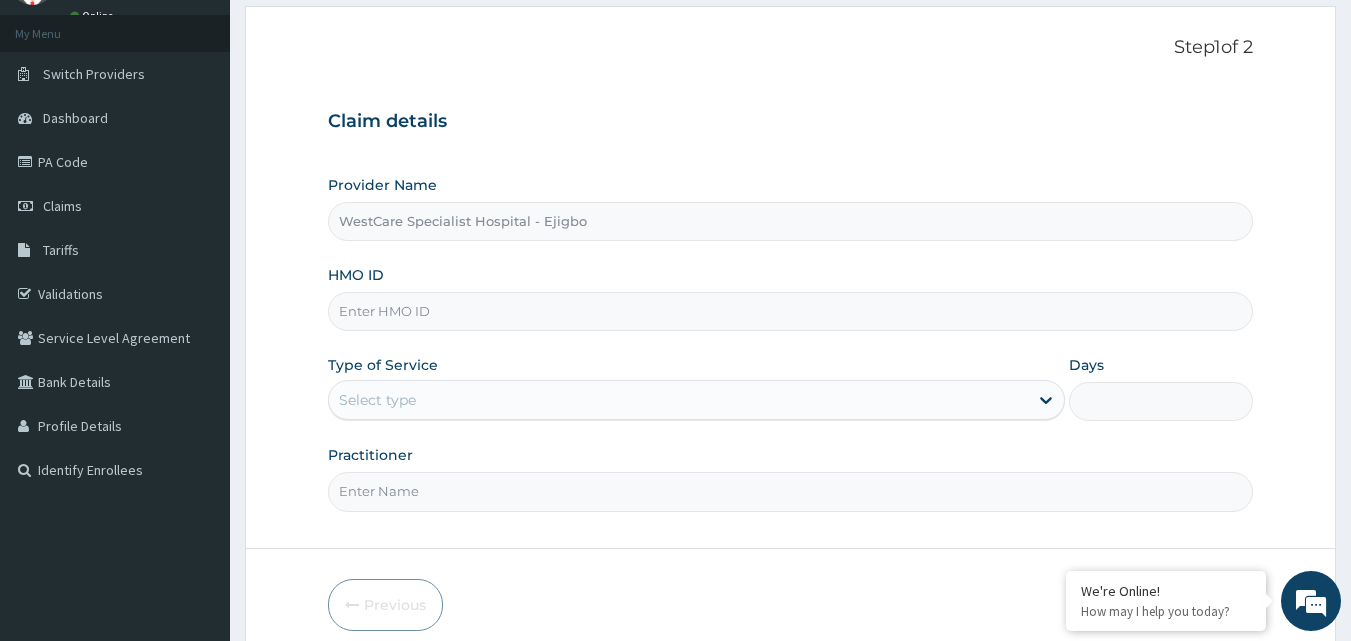 click on "HMO ID" at bounding box center (791, 311) 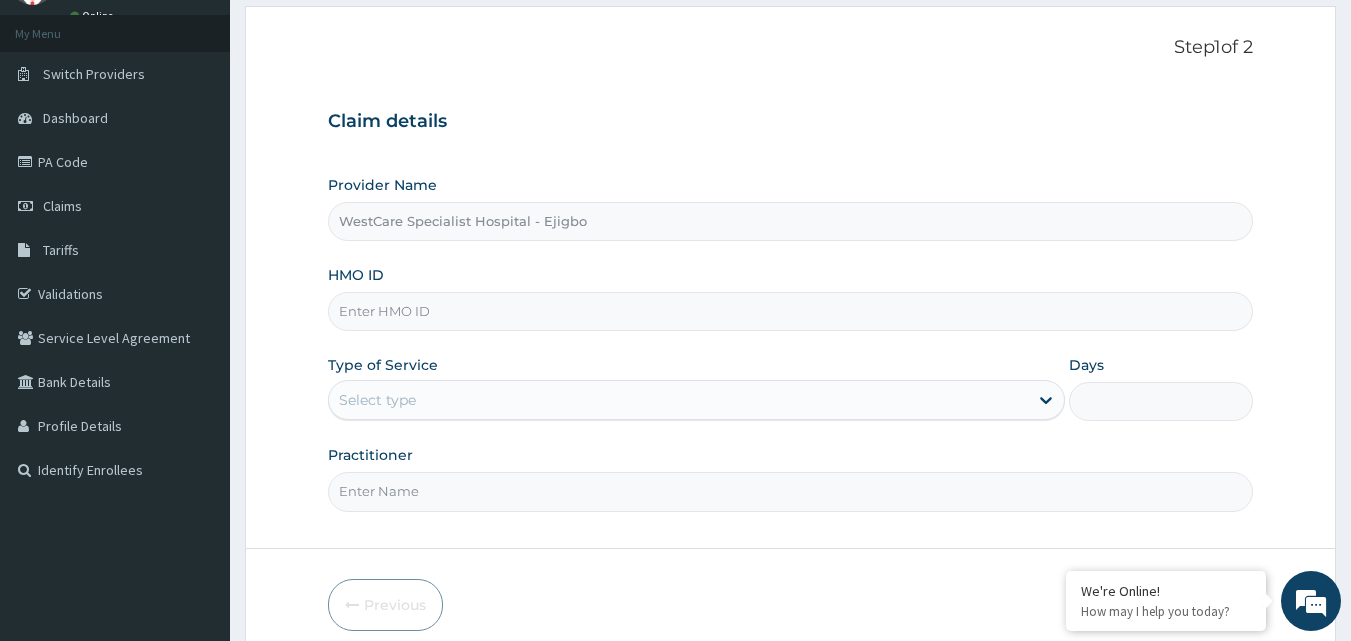 paste on "IBZ/10013/A" 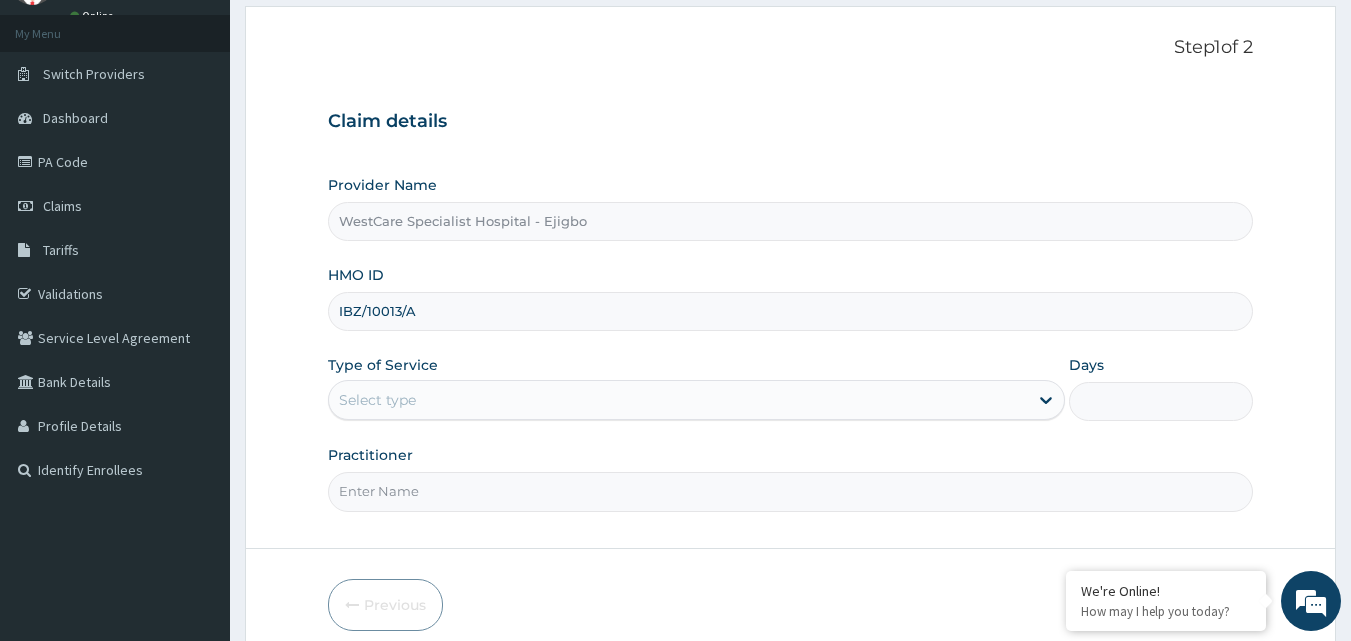 scroll, scrollTop: 187, scrollLeft: 0, axis: vertical 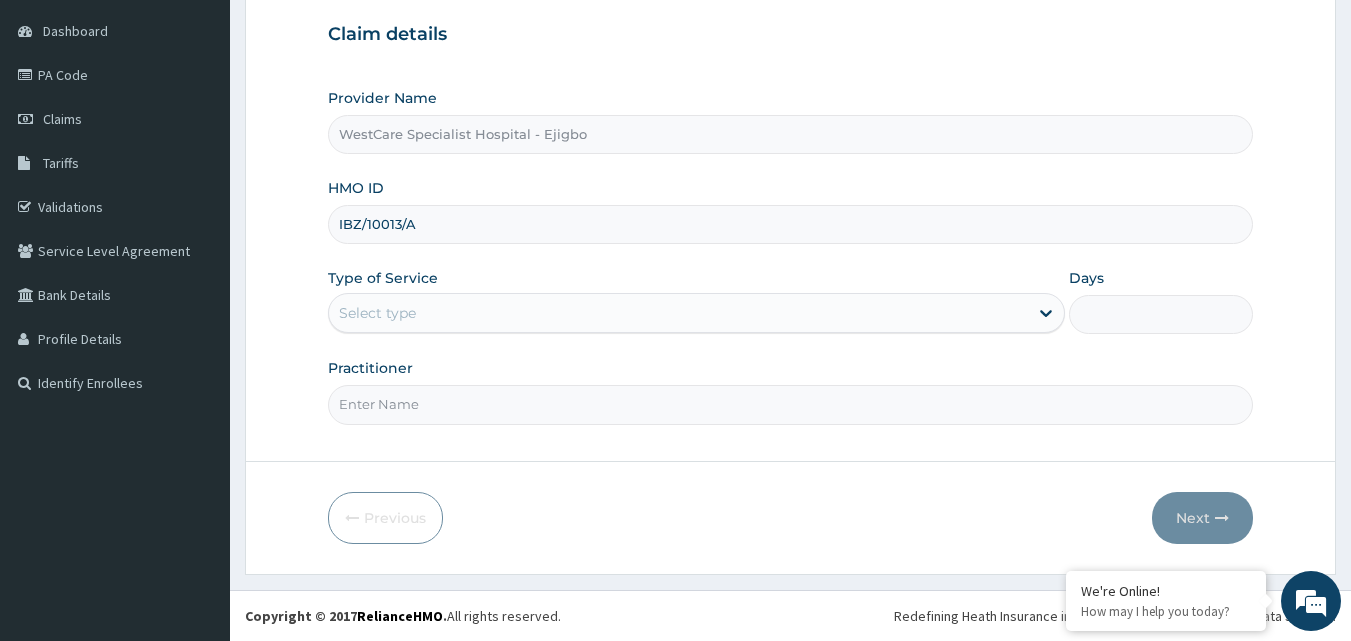 type on "IBZ/10013/A" 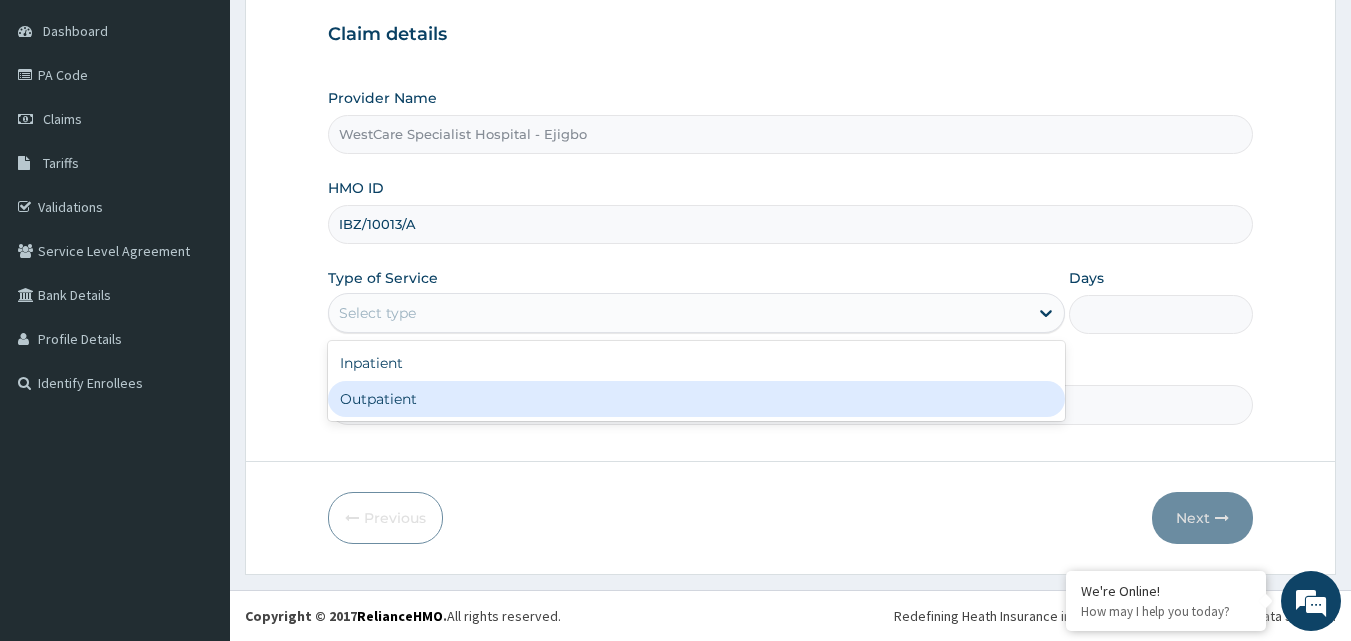 click on "Outpatient" at bounding box center (696, 399) 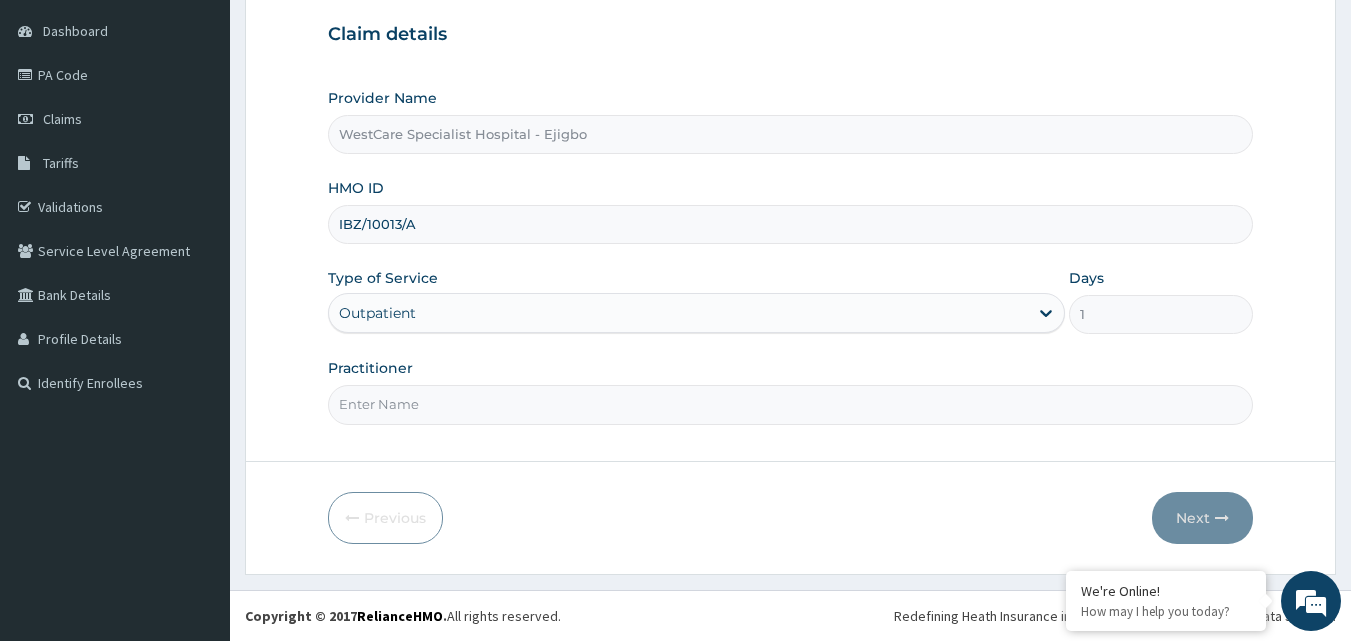 click on "Practitioner" at bounding box center [791, 404] 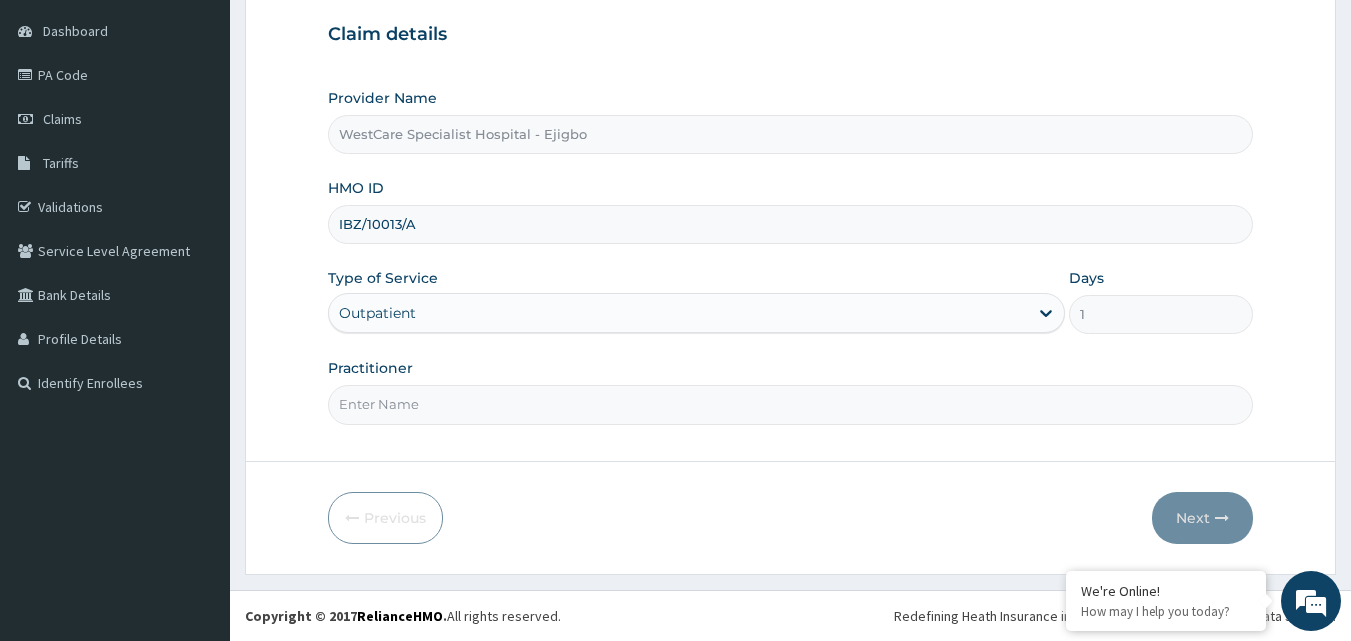 type on "OBIDEYI" 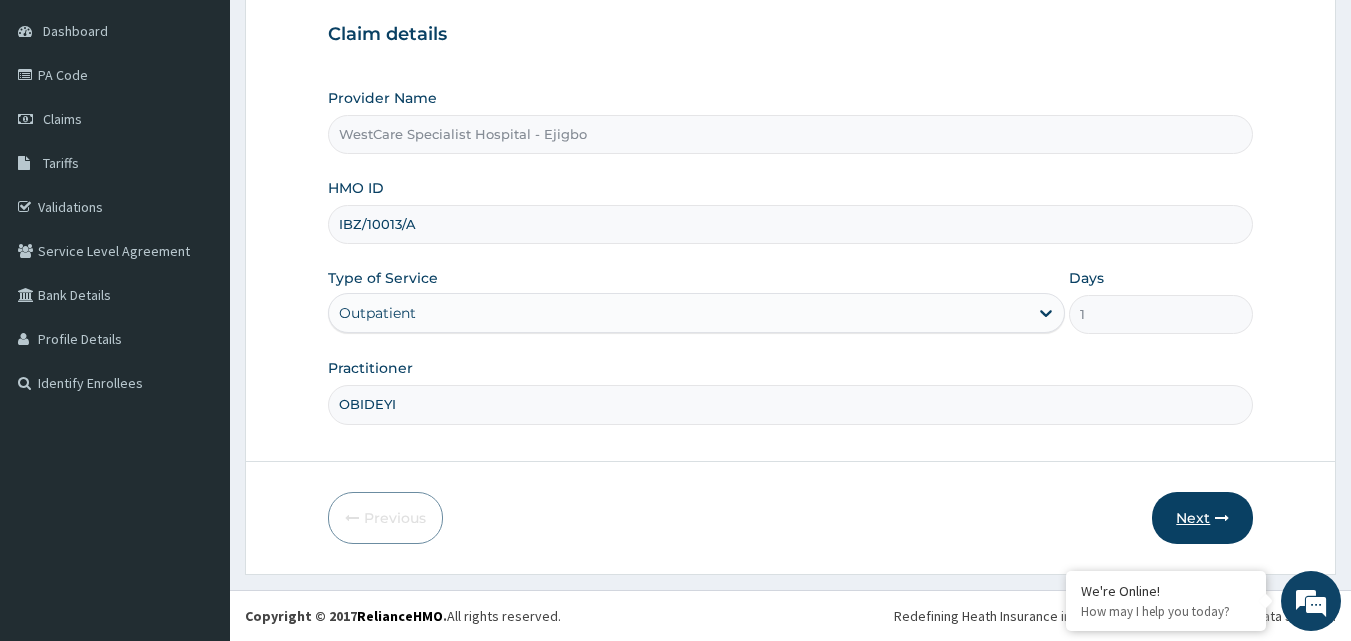 click on "Next" at bounding box center [1202, 518] 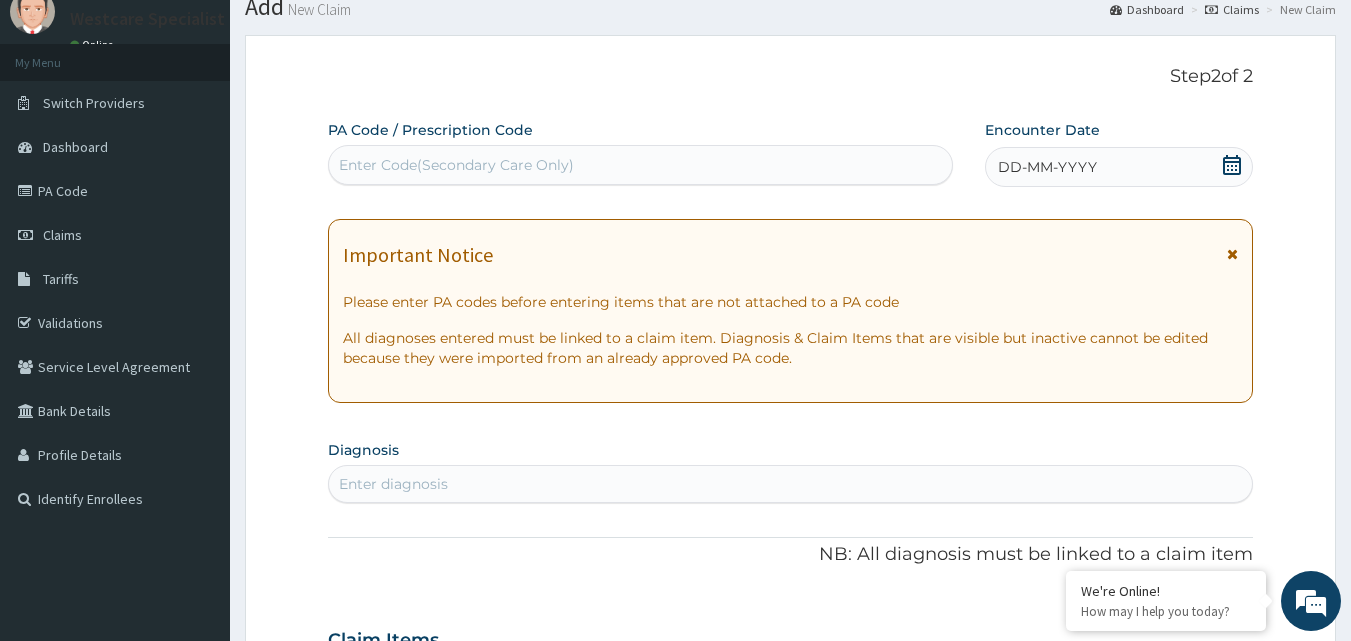 scroll, scrollTop: 0, scrollLeft: 0, axis: both 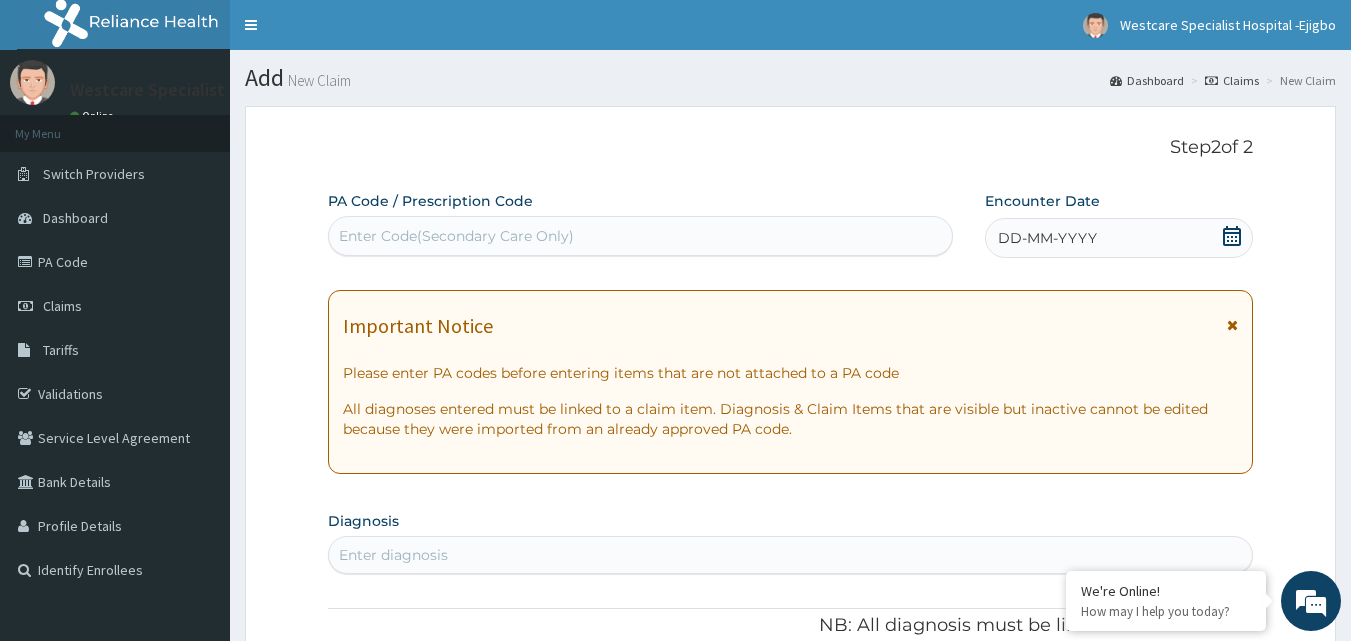 click 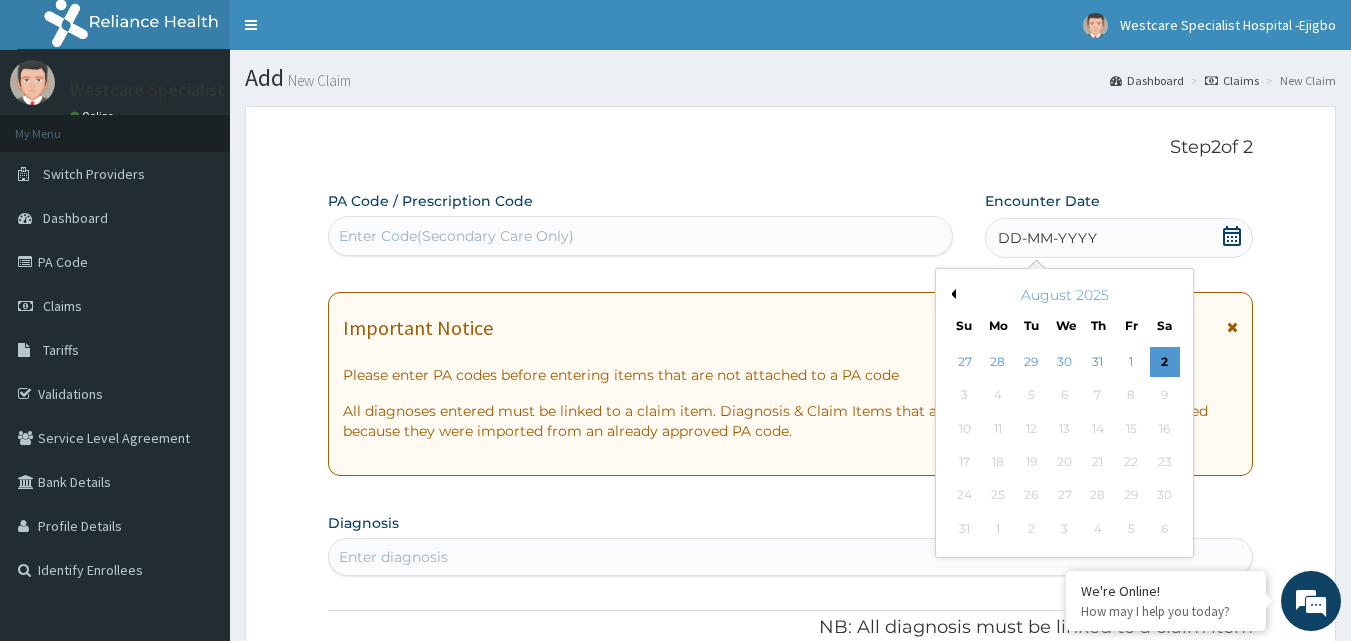 click on "Previous Month" at bounding box center [951, 294] 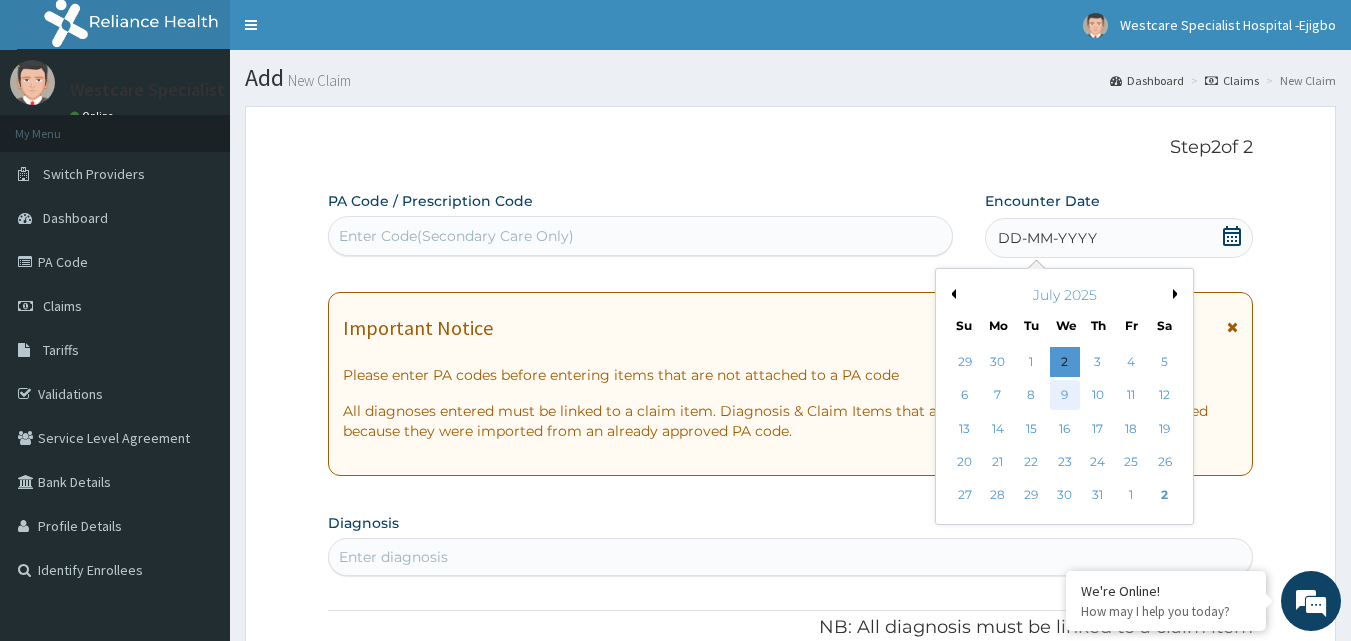 click on "9" at bounding box center [1065, 396] 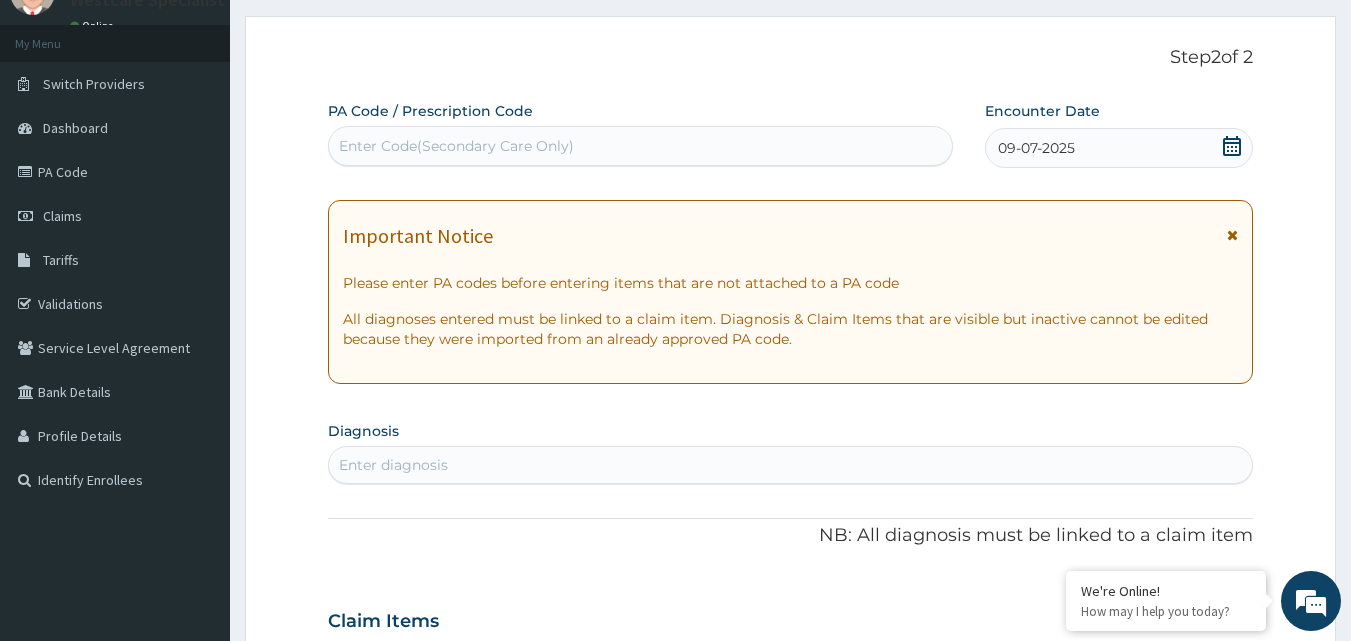scroll, scrollTop: 200, scrollLeft: 0, axis: vertical 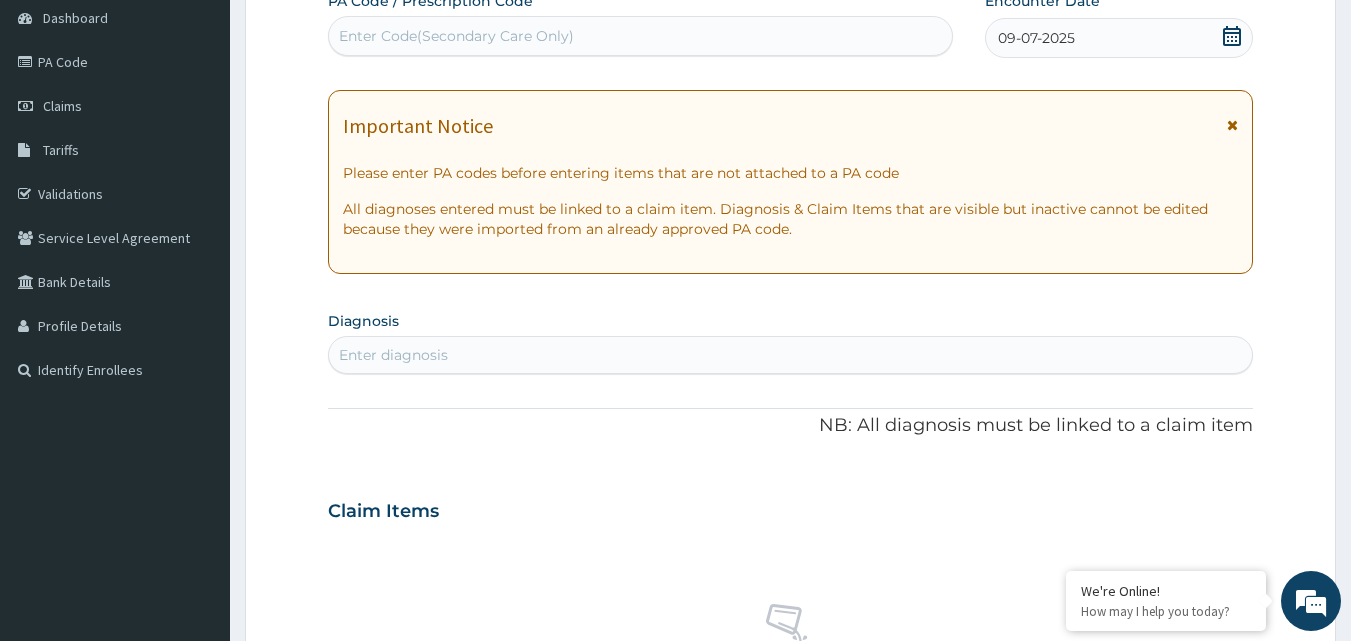 click on "PA Code / Prescription Code Enter Code(Secondary Care Only) Encounter Date 09-07-2025 Important Notice Please enter PA codes before entering items that are not attached to a PA code   All diagnoses entered must be linked to a claim item. Diagnosis & Claim Items that are visible but inactive cannot be edited because they were imported from an already approved PA code. Diagnosis Enter diagnosis NB: All diagnosis must be linked to a claim item Claim Items No claim item Types Select Type Item Select Item Pair Diagnosis Select Diagnosis Unit Price 0 Add Comment" at bounding box center [791, 508] 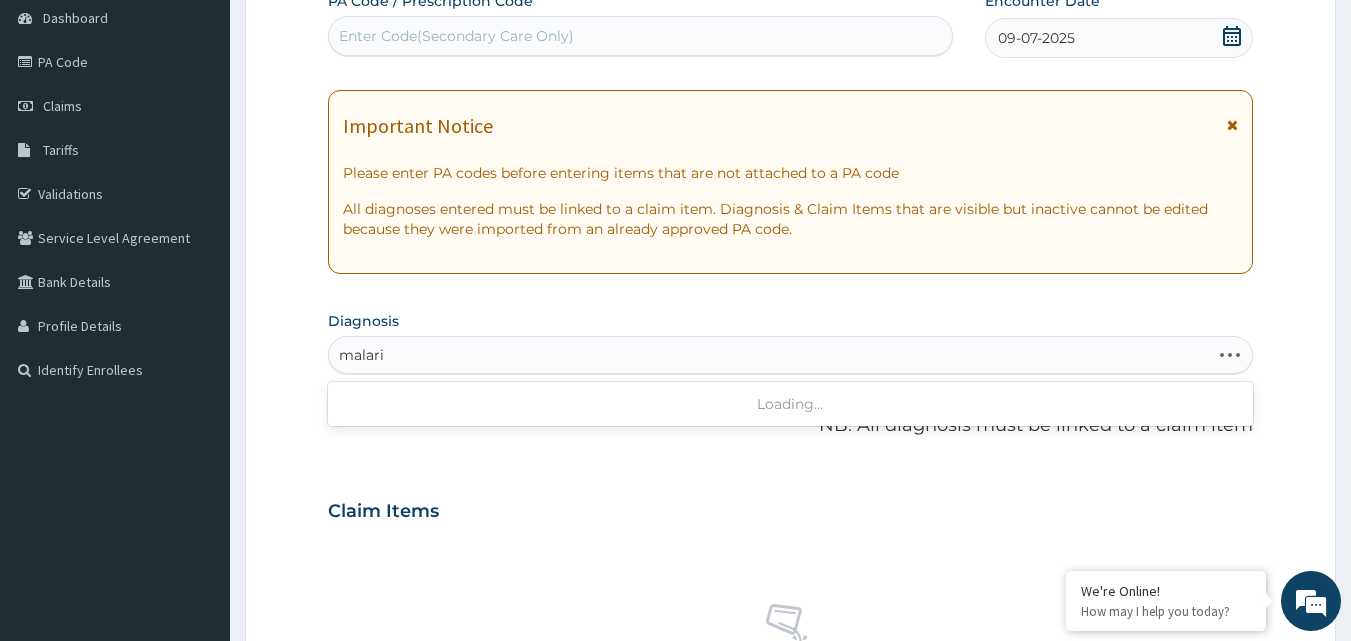 type on "malaria" 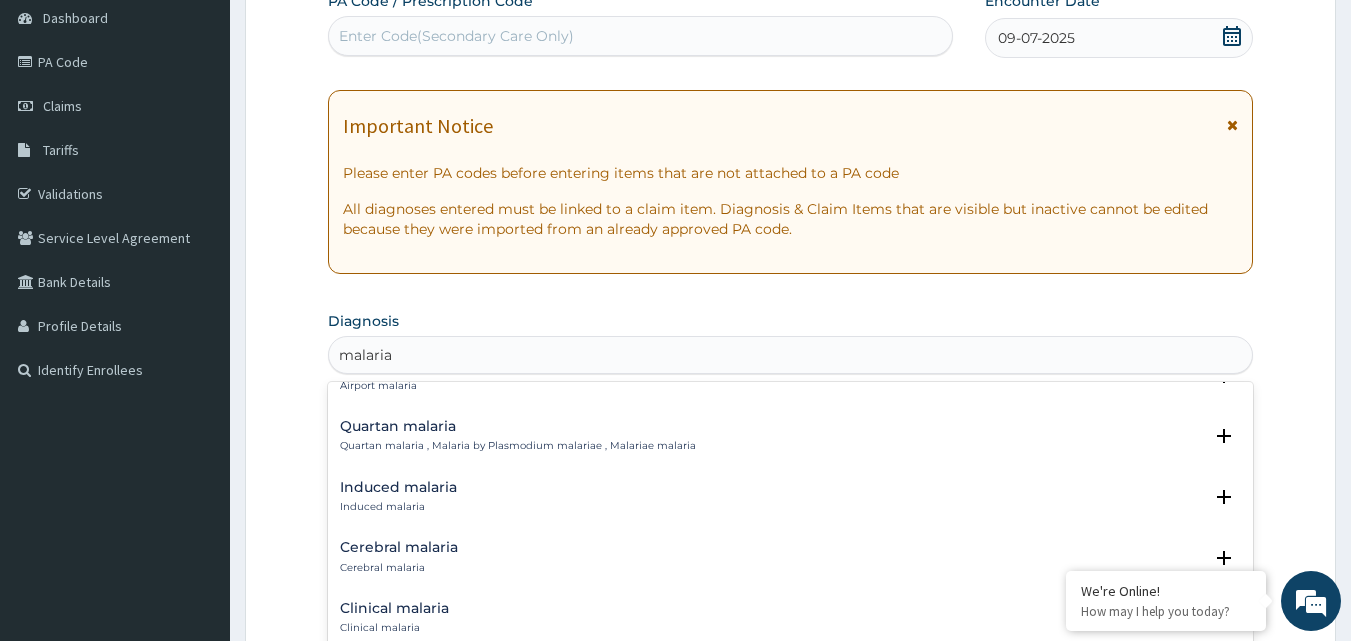 scroll, scrollTop: 800, scrollLeft: 0, axis: vertical 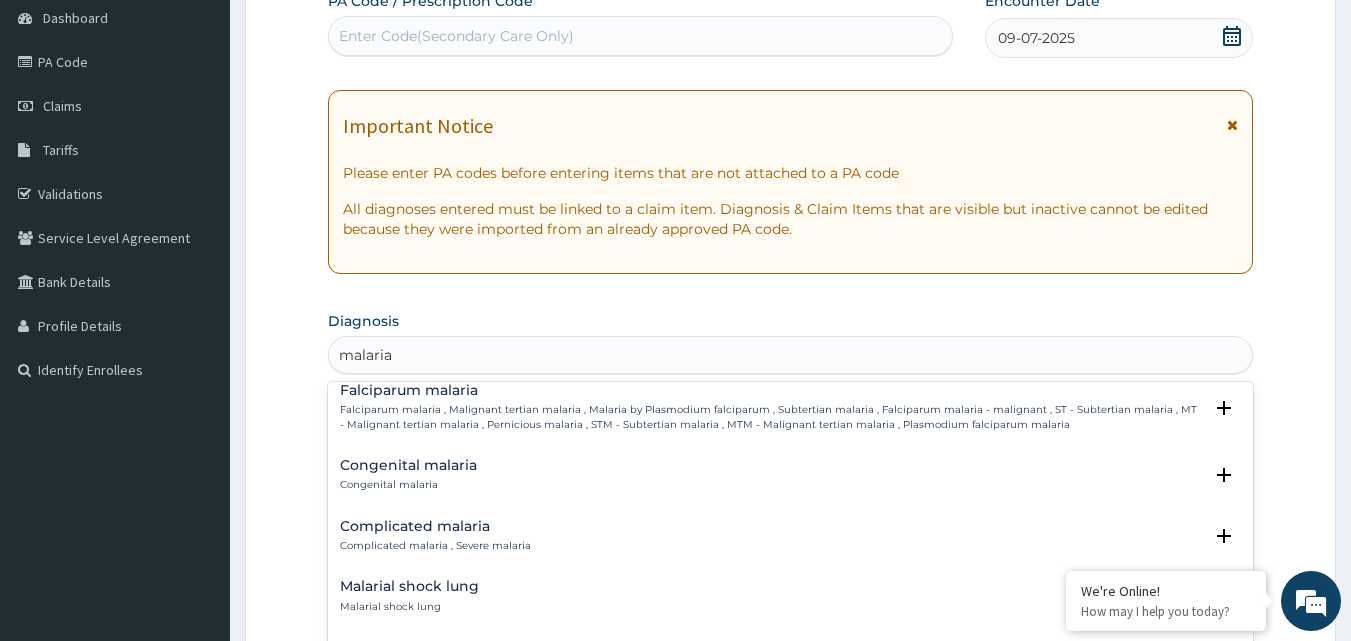 click on "Complicated malaria" at bounding box center (435, 526) 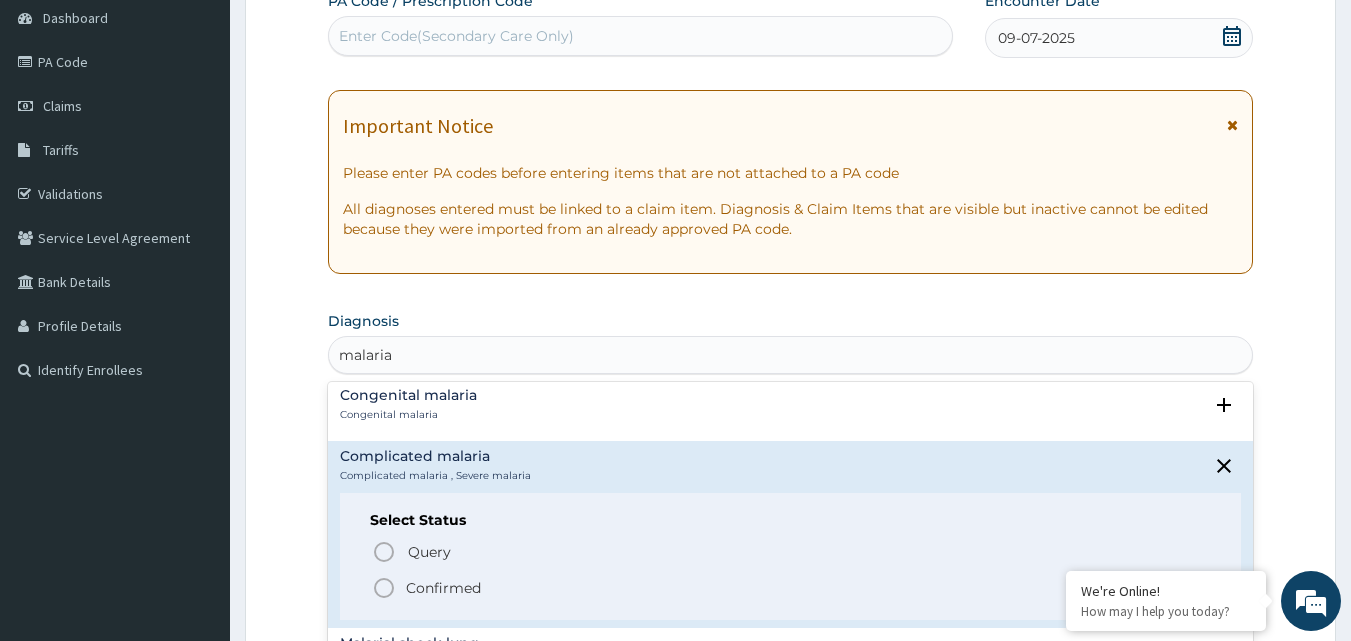 scroll, scrollTop: 900, scrollLeft: 0, axis: vertical 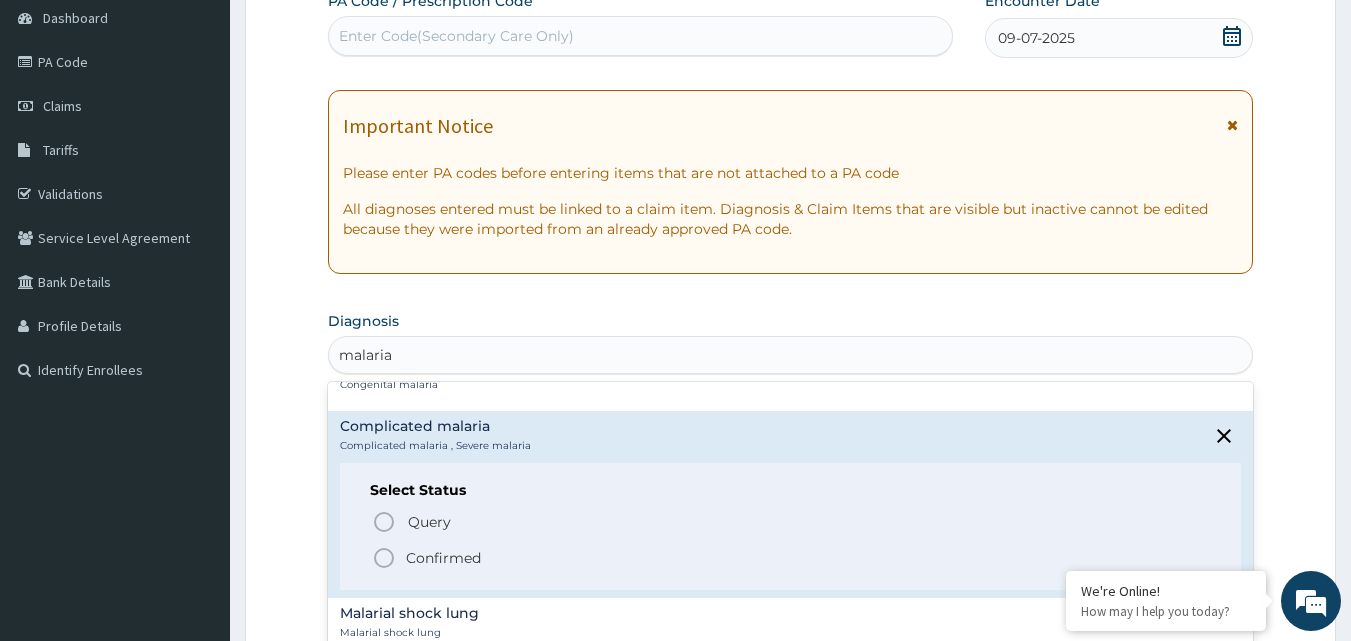 click 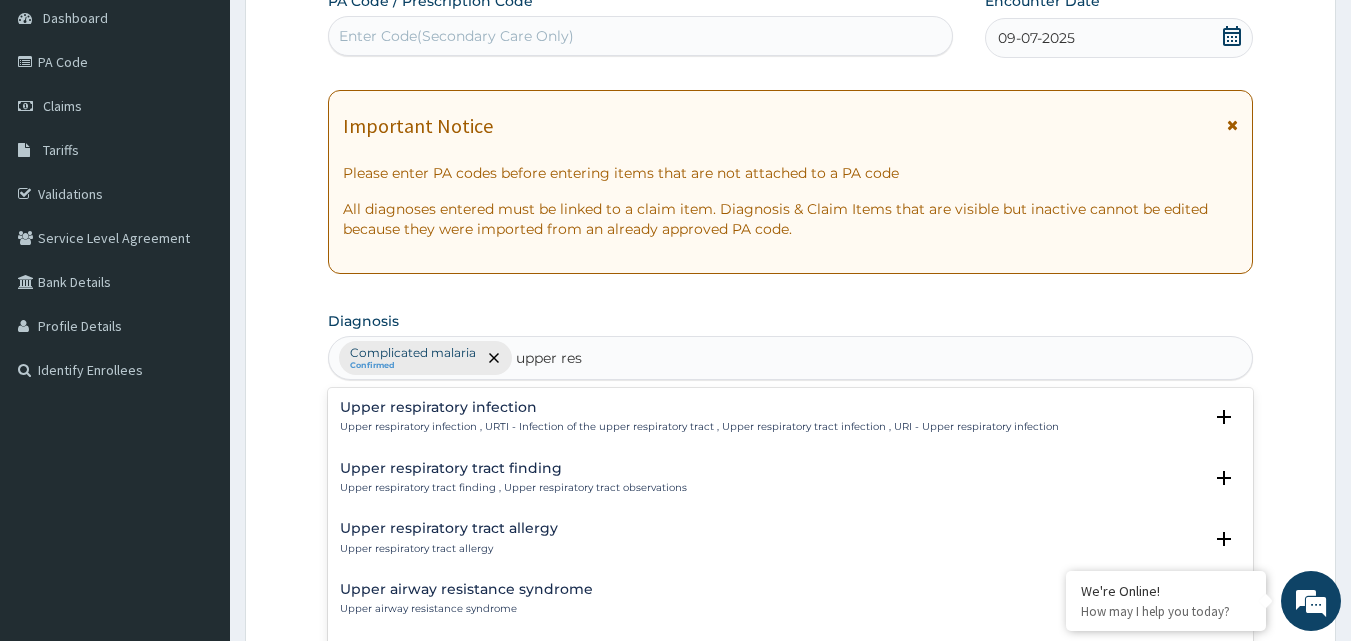 type on "upper resp" 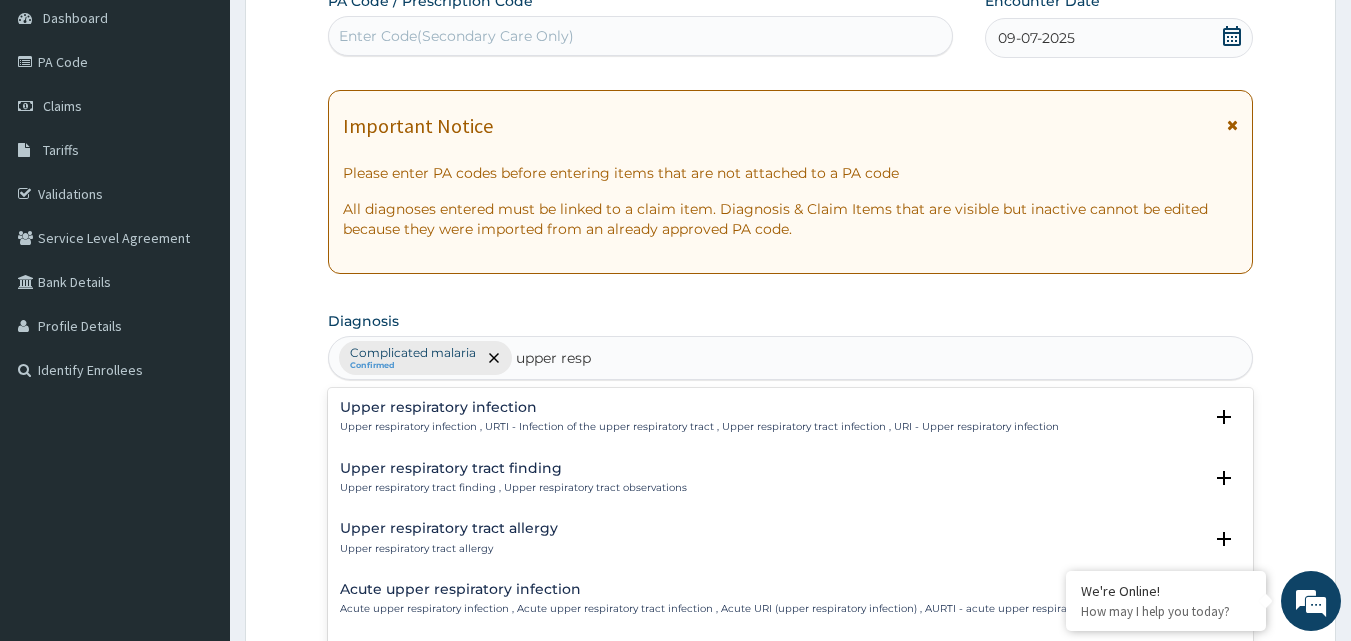 click on "Upper respiratory infection Upper respiratory infection , URTI - Infection of the upper respiratory tract , Upper respiratory tract infection , URI - Upper respiratory infection" at bounding box center (699, 417) 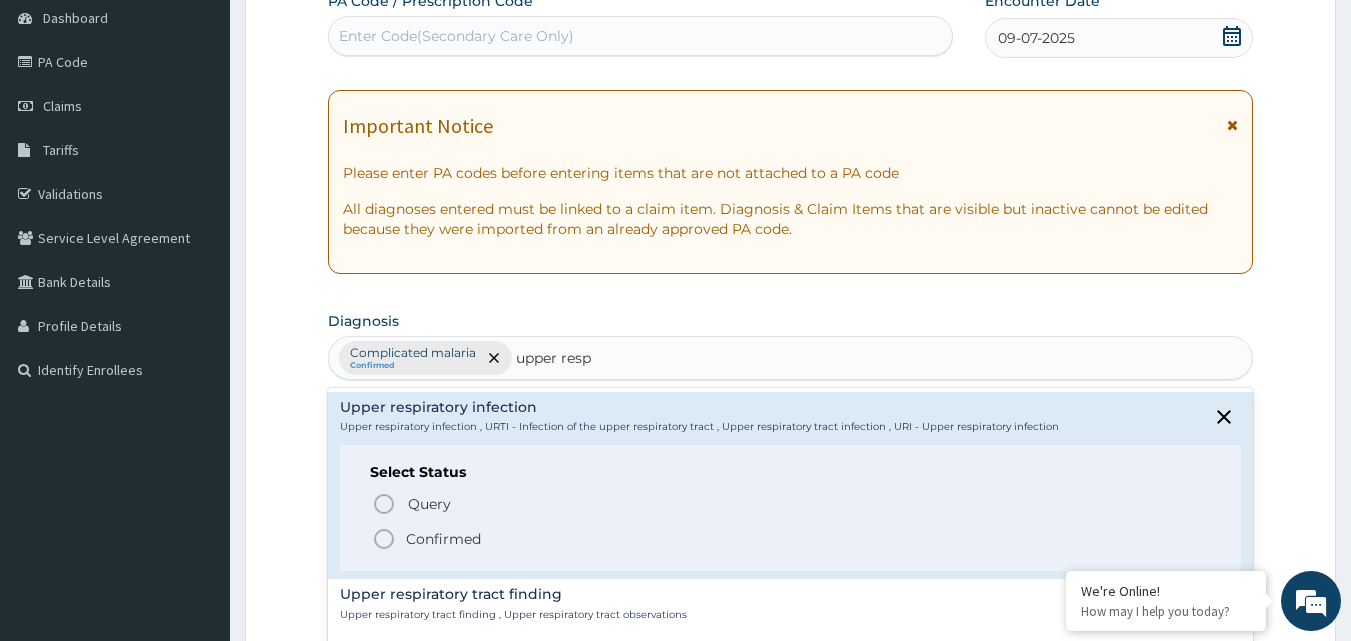 click 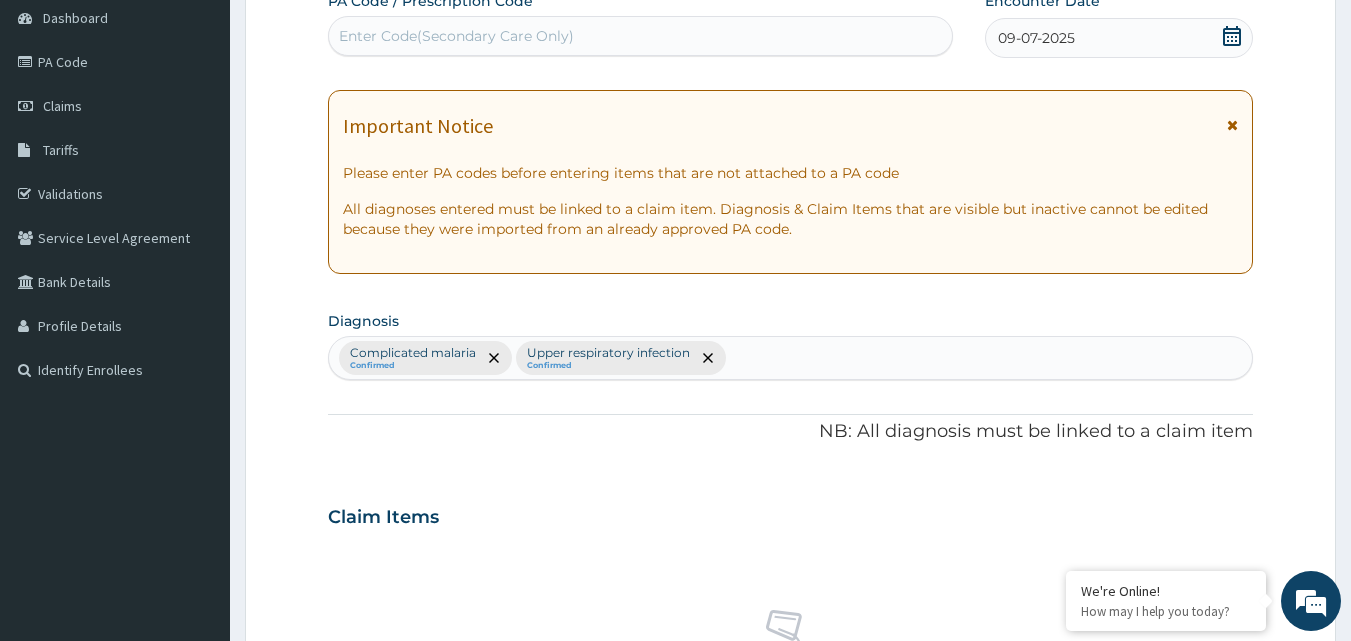 scroll, scrollTop: 400, scrollLeft: 0, axis: vertical 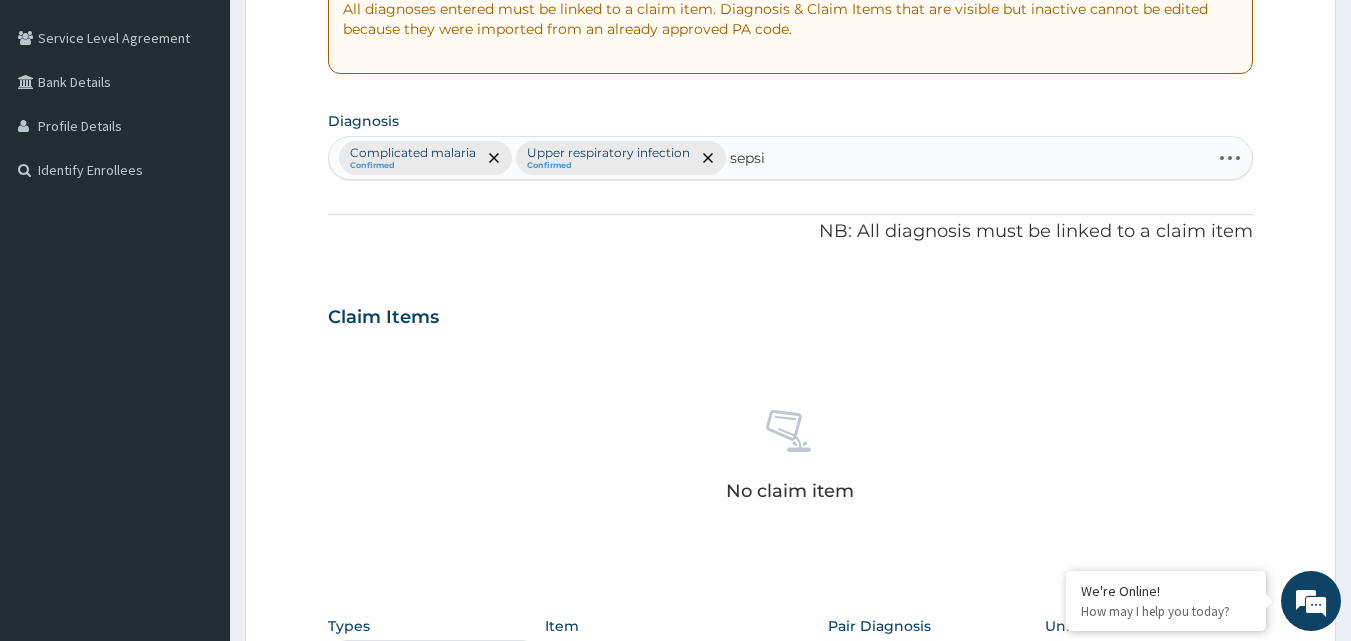 type on "sepsis" 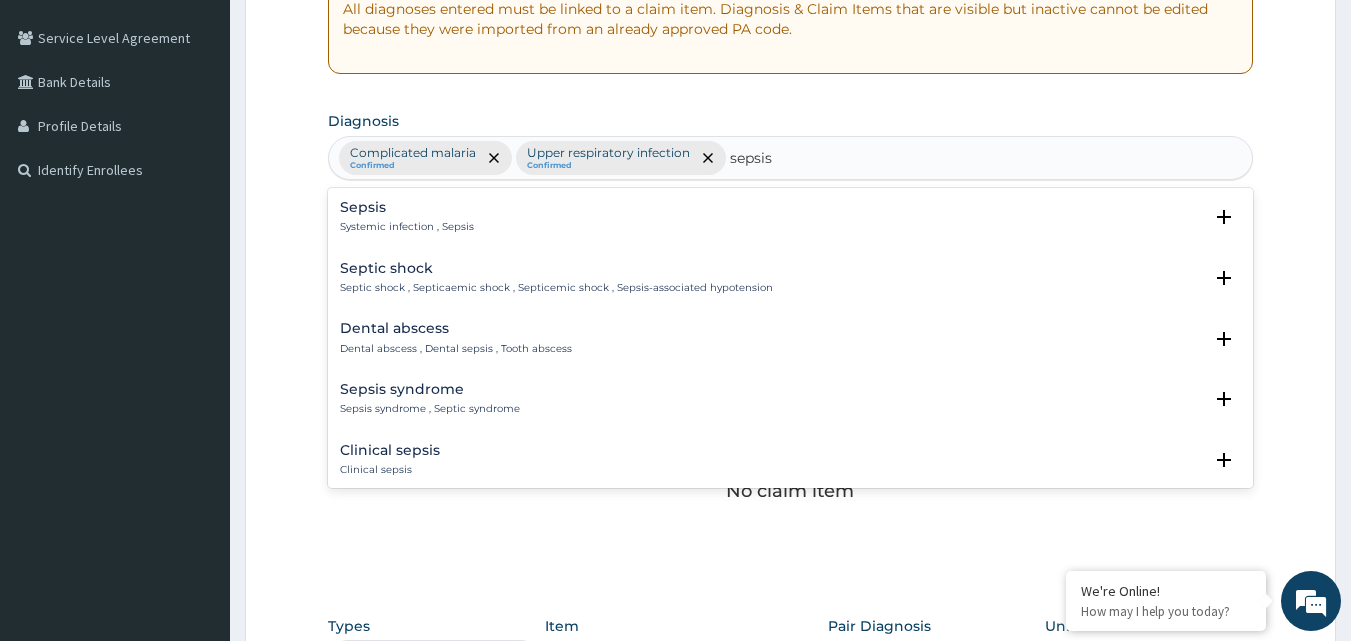 click on "Sepsis Systemic infection , Sepsis" at bounding box center [407, 217] 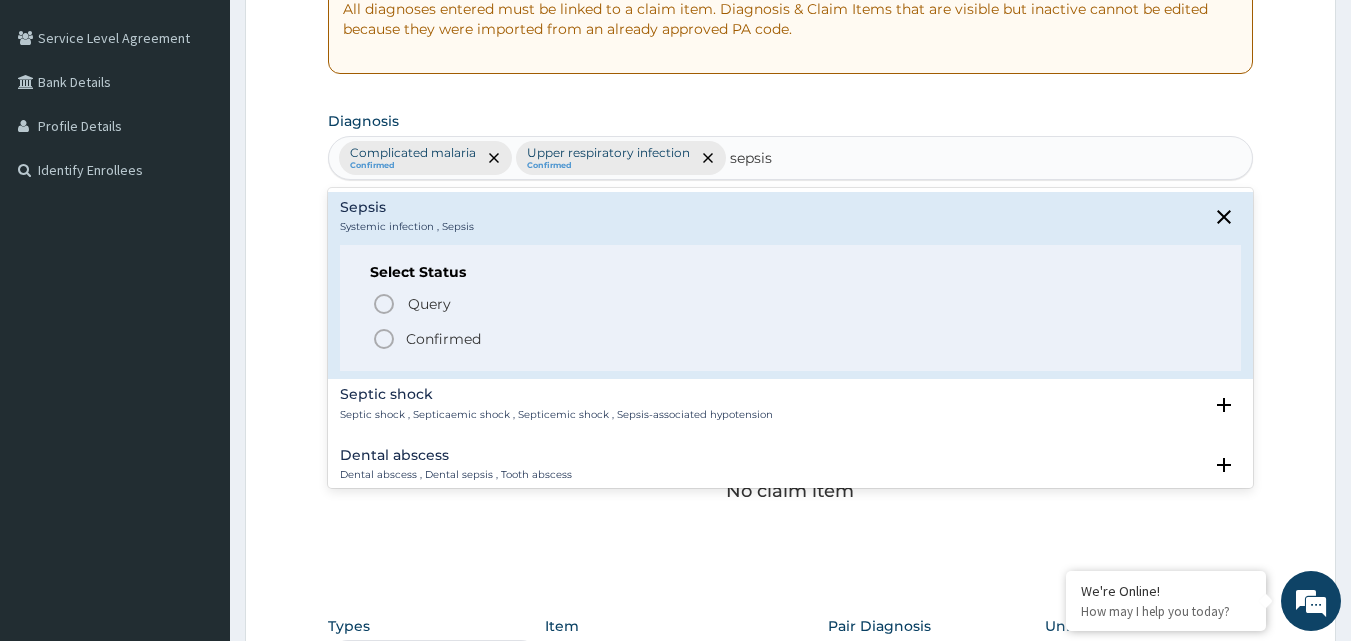 click 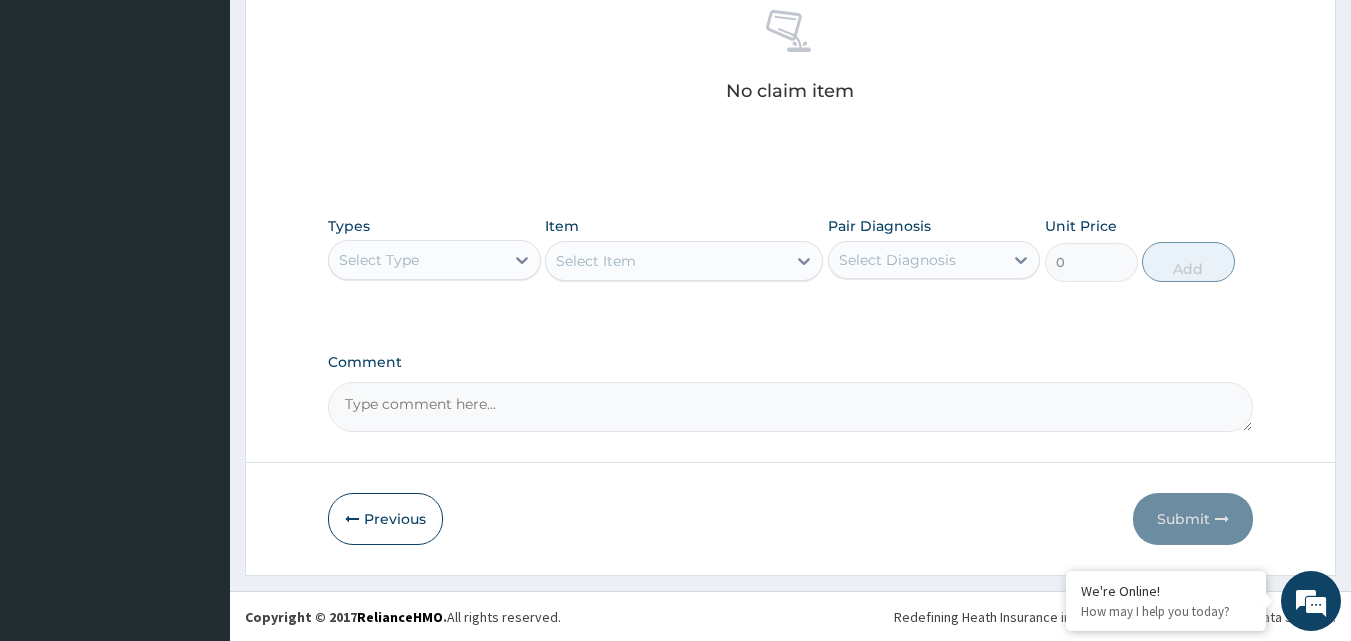 scroll, scrollTop: 801, scrollLeft: 0, axis: vertical 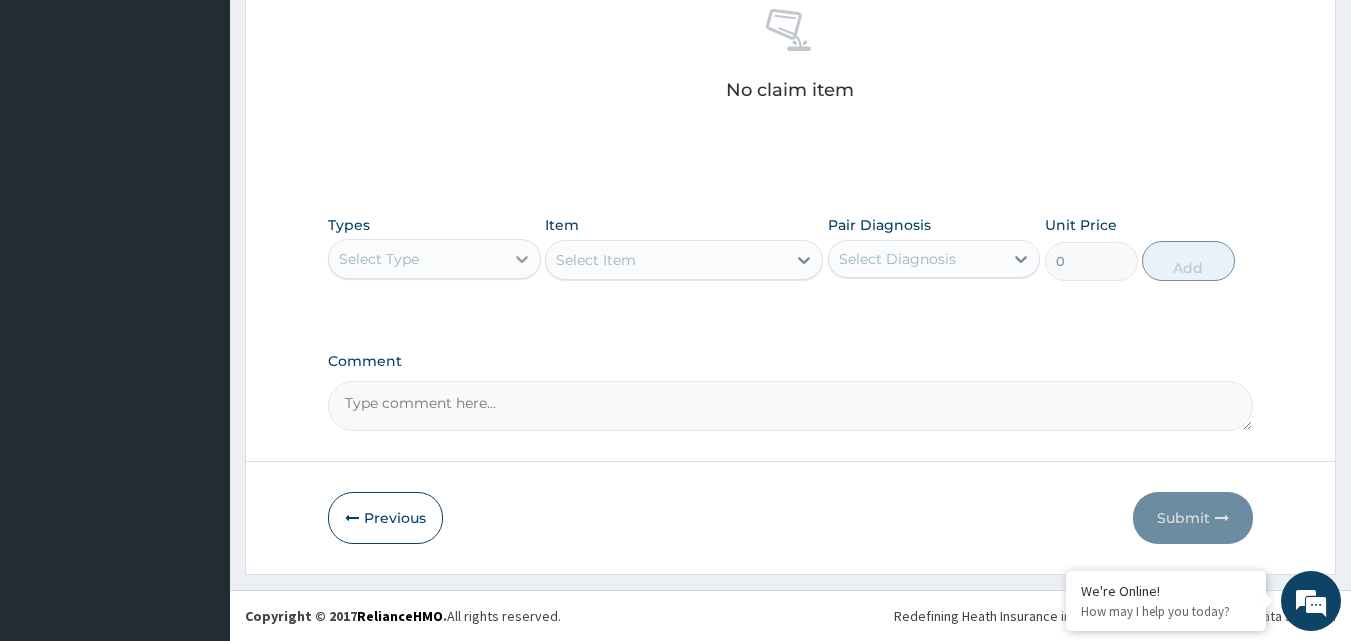 click at bounding box center (522, 259) 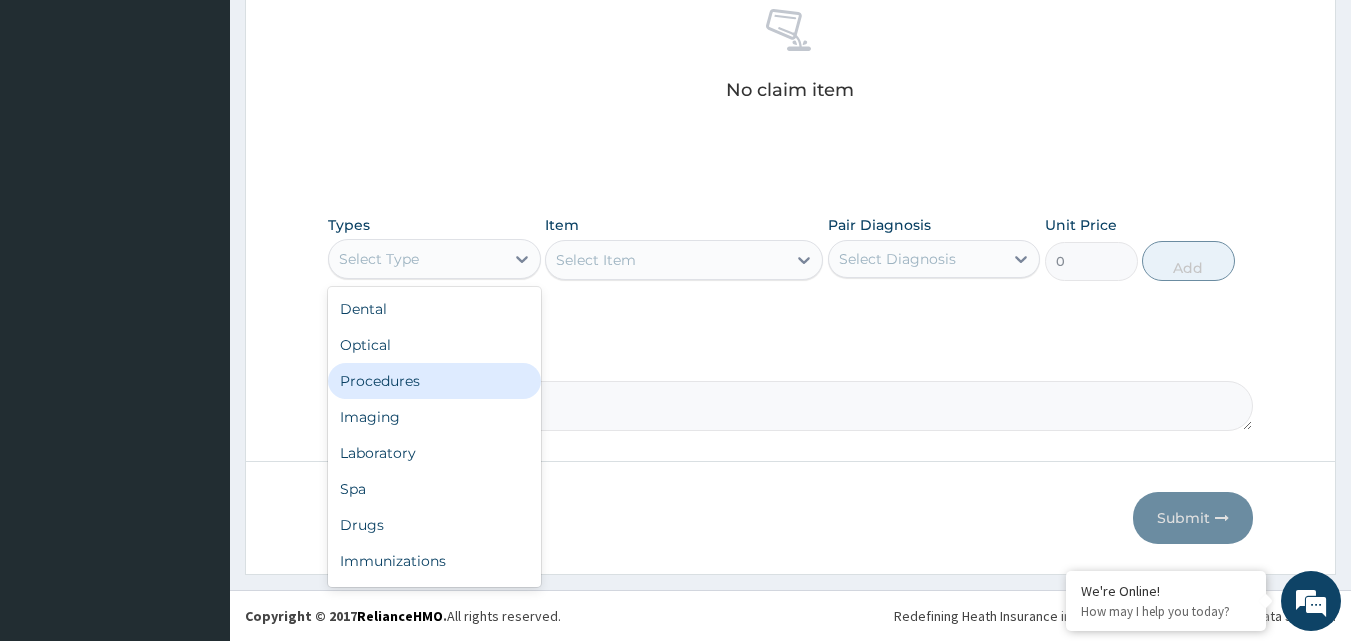 click on "Procedures" at bounding box center [434, 381] 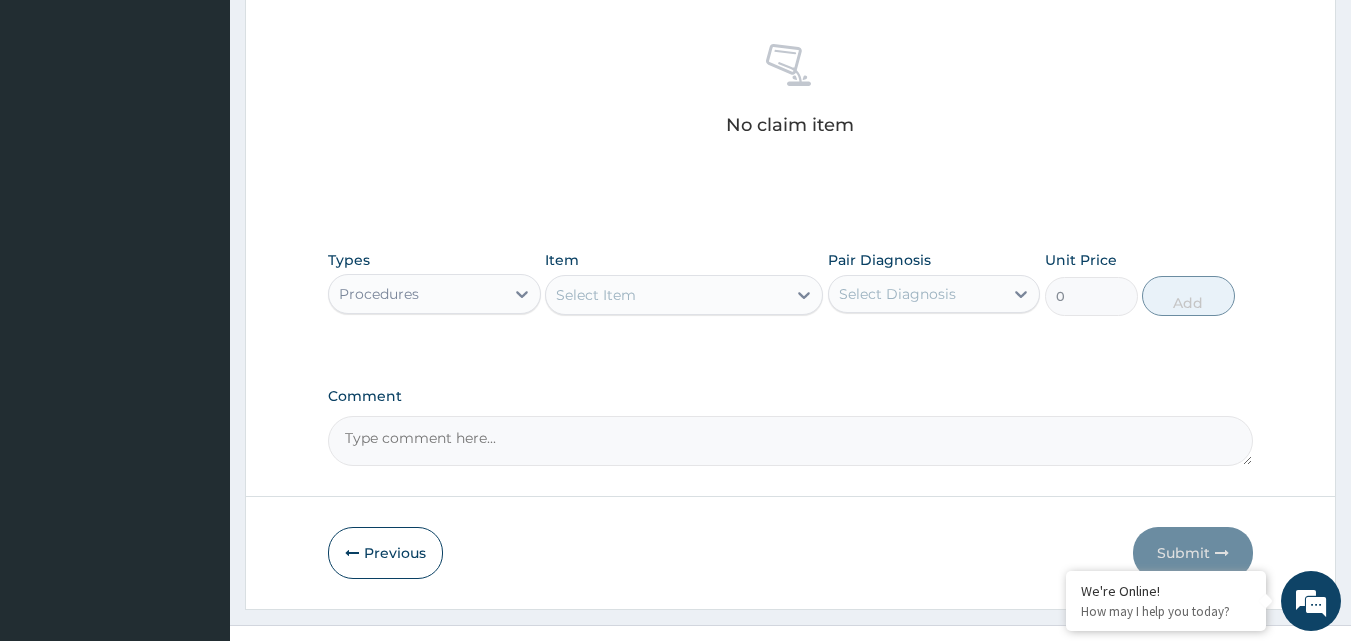 scroll, scrollTop: 801, scrollLeft: 0, axis: vertical 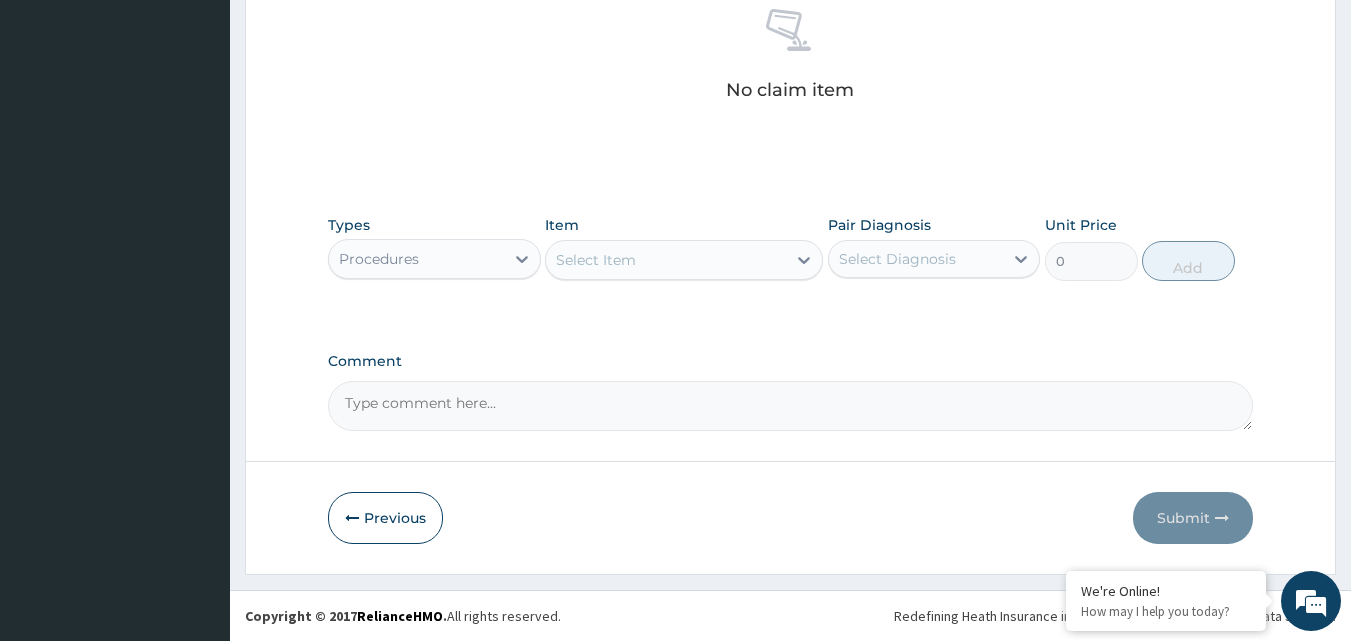 click on "Select Item" at bounding box center [666, 260] 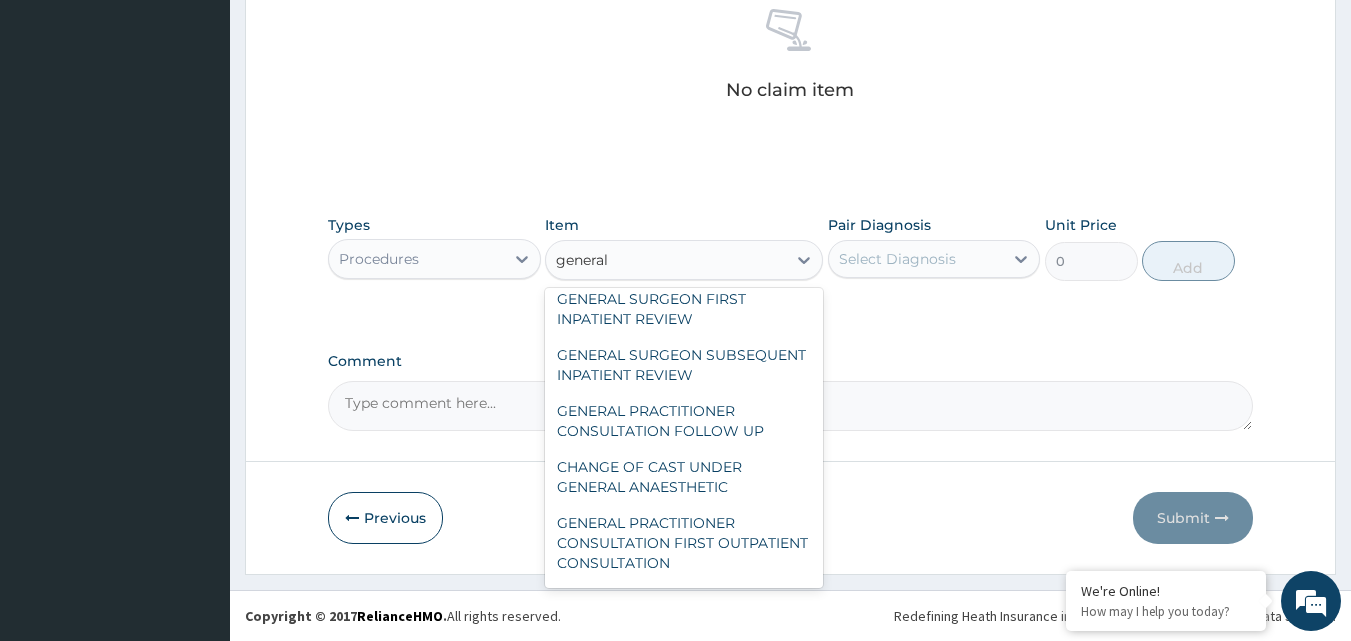 scroll, scrollTop: 0, scrollLeft: 0, axis: both 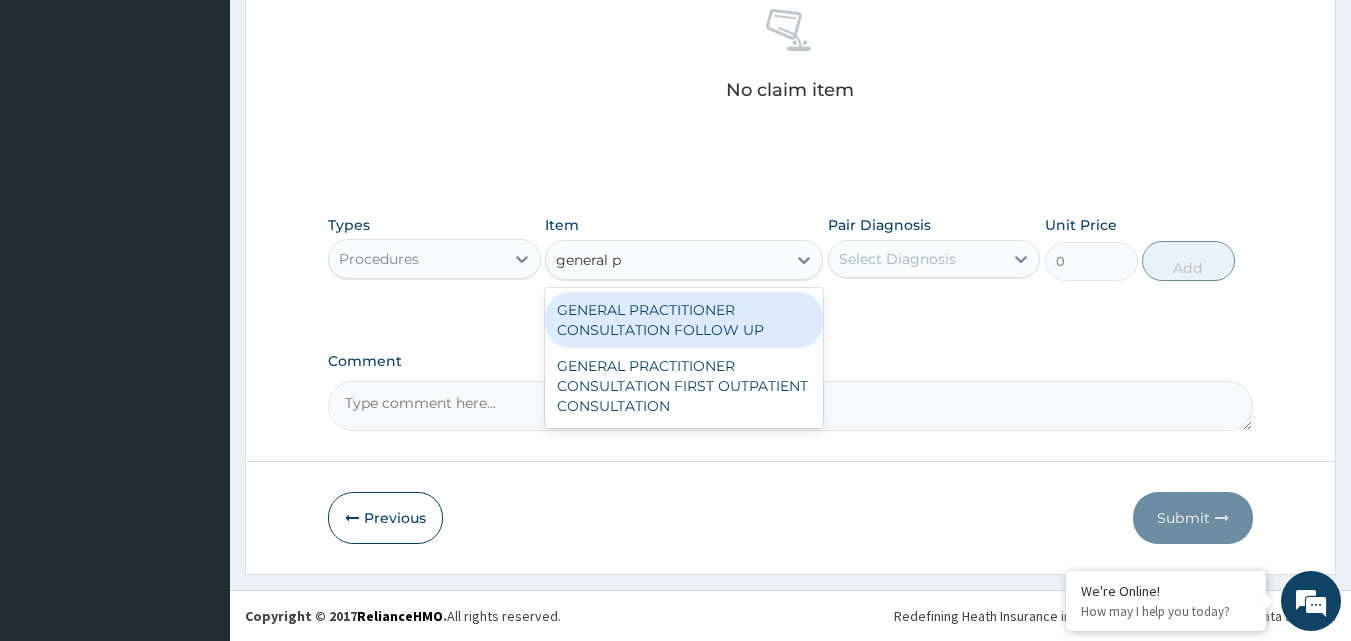 type on "general pr" 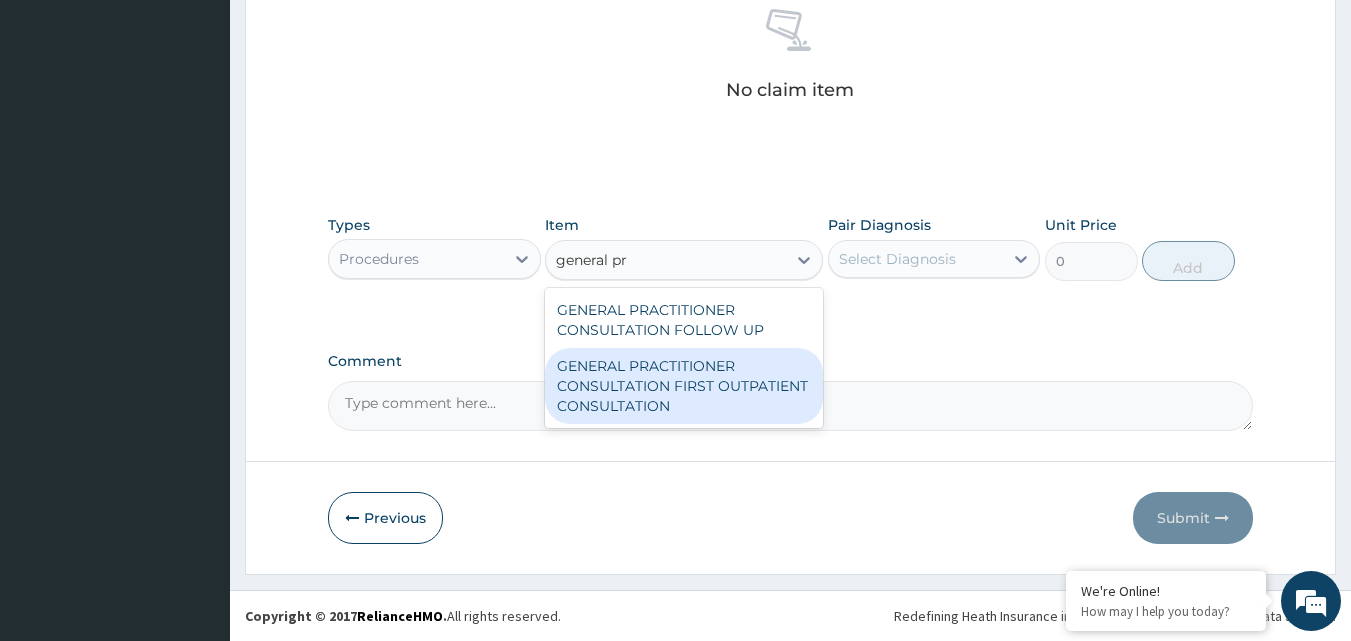 click on "GENERAL PRACTITIONER CONSULTATION FIRST OUTPATIENT CONSULTATION" at bounding box center (684, 386) 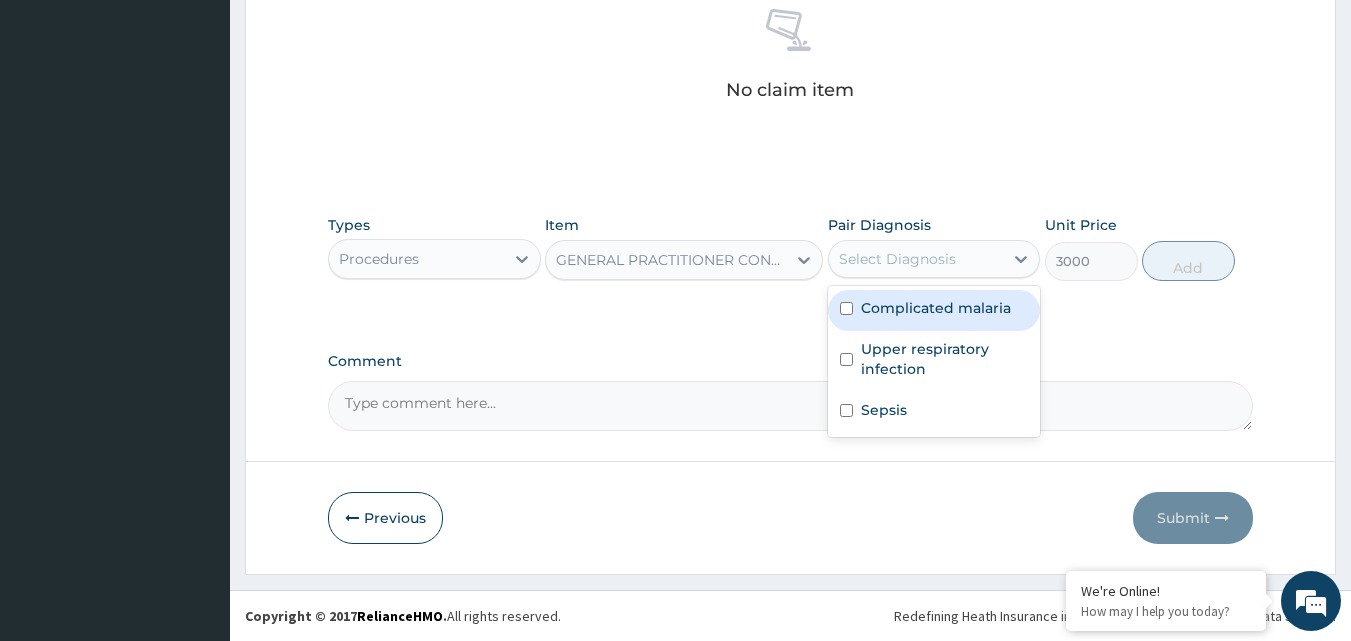 click on "Select Diagnosis" at bounding box center [916, 259] 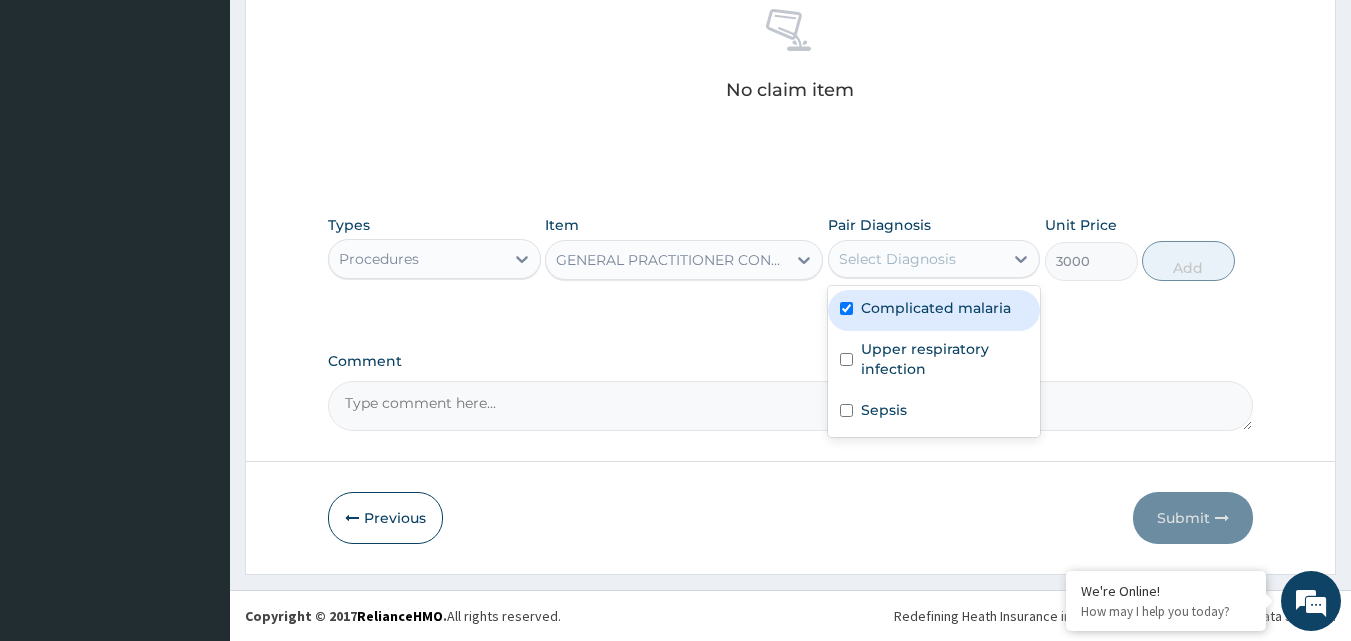 checkbox on "true" 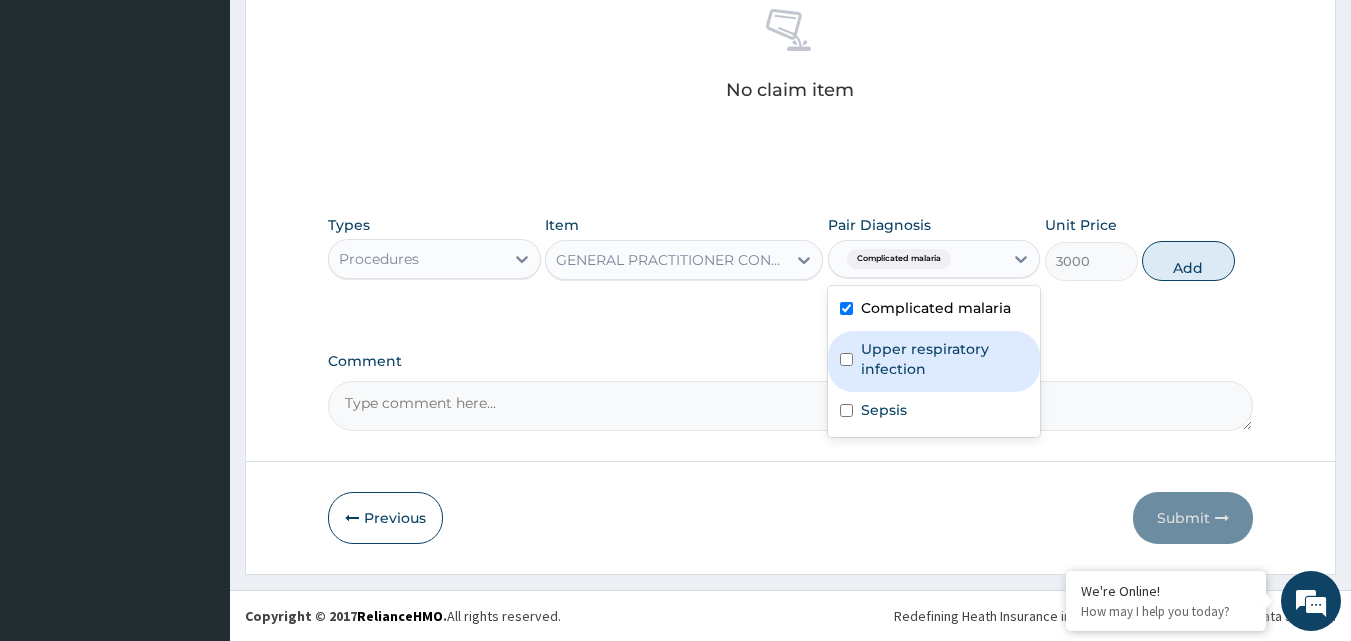 click on "Upper respiratory infection" at bounding box center [945, 359] 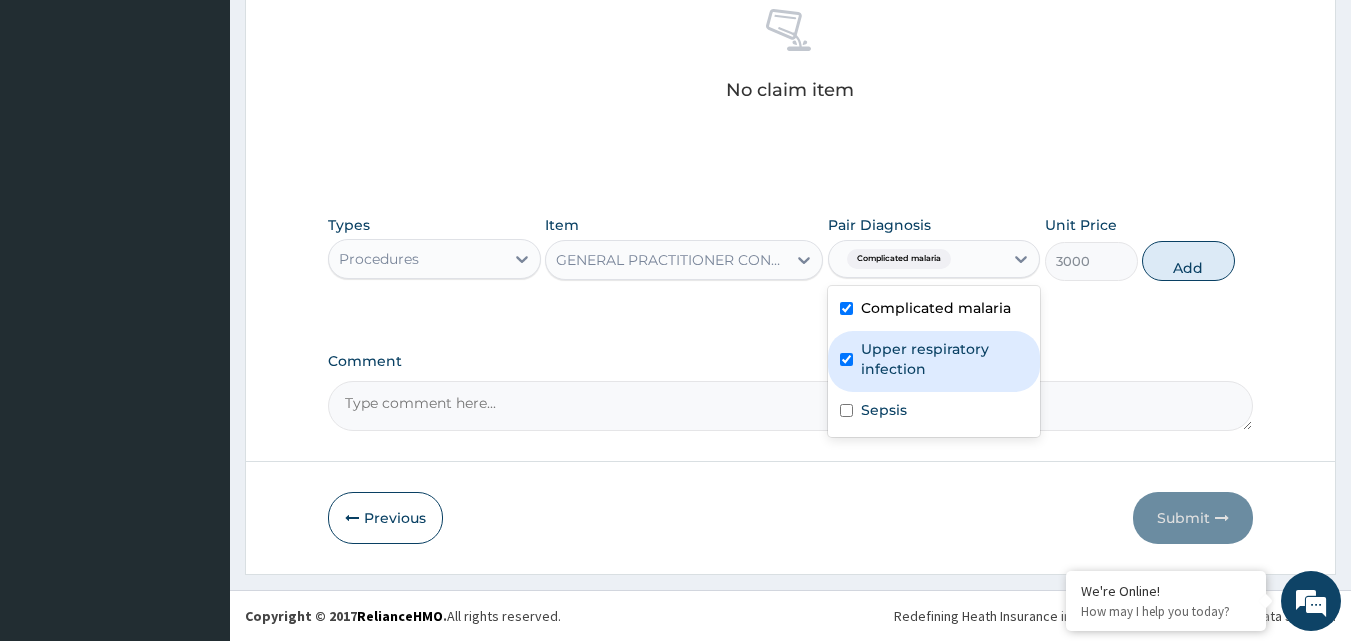 checkbox on "true" 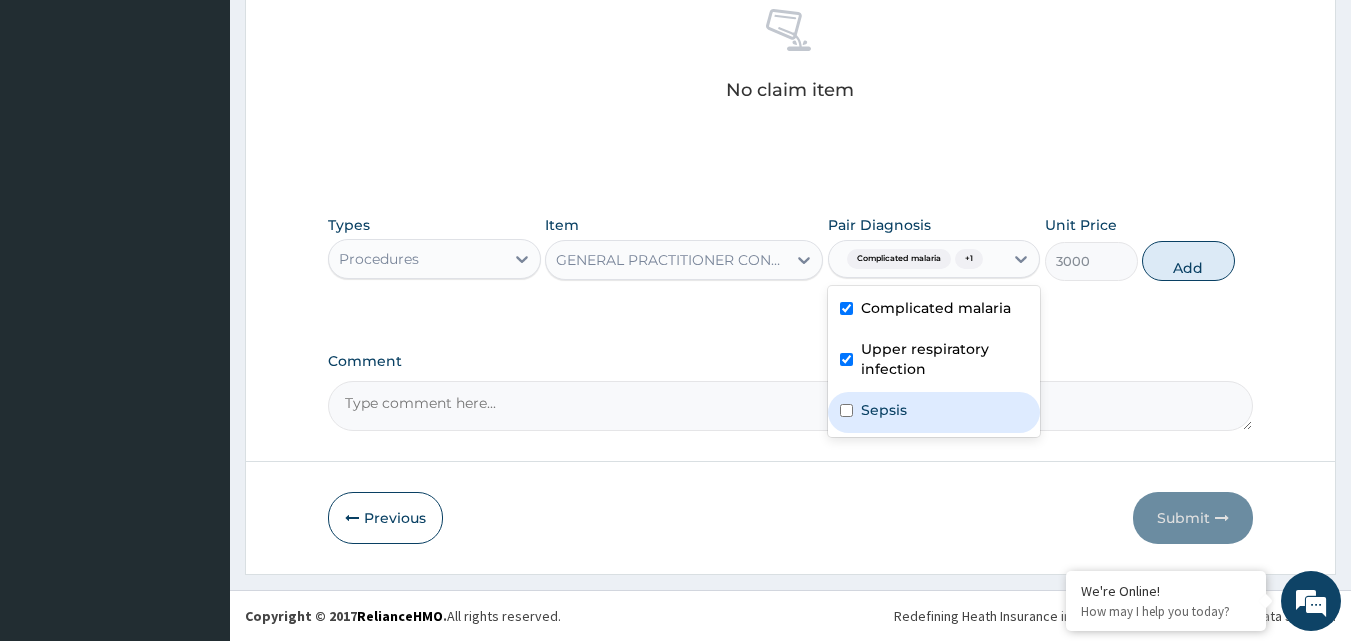 click on "Sepsis" at bounding box center (884, 410) 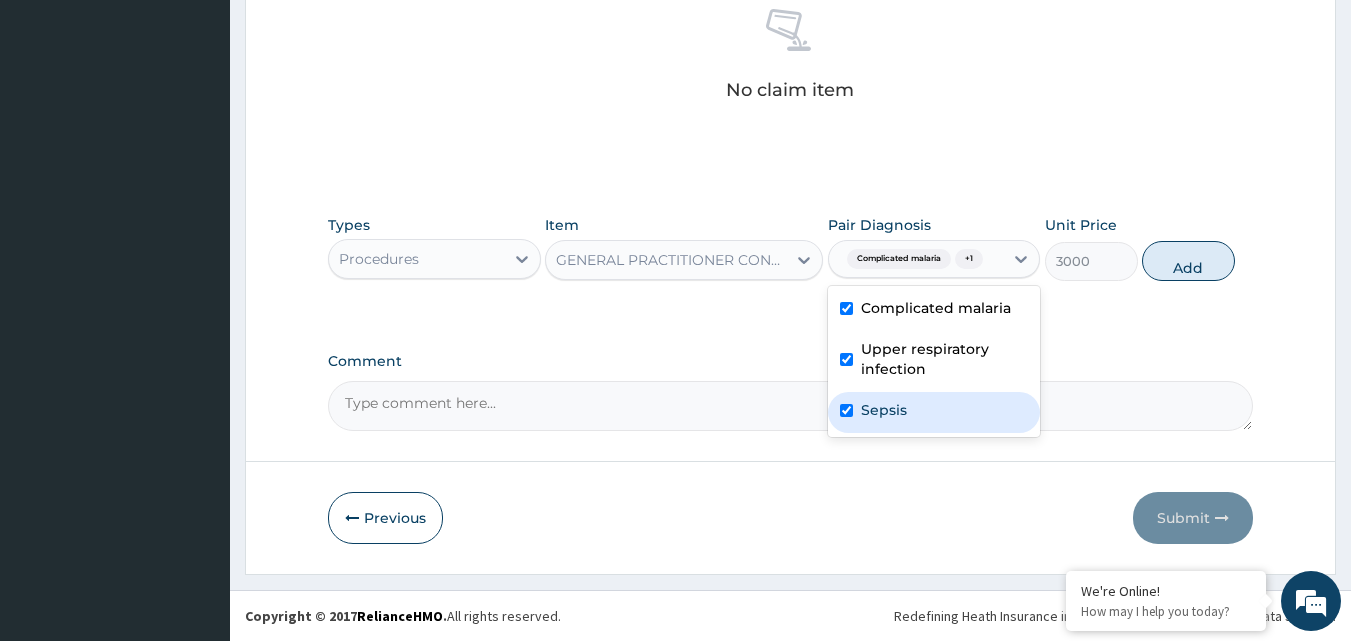 checkbox on "true" 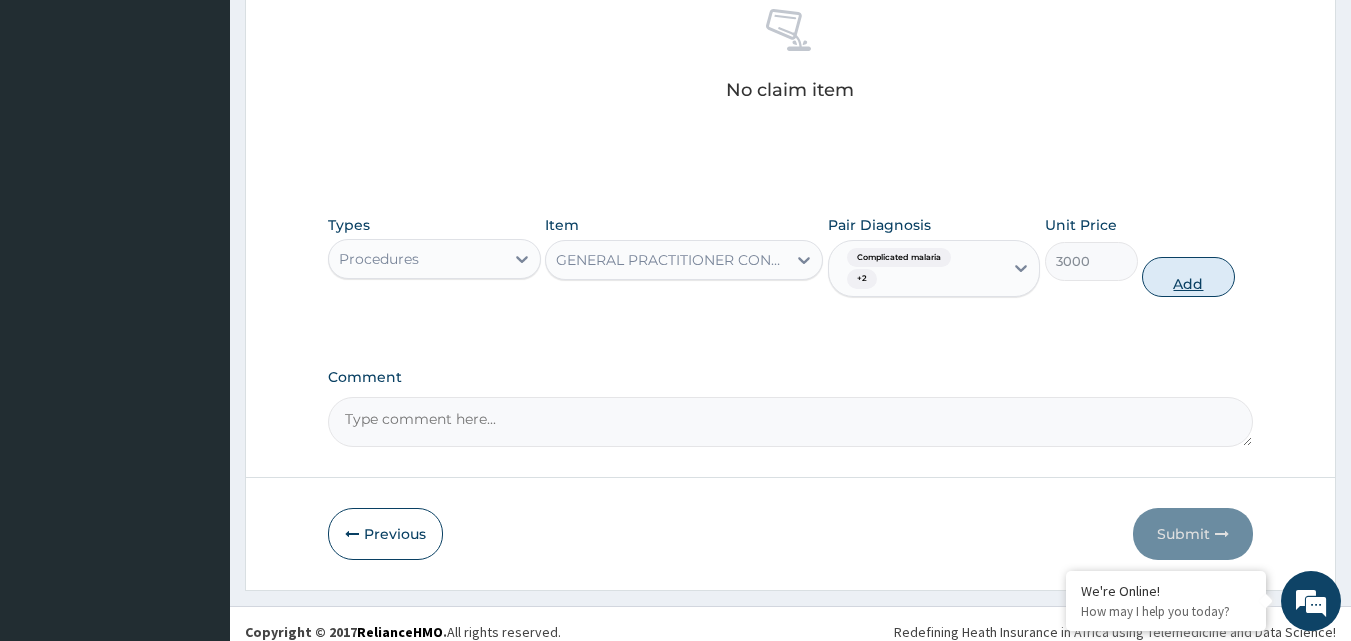 click on "Add" at bounding box center [1188, 277] 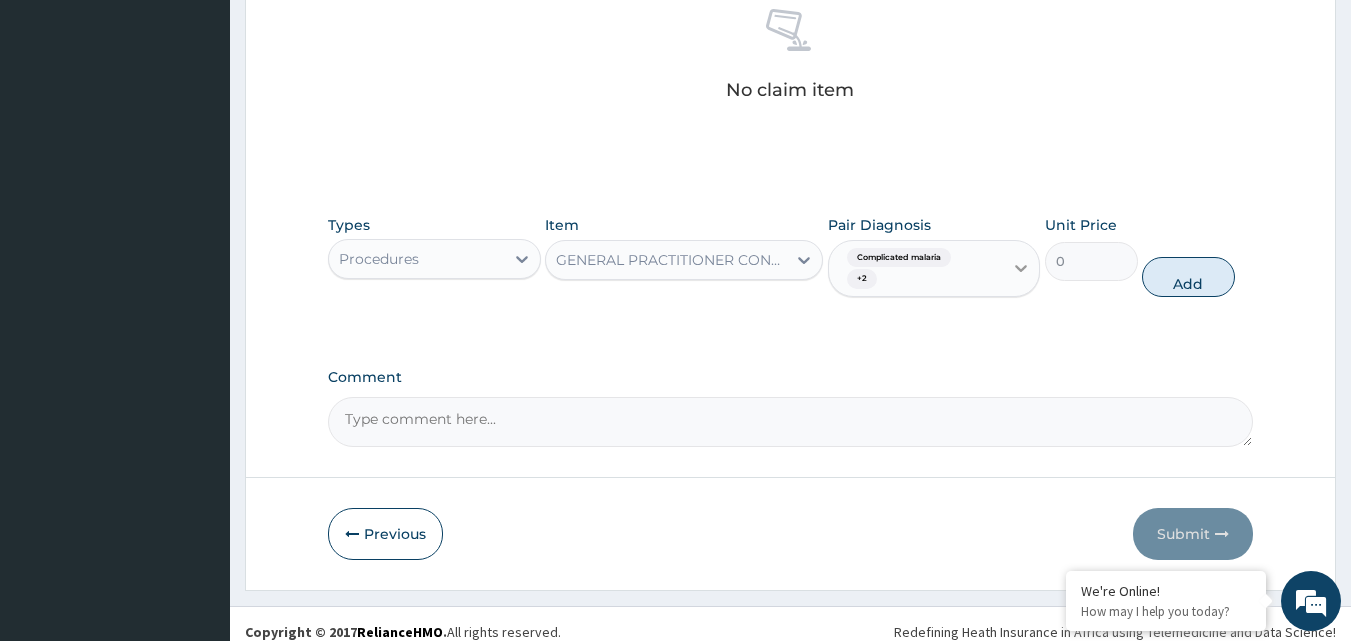 scroll, scrollTop: 752, scrollLeft: 0, axis: vertical 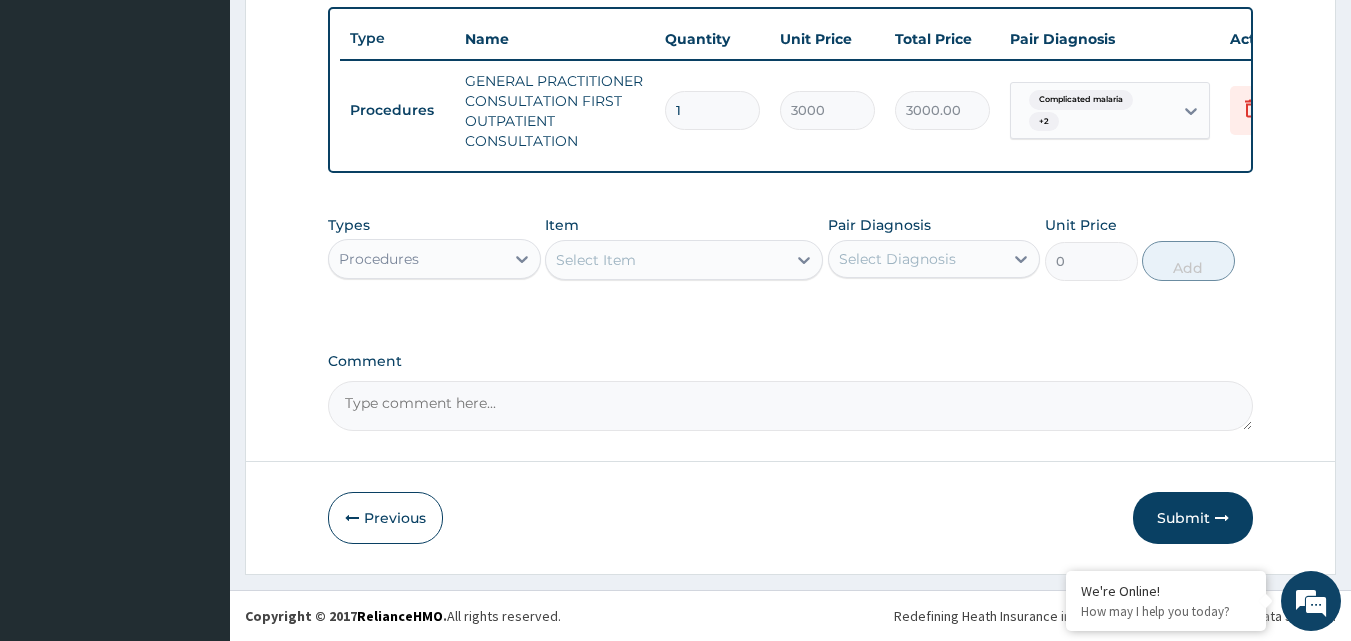 click on "Procedures" at bounding box center (416, 259) 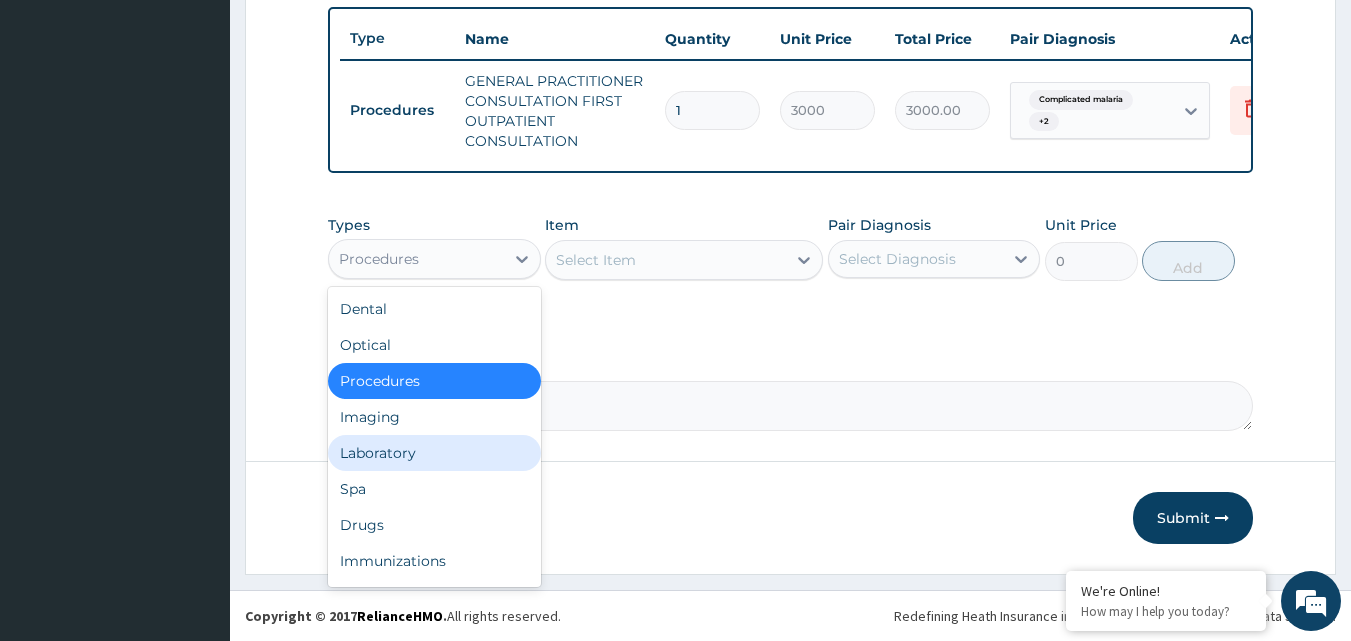 click on "Laboratory" at bounding box center (434, 453) 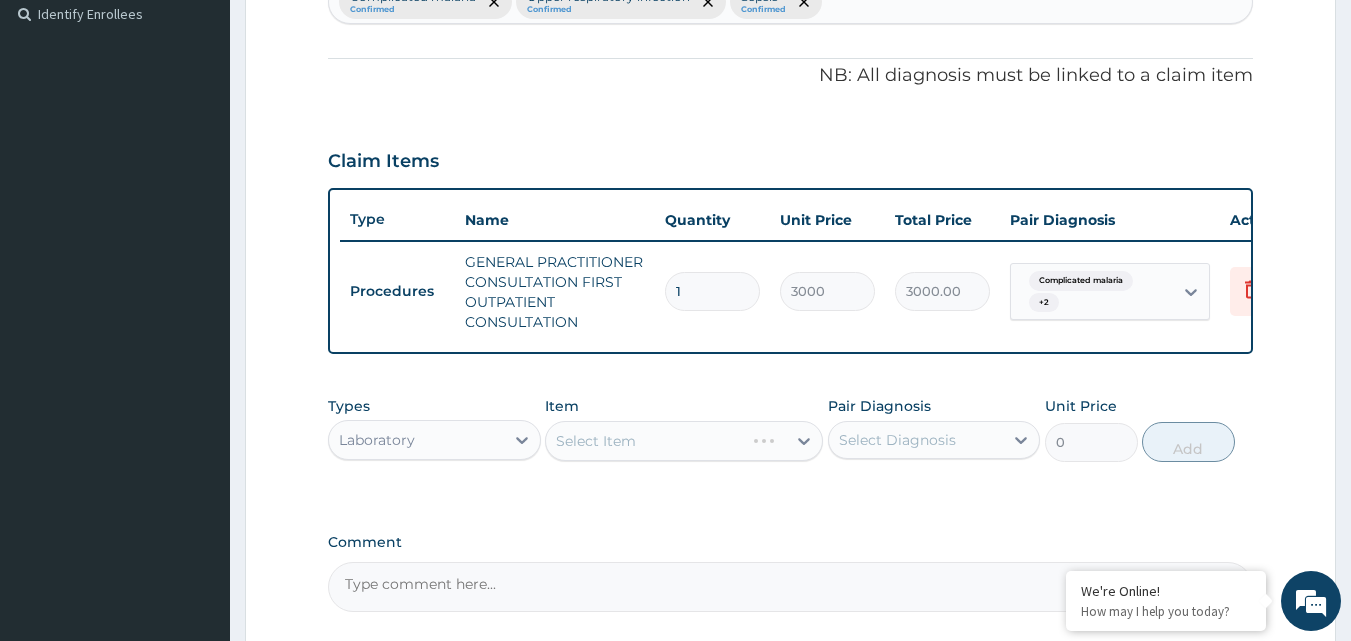 scroll, scrollTop: 552, scrollLeft: 0, axis: vertical 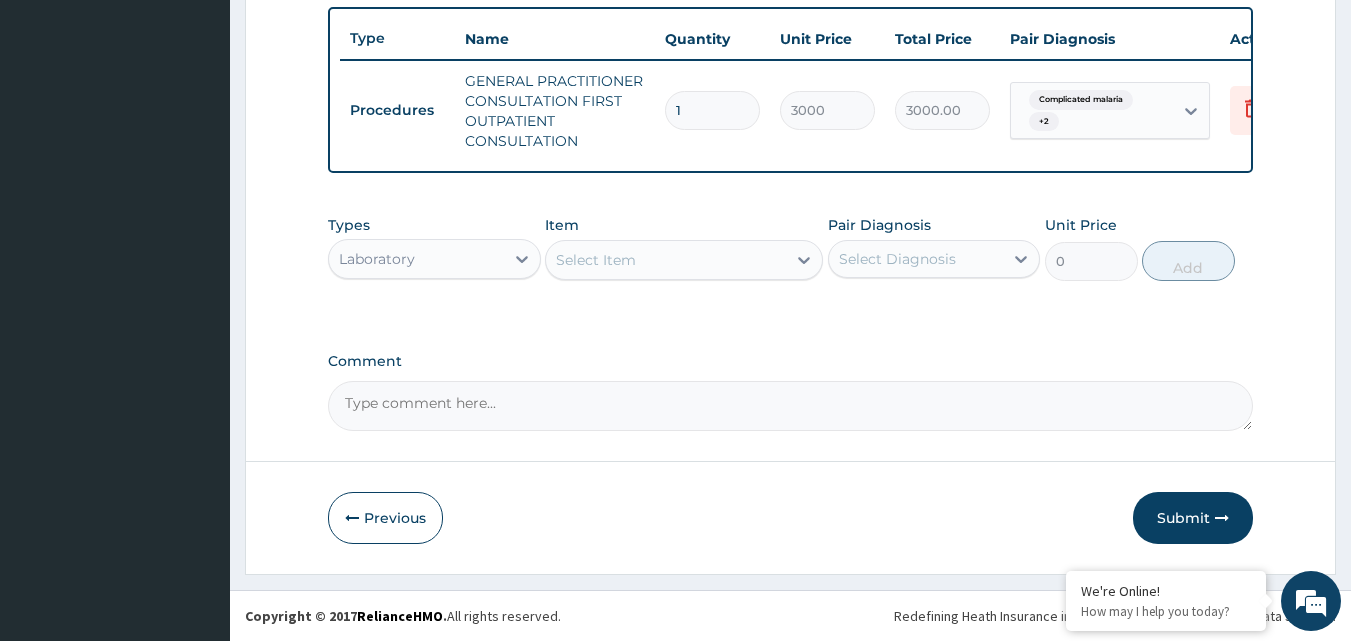 click on "Select Item" at bounding box center [596, 260] 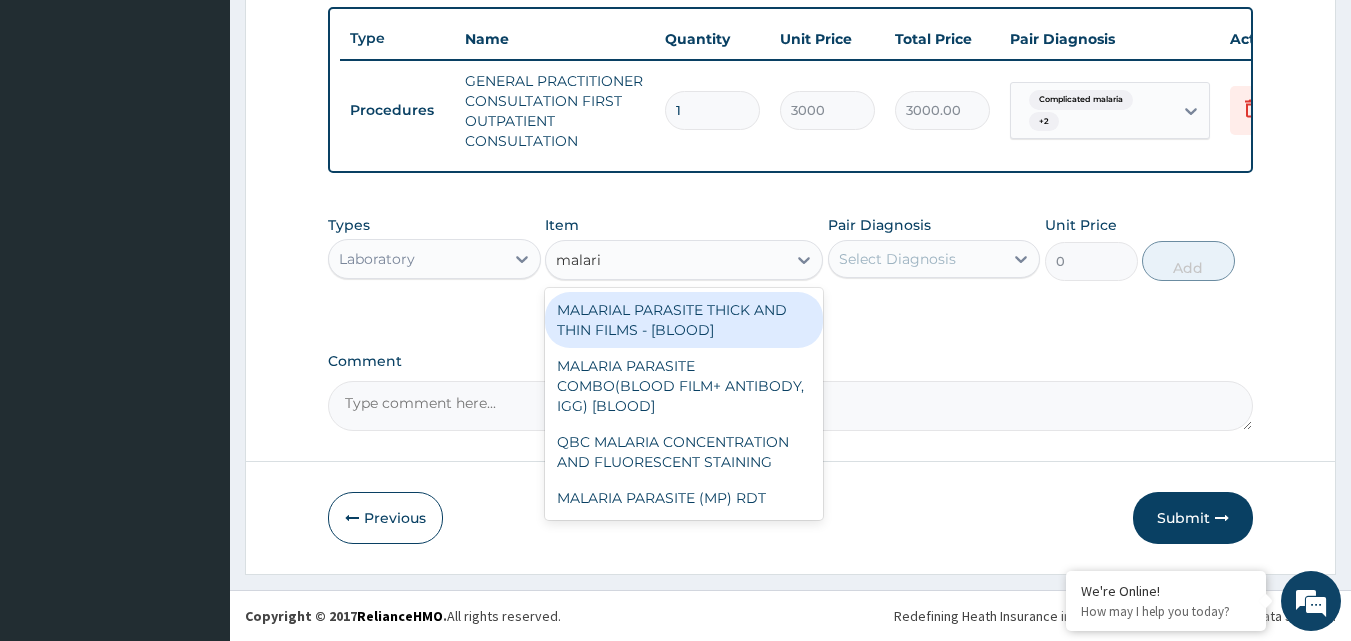 type on "malaria" 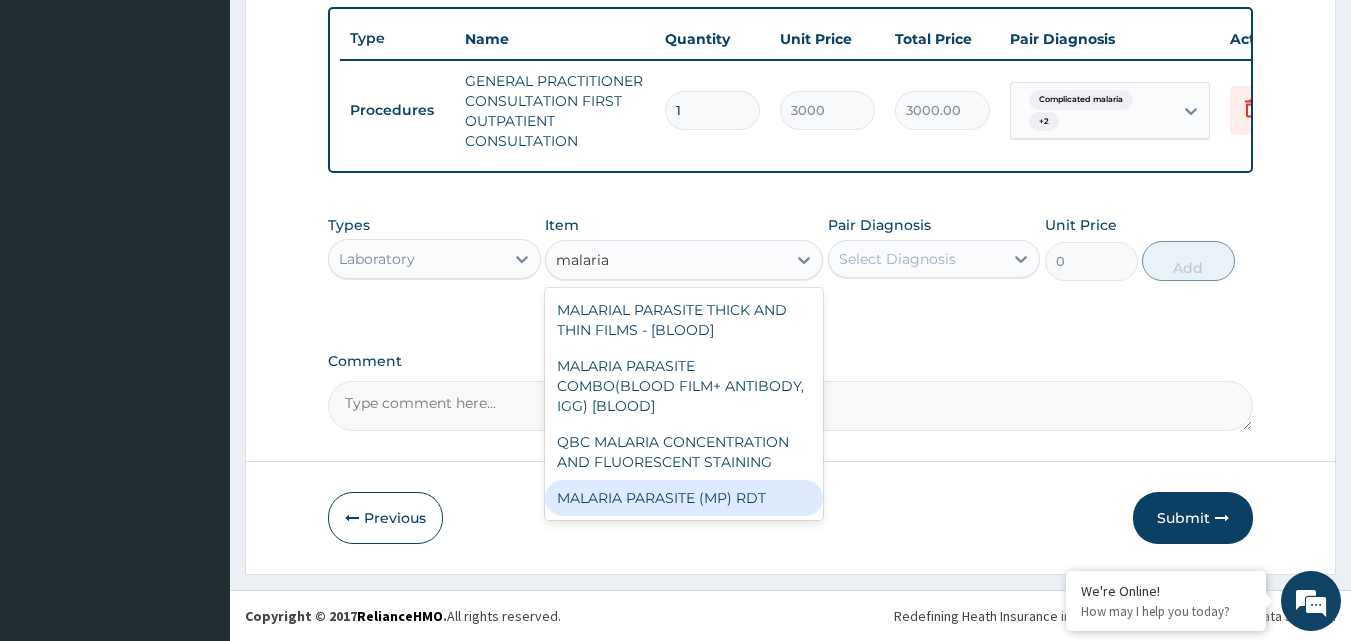 click on "MALARIA PARASITE (MP) RDT" at bounding box center (684, 498) 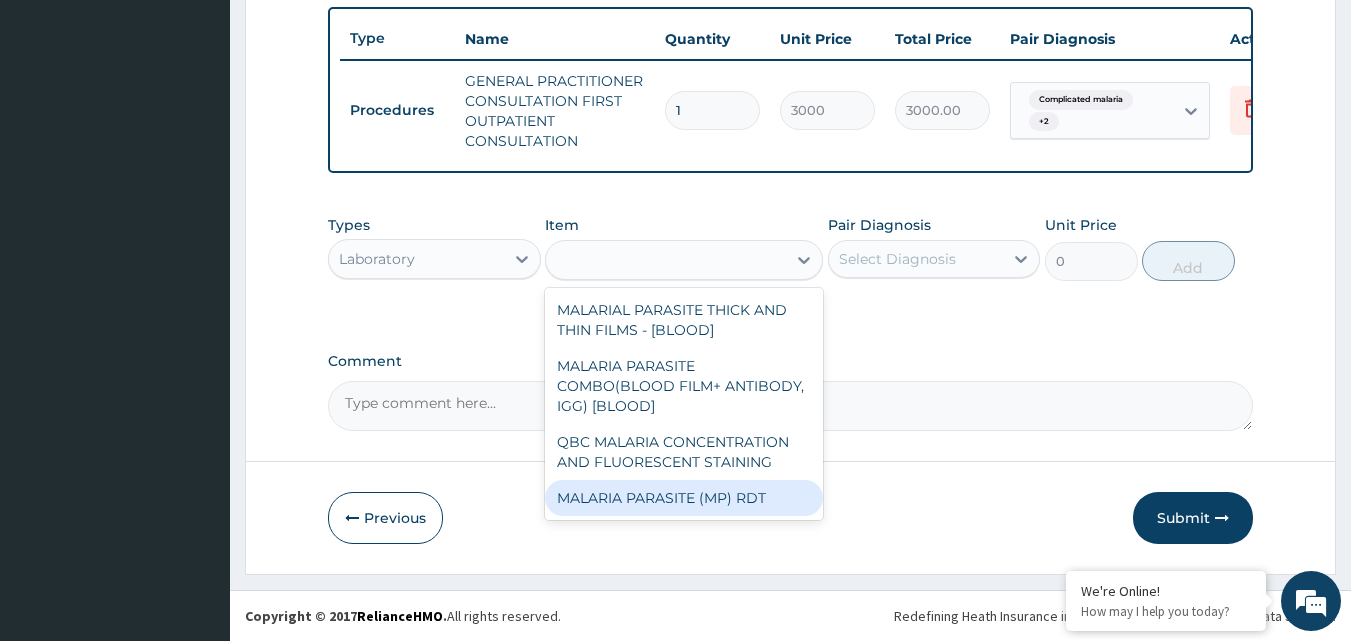 type on "1500" 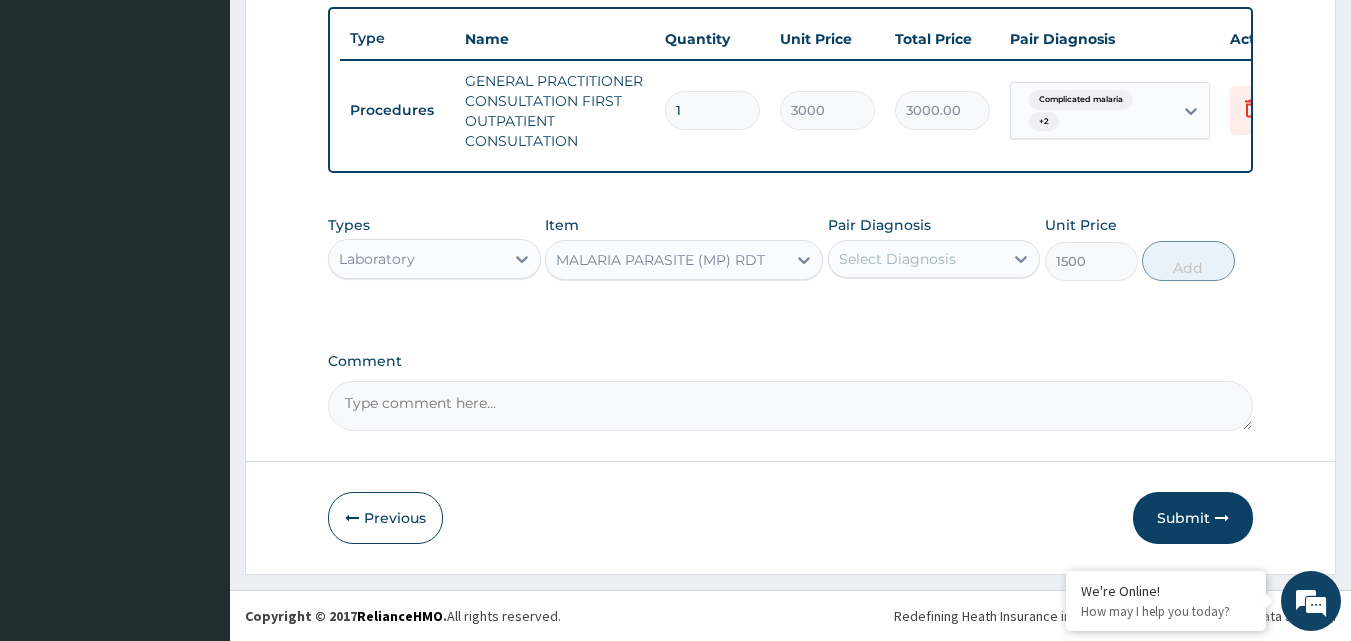 click on "Select Diagnosis" at bounding box center [897, 259] 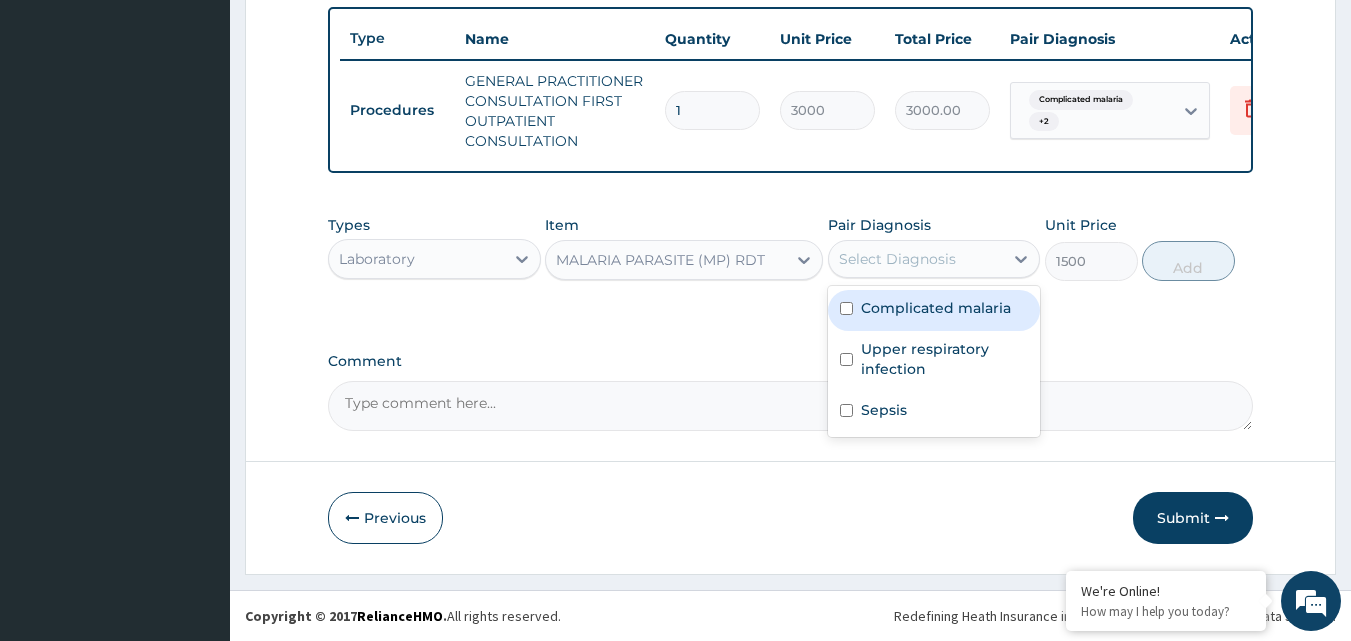 click on "Complicated malaria" at bounding box center (934, 310) 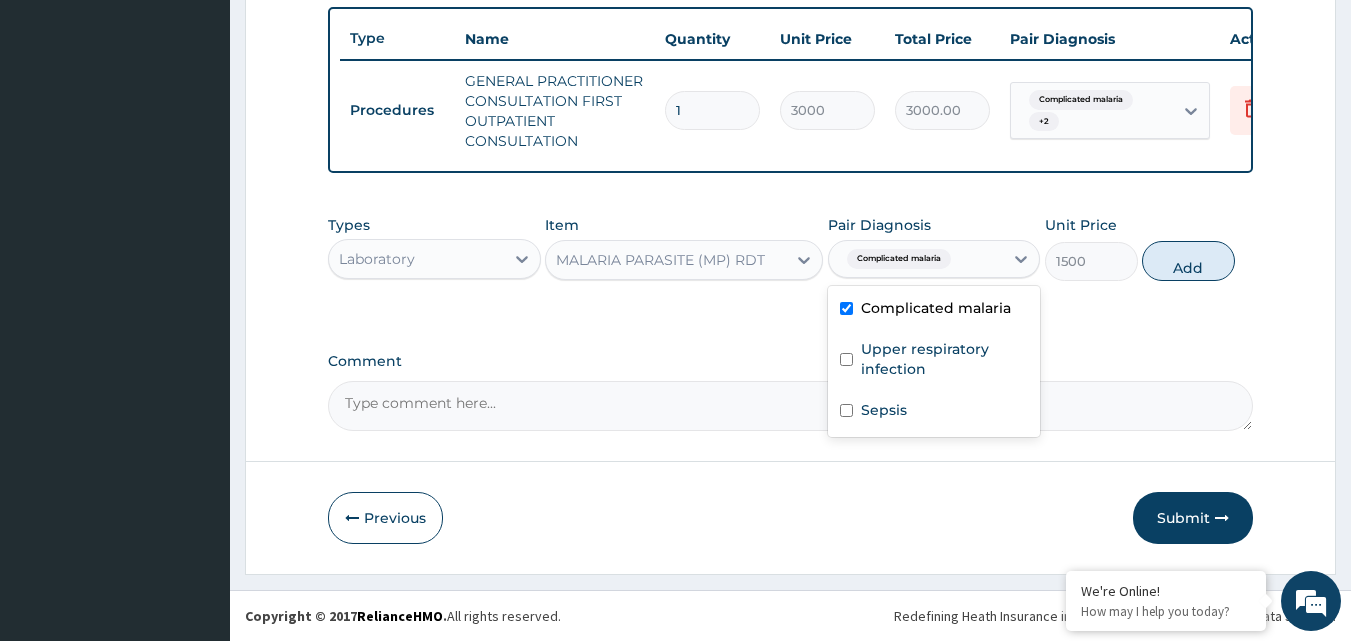 checkbox on "true" 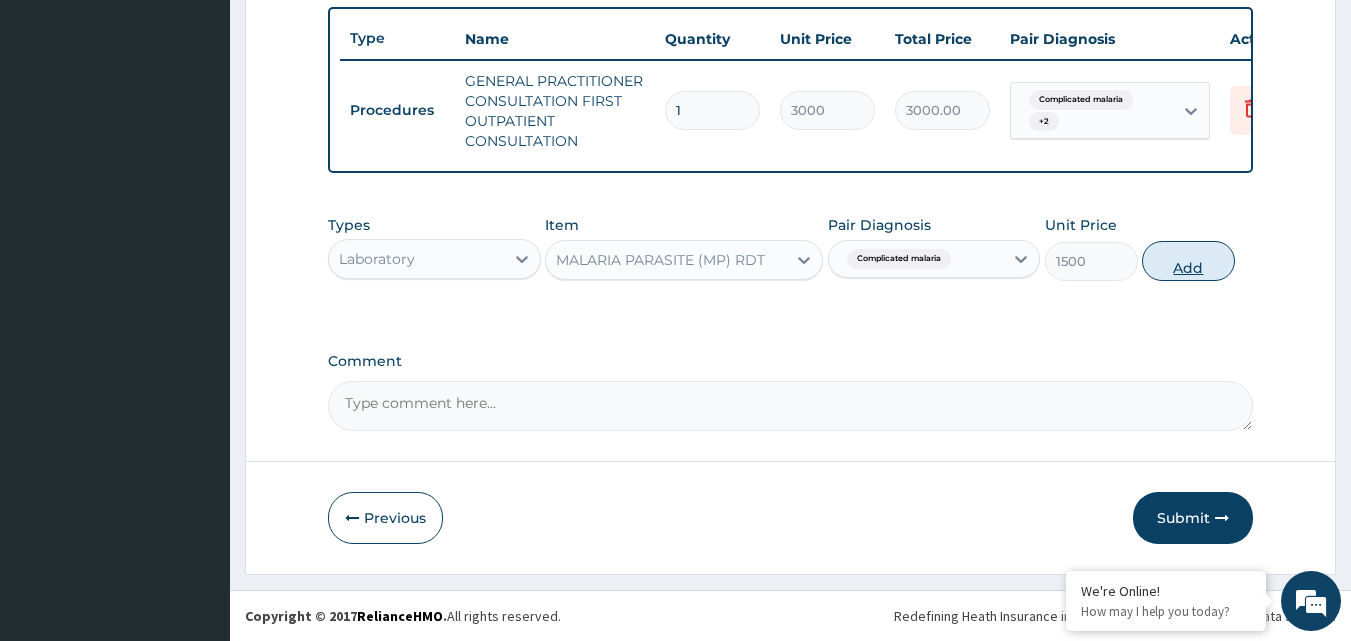 click on "Add" at bounding box center (1188, 261) 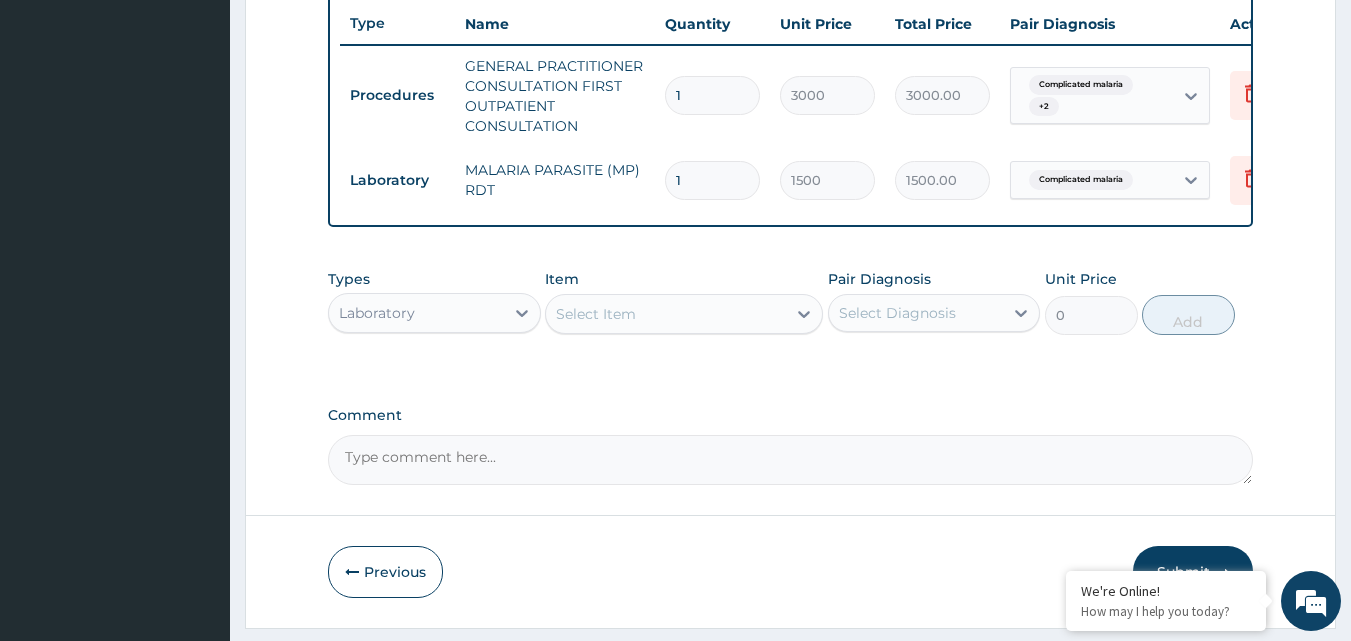 click on "Select Item" at bounding box center (666, 314) 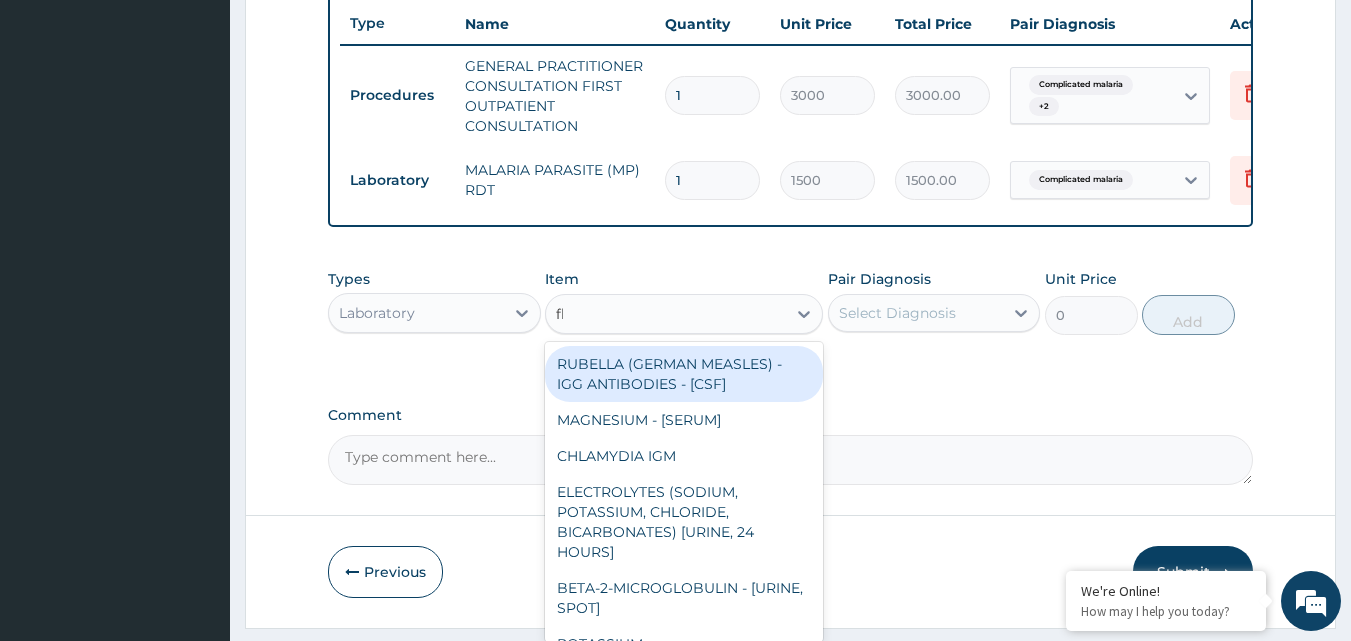 type on "fbc" 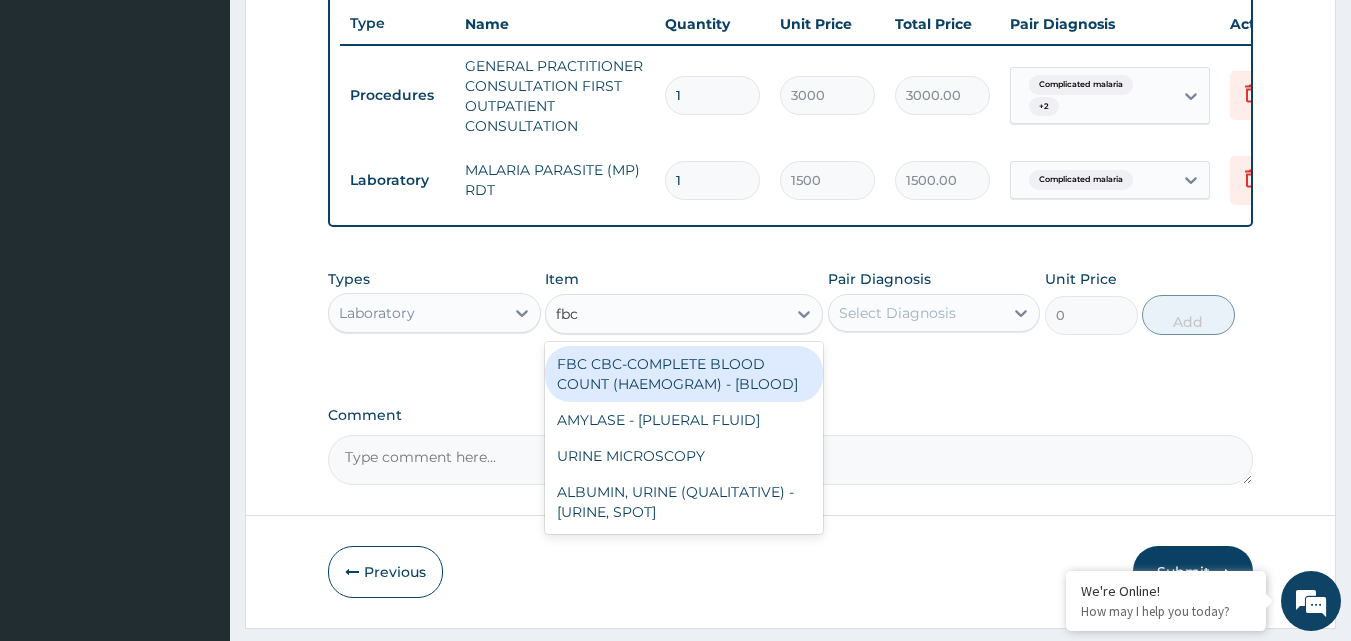 click on "FBC CBC-COMPLETE BLOOD COUNT (HAEMOGRAM) - [BLOOD]" at bounding box center (684, 374) 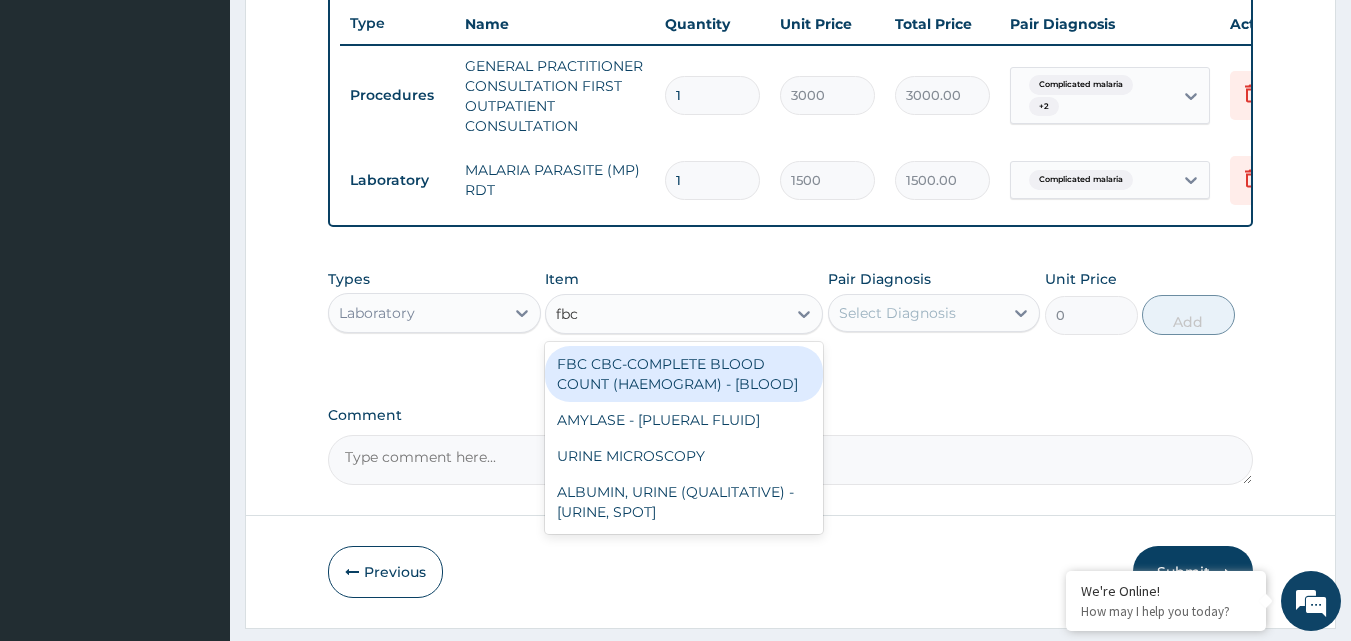 type 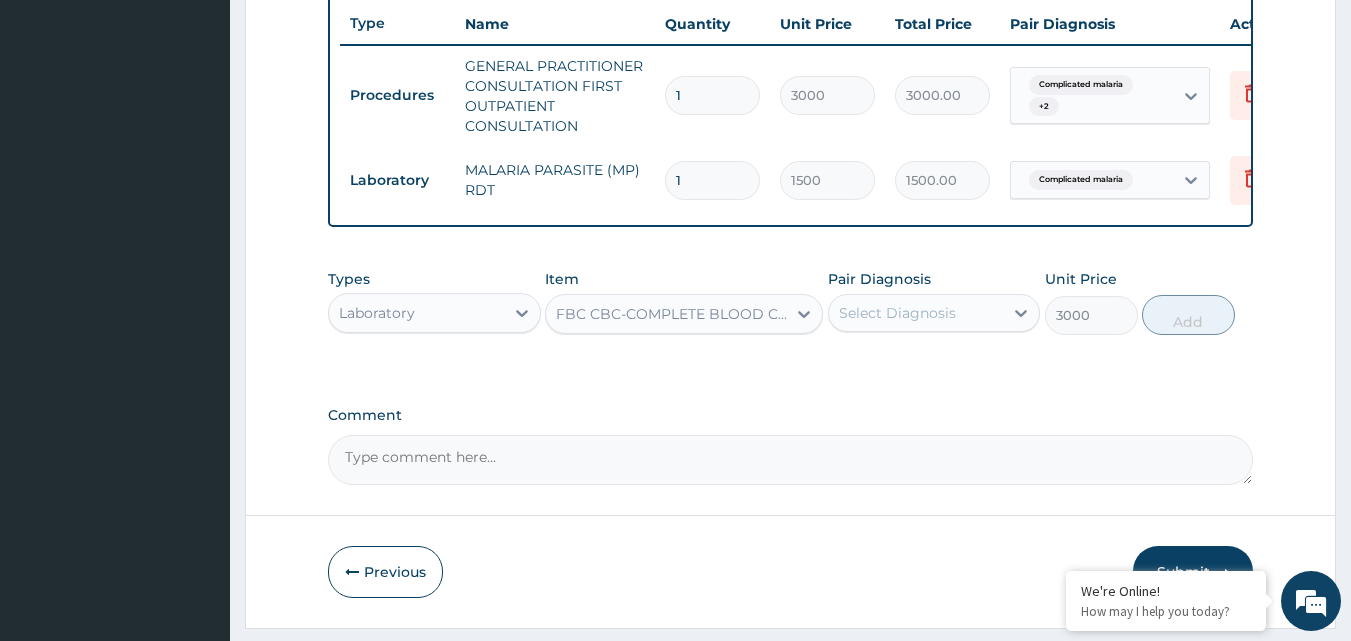click on "Select Diagnosis" at bounding box center (916, 313) 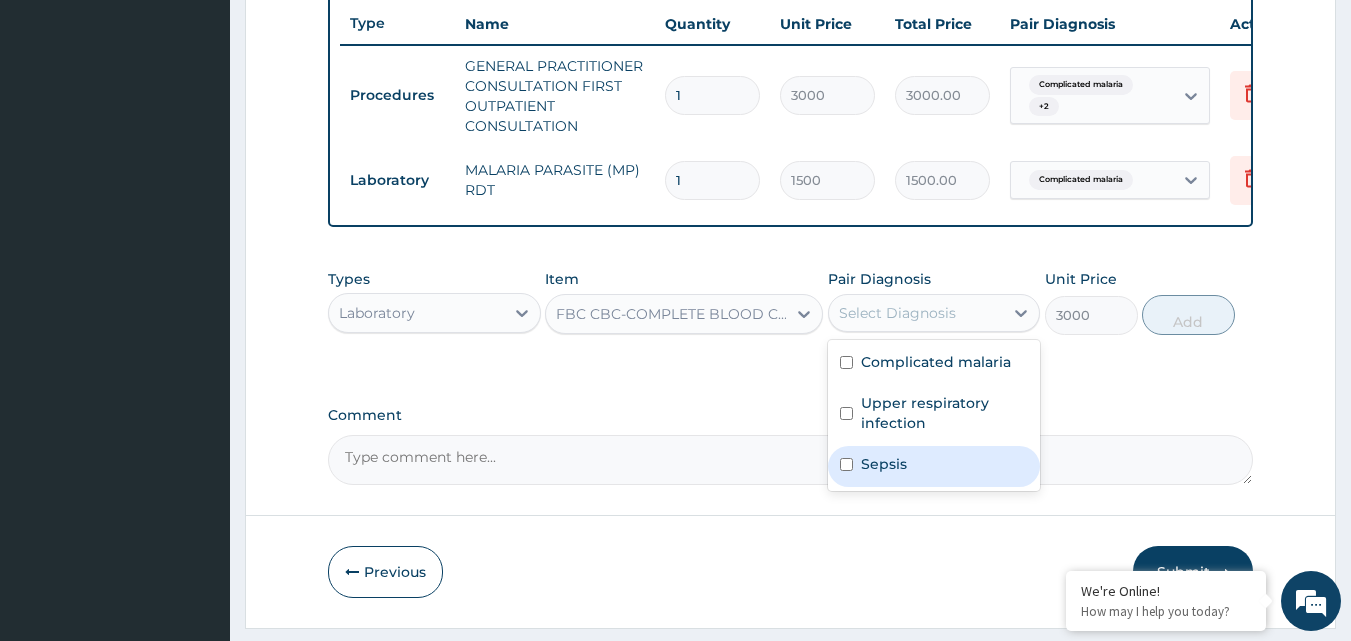 click on "Sepsis" at bounding box center [934, 466] 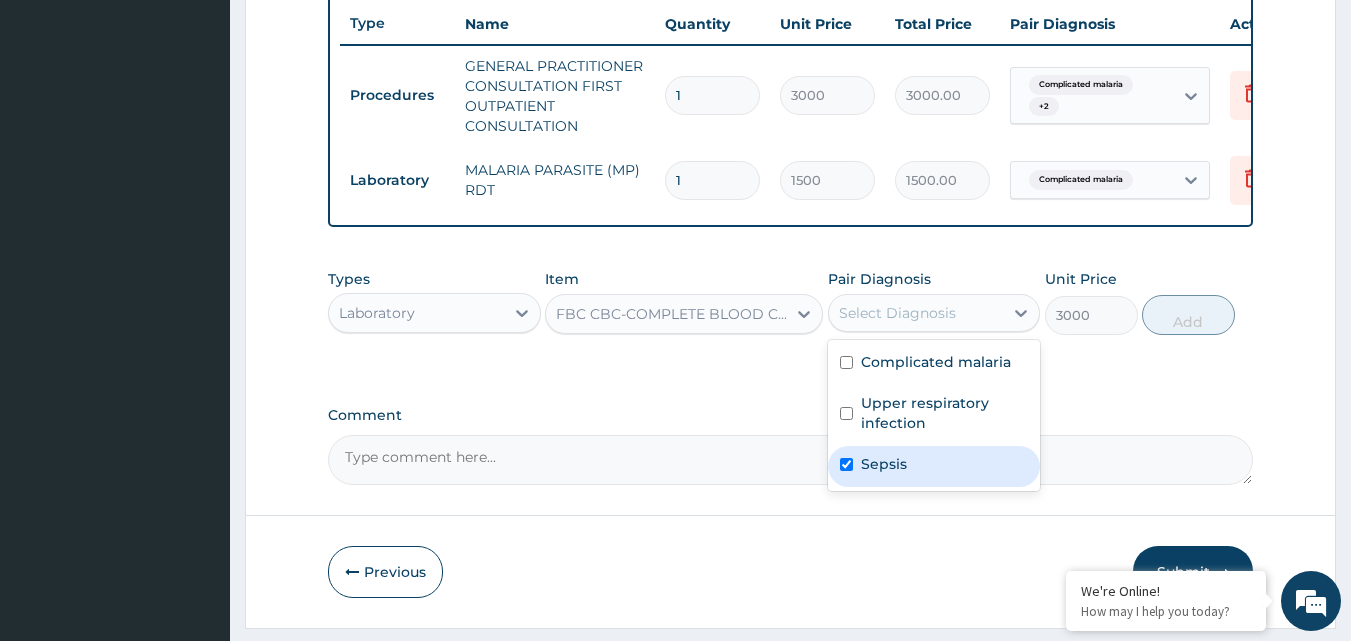 checkbox on "true" 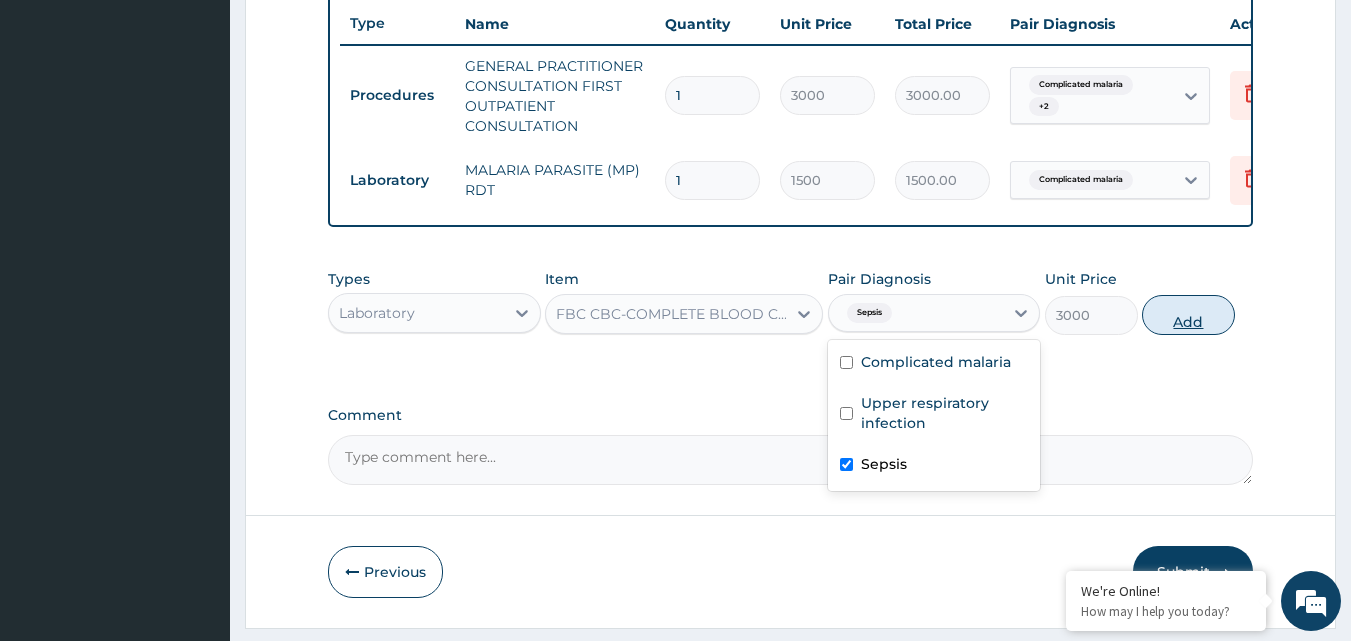 click on "Add" at bounding box center [1188, 315] 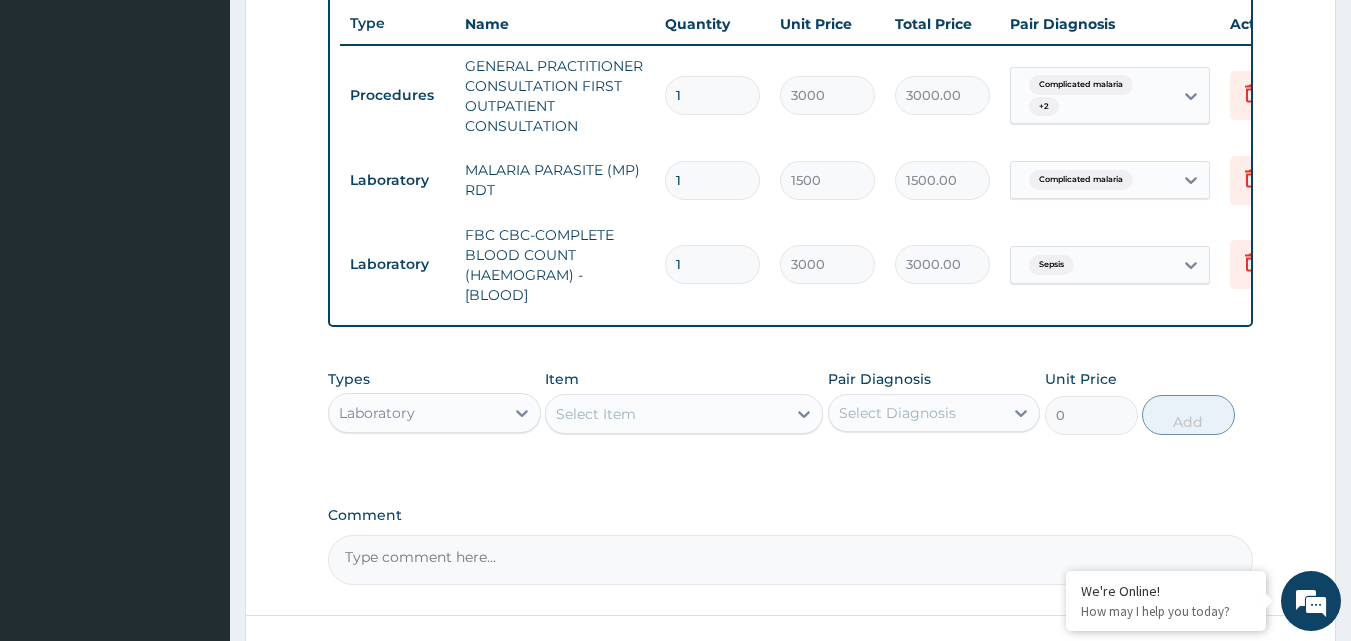 drag, startPoint x: 508, startPoint y: 439, endPoint x: 495, endPoint y: 426, distance: 18.384777 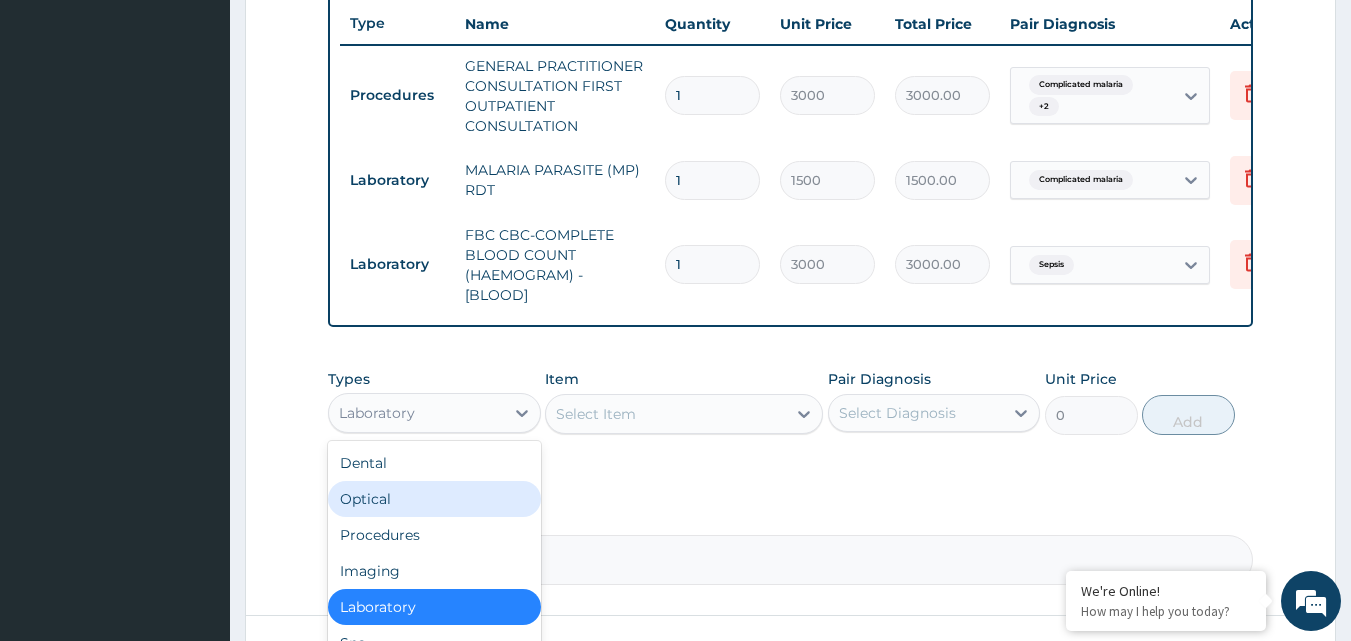 scroll, scrollTop: 68, scrollLeft: 0, axis: vertical 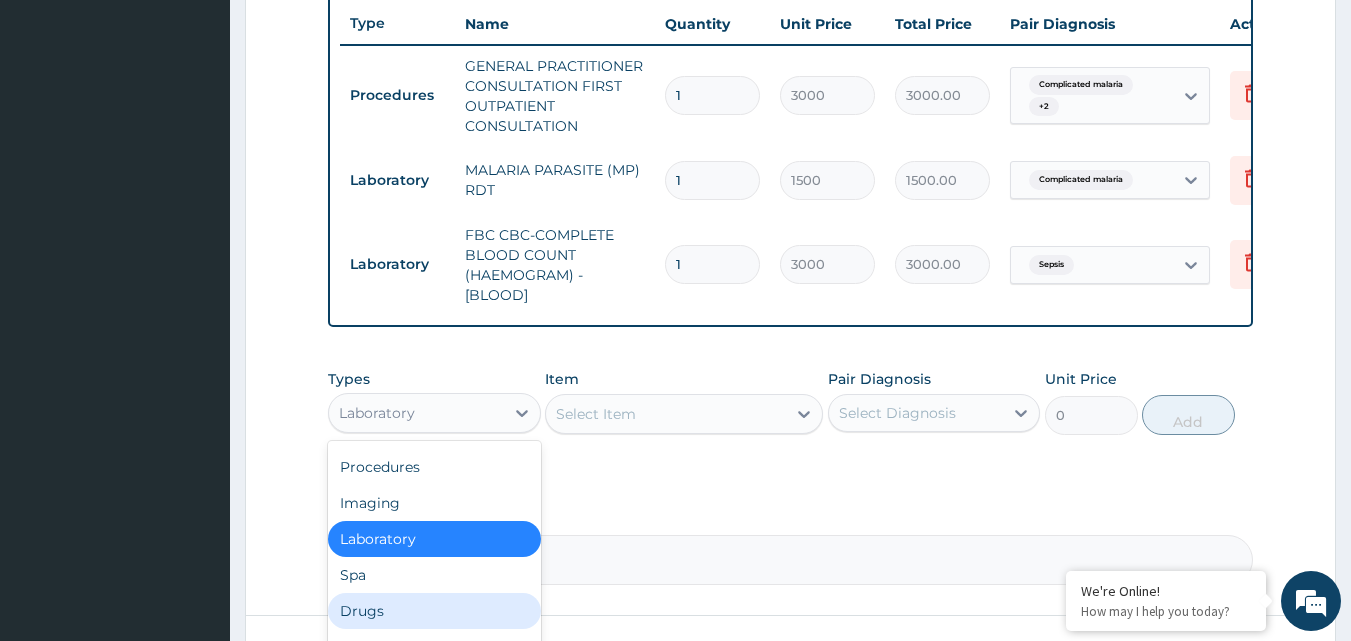 click on "Drugs" at bounding box center [434, 611] 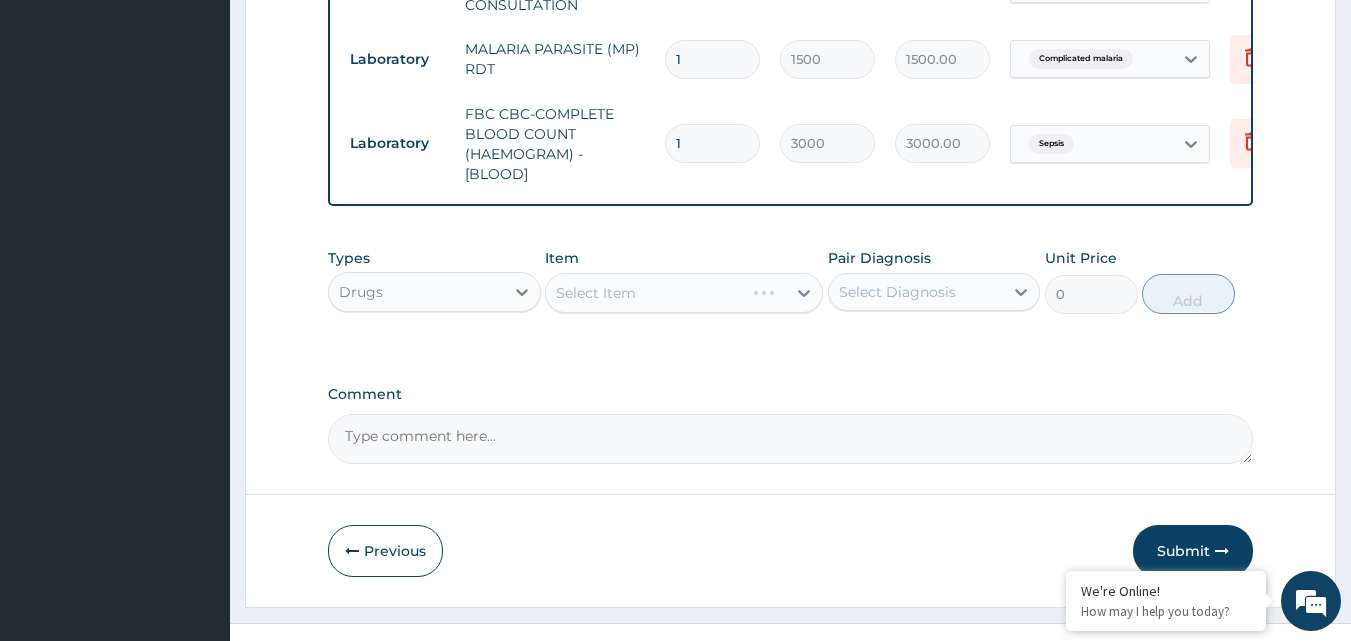 scroll, scrollTop: 921, scrollLeft: 0, axis: vertical 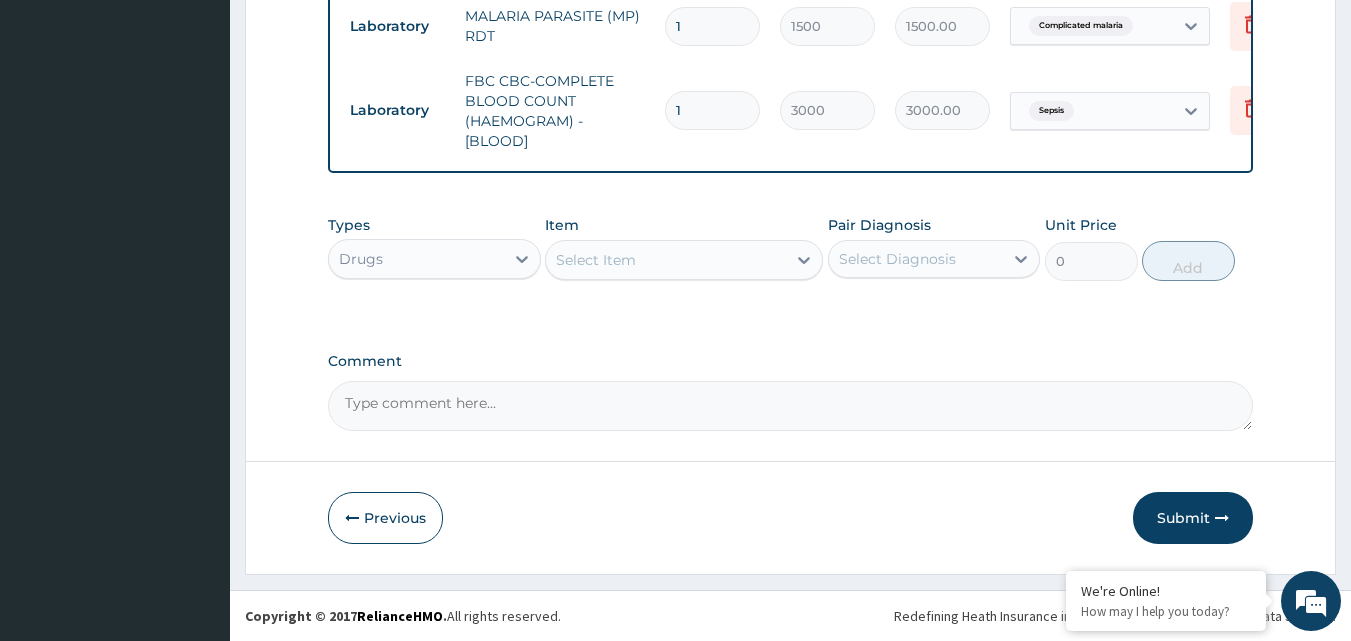 click on "Select Item" at bounding box center (666, 260) 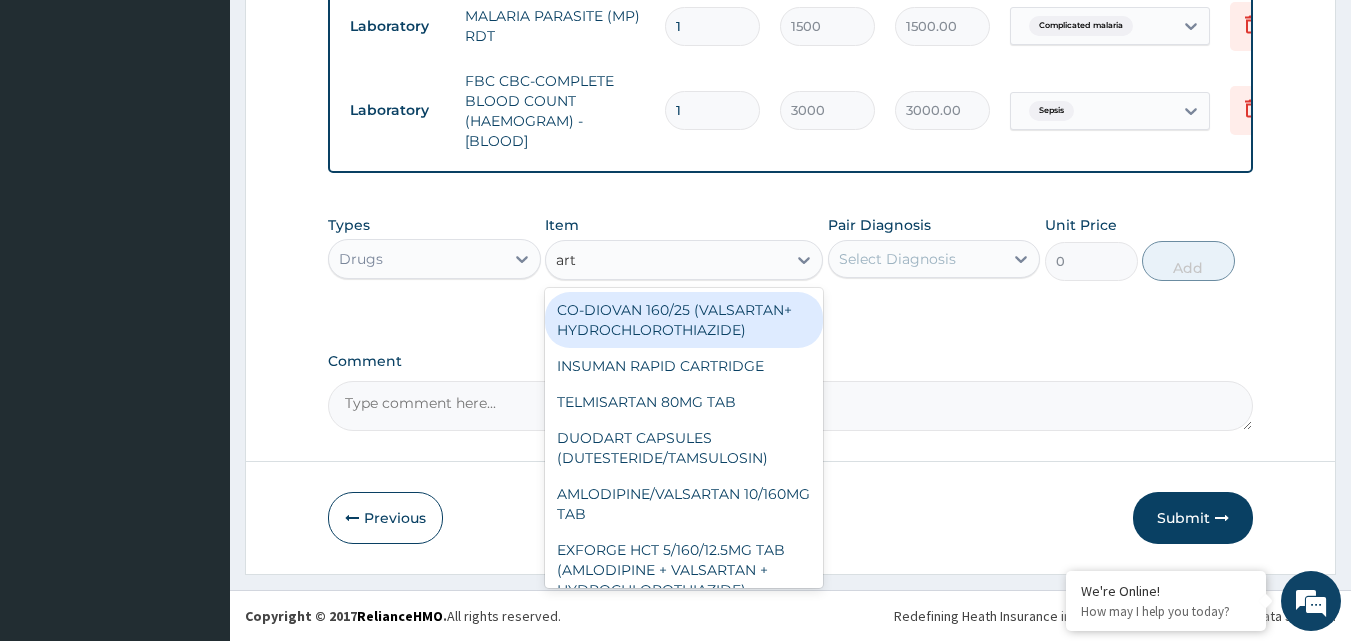 type on "arte" 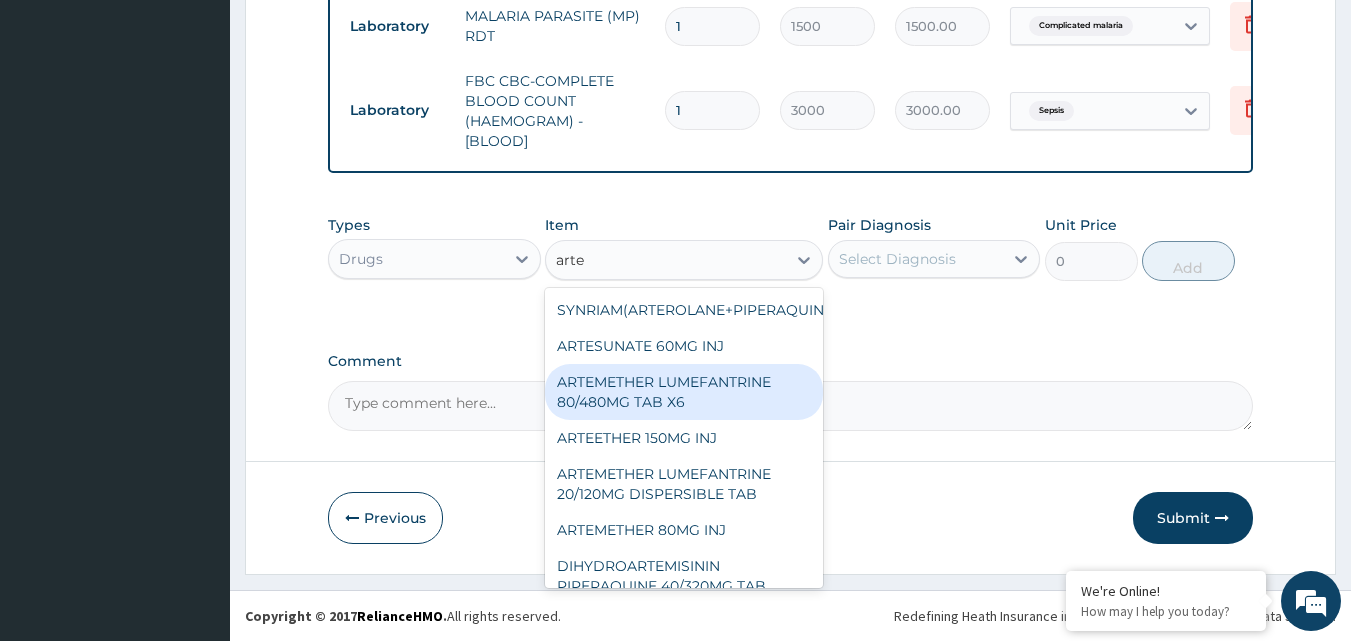 click on "ARTEMETHER LUMEFANTRINE 80/480MG TAB X6" at bounding box center (684, 392) 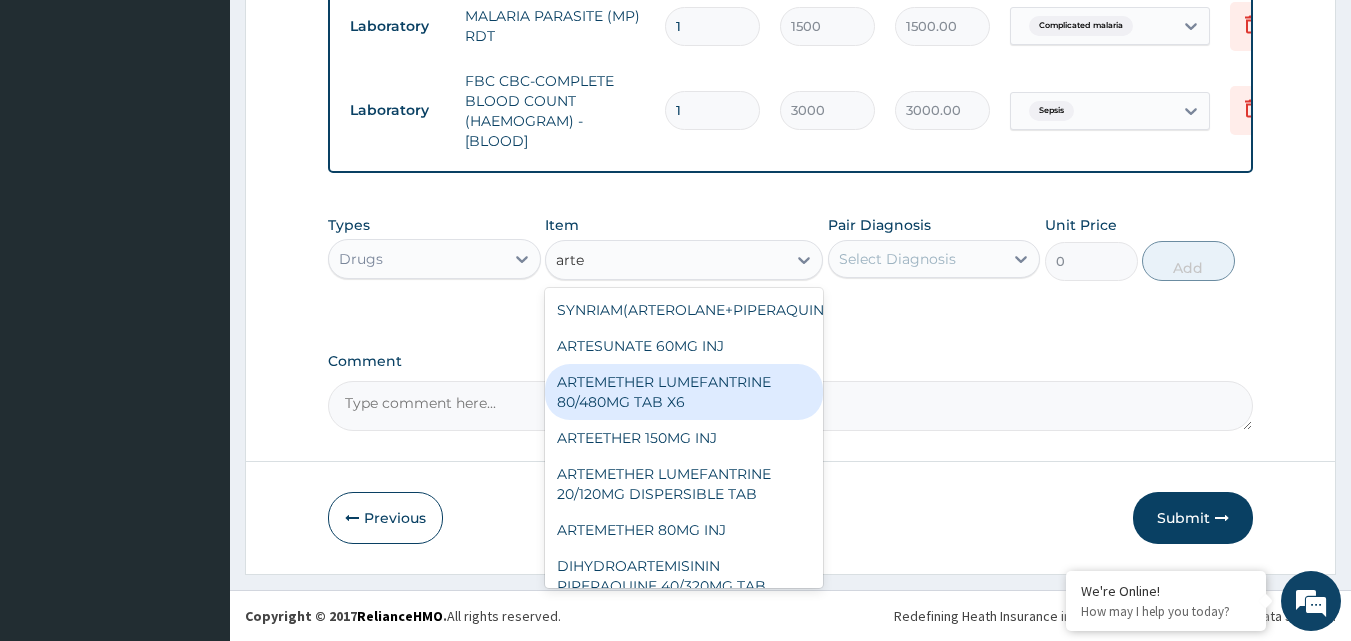 type 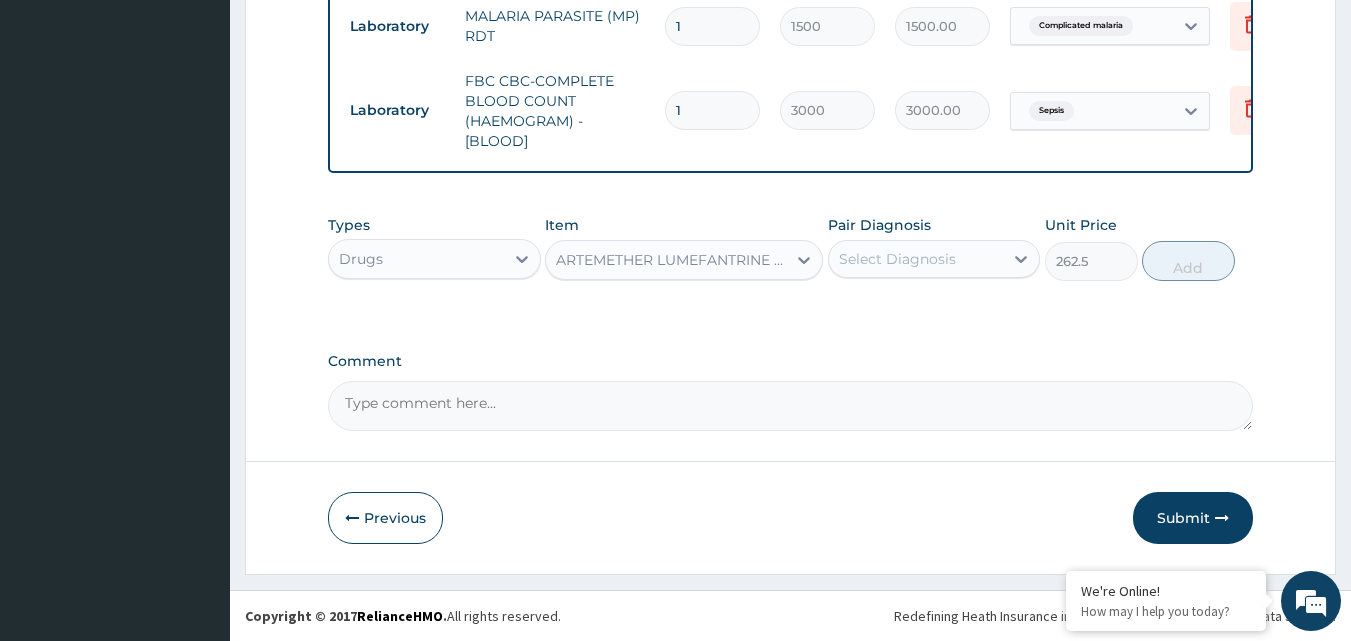 click on "Select Diagnosis" at bounding box center (897, 259) 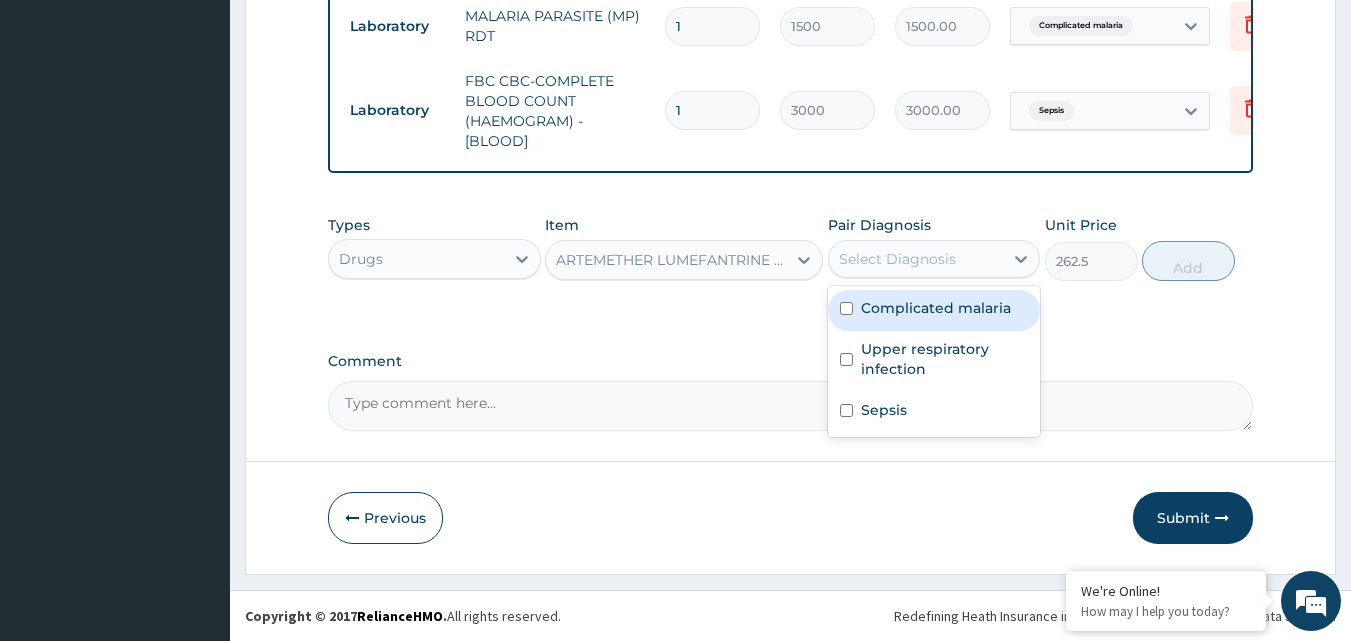 click on "Complicated malaria" at bounding box center [936, 308] 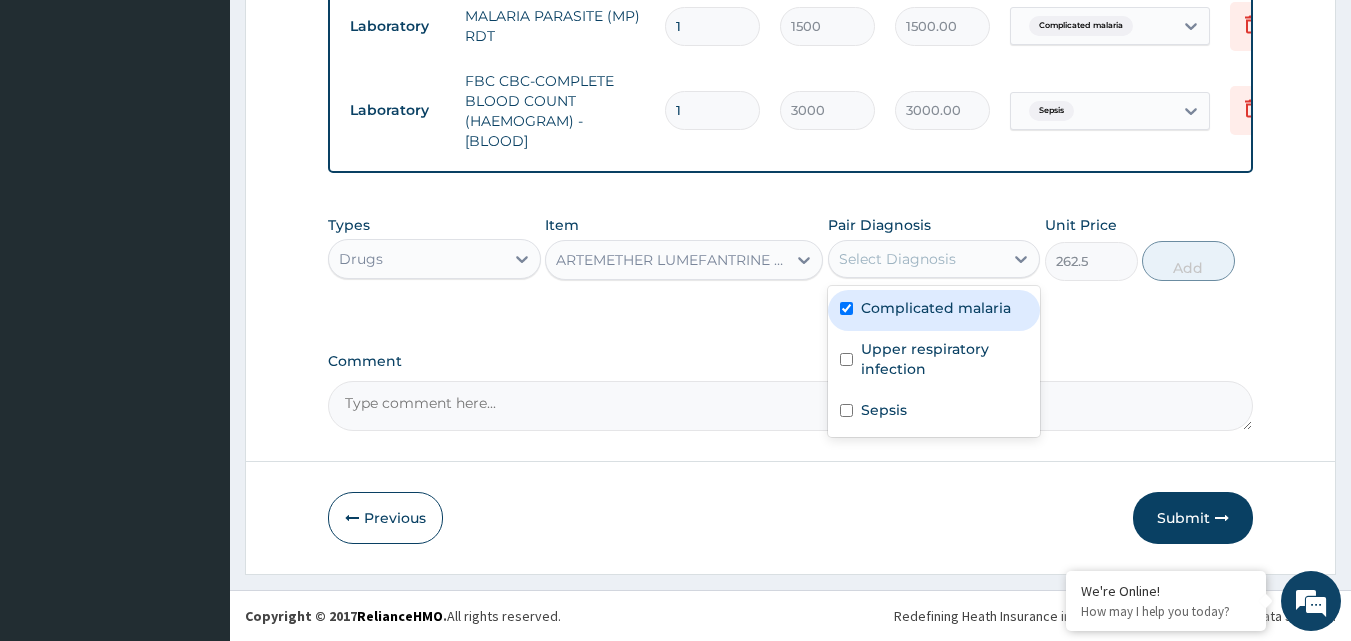 checkbox on "true" 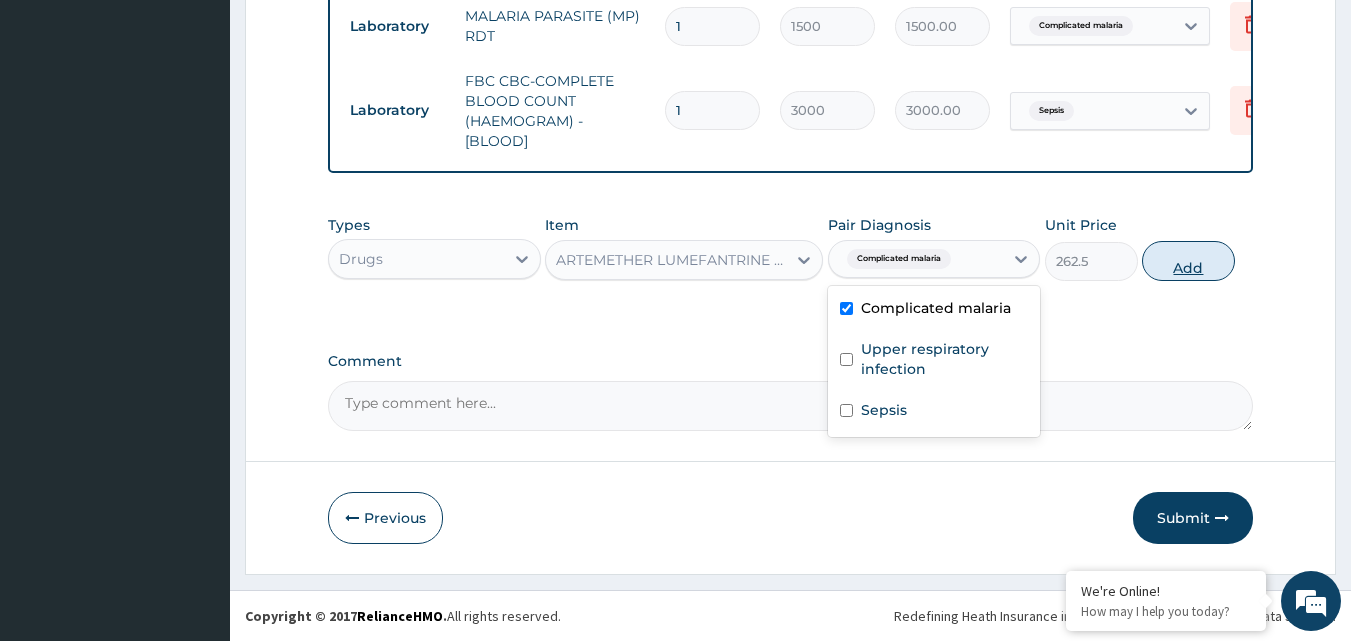 click on "Add" at bounding box center (1188, 261) 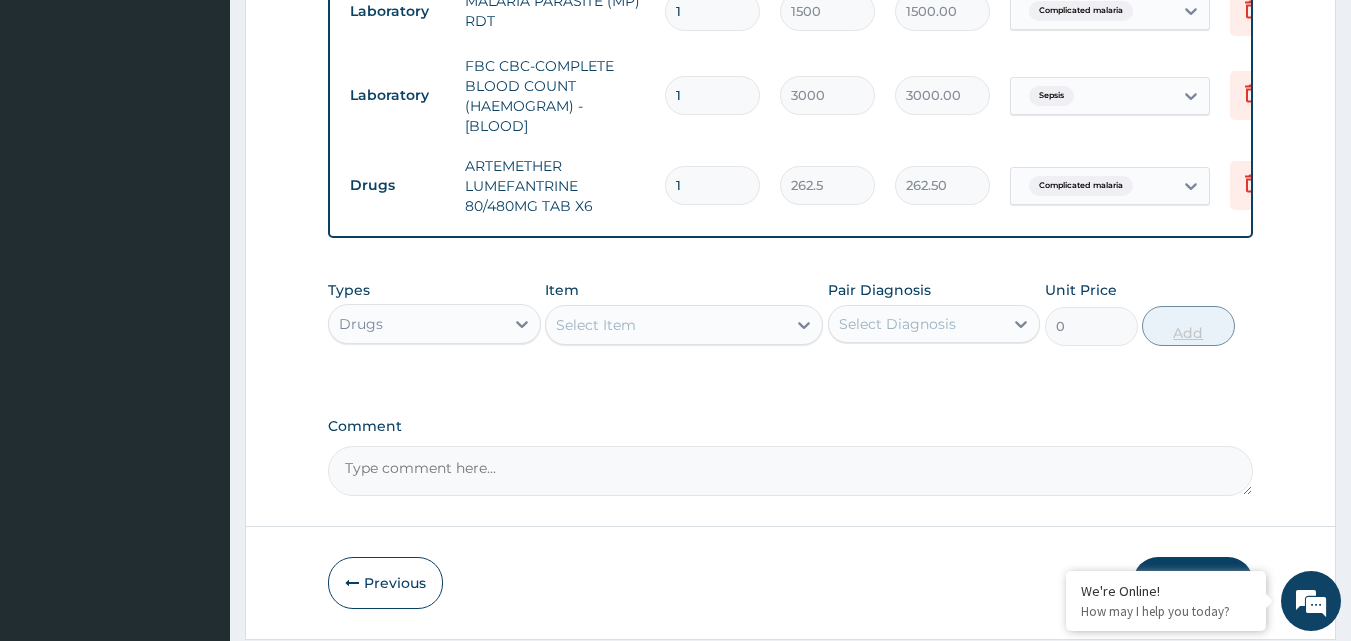 type 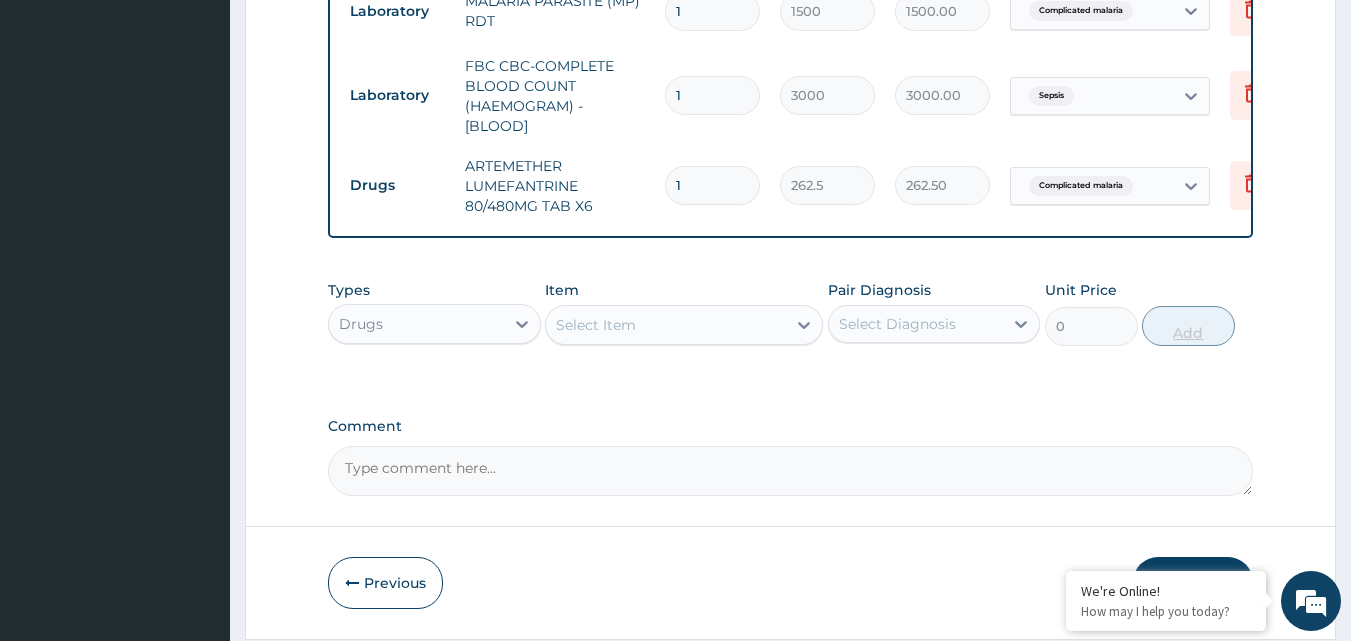type on "0.00" 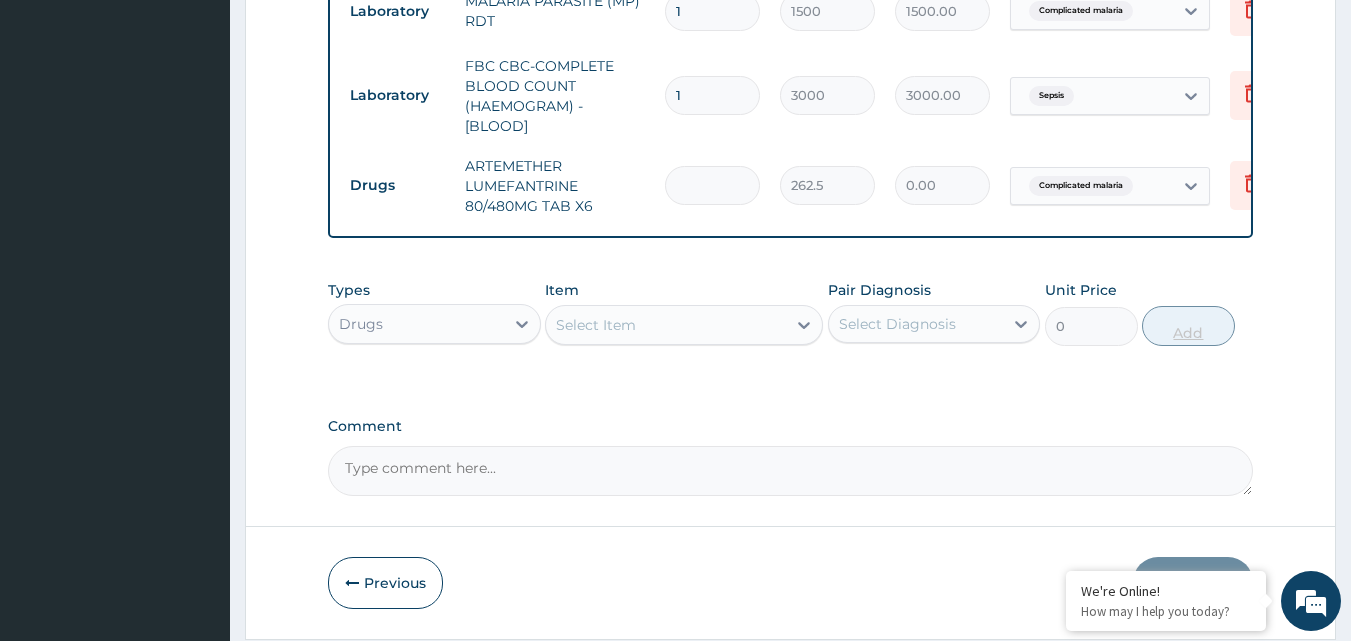 type on "6" 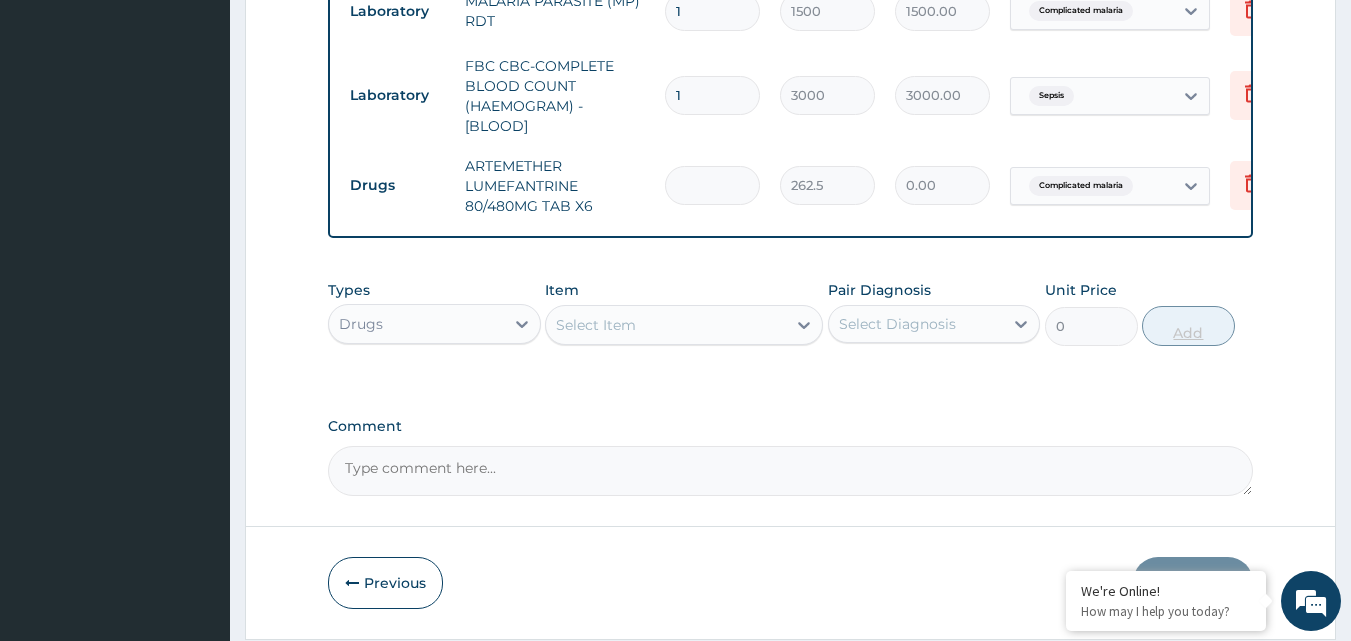 type on "1575.00" 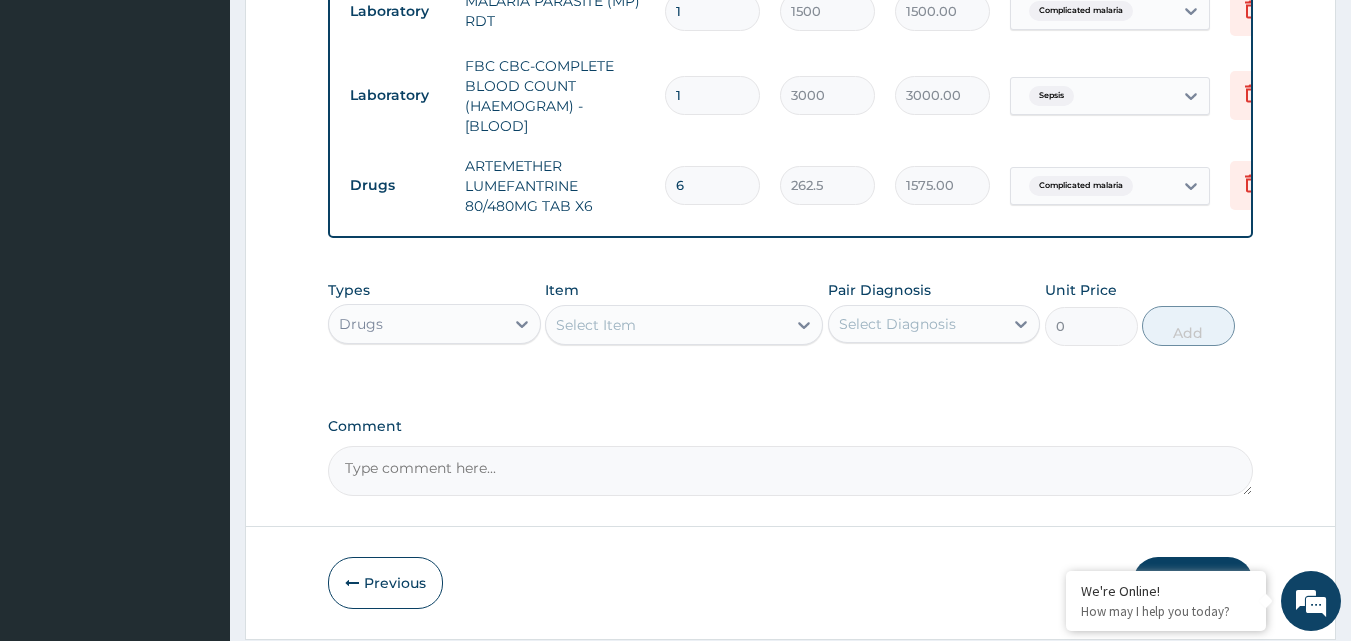type on "6" 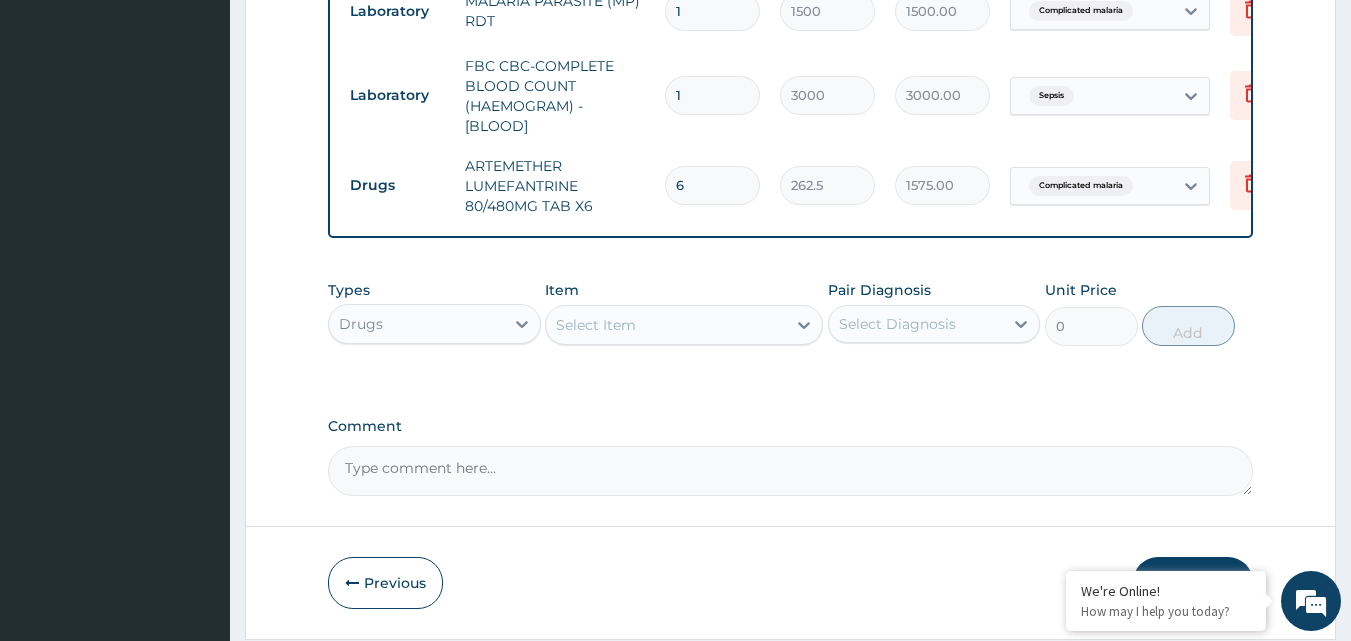 click on "Select Item" at bounding box center [596, 325] 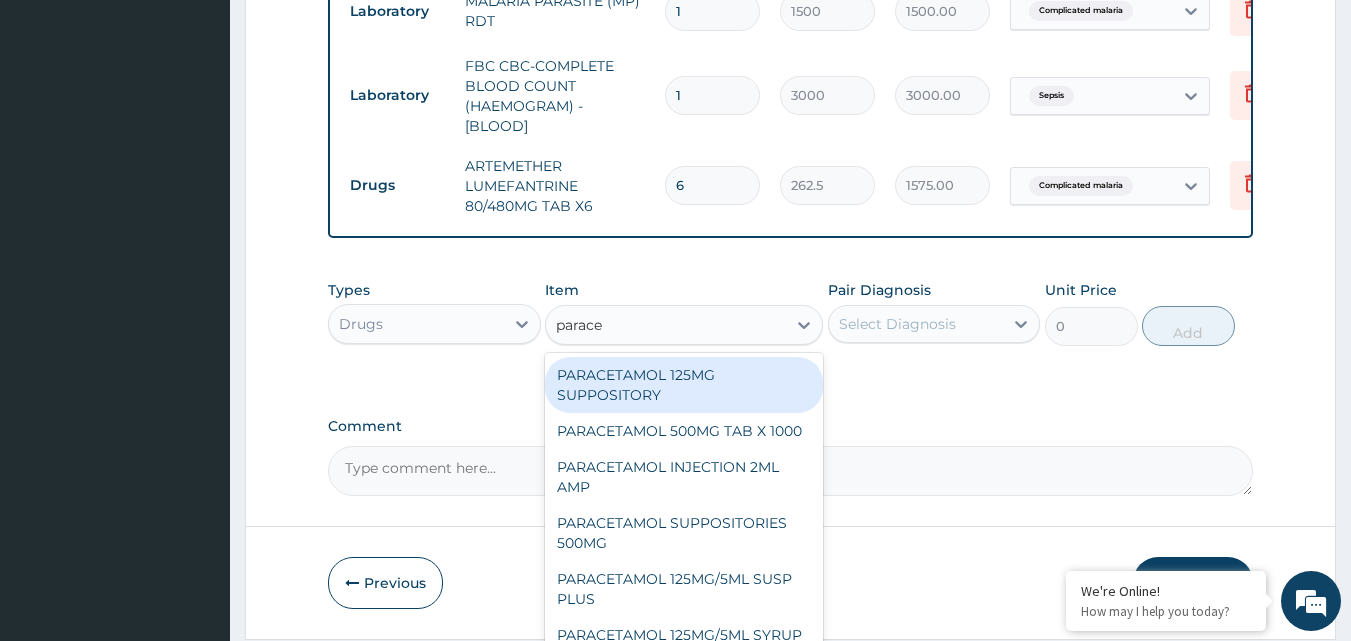 type on "paracet" 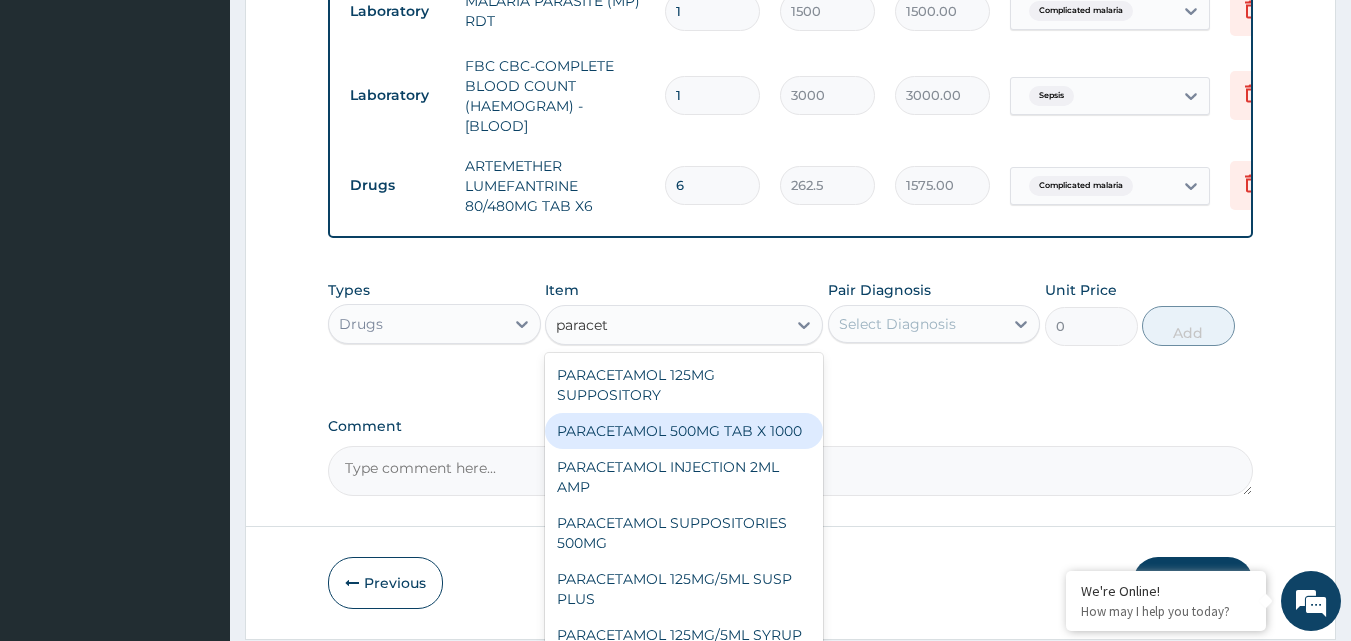 click on "PARACETAMOL 500MG TAB X 1000" at bounding box center (684, 431) 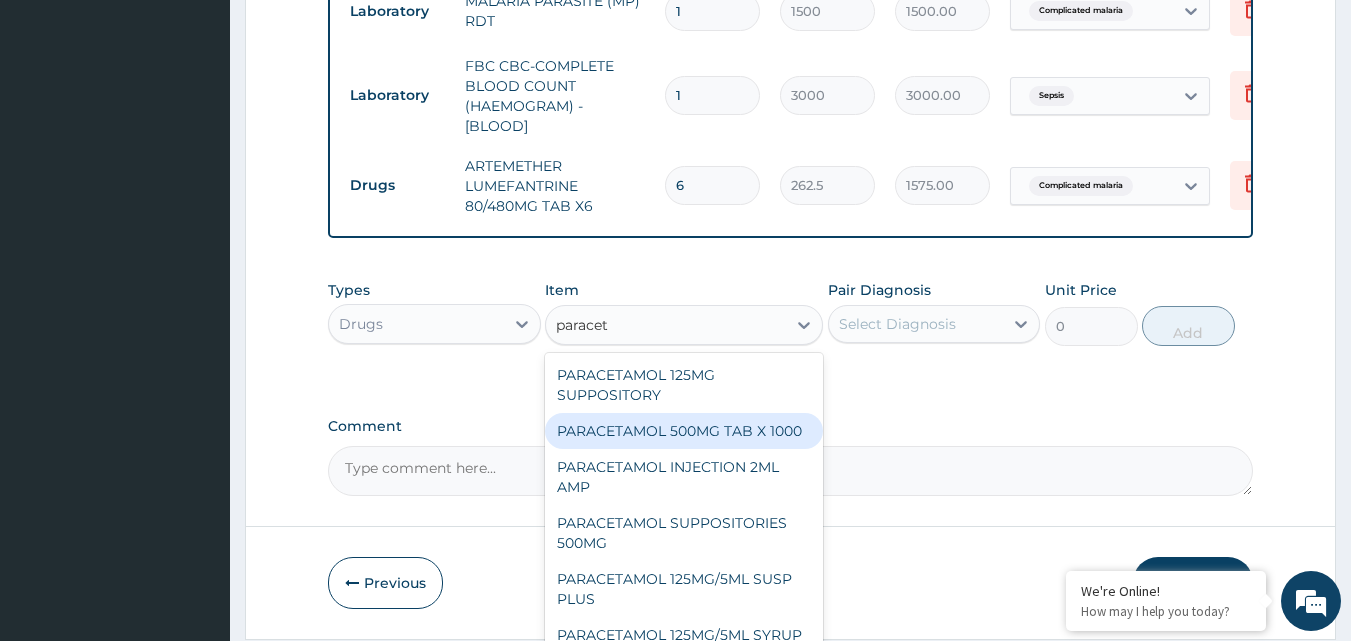 type 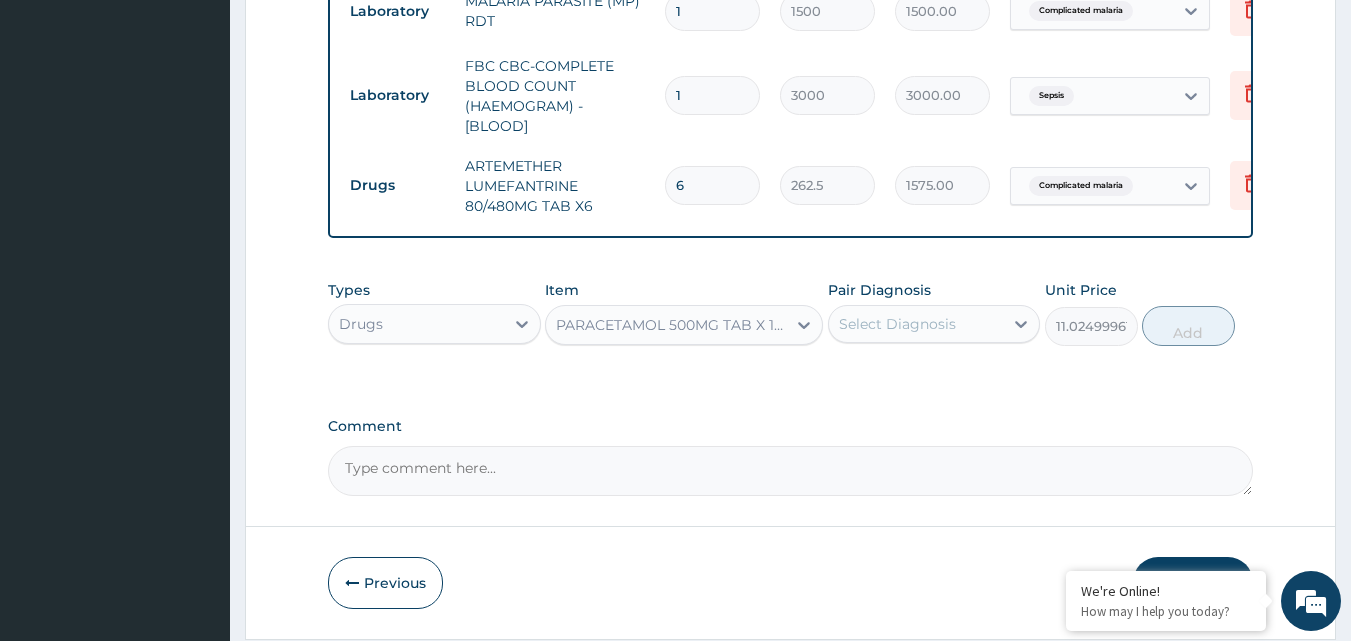 click on "Select Diagnosis" at bounding box center (897, 324) 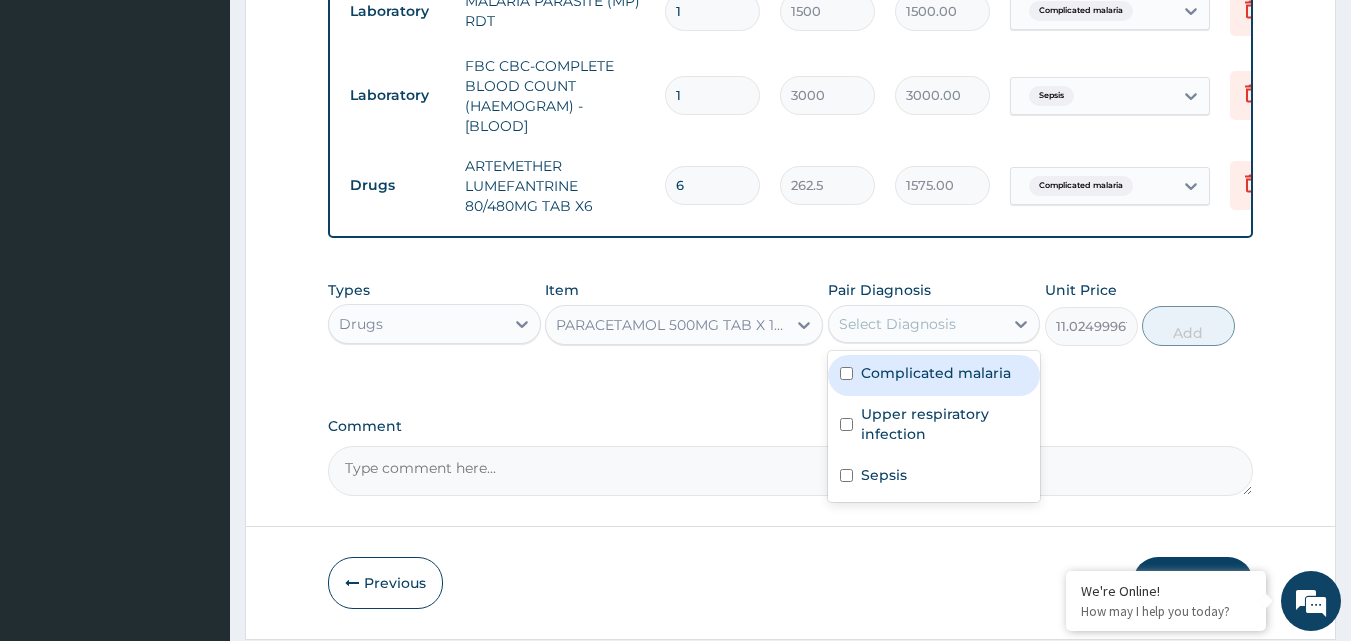 click on "Complicated malaria" at bounding box center (936, 373) 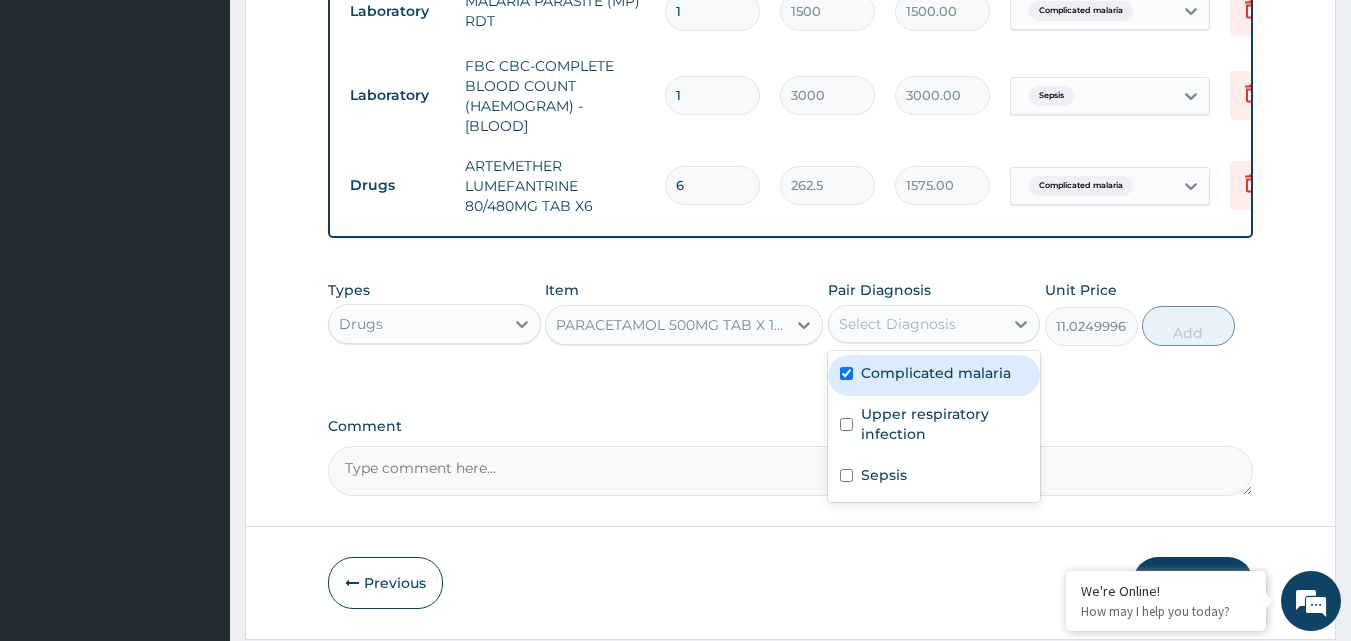 checkbox on "true" 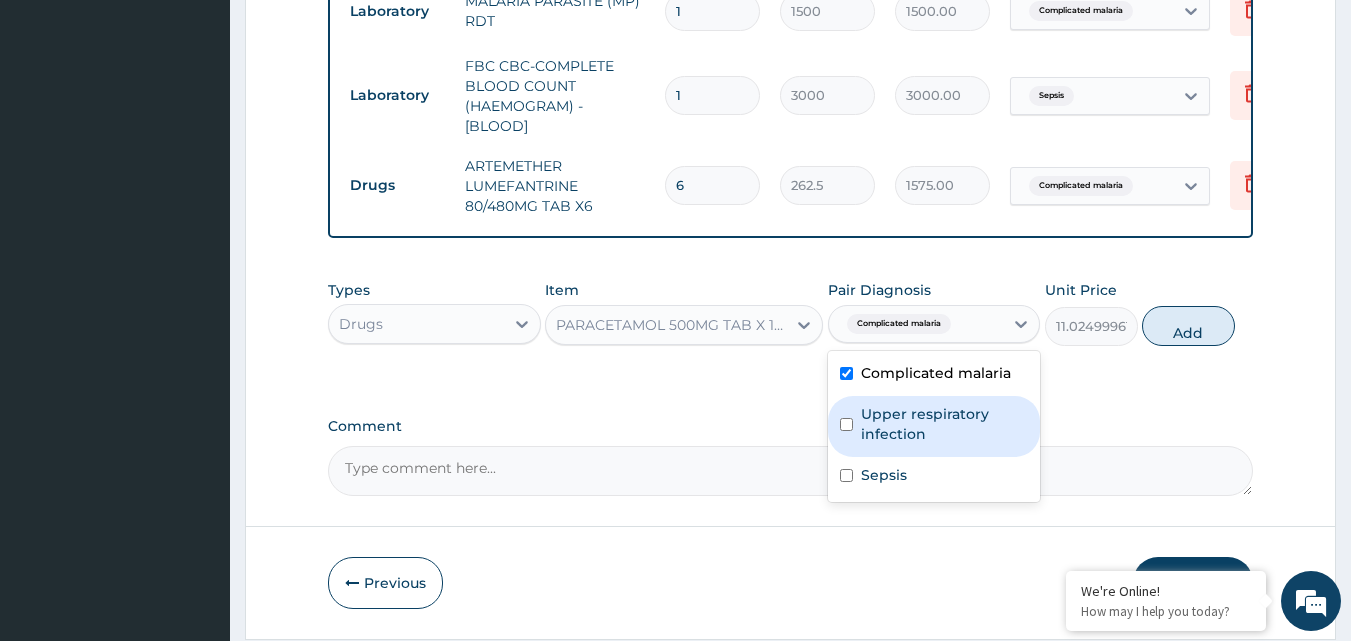 click on "Upper respiratory infection" at bounding box center [945, 424] 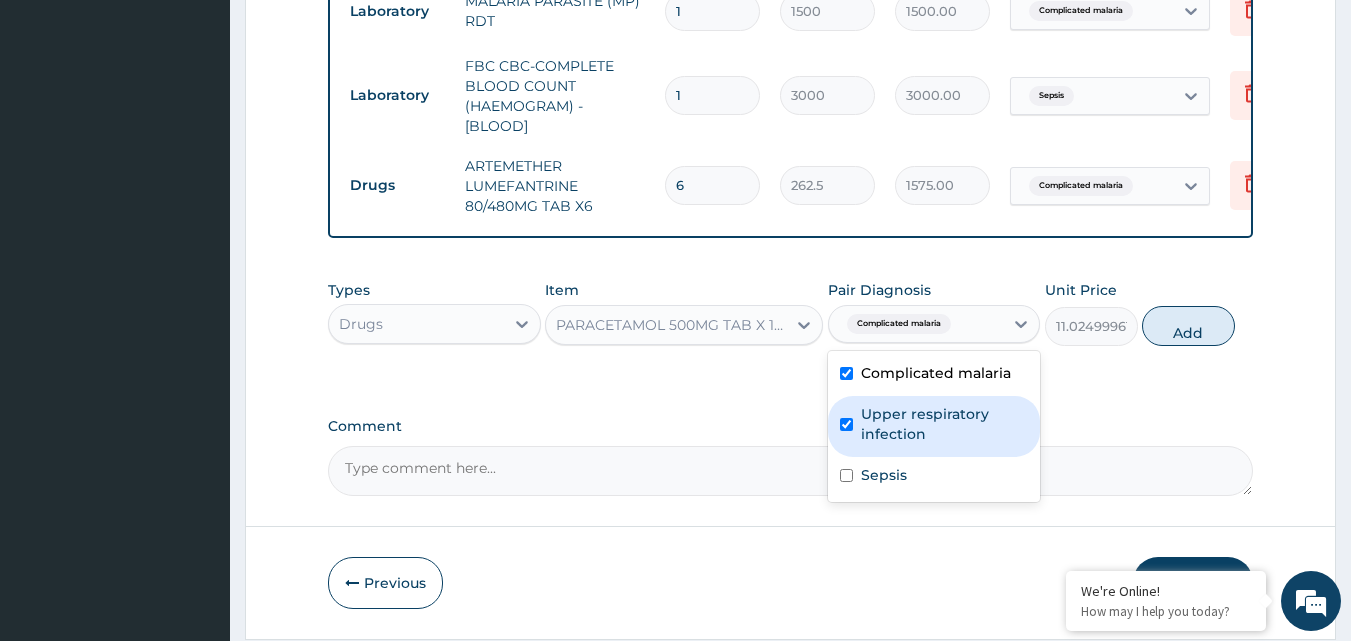 checkbox on "true" 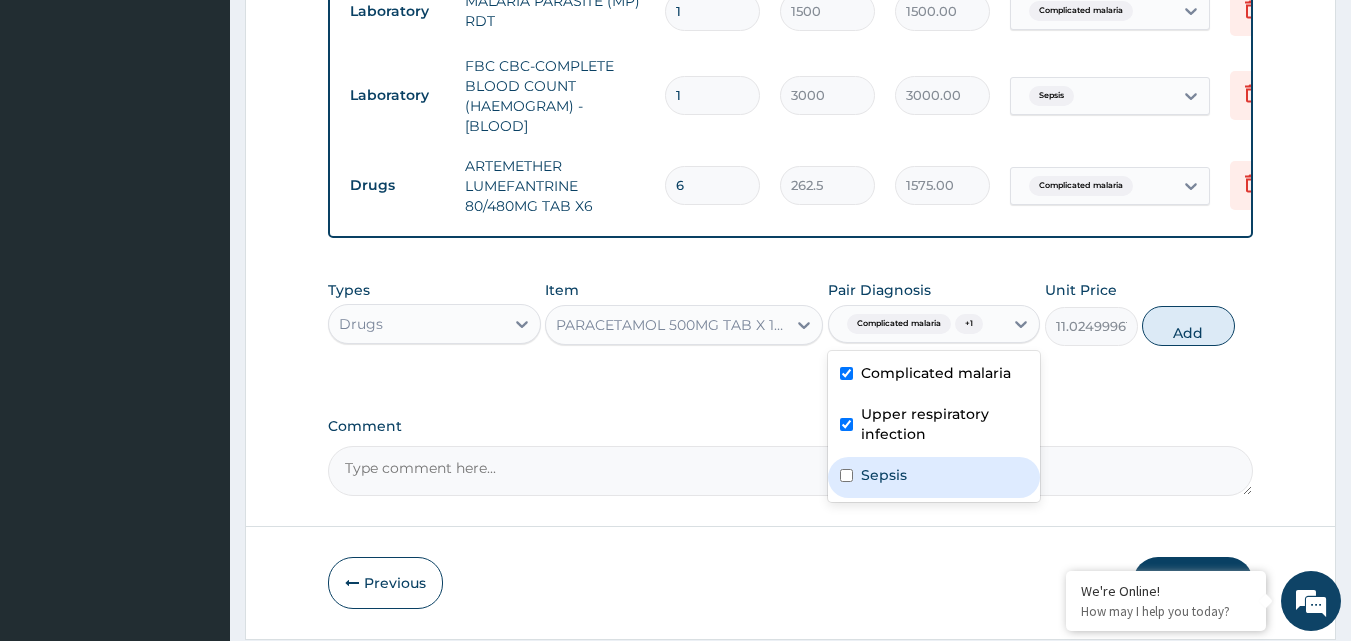 click on "Sepsis" at bounding box center (884, 475) 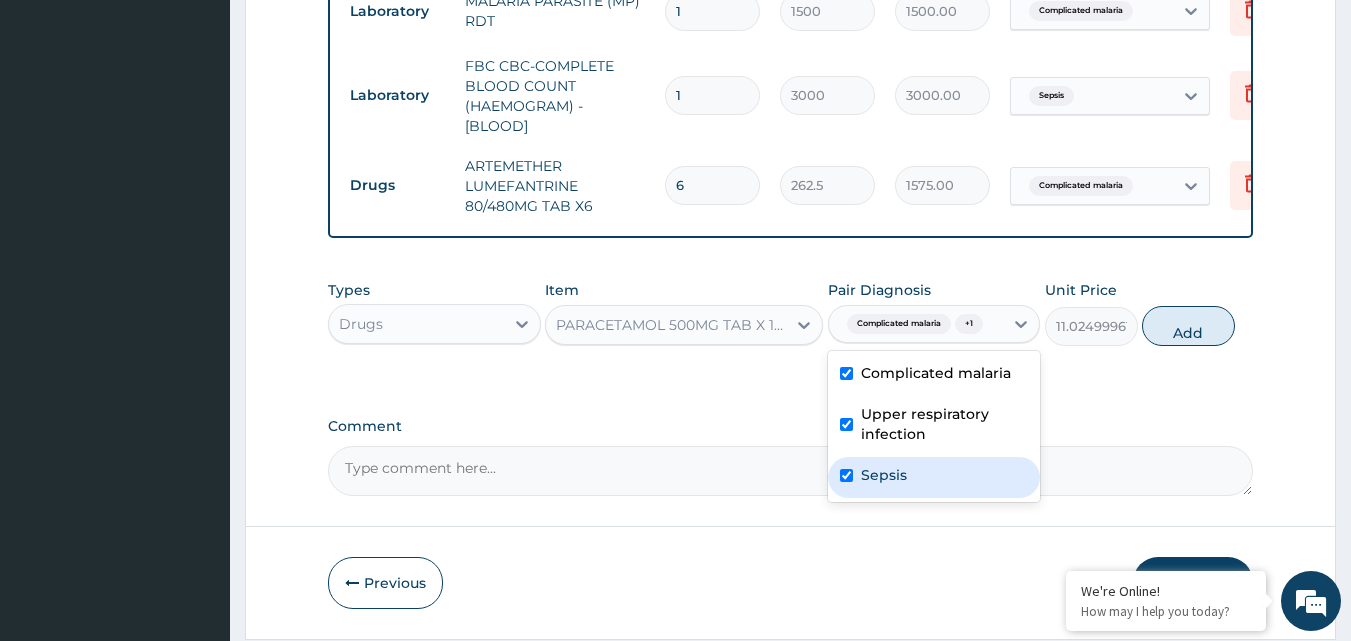 checkbox on "true" 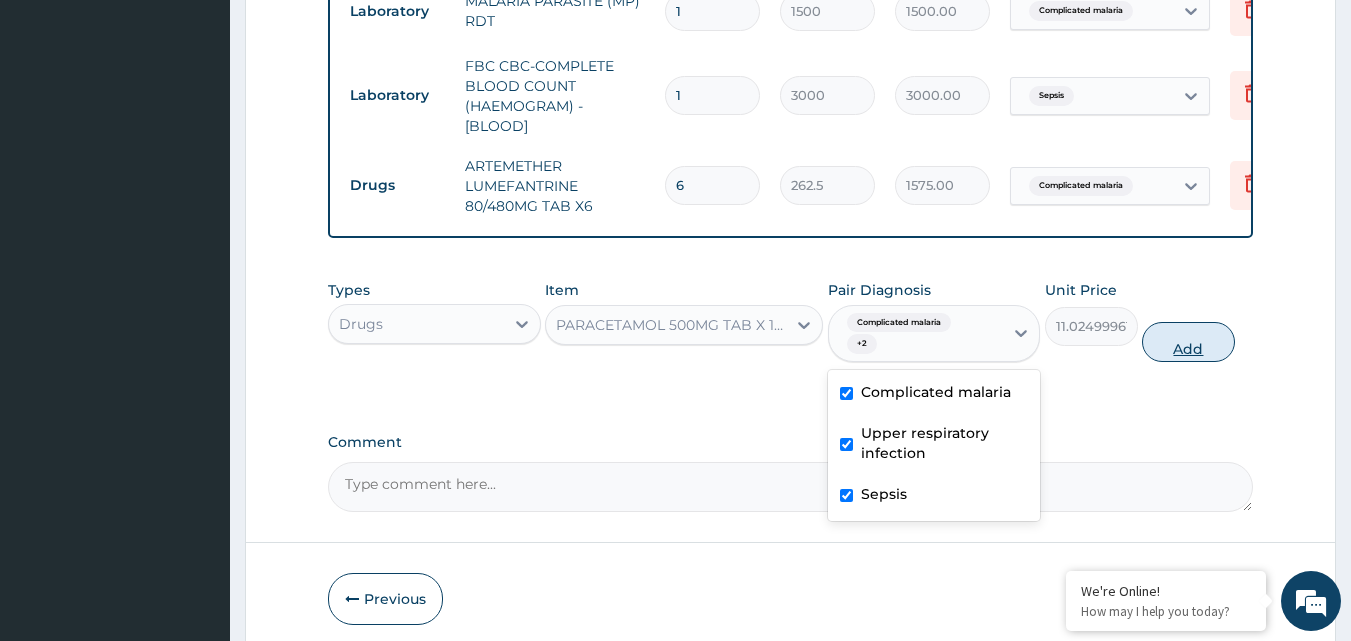 click on "Add" at bounding box center (1188, 342) 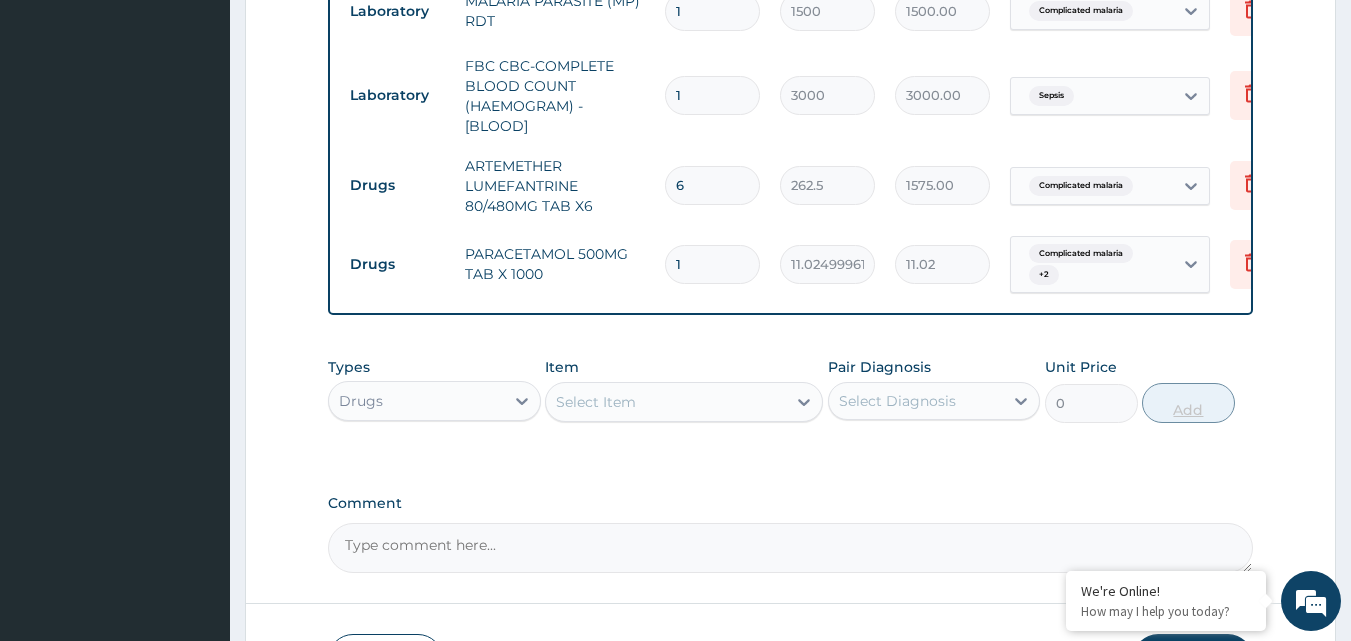 type on "18" 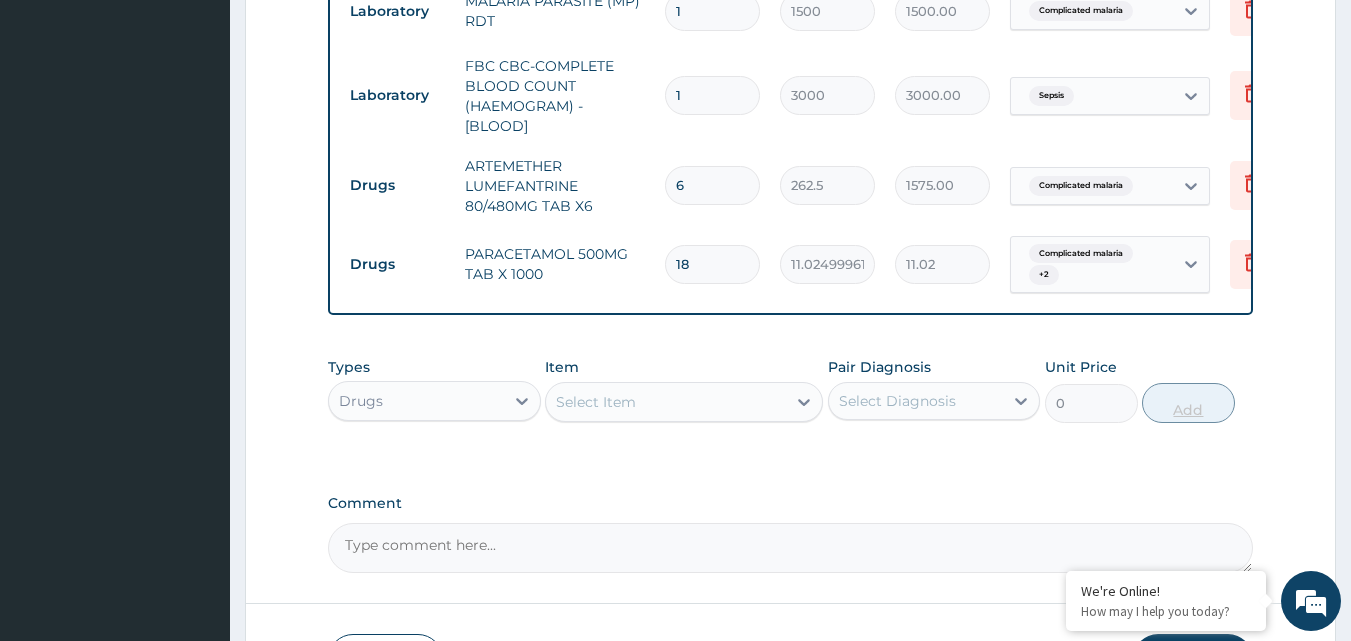type on "198.45" 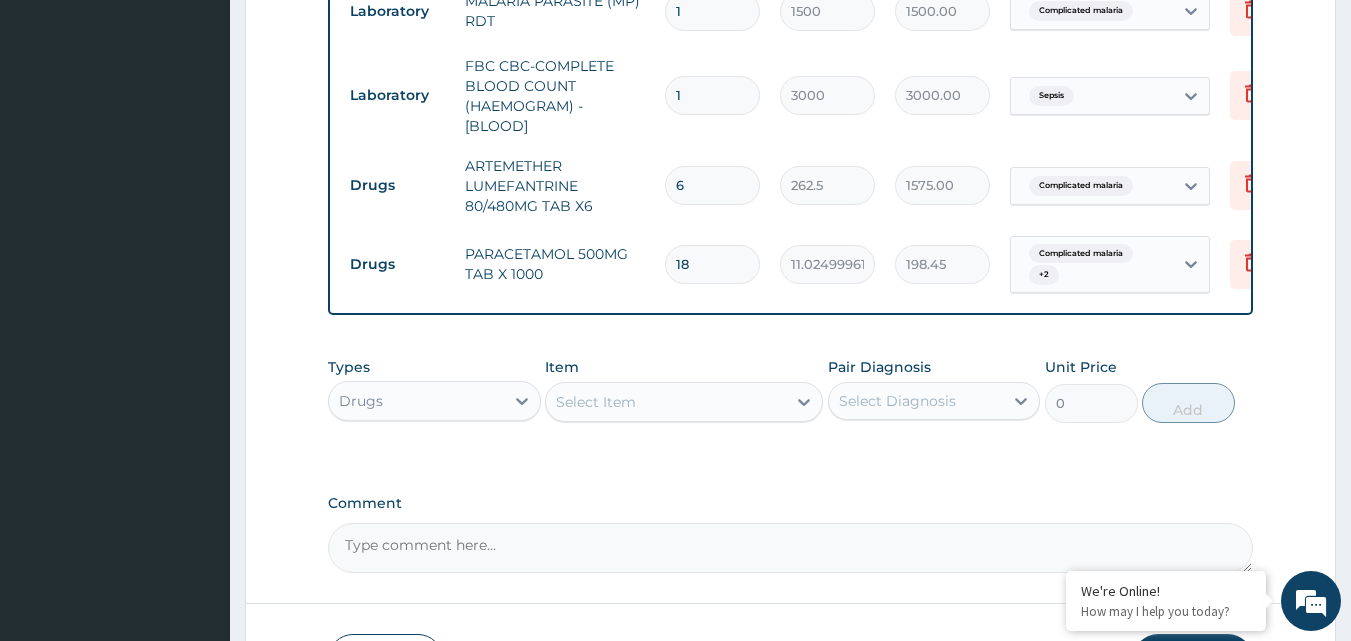 type on "18" 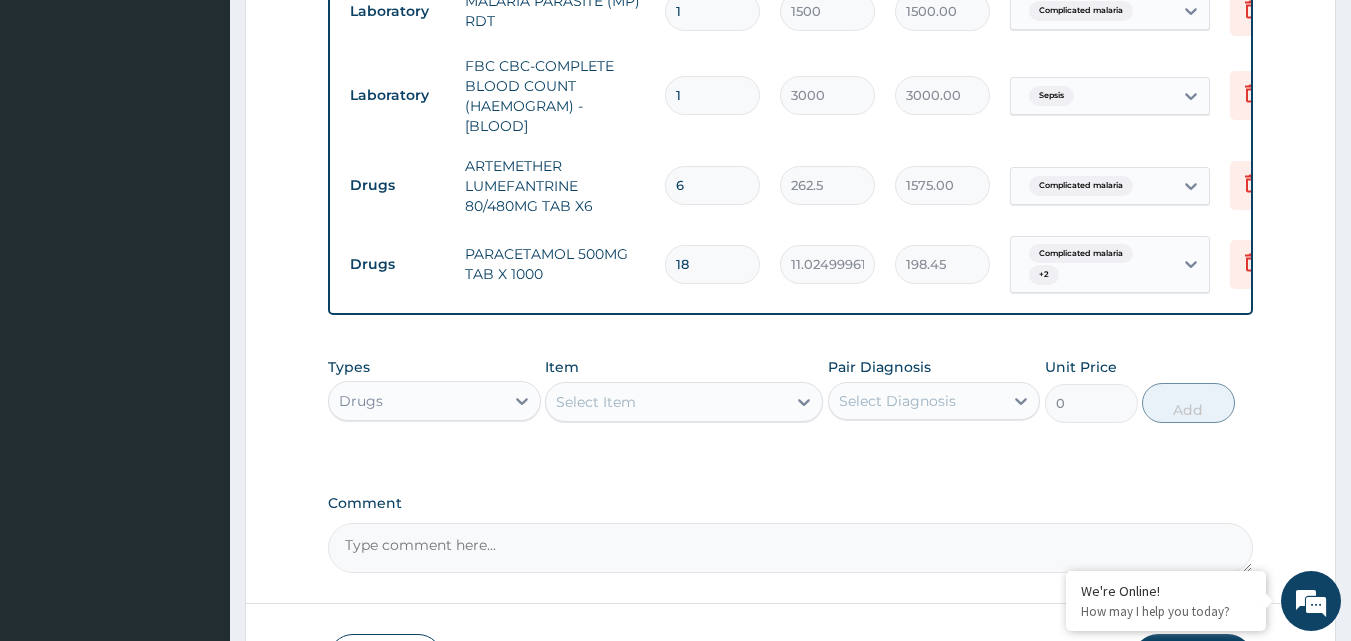 click on "Select Item" at bounding box center [666, 402] 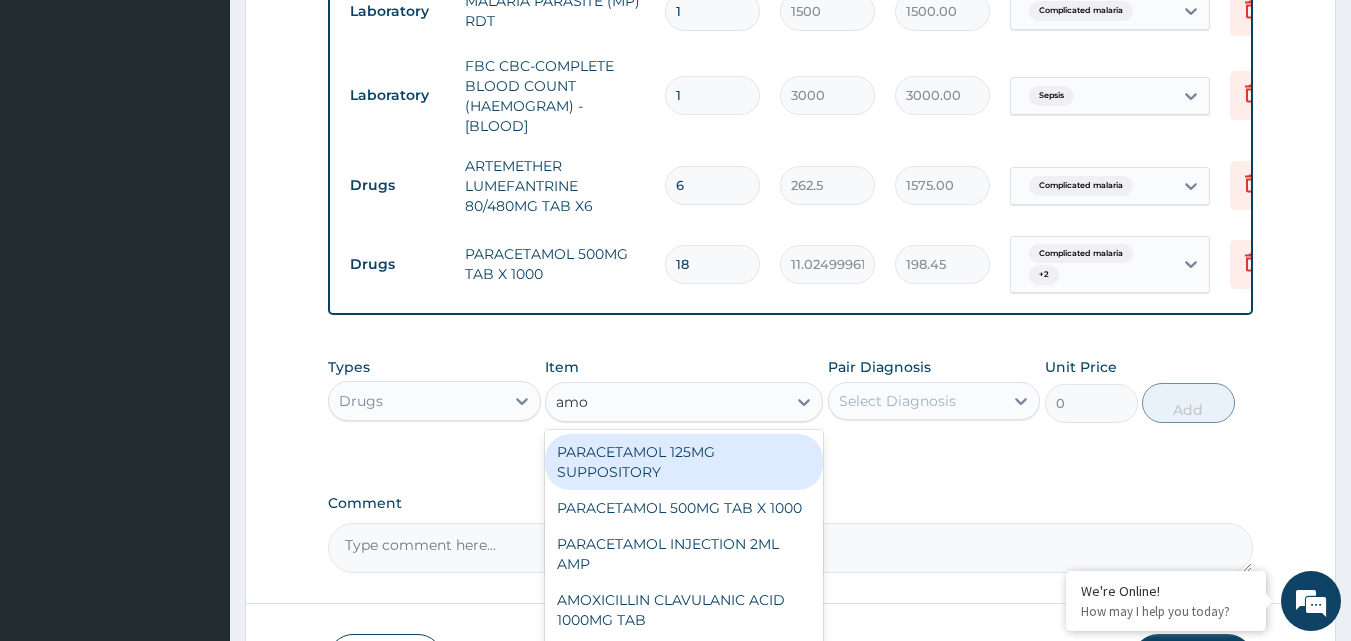type on "amox" 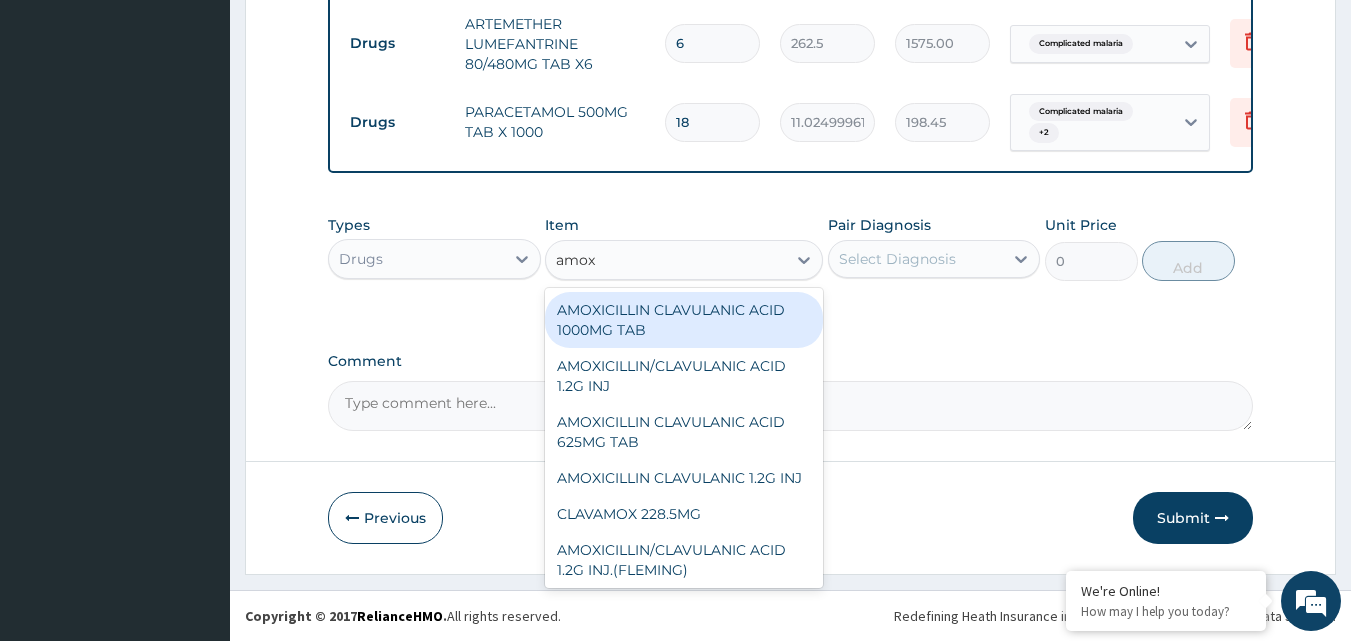 scroll, scrollTop: 1078, scrollLeft: 0, axis: vertical 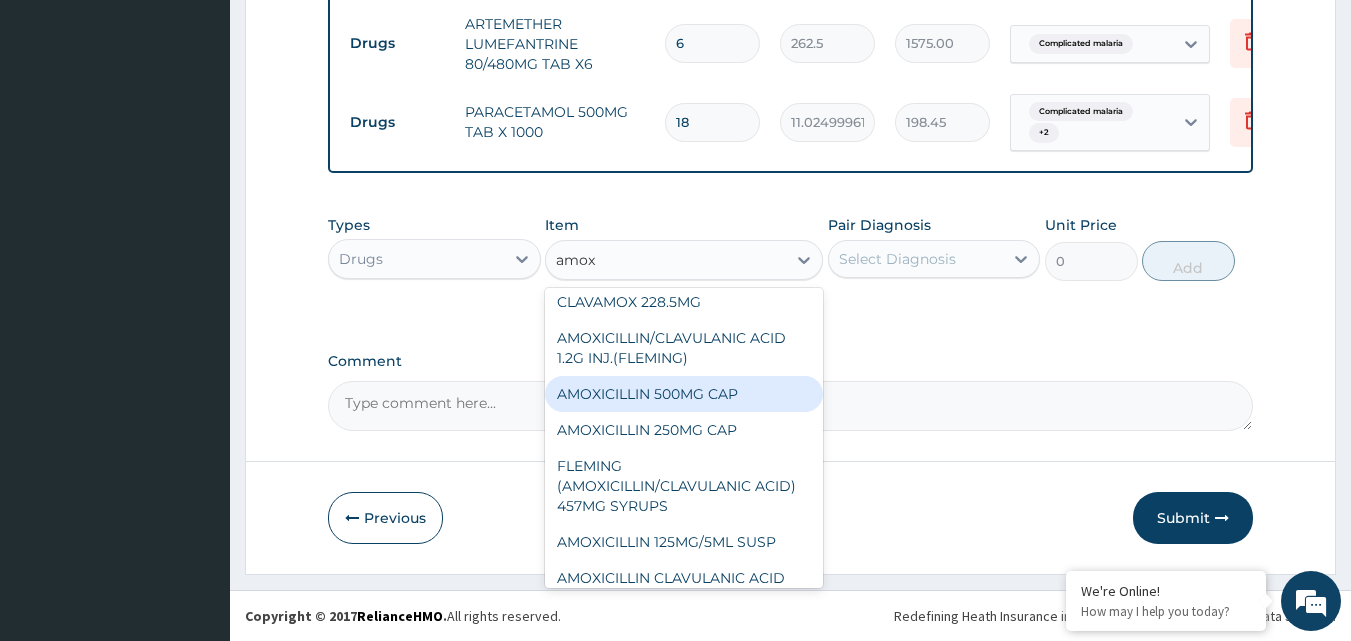 click on "AMOXICILLIN 500MG CAP" at bounding box center [684, 394] 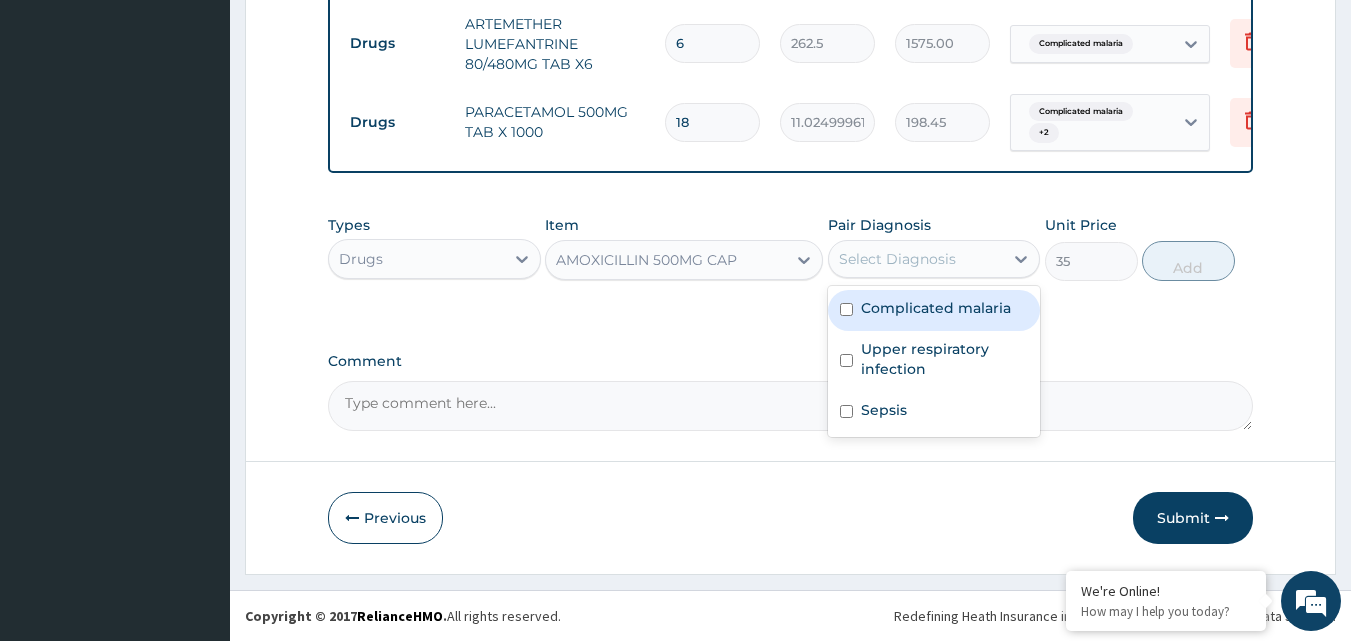 click on "Select Diagnosis" at bounding box center (897, 259) 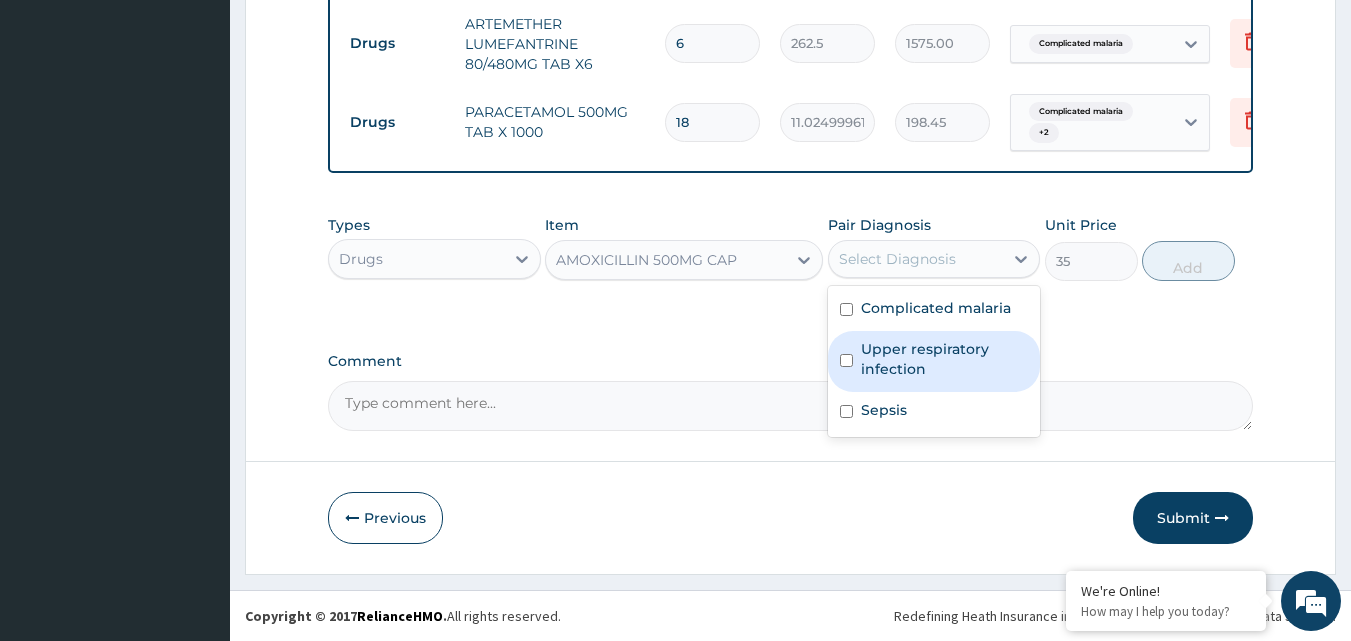 click on "Upper respiratory infection" at bounding box center (945, 359) 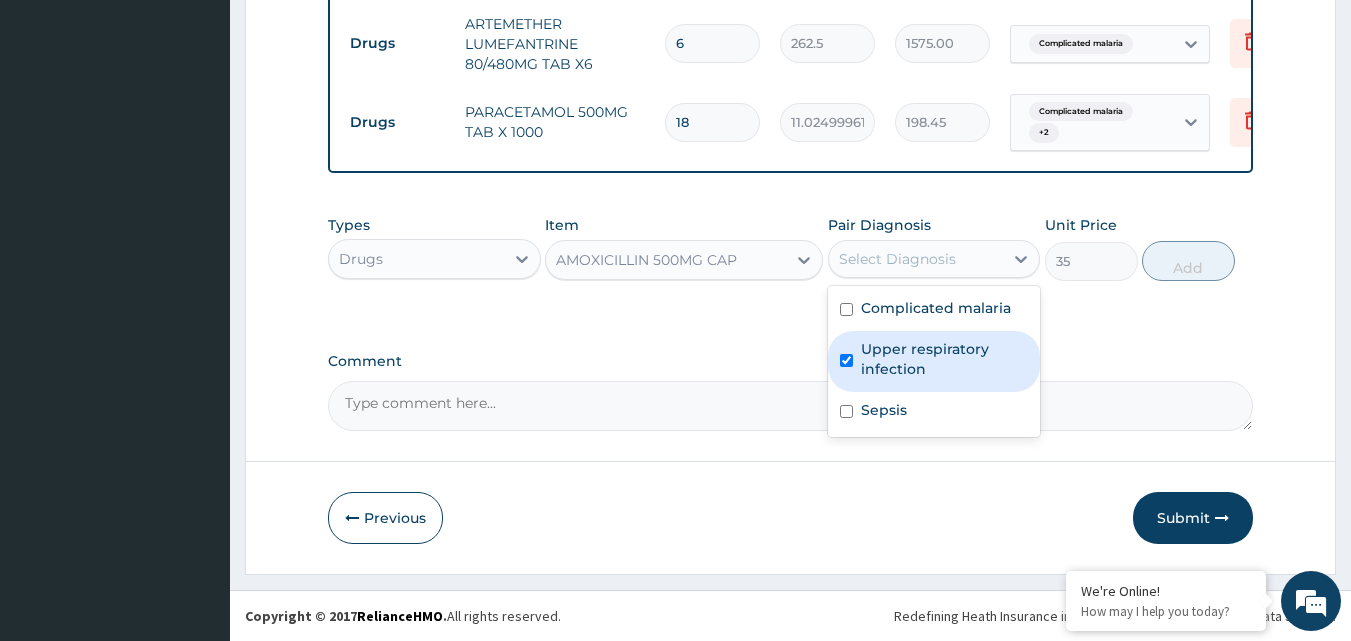 checkbox on "true" 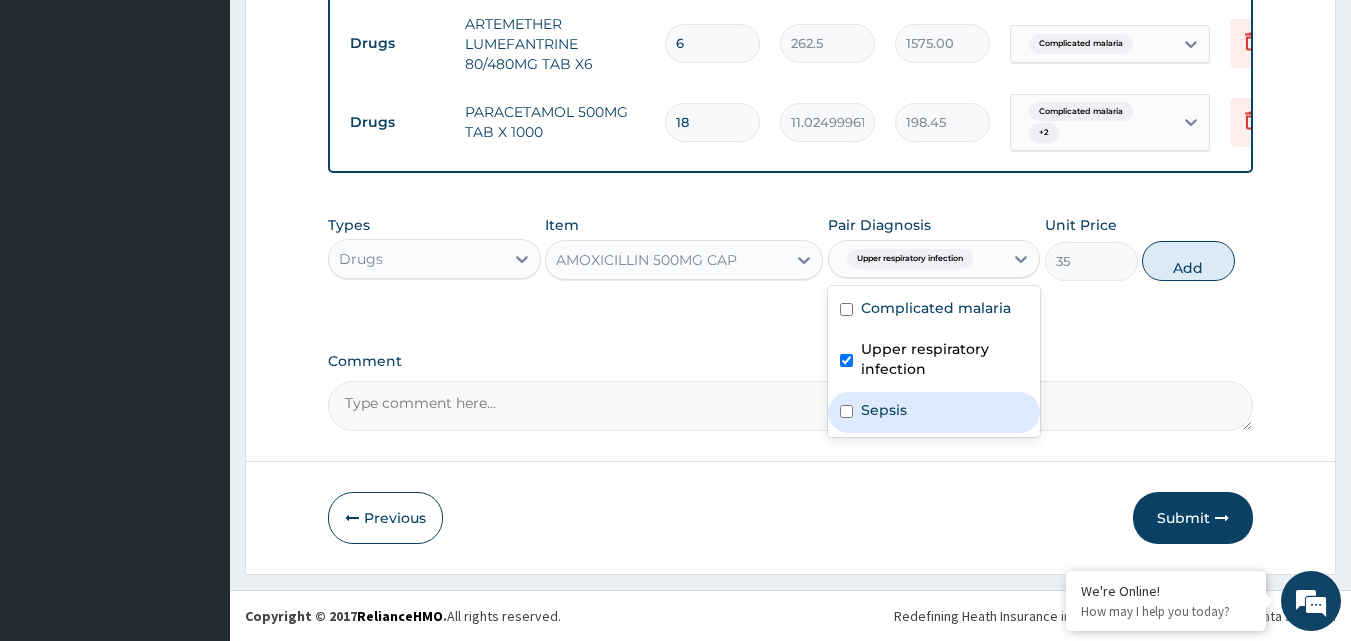 click on "Sepsis" at bounding box center [934, 412] 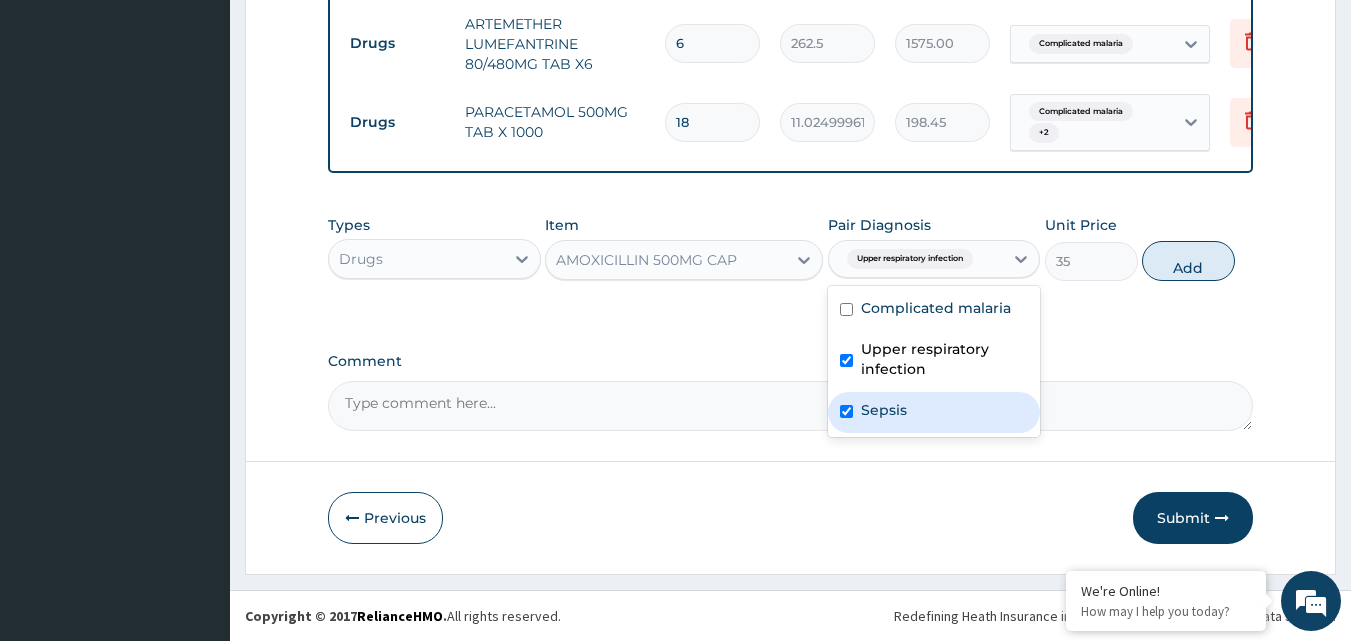 checkbox on "true" 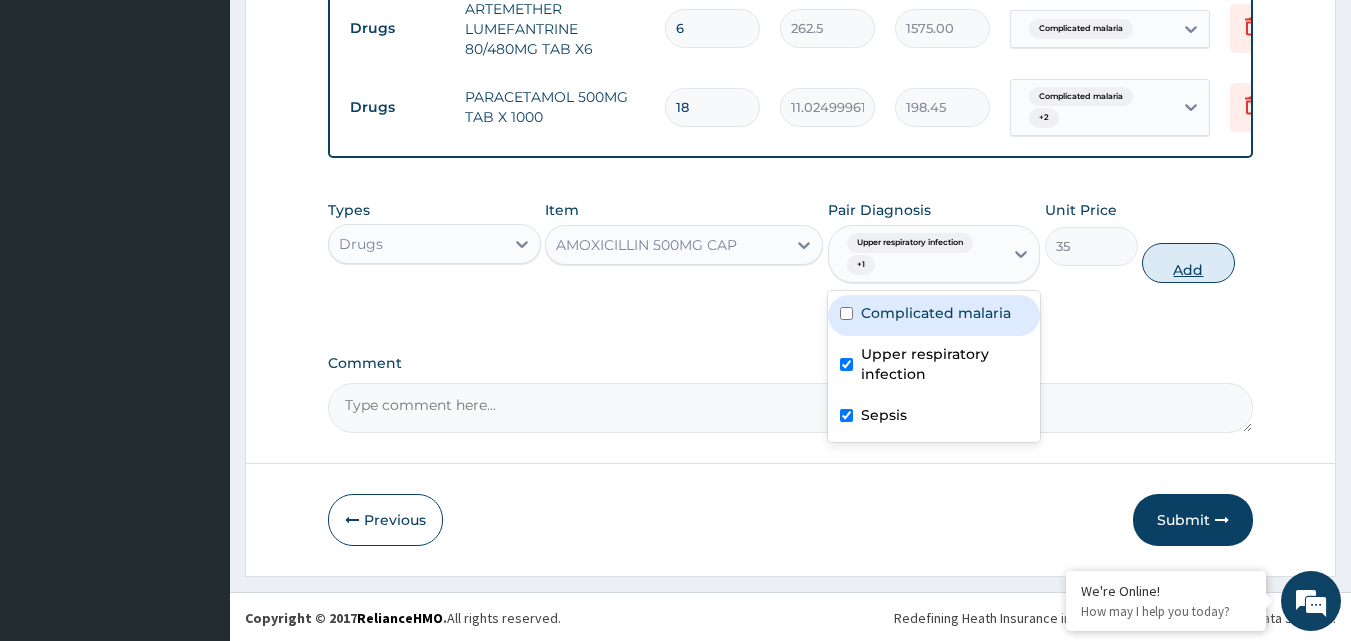 click on "Add" at bounding box center [1188, 263] 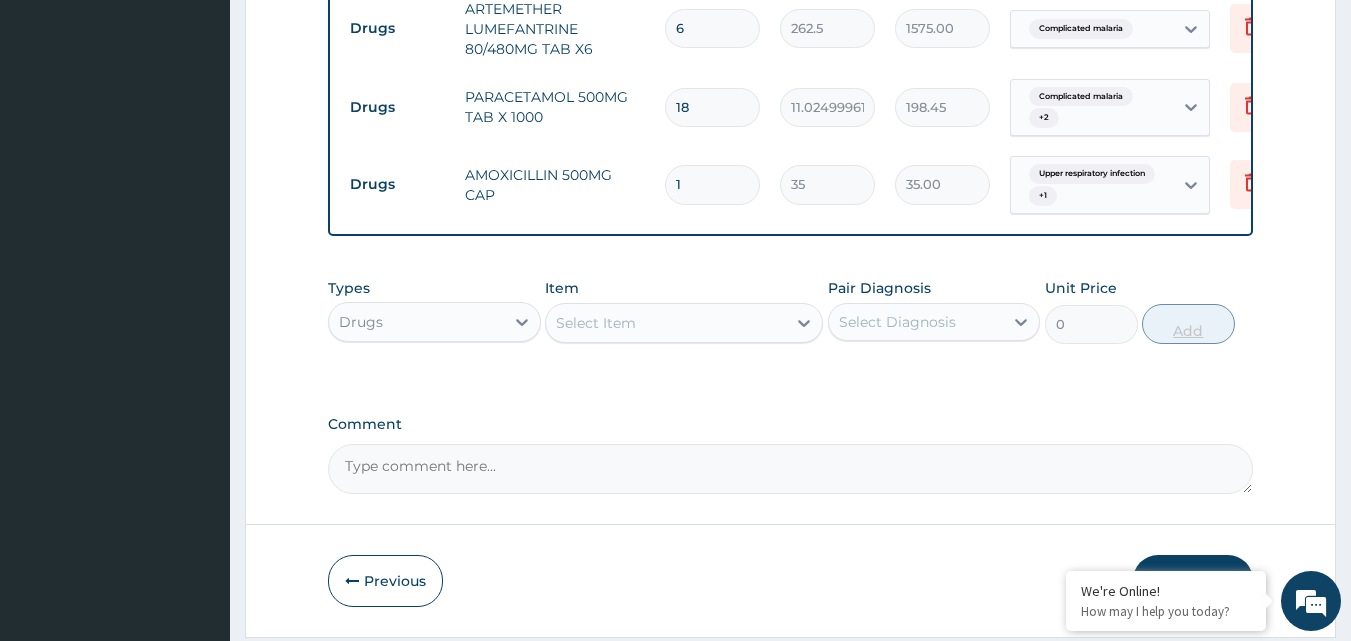 type on "15" 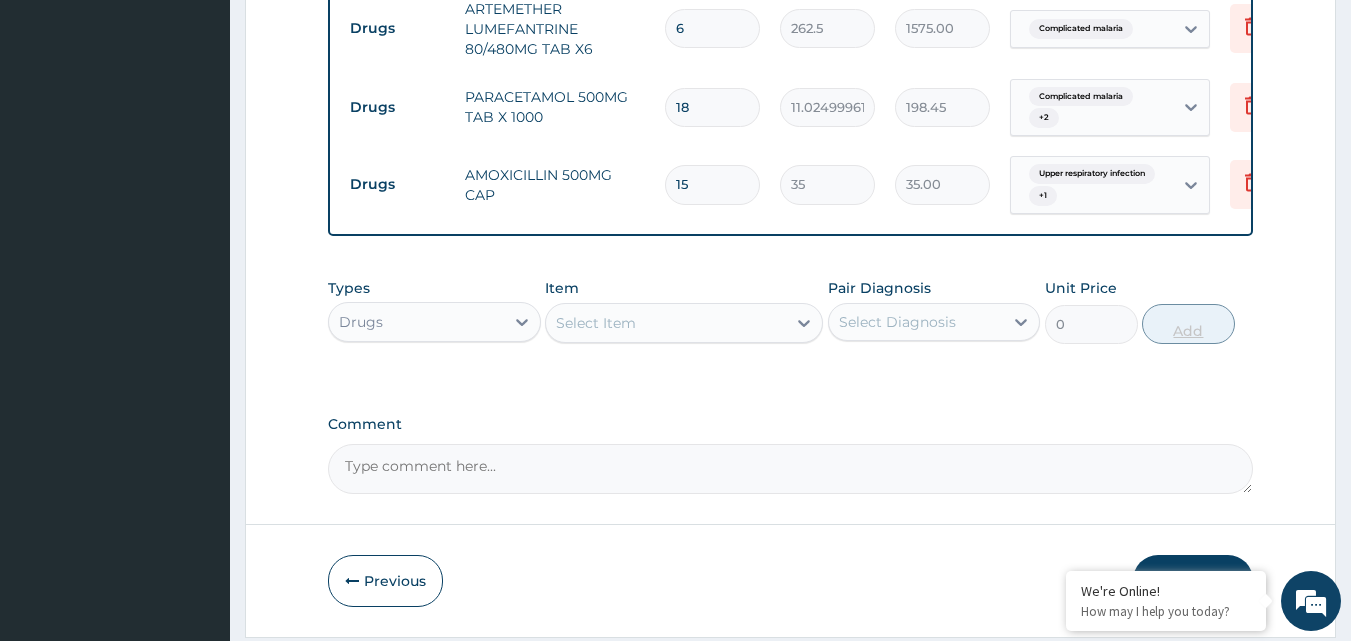 type on "525.00" 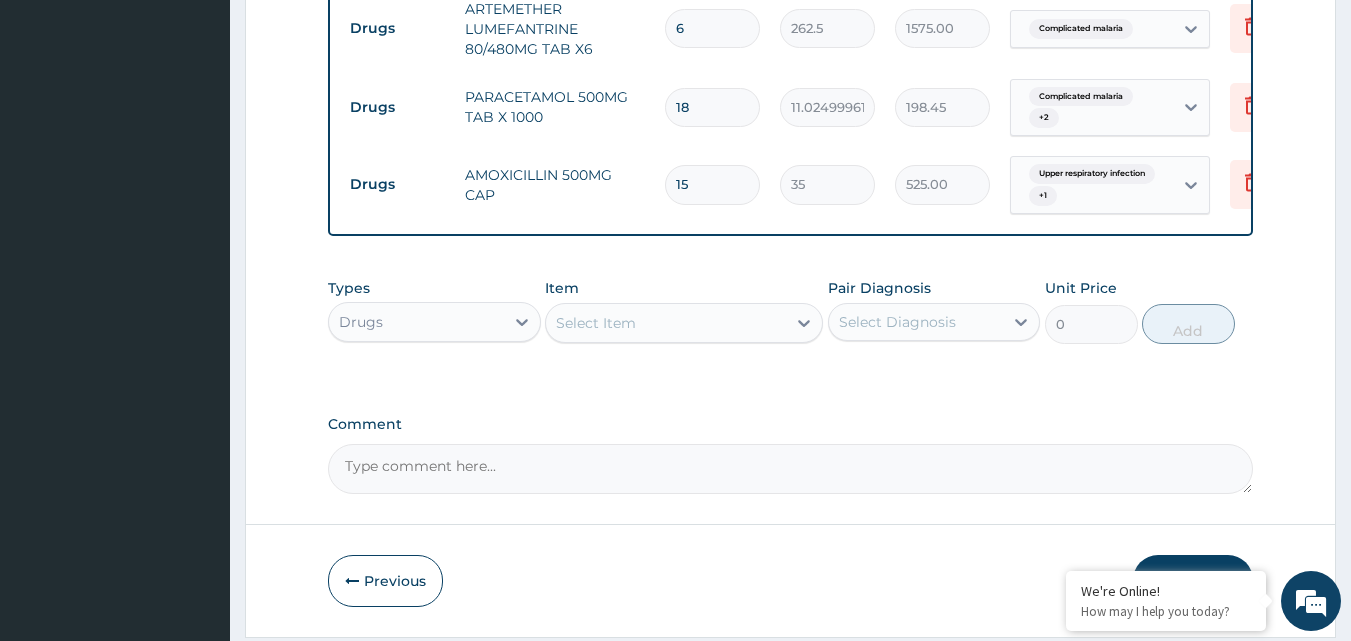 type on "15" 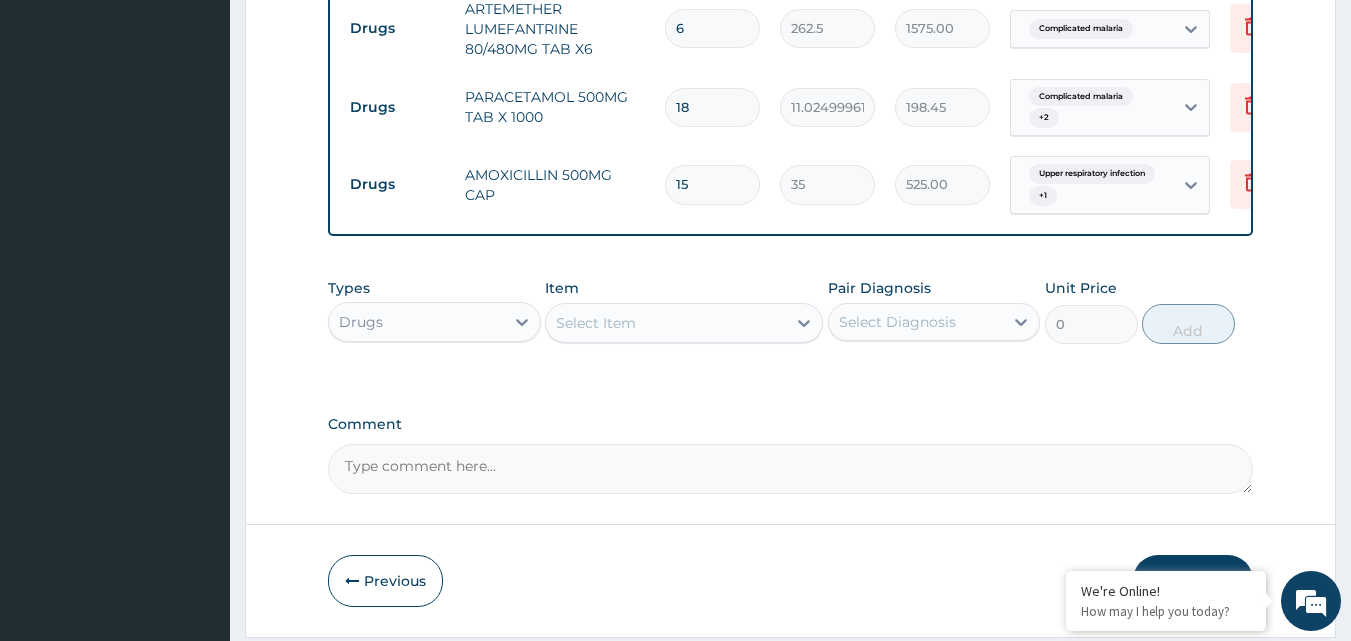 click on "Select Item" at bounding box center (666, 323) 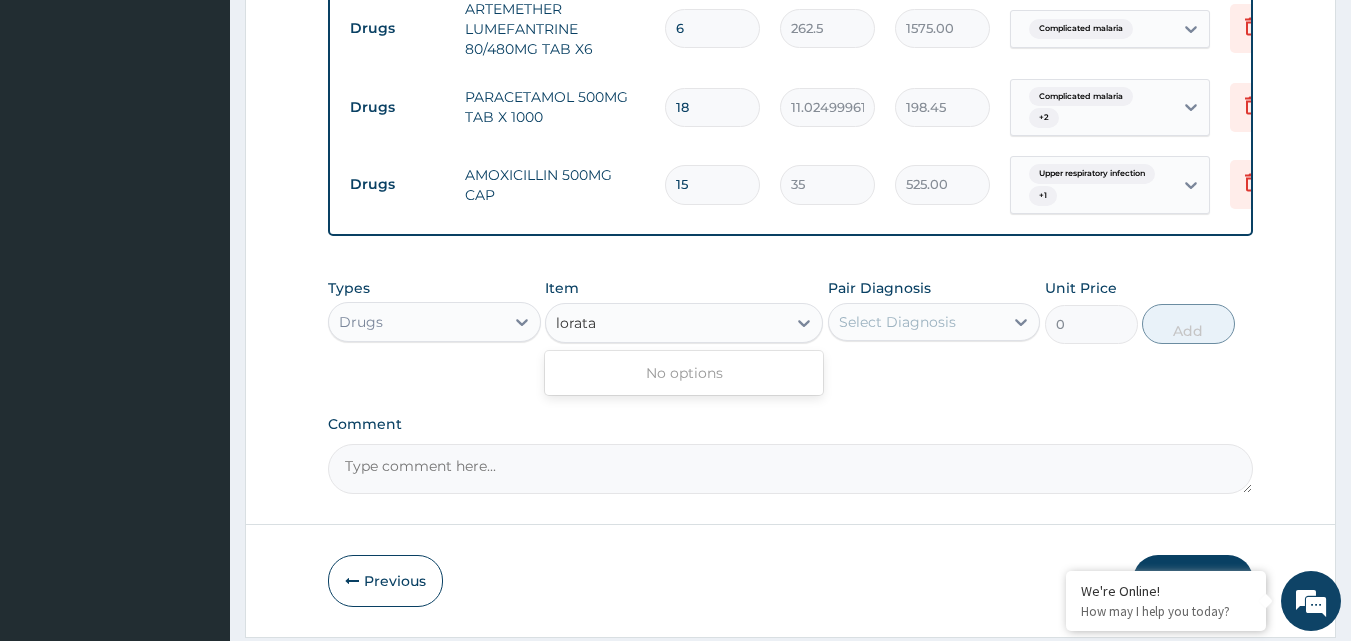 type on "lorat" 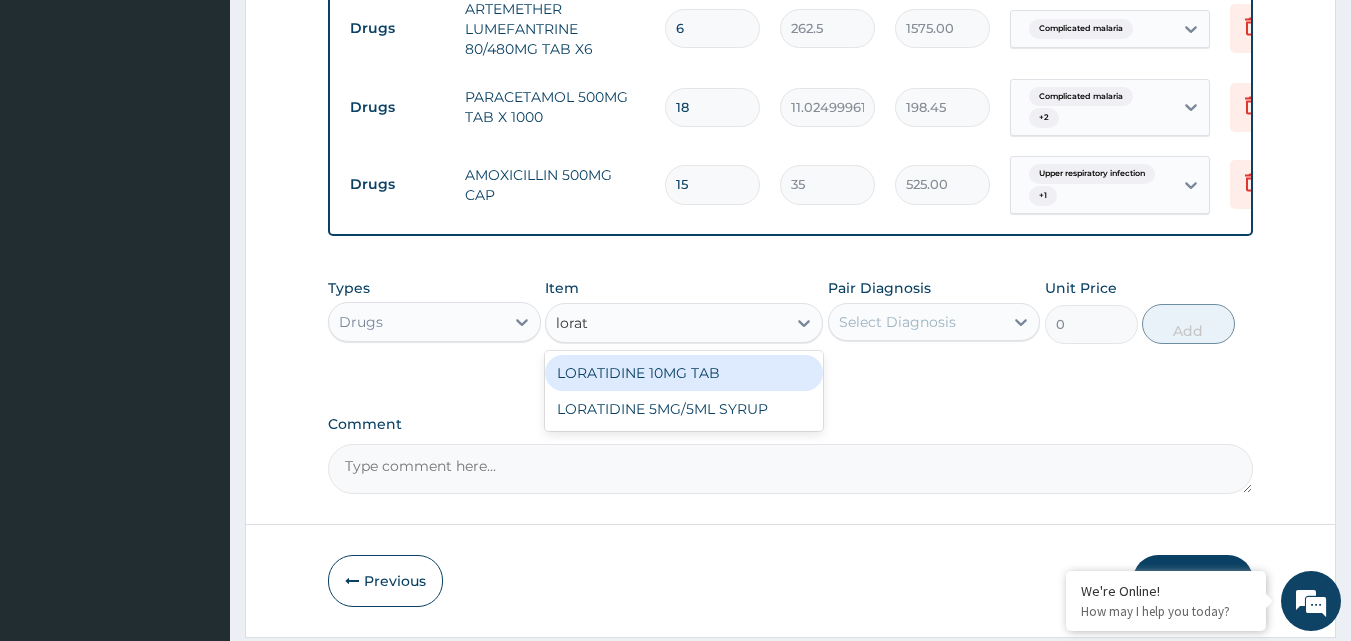 click on "LORATIDINE 10MG TAB" at bounding box center (684, 373) 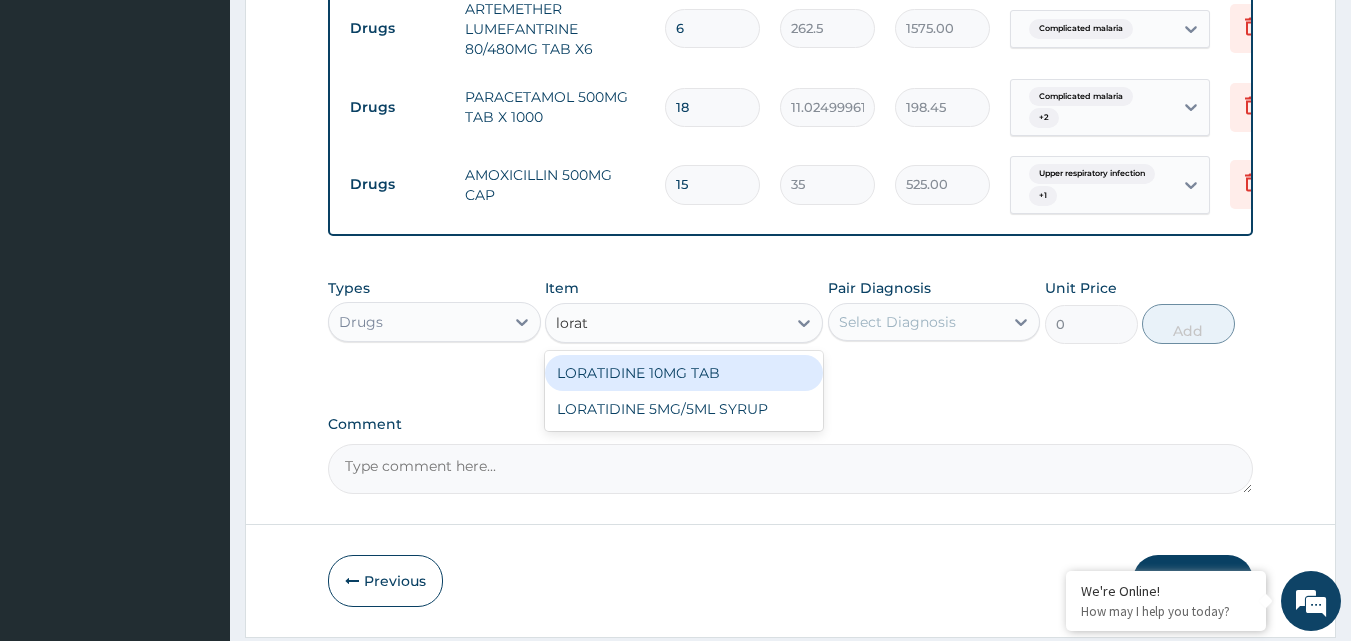 type 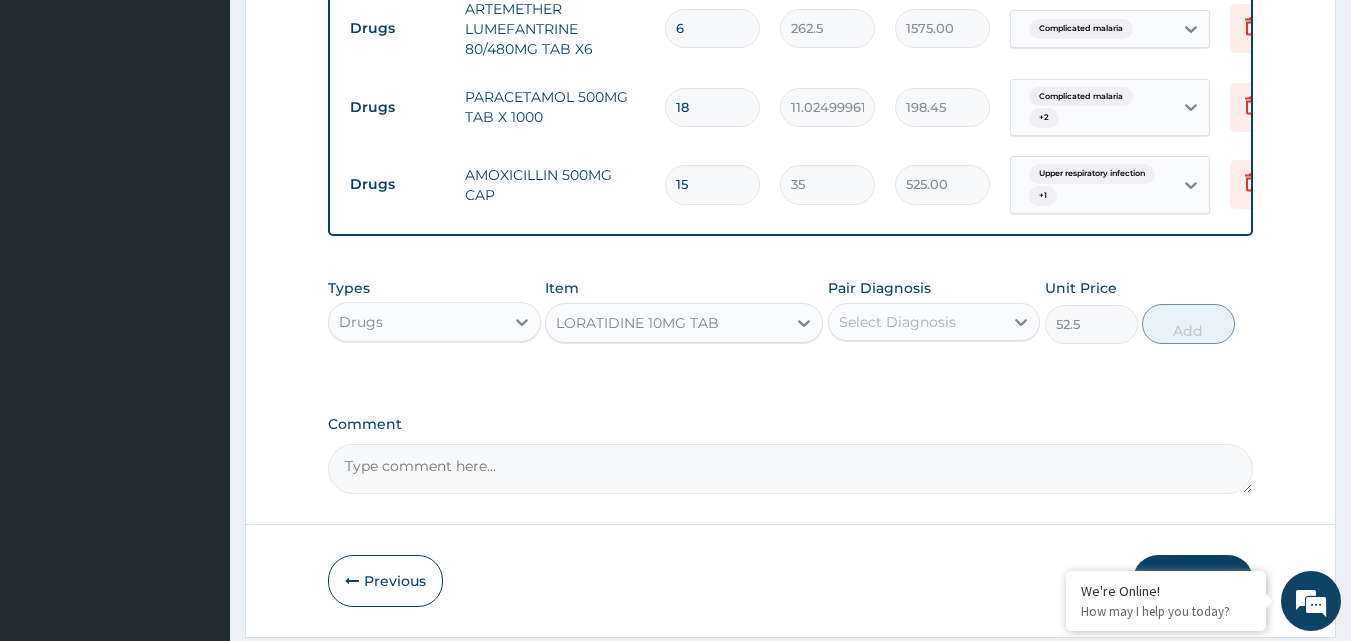 click on "Select Diagnosis" at bounding box center [897, 322] 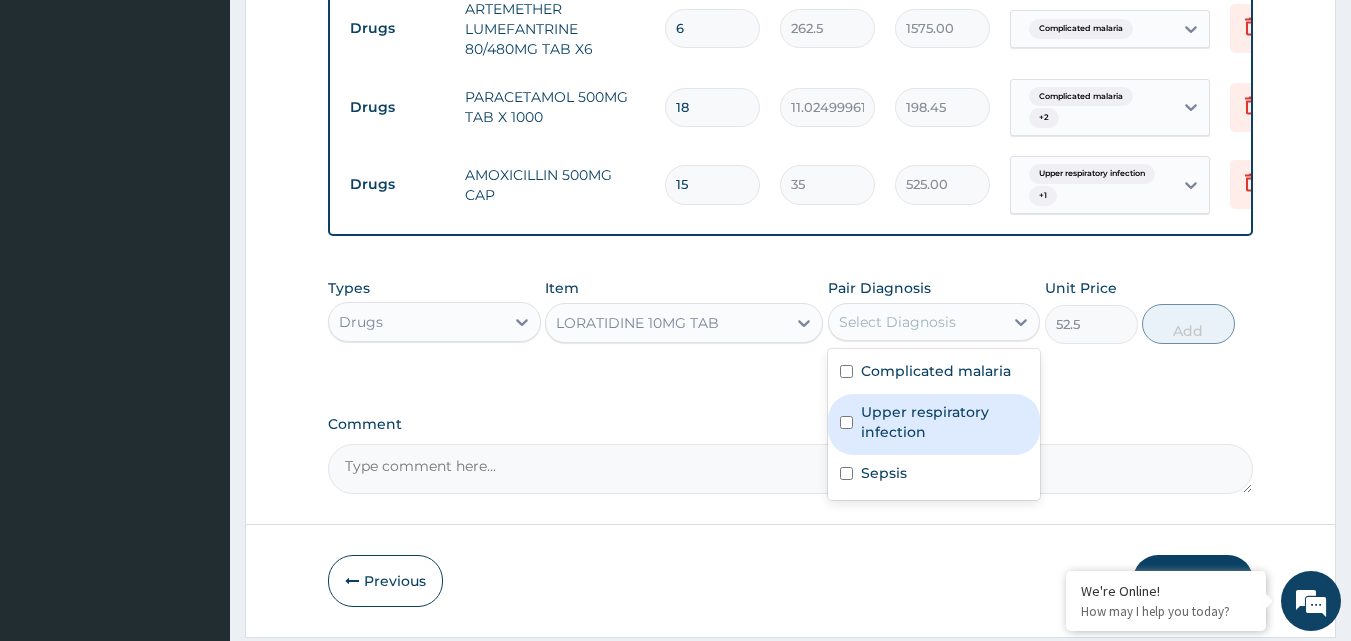 click on "Upper respiratory infection" at bounding box center (934, 424) 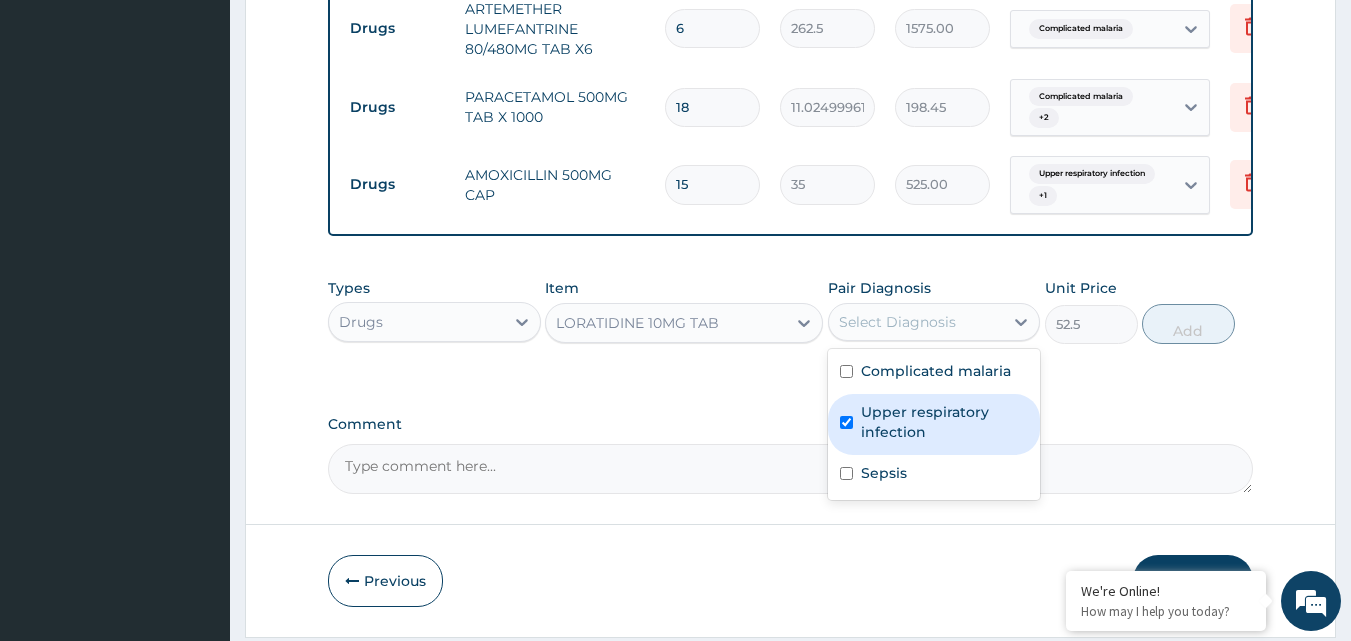 checkbox on "true" 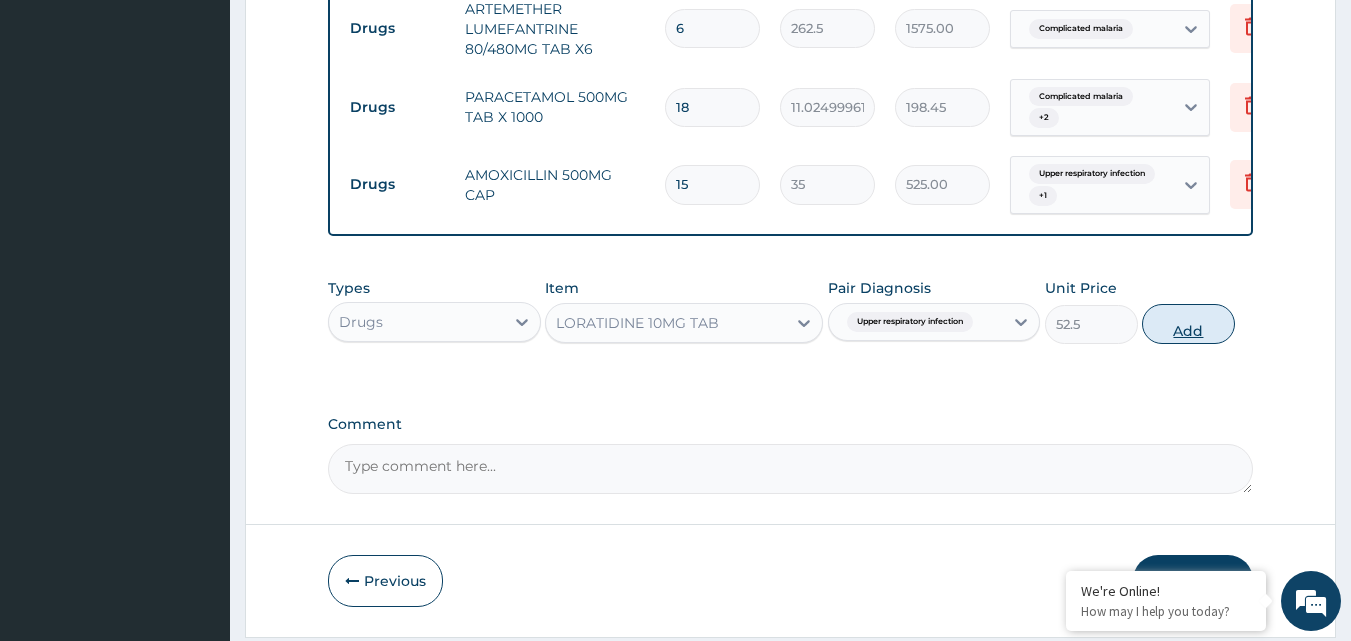 click on "Add" at bounding box center (1188, 324) 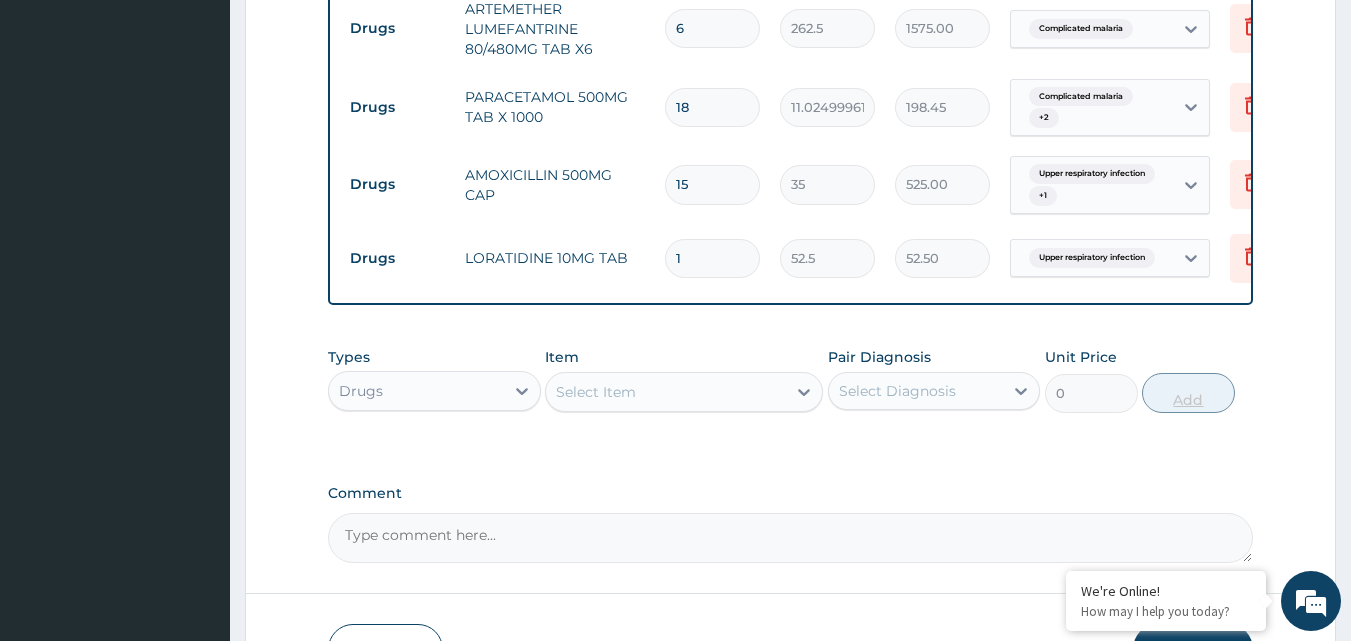 type 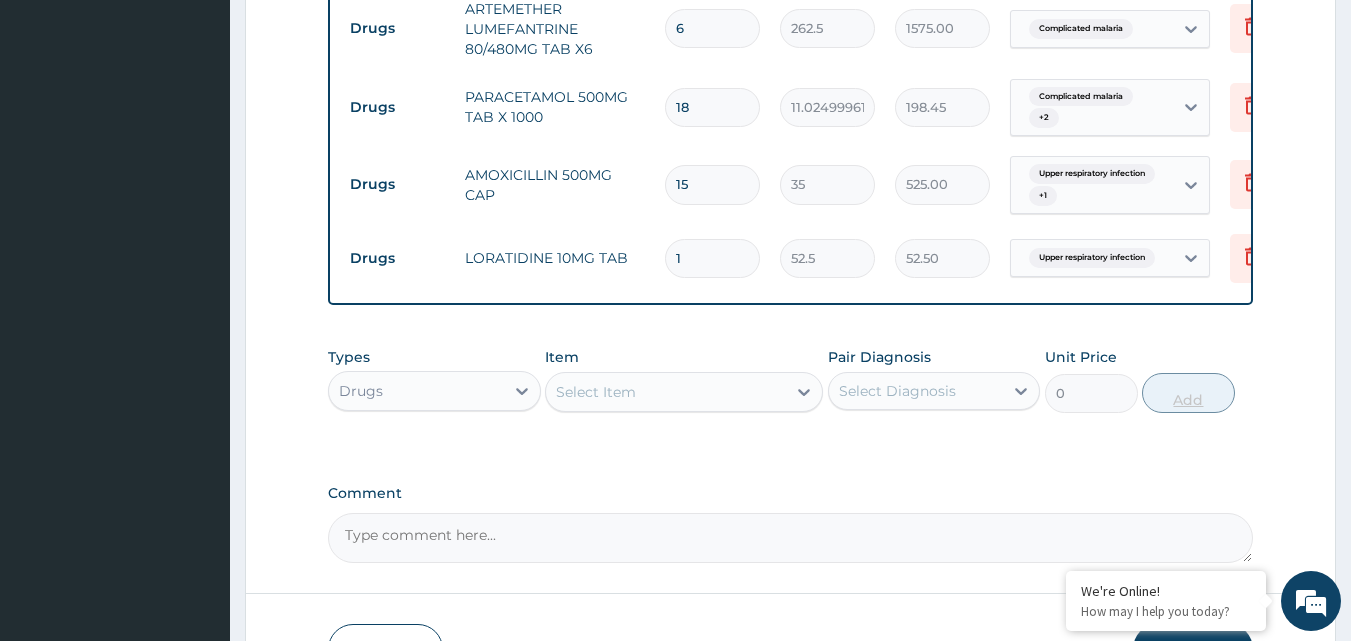 type on "0.00" 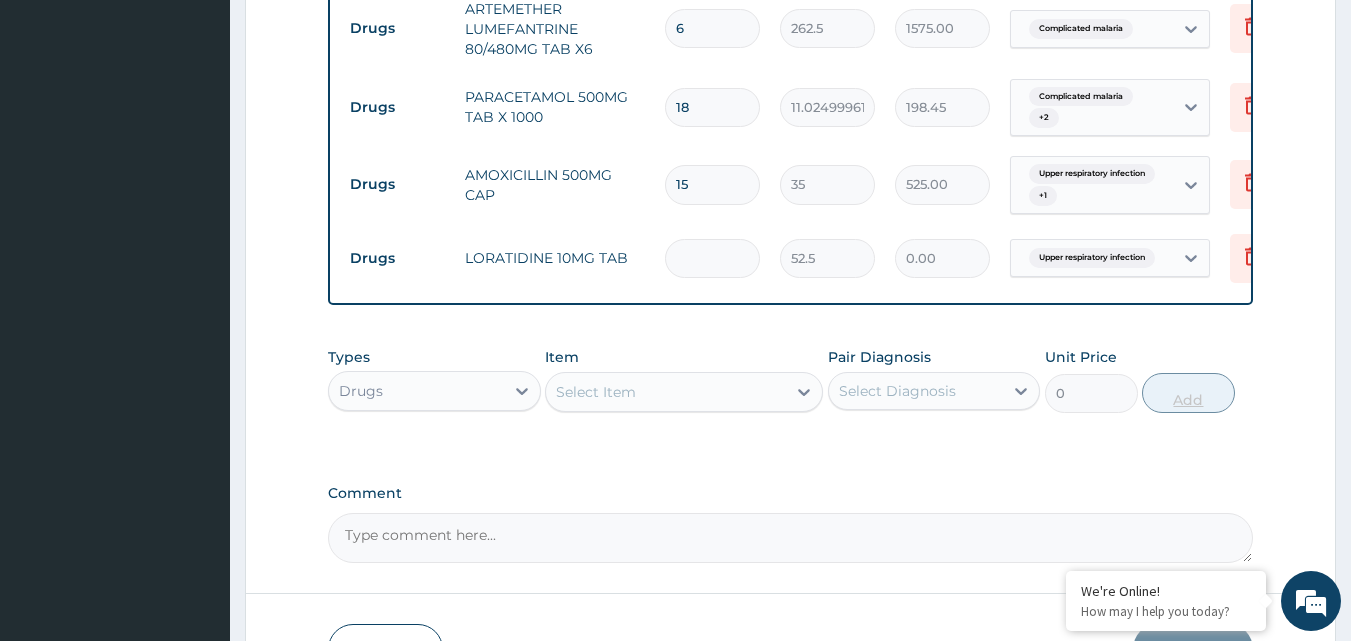 type on "5" 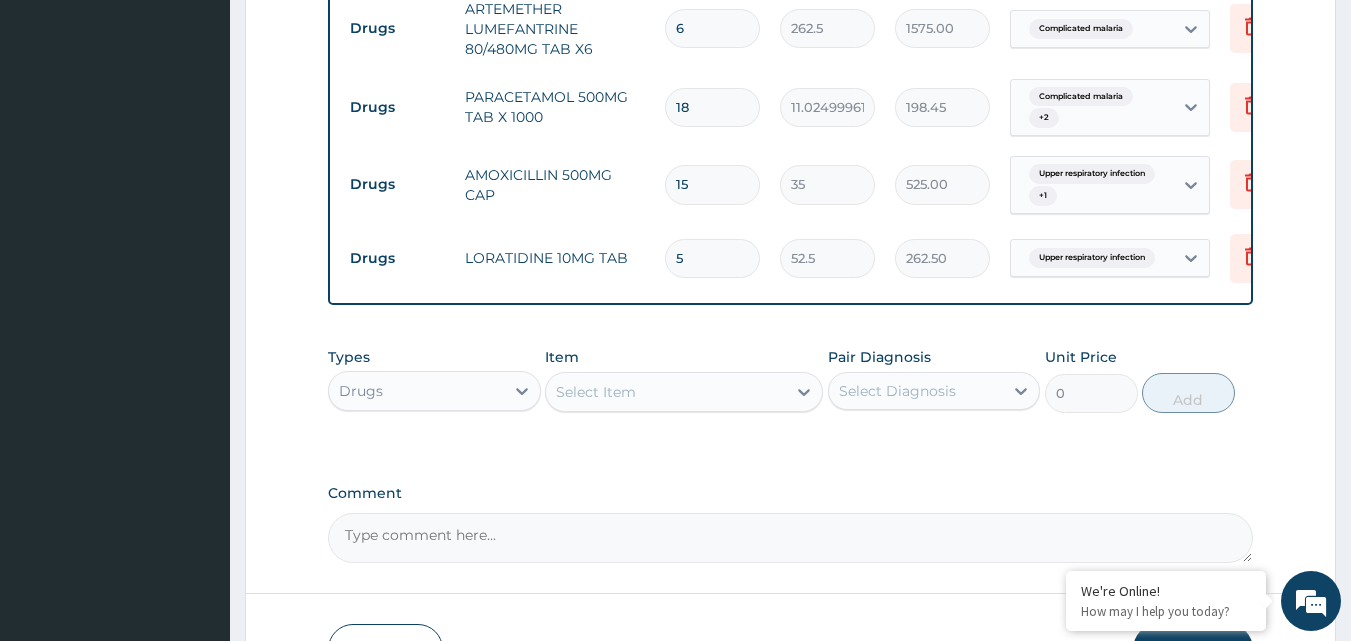 type on "5" 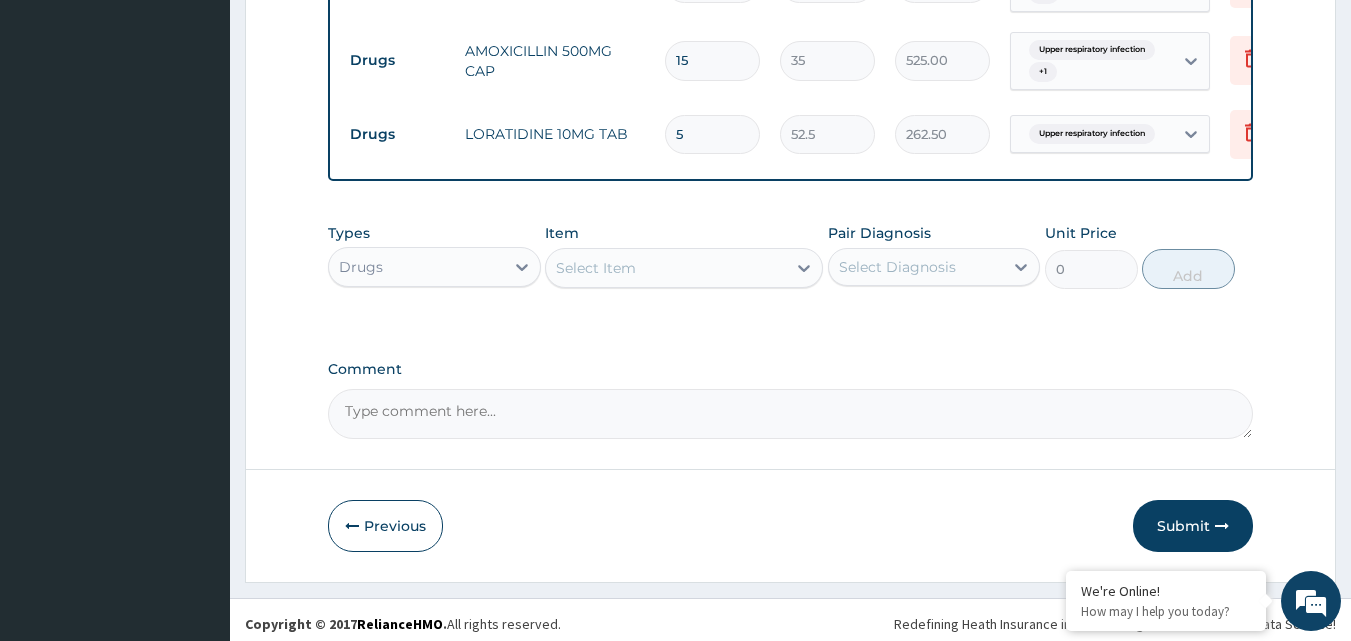 scroll, scrollTop: 1225, scrollLeft: 0, axis: vertical 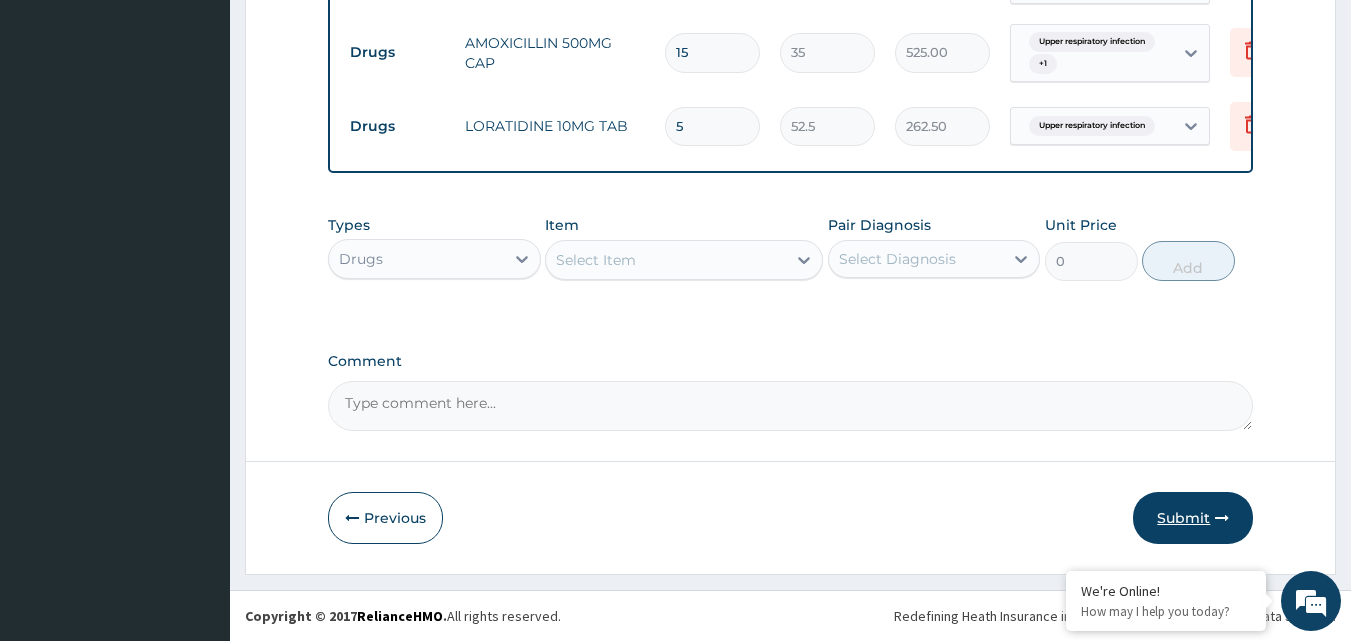 click on "Submit" at bounding box center (1193, 518) 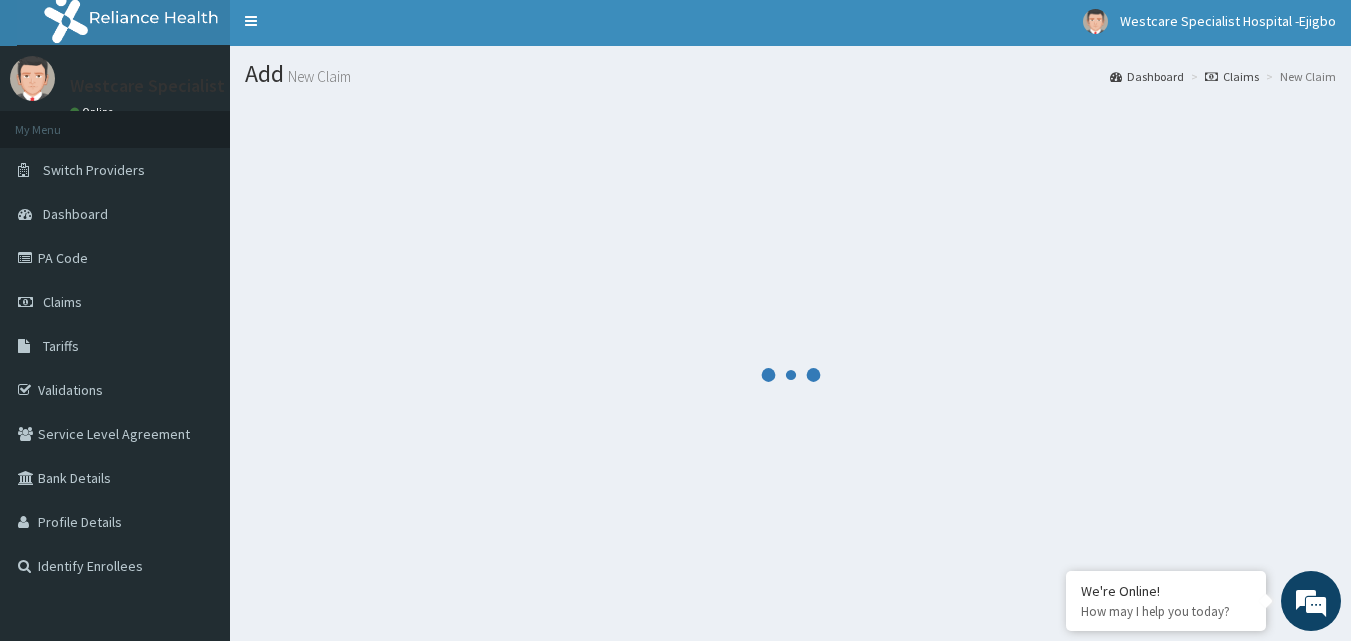 scroll, scrollTop: 0, scrollLeft: 0, axis: both 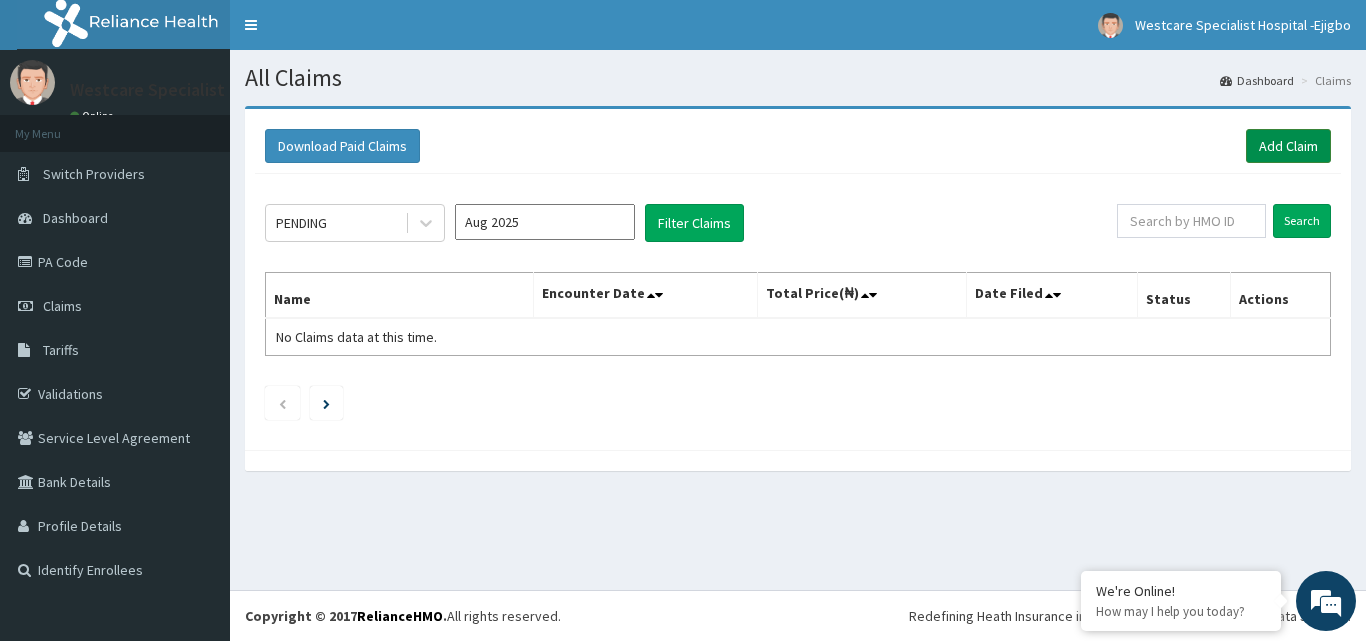 click on "Add Claim" at bounding box center (1288, 146) 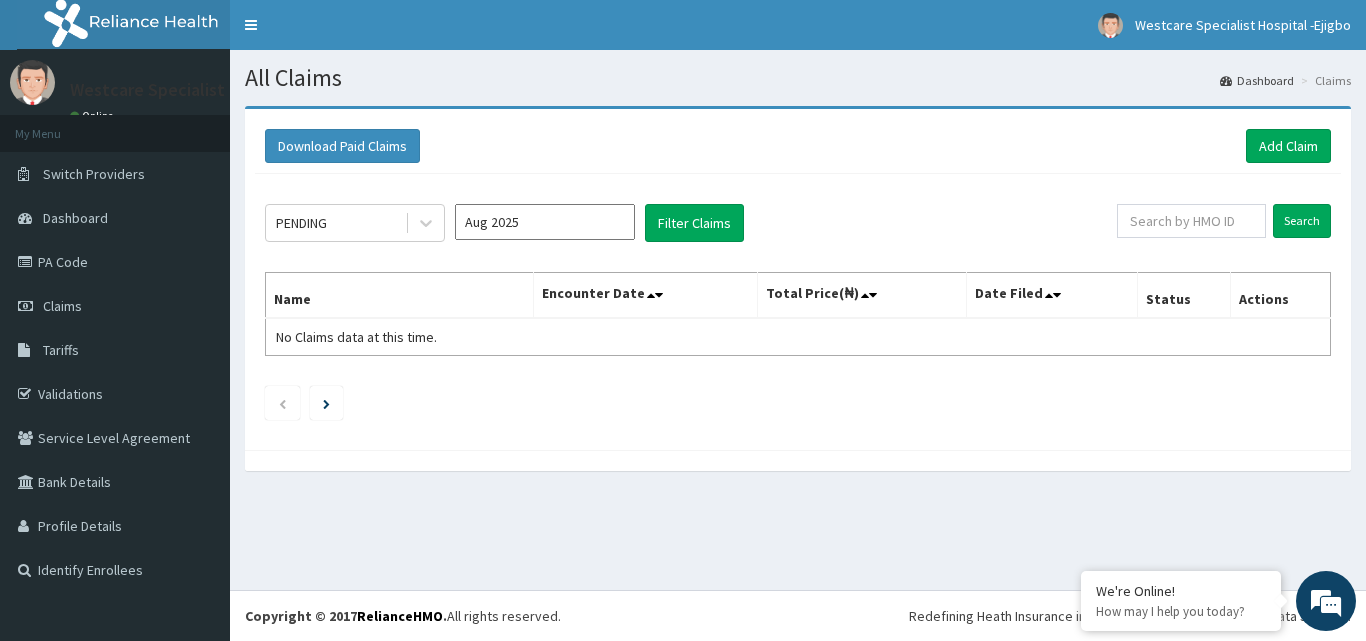 scroll, scrollTop: 0, scrollLeft: 0, axis: both 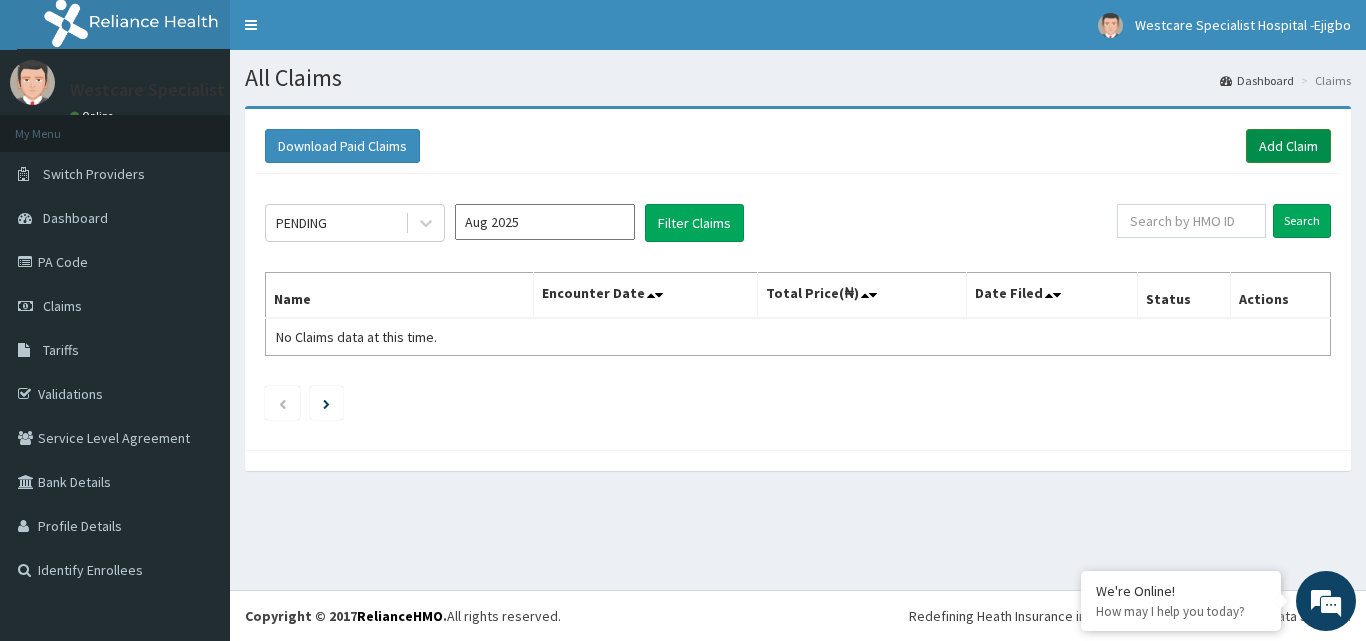 click on "Add Claim" at bounding box center [1288, 146] 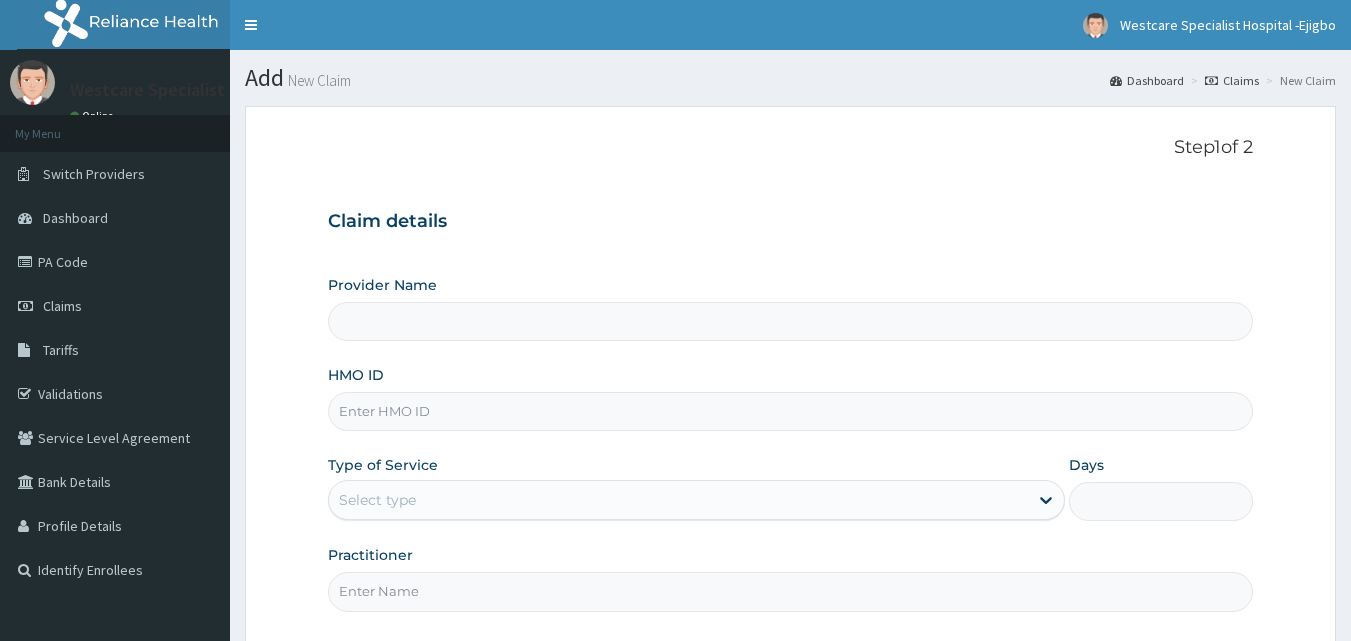 scroll, scrollTop: 0, scrollLeft: 0, axis: both 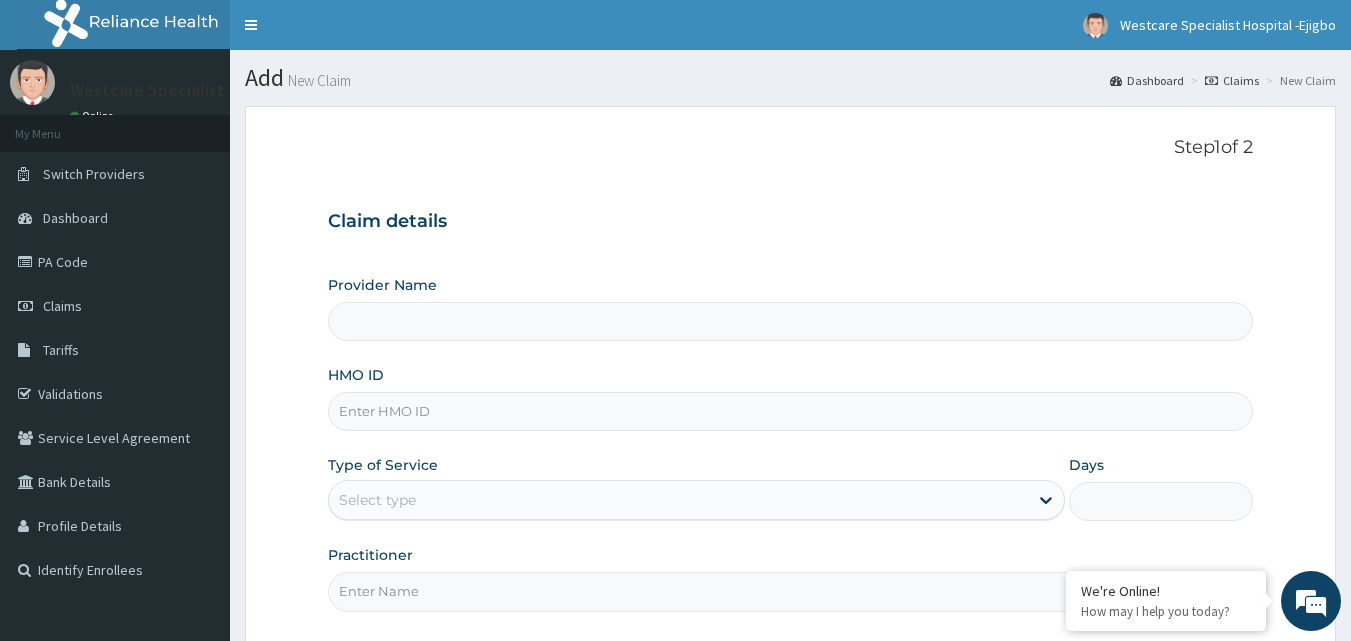 type on "WestCare Specialist Hospital - Ejigbo" 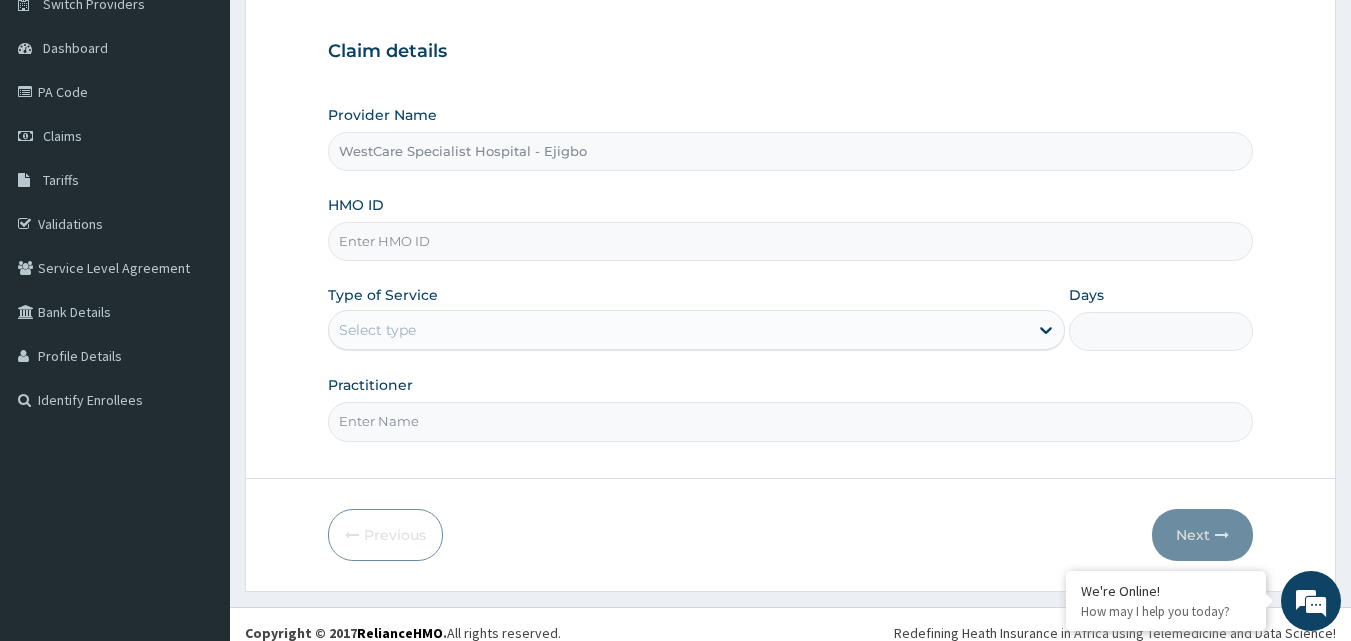 scroll, scrollTop: 187, scrollLeft: 0, axis: vertical 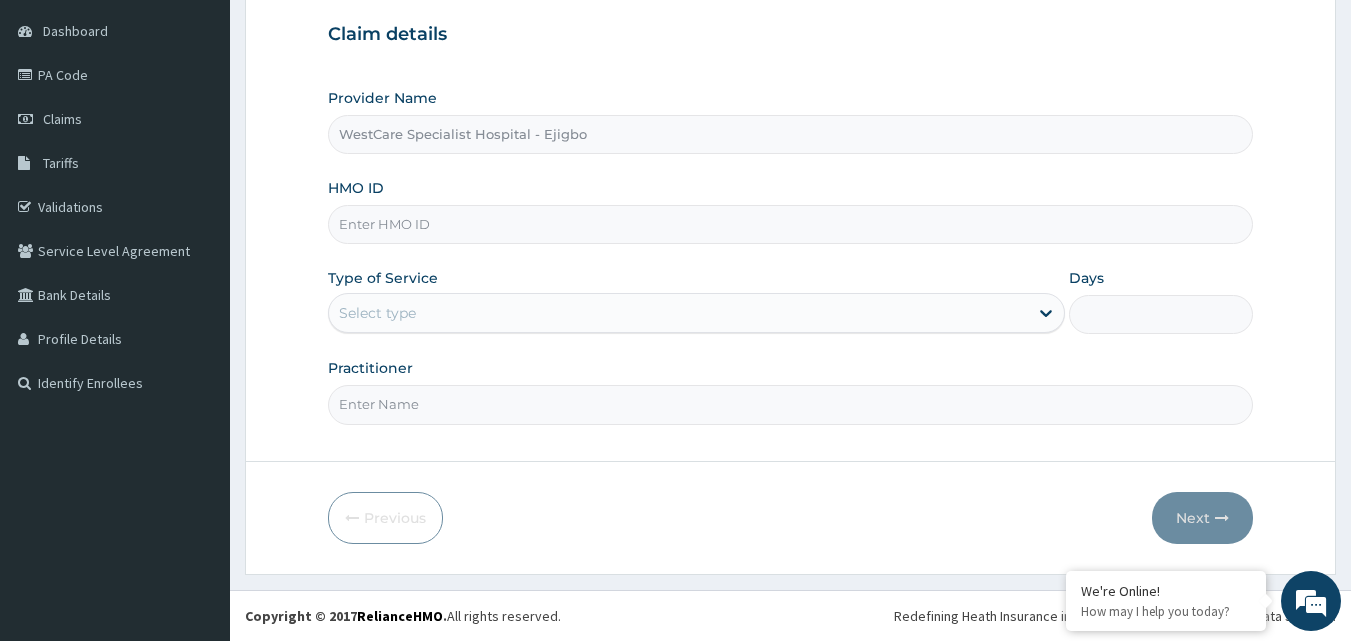 click on "HMO ID" at bounding box center [791, 224] 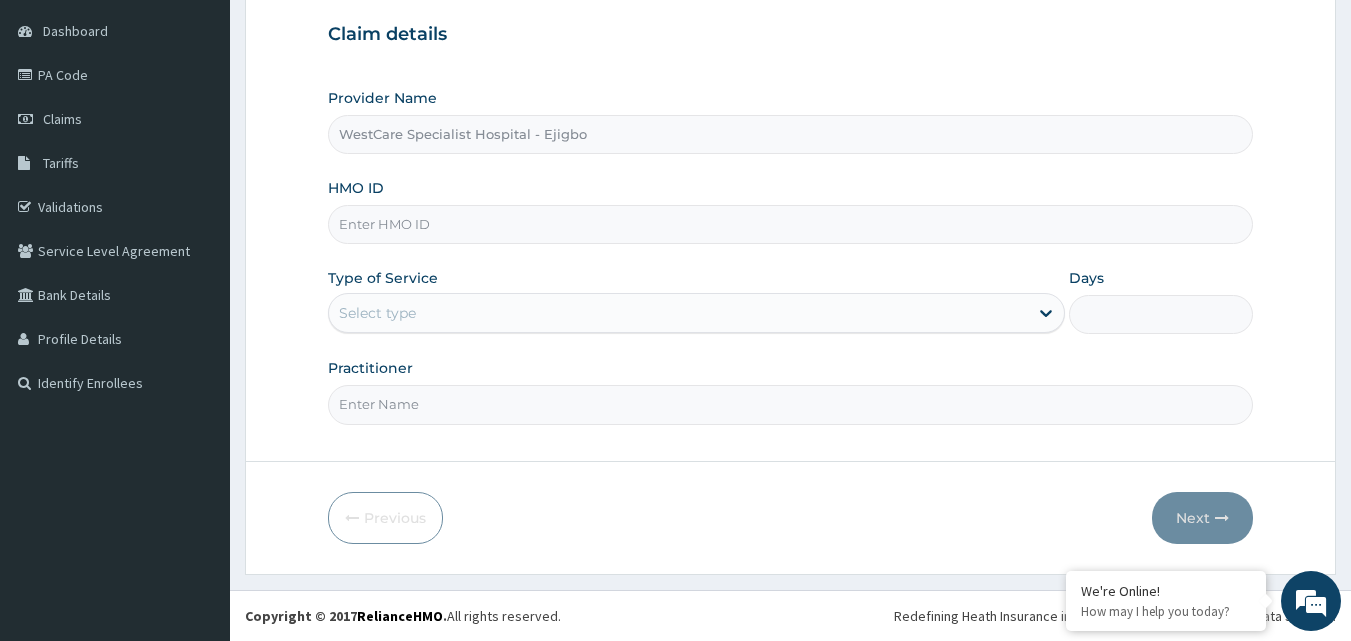 paste on "IBZ/10013/A" 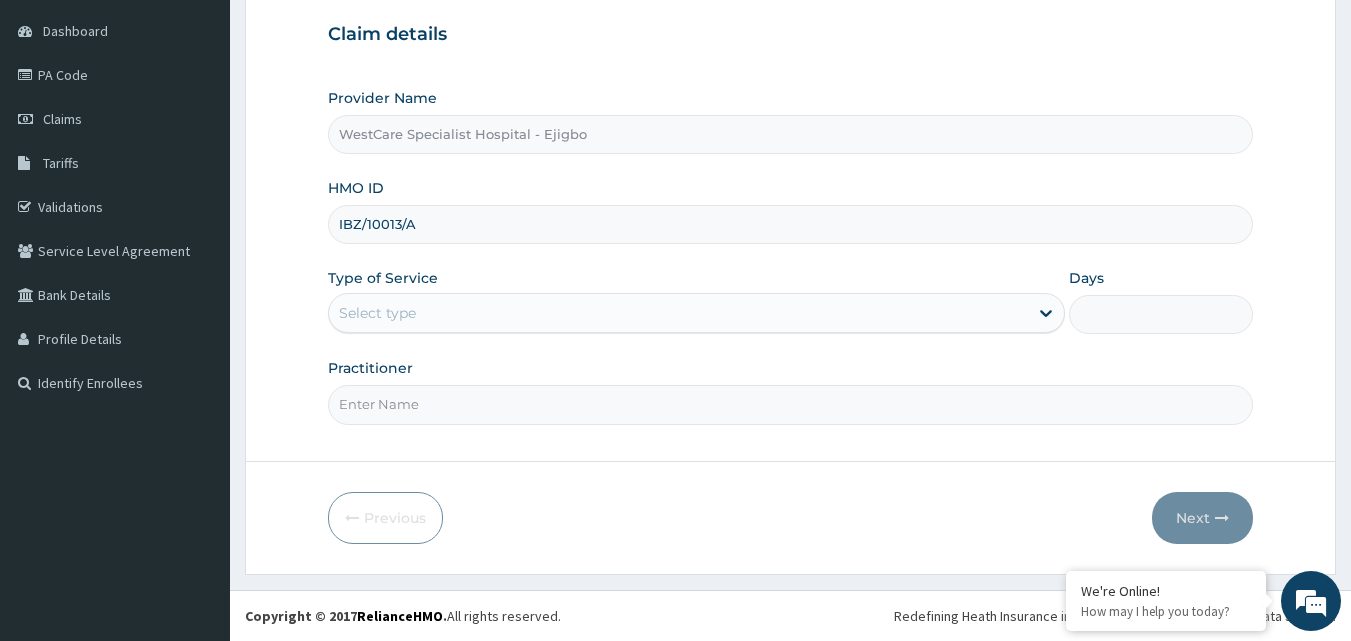type on "IBZ/10013/A" 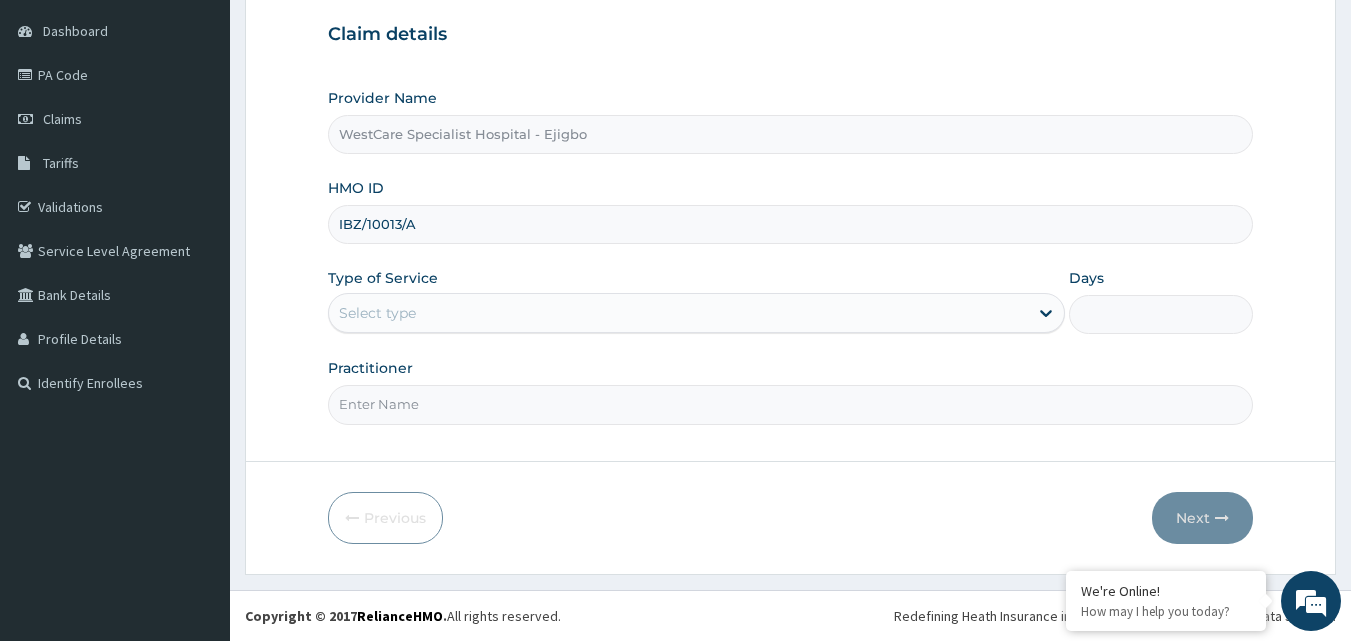 click on "Select type" at bounding box center [678, 313] 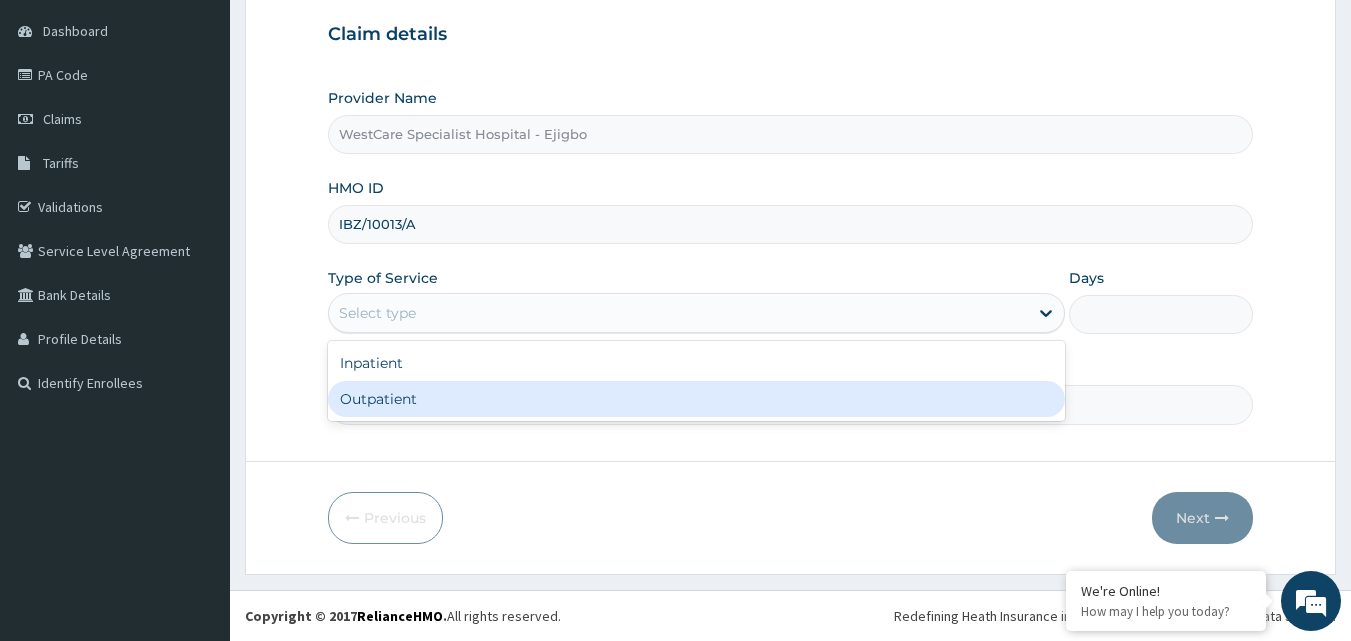 click on "Outpatient" at bounding box center [696, 399] 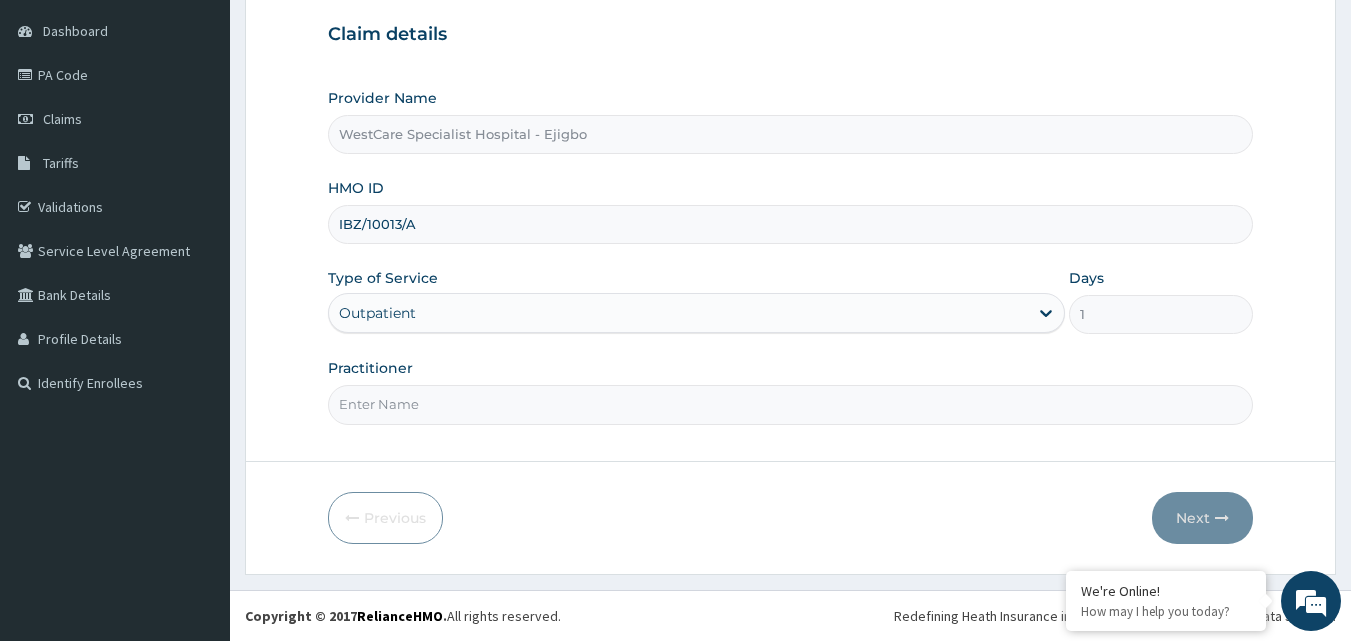 click on "Practitioner" at bounding box center [791, 404] 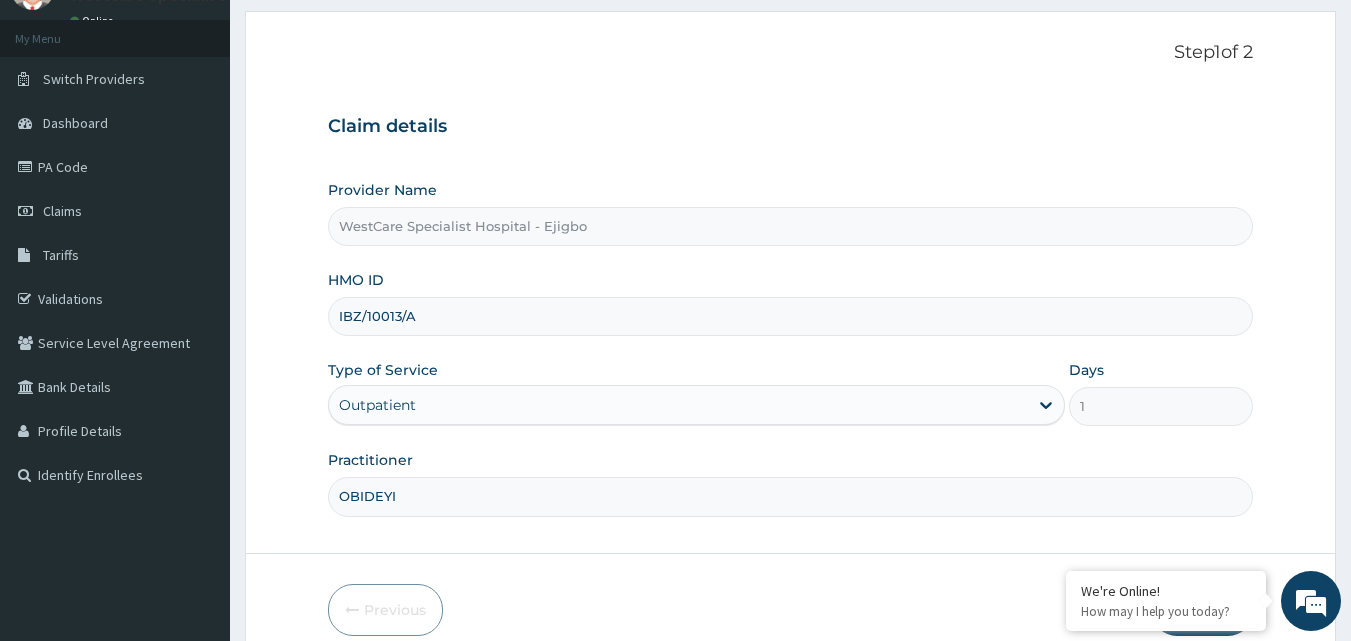 scroll, scrollTop: 187, scrollLeft: 0, axis: vertical 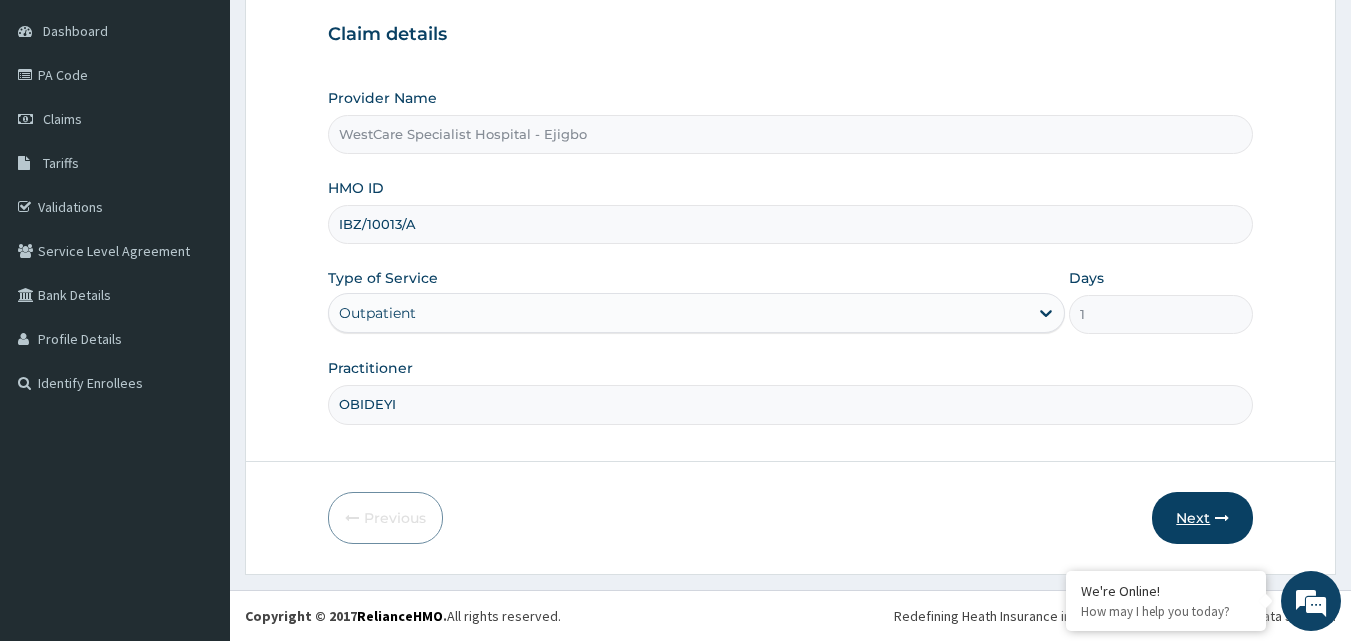 click on "Next" at bounding box center [1202, 518] 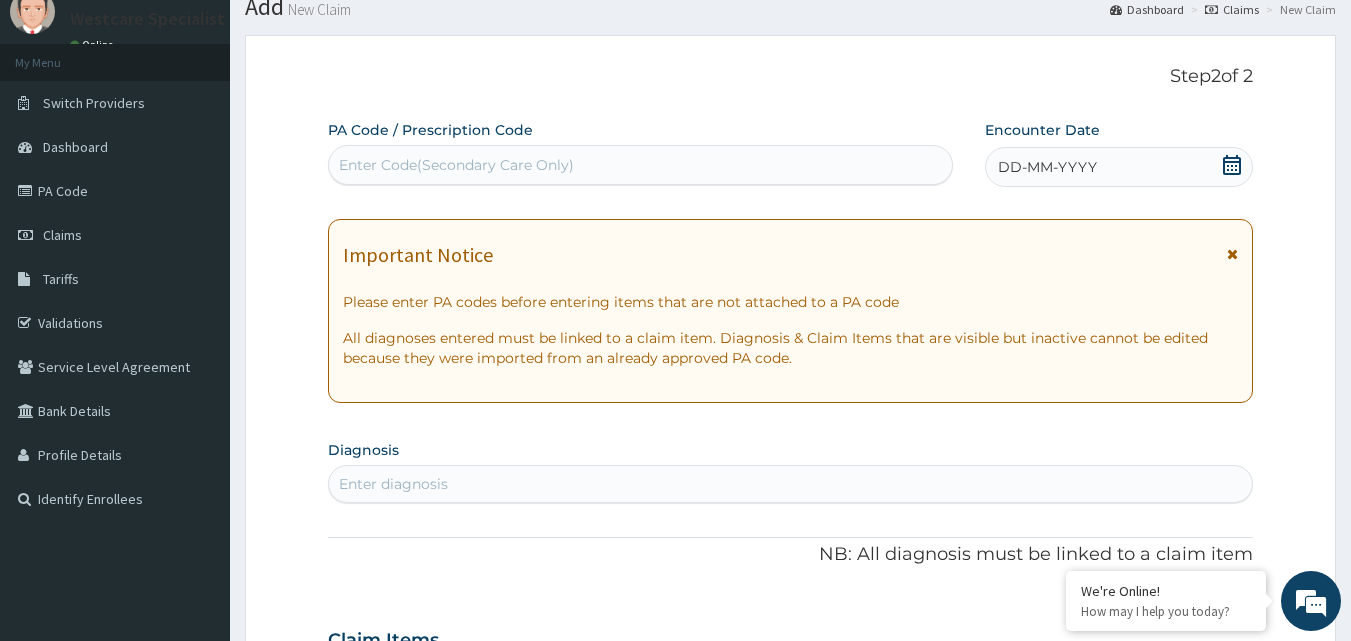 scroll, scrollTop: 0, scrollLeft: 0, axis: both 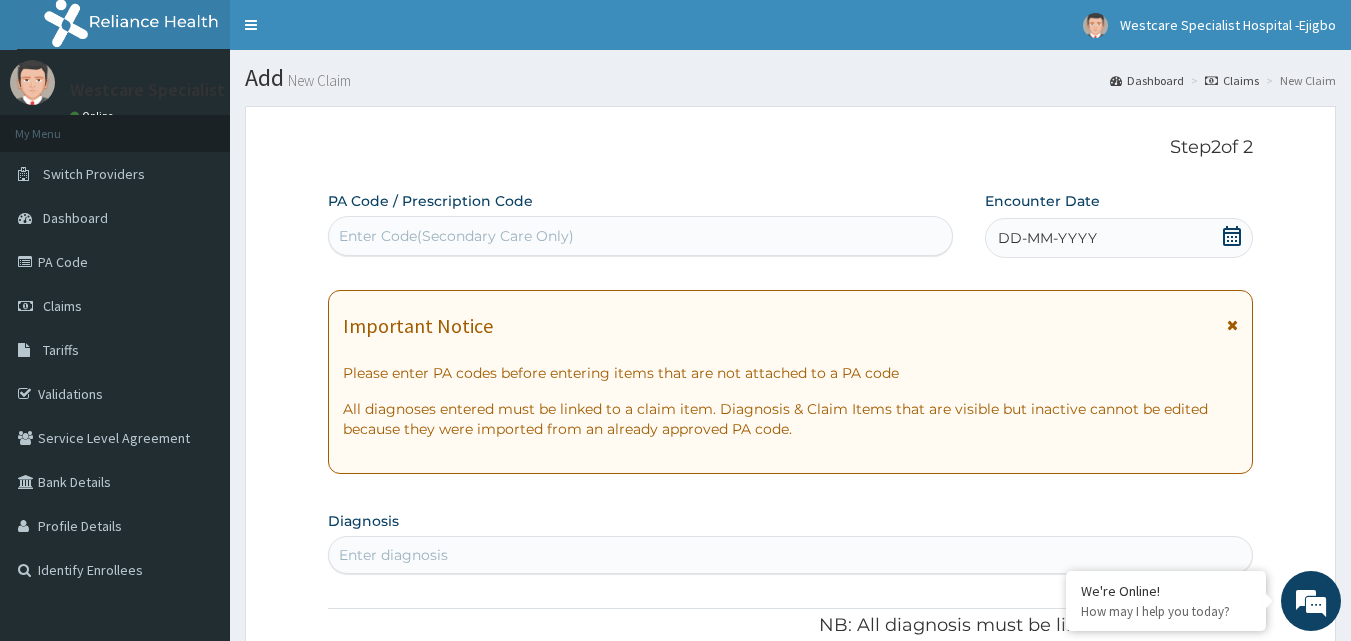 click 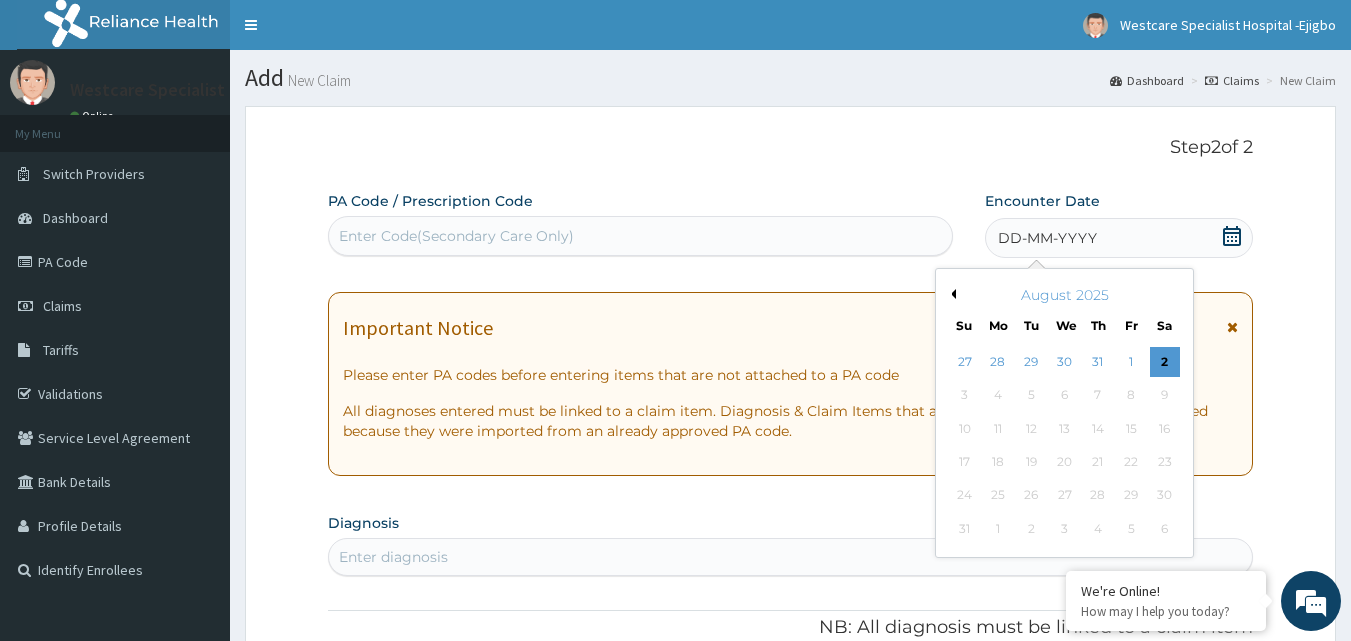 click on "August 2025" at bounding box center [1064, 295] 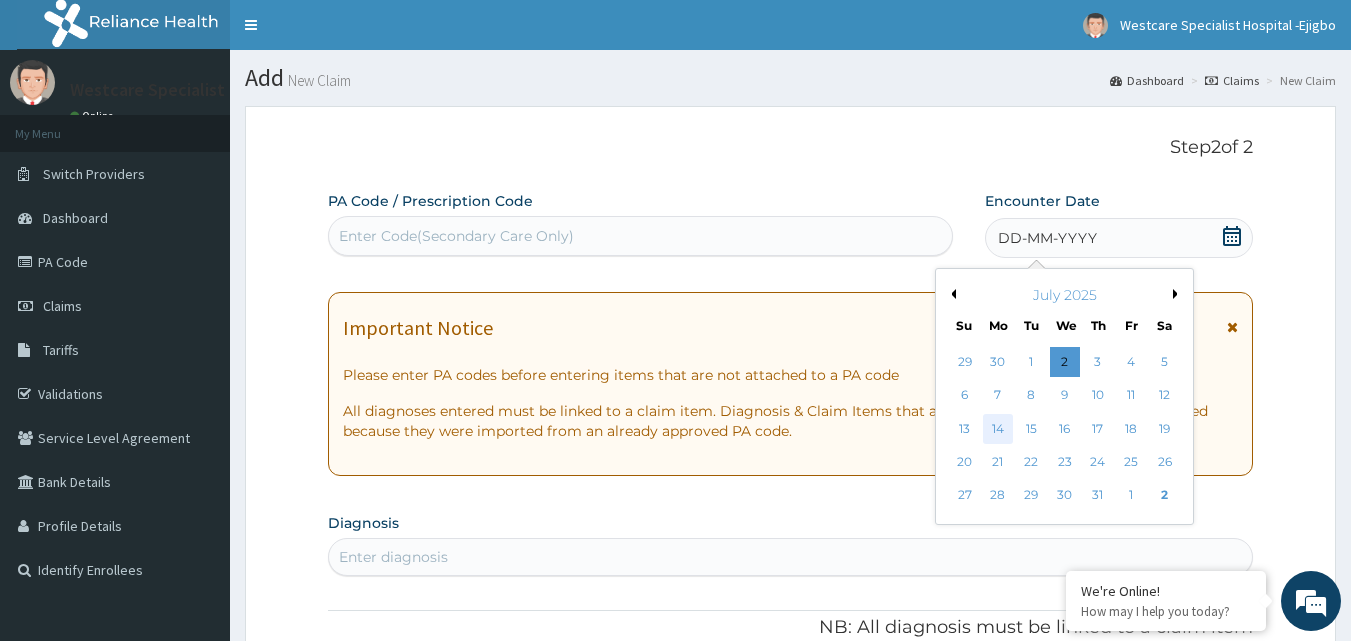click on "14" at bounding box center (998, 429) 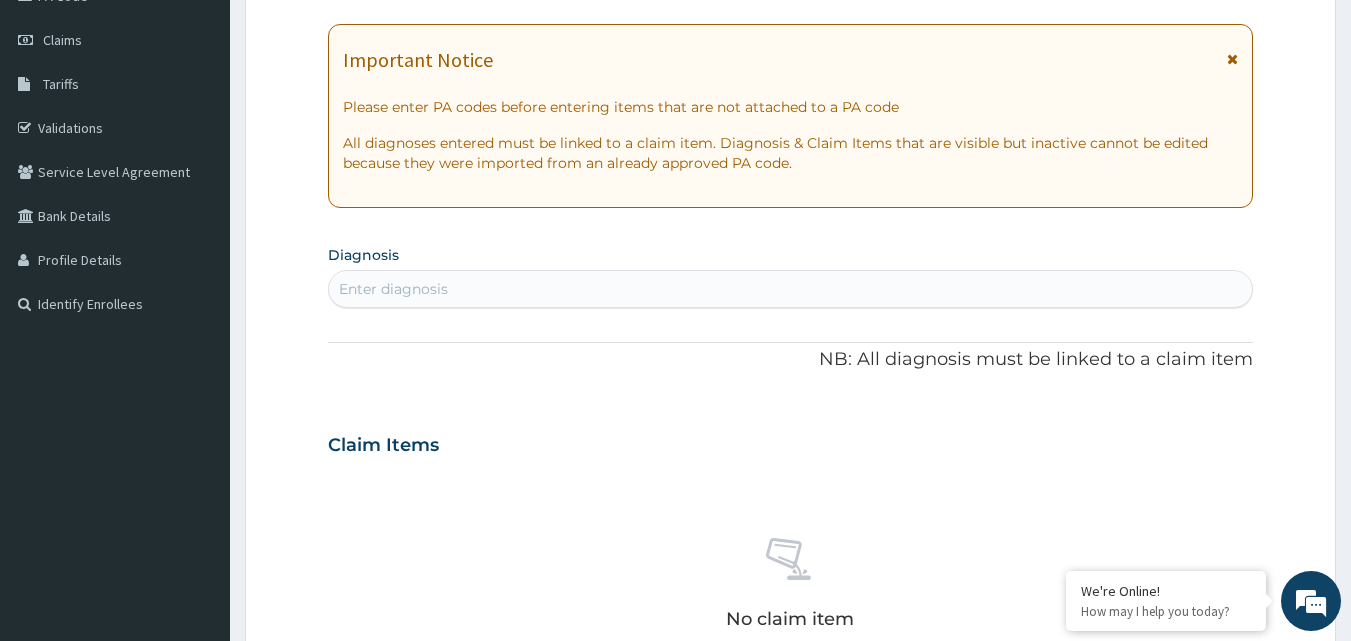 scroll, scrollTop: 300, scrollLeft: 0, axis: vertical 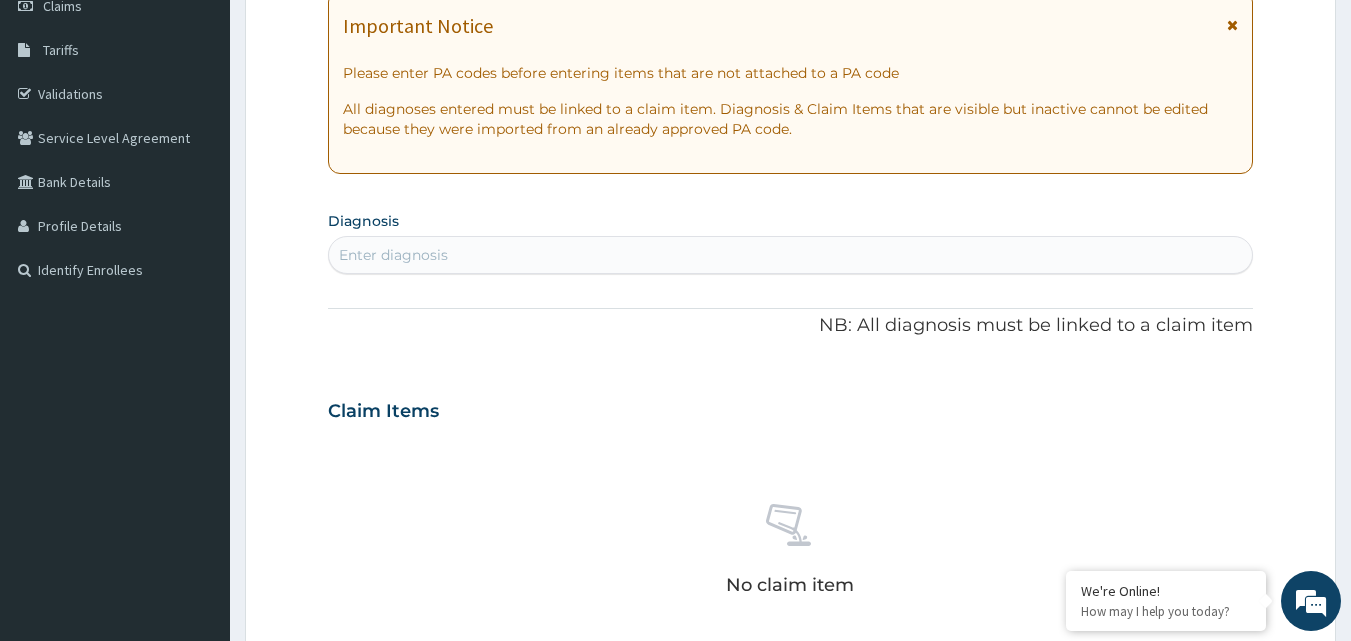 click on "Enter diagnosis" at bounding box center (791, 255) 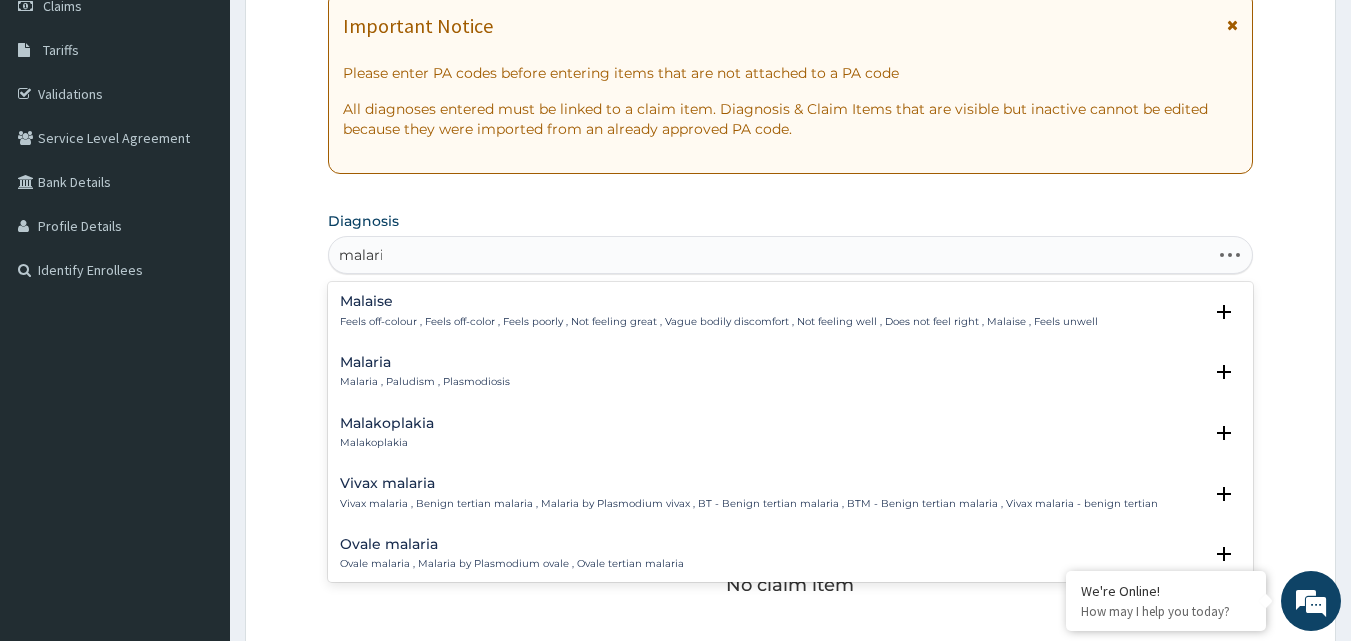 type on "malaria" 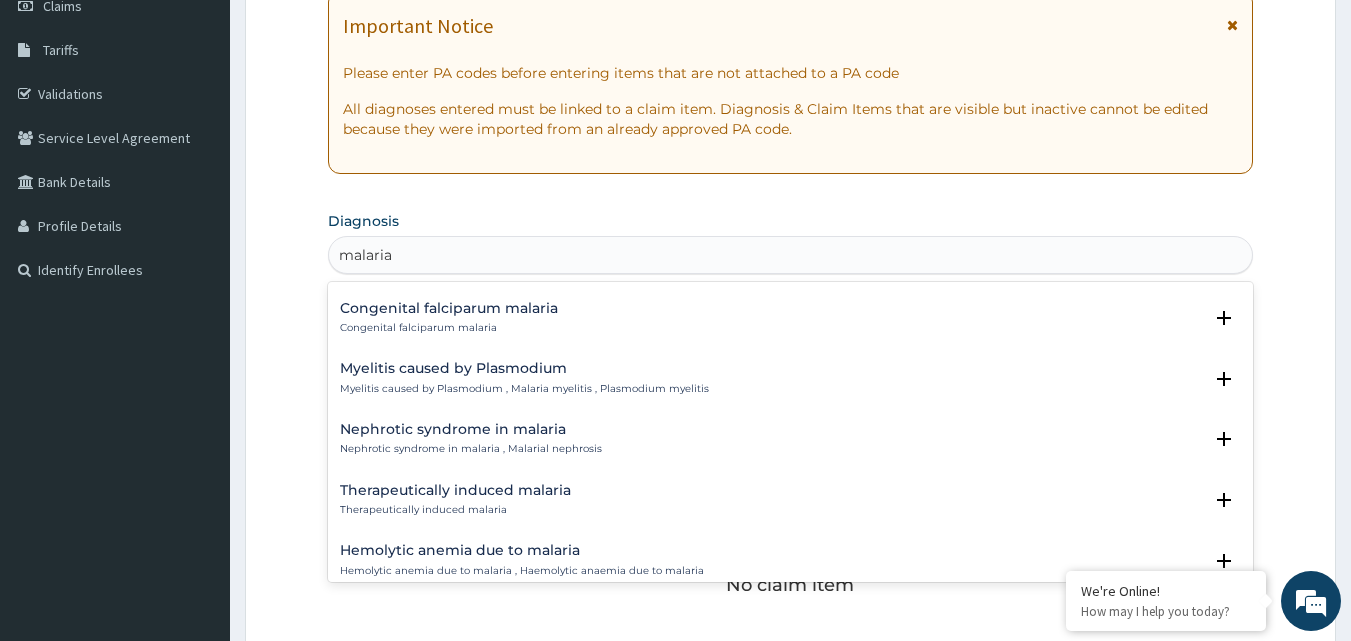scroll, scrollTop: 900, scrollLeft: 0, axis: vertical 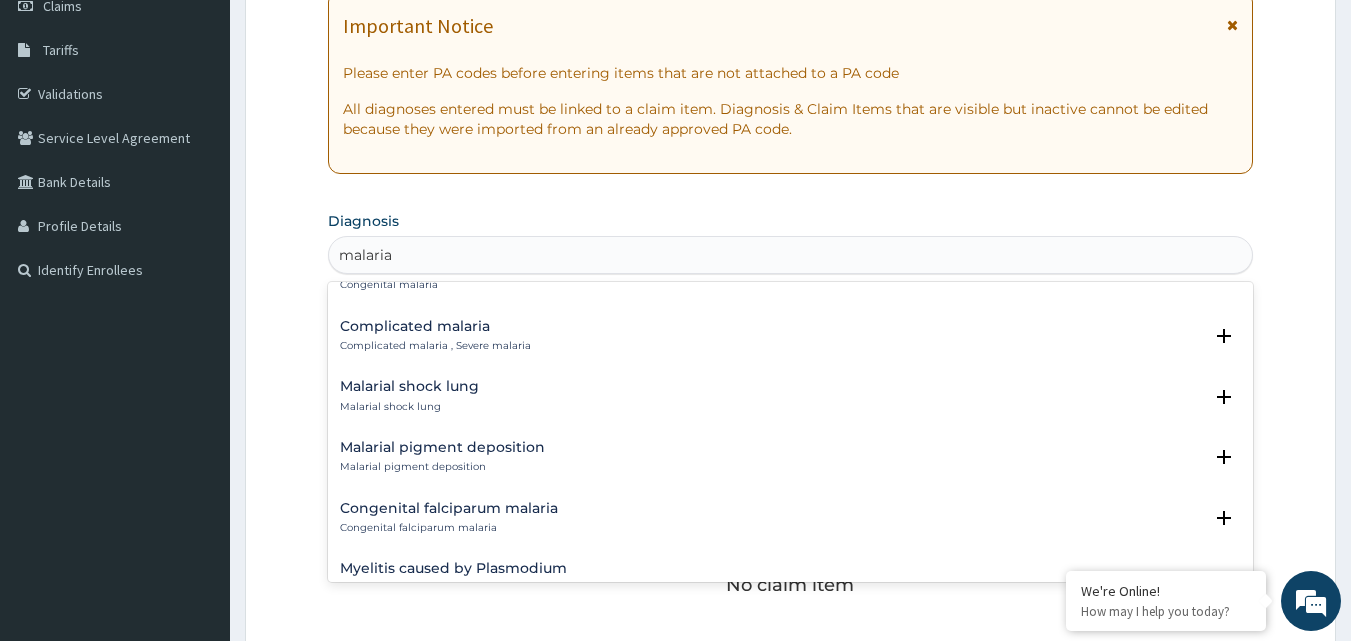 click on "Complicated malaria , Severe malaria" at bounding box center [435, 346] 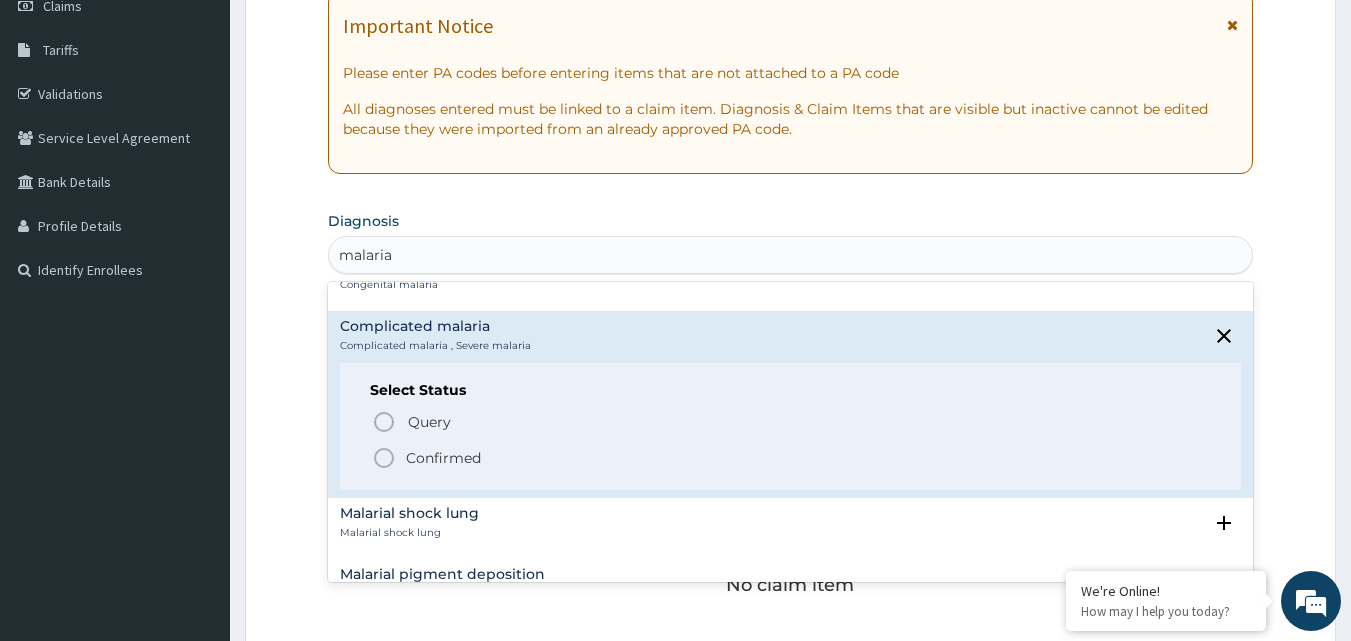 click 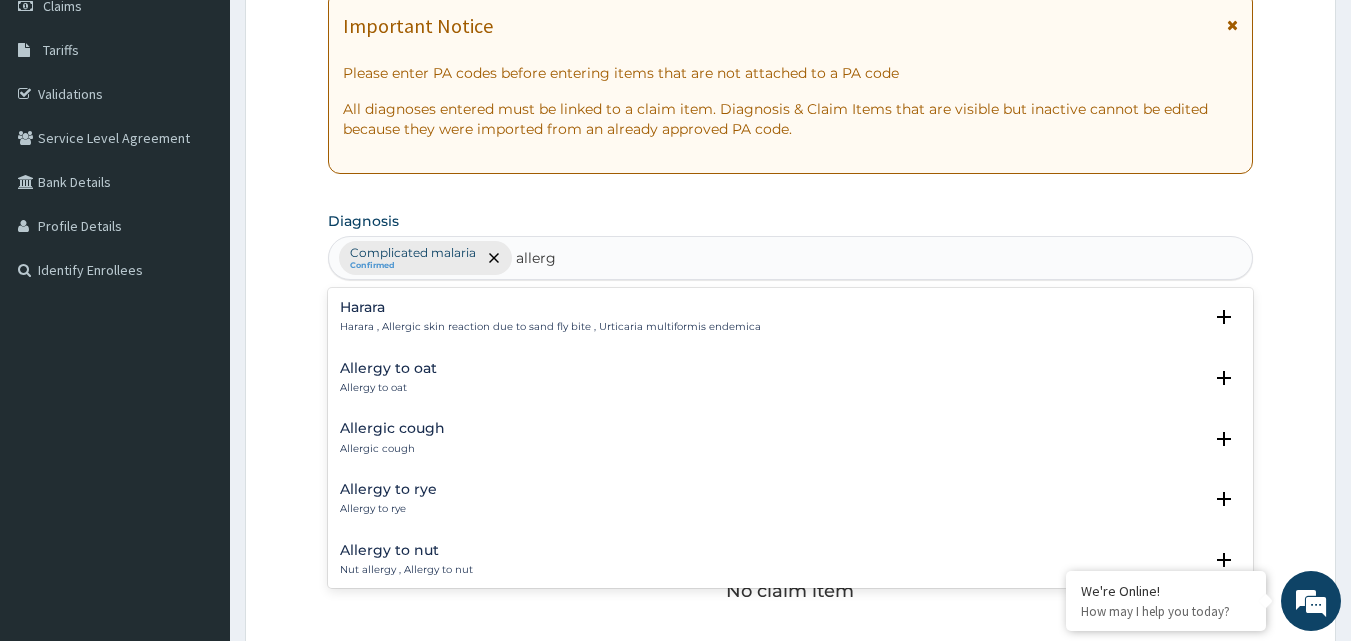 type on "allergic" 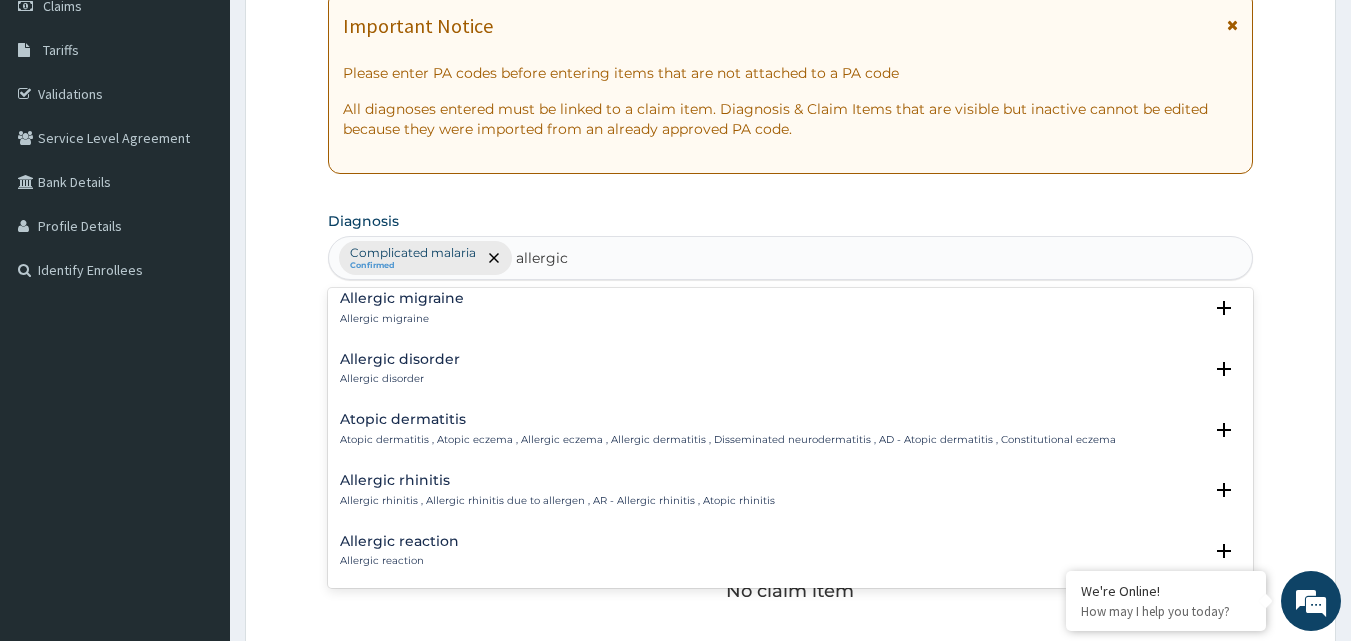 scroll, scrollTop: 600, scrollLeft: 0, axis: vertical 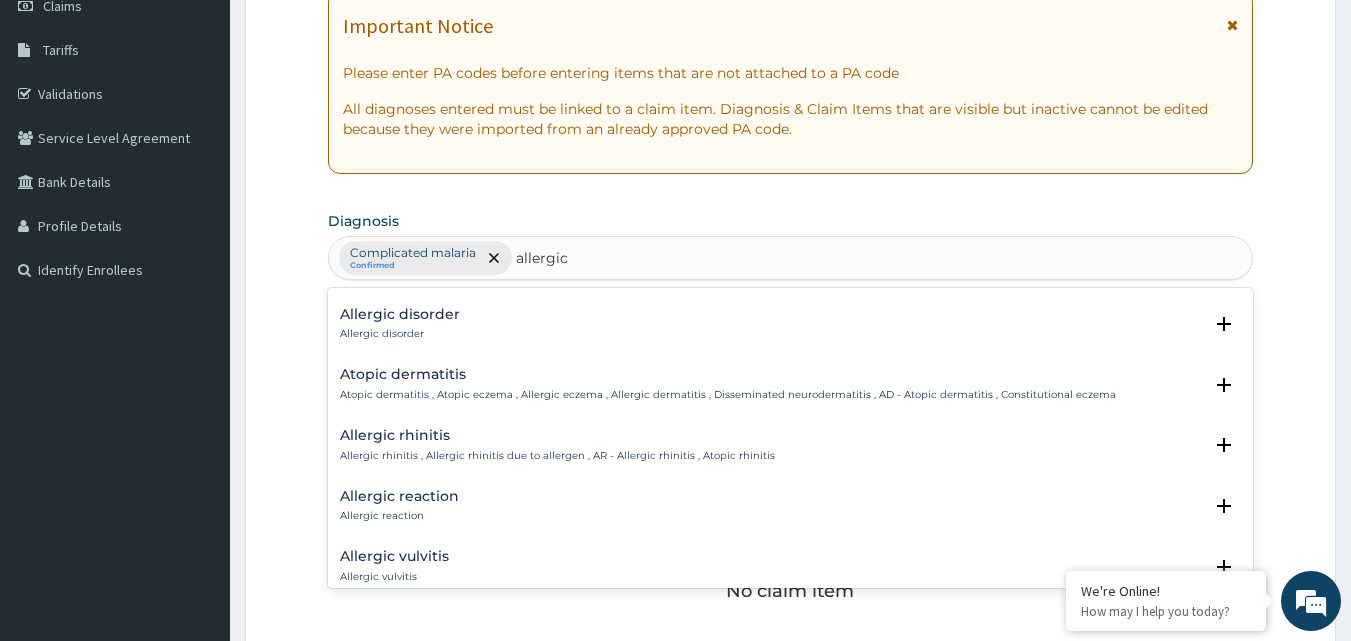 click on "Atopic dermatitis Atopic dermatitis , Atopic eczema , Allergic eczema , Allergic dermatitis , Disseminated neurodermatitis , AD - Atopic dermatitis , Constitutional eczema" at bounding box center (728, 384) 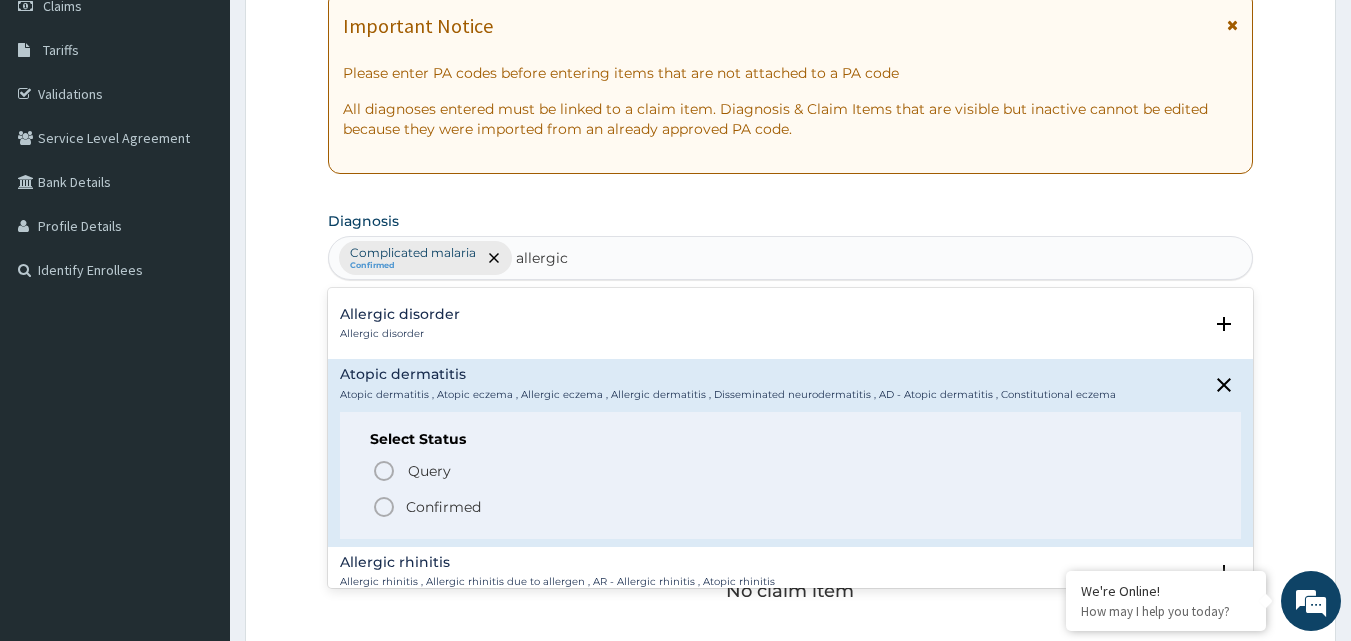 click 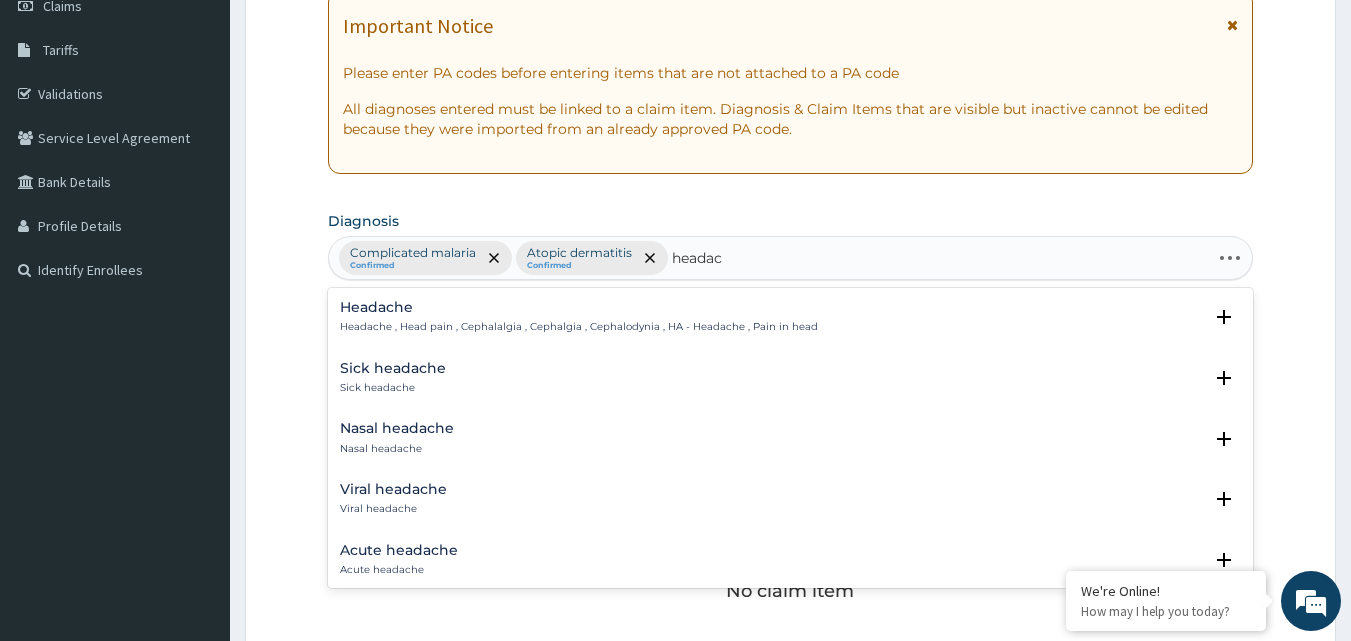 type on "headach" 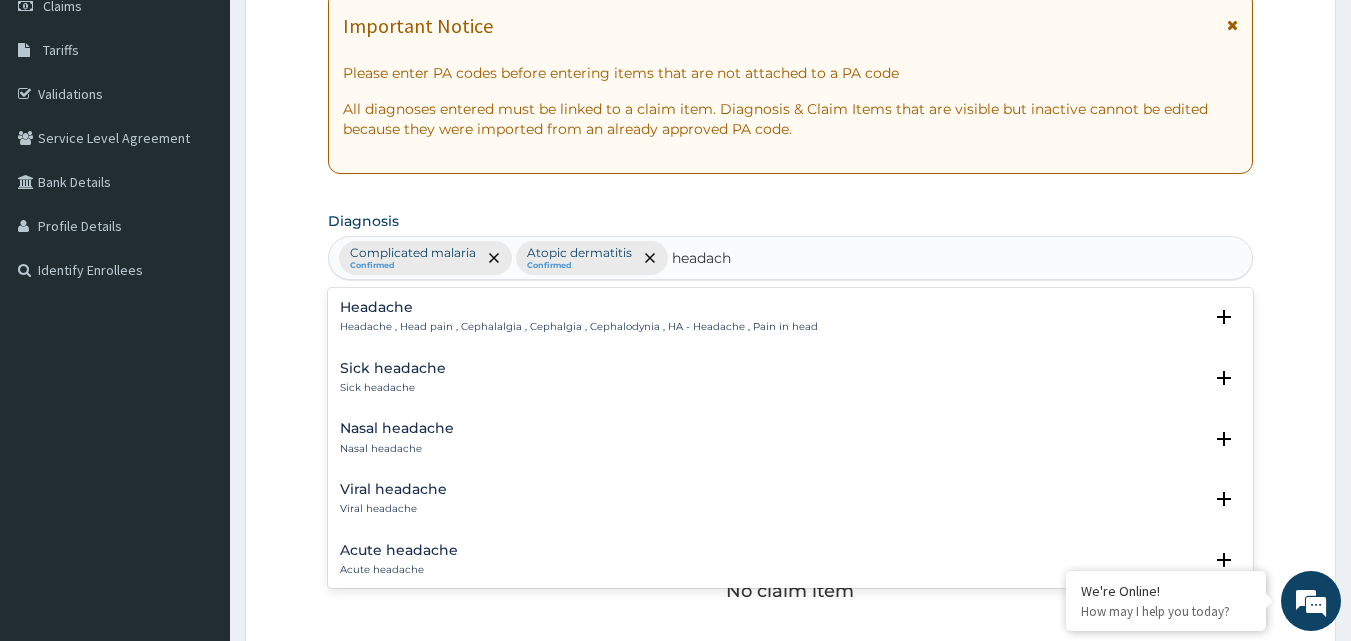 click on "Headache , Head pain , Cephalalgia , Cephalgia , Cephalodynia , HA - Headache , Pain in head" at bounding box center [579, 327] 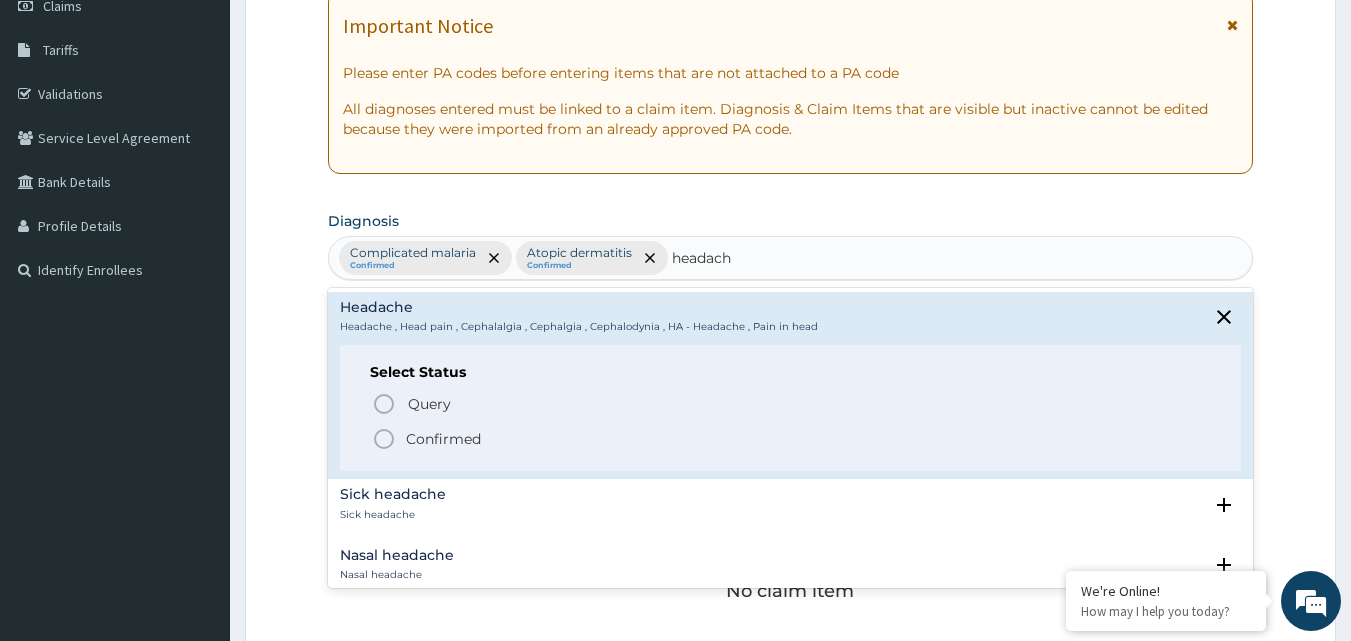 click 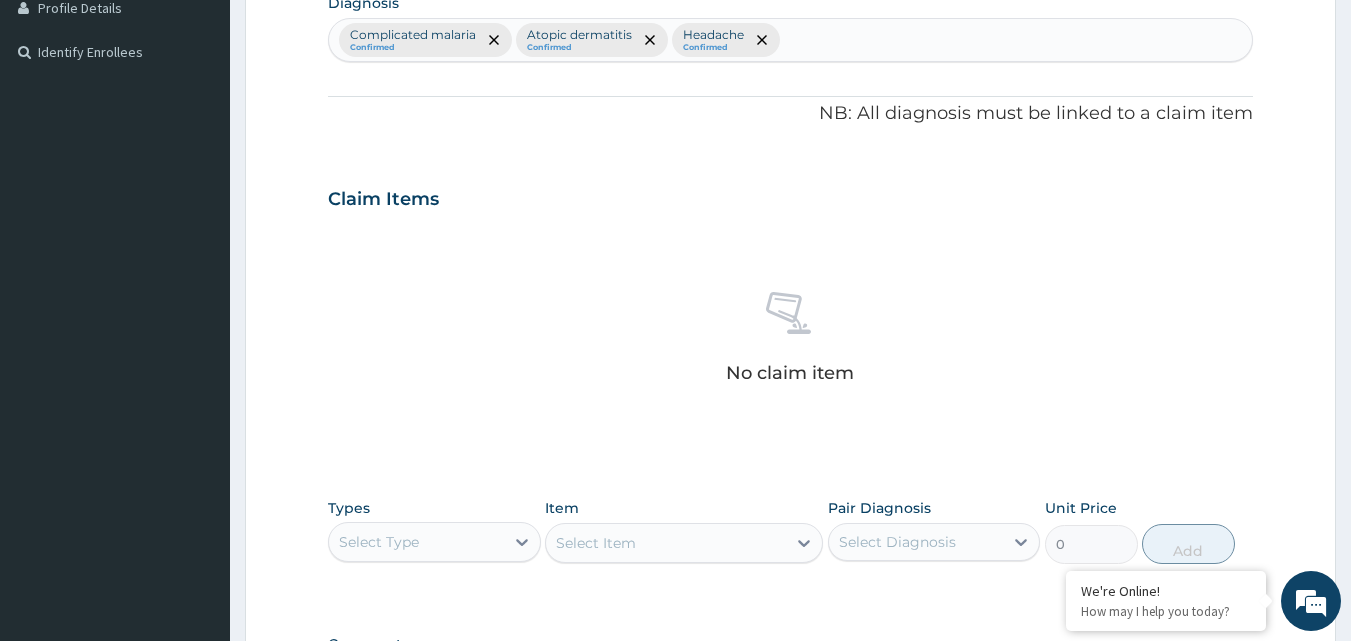 scroll, scrollTop: 700, scrollLeft: 0, axis: vertical 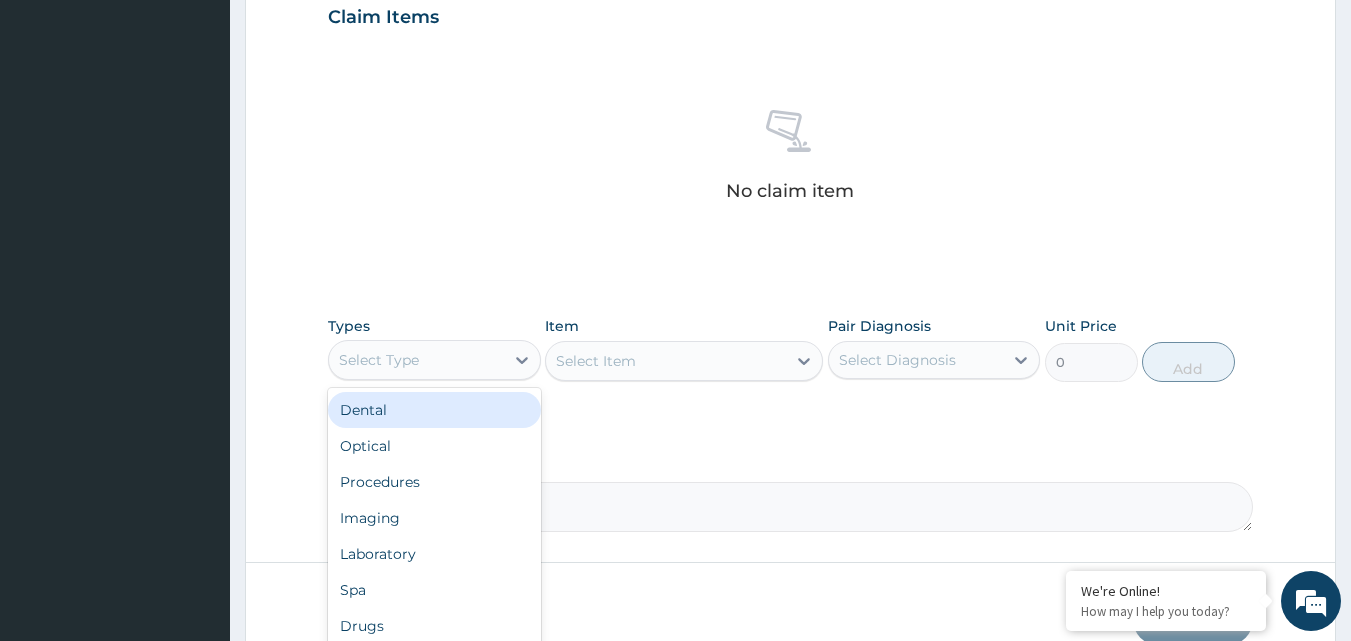 click on "Select Type" at bounding box center [434, 360] 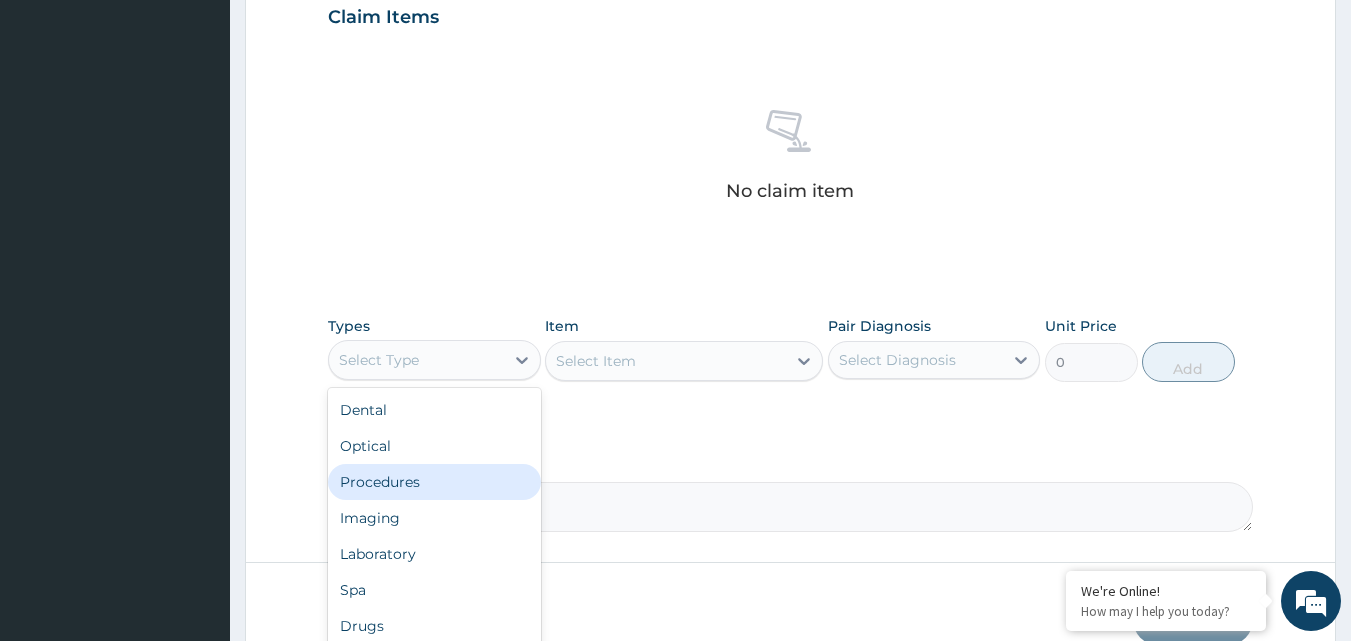 click on "Procedures" at bounding box center [434, 482] 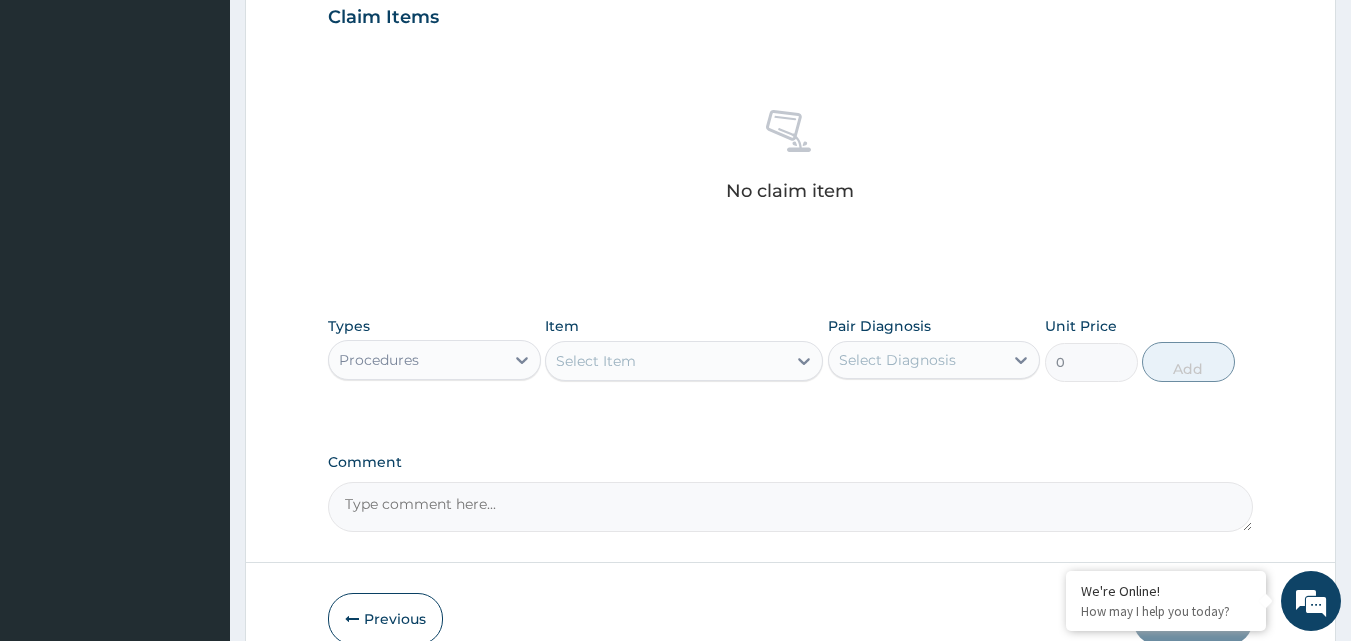 click on "Select Item" at bounding box center [596, 361] 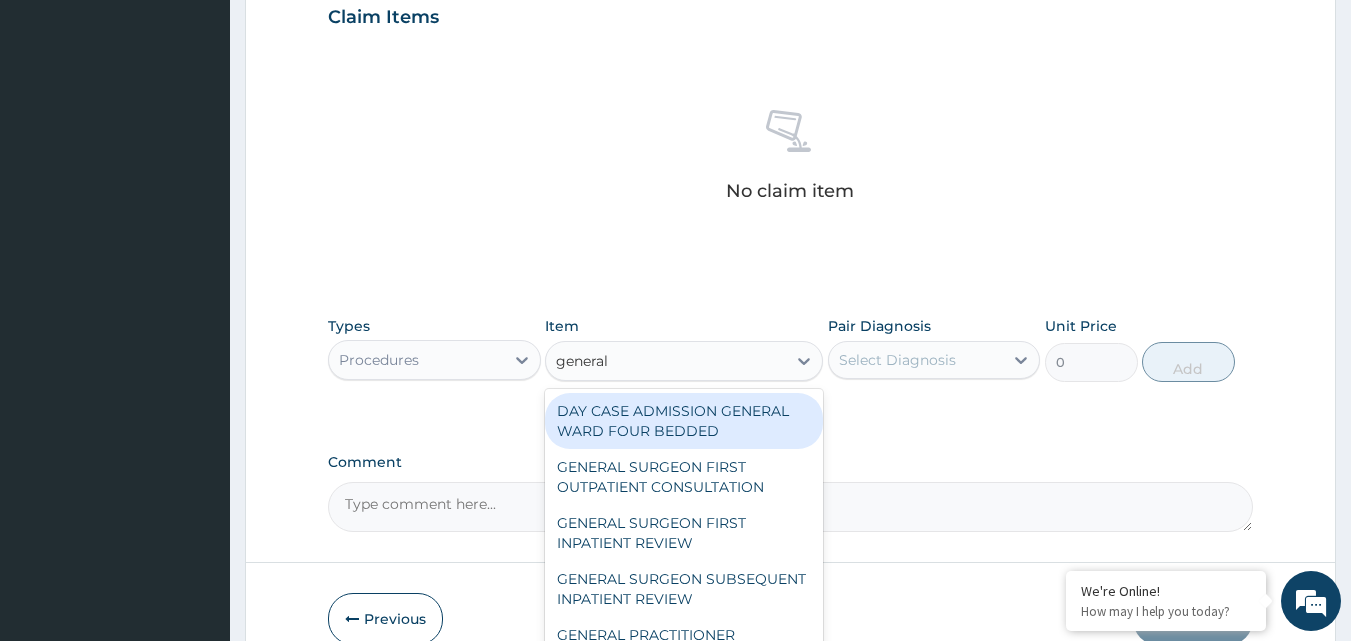 type on "general p" 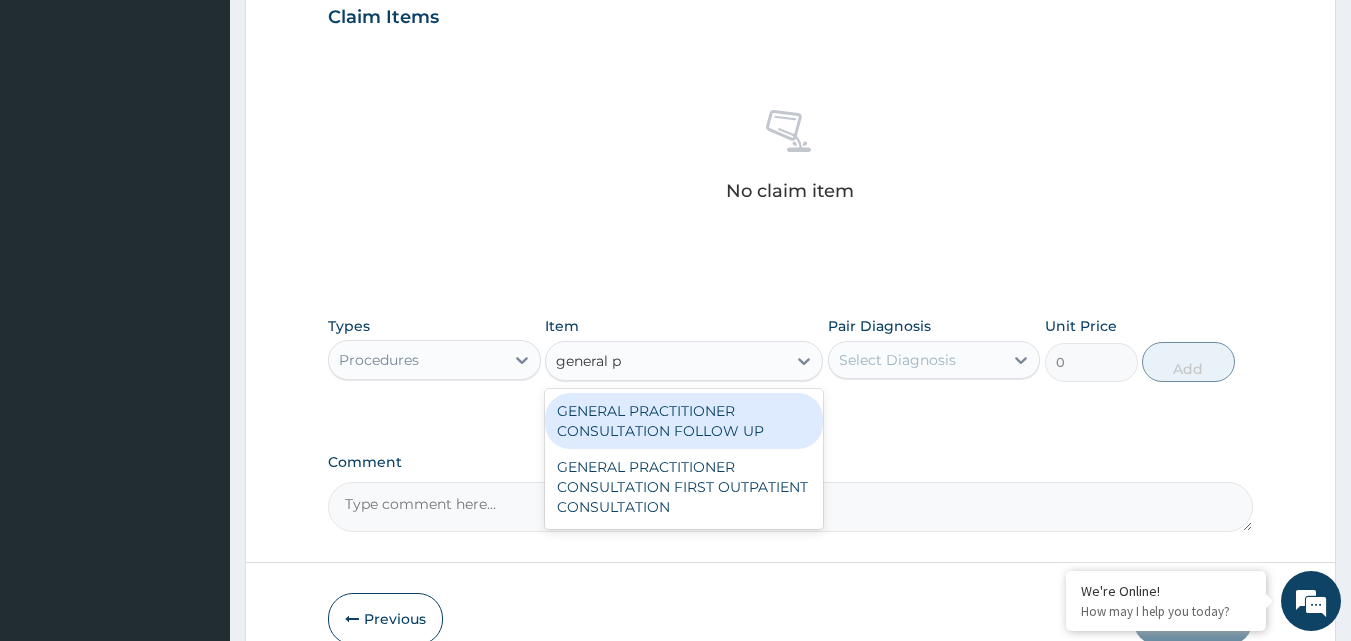 click on "GENERAL PRACTITIONER CONSULTATION FOLLOW UP" at bounding box center [684, 421] 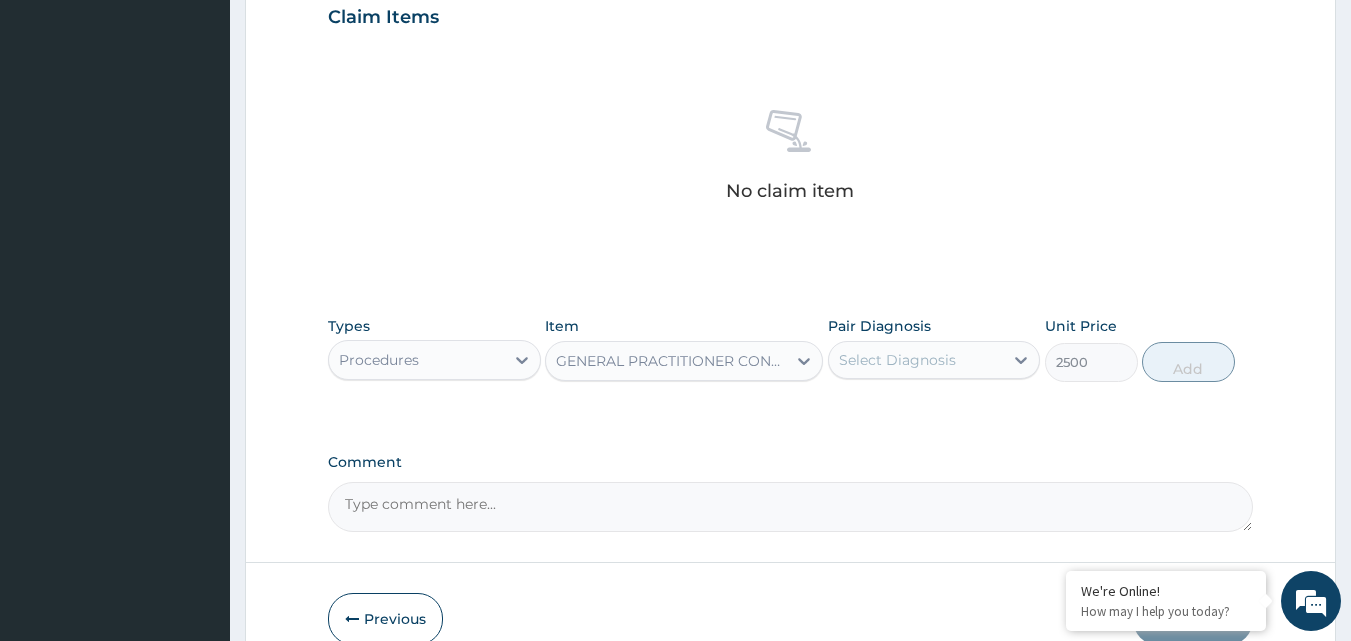 click on "Select Diagnosis" at bounding box center [916, 360] 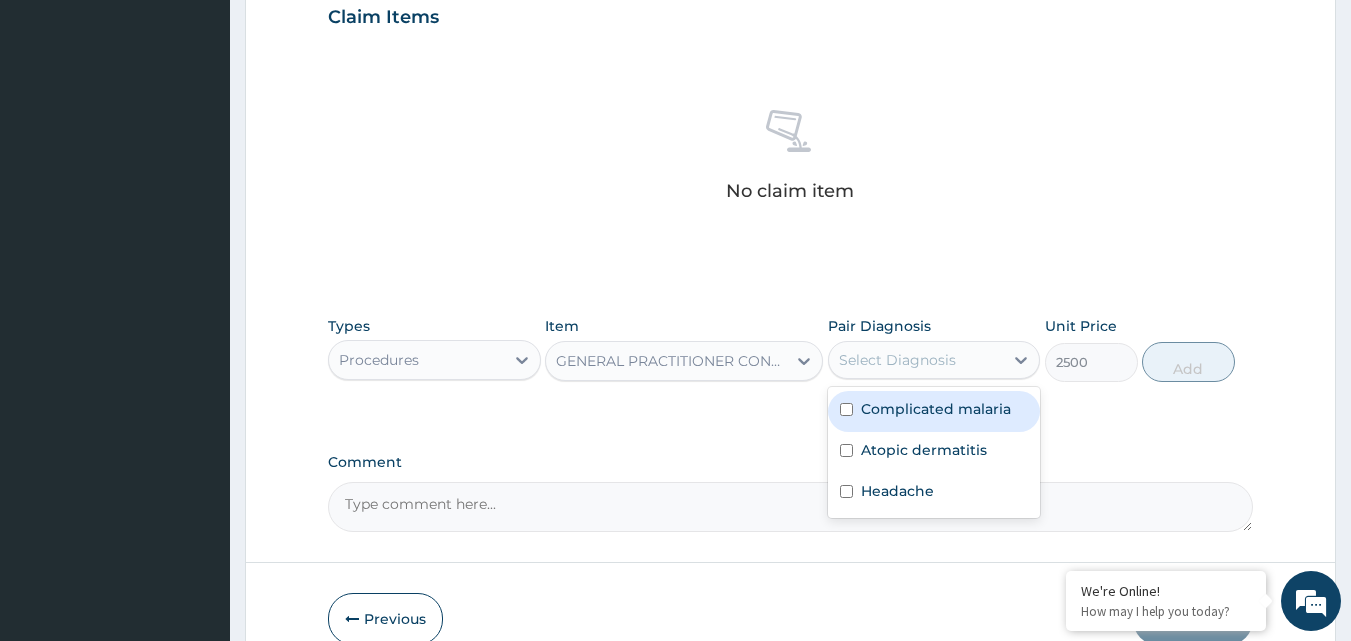 click on "Complicated malaria" at bounding box center [936, 409] 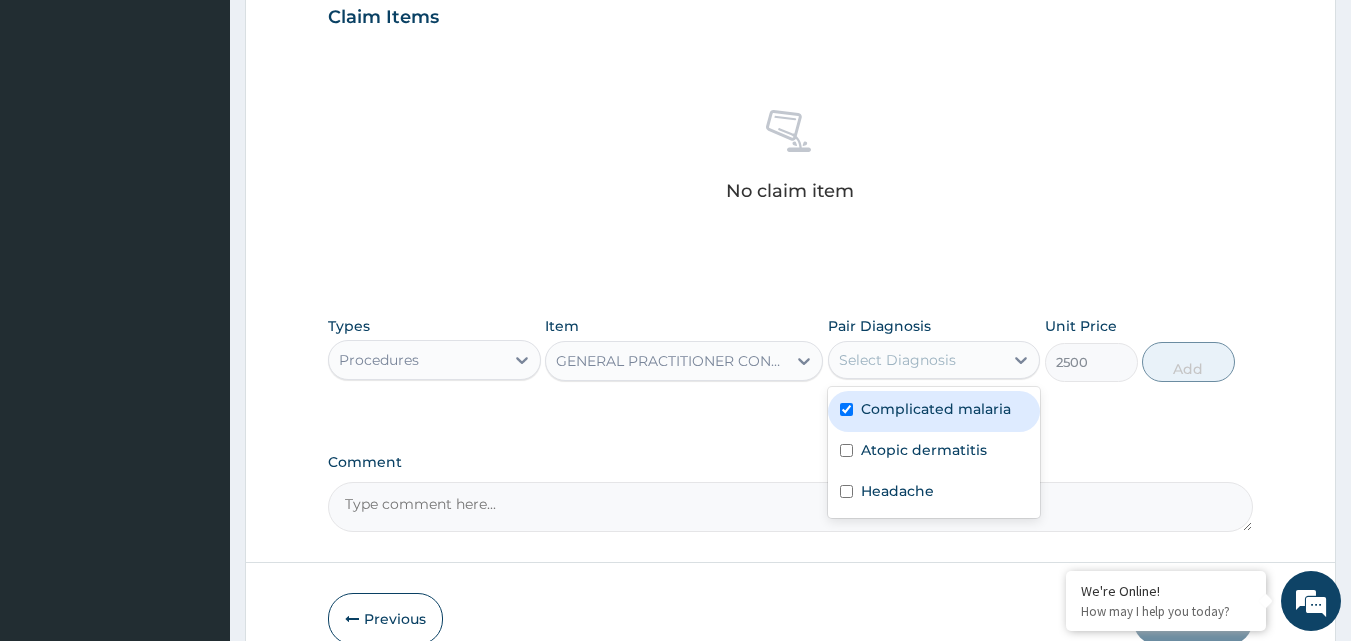 checkbox on "true" 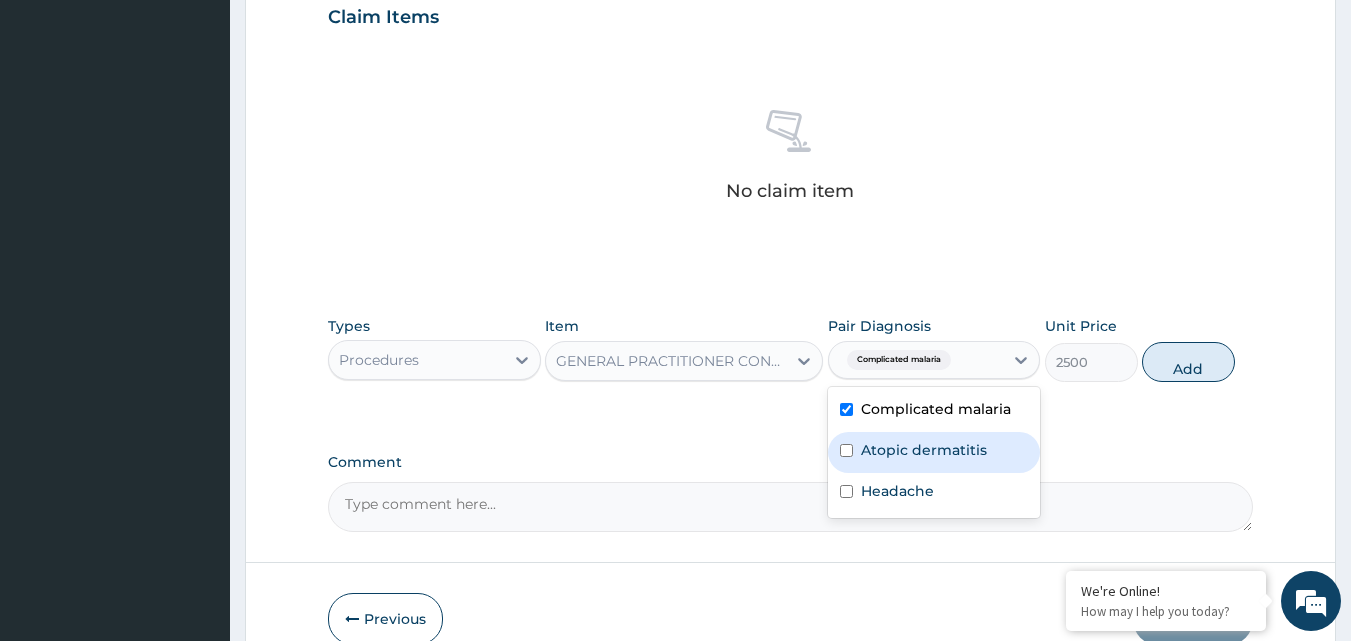 click on "Atopic dermatitis" at bounding box center [924, 450] 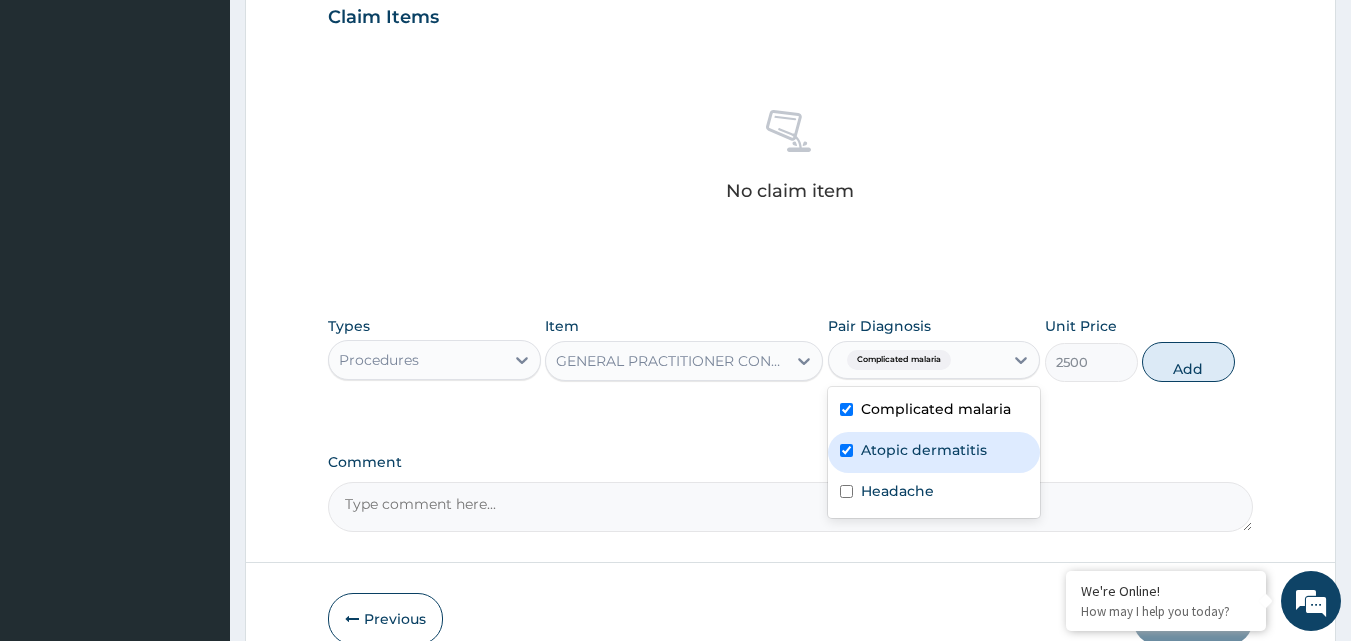checkbox on "true" 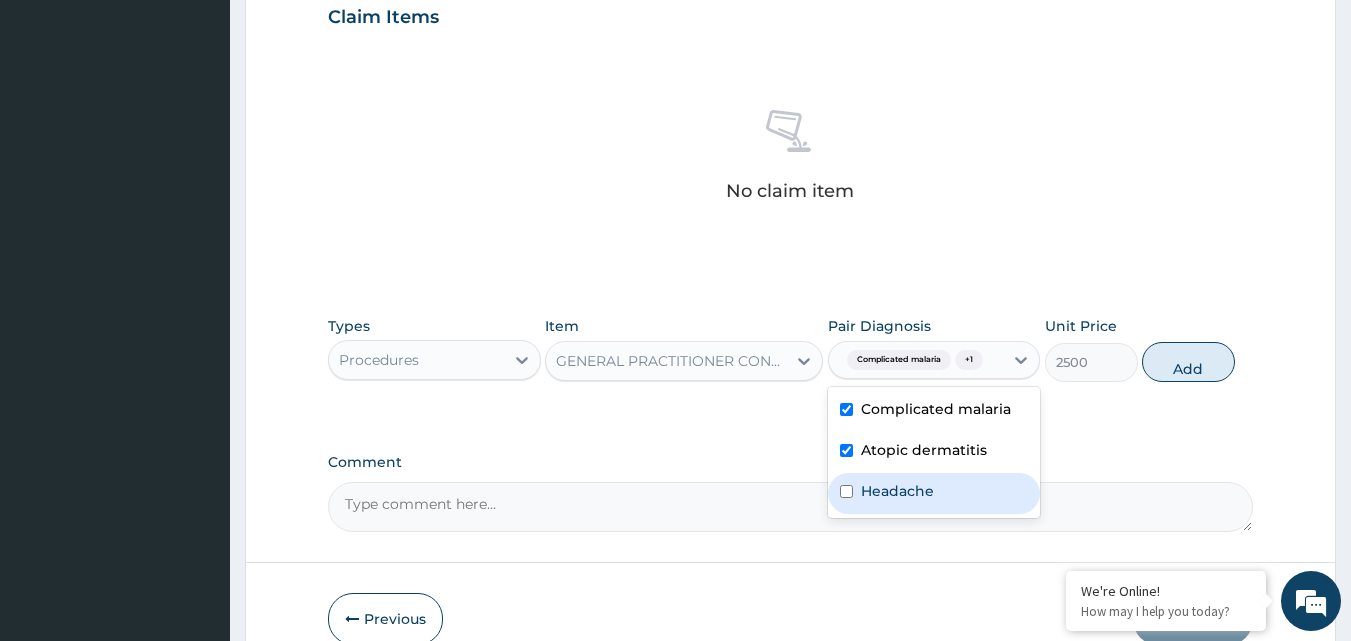 click on "Headache" at bounding box center (897, 491) 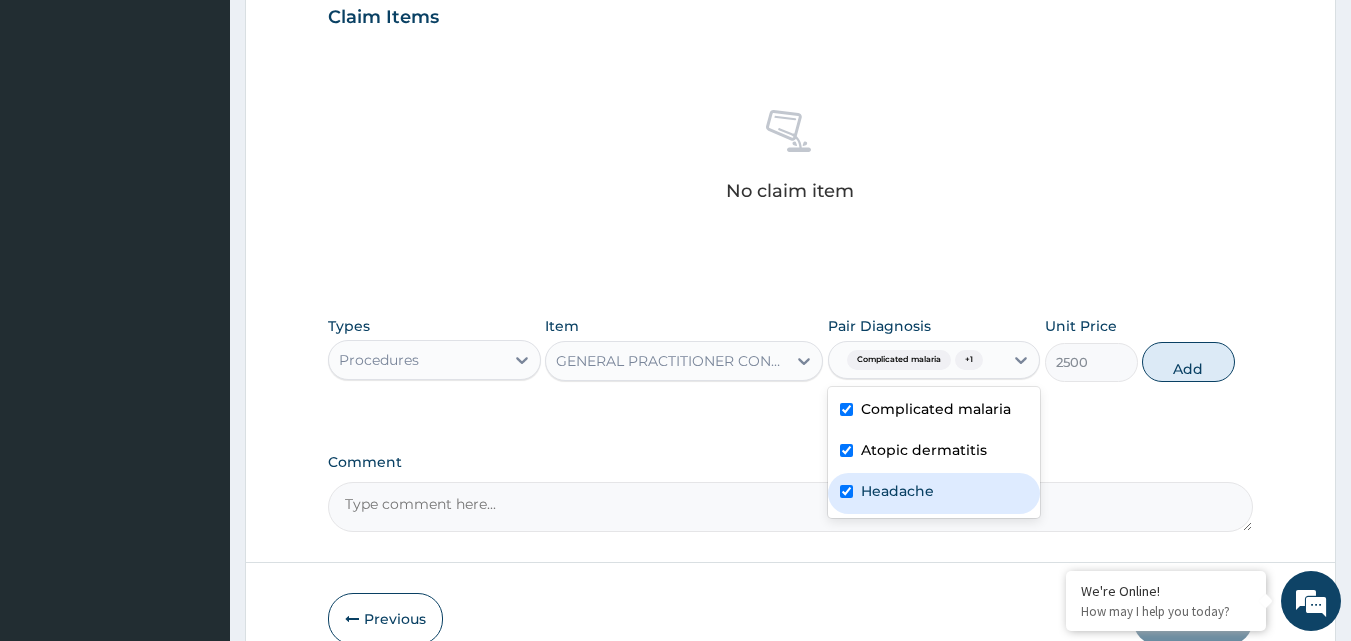 checkbox on "true" 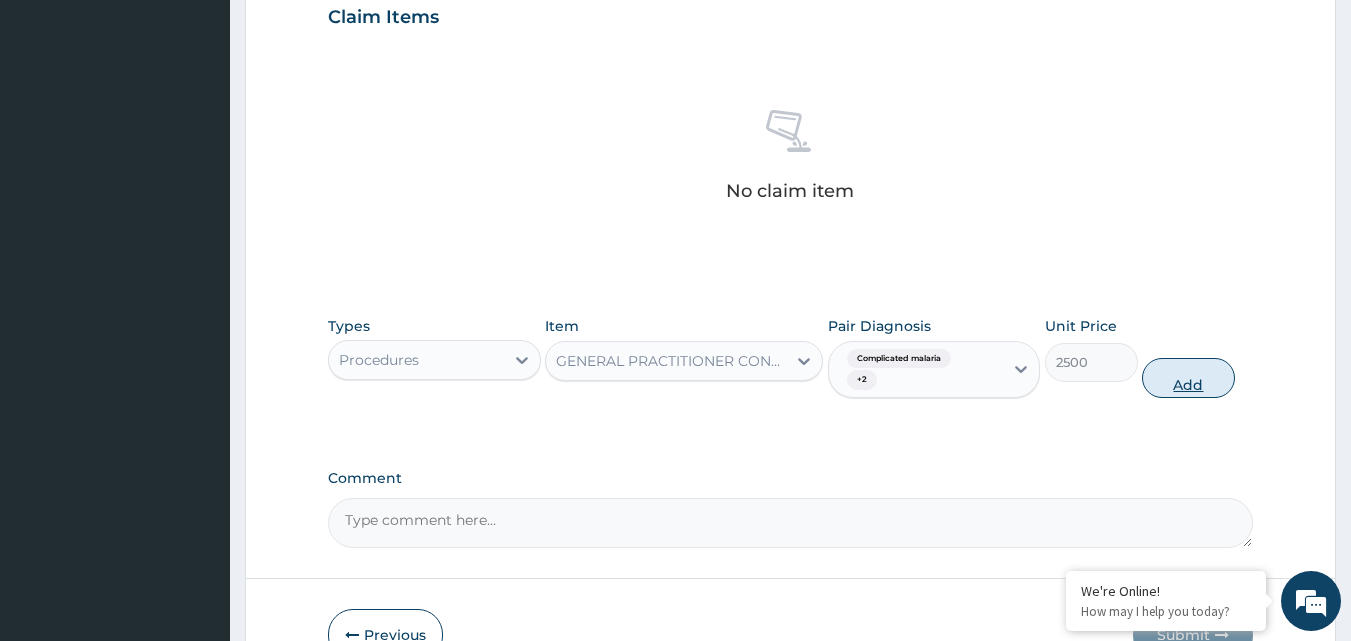 click on "Add" at bounding box center (1188, 378) 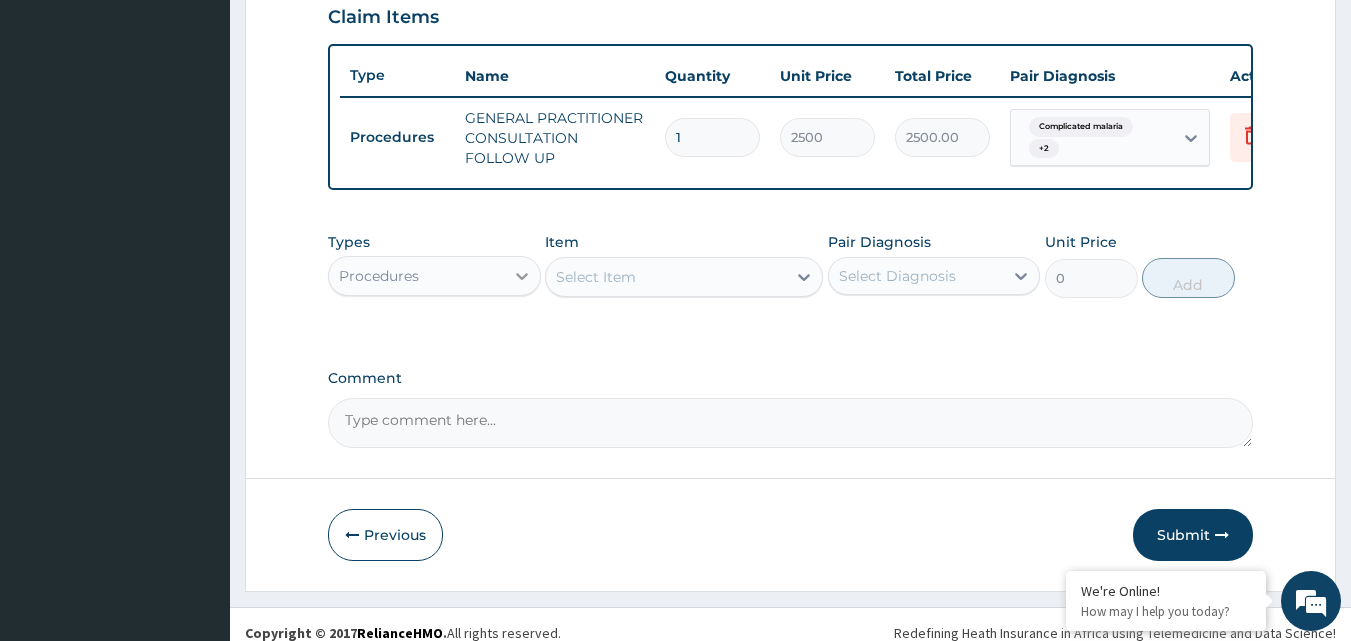 click 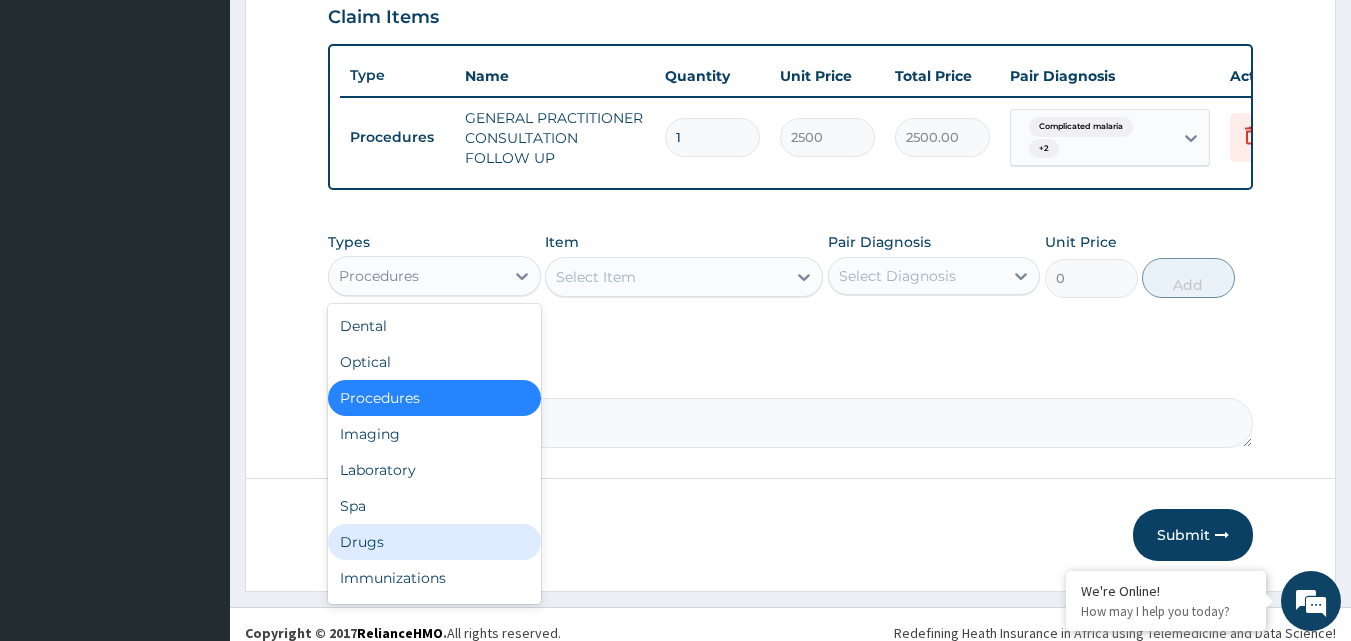 click on "Drugs" at bounding box center (434, 542) 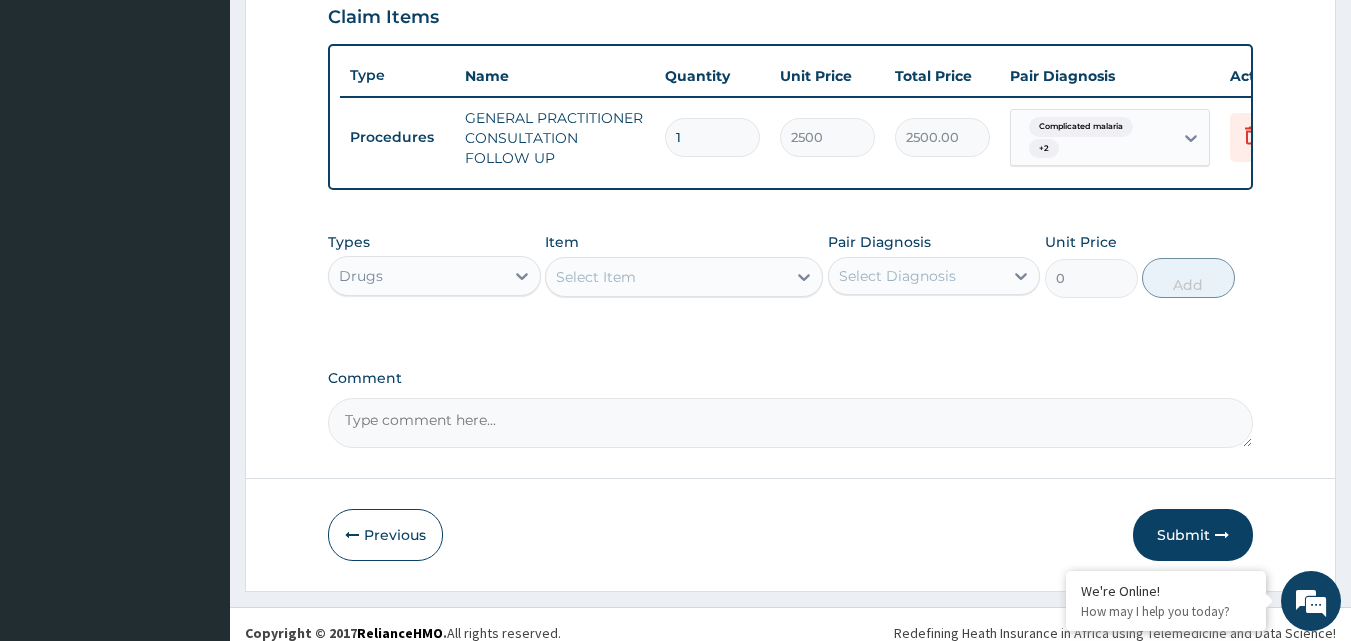 click on "Select Item" at bounding box center [666, 277] 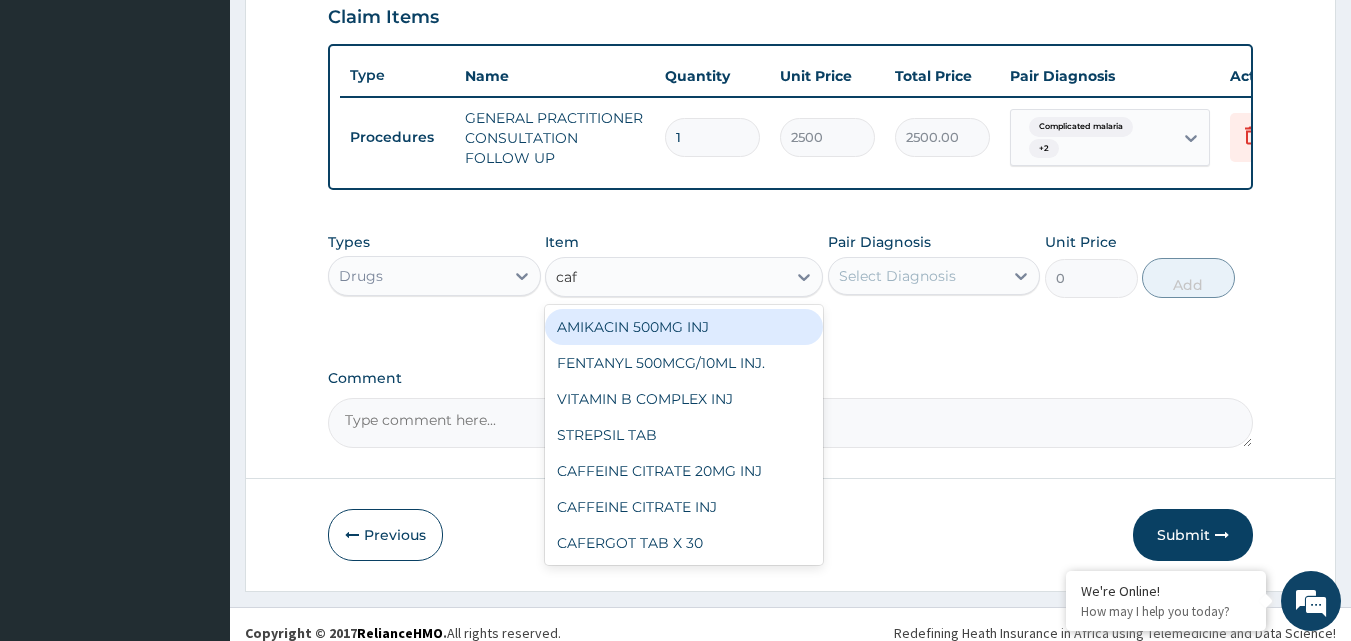 type on "cafe" 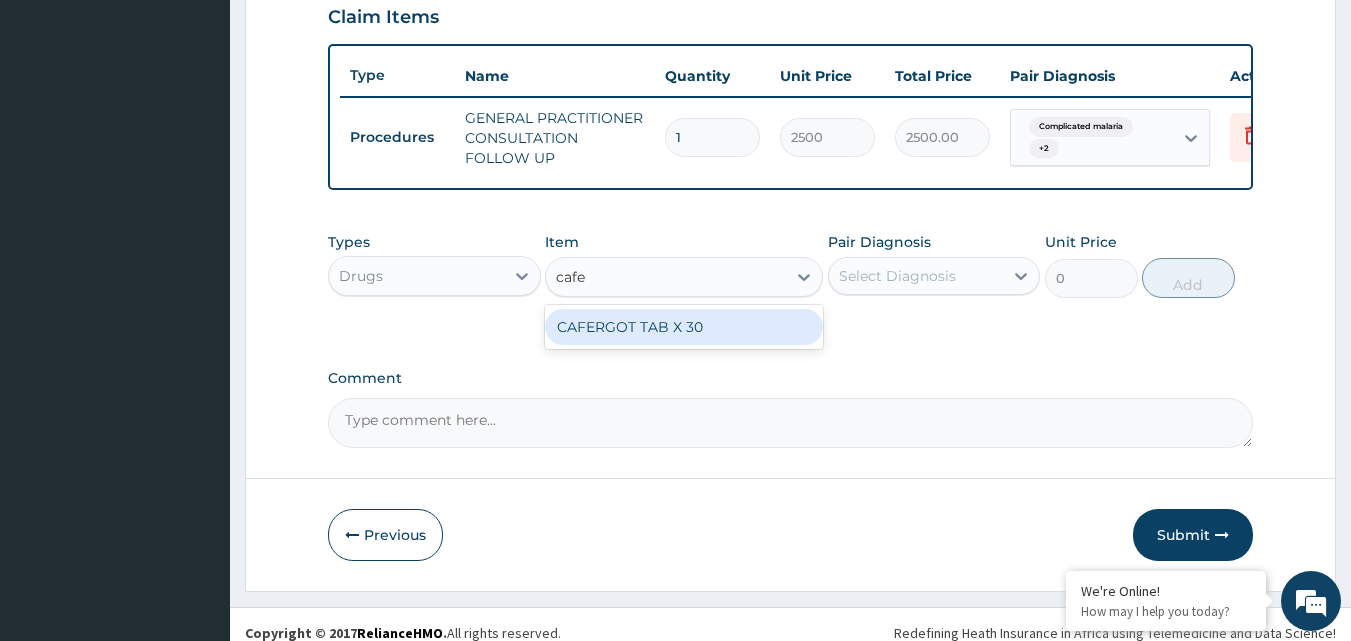 click on "CAFERGOT TAB X 30" at bounding box center (684, 327) 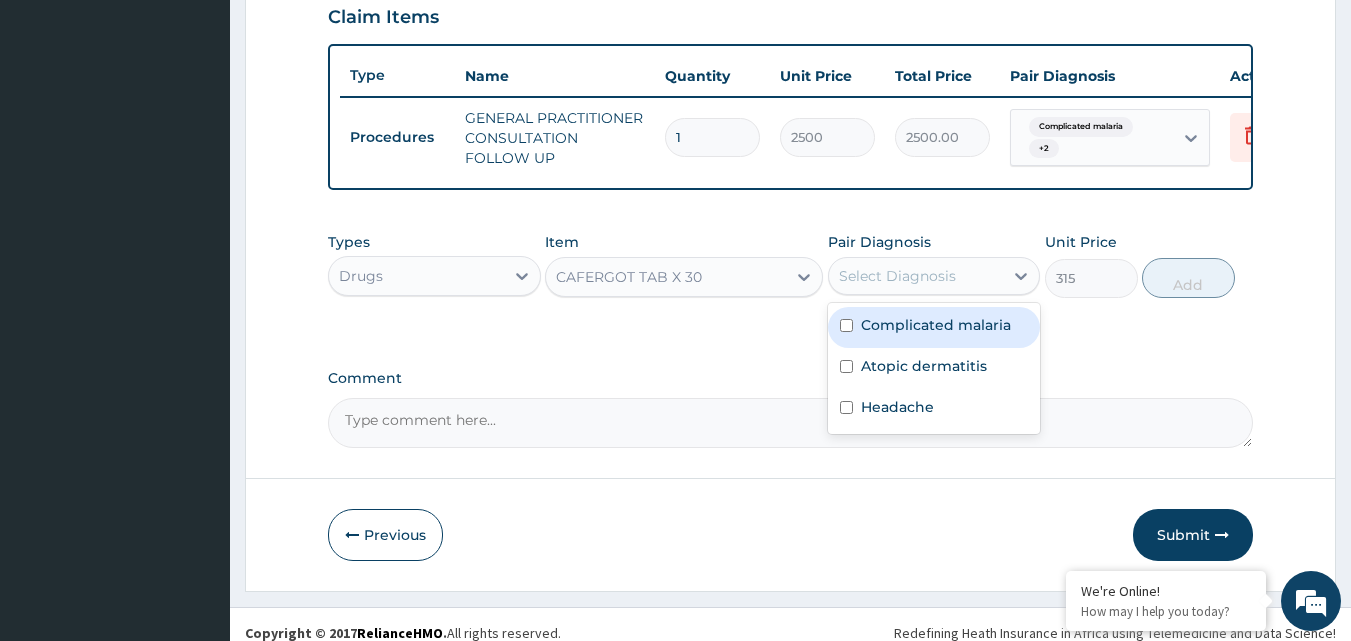 click on "Select Diagnosis" at bounding box center (897, 276) 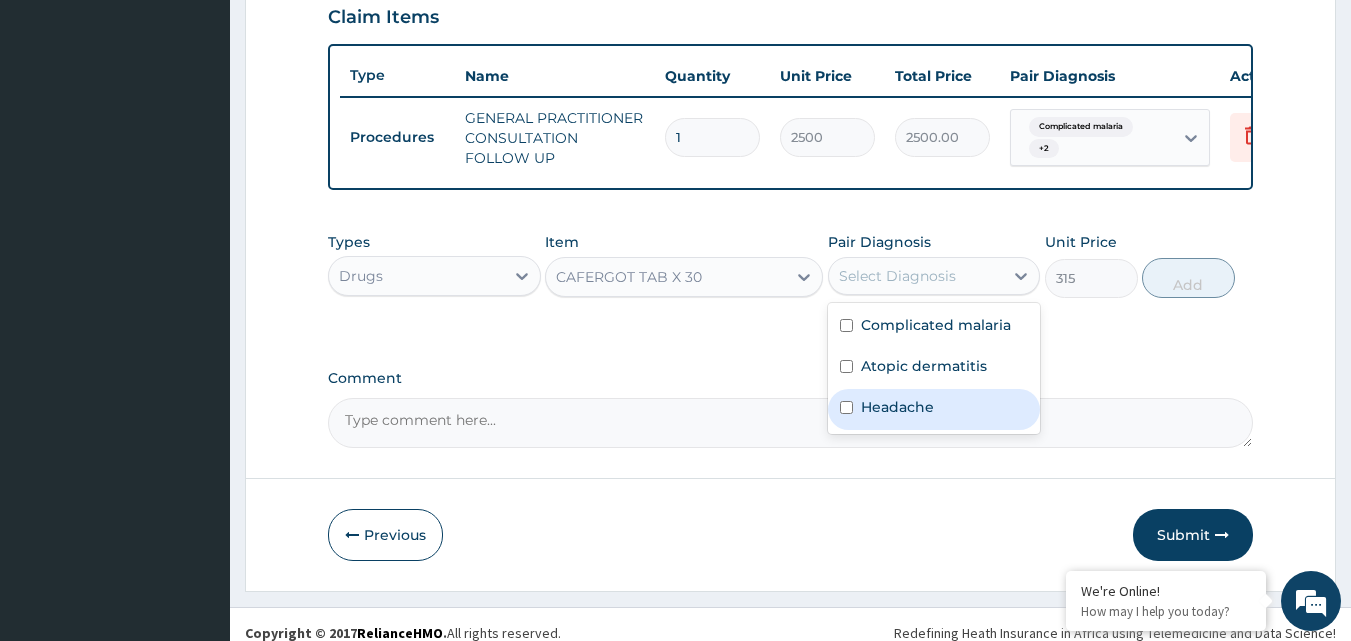 click on "Headache" at bounding box center [897, 407] 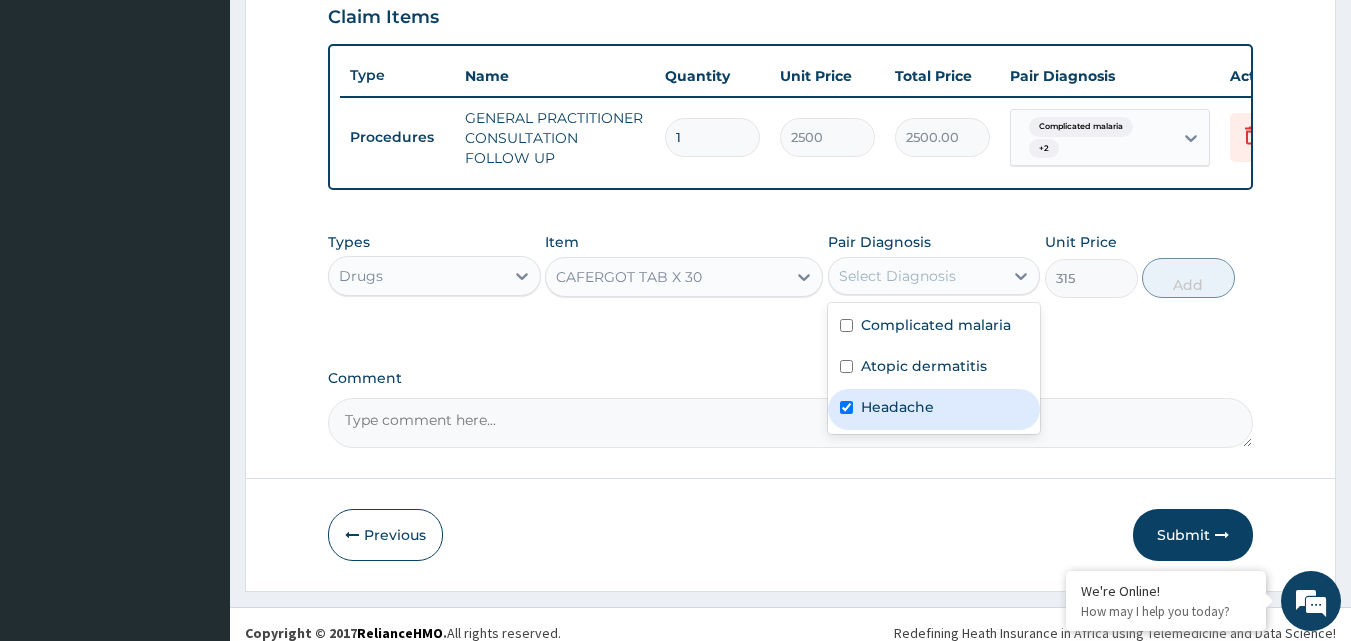 checkbox on "true" 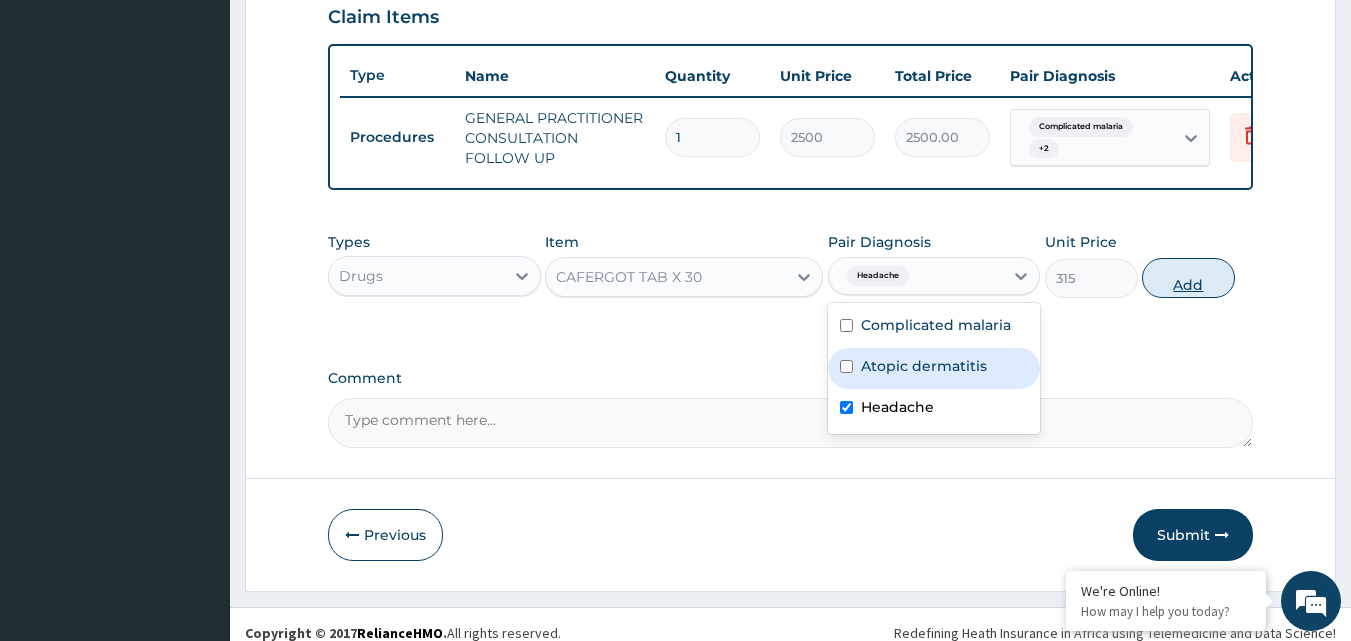 click on "Add" at bounding box center [1188, 278] 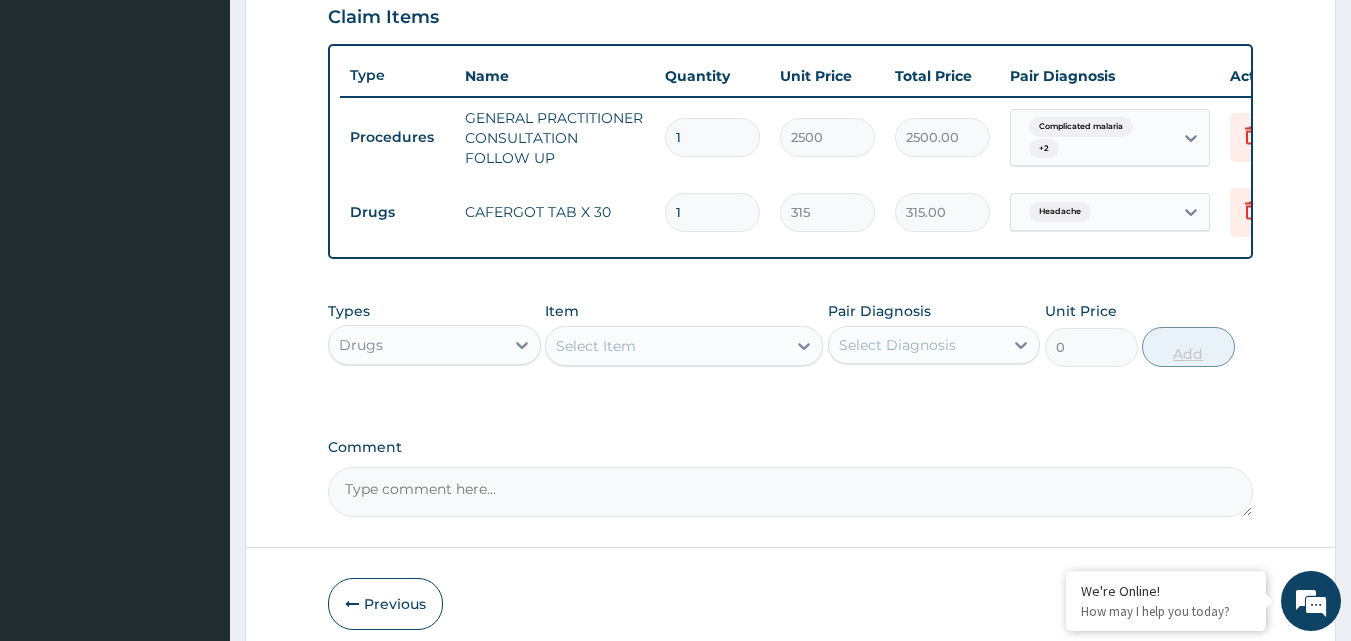type 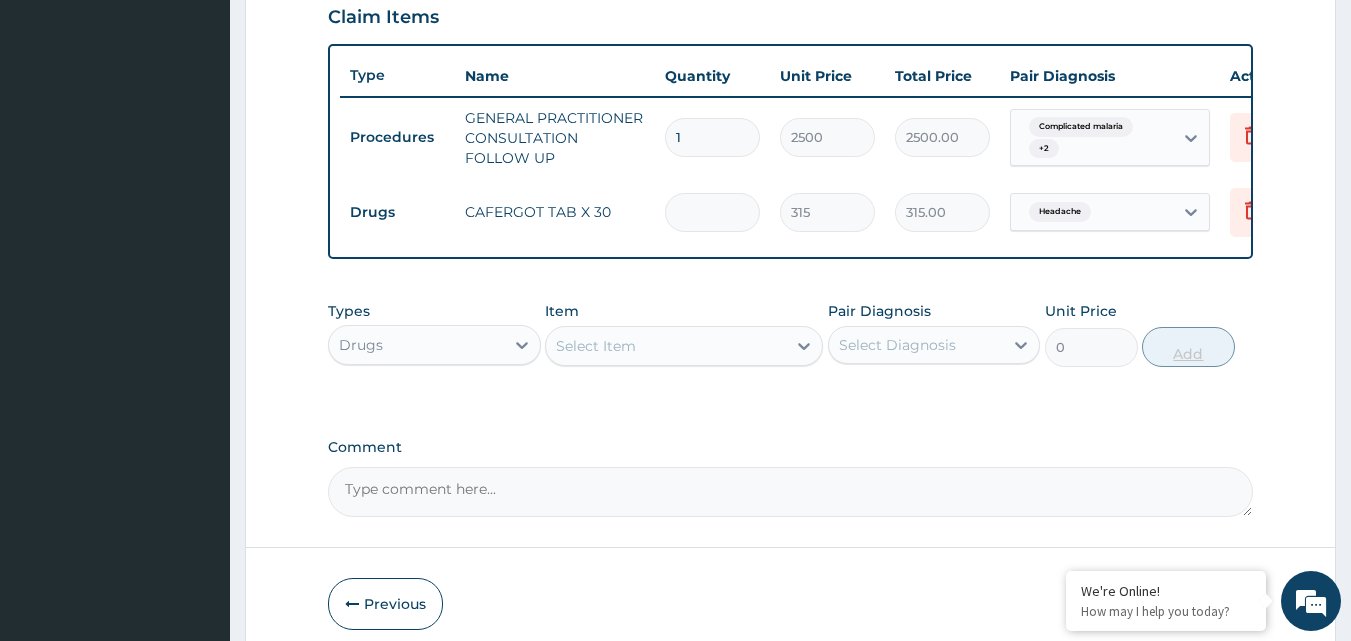type on "0.00" 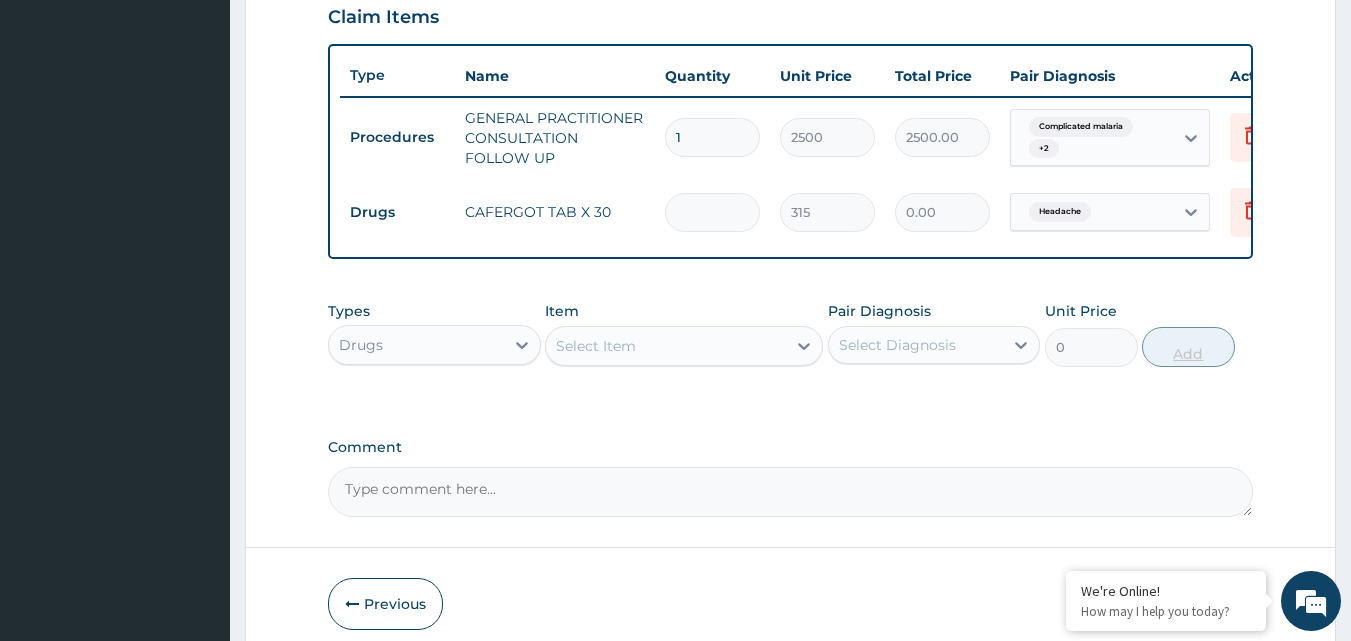 type on "6" 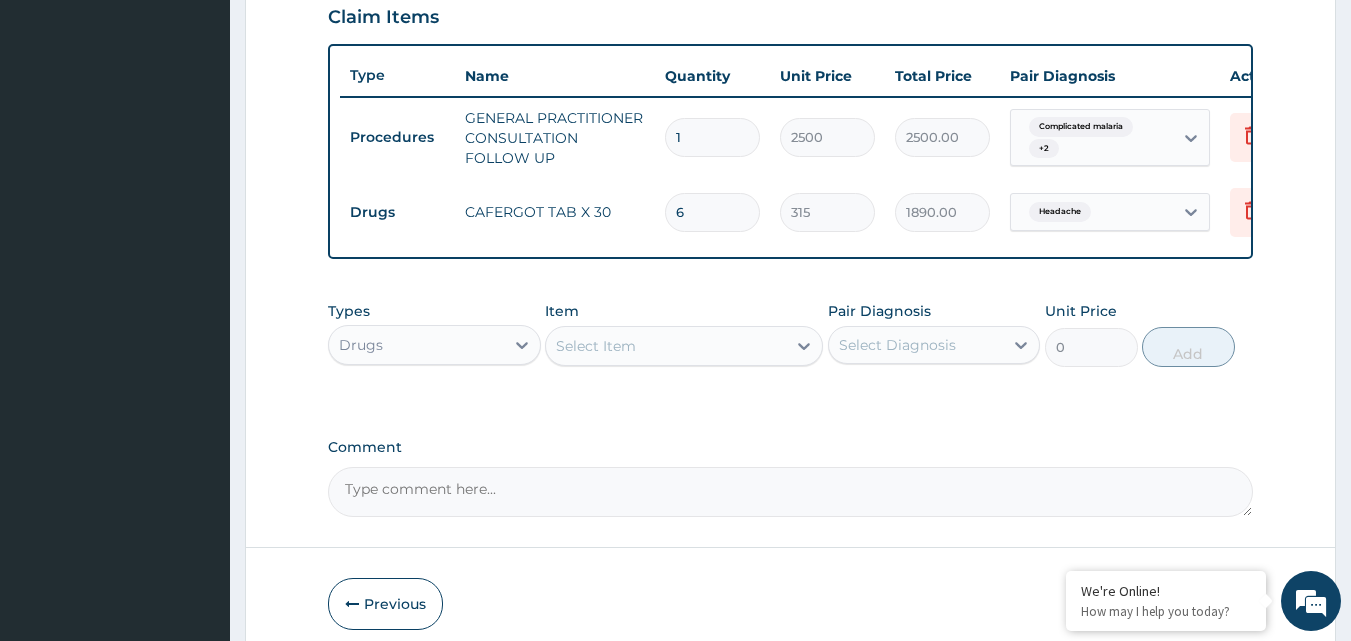 type on "6" 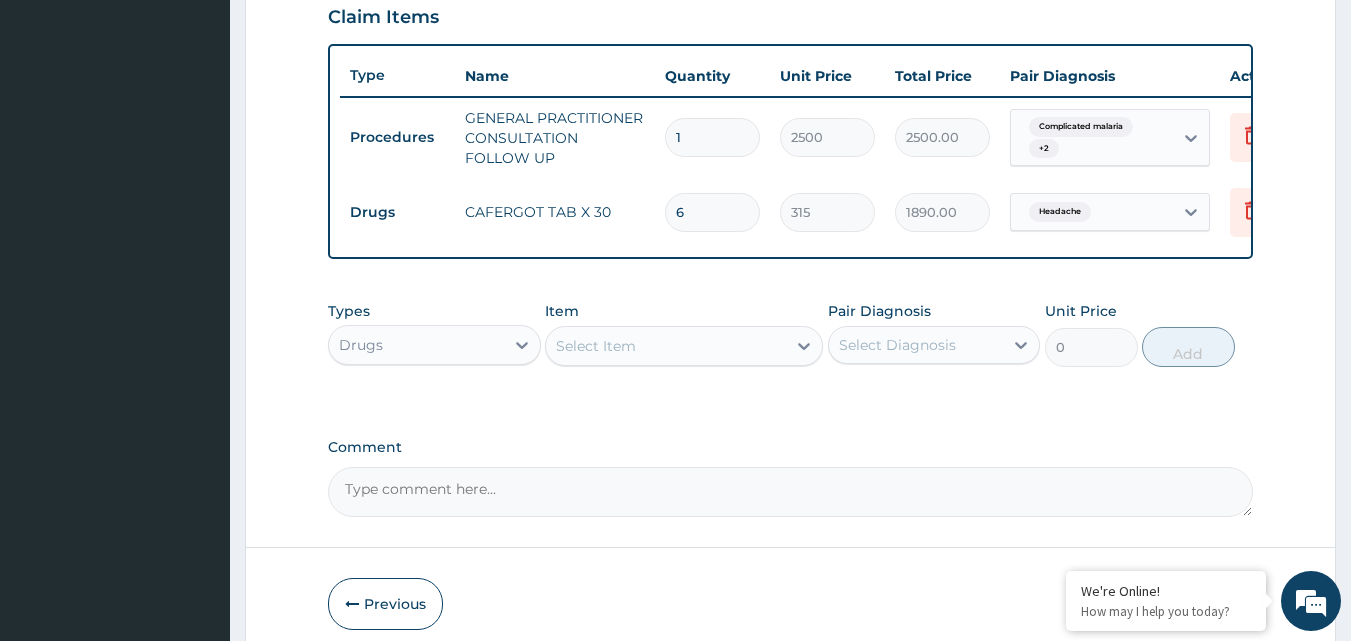 click on "Select Item" at bounding box center [596, 346] 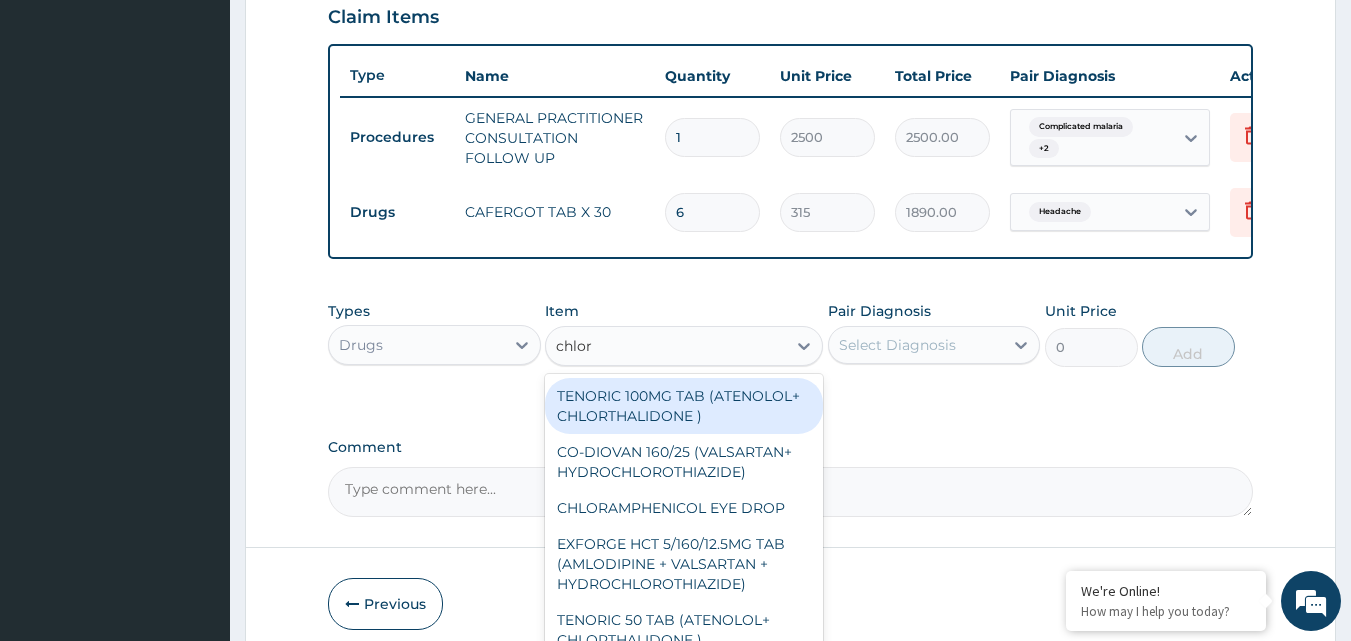type on "chlorp" 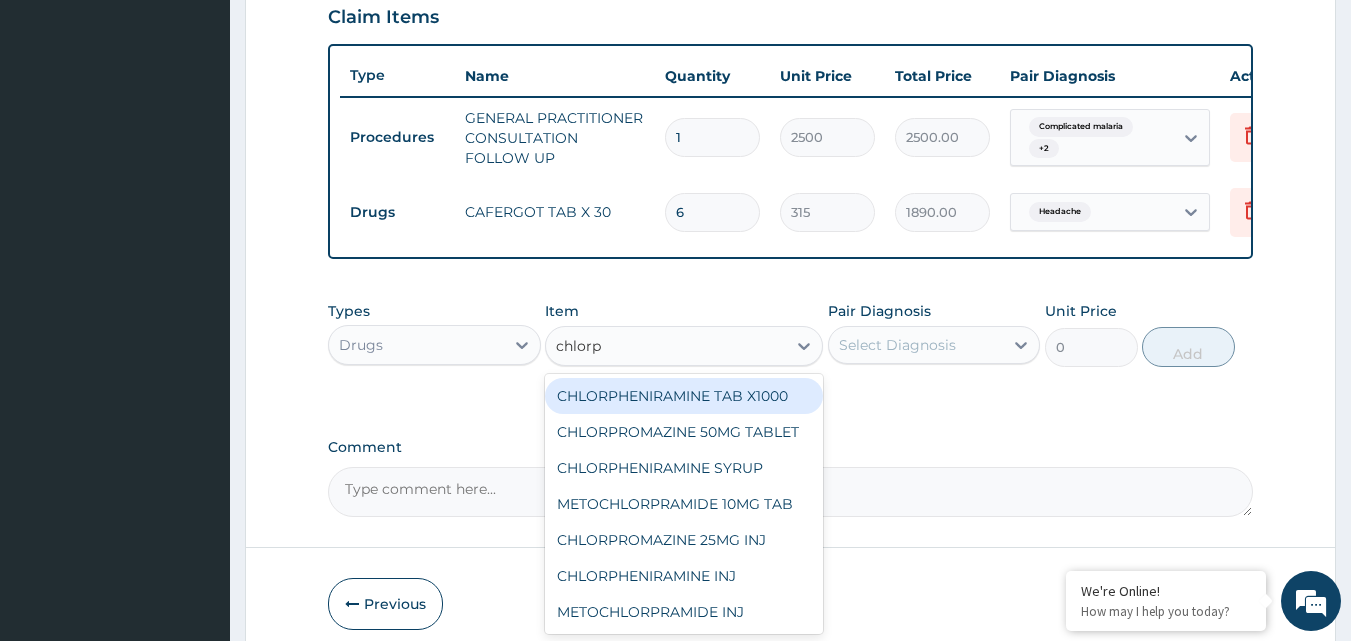 click on "CHLORPHENIRAMINE TAB X1000" at bounding box center [684, 396] 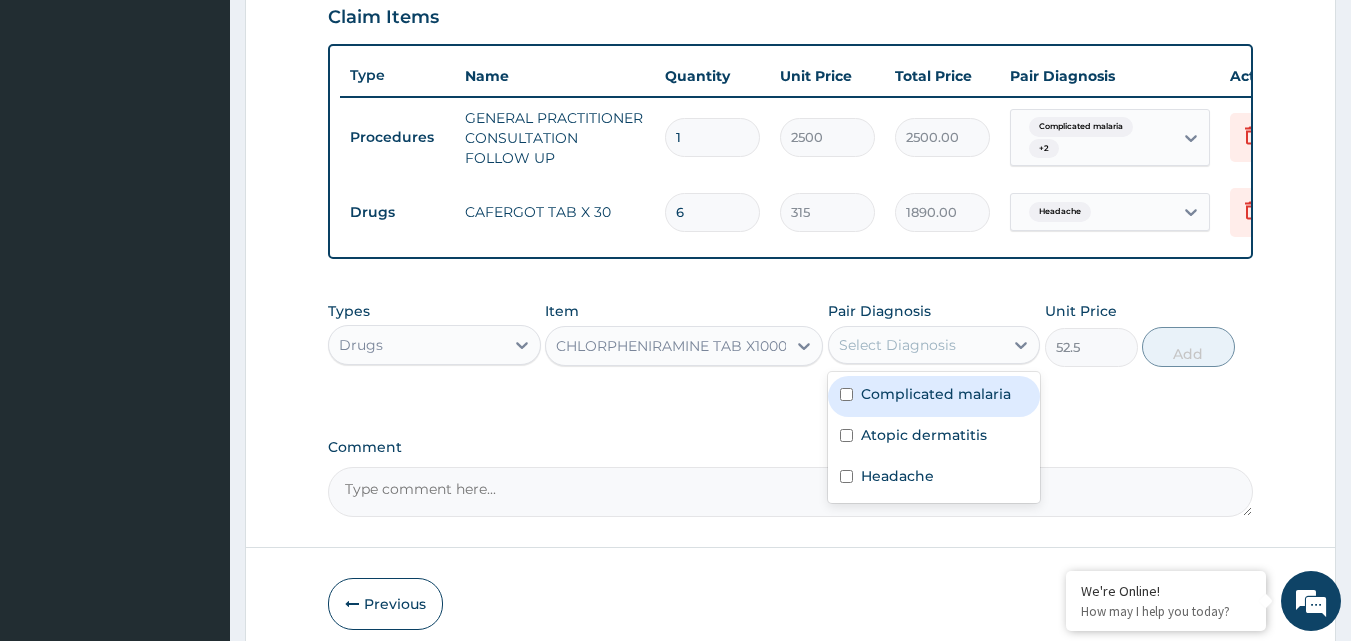 click on "Select Diagnosis" at bounding box center [897, 345] 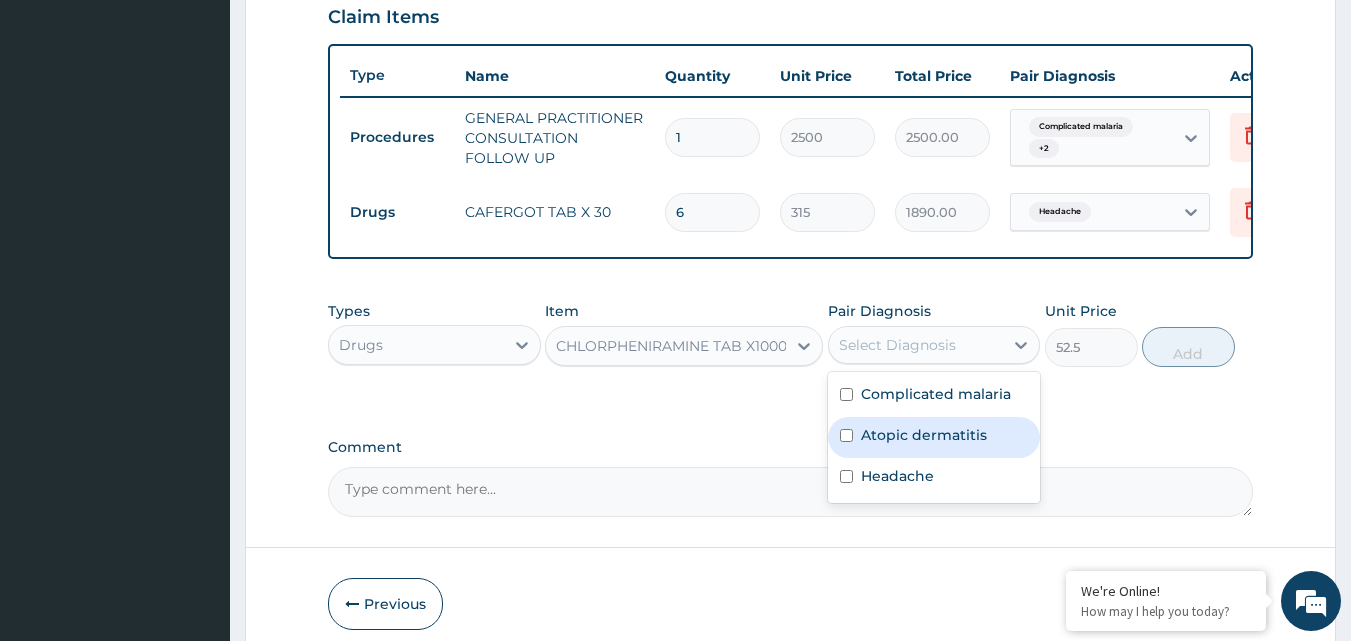 click on "Atopic dermatitis" at bounding box center [934, 437] 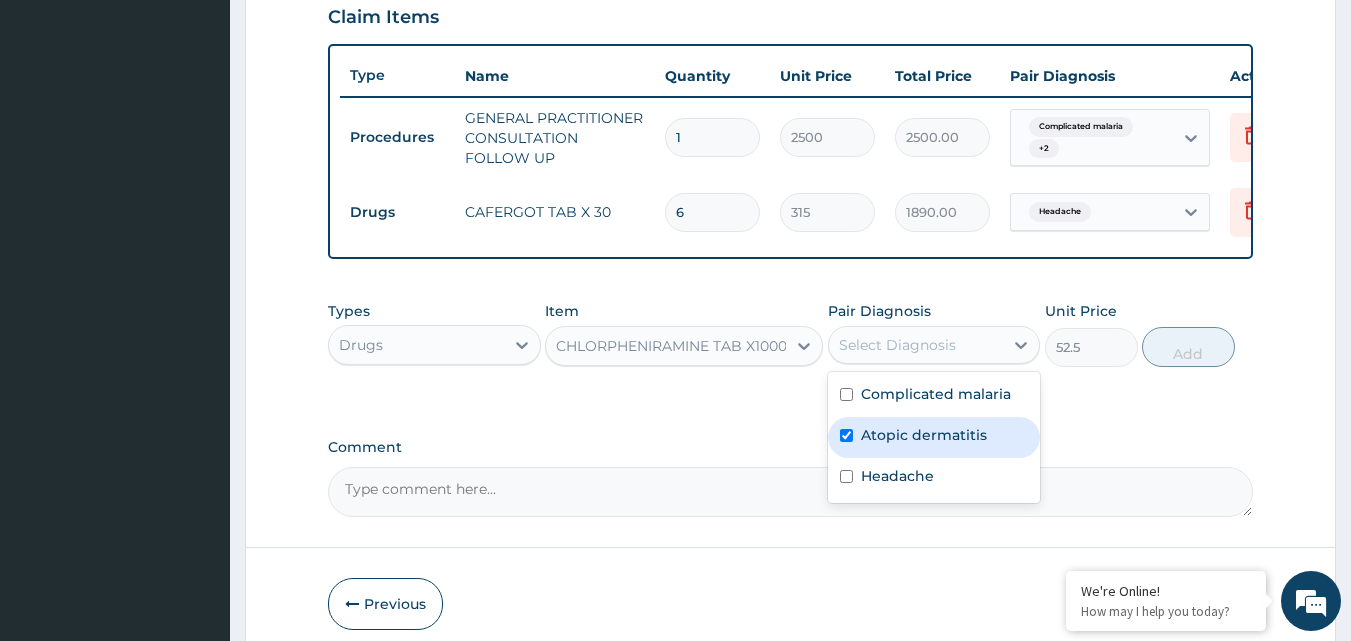 checkbox on "true" 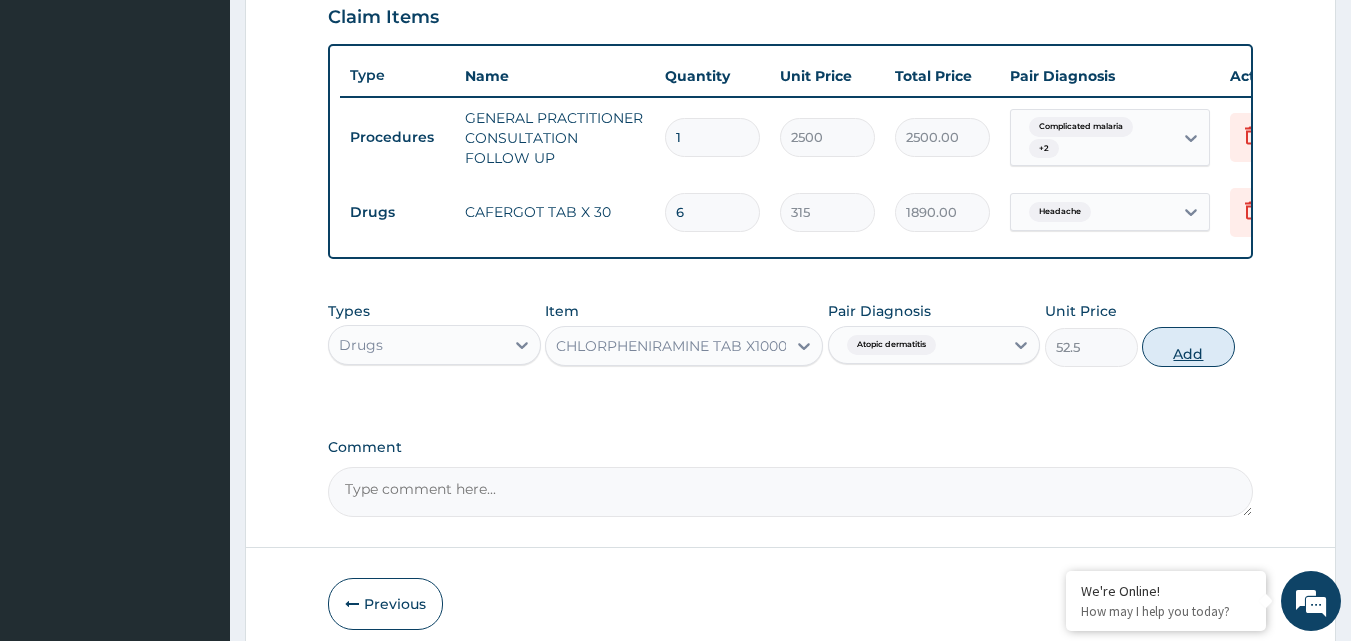 click on "Add" at bounding box center (1188, 347) 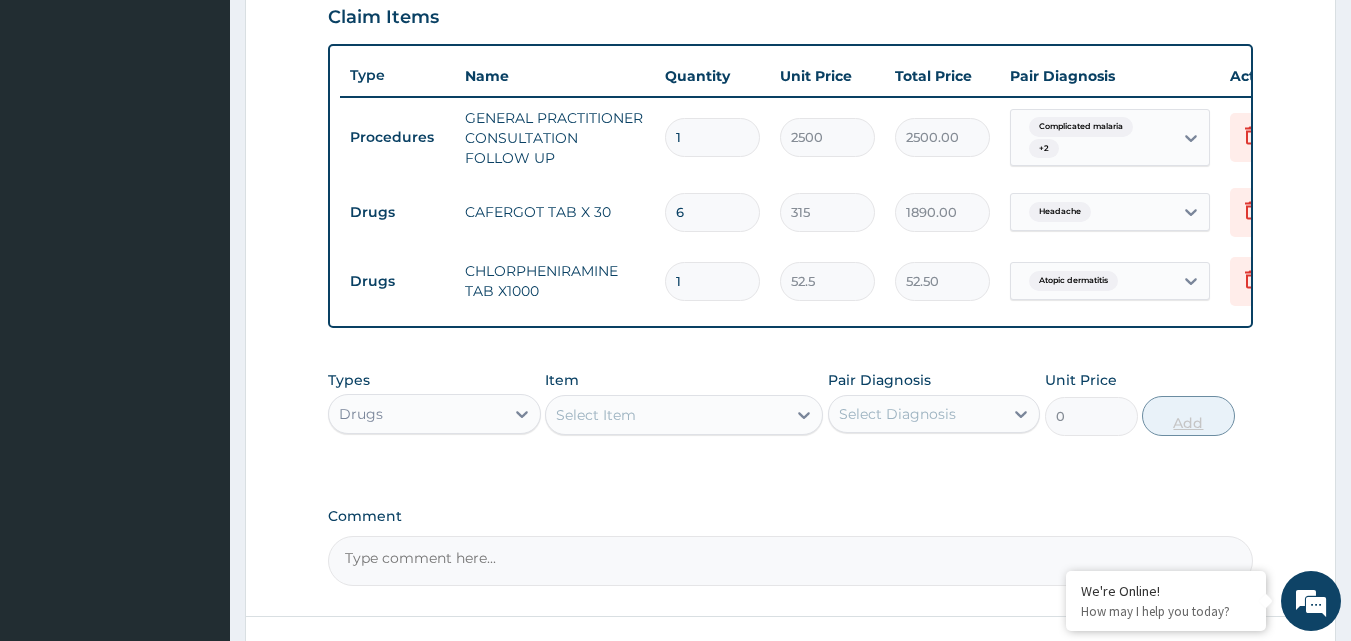 type 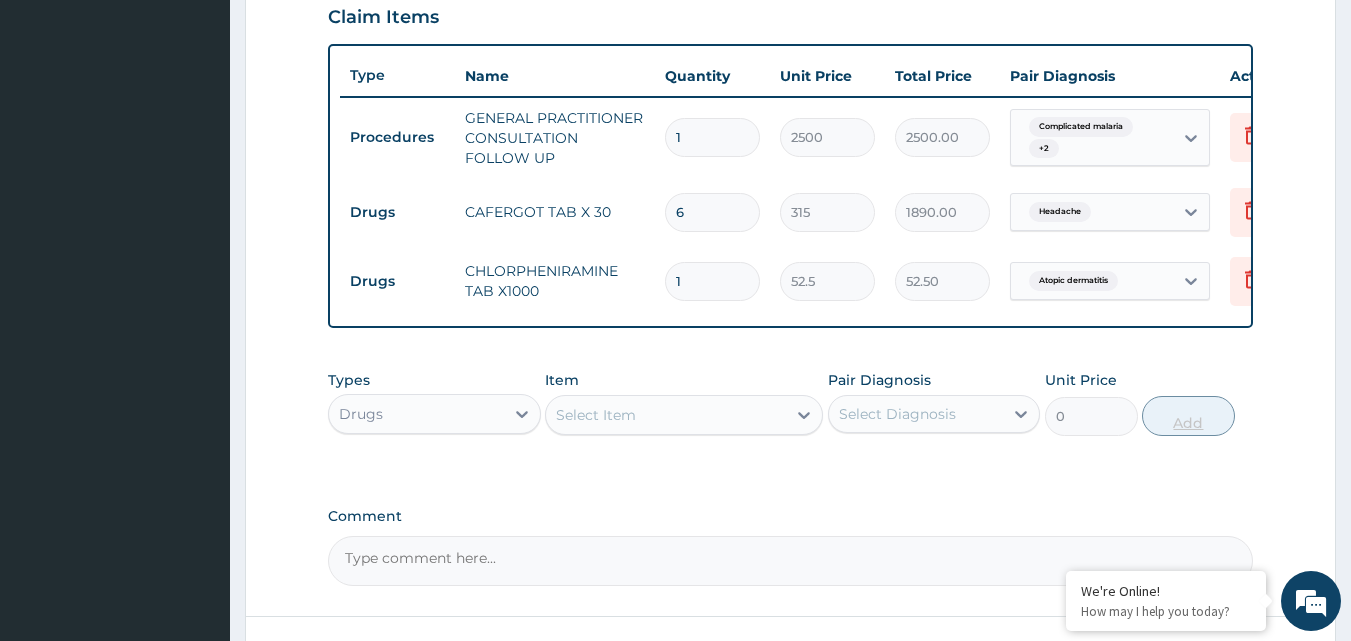 type on "0.00" 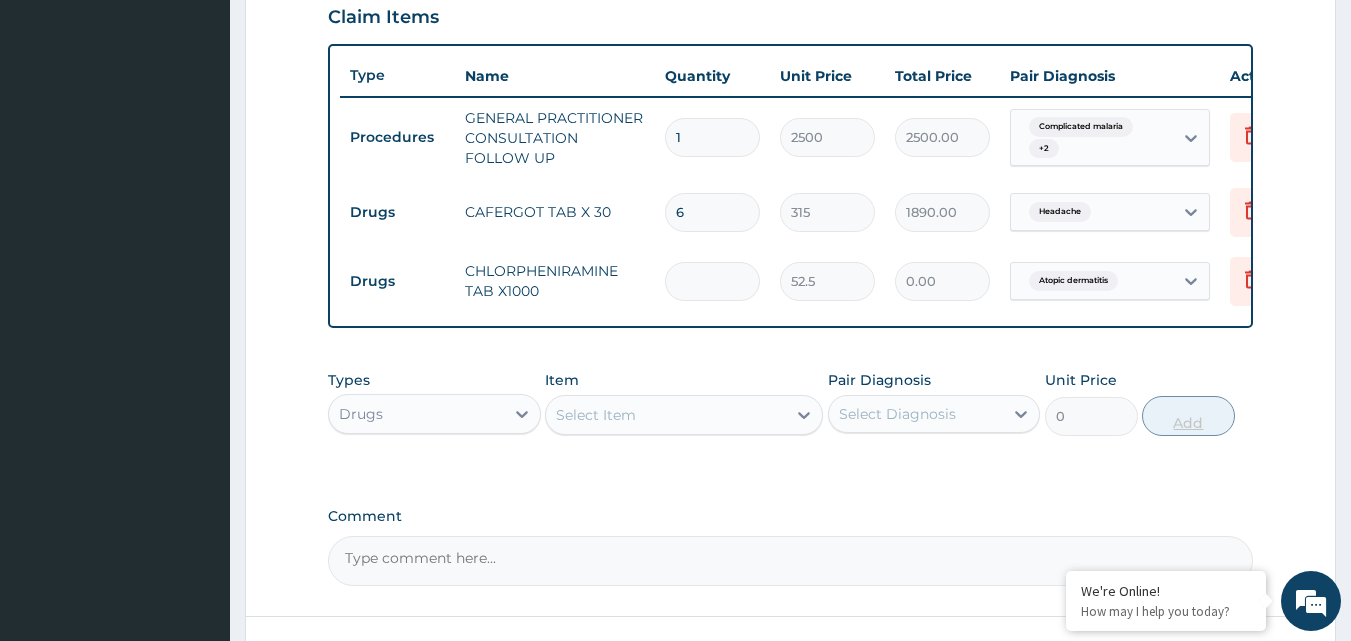 type on "9" 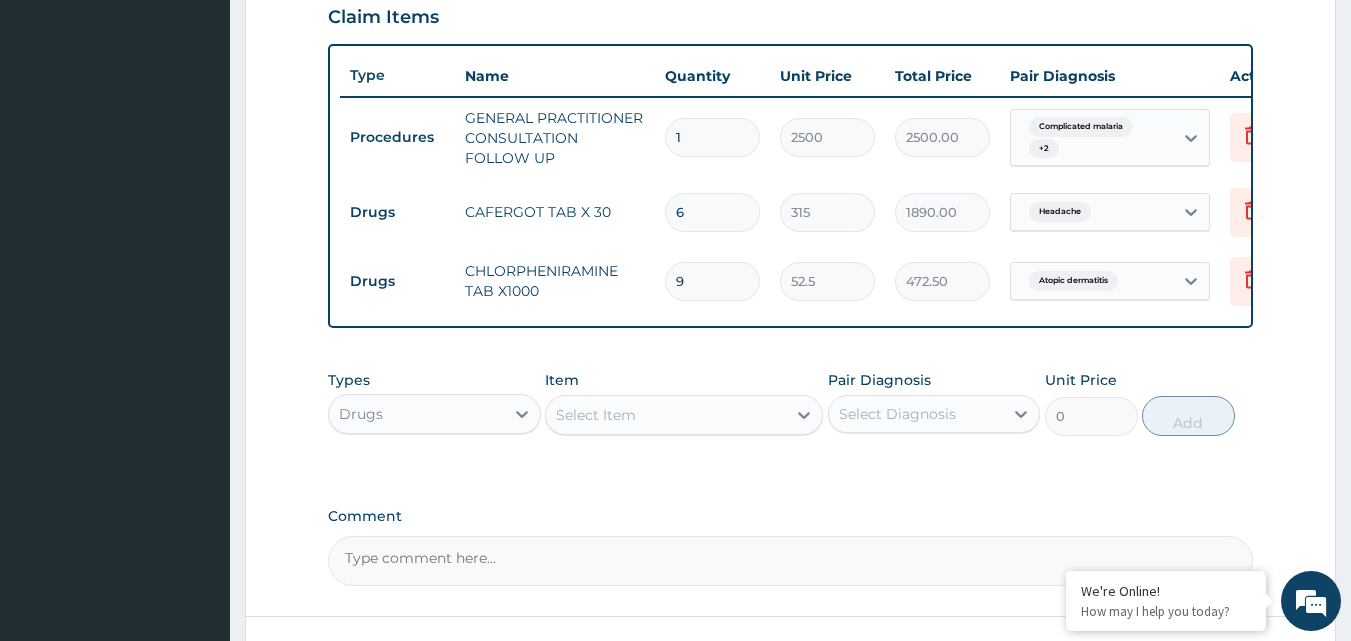 type on "9" 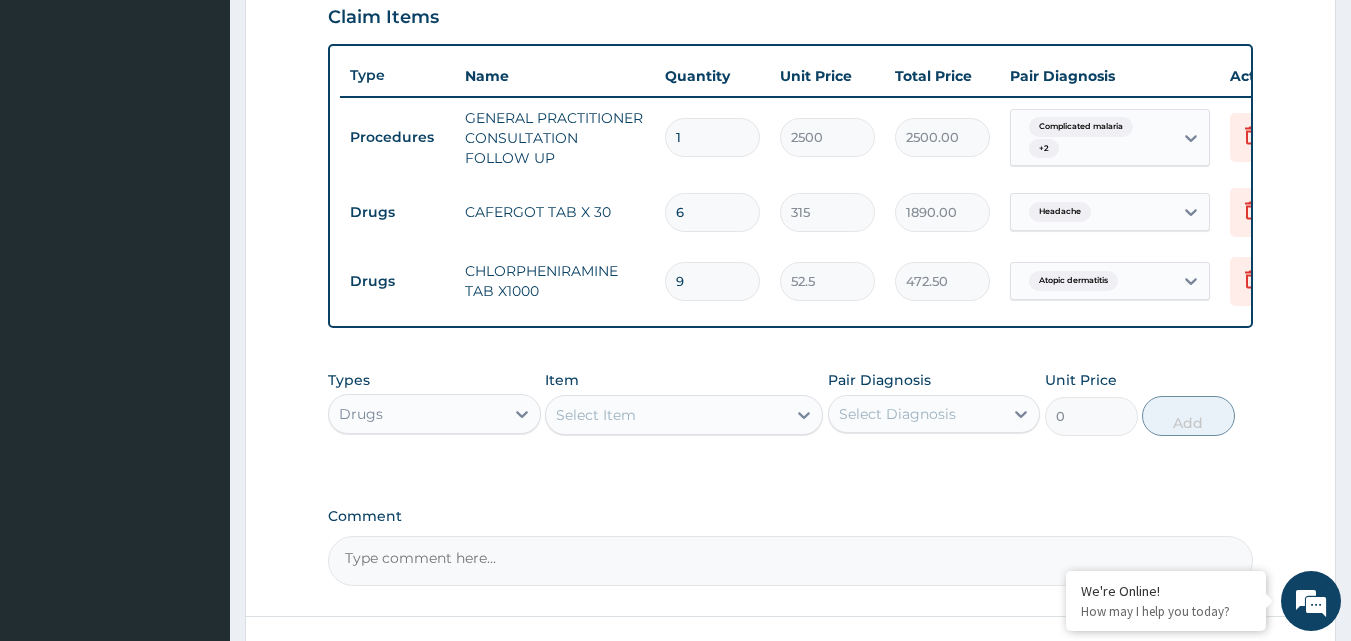 click on "Select Item" at bounding box center [596, 415] 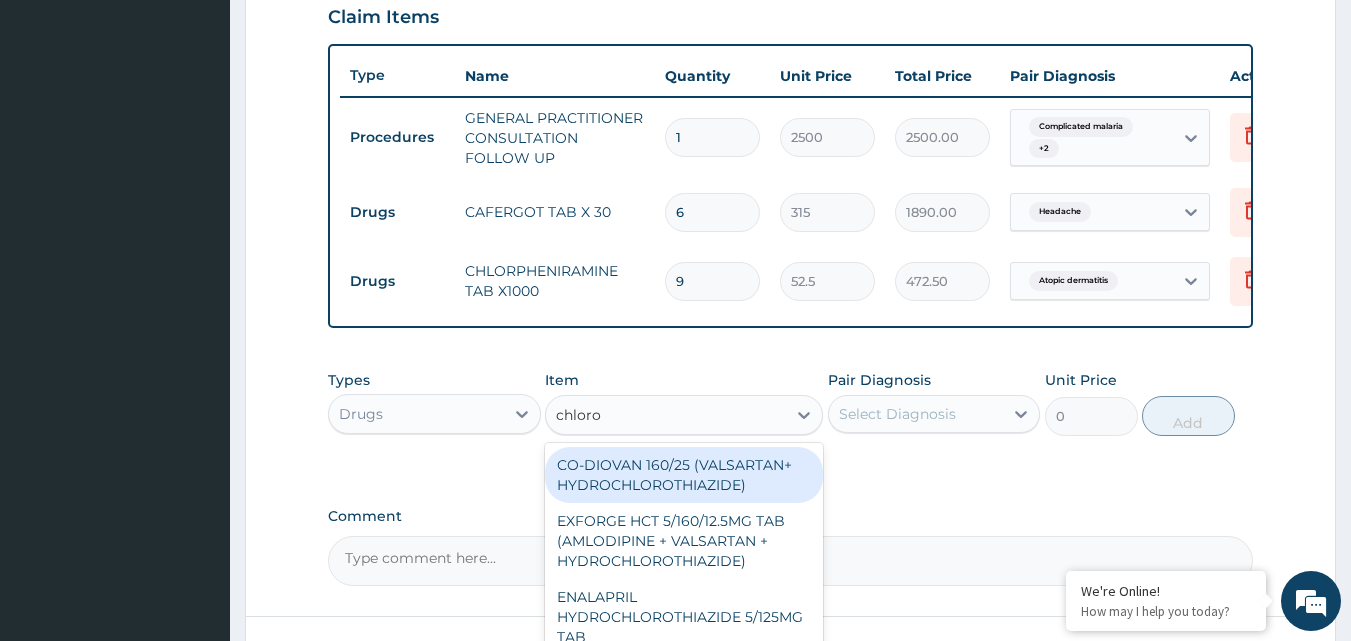type on "chloroq" 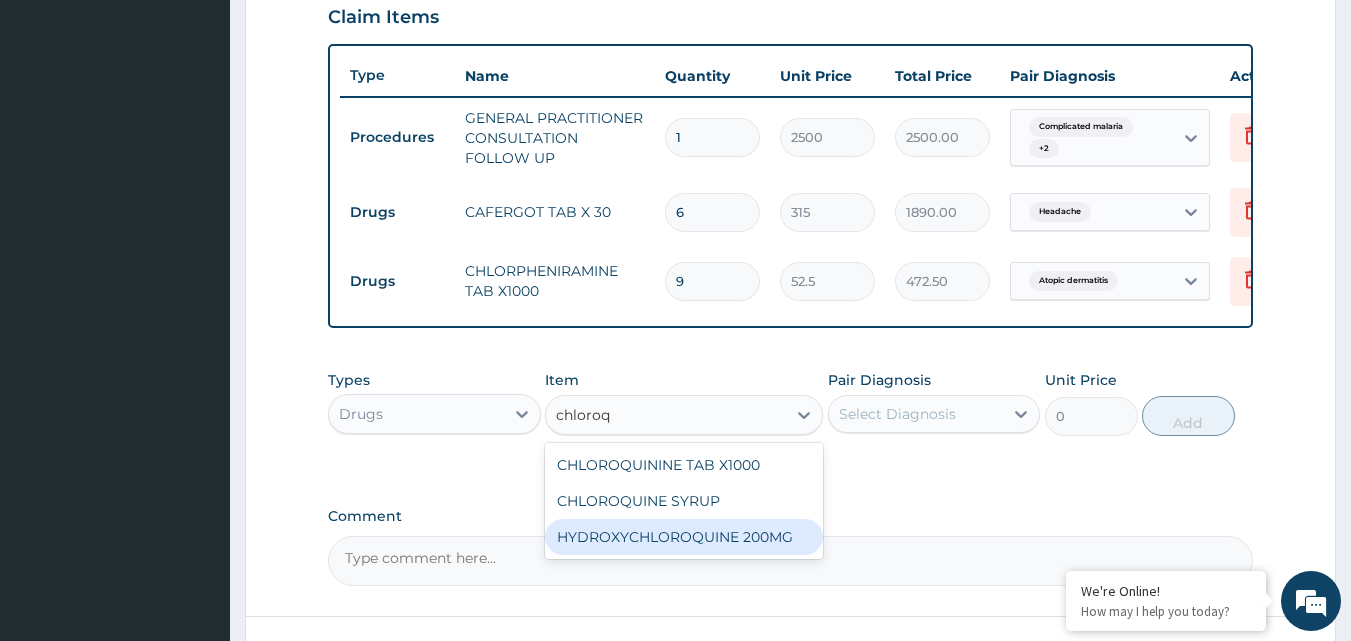 click on "HYDROXYCHLOROQUINE 200MG" at bounding box center [684, 537] 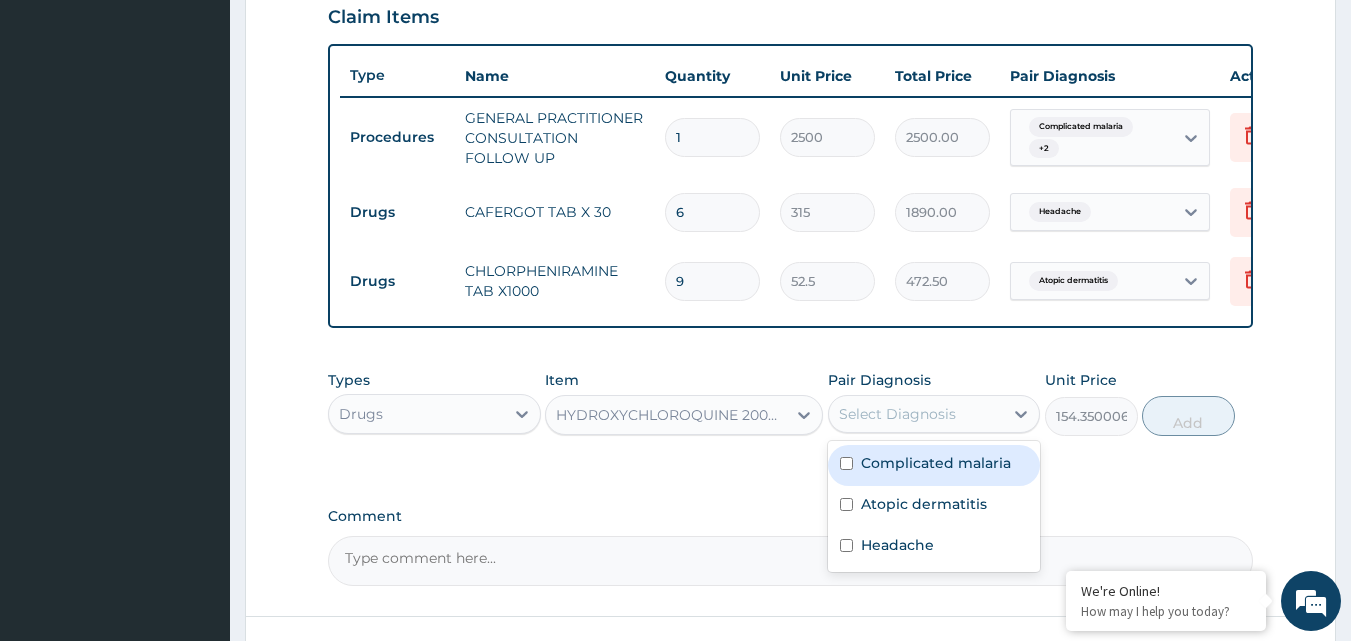 click on "Select Diagnosis" at bounding box center (897, 414) 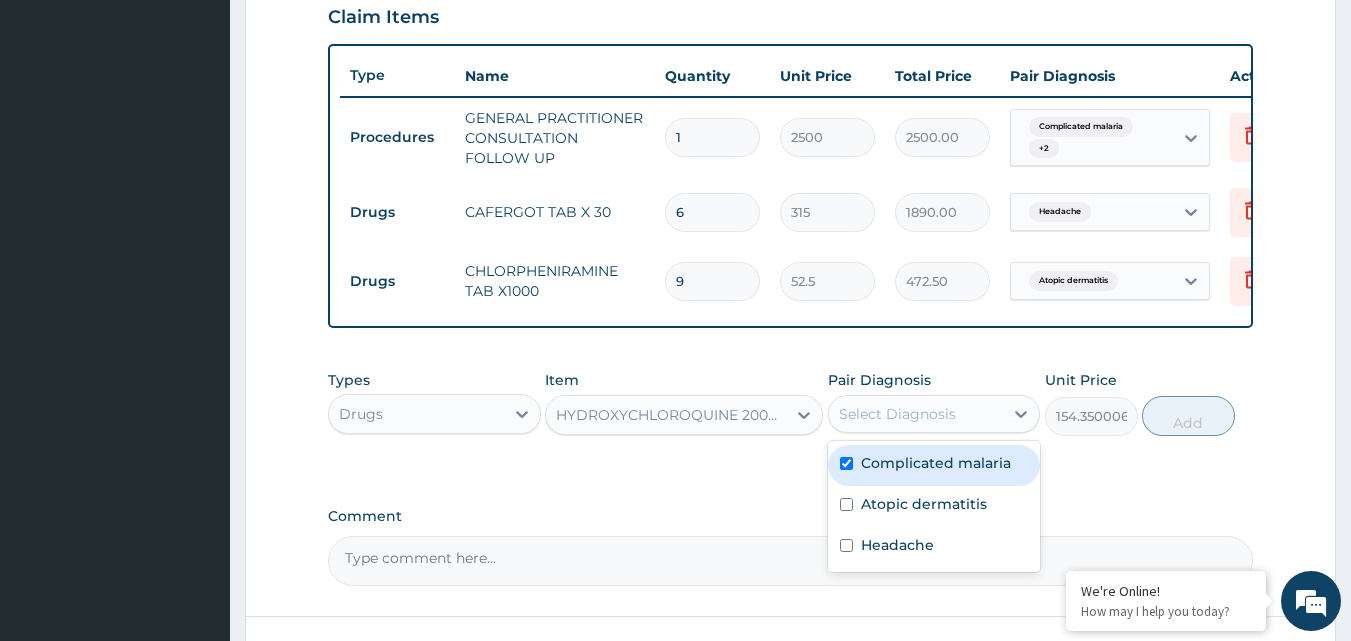 checkbox on "true" 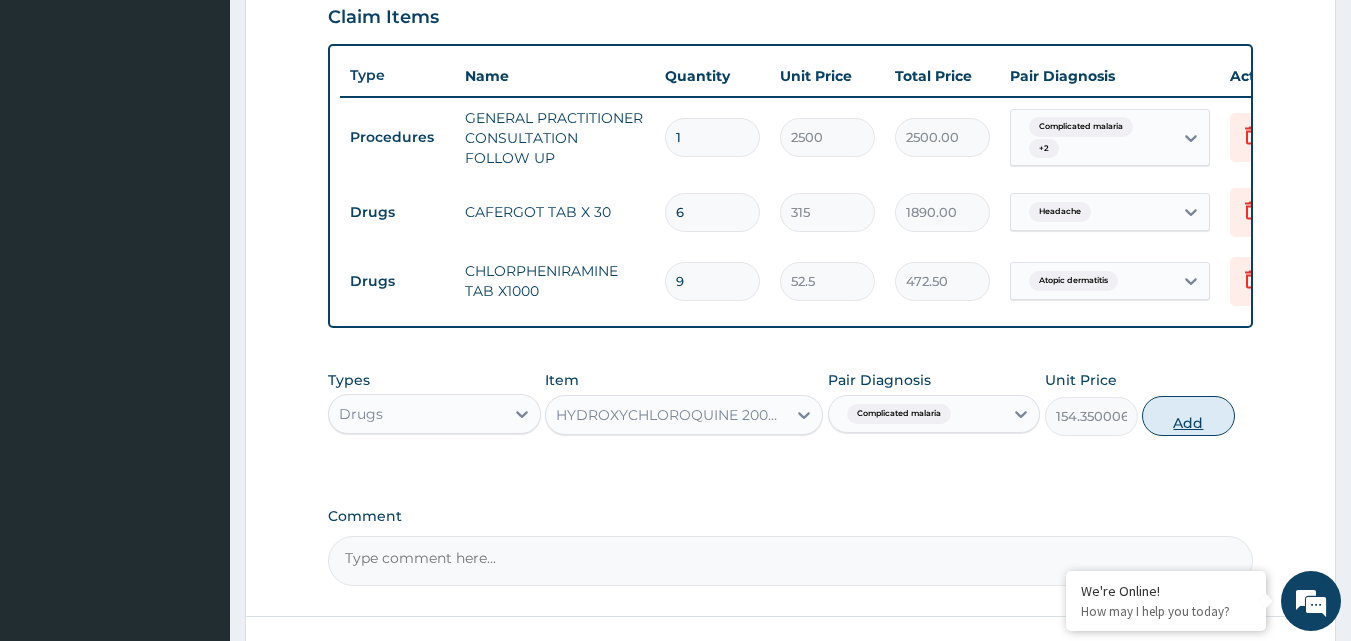 click on "Add" at bounding box center (1188, 416) 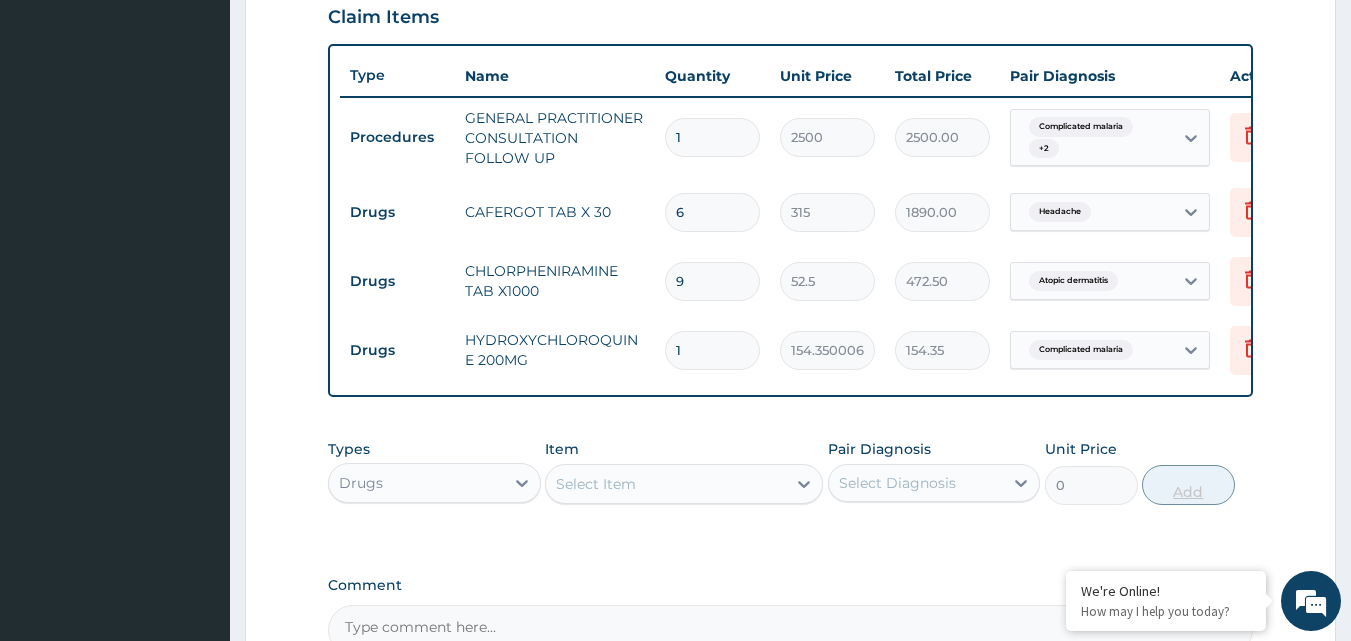 type 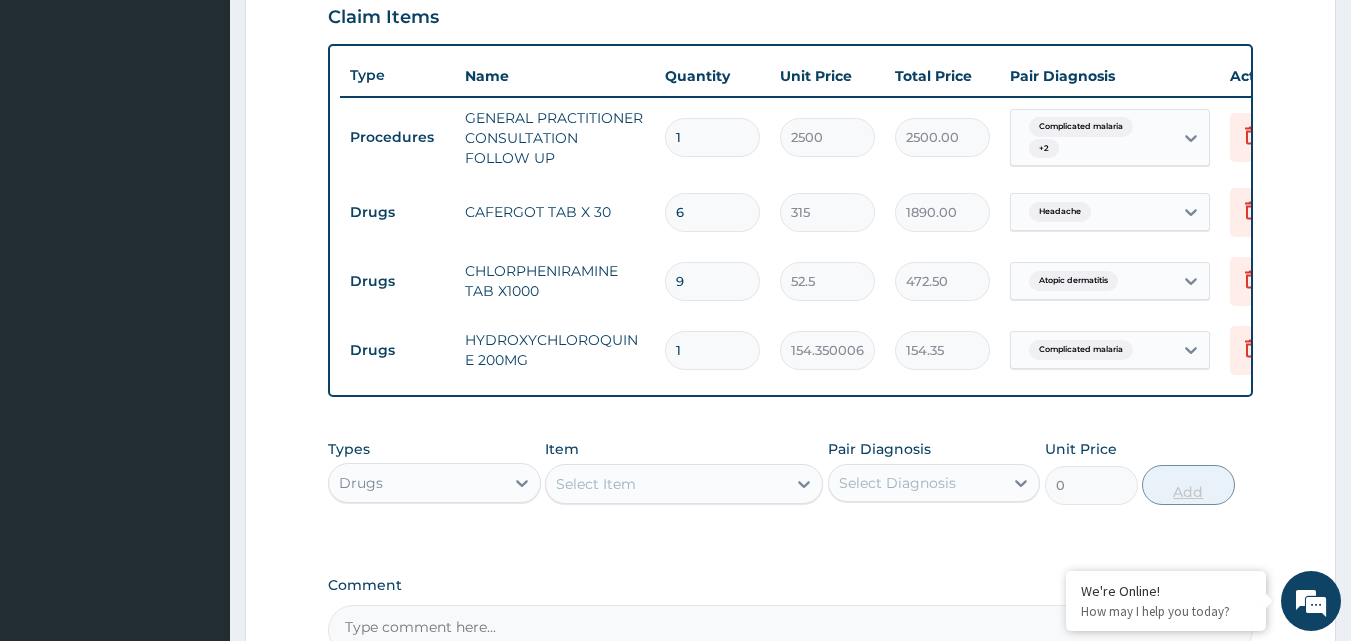 type on "0.00" 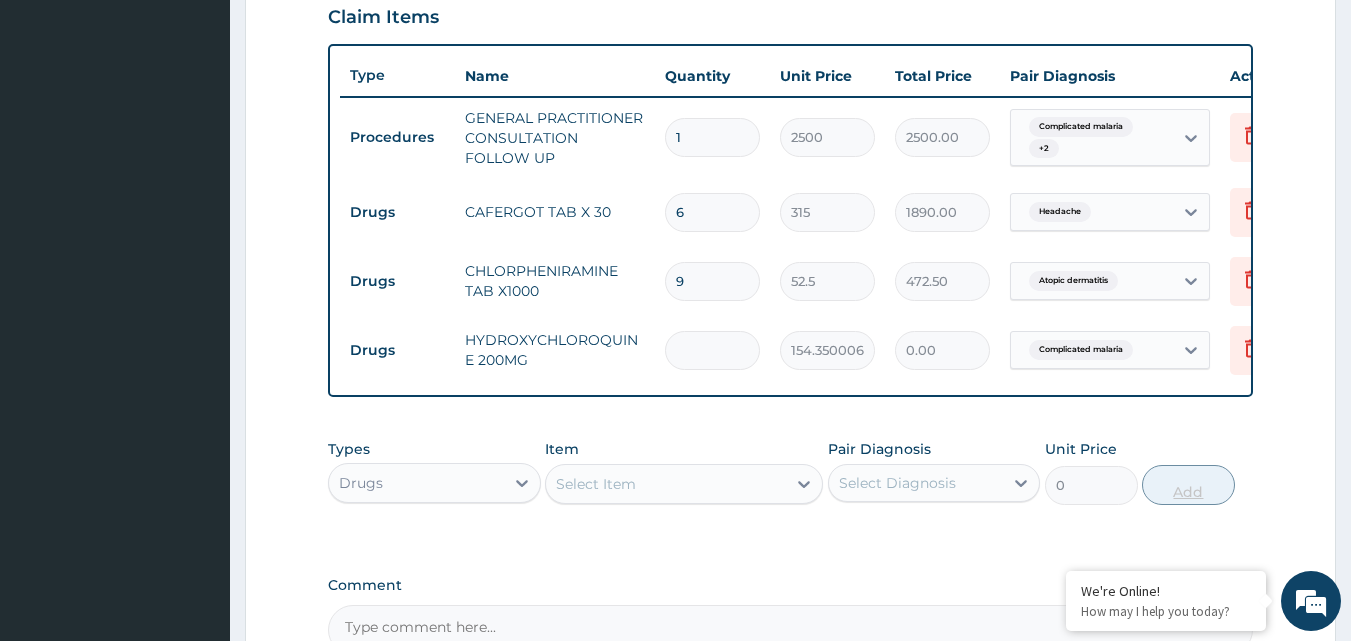 type on "3" 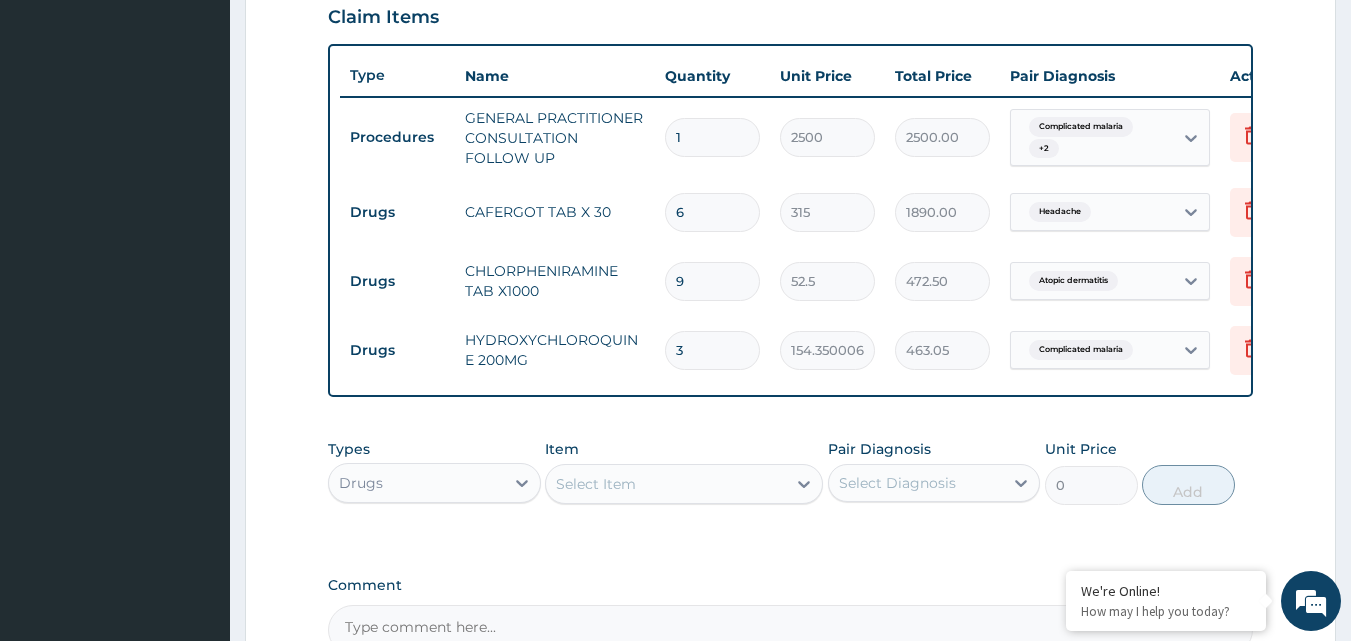 type on "3" 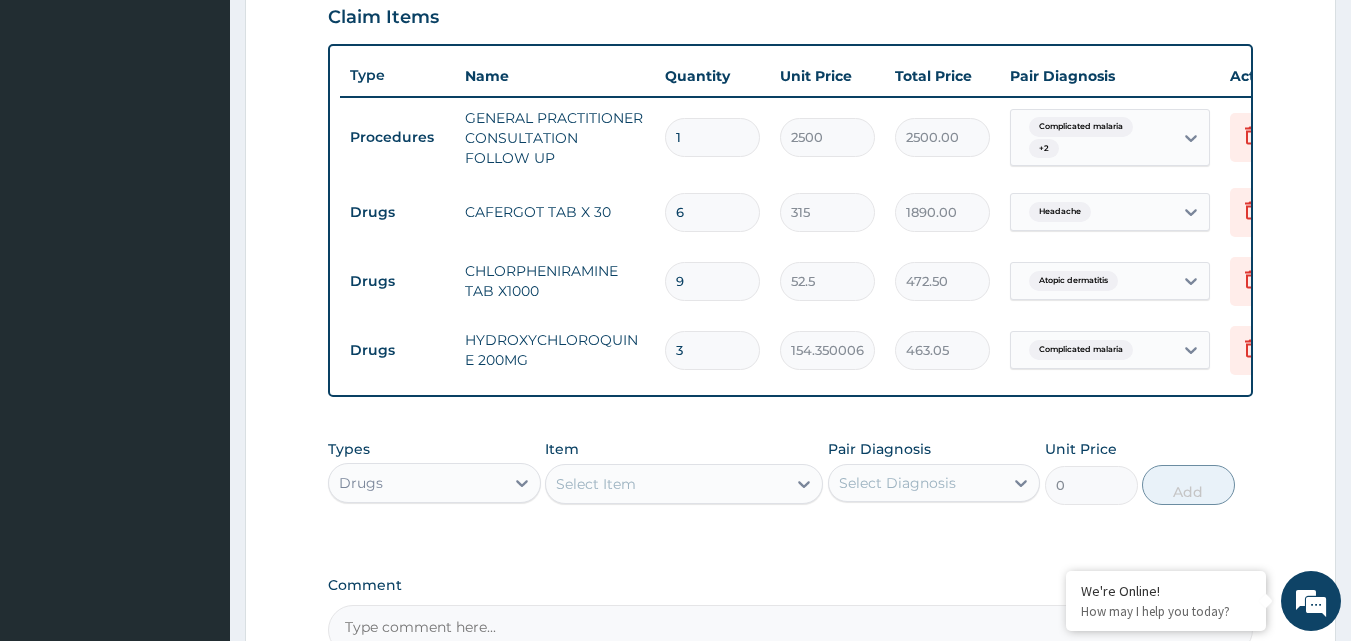 click on "Select Item" at bounding box center (596, 484) 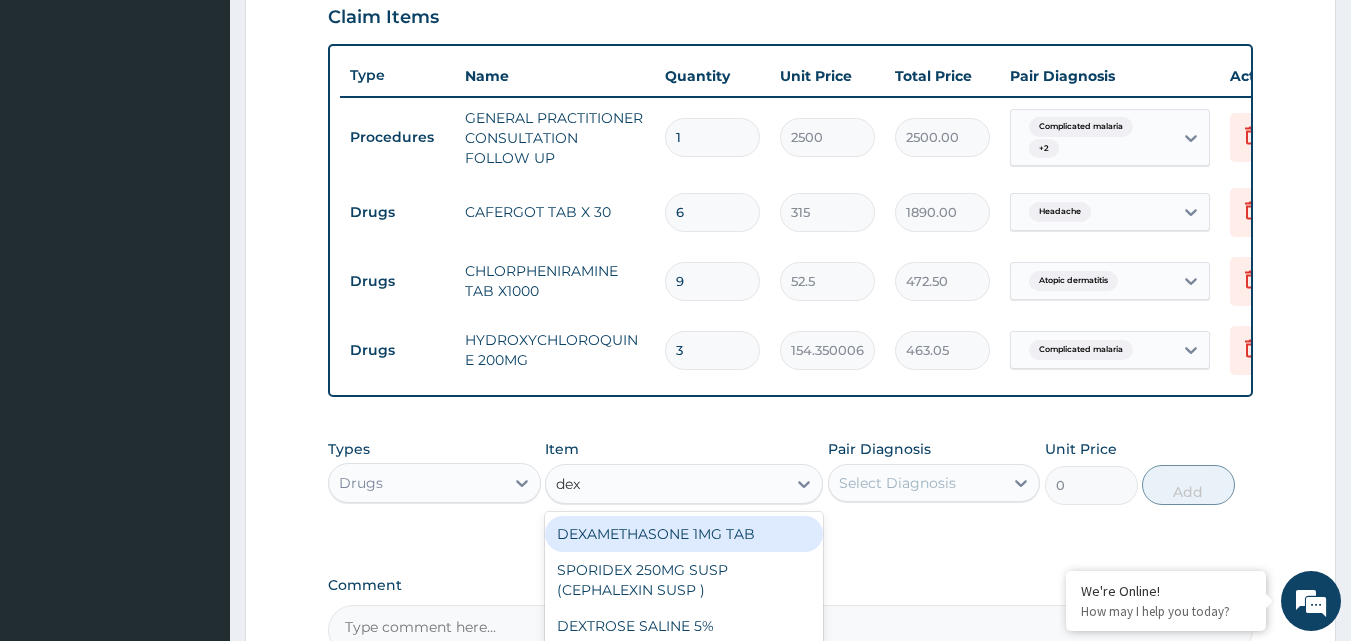 type on "dexa" 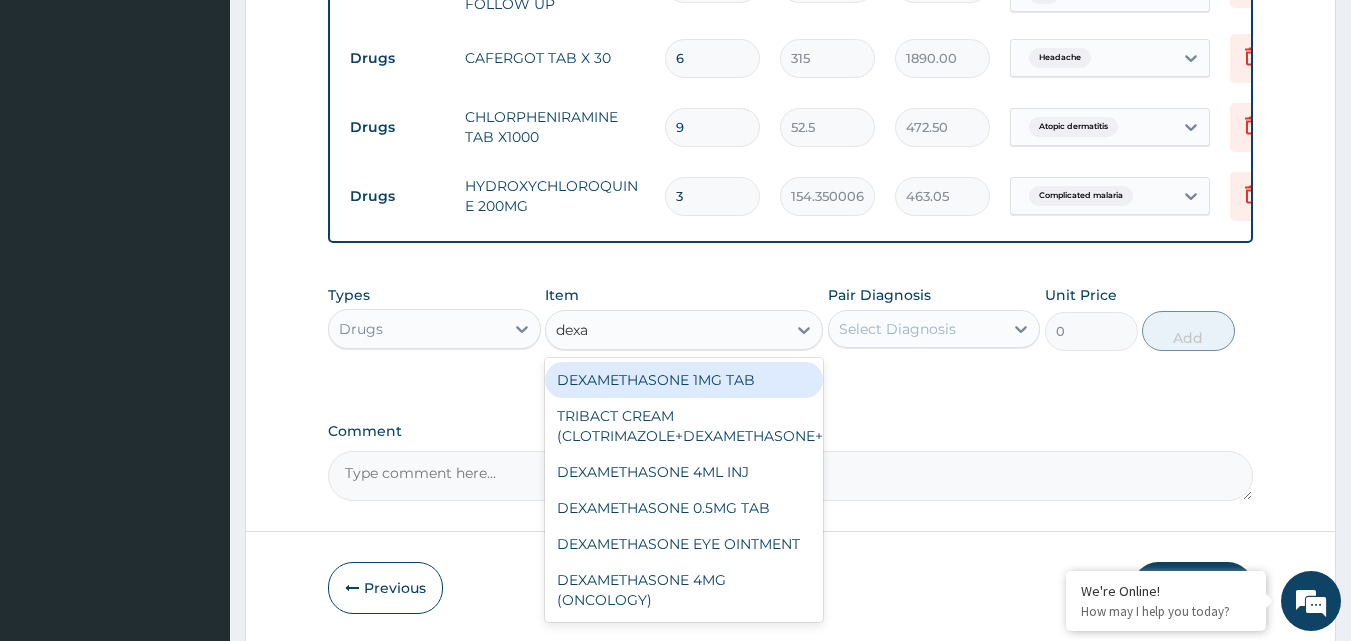 scroll, scrollTop: 900, scrollLeft: 0, axis: vertical 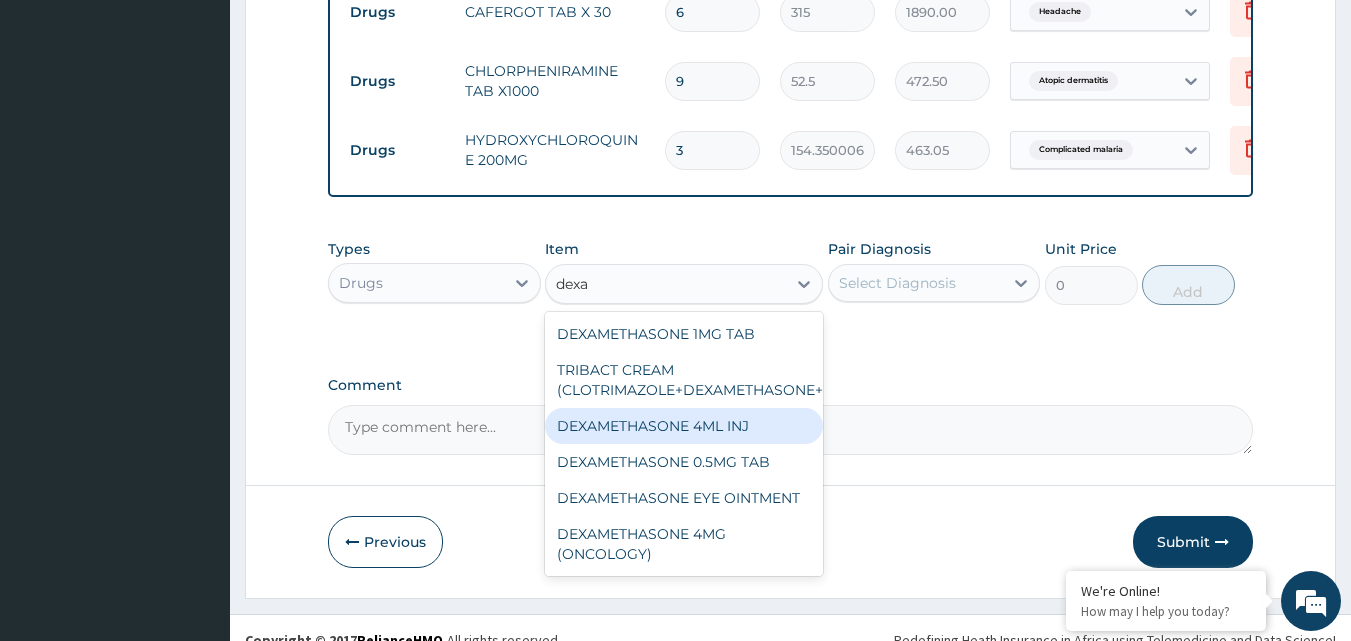 click on "DEXAMETHASONE 4ML INJ" at bounding box center (684, 426) 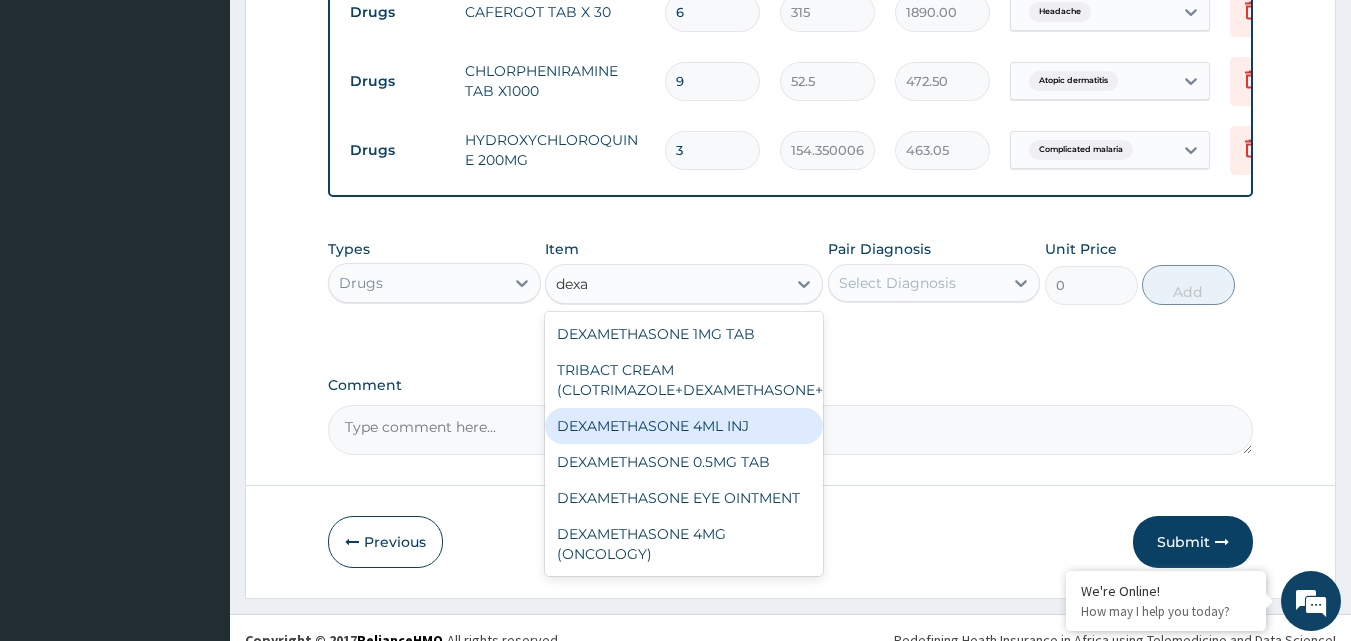 type 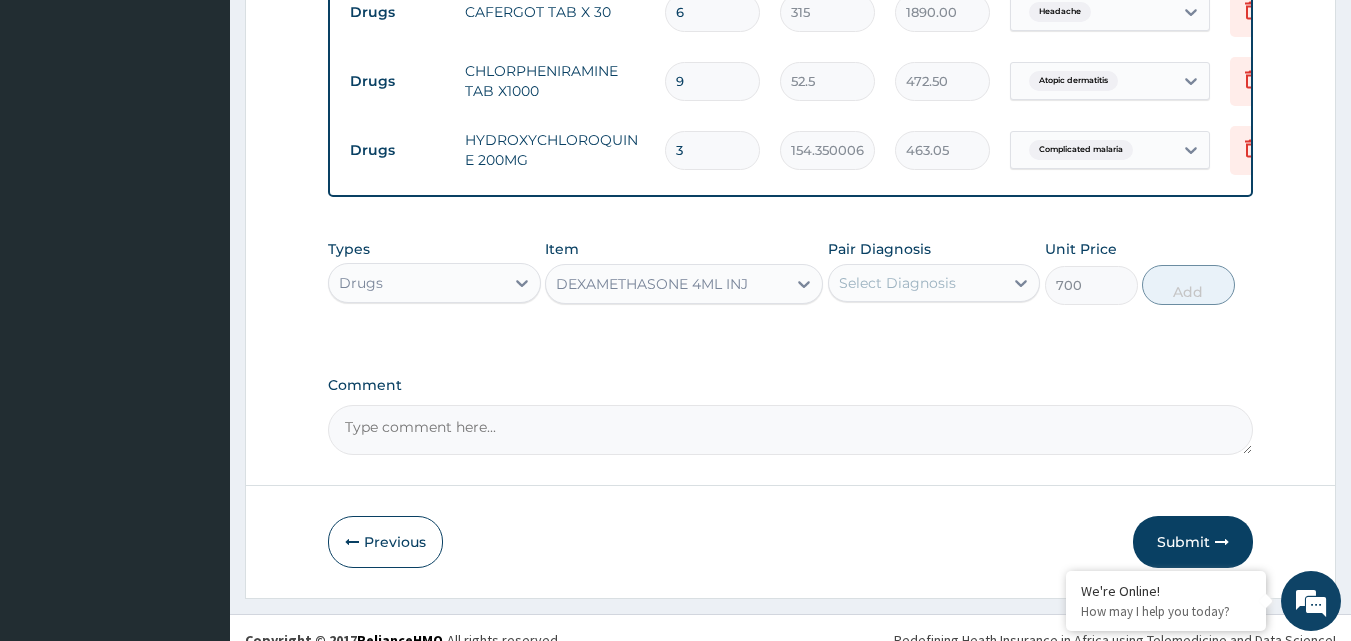 click on "Select Diagnosis" at bounding box center [916, 283] 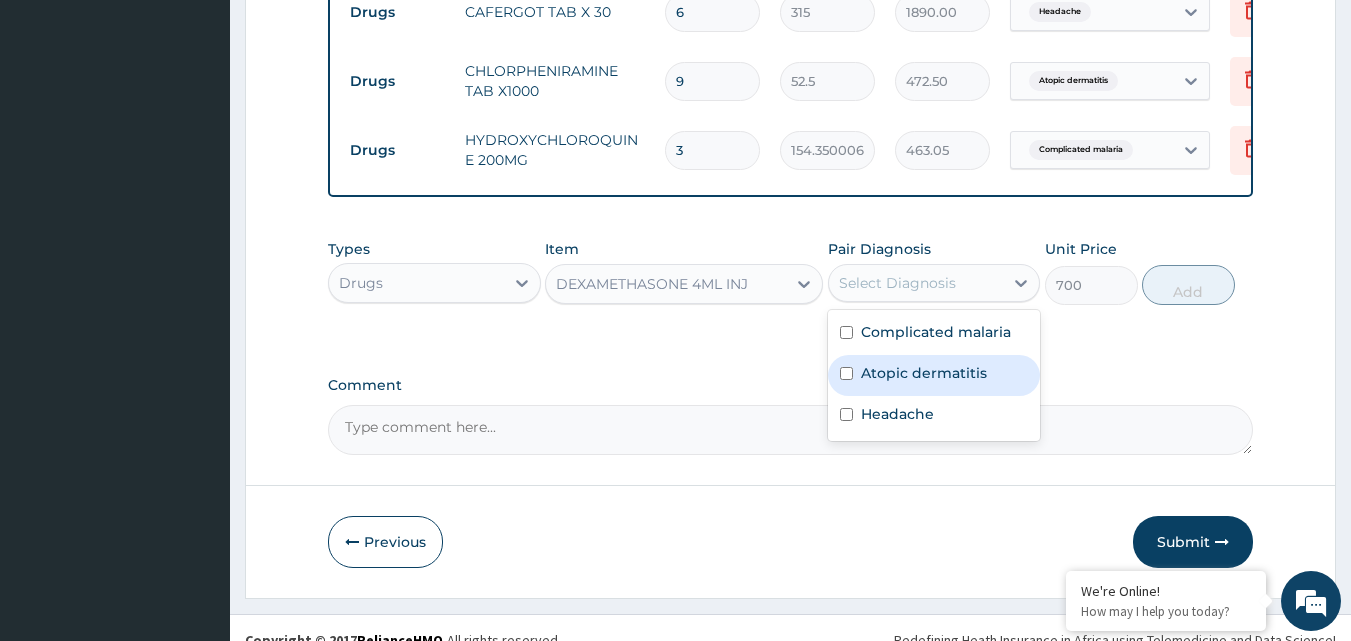 click at bounding box center (846, 373) 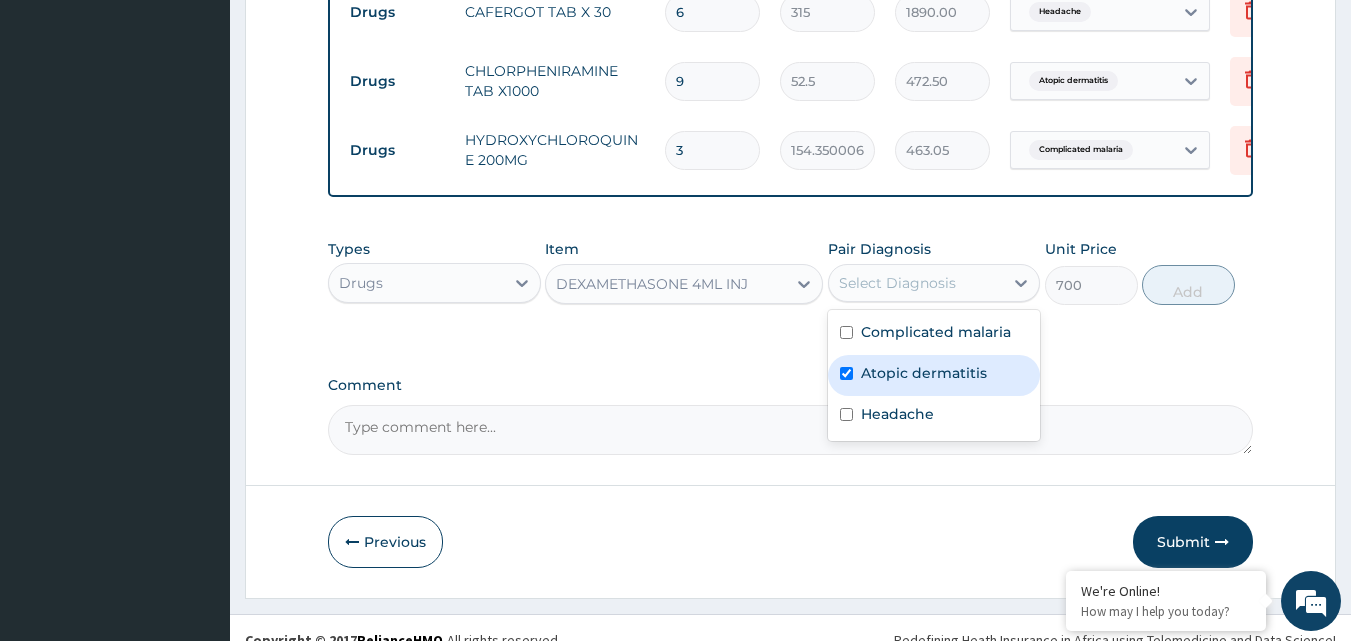 checkbox on "true" 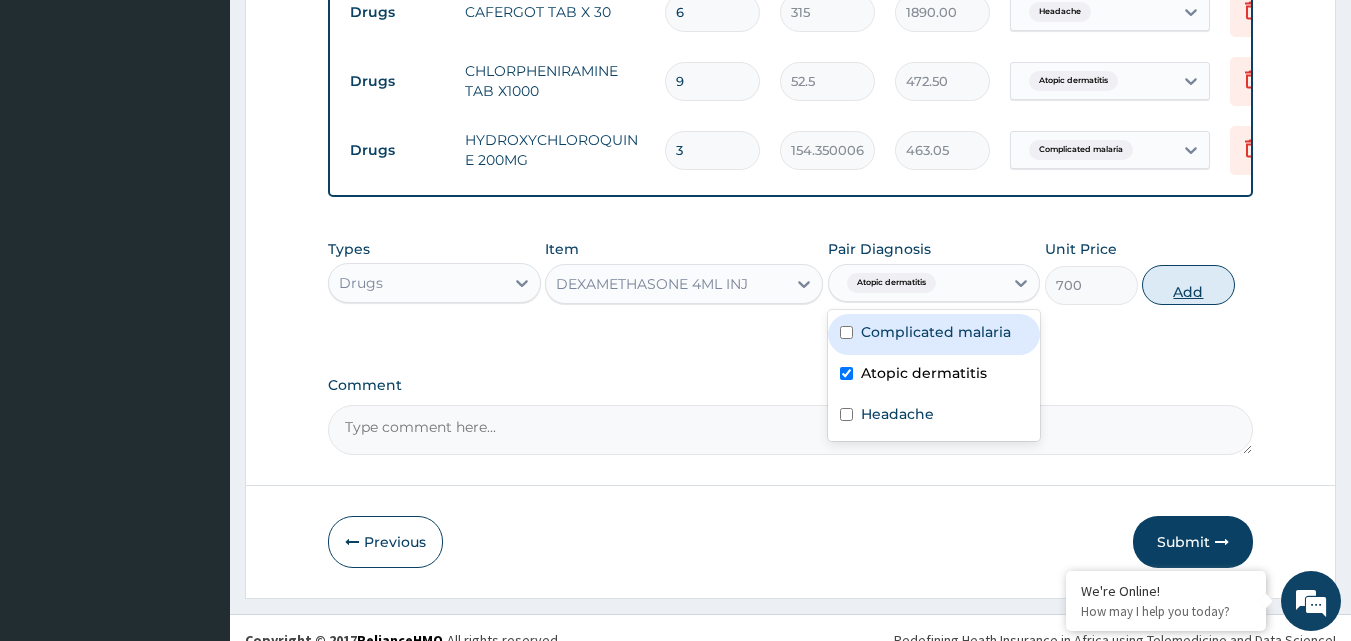 click on "Add" at bounding box center (1188, 285) 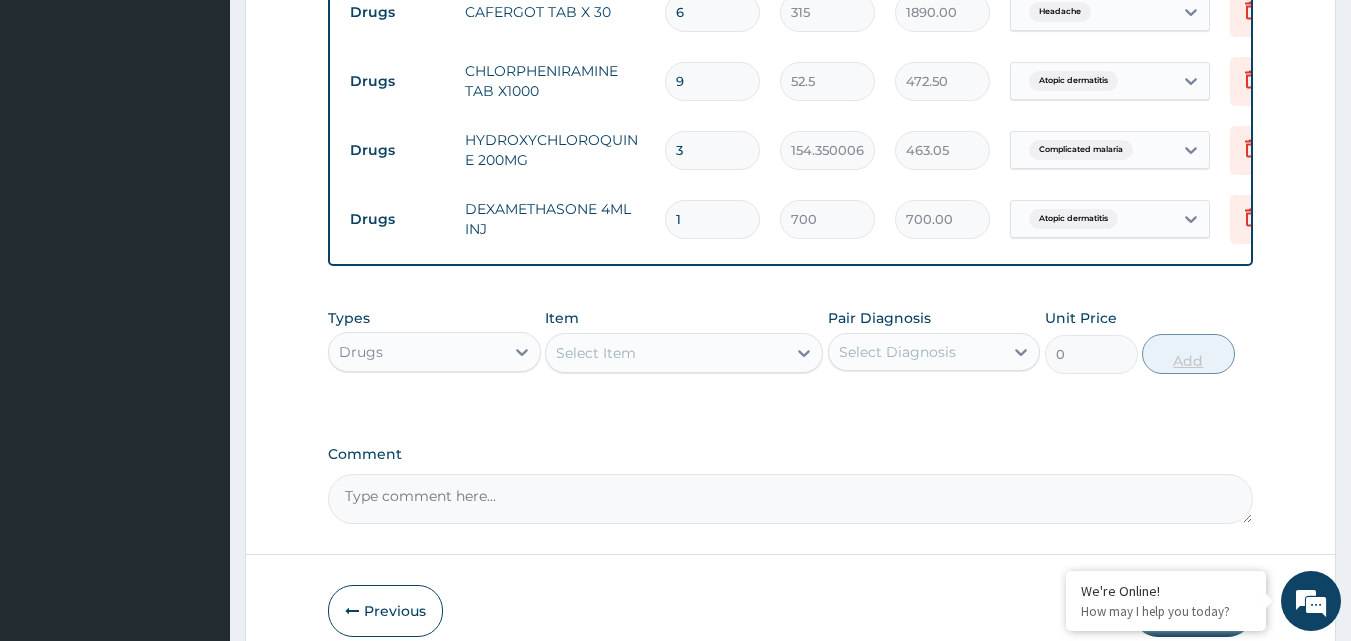 type 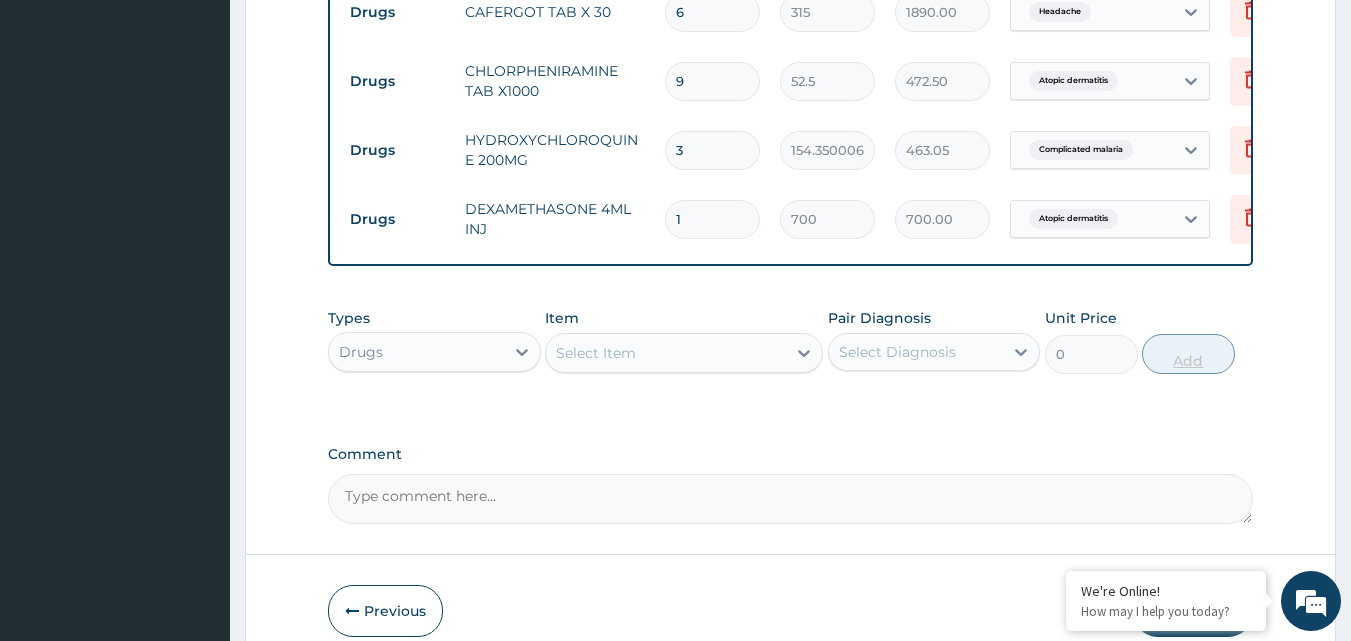 type on "0.00" 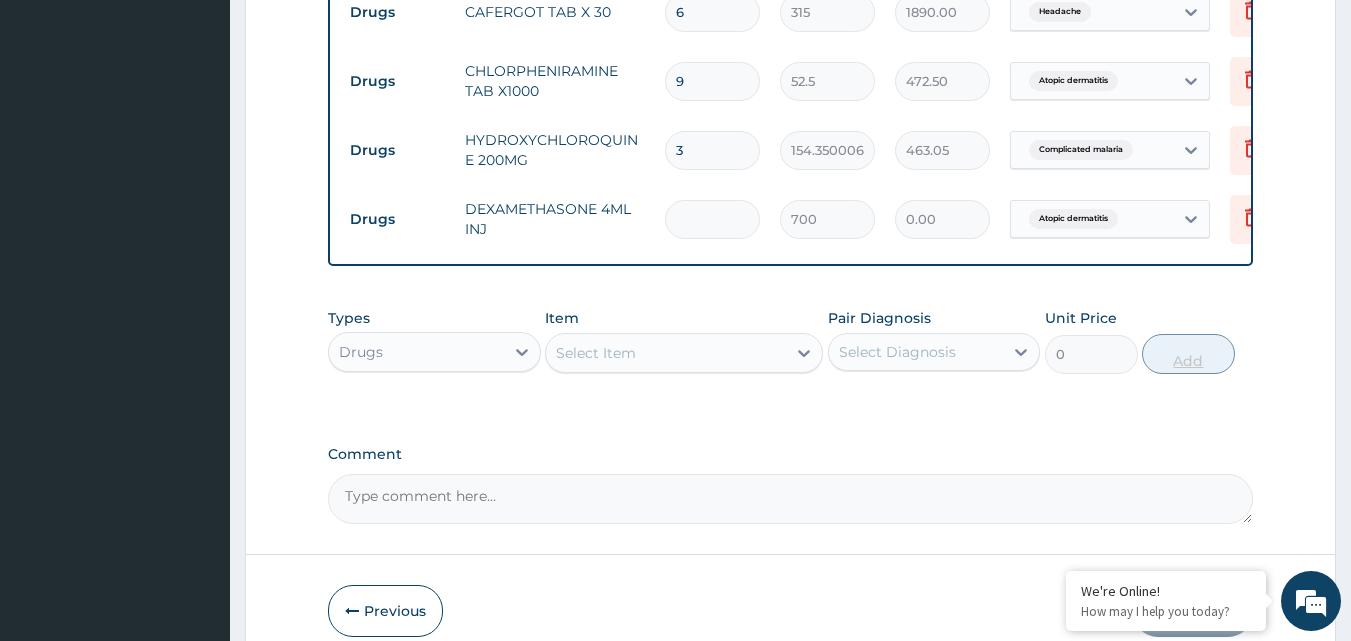 type on "3" 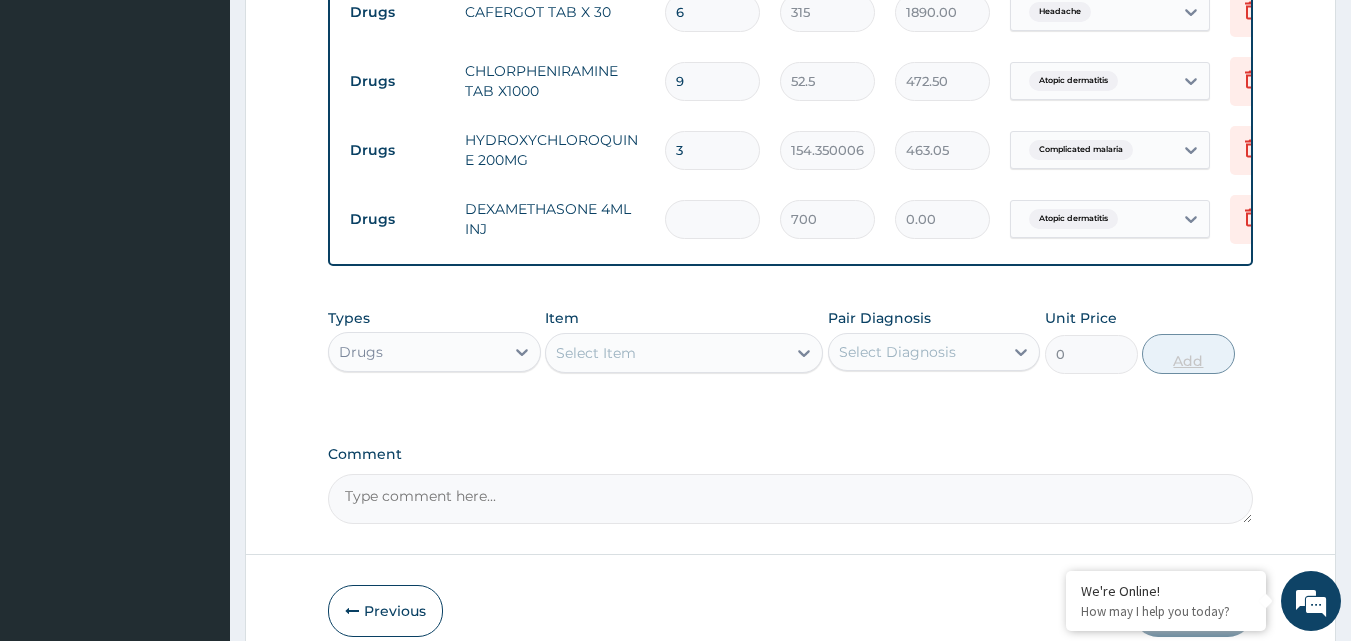 type on "2100.00" 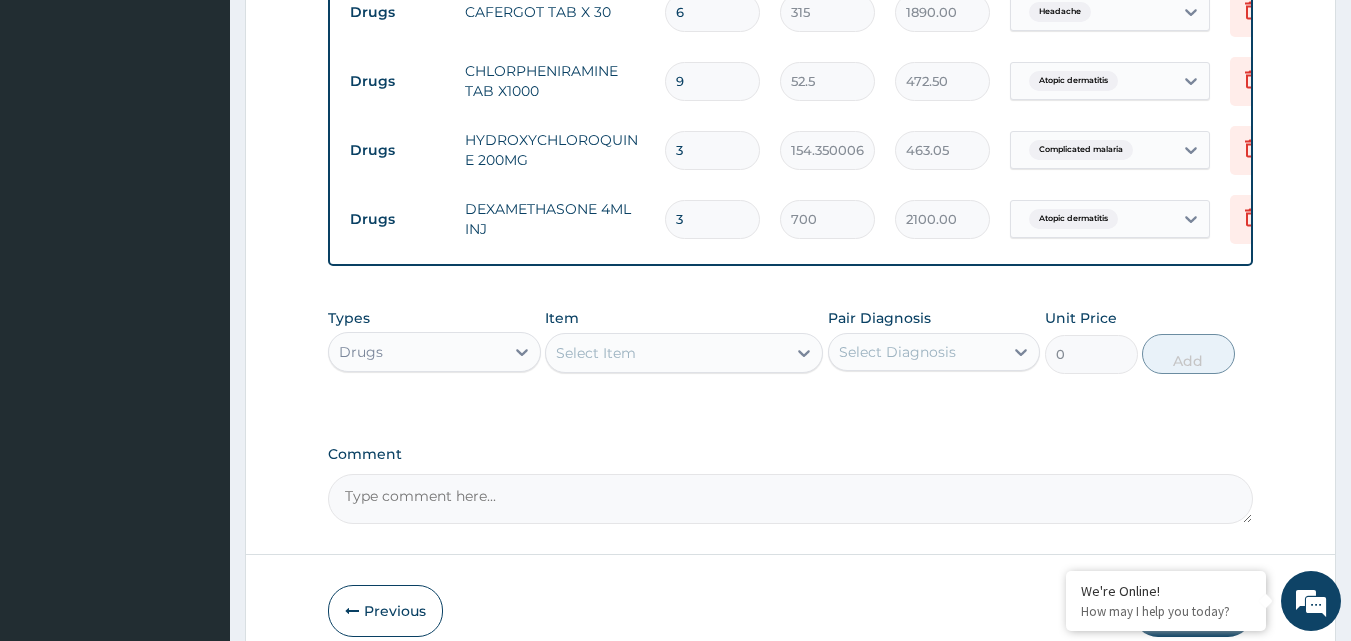 type on "3" 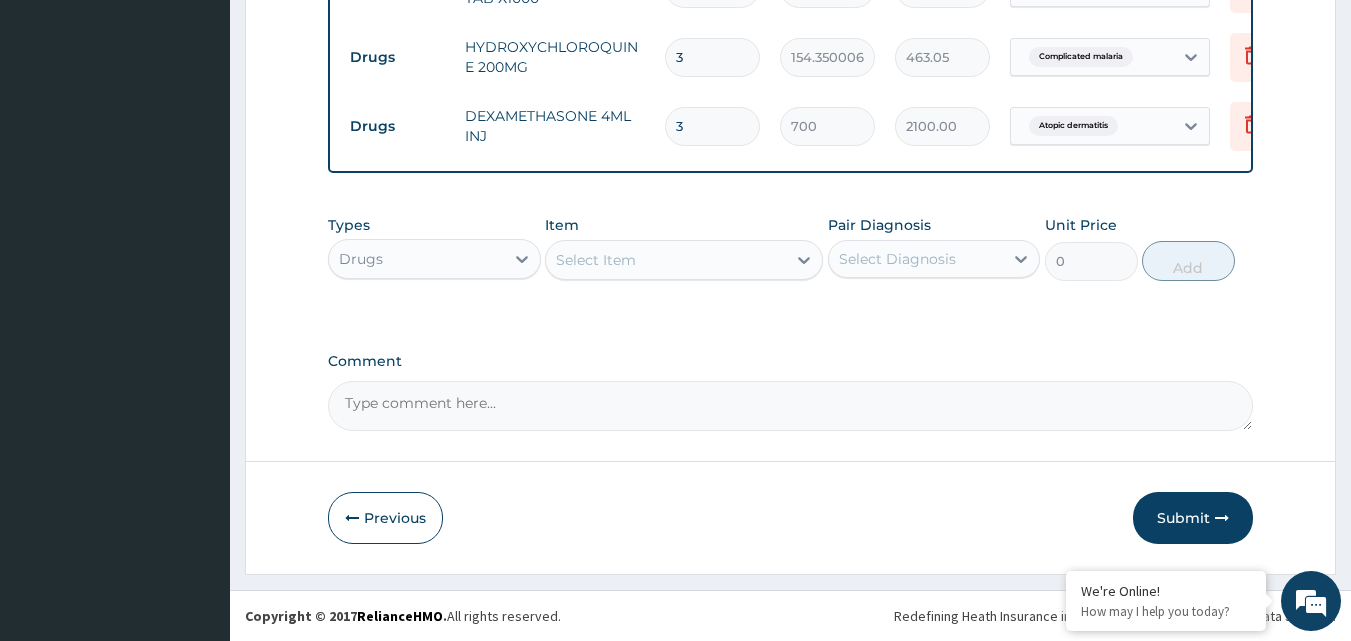 scroll, scrollTop: 1008, scrollLeft: 0, axis: vertical 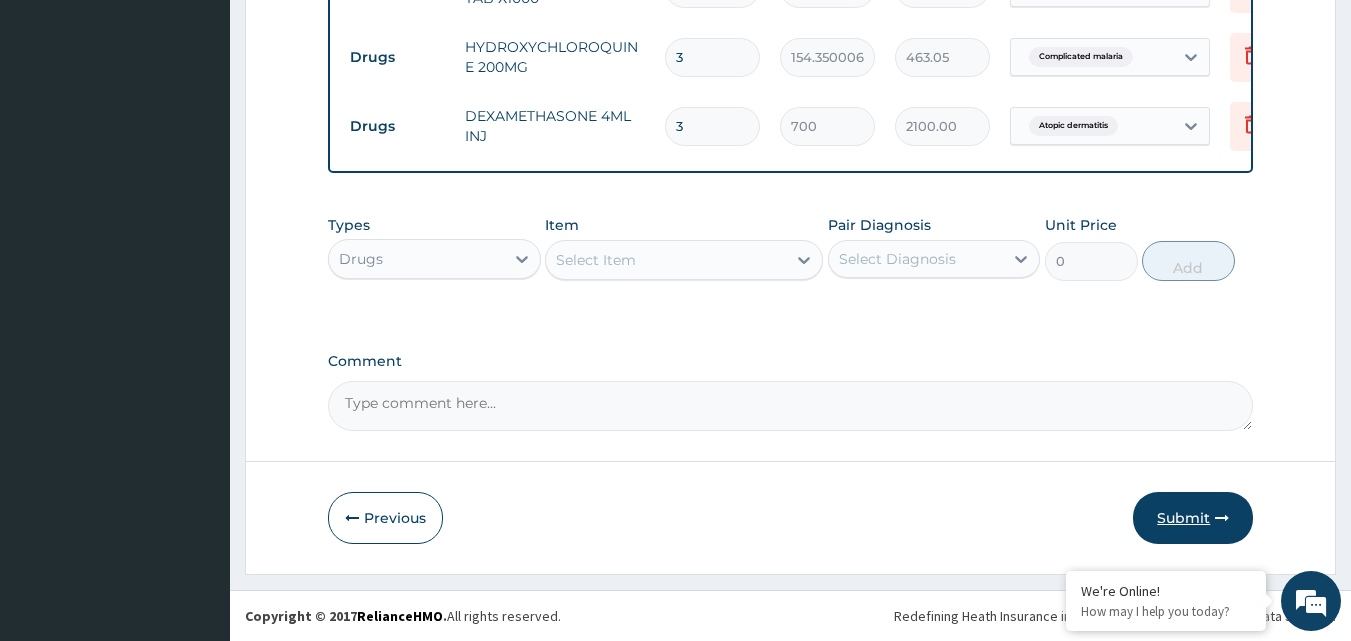 click on "Submit" at bounding box center (1193, 518) 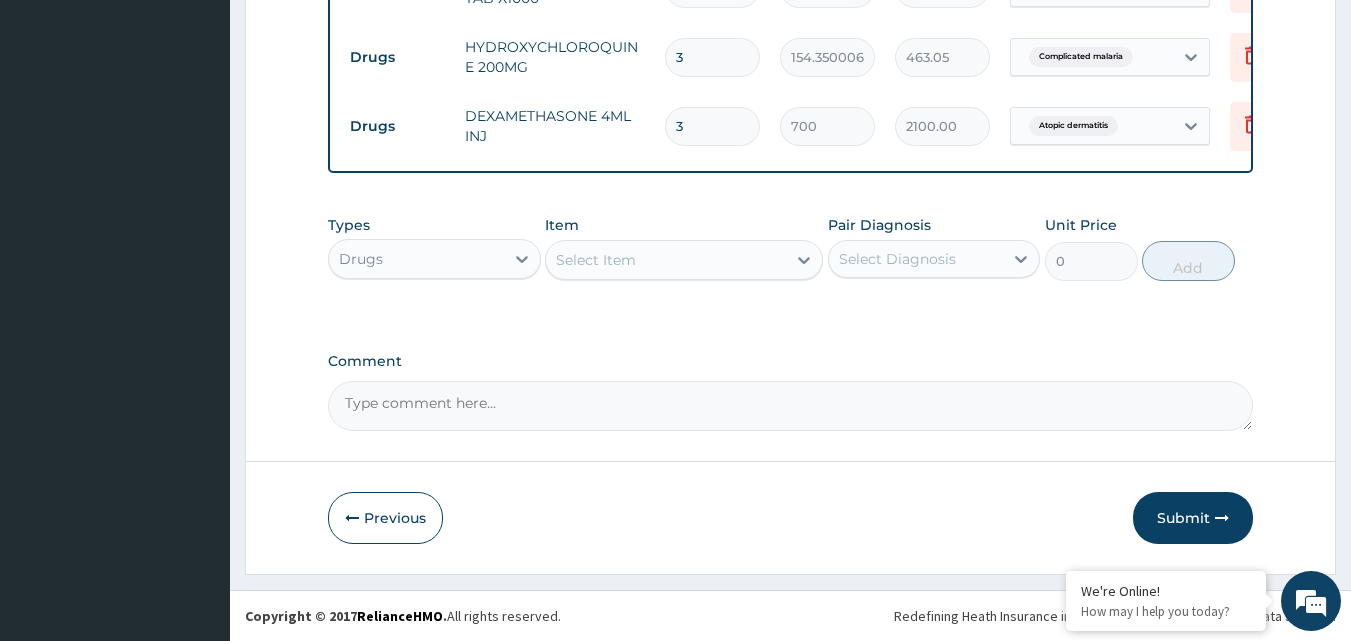 scroll, scrollTop: 76, scrollLeft: 0, axis: vertical 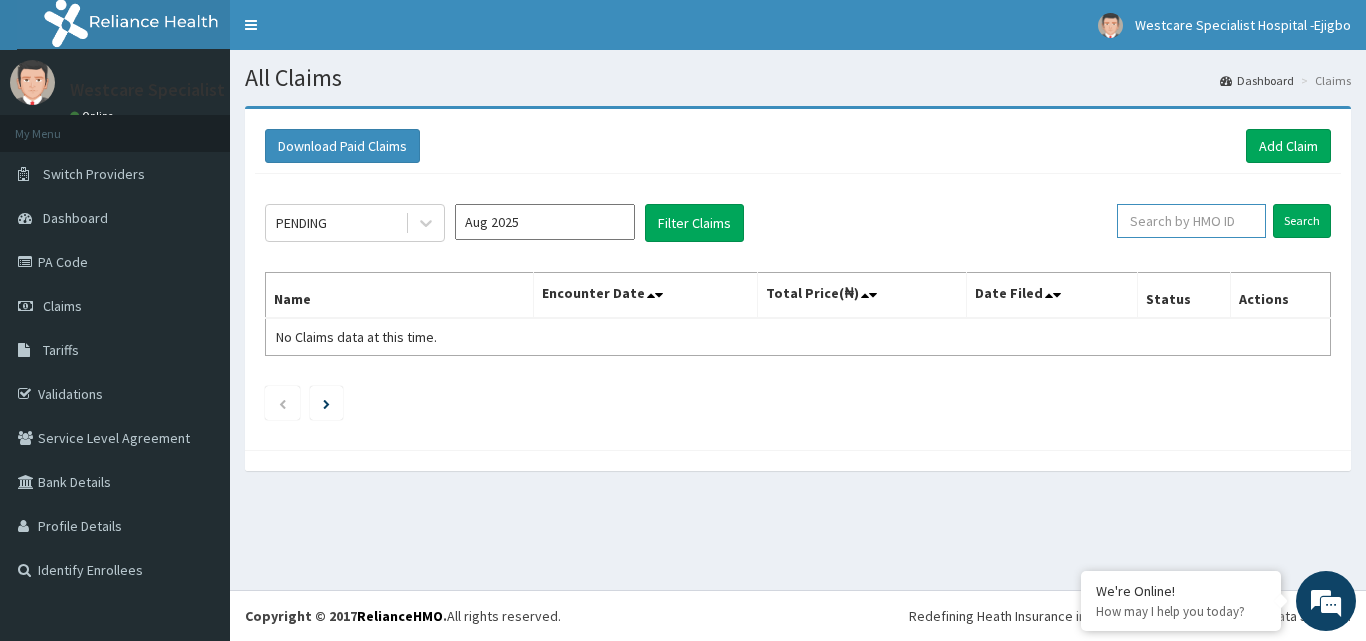 click at bounding box center [1191, 221] 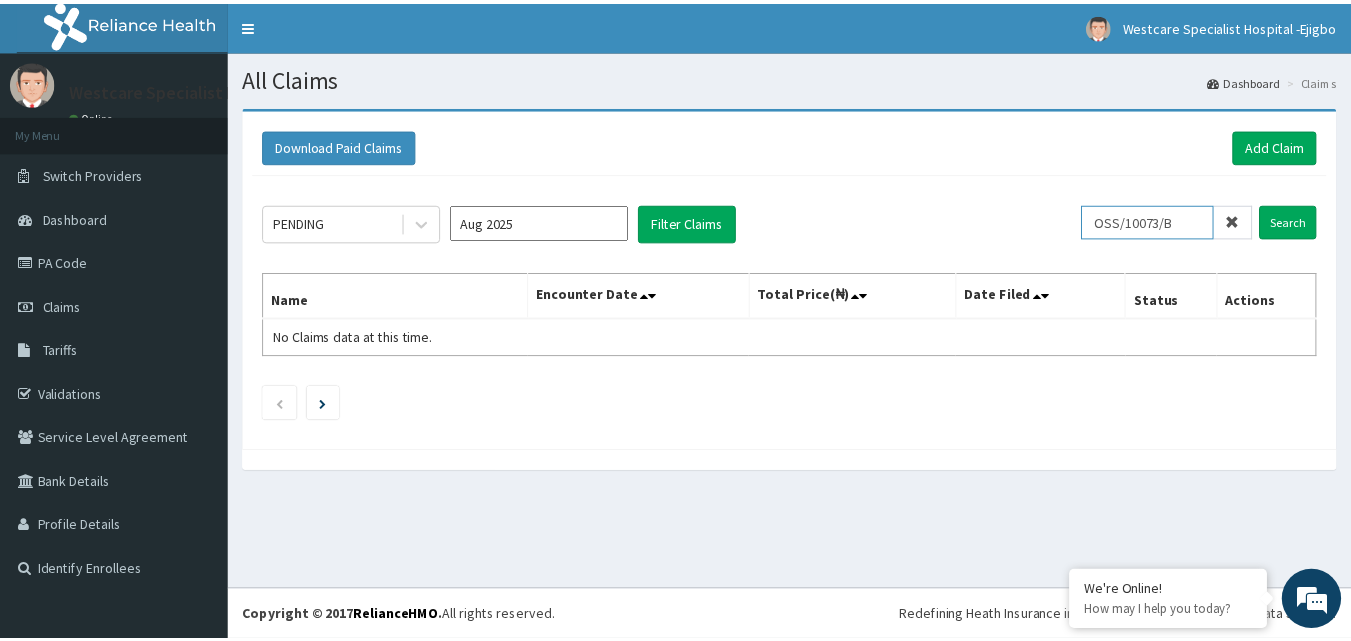scroll, scrollTop: 0, scrollLeft: 0, axis: both 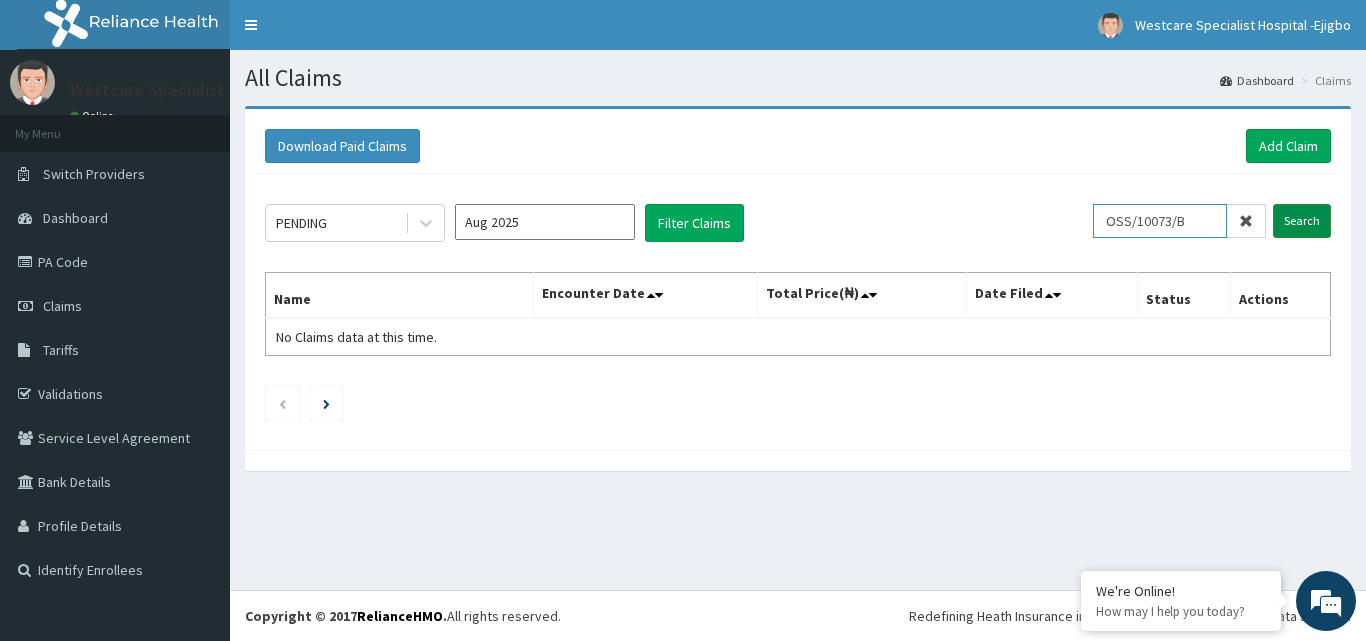 type on "OSS/10073/B" 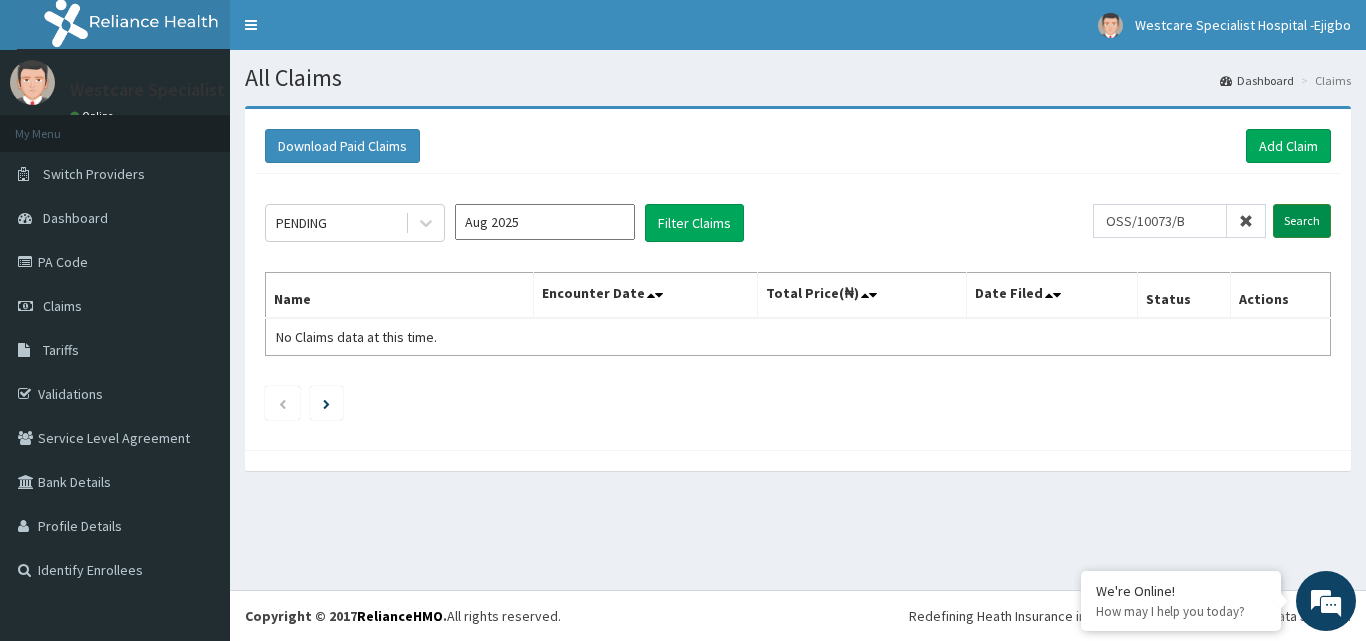 click on "Search" at bounding box center (1302, 221) 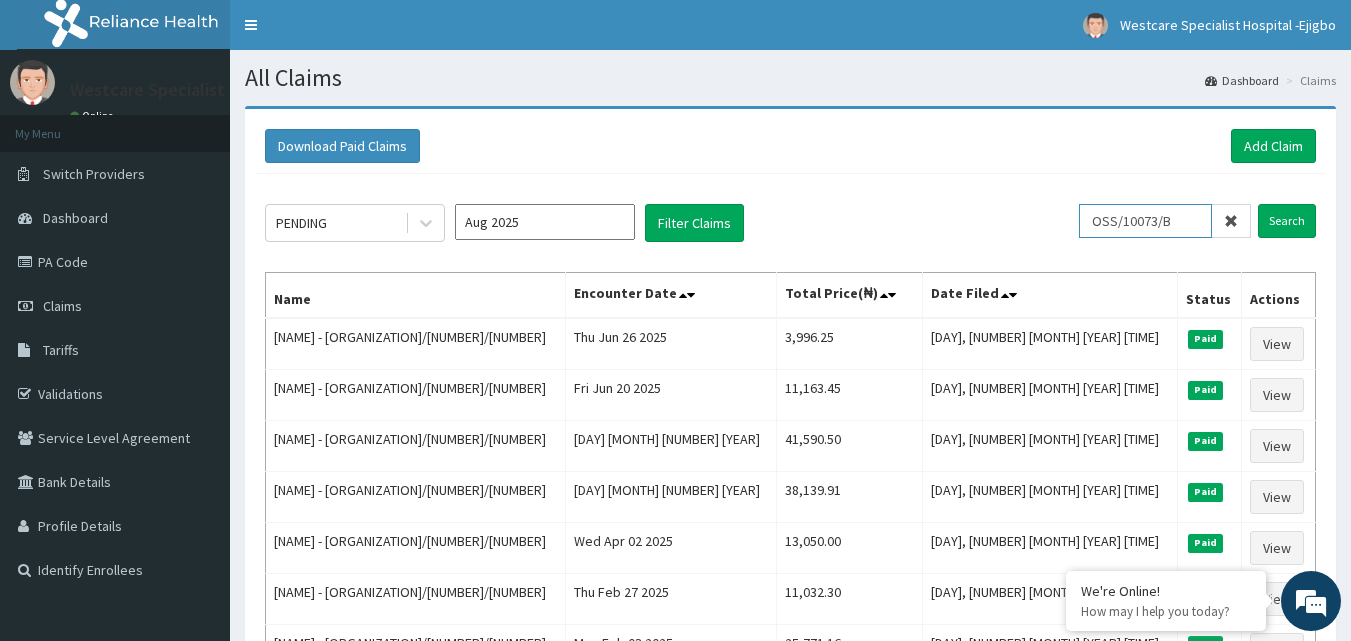 click on "OSS/10073/B" at bounding box center [1145, 221] 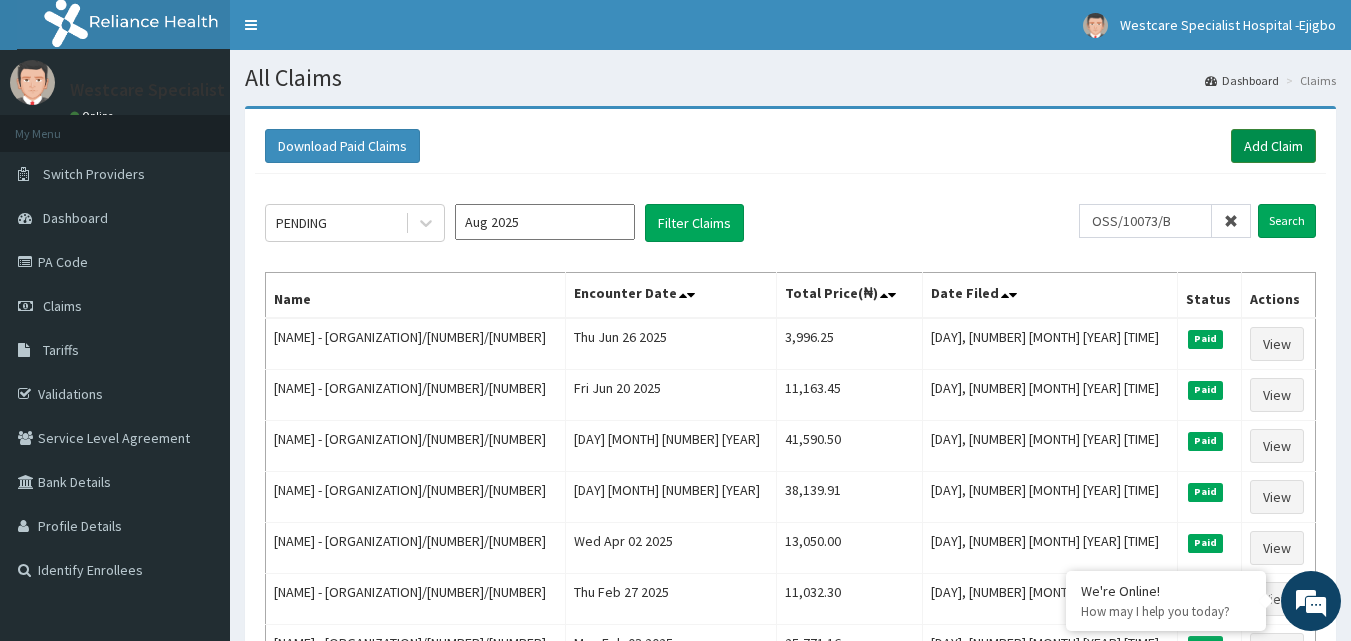 click on "Add Claim" at bounding box center (1273, 146) 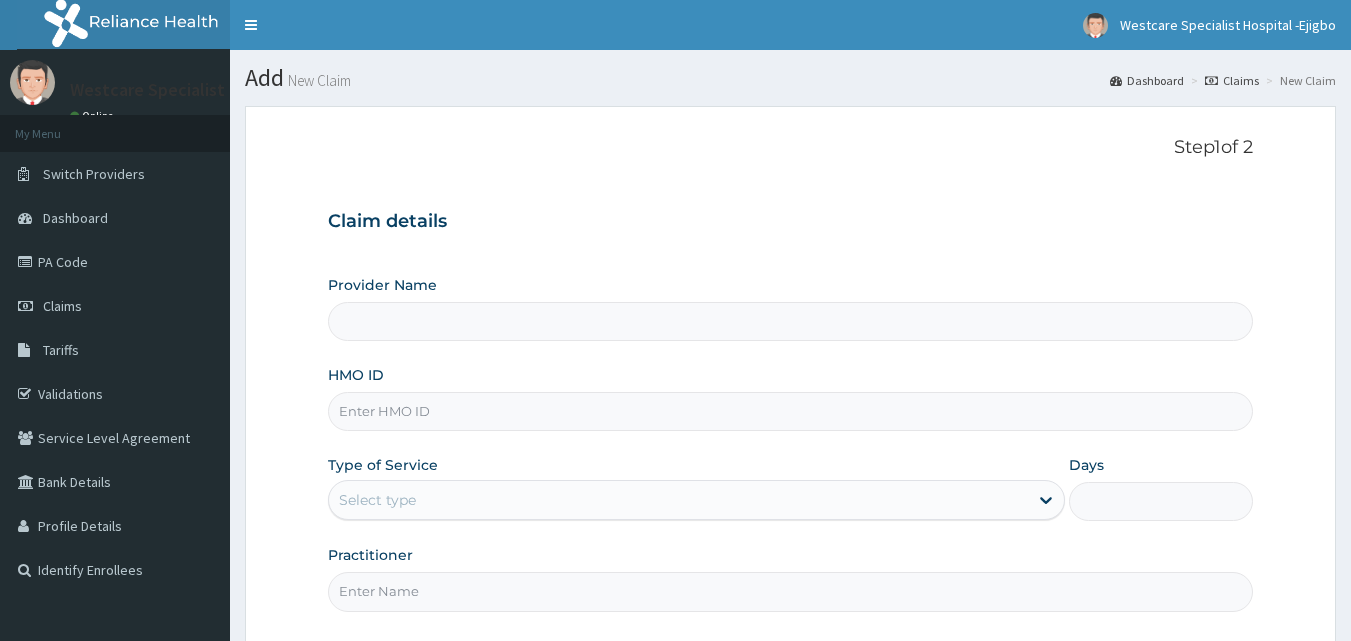 scroll, scrollTop: 0, scrollLeft: 0, axis: both 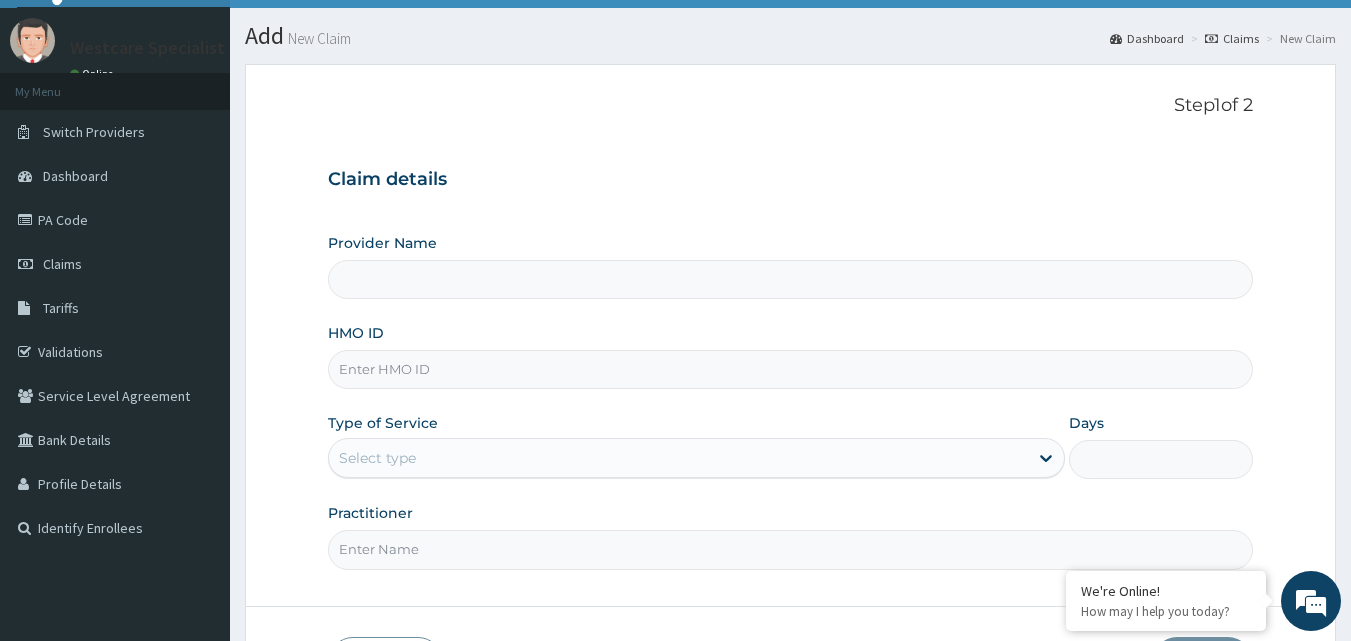 type on "WestCare Specialist Hospital - Ejigbo" 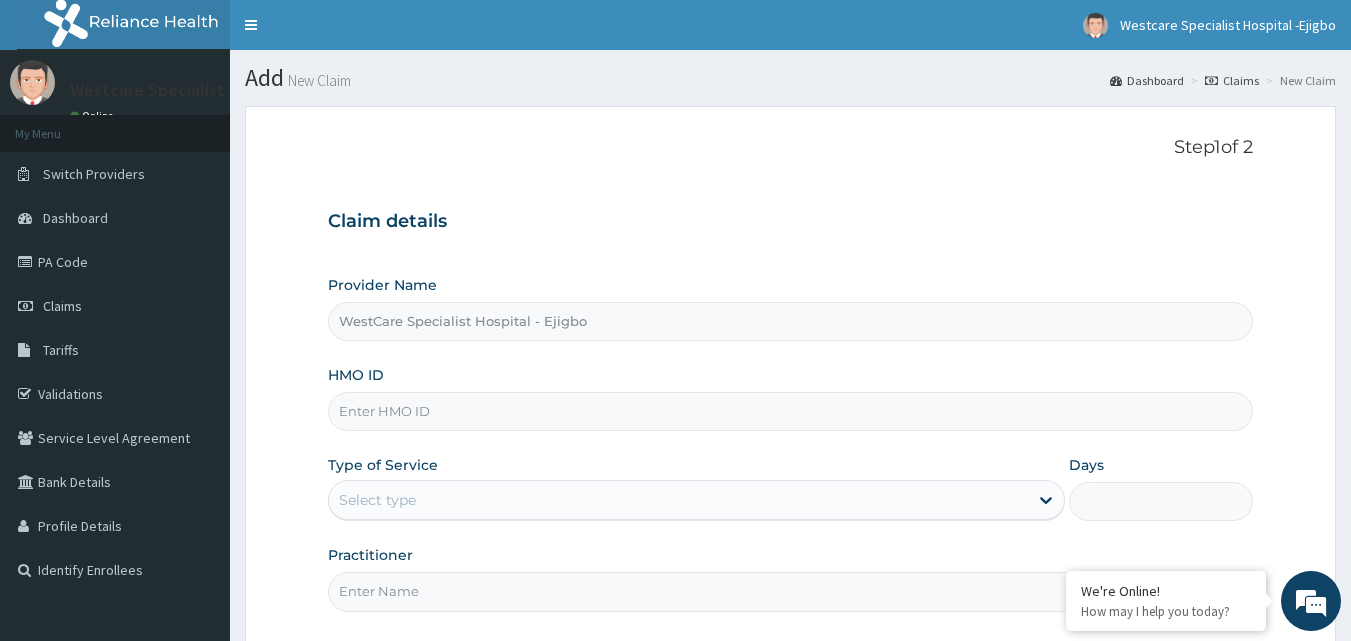 scroll, scrollTop: 187, scrollLeft: 0, axis: vertical 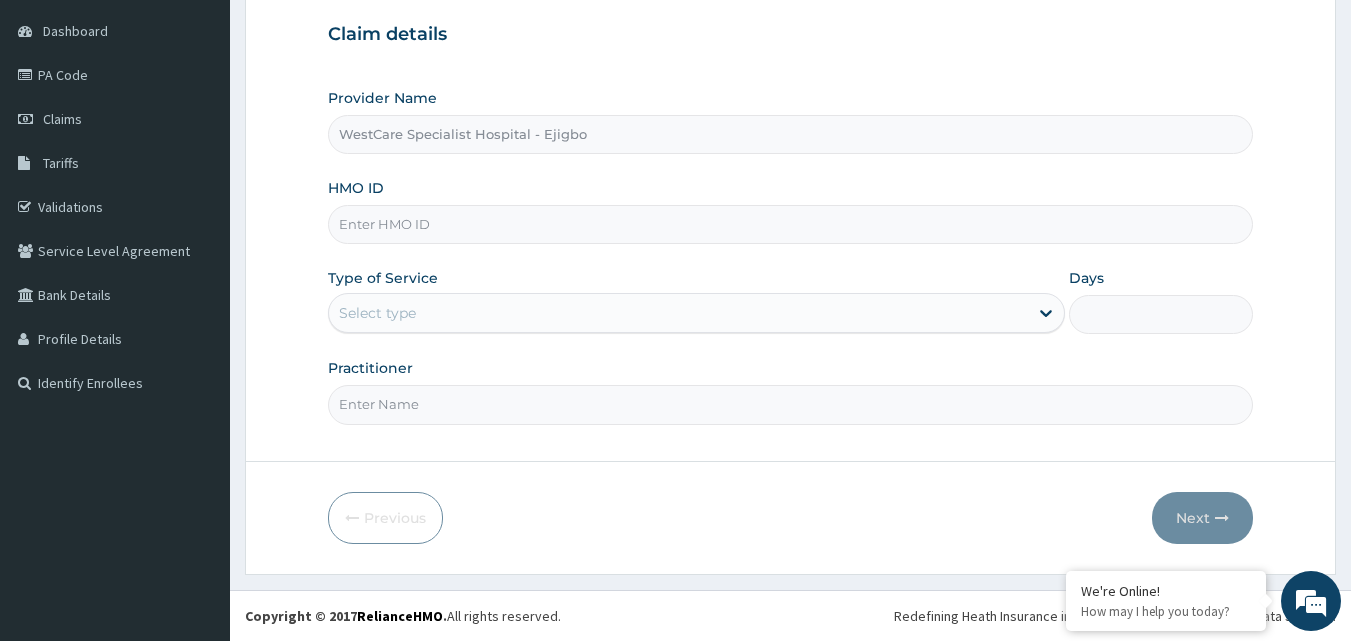 click on "HMO ID" at bounding box center [791, 224] 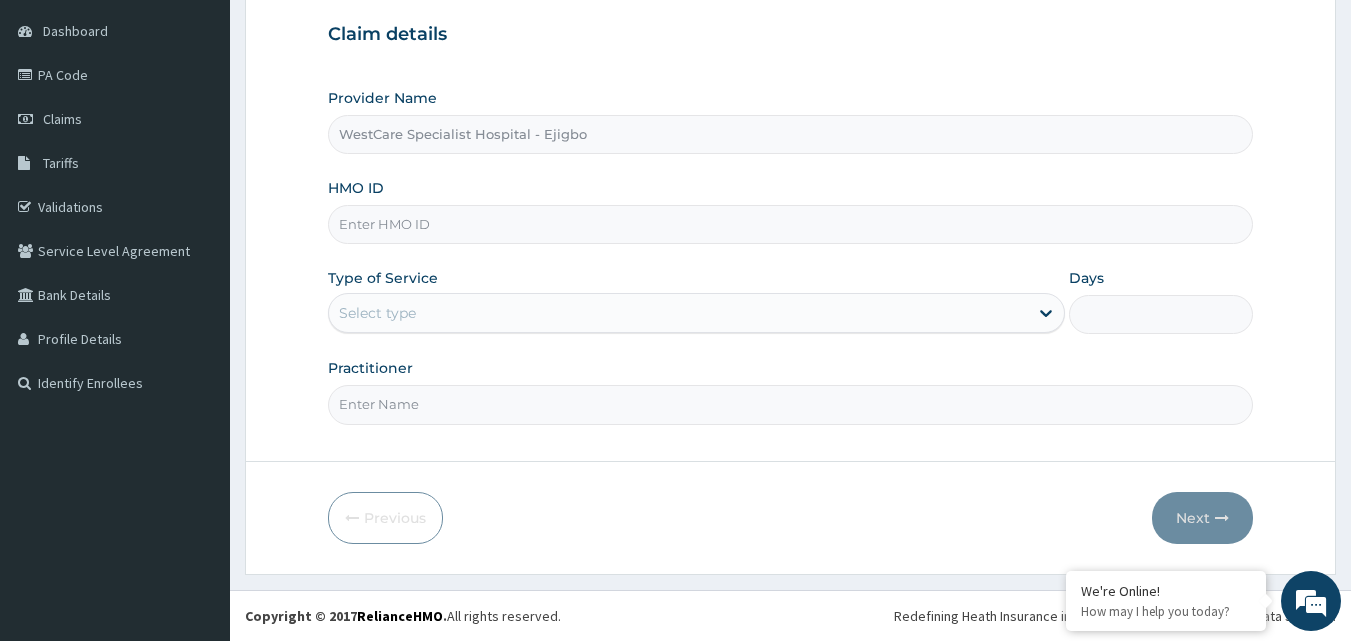 paste on "OSS/10073/B" 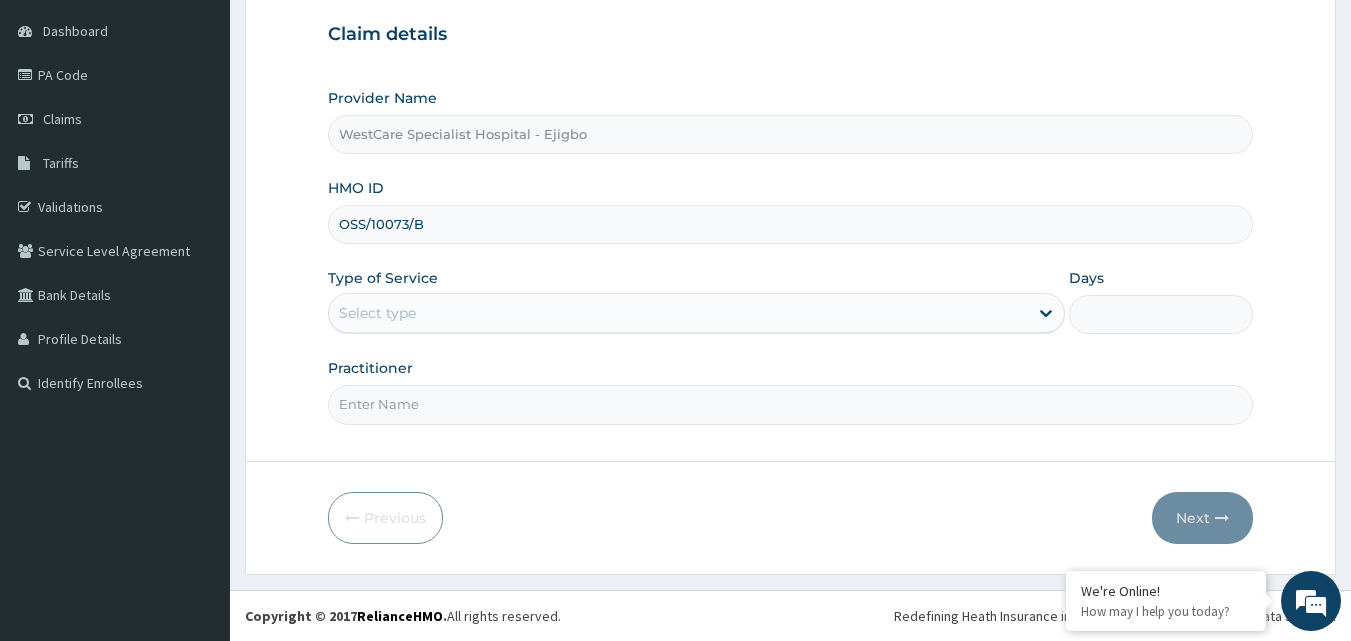 type on "OSS/10073/B" 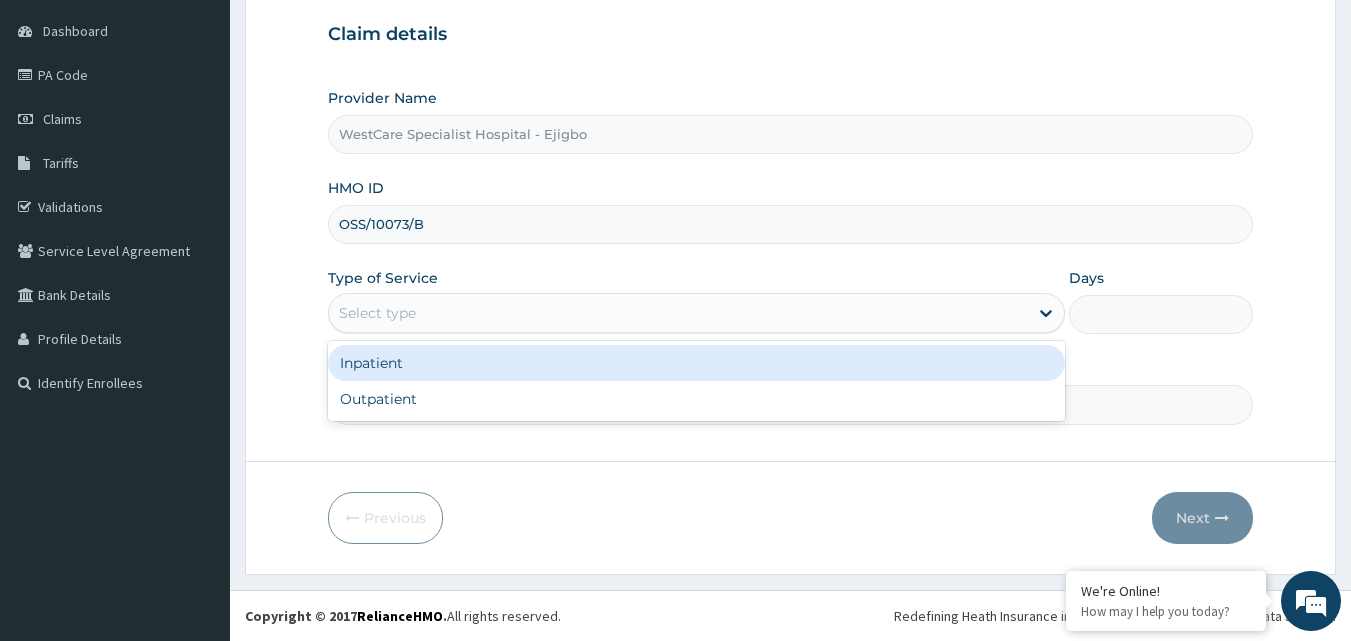 click on "Select type" at bounding box center (678, 313) 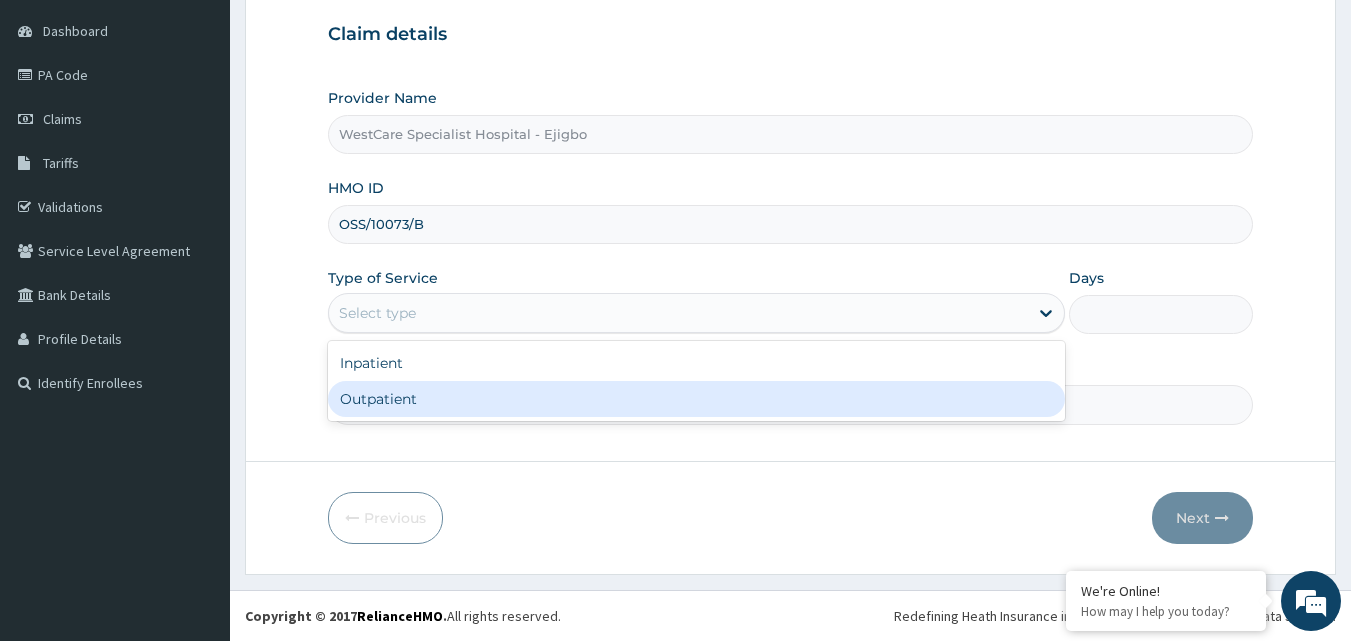 click on "Outpatient" at bounding box center (696, 399) 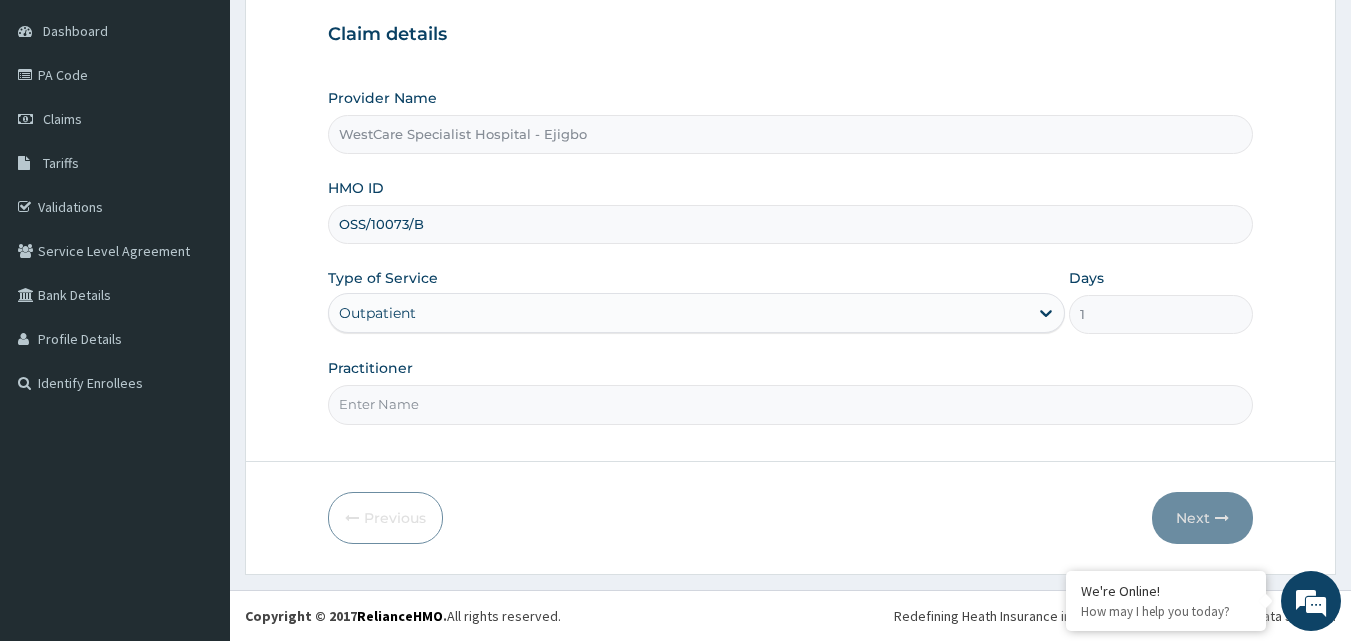 click on "Practitioner" at bounding box center (791, 404) 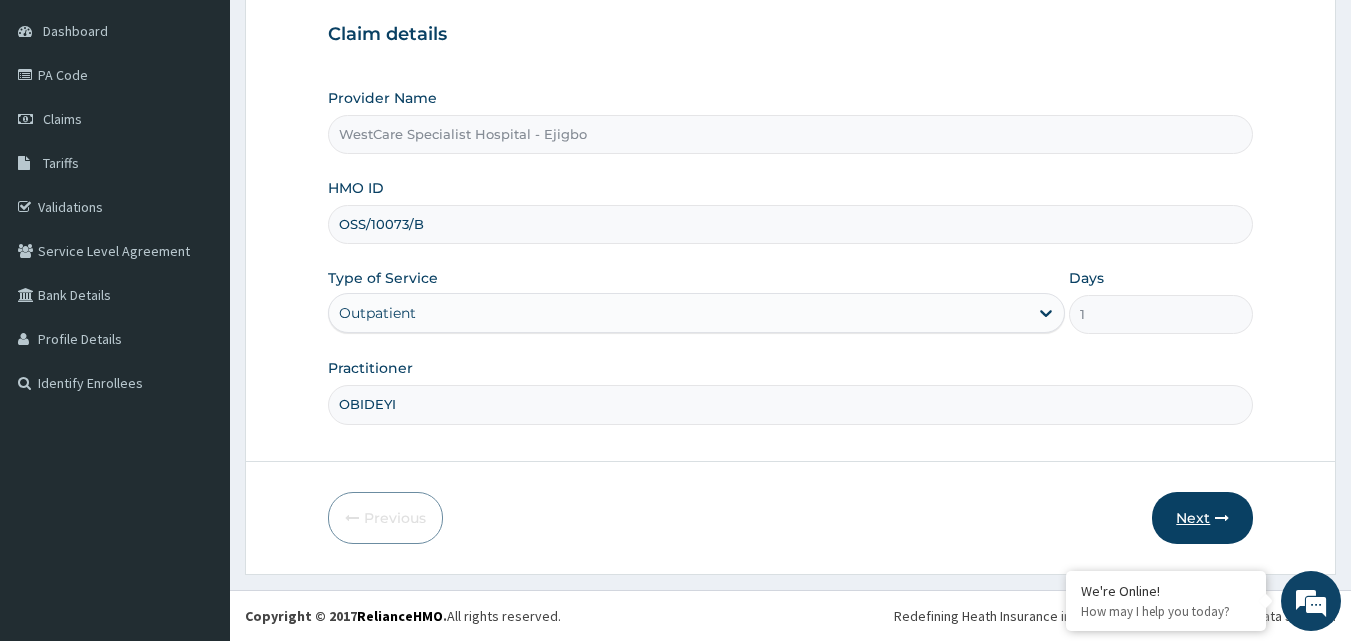 click on "Next" at bounding box center [1202, 518] 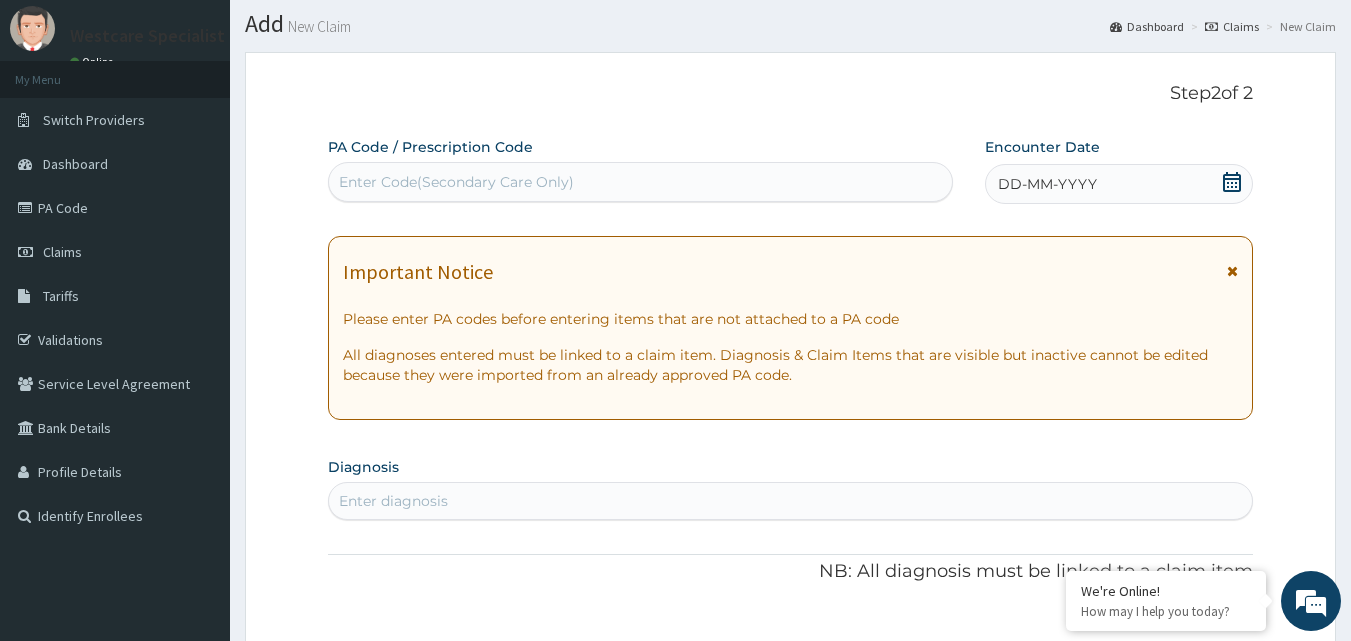 scroll, scrollTop: 100, scrollLeft: 0, axis: vertical 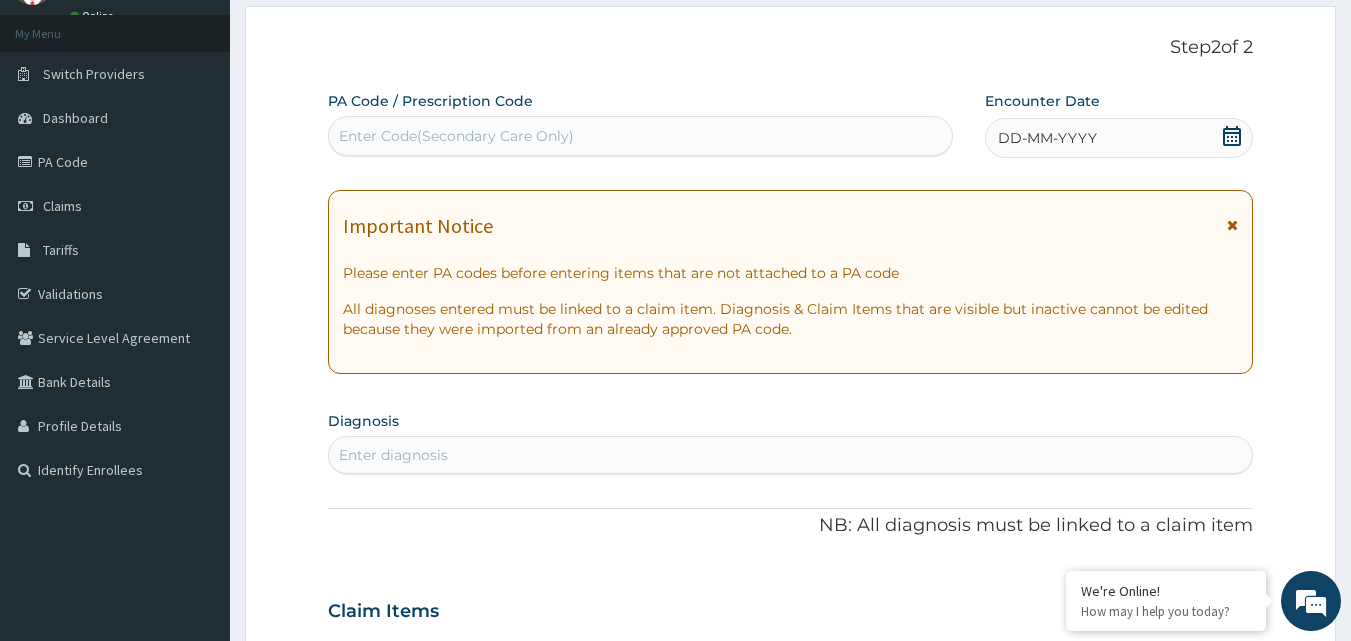 click 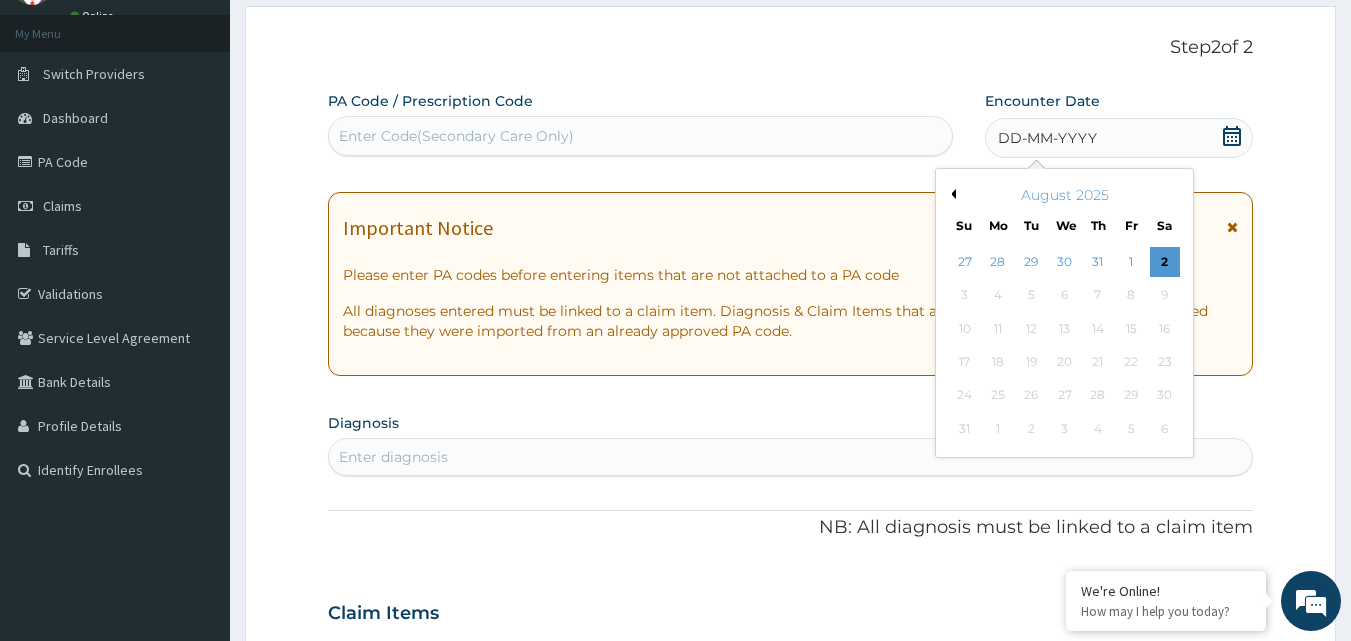 click on "Previous Month" at bounding box center (951, 194) 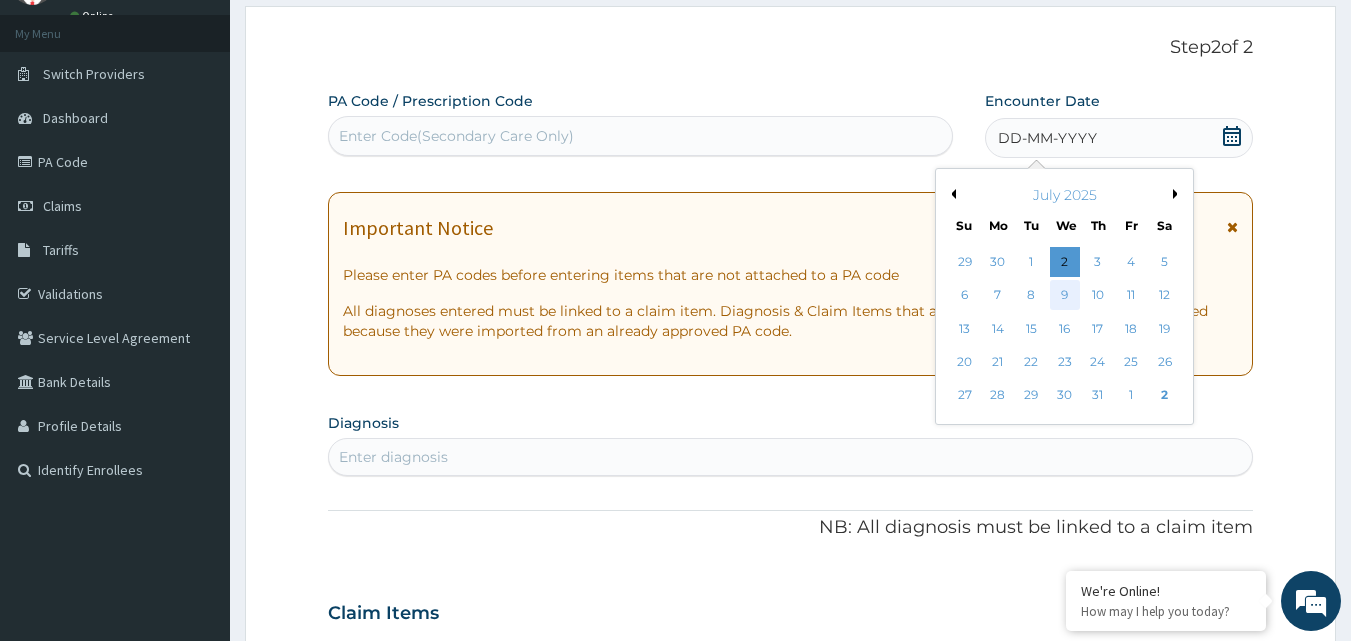 click on "9" at bounding box center [1065, 296] 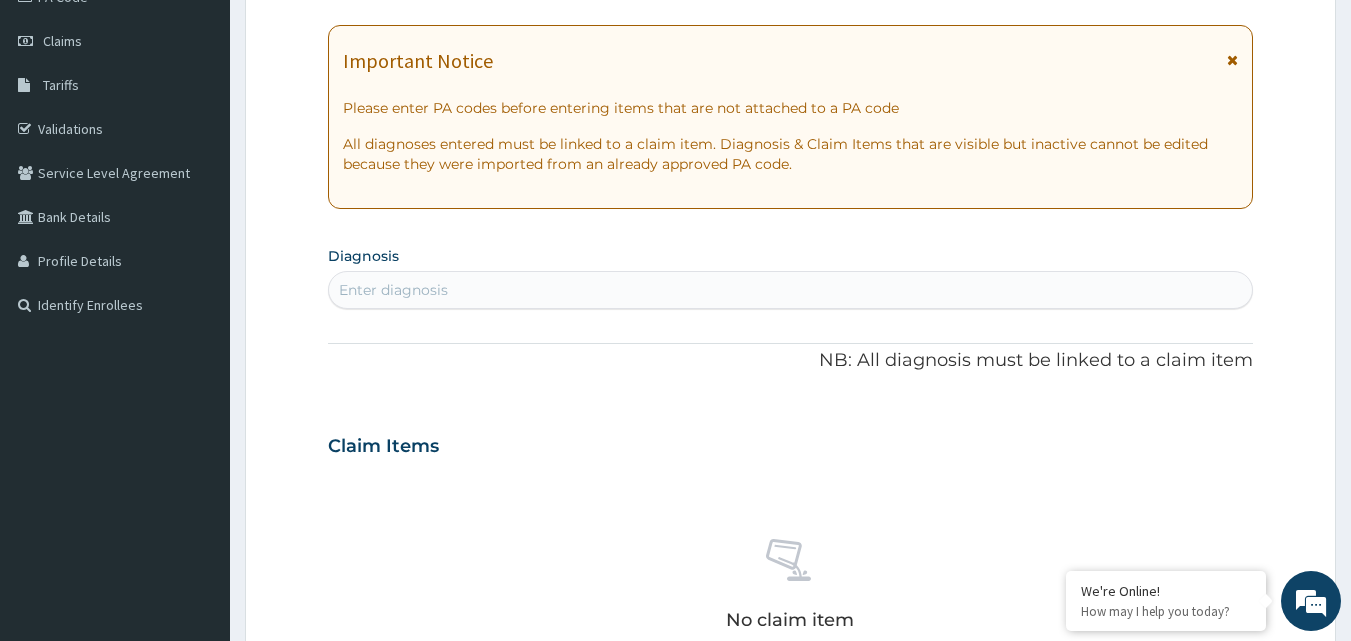 scroll, scrollTop: 300, scrollLeft: 0, axis: vertical 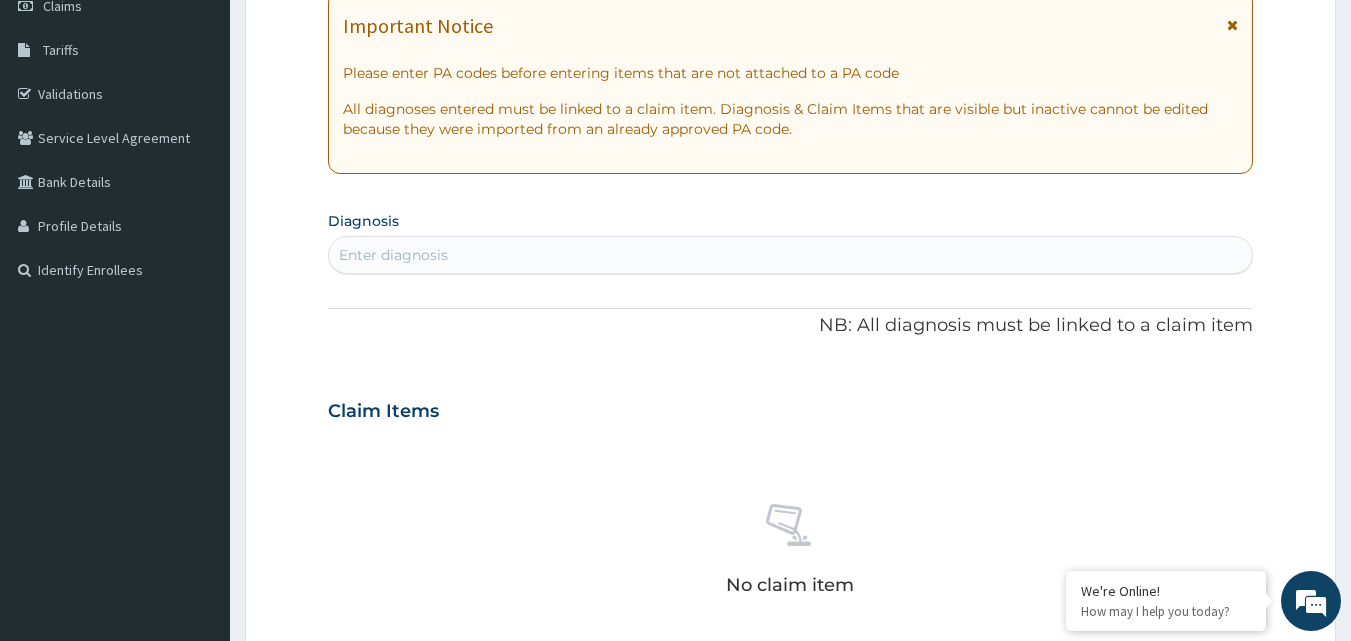 click on "Enter diagnosis" at bounding box center (791, 255) 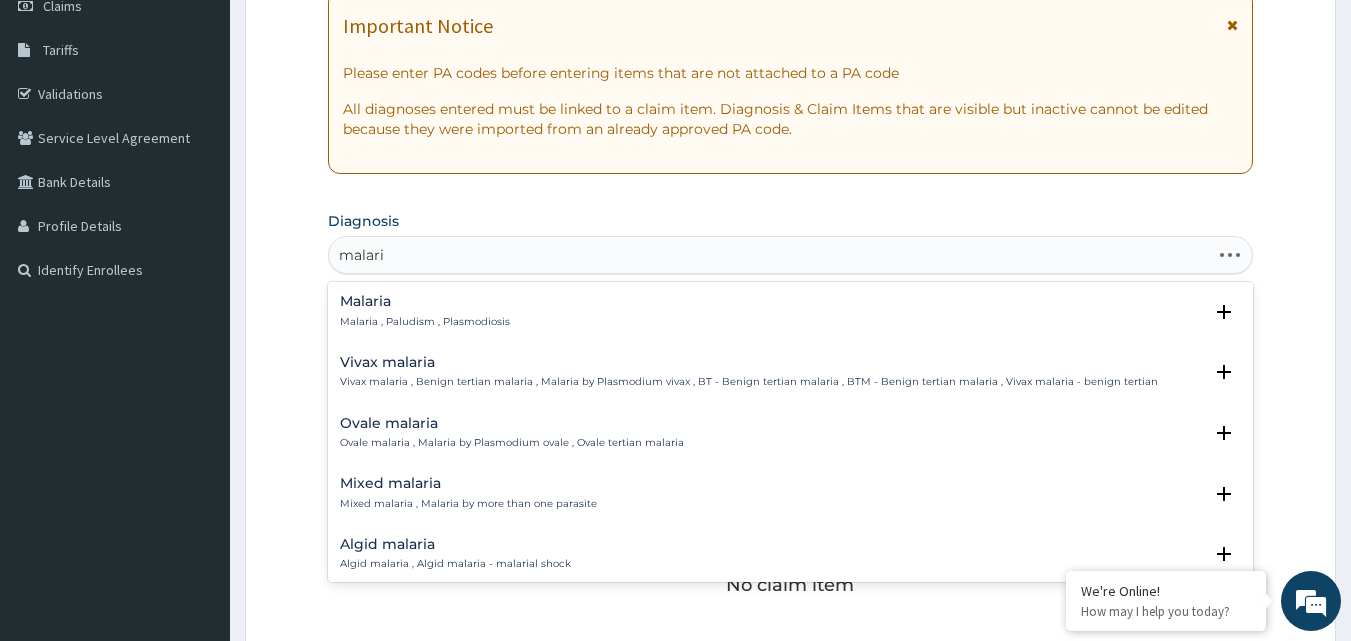 type on "malaria" 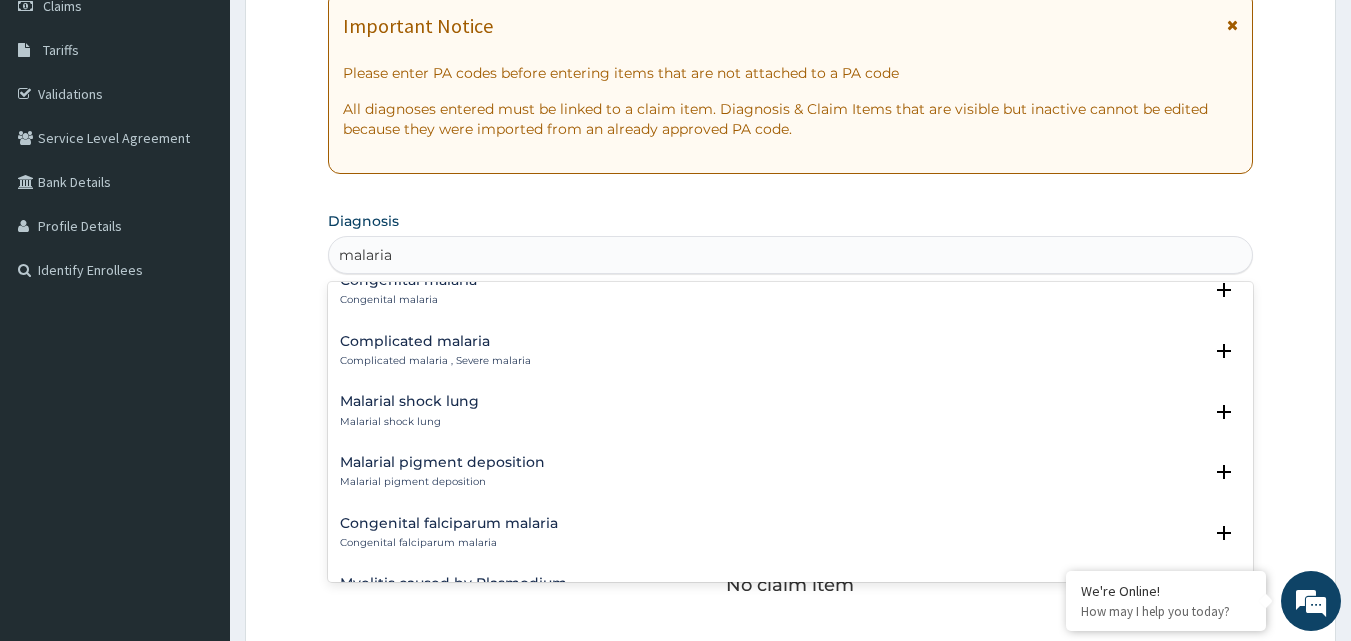 scroll, scrollTop: 900, scrollLeft: 0, axis: vertical 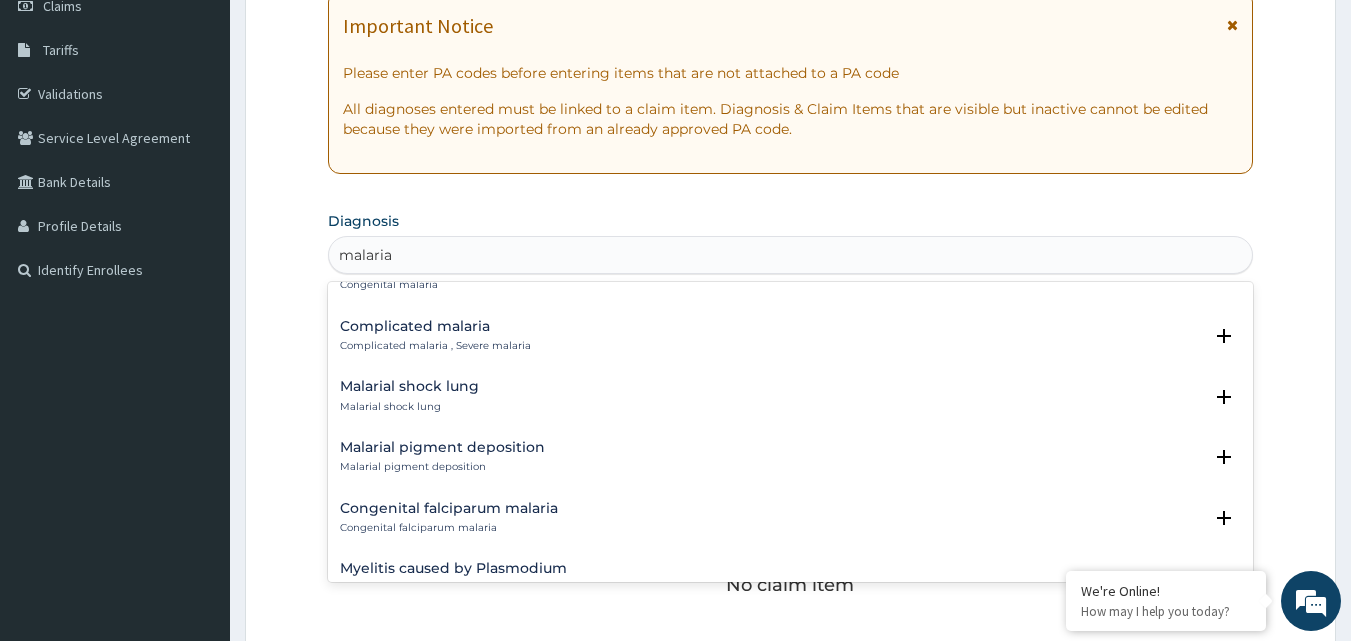 click on "Complicated malaria" at bounding box center (435, 326) 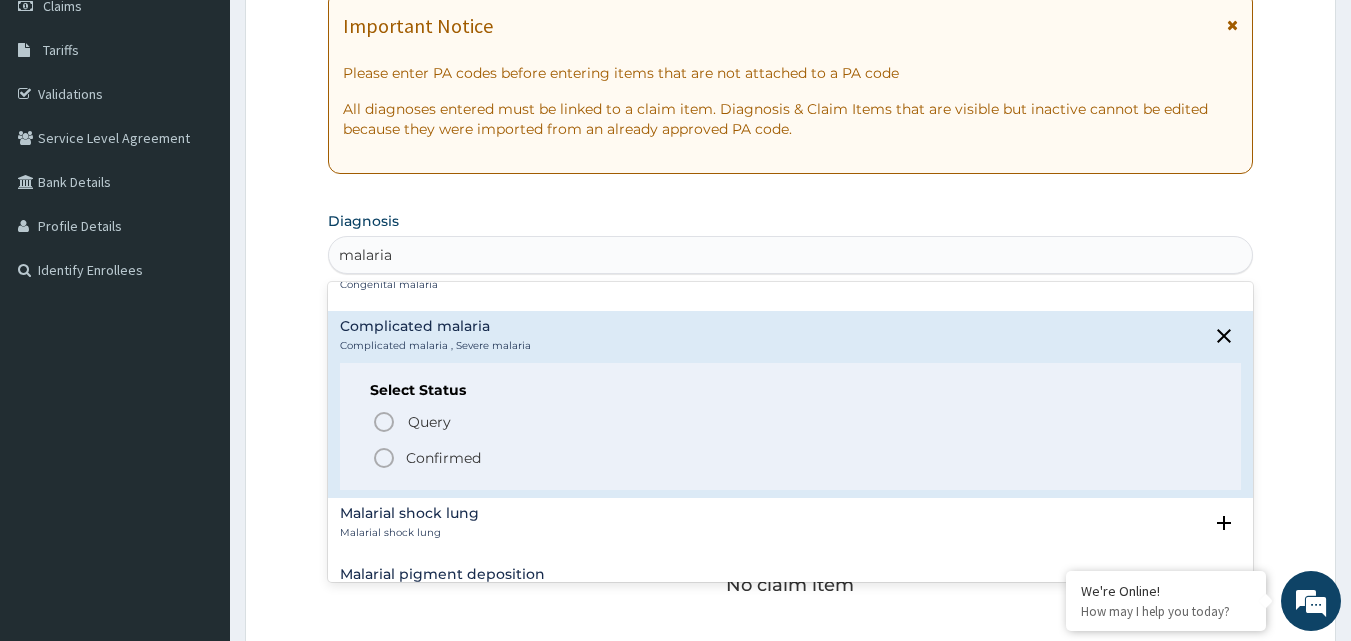 click 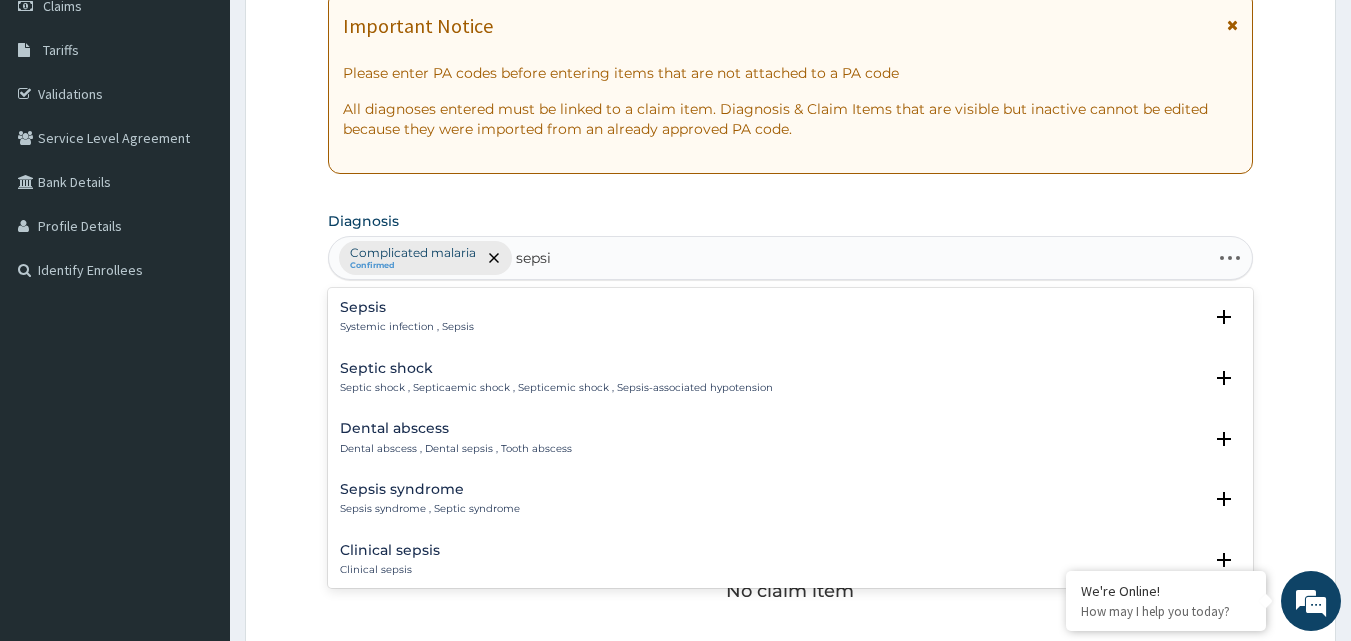 type on "sepsis" 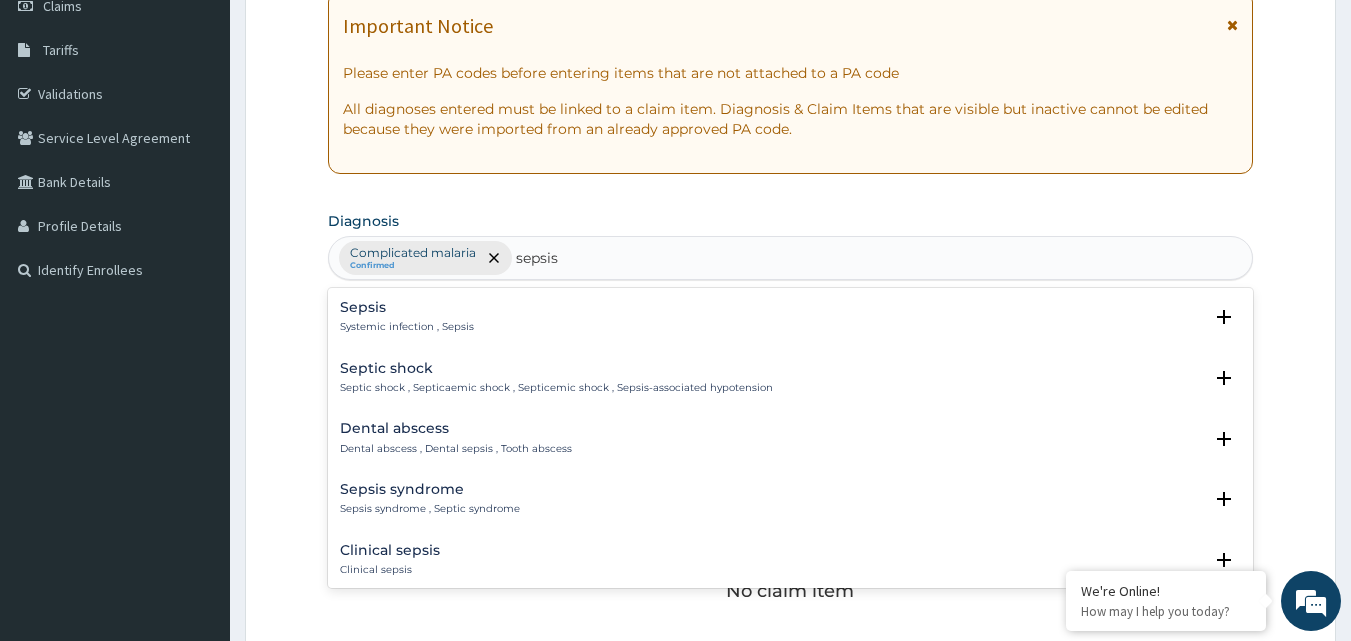 click on "Sepsis" at bounding box center [407, 307] 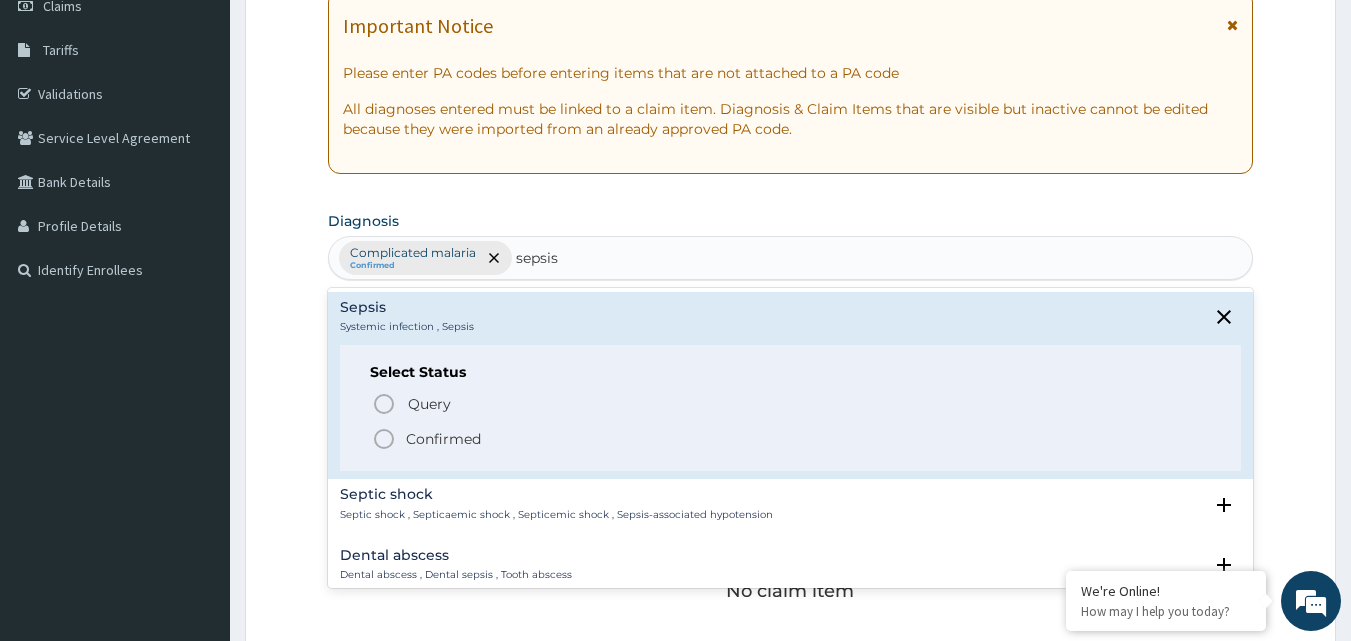 click 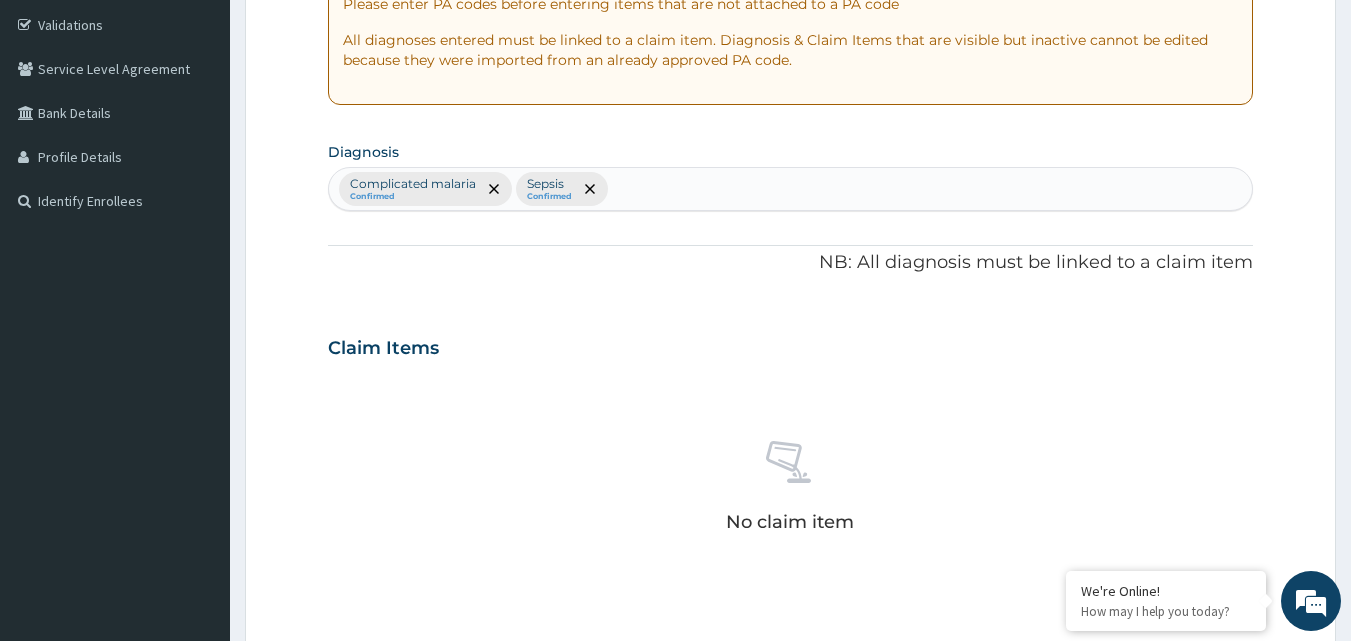 scroll, scrollTop: 300, scrollLeft: 0, axis: vertical 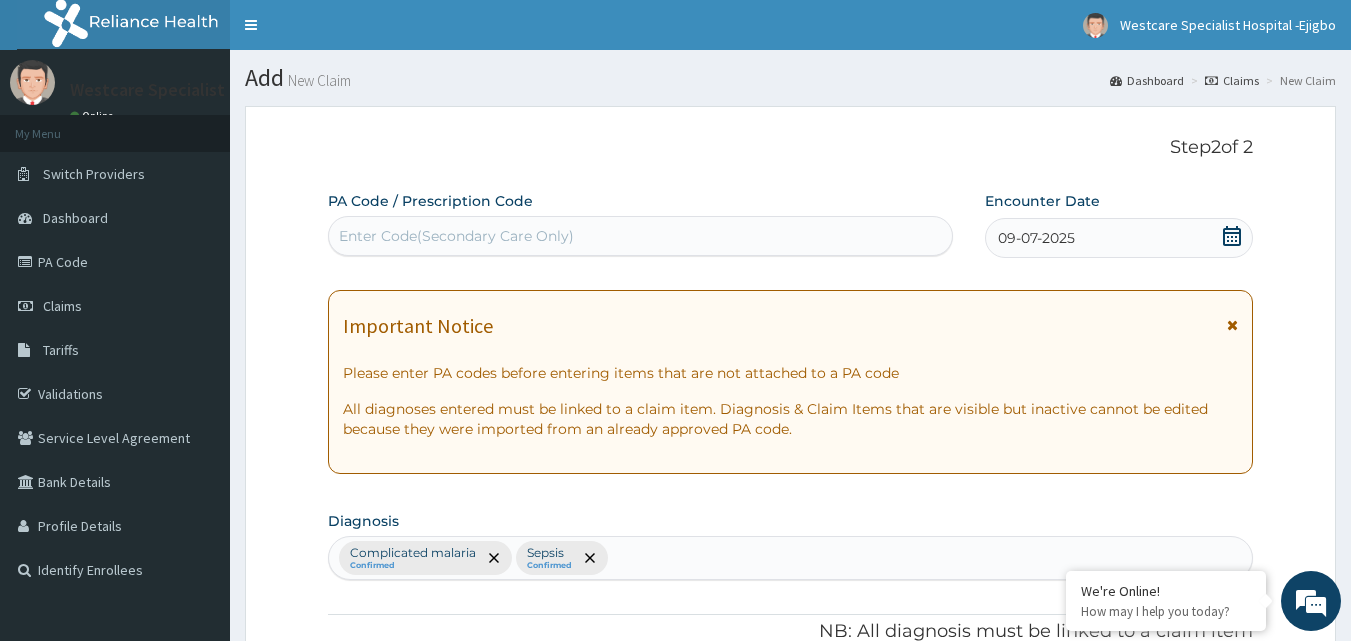 click on "Enter Code(Secondary Care Only)" at bounding box center [456, 236] 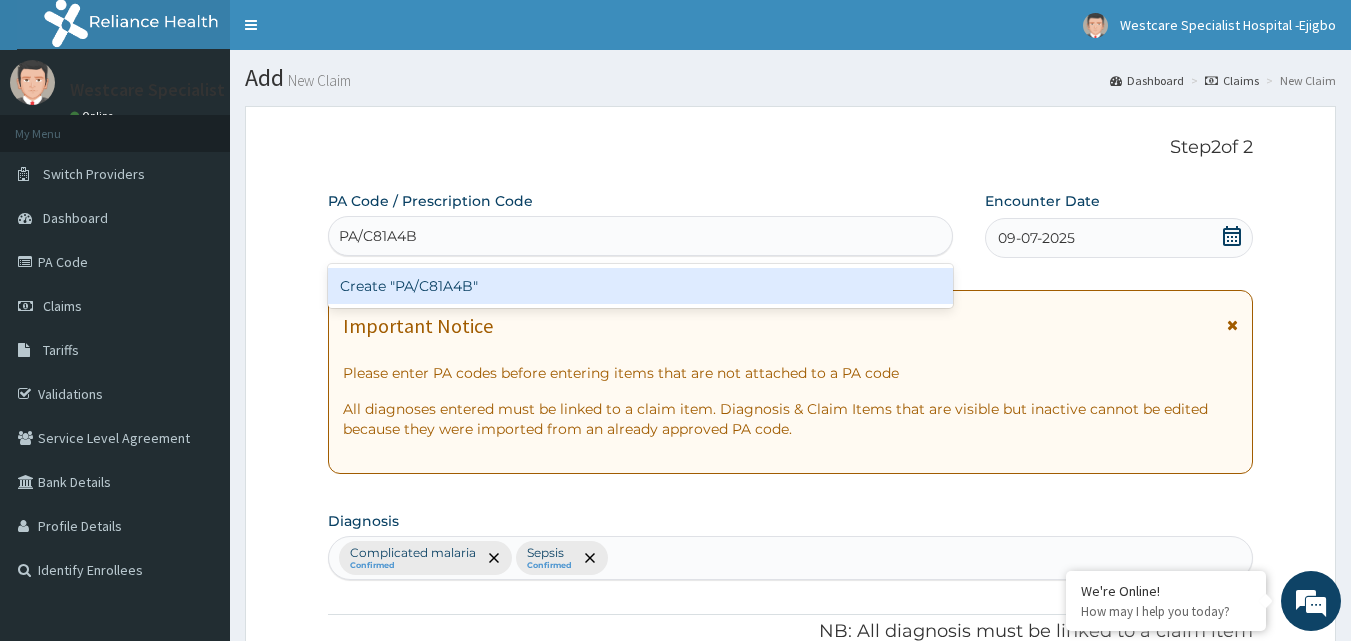 click on "Create "PA/C81A4B"" at bounding box center (641, 286) 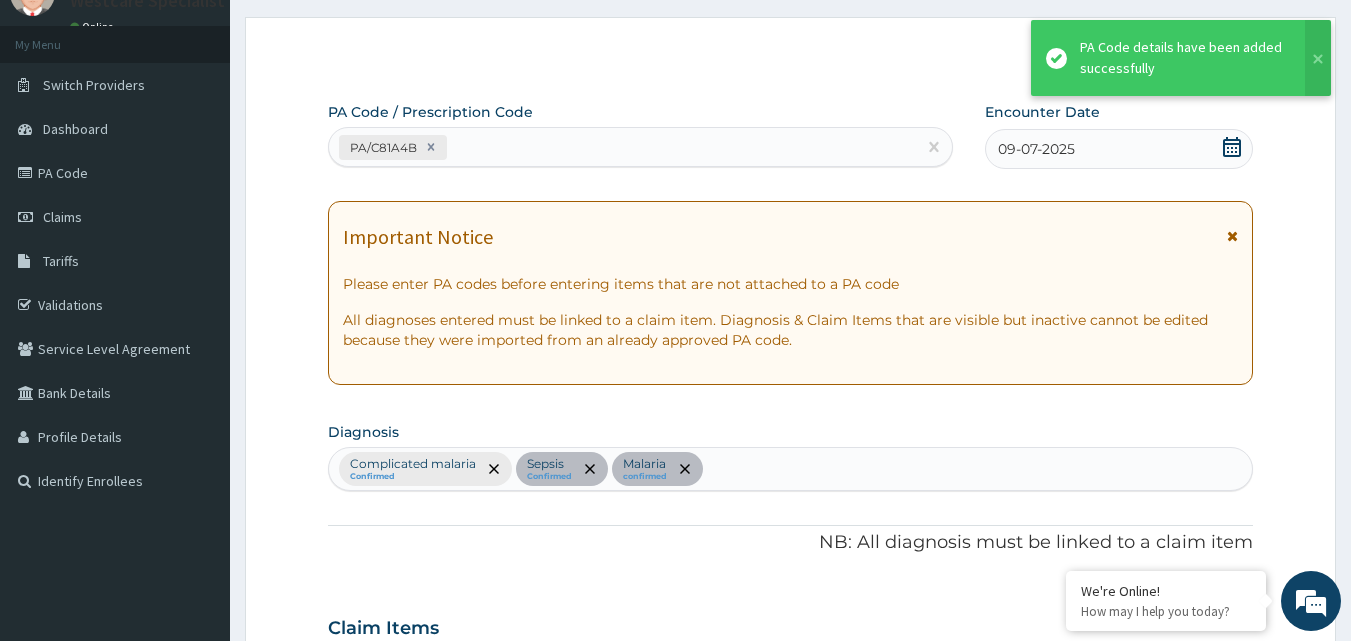 scroll, scrollTop: 88, scrollLeft: 0, axis: vertical 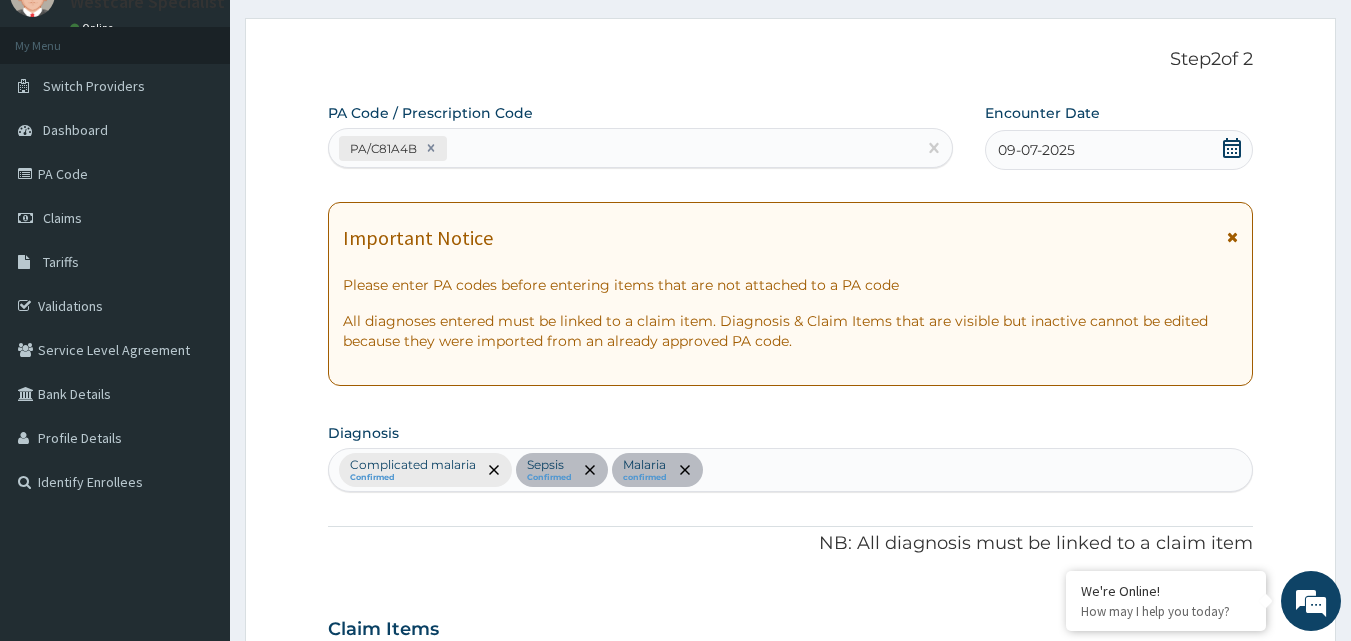 click on "PA/C81A4B" at bounding box center (623, 148) 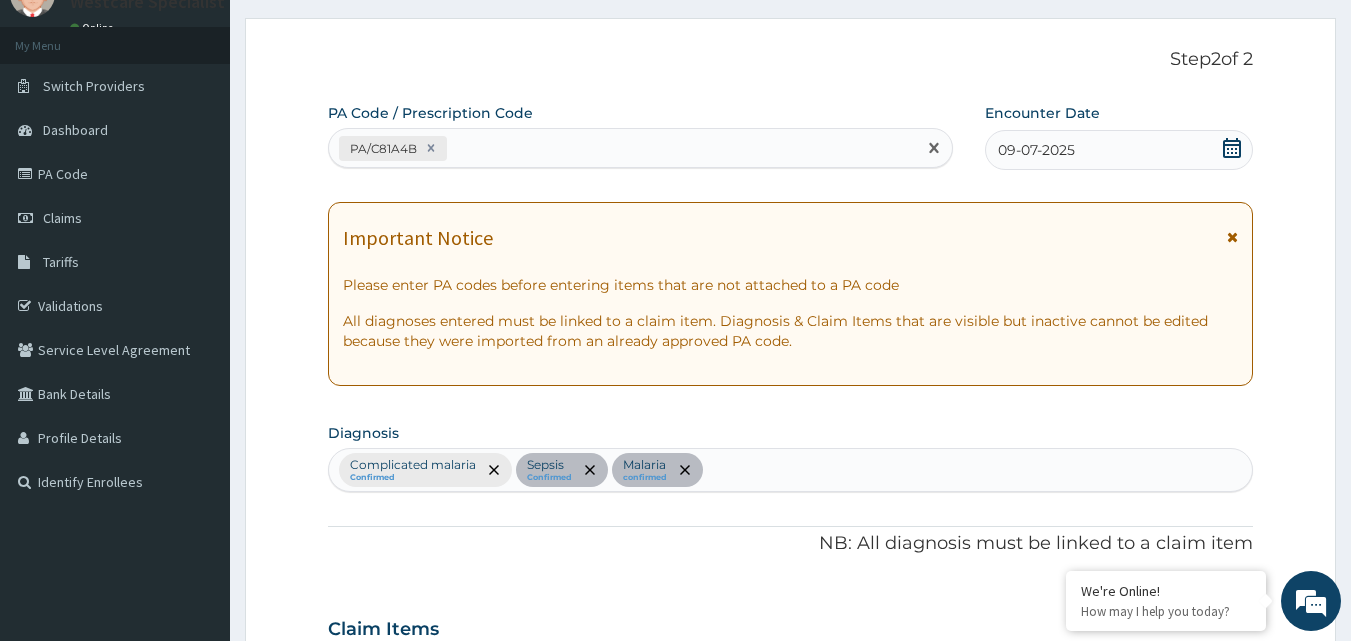 paste on "PA/F52801" 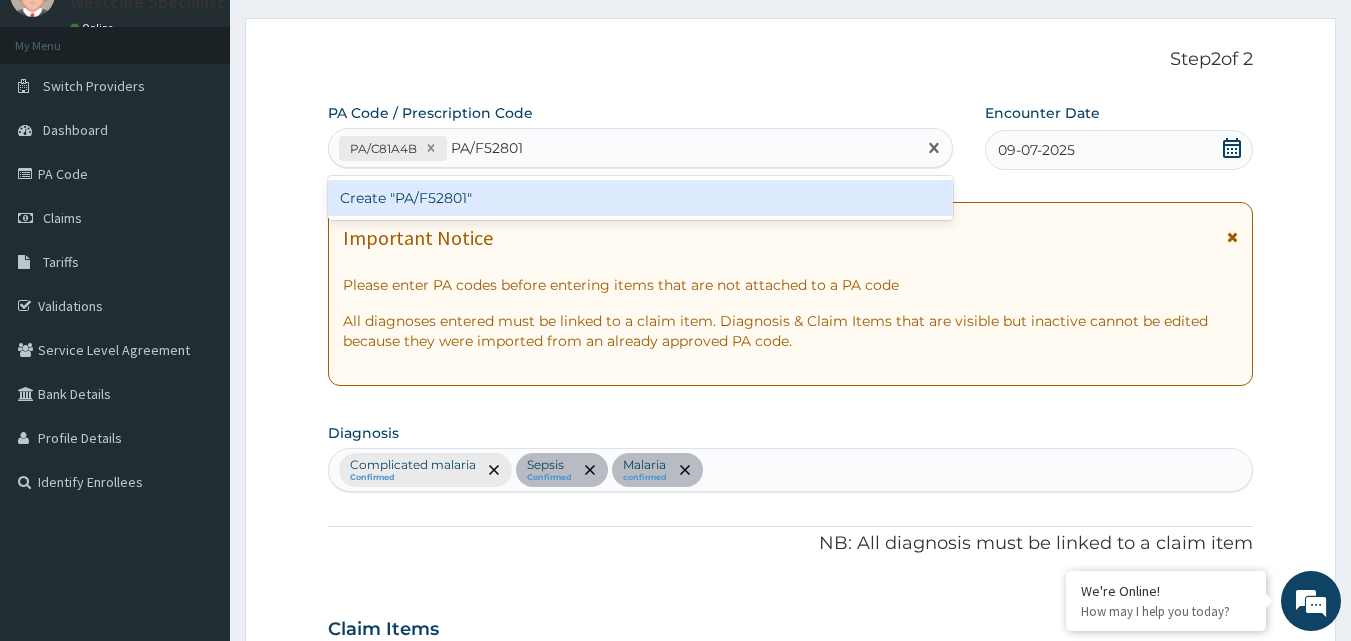 click on "Create "PA/F52801"" at bounding box center (641, 198) 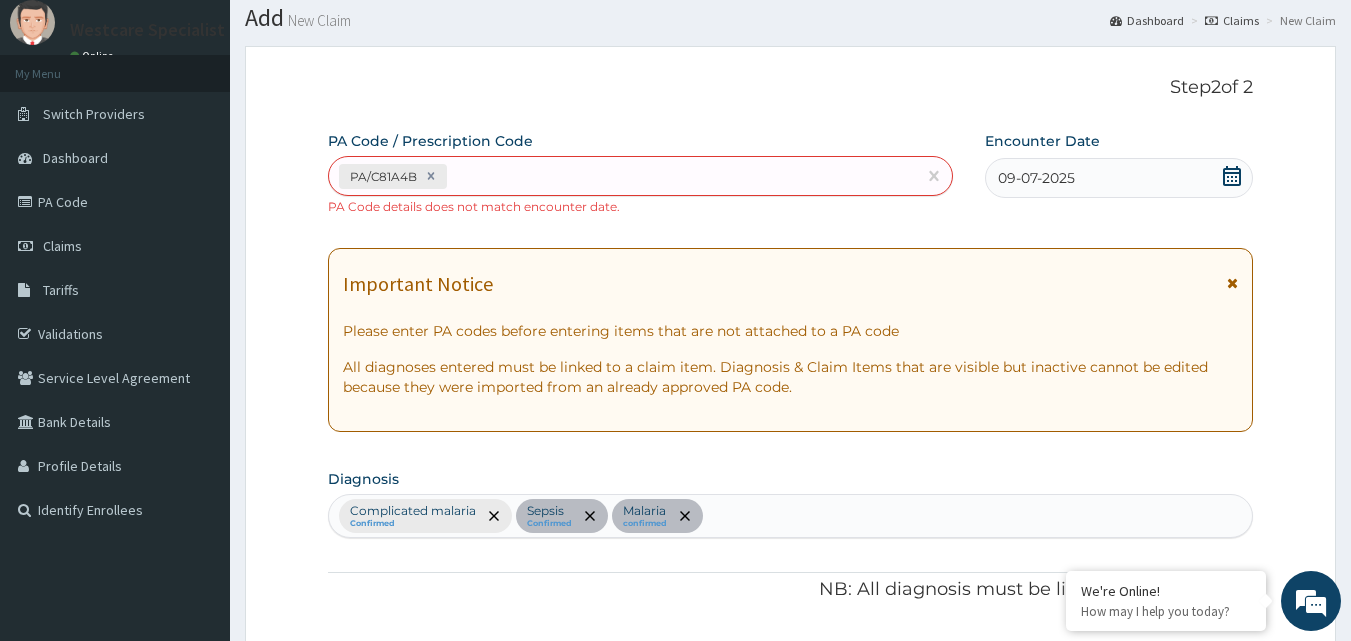 scroll, scrollTop: 106, scrollLeft: 0, axis: vertical 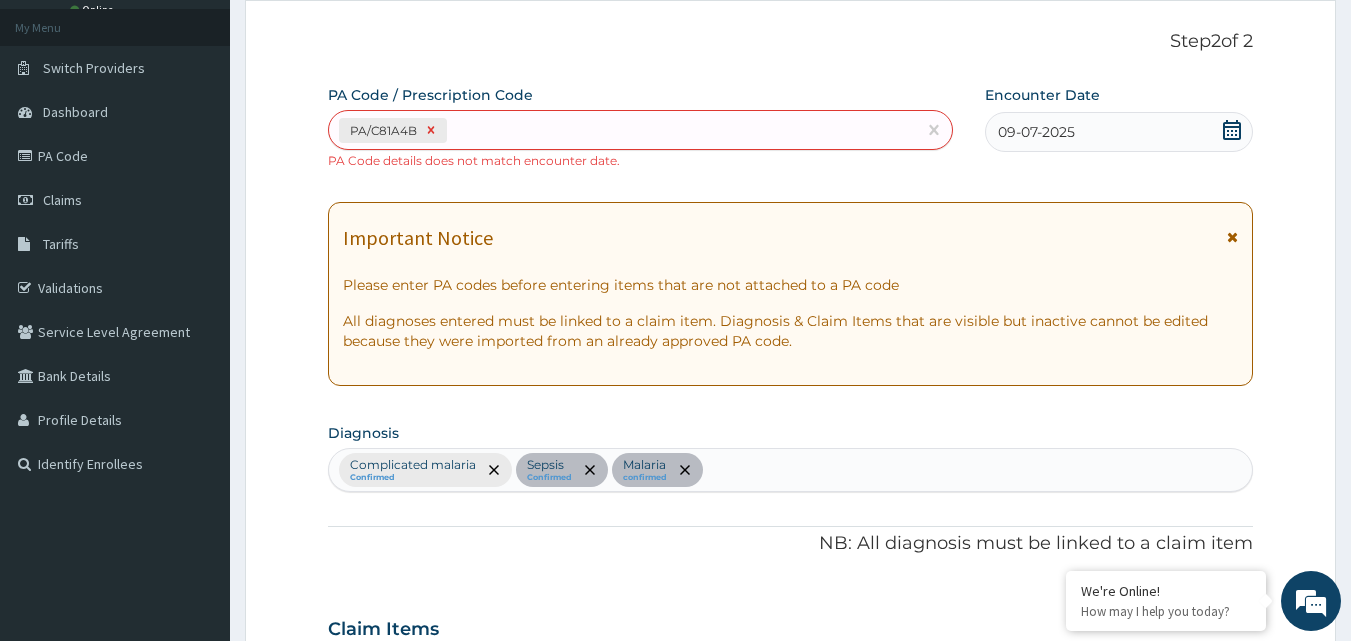 click 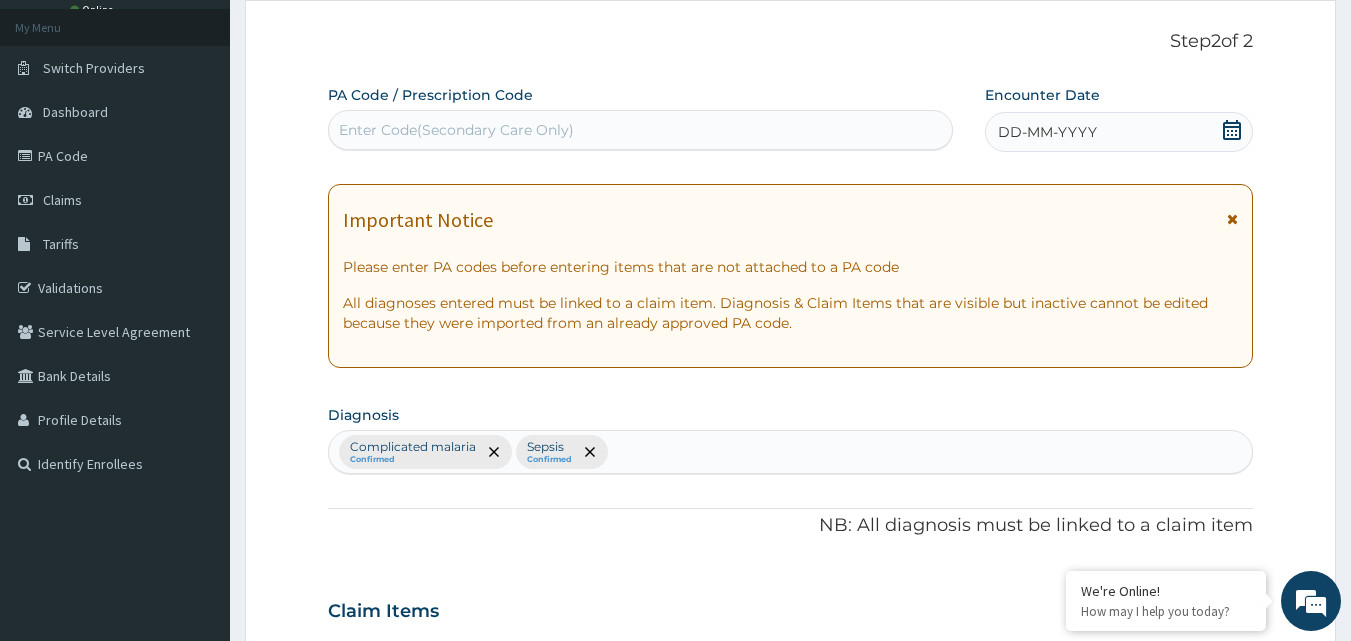 click on "Enter Code(Secondary Care Only)" at bounding box center [456, 130] 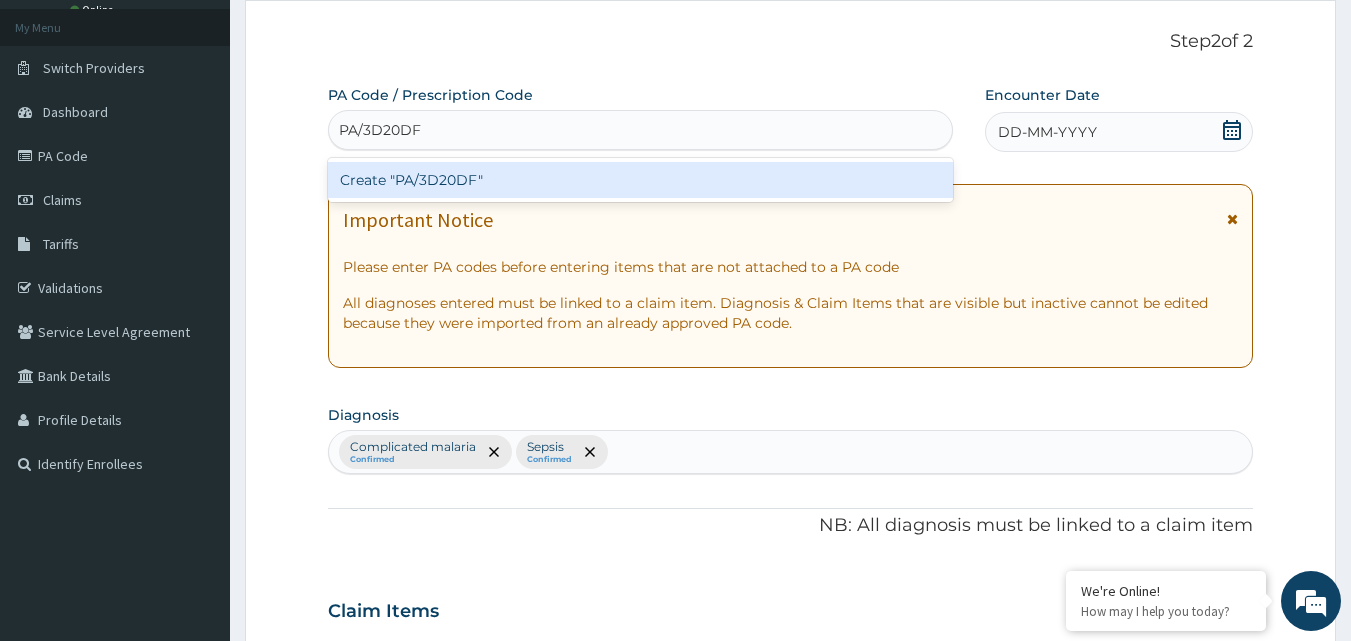 click on "Create "PA/3D20DF"" at bounding box center (641, 180) 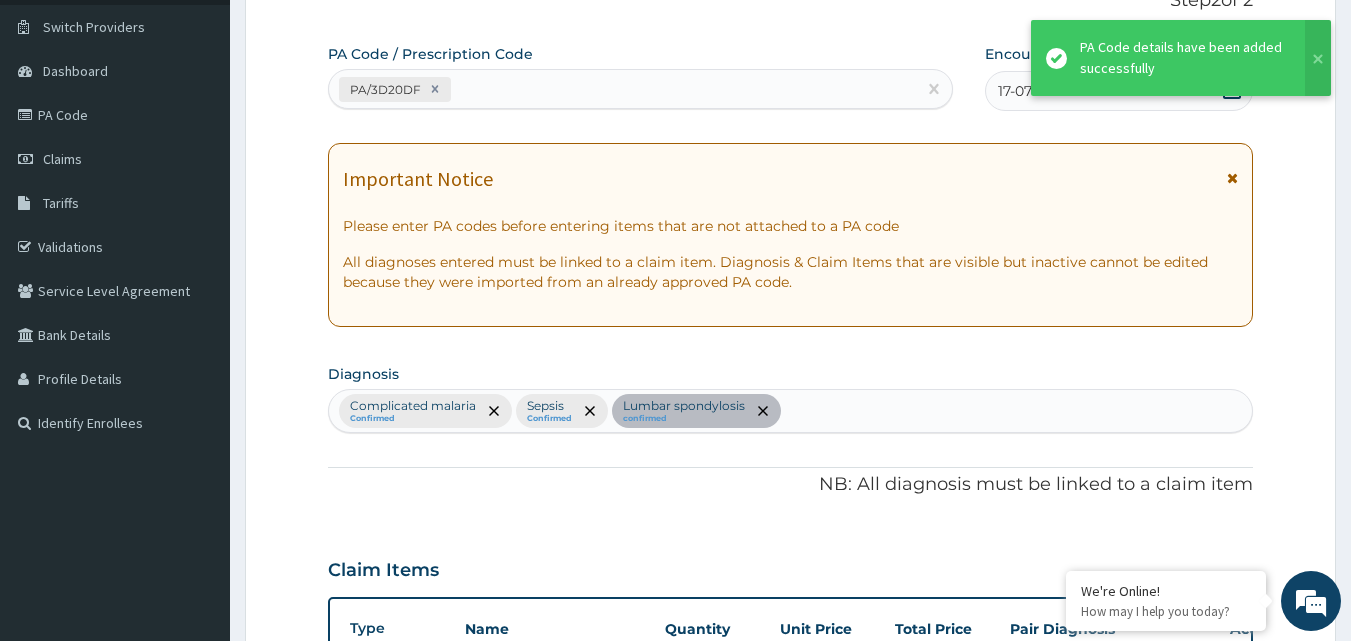 scroll, scrollTop: 112, scrollLeft: 0, axis: vertical 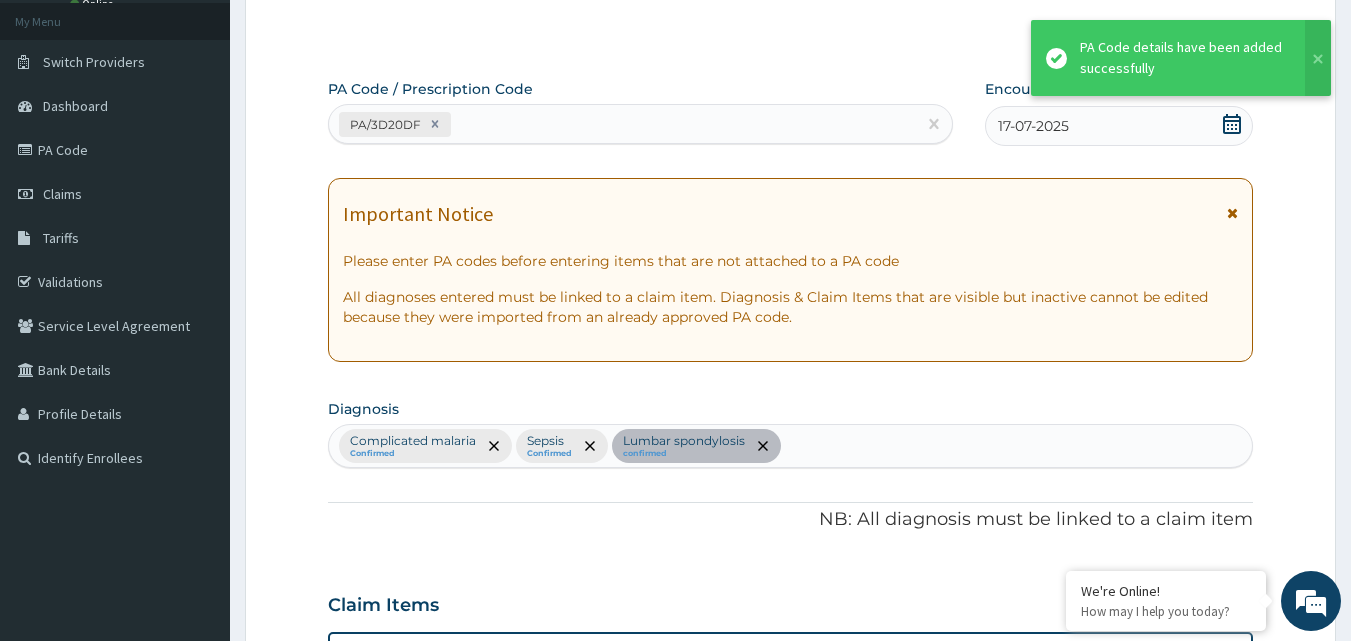 click on "PA/3D20DF" at bounding box center (623, 124) 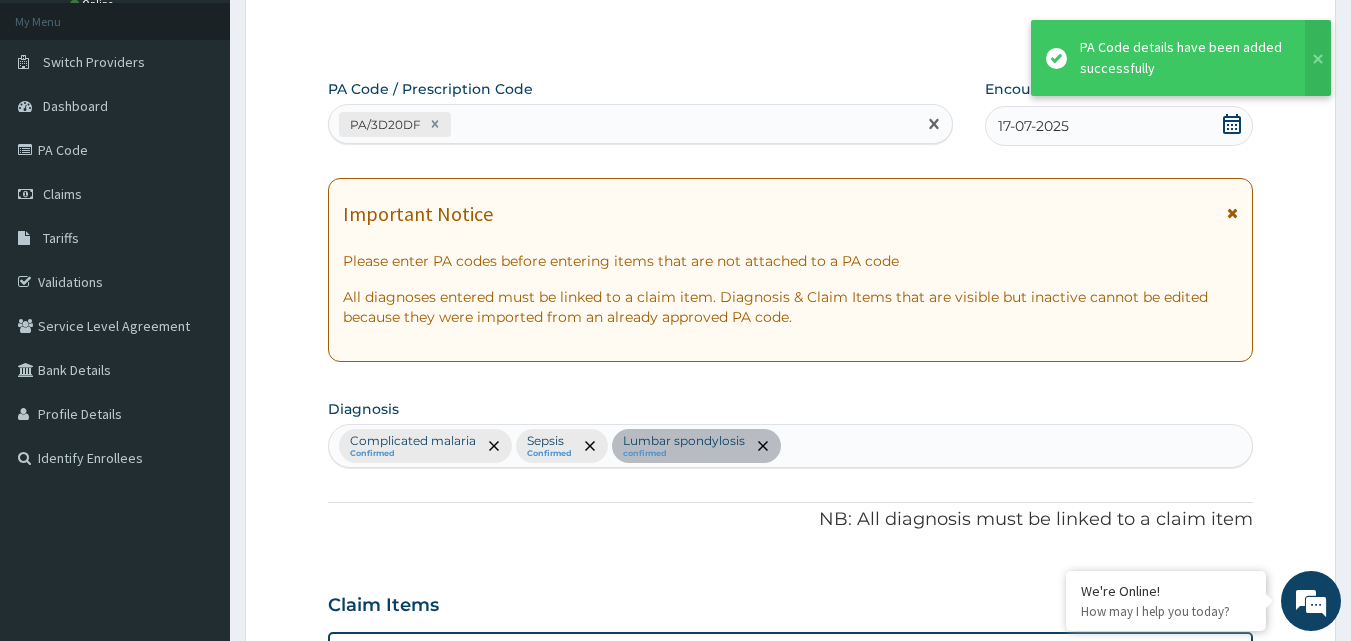 paste on "PA/651A39" 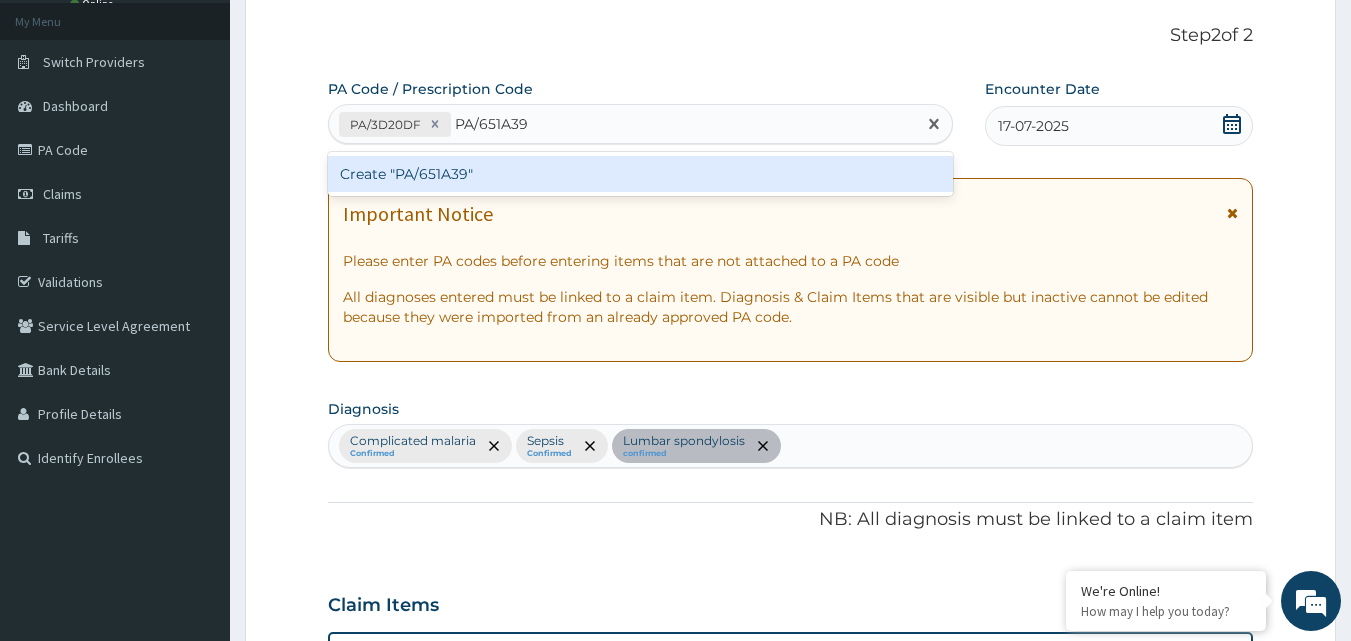 click on "Create "PA/651A39"" at bounding box center (641, 174) 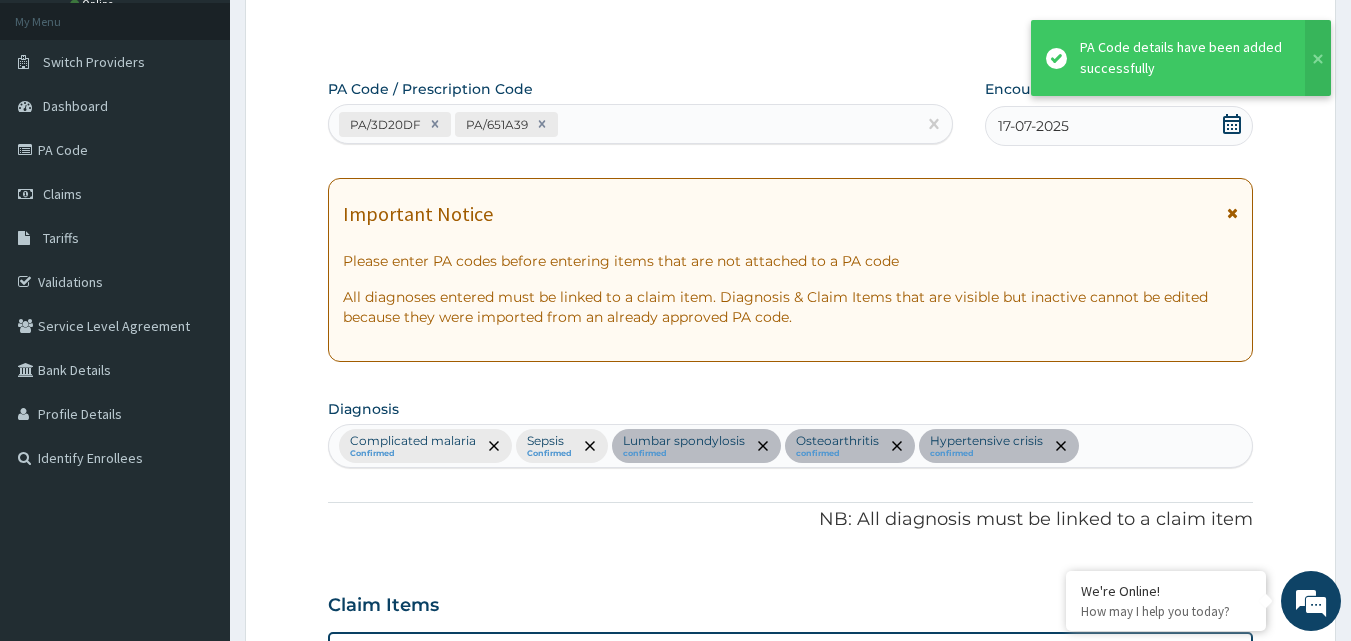 scroll, scrollTop: 741, scrollLeft: 0, axis: vertical 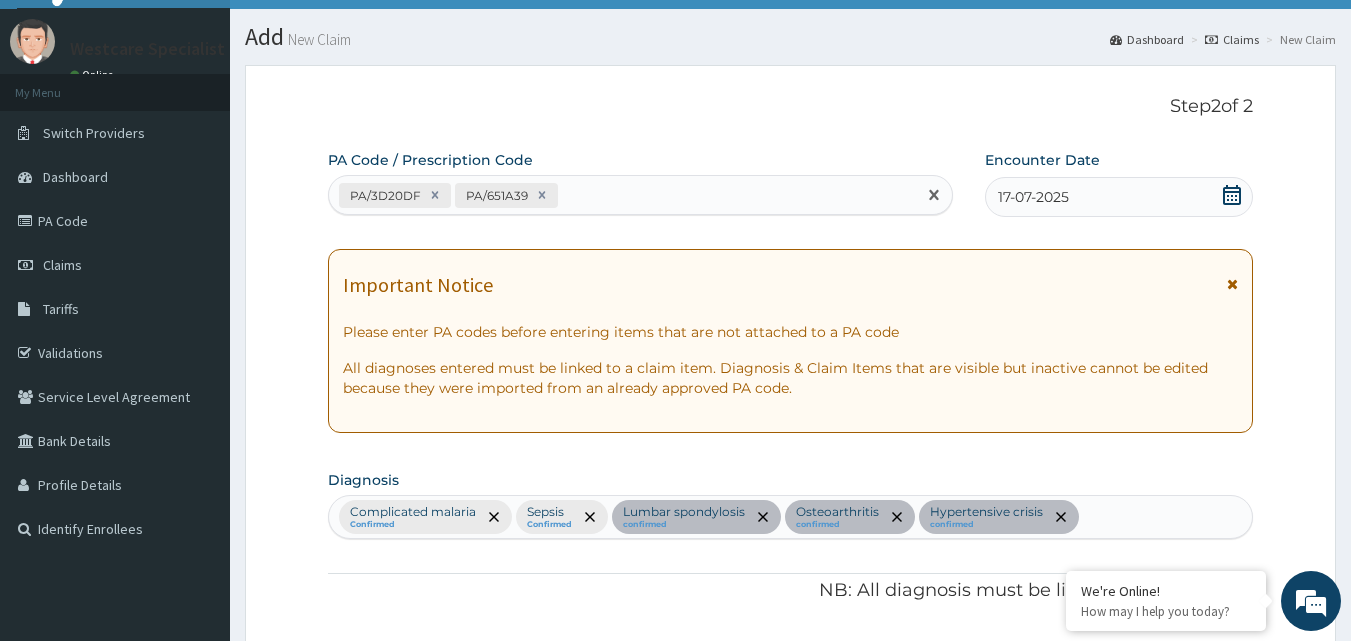 click on "PA/3D20DF PA/651A39" at bounding box center (623, 195) 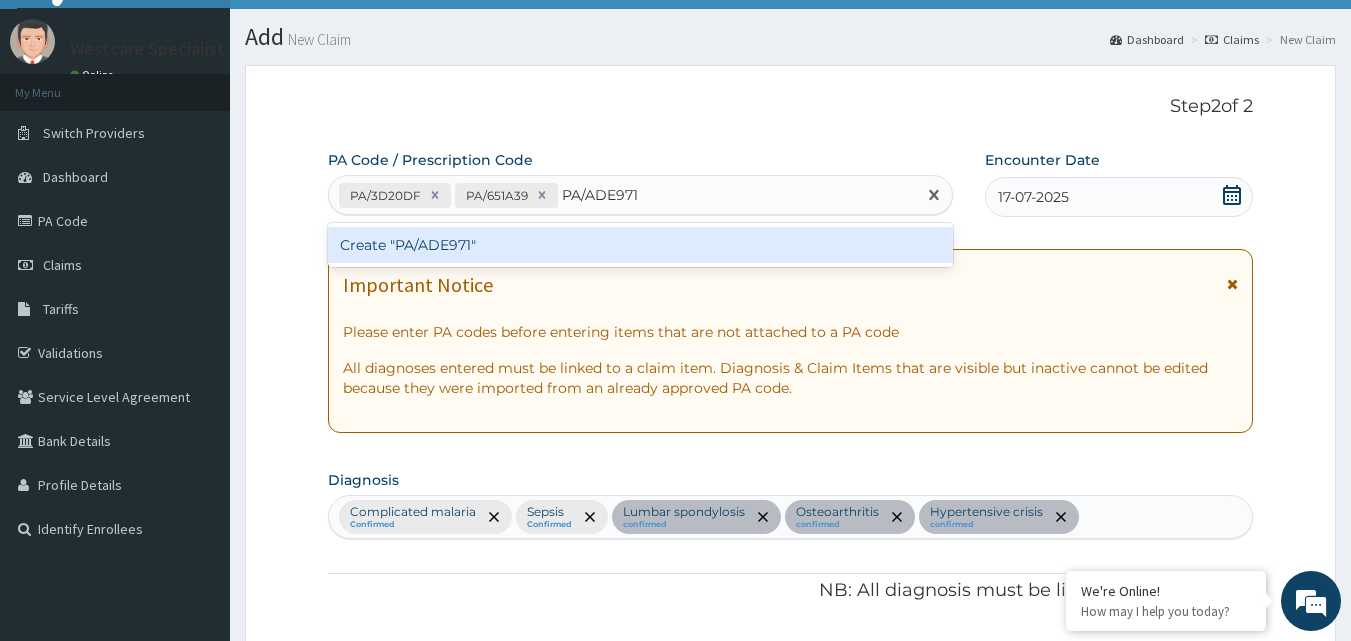 click on "Create "PA/ADE971"" at bounding box center [641, 245] 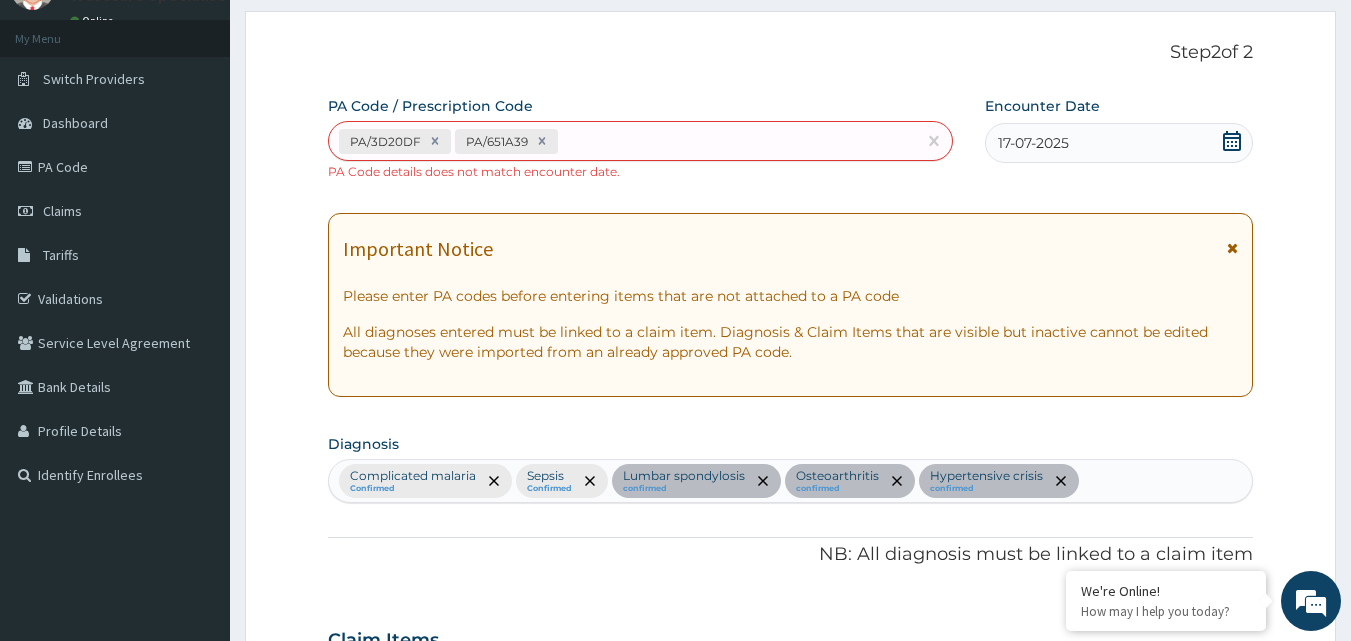 scroll, scrollTop: 59, scrollLeft: 0, axis: vertical 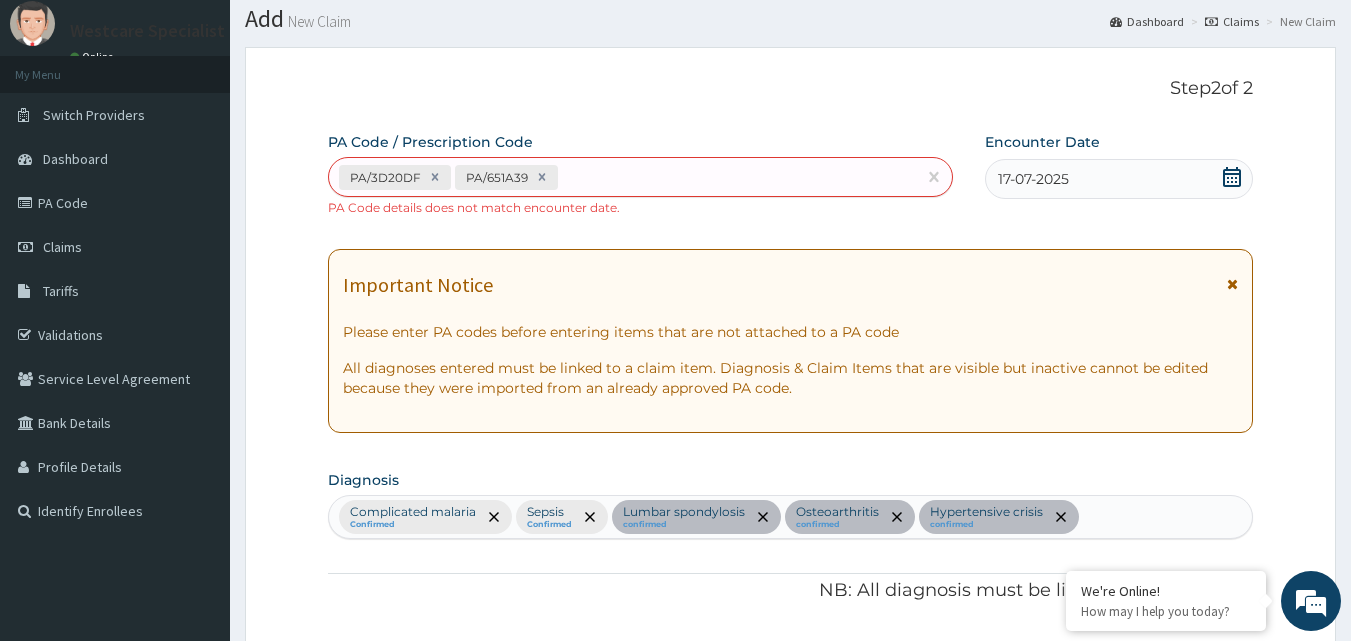 click on "PA Code / Prescription Code PA/3D20DF PA/651A39 PA Code details does not match encounter date. Encounter Date [DATE] Important Notice Please enter PA codes before entering items that are not attached to a PA code   All diagnoses entered must be linked to a claim item. Diagnosis & Claim Items that are visible but inactive cannot be edited because they were imported from an already approved PA code. Diagnosis Complicated malaria Confirmed Sepsis Confirmed Lumbar spondylosis confirmed Osteoarthritis confirmed Hypertensive crisis confirmed NB: All diagnosis must be linked to a claim item Claim Items Type Name Quantity Unit Price Total Price Pair Diagnosis Actions Procedures orthopedic surgeon first inpatient review 1 20000 20000.00 Lumbar spondylosis Delete Drugs orphetab tab (orphenadrine citrate 100mg) 7 35 245.00 Osteoarthritis  + 1 Delete Drugs co-codamol 8/500mg tab (codeine phosphate + paracetamol) 28 189 5292.00 Osteoarthritis Delete Drugs celecoxib 200mg cap (celebrex) 14 406.3500061035156 5688.90 0" at bounding box center (791, 728) 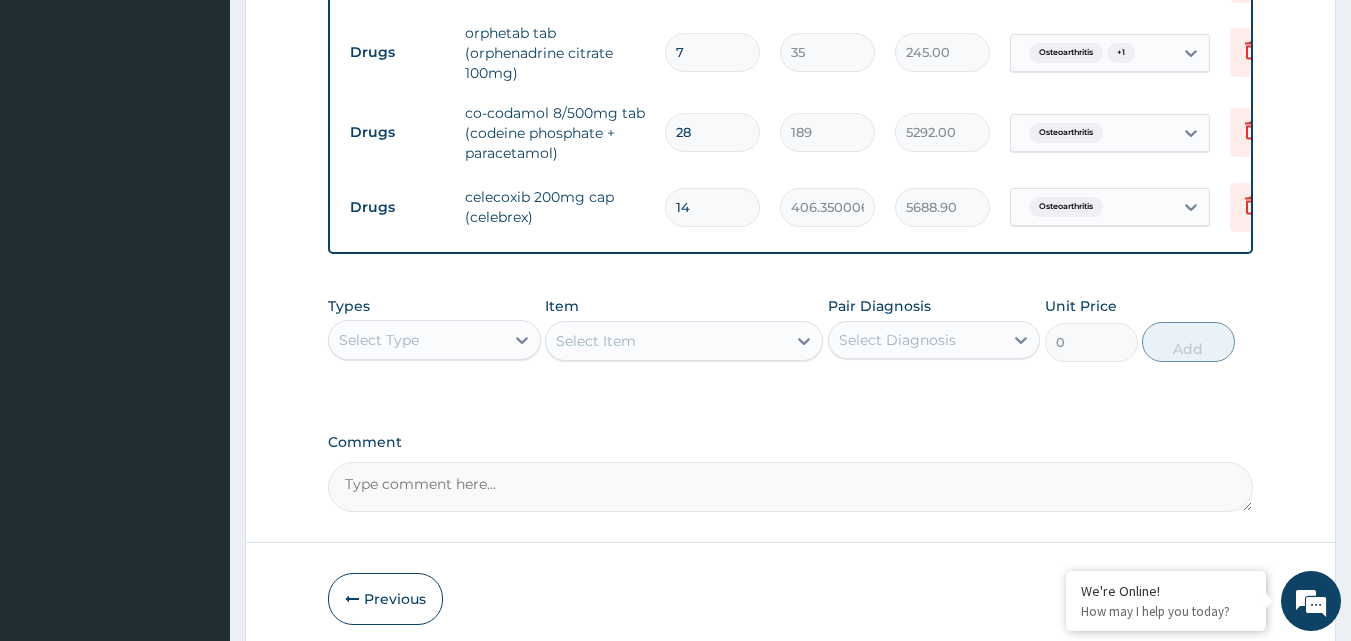 scroll, scrollTop: 959, scrollLeft: 0, axis: vertical 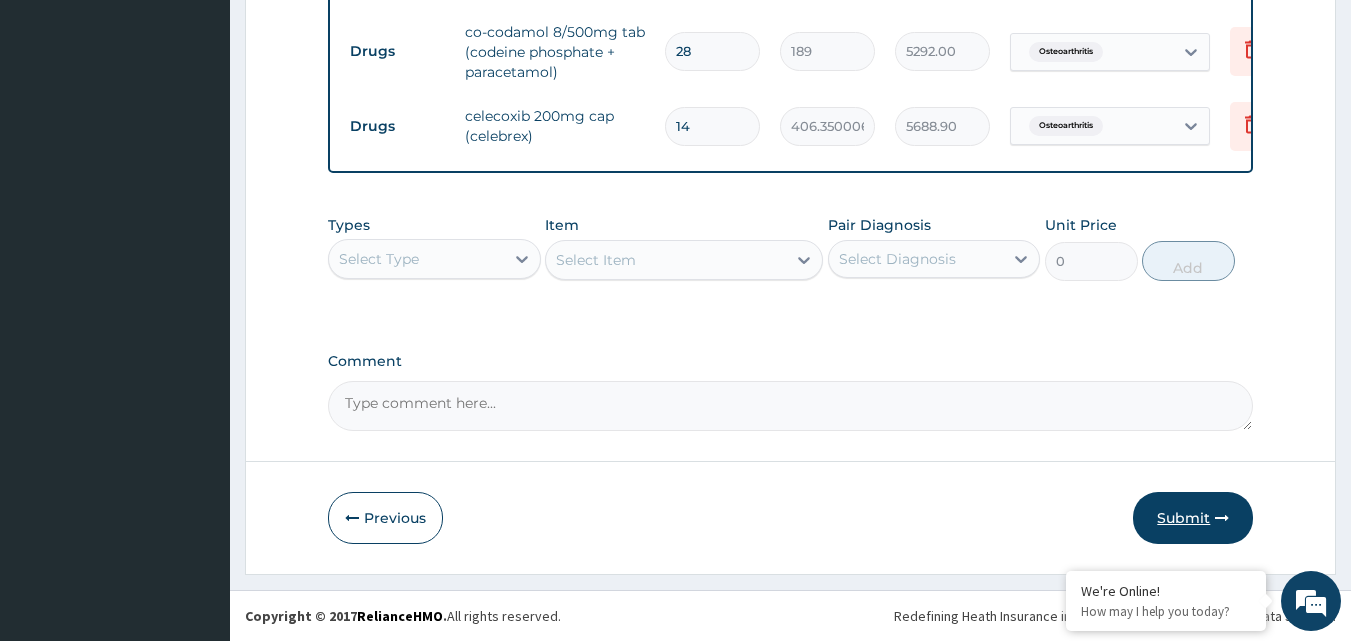 click on "Submit" at bounding box center [1193, 518] 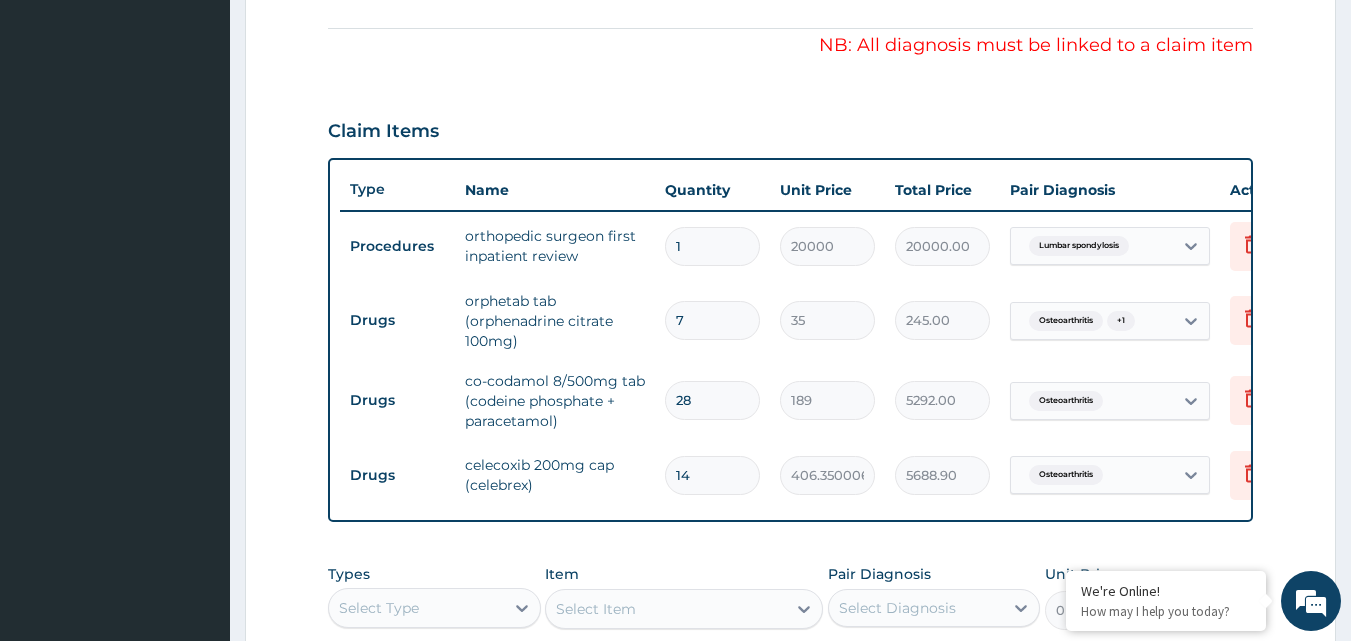 scroll, scrollTop: 559, scrollLeft: 0, axis: vertical 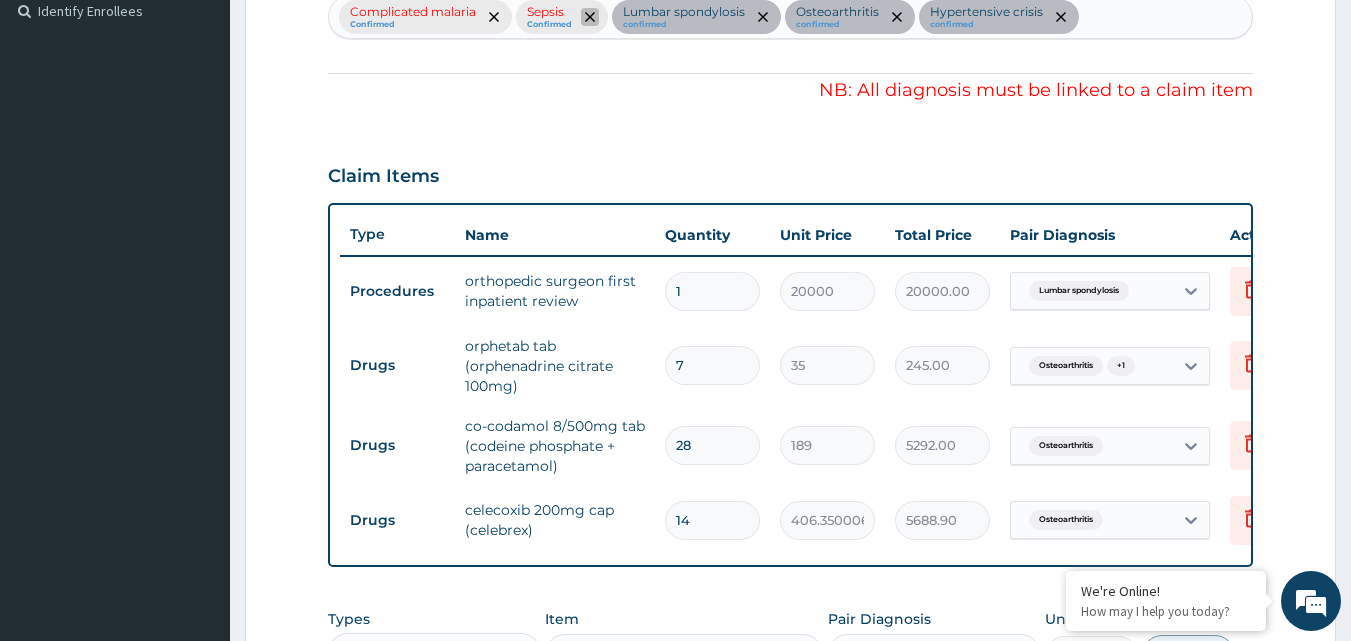 click at bounding box center (590, 17) 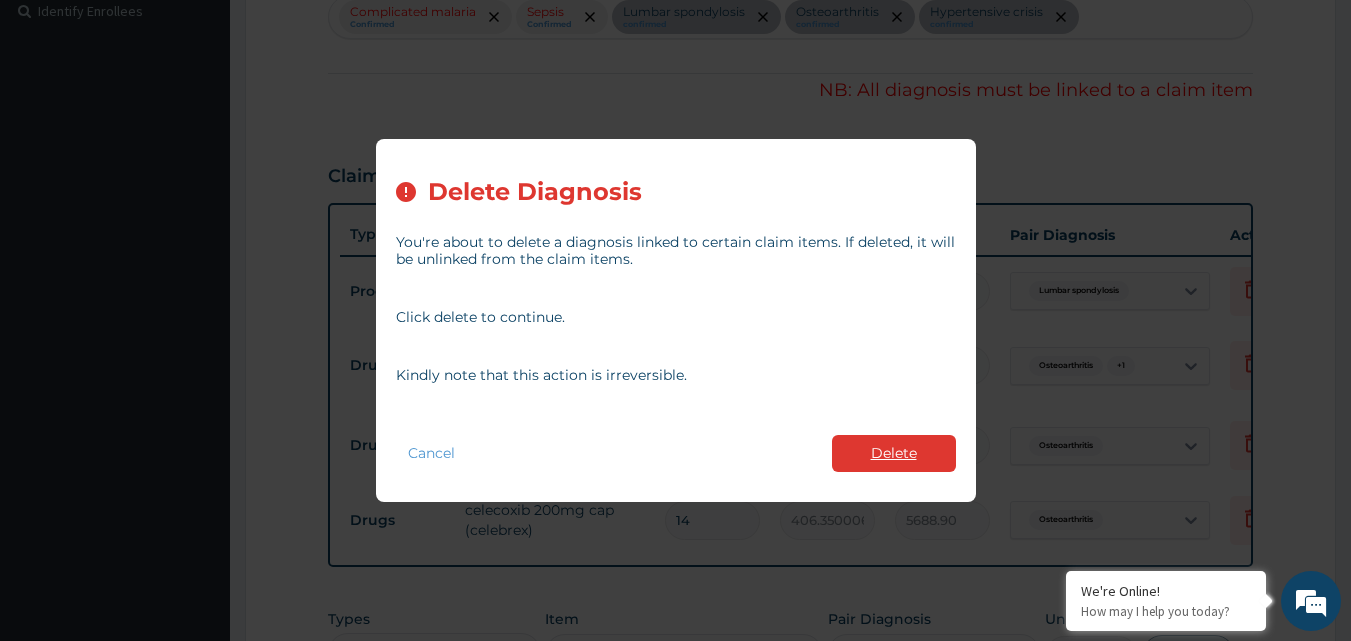 click on "Delete" at bounding box center (894, 453) 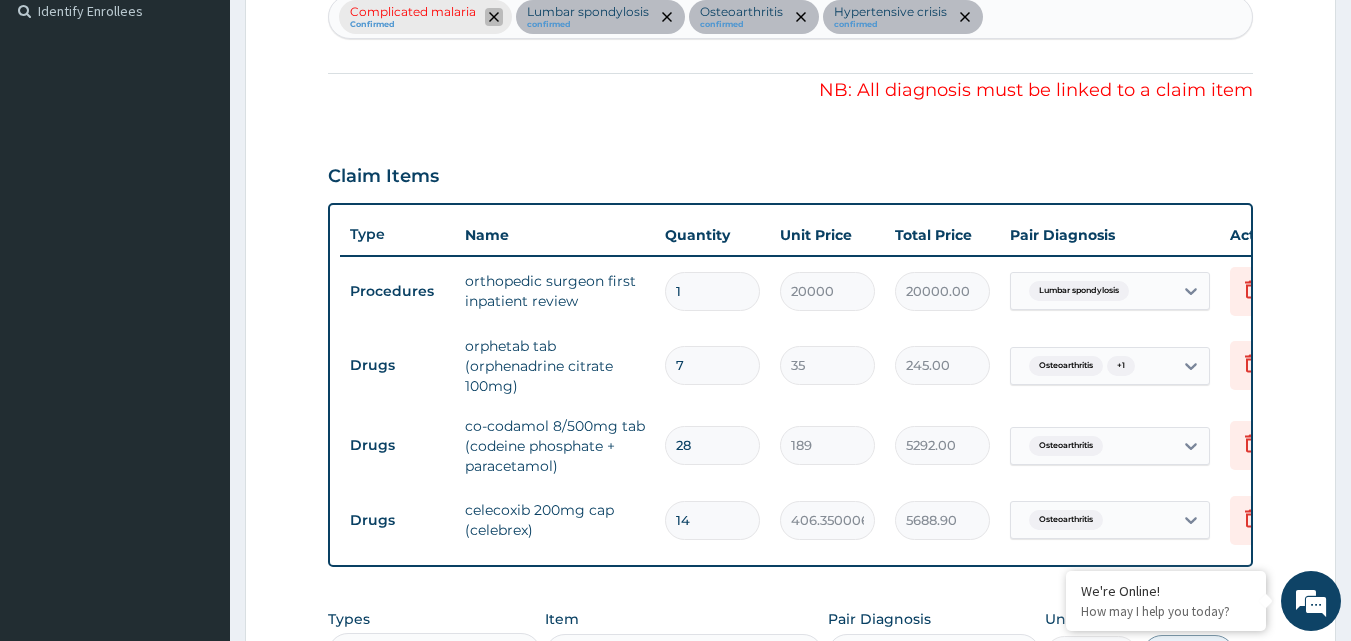 click 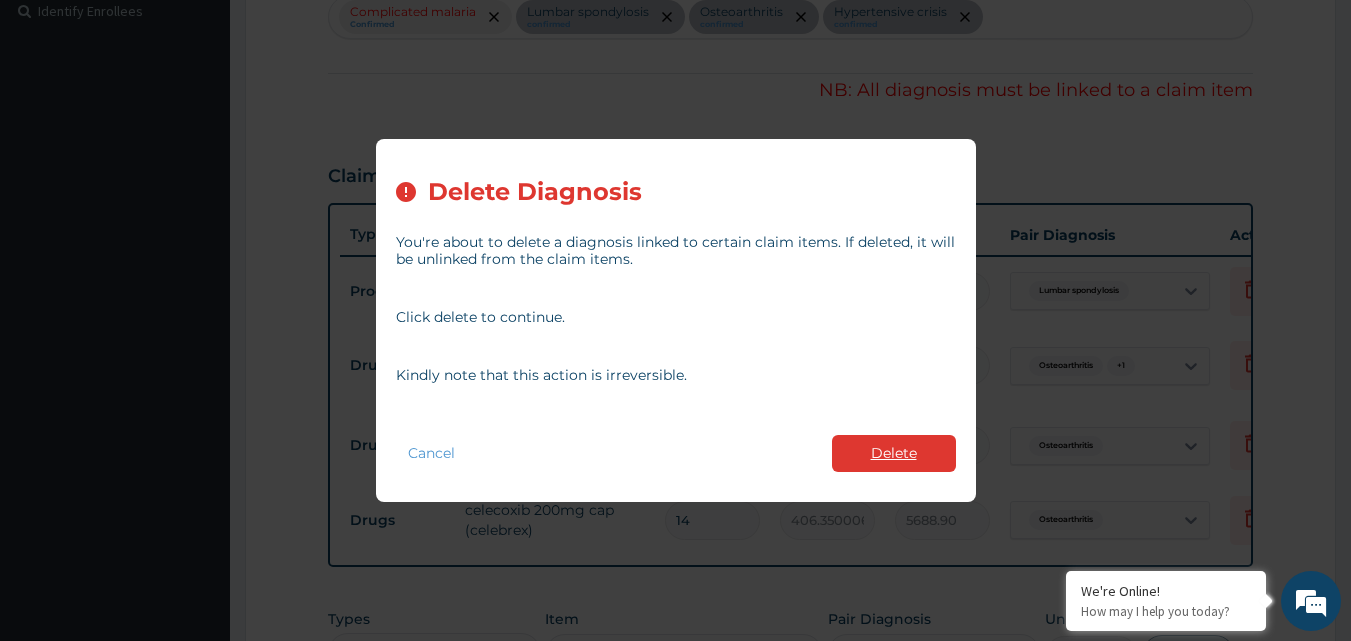 click on "Delete" at bounding box center (894, 453) 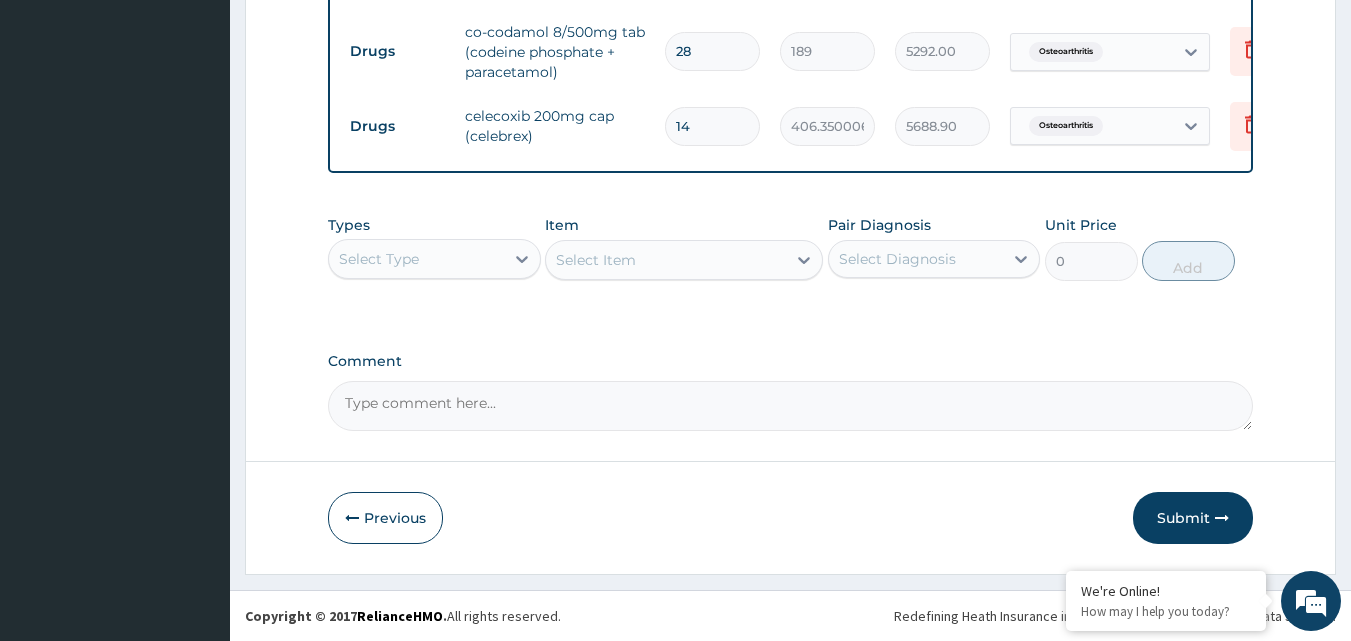 scroll, scrollTop: 968, scrollLeft: 0, axis: vertical 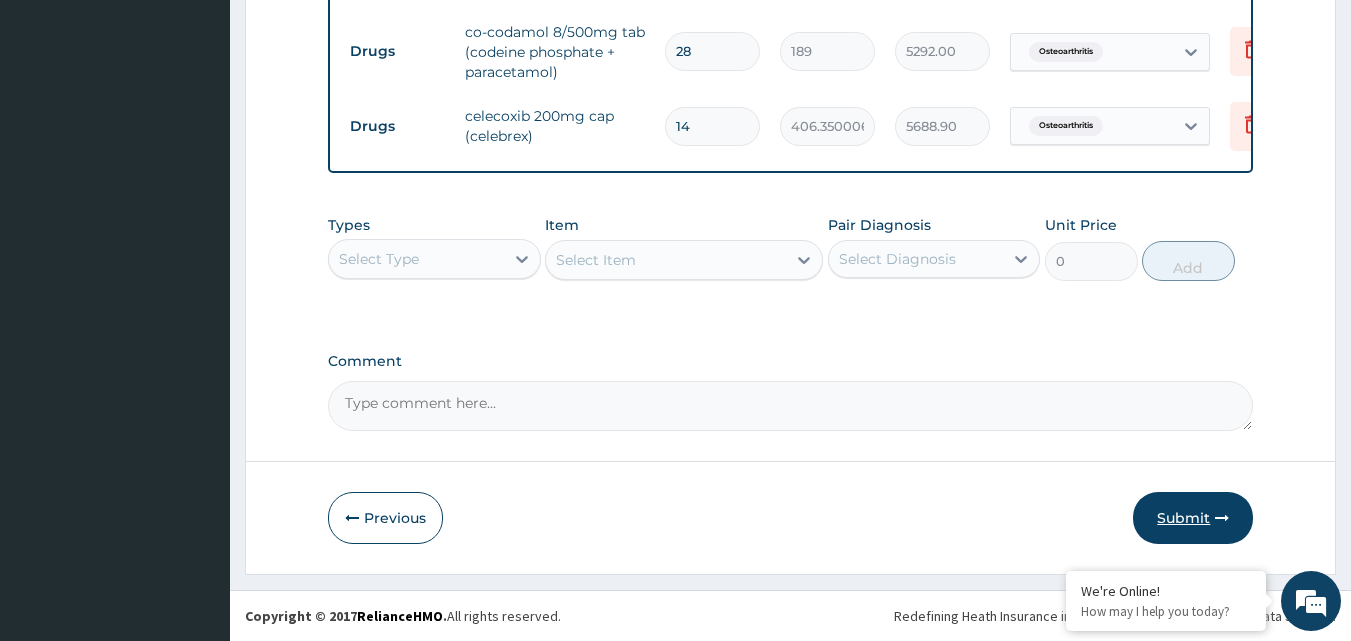 click on "Submit" at bounding box center (1193, 518) 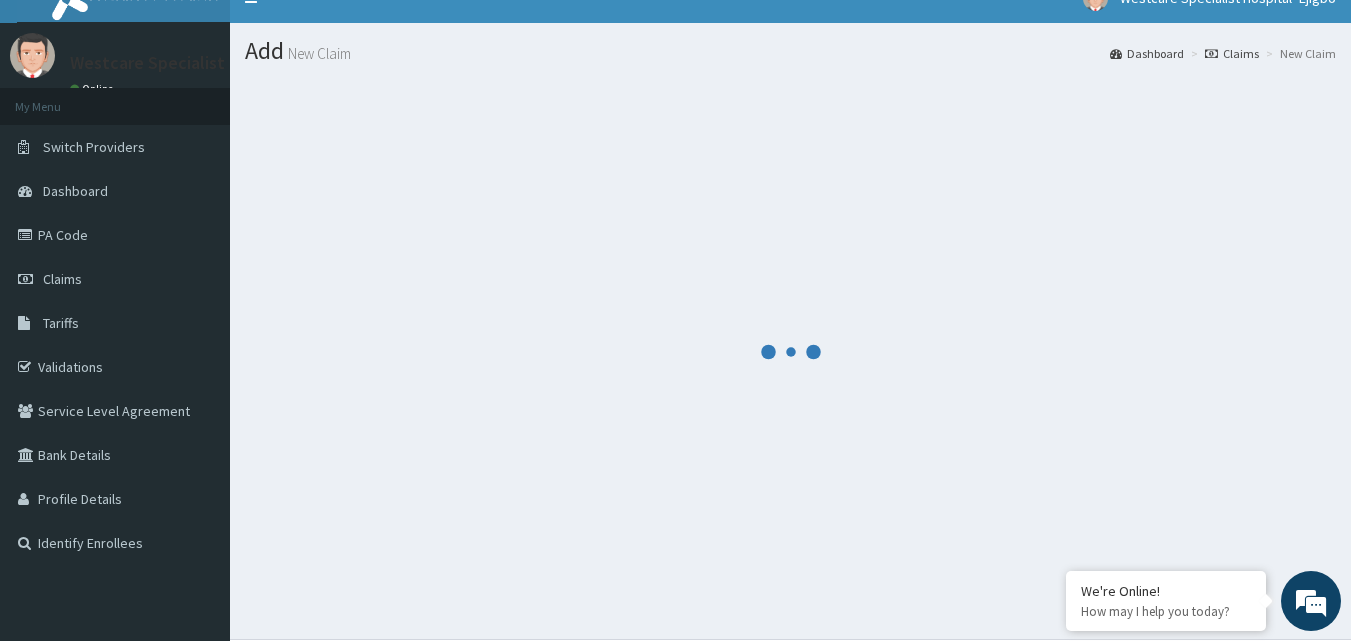 scroll, scrollTop: 0, scrollLeft: 0, axis: both 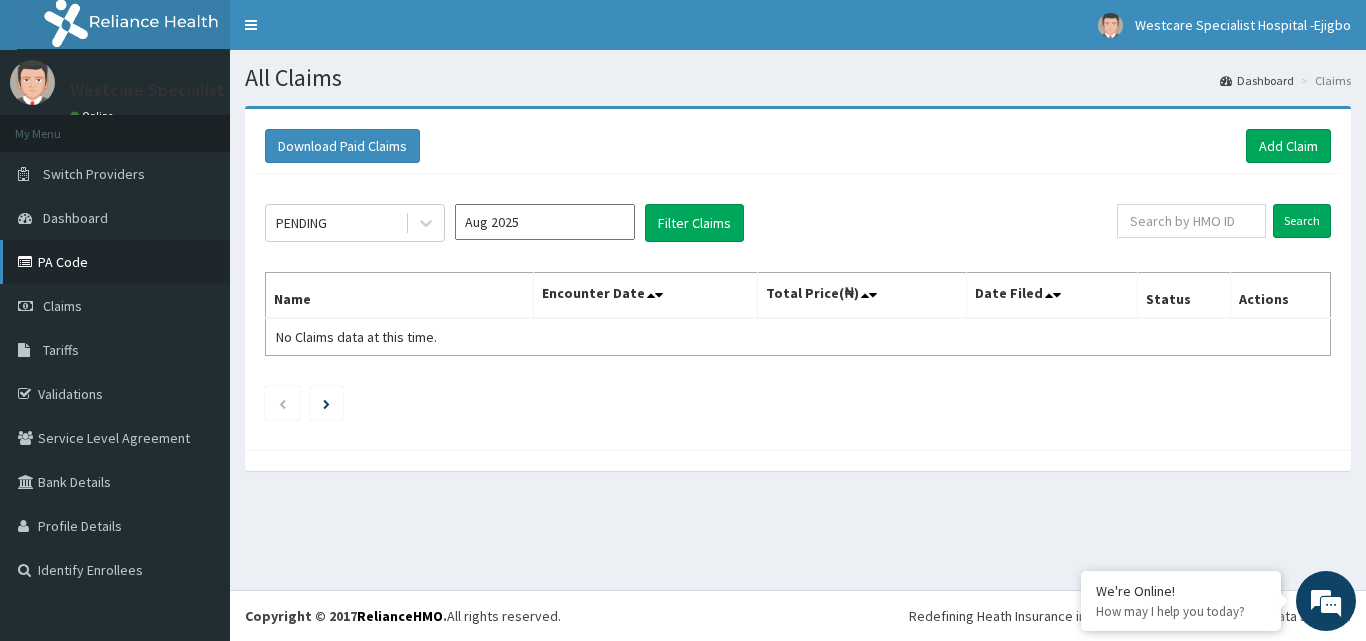 click on "PA Code" at bounding box center [115, 262] 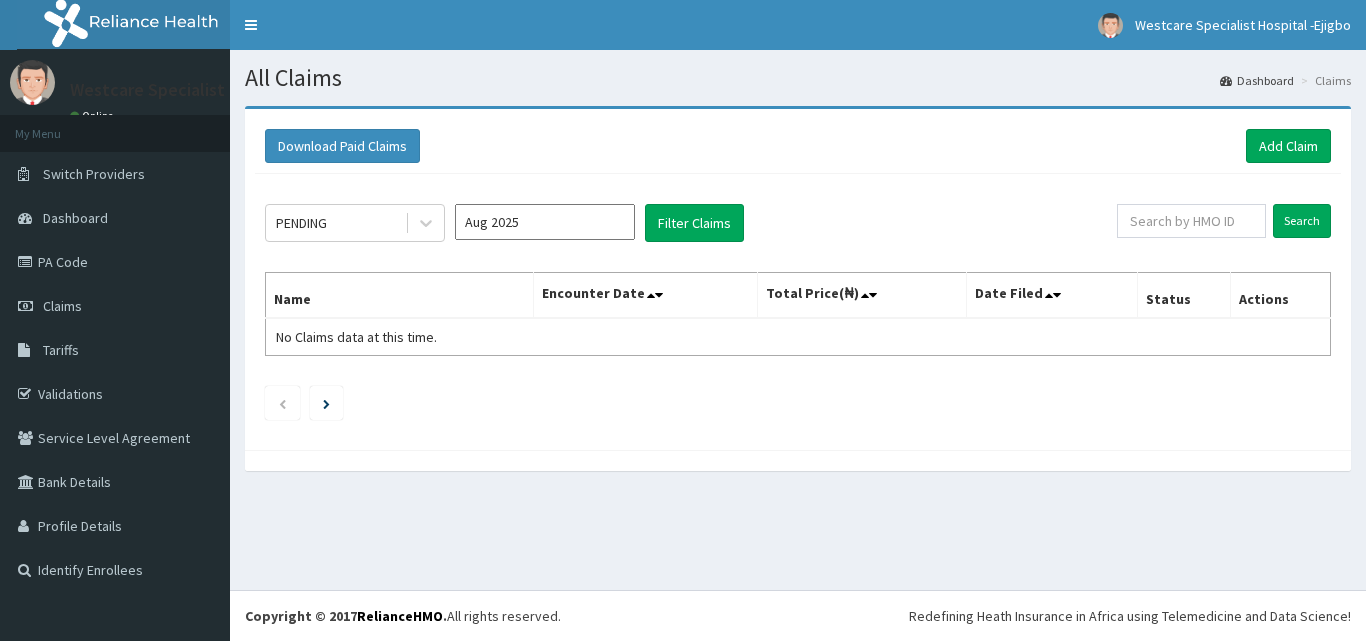 scroll, scrollTop: 0, scrollLeft: 0, axis: both 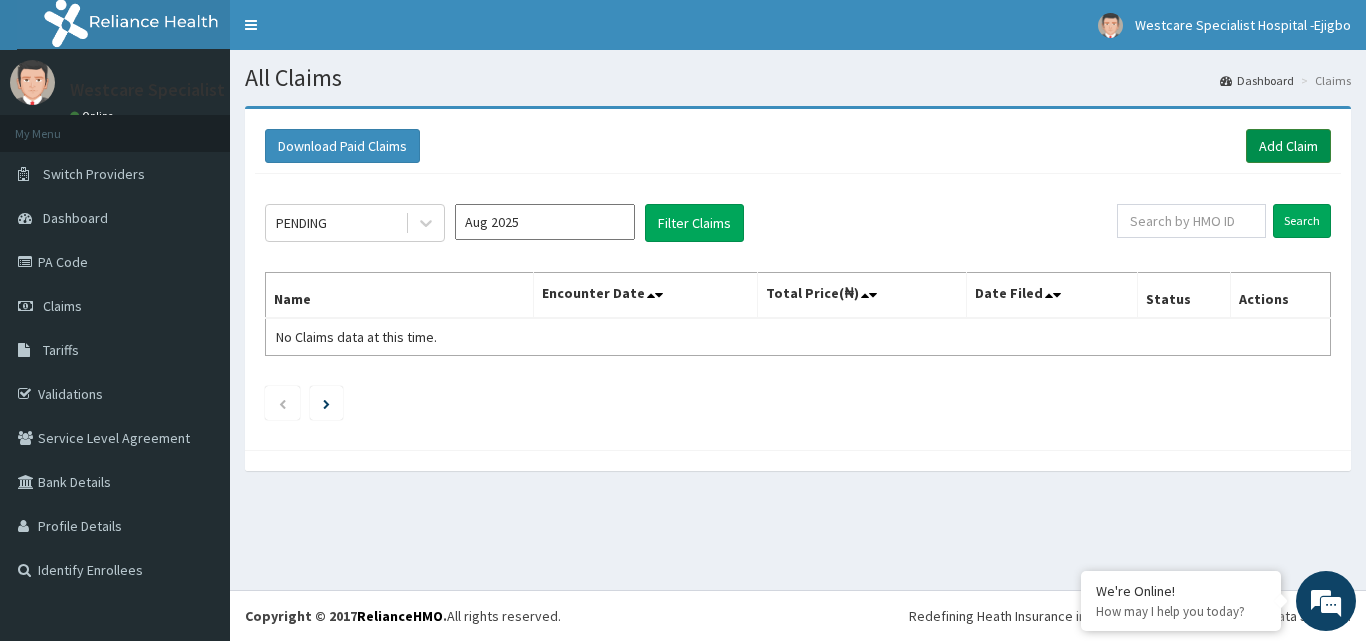 click on "Add Claim" at bounding box center (1288, 146) 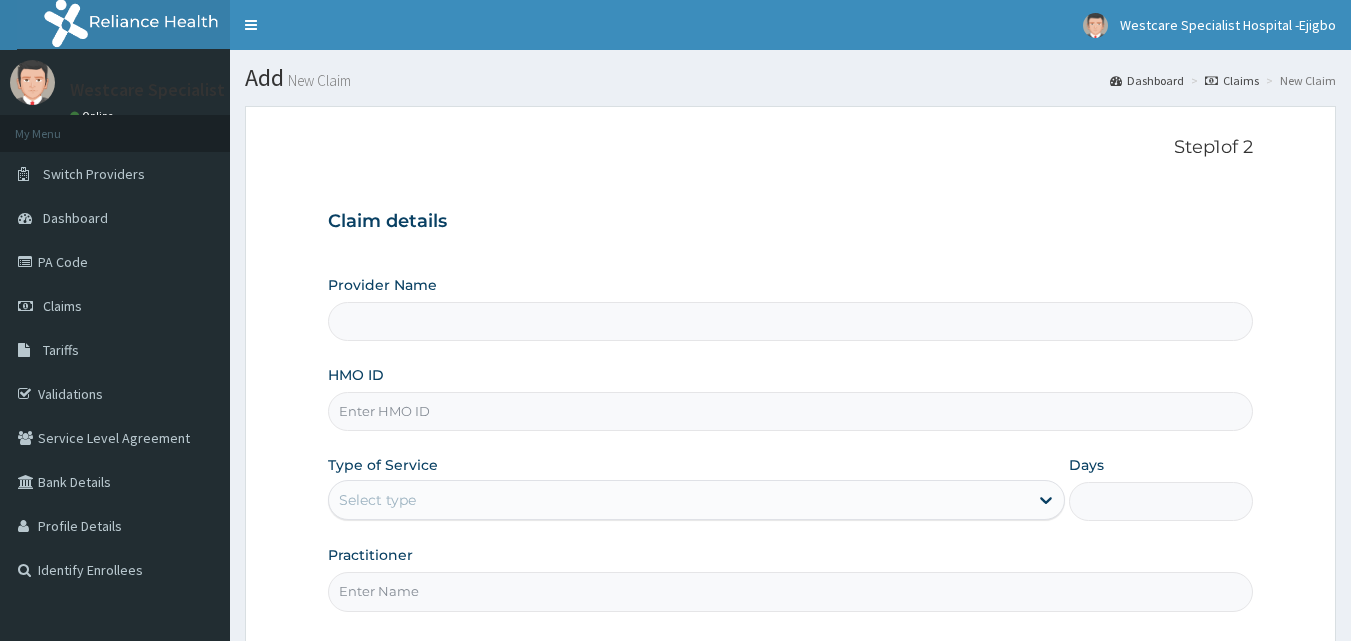 scroll, scrollTop: 0, scrollLeft: 0, axis: both 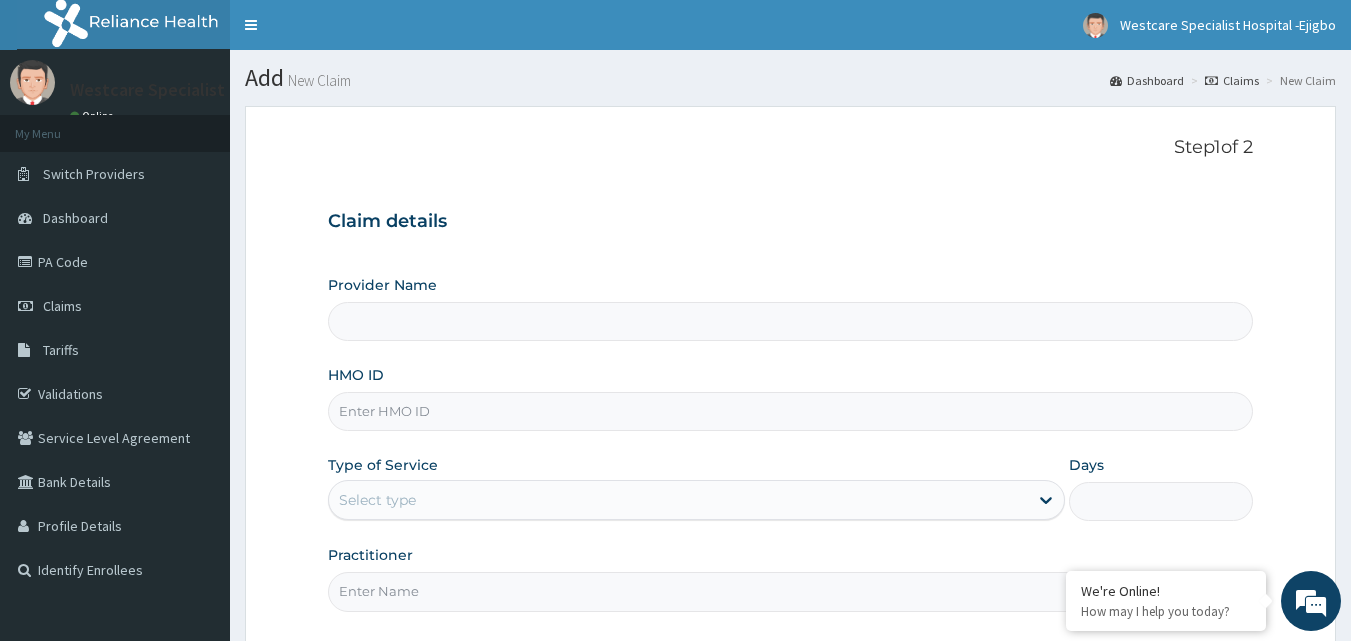 type on "WestCare Specialist Hospital - Ejigbo" 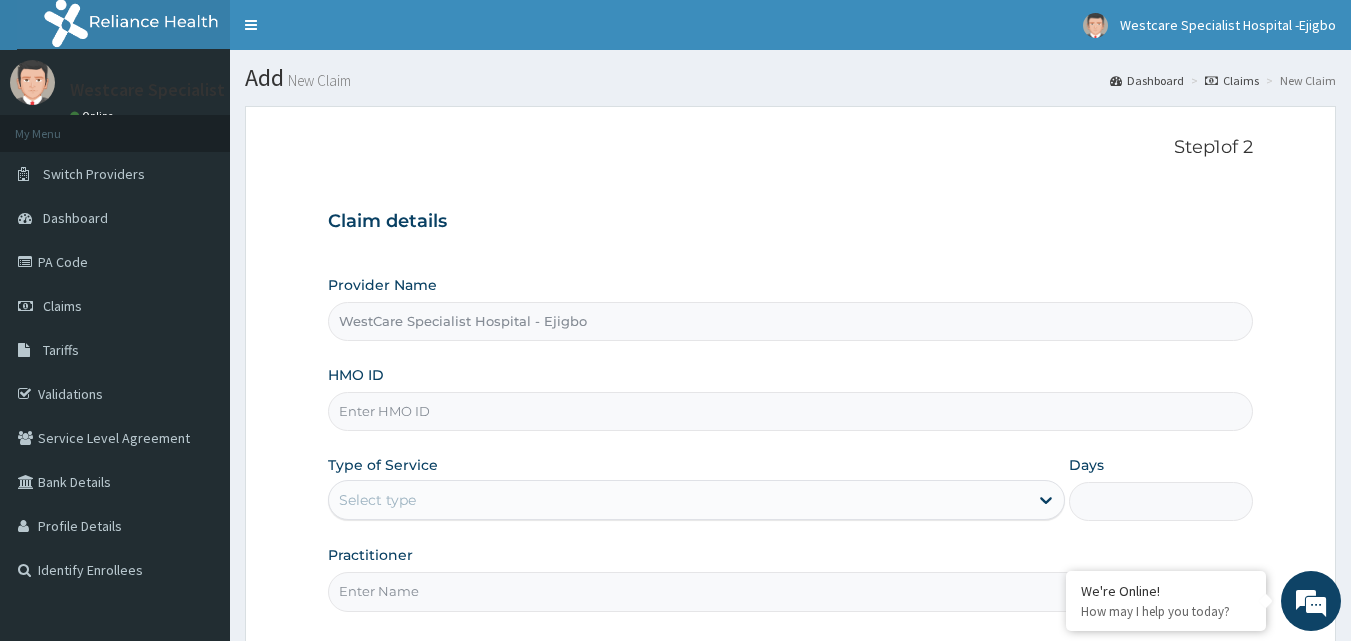 click on "HMO ID" at bounding box center (791, 411) 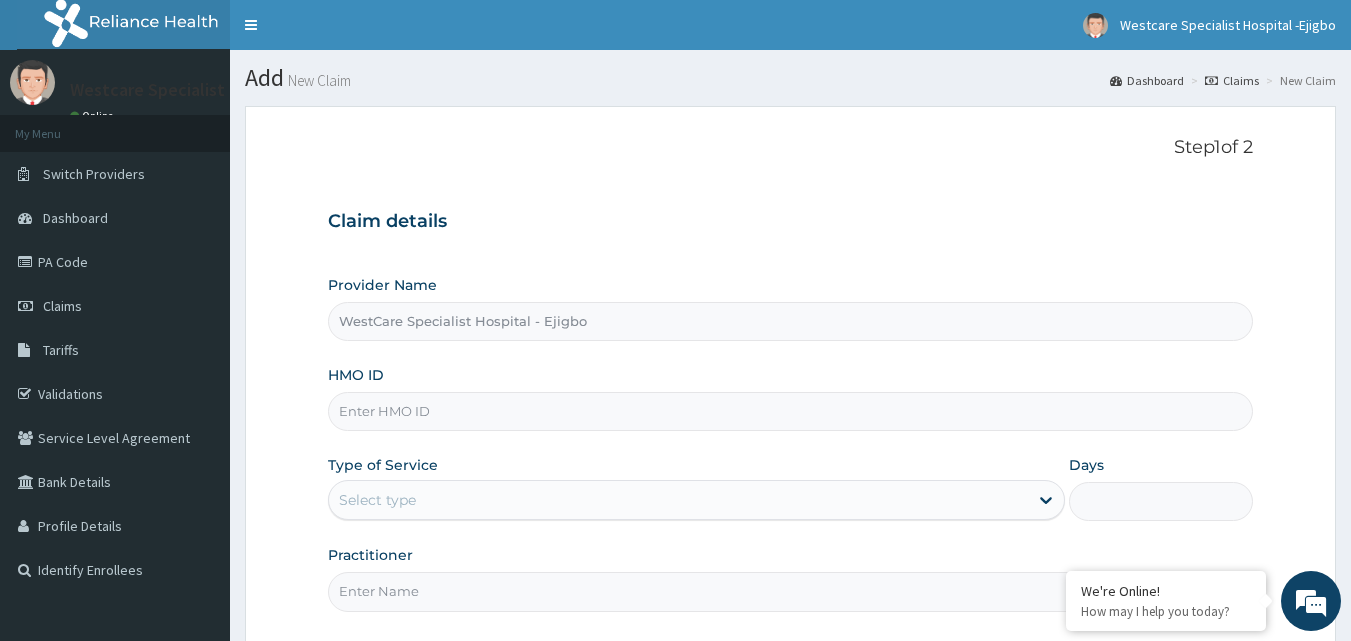 paste on "OSS/10073/B" 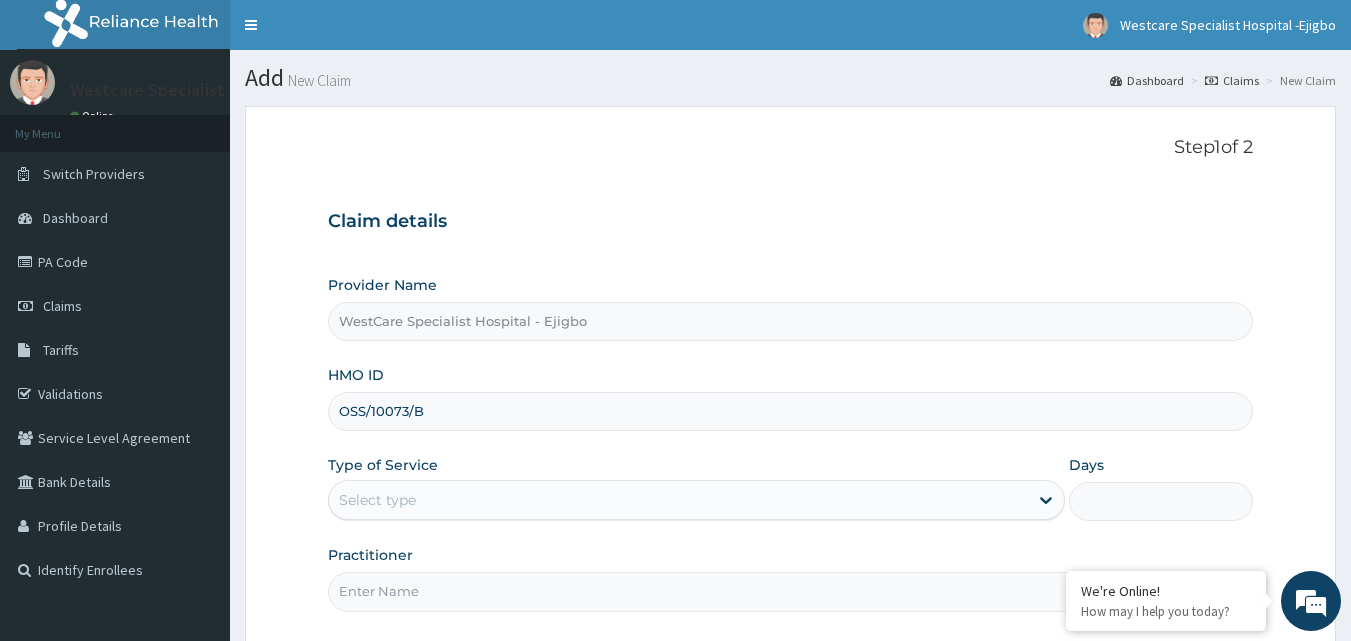 type on "OSS/10073/B" 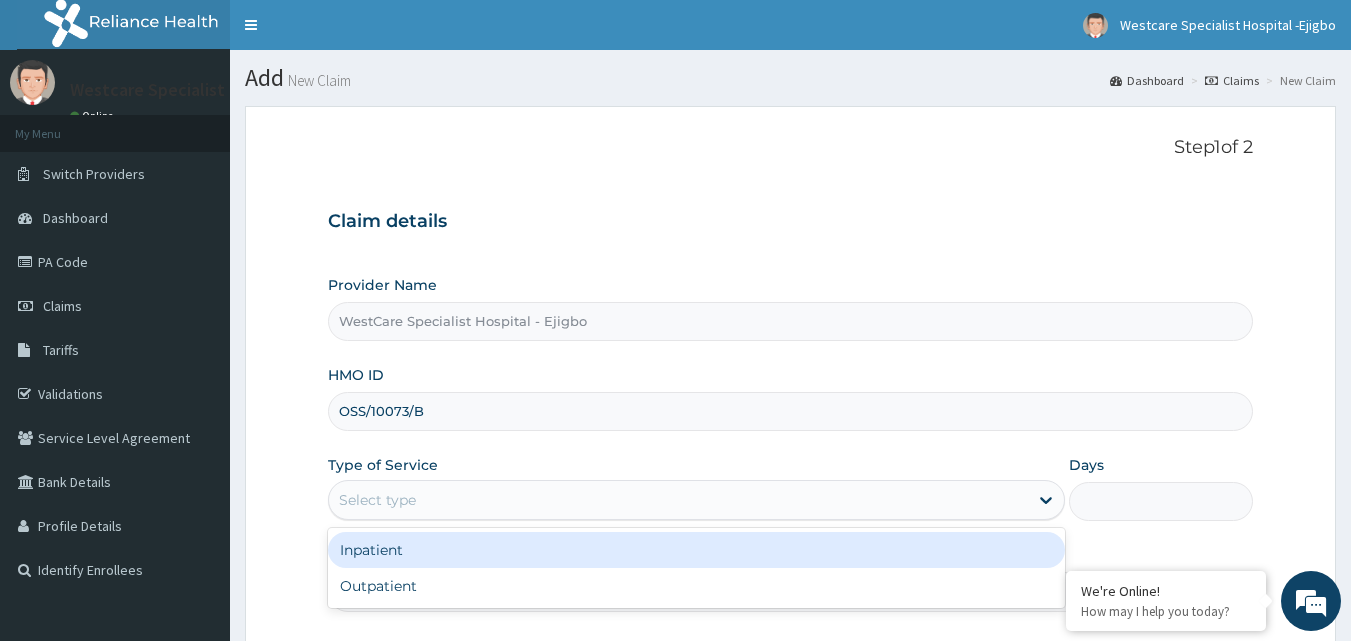 click on "Select type" at bounding box center (678, 500) 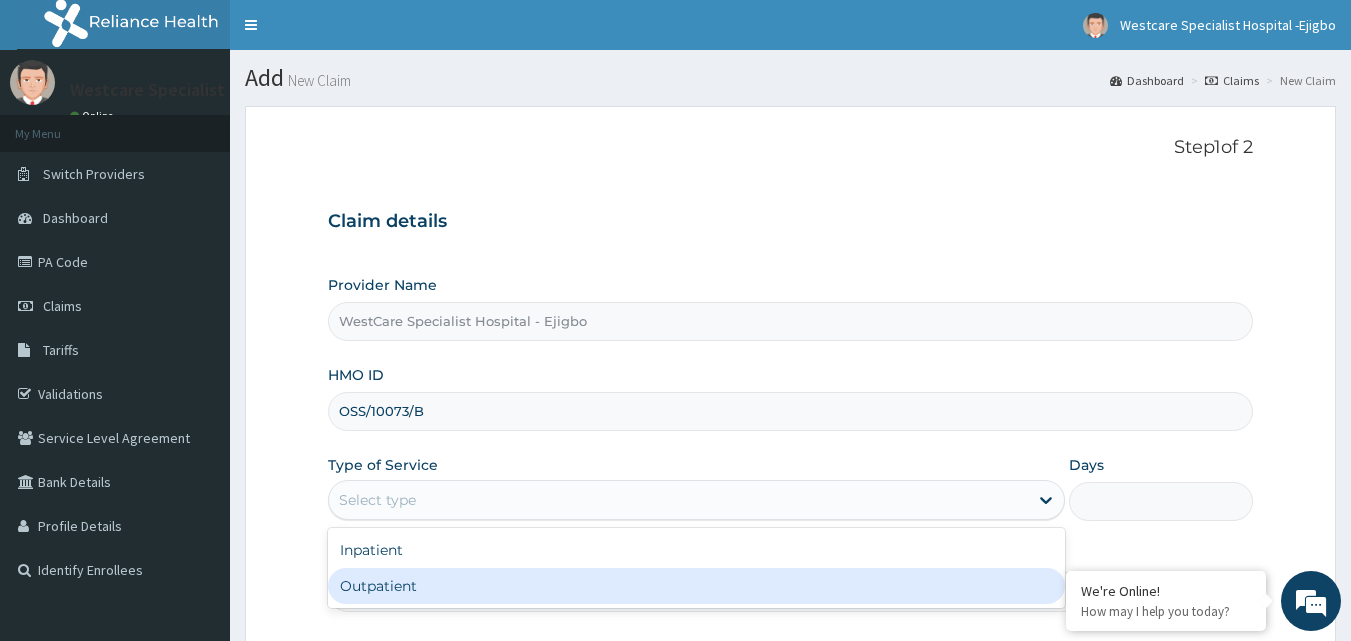 click on "Outpatient" at bounding box center (696, 586) 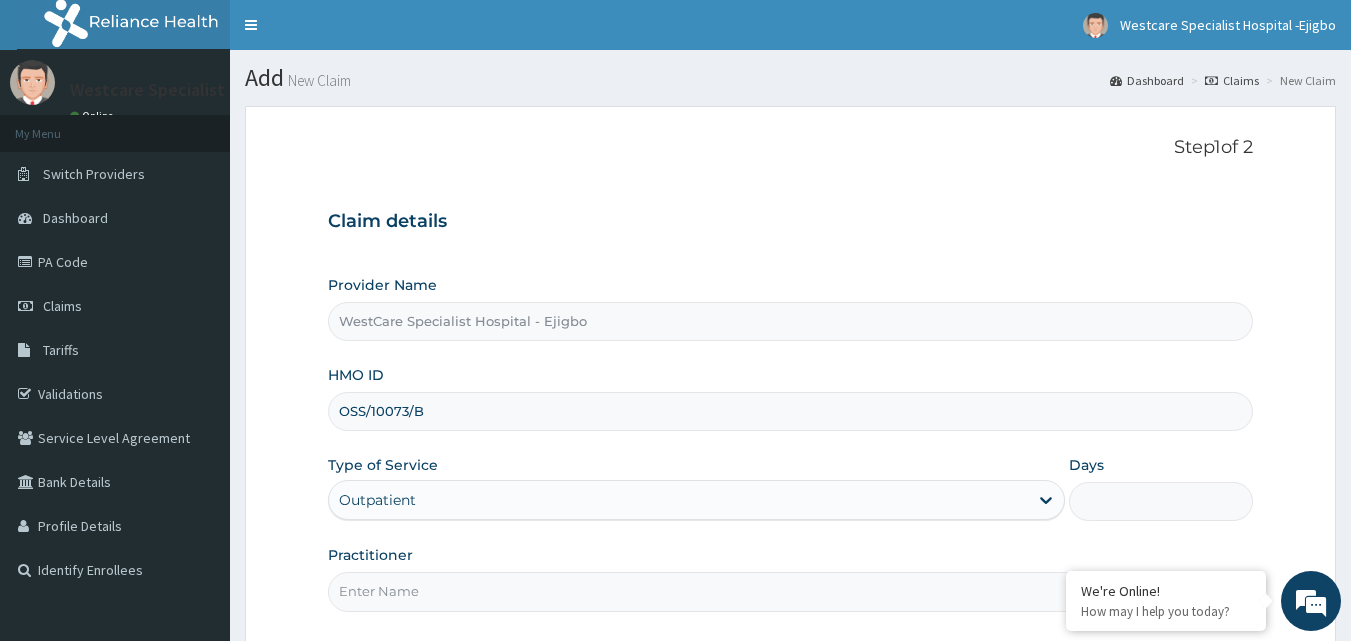 type on "1" 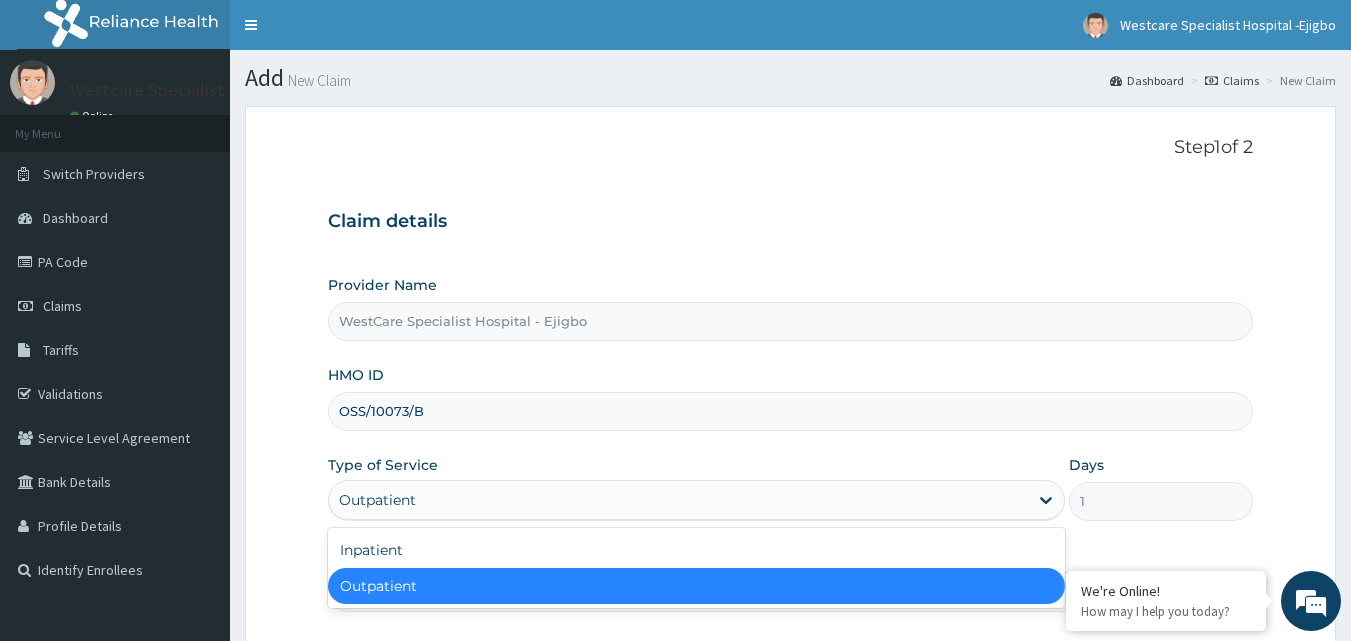click on "Outpatient" at bounding box center (678, 500) 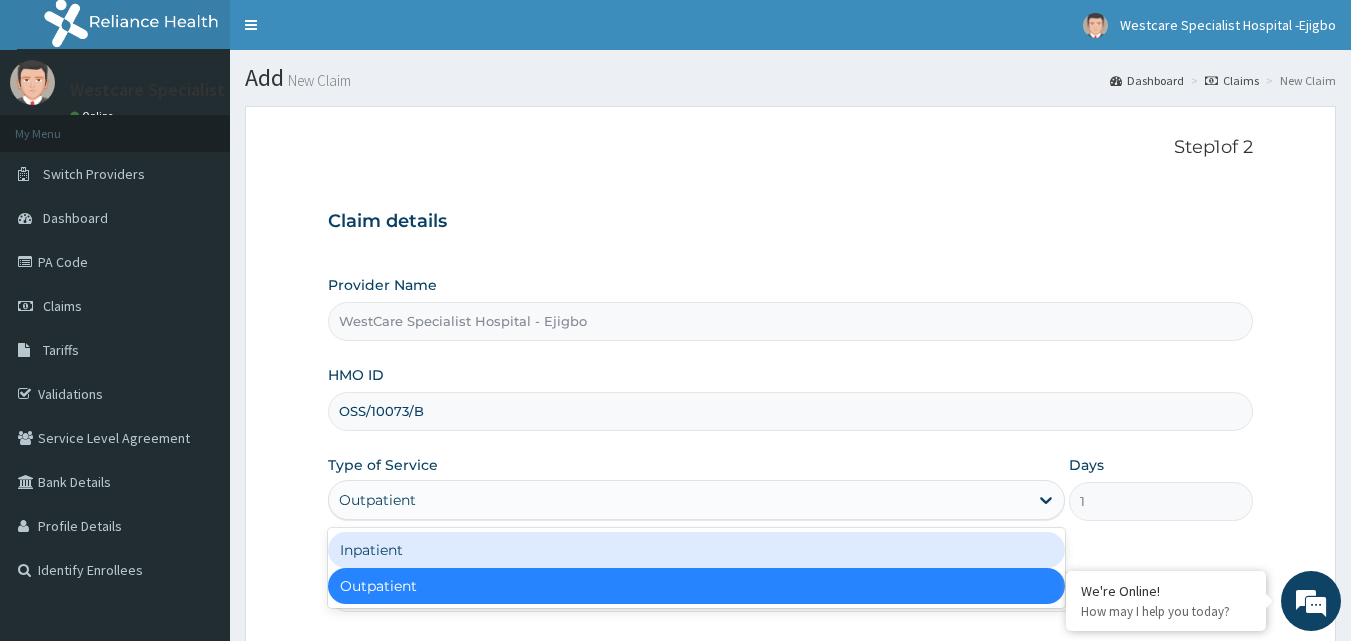 click on "Inpatient" at bounding box center (696, 550) 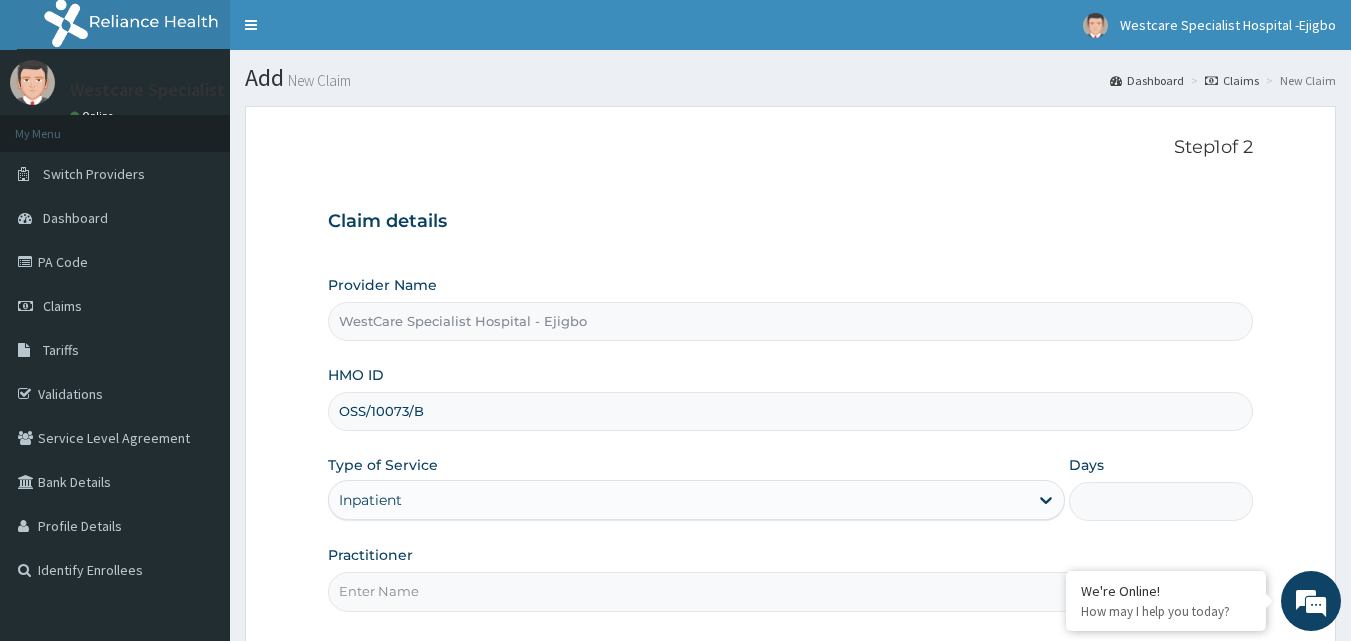 click on "Days" at bounding box center (1161, 501) 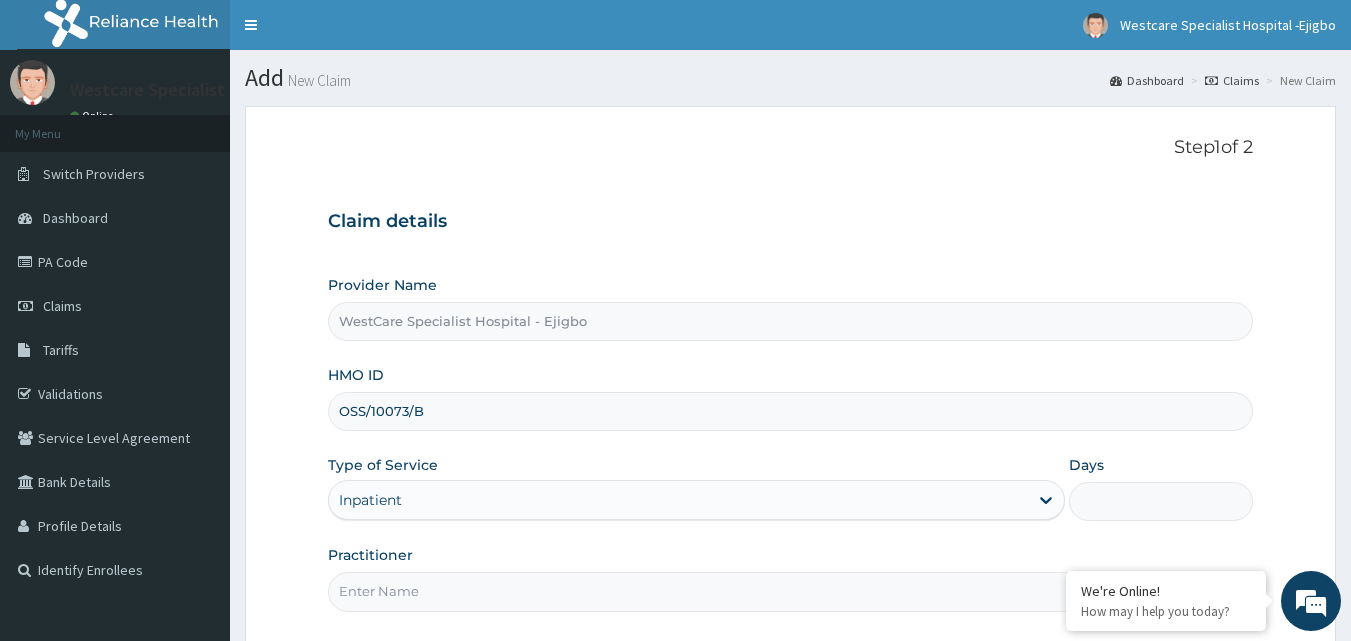 type on "4" 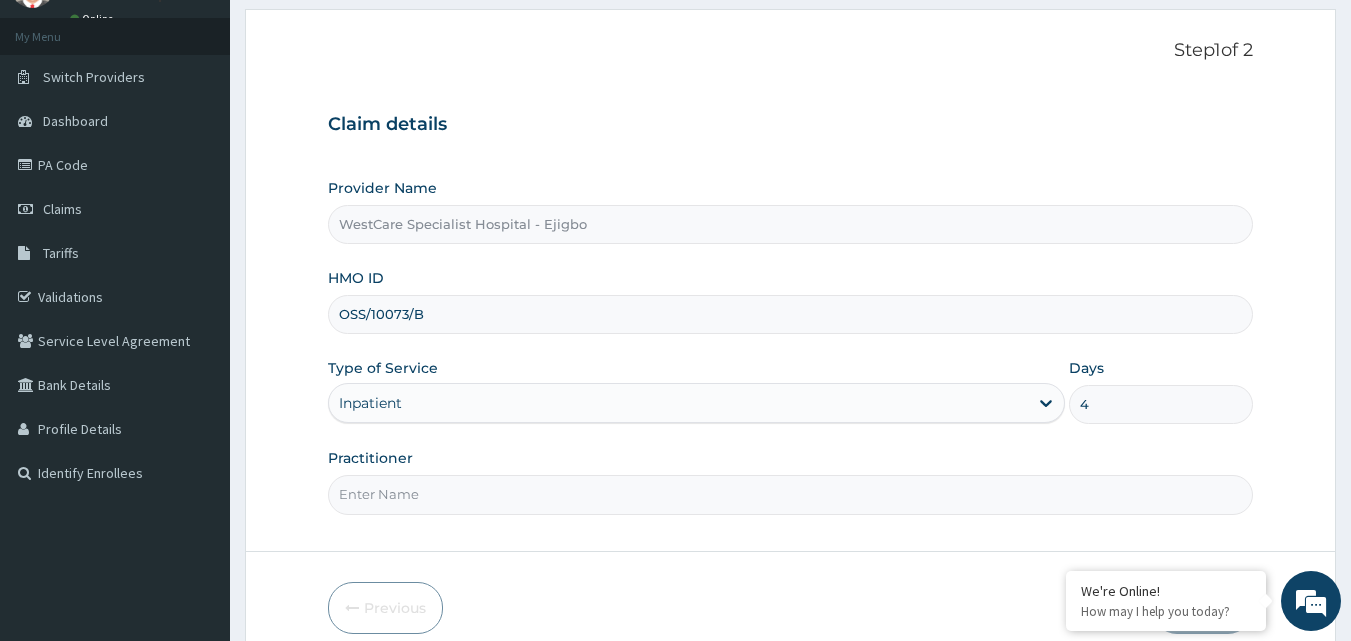scroll, scrollTop: 187, scrollLeft: 0, axis: vertical 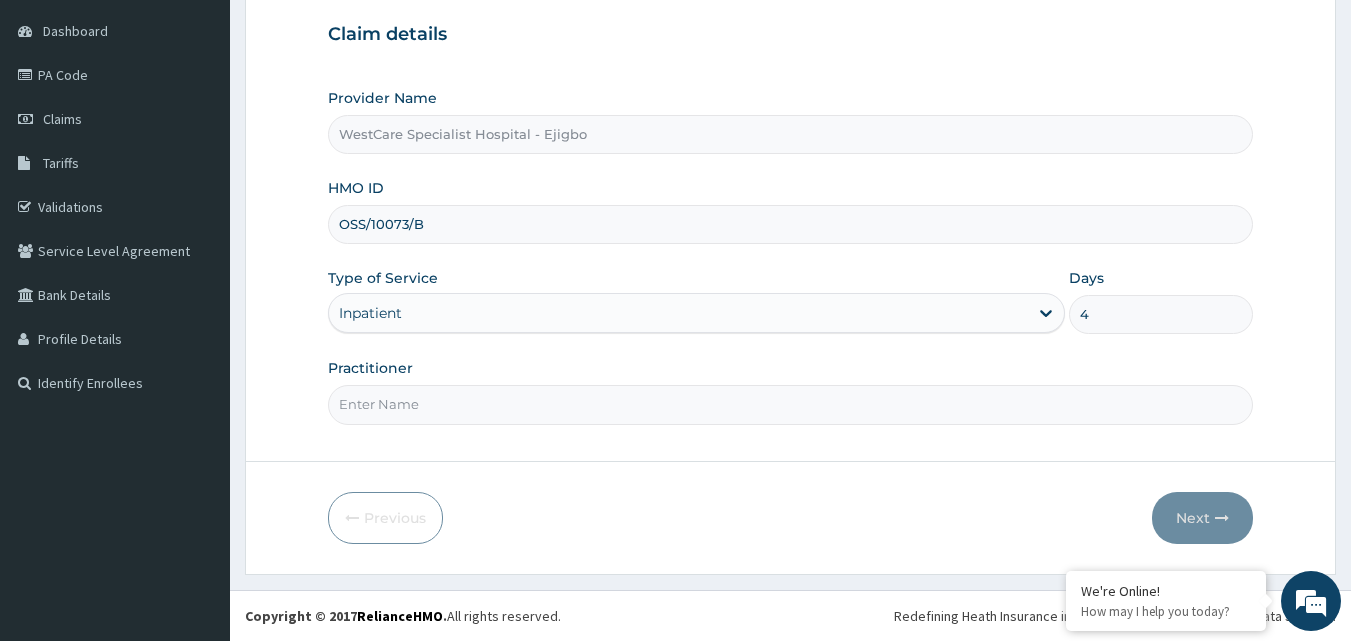 click on "Practitioner" at bounding box center [791, 404] 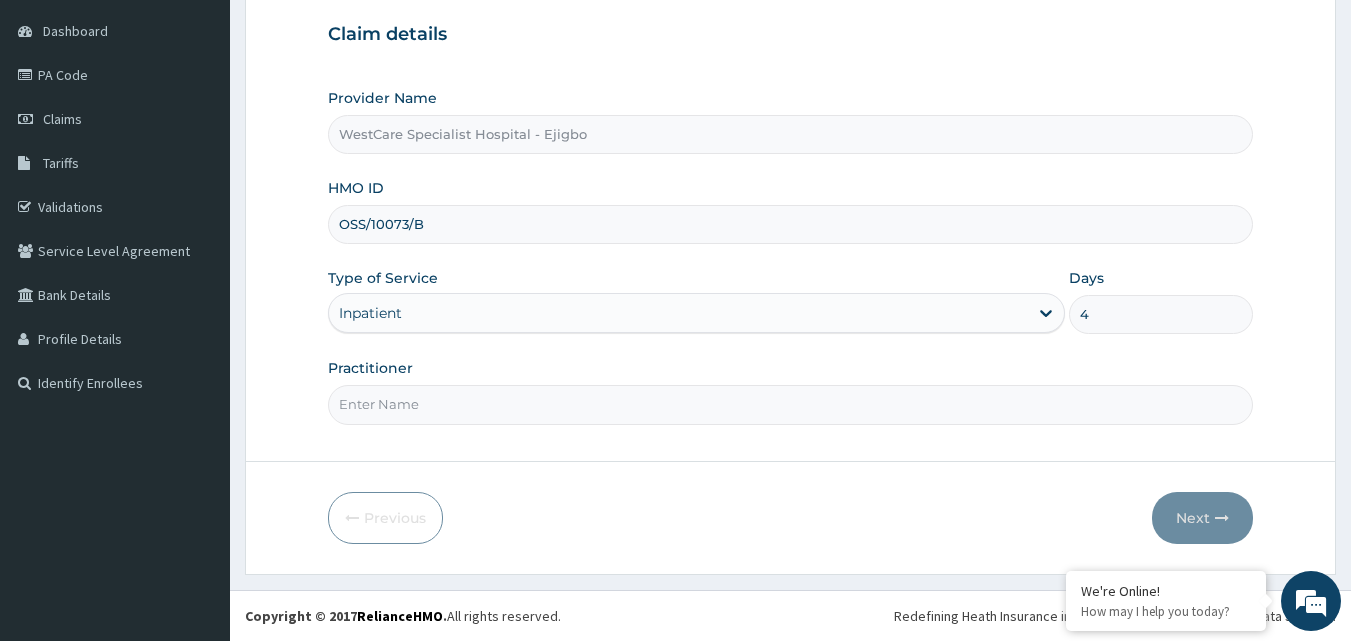 type on "OBIDEYI" 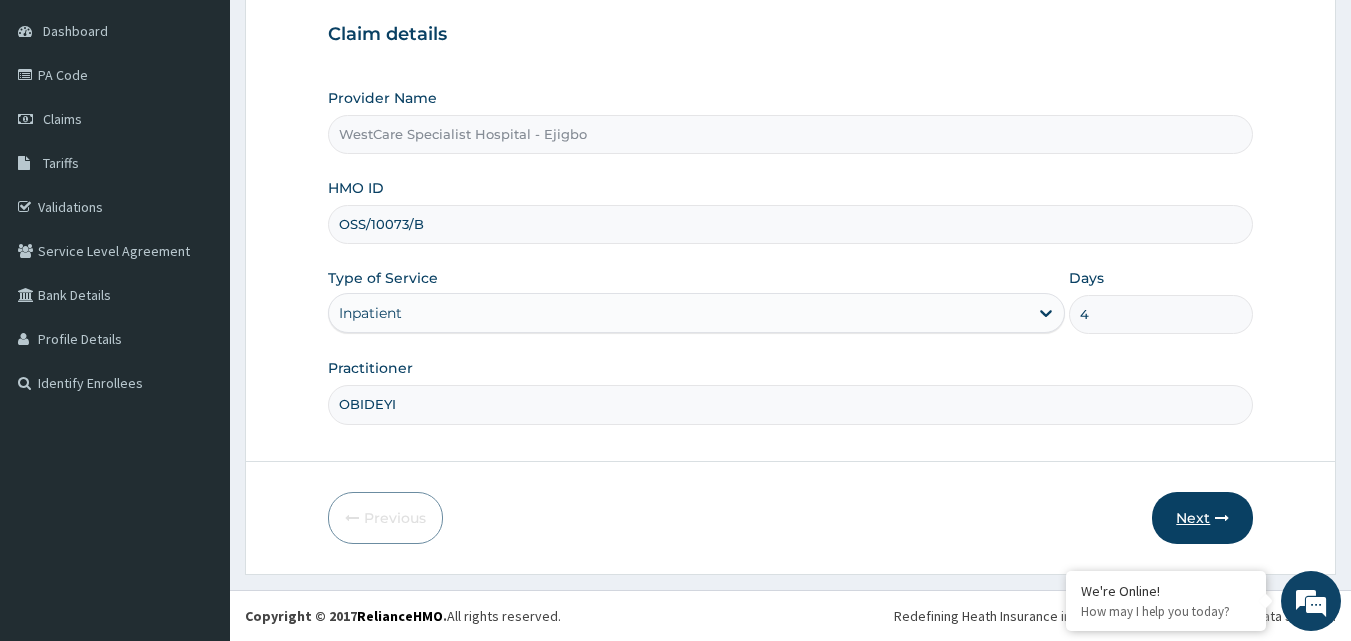 click on "Next" at bounding box center (1202, 518) 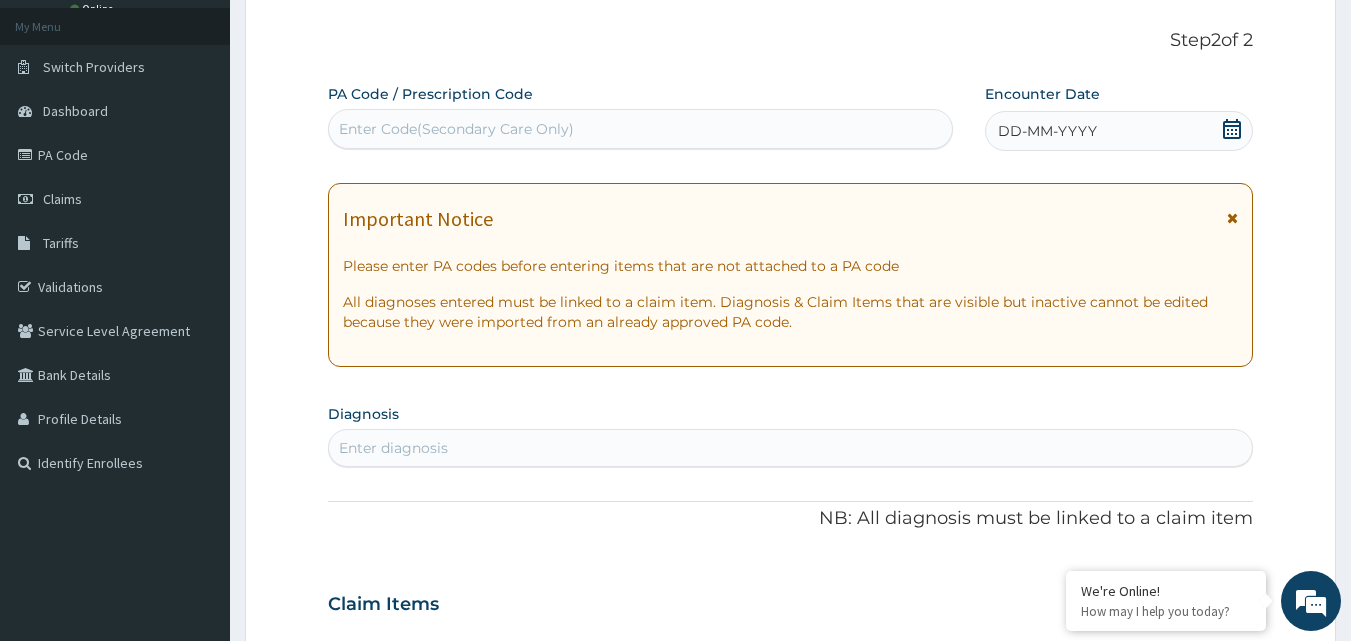 scroll, scrollTop: 0, scrollLeft: 0, axis: both 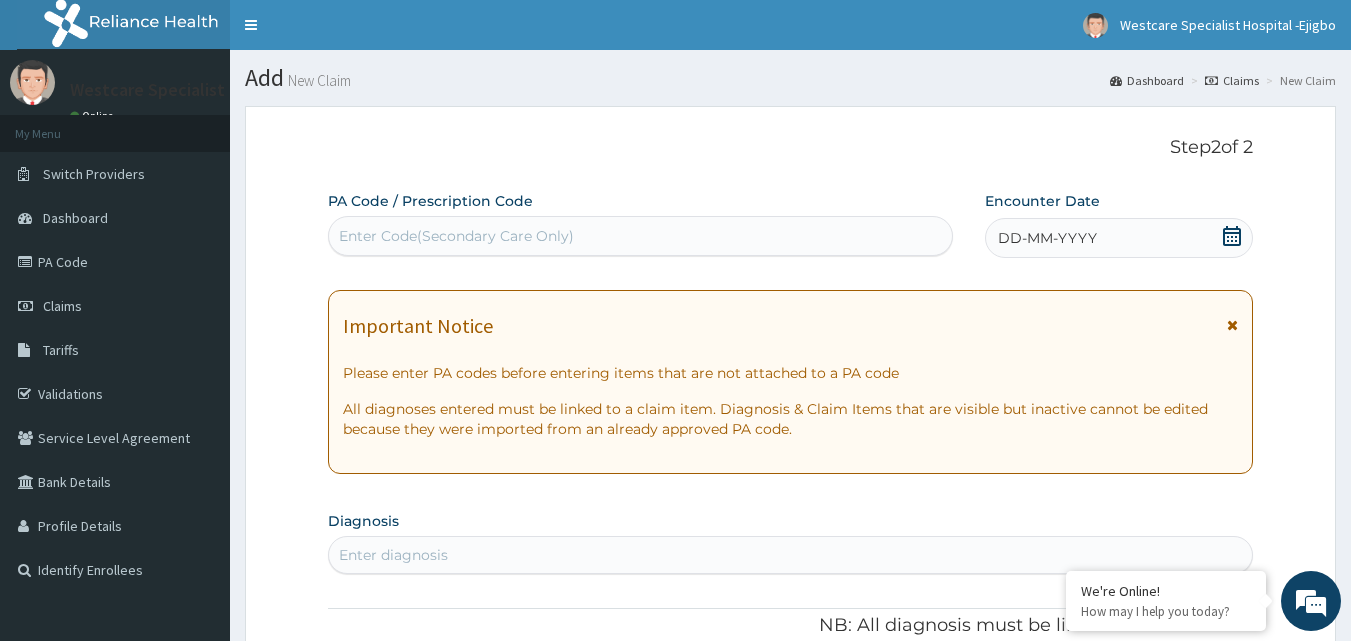 click on "Enter Code(Secondary Care Only)" at bounding box center (456, 236) 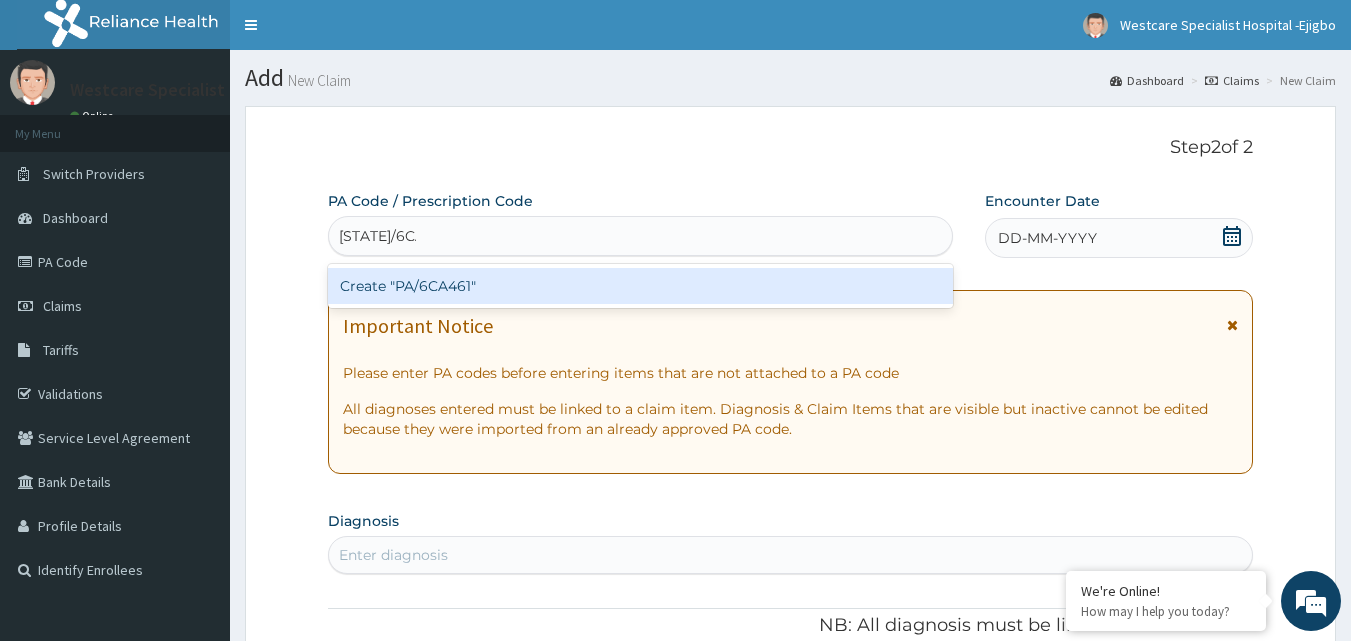 click on "Create "PA/6CA461"" at bounding box center [641, 286] 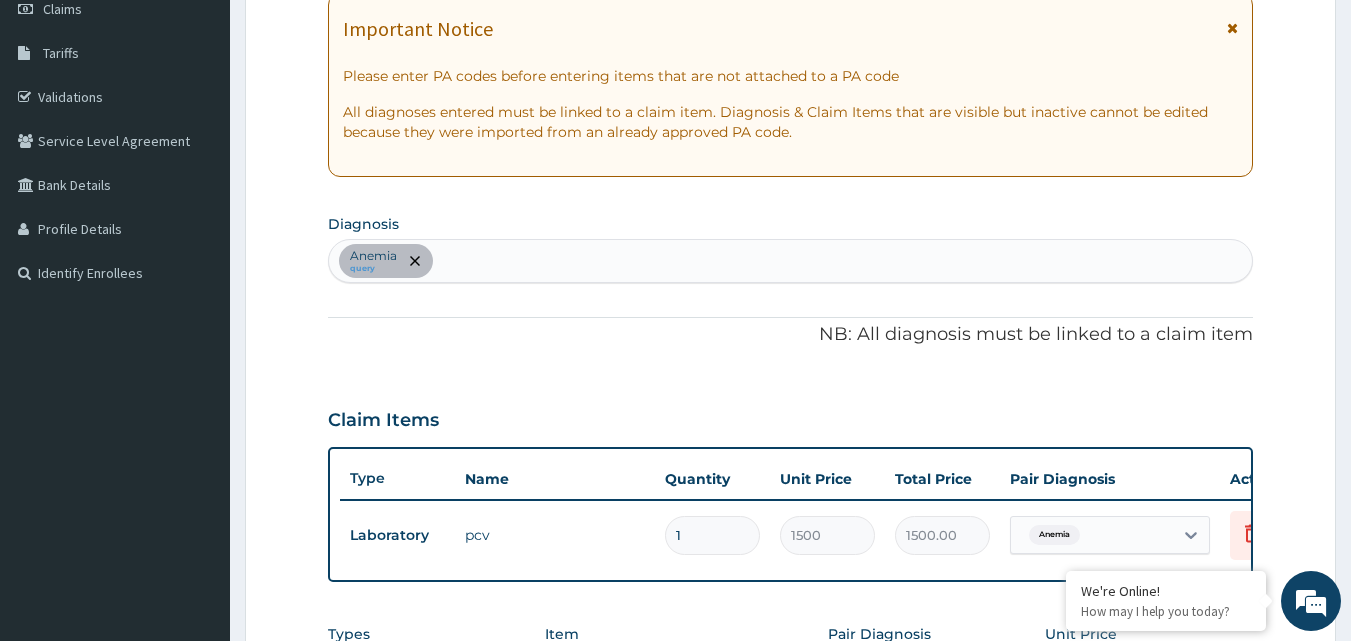 scroll, scrollTop: 721, scrollLeft: 0, axis: vertical 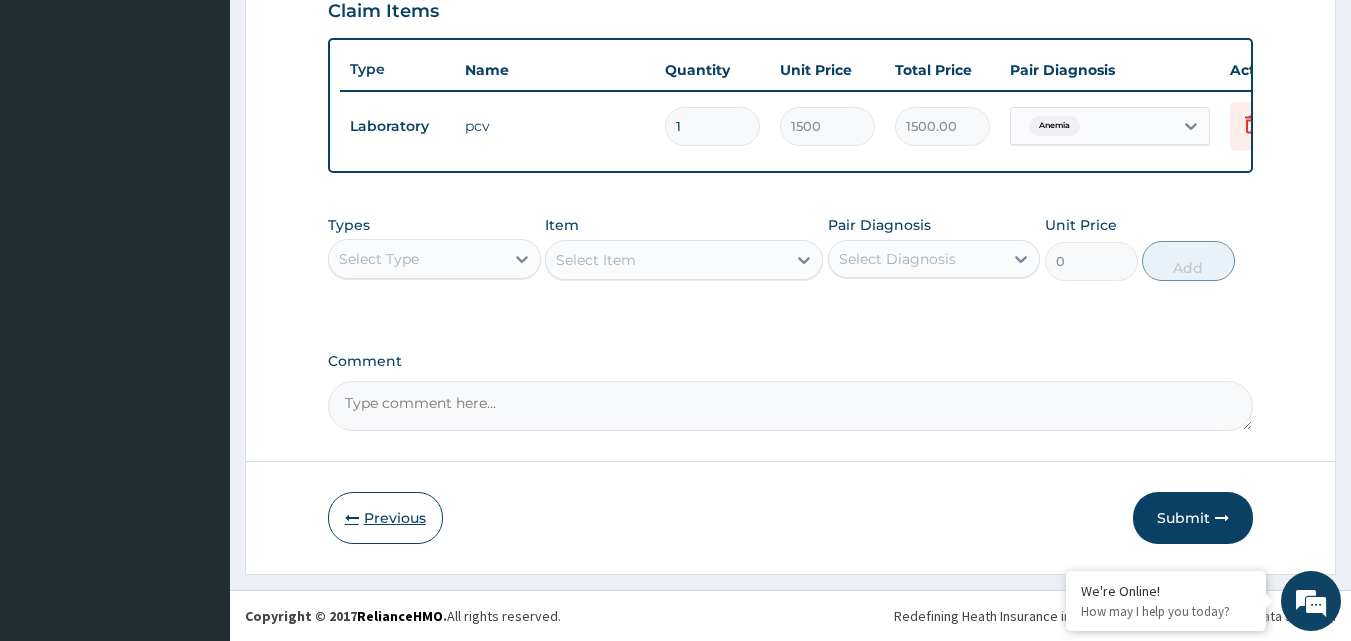 click on "Previous" at bounding box center [385, 518] 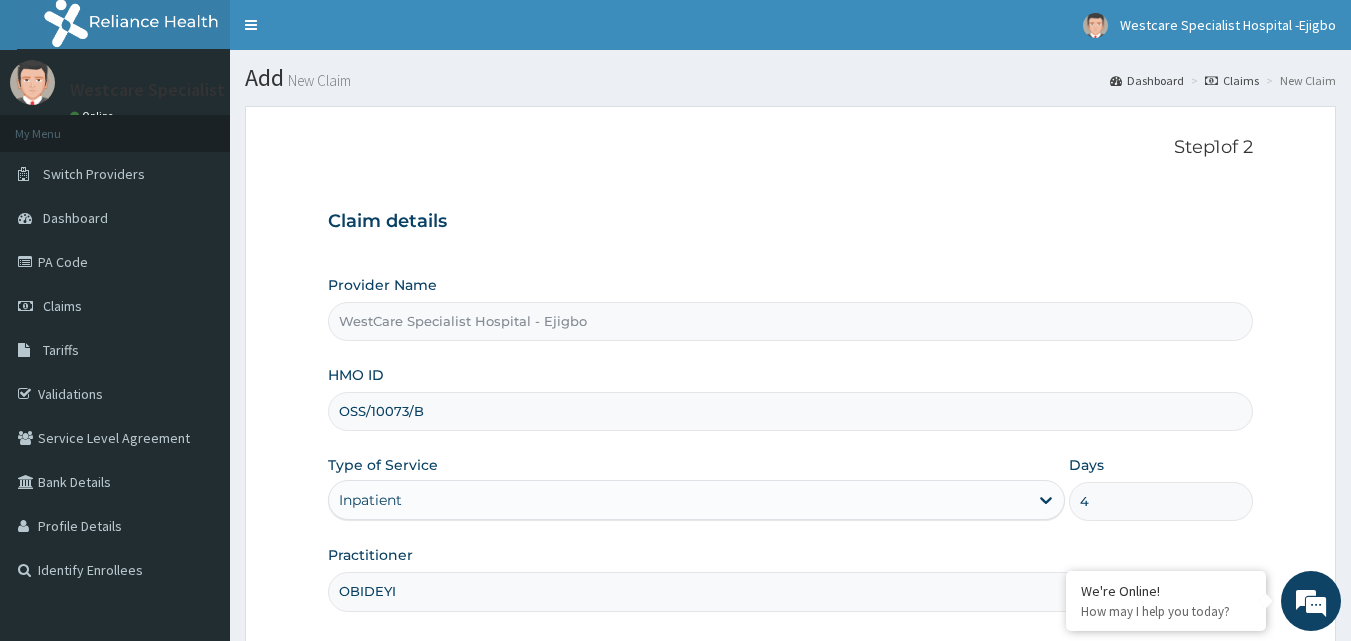scroll, scrollTop: 187, scrollLeft: 0, axis: vertical 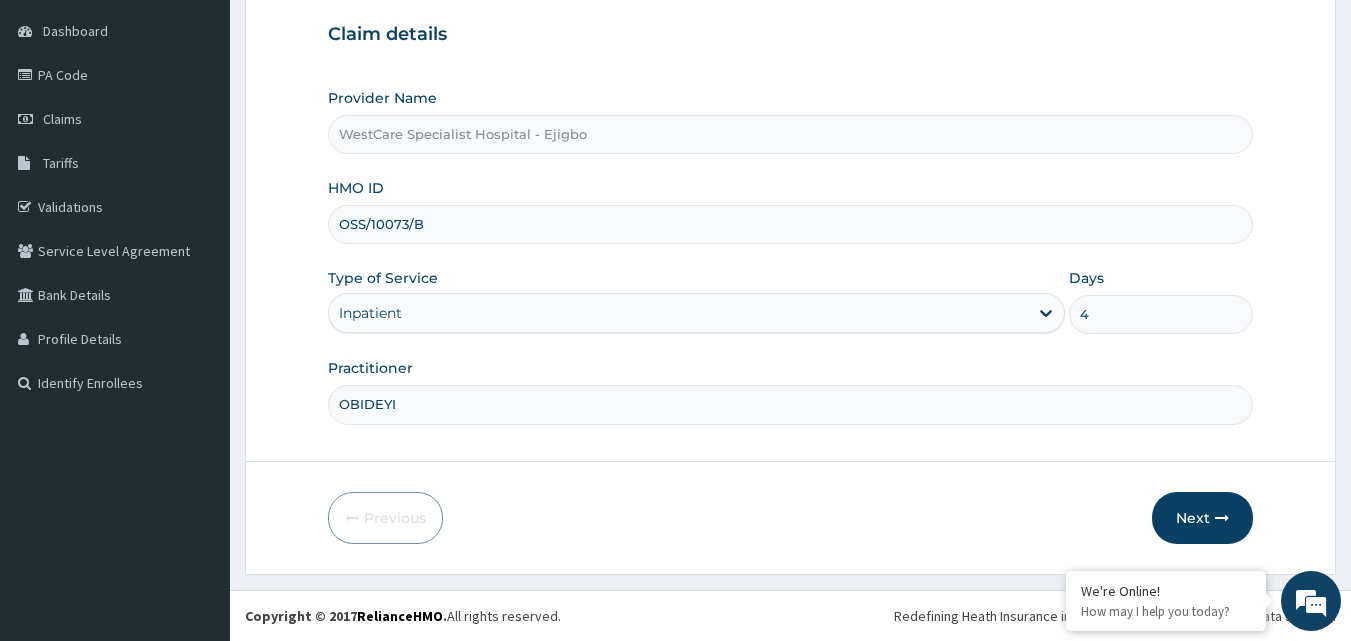 click on "Inpatient" at bounding box center (678, 313) 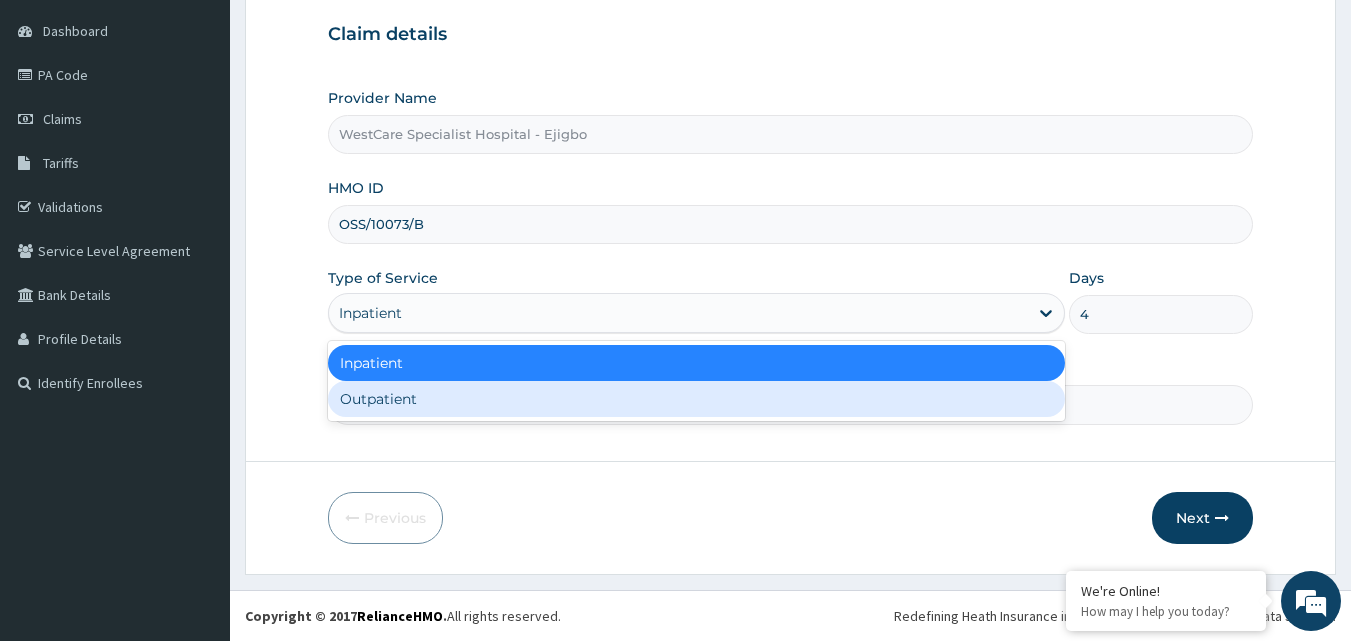 click on "Outpatient" at bounding box center (696, 399) 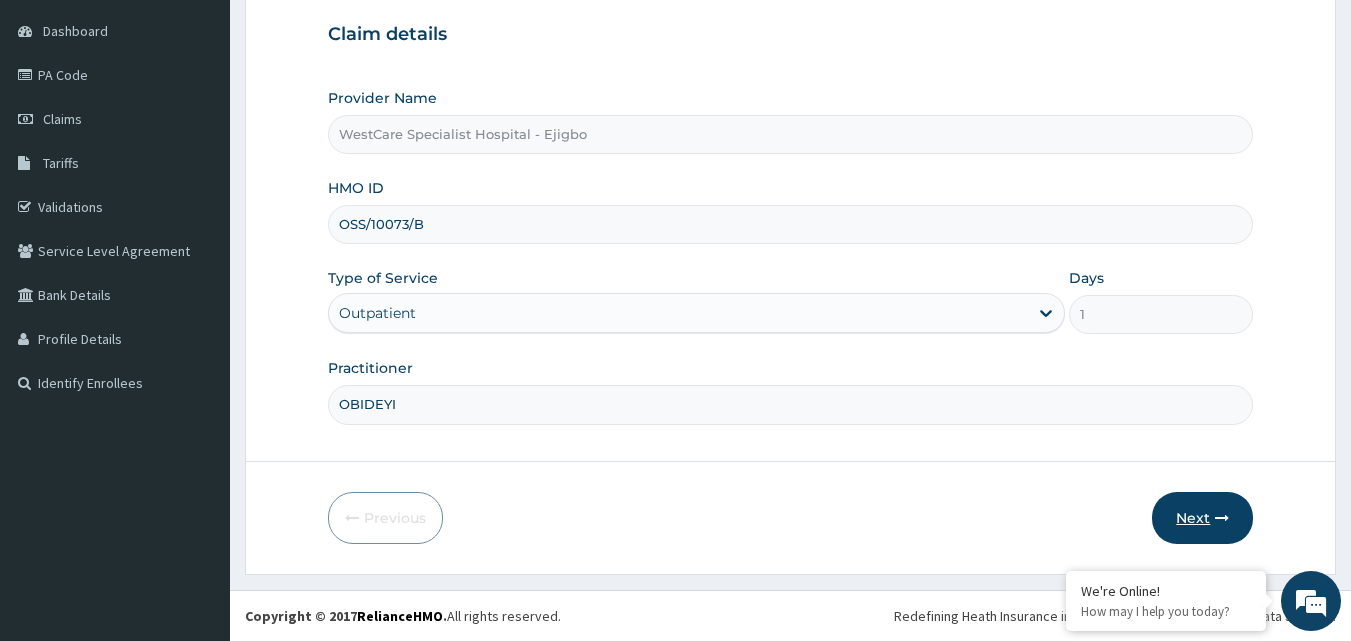 click on "Next" at bounding box center [1202, 518] 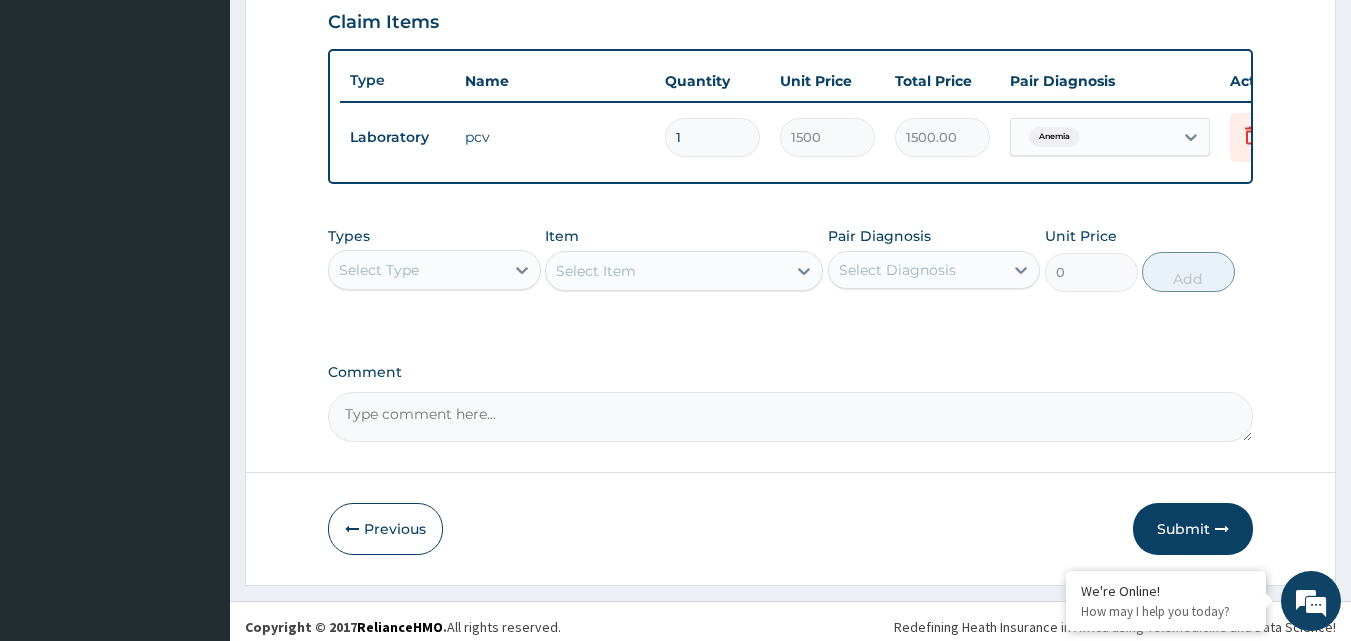 scroll, scrollTop: 700, scrollLeft: 0, axis: vertical 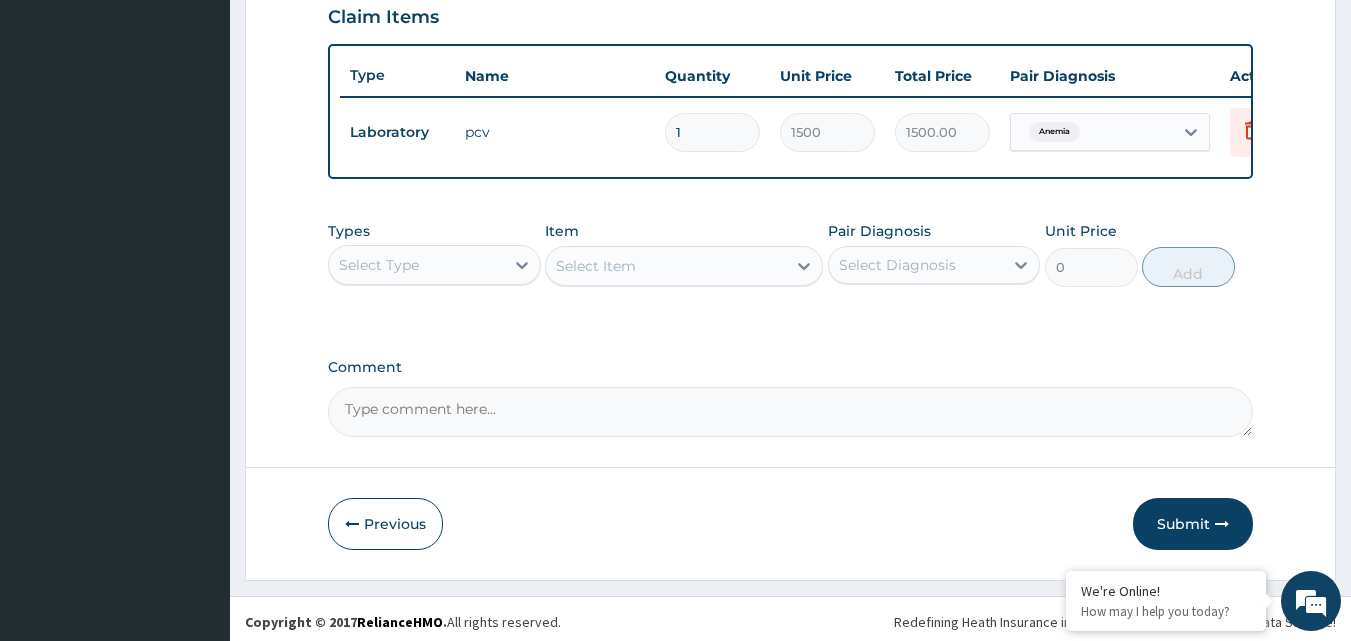 click on "Select Type" at bounding box center [416, 265] 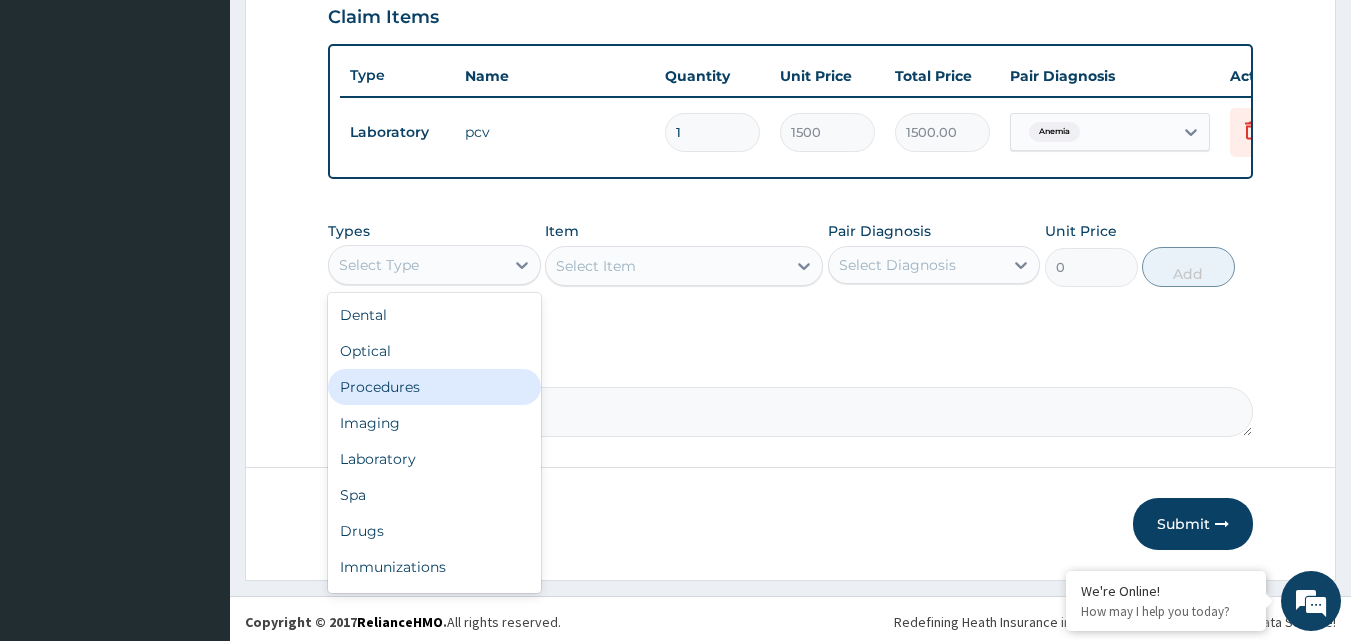 click on "Procedures" at bounding box center (434, 387) 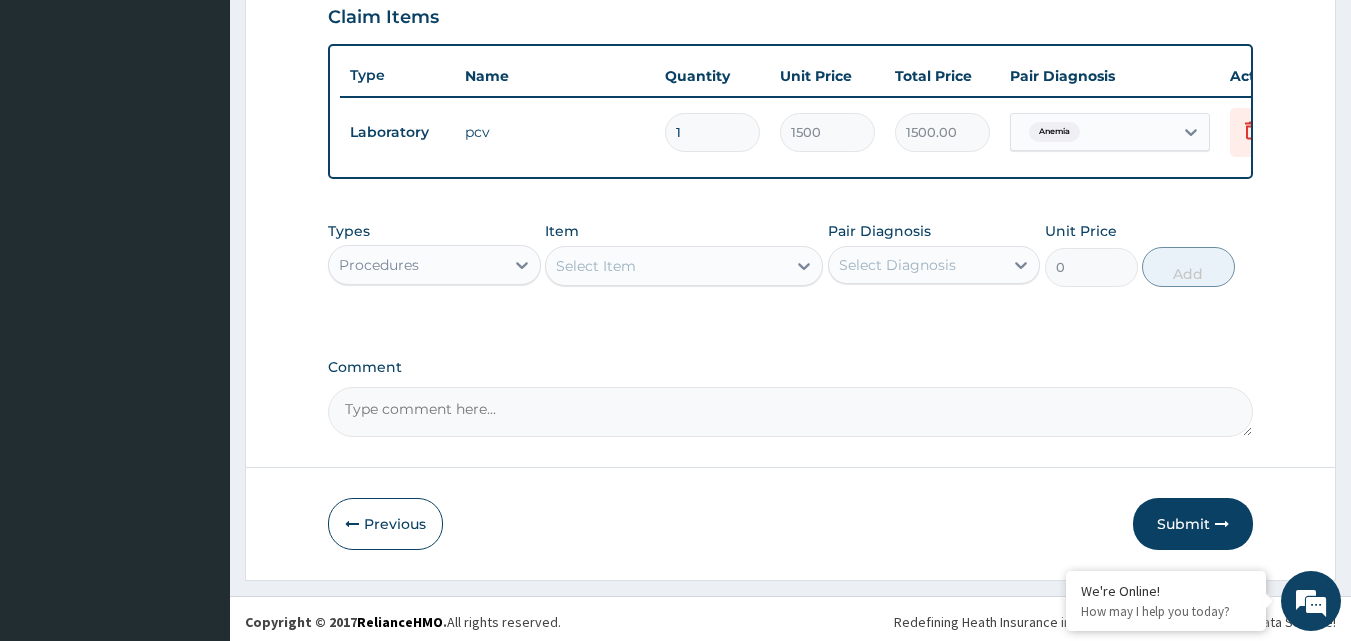 click on "Select Item" at bounding box center [666, 266] 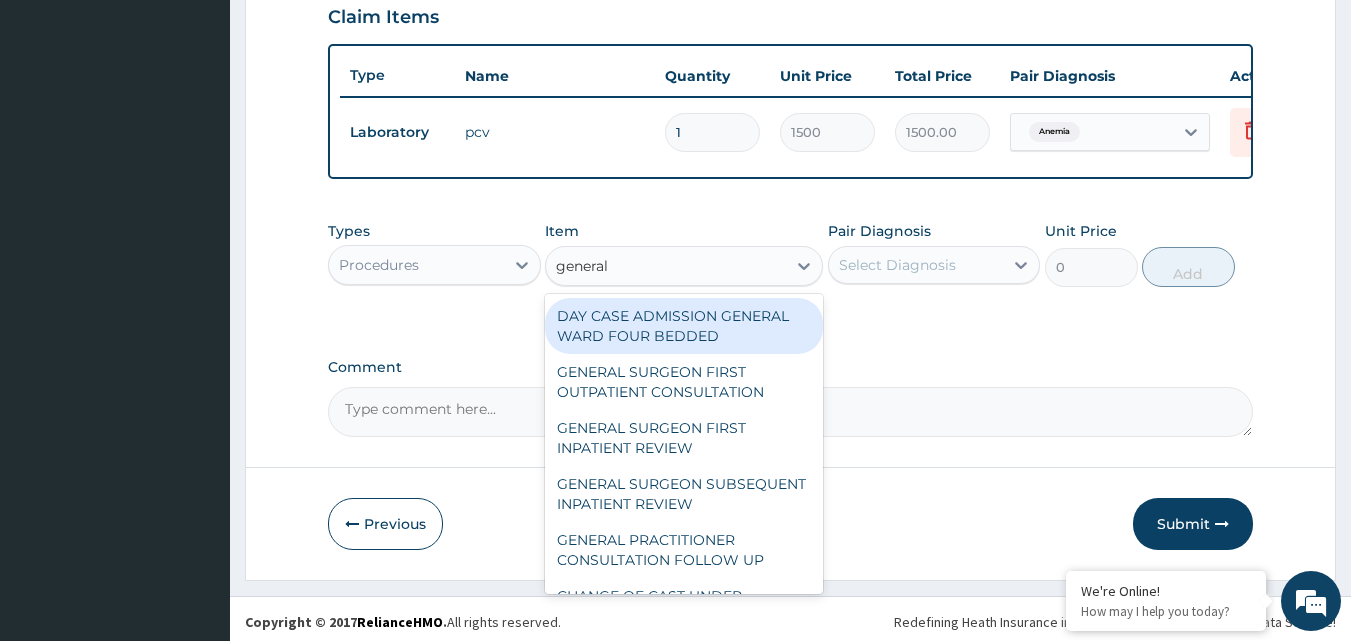 type on "general p" 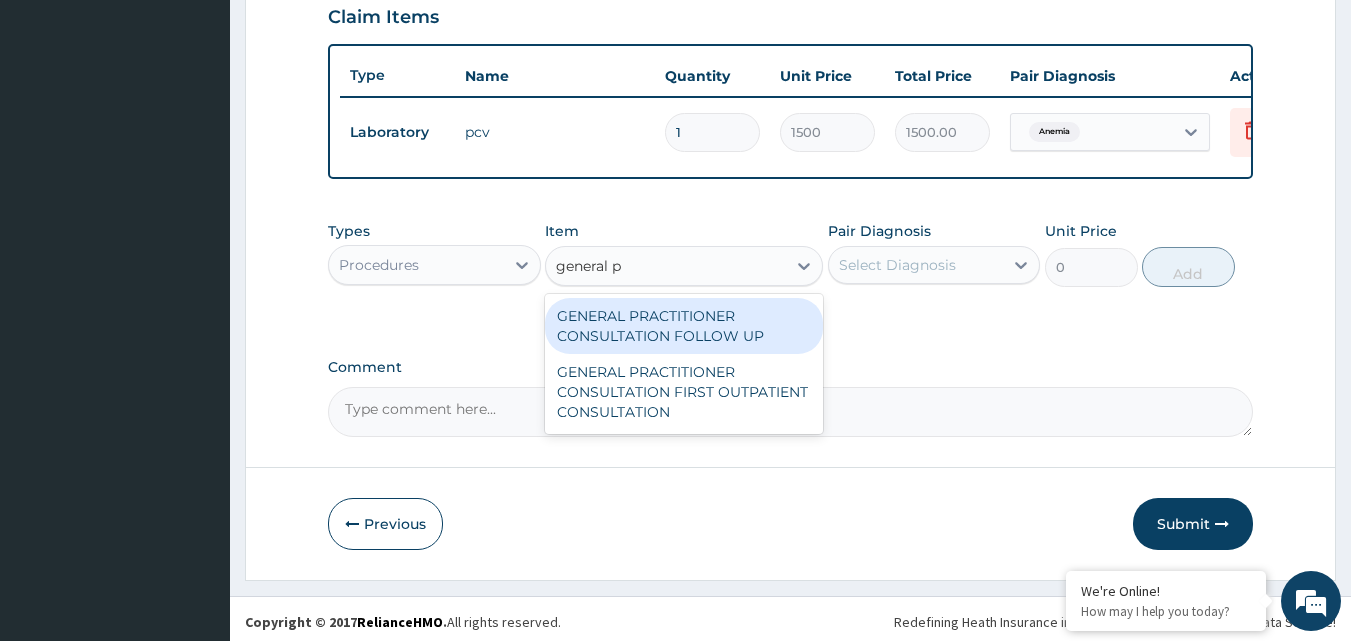 click on "GENERAL PRACTITIONER CONSULTATION FOLLOW UP" at bounding box center (684, 326) 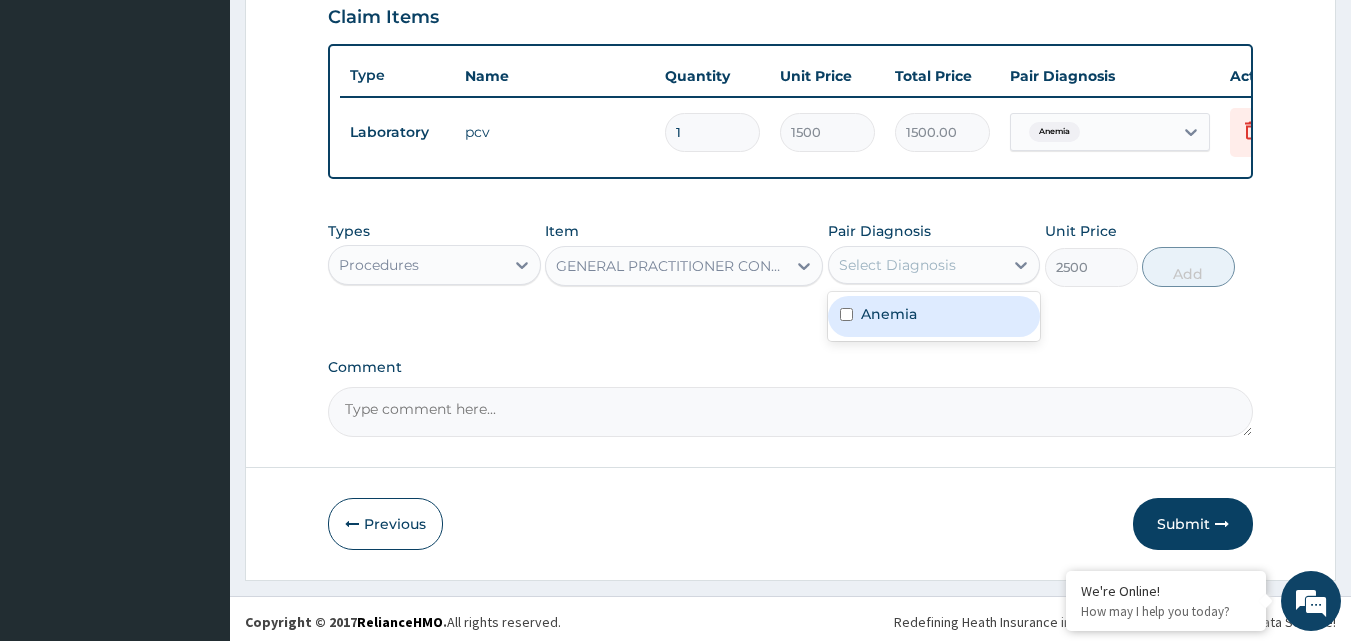 click on "Select Diagnosis" at bounding box center [916, 265] 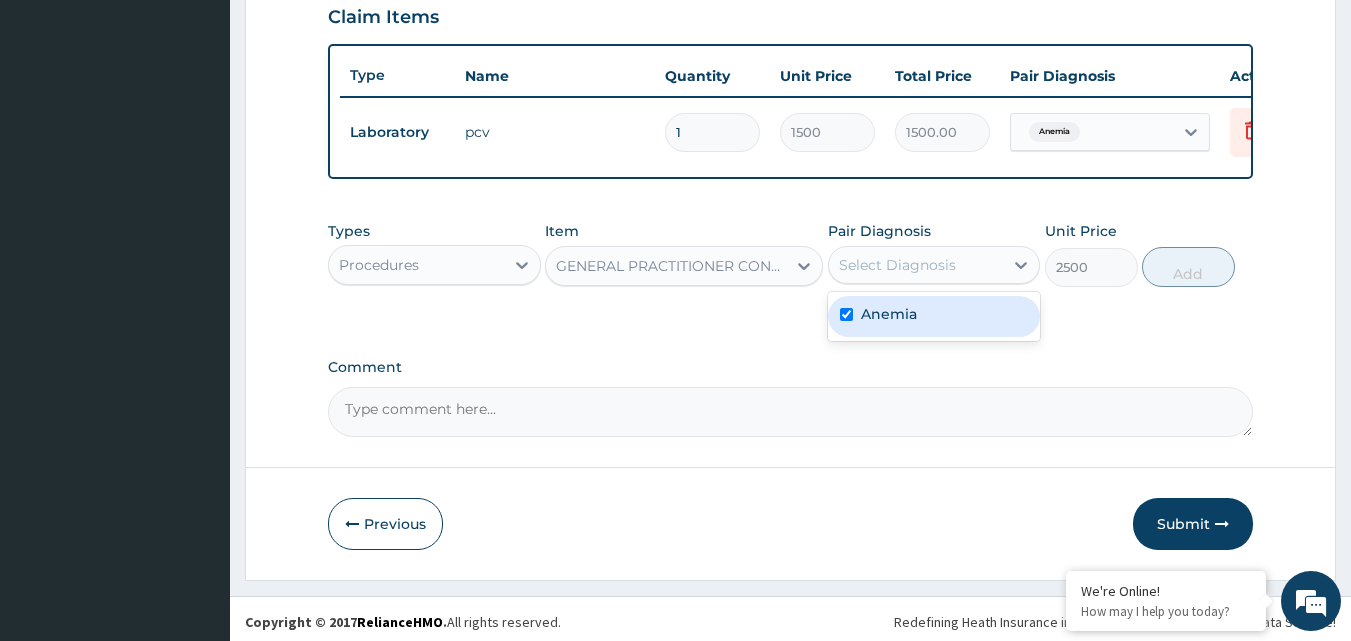 checkbox on "true" 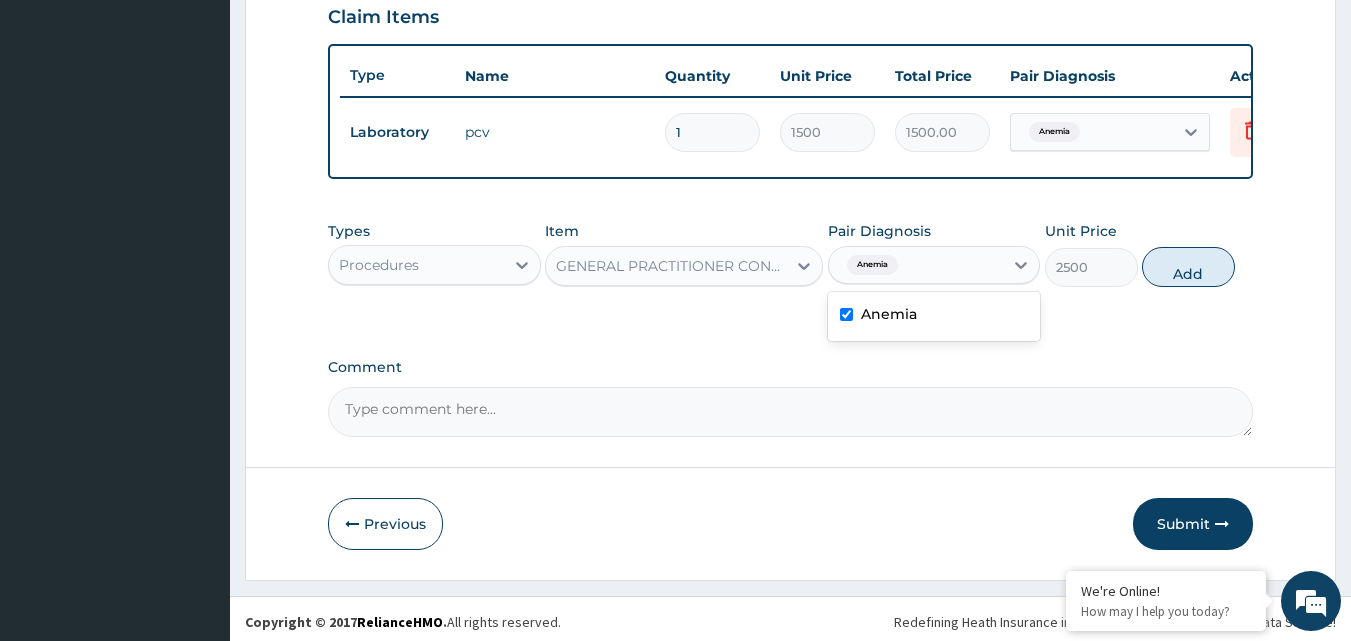 click on "Types Procedures Item GENERAL PRACTITIONER CONSULTATION FOLLOW UP Pair Diagnosis option Anemia, selected. option Anemia selected, 1 of 1. 1 result available. Use Up and Down to choose options, press Enter to select the currently focused option, press Escape to exit the menu, press Tab to select the option and exit the menu. Anemia Anemia Unit Price 2500 Add" at bounding box center [791, 269] 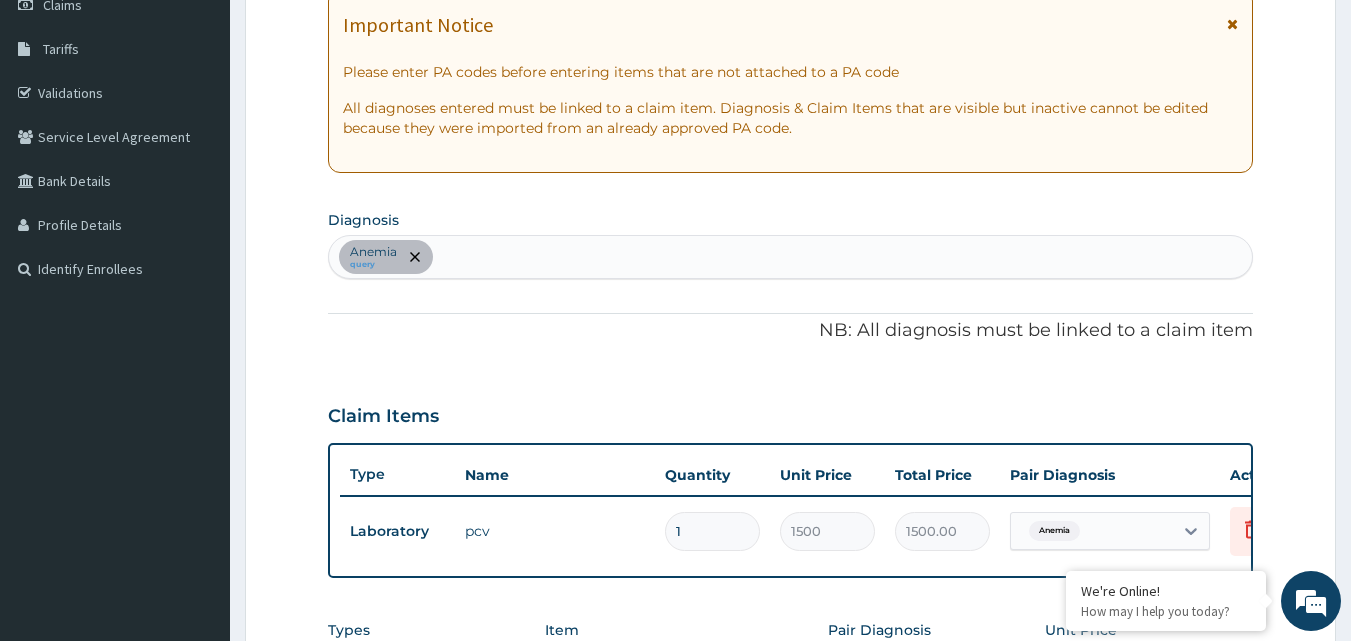 scroll, scrollTop: 300, scrollLeft: 0, axis: vertical 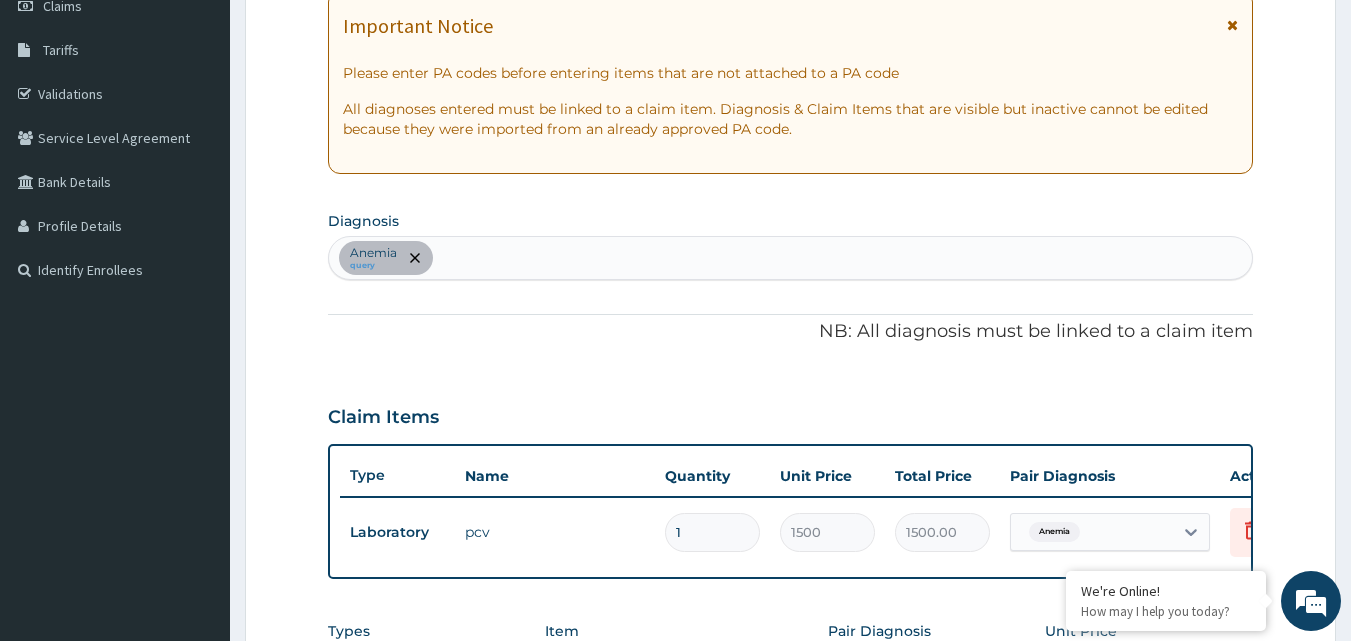 click on "Anemia query" at bounding box center (791, 258) 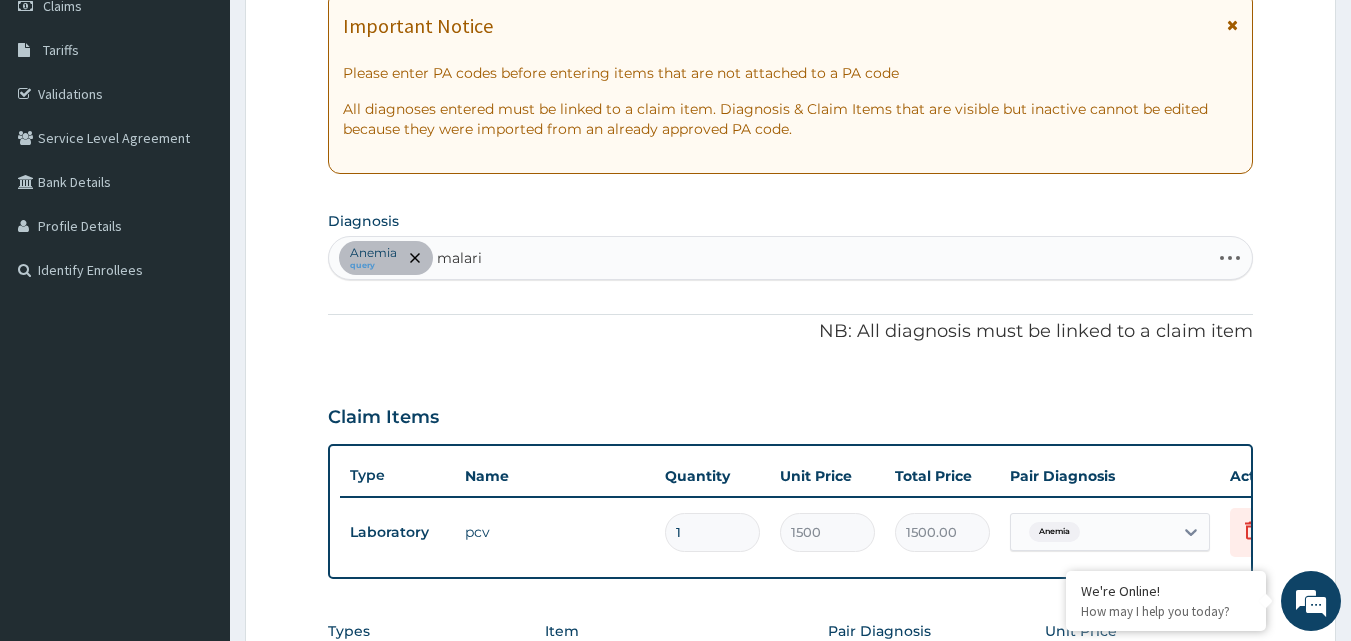 type on "malaria" 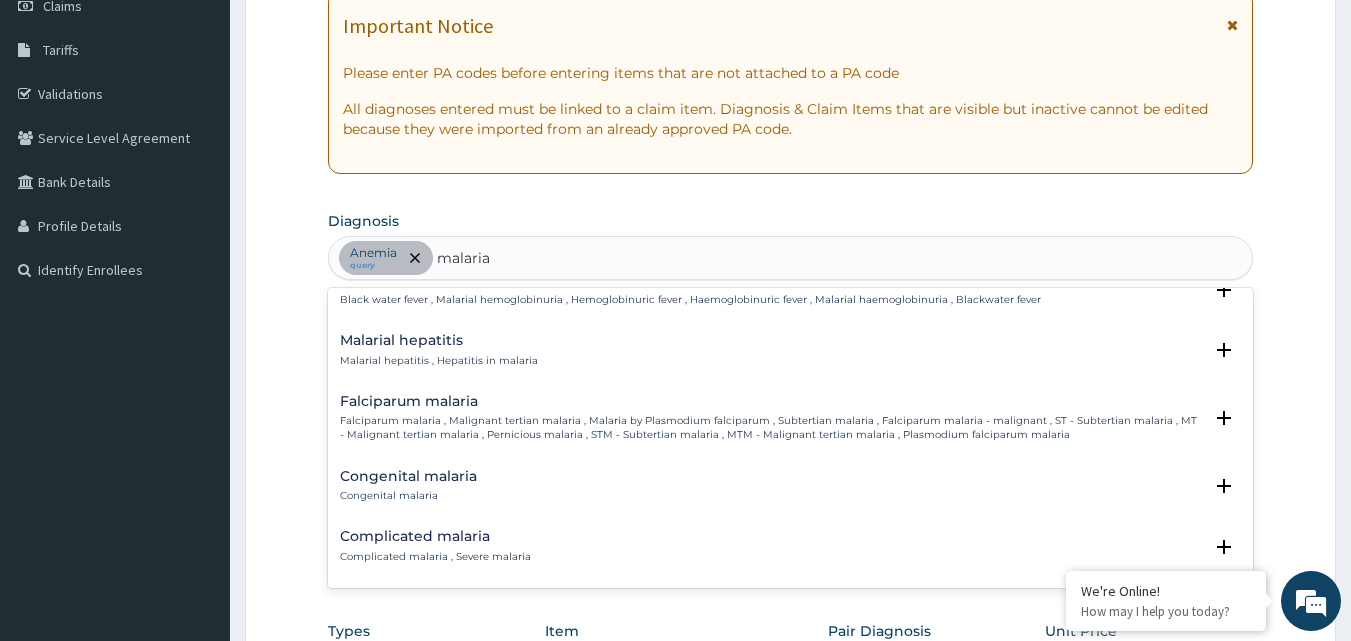 scroll, scrollTop: 900, scrollLeft: 0, axis: vertical 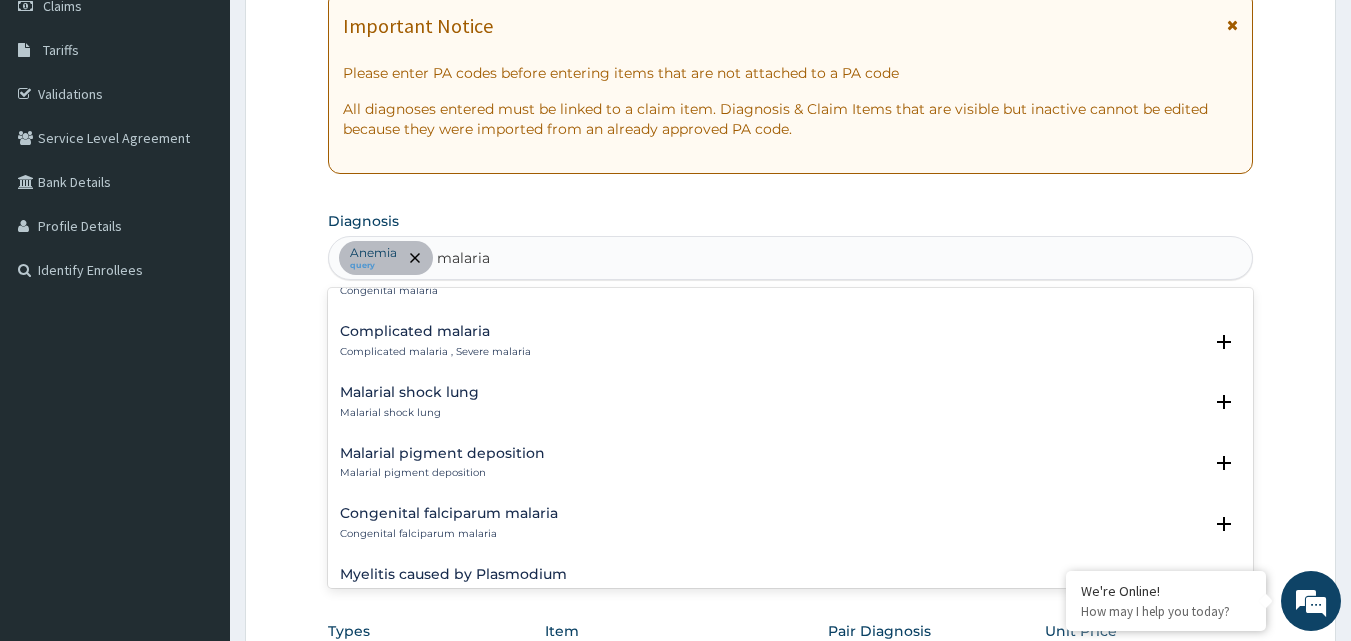 click on "Complicated malaria , Severe malaria" at bounding box center [435, 352] 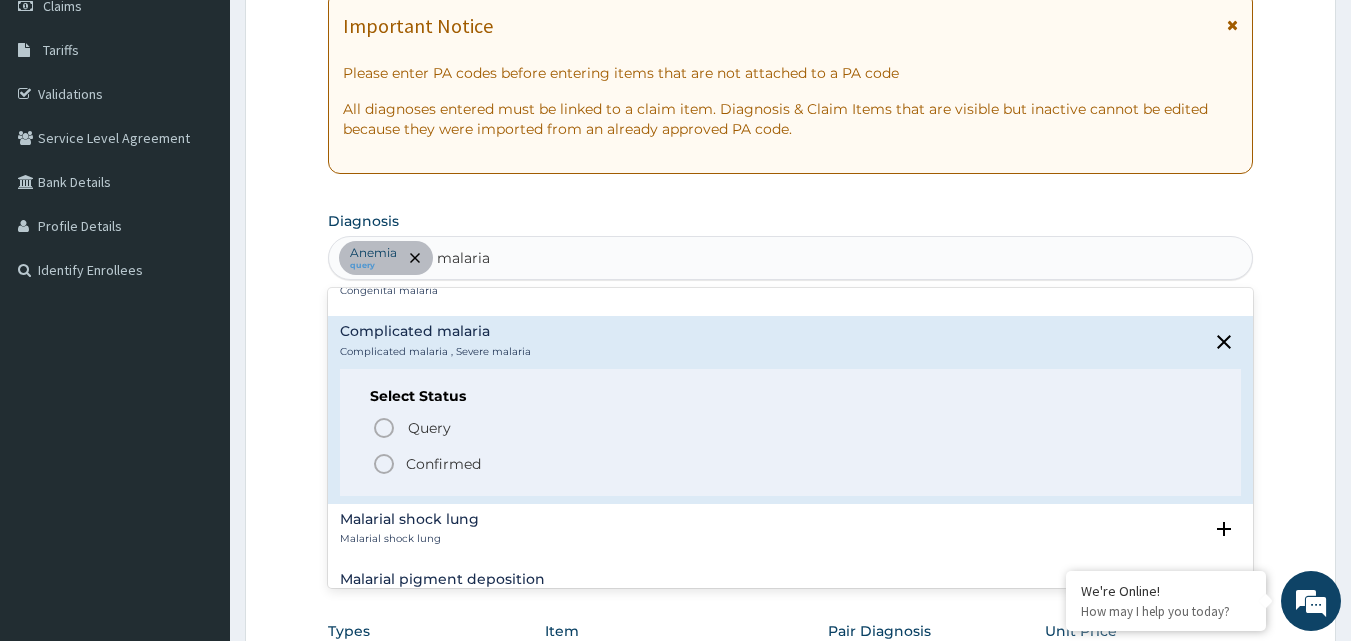 click 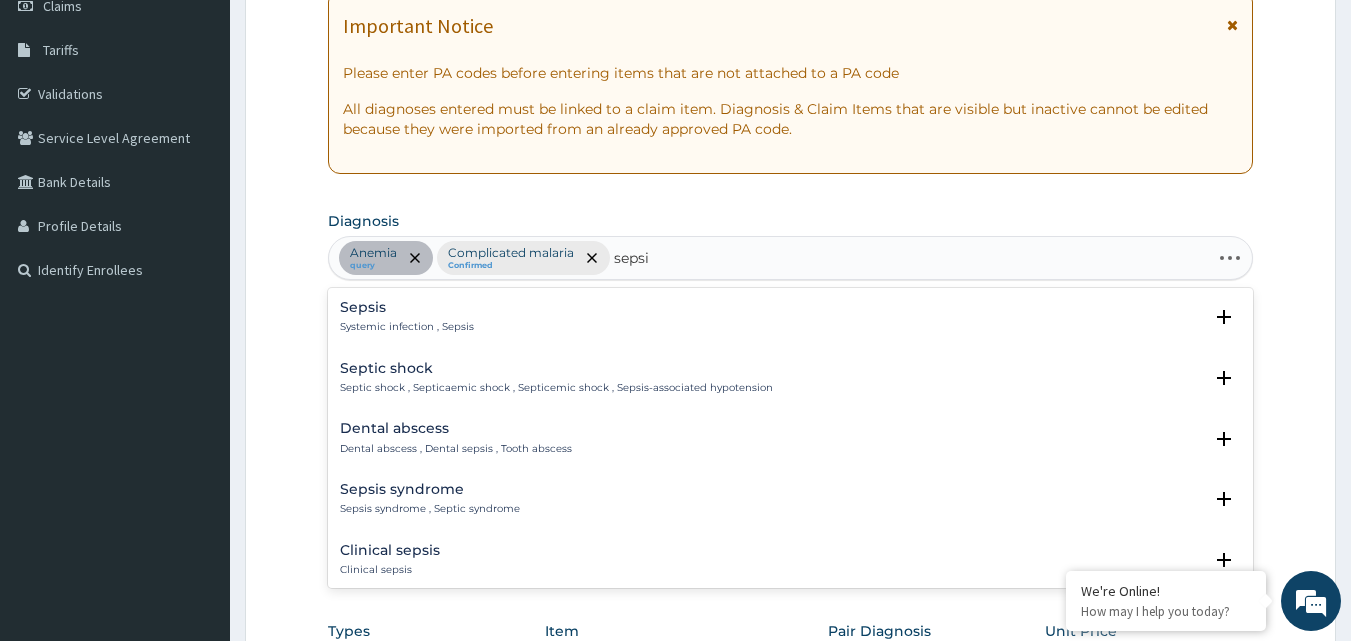 type on "sepsis" 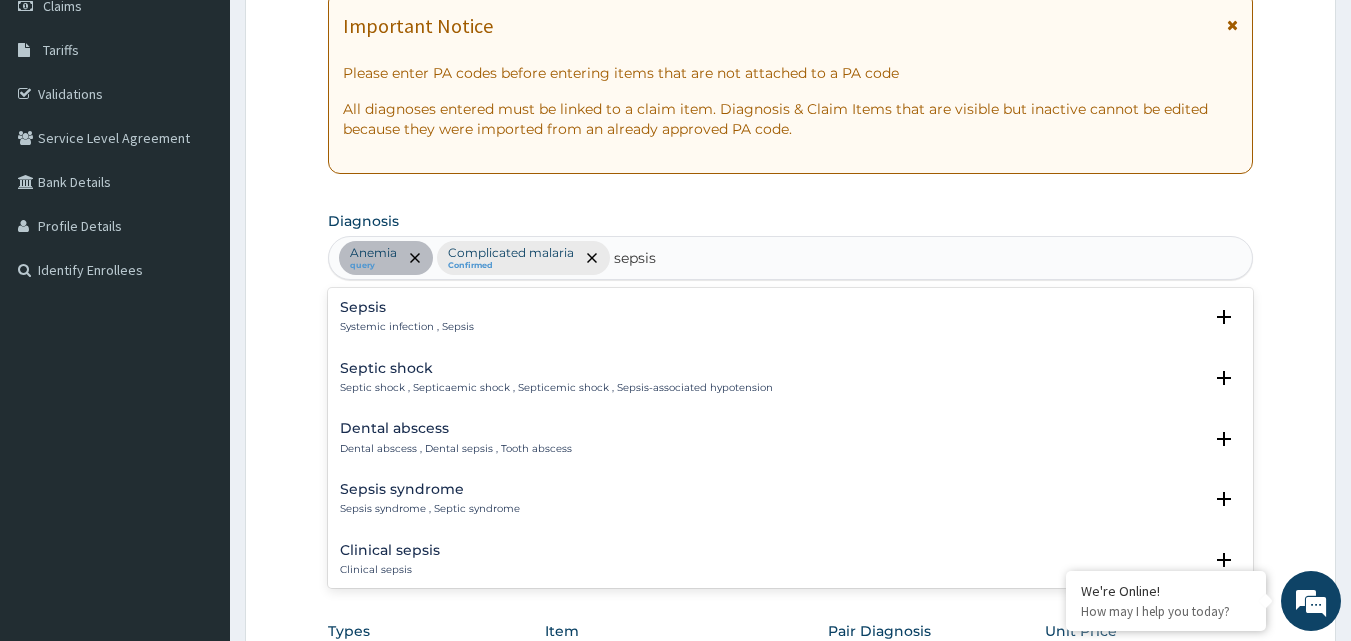 click on "Sepsis Systemic infection , Sepsis" at bounding box center (407, 317) 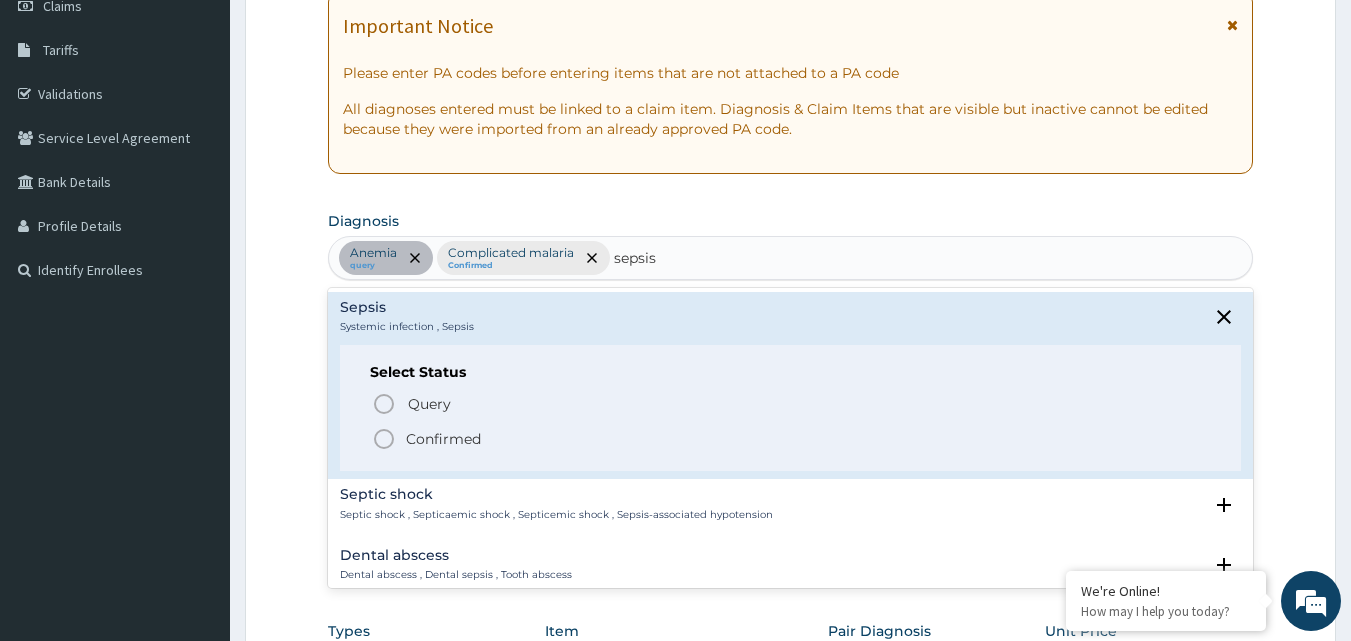 click 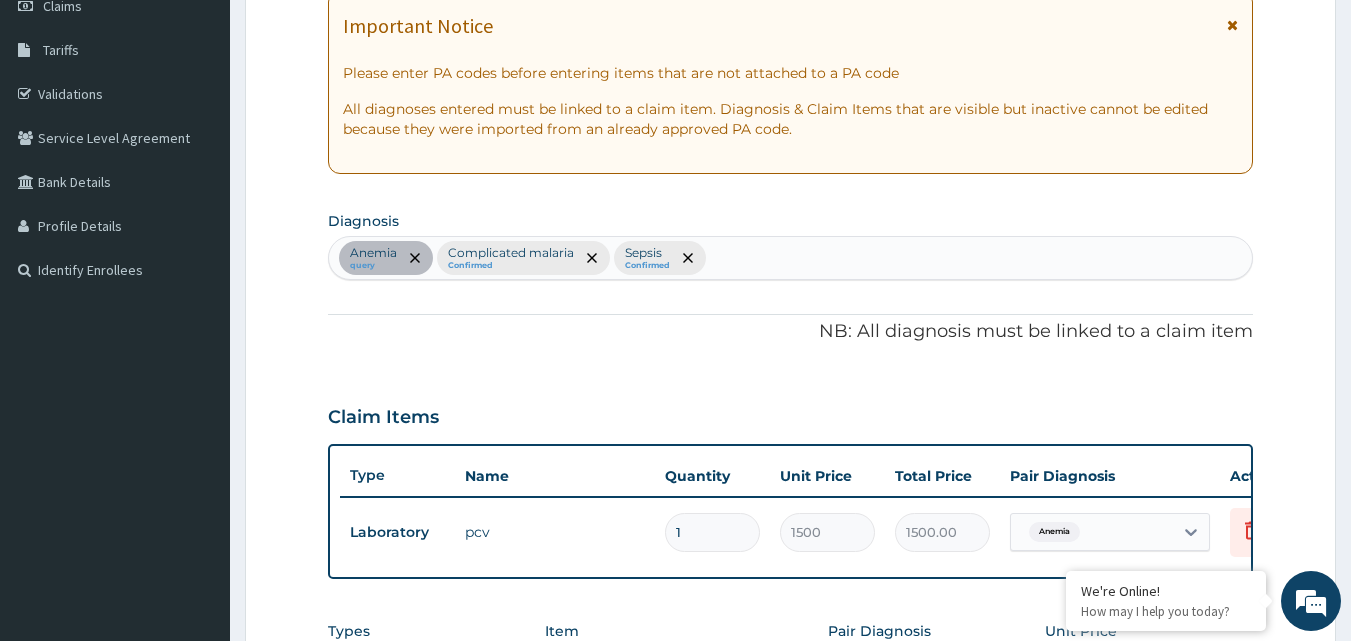 scroll, scrollTop: 600, scrollLeft: 0, axis: vertical 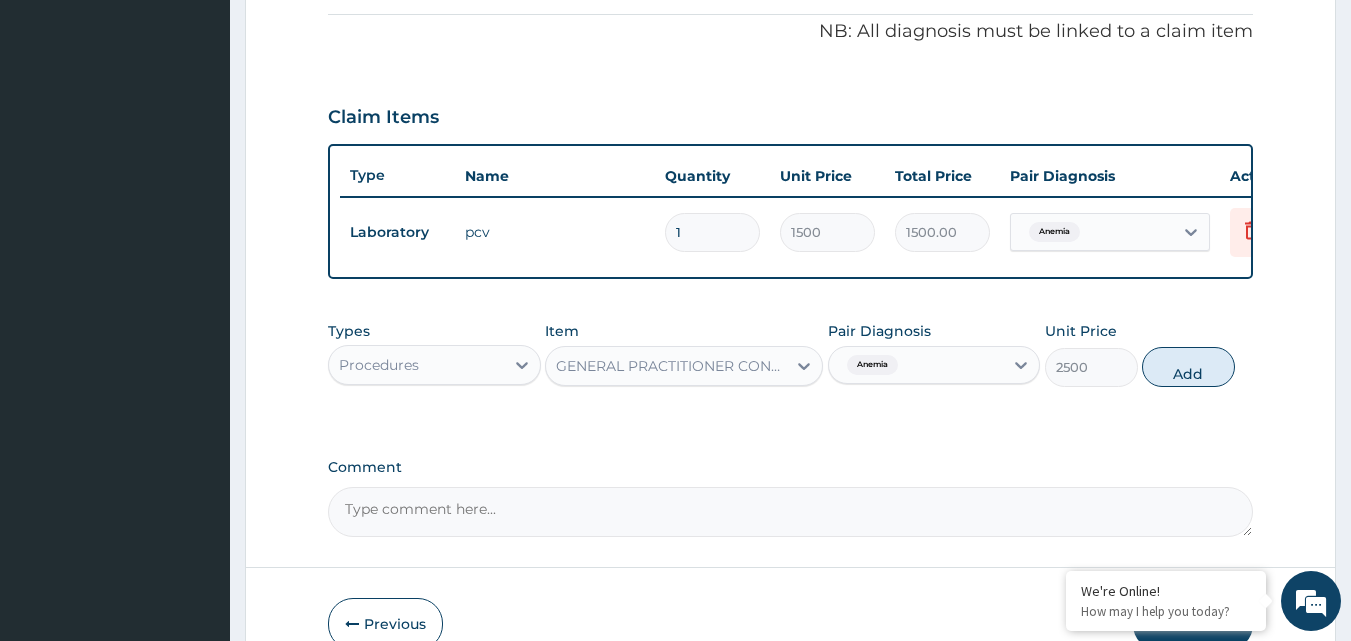 click on "Anemia" at bounding box center [916, 365] 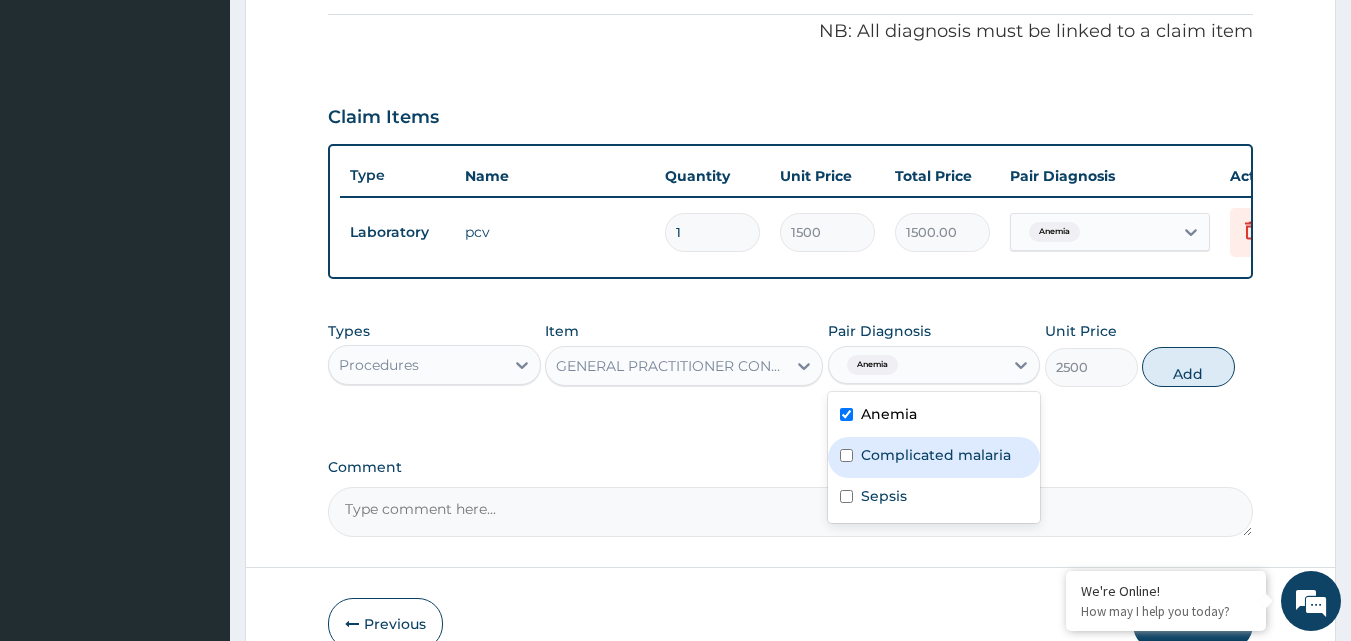 click on "Complicated malaria" at bounding box center [934, 457] 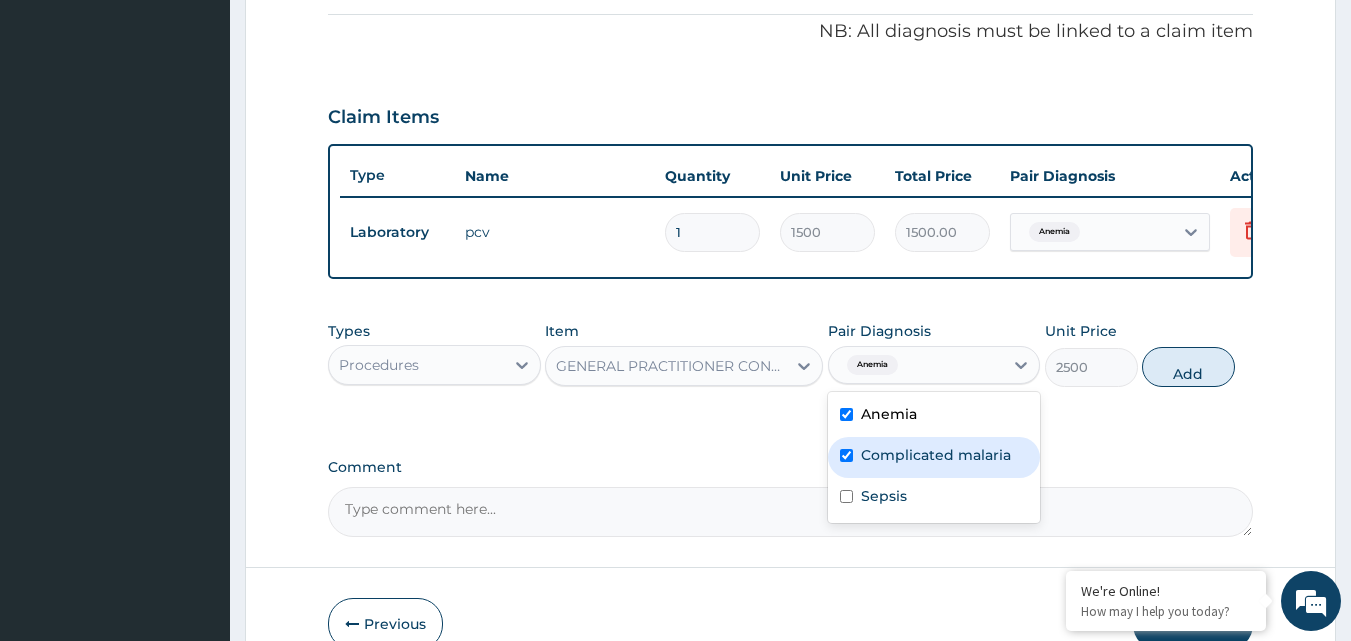 checkbox on "true" 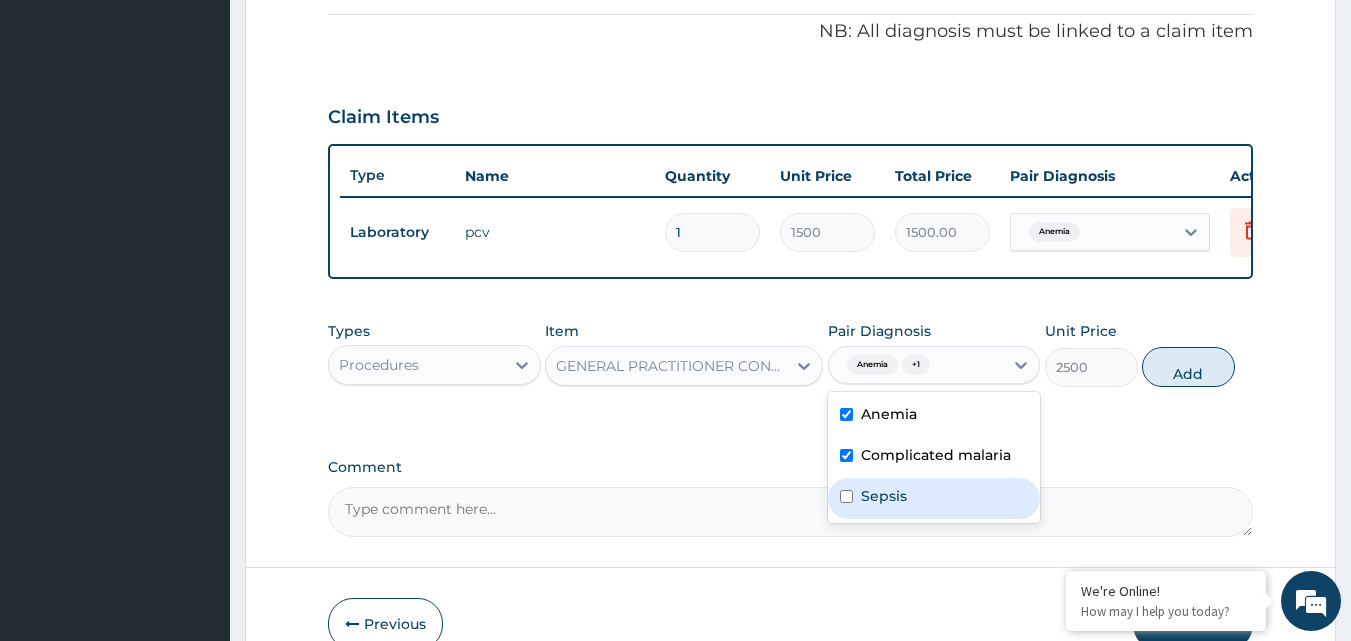 click at bounding box center [846, 496] 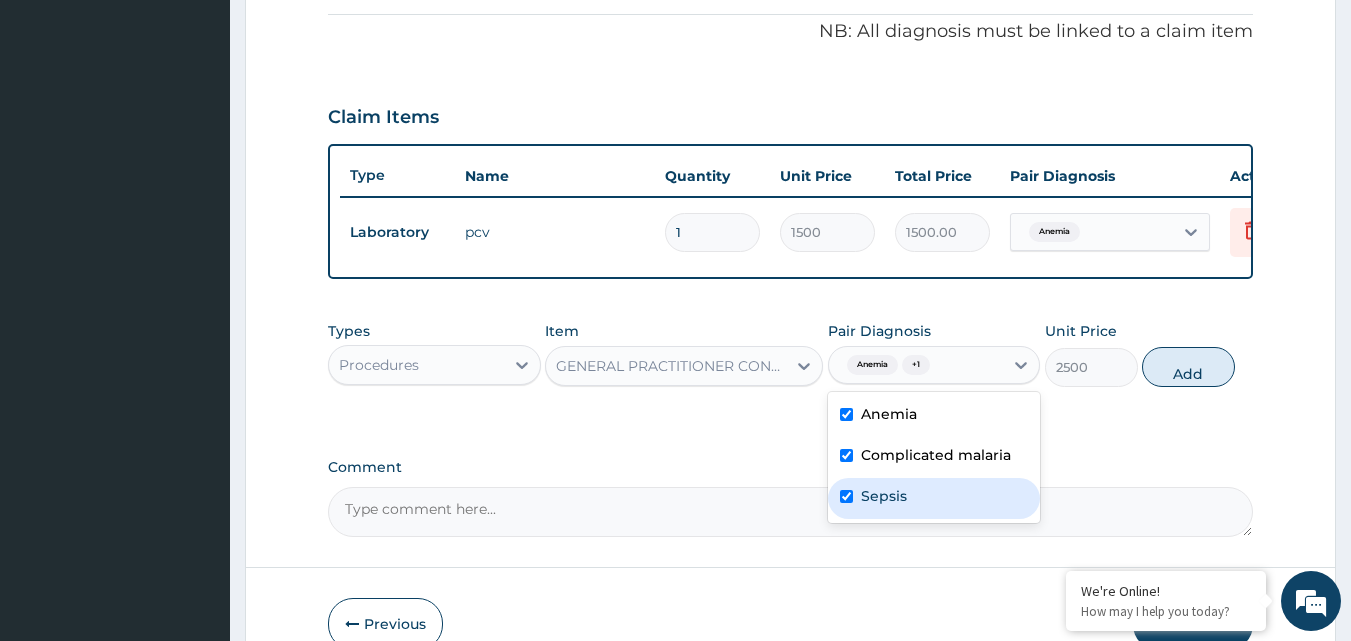 checkbox on "true" 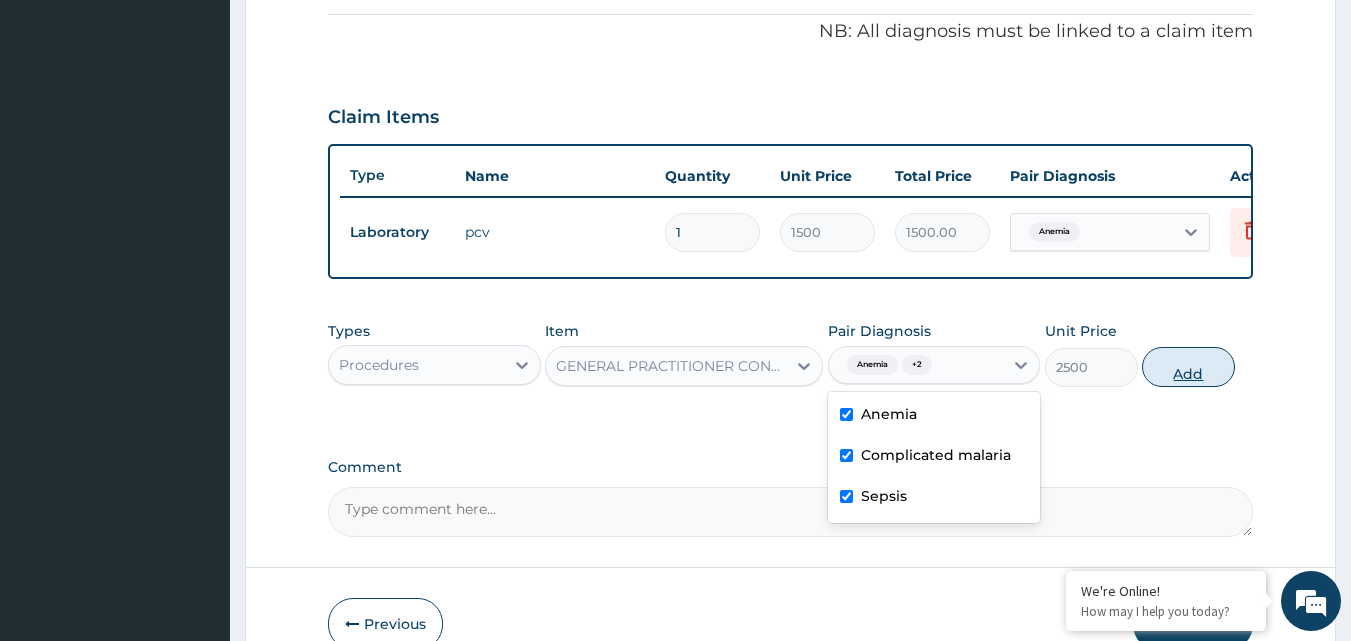 click on "Add" at bounding box center (1188, 367) 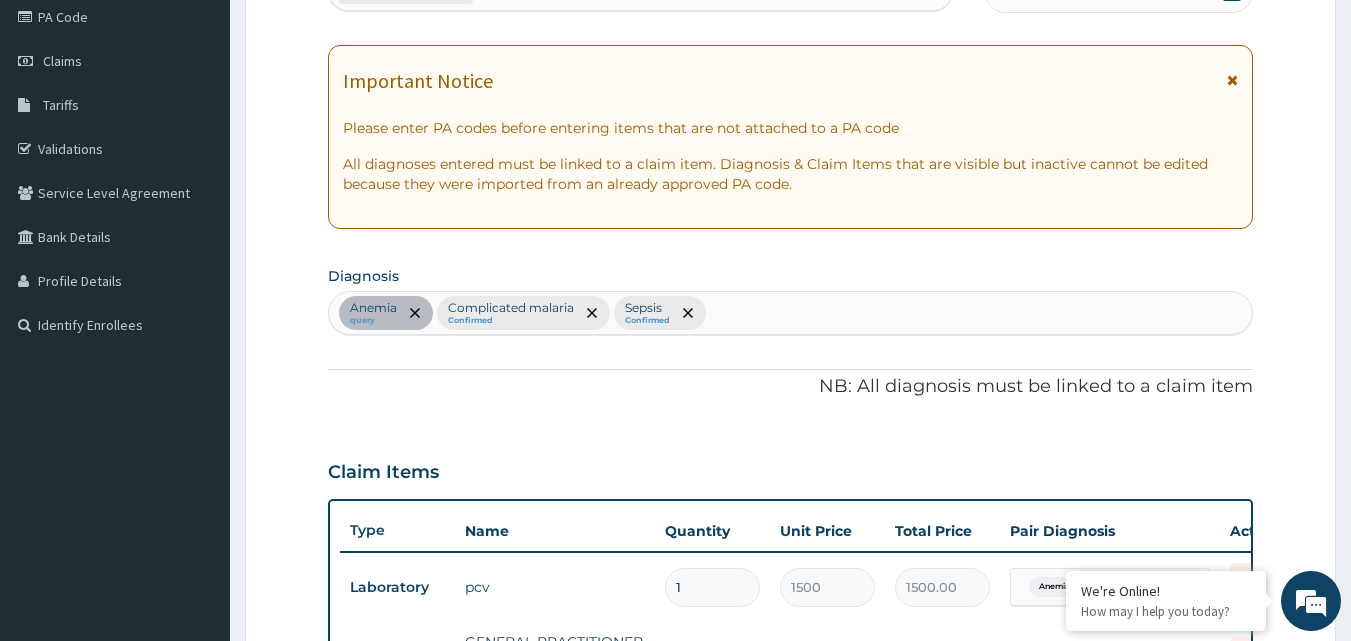 scroll, scrollTop: 200, scrollLeft: 0, axis: vertical 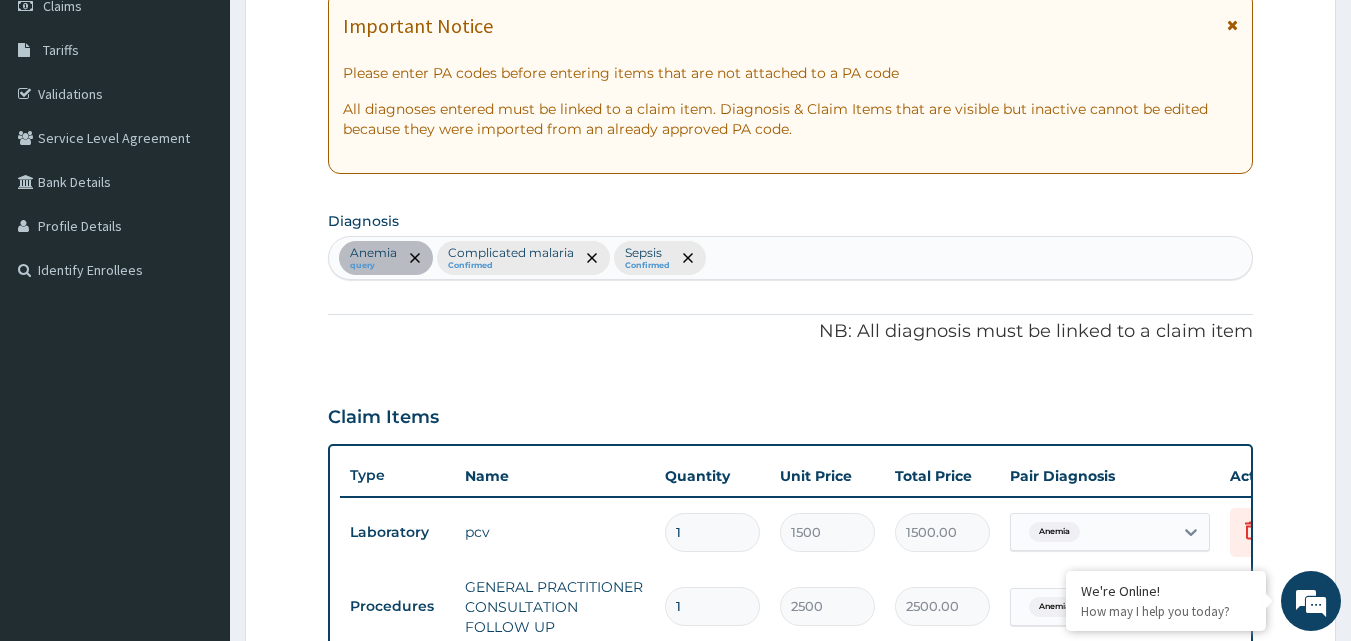 click on "Anemia query Complicated malaria Confirmed Sepsis Confirmed" at bounding box center [791, 258] 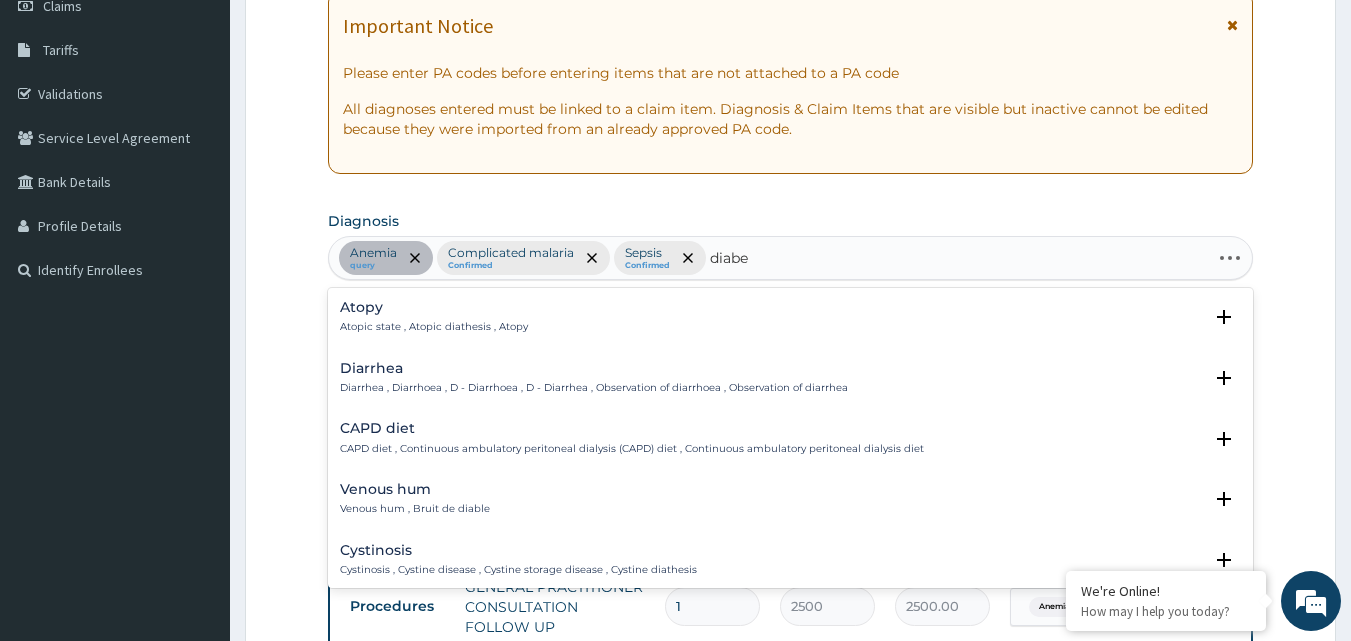 type on "diabet" 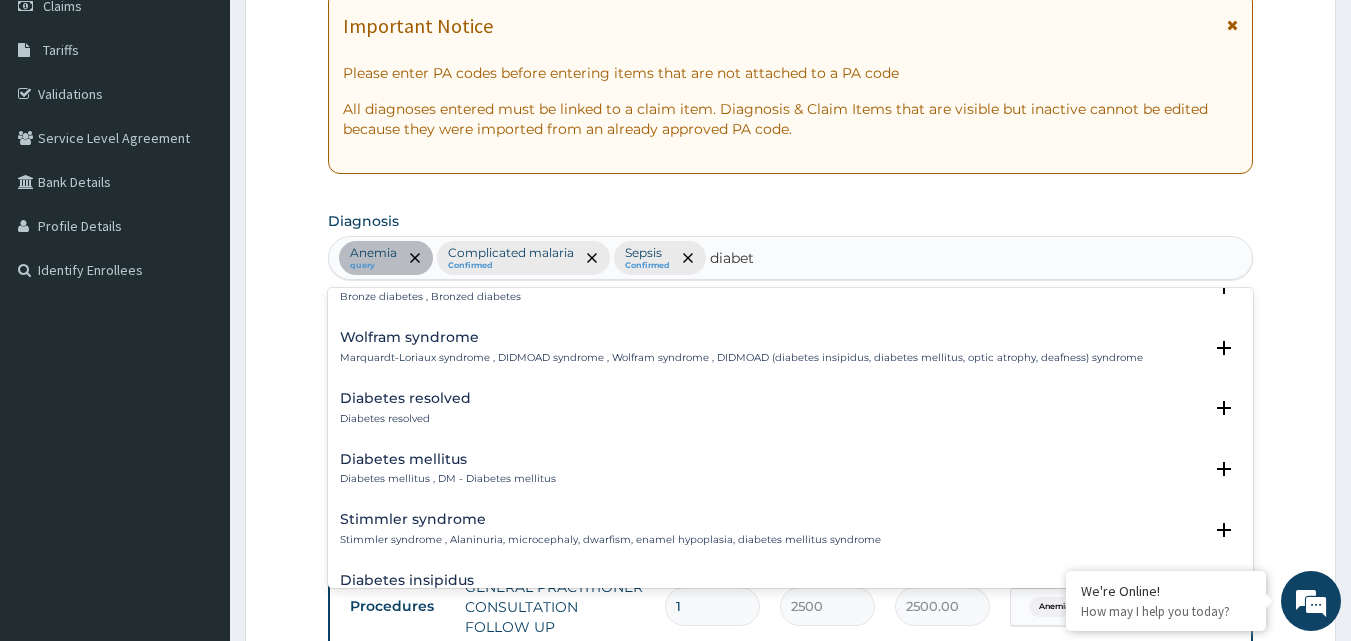 scroll, scrollTop: 300, scrollLeft: 0, axis: vertical 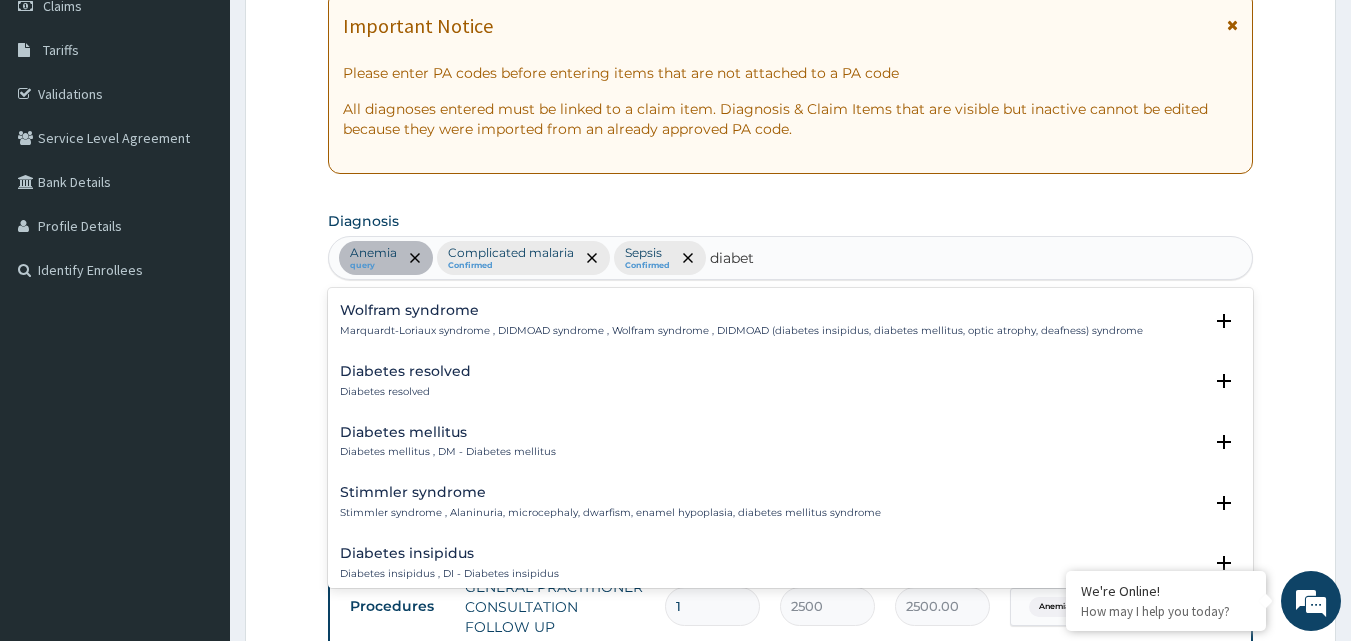 click on "Diabetes mellitus Diabetes mellitus , DM - Diabetes mellitus" at bounding box center [448, 442] 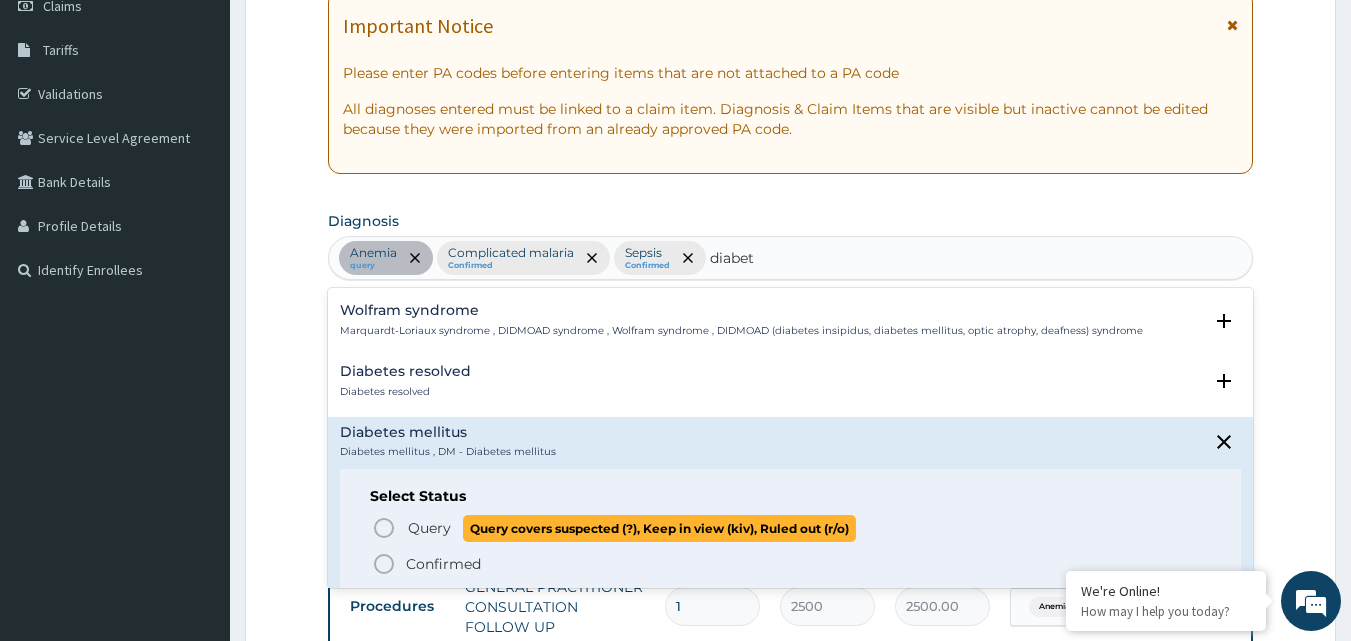 click 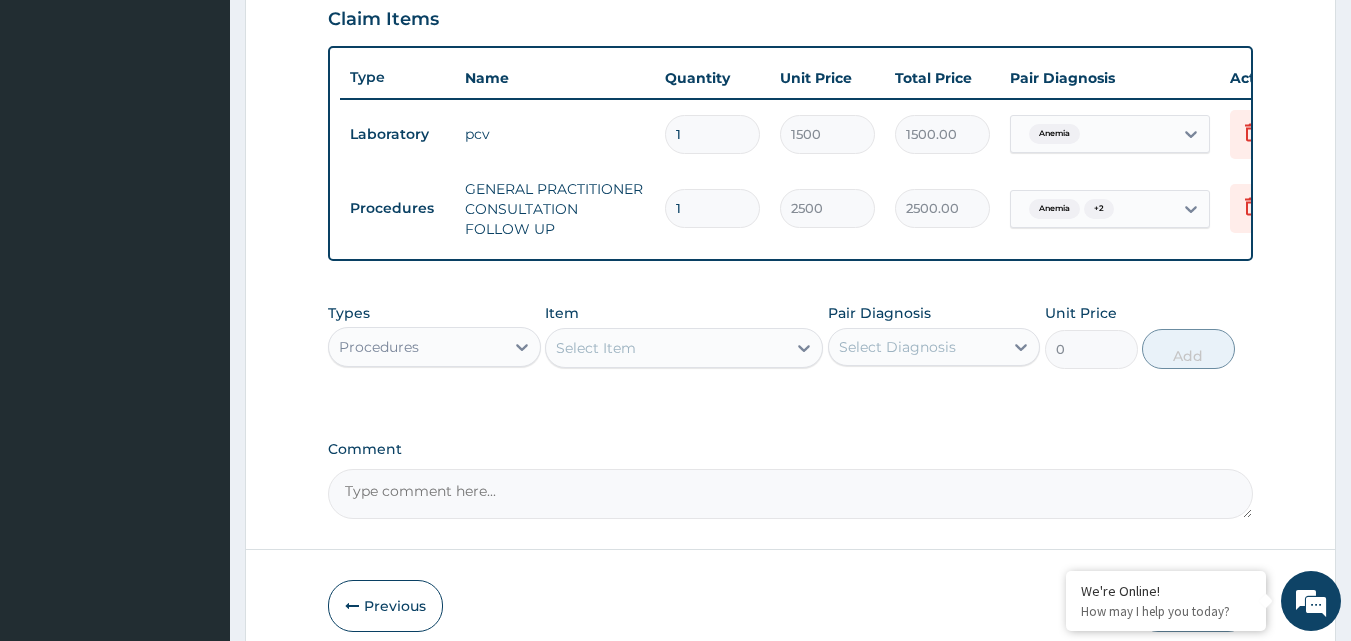 scroll, scrollTop: 700, scrollLeft: 0, axis: vertical 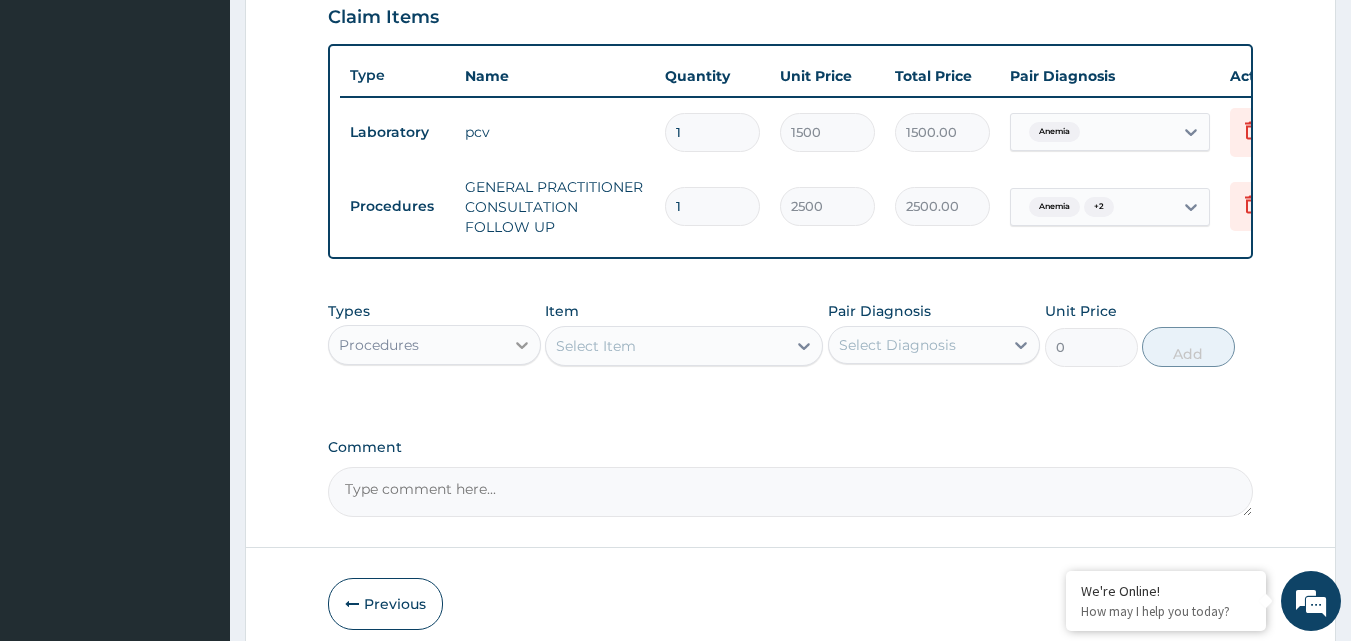 click 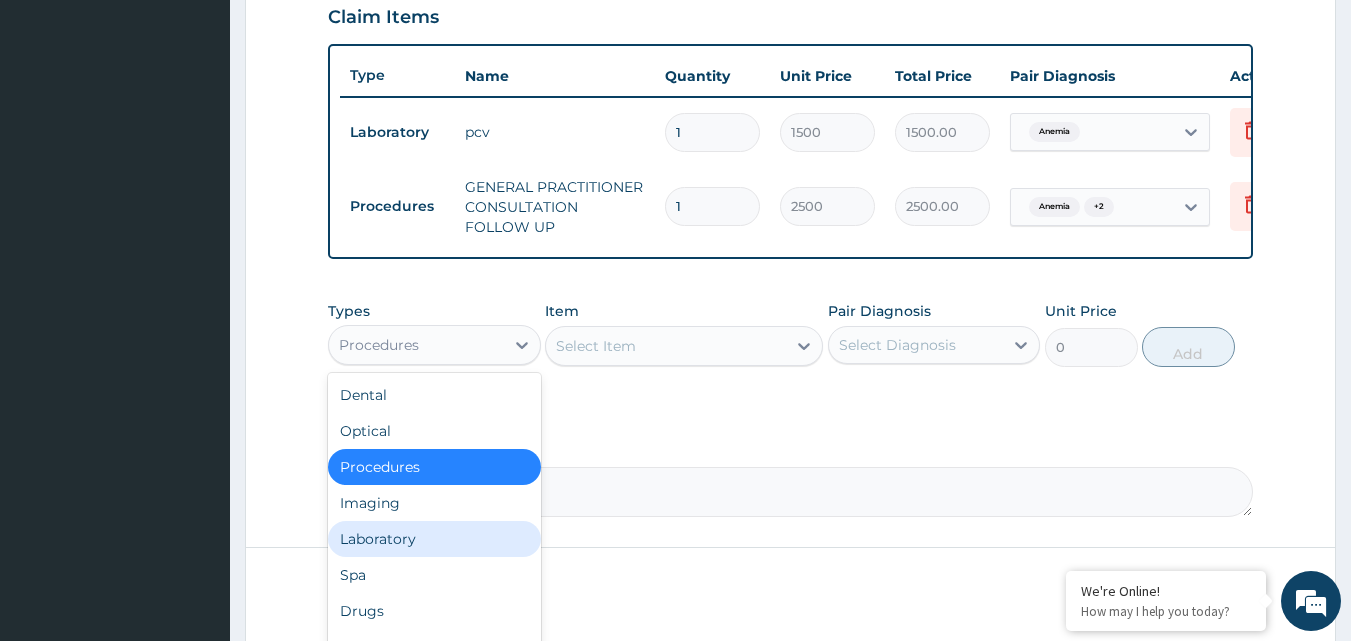 click on "Laboratory" at bounding box center (434, 539) 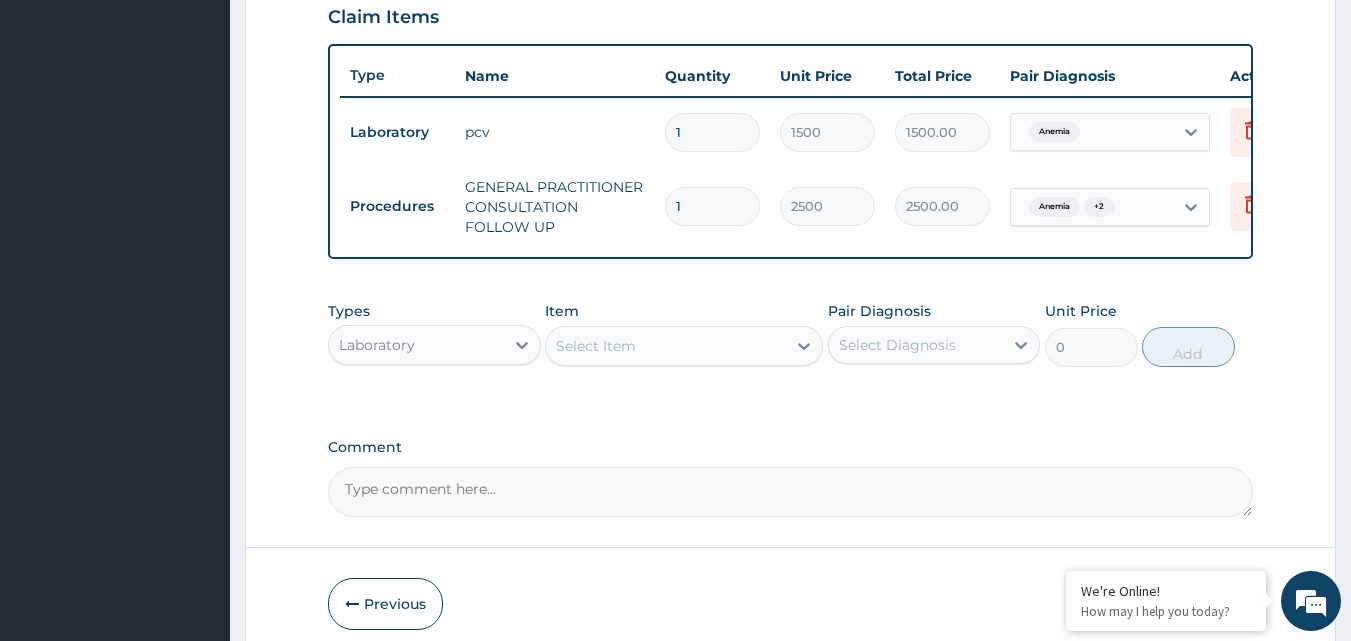 click on "Select Item" at bounding box center (666, 346) 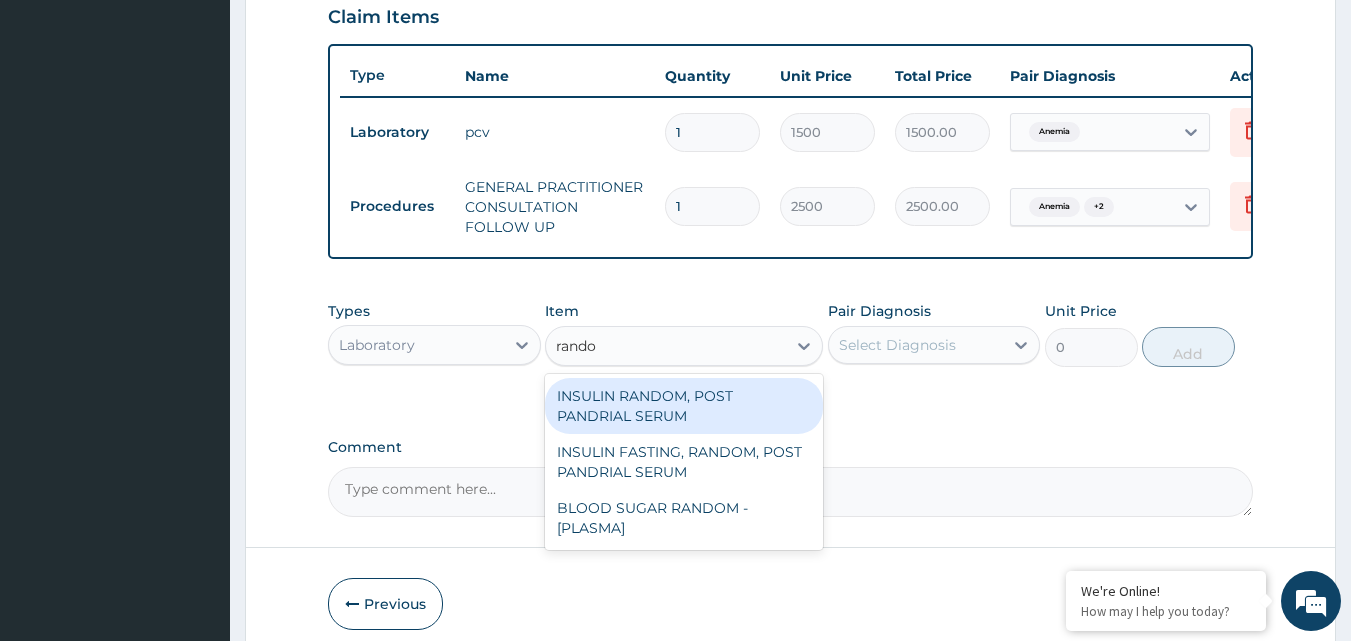type on "random" 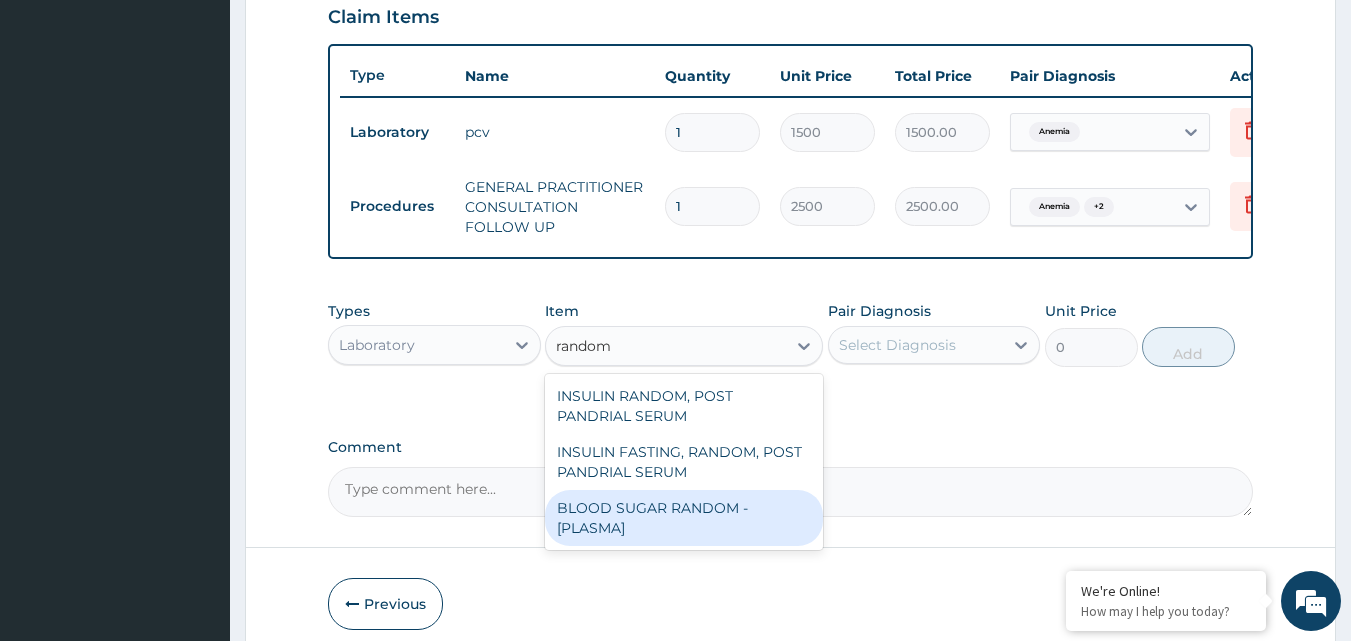 click on "BLOOD SUGAR RANDOM - [PLASMA]" at bounding box center [684, 518] 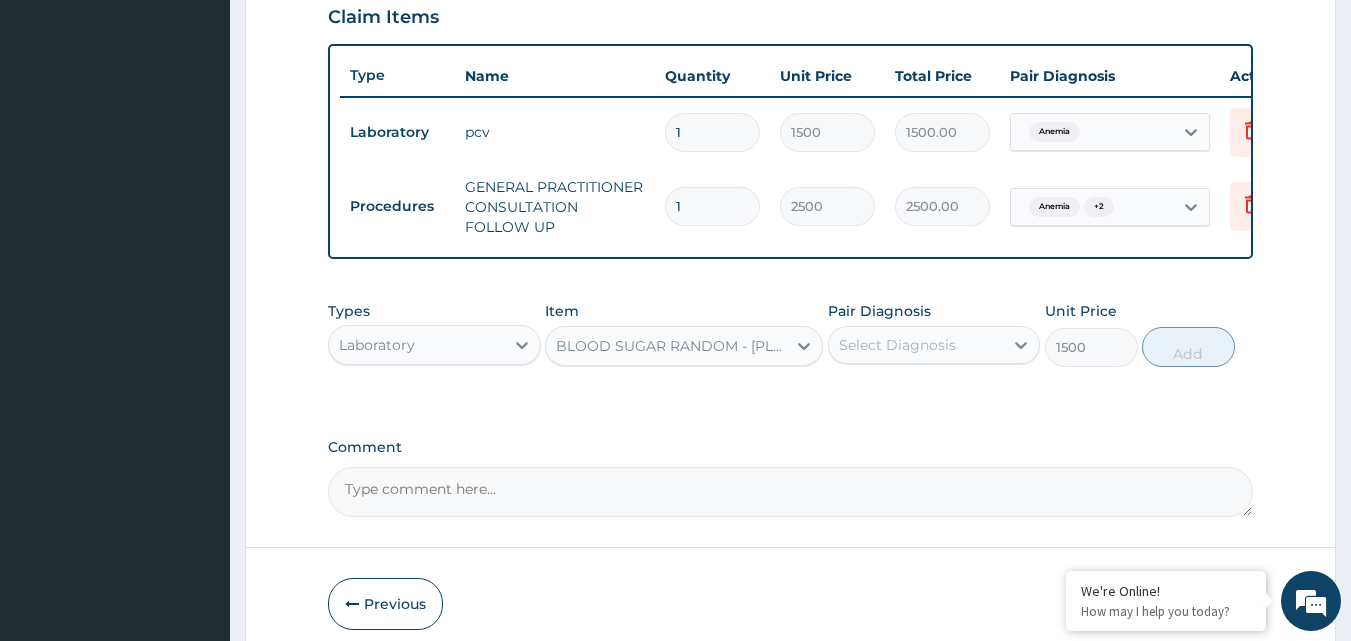 click on "Pair Diagnosis Select Diagnosis" at bounding box center [934, 334] 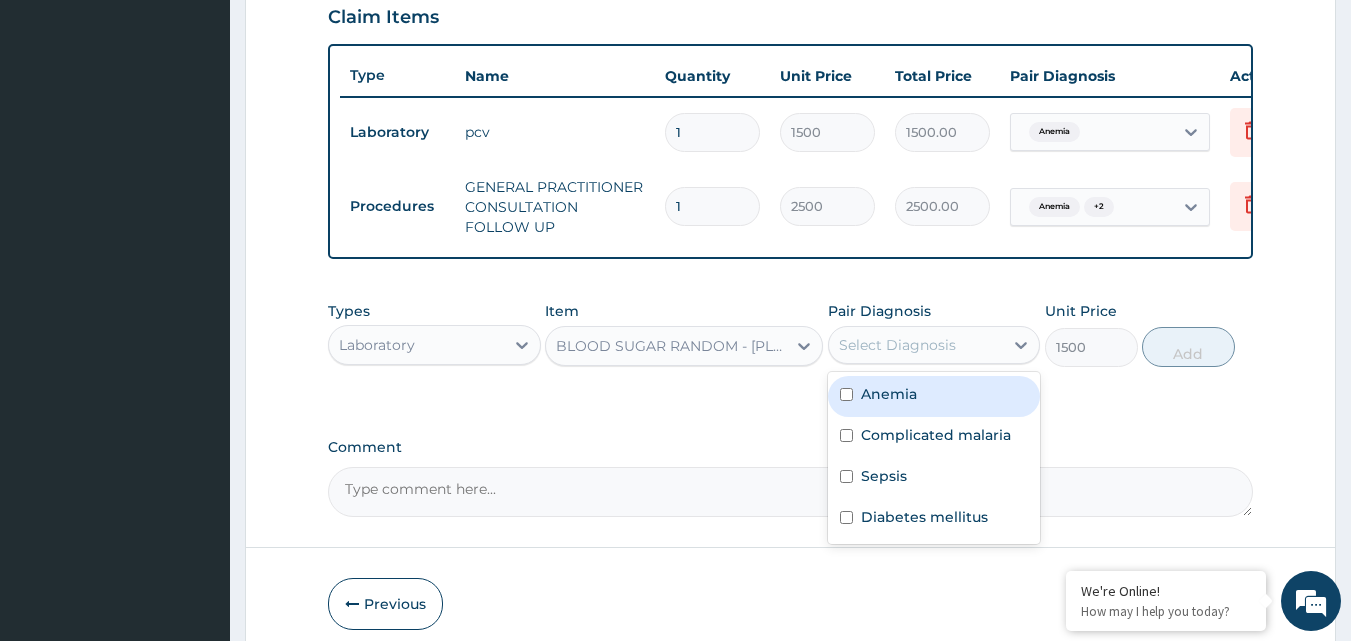 click on "Select Diagnosis" at bounding box center [897, 345] 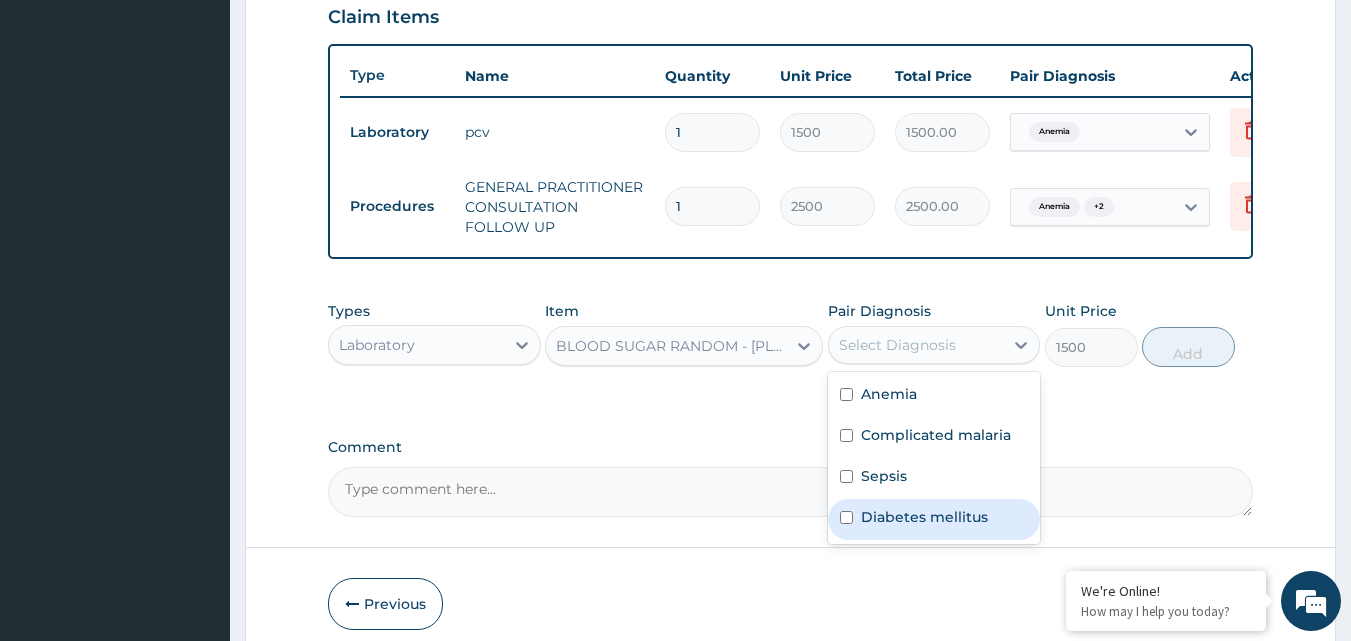 click on "Diabetes mellitus" at bounding box center [934, 519] 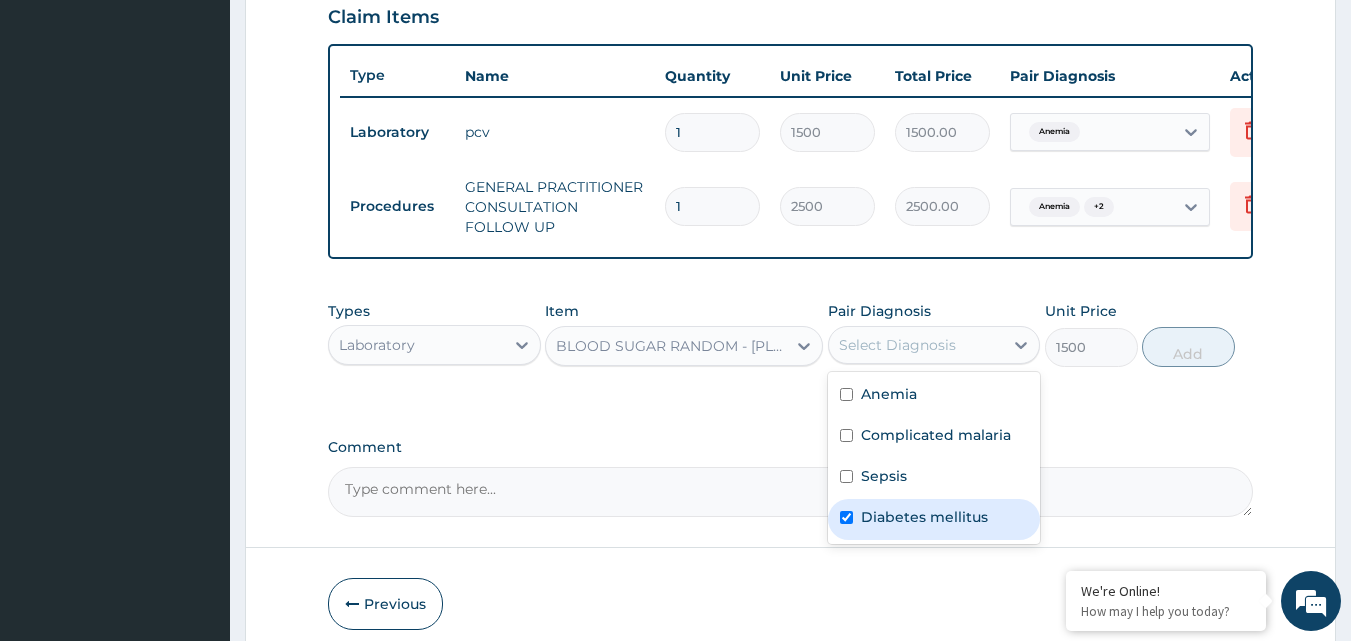 checkbox on "true" 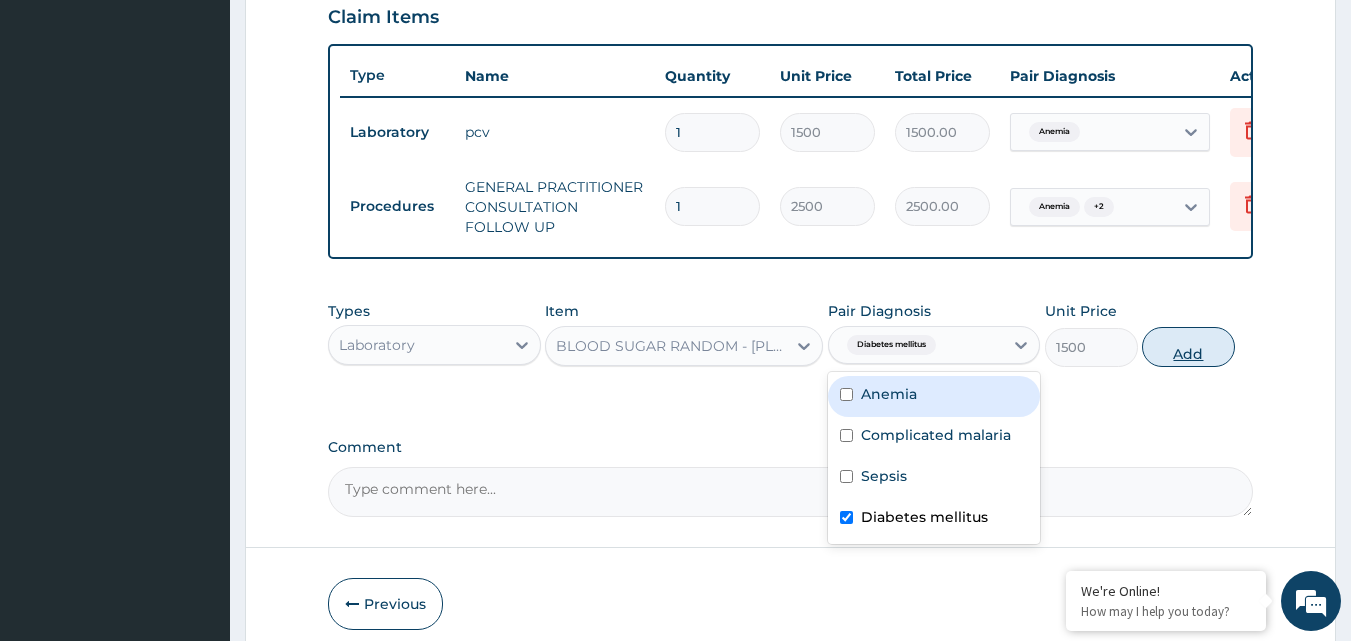 click on "Add" at bounding box center (1188, 347) 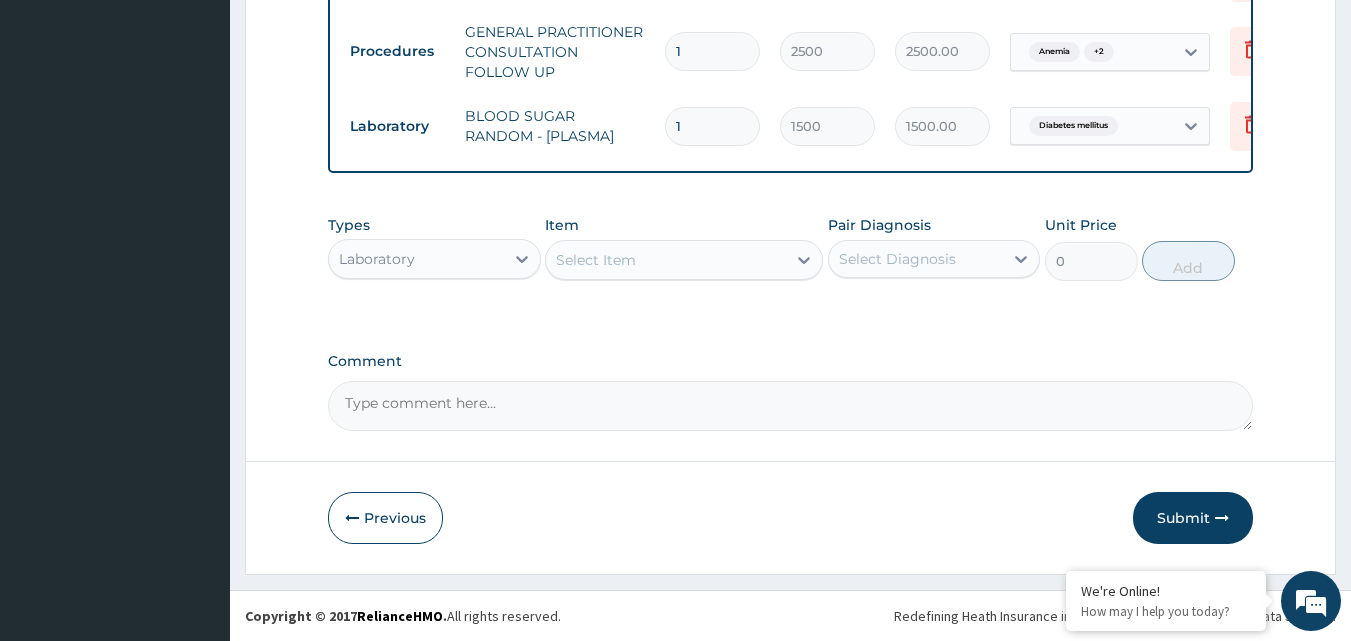 scroll, scrollTop: 870, scrollLeft: 0, axis: vertical 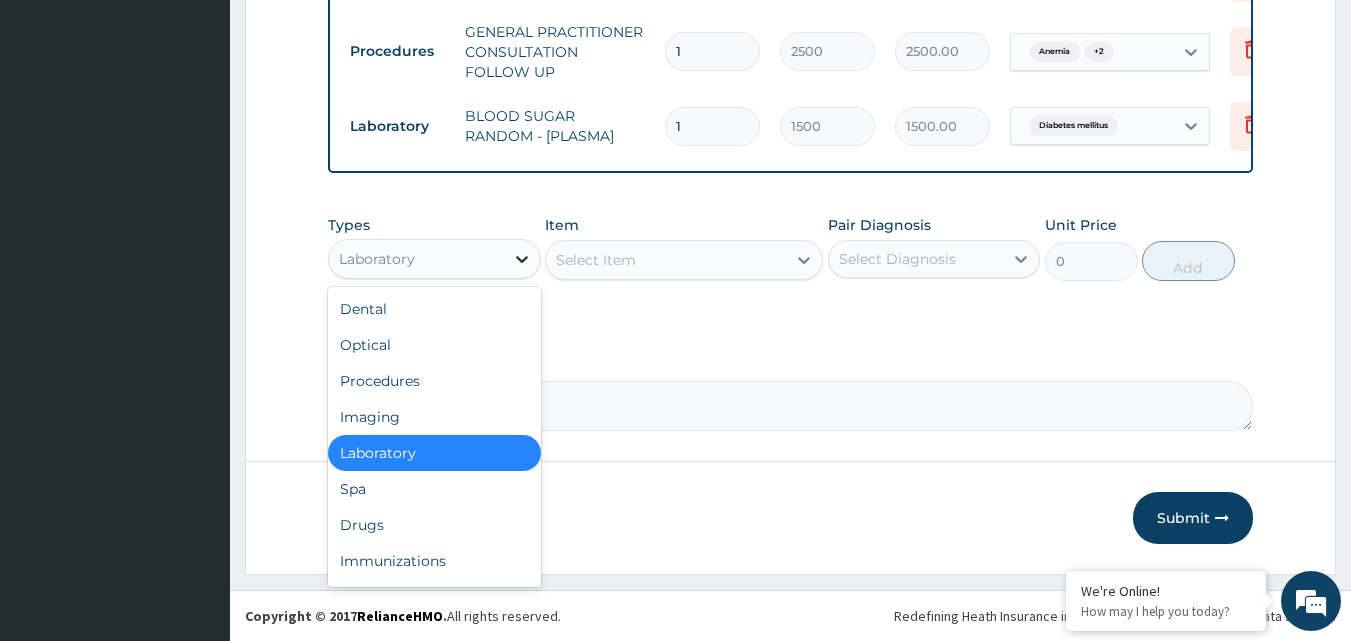 click 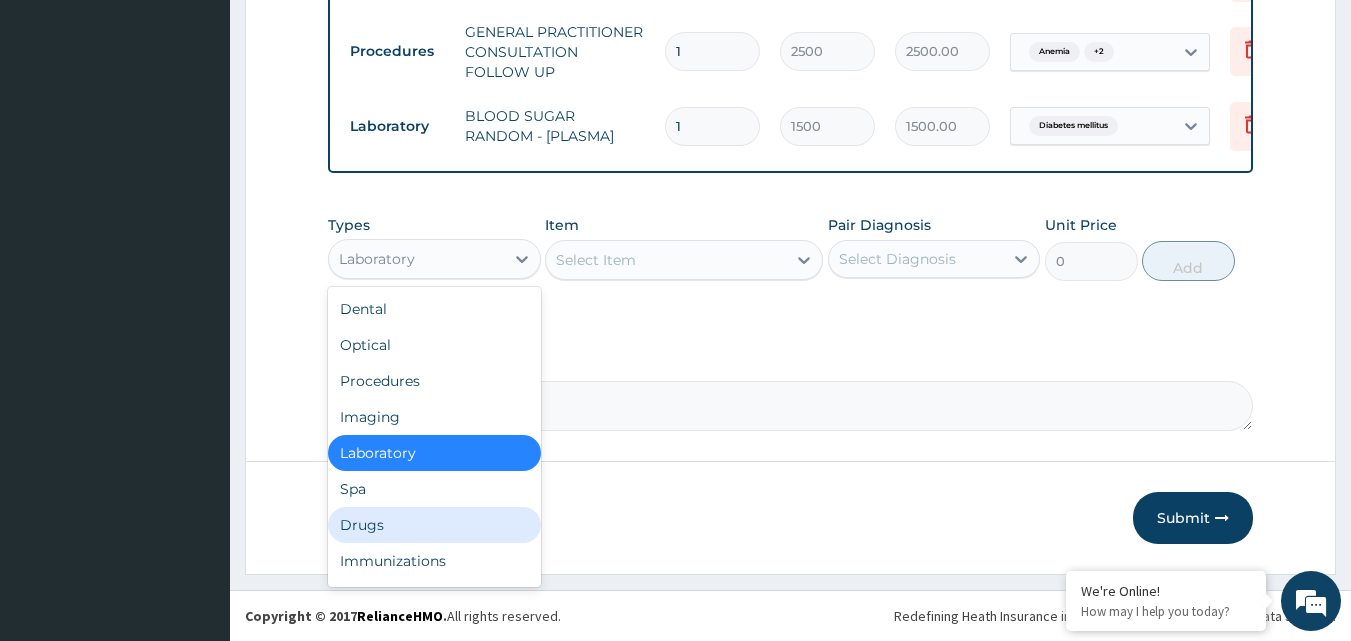 click on "Drugs" at bounding box center (434, 525) 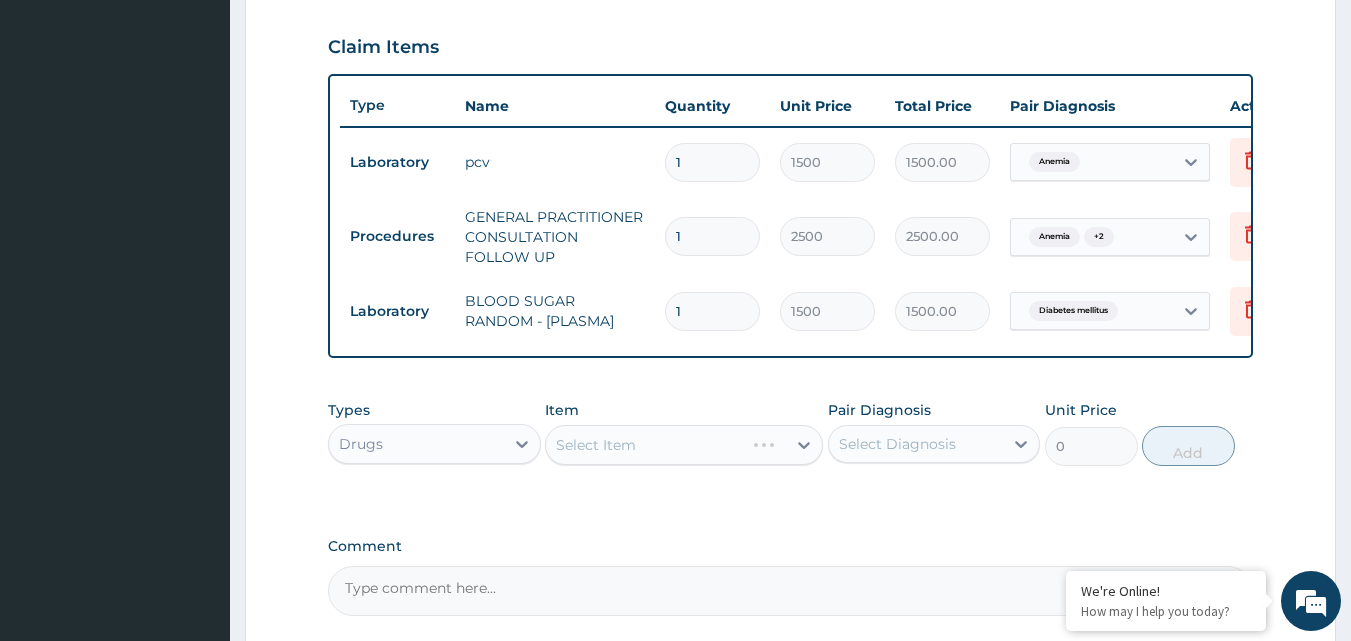 scroll, scrollTop: 870, scrollLeft: 0, axis: vertical 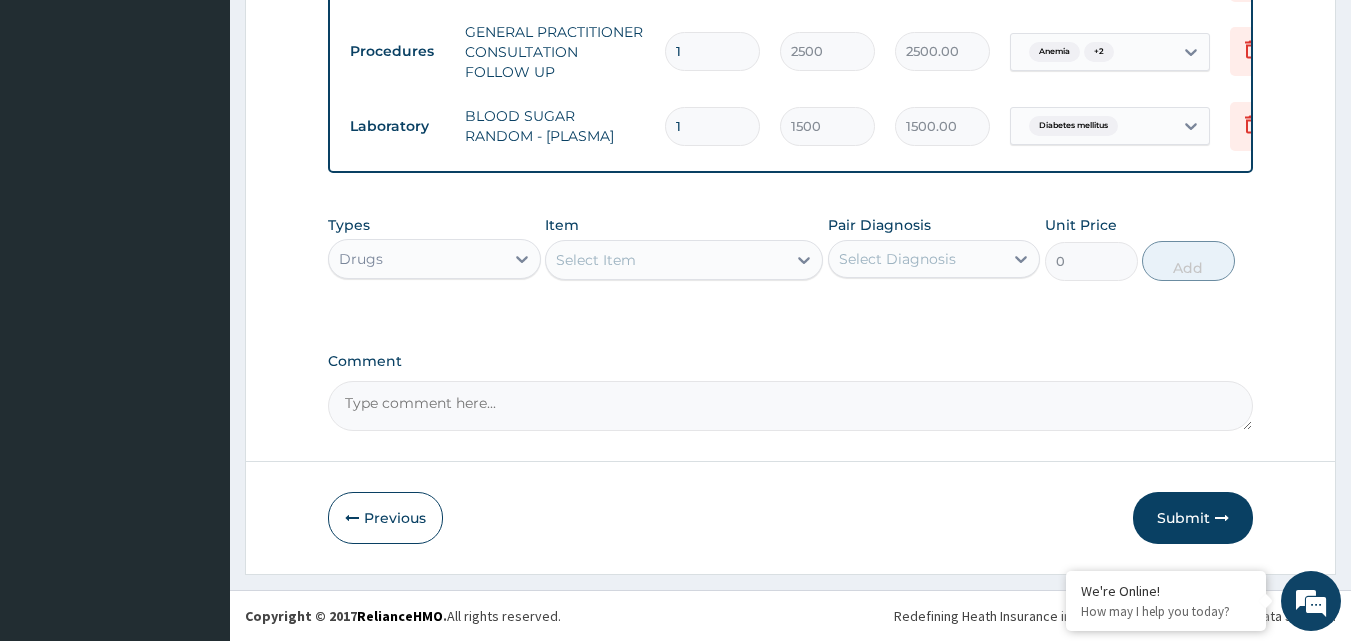 click on "Select Item" at bounding box center [666, 260] 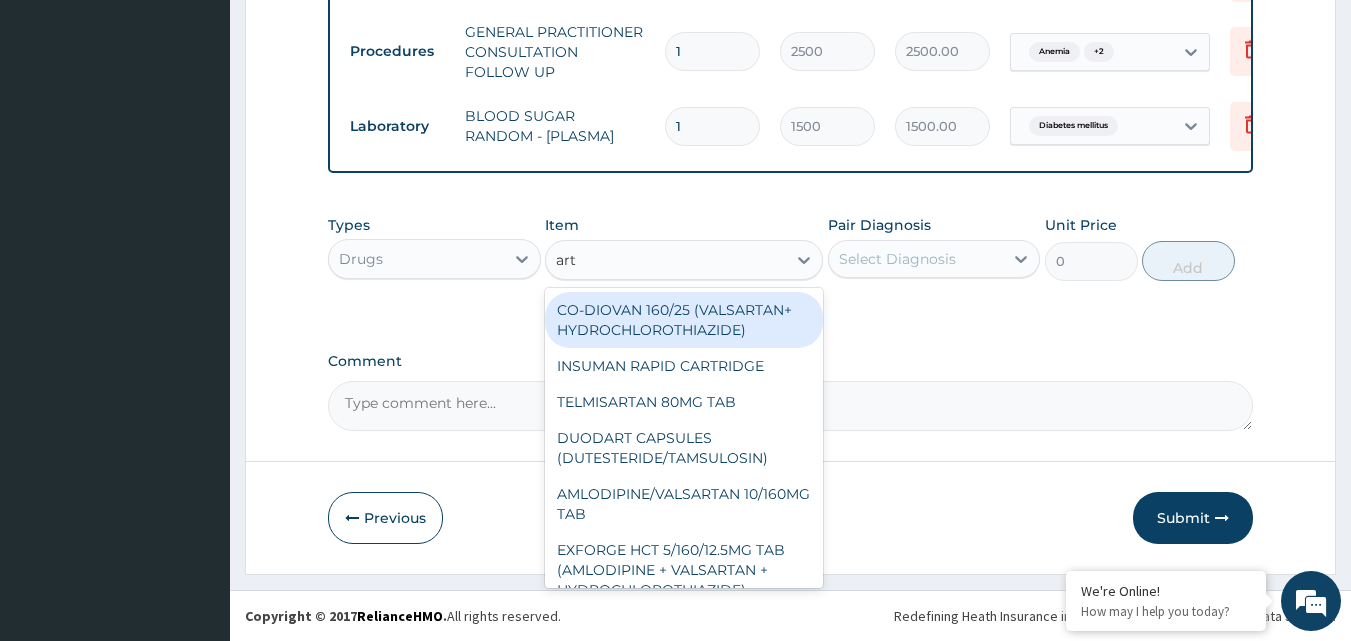 type on "arte" 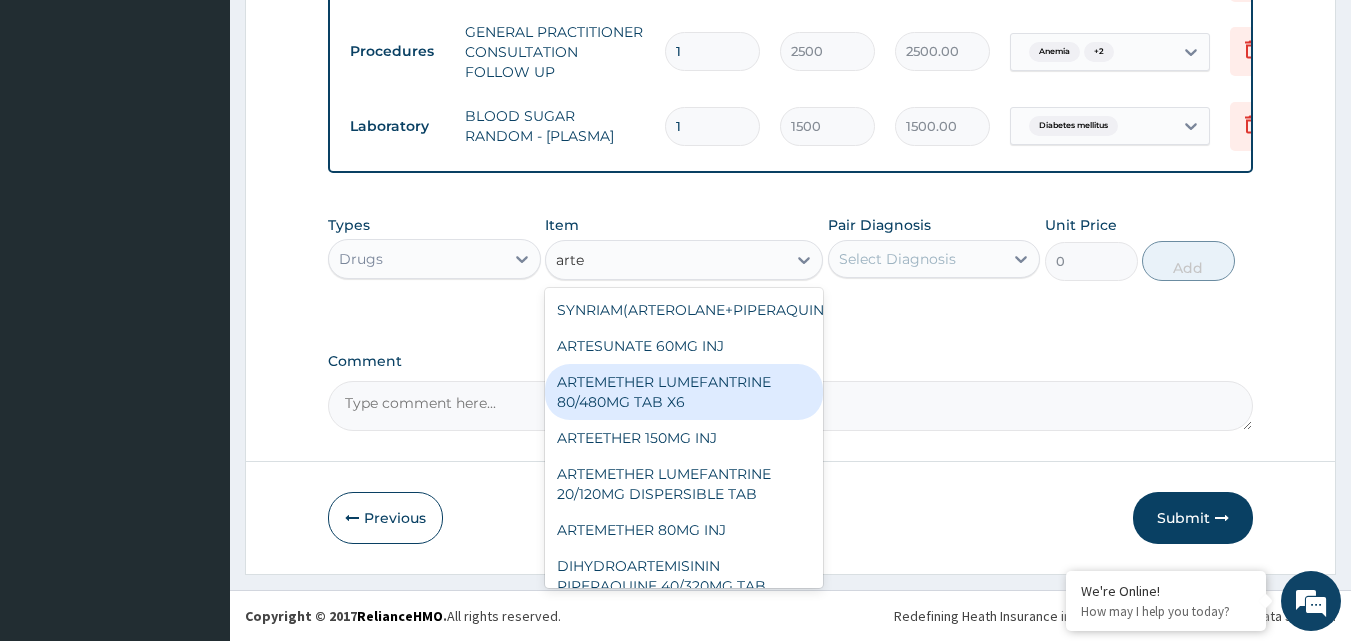 click on "ARTEMETHER LUMEFANTRINE 80/480MG TAB X6" at bounding box center (684, 392) 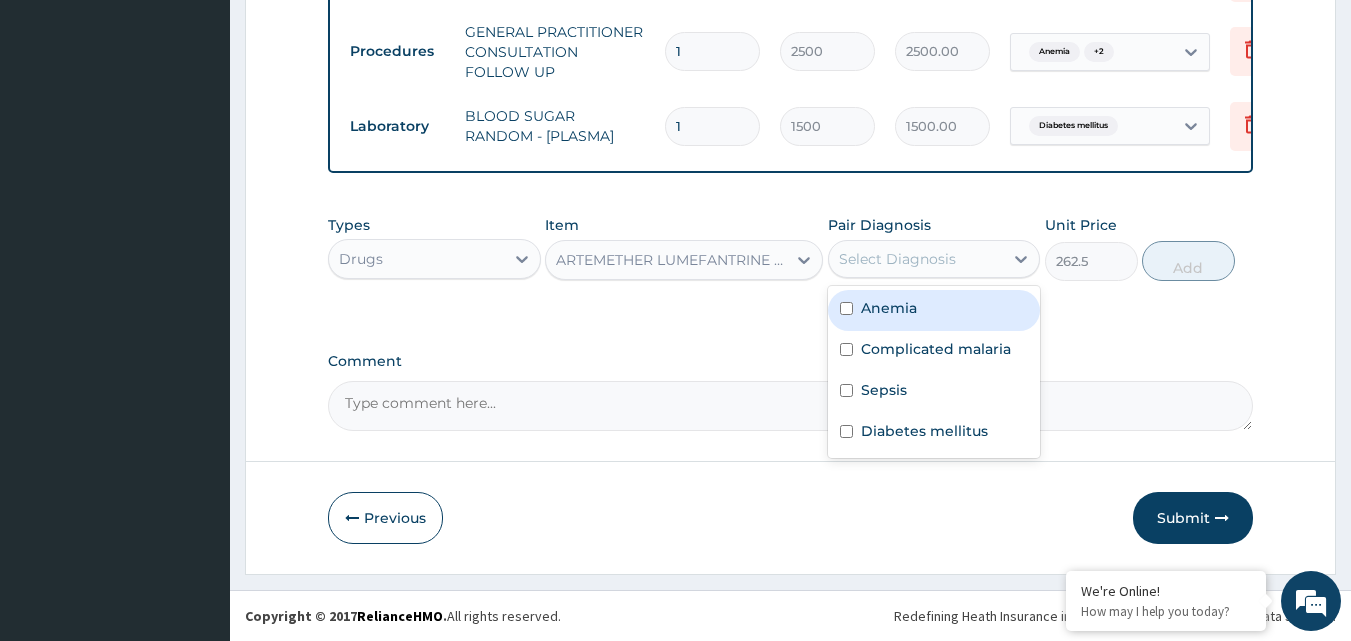 click on "Select Diagnosis" at bounding box center [897, 259] 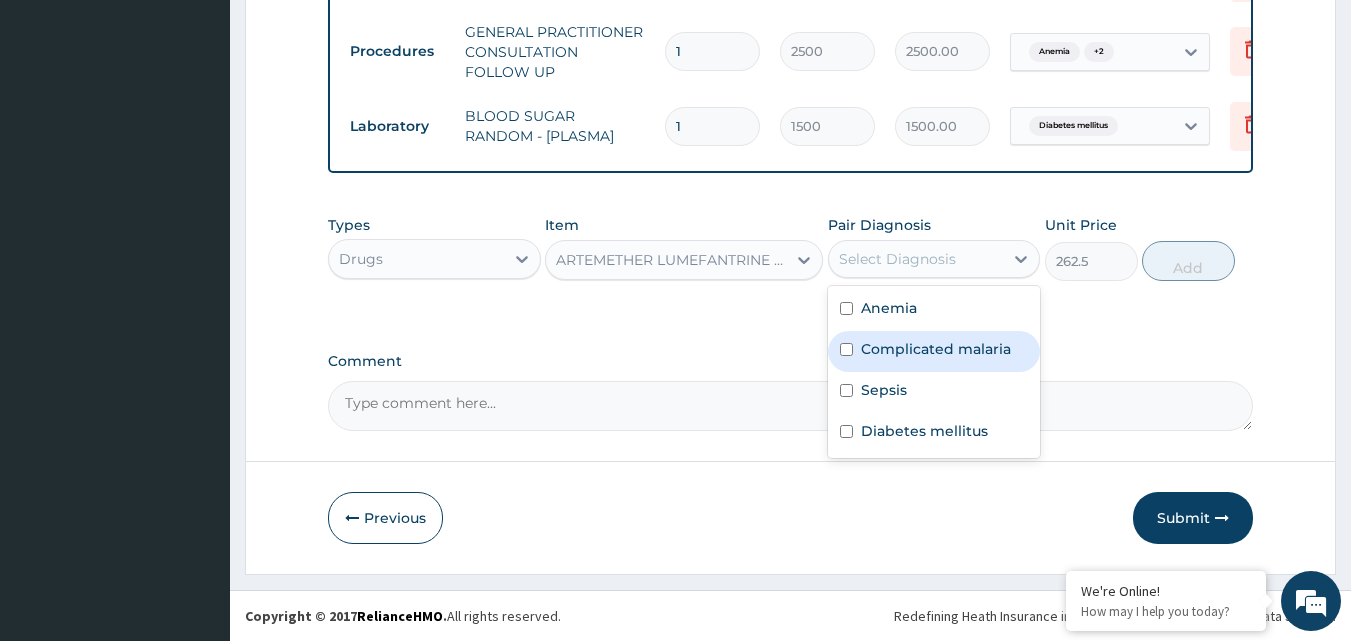 click at bounding box center [846, 349] 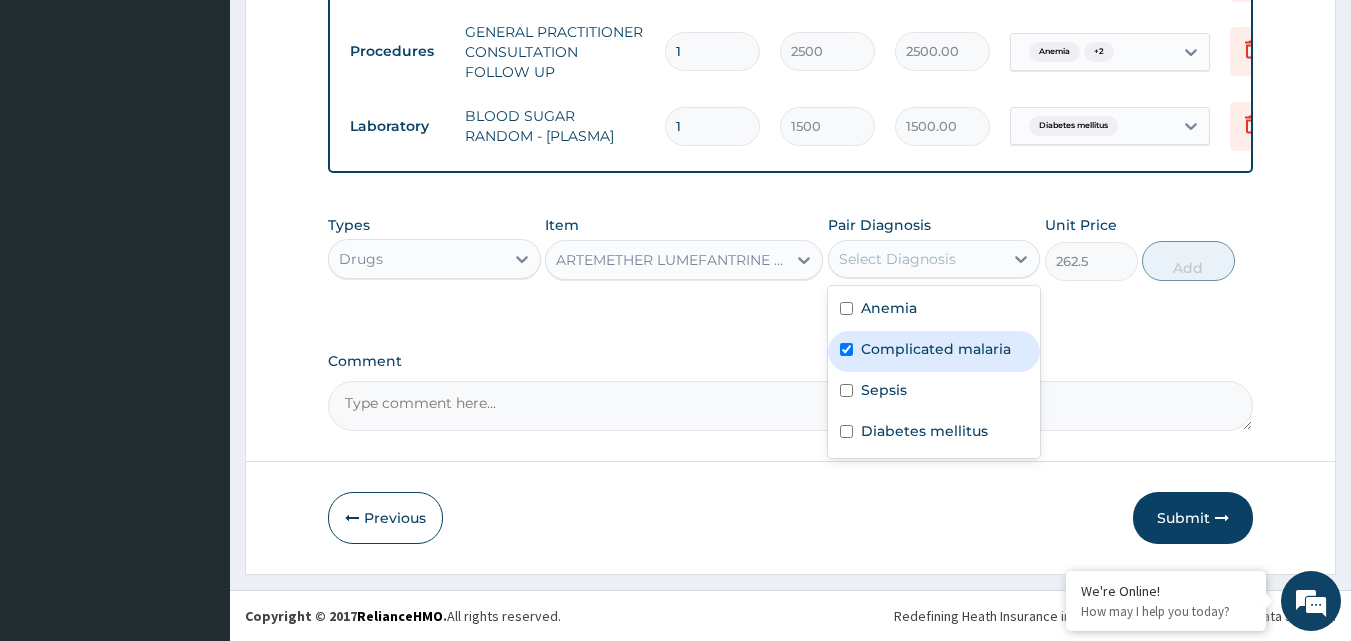 checkbox on "true" 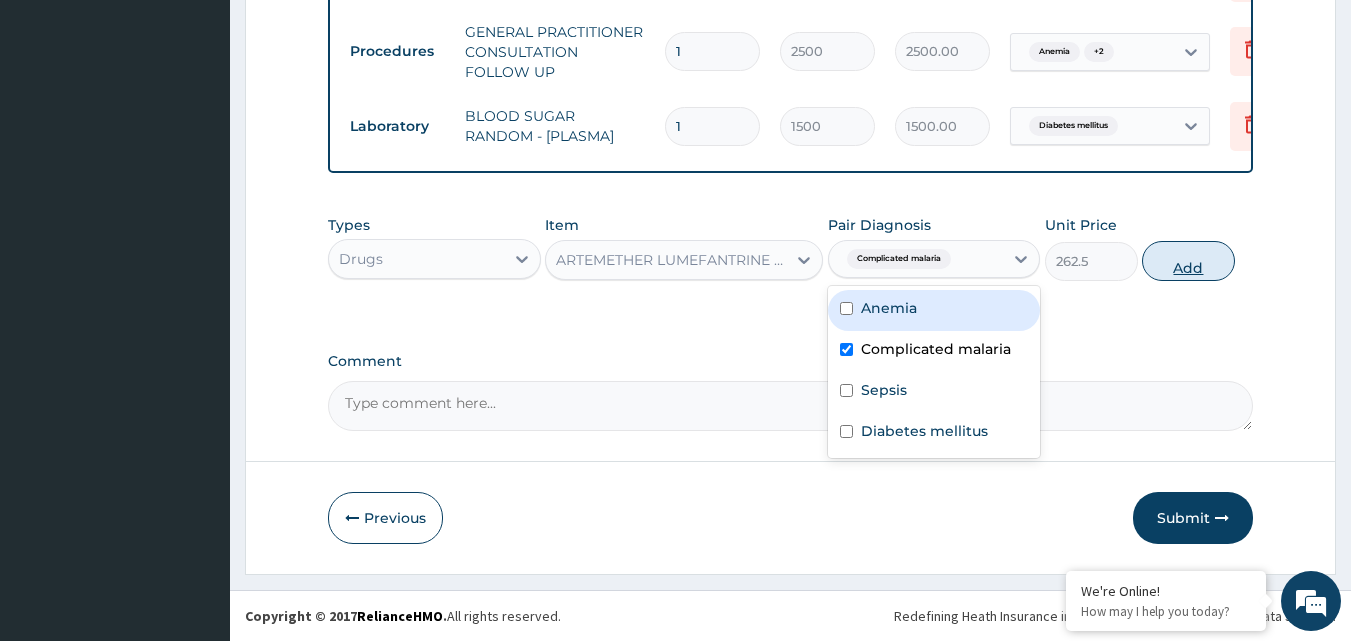 click on "Add" at bounding box center (1188, 261) 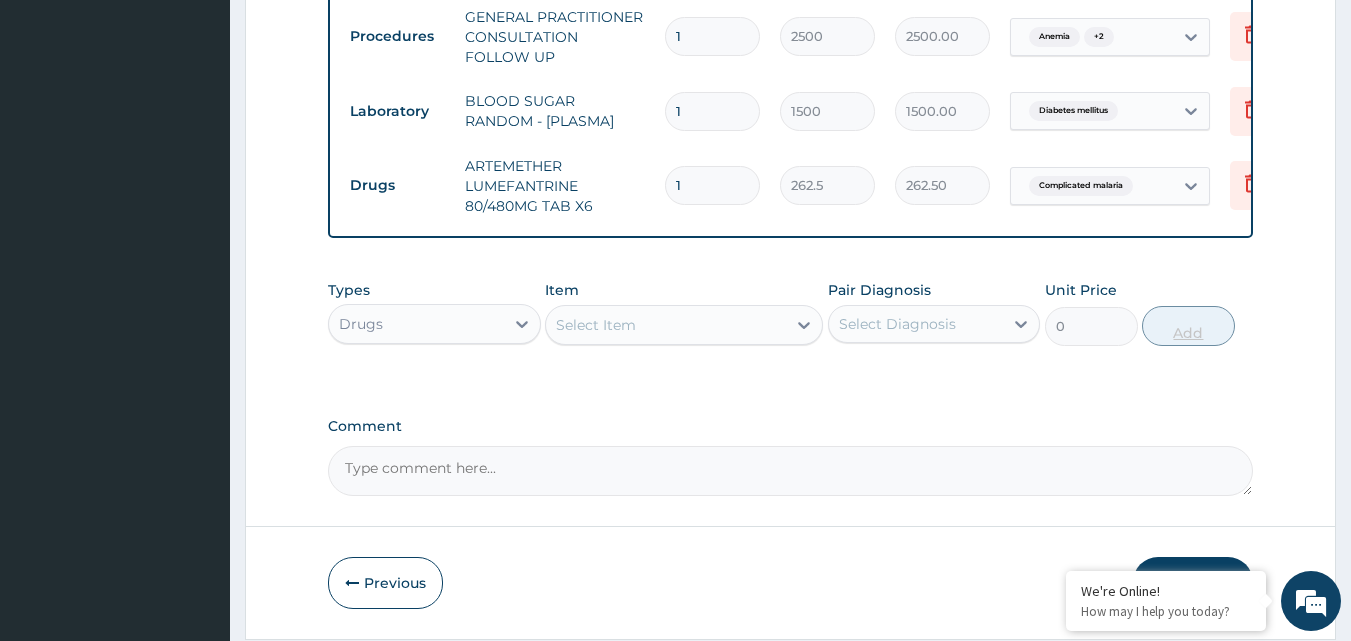 type 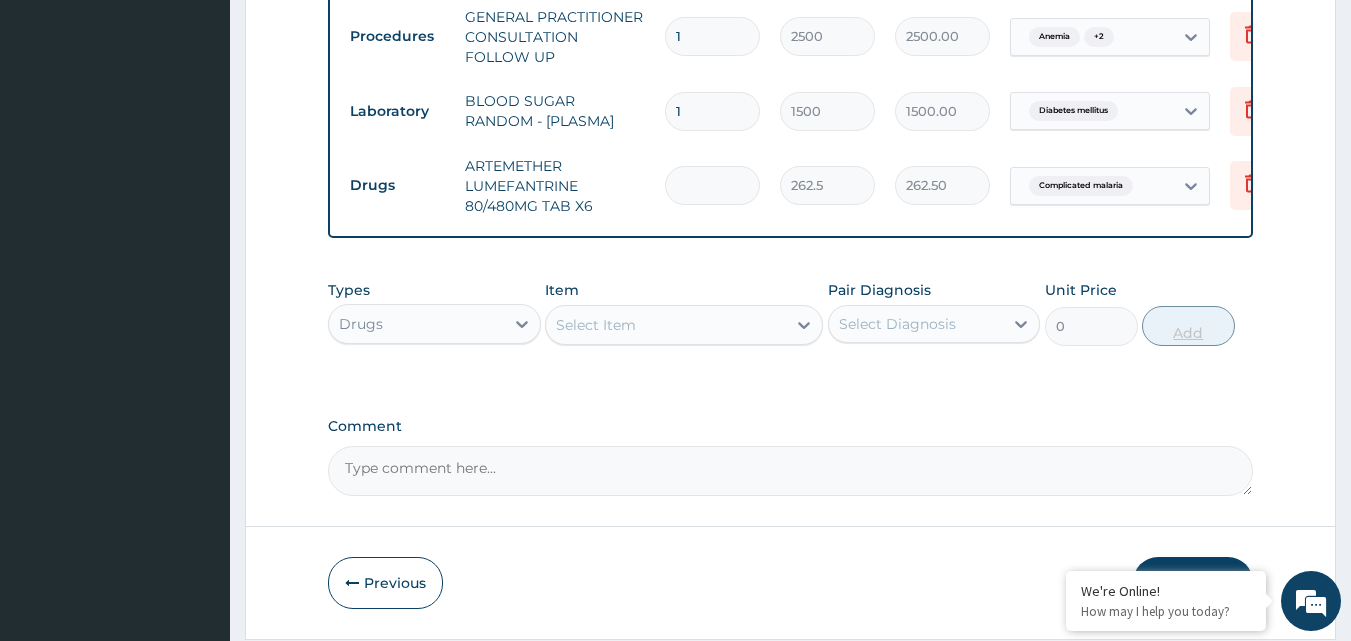 type on "0.00" 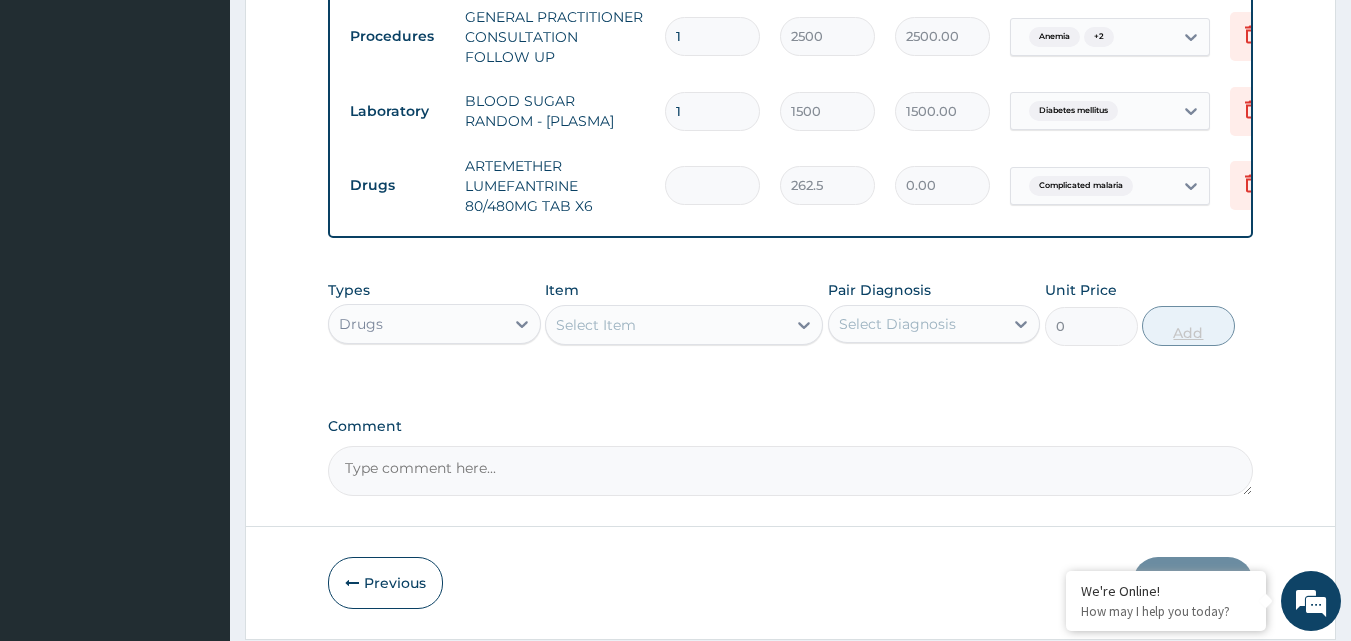 type on "6" 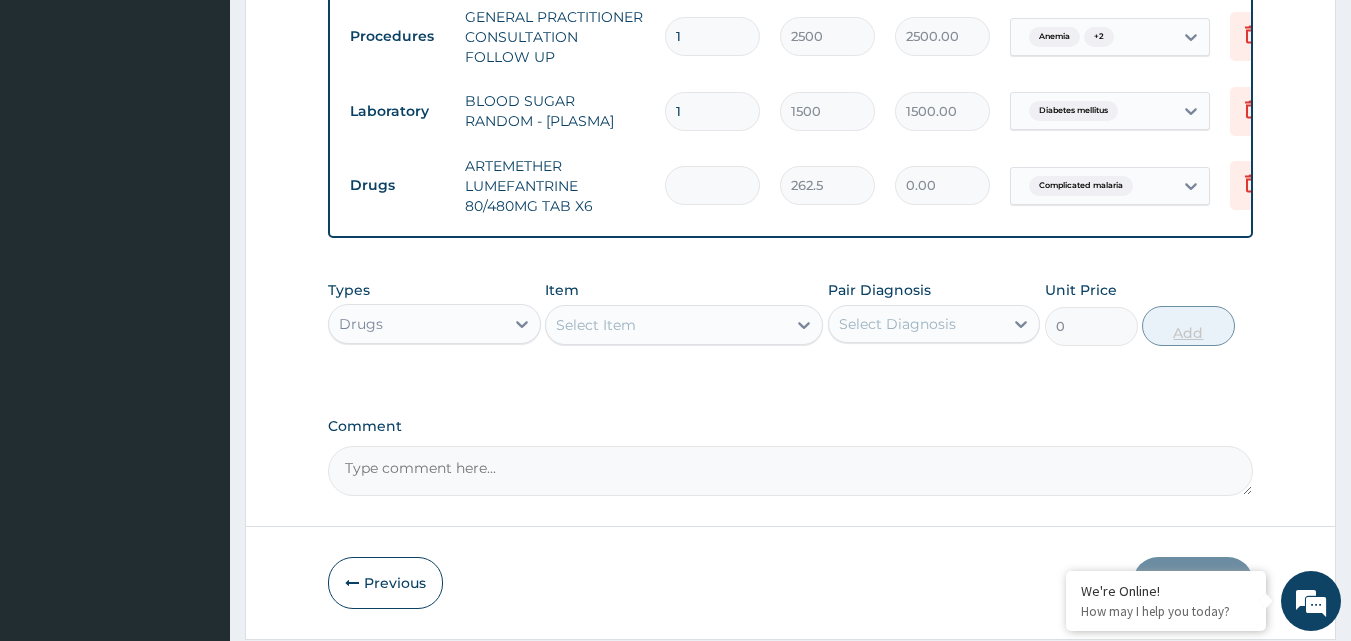 type on "1575.00" 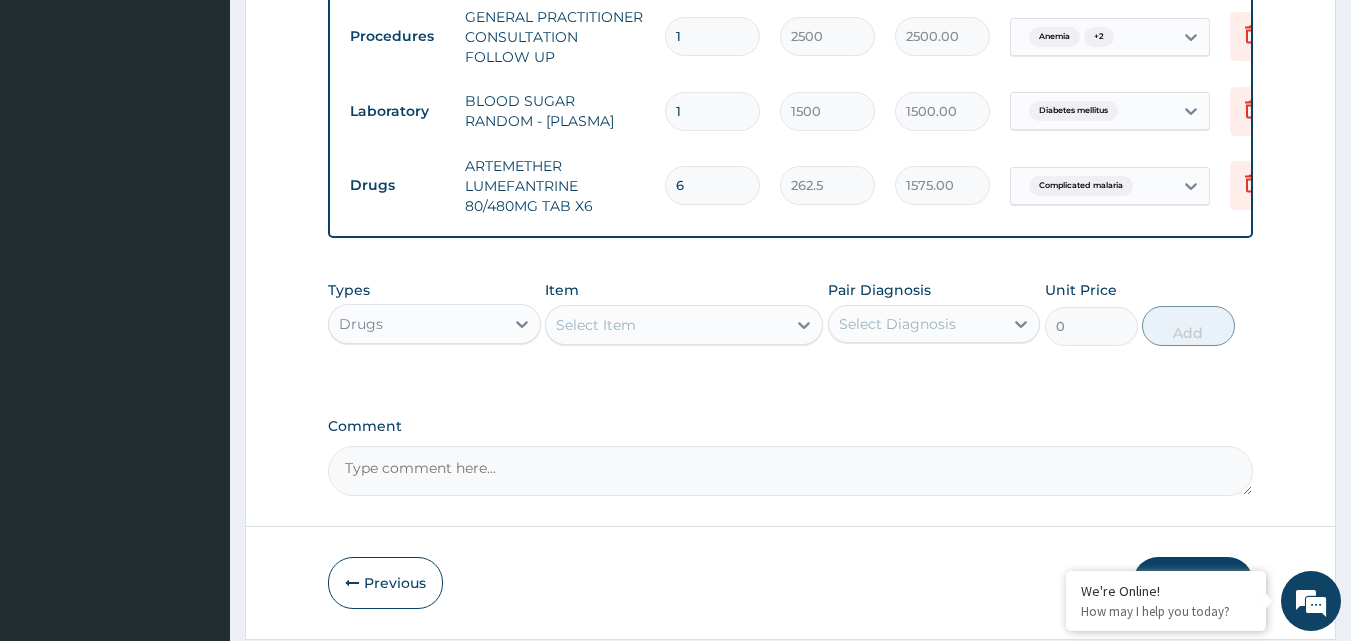 type on "6" 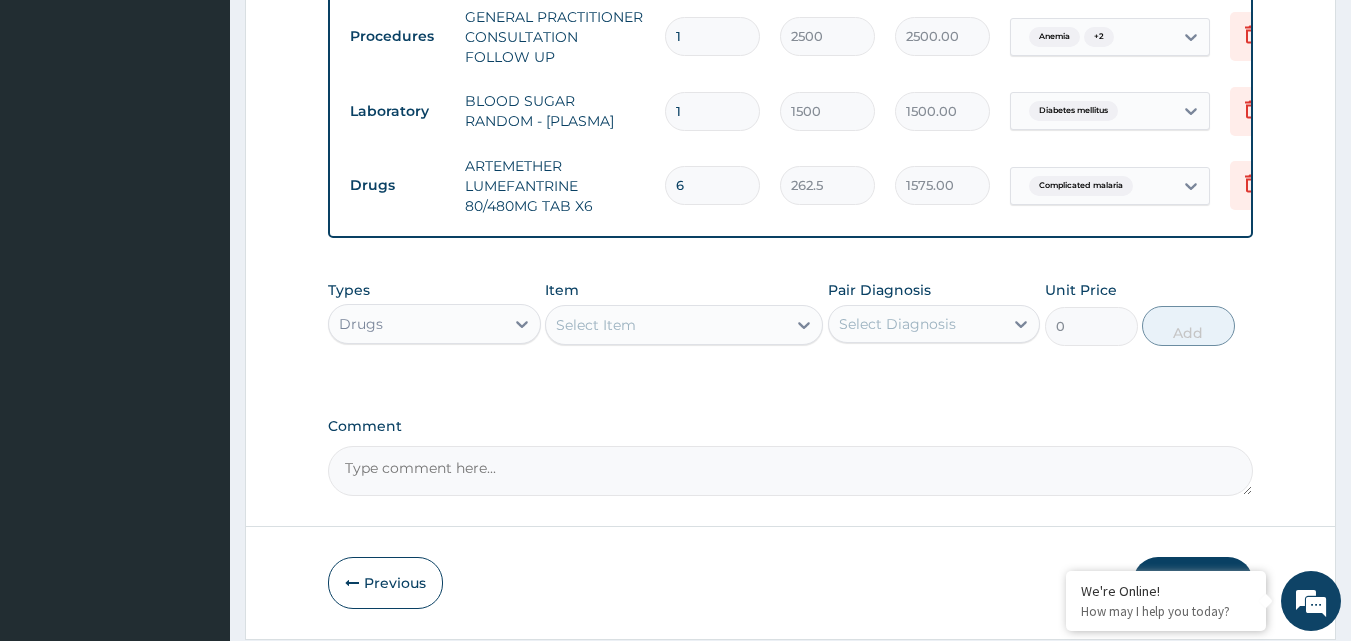 click on "Select Item" at bounding box center (596, 325) 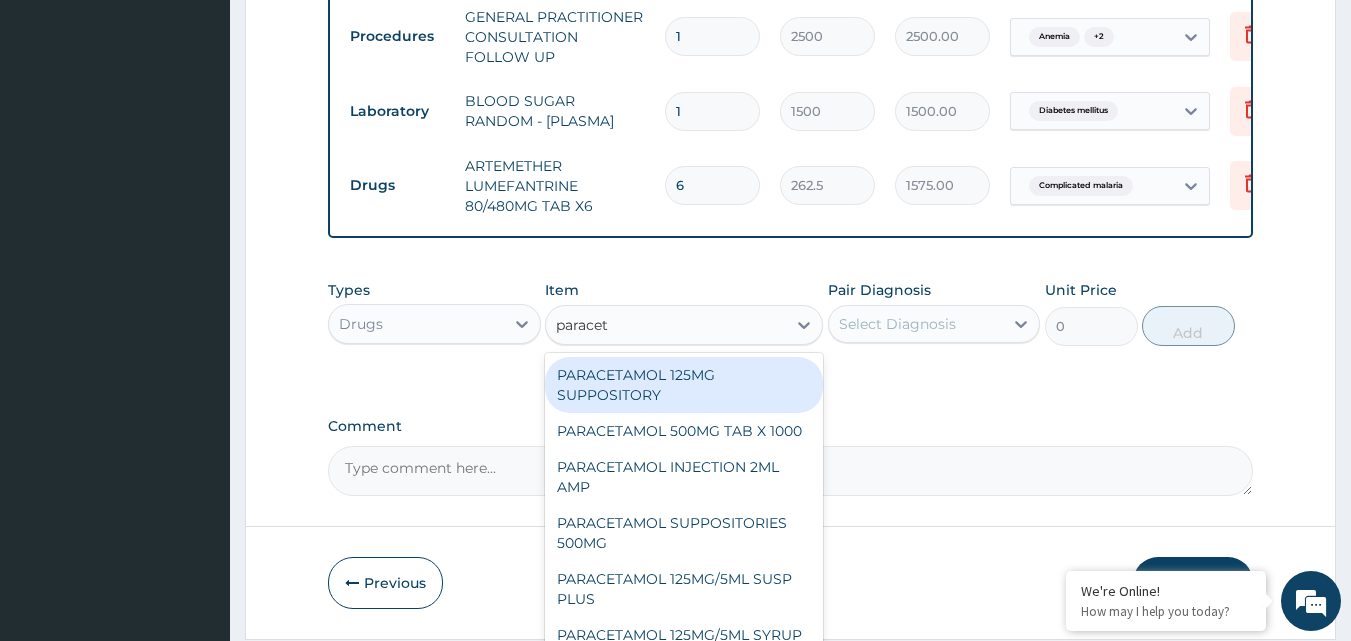 type on "paraceta" 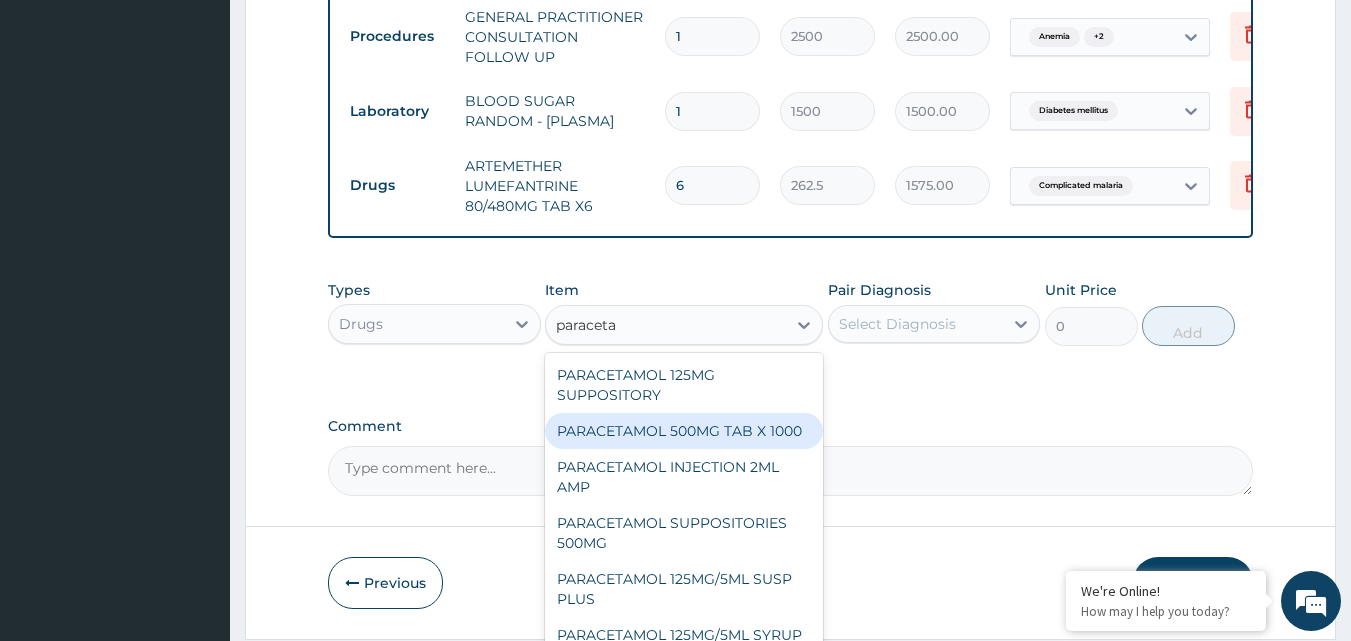 click on "PARACETAMOL 500MG TAB X 1000" at bounding box center (684, 431) 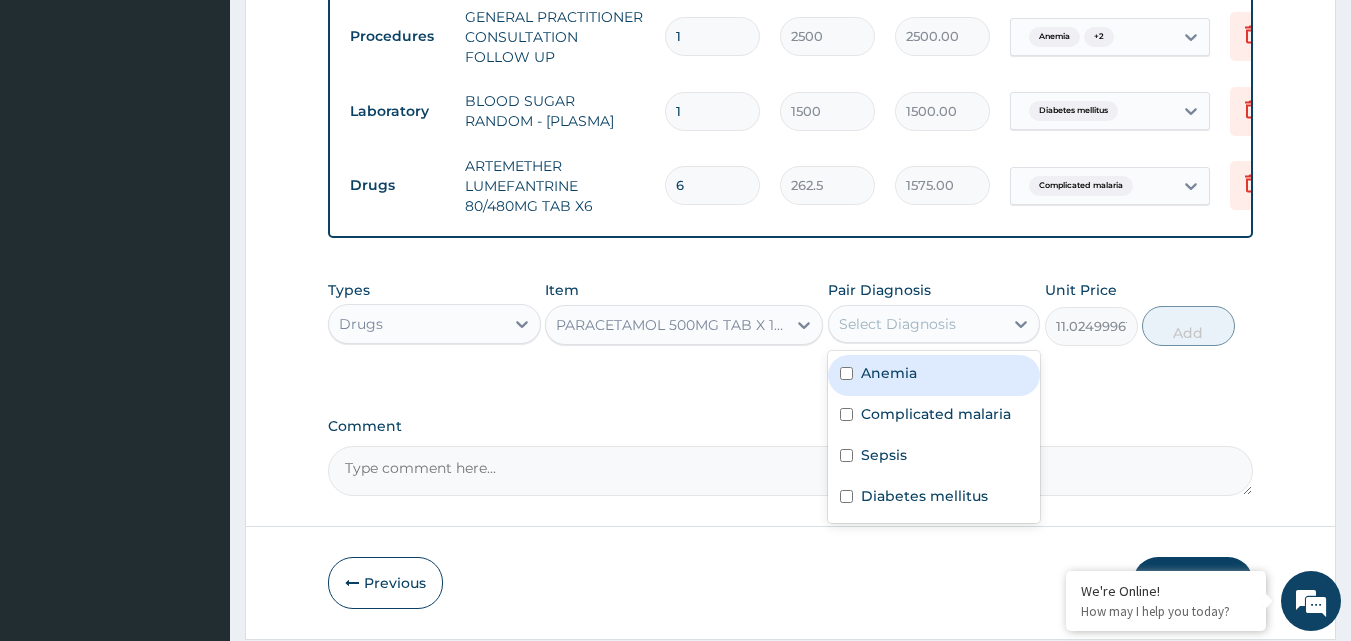 click on "Select Diagnosis" at bounding box center [897, 324] 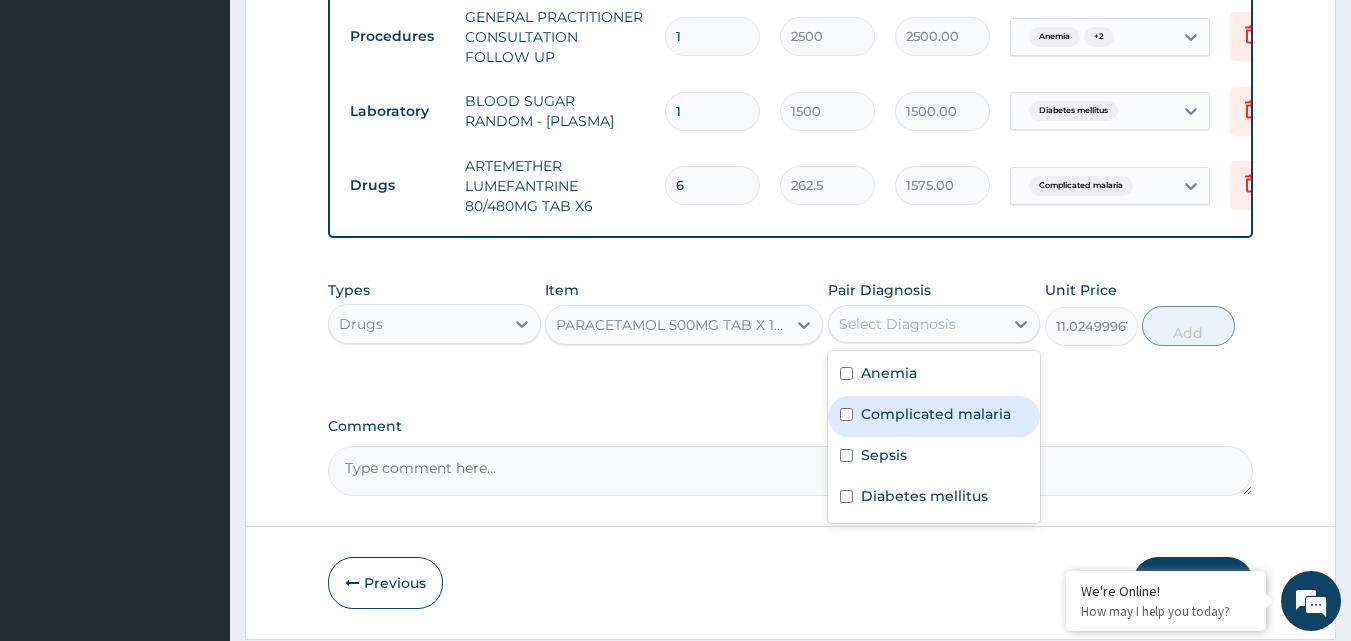 click on "Complicated malaria" at bounding box center (934, 416) 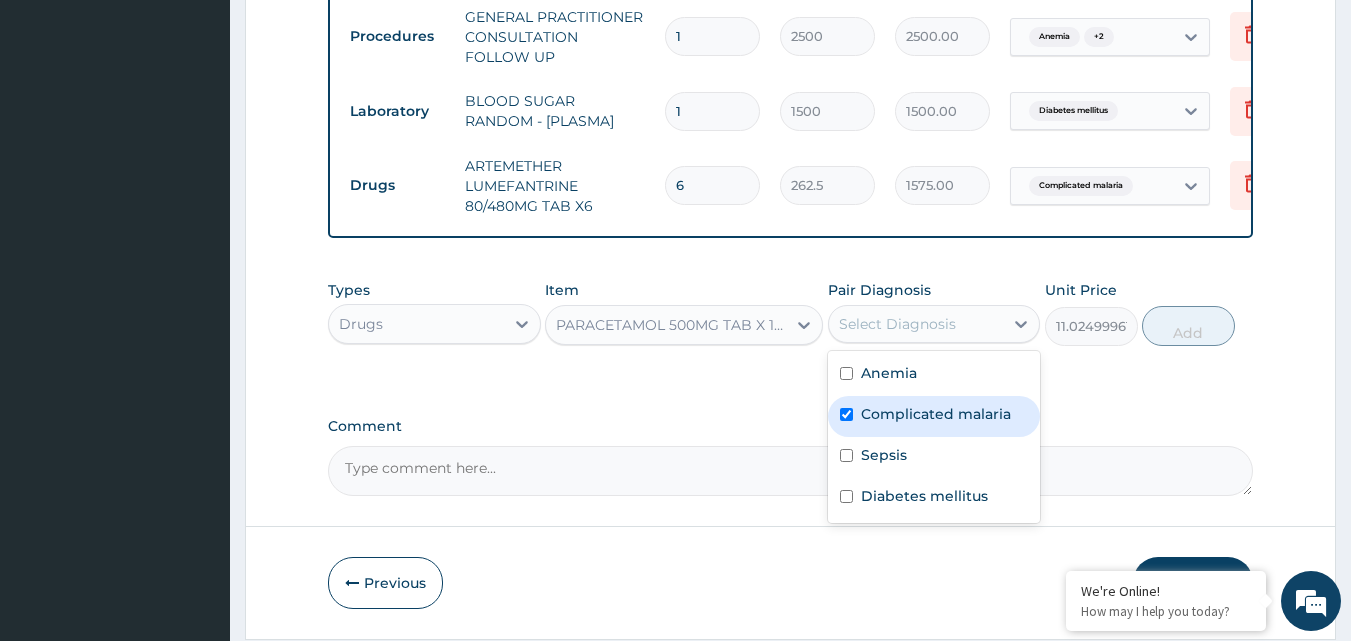 checkbox on "true" 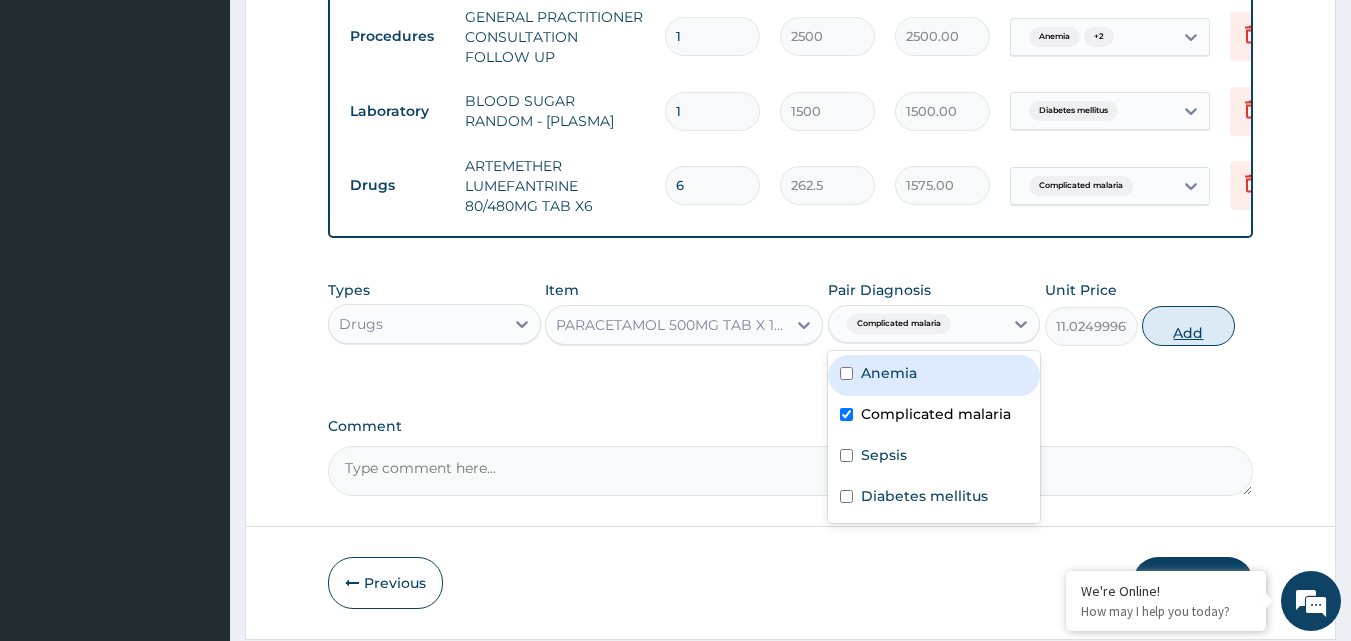 click on "Add" at bounding box center [1188, 326] 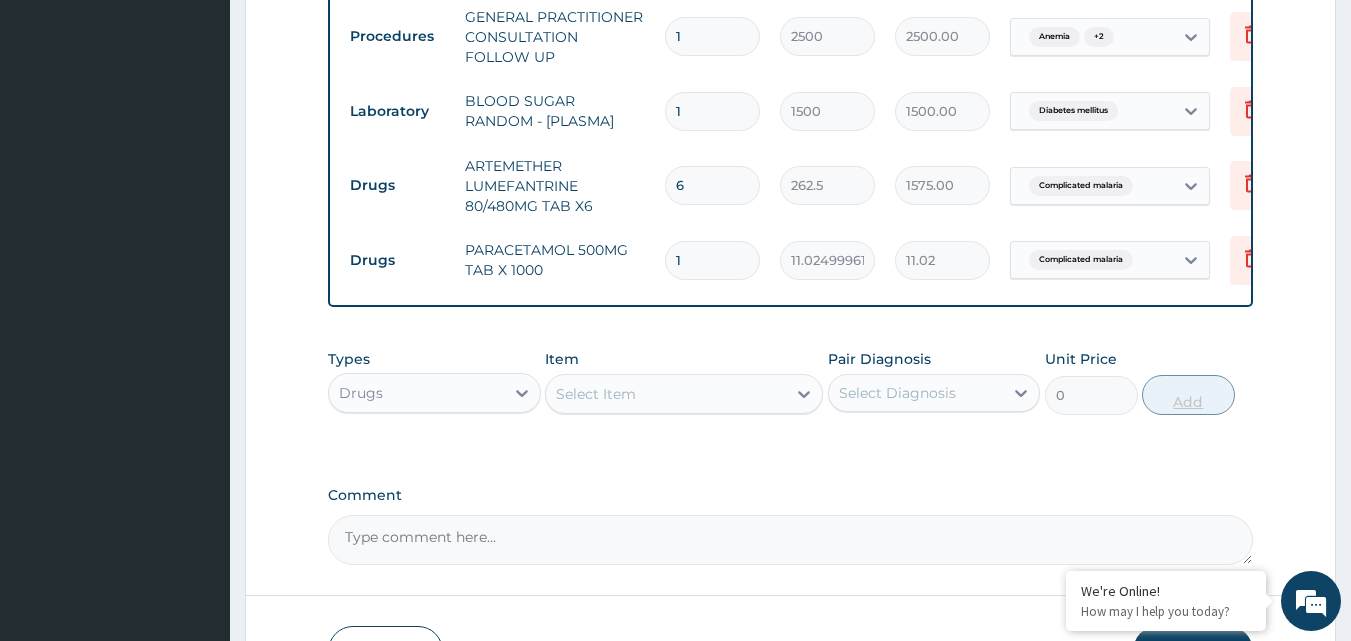 type on "18" 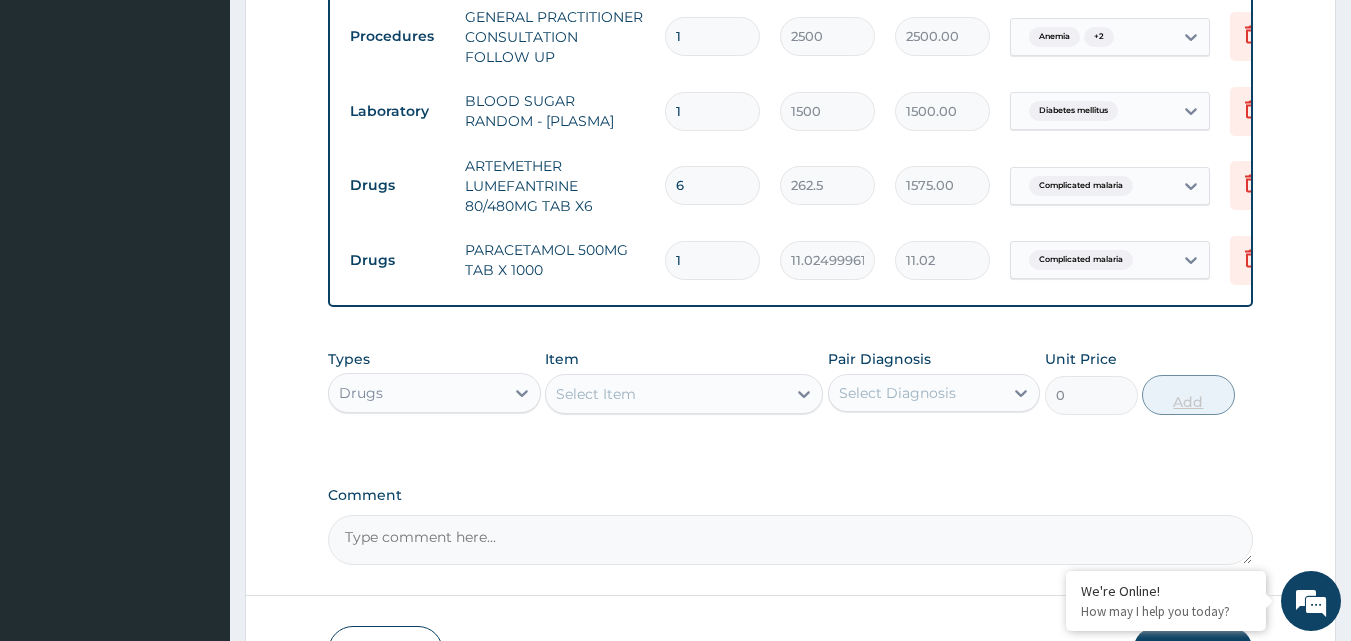 type on "198.45" 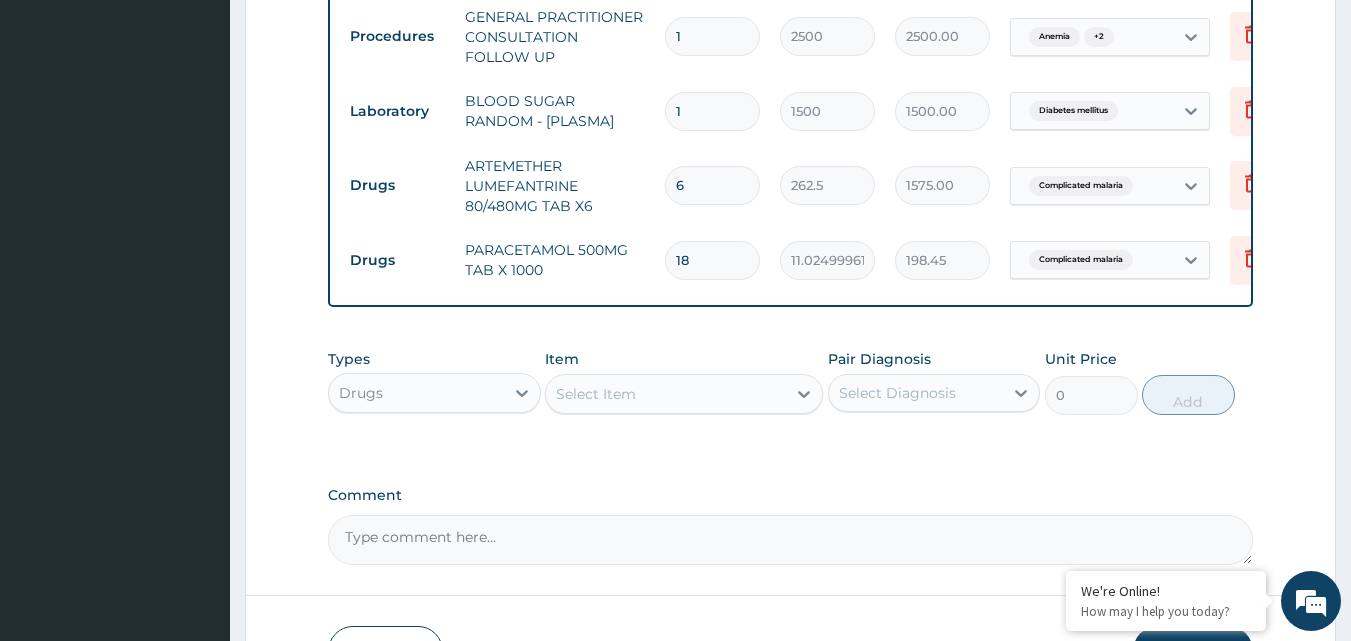 type on "18" 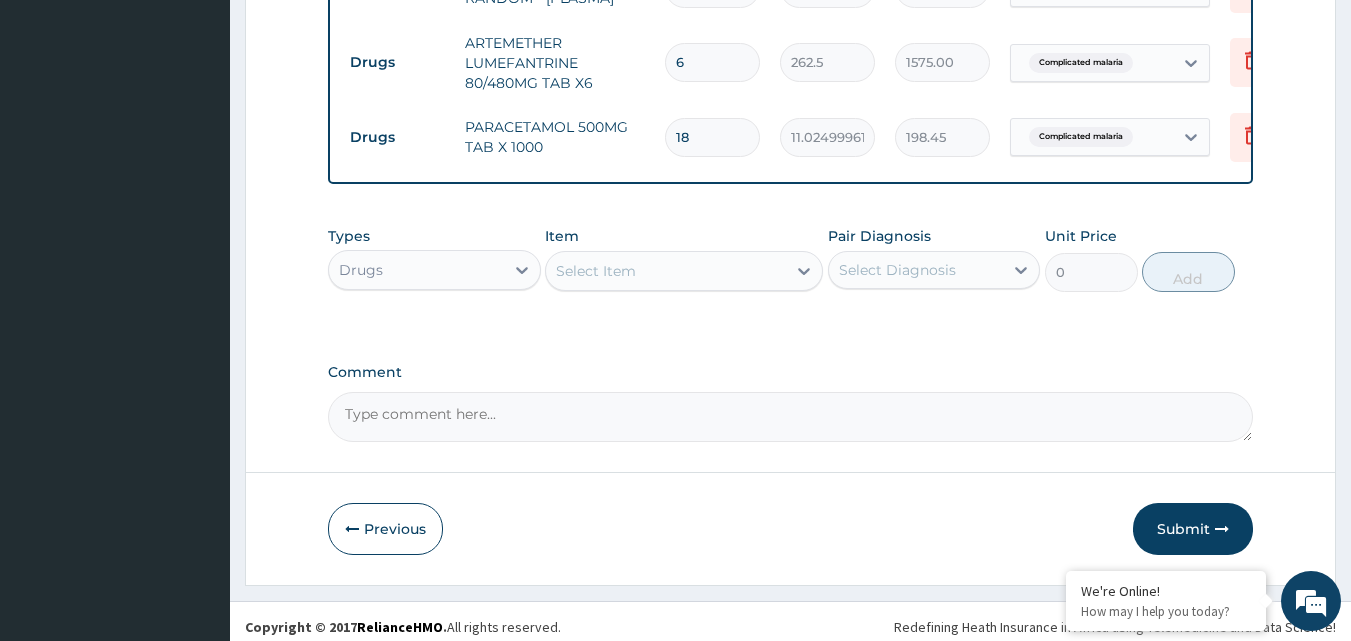 scroll, scrollTop: 1019, scrollLeft: 0, axis: vertical 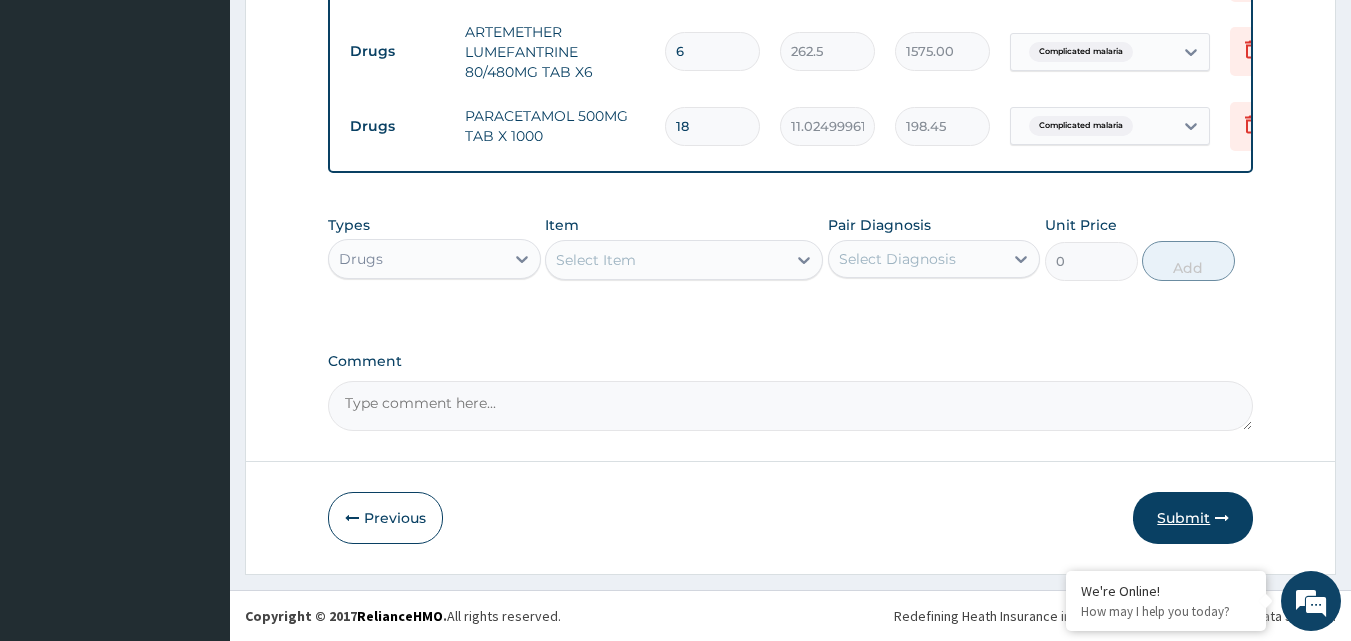 click on "Submit" at bounding box center (1193, 518) 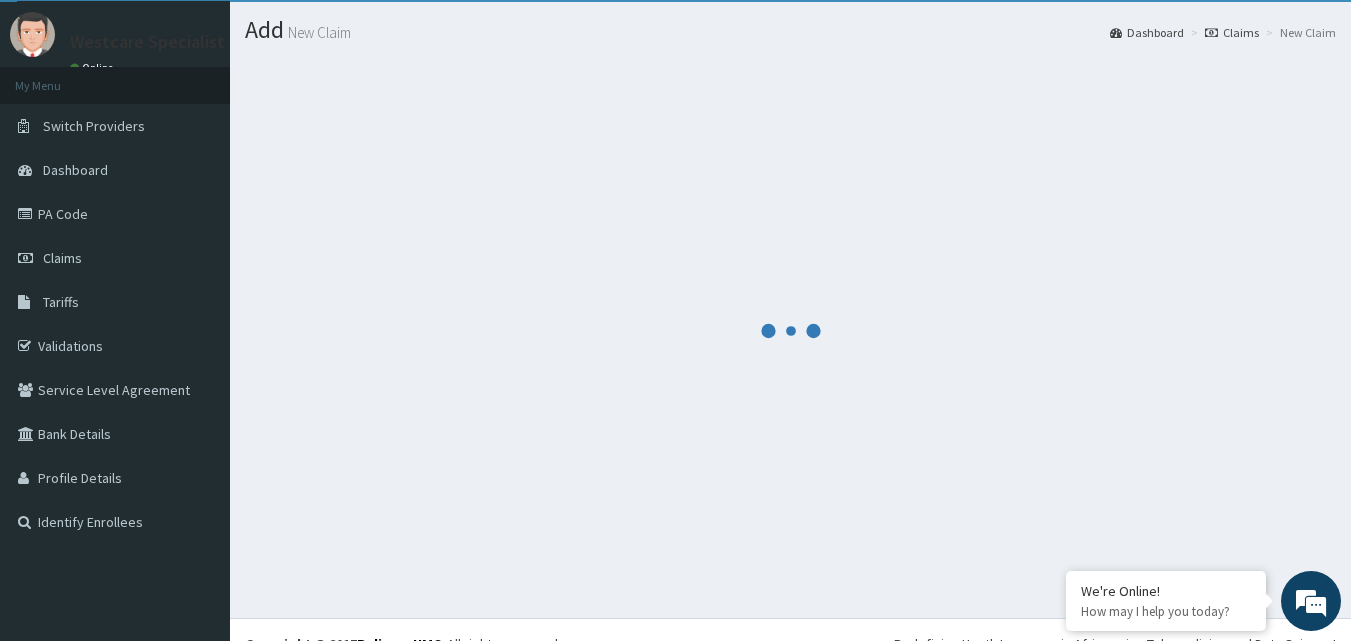 scroll, scrollTop: 0, scrollLeft: 0, axis: both 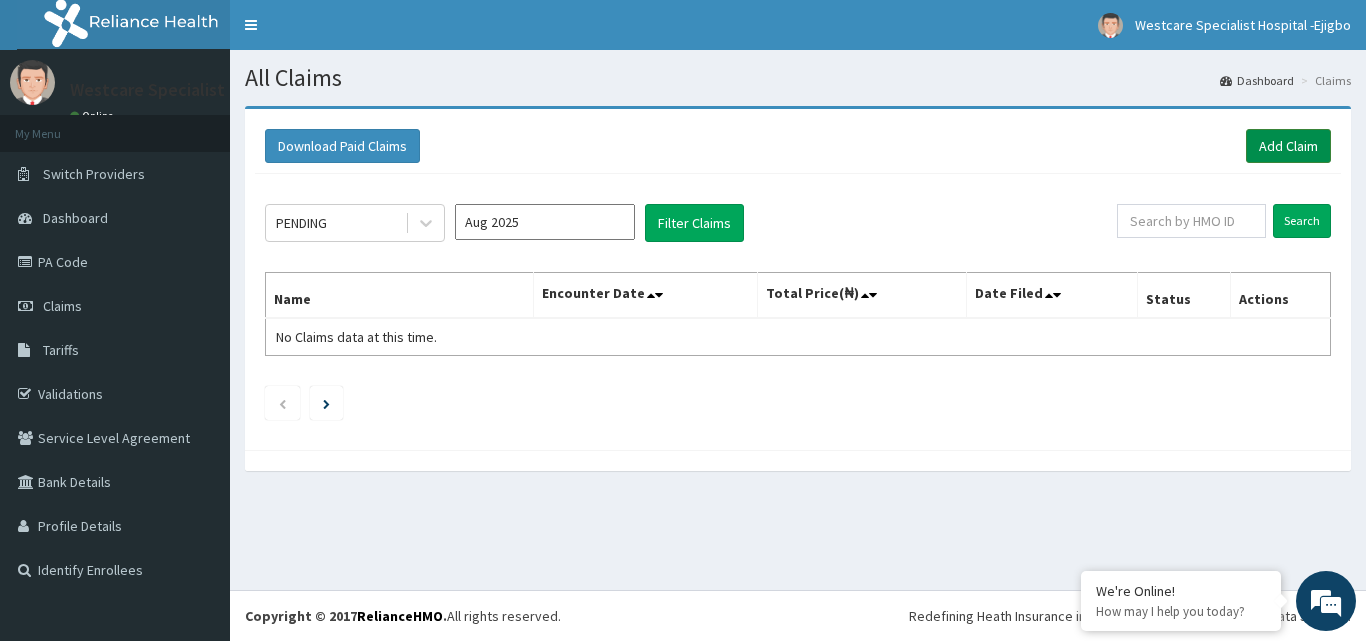 click on "Add Claim" at bounding box center [1288, 146] 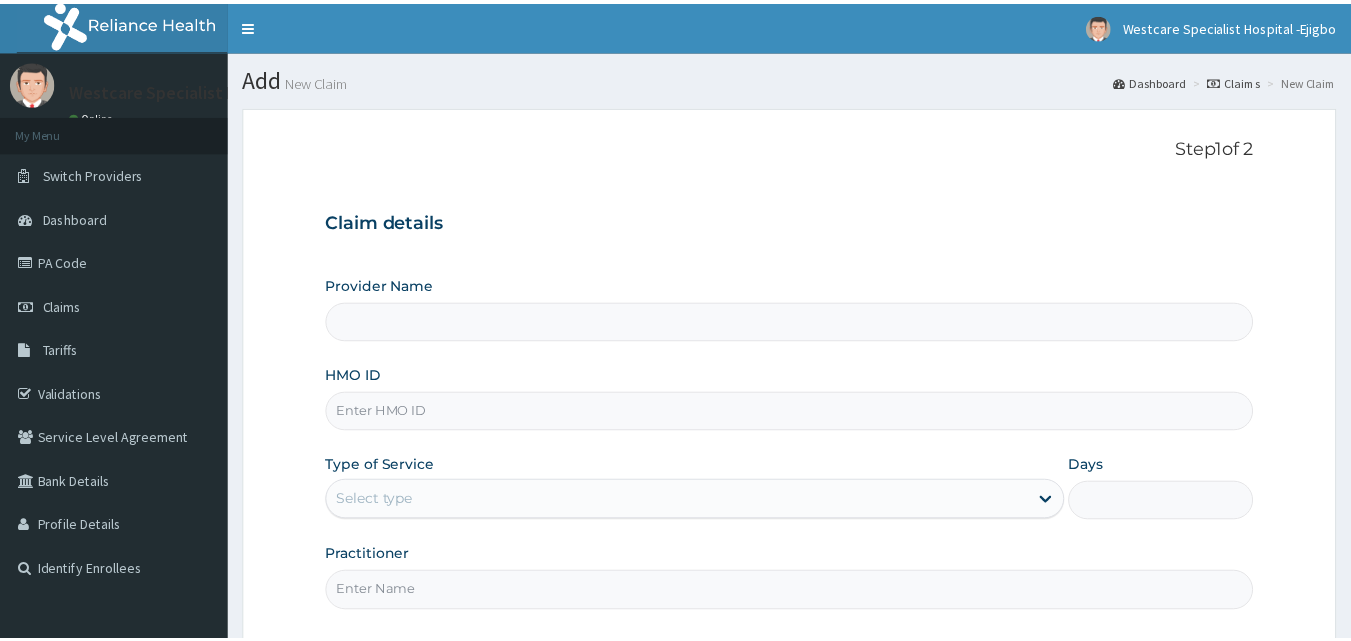 scroll, scrollTop: 0, scrollLeft: 0, axis: both 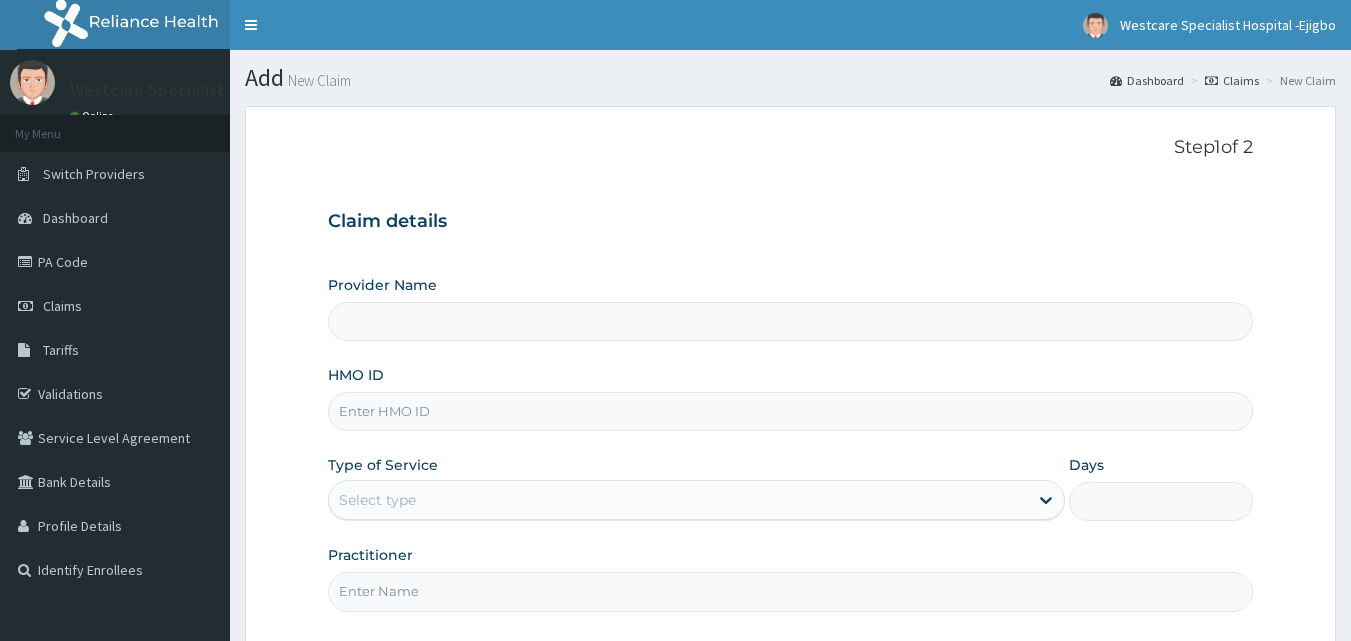 type on "WestCare Specialist Hospital - Ejigbo" 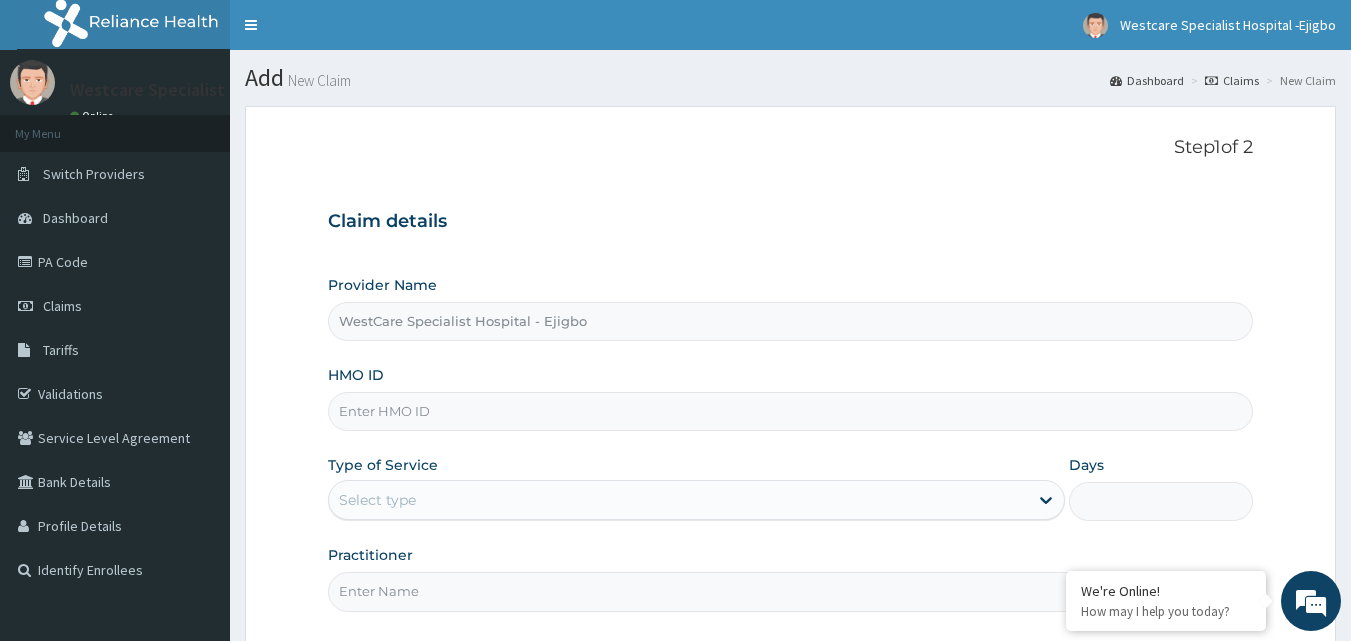 scroll, scrollTop: 0, scrollLeft: 0, axis: both 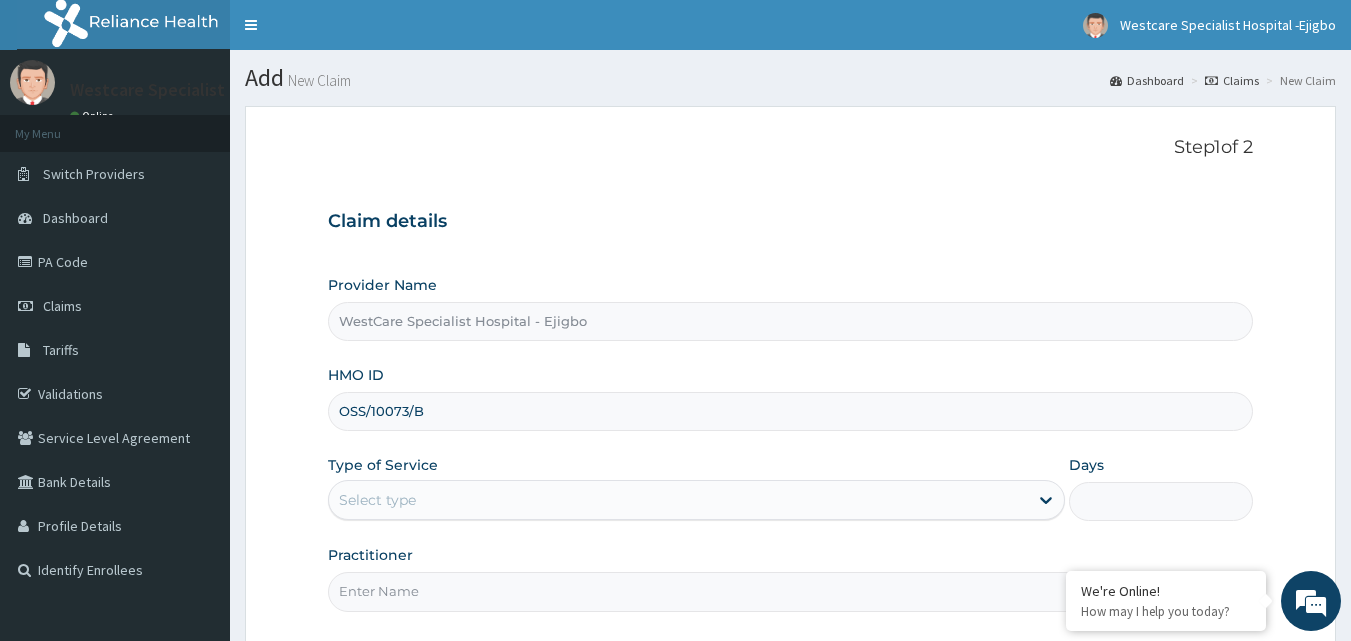 type on "OSS/10073/B" 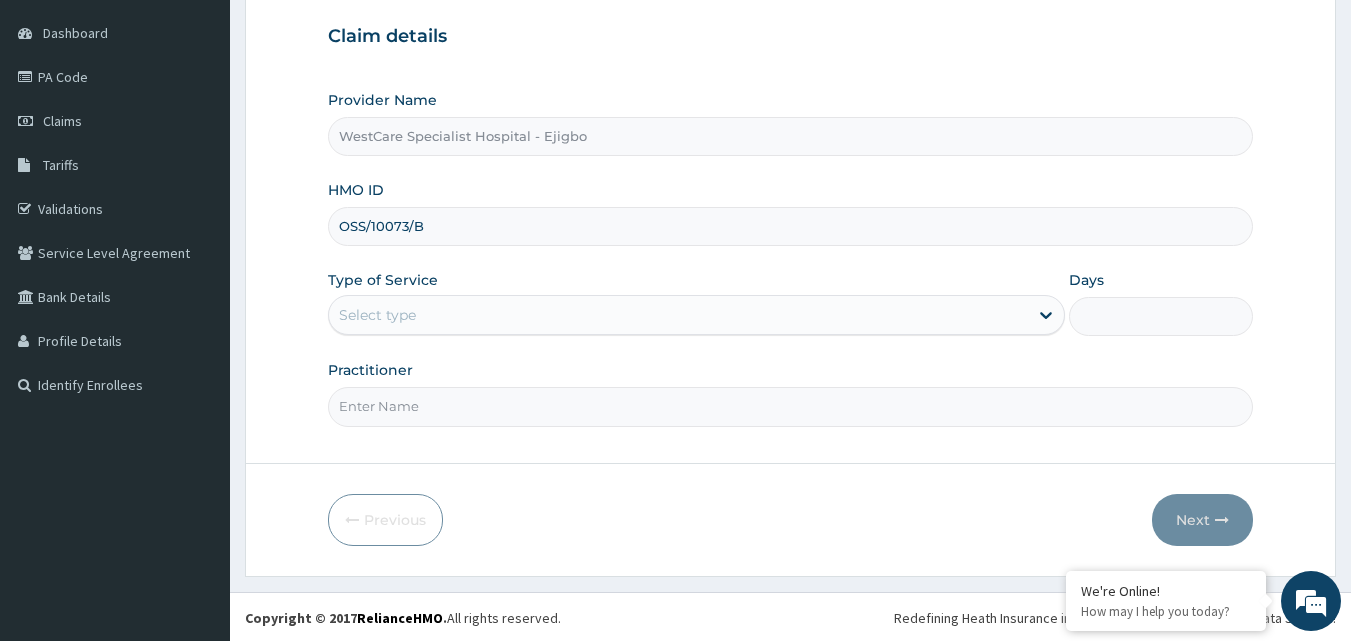 scroll, scrollTop: 187, scrollLeft: 0, axis: vertical 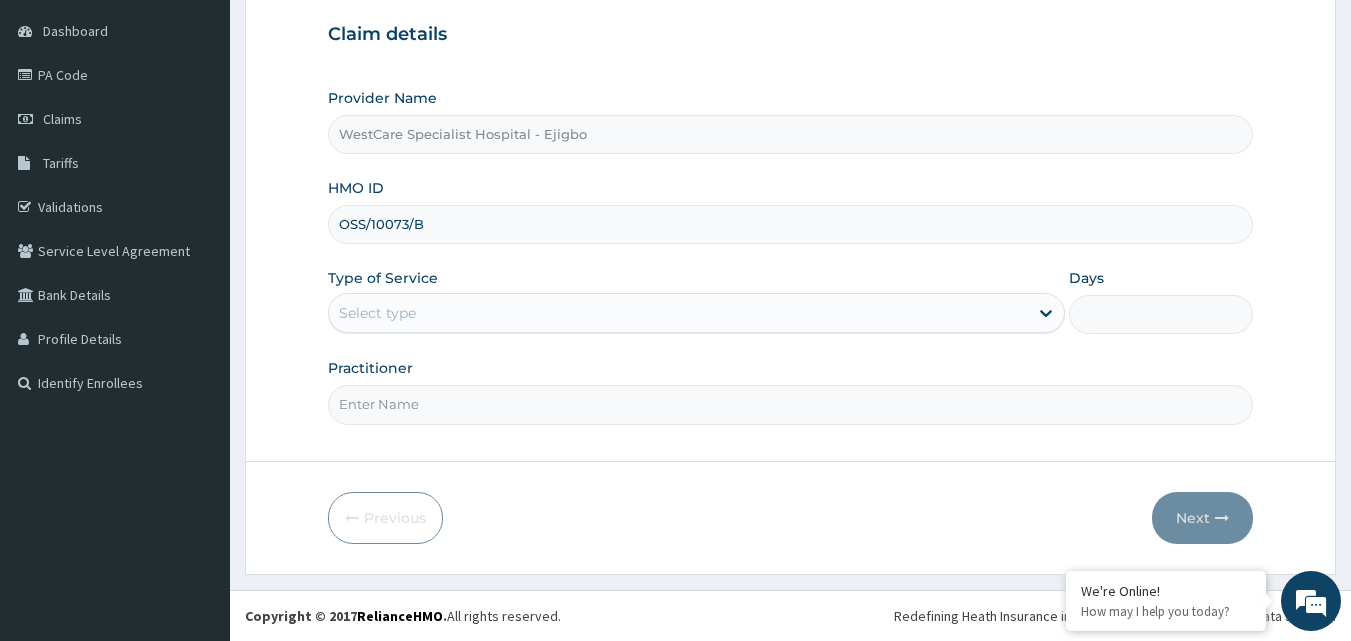 click on "Select type" at bounding box center (678, 313) 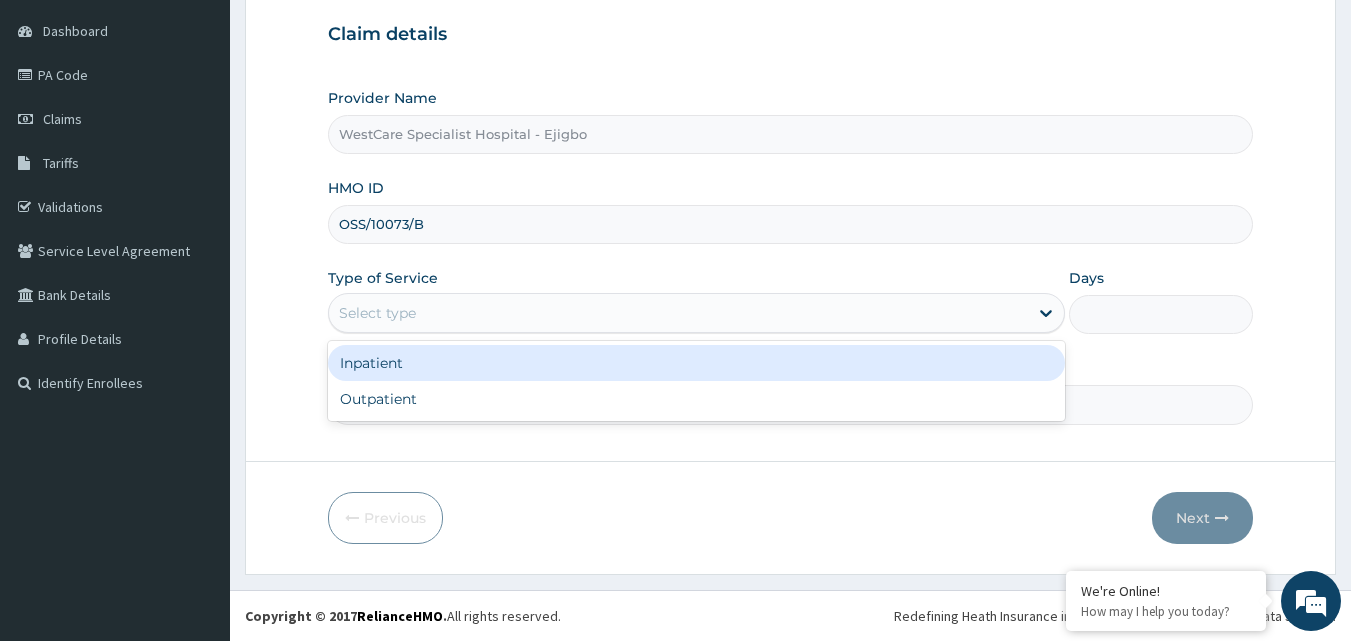 click on "Inpatient" at bounding box center [696, 363] 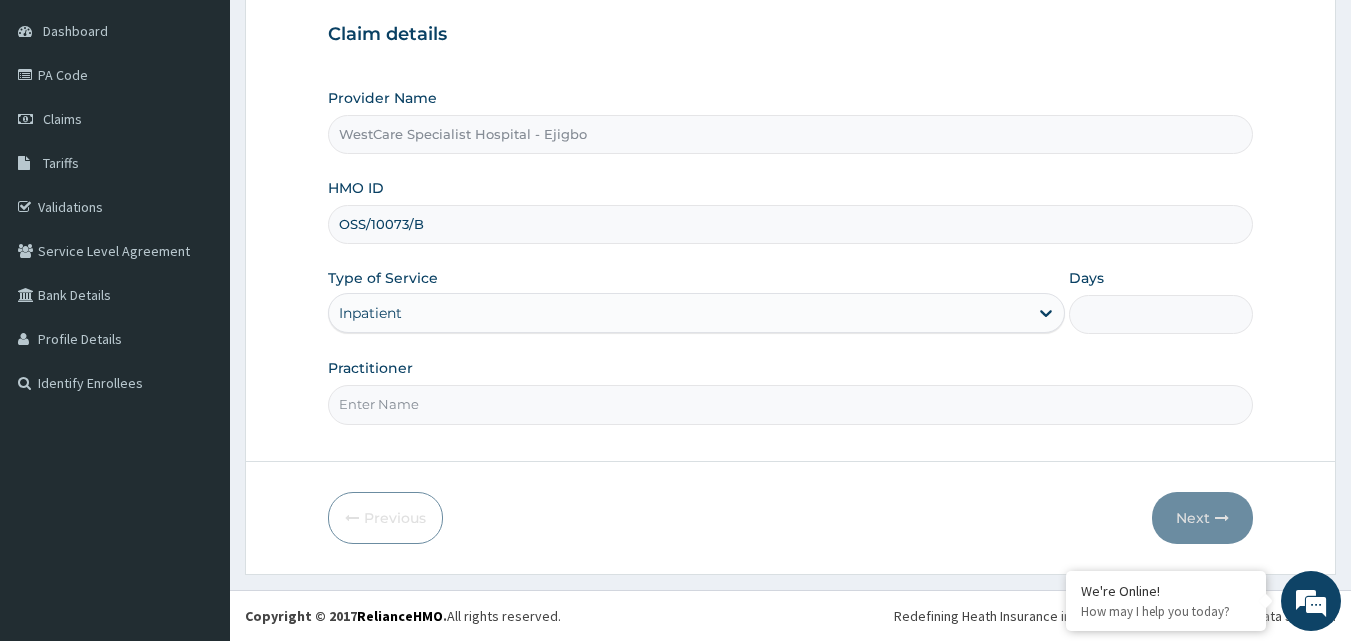 click on "Days" at bounding box center (1161, 314) 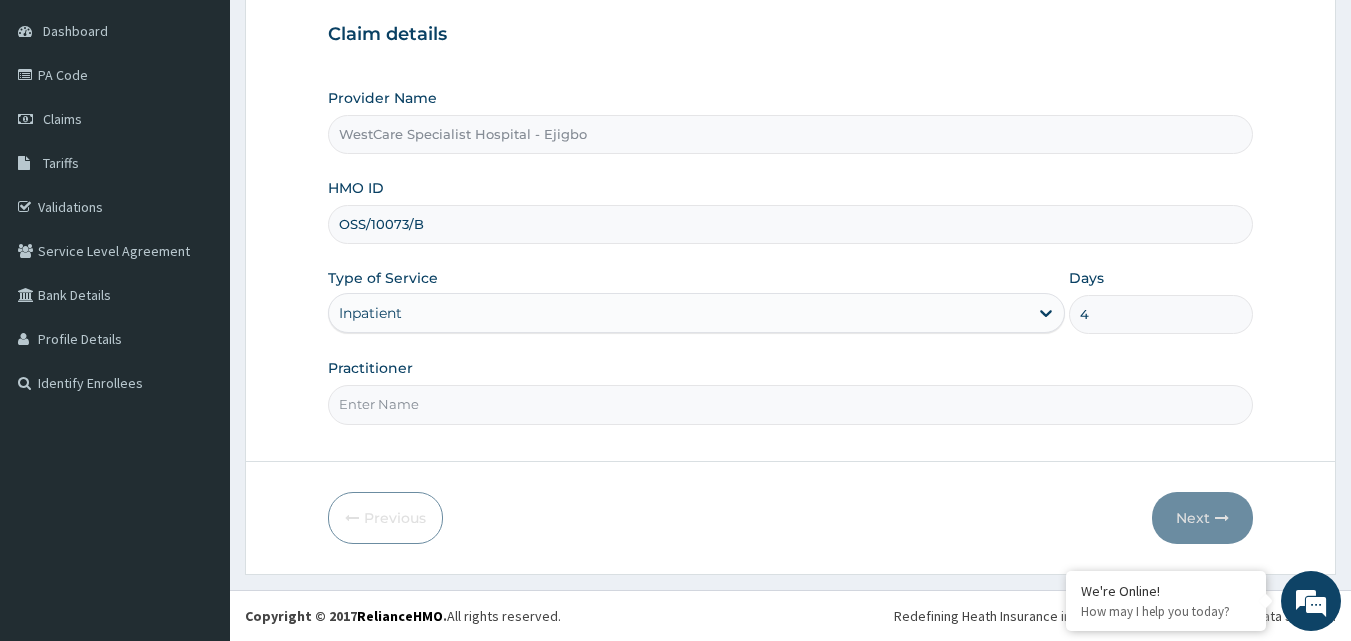 type on "4" 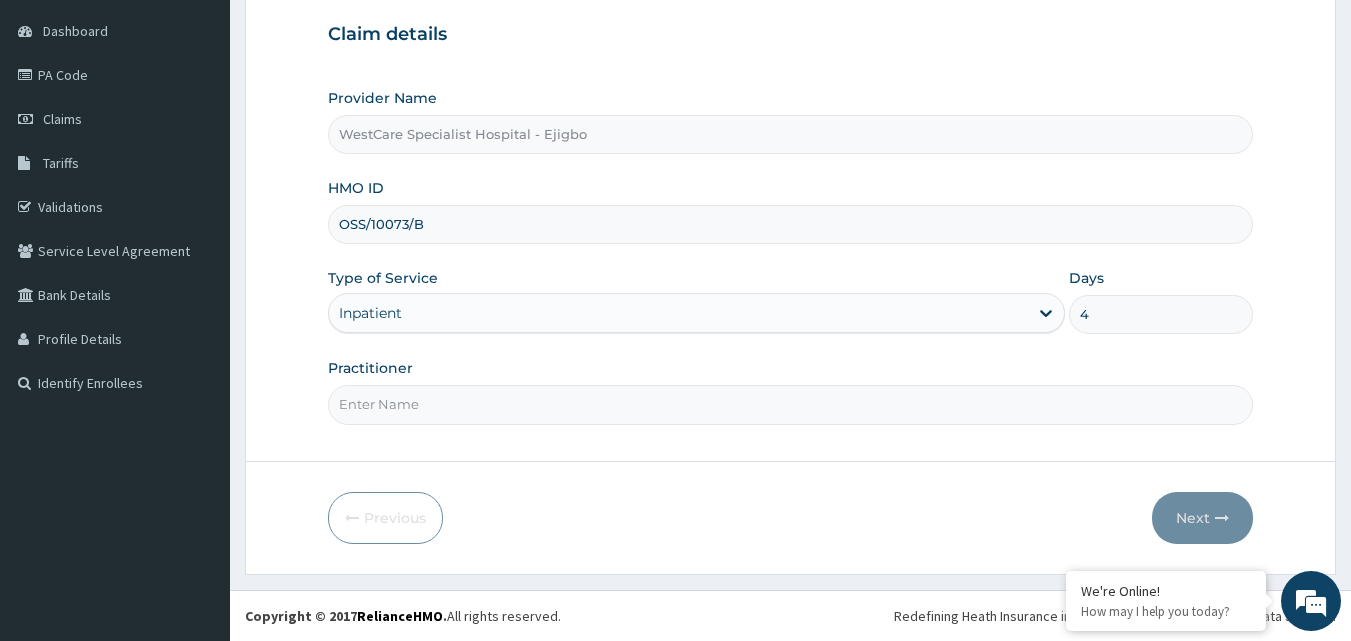 type on "OBIDEYI" 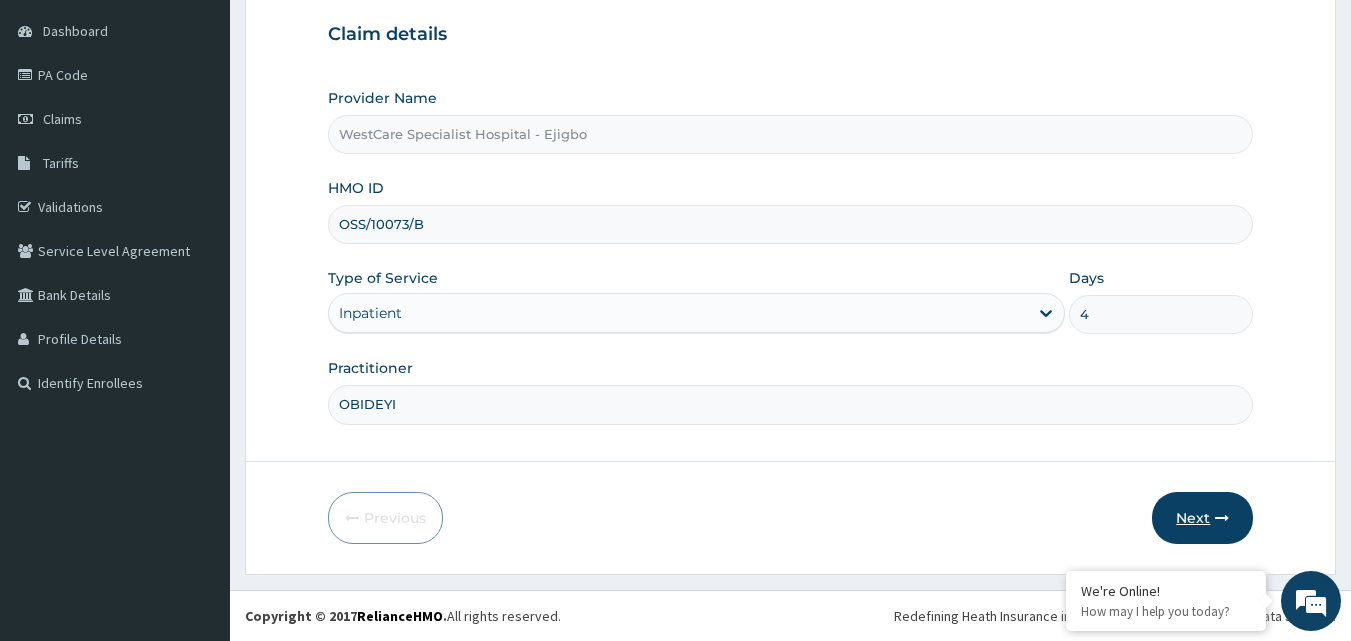 click on "Next" at bounding box center [1202, 518] 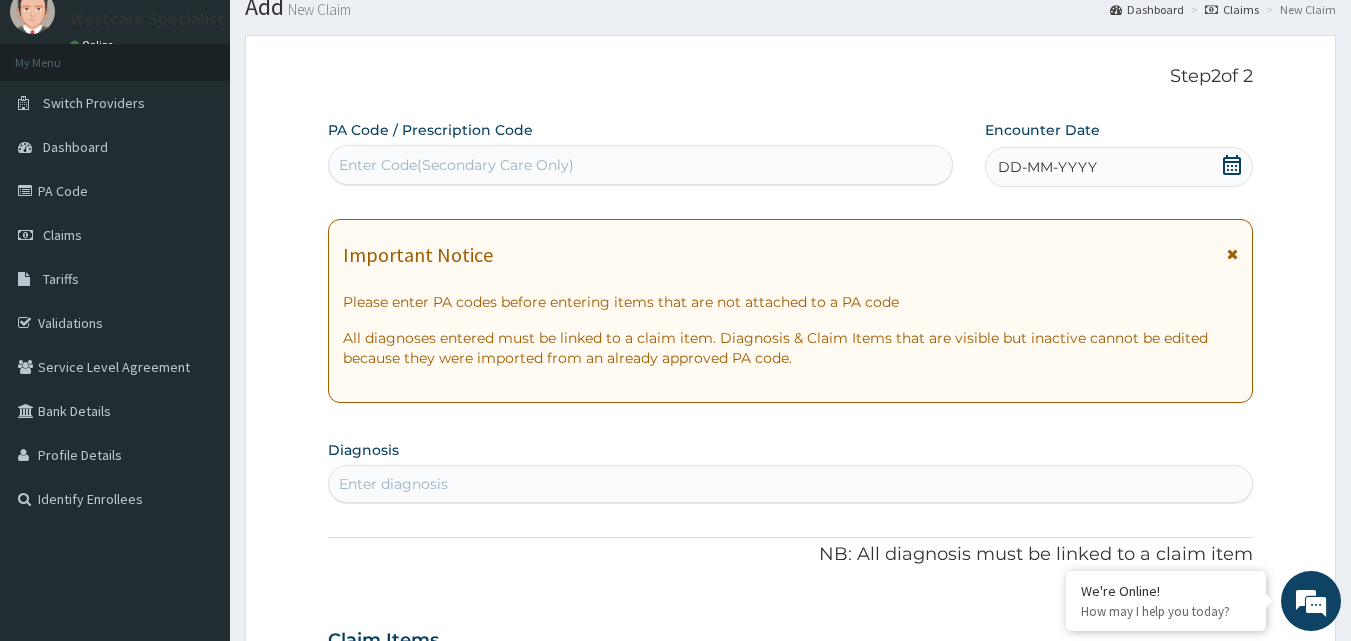 scroll, scrollTop: 0, scrollLeft: 0, axis: both 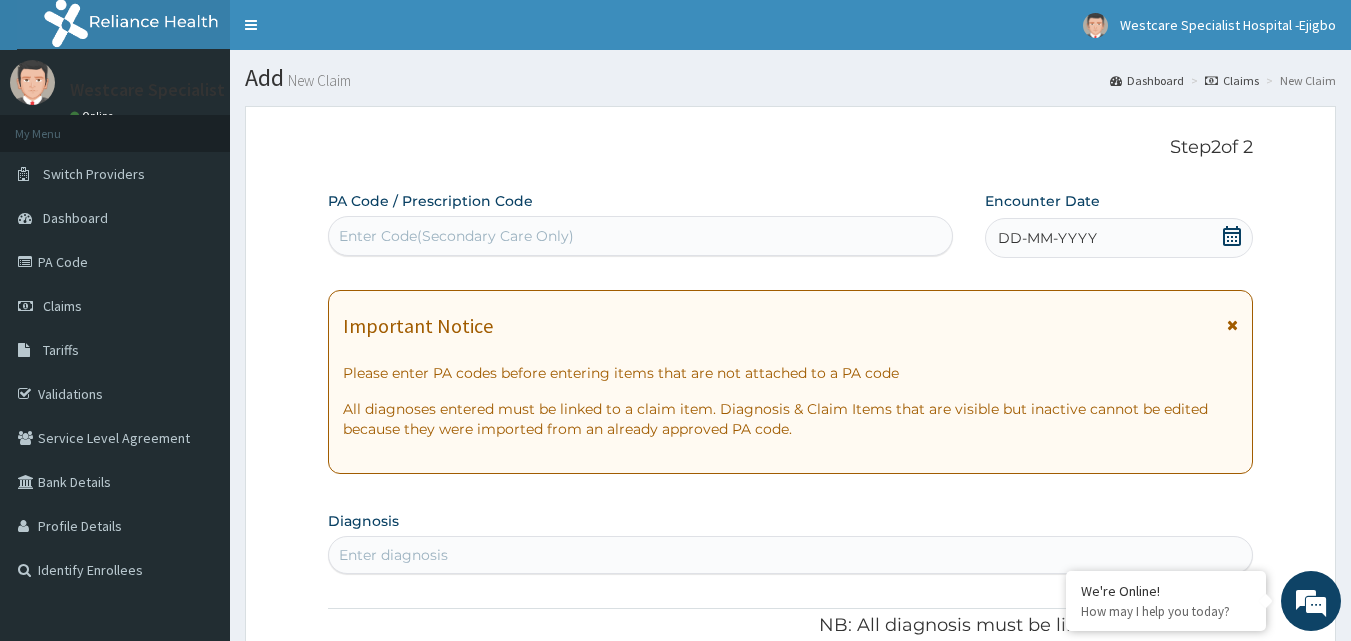 click on "Enter Code(Secondary Care Only)" at bounding box center (456, 236) 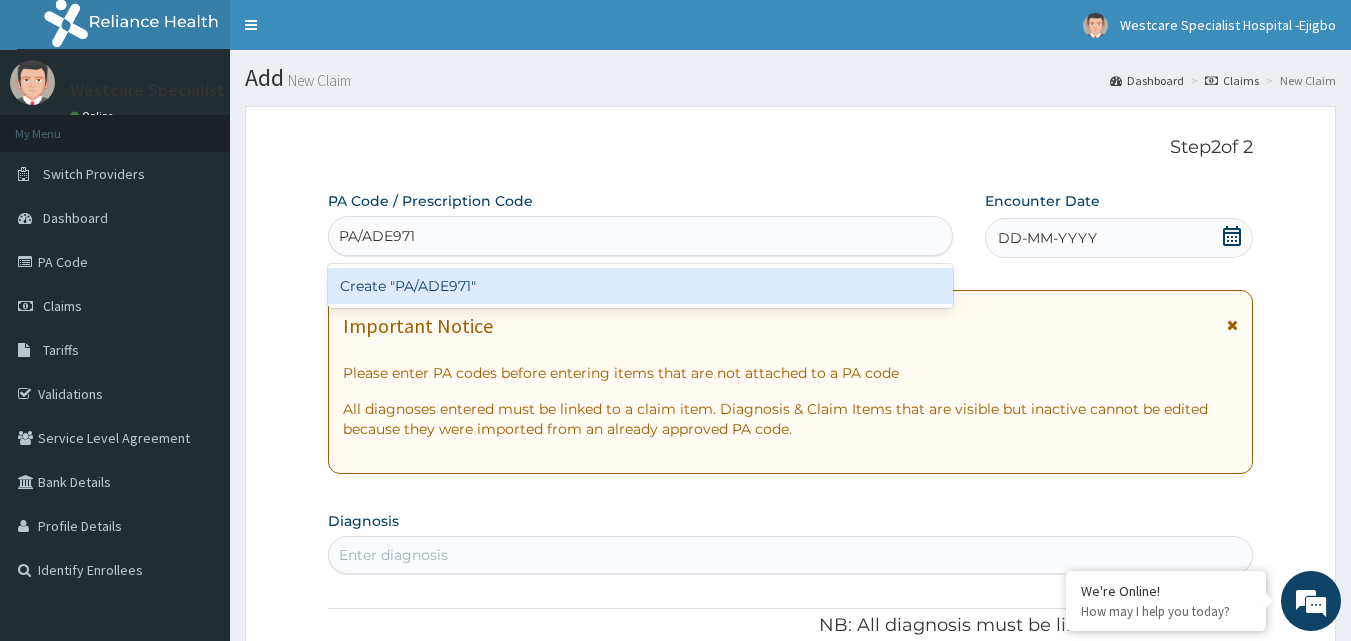 click on "Create "PA/ADE971"" at bounding box center [641, 286] 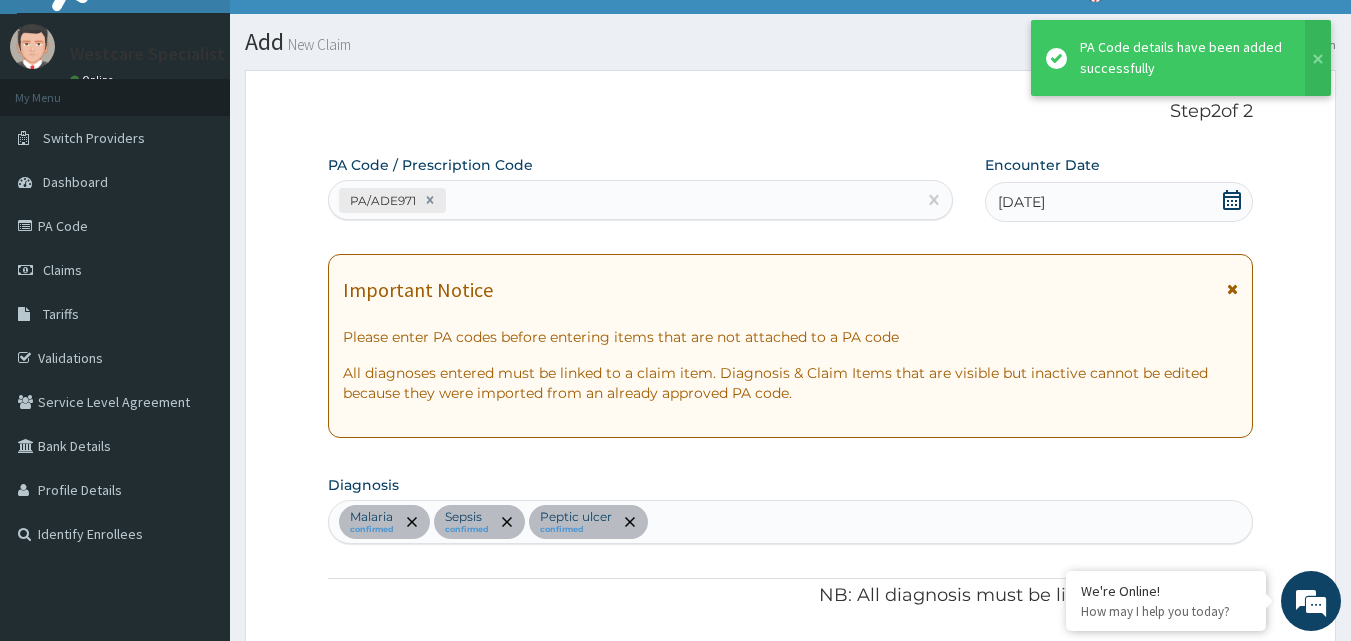 scroll, scrollTop: 35, scrollLeft: 0, axis: vertical 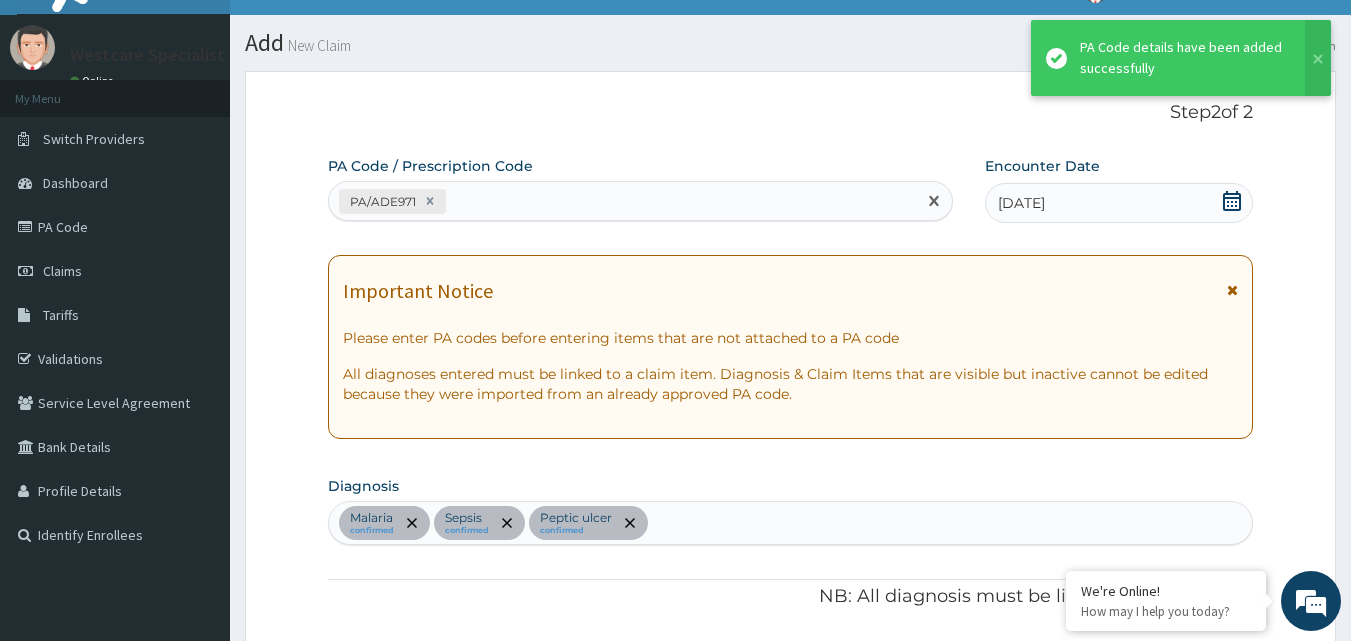 click on "PA/ADE971" at bounding box center [623, 201] 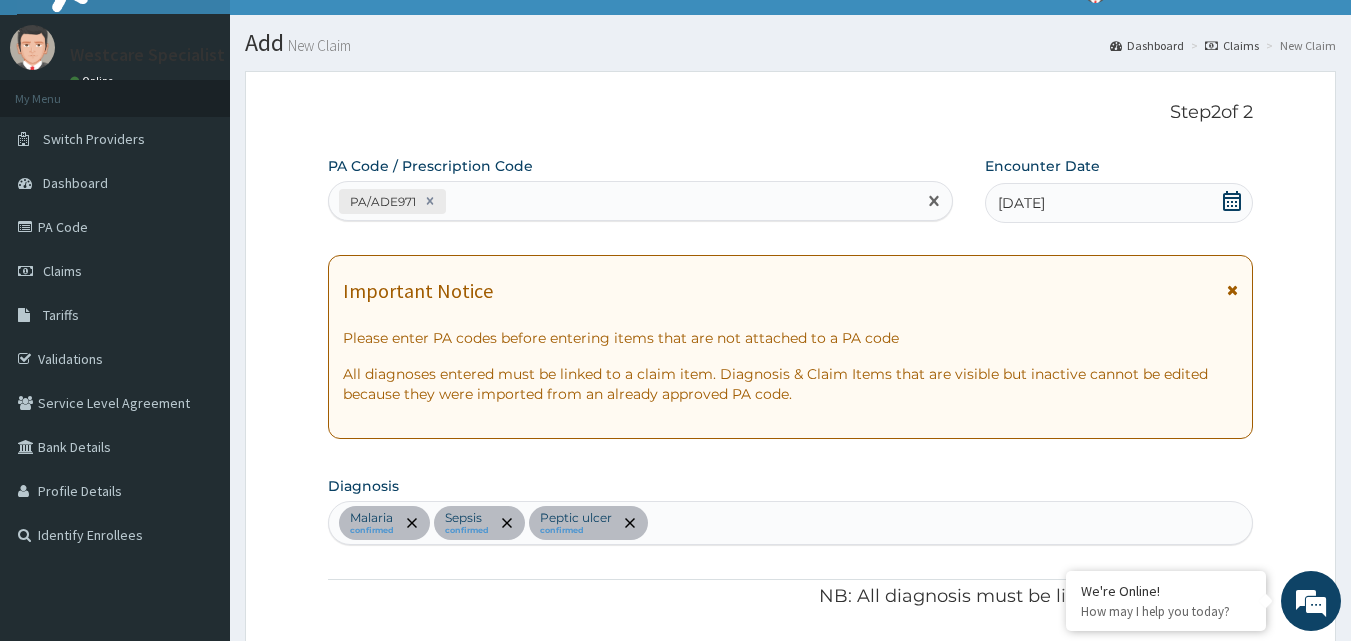 paste on "PA/174BD2" 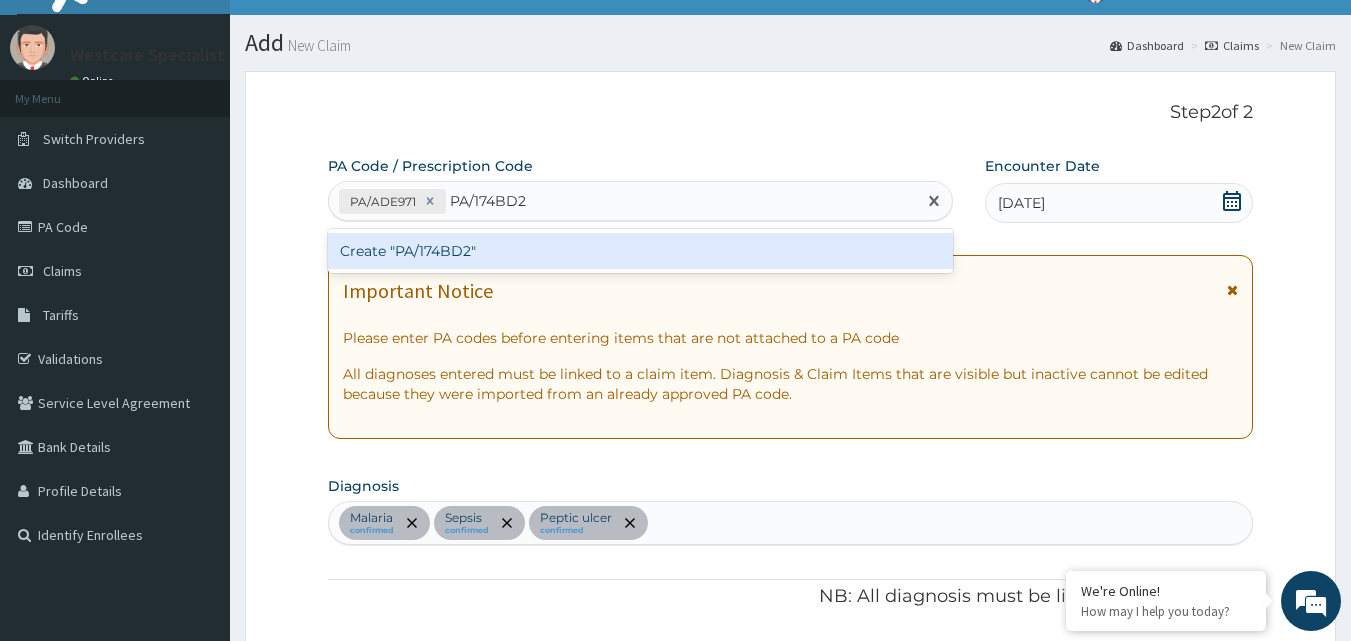 click on "Create "PA/174BD2"" at bounding box center (641, 251) 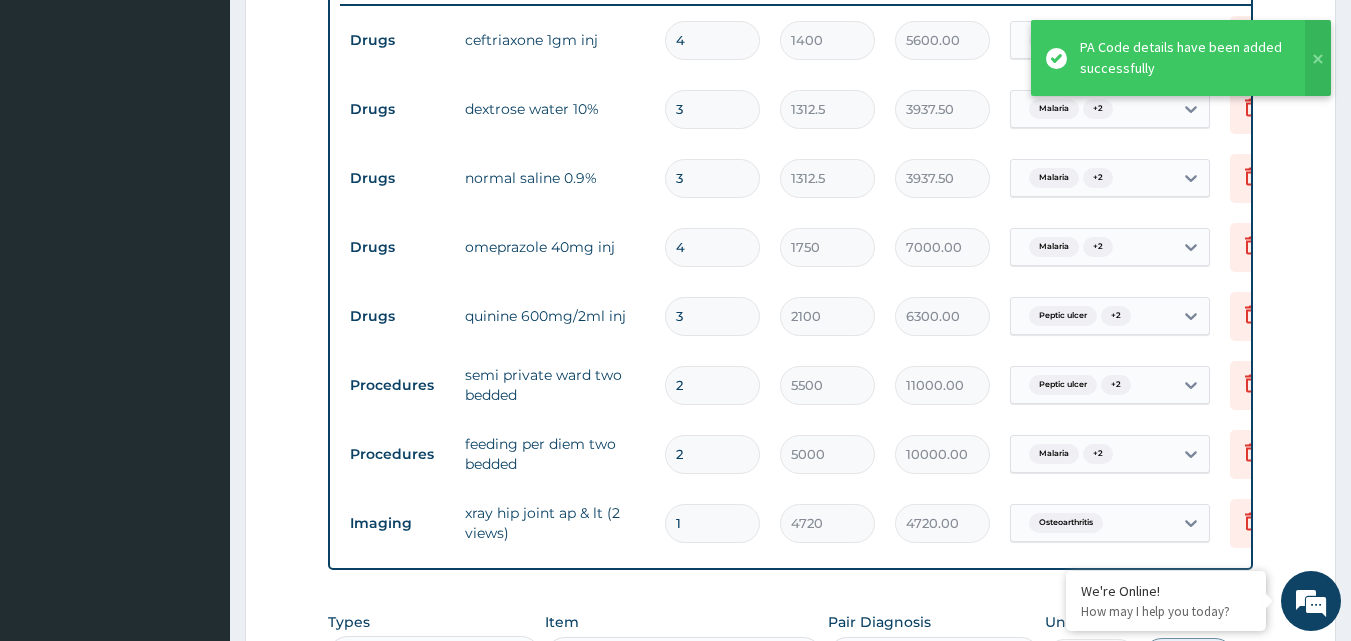 scroll, scrollTop: 795, scrollLeft: 0, axis: vertical 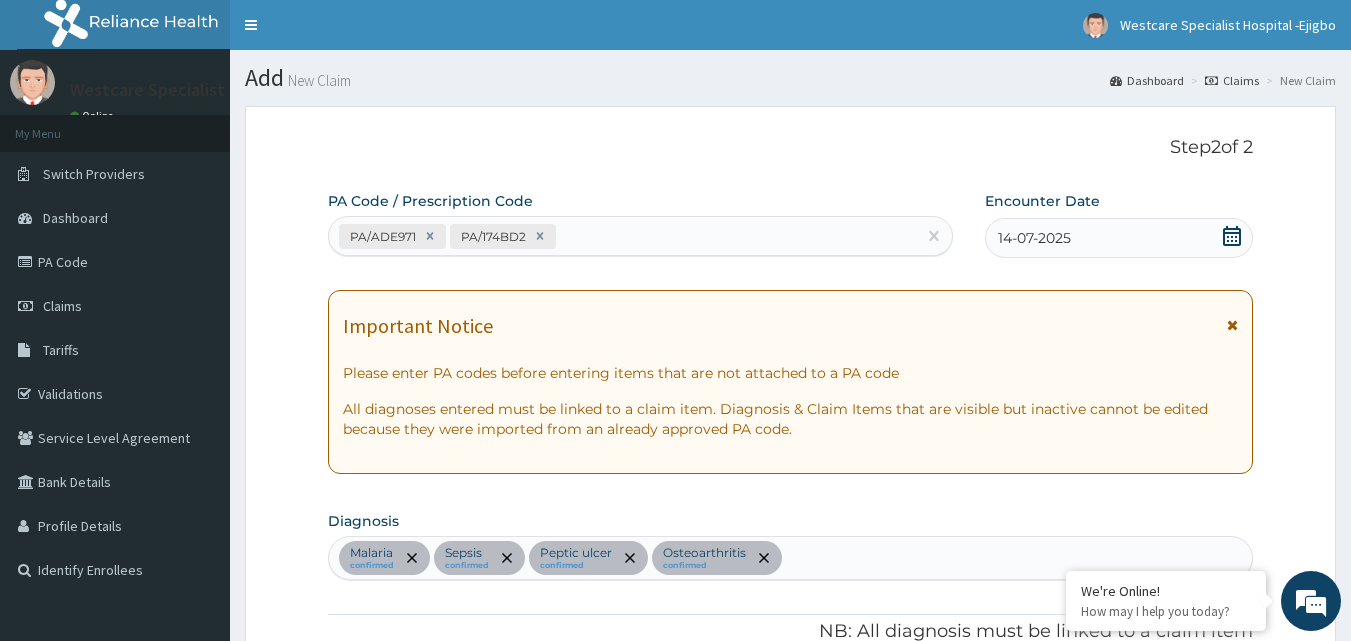click on "PA/ADE971 PA/174BD2" at bounding box center [623, 236] 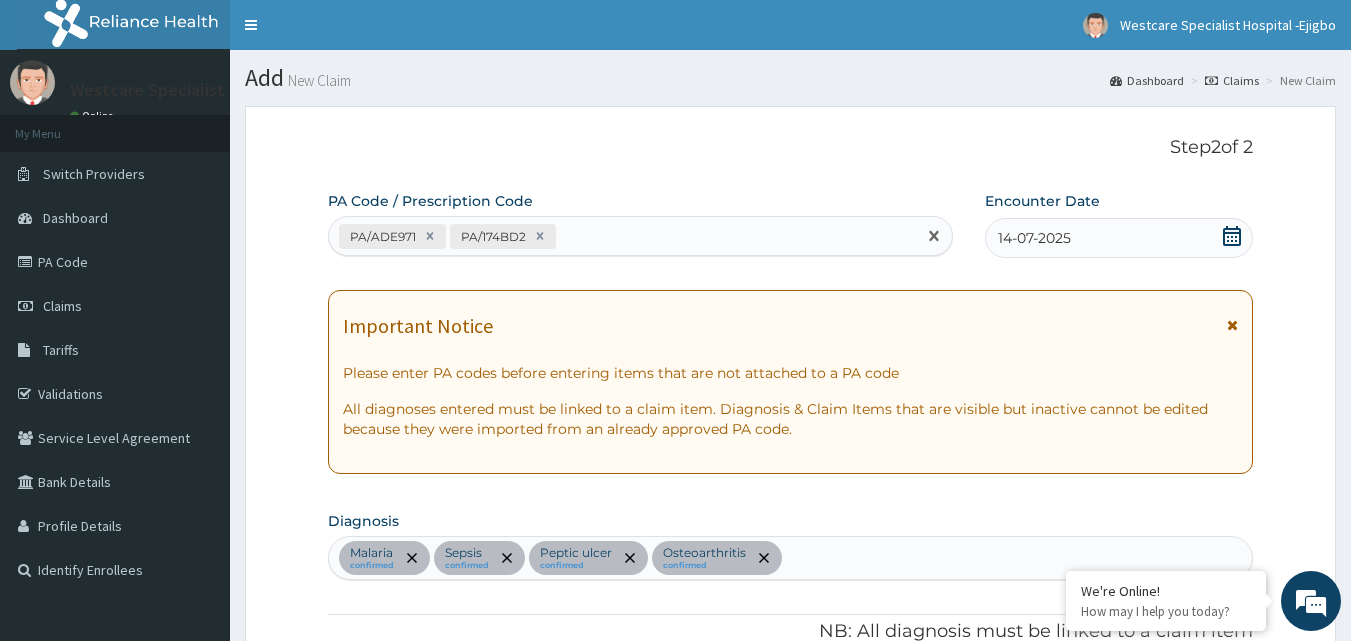 paste on "PA/718806" 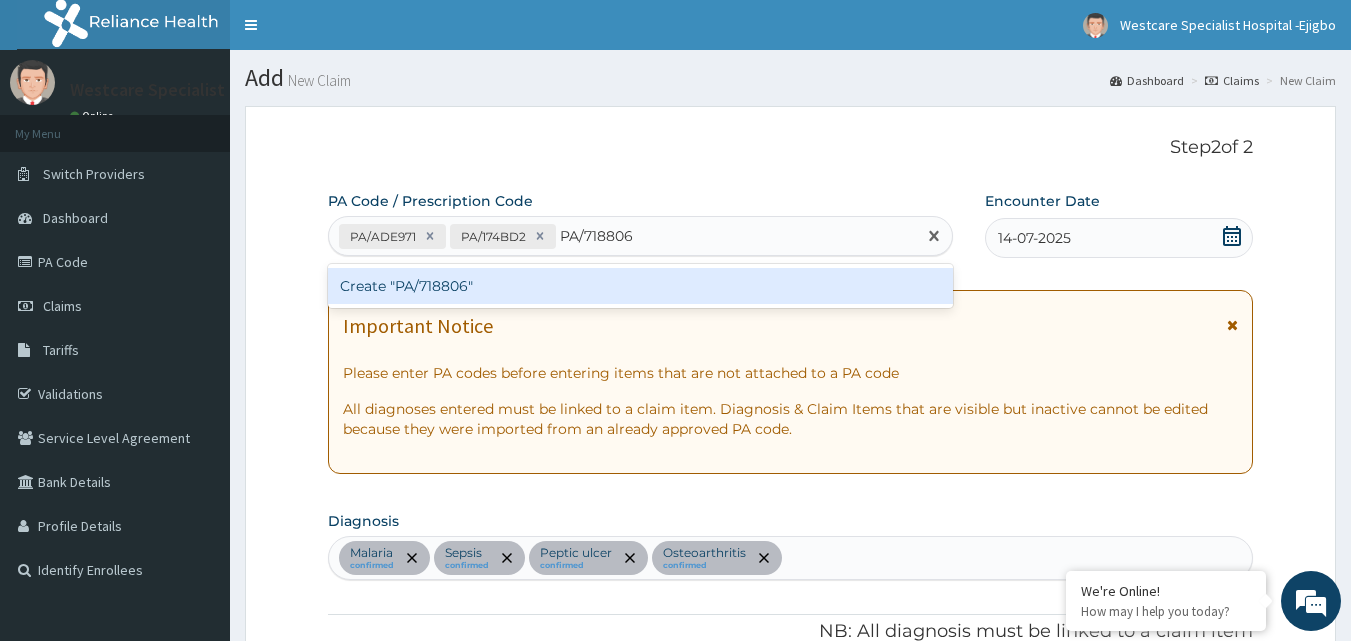 click on "Create "PA/718806"" at bounding box center (641, 286) 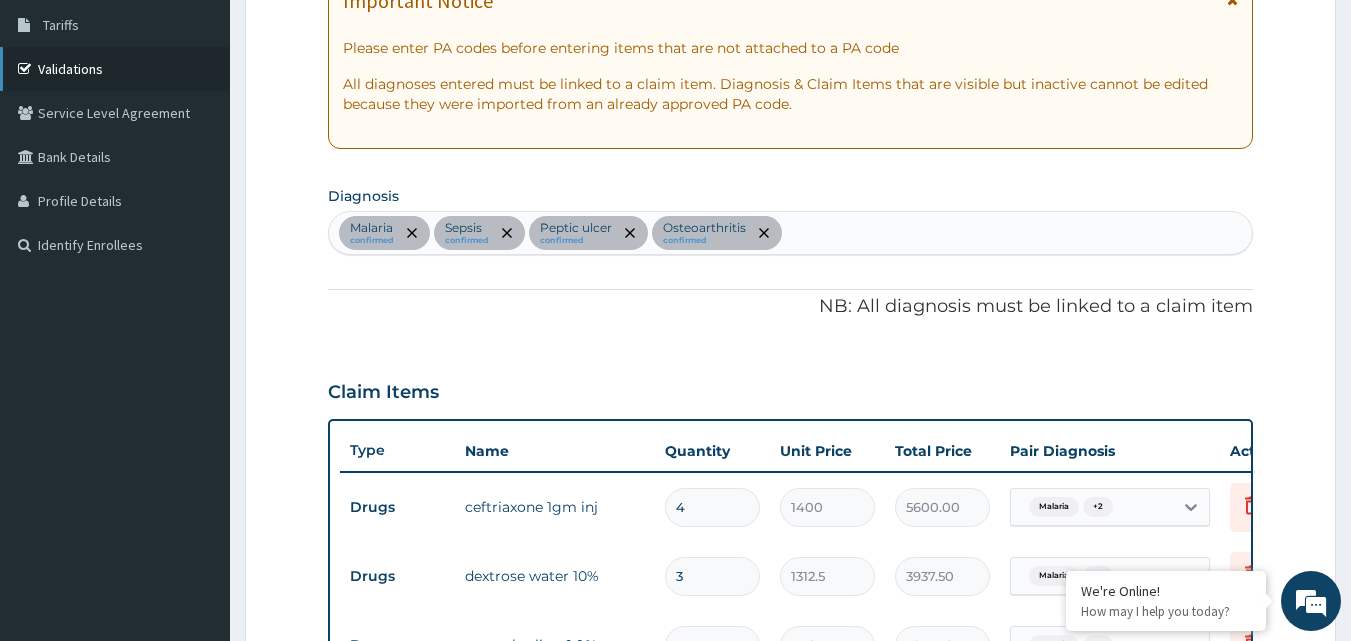 scroll, scrollTop: 195, scrollLeft: 0, axis: vertical 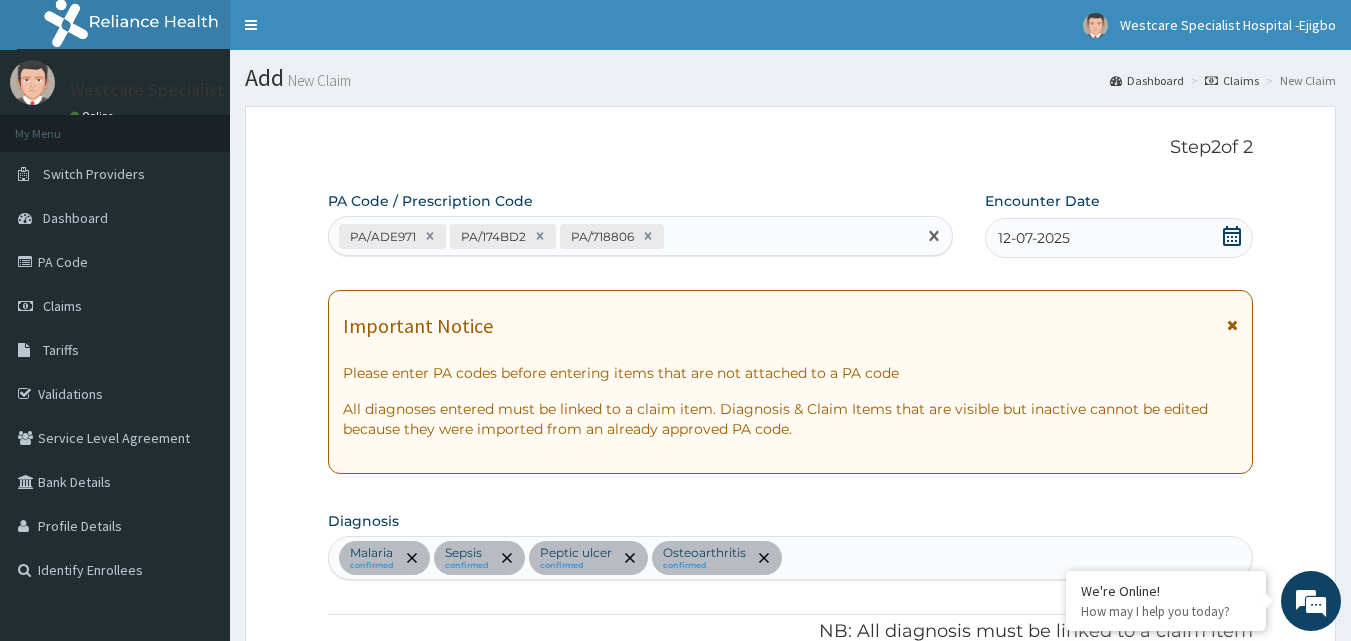 click on "PA/ADE971 PA/174BD2 PA/718806" at bounding box center [623, 236] 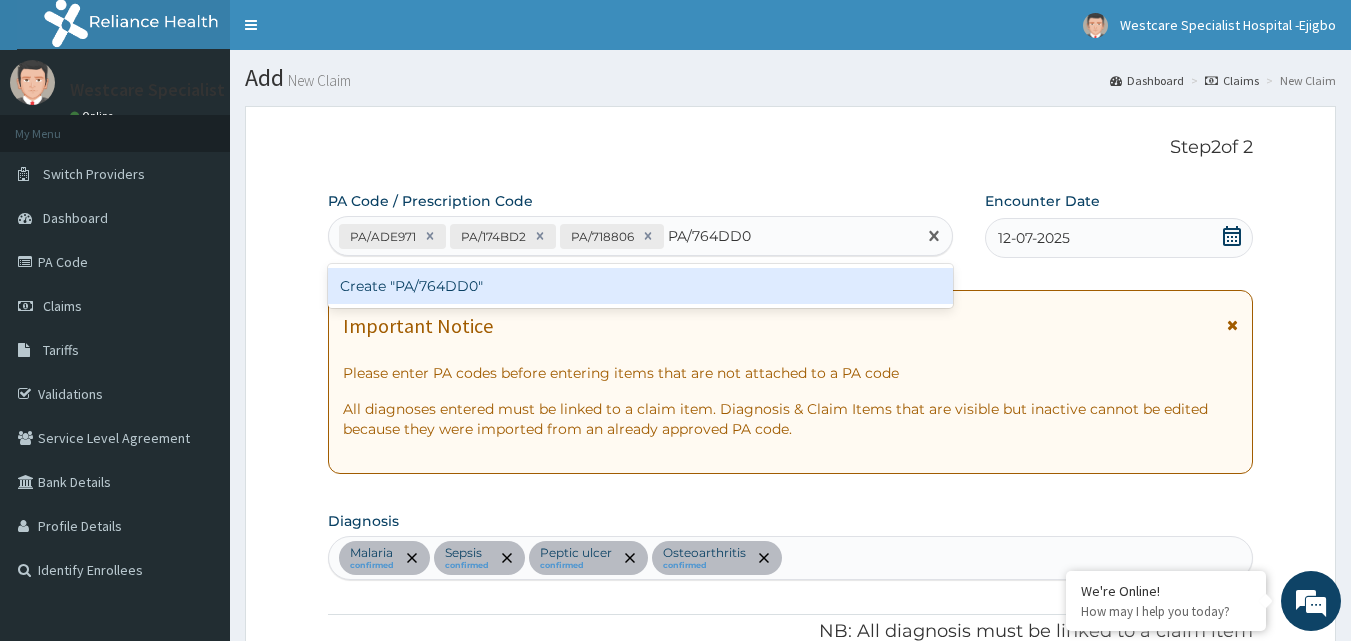 click on "Create "PA/764DD0"" at bounding box center (641, 286) 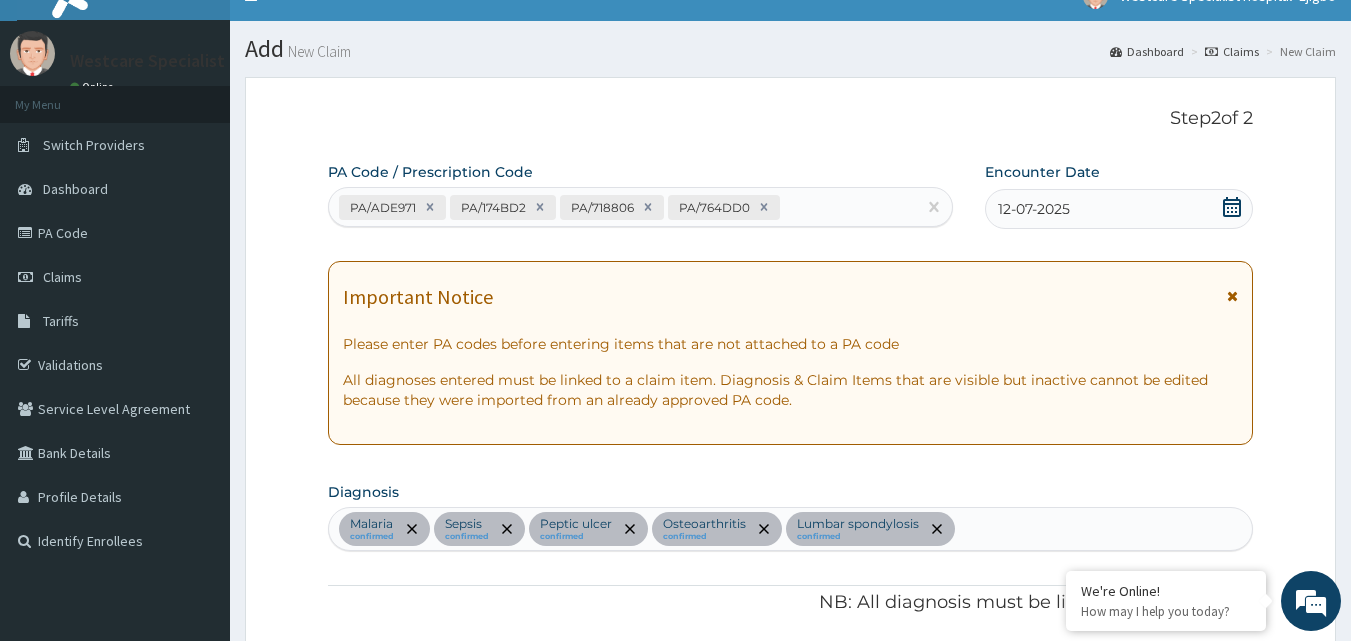 scroll, scrollTop: 0, scrollLeft: 0, axis: both 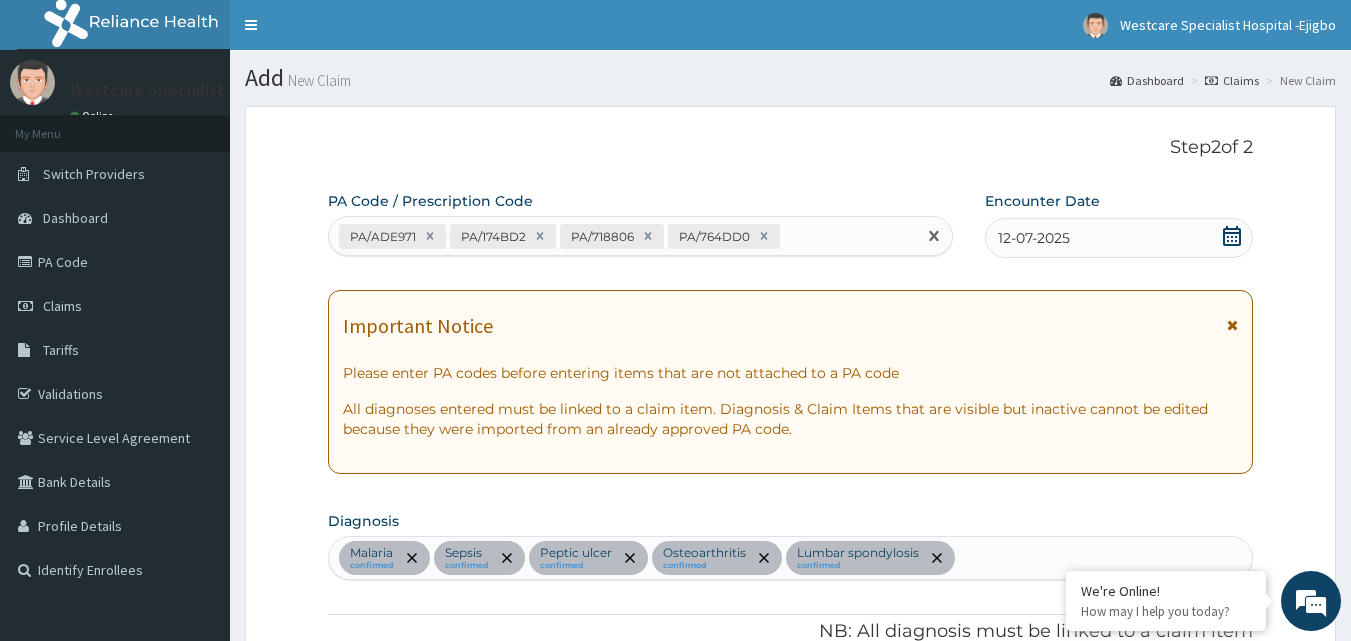 click on "PA/ADE971 PA/174BD2 PA/718806 PA/764DD0" at bounding box center (623, 236) 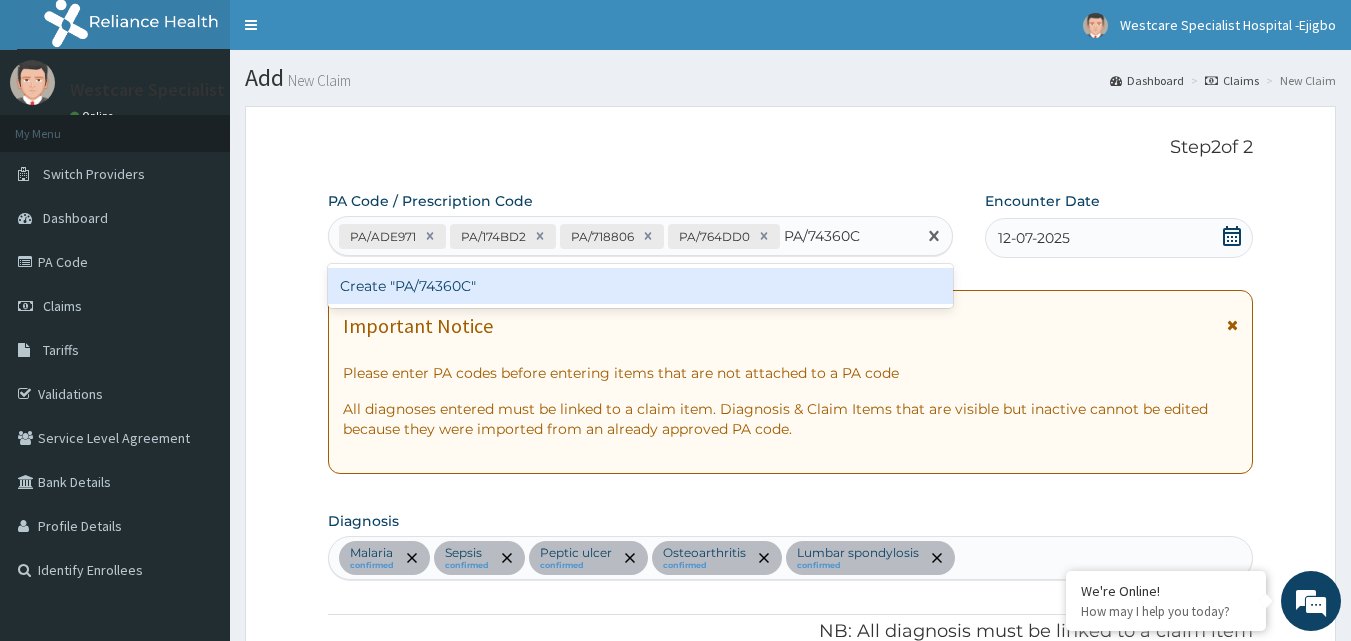 click on "Create "PA/74360C"" at bounding box center [641, 286] 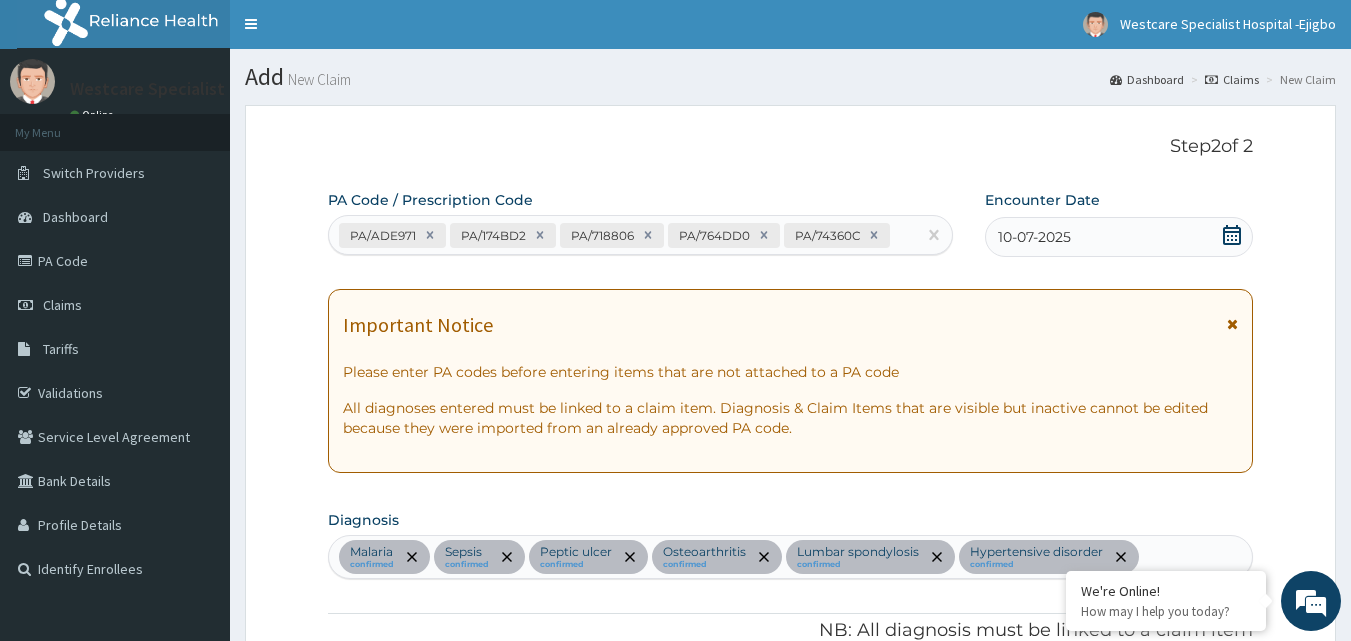 scroll, scrollTop: 0, scrollLeft: 0, axis: both 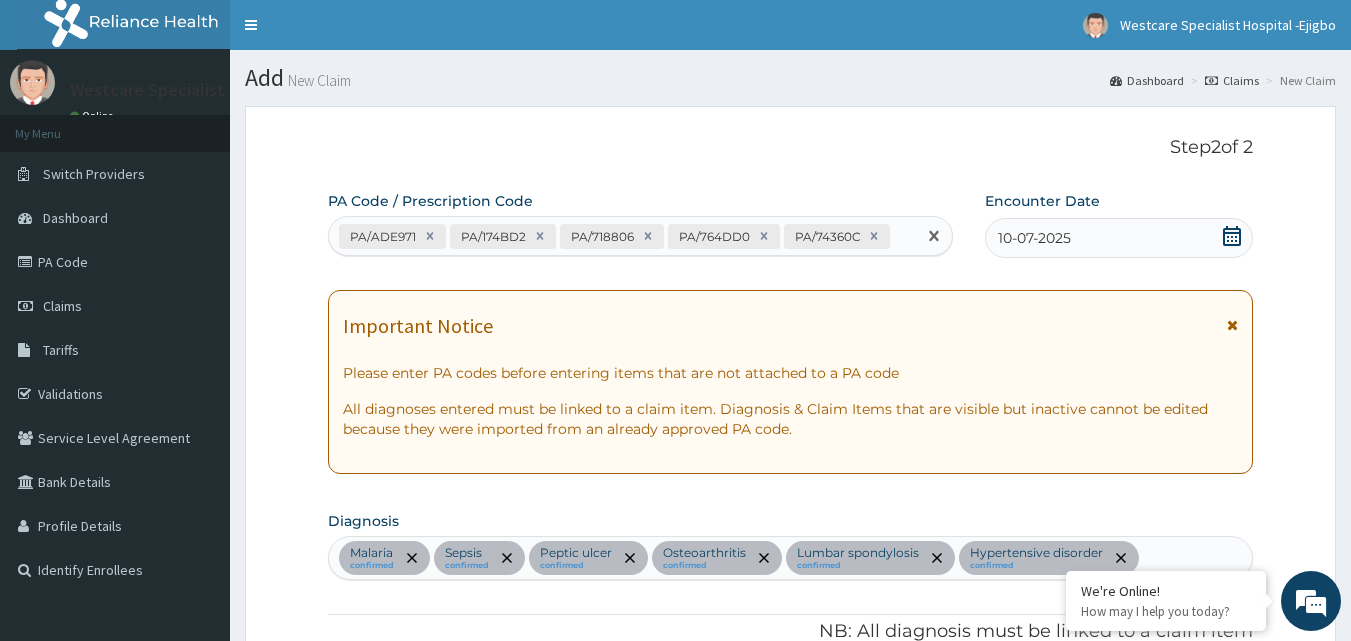 click on "PA/ADE971 PA/174BD2 PA/718806 PA/764DD0 PA/74360C" at bounding box center (623, 236) 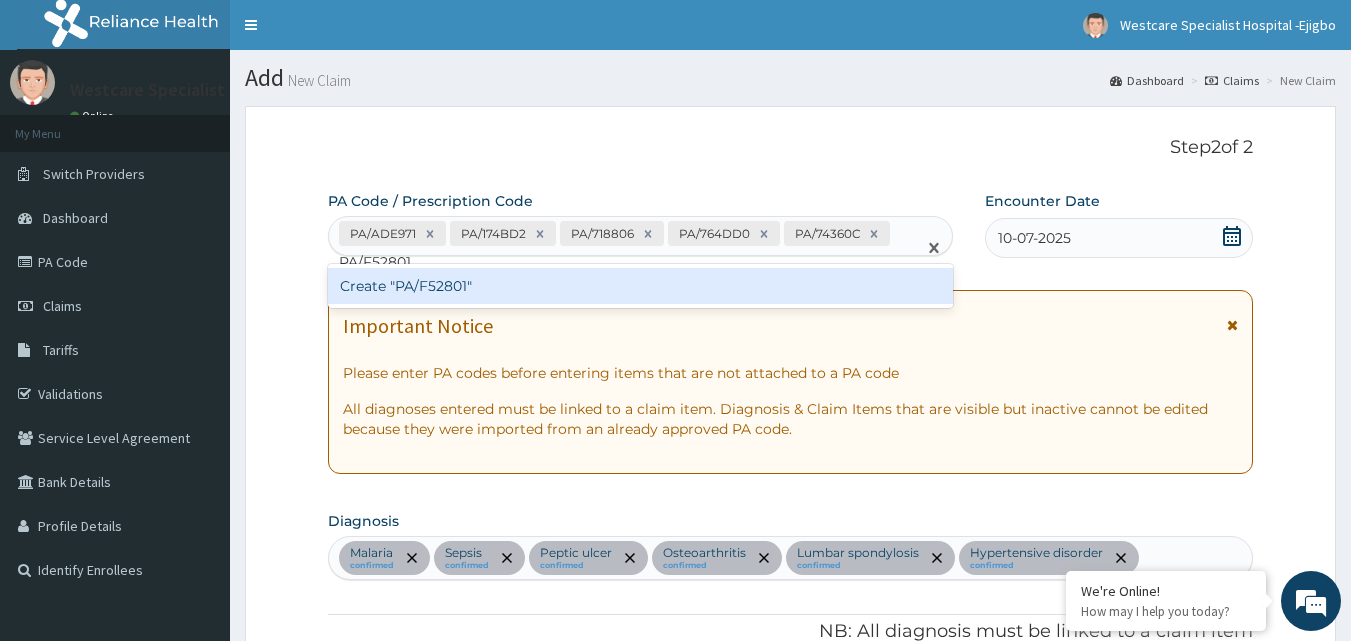 click on "Create "PA/F52801"" at bounding box center [641, 286] 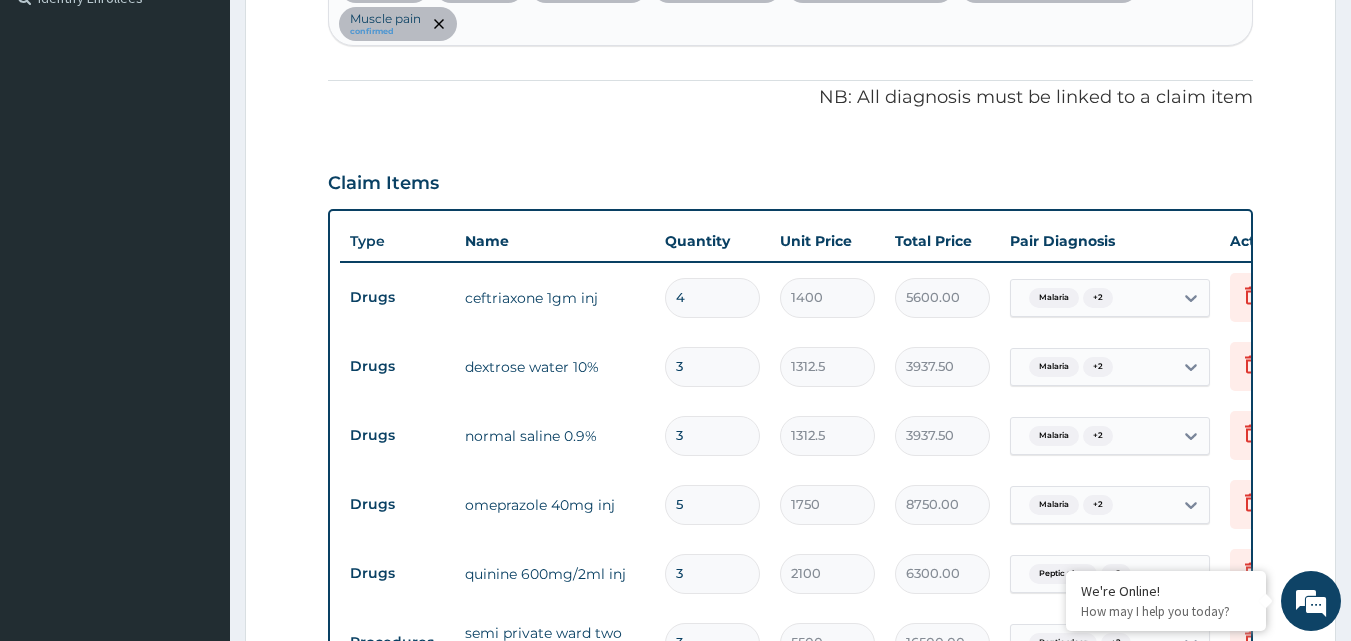 scroll, scrollTop: 526, scrollLeft: 0, axis: vertical 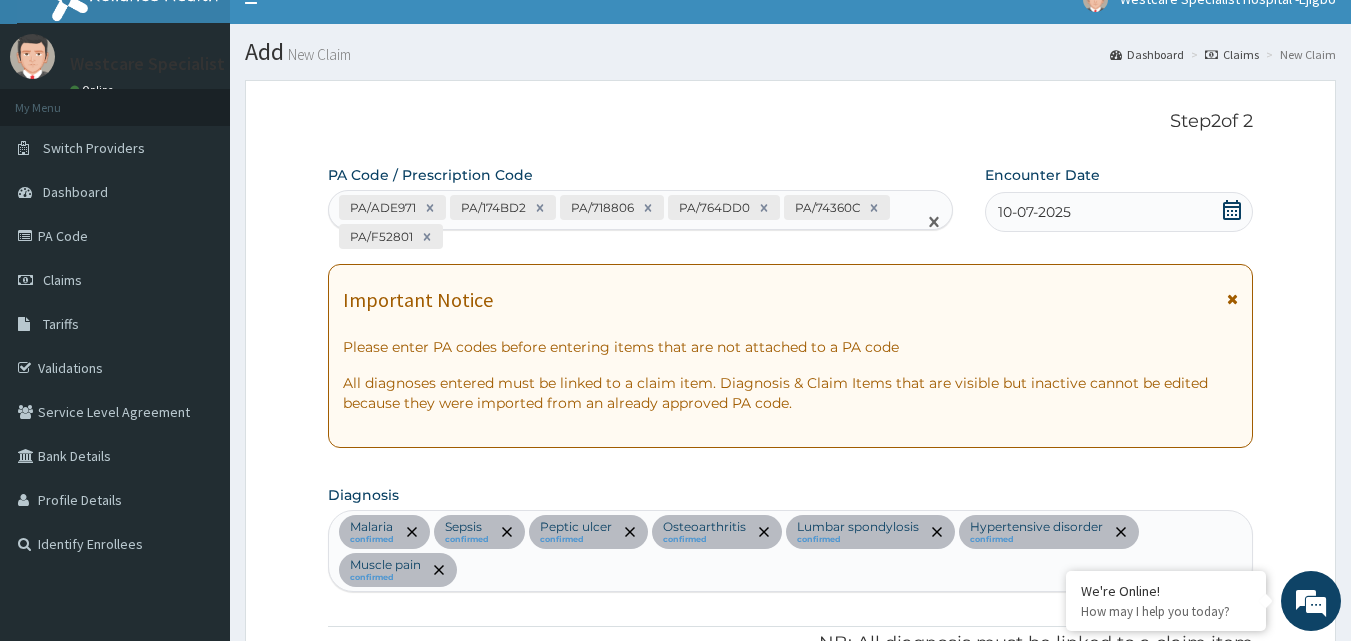 click on "PA/ADE971 PA/174BD2 PA/718806 PA/764DD0 PA/74360C PA/F52801" at bounding box center (623, 222) 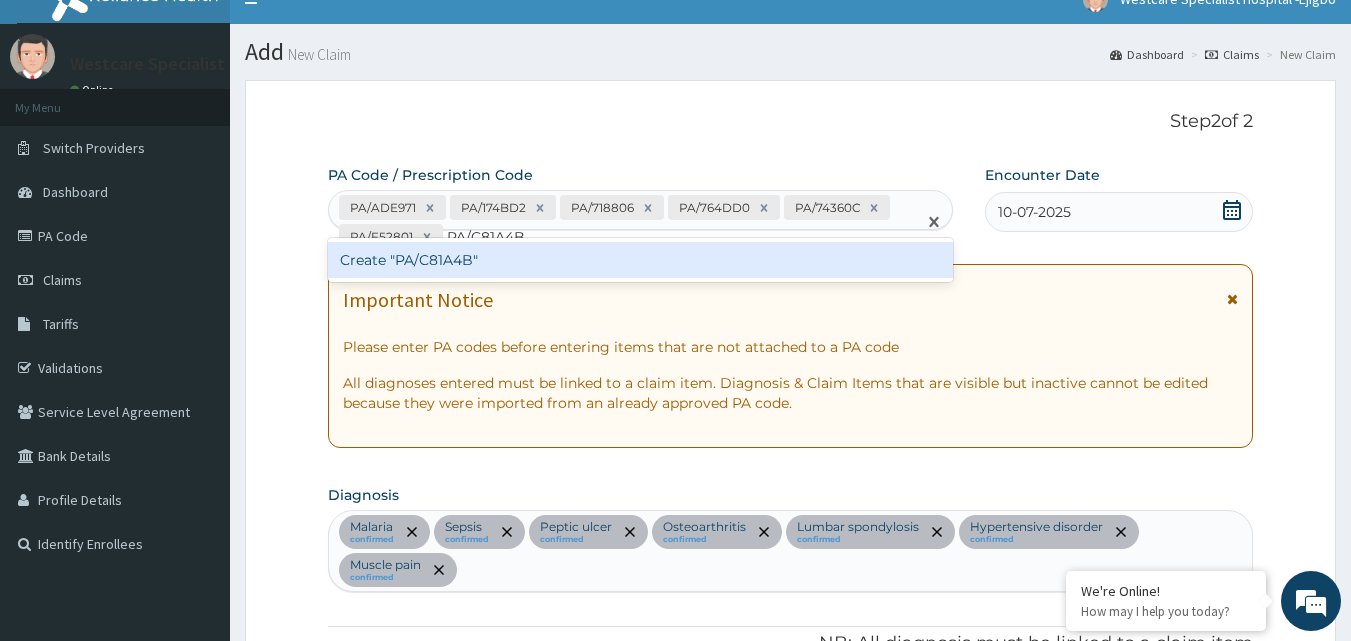 click on "Create "PA/C81A4B"" at bounding box center [641, 260] 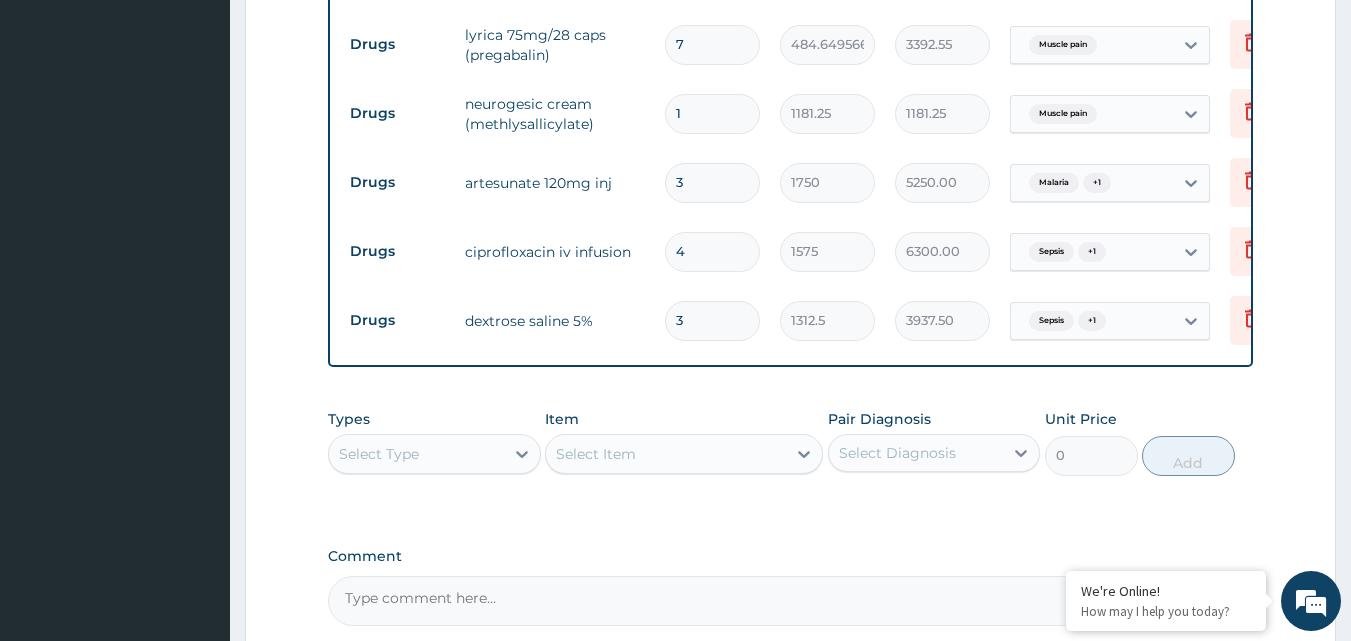 scroll, scrollTop: 1933, scrollLeft: 0, axis: vertical 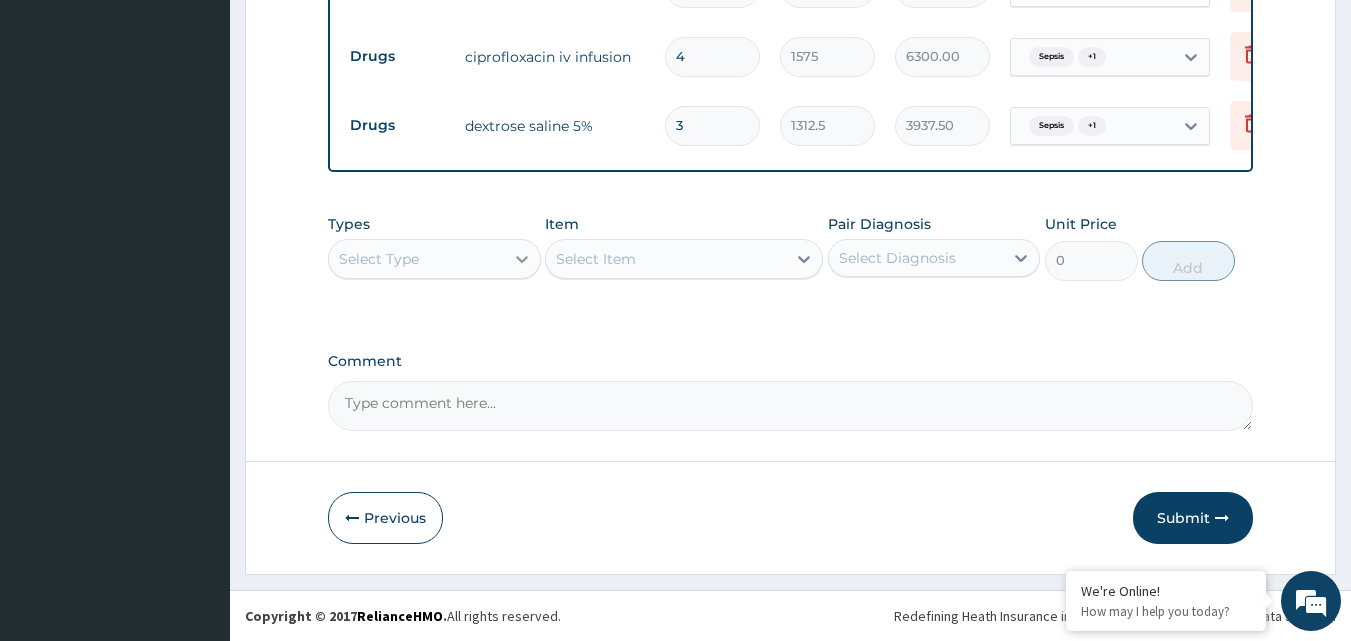click 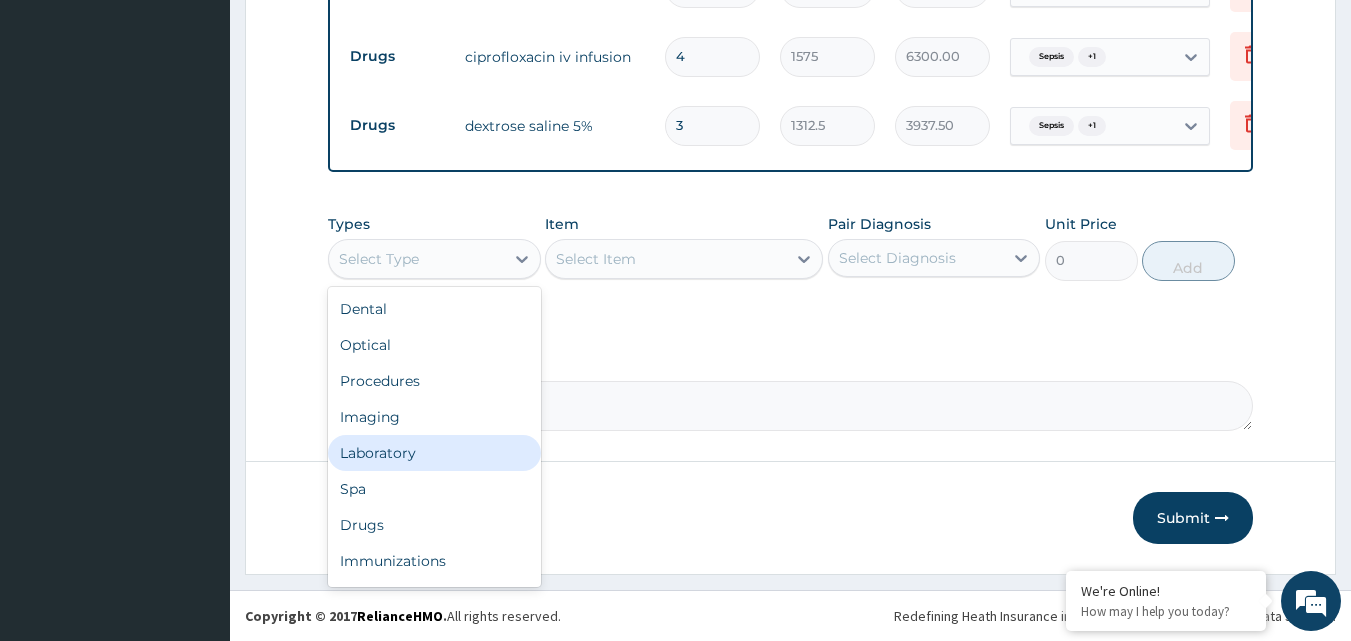 click on "Laboratory" at bounding box center (434, 453) 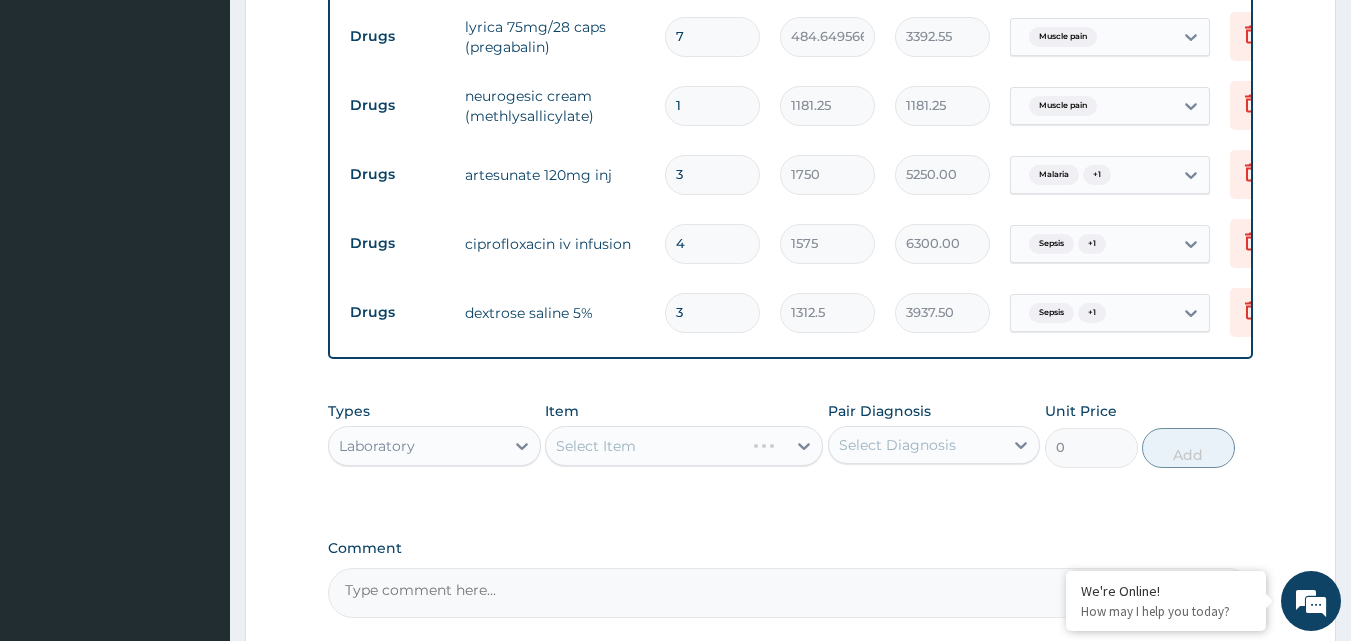 scroll, scrollTop: 1733, scrollLeft: 0, axis: vertical 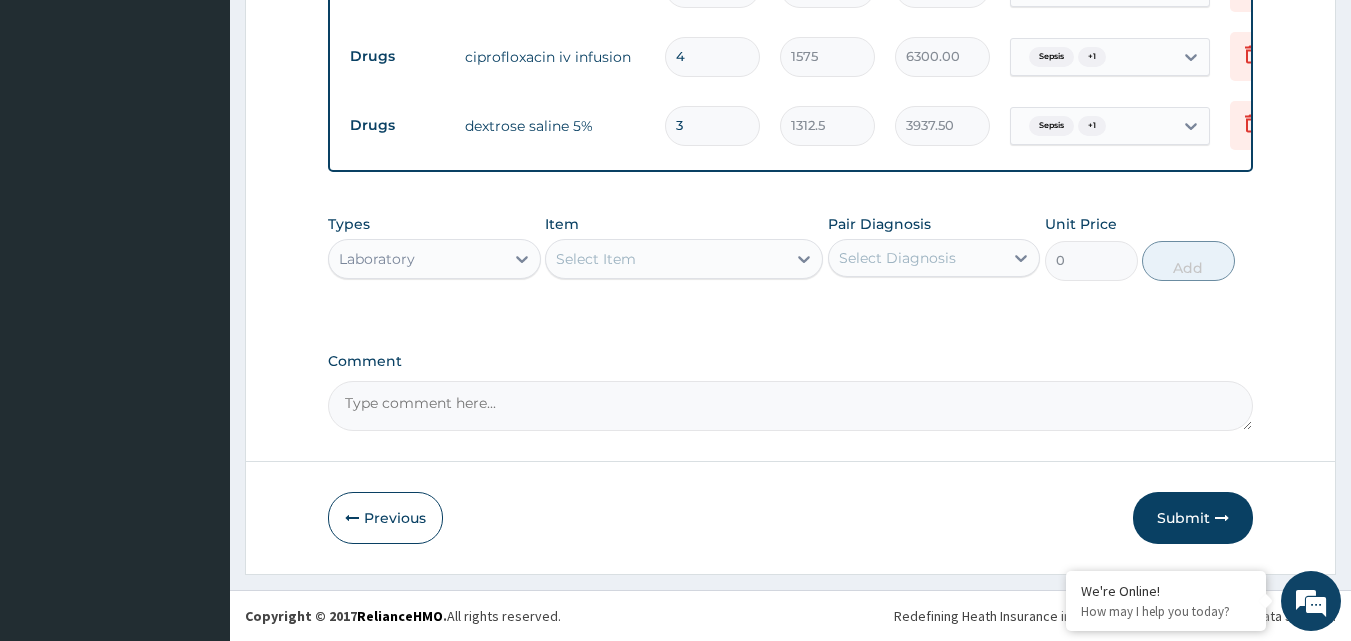 click on "Select Item" at bounding box center [666, 259] 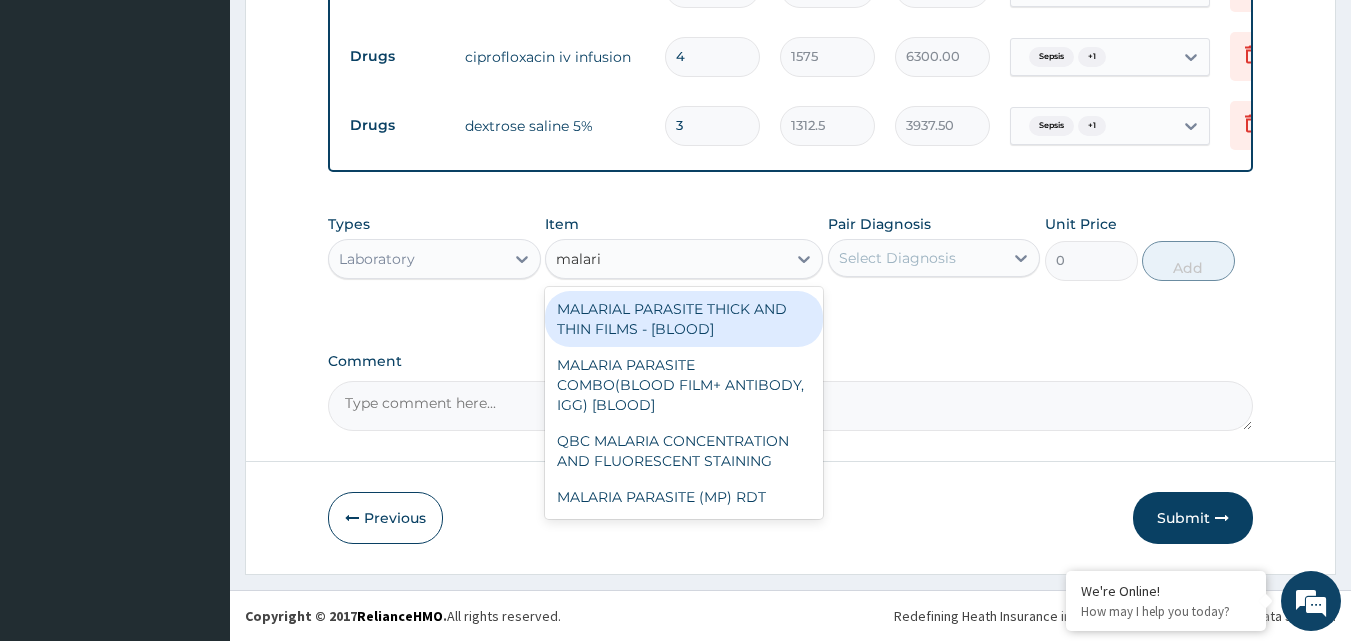type on "malaria" 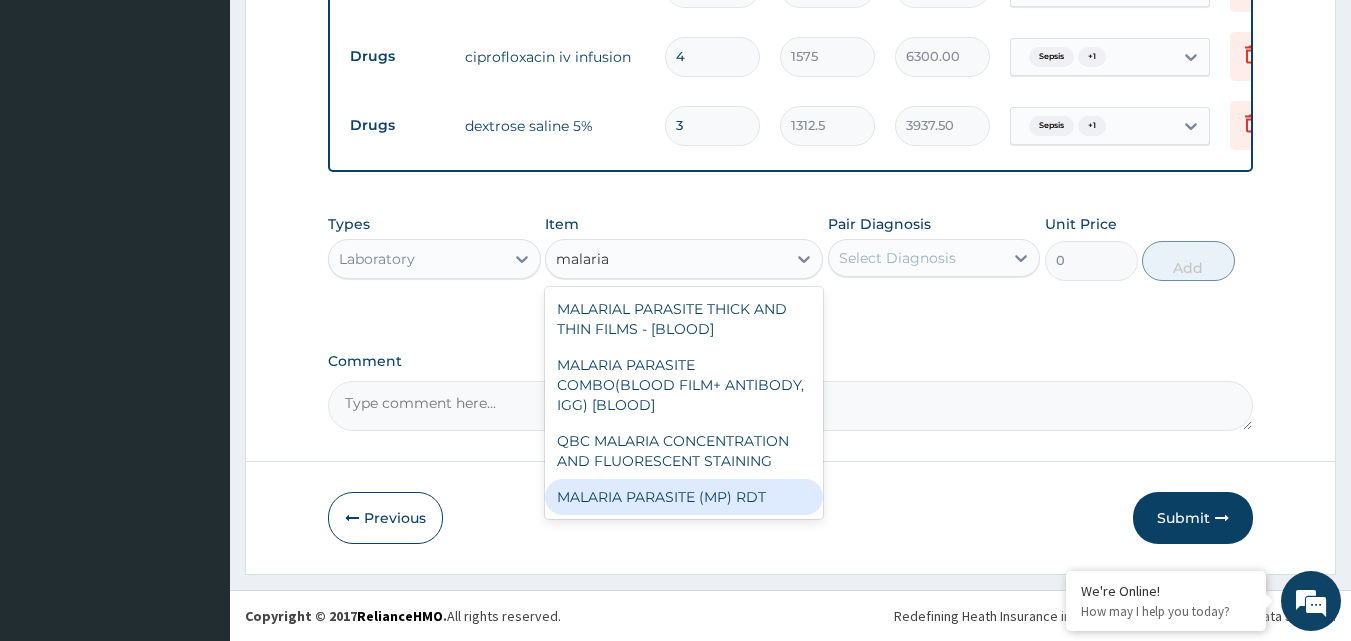 click on "MALARIA PARASITE (MP) RDT" at bounding box center (684, 497) 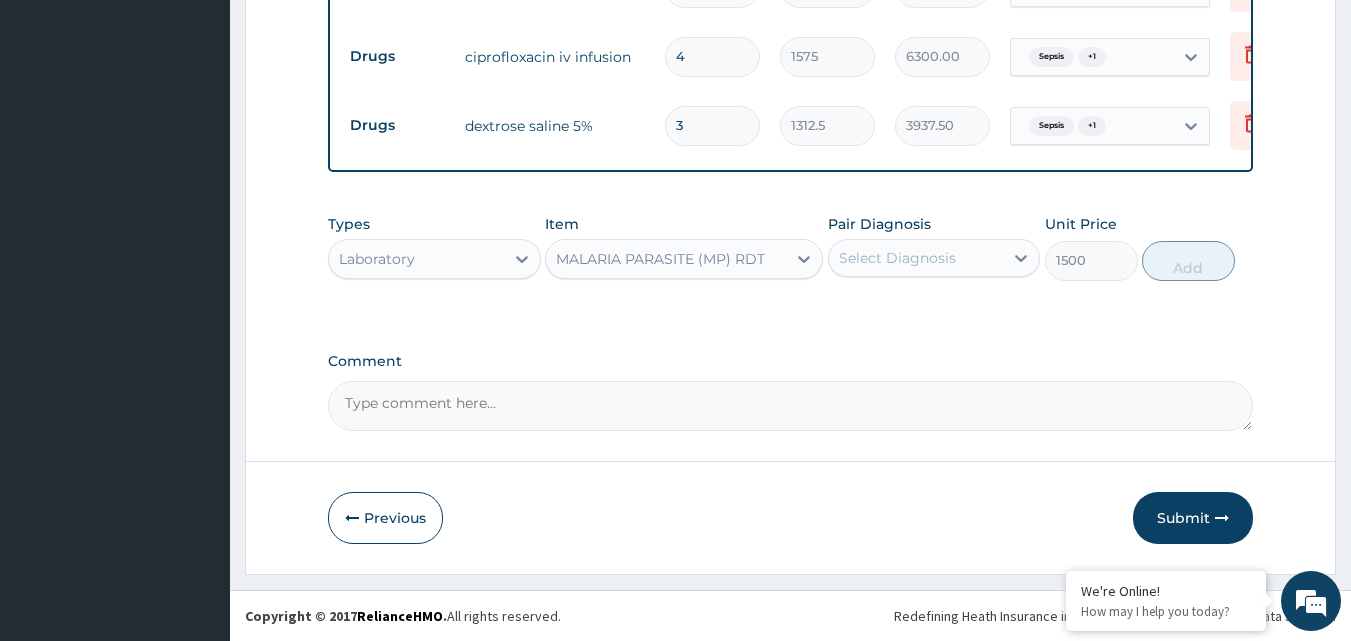 click on "Select Diagnosis" at bounding box center [897, 258] 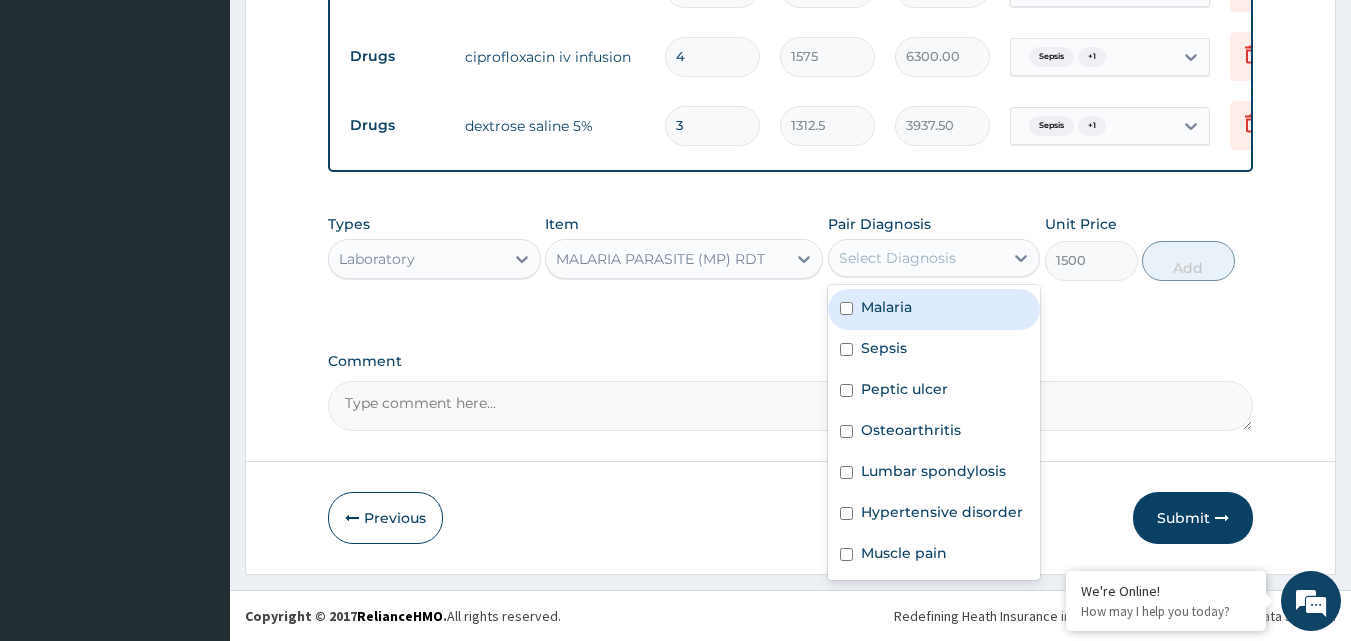 click on "Malaria" at bounding box center [934, 309] 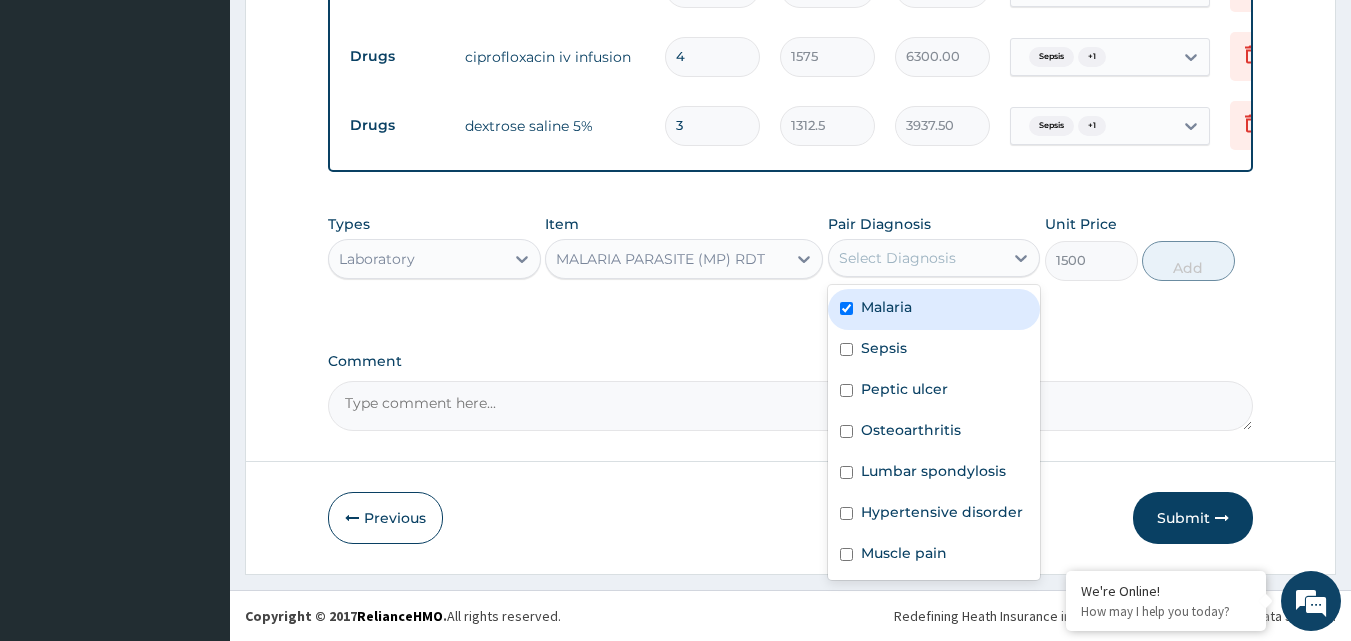 checkbox on "true" 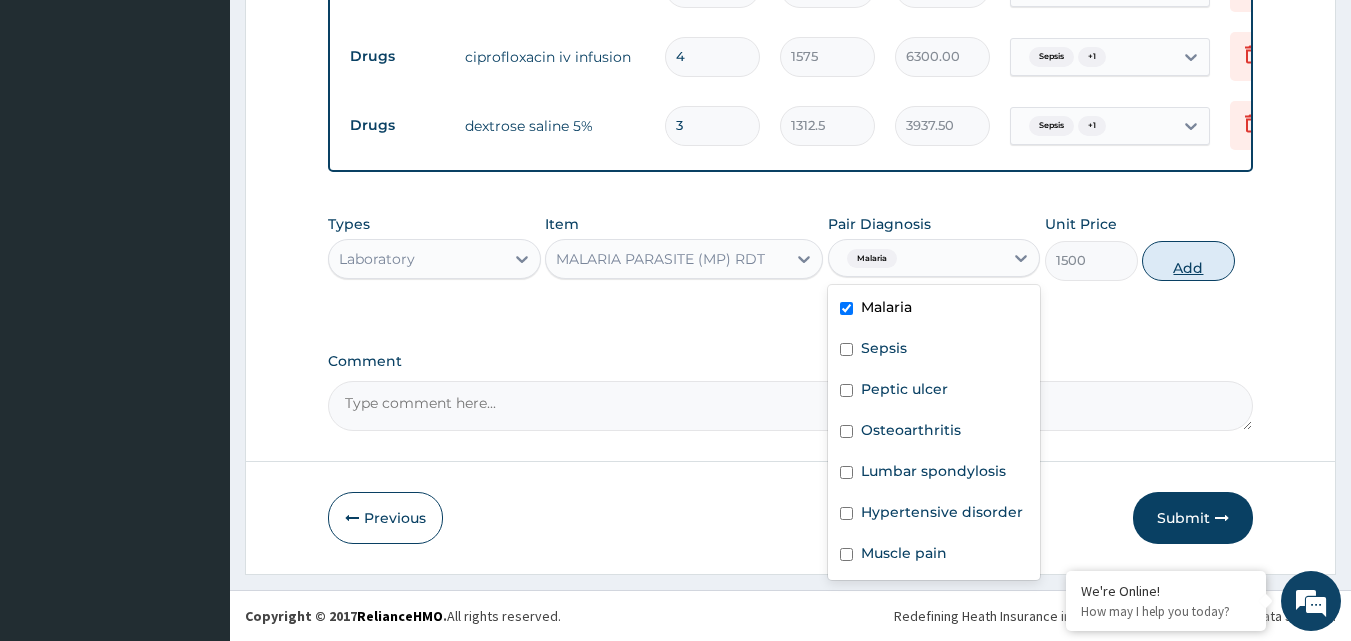 click on "Add" at bounding box center [1188, 261] 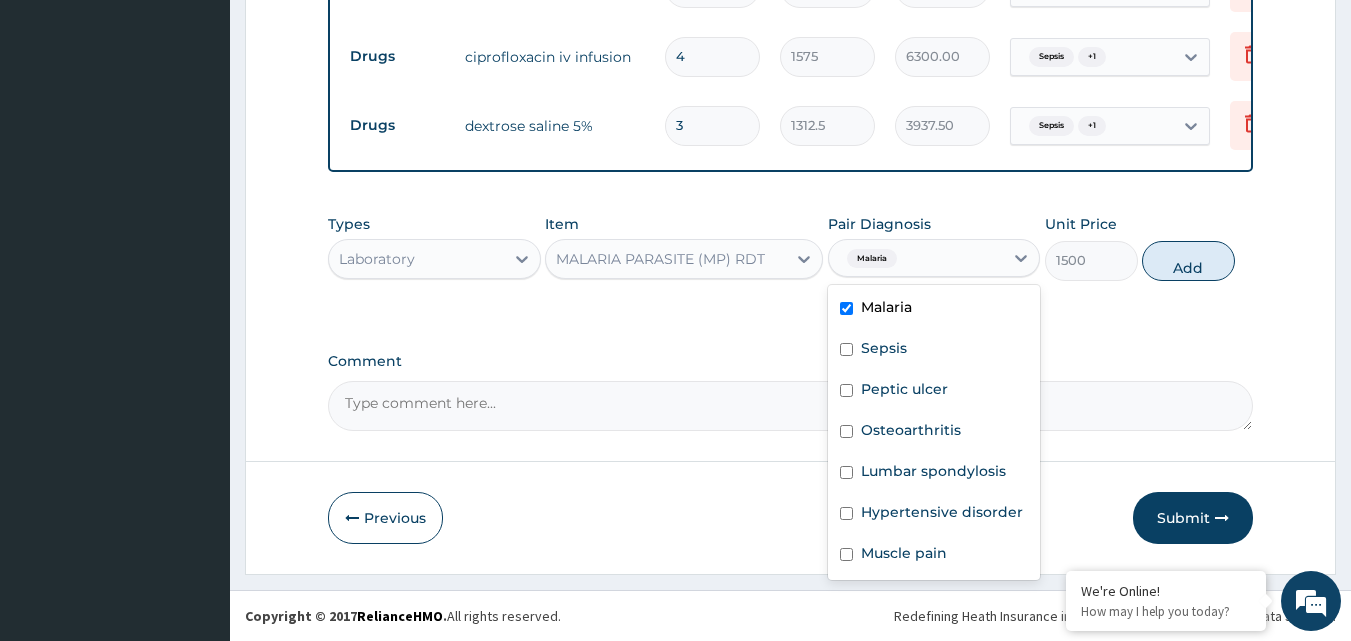 type on "0" 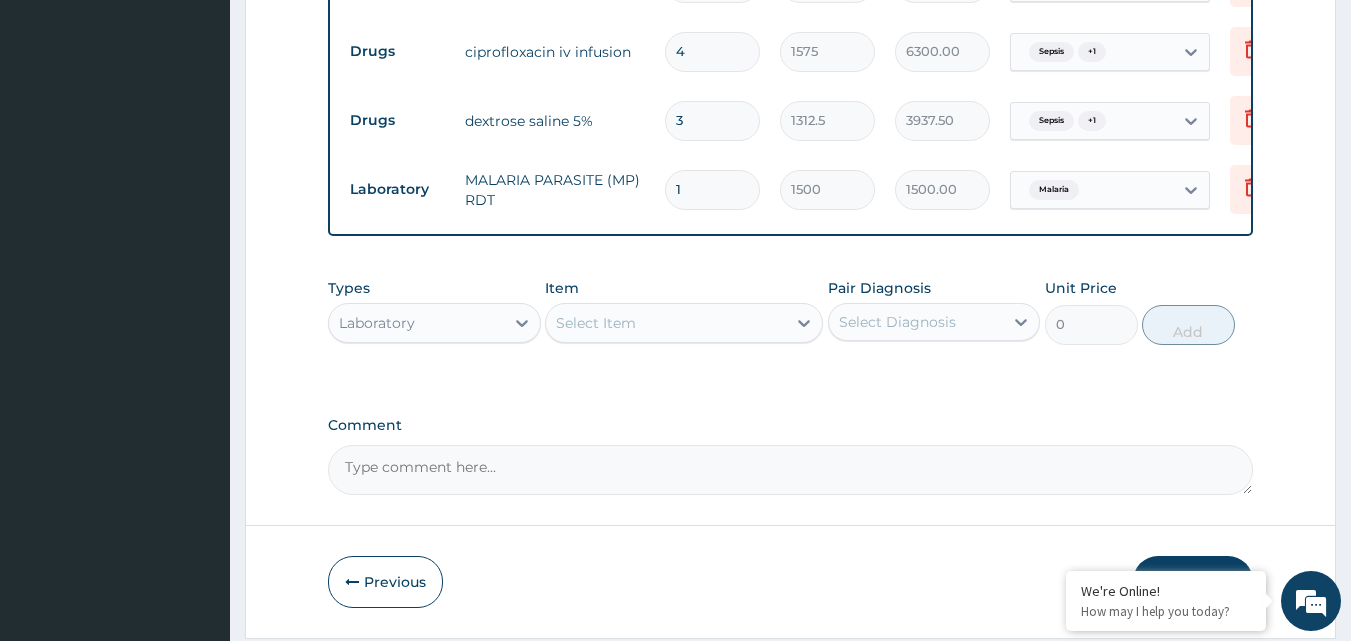 click on "Select Item" at bounding box center (666, 323) 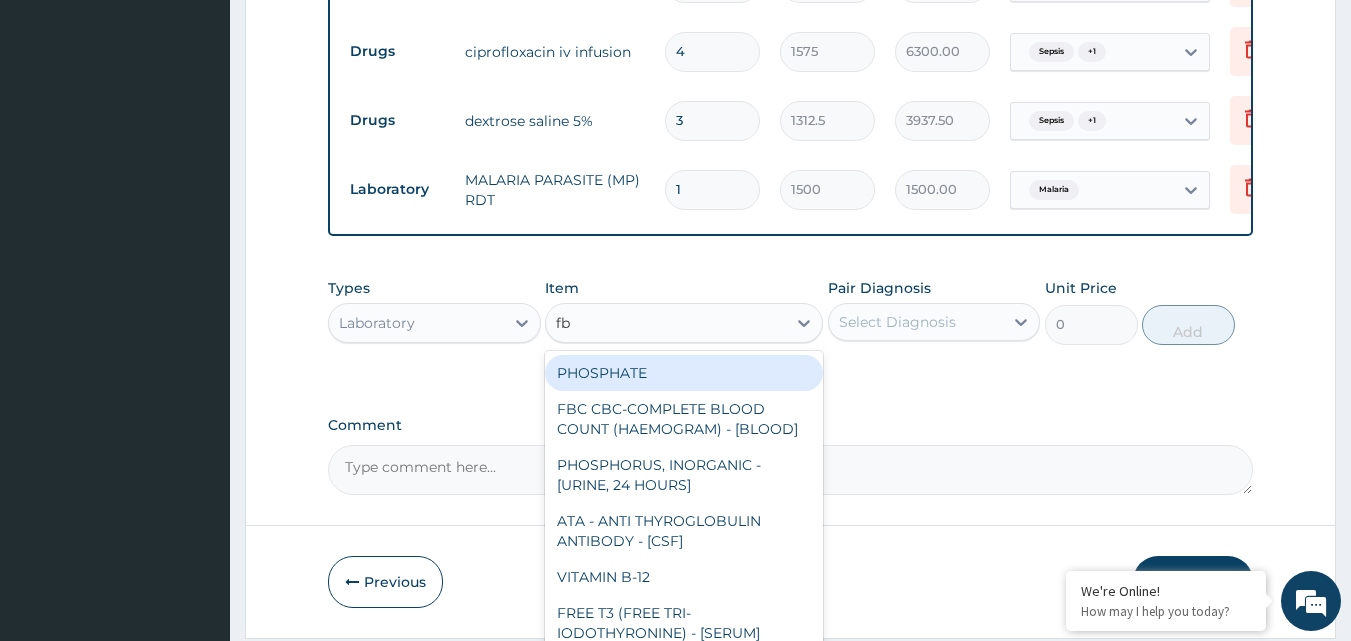 type on "fbc" 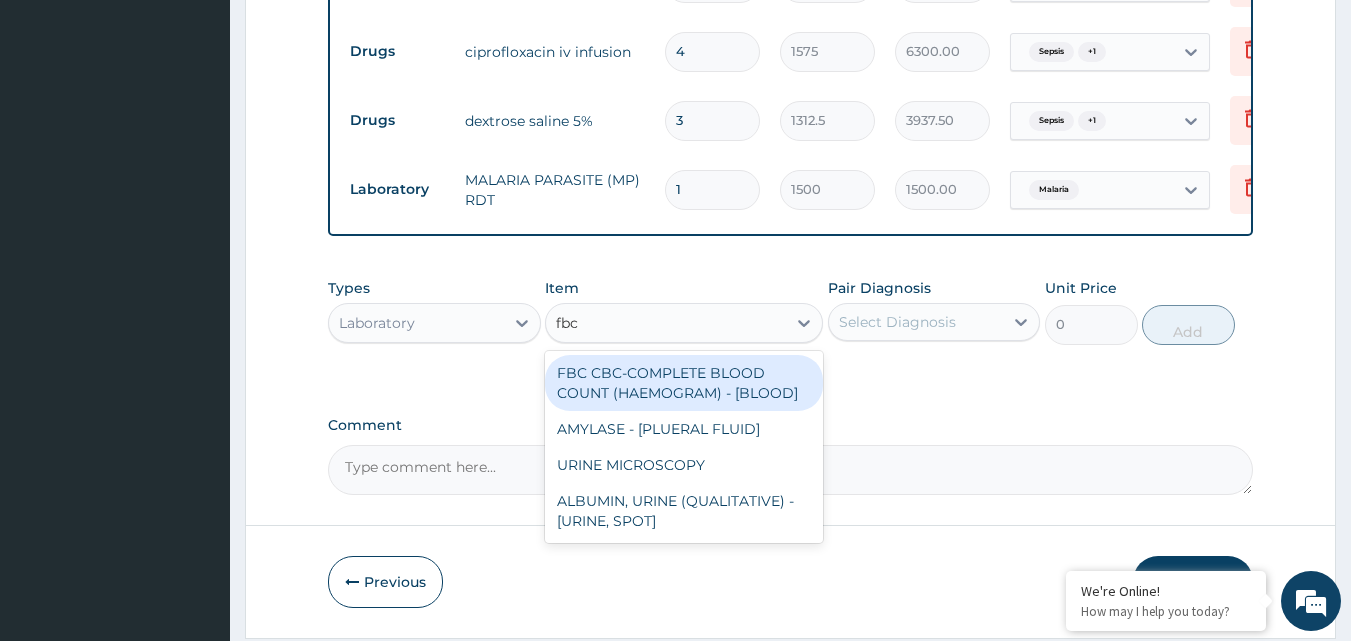 click on "FBC CBC-COMPLETE BLOOD COUNT (HAEMOGRAM) - [BLOOD]" at bounding box center (684, 383) 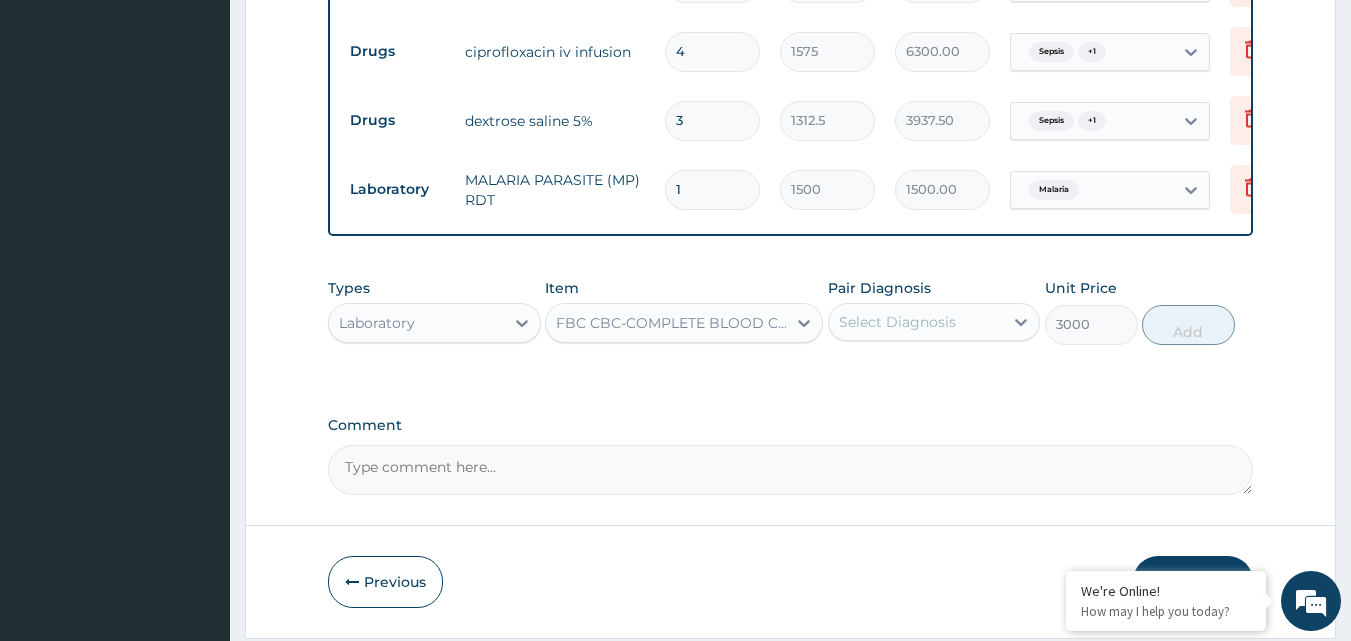 click on "Select Diagnosis" at bounding box center (897, 322) 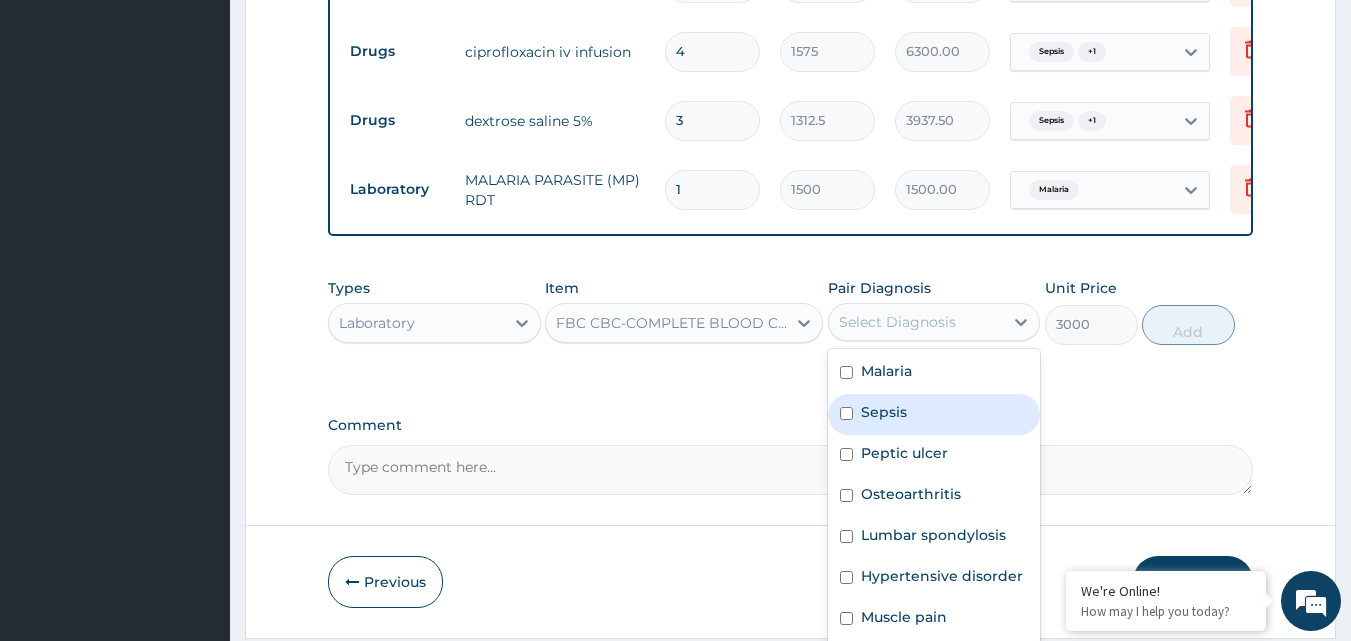 click on "Sepsis" at bounding box center (884, 412) 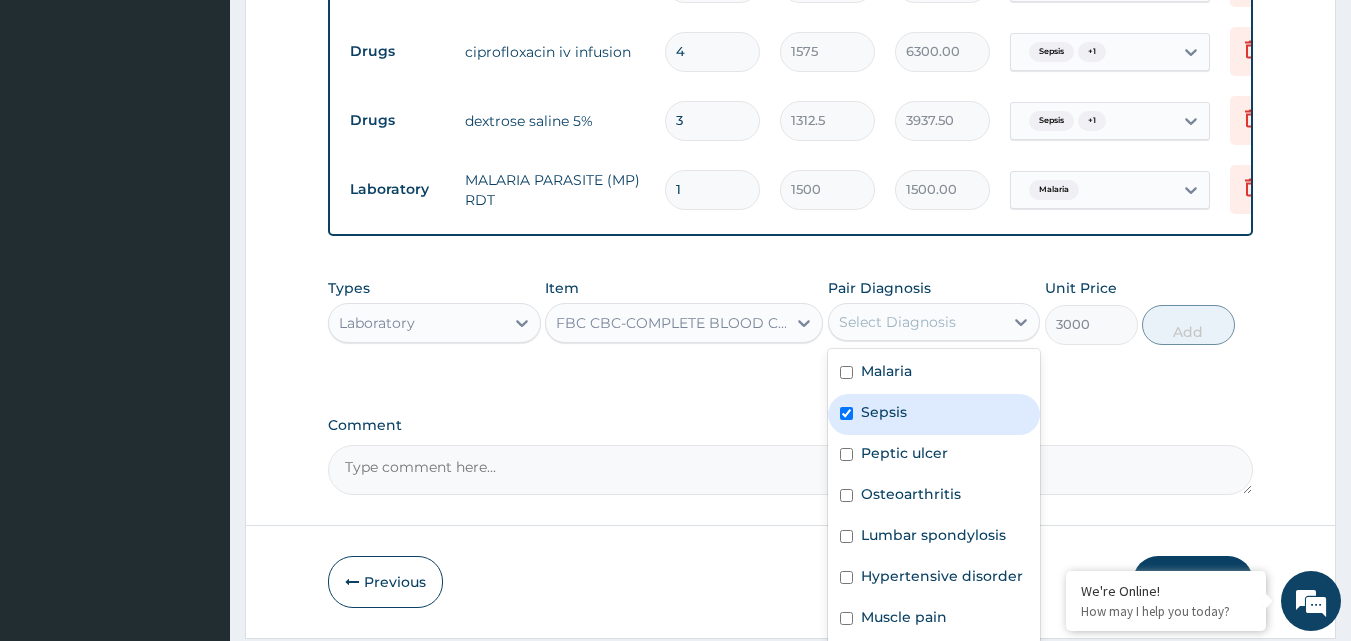 checkbox on "true" 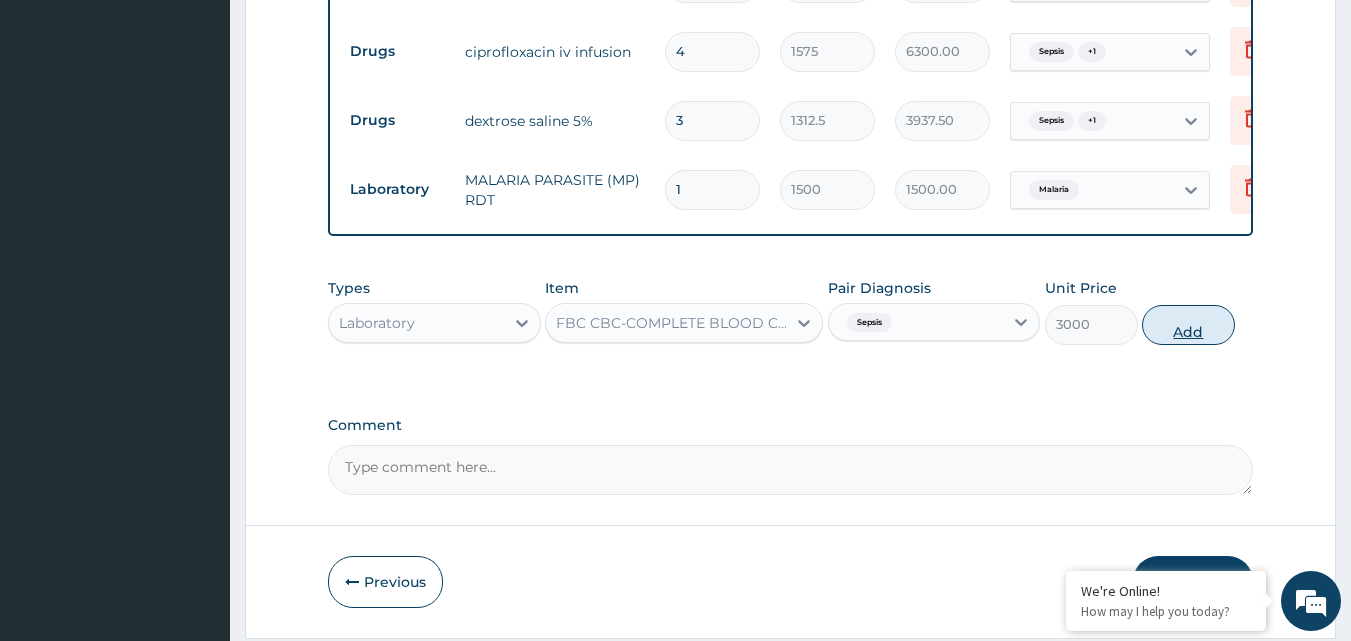 click on "Add" at bounding box center (1188, 325) 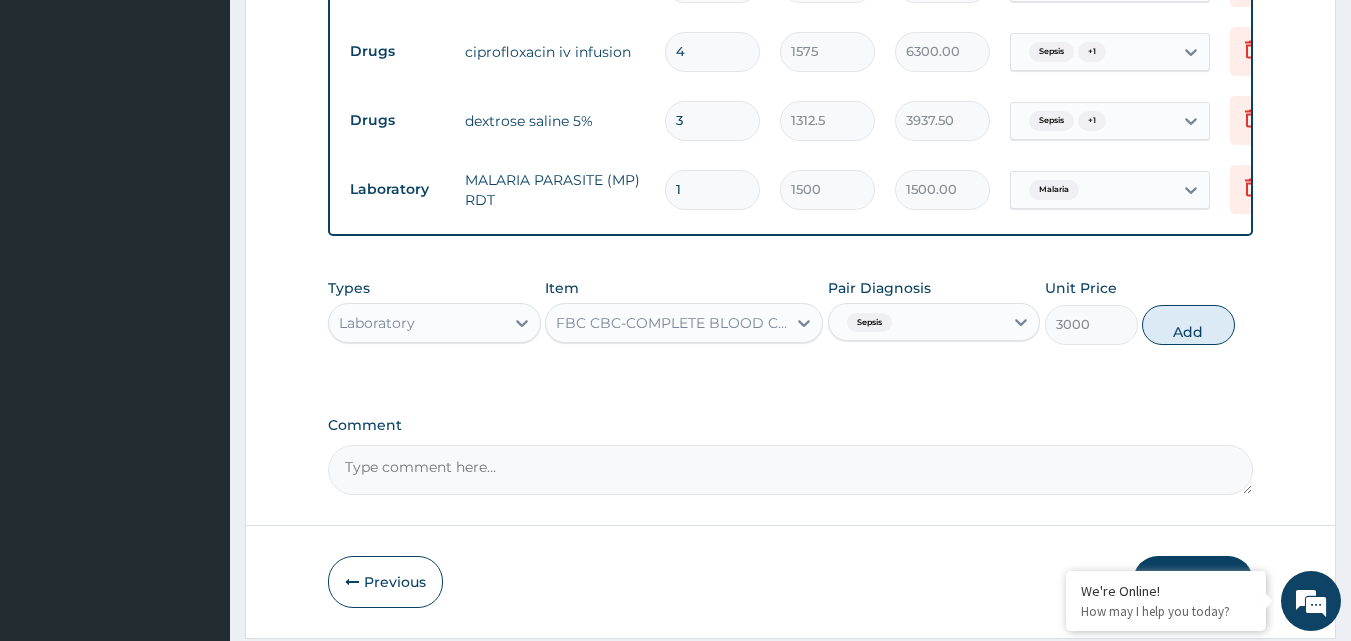 type on "0" 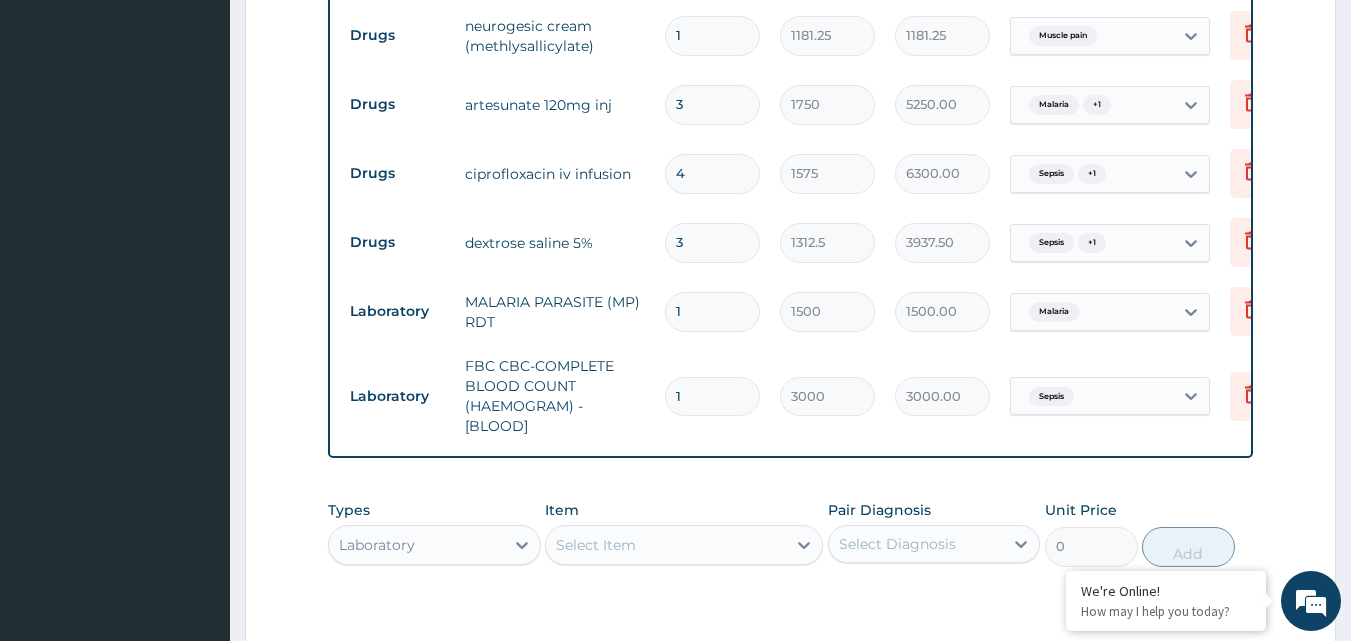 scroll, scrollTop: 1933, scrollLeft: 0, axis: vertical 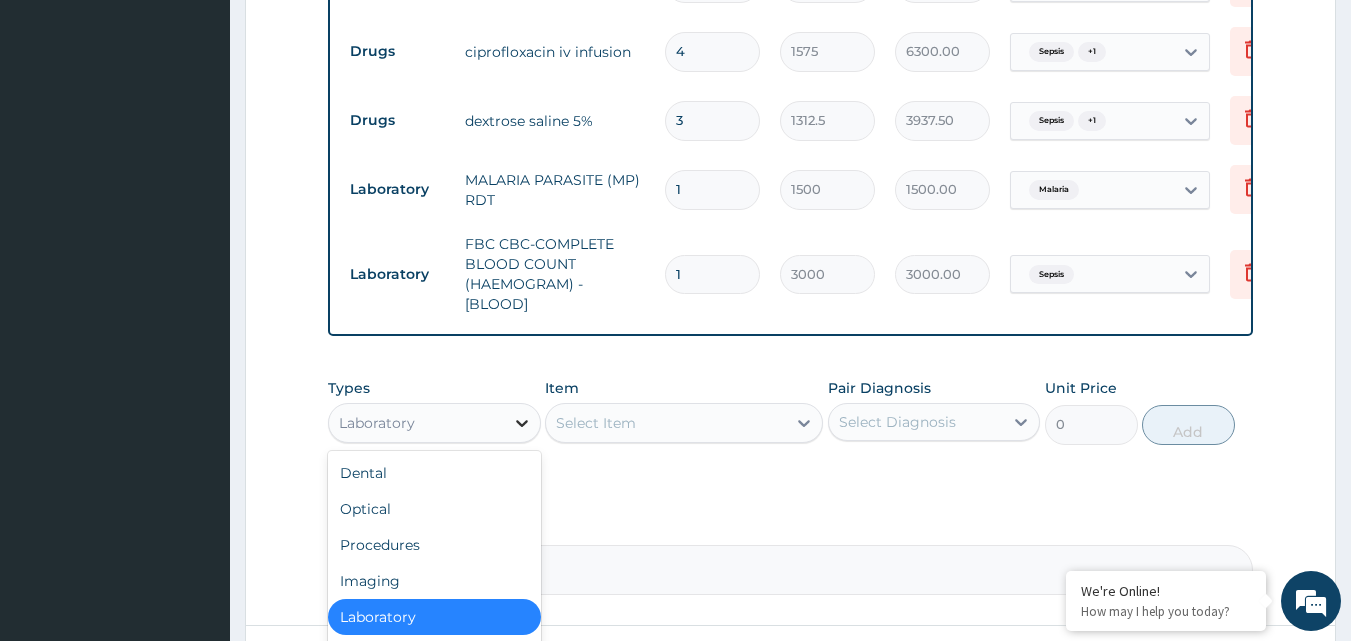 click 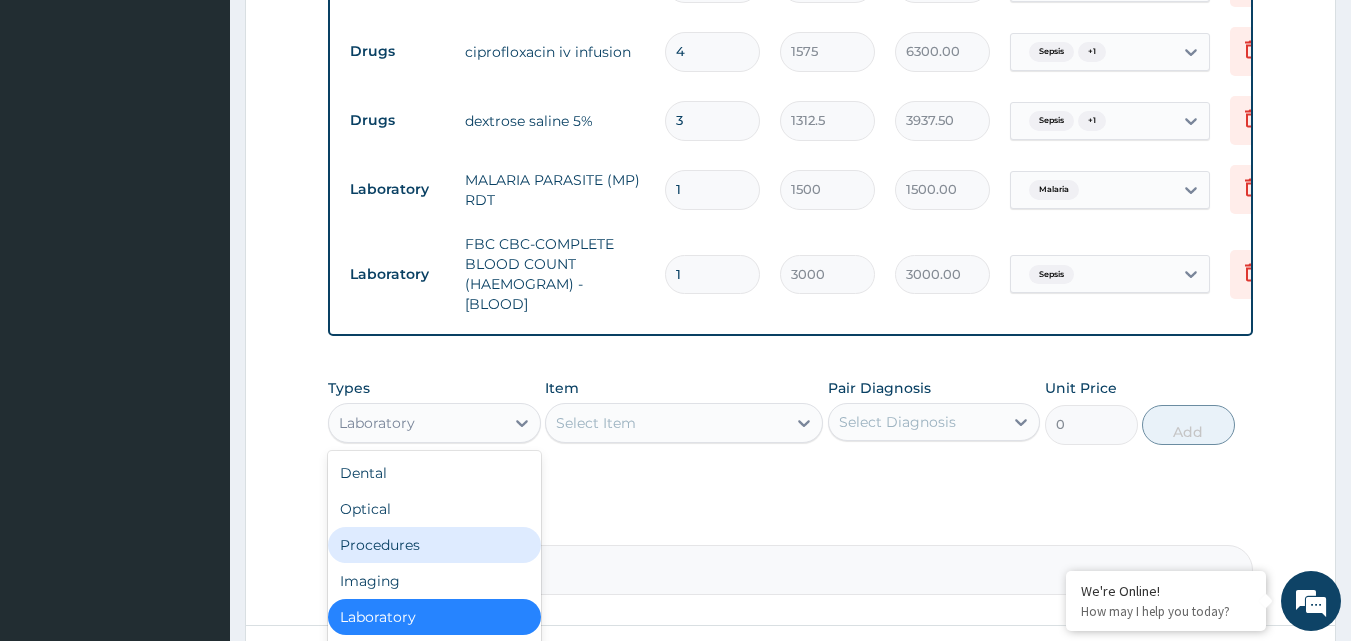 click on "Procedures" at bounding box center (434, 545) 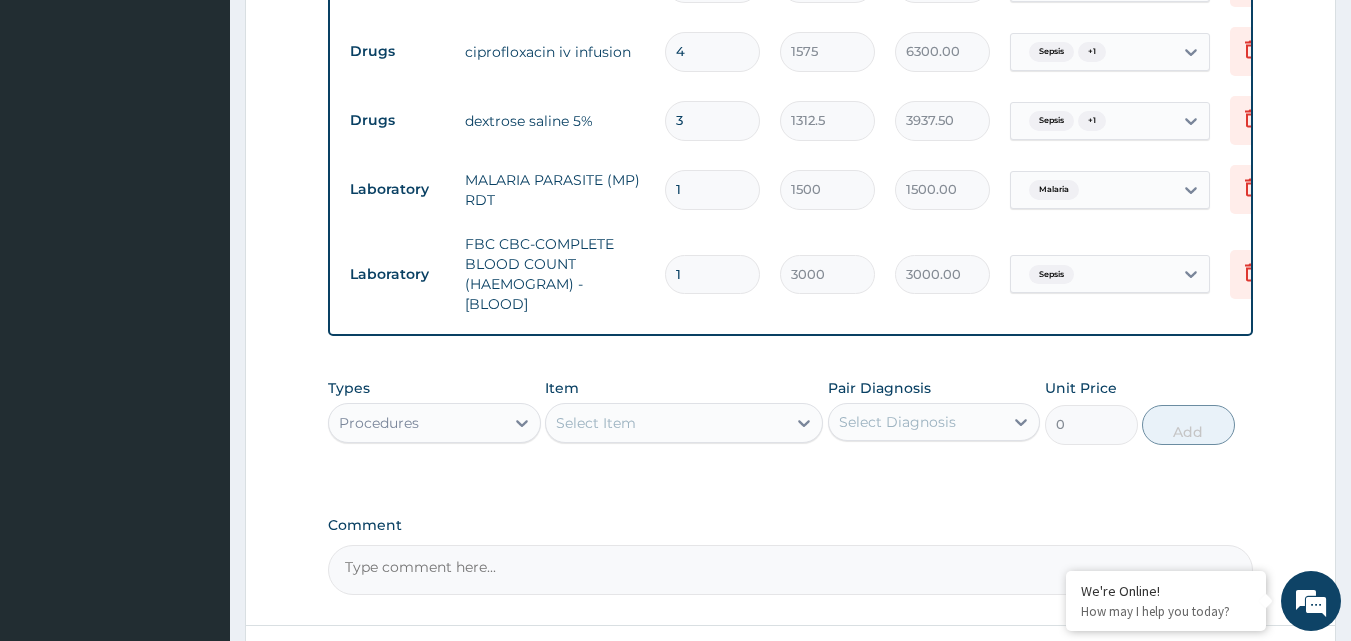 click on "Select Item" at bounding box center [666, 423] 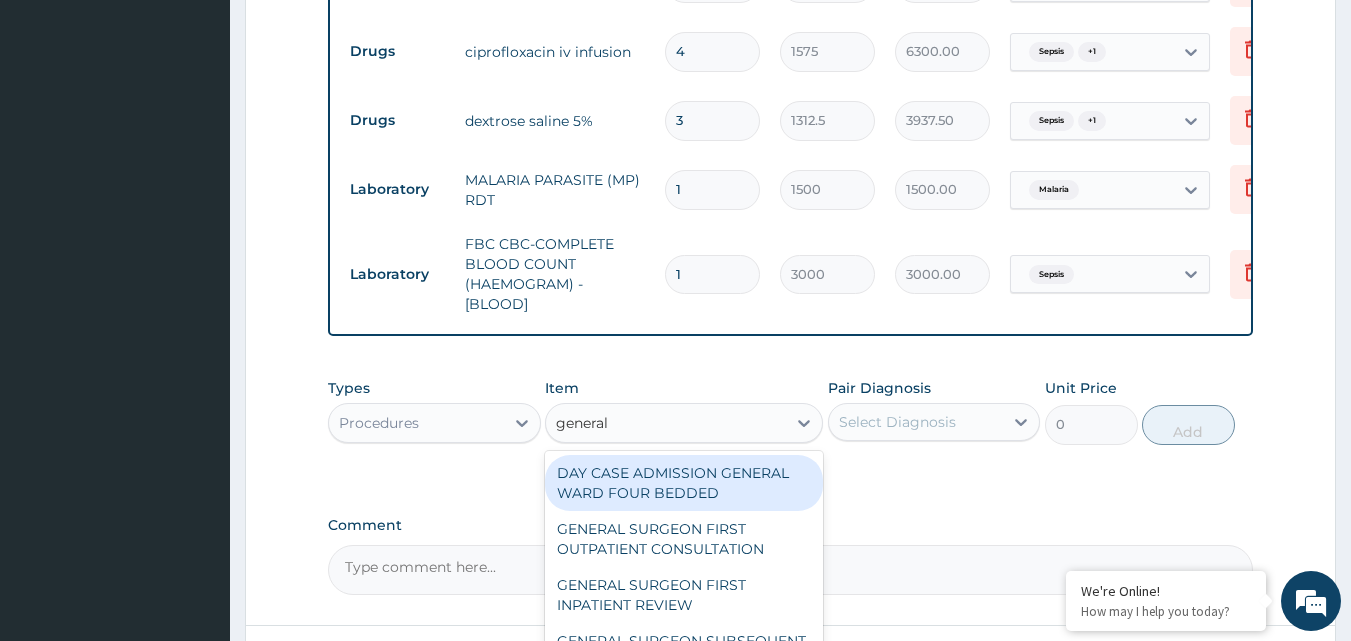 type on "general p" 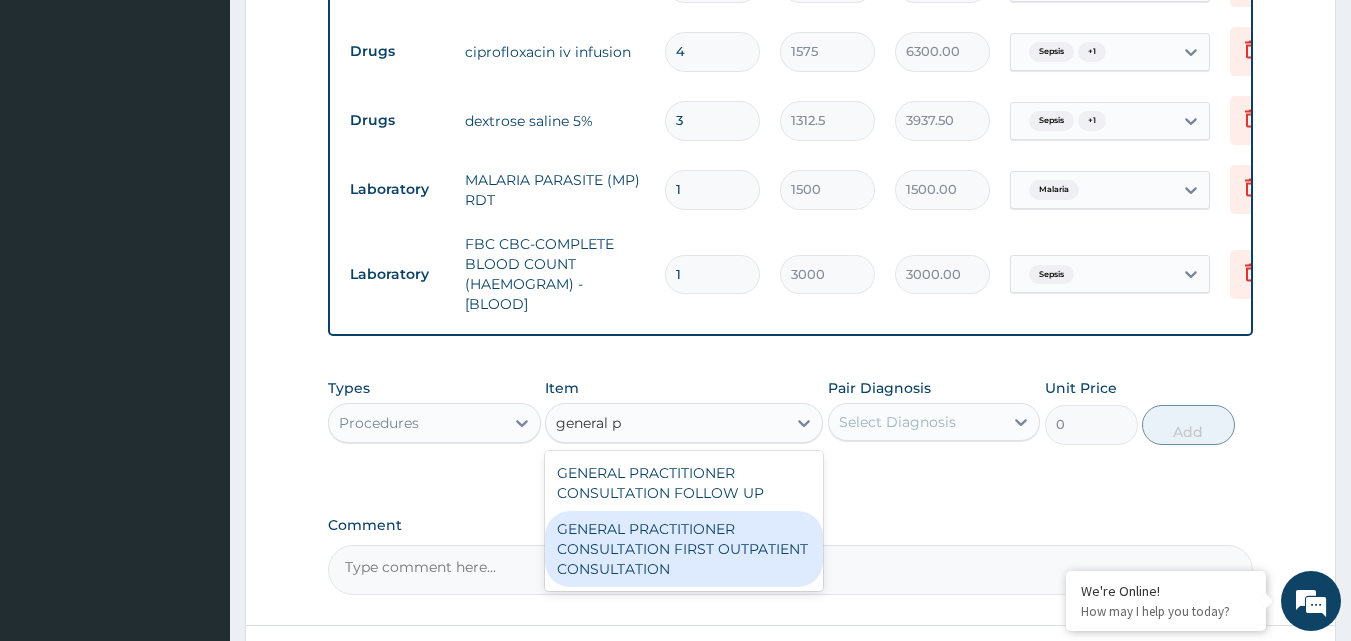 click on "GENERAL PRACTITIONER CONSULTATION FIRST OUTPATIENT CONSULTATION" at bounding box center (684, 549) 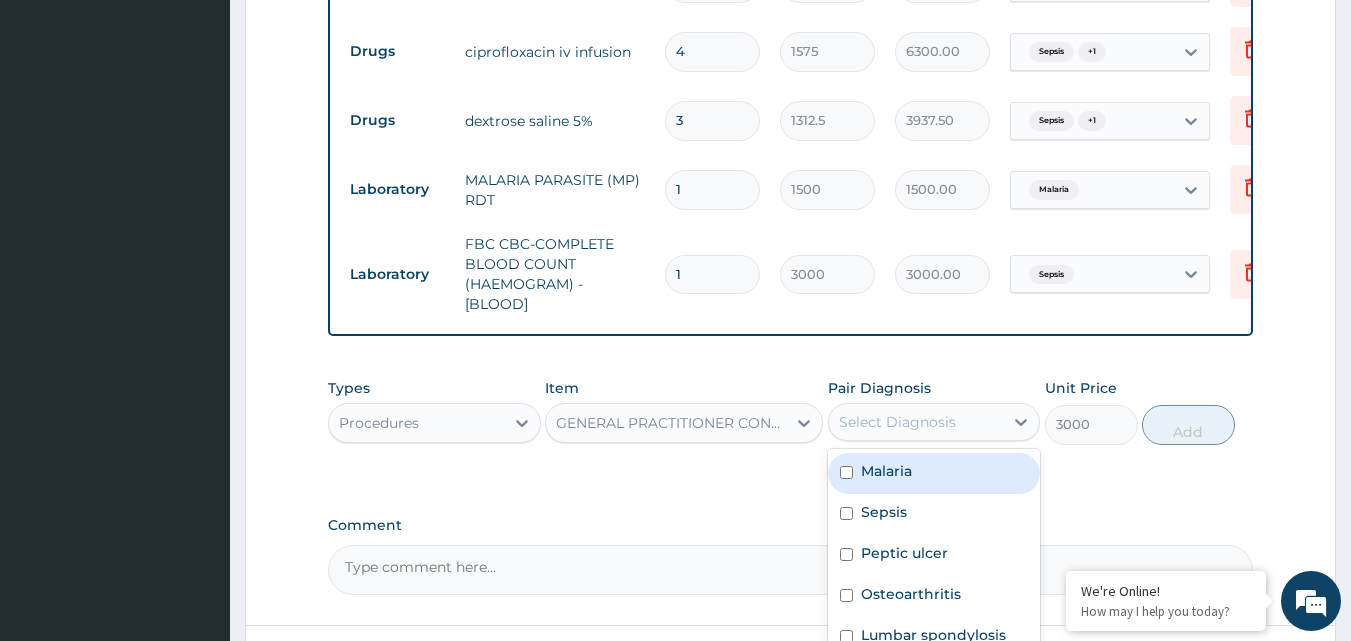 click on "Select Diagnosis" at bounding box center (897, 422) 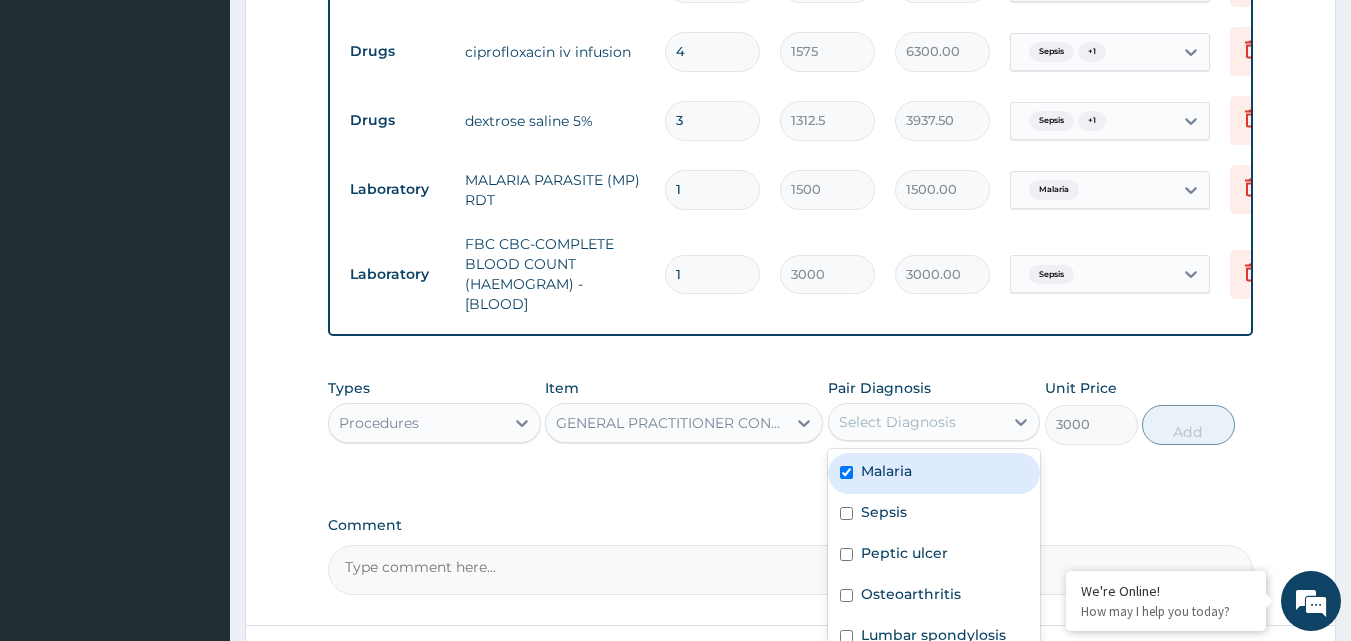 checkbox on "true" 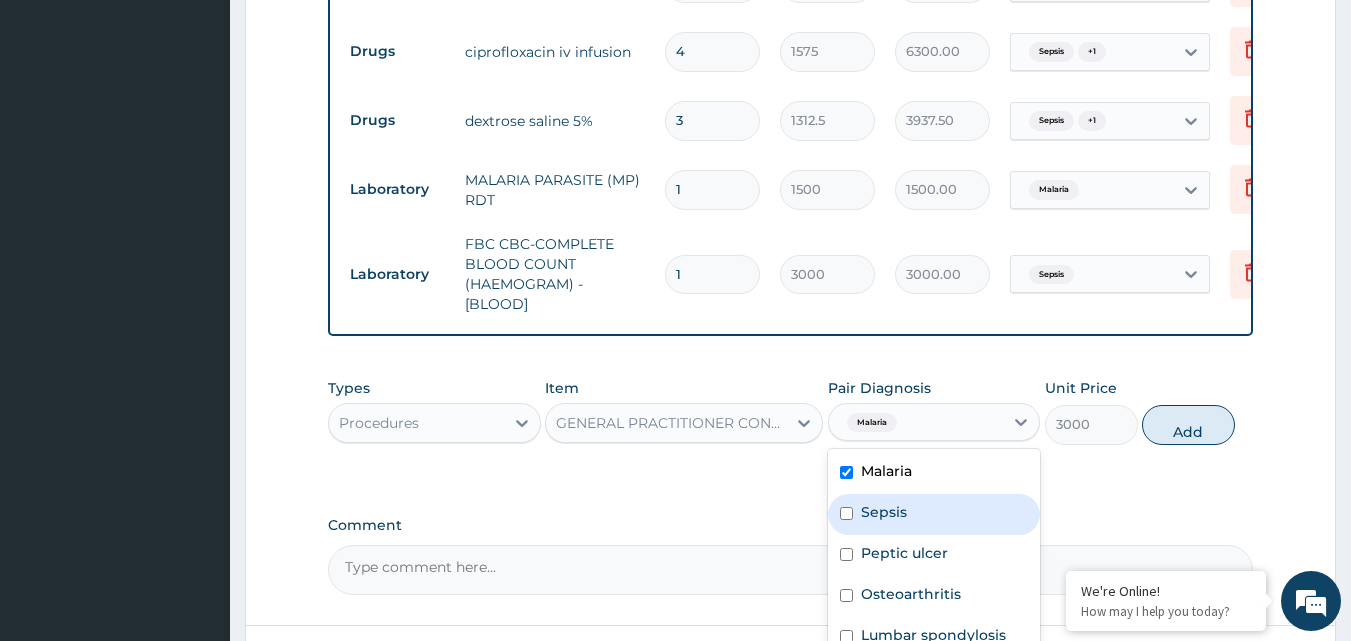 click on "Sepsis" at bounding box center (884, 512) 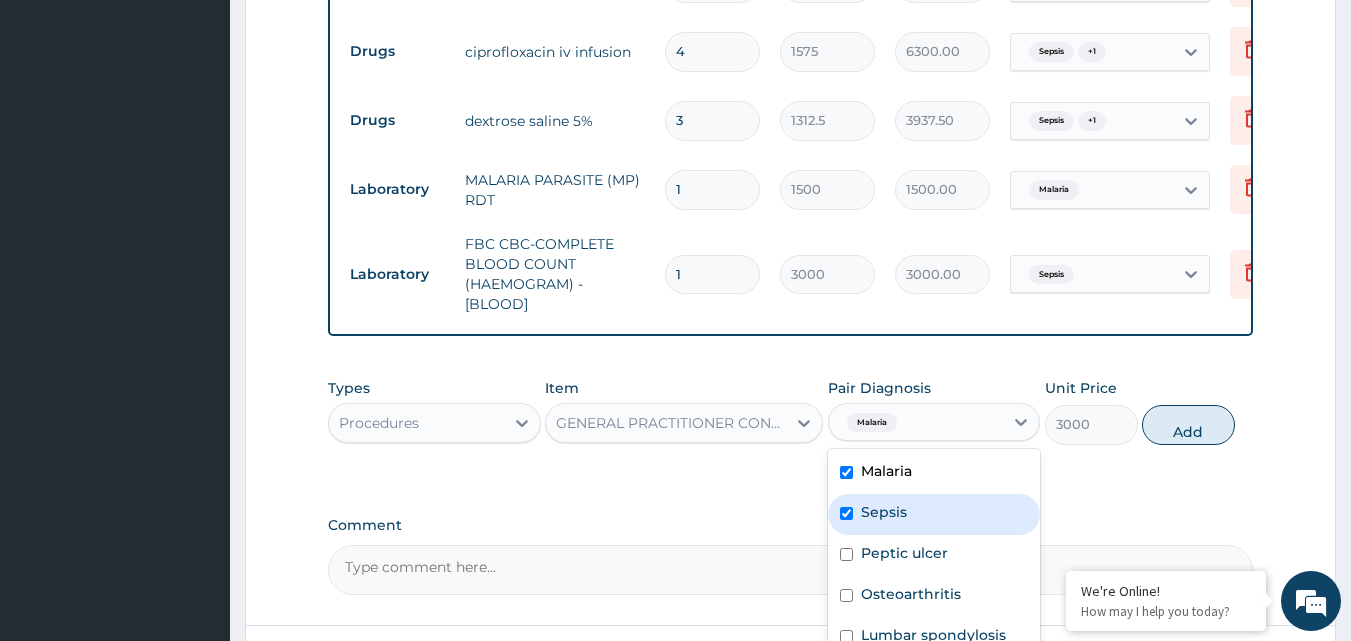 checkbox on "true" 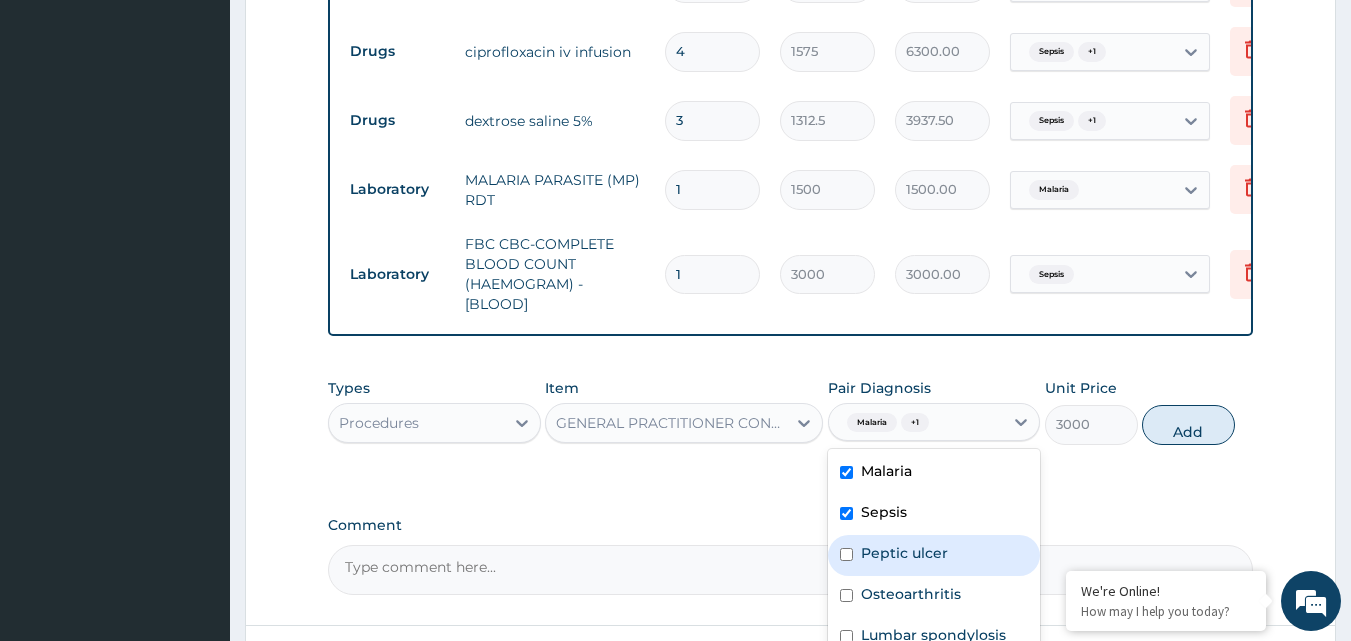 click on "Peptic ulcer" at bounding box center [904, 553] 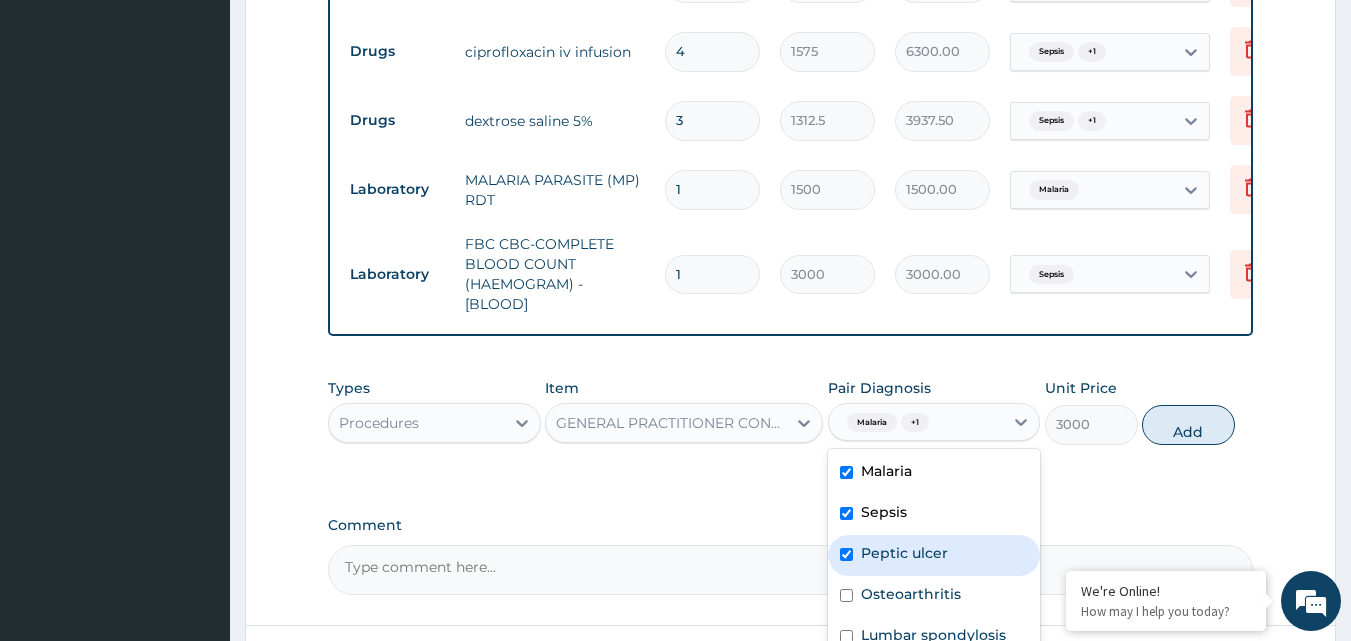 checkbox on "true" 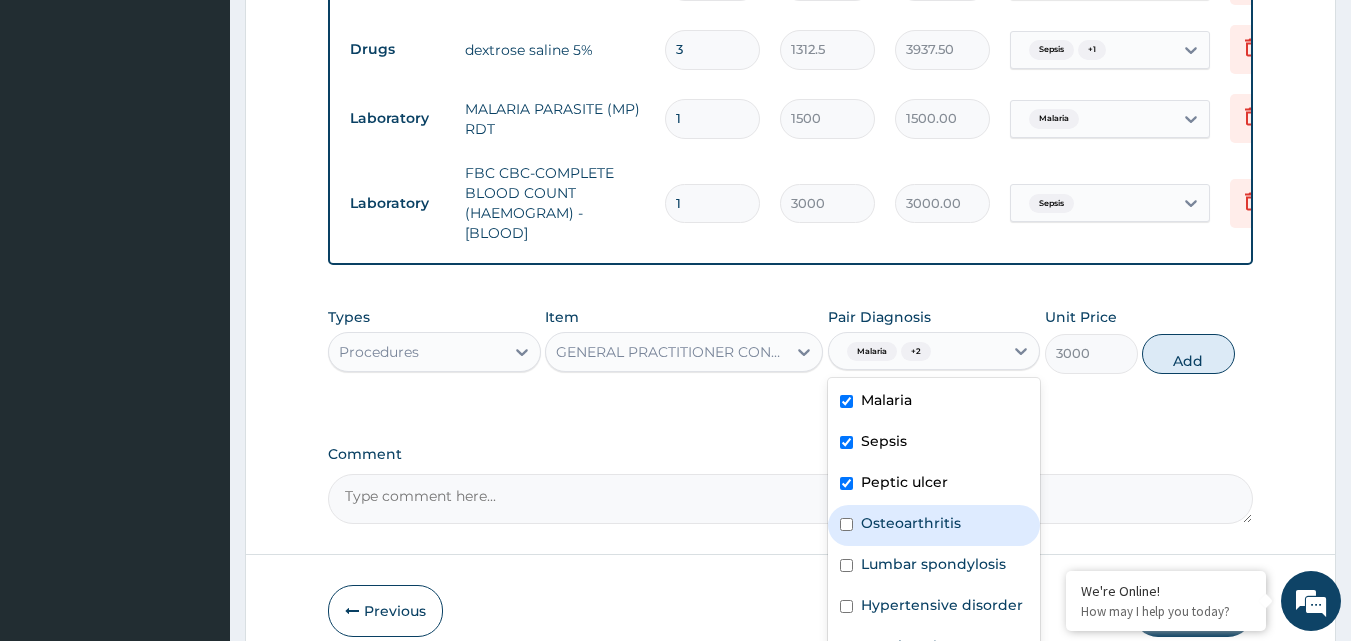 scroll, scrollTop: 2033, scrollLeft: 0, axis: vertical 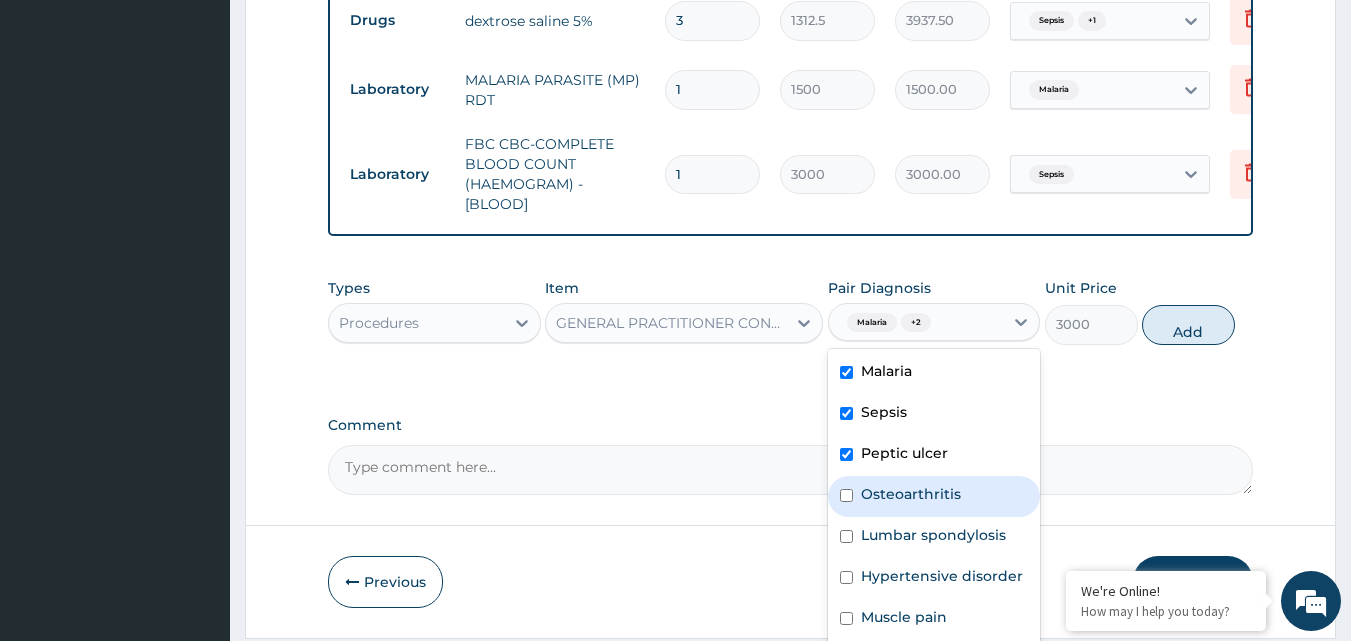 click on "Osteoarthritis" at bounding box center [934, 496] 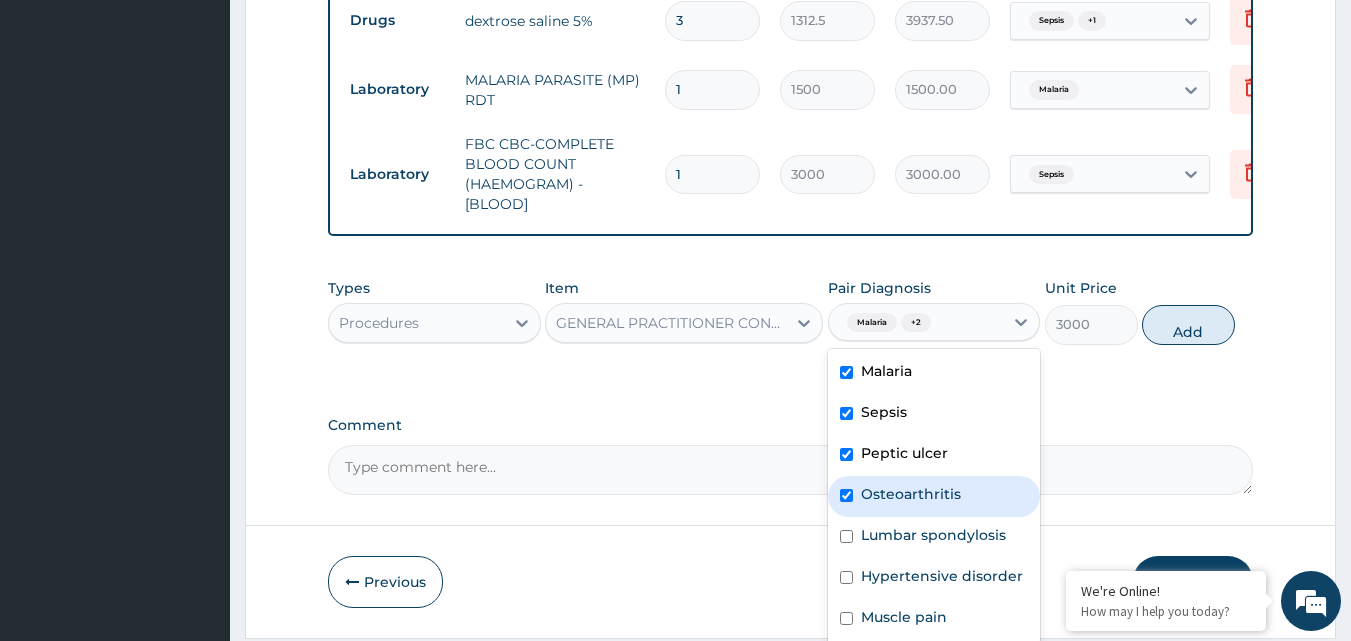 checkbox on "true" 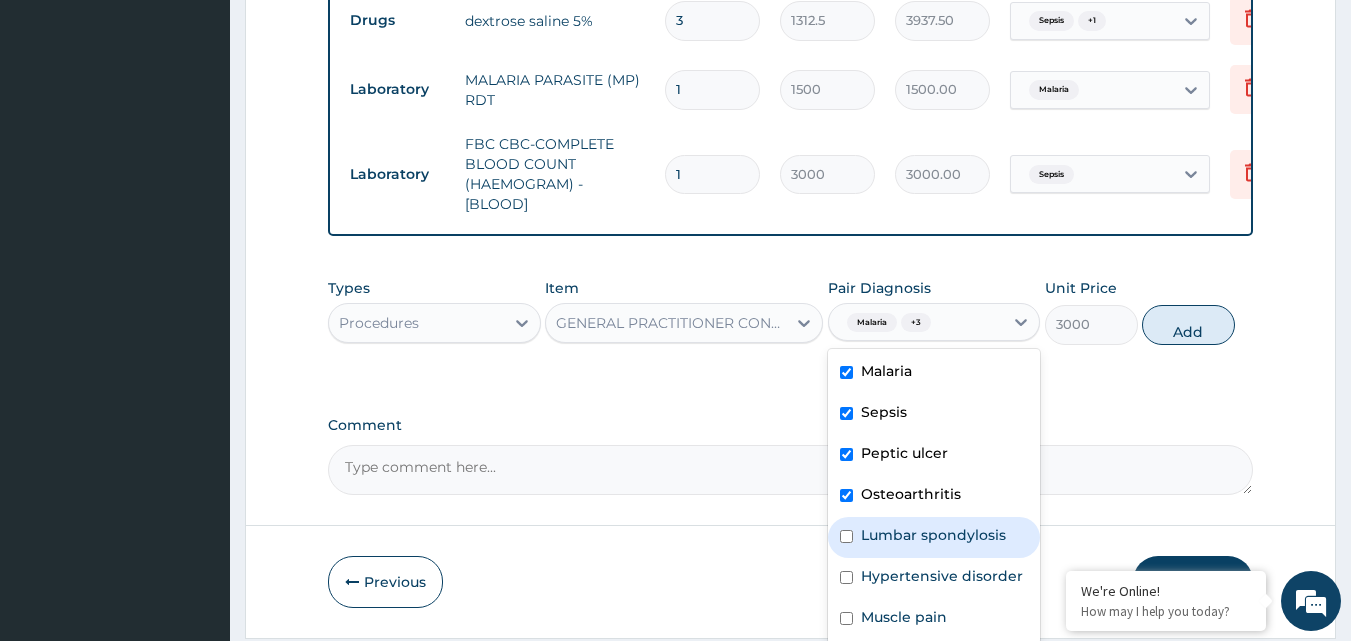 click on "Lumbar spondylosis" at bounding box center [934, 537] 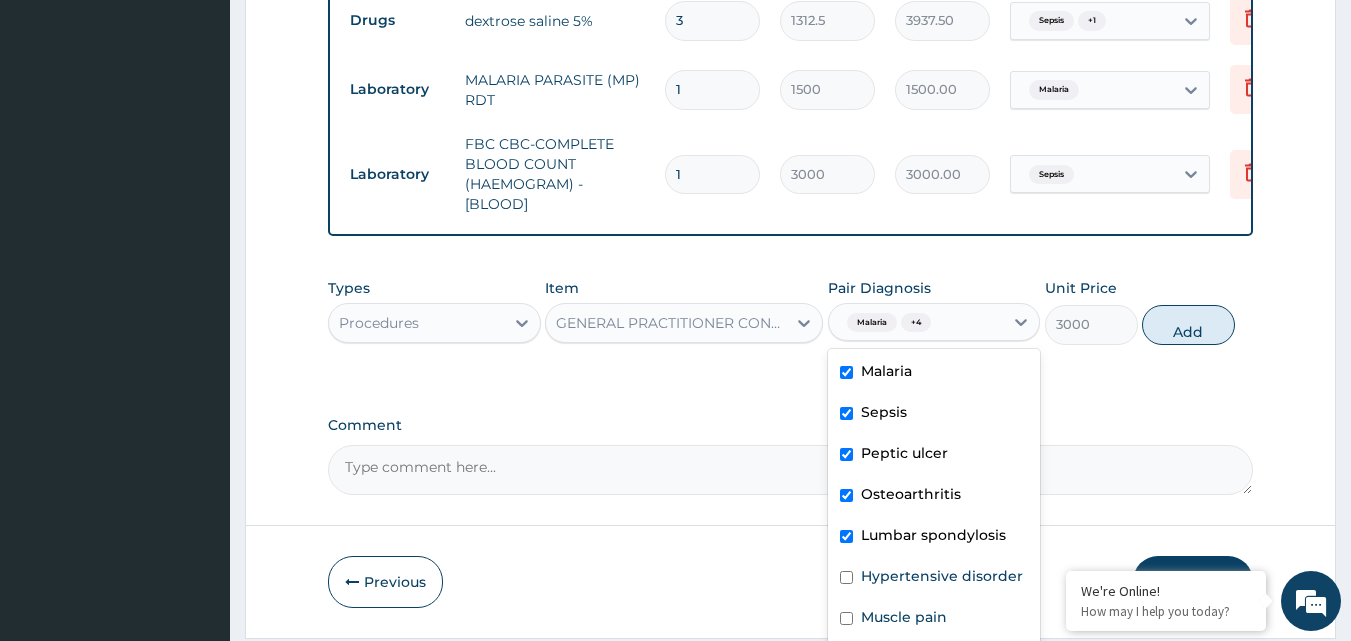 click on "Lumbar spondylosis" at bounding box center [933, 535] 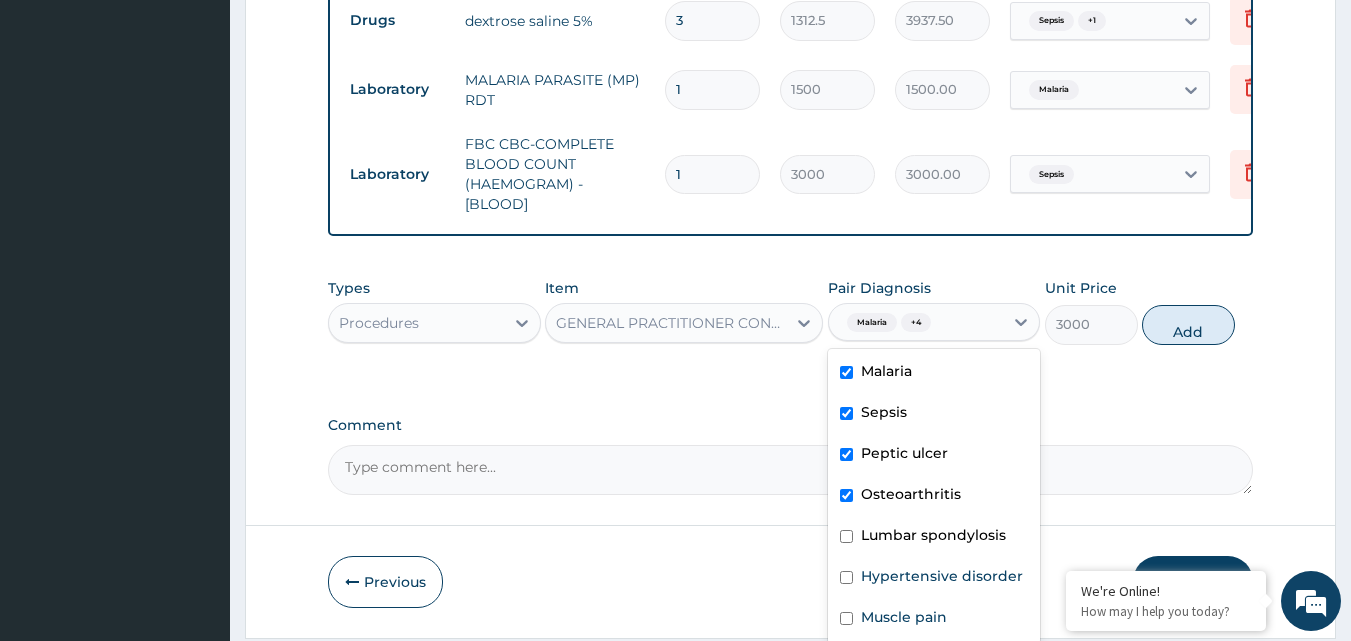 checkbox on "false" 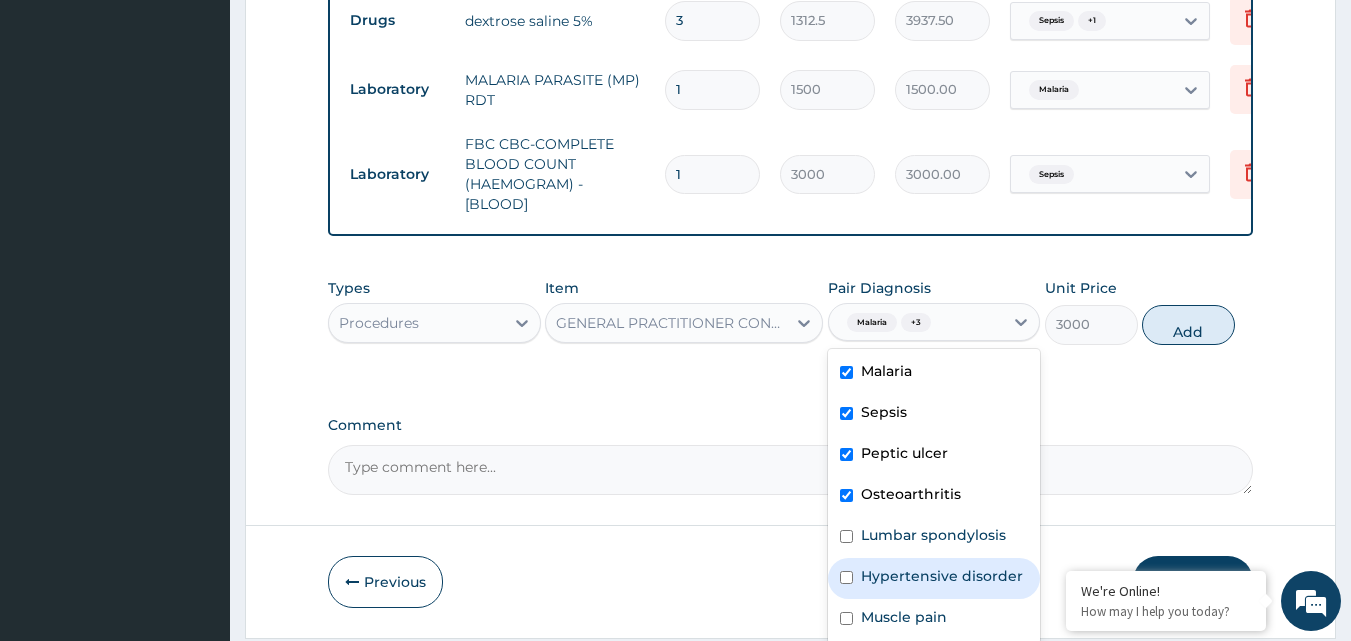 click on "Hypertensive disorder" at bounding box center [942, 576] 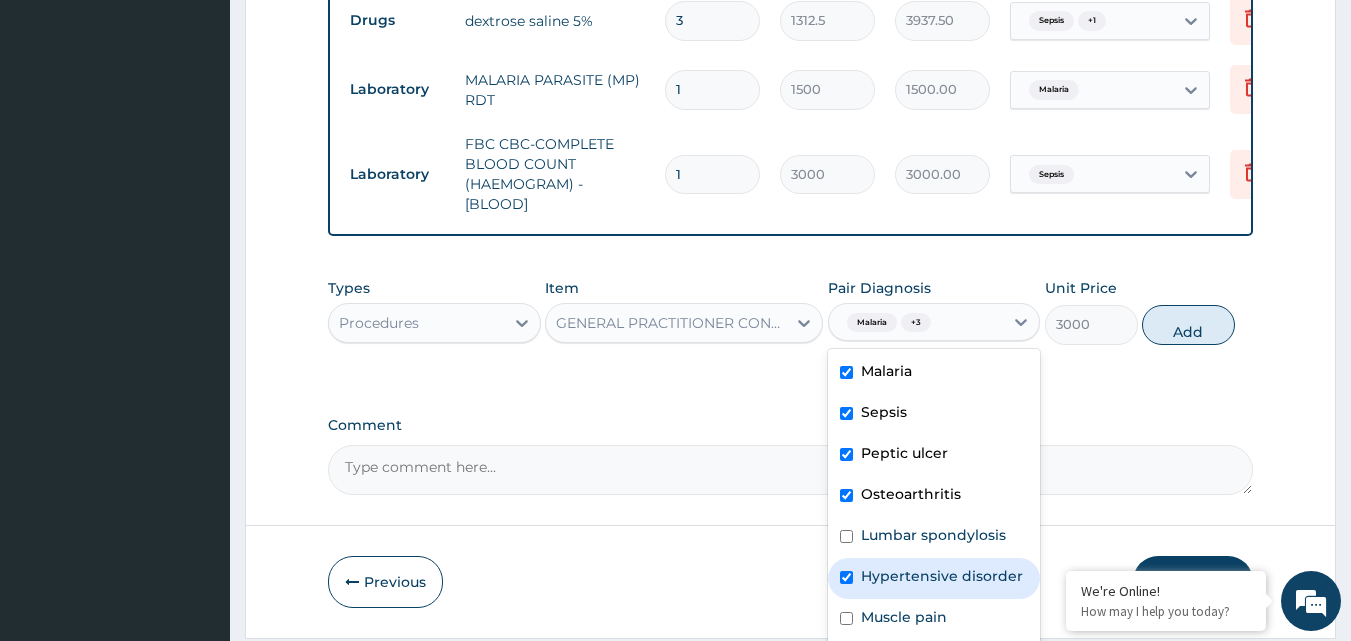 checkbox on "true" 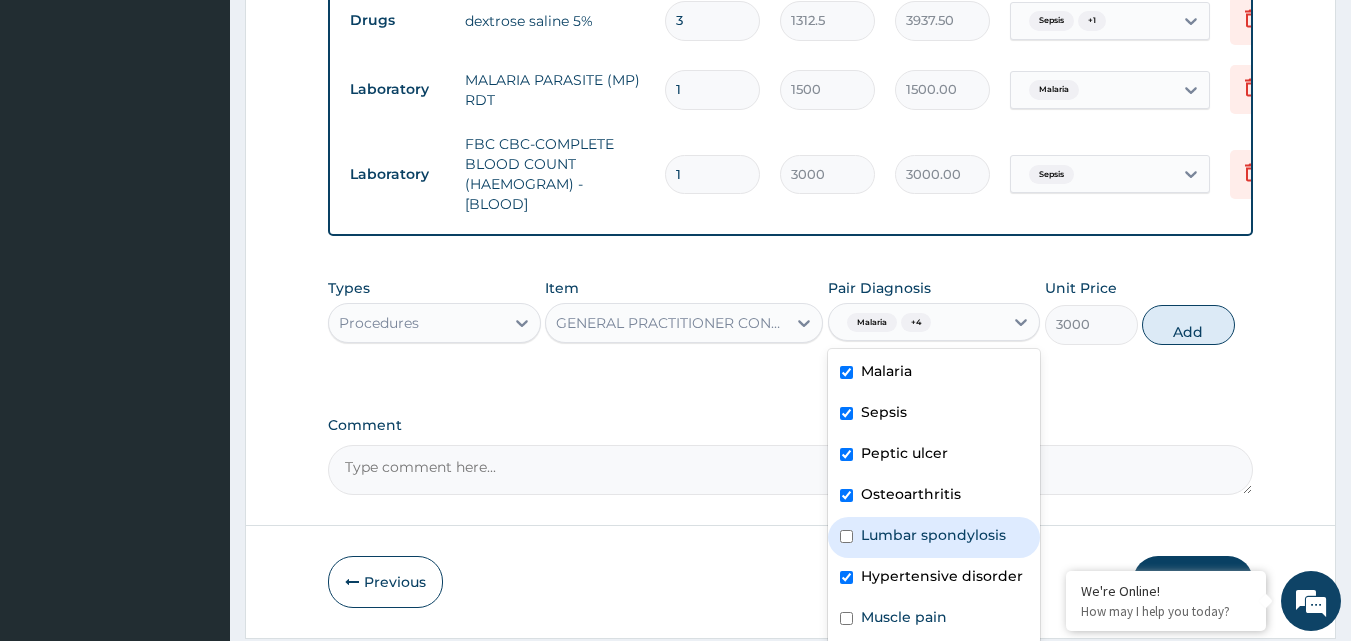 click on "Lumbar spondylosis" at bounding box center (933, 535) 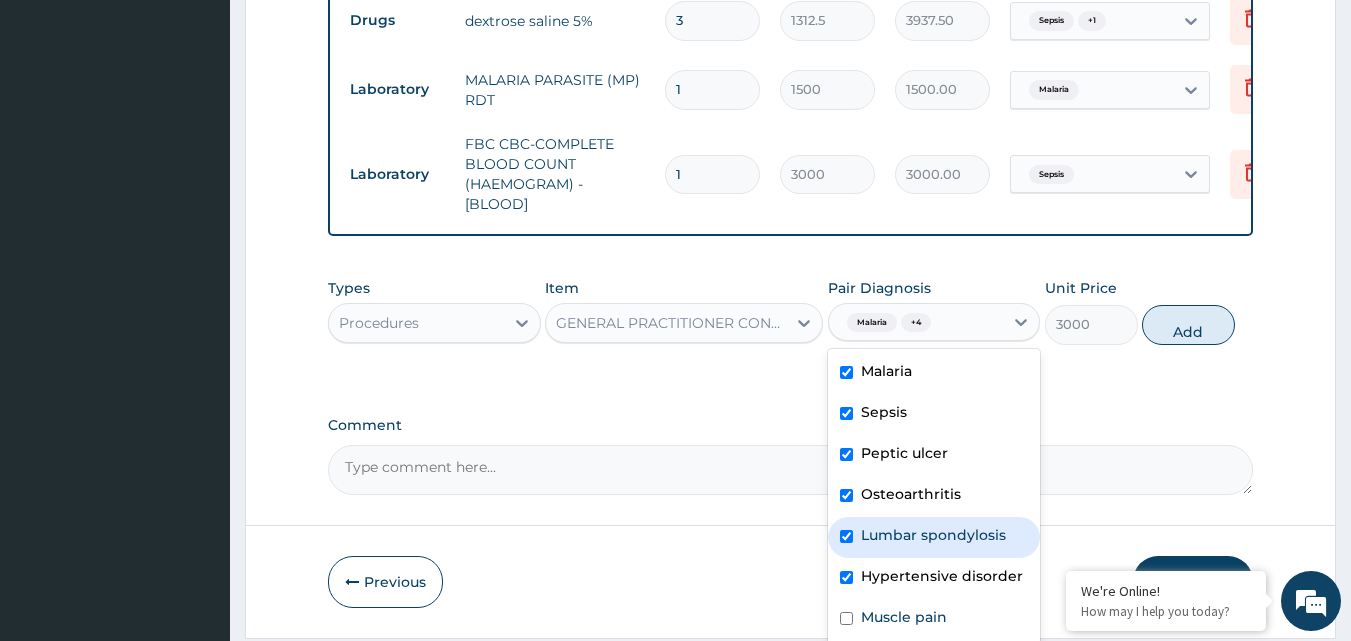 checkbox on "true" 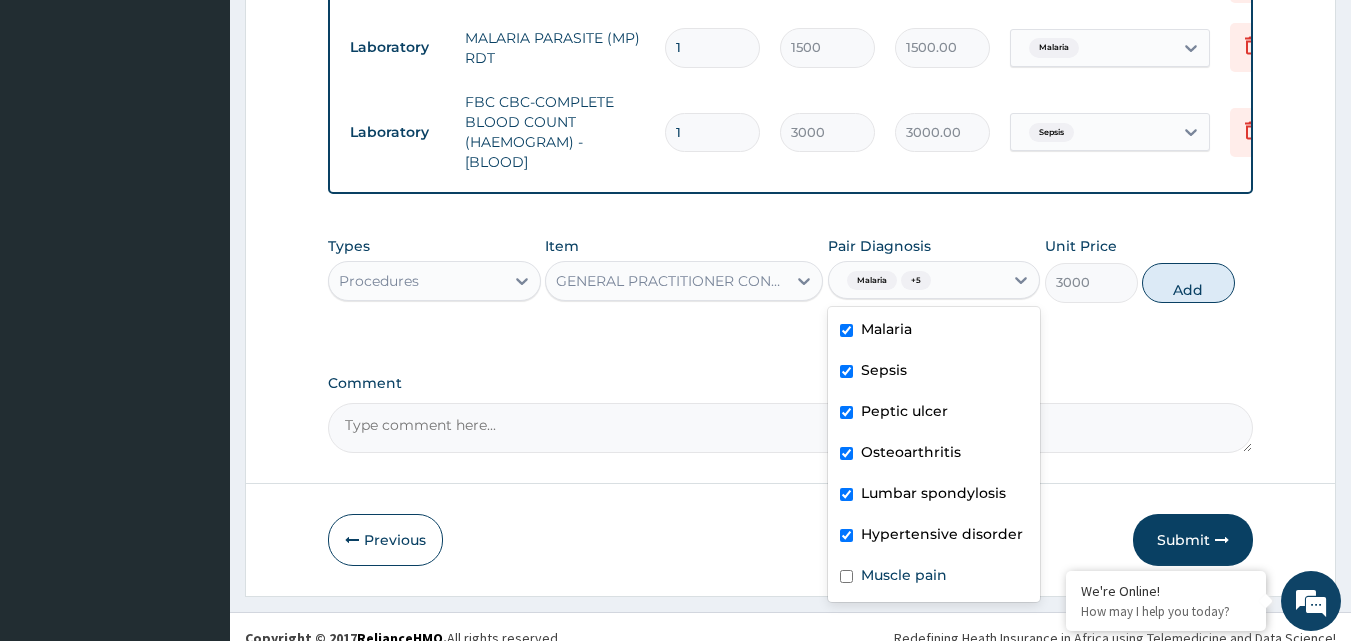 scroll, scrollTop: 2112, scrollLeft: 0, axis: vertical 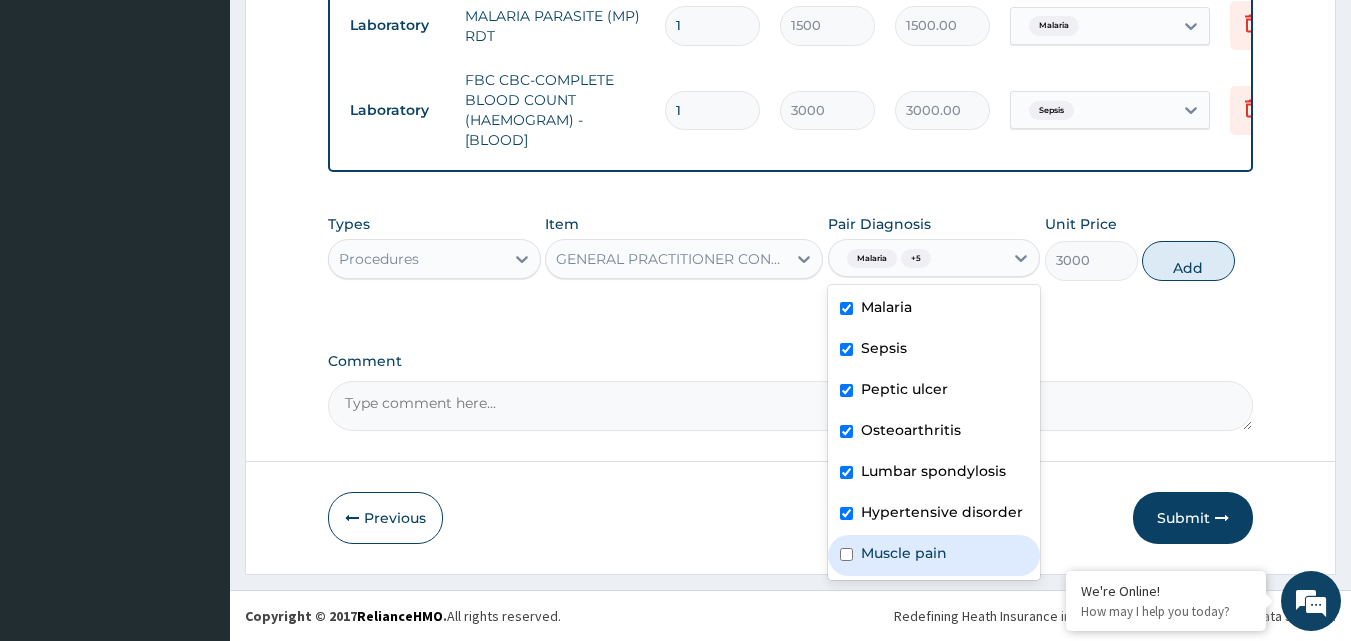 click at bounding box center [846, 554] 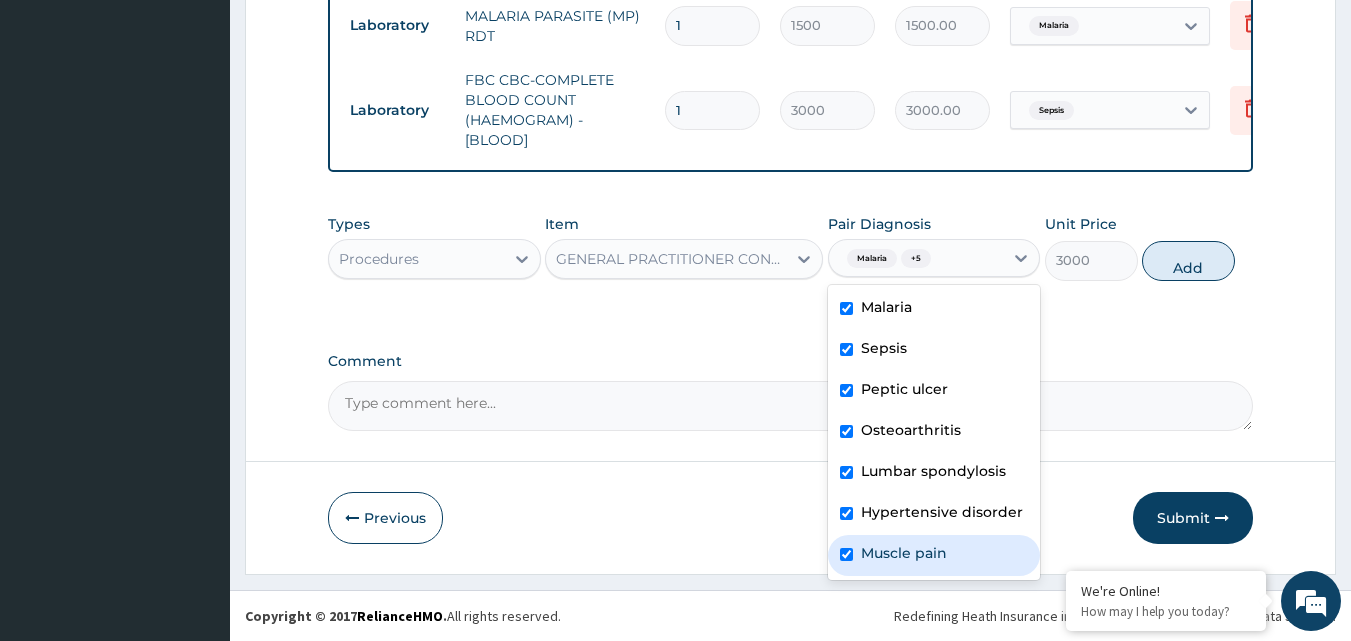 checkbox on "true" 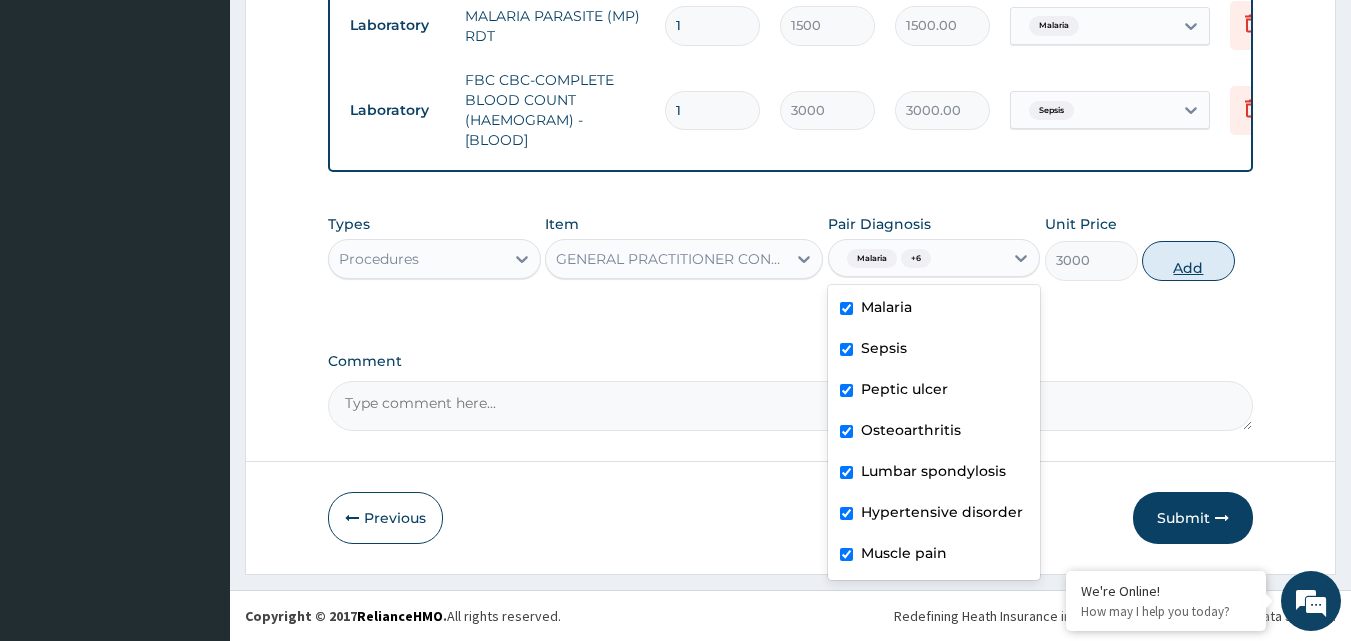 click on "Add" at bounding box center (1188, 261) 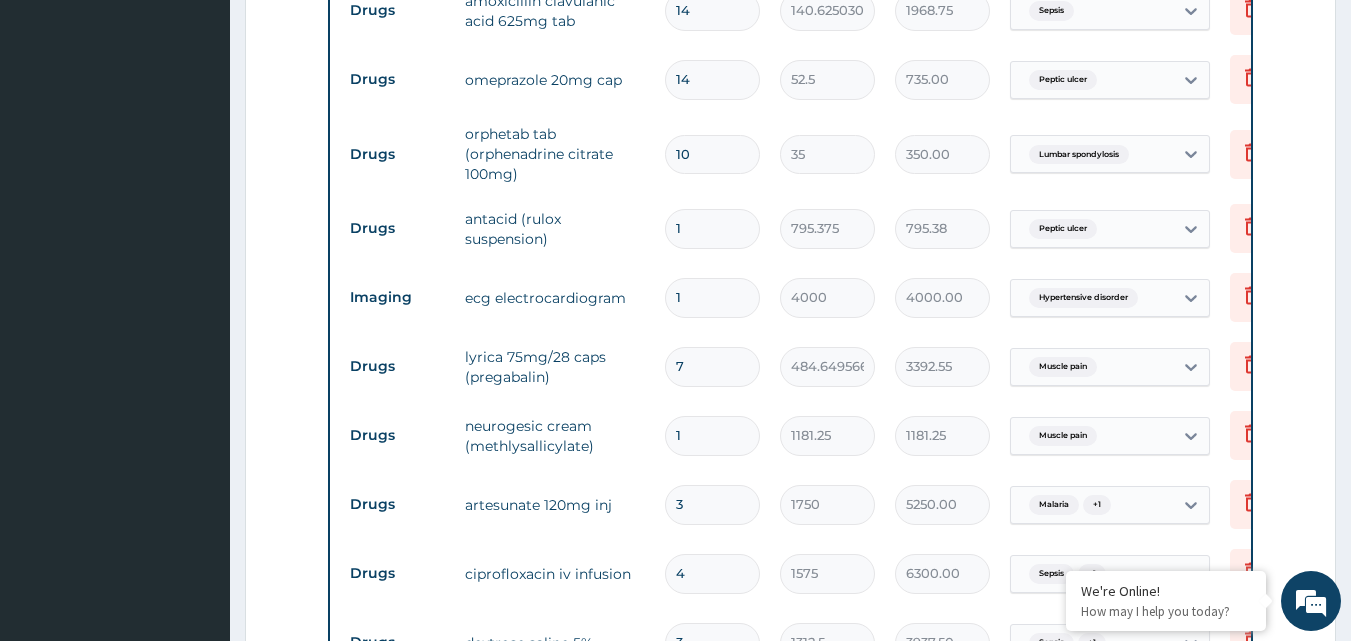 scroll, scrollTop: 1412, scrollLeft: 0, axis: vertical 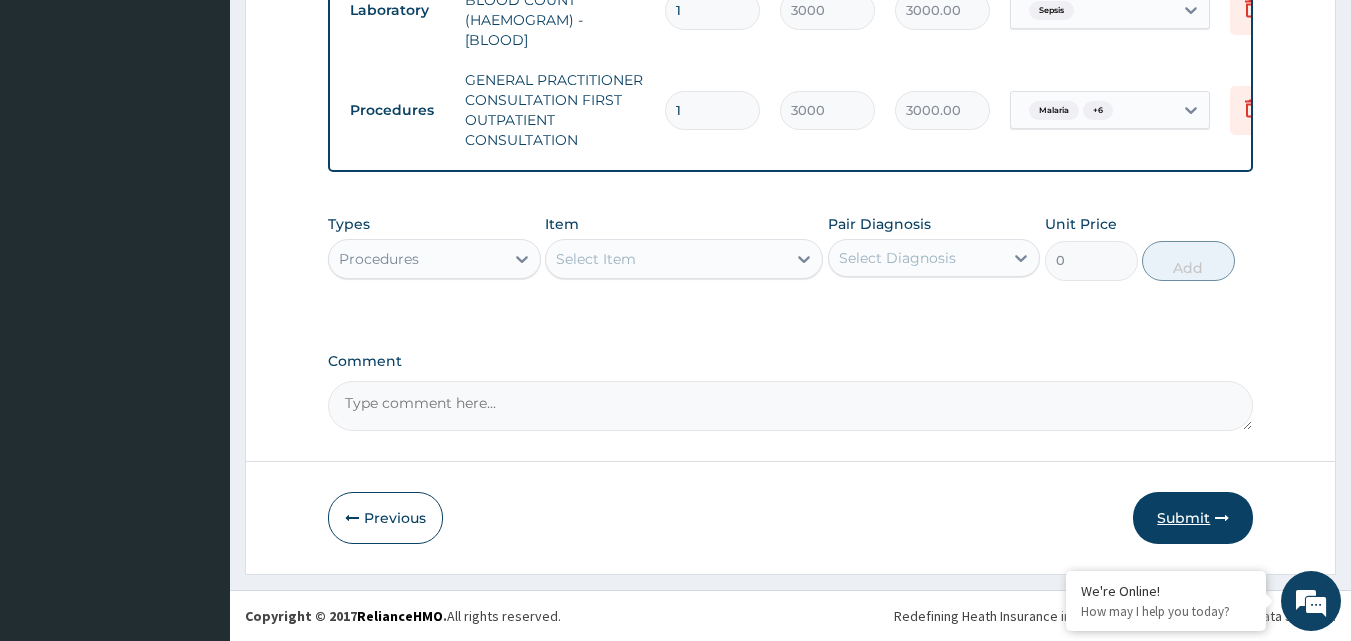 click on "Submit" at bounding box center (1193, 518) 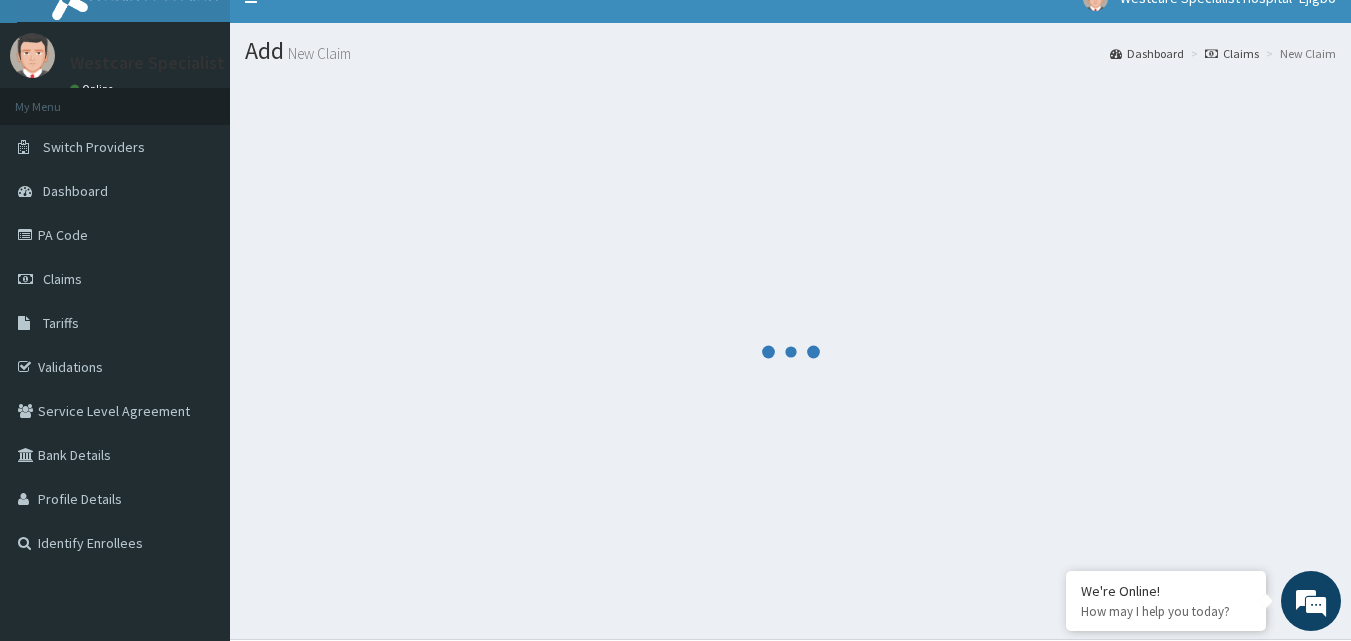 scroll, scrollTop: 0, scrollLeft: 0, axis: both 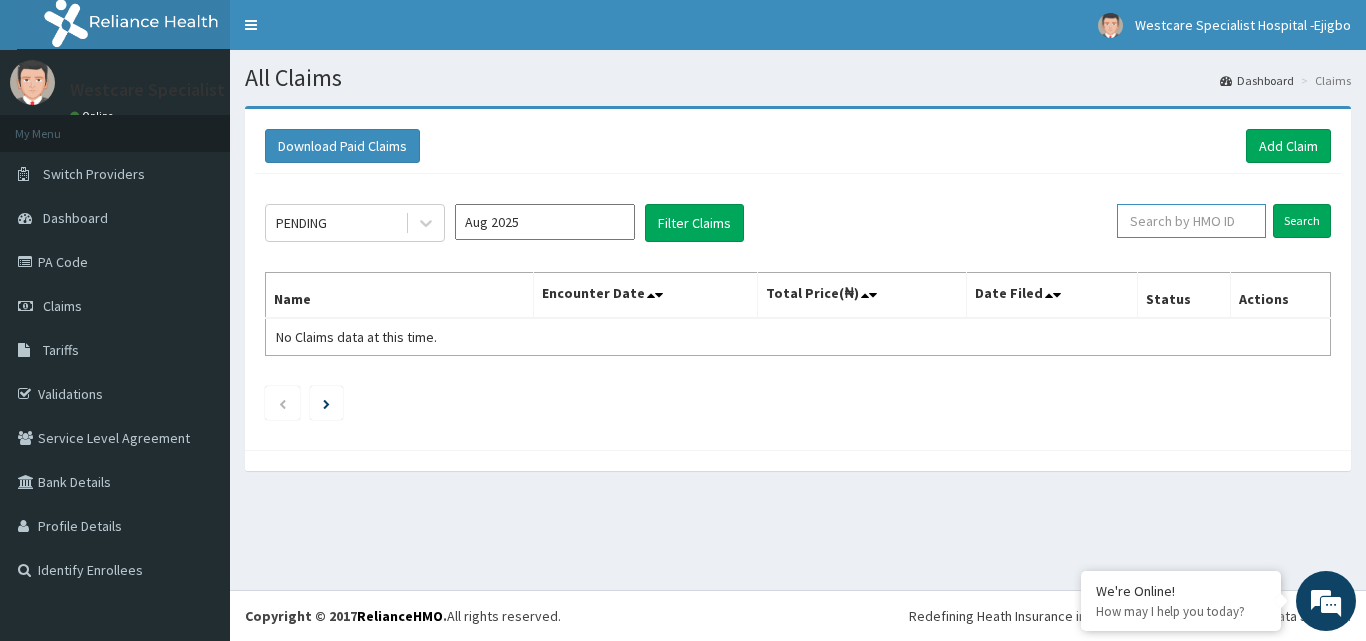 click at bounding box center (1191, 221) 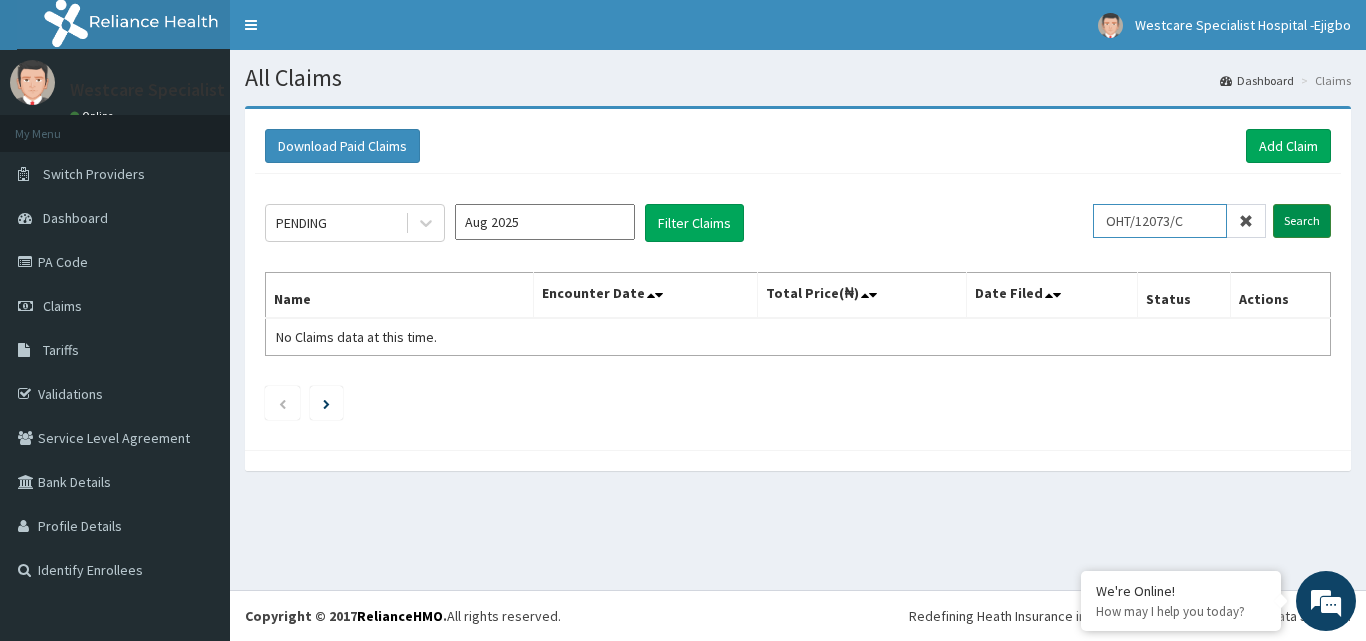 type on "OHT/12073/C" 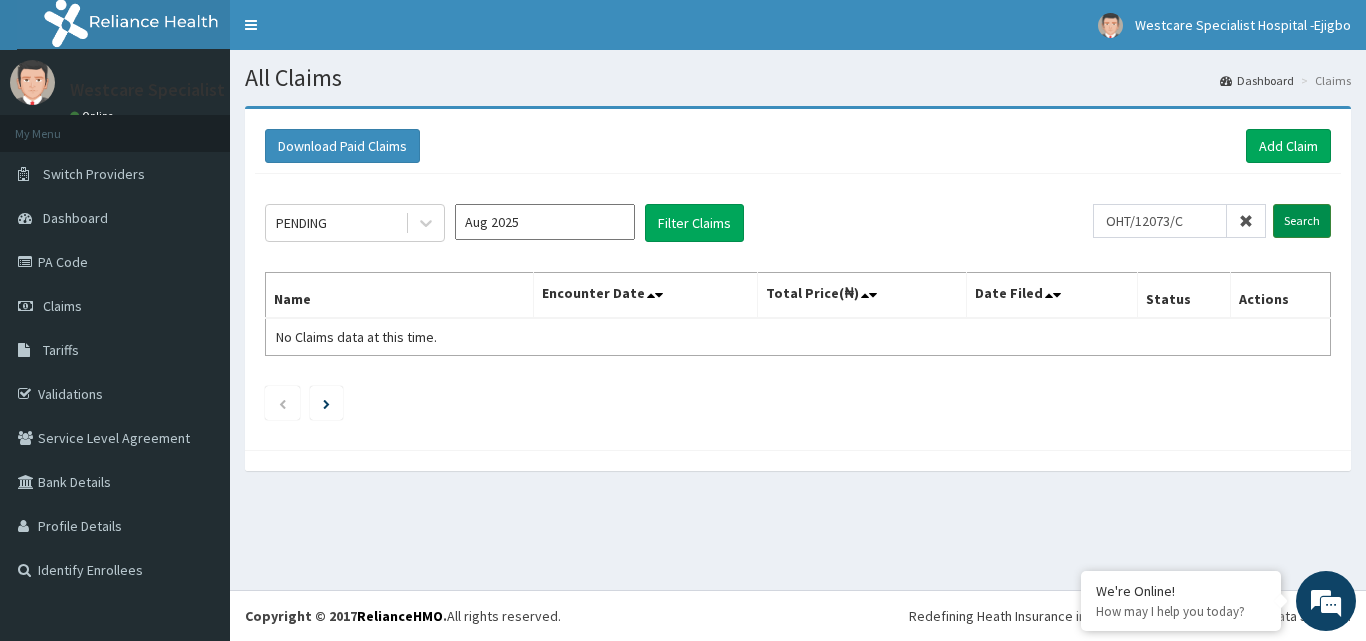 click on "Search" at bounding box center [1302, 221] 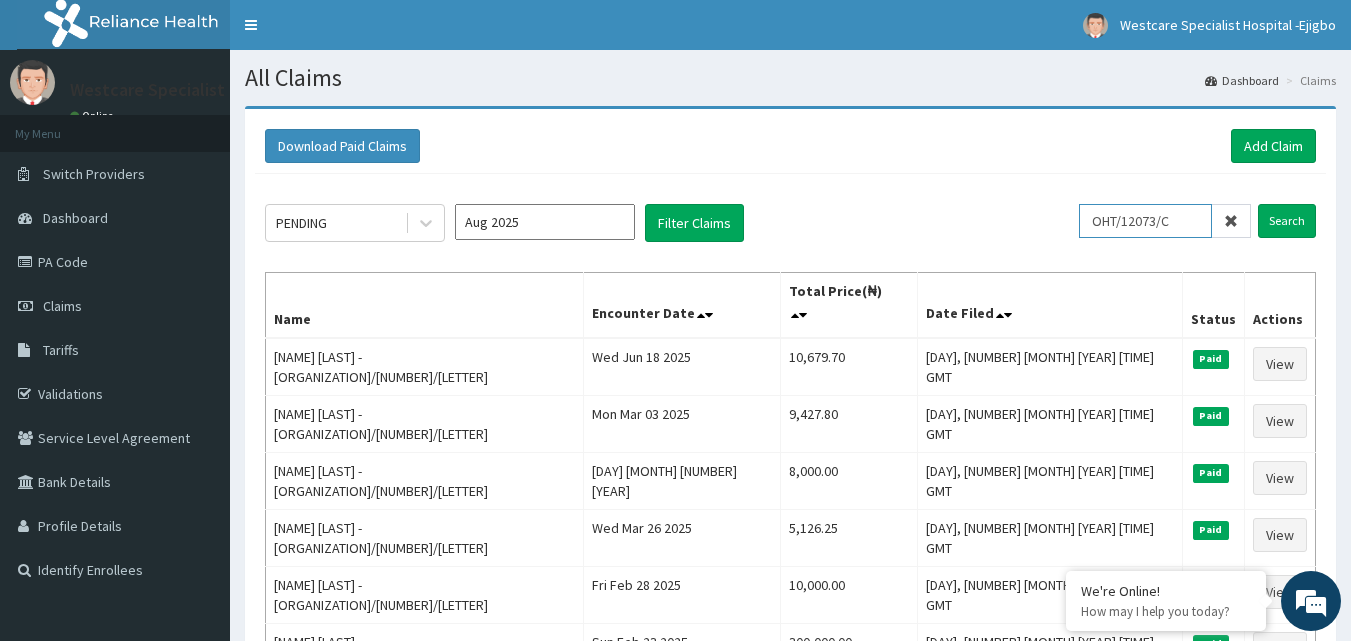 click on "OHT/12073/C" at bounding box center [1145, 221] 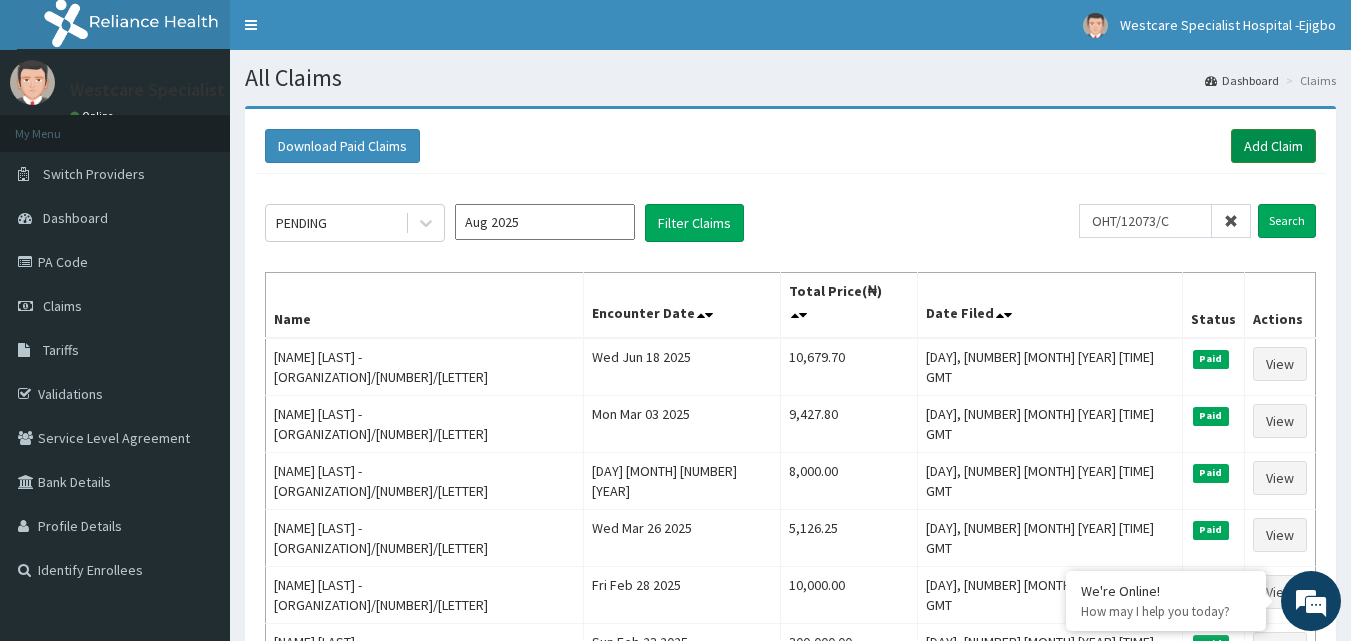 click on "Add Claim" at bounding box center [1273, 146] 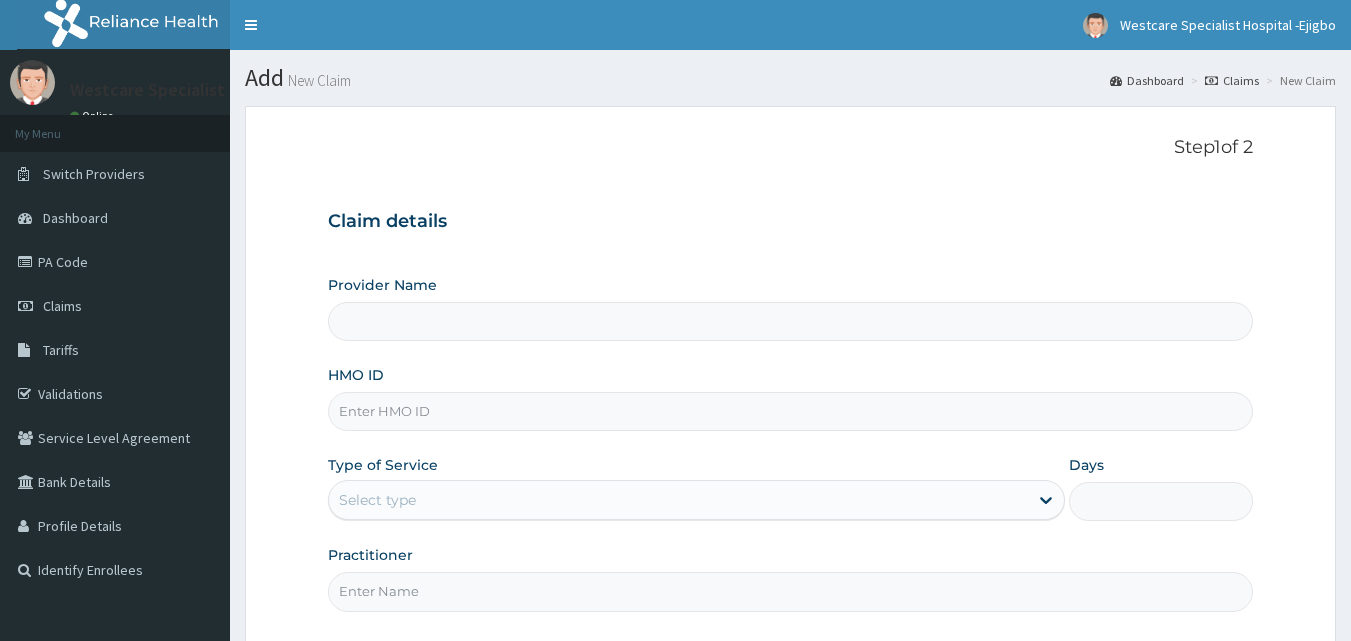scroll, scrollTop: 0, scrollLeft: 0, axis: both 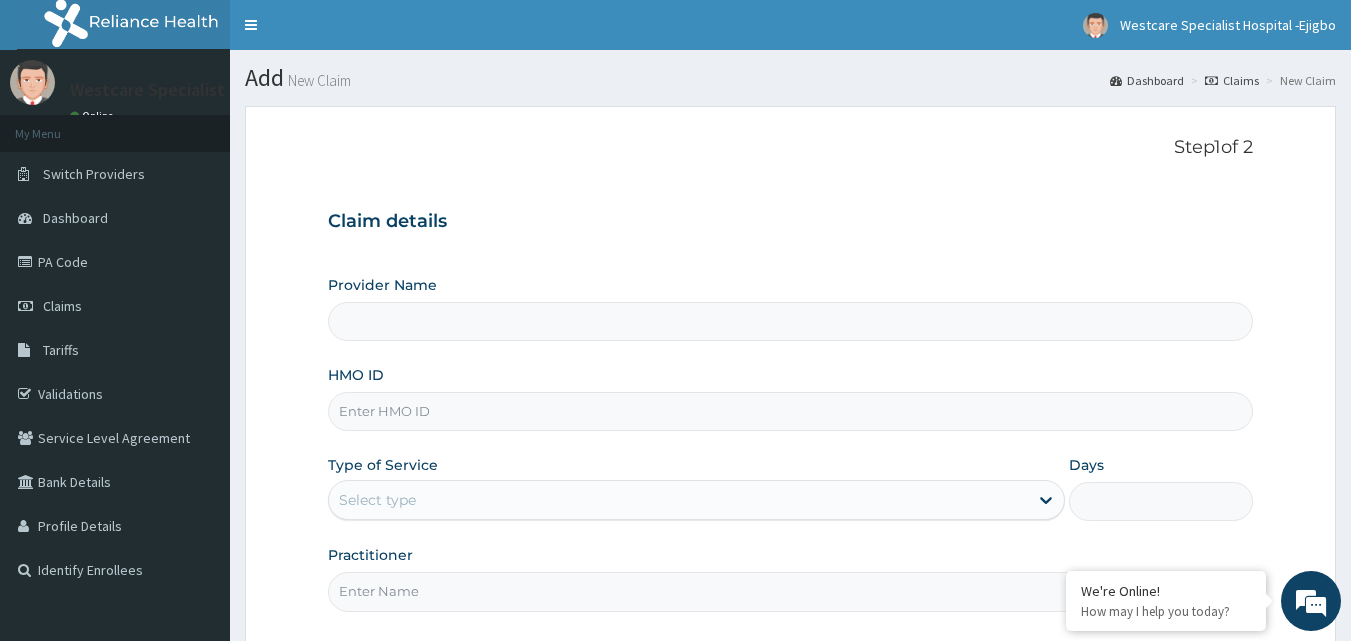 type on "WestCare Specialist Hospital - Ejigbo" 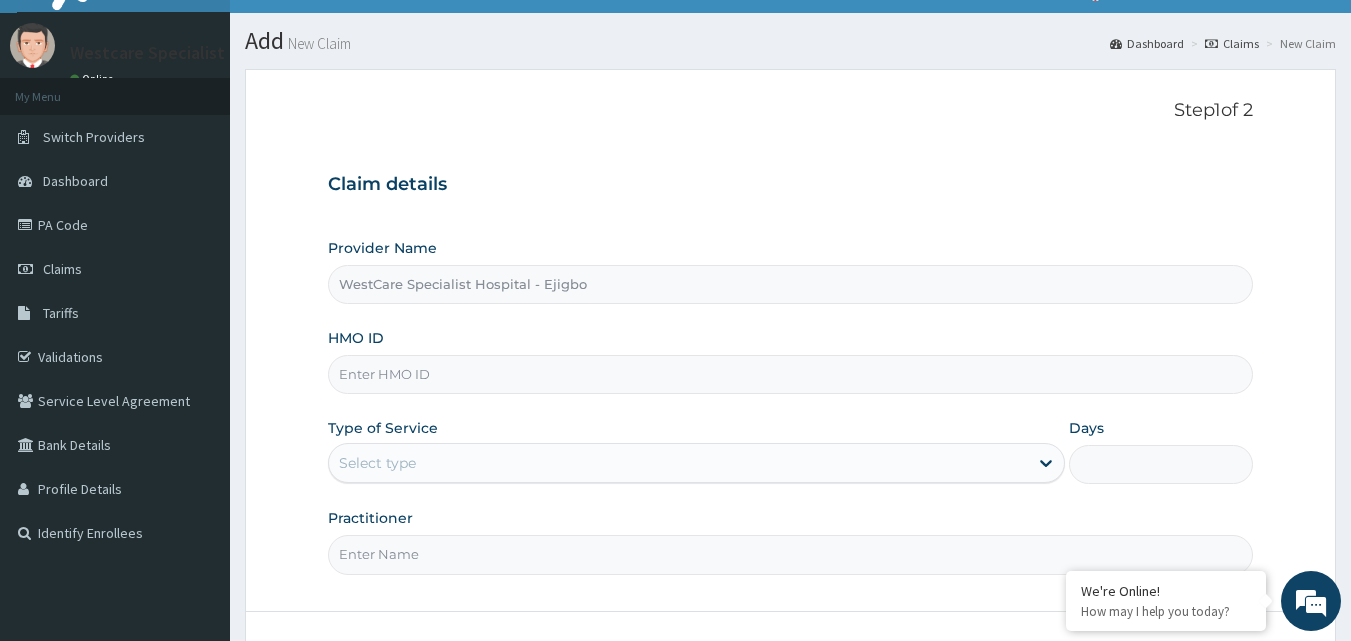 scroll, scrollTop: 100, scrollLeft: 0, axis: vertical 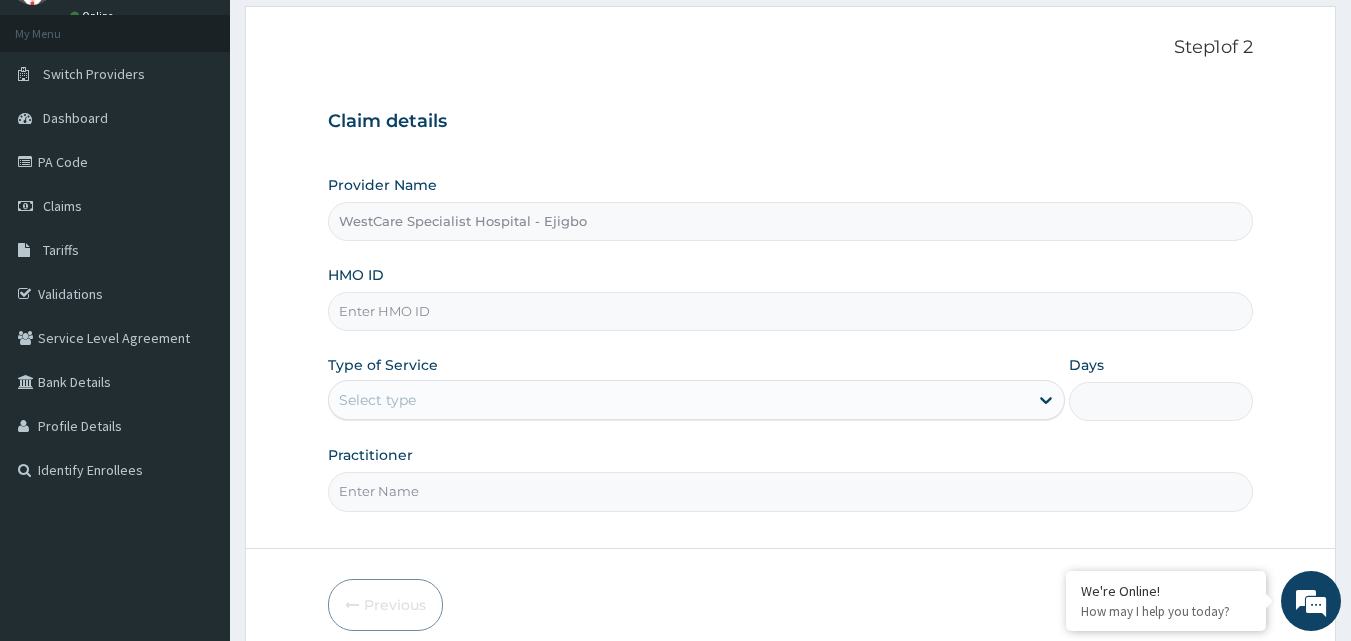 click on "HMO ID" at bounding box center [791, 311] 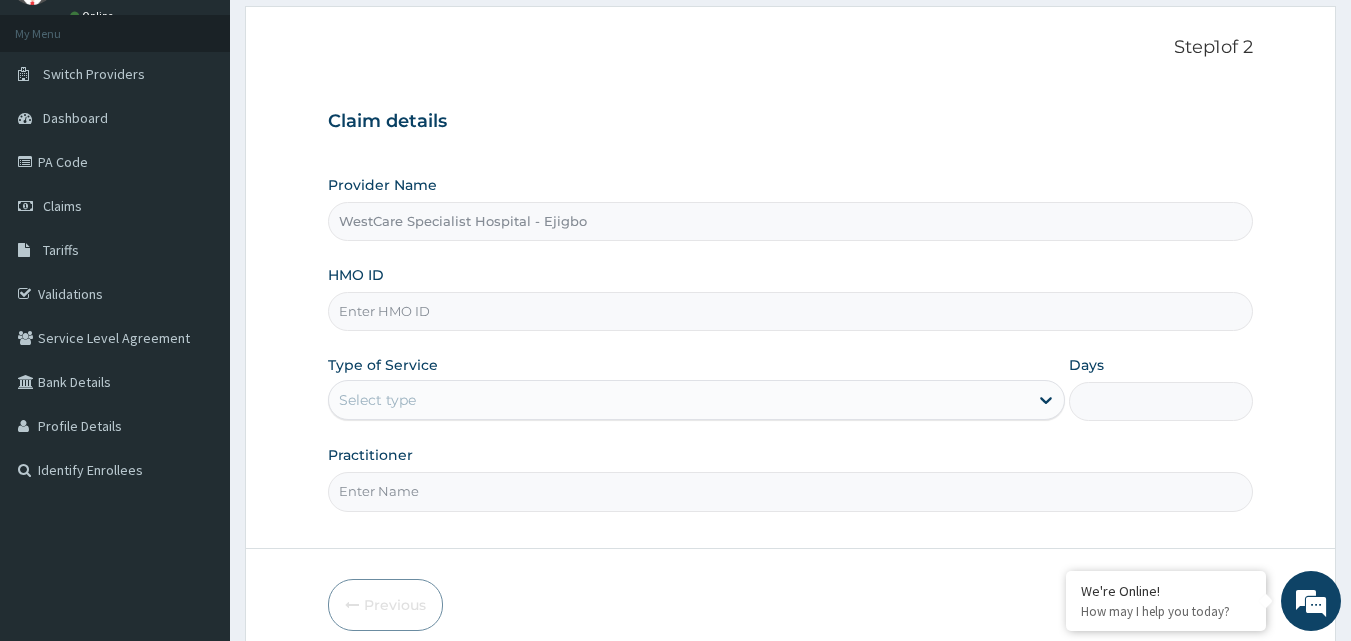 paste on "DJP/10012/B" 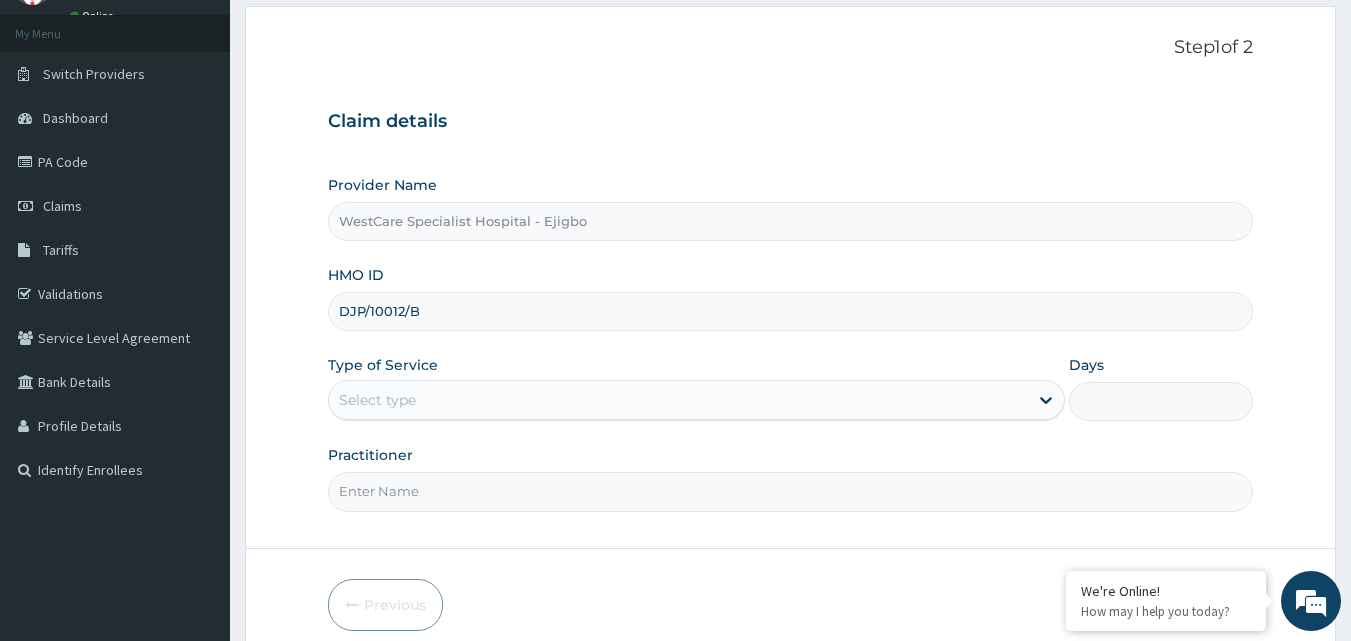 type on "DJP/10012/B" 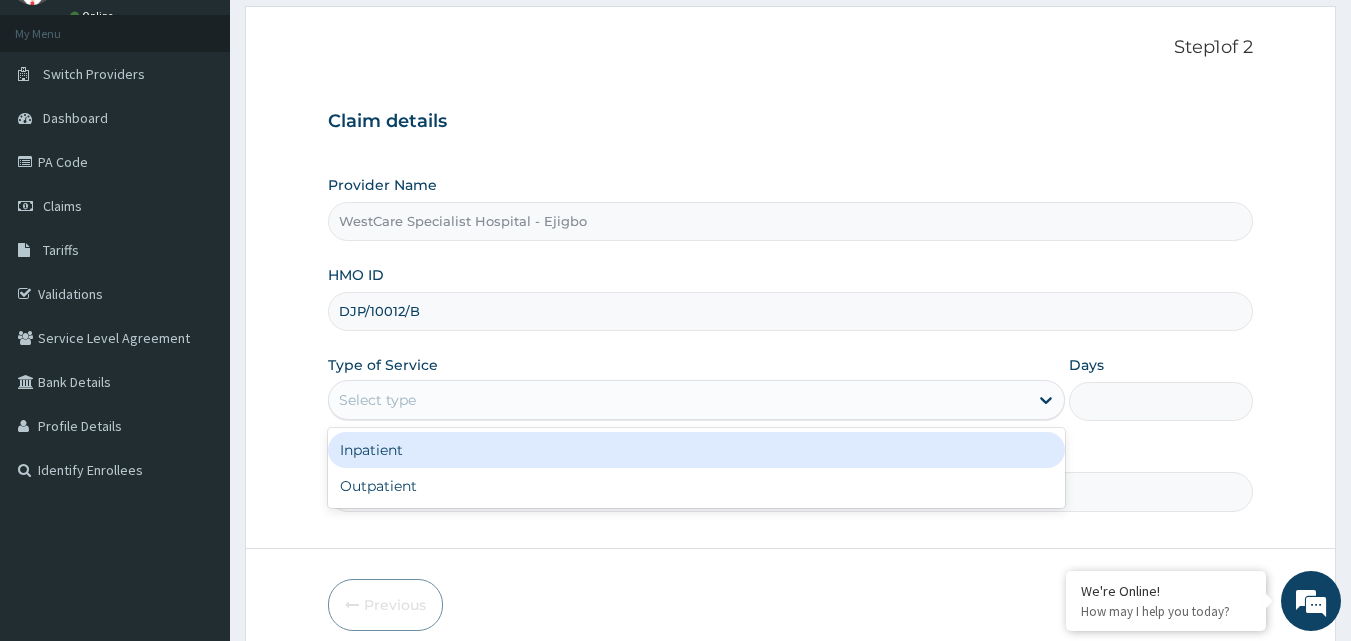 click on "Select type" at bounding box center [678, 400] 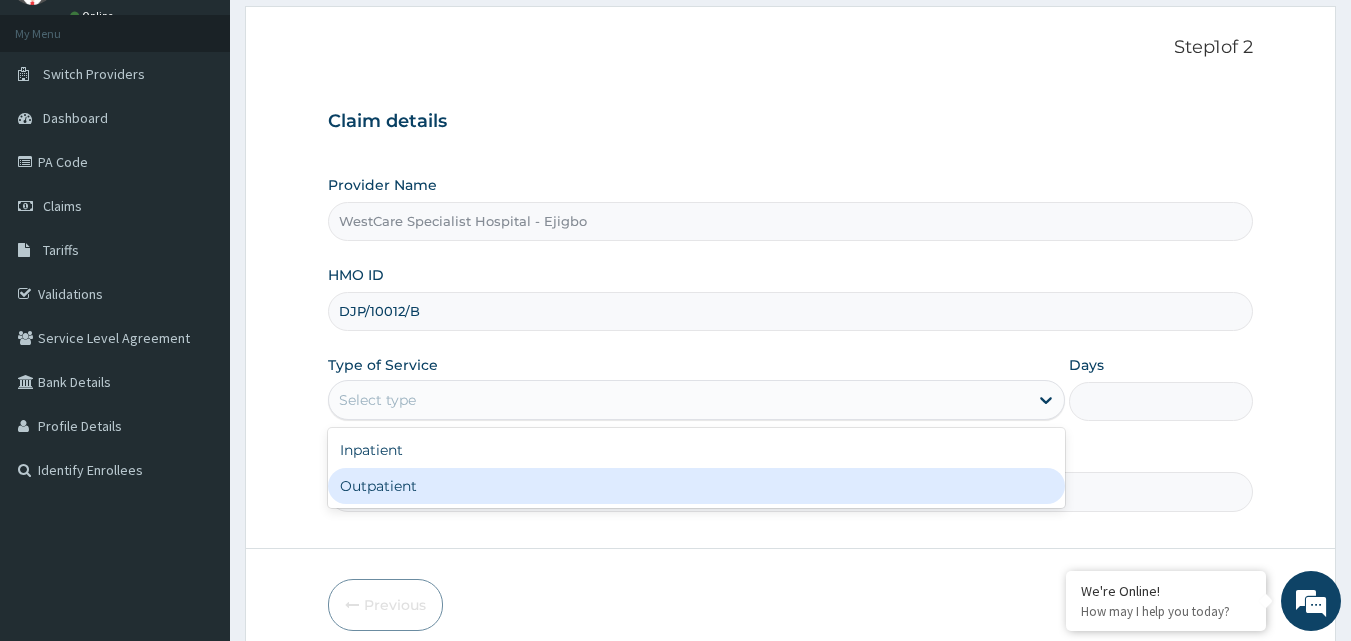 click on "Outpatient" at bounding box center [696, 486] 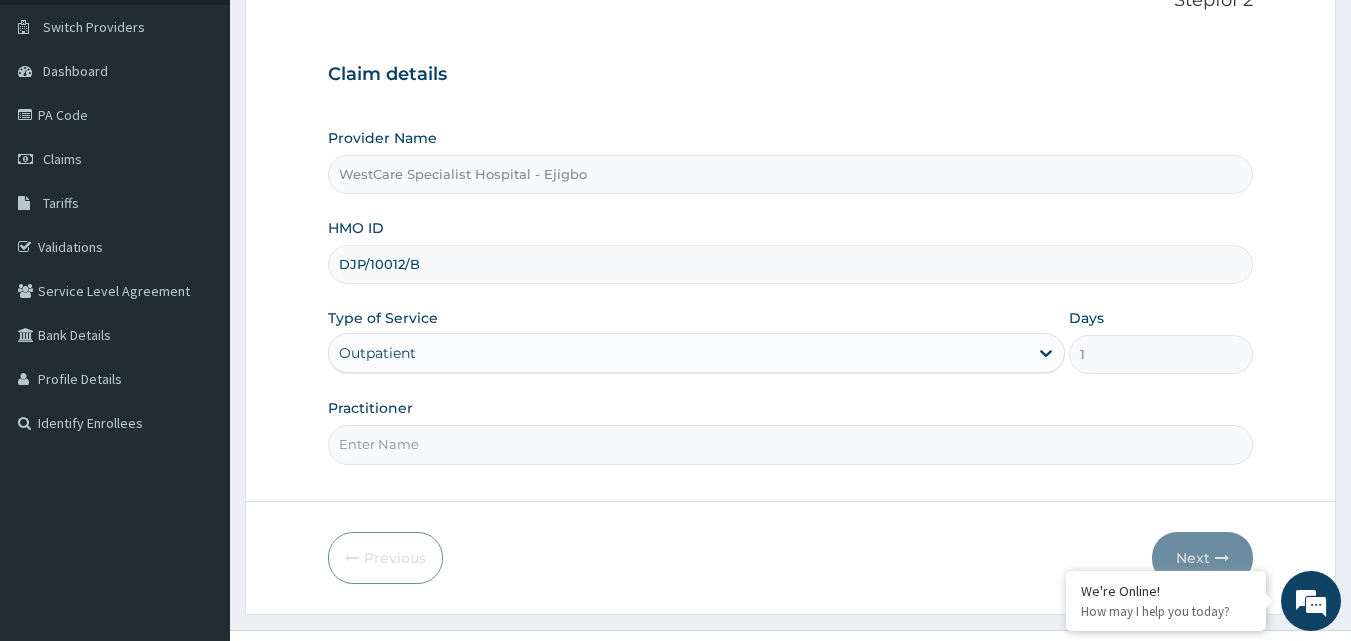 scroll, scrollTop: 187, scrollLeft: 0, axis: vertical 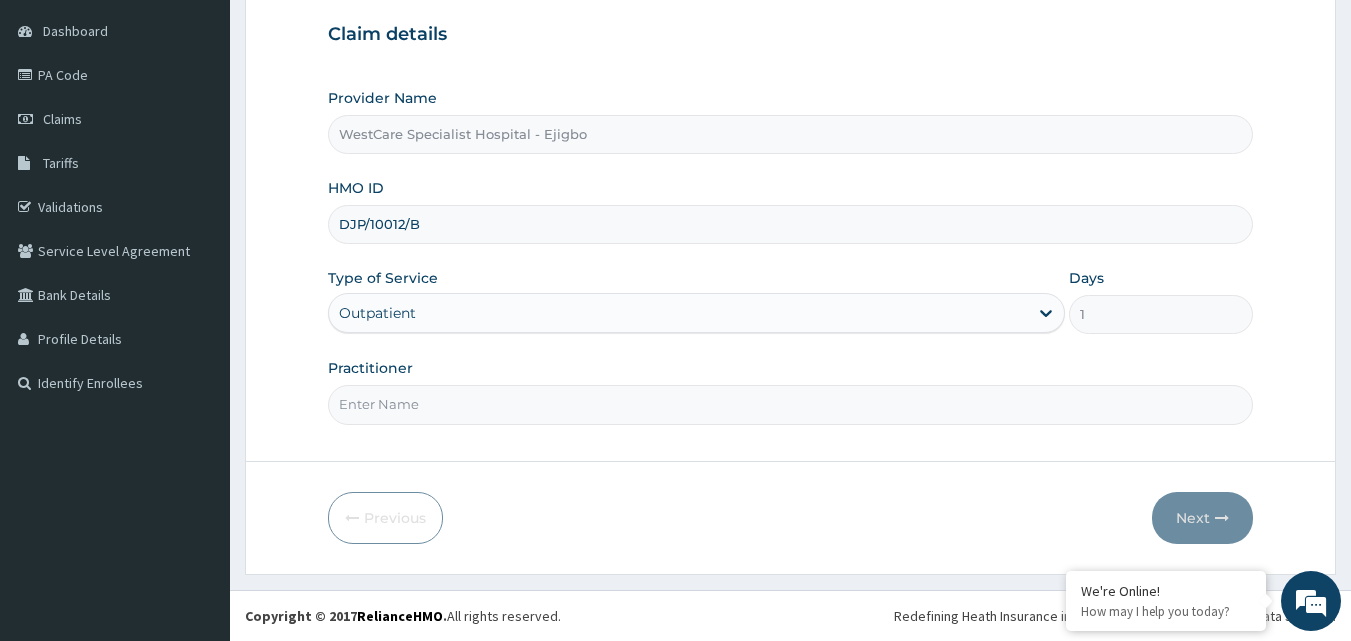 click on "Practitioner" at bounding box center [791, 404] 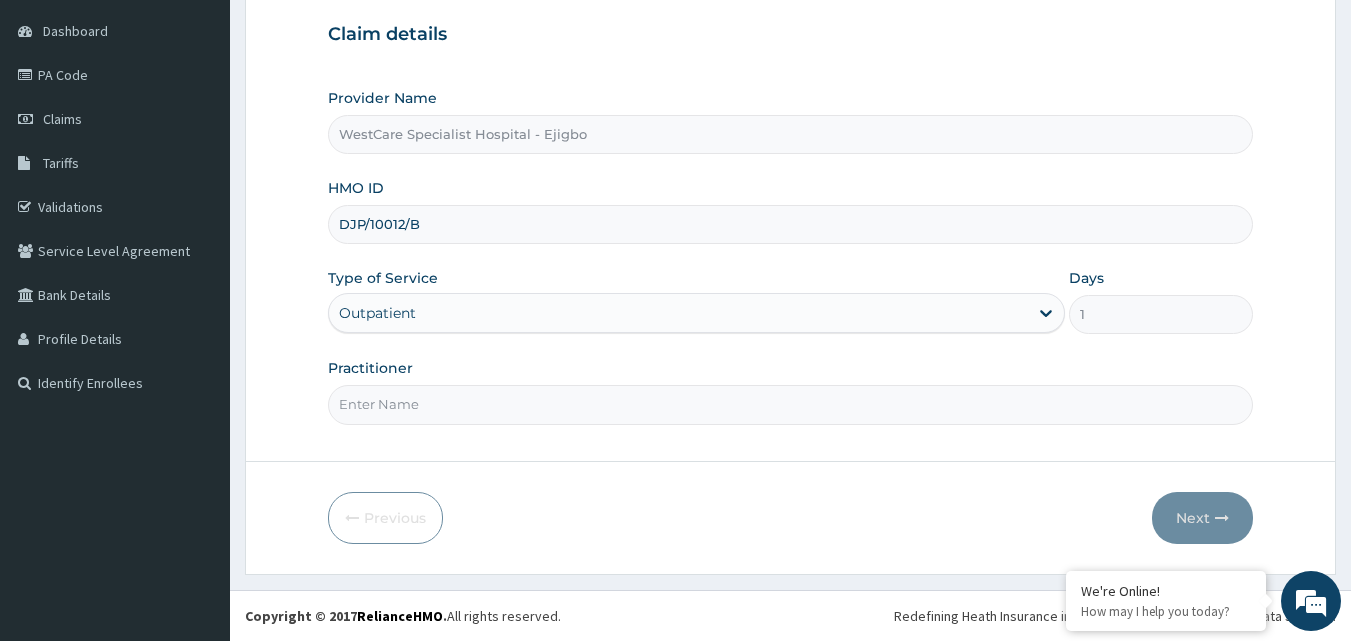 type on "OBIDEYI" 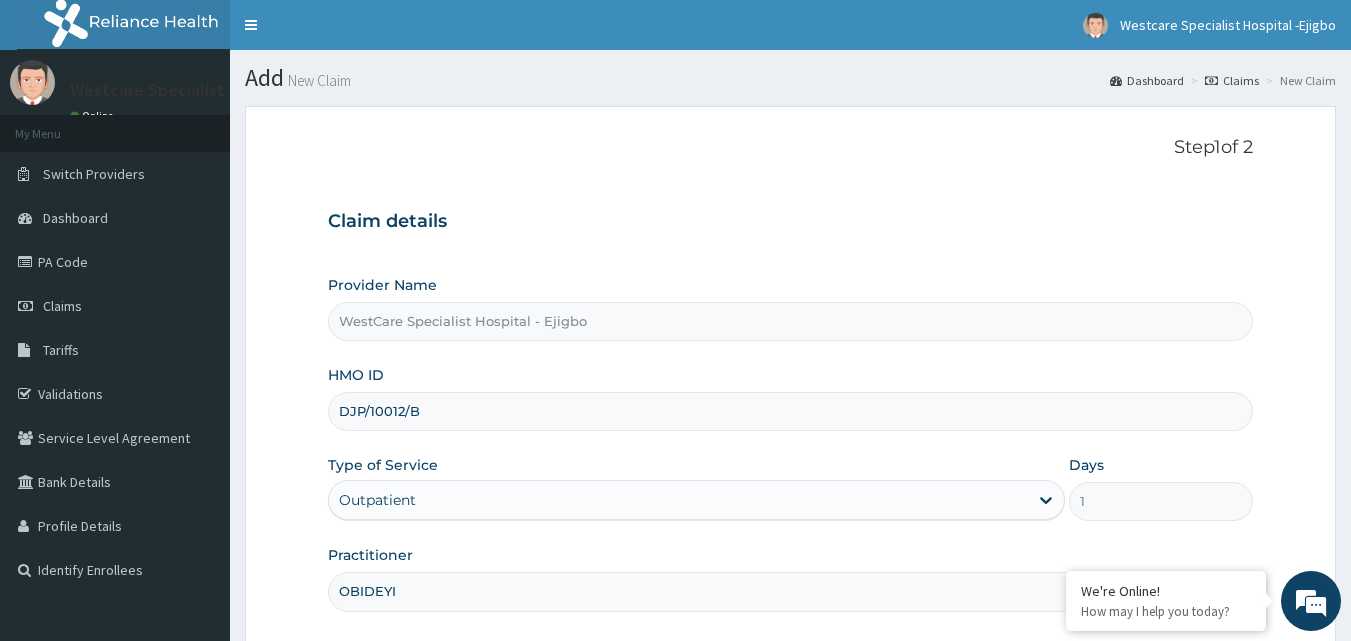 scroll, scrollTop: 187, scrollLeft: 0, axis: vertical 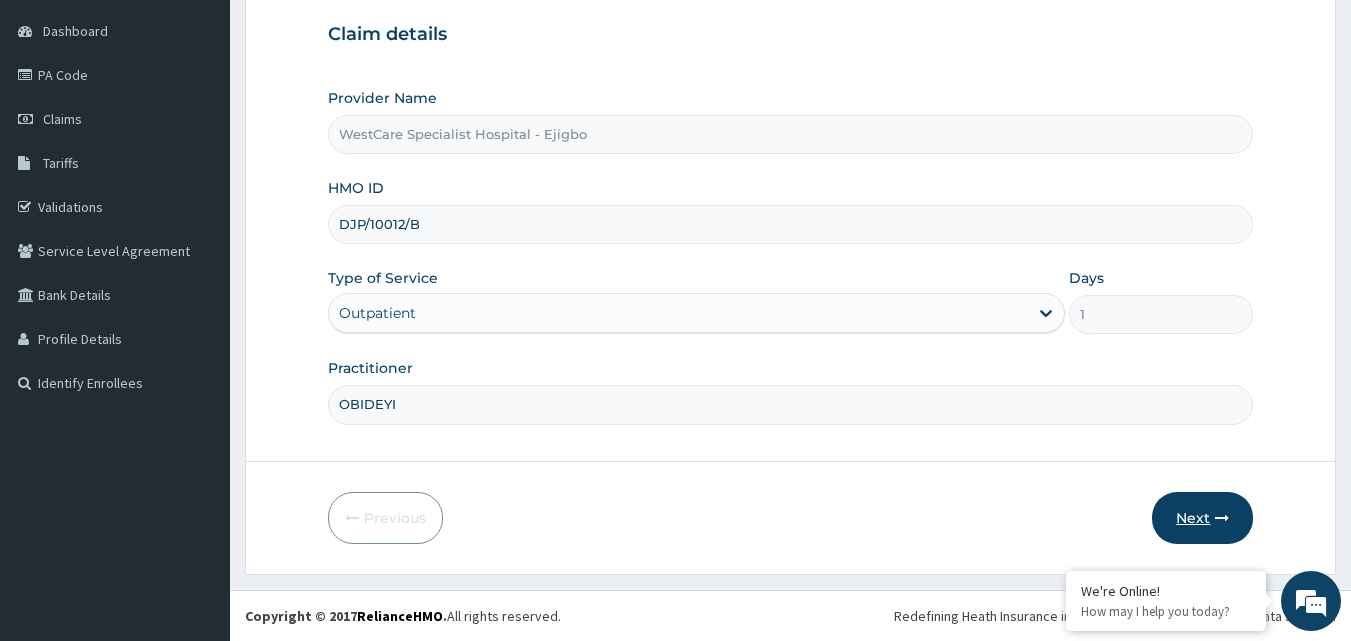click on "Next" at bounding box center (1202, 518) 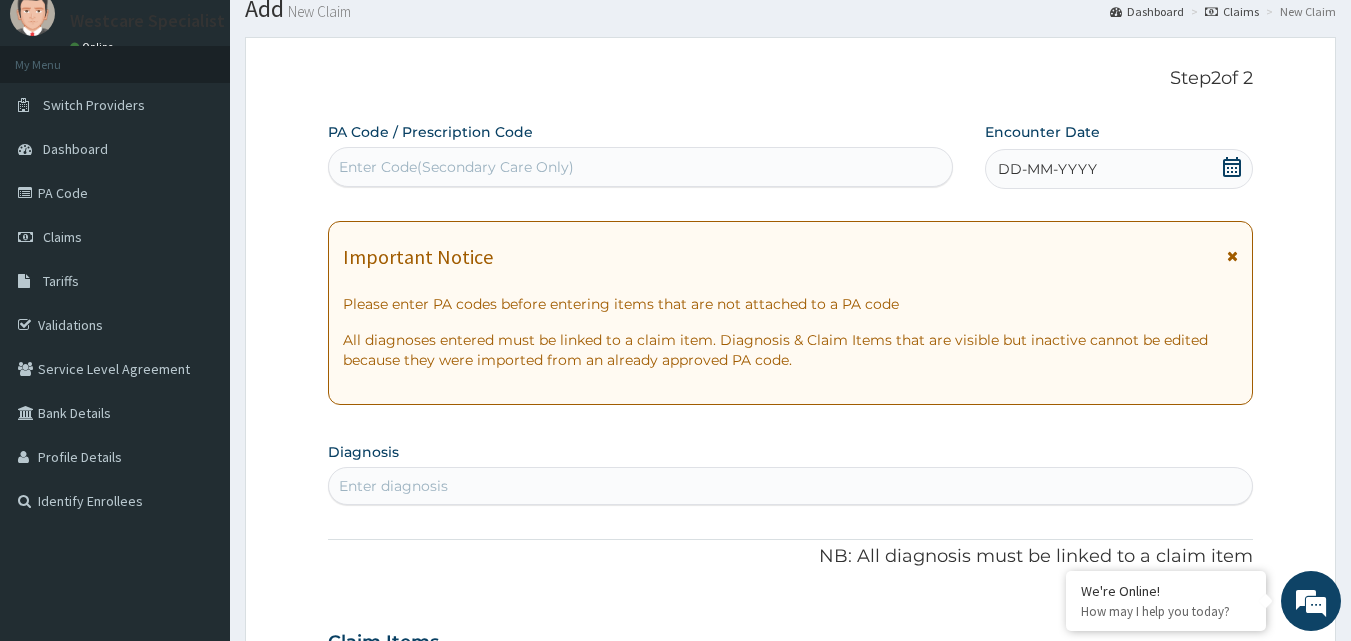 scroll, scrollTop: 0, scrollLeft: 0, axis: both 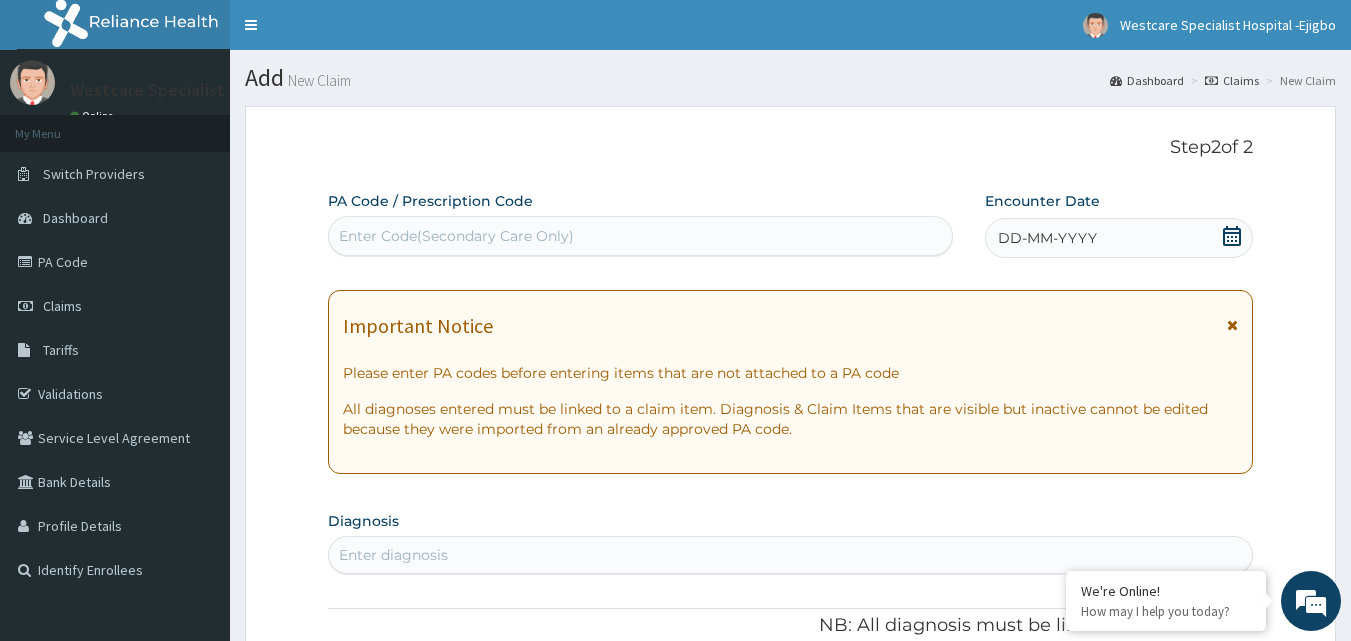 click 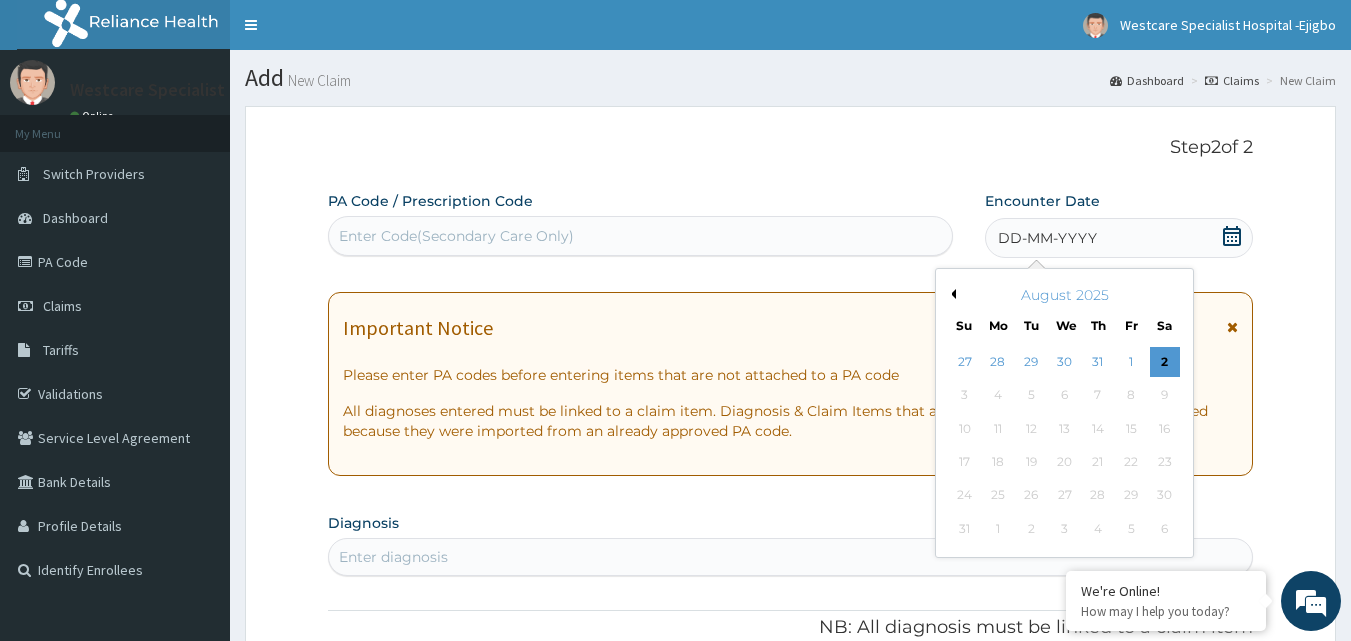 click on "Previous Month" at bounding box center (951, 294) 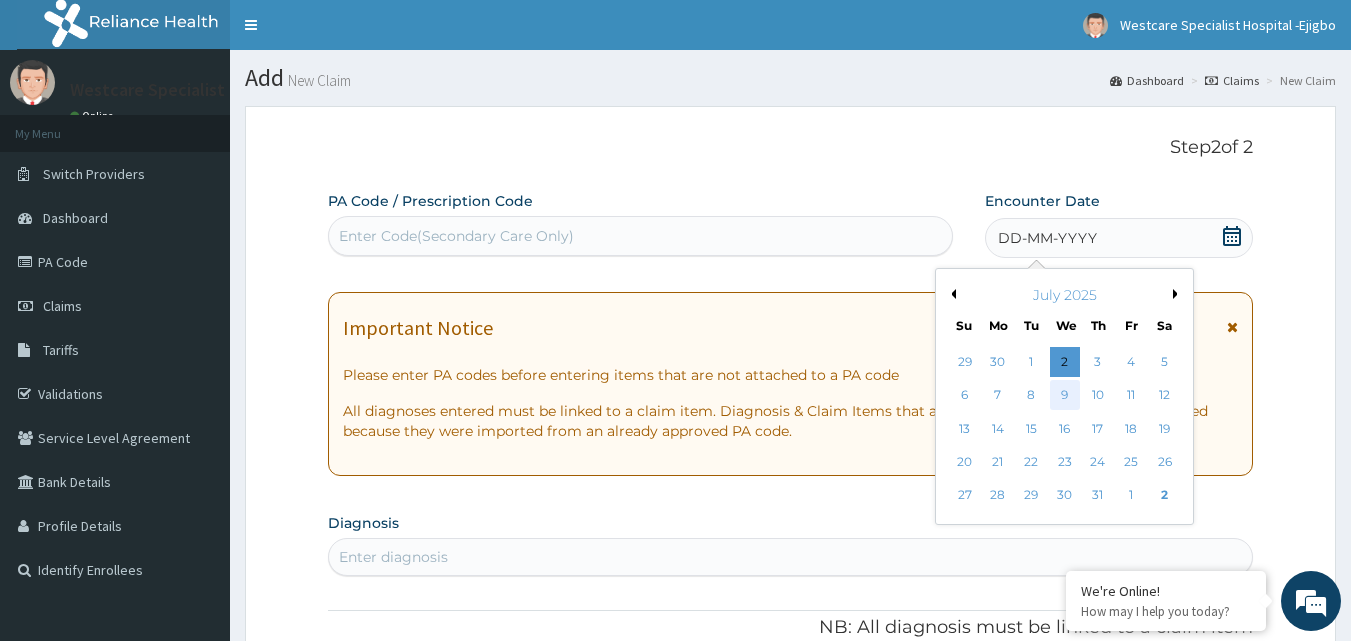 click on "9" at bounding box center (1065, 396) 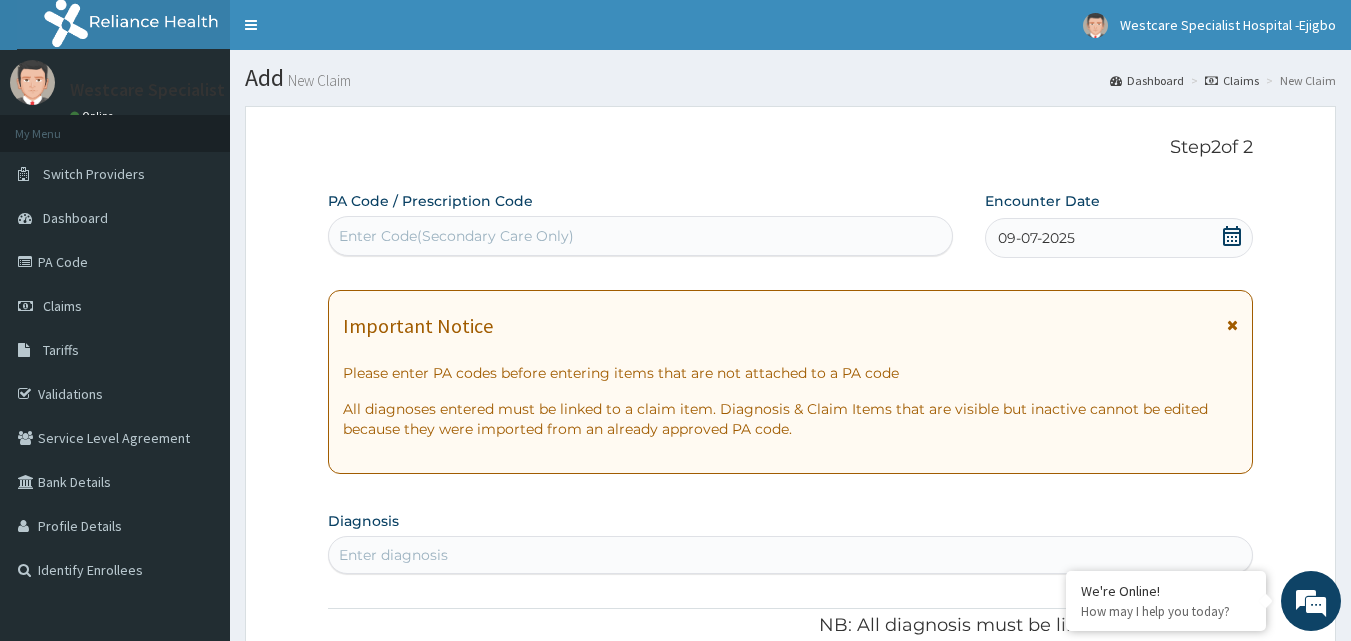 scroll, scrollTop: 300, scrollLeft: 0, axis: vertical 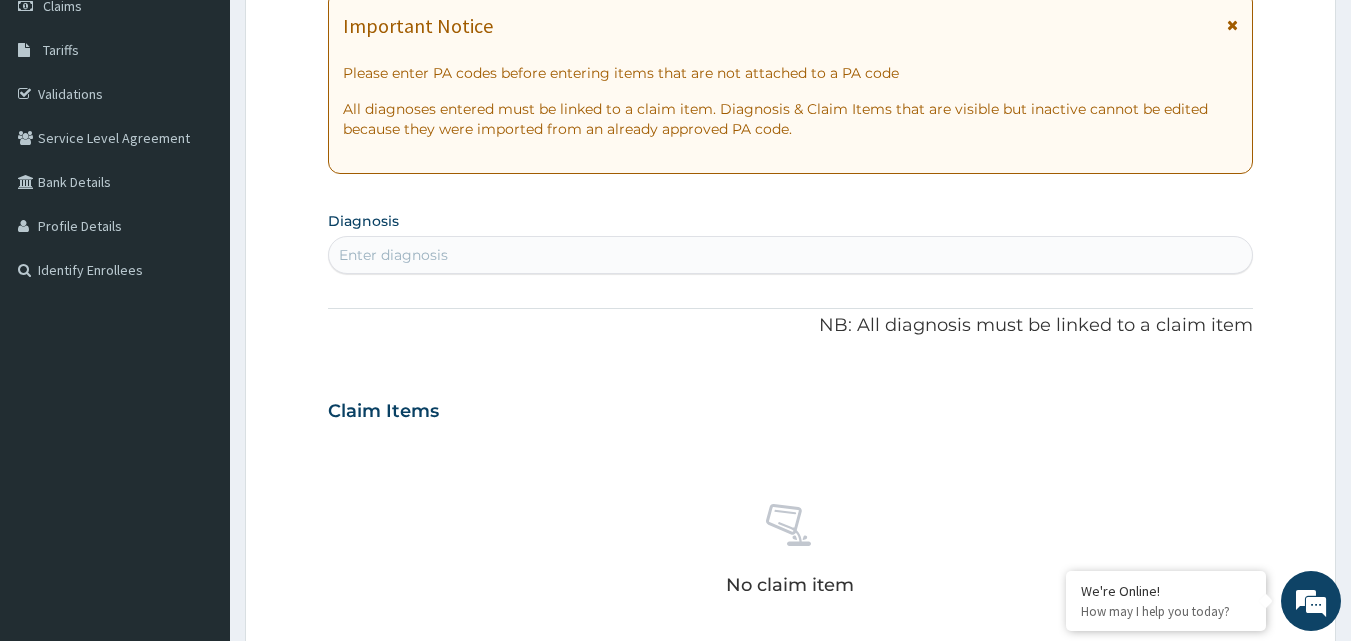 click on "Enter diagnosis" at bounding box center (791, 255) 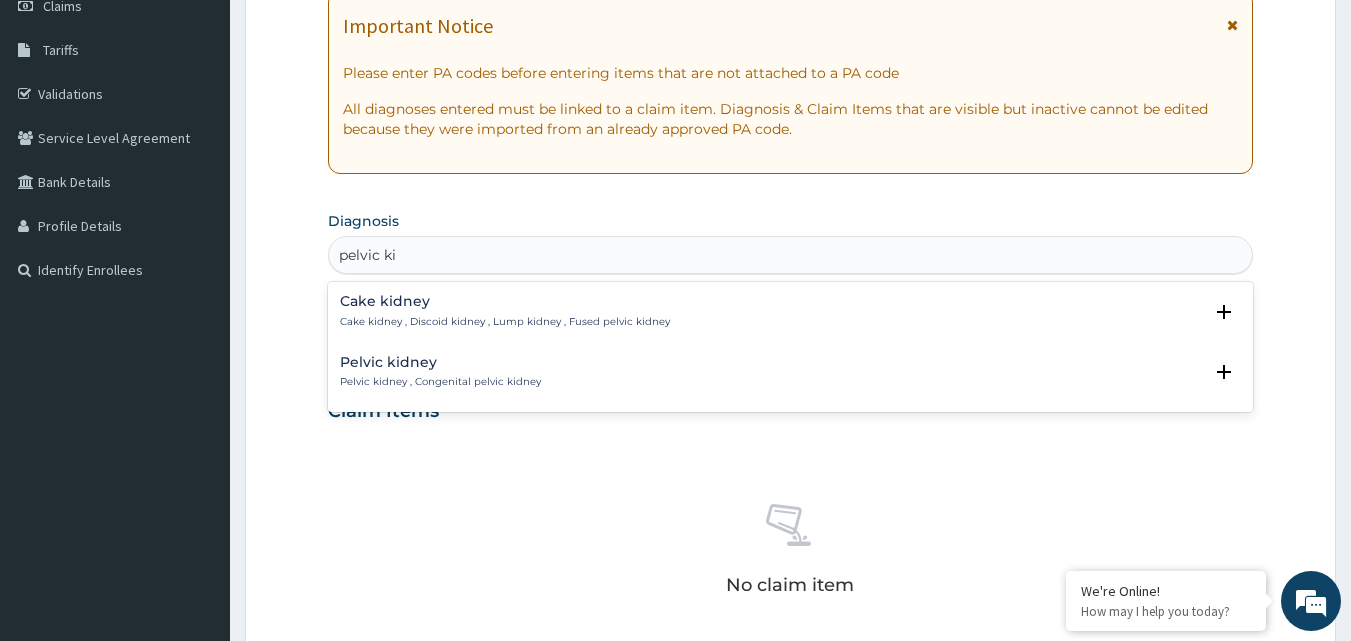 scroll, scrollTop: 0, scrollLeft: 0, axis: both 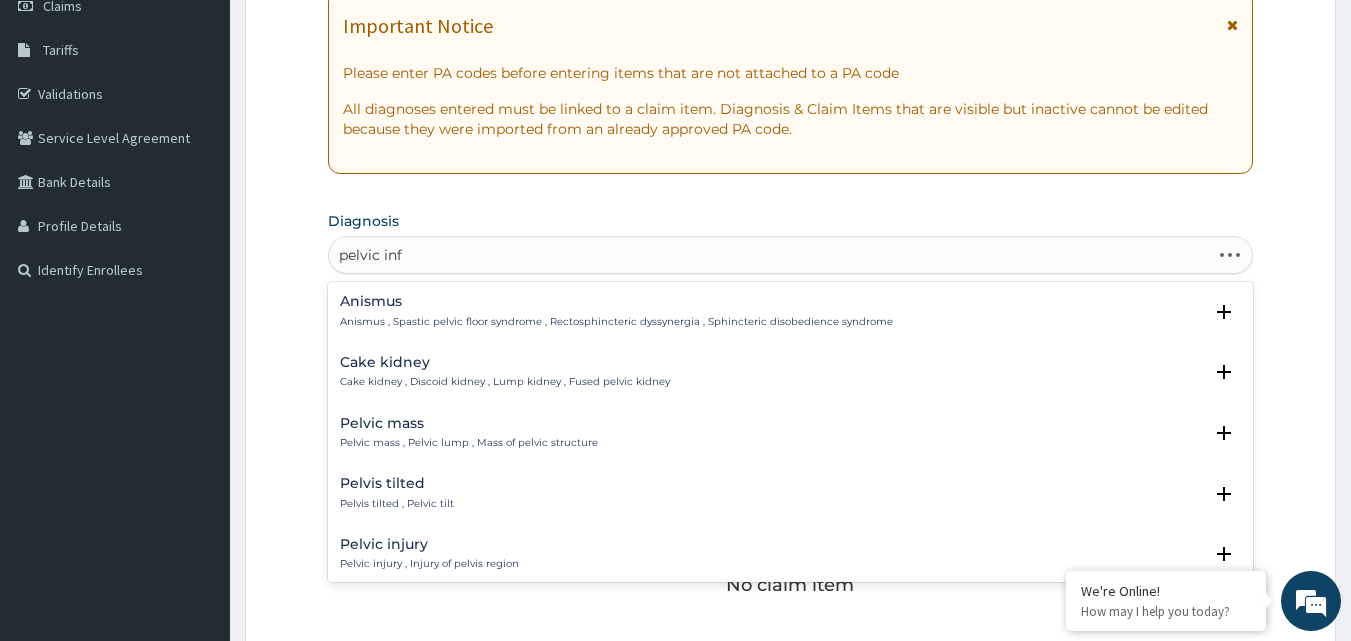 type on "pelvic infl" 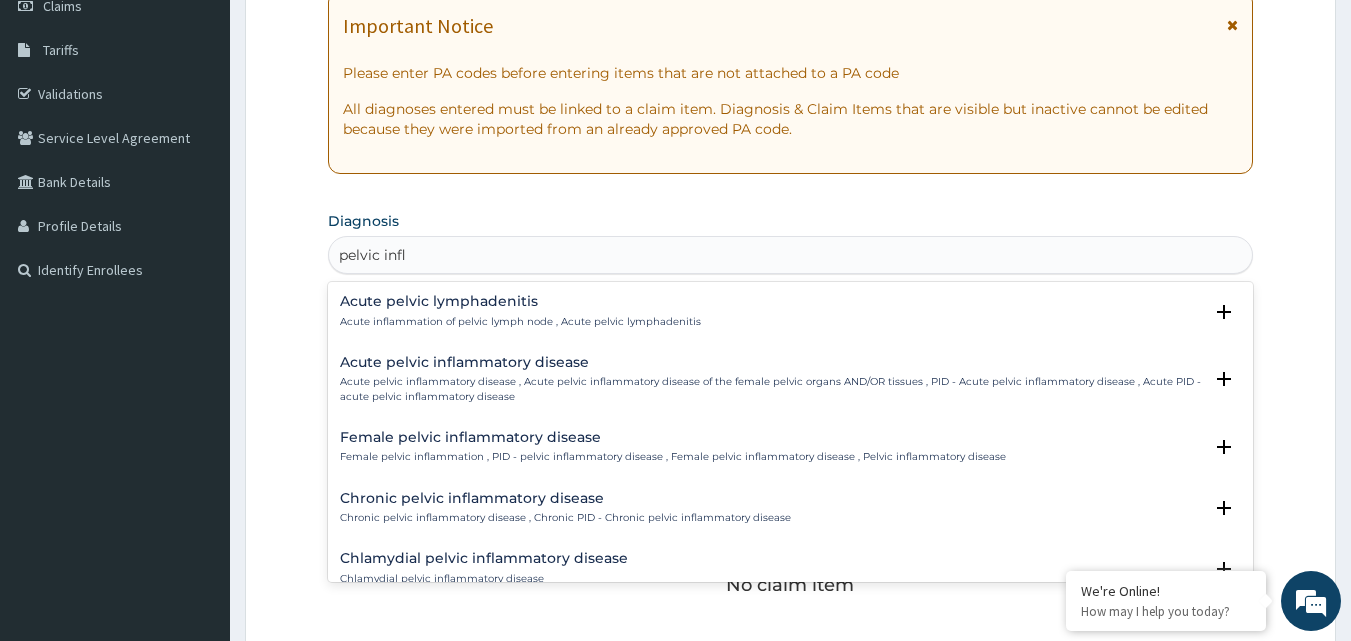 click on "Acute pelvic inflammatory disease" at bounding box center [771, 362] 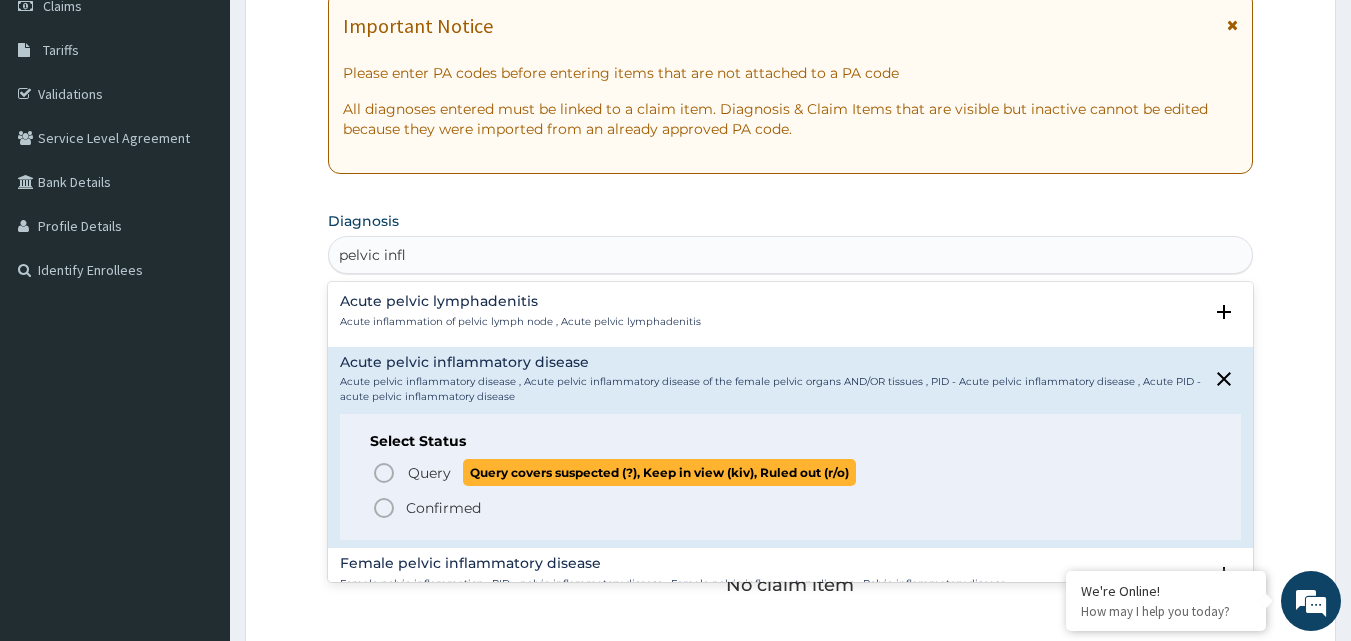 click 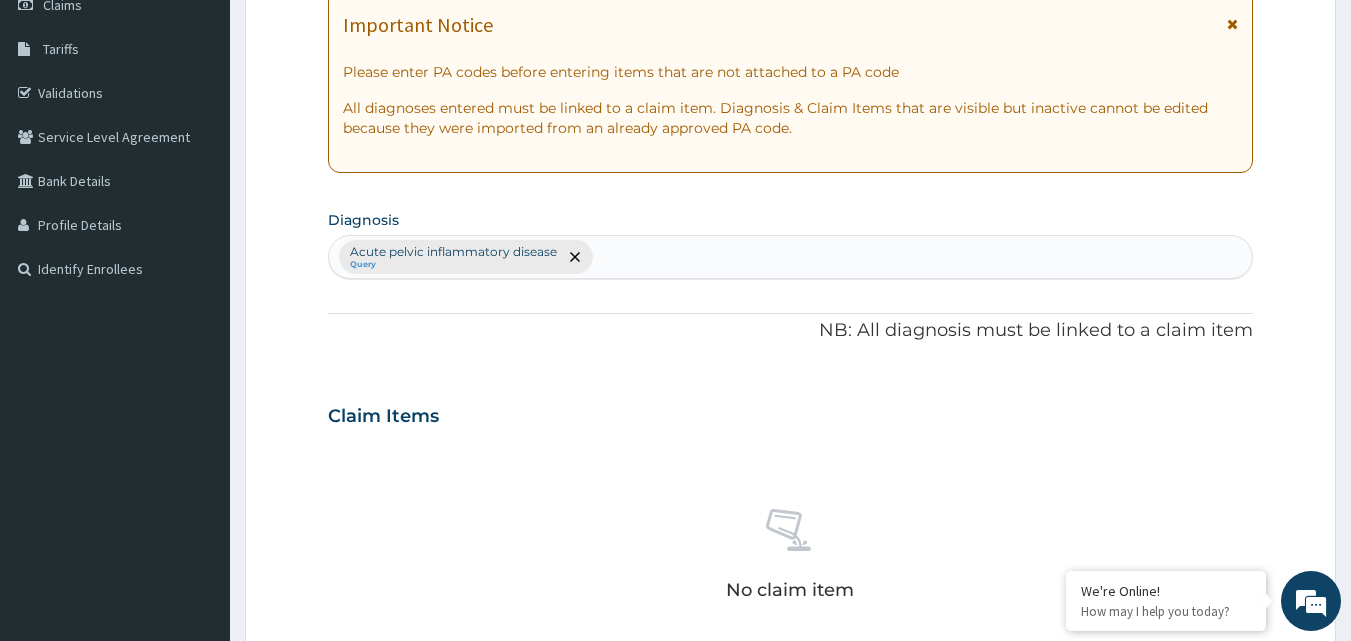 scroll, scrollTop: 700, scrollLeft: 0, axis: vertical 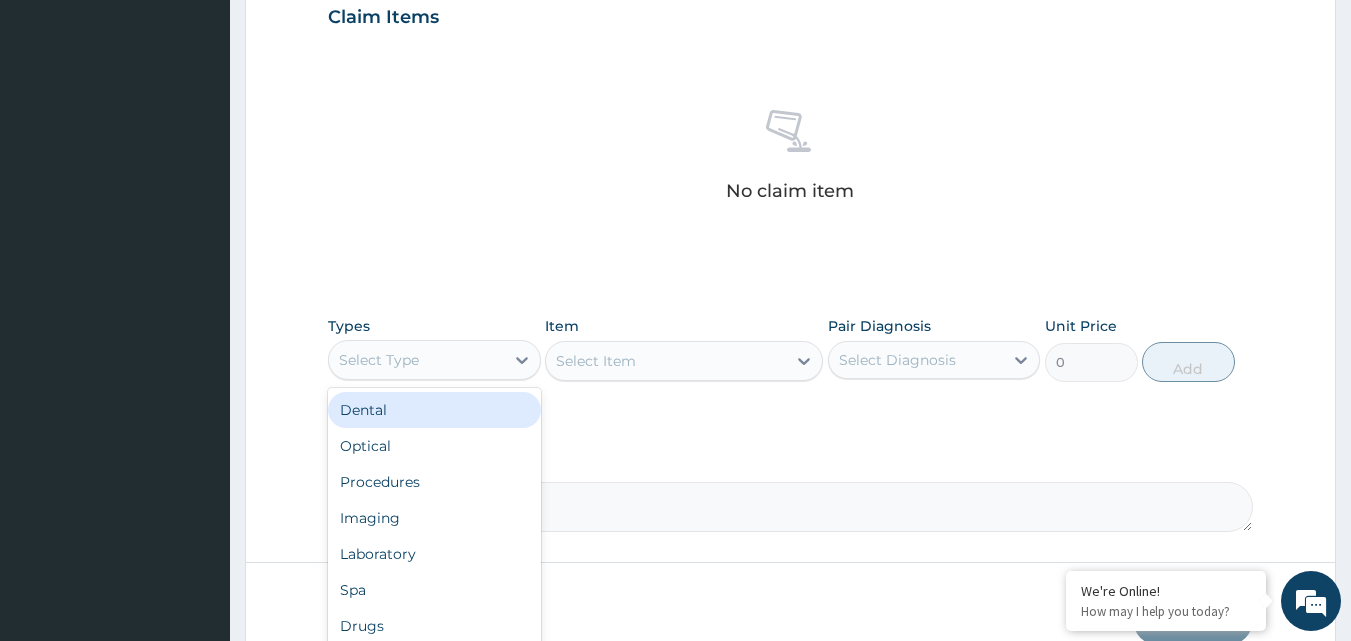 click on "Select Type" at bounding box center (416, 360) 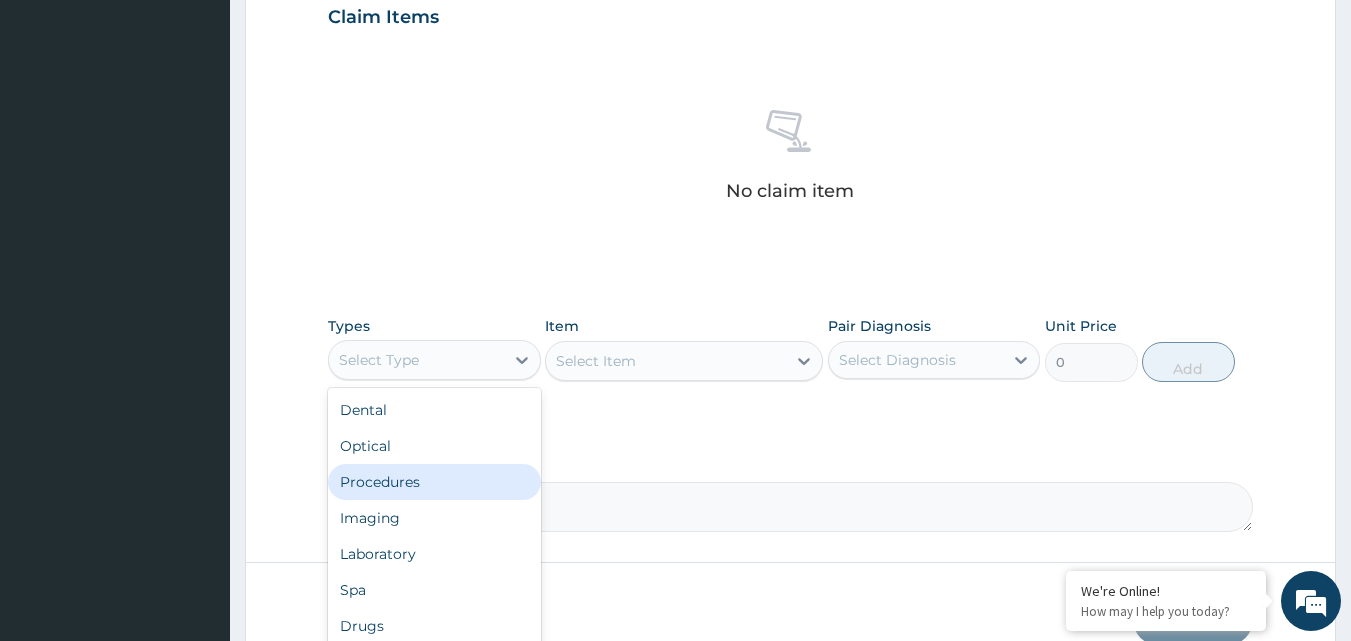 click on "Procedures" at bounding box center (434, 482) 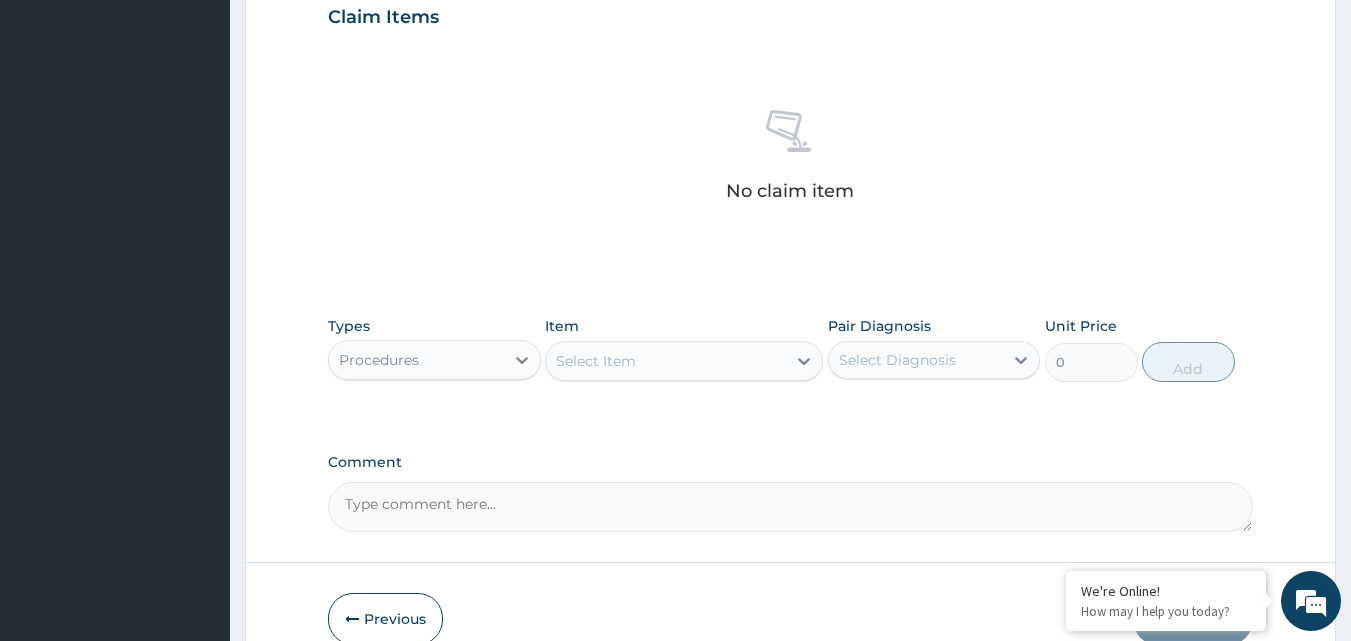 click on "Select Item" at bounding box center (596, 361) 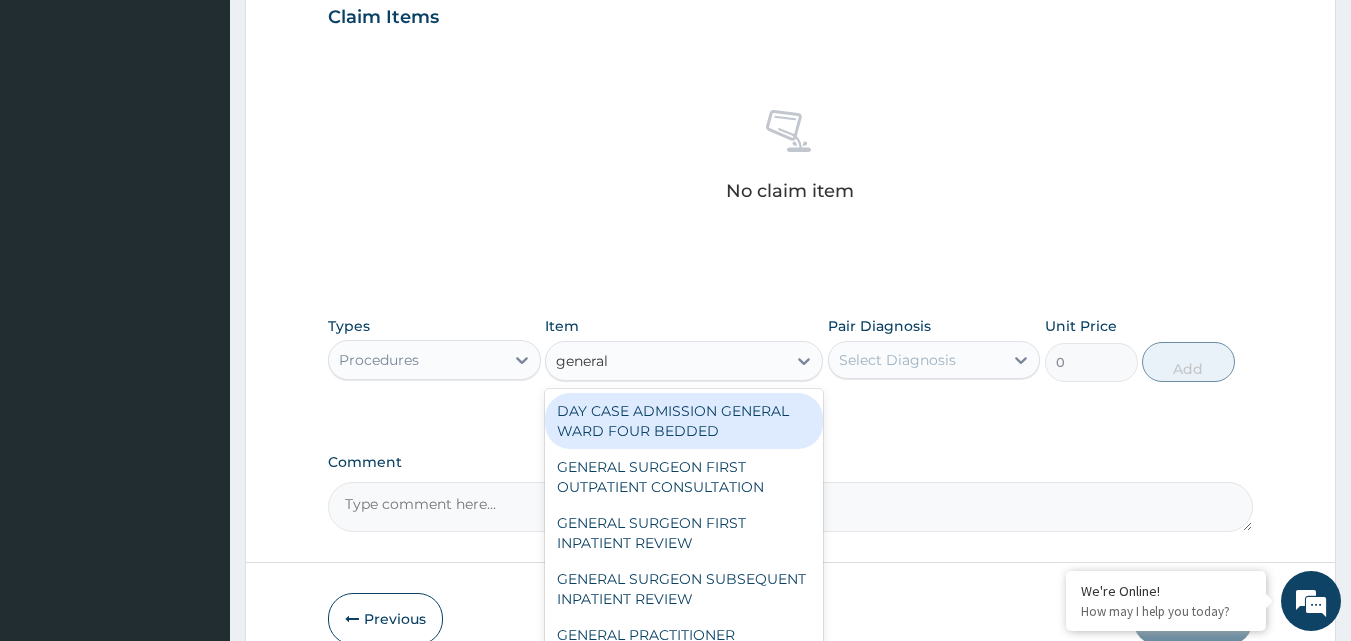 type on "general p" 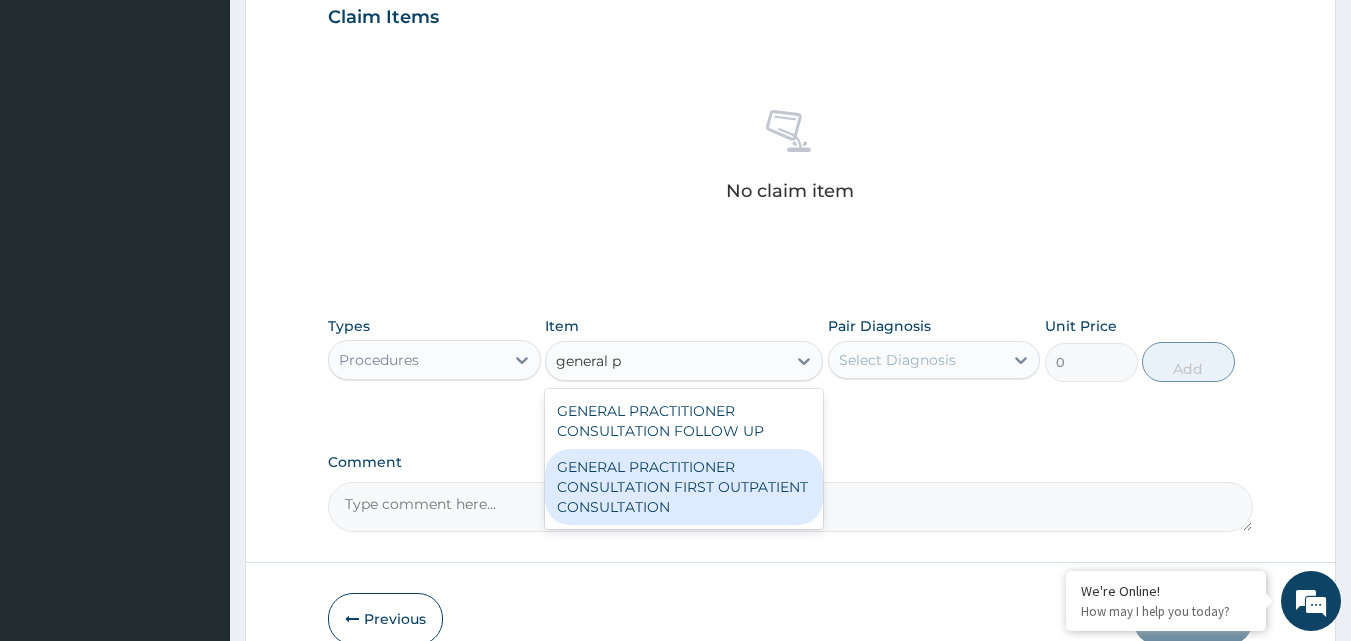 click on "GENERAL PRACTITIONER CONSULTATION FIRST OUTPATIENT CONSULTATION" at bounding box center [684, 487] 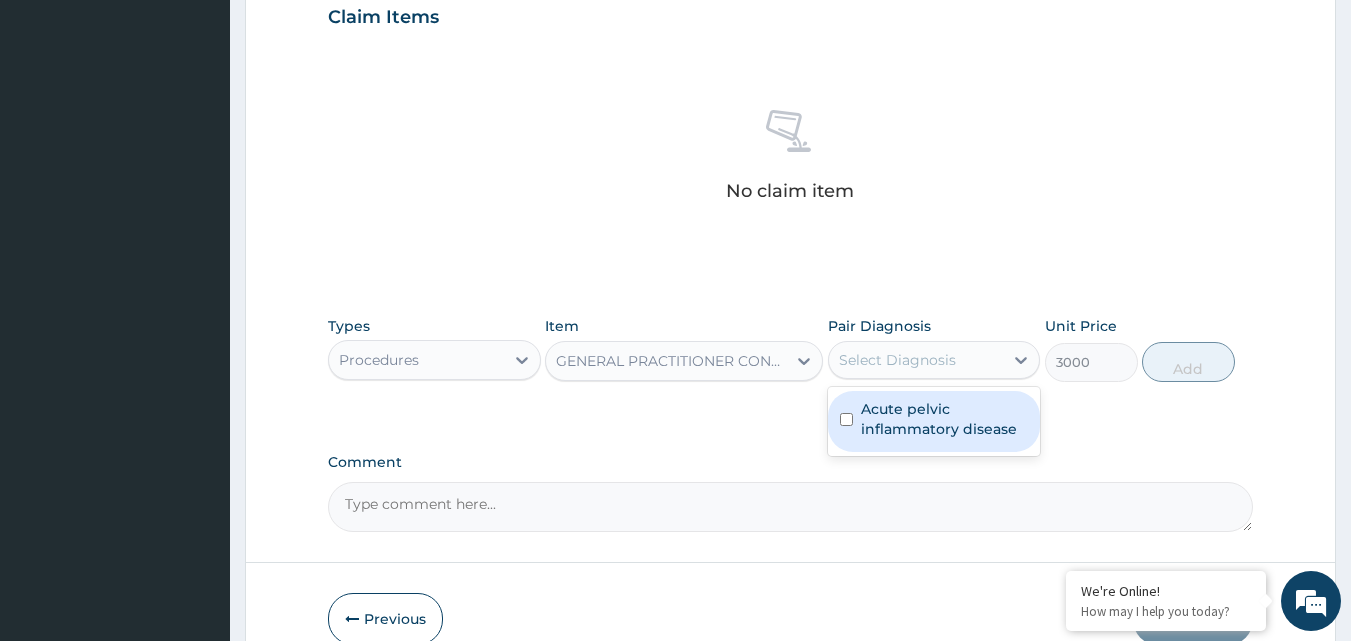click on "Select Diagnosis" at bounding box center (897, 360) 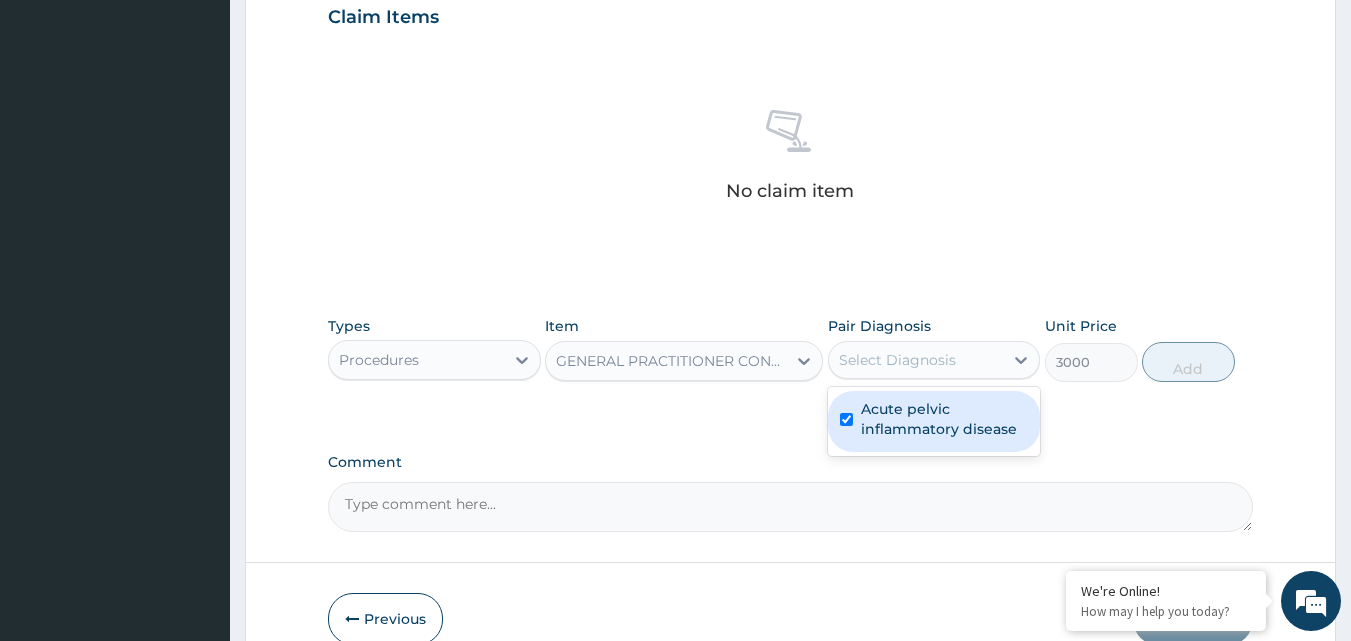 checkbox on "true" 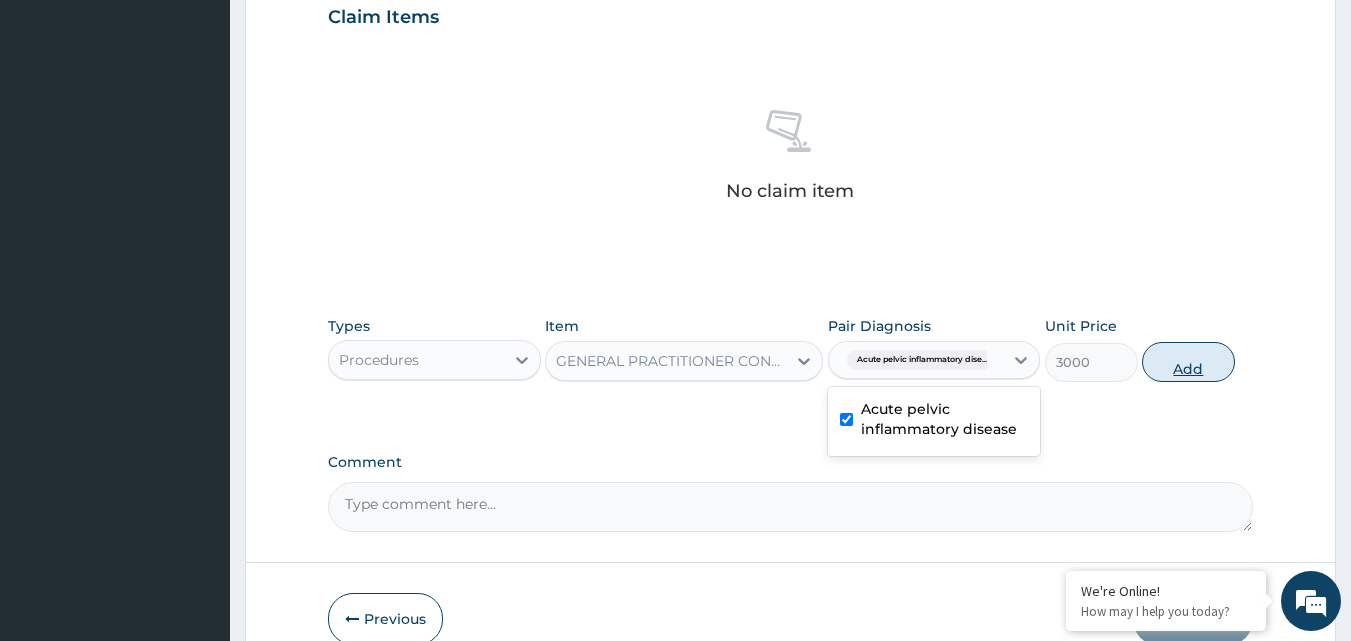 click on "Add" at bounding box center [1188, 362] 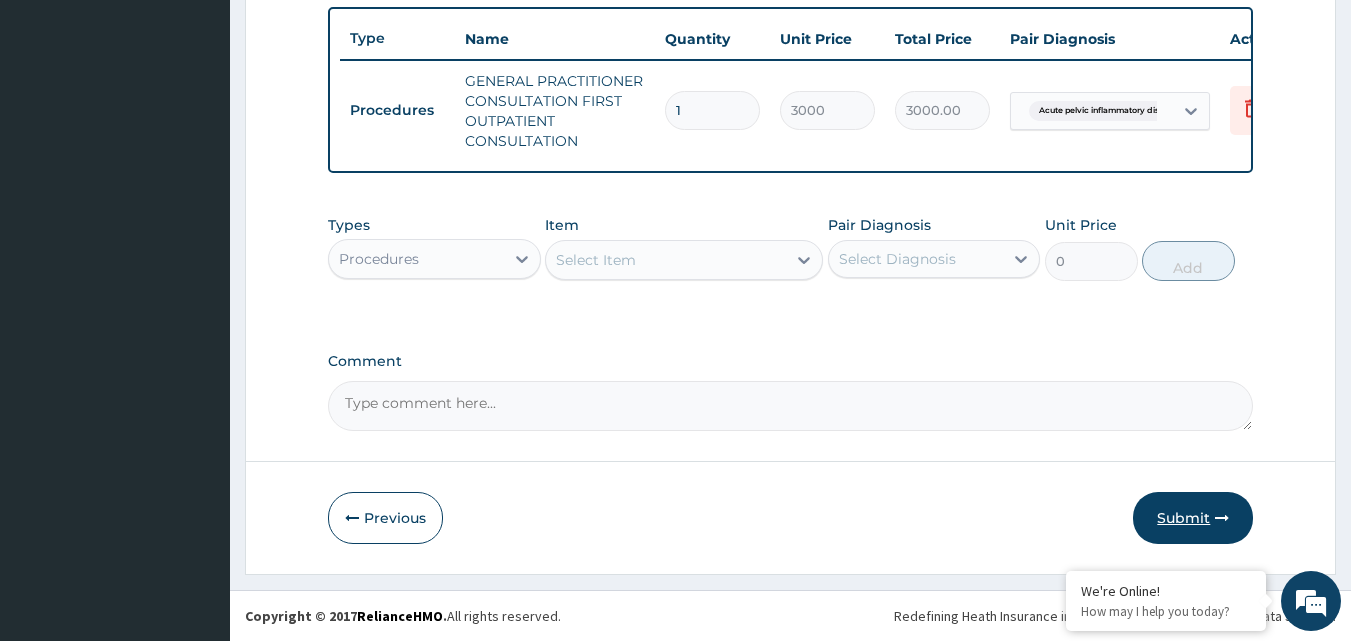 click on "Submit" at bounding box center (1193, 518) 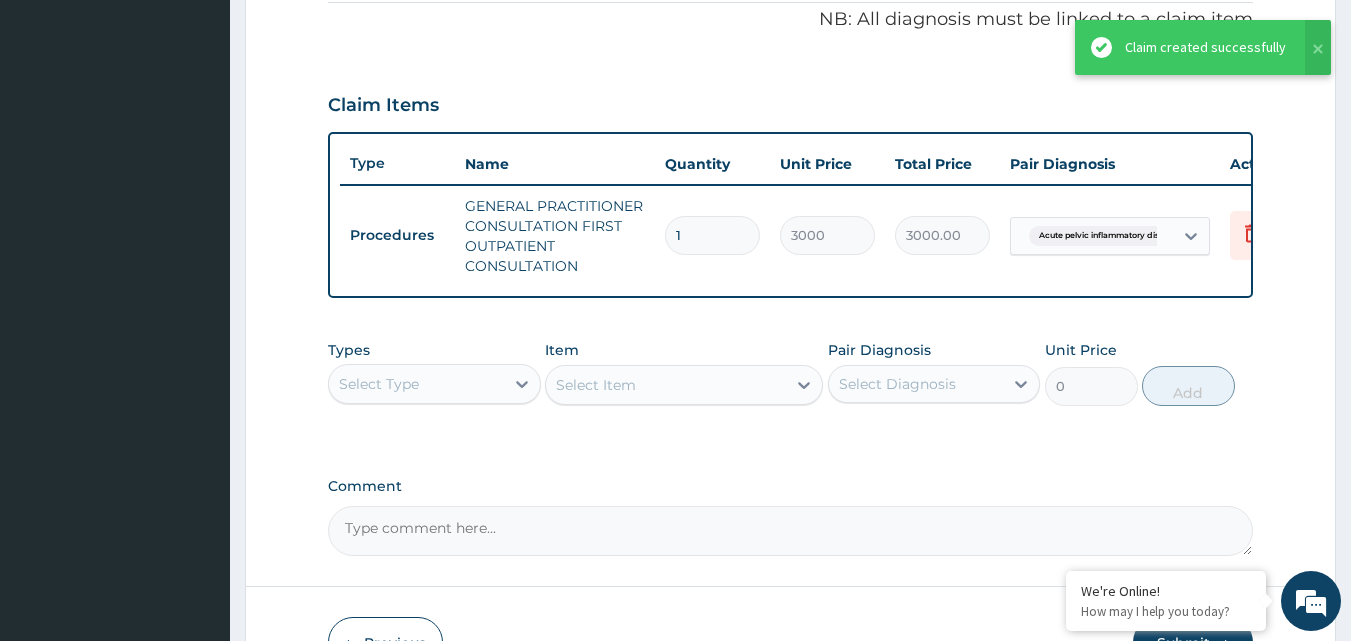 scroll, scrollTop: 752, scrollLeft: 0, axis: vertical 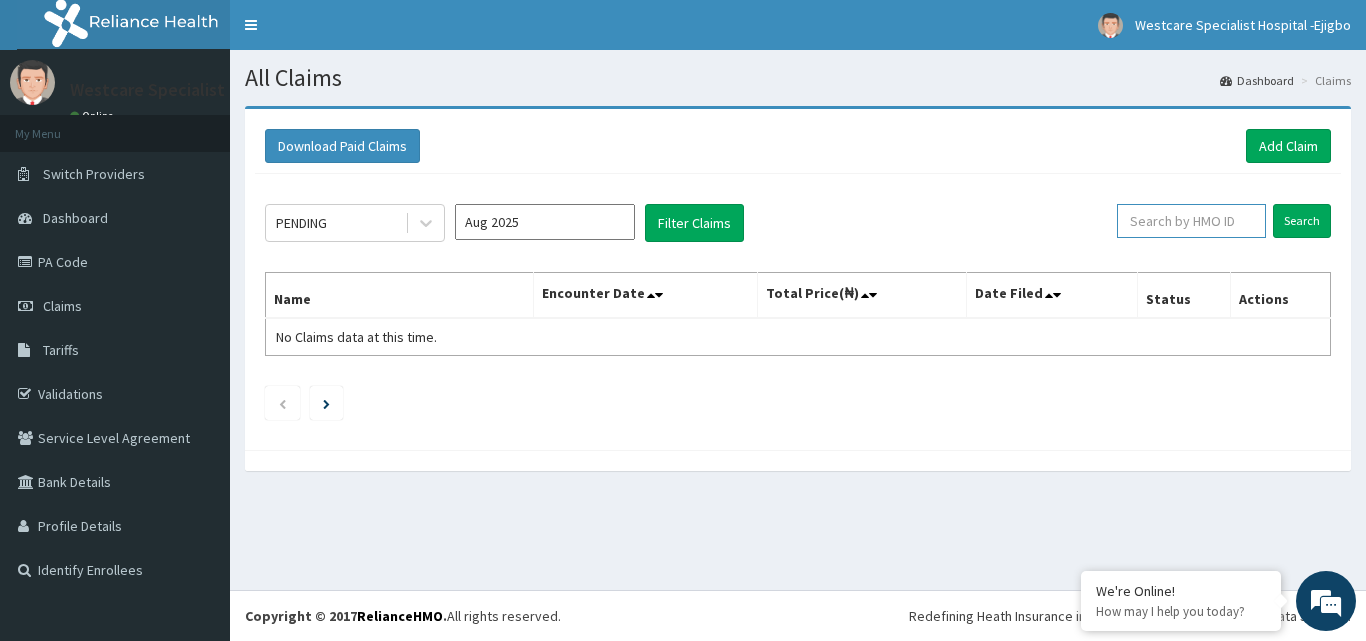 click at bounding box center [1191, 221] 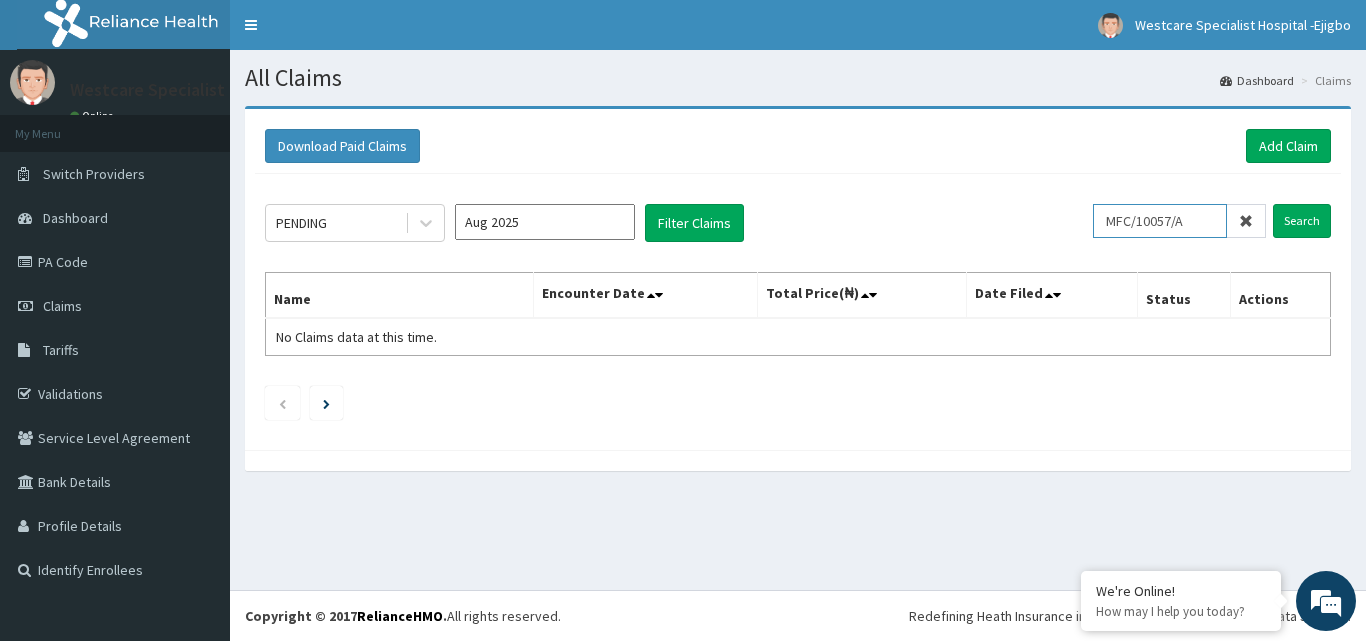 type on "MFC/10057/A" 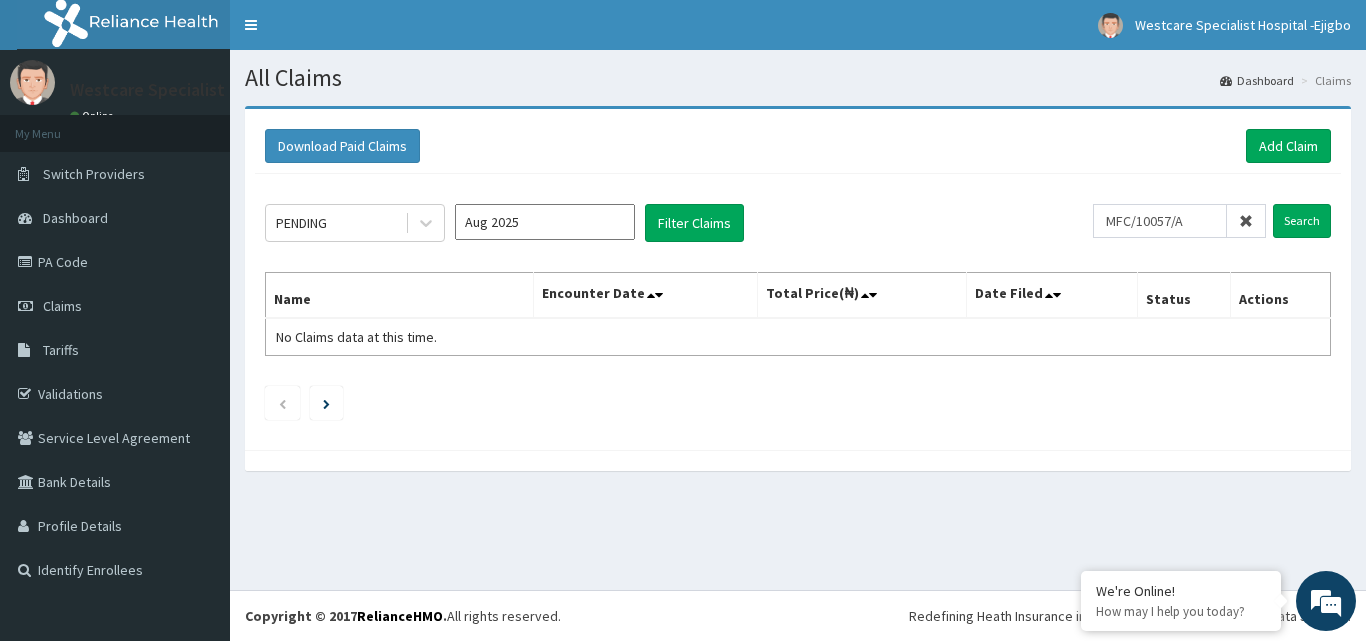 click on "PENDING Aug 2025 Filter Claims MFC/10057/A Search Name Encounter Date Total Price(₦) Date Filed Status Actions No Claims data at this time." 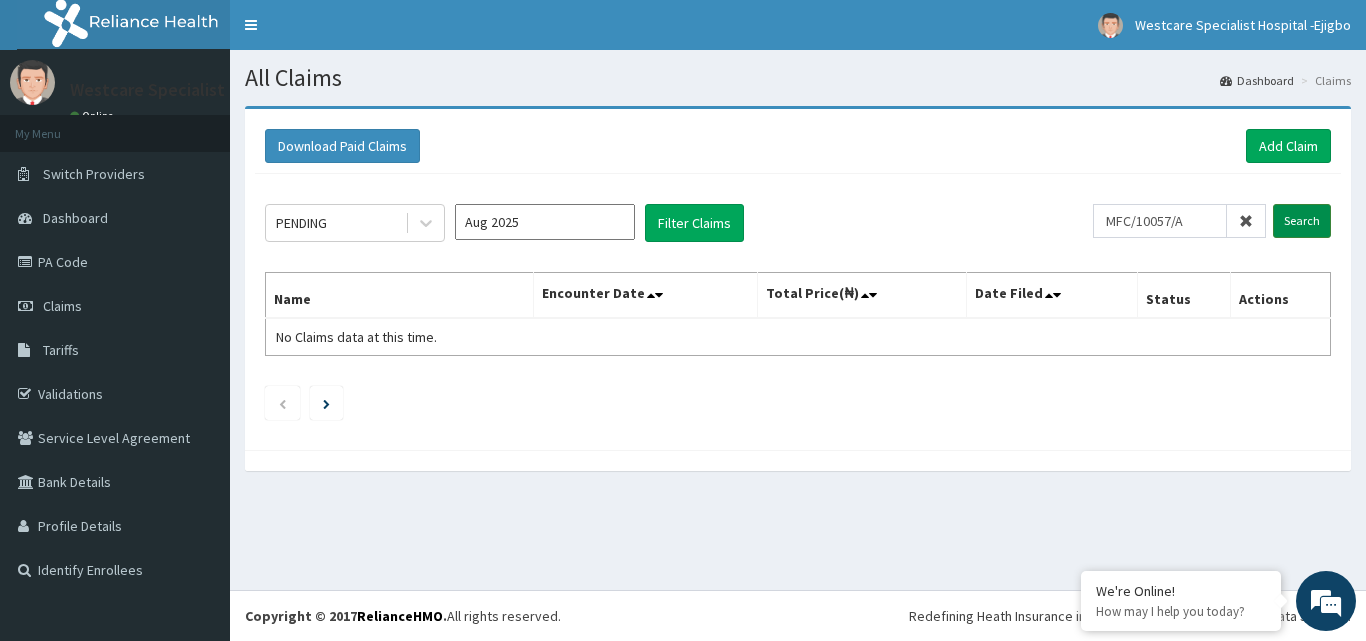 click on "Search" at bounding box center (1302, 221) 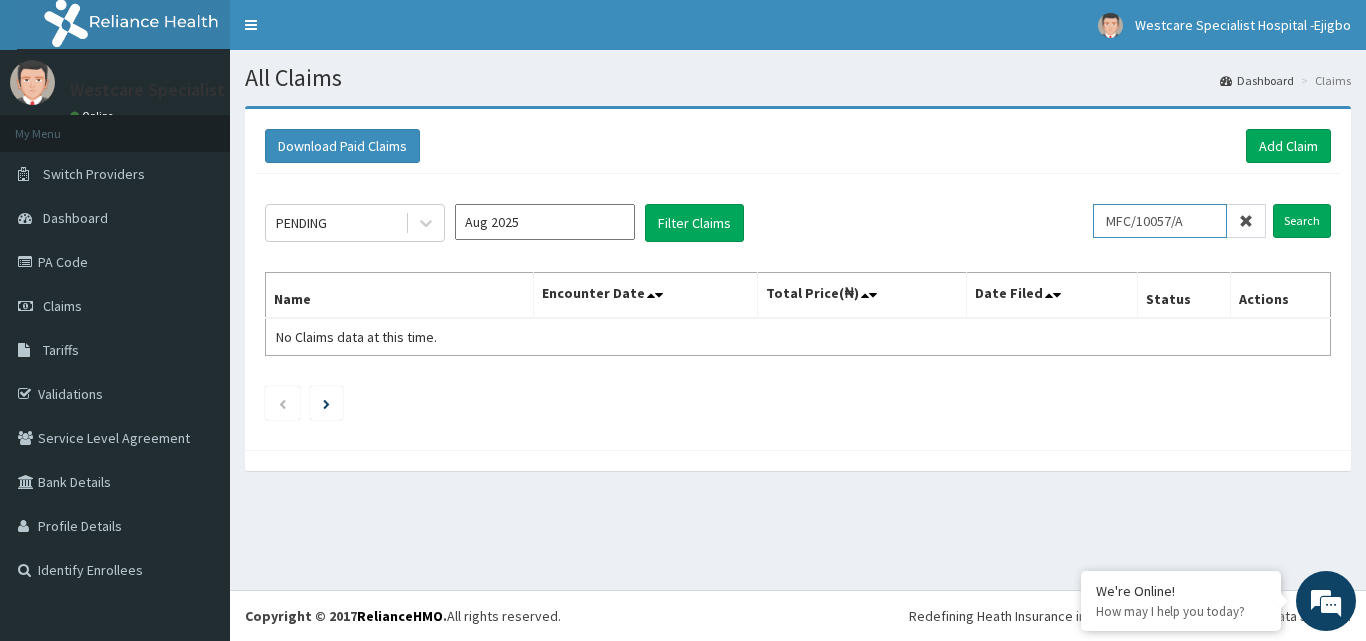 click on "MFC/10057/A" at bounding box center (1160, 221) 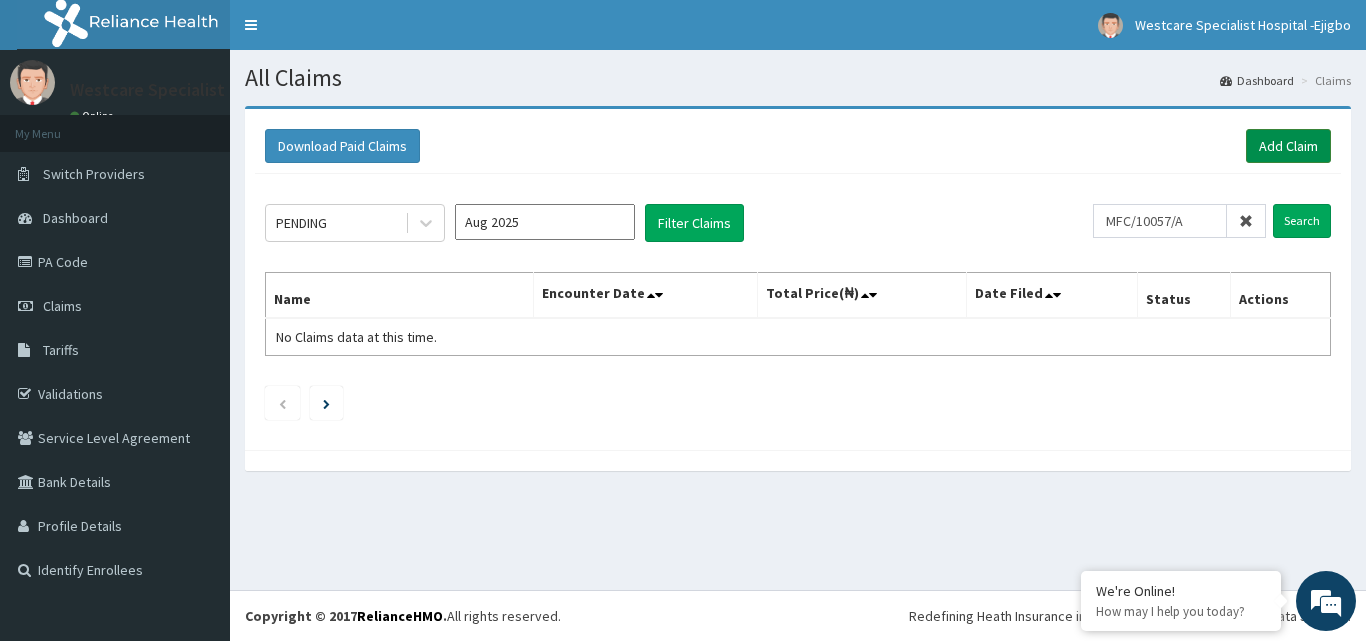 click on "Add Claim" at bounding box center [1288, 146] 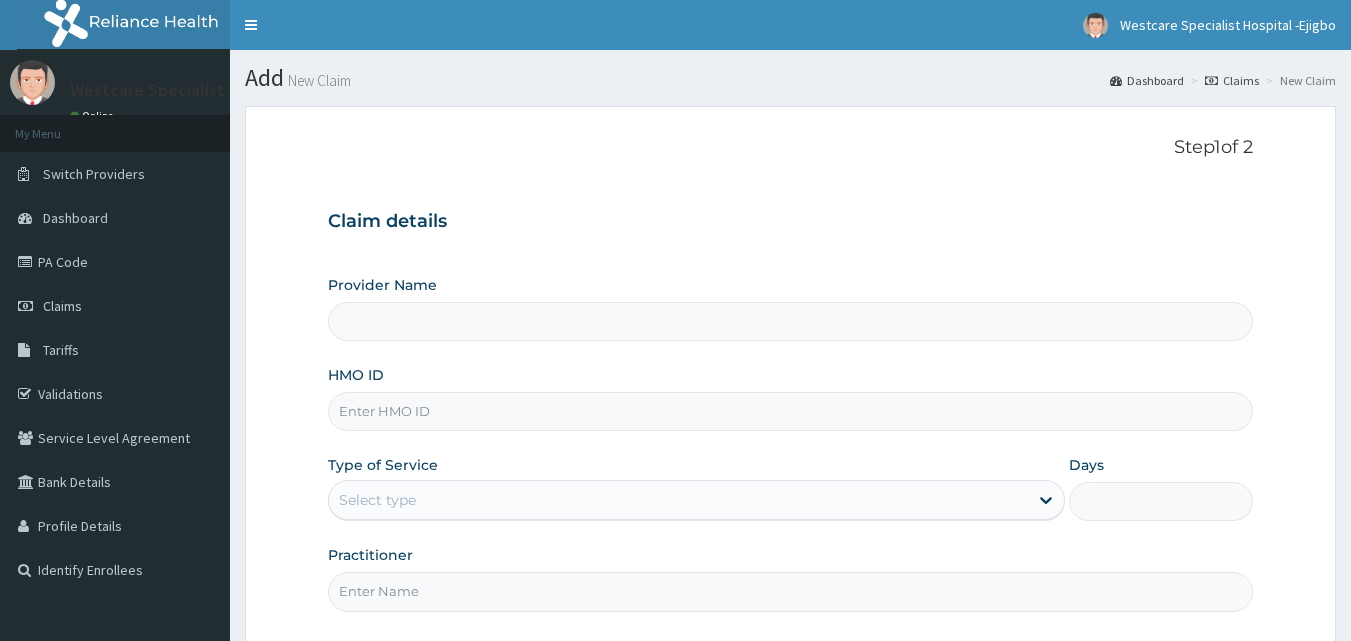 scroll, scrollTop: 0, scrollLeft: 0, axis: both 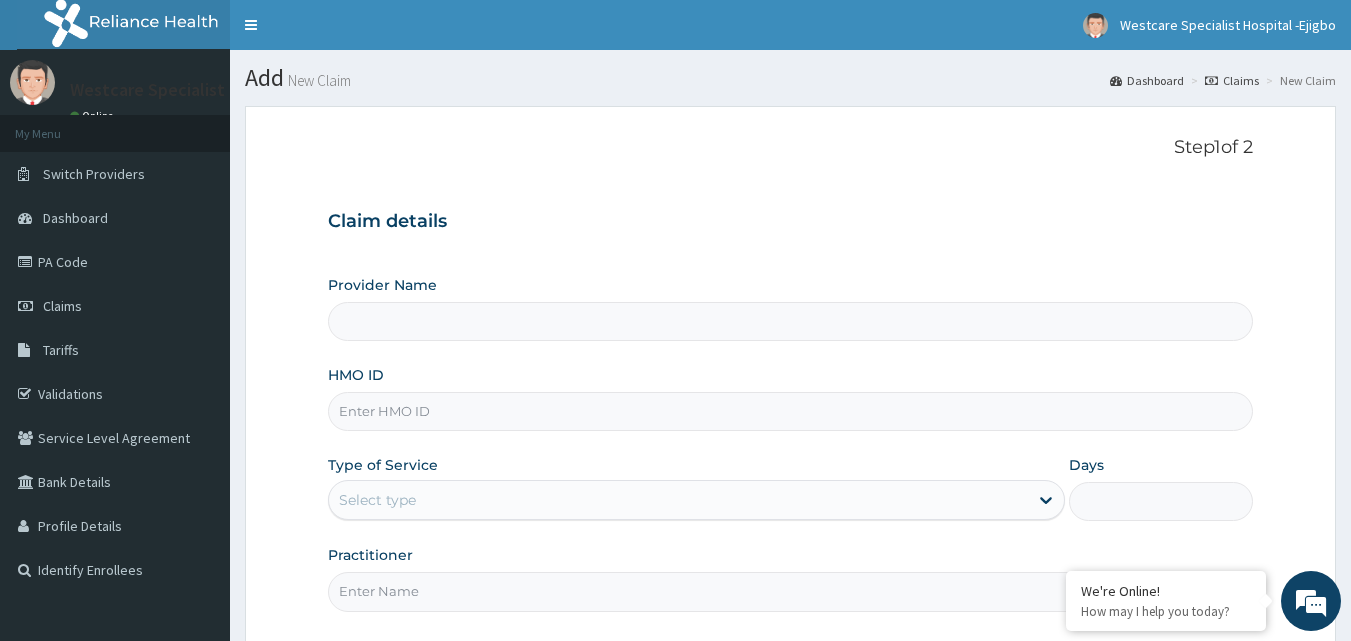 type on "WestCare Specialist Hospital - Ejigbo" 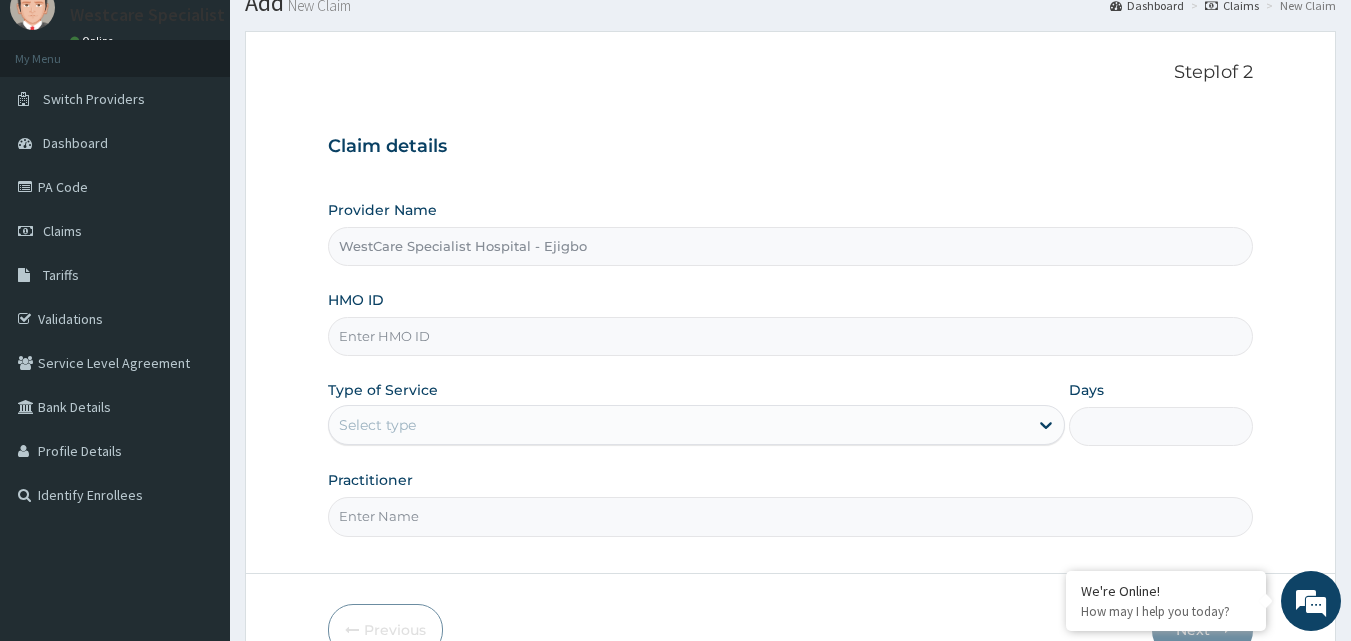scroll, scrollTop: 187, scrollLeft: 0, axis: vertical 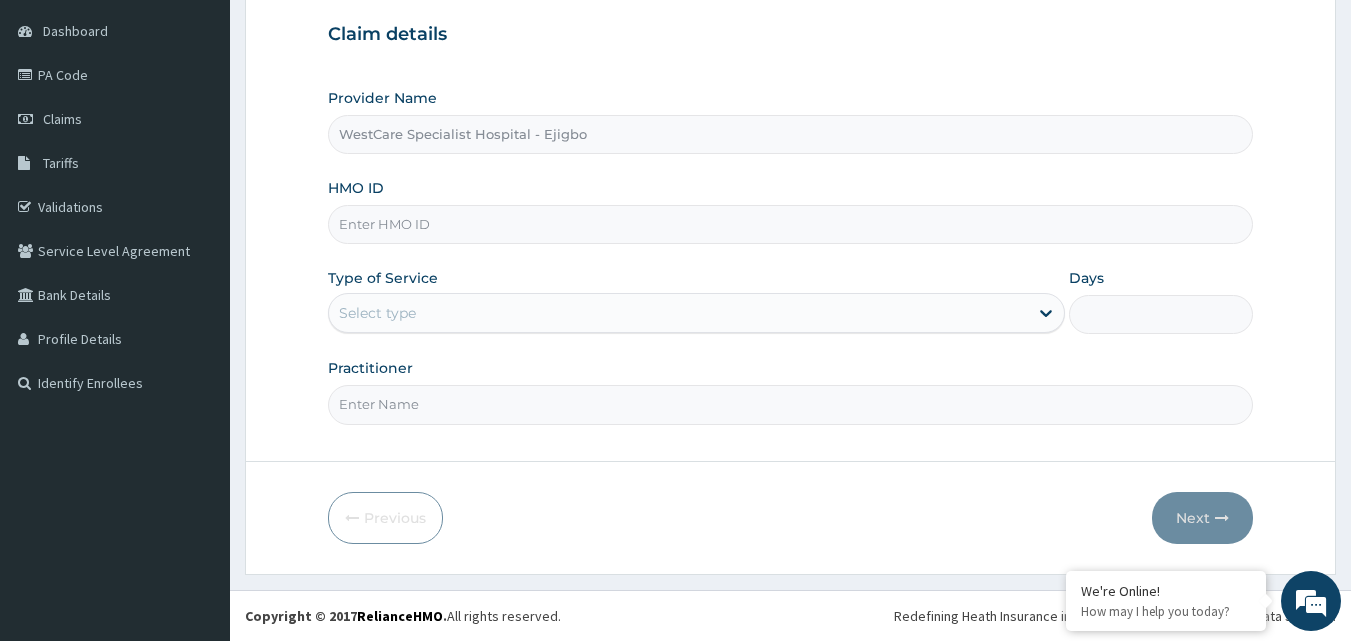 click on "HMO ID" at bounding box center [791, 224] 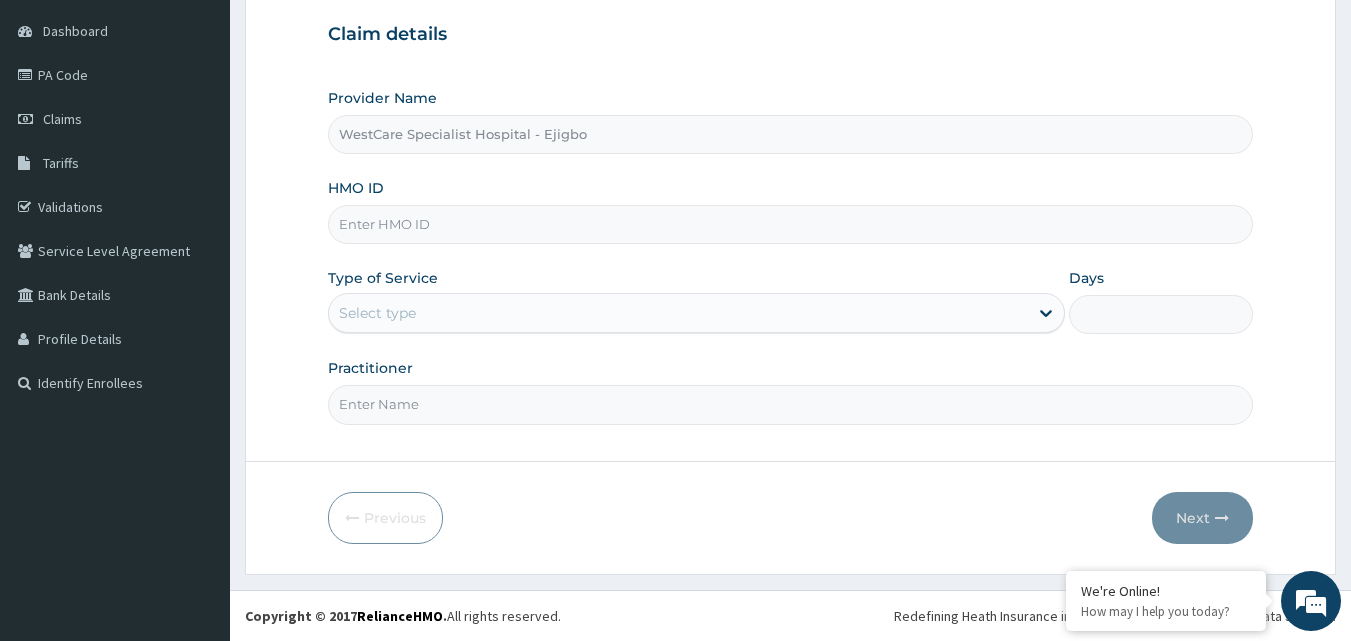 paste on "MFC/10057/A" 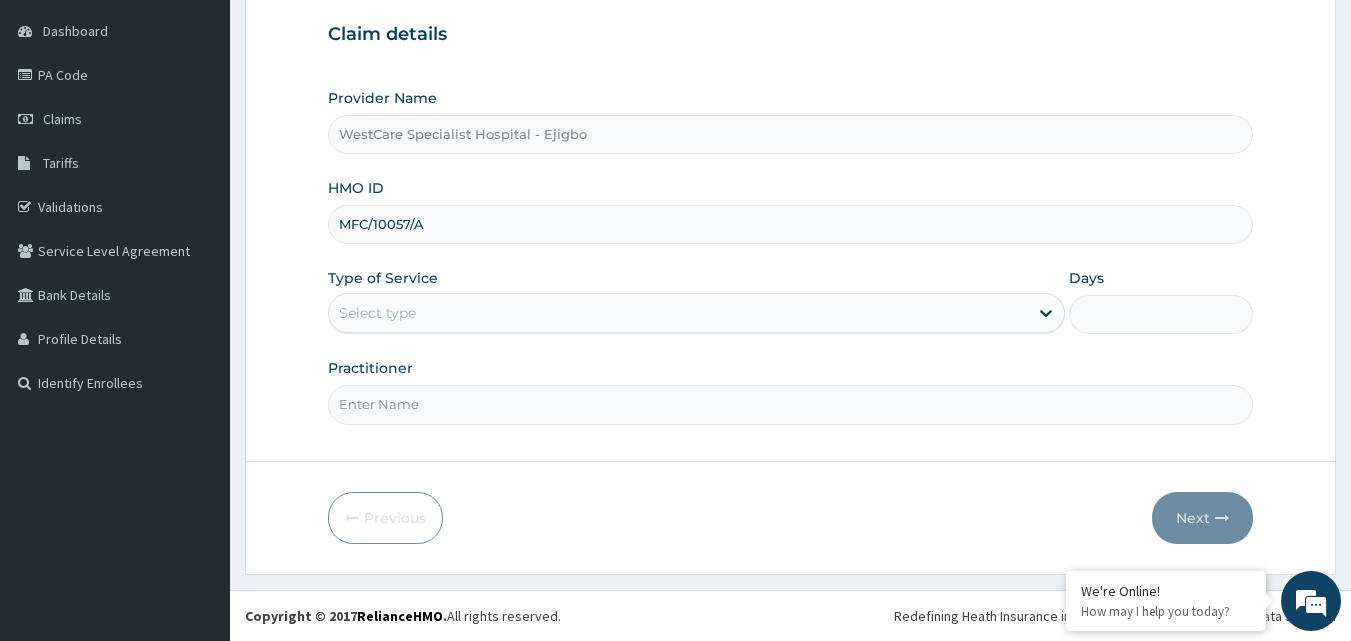 type on "MFC/10057/A" 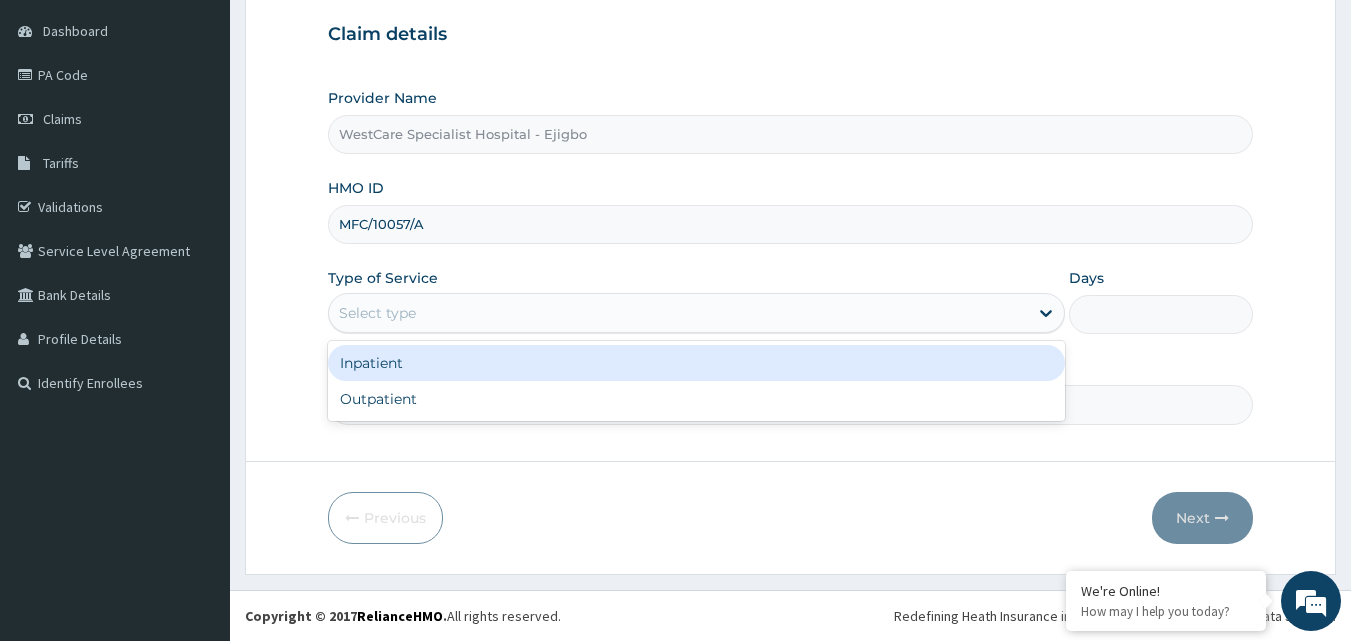 scroll, scrollTop: 0, scrollLeft: 0, axis: both 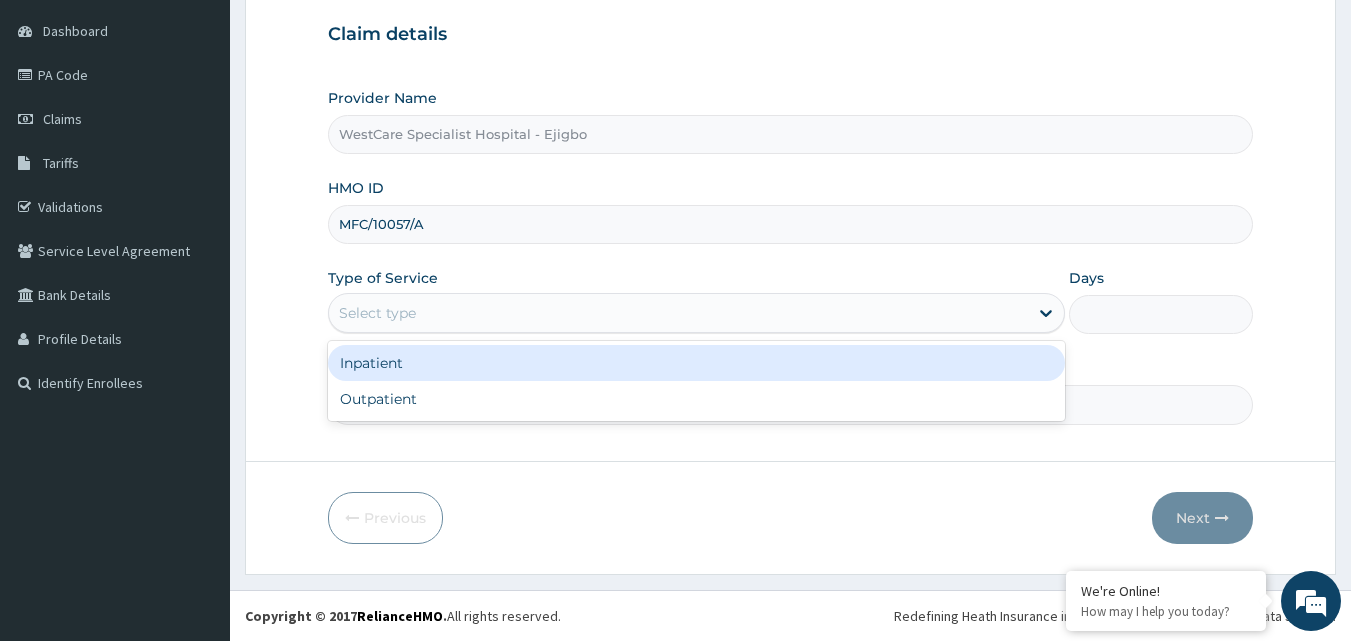 click on "Inpatient" at bounding box center (696, 363) 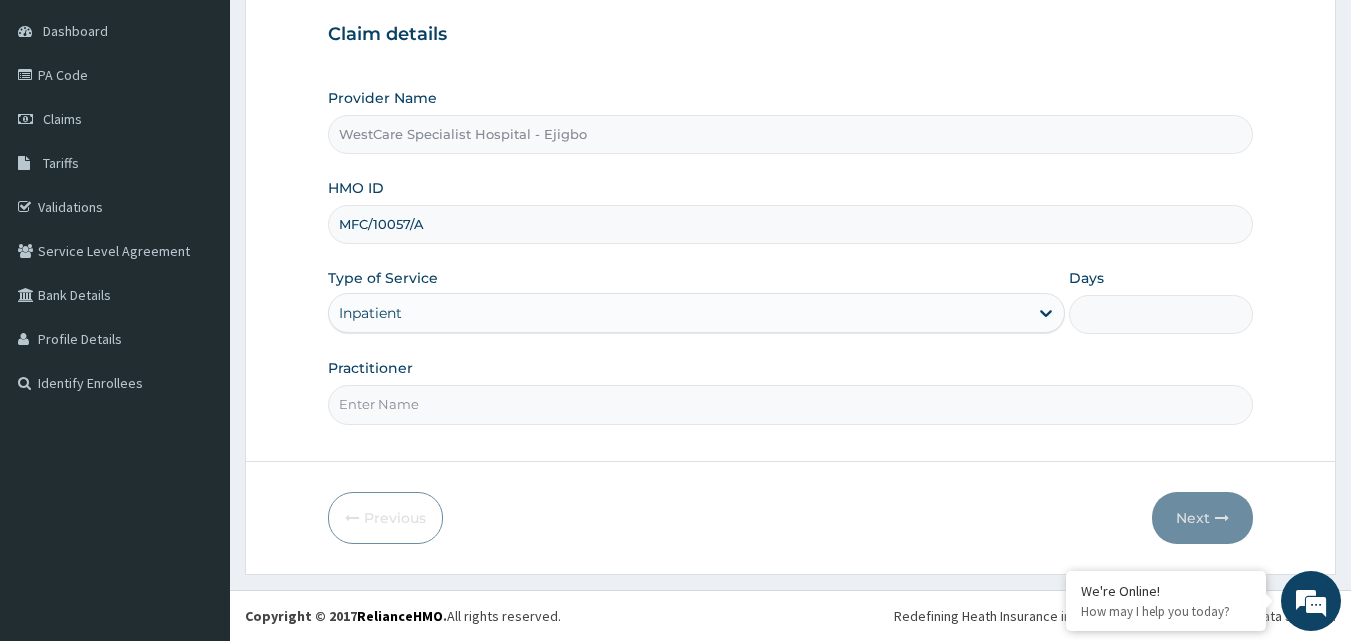 click on "Days" at bounding box center [1161, 314] 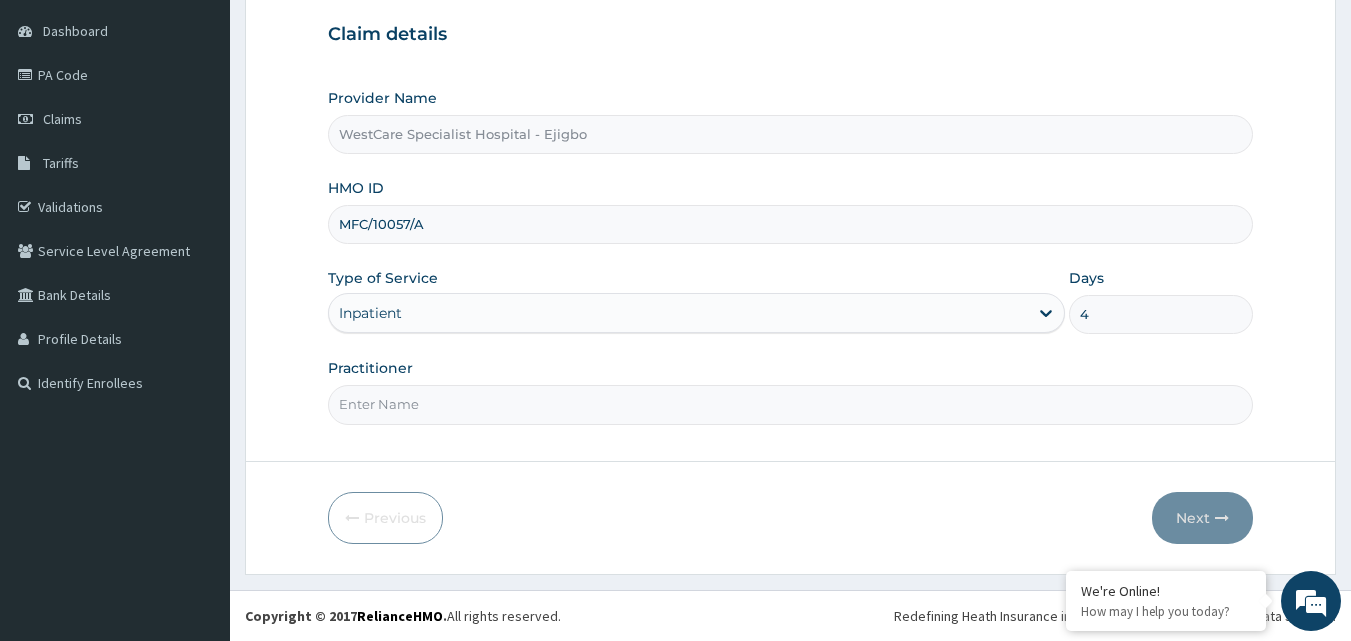type on "4" 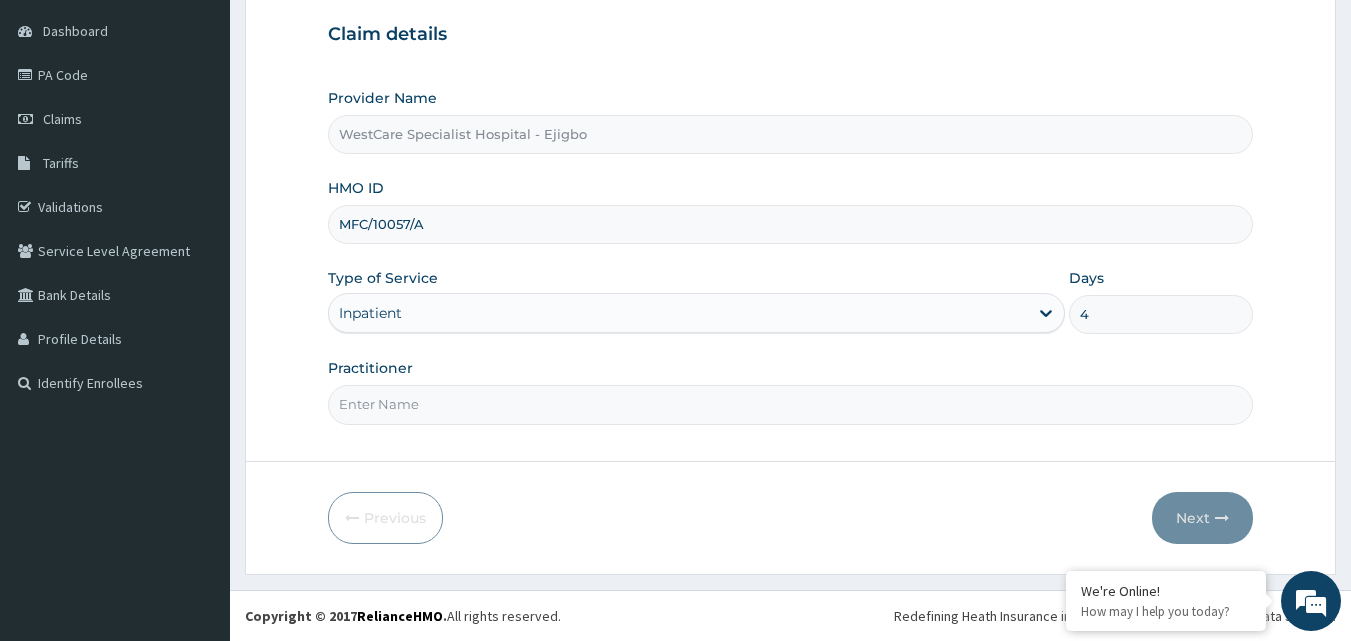 drag, startPoint x: 892, startPoint y: 397, endPoint x: 878, endPoint y: 390, distance: 15.652476 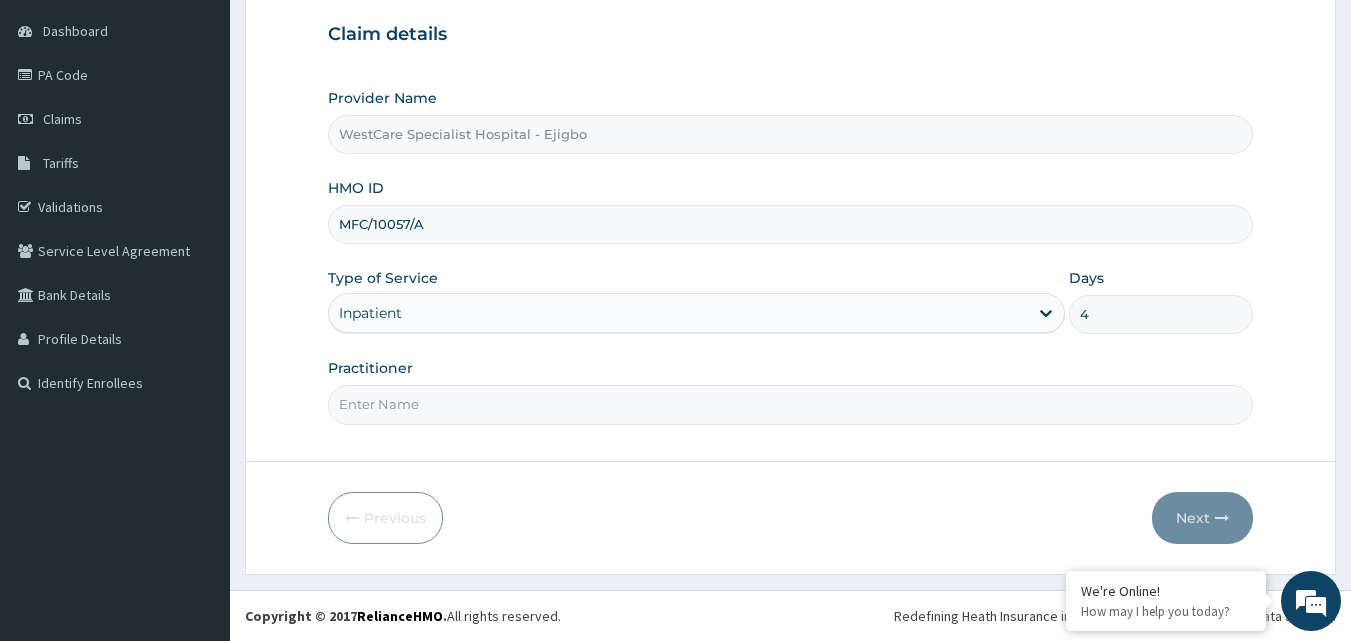 click on "Practitioner" at bounding box center [791, 404] 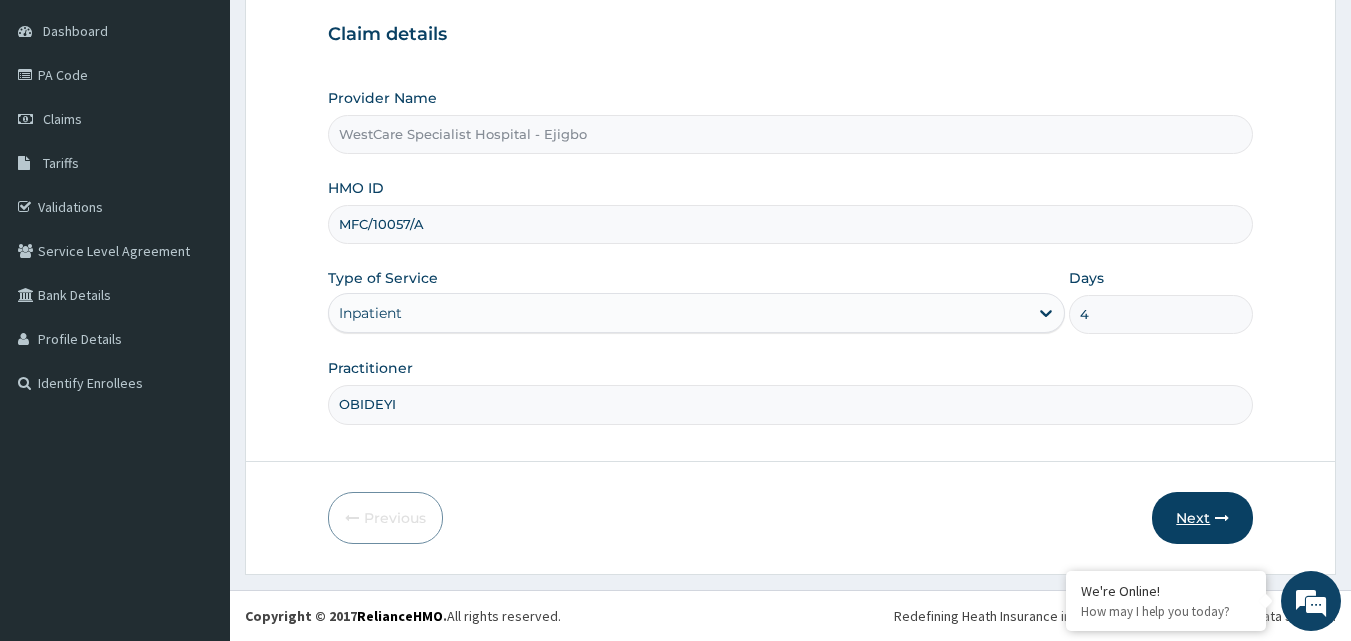 click on "Next" at bounding box center [1202, 518] 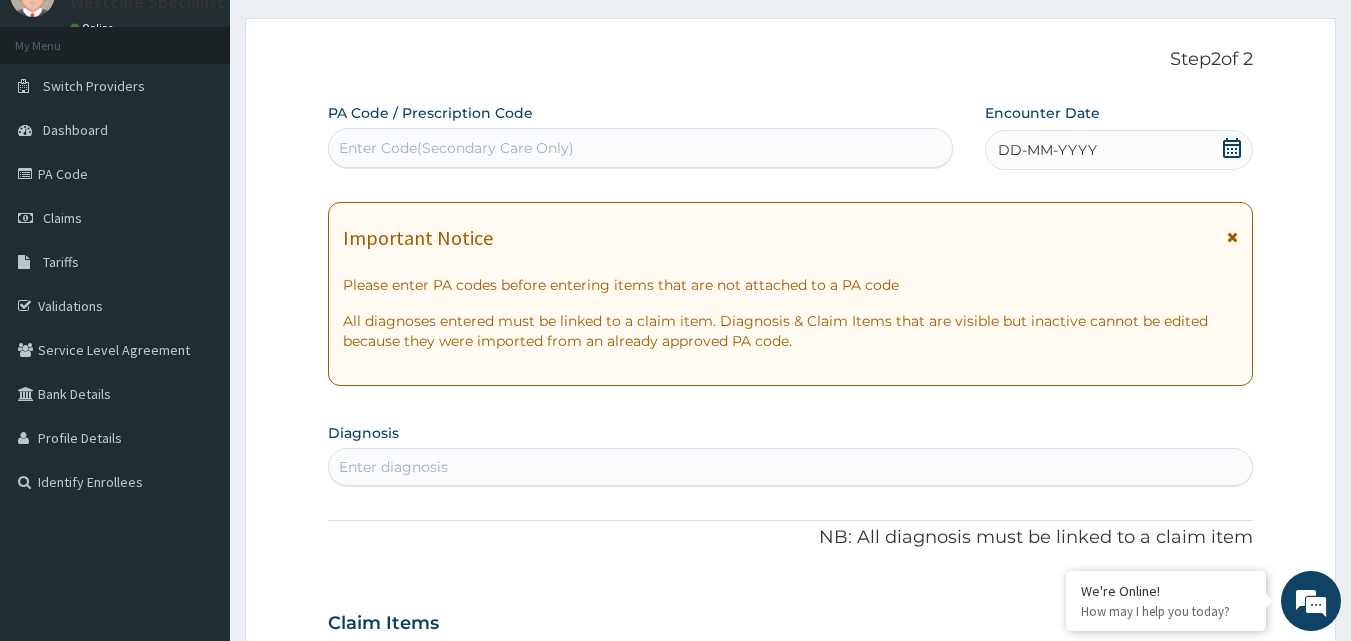 scroll, scrollTop: 0, scrollLeft: 0, axis: both 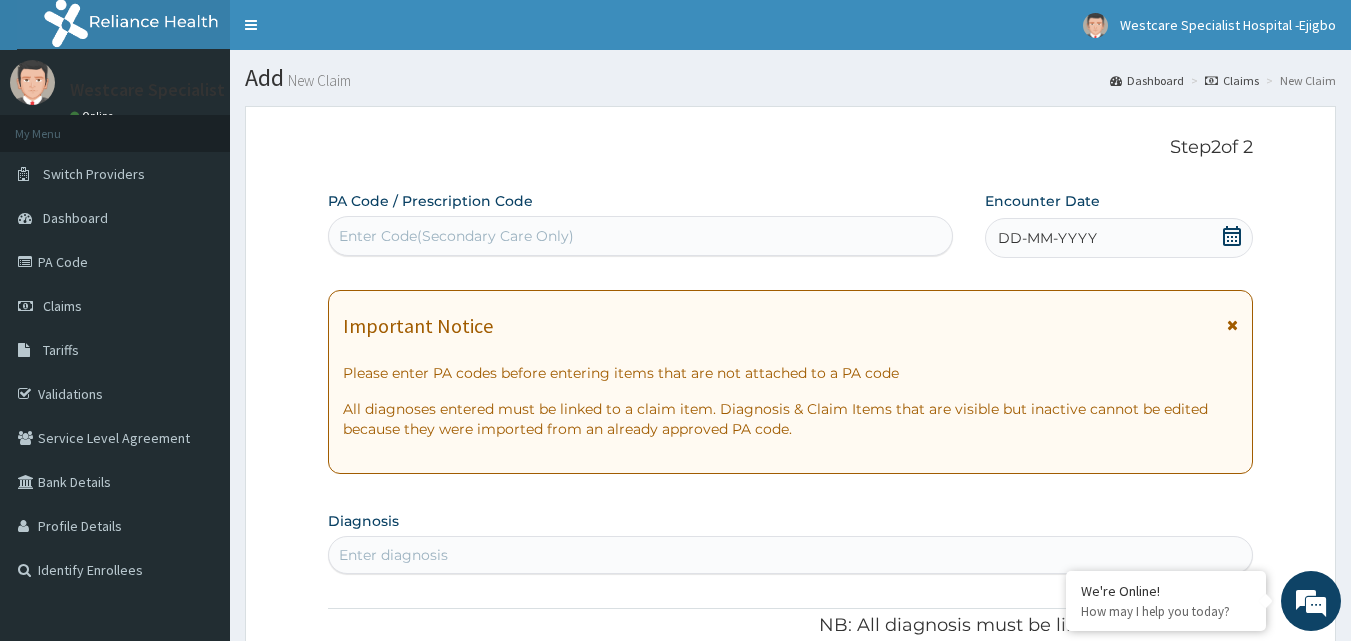 click on "Enter Code(Secondary Care Only)" at bounding box center [641, 236] 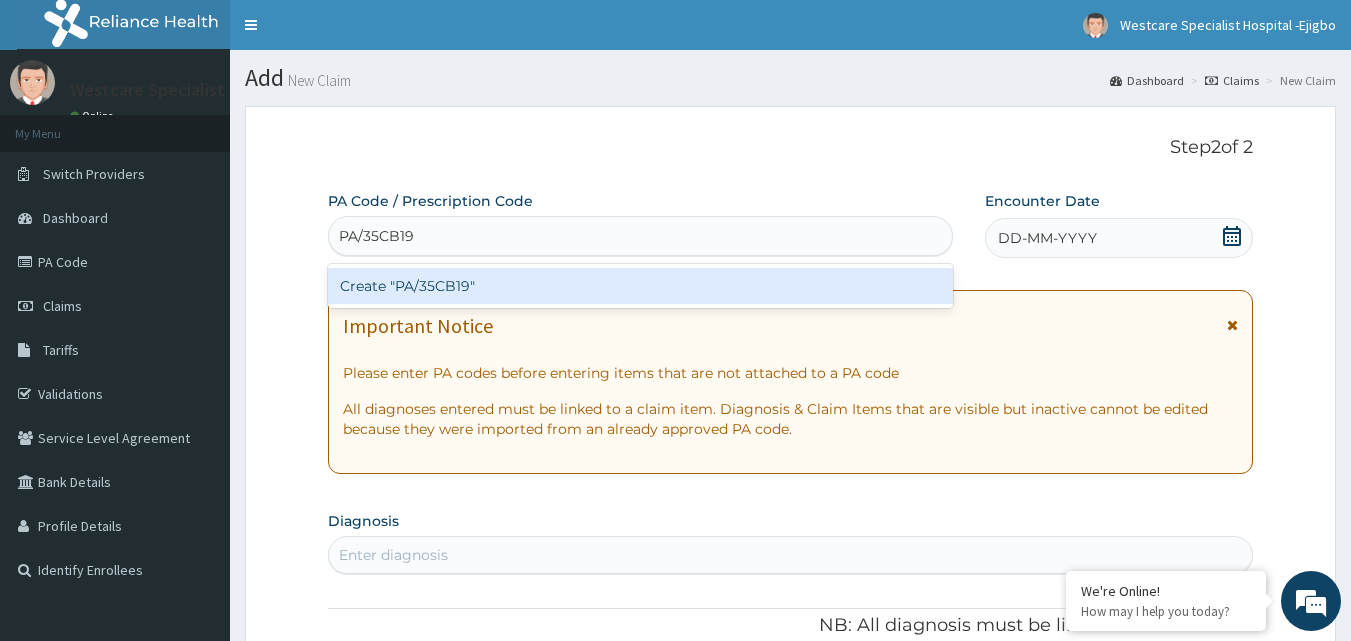 click on "Create "PA/35CB19"" at bounding box center (641, 286) 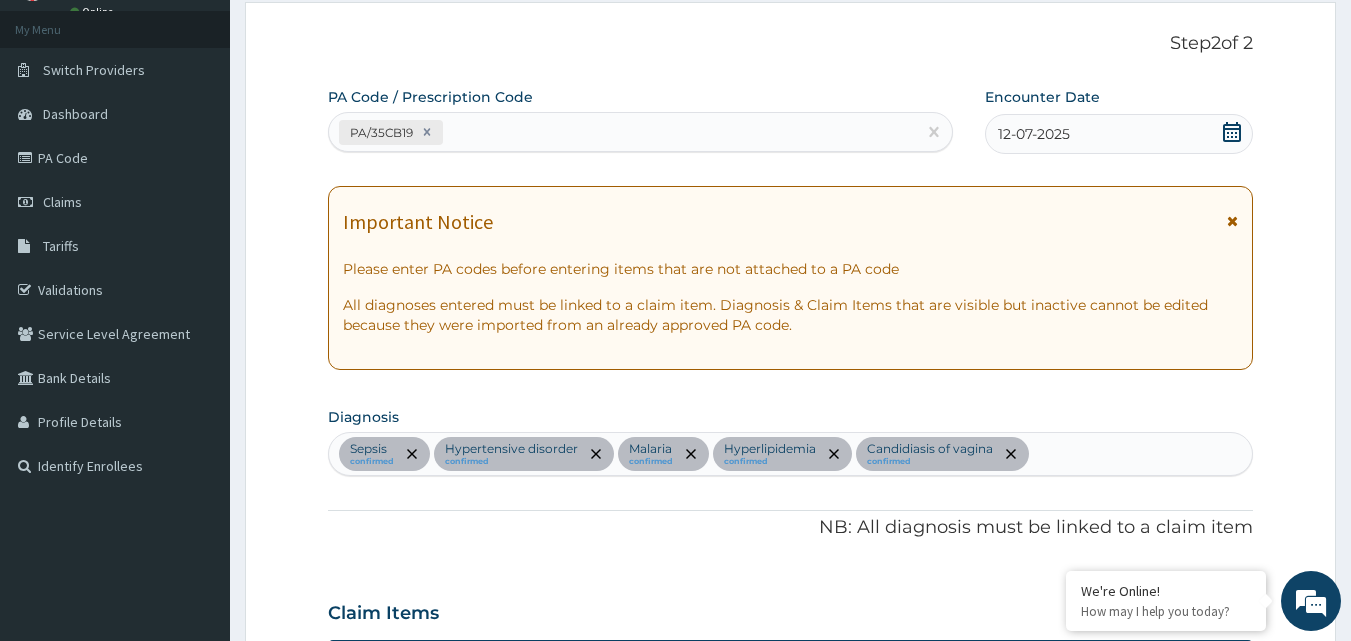 scroll, scrollTop: 0, scrollLeft: 0, axis: both 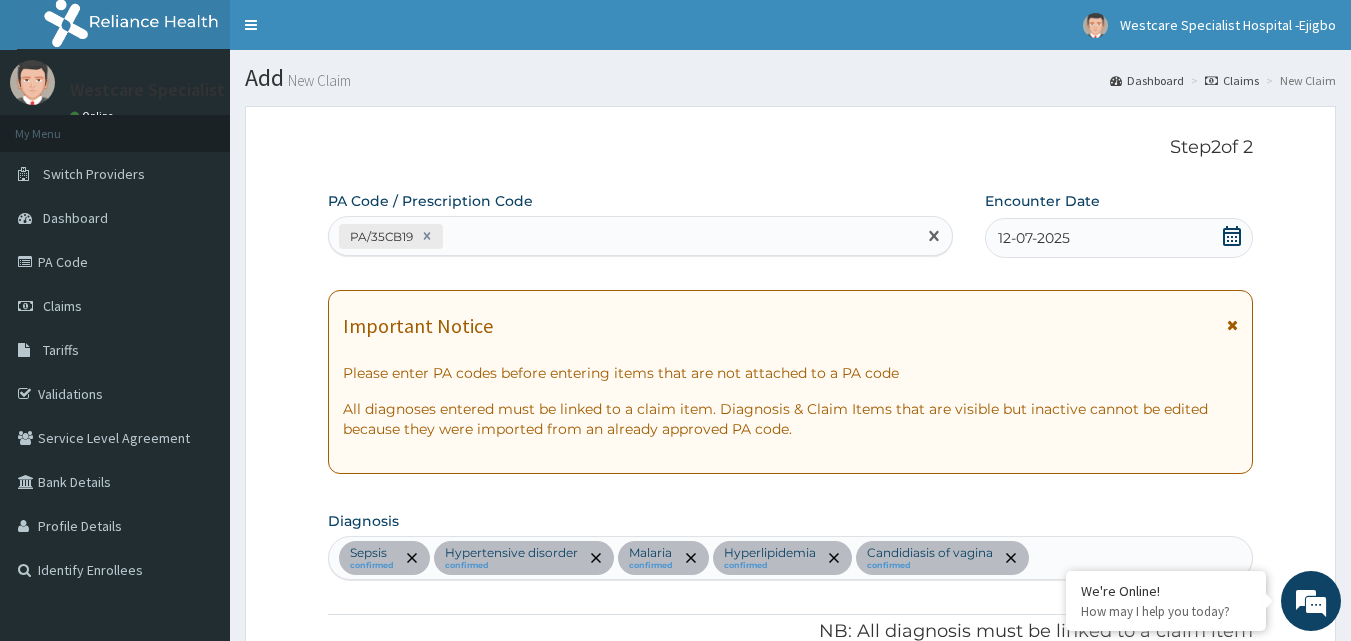 click on "PA/35CB19" at bounding box center (623, 236) 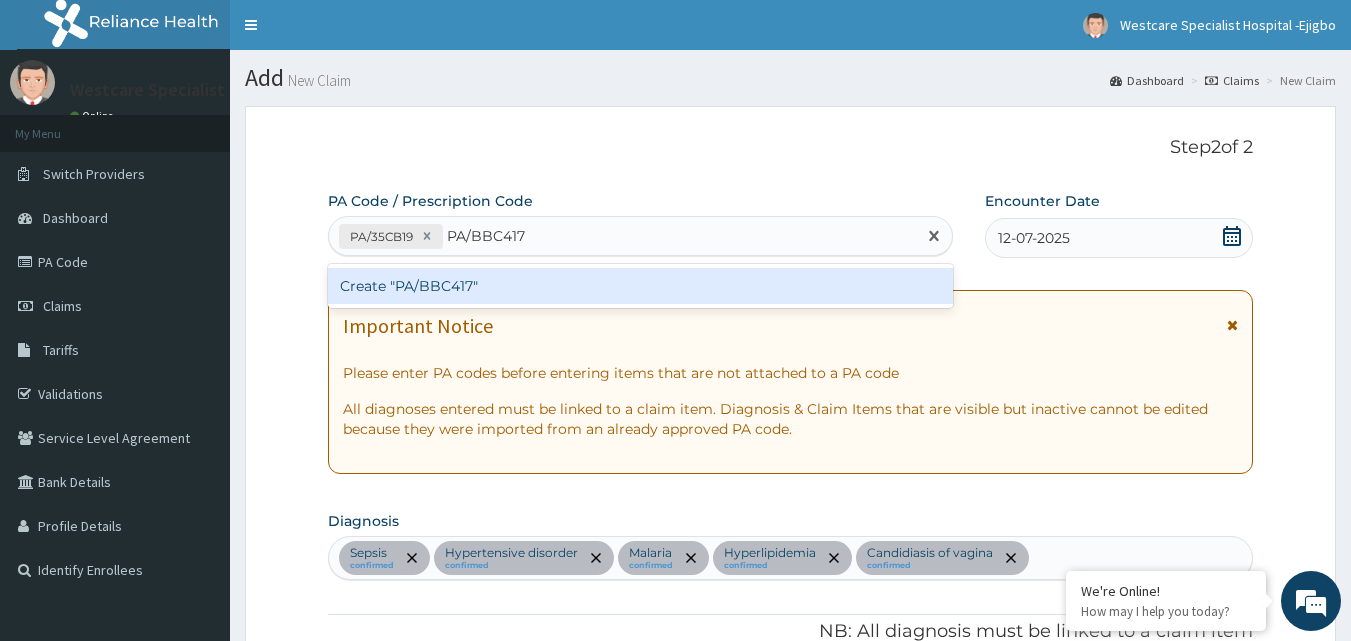 click on "Create "PA/BBC417"" at bounding box center (641, 286) 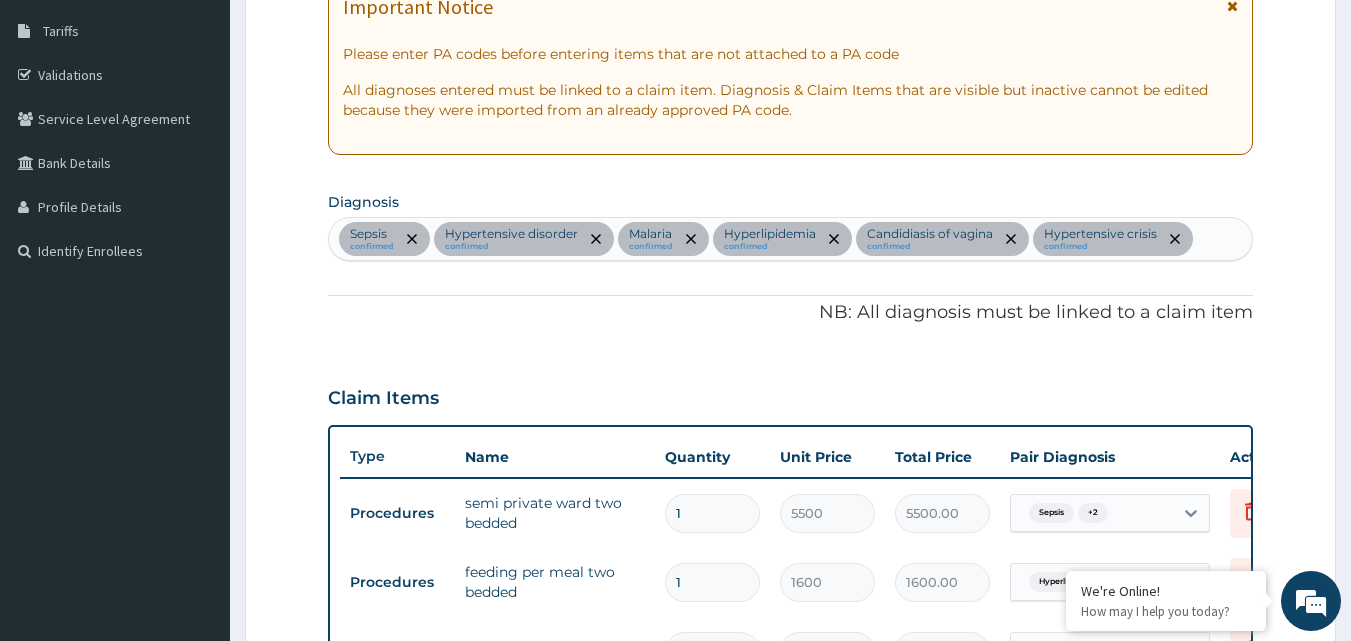 scroll, scrollTop: 119, scrollLeft: 0, axis: vertical 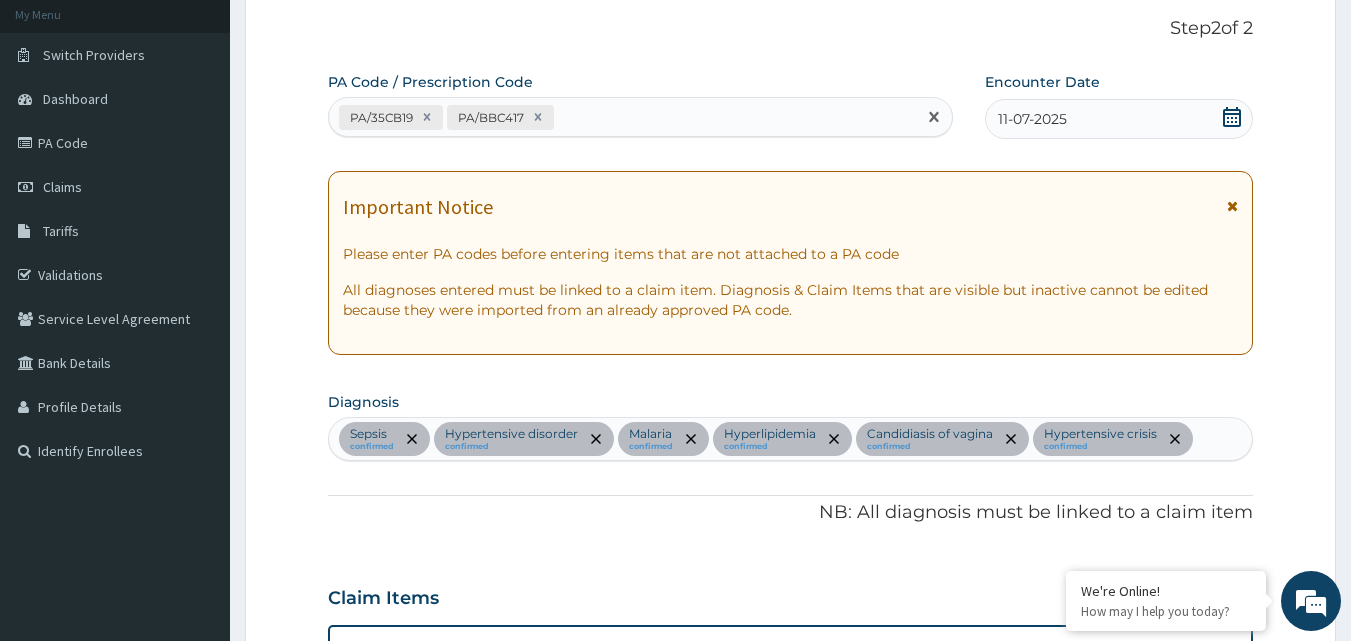 click on "PA/35CB19 PA/BBC417" at bounding box center [623, 117] 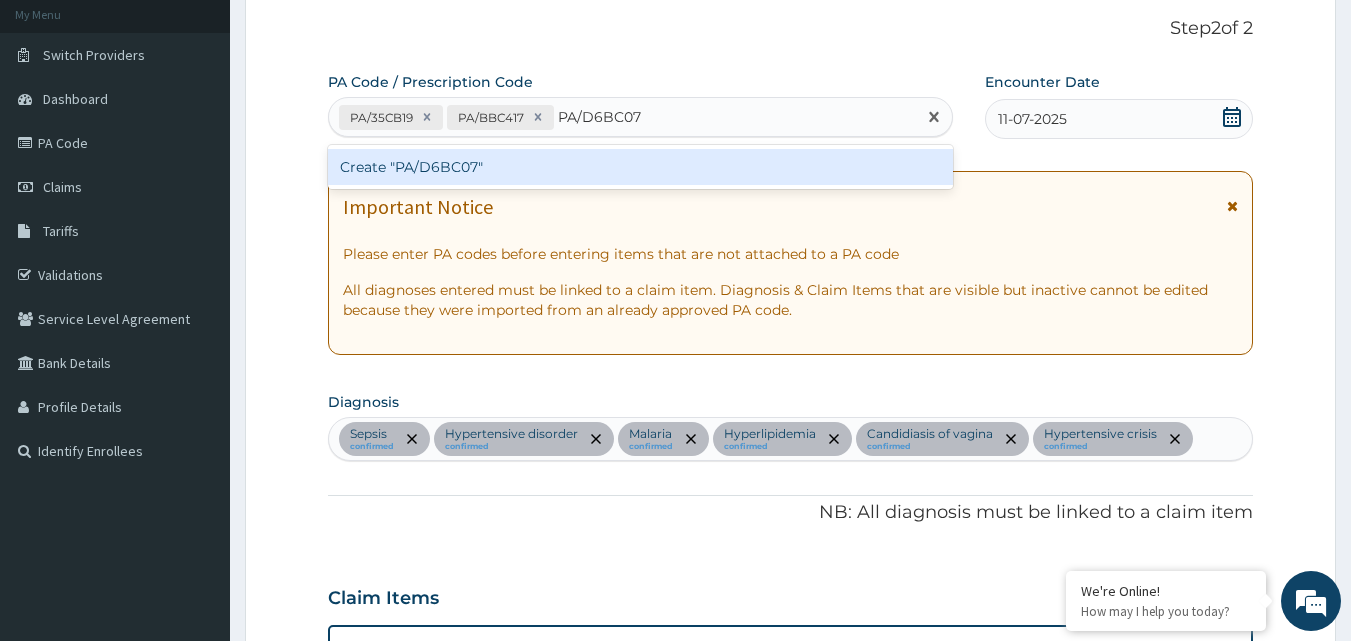 click on "Create "PA/D6BC07"" at bounding box center [641, 167] 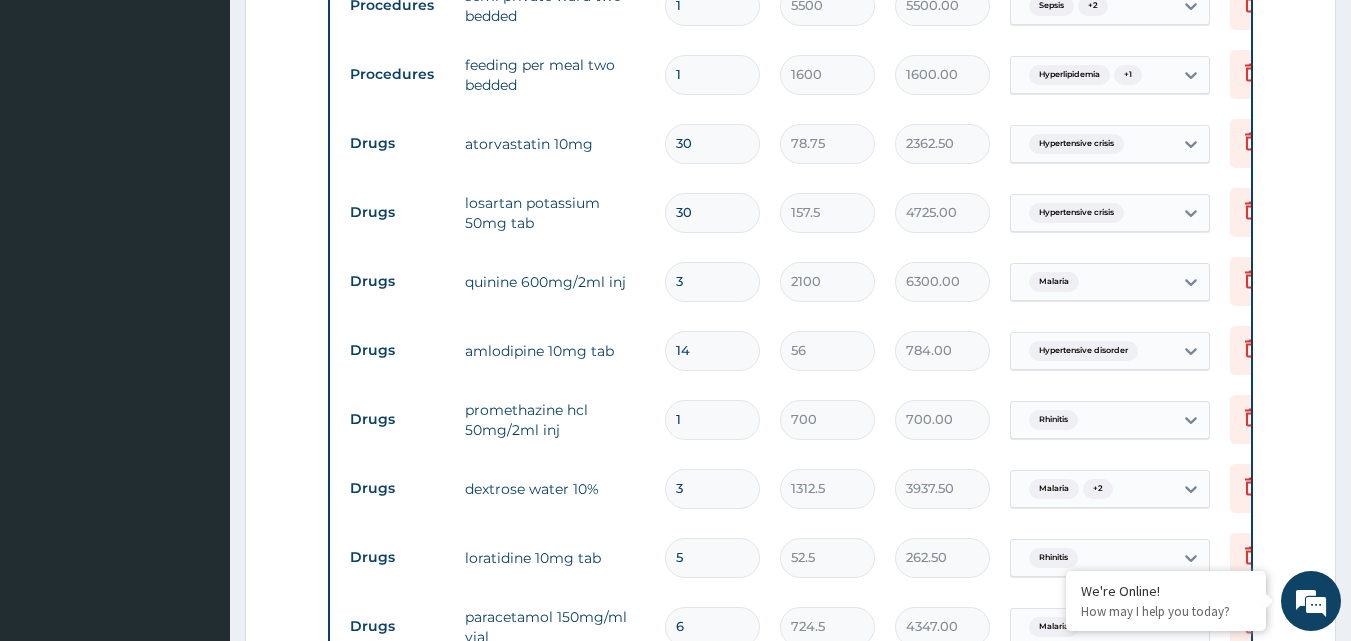 scroll, scrollTop: 764, scrollLeft: 0, axis: vertical 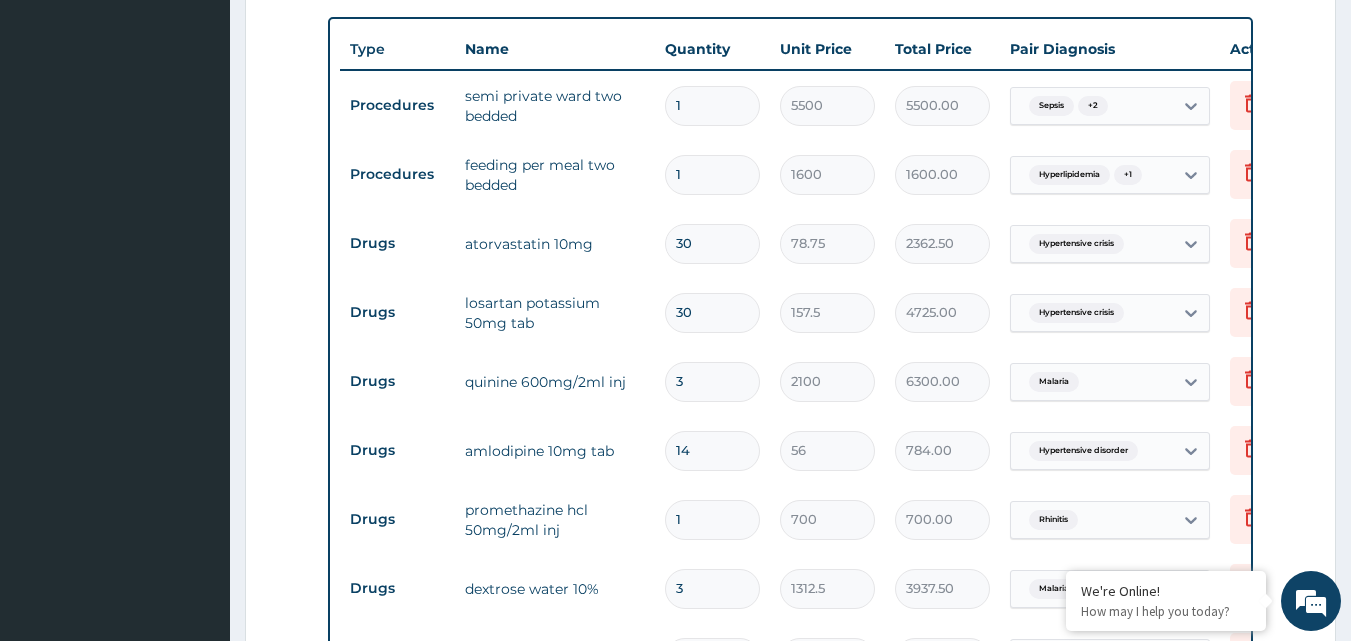 click on "1" at bounding box center [712, 105] 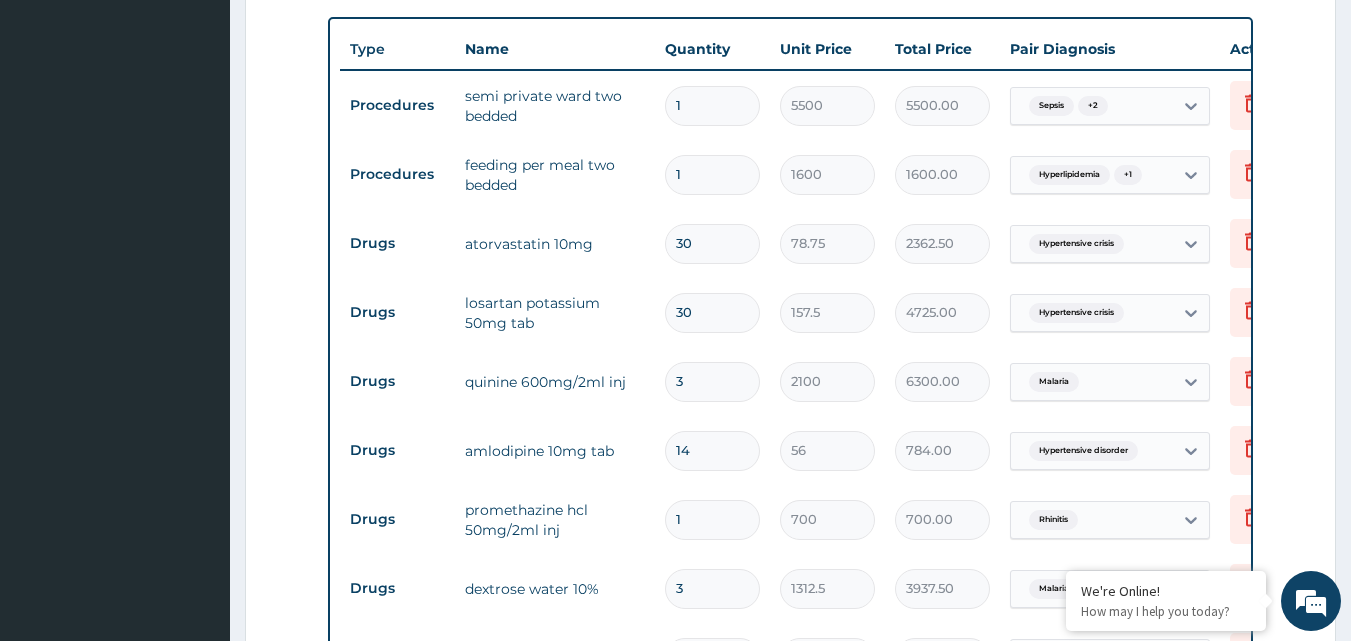 type on "0.00" 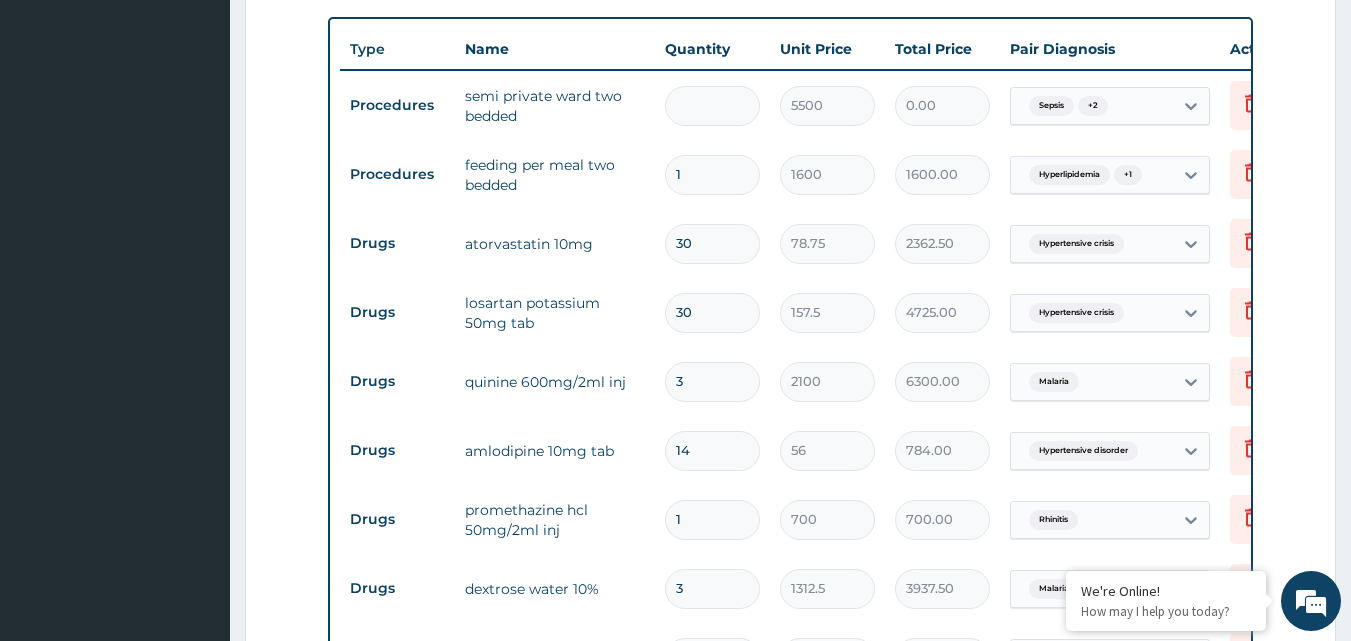 type on "2" 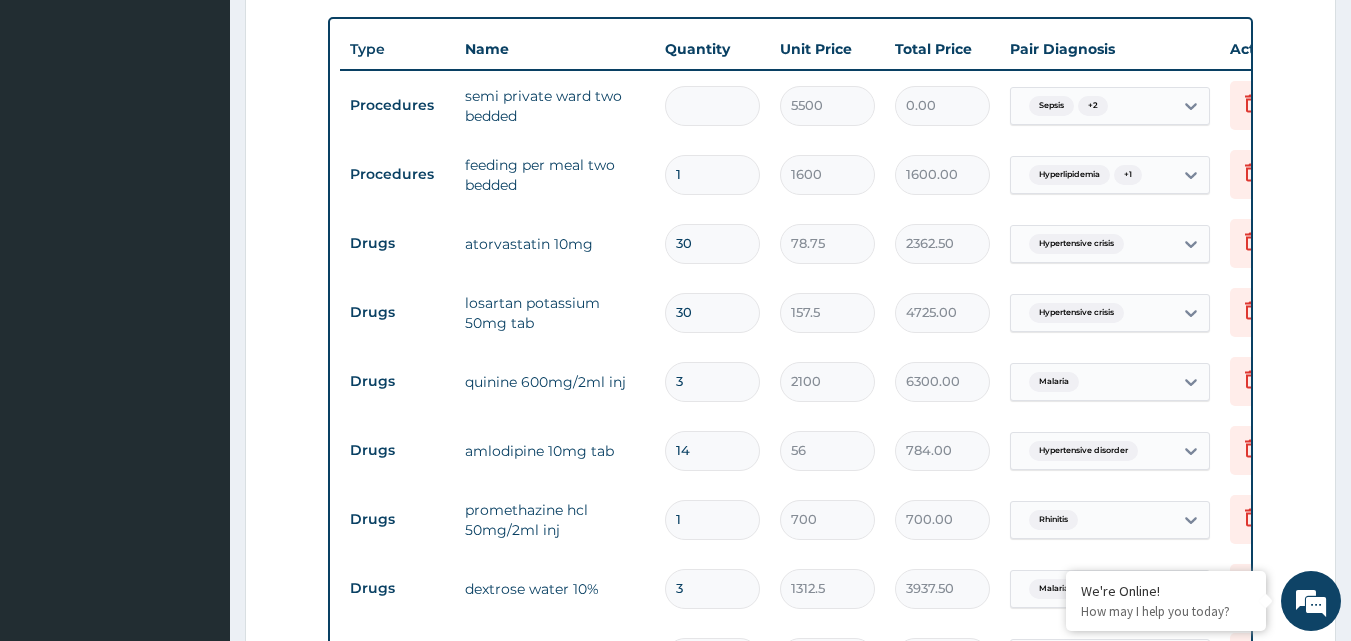 type on "11000.00" 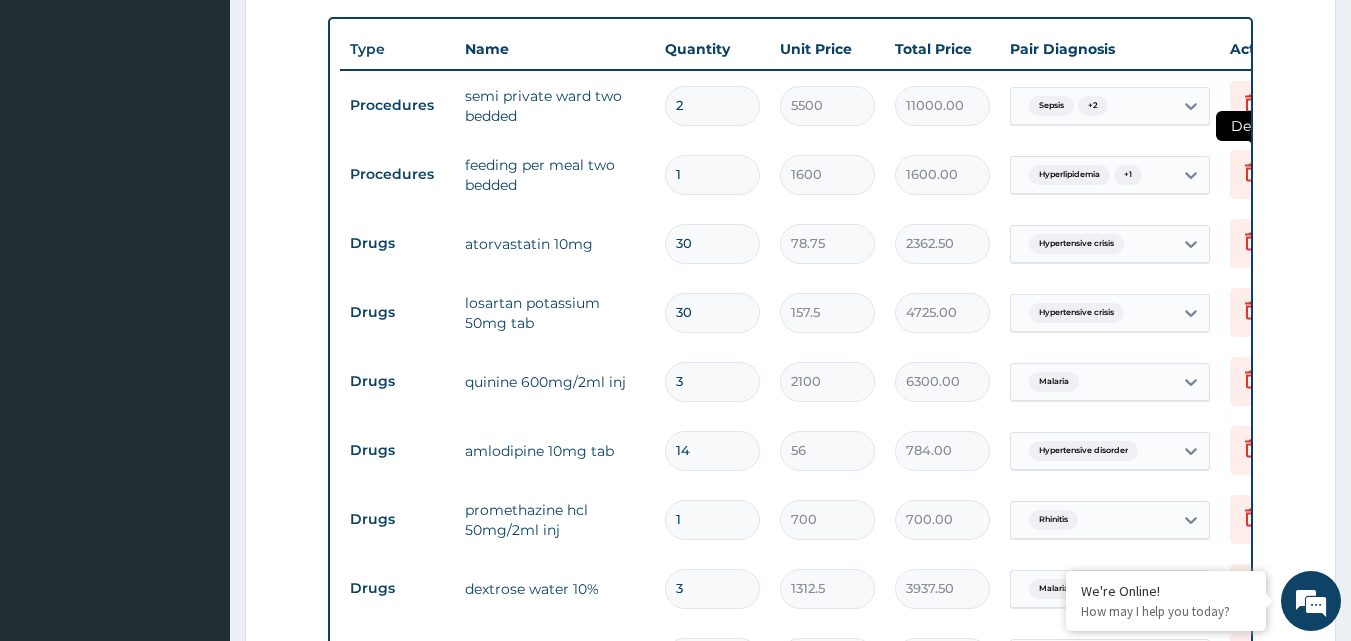 type on "2" 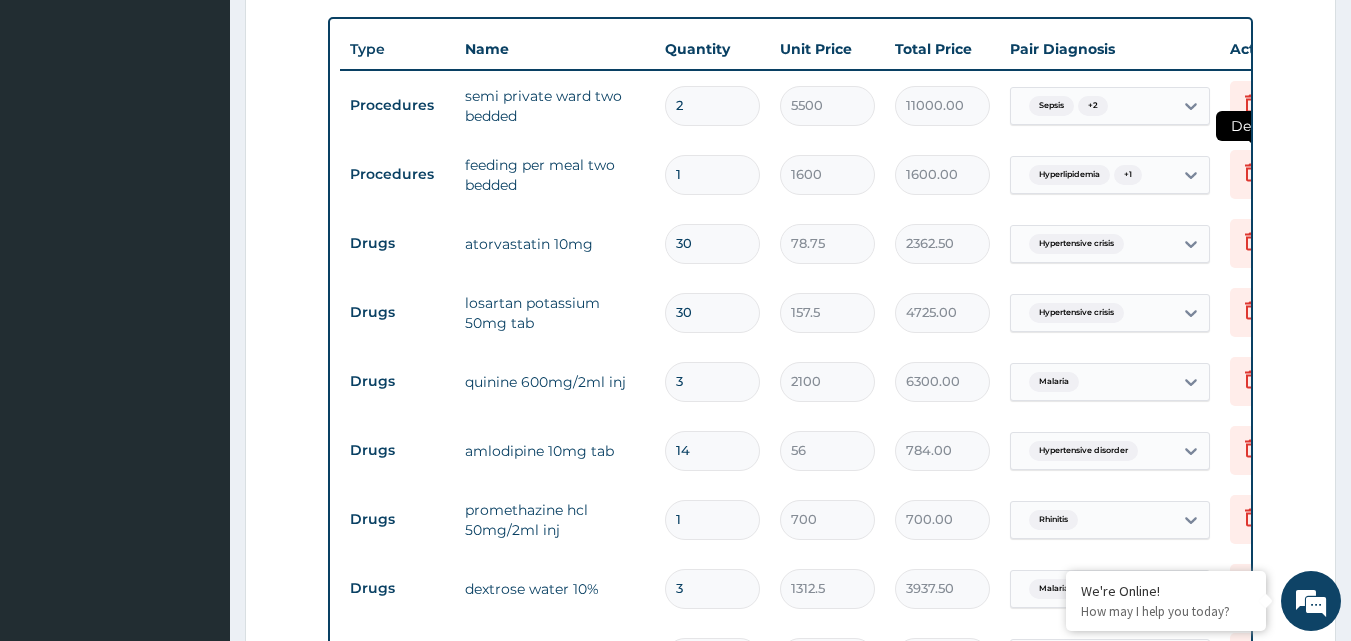 click 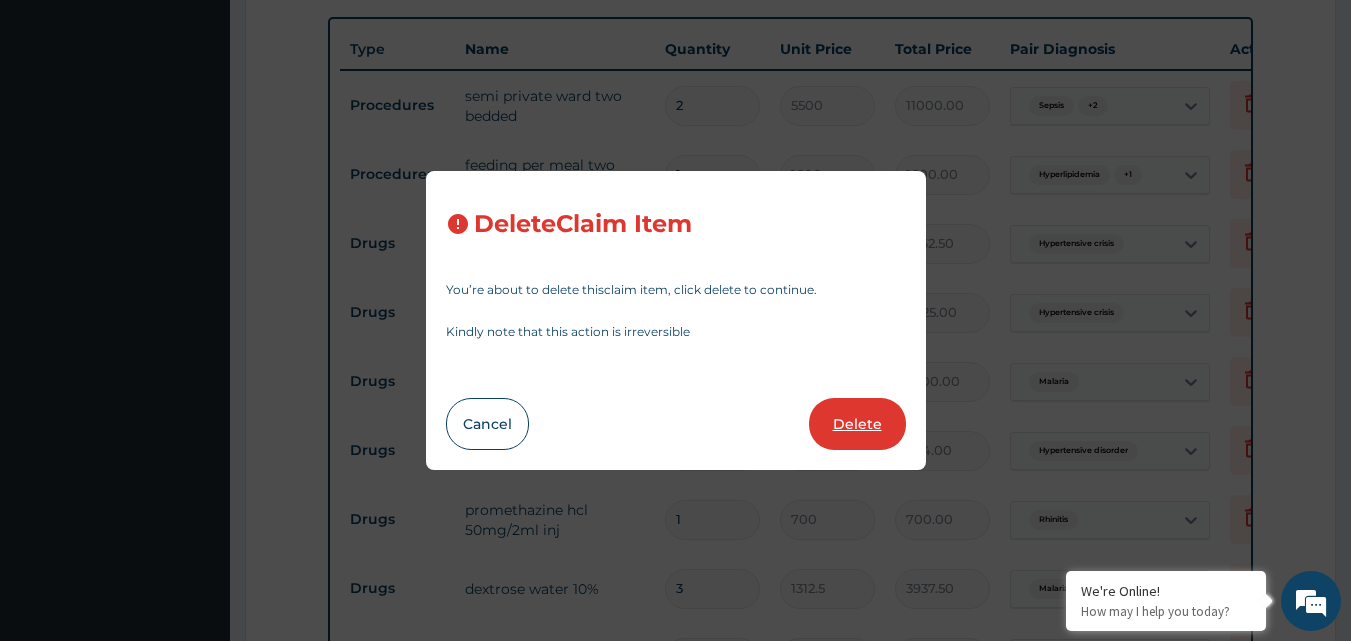 click on "Delete" at bounding box center (857, 424) 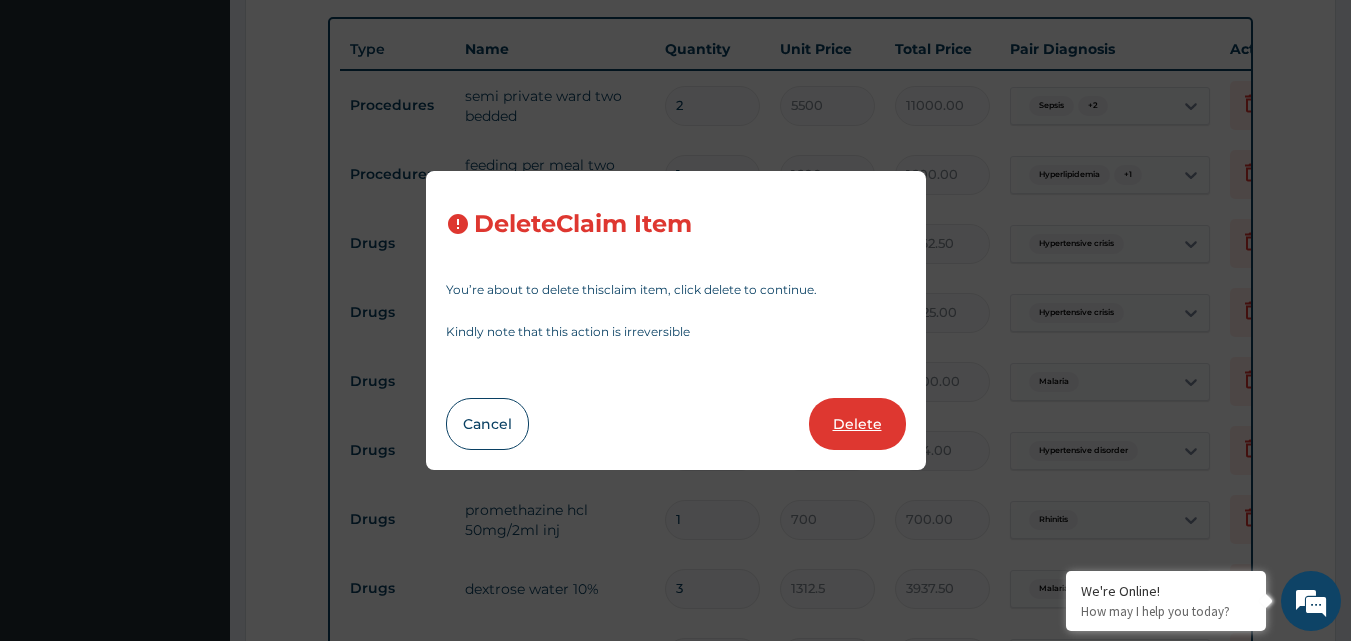 type on "2362.50" 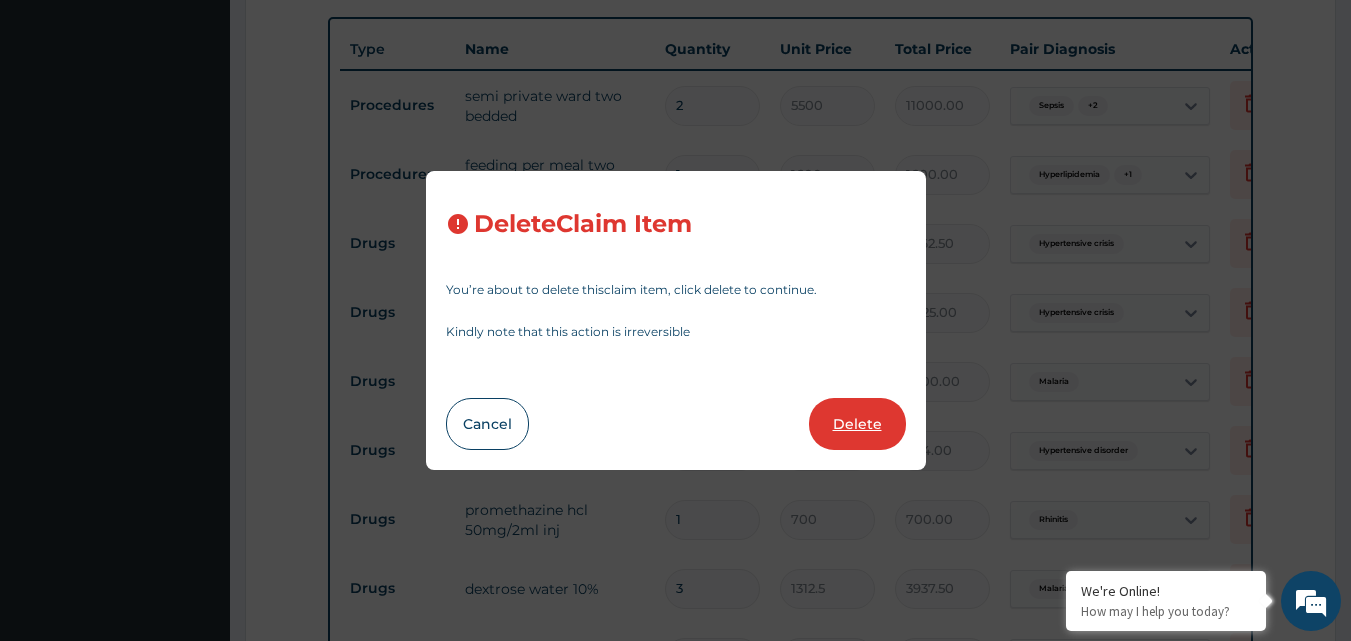 type on "157.5" 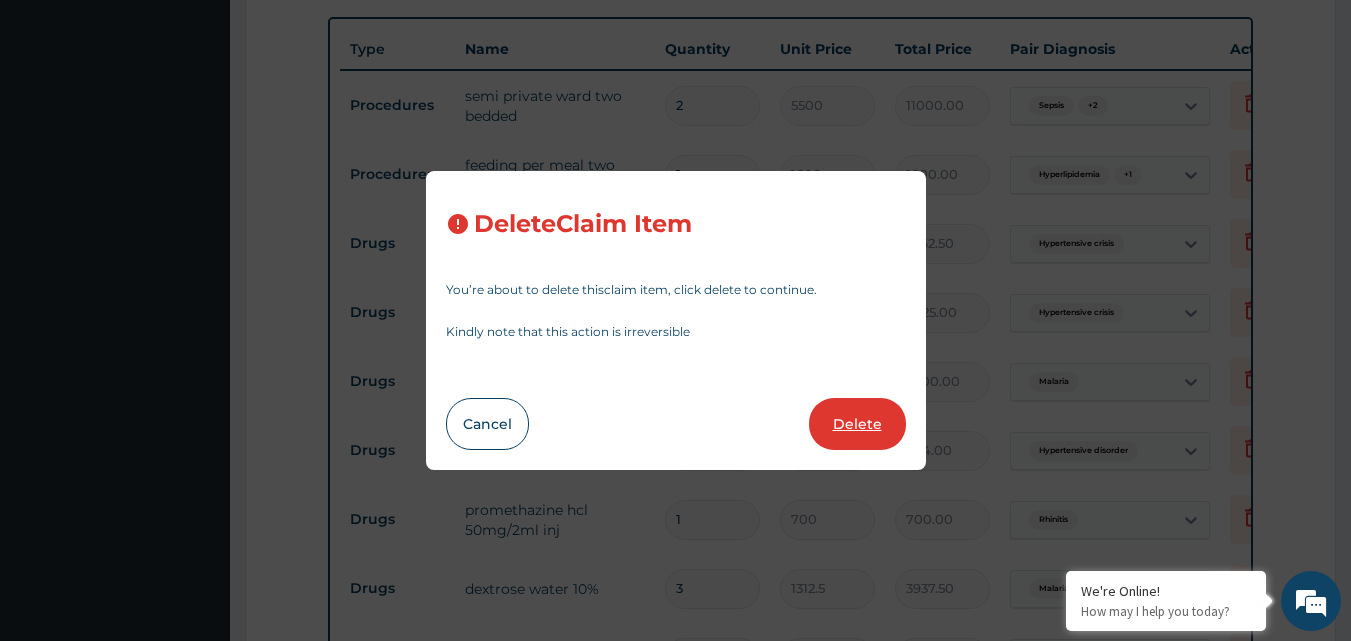 type on "3" 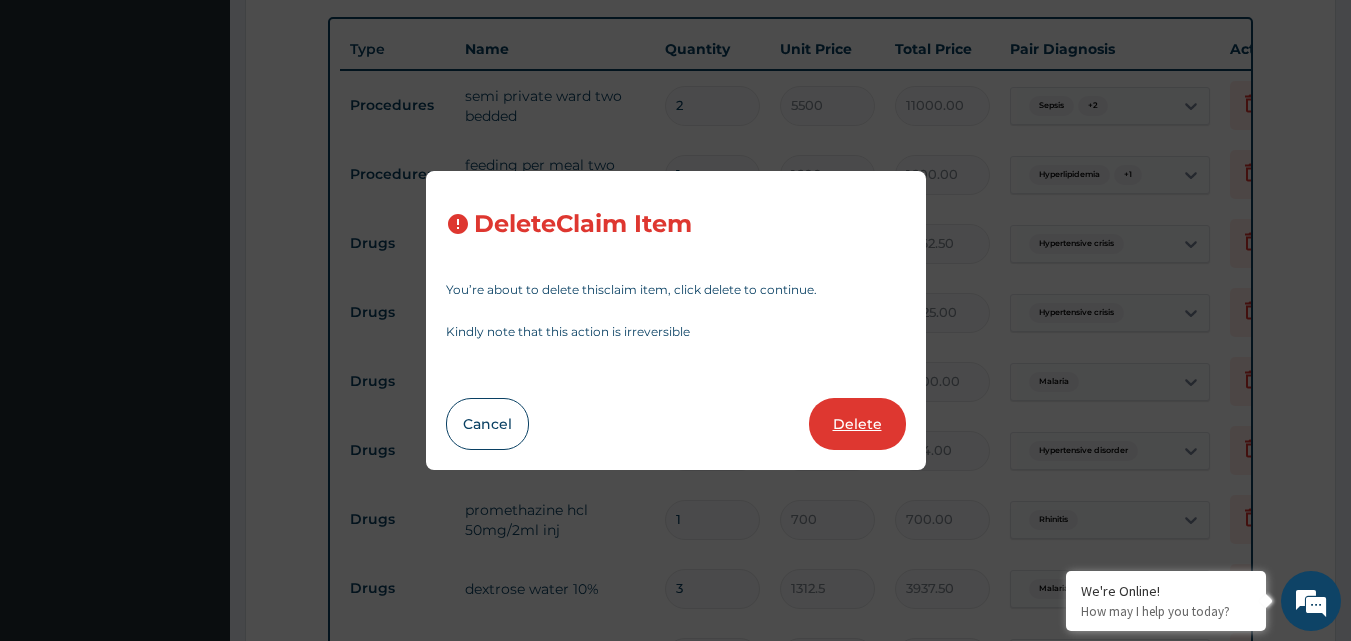 type on "2100" 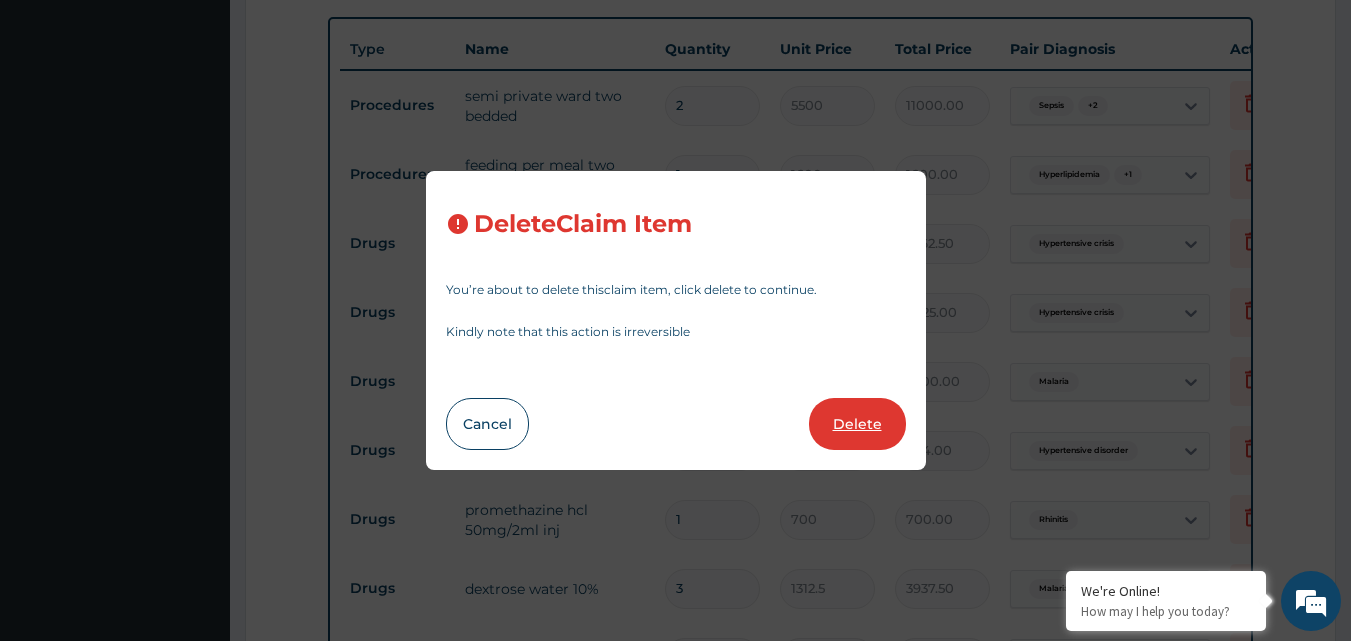 type on "6300.00" 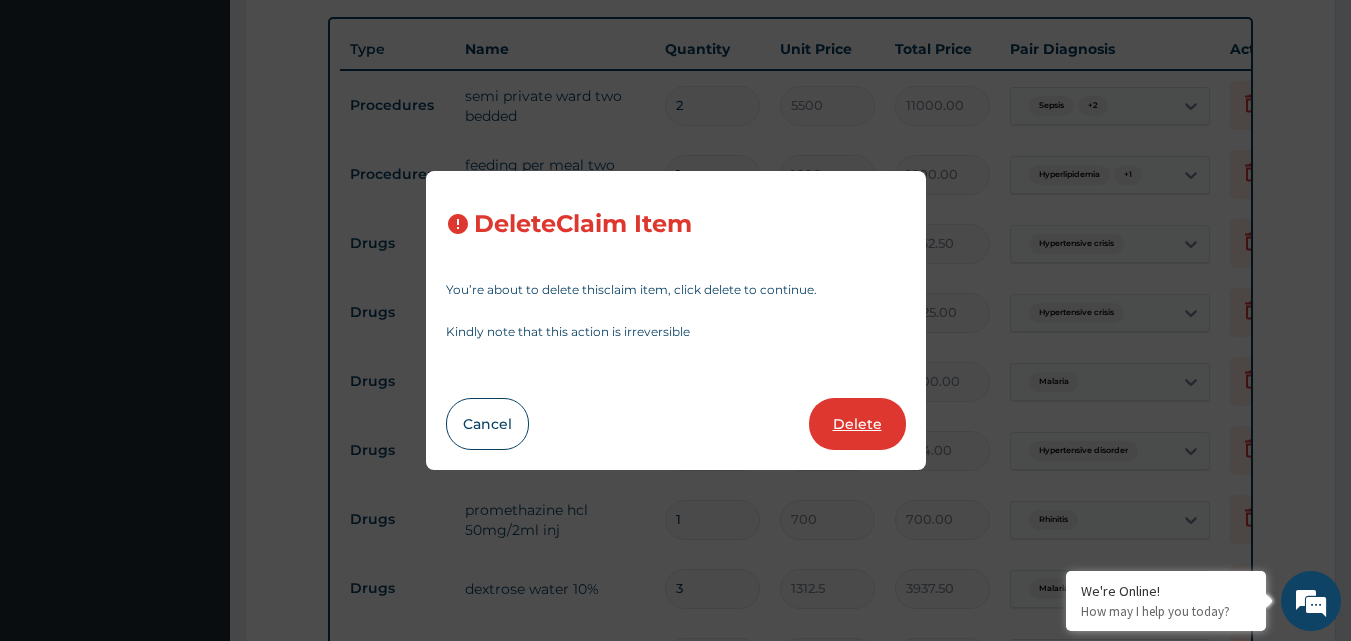 type on "14" 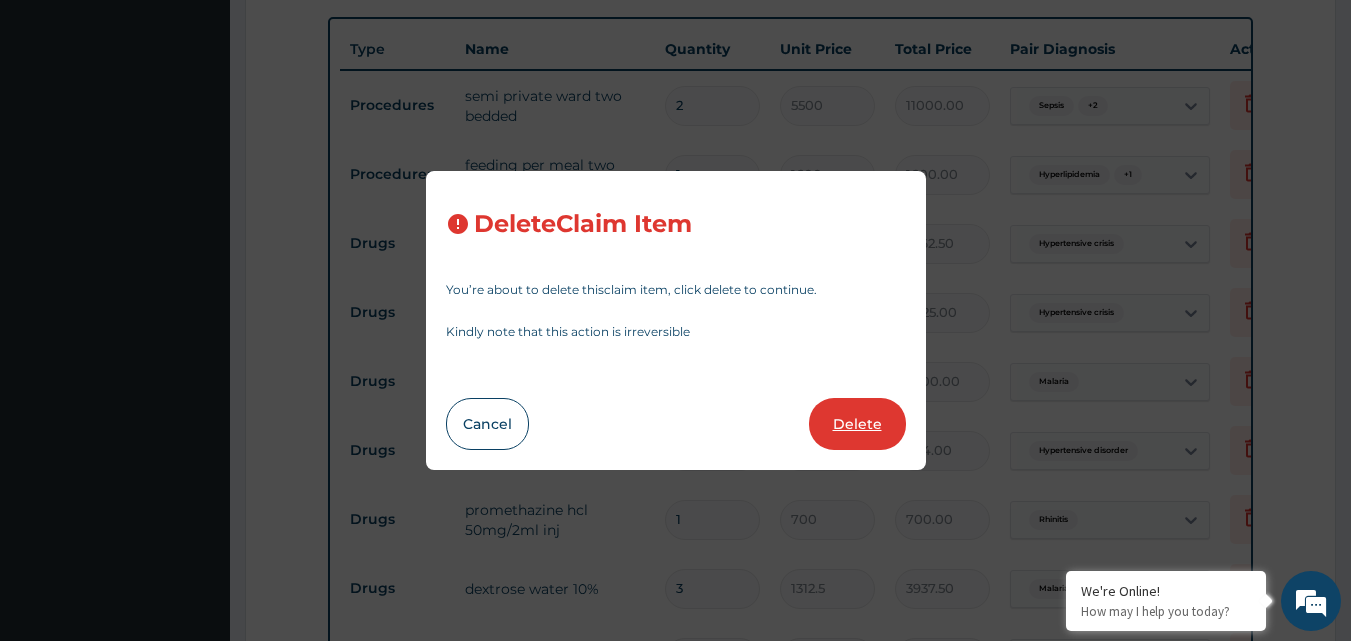 type on "700" 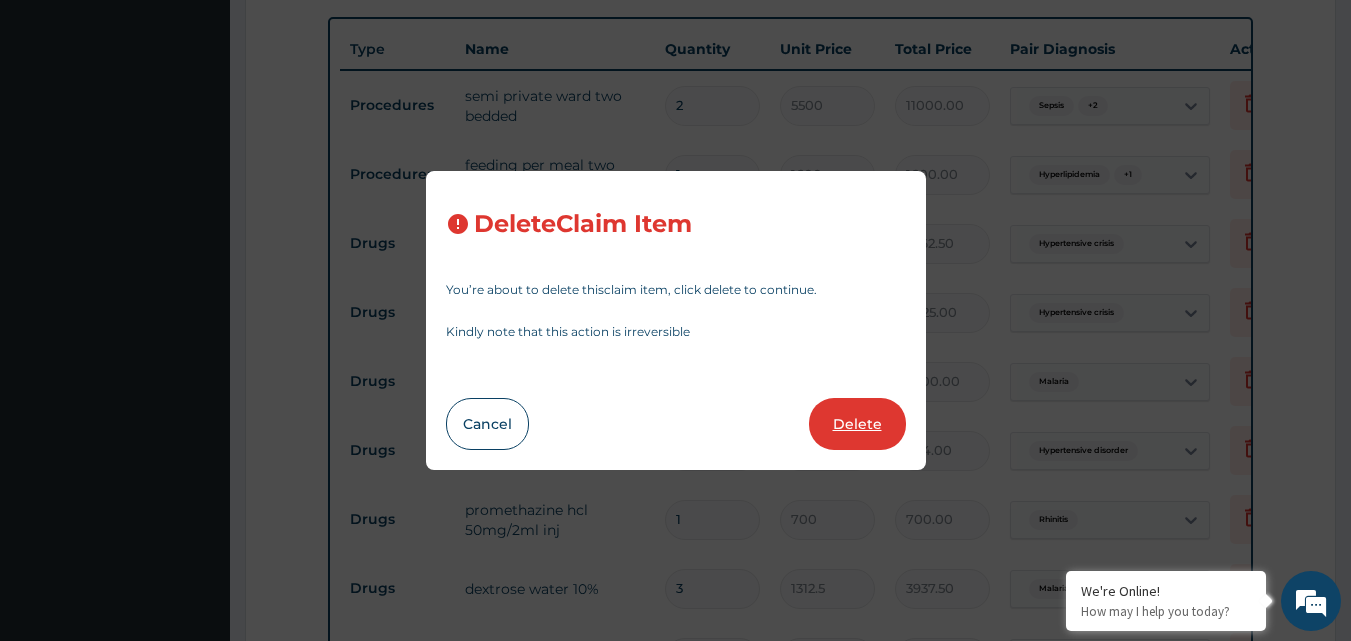 type on "3" 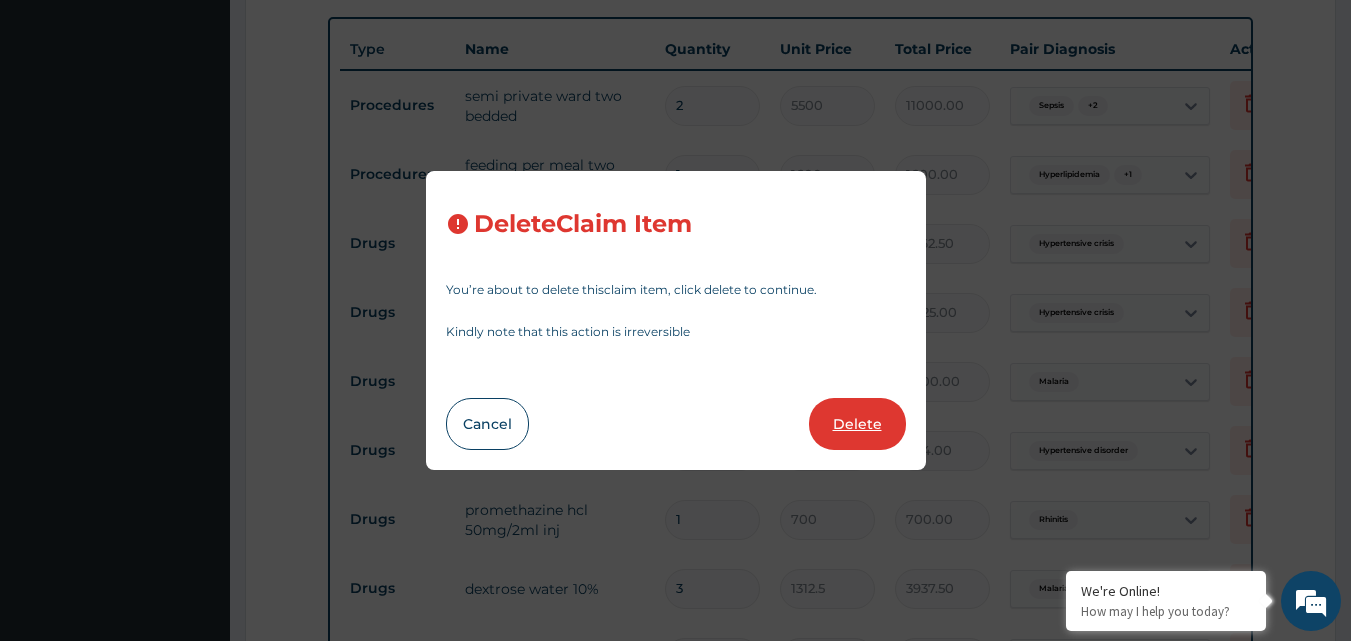 type on "1312.5" 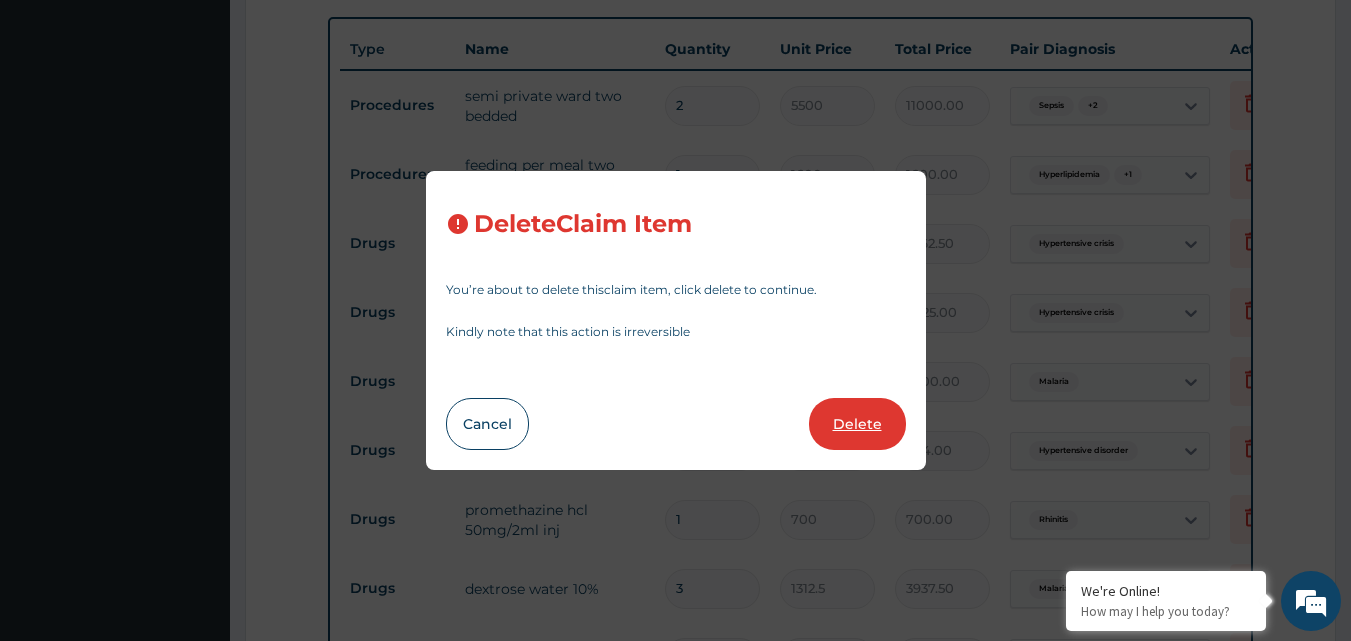 type on "262.50" 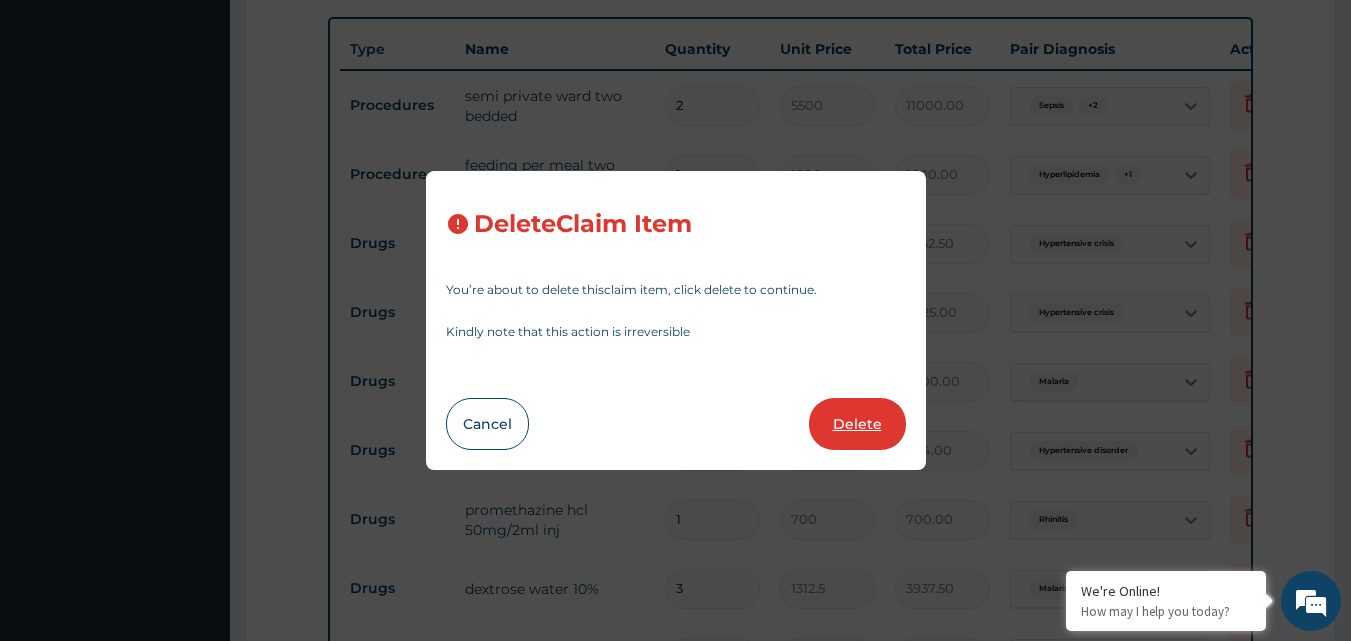 type on "6" 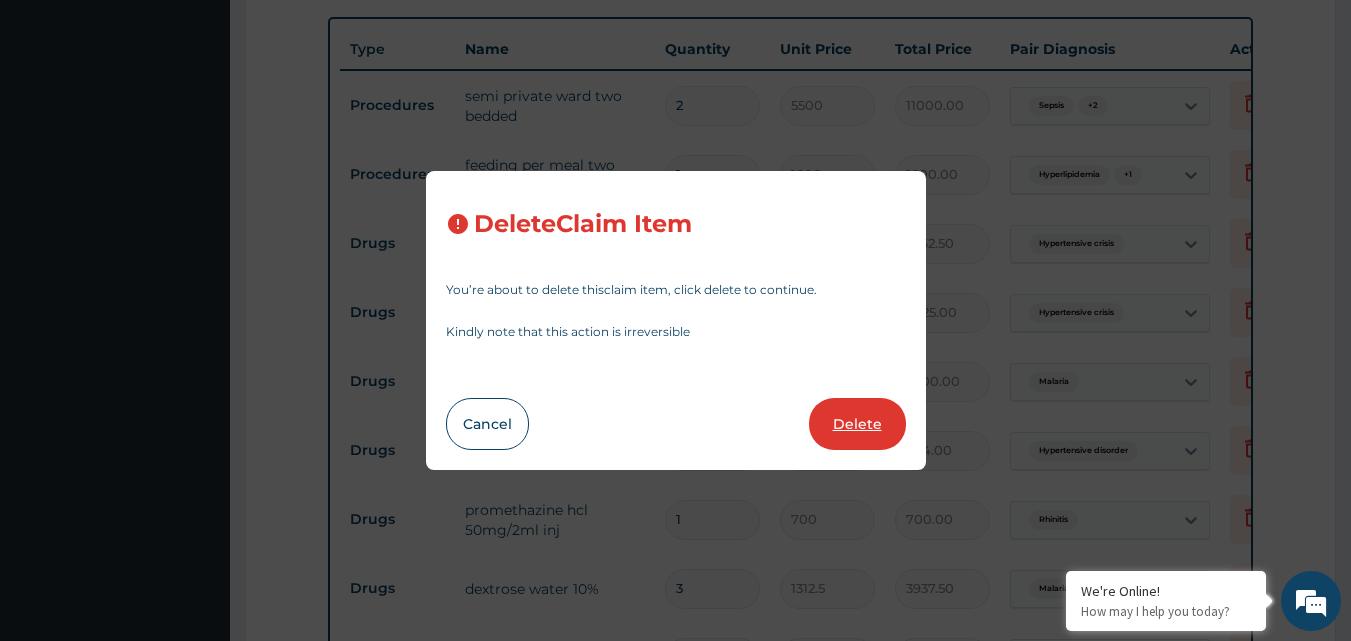 type on "3" 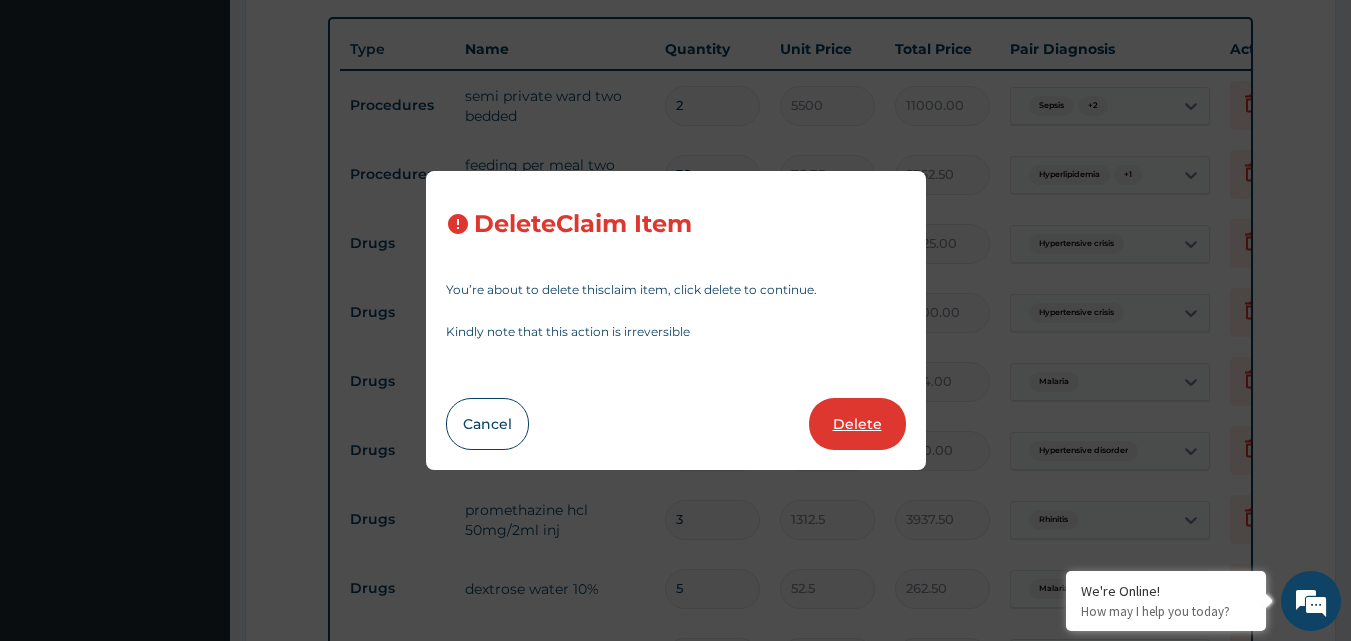 type on "3937.50" 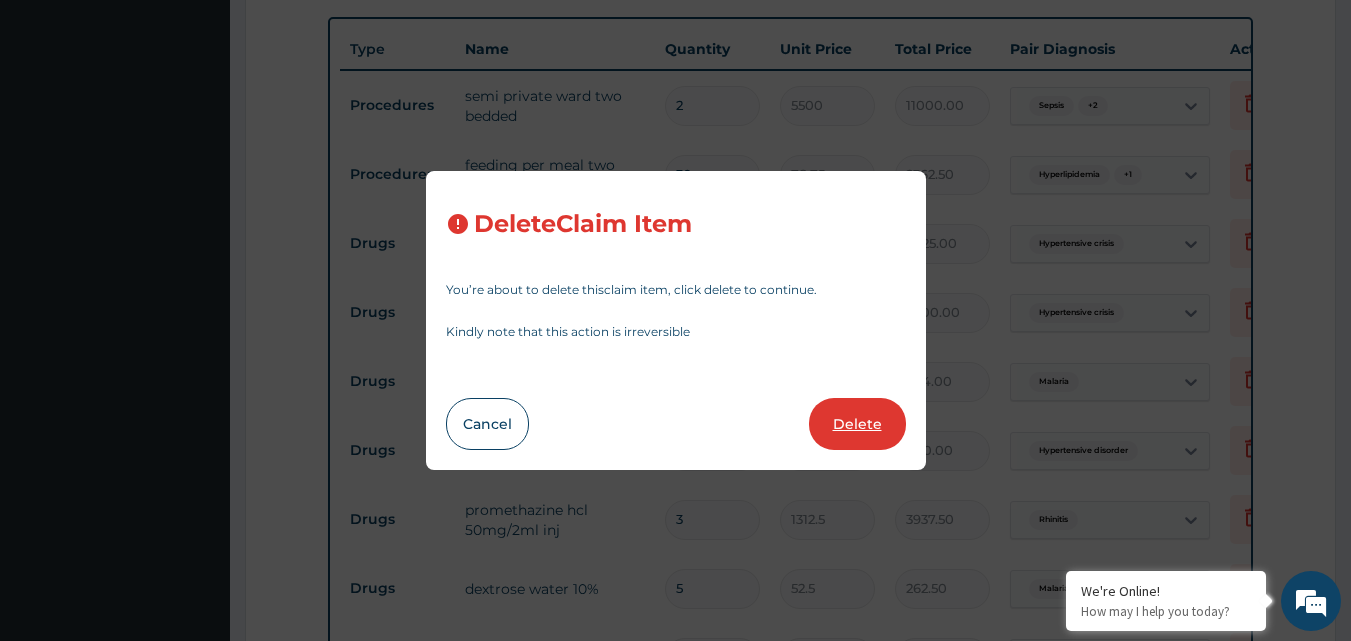 type on "1000" 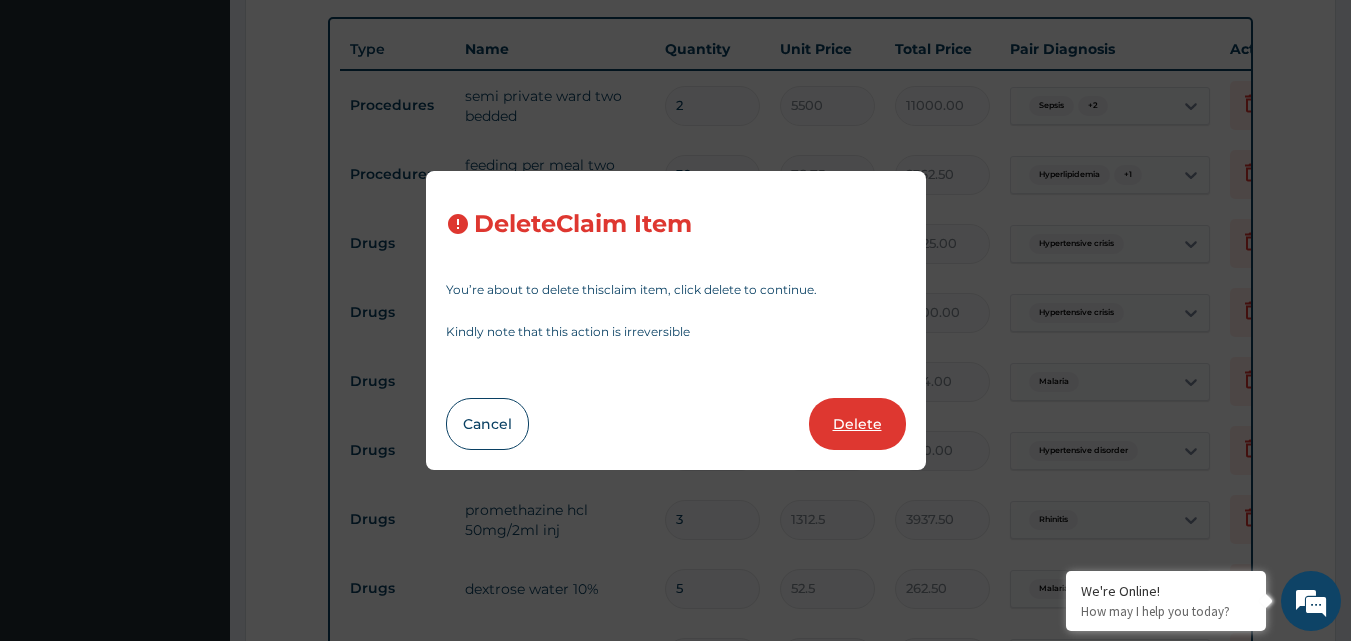 type on "2000.00" 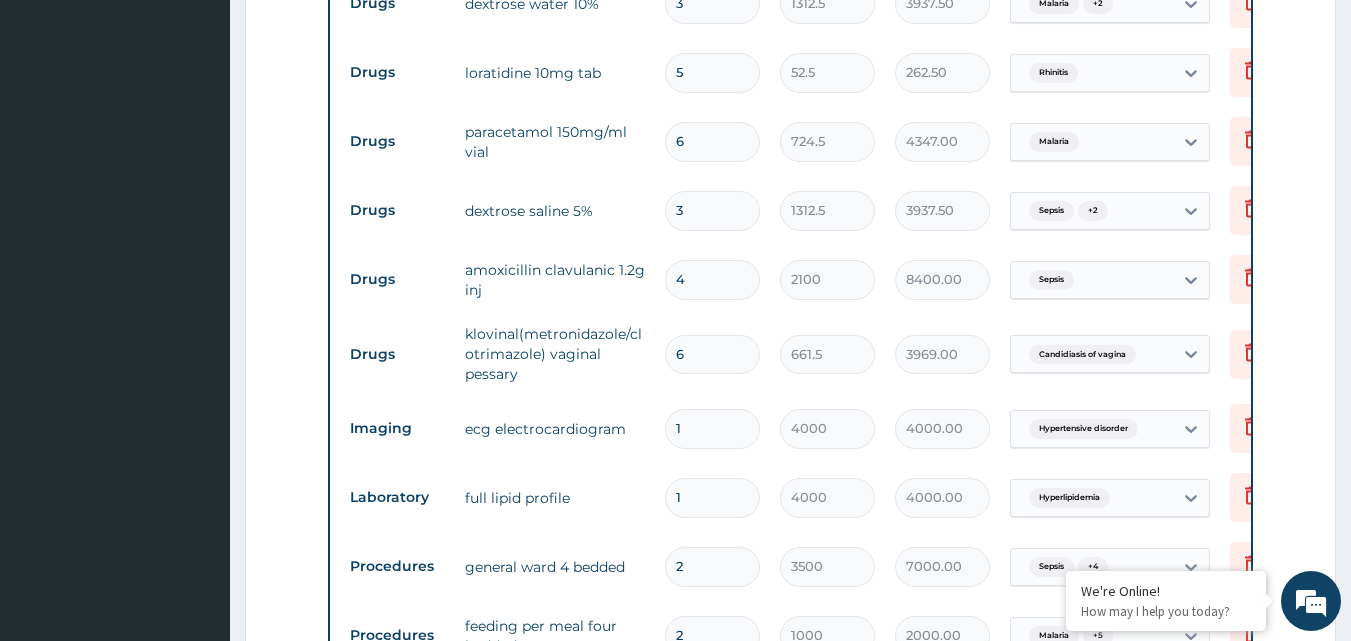scroll, scrollTop: 1464, scrollLeft: 0, axis: vertical 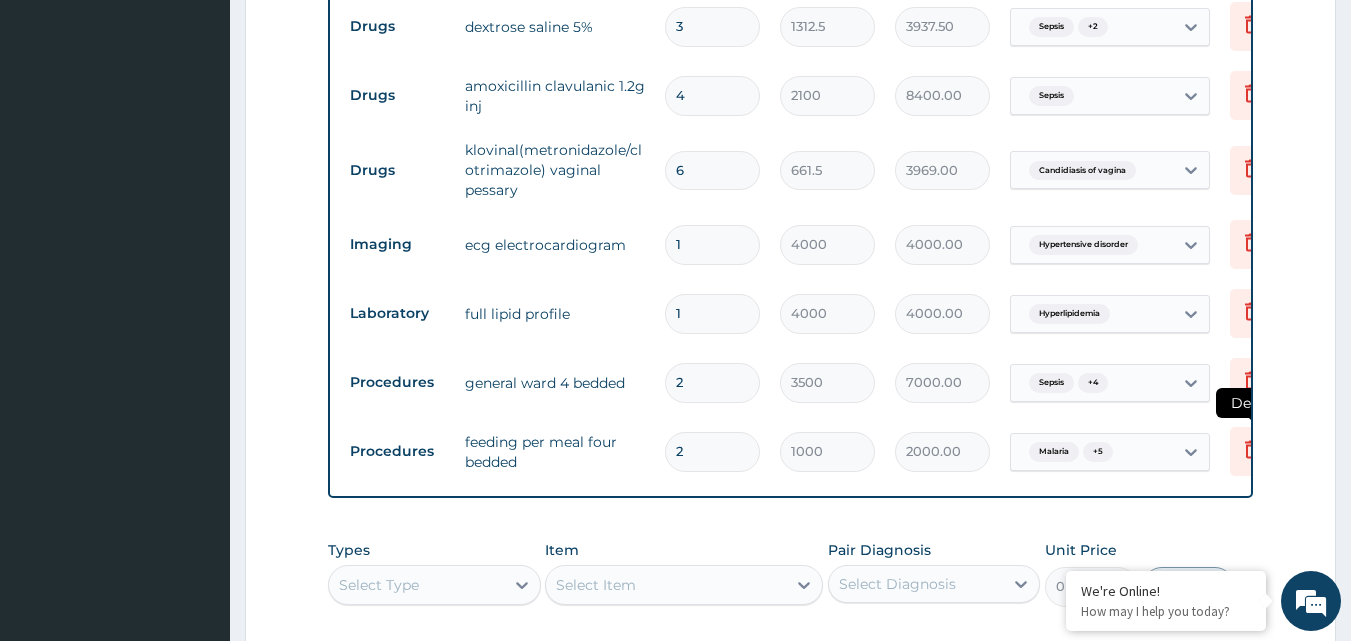 click at bounding box center (1252, 451) 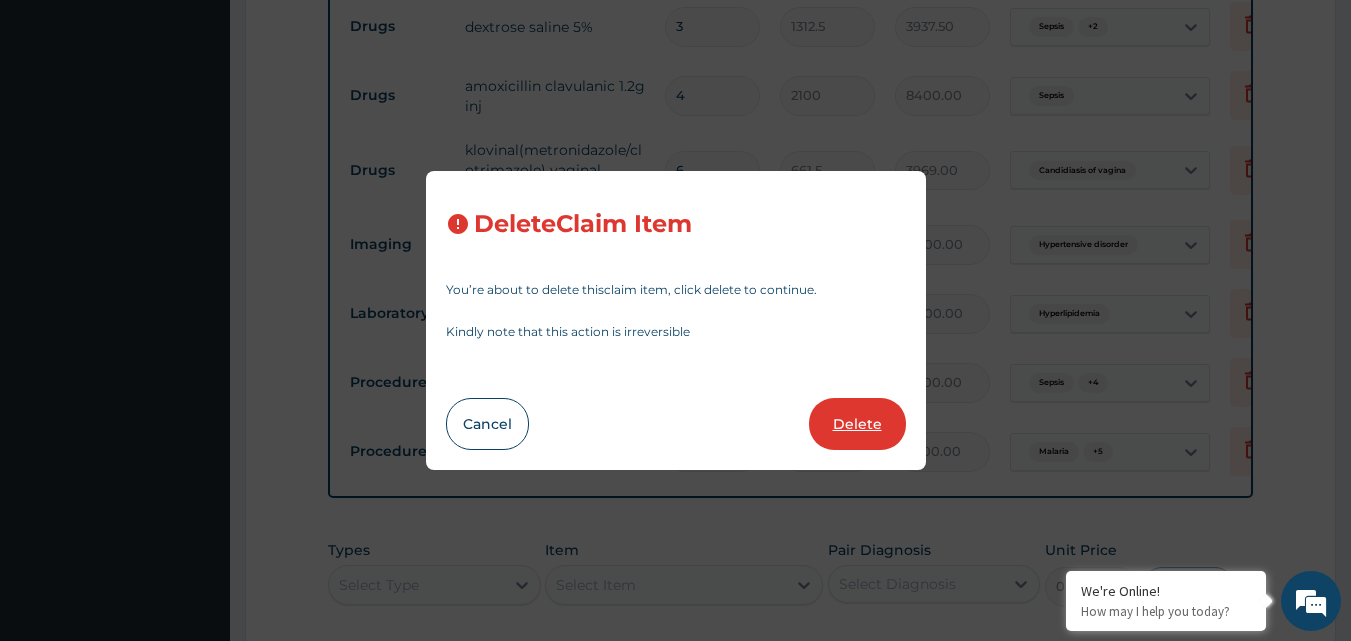 click on "Delete" at bounding box center [857, 424] 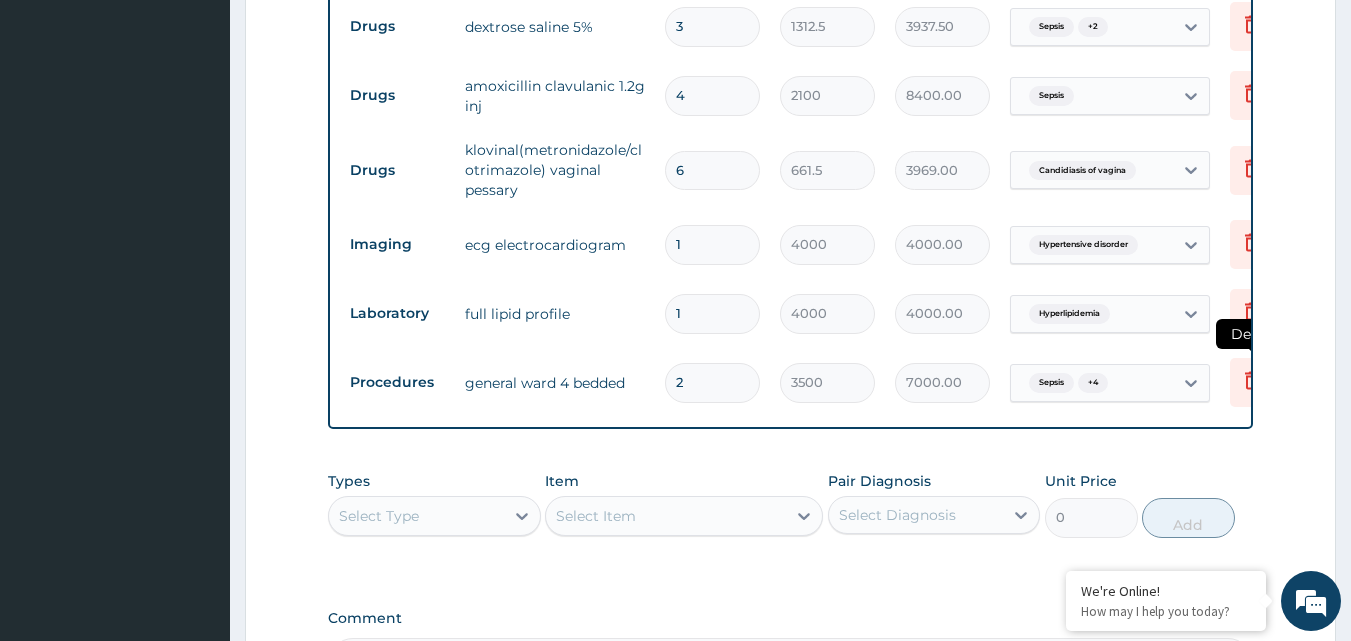 click 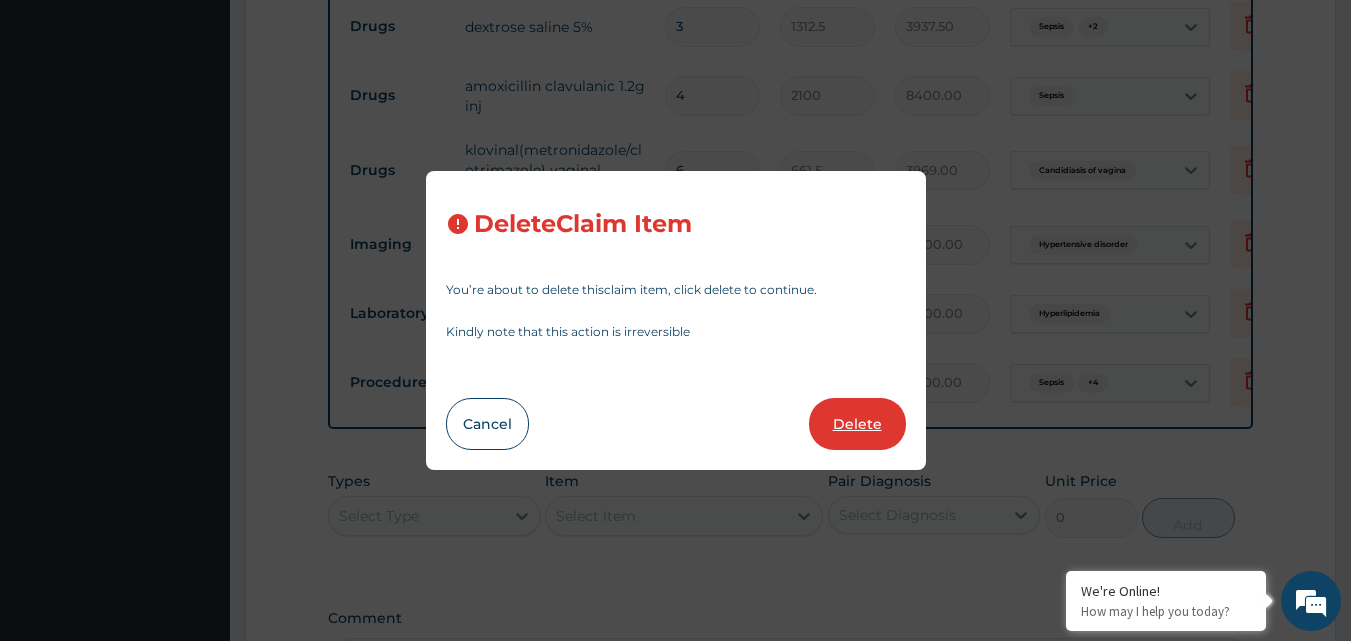 click on "Delete" at bounding box center (857, 424) 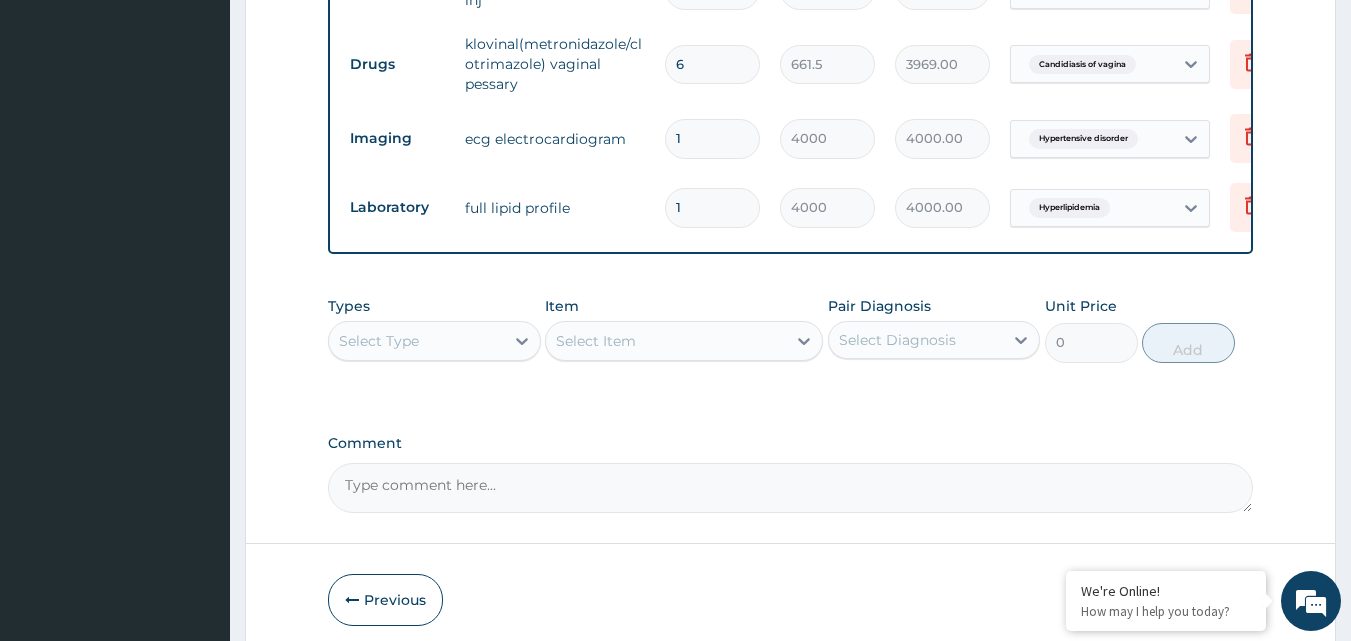 scroll, scrollTop: 1667, scrollLeft: 0, axis: vertical 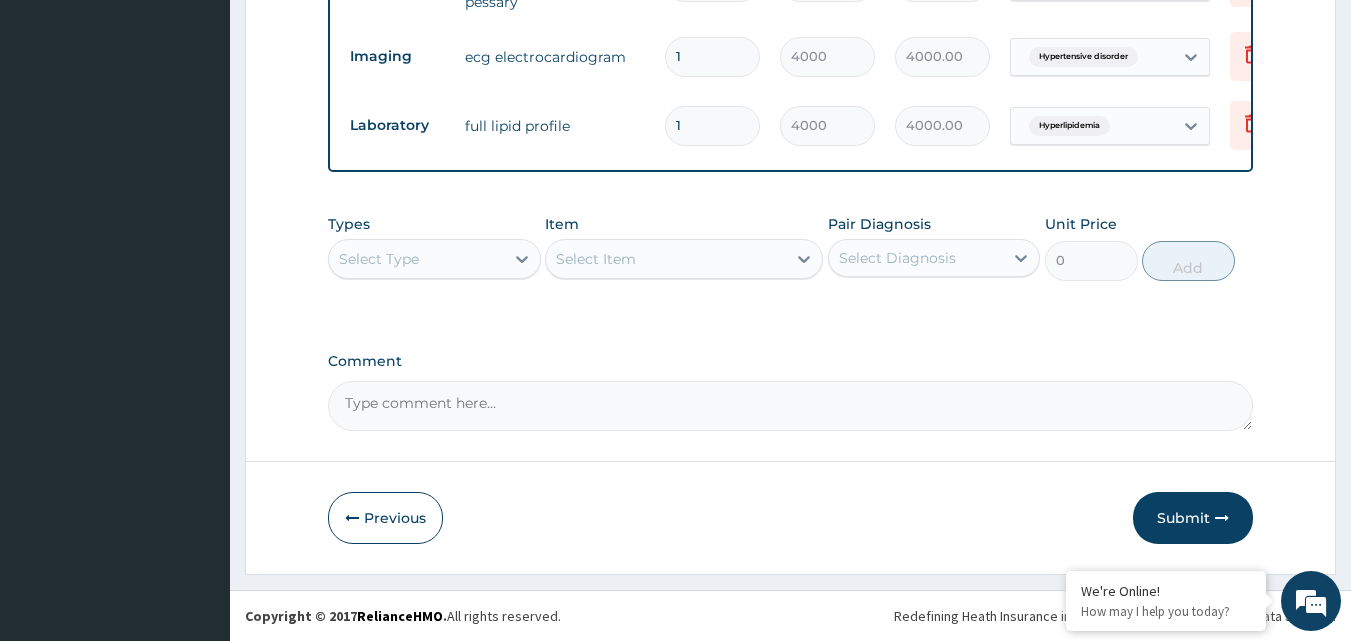 click on "Select Type" at bounding box center (416, 259) 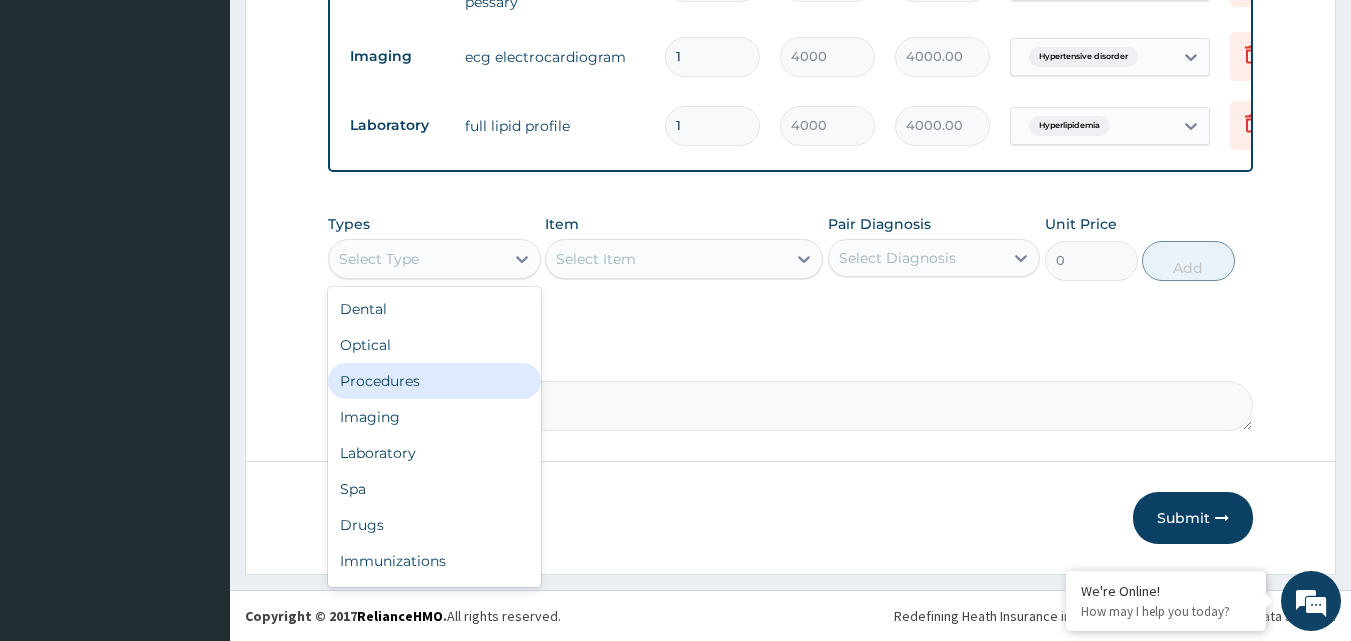 click on "Procedures" at bounding box center [434, 381] 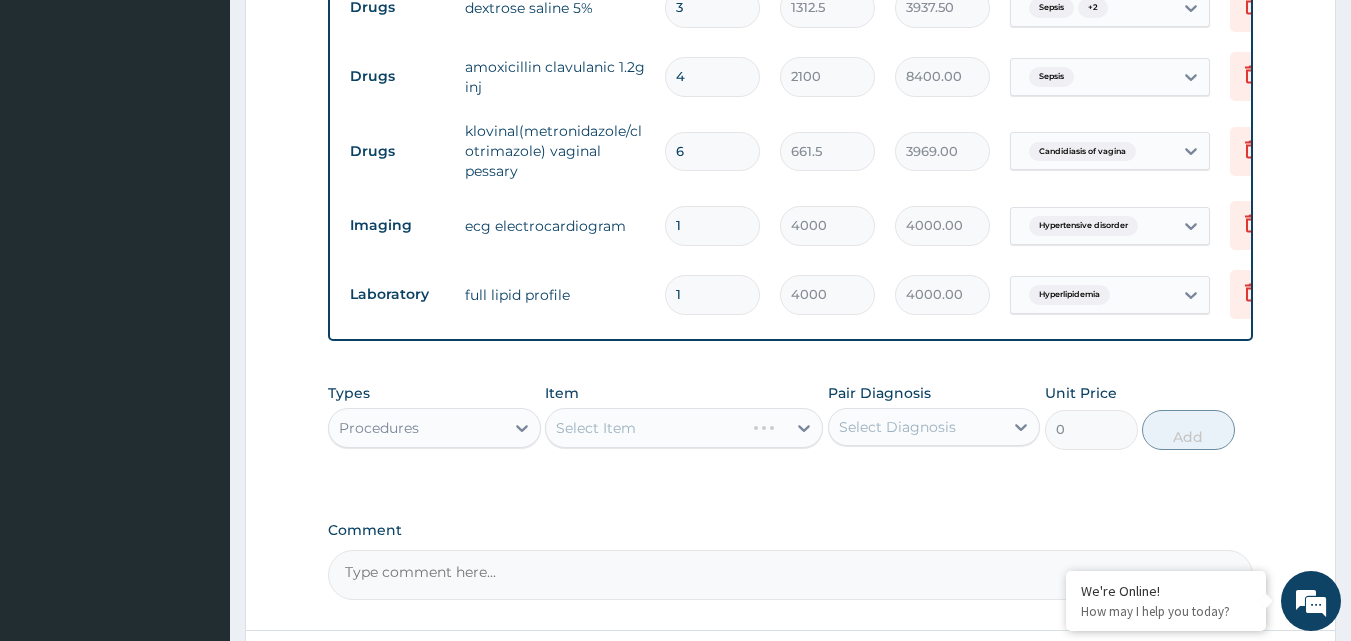 scroll, scrollTop: 1667, scrollLeft: 0, axis: vertical 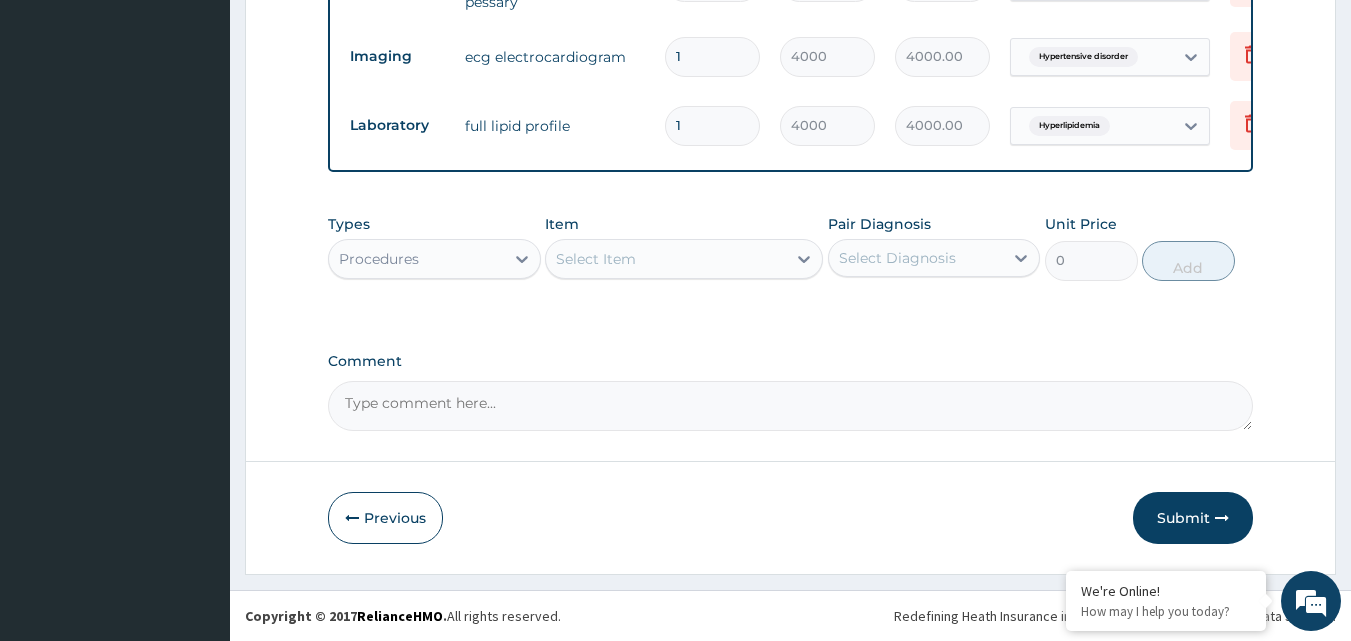 click on "Select Item" at bounding box center (596, 259) 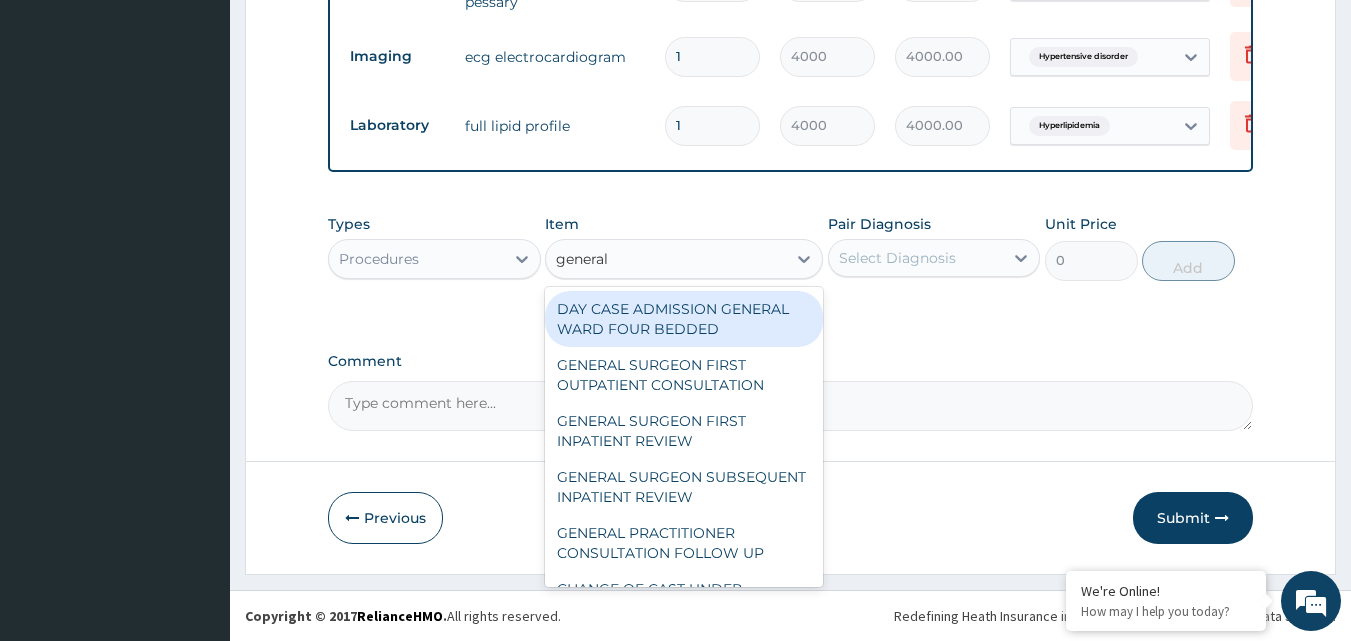 type on "general p" 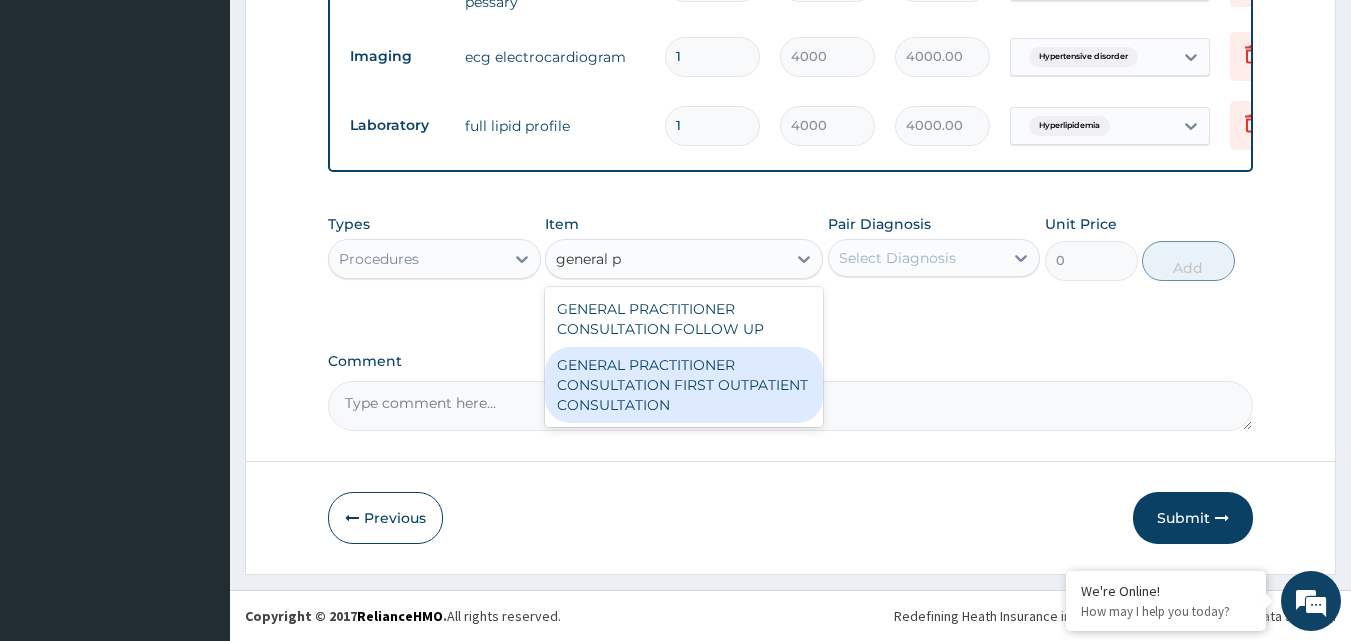 click on "GENERAL PRACTITIONER CONSULTATION FIRST OUTPATIENT CONSULTATION" at bounding box center (684, 385) 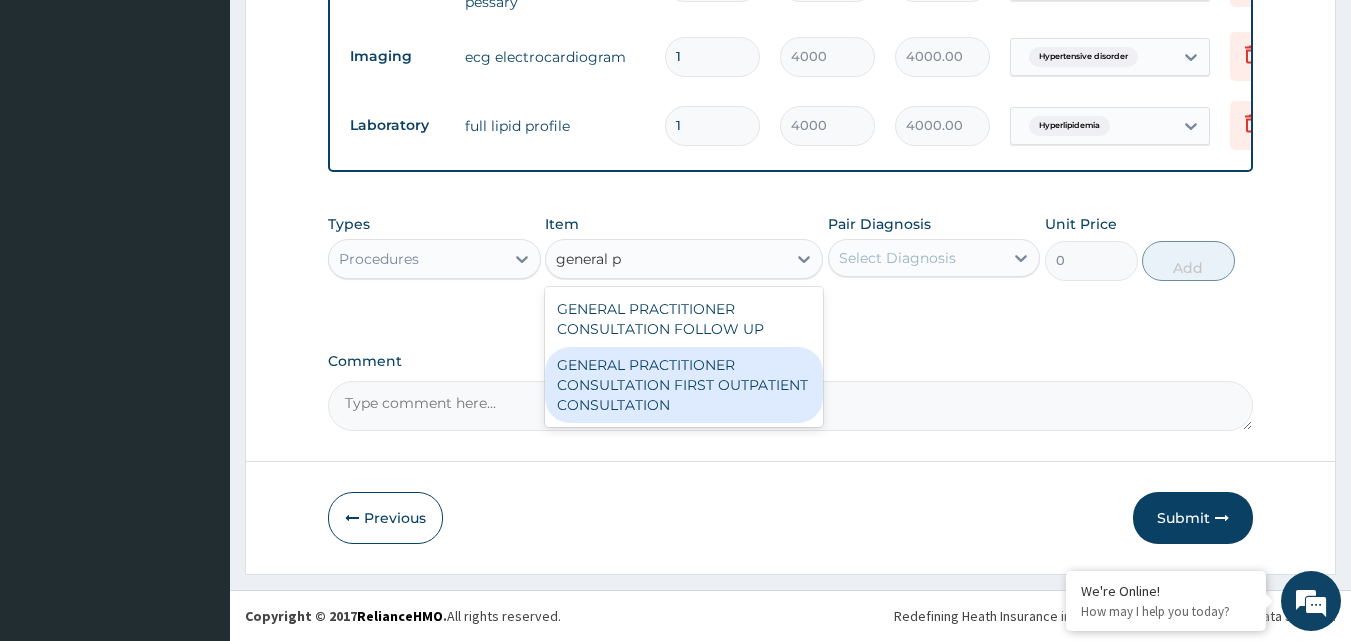 type 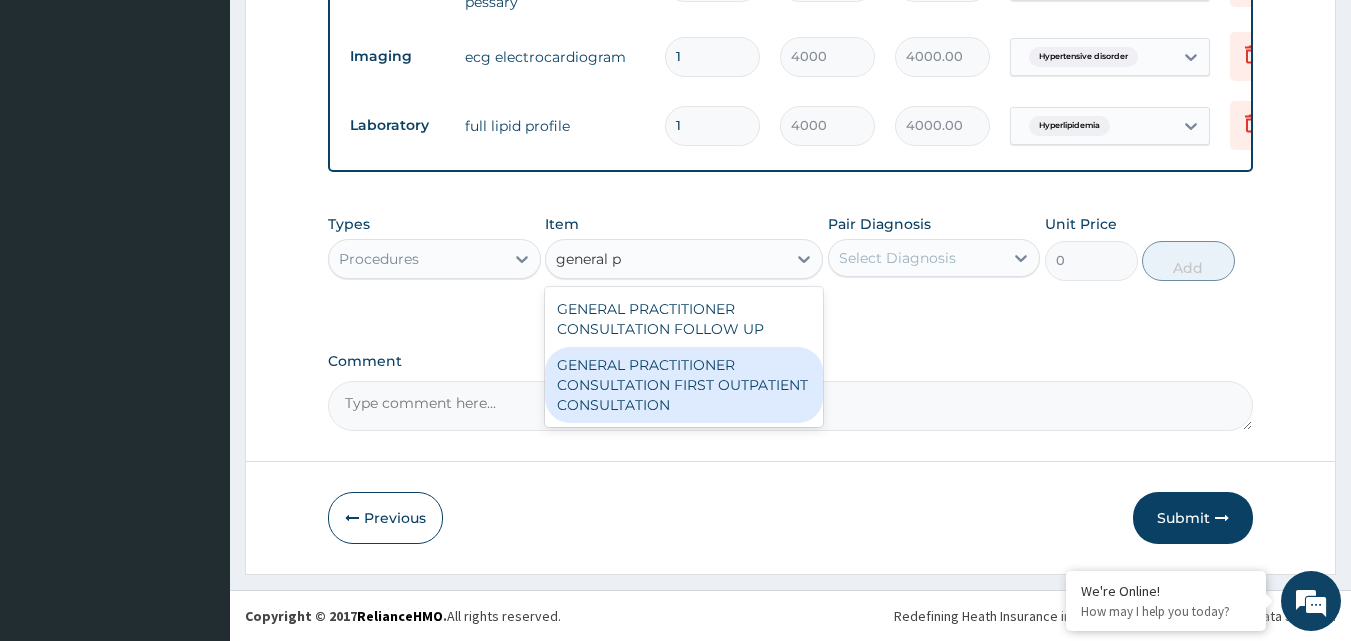 type on "3000" 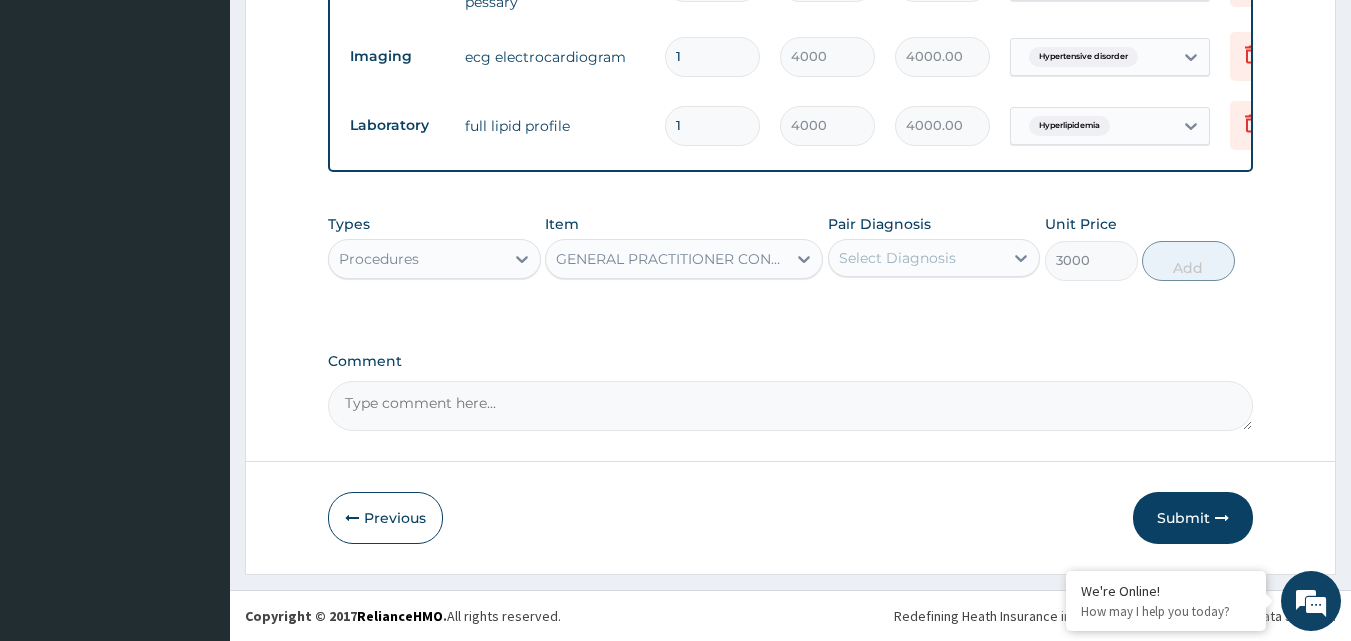 click on "Select Diagnosis" at bounding box center [897, 258] 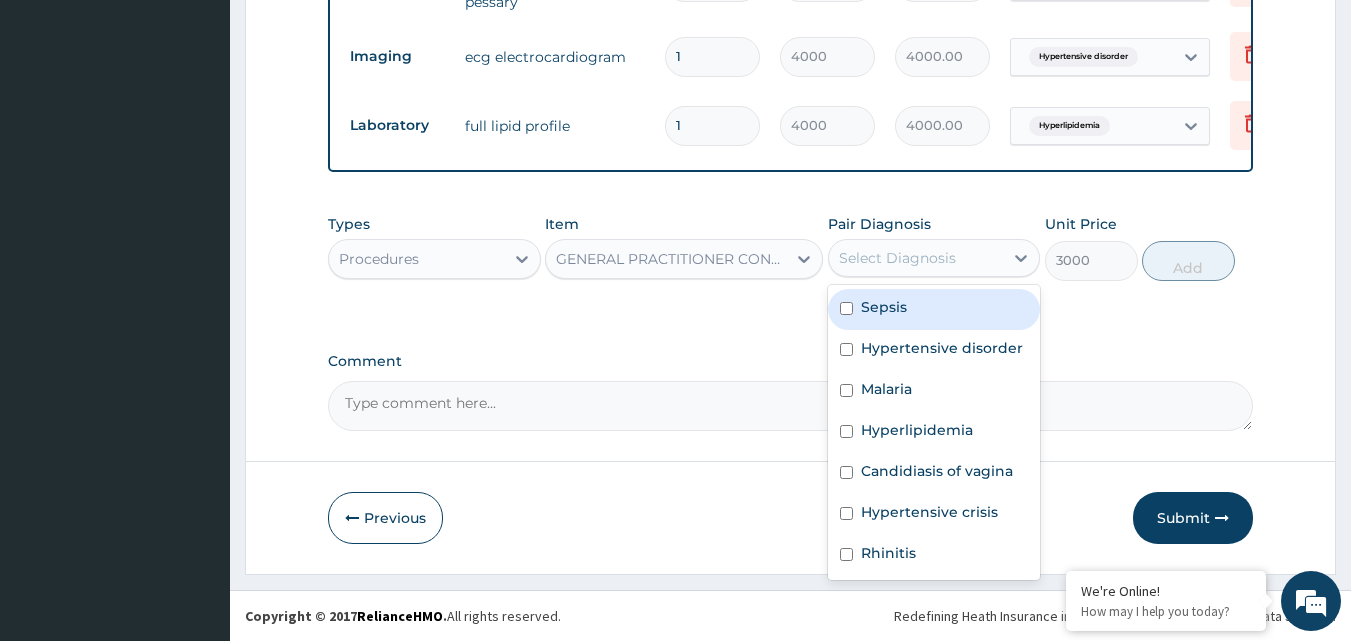 click on "Sepsis" at bounding box center [884, 307] 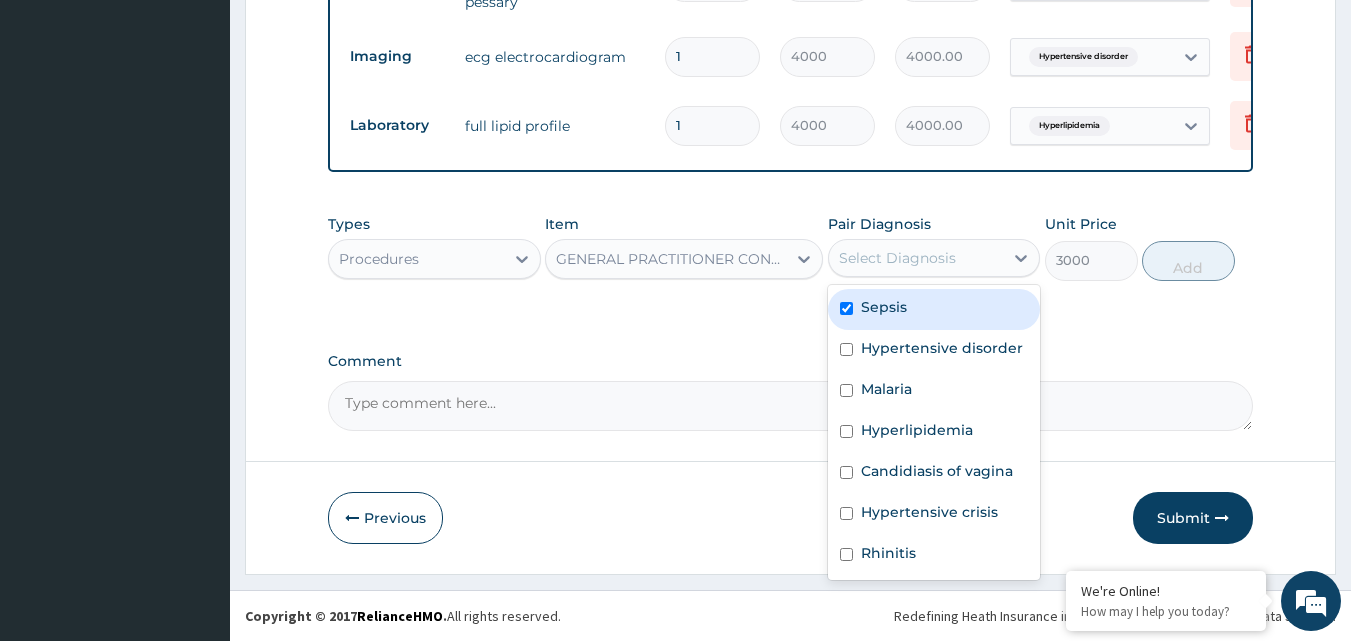 checkbox on "true" 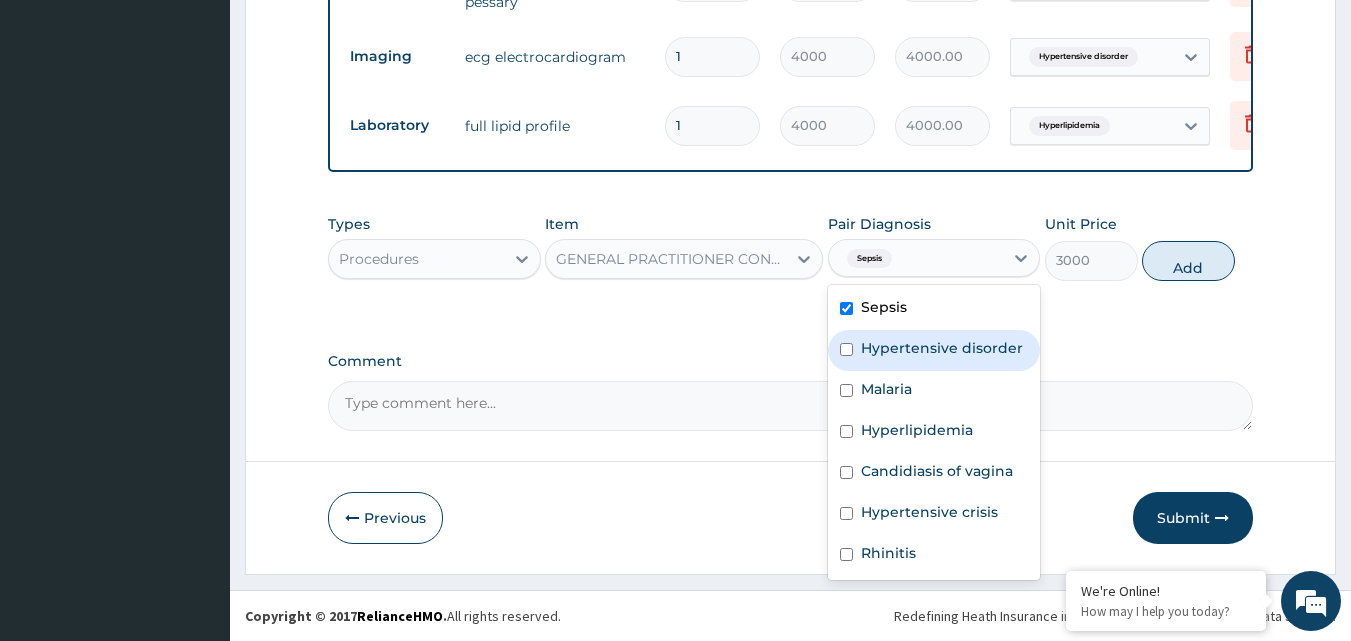 click on "Hypertensive disorder" at bounding box center (942, 348) 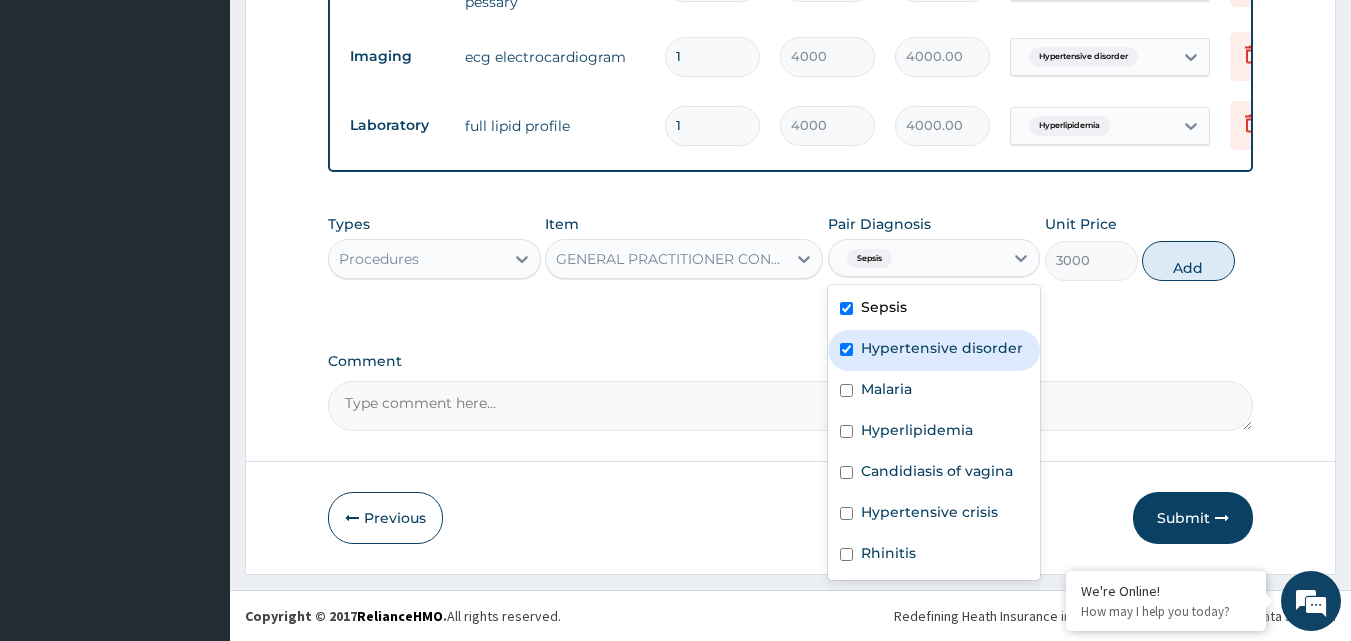checkbox on "true" 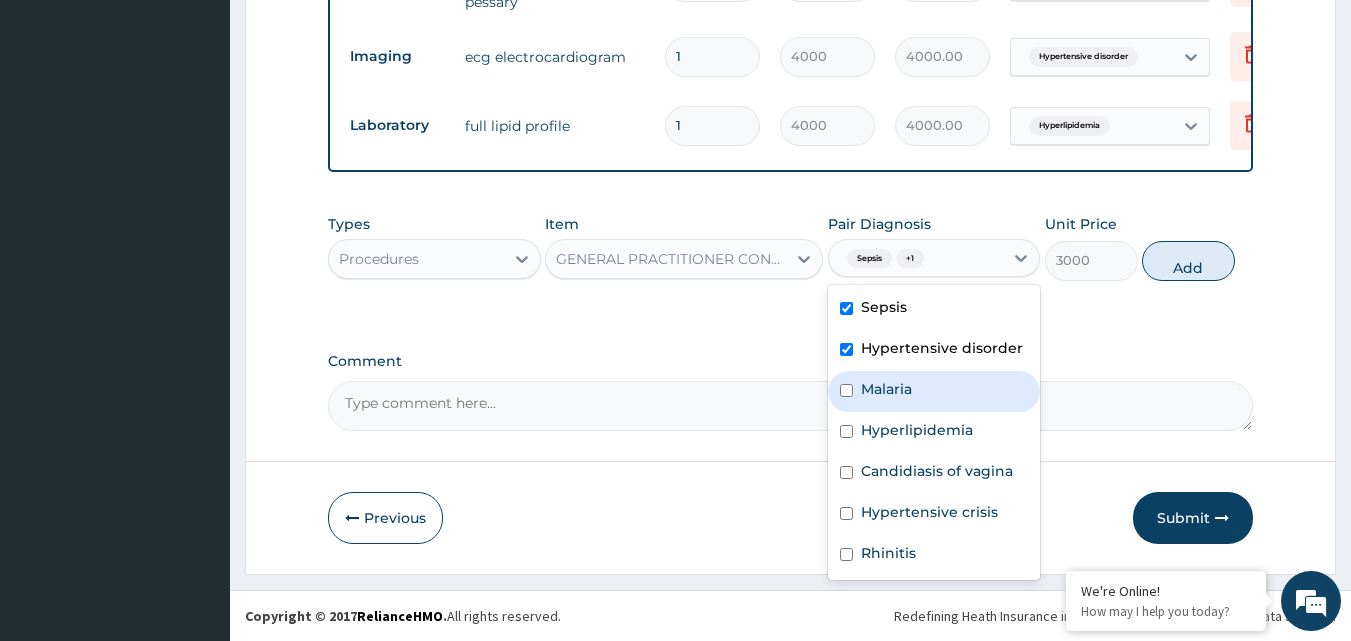click on "Malaria" at bounding box center (934, 391) 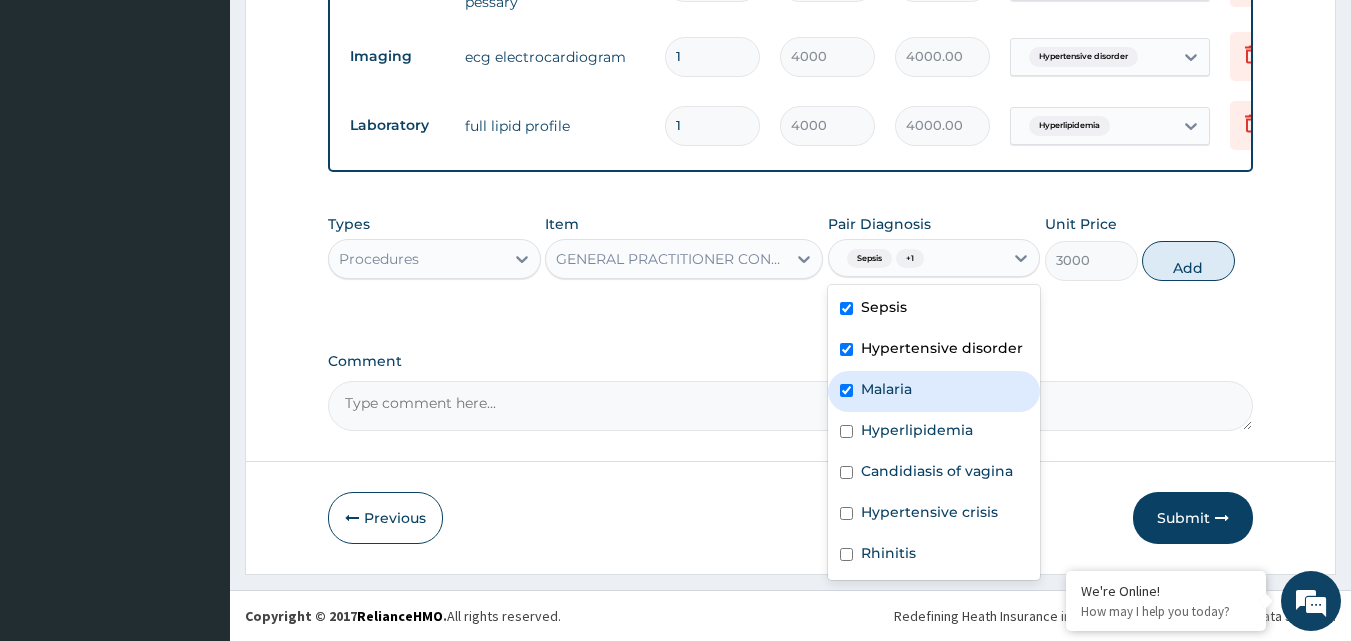 checkbox on "true" 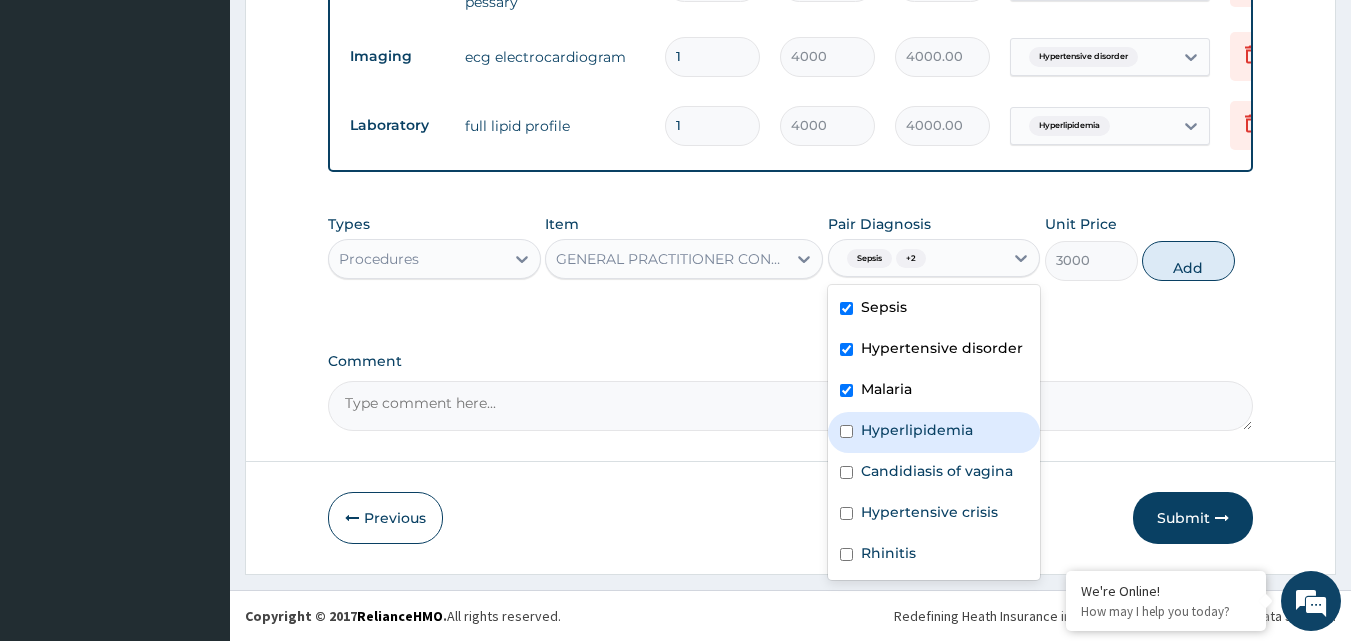 click on "Hyperlipidemia" at bounding box center [917, 430] 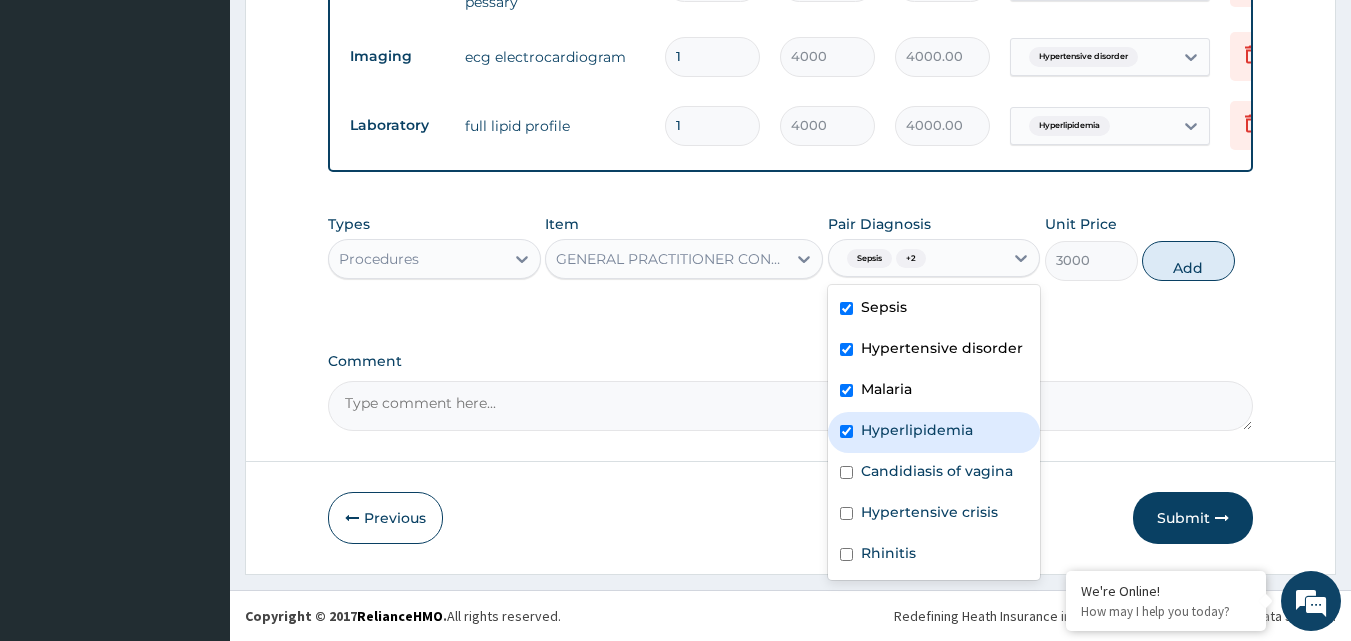 checkbox on "true" 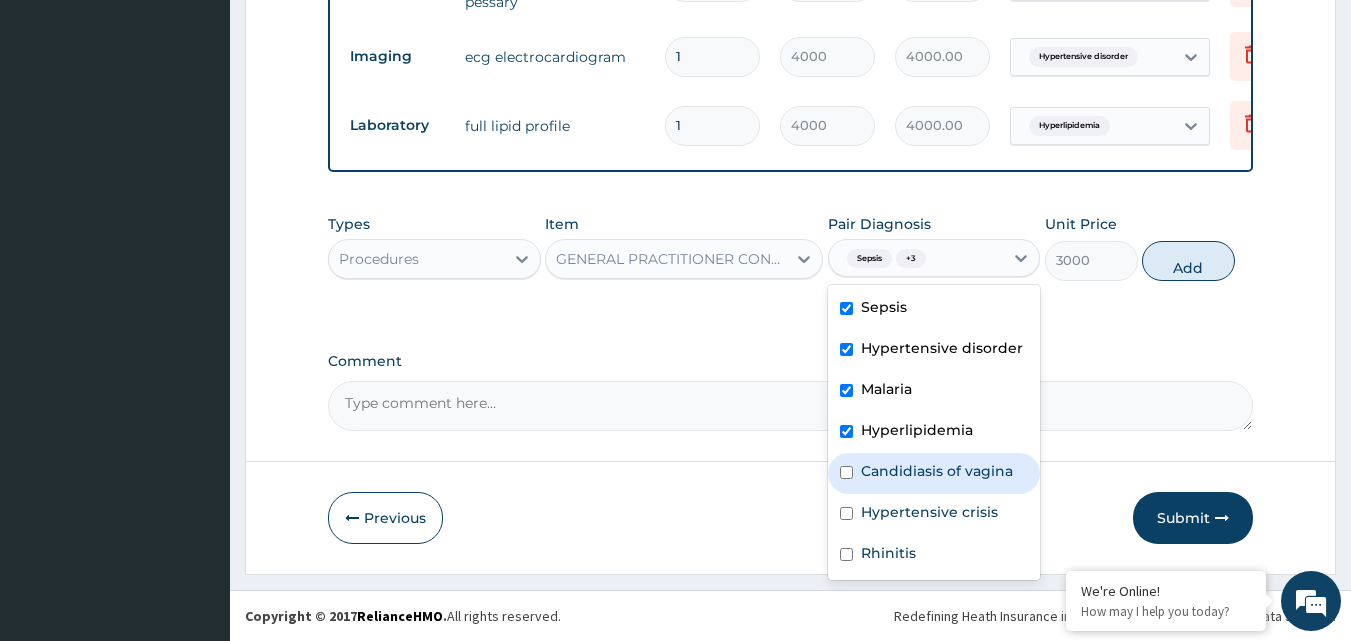 click on "Candidiasis of vagina" at bounding box center (937, 471) 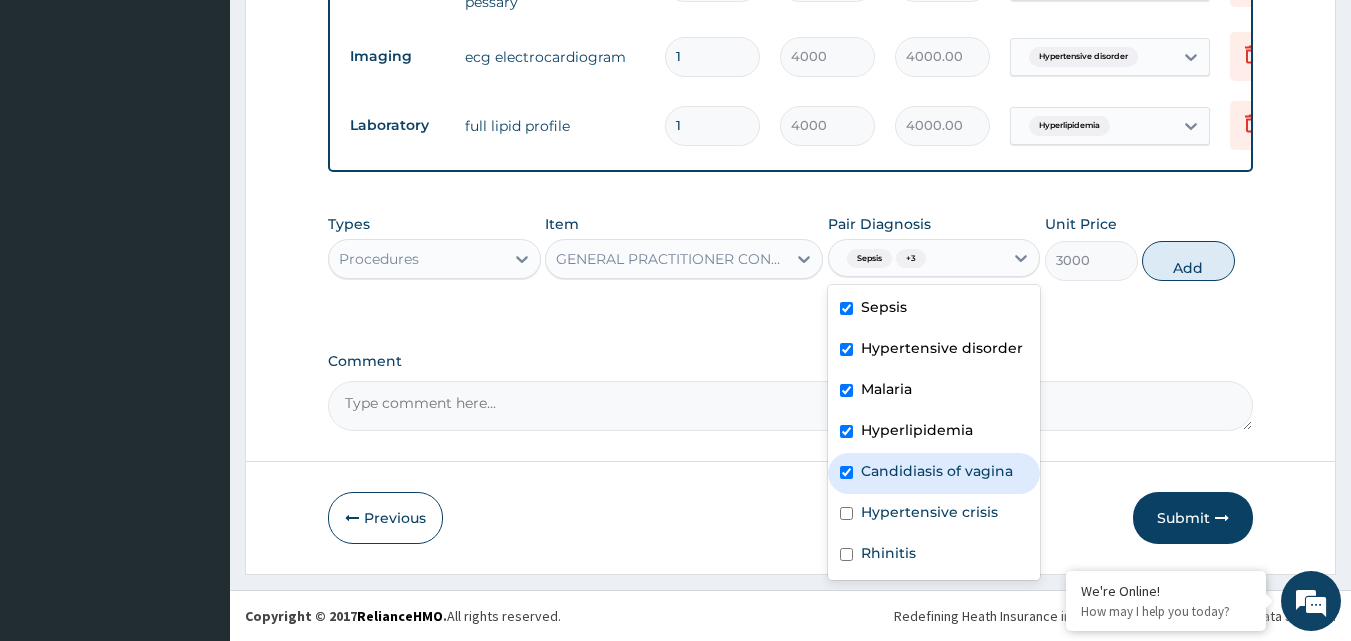 checkbox on "true" 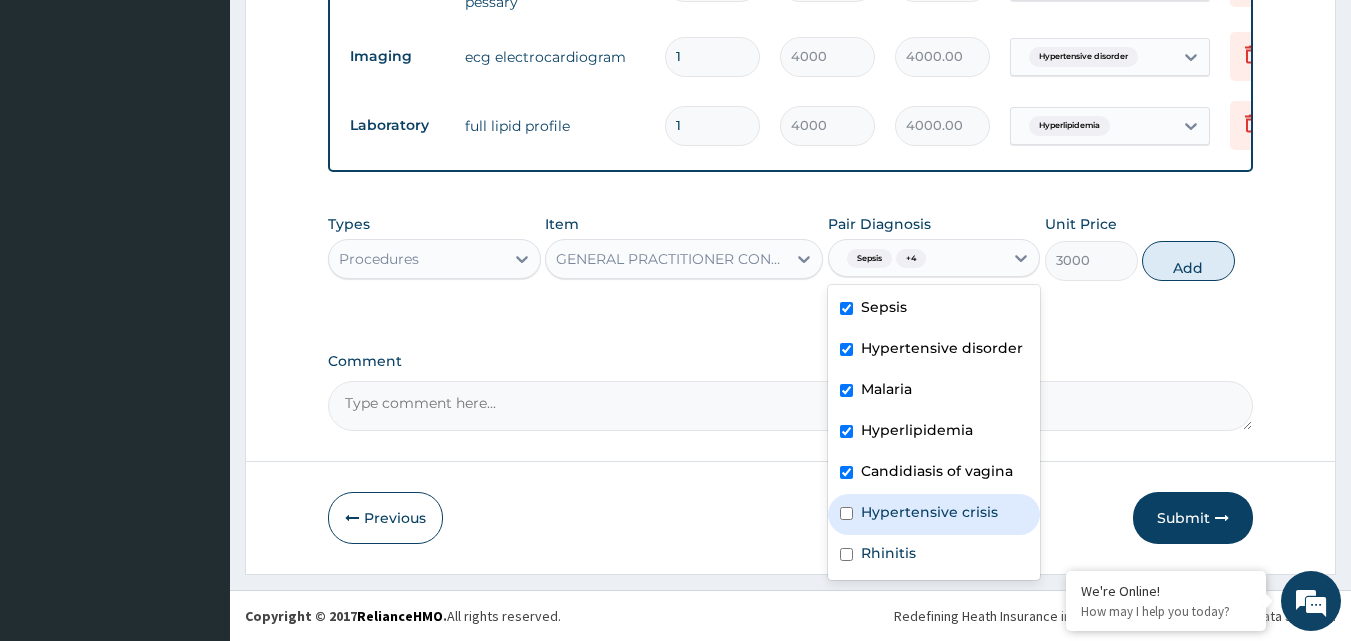 click on "Hypertensive crisis" at bounding box center [929, 512] 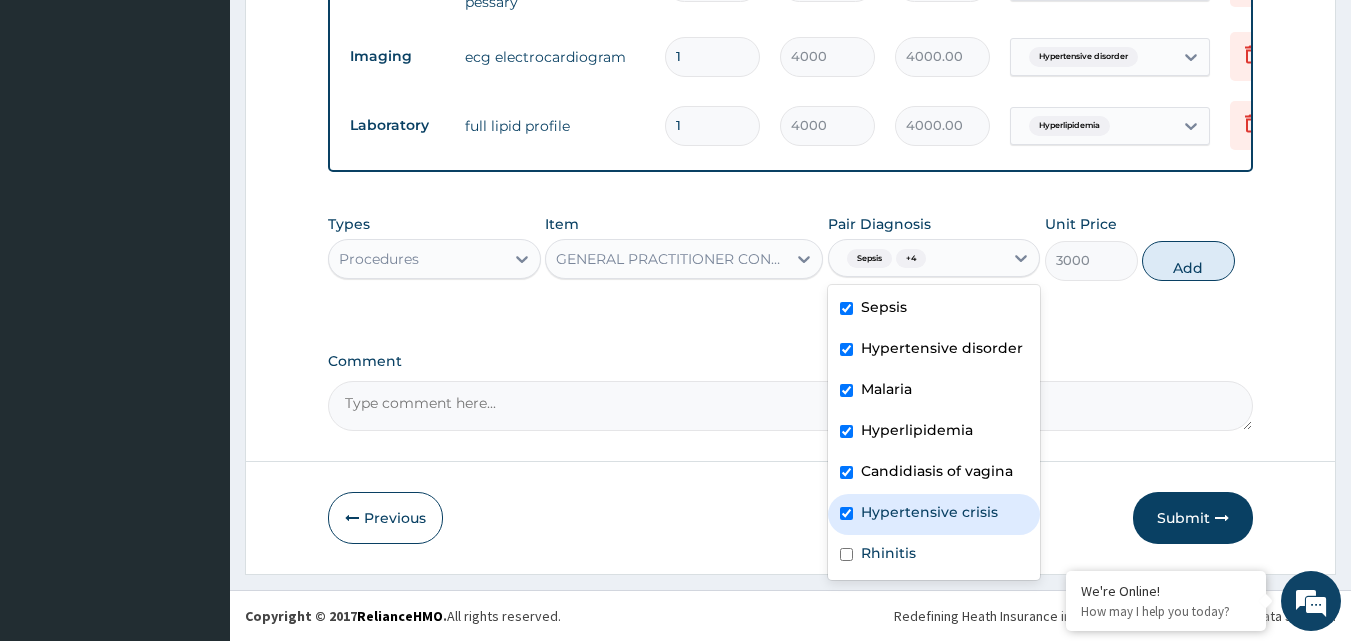 checkbox on "true" 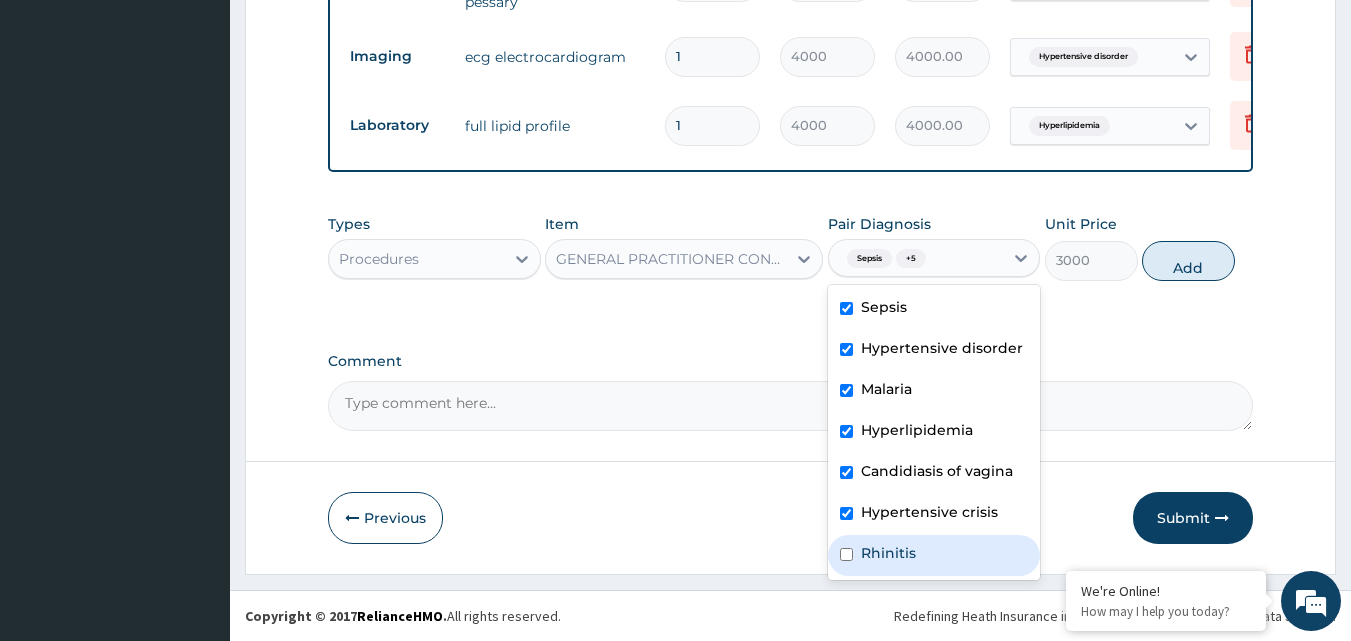 click on "Rhinitis" at bounding box center [888, 553] 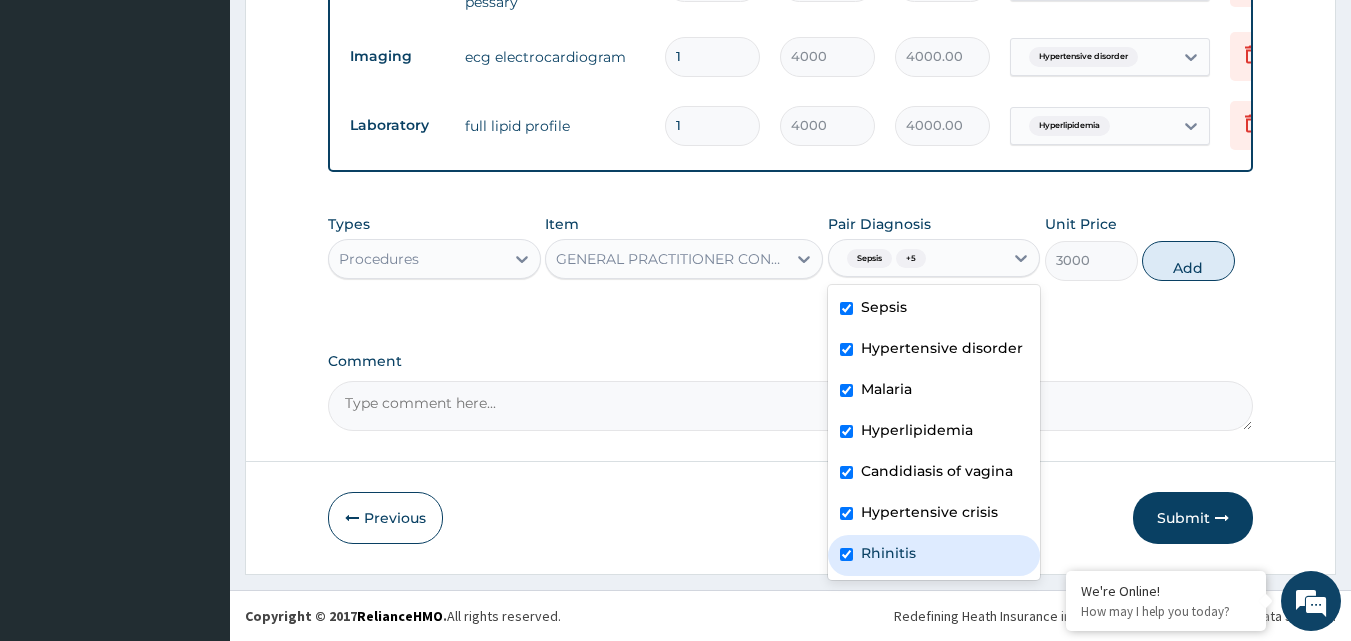 checkbox on "true" 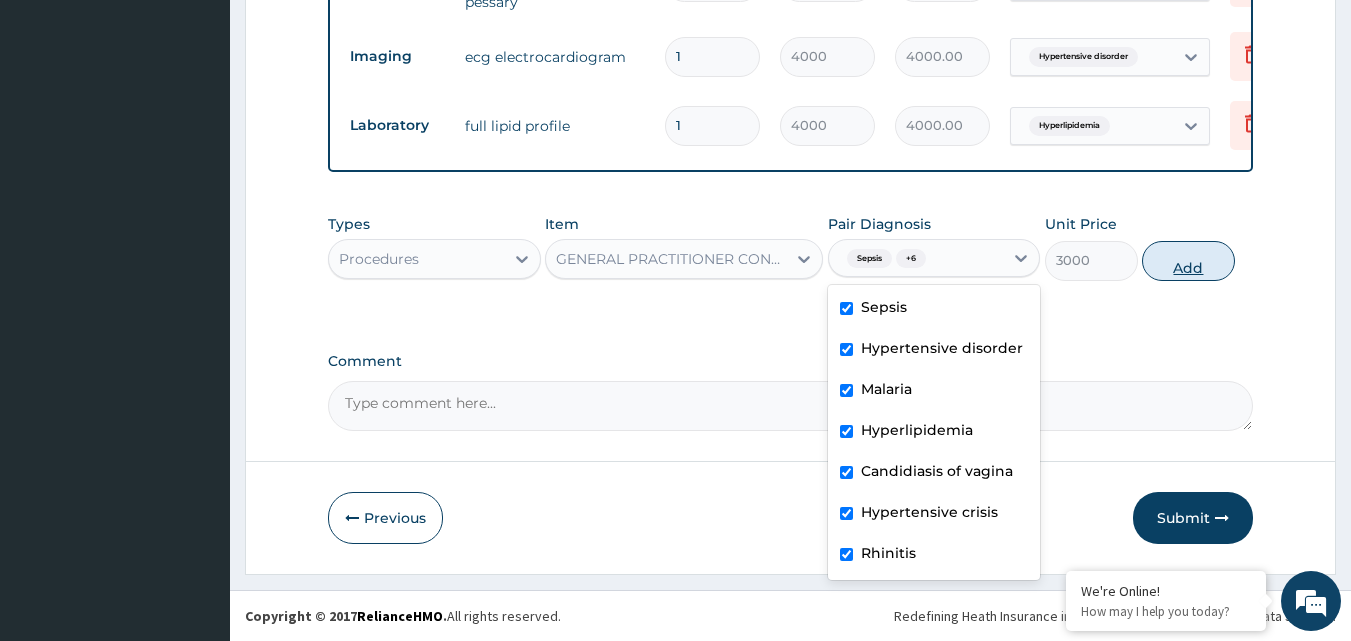 click on "Add" at bounding box center (1188, 261) 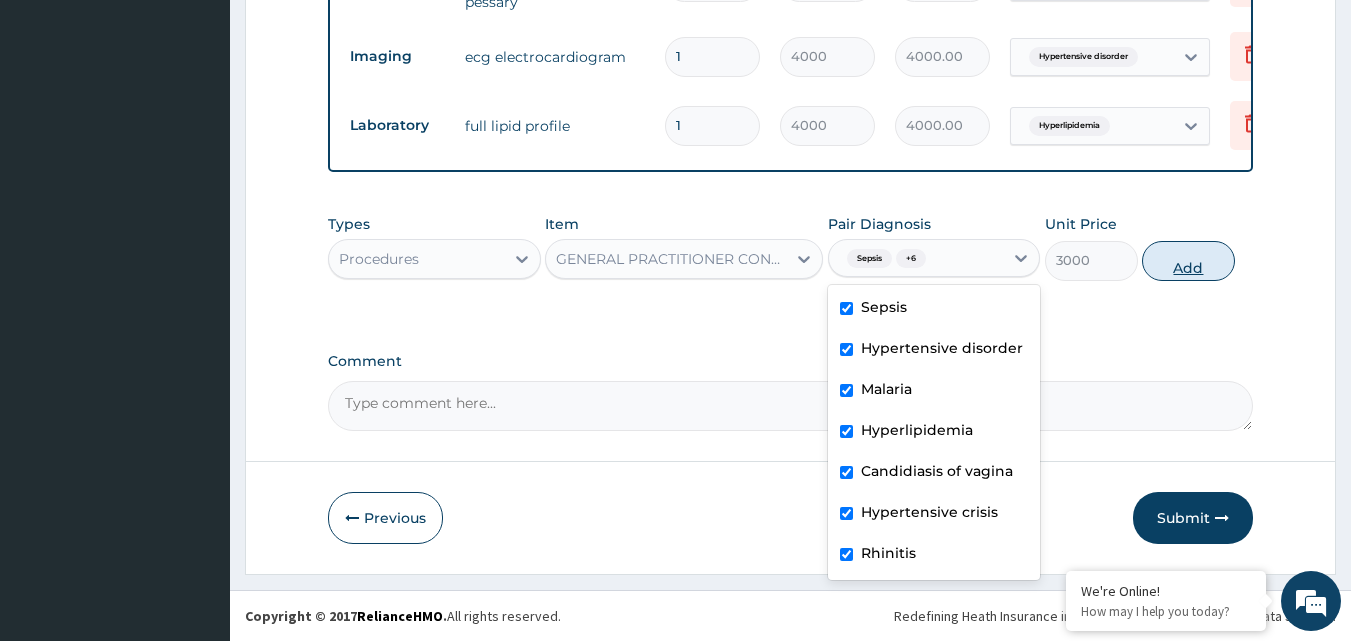 type on "0" 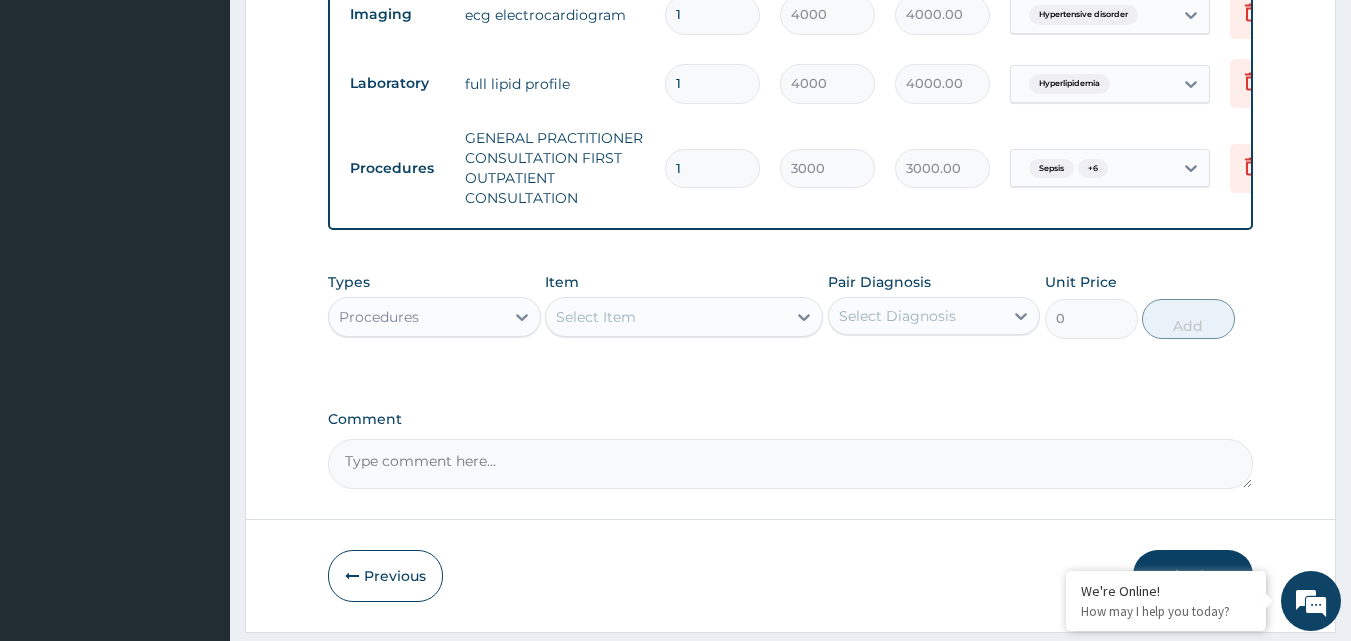 scroll, scrollTop: 1767, scrollLeft: 0, axis: vertical 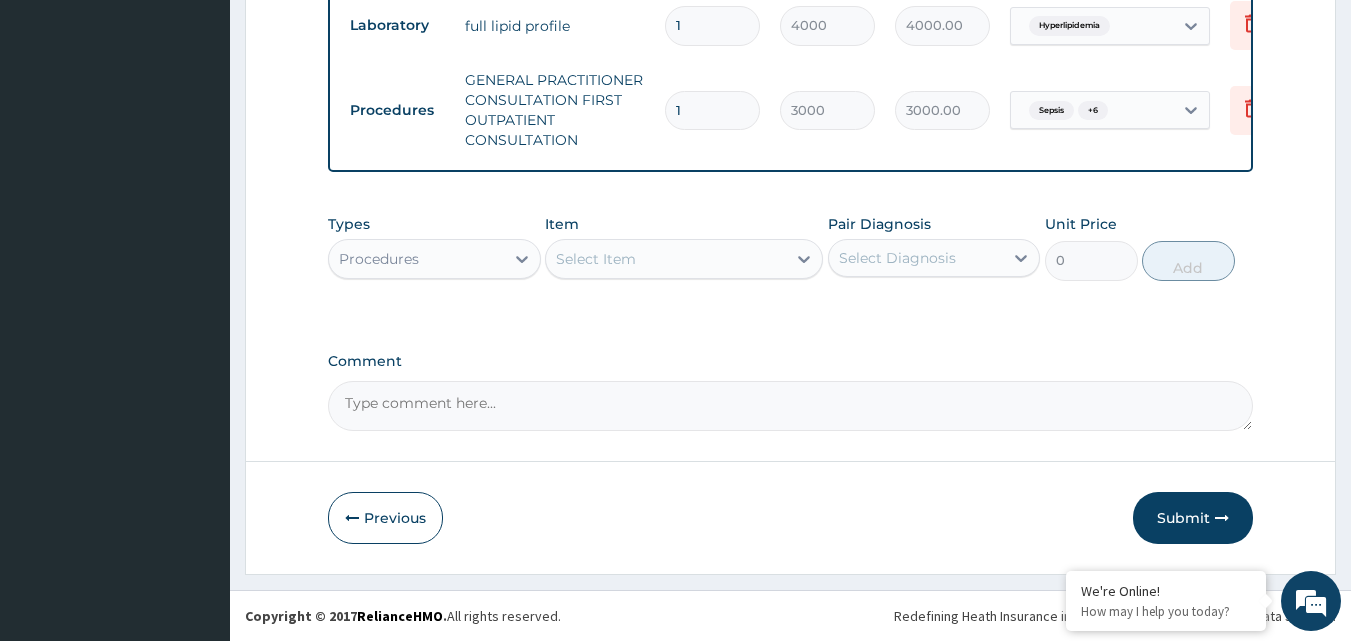 click on "Select Item" at bounding box center (596, 259) 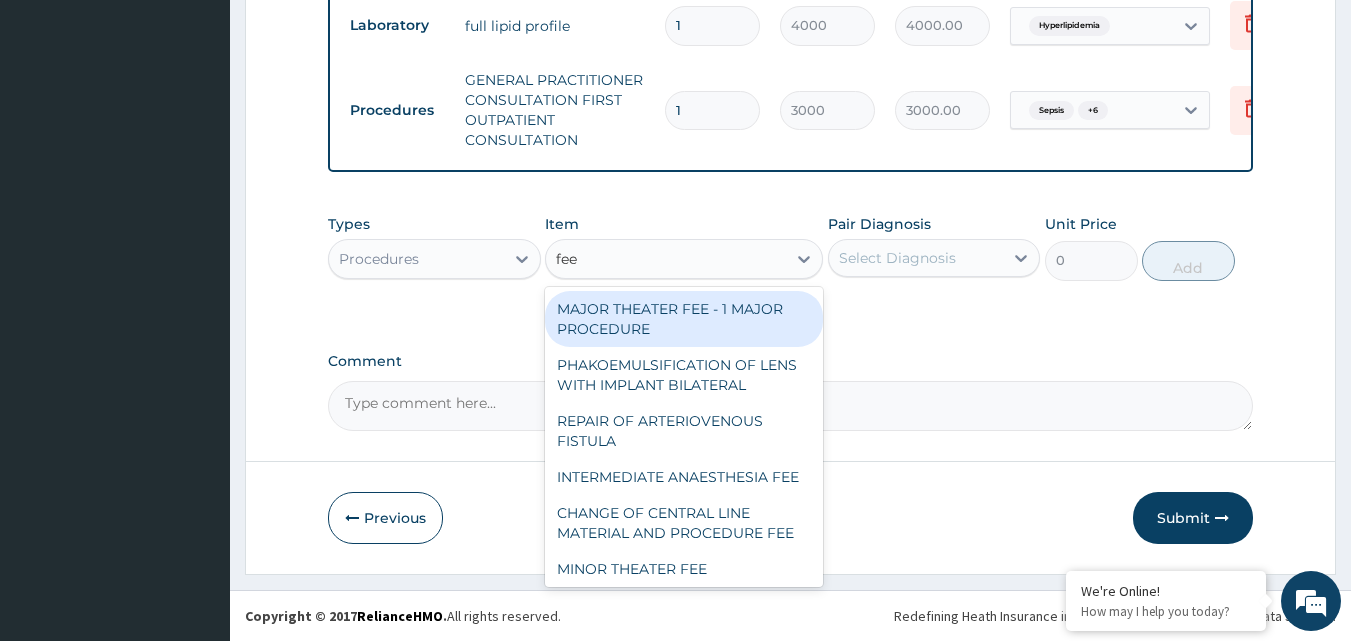 type on "feed" 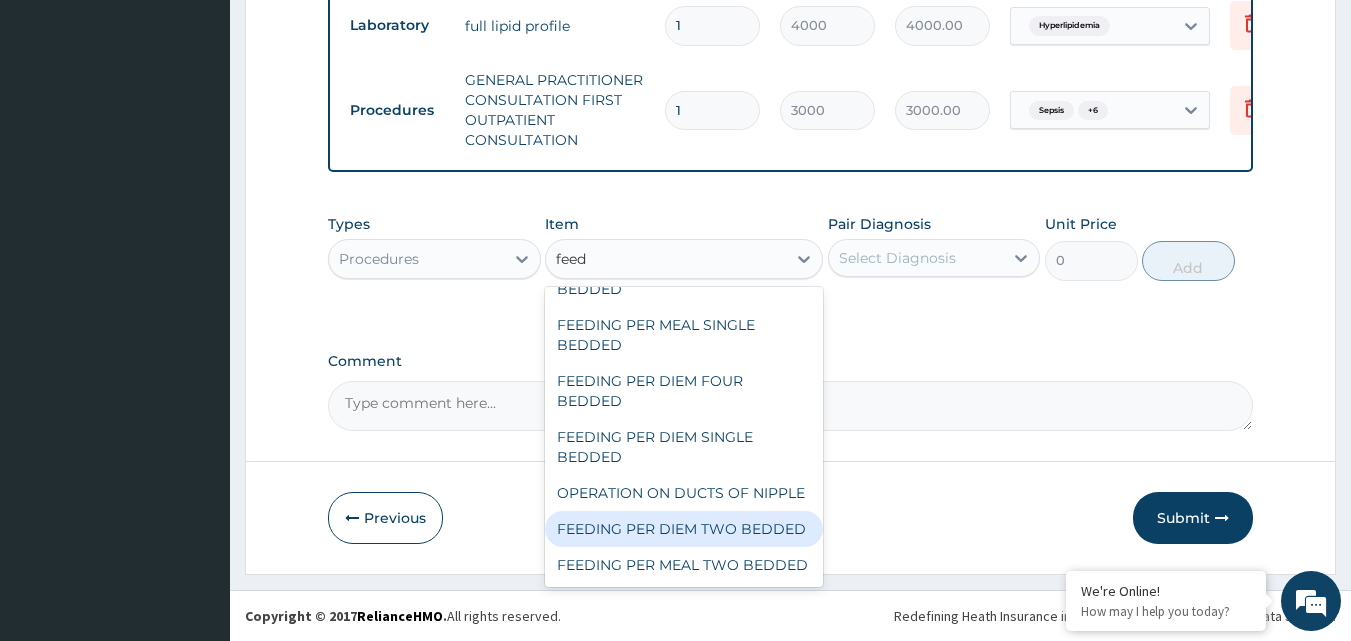 scroll, scrollTop: 0, scrollLeft: 0, axis: both 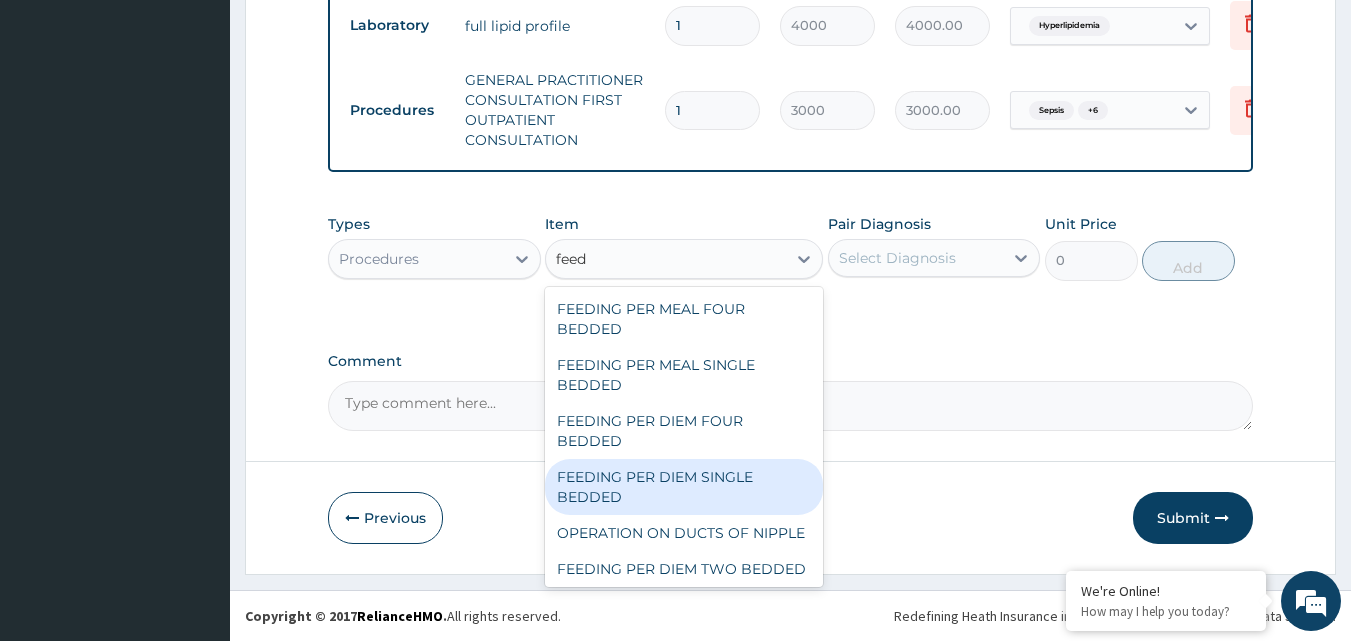 click on "FEEDING PER DIEM SINGLE BEDDED" at bounding box center (684, 487) 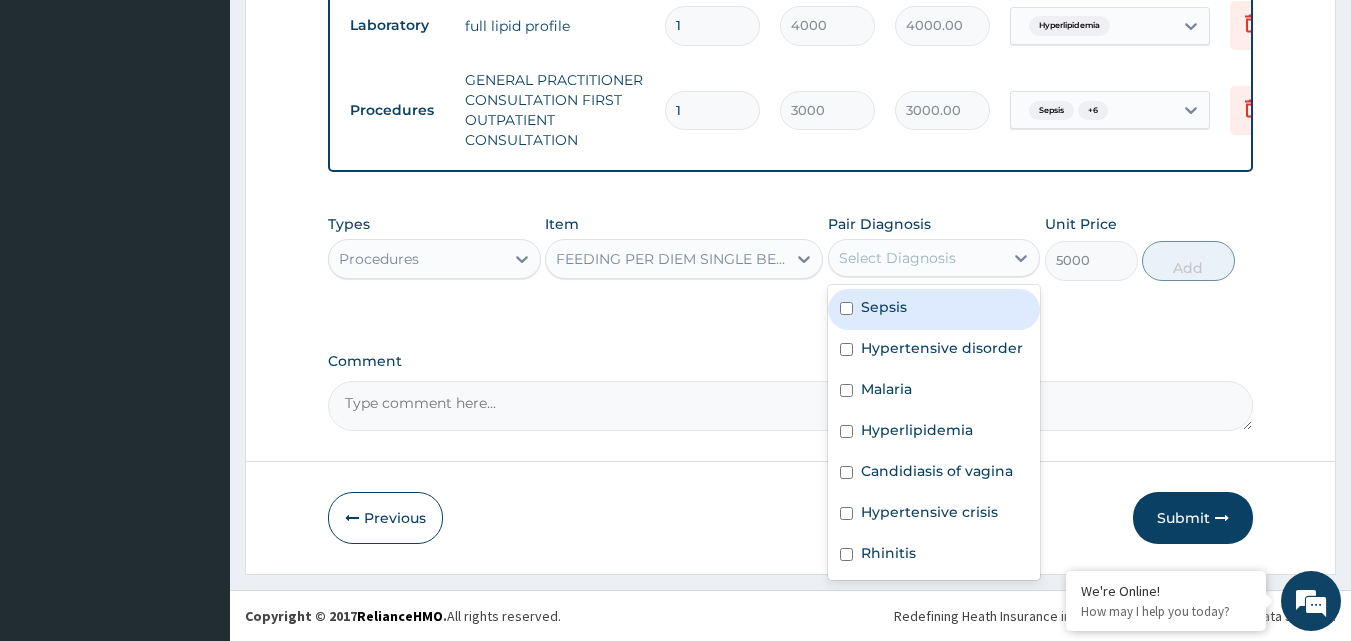 click on "Select Diagnosis" at bounding box center [897, 258] 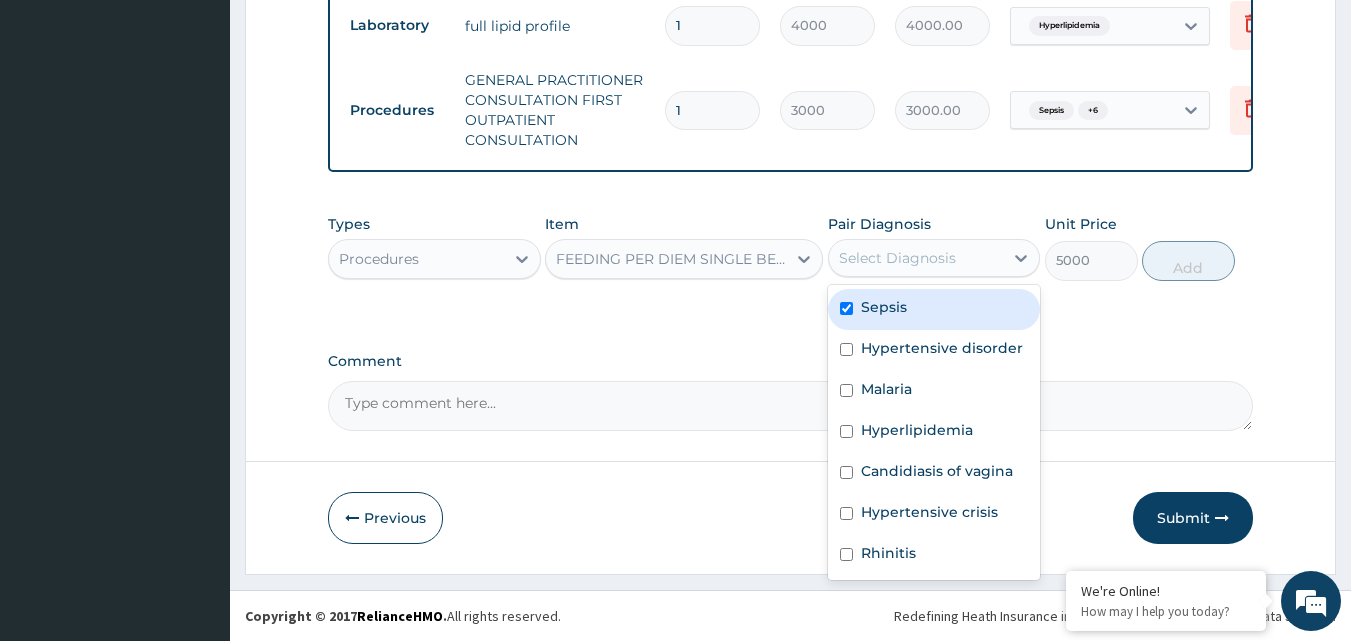 checkbox on "true" 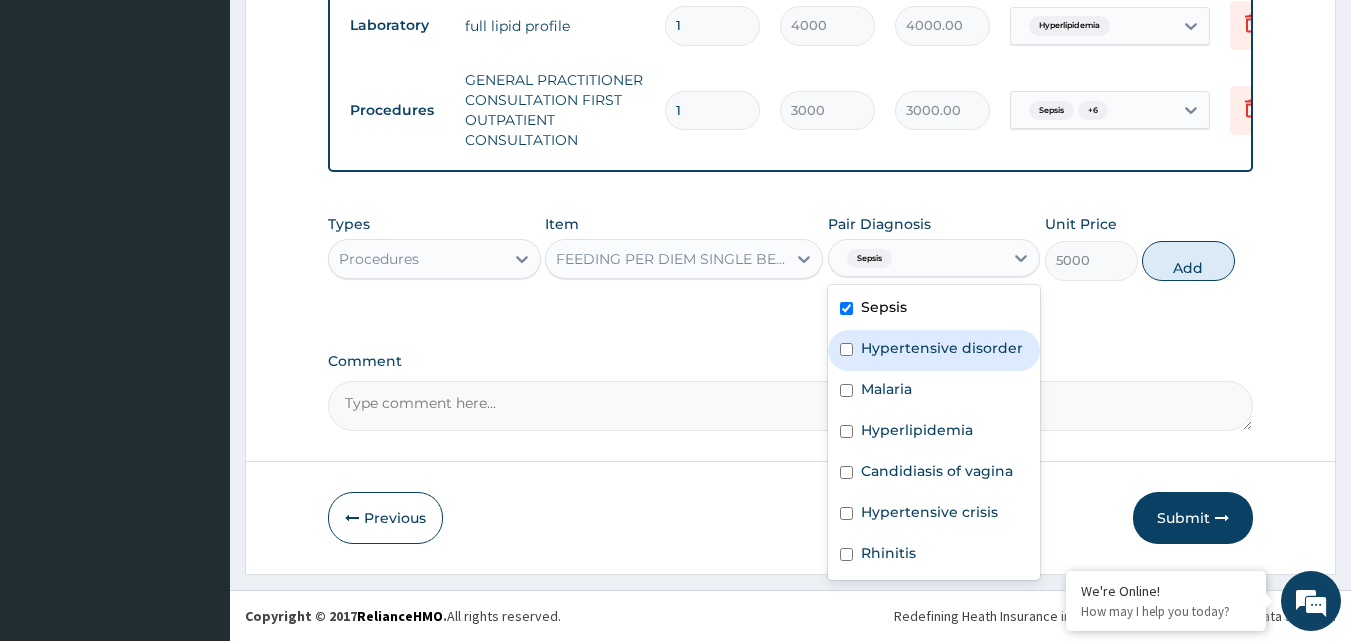 click on "Hypertensive disorder" at bounding box center [942, 348] 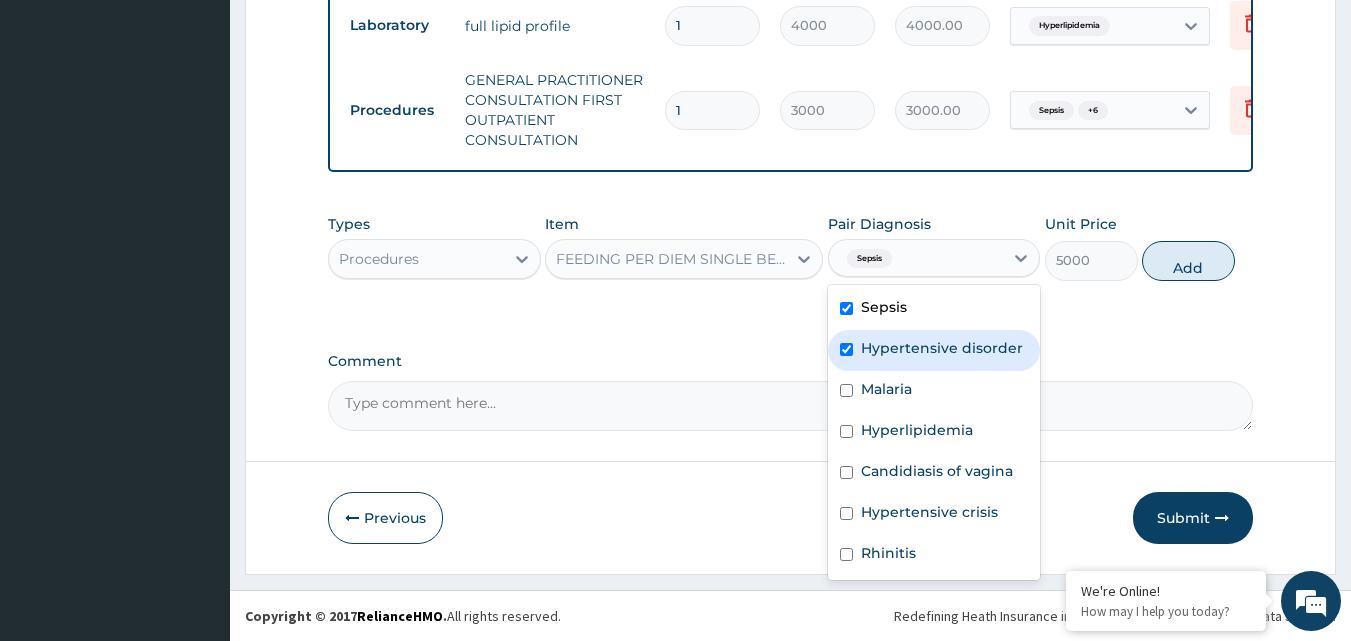 checkbox on "true" 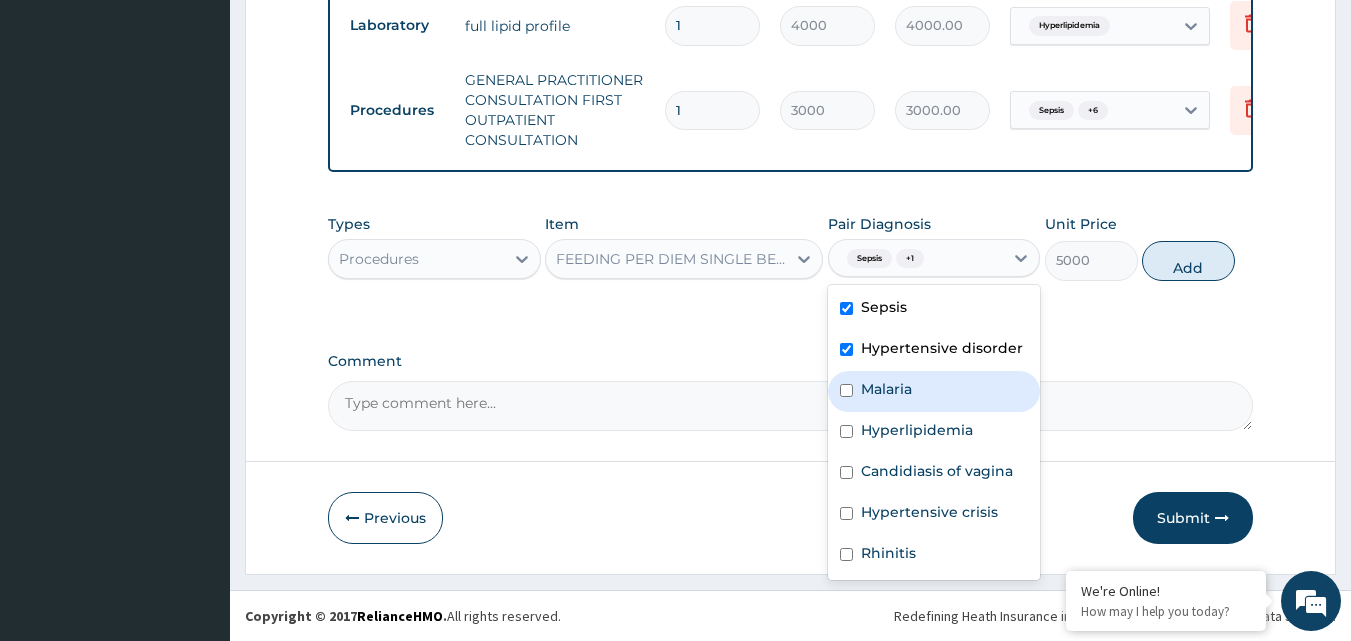 click on "Malaria" at bounding box center [886, 389] 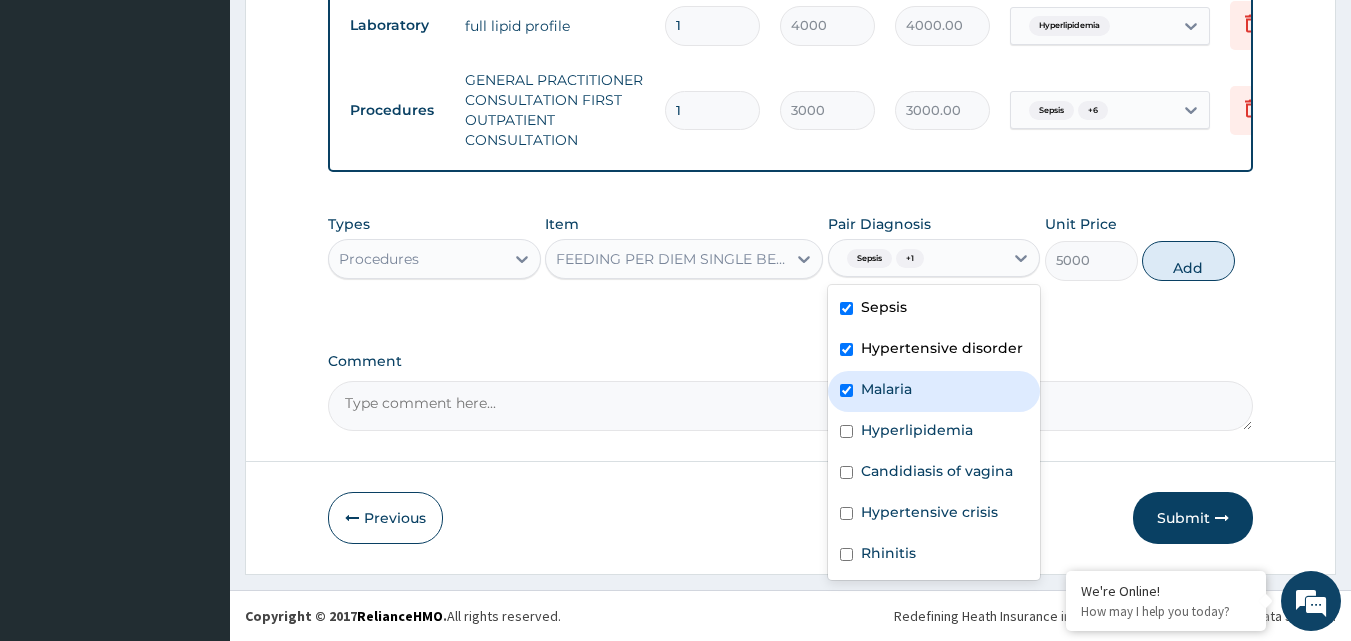 checkbox on "true" 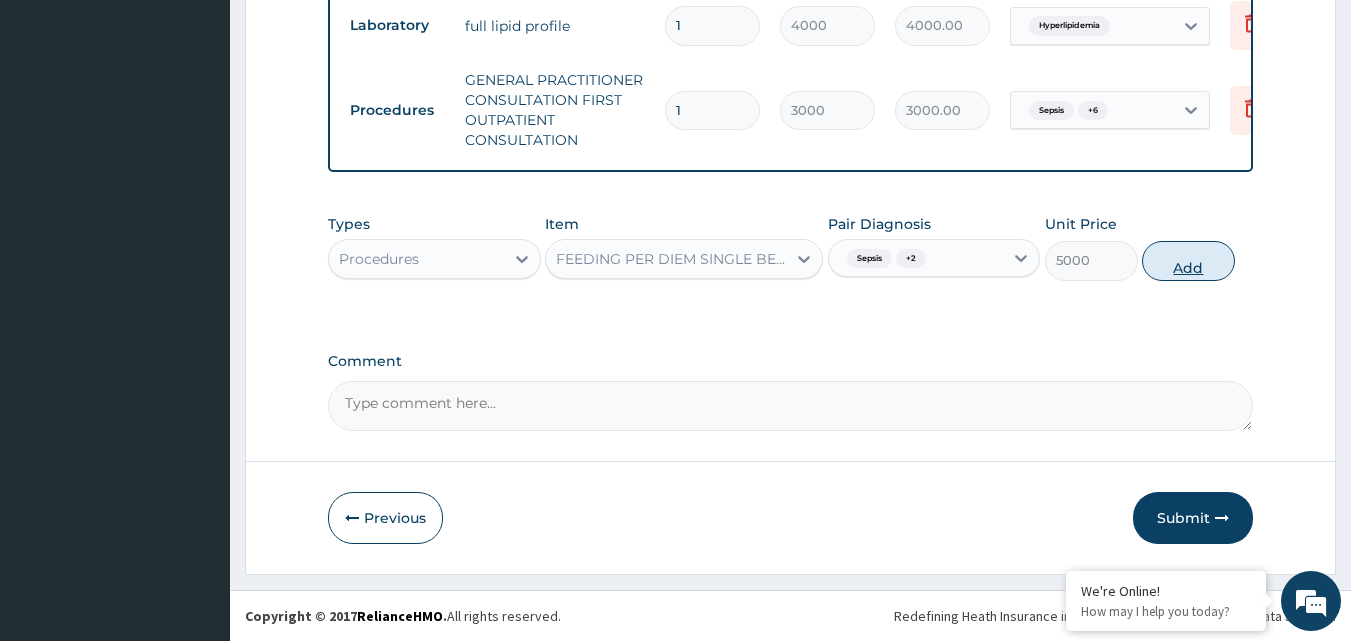 click on "Add" at bounding box center [1188, 261] 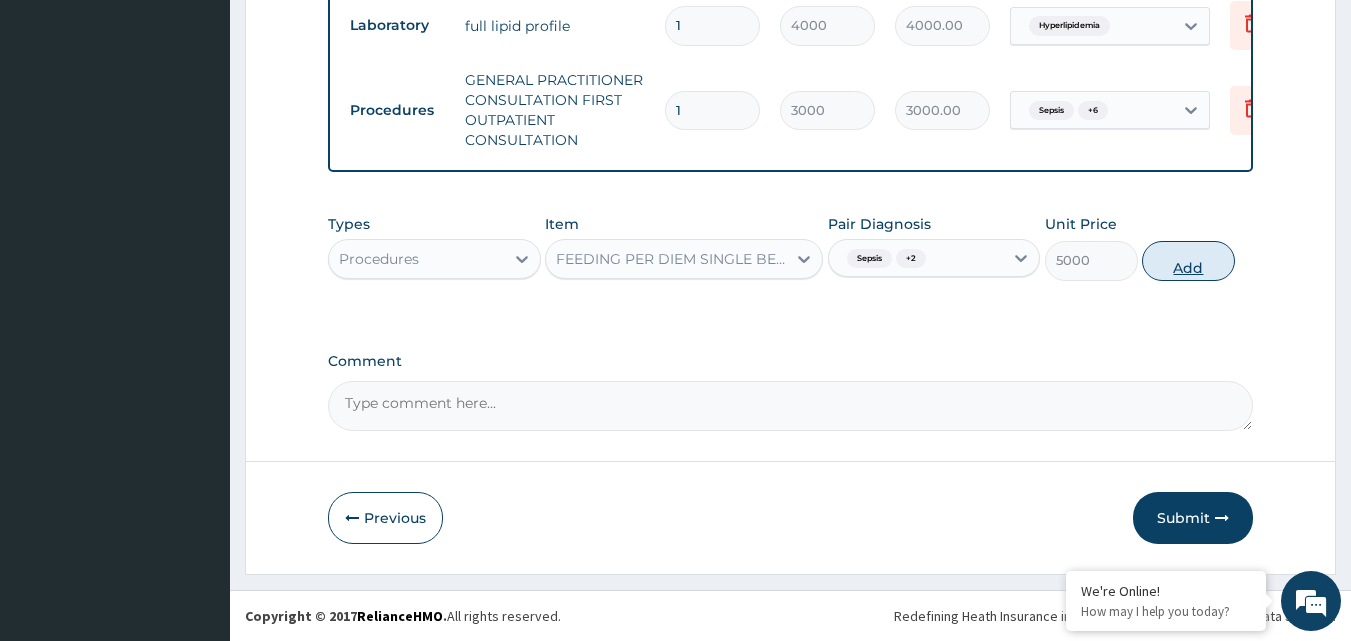 type on "0" 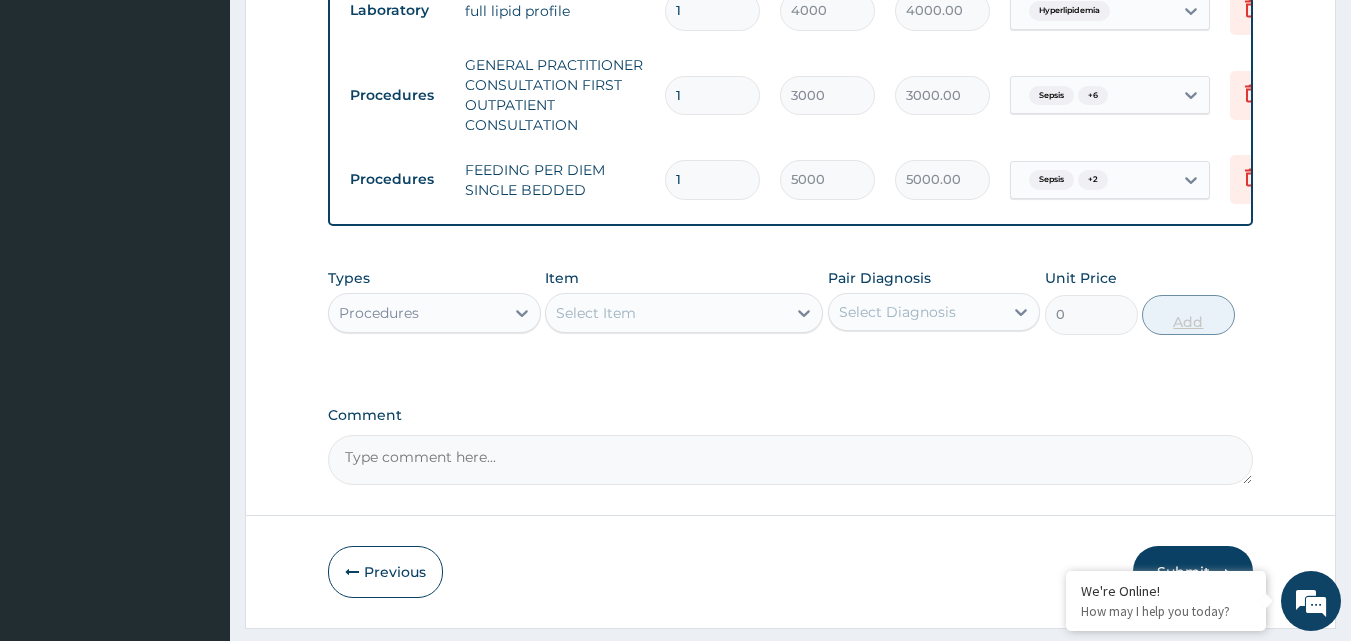 type 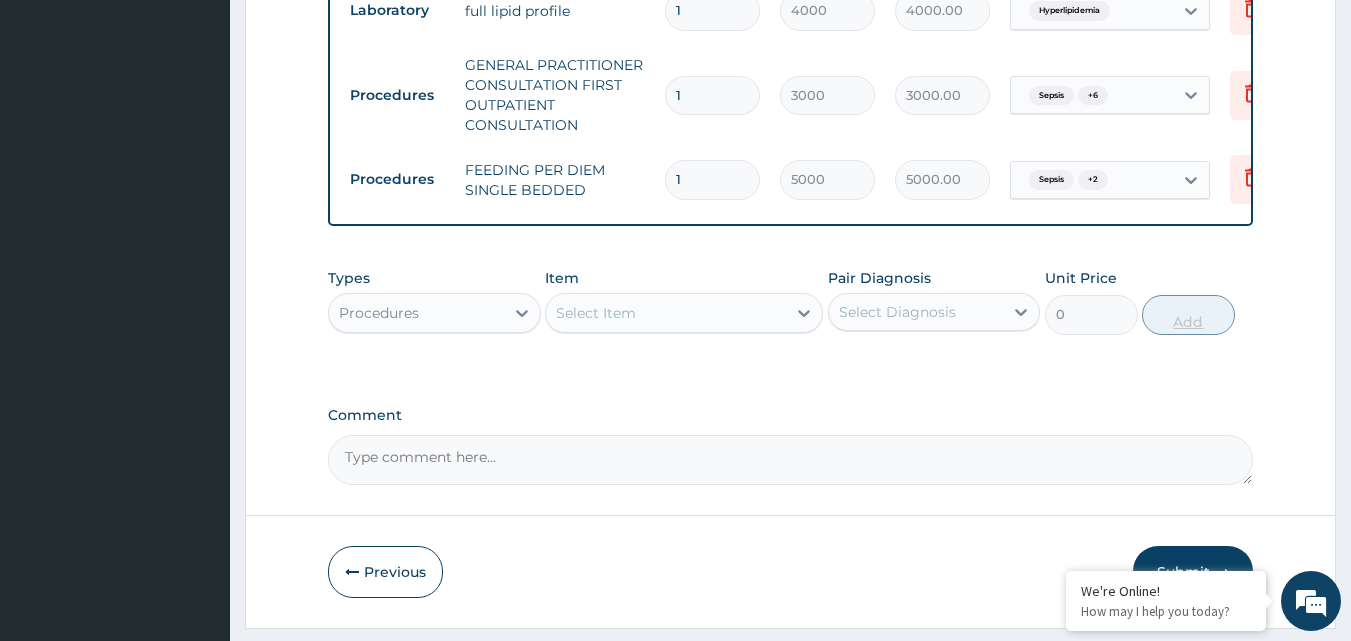 type on "0.00" 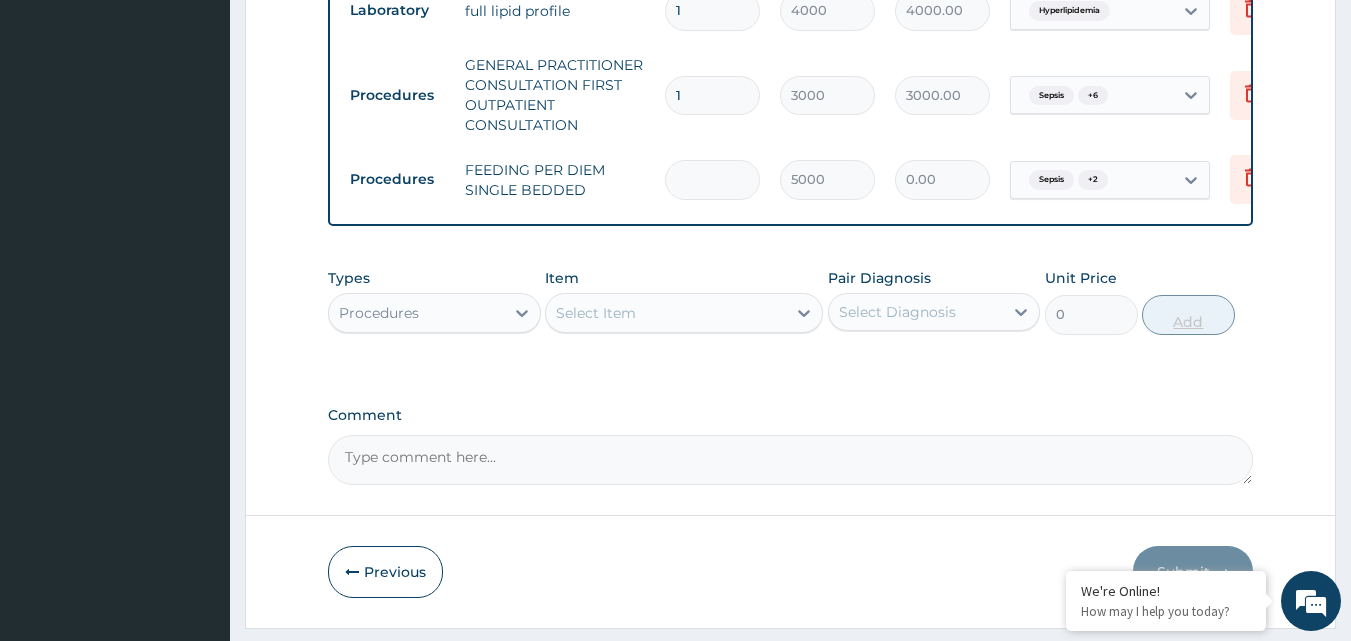 type on "2" 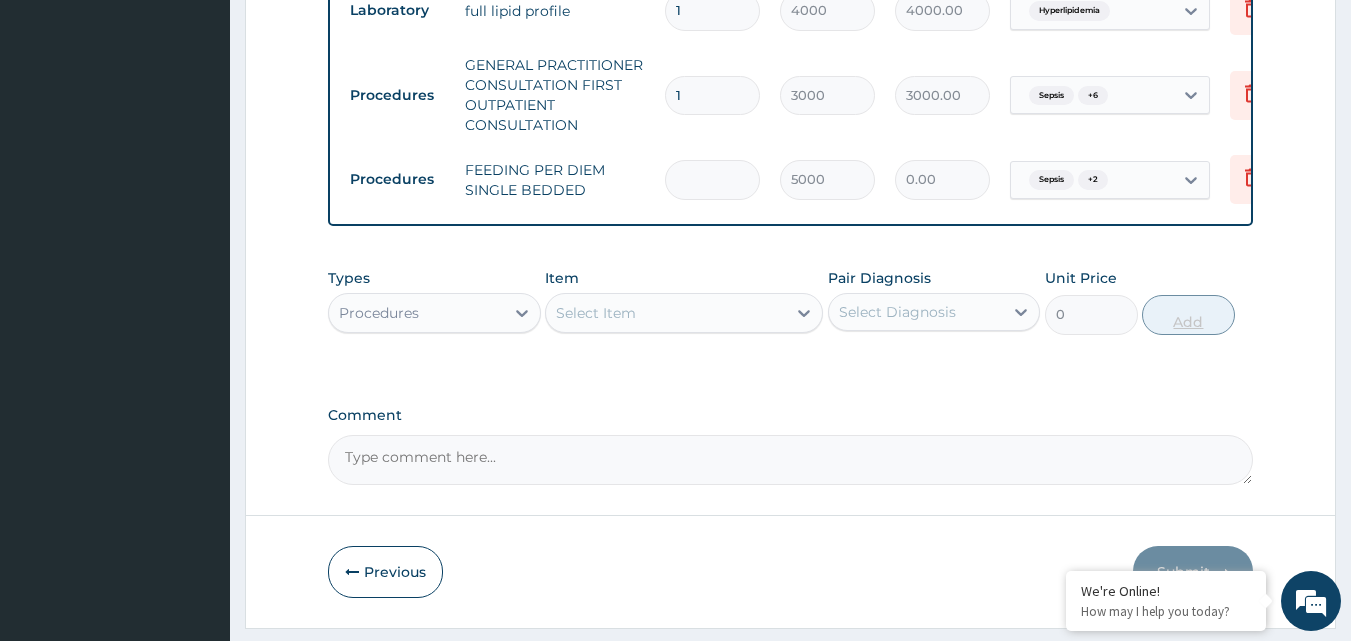 type on "10000.00" 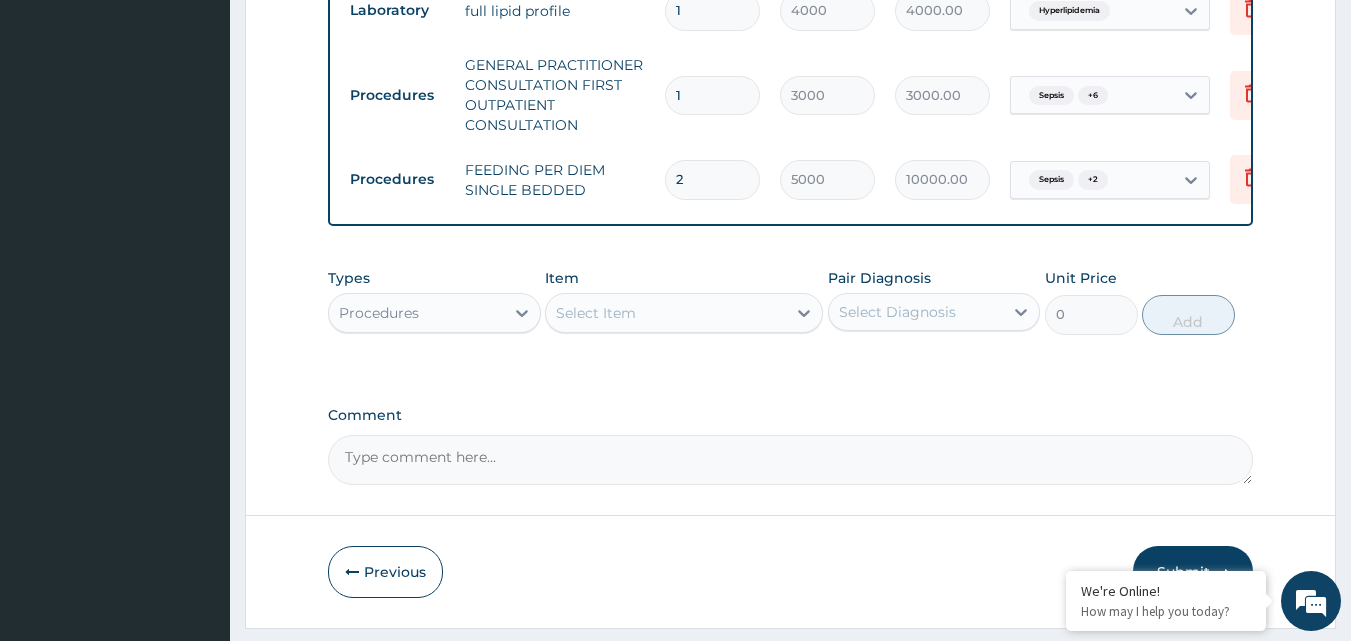 type on "2" 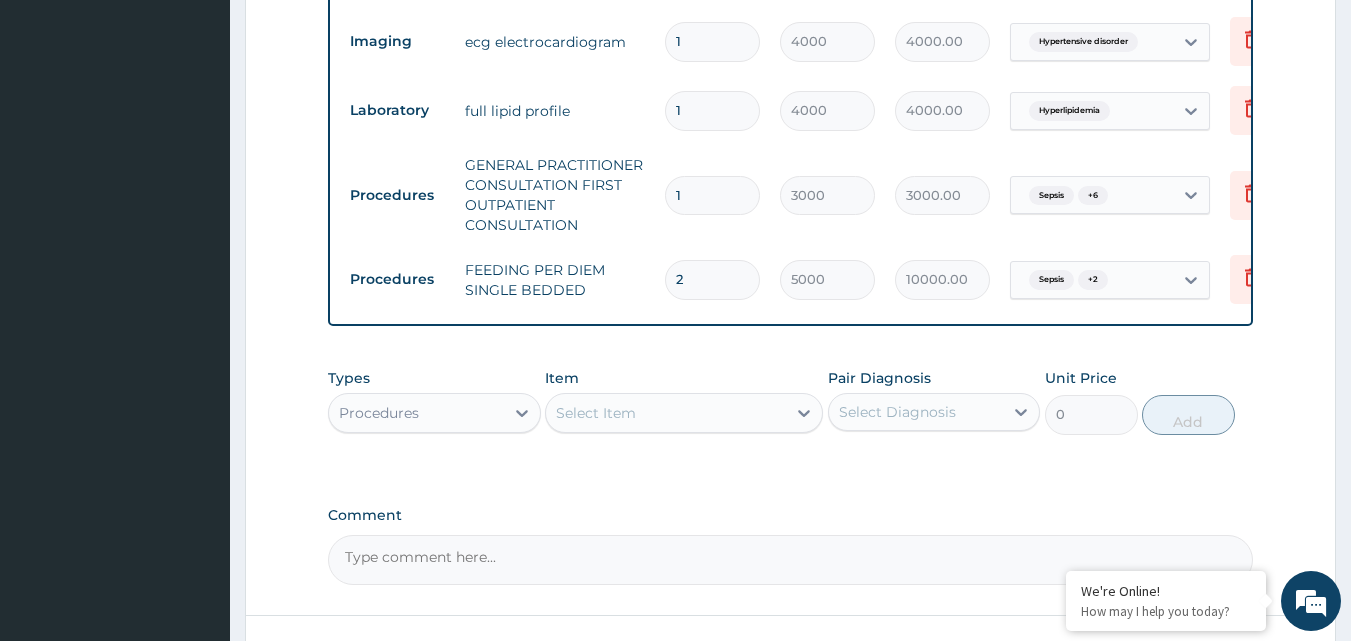 scroll, scrollTop: 1836, scrollLeft: 0, axis: vertical 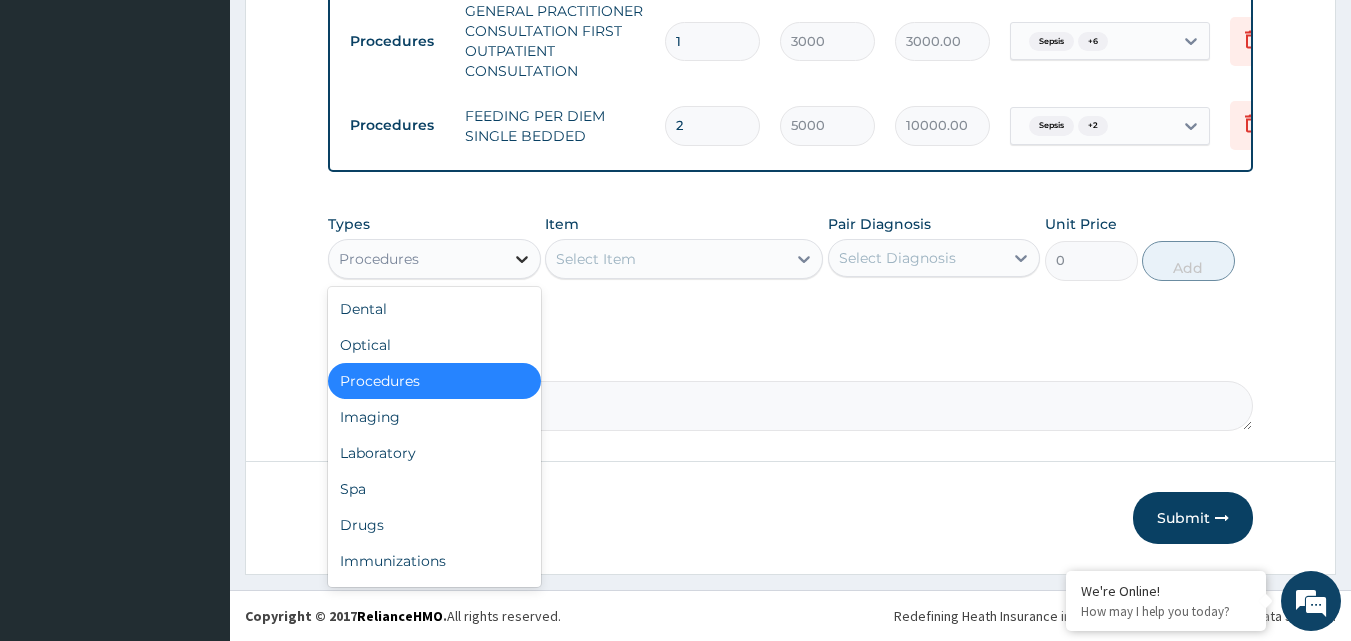 click 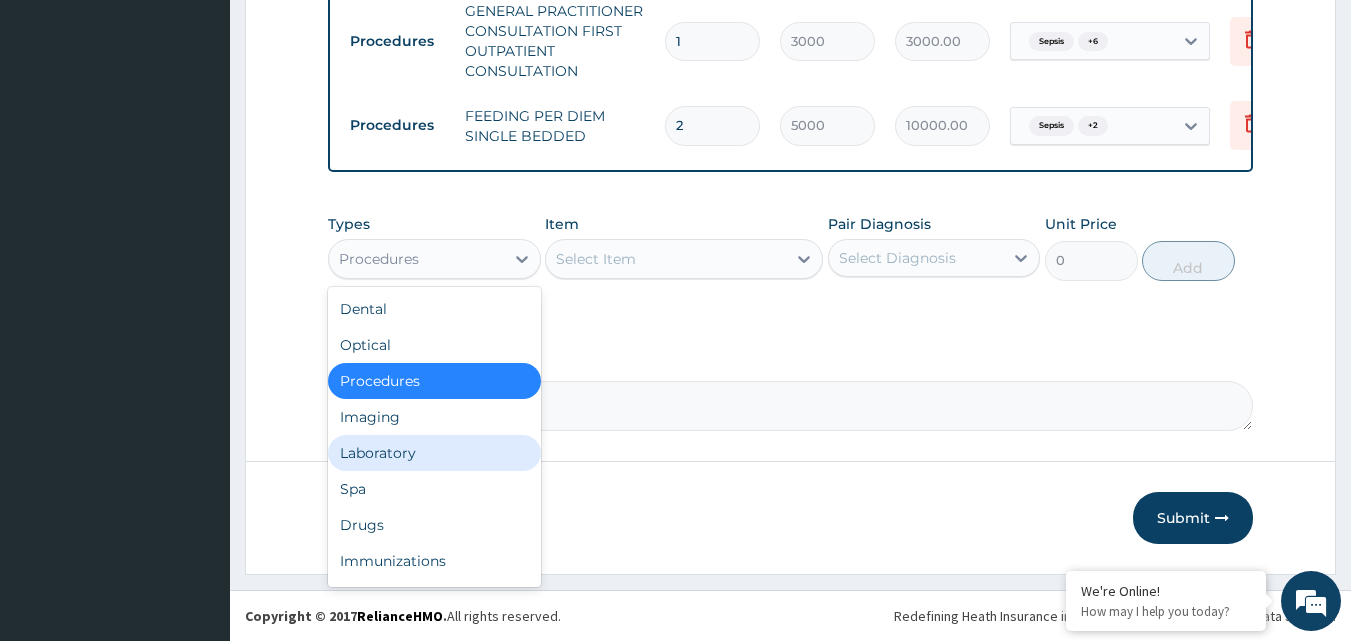 click on "Laboratory" at bounding box center [434, 453] 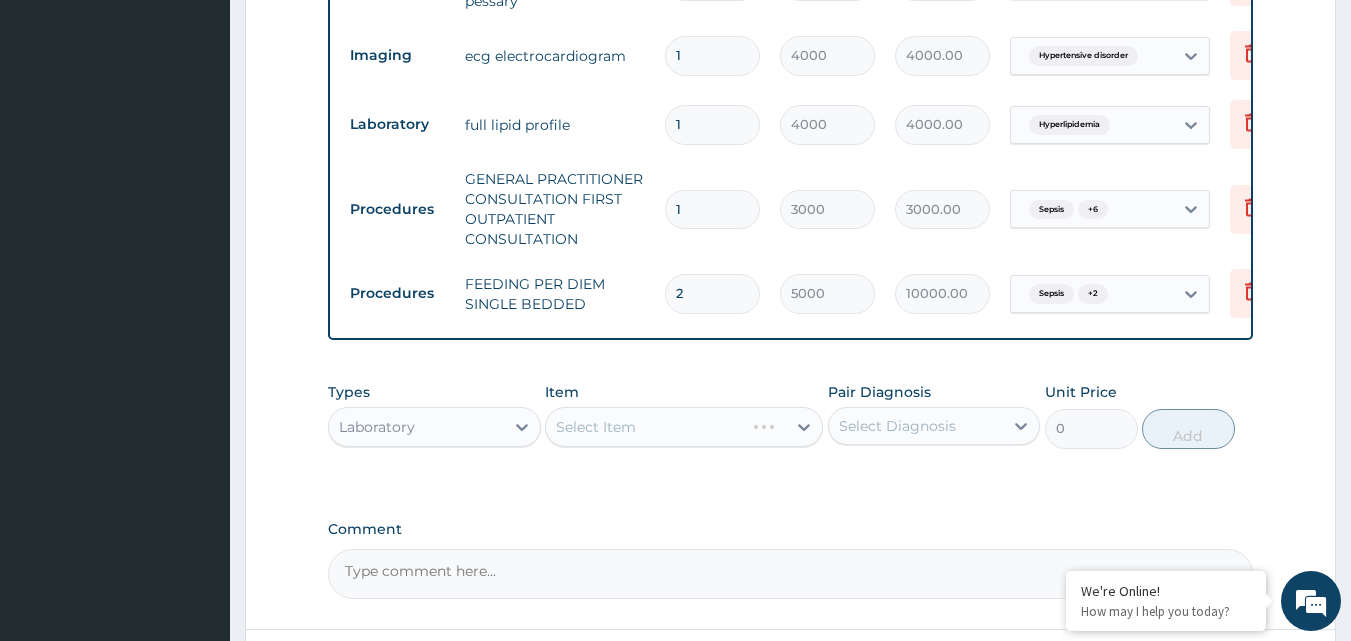 scroll, scrollTop: 1836, scrollLeft: 0, axis: vertical 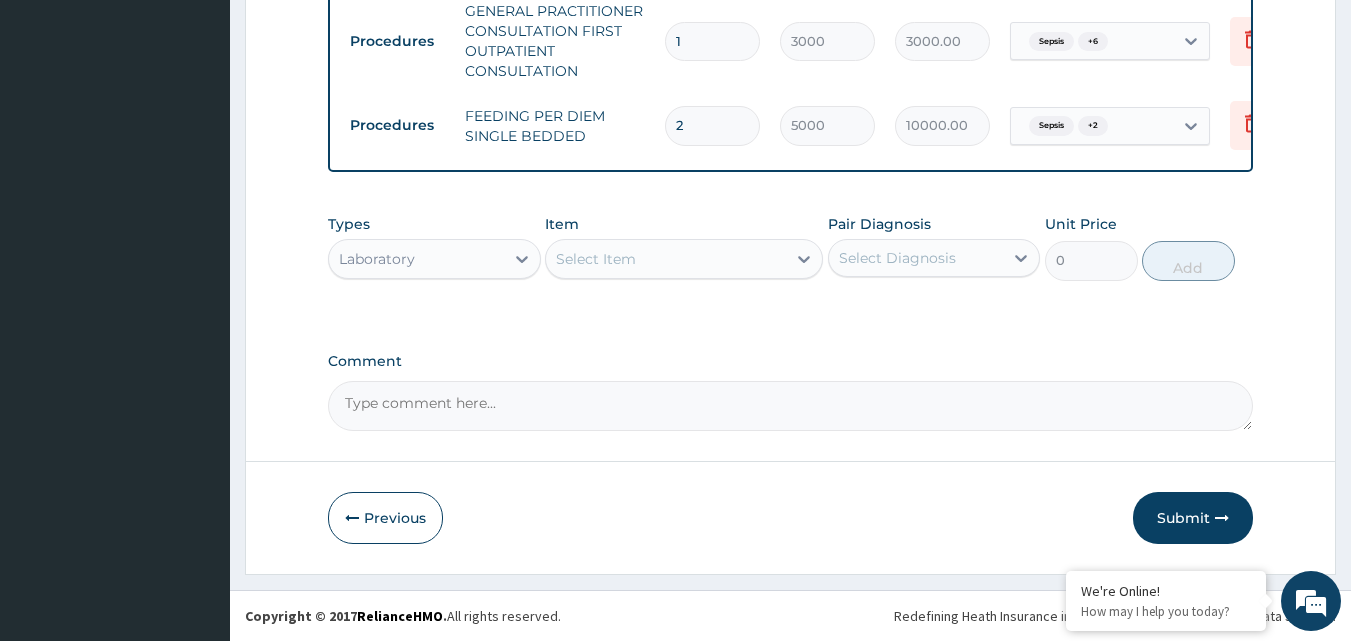 click on "Select Item" at bounding box center (666, 259) 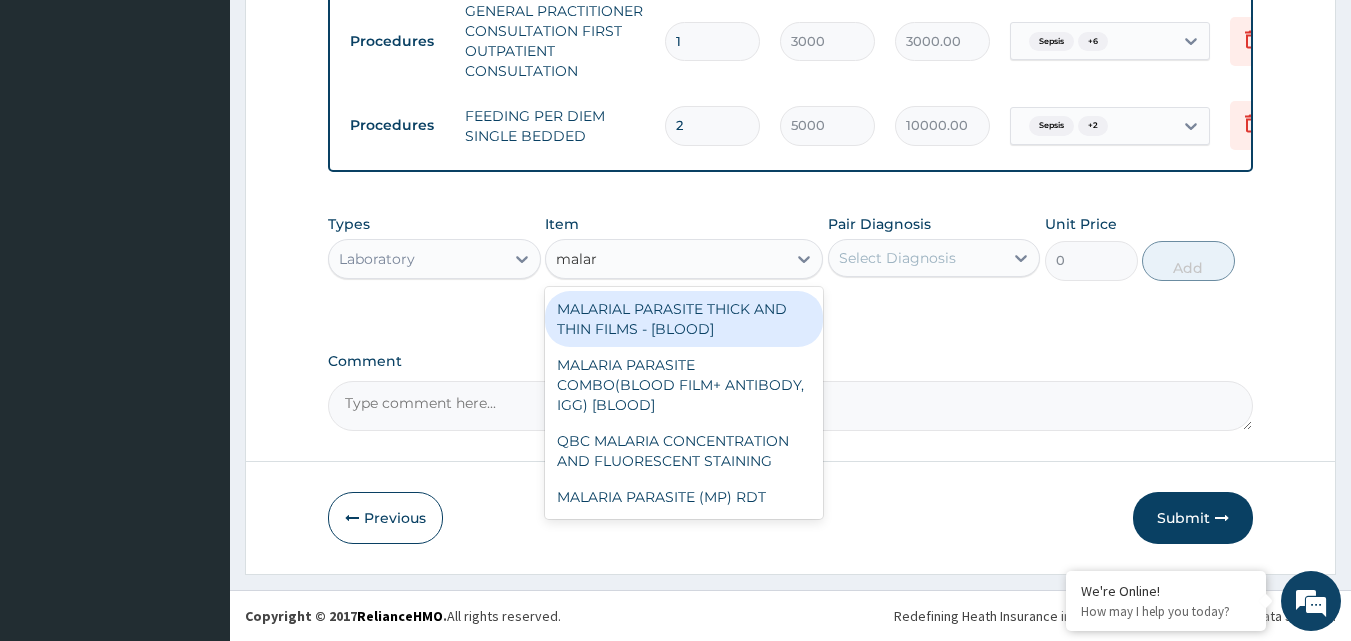 type on "malari" 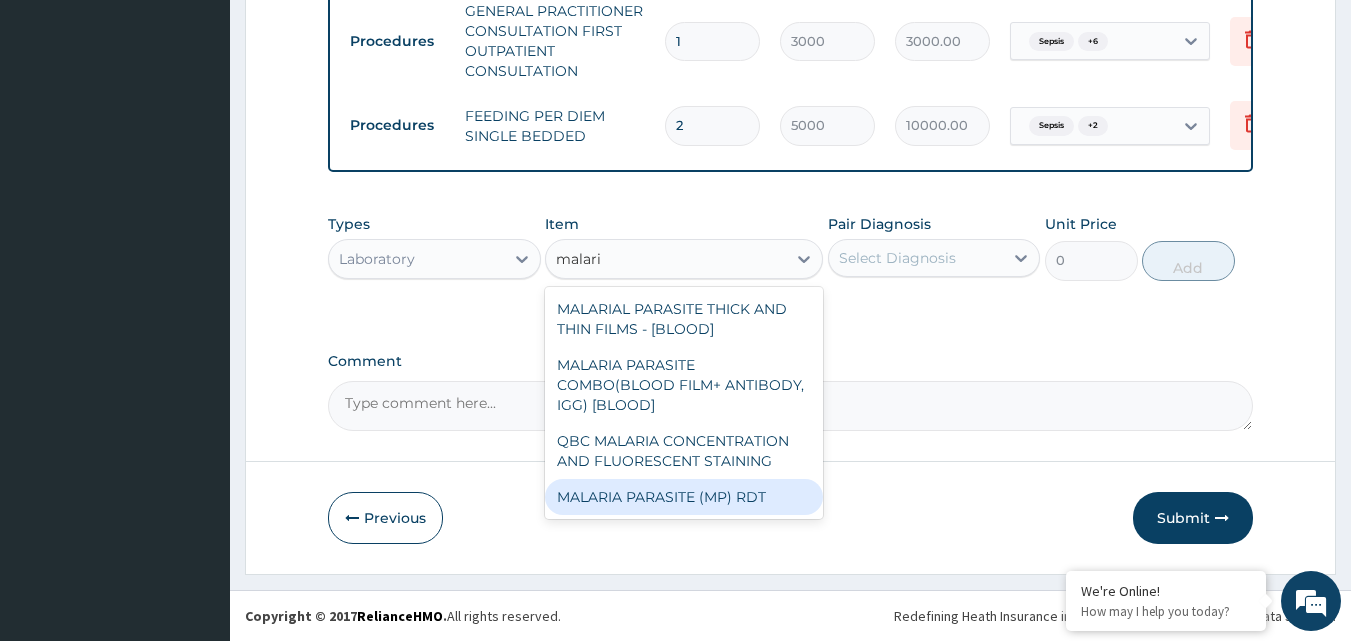 click on "MALARIA PARASITE (MP) RDT" at bounding box center [684, 497] 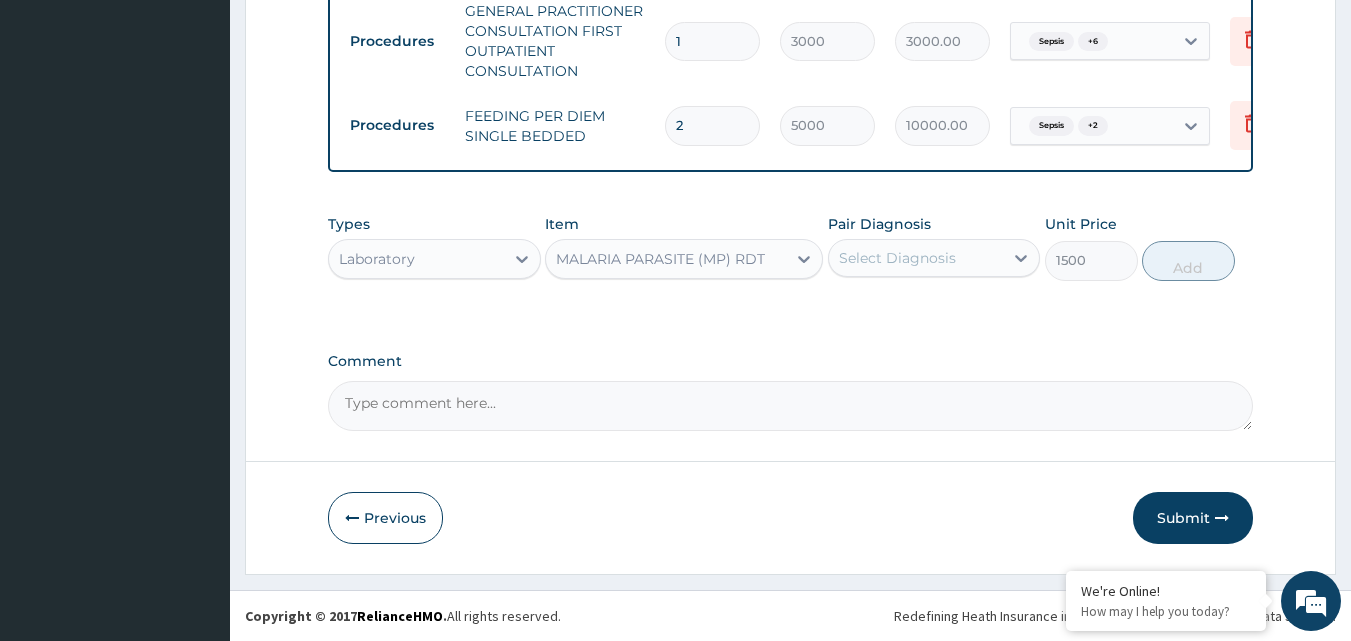 click on "Select Diagnosis" at bounding box center (897, 258) 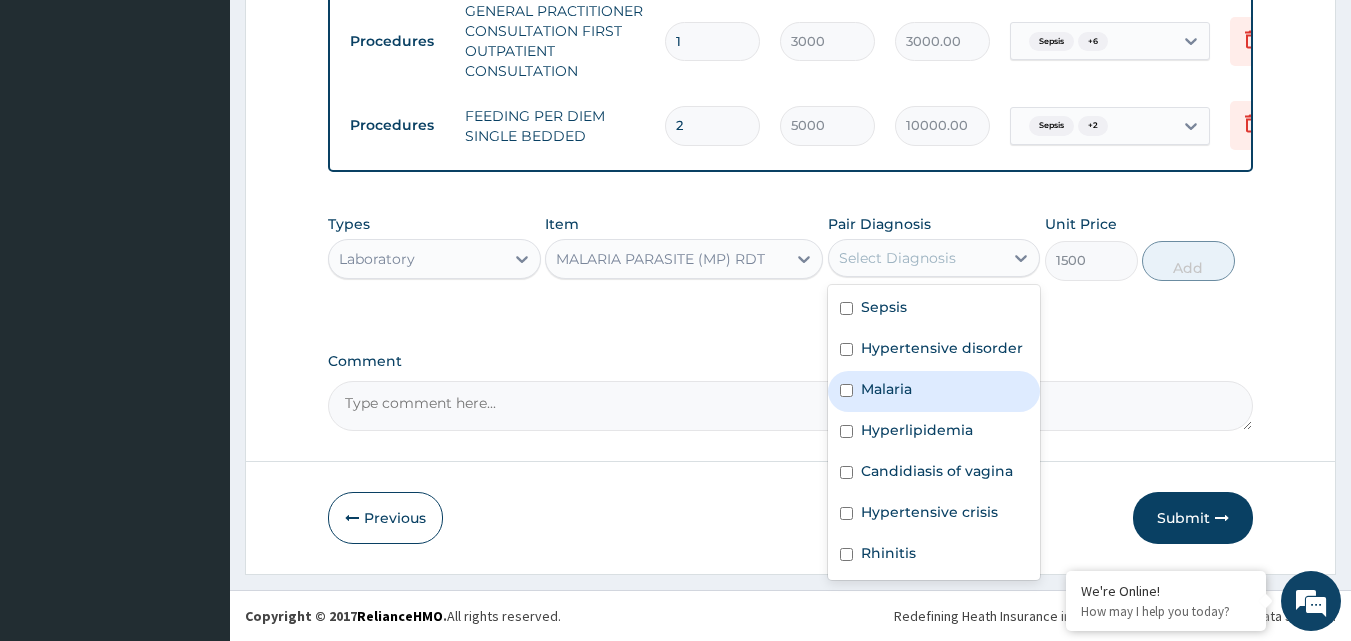 click on "Malaria" at bounding box center [934, 391] 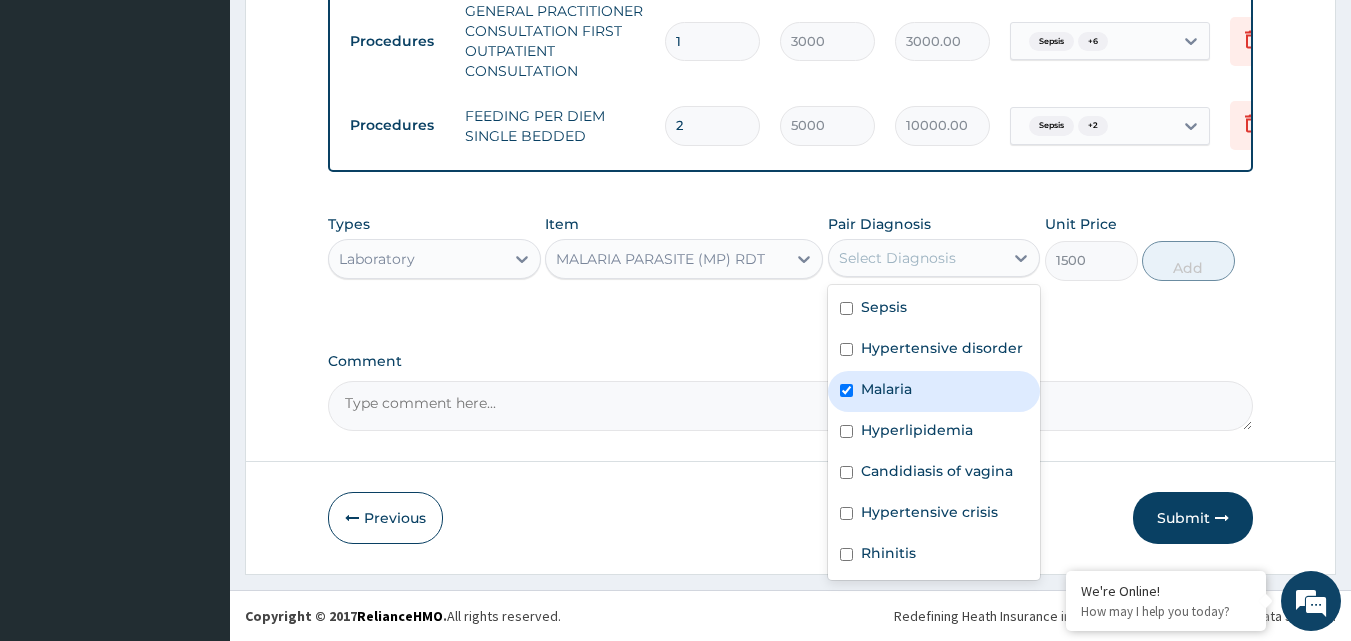 checkbox on "true" 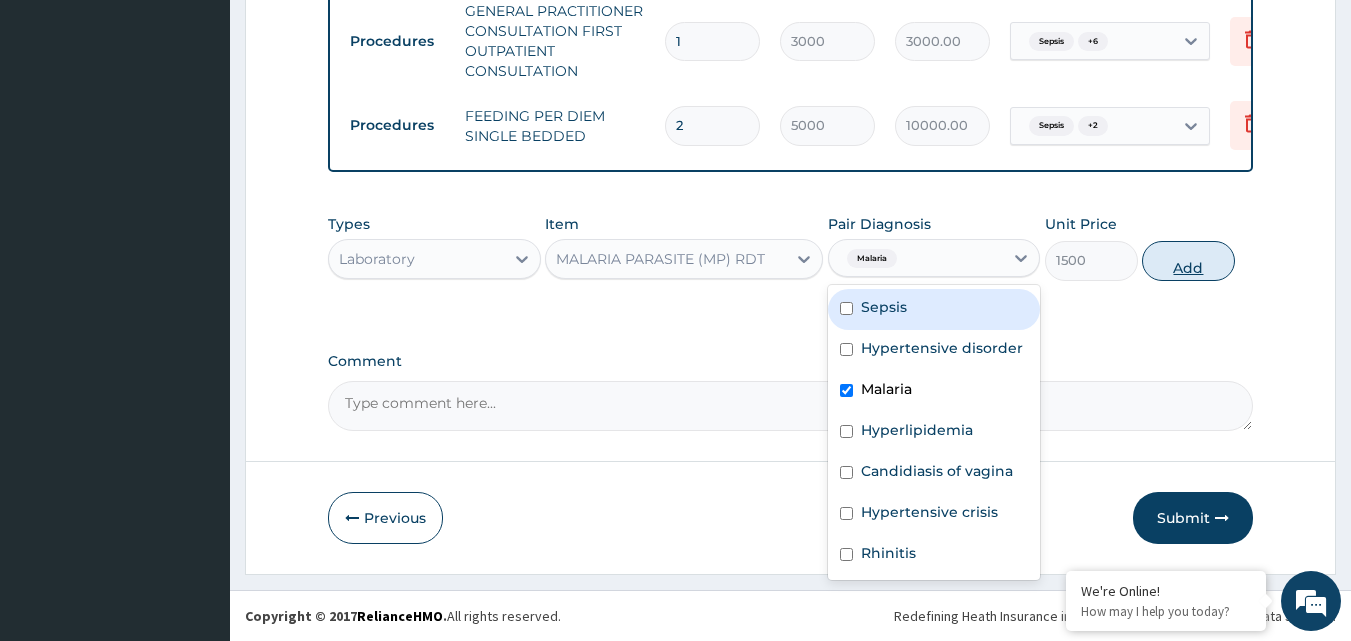 click on "Add" at bounding box center [1188, 261] 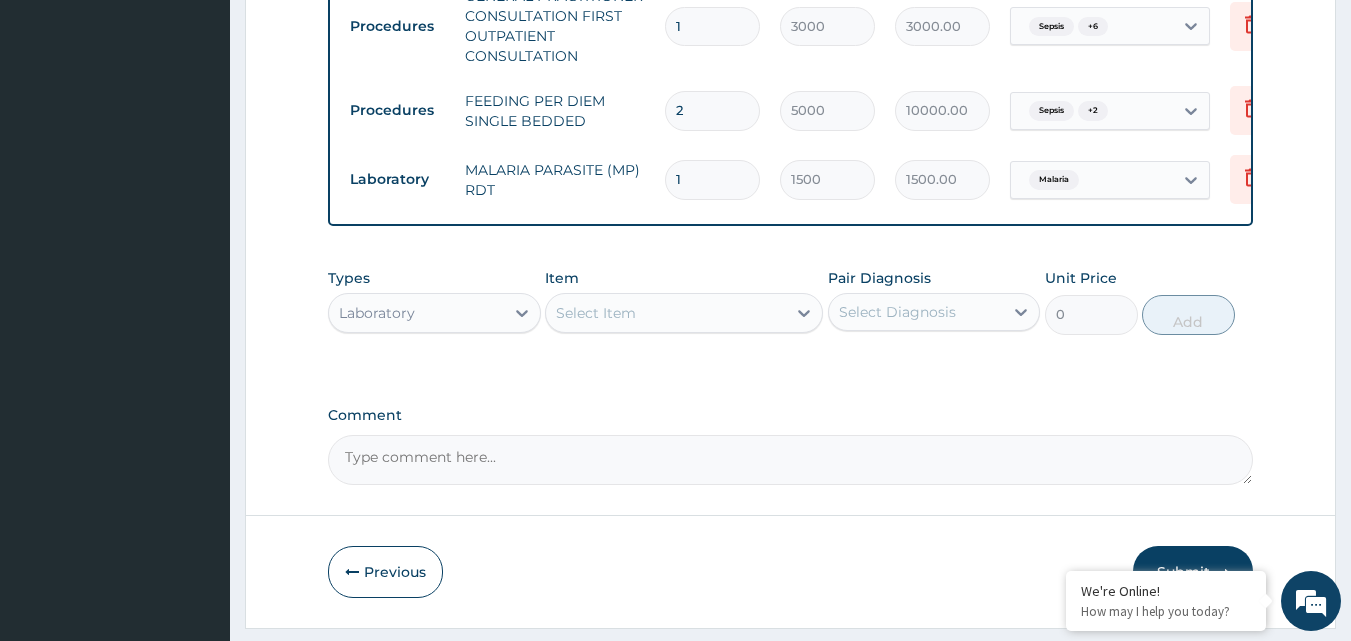 click on "Select Item" at bounding box center (684, 313) 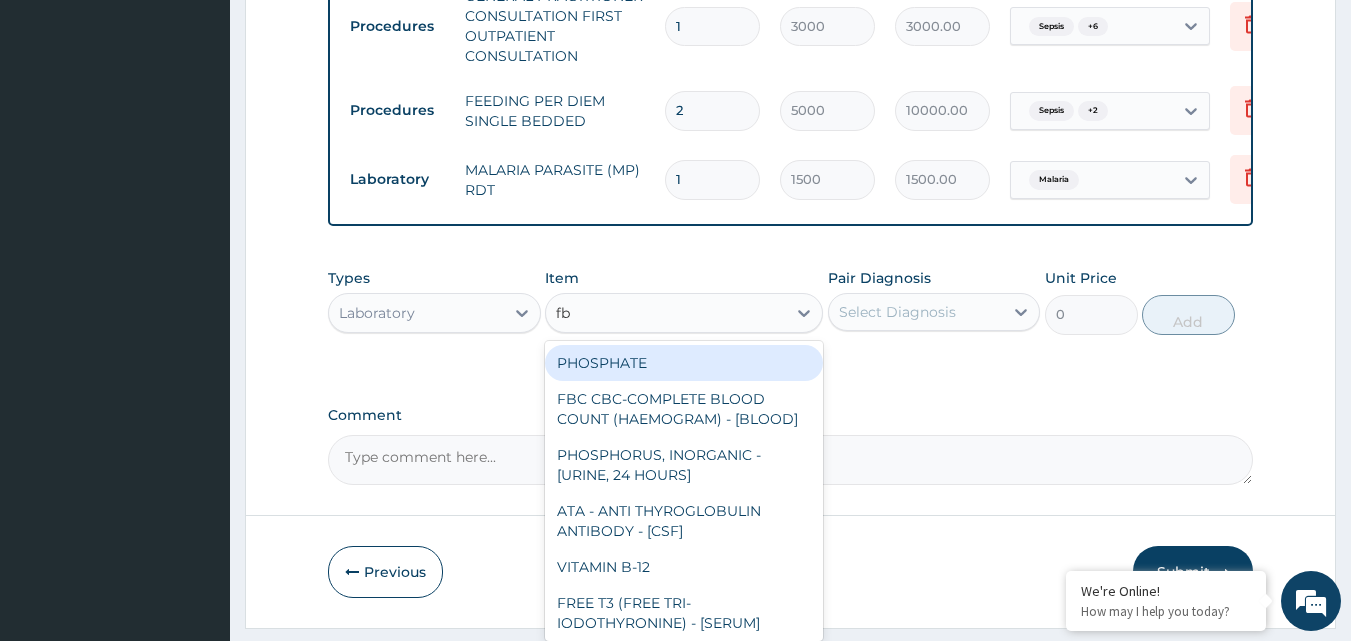 type on "fbc" 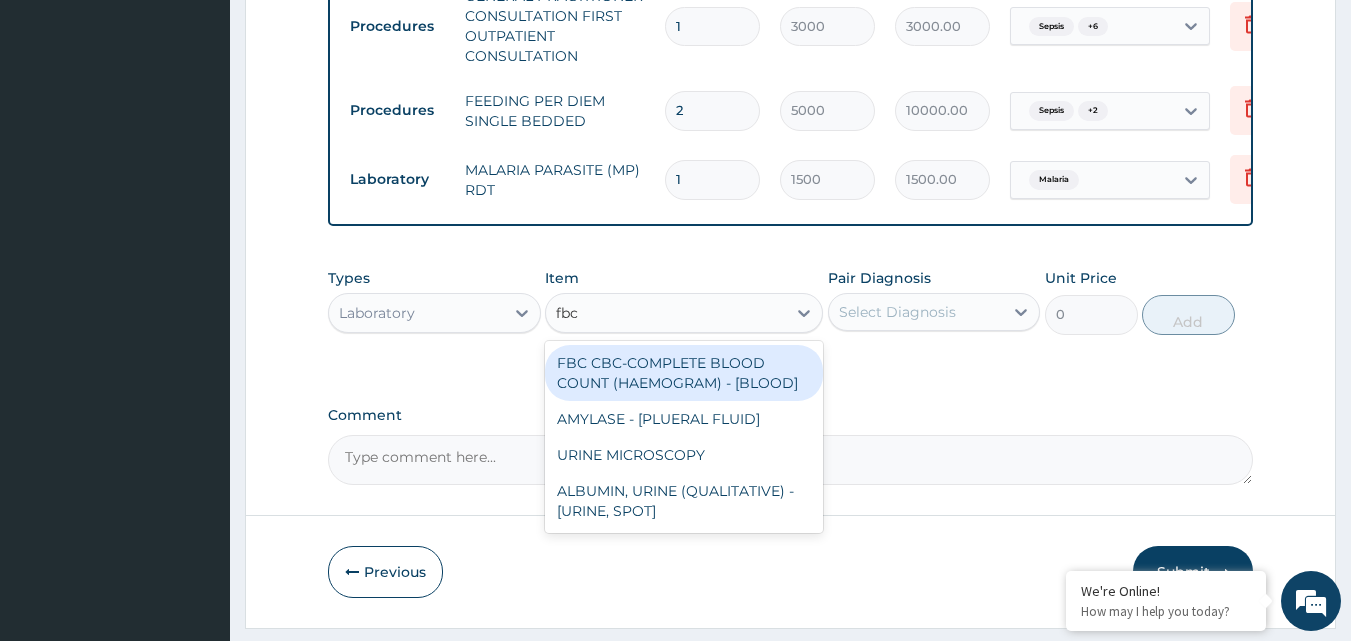 click on "FBC CBC-COMPLETE BLOOD COUNT (HAEMOGRAM) - [BLOOD]" at bounding box center (684, 373) 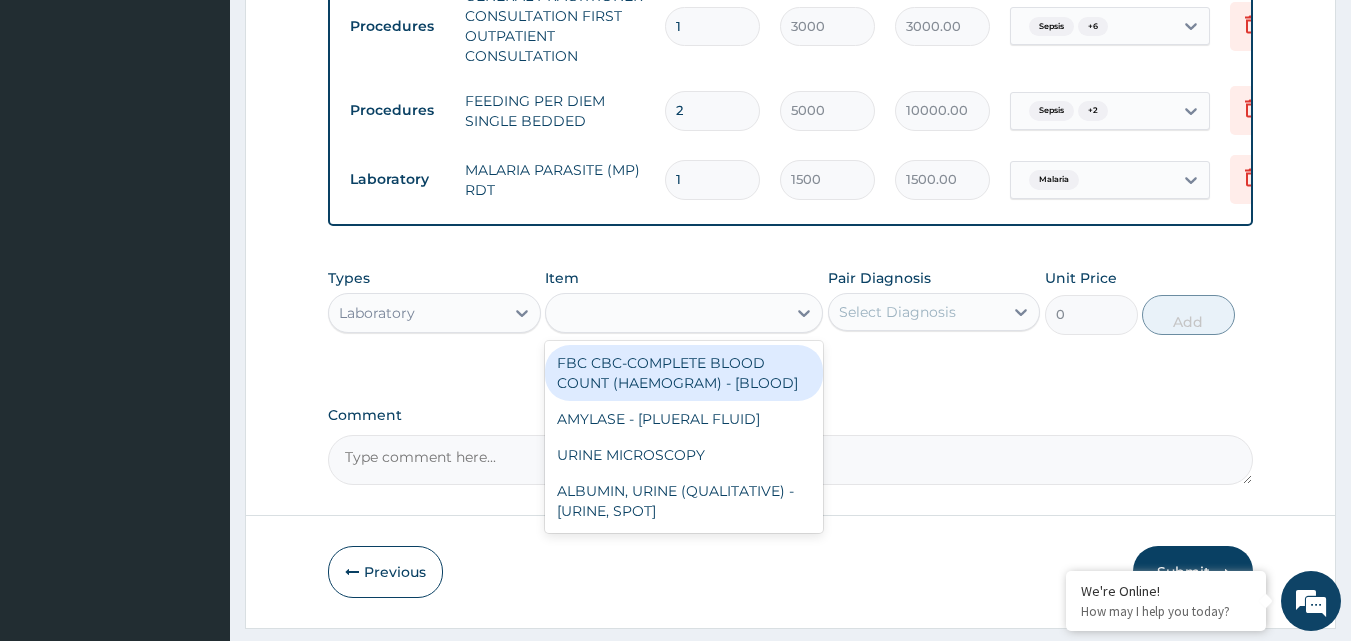 type on "3000" 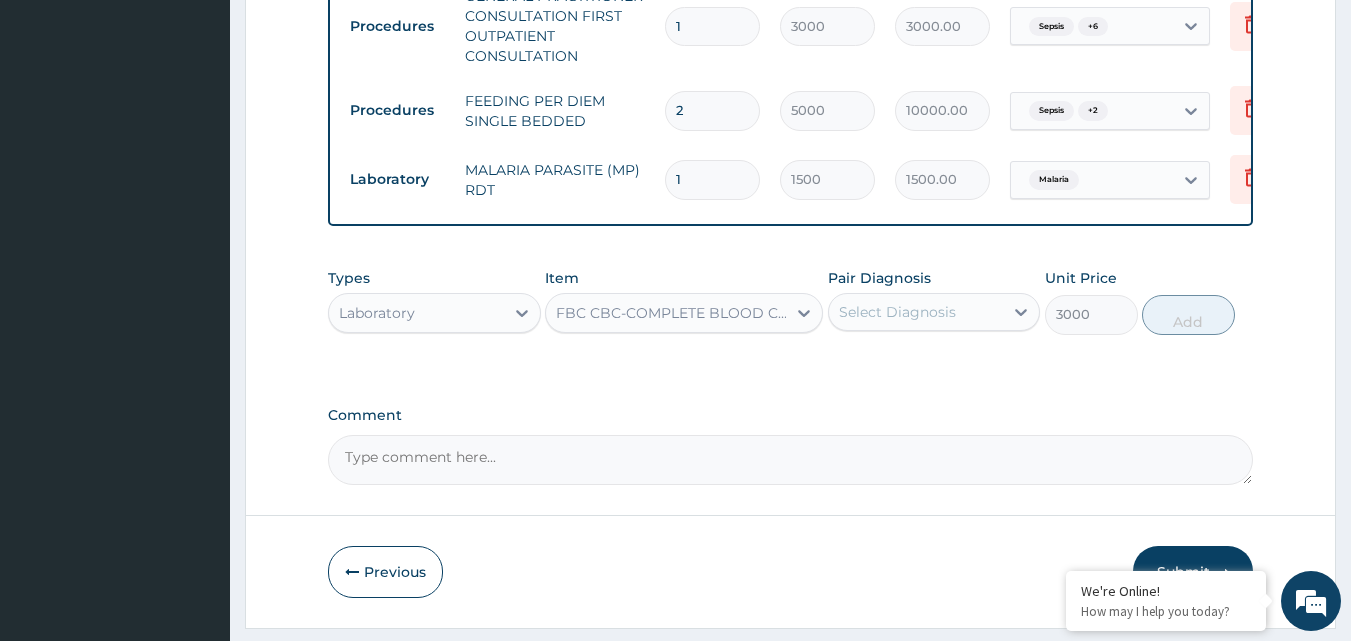 click on "Select Diagnosis" at bounding box center [897, 312] 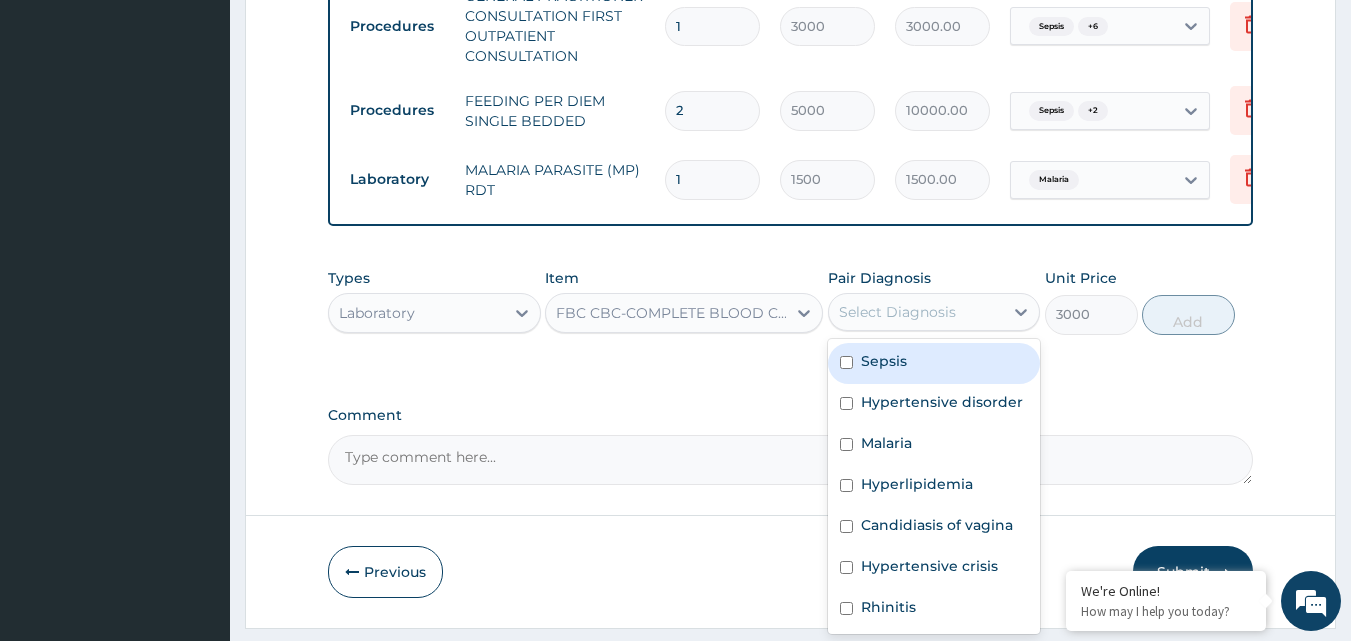 click on "Sepsis" at bounding box center [884, 361] 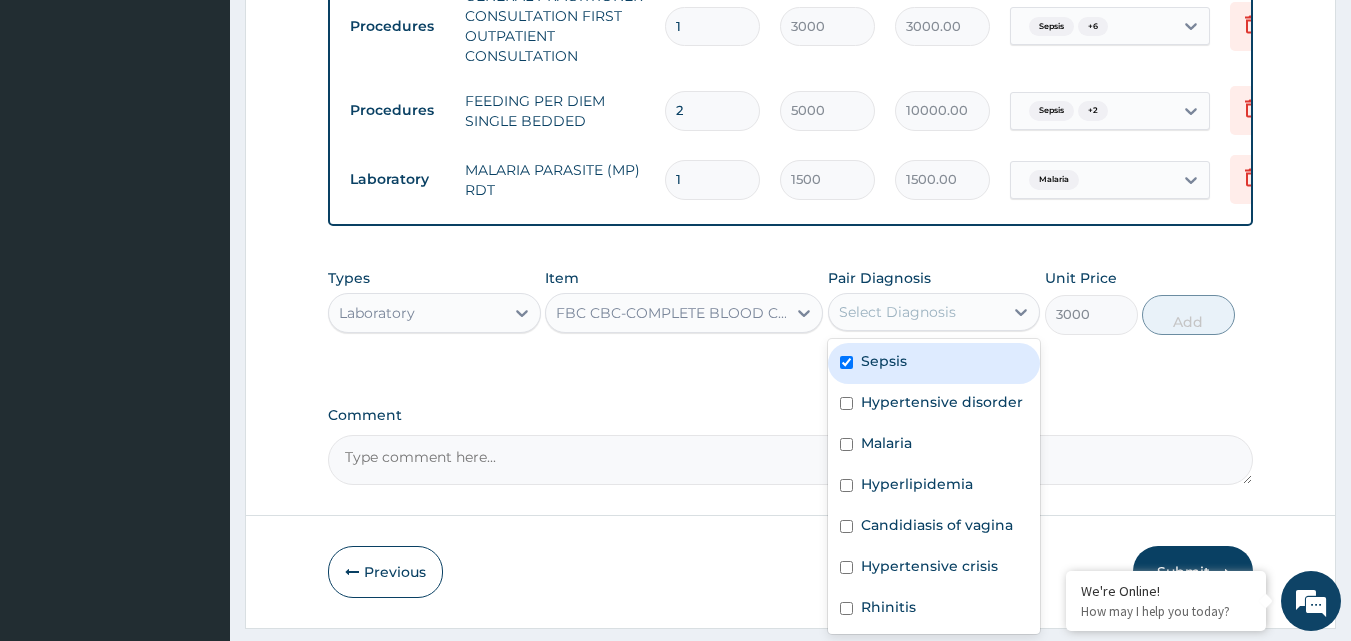 checkbox on "true" 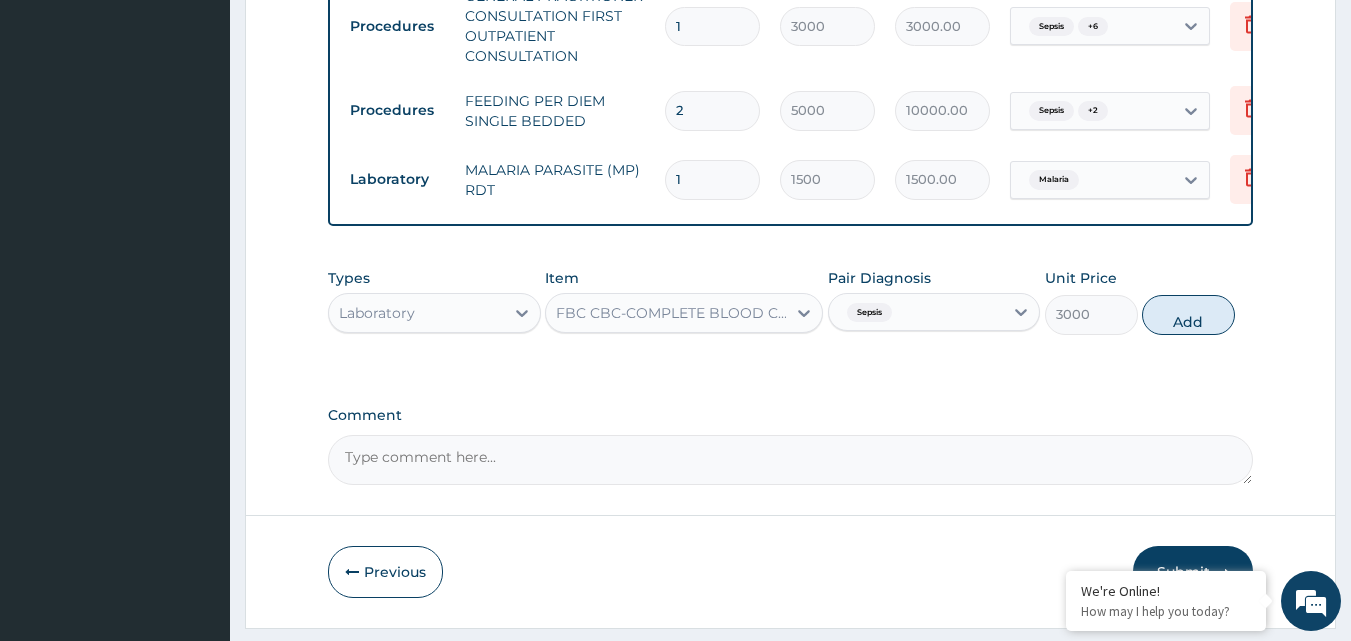 click on "Add" at bounding box center (1188, 315) 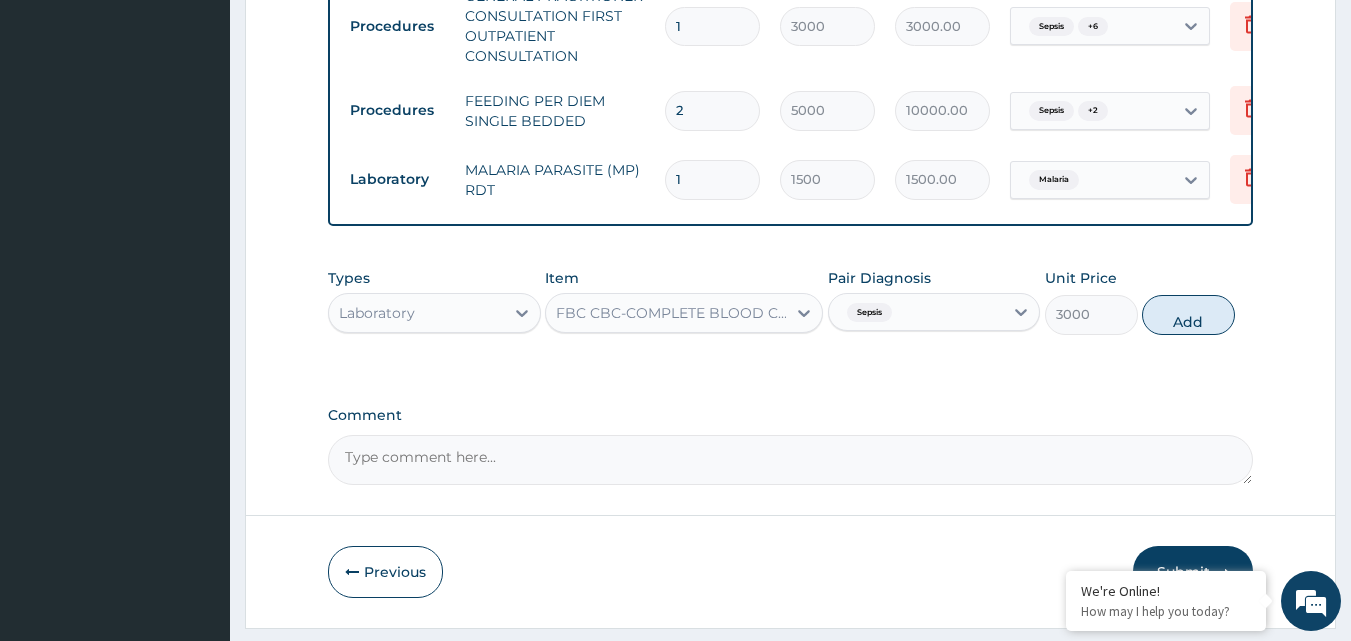 type on "0" 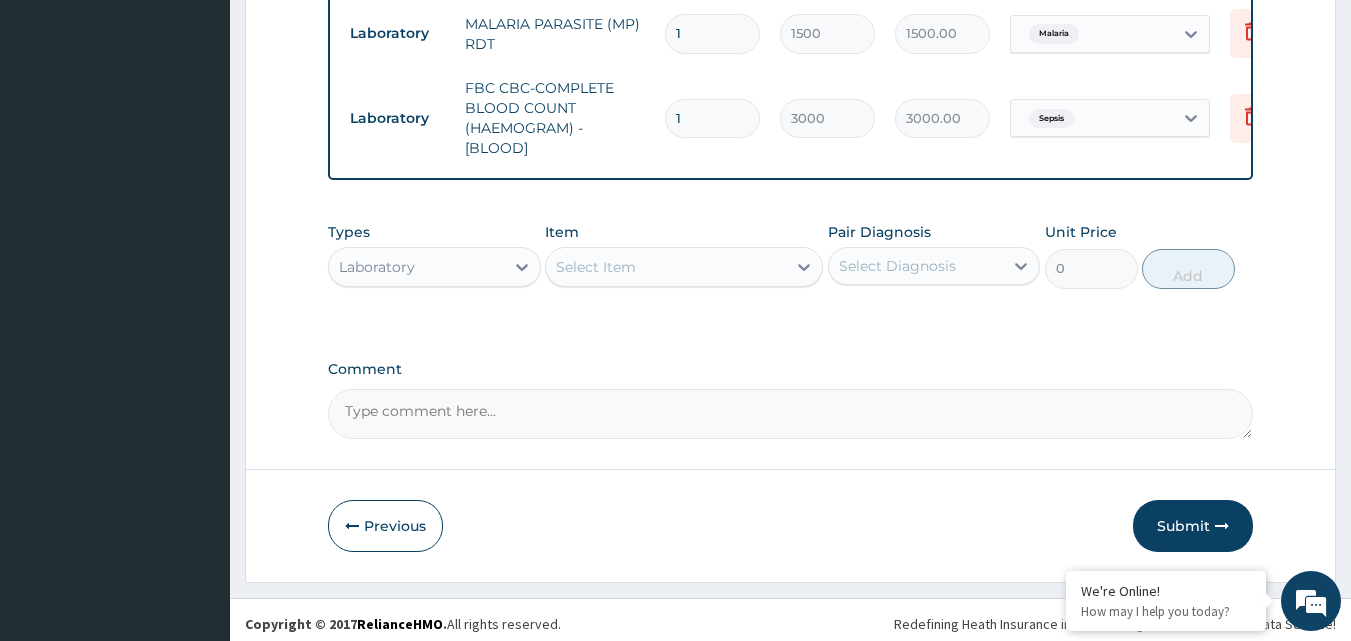 scroll, scrollTop: 2005, scrollLeft: 0, axis: vertical 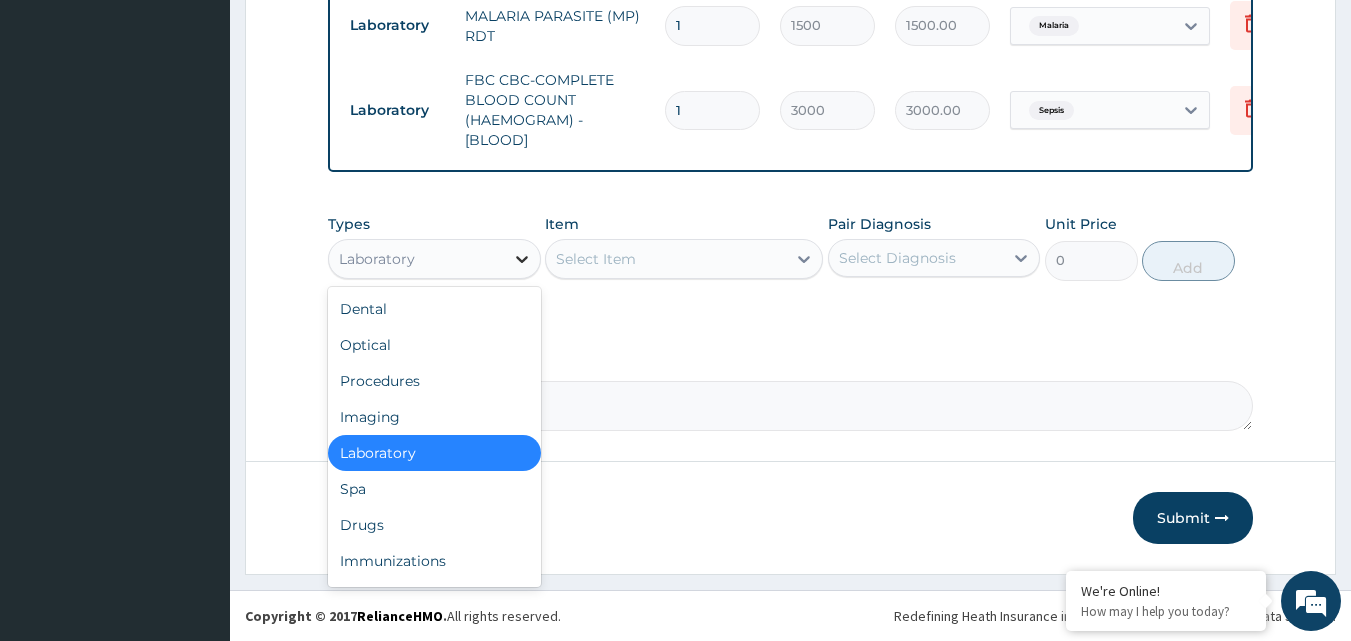 click 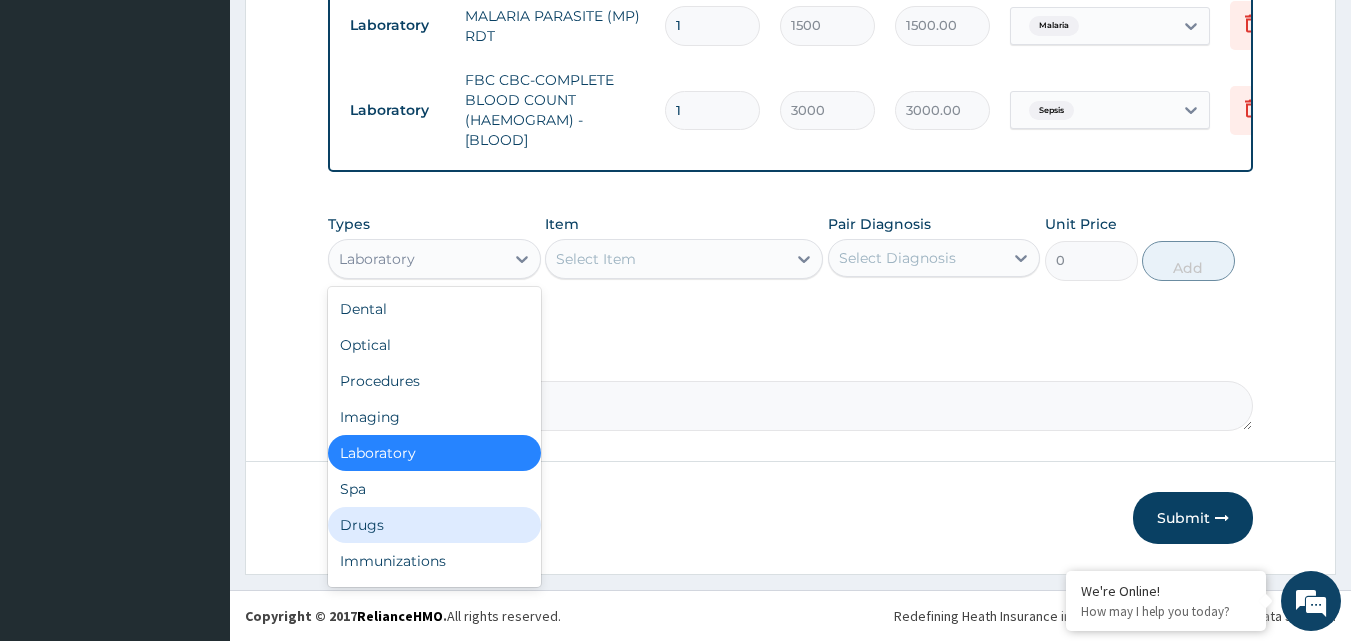 click on "Drugs" at bounding box center (434, 525) 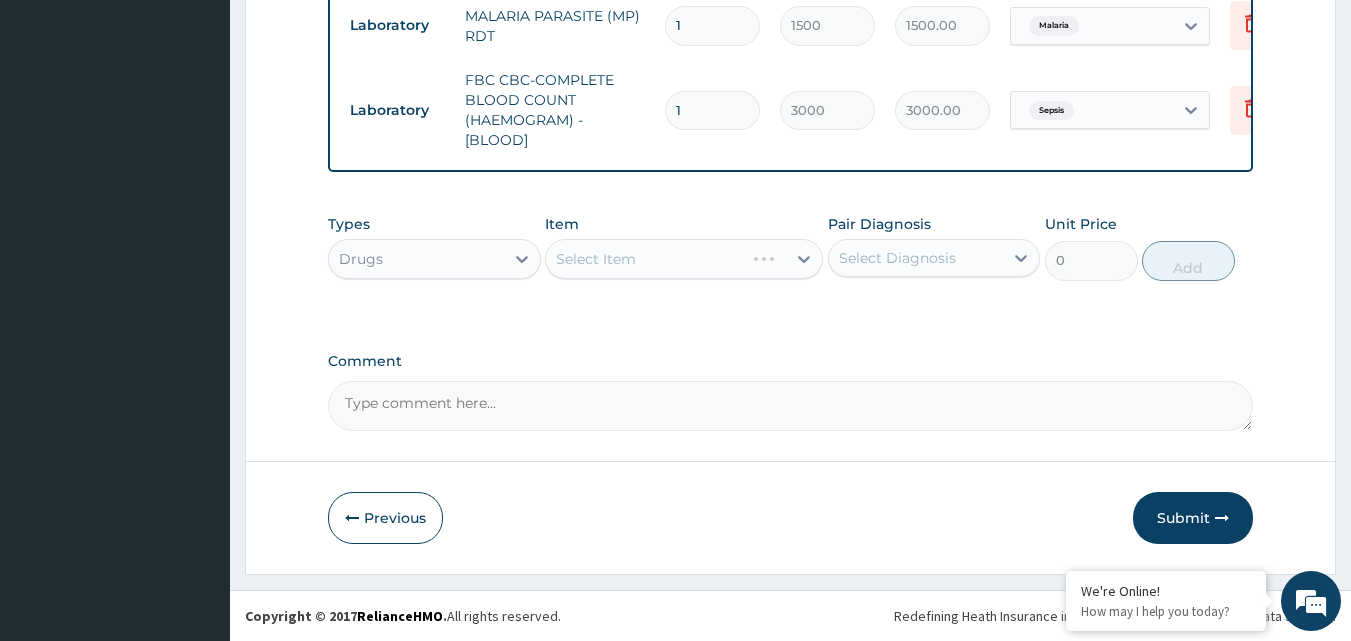 scroll, scrollTop: 2005, scrollLeft: 0, axis: vertical 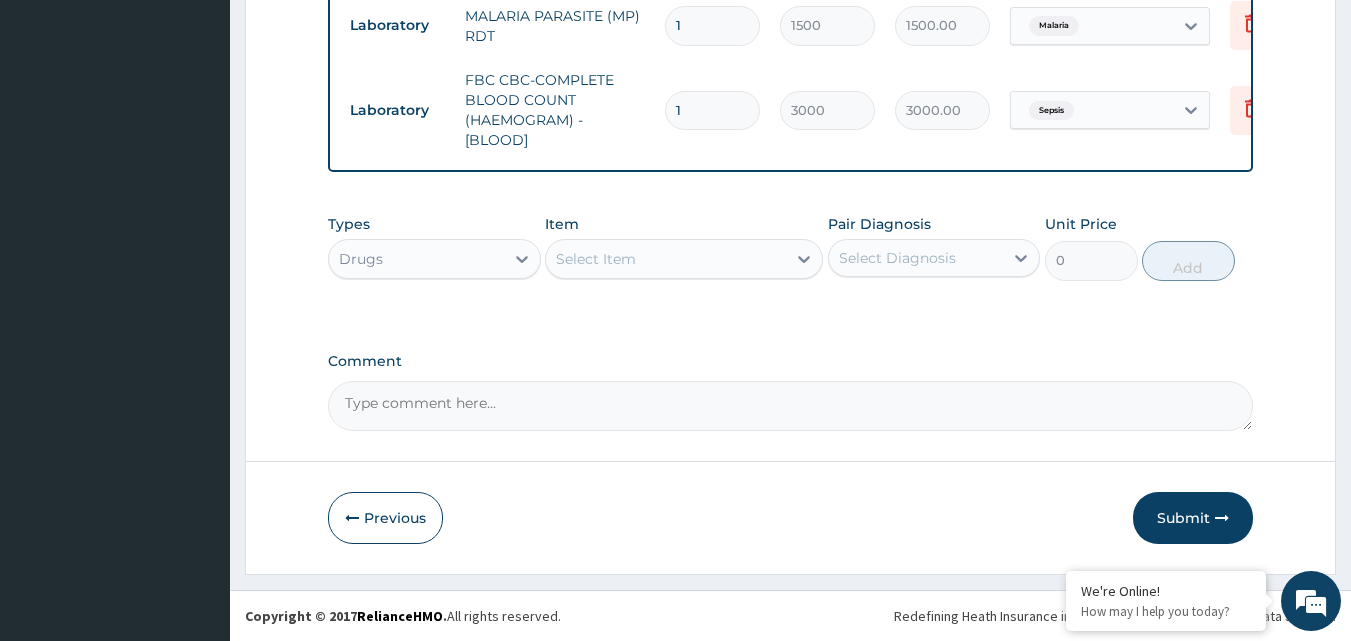 click on "Select Item" at bounding box center (596, 259) 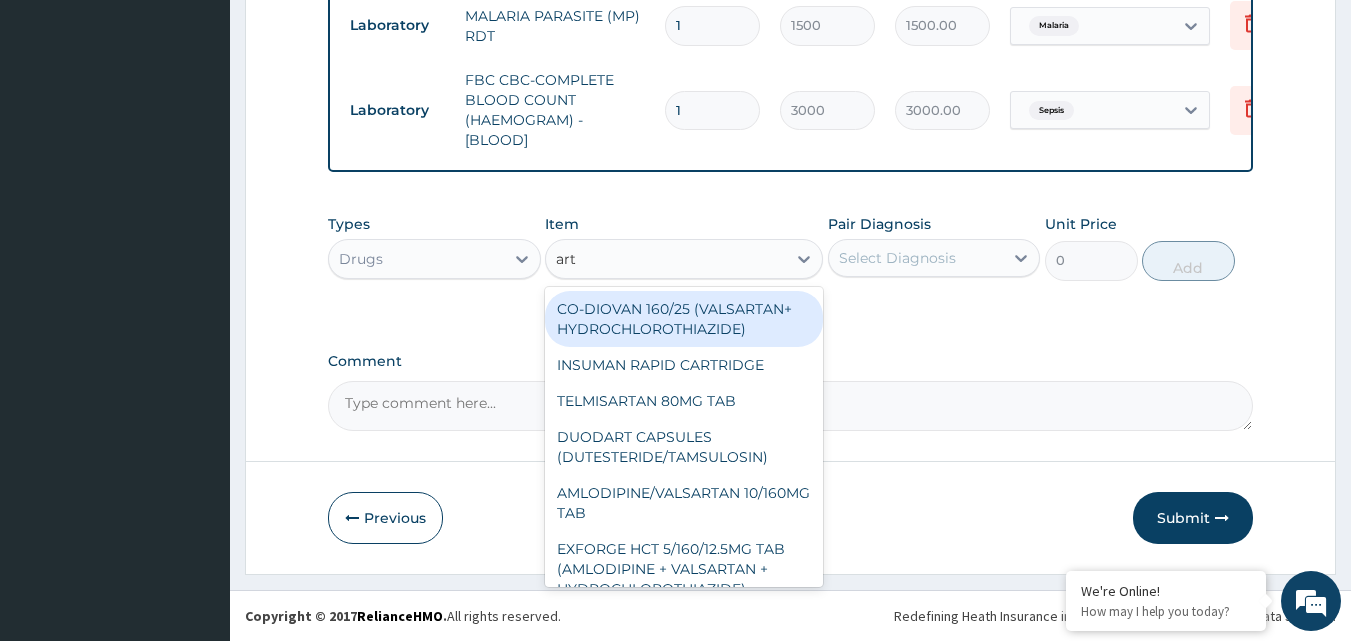 type on "arte" 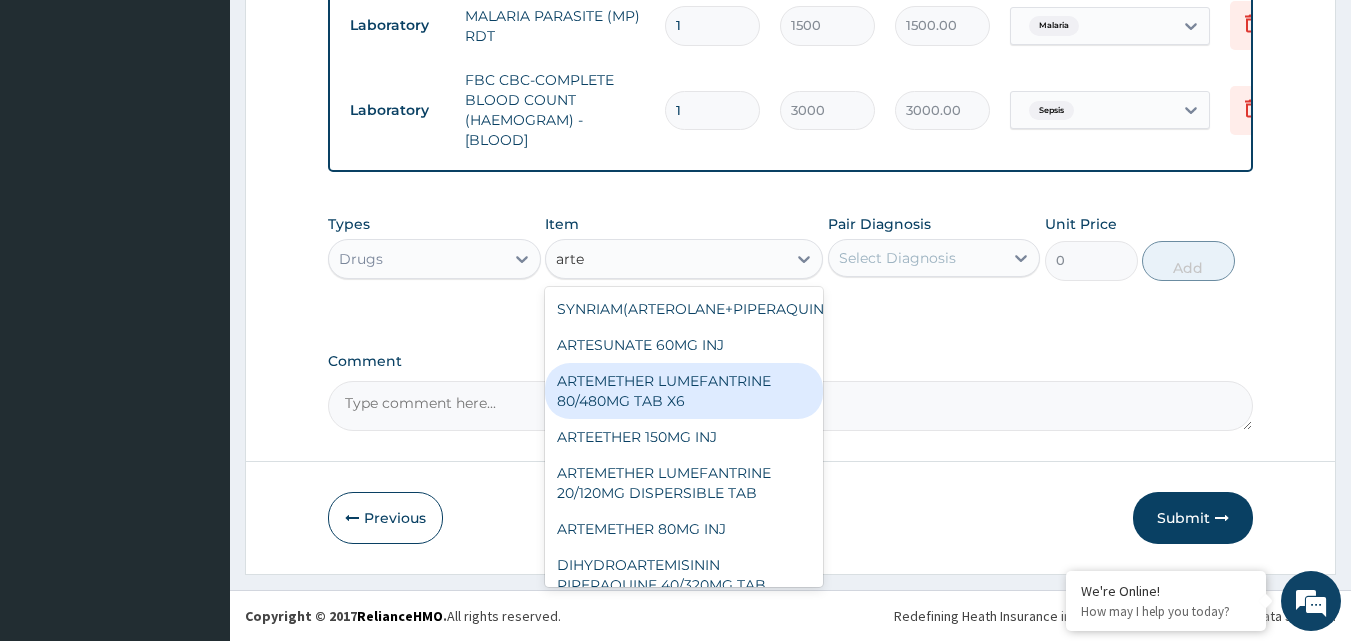click on "ARTEMETHER LUMEFANTRINE 80/480MG TAB X6" at bounding box center [684, 391] 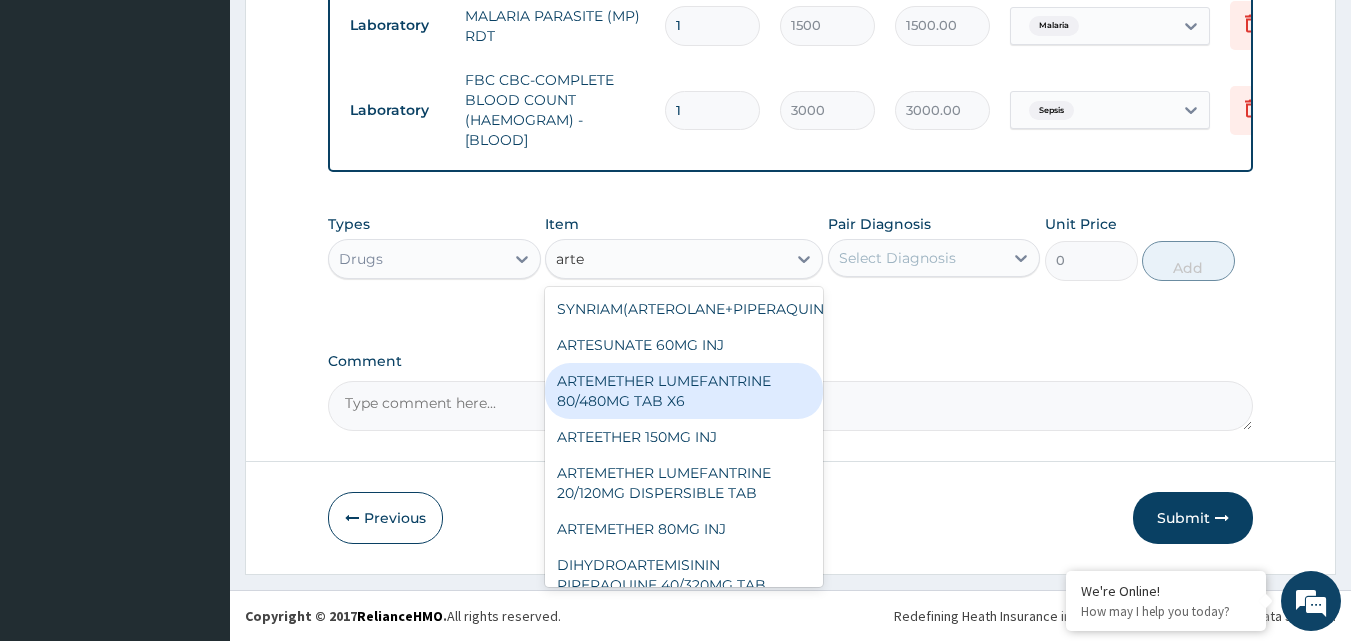 type 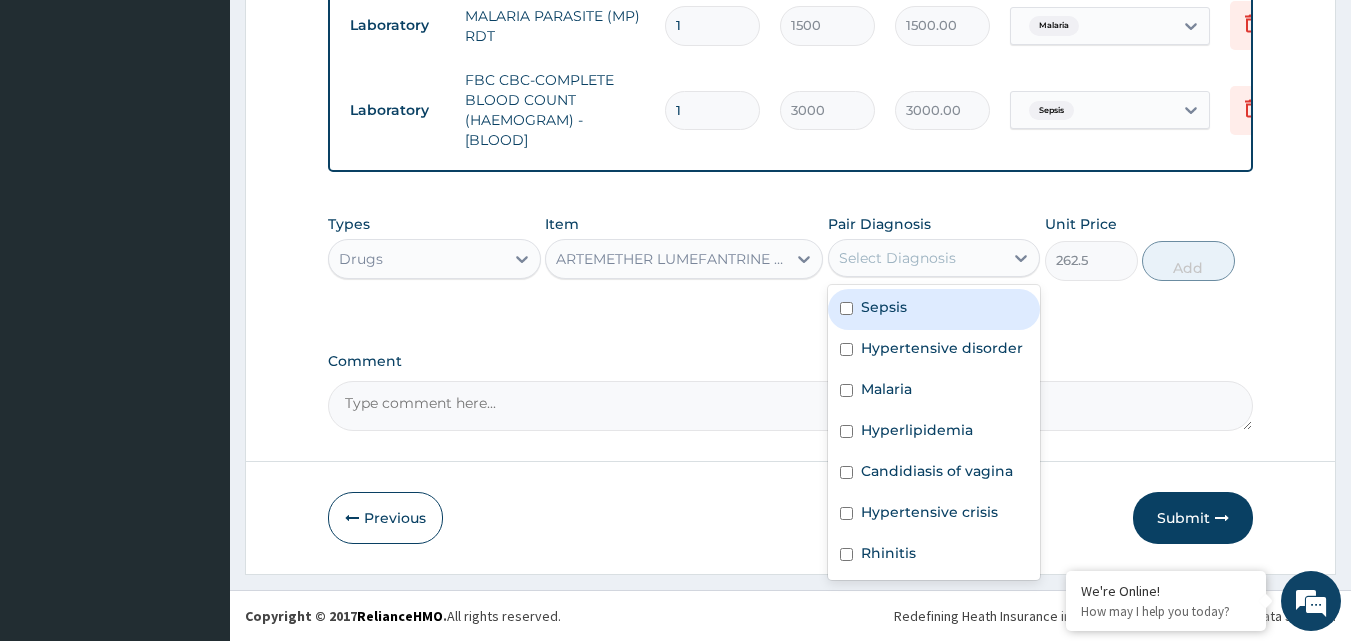 click on "Select Diagnosis" at bounding box center (916, 258) 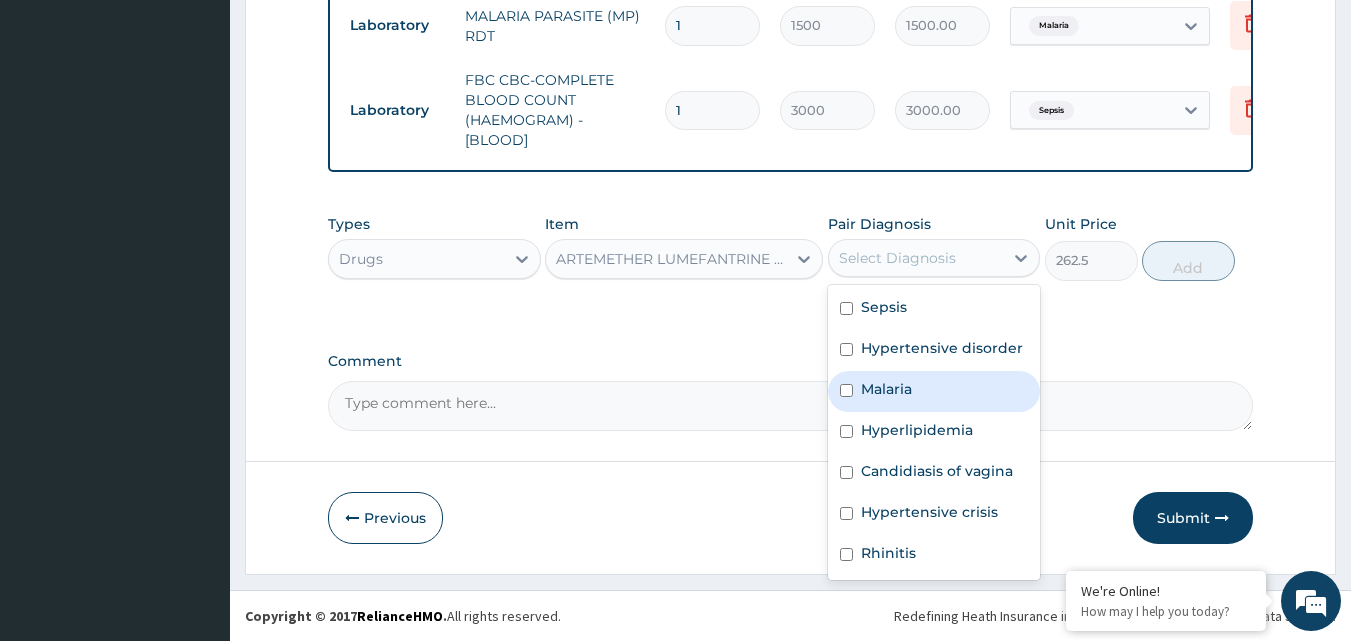 click on "Malaria" at bounding box center [934, 391] 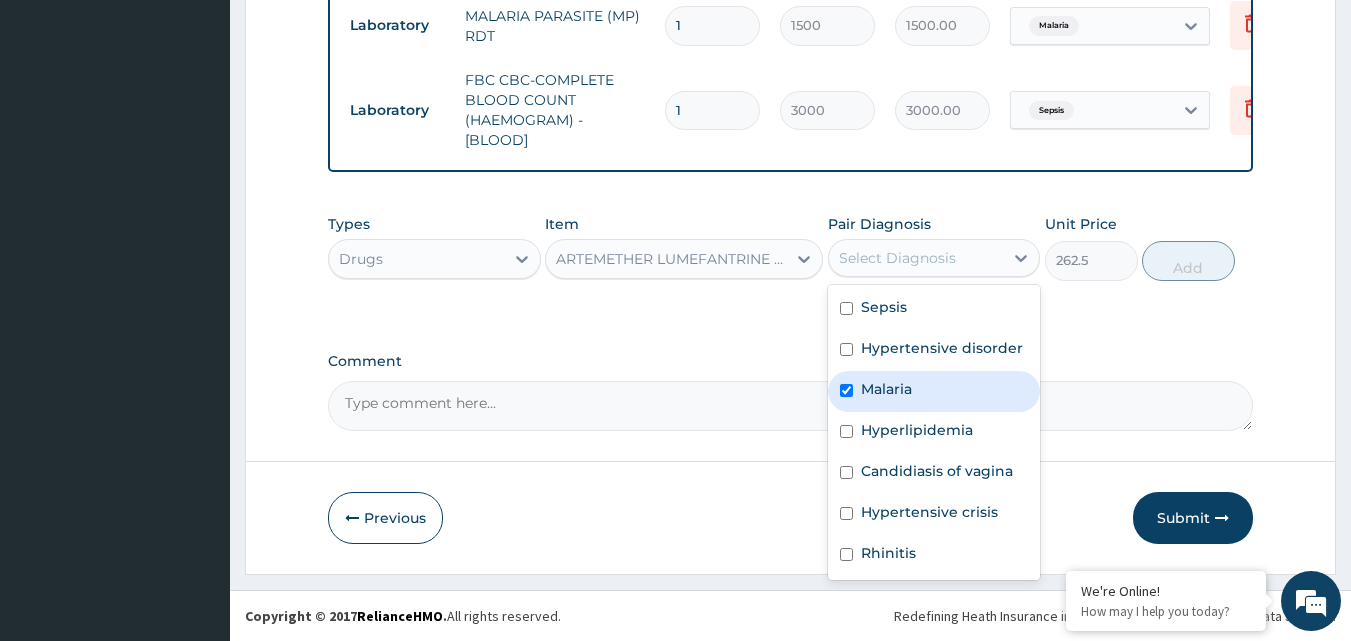 checkbox on "true" 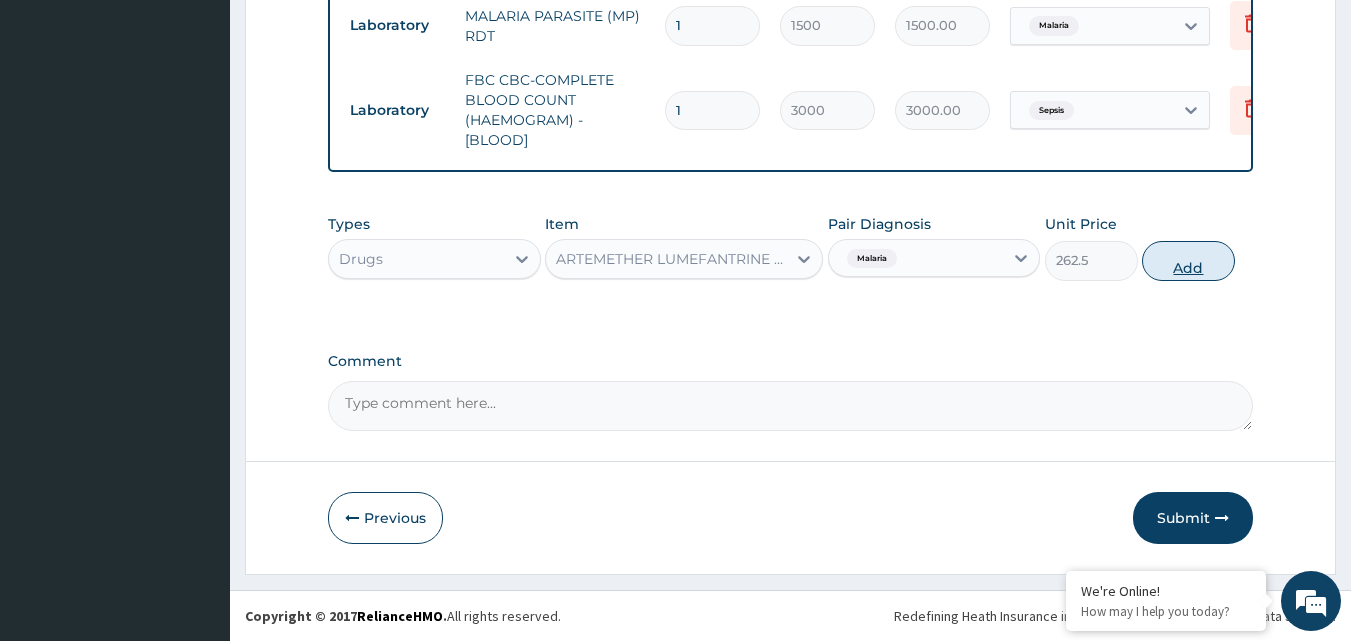 click on "Add" at bounding box center [1188, 261] 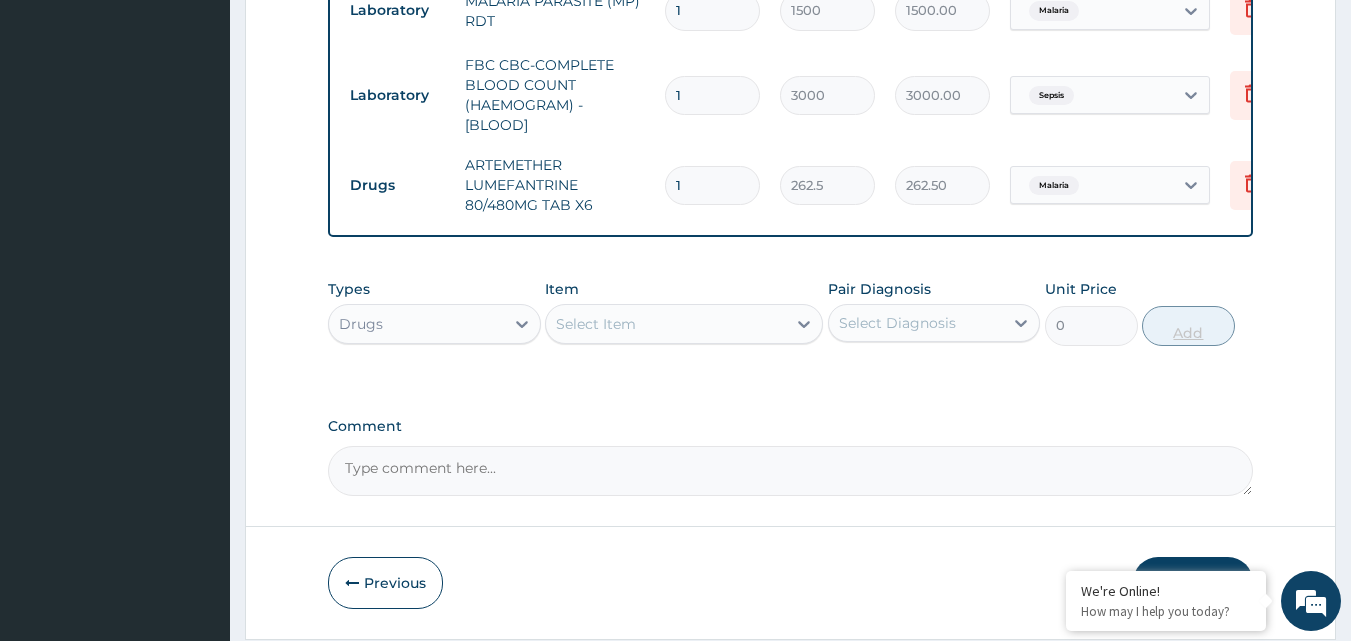 type 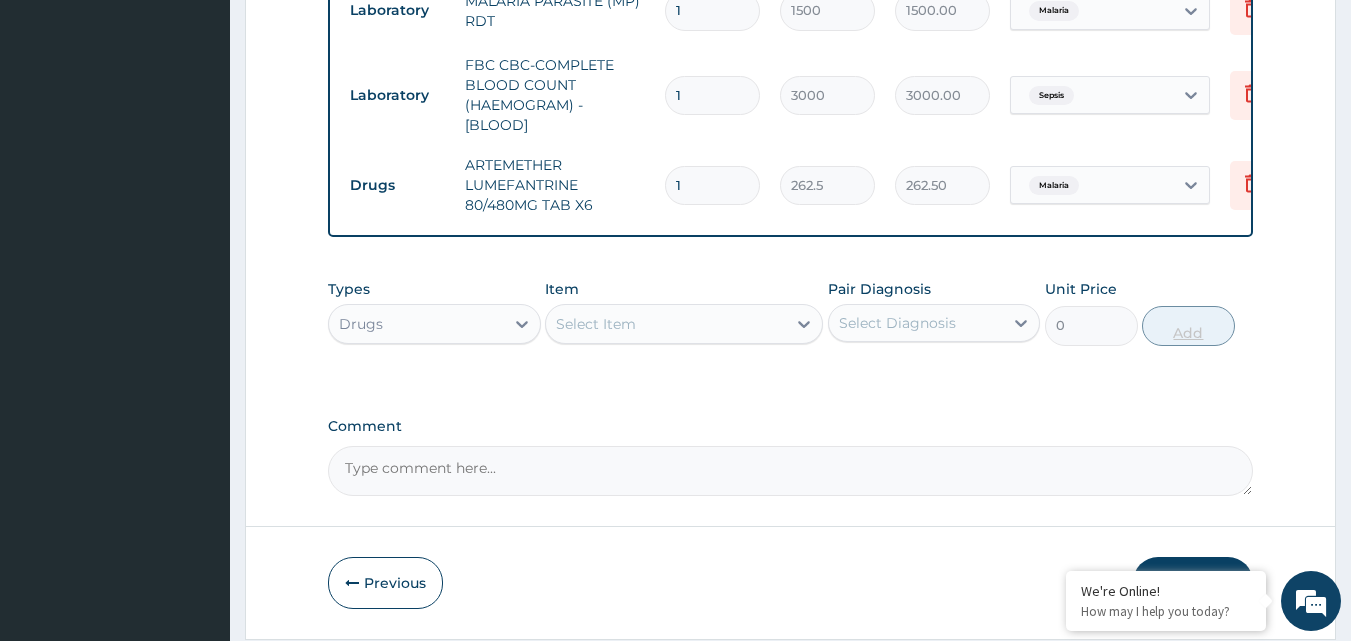 type on "0.00" 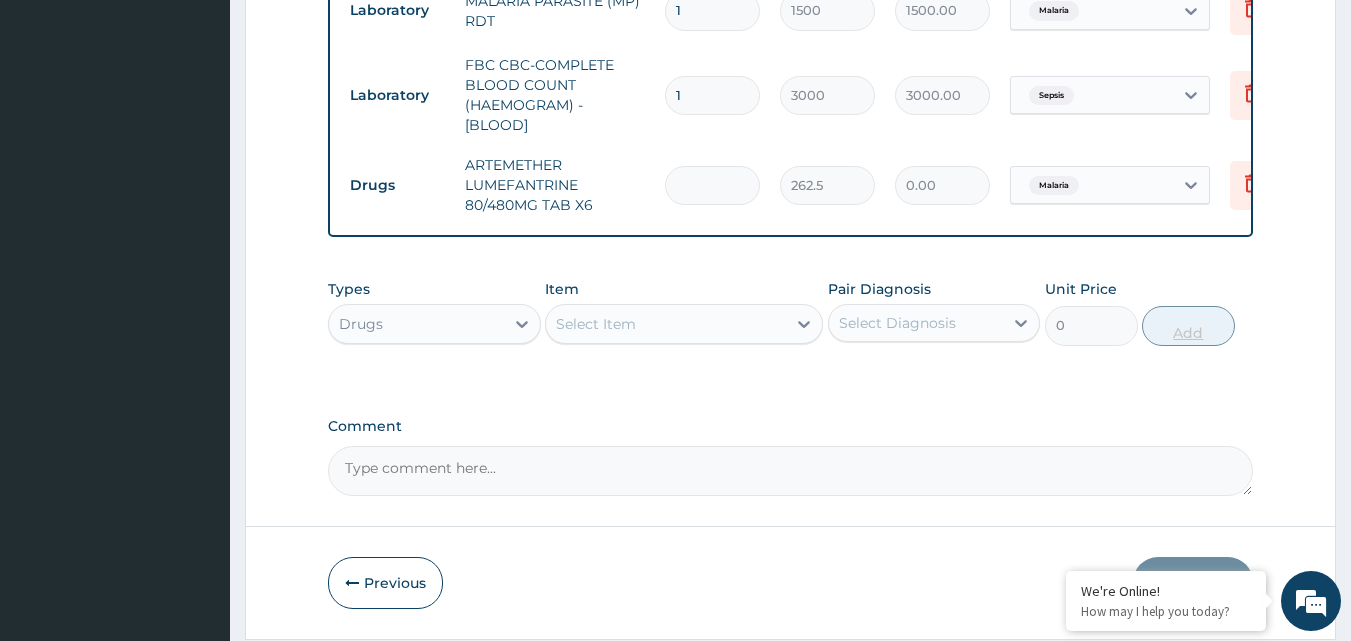 type on "6" 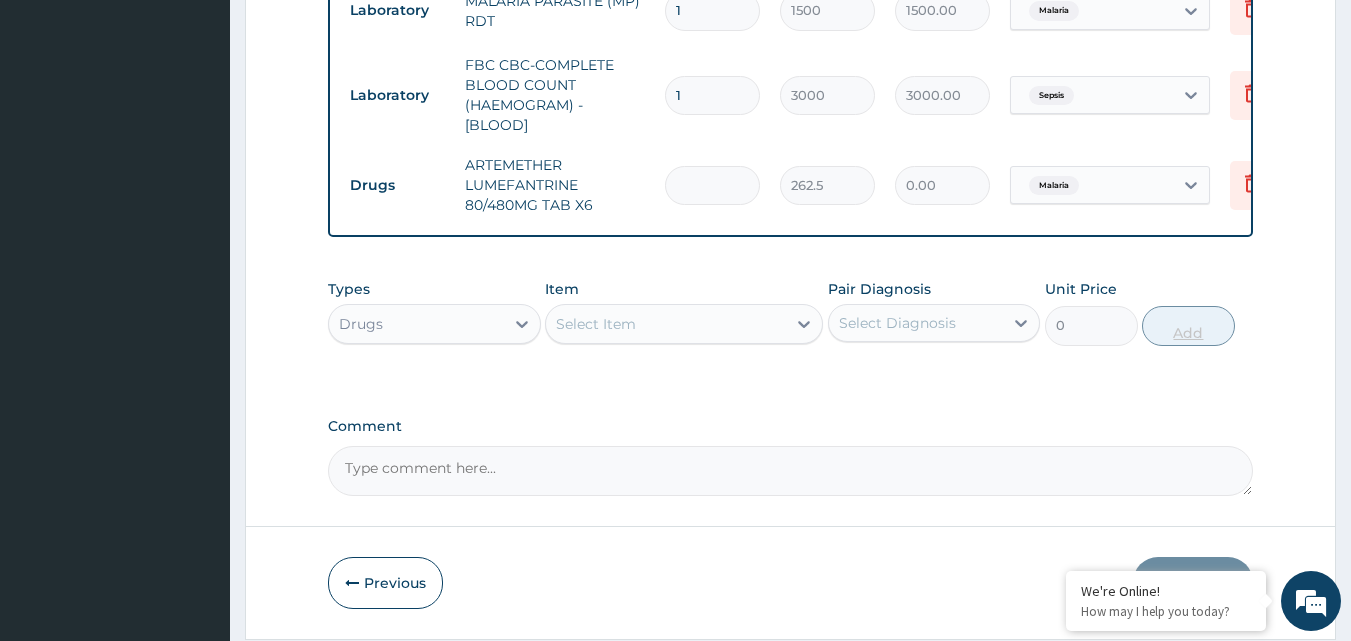 type on "1575.00" 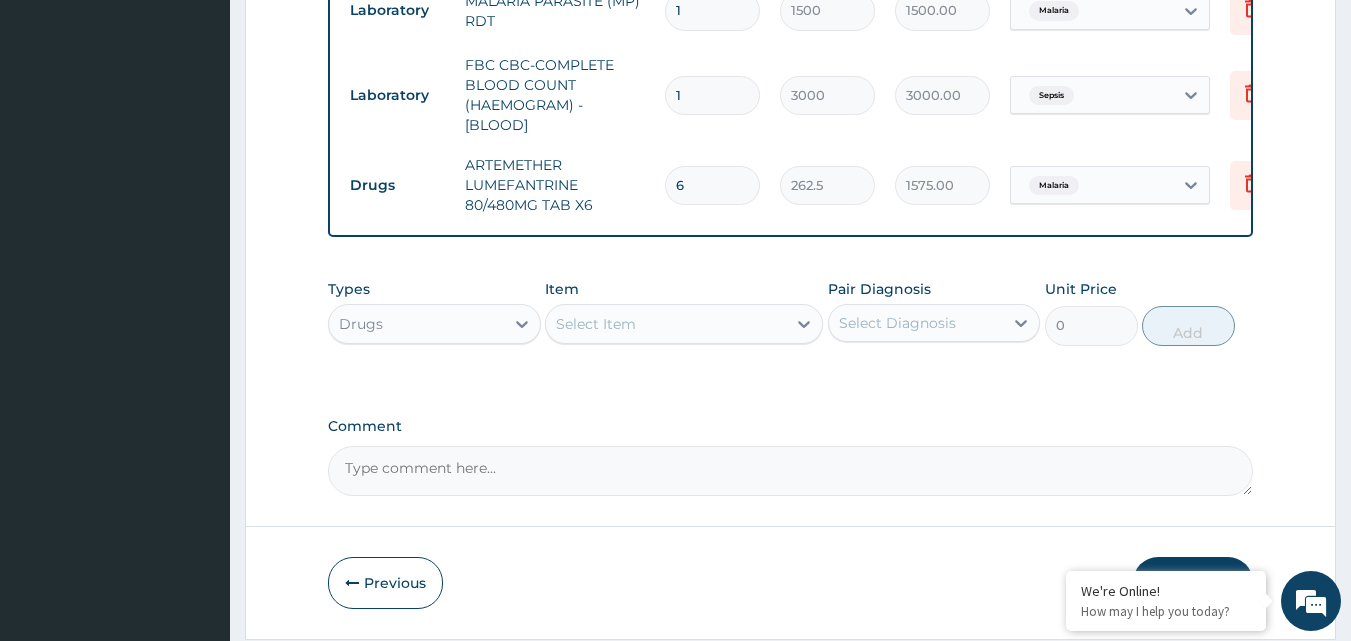 type on "6" 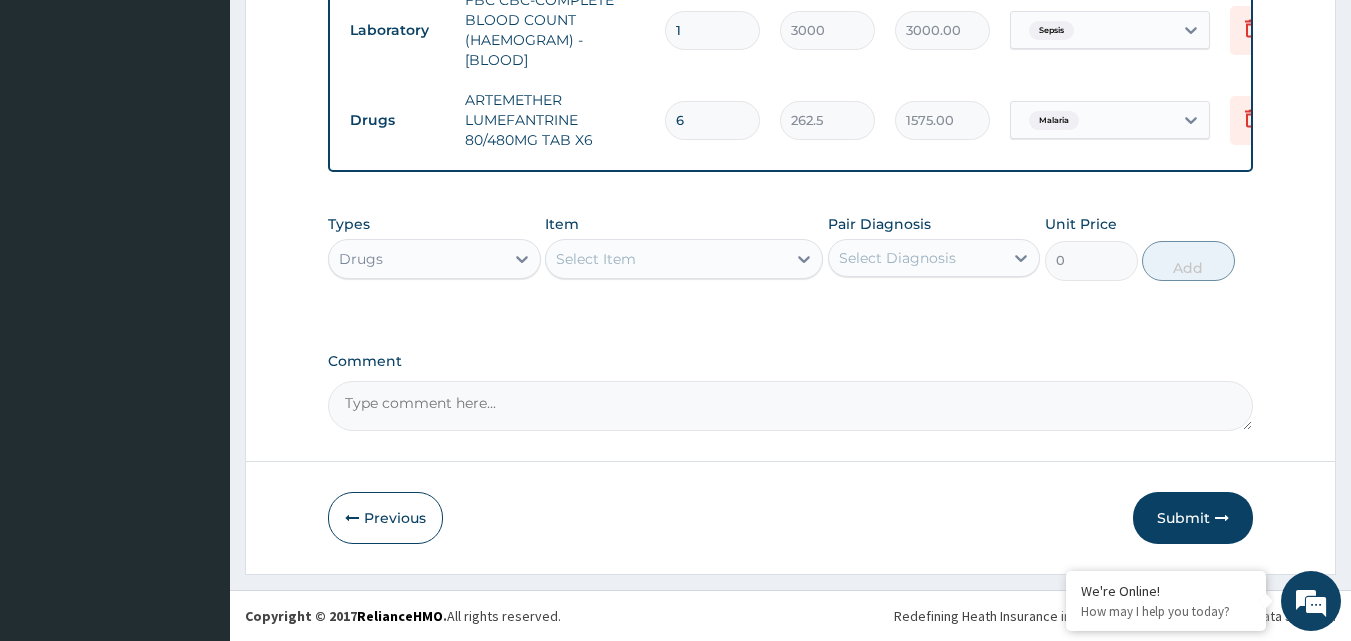 scroll, scrollTop: 2085, scrollLeft: 0, axis: vertical 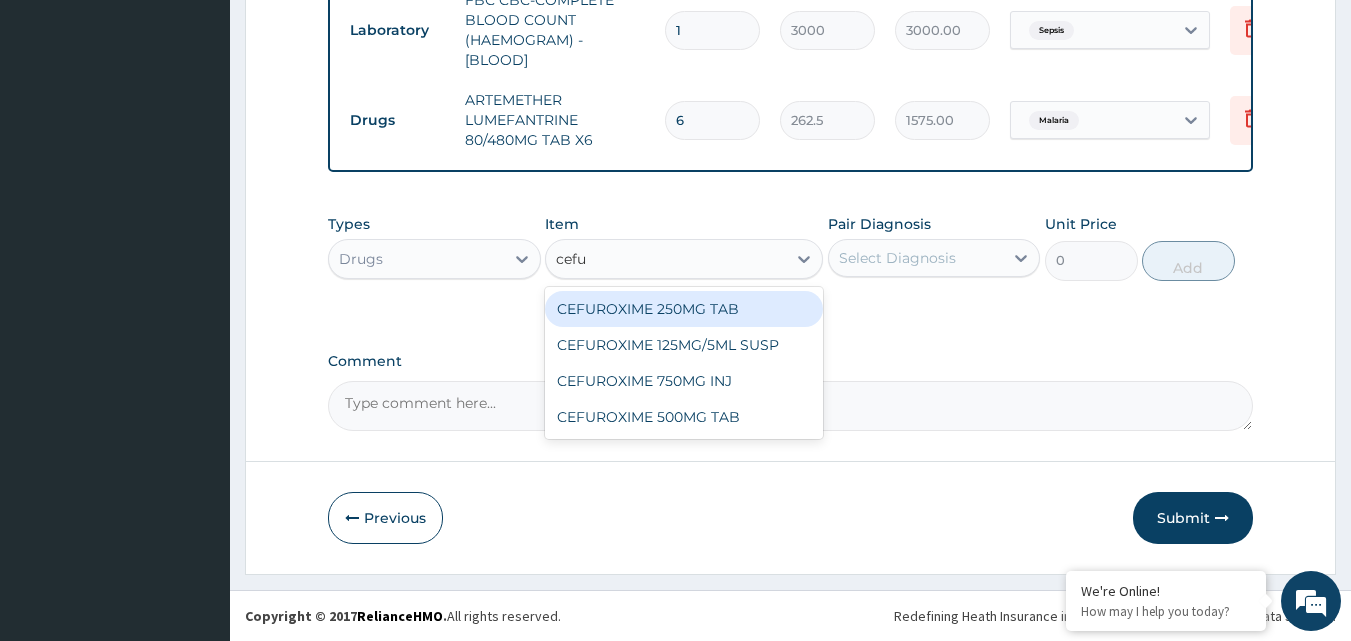 type on "cefur" 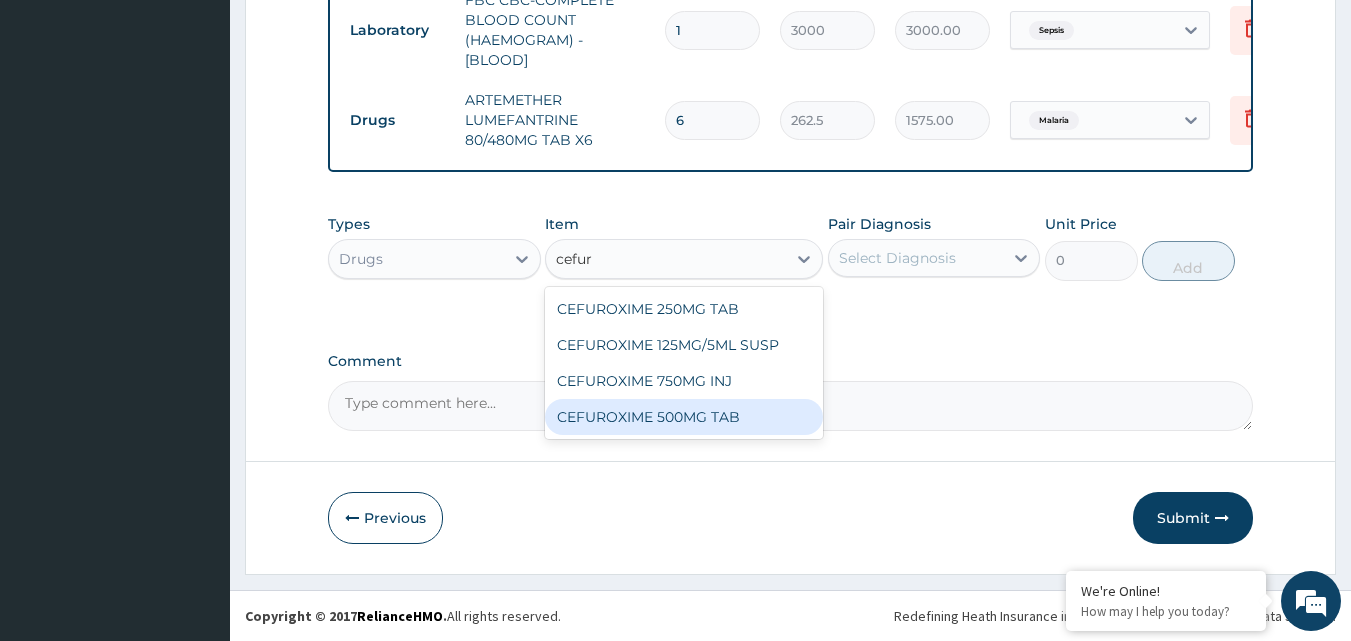 click on "CEFUROXIME 500MG TAB" at bounding box center [684, 417] 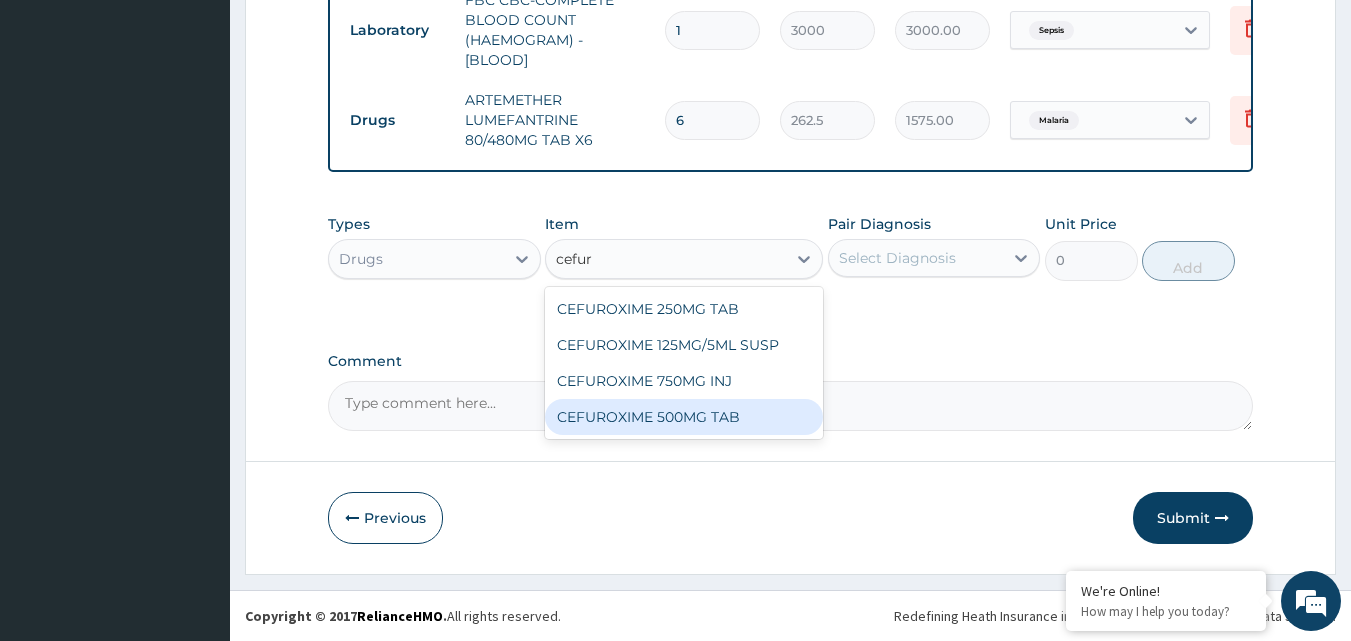 type 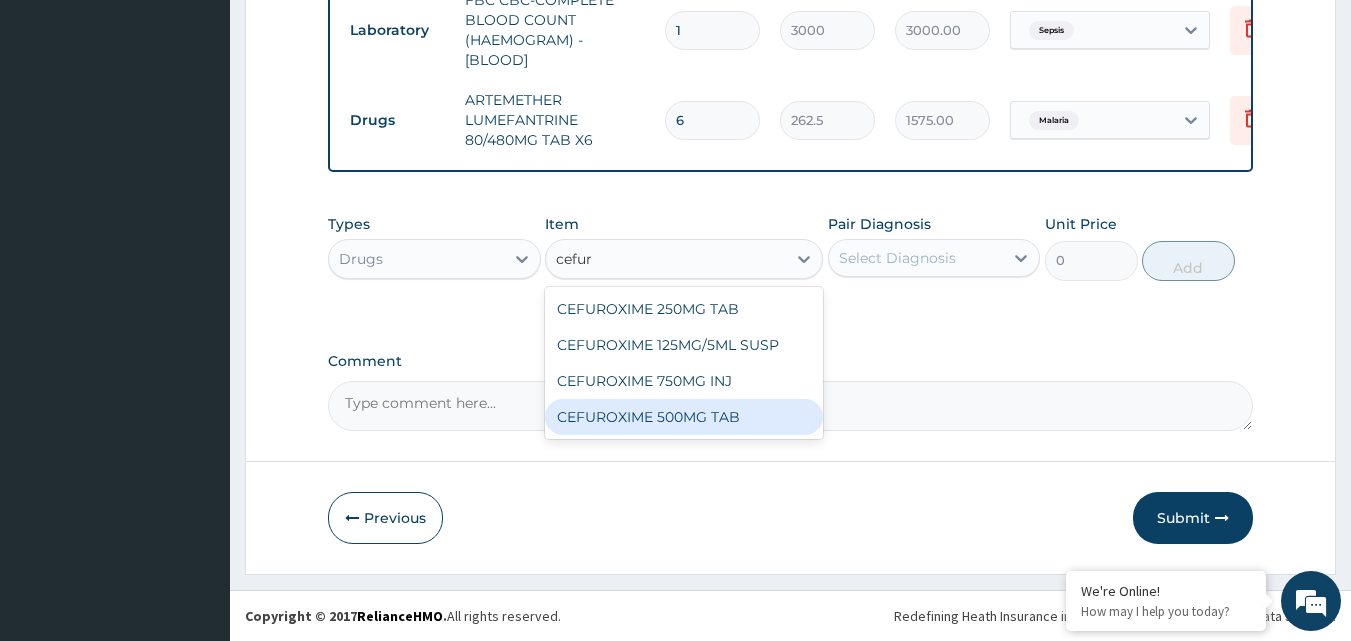 type on "84" 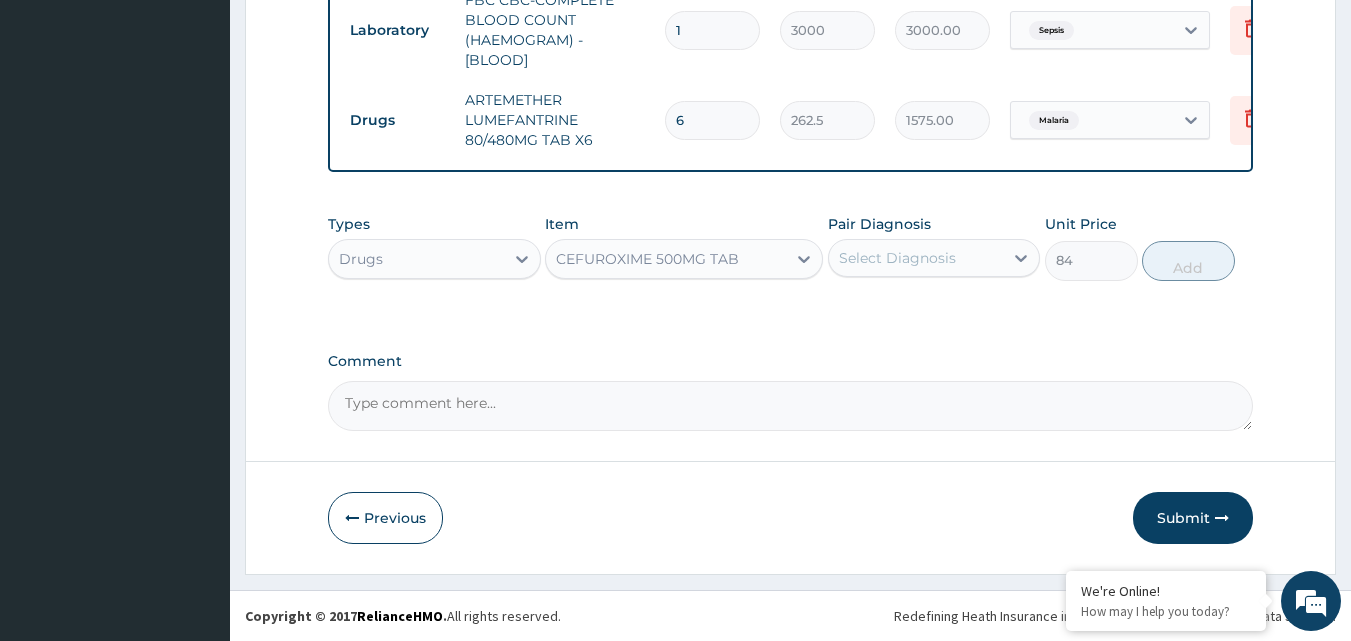 click on "Select Diagnosis" at bounding box center (897, 258) 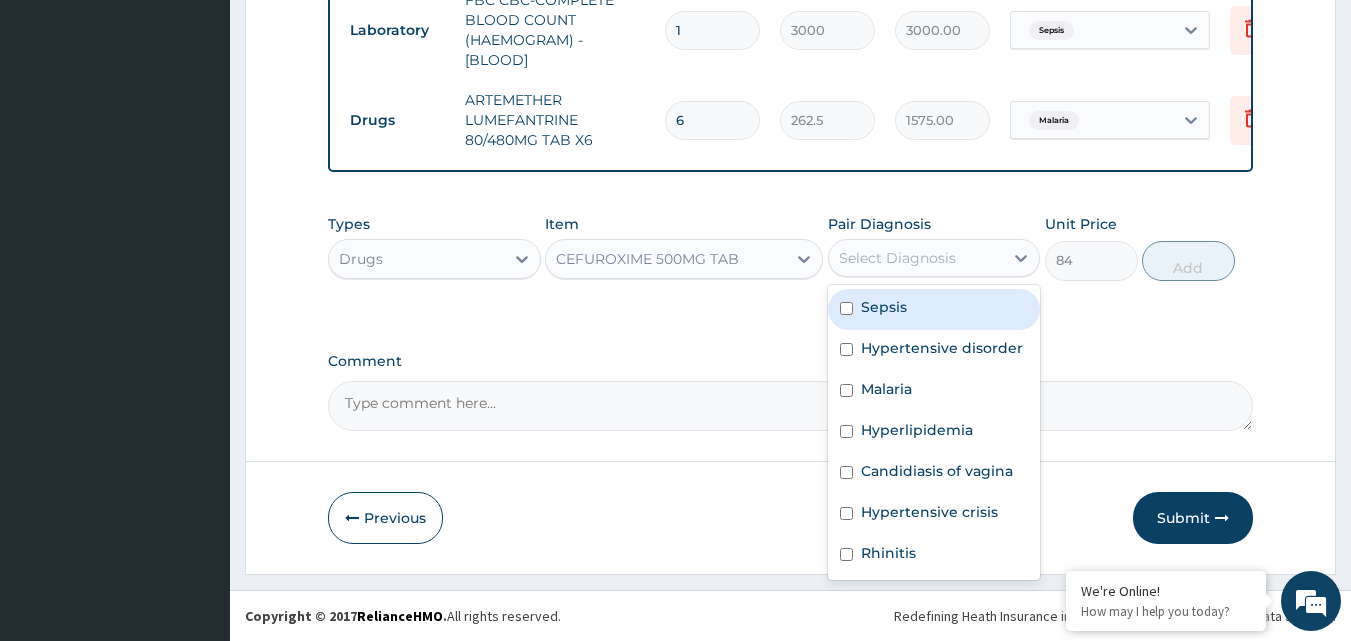 click on "Sepsis" at bounding box center [934, 309] 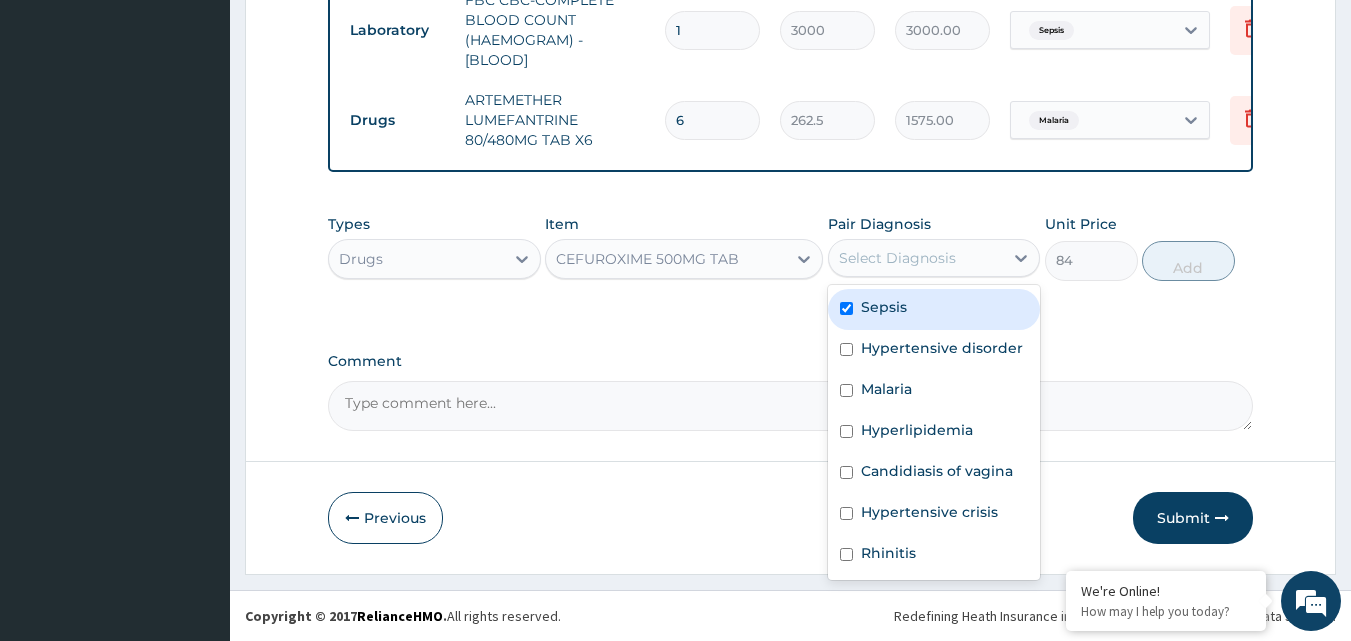 checkbox on "true" 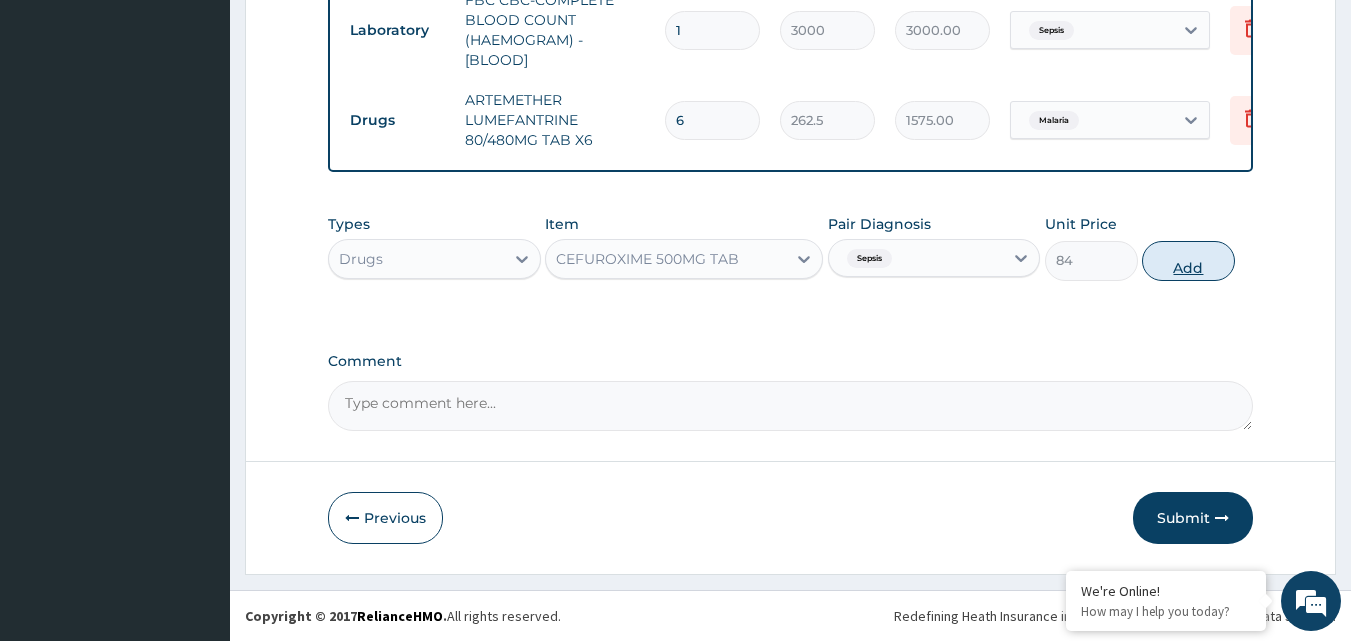 click on "Add" at bounding box center [1188, 261] 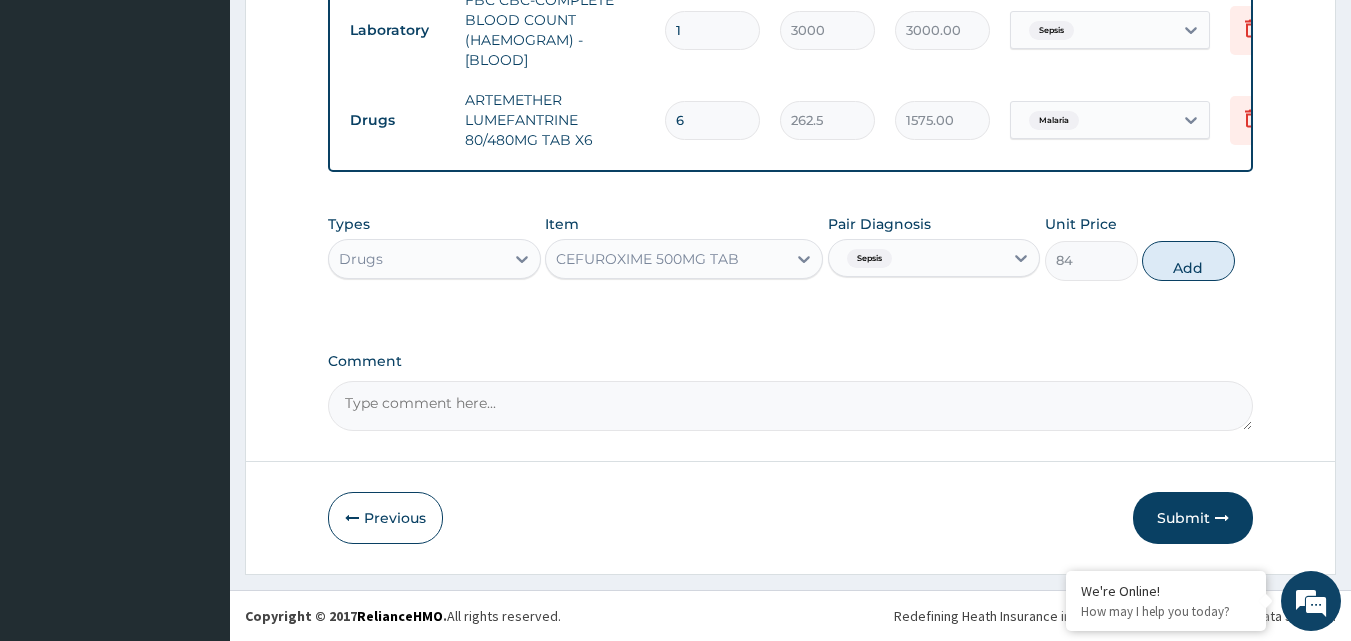 type on "0" 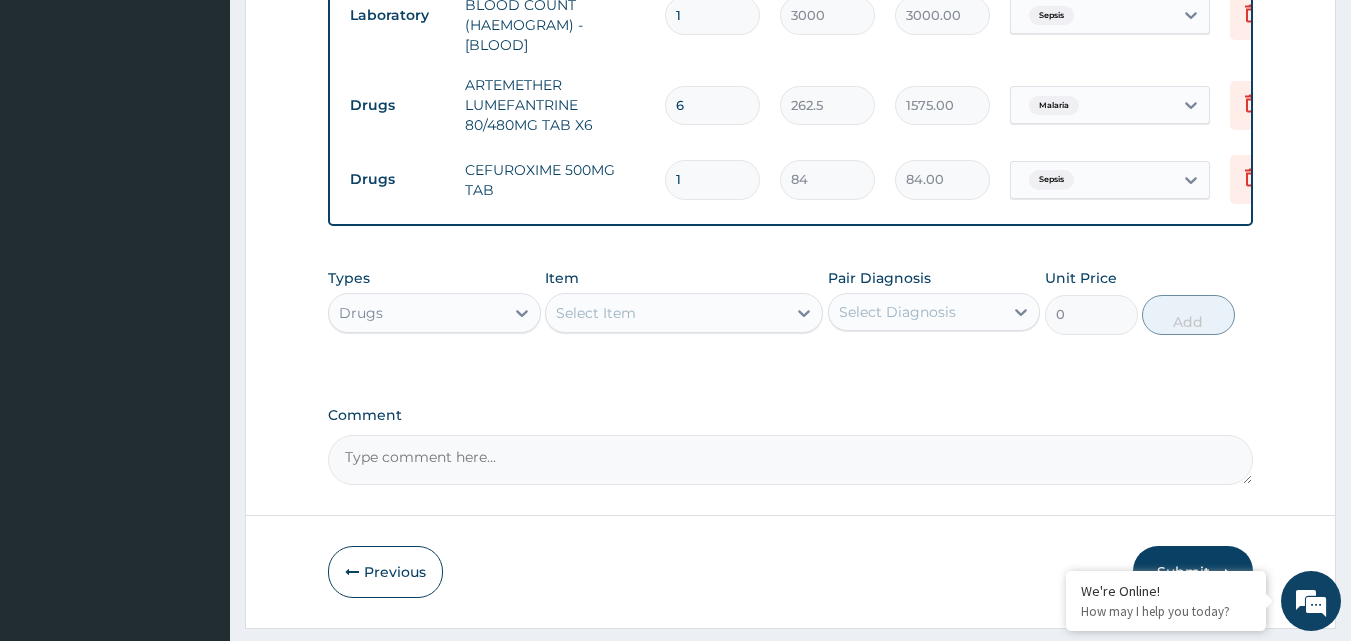 type on "10" 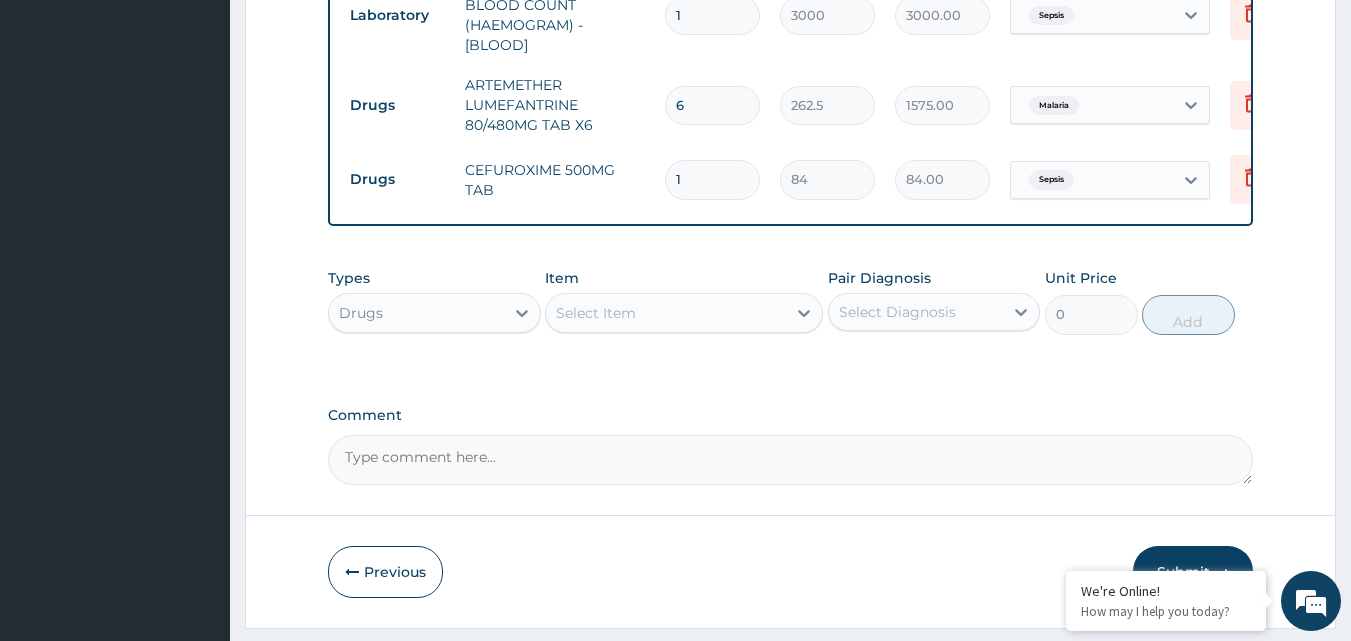 type on "840.00" 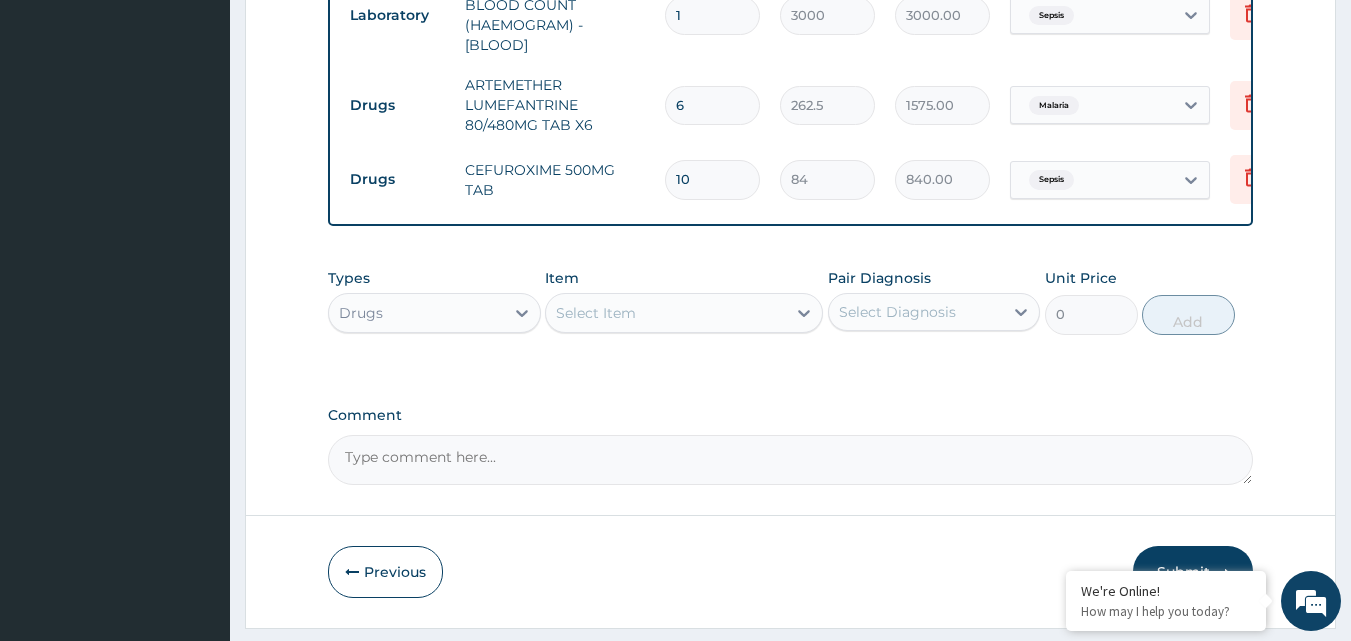 type on "10" 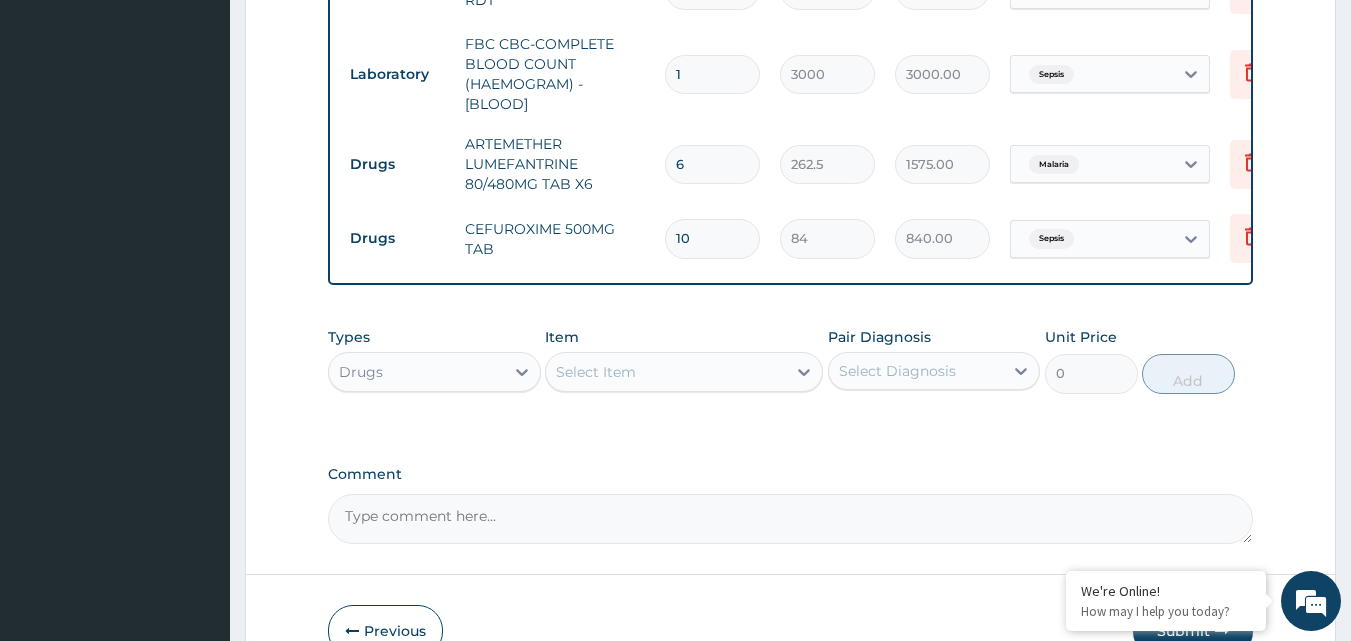 scroll, scrollTop: 2154, scrollLeft: 0, axis: vertical 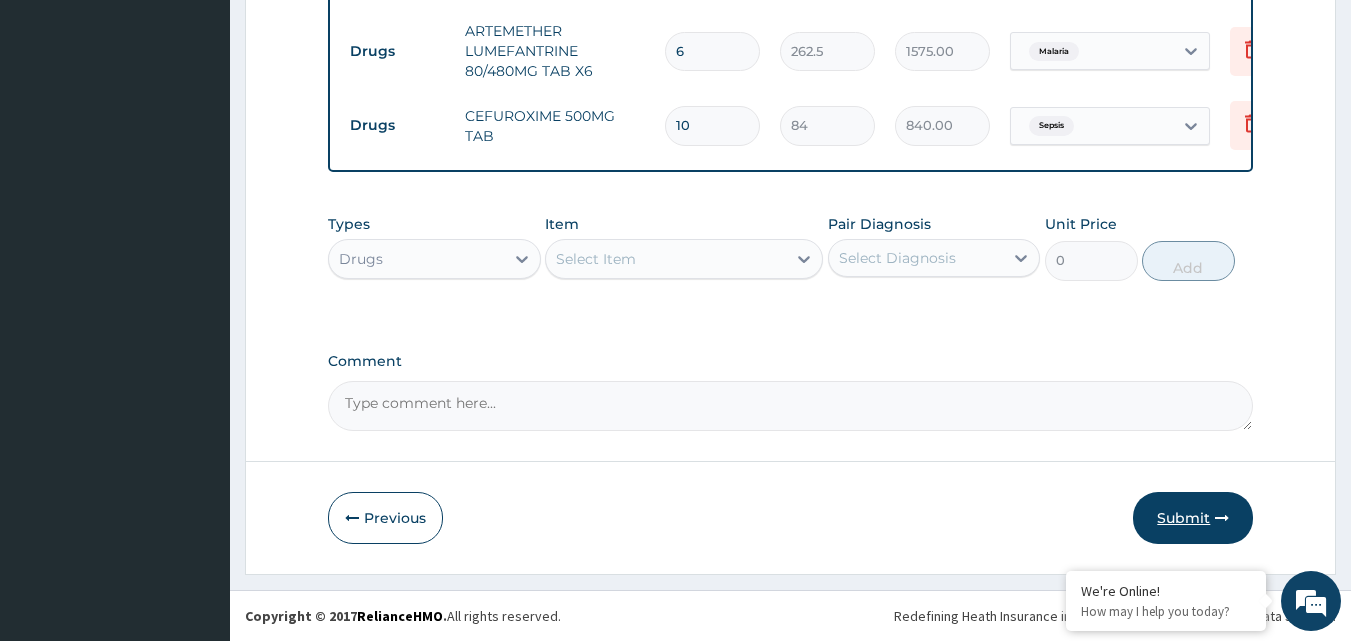 click on "Submit" at bounding box center (1193, 518) 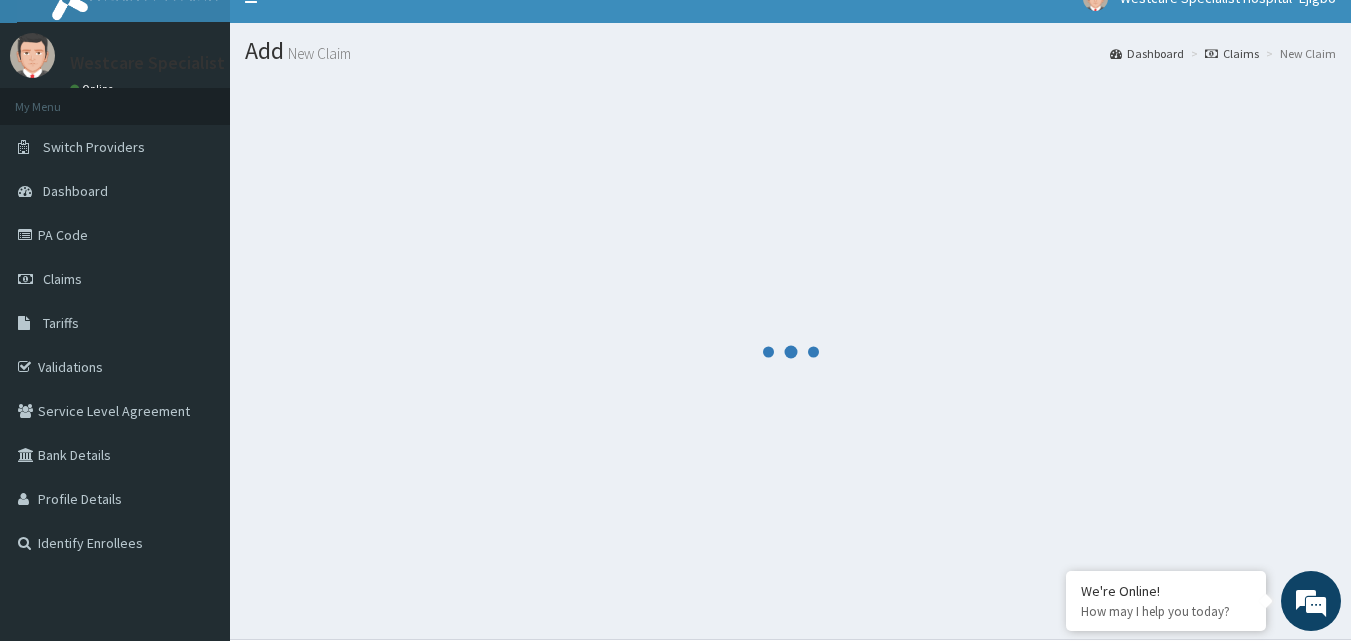scroll, scrollTop: 0, scrollLeft: 0, axis: both 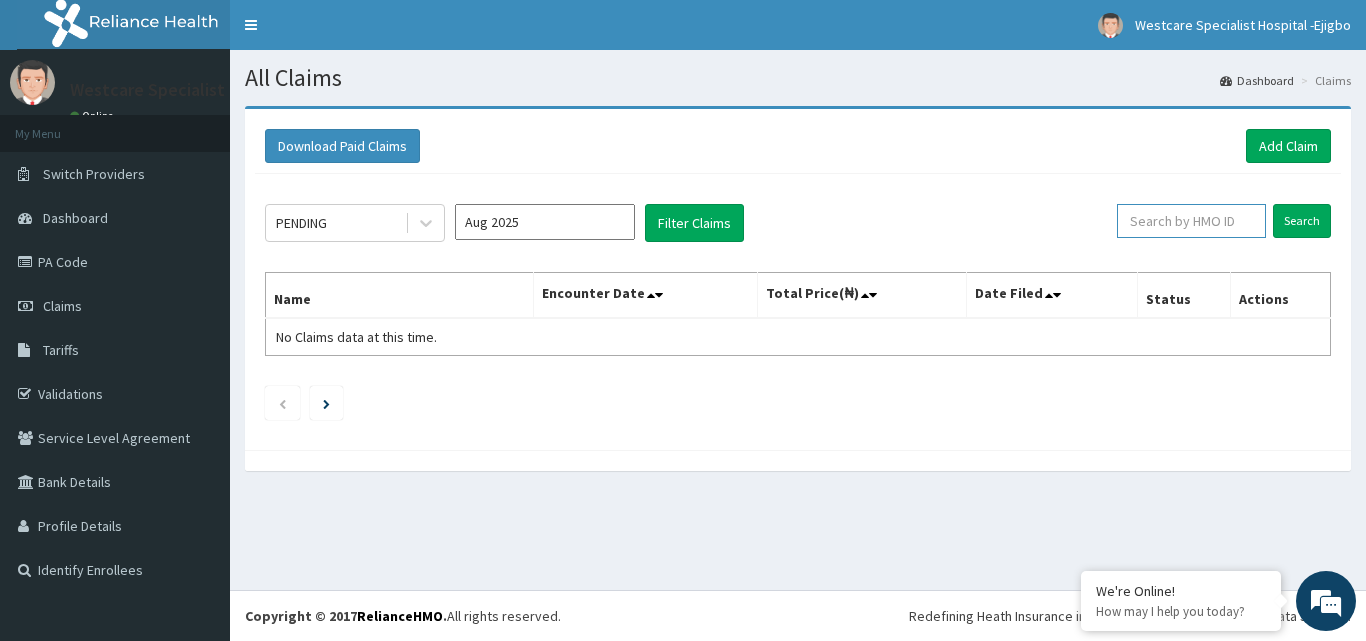 click at bounding box center [1191, 221] 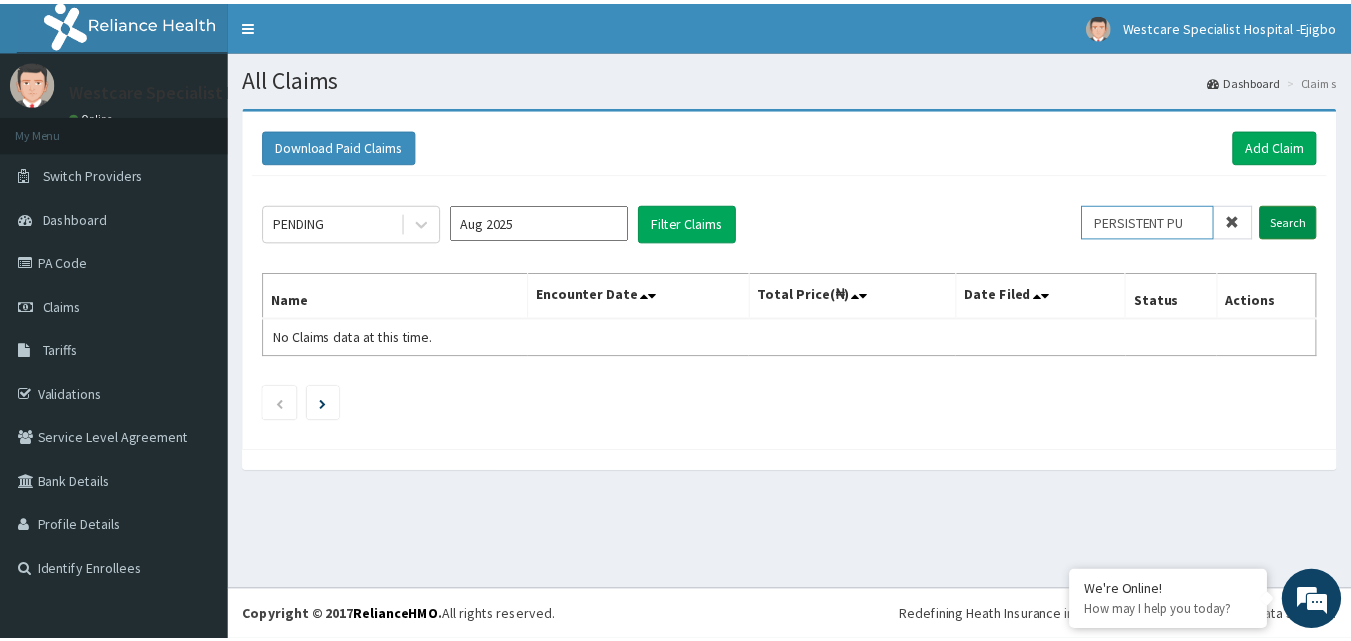 scroll, scrollTop: 0, scrollLeft: 0, axis: both 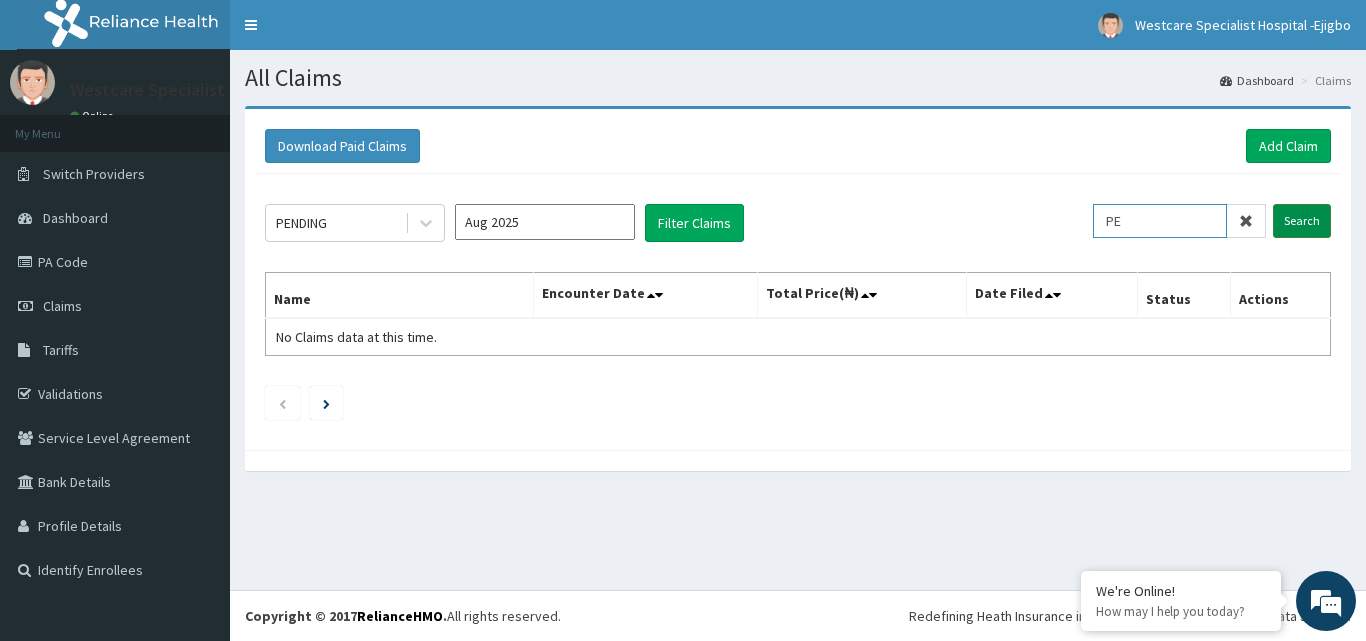 type on "P" 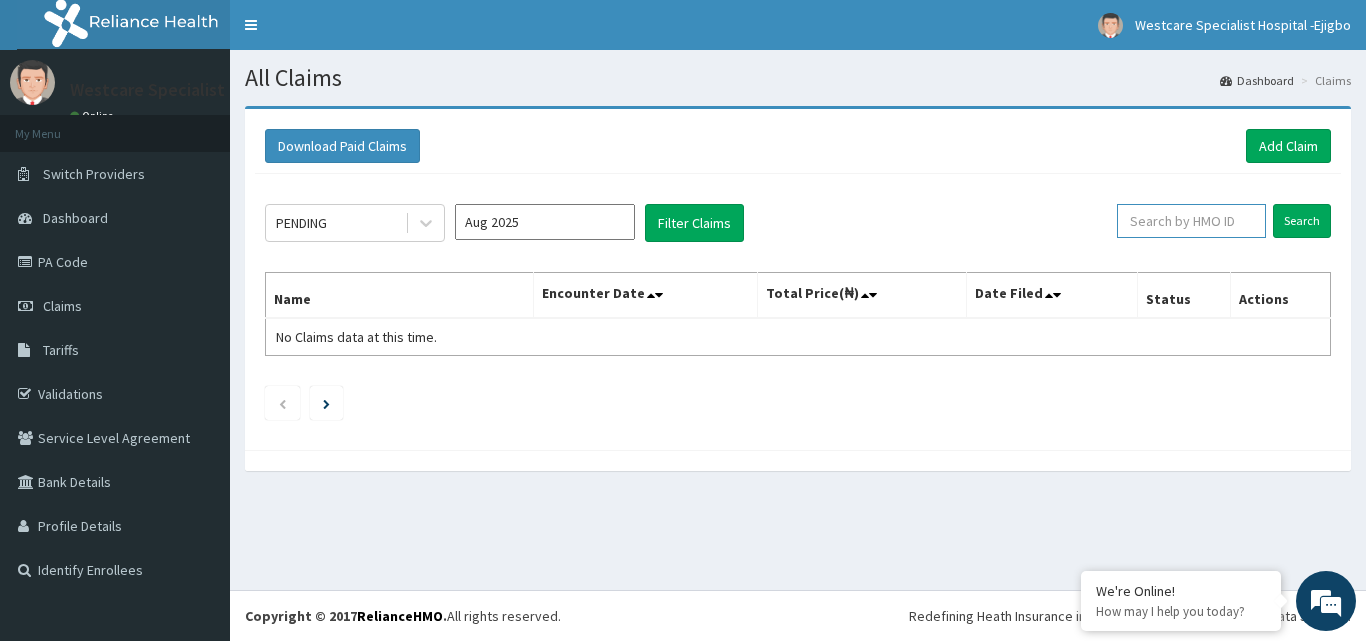 click at bounding box center [1191, 221] 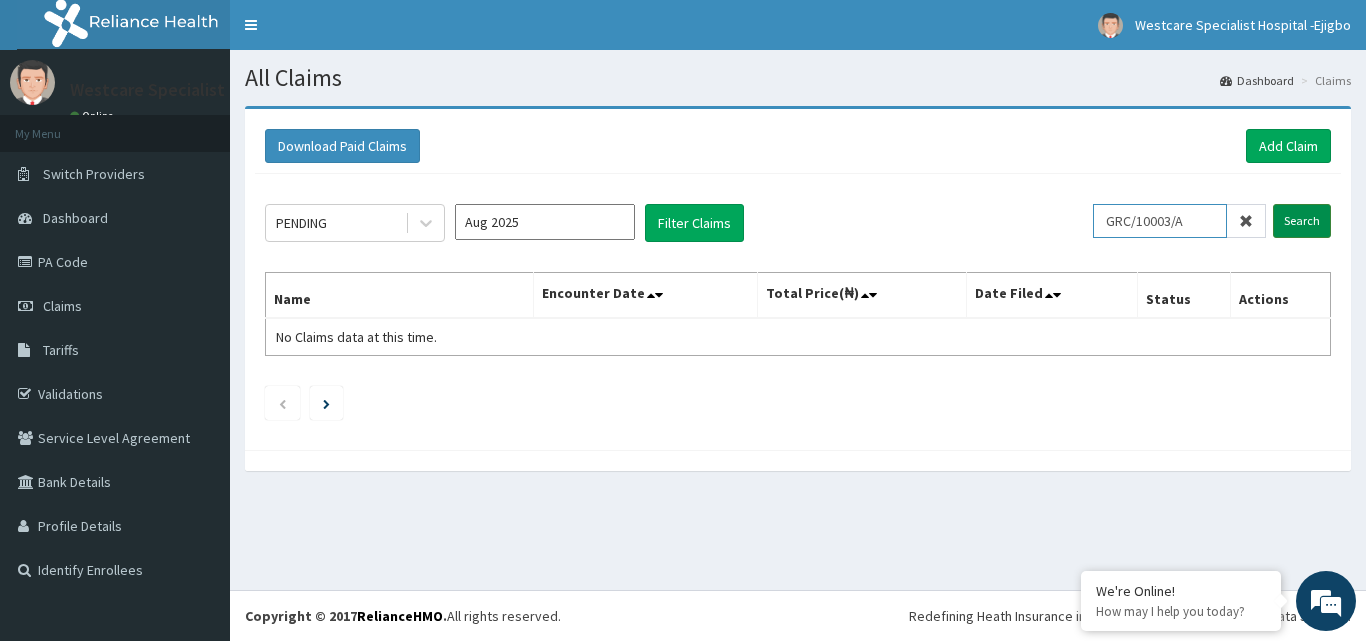 type on "GRC/10003/A" 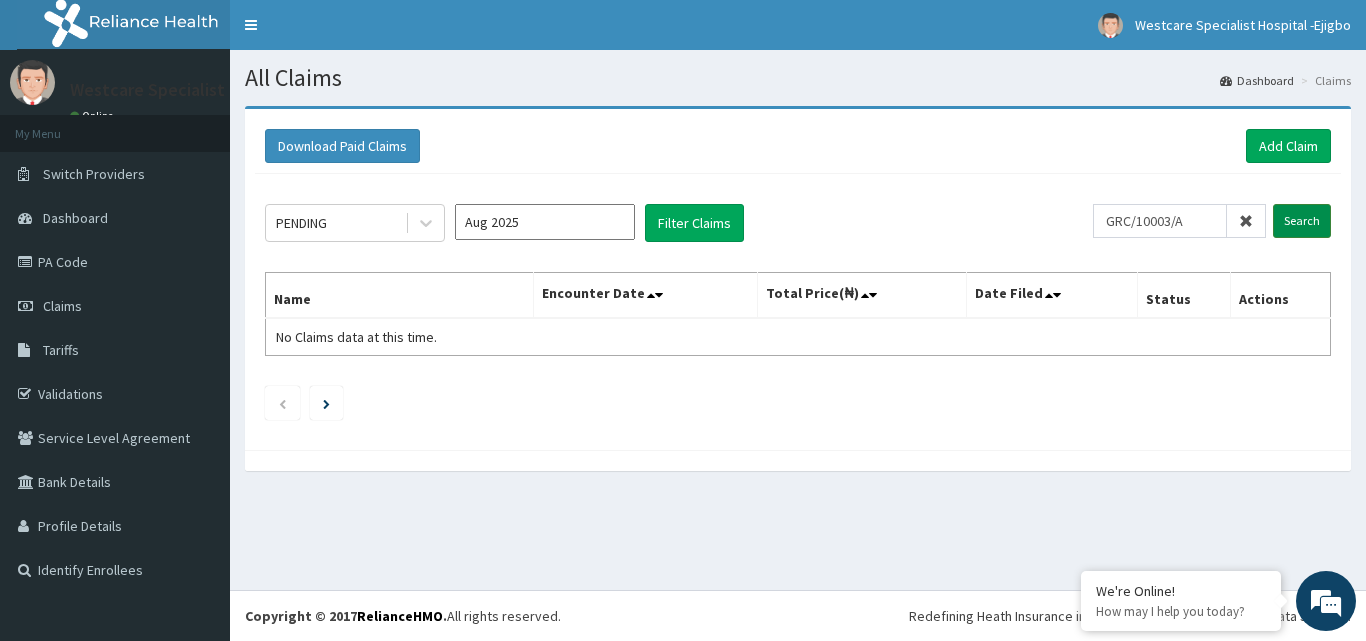 click on "Search" at bounding box center (1302, 221) 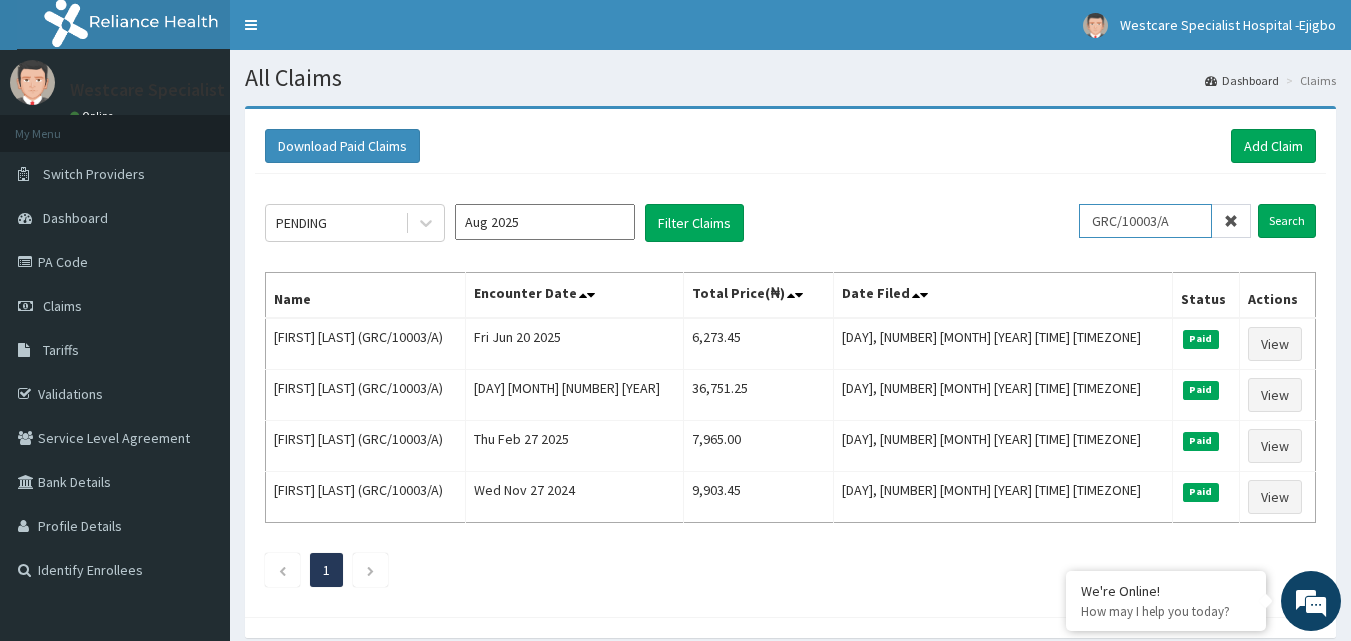 click on "GRC/10003/A" at bounding box center (1145, 221) 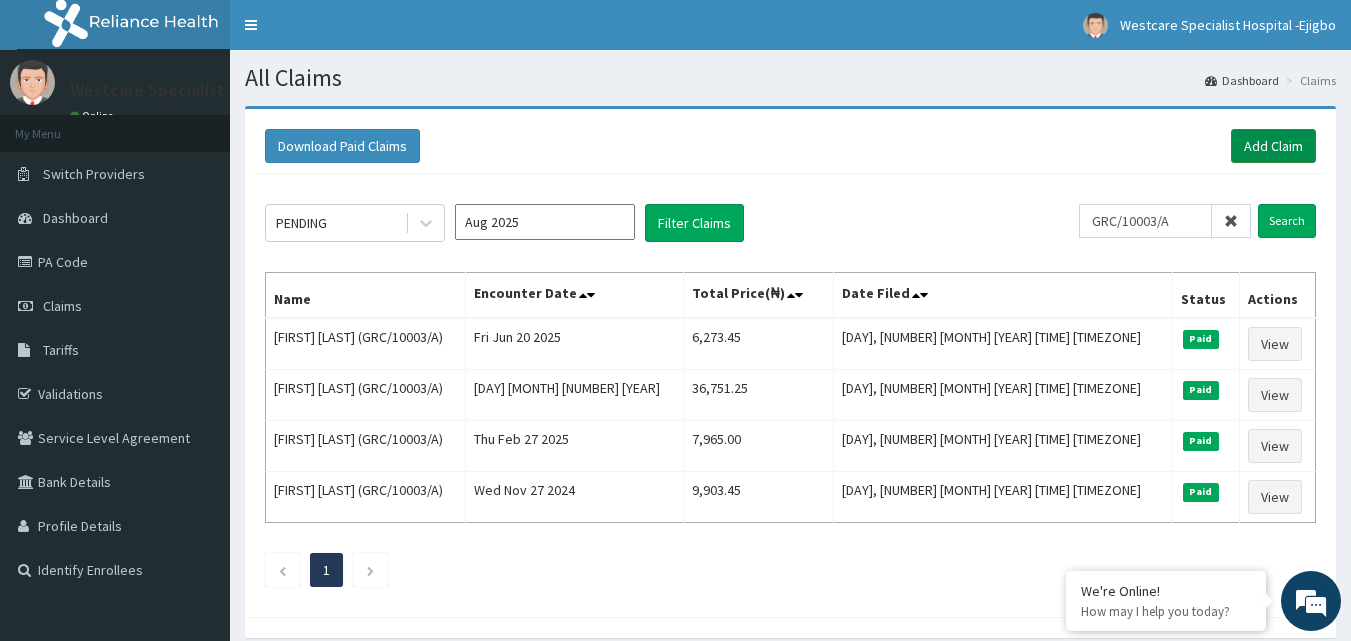 click on "Add Claim" at bounding box center [1273, 146] 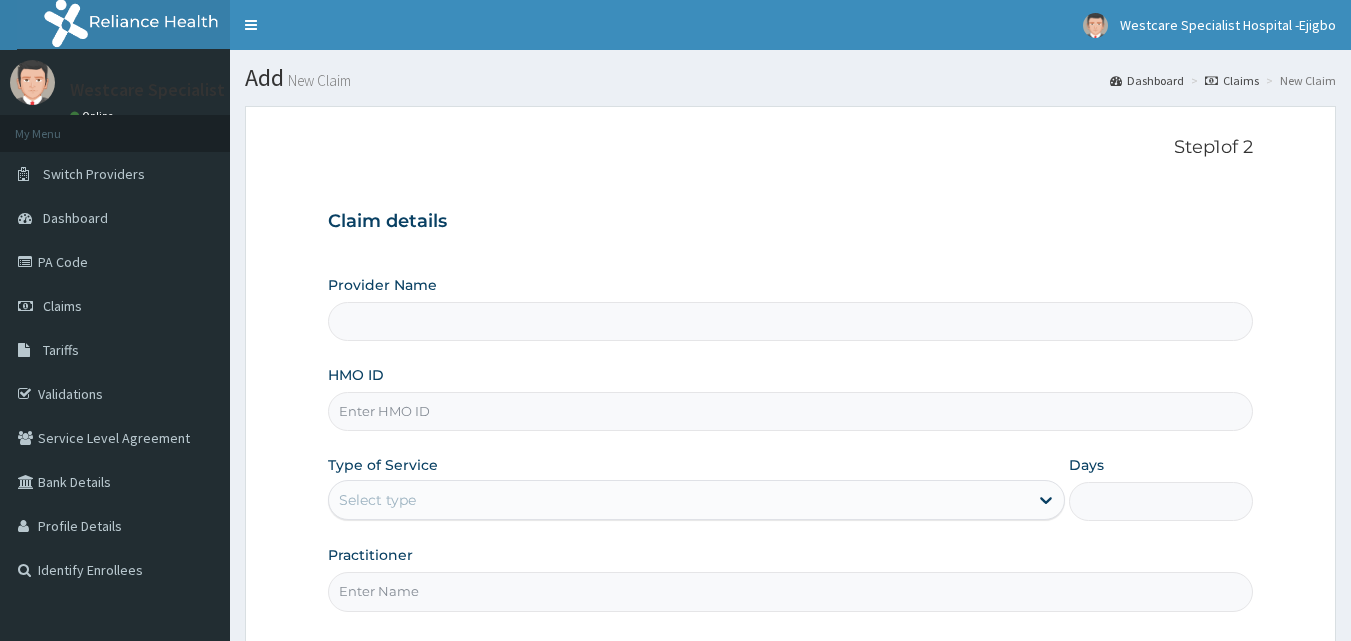 scroll, scrollTop: 0, scrollLeft: 0, axis: both 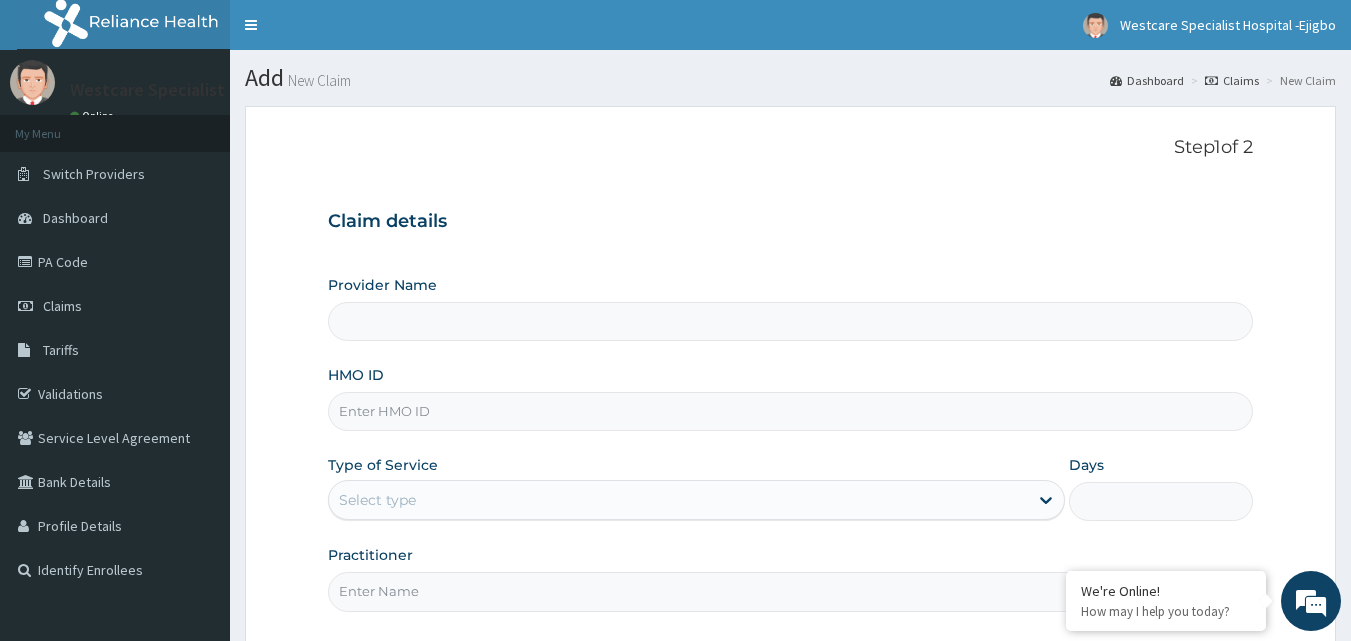 type on "WestCare Specialist Hospital - Ejigbo" 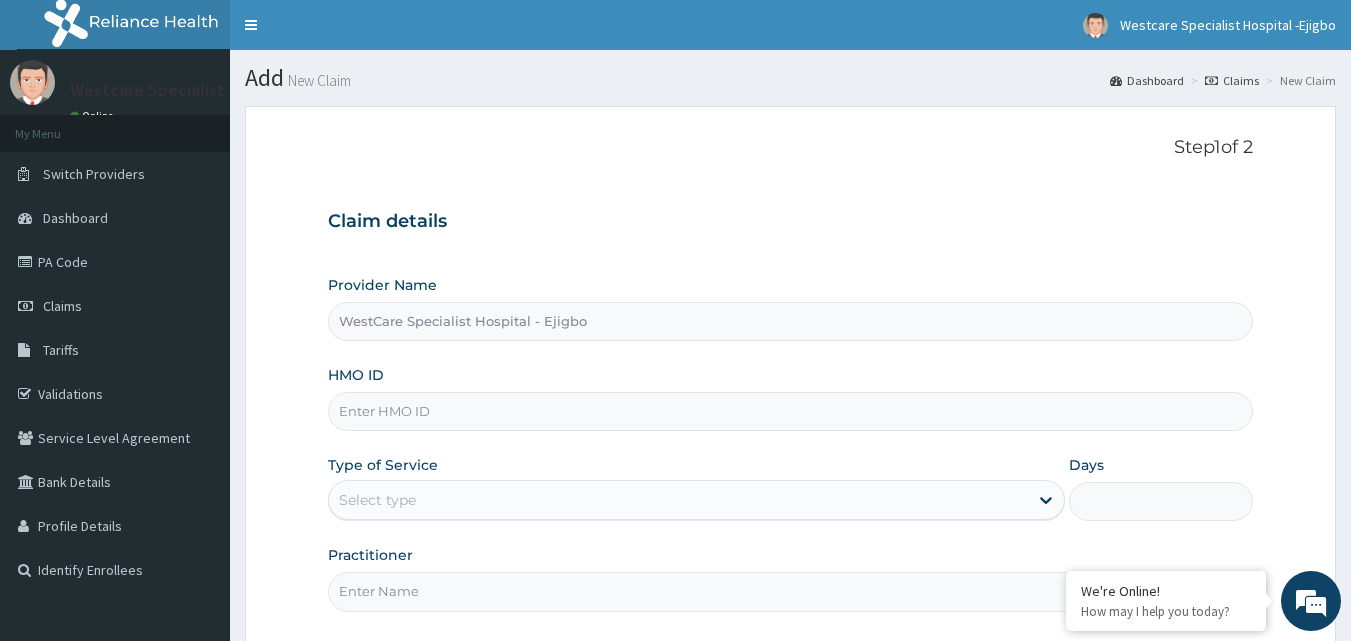 scroll, scrollTop: 0, scrollLeft: 0, axis: both 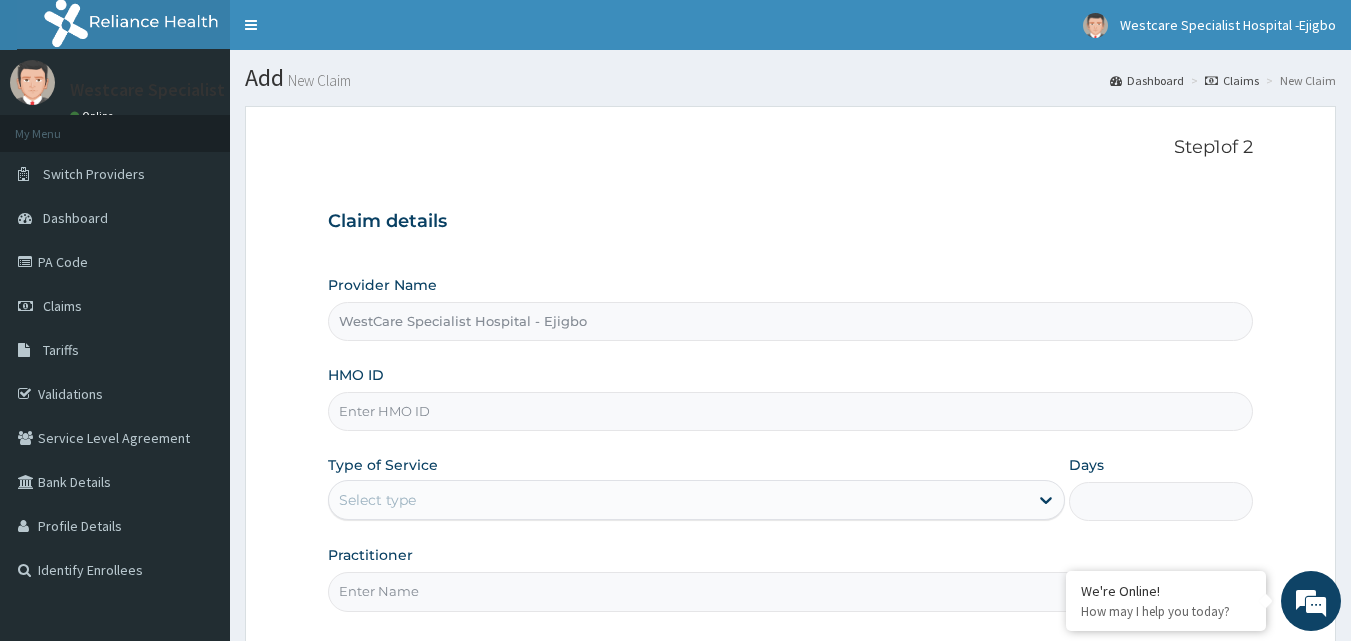 click on "HMO ID" at bounding box center [791, 411] 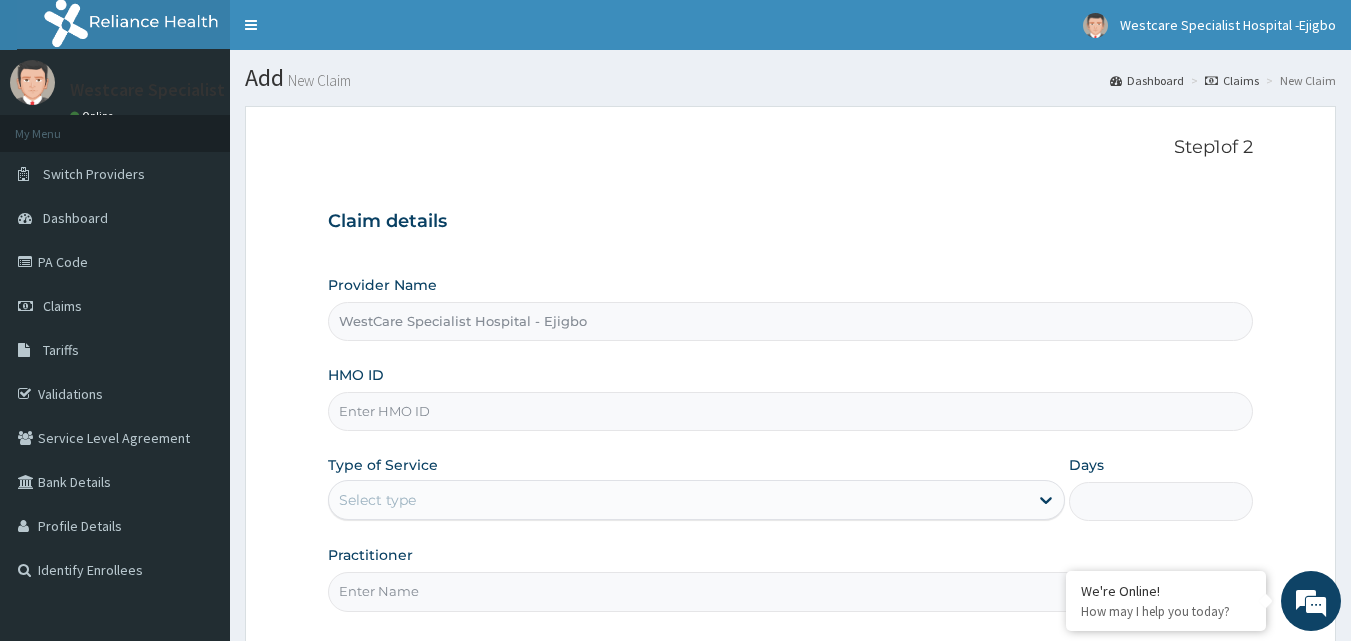 paste on "OHT/12073/C" 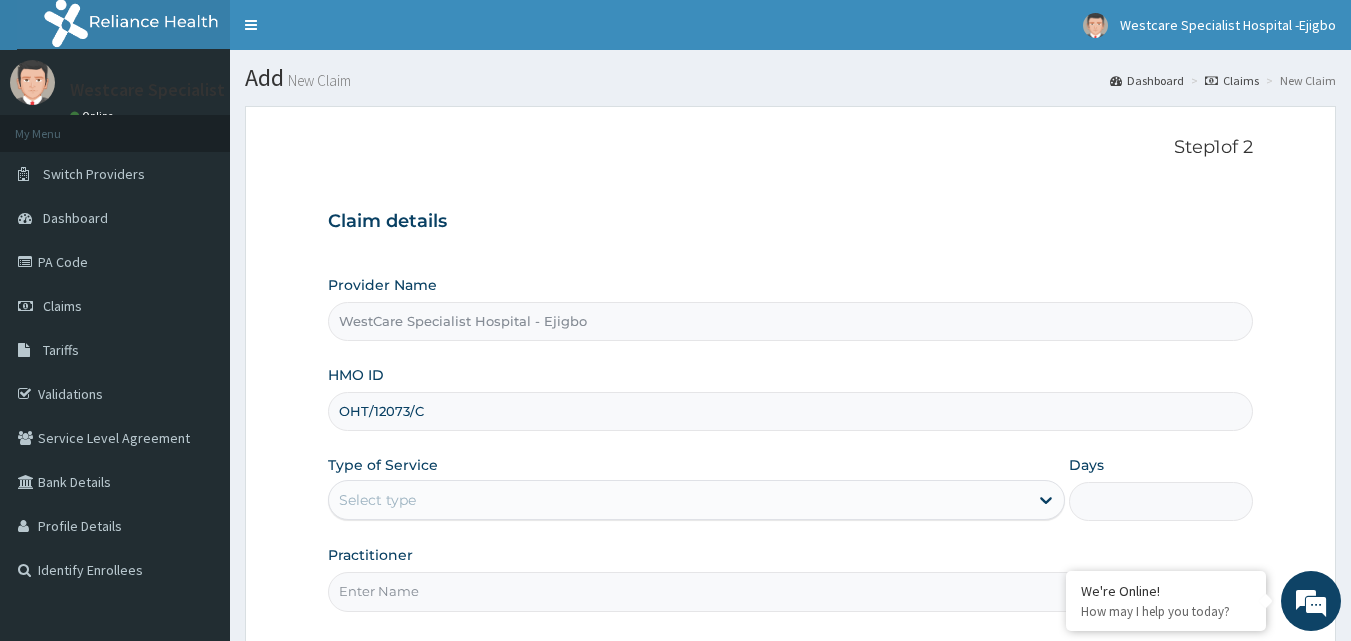 type on "OHT/12073/C" 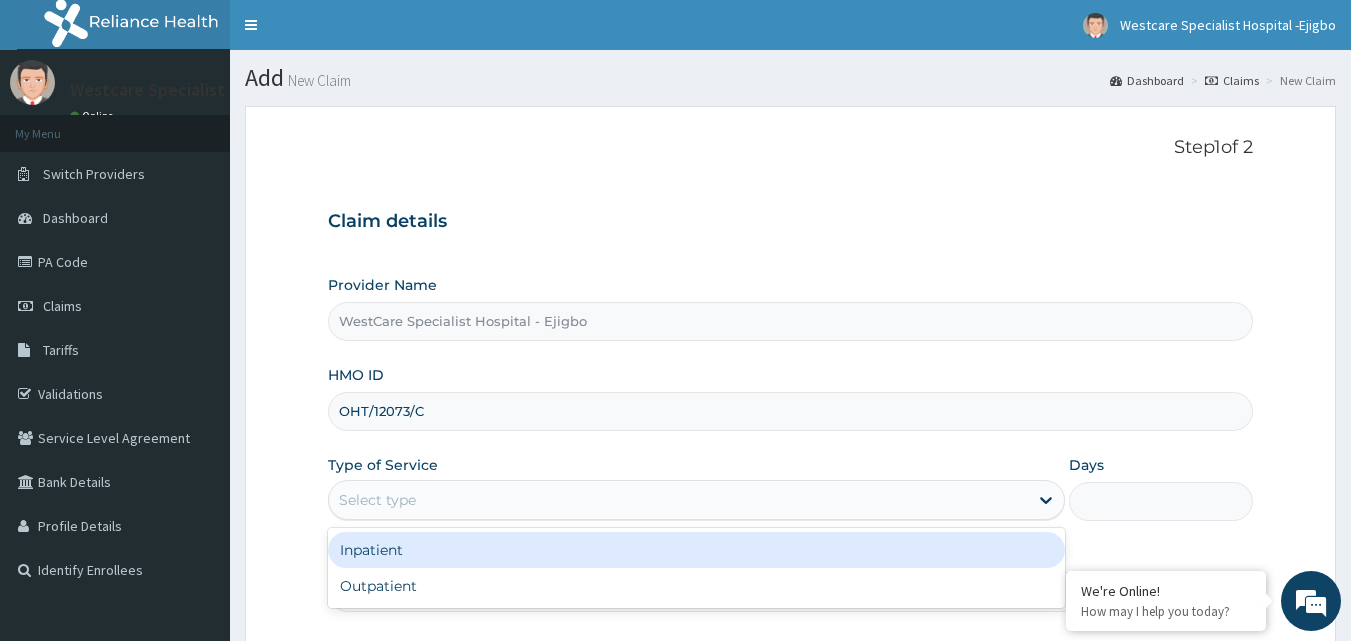 click on "Select type" at bounding box center [678, 500] 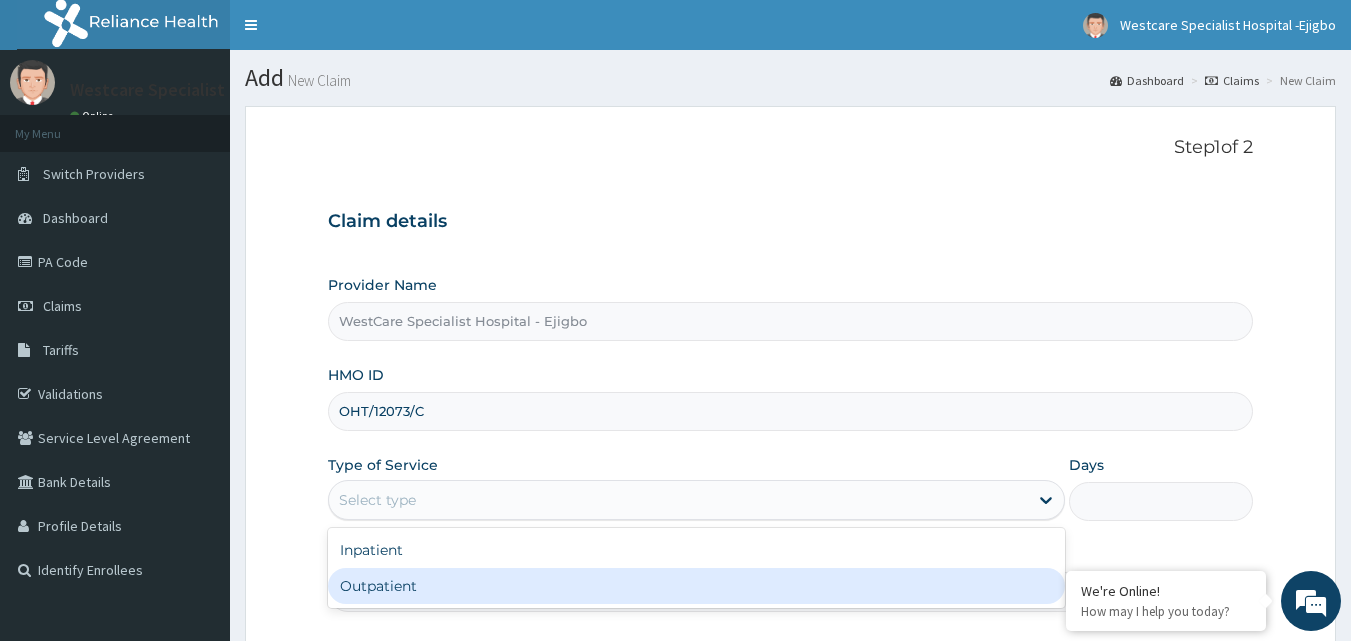 click on "Outpatient" at bounding box center [696, 586] 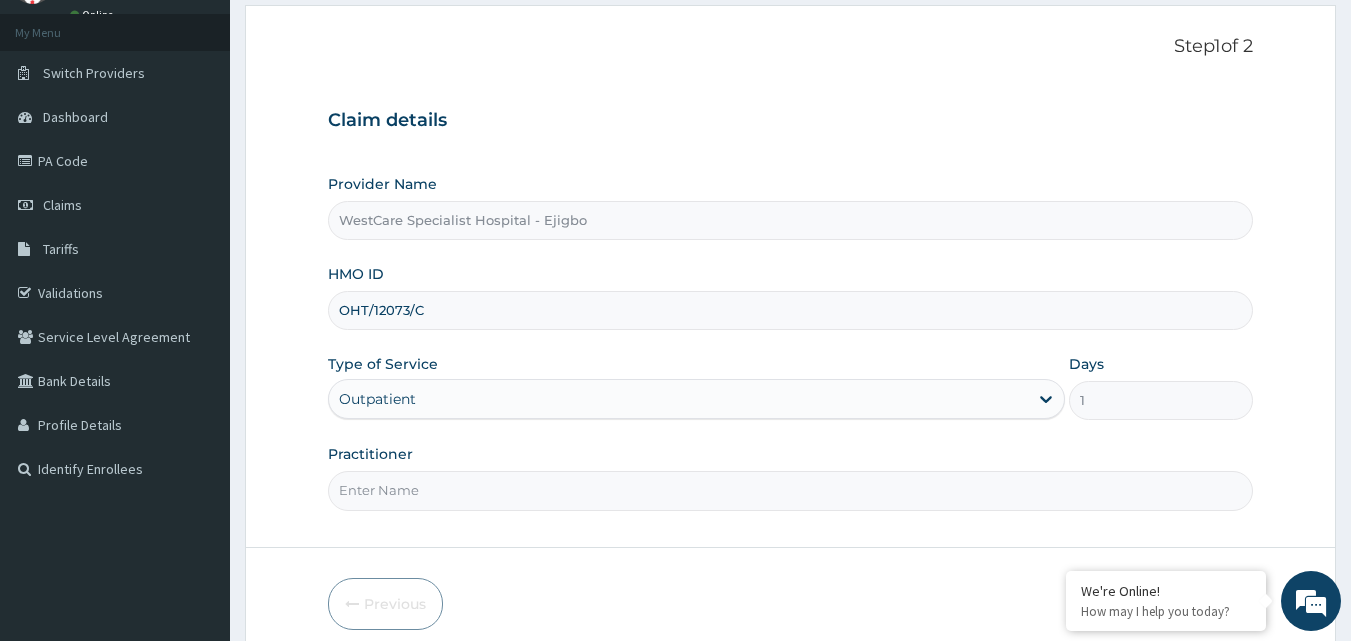 scroll, scrollTop: 187, scrollLeft: 0, axis: vertical 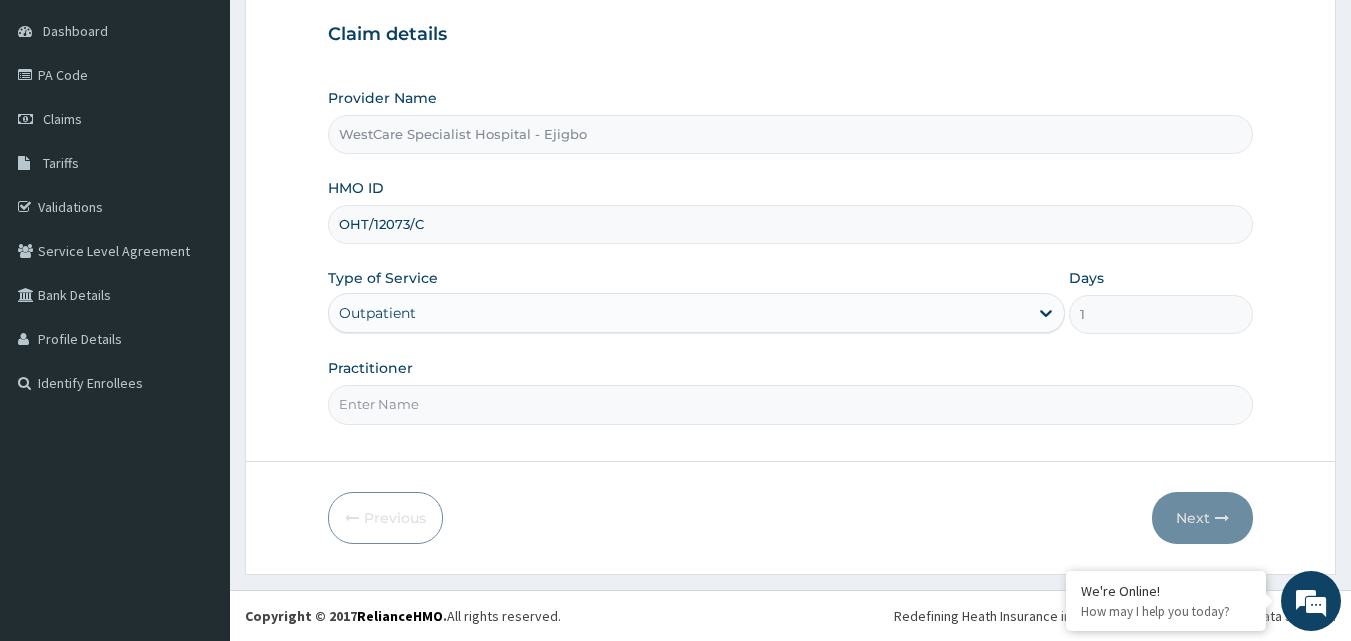 click on "Practitioner" at bounding box center [791, 404] 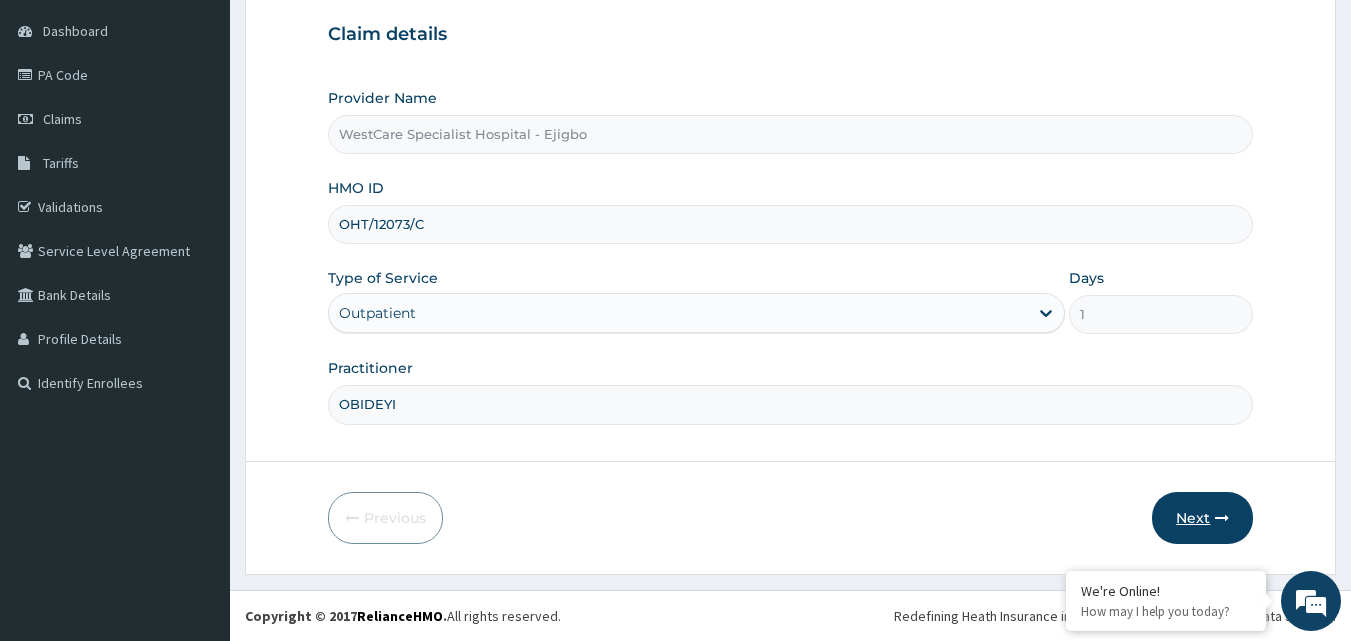 click on "Next" at bounding box center [1202, 518] 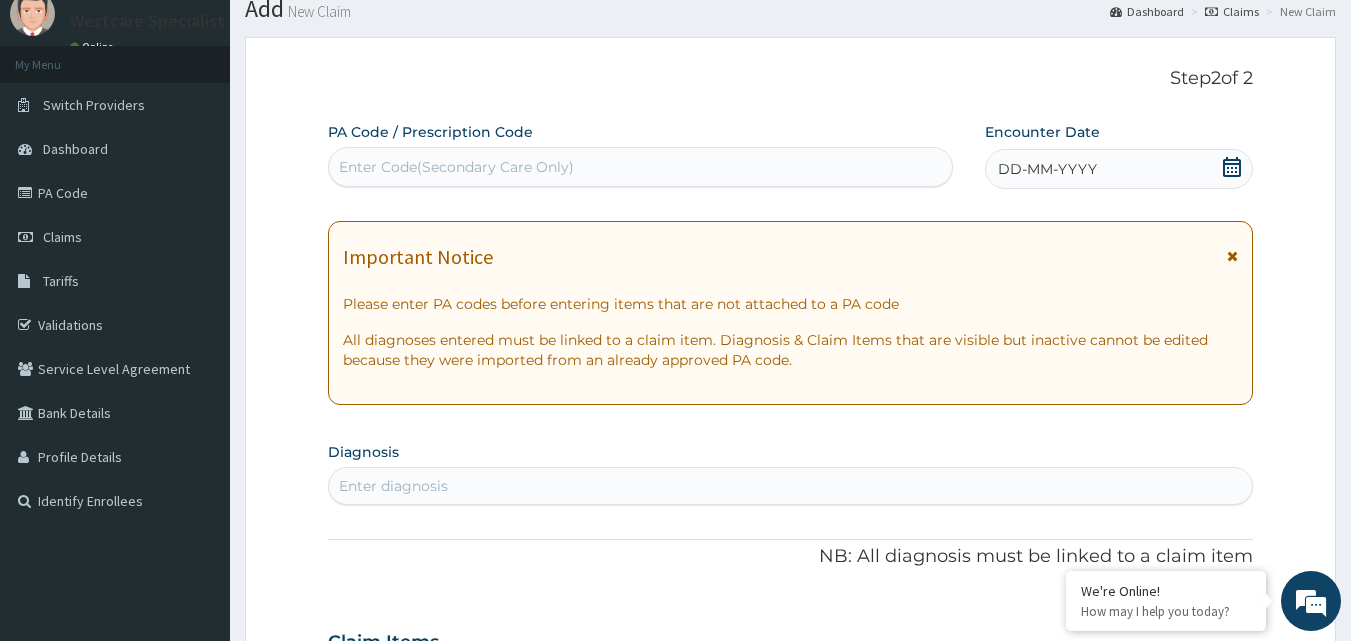 scroll, scrollTop: 0, scrollLeft: 0, axis: both 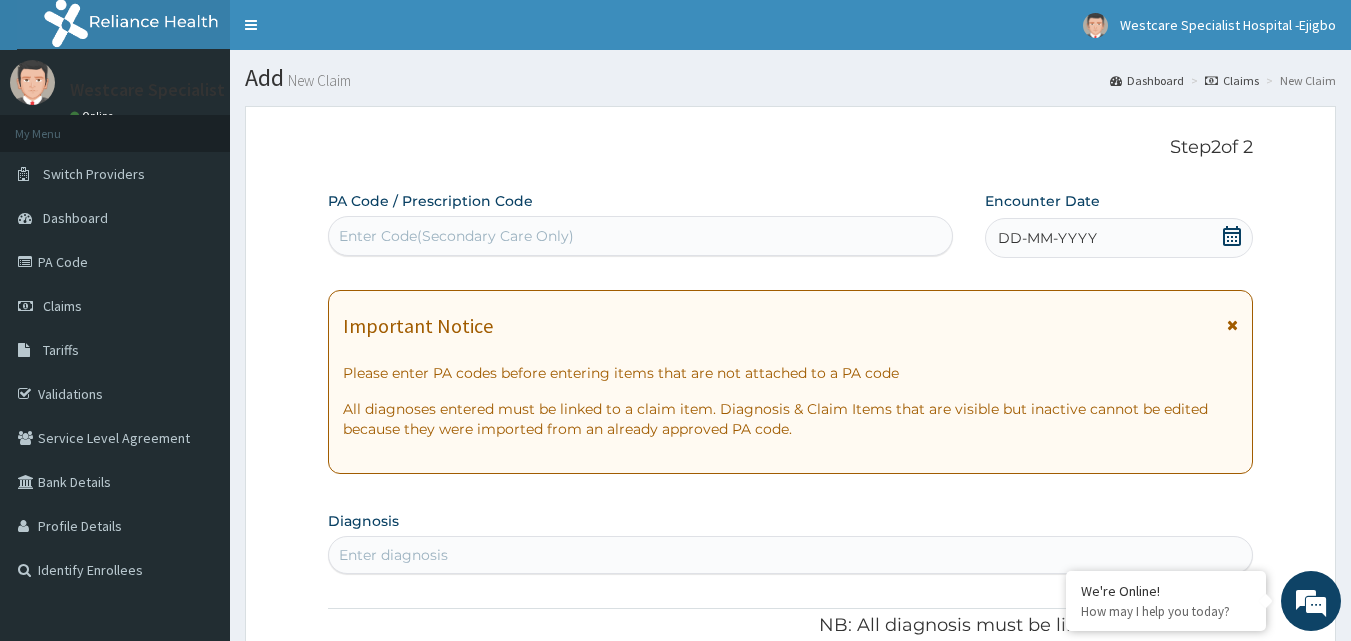 click 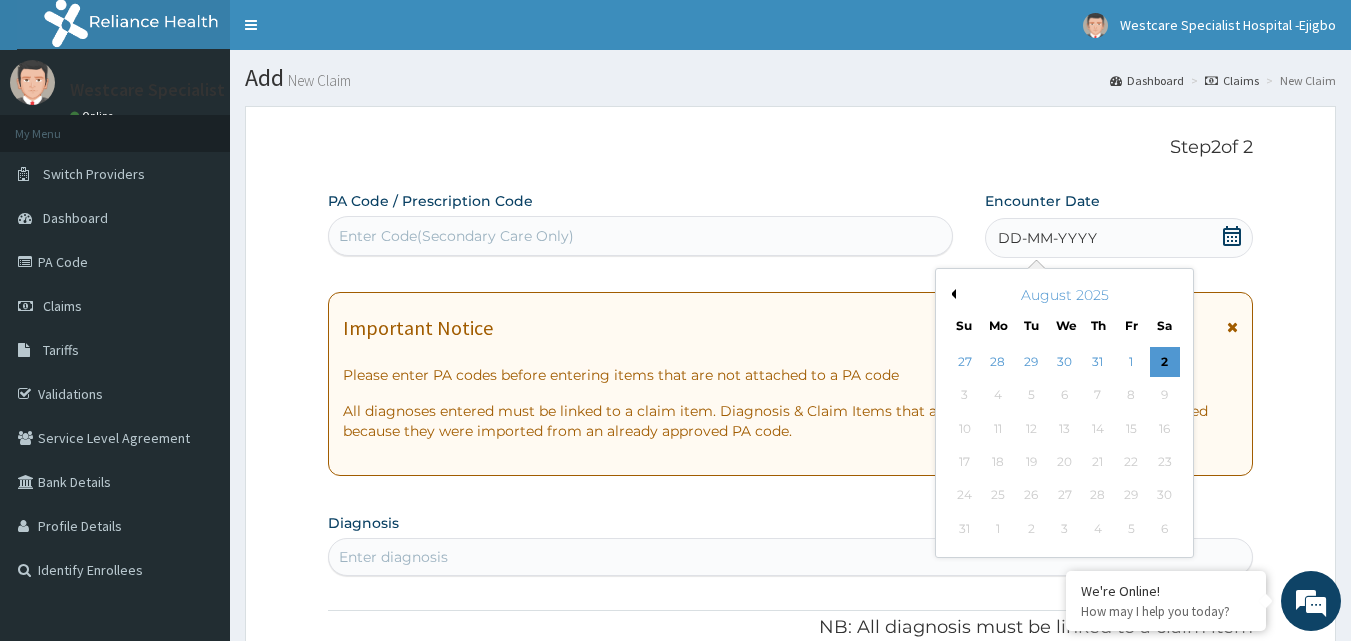 click on "August 2025" at bounding box center (1064, 295) 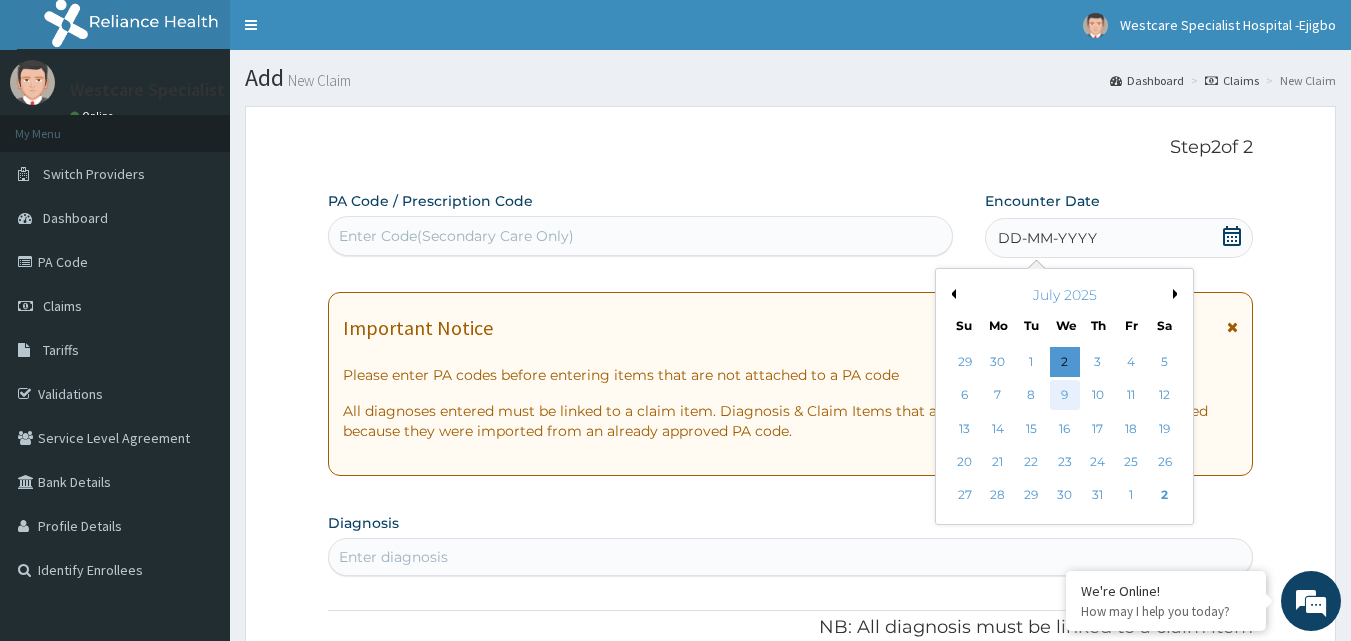 click on "9" at bounding box center [1065, 396] 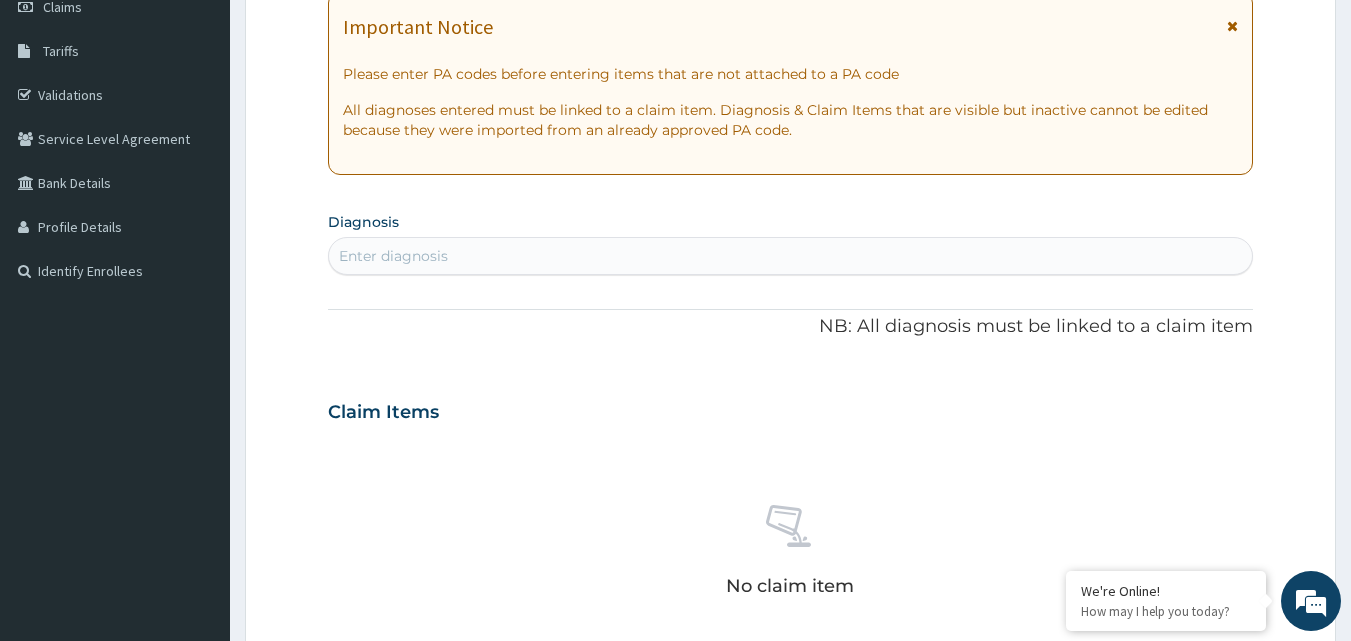 scroll, scrollTop: 300, scrollLeft: 0, axis: vertical 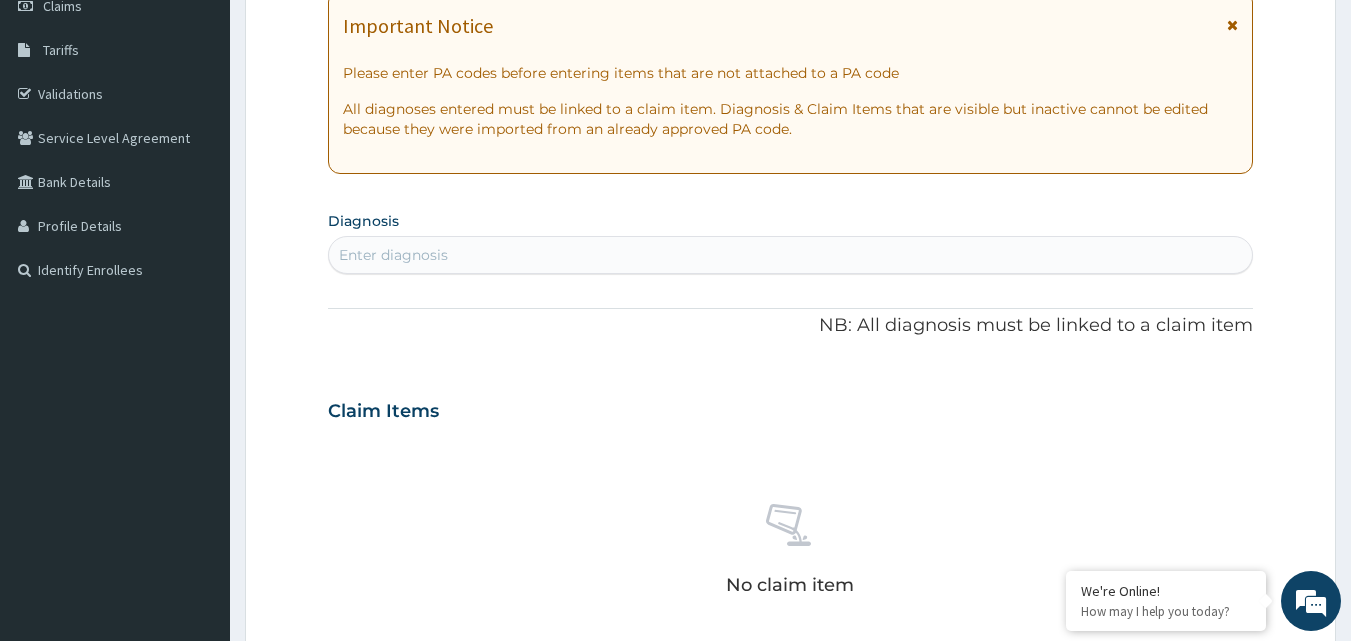 click on "Enter diagnosis" at bounding box center [791, 255] 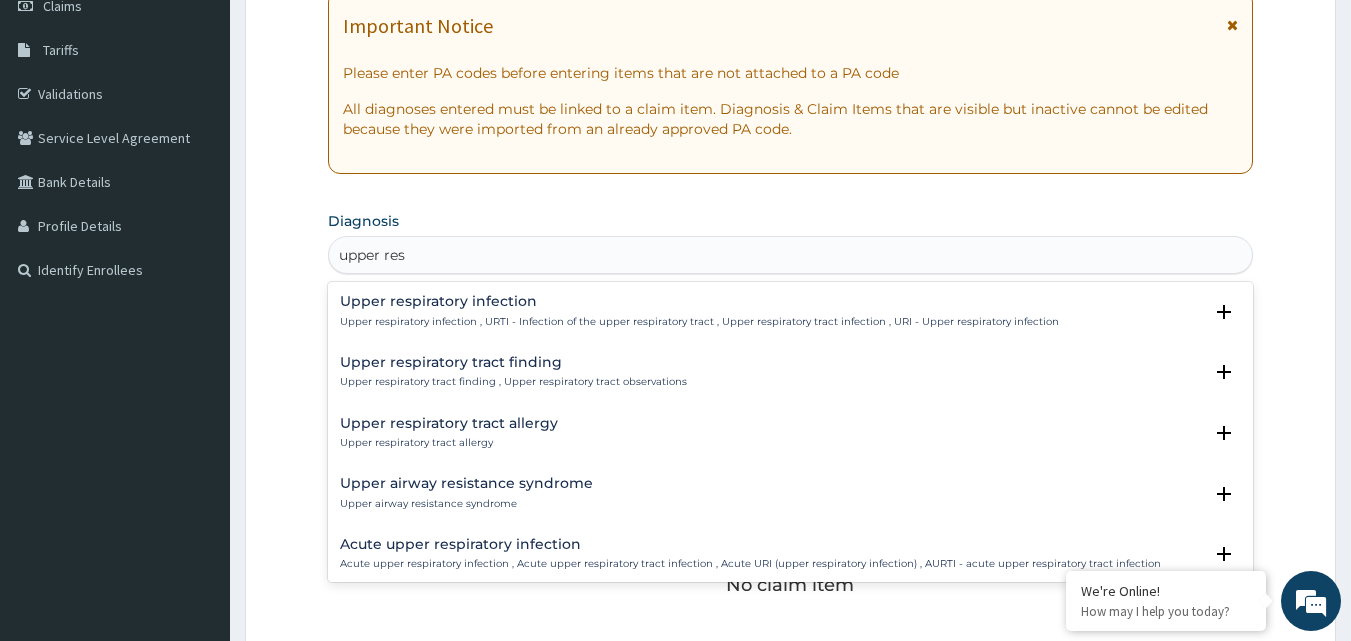 type on "upper resp" 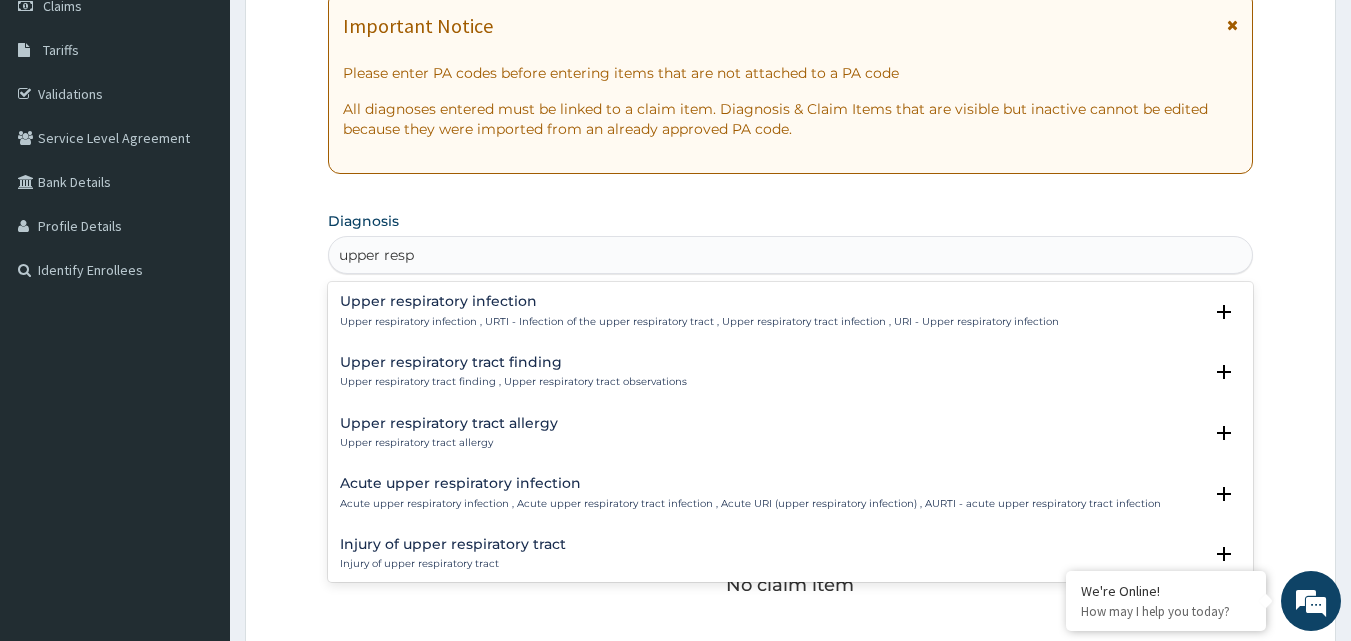 click on "Upper respiratory infection" at bounding box center [699, 301] 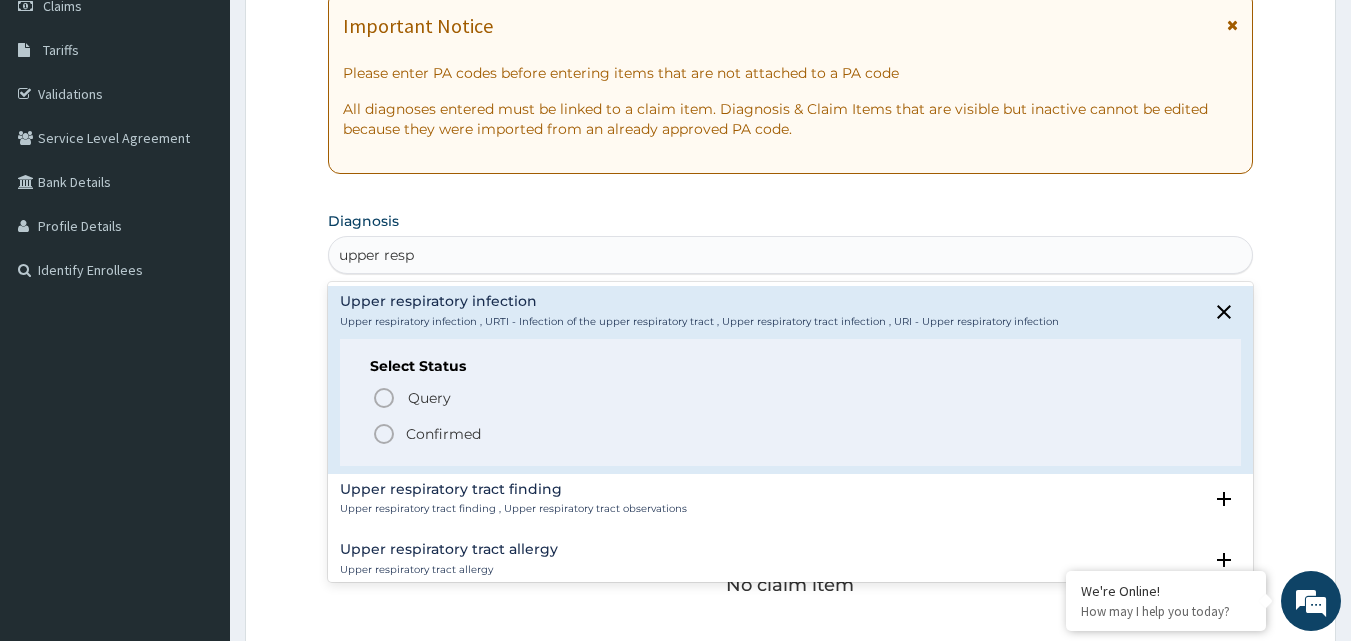click 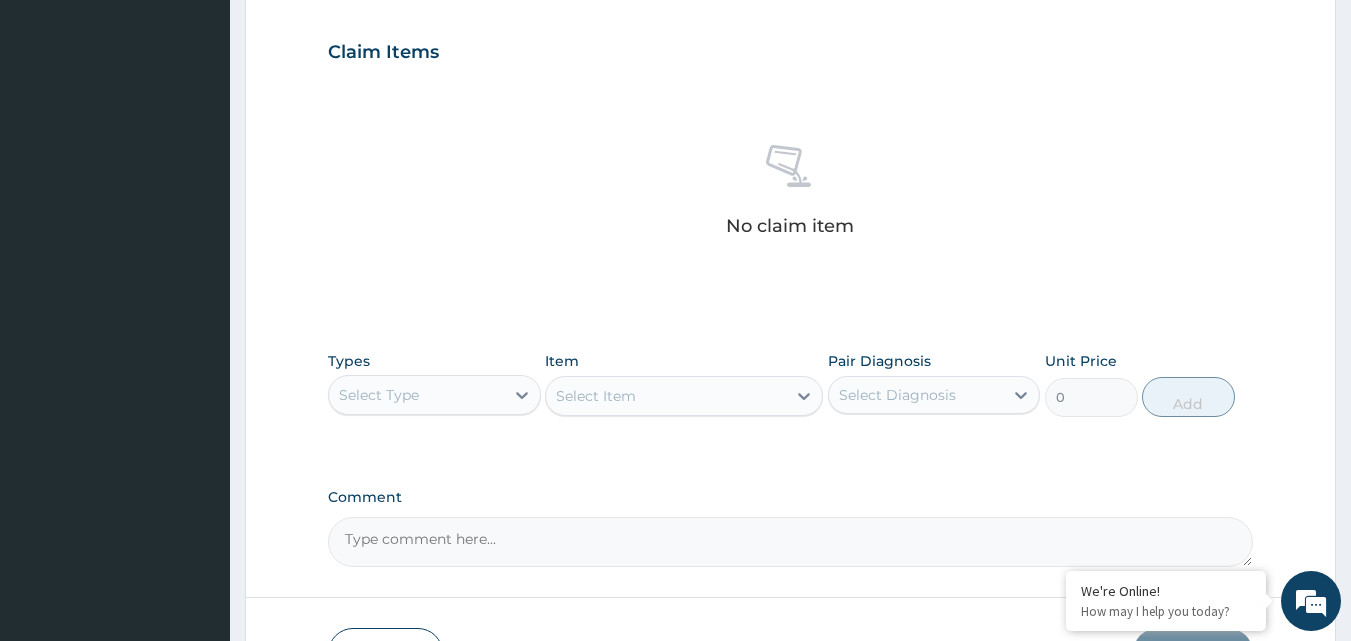 scroll, scrollTop: 700, scrollLeft: 0, axis: vertical 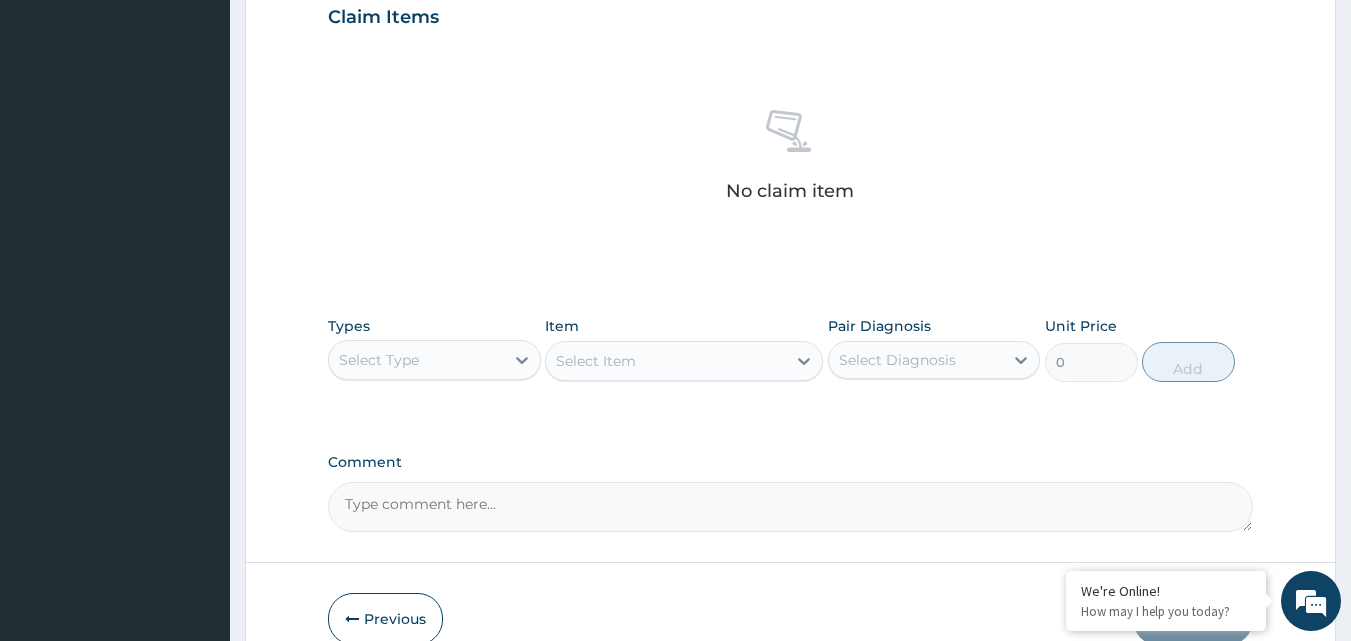 click on "Select Type" at bounding box center [416, 360] 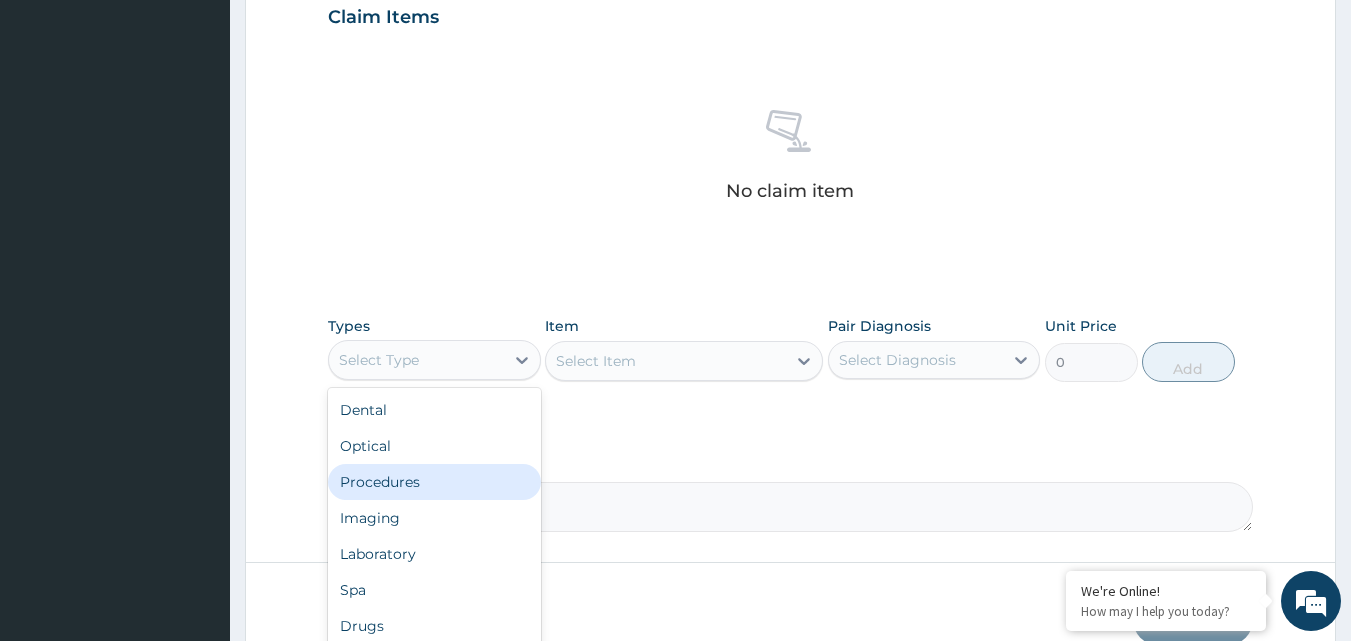 click on "Procedures" at bounding box center [434, 482] 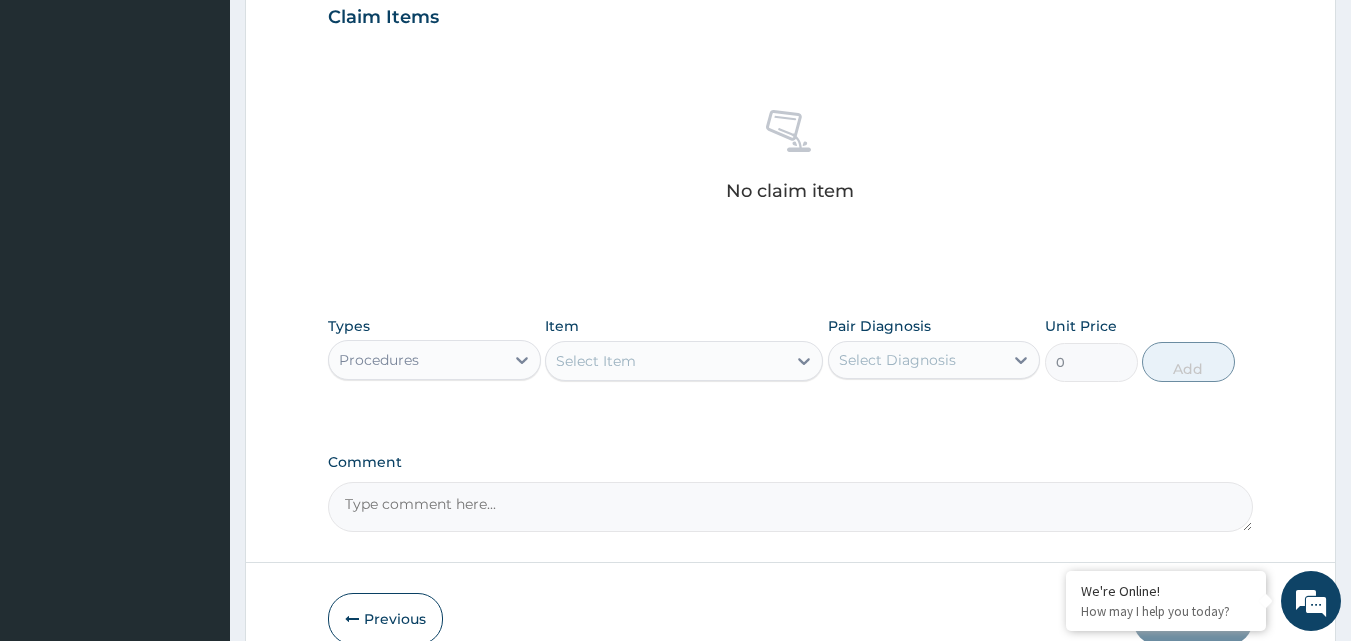 click on "Select Item" at bounding box center (596, 361) 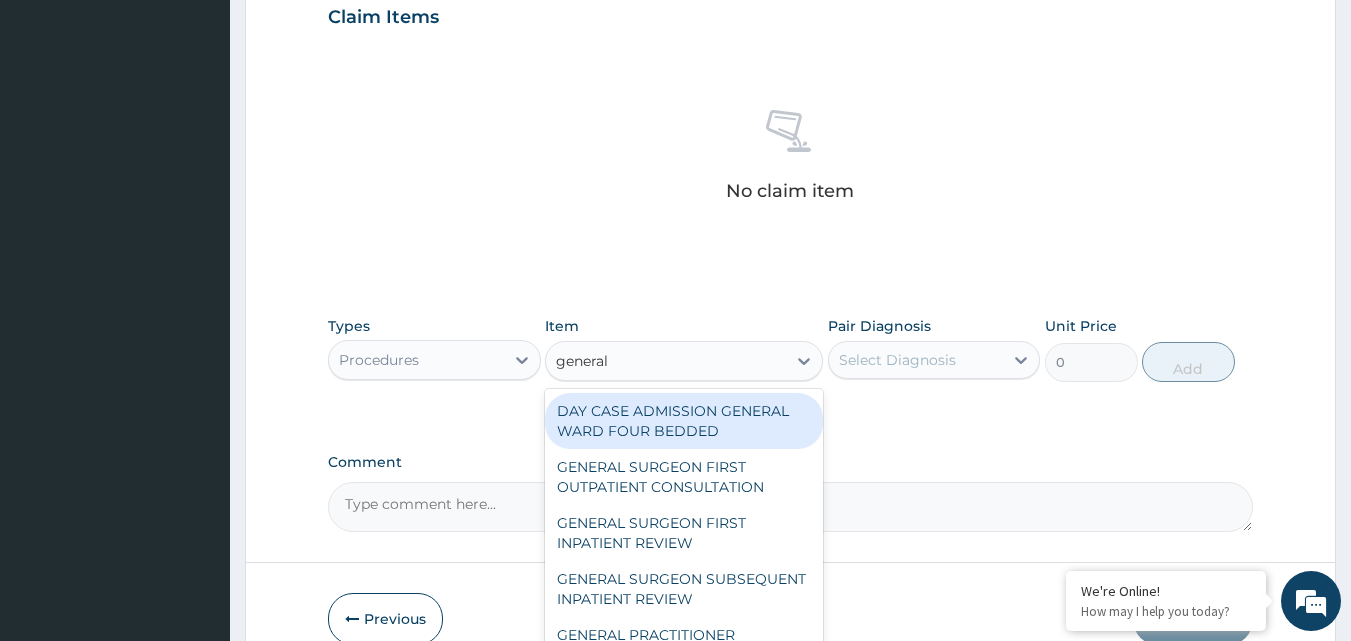 type on "general p" 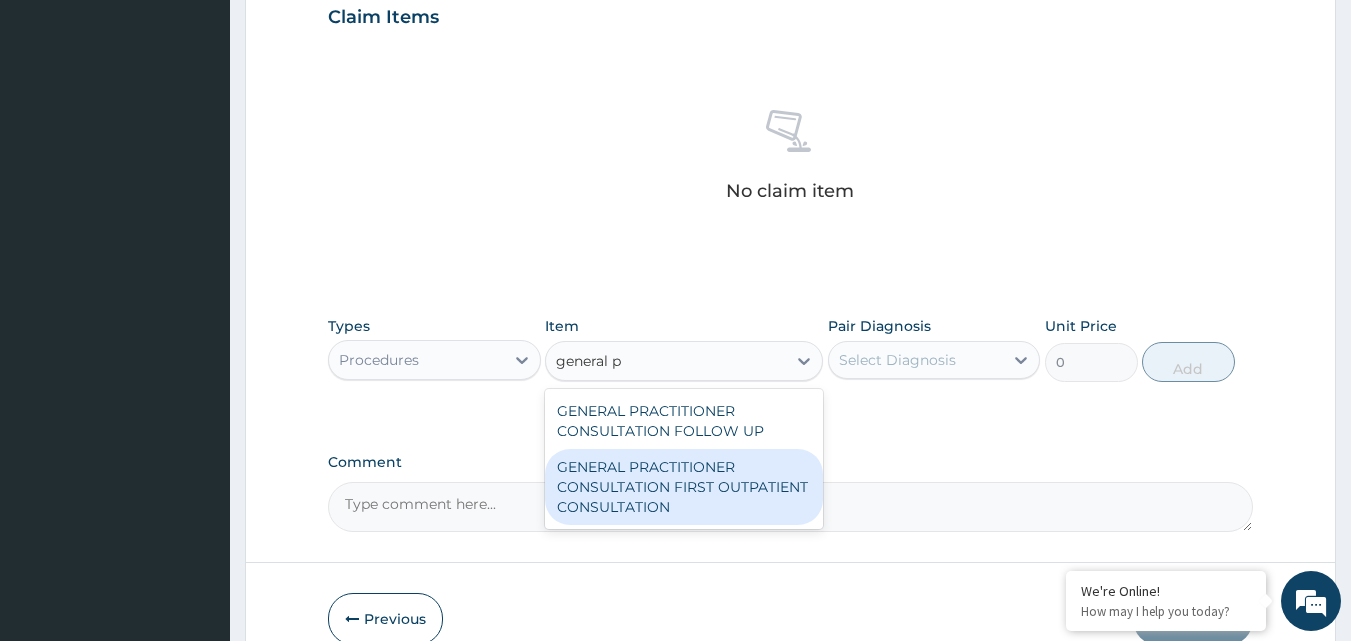 click on "GENERAL PRACTITIONER CONSULTATION FIRST OUTPATIENT CONSULTATION" at bounding box center (684, 487) 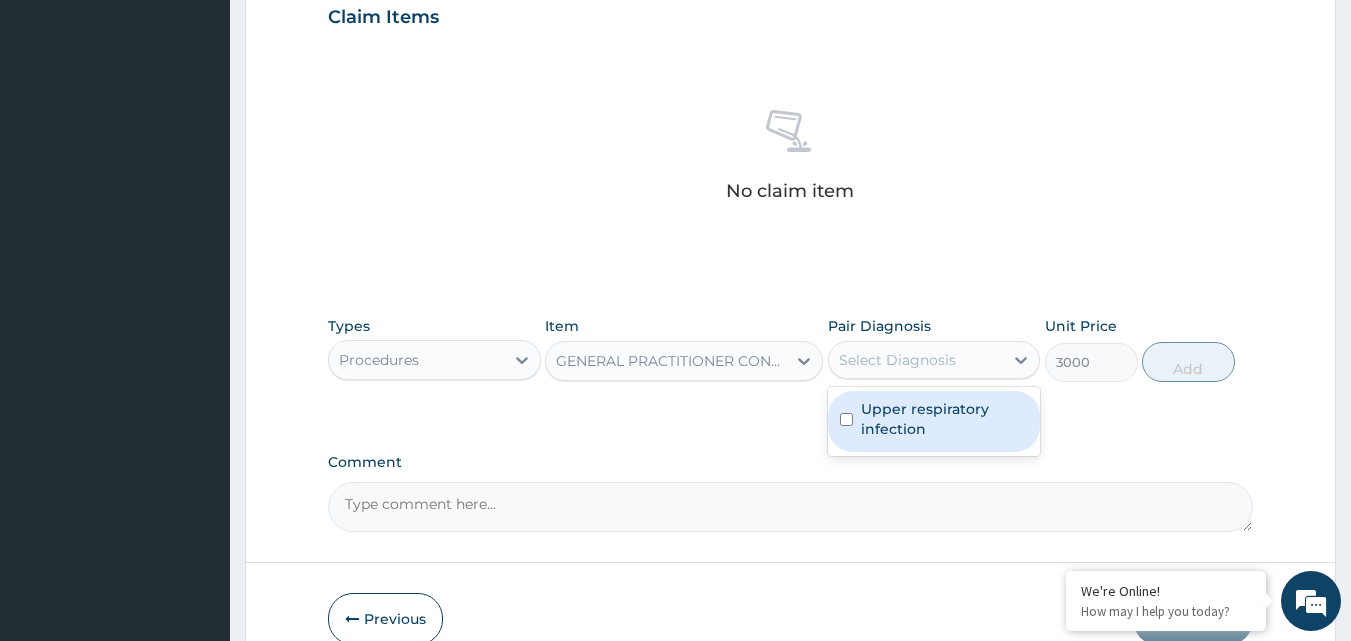click on "Select Diagnosis" at bounding box center [916, 360] 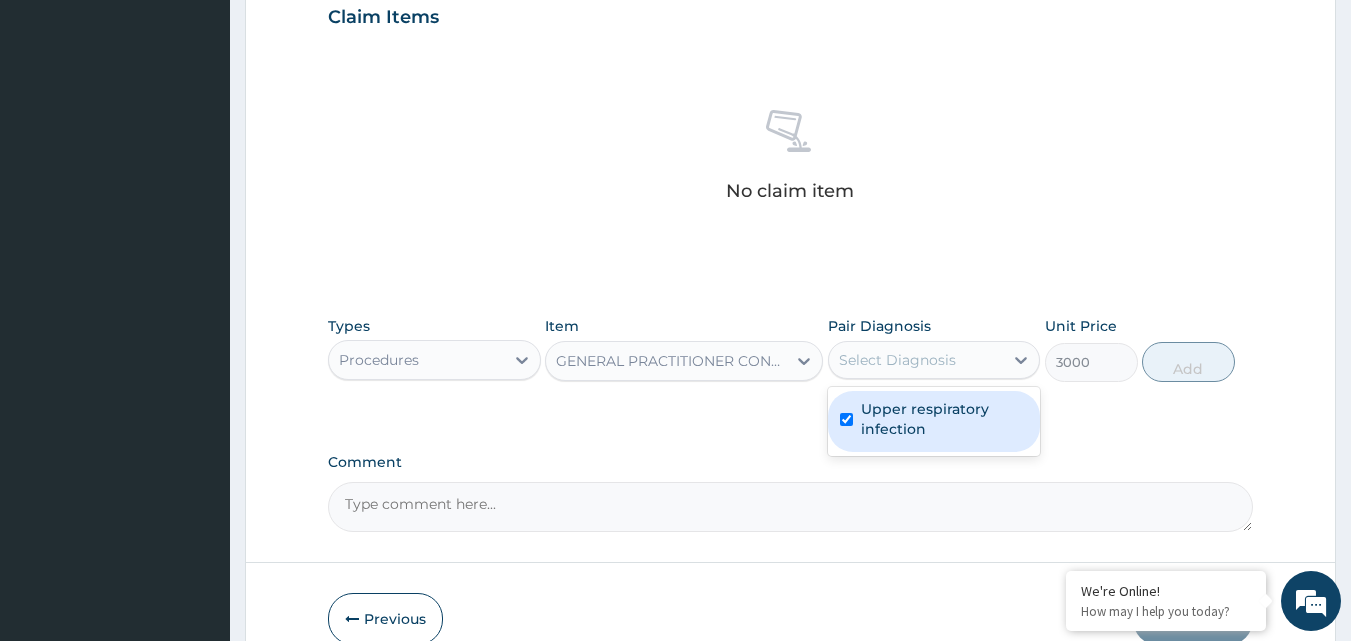 checkbox on "true" 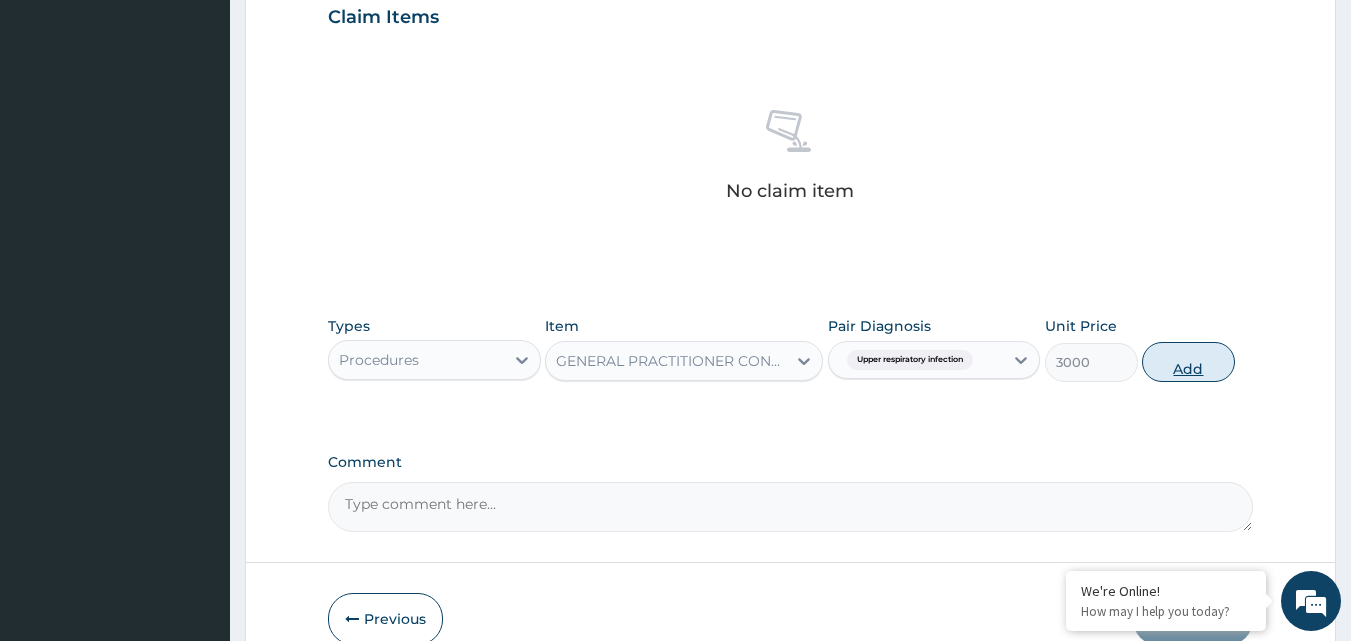 click on "Add" at bounding box center (1188, 362) 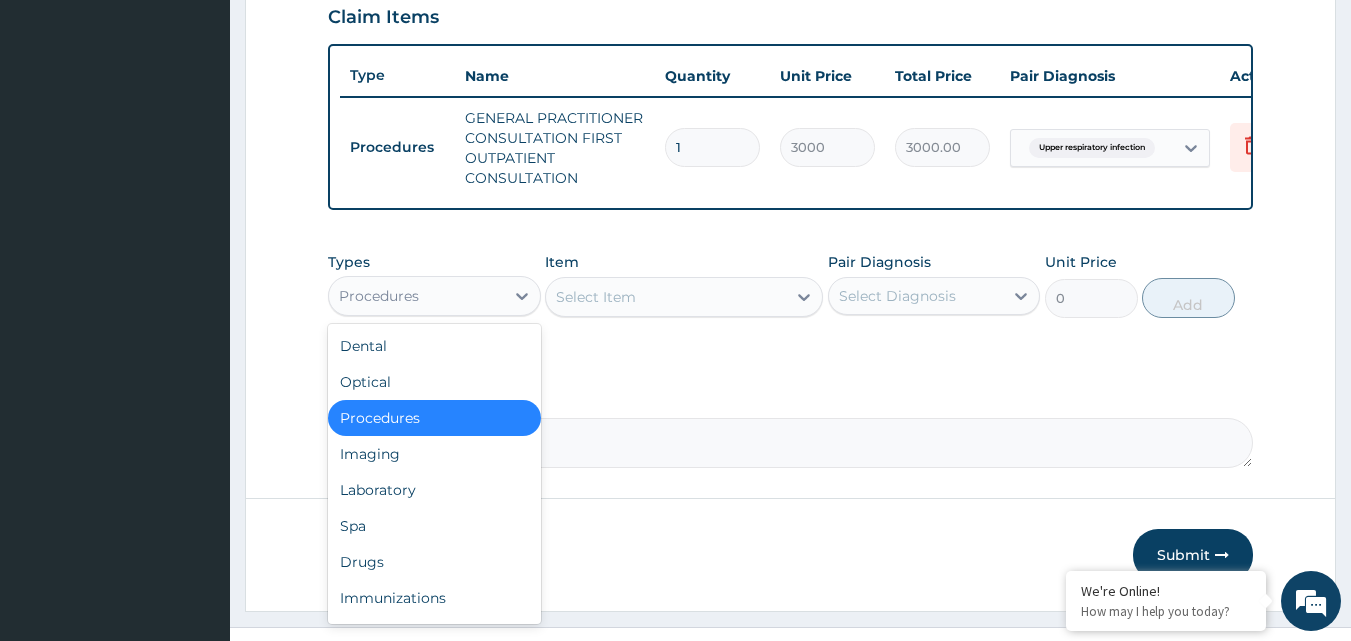 click on "Procedures" at bounding box center [416, 296] 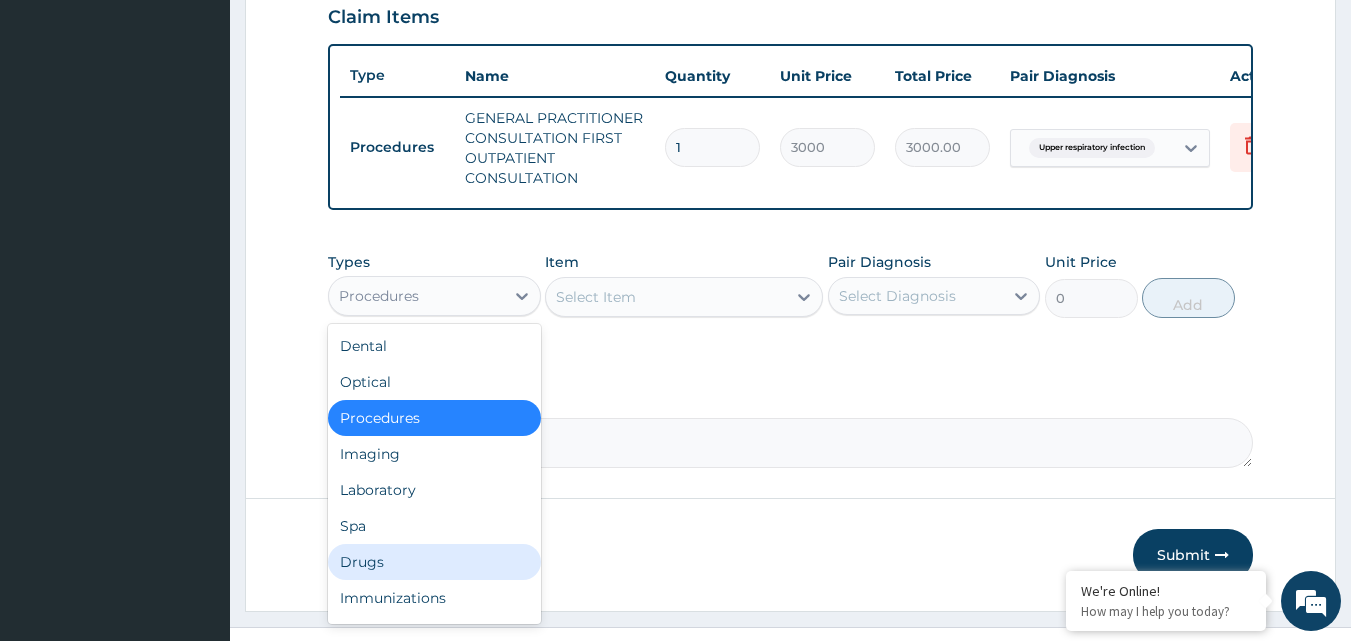 click on "Drugs" at bounding box center [434, 562] 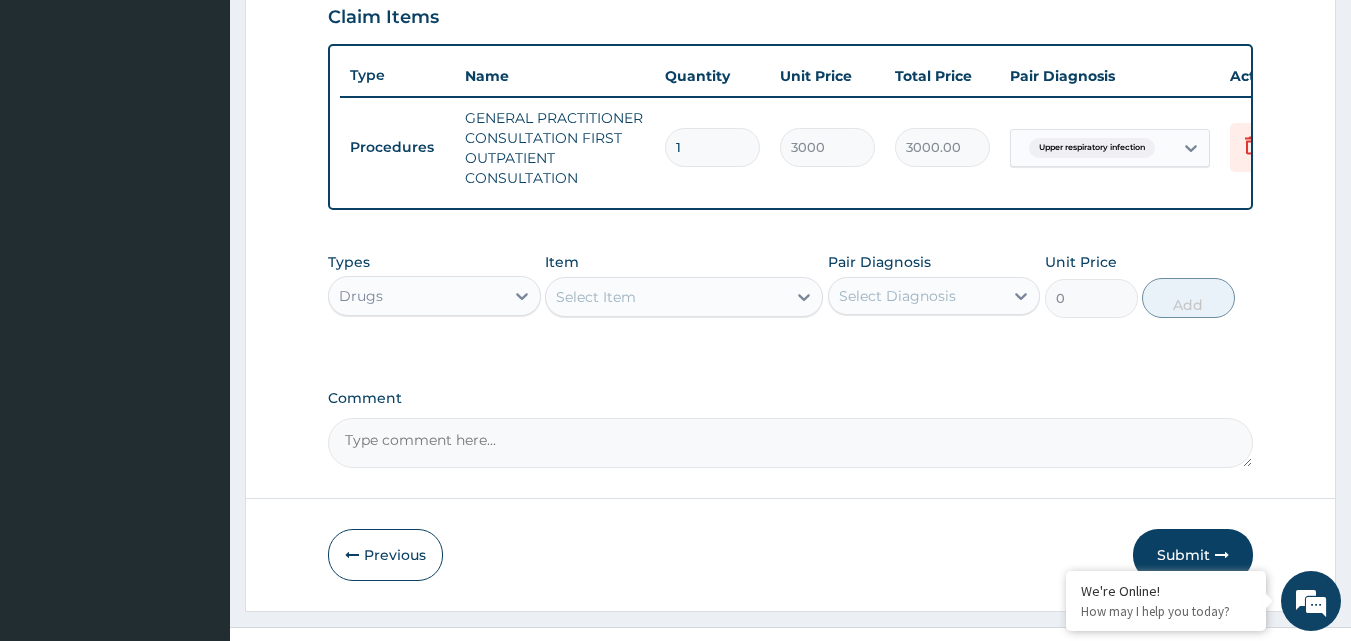 click on "Select Item" at bounding box center (666, 297) 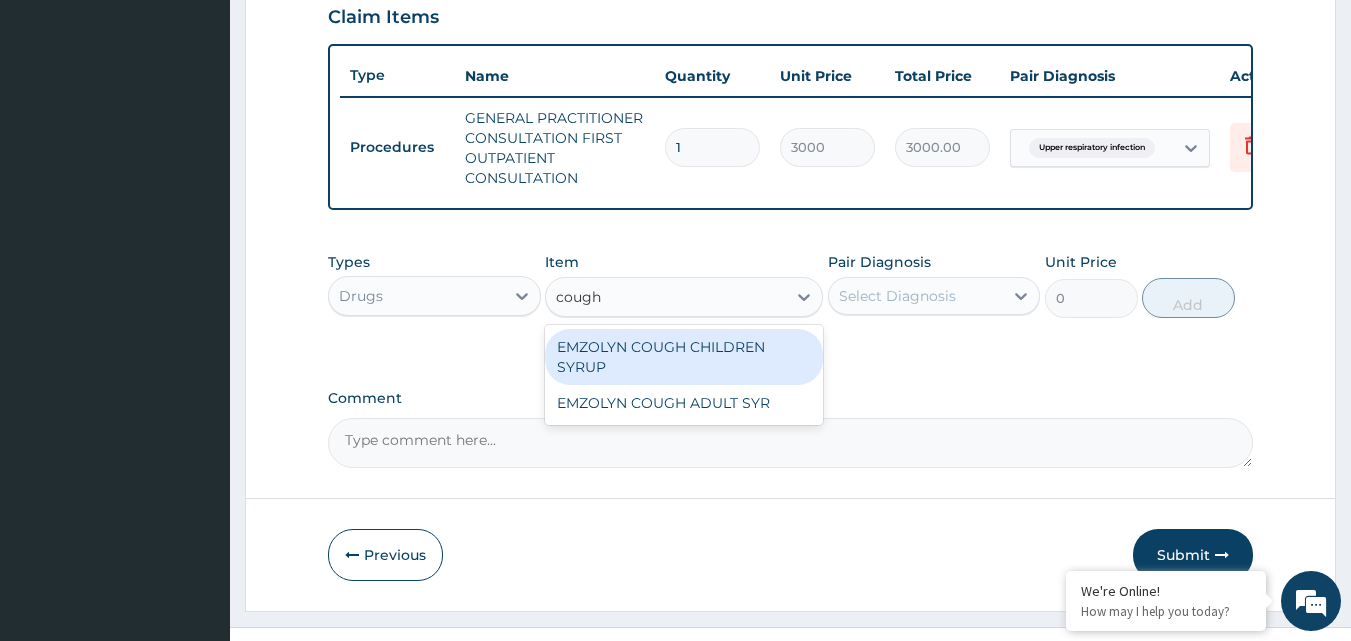 type on "cough" 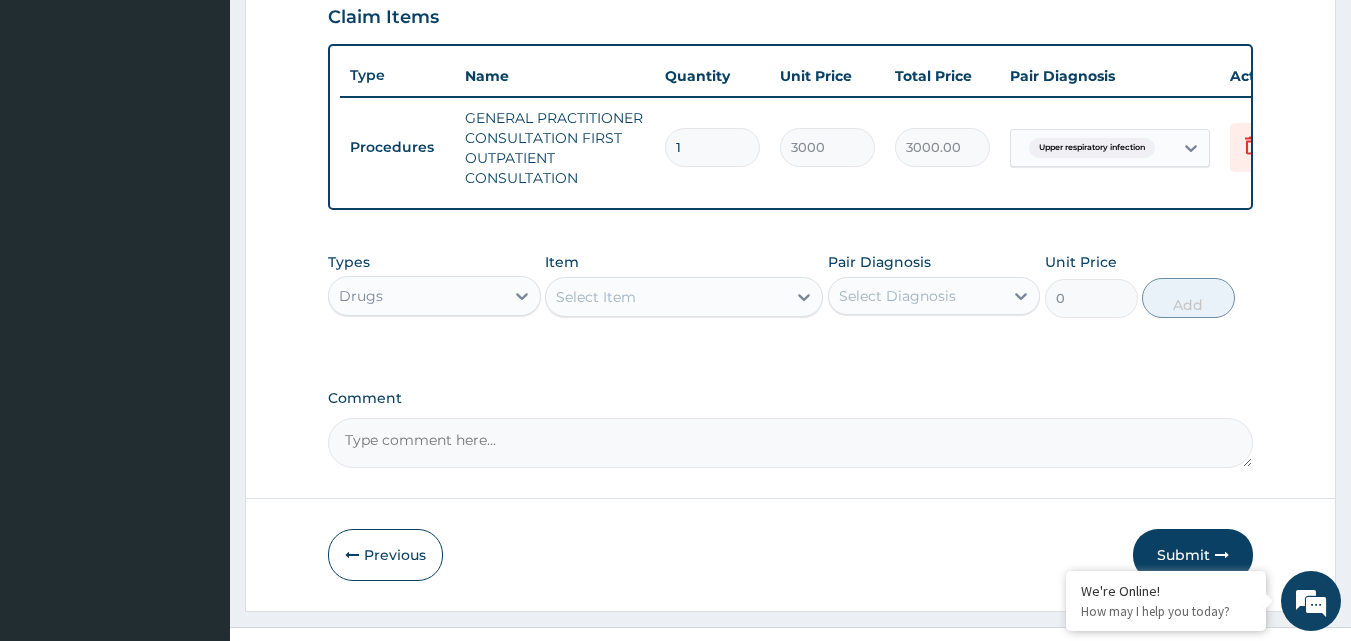 click on "Item Select Item" at bounding box center [684, 285] 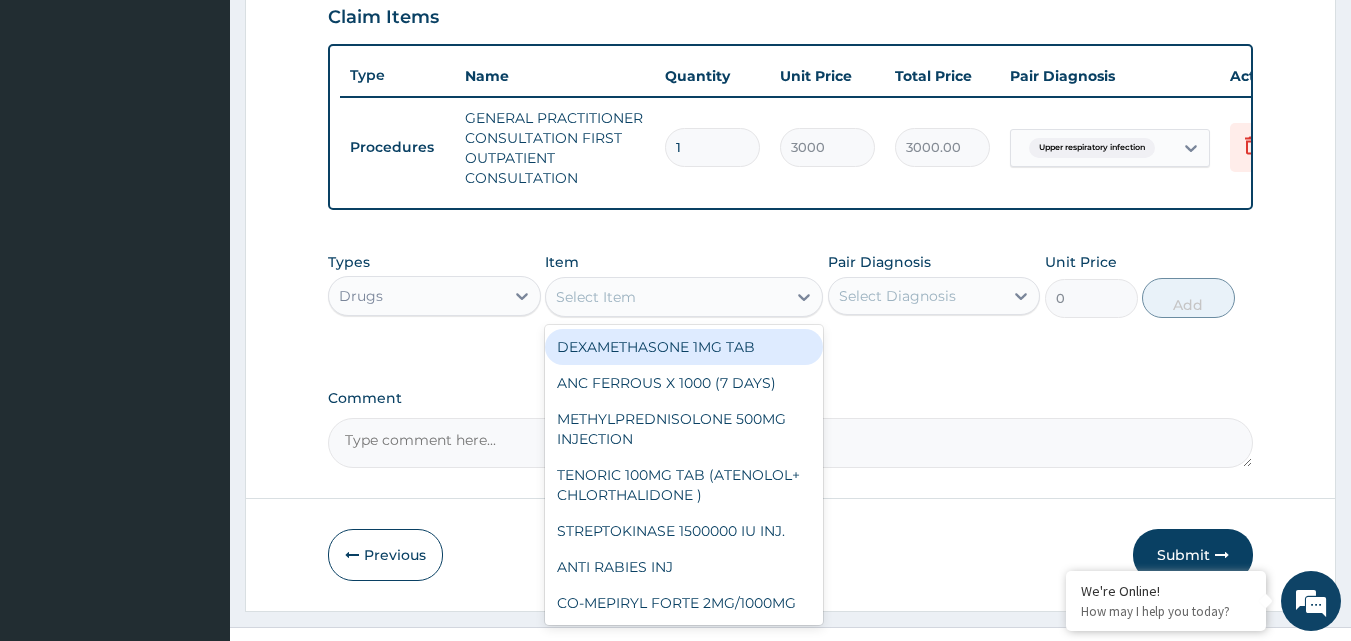 type on "g" 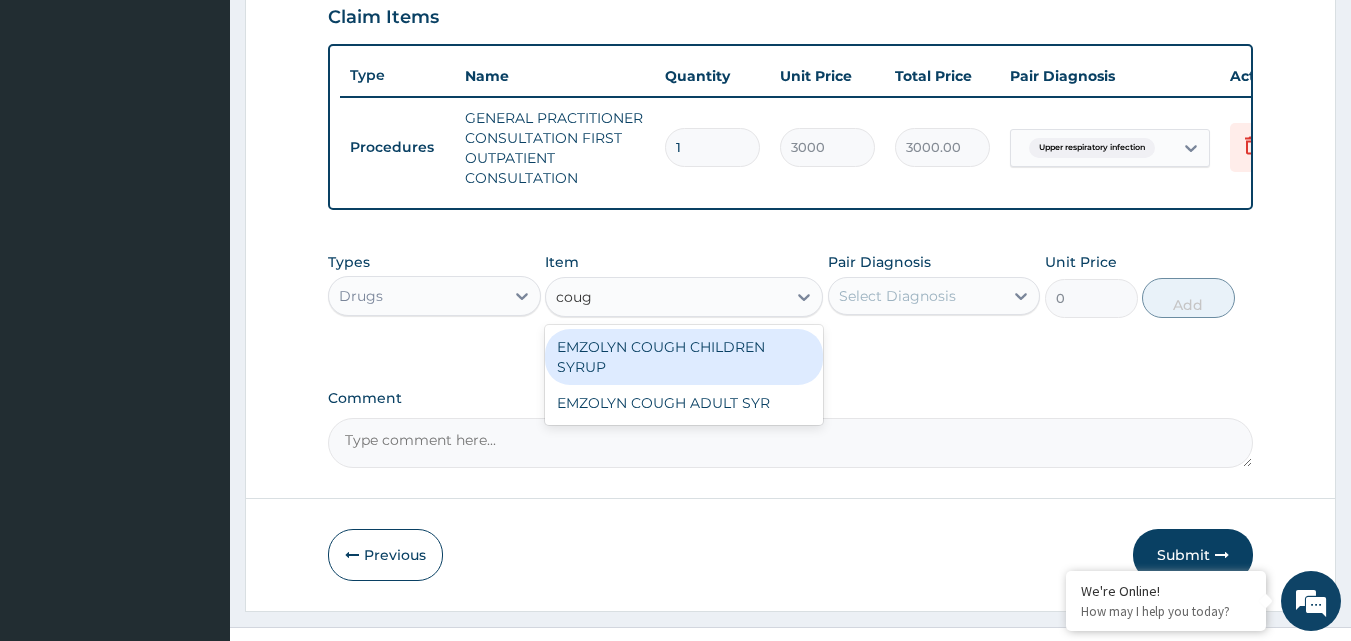 type on "cough" 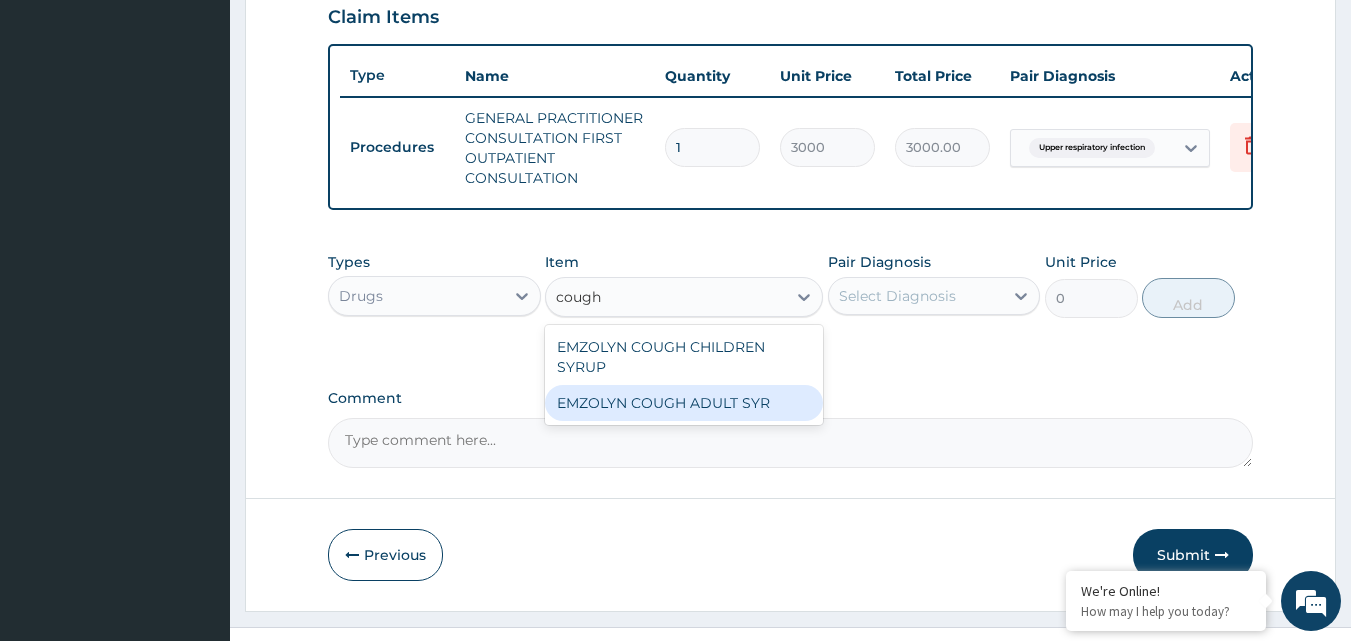 click on "EMZOLYN COUGH ADULT SYR" at bounding box center (684, 403) 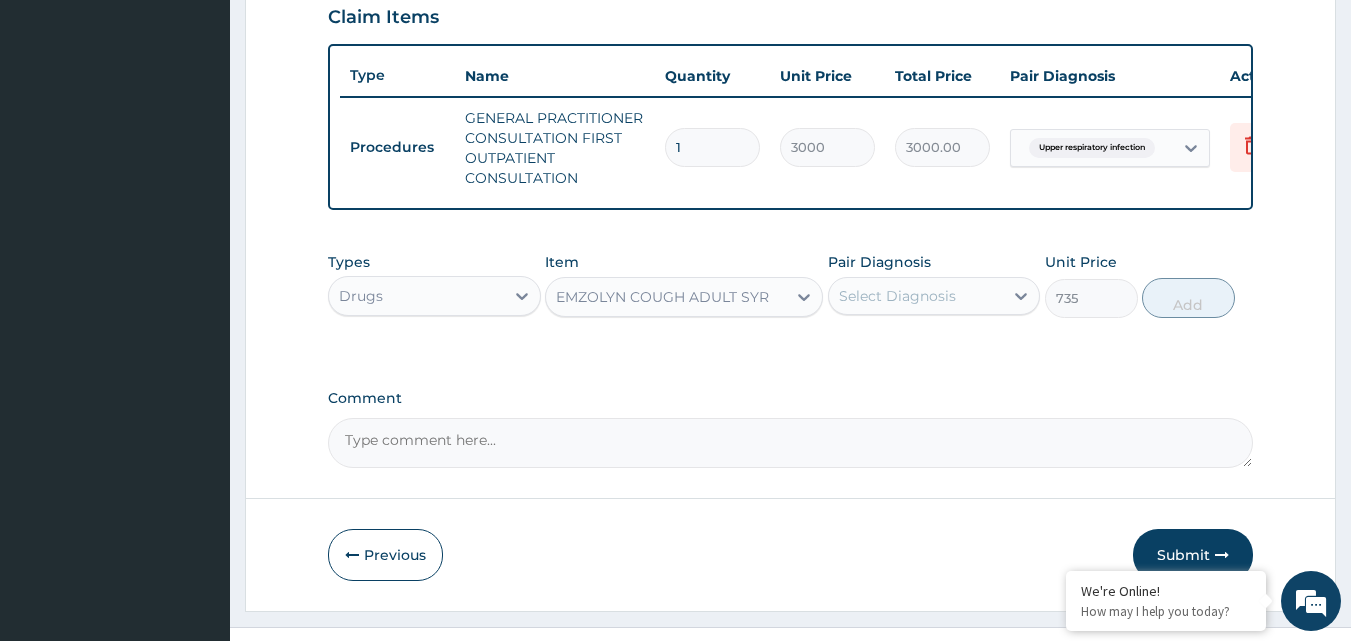 click on "Select Diagnosis" at bounding box center [916, 296] 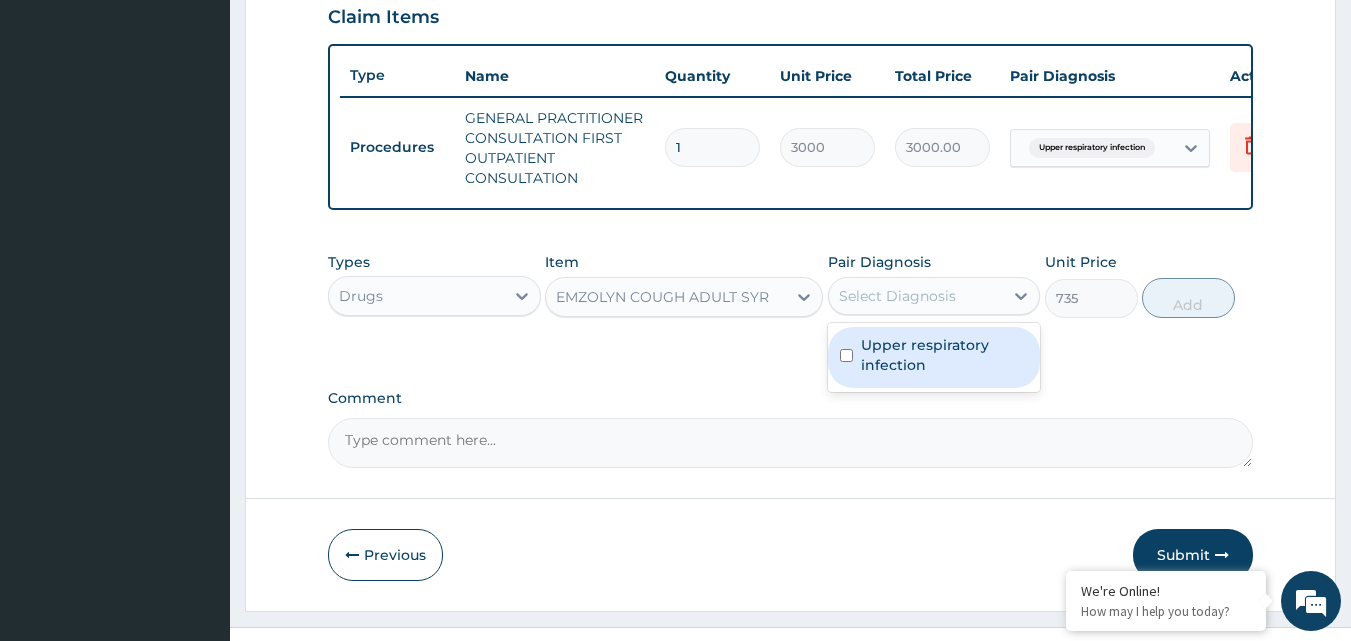 click on "Upper respiratory infection" at bounding box center [934, 357] 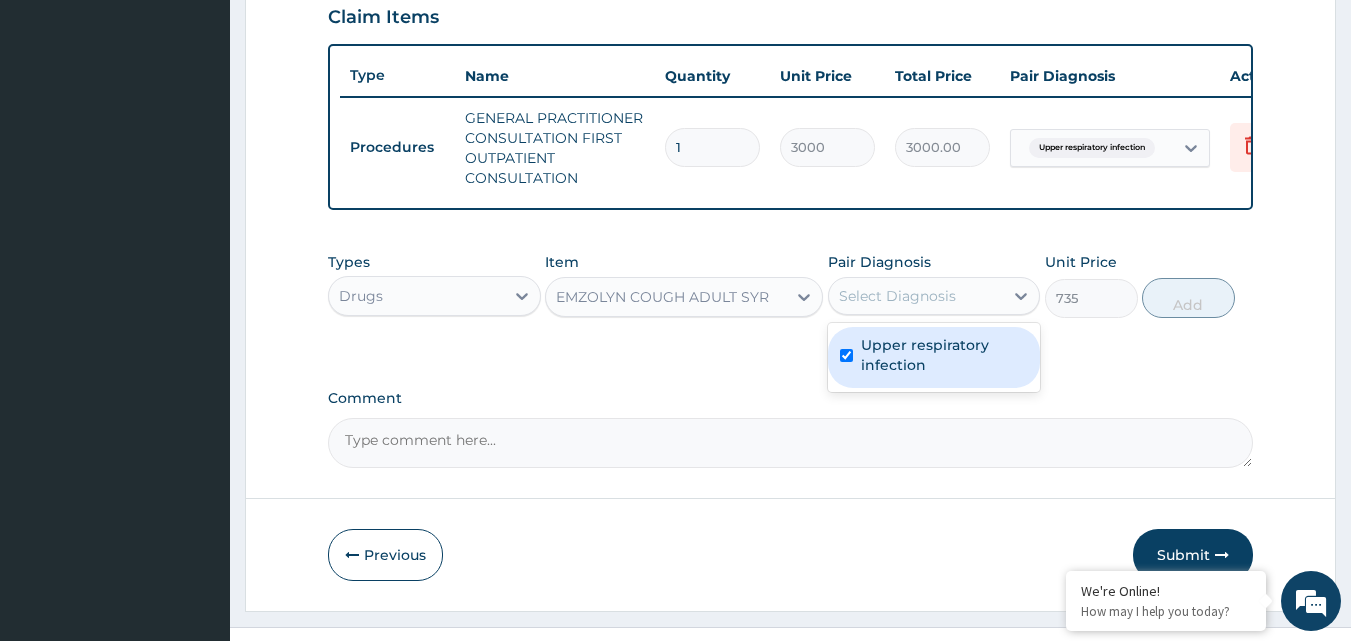 checkbox on "true" 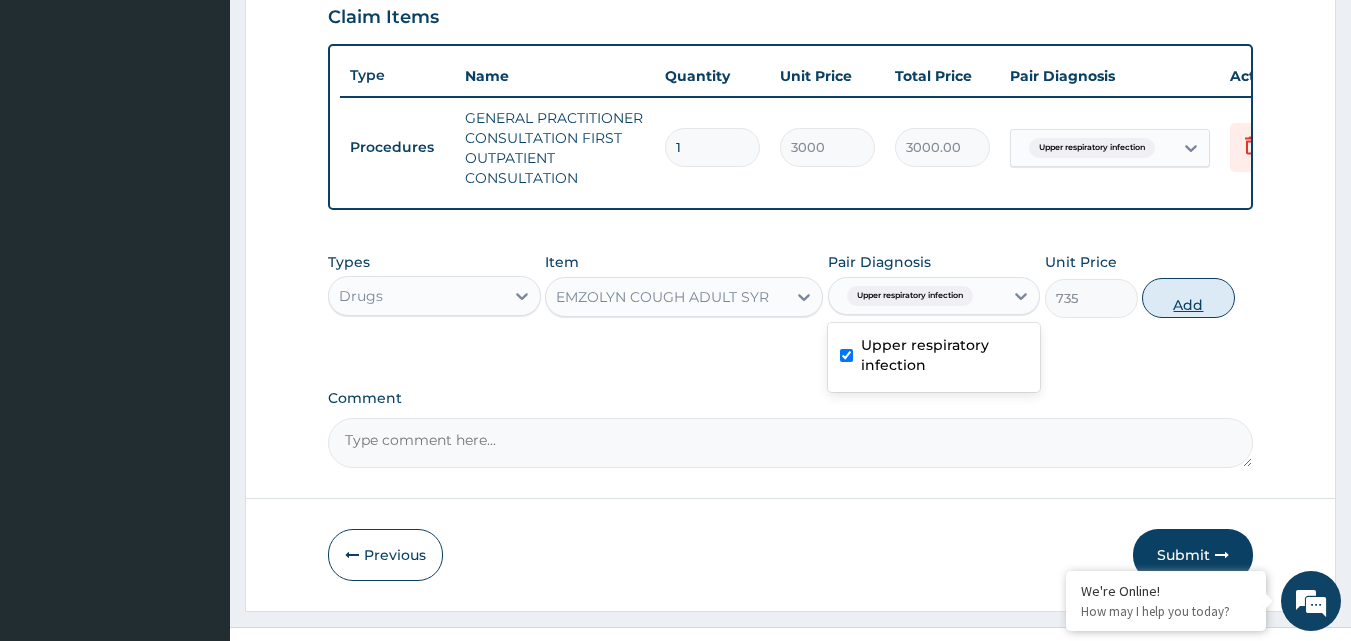 click on "Add" at bounding box center (1188, 298) 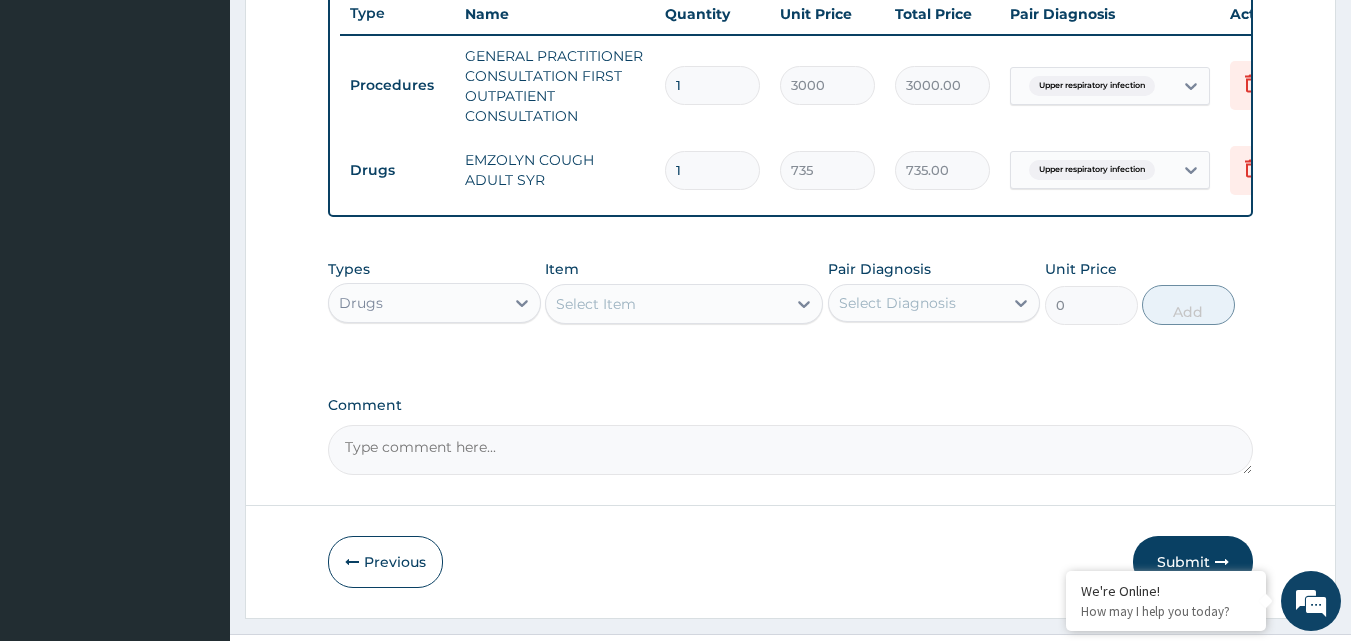 scroll, scrollTop: 821, scrollLeft: 0, axis: vertical 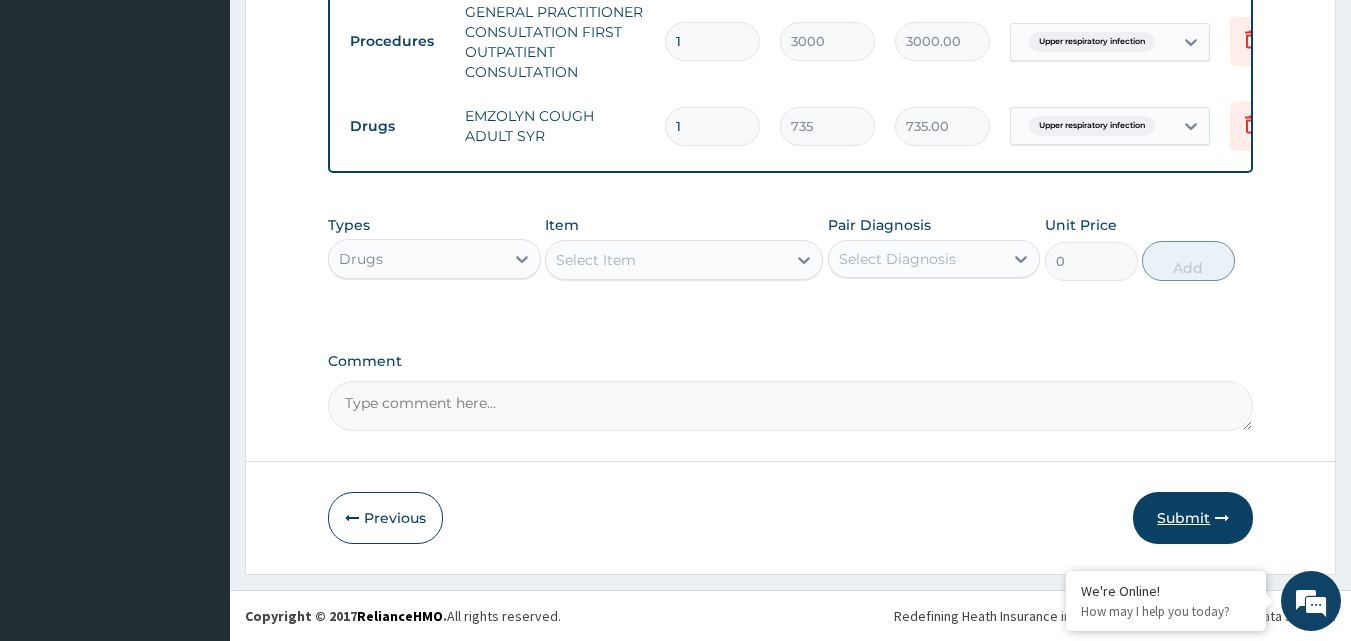 click on "Submit" at bounding box center (1193, 518) 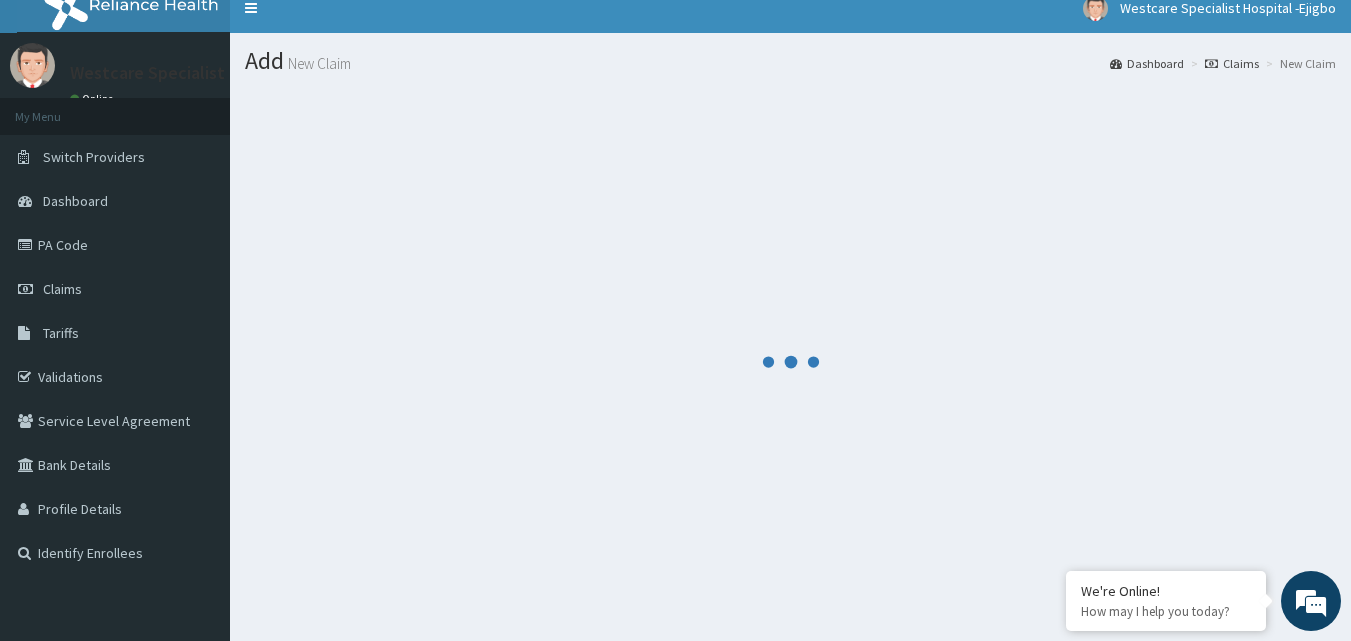 scroll, scrollTop: 0, scrollLeft: 0, axis: both 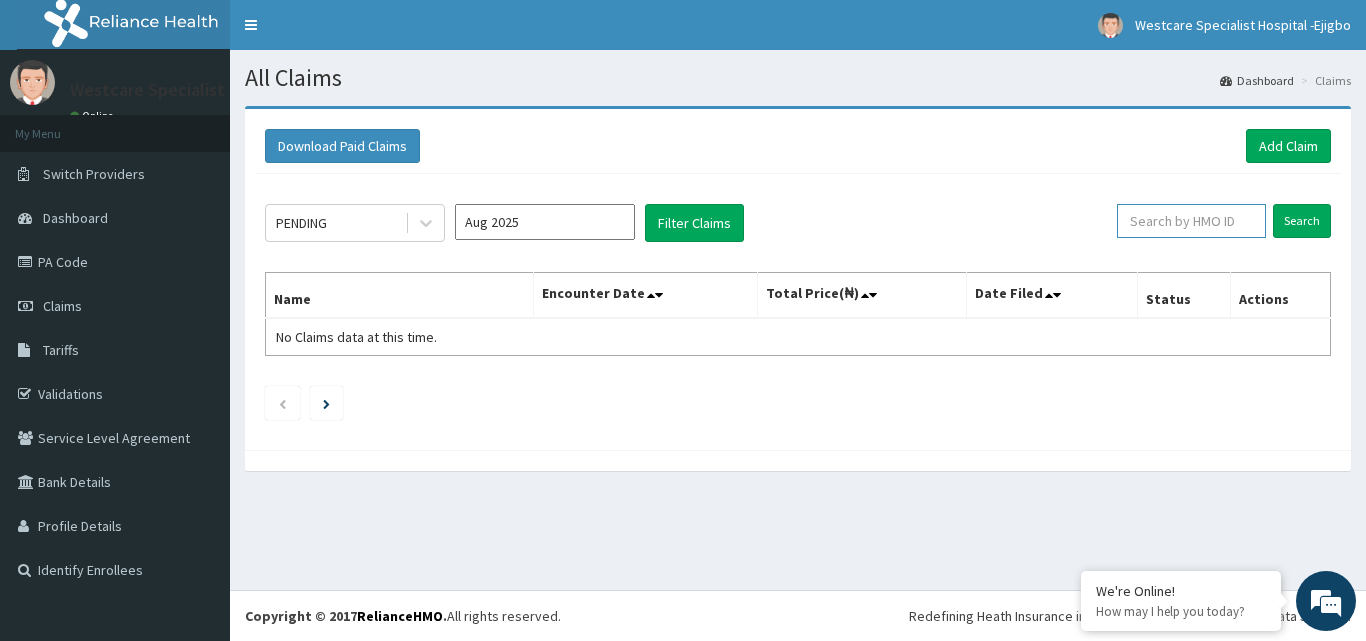 click at bounding box center (1191, 221) 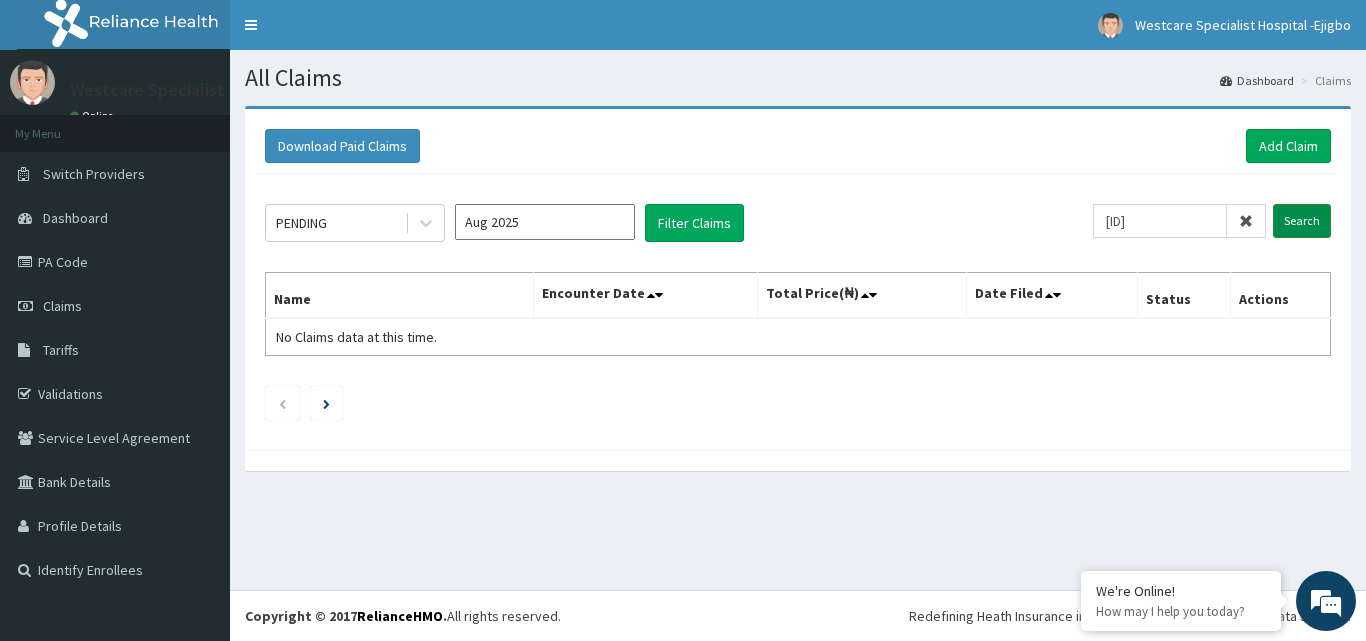 click on "Search" at bounding box center [1302, 221] 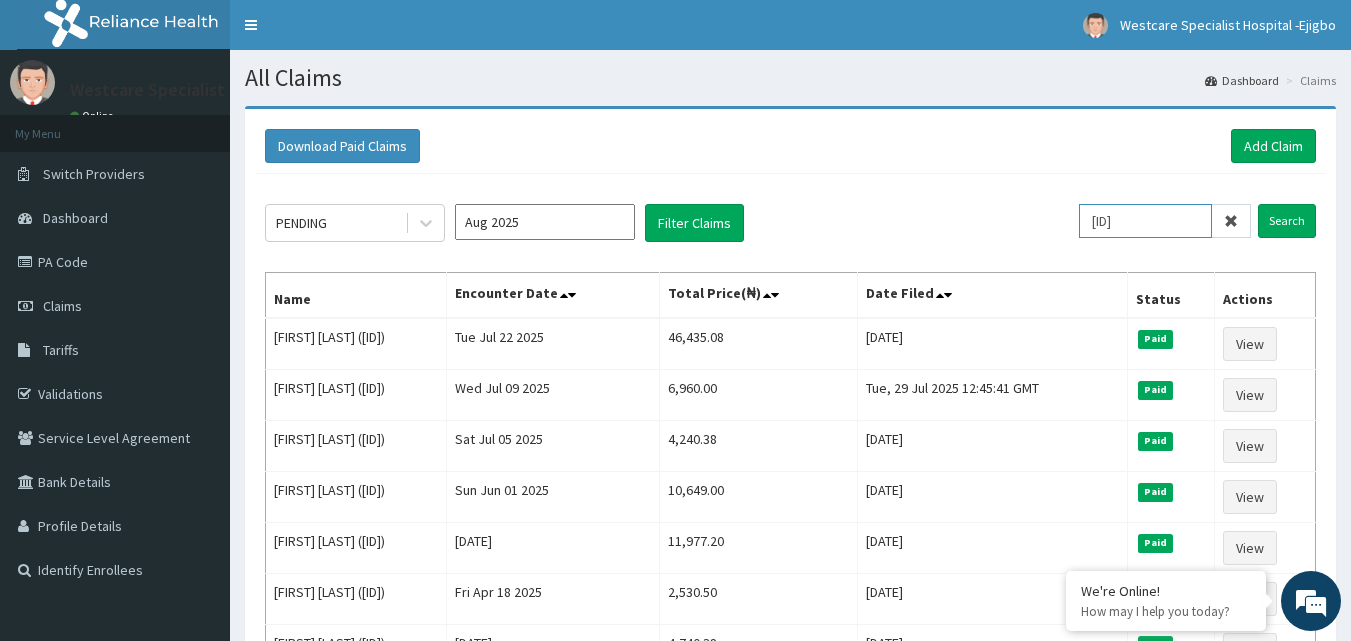 click on "[ID]" at bounding box center (1145, 221) 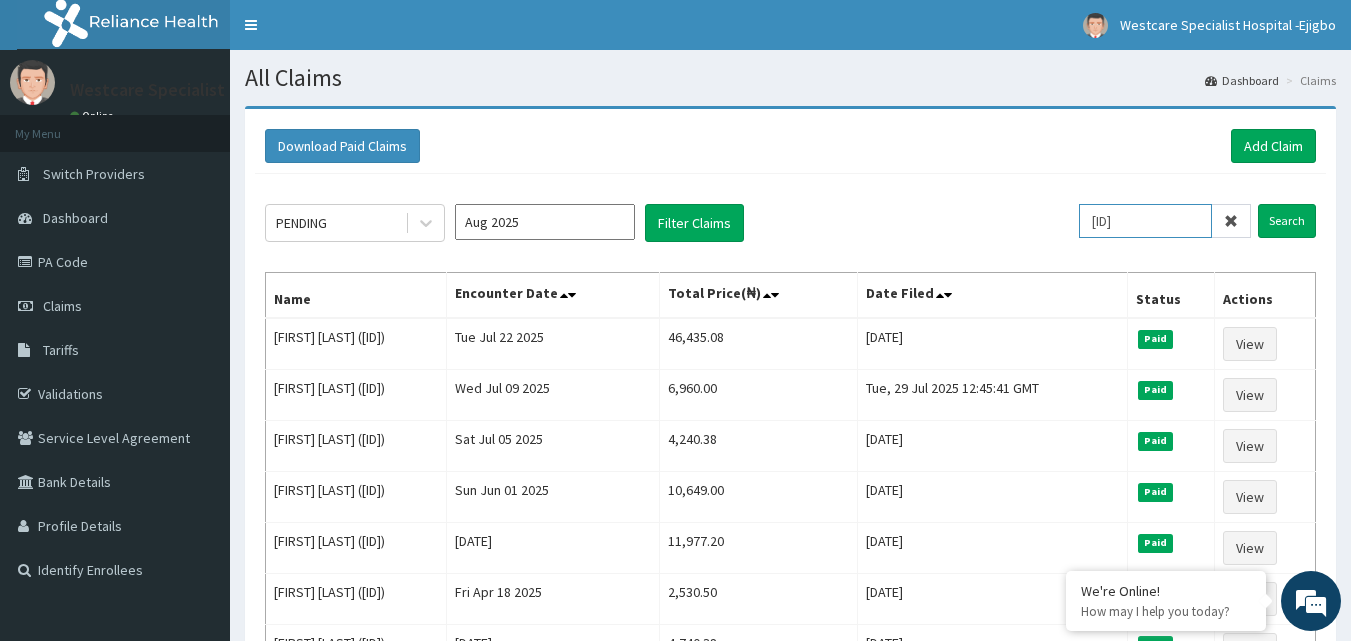 paste on "[ID]" 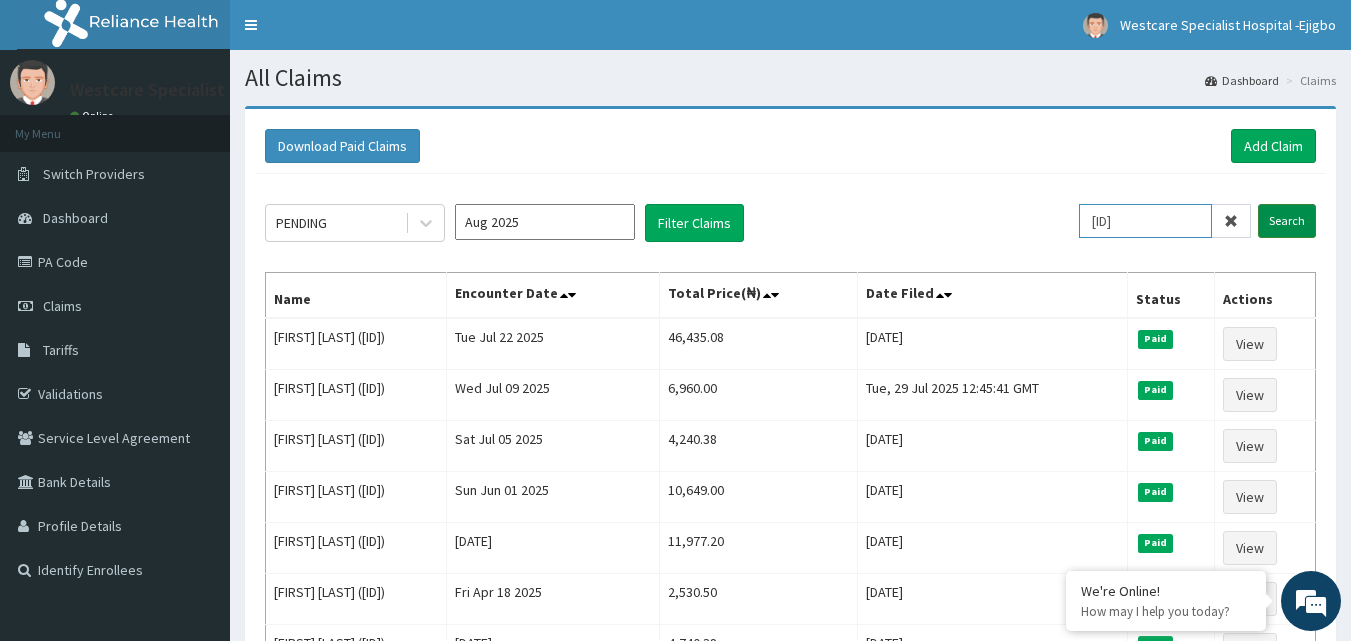 type on "[ID]" 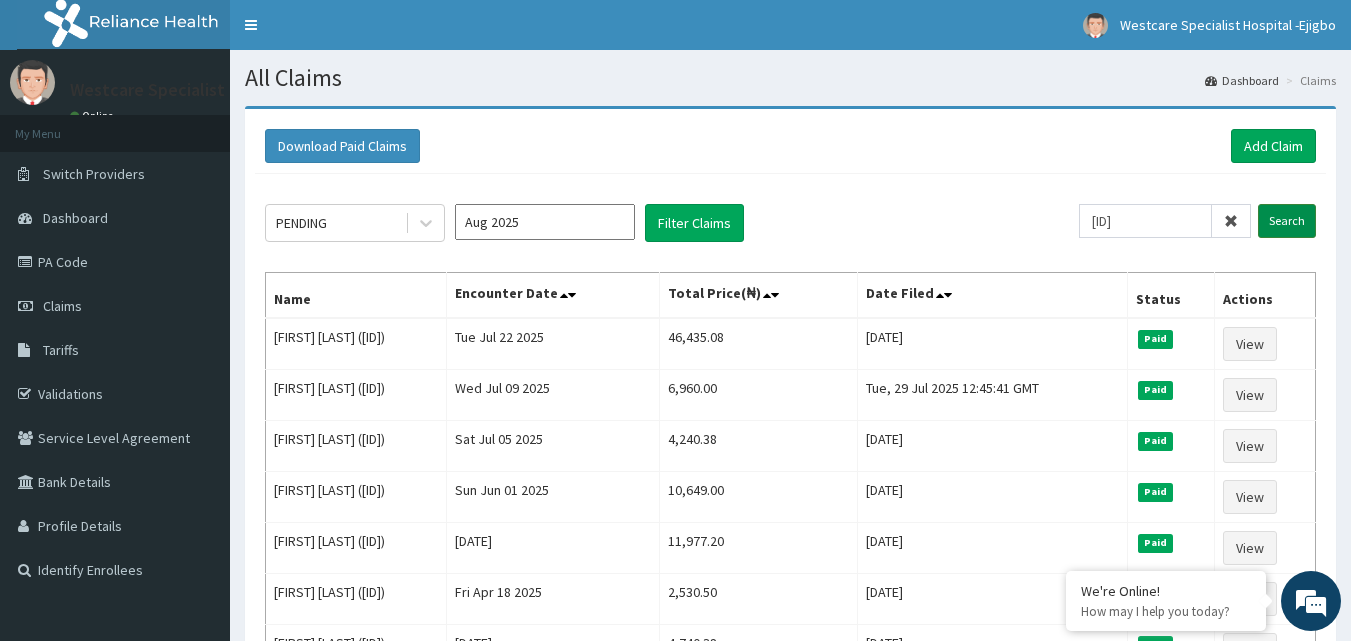 click on "Search" at bounding box center (1287, 221) 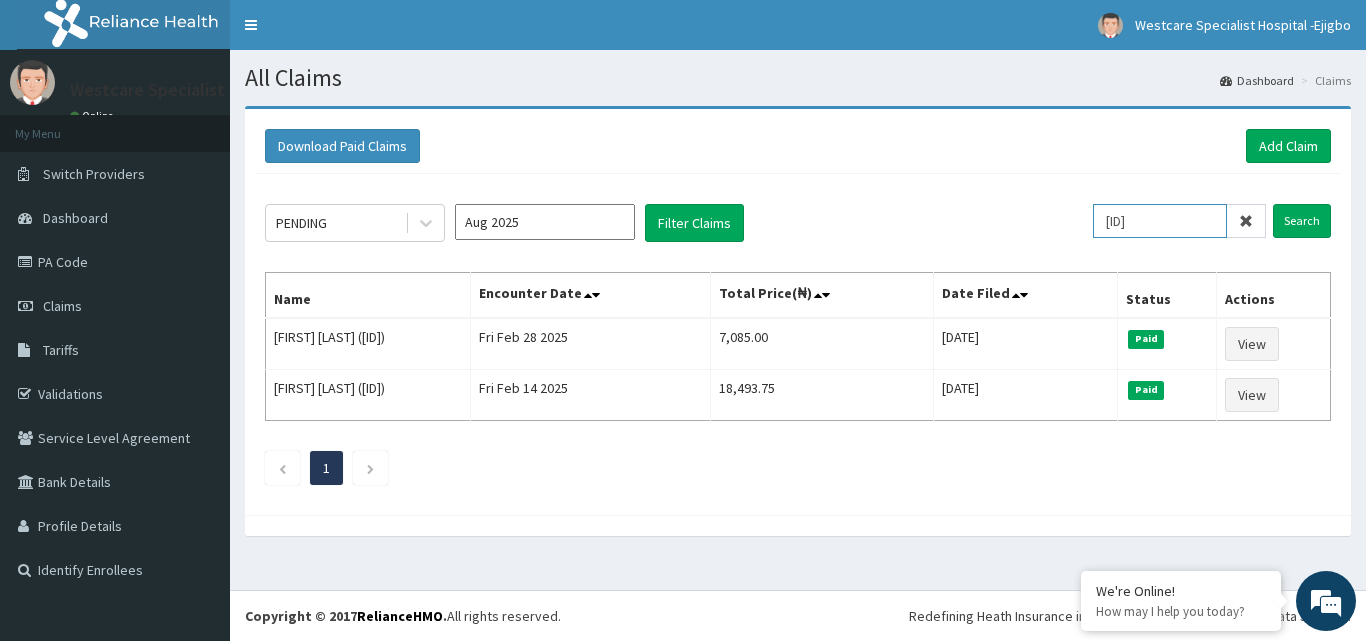 click on "[ID]" at bounding box center [1160, 221] 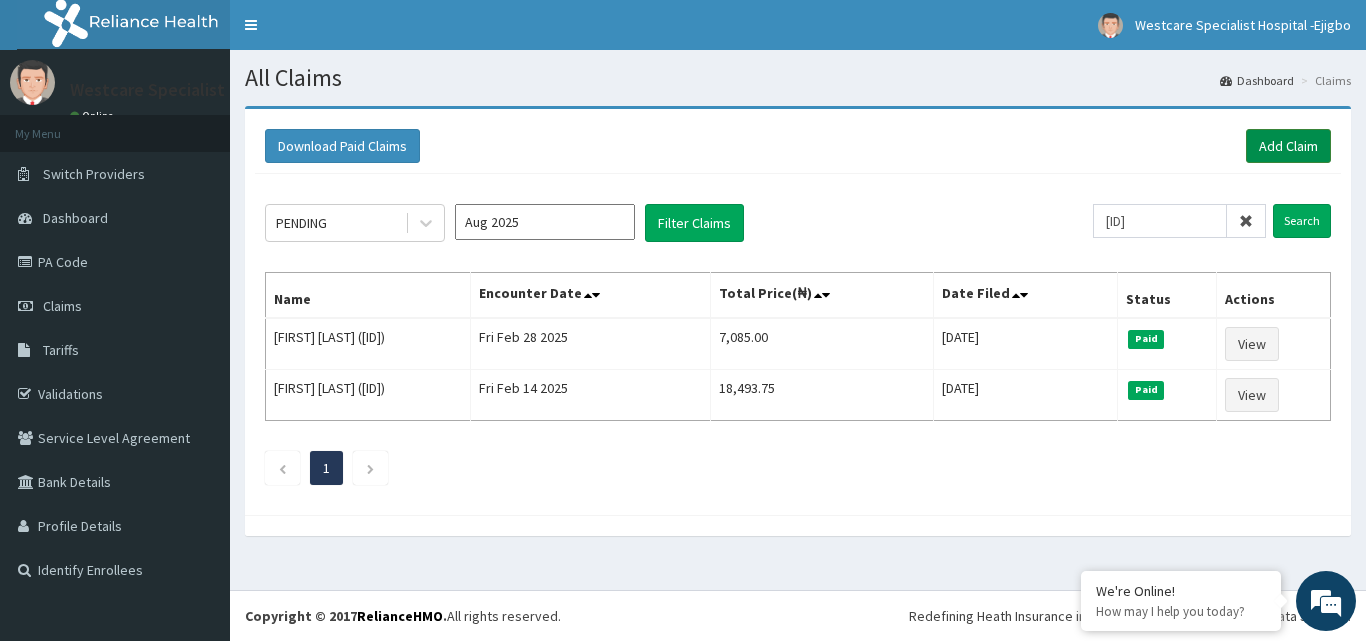 click on "Add Claim" at bounding box center (1288, 146) 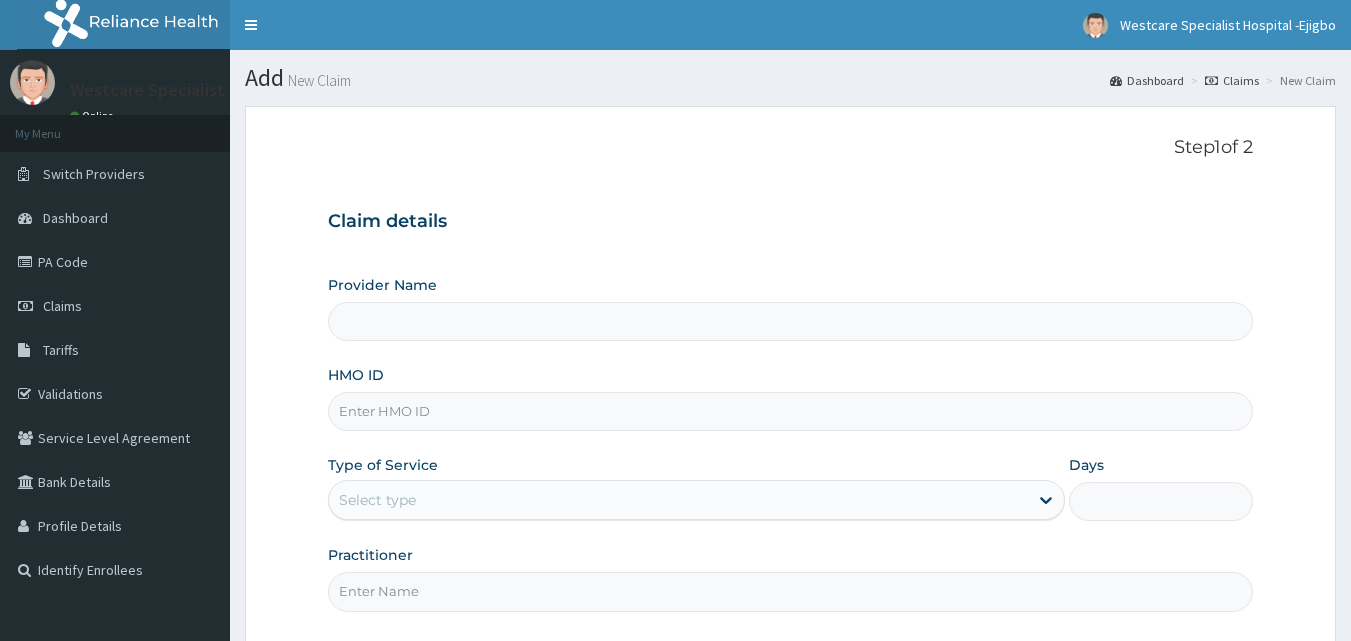 scroll, scrollTop: 0, scrollLeft: 0, axis: both 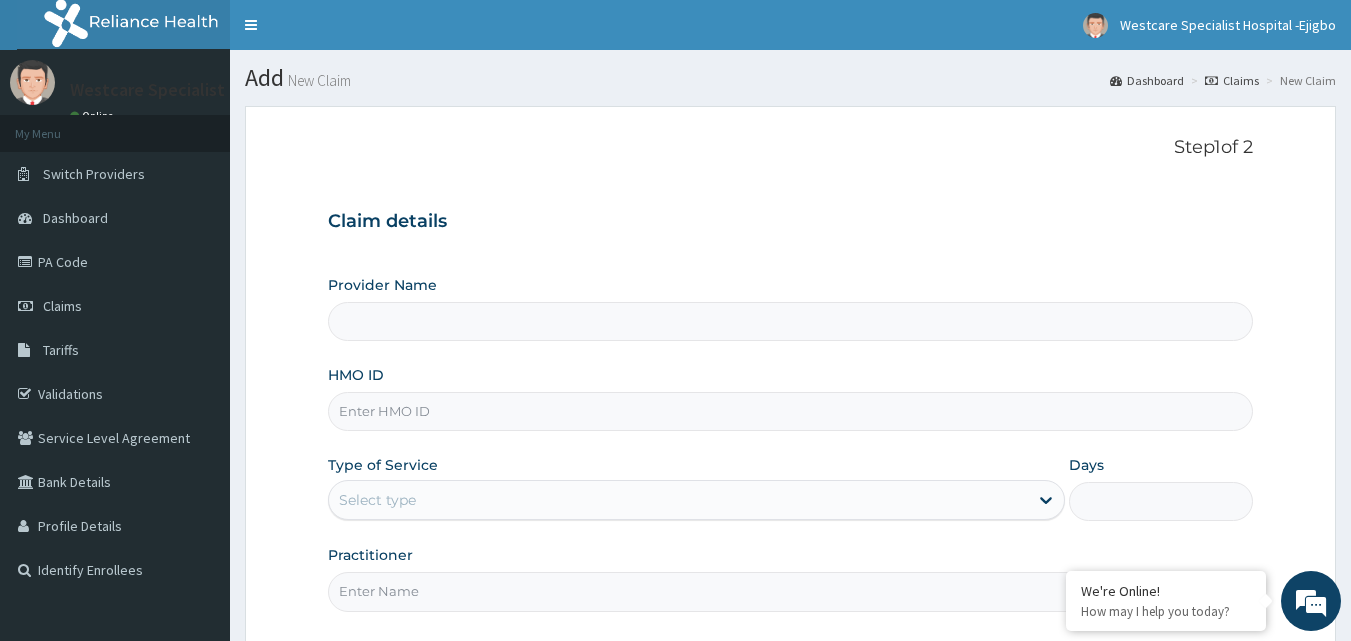 type on "WestCare Specialist Hospital - Ejigbo" 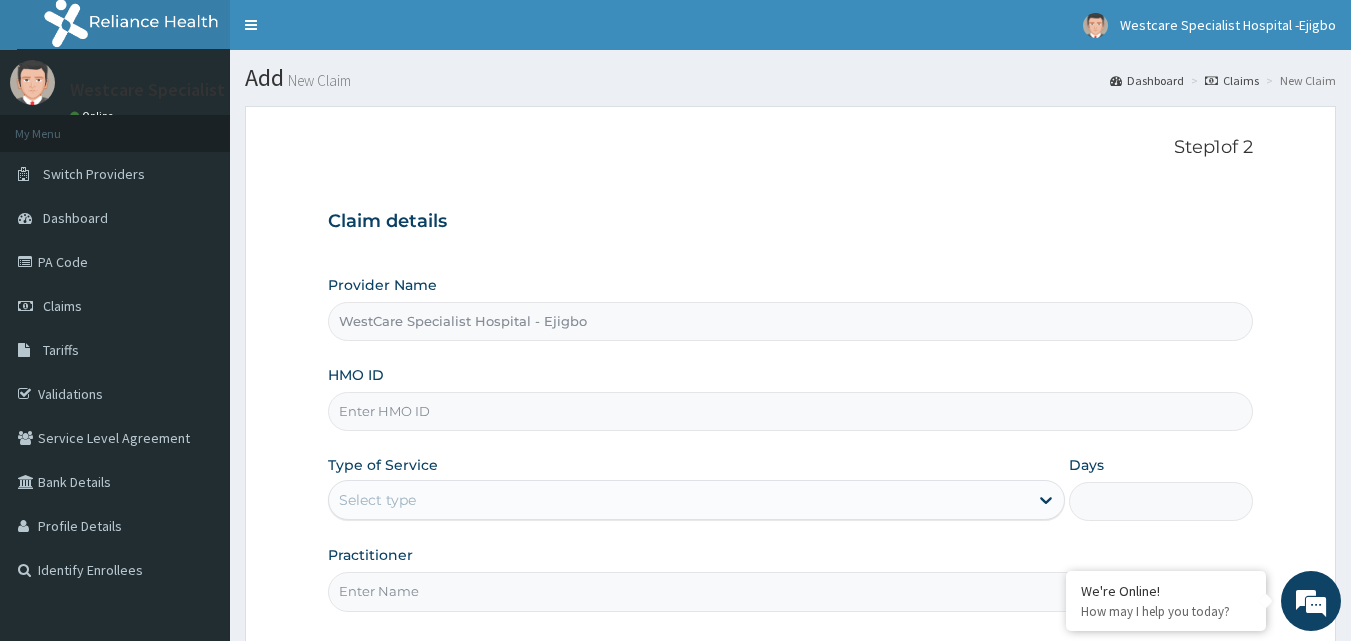 scroll, scrollTop: 0, scrollLeft: 0, axis: both 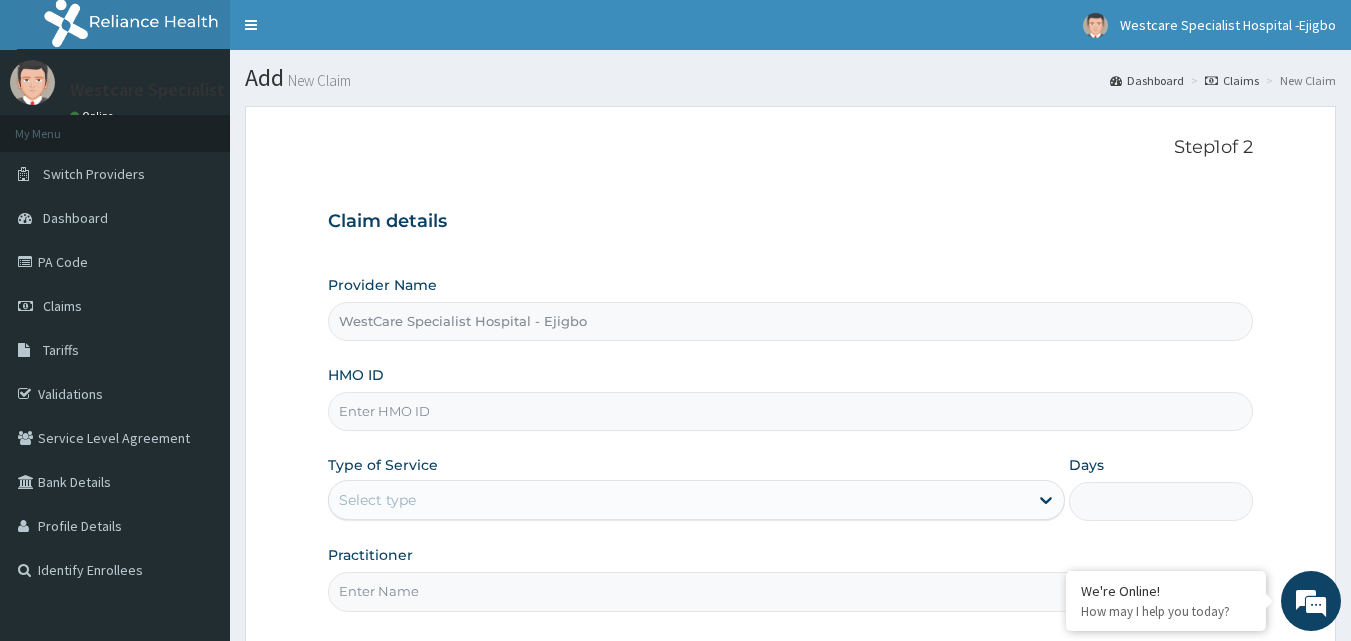 click on "HMO ID" at bounding box center (791, 411) 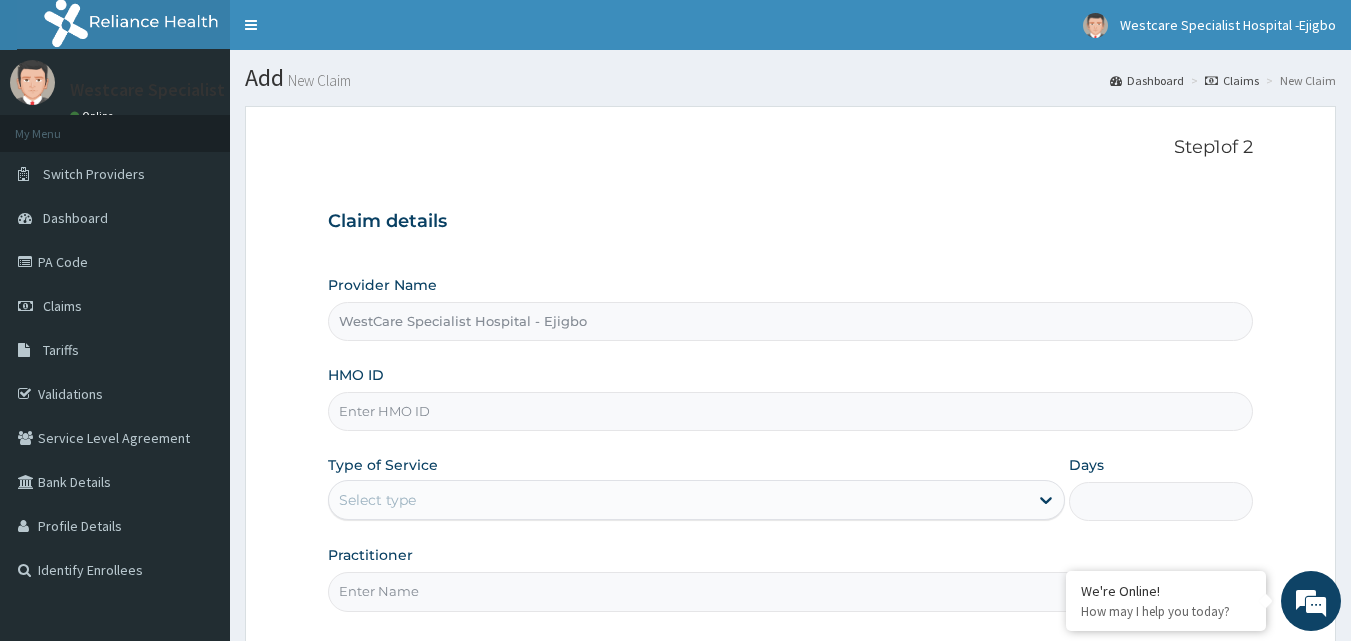 paste on "OHT/12073/B" 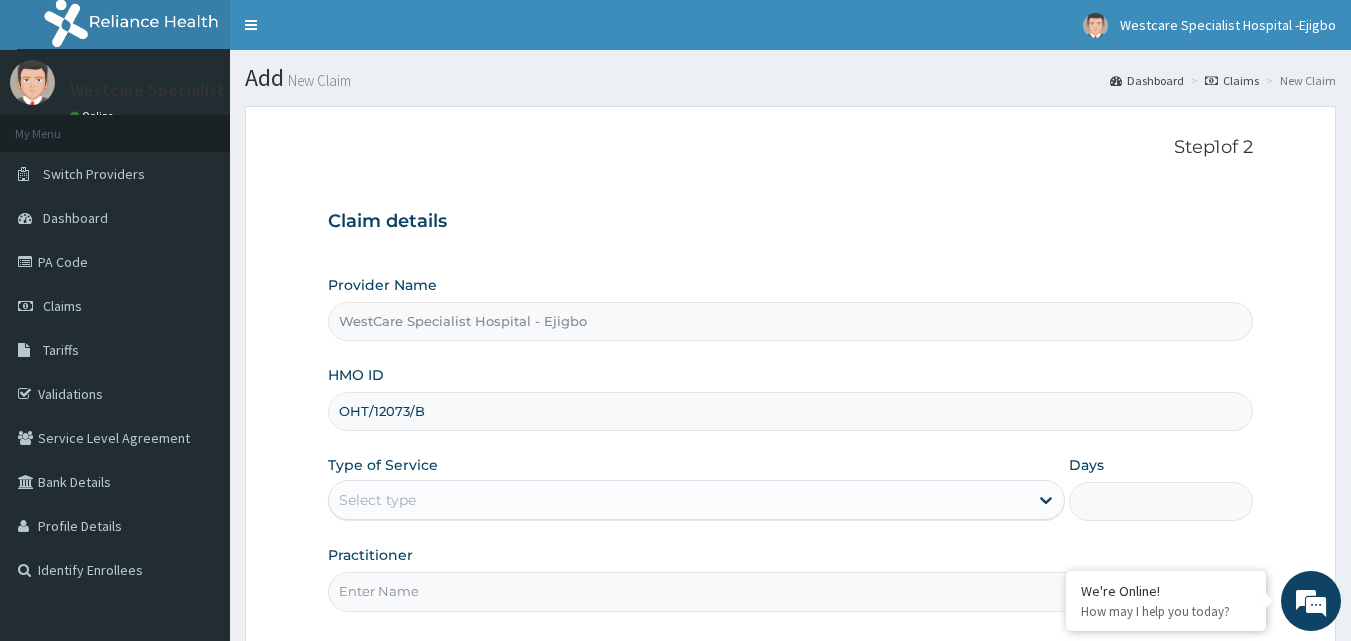 scroll, scrollTop: 100, scrollLeft: 0, axis: vertical 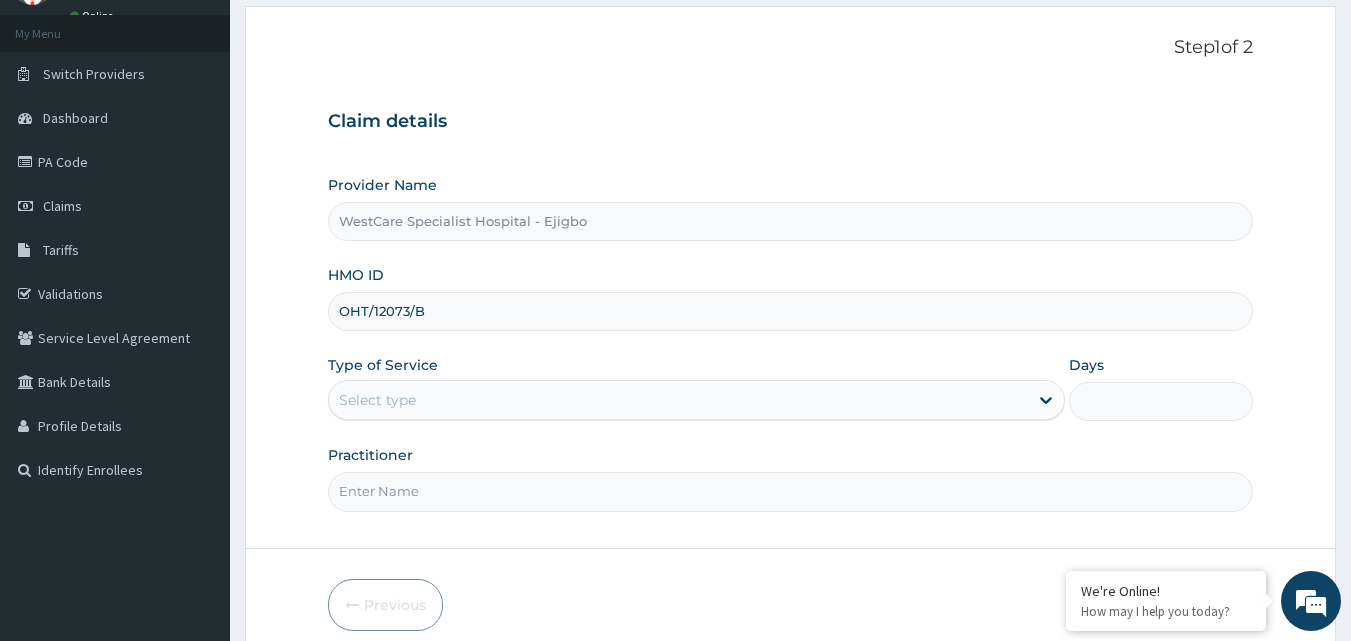 type on "OHT/12073/B" 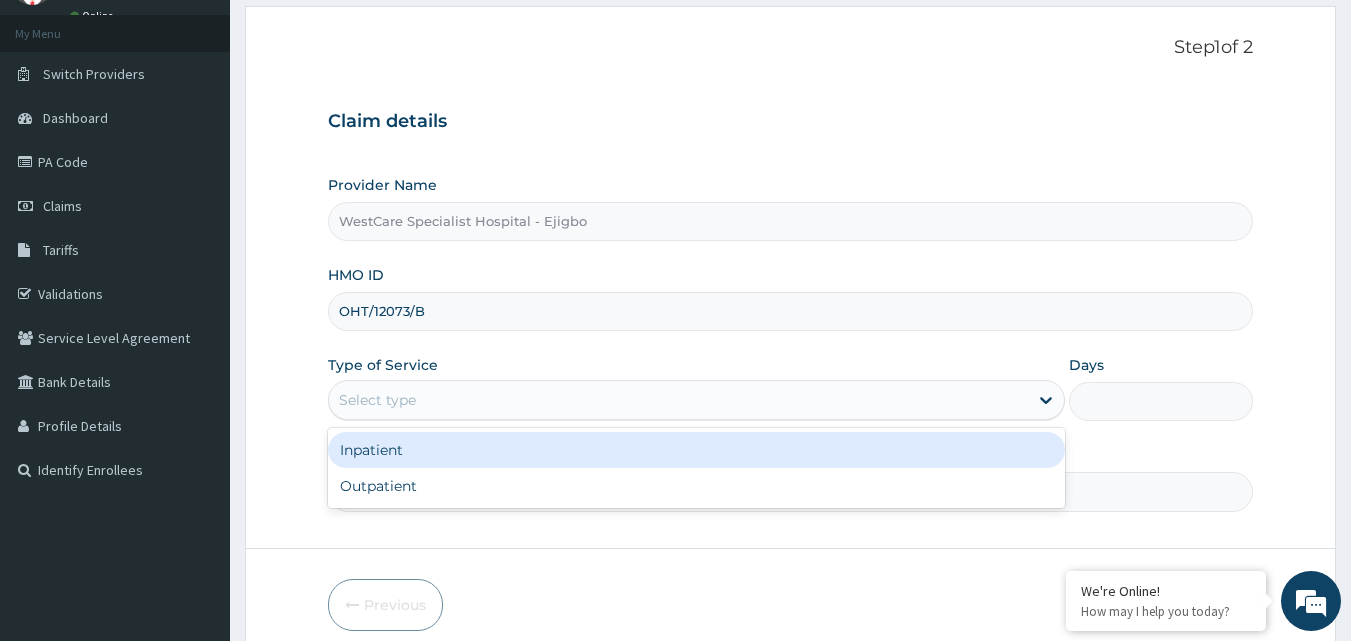 click on "Select type" at bounding box center [678, 400] 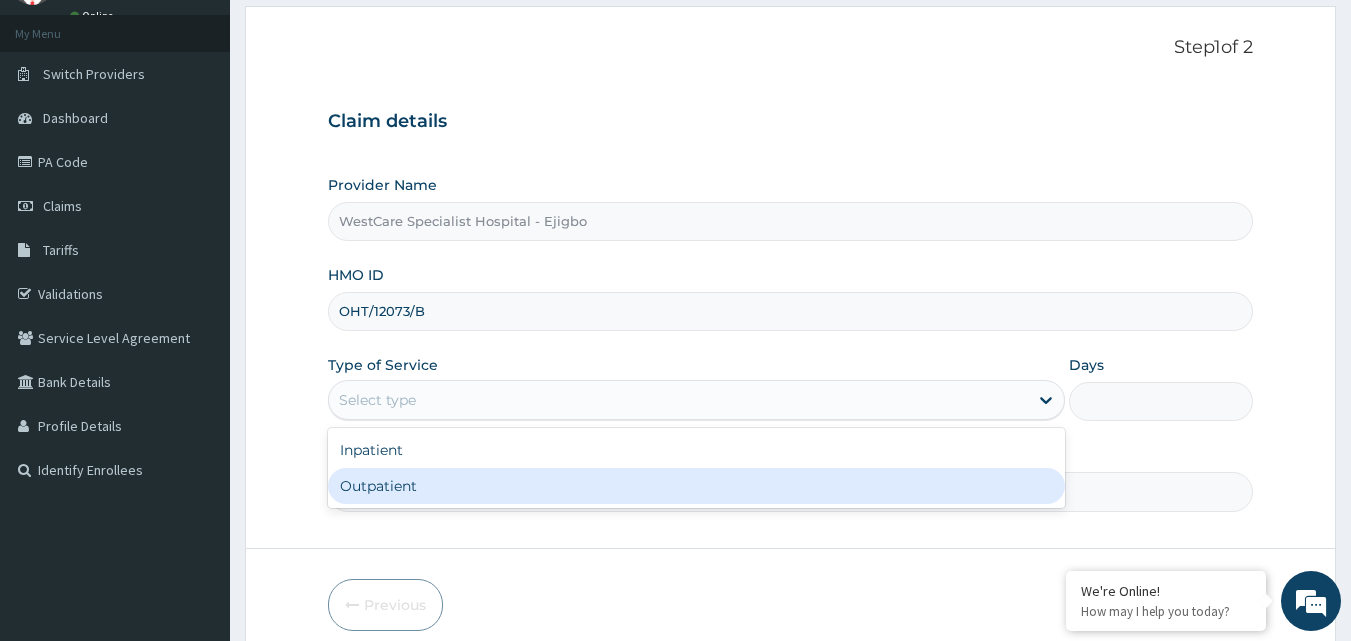 click on "Outpatient" at bounding box center [696, 486] 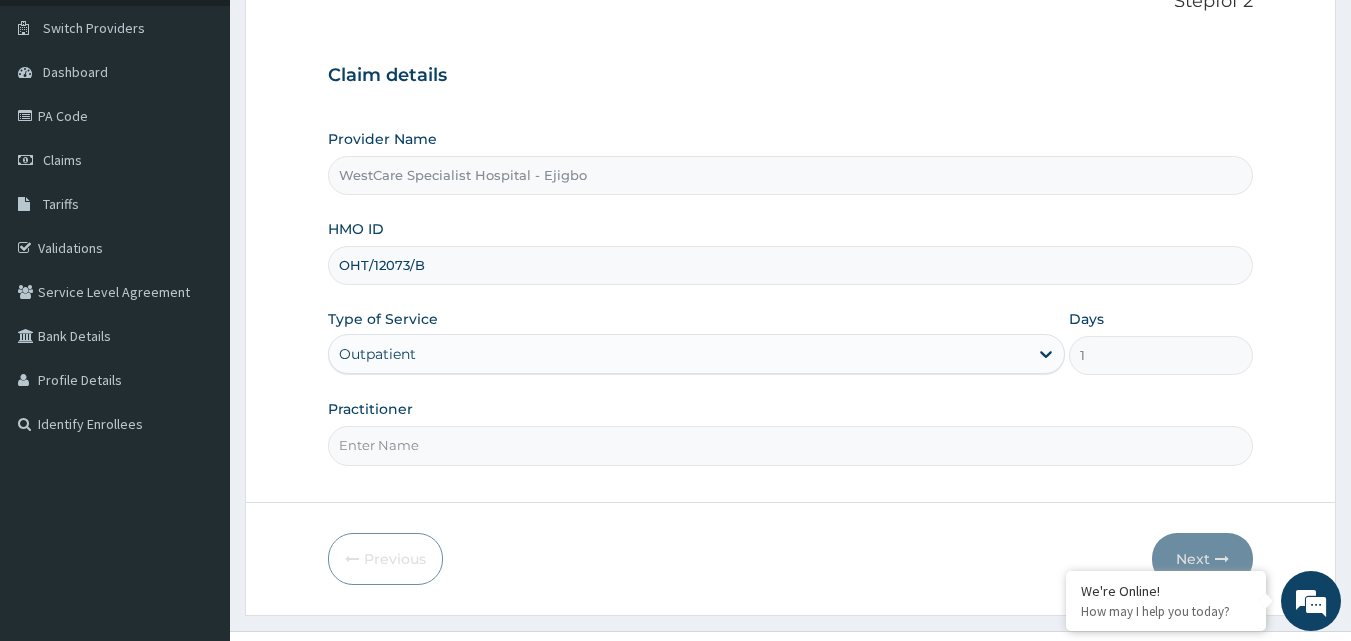 scroll, scrollTop: 187, scrollLeft: 0, axis: vertical 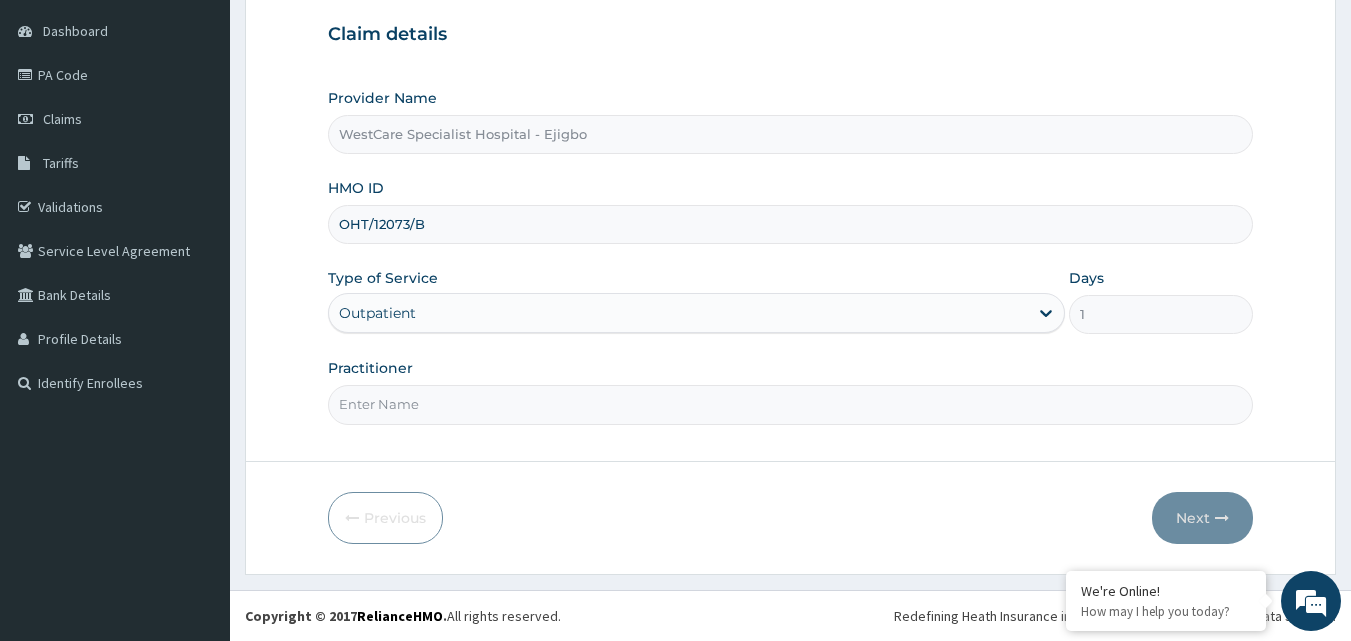 click on "Practitioner" at bounding box center (791, 404) 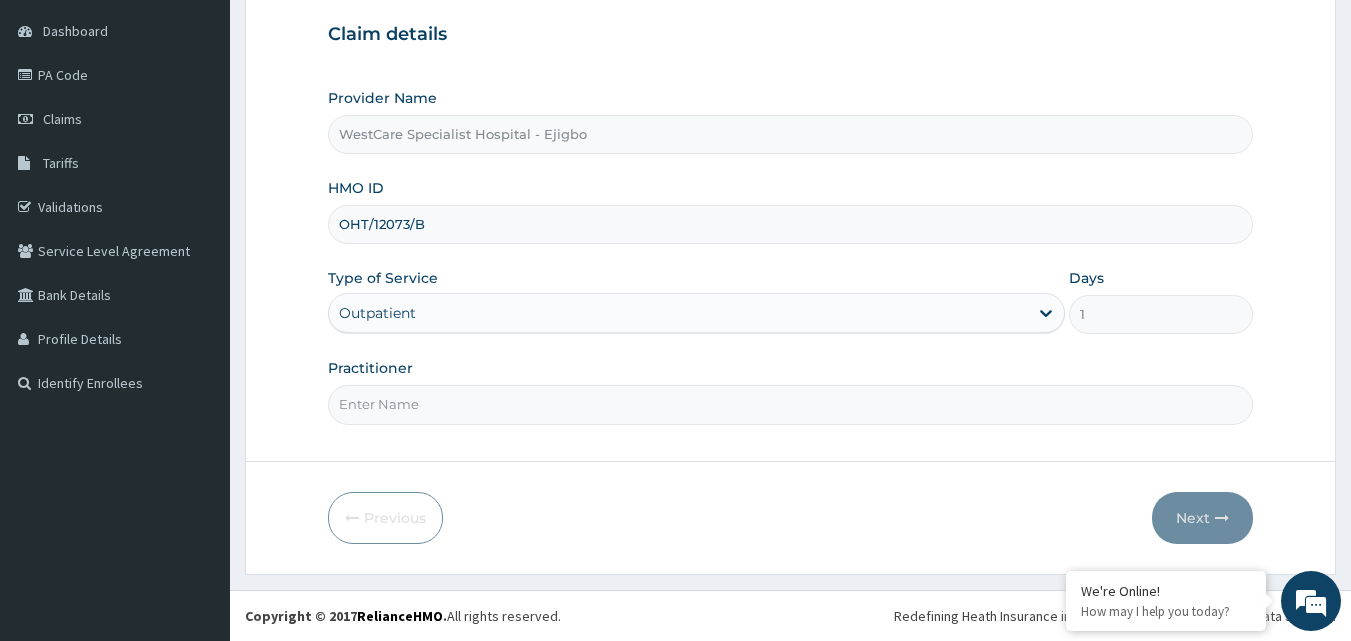 type on "OBIDEYI" 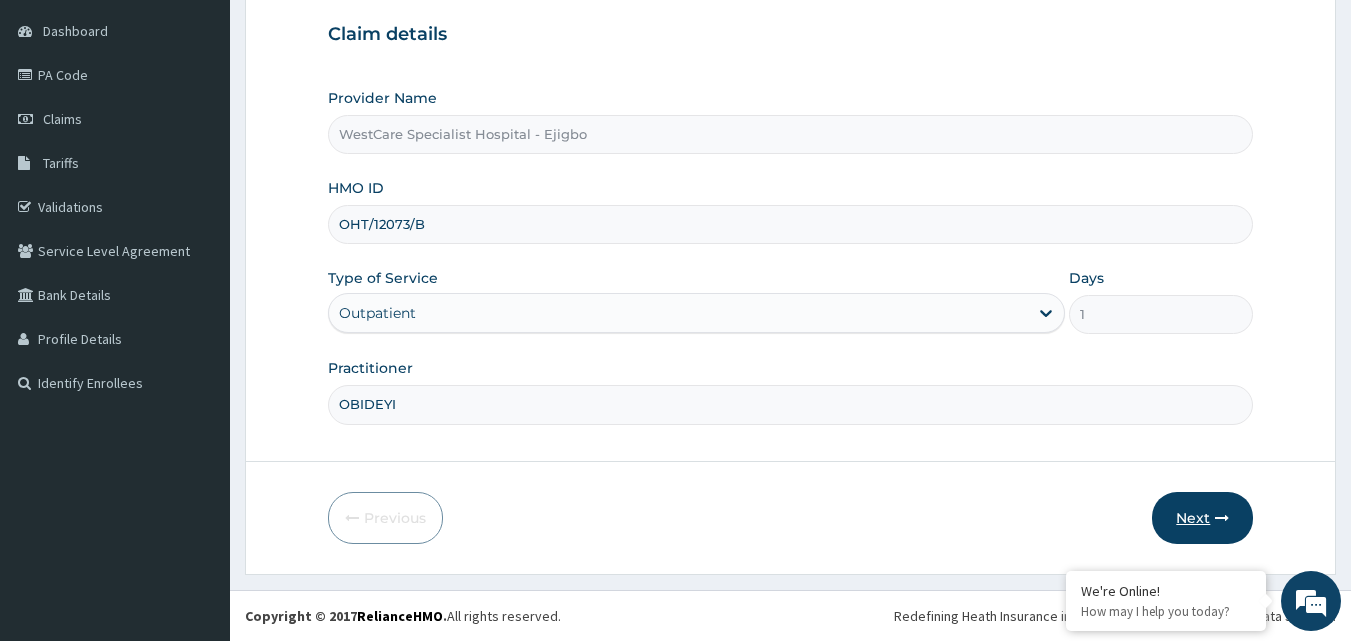 click on "Next" at bounding box center [1202, 518] 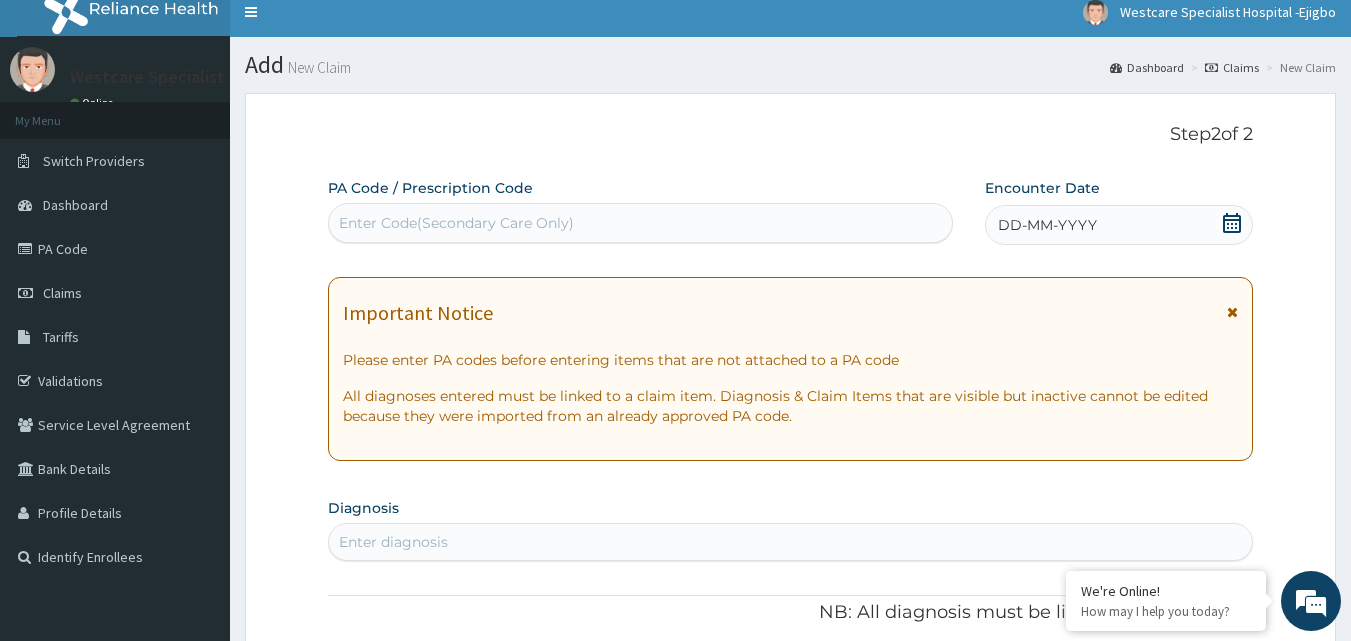 scroll, scrollTop: 0, scrollLeft: 0, axis: both 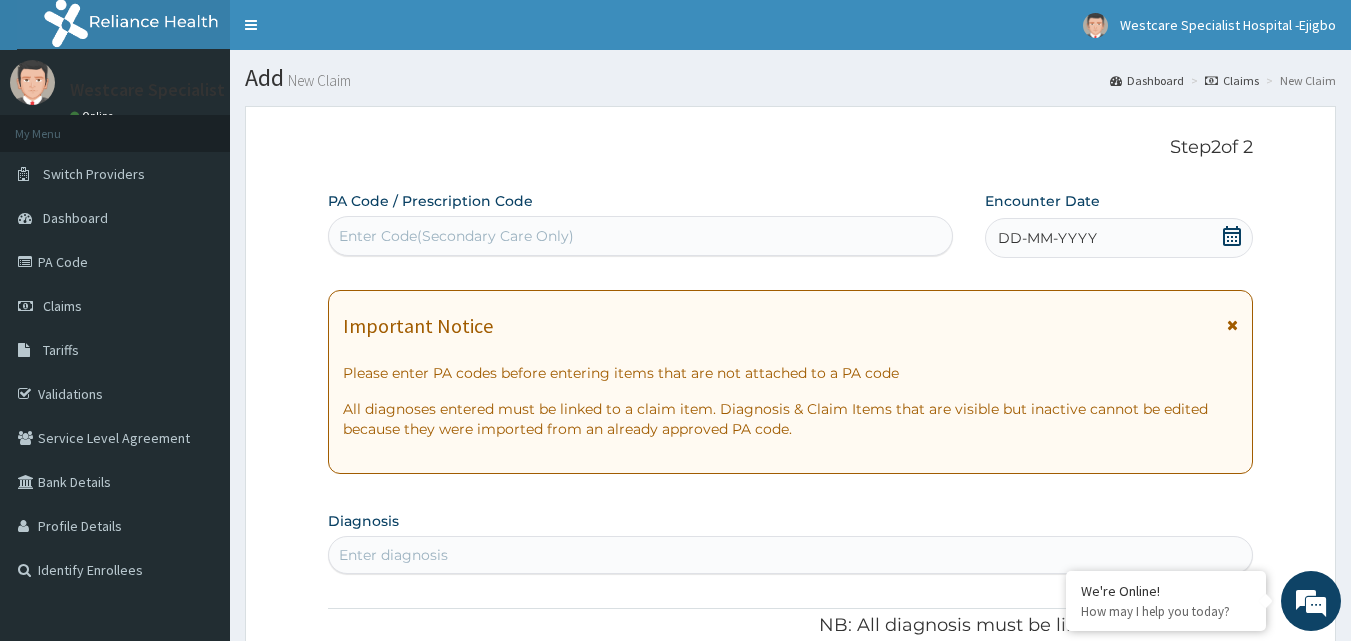 click 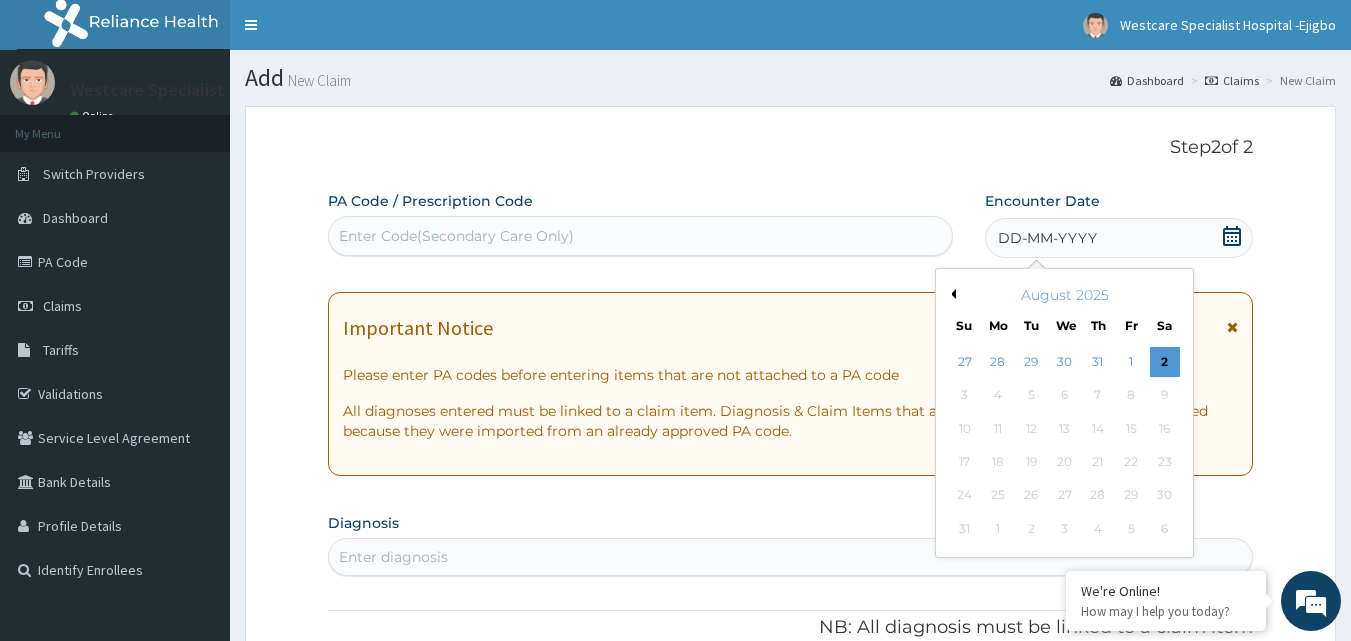 click on "Previous Month" at bounding box center [951, 294] 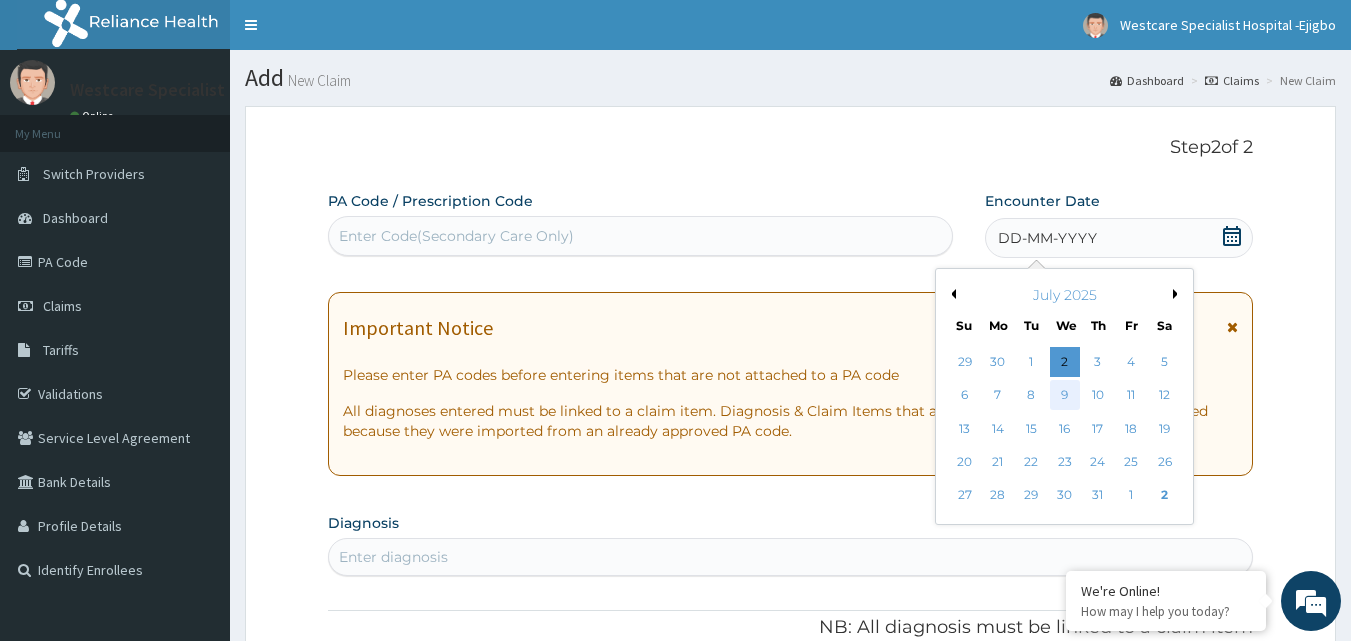 click on "9" at bounding box center (1065, 396) 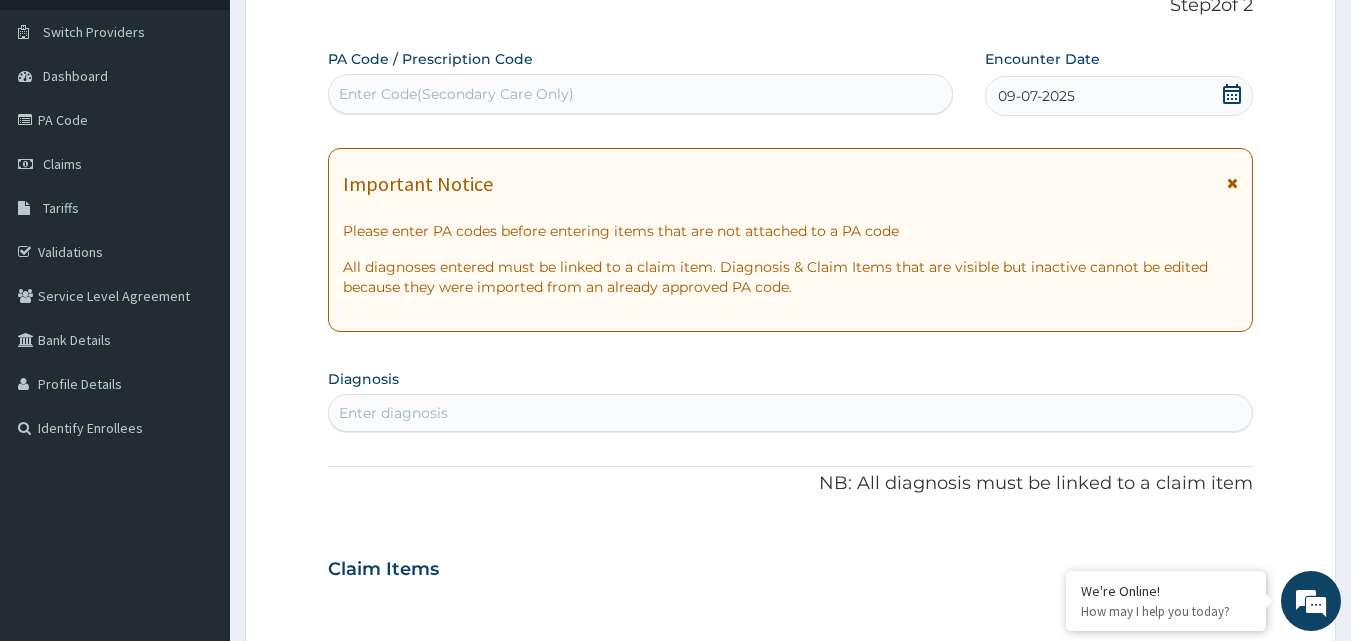 scroll, scrollTop: 300, scrollLeft: 0, axis: vertical 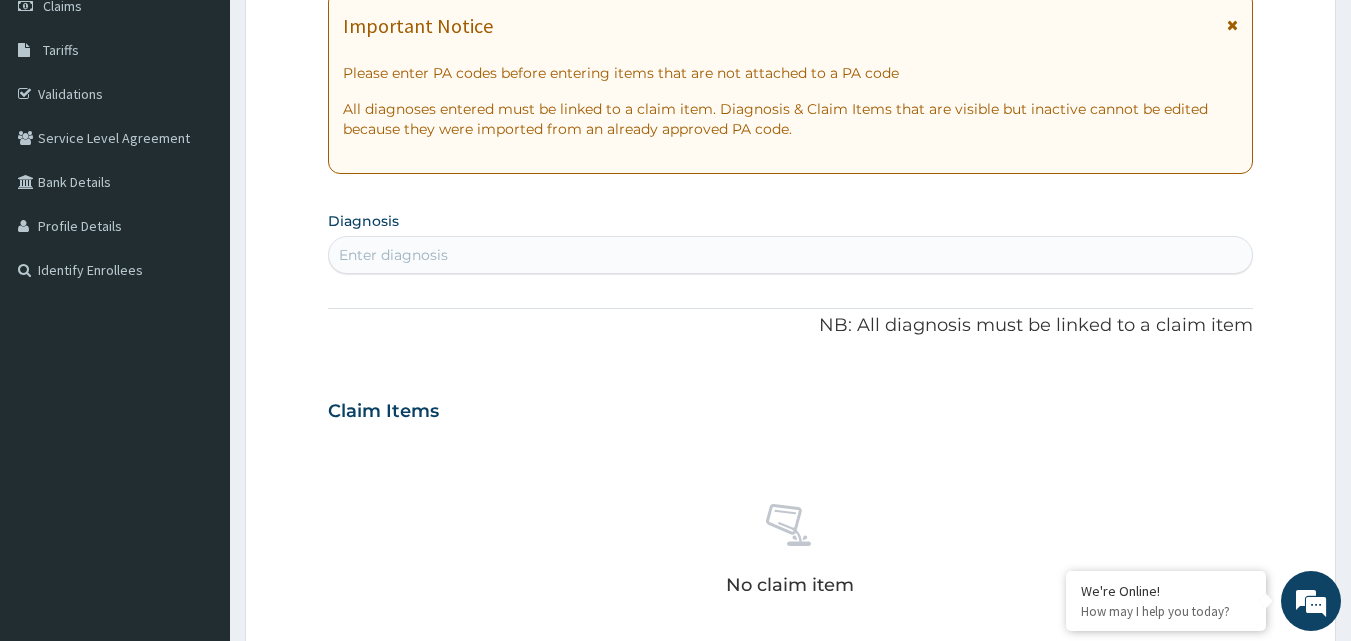 click on "Enter diagnosis" at bounding box center [791, 255] 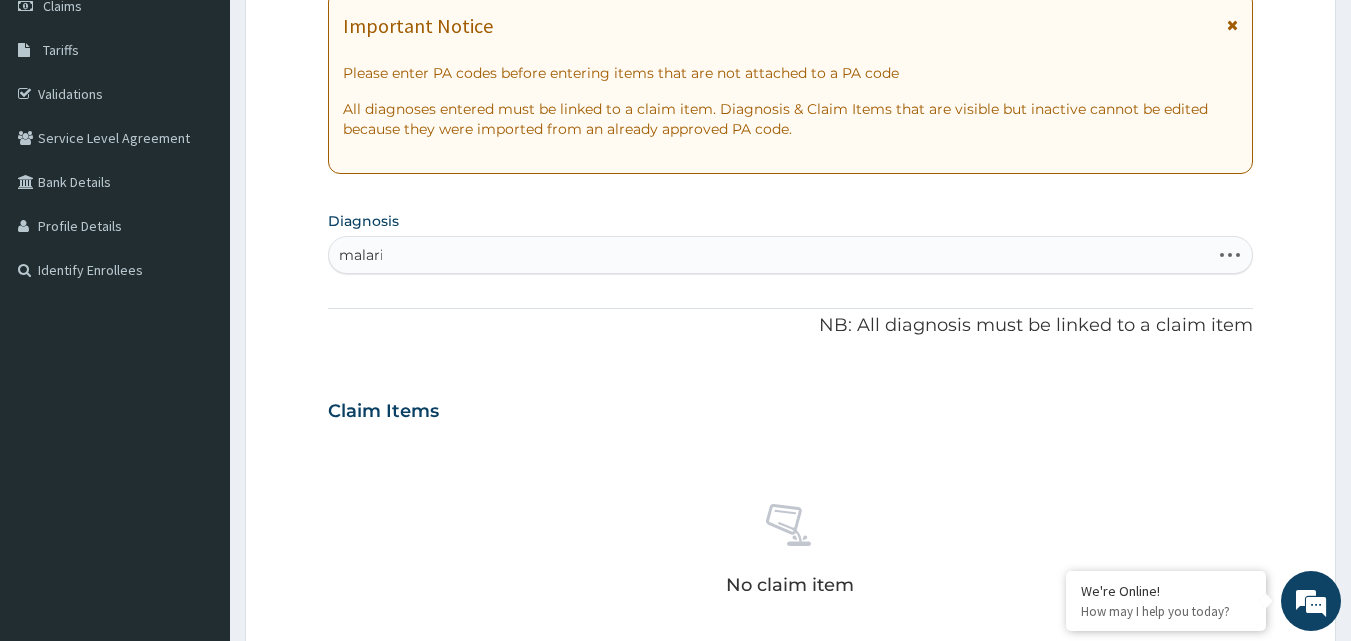type on "malaria" 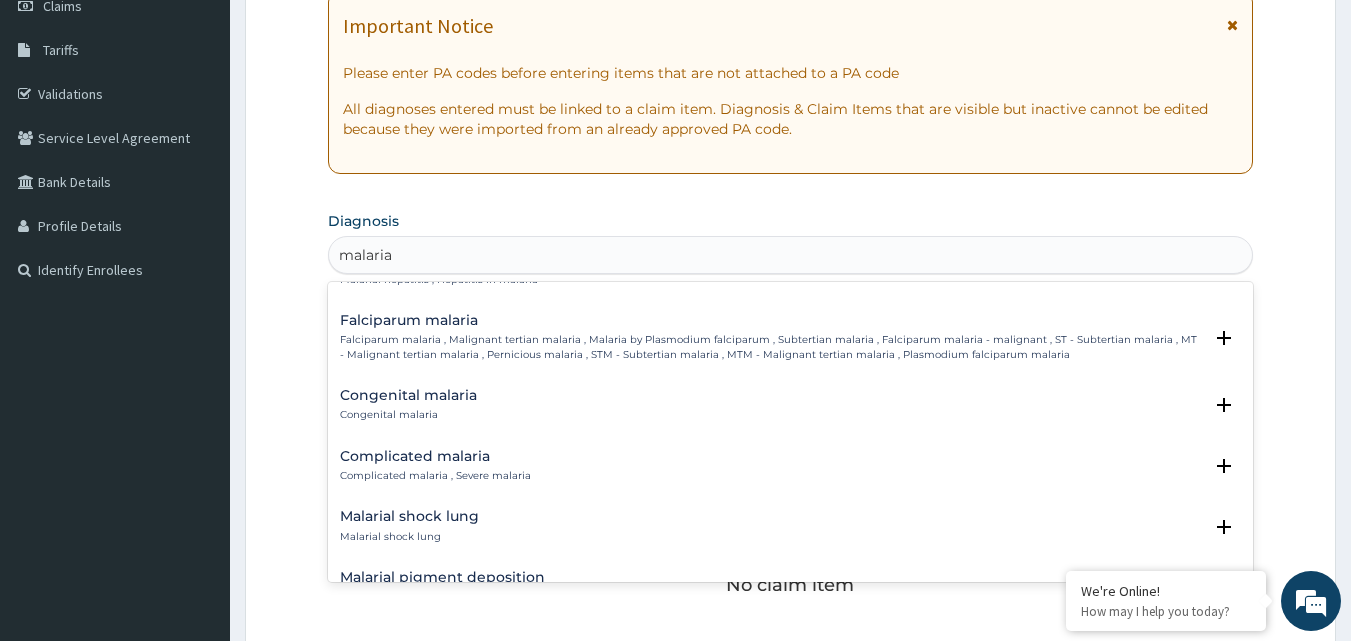scroll, scrollTop: 800, scrollLeft: 0, axis: vertical 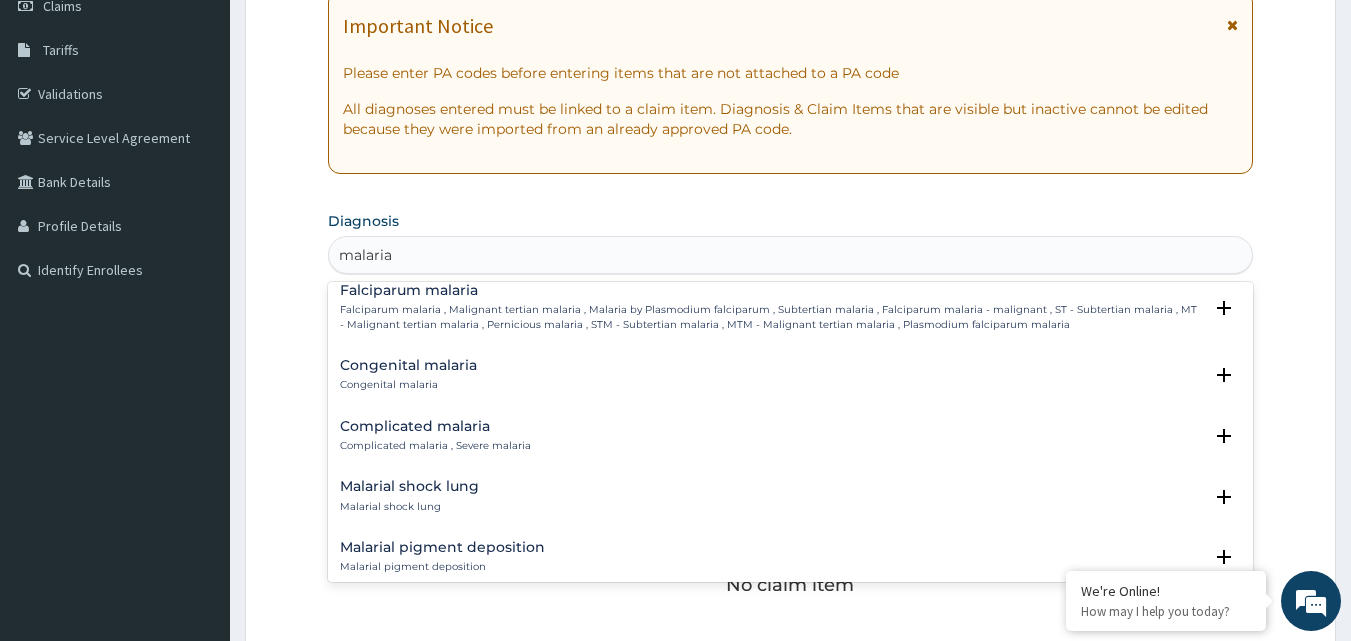 click on "Complicated malaria" at bounding box center [435, 426] 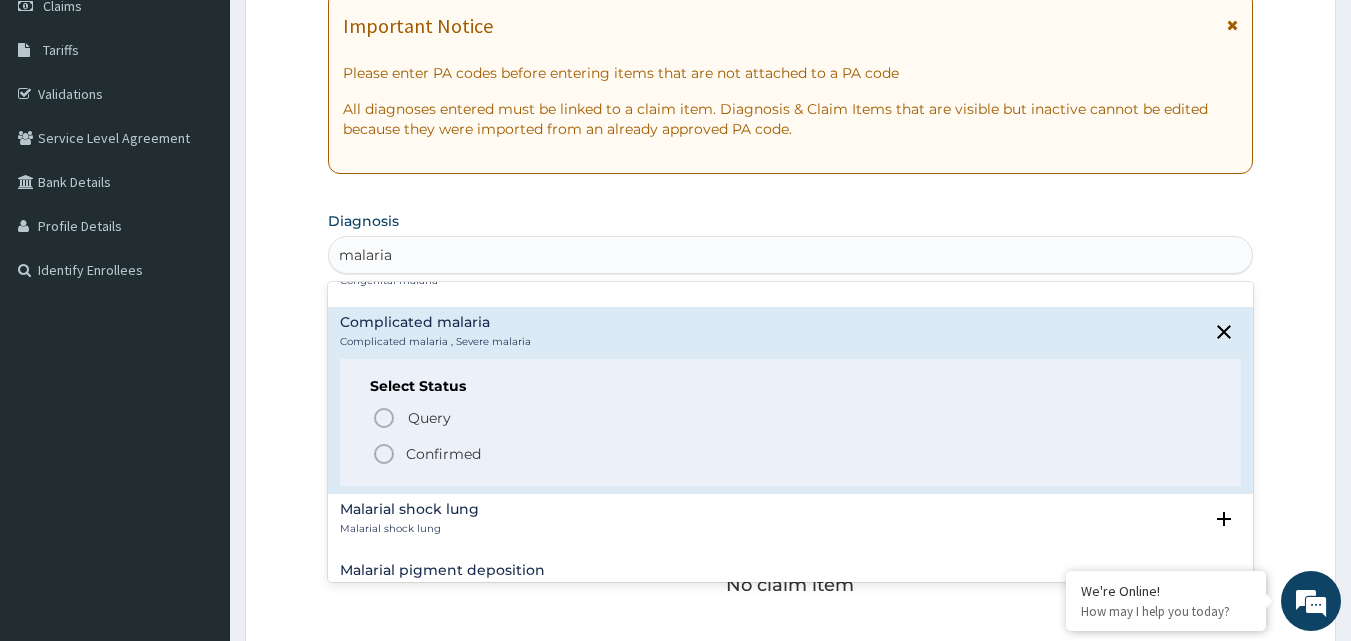 scroll, scrollTop: 1000, scrollLeft: 0, axis: vertical 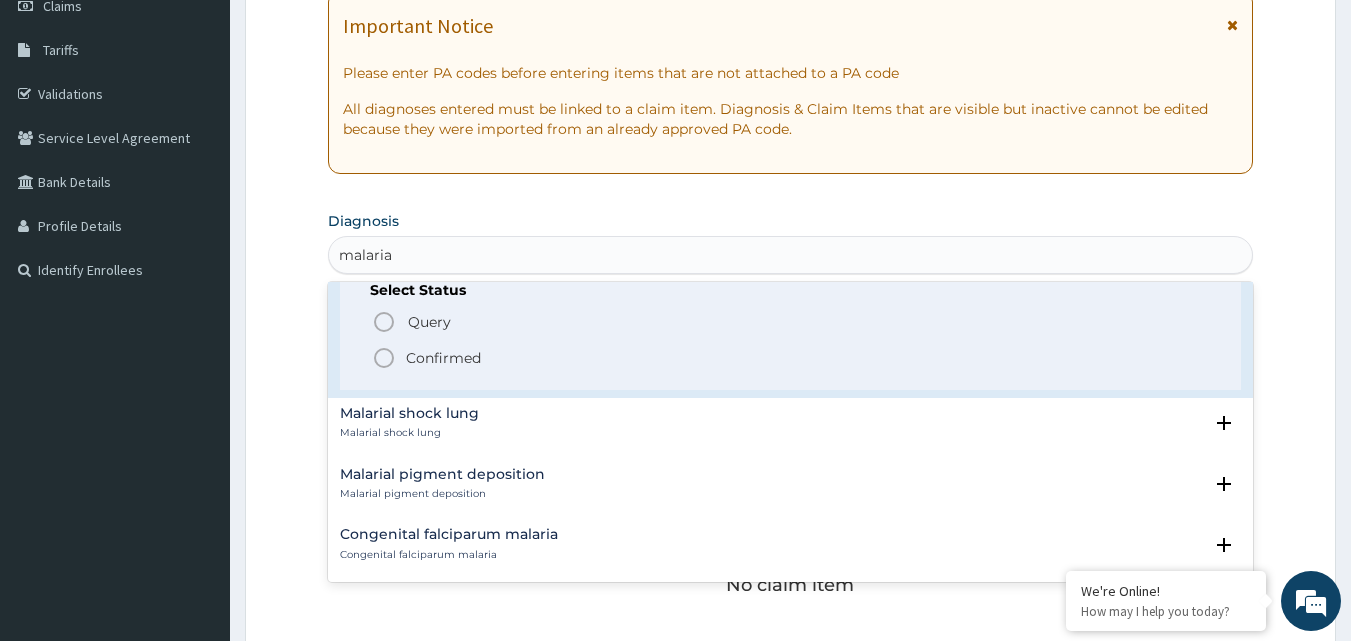 click 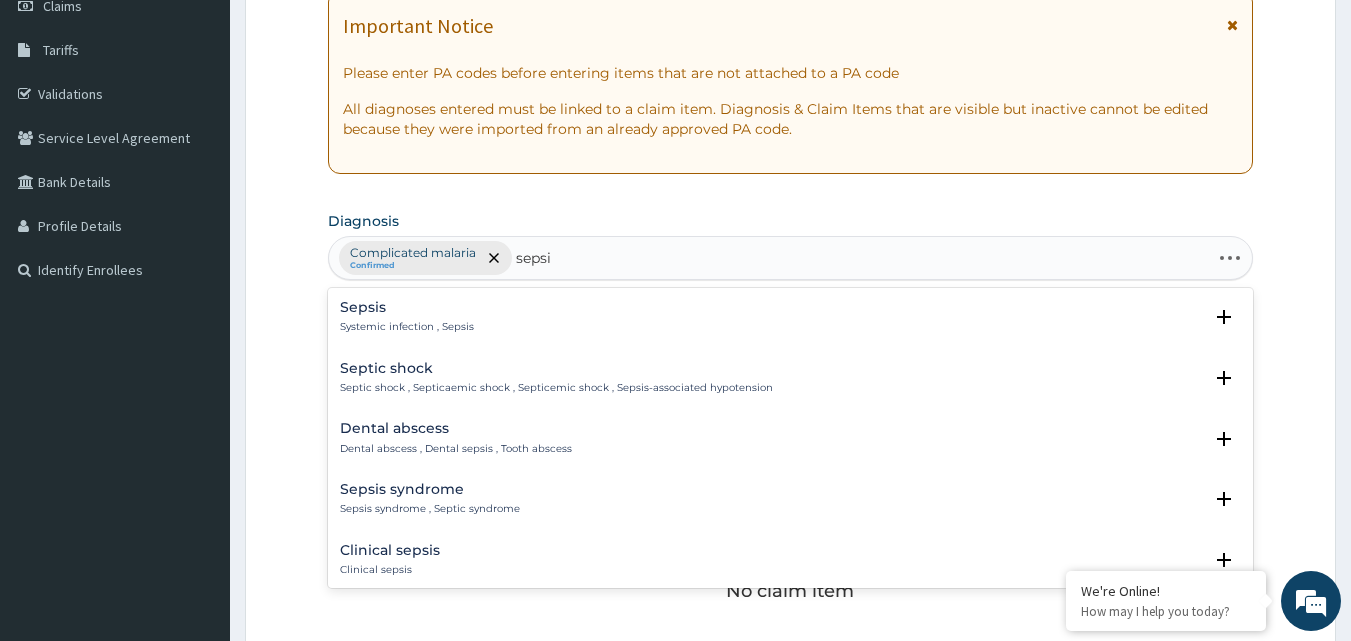 type on "sepsis" 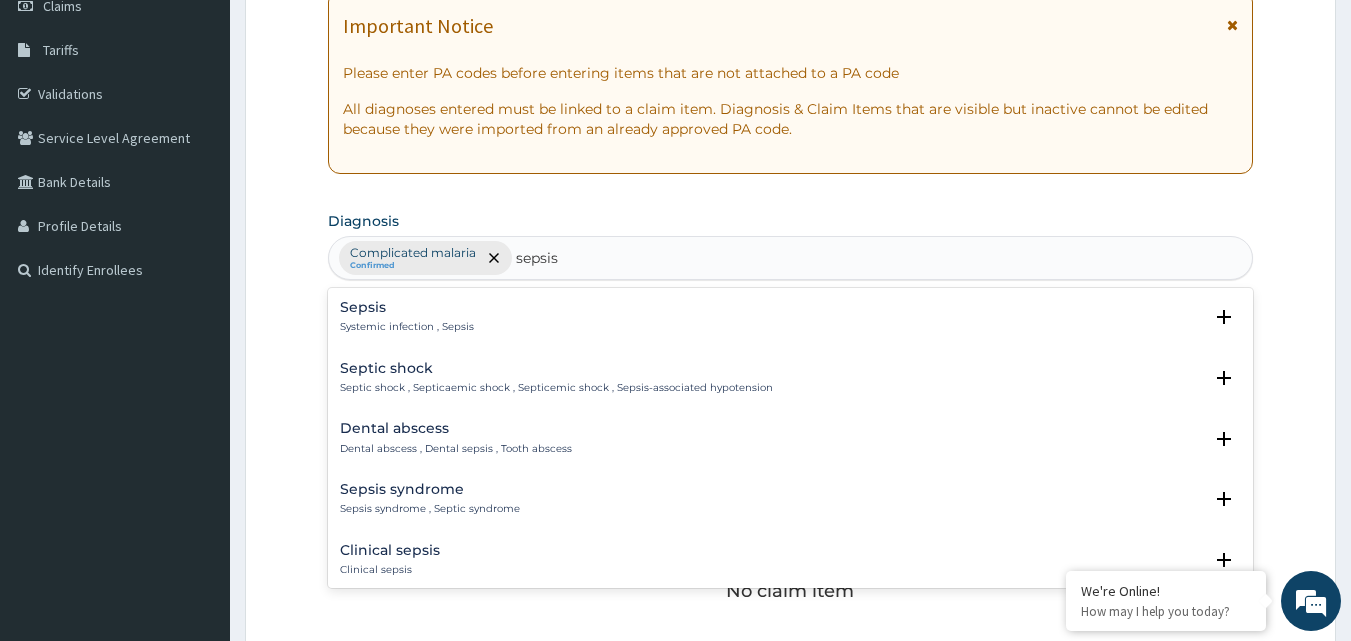 click on "Sepsis" at bounding box center [407, 307] 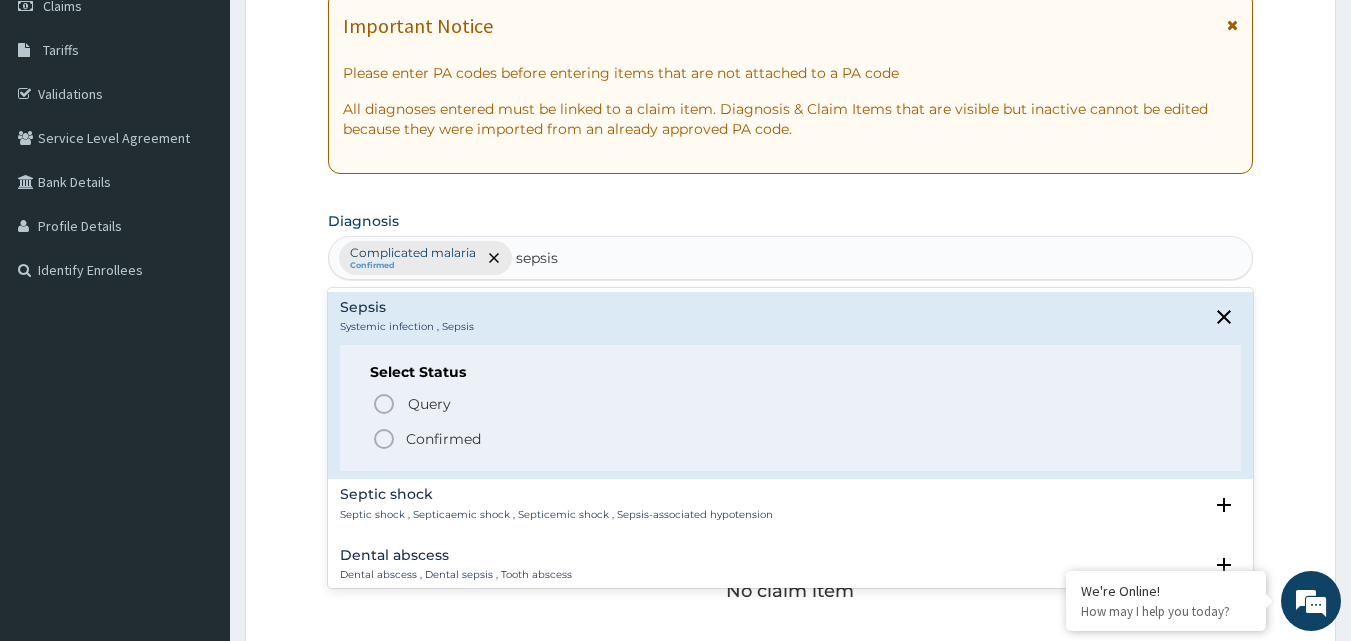 click 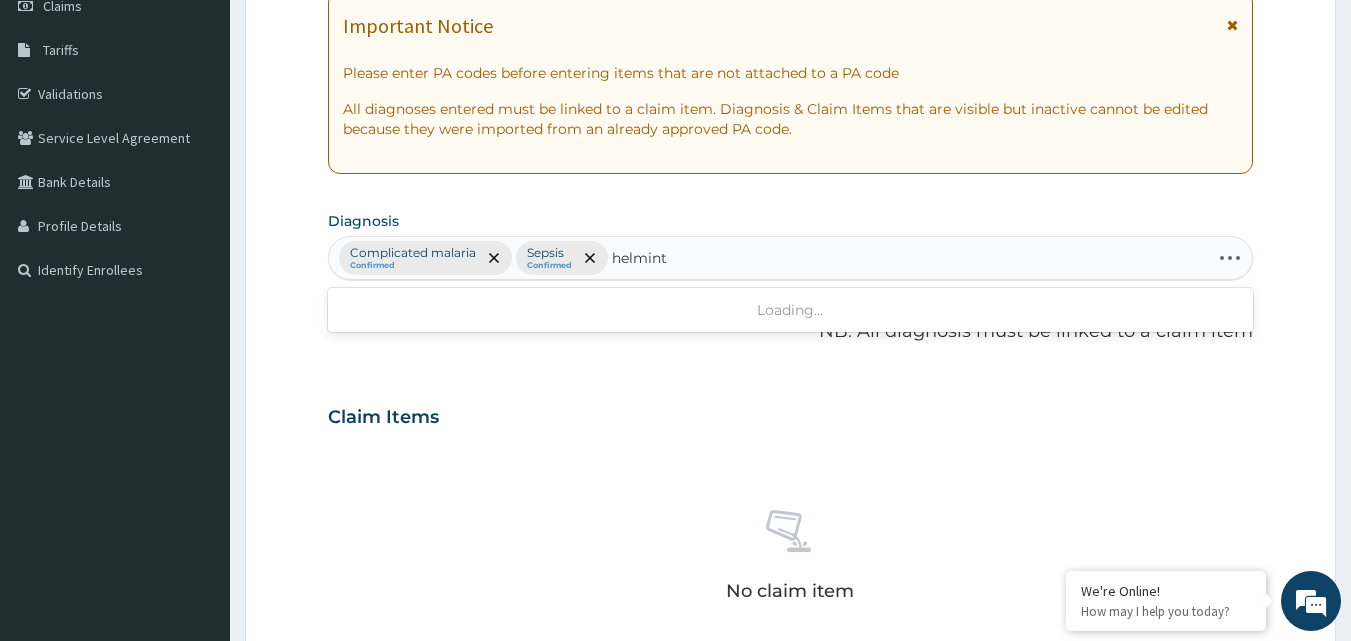 type on "helminth" 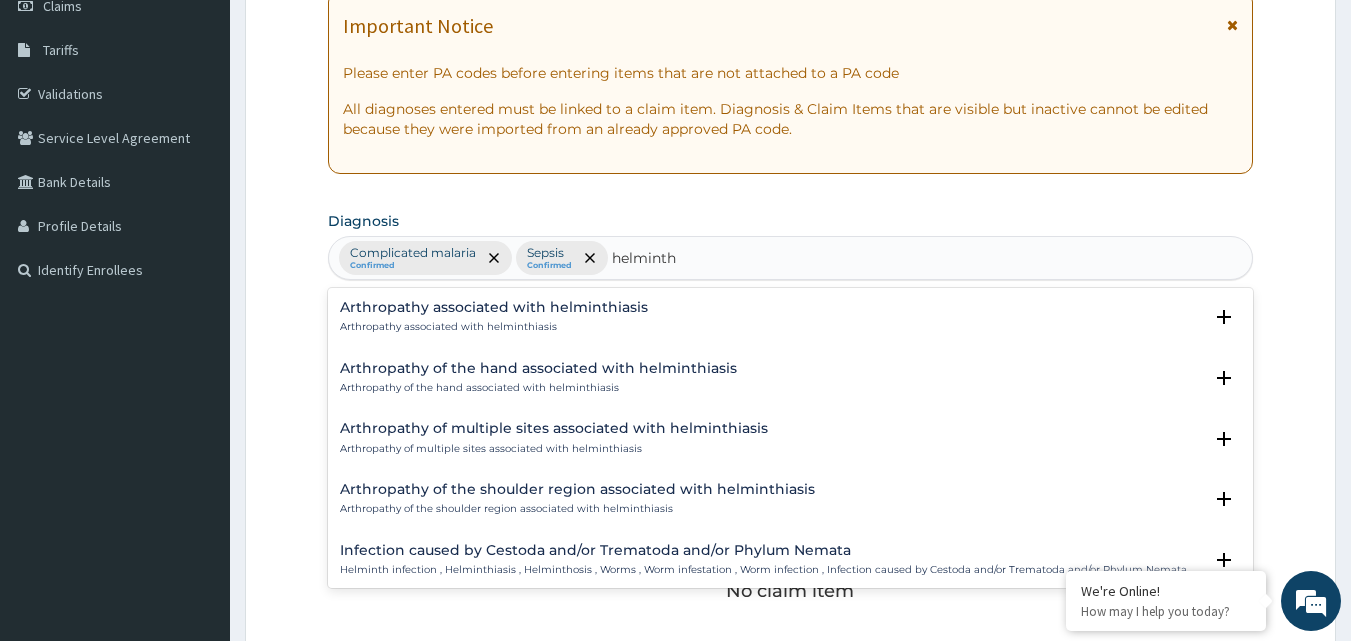 click on "Arthropathy associated with helminthiasis" at bounding box center (494, 327) 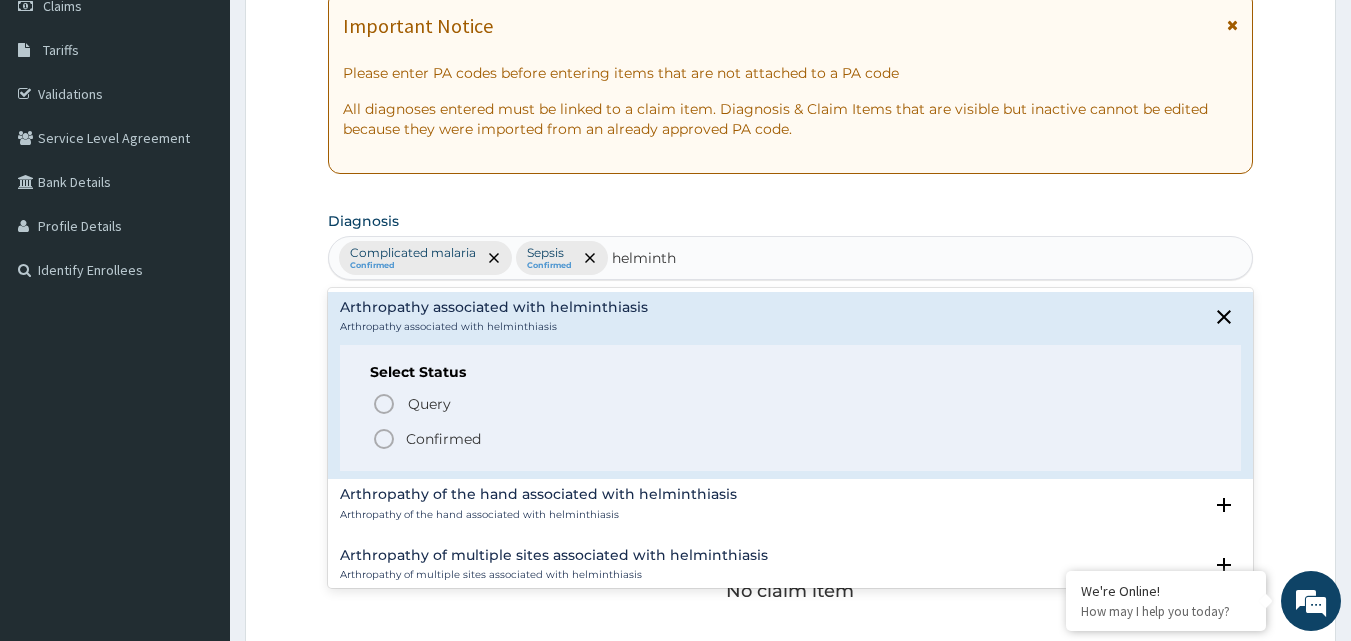 click 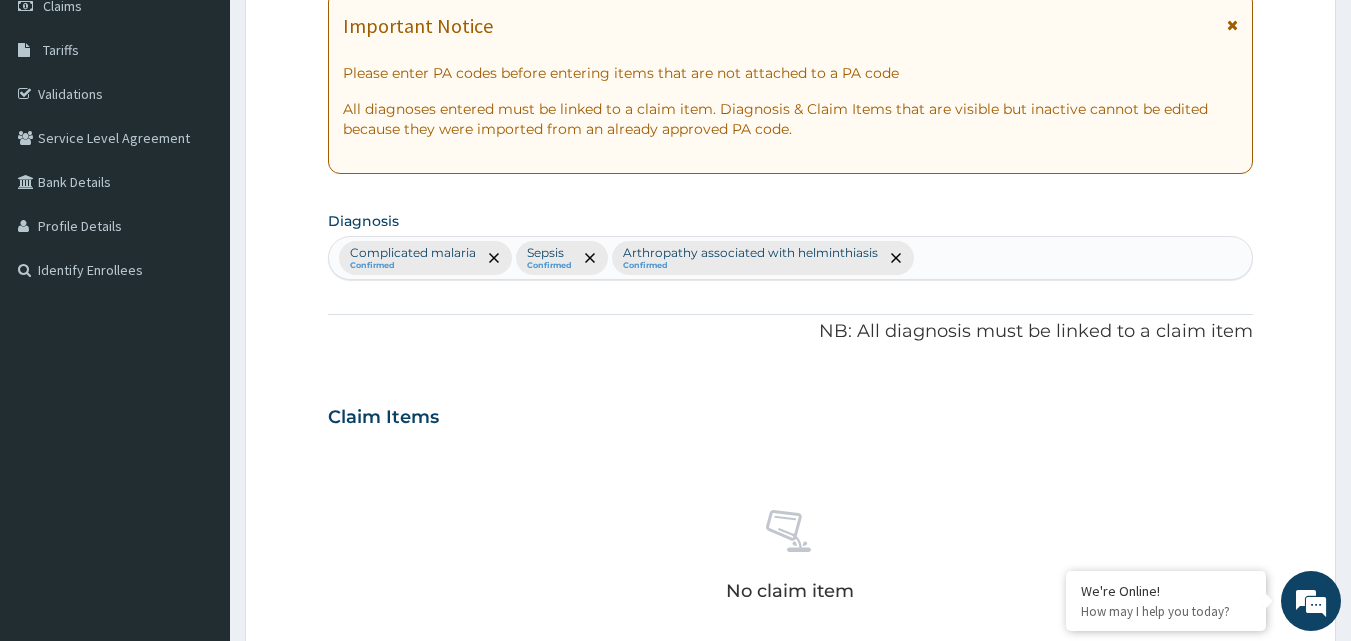 scroll, scrollTop: 700, scrollLeft: 0, axis: vertical 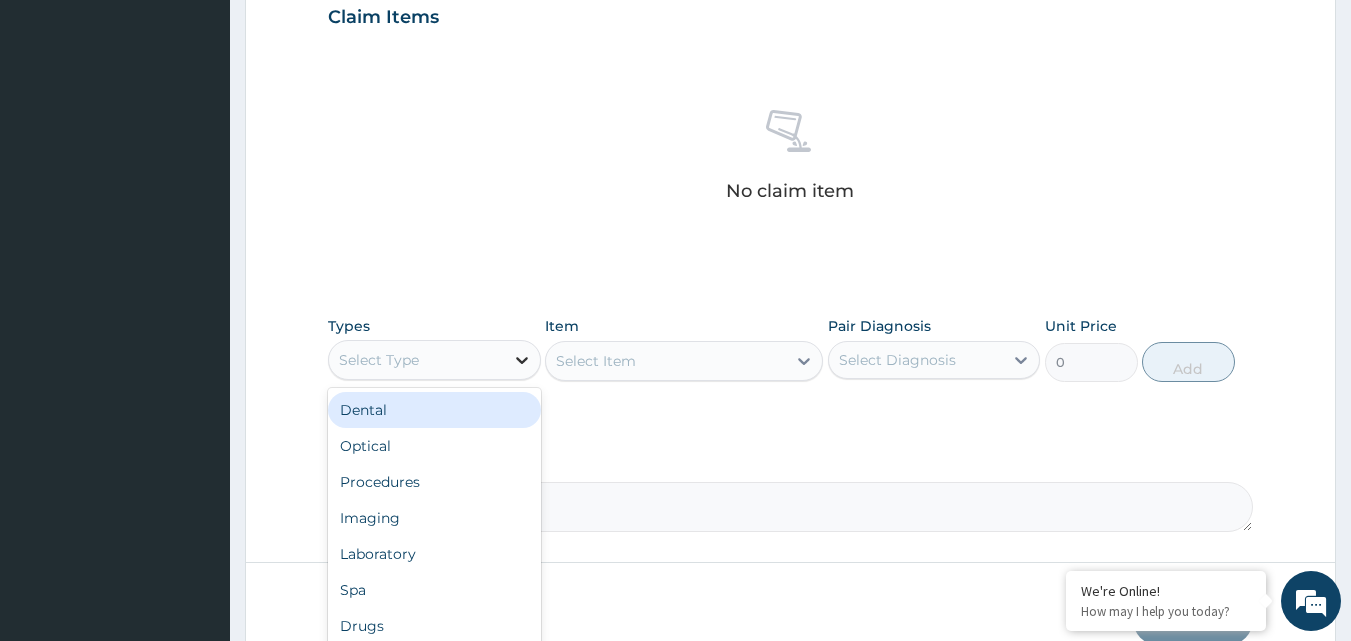 click at bounding box center (522, 360) 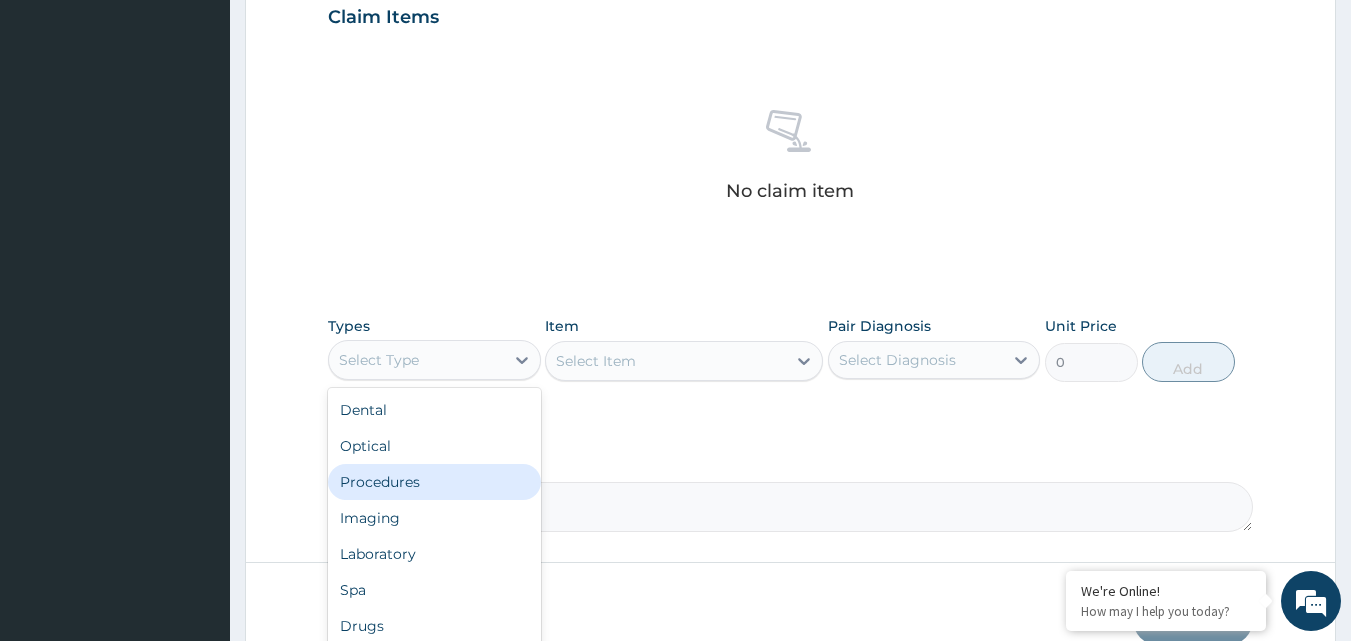 click on "Procedures" at bounding box center (434, 482) 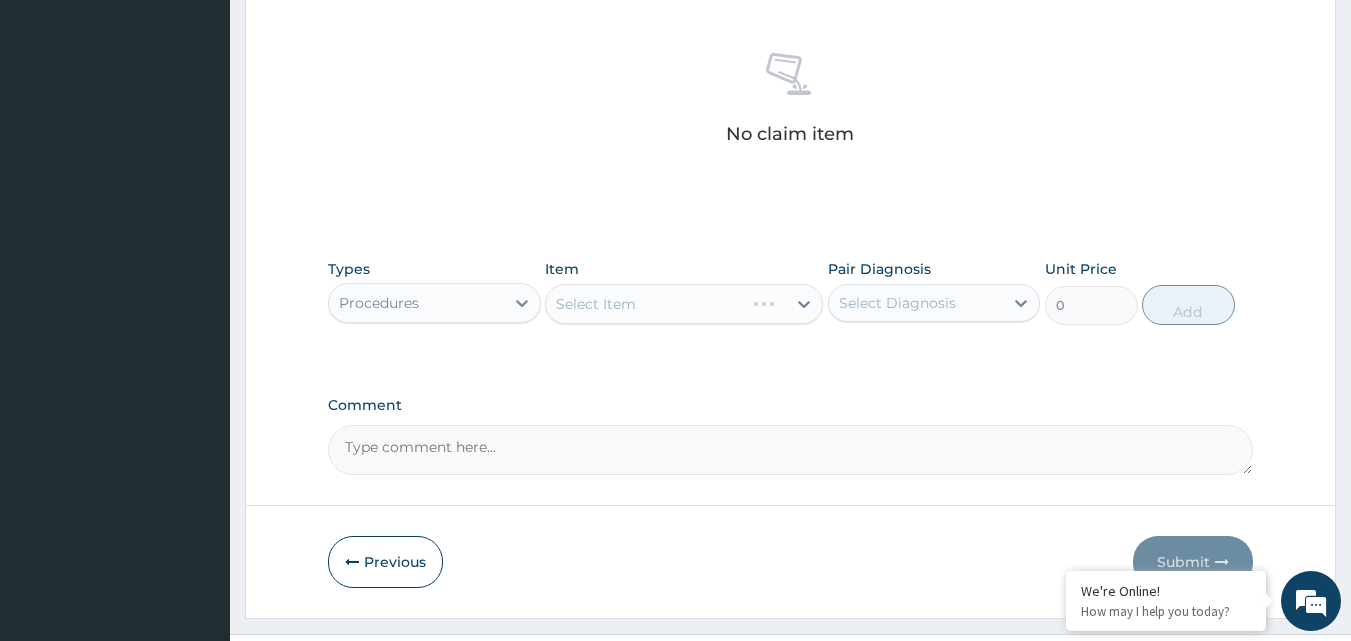 scroll, scrollTop: 801, scrollLeft: 0, axis: vertical 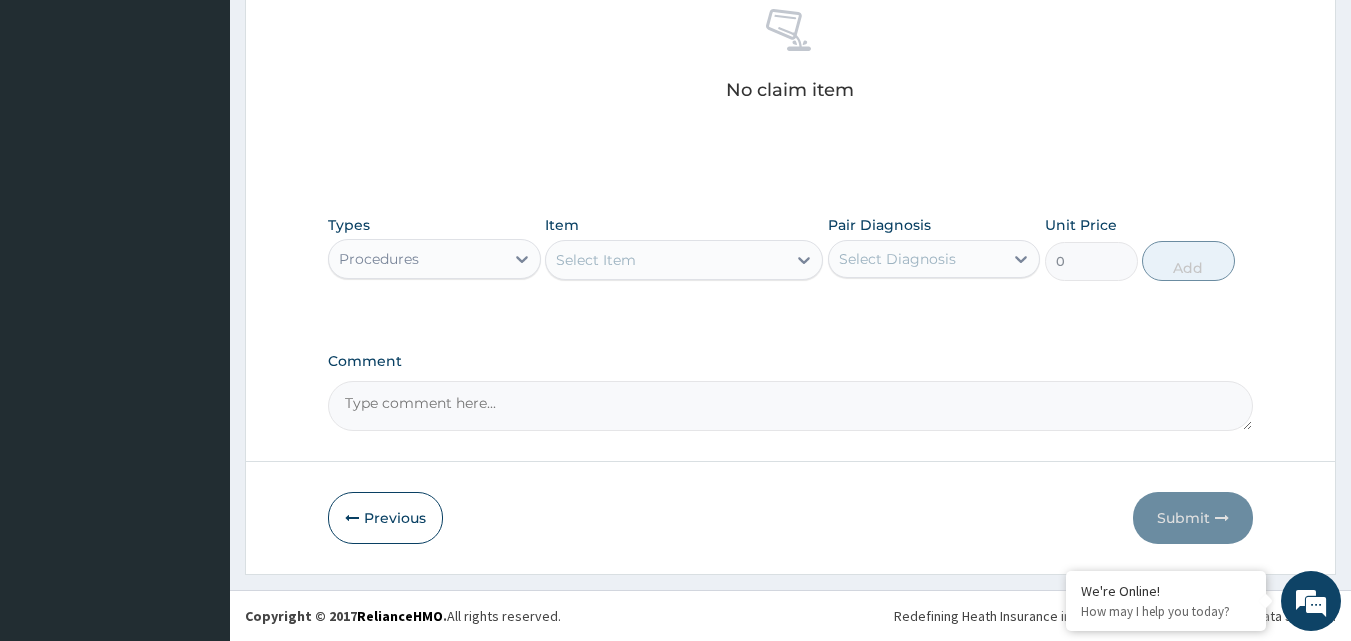 click on "Select Item" at bounding box center [666, 260] 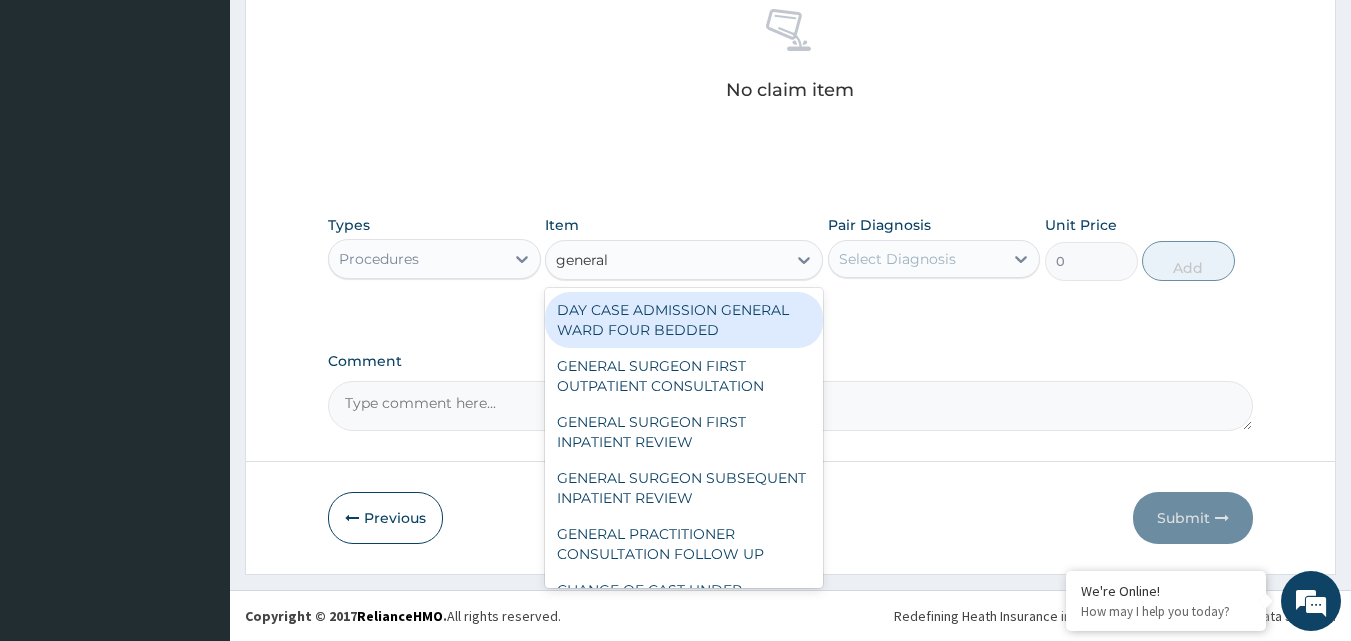 type on "general p" 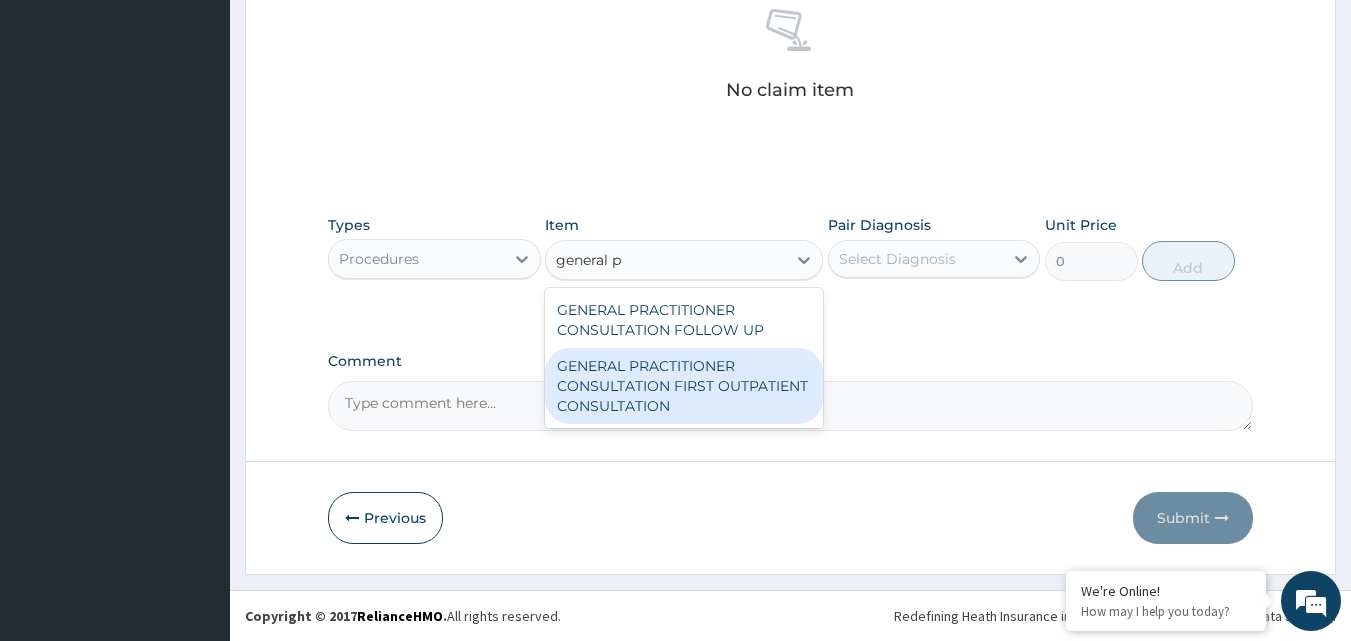 click on "GENERAL PRACTITIONER CONSULTATION FIRST OUTPATIENT CONSULTATION" at bounding box center (684, 386) 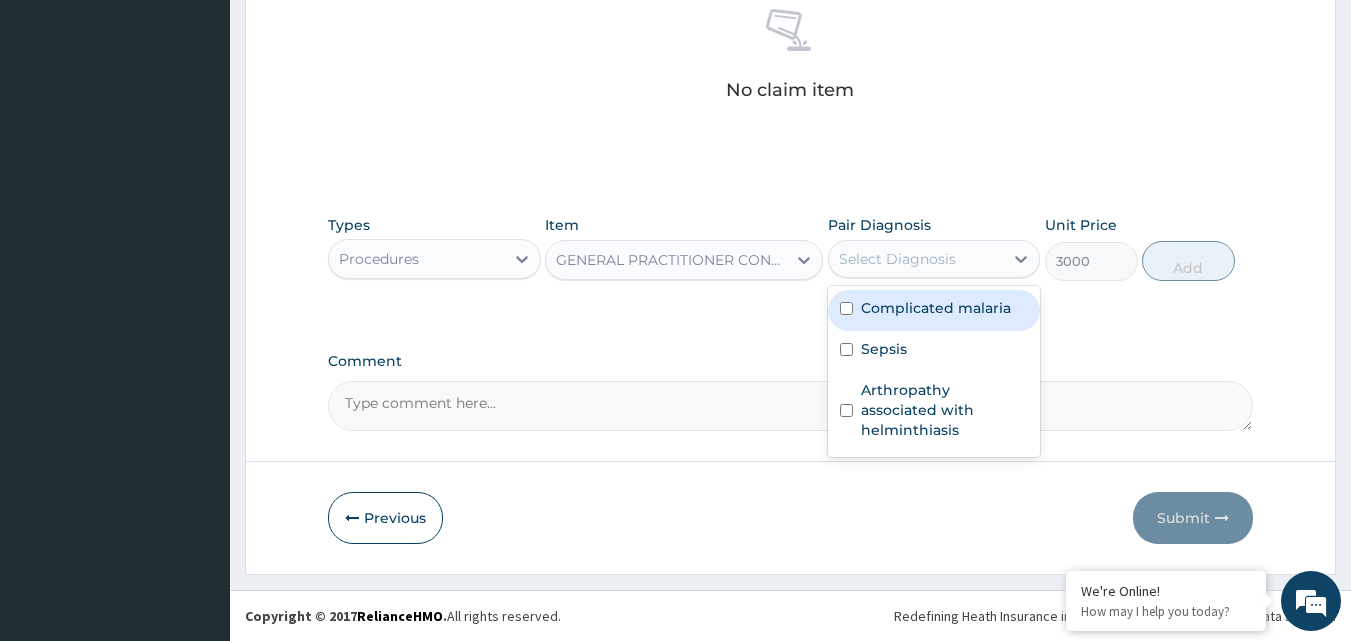 click on "Select Diagnosis" at bounding box center [897, 259] 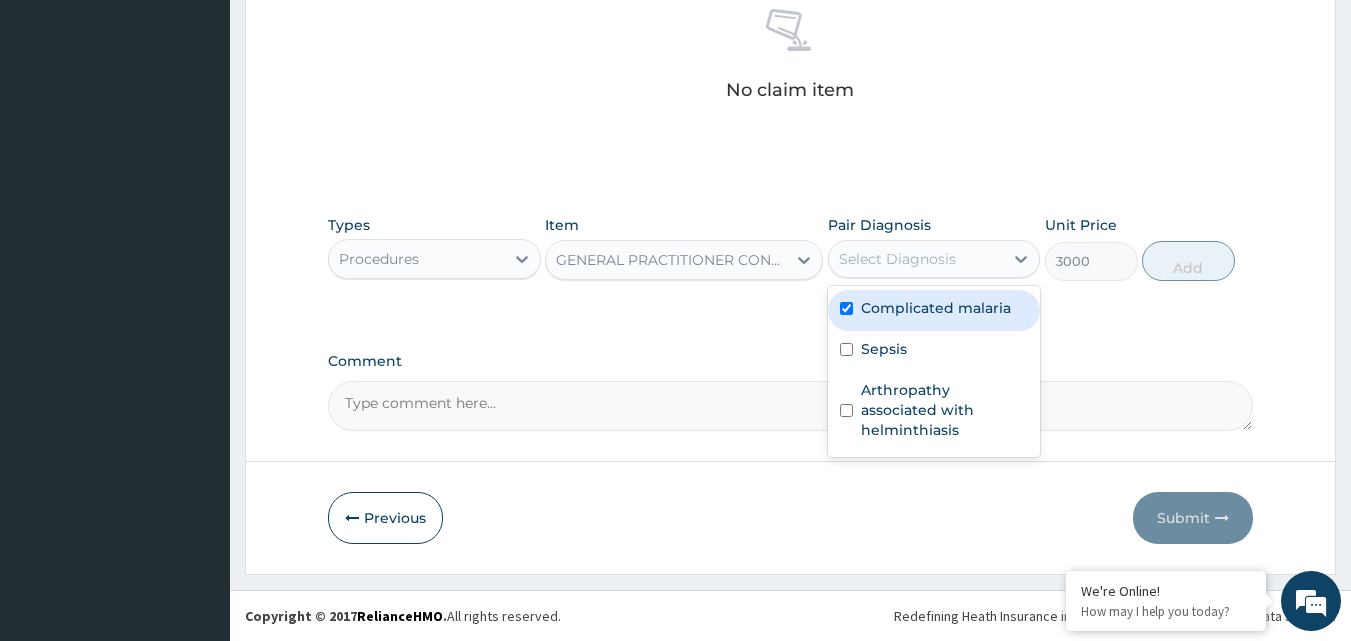 checkbox on "true" 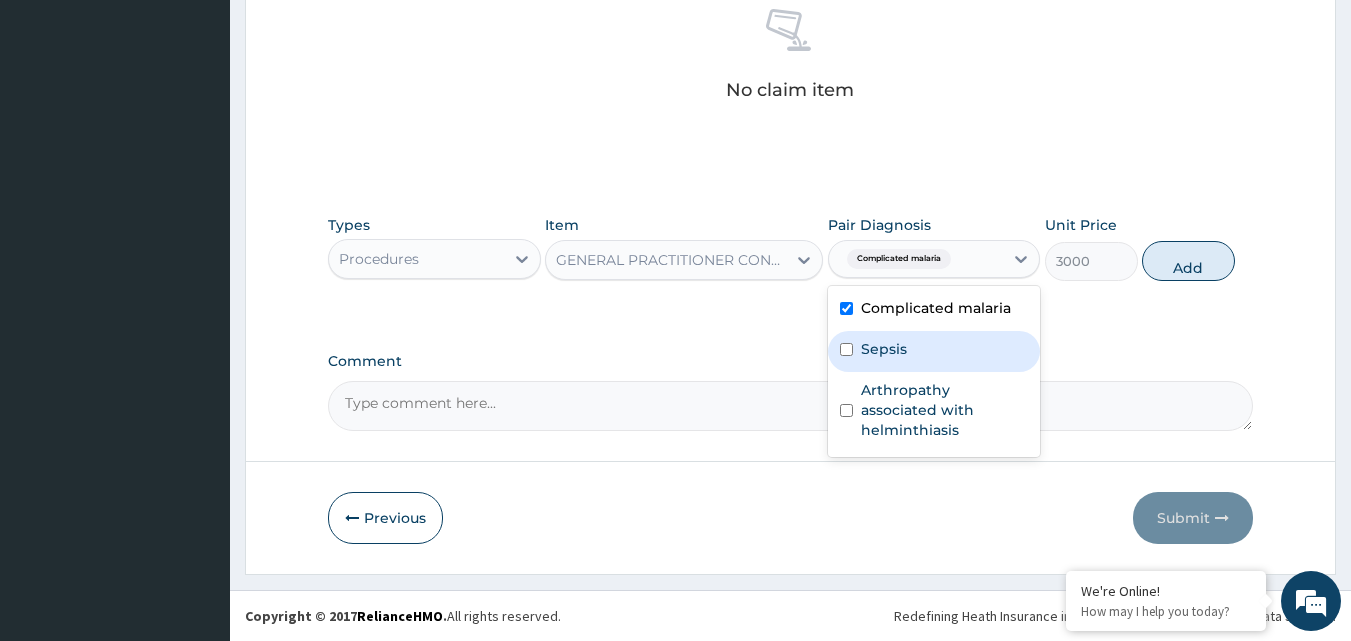 click on "Sepsis" at bounding box center (884, 349) 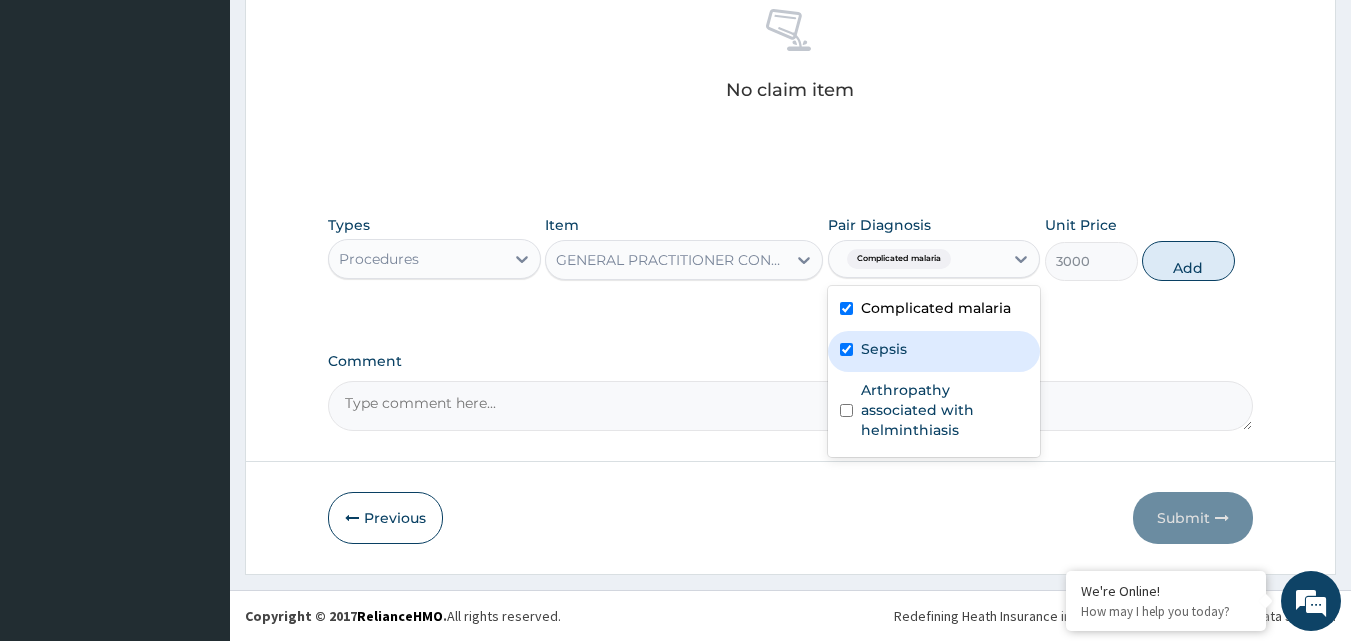 checkbox on "true" 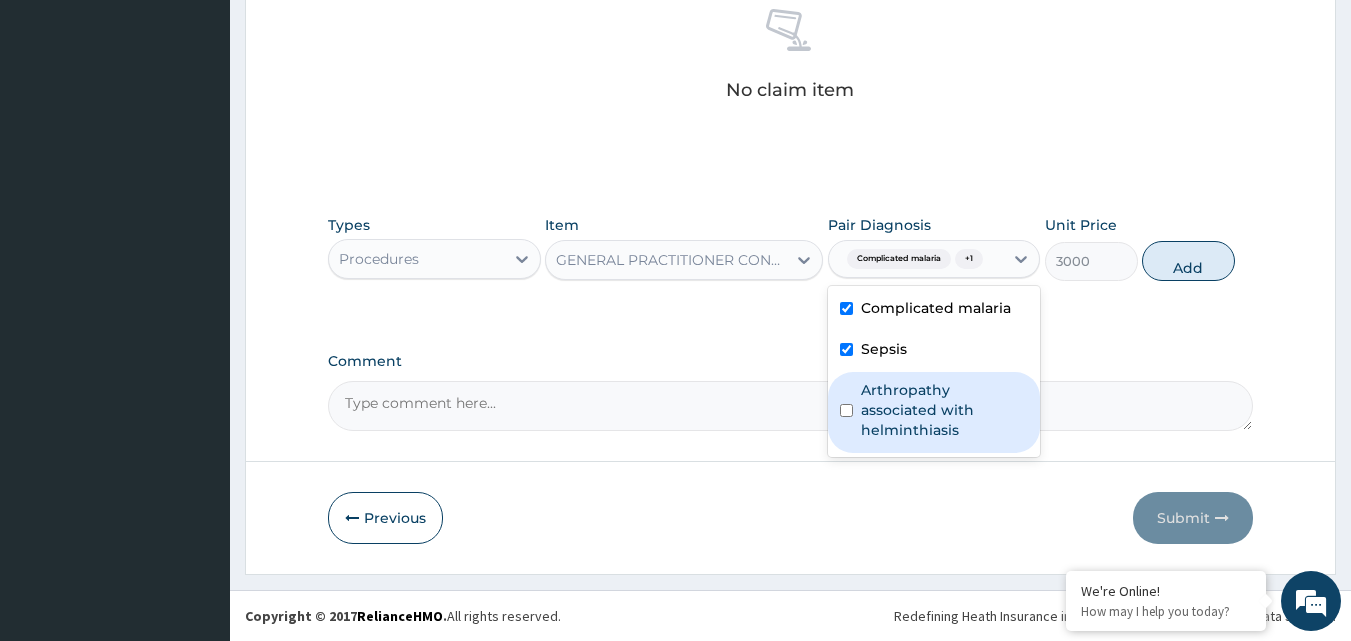 click on "Arthropathy associated with helminthiasis" at bounding box center (945, 410) 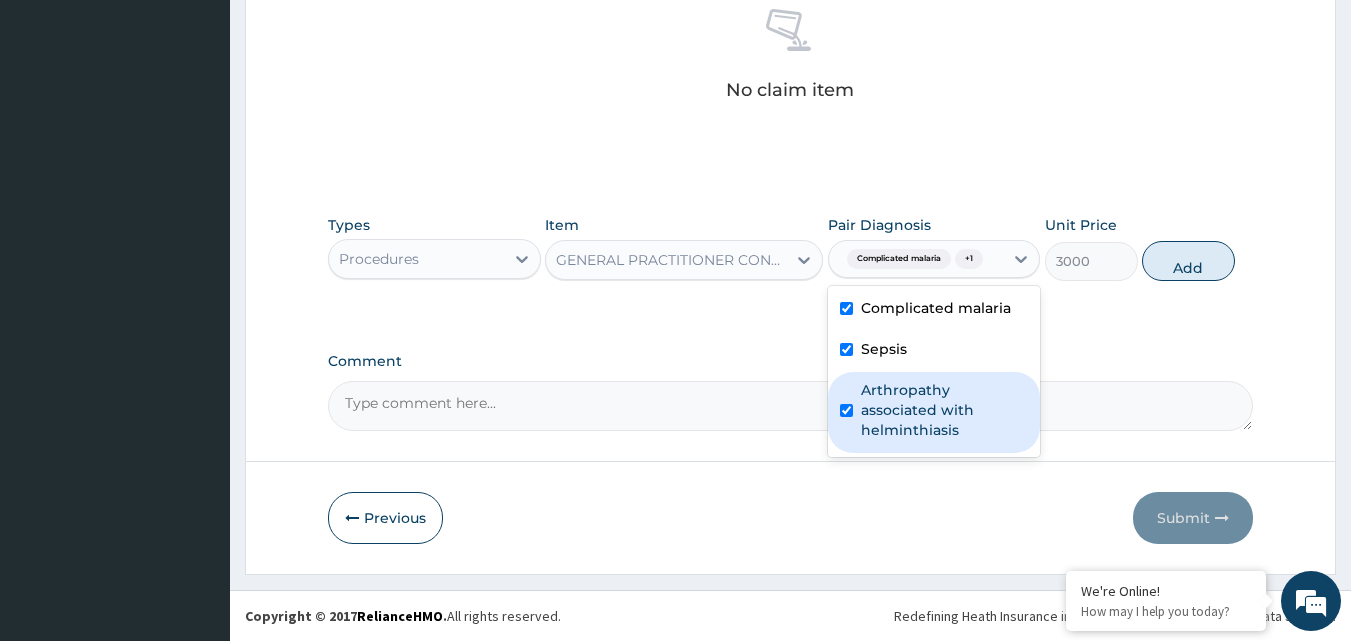 checkbox on "true" 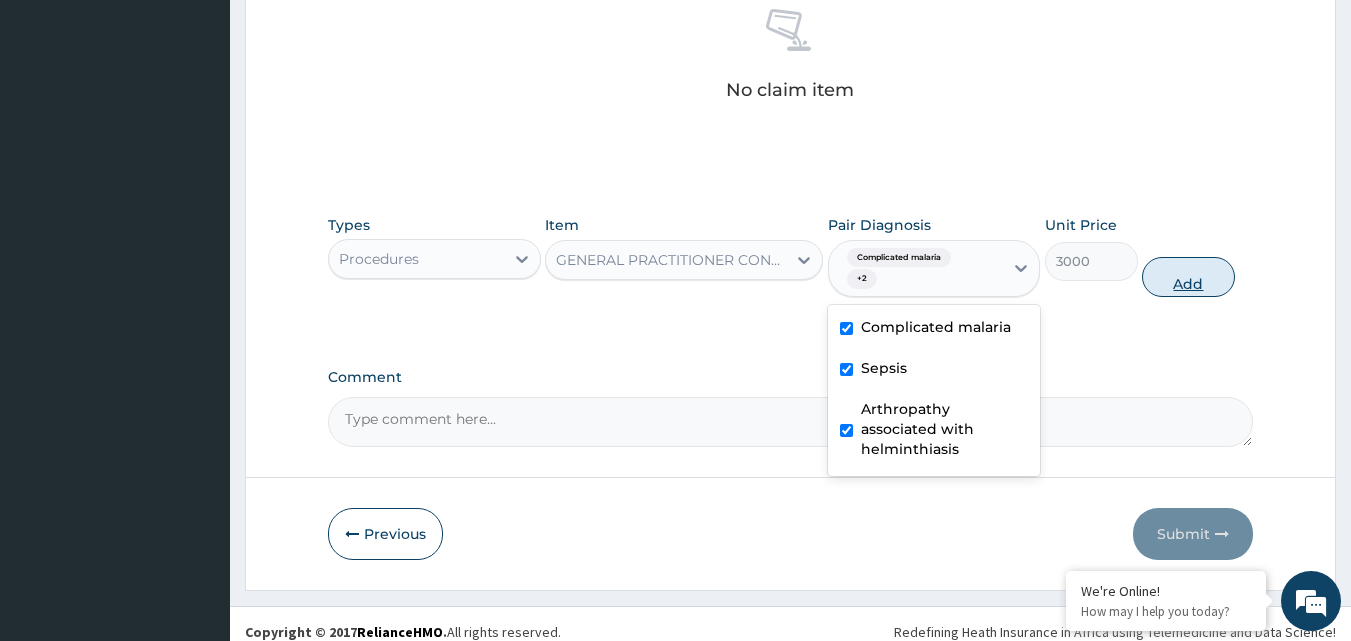 click on "Add" at bounding box center [1188, 277] 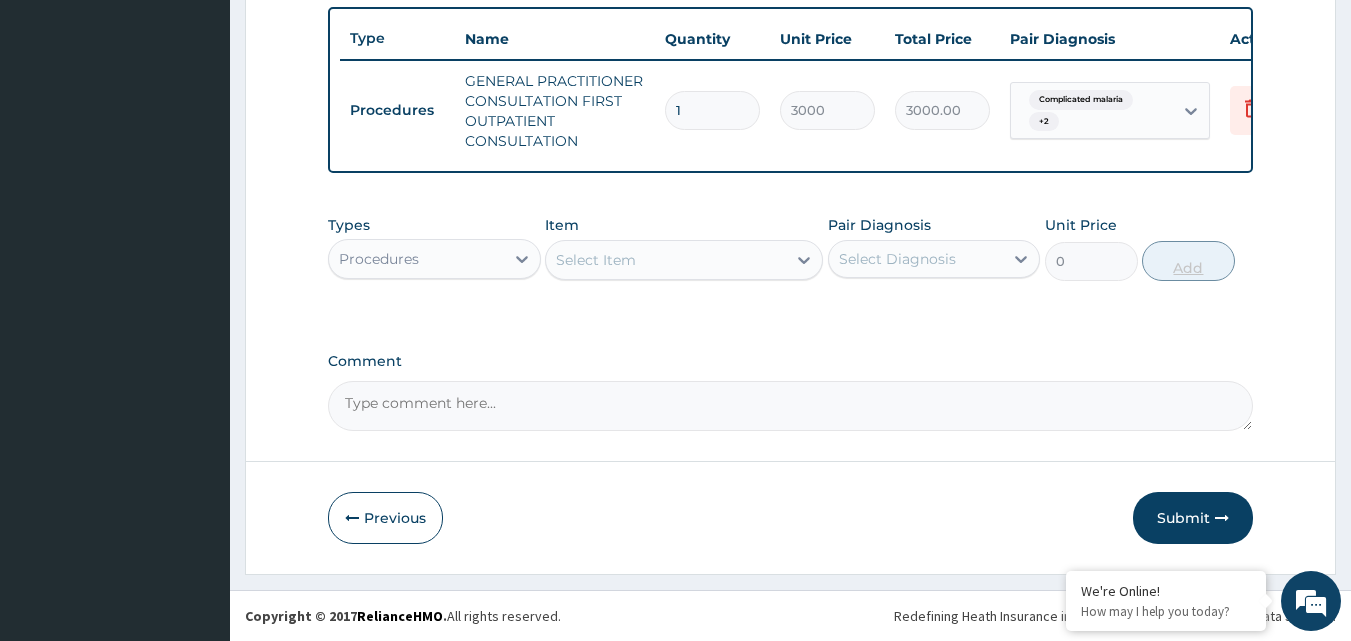 scroll, scrollTop: 752, scrollLeft: 0, axis: vertical 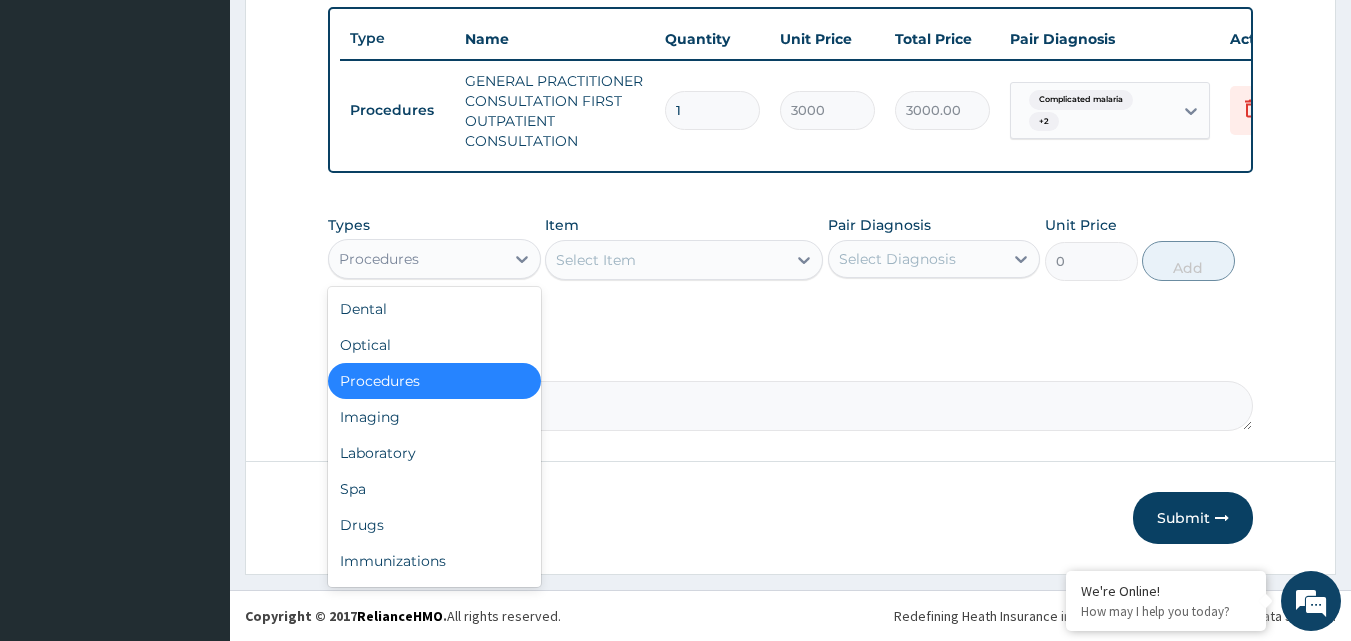 click on "Procedures" at bounding box center [416, 259] 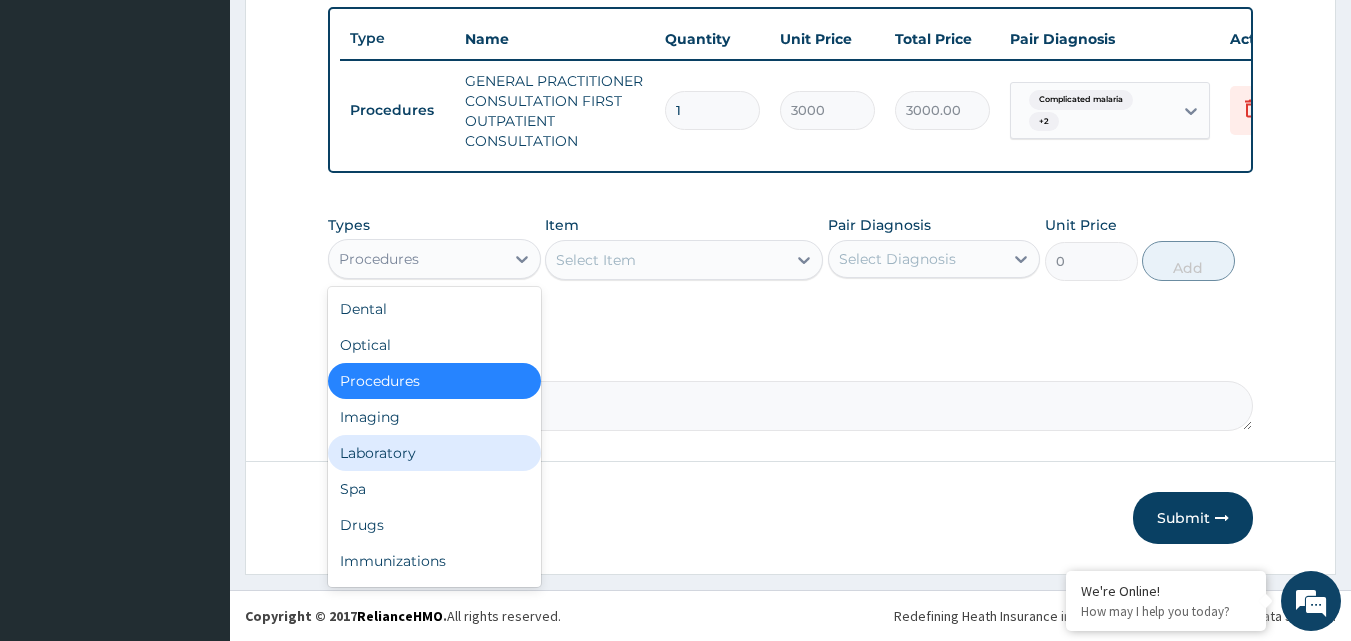 click on "Laboratory" at bounding box center (434, 453) 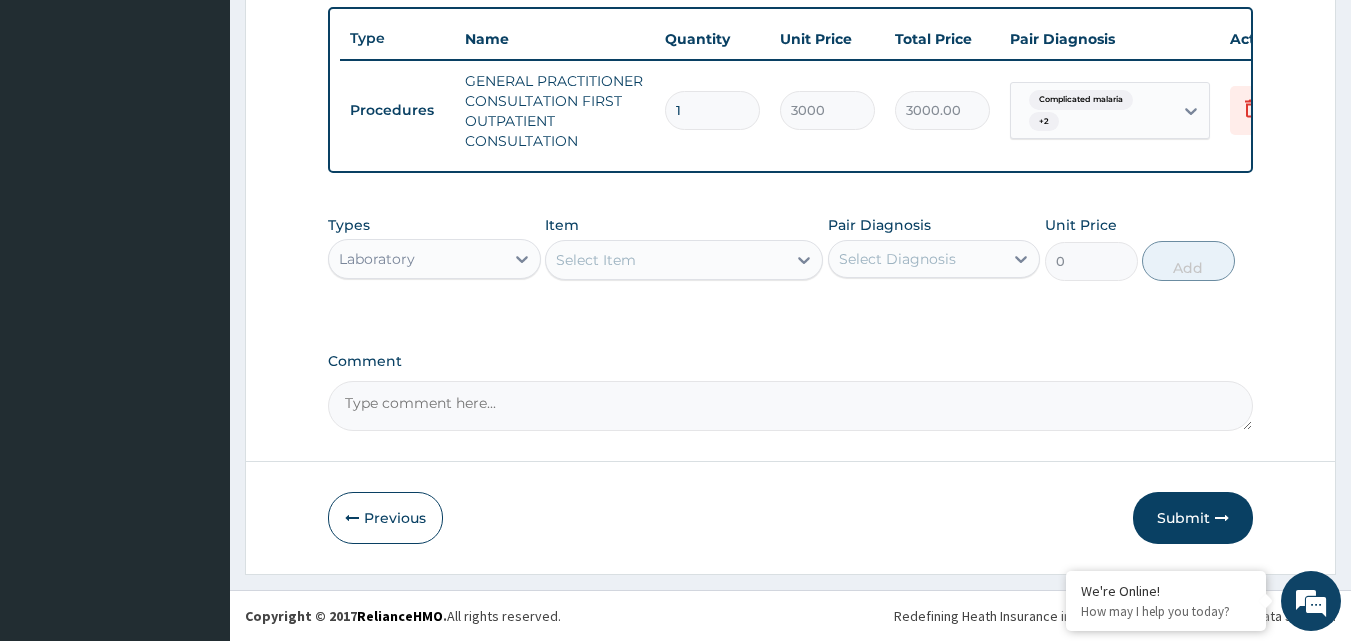 click on "Select Item" at bounding box center (666, 260) 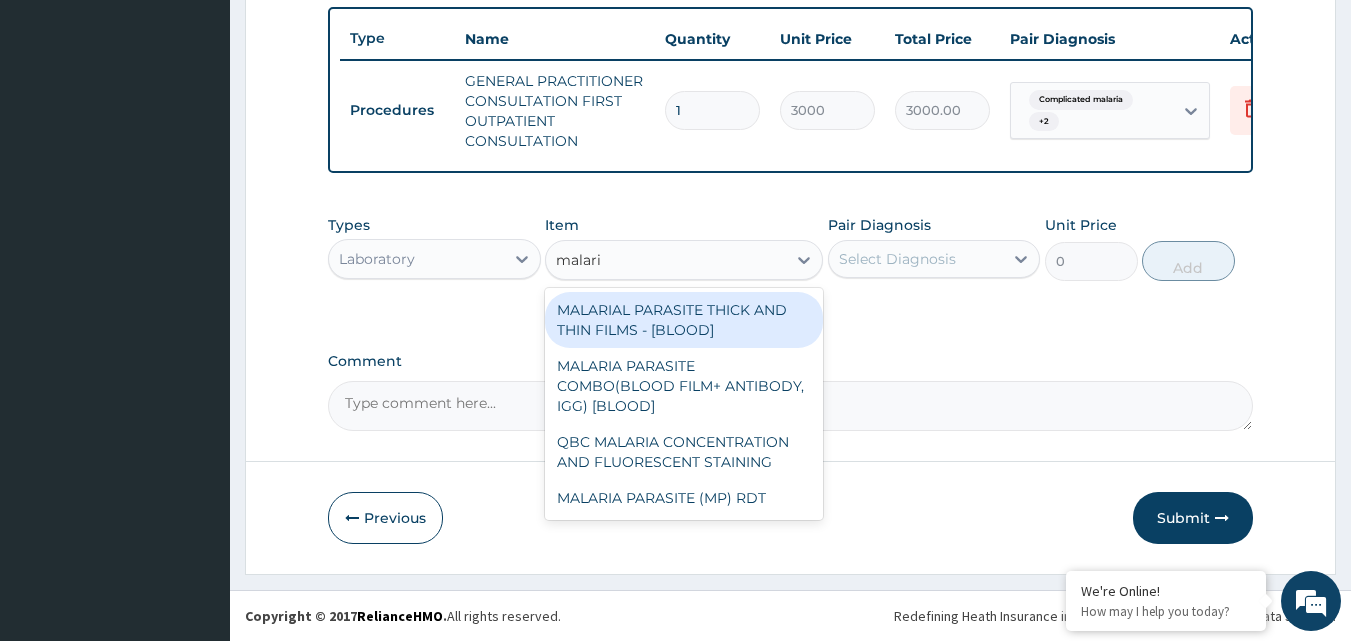 type on "malaria" 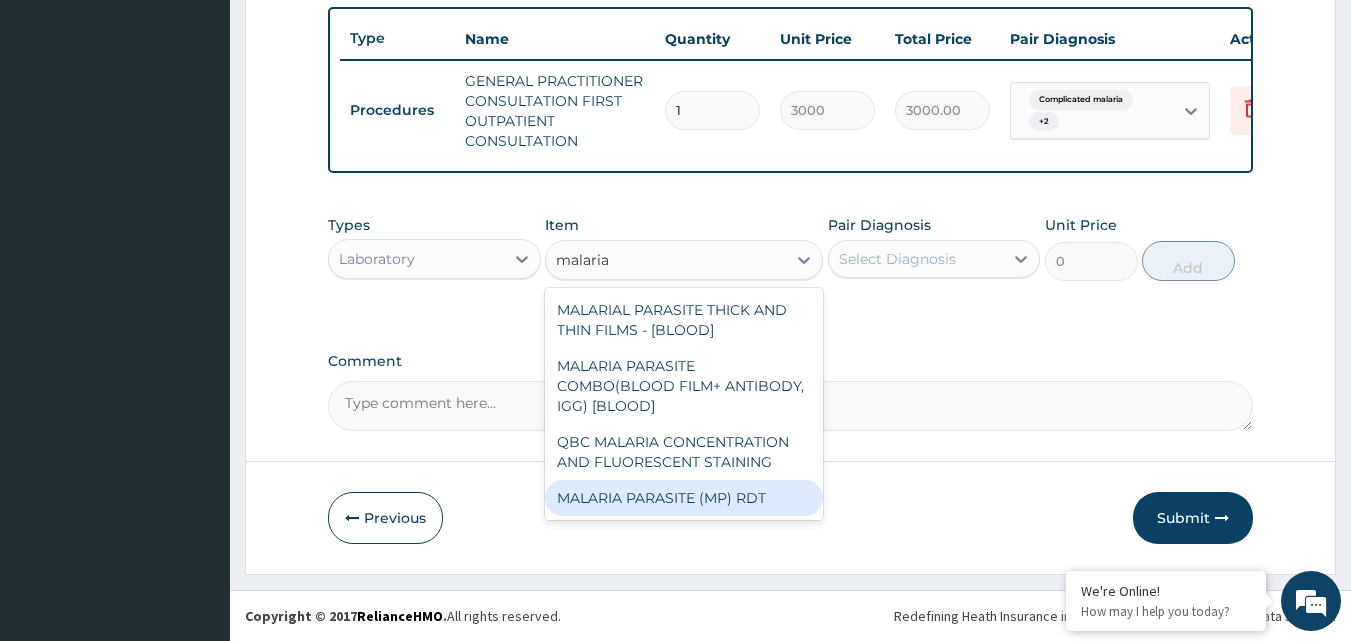 click on "MALARIA PARASITE (MP) RDT" at bounding box center [684, 498] 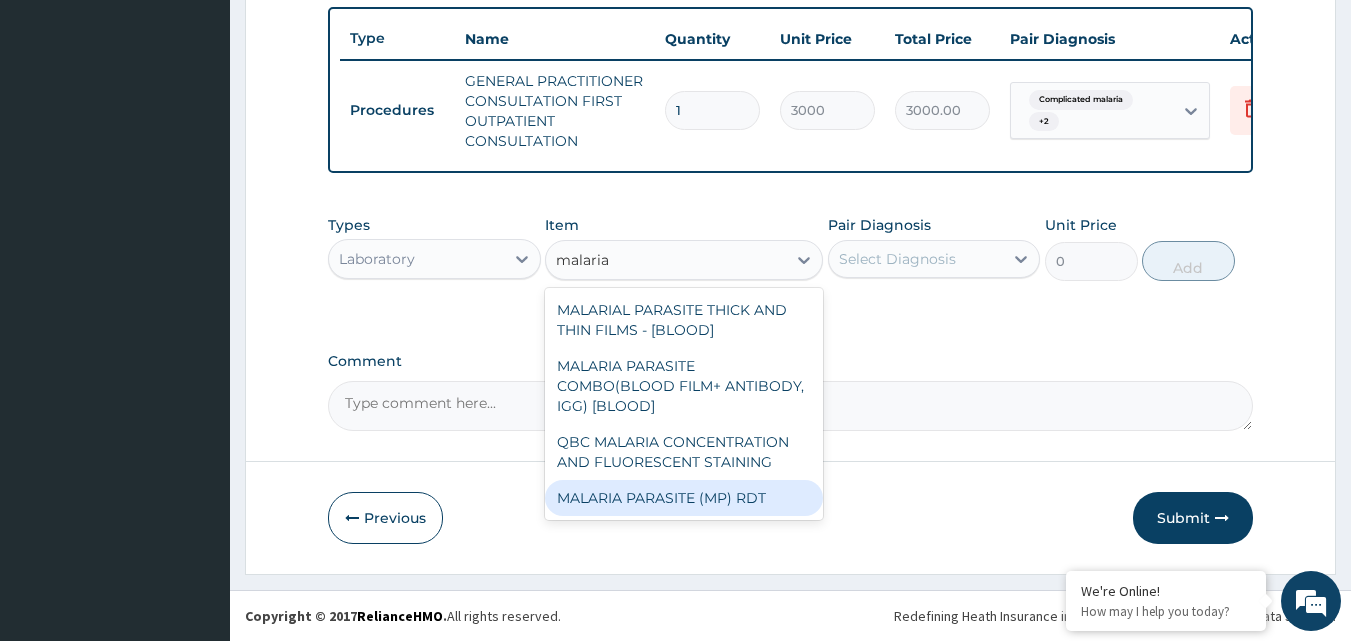type 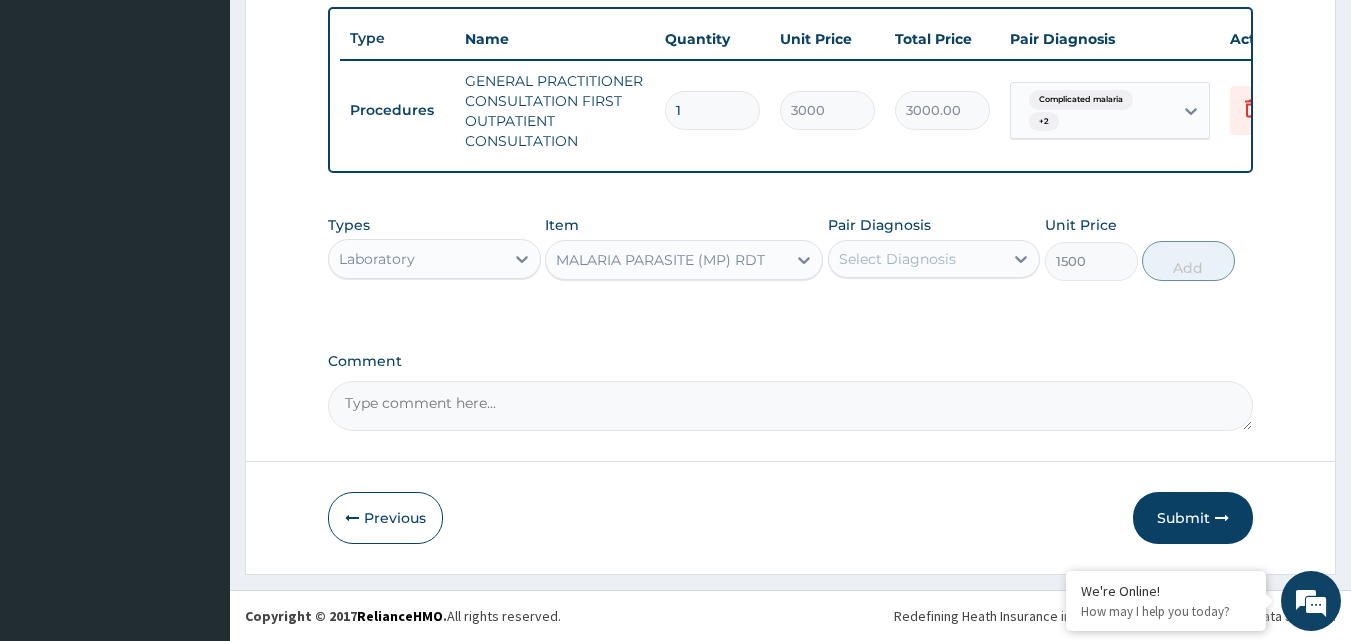 click on "Pair Diagnosis Select Diagnosis" at bounding box center (934, 248) 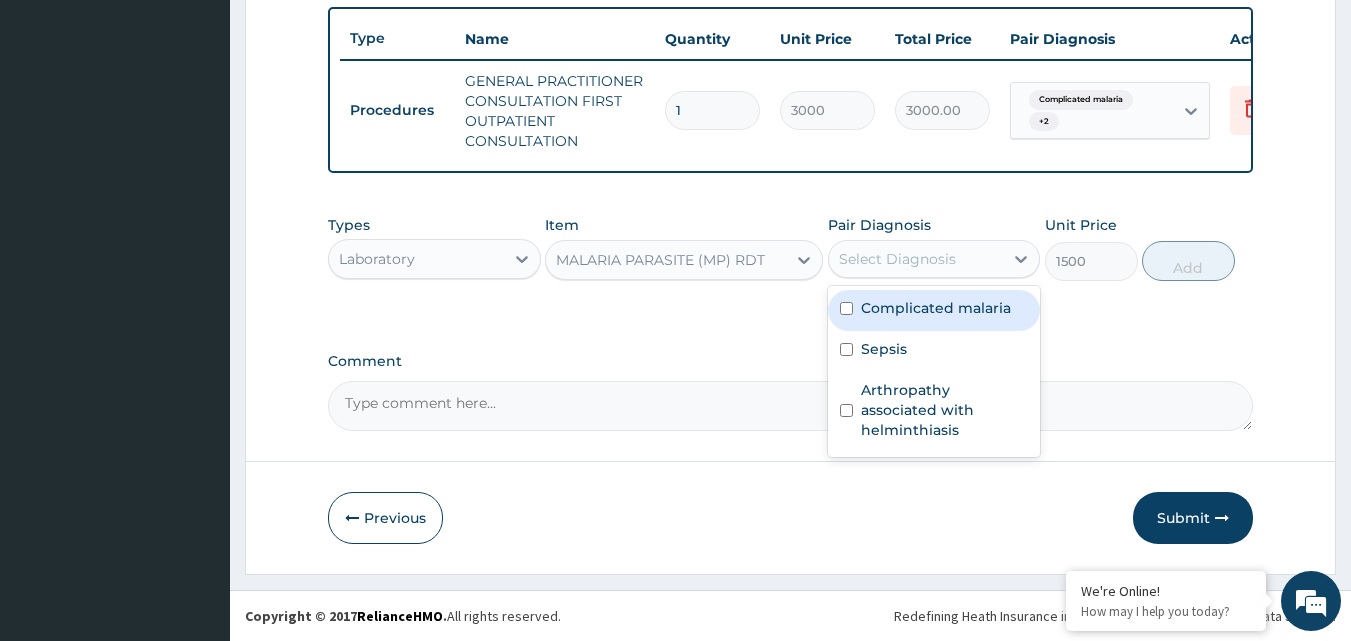 click on "Select Diagnosis" at bounding box center (934, 259) 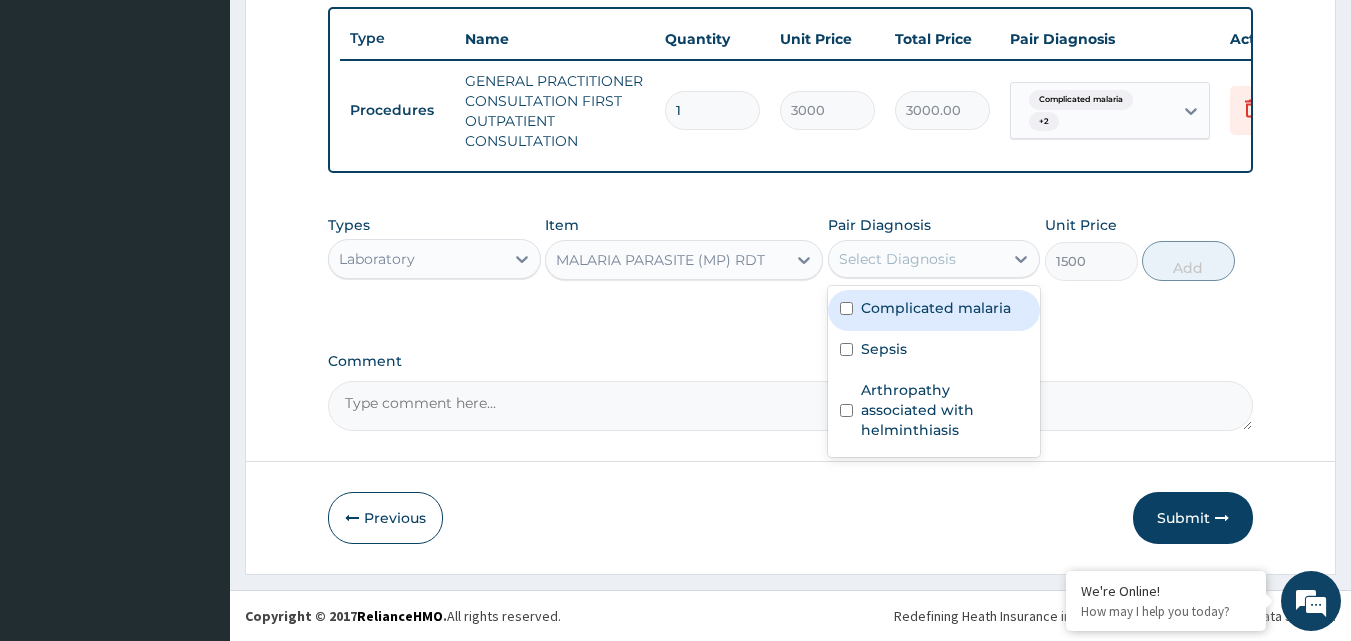 click on "Complicated malaria" at bounding box center (934, 310) 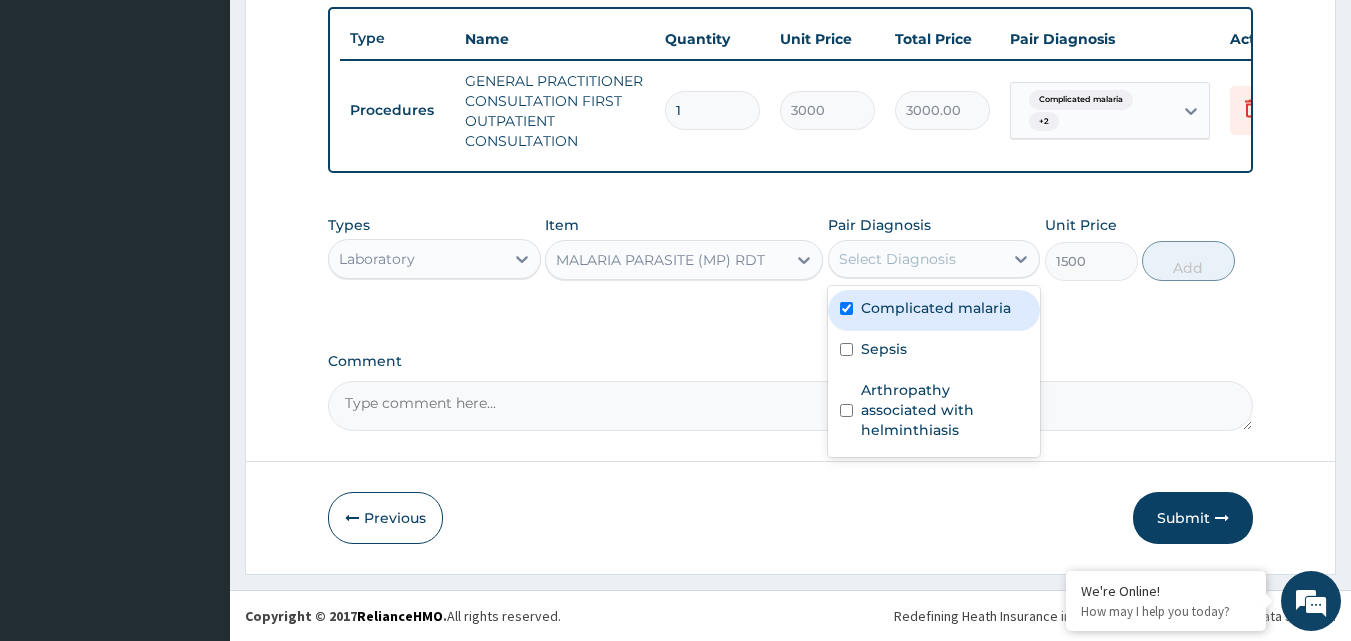 checkbox on "true" 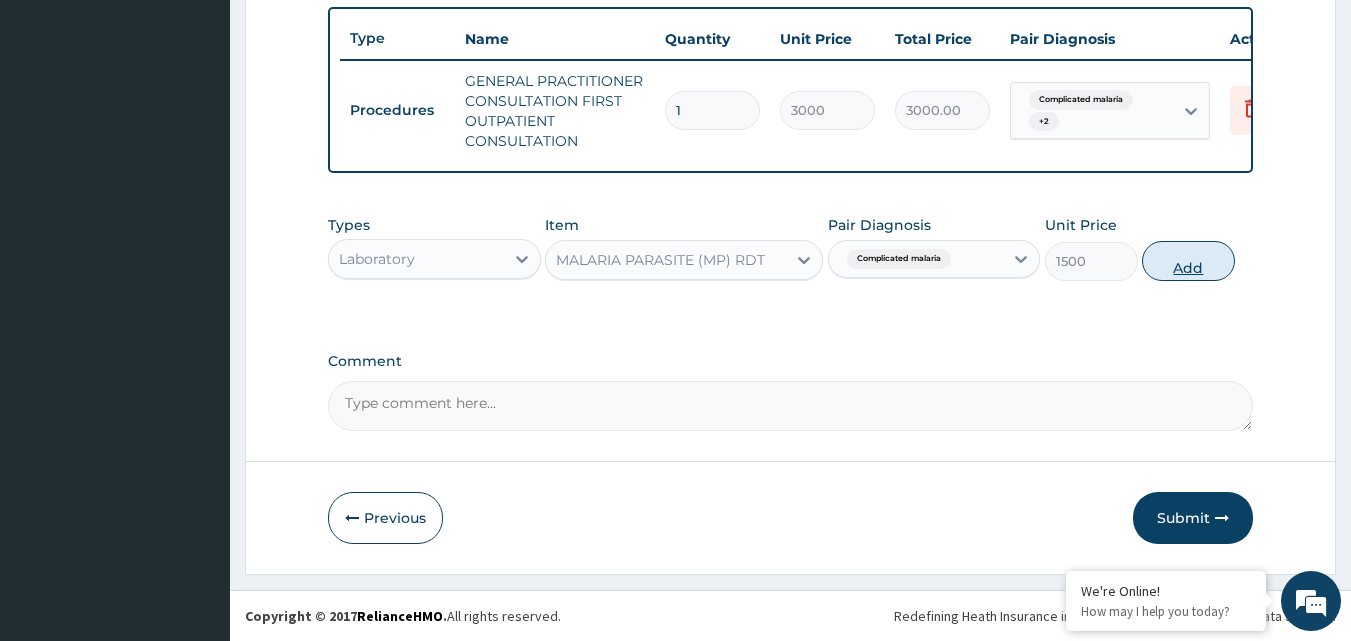 click on "Add" at bounding box center [1188, 261] 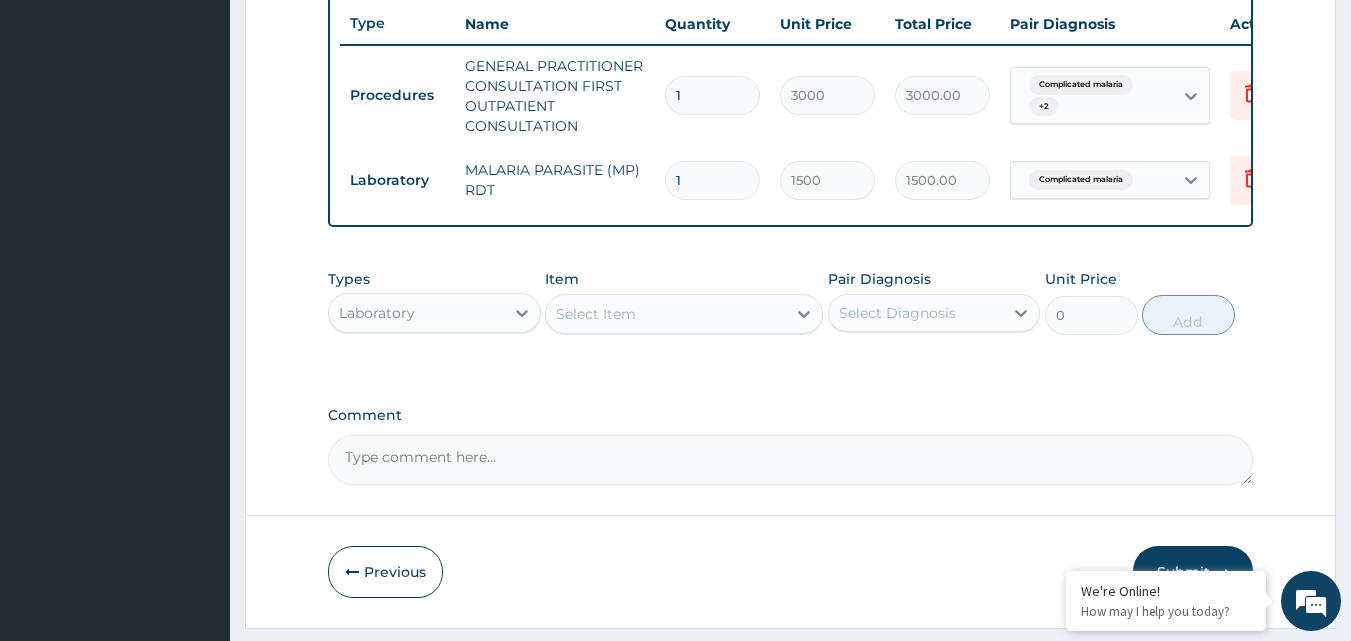 click on "Select Item" at bounding box center [666, 314] 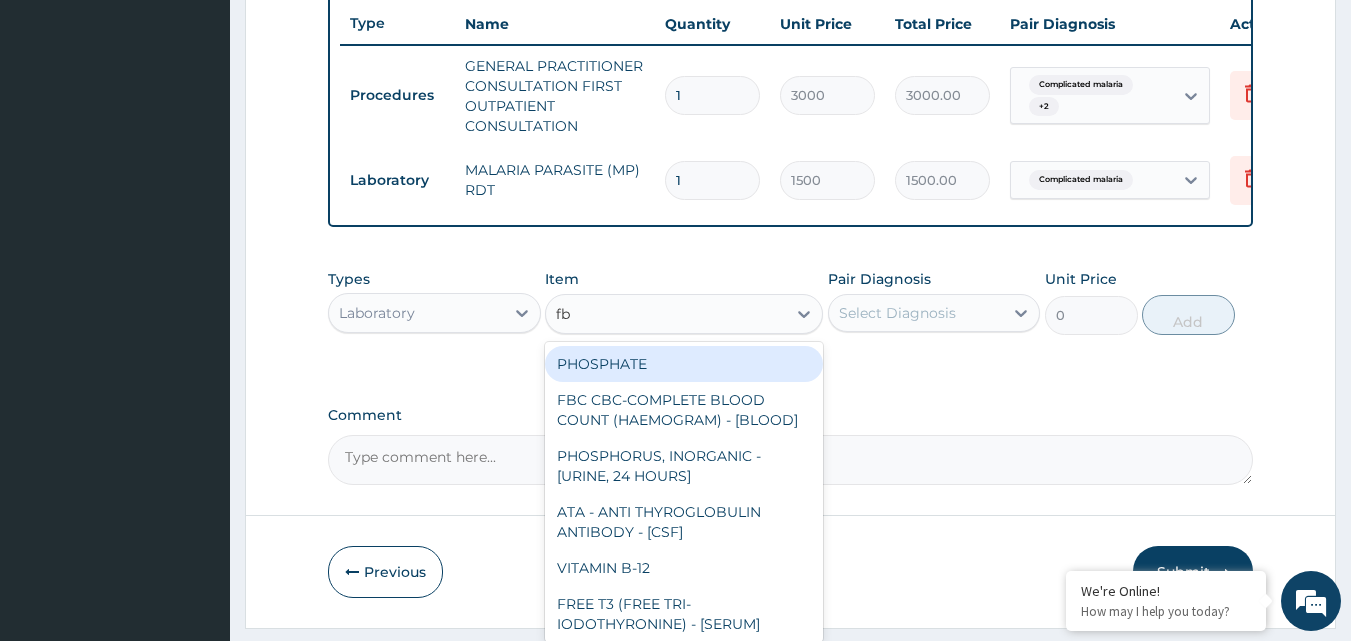 type on "fbc" 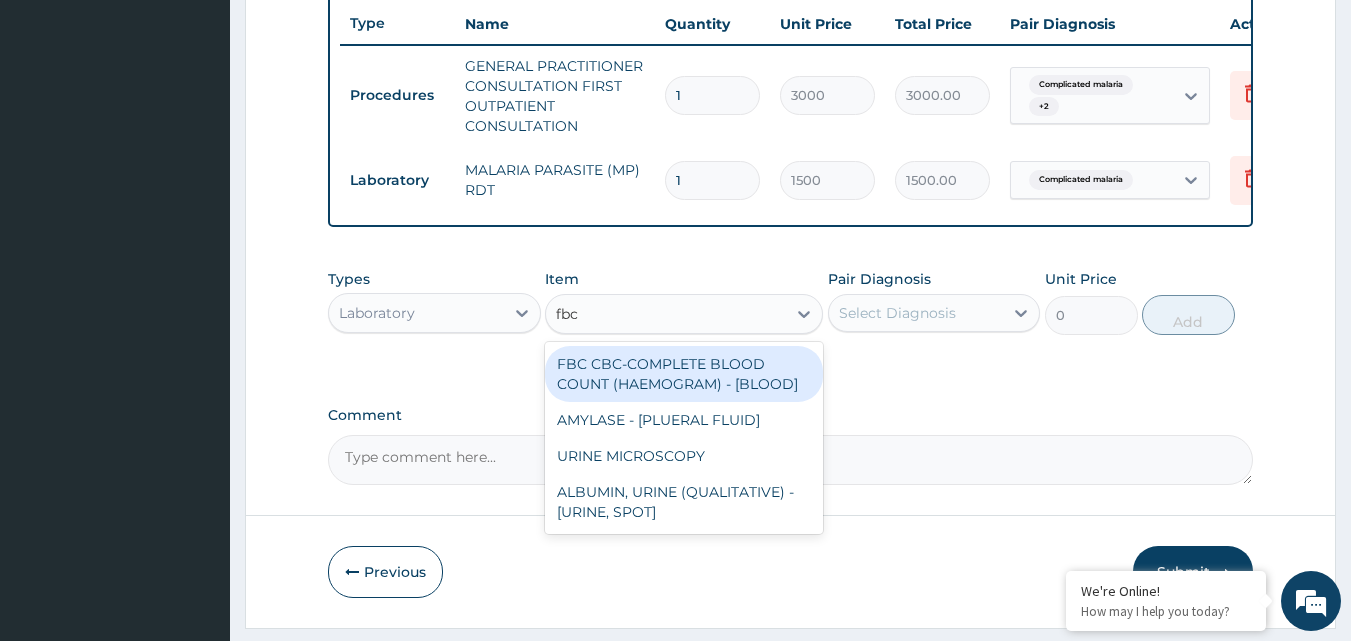 click on "FBC CBC-COMPLETE BLOOD COUNT (HAEMOGRAM) - [BLOOD]" at bounding box center [684, 374] 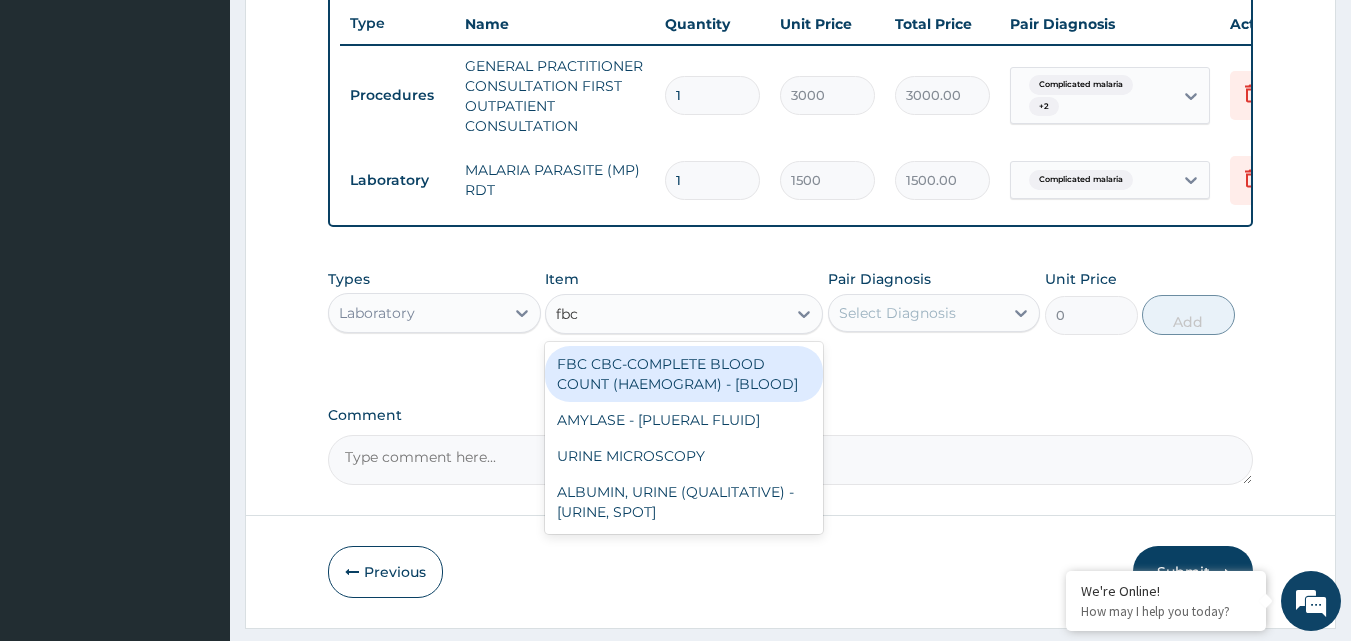 type 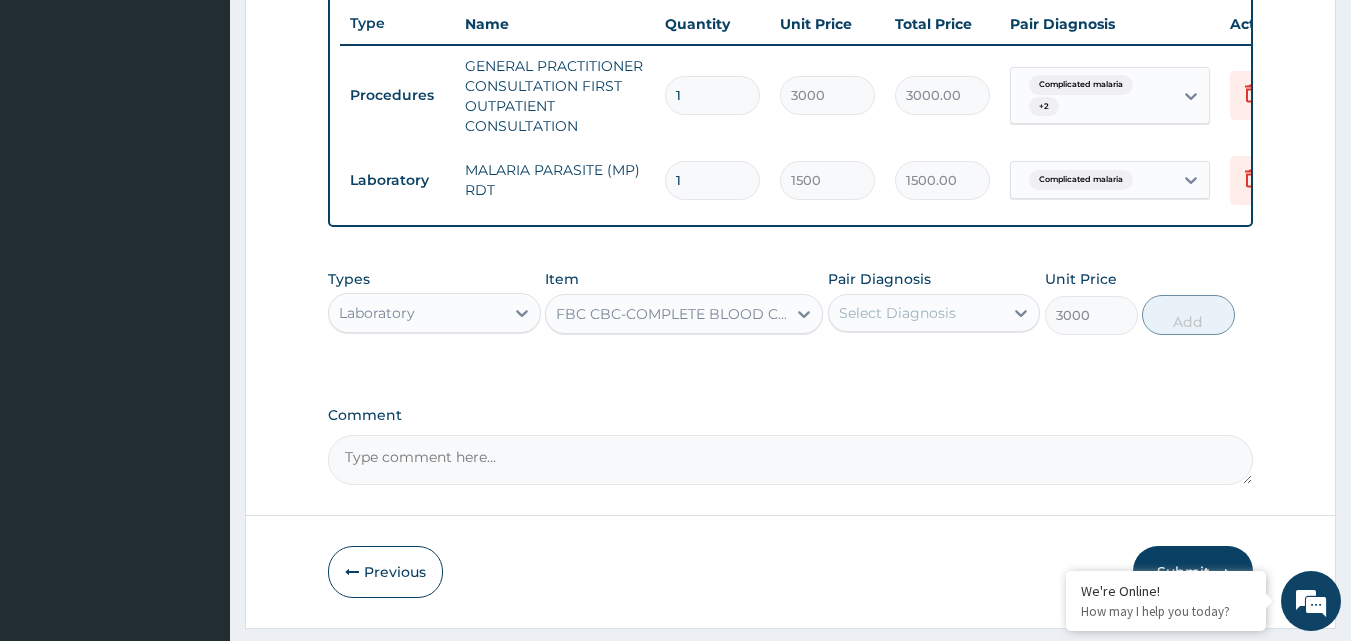 click on "Select Diagnosis" at bounding box center [897, 313] 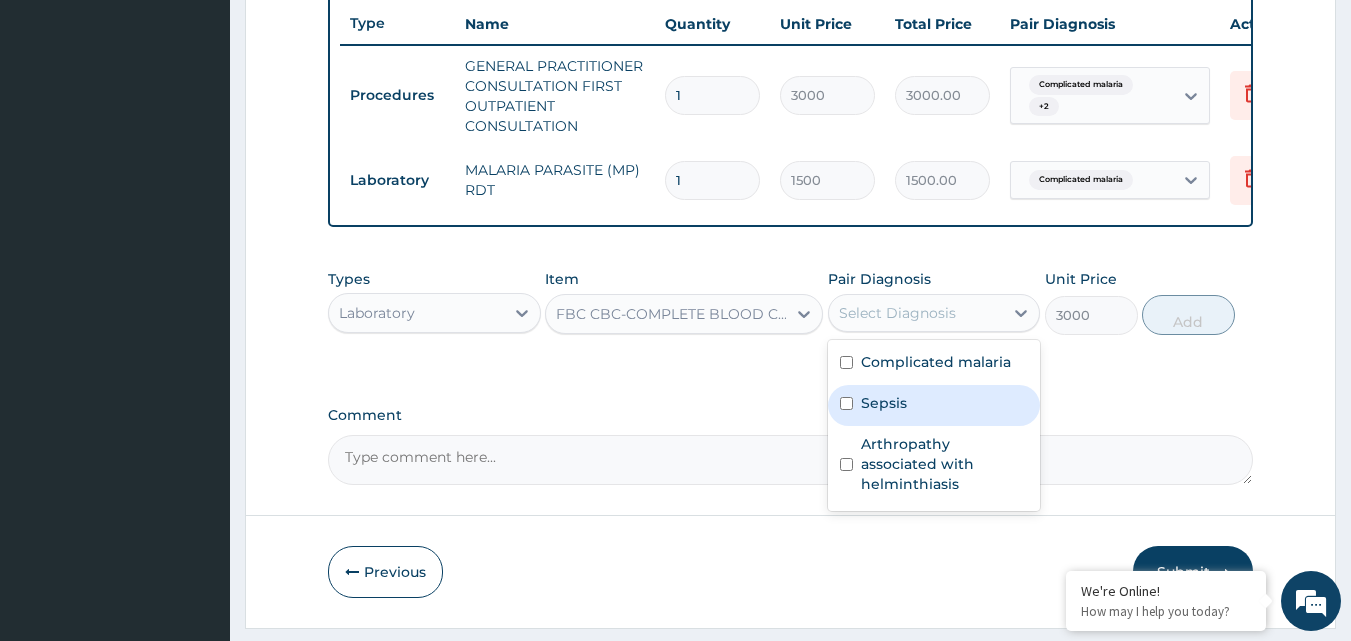 click on "Sepsis" at bounding box center (934, 405) 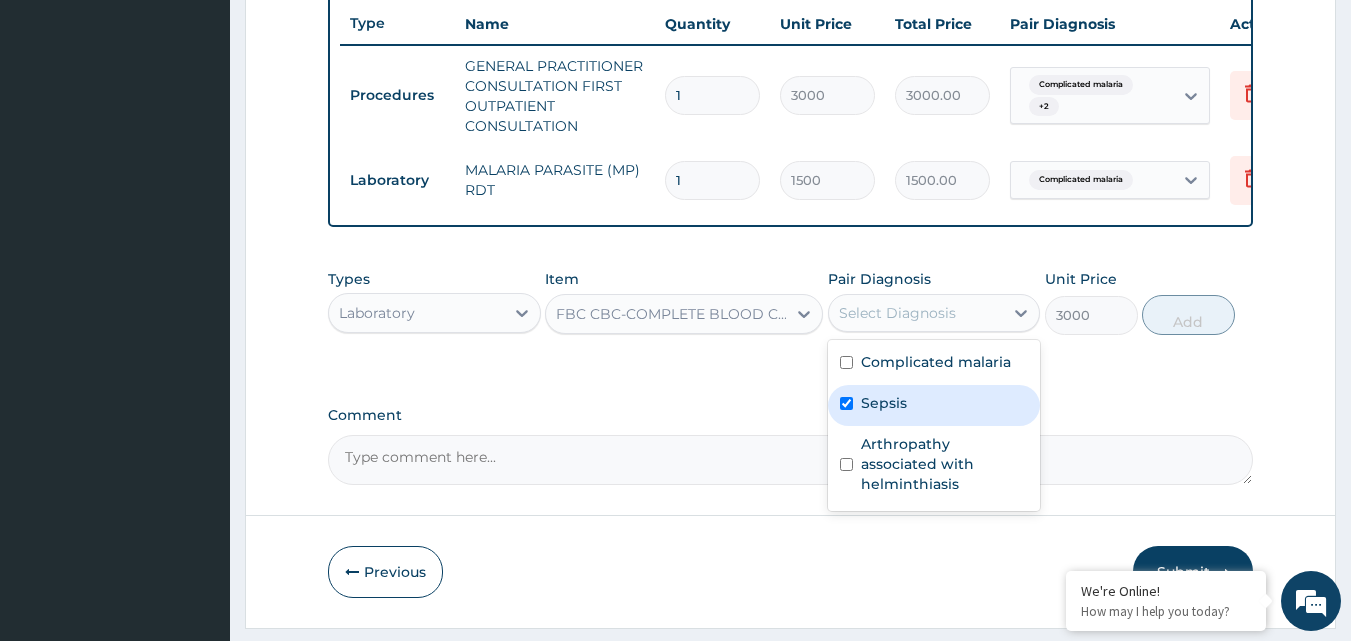 checkbox on "true" 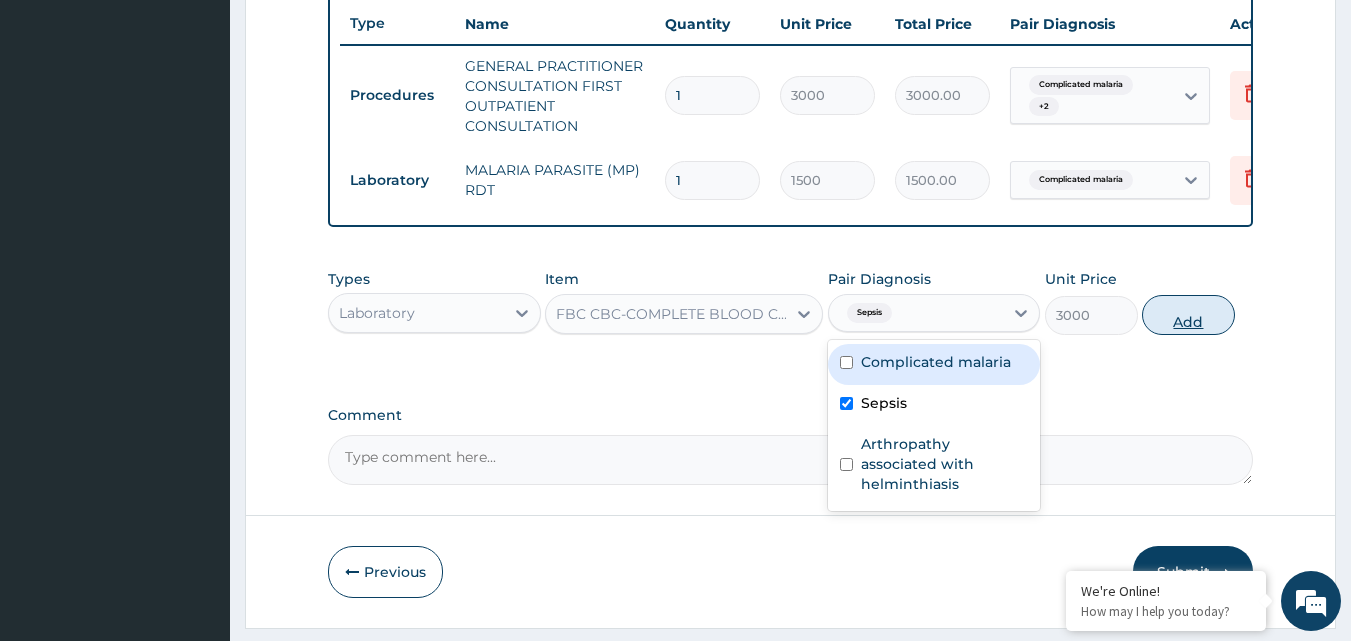 click on "Add" at bounding box center [1188, 315] 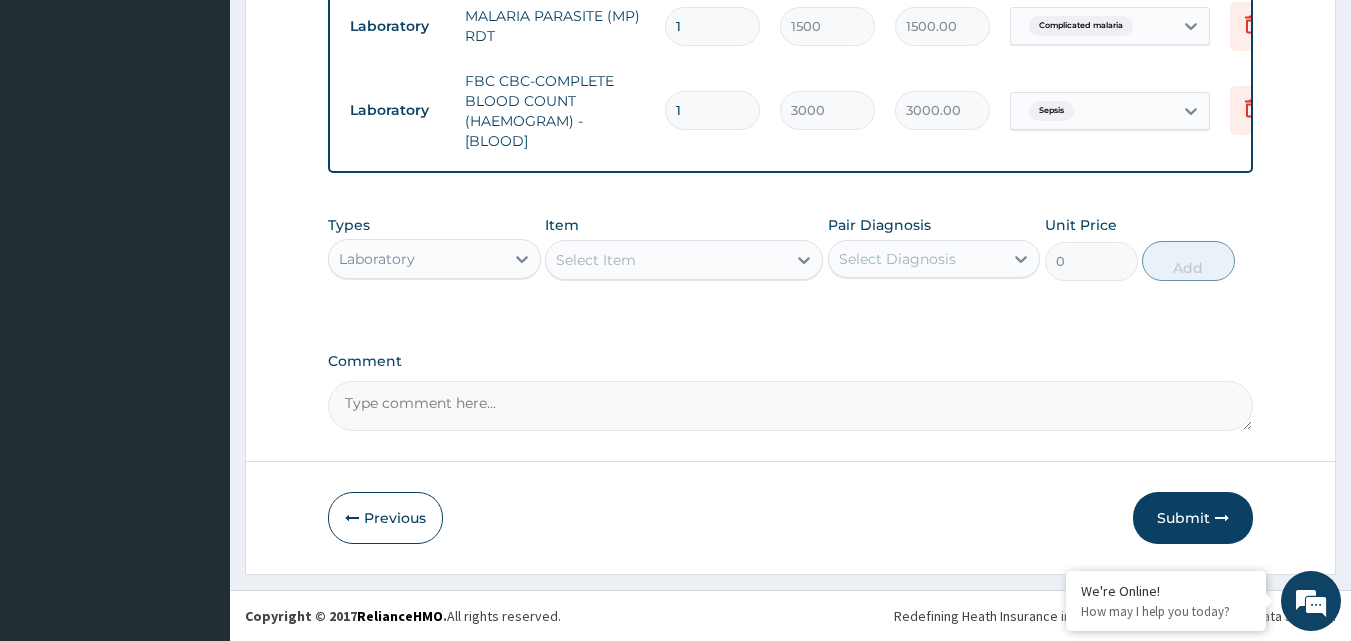 scroll, scrollTop: 921, scrollLeft: 0, axis: vertical 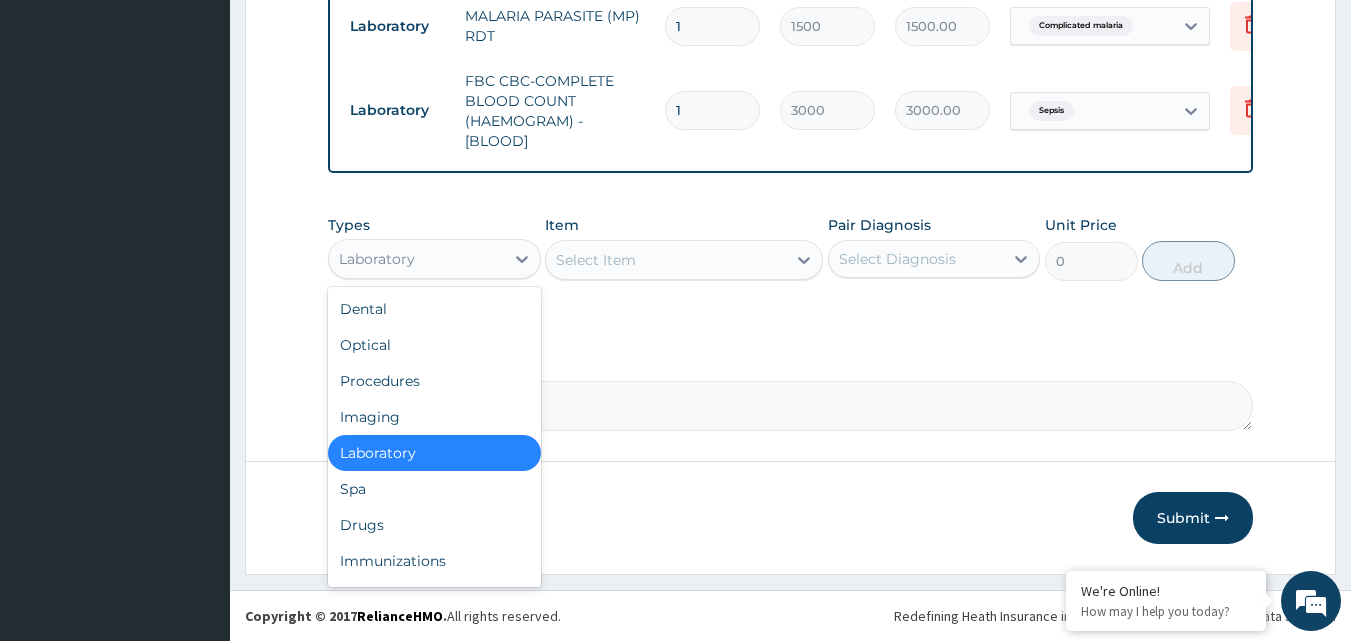 click on "Laboratory" at bounding box center [416, 259] 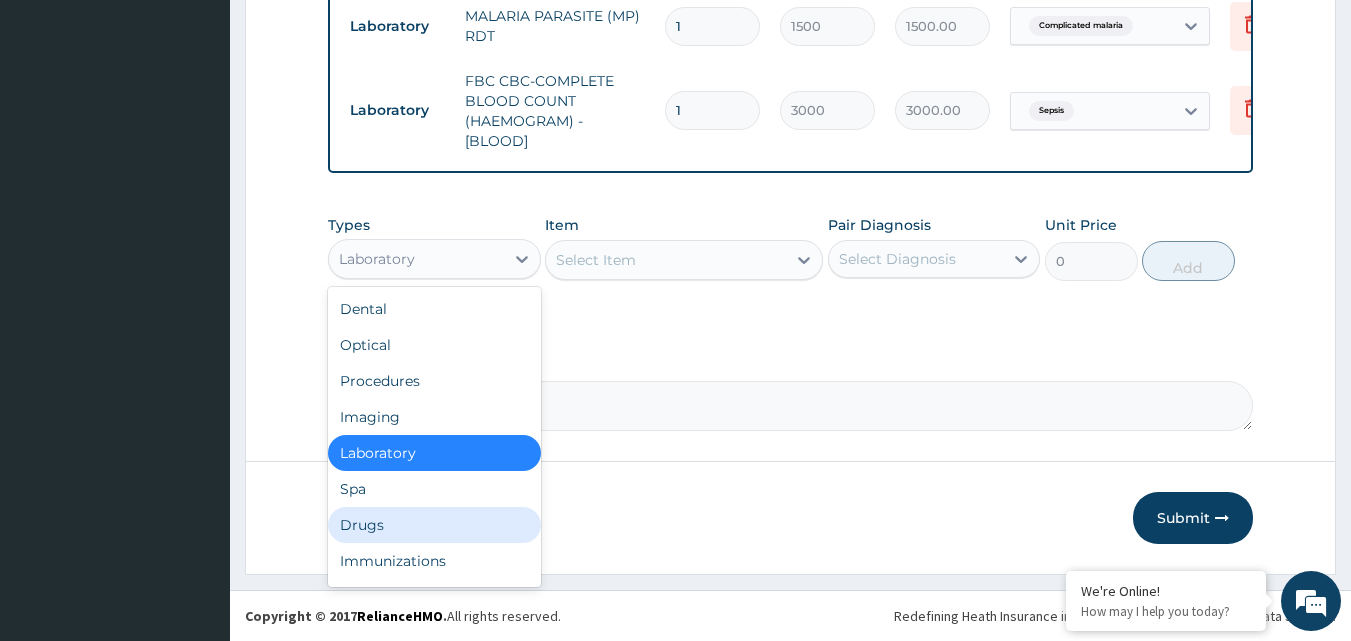 click on "Drugs" at bounding box center [434, 525] 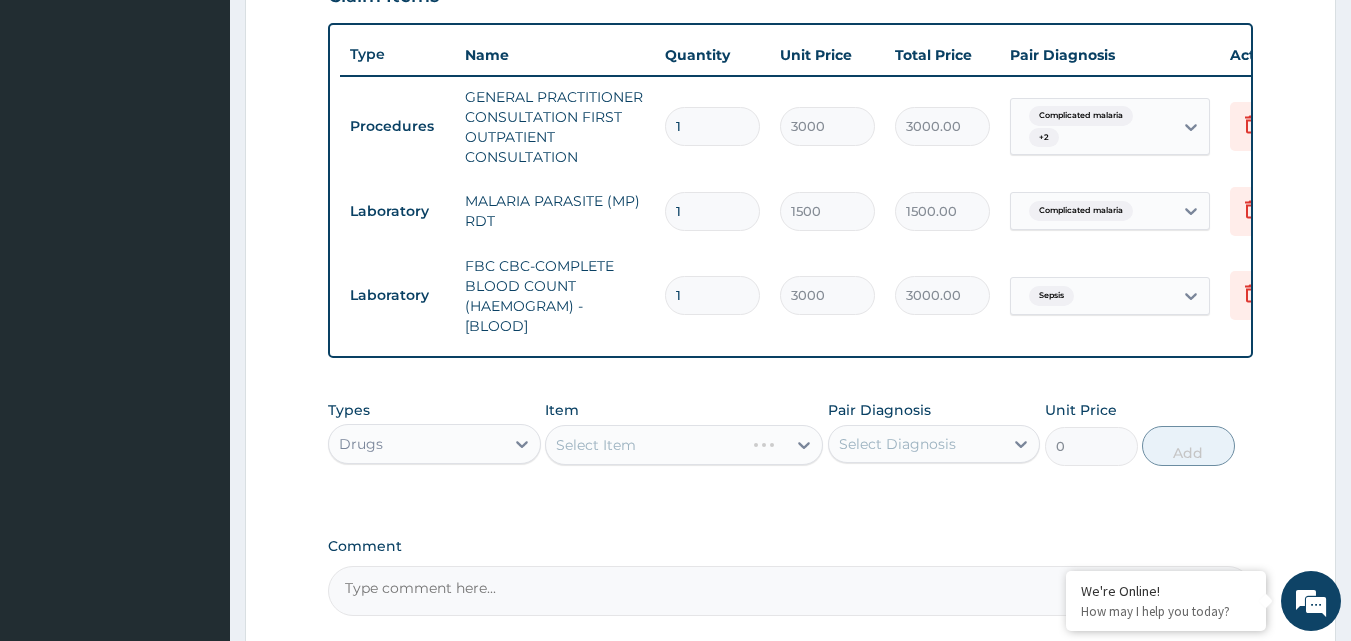 scroll, scrollTop: 921, scrollLeft: 0, axis: vertical 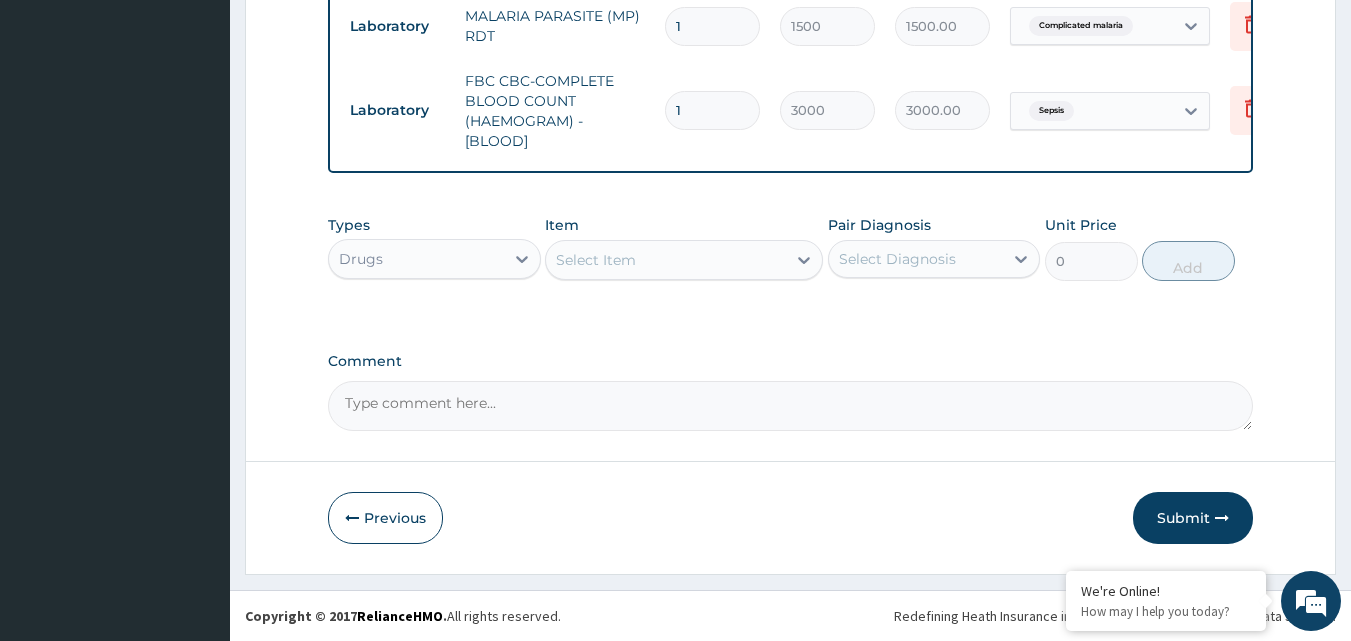 click on "Select Item" at bounding box center [666, 260] 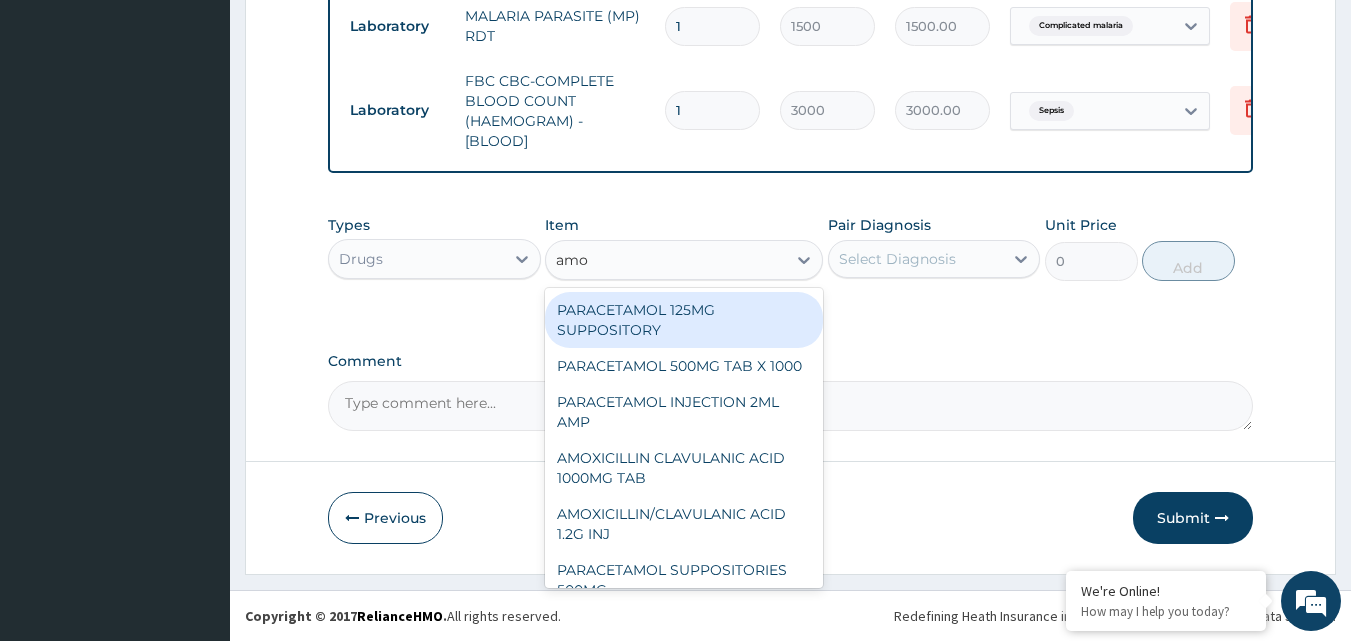 type on "amox" 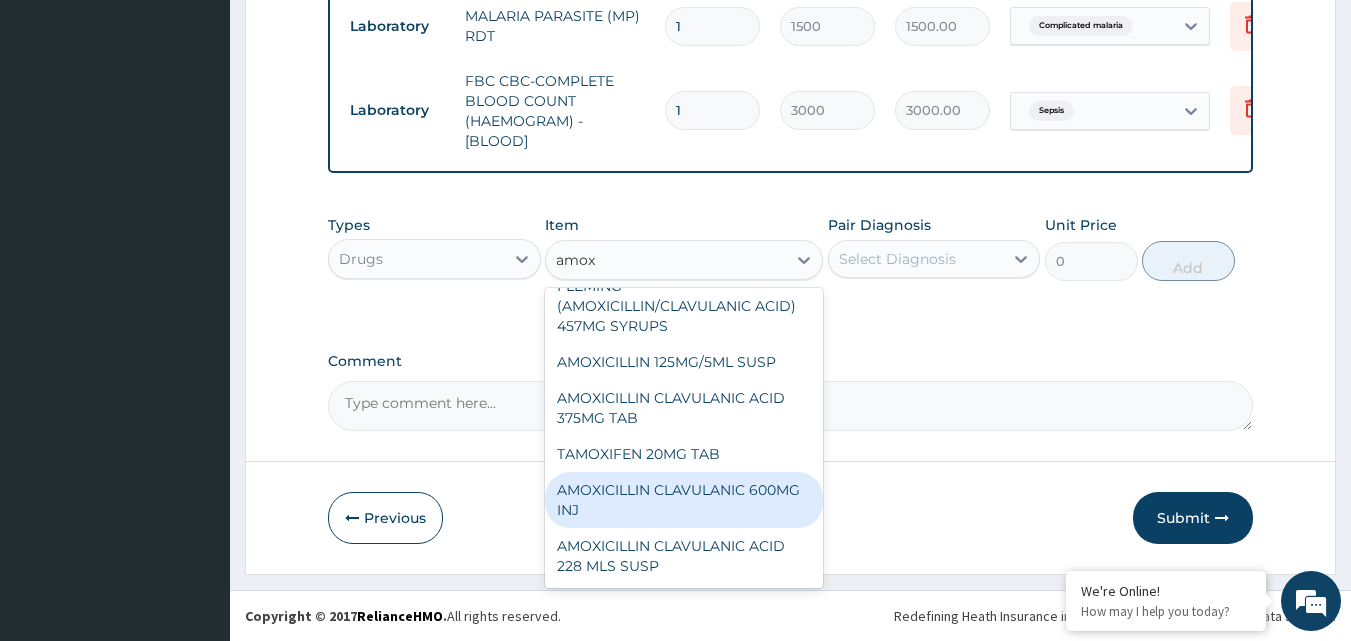 scroll, scrollTop: 412, scrollLeft: 0, axis: vertical 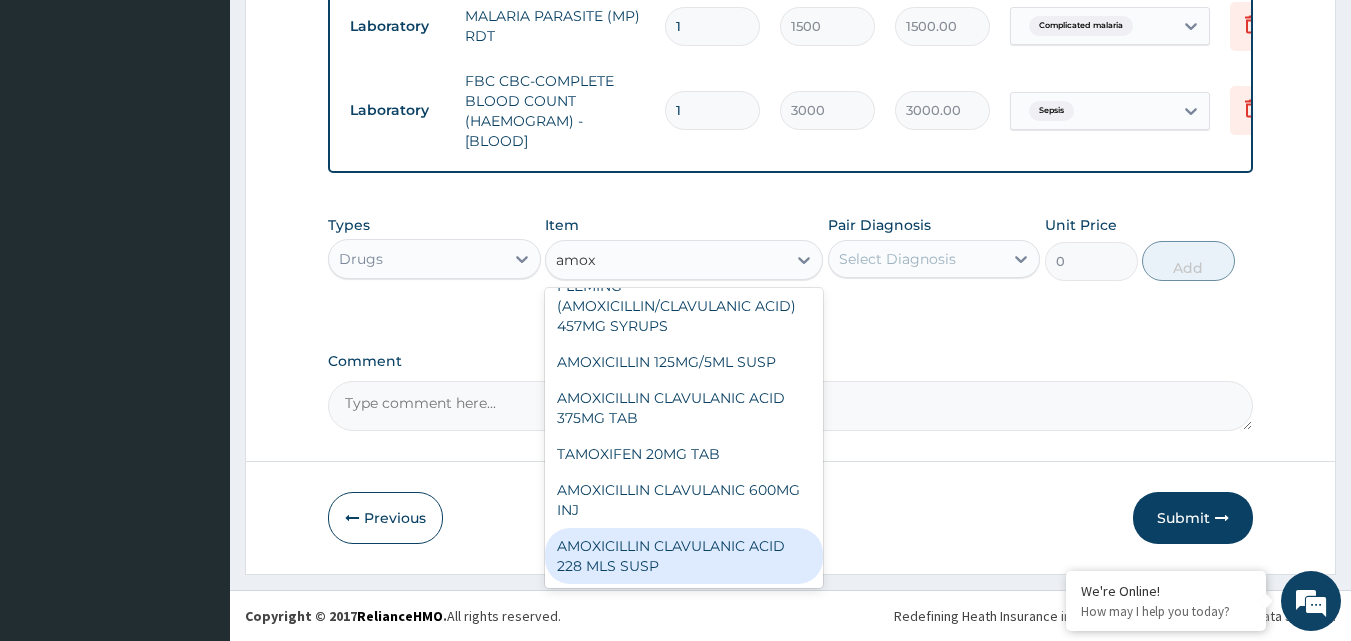 click on "AMOXICILLIN CLAVULANIC ACID 228 MLS SUSP" at bounding box center (684, 556) 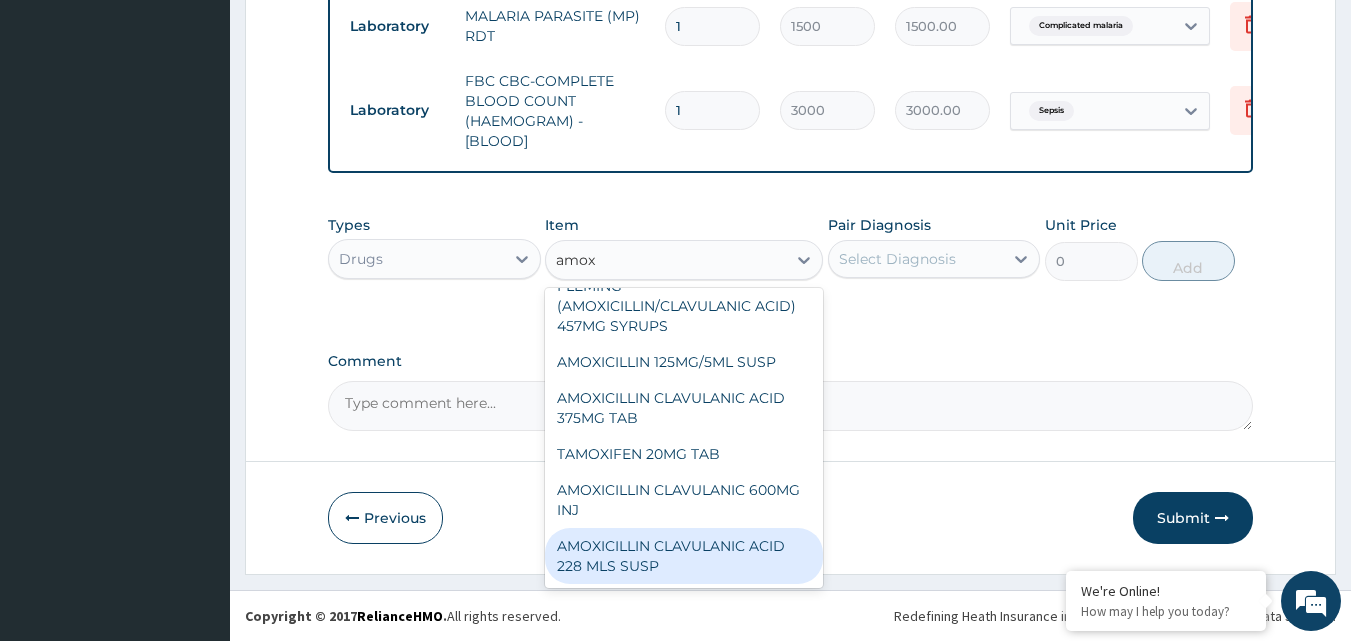 type 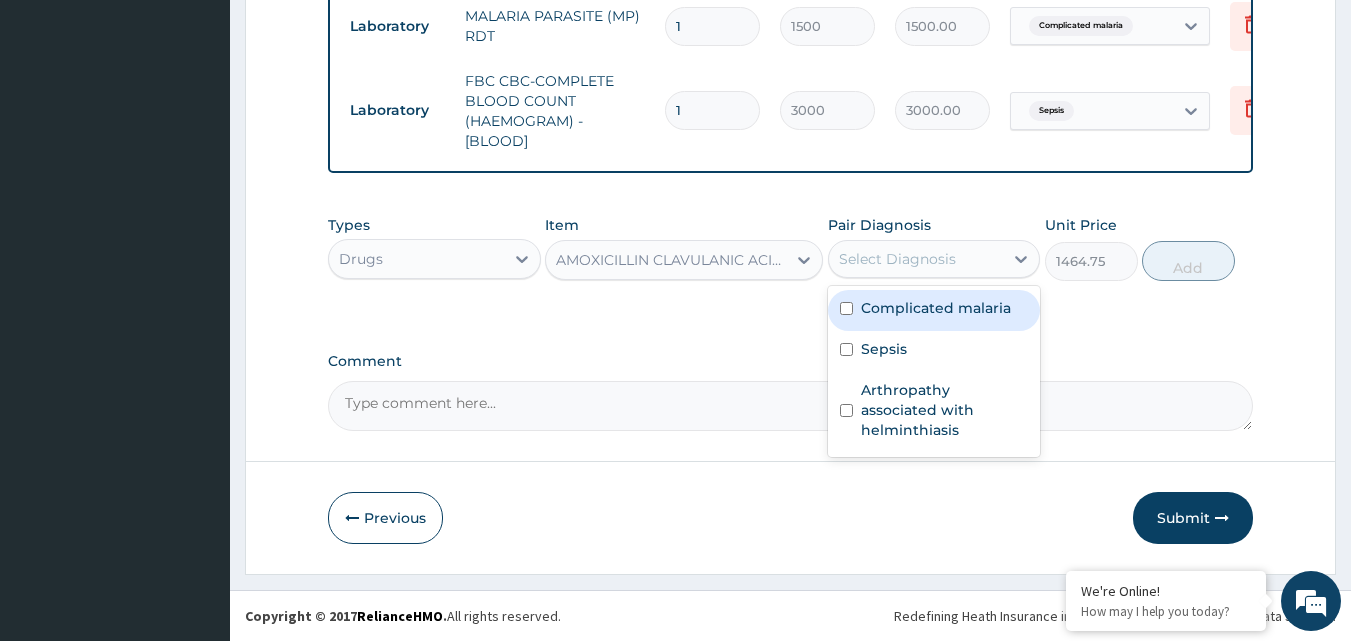 click on "Select Diagnosis" at bounding box center [897, 259] 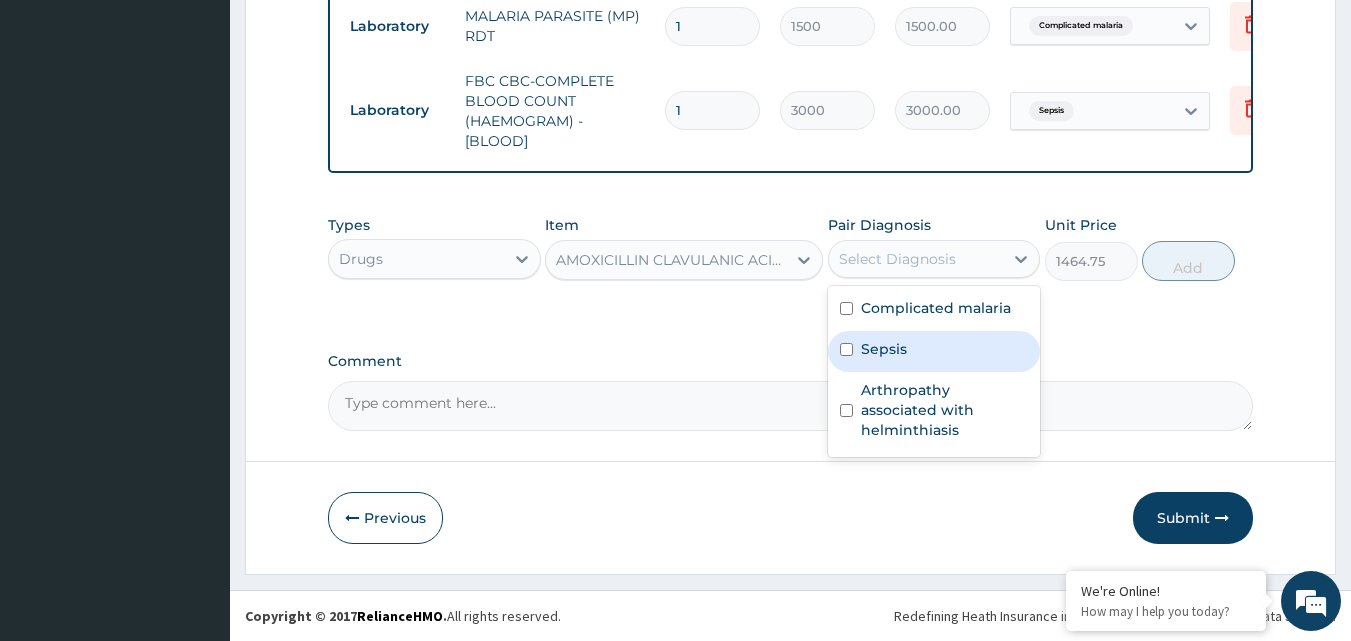 click on "Sepsis" at bounding box center [884, 349] 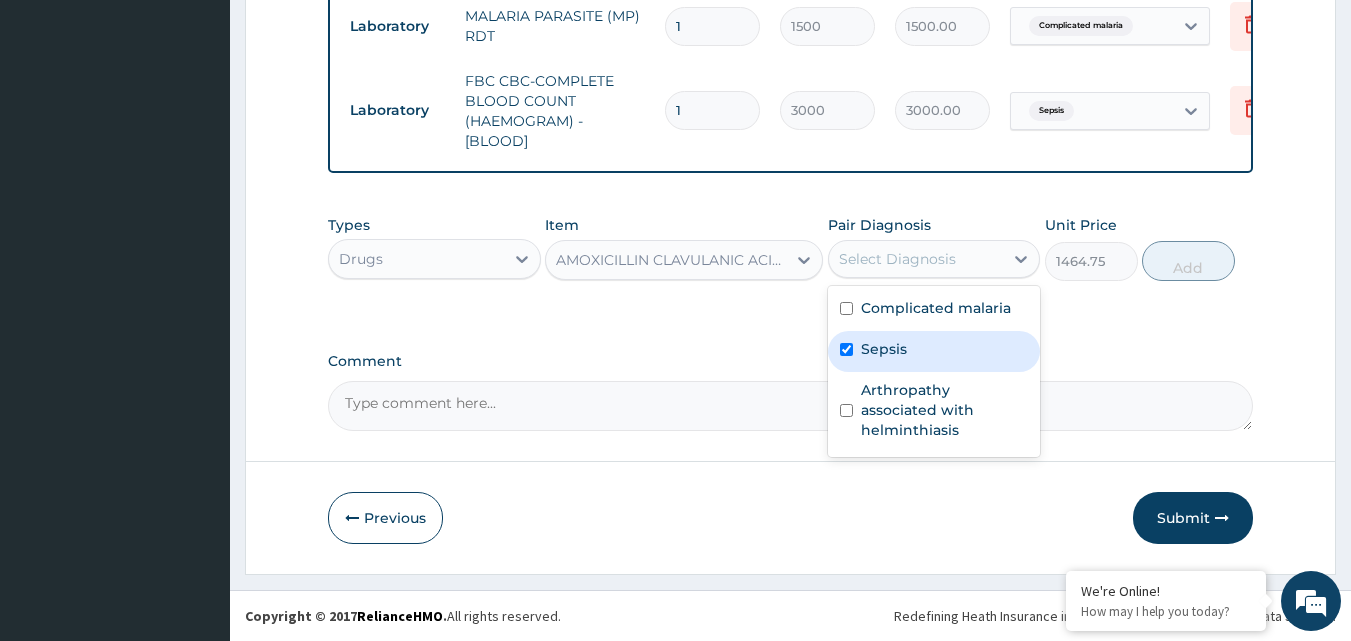 checkbox on "true" 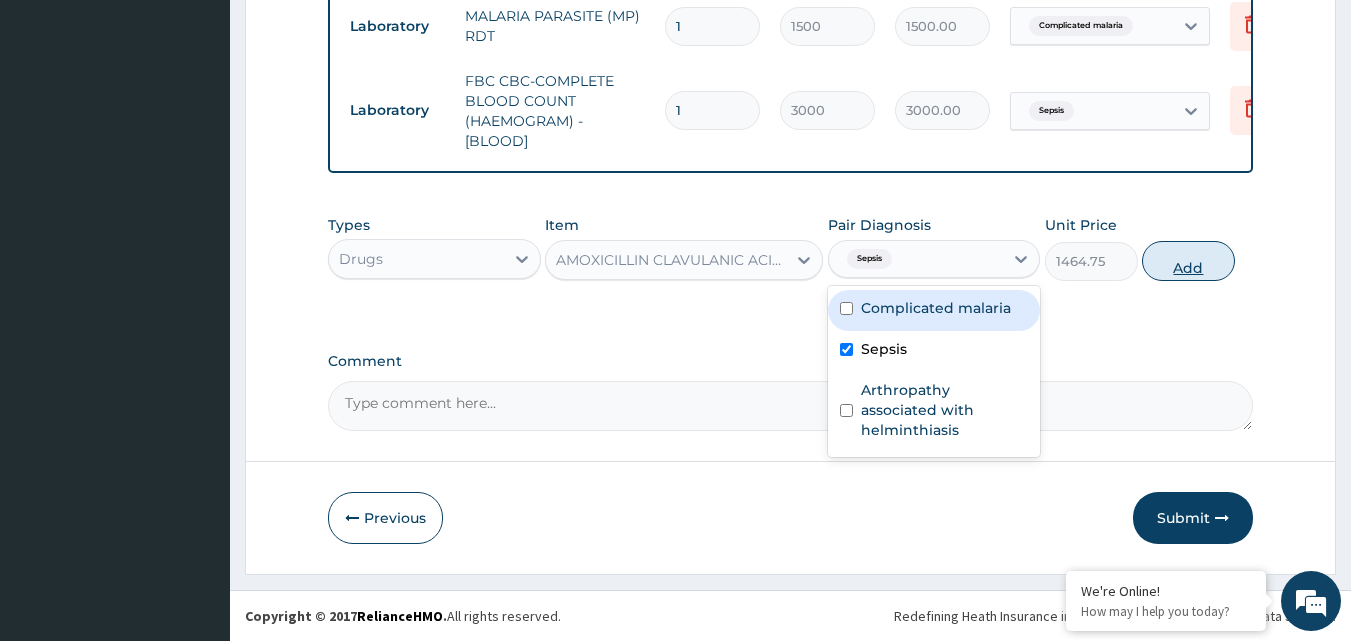 click on "Add" at bounding box center [1188, 261] 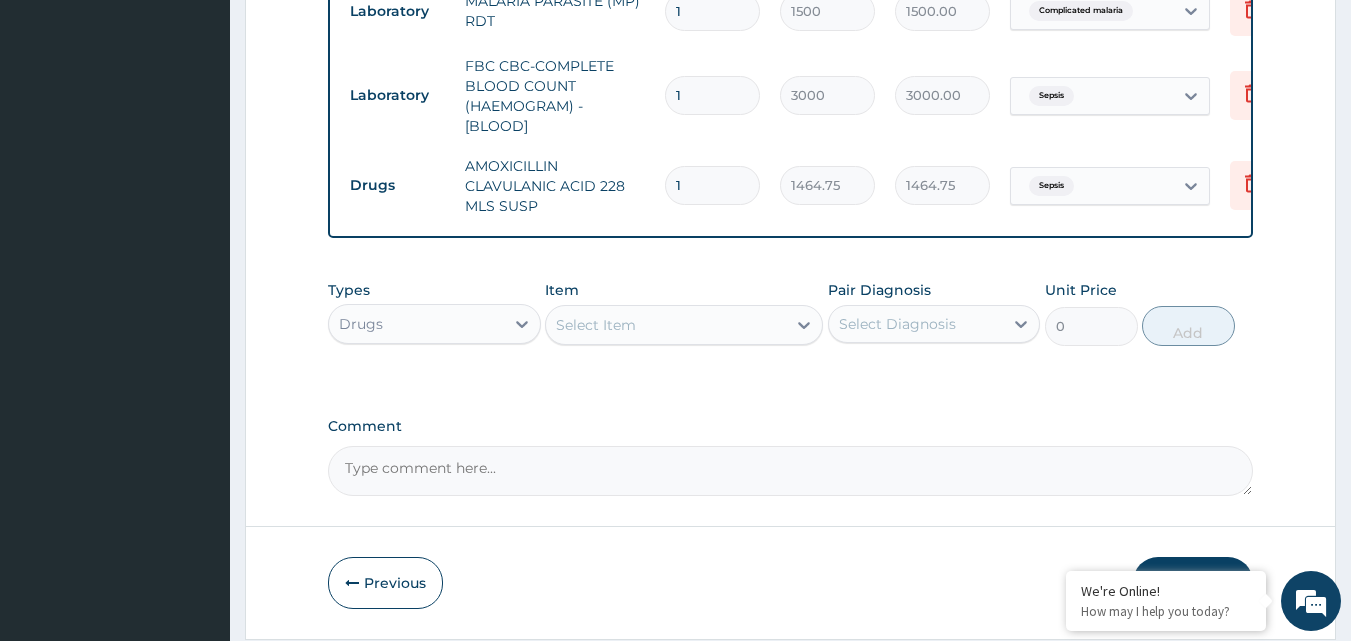 click on "Select Item" at bounding box center (666, 325) 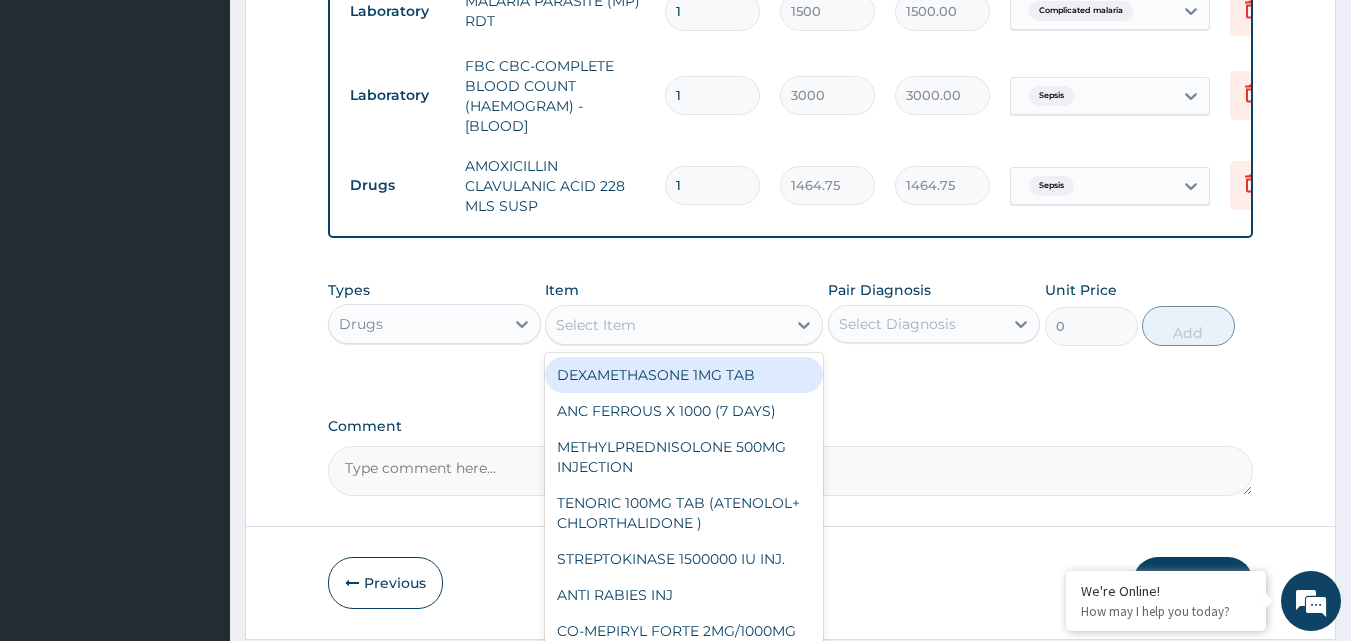 type on ";" 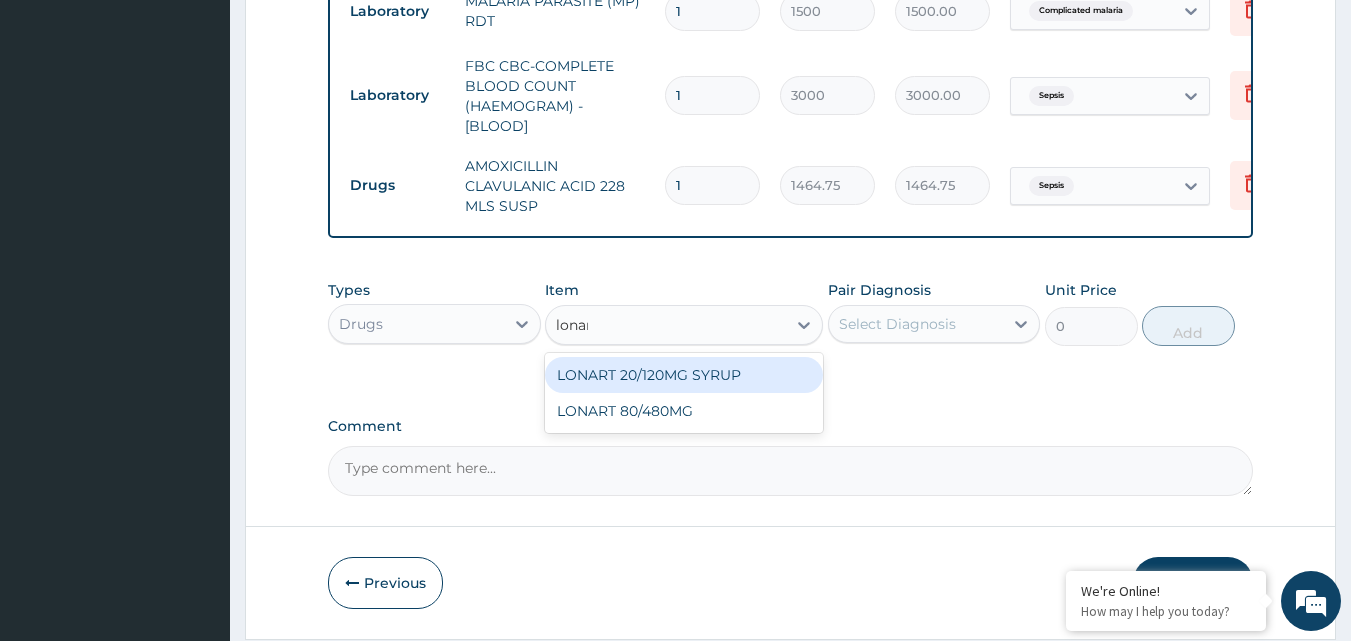 type on "lonart" 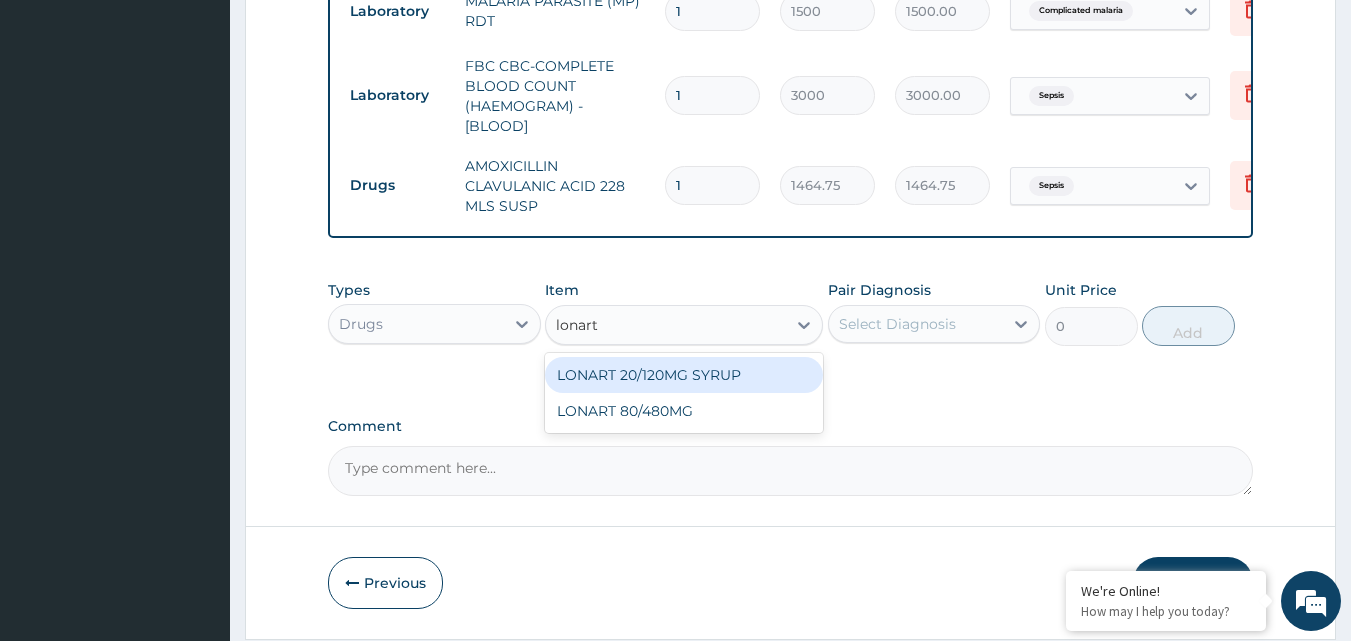 click on "LONART 20/120MG SYRUP" at bounding box center (684, 375) 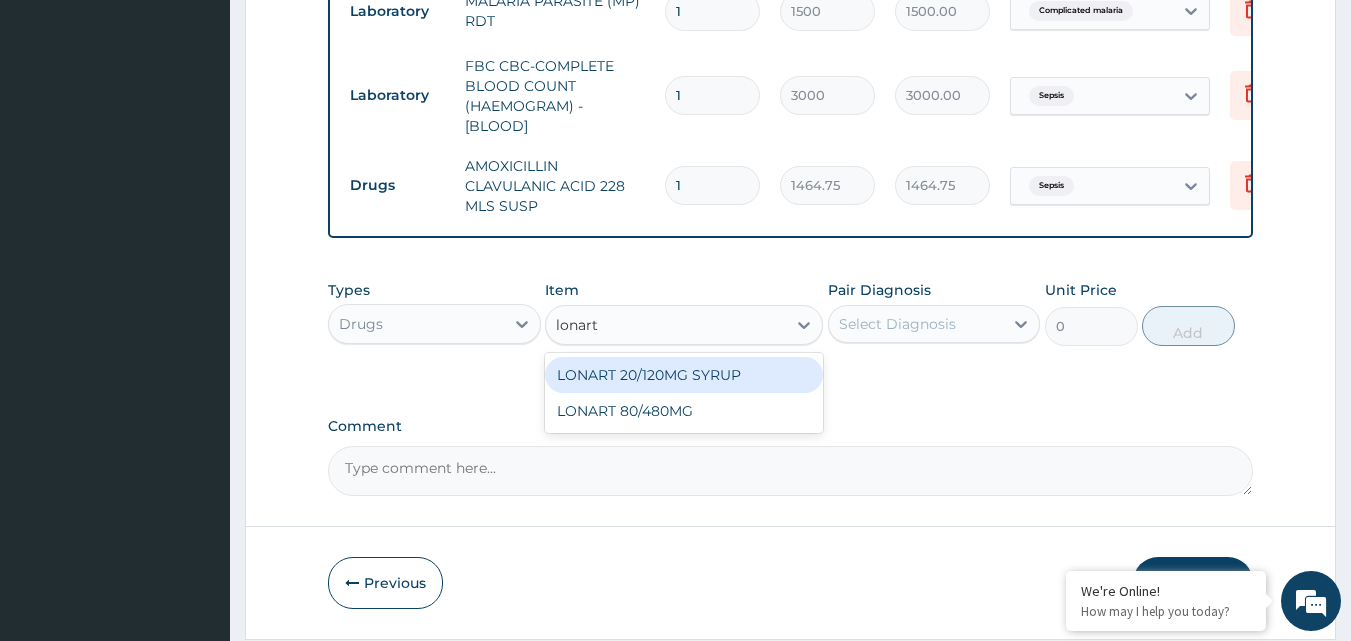 type 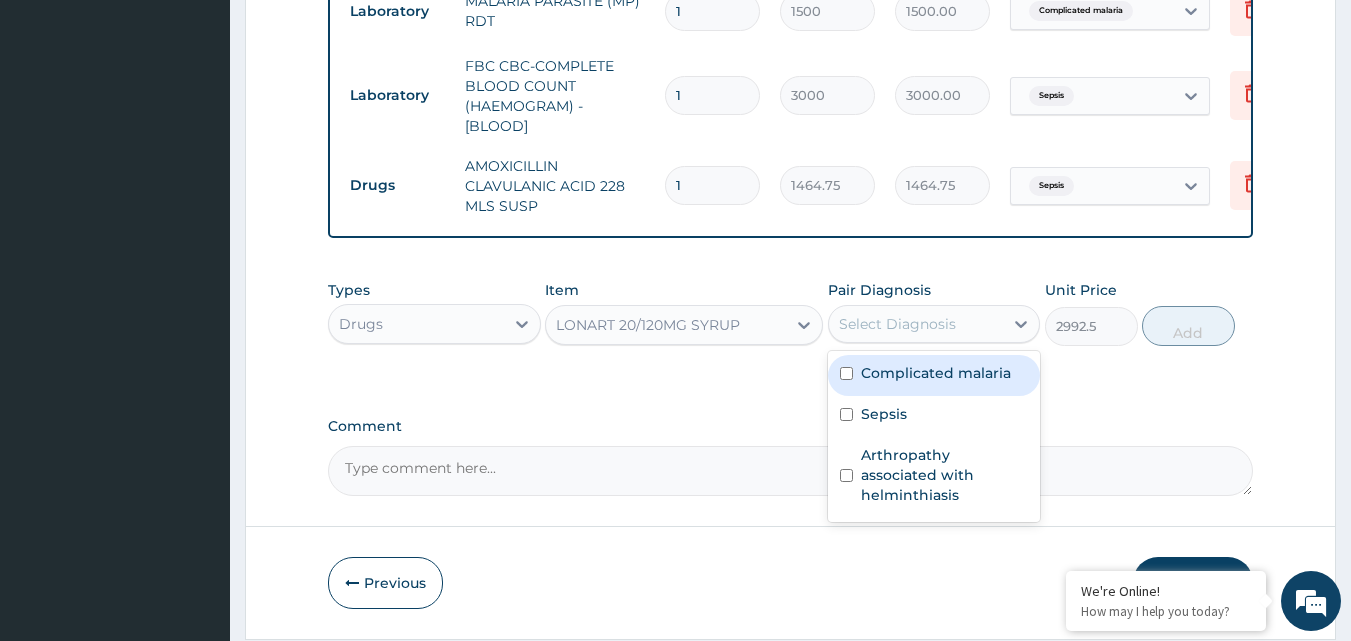 click on "Select Diagnosis" at bounding box center [897, 324] 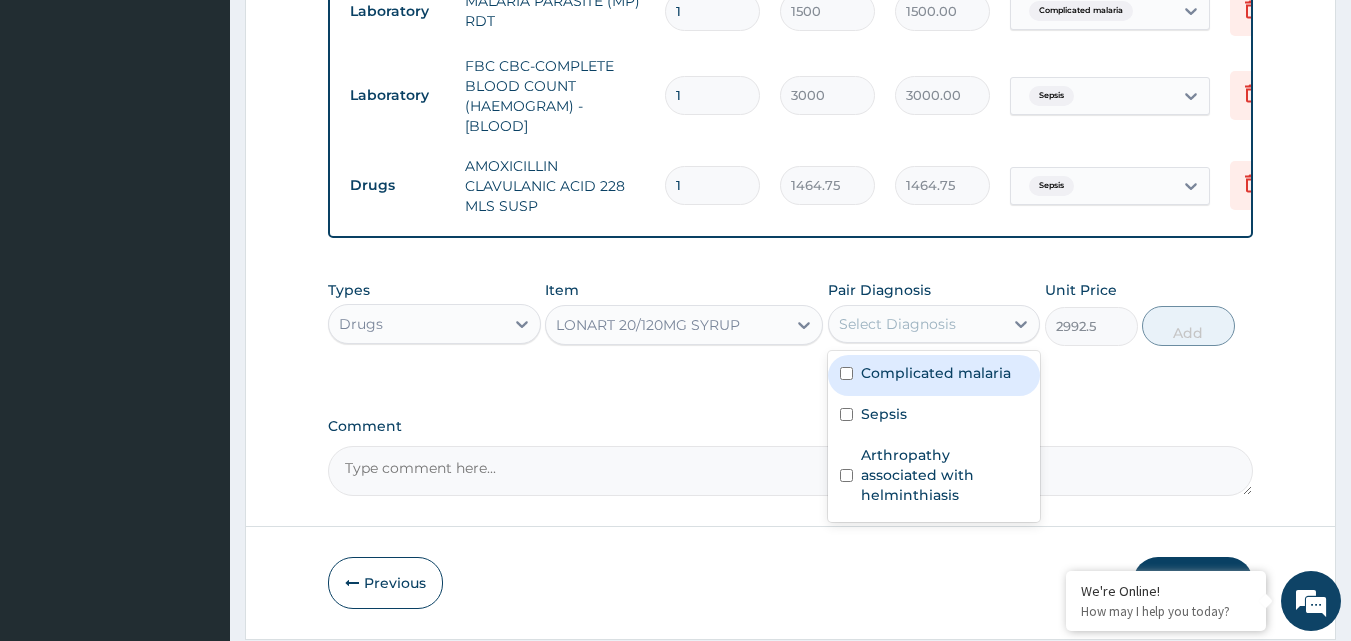 click on "Complicated malaria" at bounding box center (936, 373) 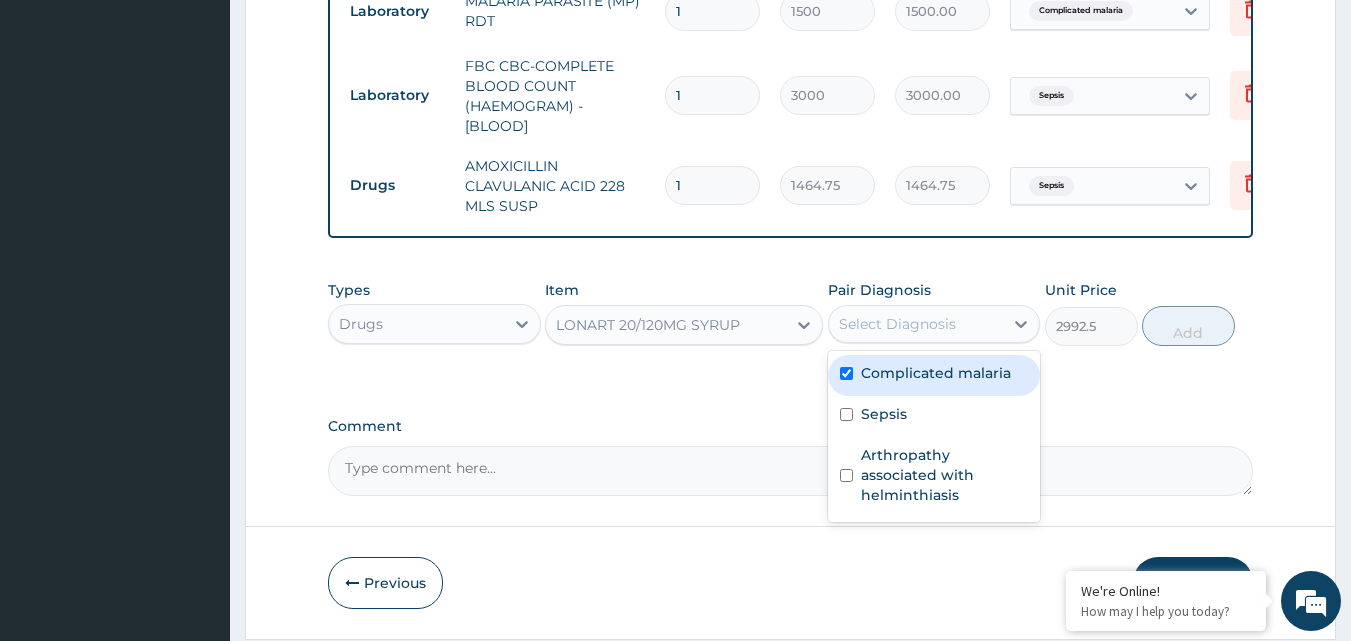 checkbox on "true" 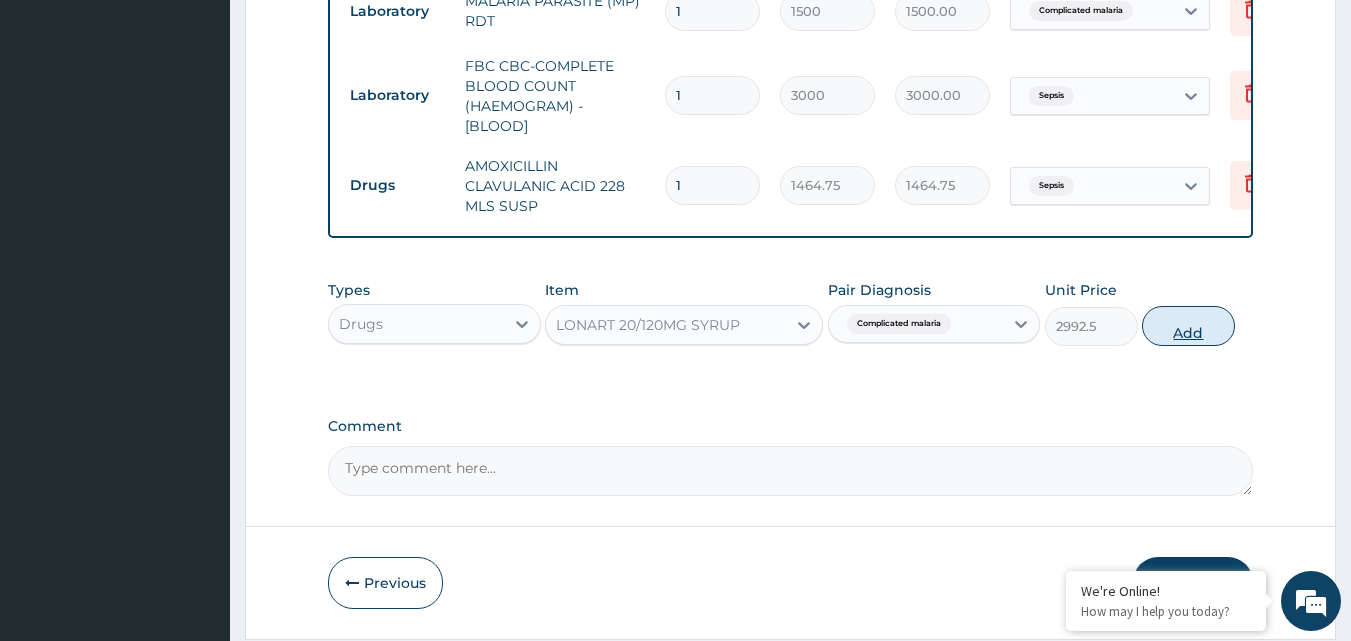click on "Add" at bounding box center [1188, 326] 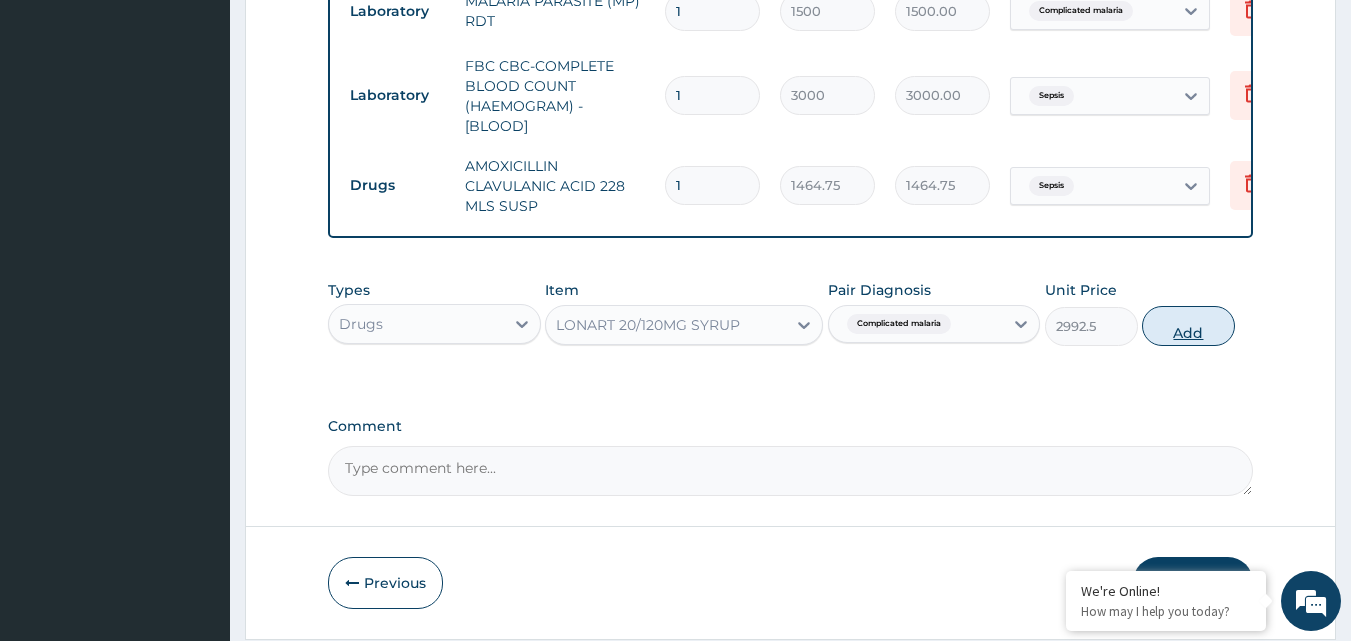 type on "0" 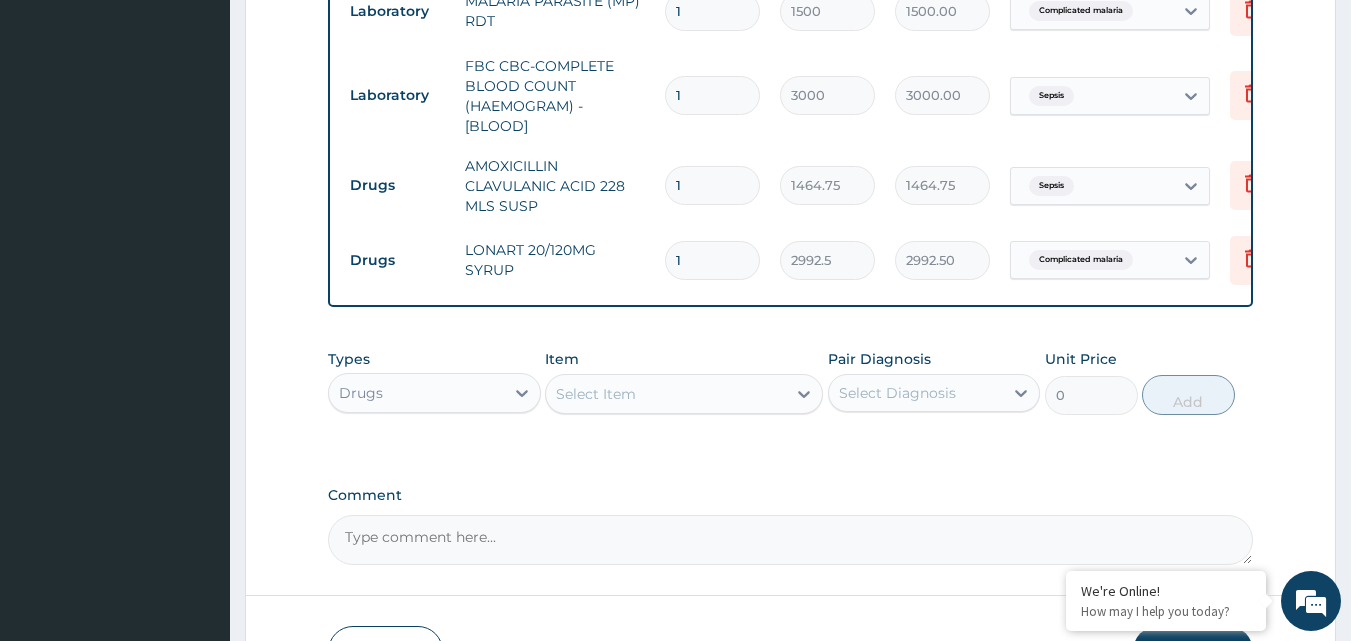 click on "Select Item" at bounding box center [596, 394] 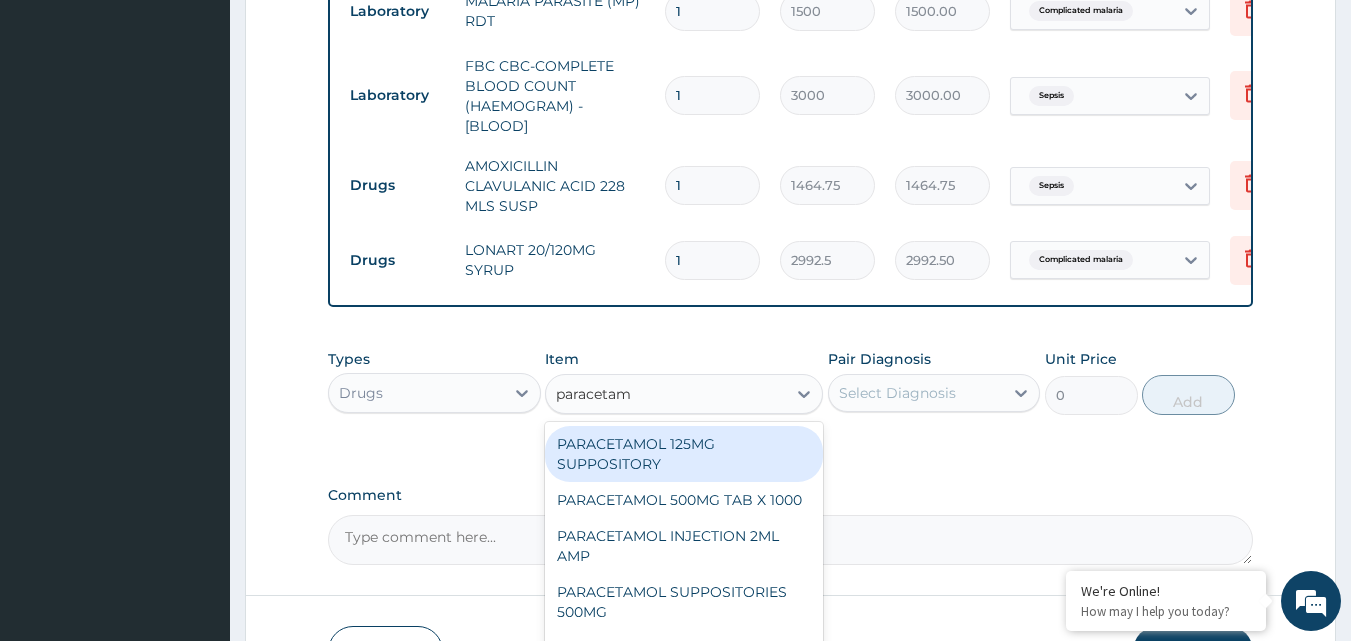 type on "paracetamo" 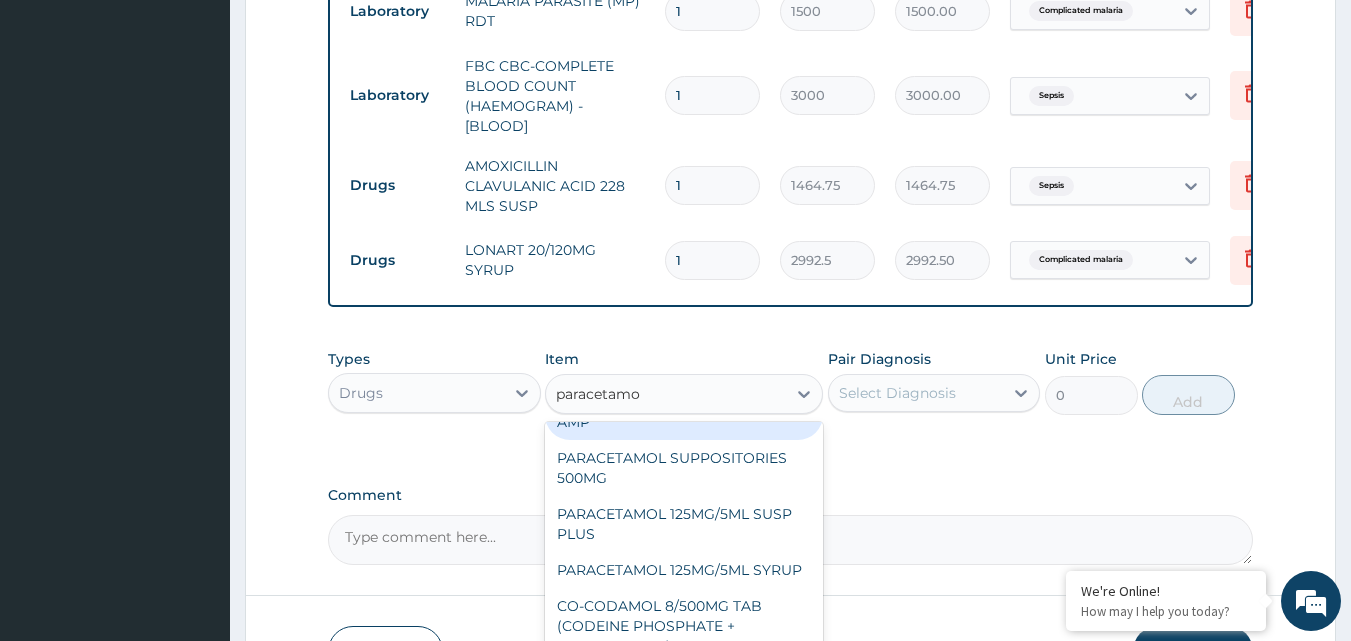 scroll, scrollTop: 200, scrollLeft: 0, axis: vertical 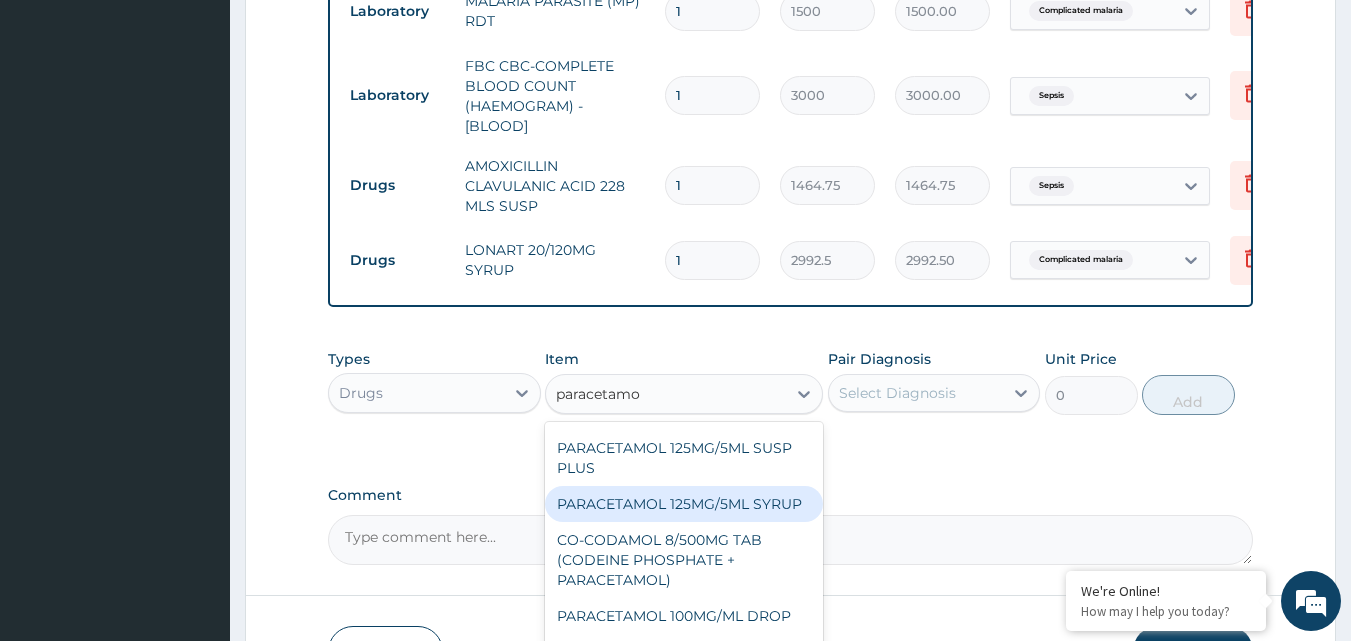click on "PARACETAMOL 125MG/5ML SYRUP" at bounding box center (684, 504) 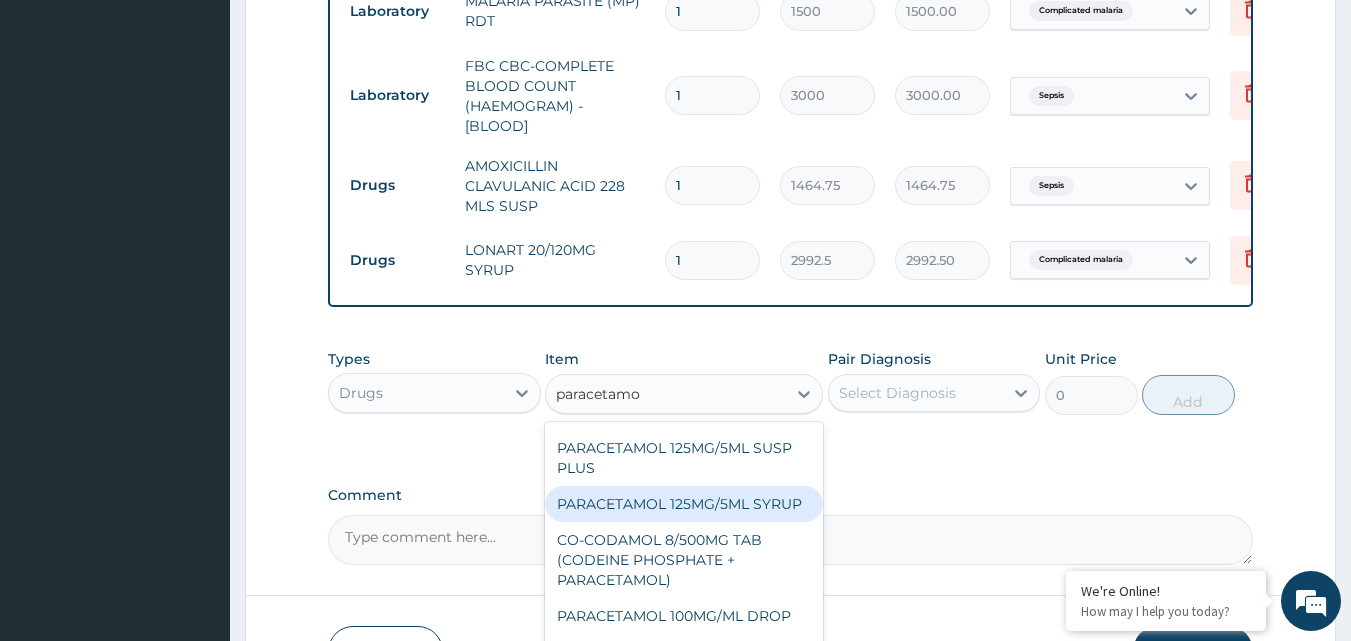 type 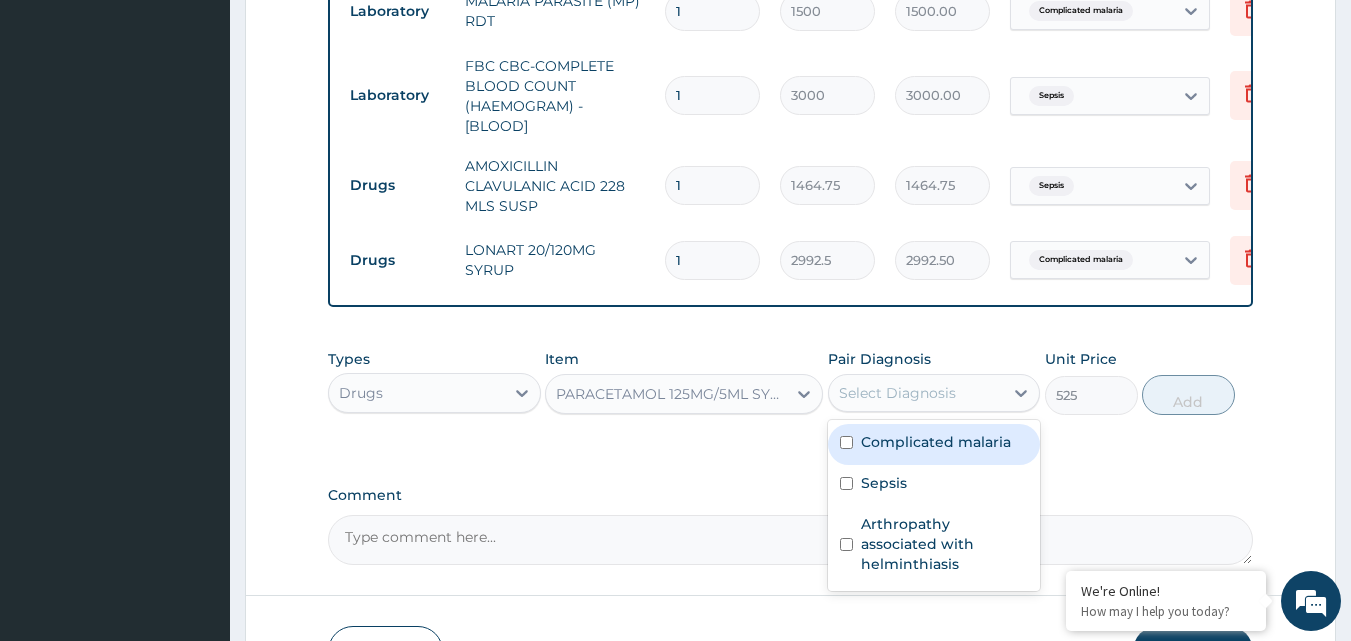 click on "Select Diagnosis" at bounding box center [916, 393] 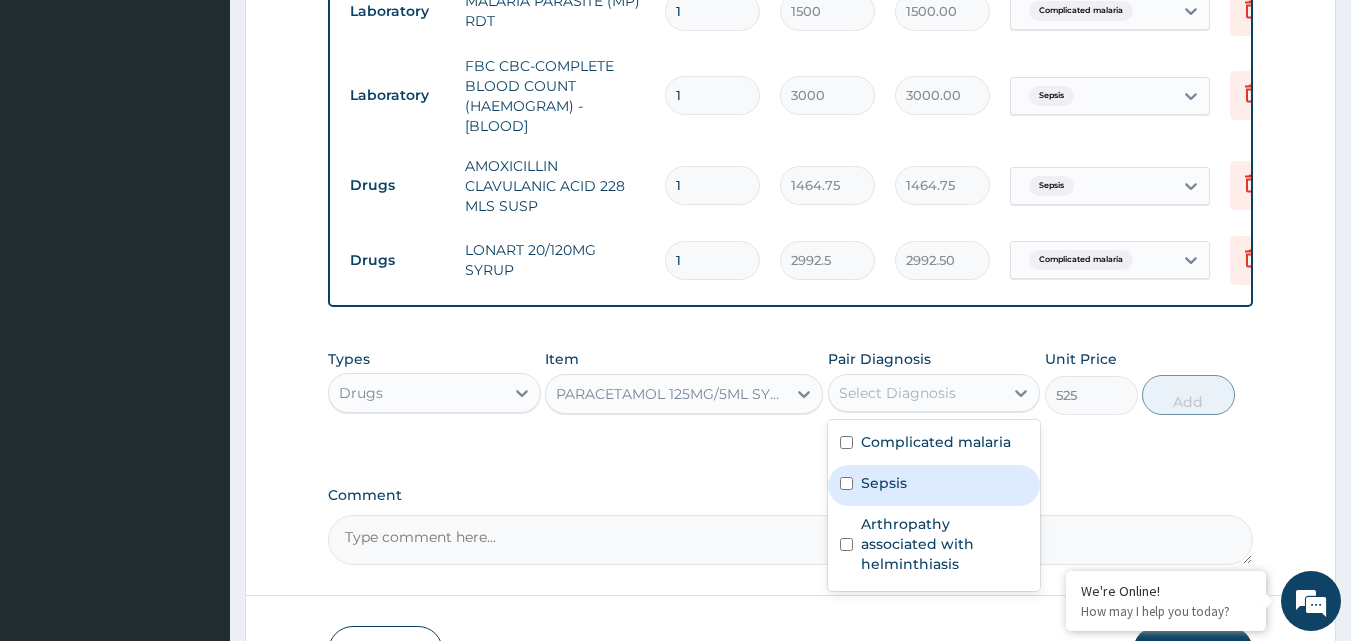 click on "Sepsis" at bounding box center (934, 485) 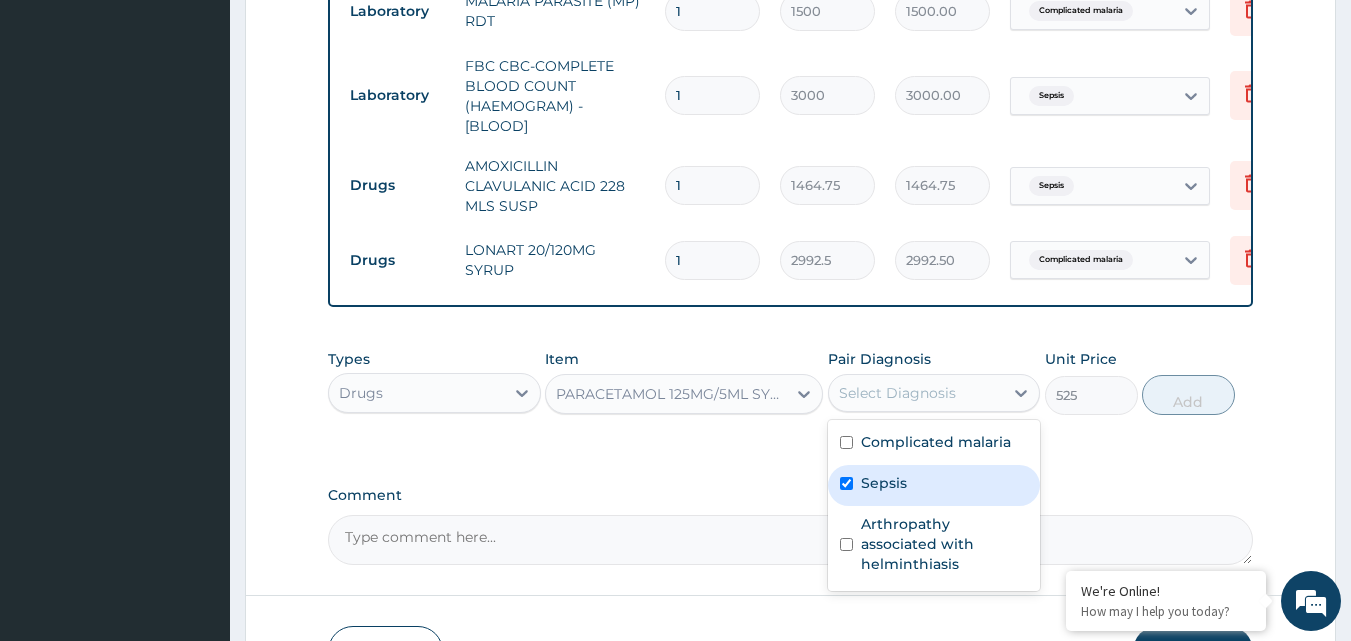 checkbox on "true" 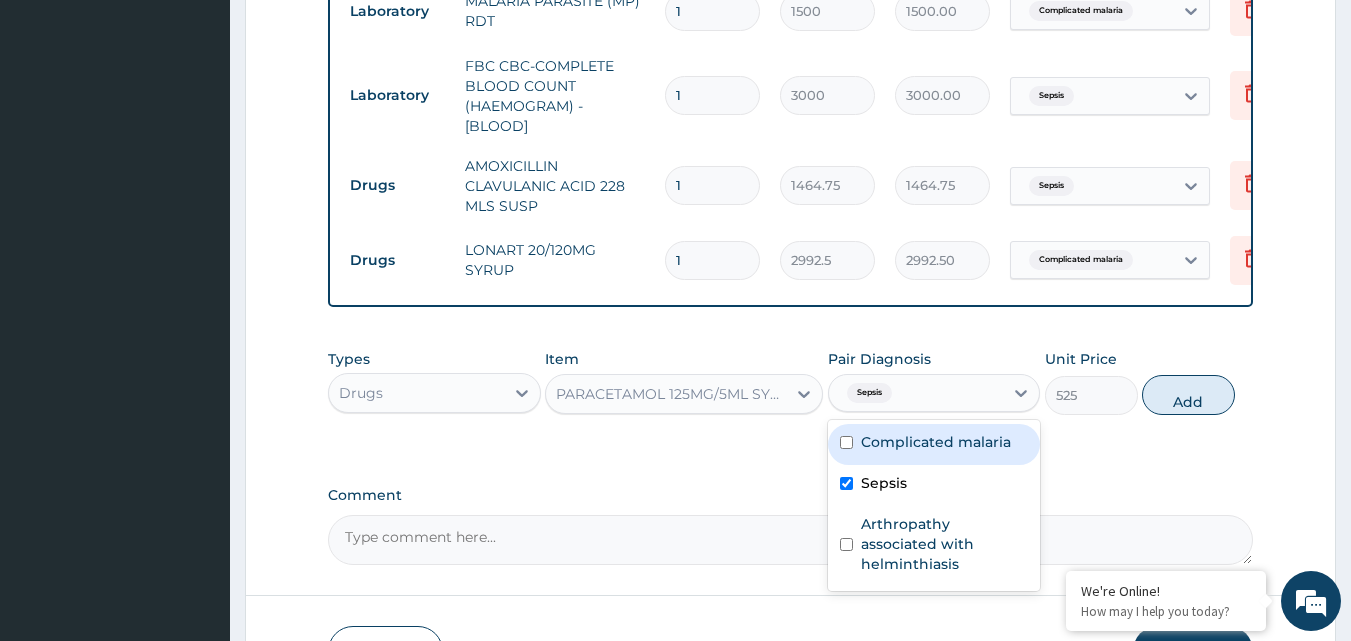 click on "Complicated malaria" at bounding box center [936, 442] 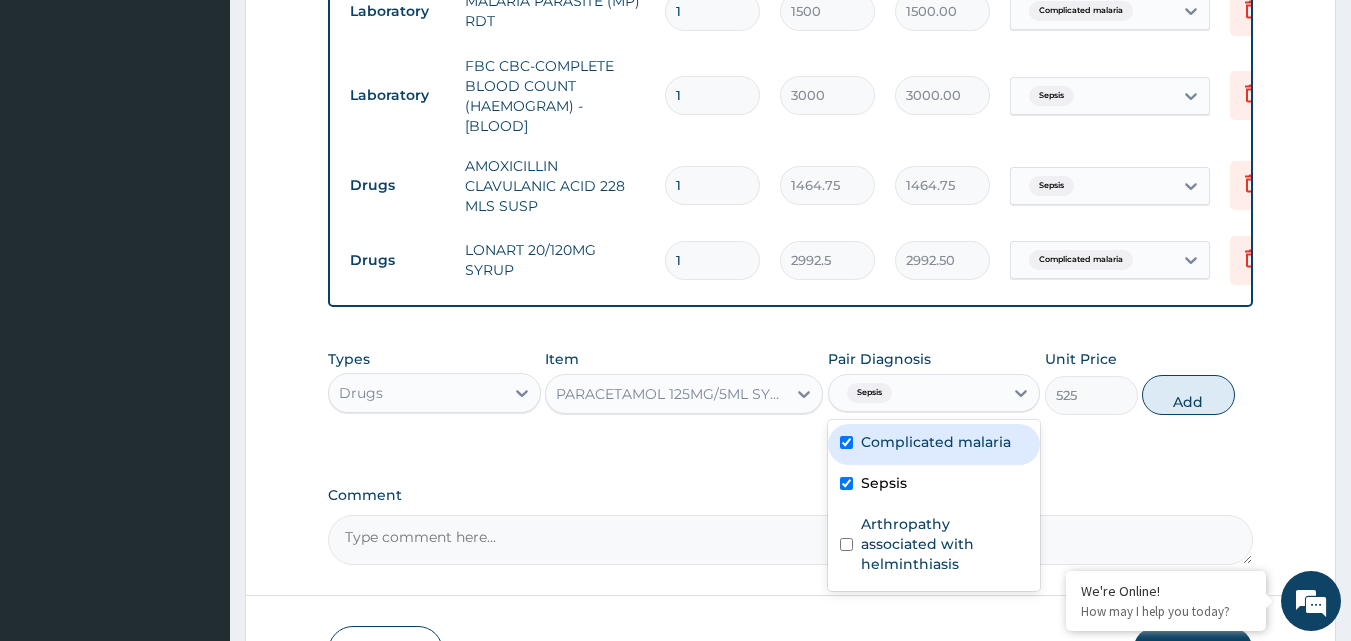 checkbox on "true" 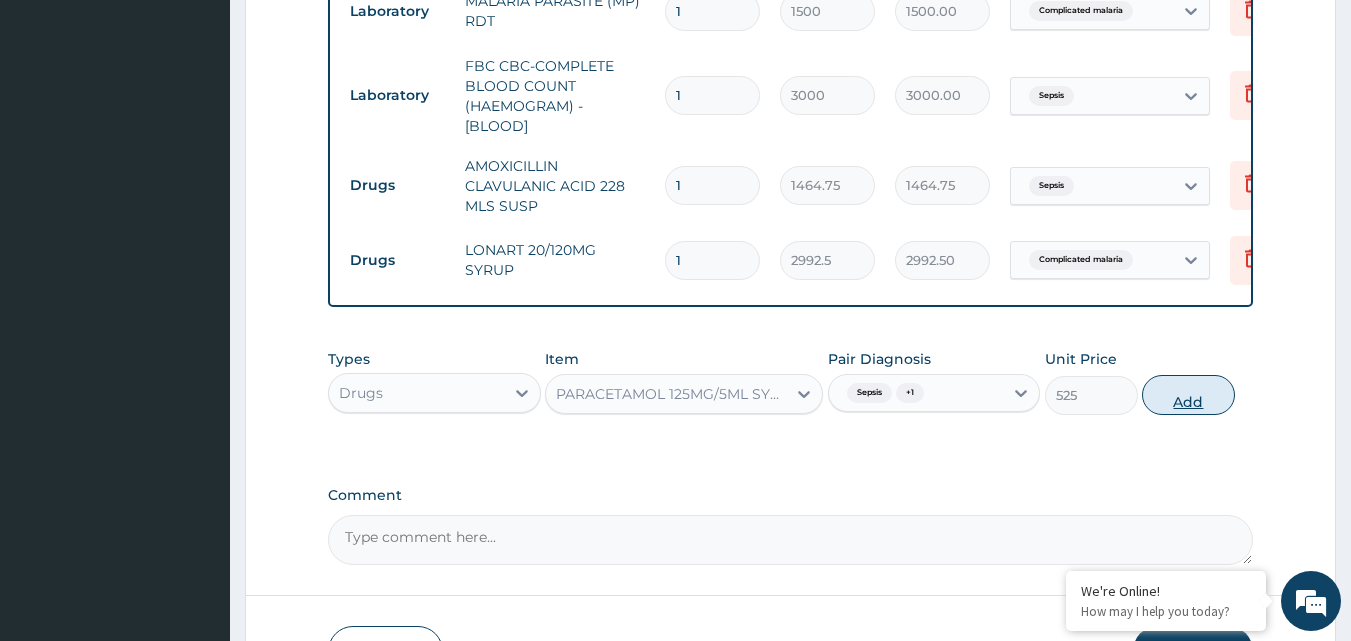 click on "Add" at bounding box center [1188, 395] 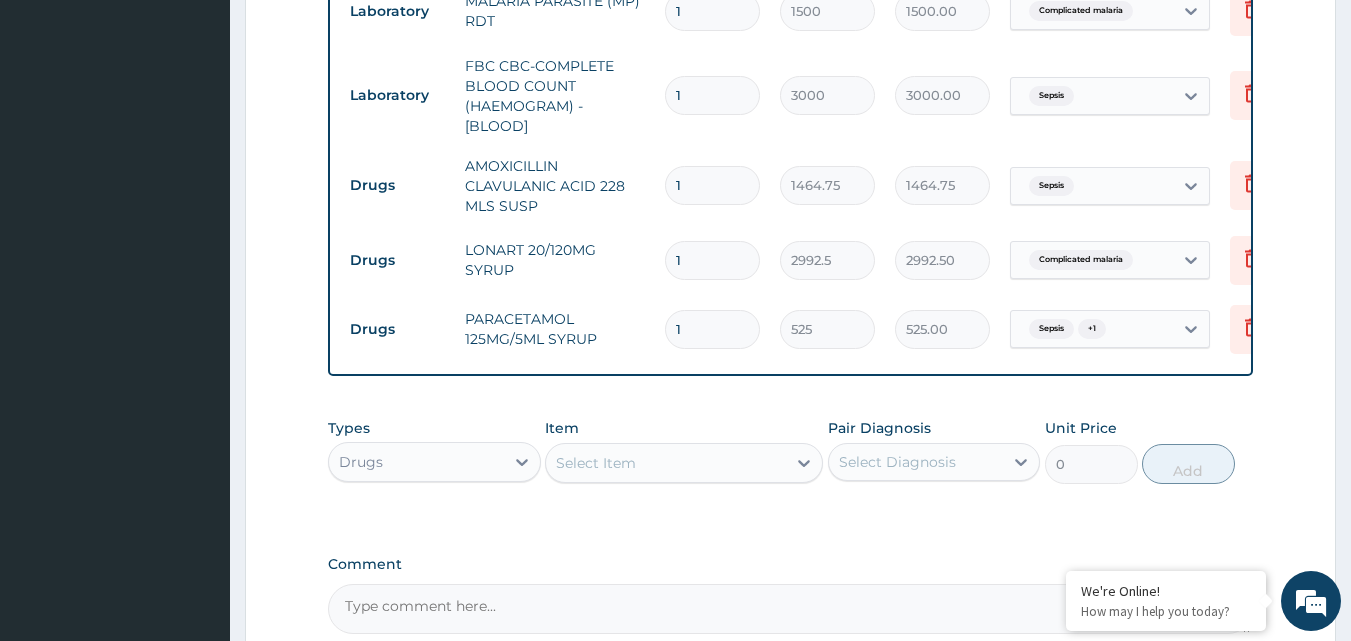 click on "Select Item" at bounding box center [666, 463] 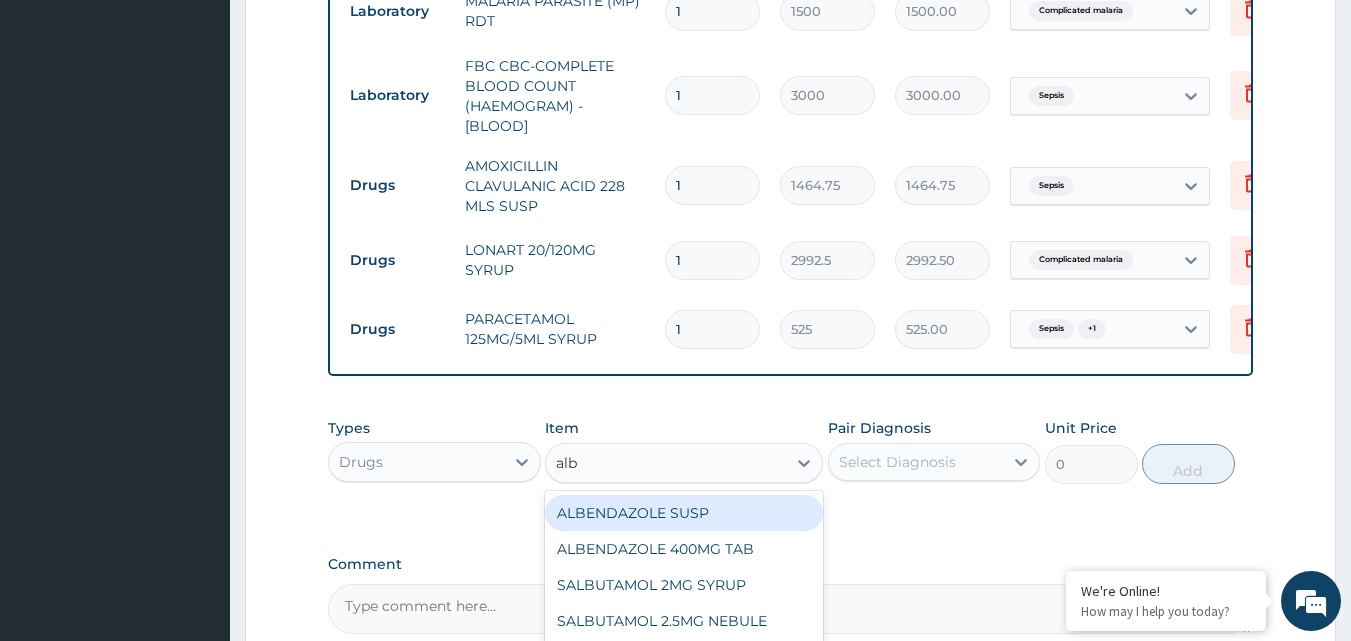 type on "albe" 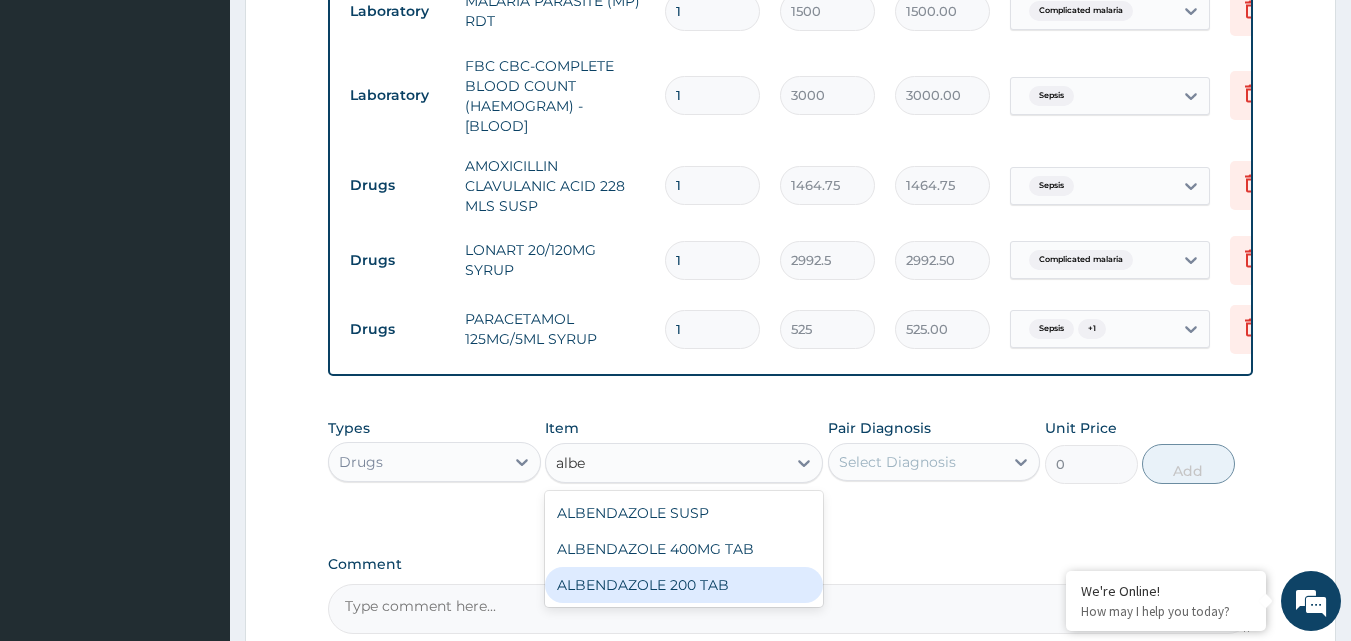 click on "ALBENDAZOLE 200 TAB" at bounding box center (684, 585) 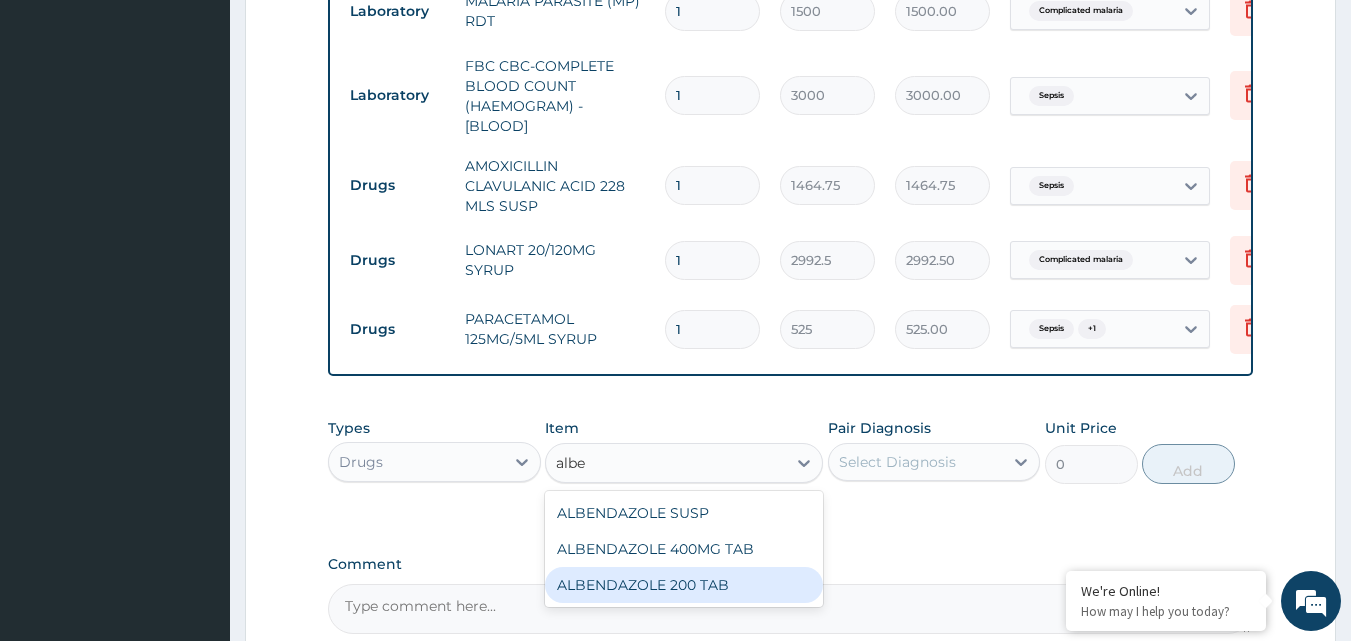 type 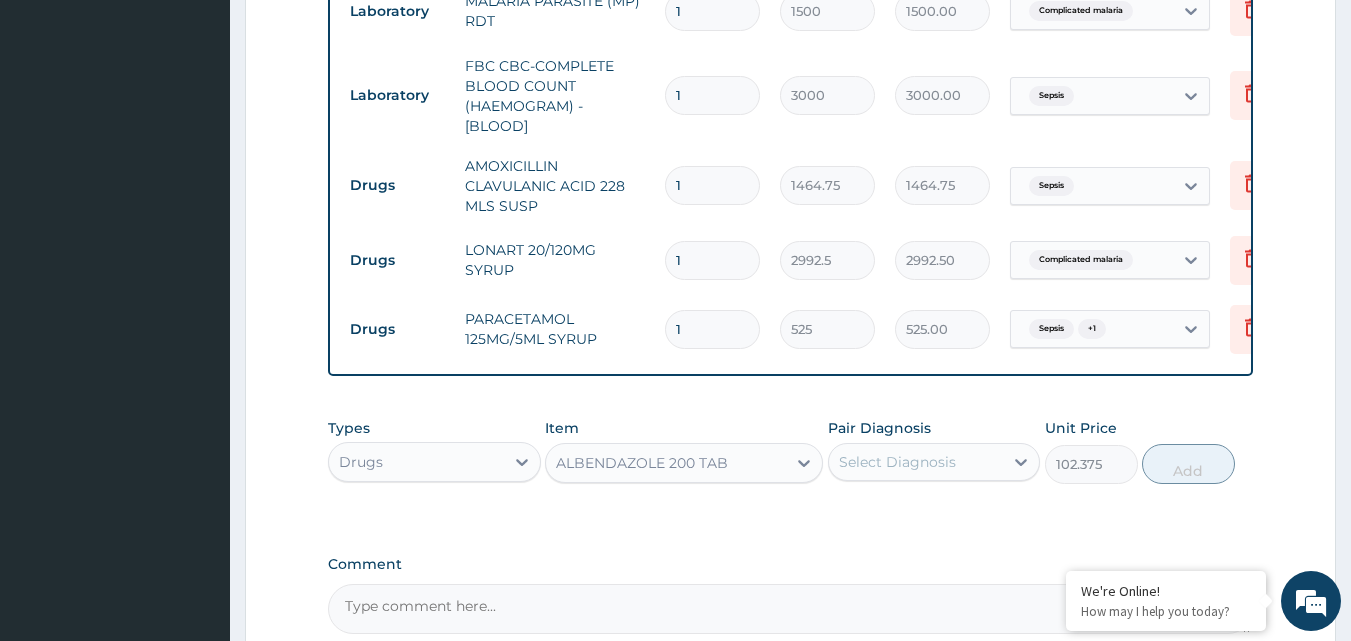 click on "Select Diagnosis" at bounding box center (916, 462) 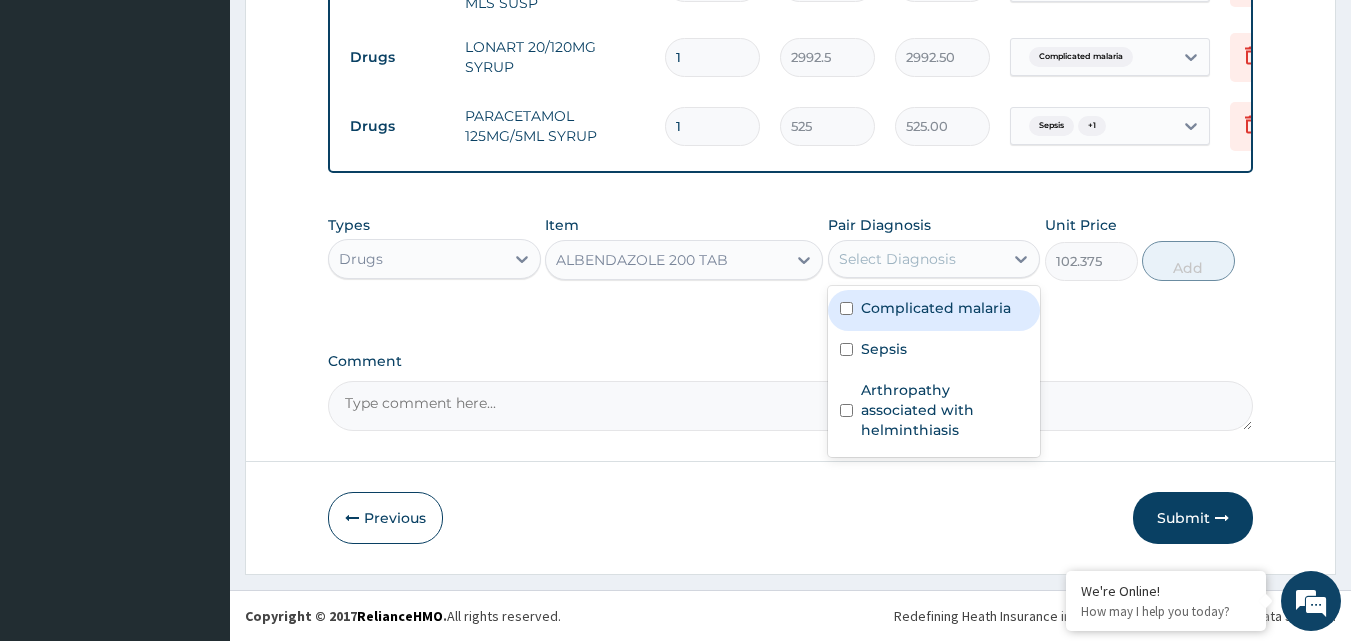 scroll, scrollTop: 1139, scrollLeft: 0, axis: vertical 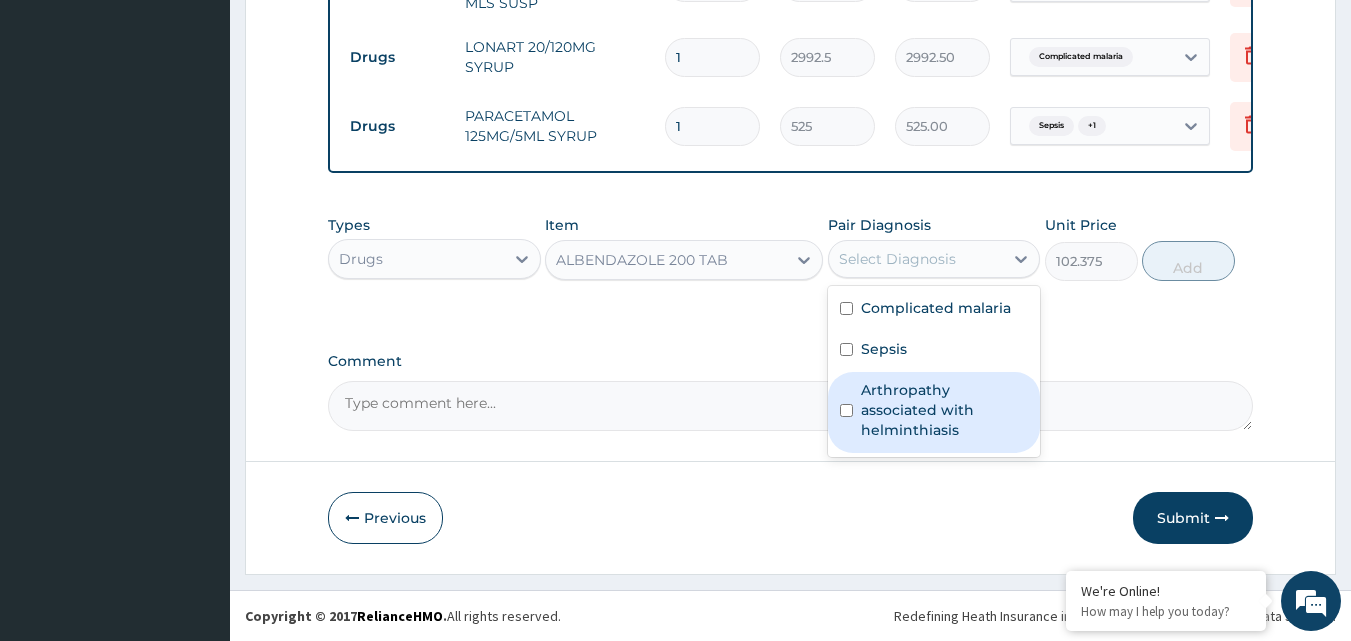 click on "Arthropathy associated with helminthiasis" at bounding box center [945, 410] 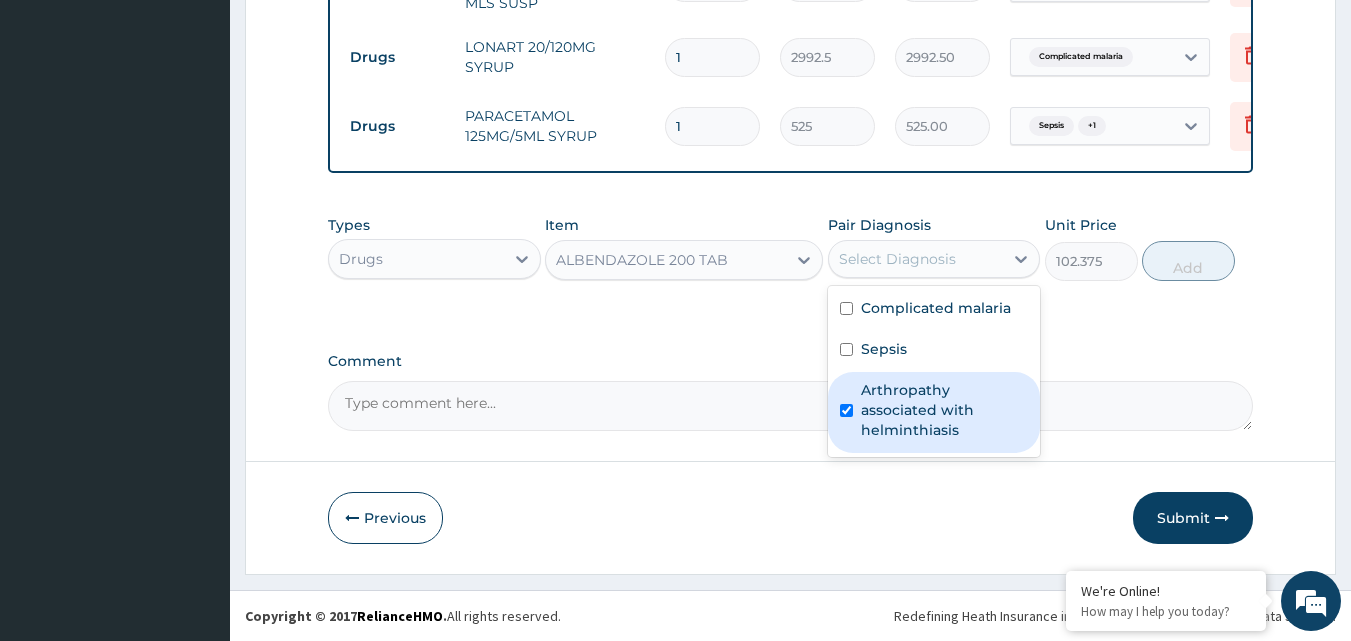 checkbox on "true" 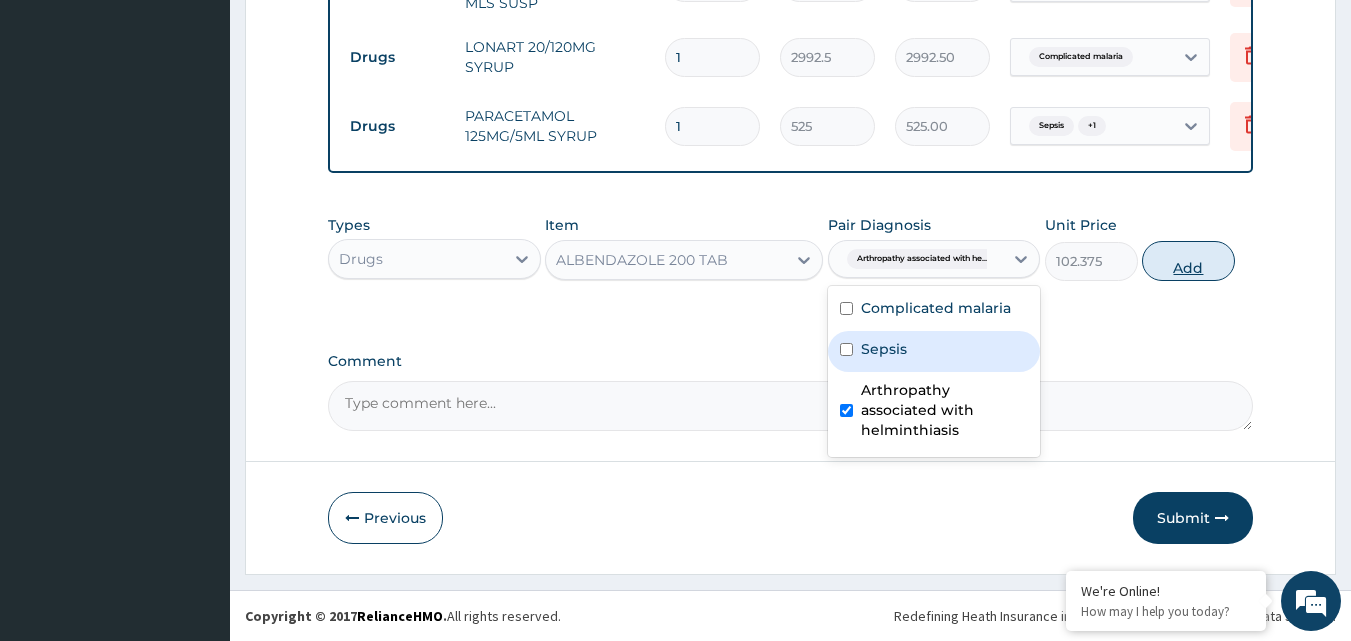 click on "Add" at bounding box center [1188, 261] 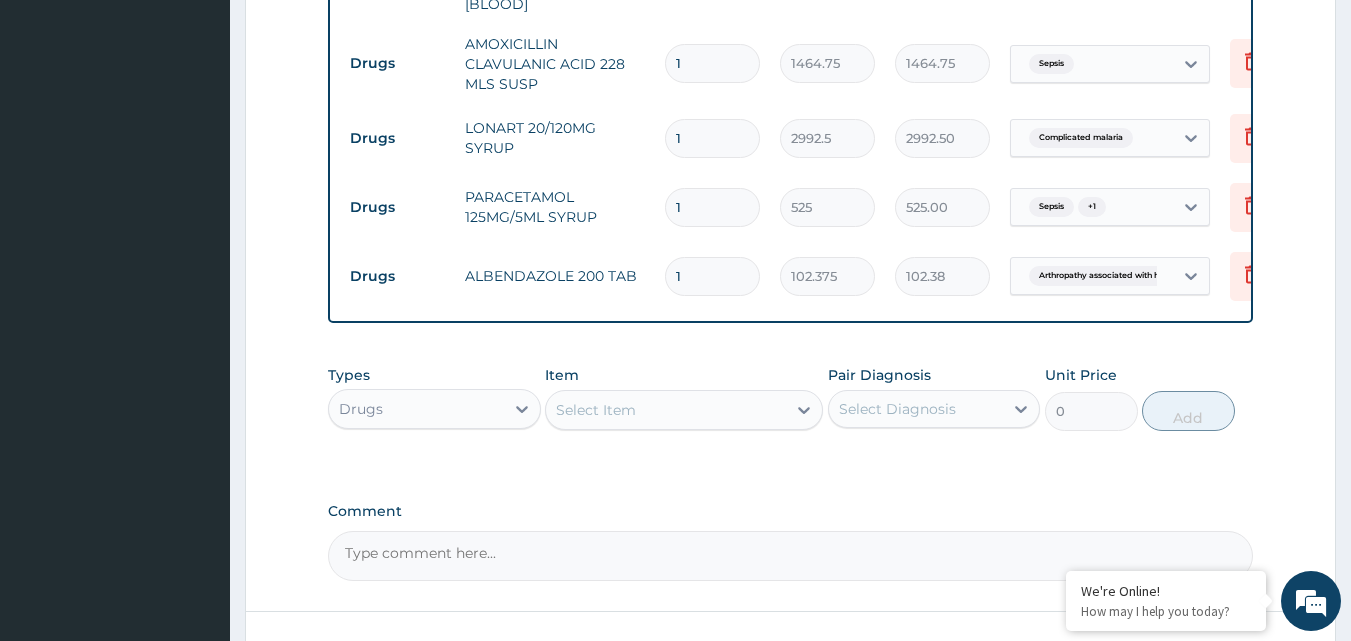 scroll, scrollTop: 1208, scrollLeft: 0, axis: vertical 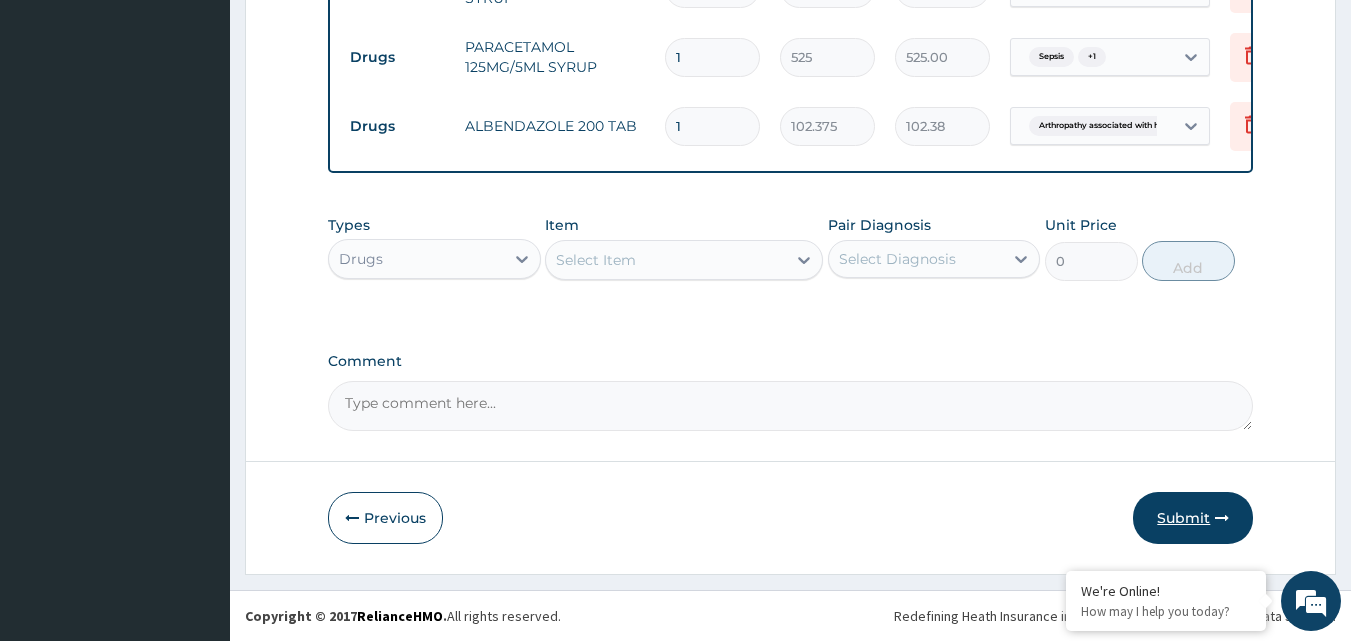 click at bounding box center (1222, 518) 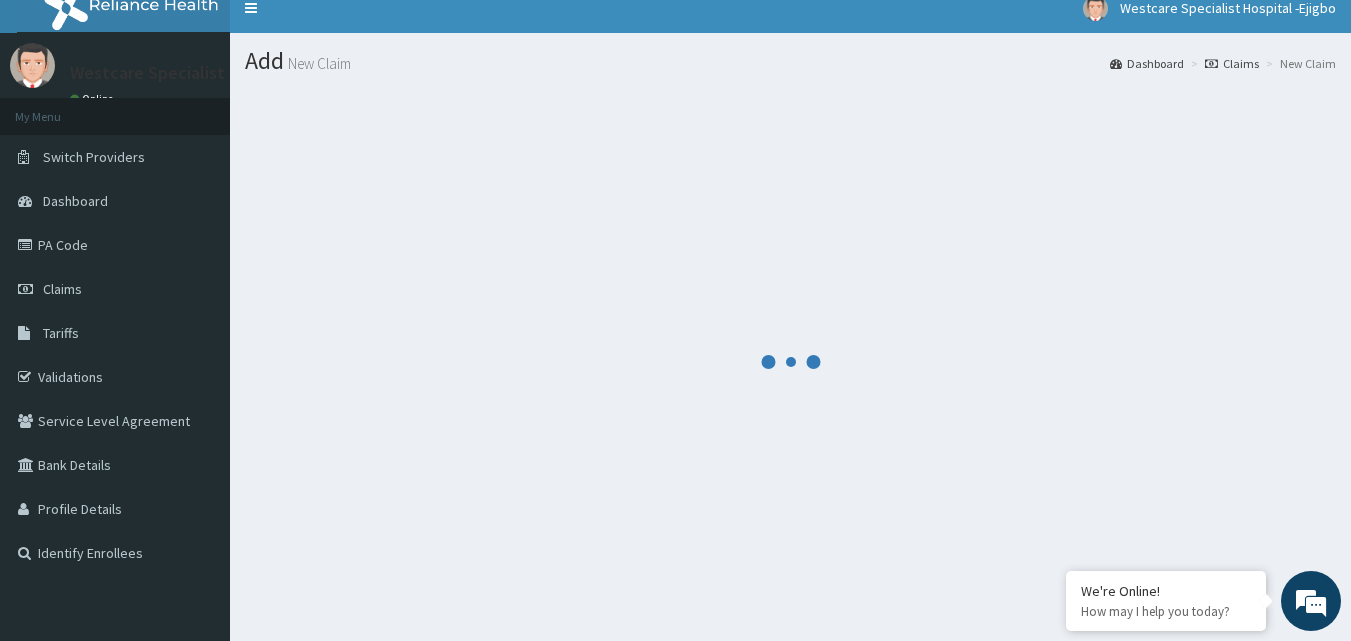 scroll, scrollTop: 0, scrollLeft: 0, axis: both 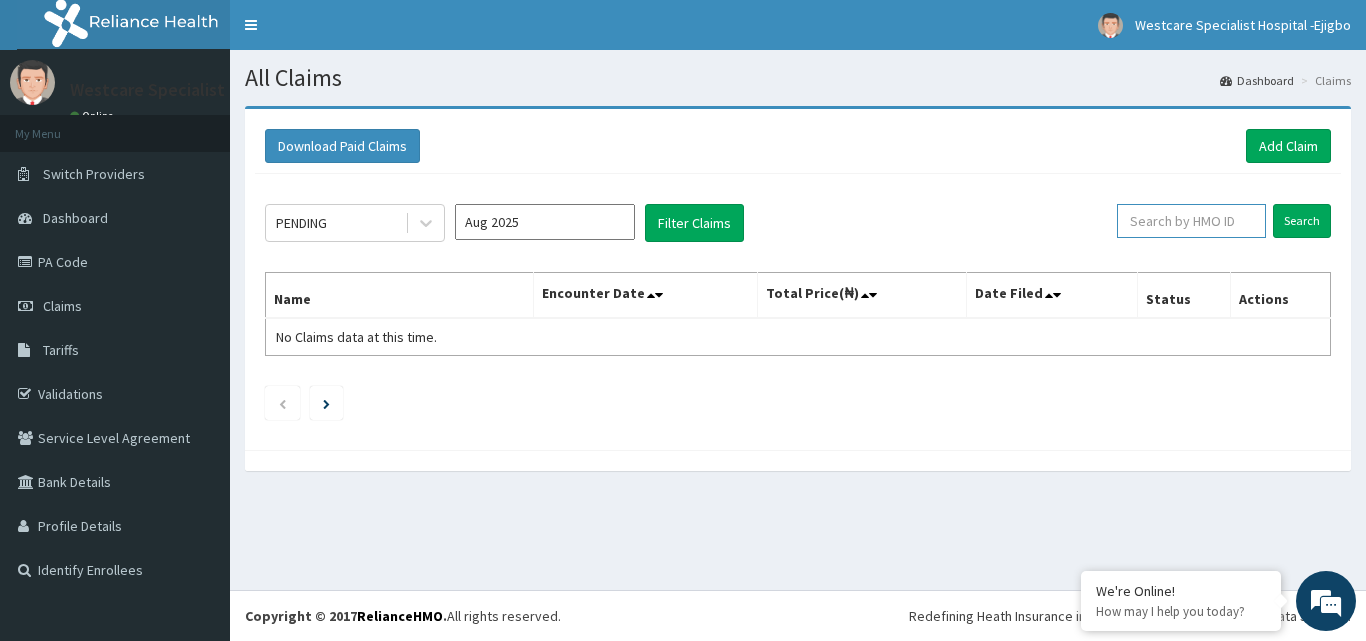 click at bounding box center (1191, 221) 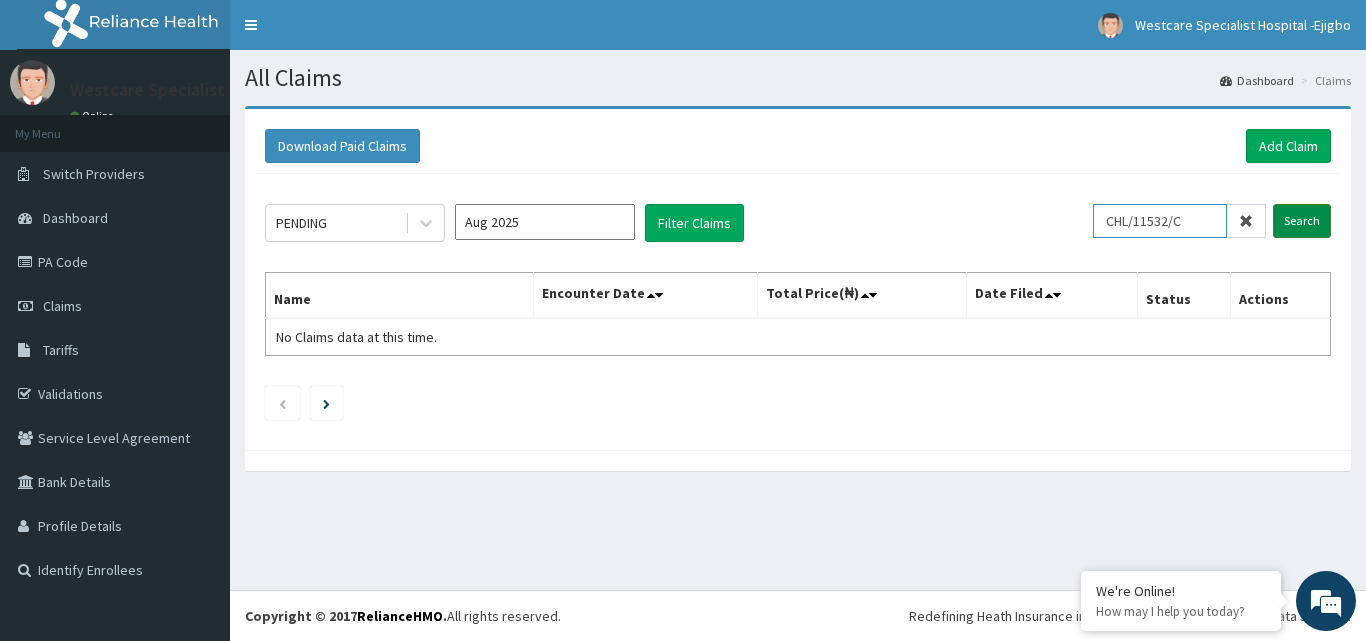 type on "CHL/11532/C" 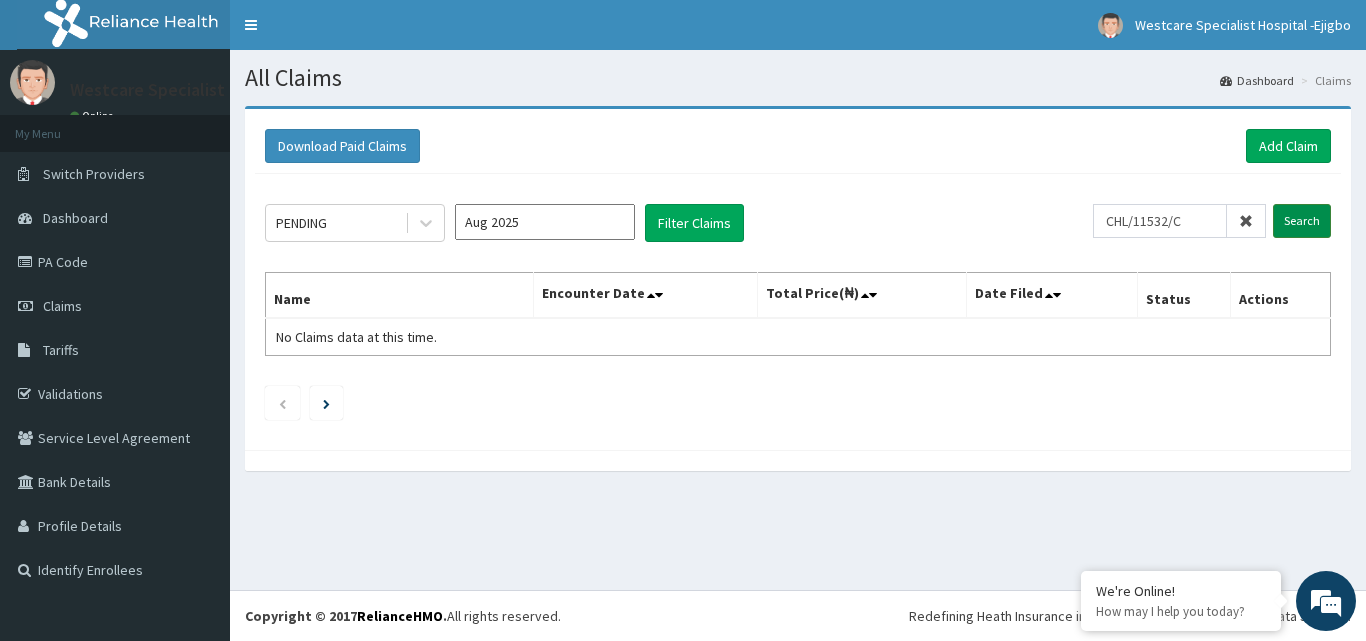 click on "Search" at bounding box center [1302, 221] 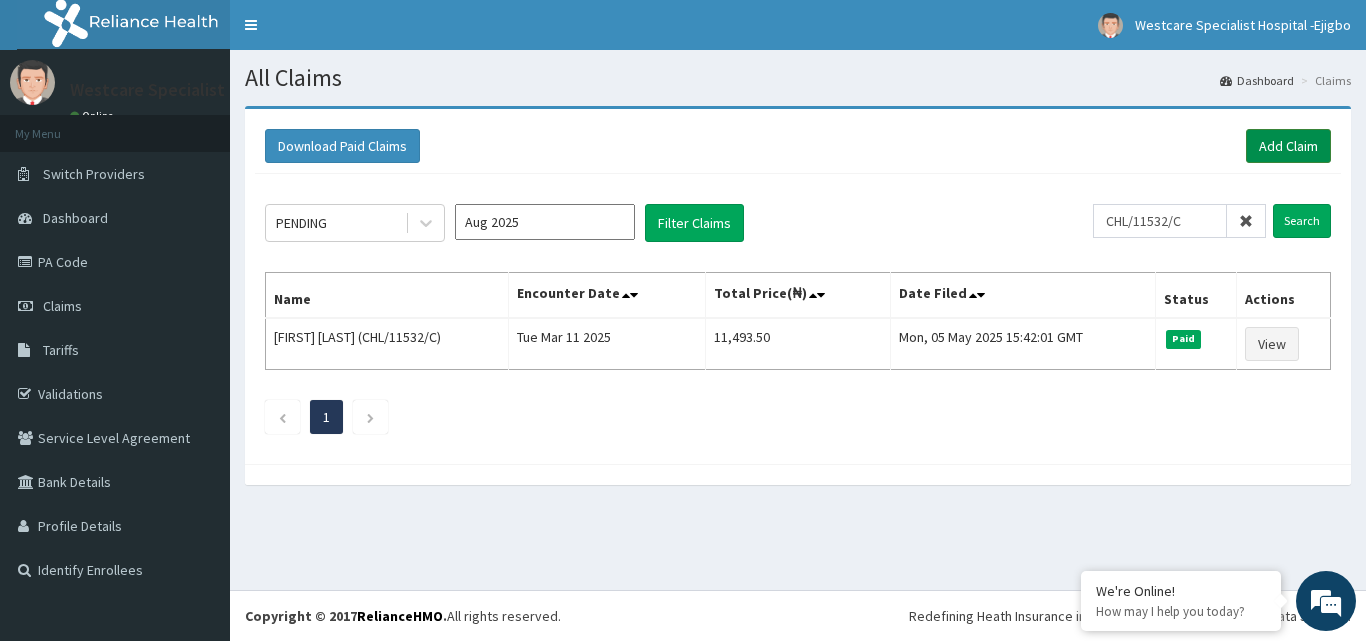 click on "Add Claim" at bounding box center [1288, 146] 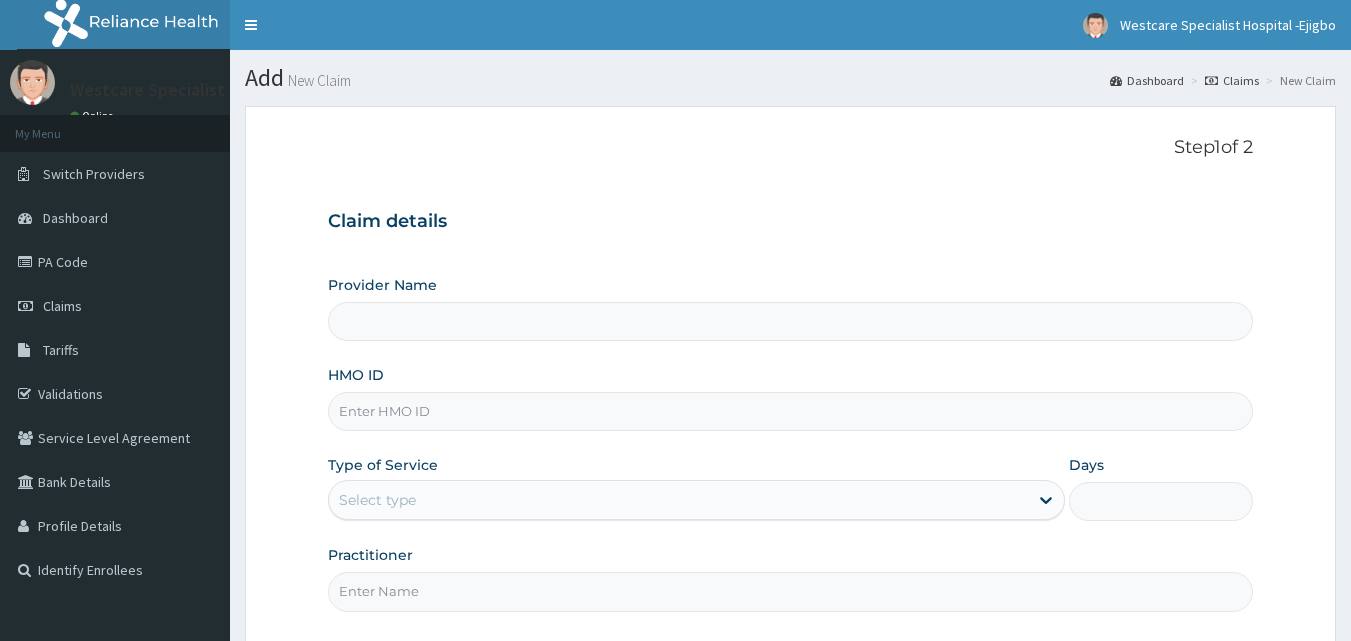 scroll, scrollTop: 0, scrollLeft: 0, axis: both 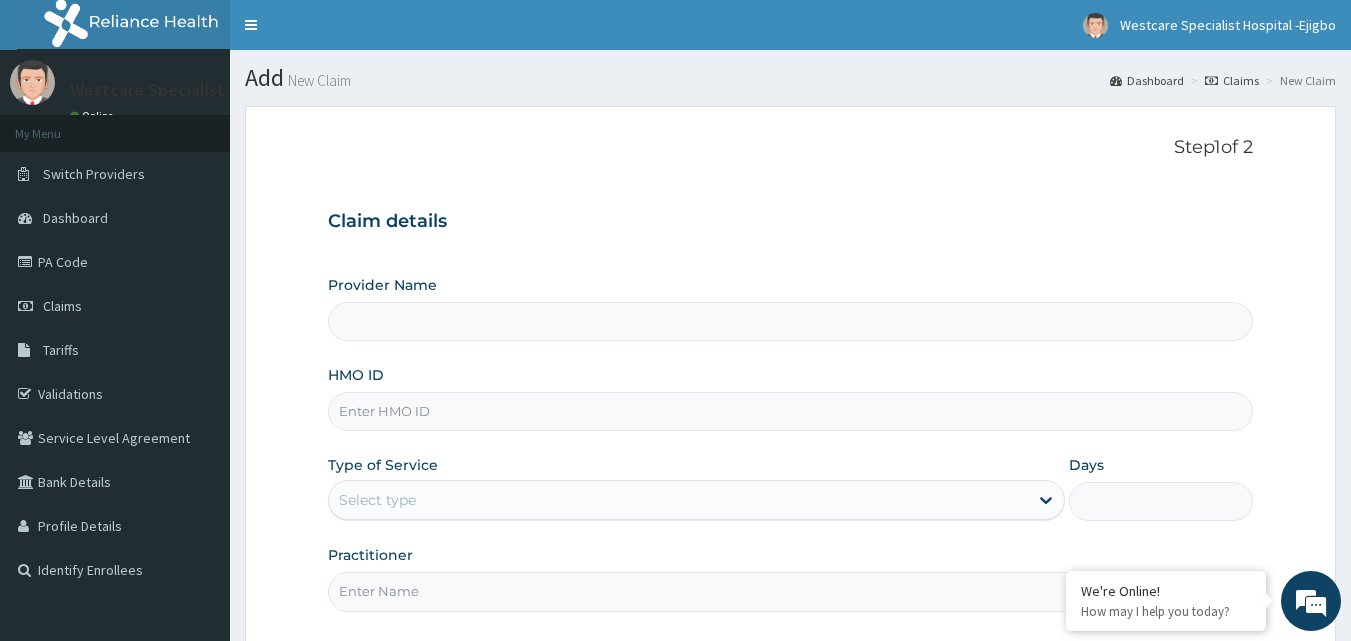 type on "WestCare Specialist Hospital - Ejigbo" 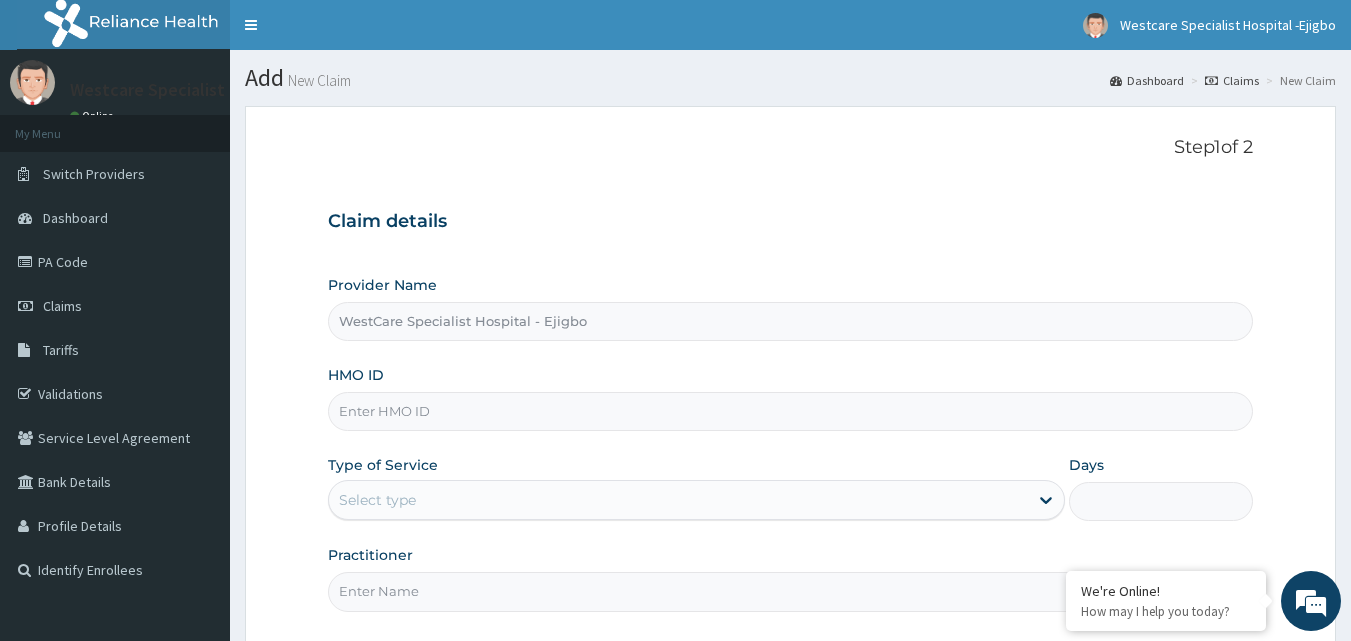 click on "HMO ID" at bounding box center (791, 411) 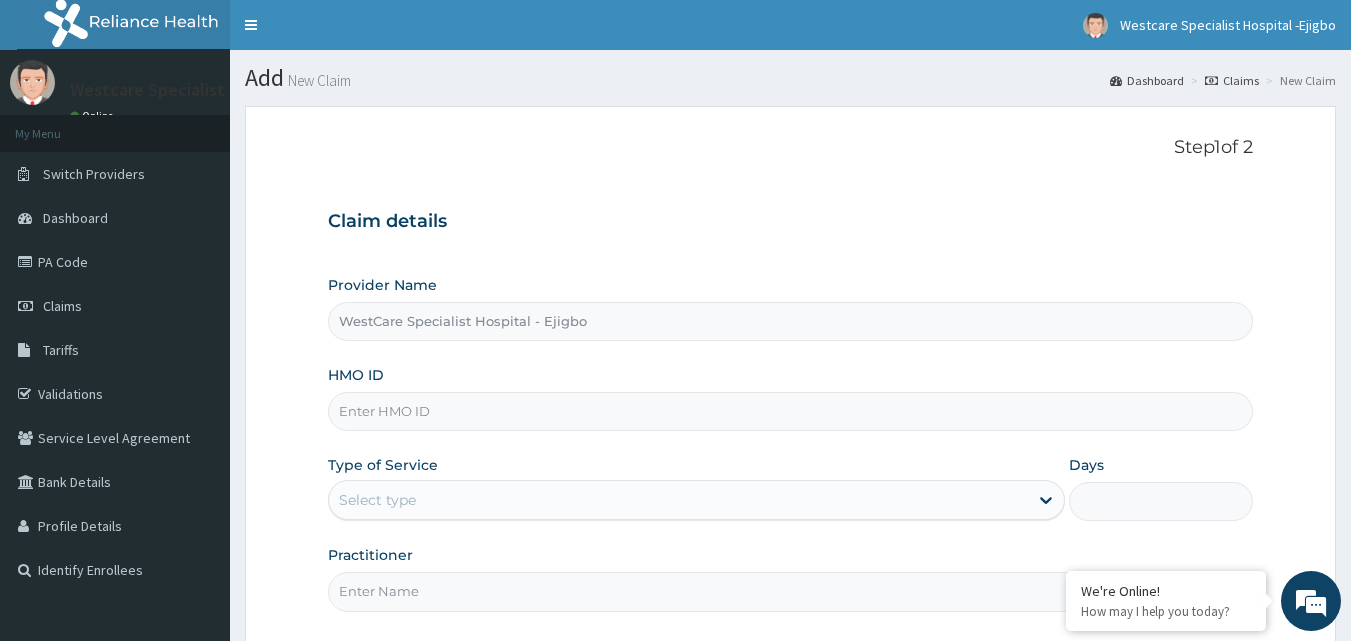 paste on "GRC/10003/A" 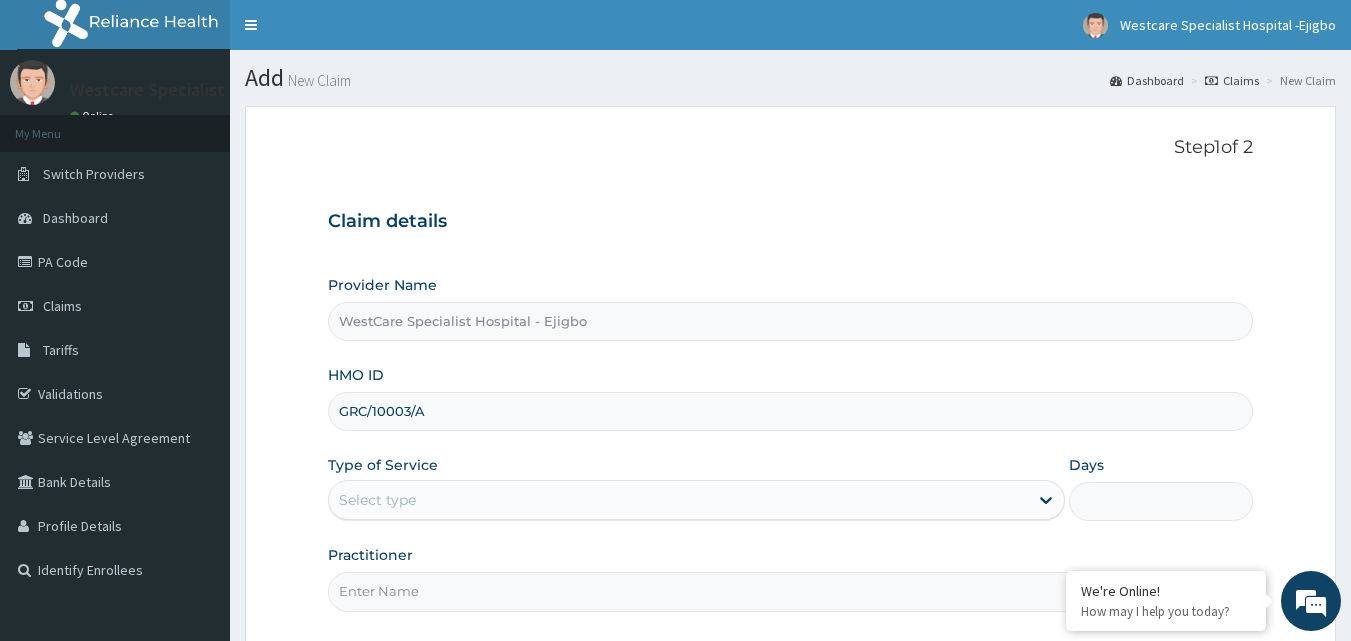 scroll, scrollTop: 187, scrollLeft: 0, axis: vertical 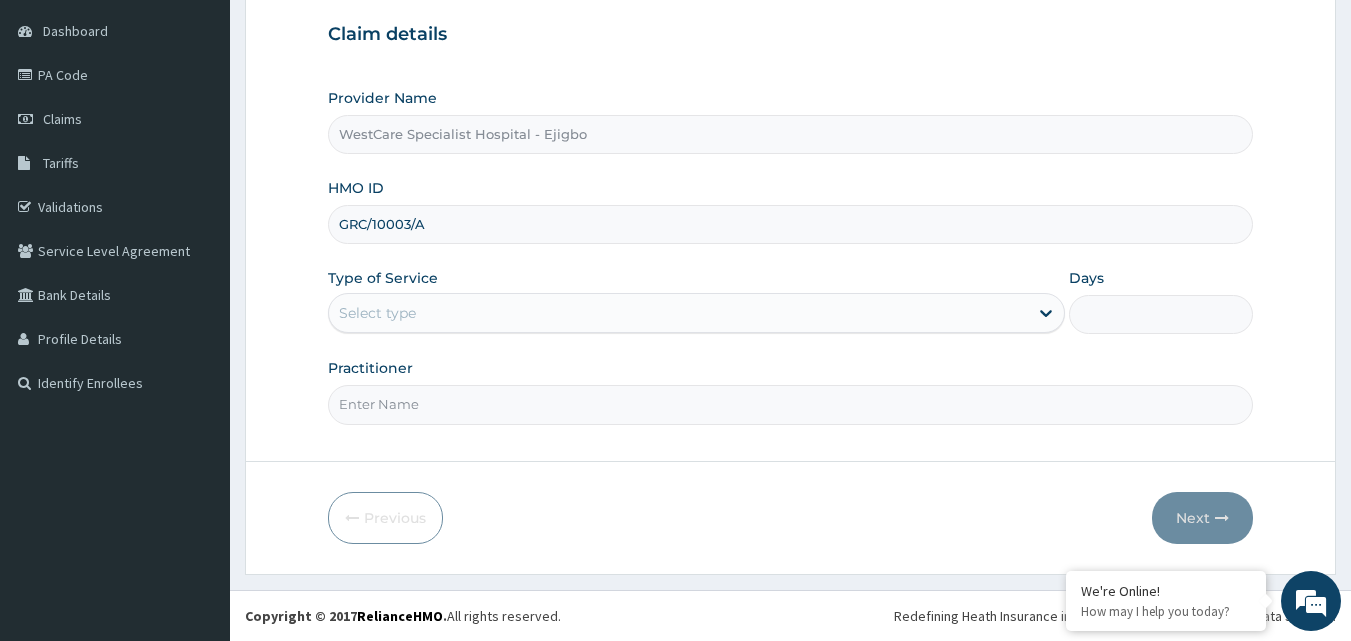type on "GRC/10003/A" 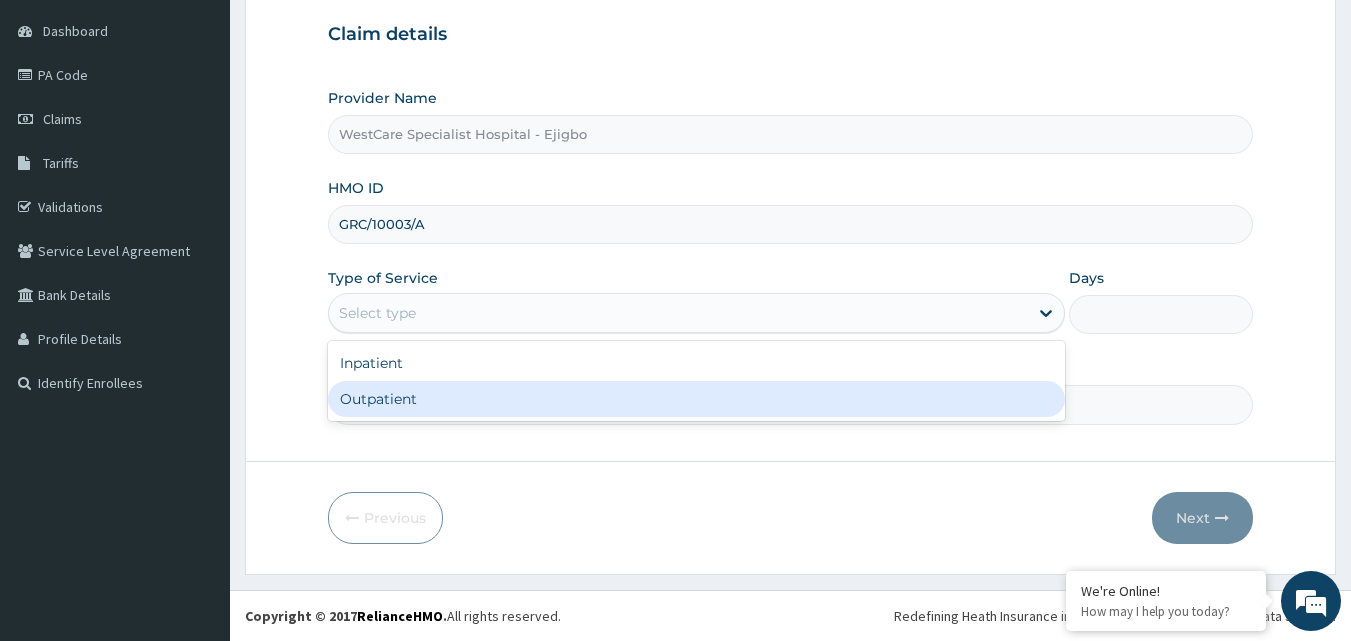 click on "Outpatient" at bounding box center [696, 399] 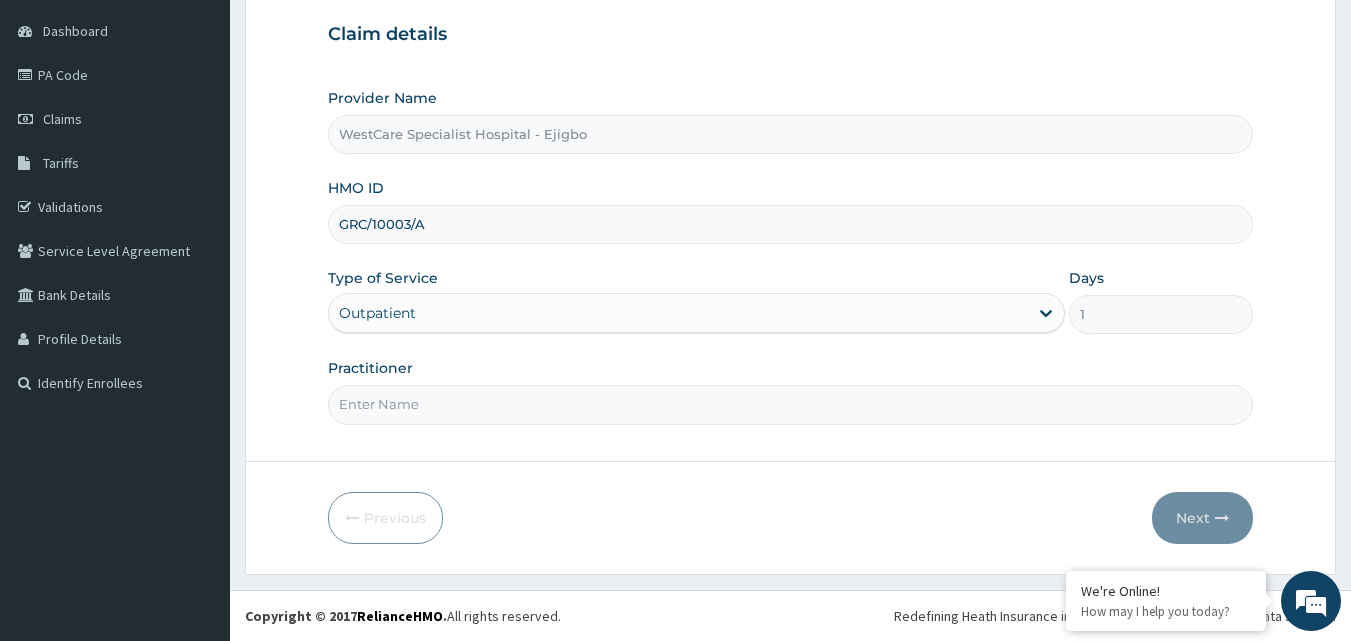 click on "Practitioner" at bounding box center [791, 404] 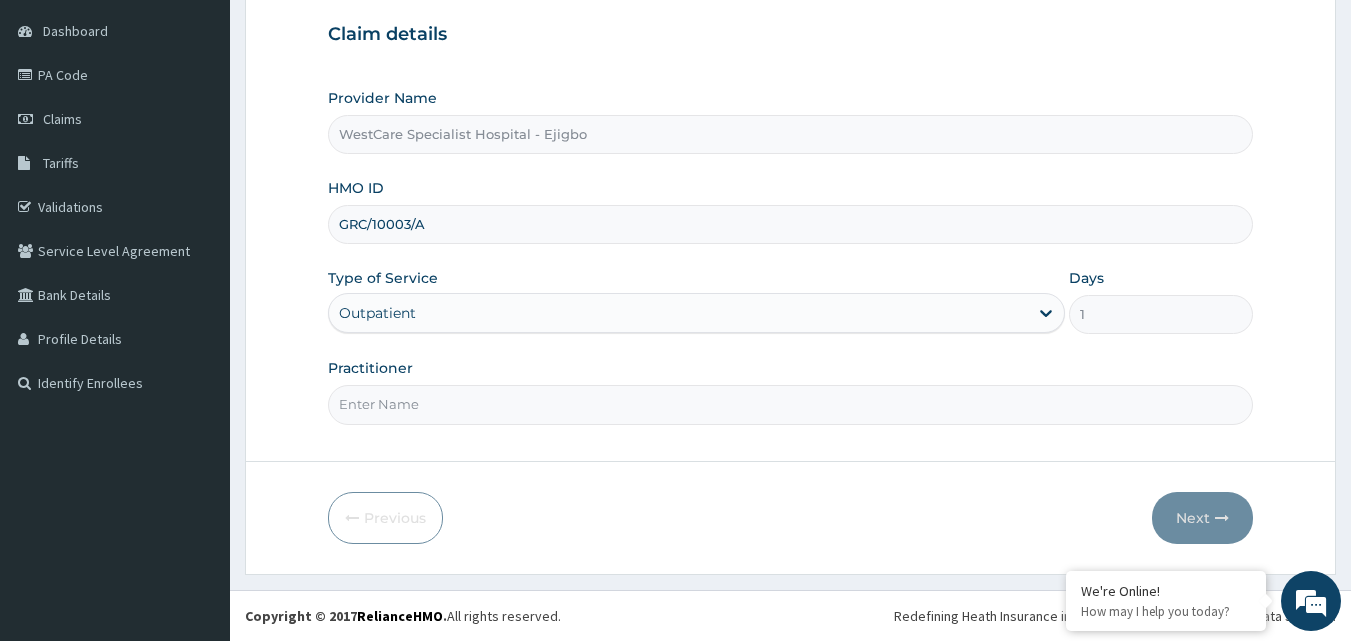 type on "OBIDEYI" 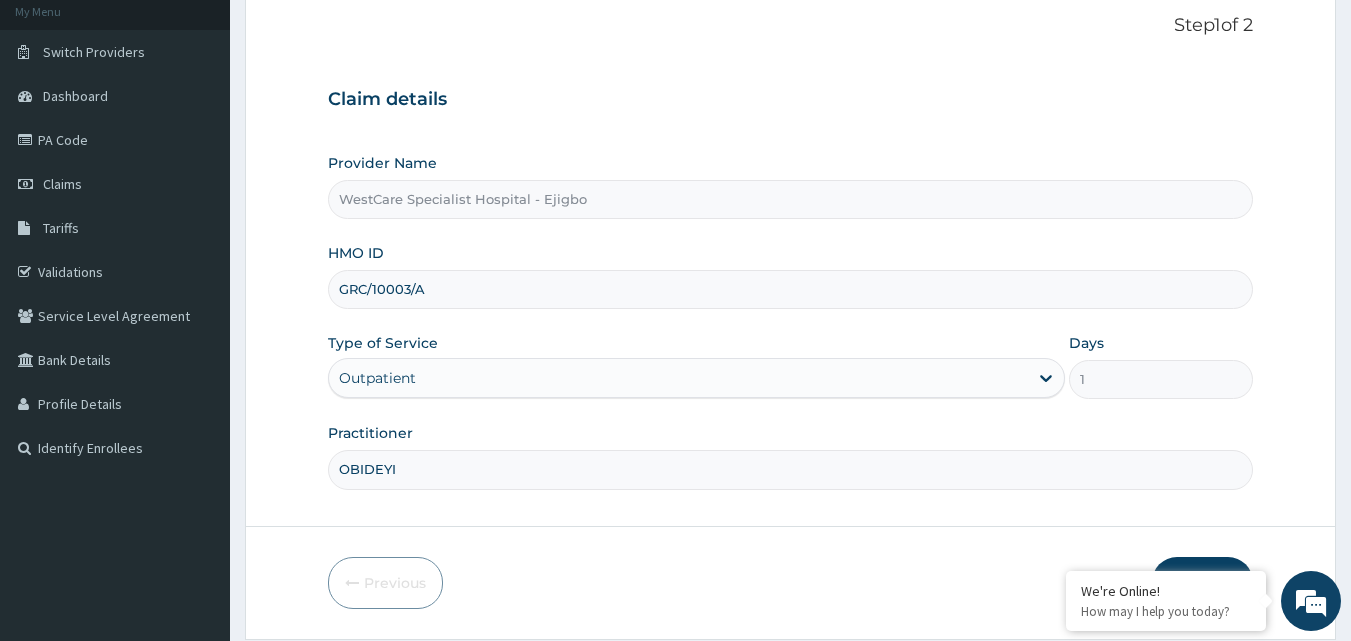 scroll, scrollTop: 87, scrollLeft: 0, axis: vertical 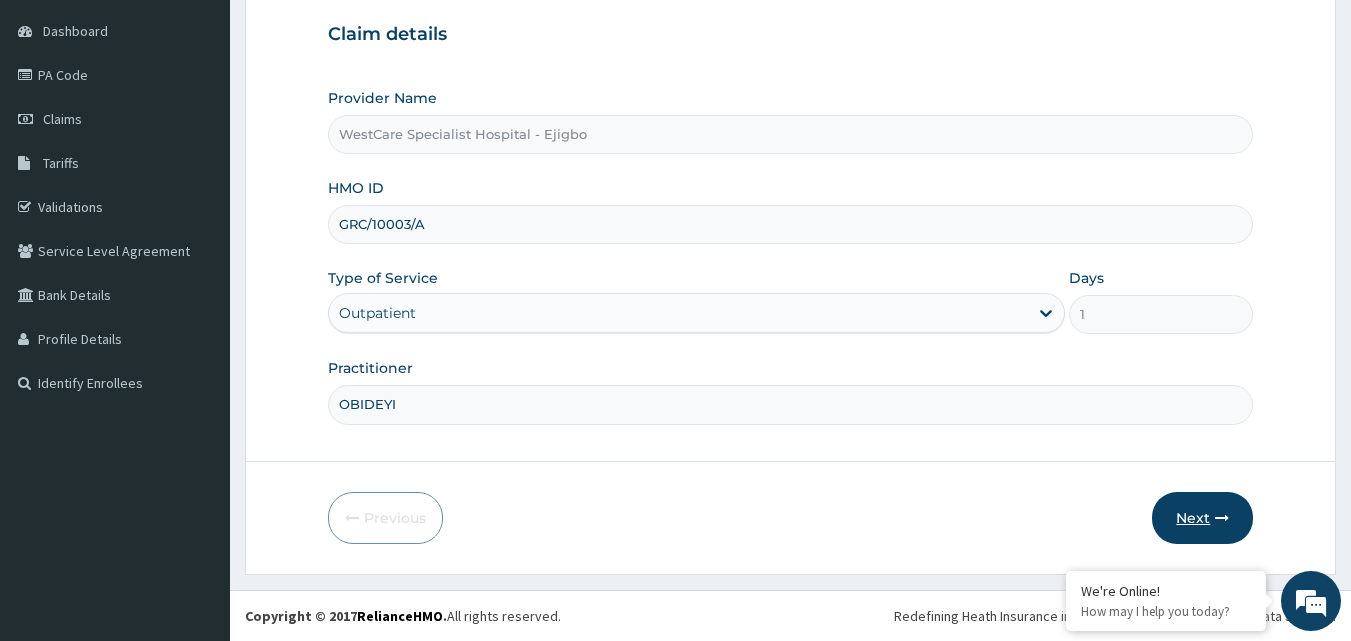 click on "Next" at bounding box center [1202, 518] 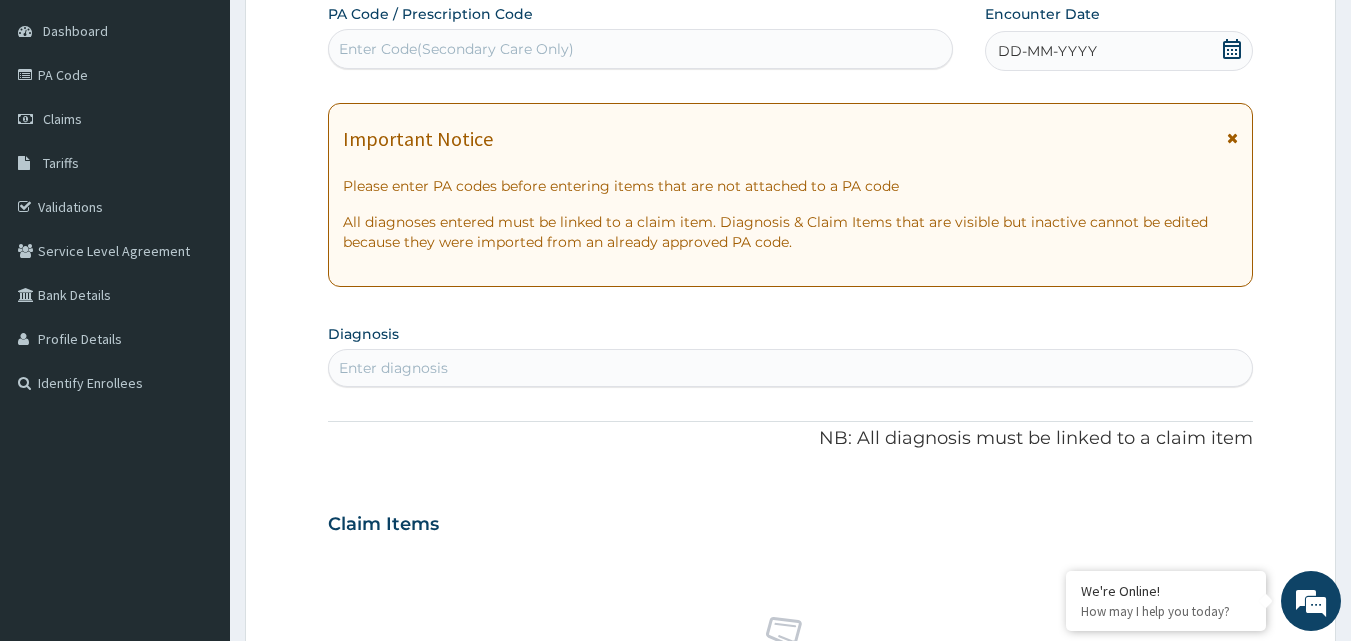 scroll, scrollTop: 0, scrollLeft: 0, axis: both 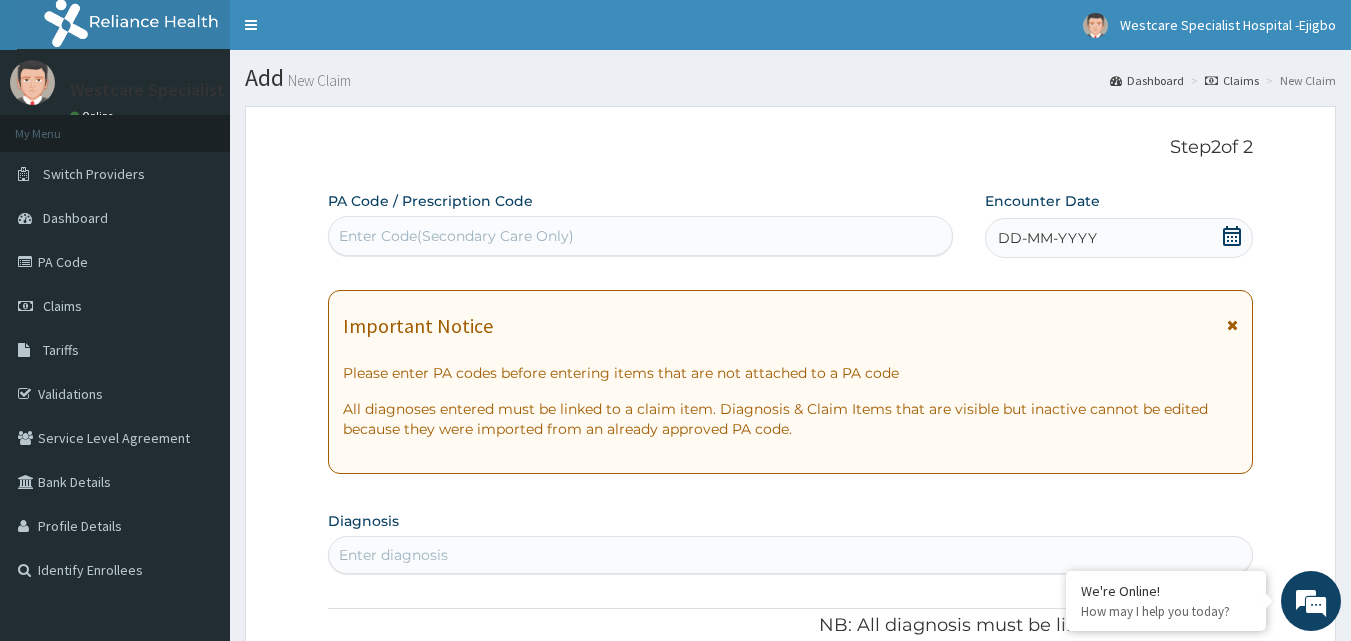 click on "Enter Code(Secondary Care Only)" at bounding box center [456, 236] 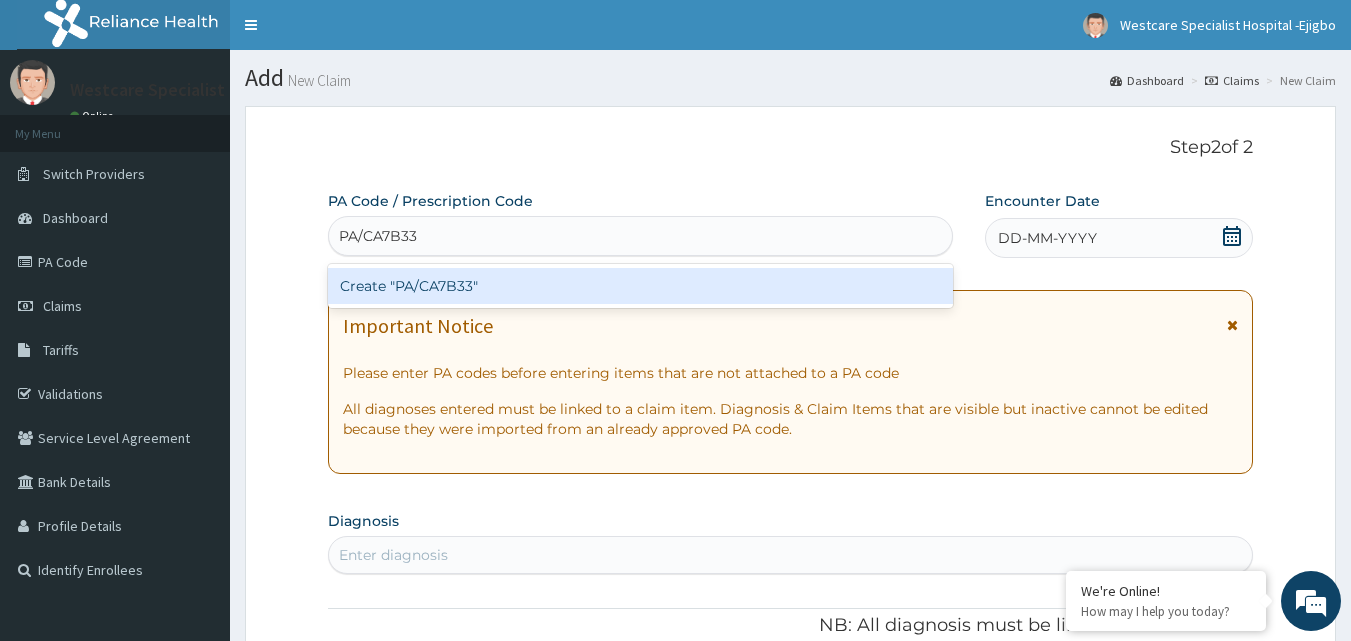 click on "Create "PA/CA7B33"" at bounding box center (641, 286) 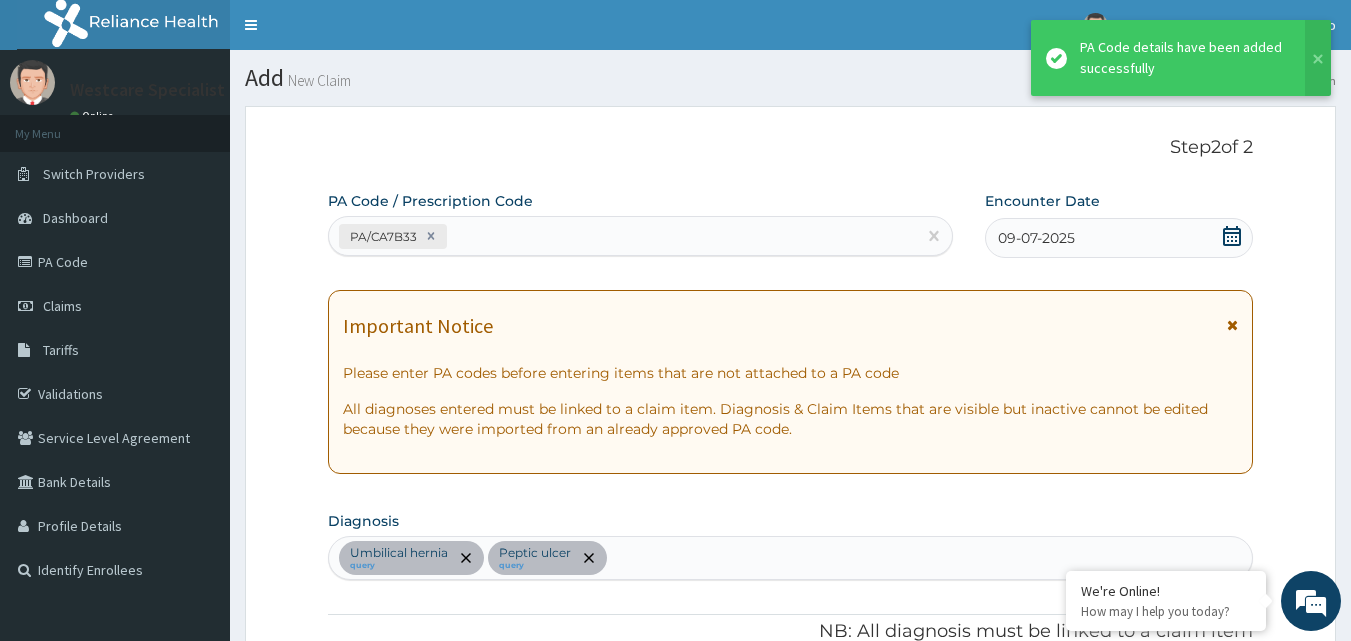 scroll, scrollTop: 581, scrollLeft: 0, axis: vertical 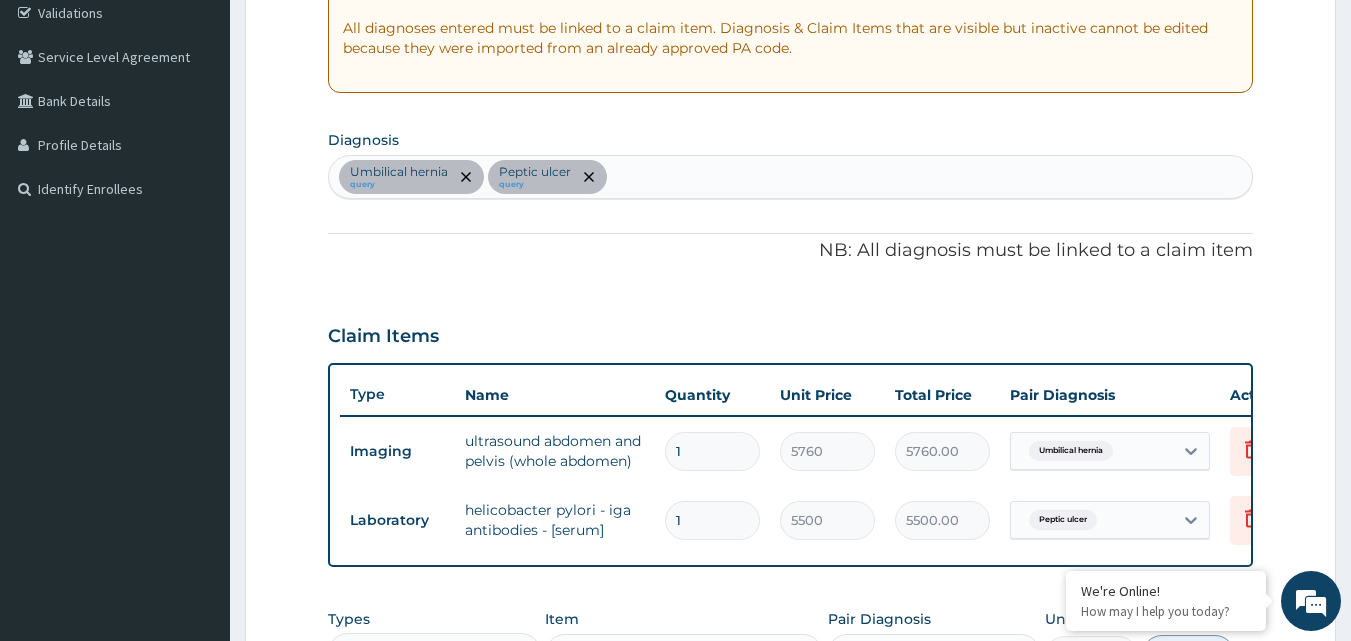 click on "Umbilical hernia query Peptic ulcer query" at bounding box center [791, 177] 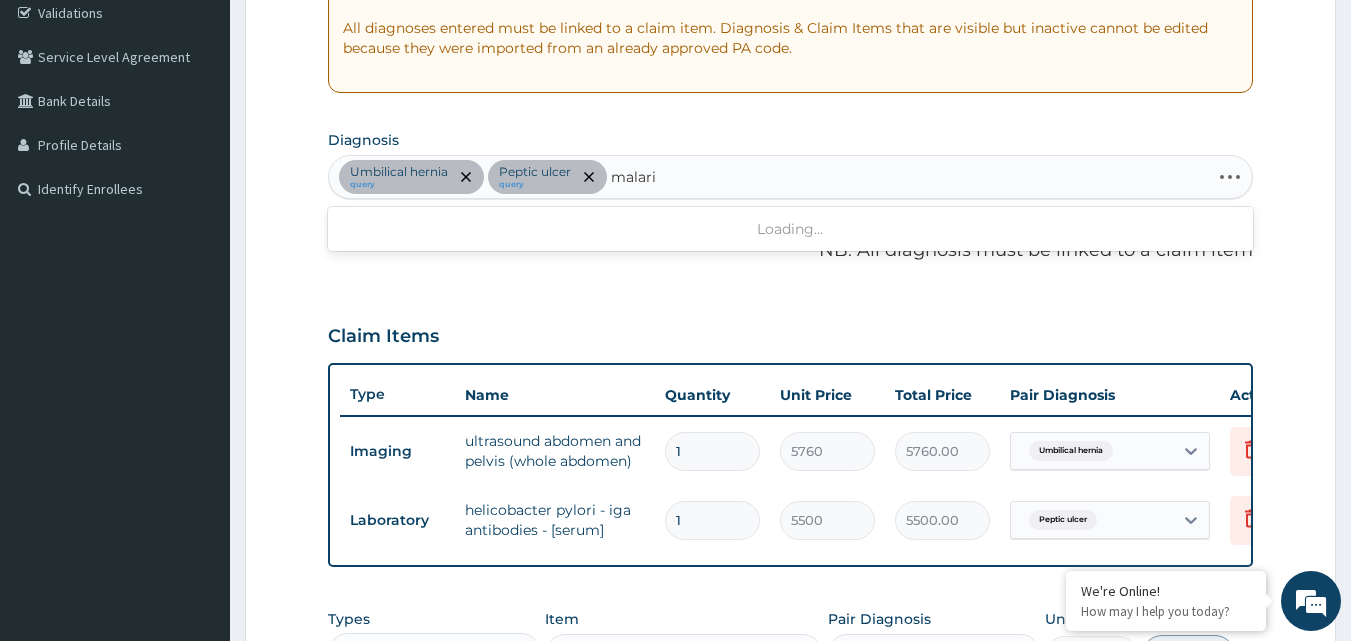 type on "malaria" 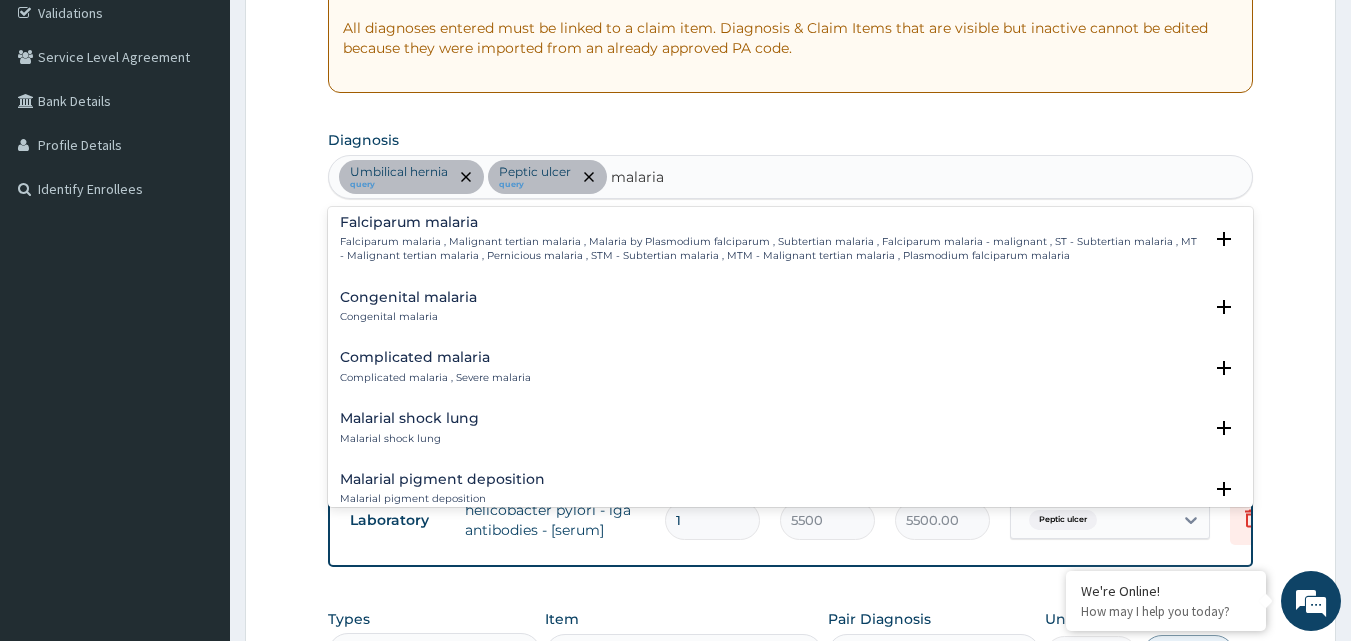 scroll, scrollTop: 800, scrollLeft: 0, axis: vertical 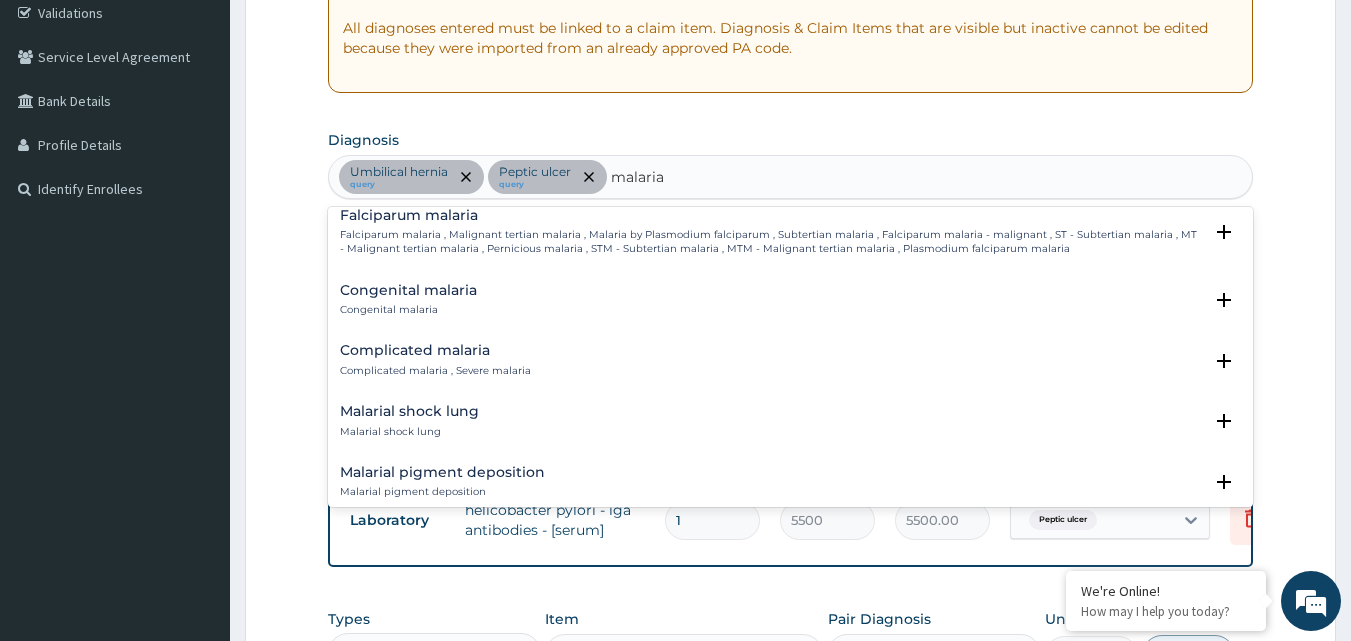 click on "Complicated malaria , Severe malaria" at bounding box center (435, 371) 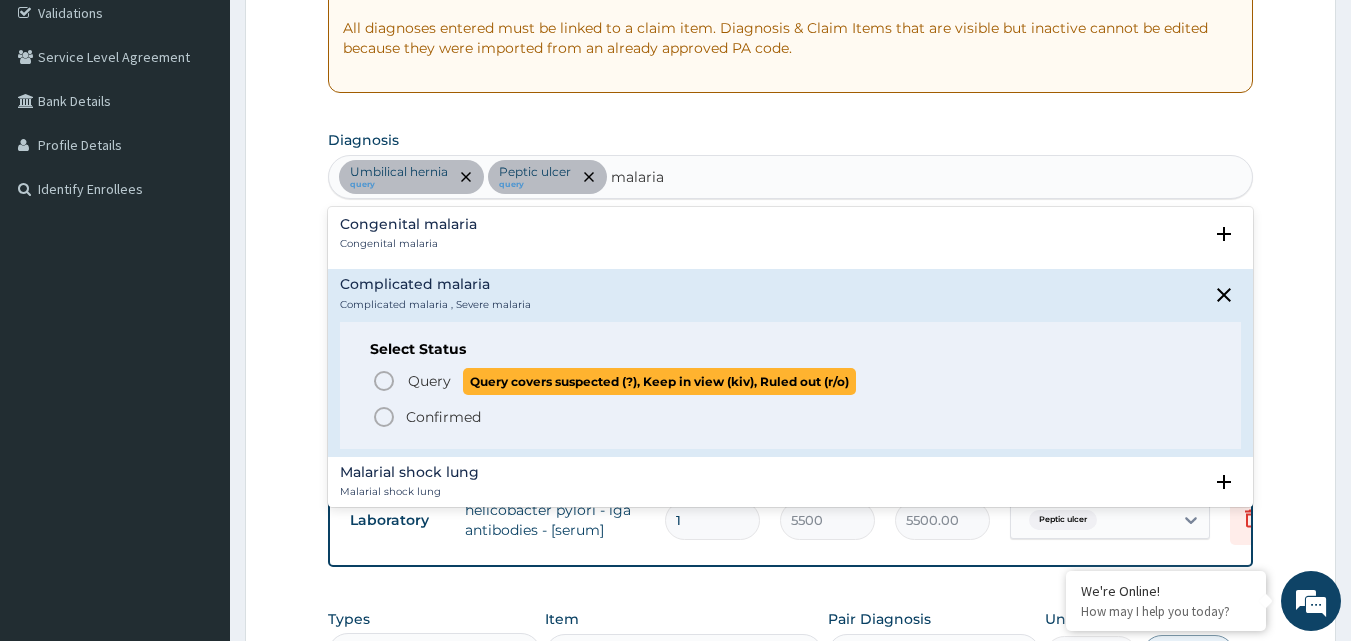 scroll, scrollTop: 900, scrollLeft: 0, axis: vertical 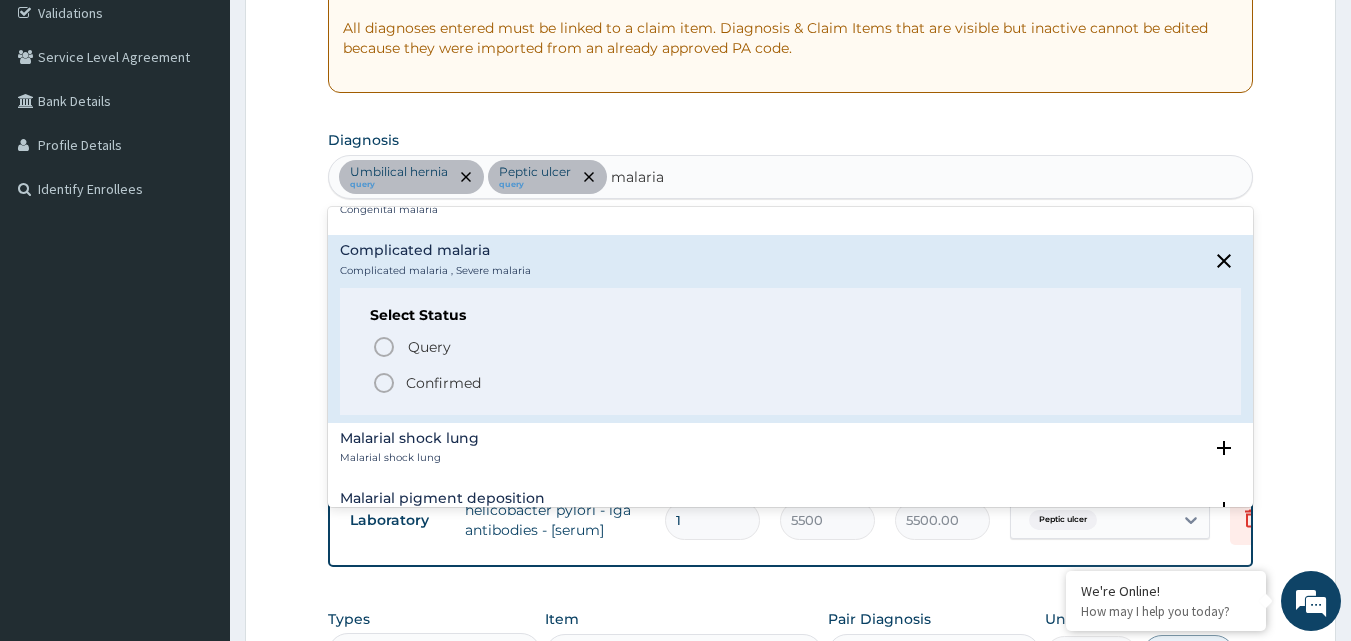 click 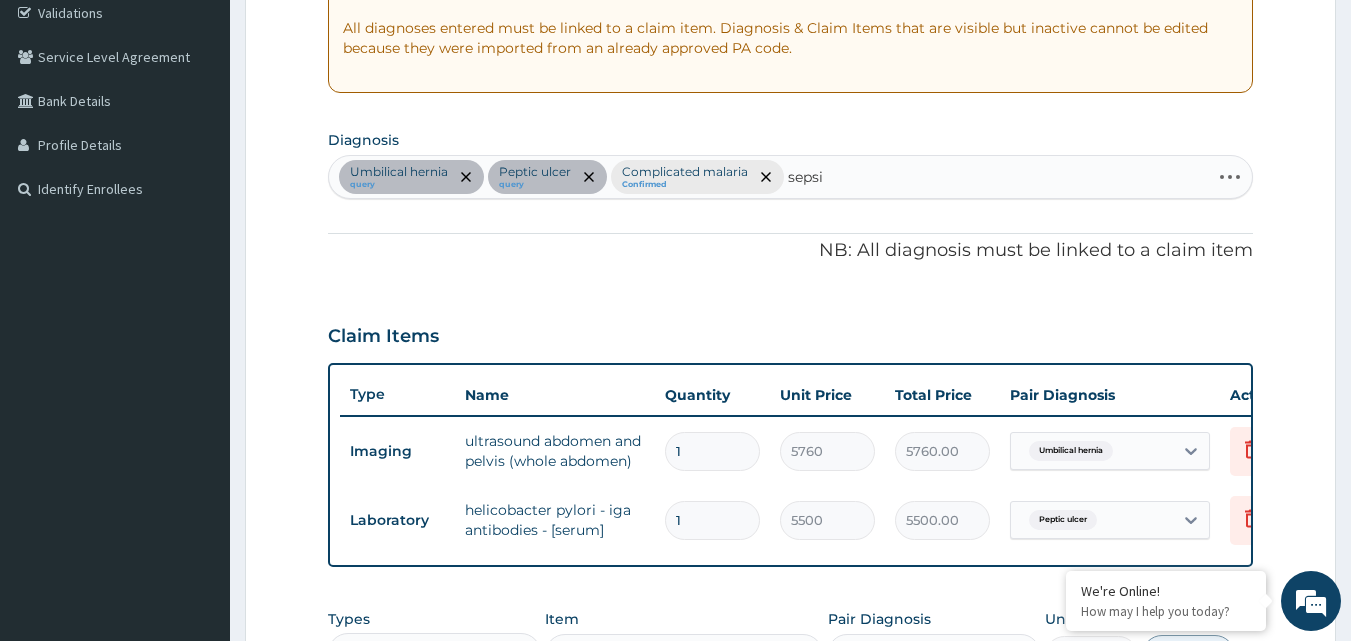 type on "sepsis" 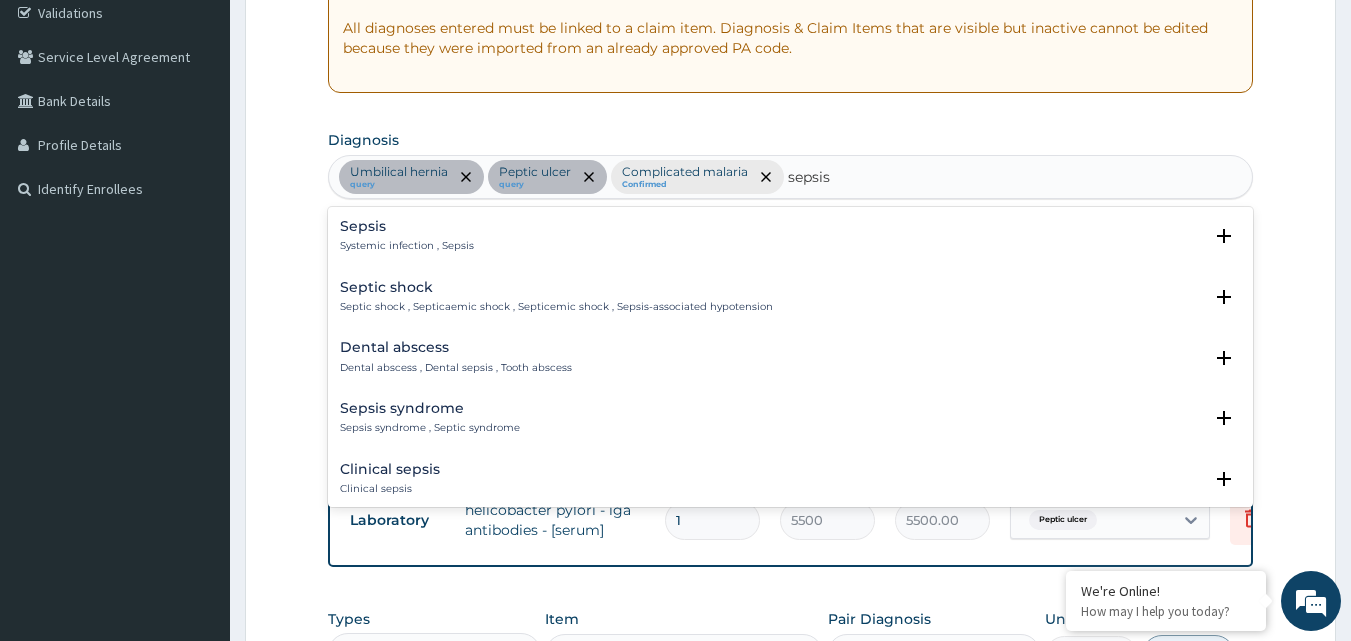 click on "Systemic infection , Sepsis" at bounding box center (407, 246) 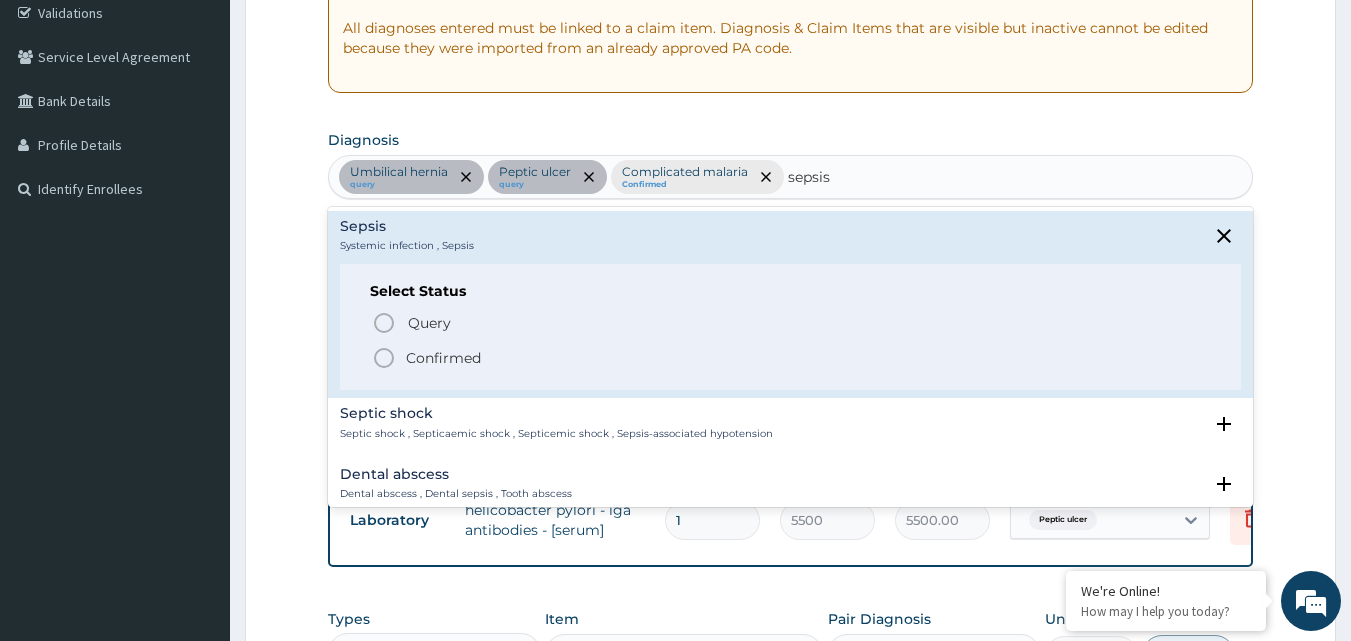 click 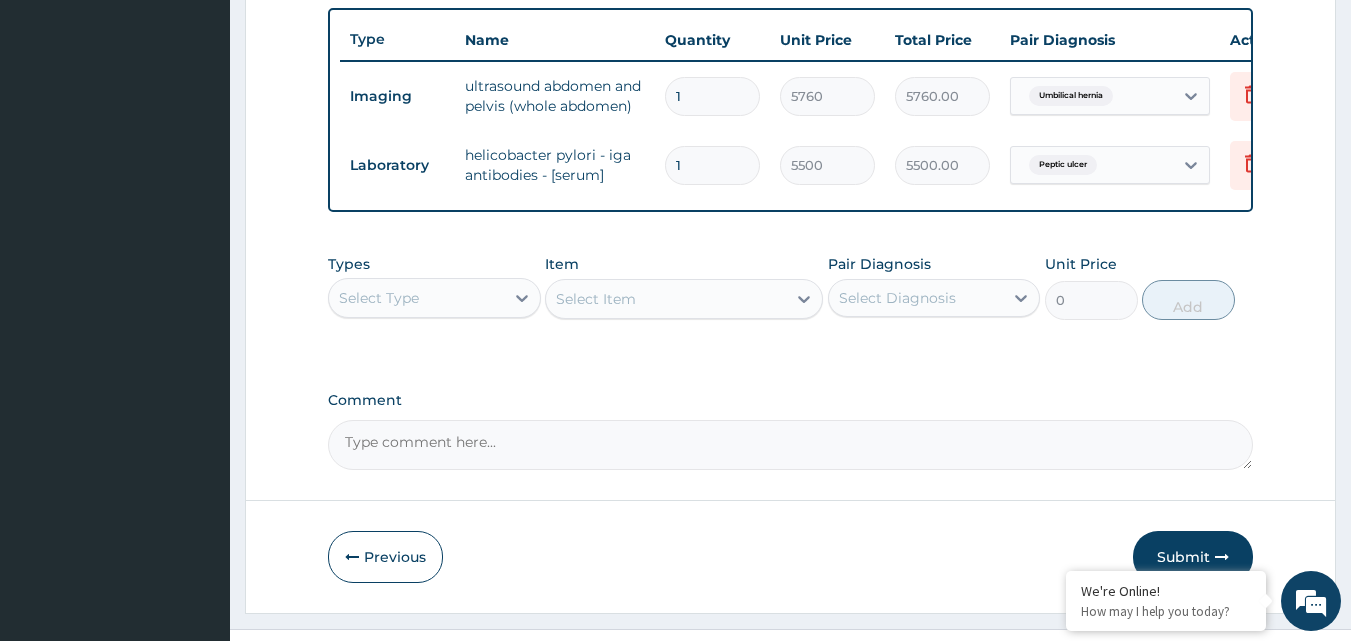 scroll, scrollTop: 790, scrollLeft: 0, axis: vertical 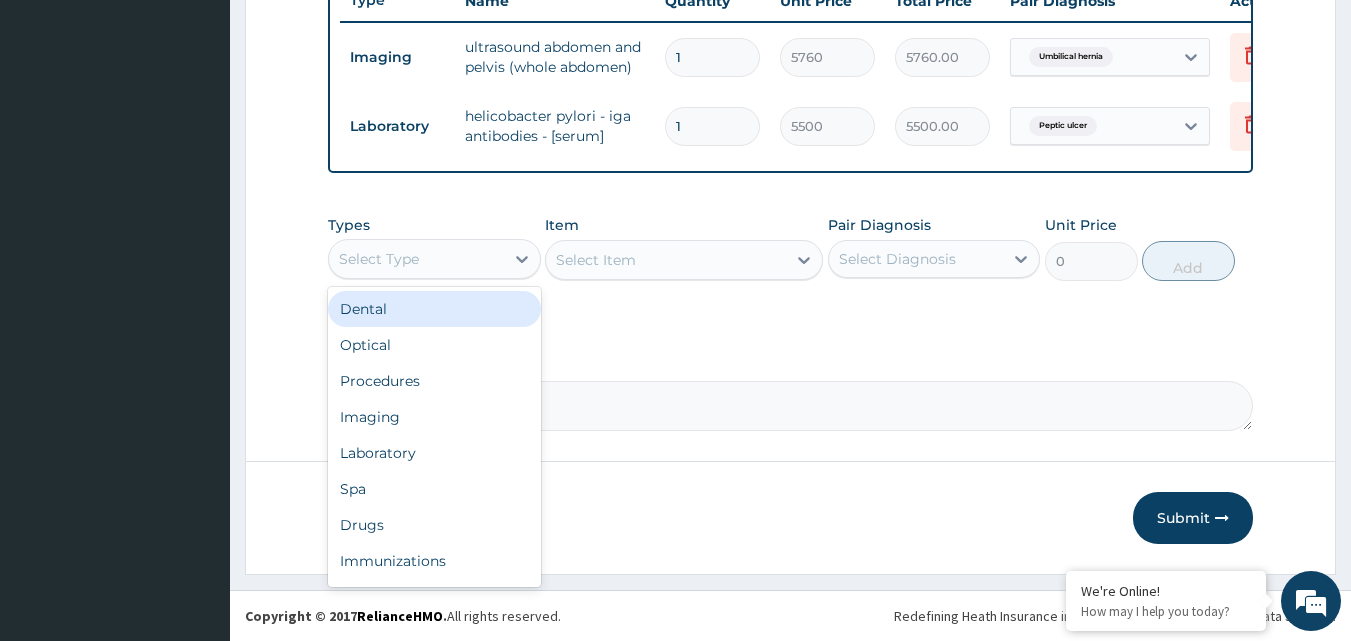 click on "Select Type" at bounding box center [416, 259] 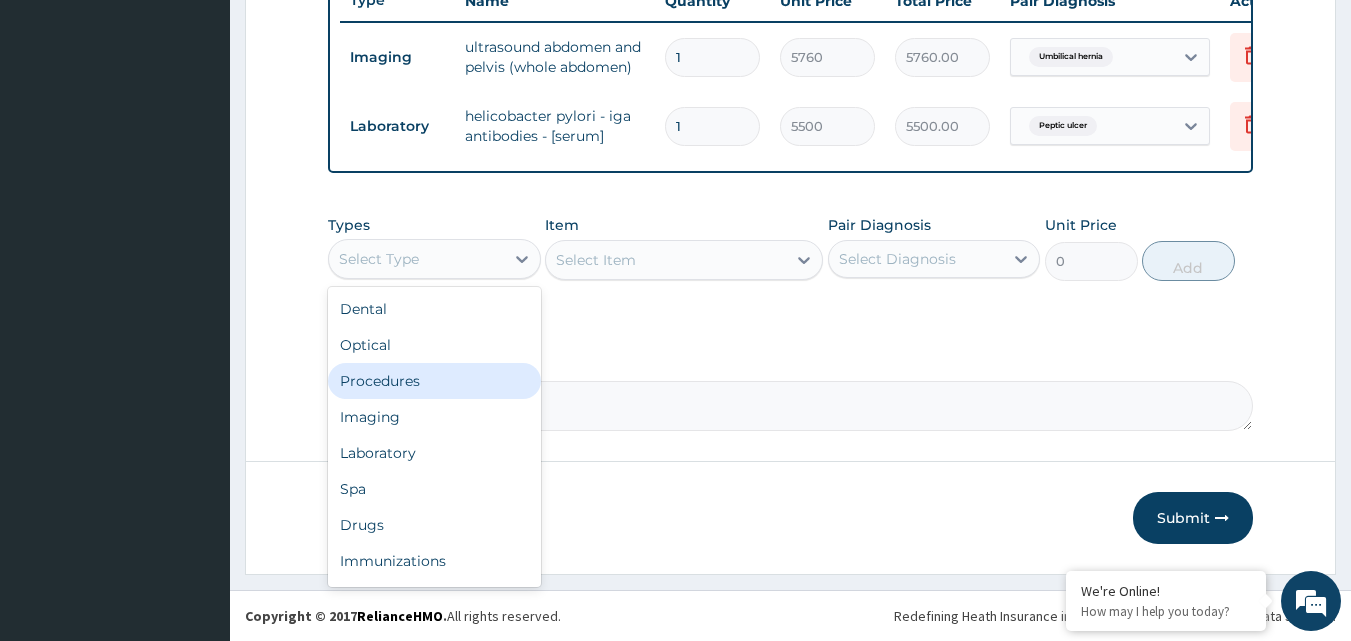 click on "Procedures" at bounding box center [434, 381] 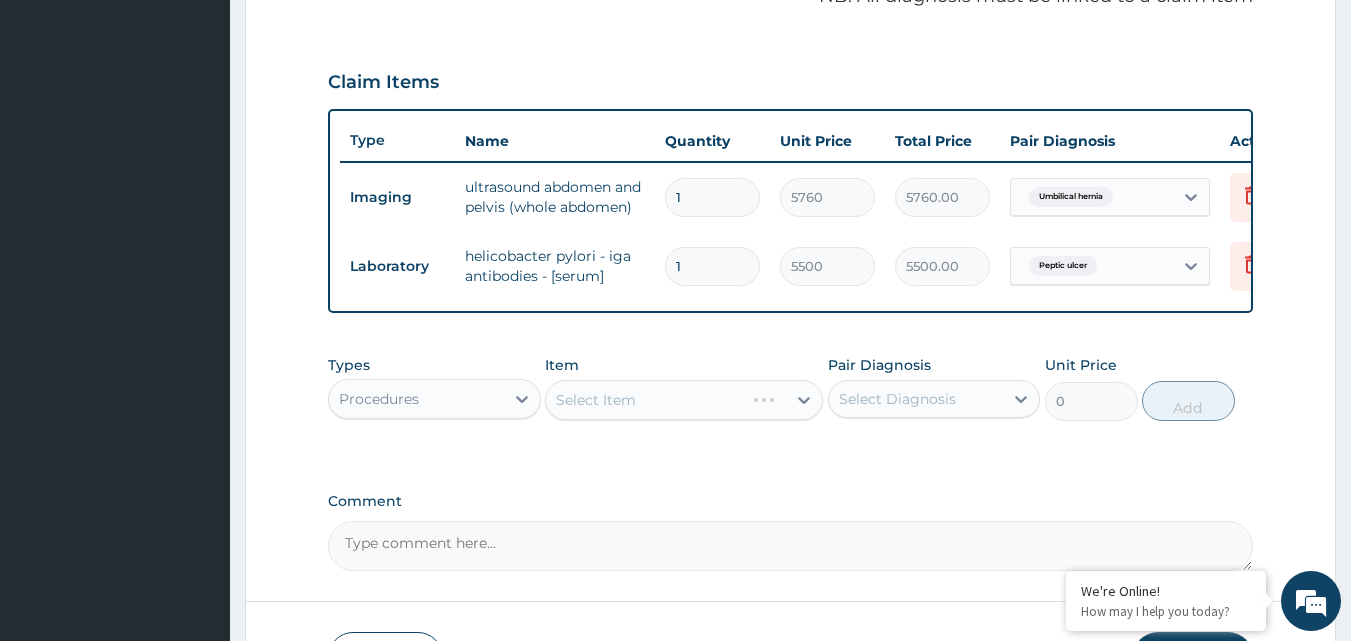 scroll, scrollTop: 490, scrollLeft: 0, axis: vertical 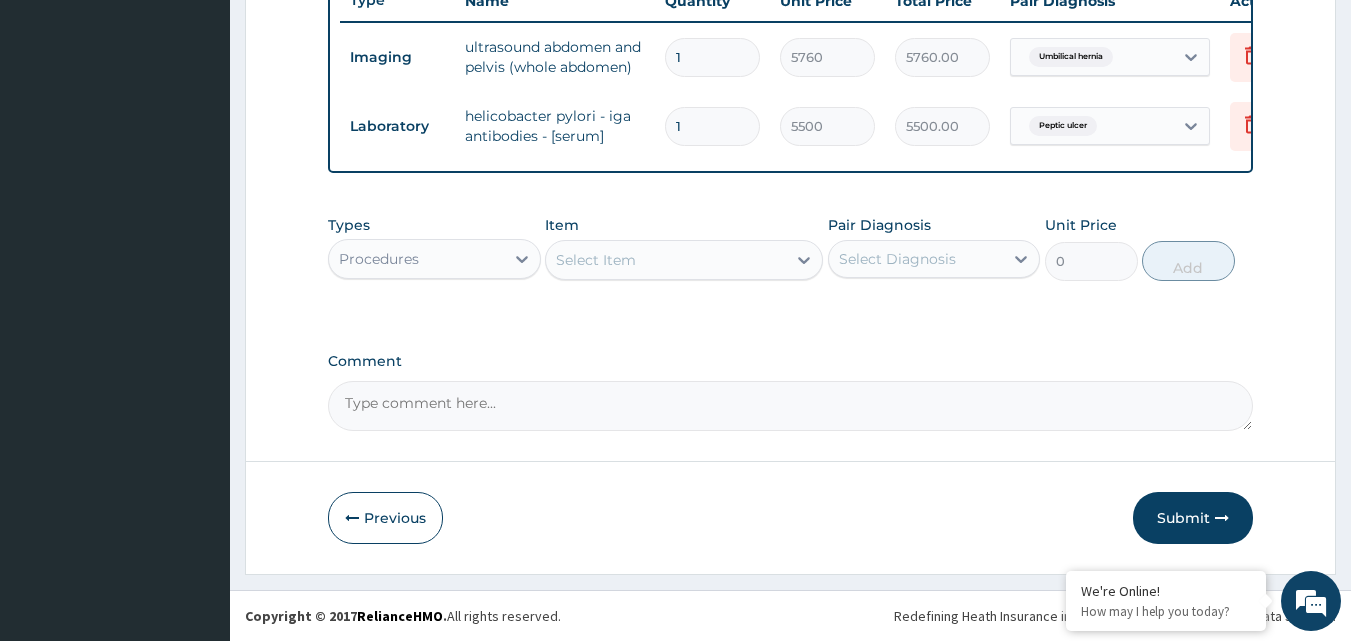 click on "Select Item" at bounding box center [596, 260] 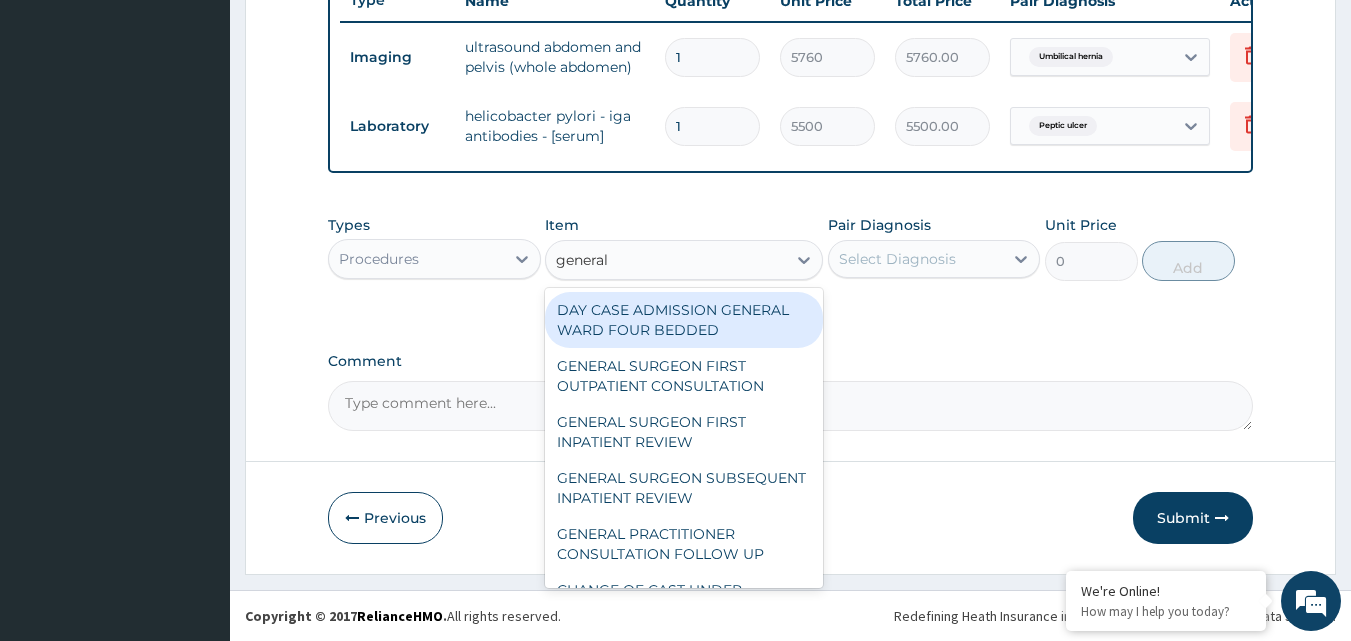 type on "general p" 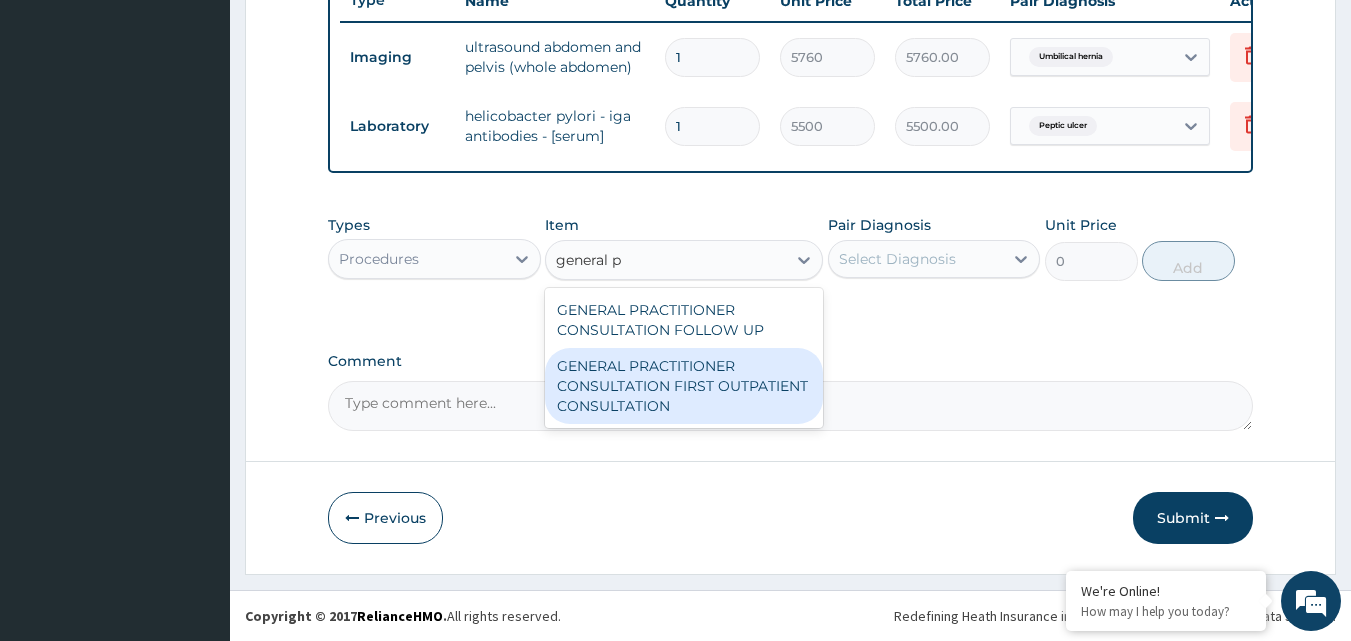 click on "GENERAL PRACTITIONER CONSULTATION FIRST OUTPATIENT CONSULTATION" at bounding box center (684, 386) 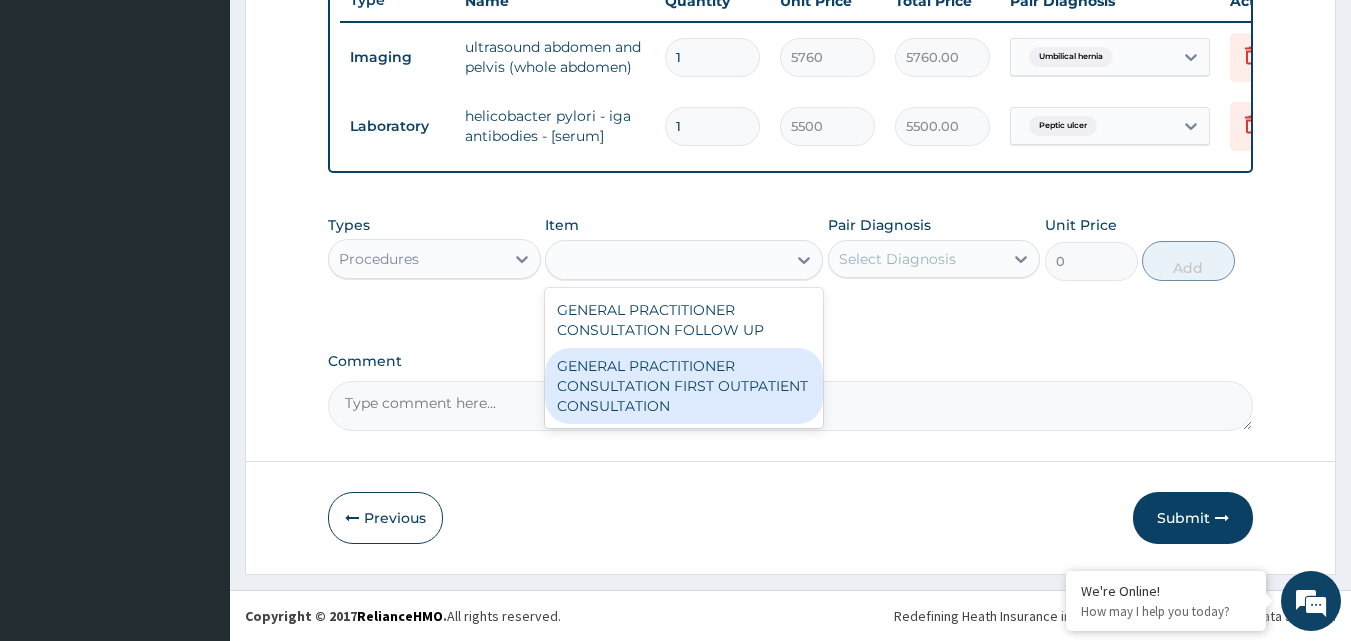 type on "3000" 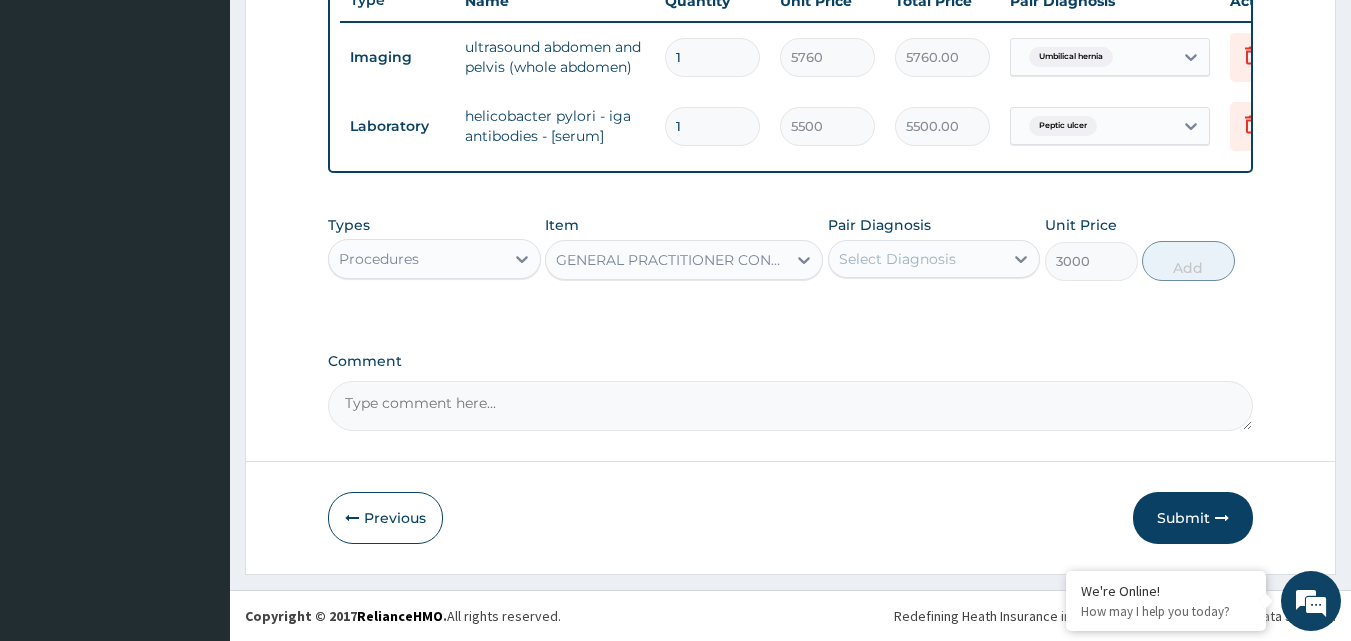 click on "Pair Diagnosis Select Diagnosis" at bounding box center [934, 248] 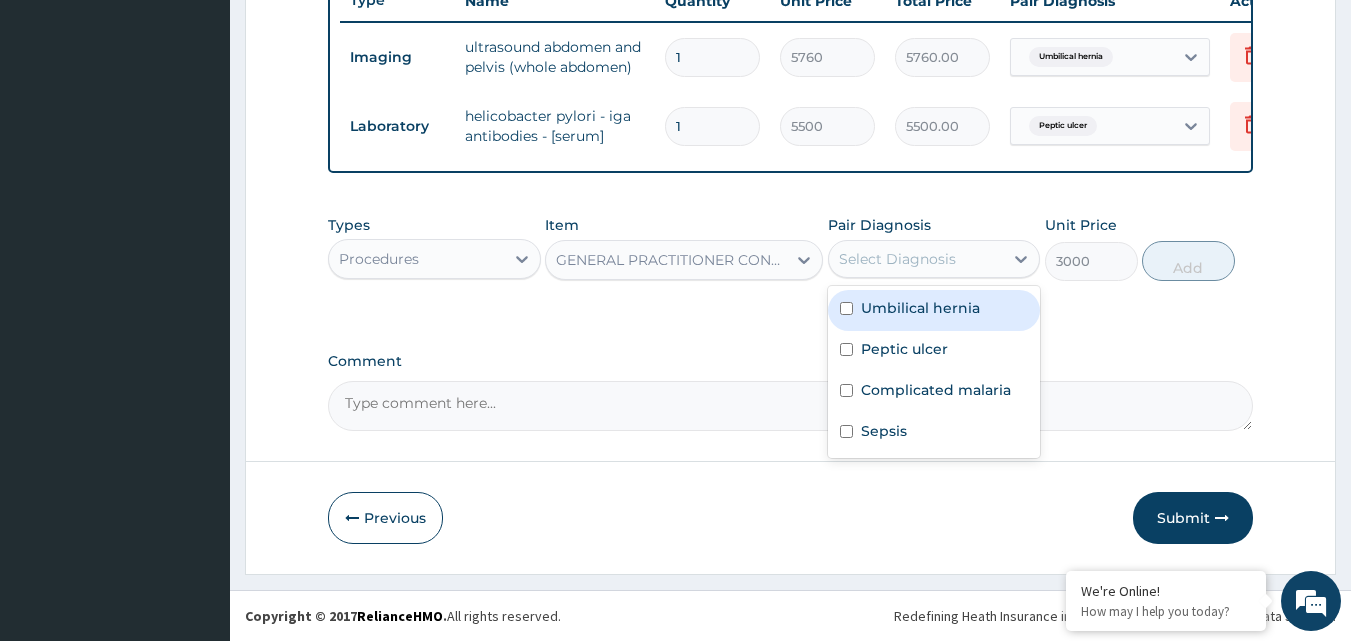 click on "Select Diagnosis" at bounding box center [897, 259] 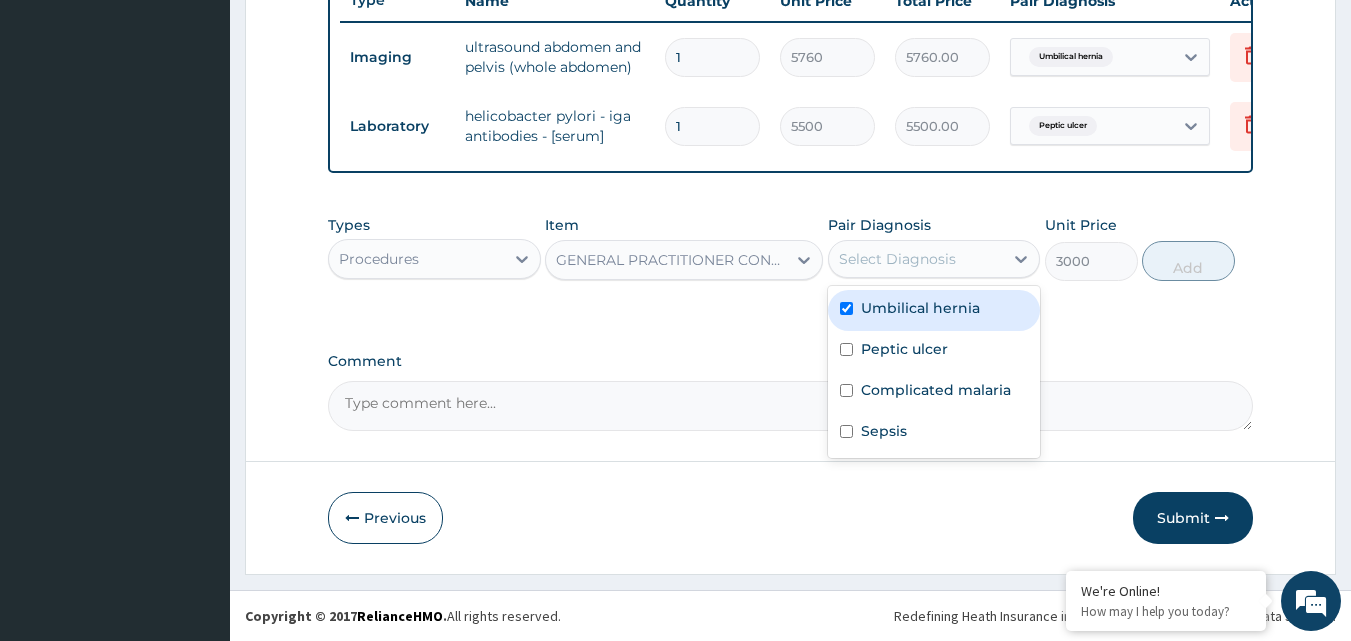 checkbox on "true" 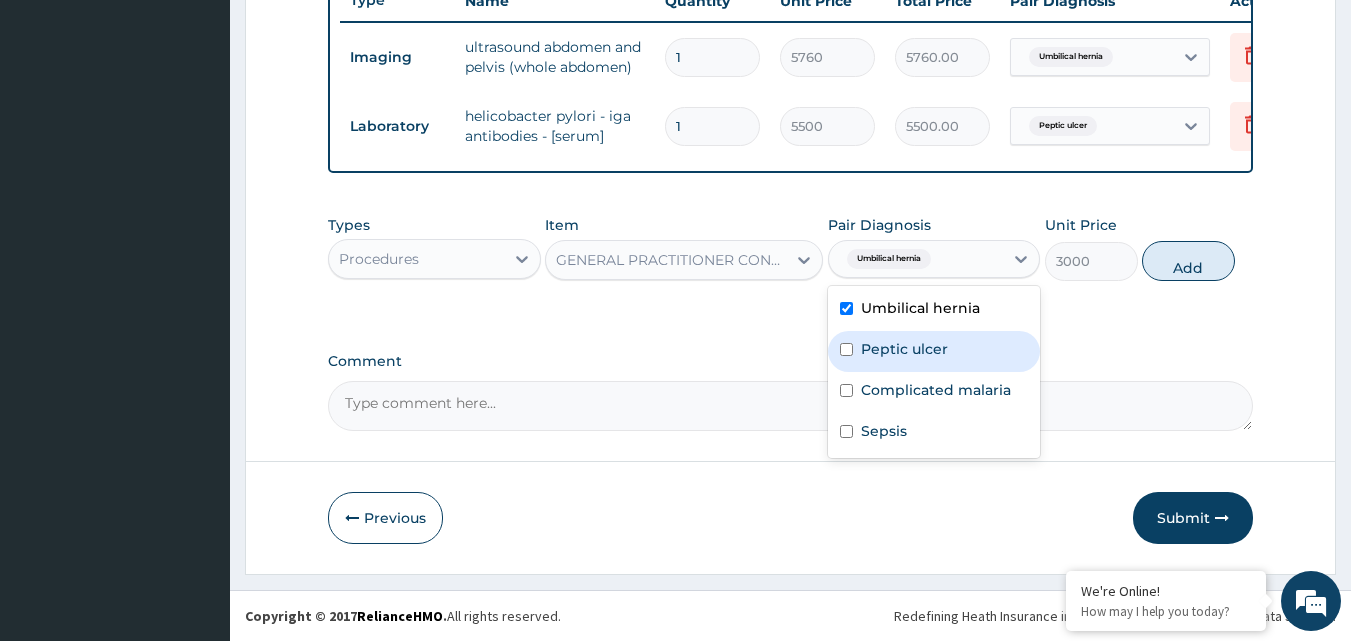 click on "Peptic ulcer" at bounding box center [904, 349] 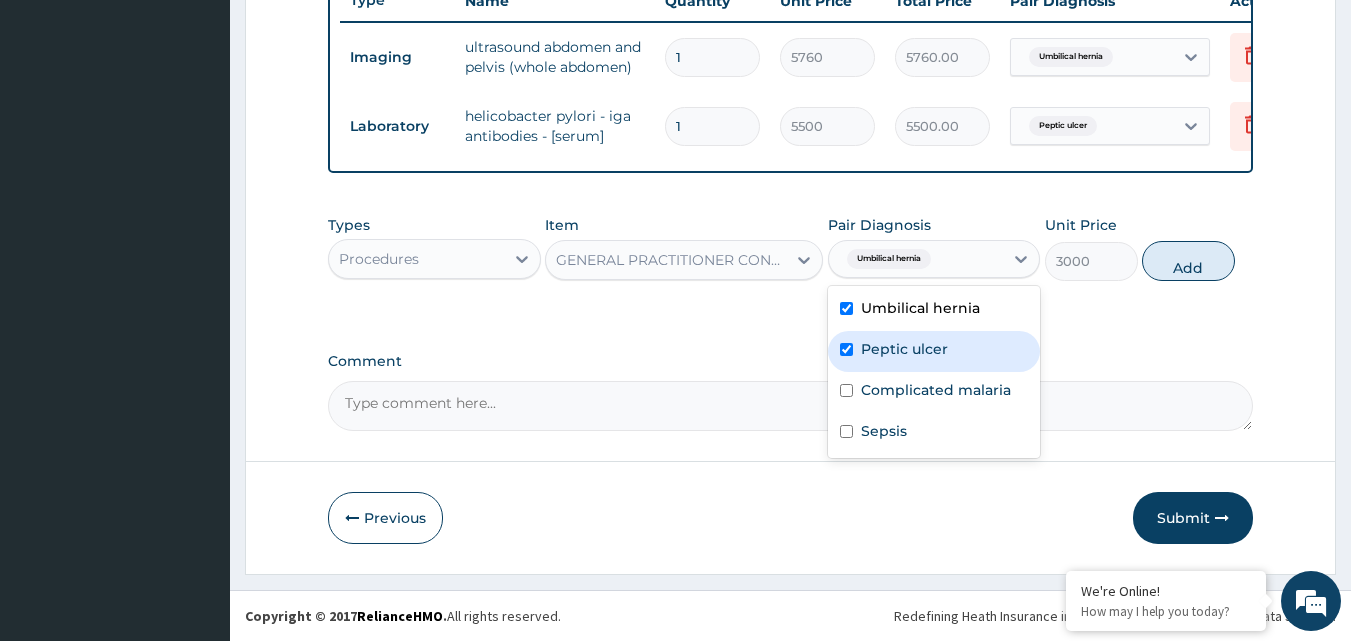 checkbox on "true" 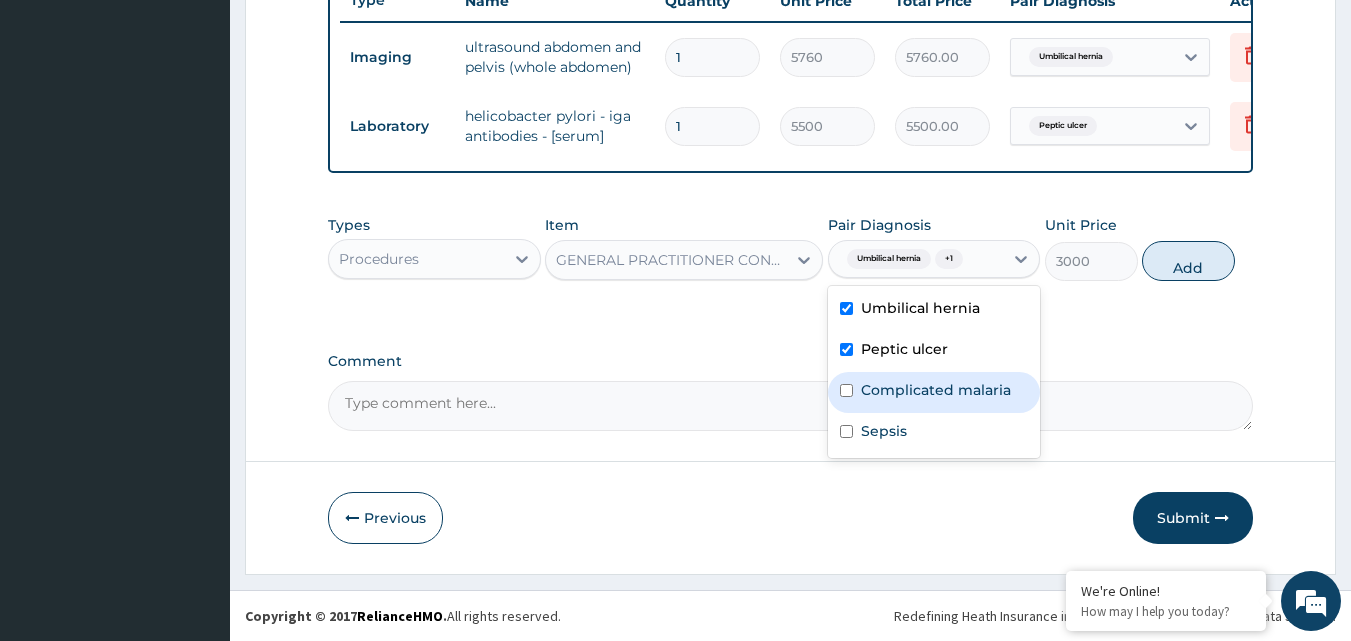 click on "Complicated malaria" at bounding box center (934, 392) 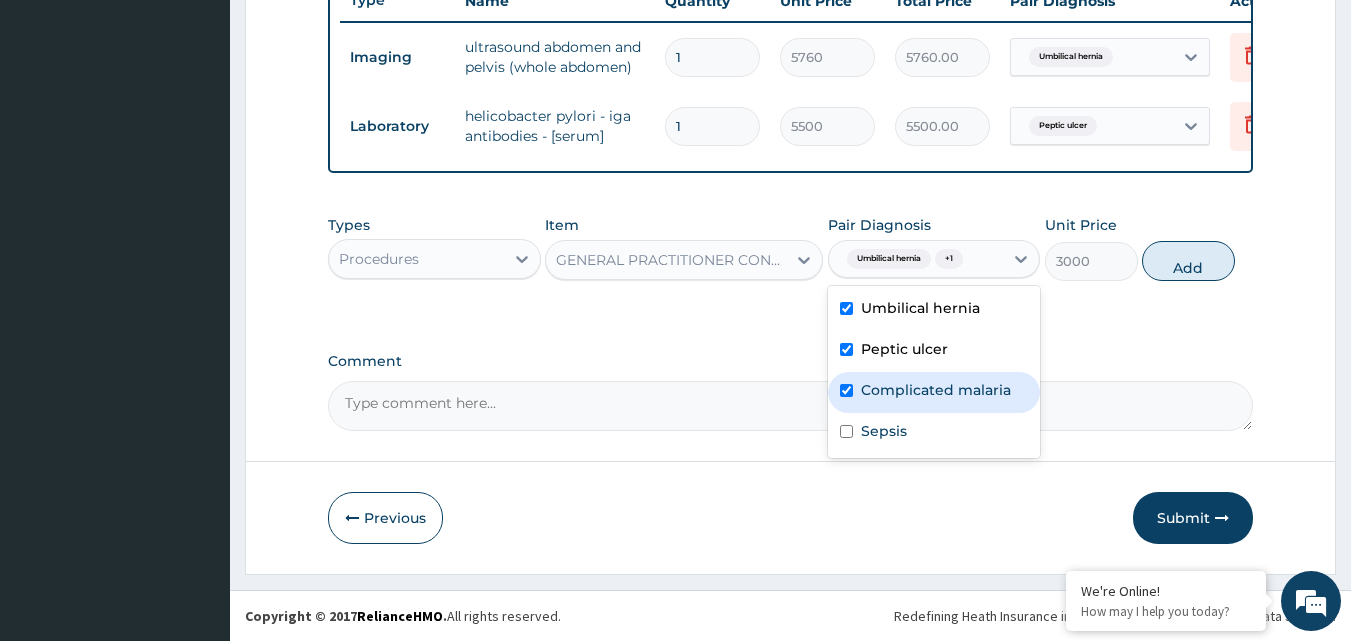 checkbox on "true" 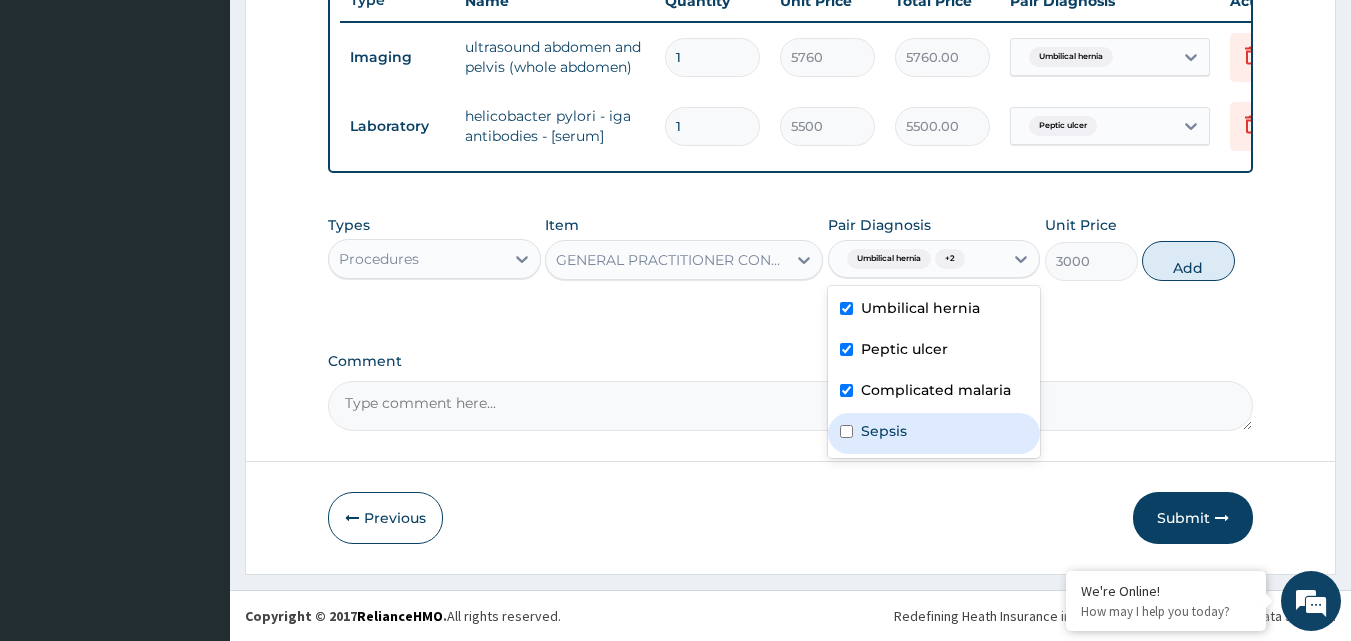 click at bounding box center [846, 431] 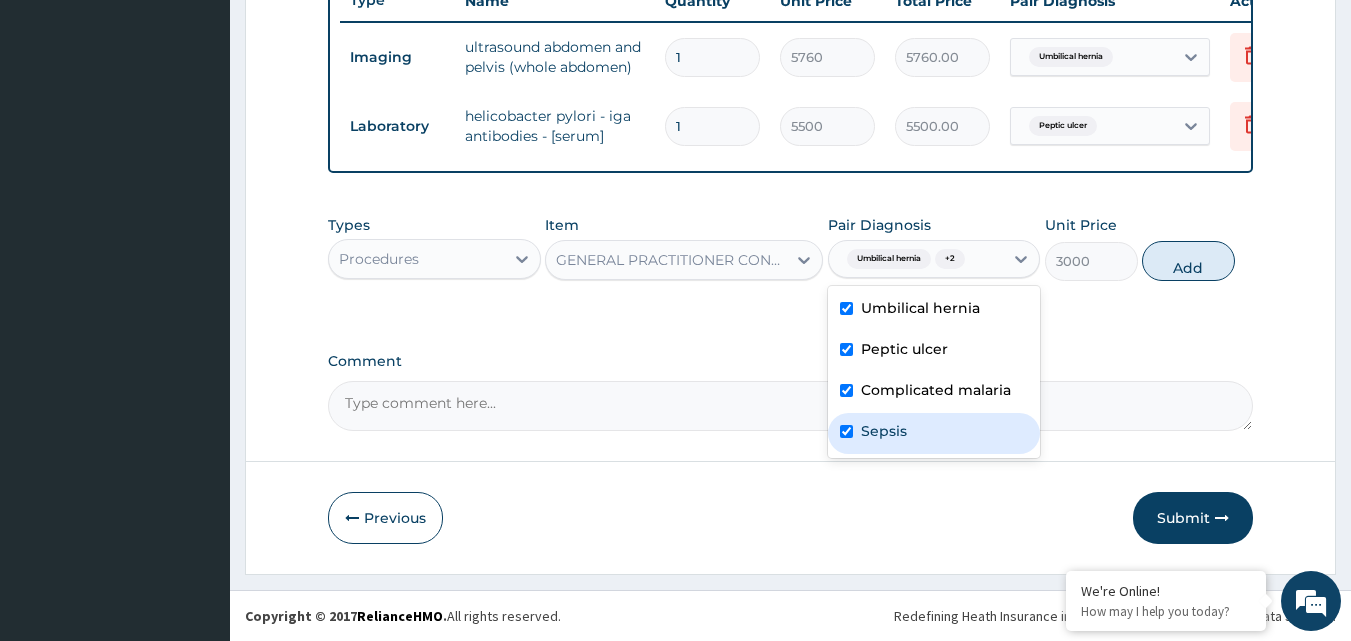 checkbox on "true" 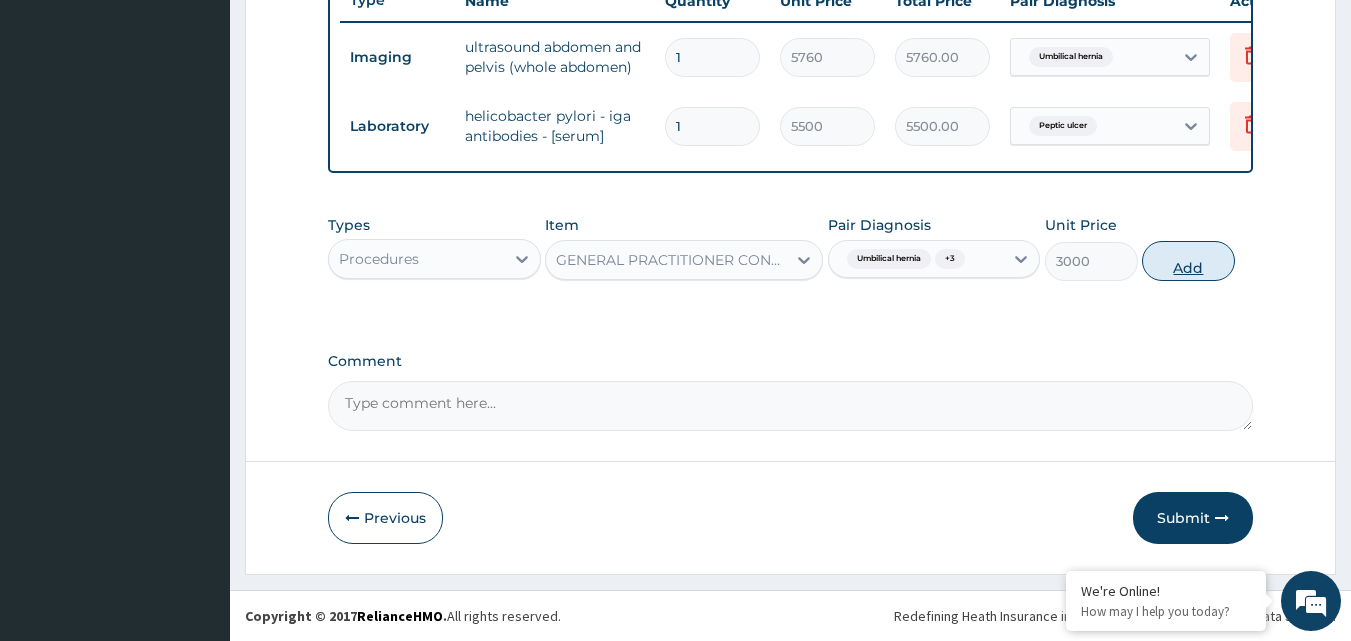 click on "Add" at bounding box center (1188, 261) 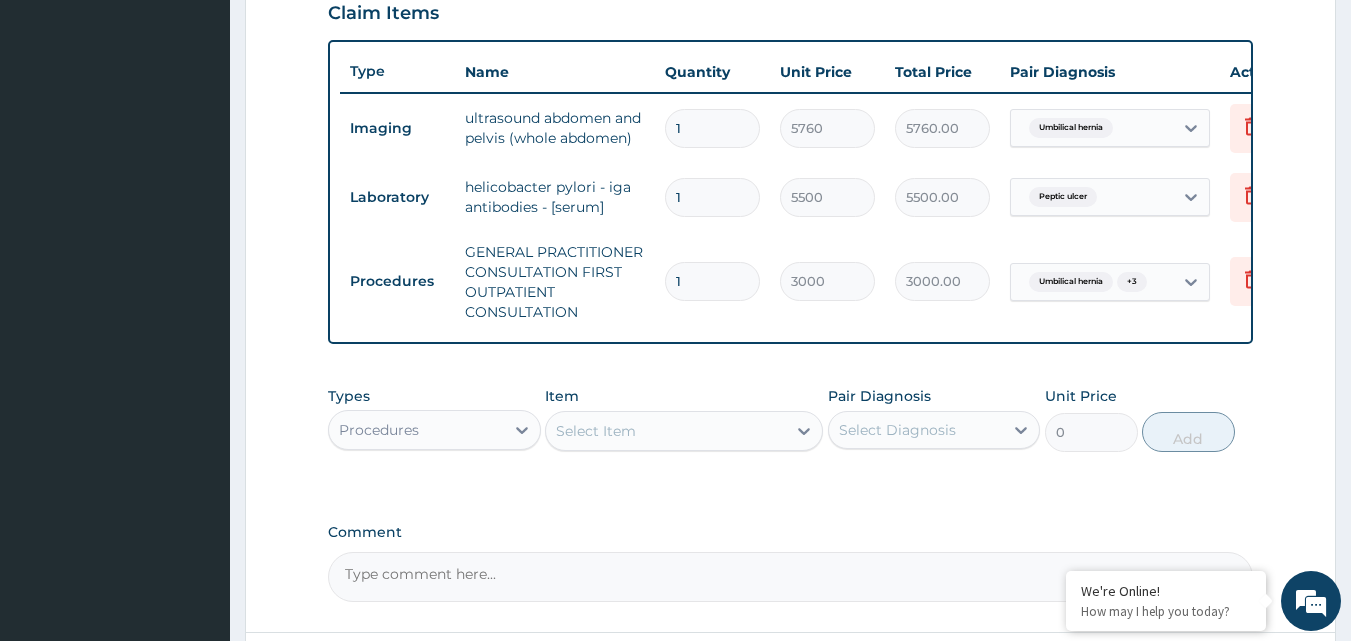 scroll, scrollTop: 890, scrollLeft: 0, axis: vertical 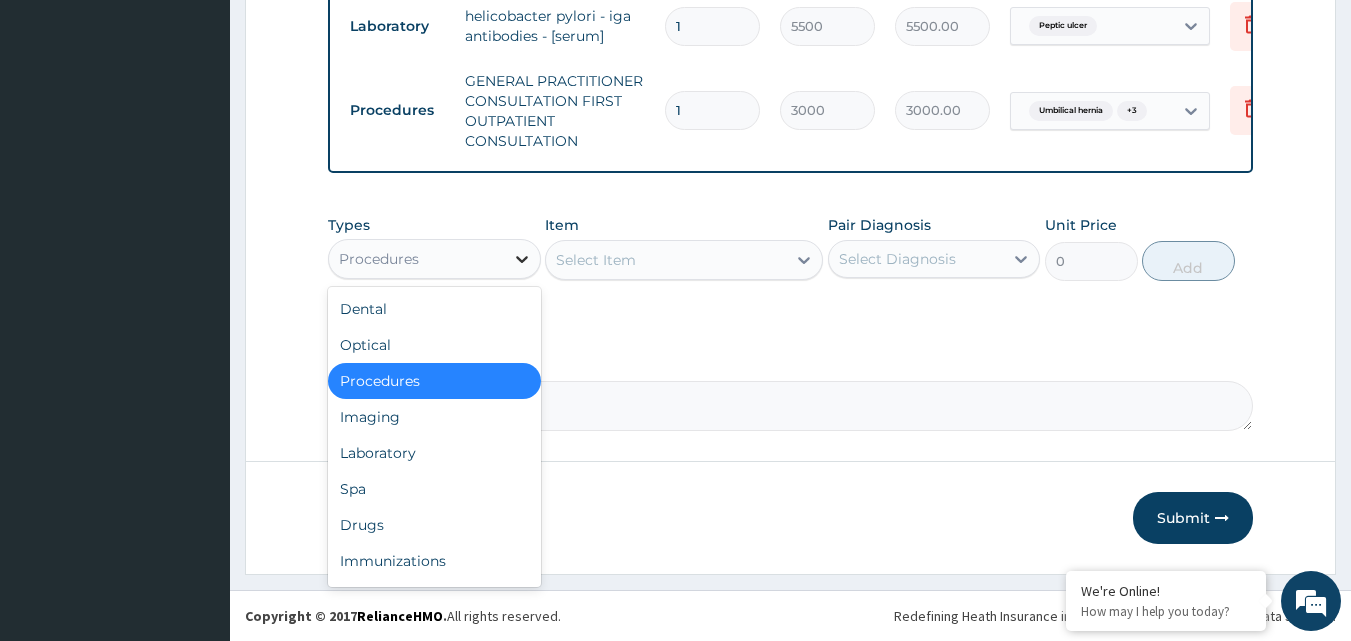 click at bounding box center [522, 259] 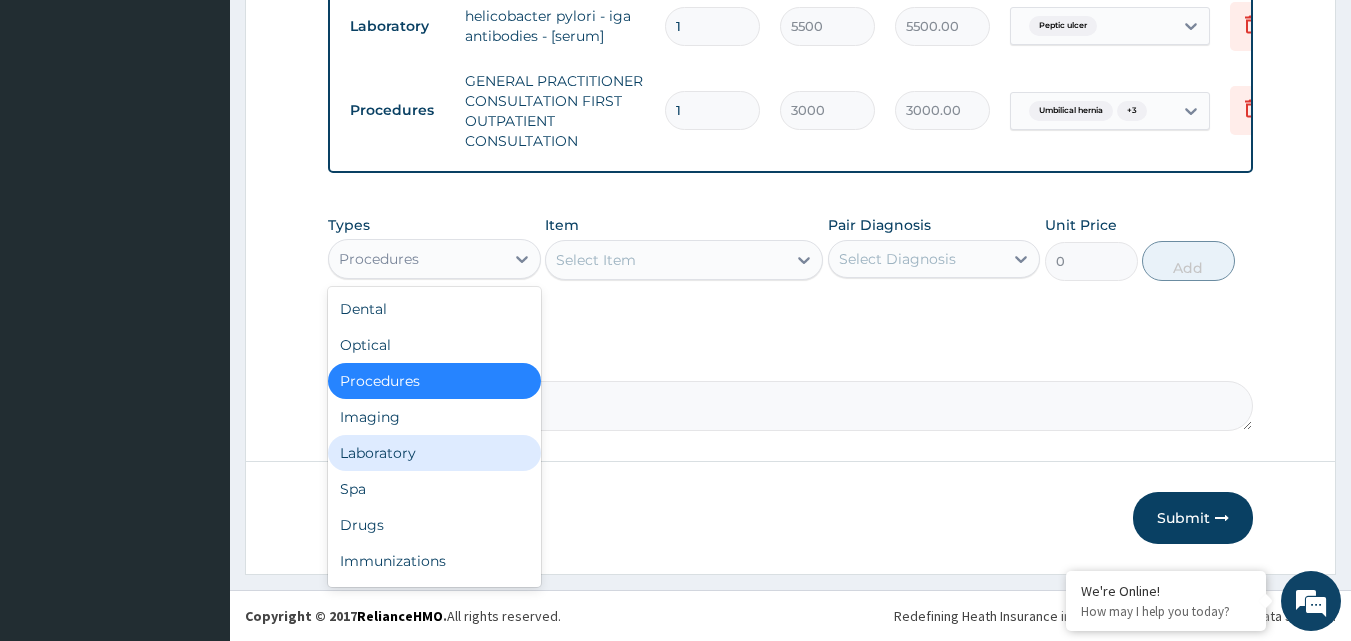 click on "Laboratory" at bounding box center [434, 453] 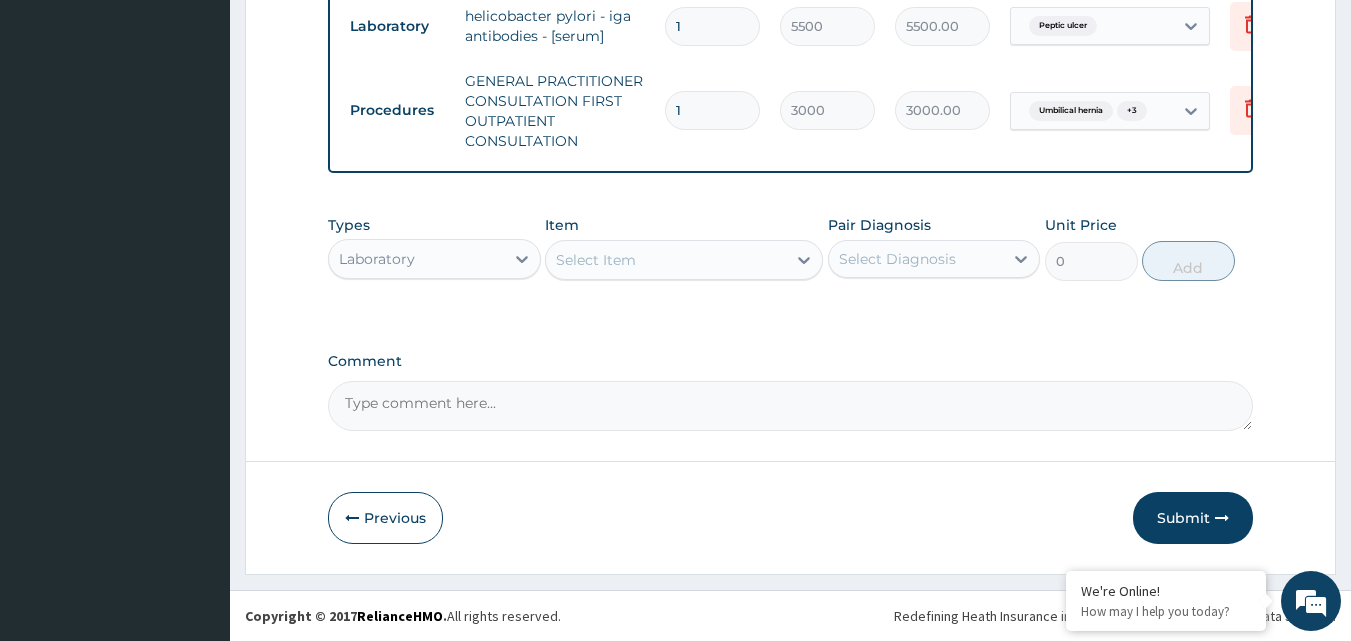 click on "Select Item" at bounding box center (666, 260) 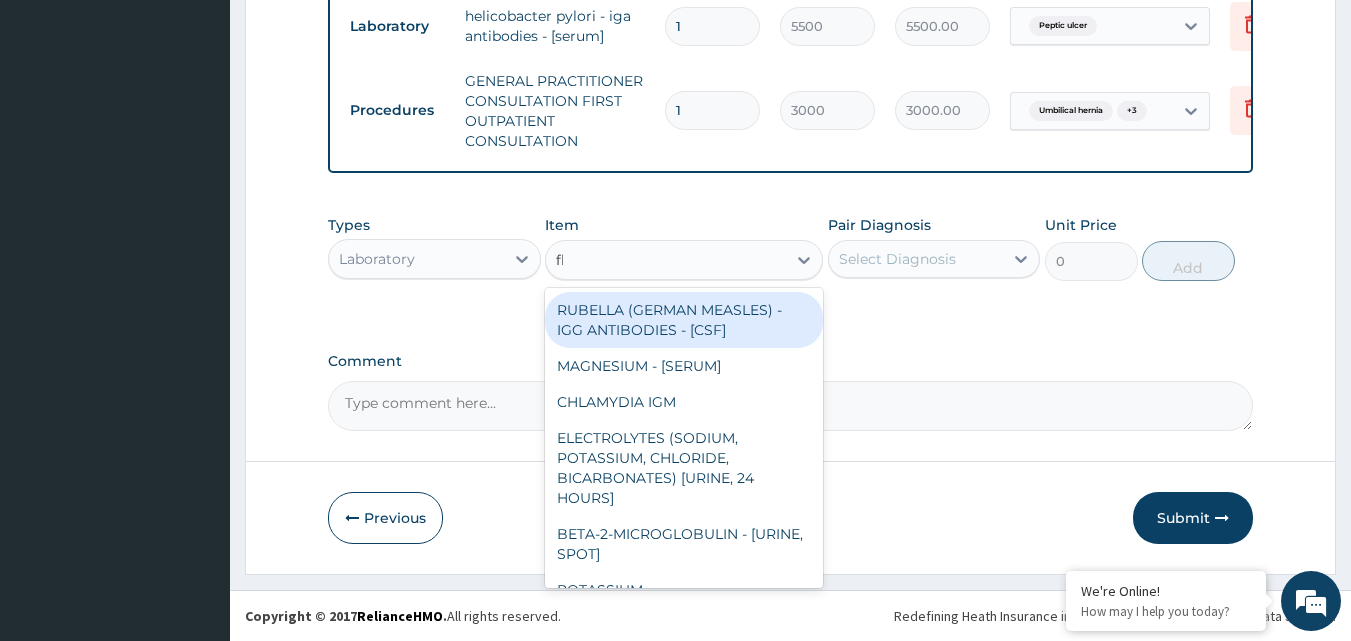 type on "fbc" 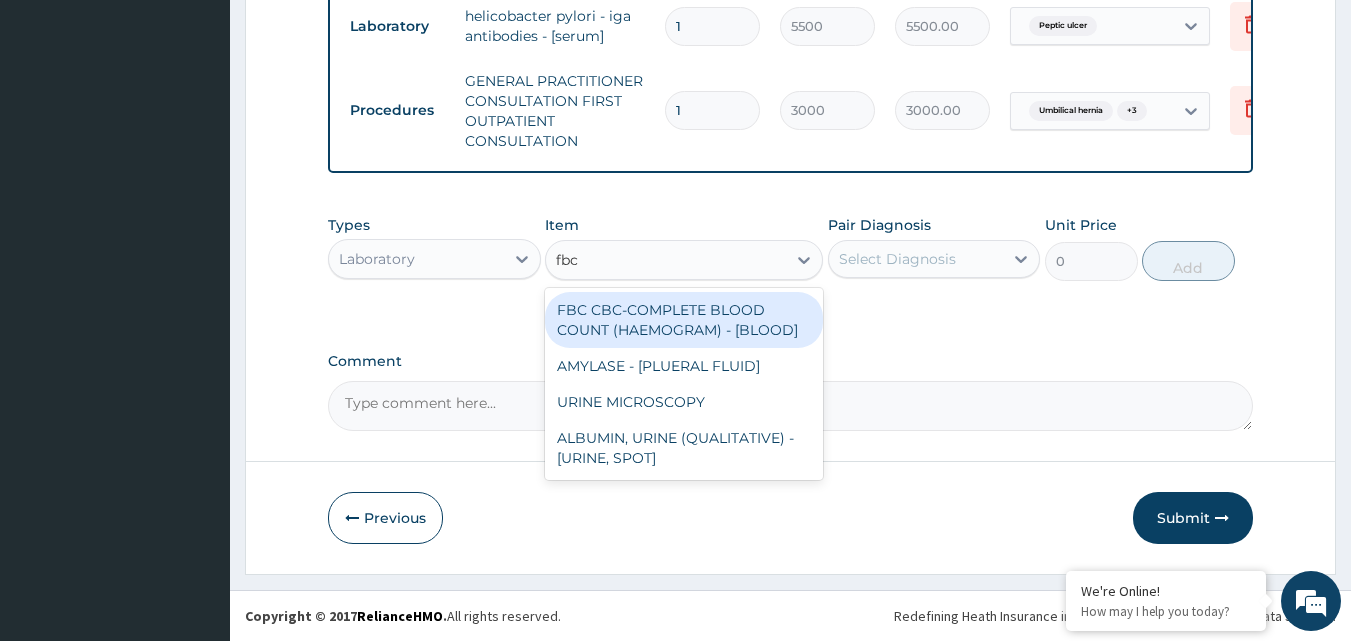 click on "FBC CBC-COMPLETE BLOOD COUNT (HAEMOGRAM) - [BLOOD]" at bounding box center (684, 320) 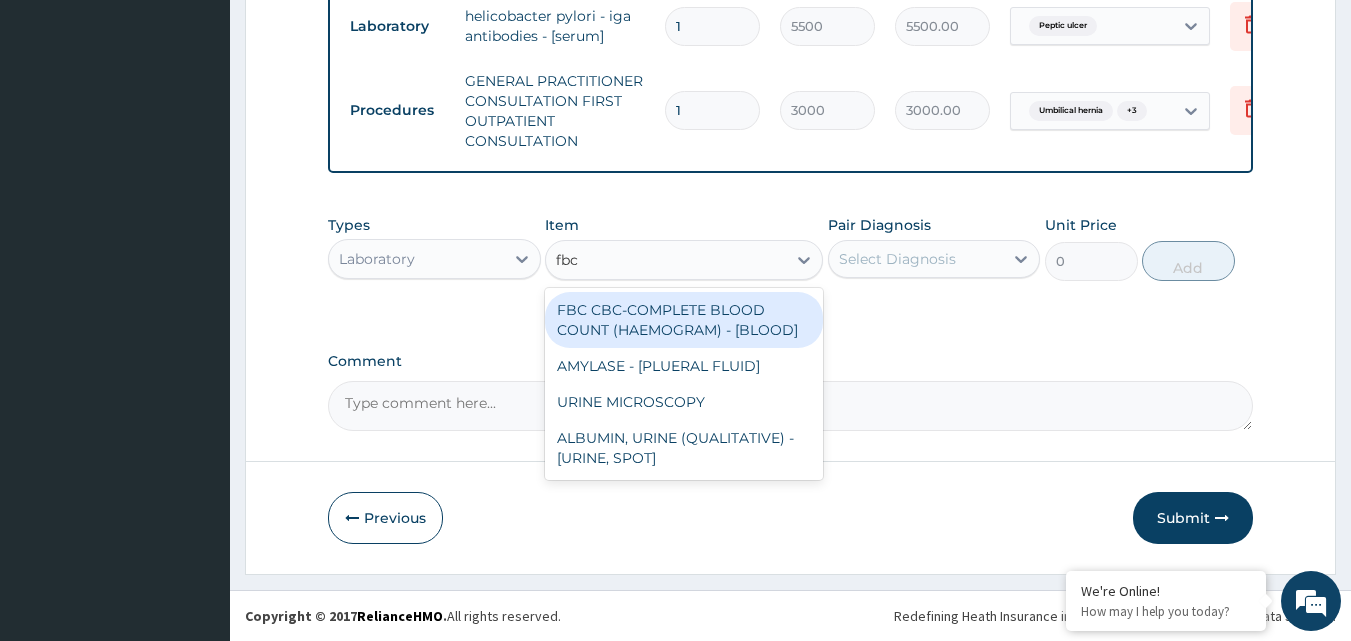 type 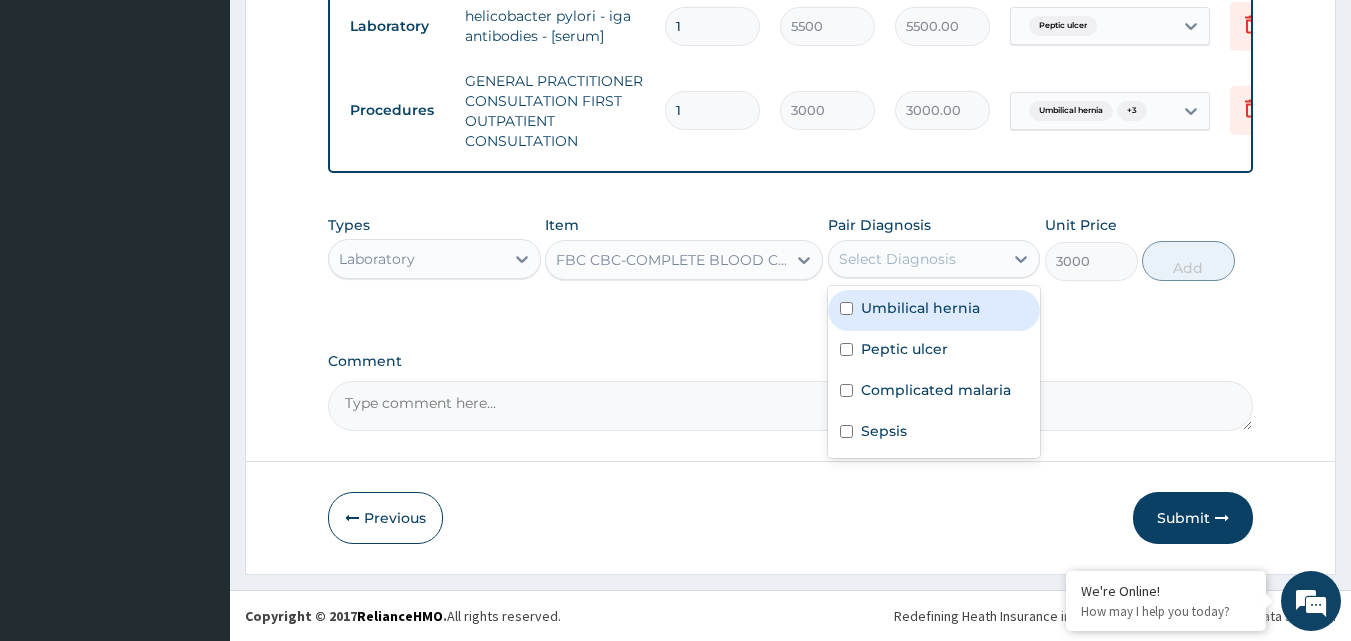 click on "Select Diagnosis" at bounding box center (916, 259) 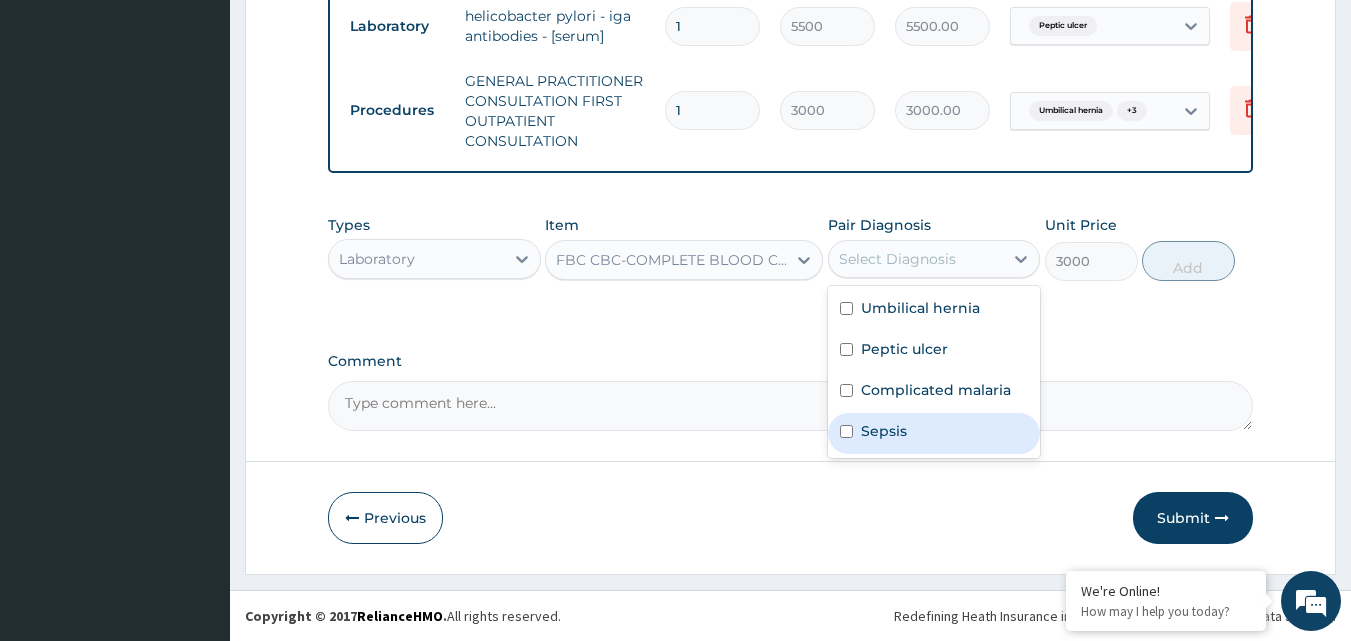 click on "Sepsis" at bounding box center (934, 433) 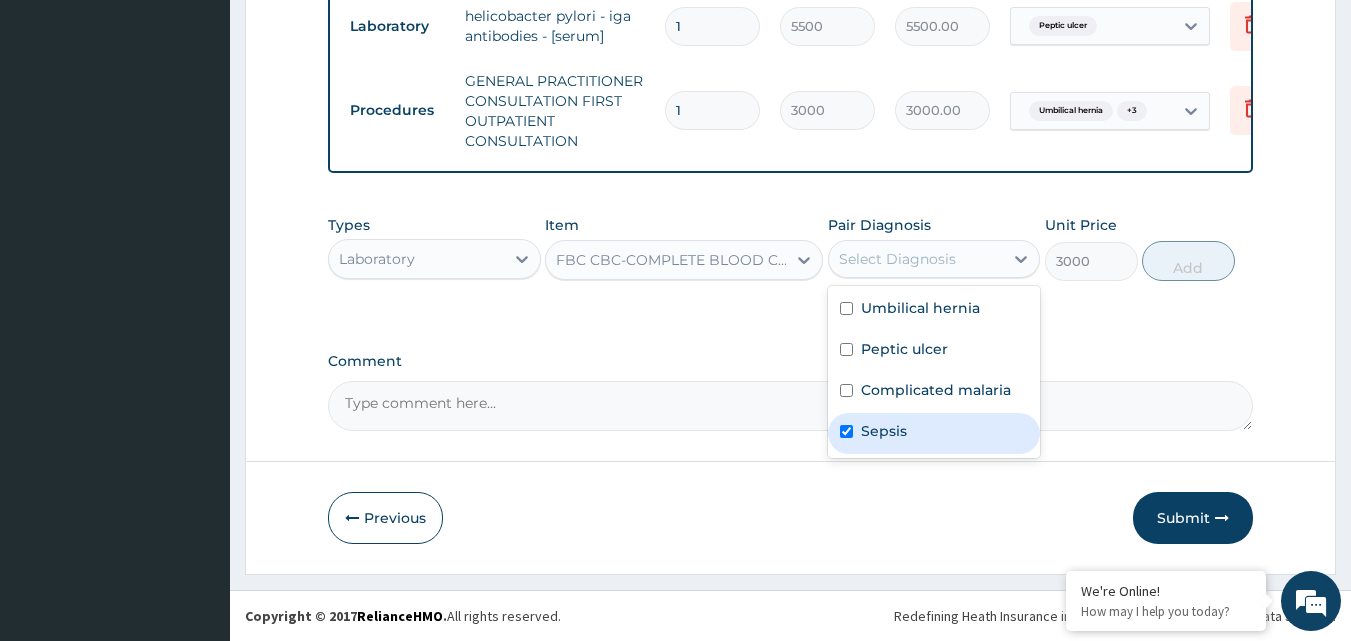 checkbox on "true" 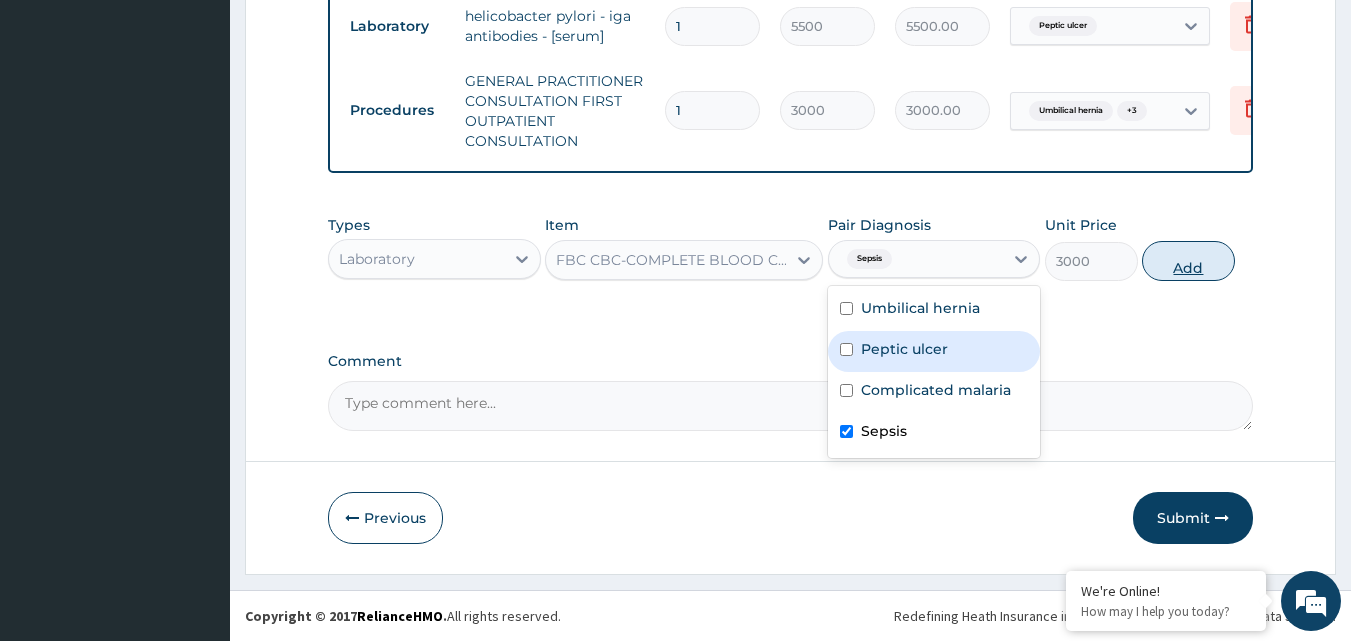click on "Add" at bounding box center [1188, 261] 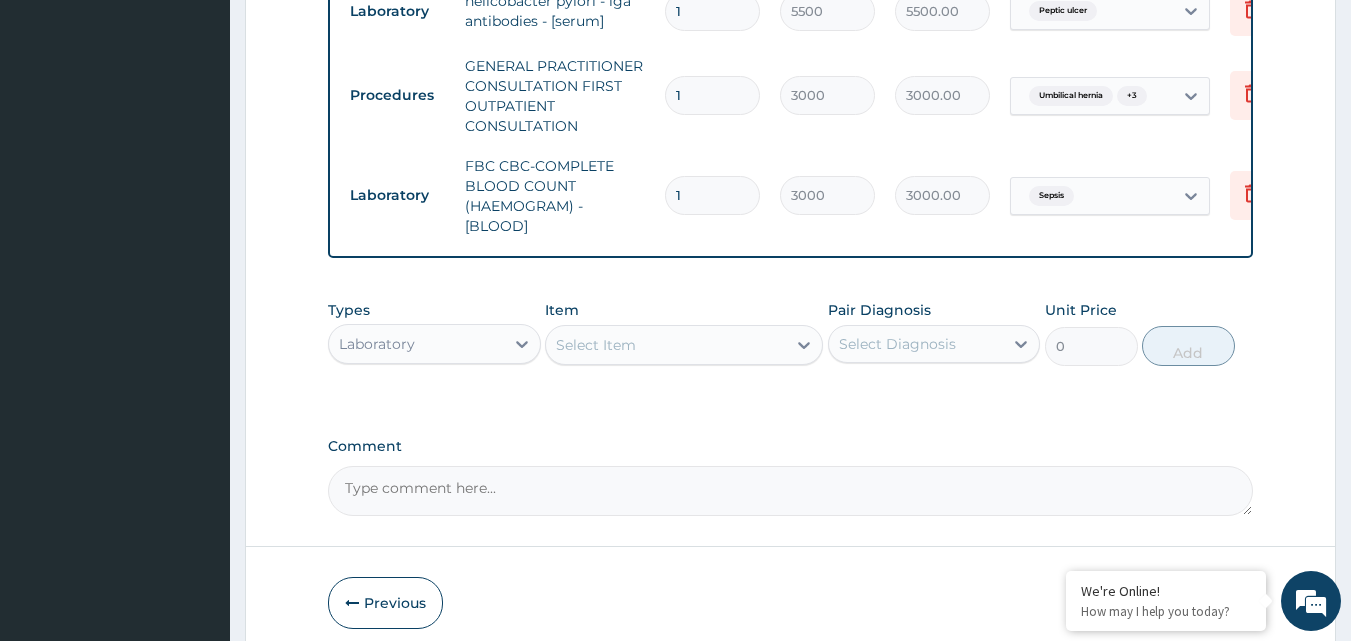 click on "Select Item" at bounding box center (596, 345) 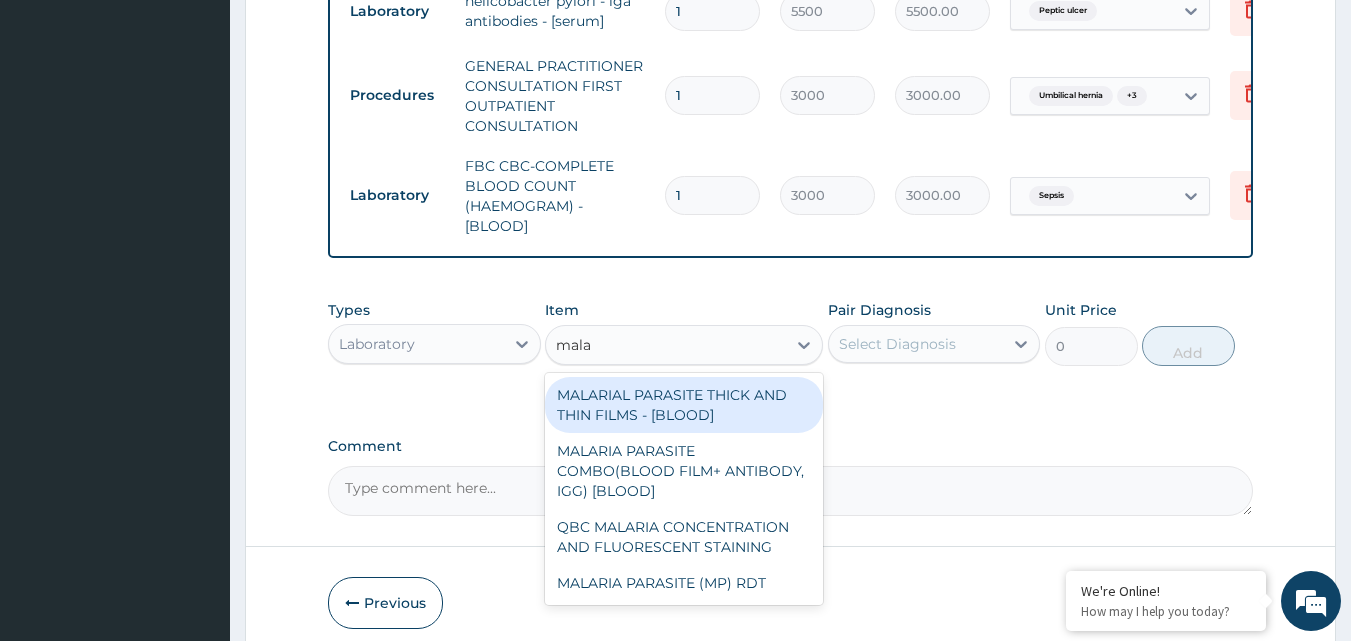type on "malar" 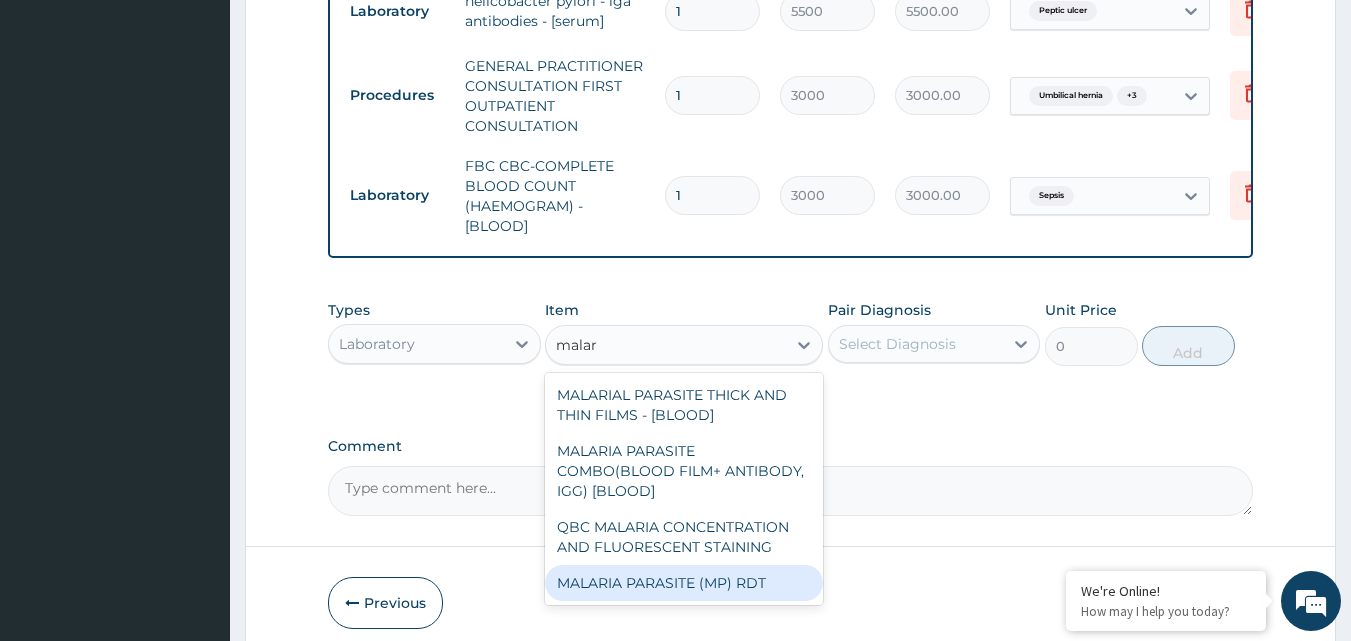 click on "MALARIA PARASITE (MP) RDT" at bounding box center (684, 583) 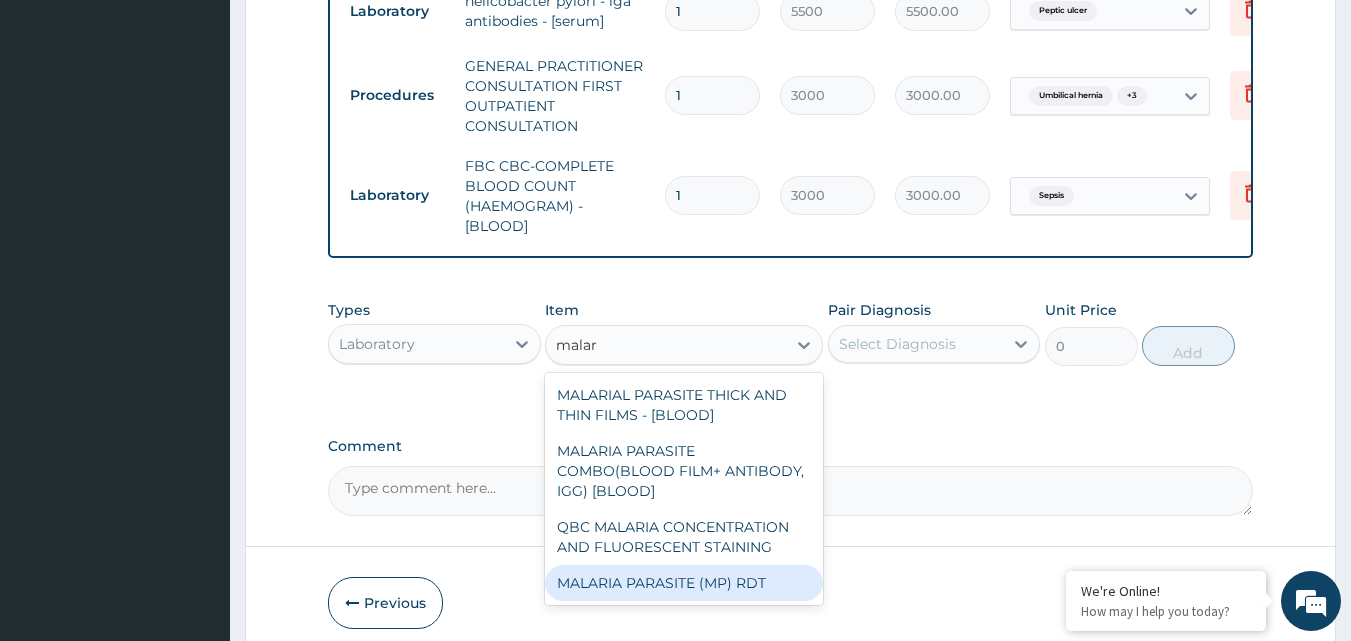 type 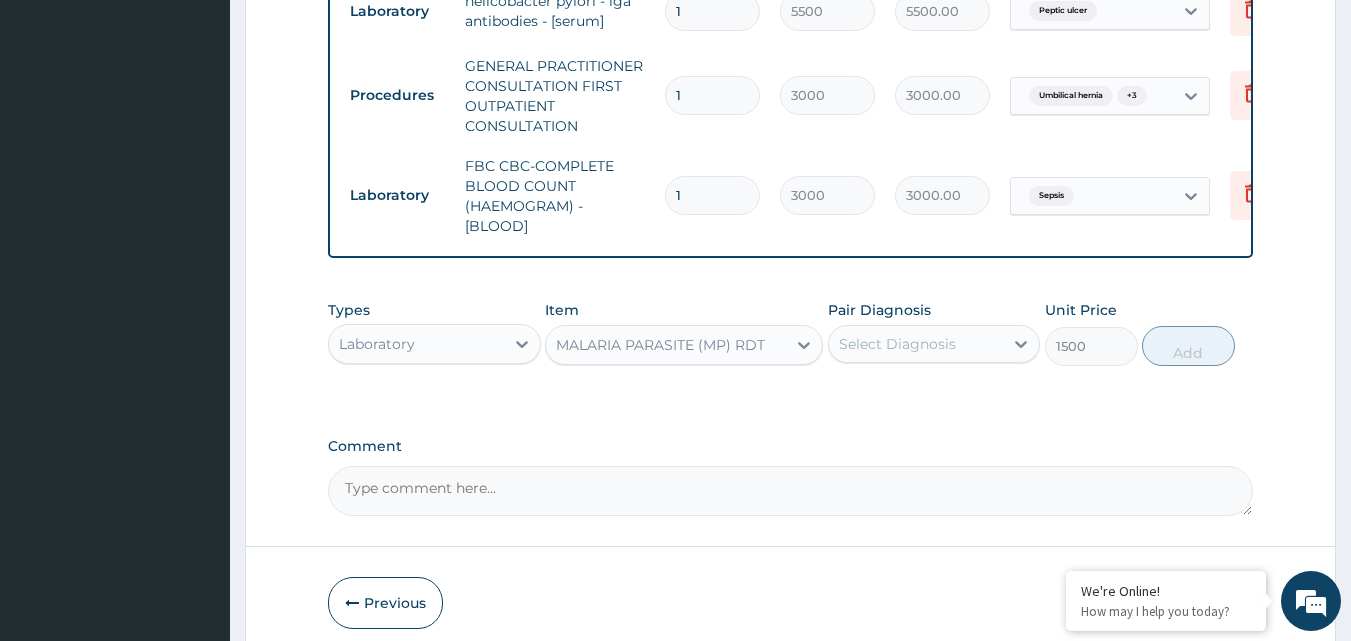 click on "Select Diagnosis" at bounding box center (916, 344) 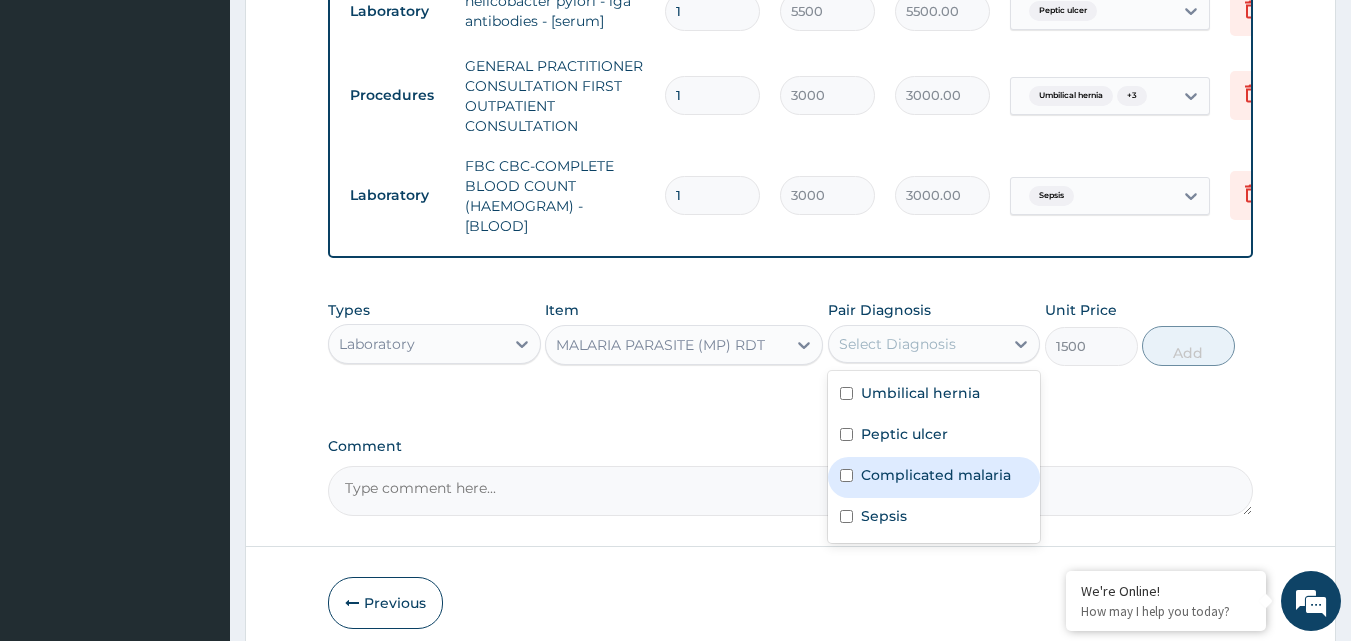 click at bounding box center (846, 475) 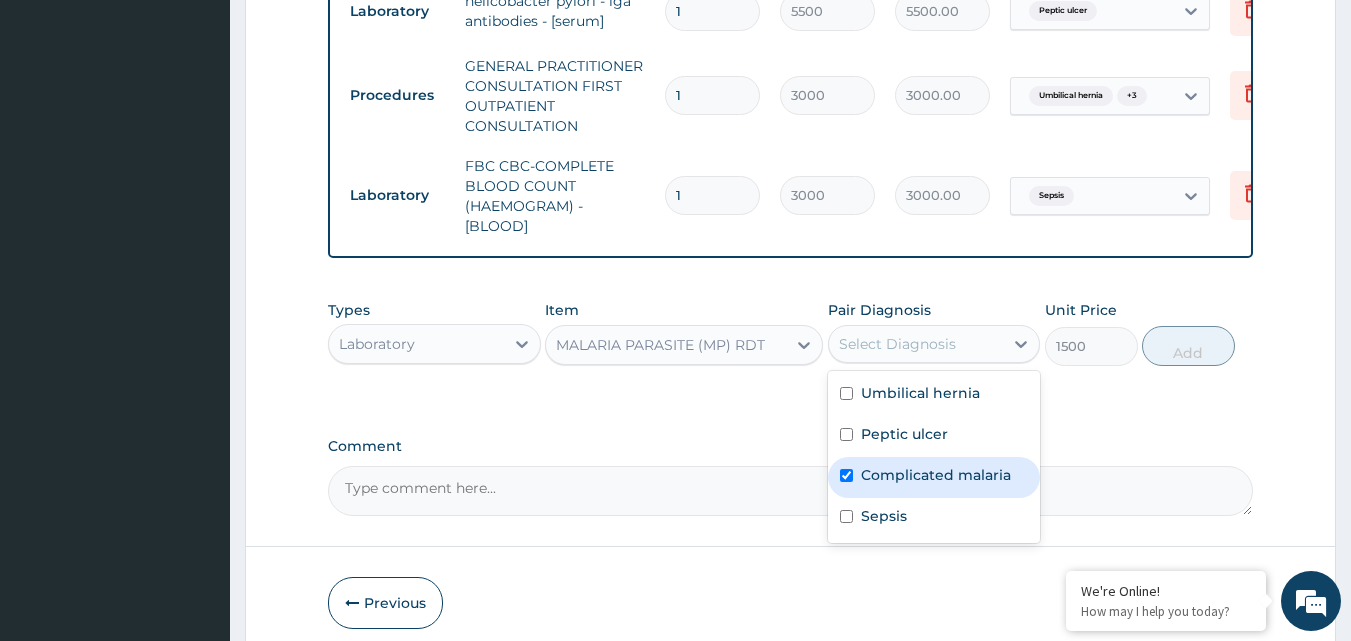 checkbox on "true" 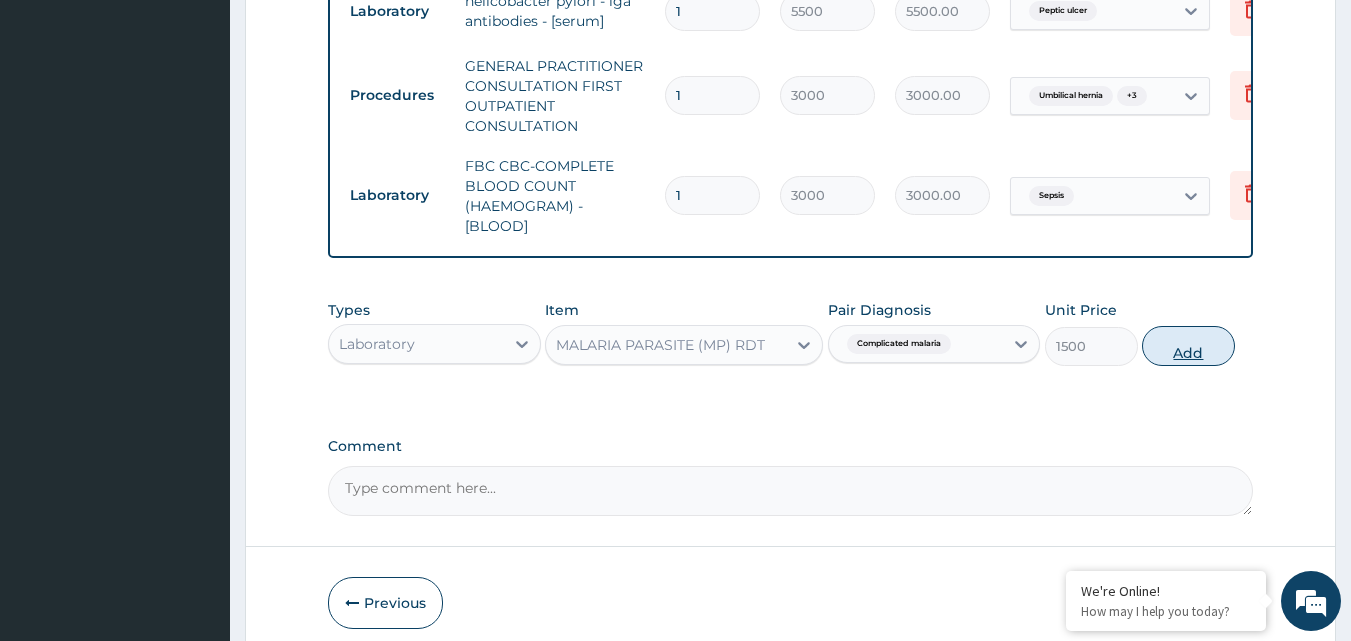click on "Add" at bounding box center [1188, 346] 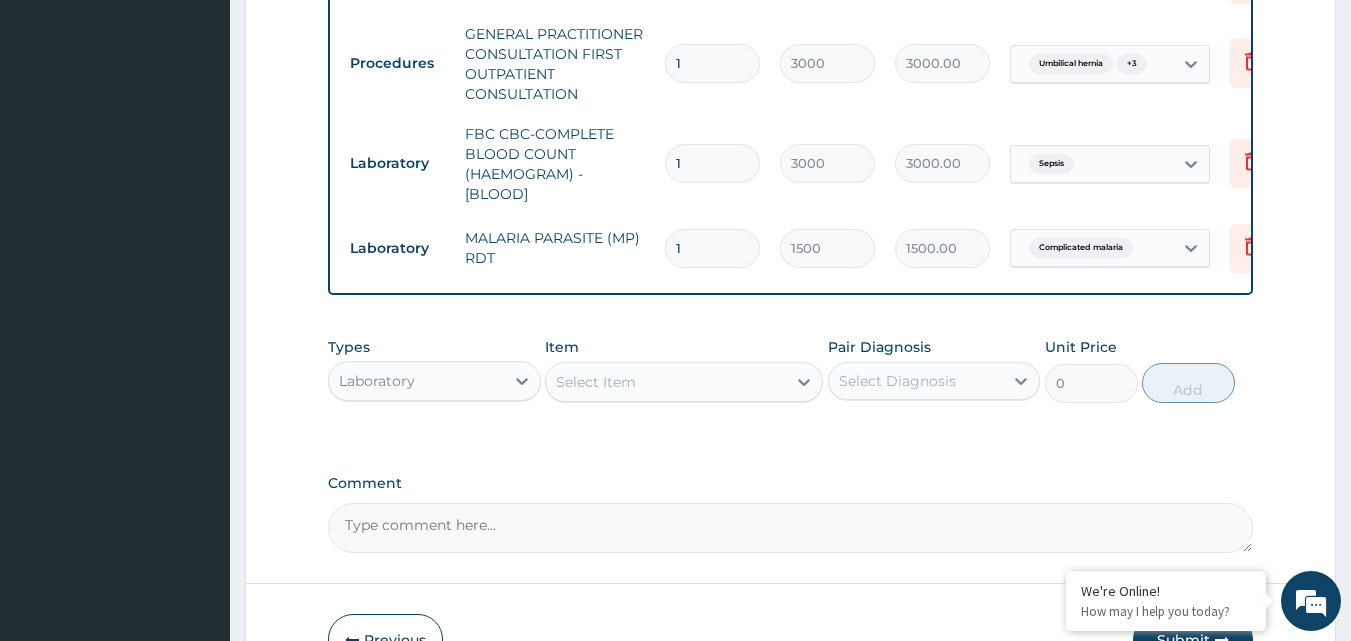 scroll, scrollTop: 790, scrollLeft: 0, axis: vertical 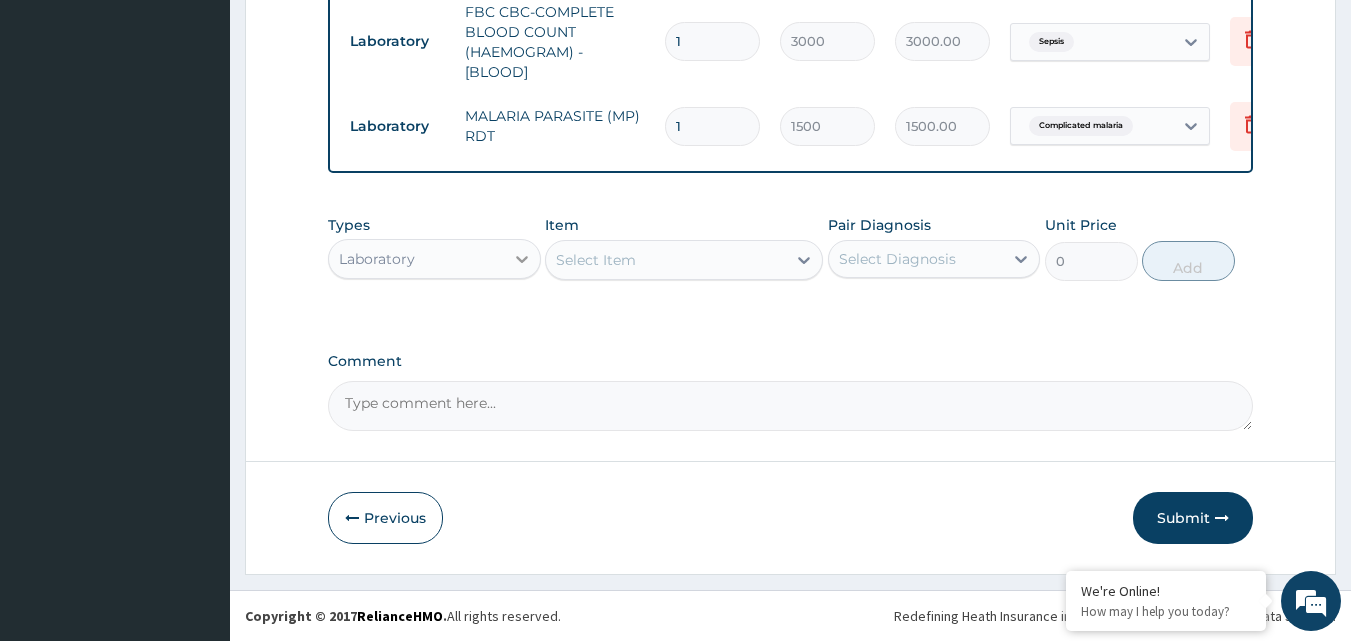 click 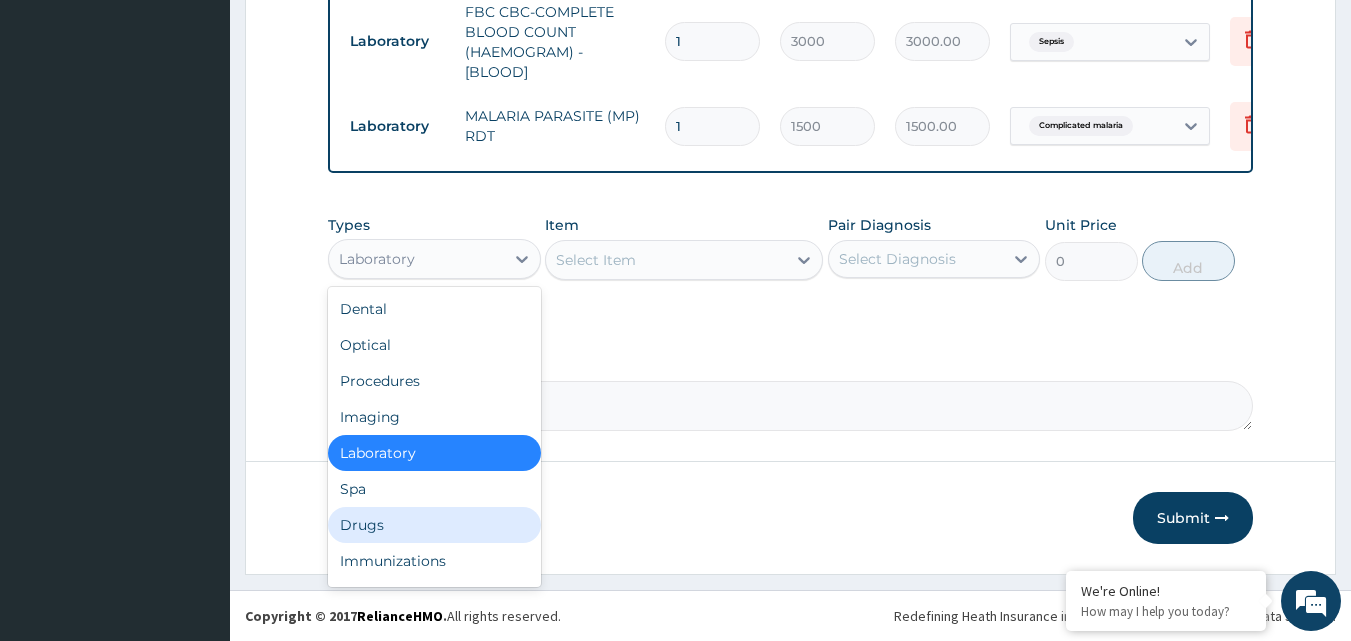 click on "Drugs" at bounding box center (434, 525) 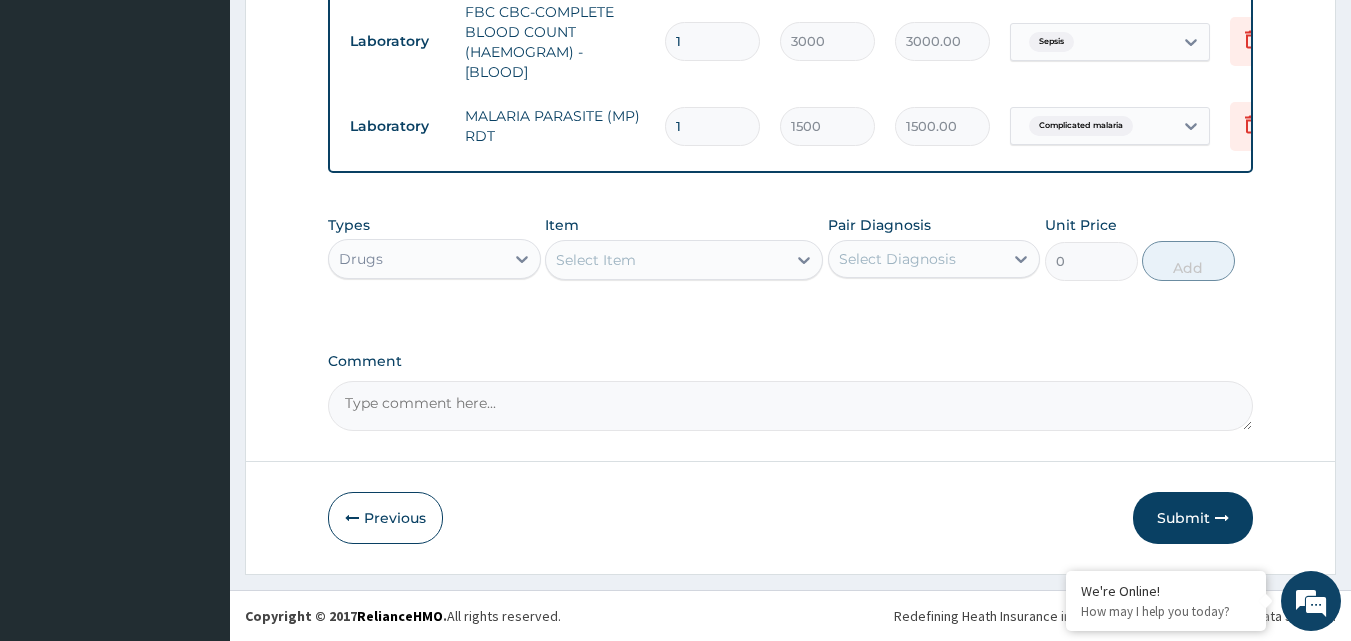 click on "Select Item" at bounding box center (596, 260) 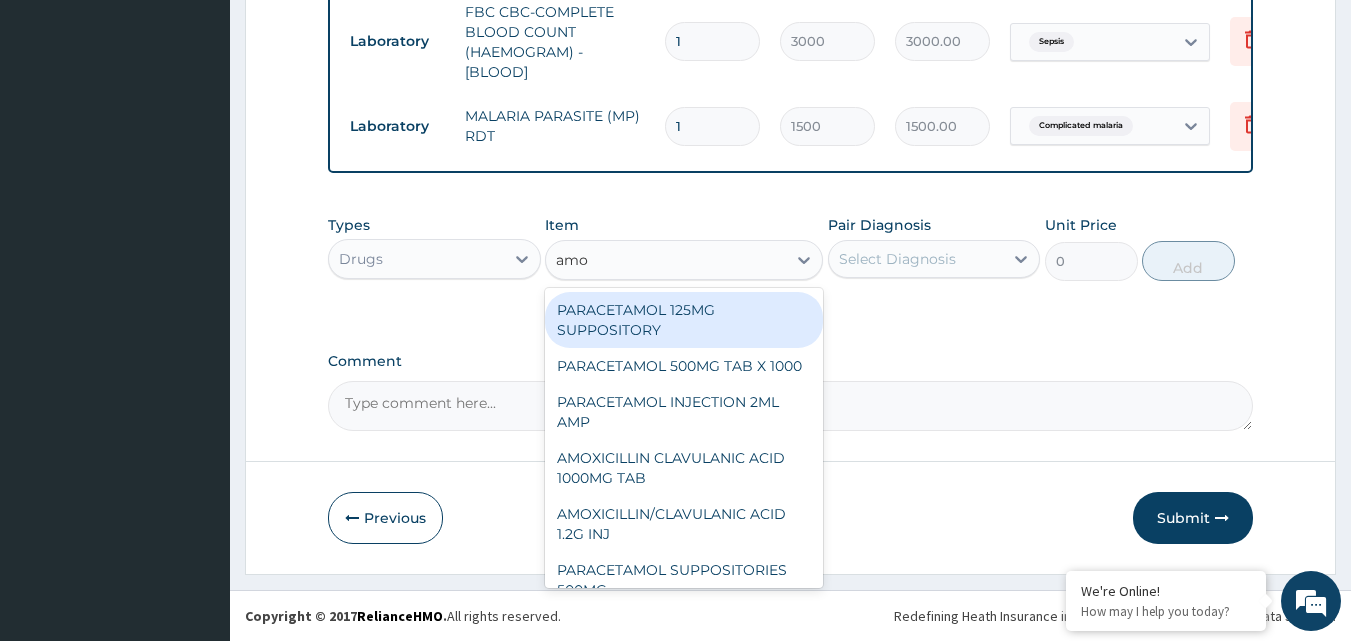 type on "amox" 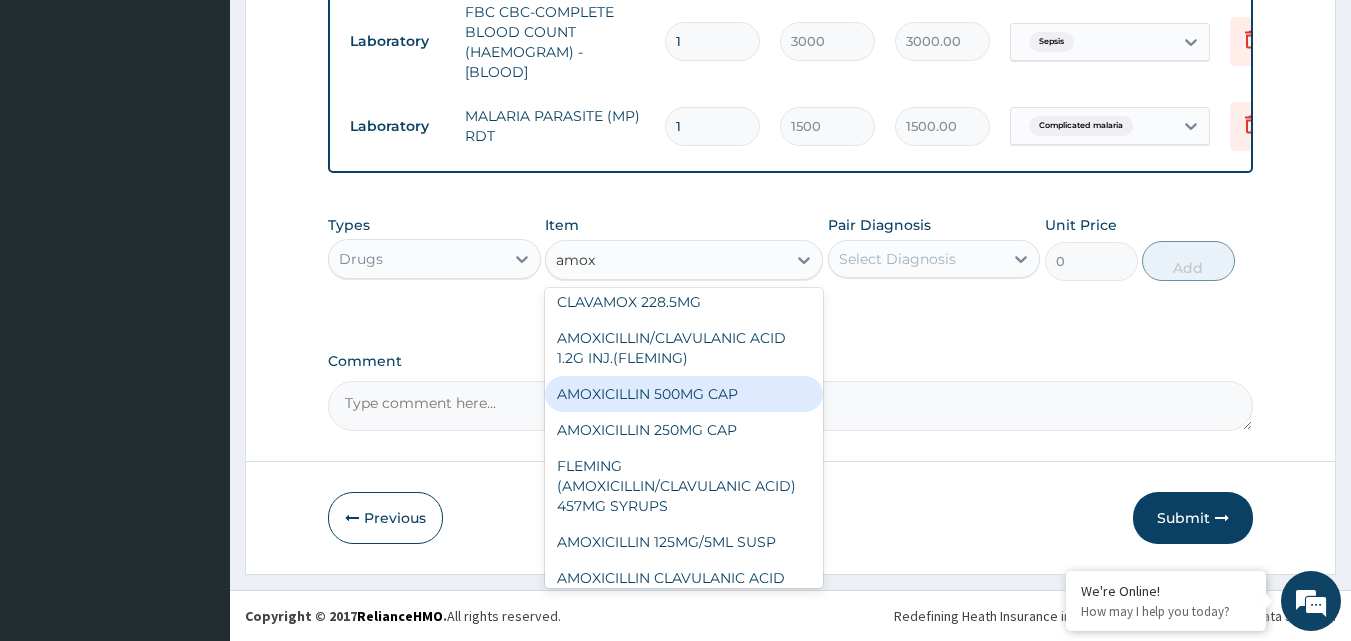 scroll, scrollTop: 12, scrollLeft: 0, axis: vertical 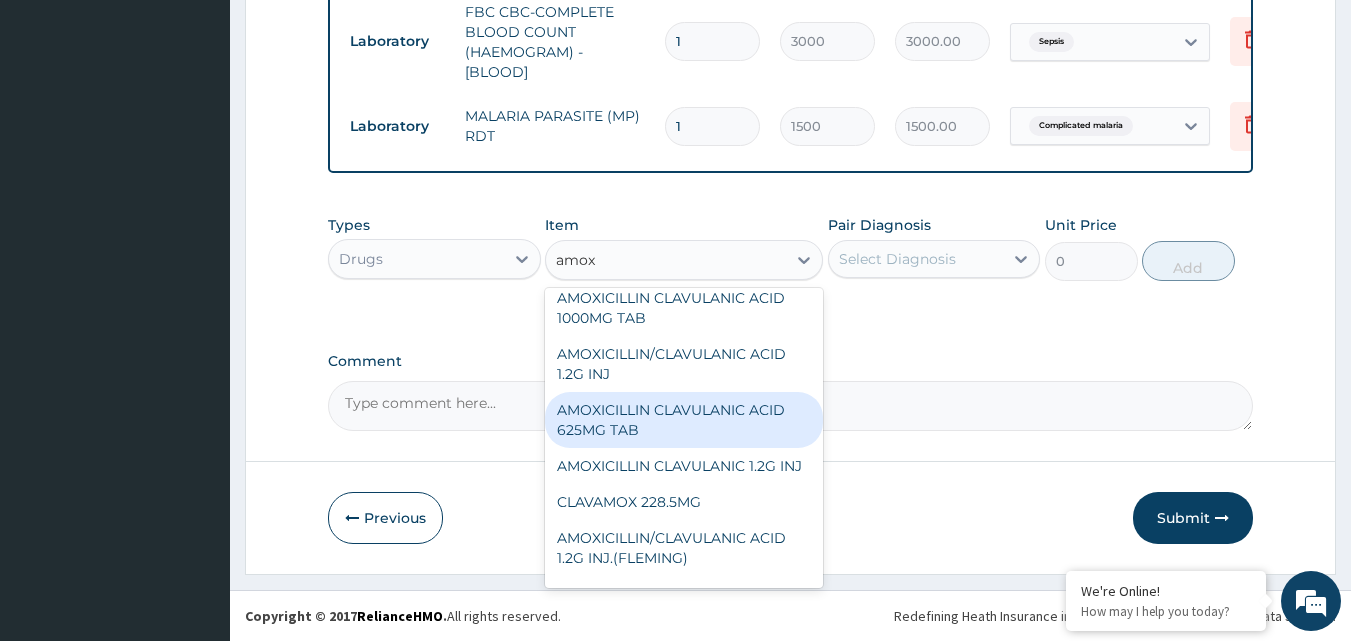 click on "AMOXICILLIN CLAVULANIC ACID 625MG TAB" at bounding box center (684, 420) 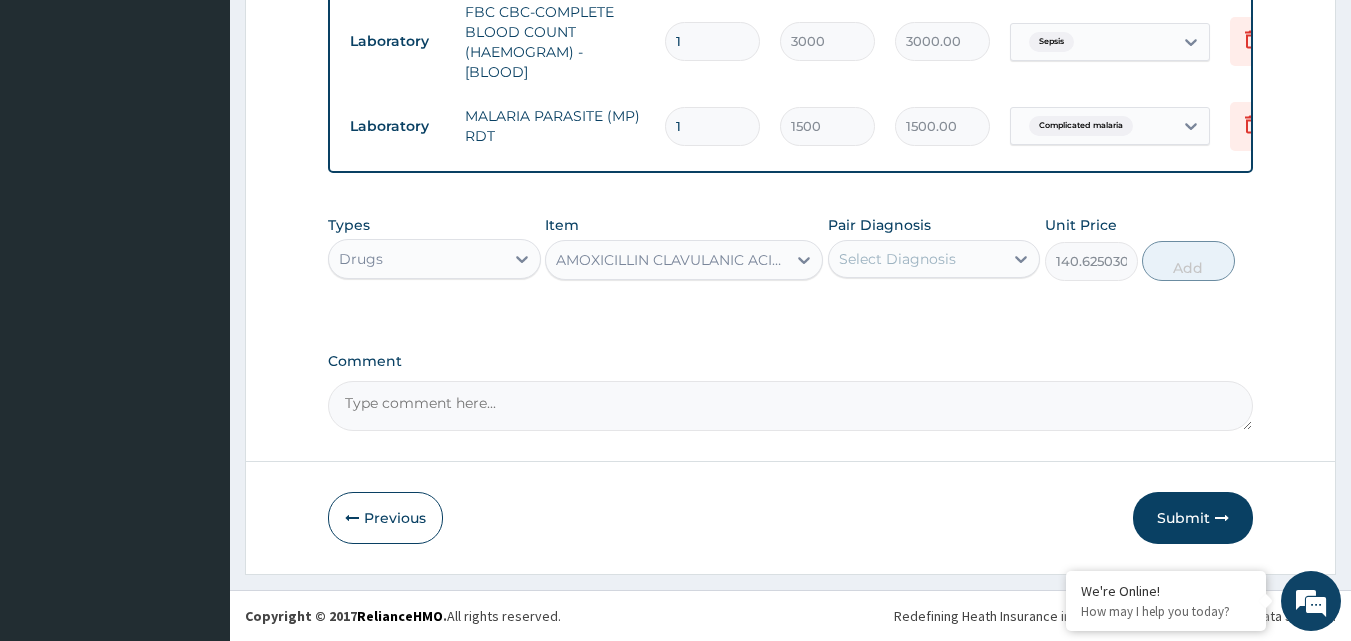 click on "Select Diagnosis" at bounding box center (897, 259) 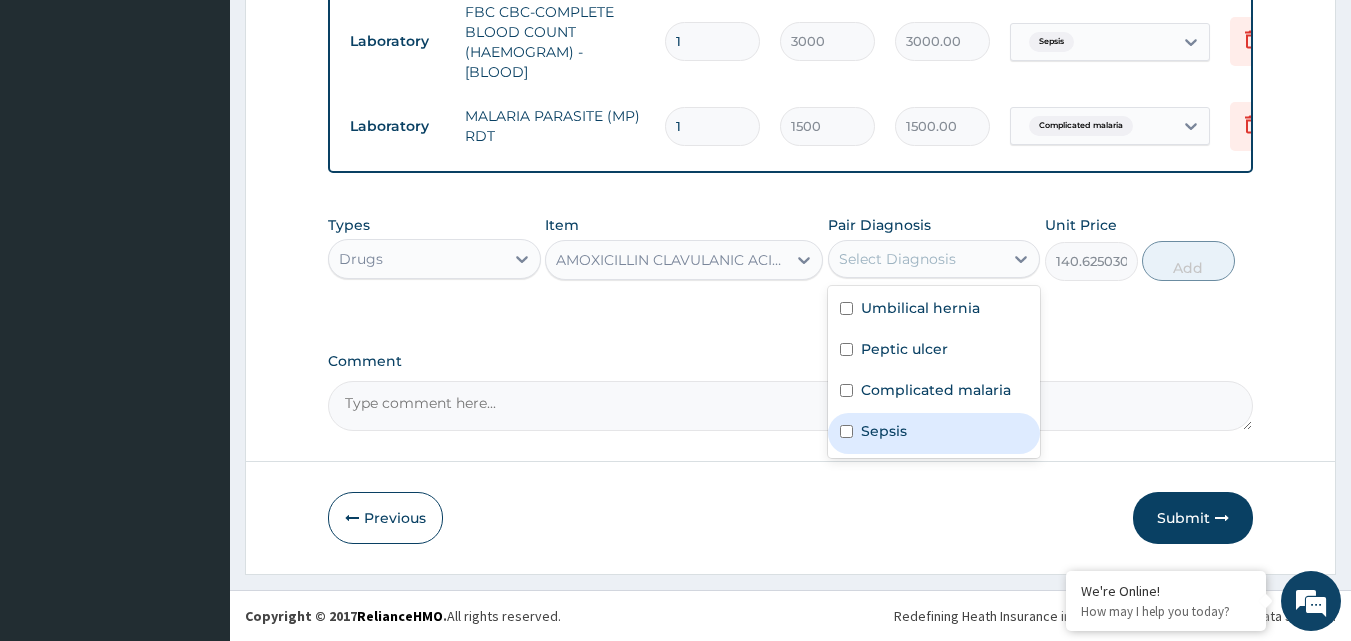 click on "Sepsis" at bounding box center [934, 433] 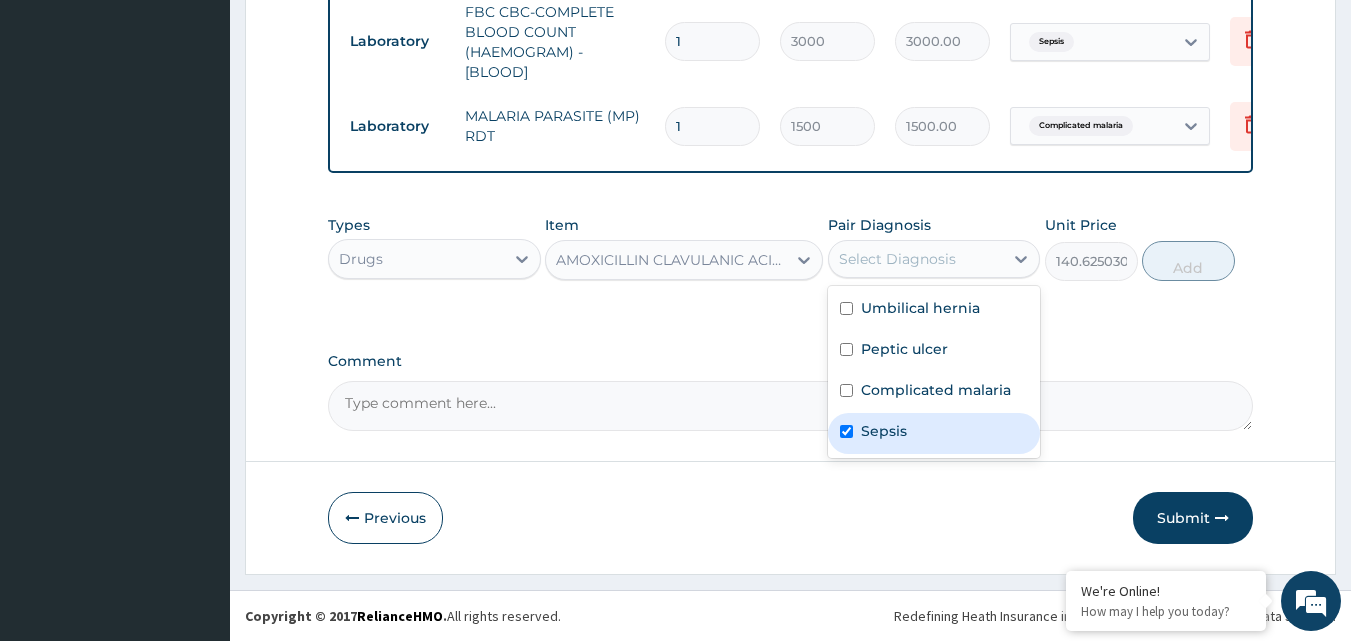 checkbox on "true" 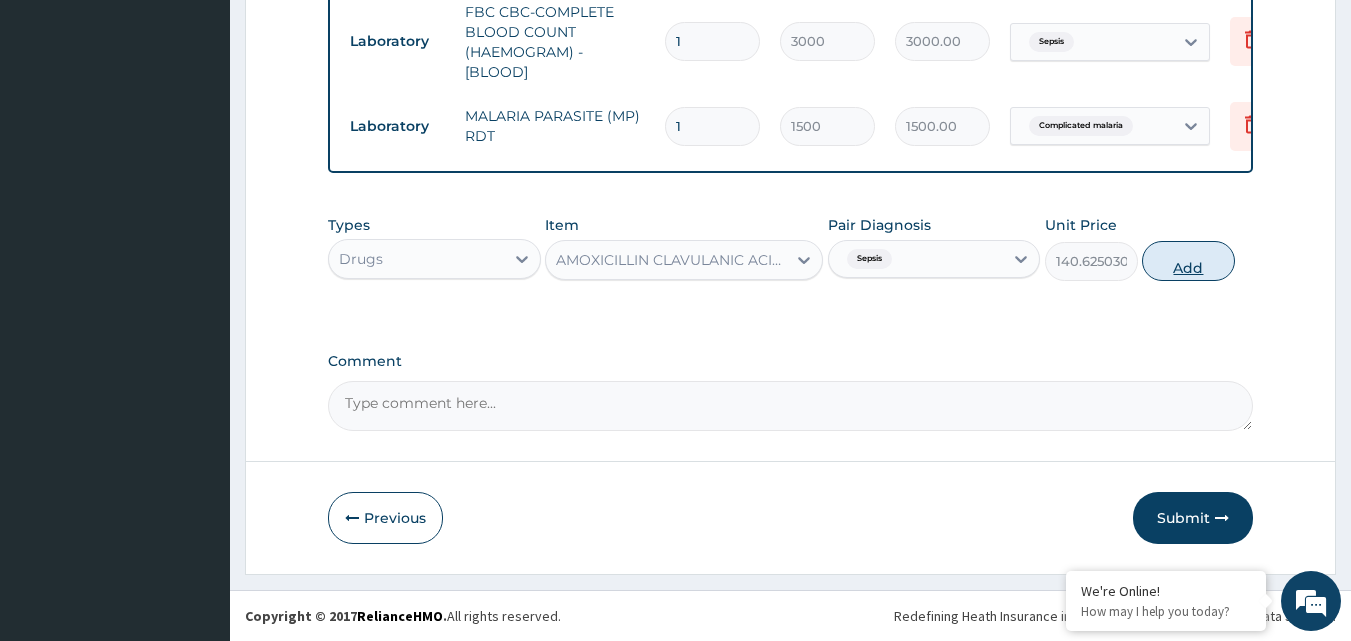 click on "Add" at bounding box center [1188, 261] 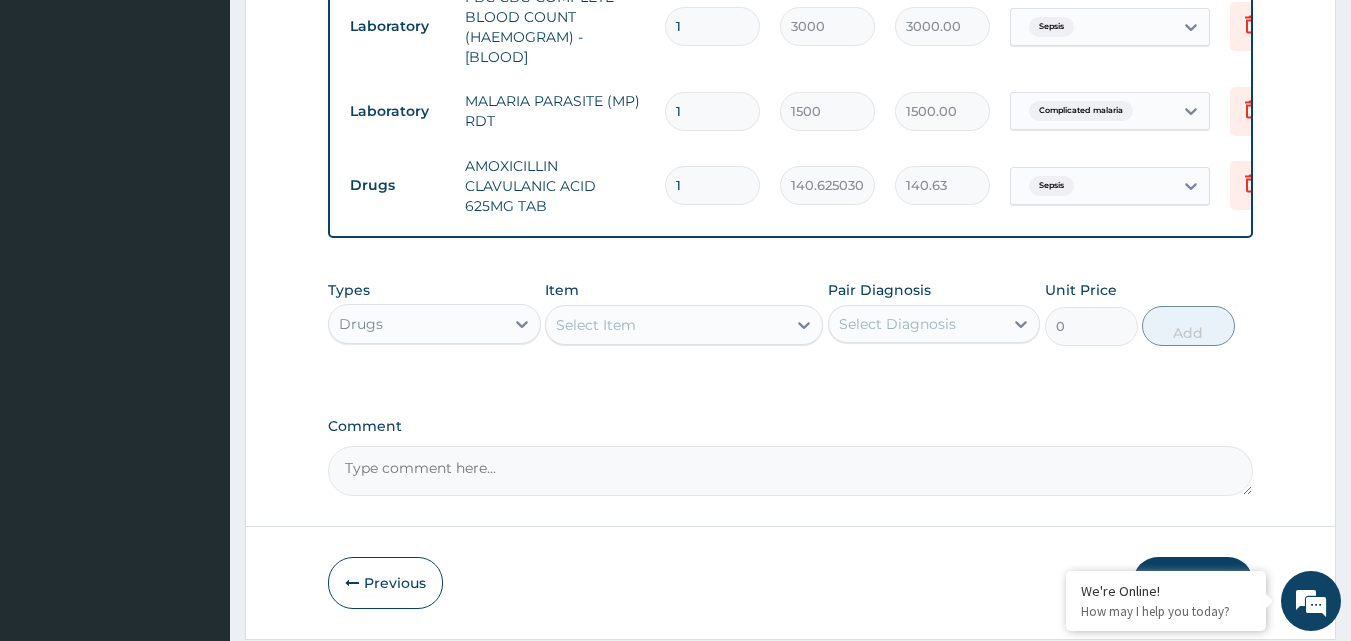 type on "14" 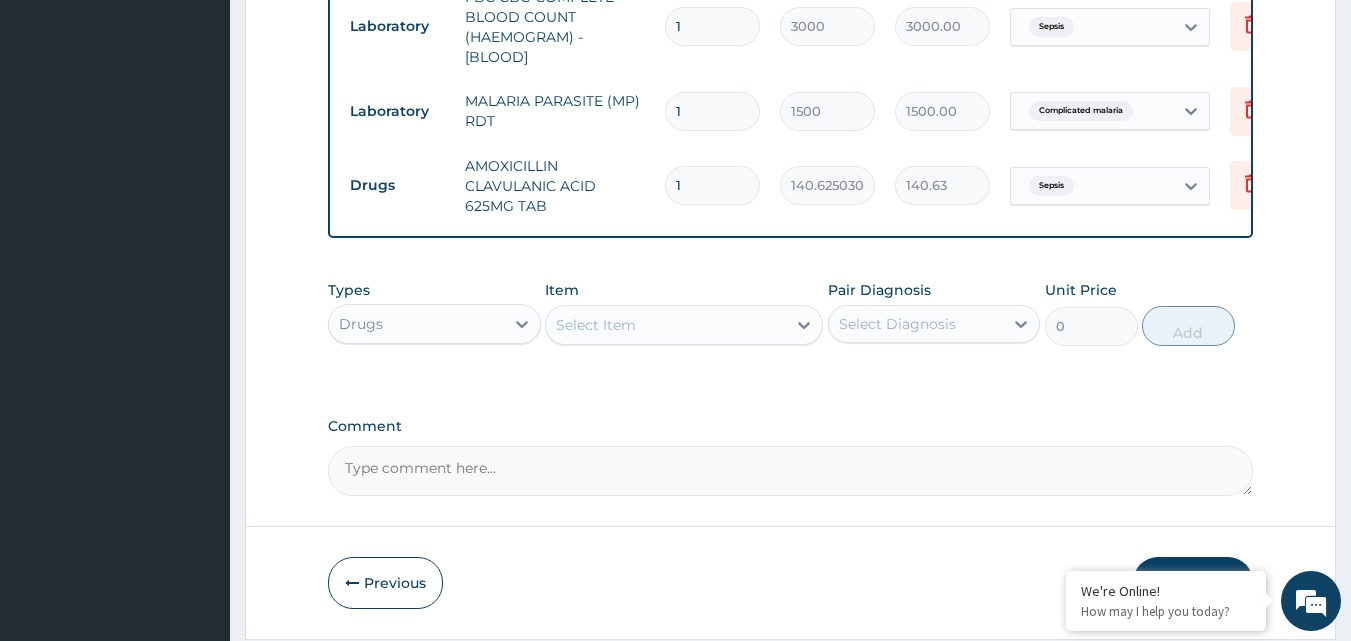 type on "1968.75" 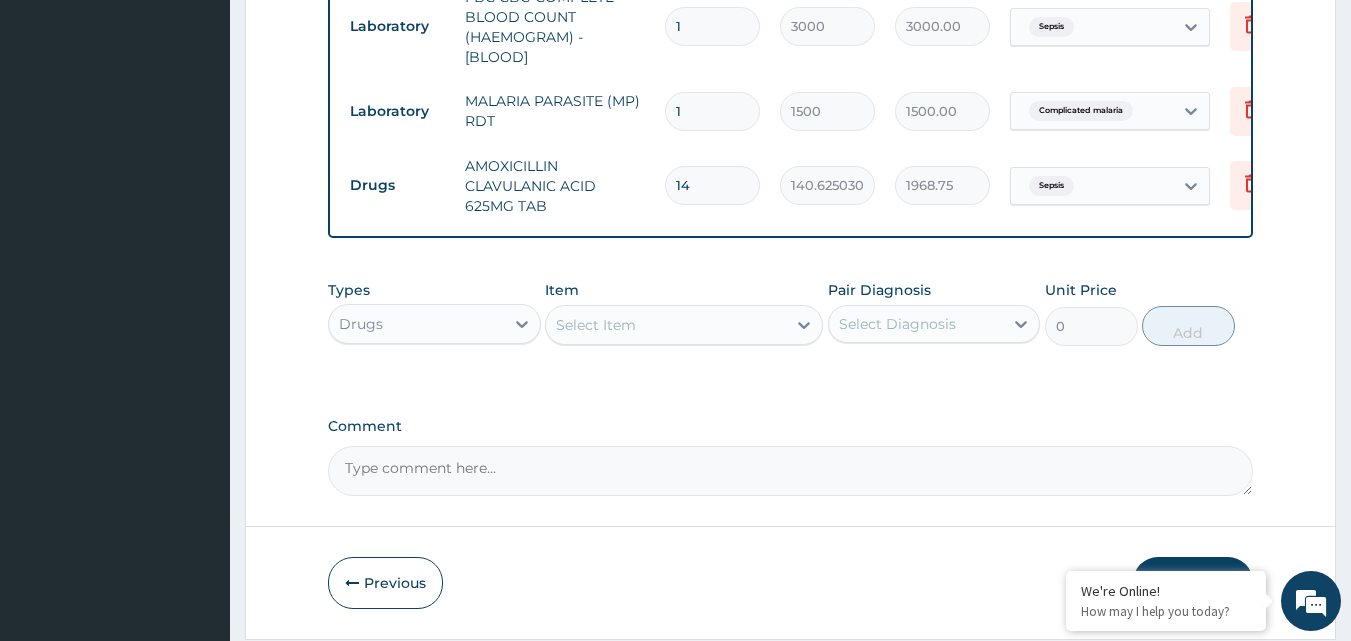 type on "14" 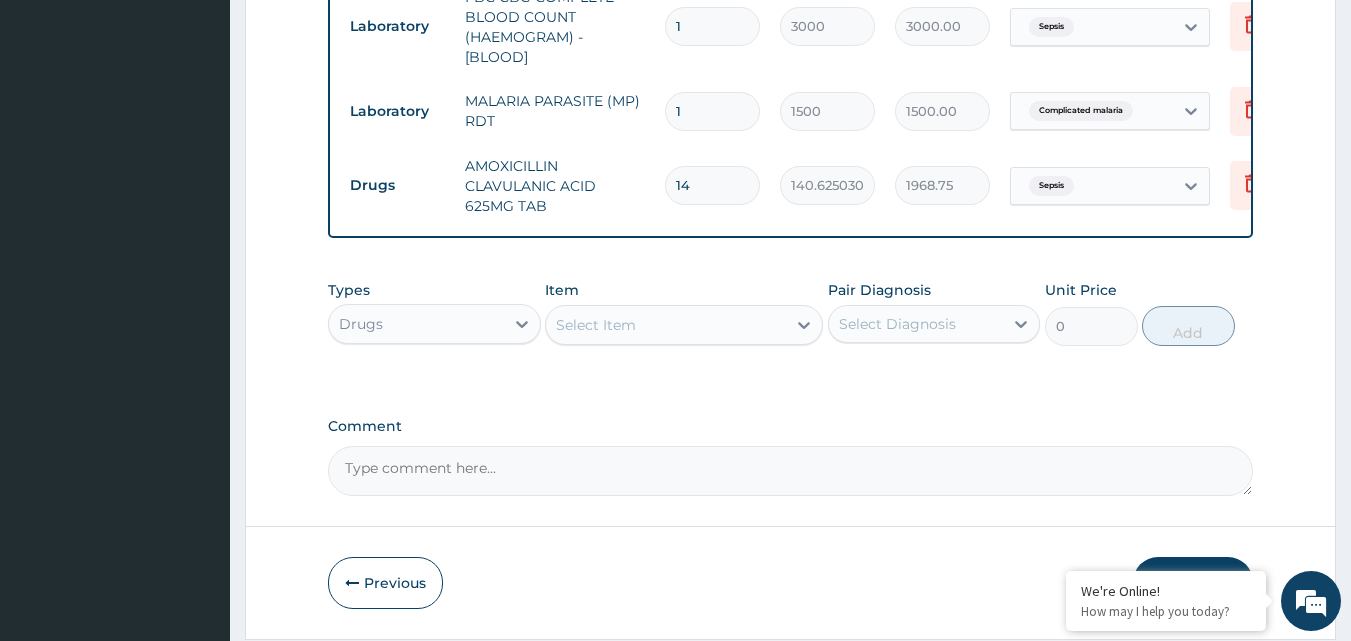 click on "Select Item" at bounding box center [596, 325] 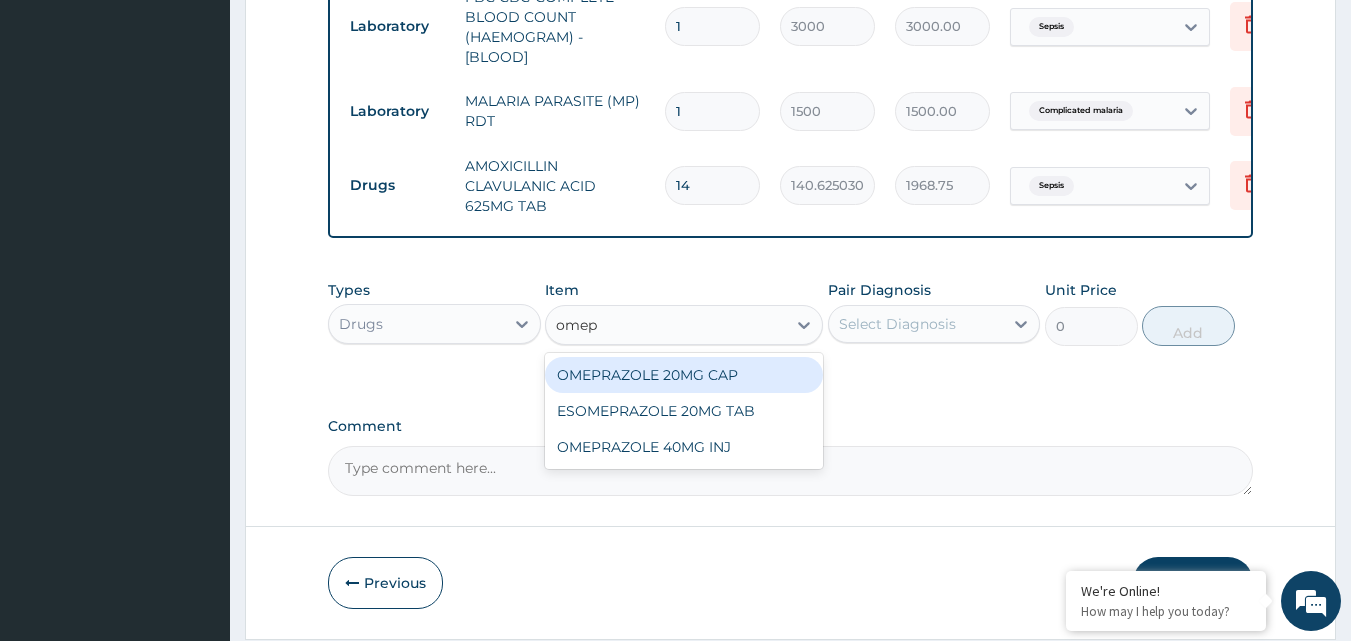 type on "omepr" 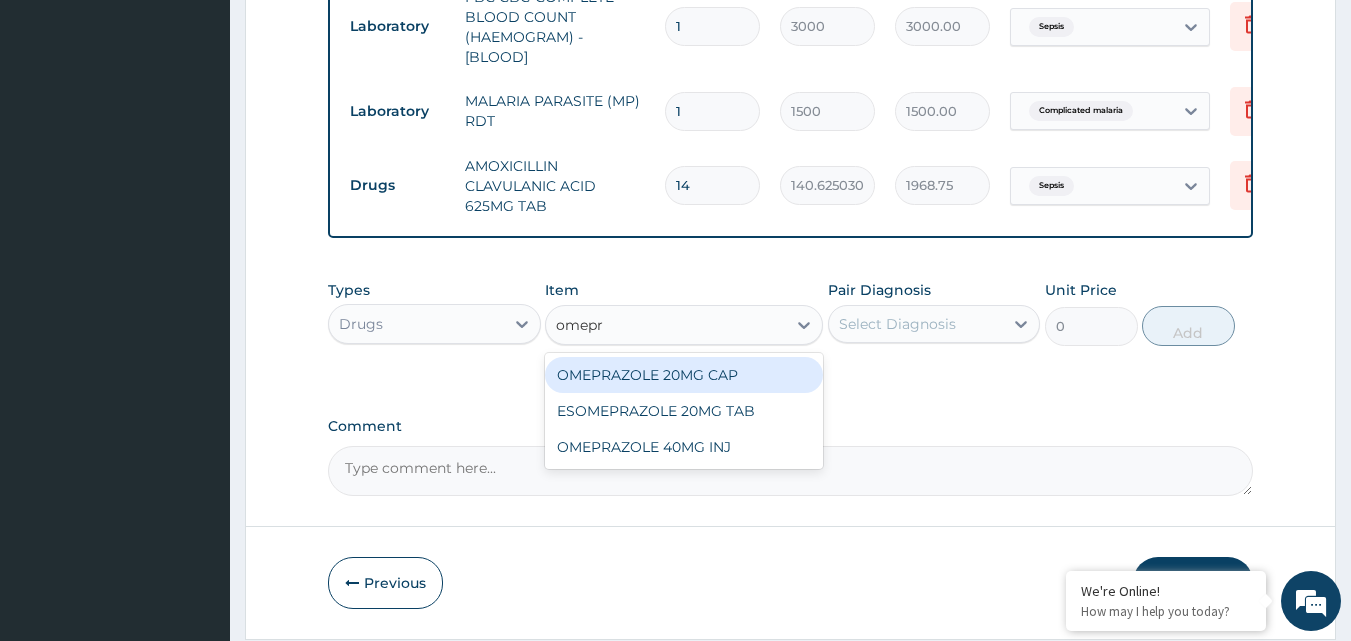 click on "OMEPRAZOLE 20MG CAP" at bounding box center [684, 375] 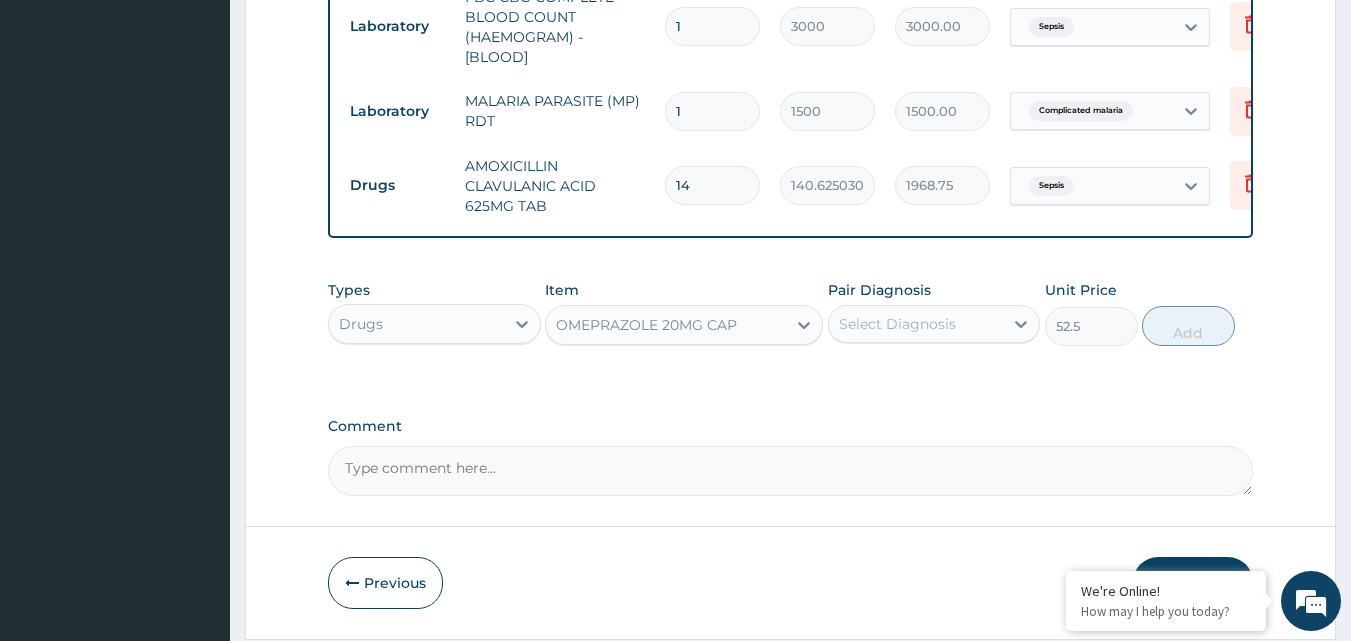click on "Select Diagnosis" at bounding box center (897, 324) 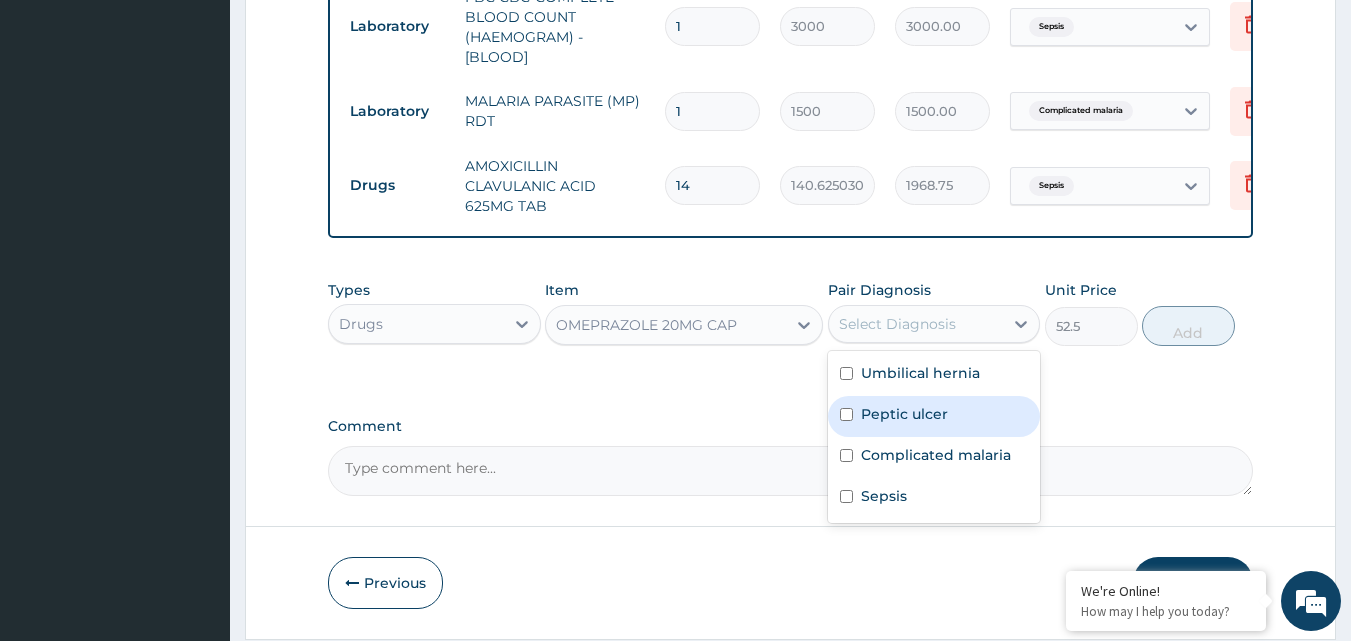 click on "Peptic ulcer" at bounding box center [904, 414] 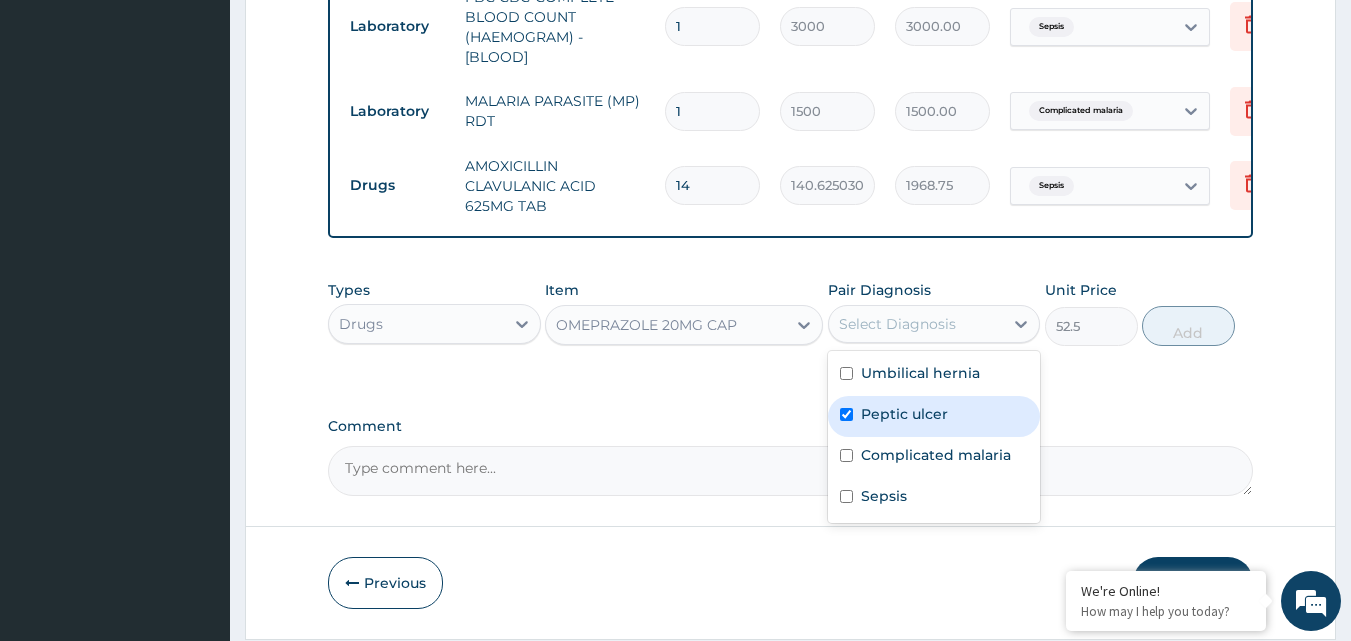 checkbox on "true" 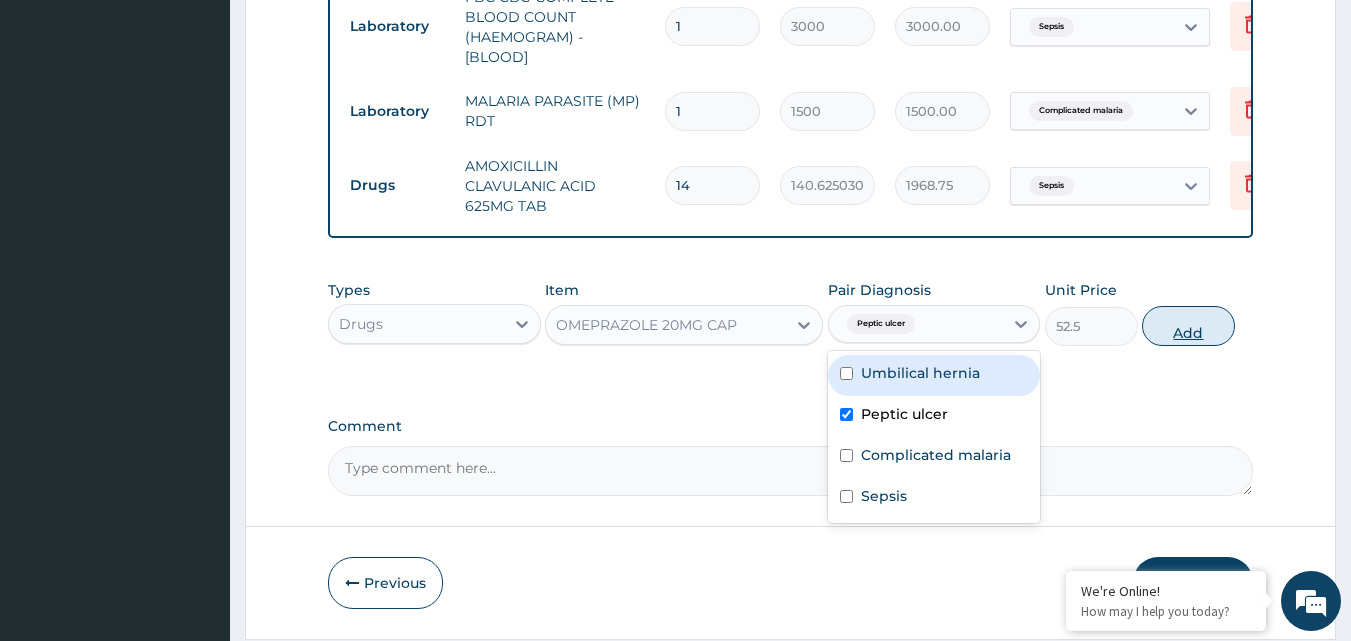 click on "Add" at bounding box center (1188, 326) 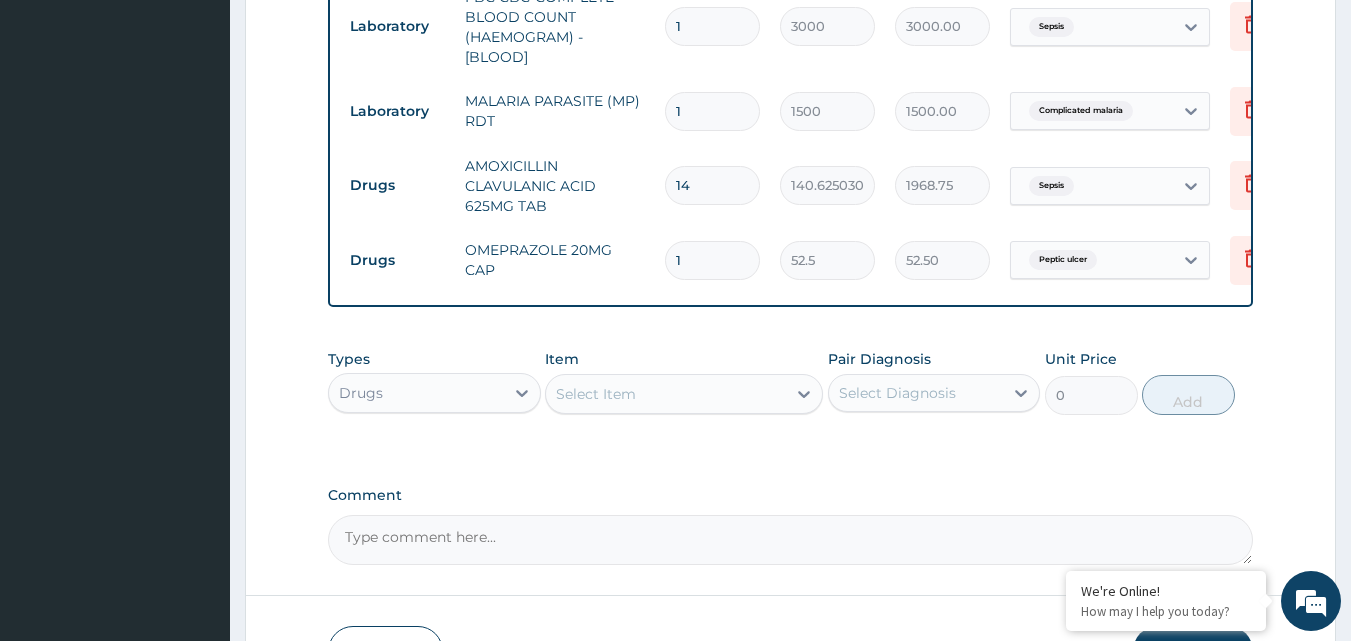 type on "14" 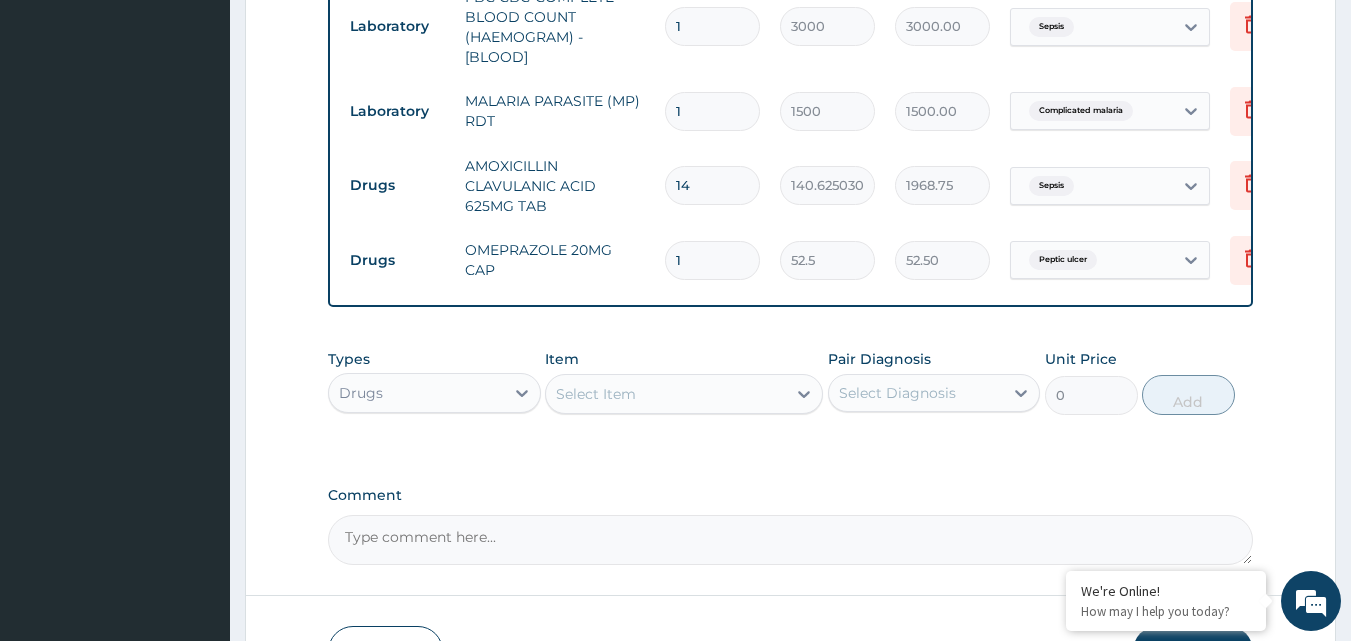 type on "735.00" 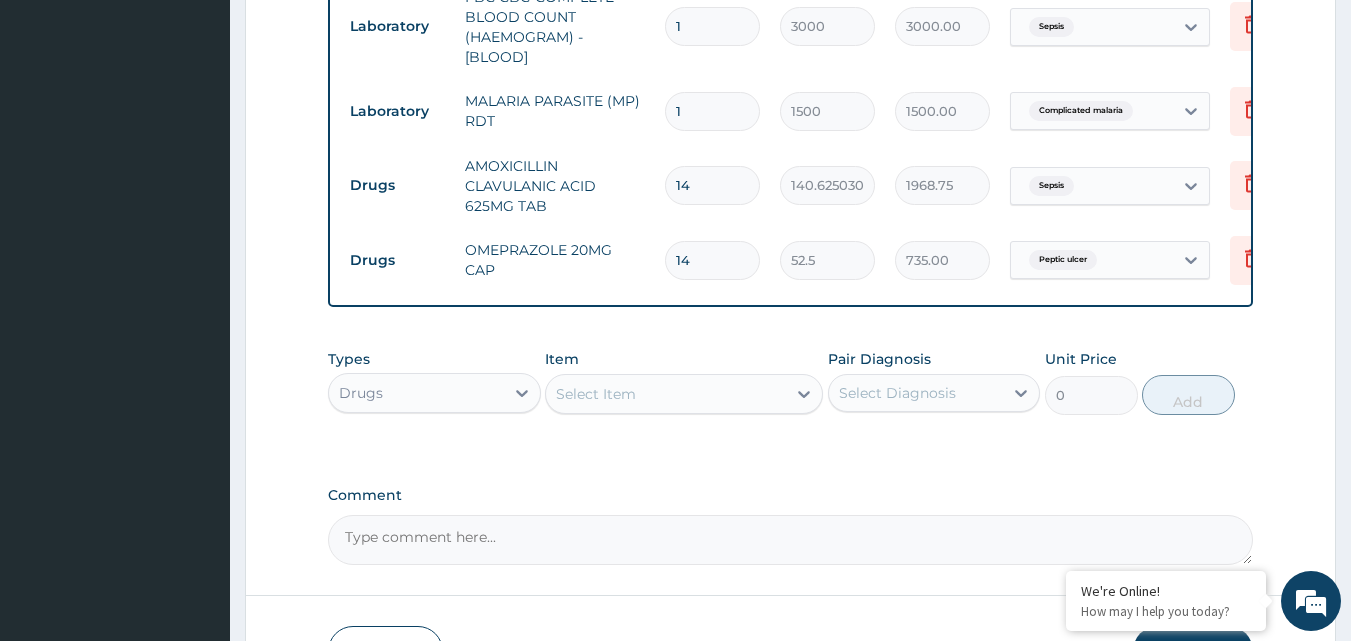 type on "14" 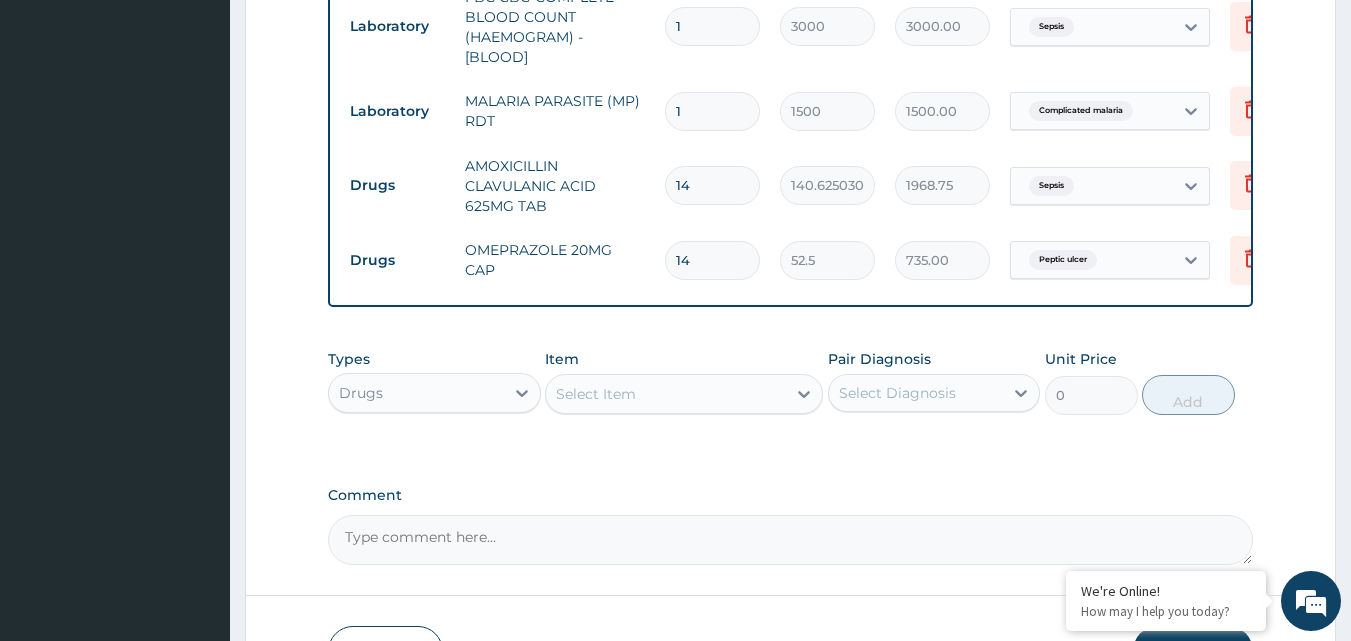 click on "Select Item" at bounding box center [596, 394] 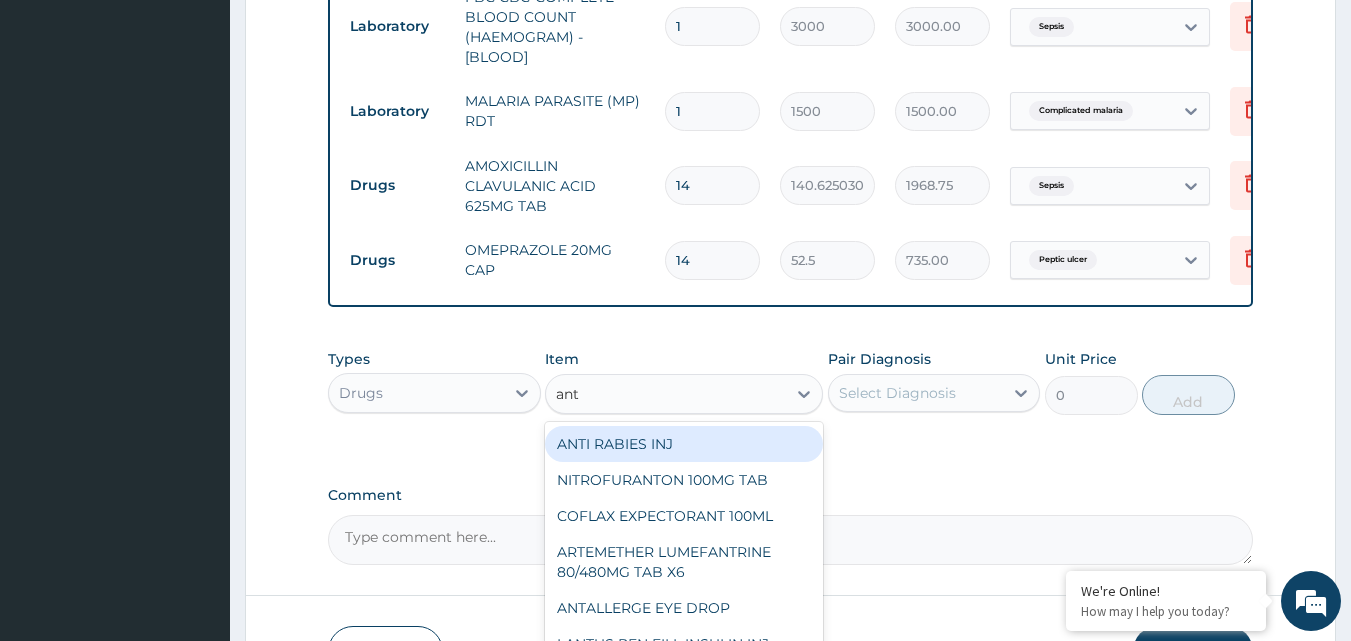 type on "anta" 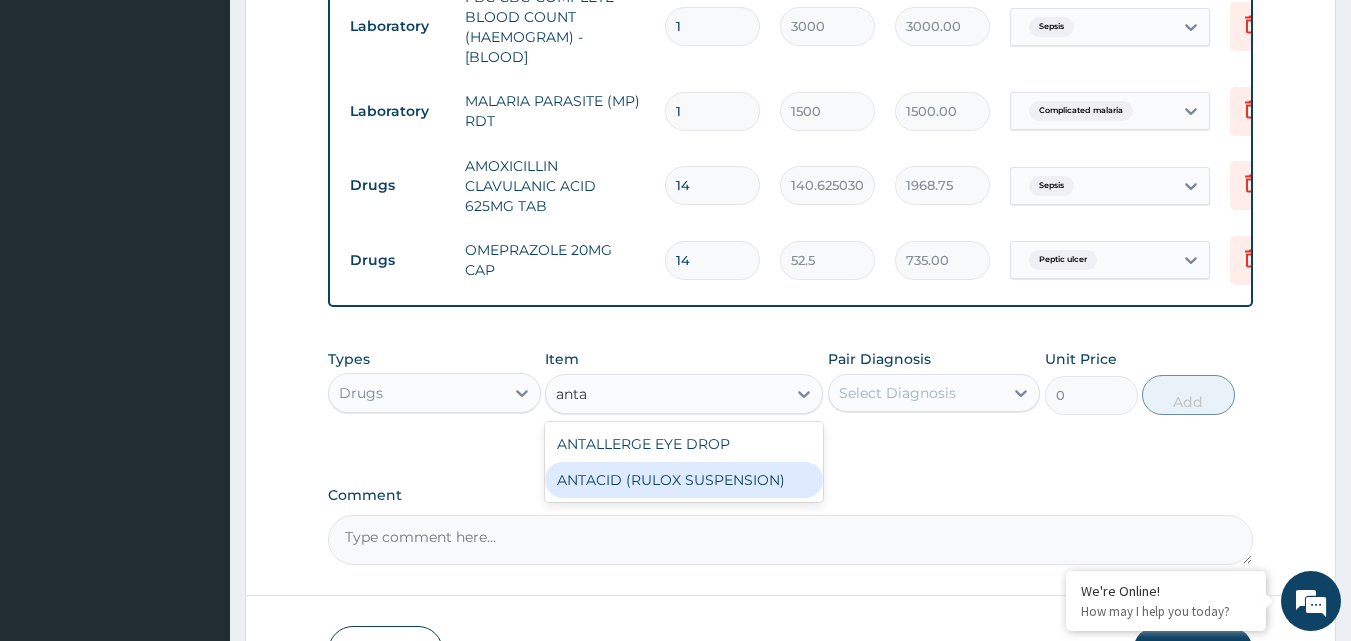 click on "ANTACID (RULOX SUSPENSION)" at bounding box center (684, 480) 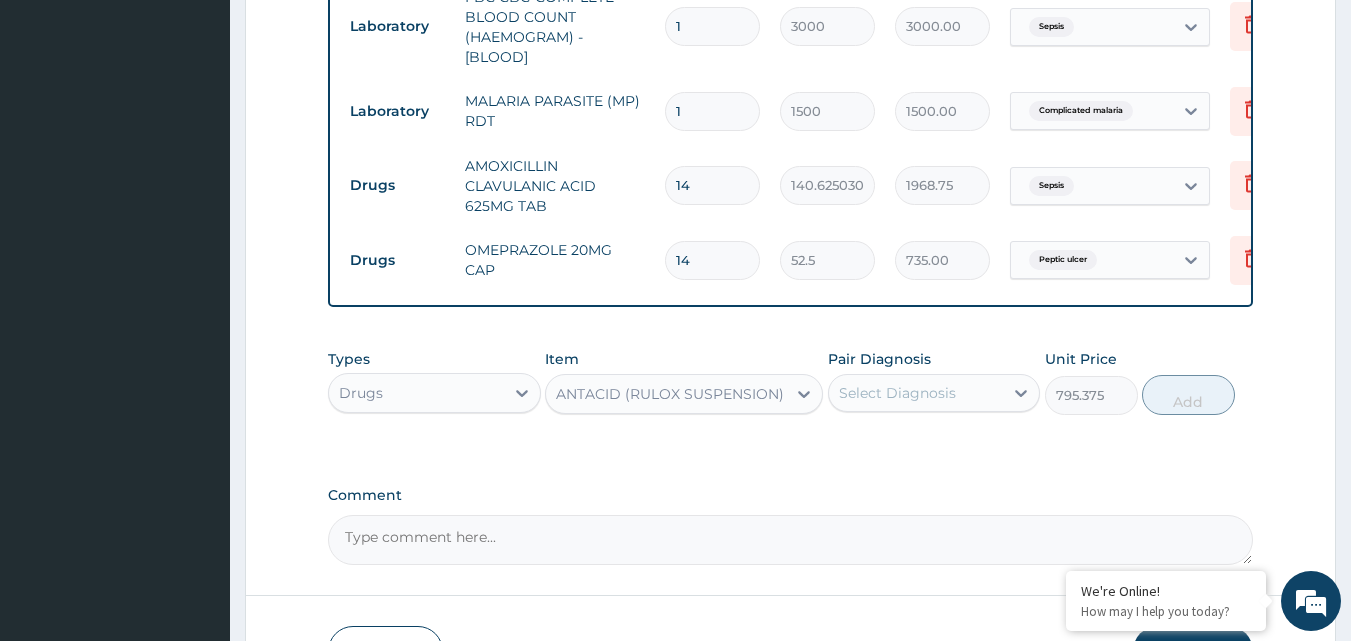 click on "Select Diagnosis" at bounding box center (897, 393) 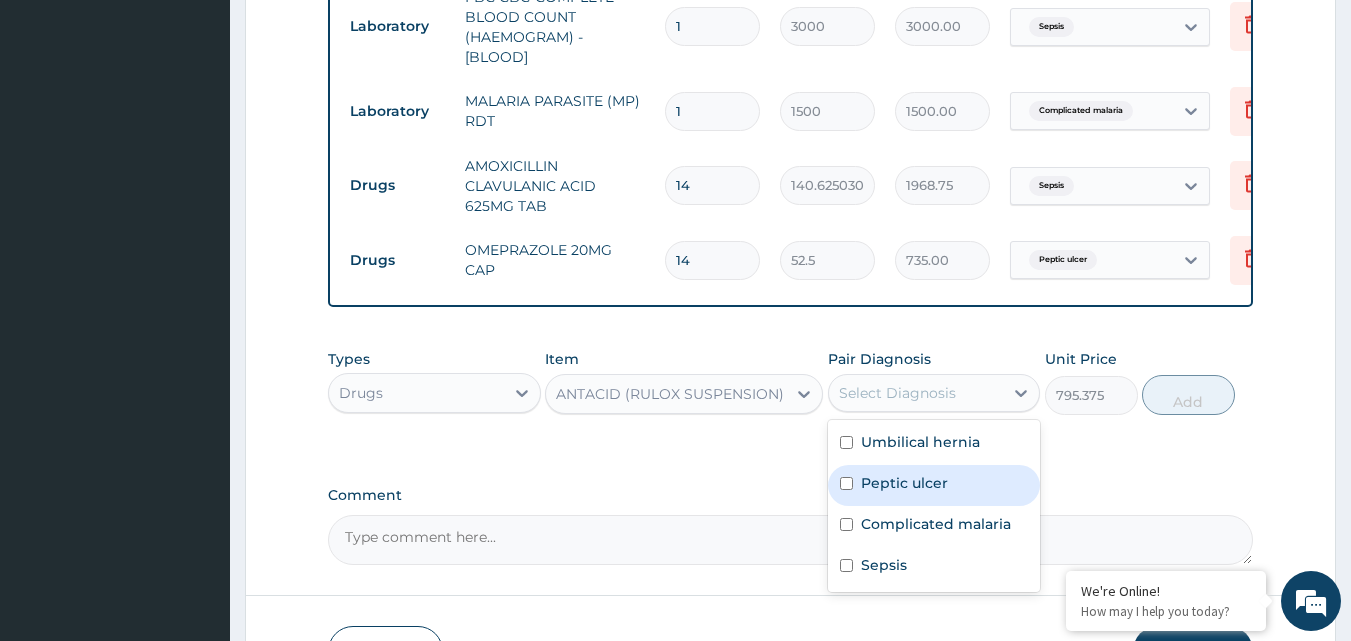 click on "Peptic ulcer" at bounding box center (904, 483) 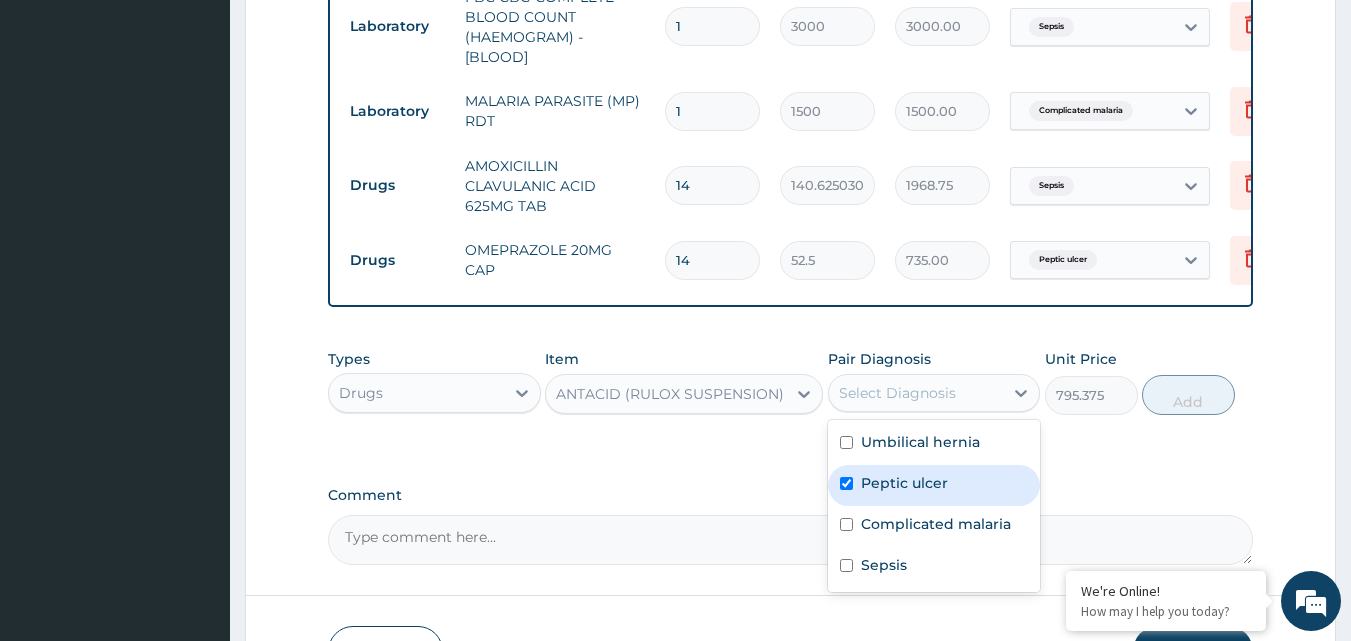 checkbox on "true" 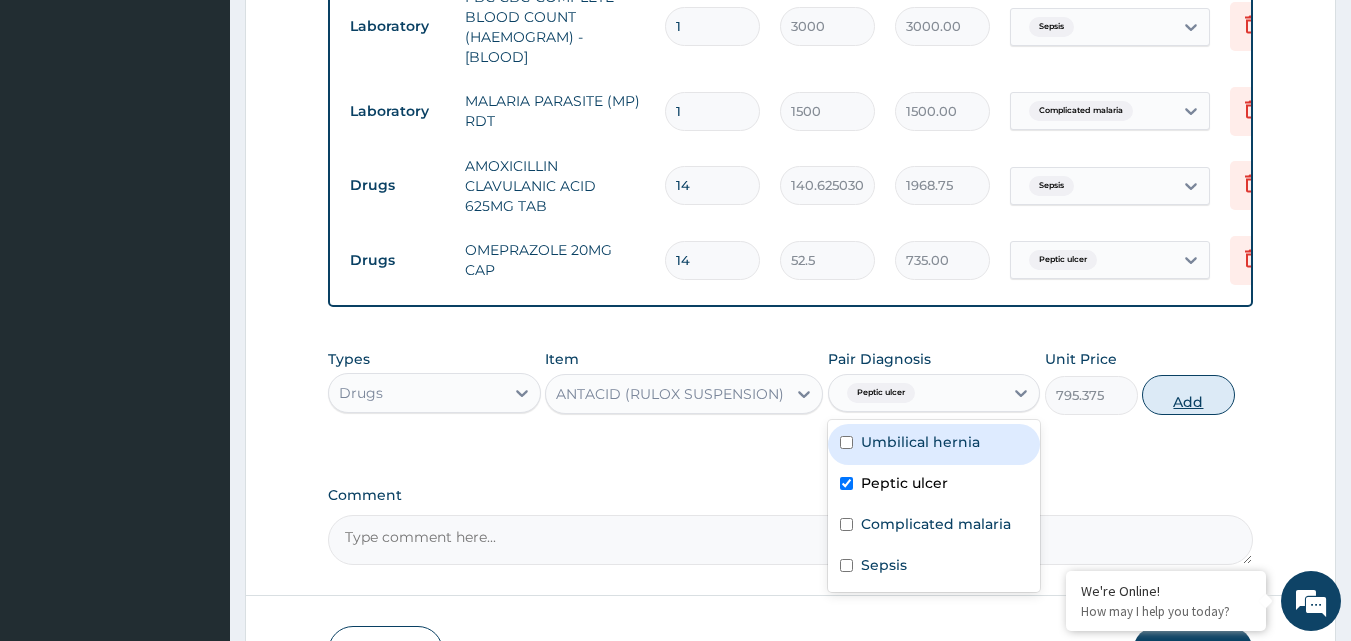 click on "Add" at bounding box center (1188, 395) 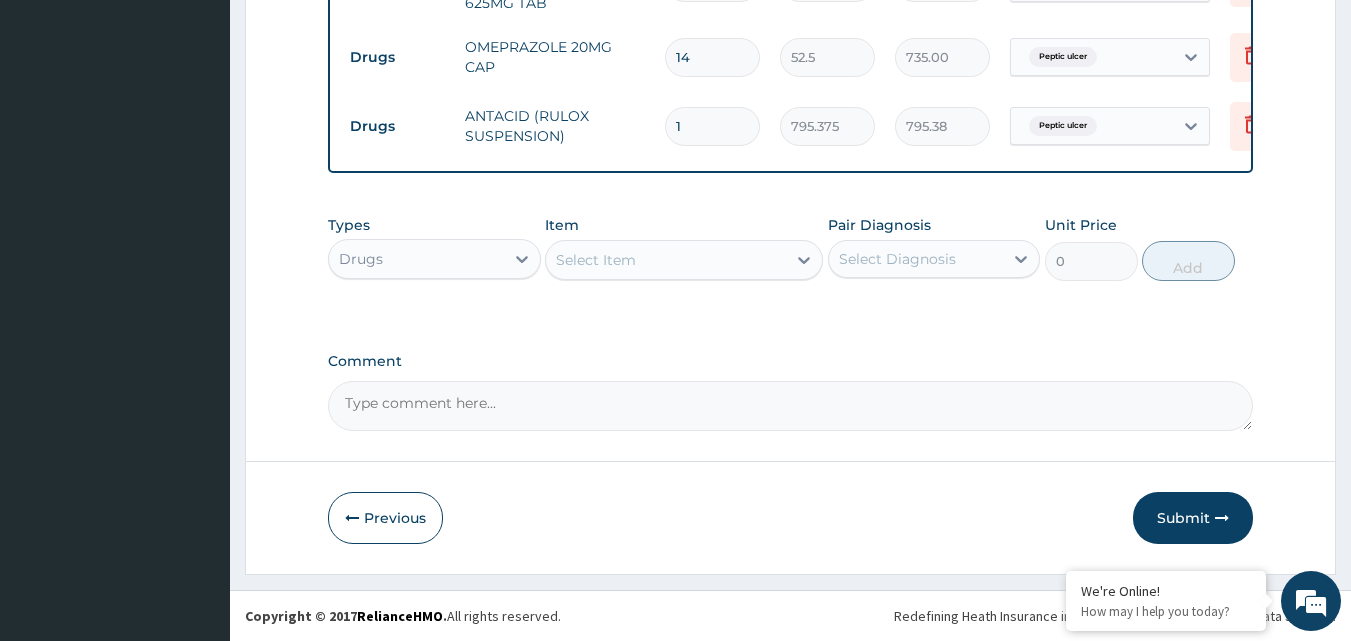 scroll, scrollTop: 1277, scrollLeft: 0, axis: vertical 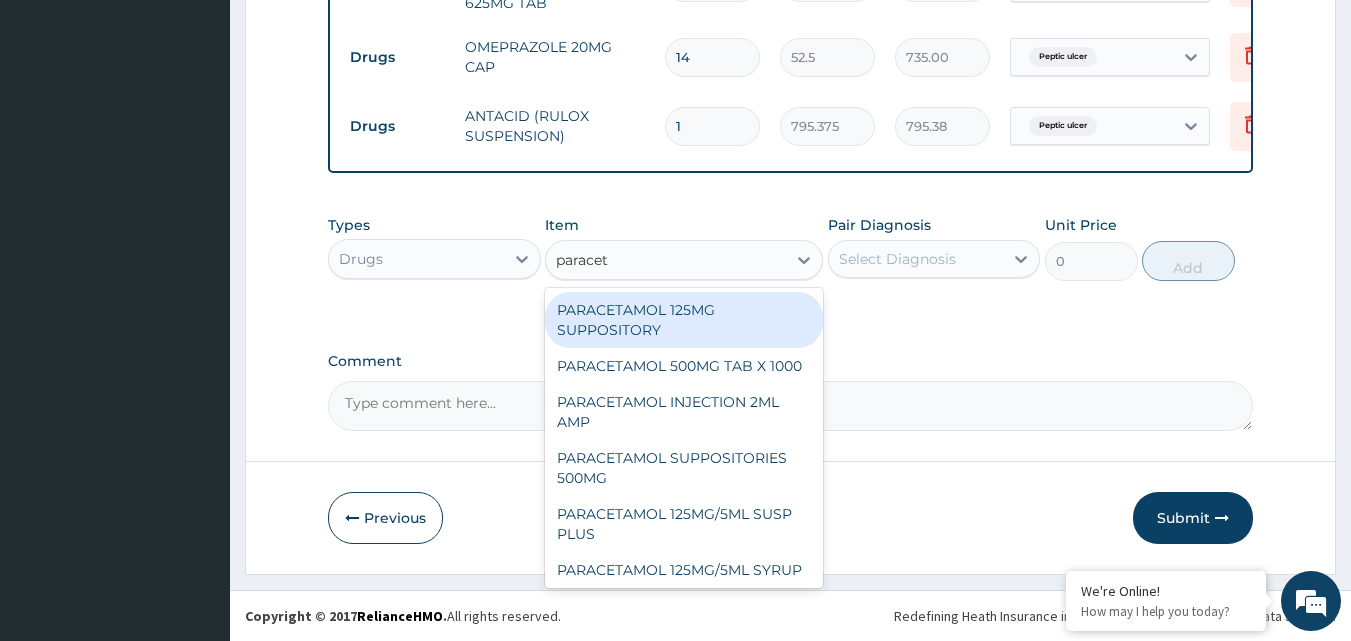 type on "paraceta" 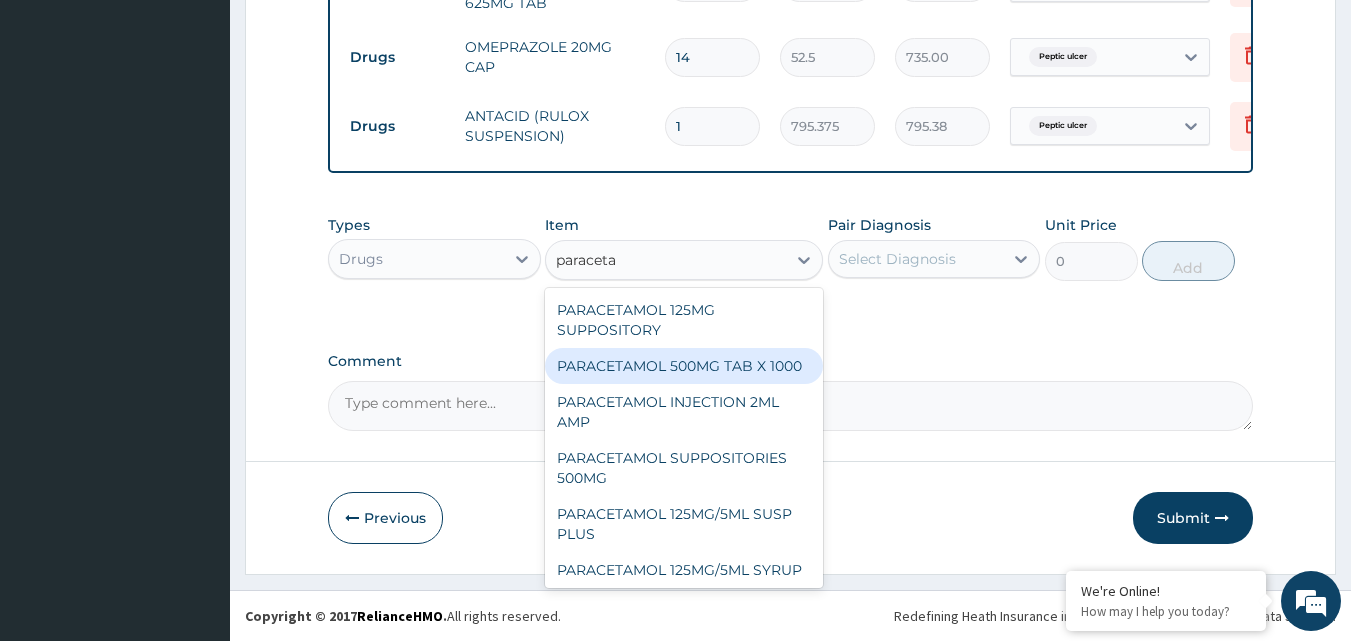 click on "PARACETAMOL 500MG TAB X 1000" at bounding box center [684, 366] 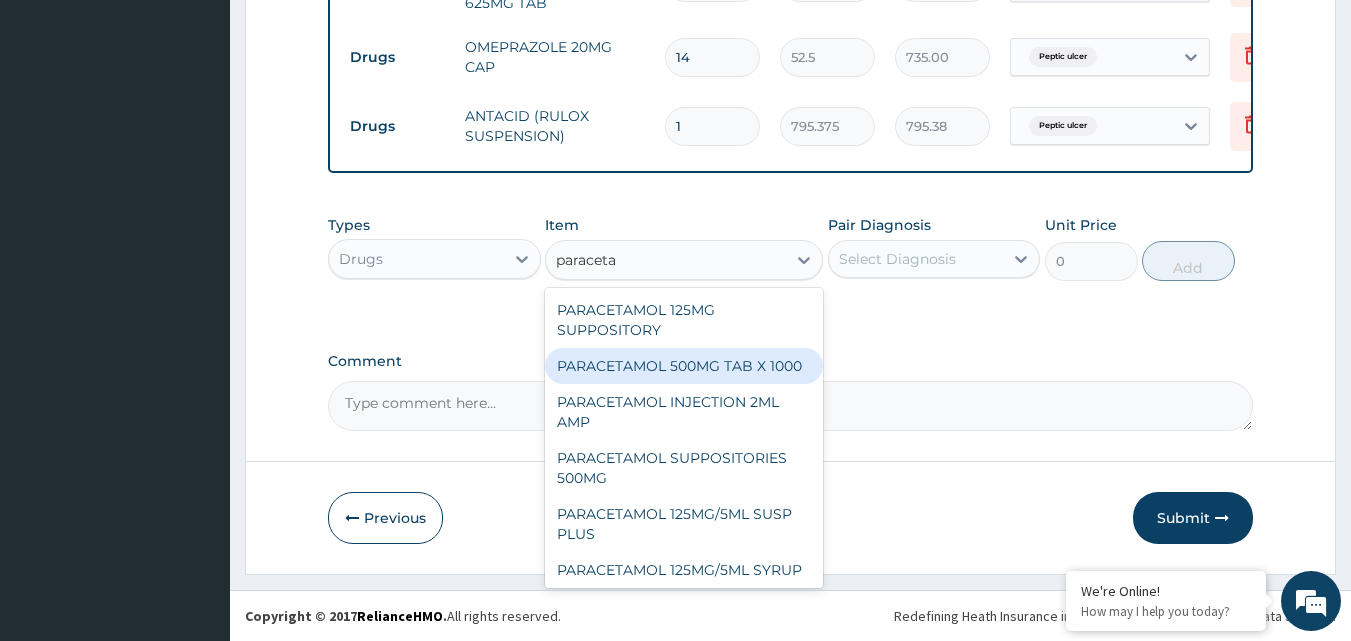 type 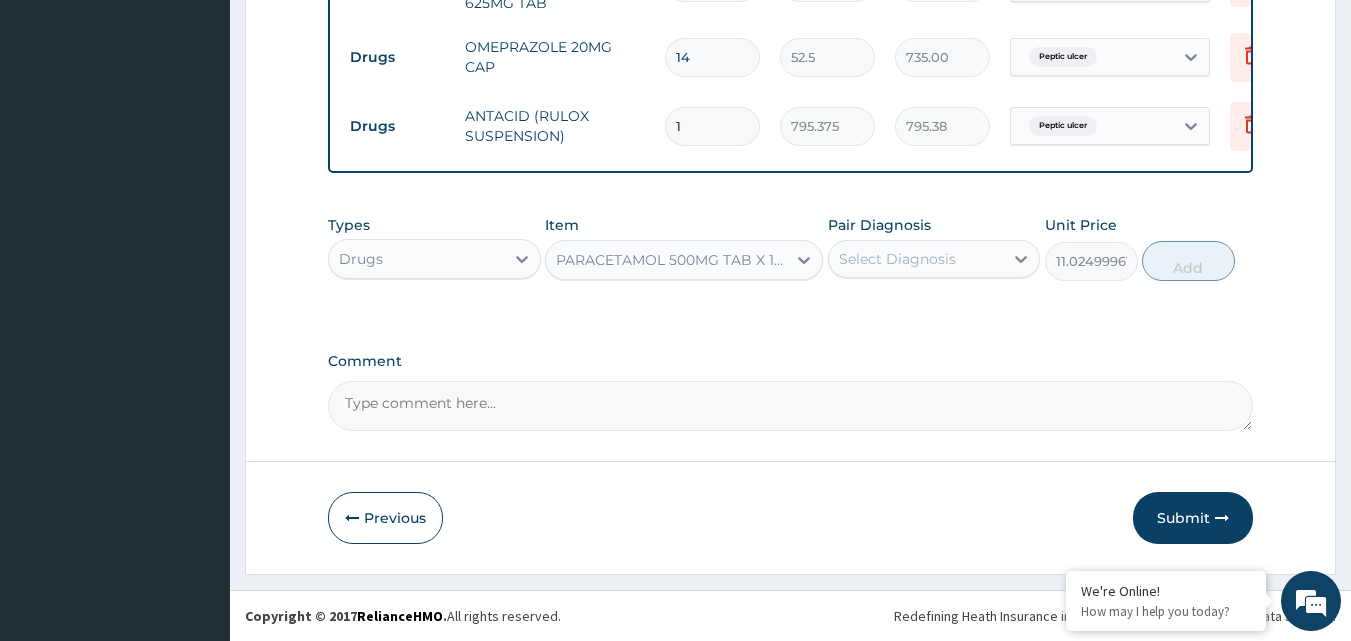 click on "PA Code / Prescription Code PA/CA7B33 Encounter Date 09-07-2025 Important Notice Please enter PA codes before entering items that are not attached to a PA code   All diagnoses entered must be linked to a claim item. Diagnosis & Claim Items that are visible but inactive cannot be edited because they were imported from an already approved PA code. Diagnosis Umbilical hernia query Peptic ulcer query Complicated malaria Confirmed Sepsis Confirmed NB: All diagnosis must be linked to a claim item Claim Items Type Name Quantity Unit Price Total Price Pair Diagnosis Actions Imaging ultrasound abdomen and pelvis (whole abdomen) 1 5760 5760.00 Umbilical hernia Delete Laboratory helicobacter pylori - iga antibodies - [serum] 1 5500 5500.00 Peptic ulcer Delete Procedures GENERAL PRACTITIONER CONSULTATION FIRST OUTPATIENT CONSULTATION 1 3000 3000.00 Umbilical hernia  + 3 Delete Laboratory FBC CBC-COMPLETE BLOOD COUNT (HAEMOGRAM) - [BLOOD] 1 3000 3000.00 Sepsis Delete Laboratory MALARIA PARASITE (MP) RDT 1 1500 1500.00 14" at bounding box center (791, -320) 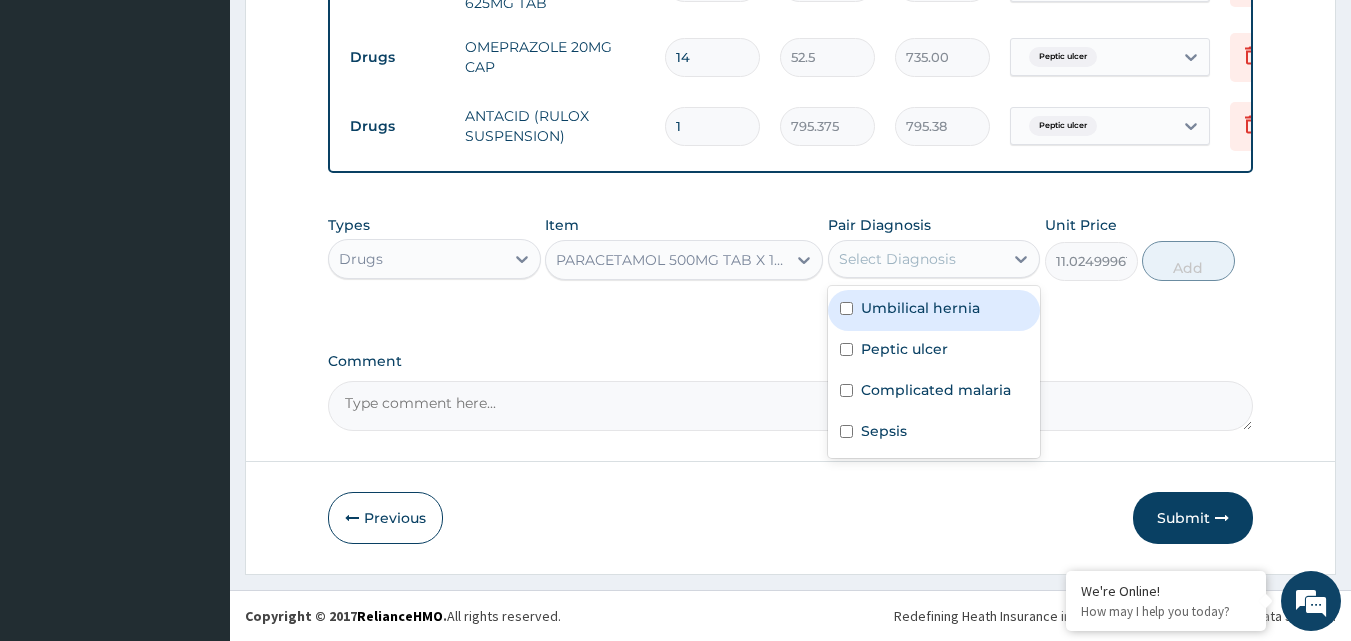 click on "Select Diagnosis" at bounding box center [916, 259] 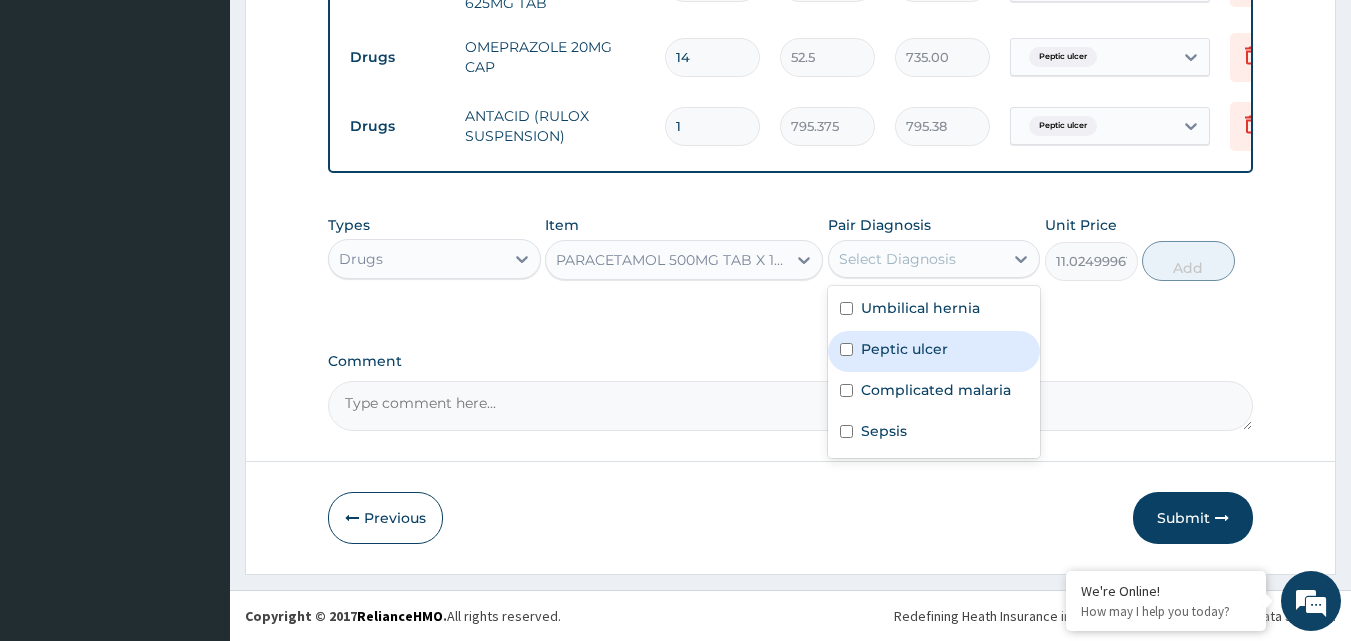 click on "Peptic ulcer" at bounding box center (934, 351) 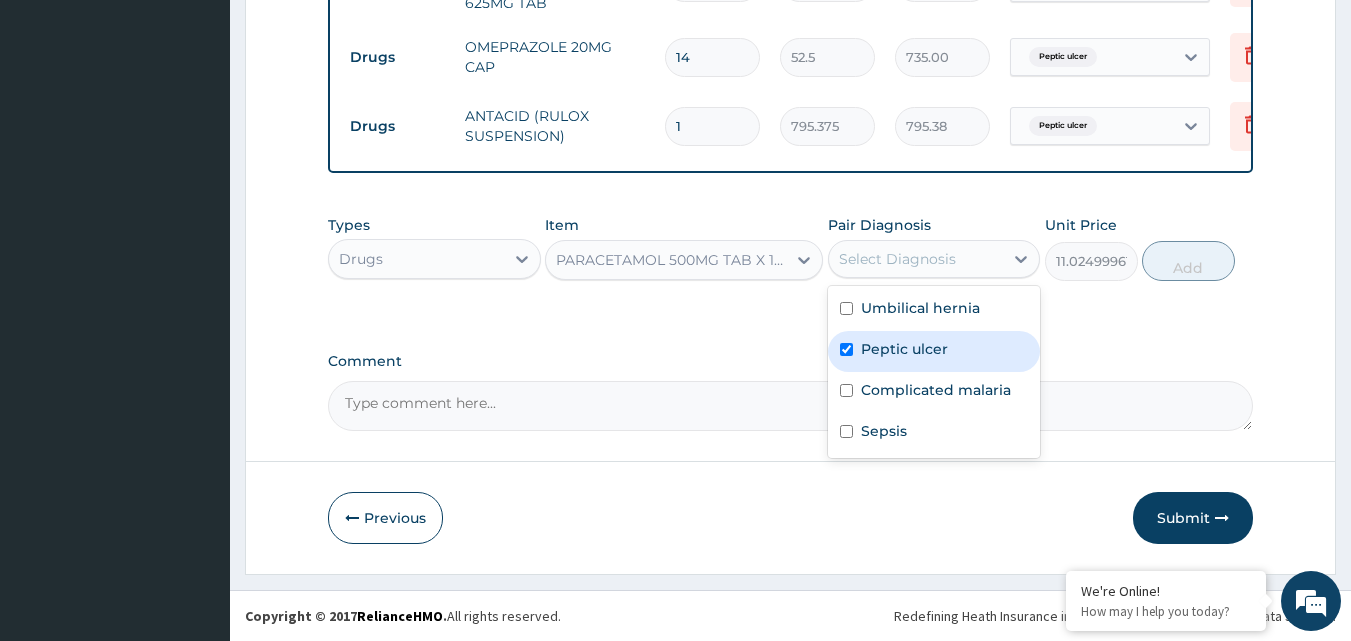 checkbox on "true" 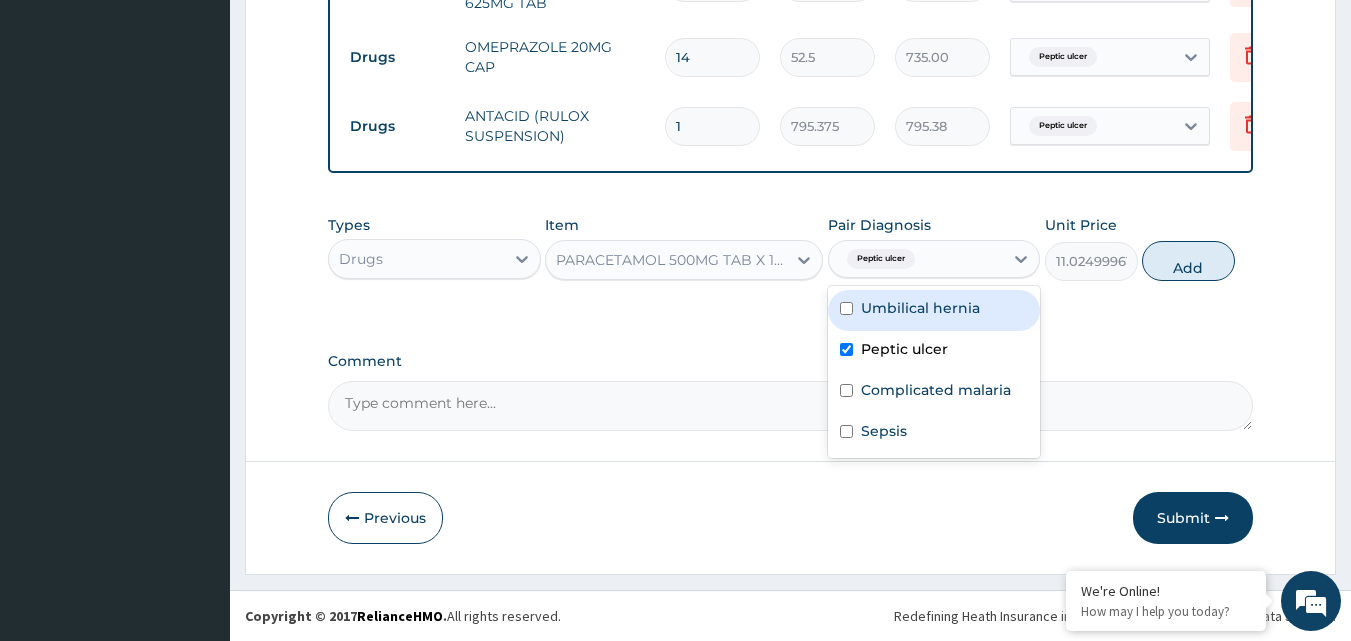 click on "Umbilical hernia" at bounding box center (934, 310) 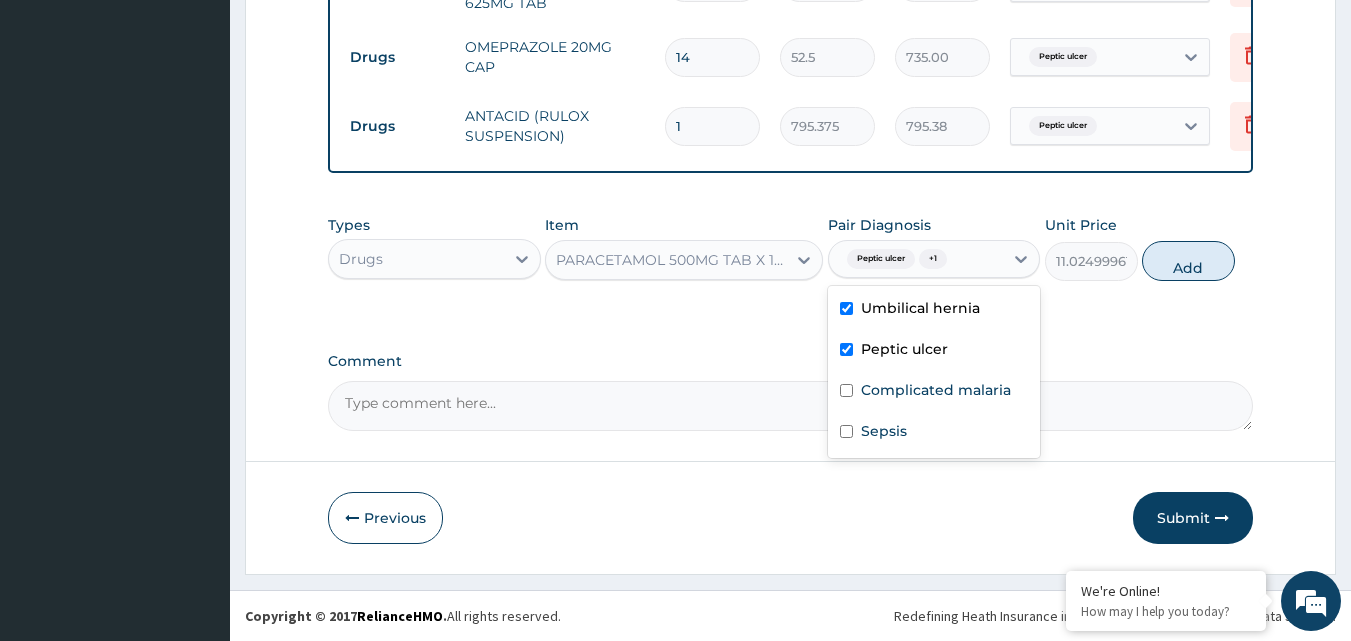 click on "Umbilical hernia" at bounding box center (934, 310) 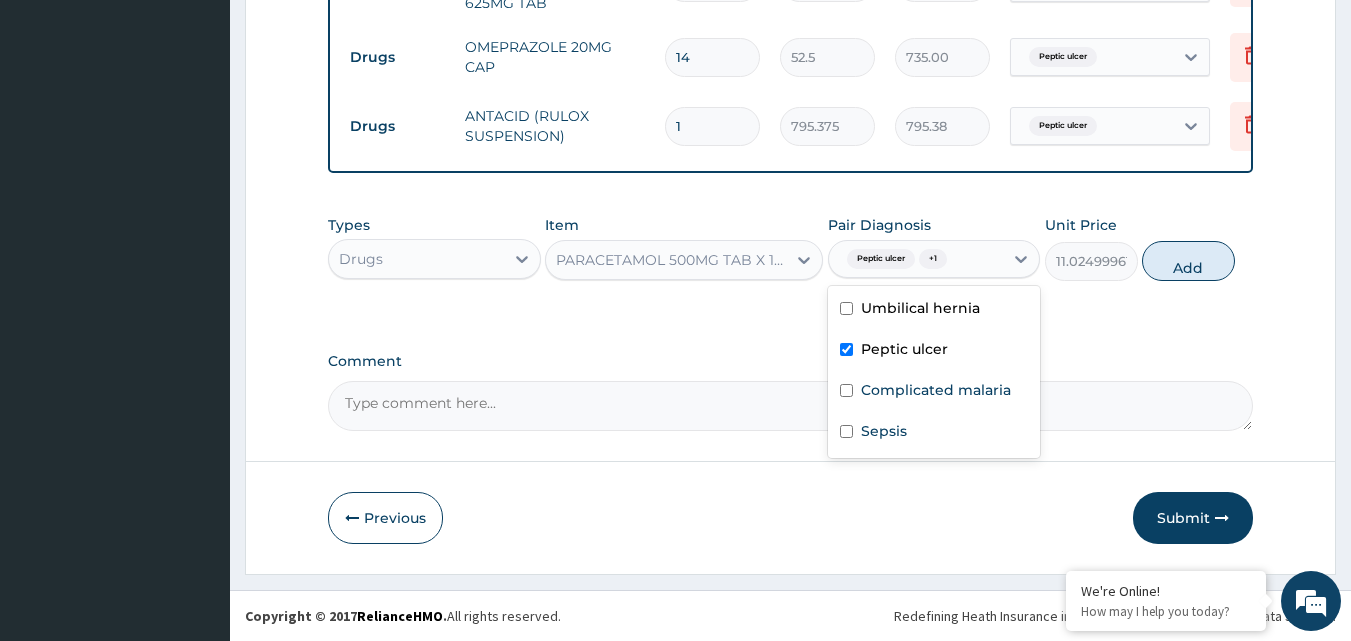 checkbox on "false" 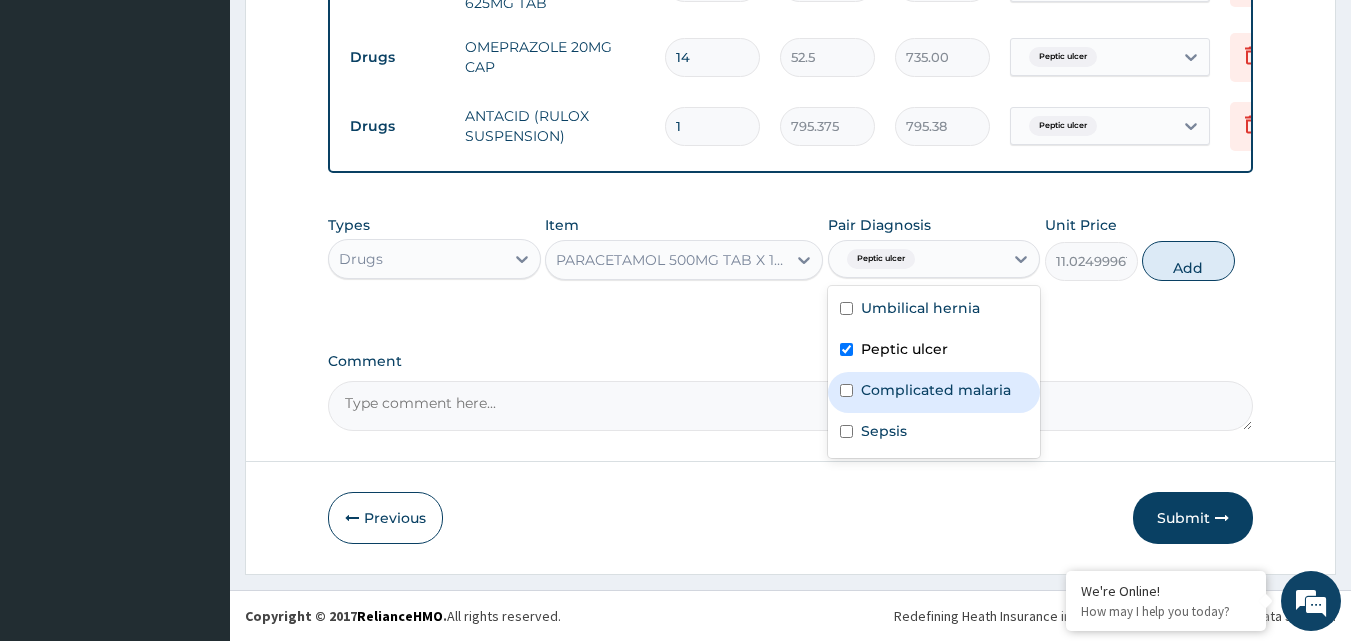 click at bounding box center (846, 390) 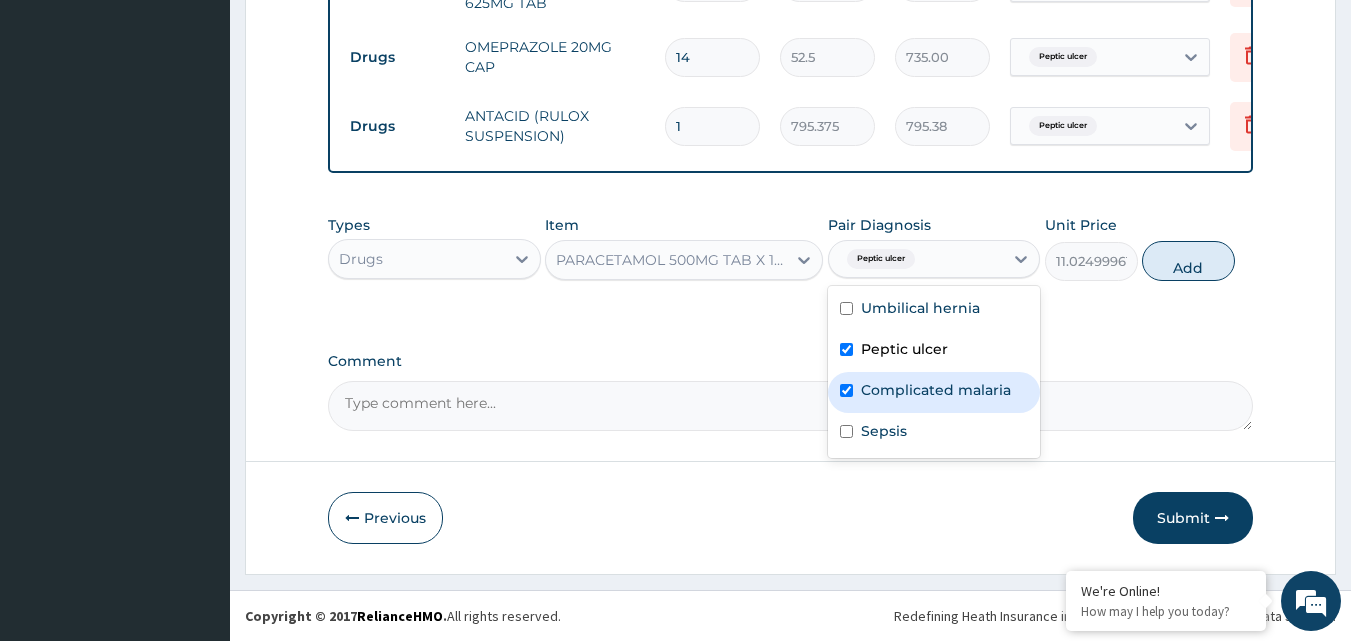 checkbox on "true" 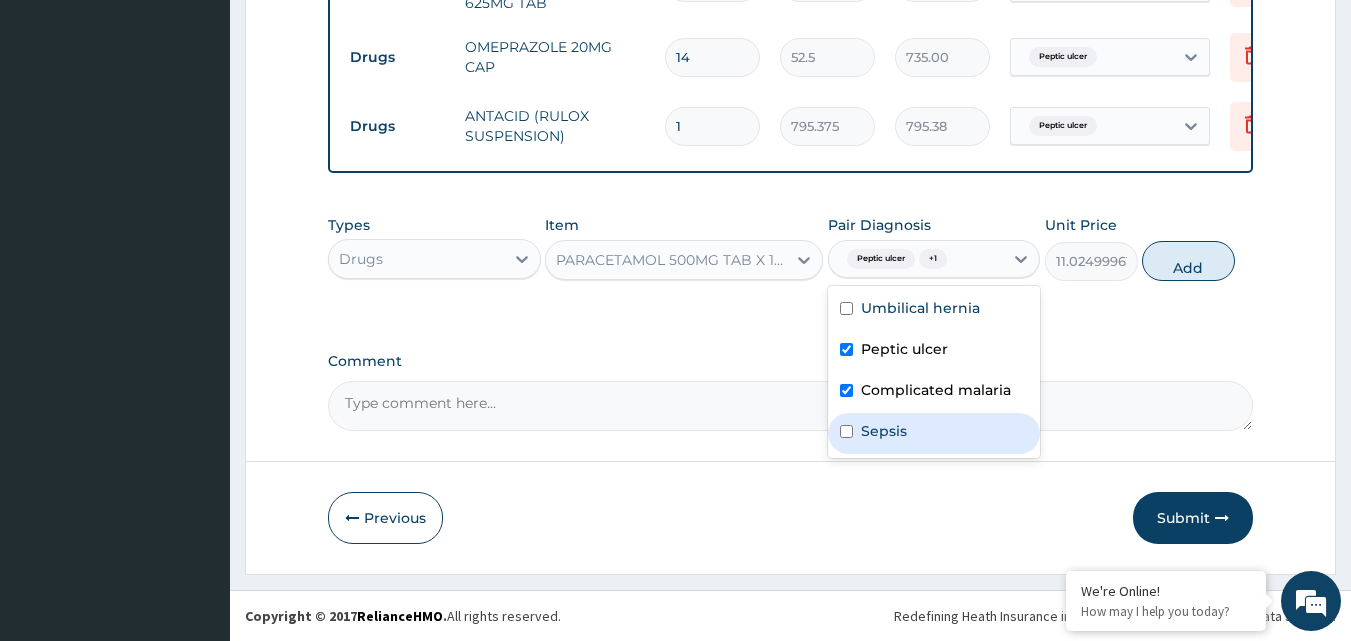 click on "Sepsis" at bounding box center [934, 433] 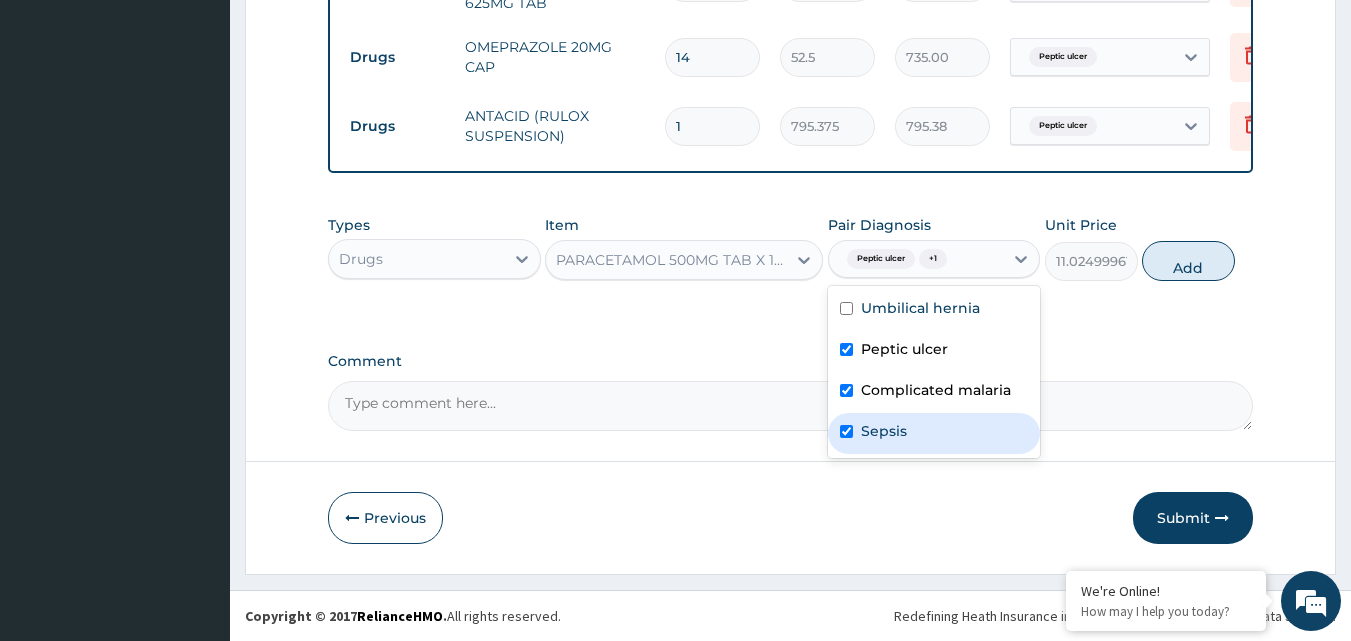 checkbox on "true" 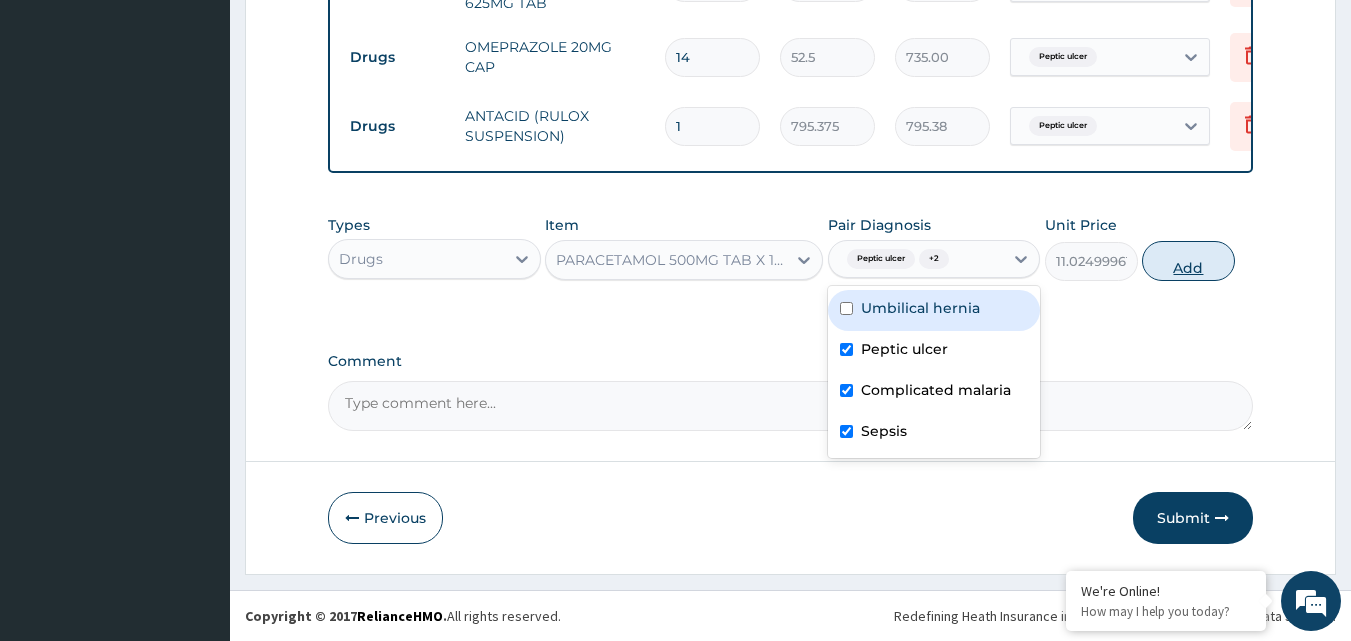 click on "Add" at bounding box center [1188, 261] 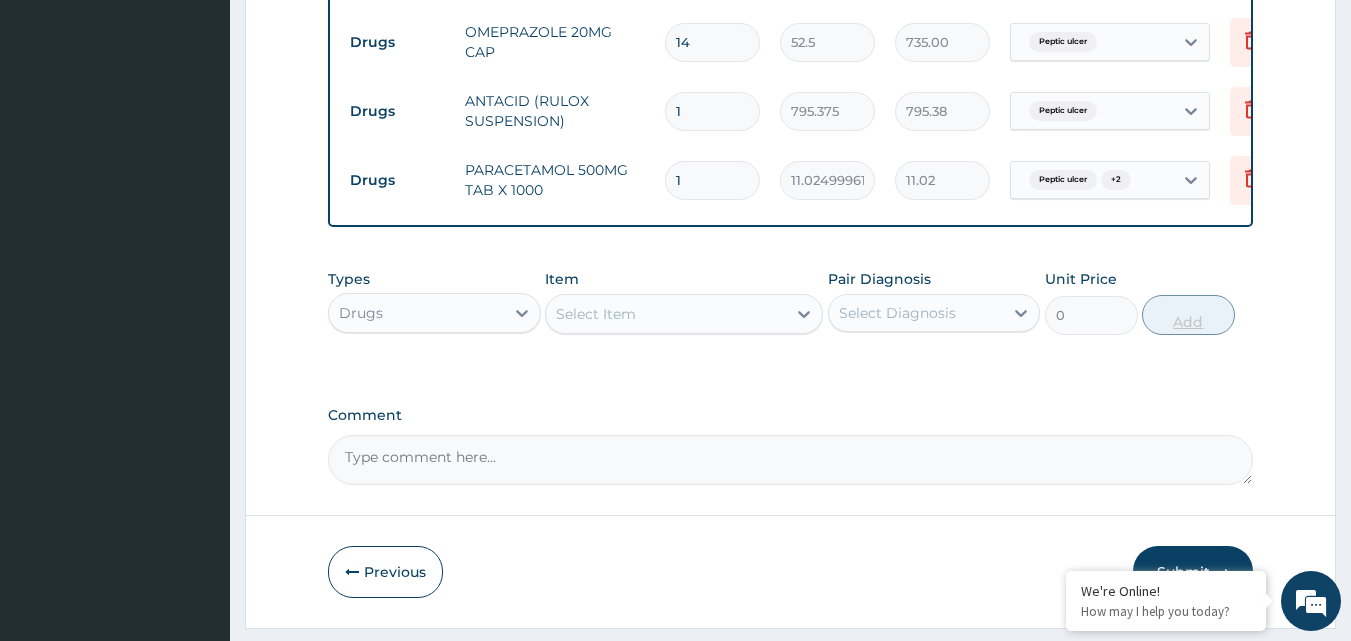 type on "18" 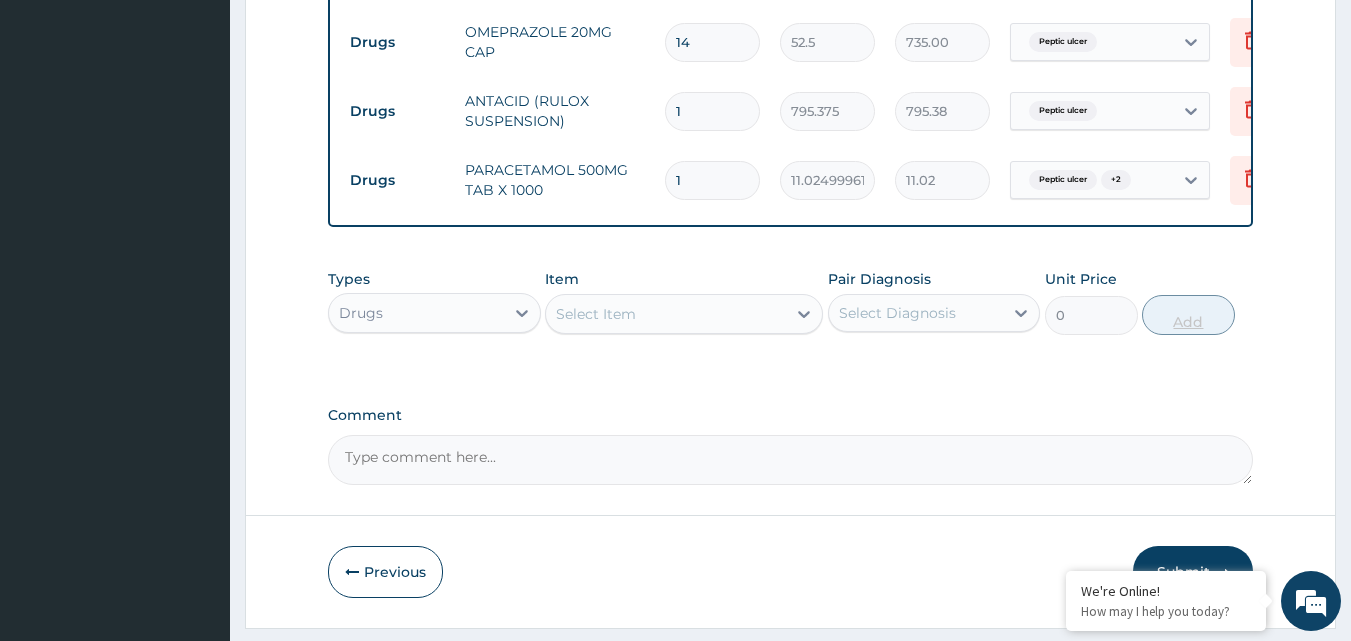 type on "198.45" 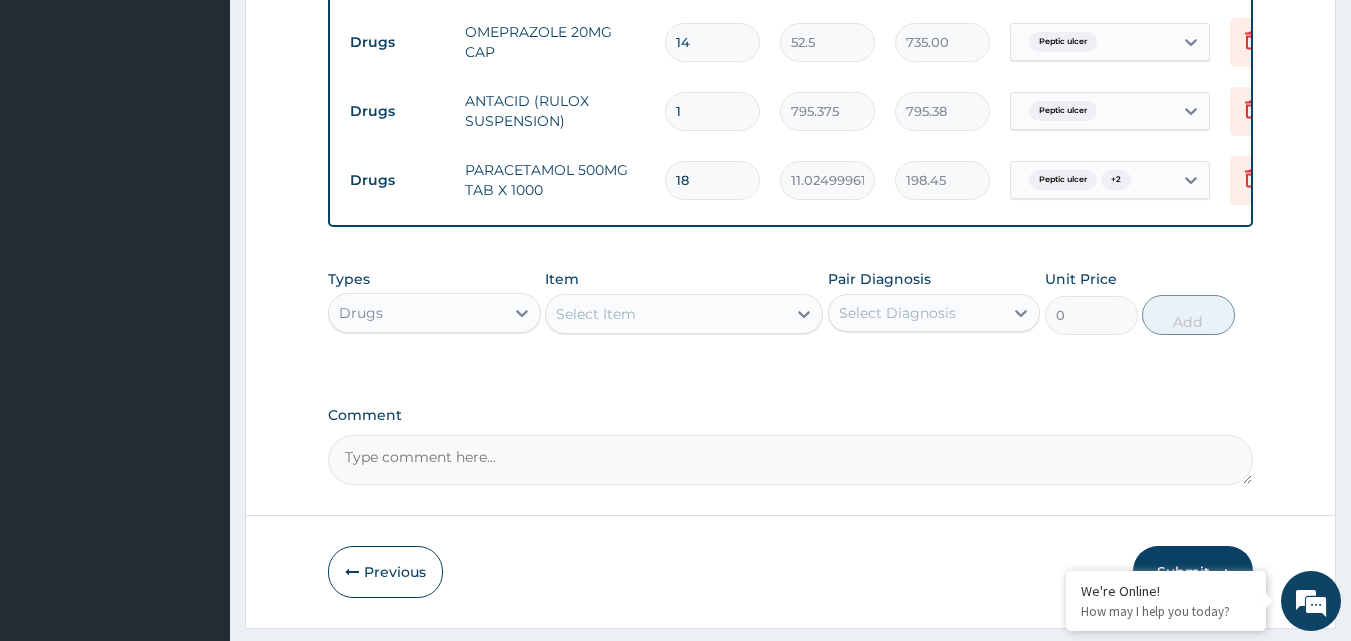 type on "18" 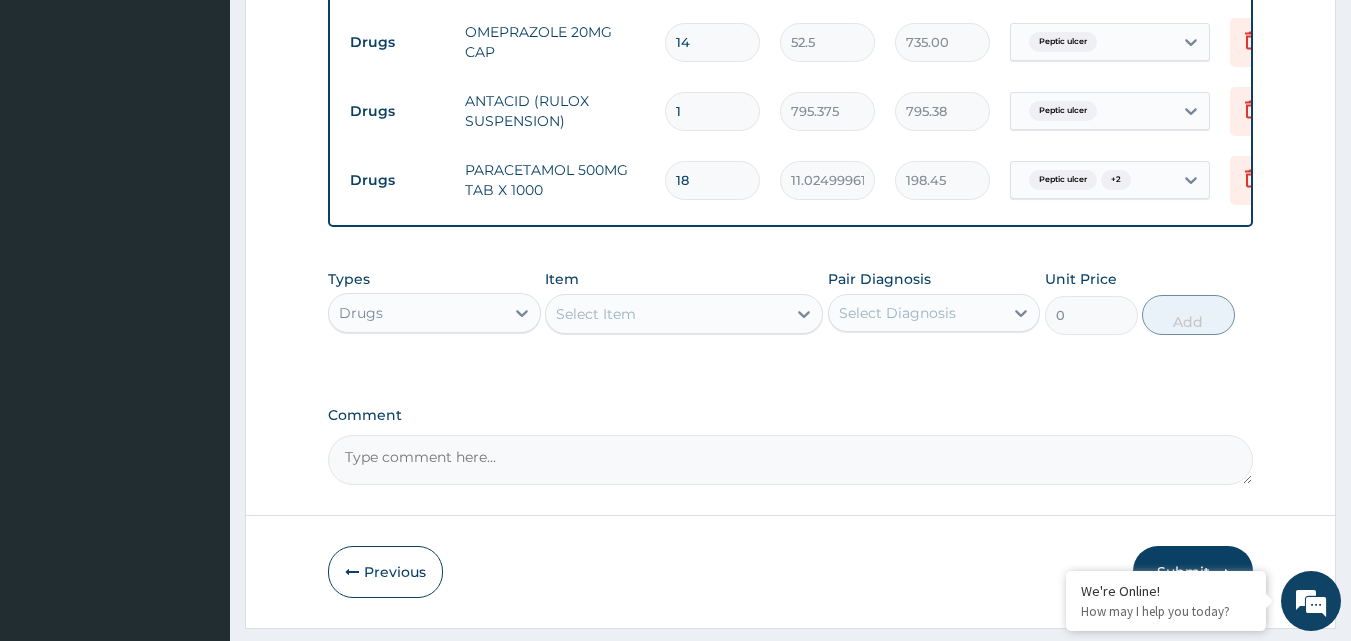 click on "Select Item" at bounding box center (596, 314) 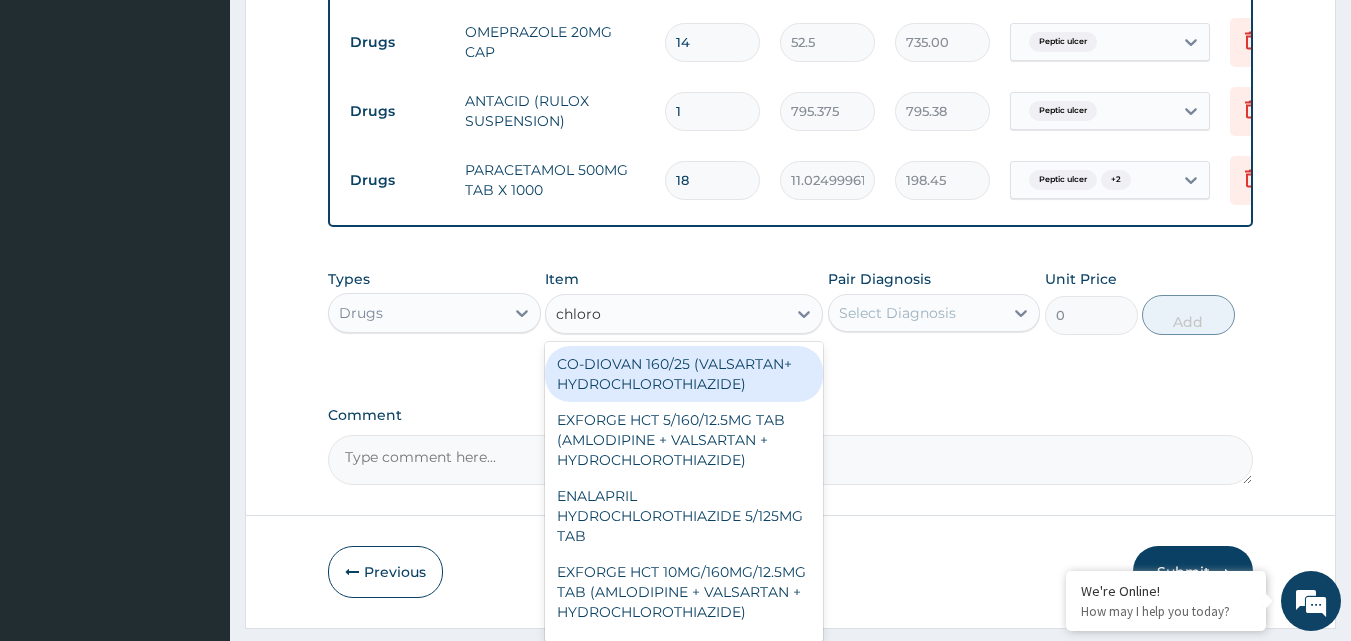 type on "chloroq" 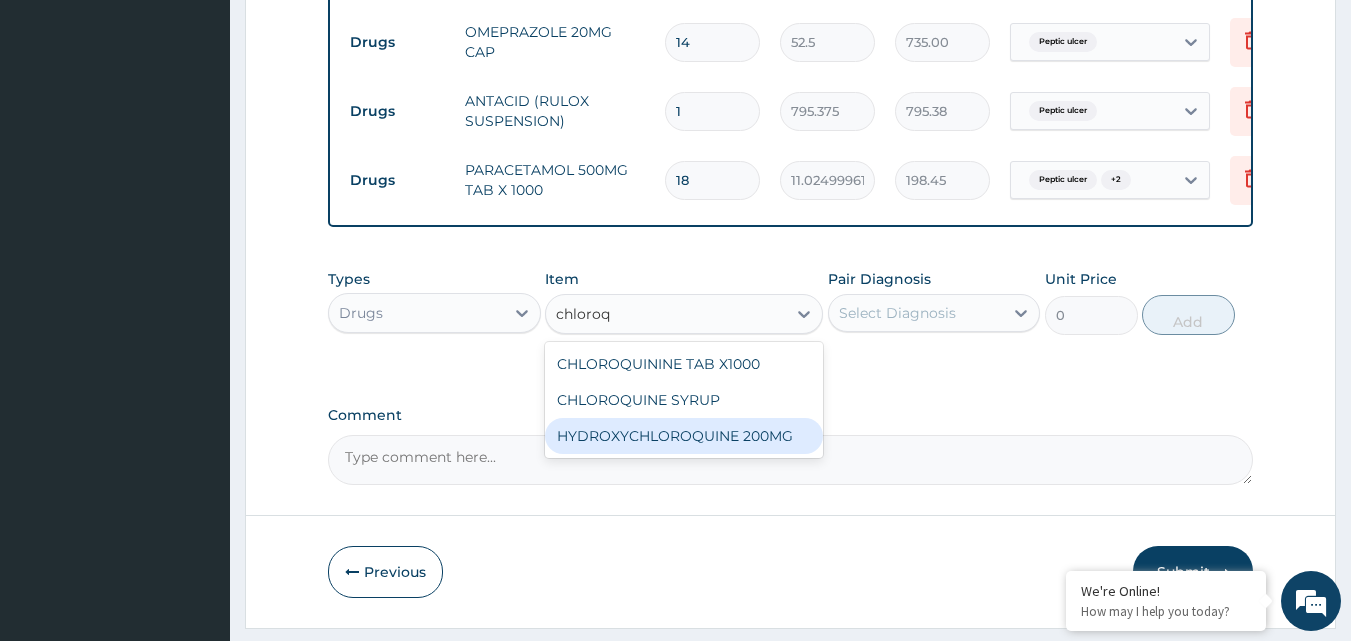 click on "HYDROXYCHLOROQUINE 200MG" at bounding box center [684, 436] 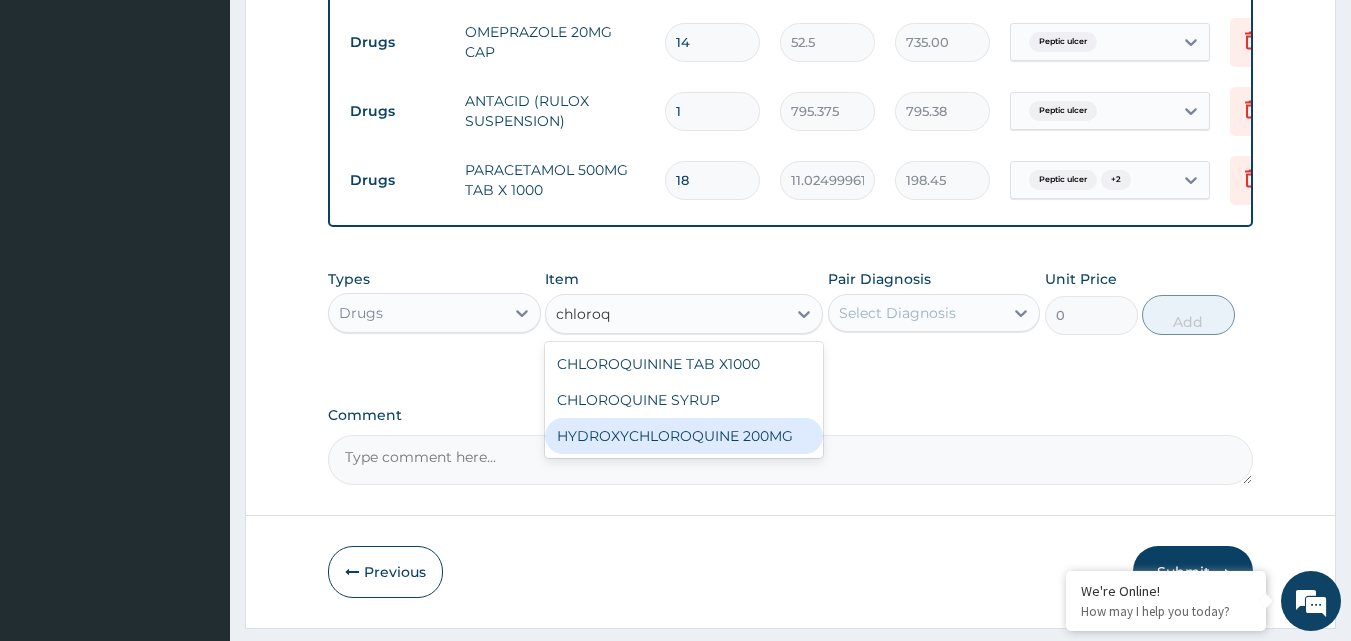 type 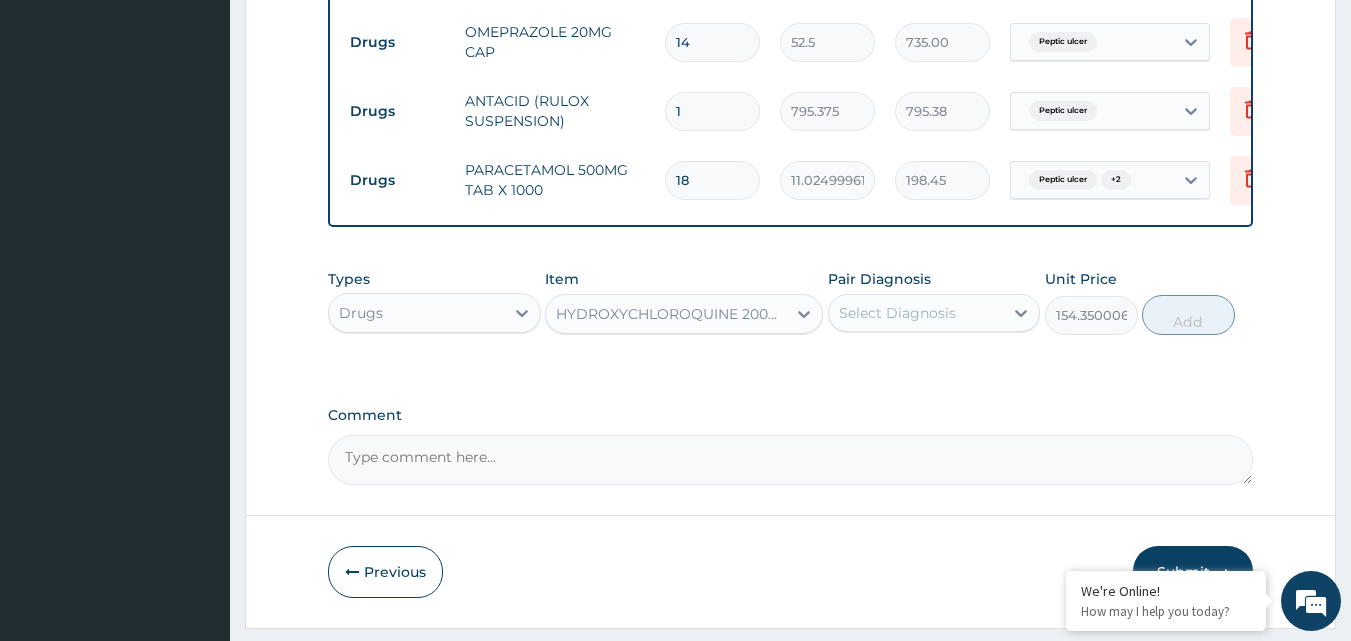click on "Select Diagnosis" at bounding box center [916, 313] 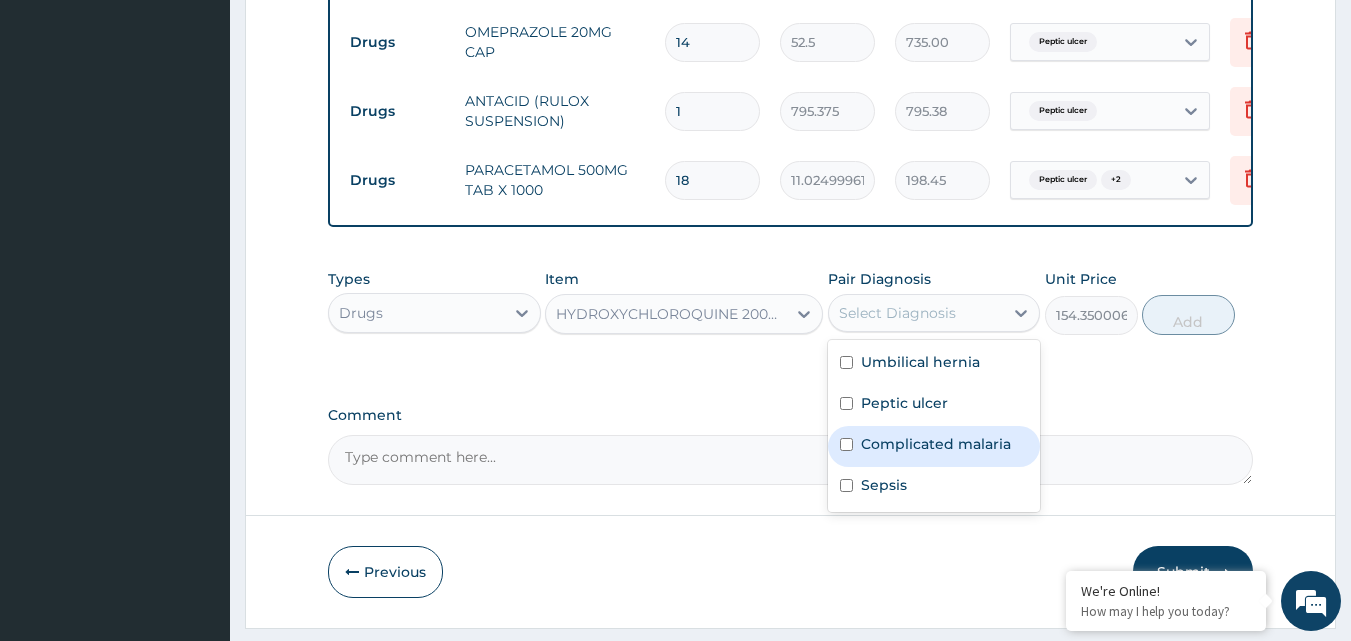 click on "Complicated malaria" at bounding box center [934, 446] 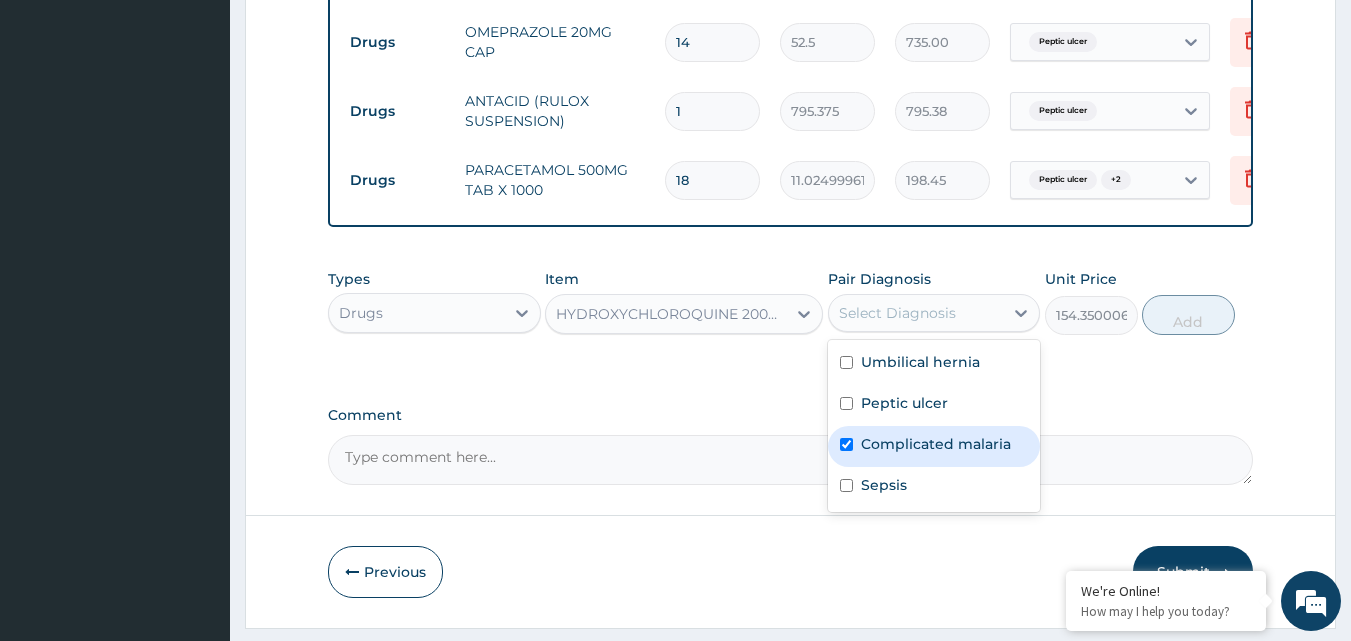 checkbox on "true" 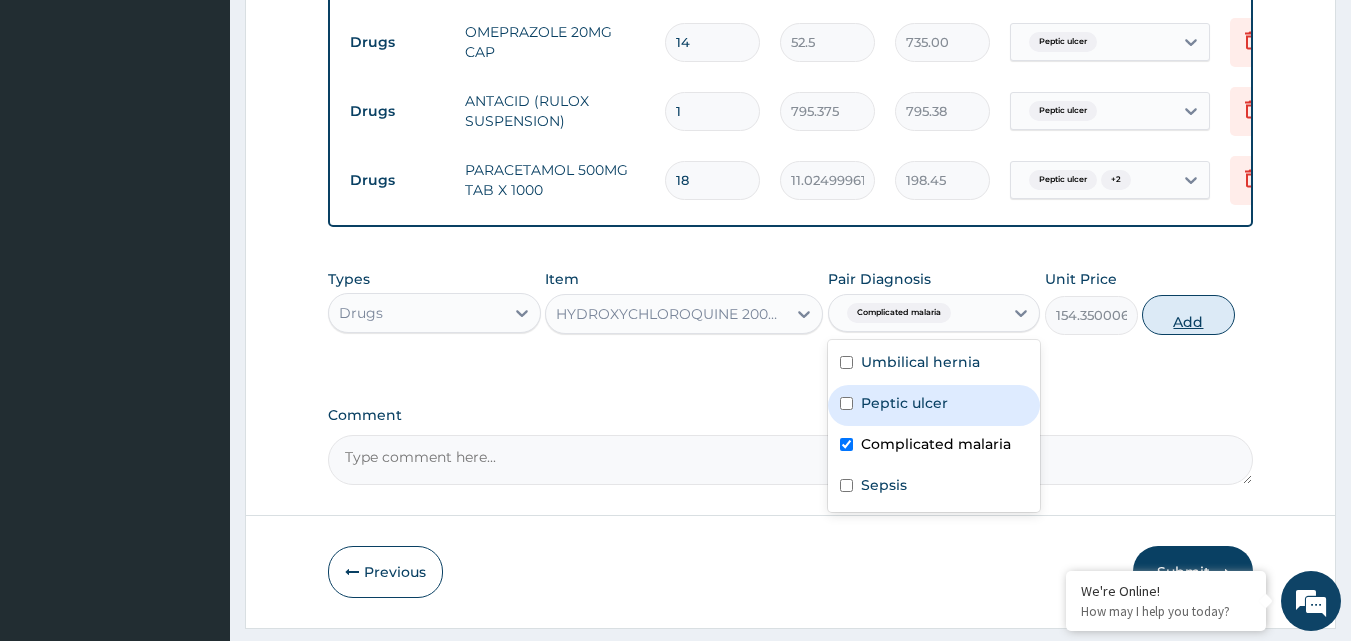 click on "Add" at bounding box center (1188, 315) 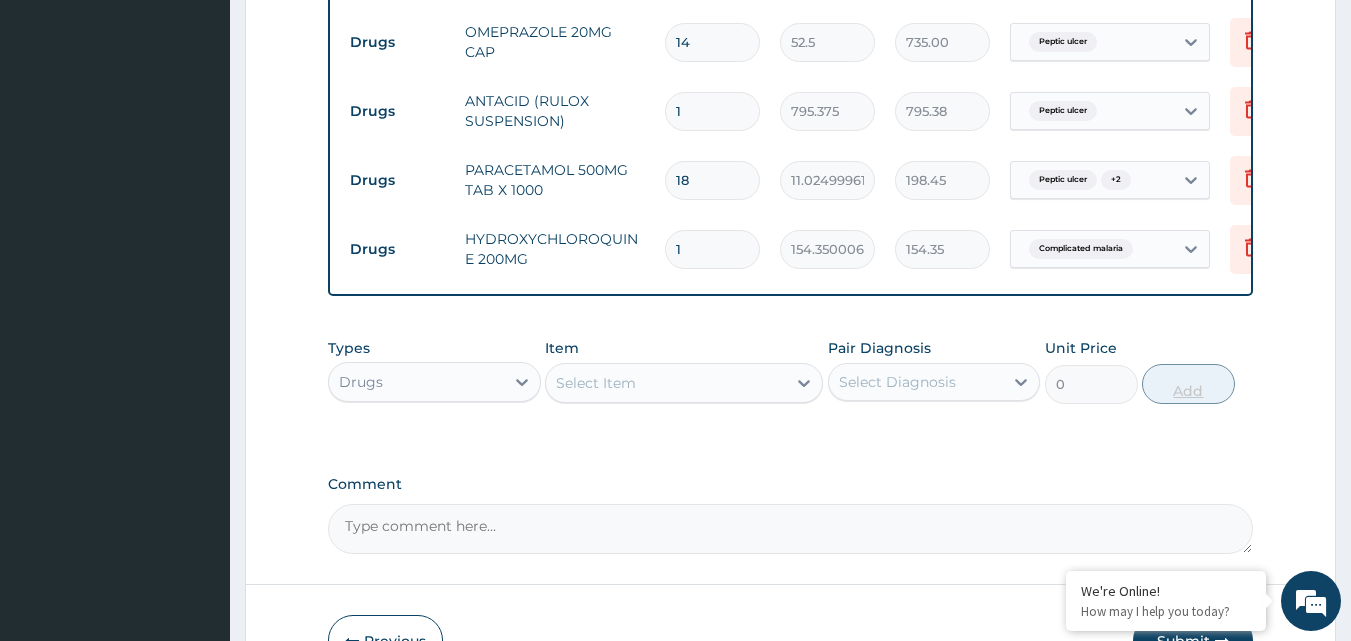 type 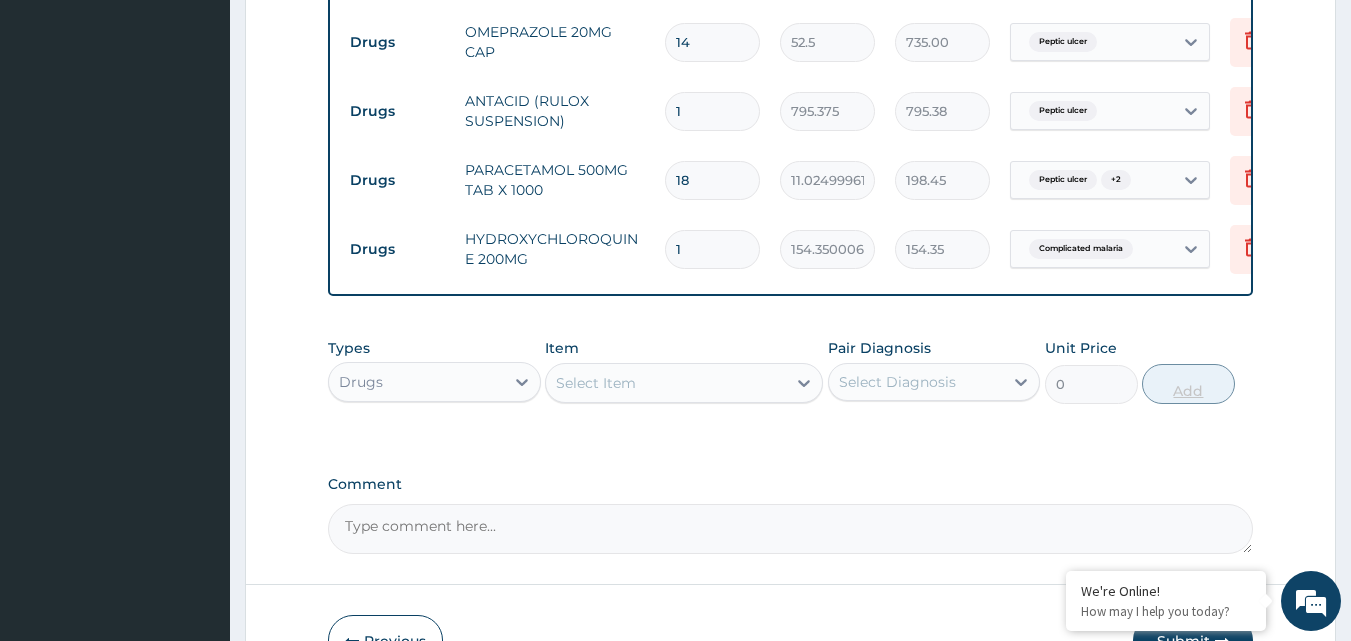 type on "0.00" 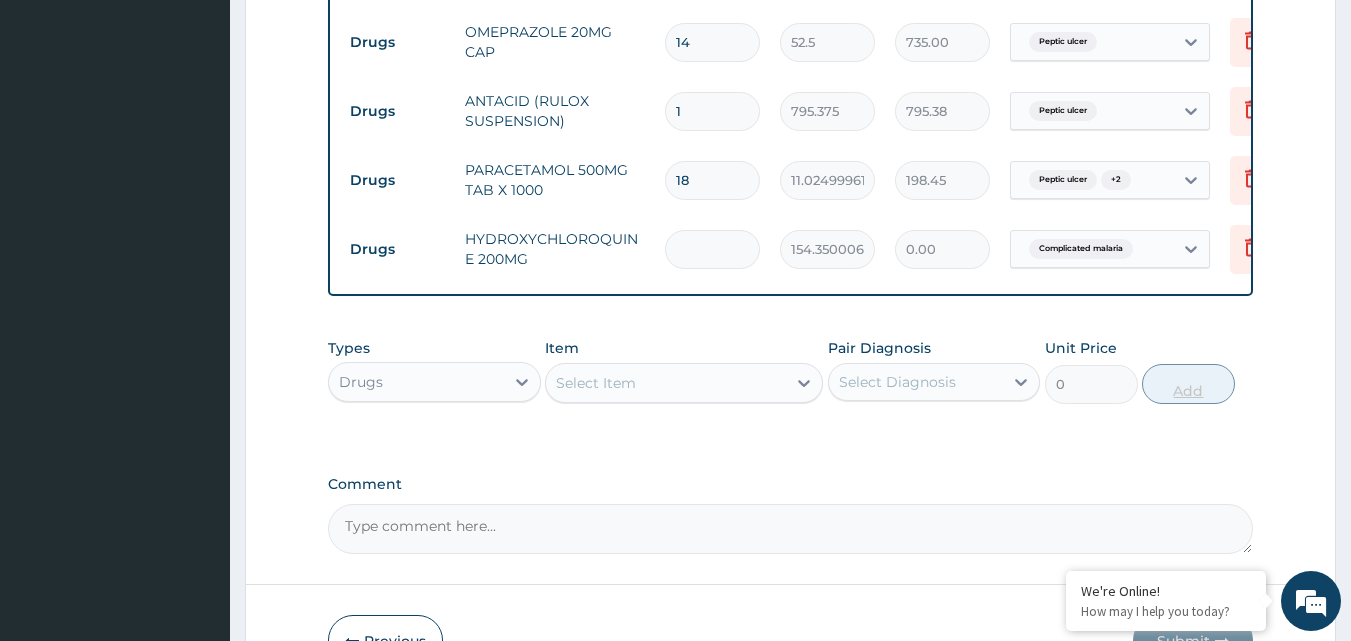 type on "3" 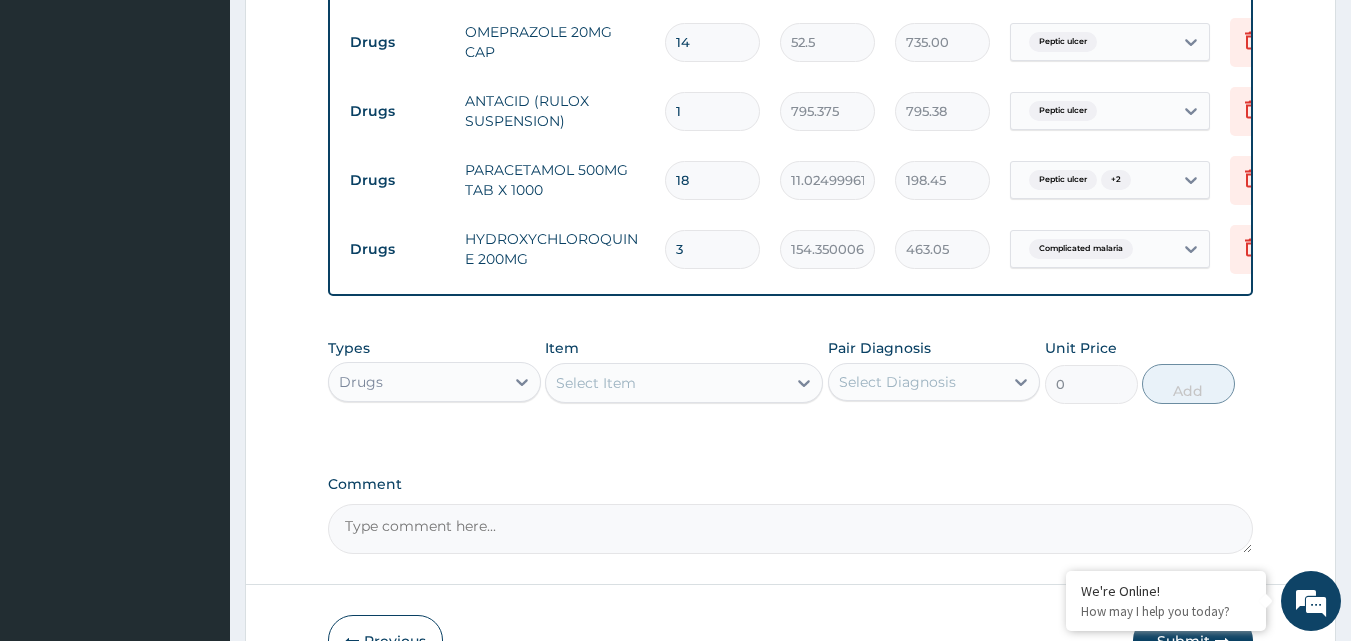 type on "3" 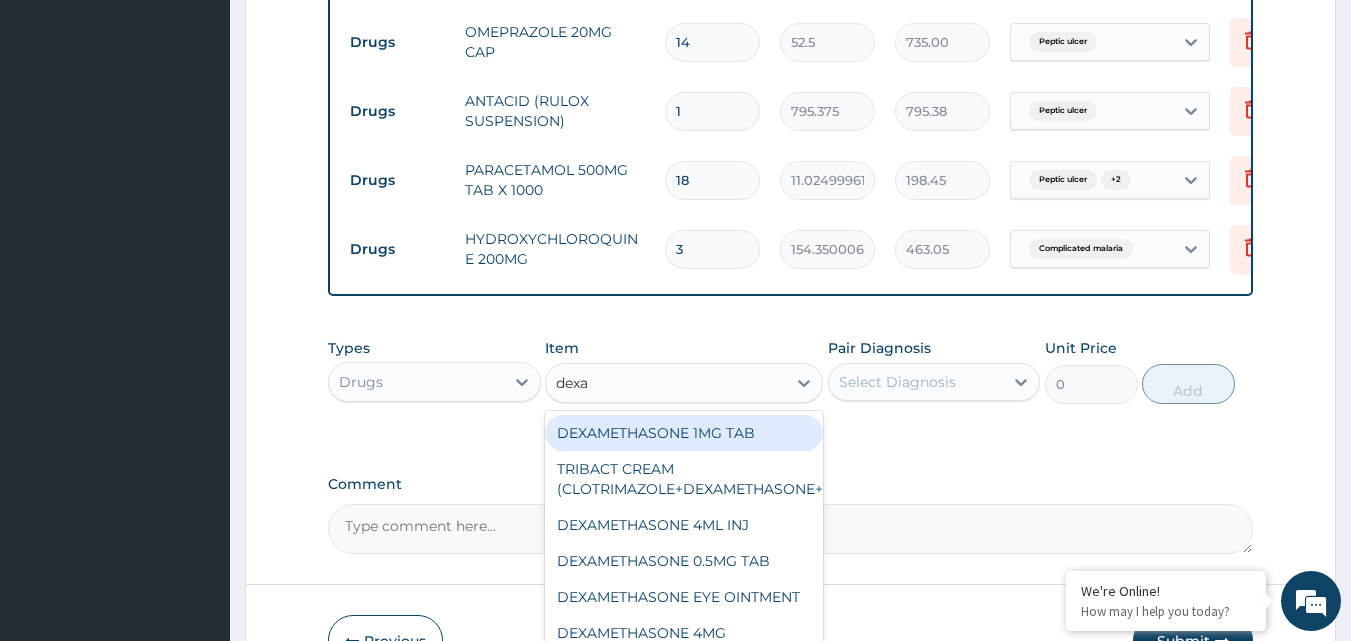 type on "dexam" 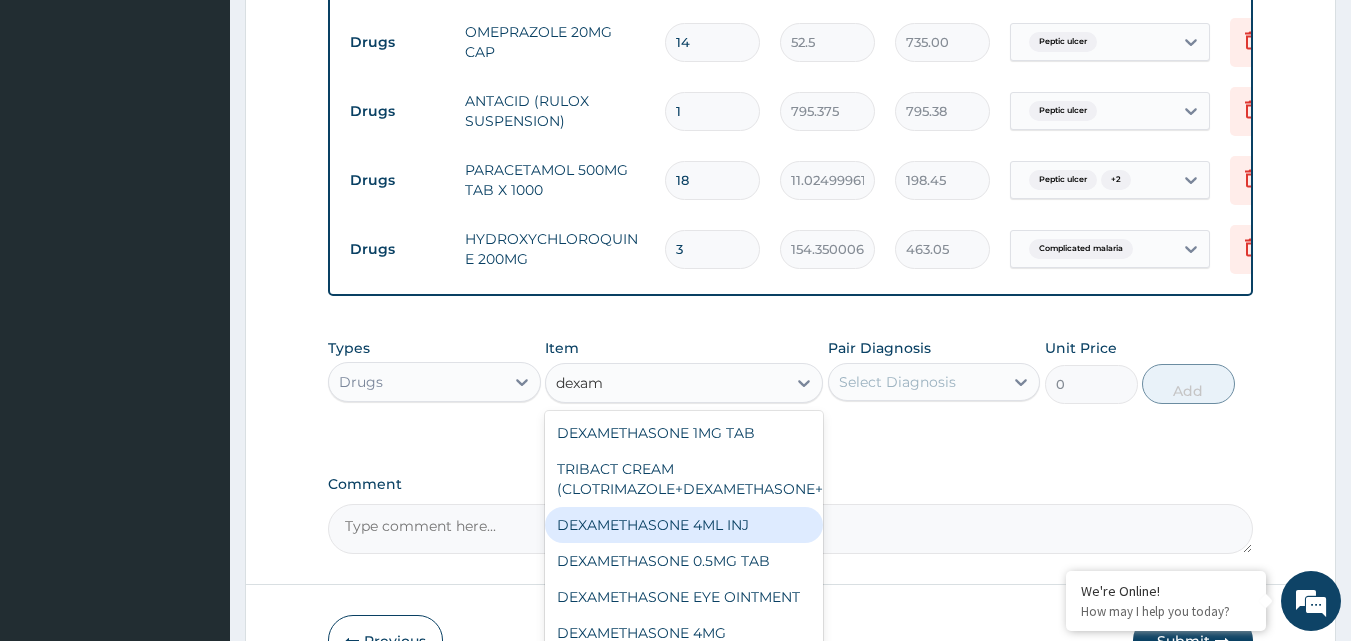 click on "DEXAMETHASONE 4ML INJ" at bounding box center (684, 525) 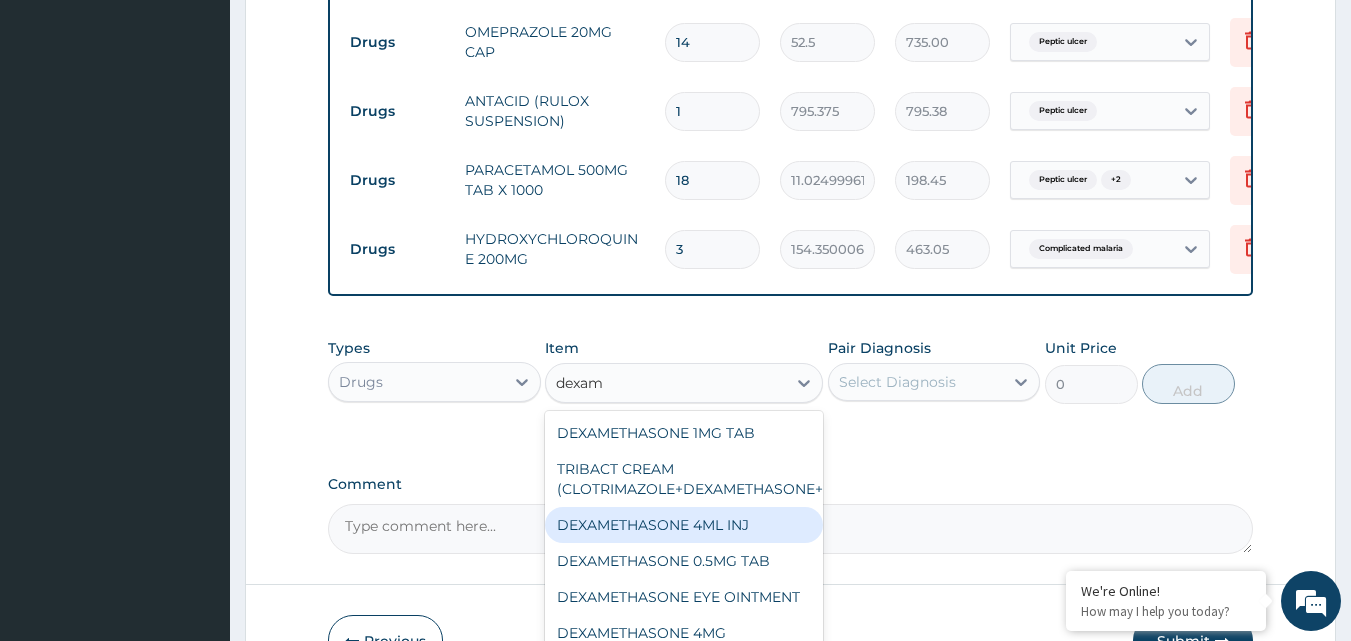 type 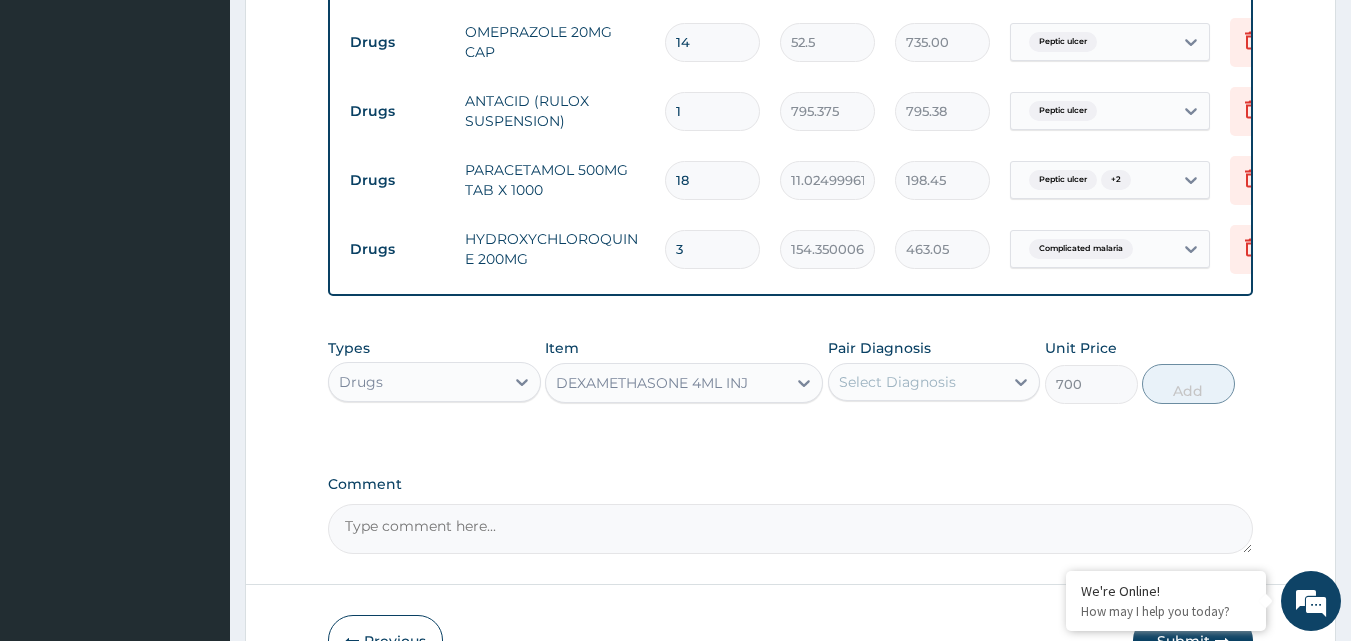 click on "Select Diagnosis" at bounding box center [916, 382] 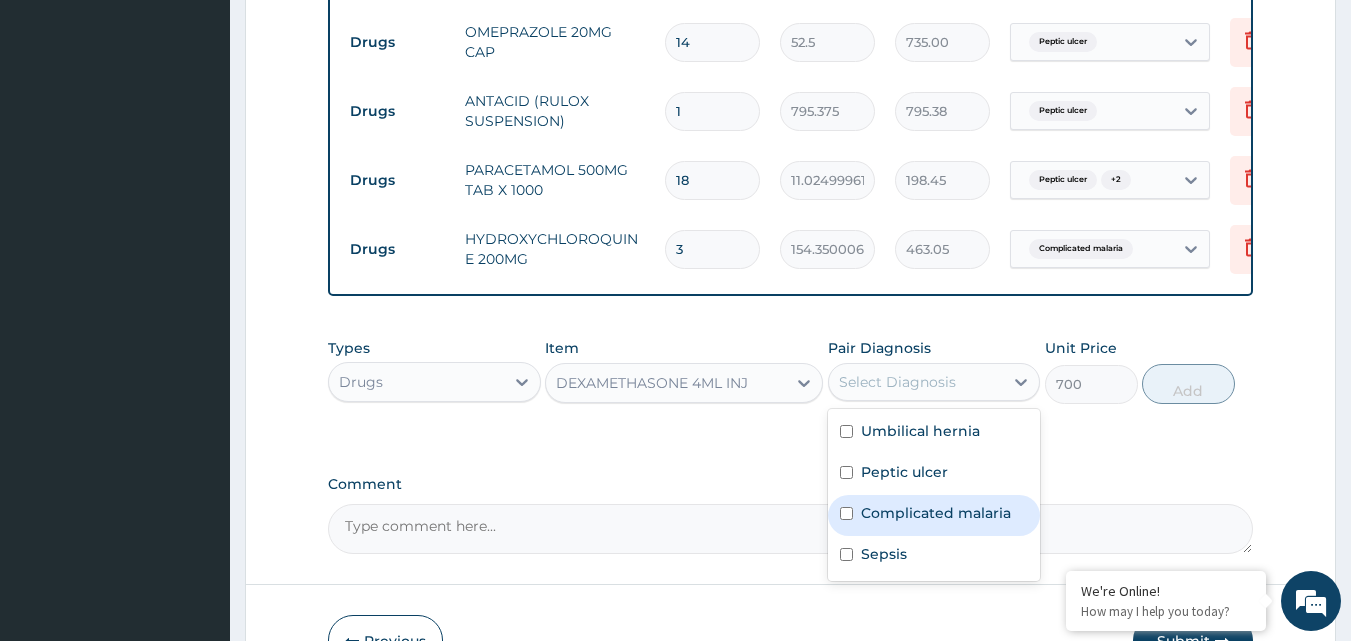 click on "Complicated malaria" at bounding box center (936, 513) 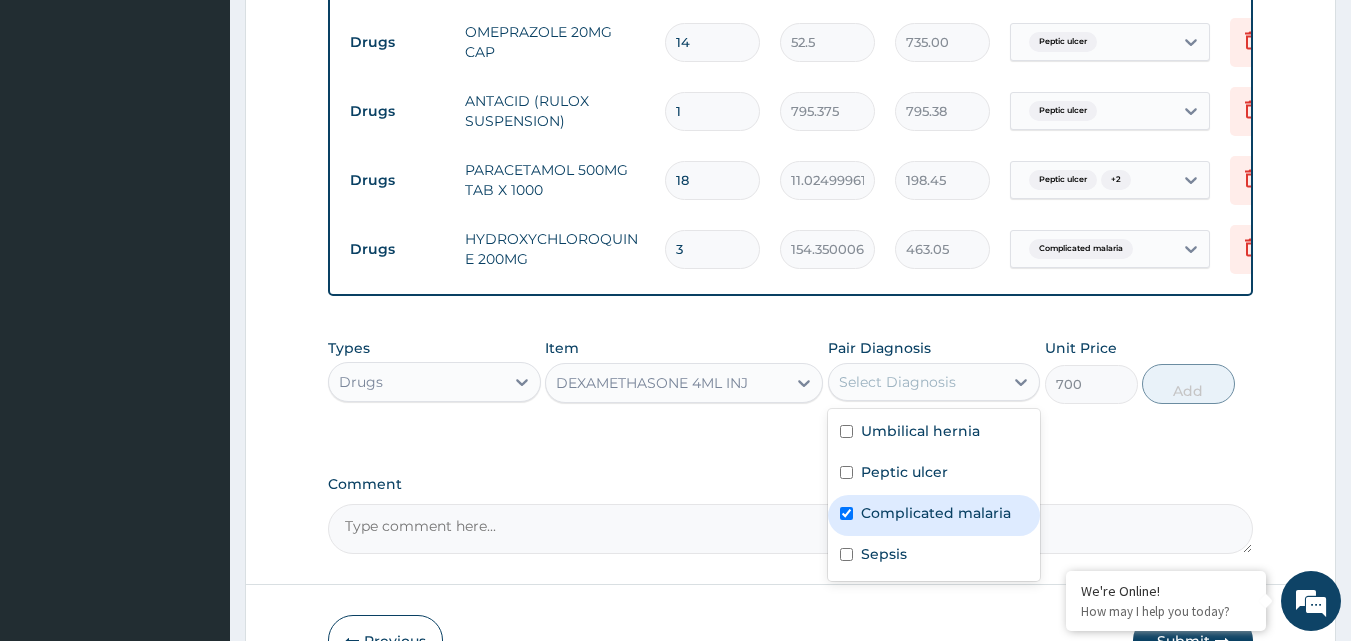 checkbox on "true" 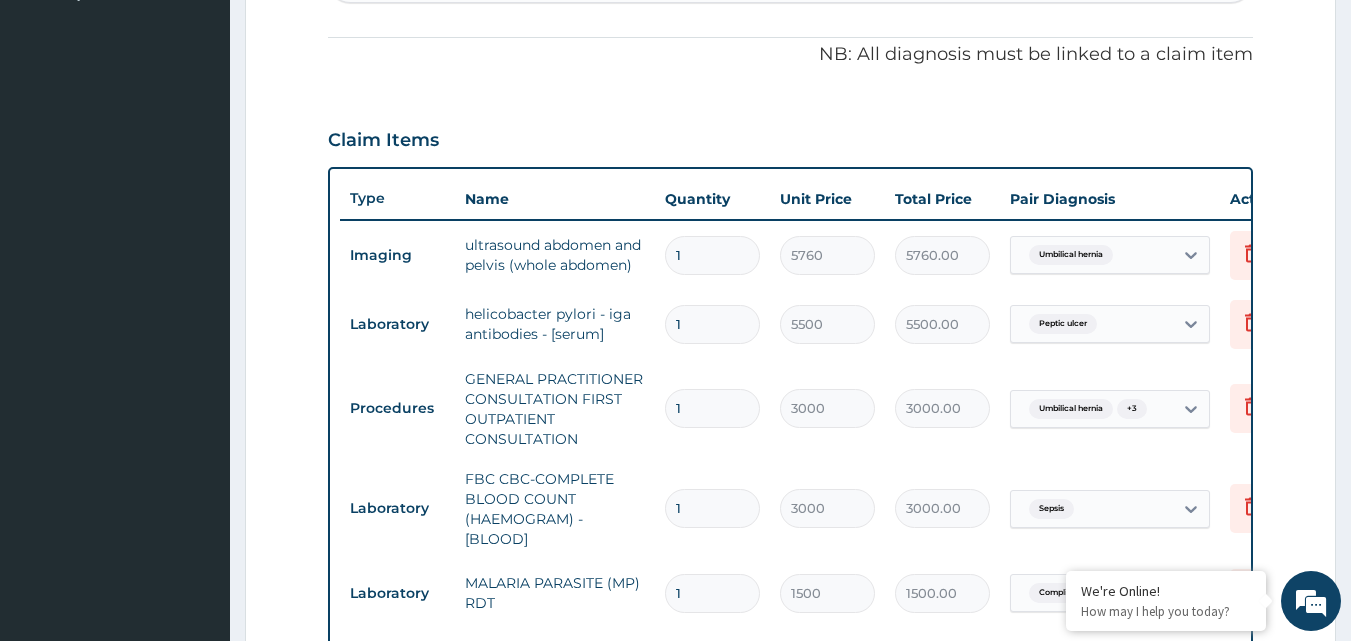 scroll, scrollTop: 377, scrollLeft: 0, axis: vertical 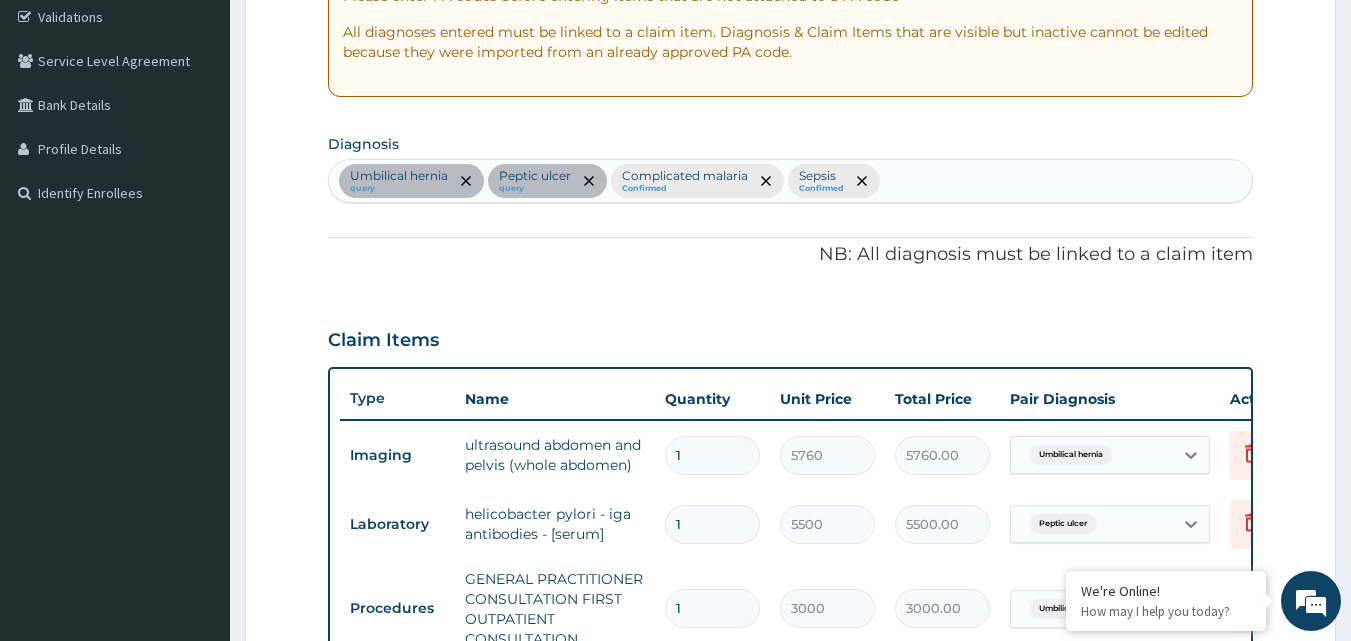 click on "Umbilical hernia query Peptic ulcer query Complicated malaria Confirmed Sepsis Confirmed" at bounding box center (791, 181) 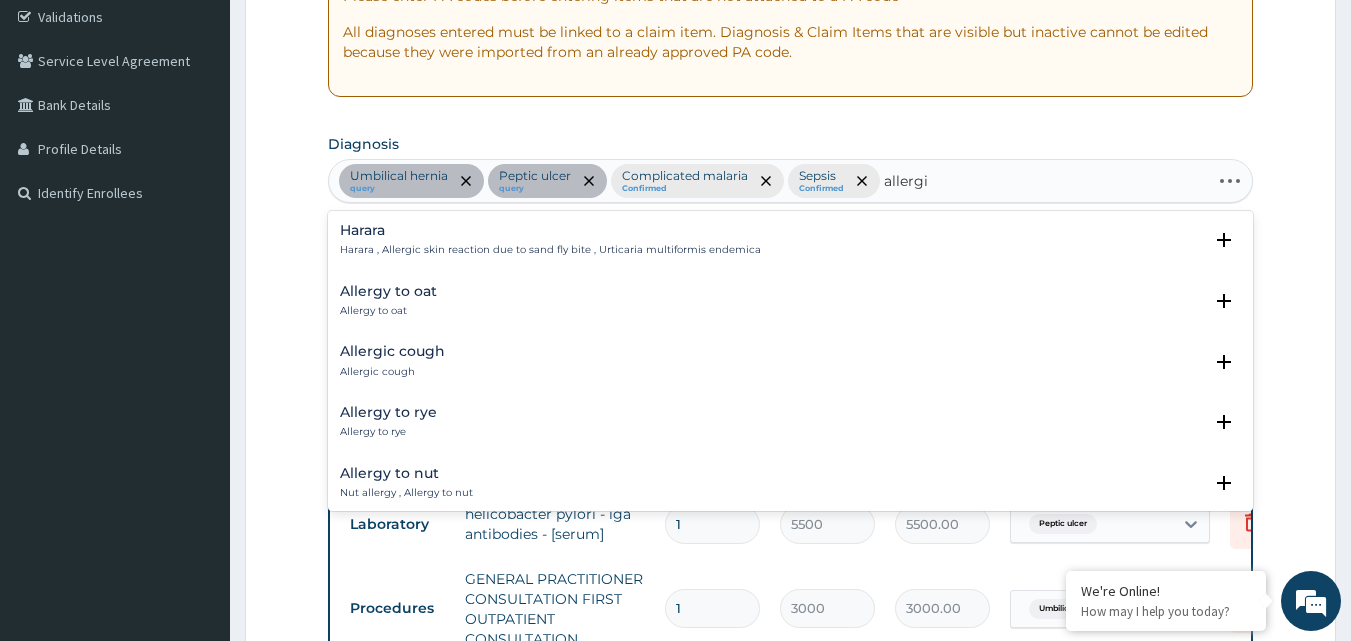 type on "allergic" 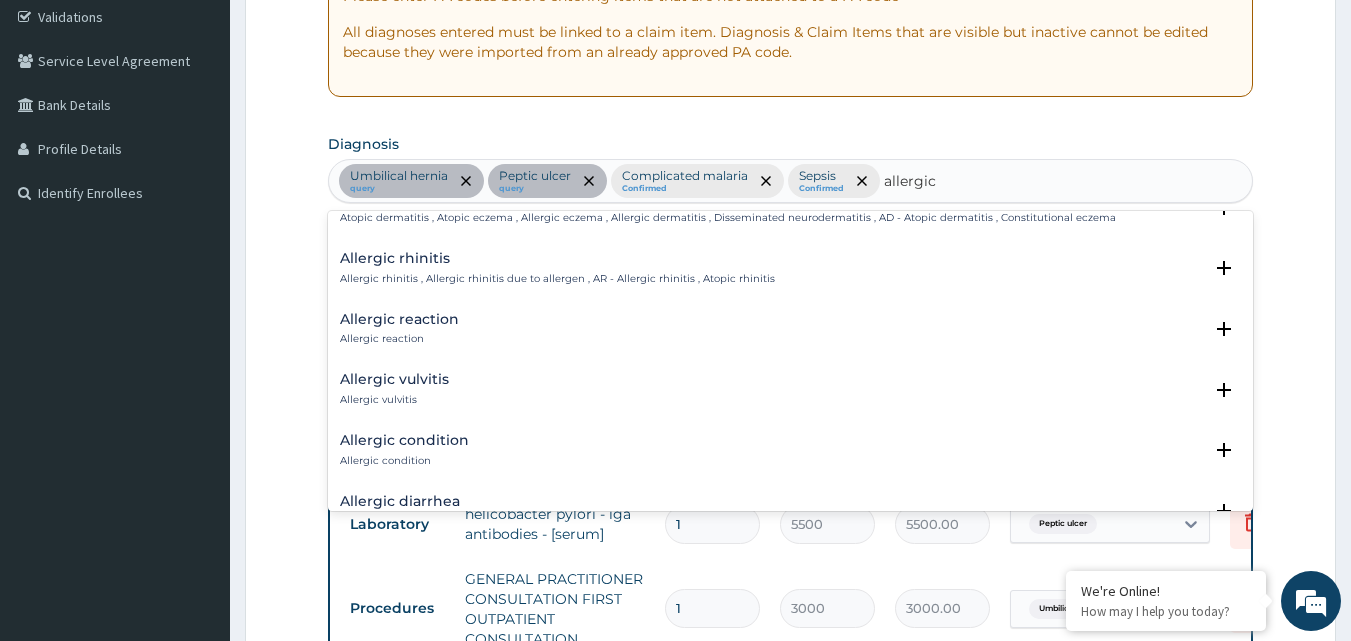 scroll, scrollTop: 600, scrollLeft: 0, axis: vertical 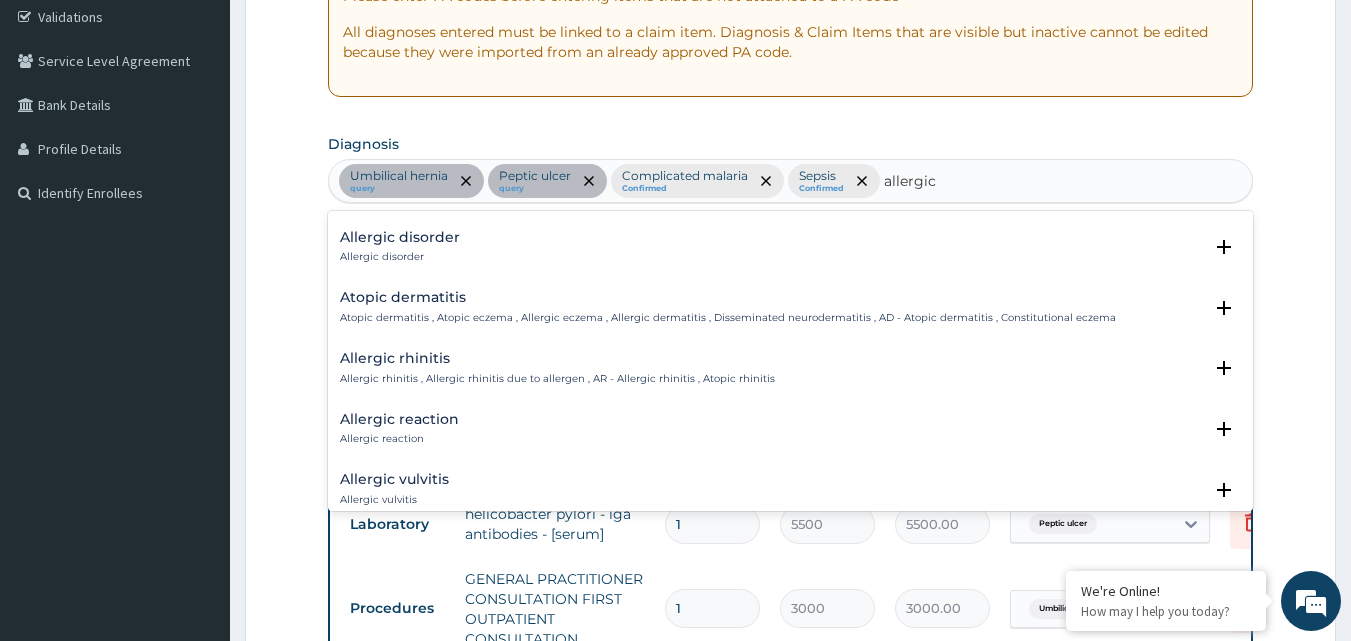 click on "Allergic rhinitis" at bounding box center [557, 358] 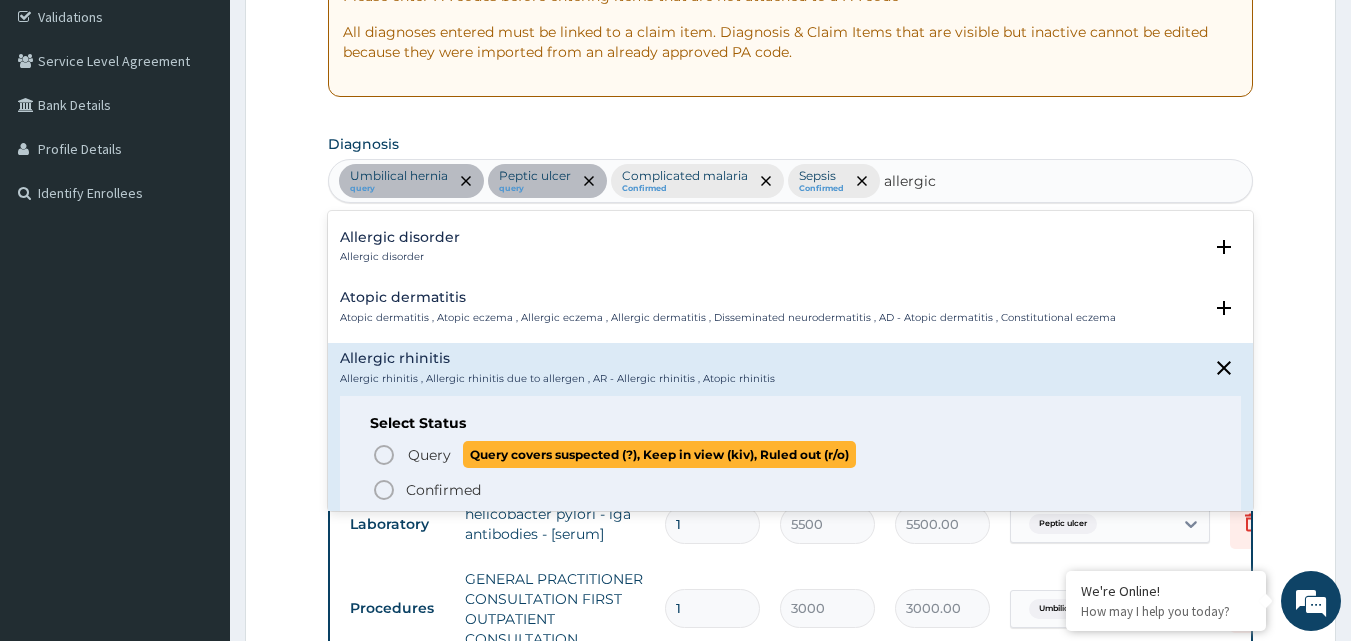 click 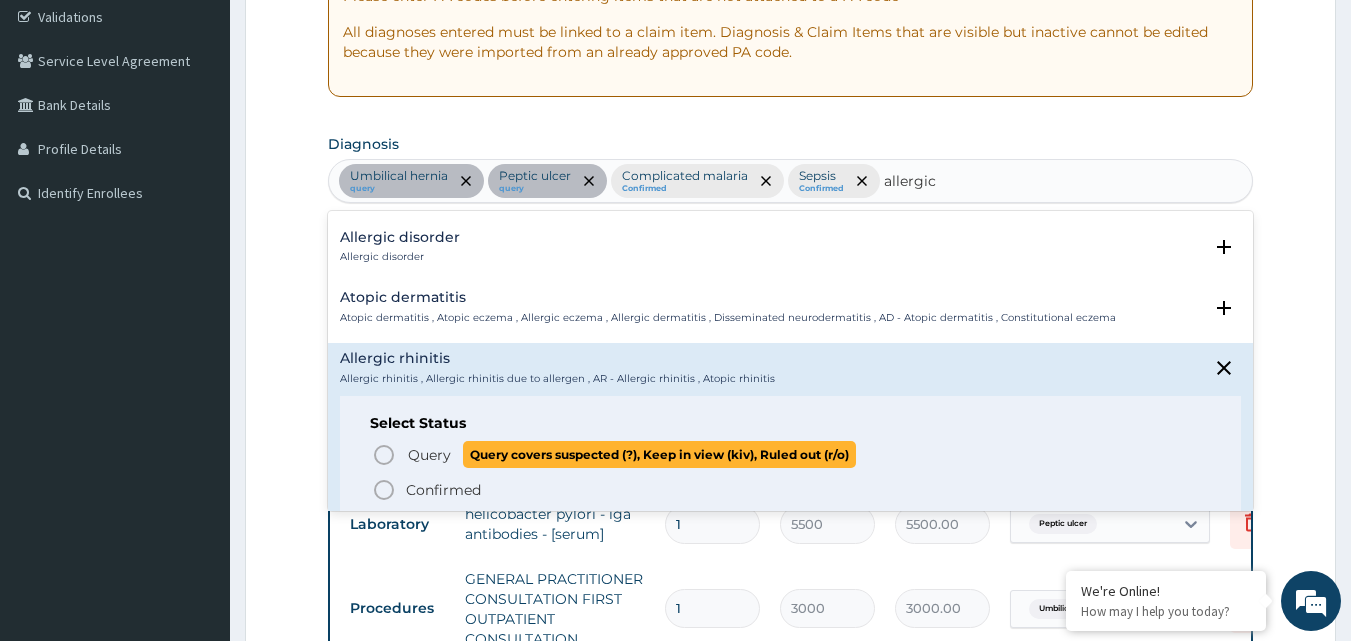 type 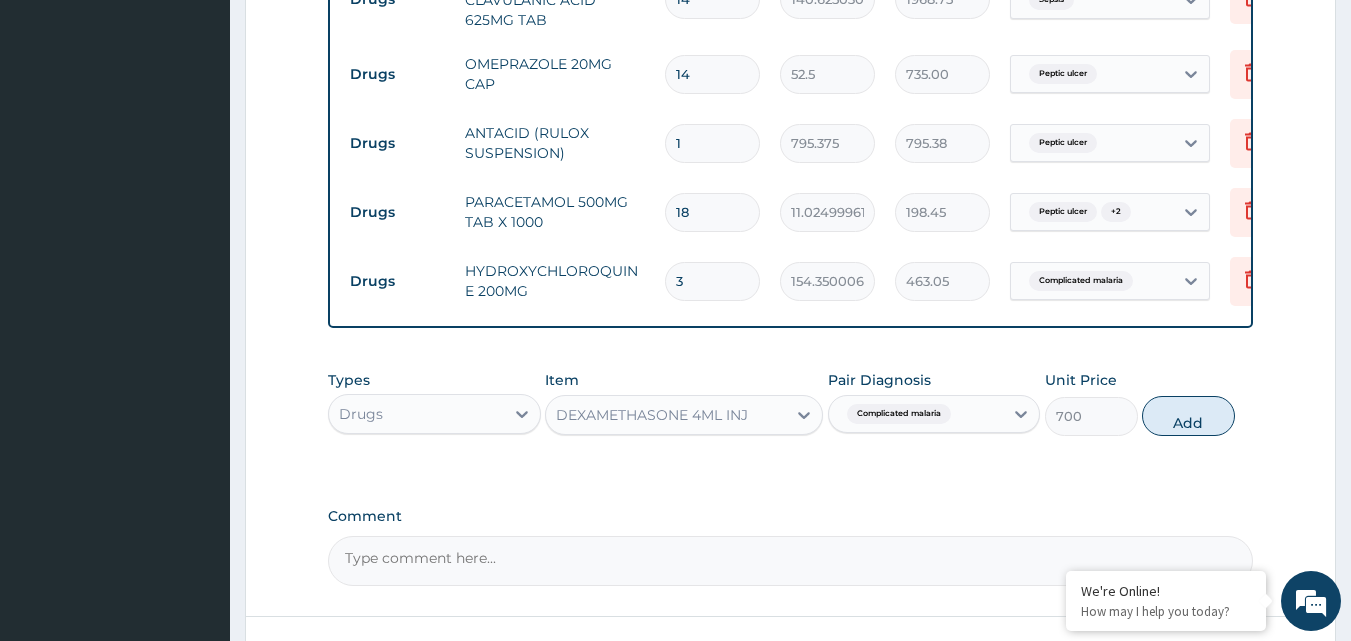 scroll, scrollTop: 1377, scrollLeft: 0, axis: vertical 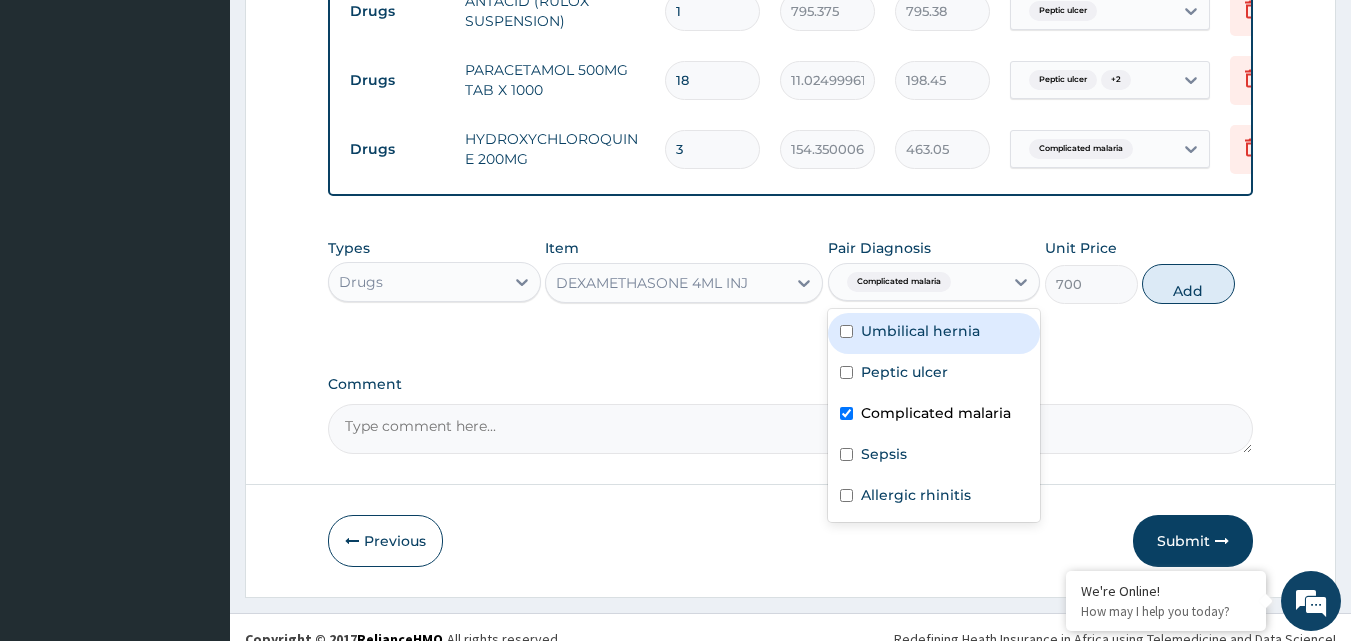 click on "Complicated malaria" at bounding box center (916, 282) 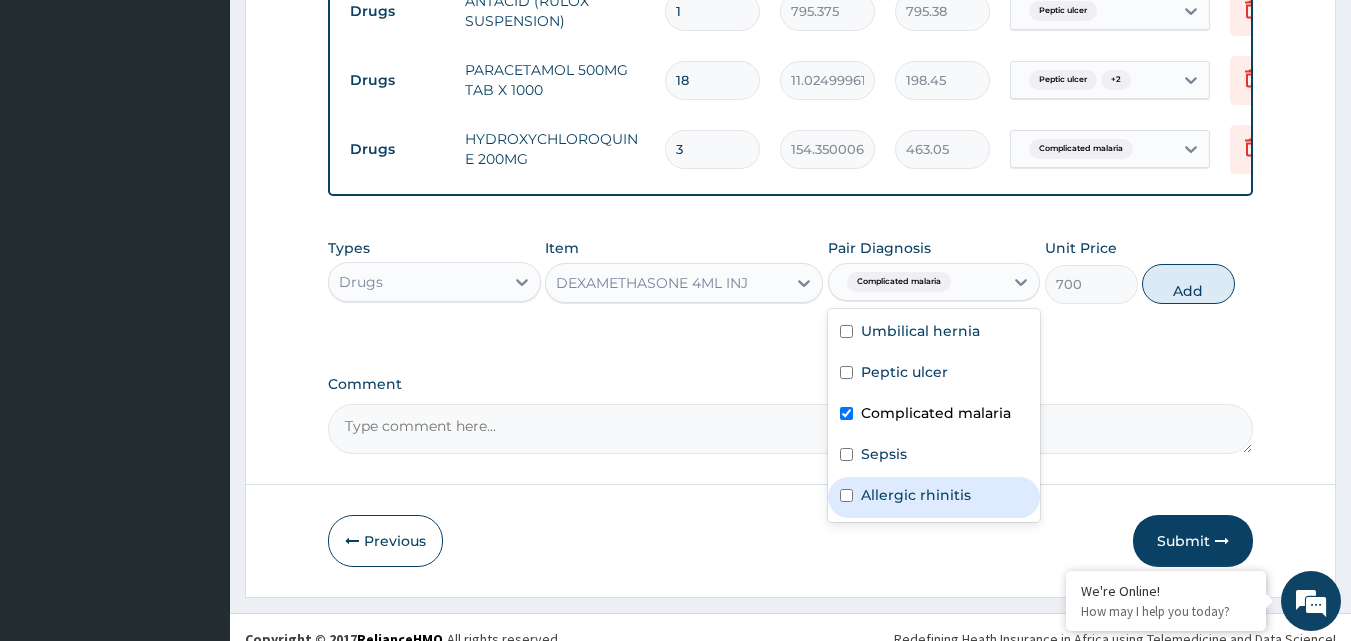 click at bounding box center (846, 495) 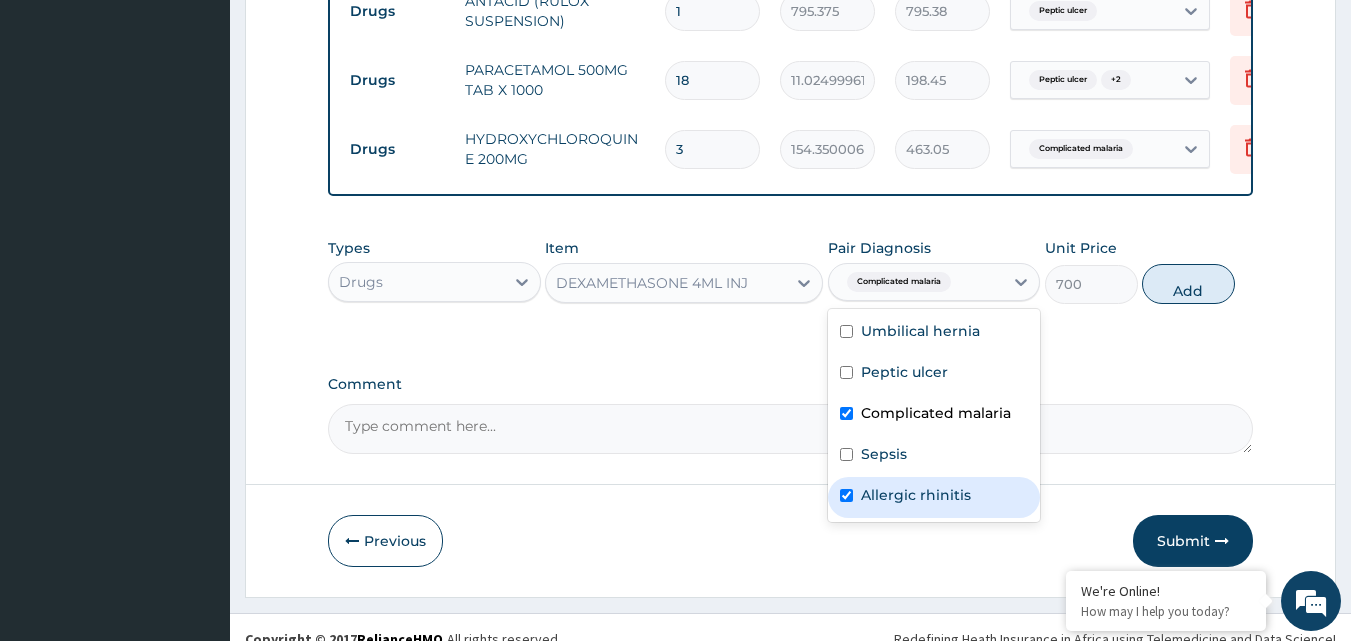checkbox on "true" 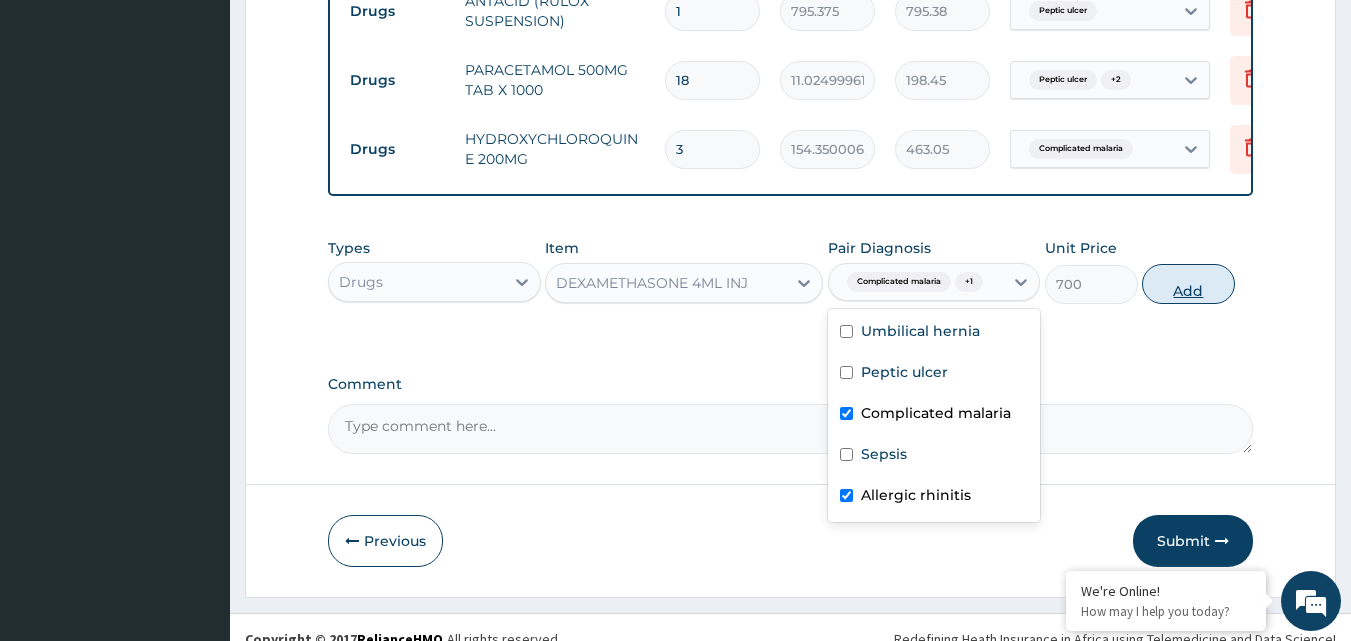 click on "Add" at bounding box center [1188, 284] 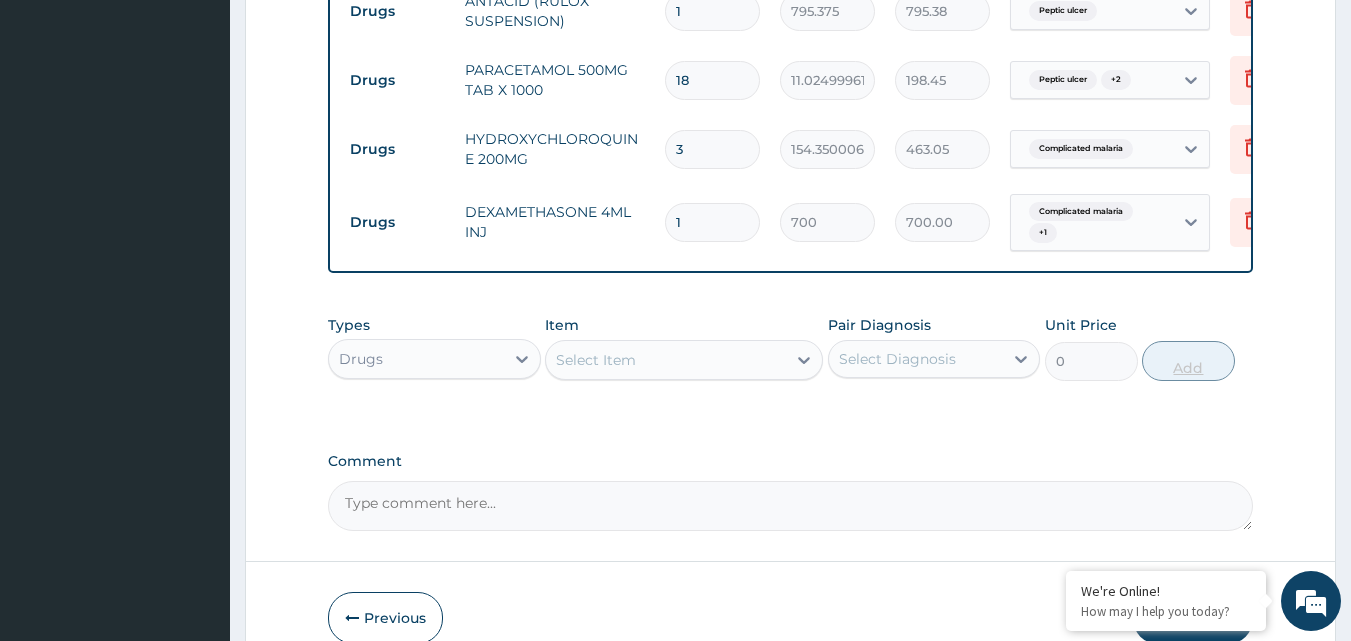 type 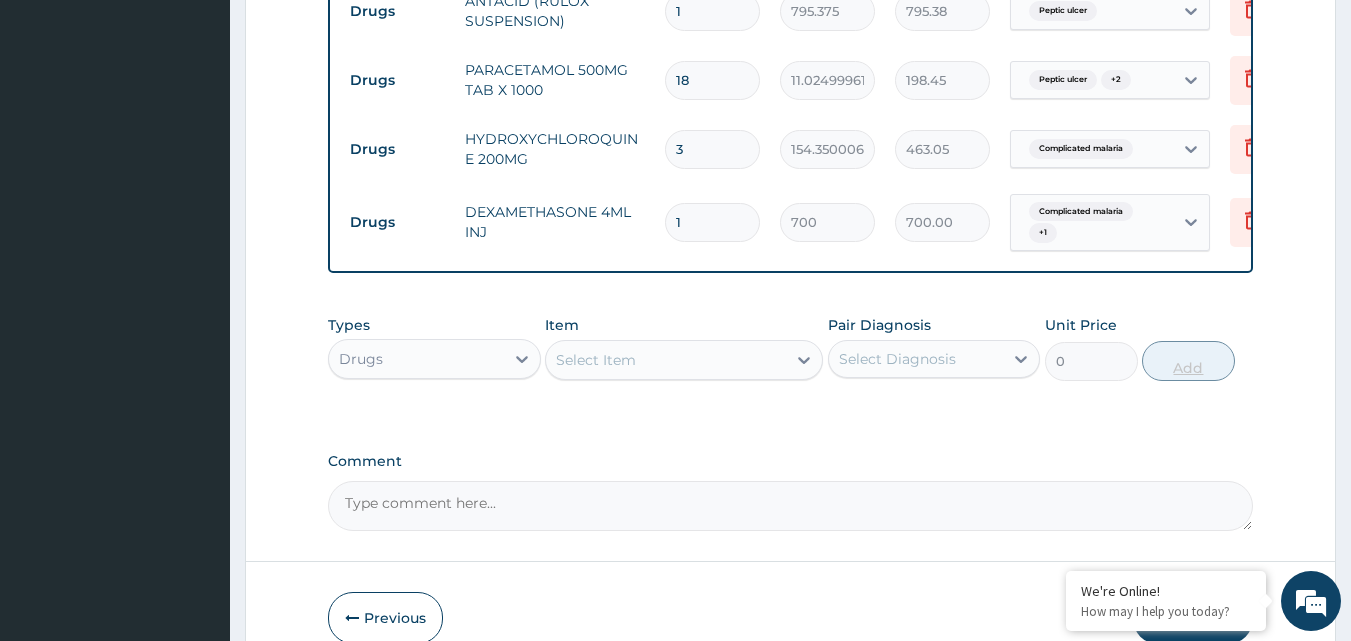 type on "0.00" 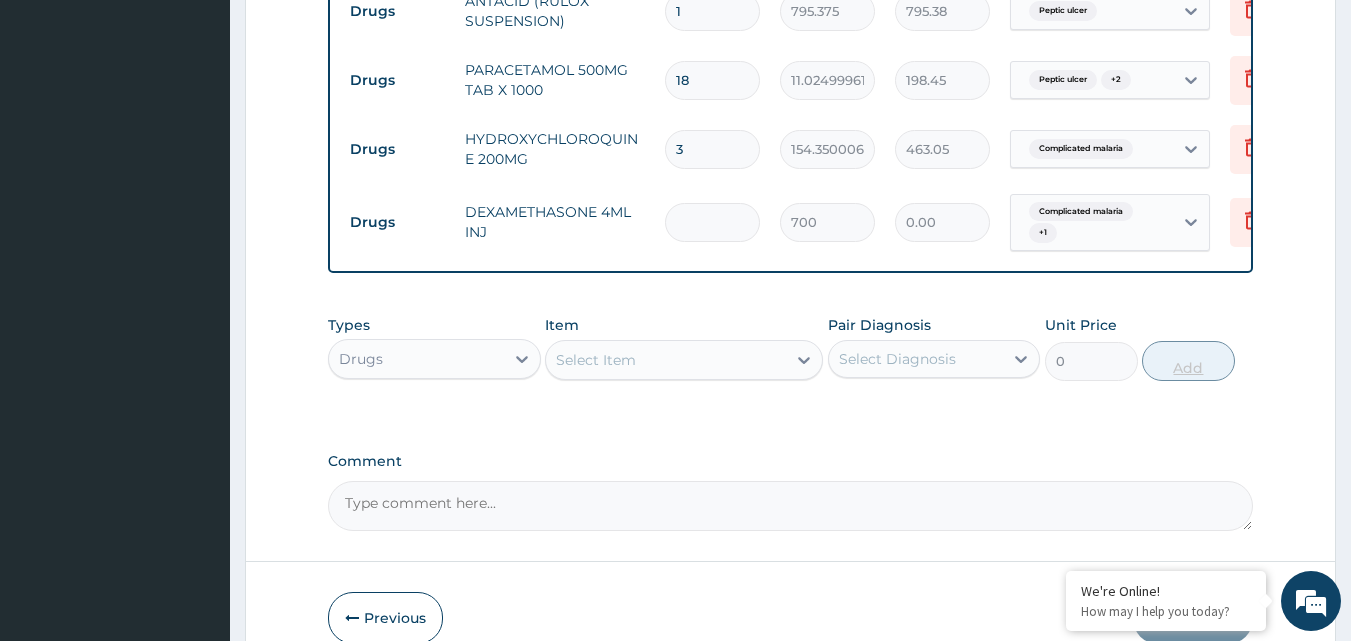 type on "3" 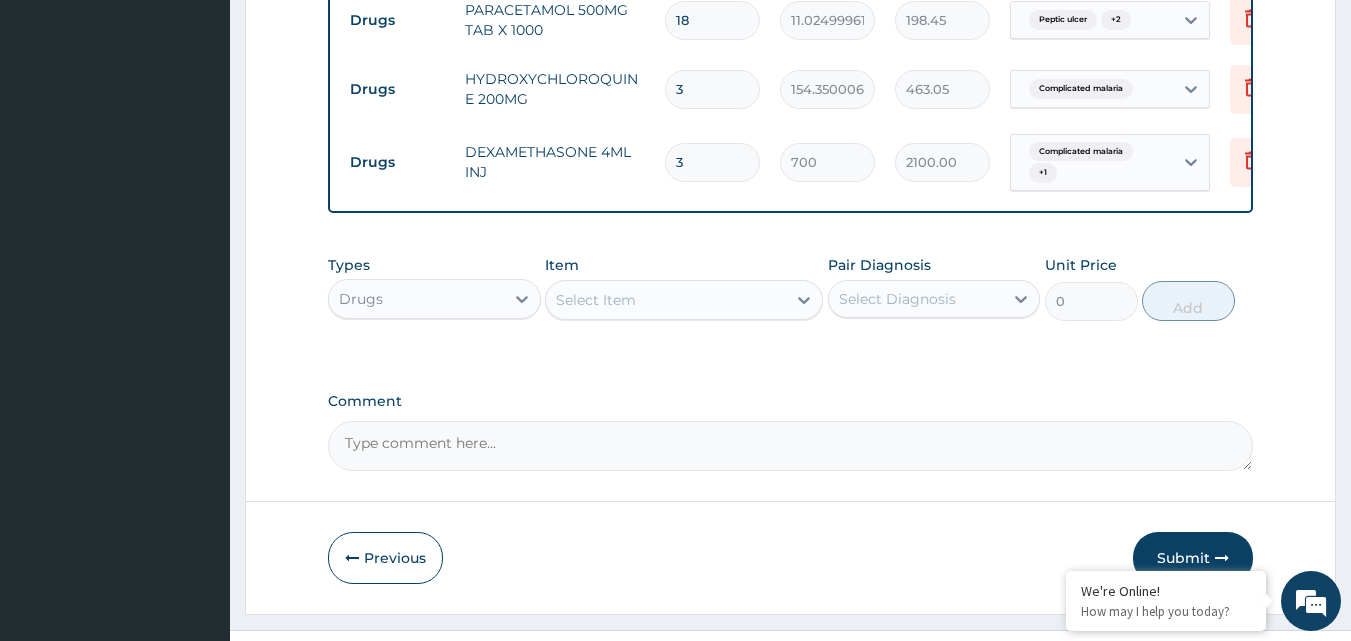 scroll, scrollTop: 1492, scrollLeft: 0, axis: vertical 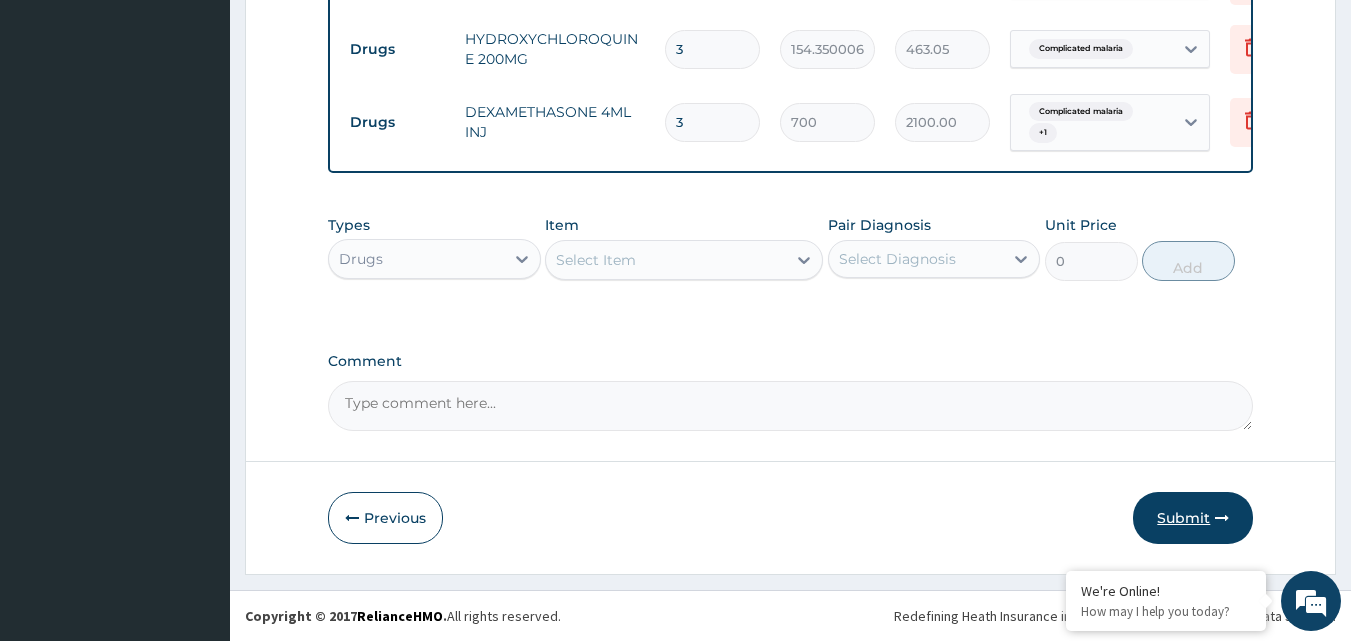 type on "3" 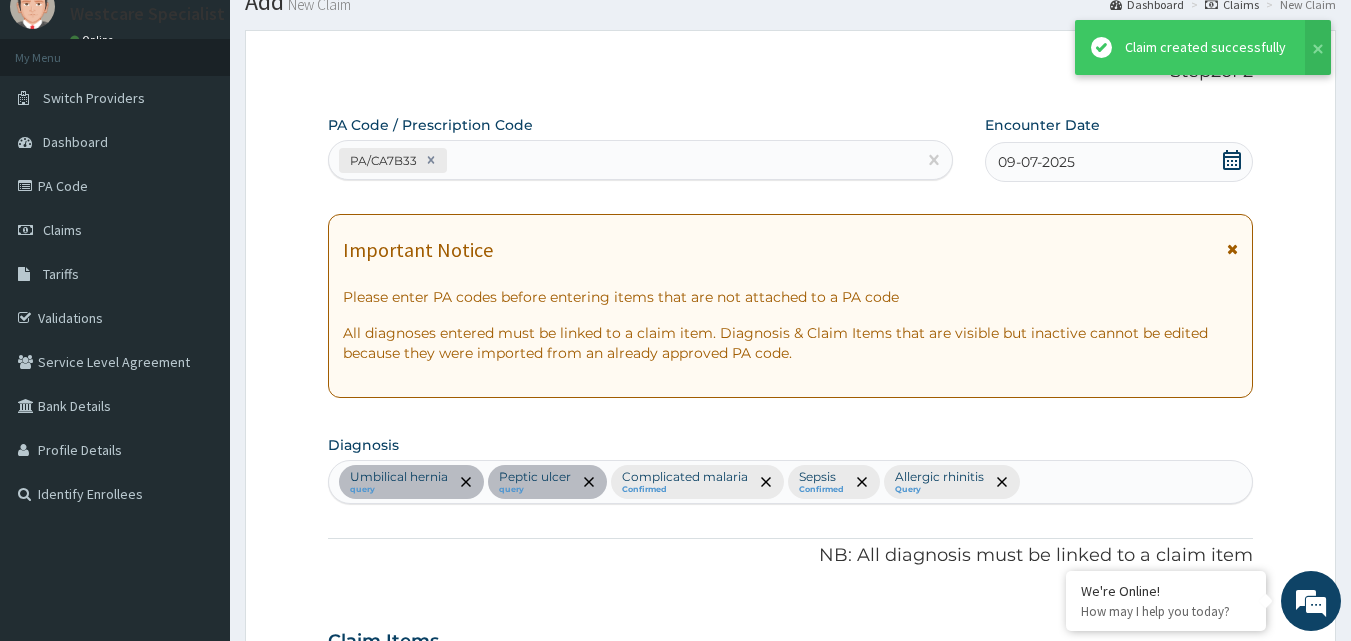 scroll, scrollTop: 1492, scrollLeft: 0, axis: vertical 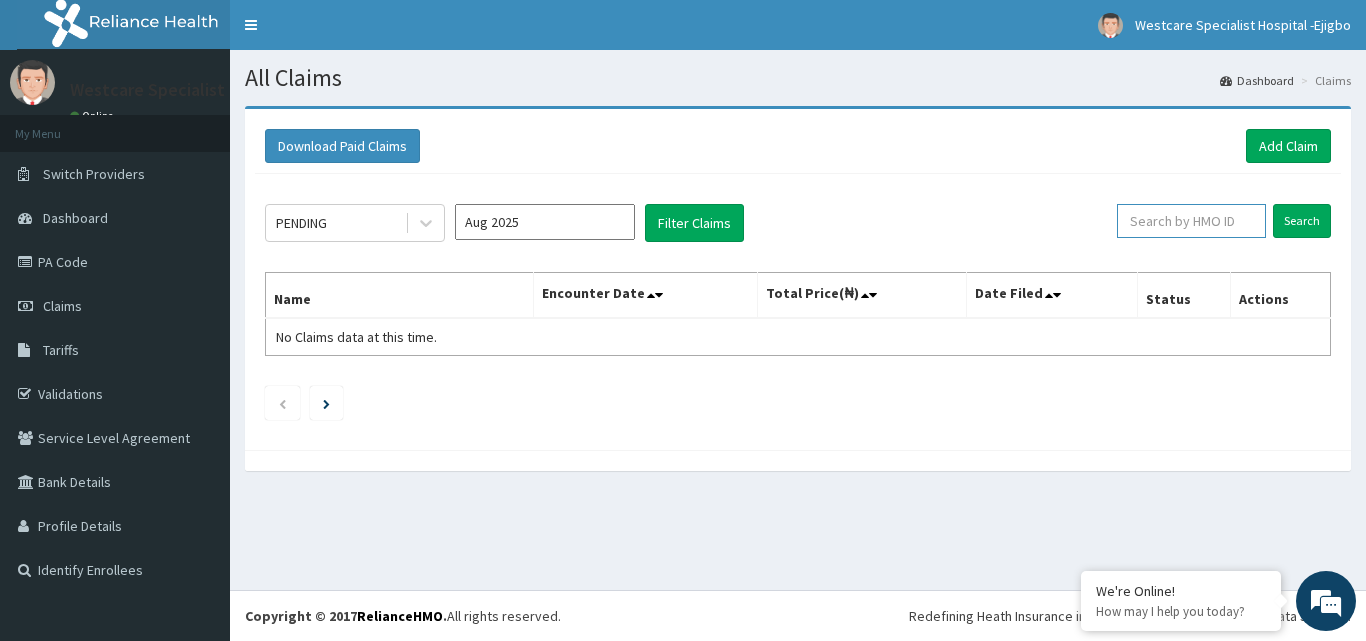 click at bounding box center [1191, 221] 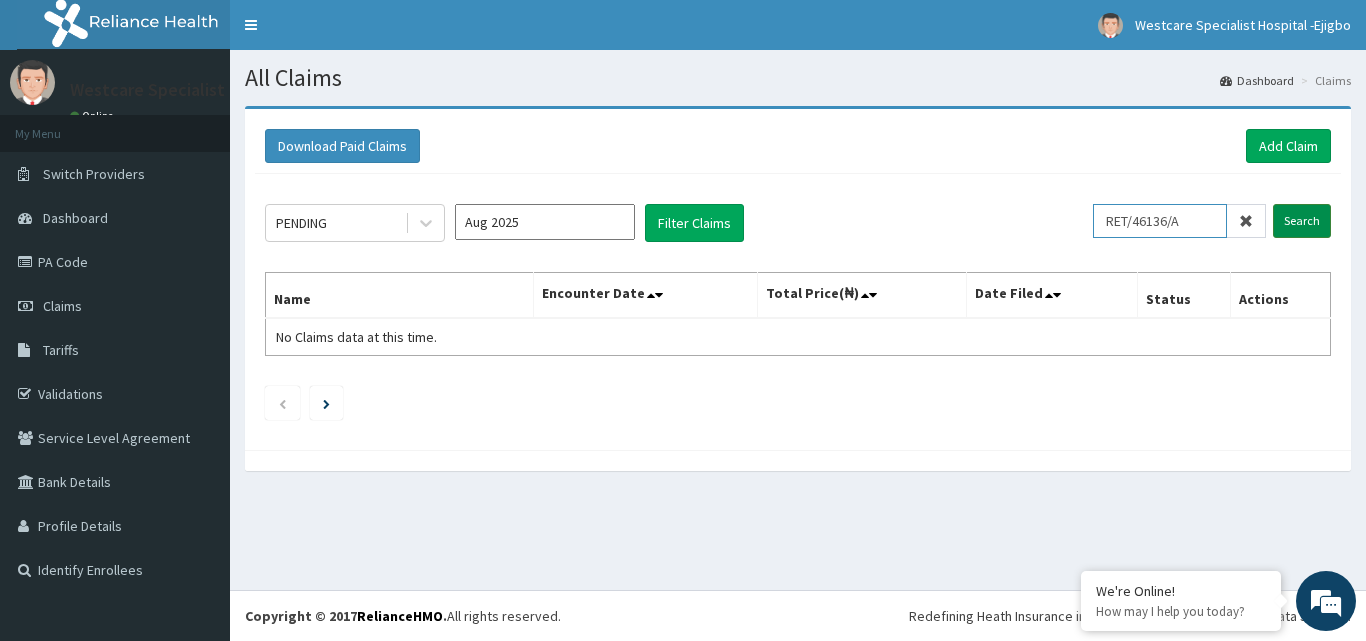 type on "RET/46136/A" 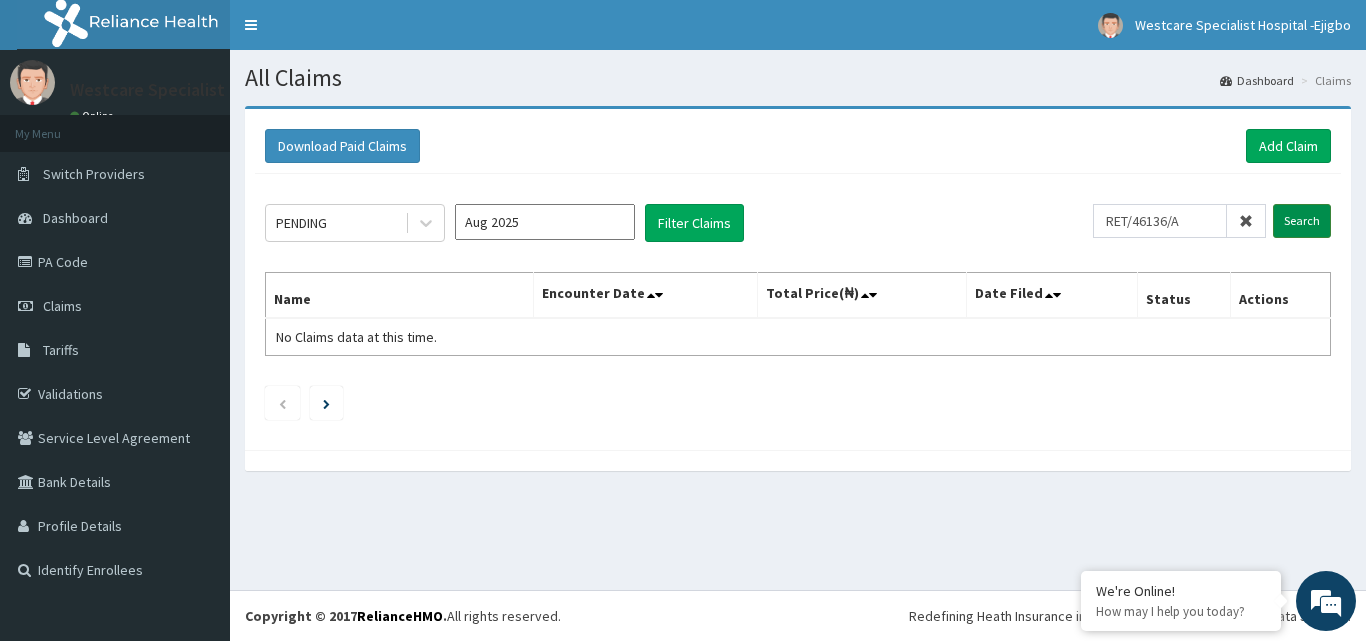 click on "Search" at bounding box center (1302, 221) 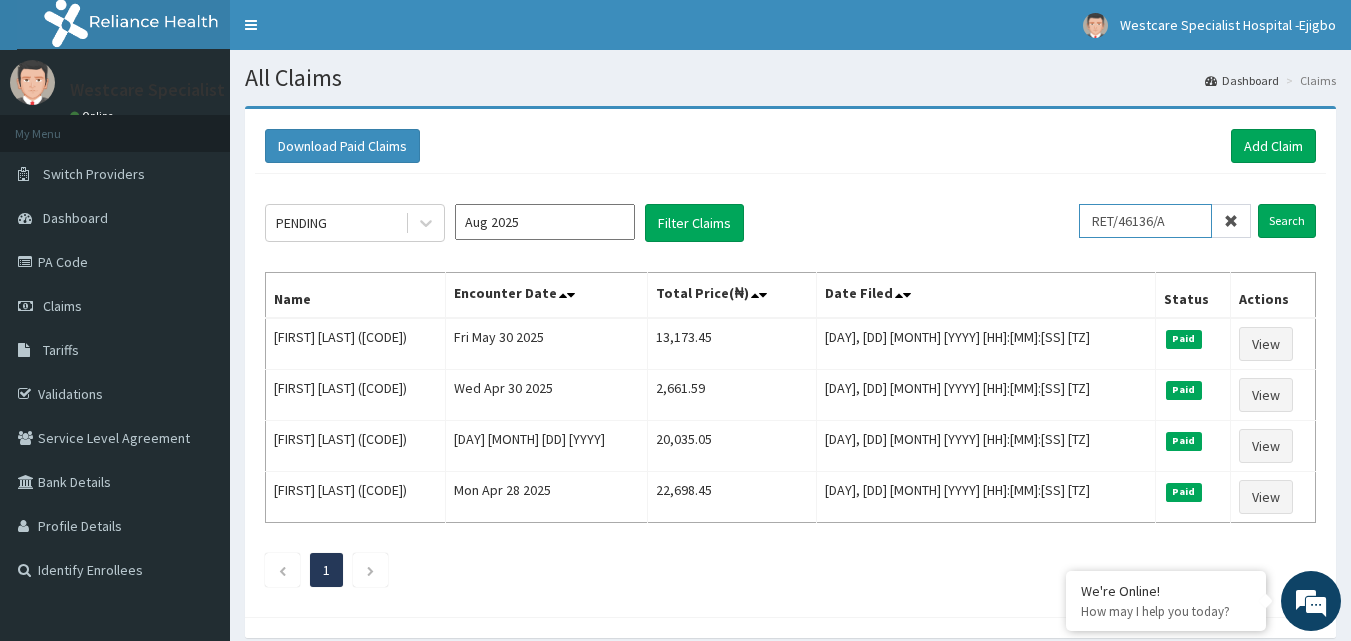 click on "RET/46136/A" at bounding box center [1145, 221] 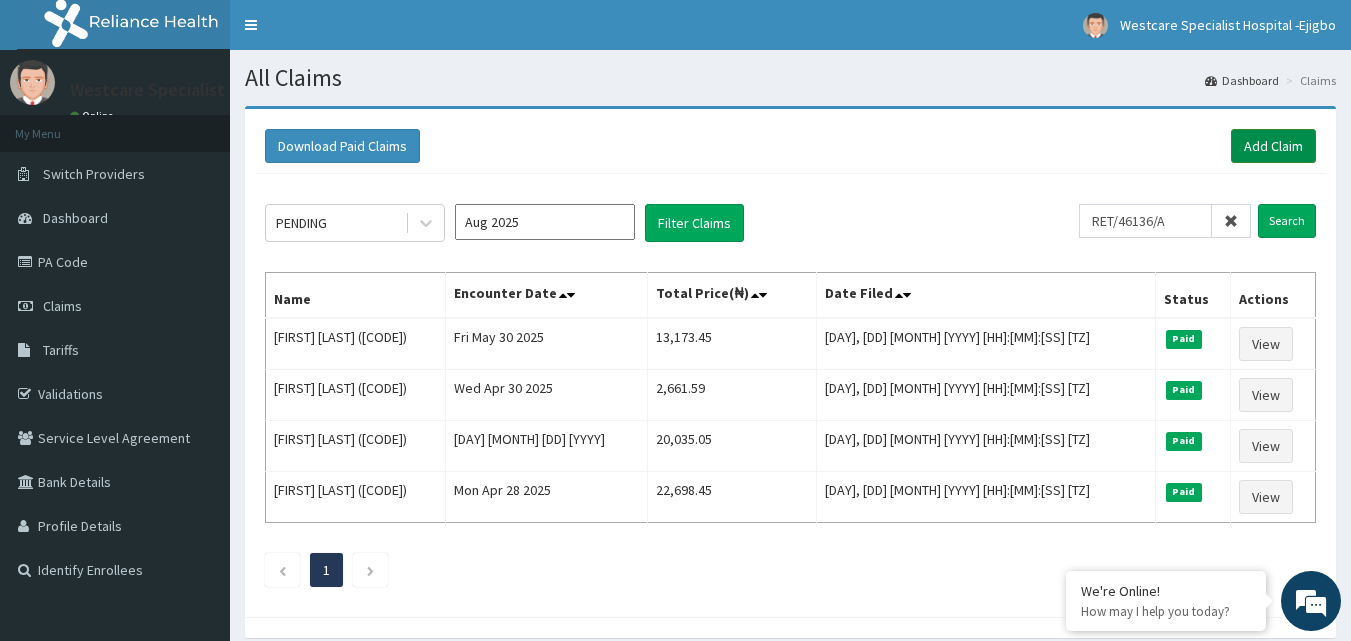 click on "Add Claim" at bounding box center (1273, 146) 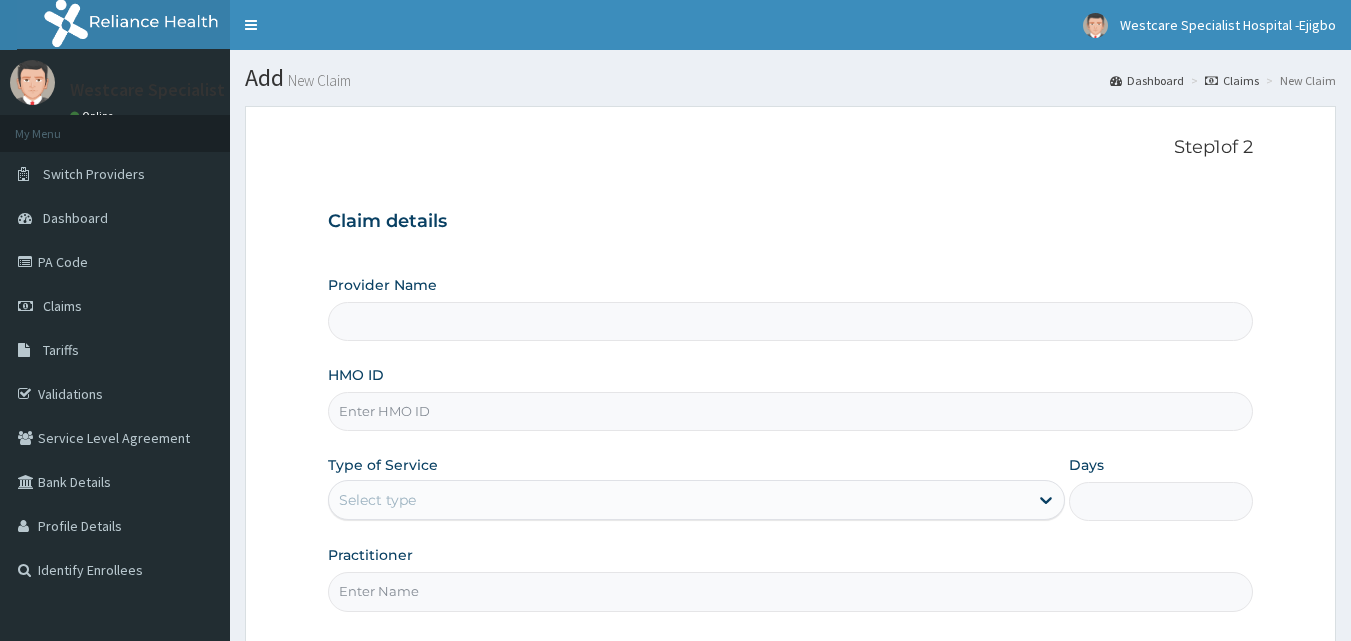 scroll, scrollTop: 0, scrollLeft: 0, axis: both 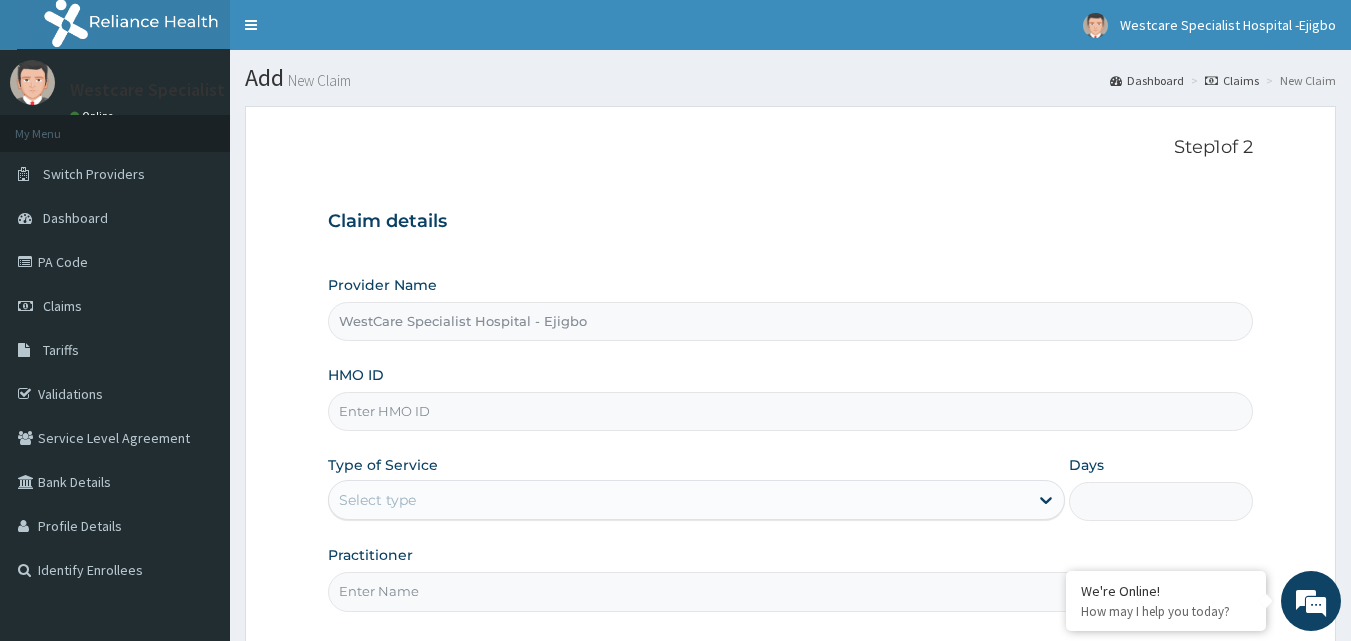 click on "HMO ID" at bounding box center [791, 411] 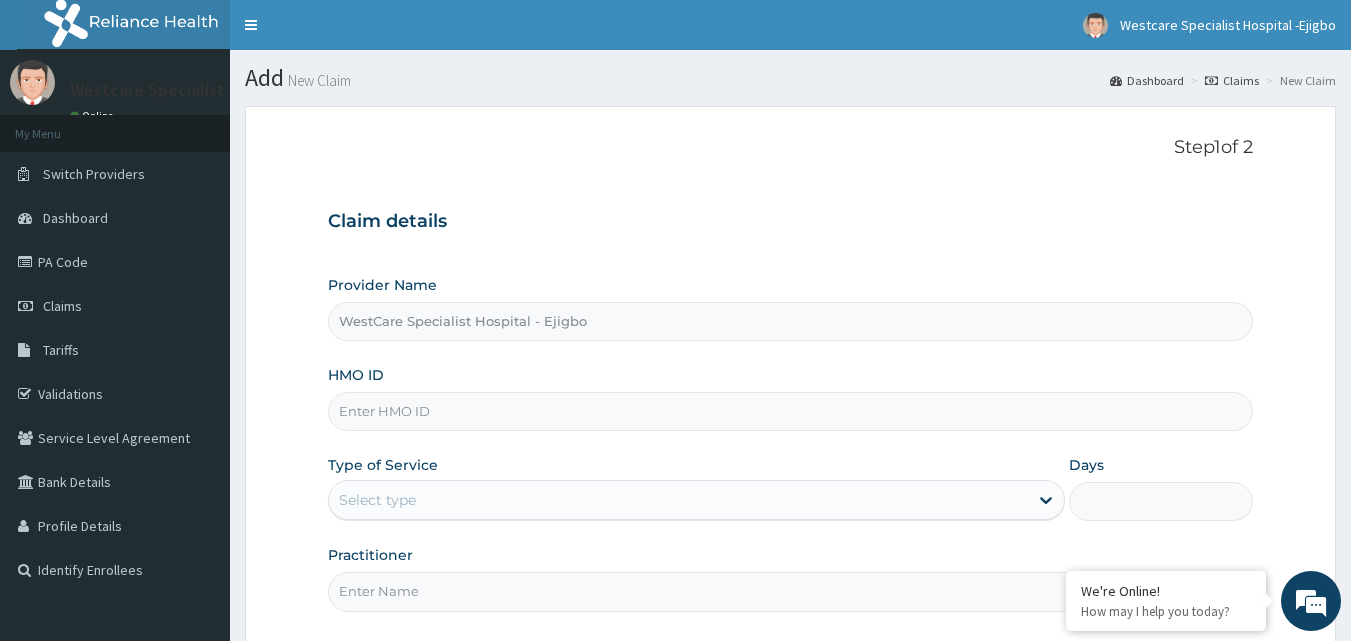 paste on "CHL/11532/C" 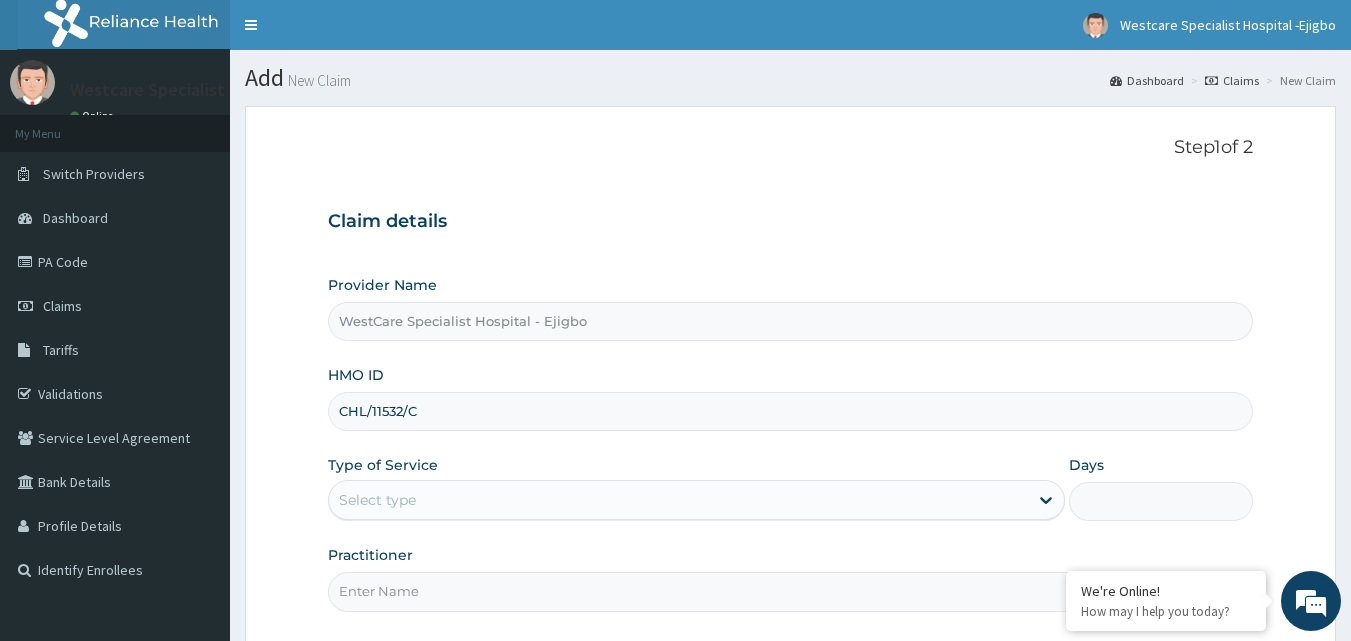 type on "CHL/11532/C" 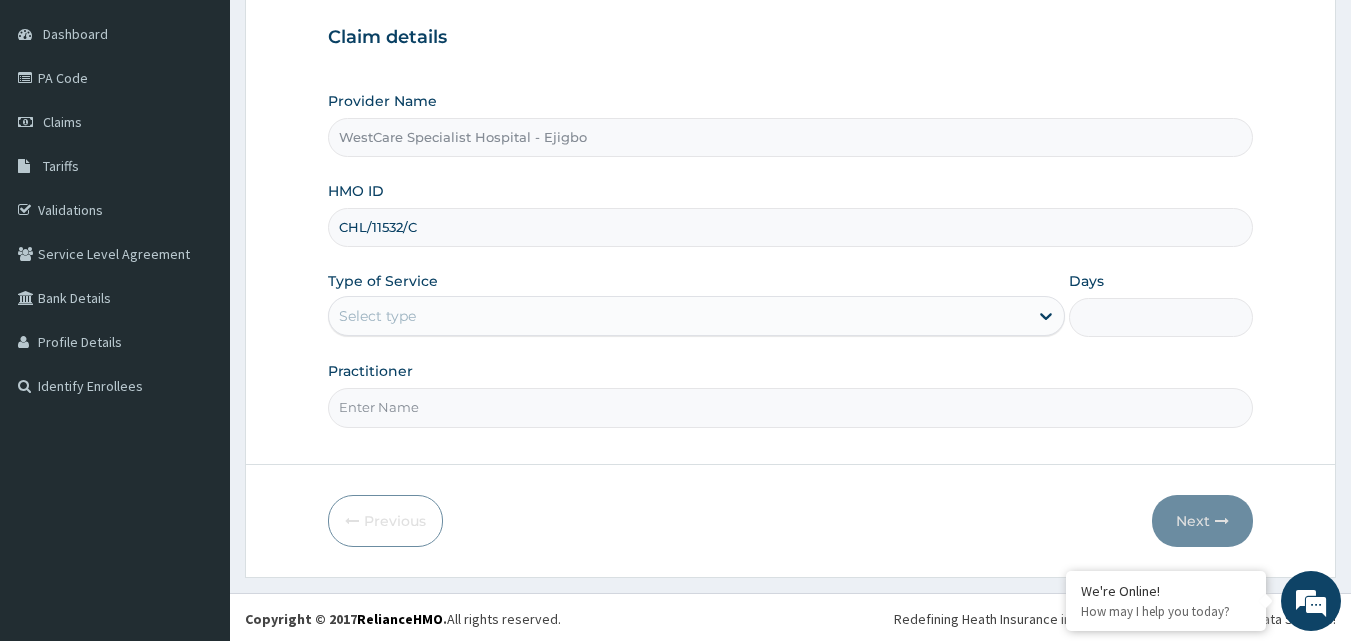 scroll, scrollTop: 187, scrollLeft: 0, axis: vertical 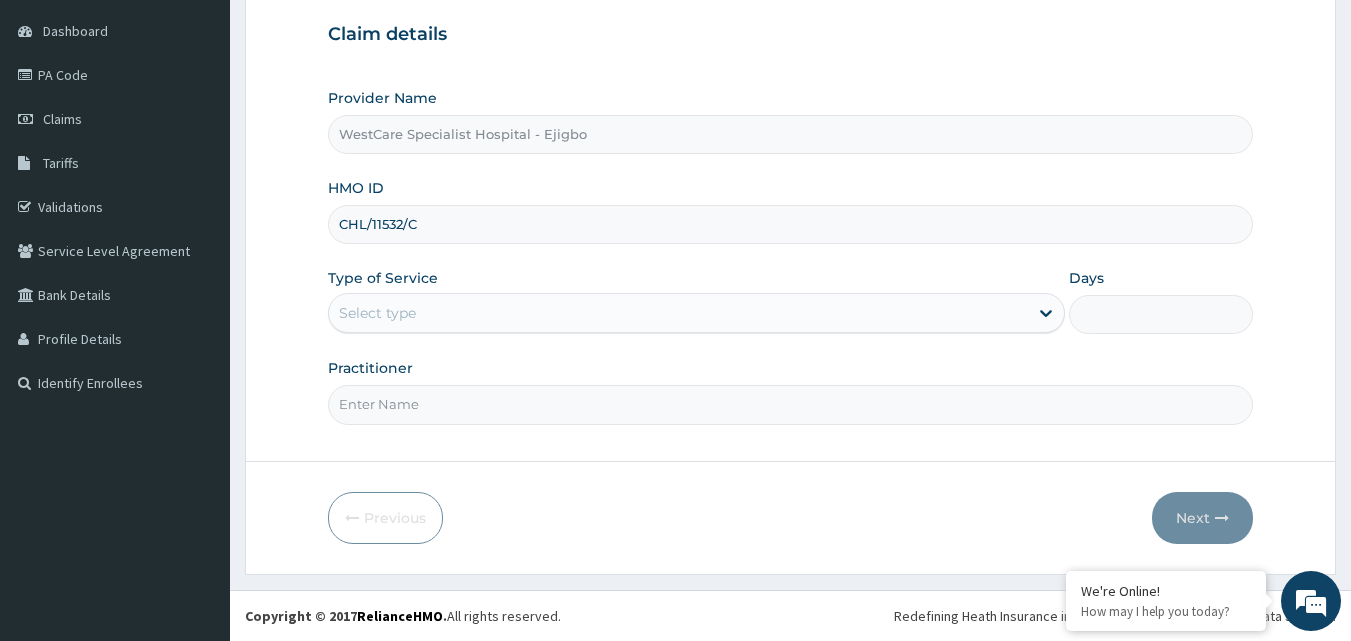 click on "Select type" at bounding box center [678, 313] 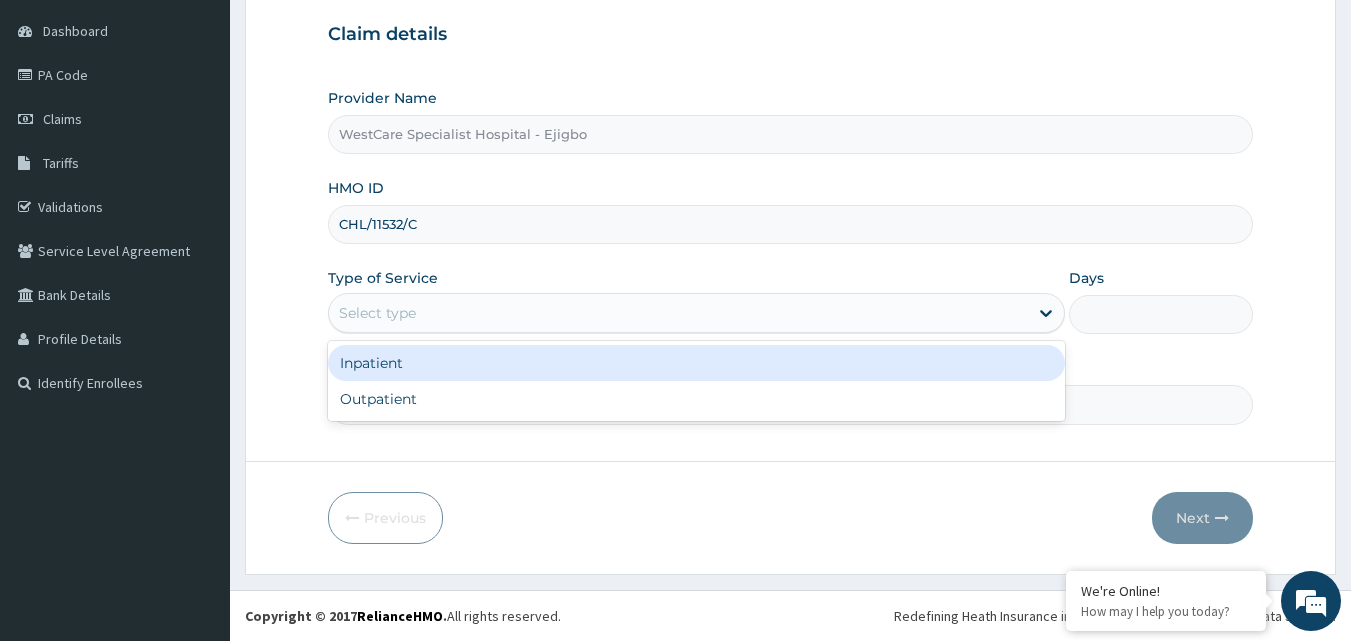 click on "Inpatient" at bounding box center (696, 363) 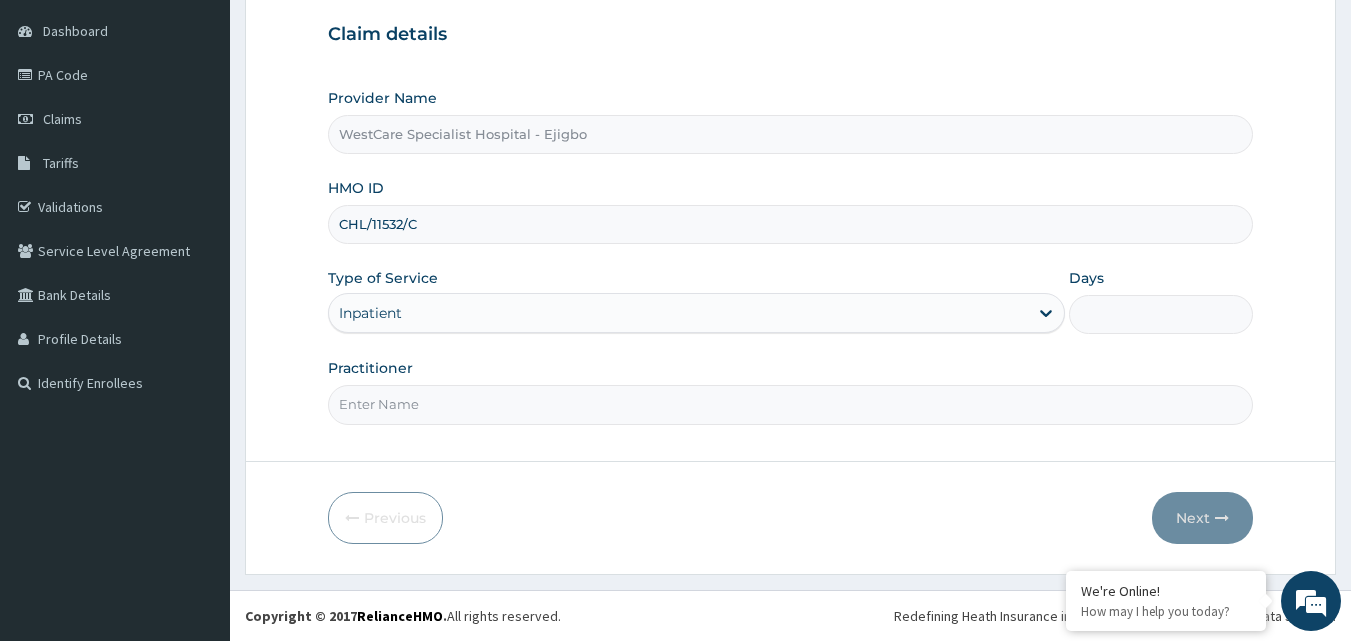 click on "Days" at bounding box center (1161, 314) 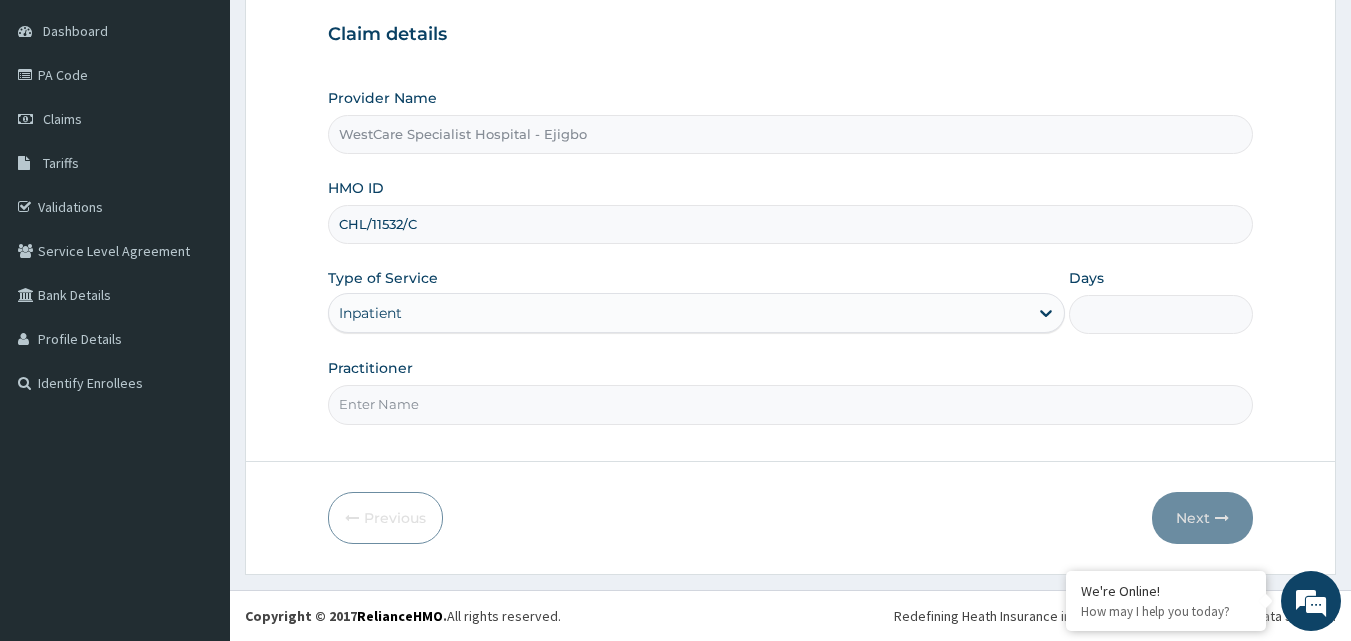 type on "2" 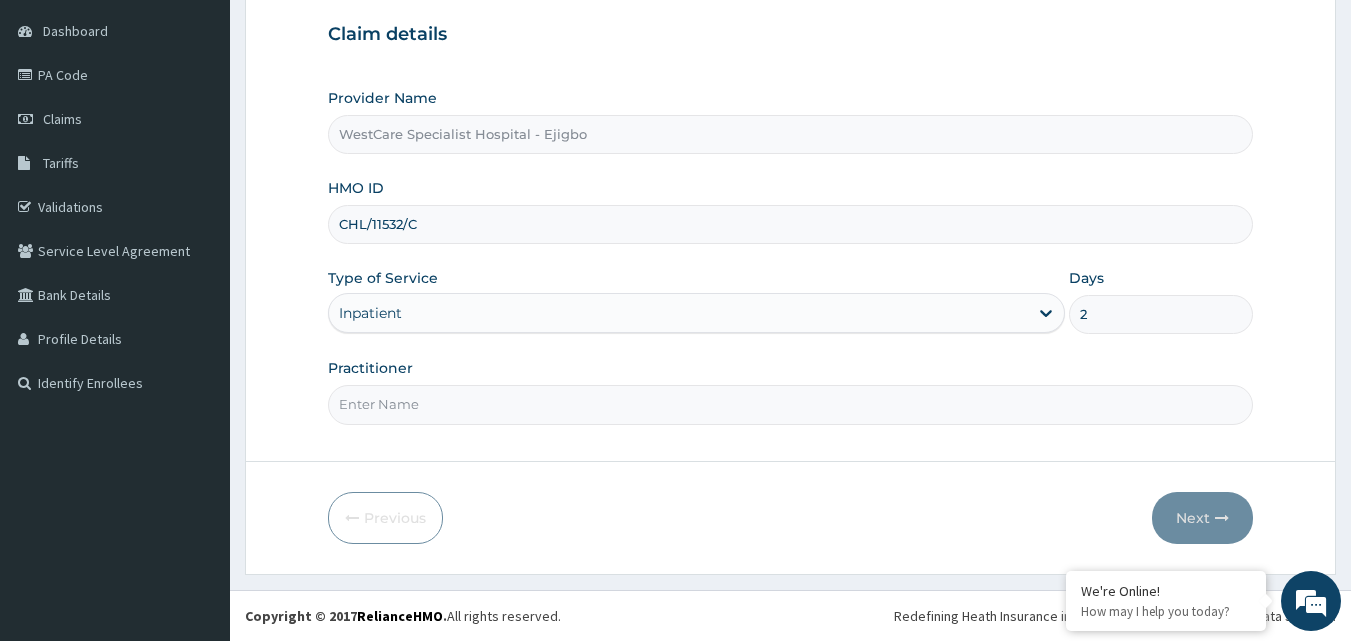 click on "Step  1  of 2 Claim details Provider Name WestCare Specialist Hospital - Ejigbo HMO ID CHL/11532/C Type of Service Inpatient Days 2 Practitioner" at bounding box center [791, 190] 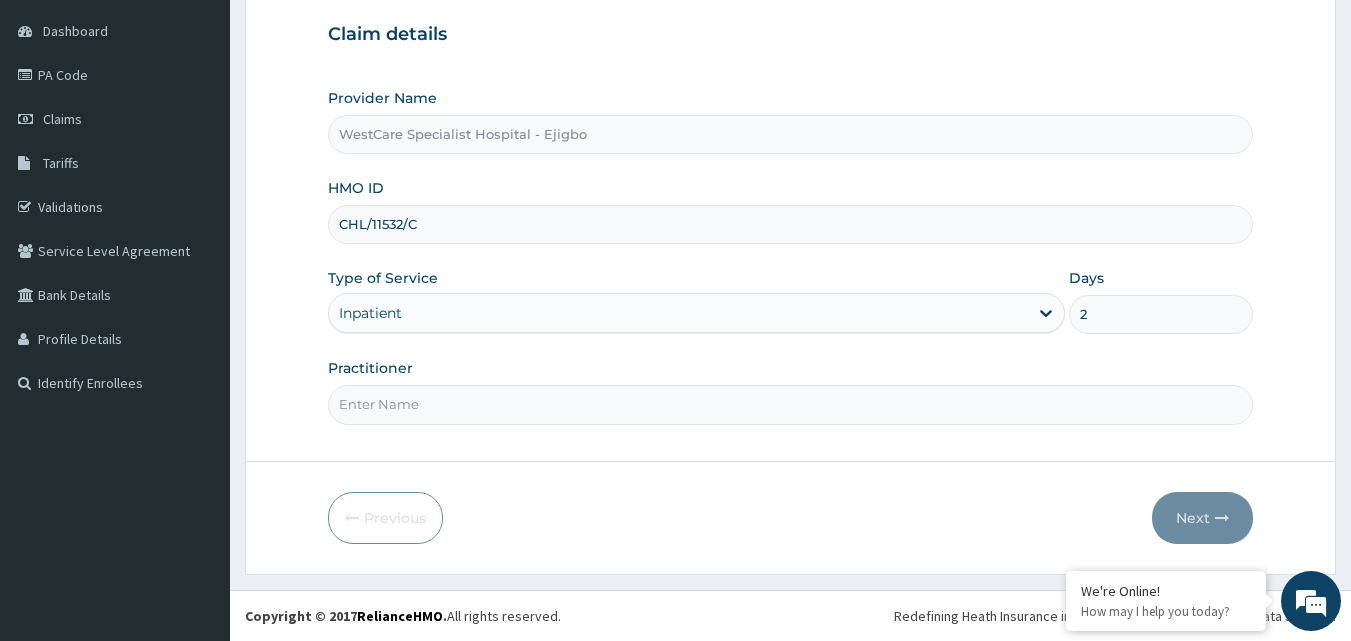 type on "OBIDEYI" 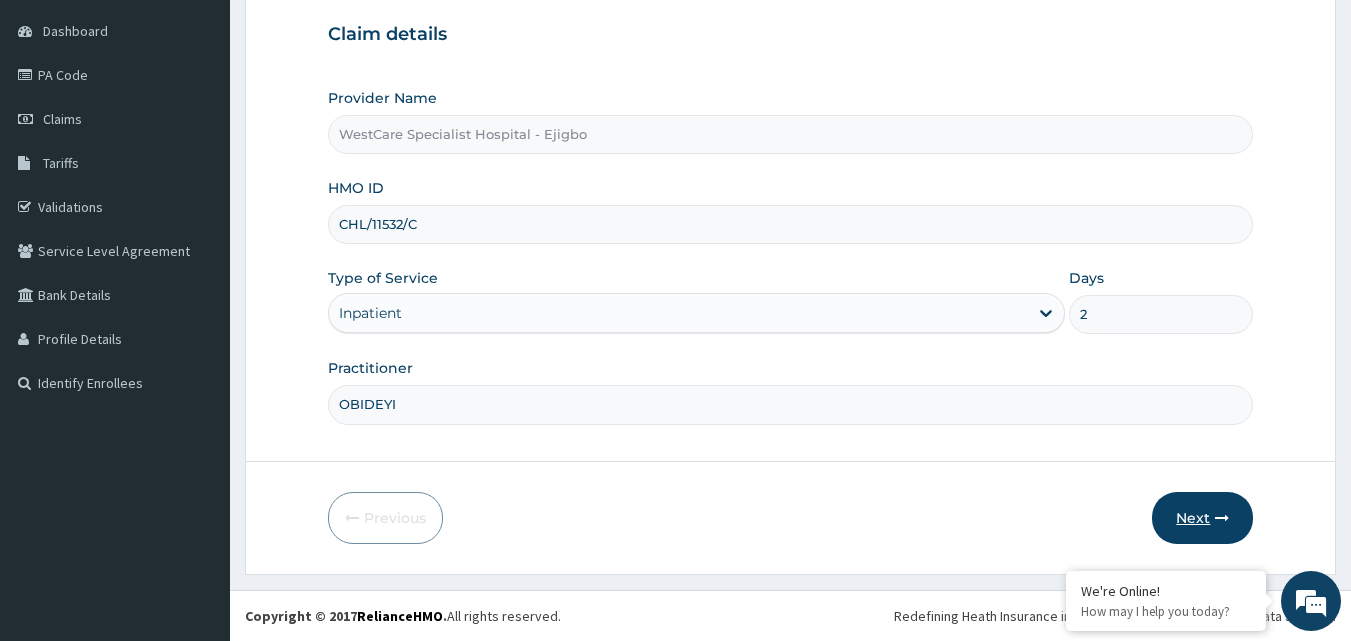 click on "Next" at bounding box center (1202, 518) 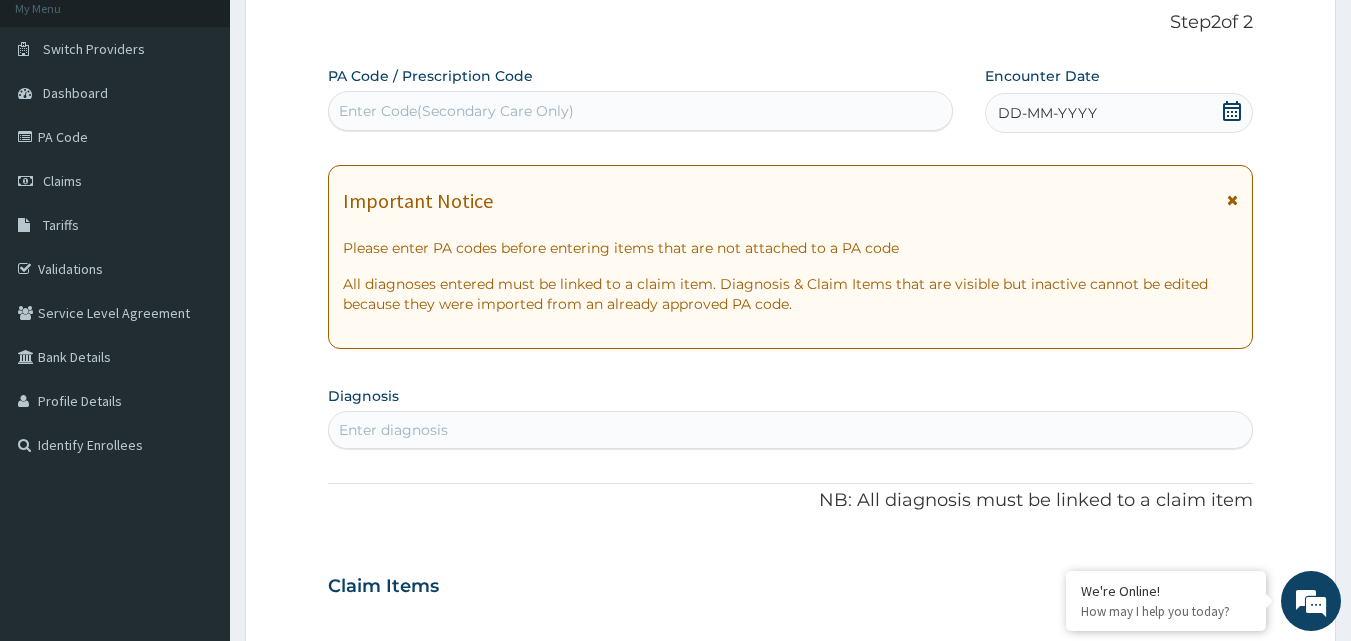 scroll, scrollTop: 0, scrollLeft: 0, axis: both 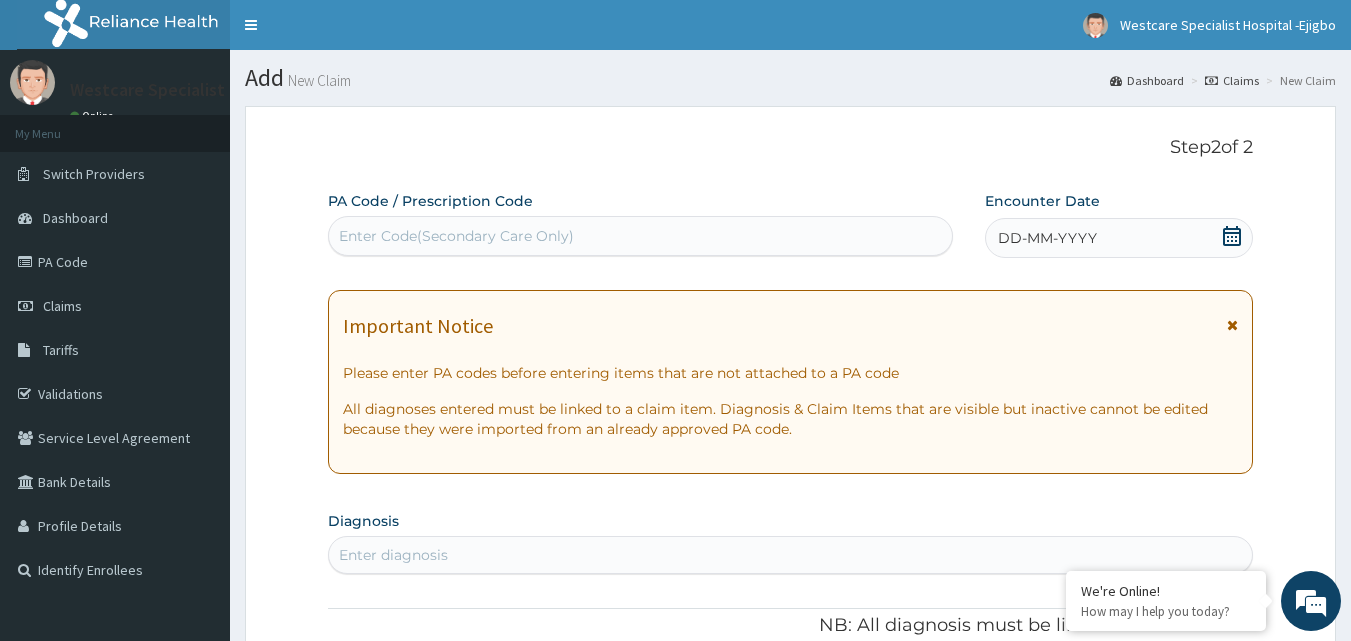 click on "Enter Code(Secondary Care Only)" at bounding box center (456, 236) 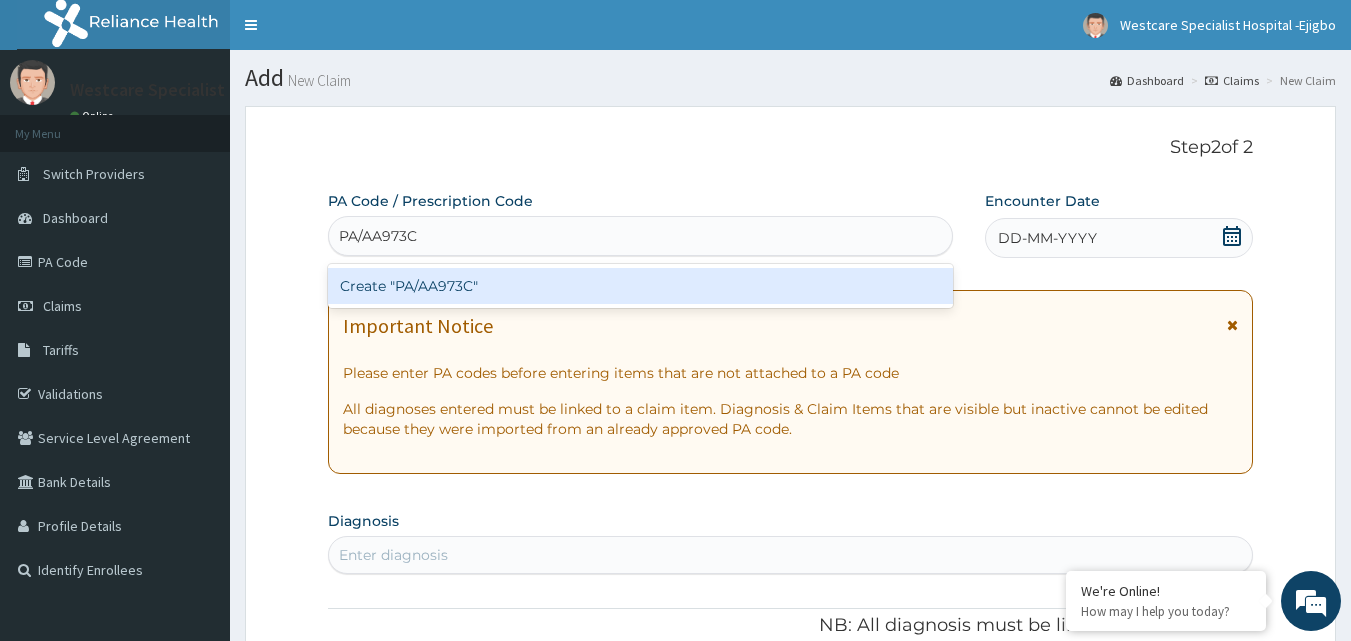 click on "Create "PA/AA973C"" at bounding box center (641, 286) 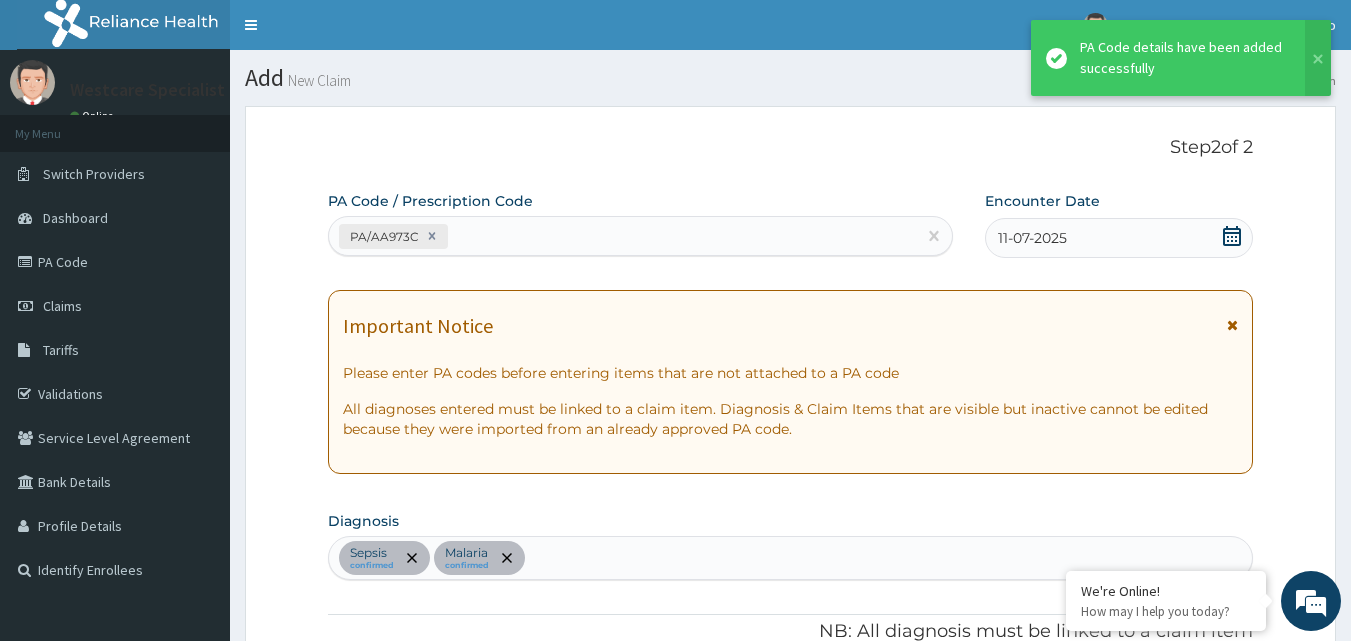 scroll, scrollTop: 719, scrollLeft: 0, axis: vertical 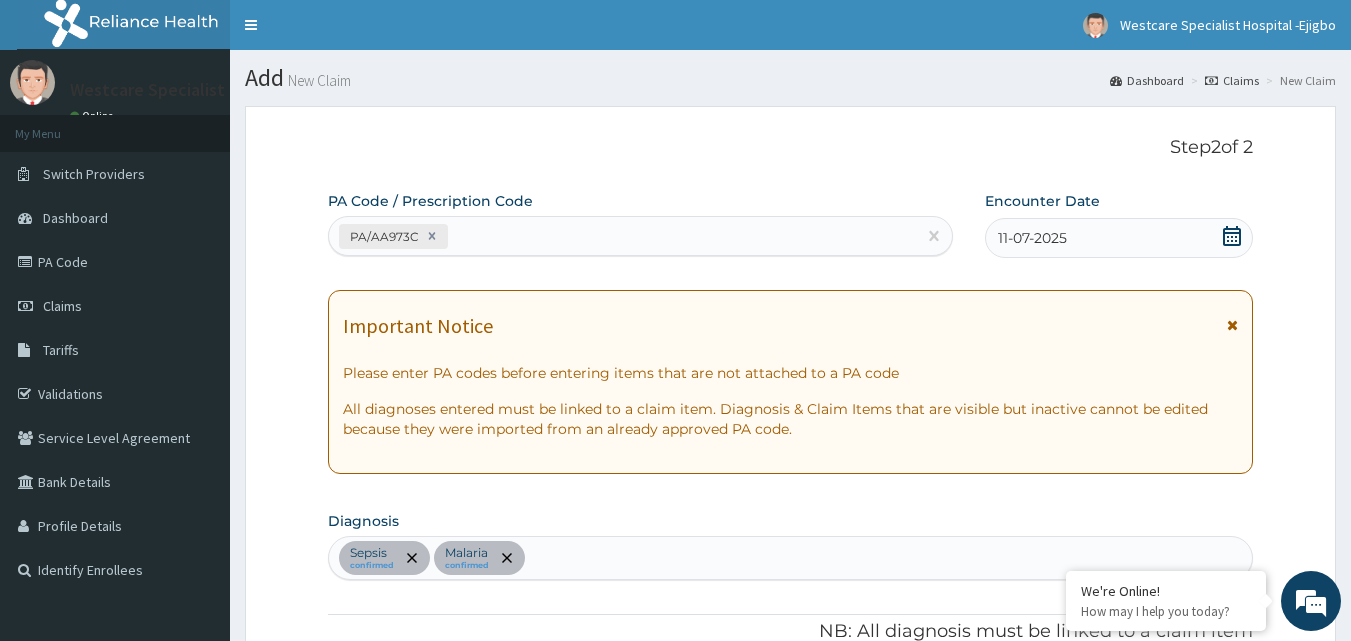 click on "PA/AA973C" at bounding box center (623, 236) 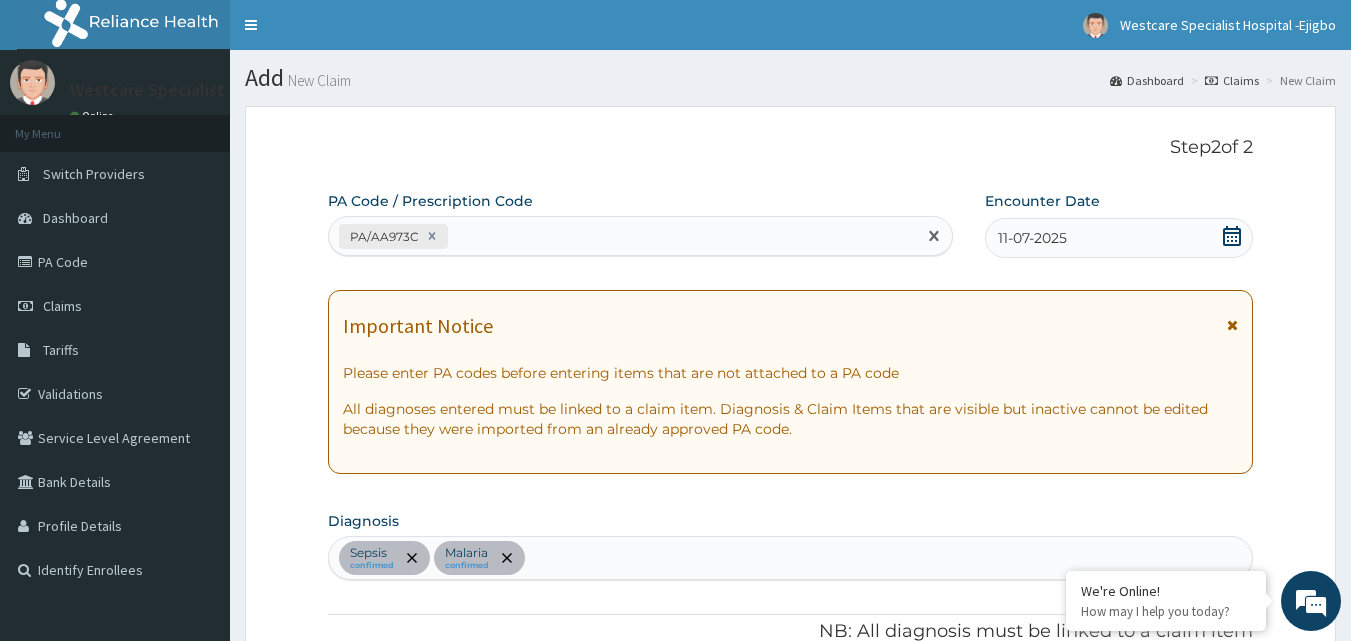paste on "PA/F9EC06" 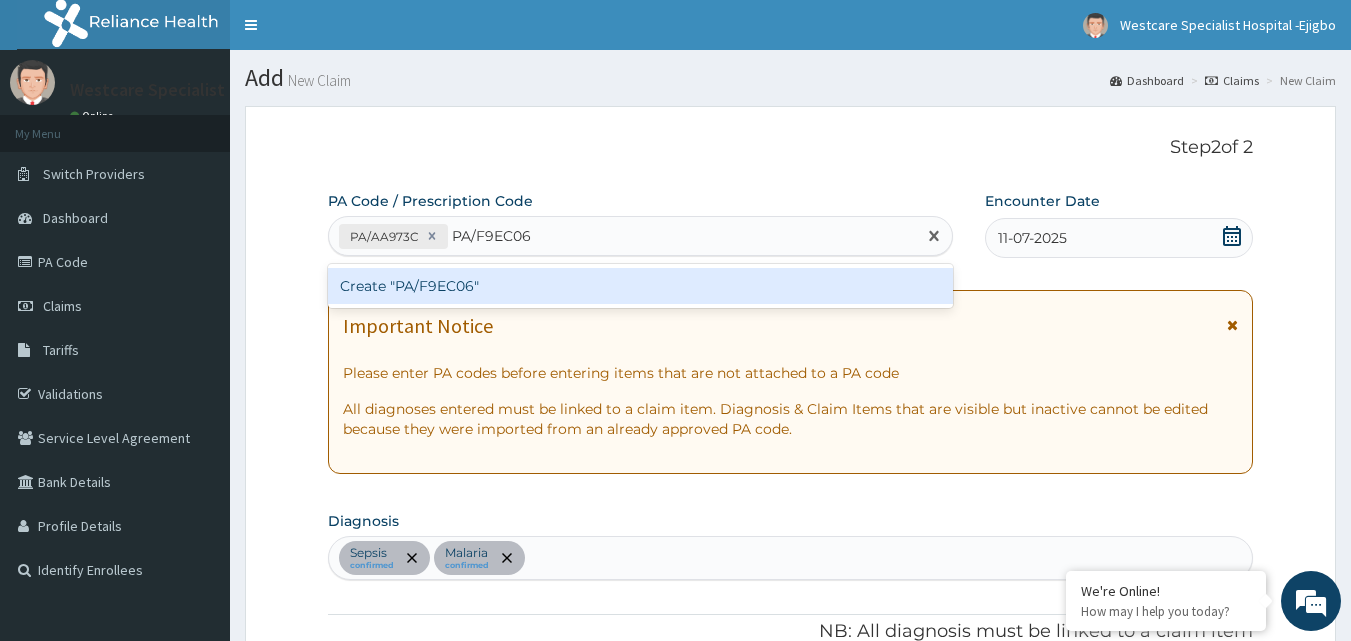 click on "Create "PA/F9EC06"" at bounding box center [641, 286] 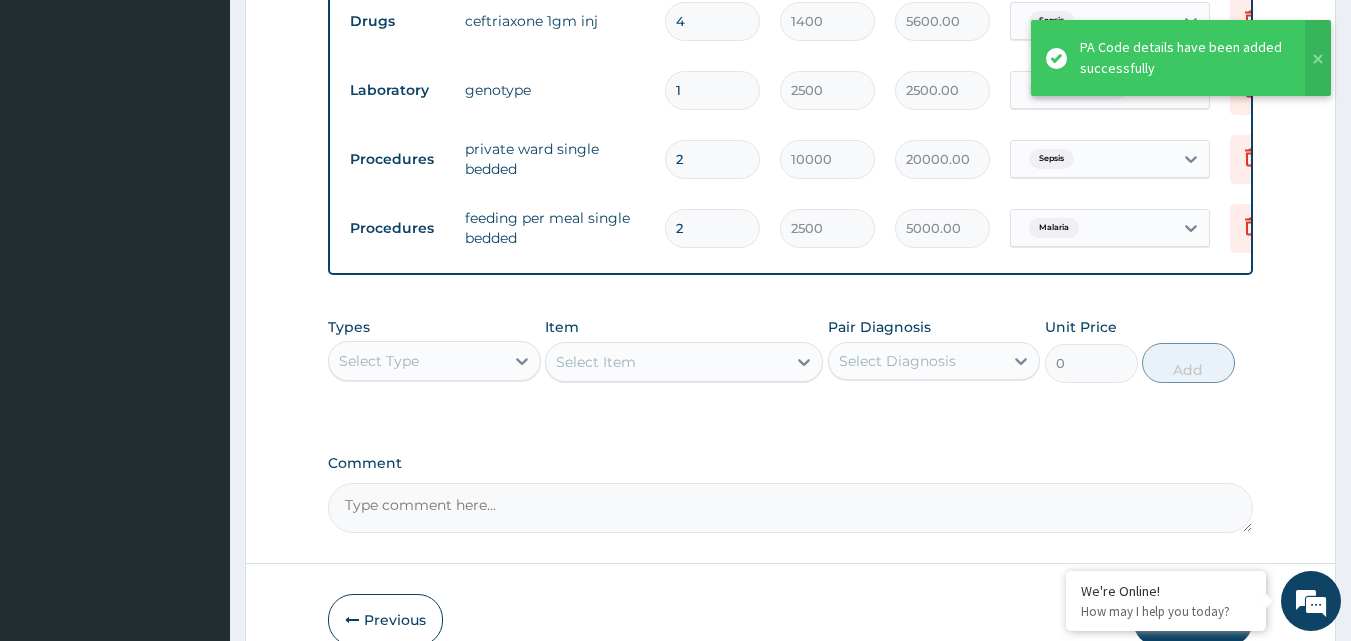 scroll, scrollTop: 1026, scrollLeft: 0, axis: vertical 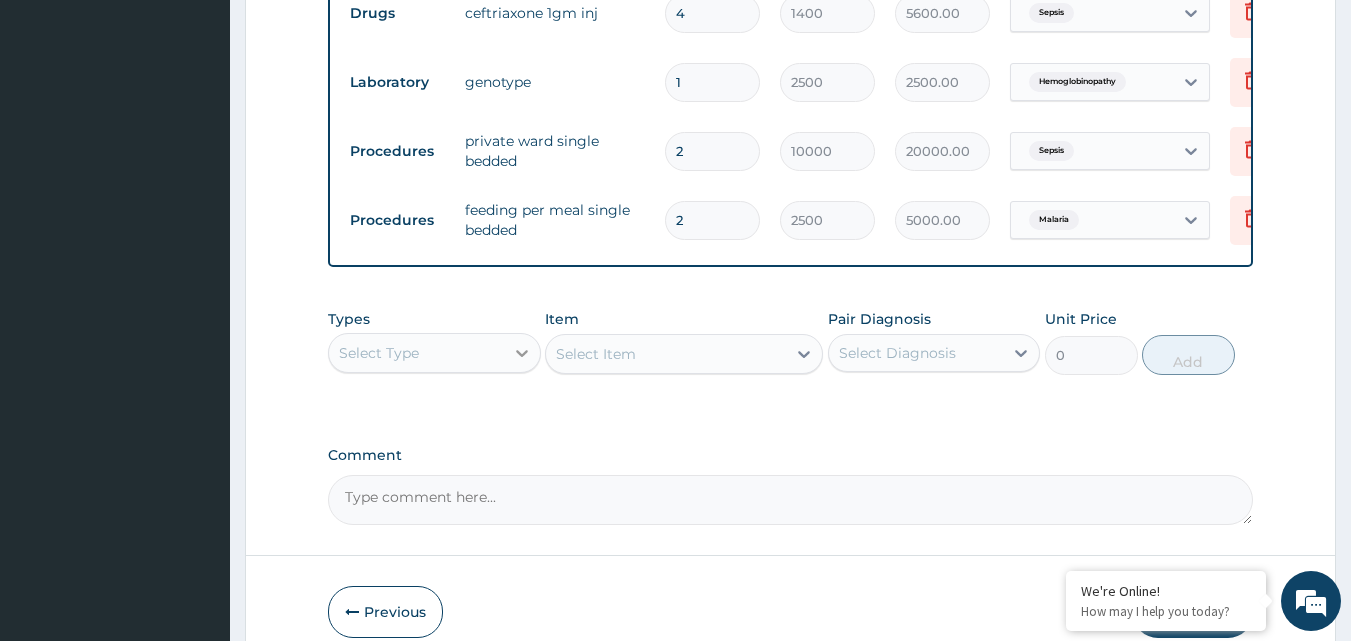 click 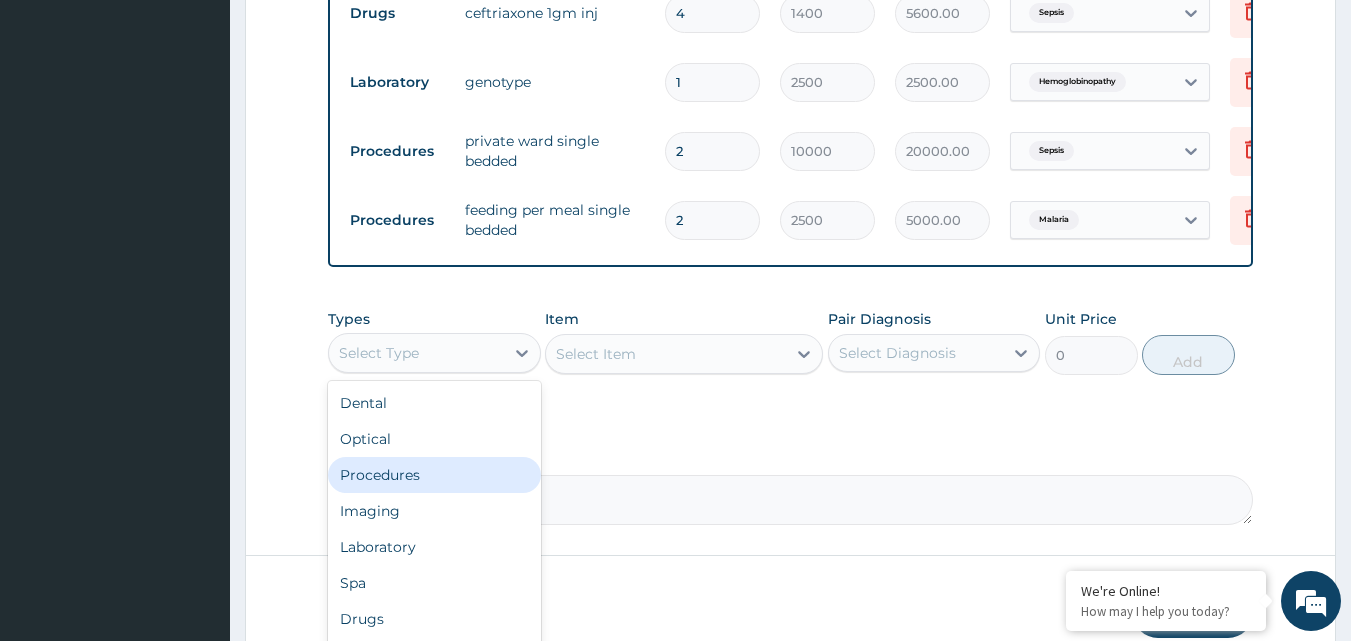 click on "Procedures" at bounding box center [434, 475] 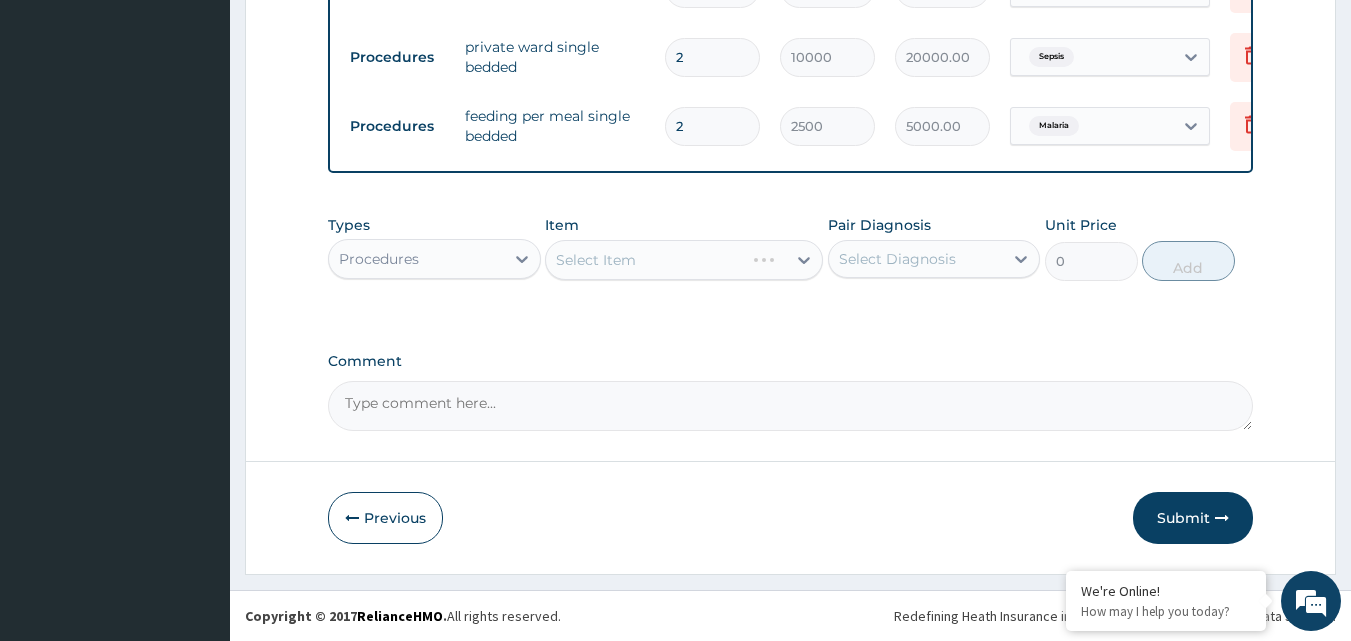 scroll, scrollTop: 1135, scrollLeft: 0, axis: vertical 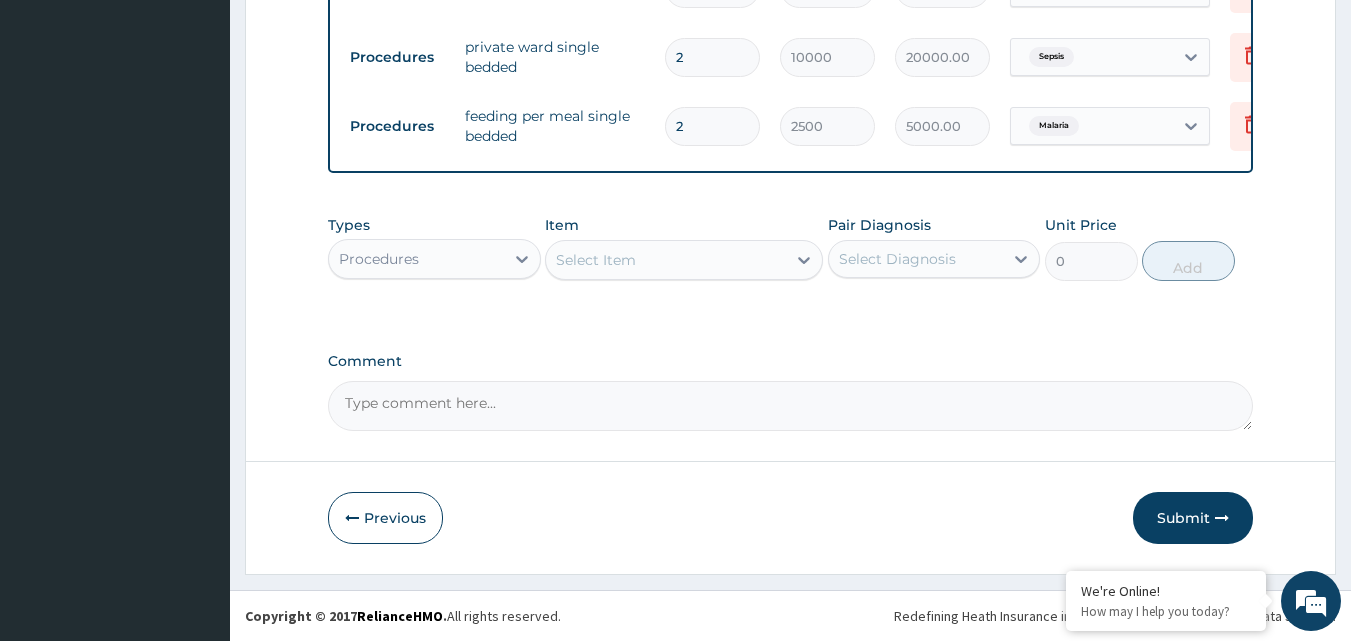 click on "Select Item" at bounding box center (666, 260) 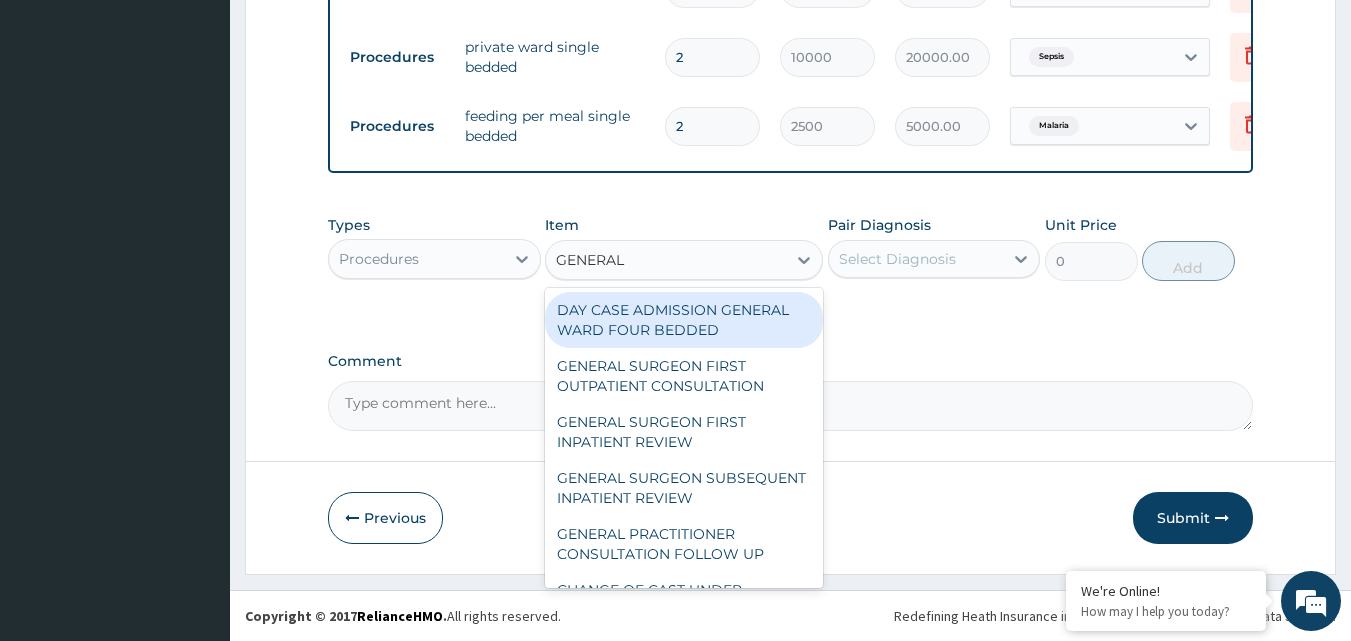 type on "GENERAL P" 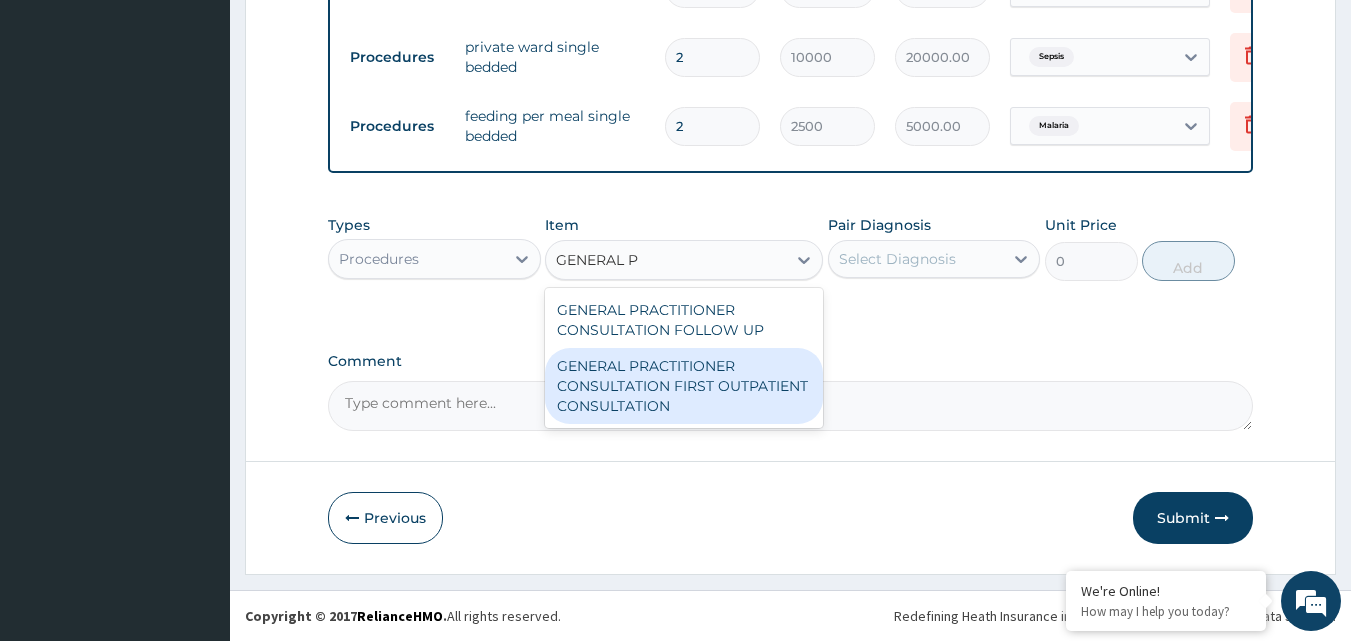 click on "GENERAL PRACTITIONER CONSULTATION FIRST OUTPATIENT CONSULTATION" at bounding box center [684, 386] 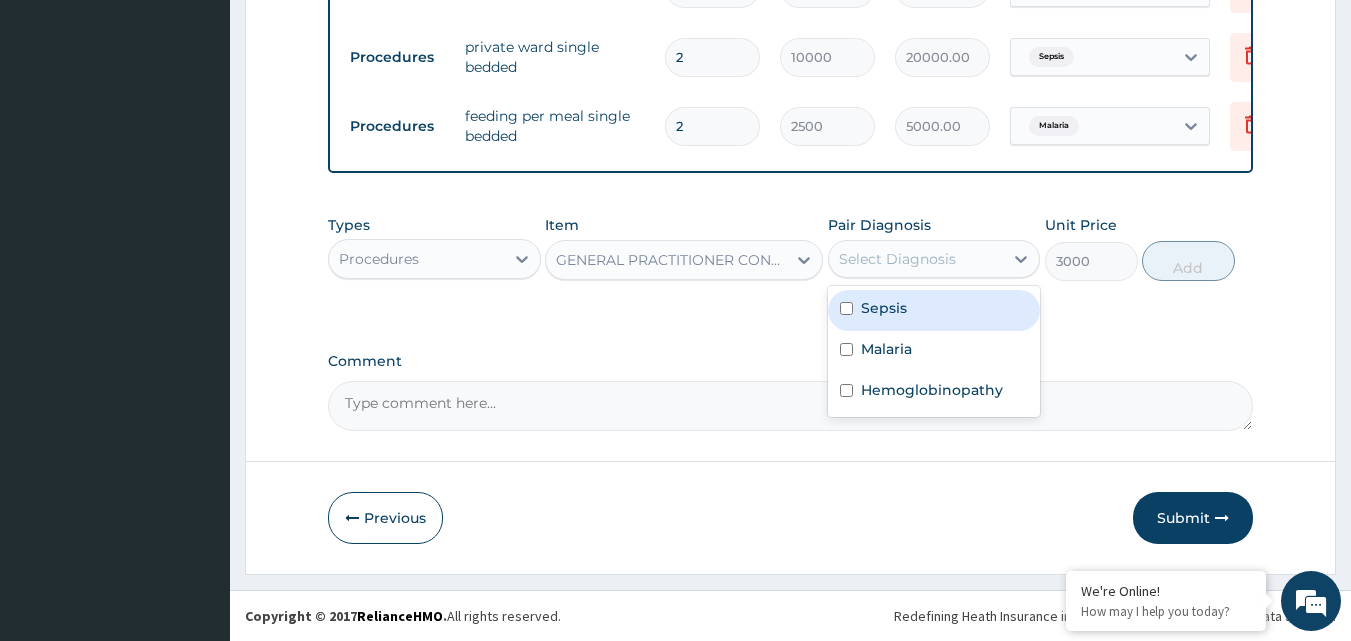 click on "Select Diagnosis" at bounding box center [897, 259] 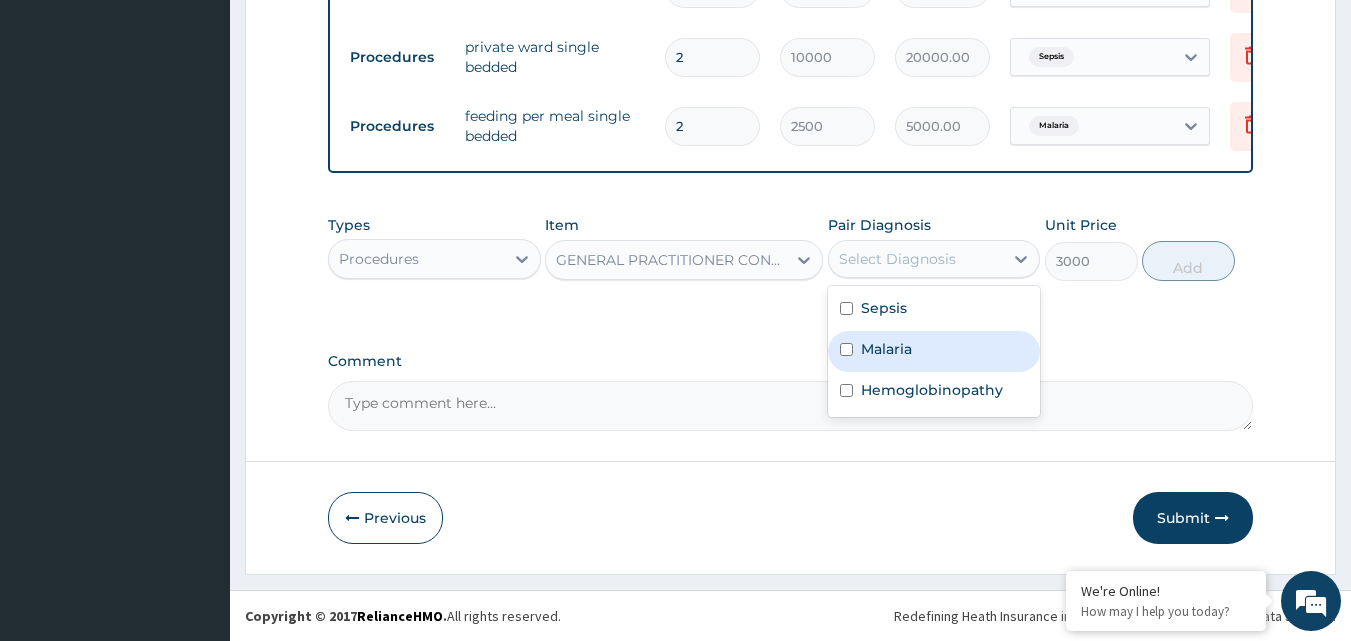 click on "Malaria" at bounding box center [886, 349] 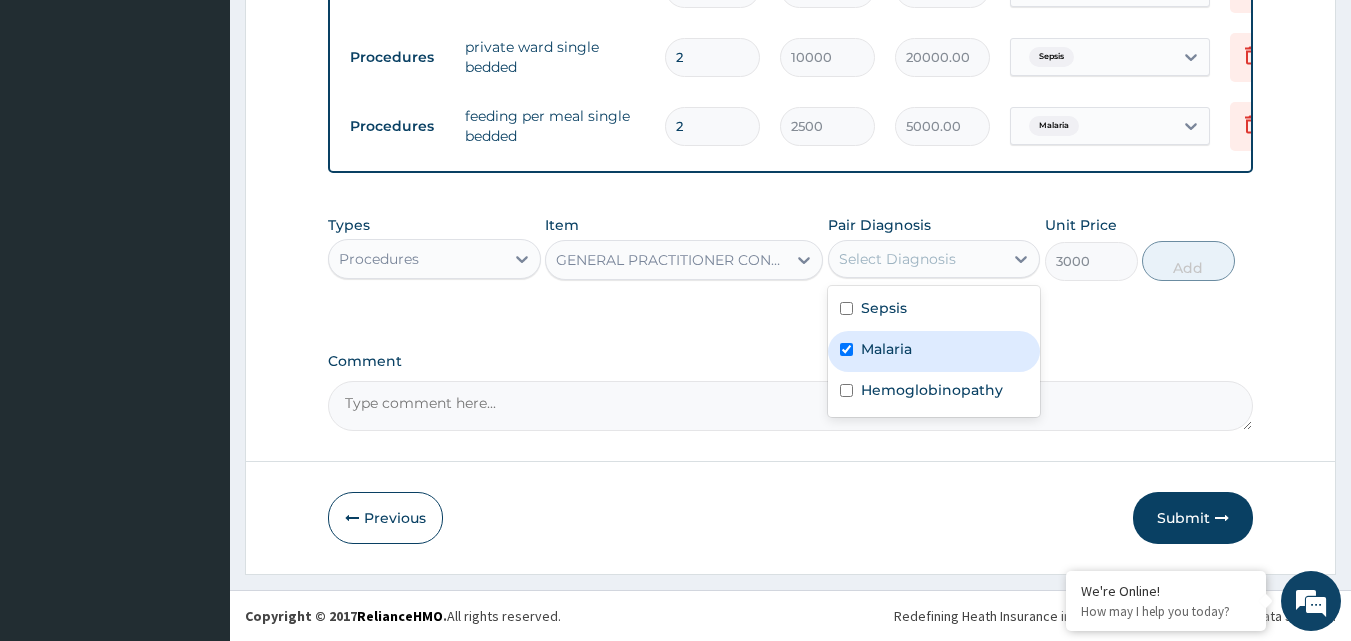 checkbox on "true" 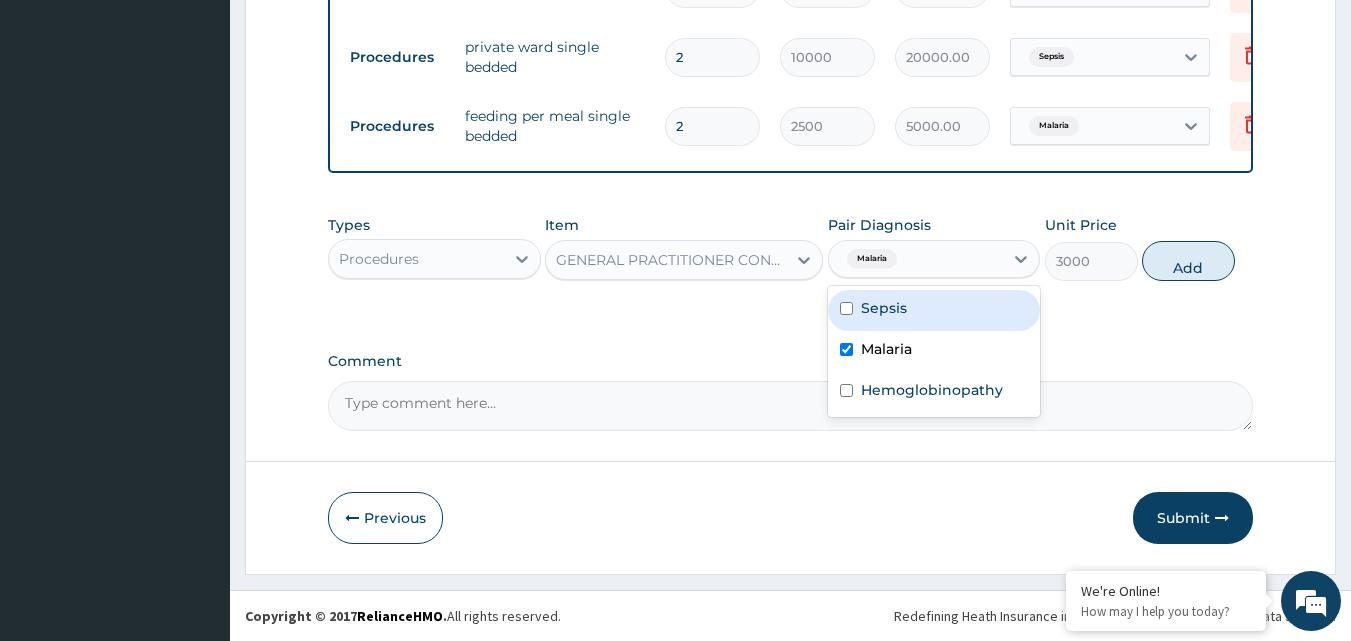 click on "Sepsis" at bounding box center [884, 308] 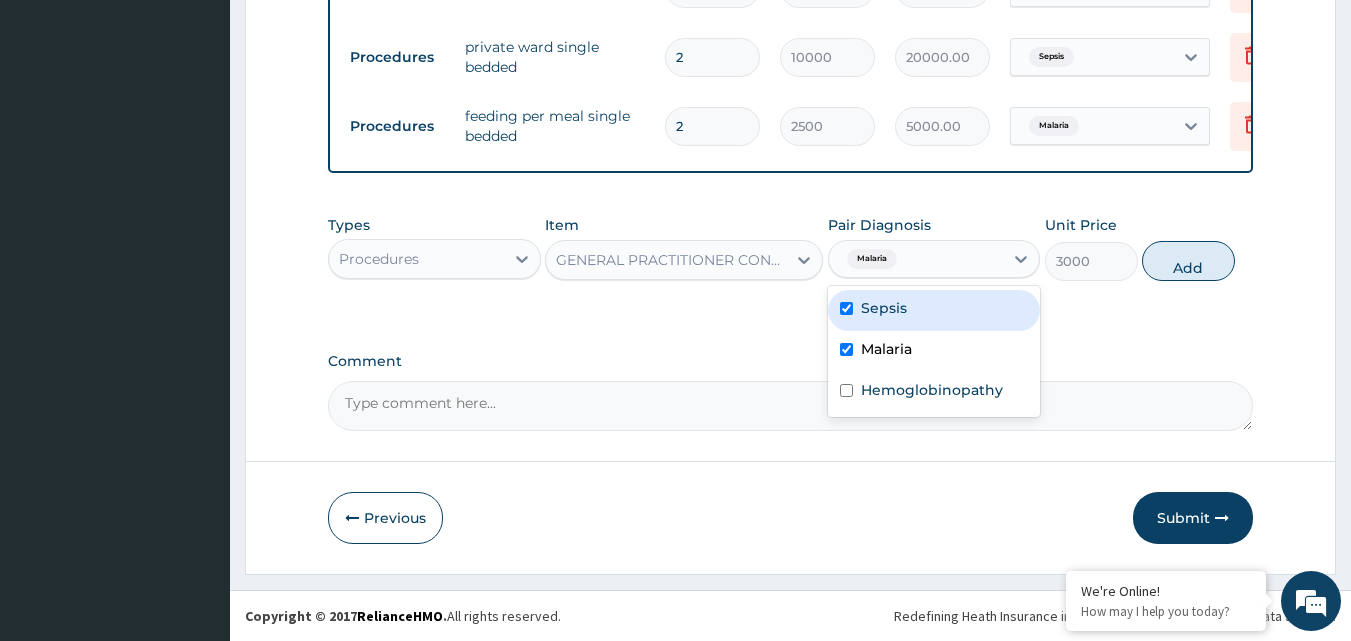 checkbox on "true" 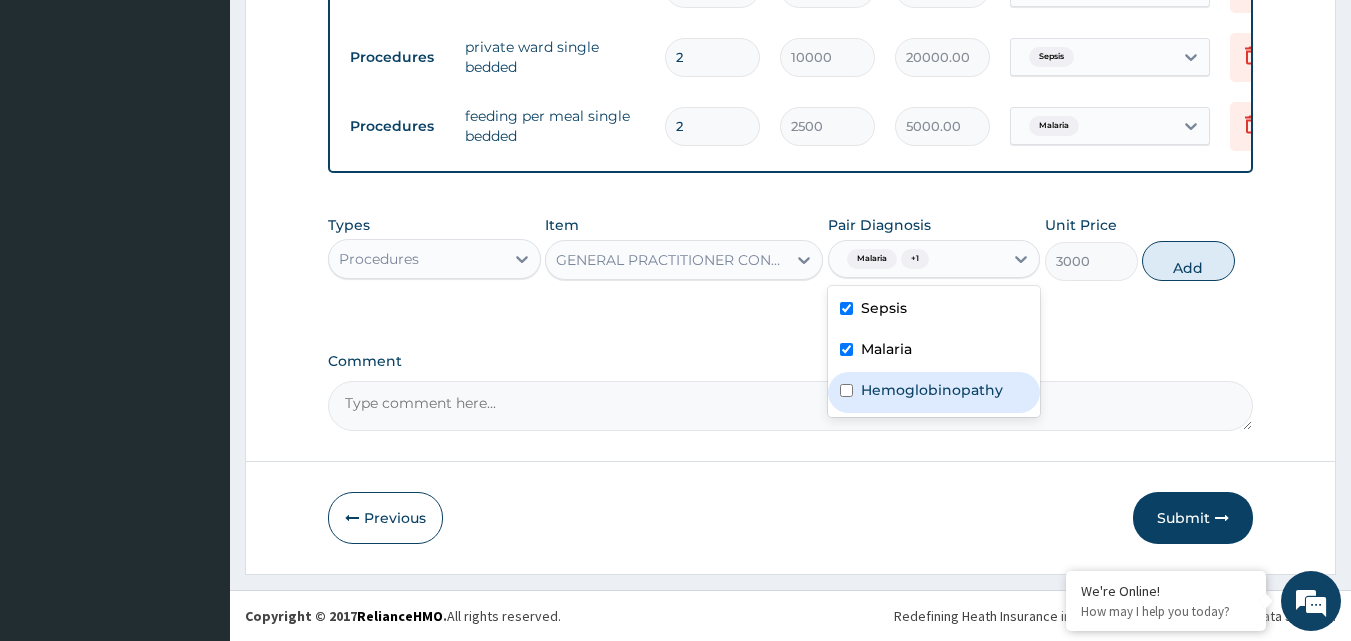 click on "Hemoglobinopathy" at bounding box center [934, 392] 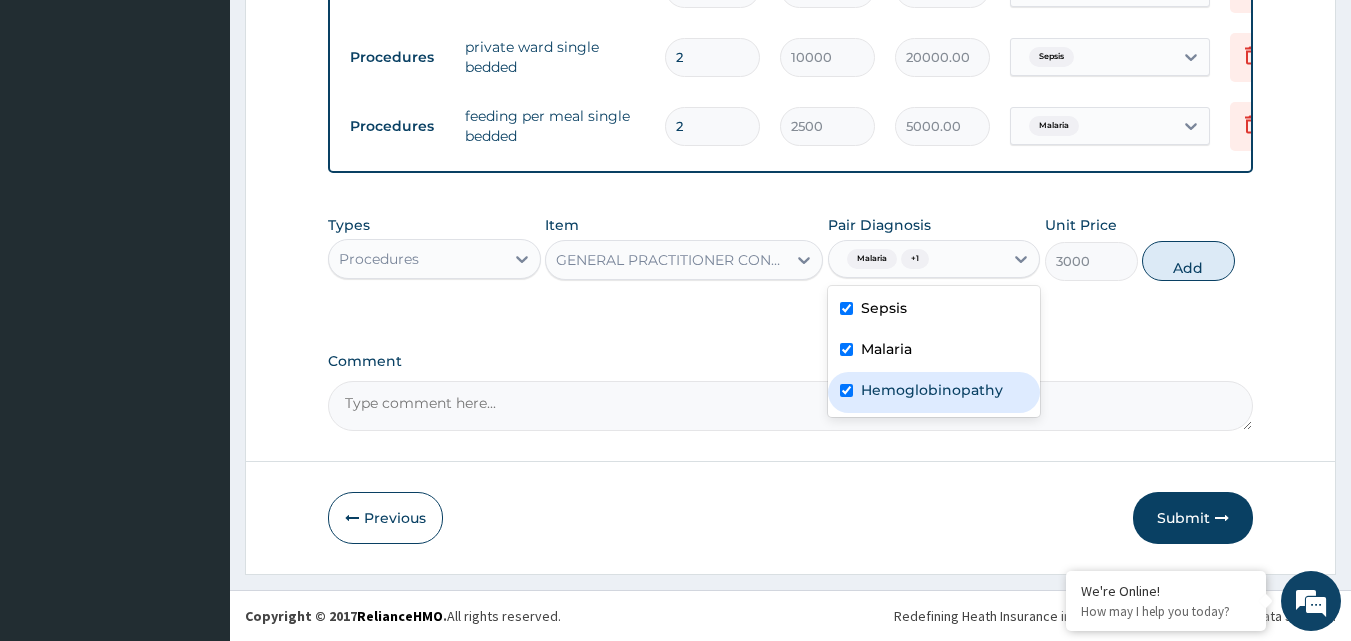 checkbox on "true" 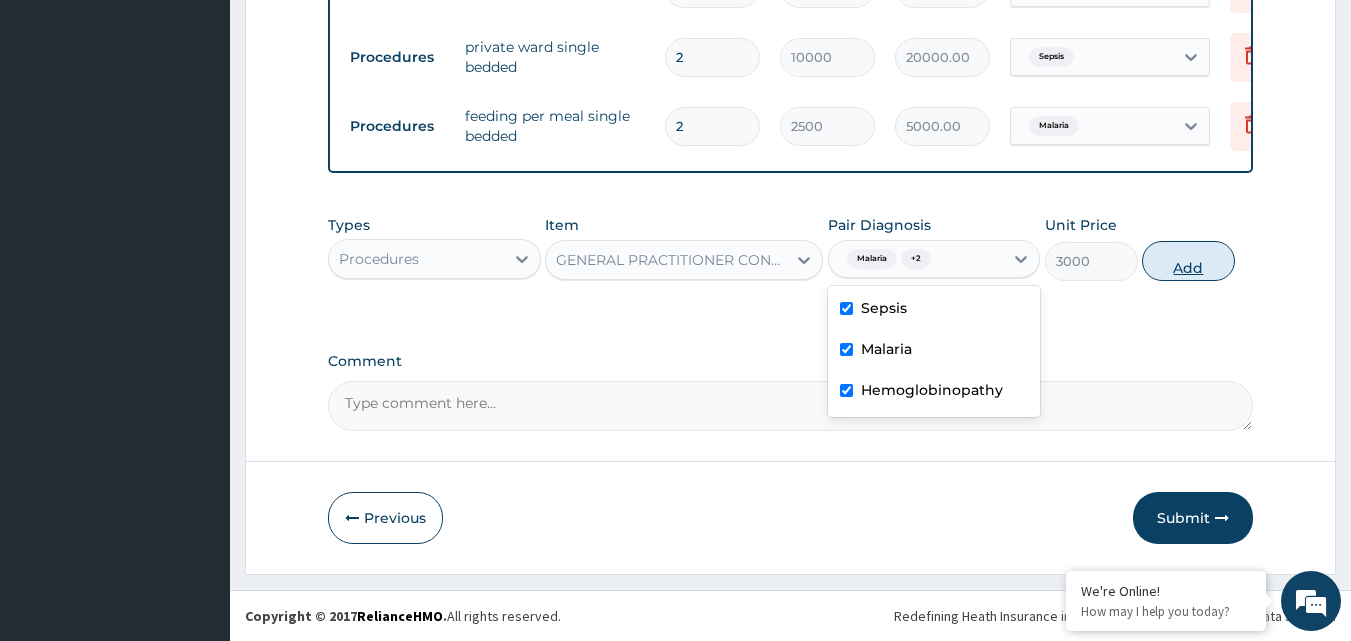 click on "Add" at bounding box center [1188, 261] 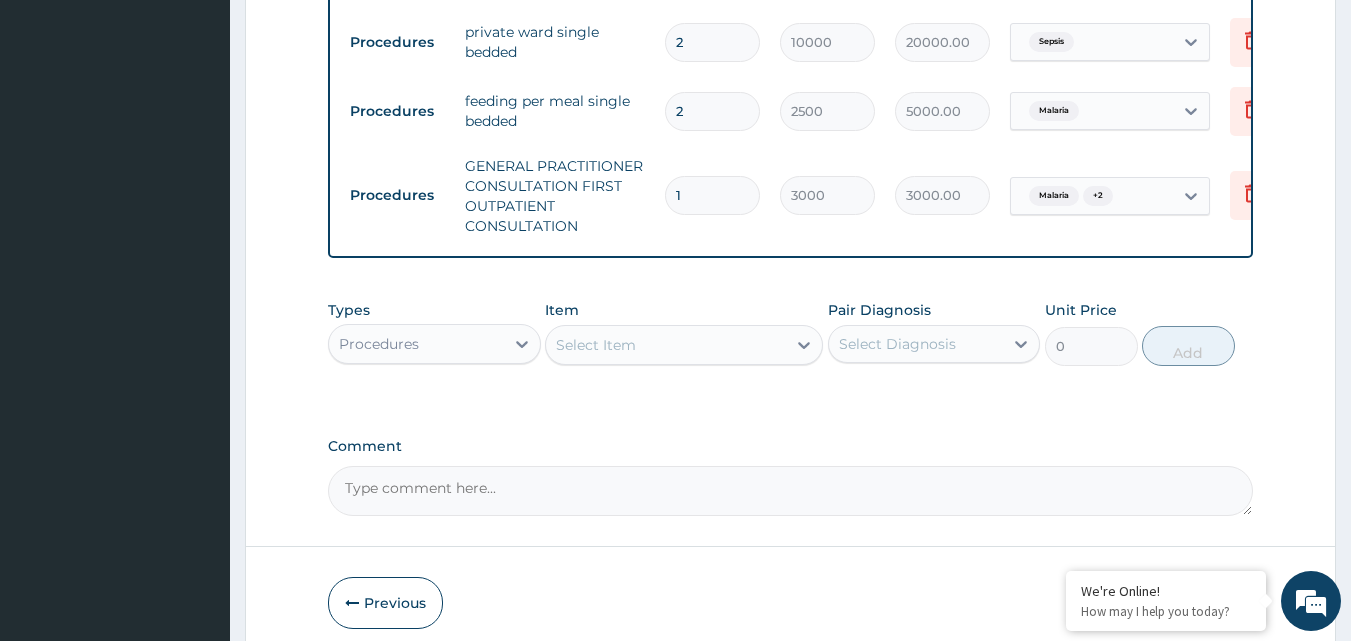 scroll, scrollTop: 1035, scrollLeft: 0, axis: vertical 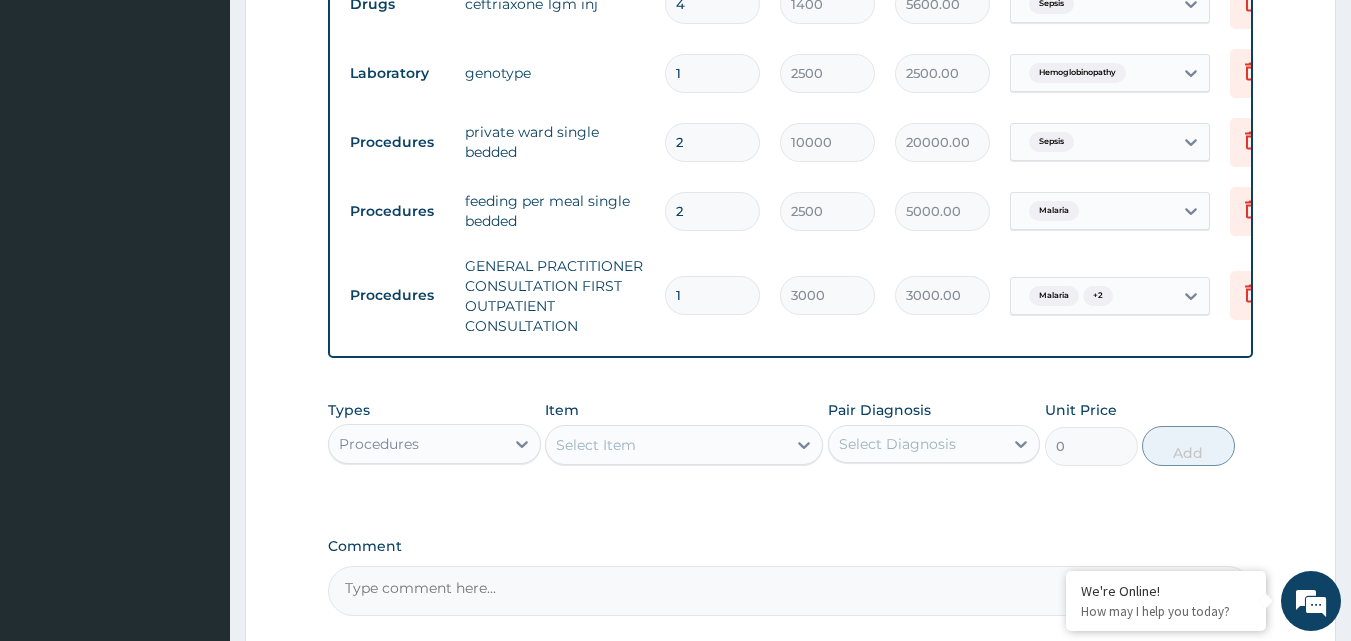 click on "Select Item" at bounding box center [596, 445] 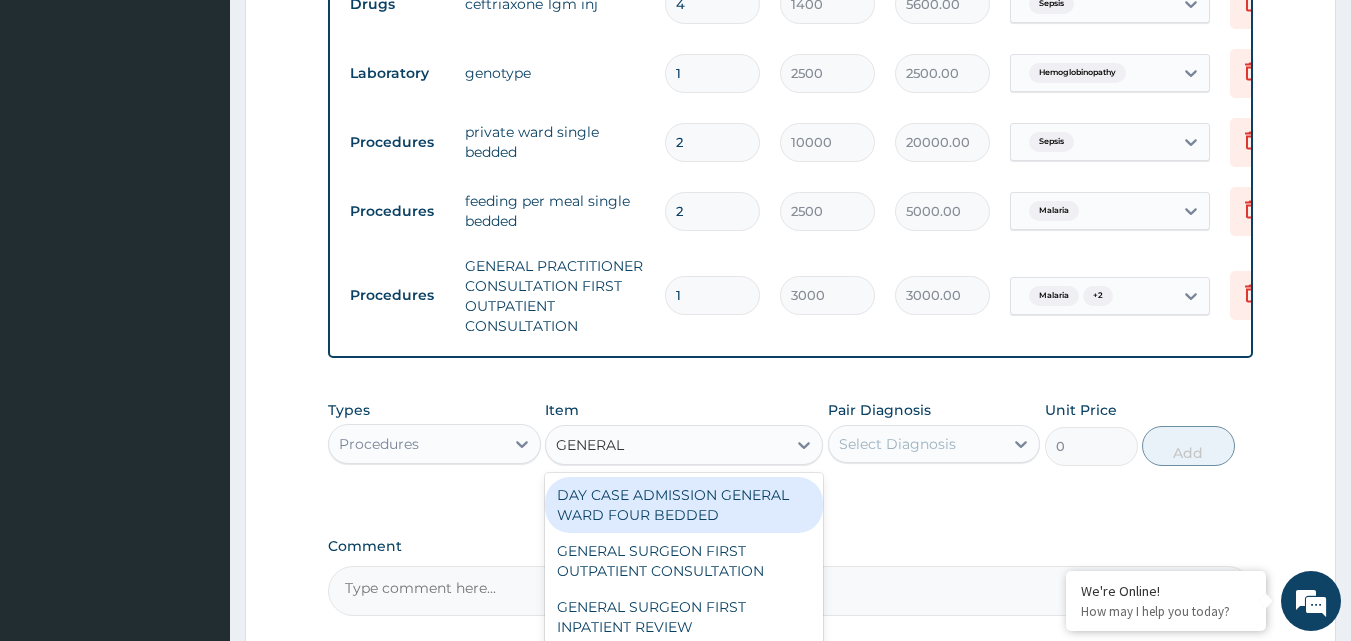 type on "GENERAL W" 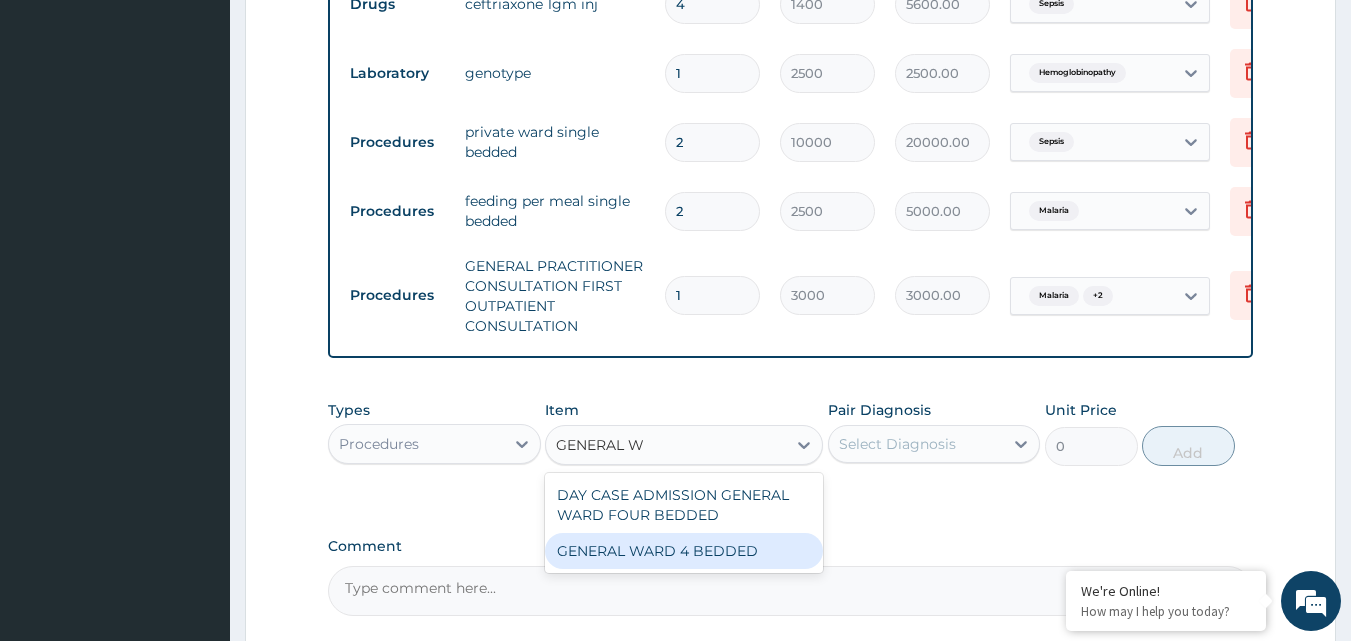 click on "GENERAL WARD 4 BEDDED" at bounding box center [684, 551] 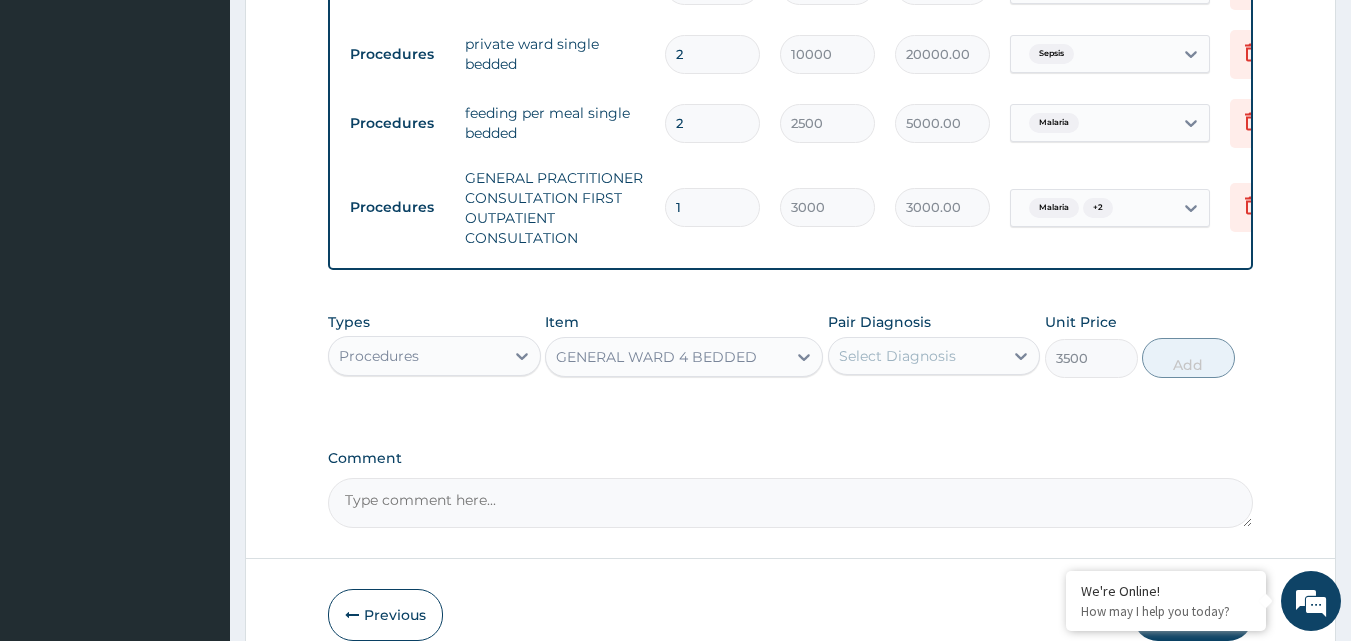 scroll, scrollTop: 1235, scrollLeft: 0, axis: vertical 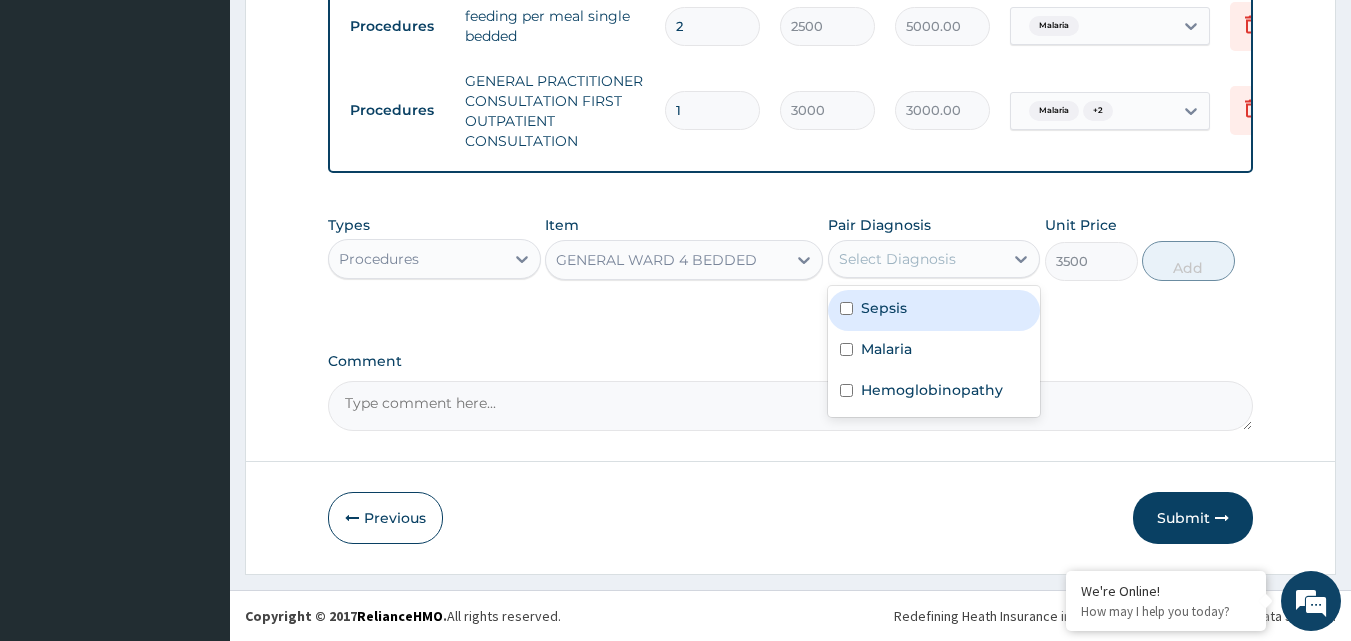 click on "Select Diagnosis" at bounding box center [897, 259] 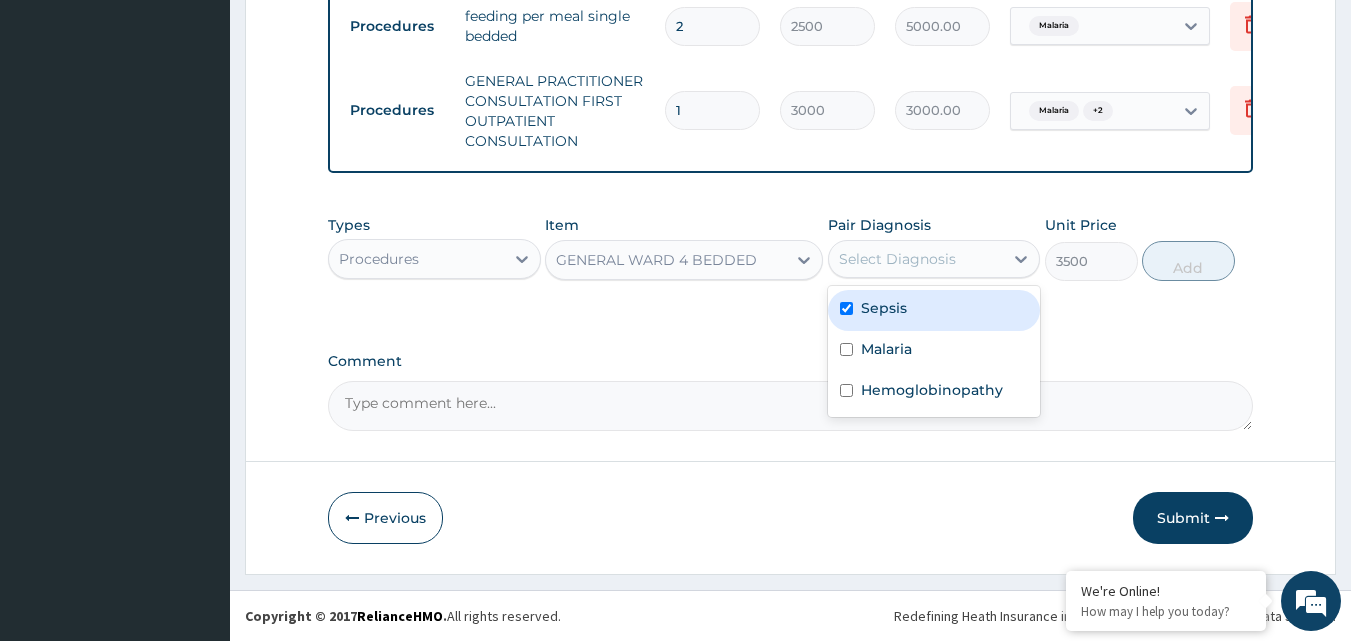 checkbox on "true" 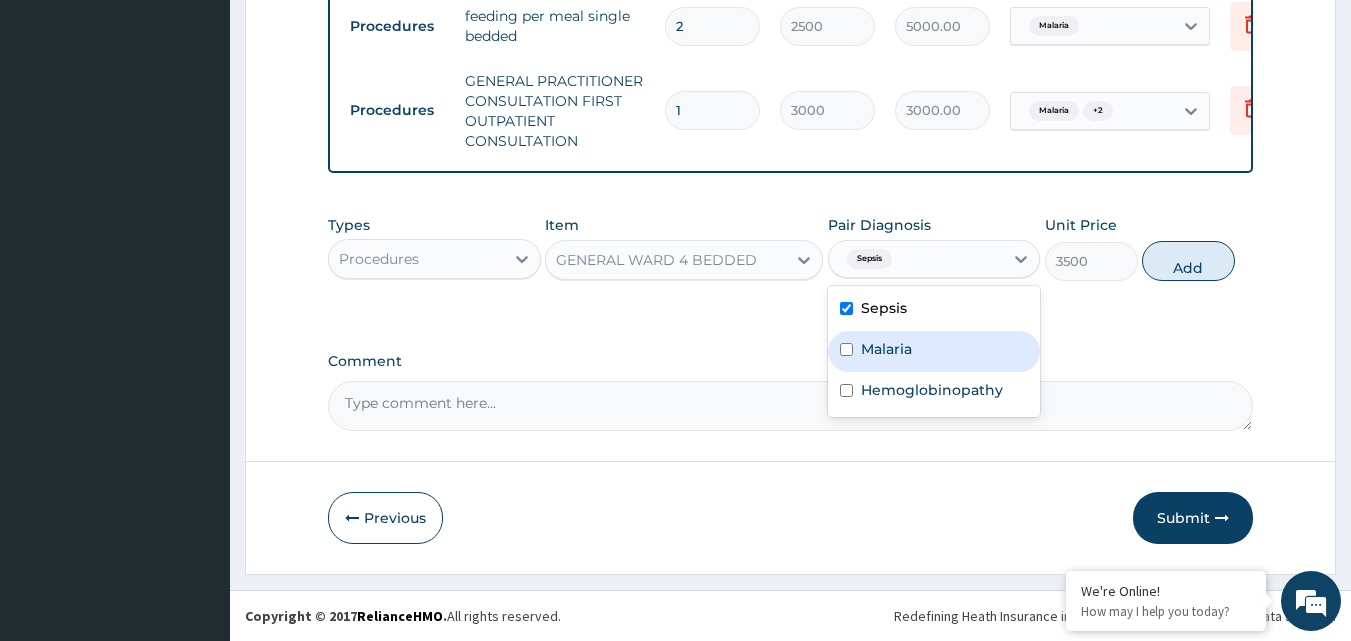 click on "Malaria" at bounding box center [934, 351] 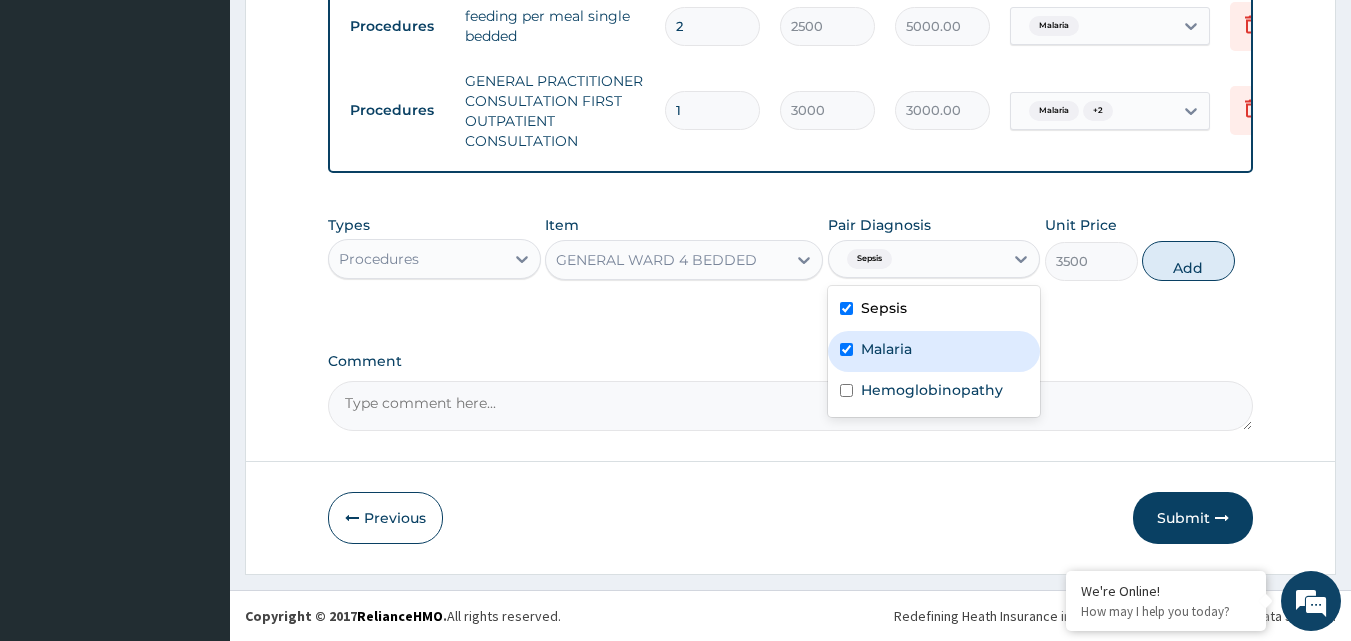 checkbox on "true" 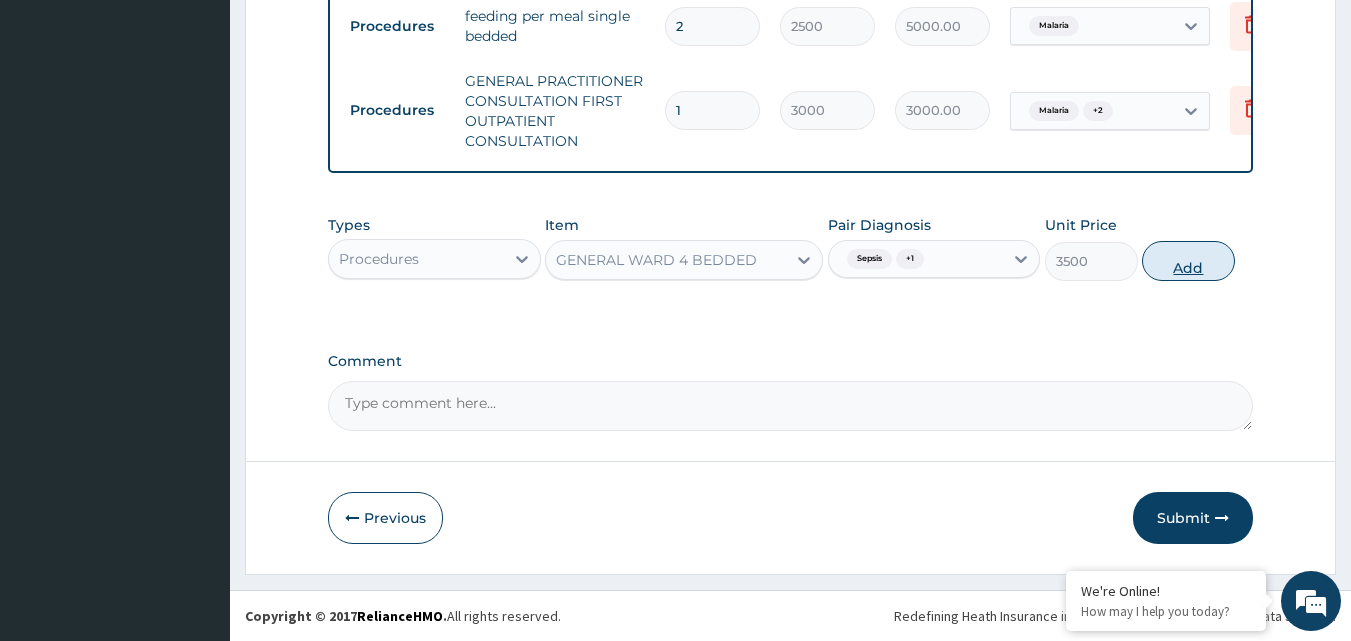 click on "Add" at bounding box center [1188, 261] 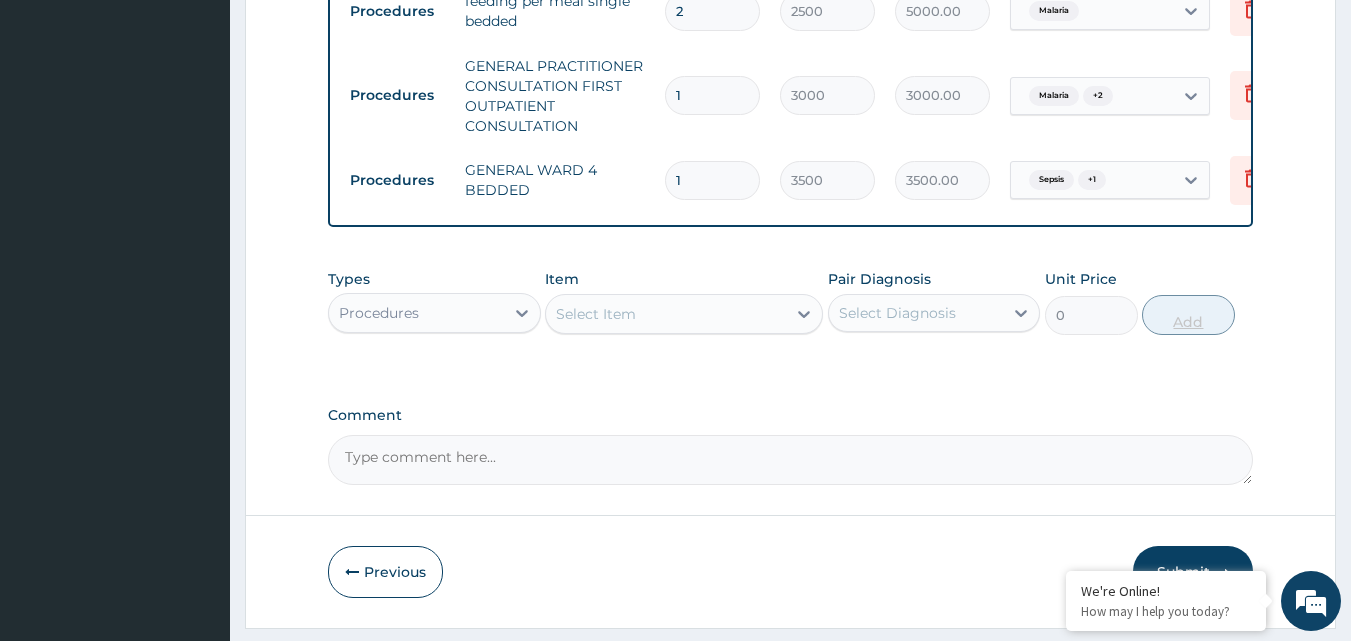 type 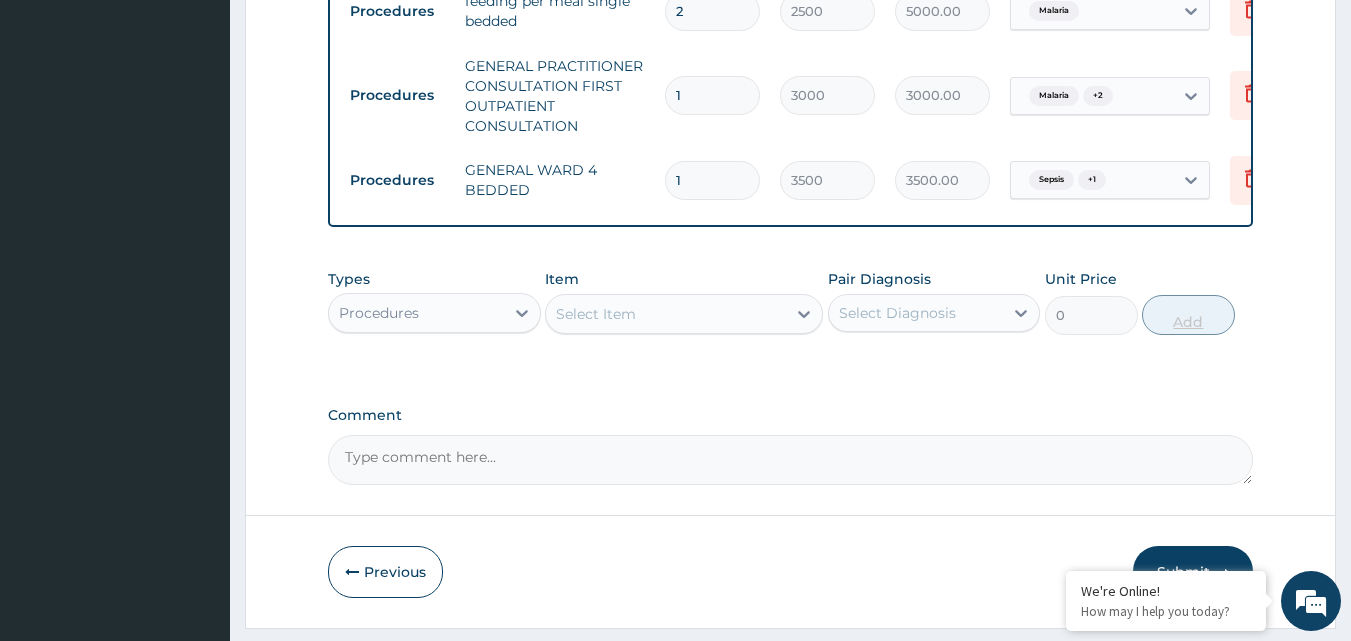 type on "0.00" 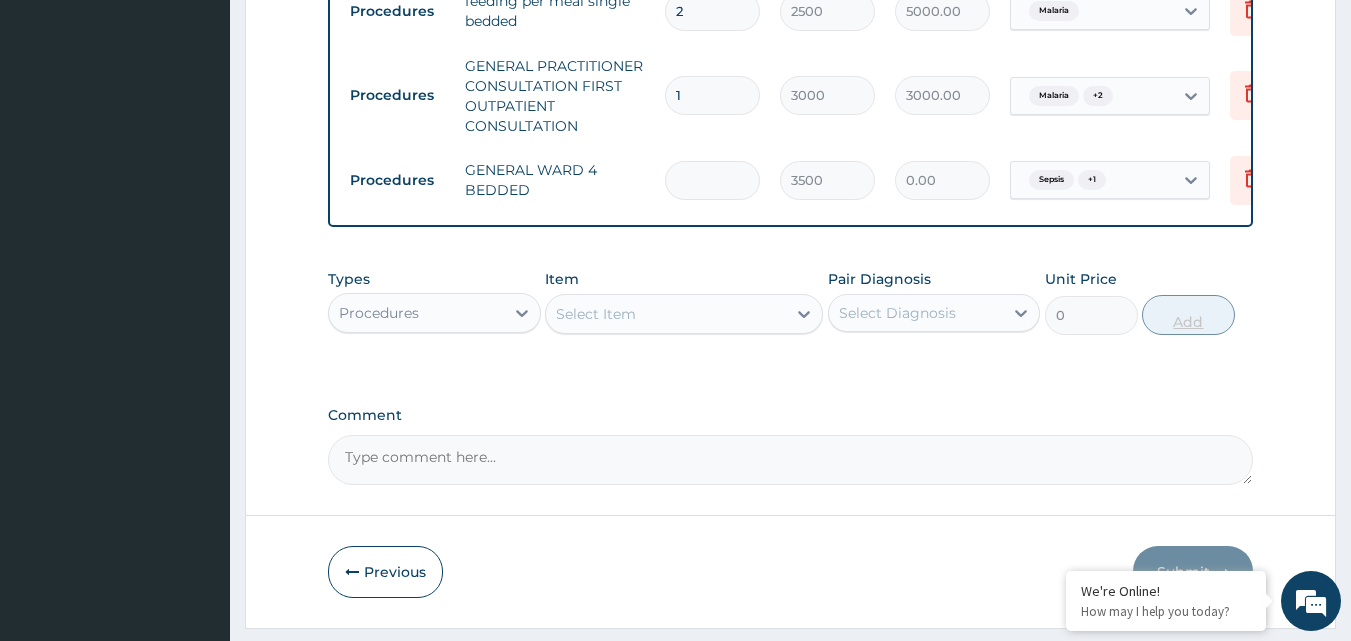 type on "2" 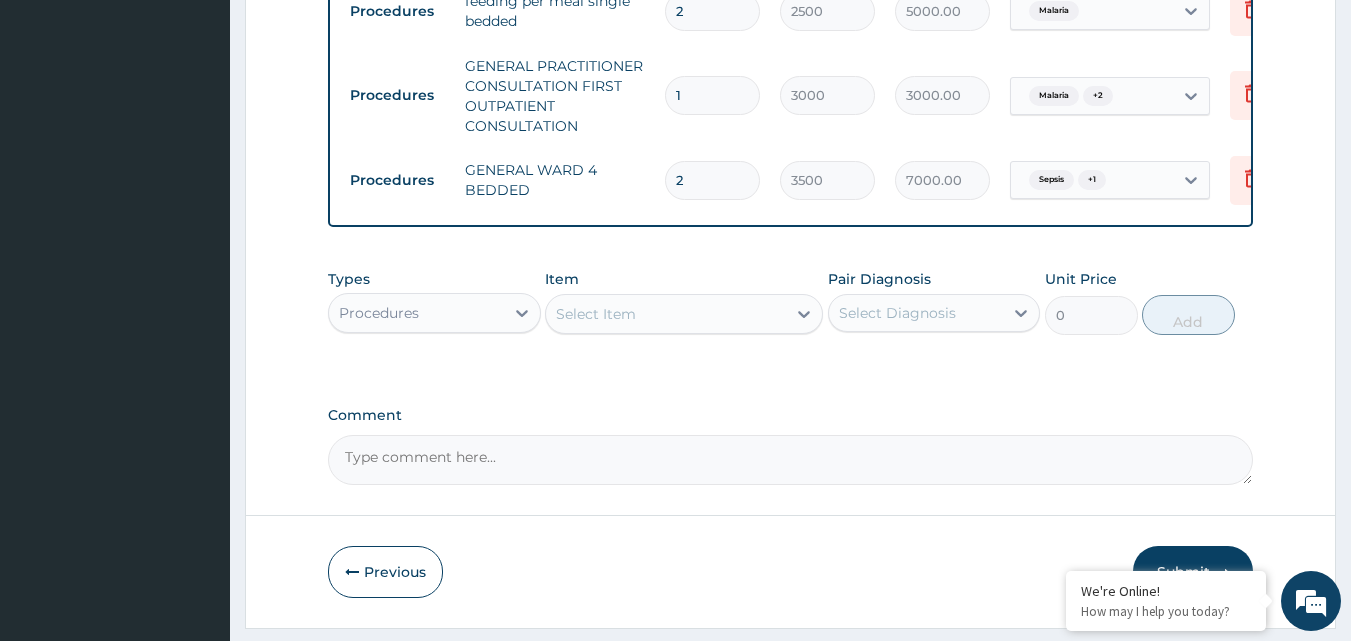 type on "2" 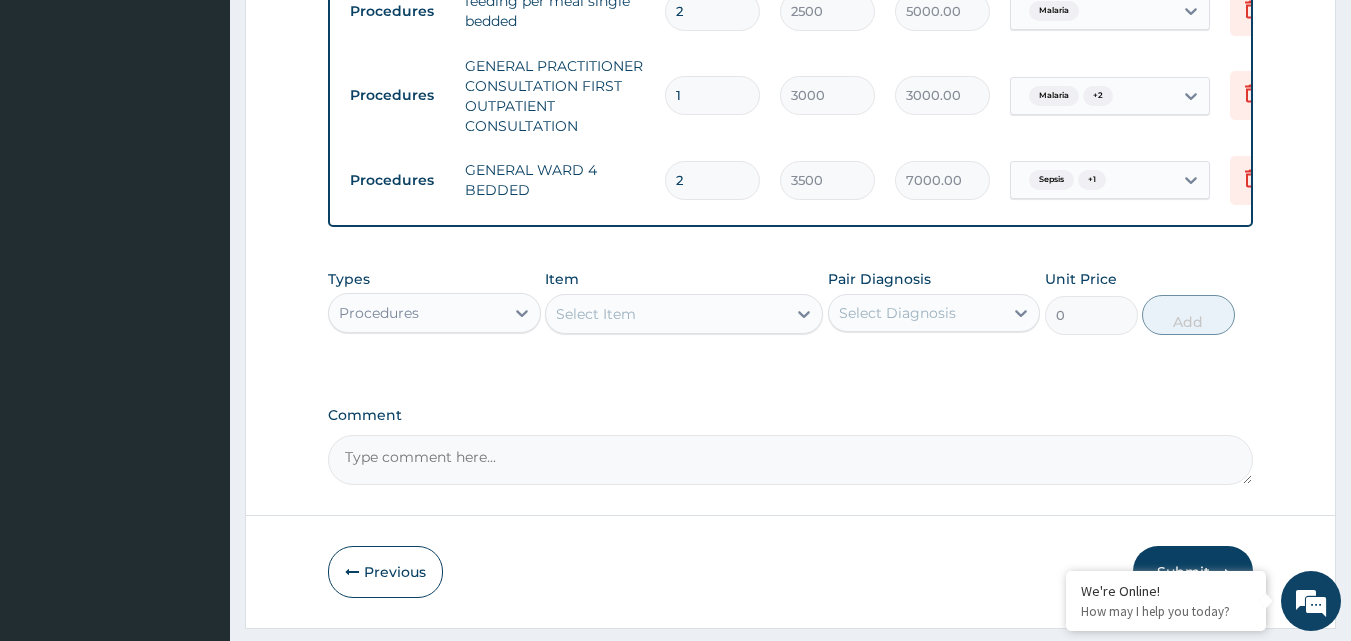 click on "Select Item" at bounding box center [666, 314] 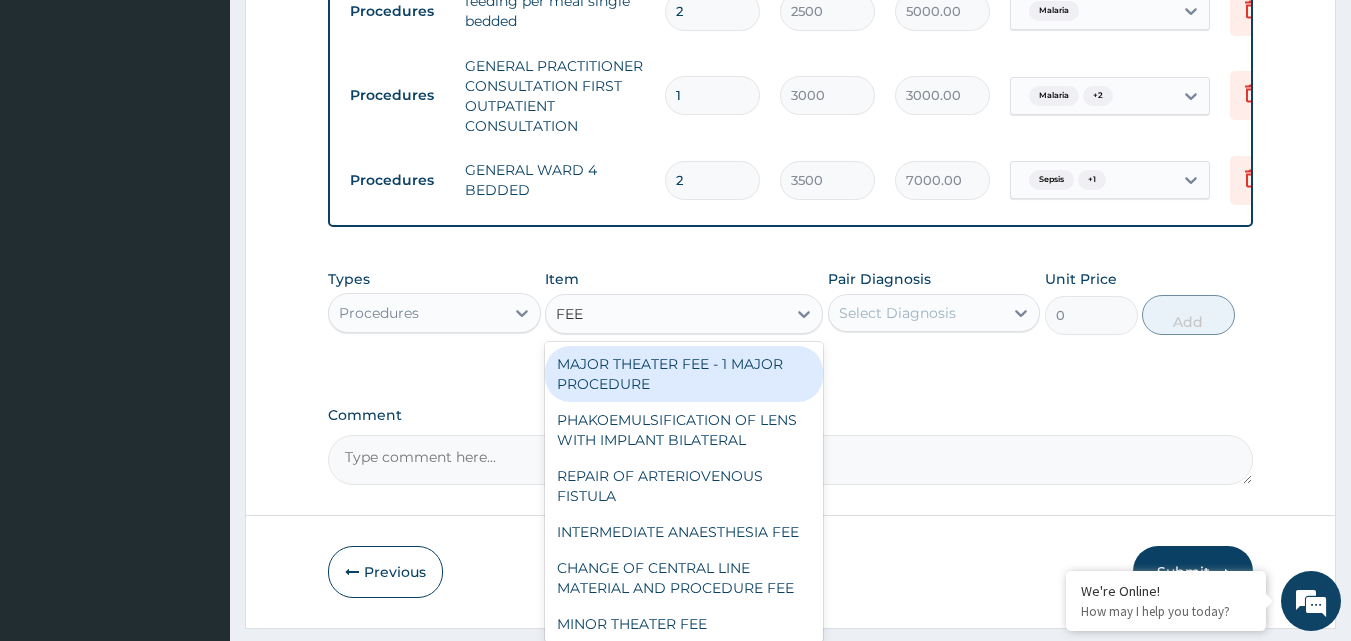 type on "FEED" 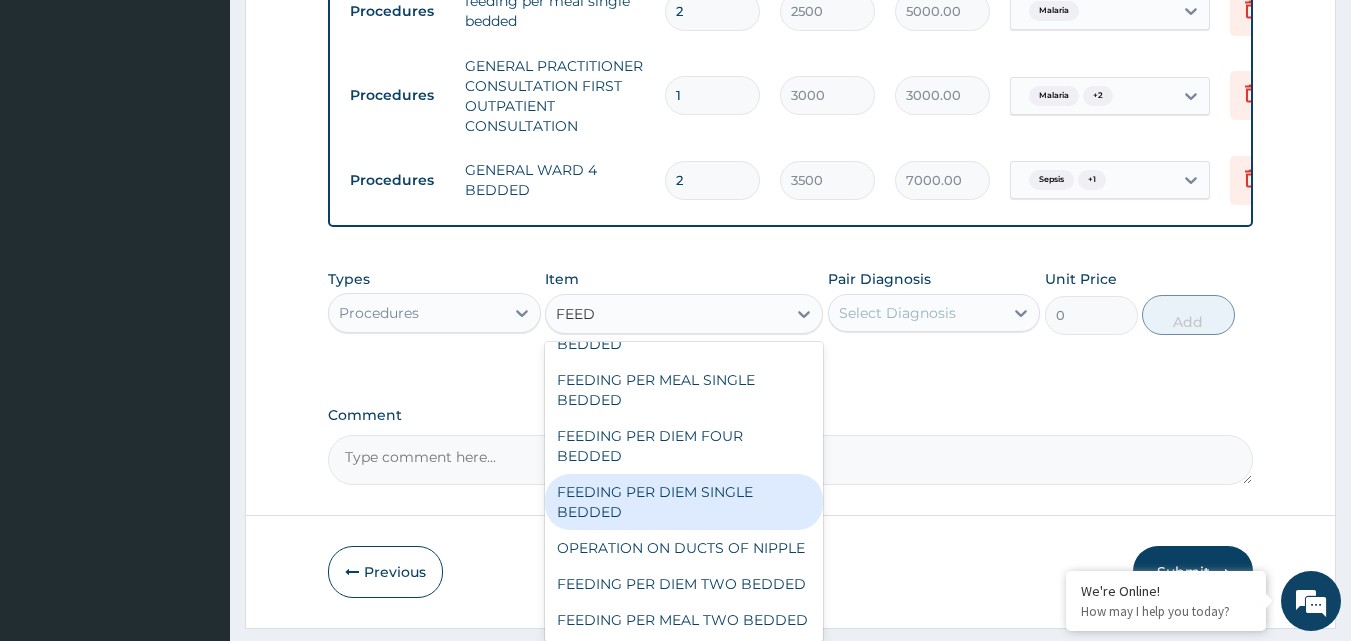 scroll, scrollTop: 100, scrollLeft: 0, axis: vertical 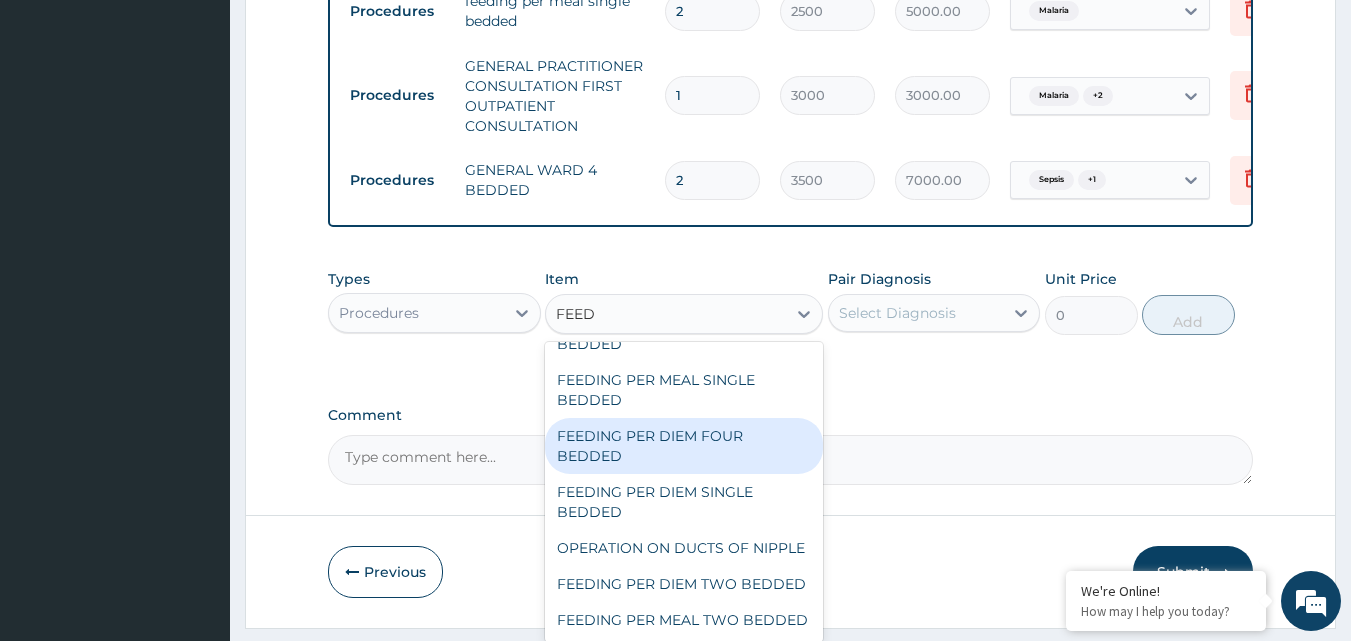 click on "FEEDING PER DIEM FOUR BEDDED" at bounding box center (684, 446) 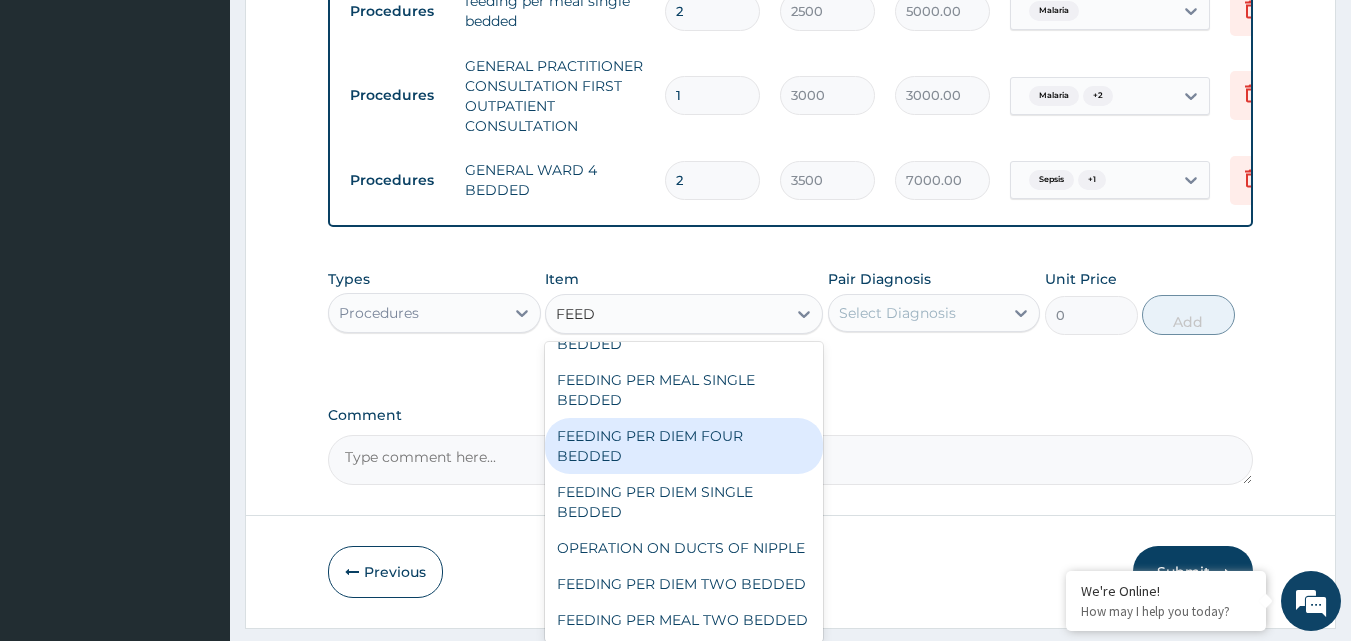type 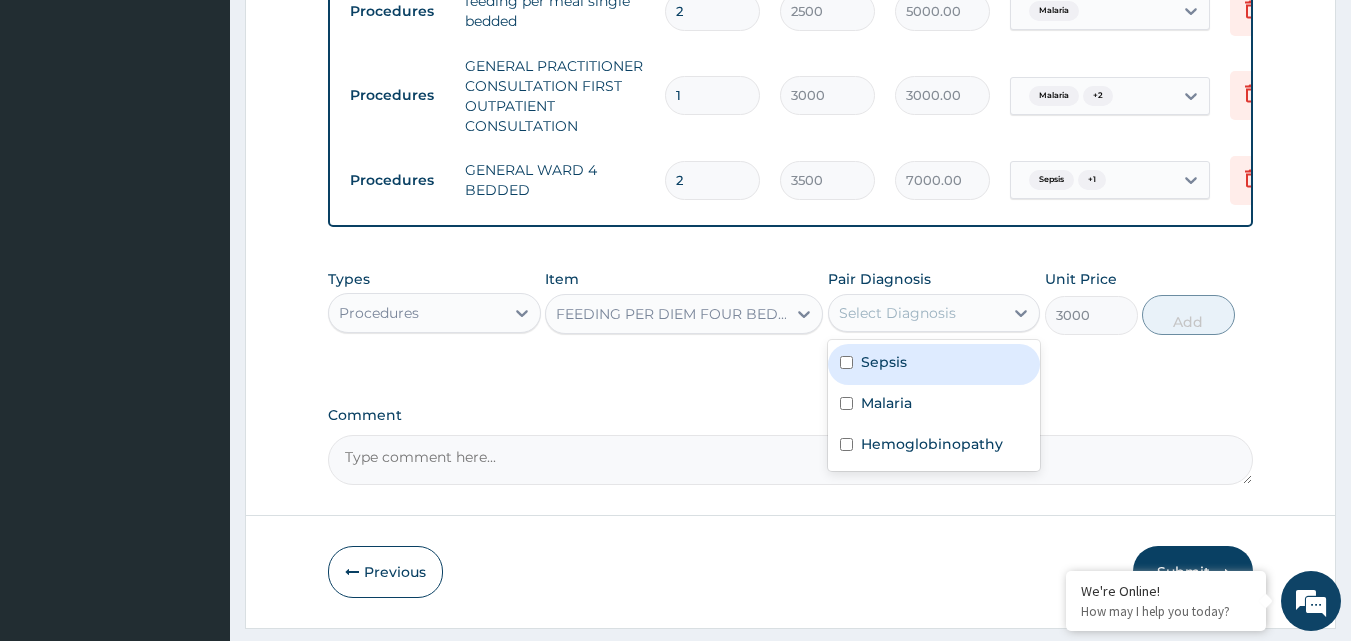 click on "Select Diagnosis" at bounding box center [916, 313] 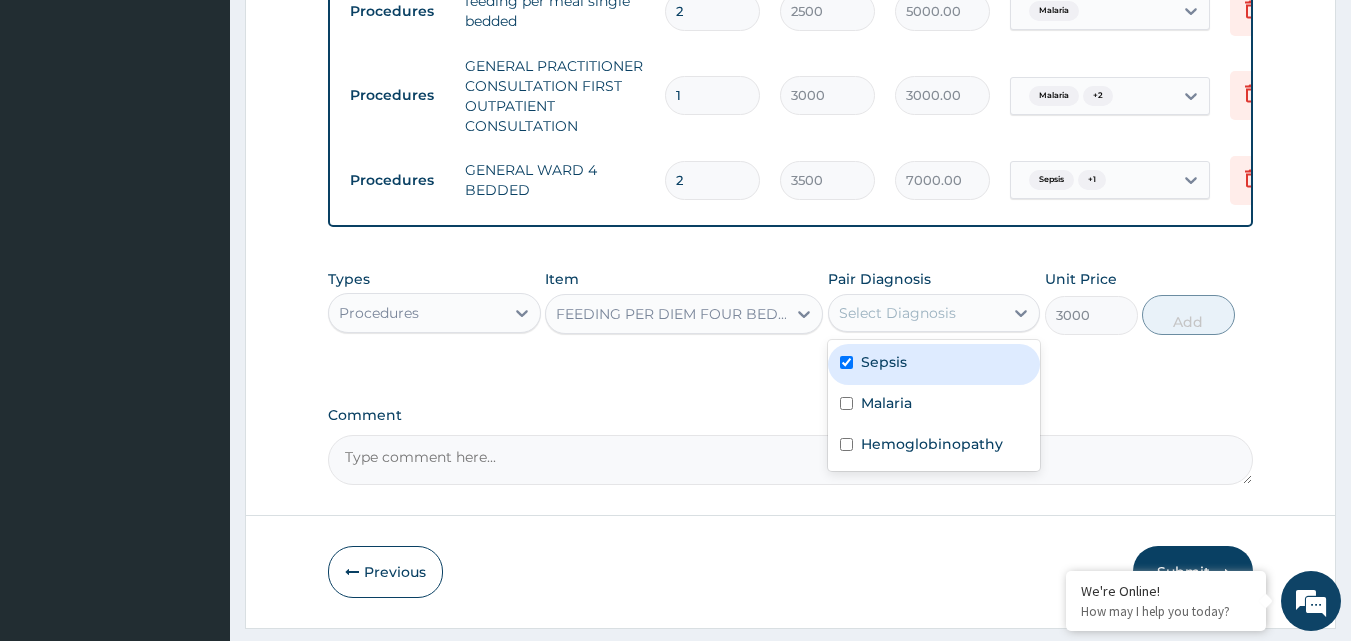 checkbox on "true" 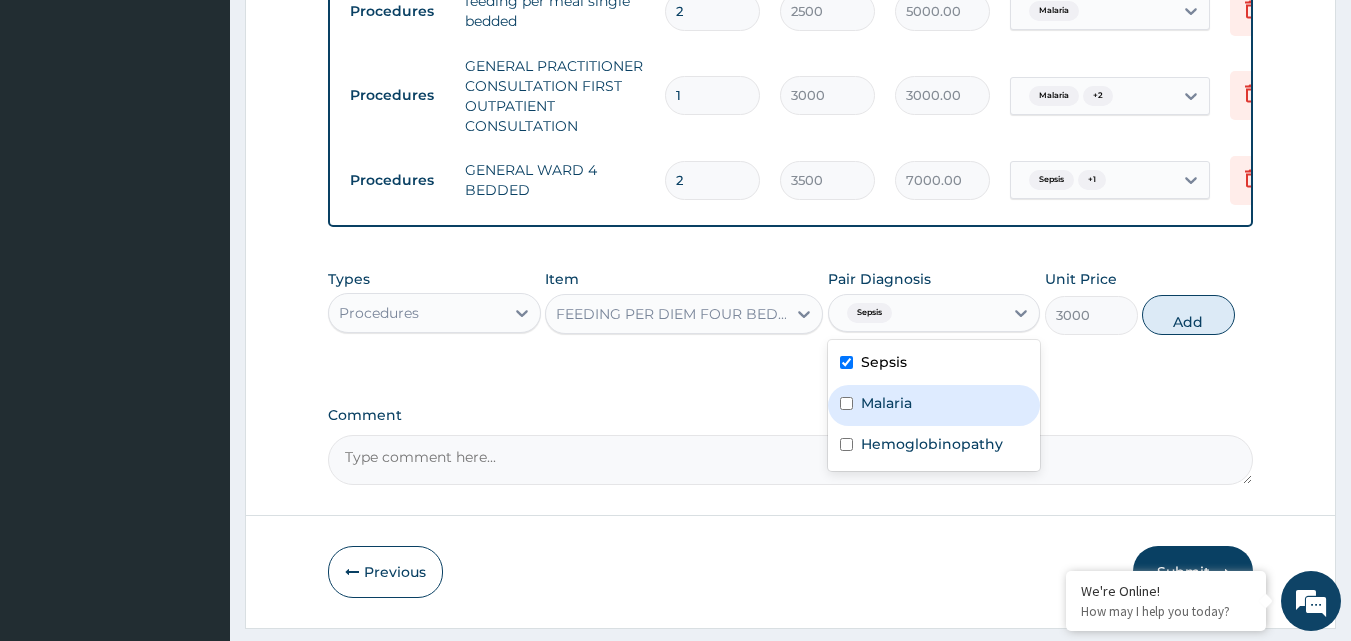 click on "Malaria" at bounding box center (934, 405) 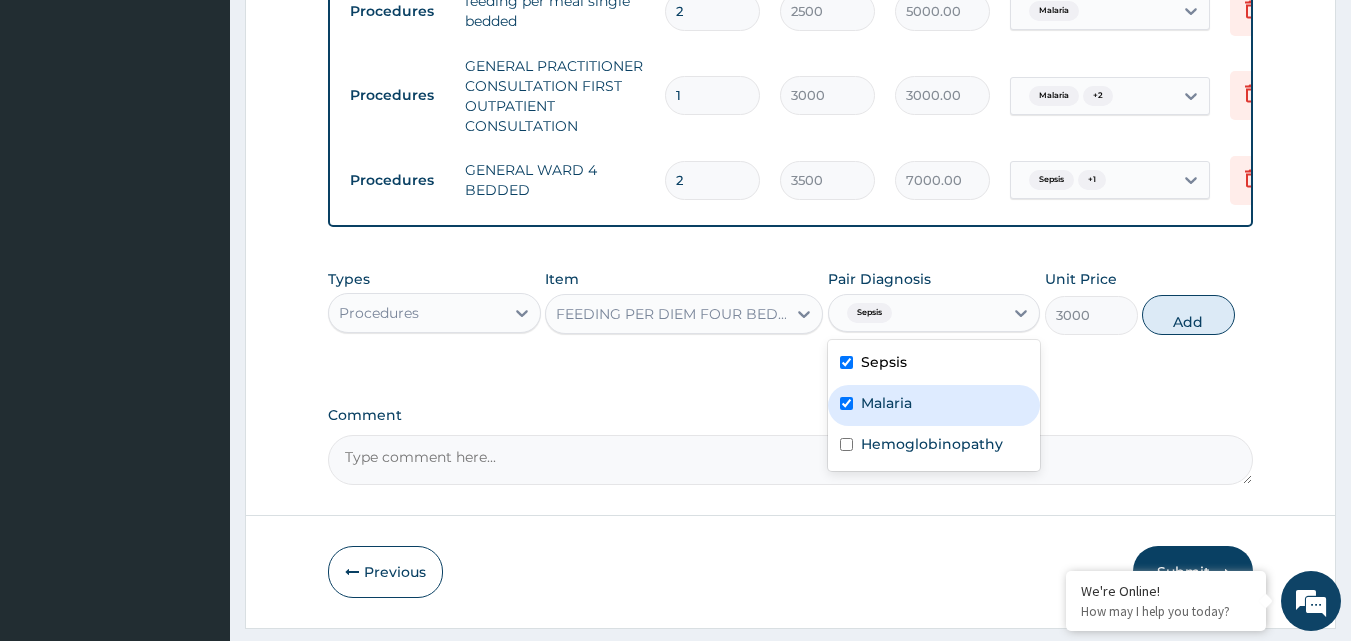 checkbox on "true" 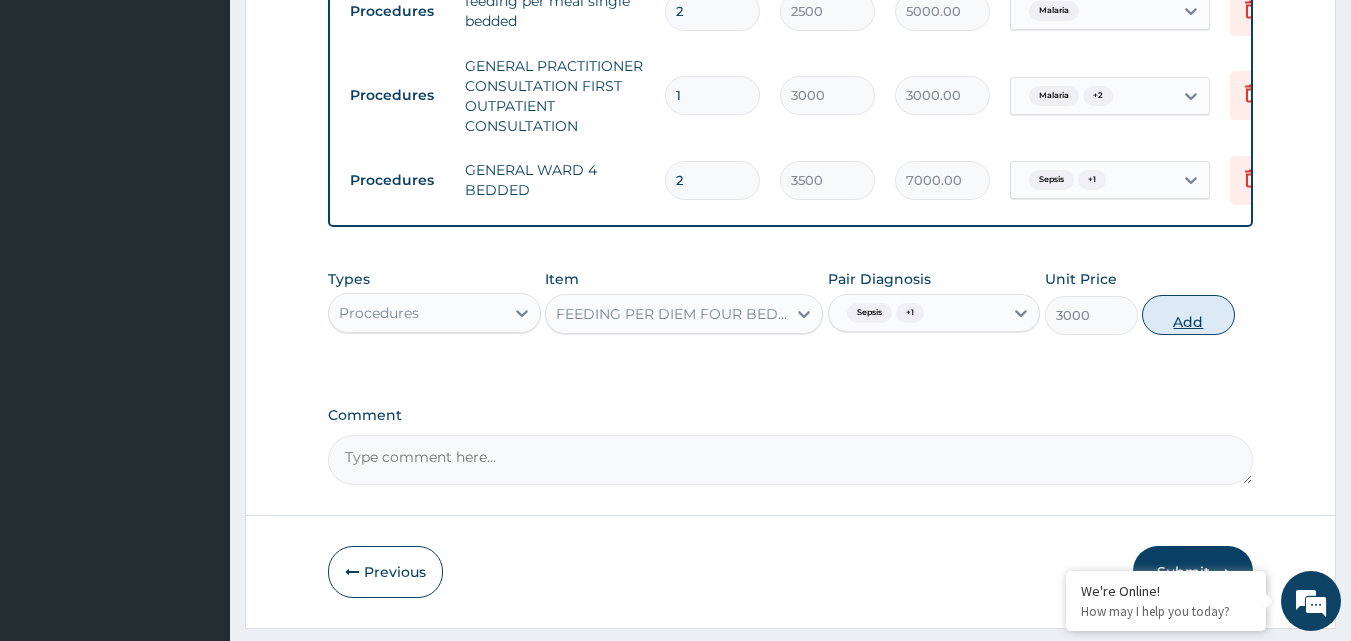 click on "Add" at bounding box center (1188, 315) 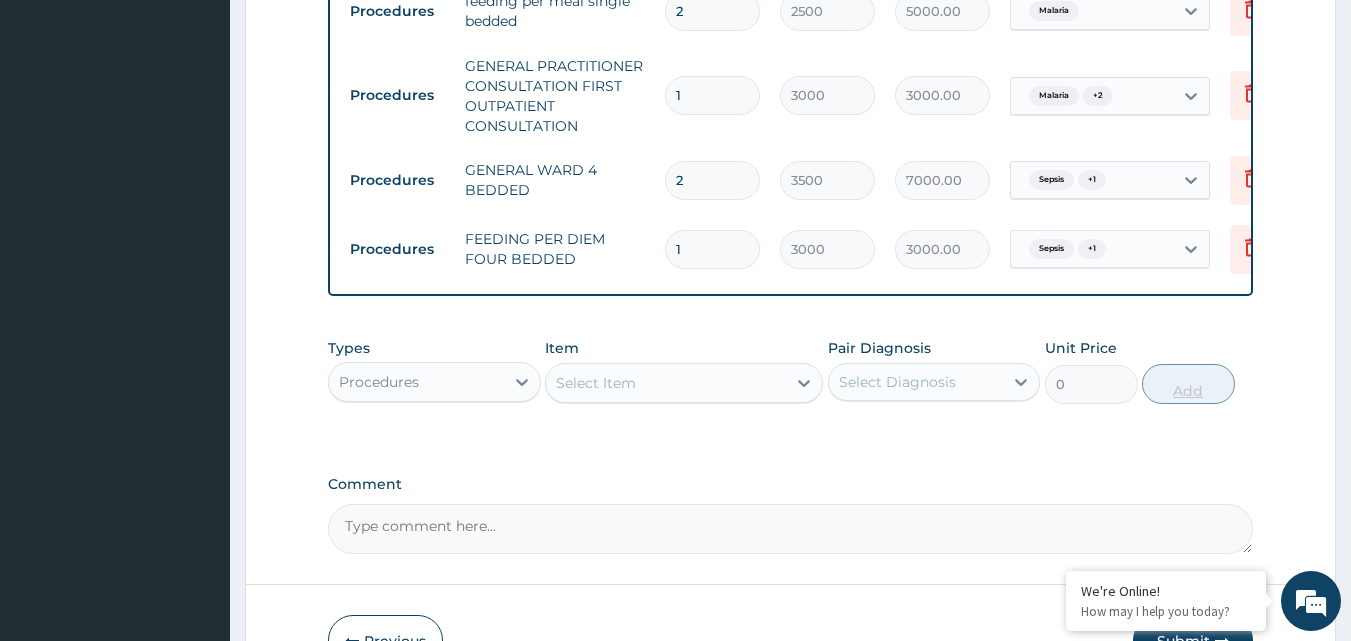 type 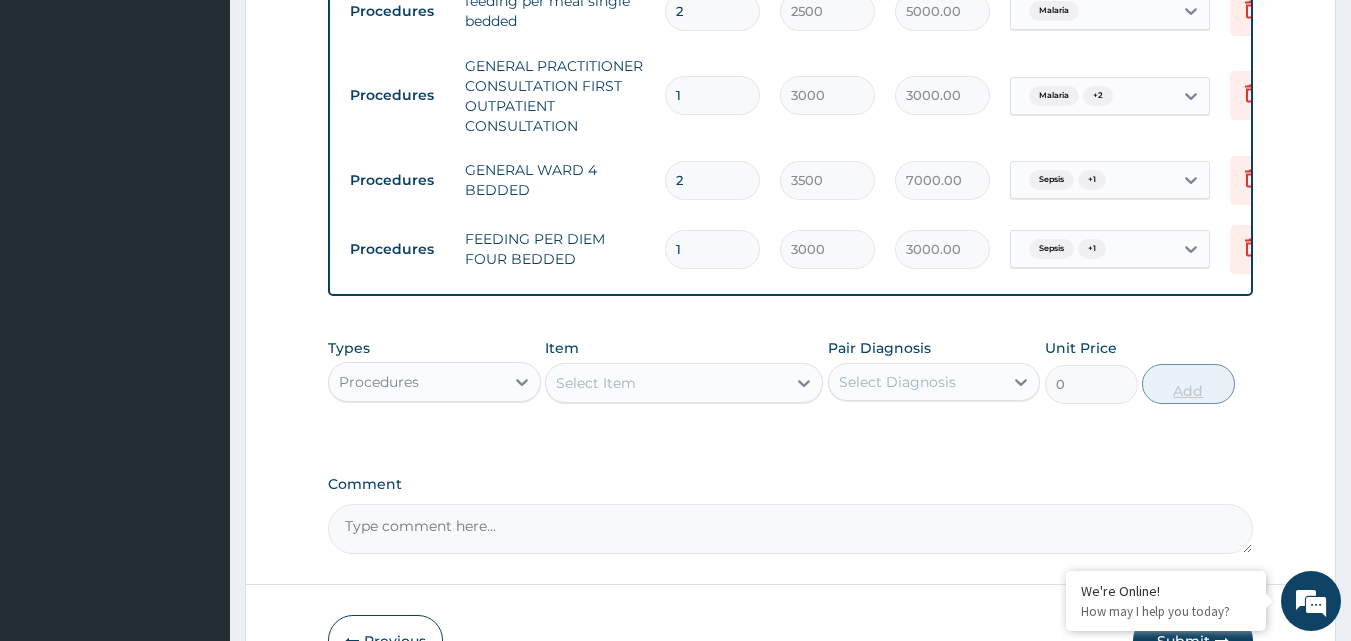 type on "0.00" 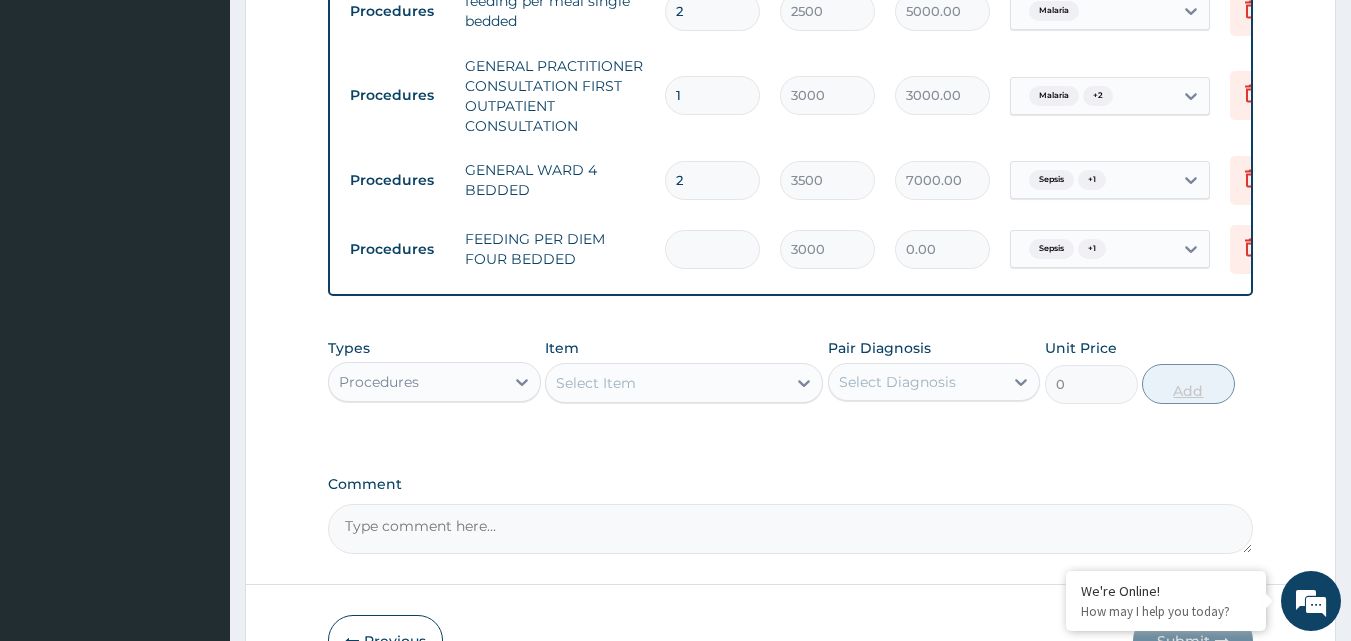 type on "2" 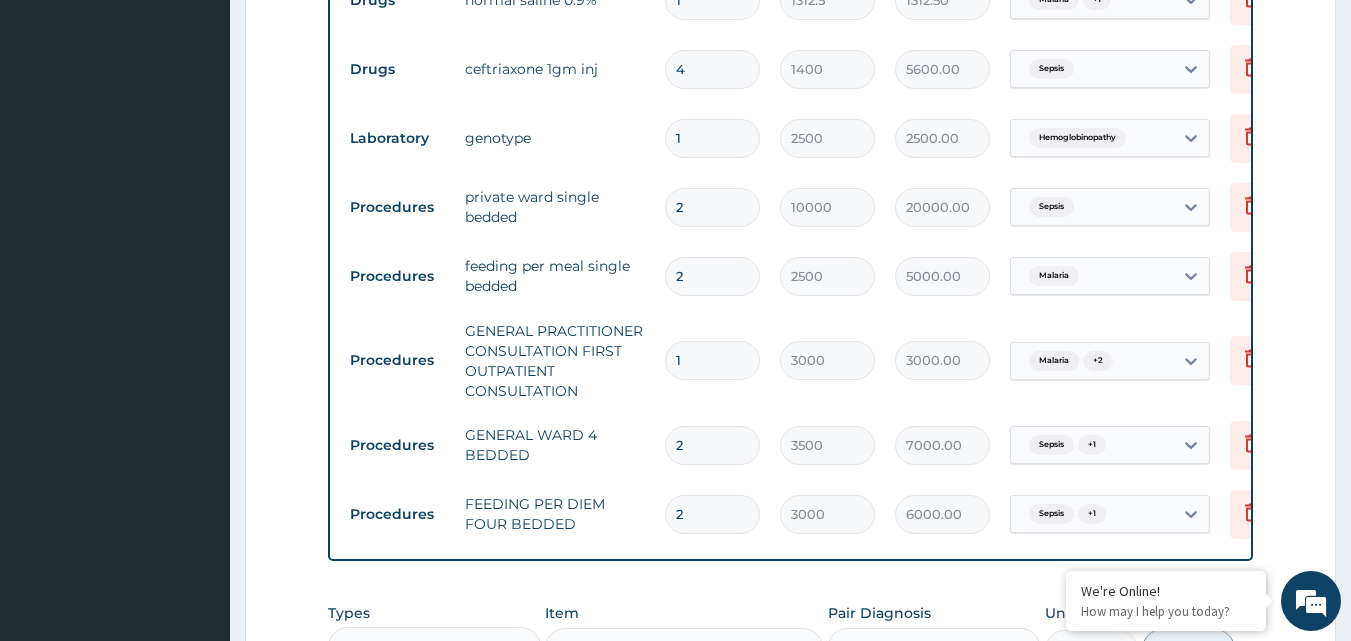 scroll, scrollTop: 935, scrollLeft: 0, axis: vertical 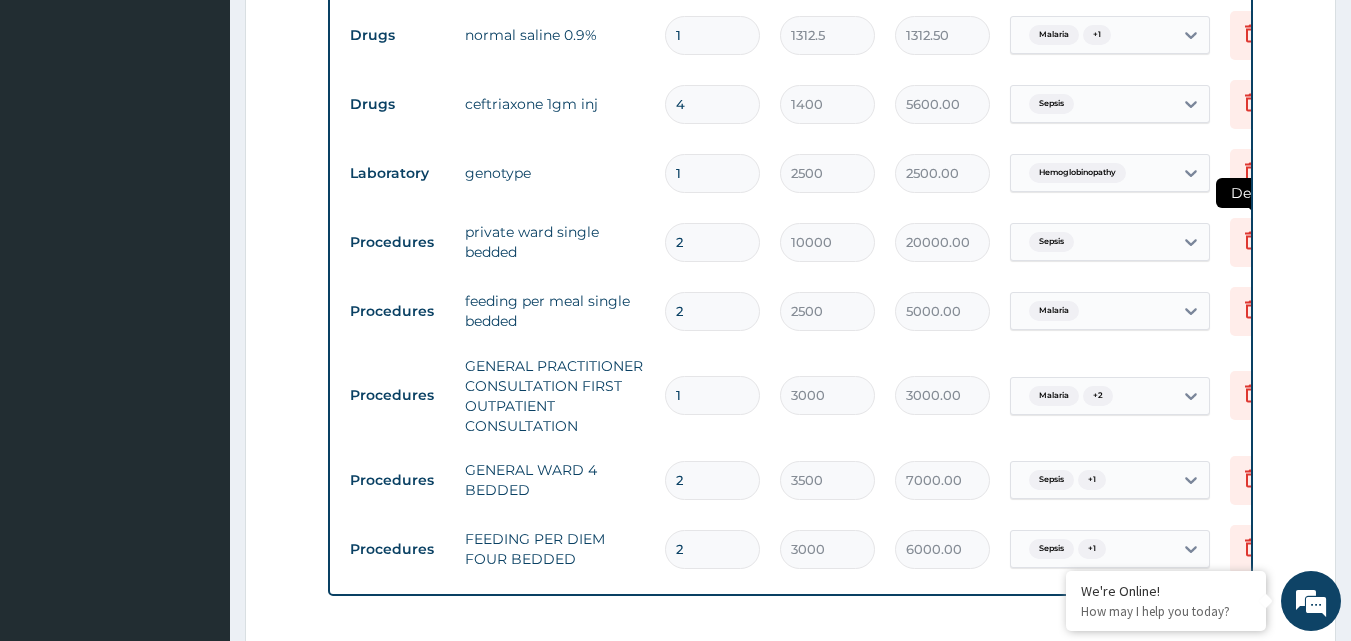 type on "2" 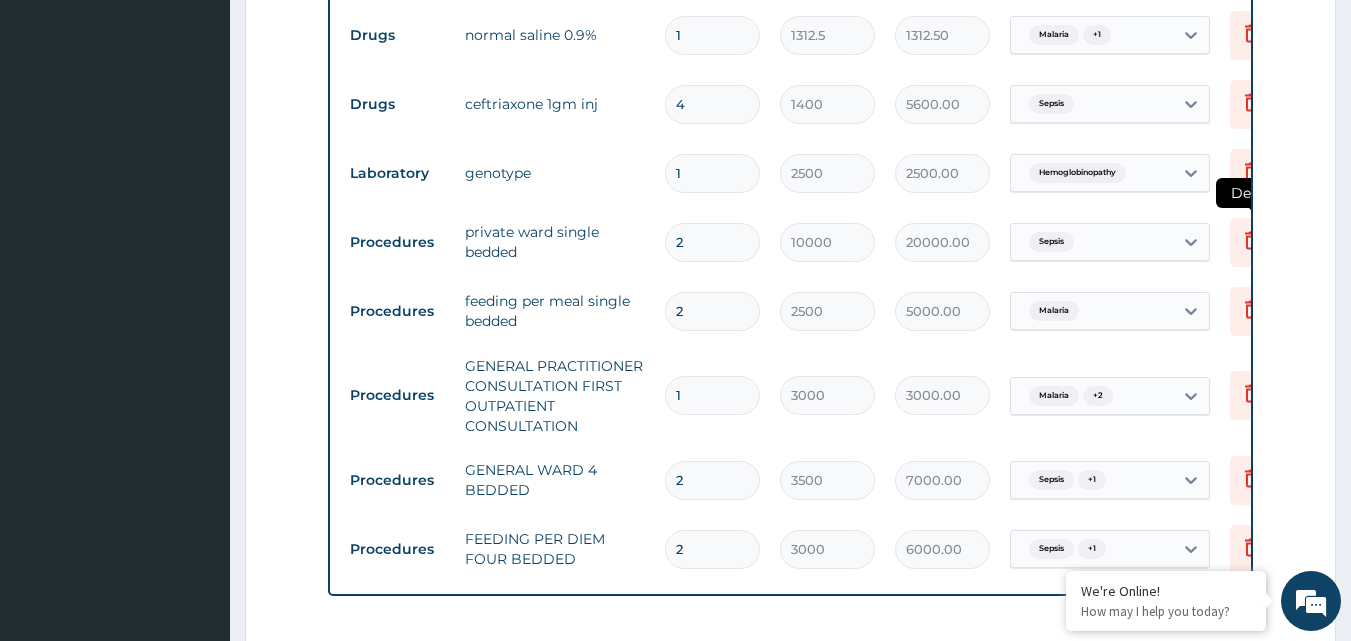 click 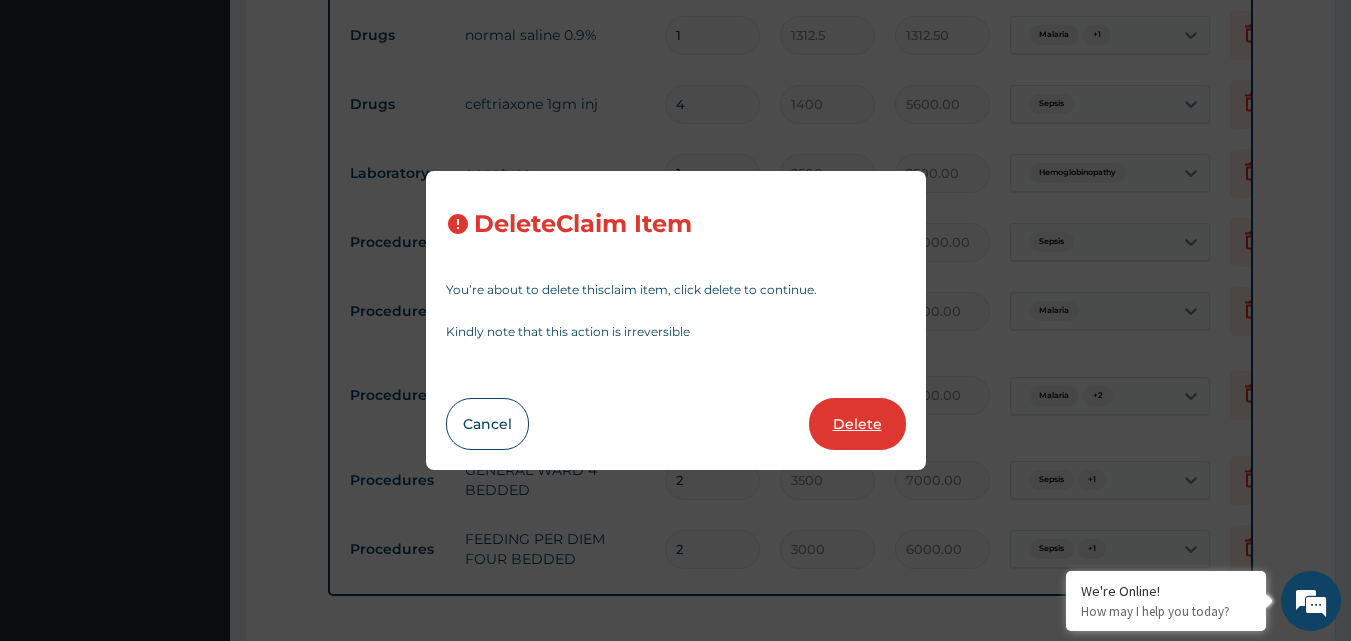 click on "Delete" at bounding box center (857, 424) 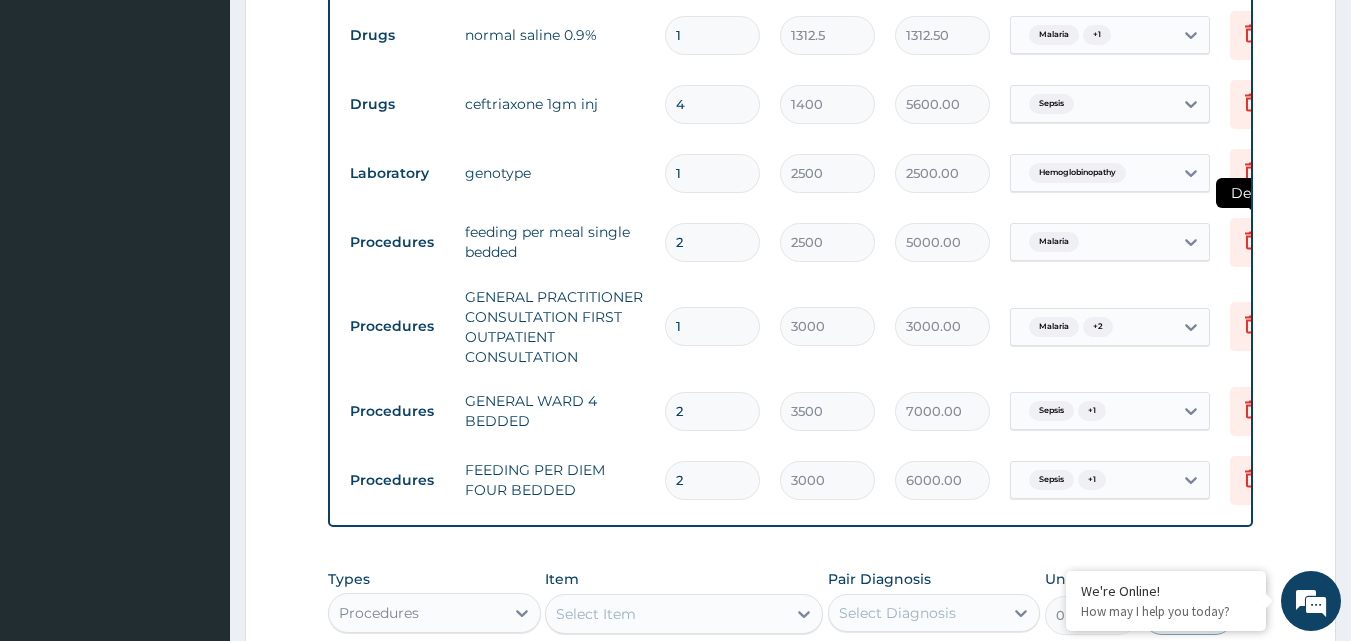 click 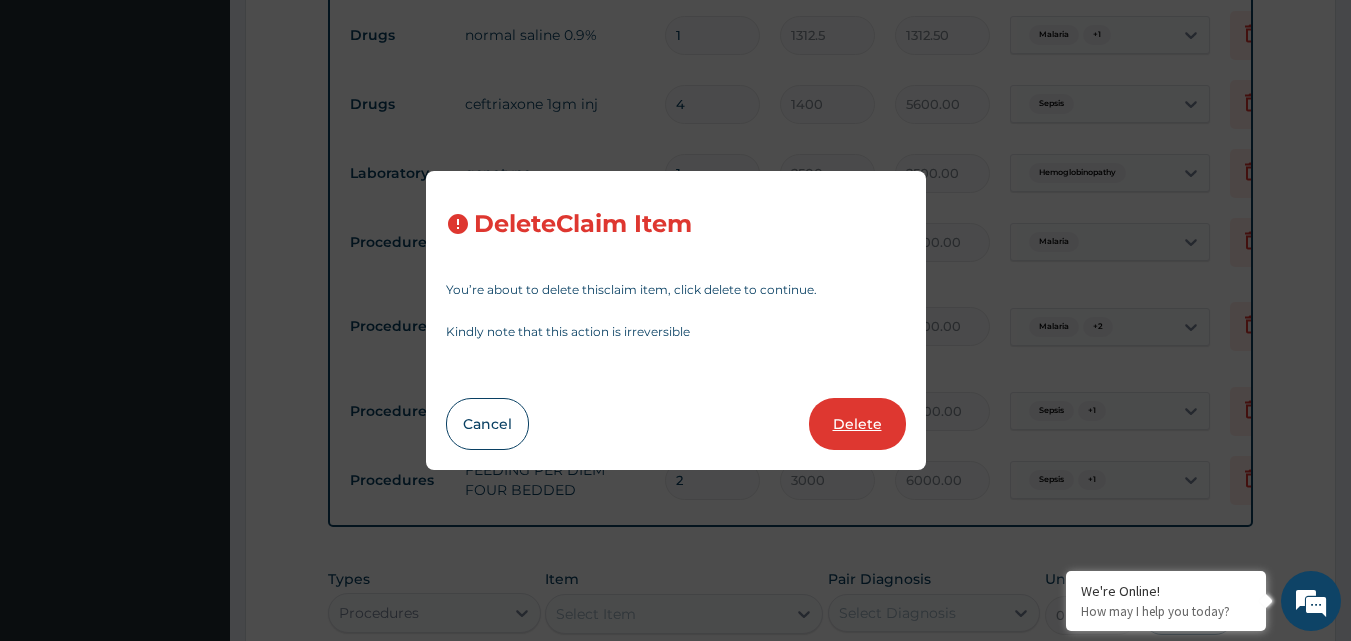 click on "Delete" at bounding box center [857, 424] 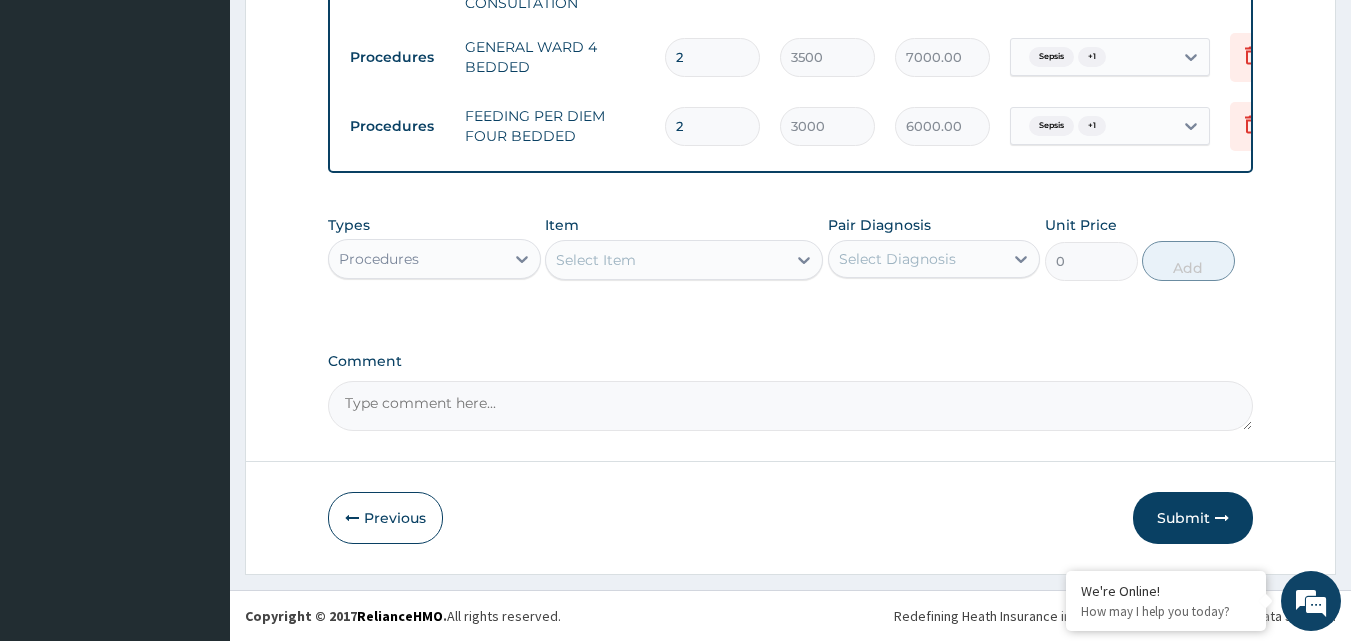 scroll, scrollTop: 1235, scrollLeft: 0, axis: vertical 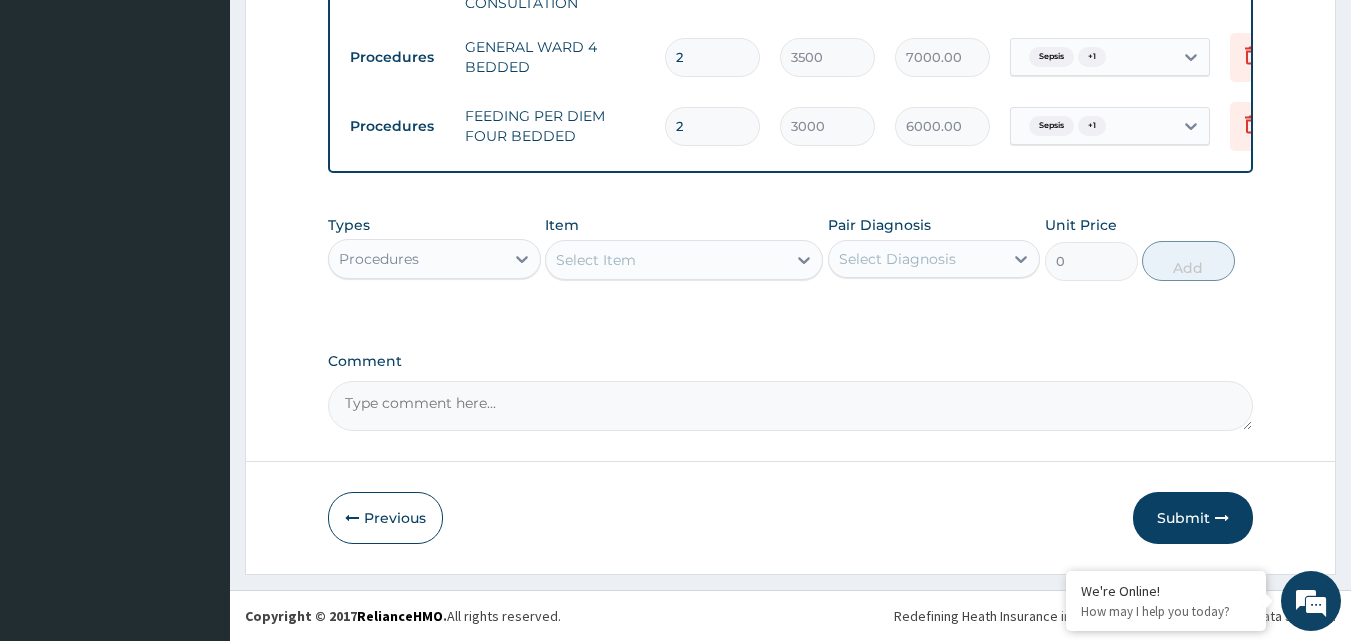 click on "Procedures" at bounding box center (416, 259) 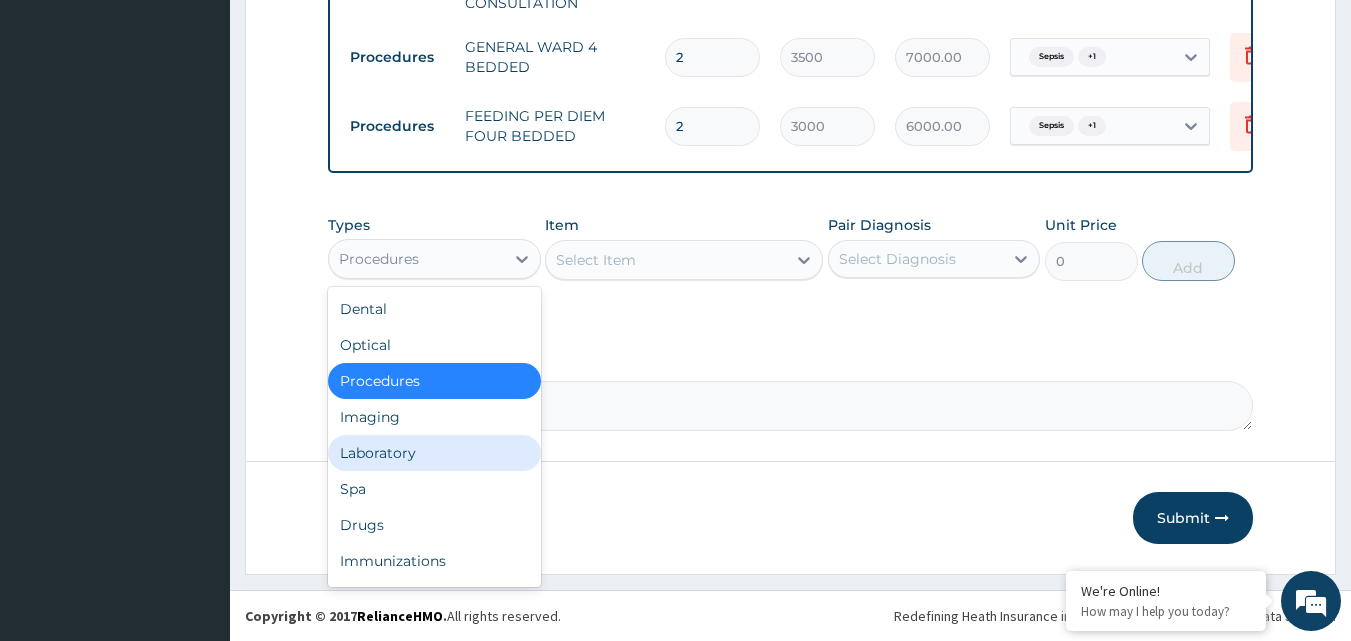 click on "Laboratory" at bounding box center (434, 453) 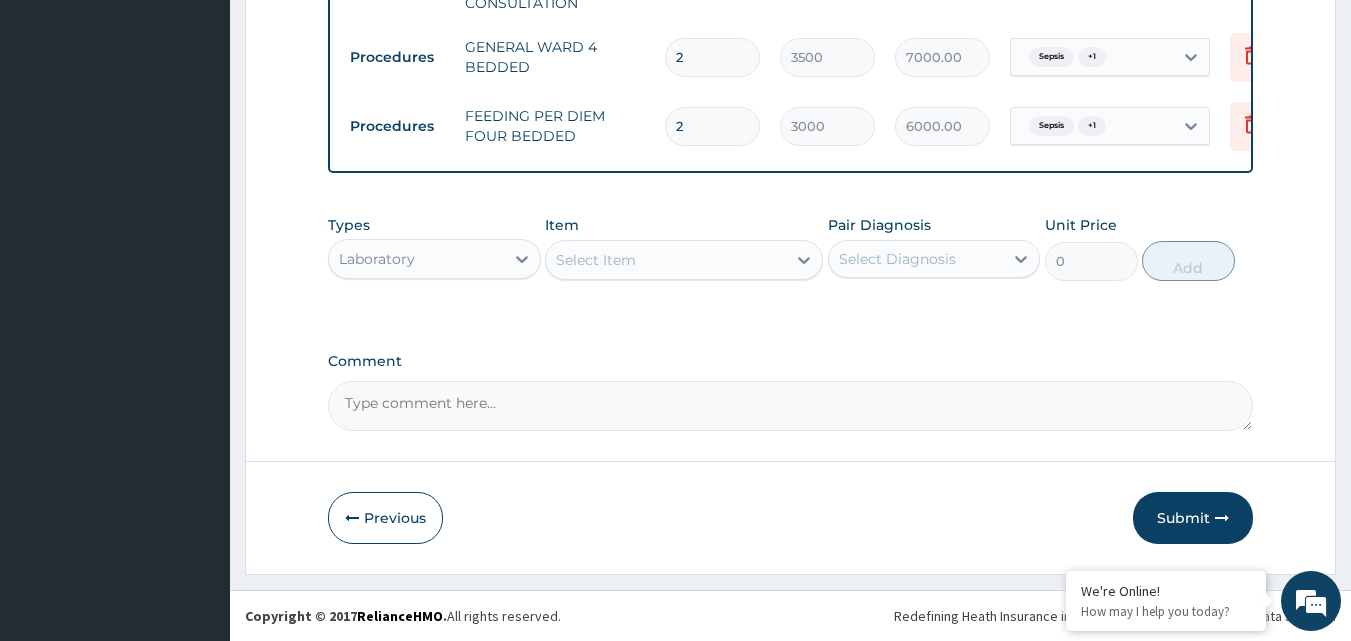 click on "Select Item" at bounding box center (666, 260) 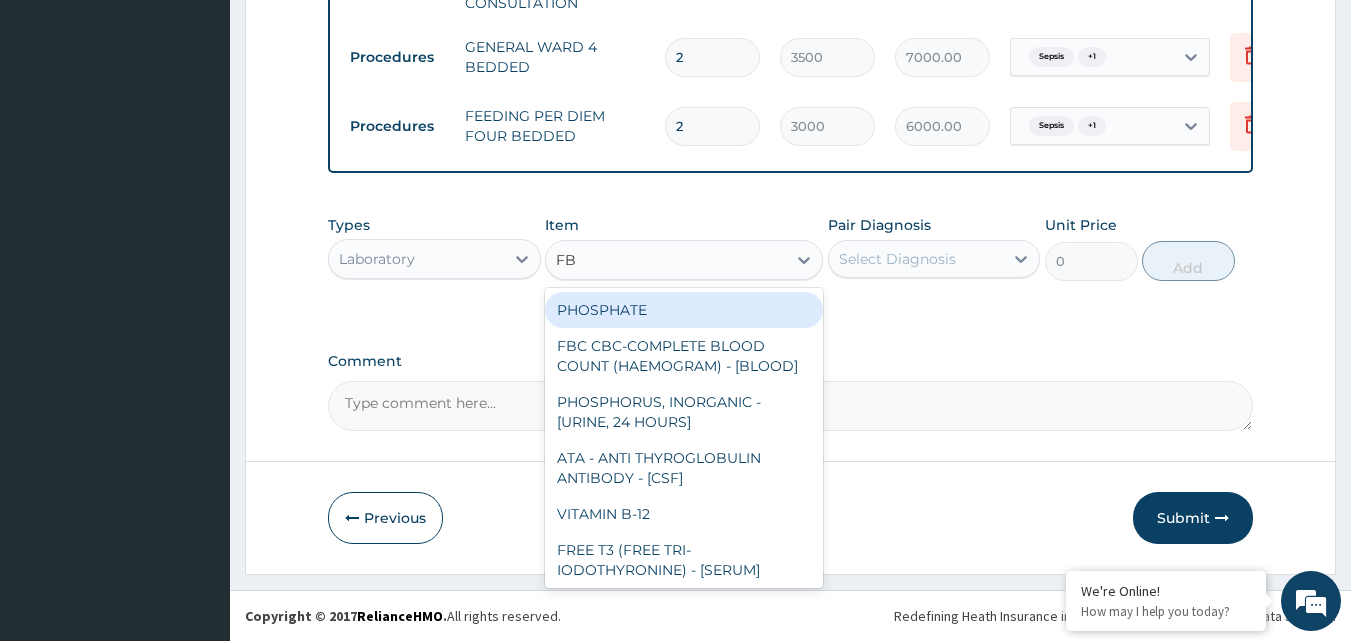 type on "FBC" 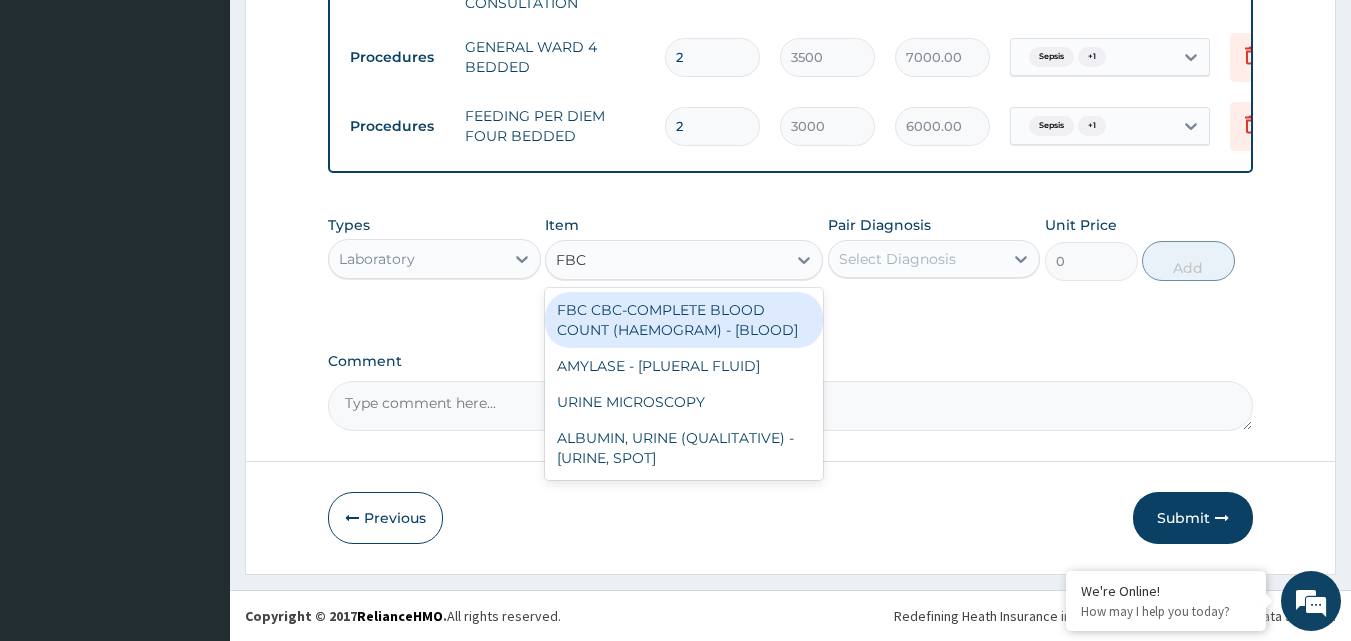 click on "FBC CBC-COMPLETE BLOOD COUNT (HAEMOGRAM) - [BLOOD]" at bounding box center [684, 320] 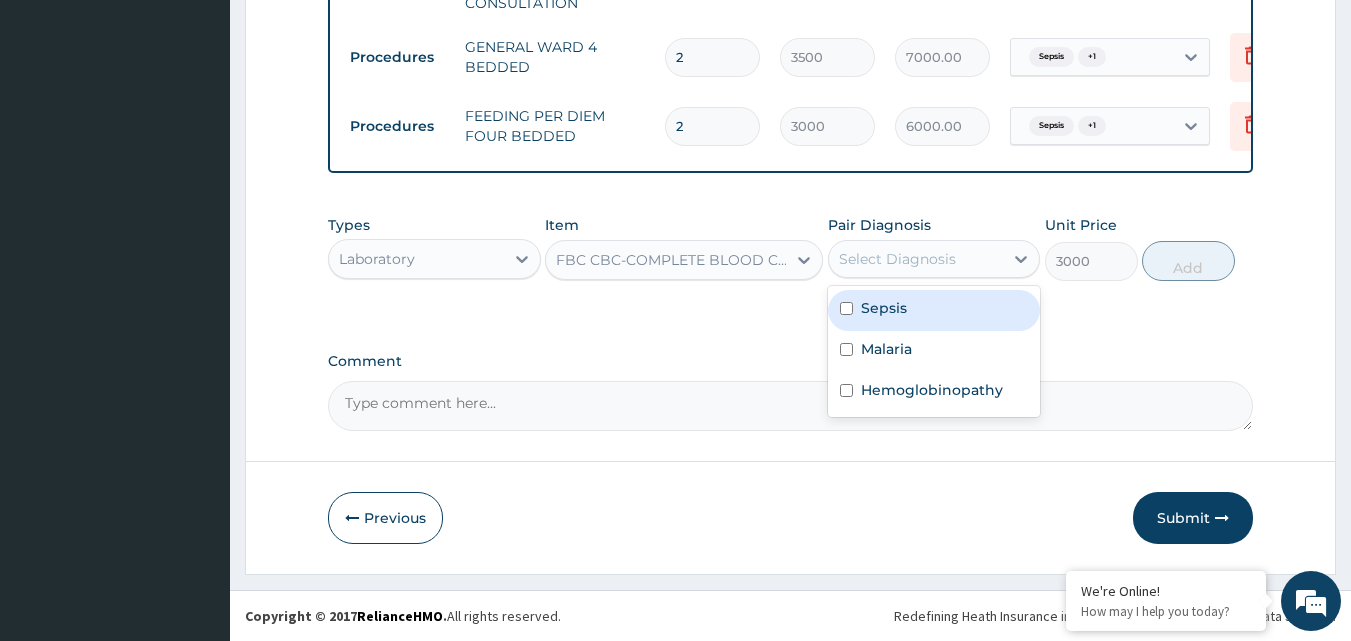 click on "Select Diagnosis" at bounding box center [897, 259] 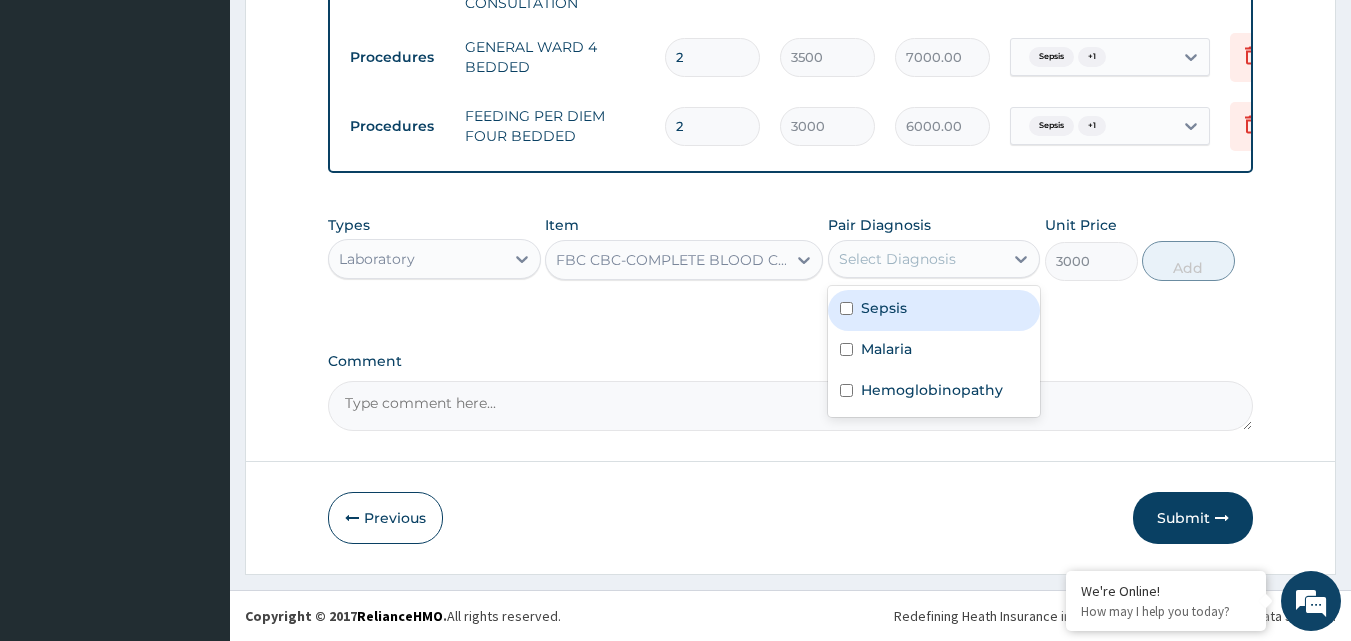 click on "Sepsis" at bounding box center [934, 310] 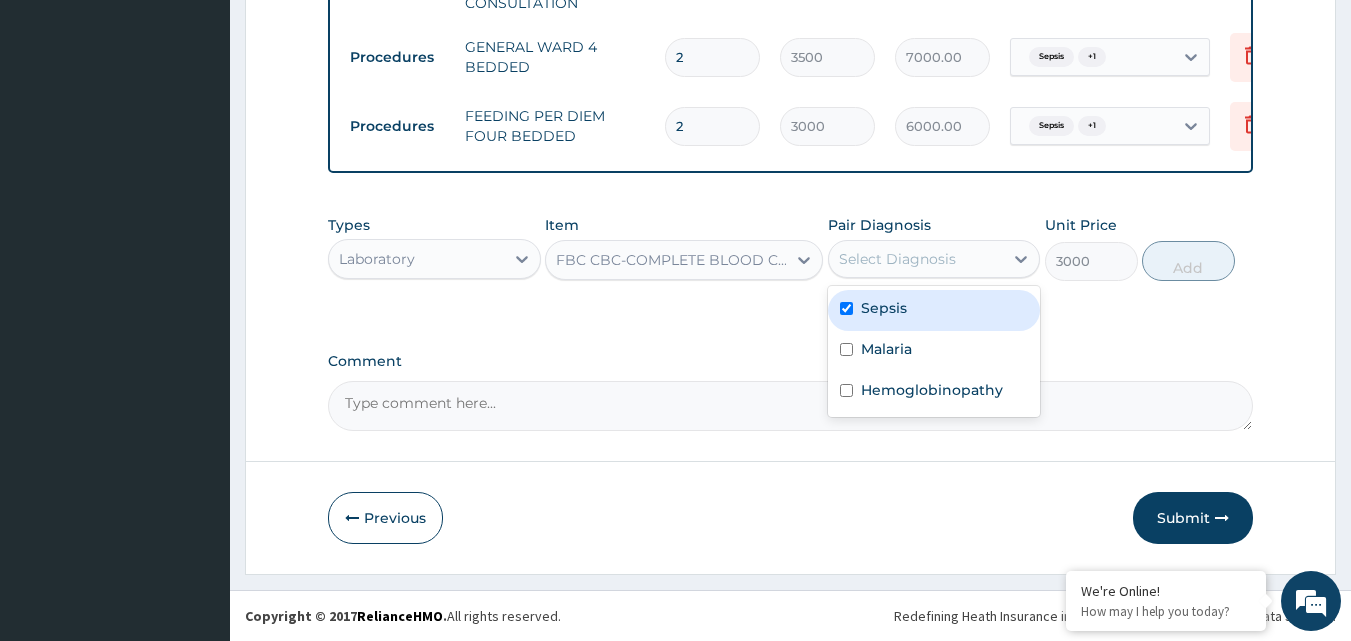 checkbox on "true" 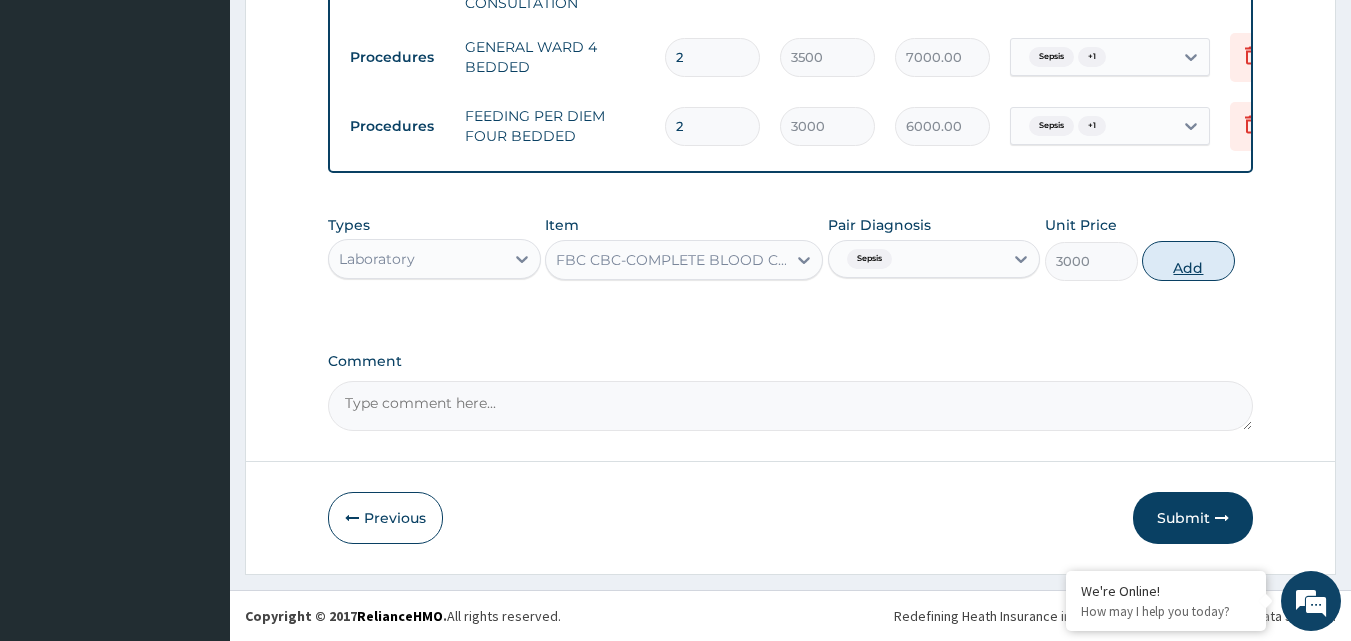 click on "Add" at bounding box center [1188, 261] 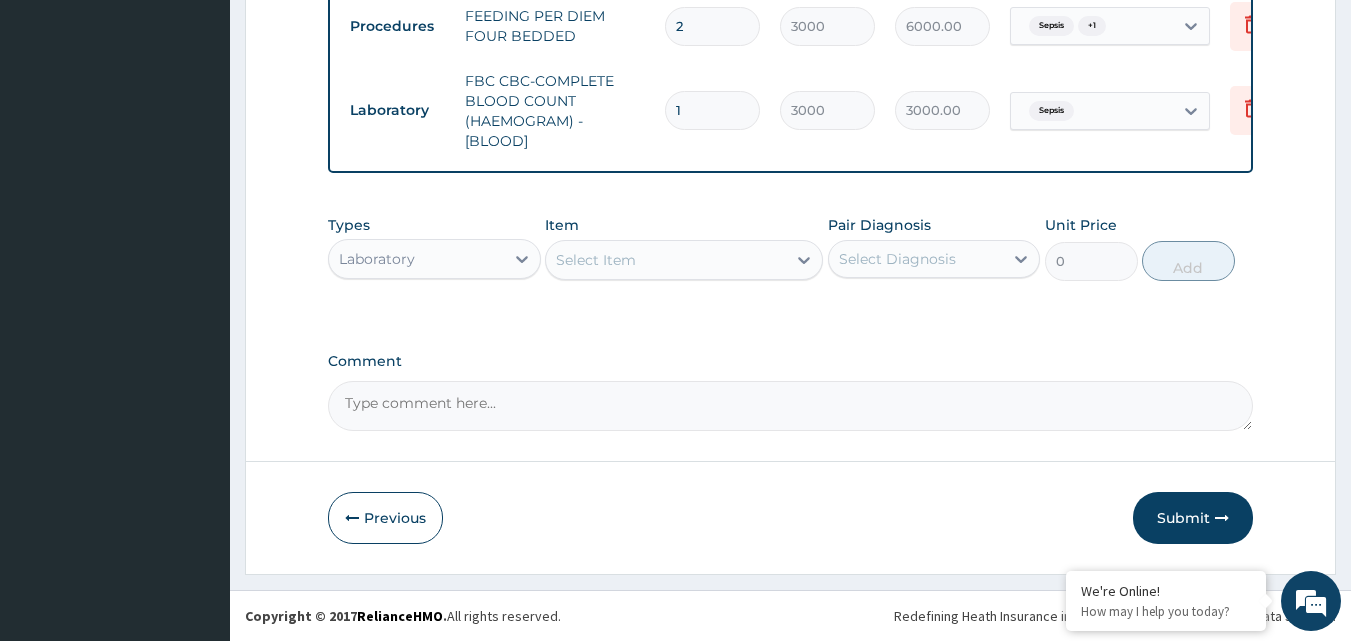 scroll, scrollTop: 1335, scrollLeft: 0, axis: vertical 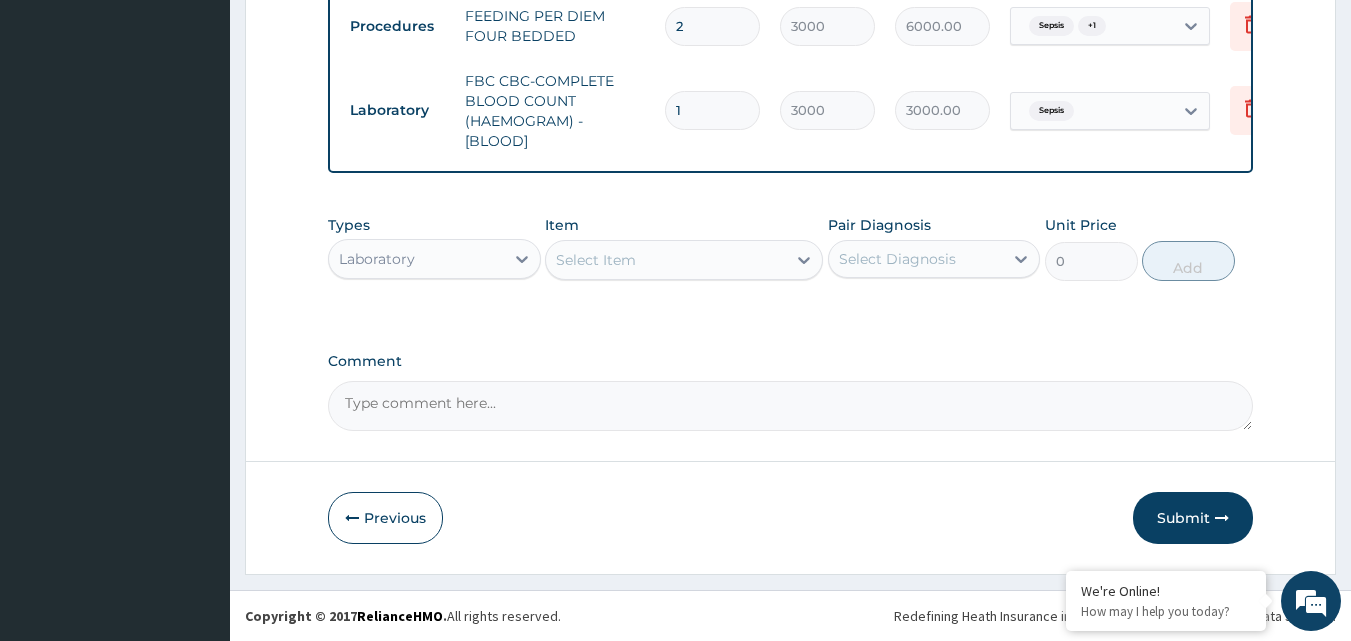 click on "Select Item" at bounding box center (596, 260) 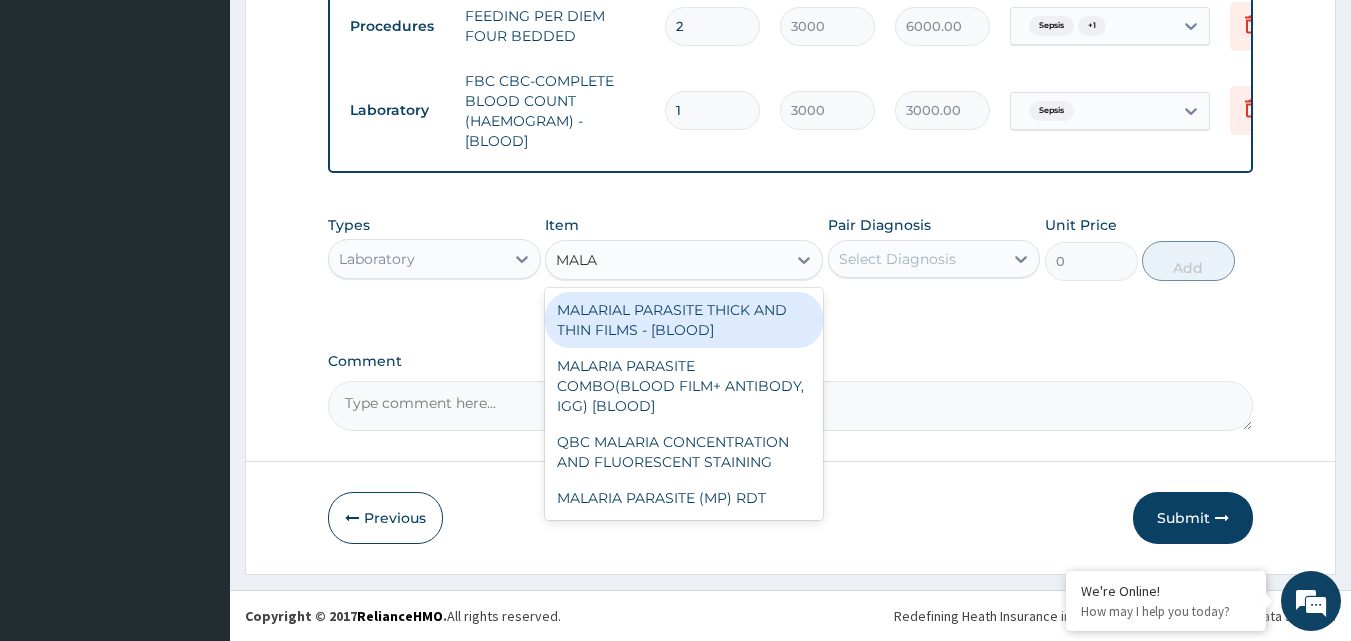 type on "MALAR" 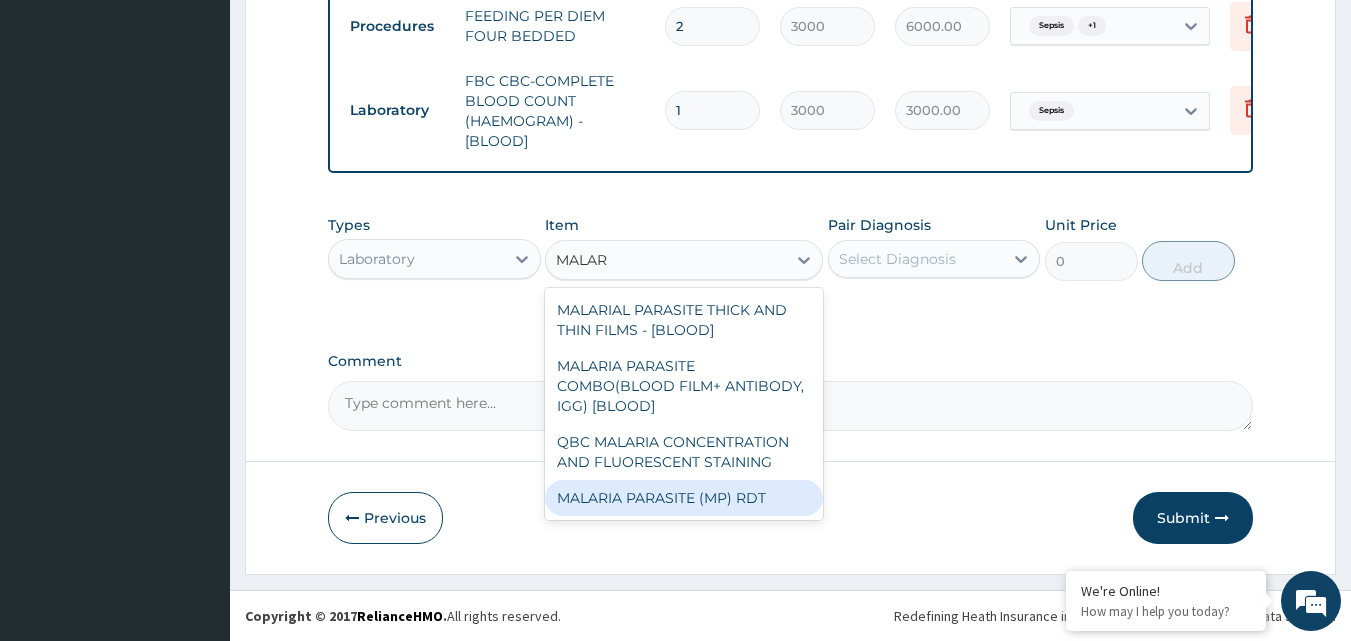 click on "MALARIA PARASITE (MP) RDT" at bounding box center [684, 498] 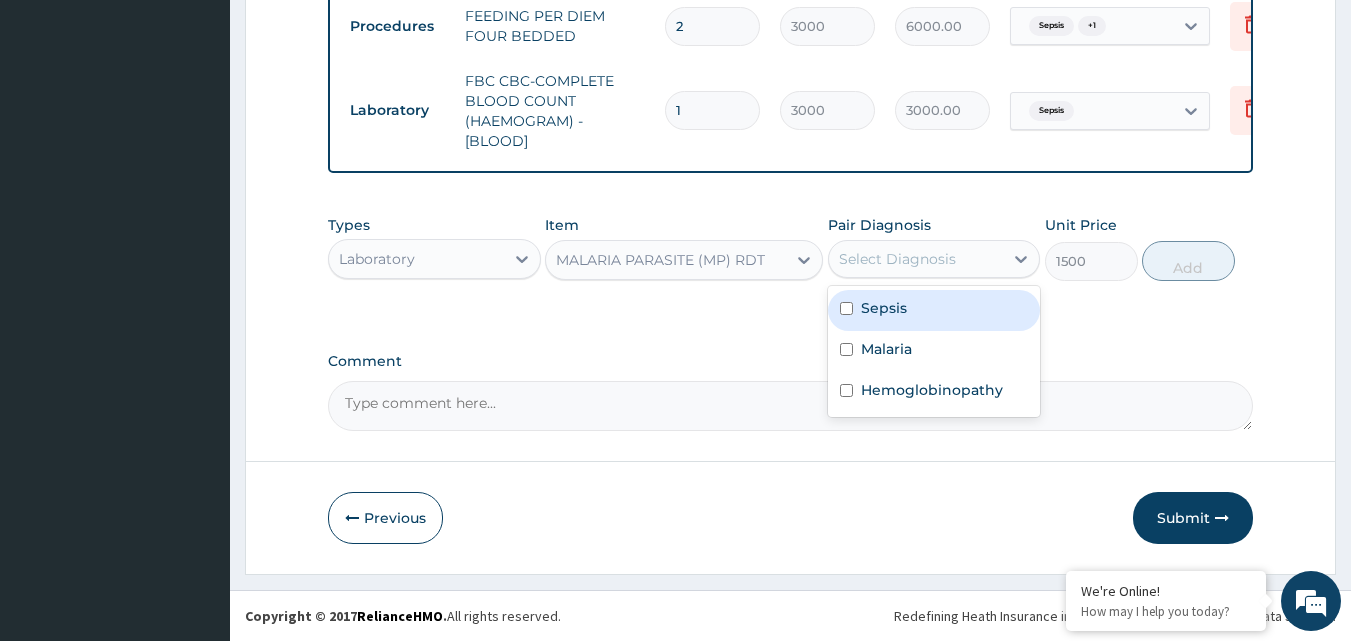 click on "Select Diagnosis" at bounding box center (916, 259) 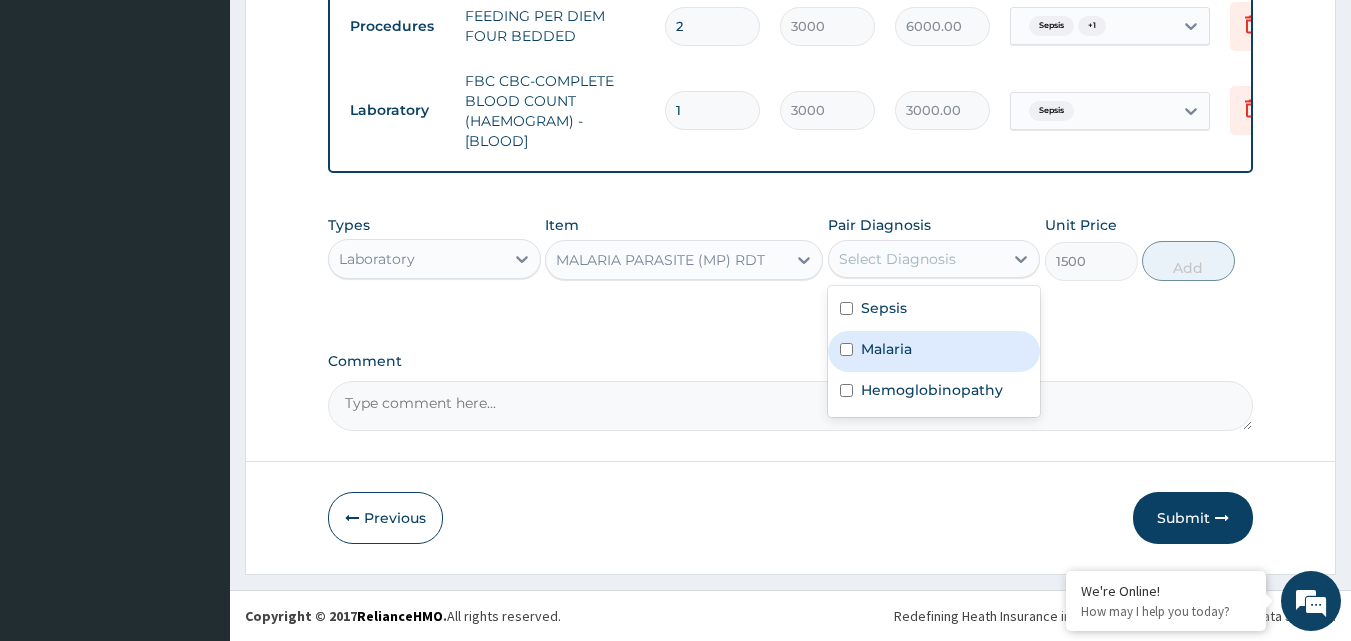 click at bounding box center (846, 349) 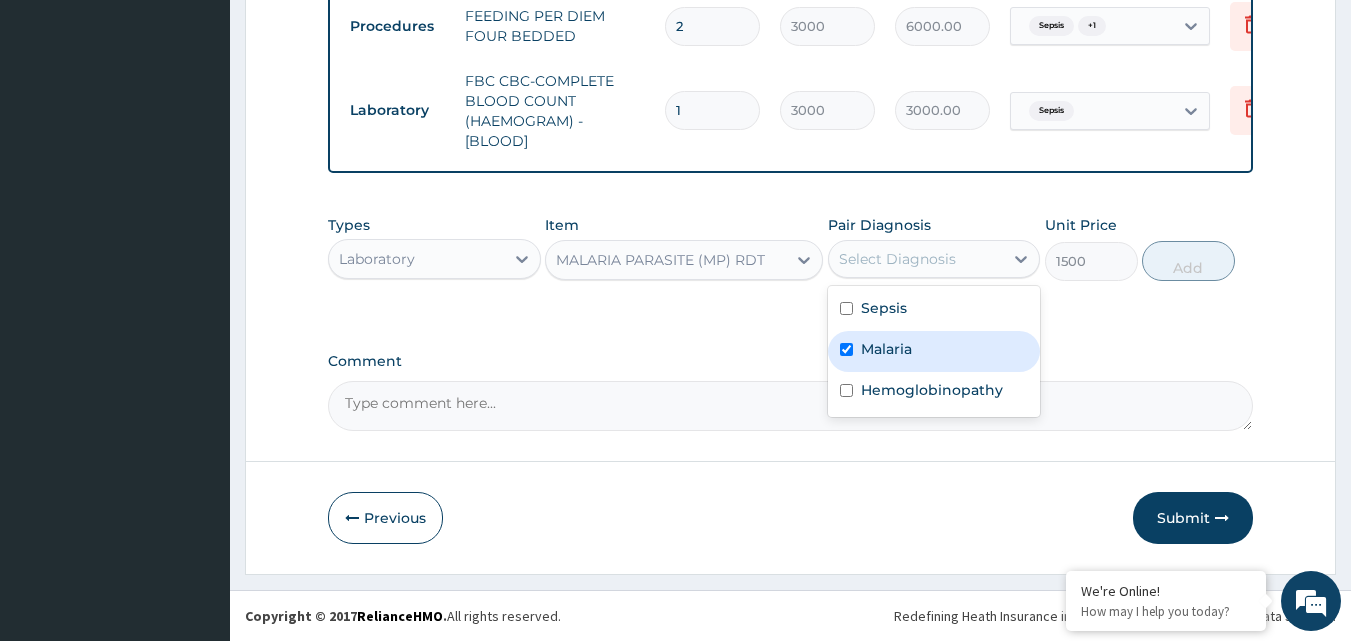 checkbox on "true" 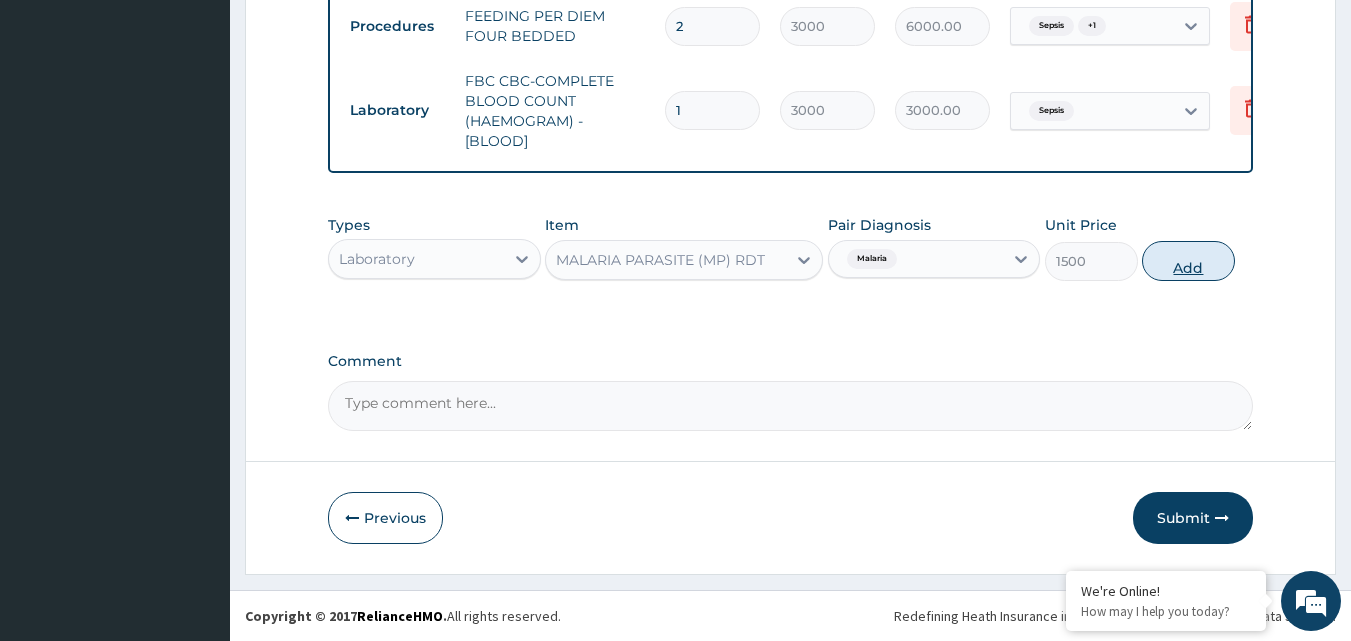 click on "Add" at bounding box center (1188, 261) 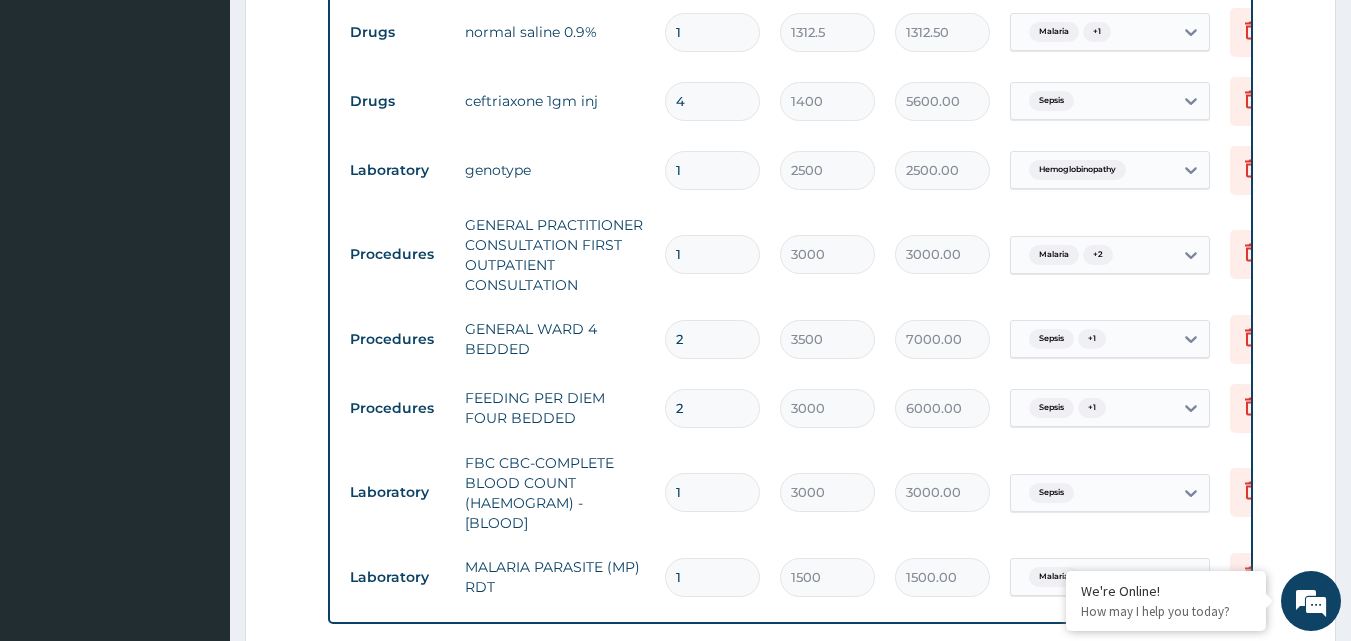 scroll, scrollTop: 935, scrollLeft: 0, axis: vertical 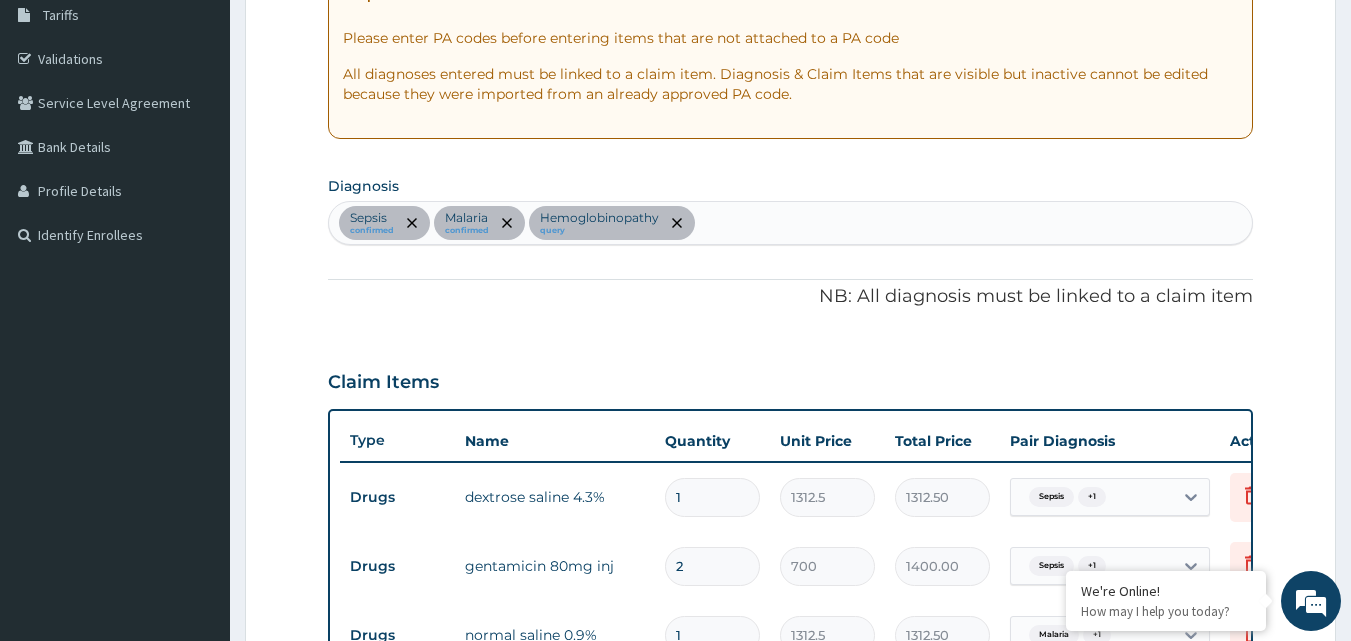 click on "Sepsis confirmed Malaria confirmed Hemoglobinopathy query" at bounding box center (791, 223) 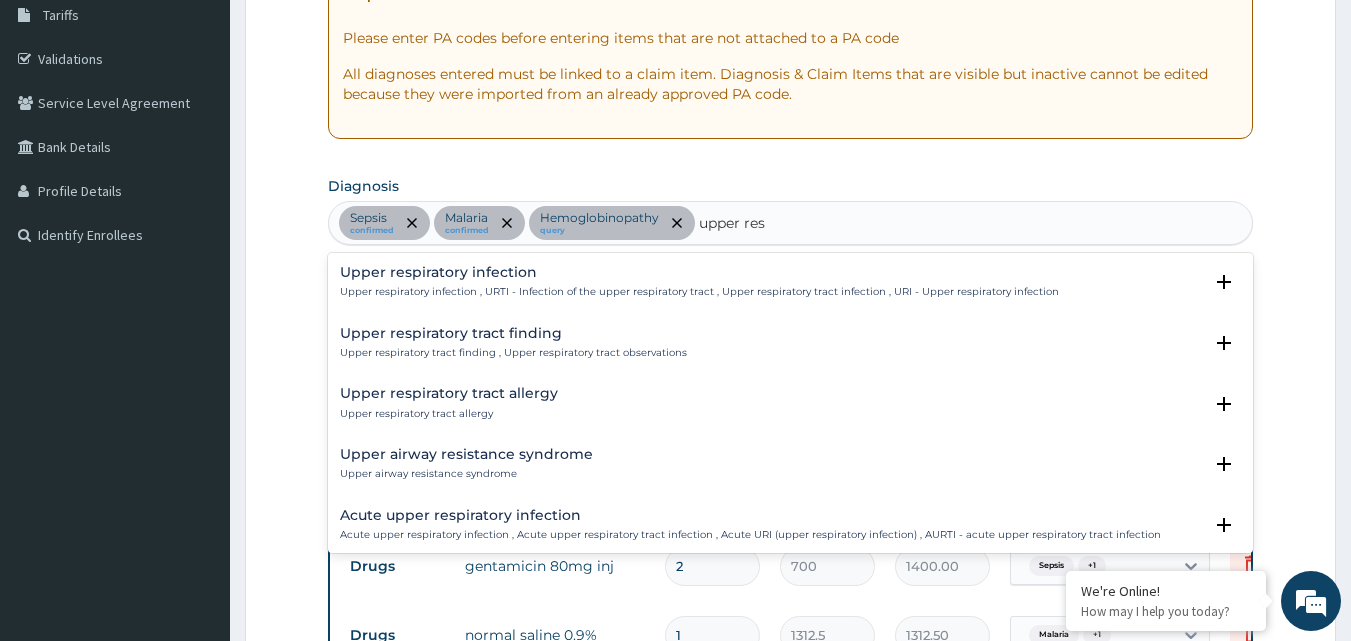 type on "upper resp" 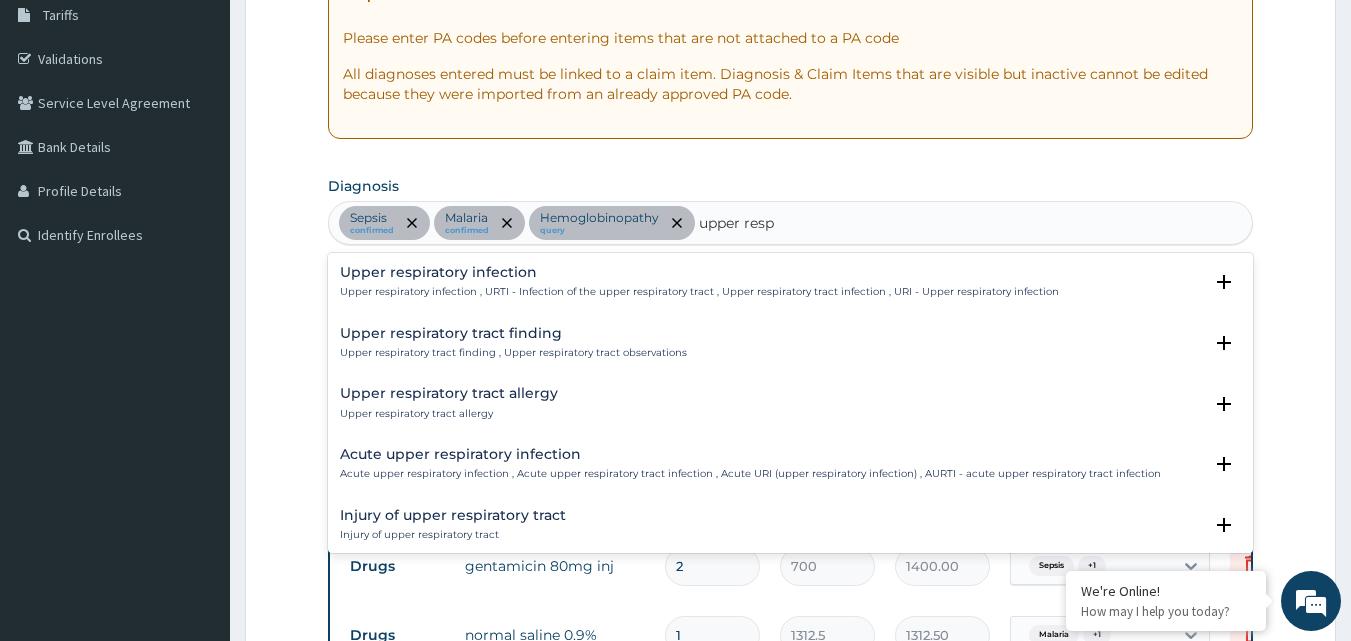 click on "Upper respiratory infection , URTI - Infection of the upper respiratory tract , Upper respiratory tract infection , URI - Upper respiratory infection" at bounding box center (699, 292) 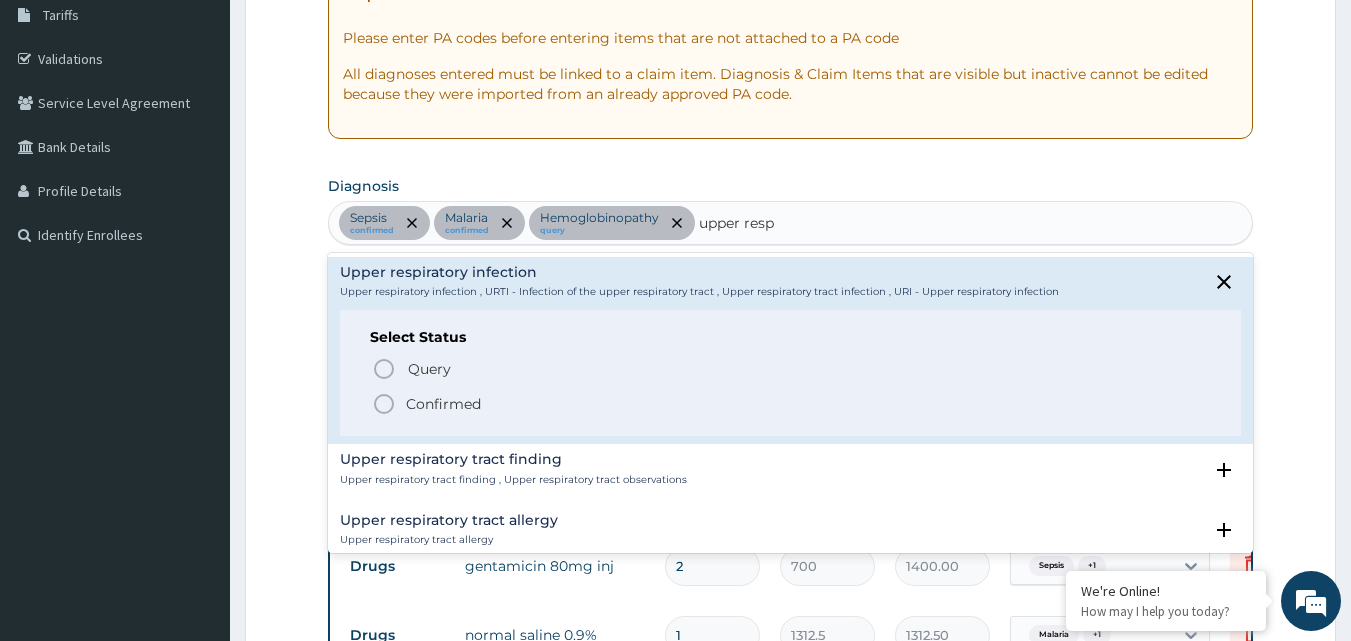 click on "Confirmed" at bounding box center [792, 404] 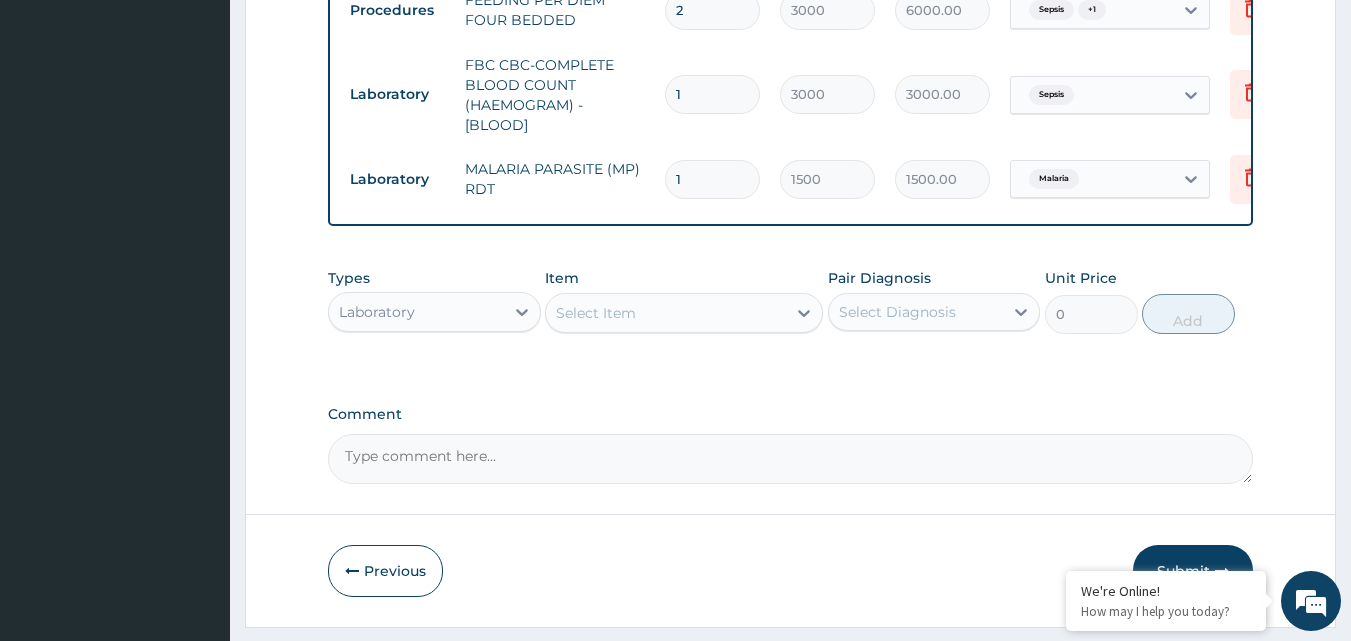 scroll, scrollTop: 1404, scrollLeft: 0, axis: vertical 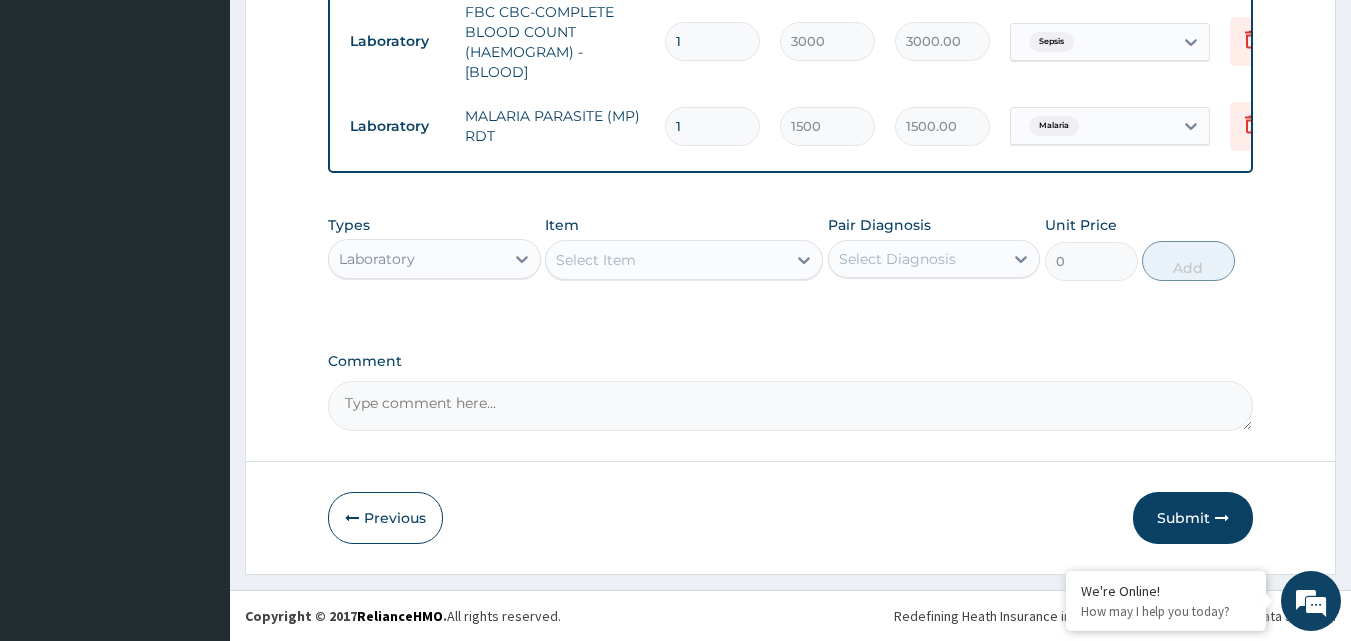 click on "Laboratory" at bounding box center [416, 259] 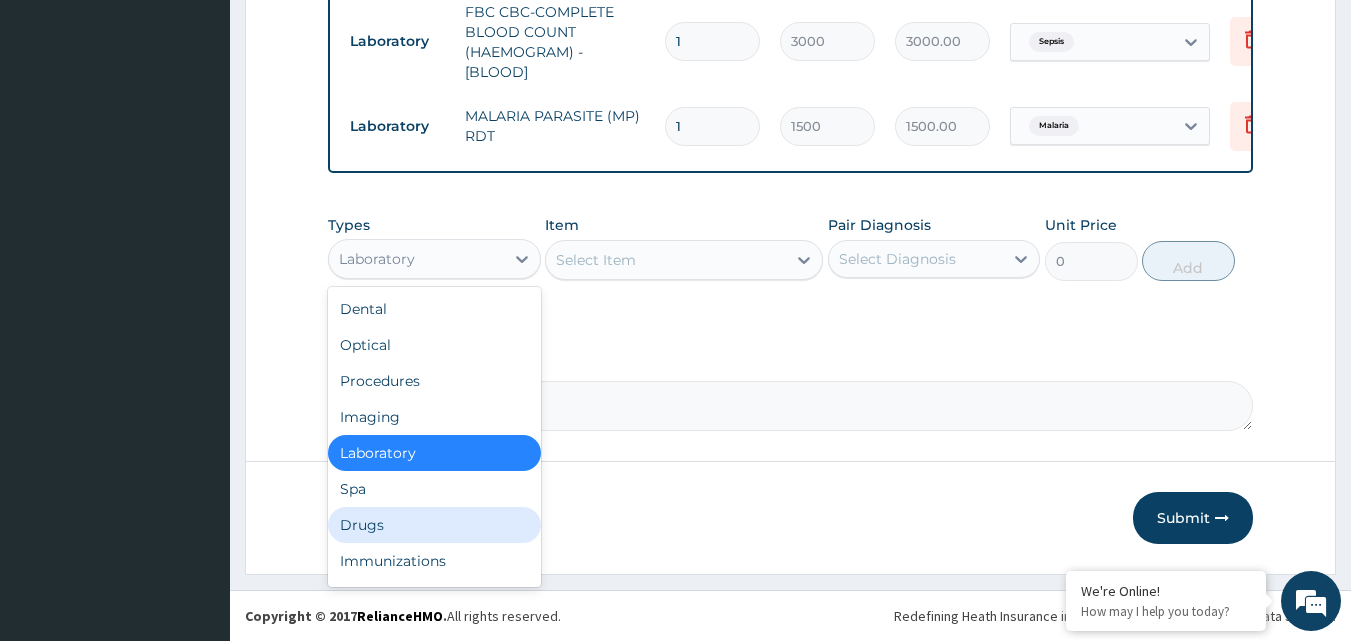 click on "Drugs" at bounding box center [434, 525] 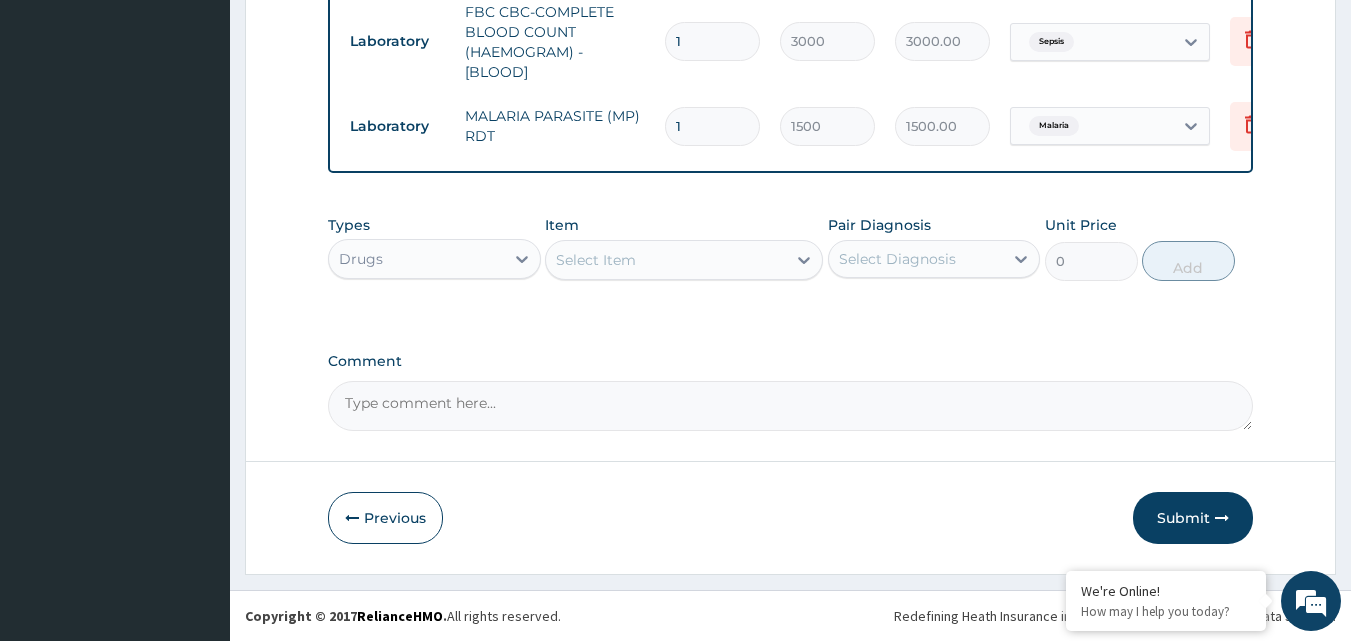click on "Select Item" at bounding box center (666, 260) 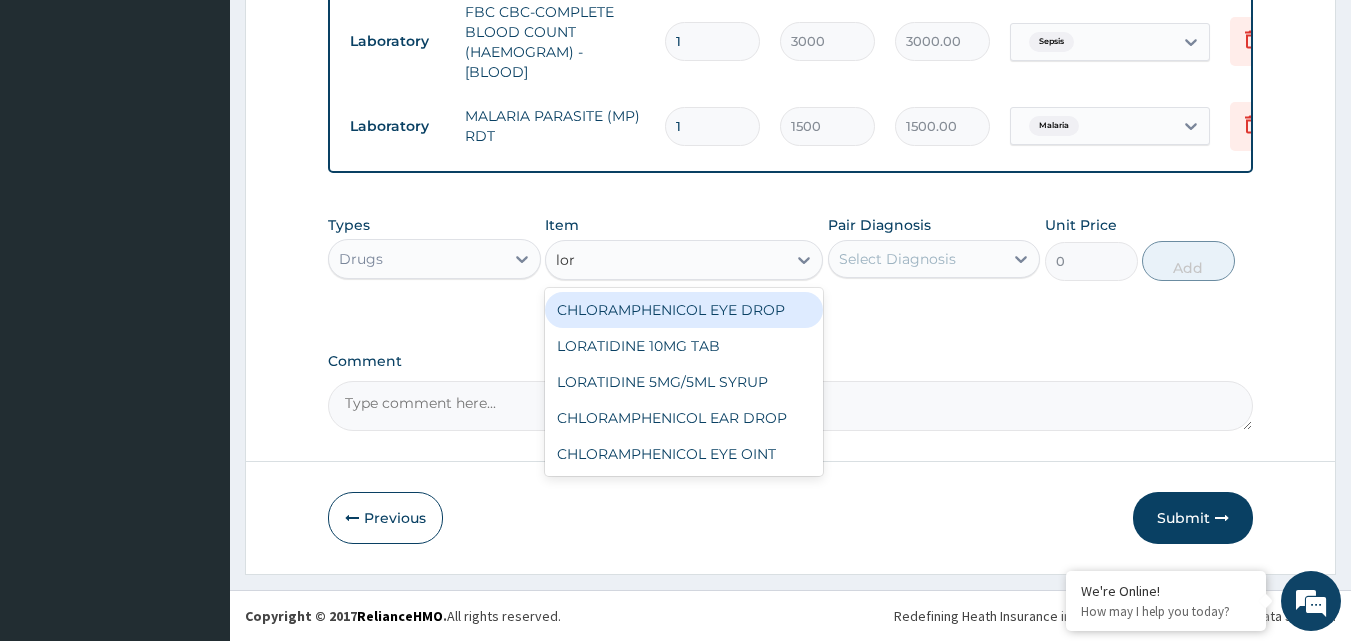 type on "lora" 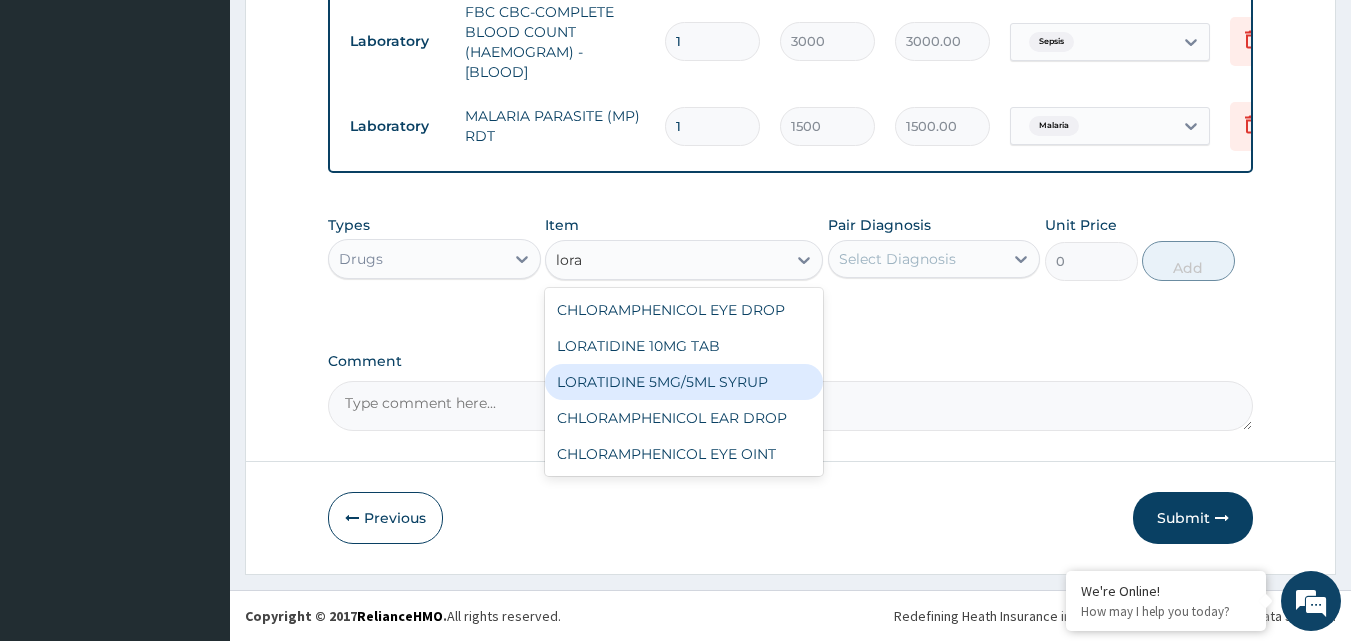 click on "LORATIDINE 5MG/5ML SYRUP" at bounding box center [684, 382] 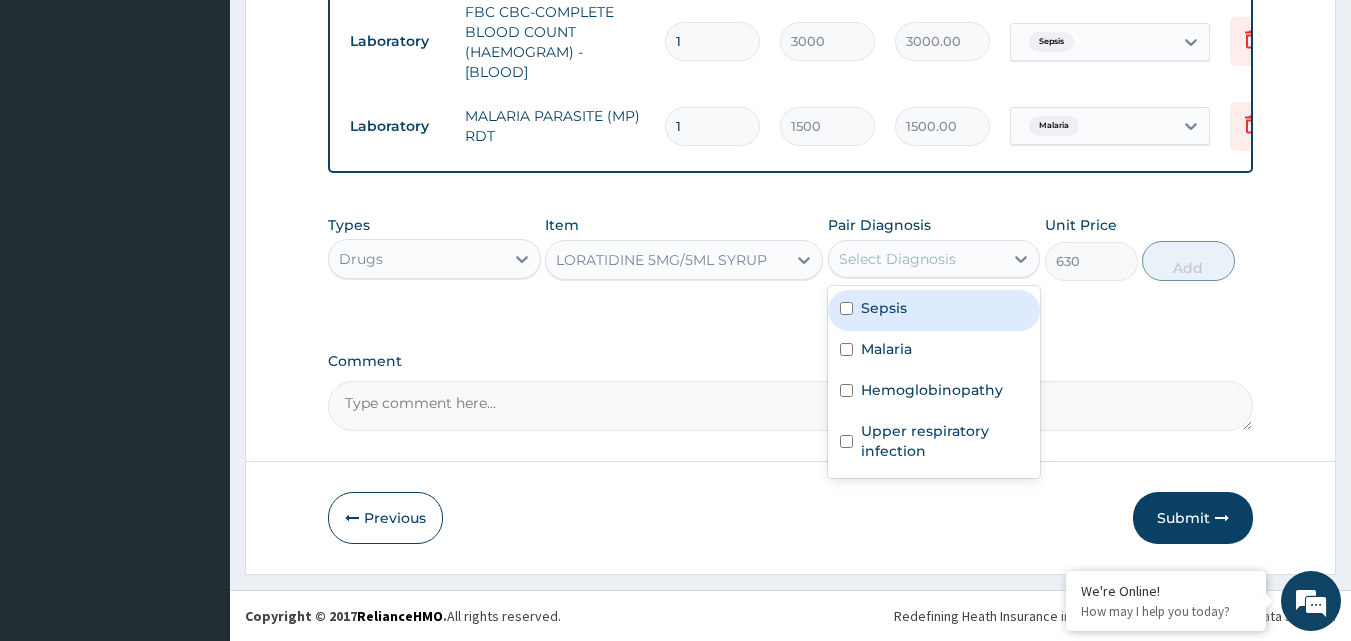 click on "Select Diagnosis" at bounding box center [897, 259] 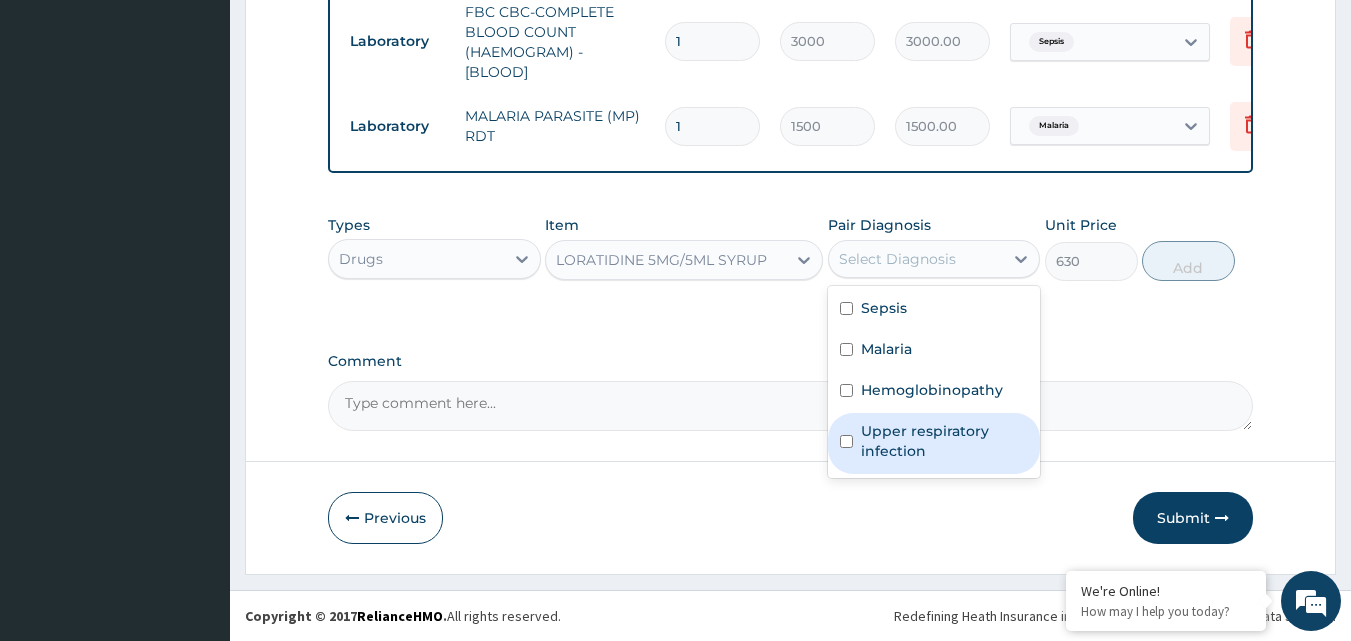 click on "Upper respiratory infection" at bounding box center [945, 441] 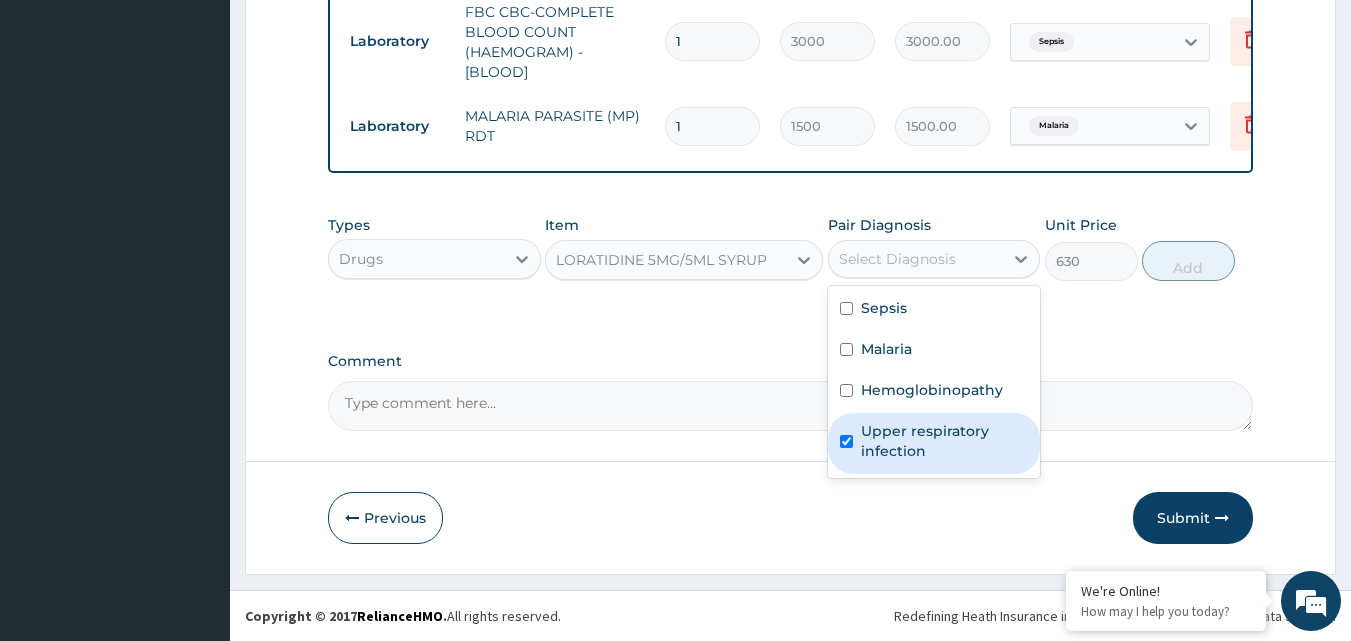 checkbox on "true" 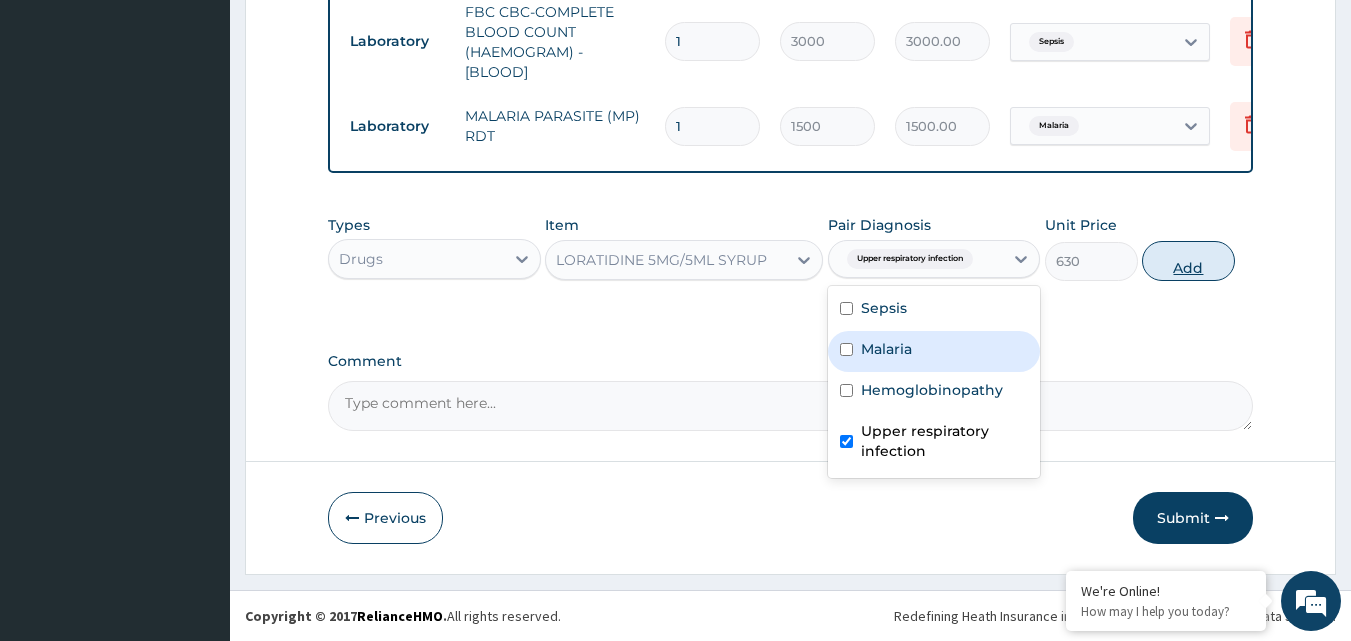 click on "Add" at bounding box center (1188, 261) 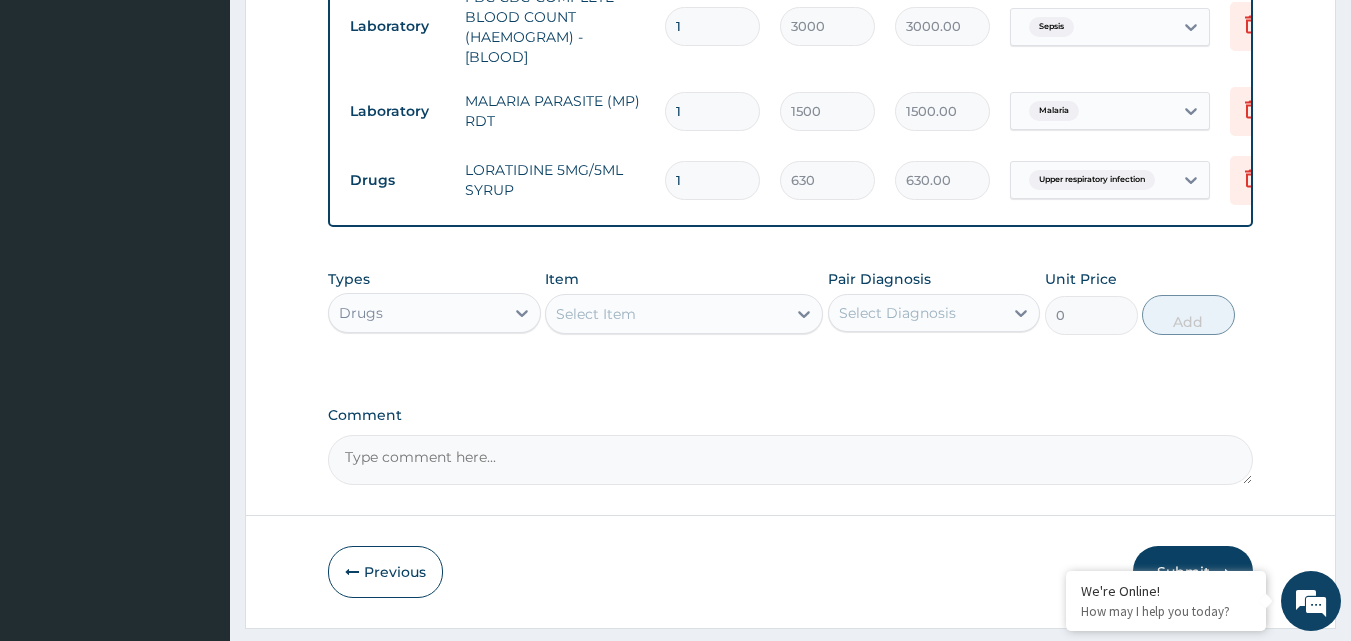 click on "Select Item" at bounding box center [596, 314] 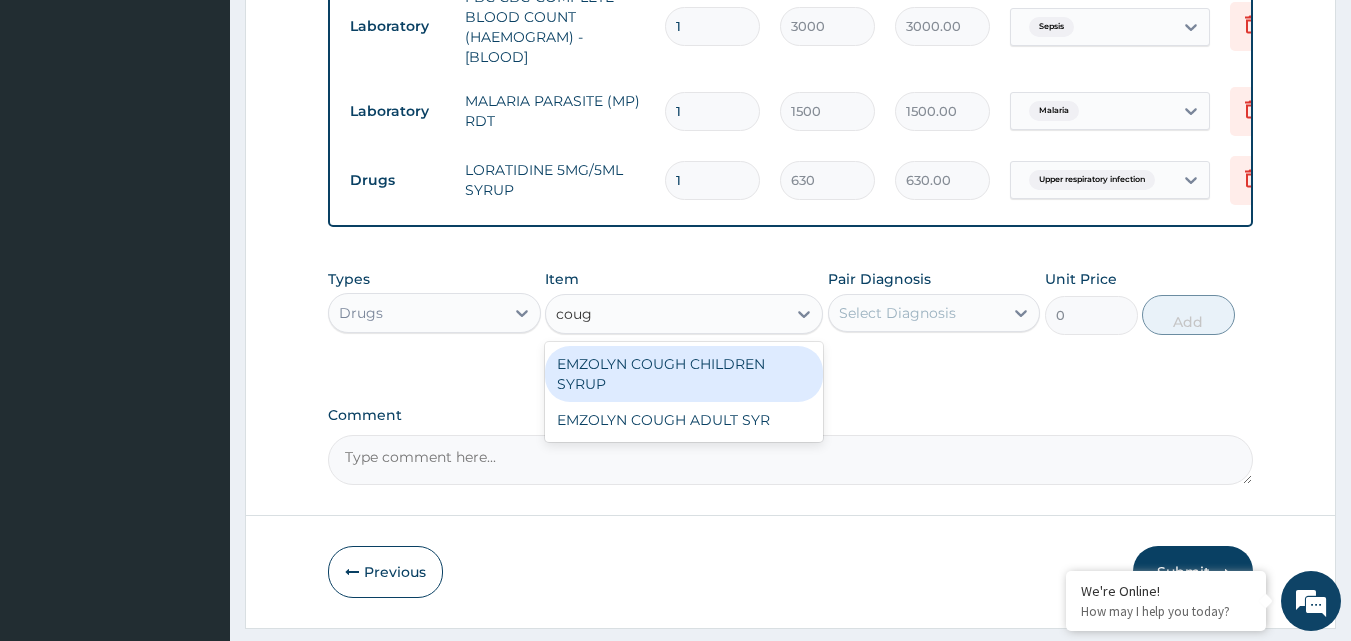 type on "cough" 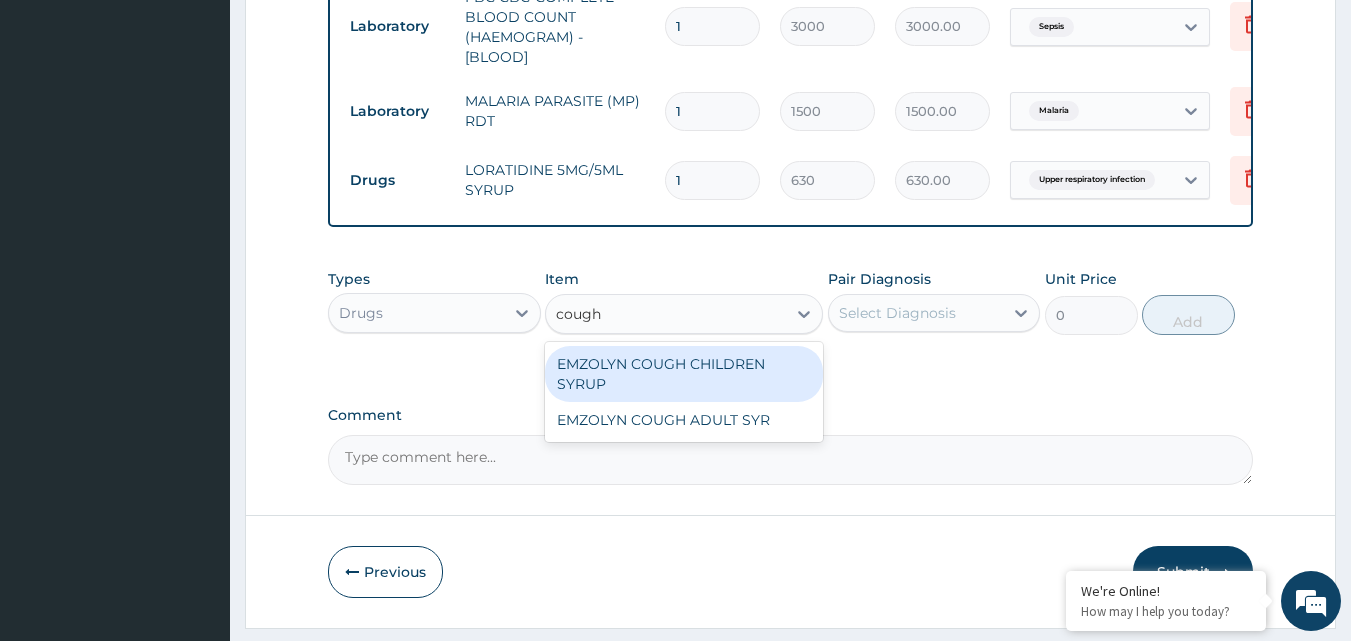 click on "EMZOLYN COUGH CHILDREN SYRUP" at bounding box center [684, 374] 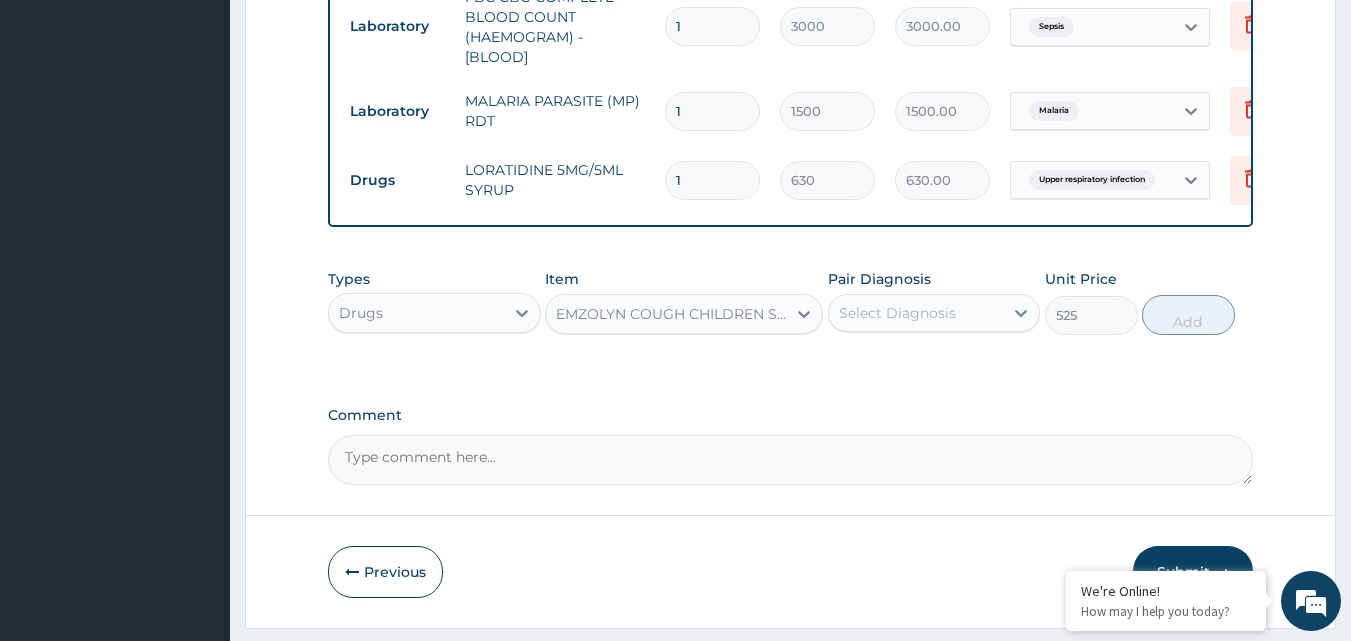 click on "Select Diagnosis" at bounding box center (916, 313) 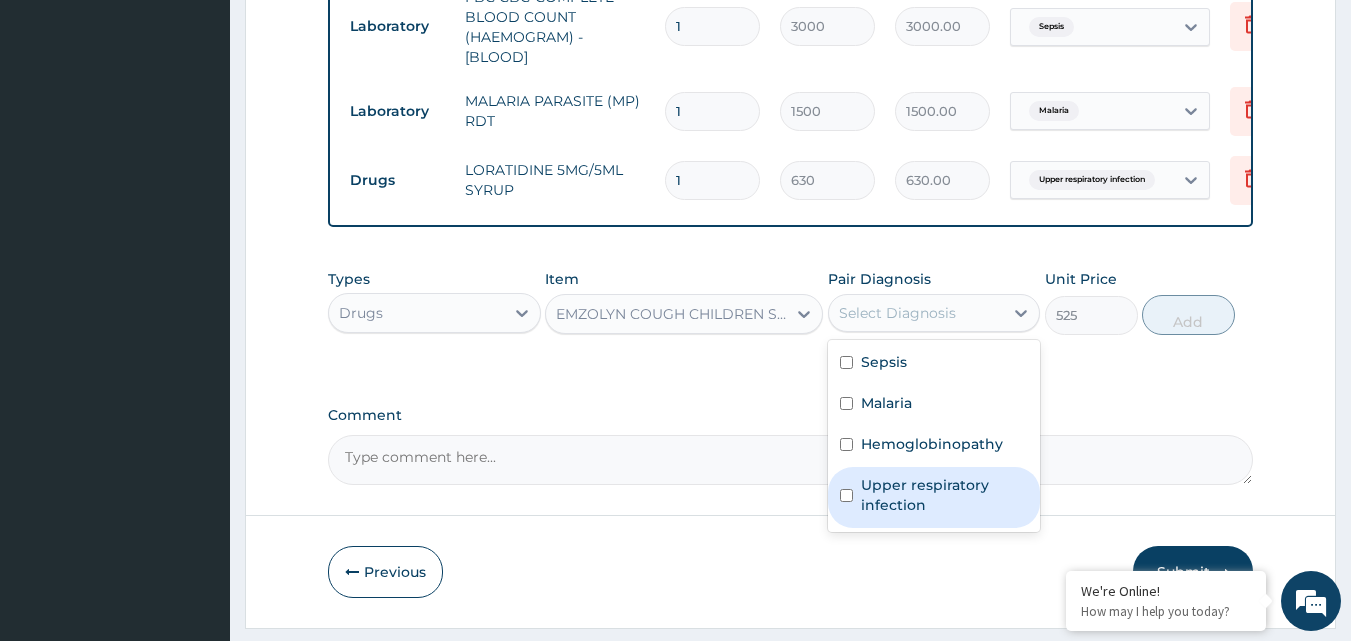 click on "Upper respiratory infection" at bounding box center (945, 495) 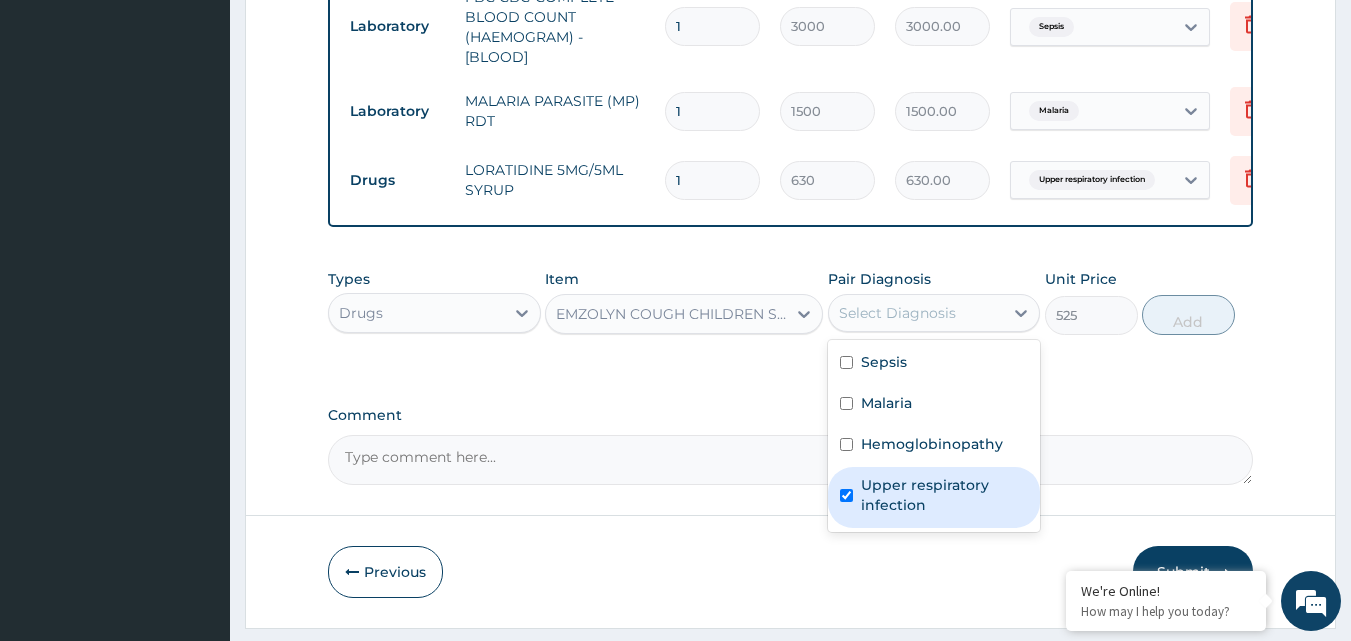 checkbox on "true" 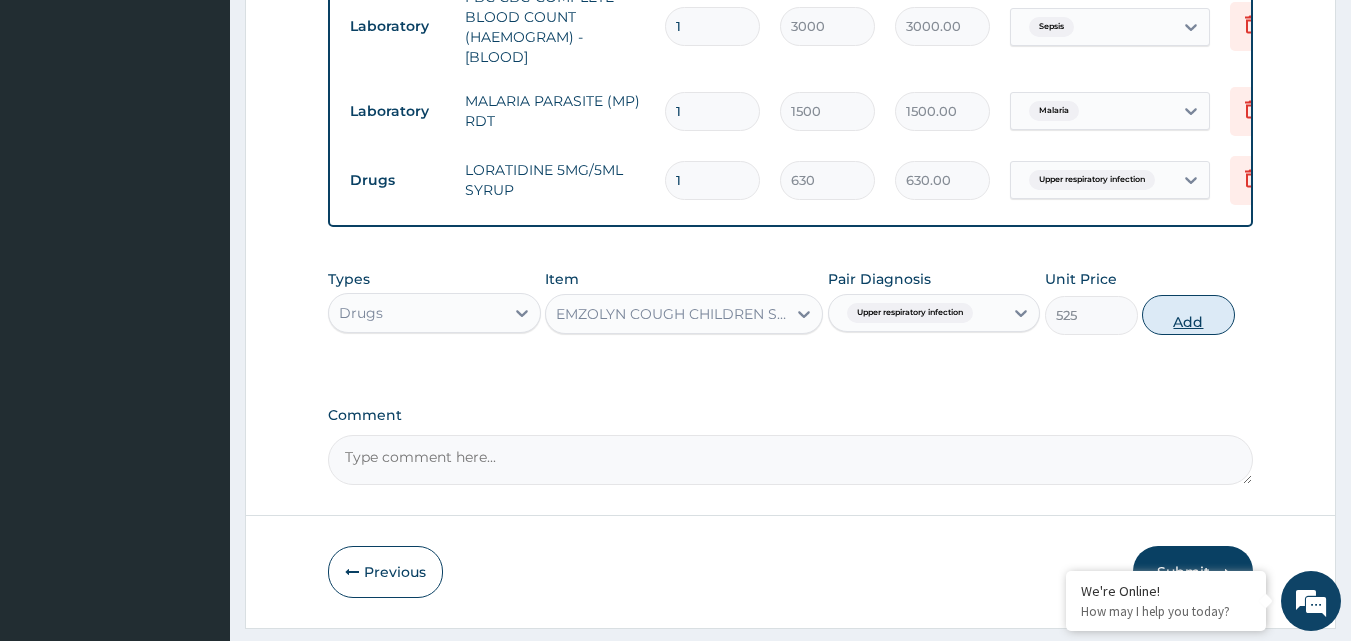 click on "Add" at bounding box center [1188, 315] 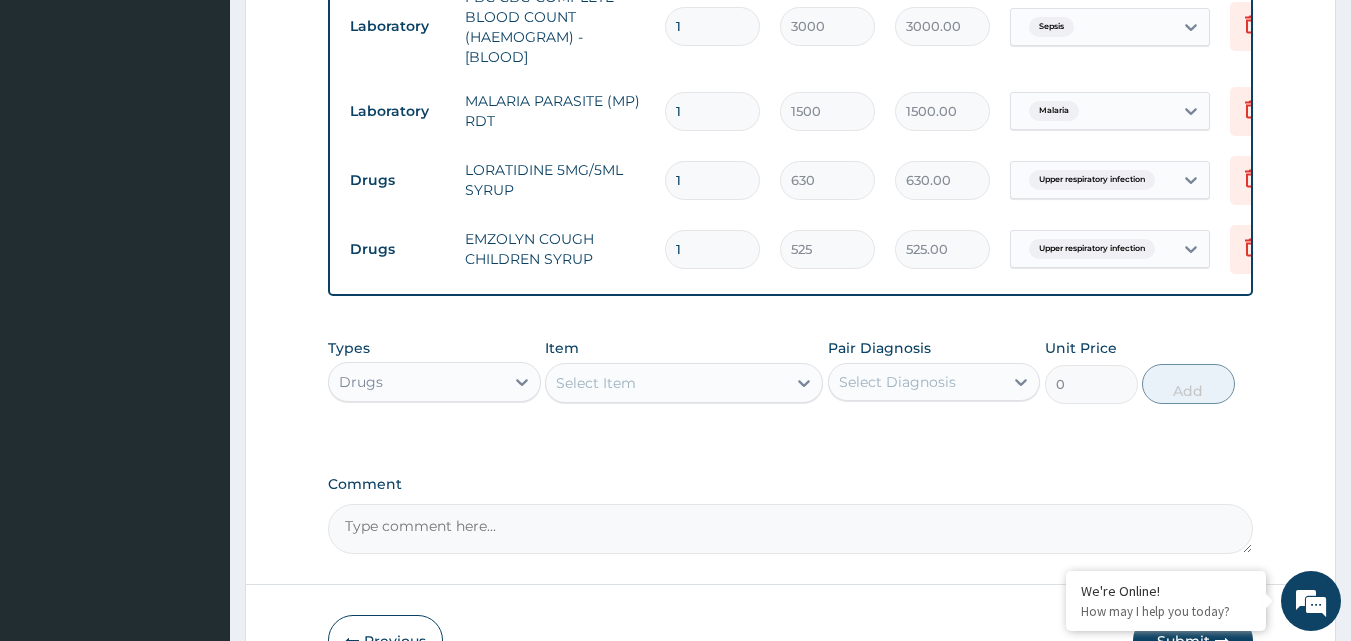 click on "Select Item" at bounding box center [596, 383] 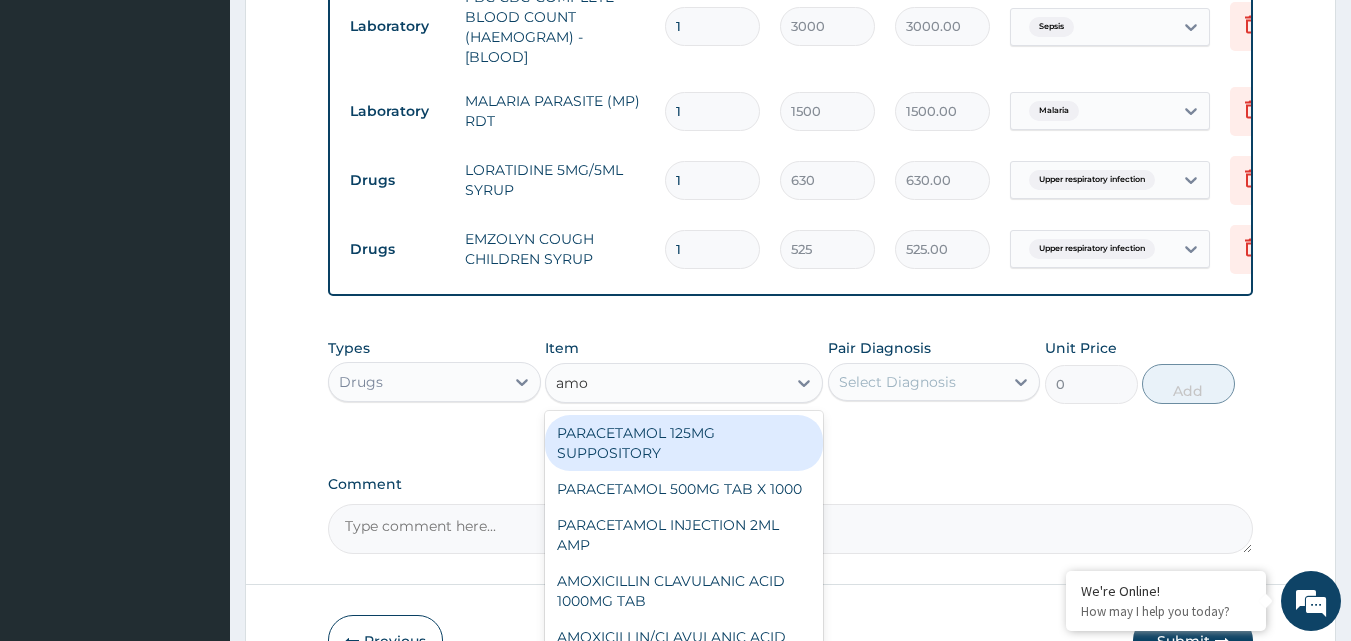 type on "amox" 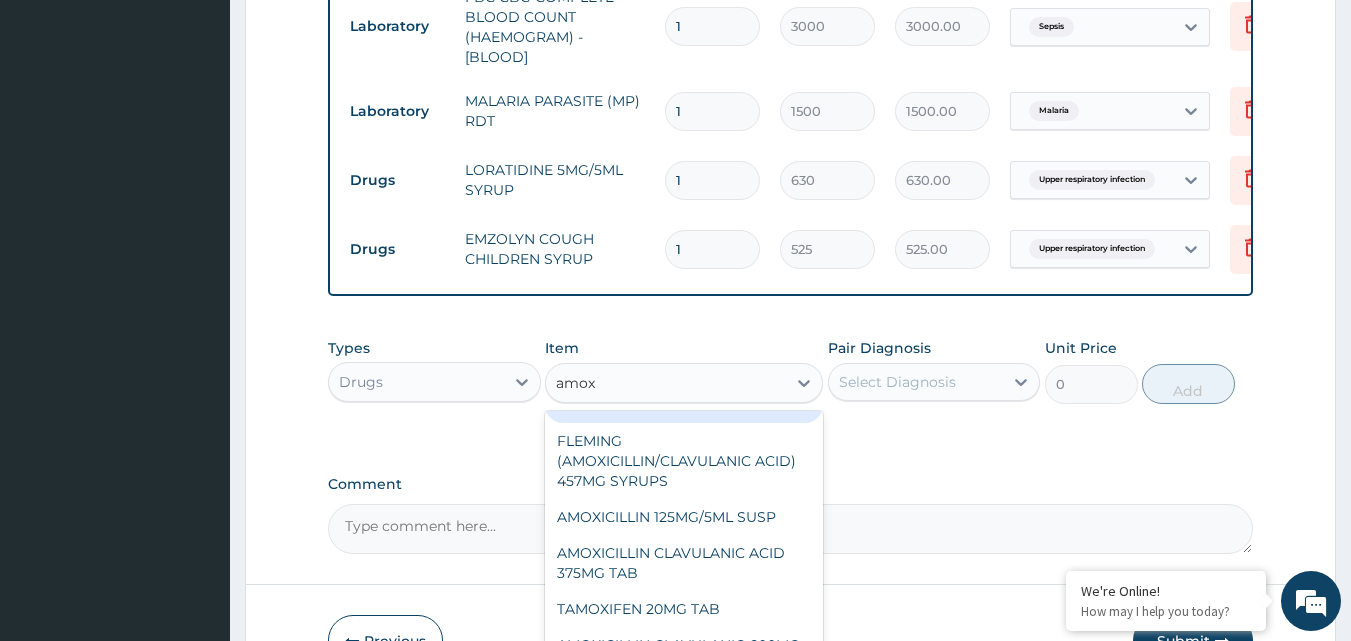 scroll, scrollTop: 412, scrollLeft: 0, axis: vertical 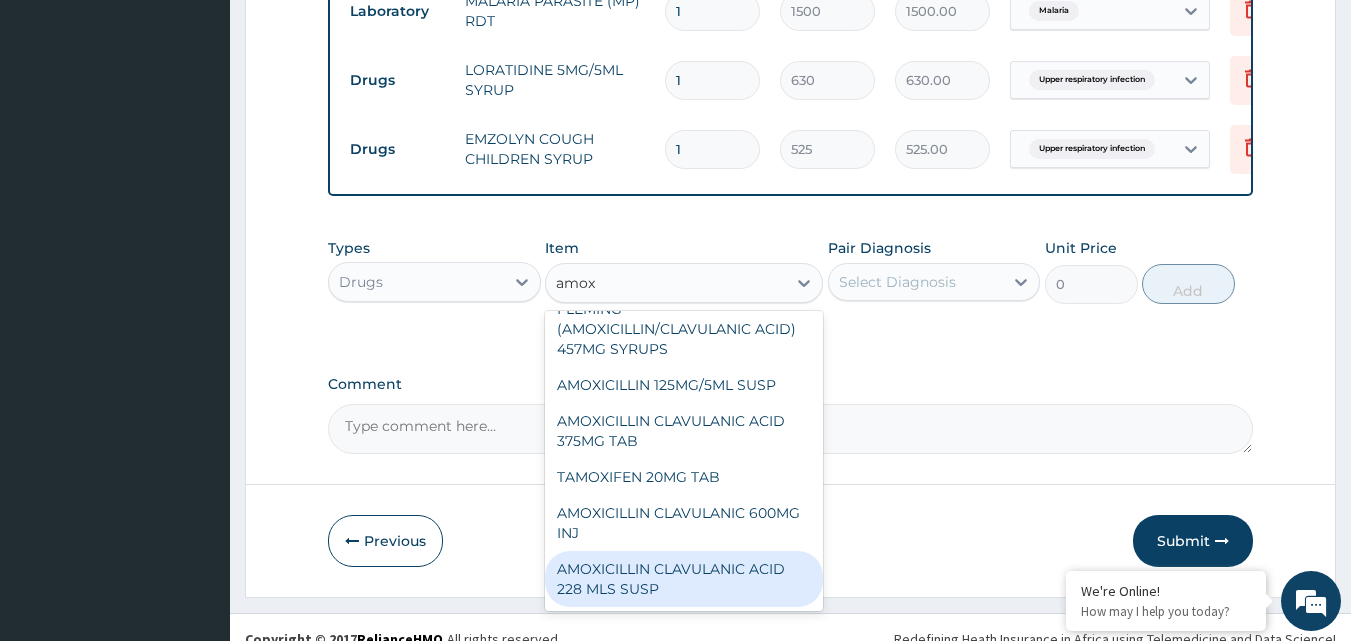 click on "AMOXICILLIN CLAVULANIC ACID 228 MLS SUSP" at bounding box center [684, 579] 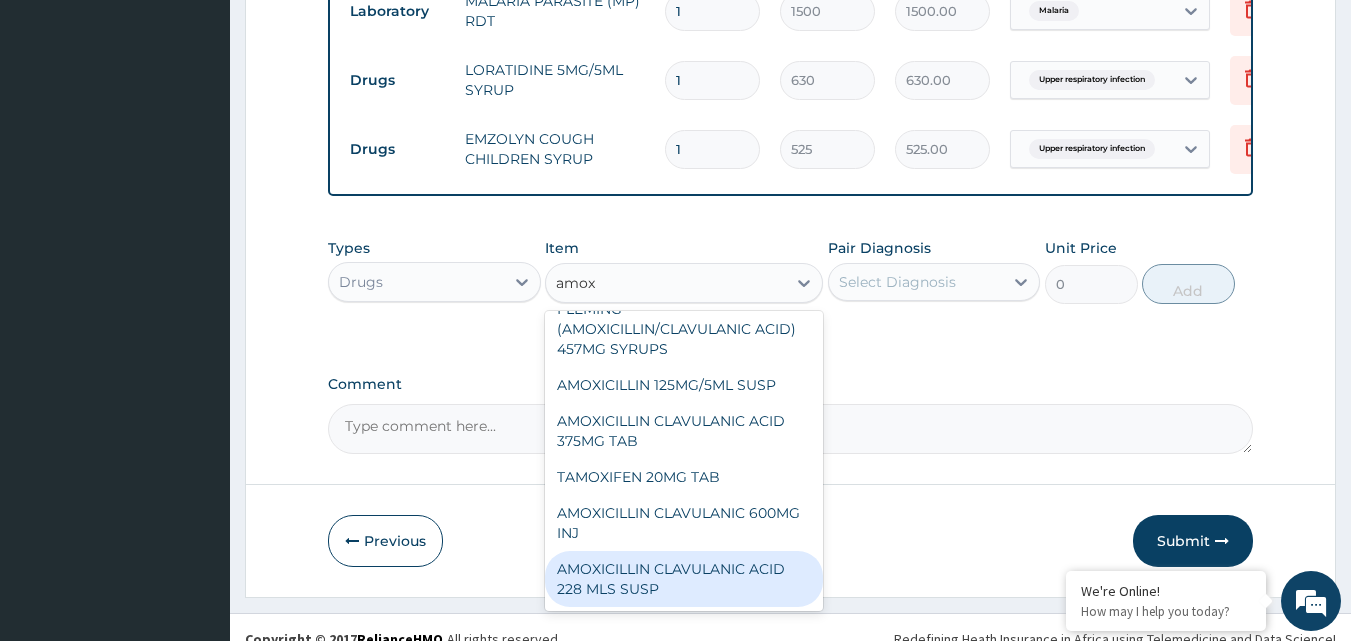 type 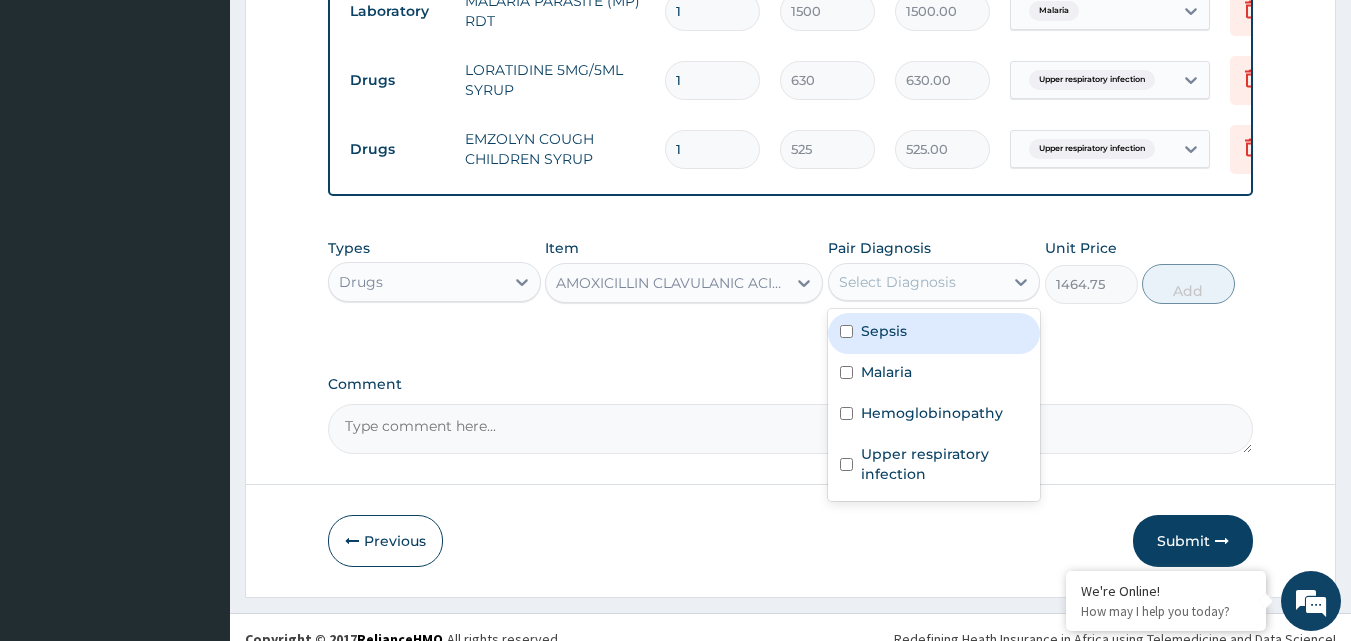 click on "Select Diagnosis" at bounding box center (897, 282) 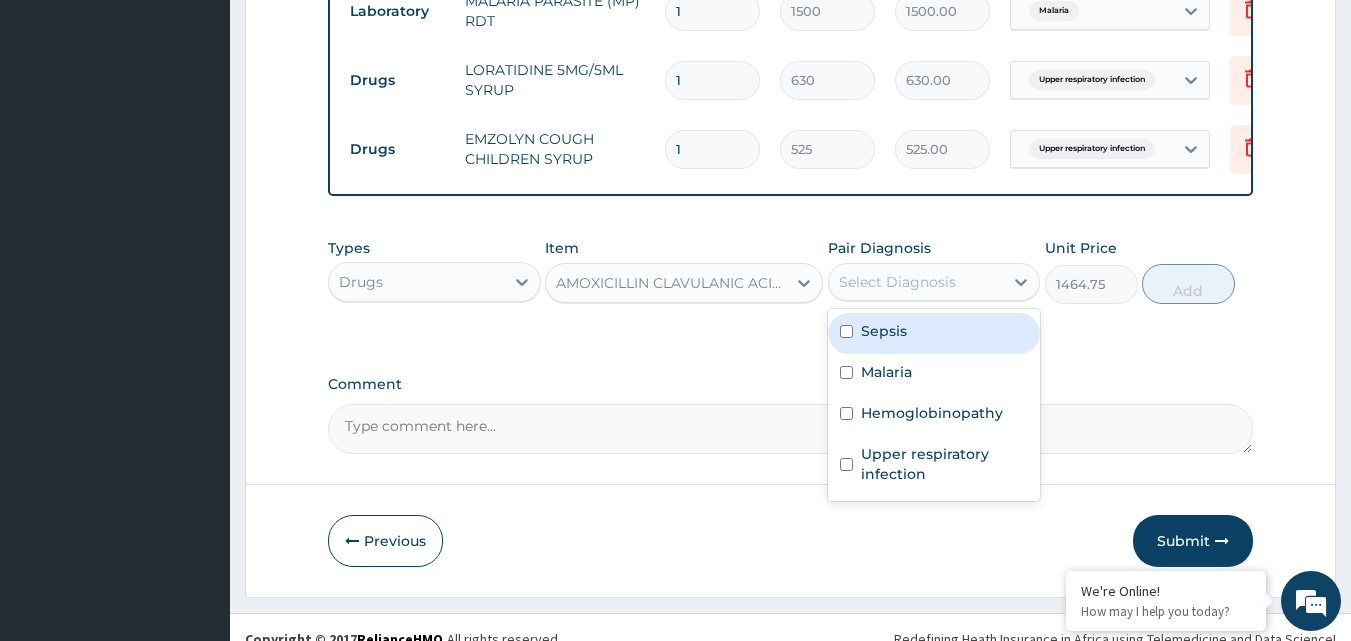 click on "Sepsis" at bounding box center (934, 333) 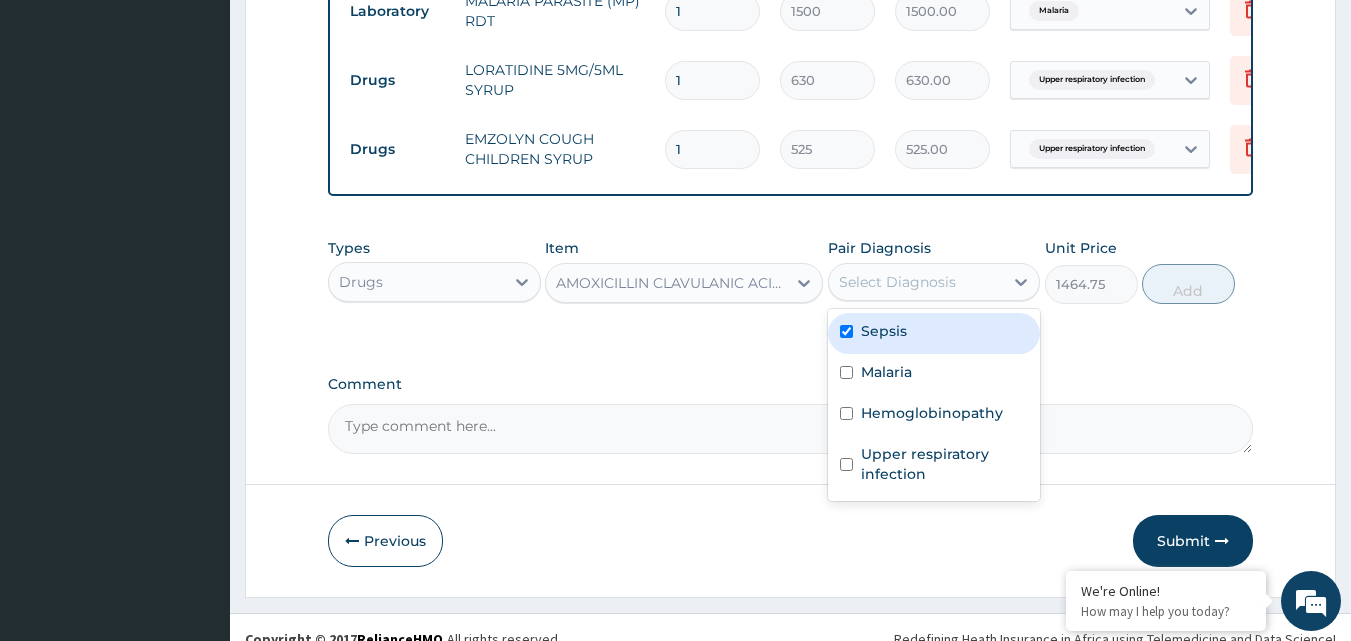checkbox on "true" 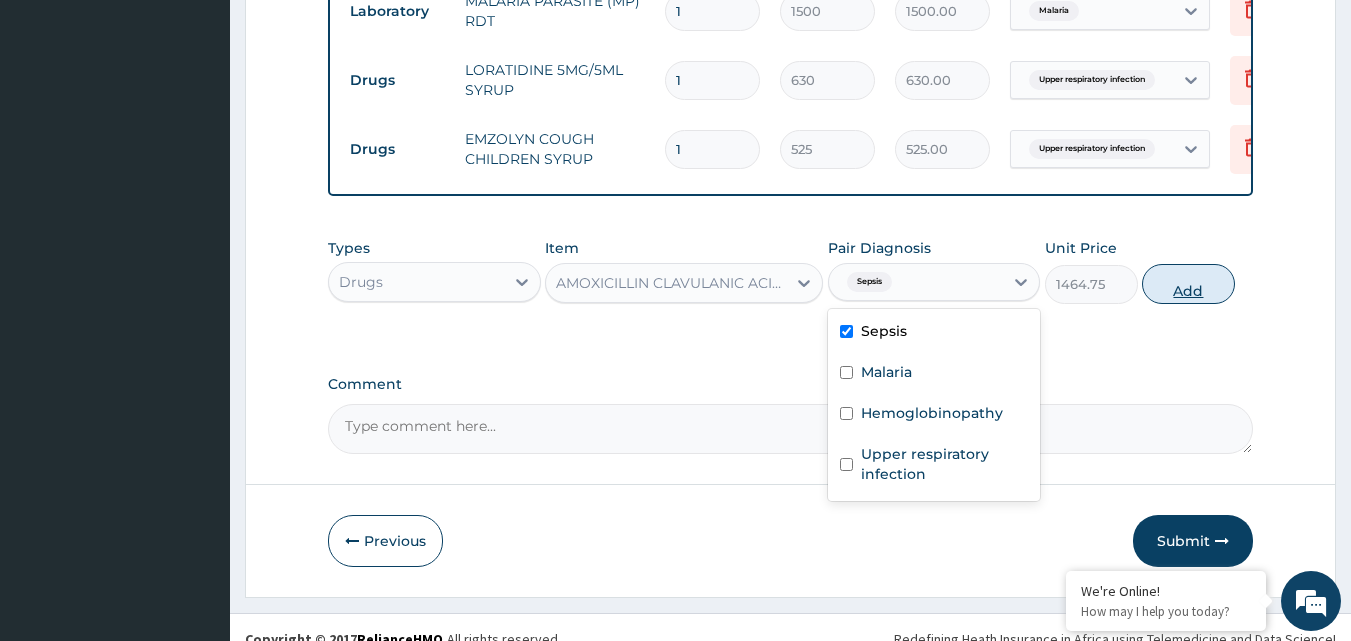 click on "Add" at bounding box center (1188, 284) 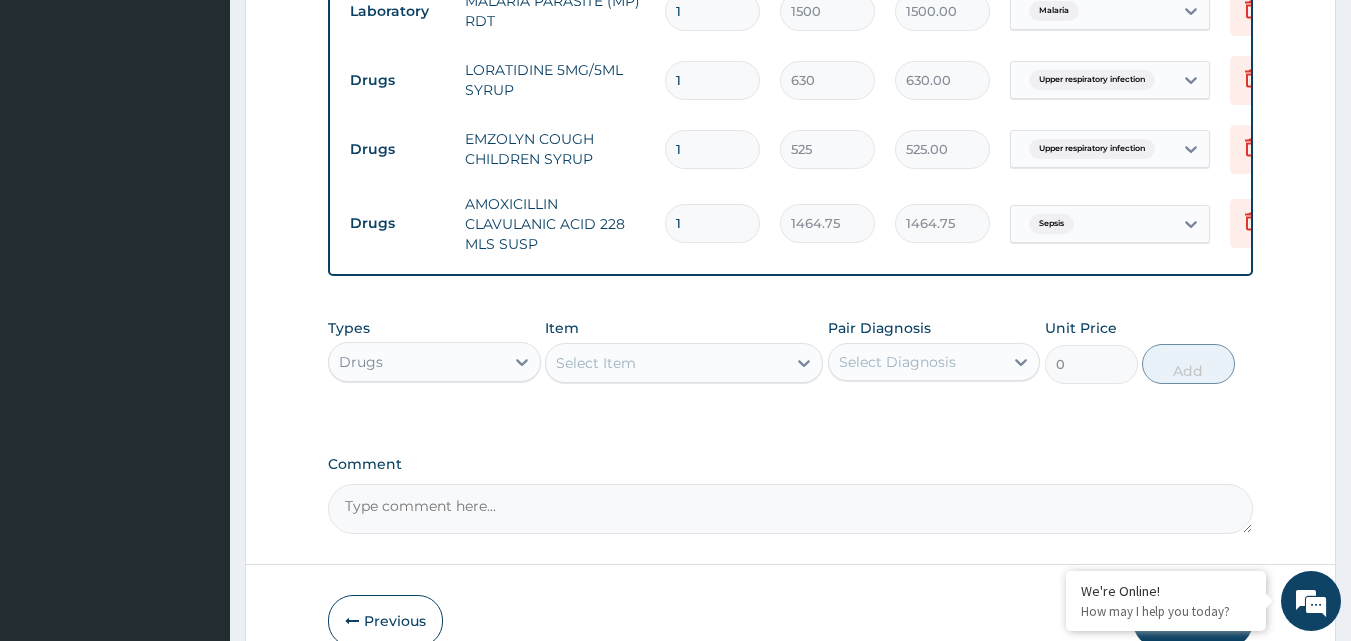 click on "Select Item" at bounding box center (596, 363) 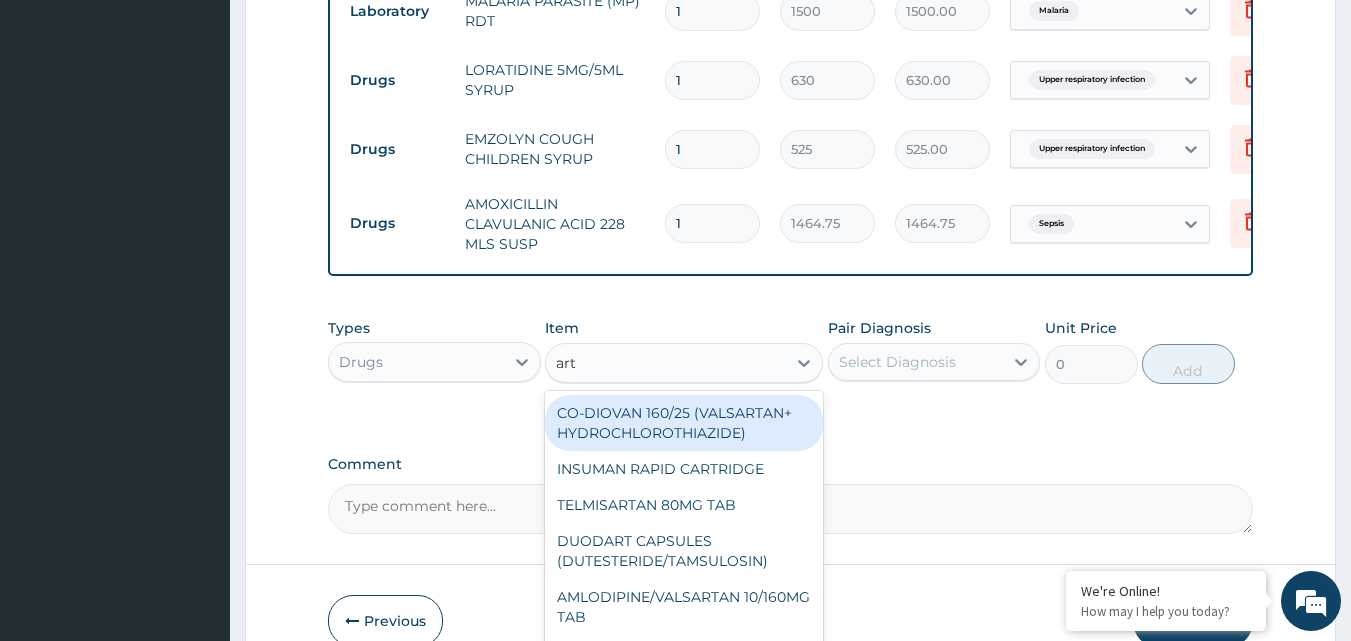 type on "arte" 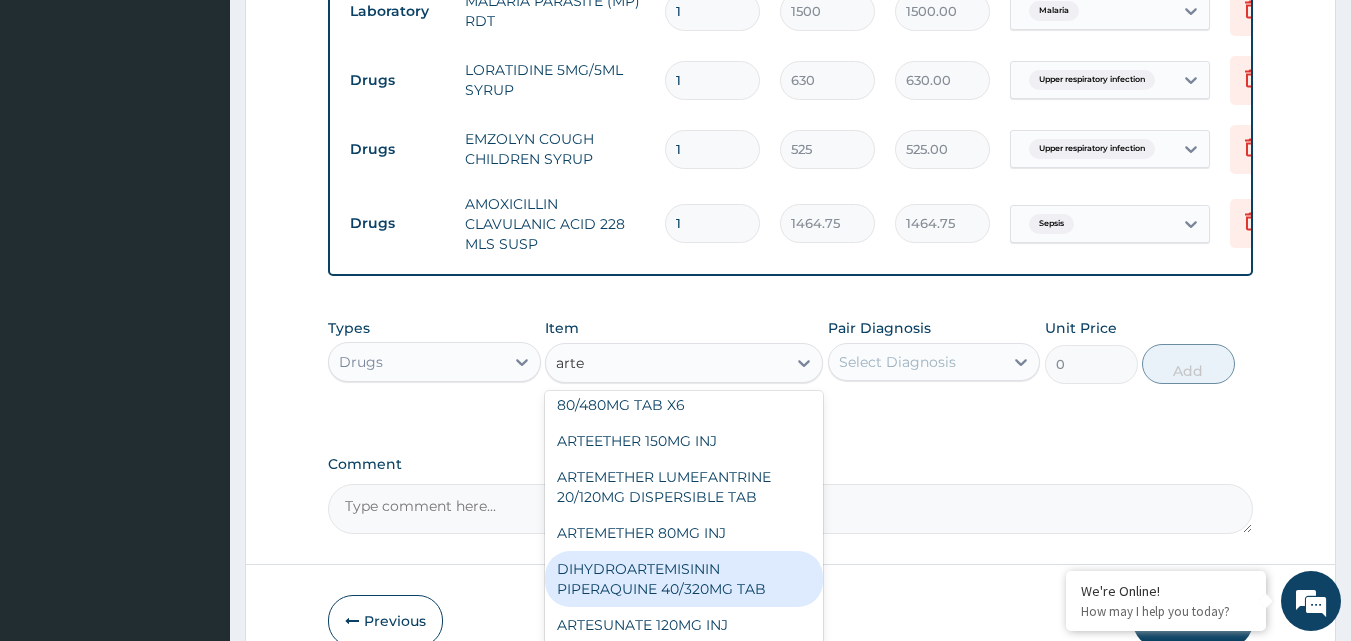 scroll, scrollTop: 163, scrollLeft: 0, axis: vertical 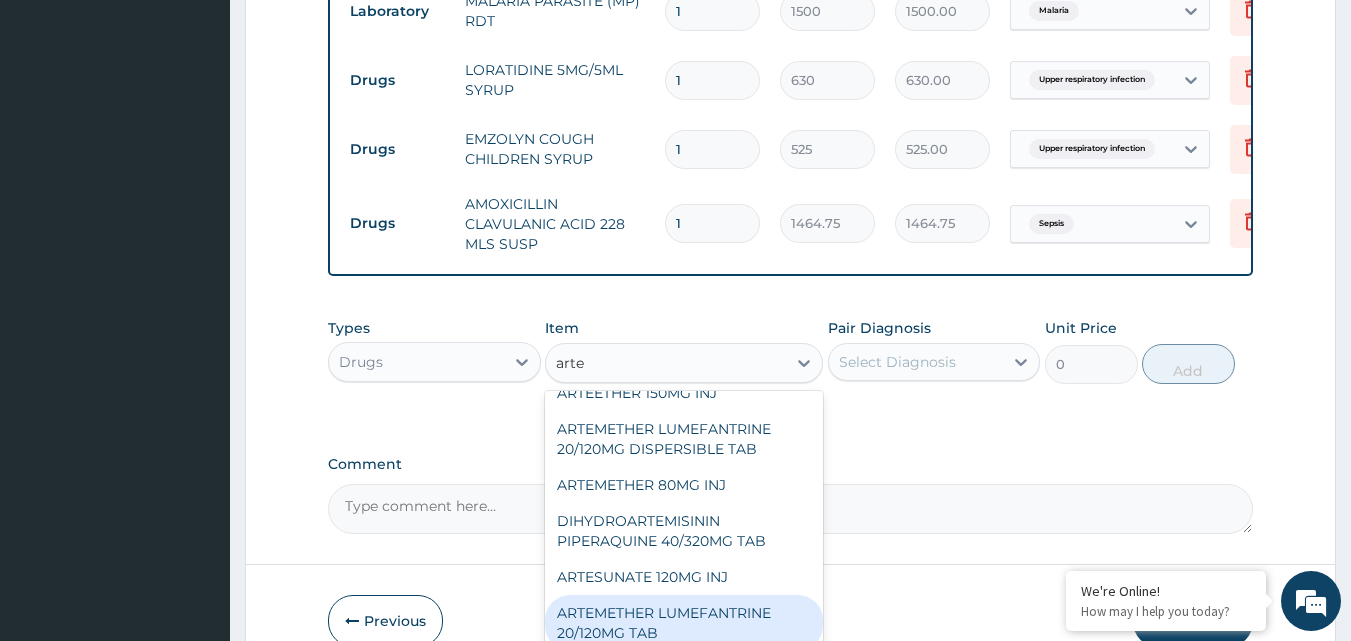 click on "ARTEMETHER LUMEFANTRINE 20/120MG TAB" at bounding box center (684, 623) 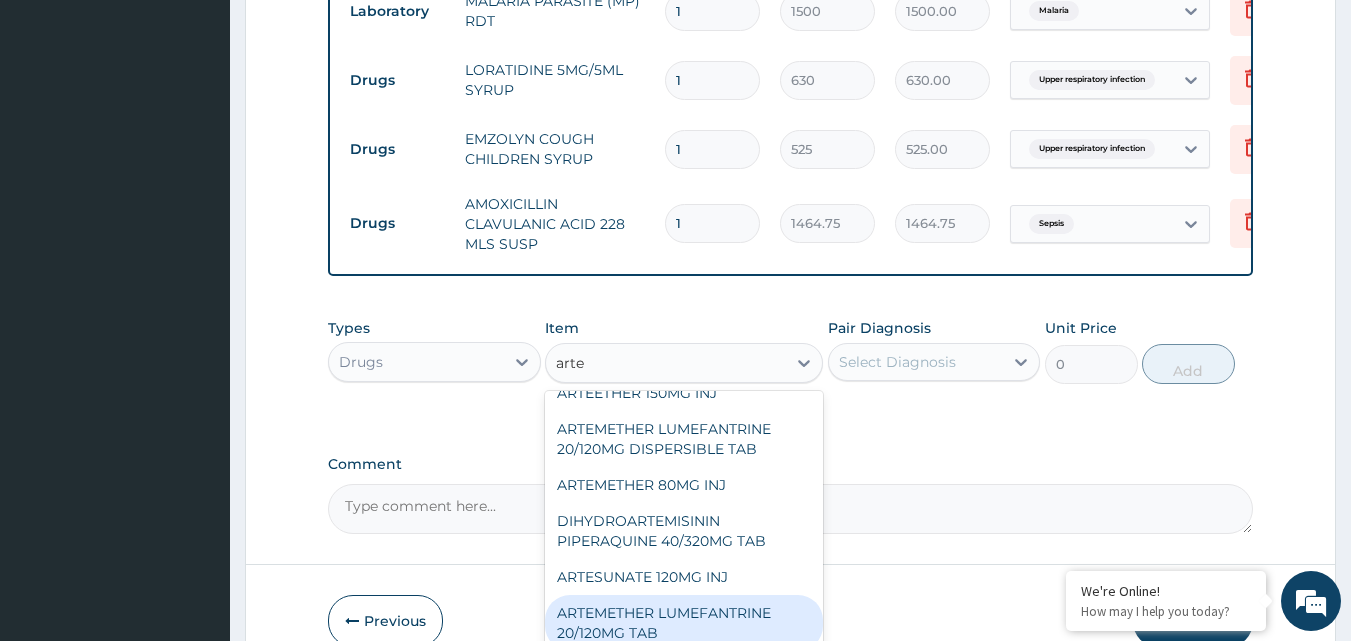 type 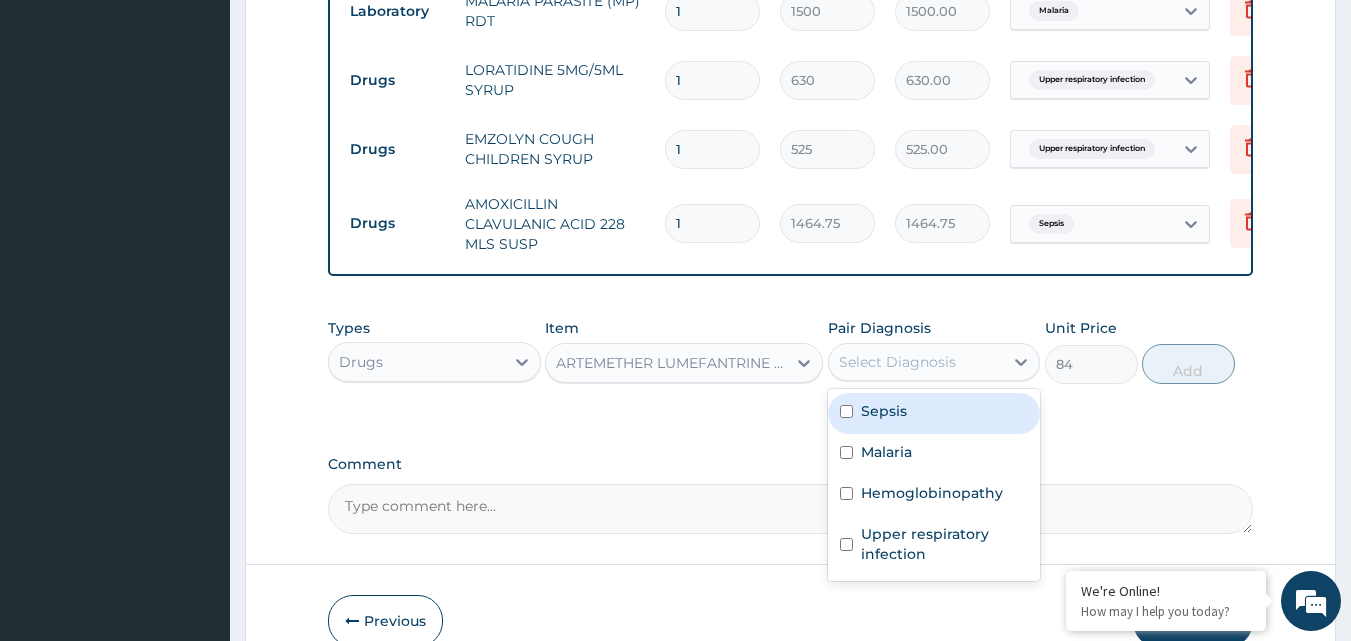 click on "Select Diagnosis" at bounding box center [897, 362] 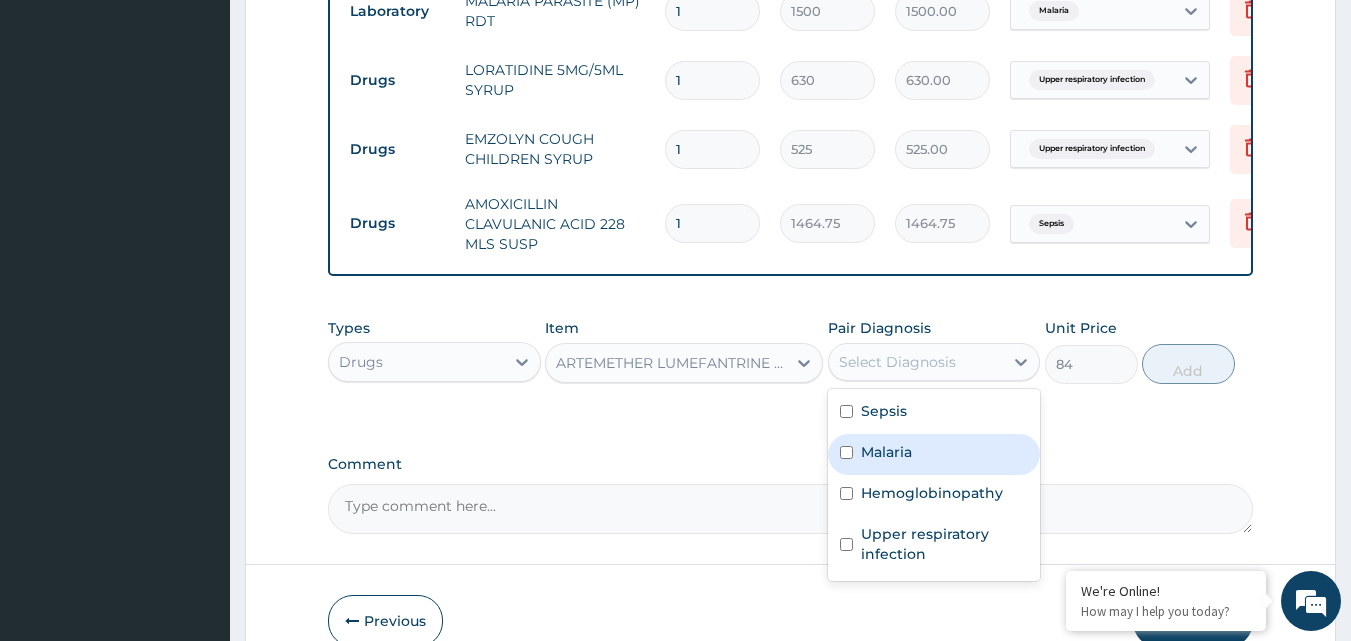 click at bounding box center [846, 452] 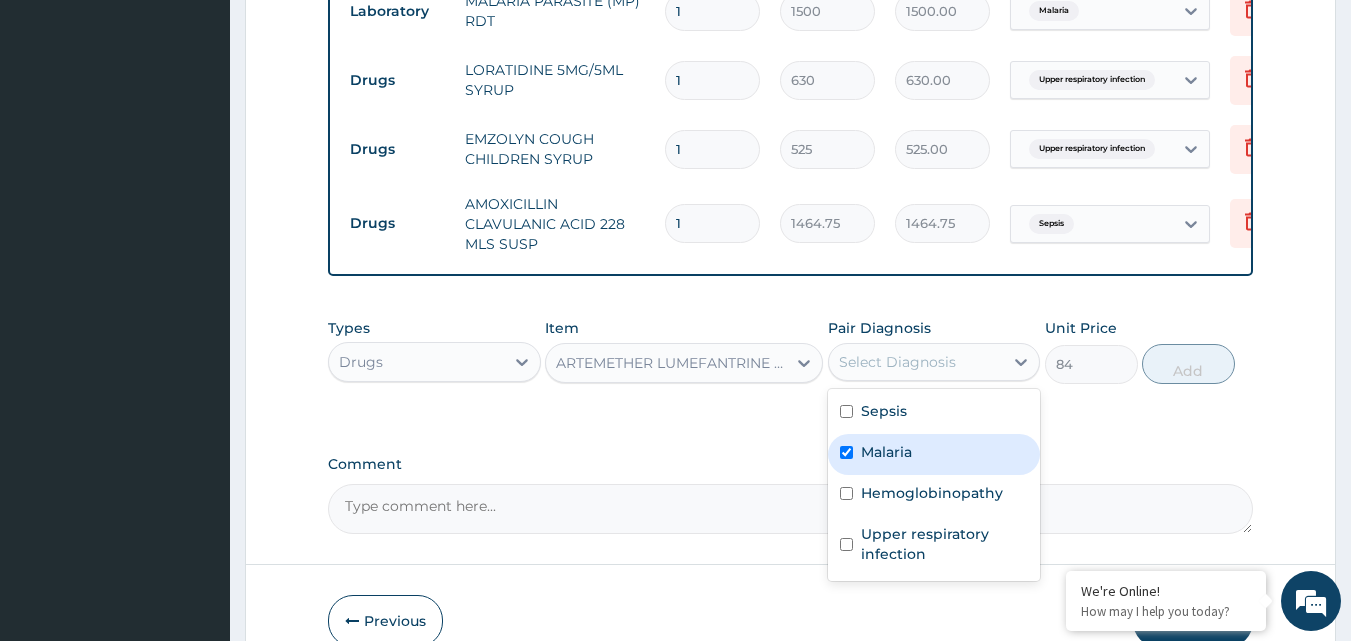 checkbox on "true" 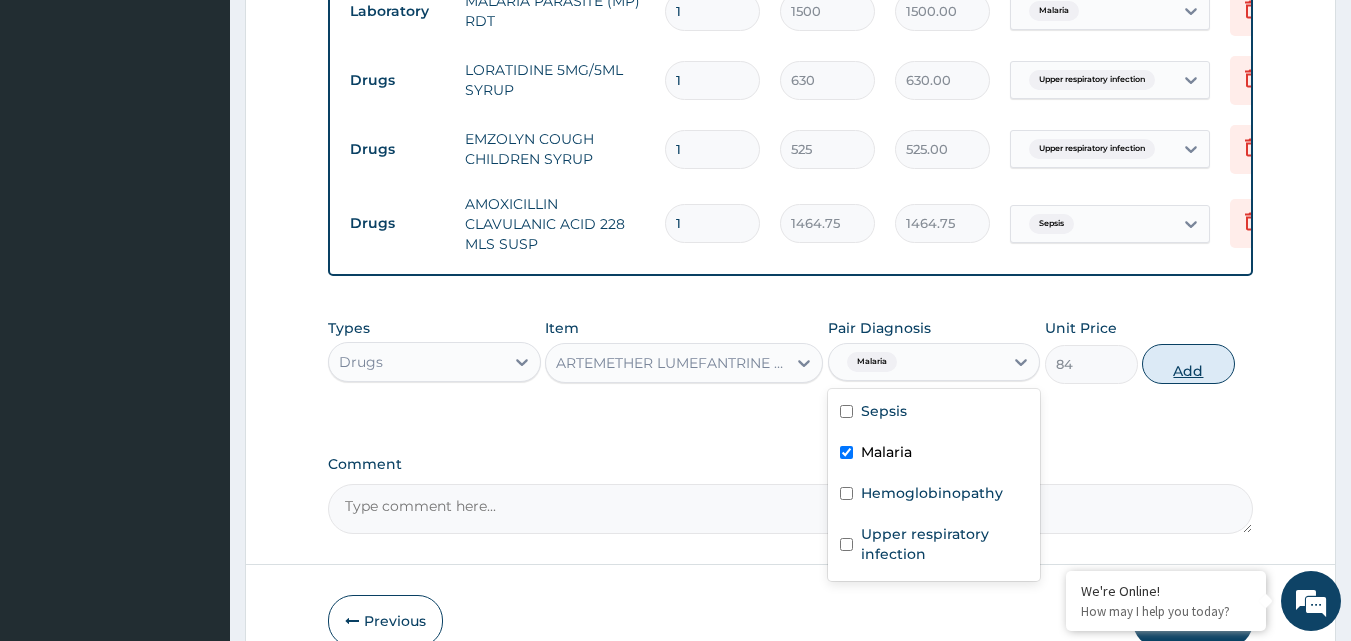 click on "Add" at bounding box center [1188, 364] 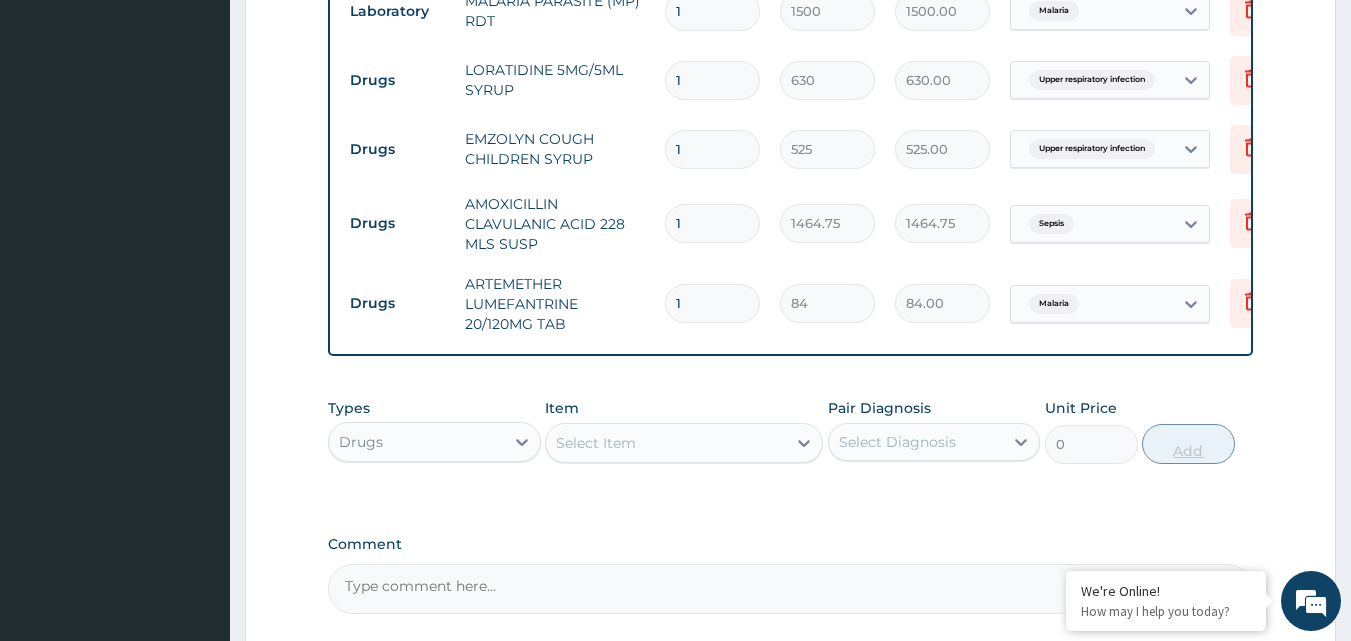 type 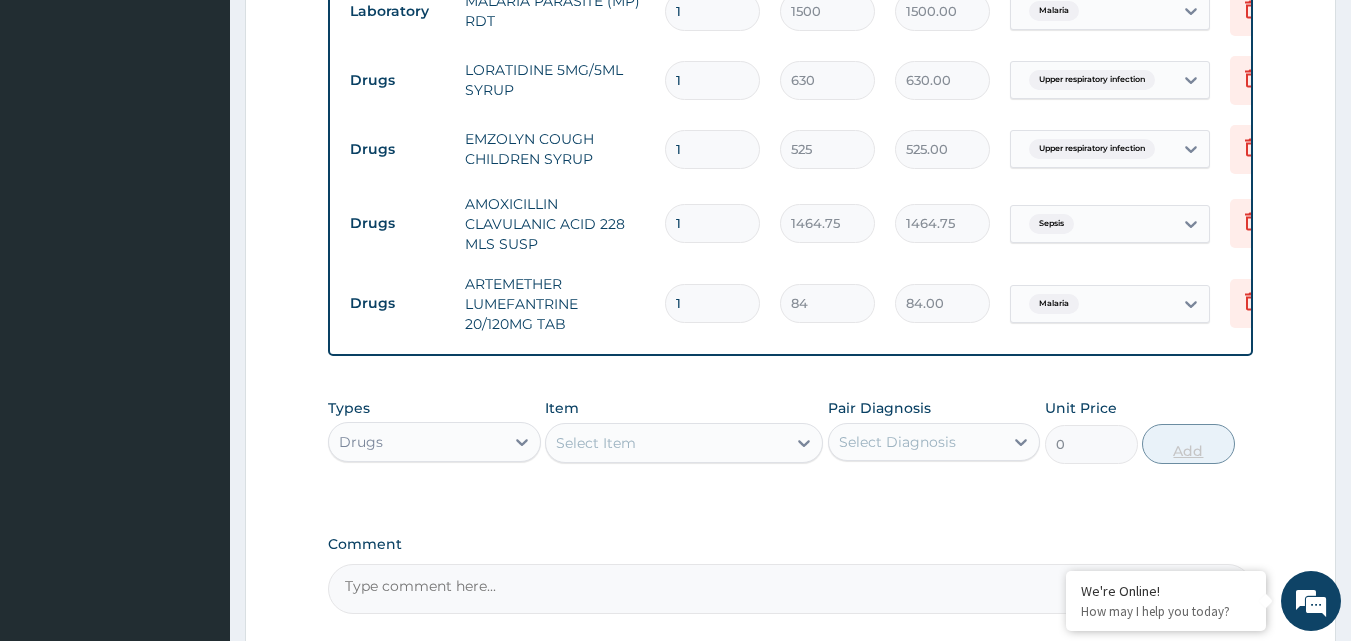 type on "0.00" 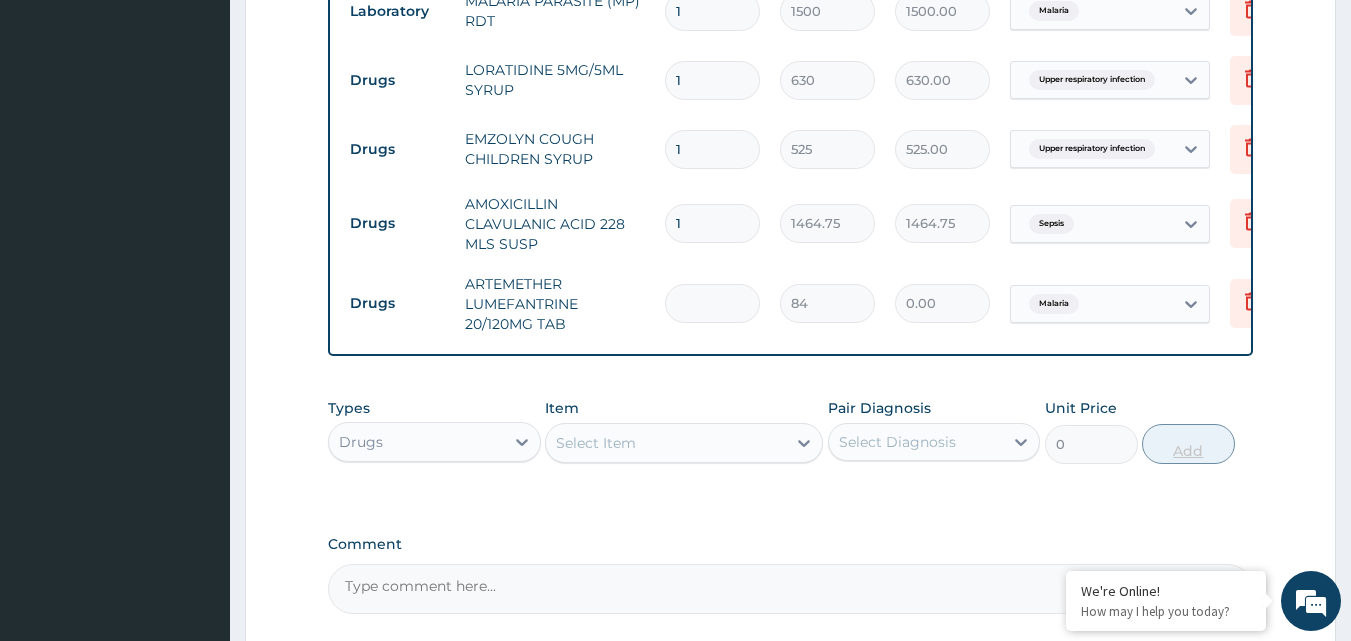 type on "6" 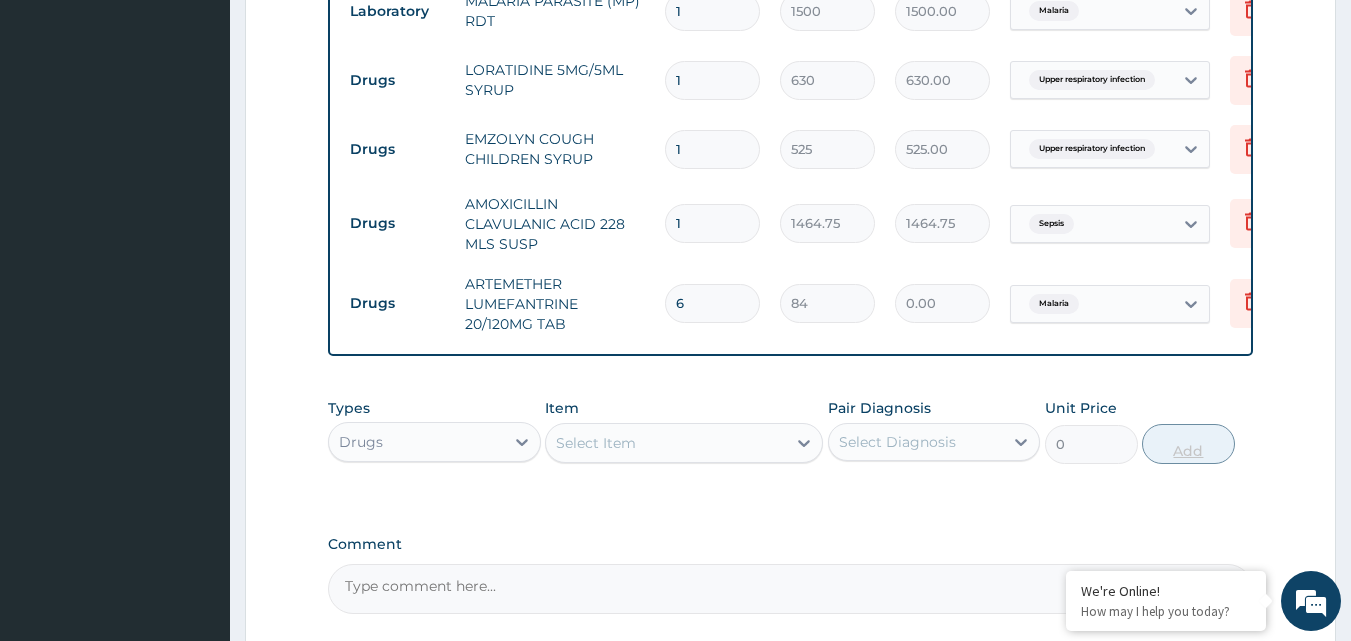 type on "504.00" 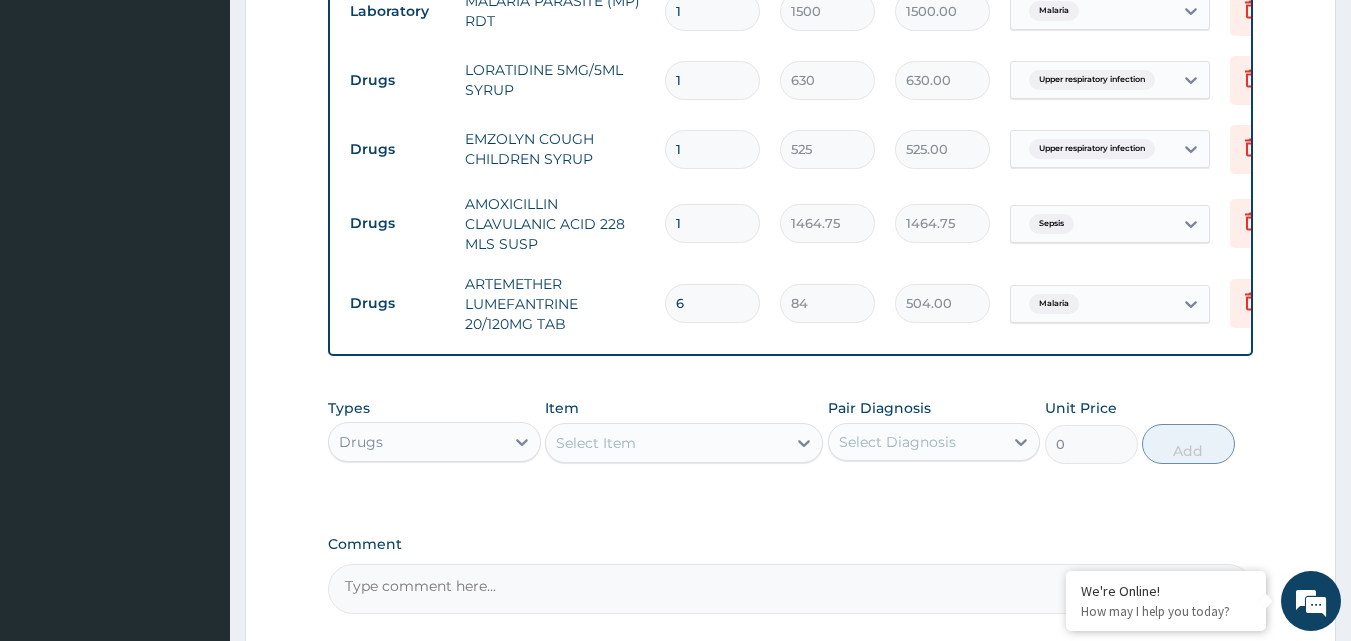 type on "6" 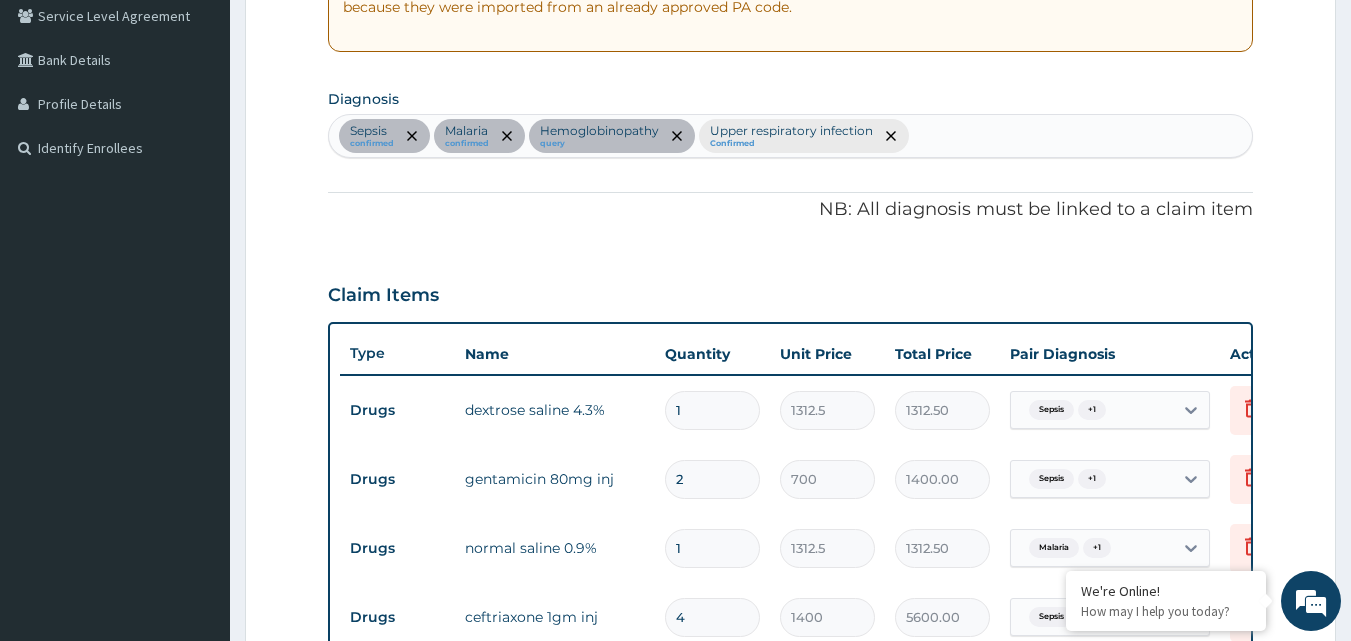 scroll, scrollTop: 404, scrollLeft: 0, axis: vertical 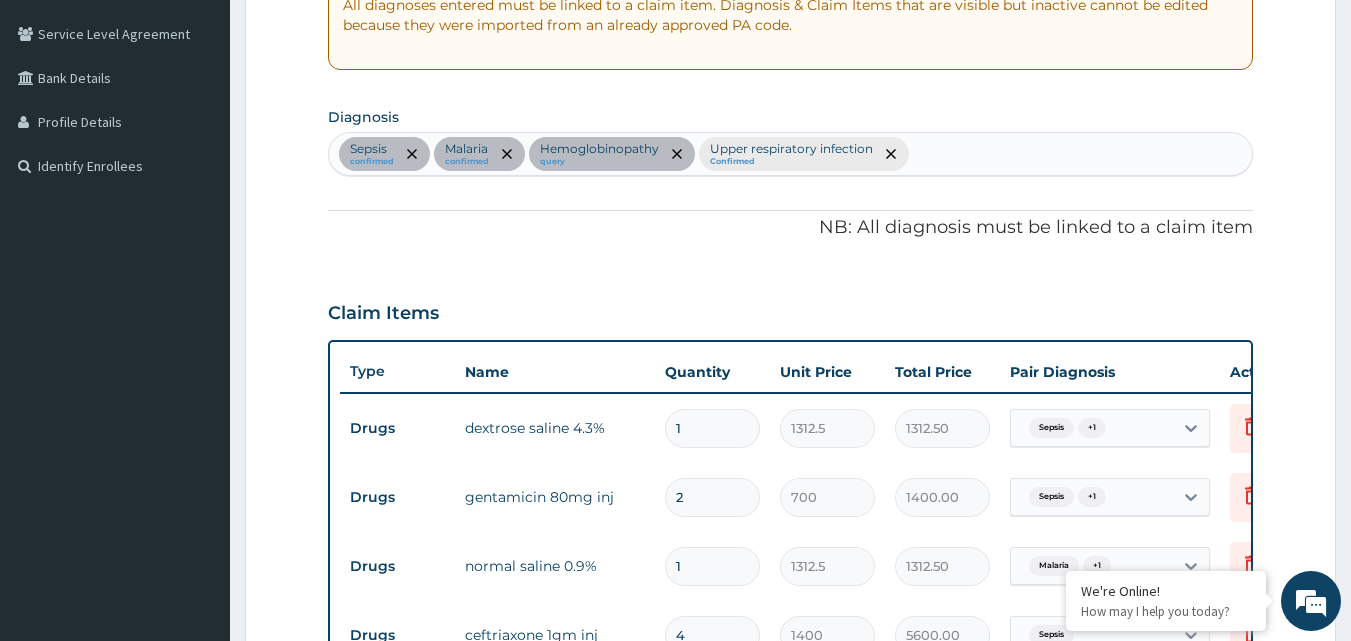 click on "Sepsis confirmed Malaria confirmed Hemoglobinopathy query Upper respiratory infection Confirmed" at bounding box center [791, 154] 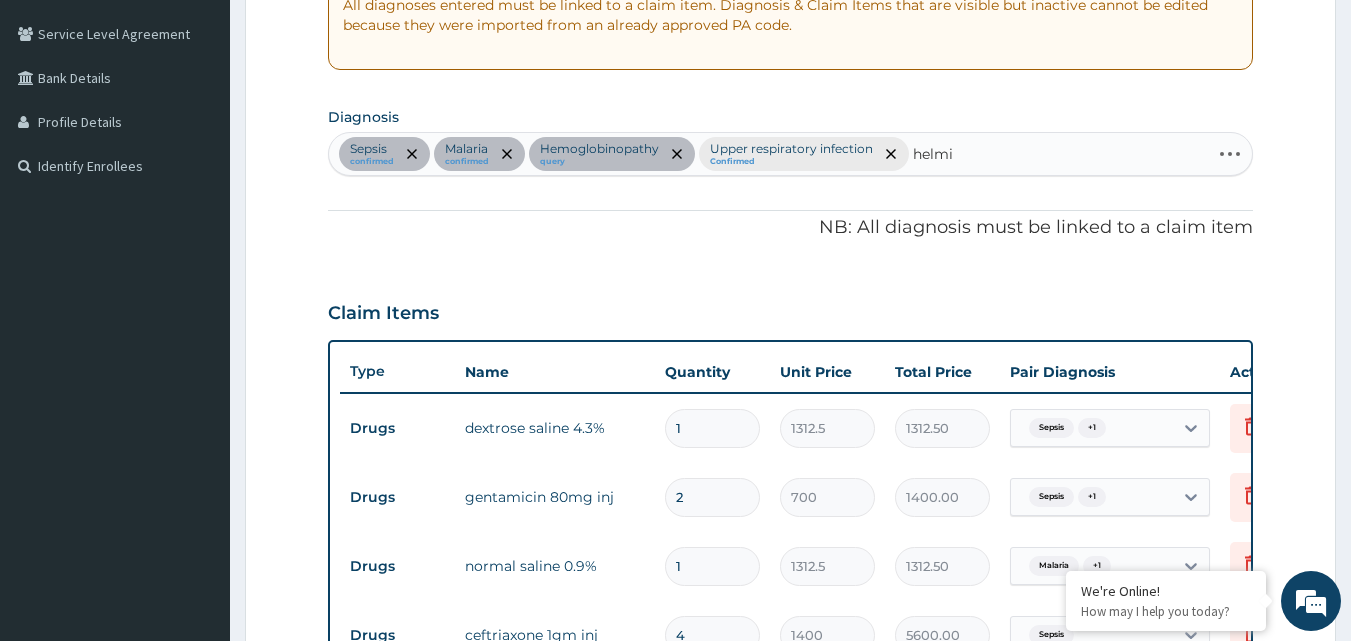 type on "helmin" 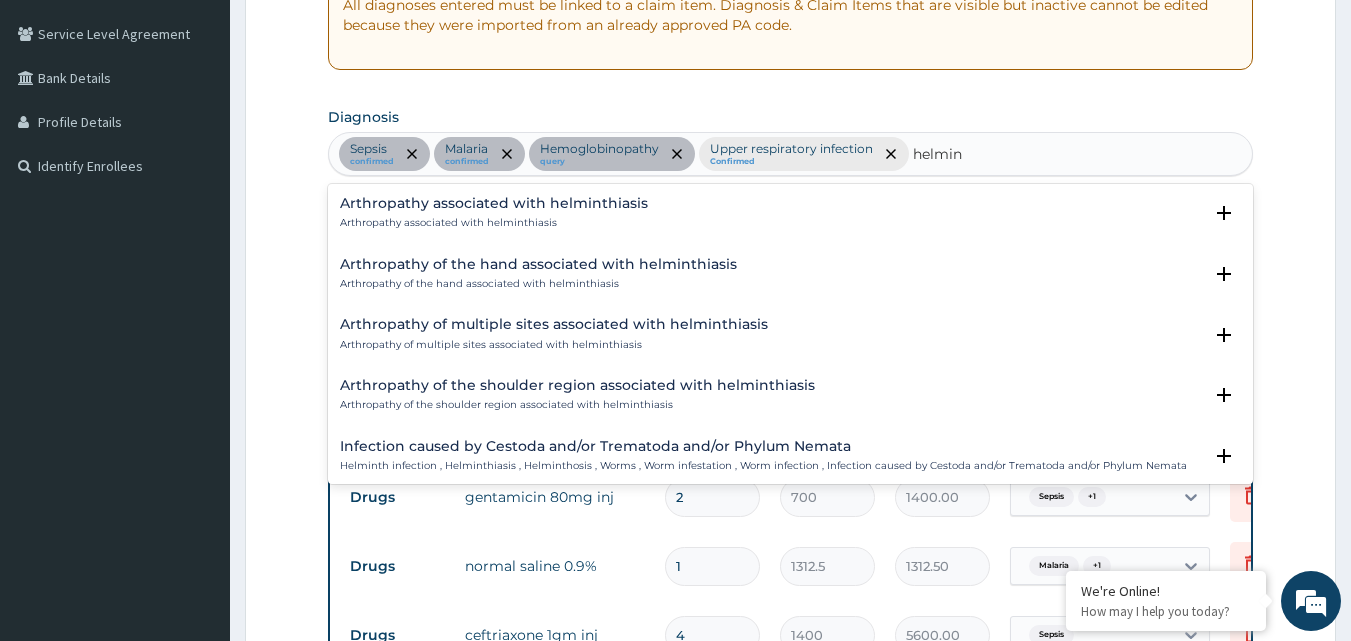 click on "Arthropathy associated with helminthiasis" at bounding box center [494, 203] 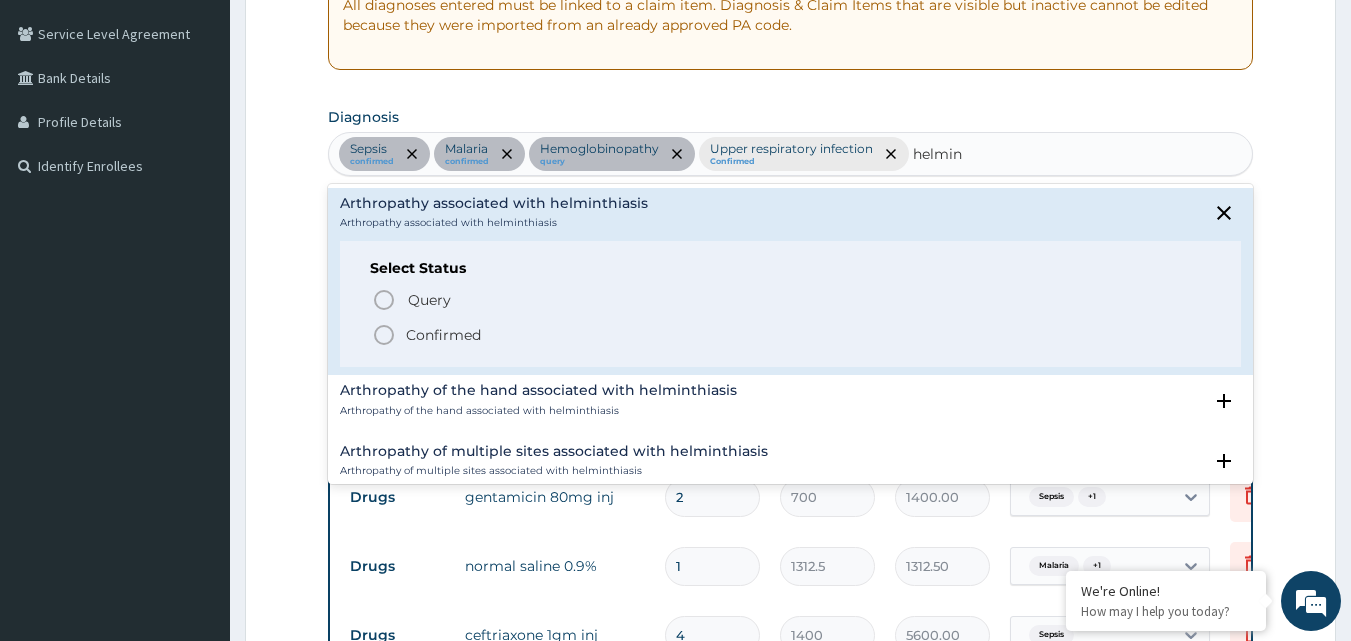 click 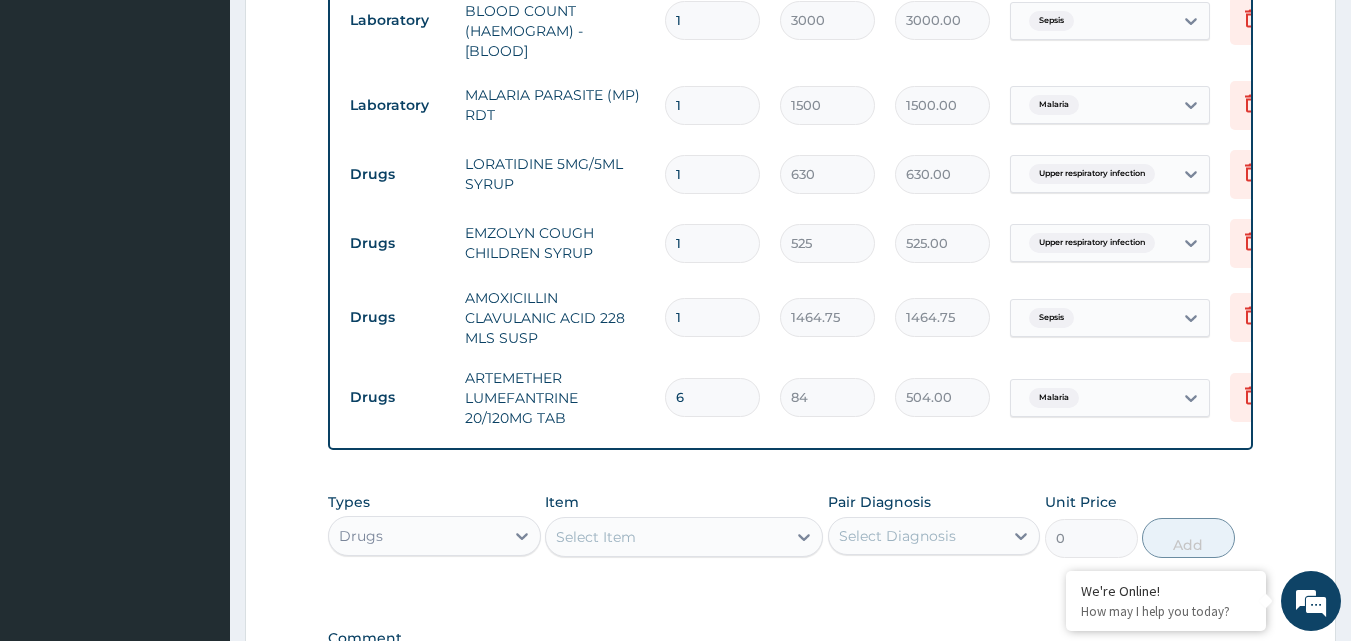 scroll, scrollTop: 1604, scrollLeft: 0, axis: vertical 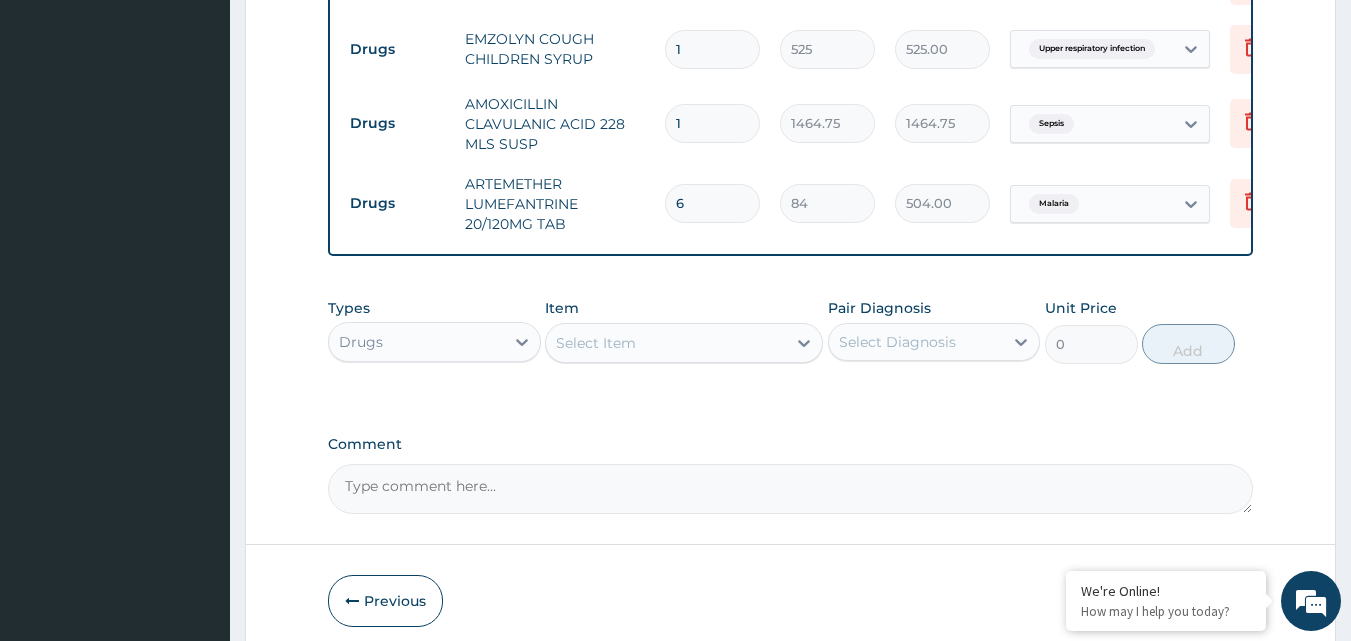 click on "Select Item" at bounding box center (666, 343) 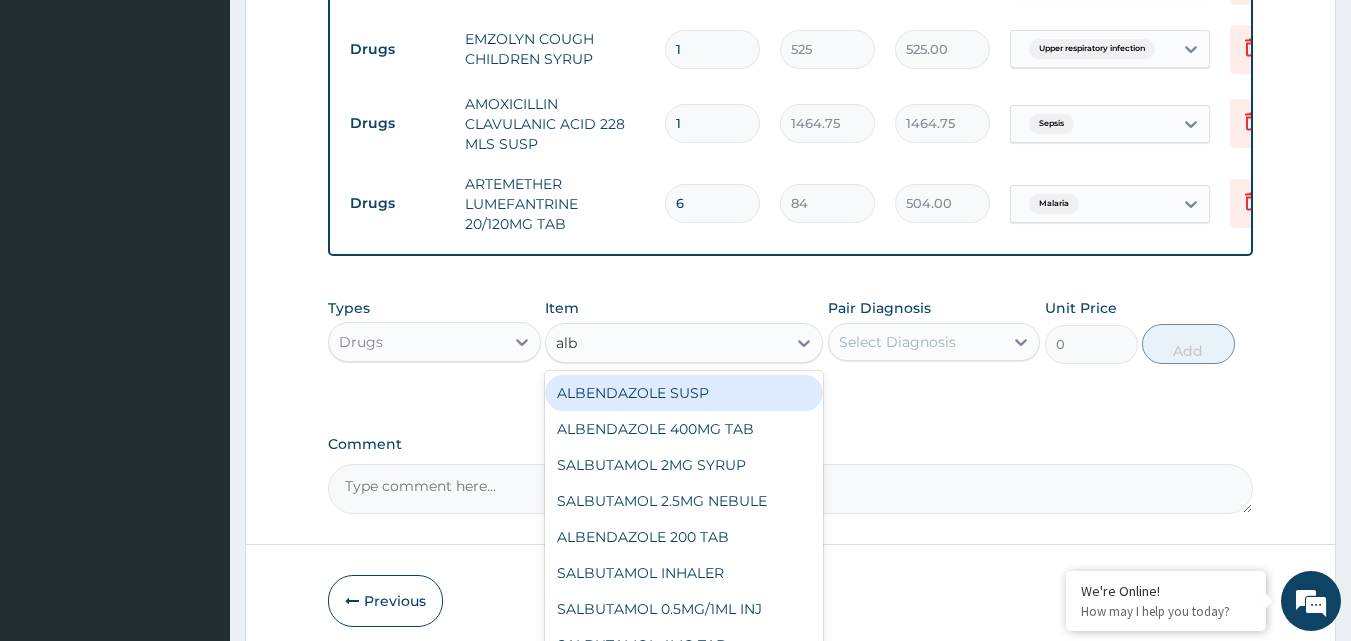 type on "albe" 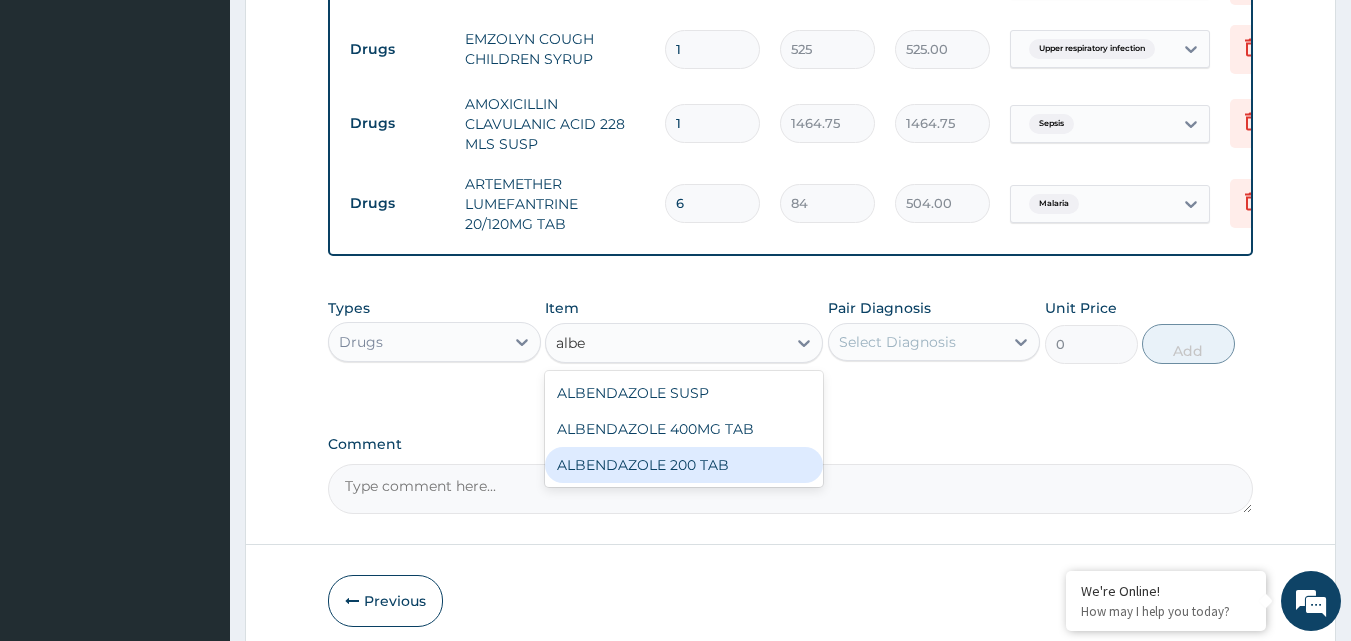 click on "ALBENDAZOLE 200 TAB" at bounding box center [684, 465] 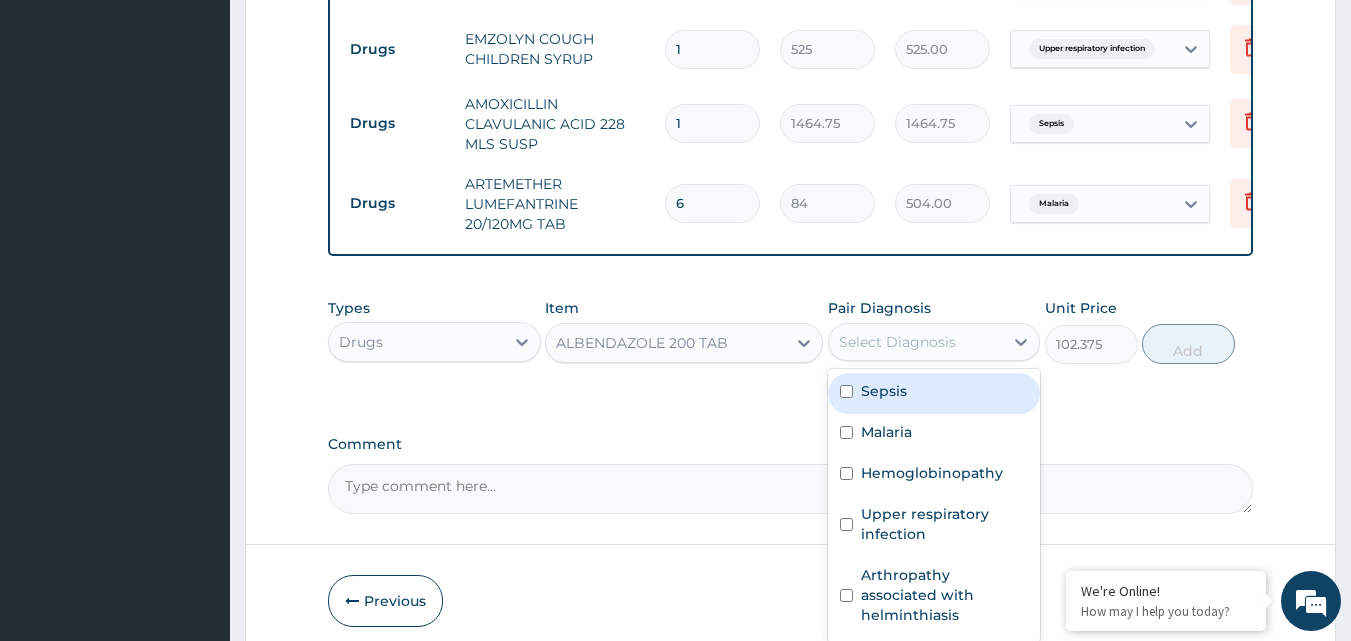 click on "Select Diagnosis" at bounding box center (916, 342) 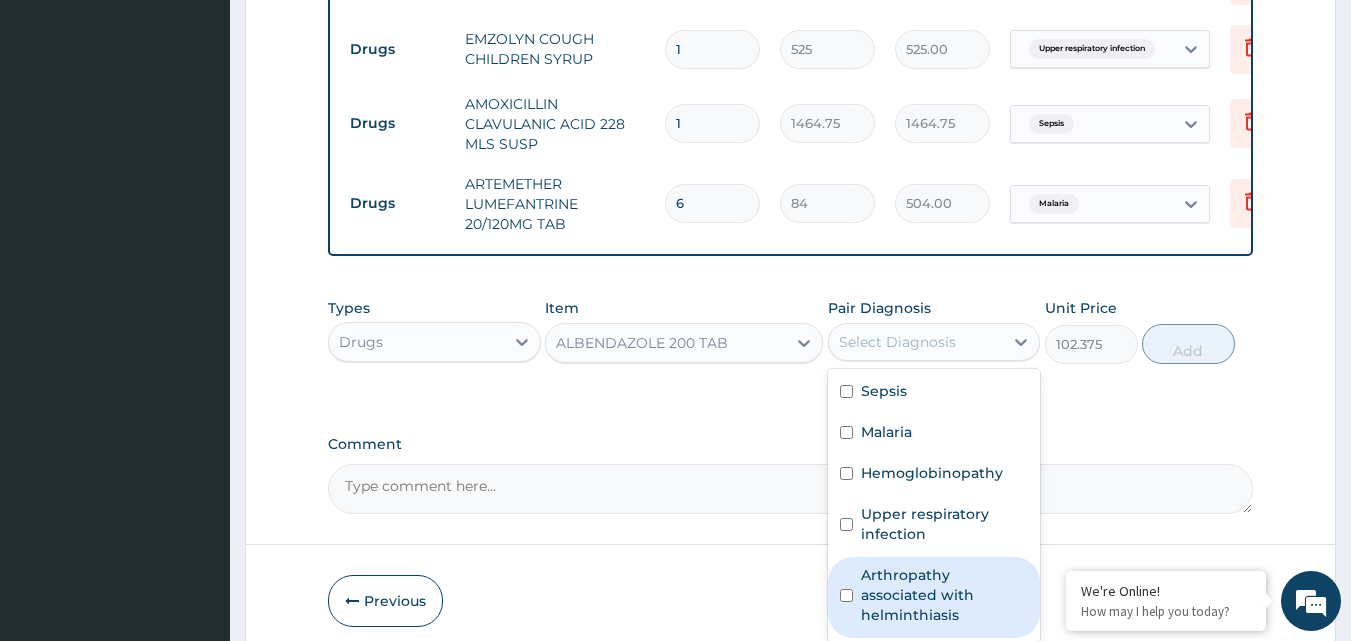 click on "Arthropathy associated with helminthiasis" at bounding box center [945, 595] 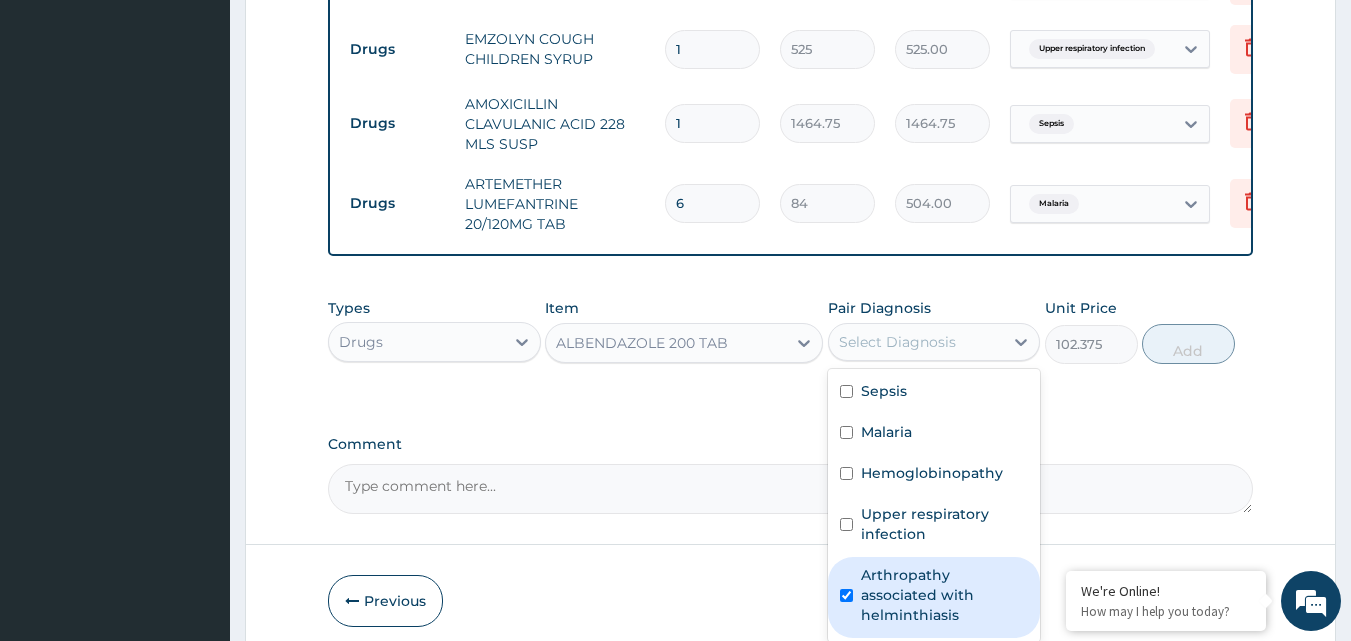 checkbox on "true" 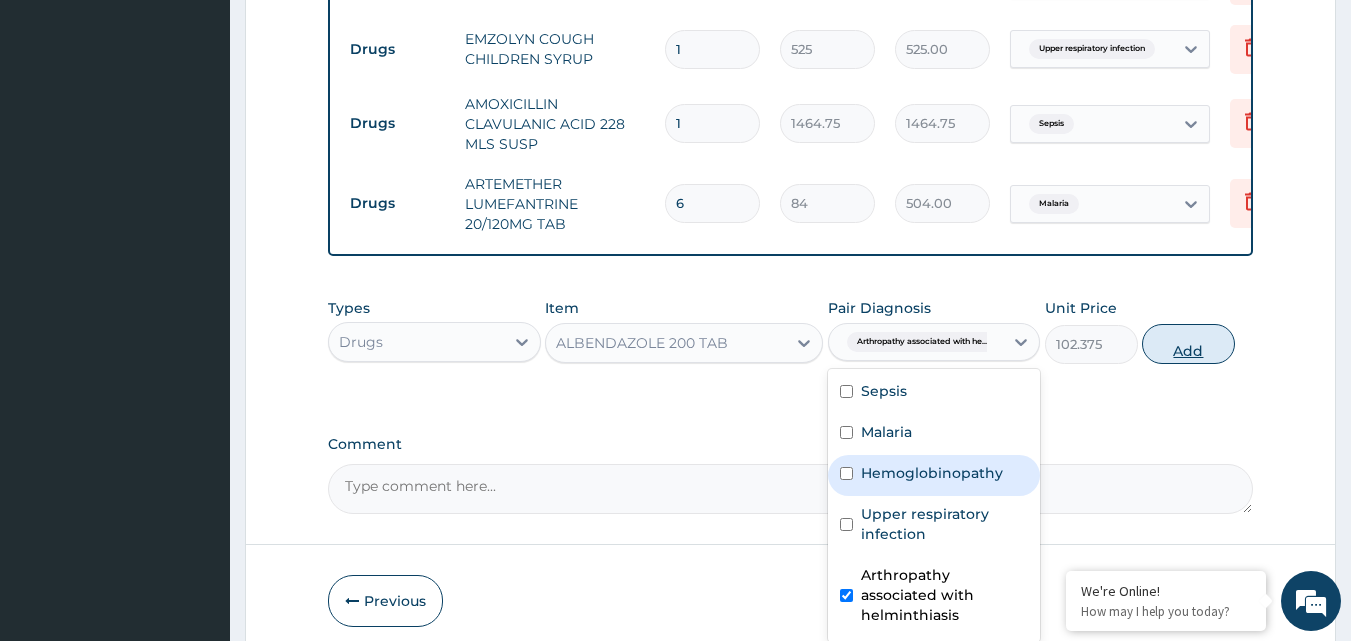 click on "Add" at bounding box center (1188, 344) 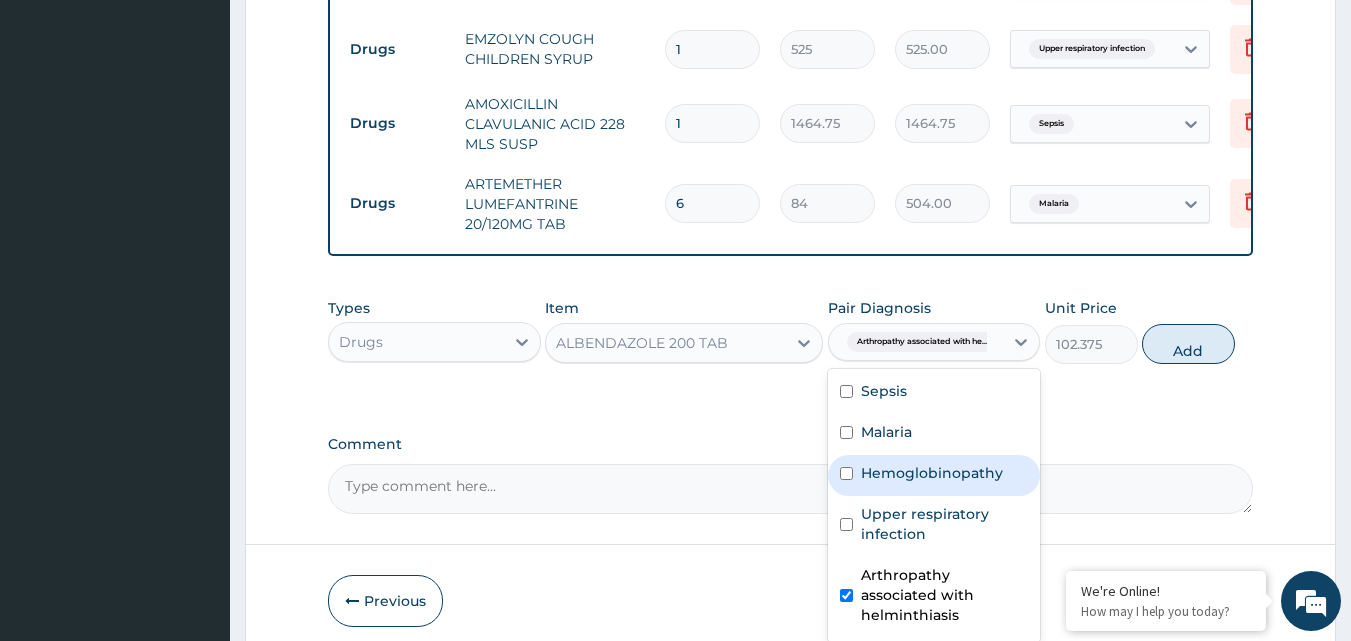 type on "0" 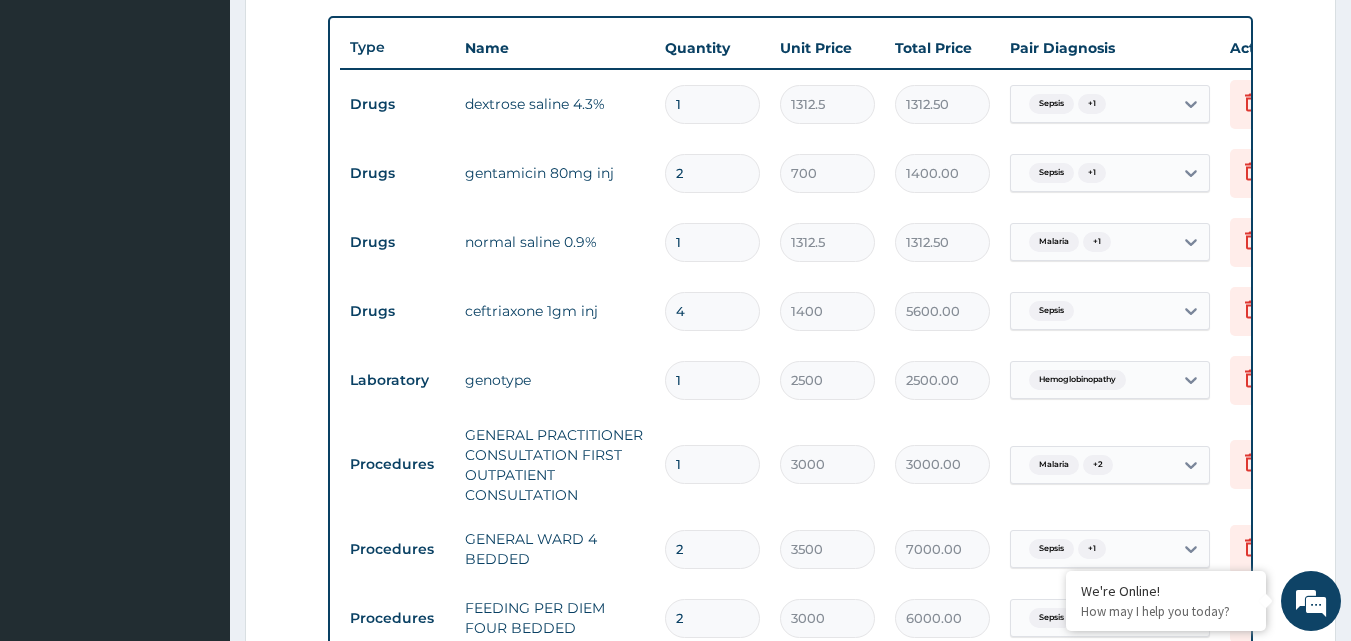 scroll, scrollTop: 604, scrollLeft: 0, axis: vertical 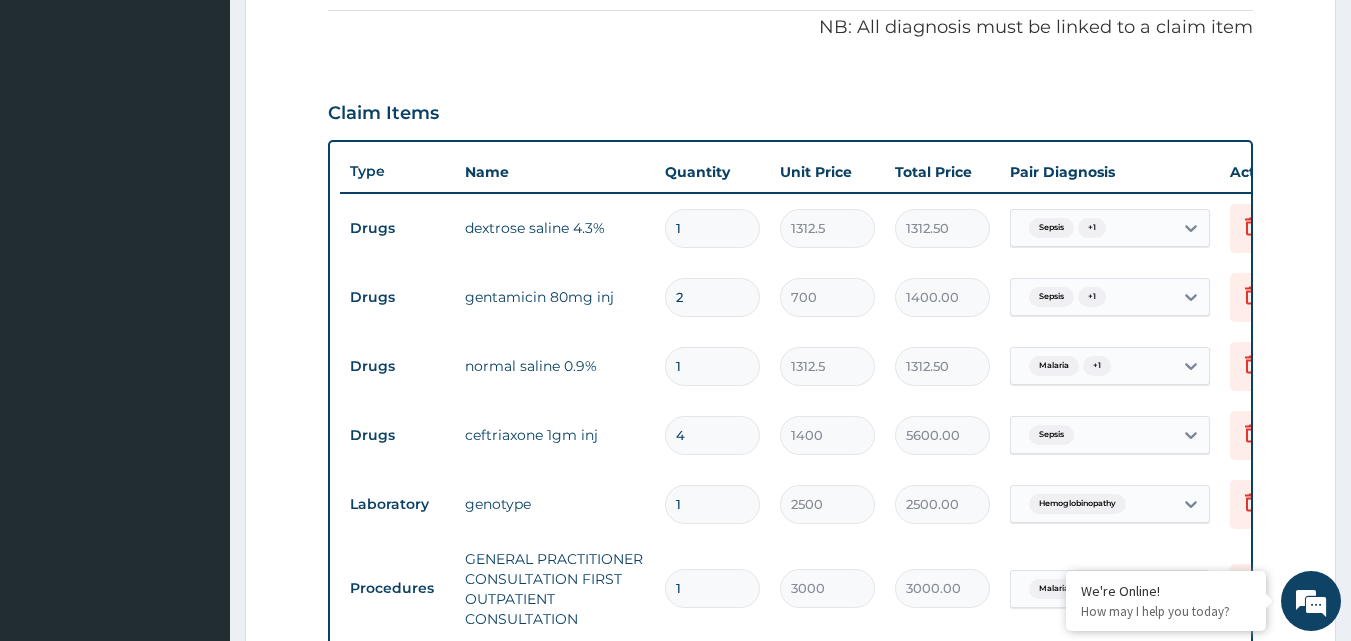 click on "1" at bounding box center [712, 228] 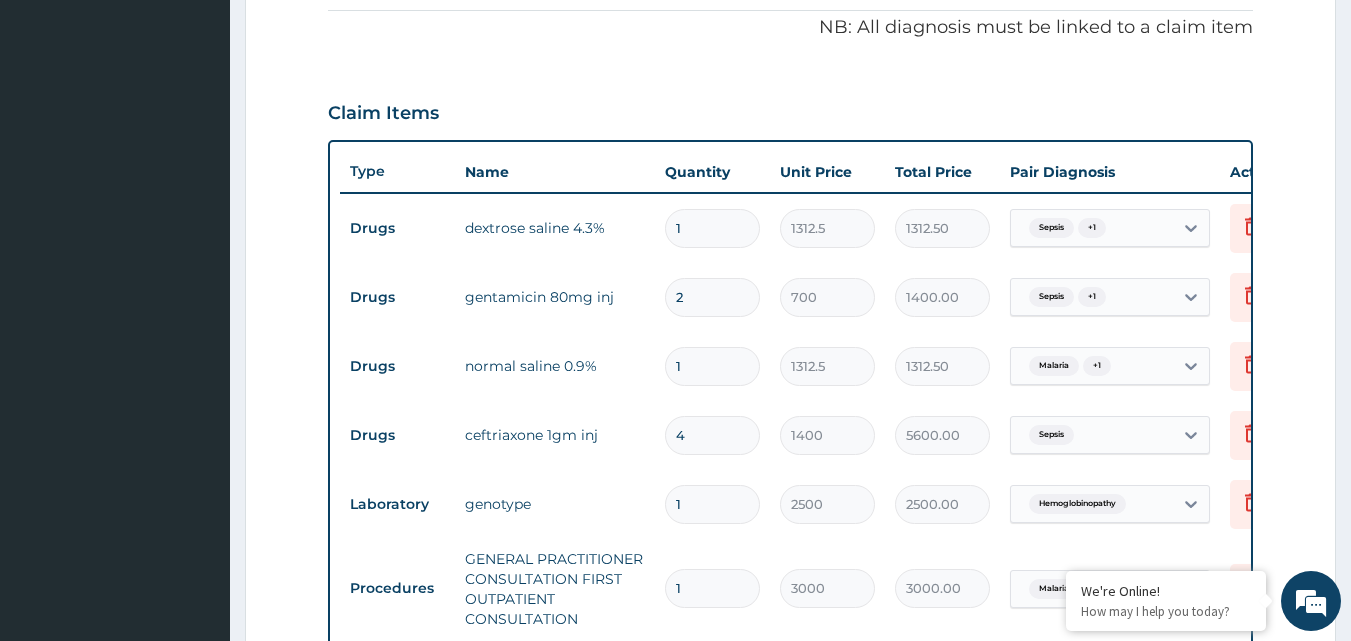 type 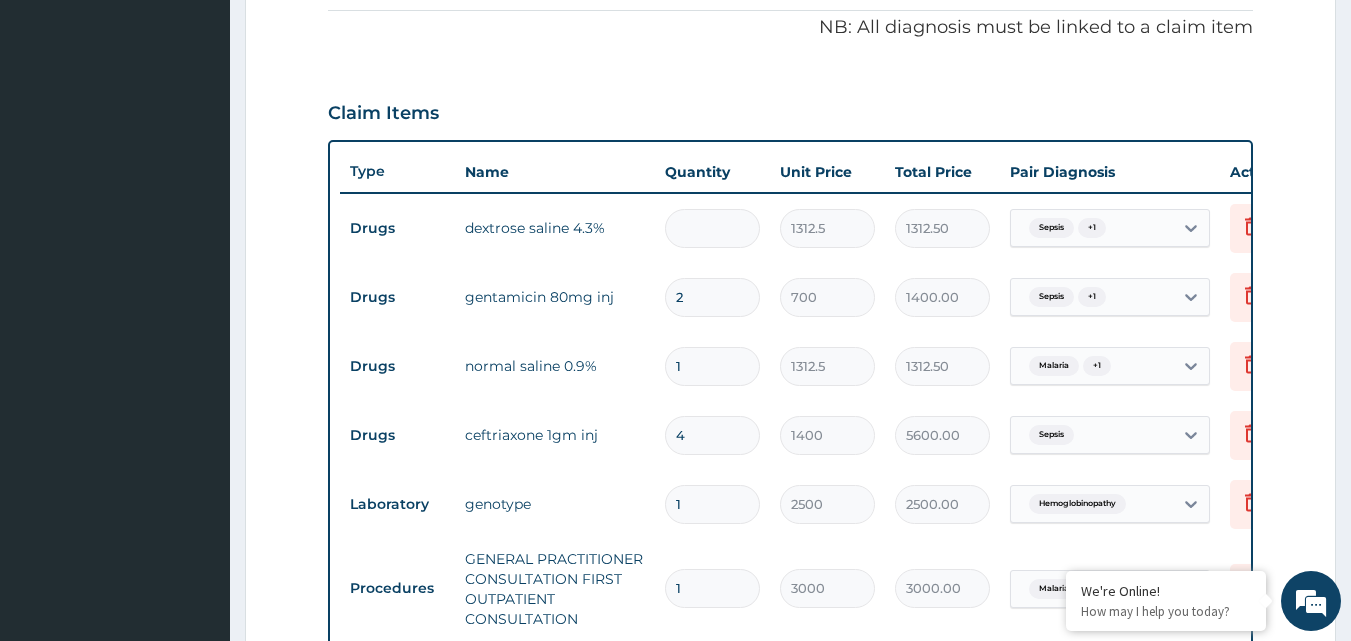 type on "0.00" 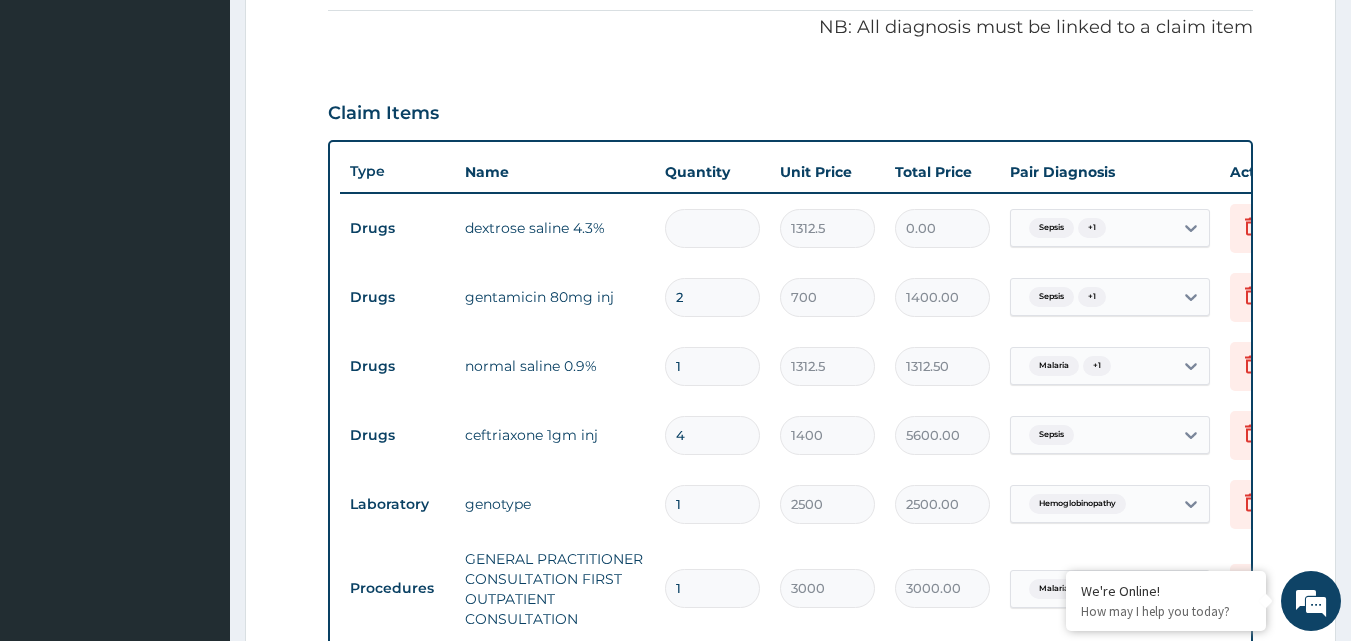 type on "2" 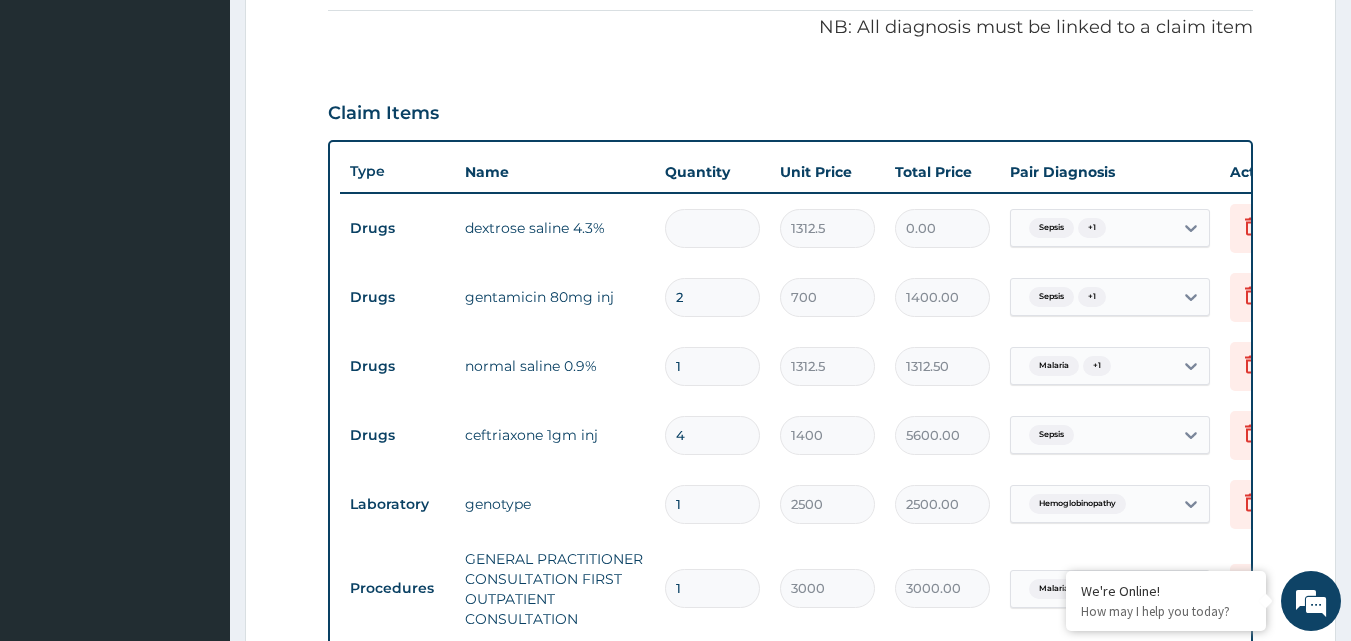 type on "2625.00" 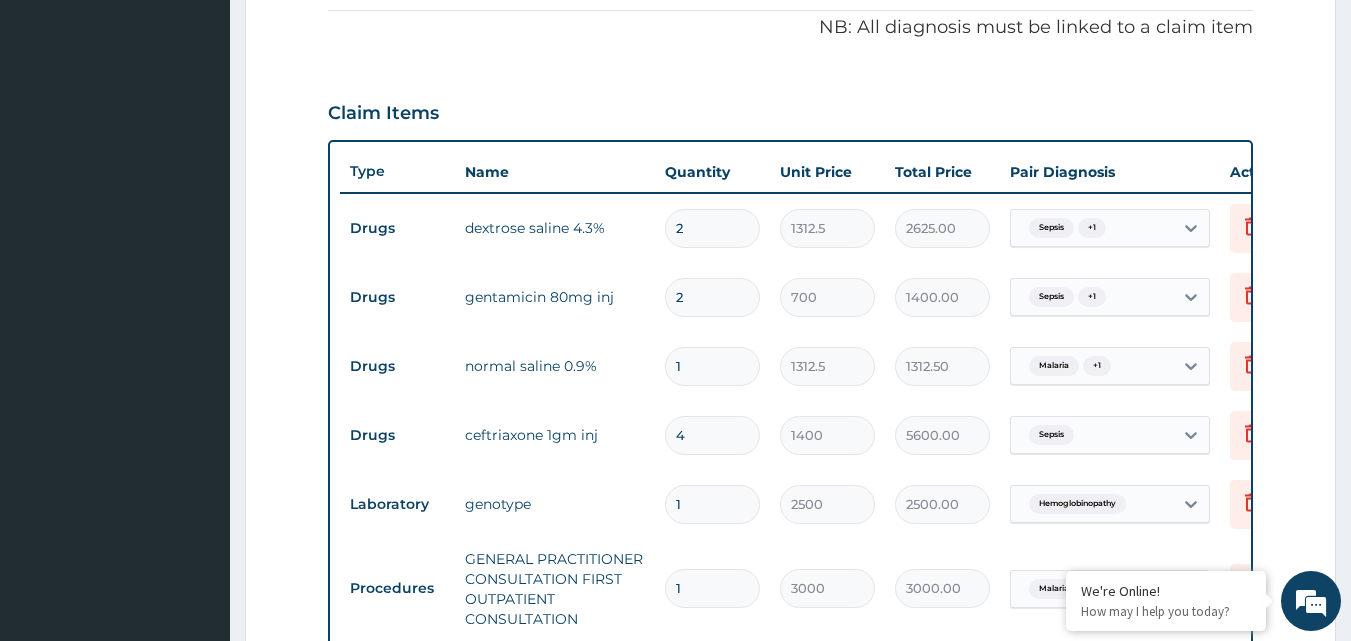 type on "2" 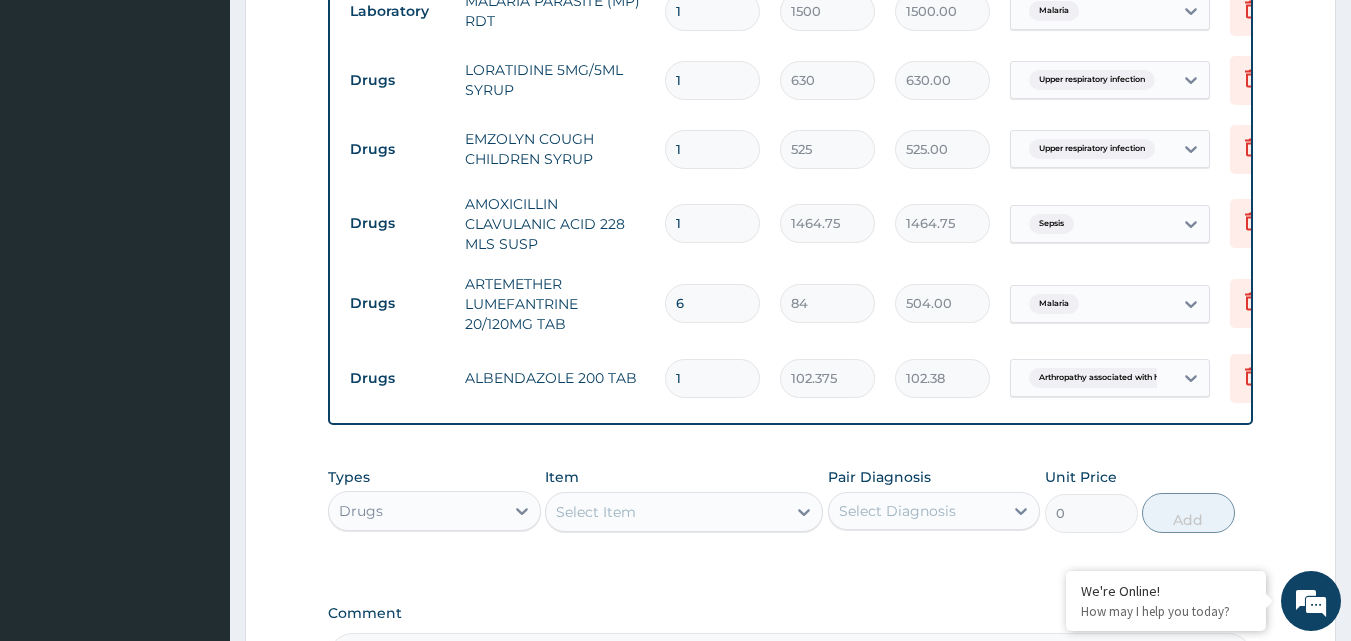 scroll, scrollTop: 1704, scrollLeft: 0, axis: vertical 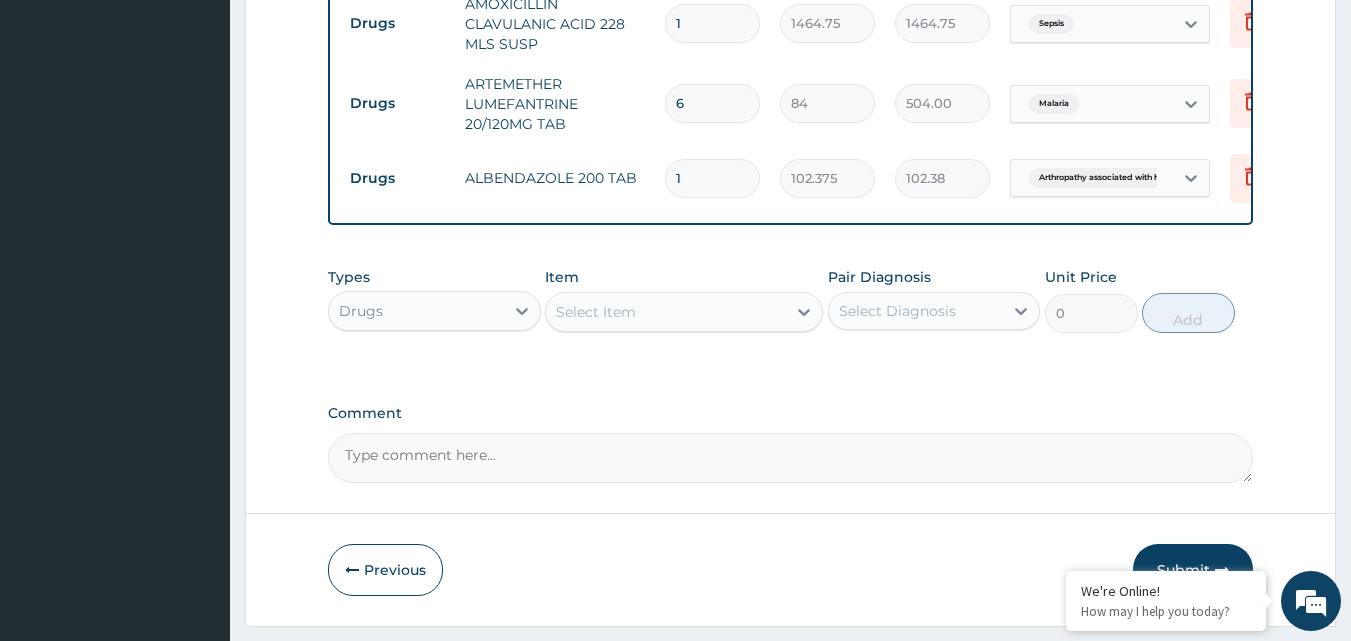click on "Select Item" at bounding box center (596, 312) 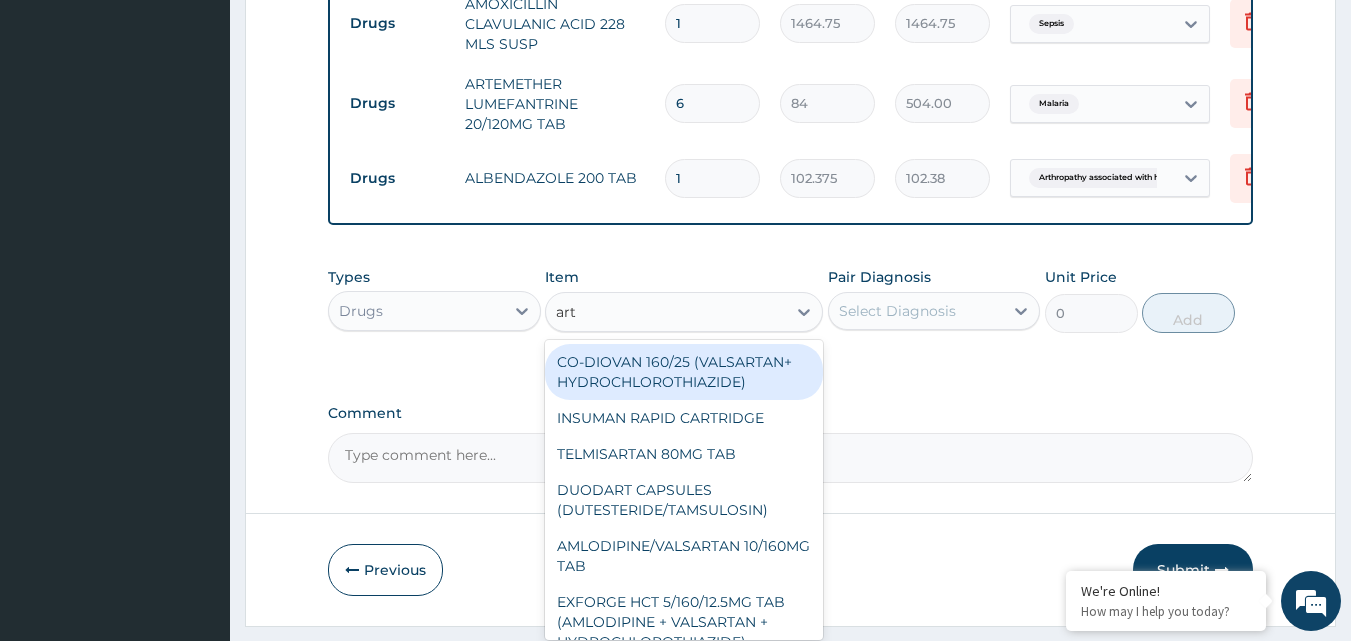 type on "arte" 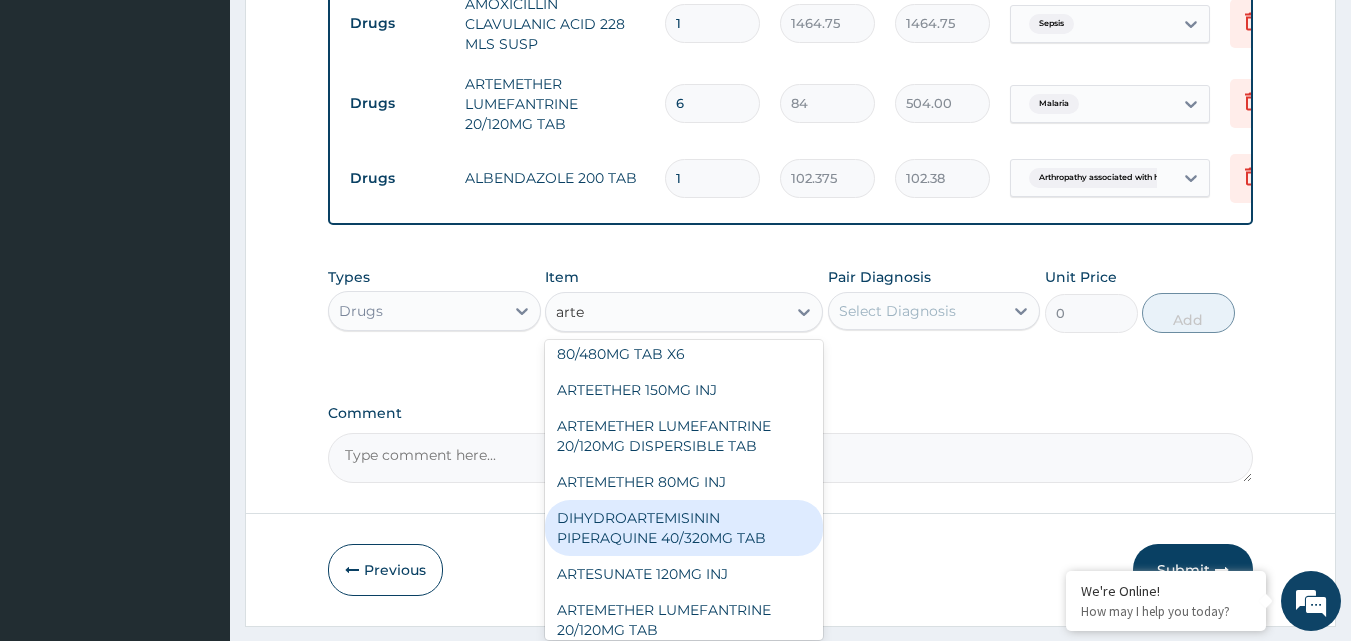 scroll, scrollTop: 163, scrollLeft: 0, axis: vertical 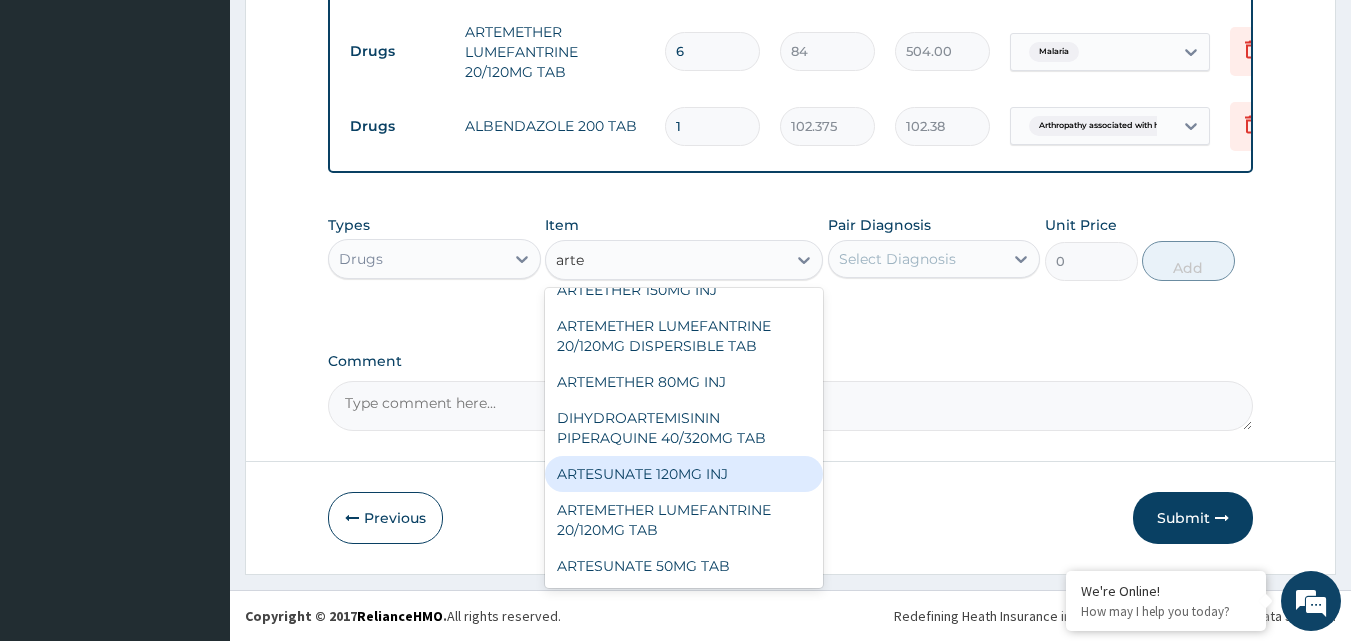 click on "ARTESUNATE 120MG INJ" at bounding box center (684, 474) 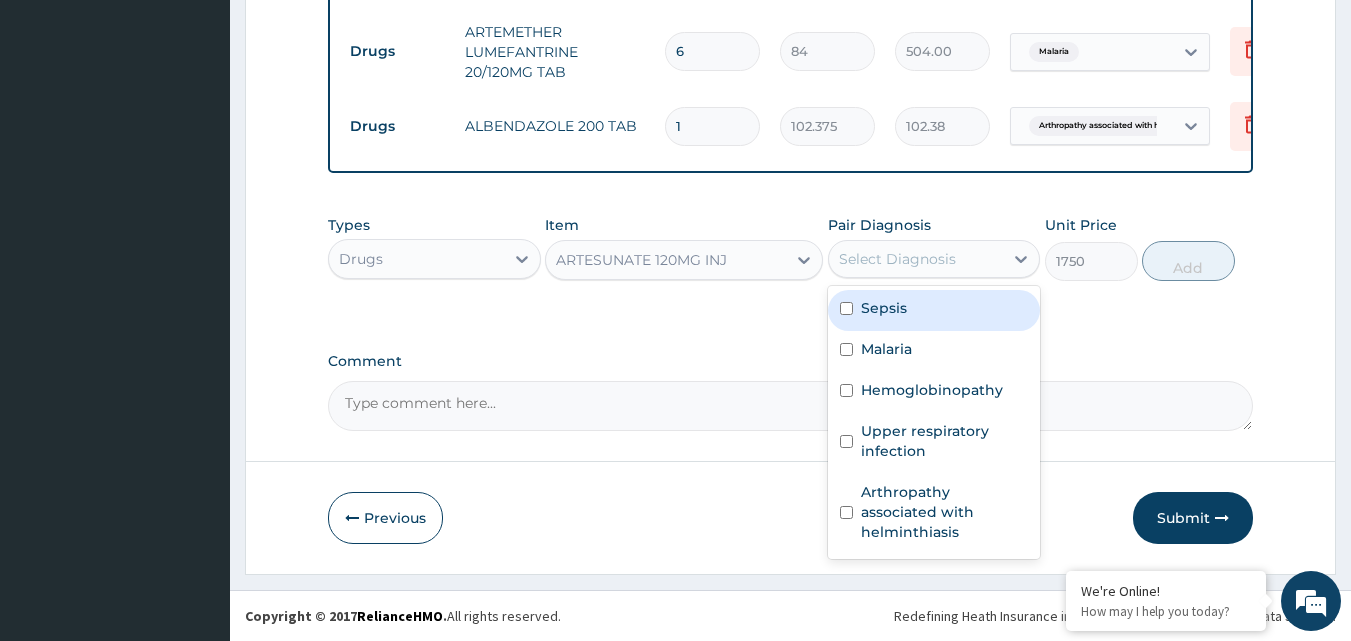 click on "Select Diagnosis" at bounding box center (897, 259) 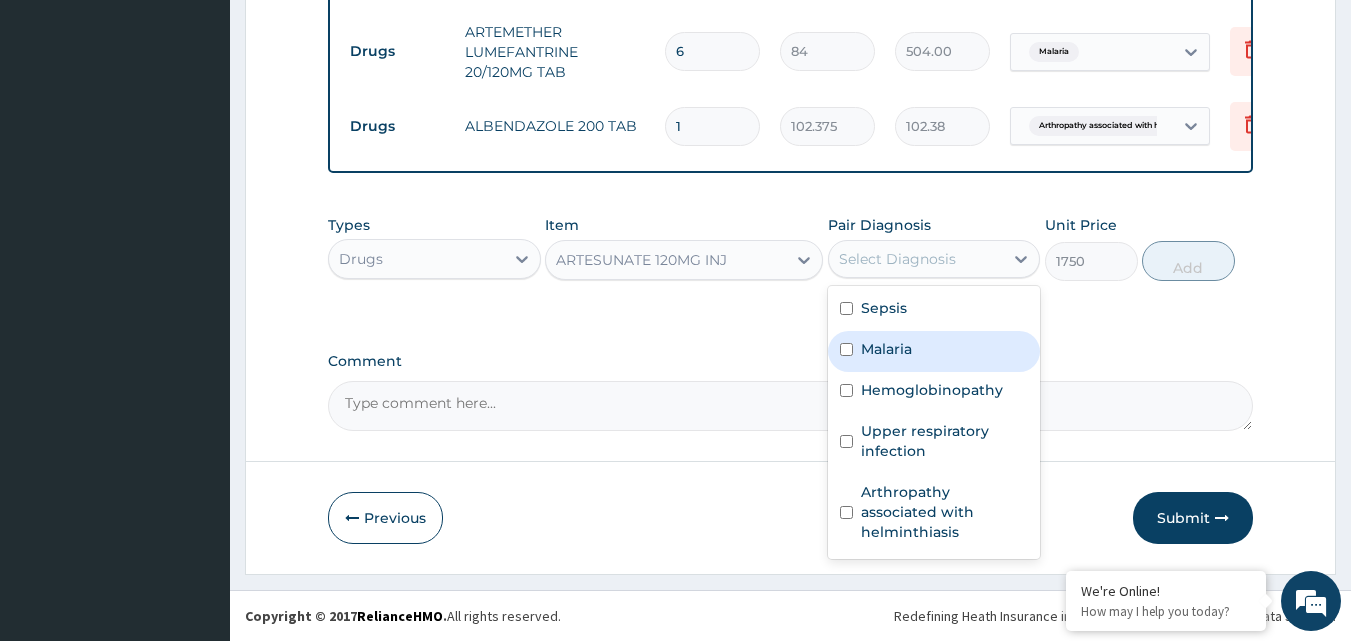 click on "Malaria" at bounding box center (886, 349) 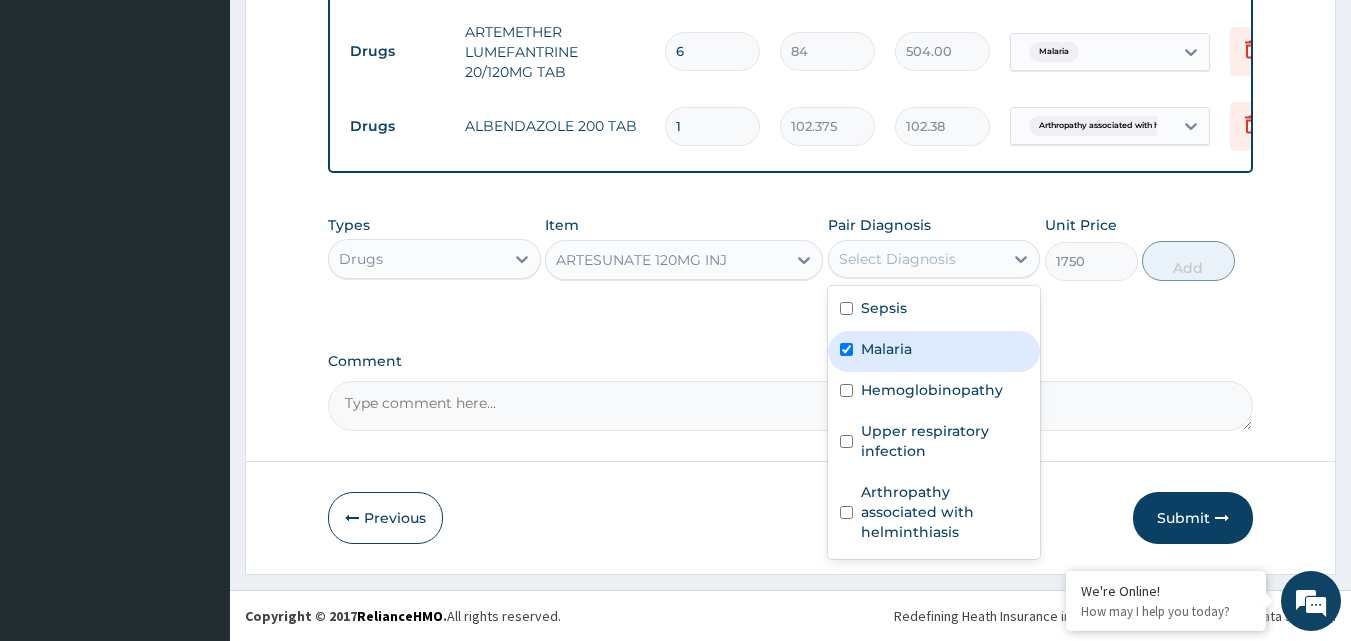 checkbox on "true" 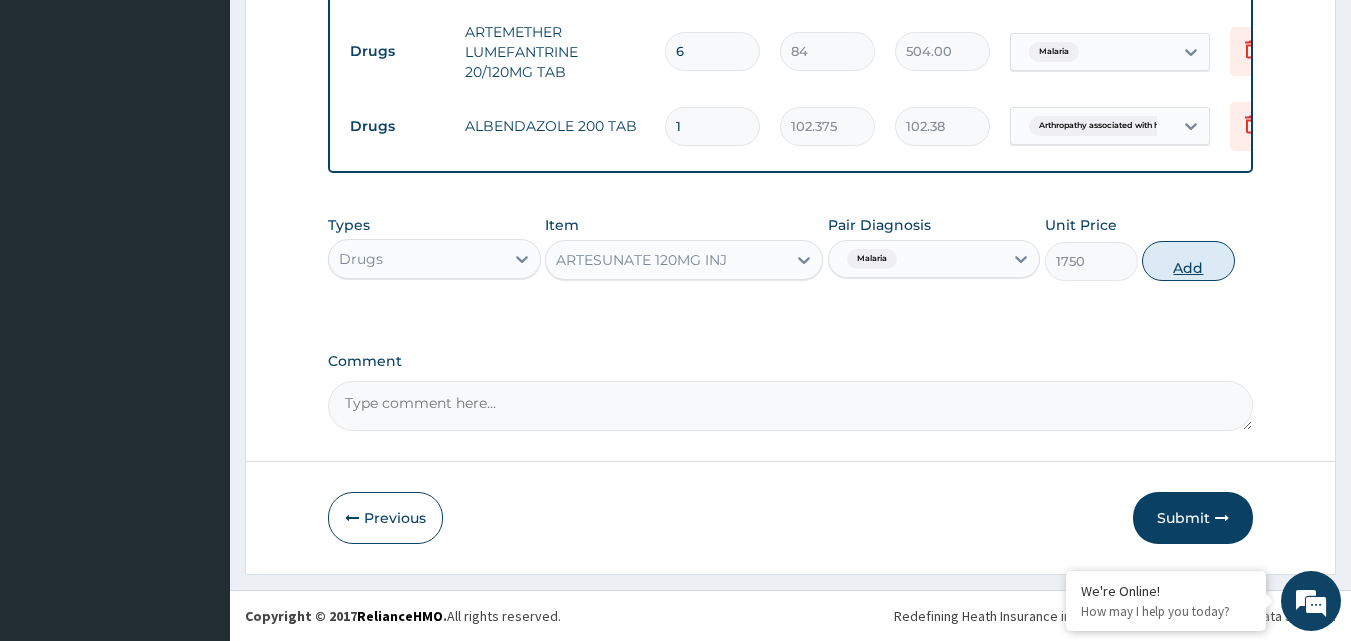 click on "Add" at bounding box center [1188, 261] 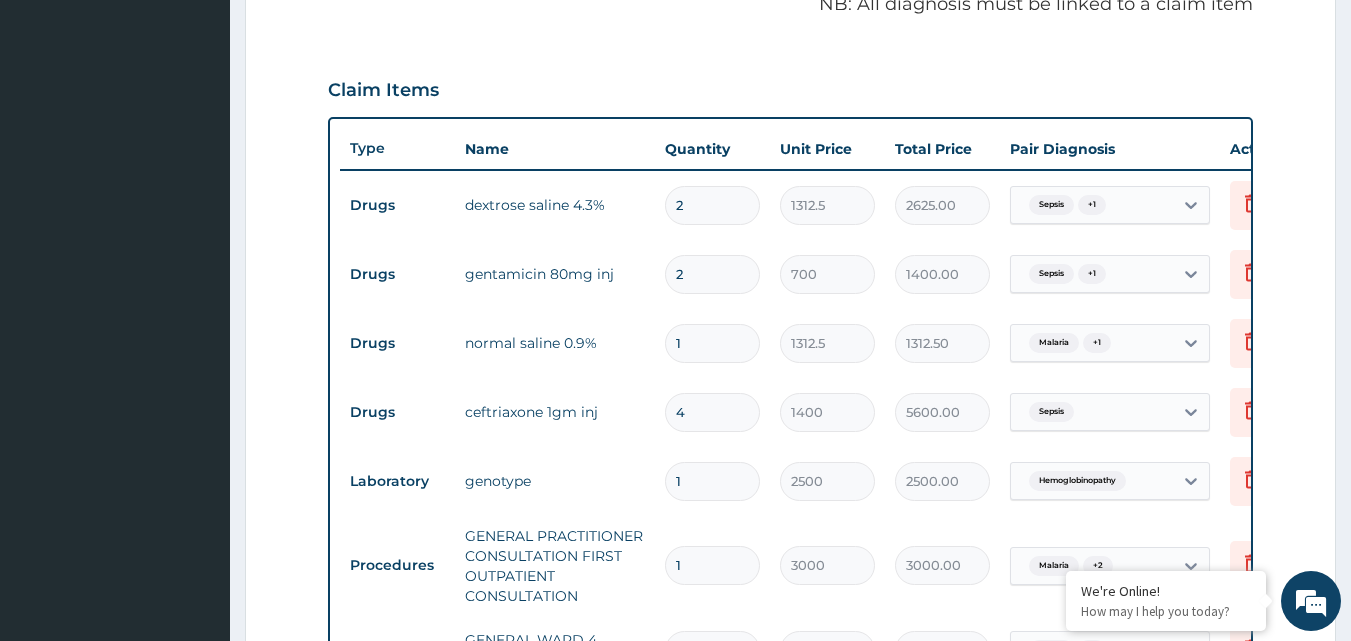 scroll, scrollTop: 571, scrollLeft: 0, axis: vertical 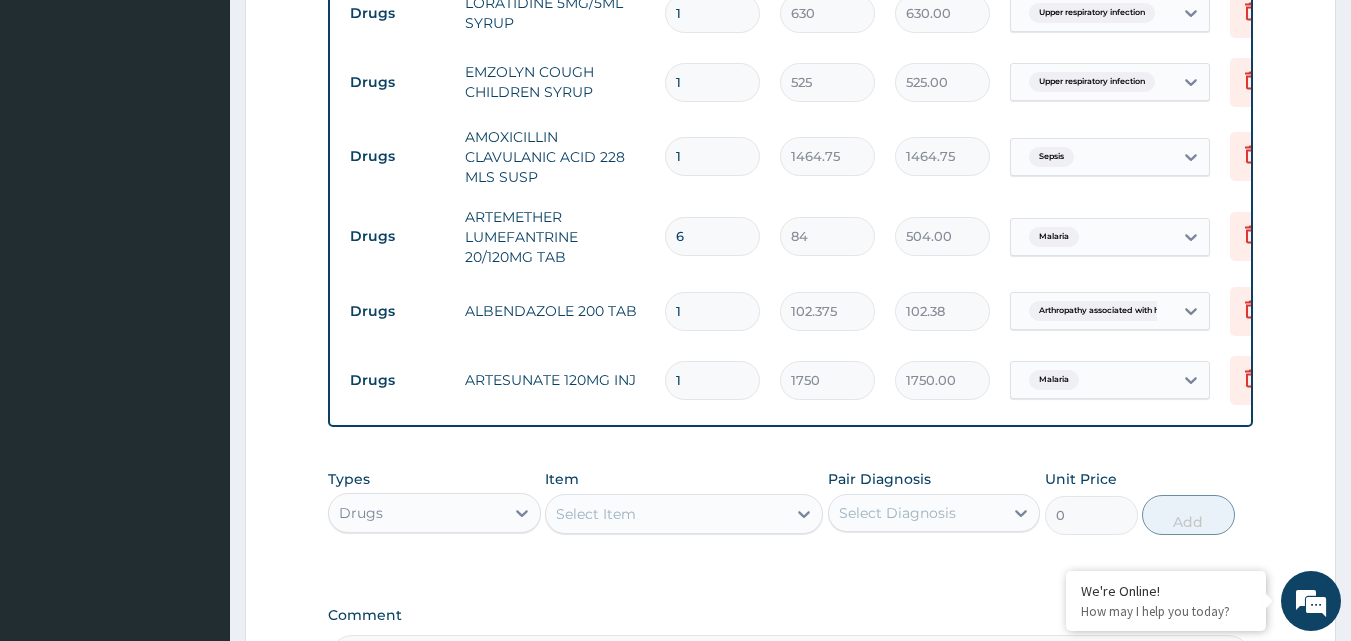click on "Select Item" at bounding box center [666, 514] 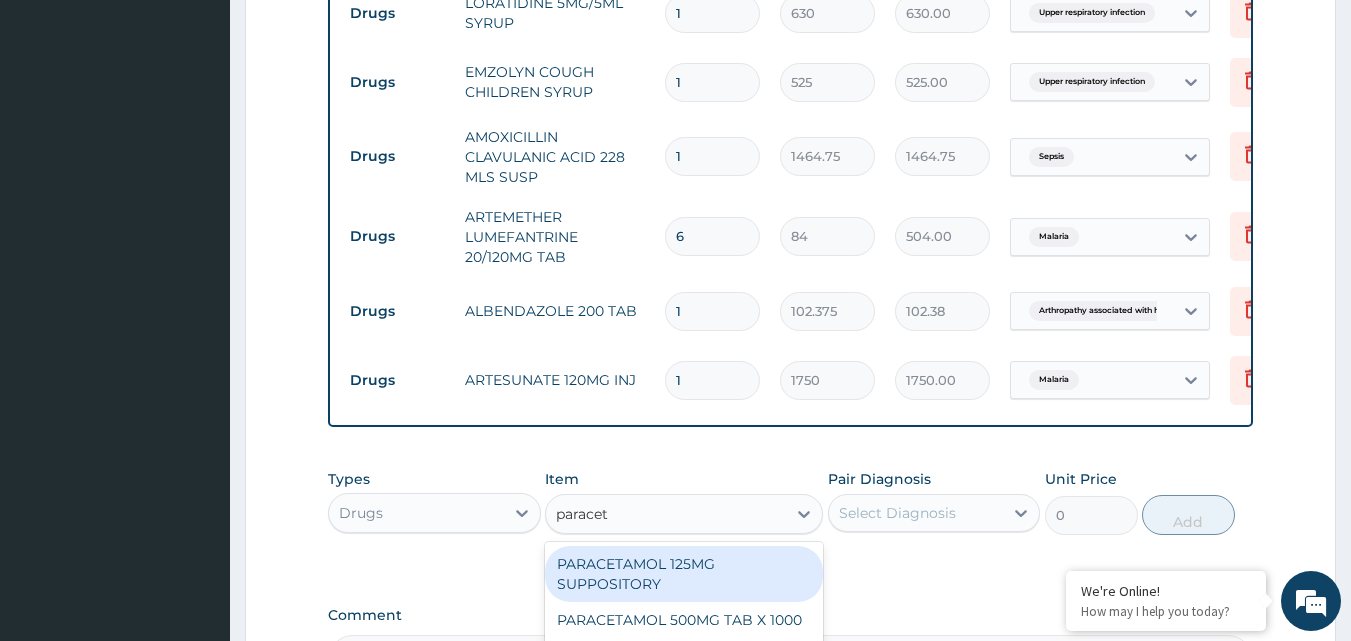 type on "paraceta" 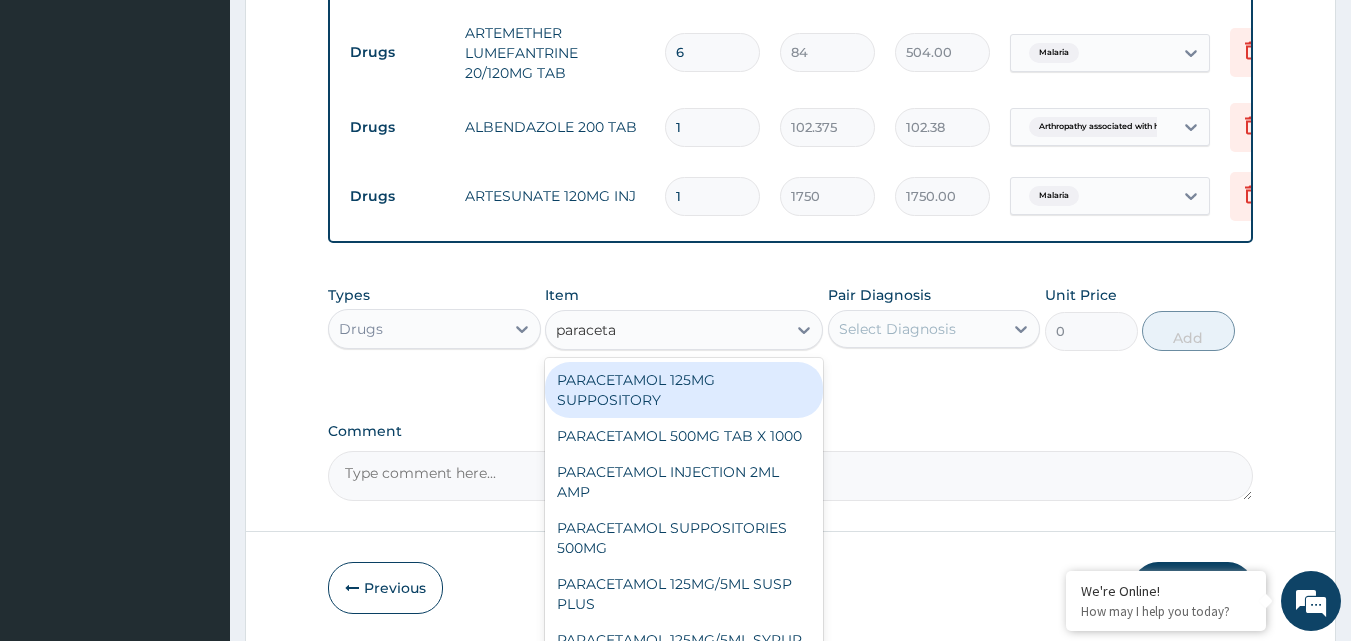 scroll, scrollTop: 1771, scrollLeft: 0, axis: vertical 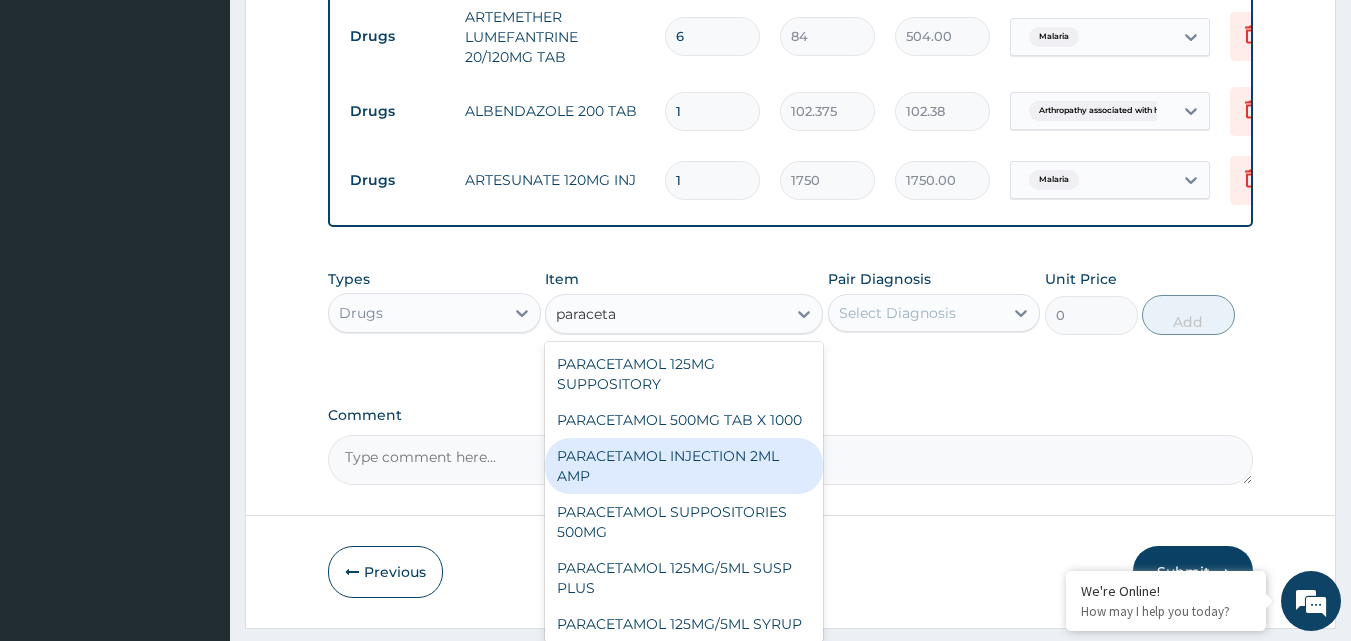 click on "PARACETAMOL INJECTION 2ML AMP" at bounding box center [684, 466] 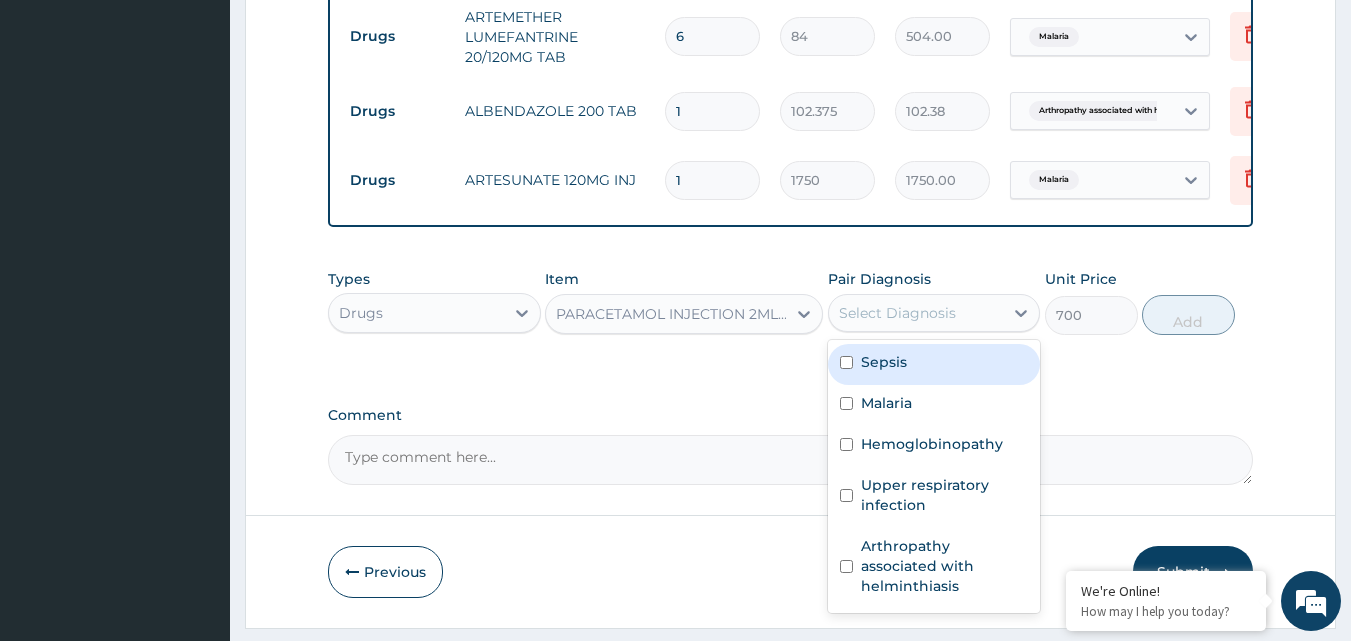 click on "Select Diagnosis" at bounding box center (897, 313) 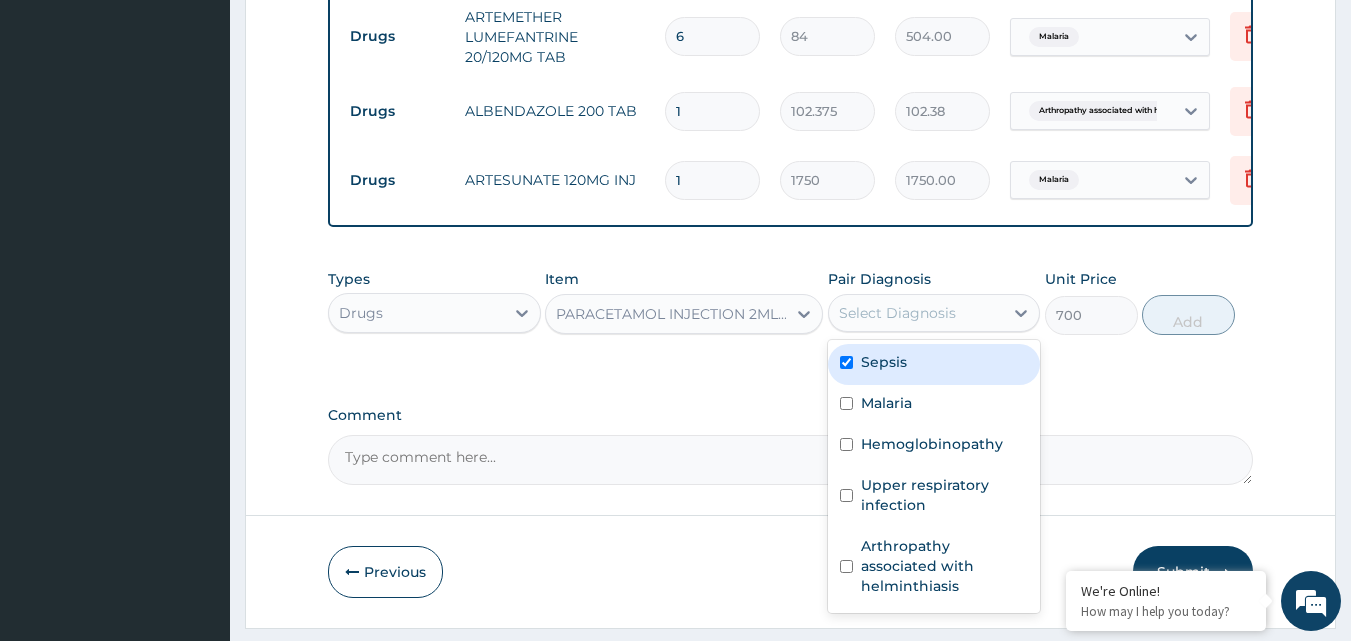 checkbox on "true" 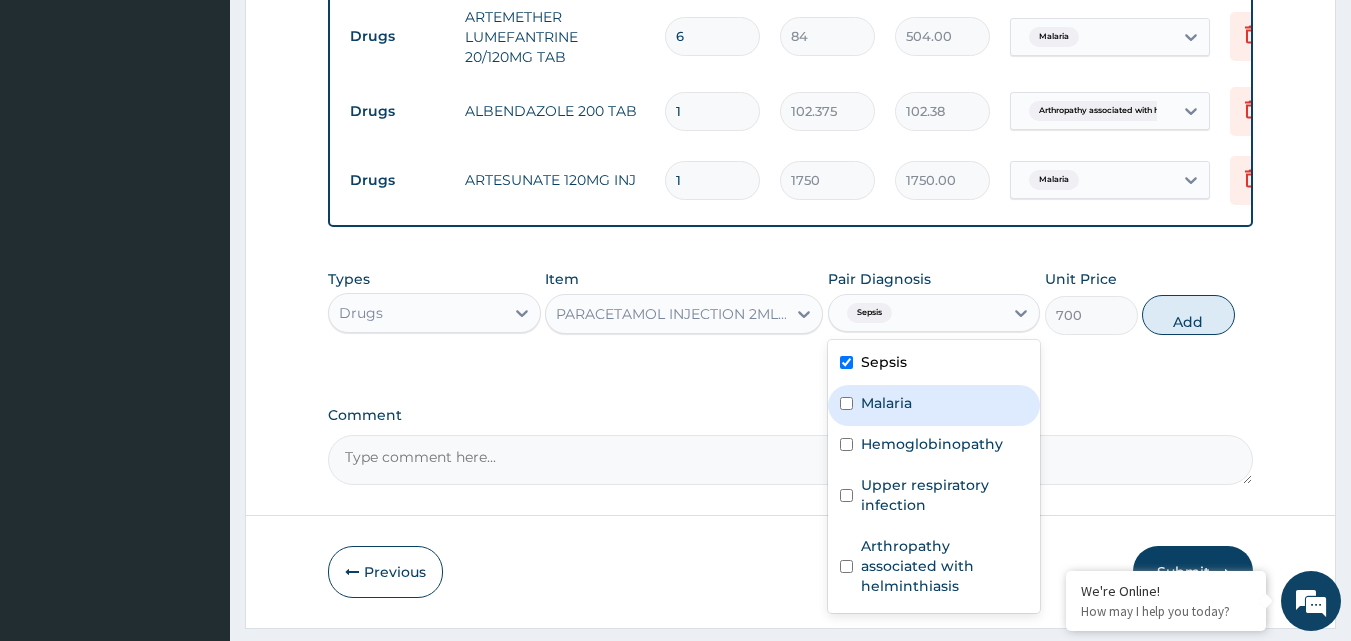 click on "Malaria" at bounding box center (886, 403) 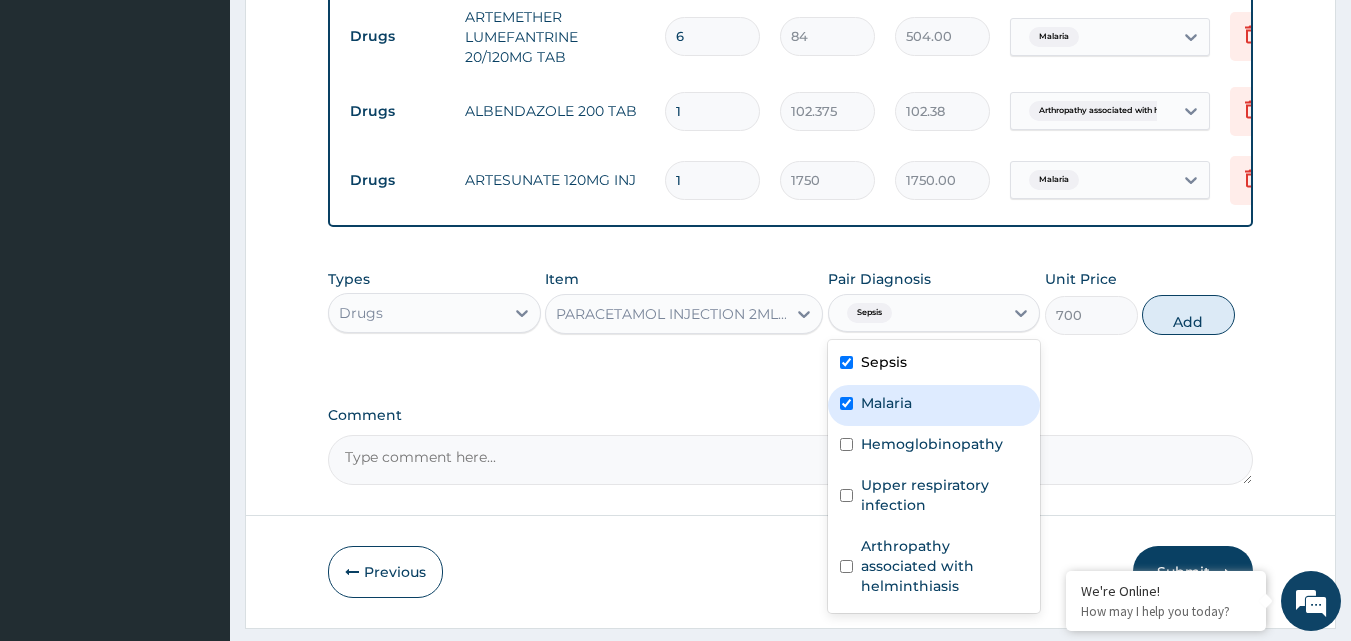 checkbox on "true" 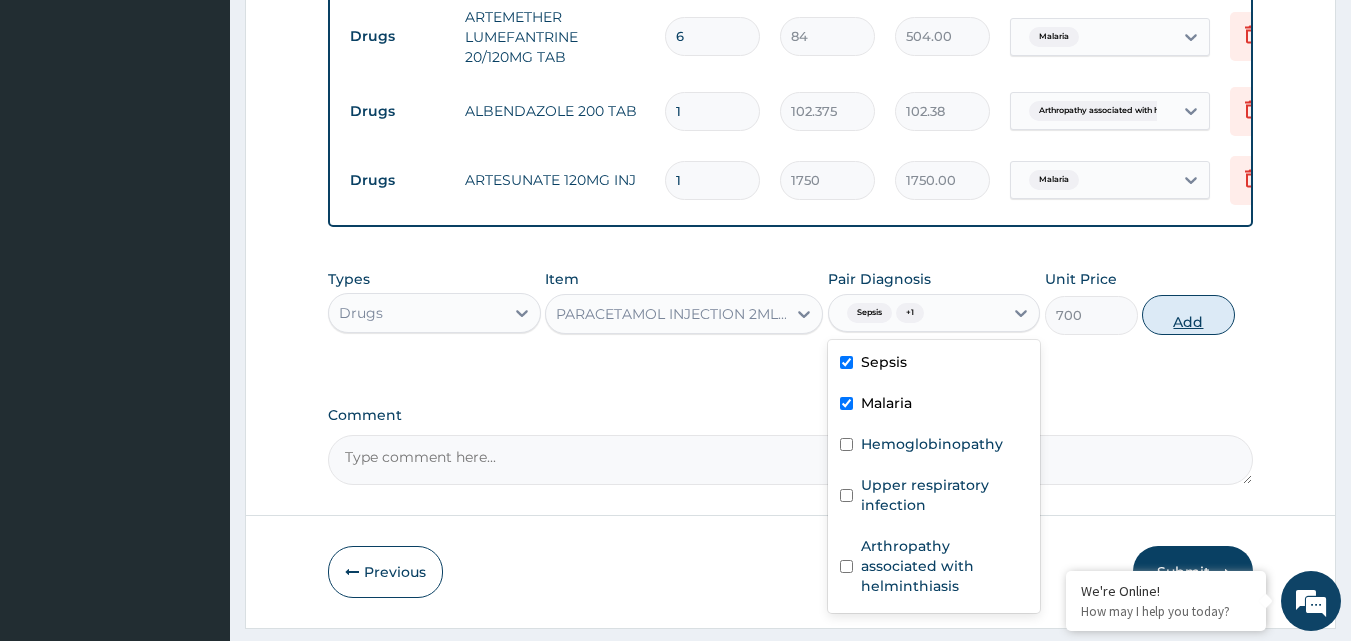 click on "Add" at bounding box center [1188, 315] 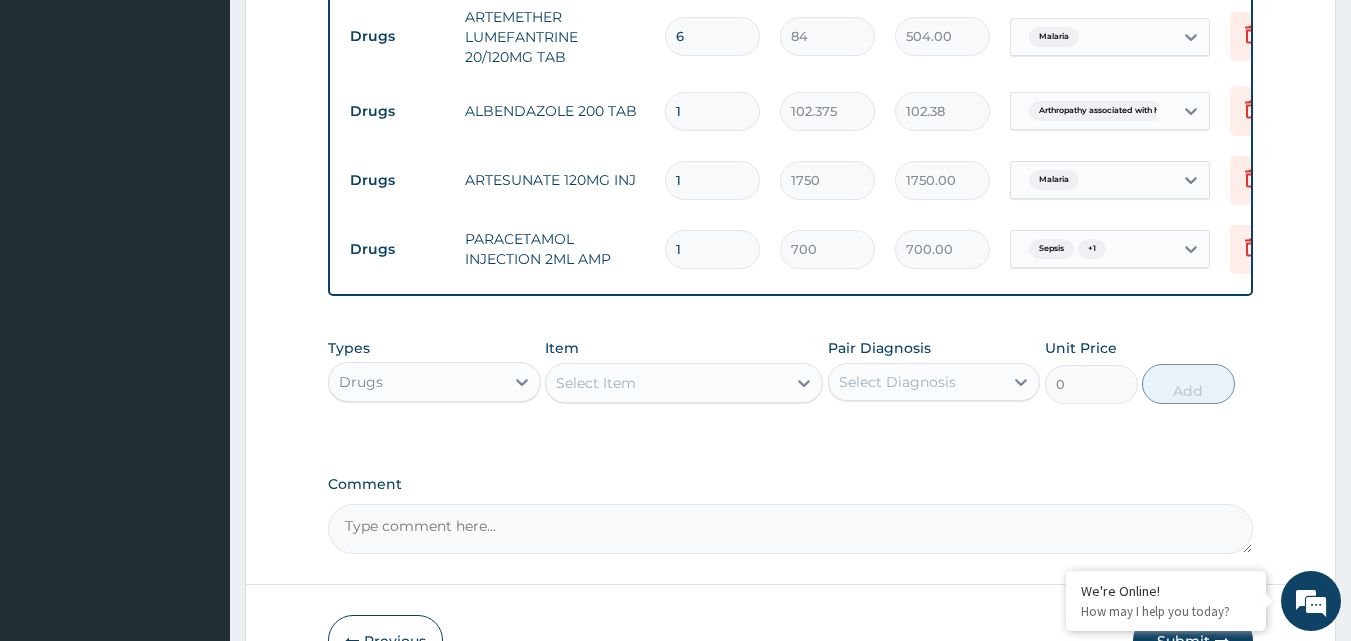 click on "1" at bounding box center (712, 249) 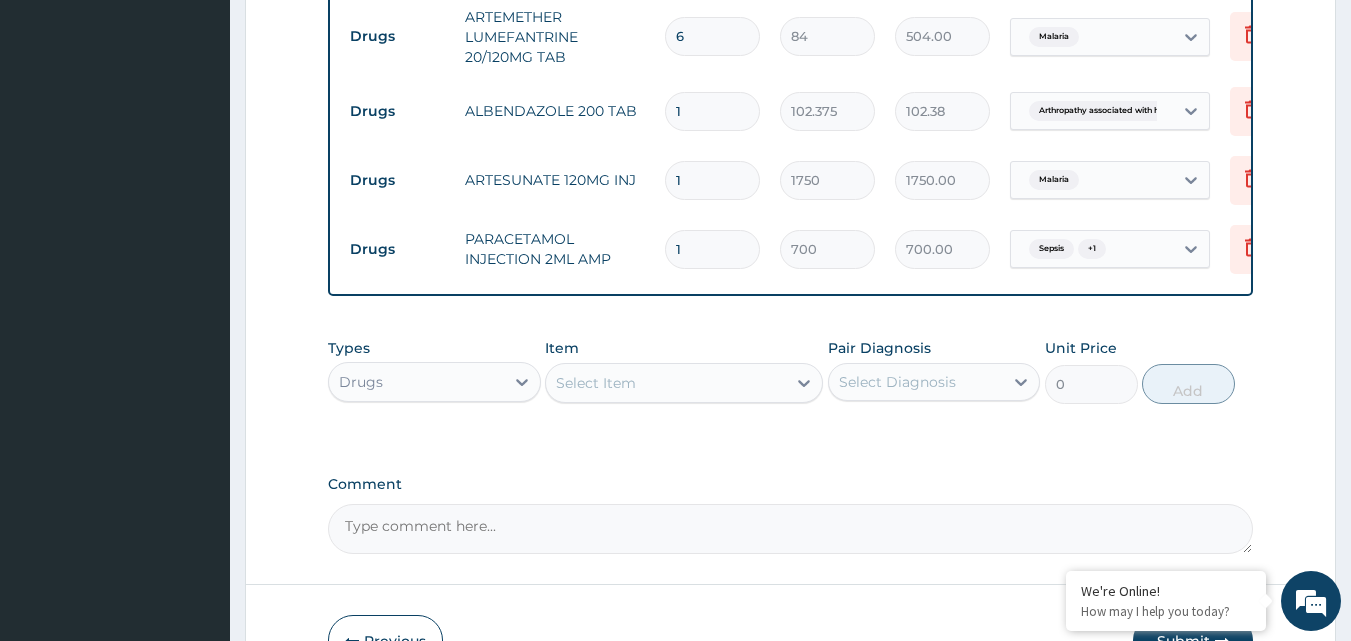 type 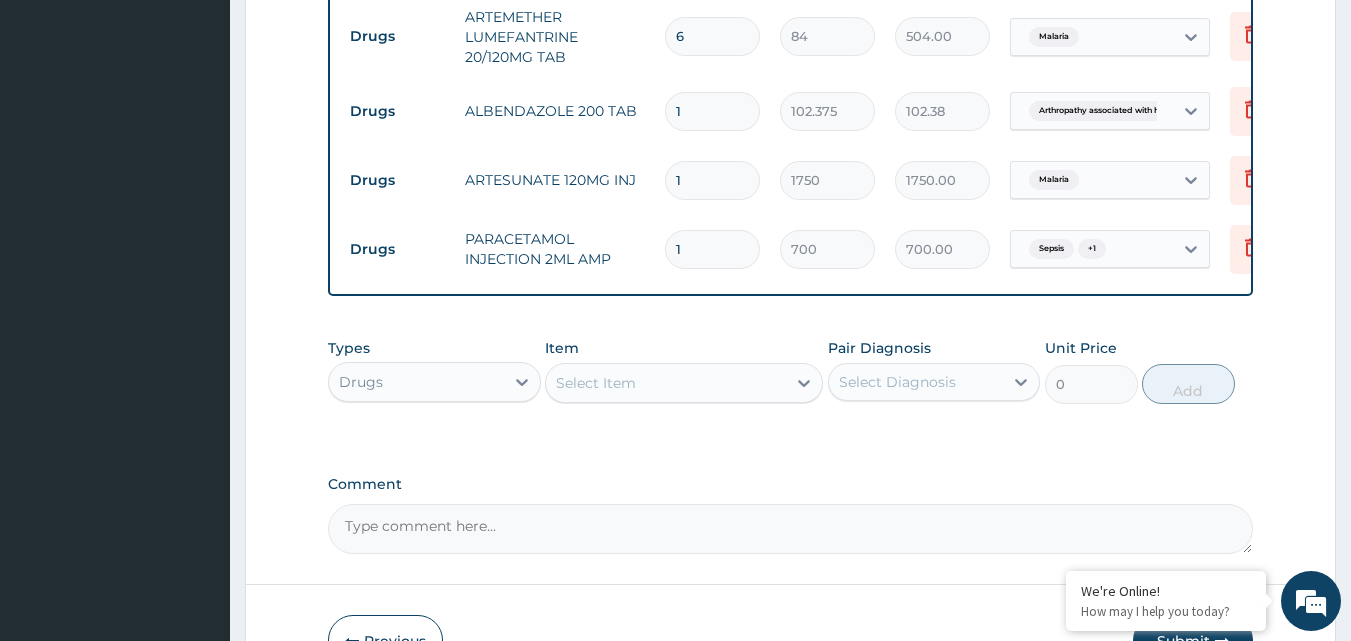 type on "0.00" 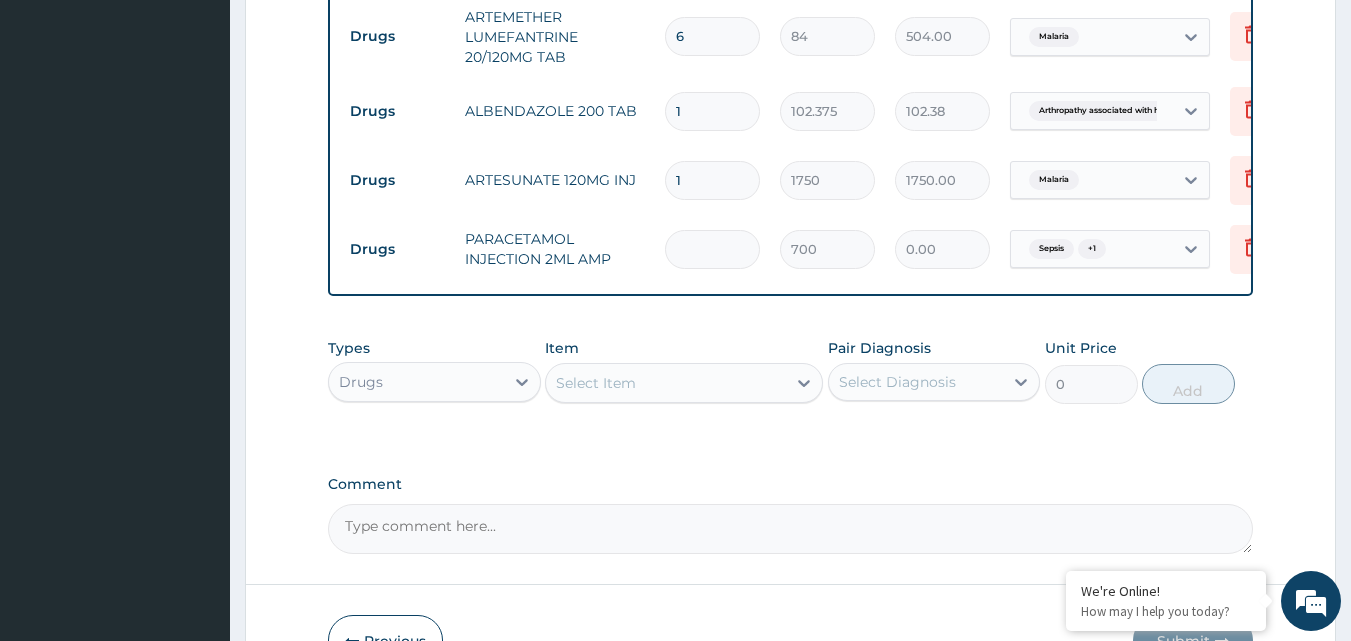 type on "5" 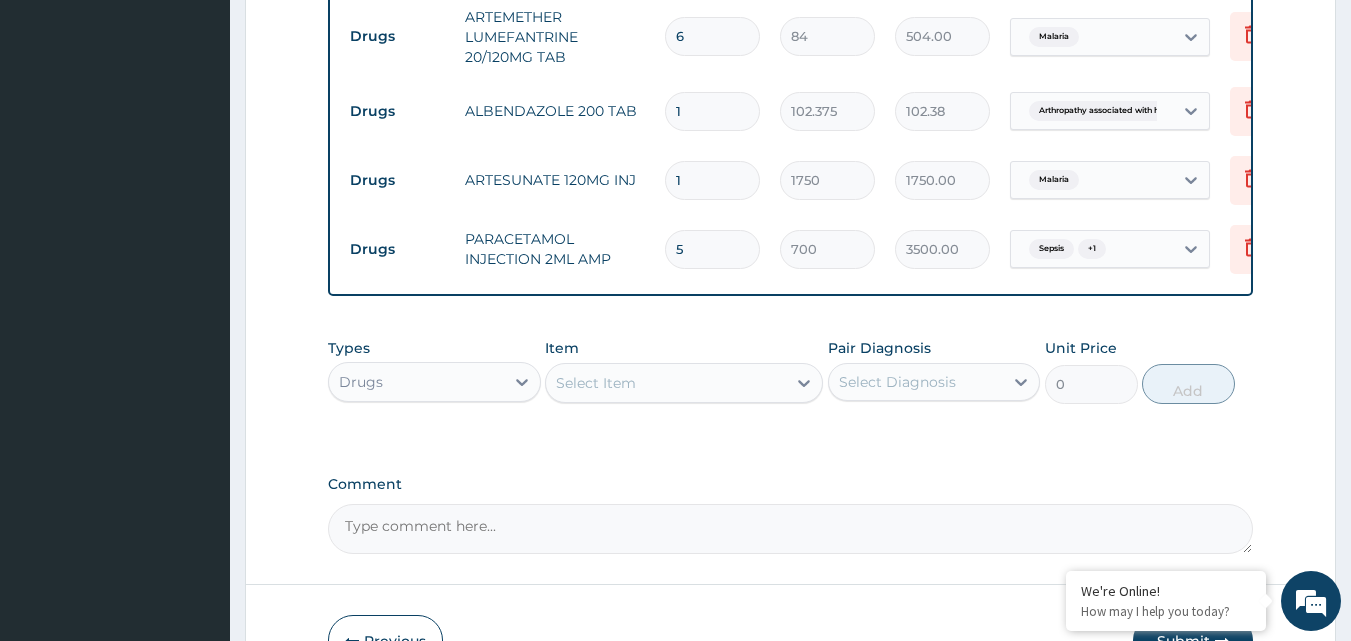 type on "5" 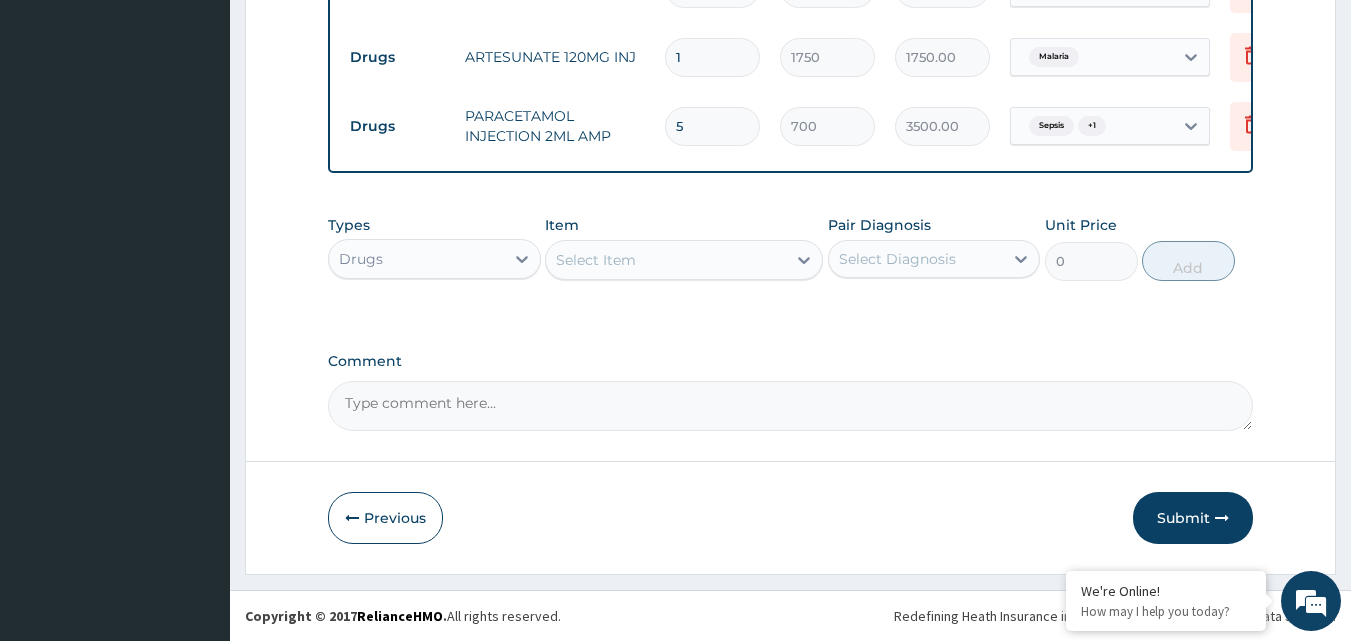 scroll, scrollTop: 1909, scrollLeft: 0, axis: vertical 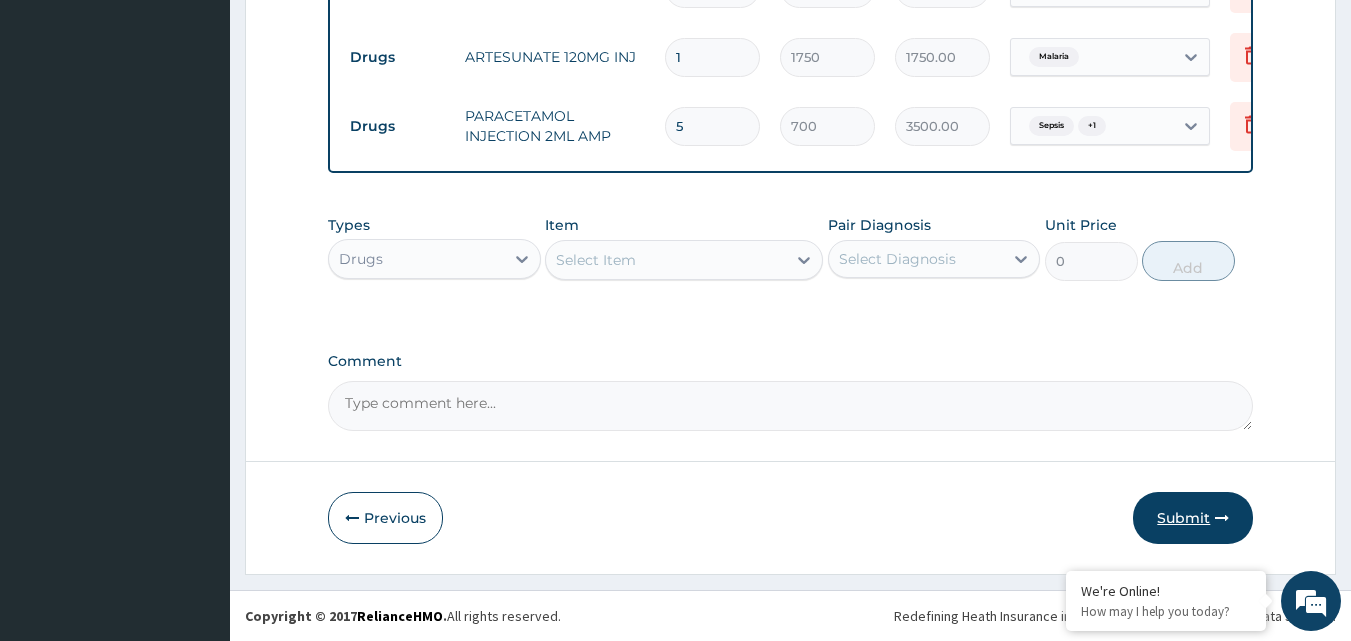 click on "Submit" at bounding box center (1193, 518) 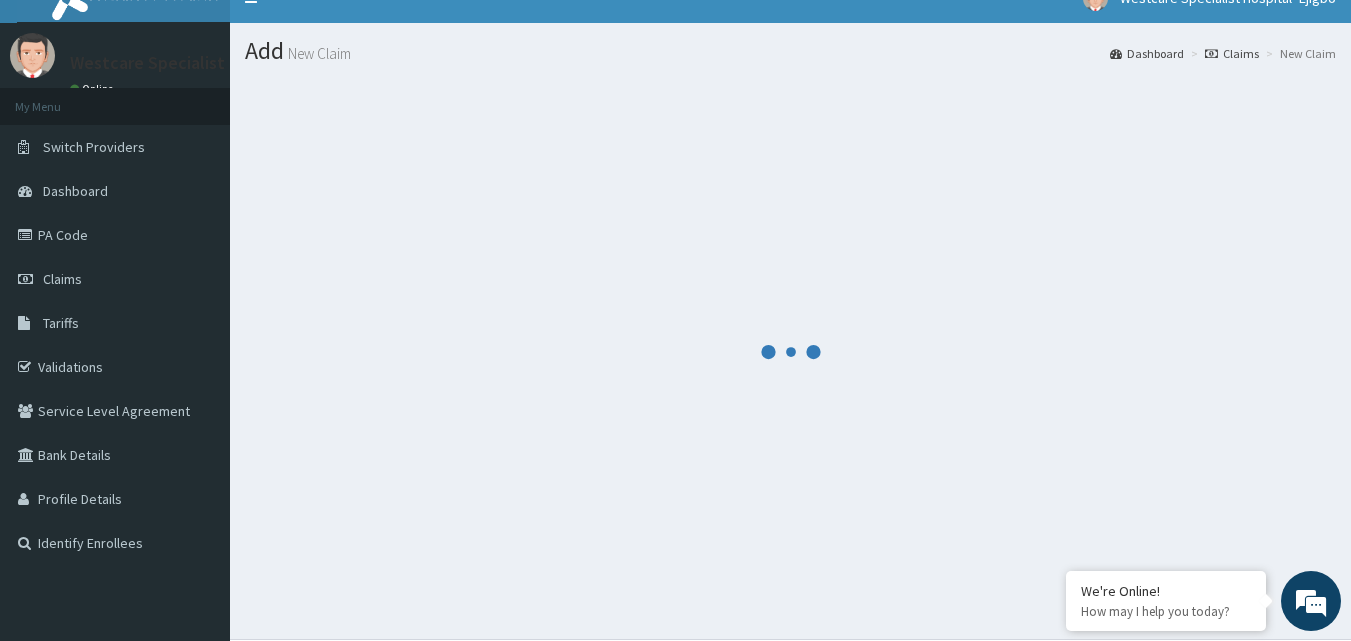 scroll, scrollTop: 0, scrollLeft: 0, axis: both 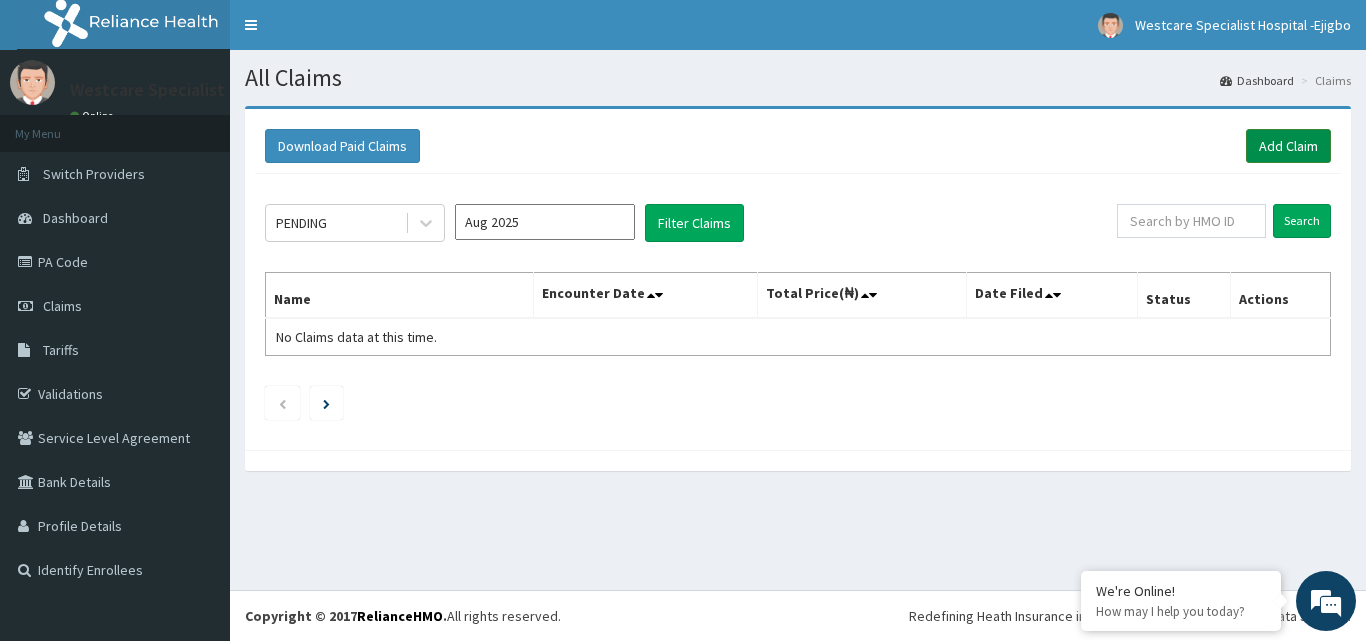 click on "Add Claim" at bounding box center (1288, 146) 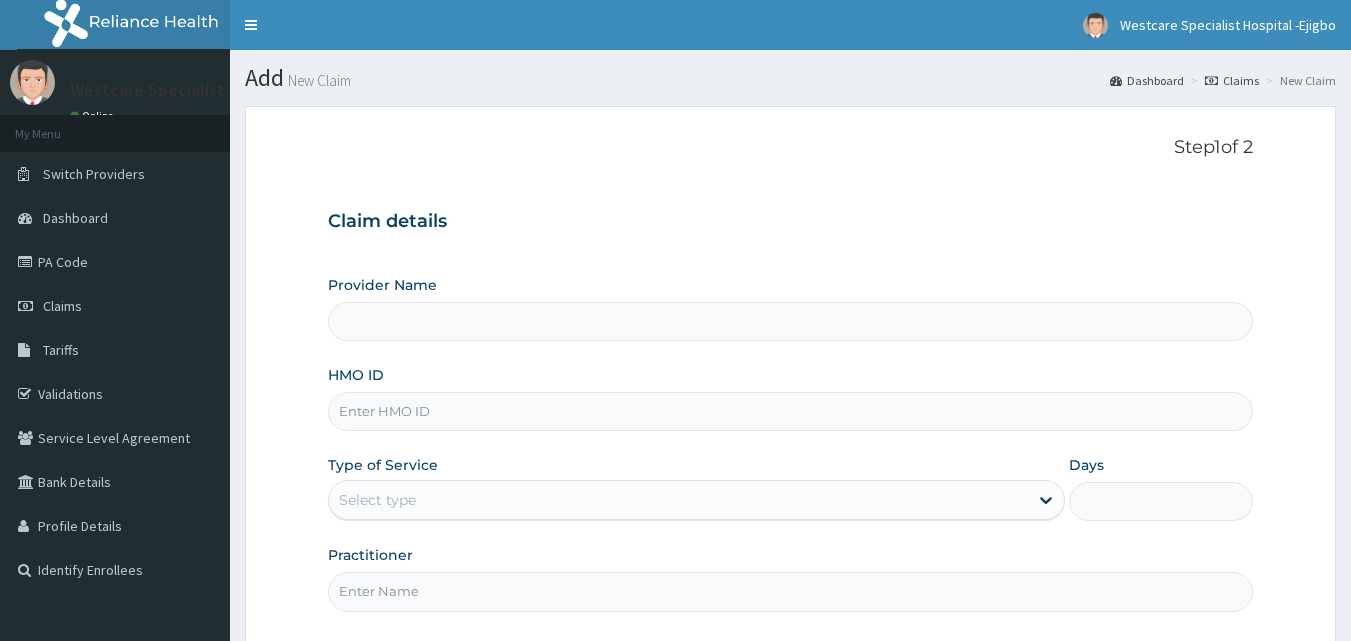 scroll, scrollTop: 0, scrollLeft: 0, axis: both 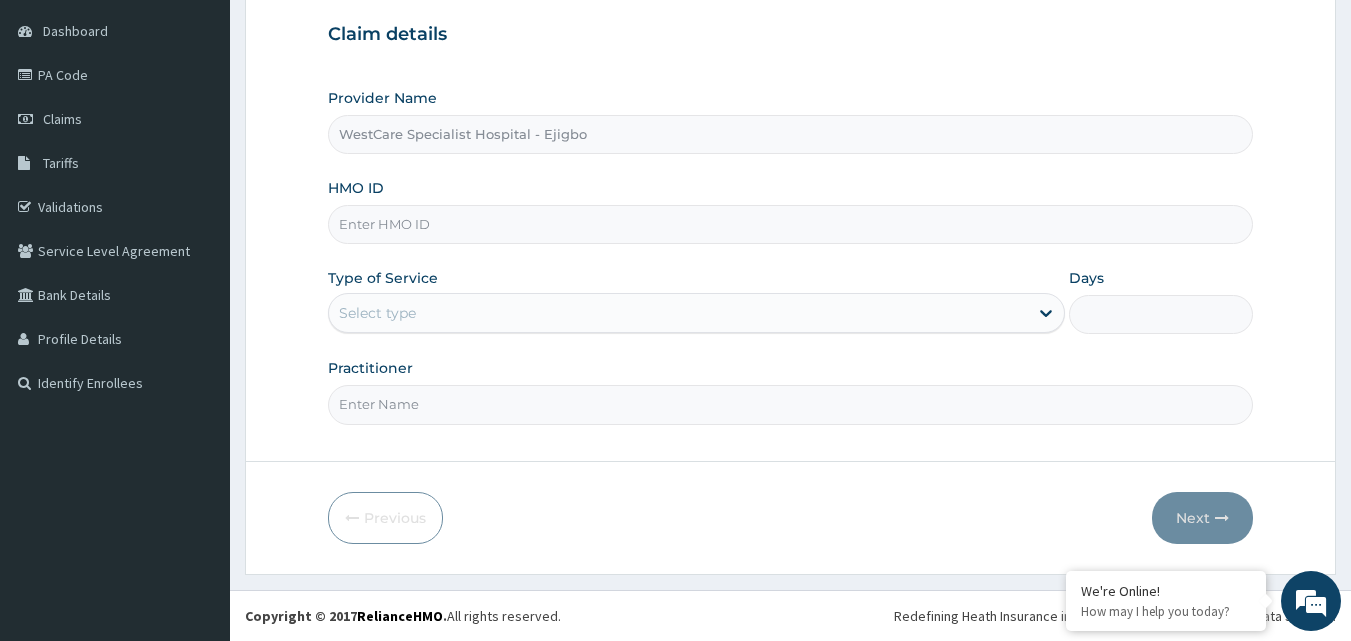 click on "HMO ID" at bounding box center [791, 224] 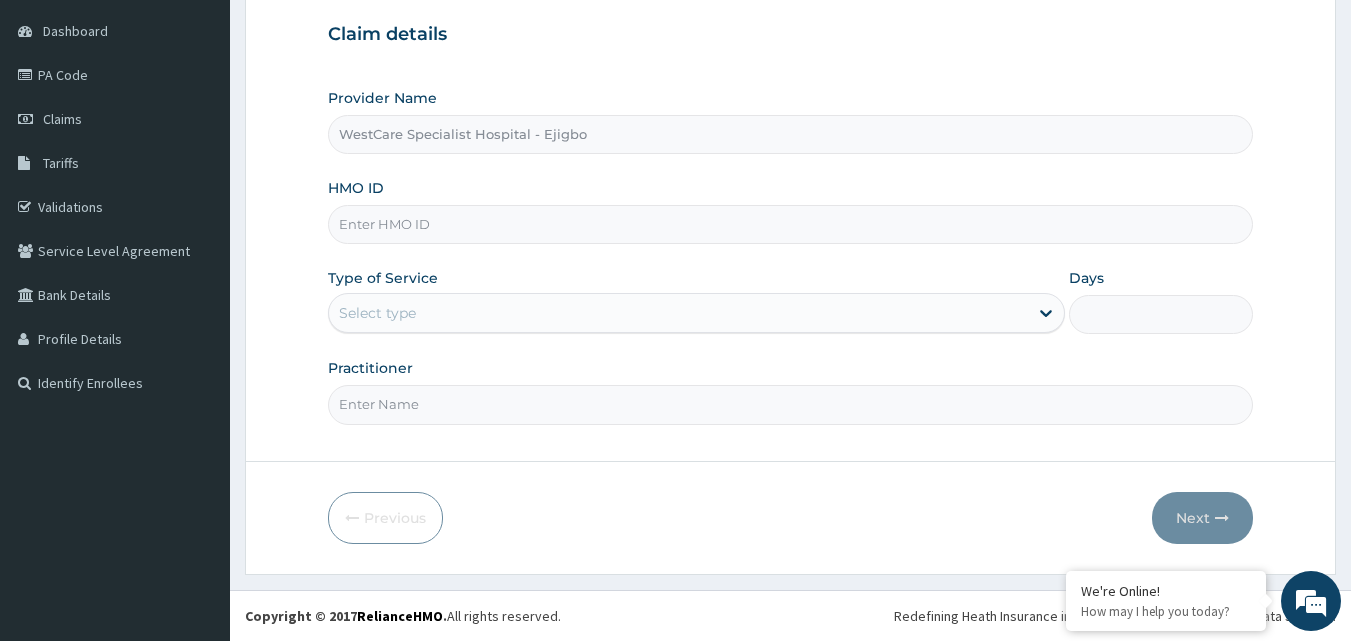 paste on "RET/46136/A" 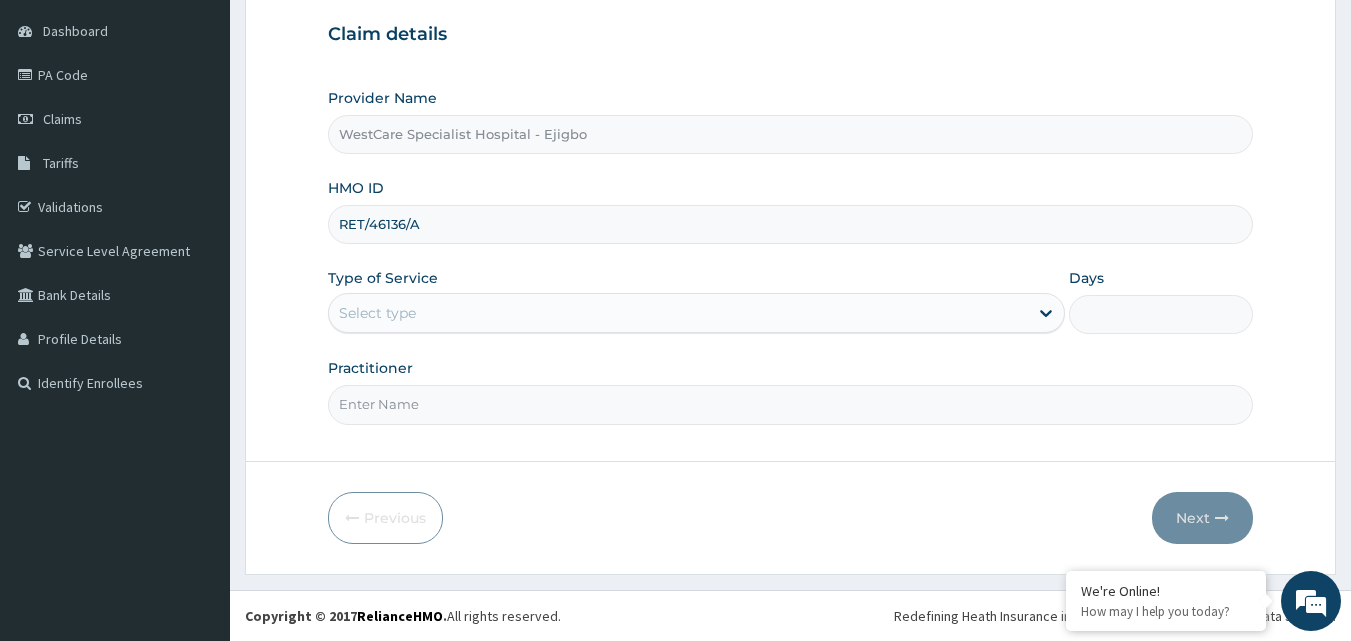 type on "RET/46136/A" 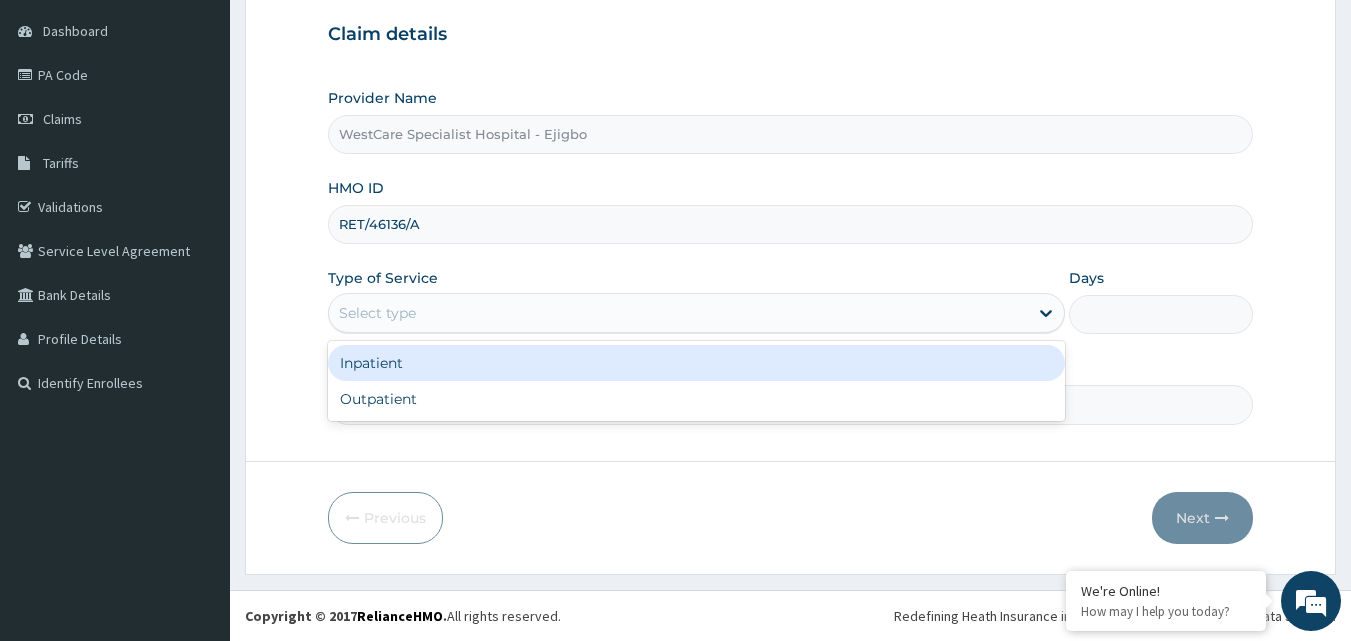 click on "Select type" at bounding box center (678, 313) 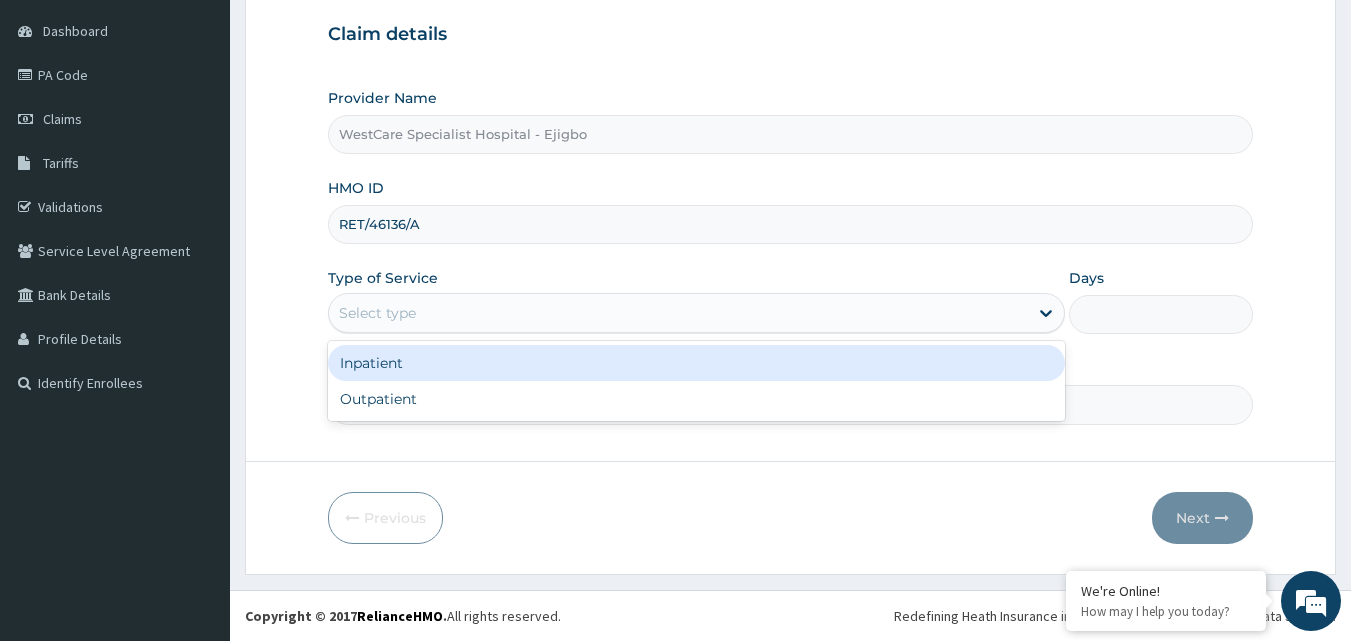 click on "Inpatient" at bounding box center (696, 363) 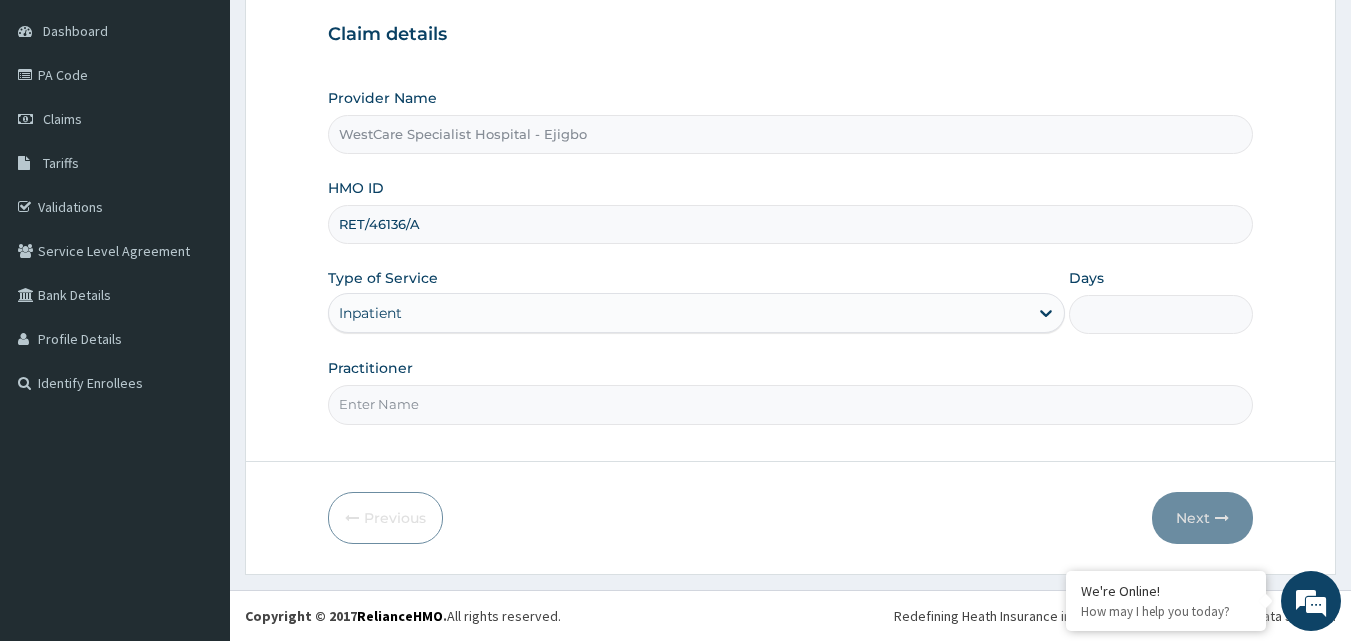click on "Days" at bounding box center [1161, 314] 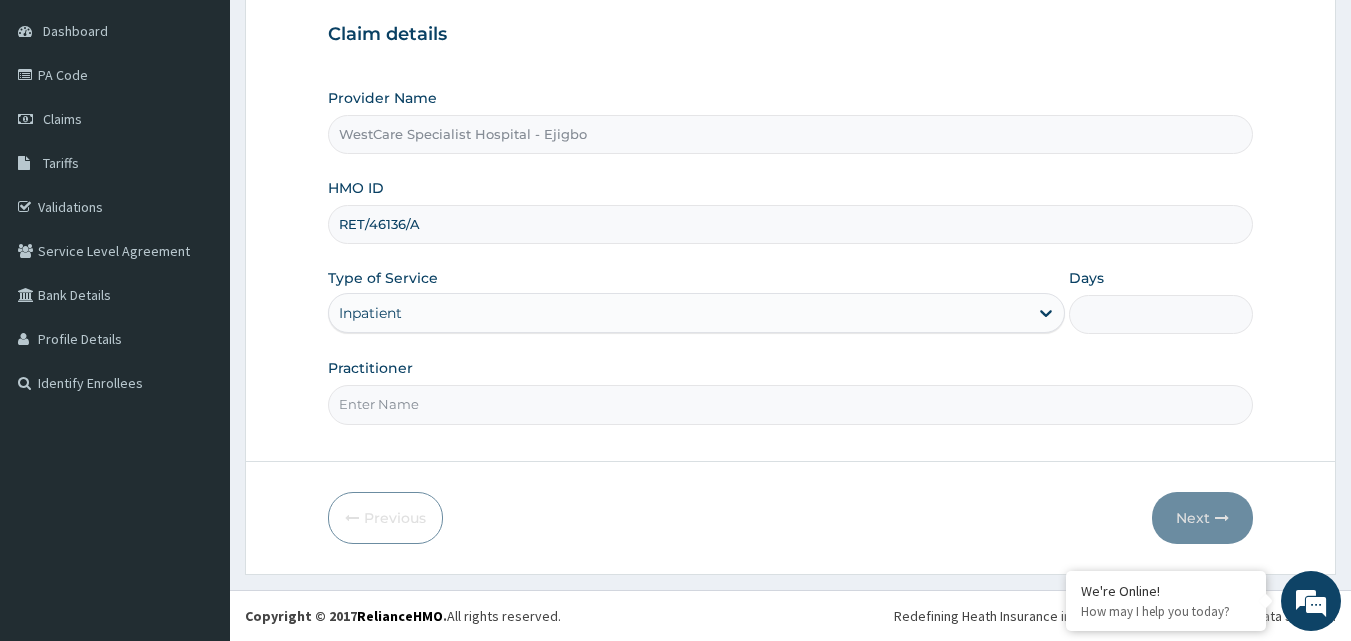 type on "2" 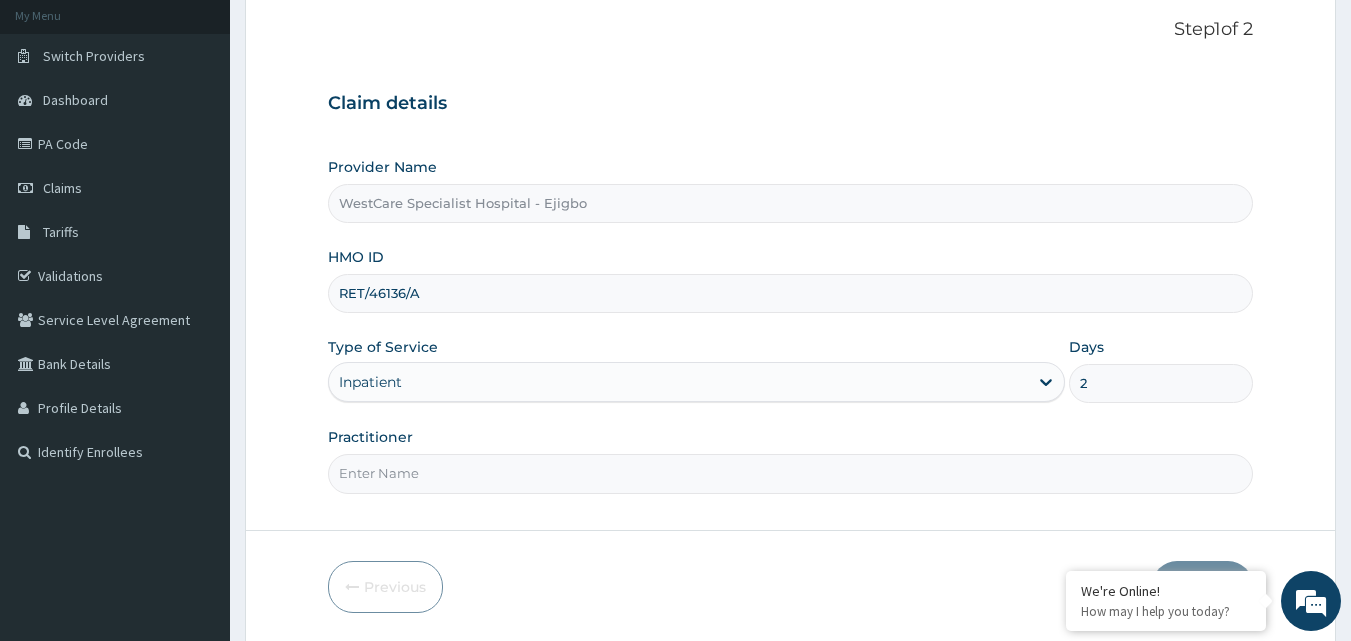 scroll, scrollTop: 0, scrollLeft: 0, axis: both 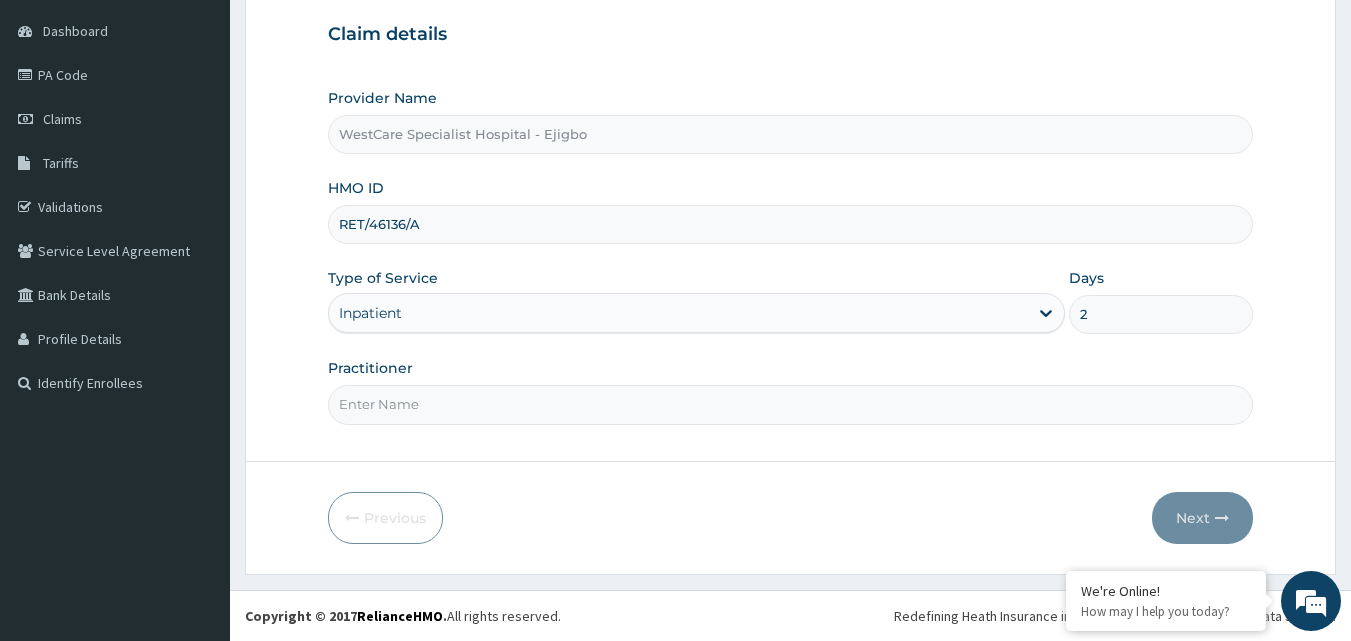 click on "Practitioner" at bounding box center [791, 404] 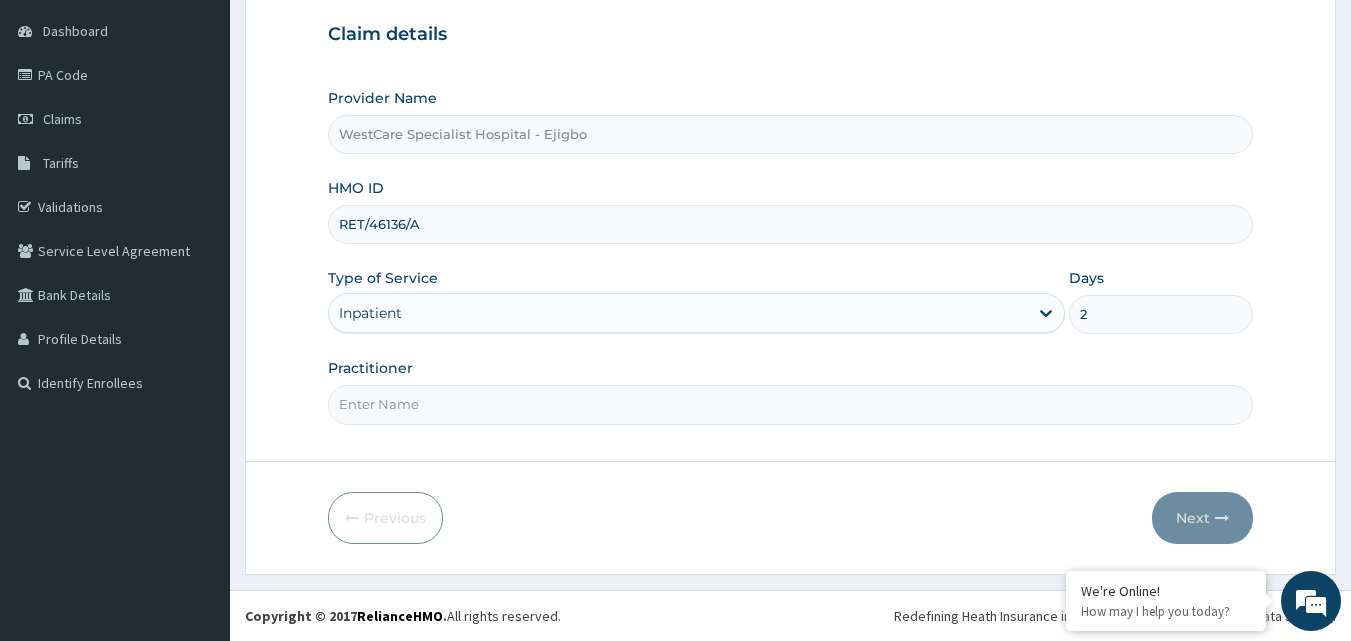 type on "OBIDEYI" 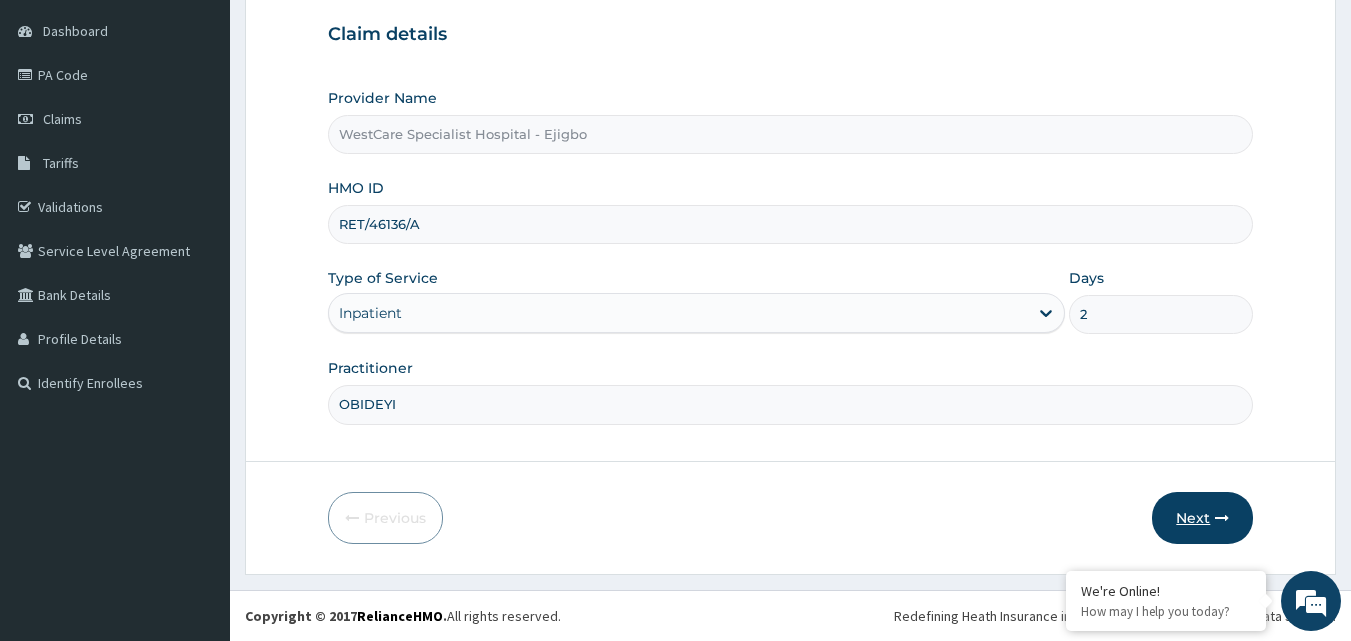 click on "Next" at bounding box center (1202, 518) 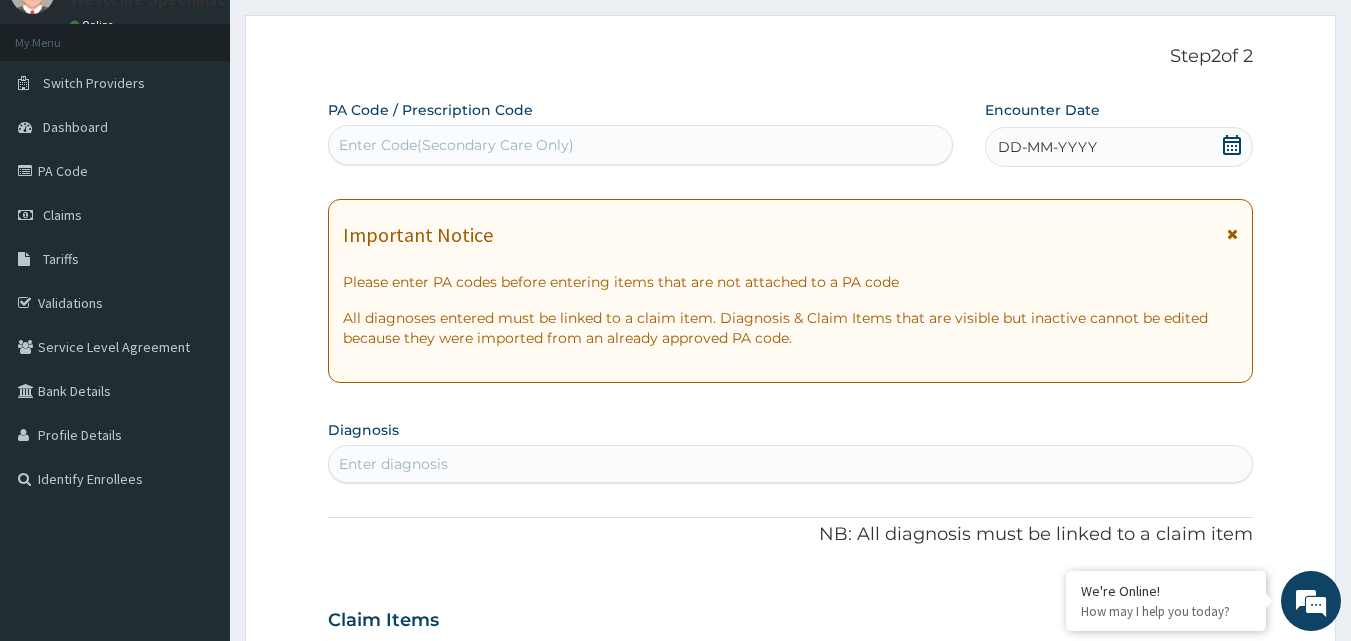 scroll, scrollTop: 0, scrollLeft: 0, axis: both 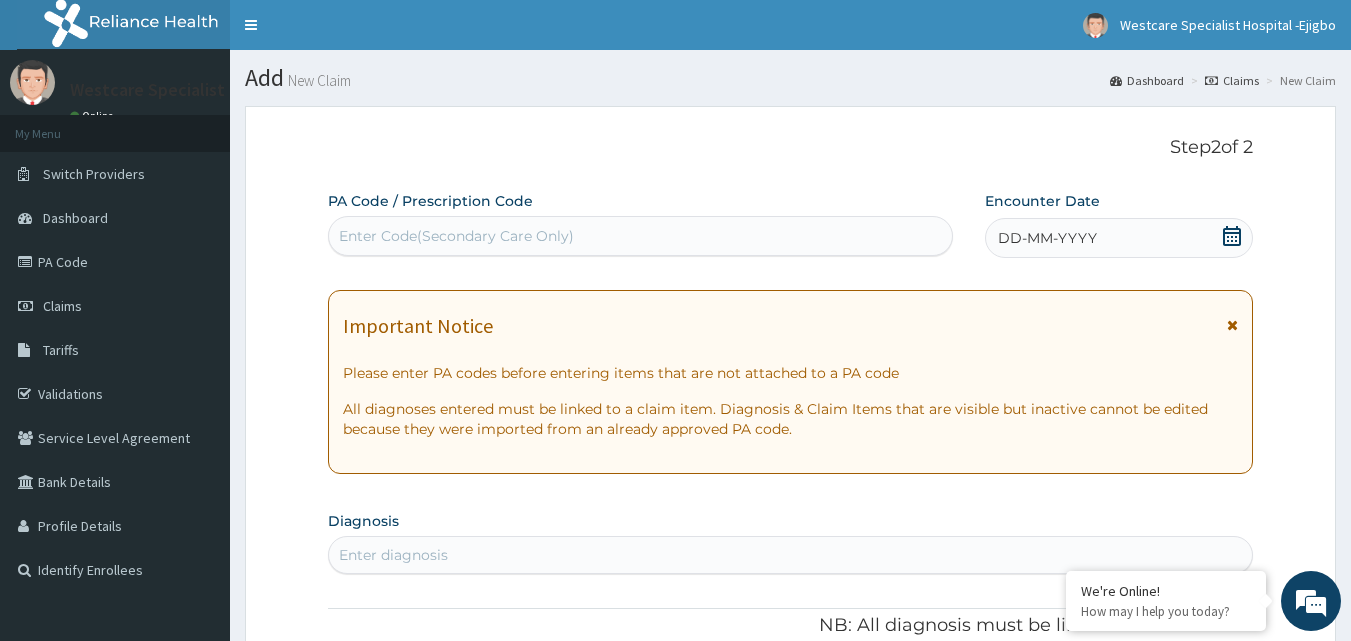 click on "Enter Code(Secondary Care Only)" at bounding box center [456, 236] 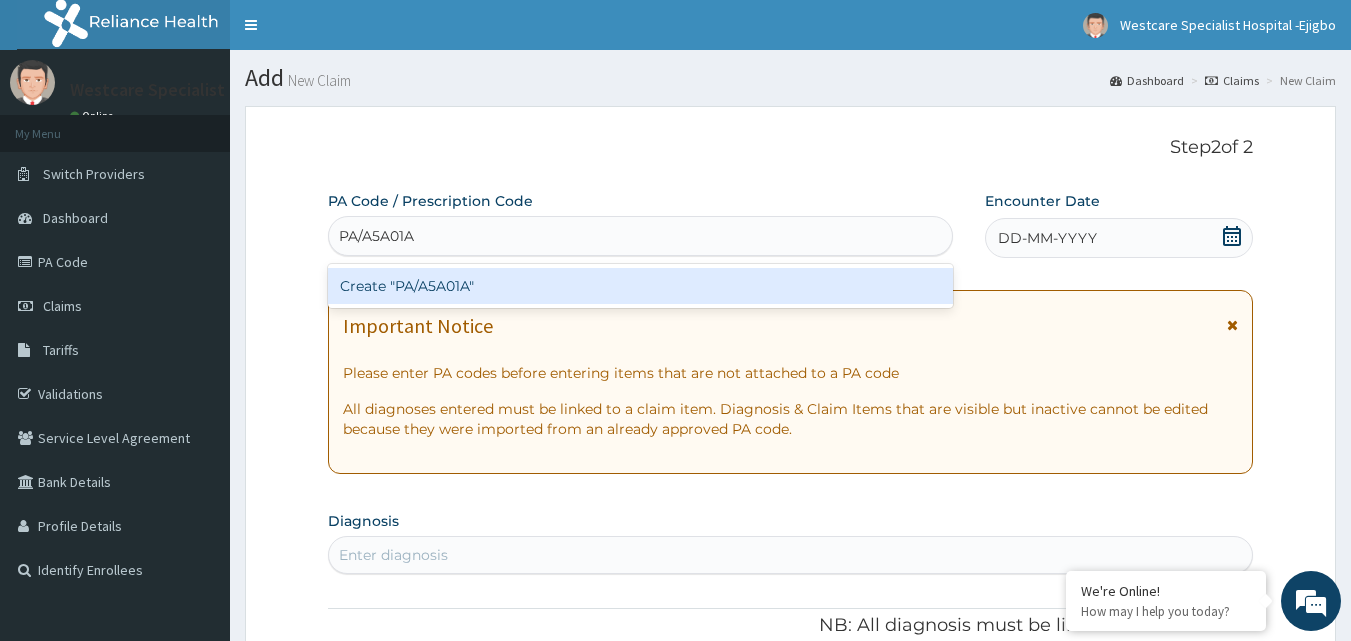 click on "Create "PA/A5A01A"" at bounding box center (641, 286) 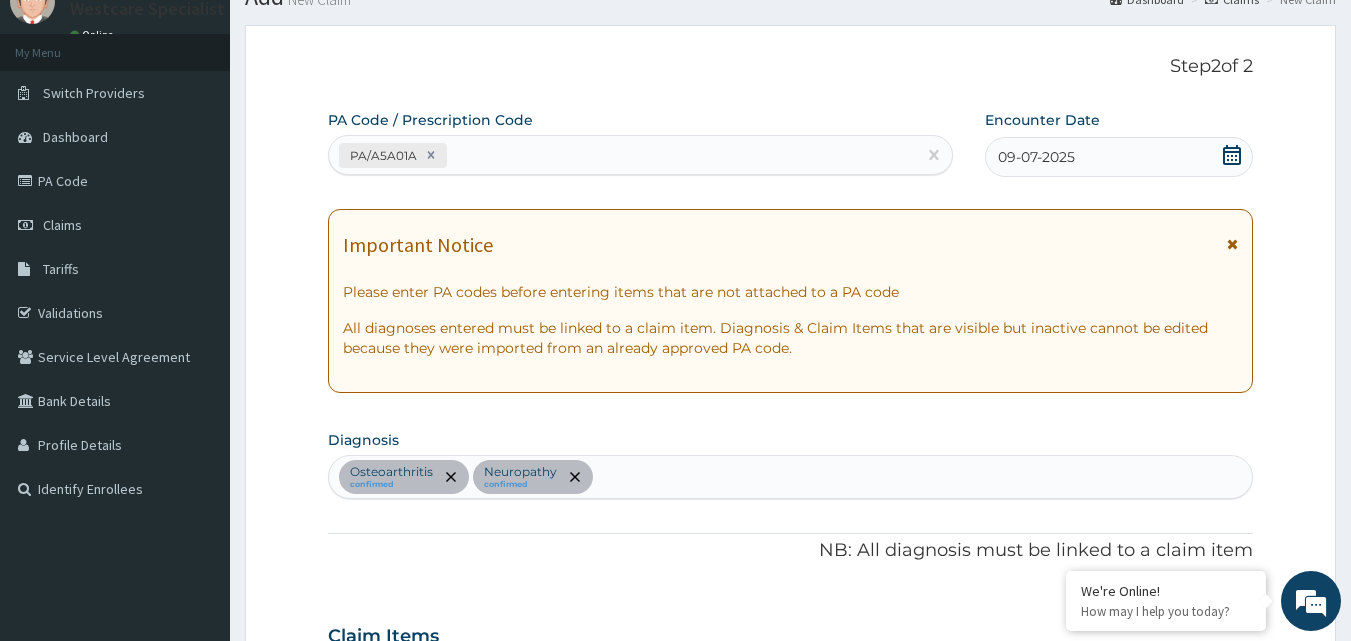 scroll, scrollTop: 50, scrollLeft: 0, axis: vertical 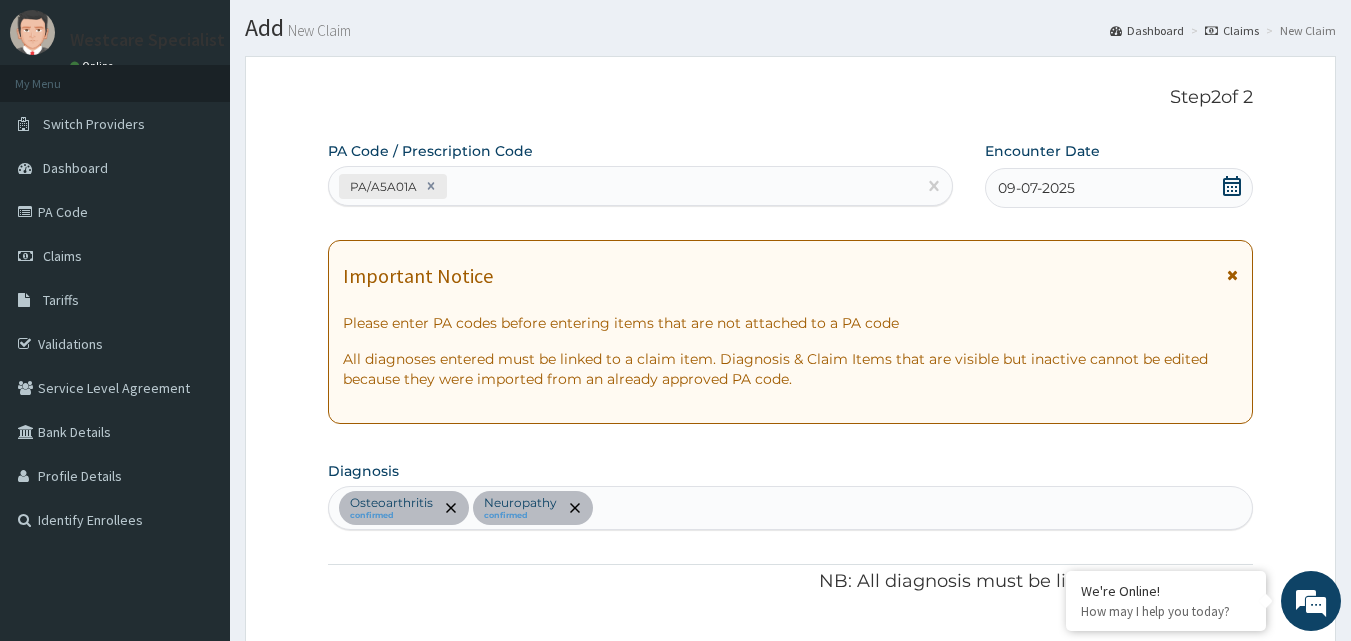 click on "PA/A5A01A" at bounding box center [623, 186] 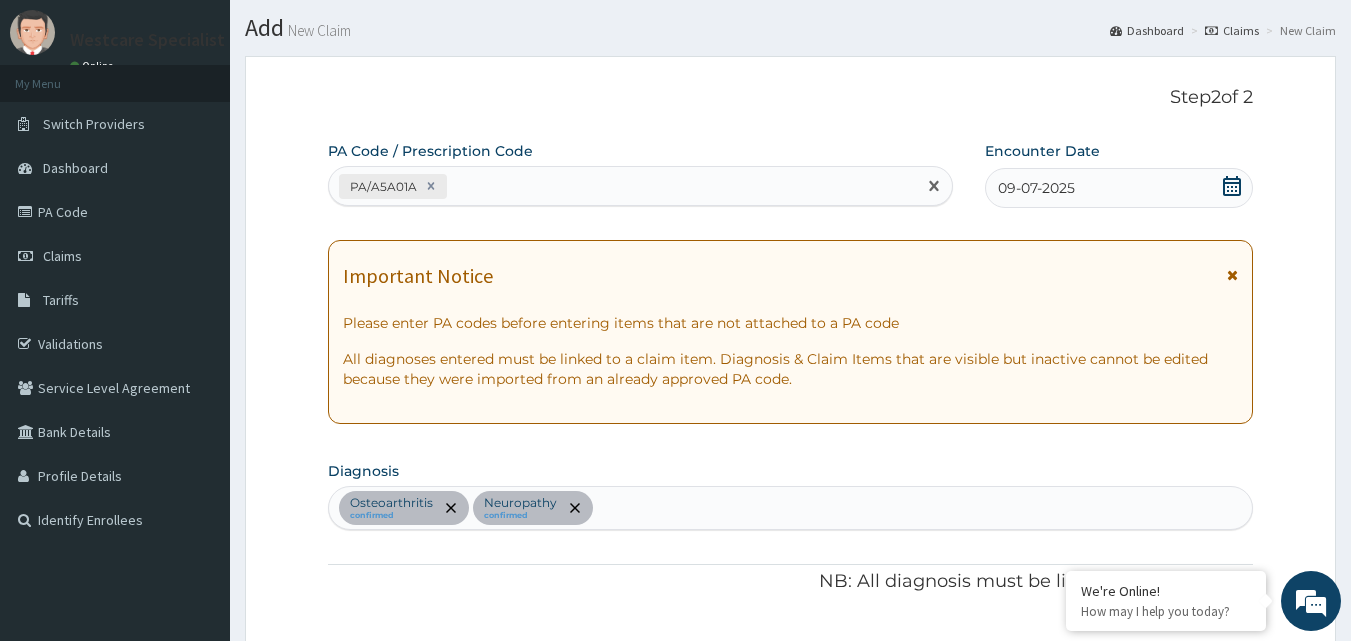 paste on "PA/3116CF" 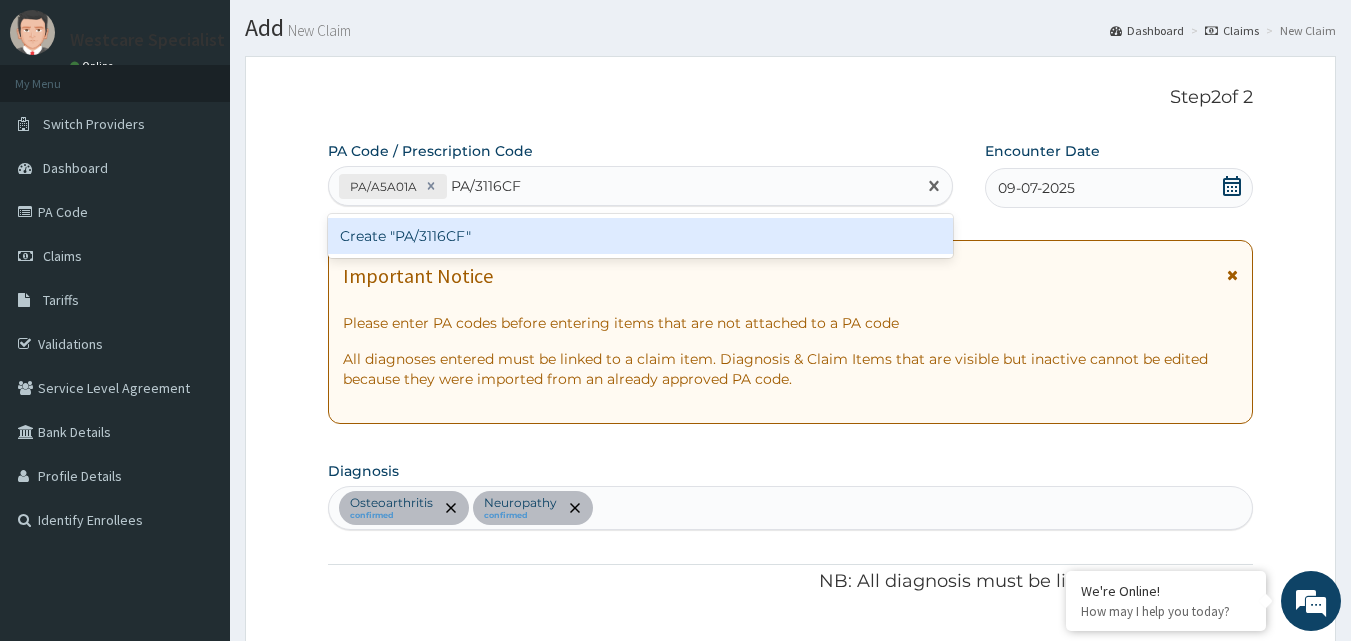 click on "Create "PA/3116CF"" at bounding box center [641, 236] 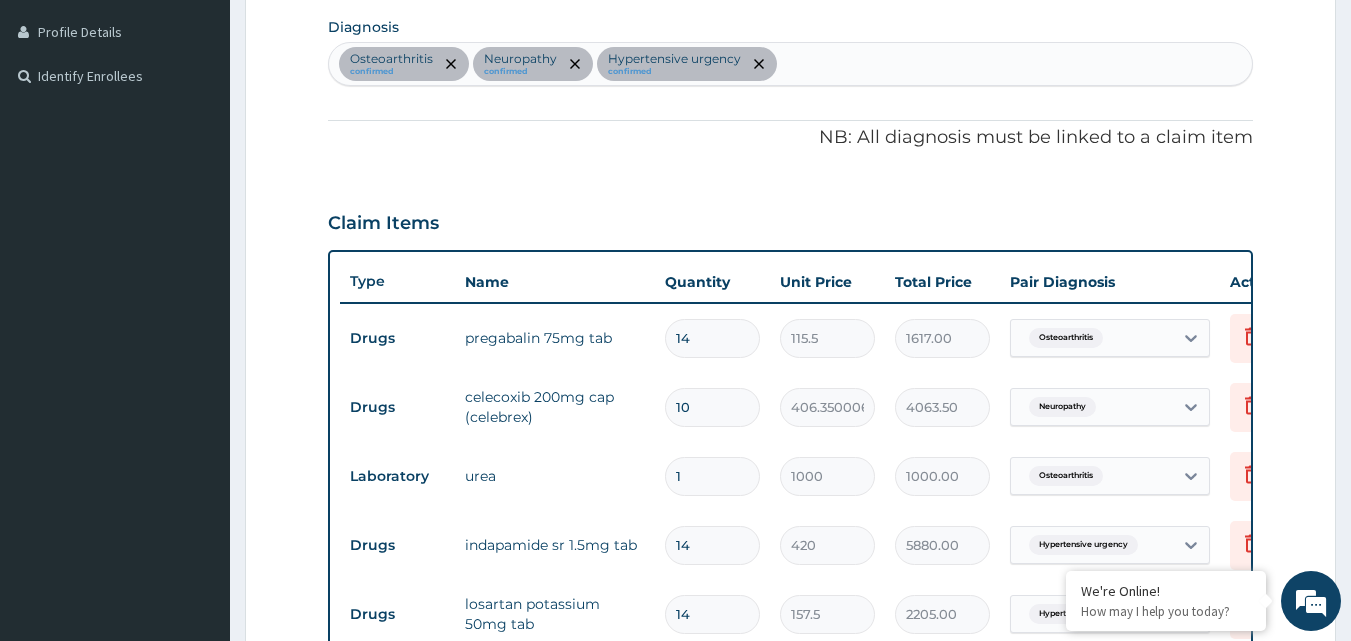 scroll, scrollTop: 388, scrollLeft: 0, axis: vertical 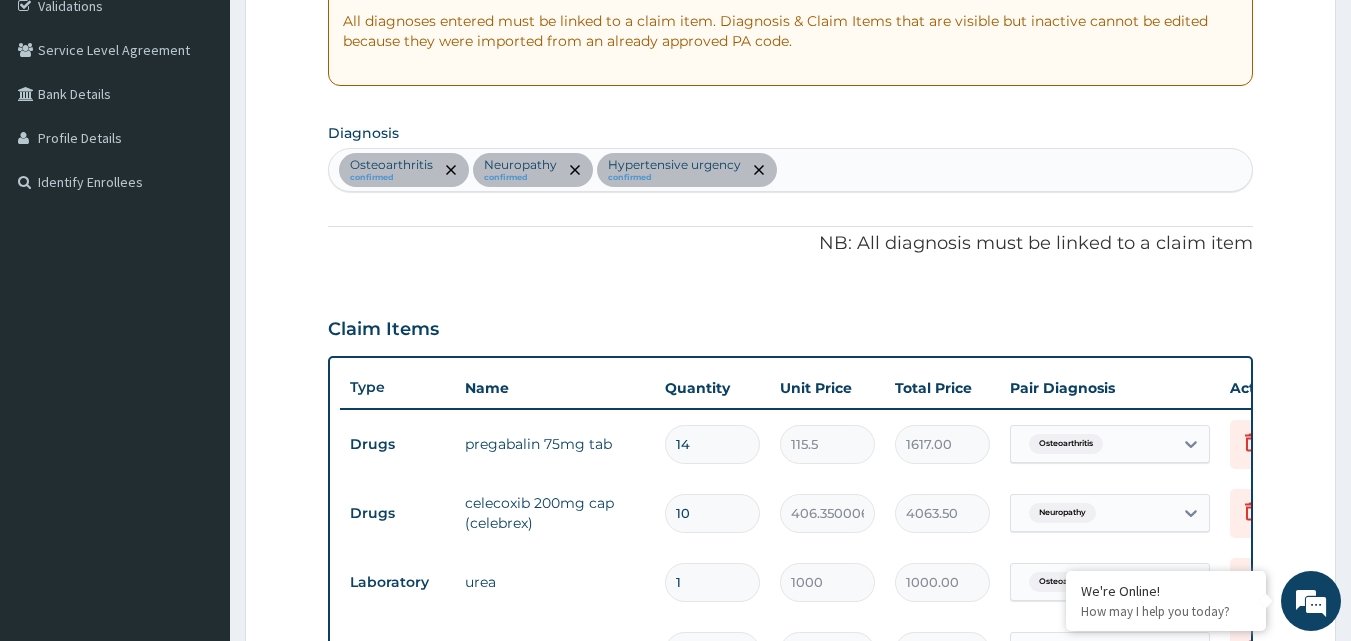 click on "Osteoarthritis confirmed Neuropathy confirmed Hypertensive urgency confirmed" at bounding box center (791, 170) 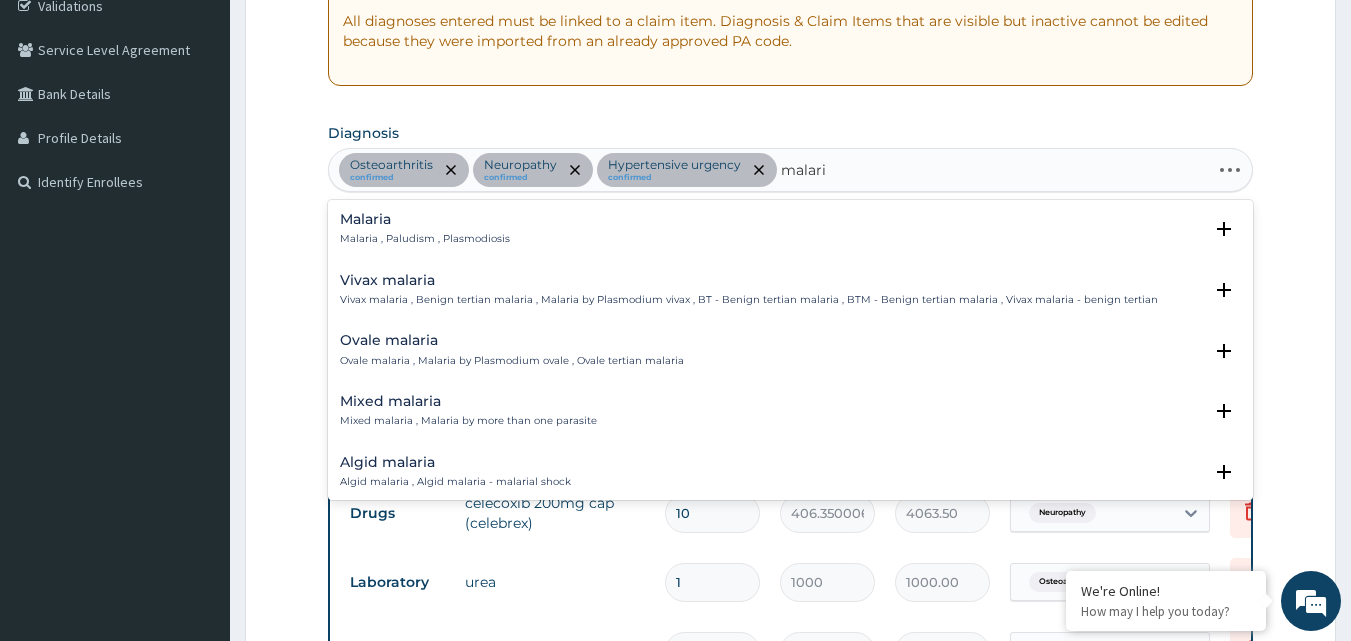 type on "malaria" 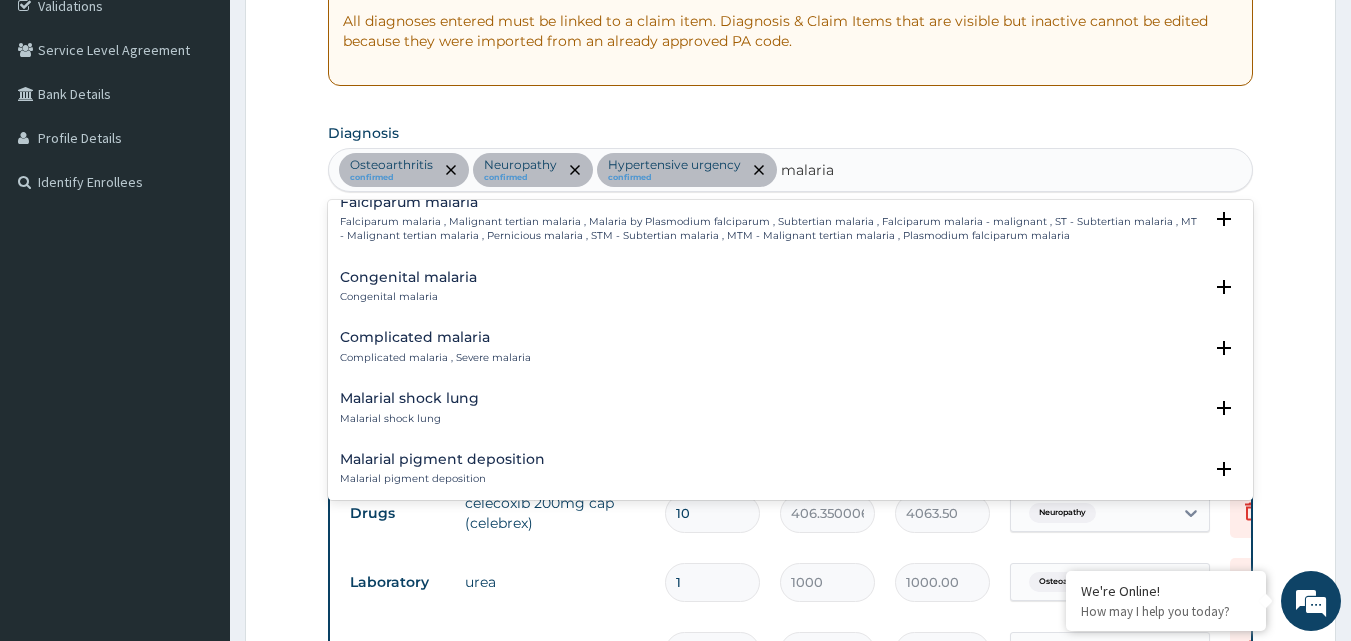 scroll, scrollTop: 900, scrollLeft: 0, axis: vertical 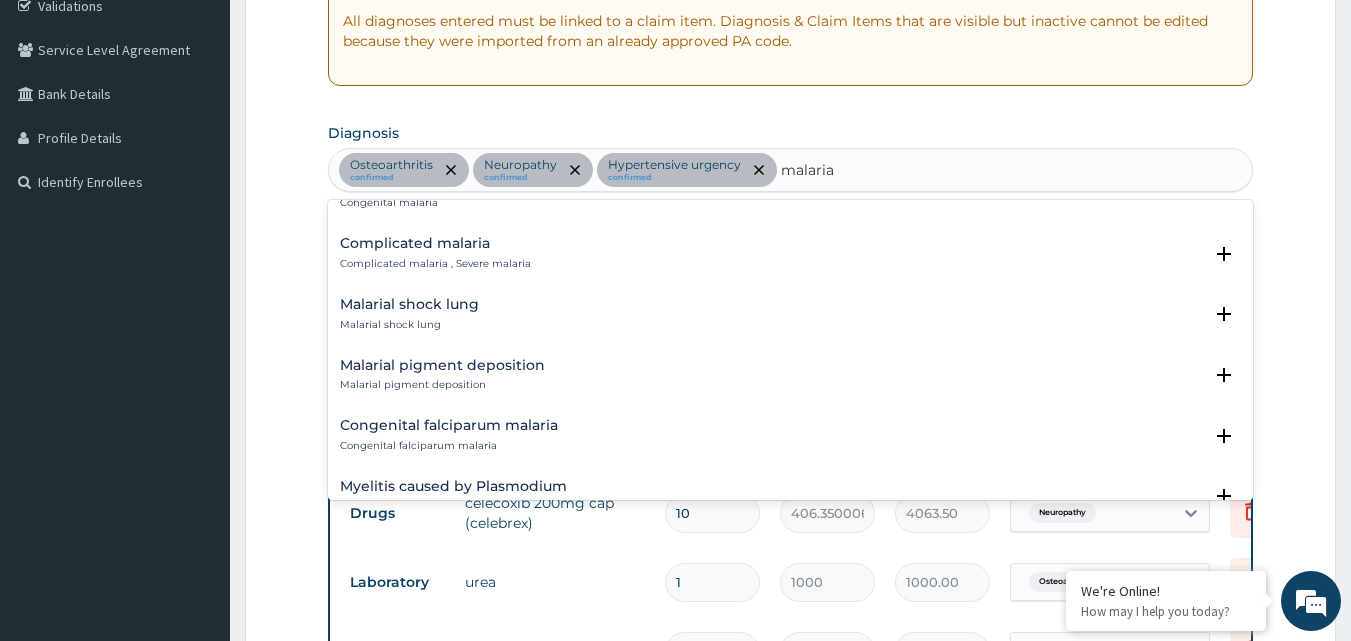 click on "Complicated malaria Complicated malaria , Severe malaria" at bounding box center [435, 253] 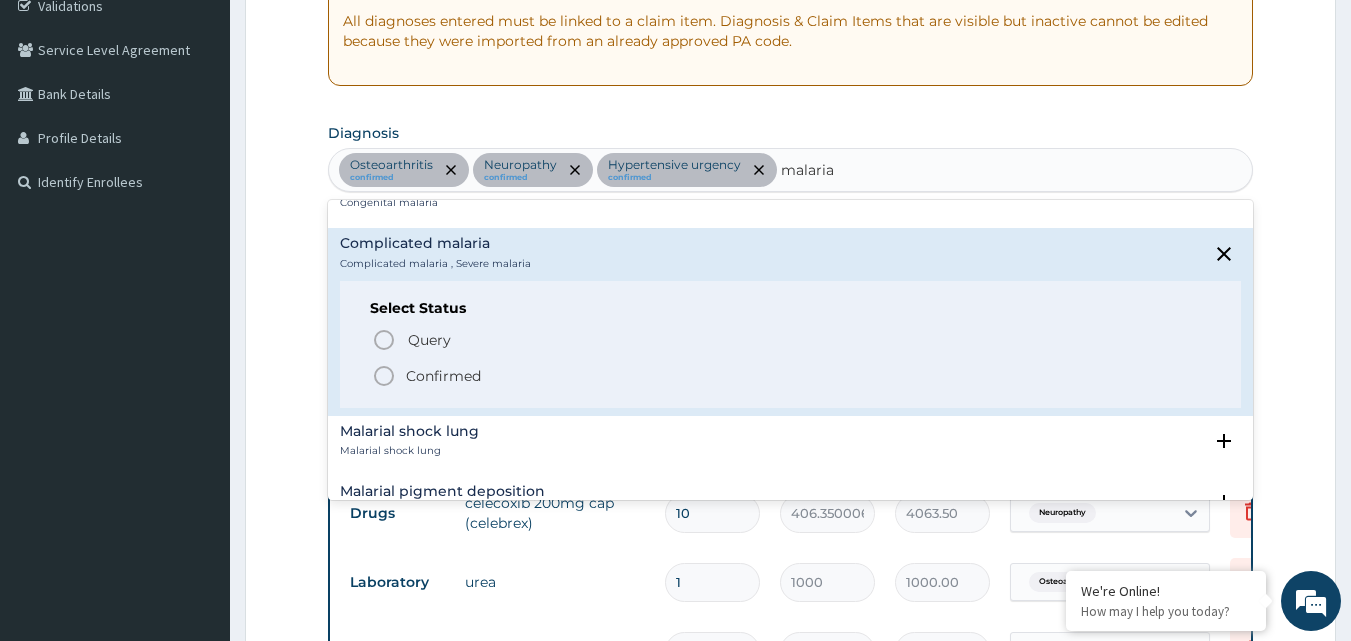 click 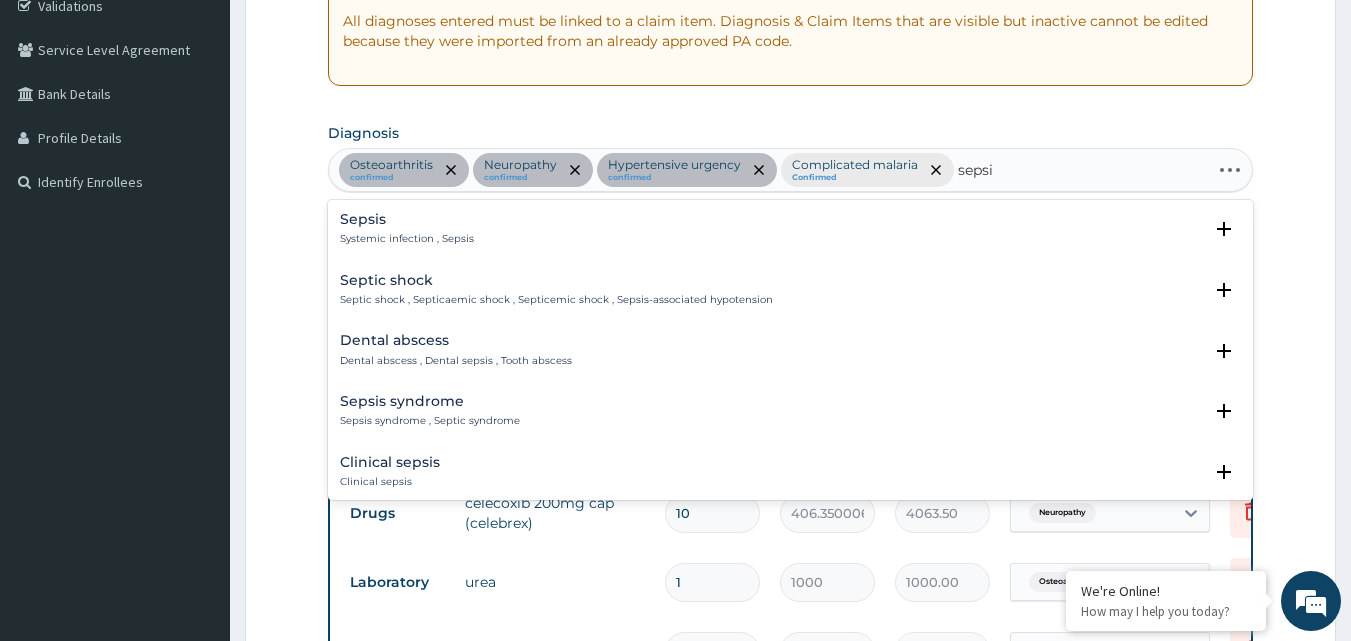 type on "sepsis" 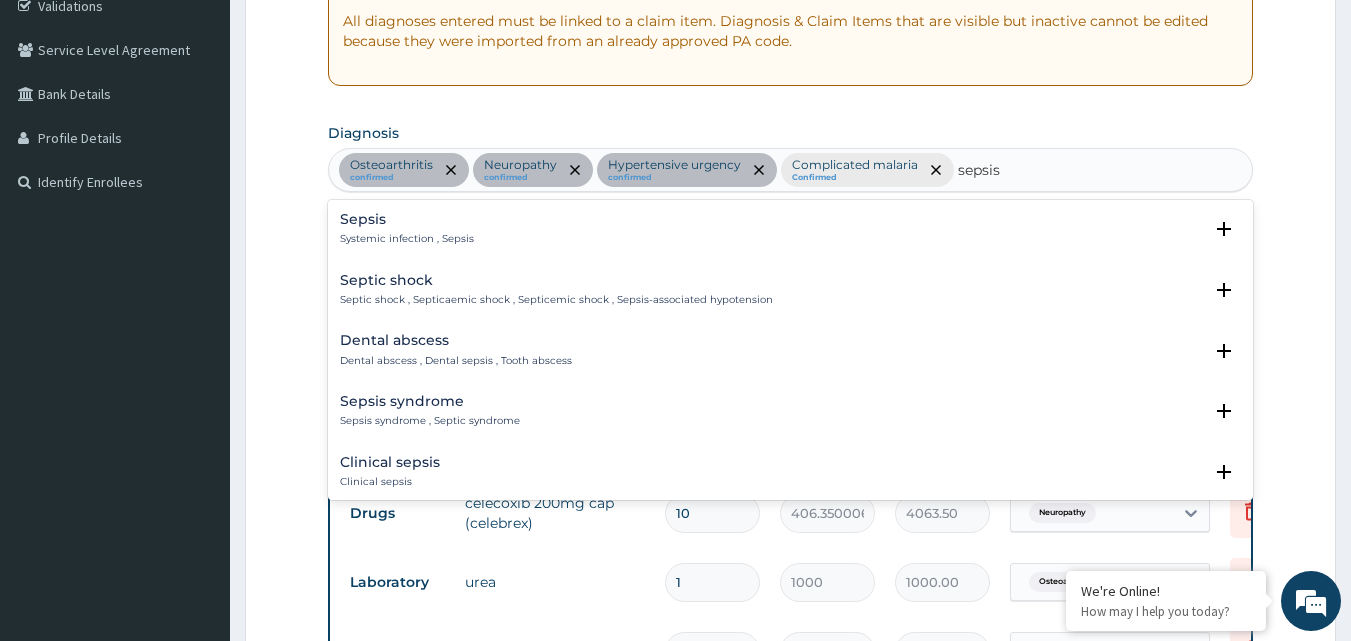 click on "Systemic infection , Sepsis" at bounding box center (407, 239) 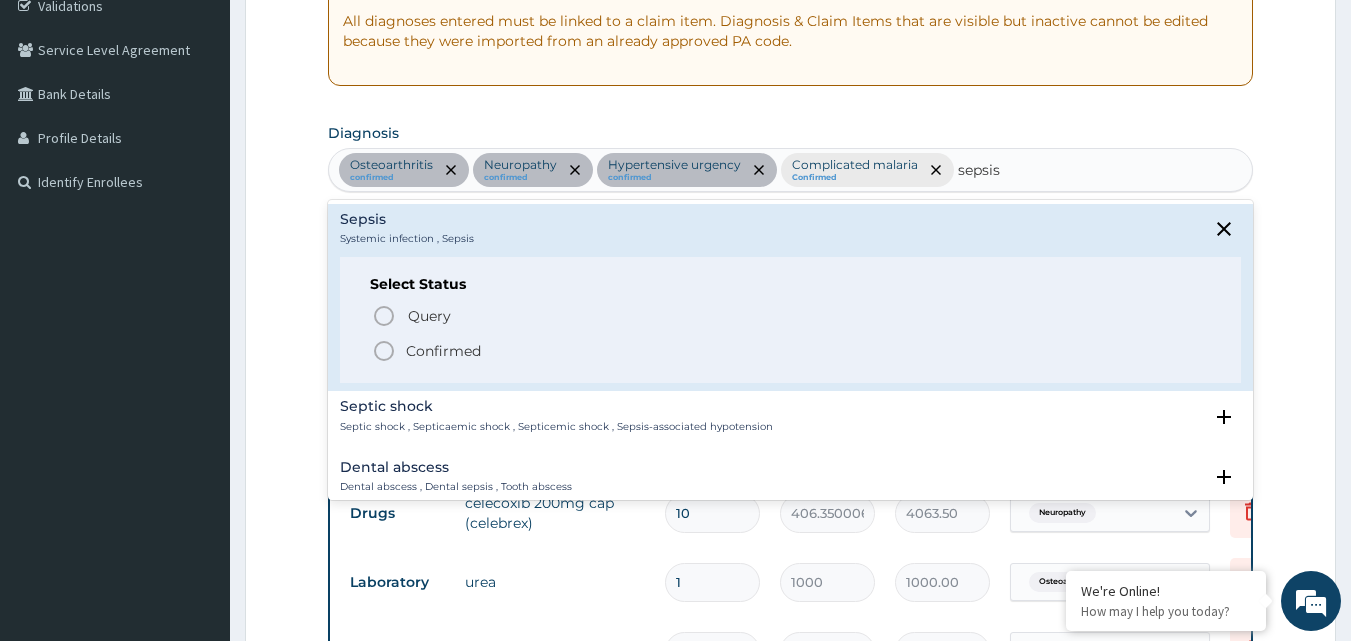 click 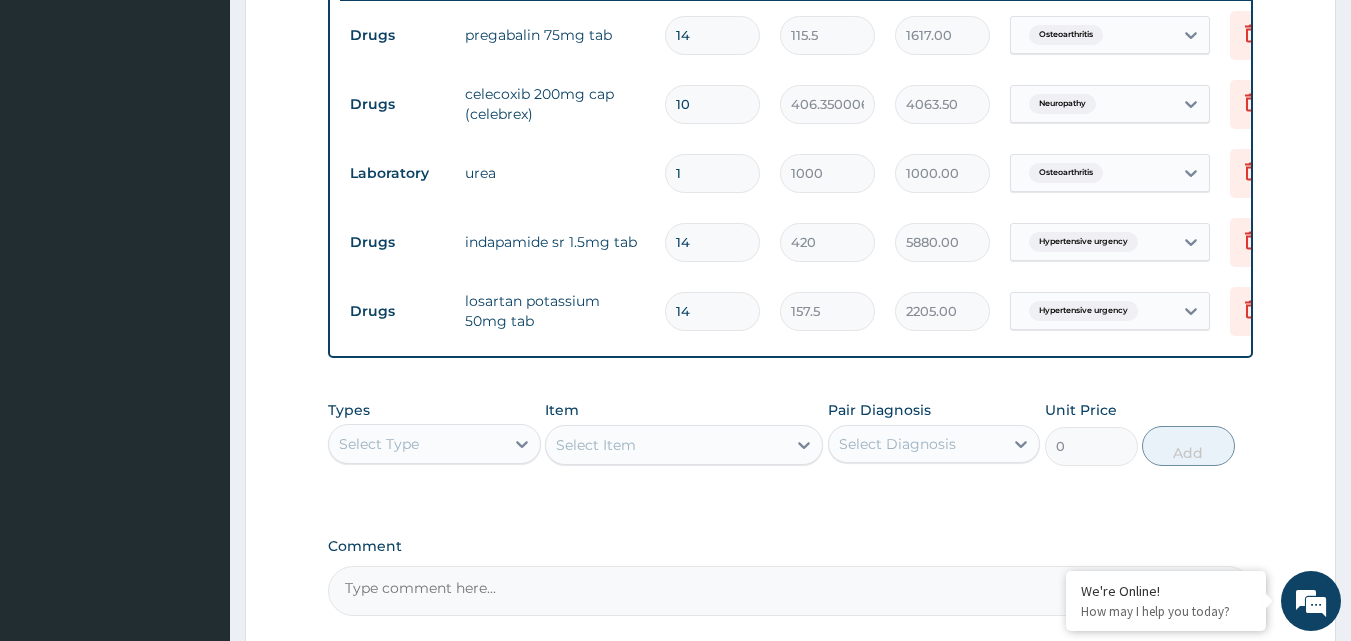 scroll, scrollTop: 988, scrollLeft: 0, axis: vertical 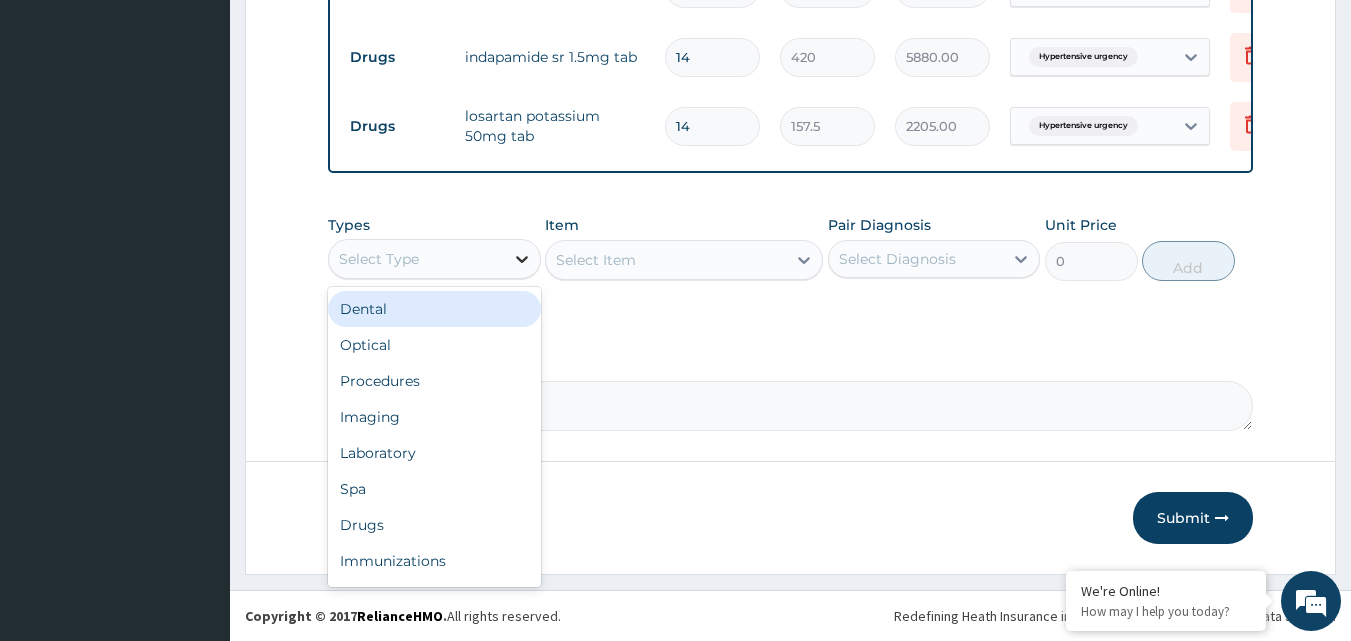 click 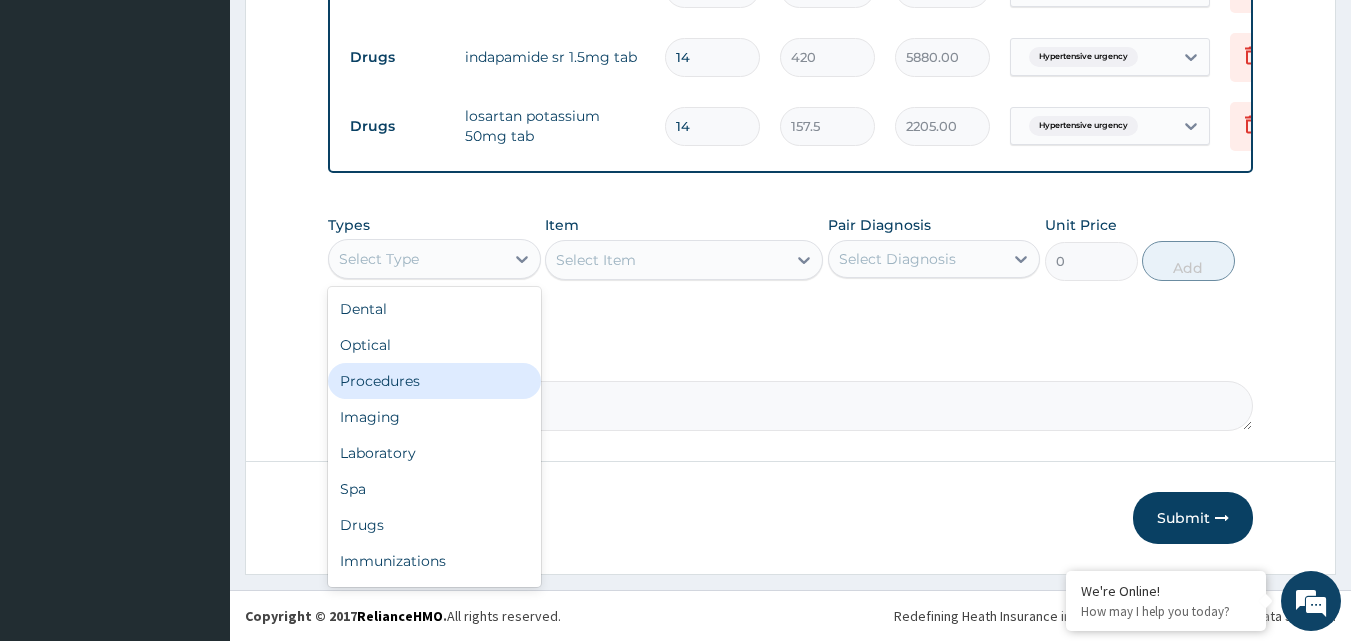 click on "Procedures" at bounding box center [434, 381] 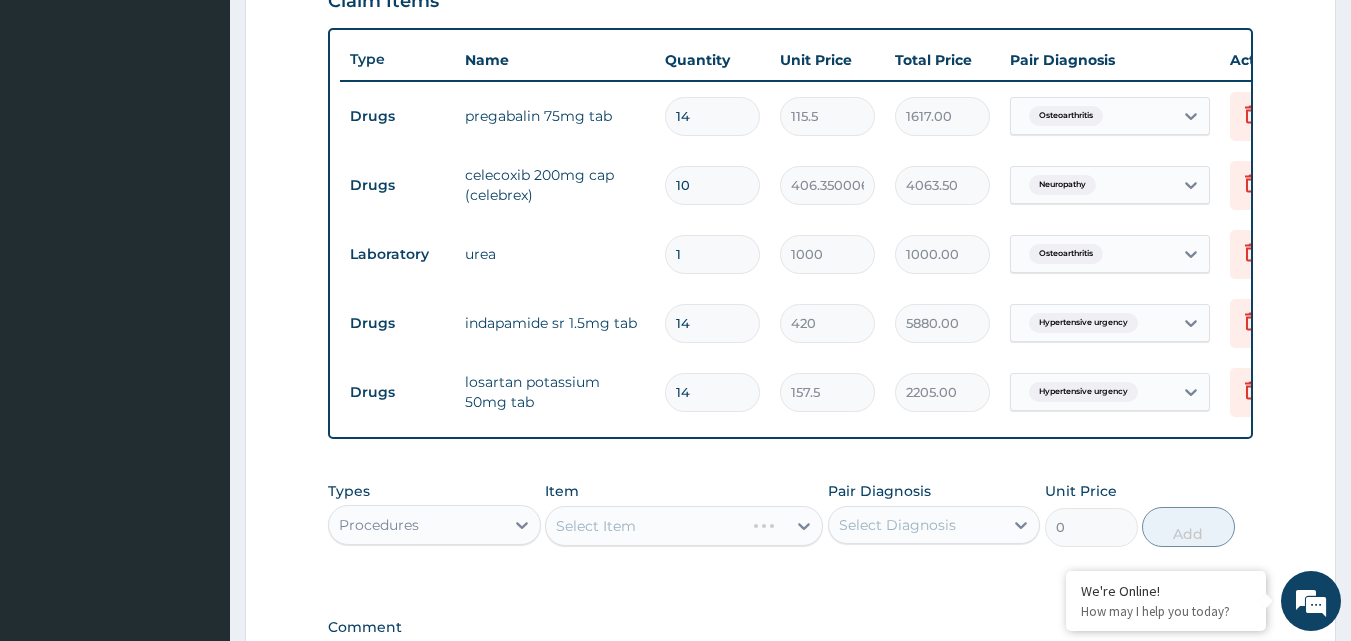scroll, scrollTop: 888, scrollLeft: 0, axis: vertical 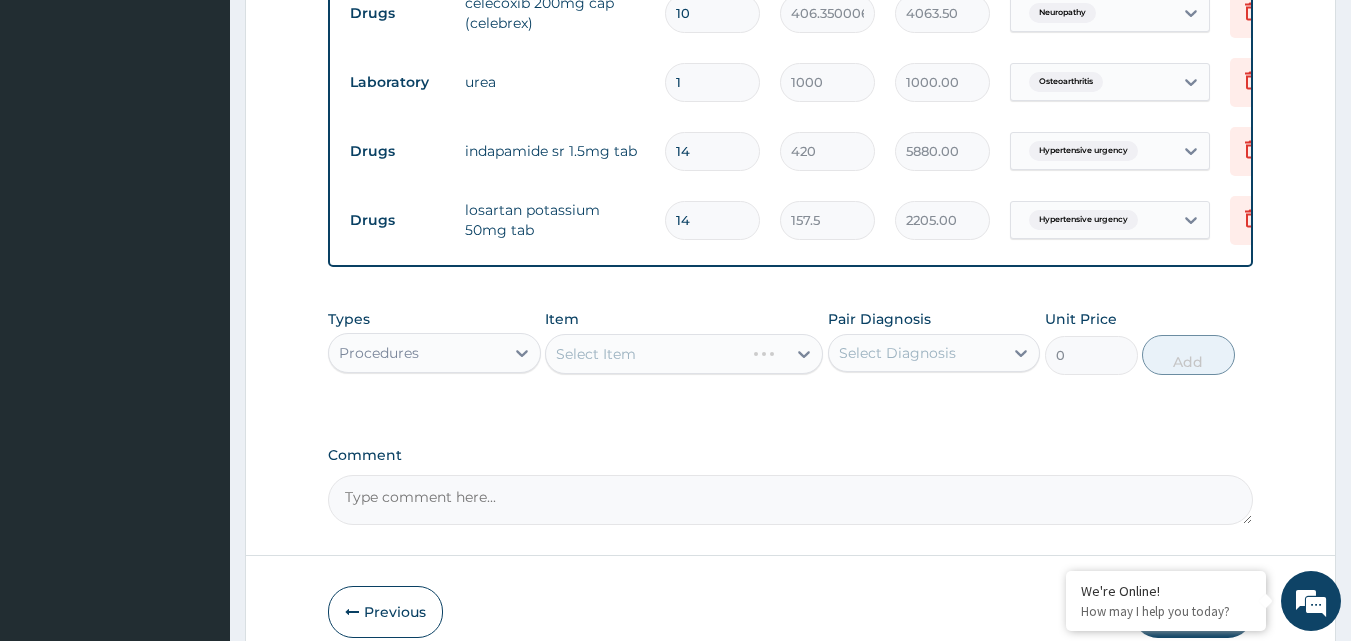 click on "Select Item" at bounding box center (684, 354) 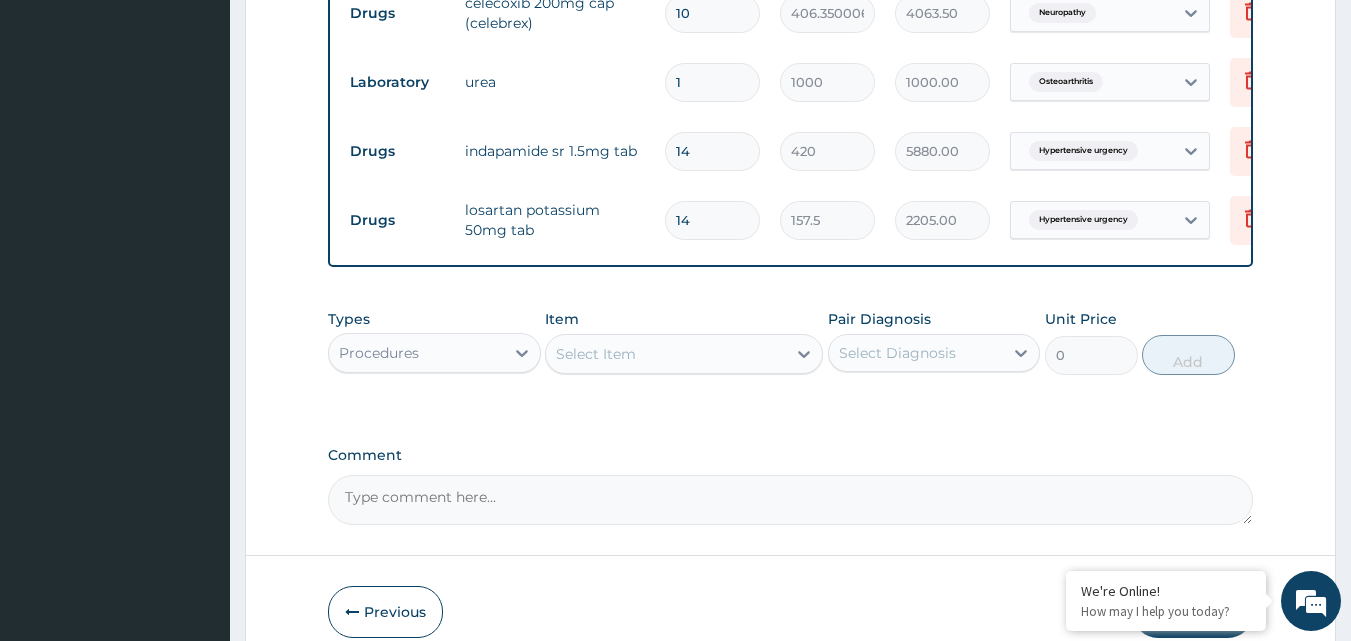 click on "Select Item" at bounding box center [666, 354] 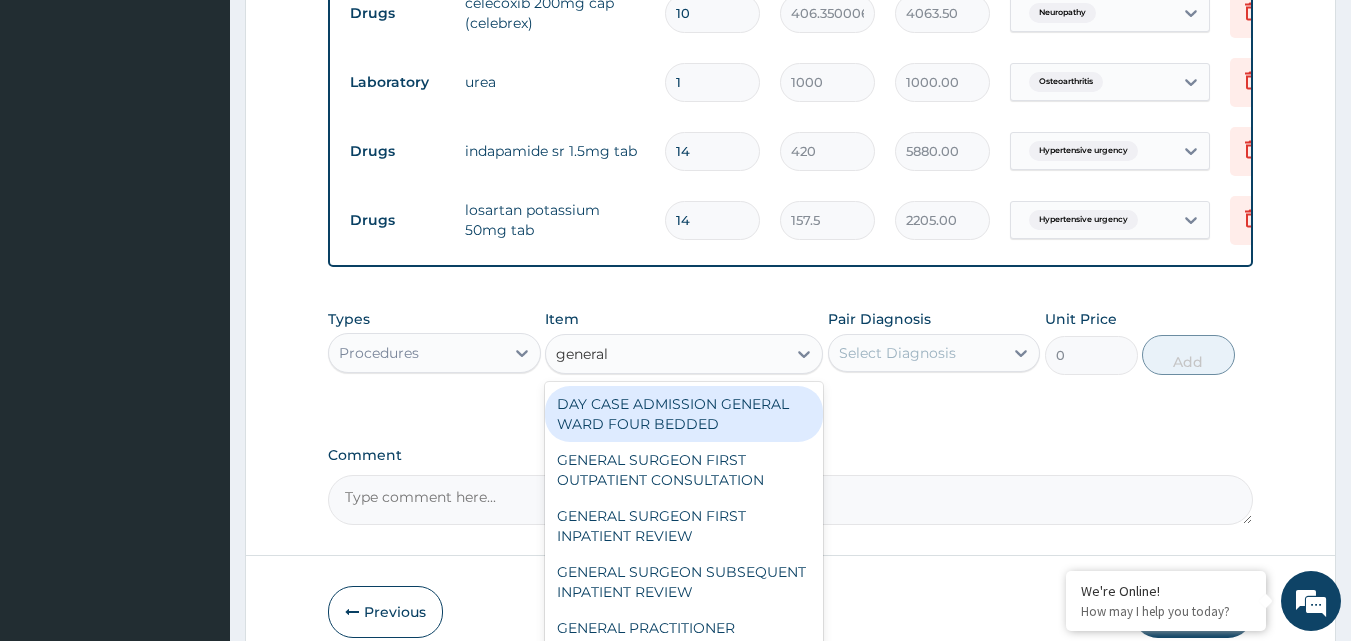 type on "general p" 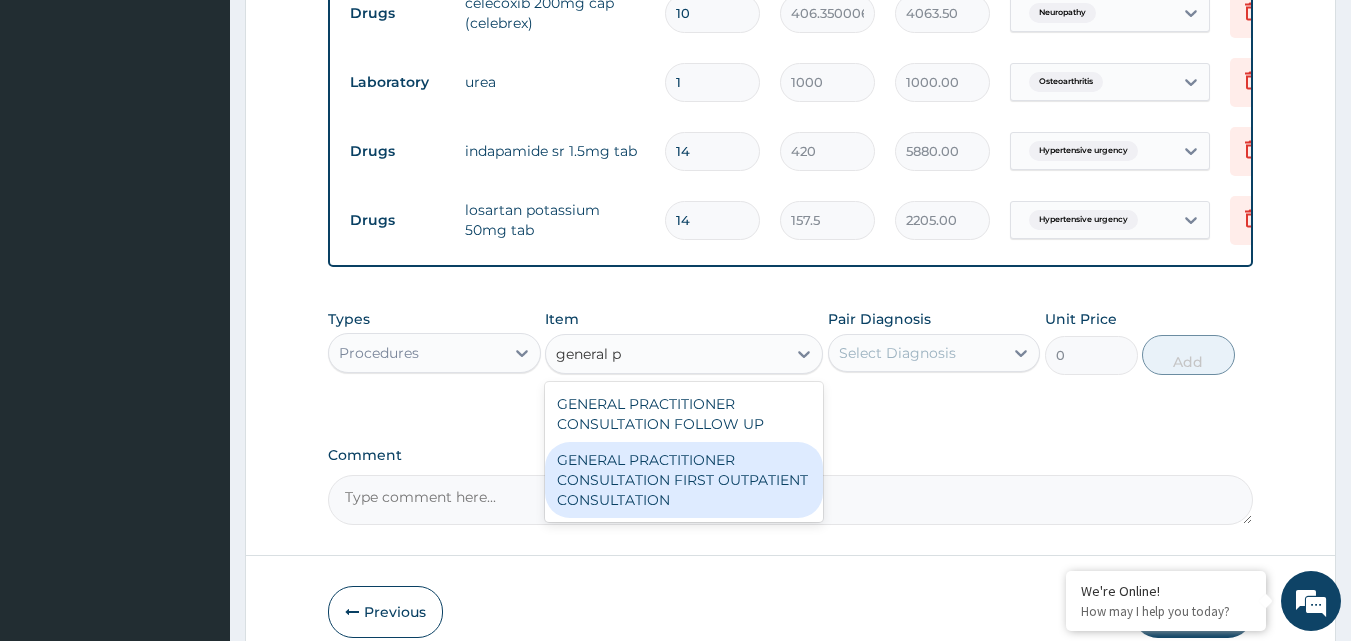 click on "GENERAL PRACTITIONER CONSULTATION FIRST OUTPATIENT CONSULTATION" at bounding box center [684, 480] 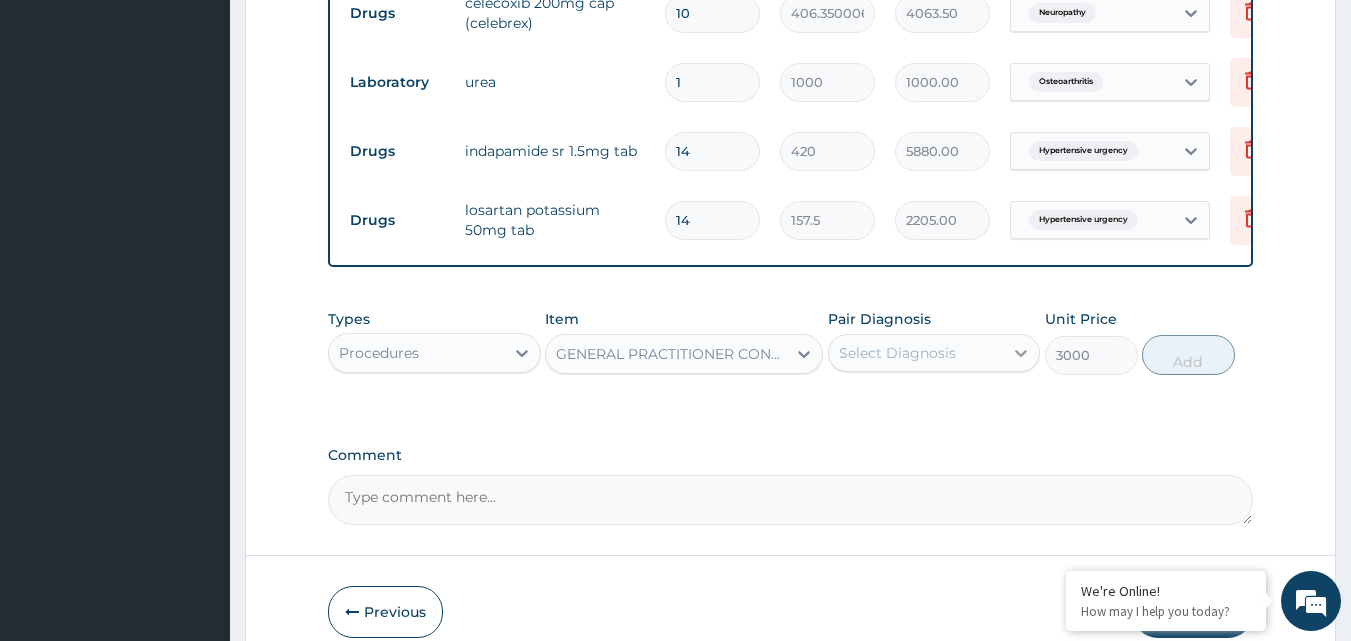 click 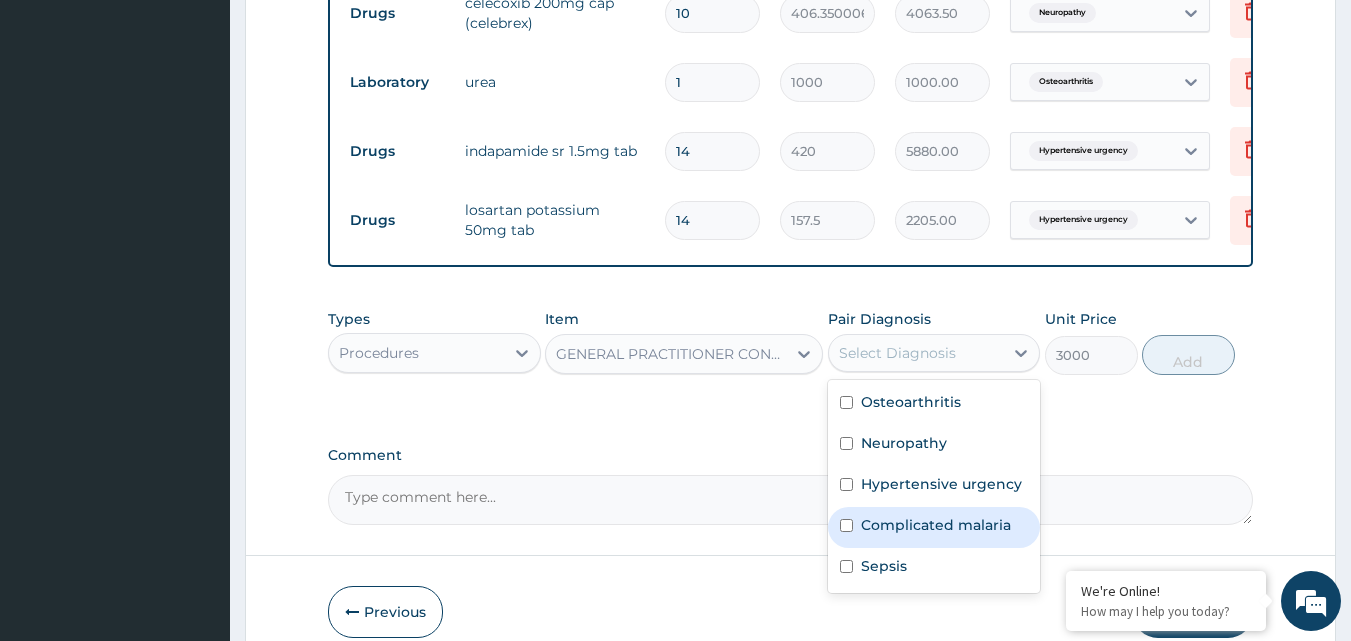 click at bounding box center [846, 525] 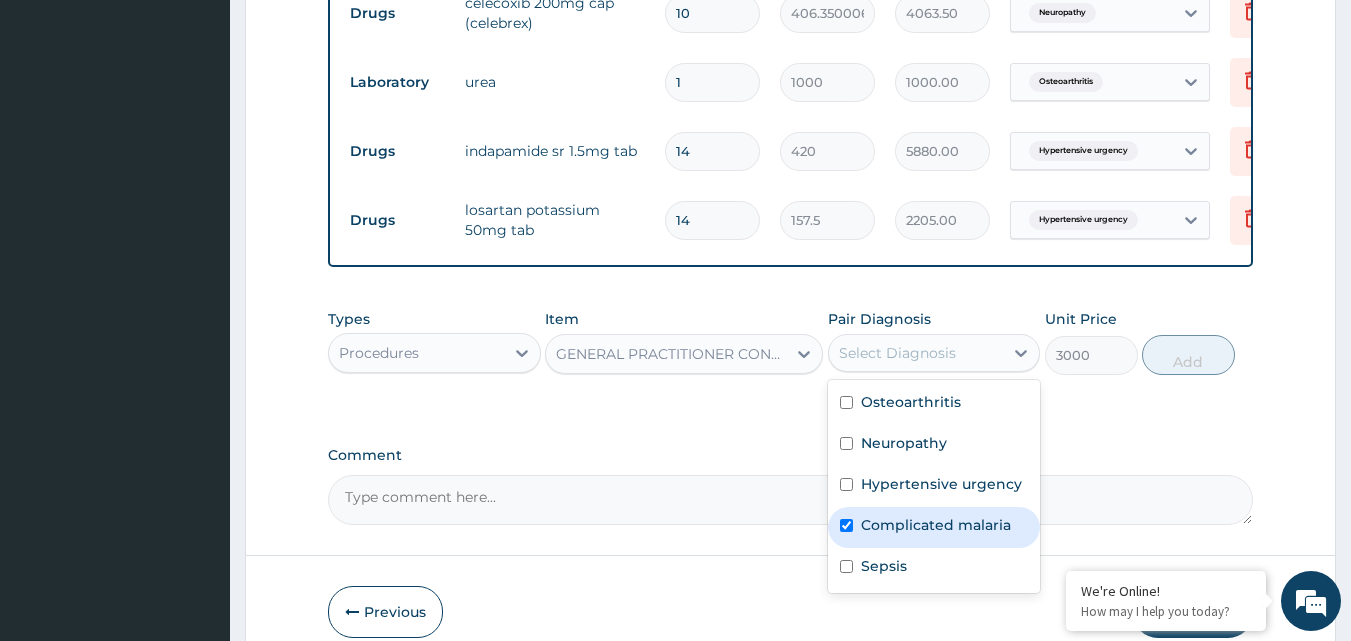 checkbox on "true" 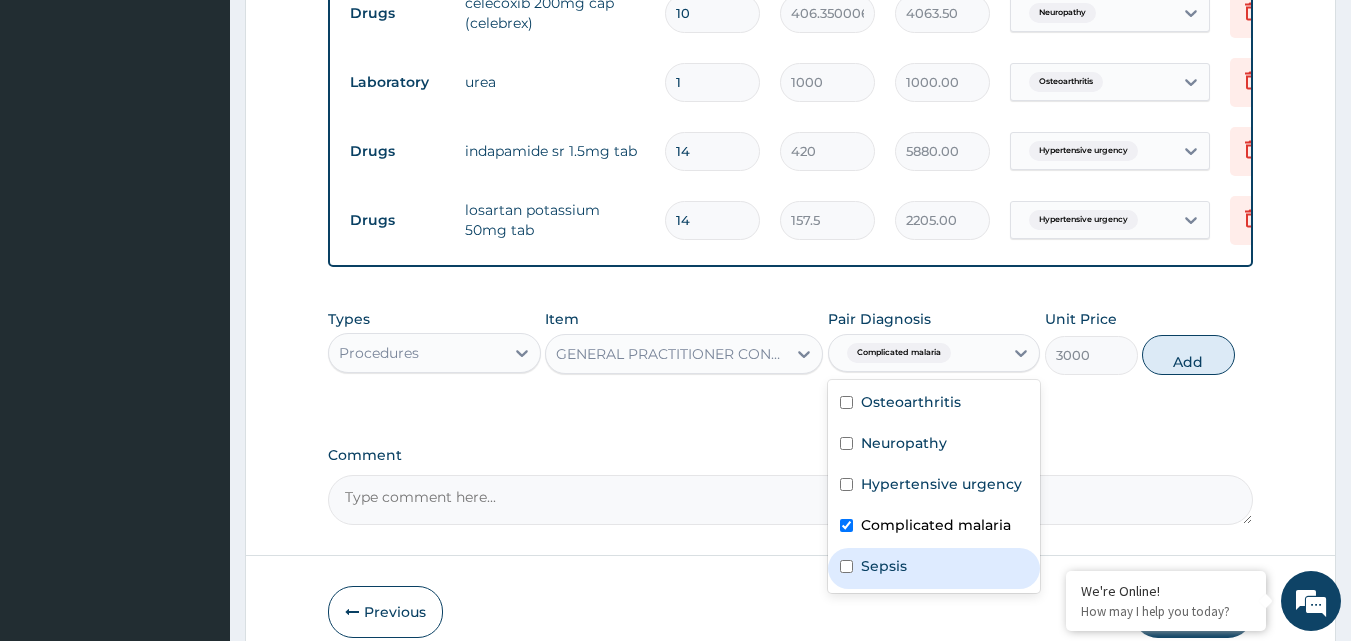 click on "Sepsis" at bounding box center (934, 568) 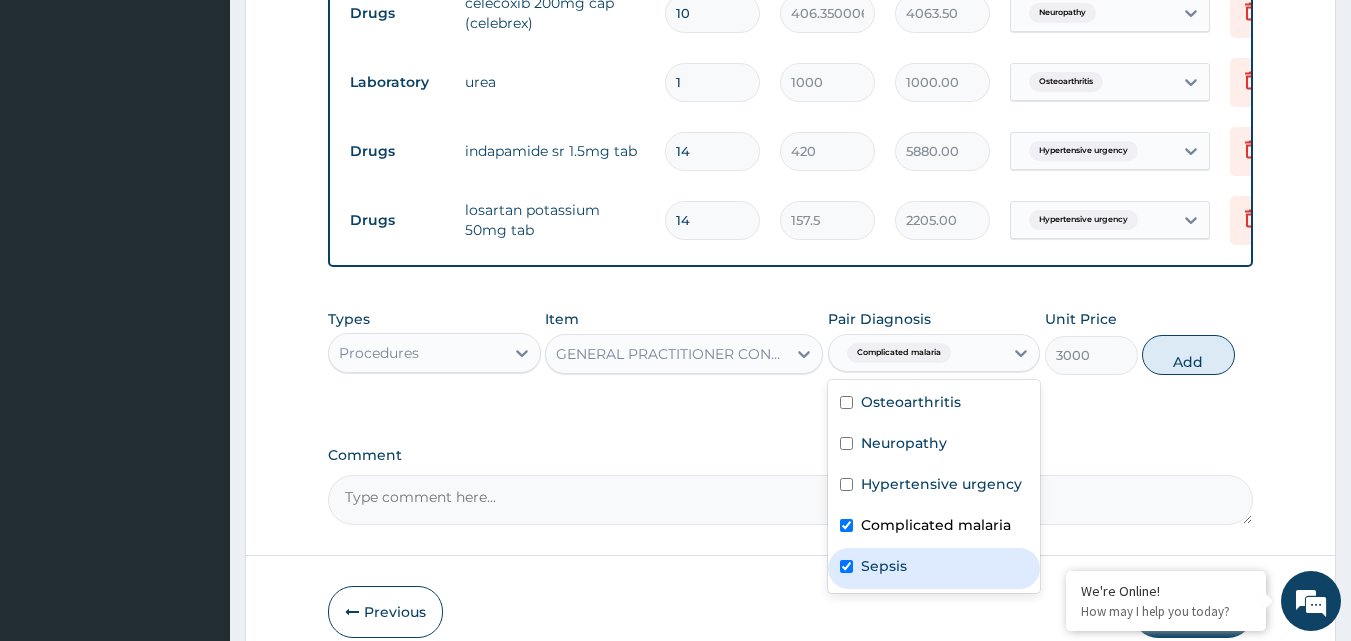 checkbox on "true" 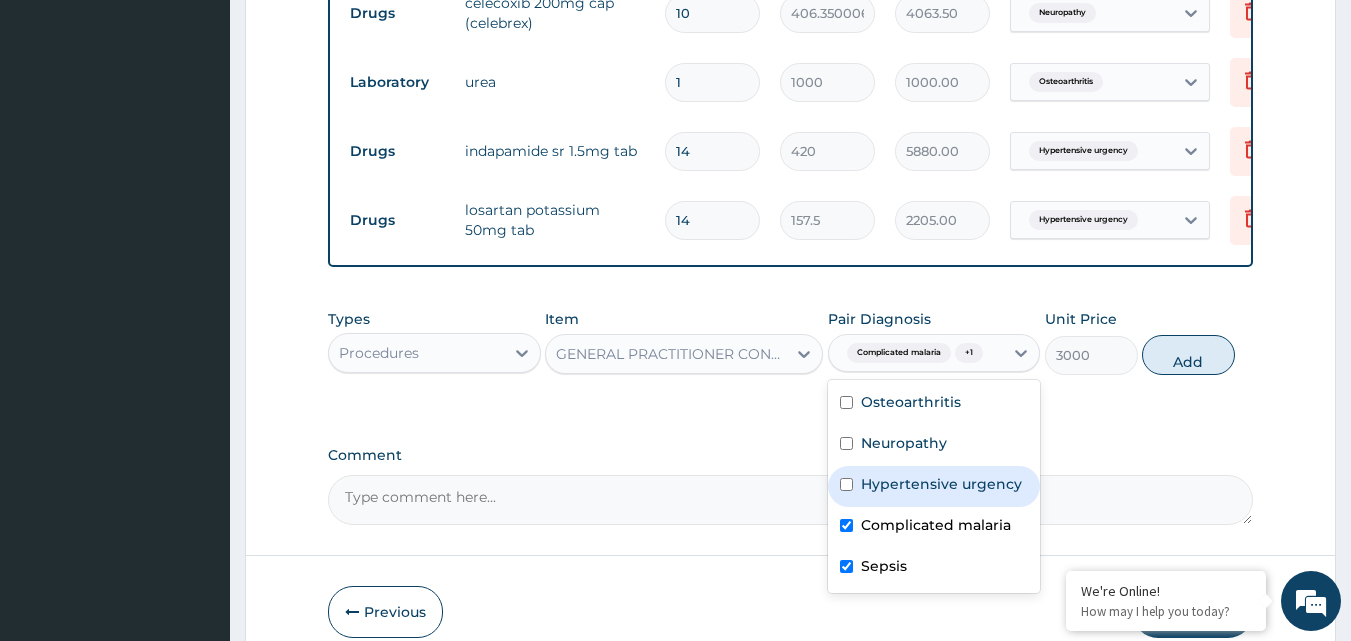 click on "Hypertensive urgency" at bounding box center [941, 484] 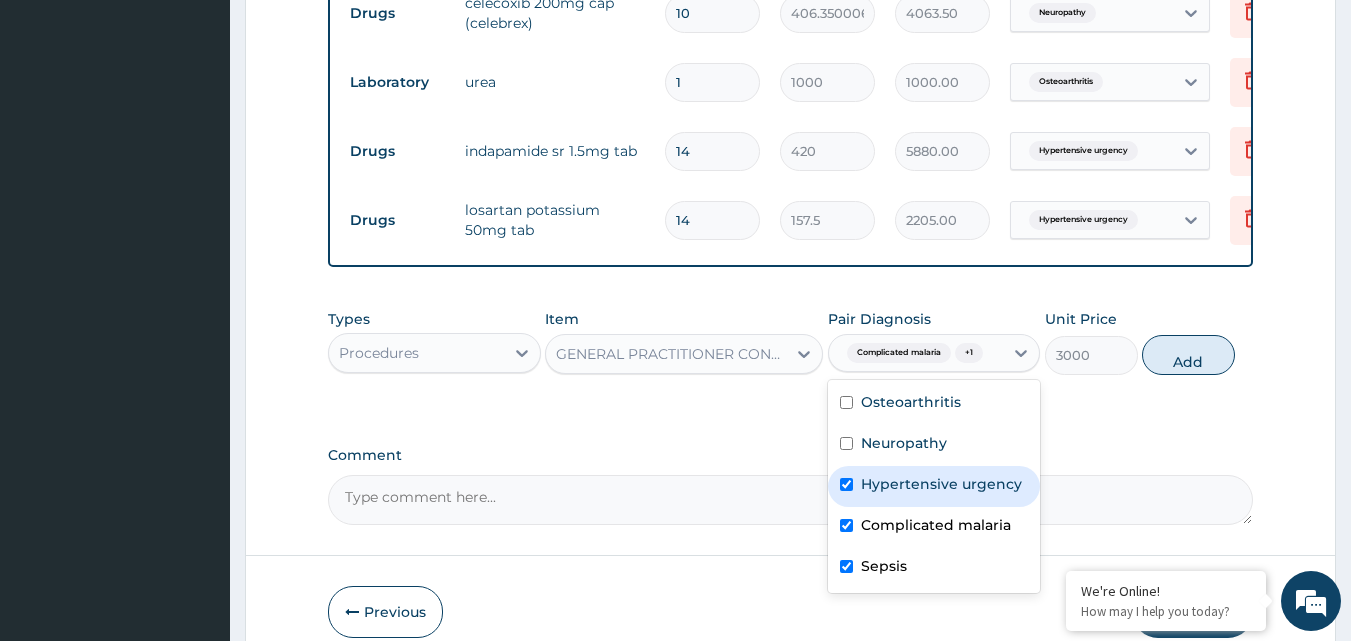 checkbox on "true" 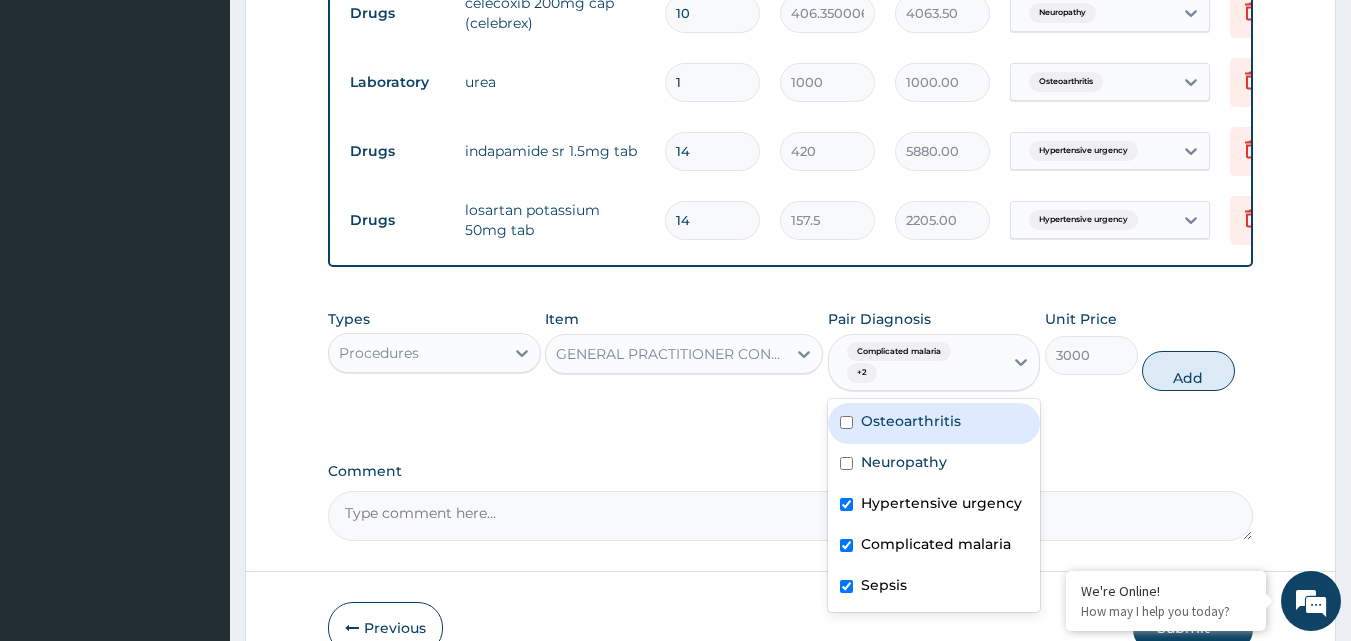 click on "Osteoarthritis" at bounding box center [934, 423] 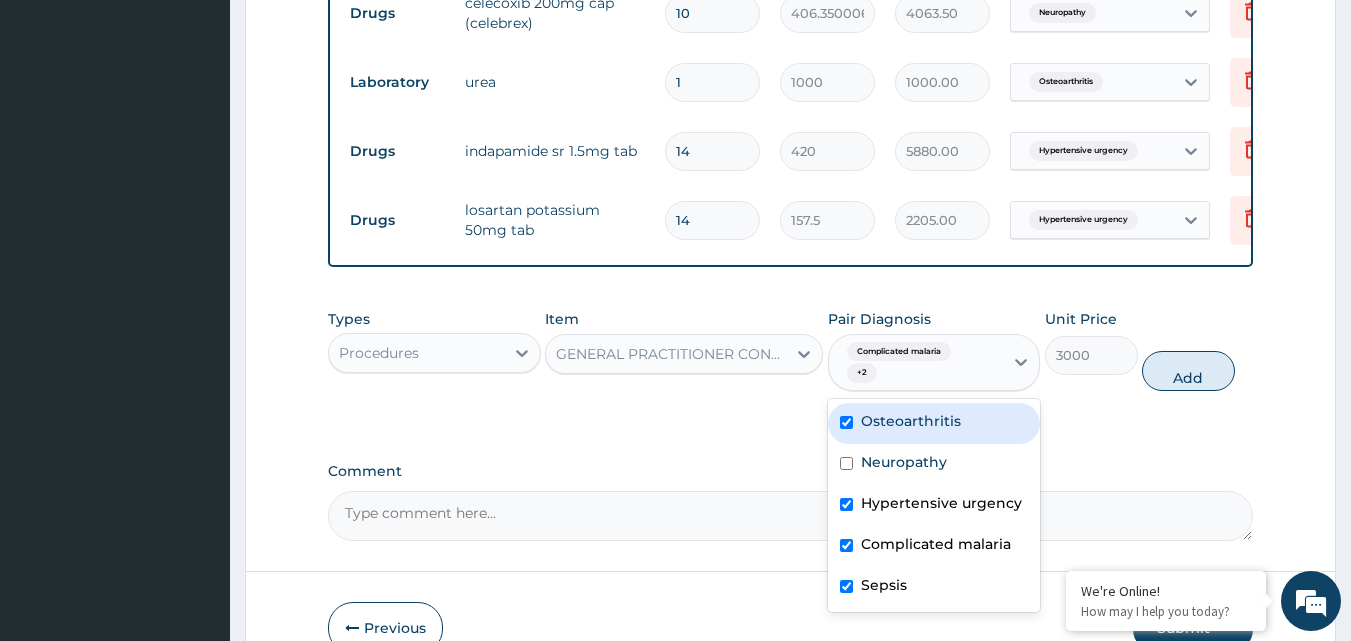 checkbox on "true" 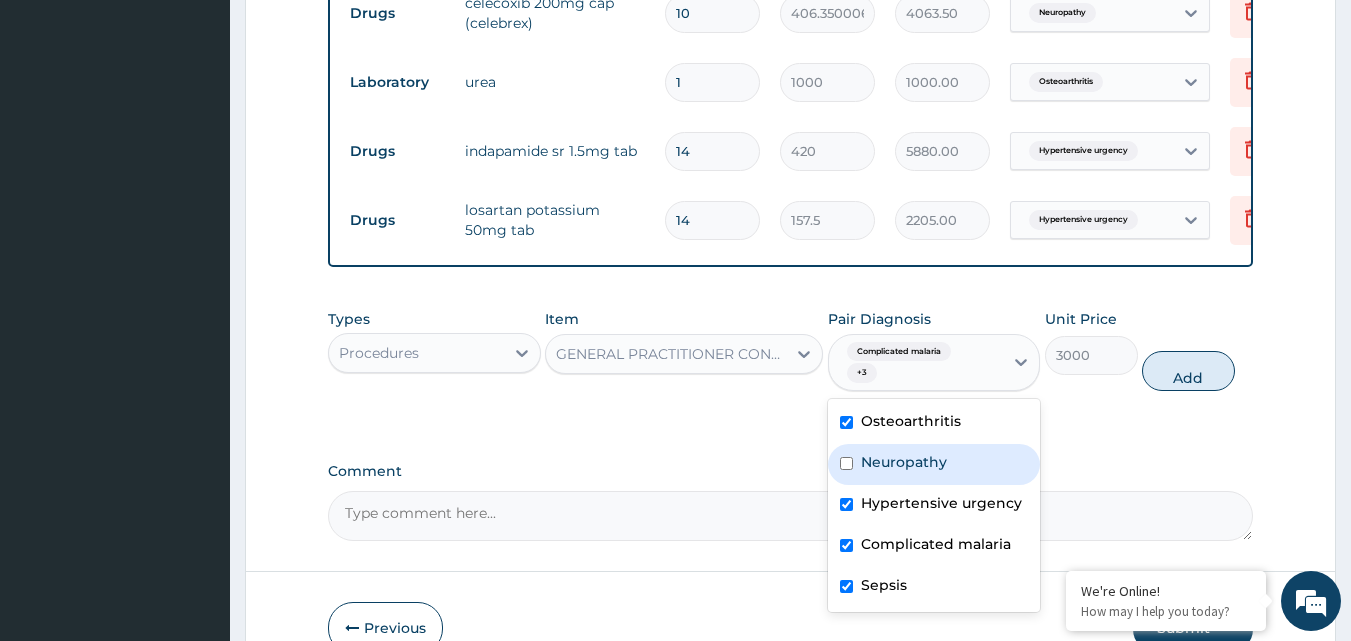 click at bounding box center [846, 463] 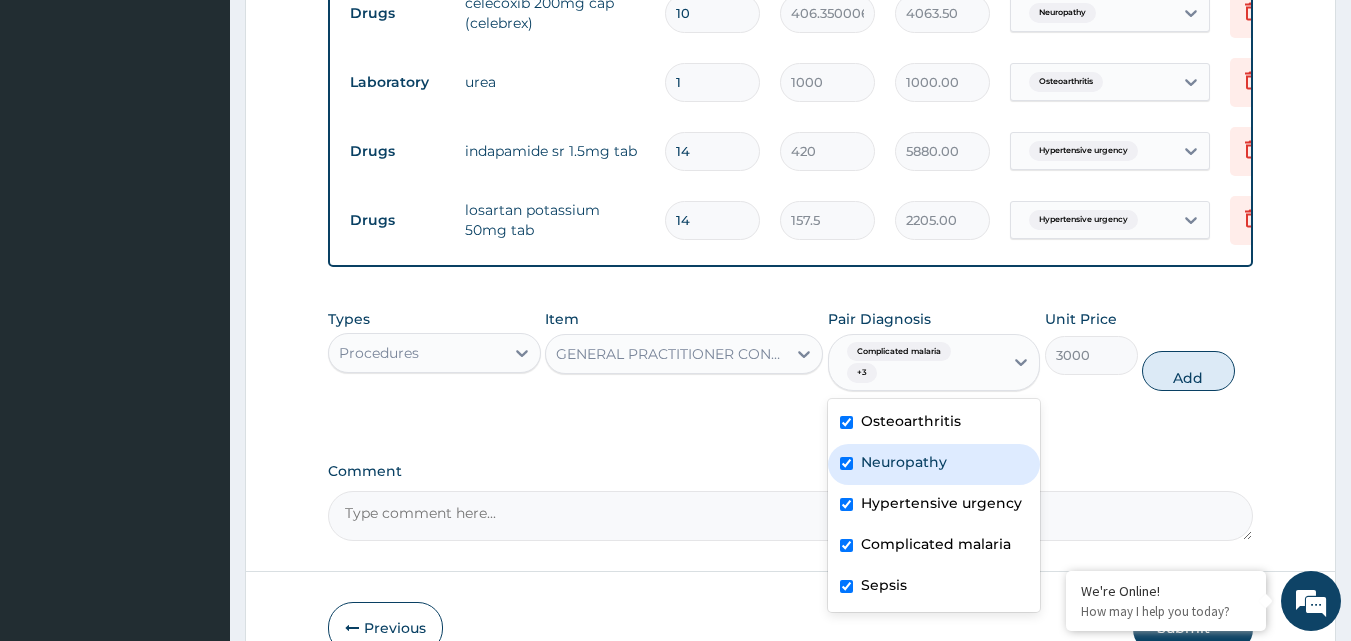checkbox on "true" 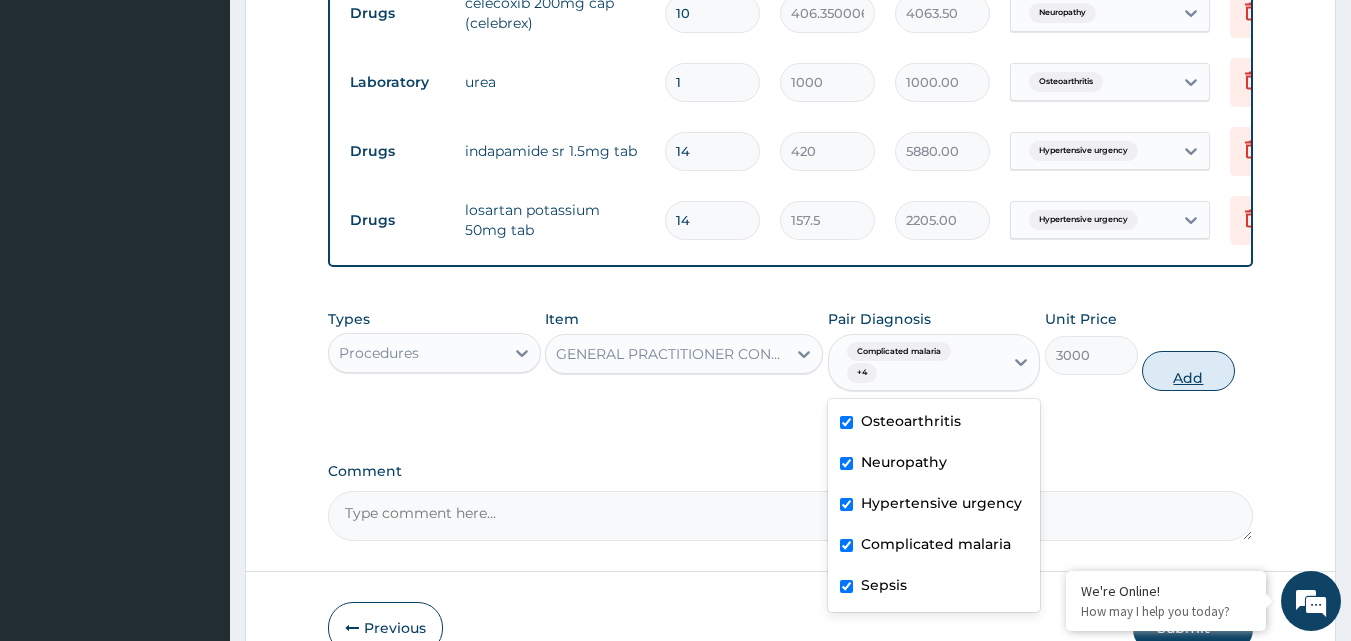 click on "Add" at bounding box center [1188, 371] 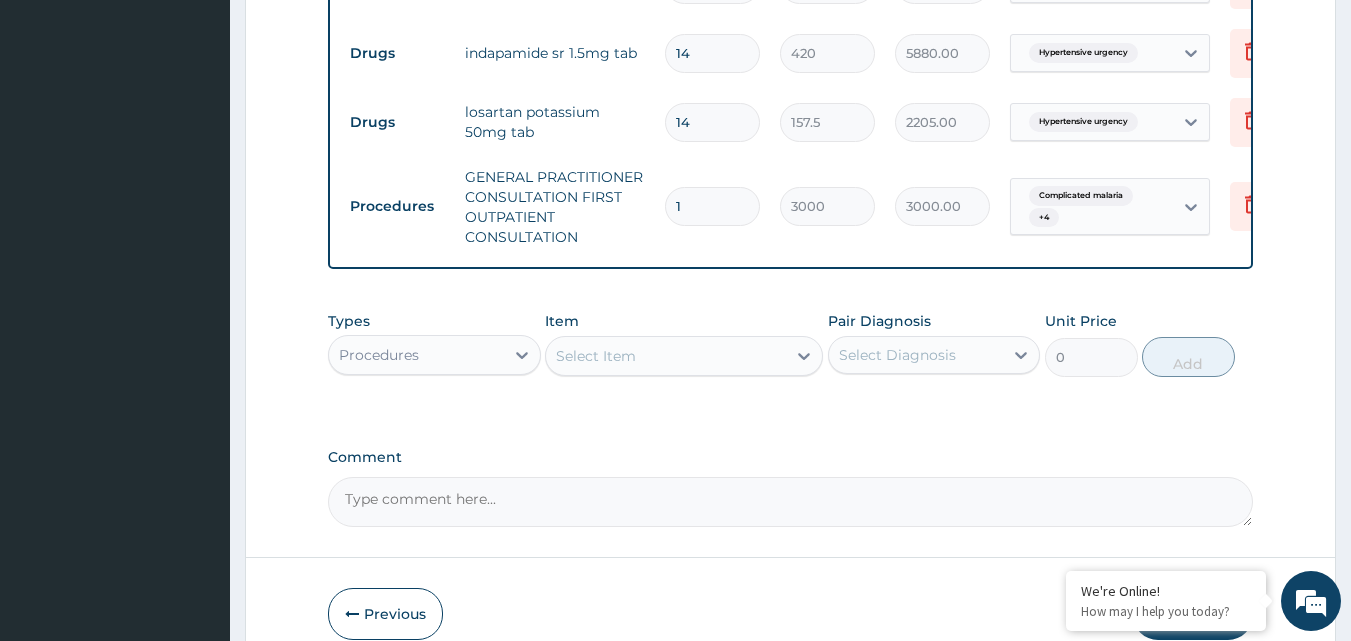scroll, scrollTop: 797, scrollLeft: 0, axis: vertical 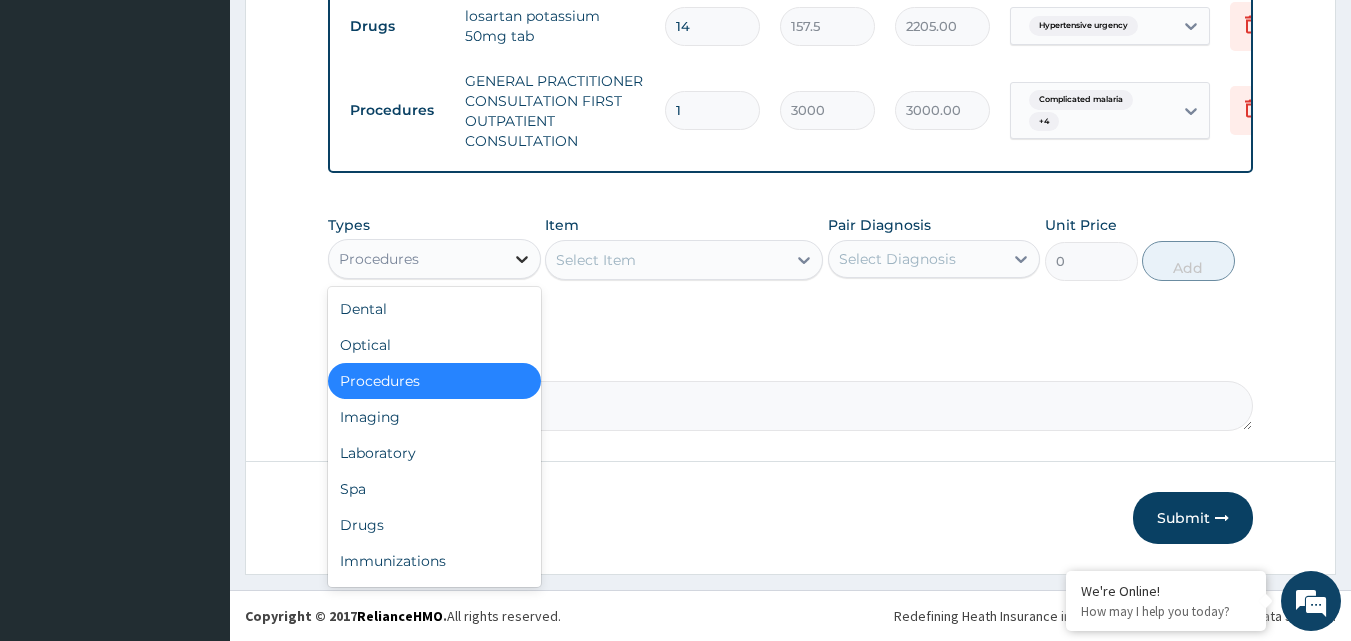 click 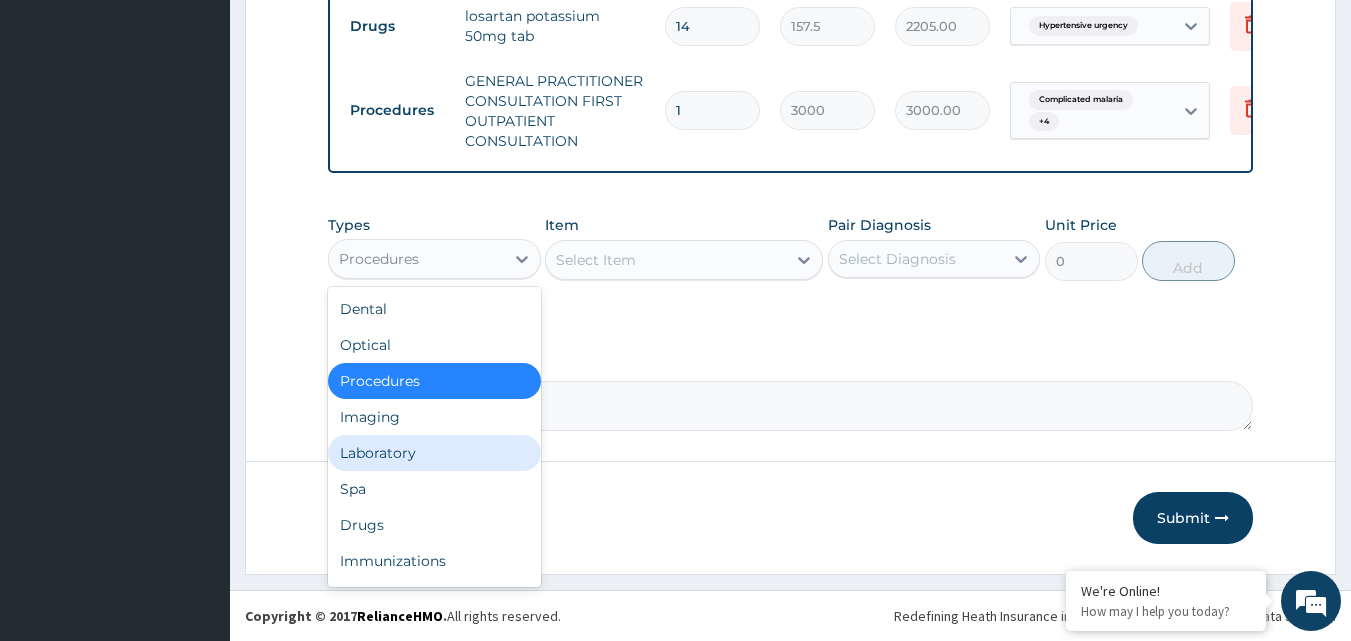 click on "Laboratory" at bounding box center [434, 453] 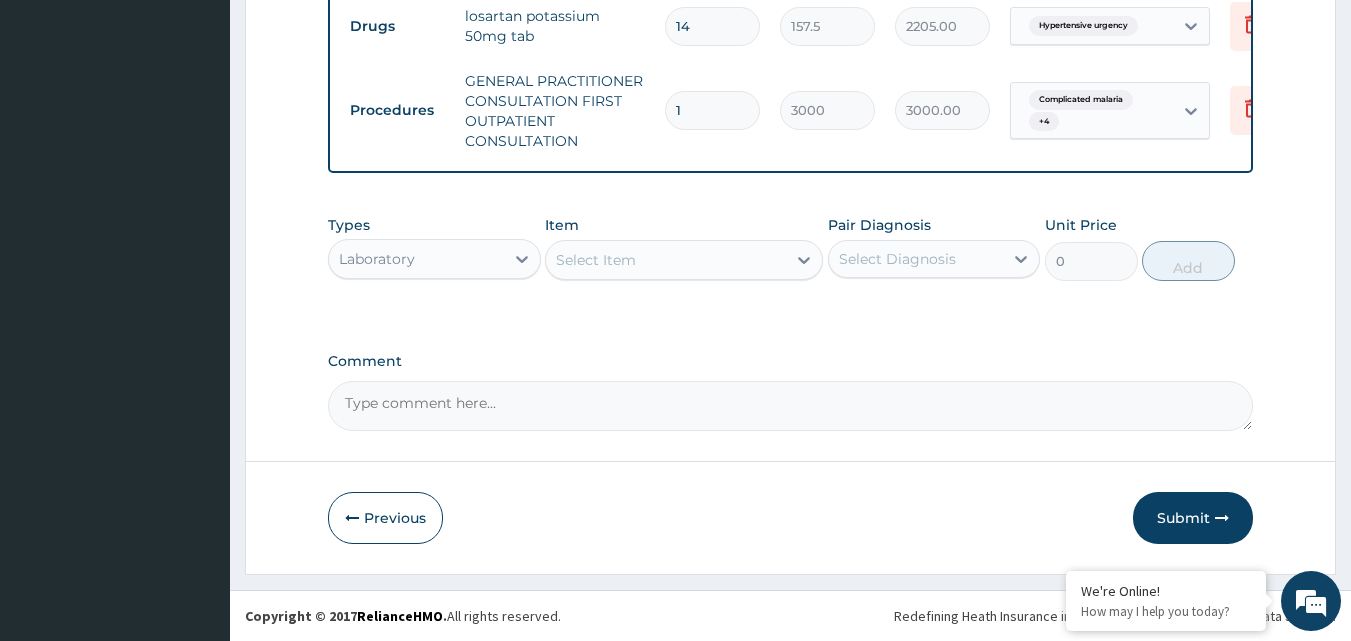 click on "Select Item" at bounding box center (596, 260) 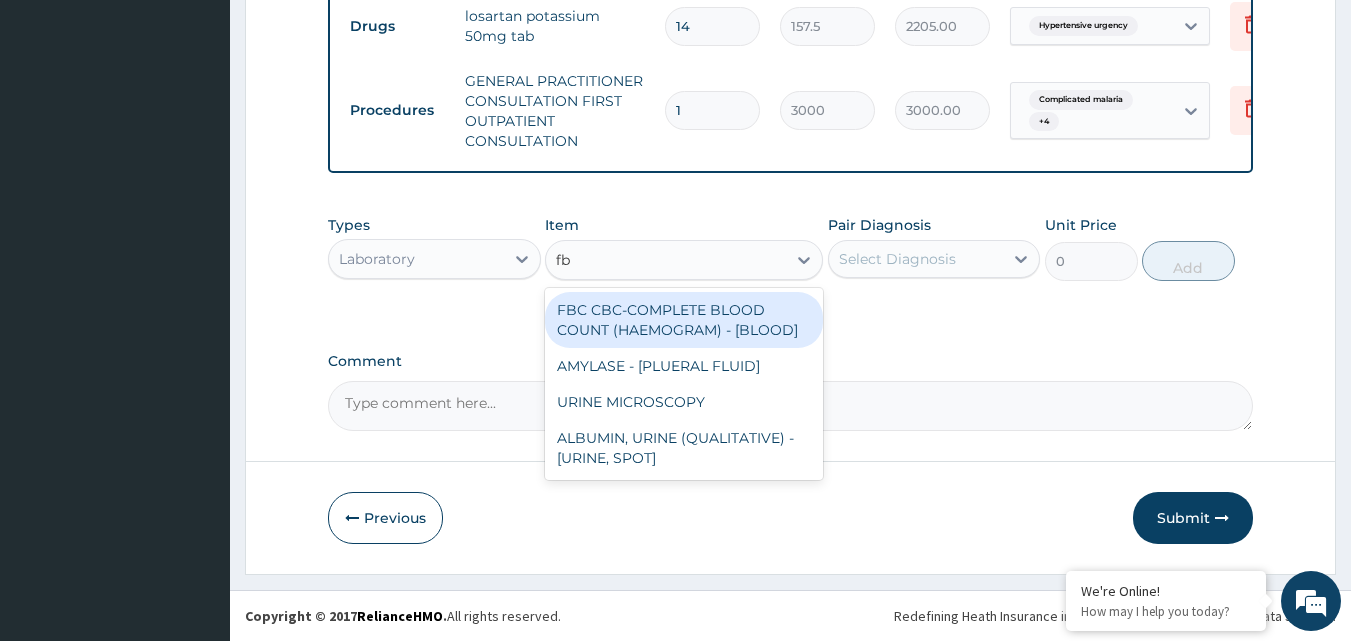 type on "fbc" 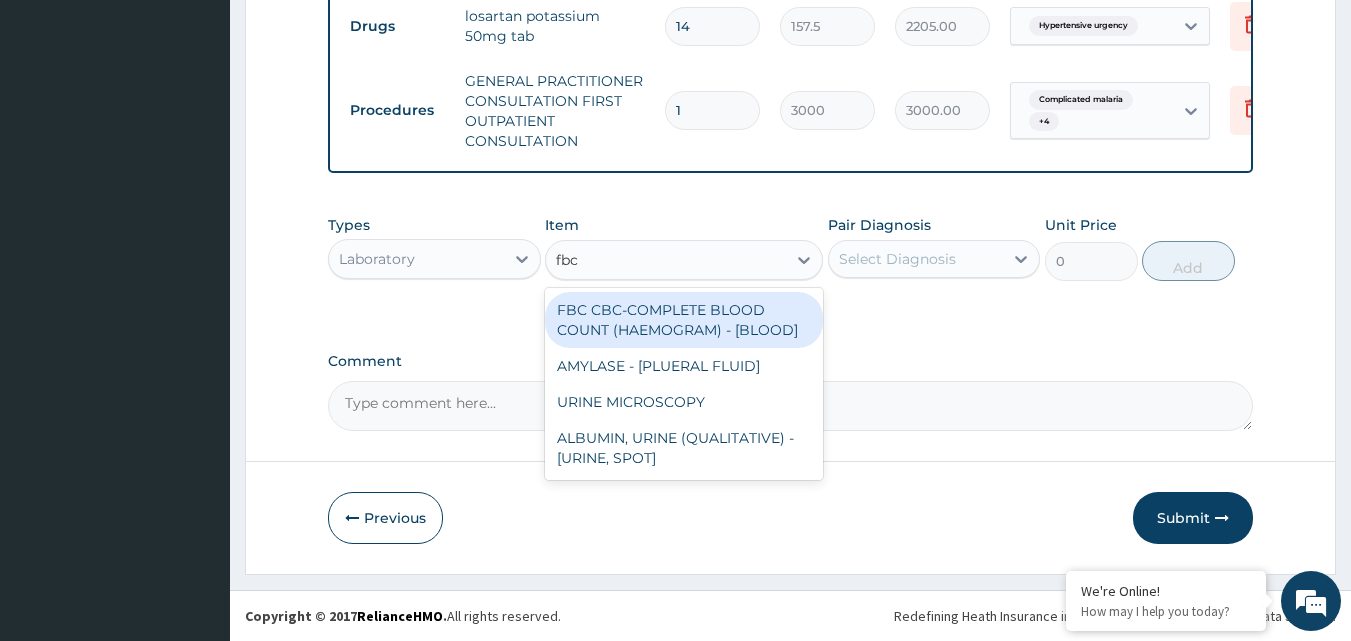 click on "FBC CBC-COMPLETE BLOOD COUNT (HAEMOGRAM) - [BLOOD]" at bounding box center (684, 320) 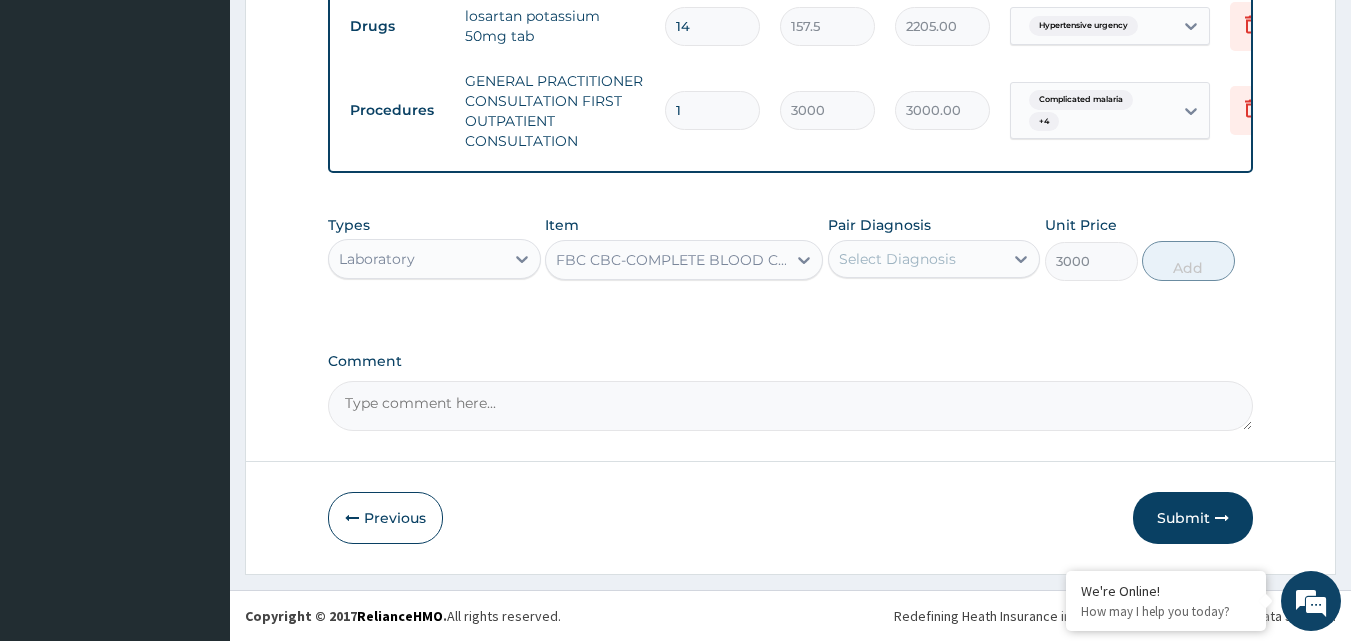 click on "Select Diagnosis" at bounding box center [897, 259] 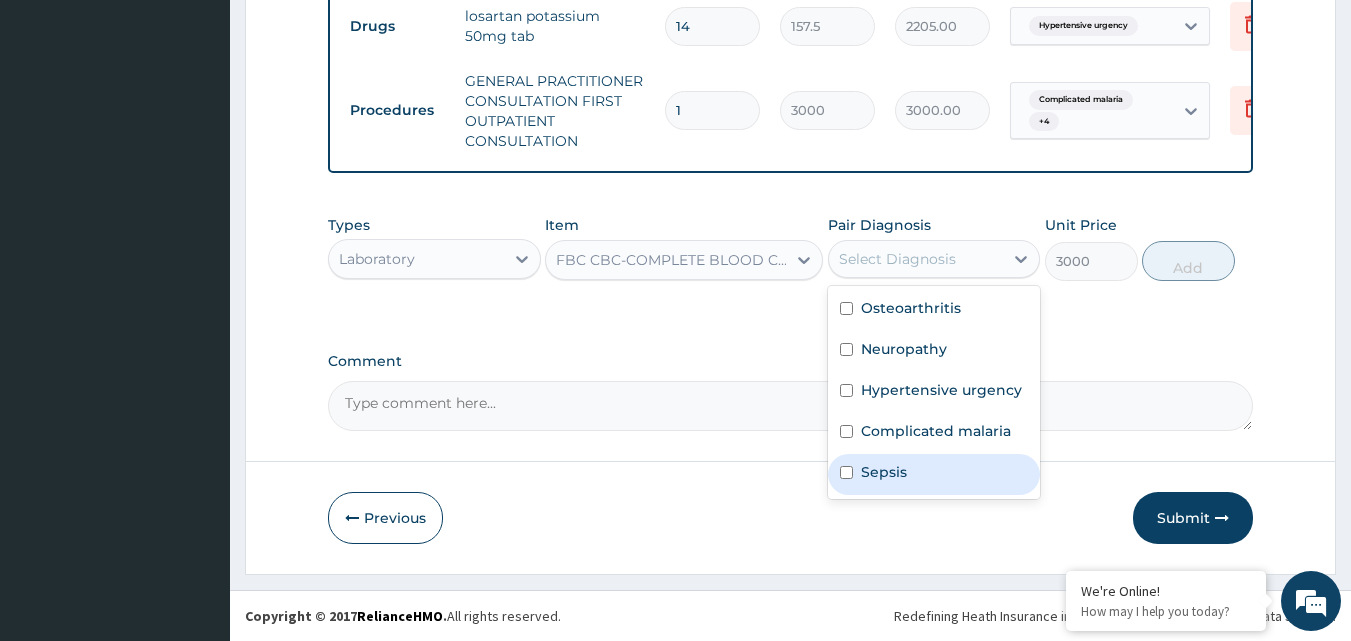 click at bounding box center (846, 472) 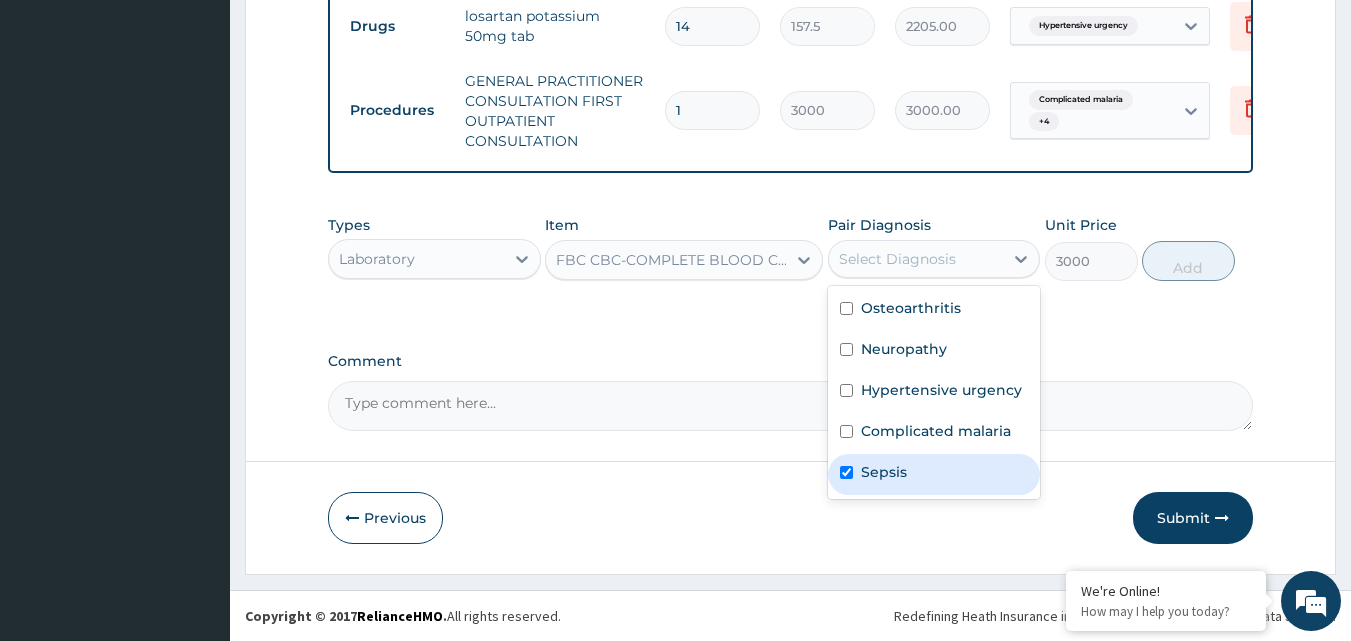 checkbox on "true" 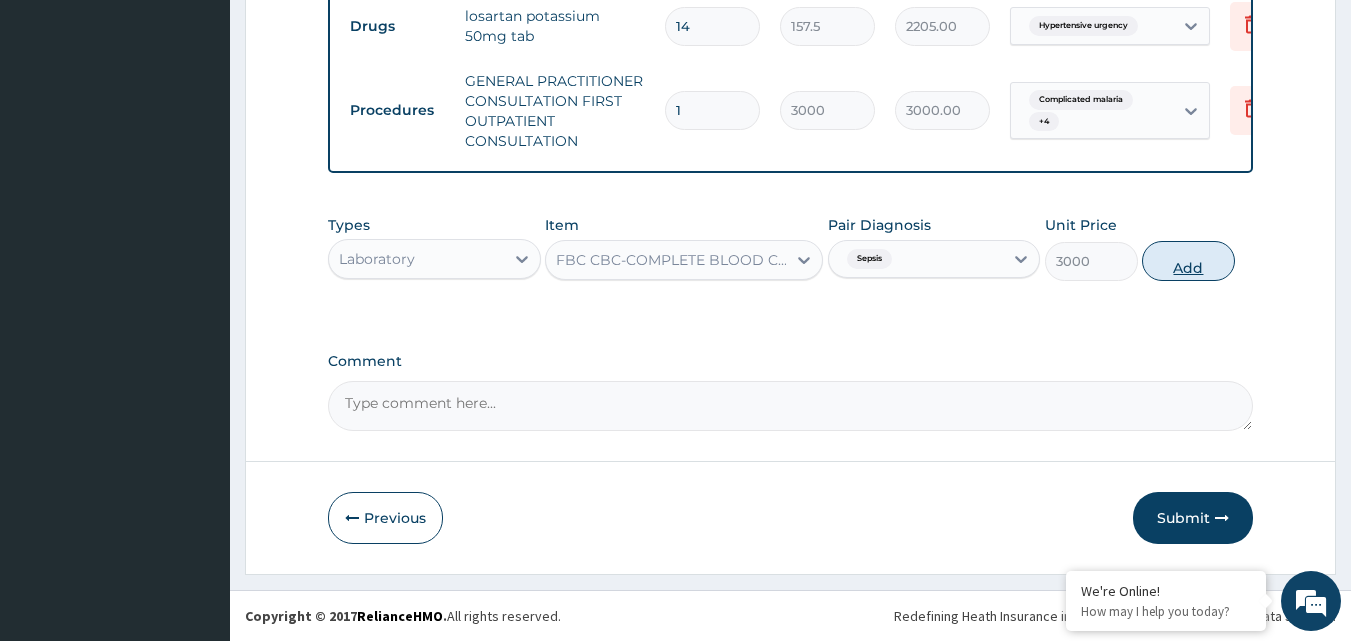 click on "Add" at bounding box center (1188, 261) 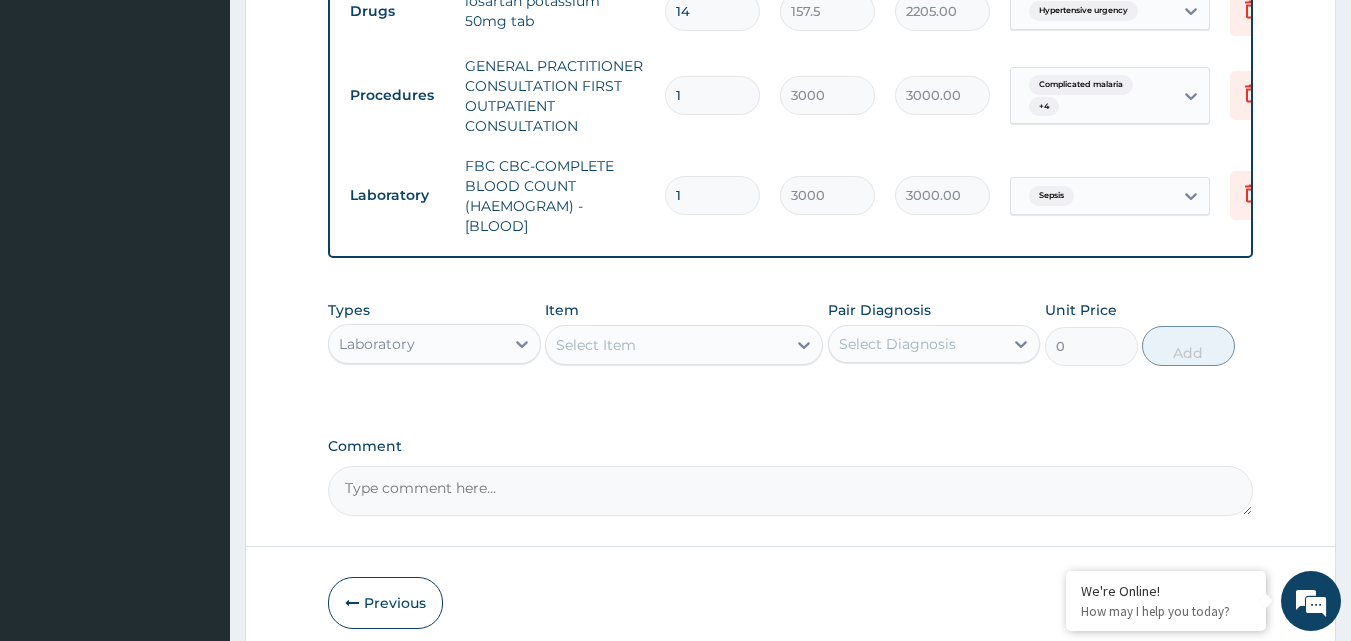 click on "Select Item" at bounding box center [596, 345] 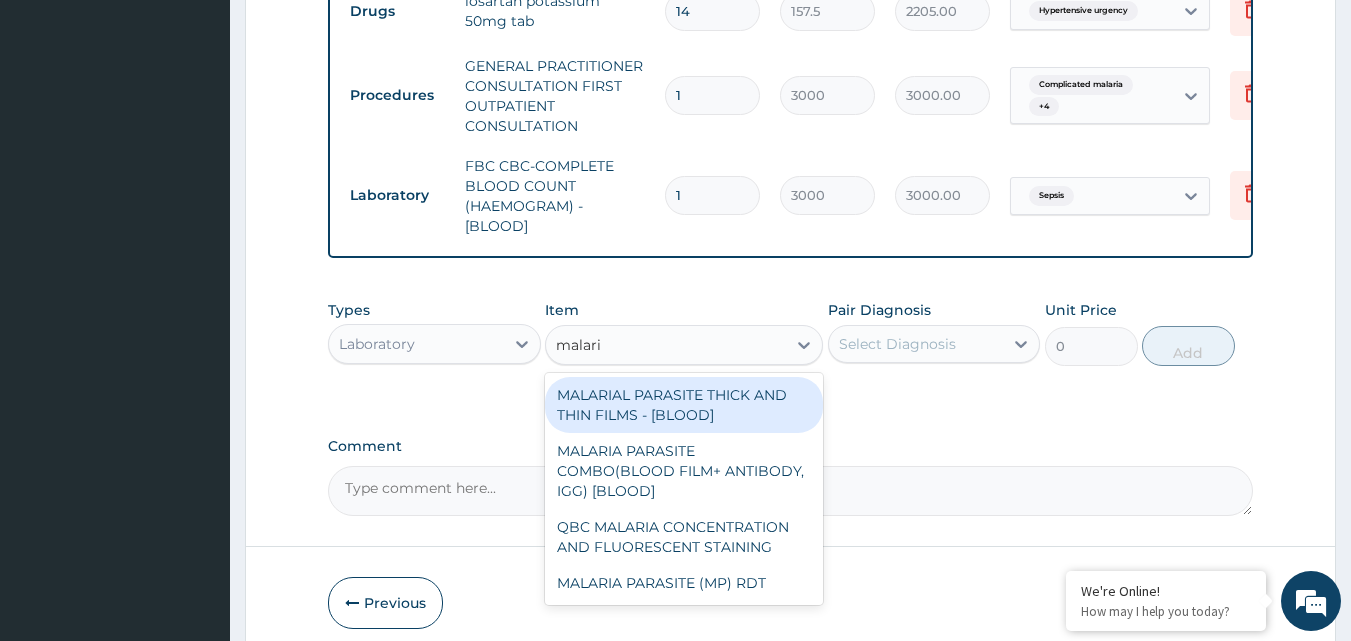 type on "malaria" 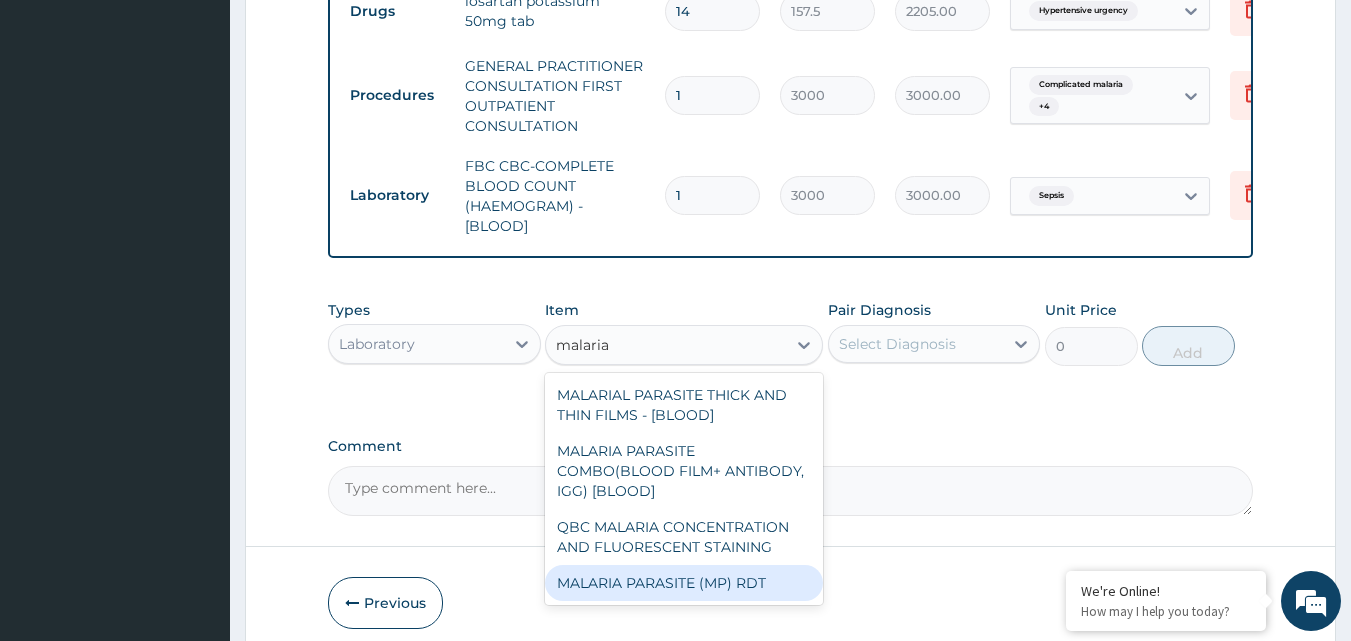 click on "MALARIA PARASITE (MP) RDT" at bounding box center (684, 583) 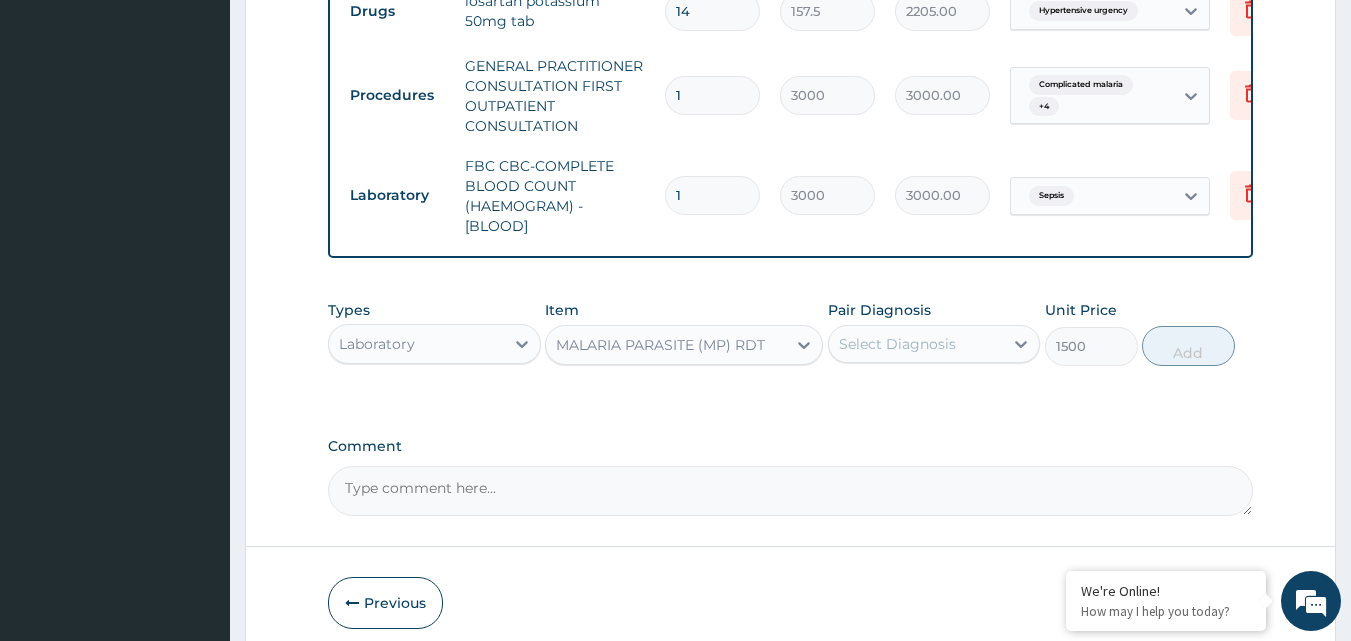 click on "Select Diagnosis" at bounding box center [897, 344] 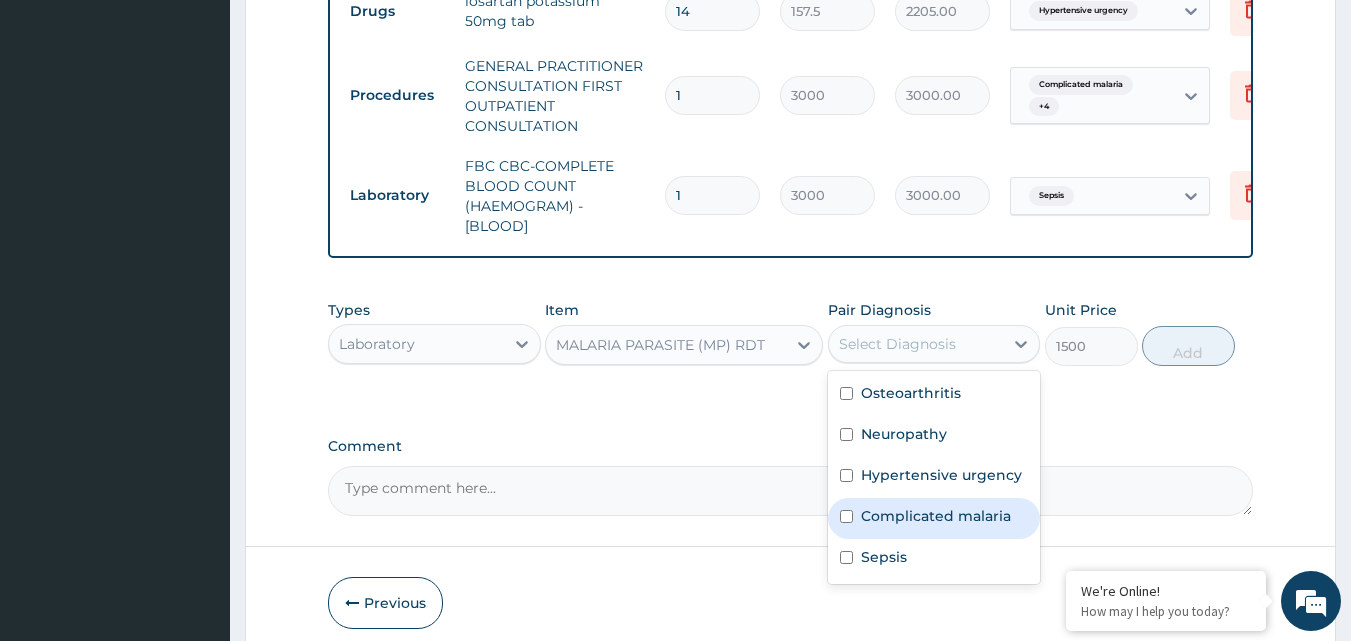 click on "Complicated malaria" at bounding box center [934, 518] 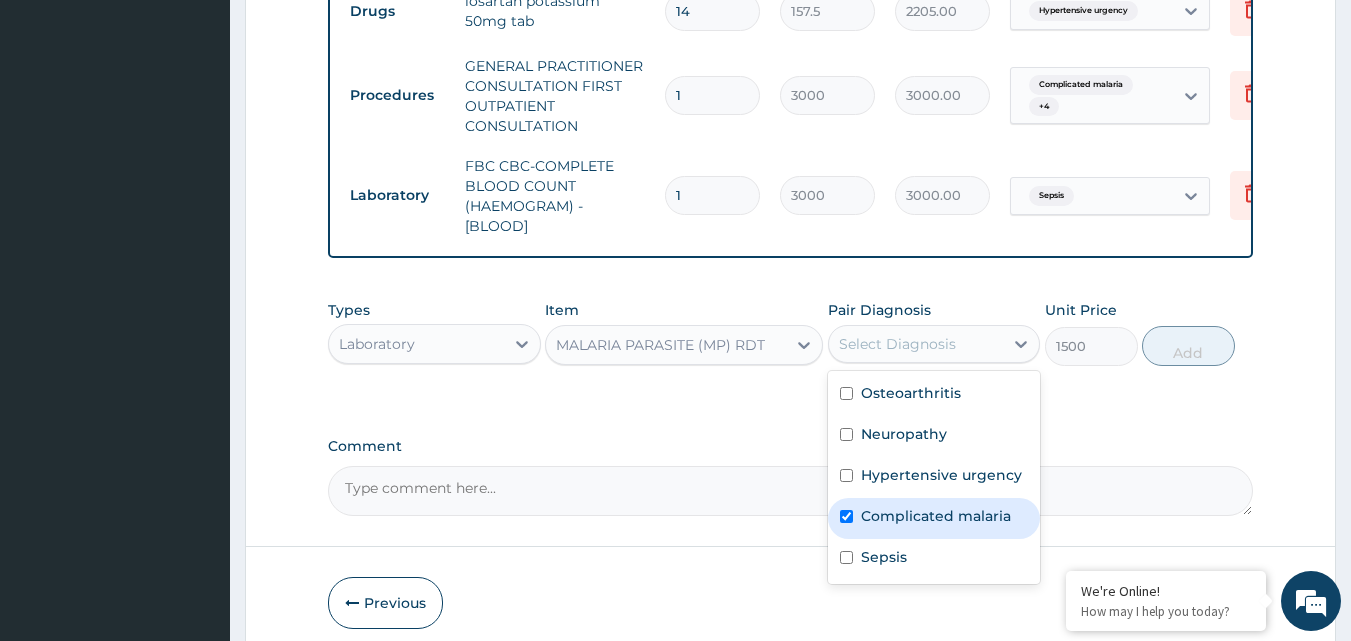 checkbox on "true" 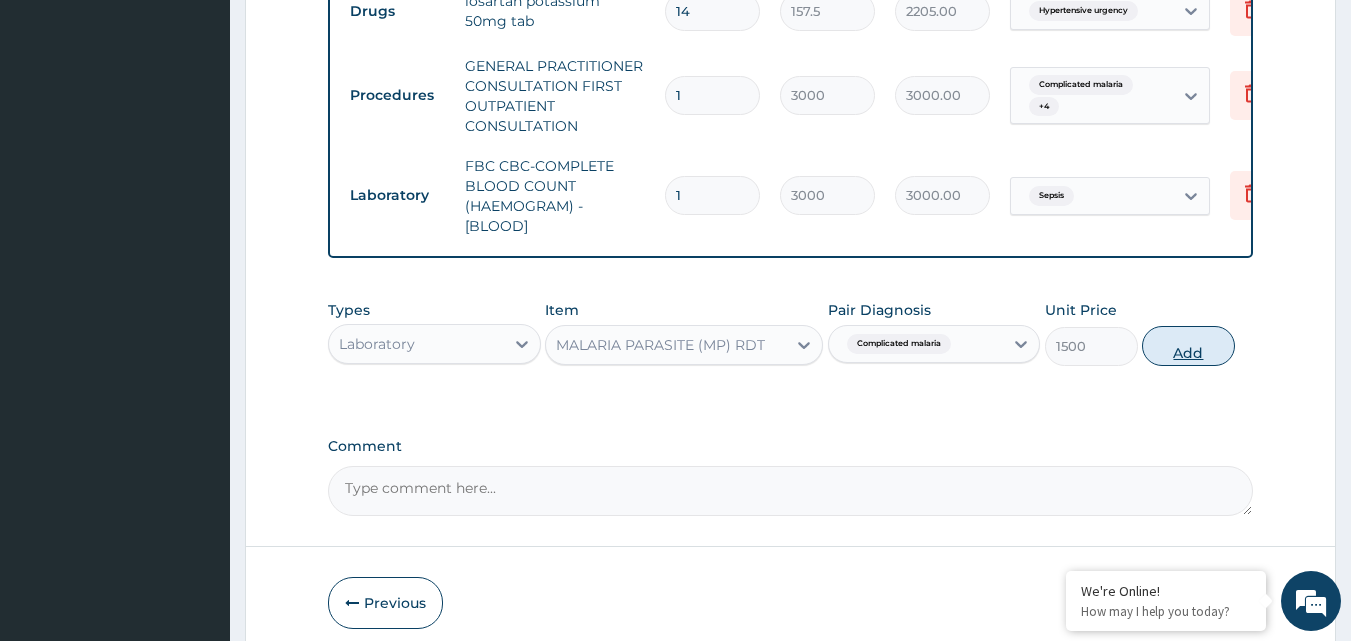 click on "Add" at bounding box center [1188, 346] 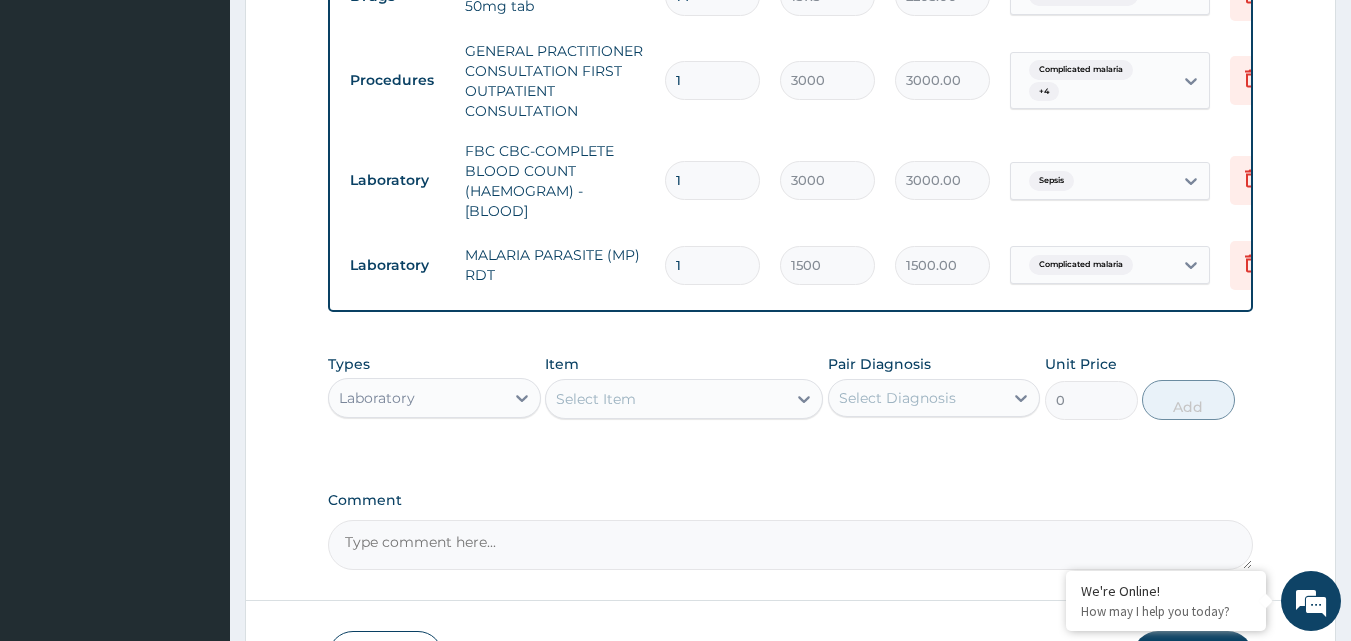 scroll, scrollTop: 1266, scrollLeft: 0, axis: vertical 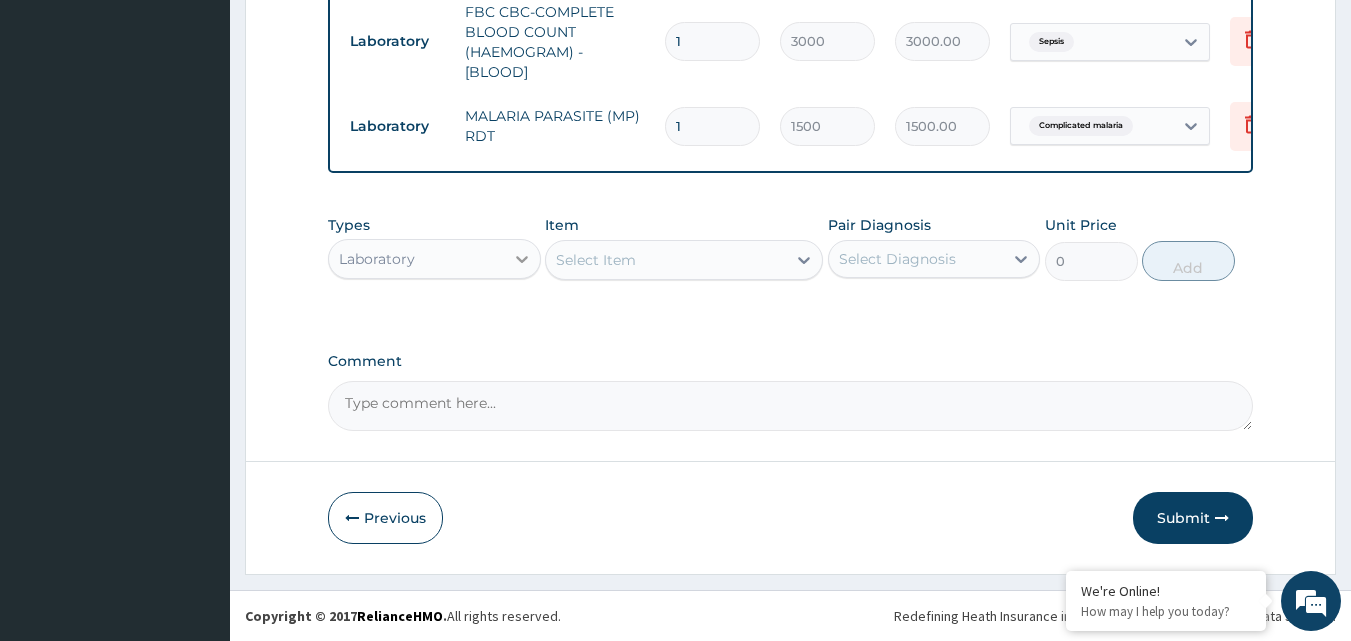 click at bounding box center (522, 259) 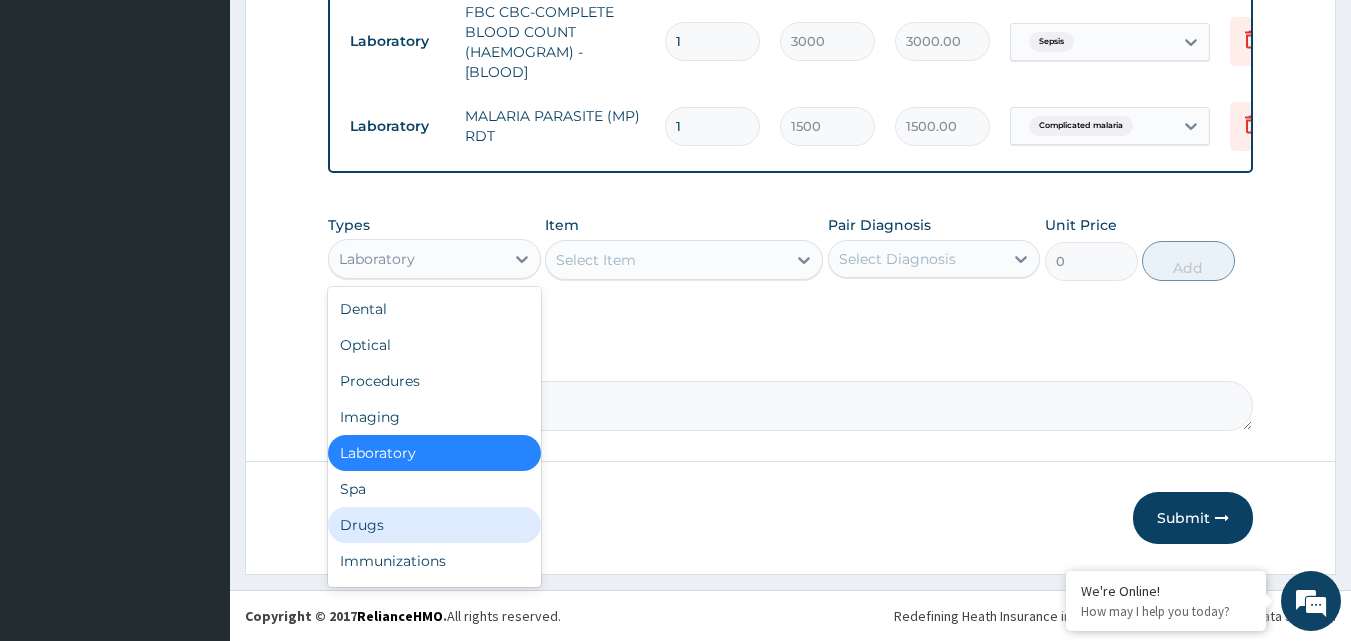 click on "Drugs" at bounding box center [434, 525] 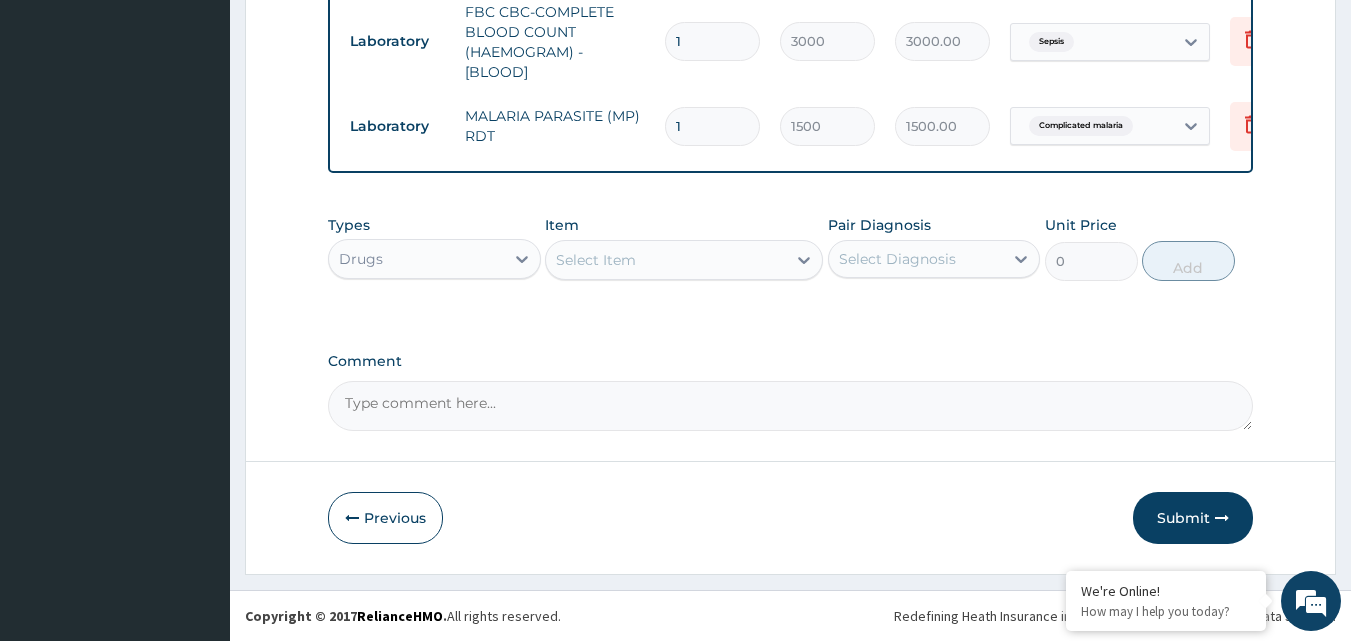 click on "Select Item" at bounding box center [666, 260] 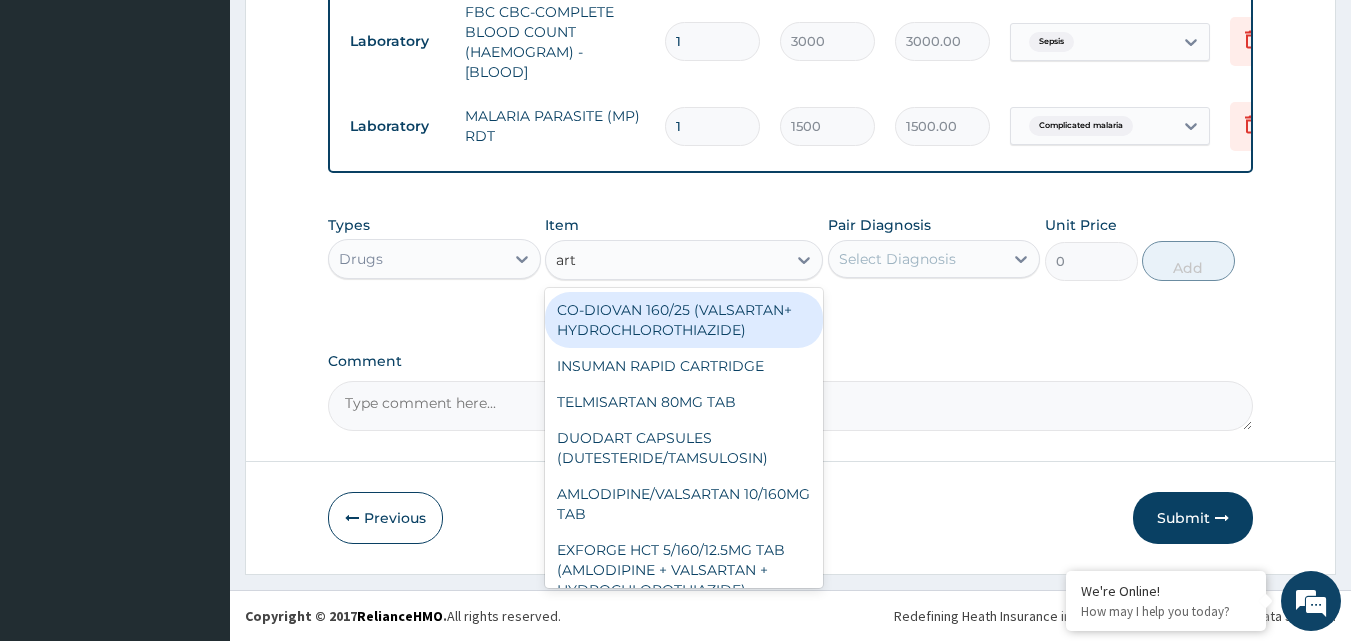 type on "arte" 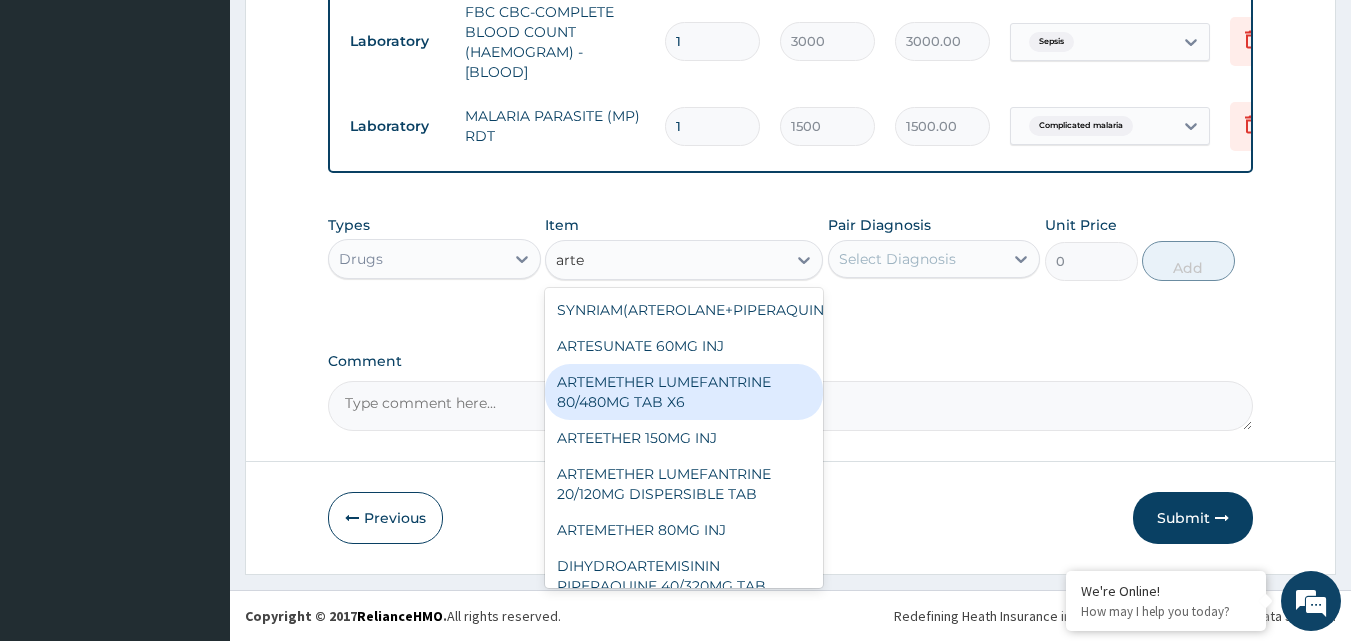 click on "ARTEMETHER LUMEFANTRINE 80/480MG TAB X6" at bounding box center (684, 392) 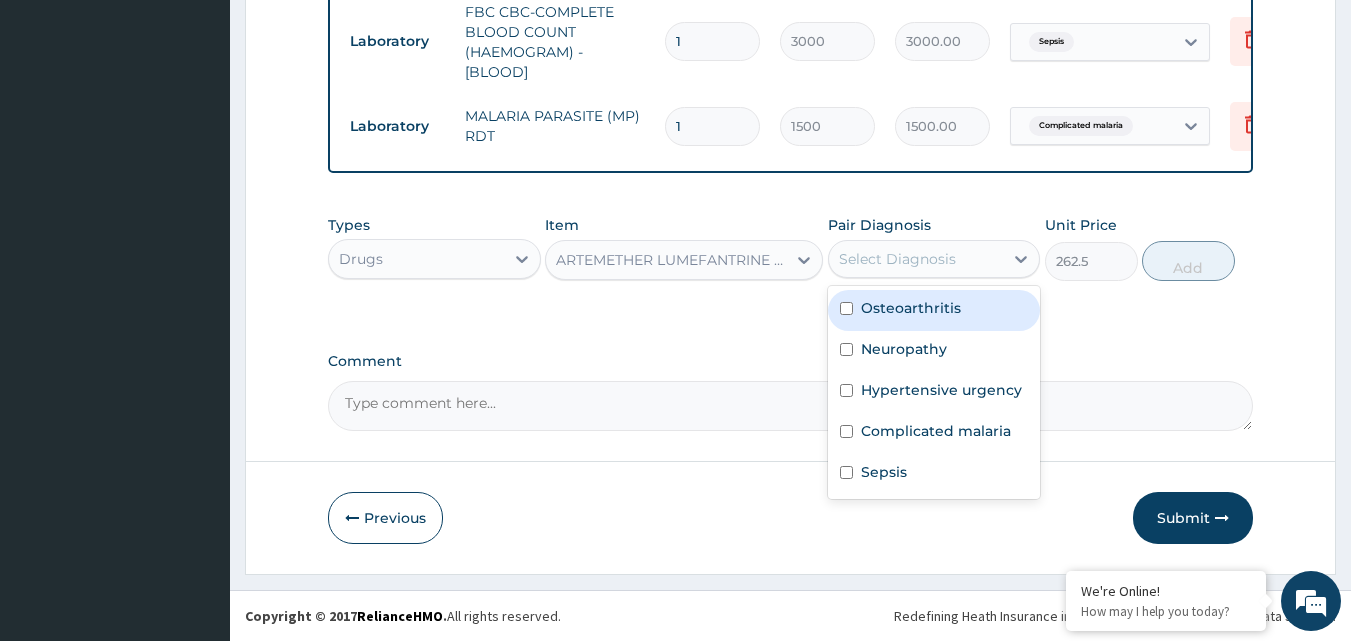 click on "Select Diagnosis" at bounding box center (916, 259) 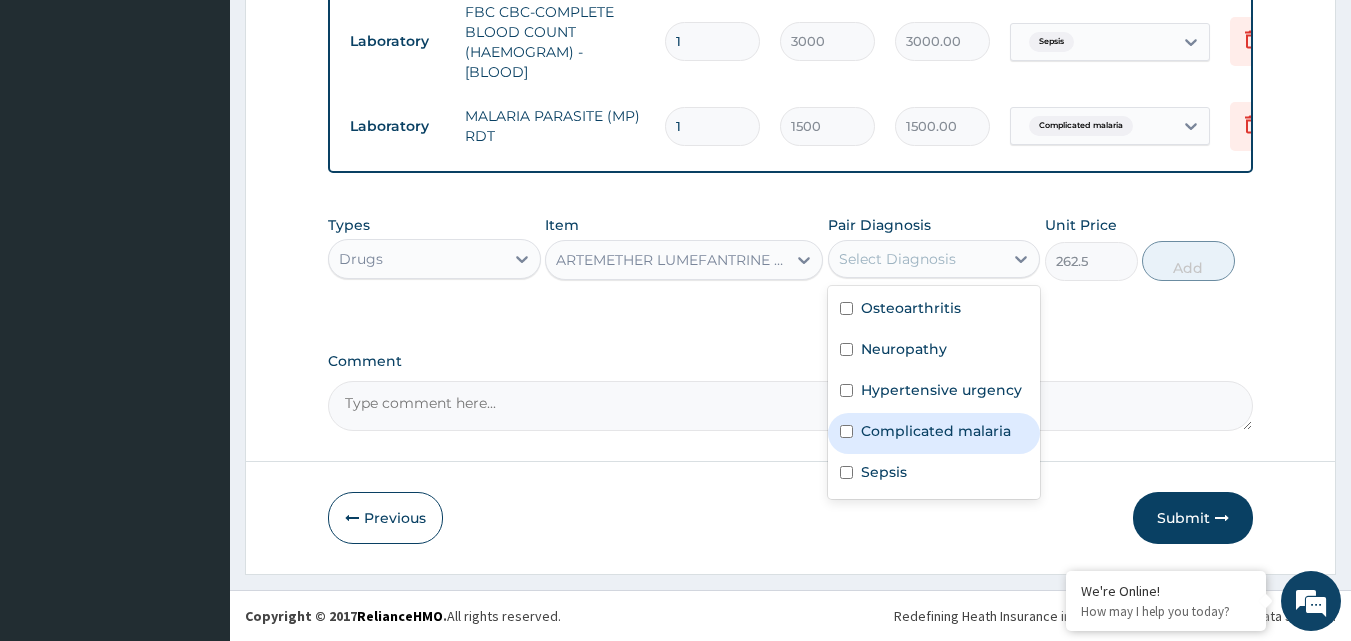 click on "Complicated malaria" at bounding box center [934, 433] 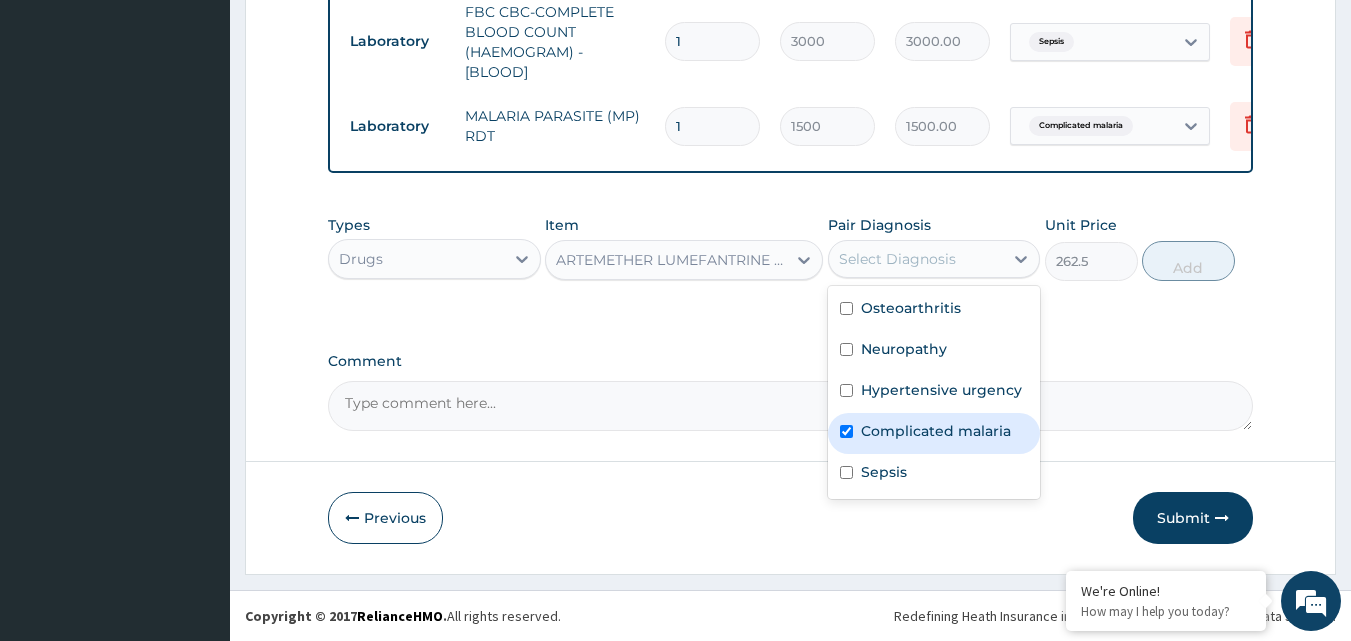 checkbox on "true" 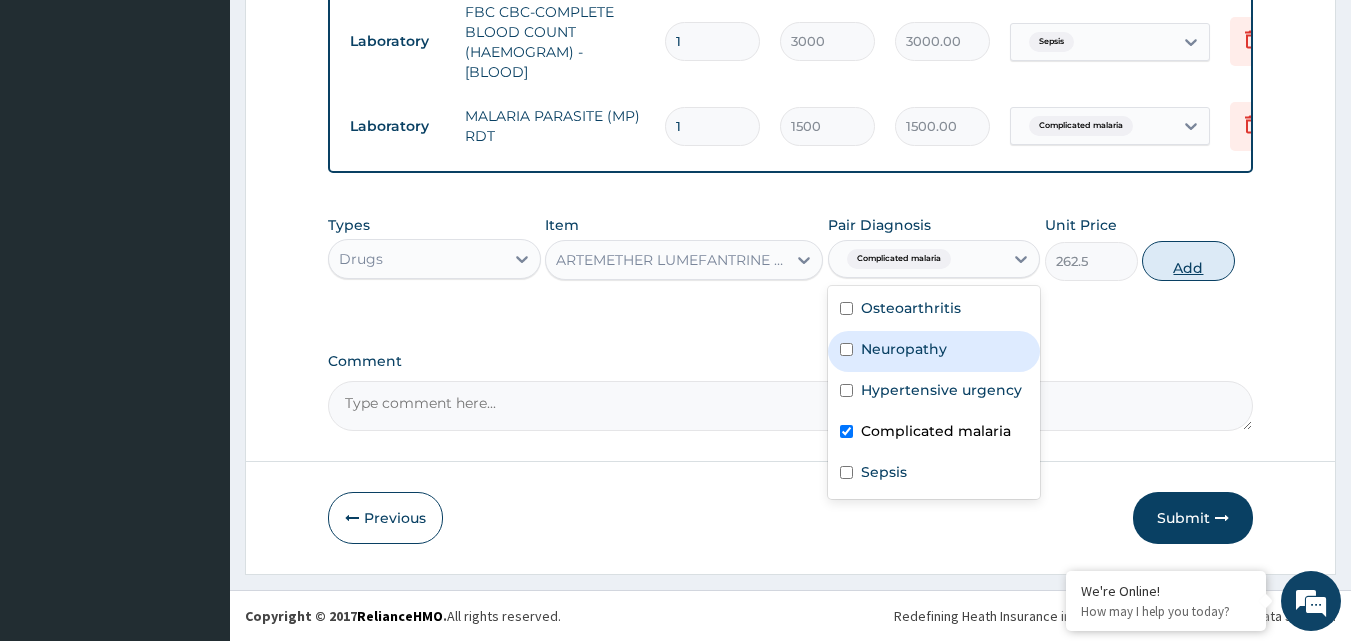click on "Add" at bounding box center (1188, 261) 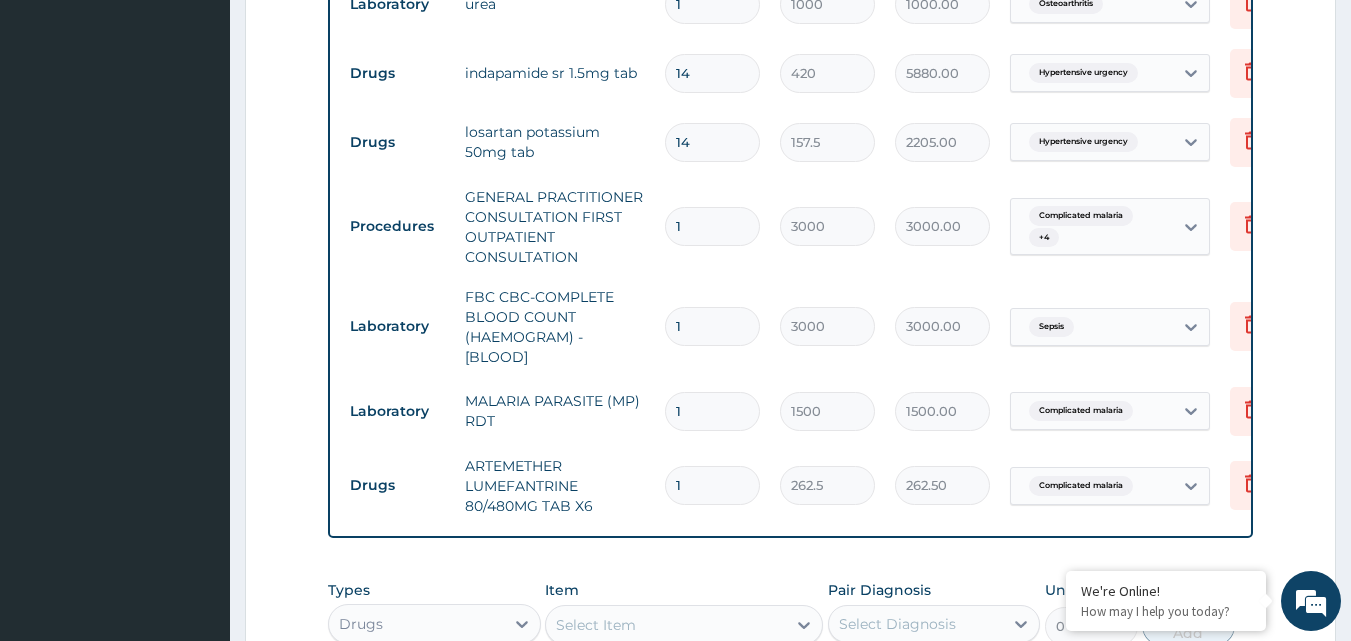 scroll, scrollTop: 1266, scrollLeft: 0, axis: vertical 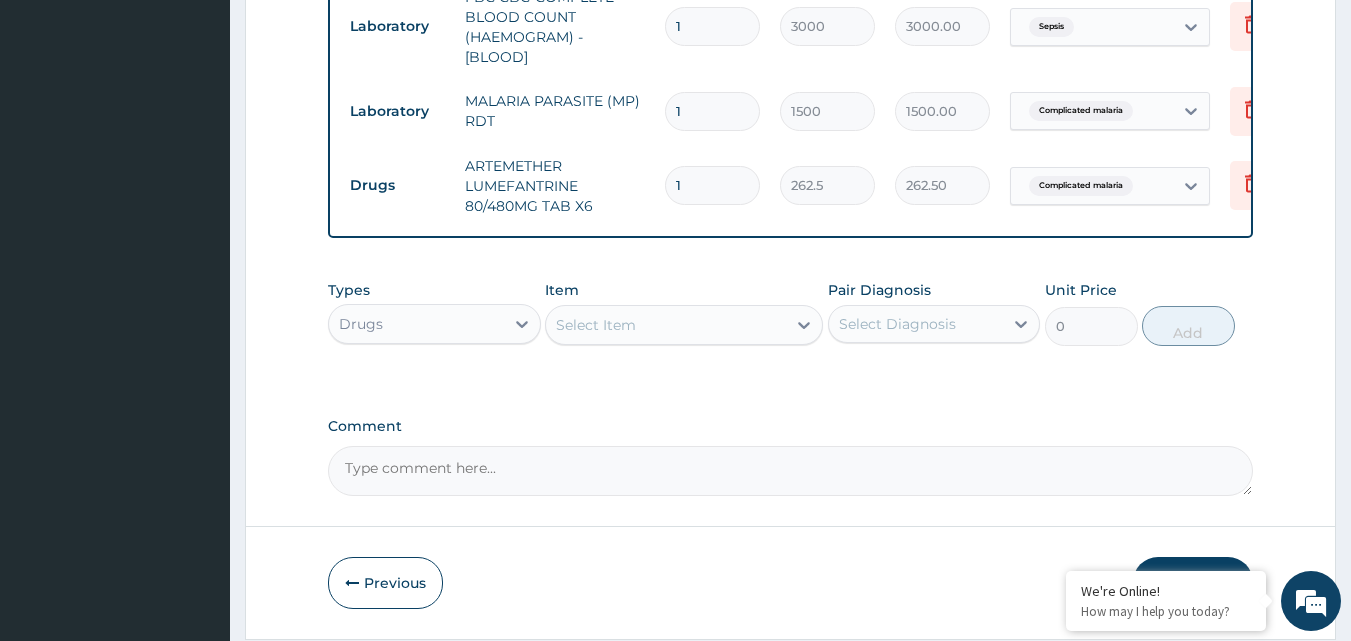 click on "1" at bounding box center (712, 185) 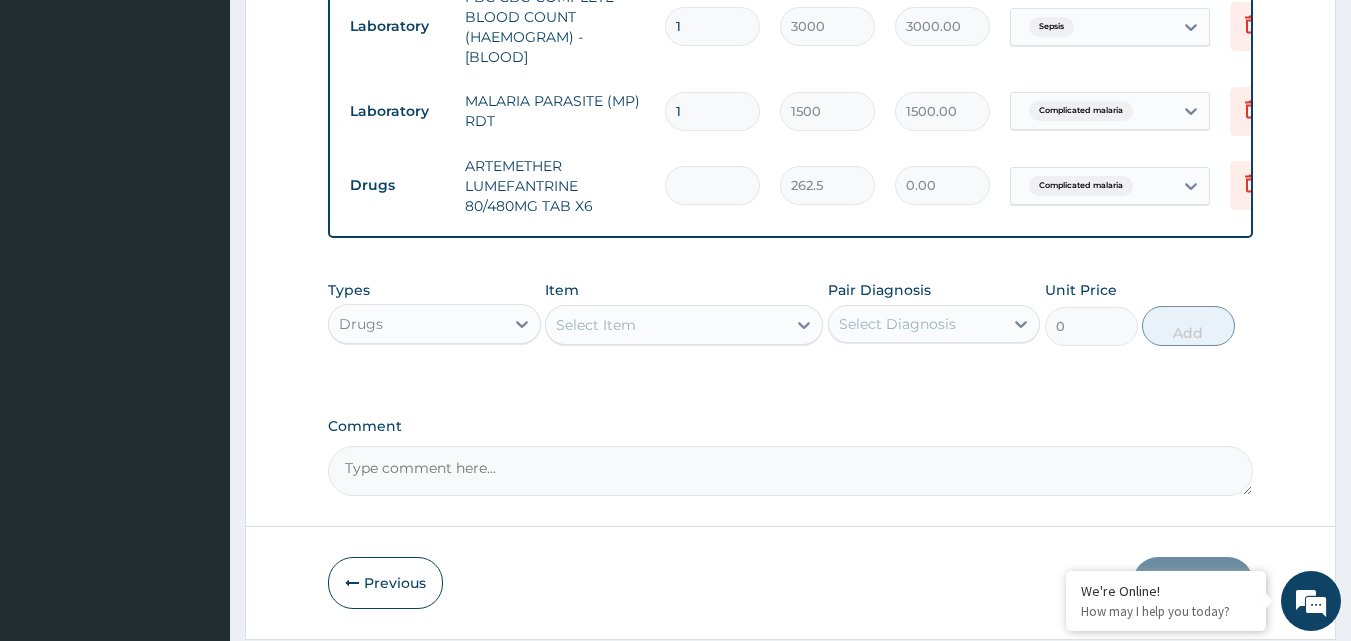 type on "6" 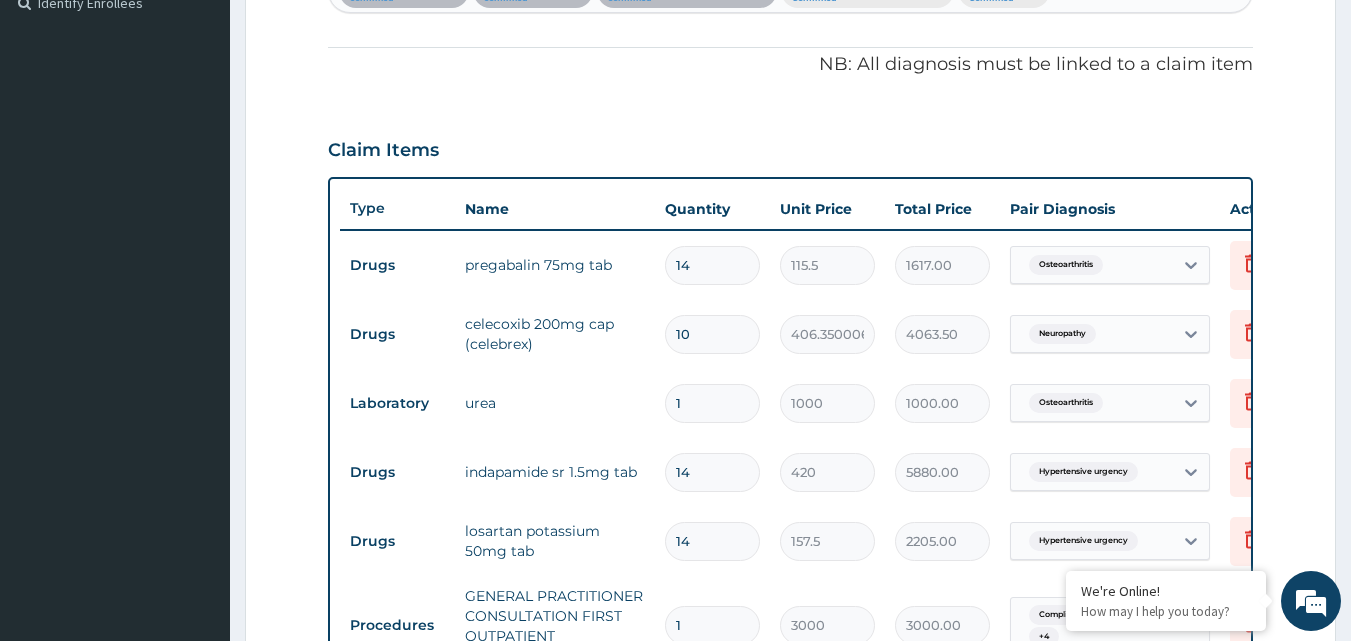 scroll, scrollTop: 566, scrollLeft: 0, axis: vertical 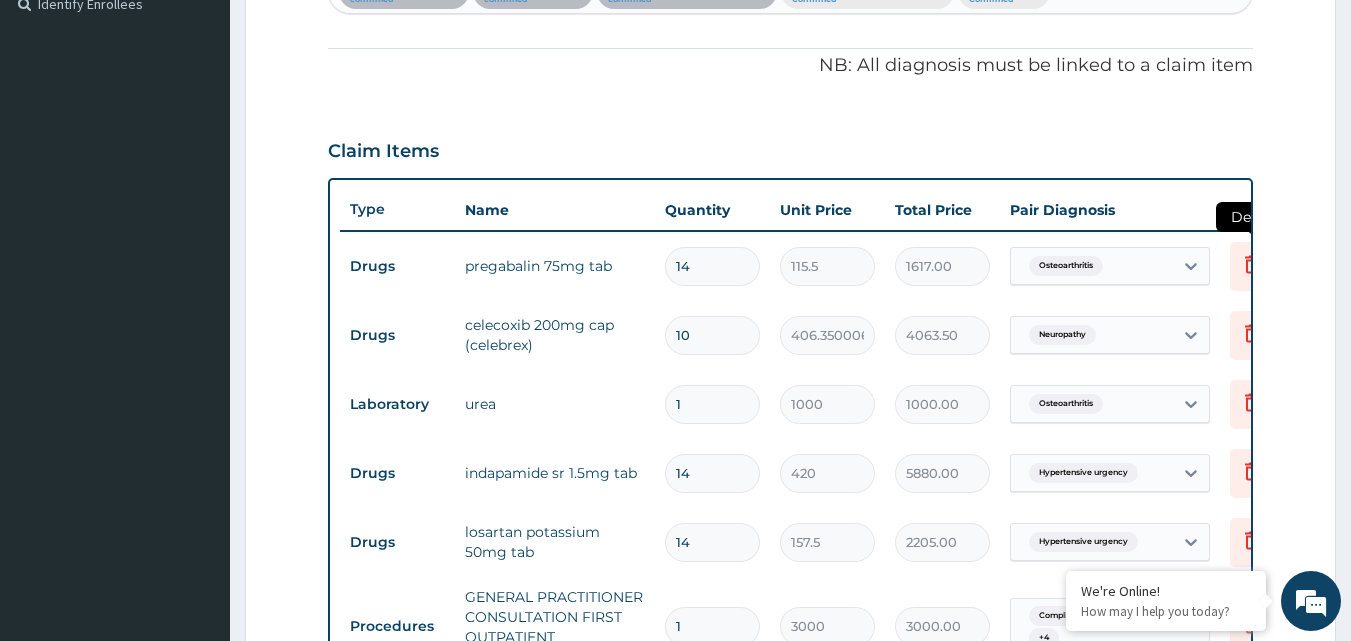 type on "6" 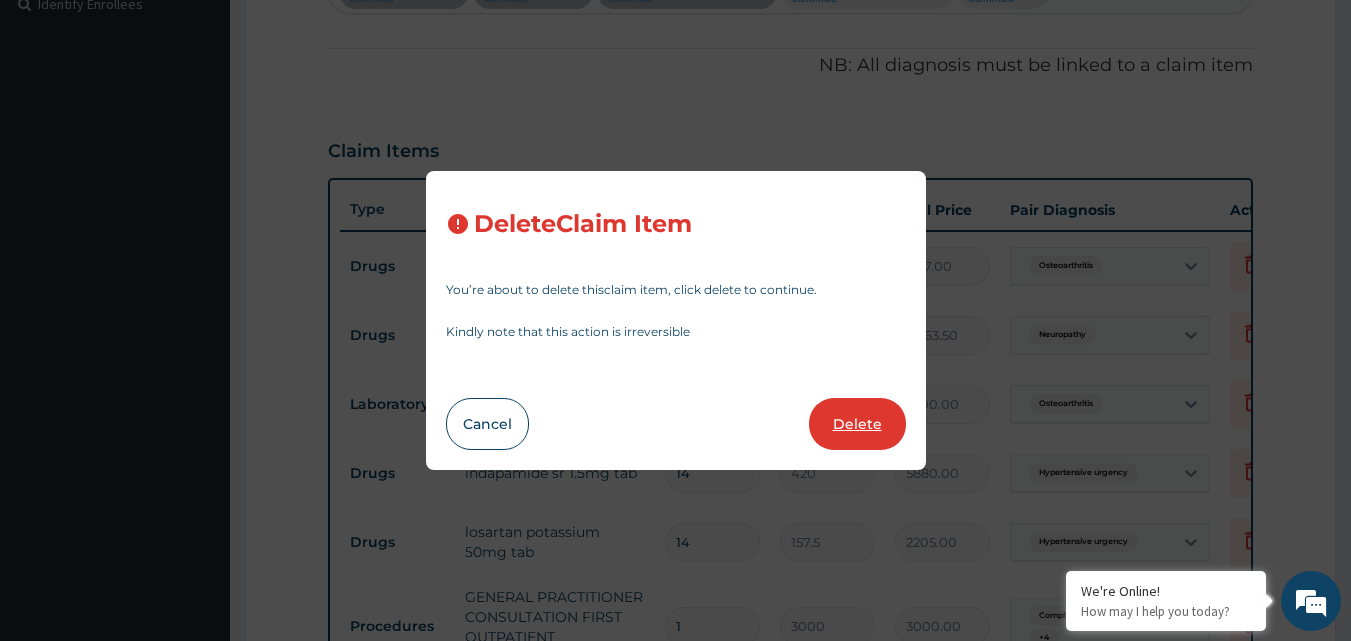 click on "Delete" at bounding box center [857, 424] 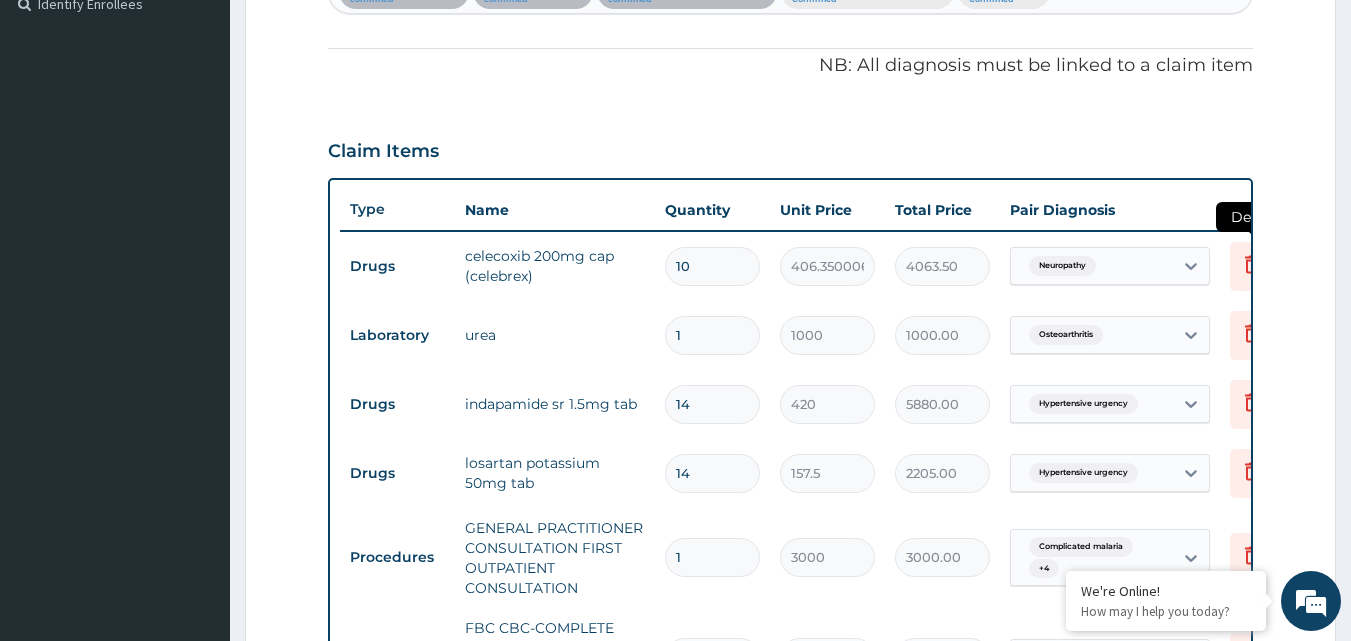 click at bounding box center (1252, 266) 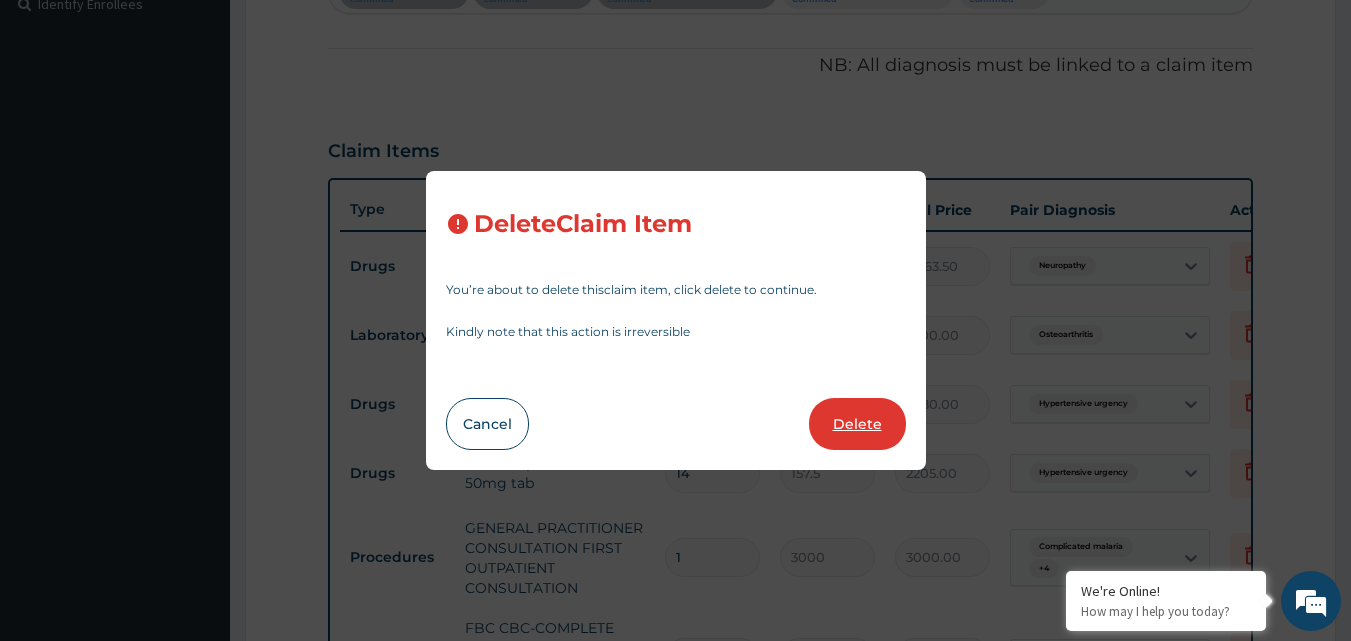 click on "Delete" at bounding box center (857, 424) 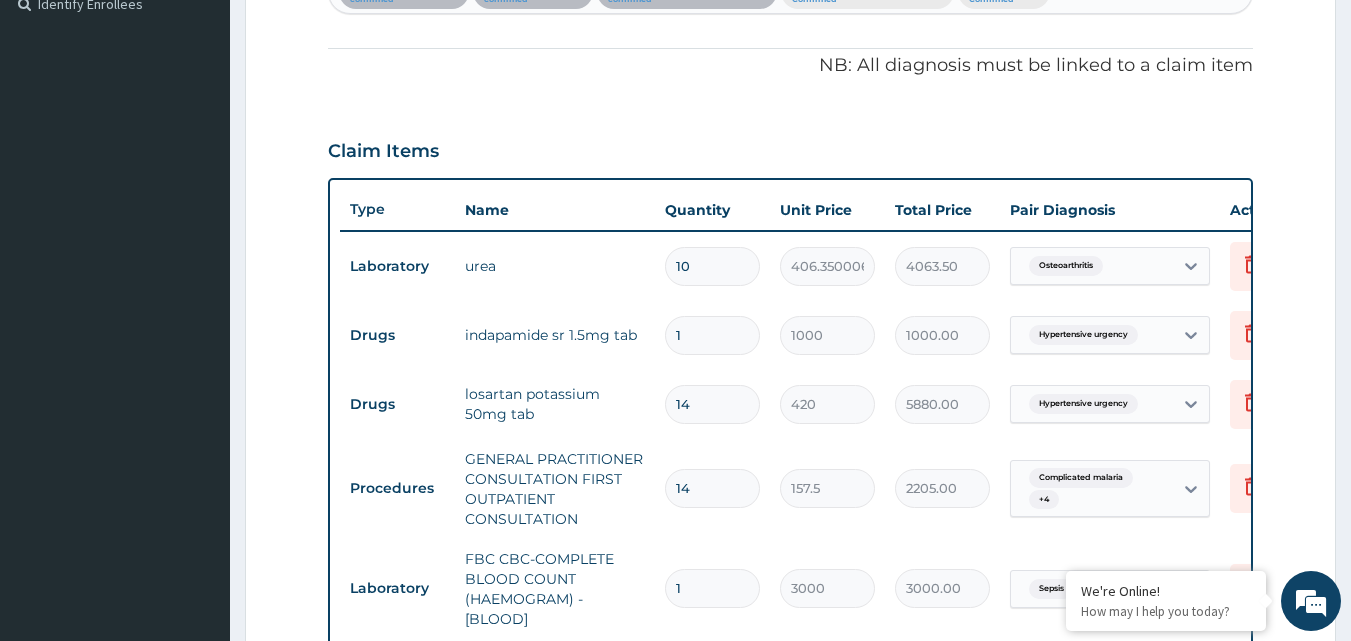 type on "1" 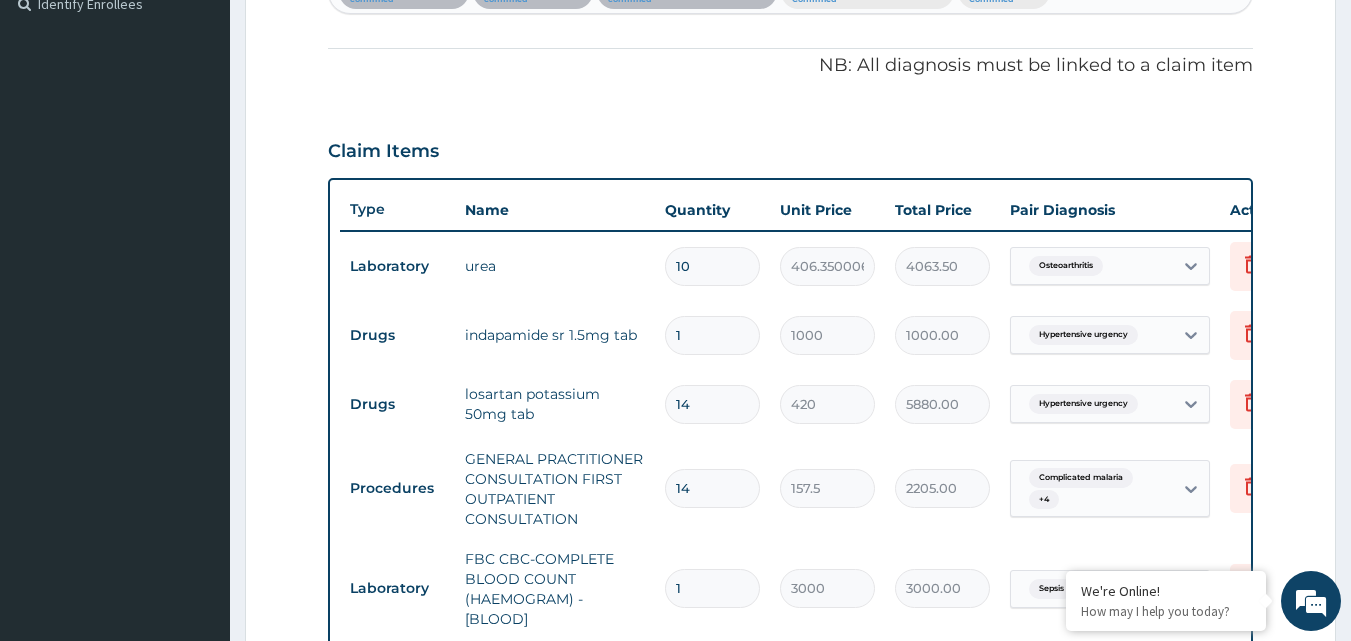 type on "1000" 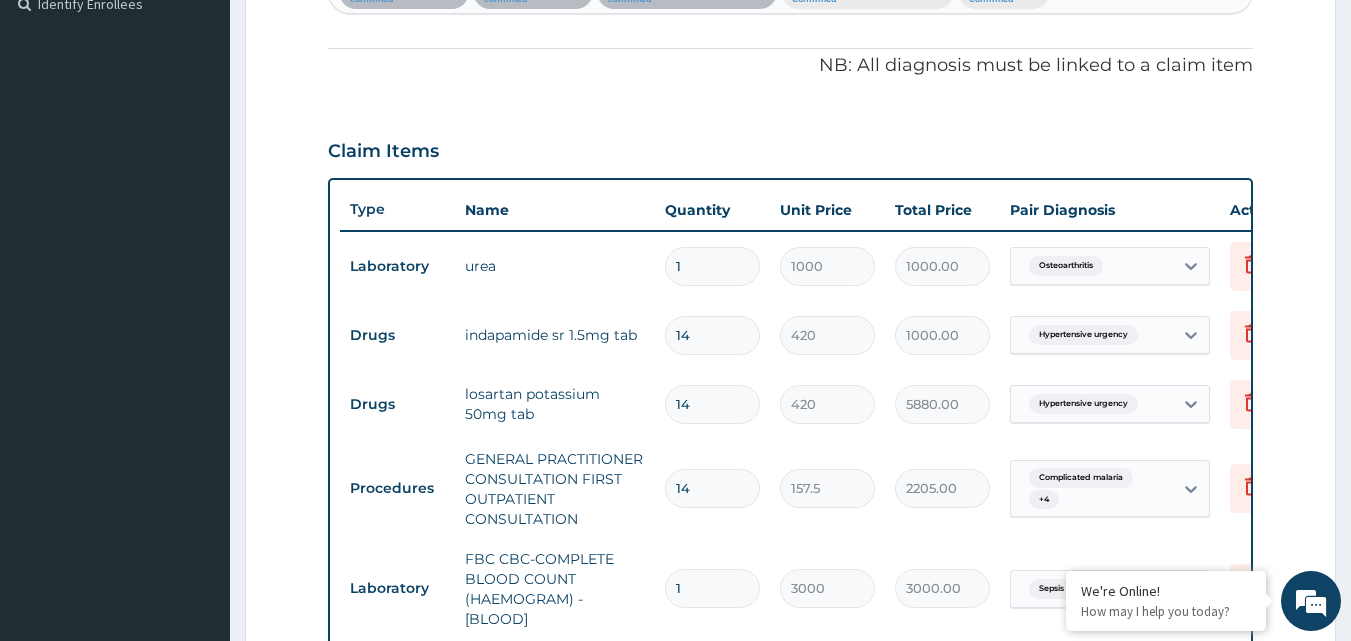 type on "5880.00" 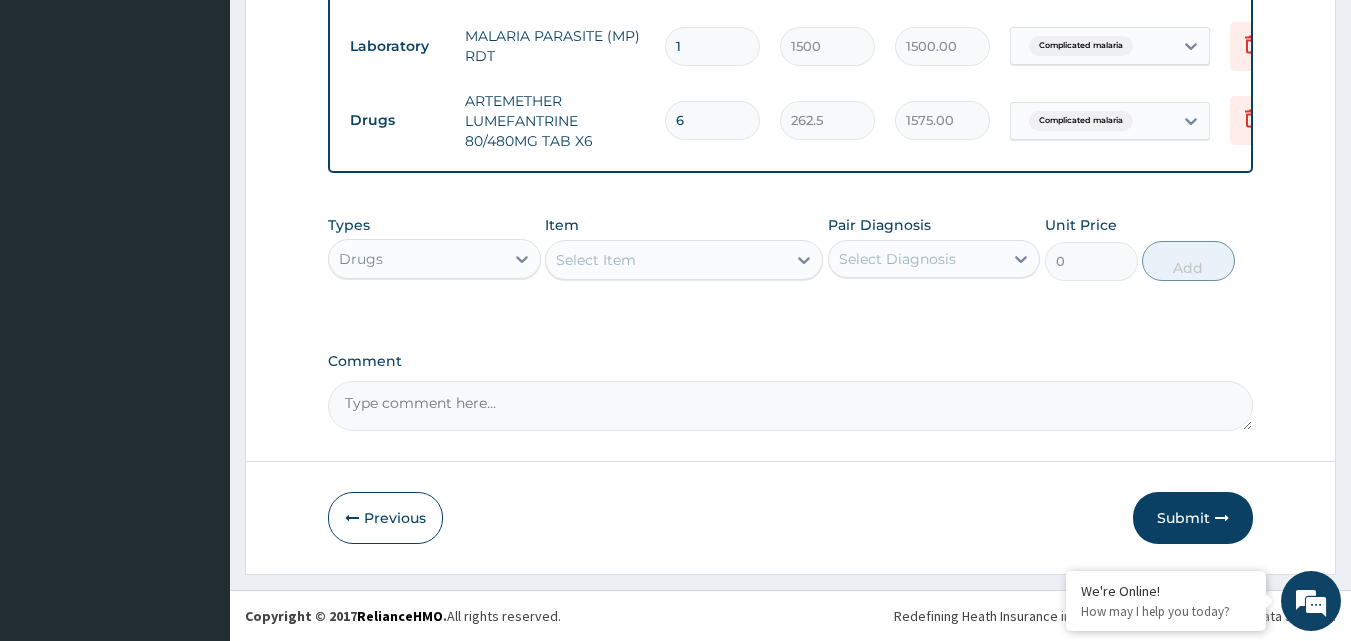 scroll, scrollTop: 1208, scrollLeft: 0, axis: vertical 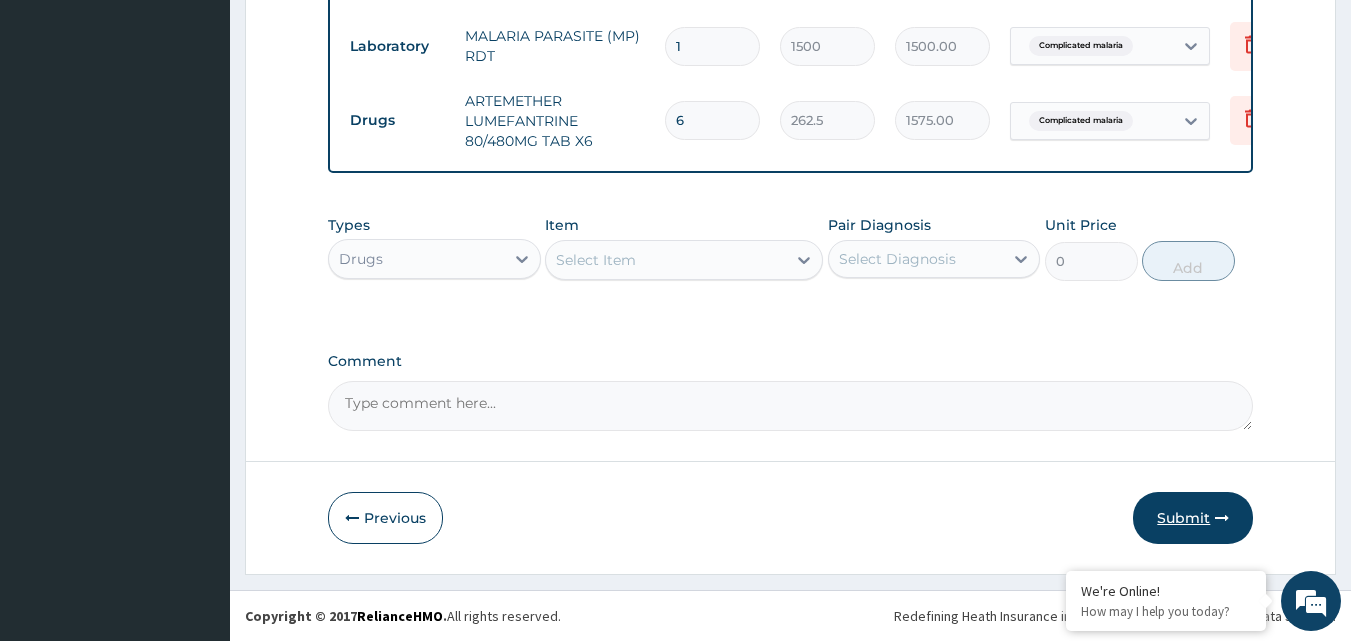 click on "Submit" at bounding box center (1193, 518) 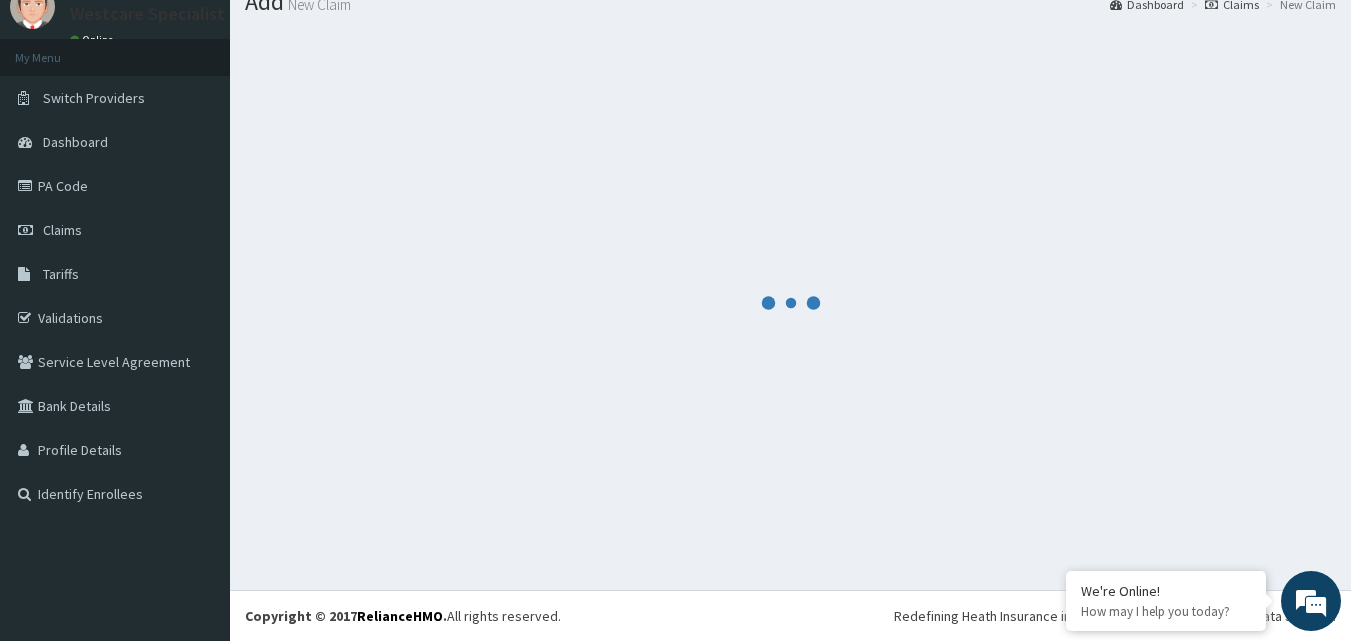 scroll, scrollTop: 76, scrollLeft: 0, axis: vertical 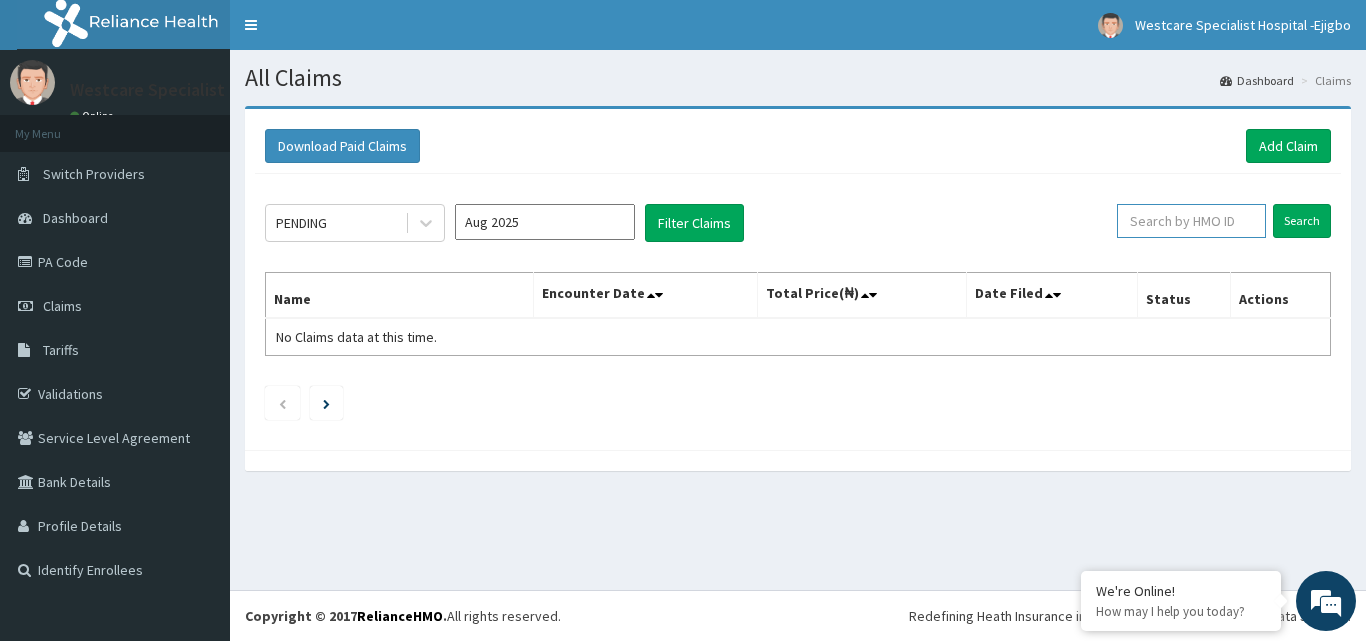 click at bounding box center [1191, 221] 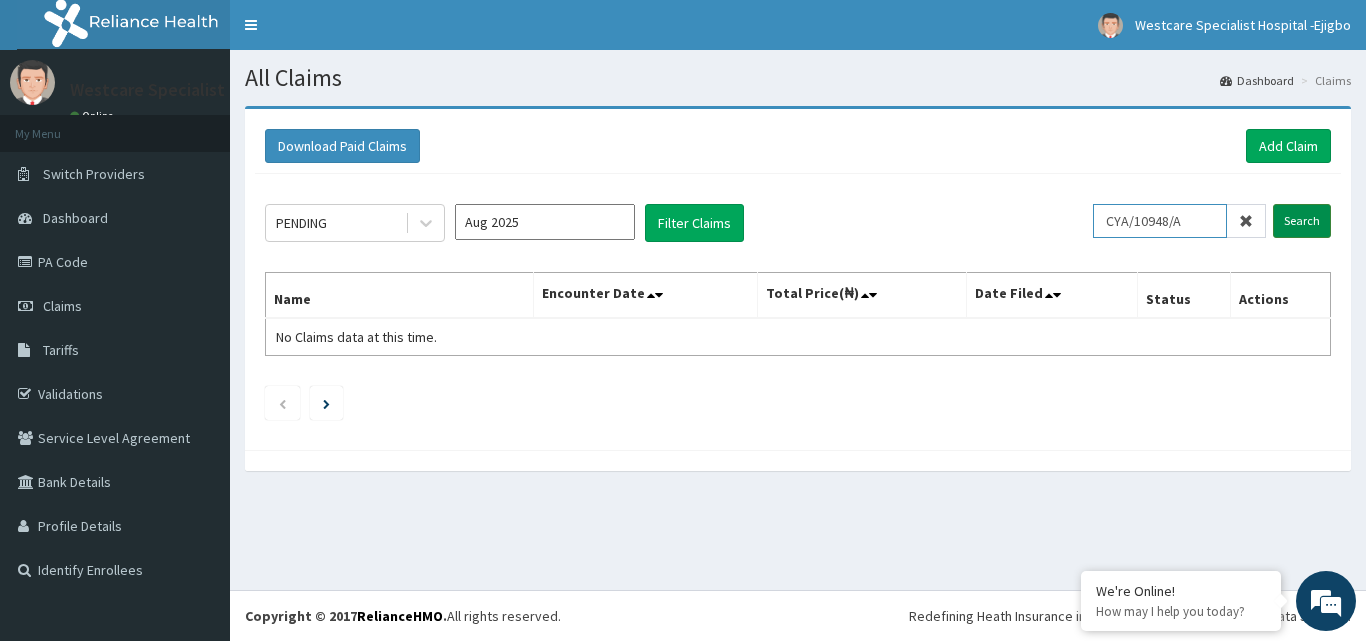 type on "CYA/10948/A" 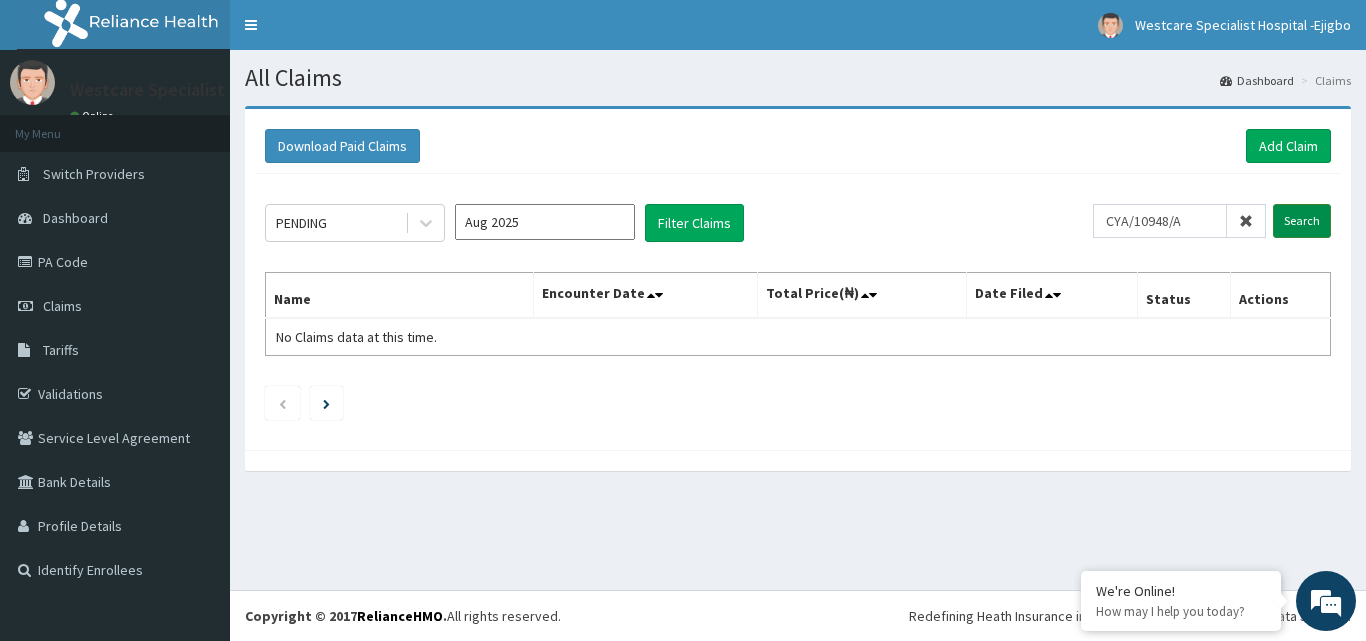 click on "Search" at bounding box center (1302, 221) 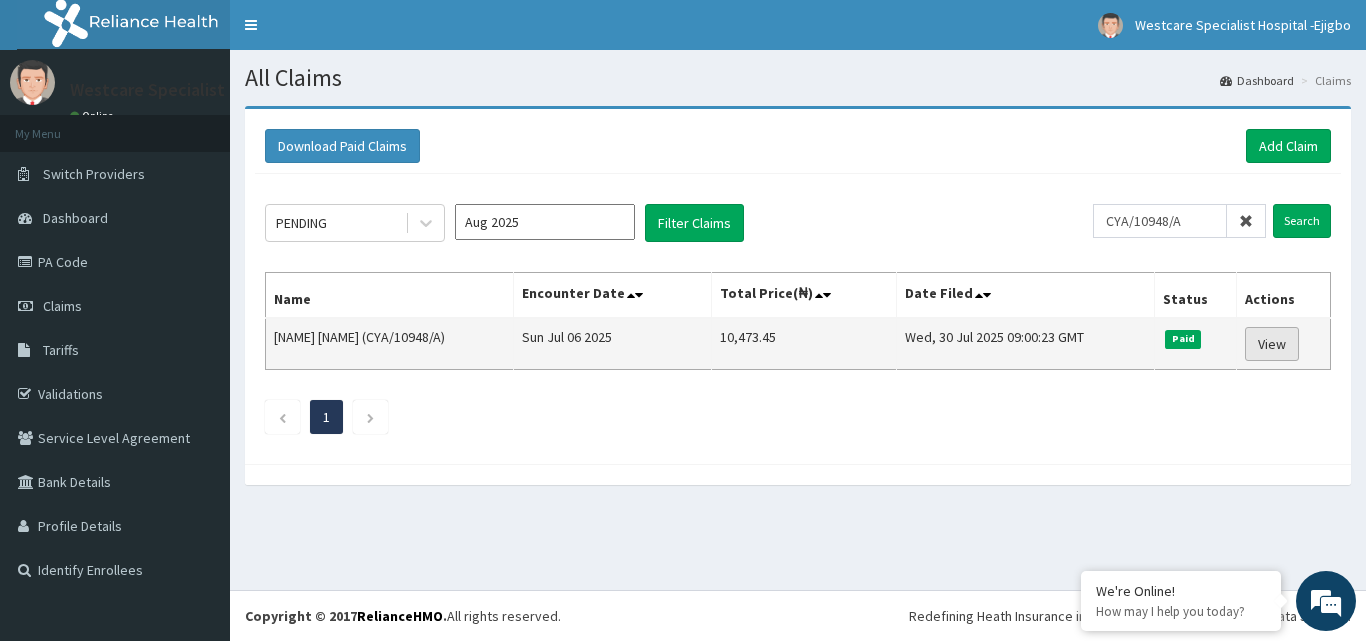 click on "View" at bounding box center [1272, 344] 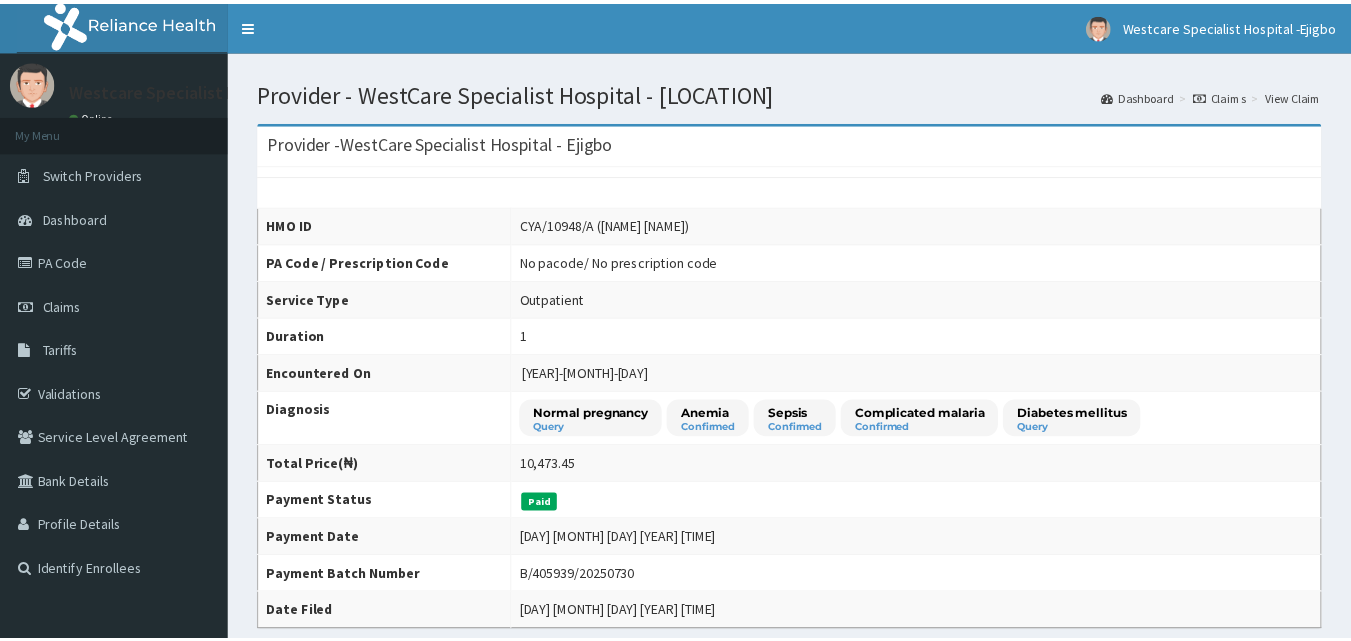 scroll, scrollTop: 0, scrollLeft: 0, axis: both 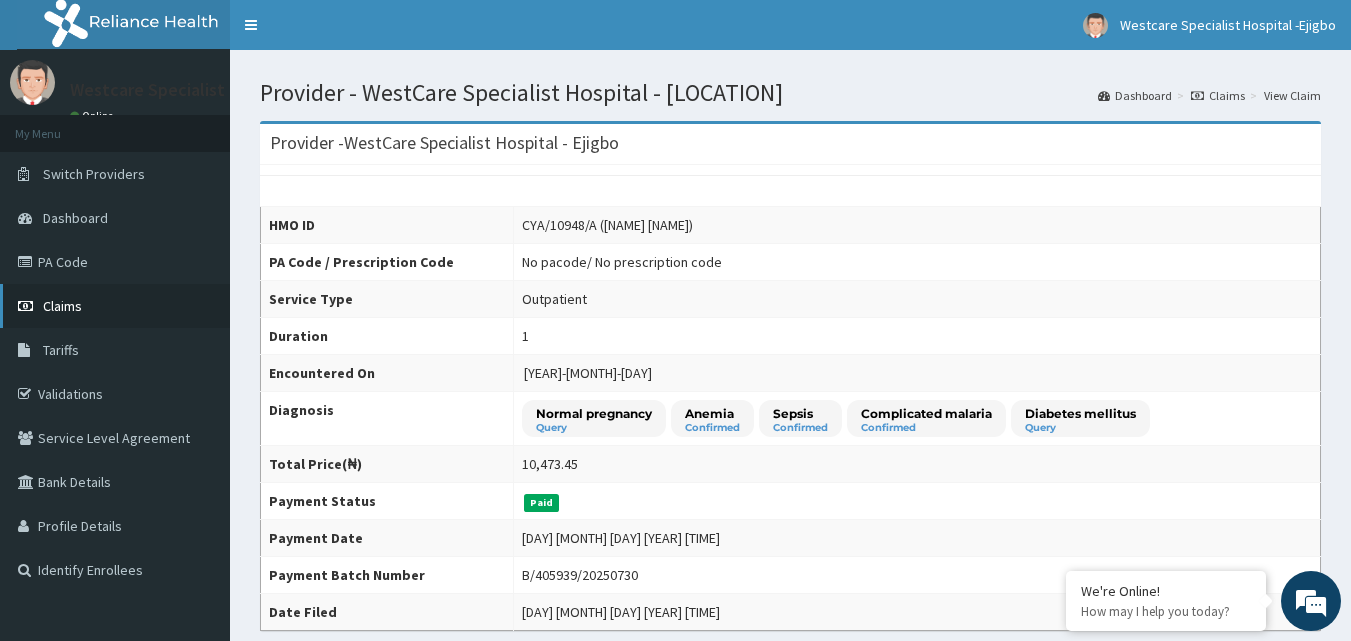 click on "Claims" at bounding box center (62, 306) 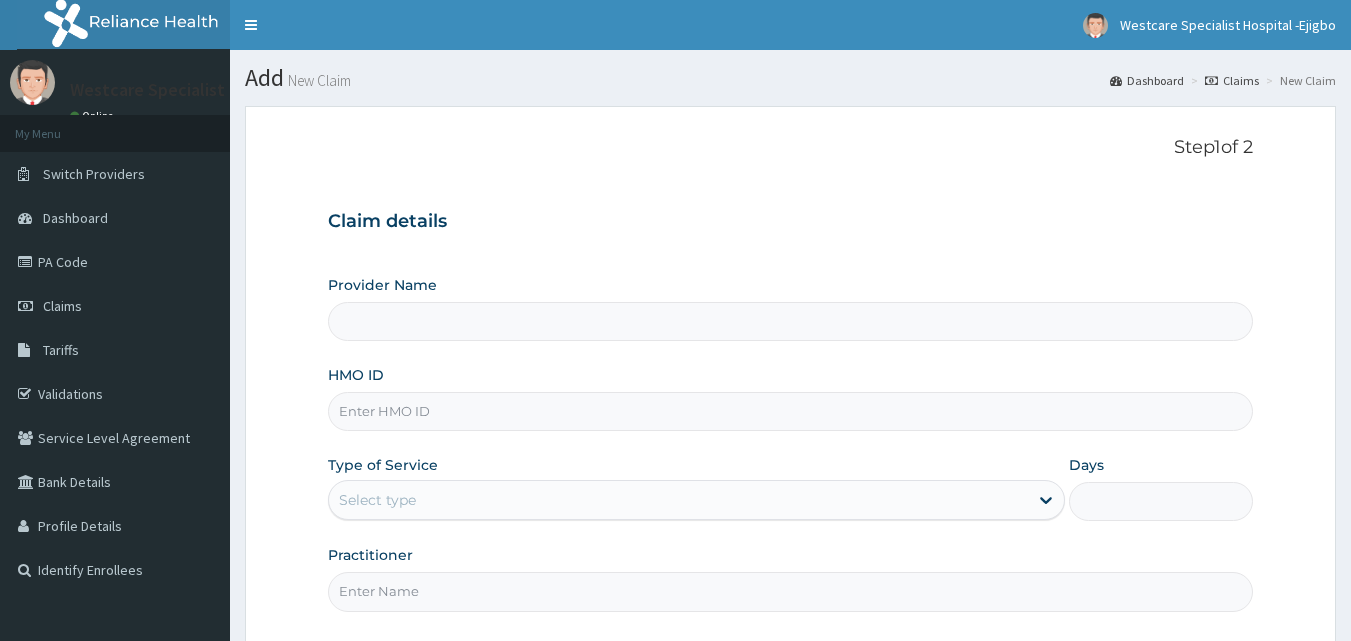 scroll, scrollTop: 0, scrollLeft: 0, axis: both 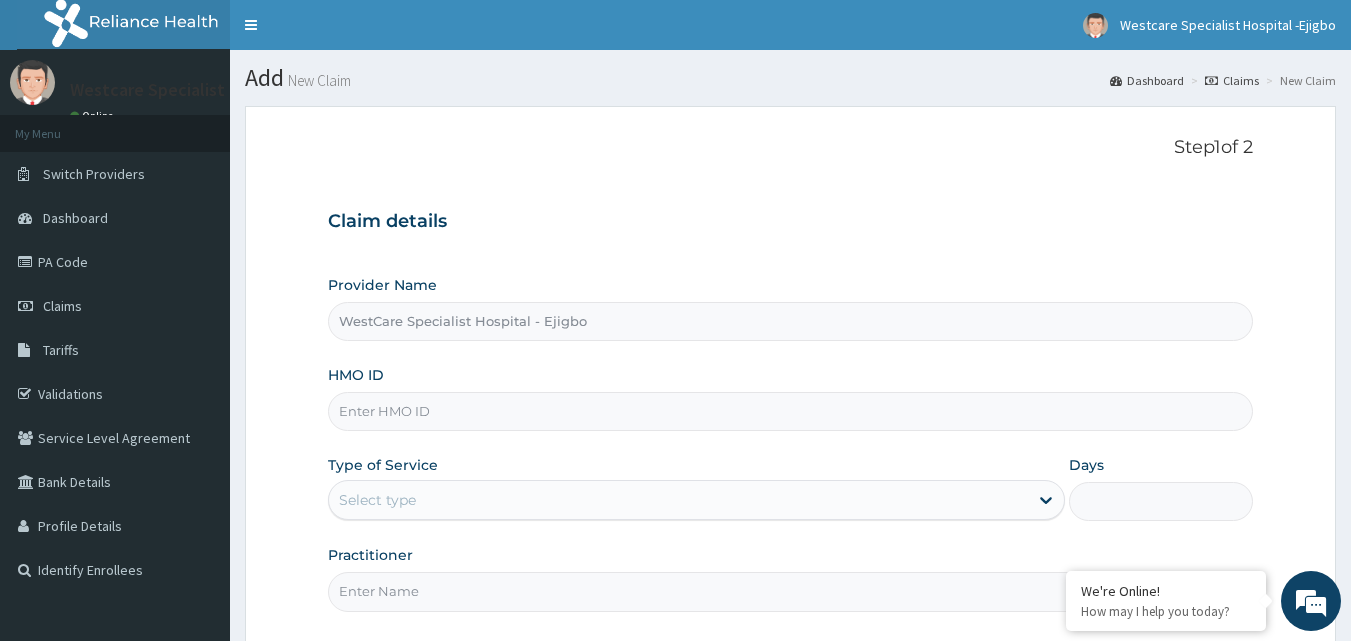 click on "HMO ID" at bounding box center [791, 411] 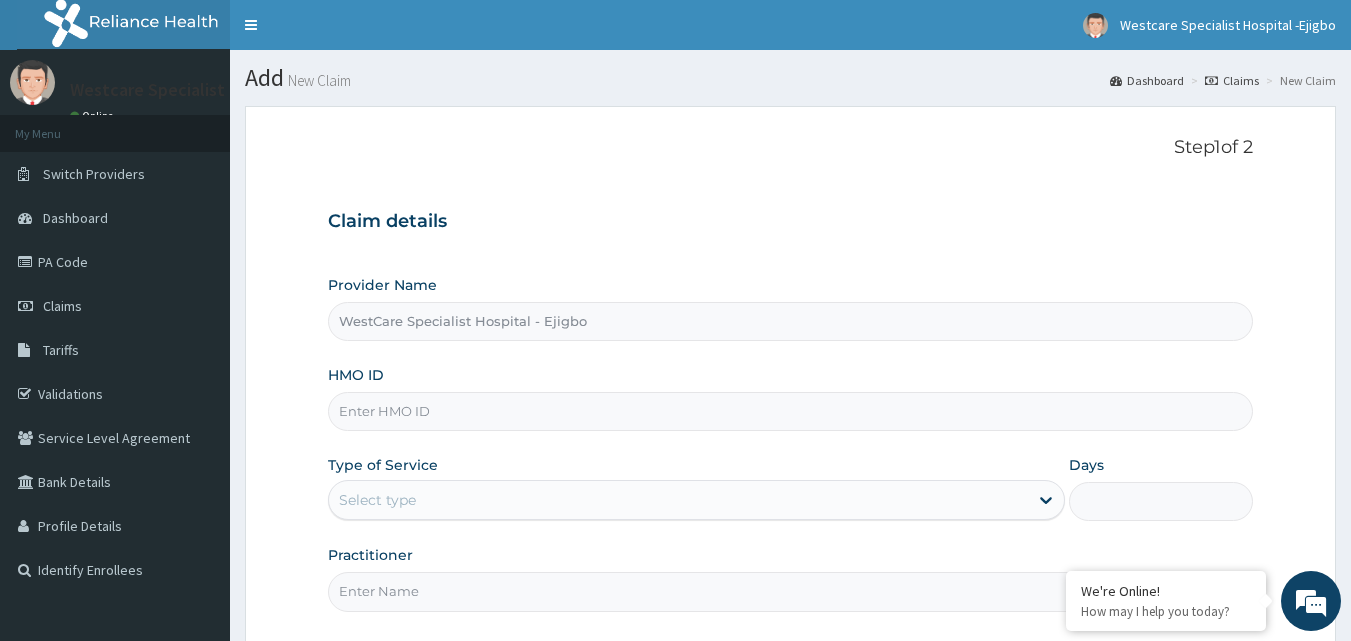 paste on "CYA/10948/A" 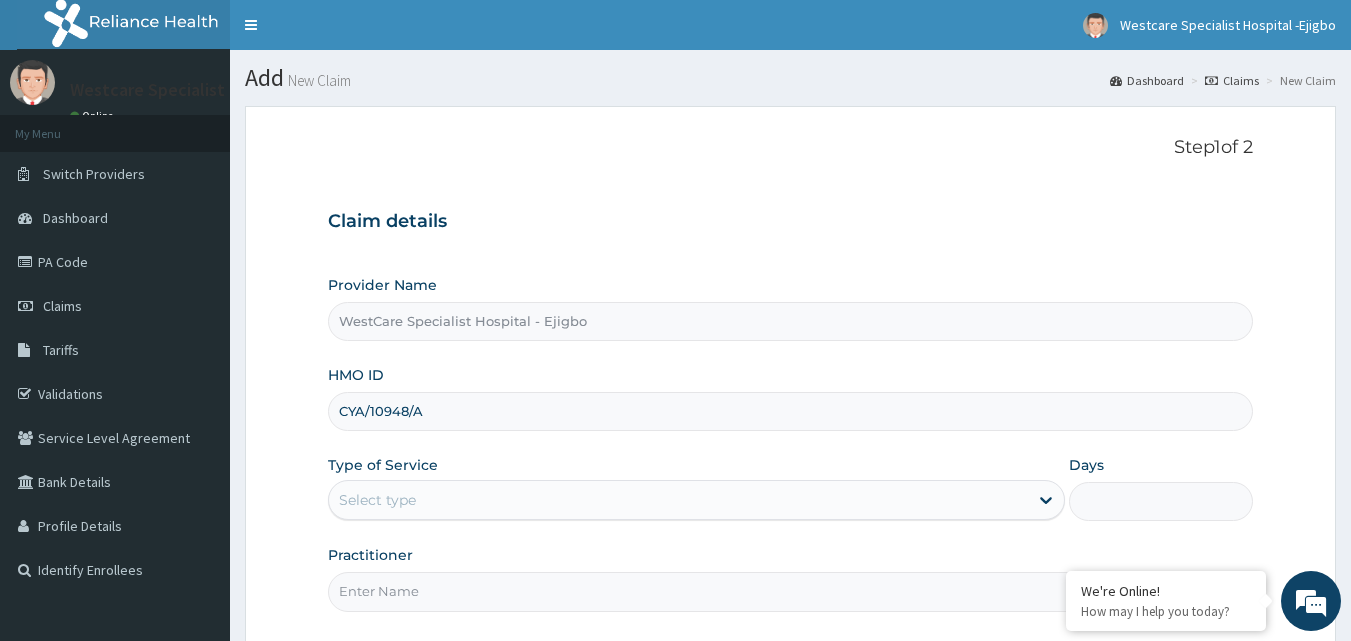 type on "CYA/10948/A" 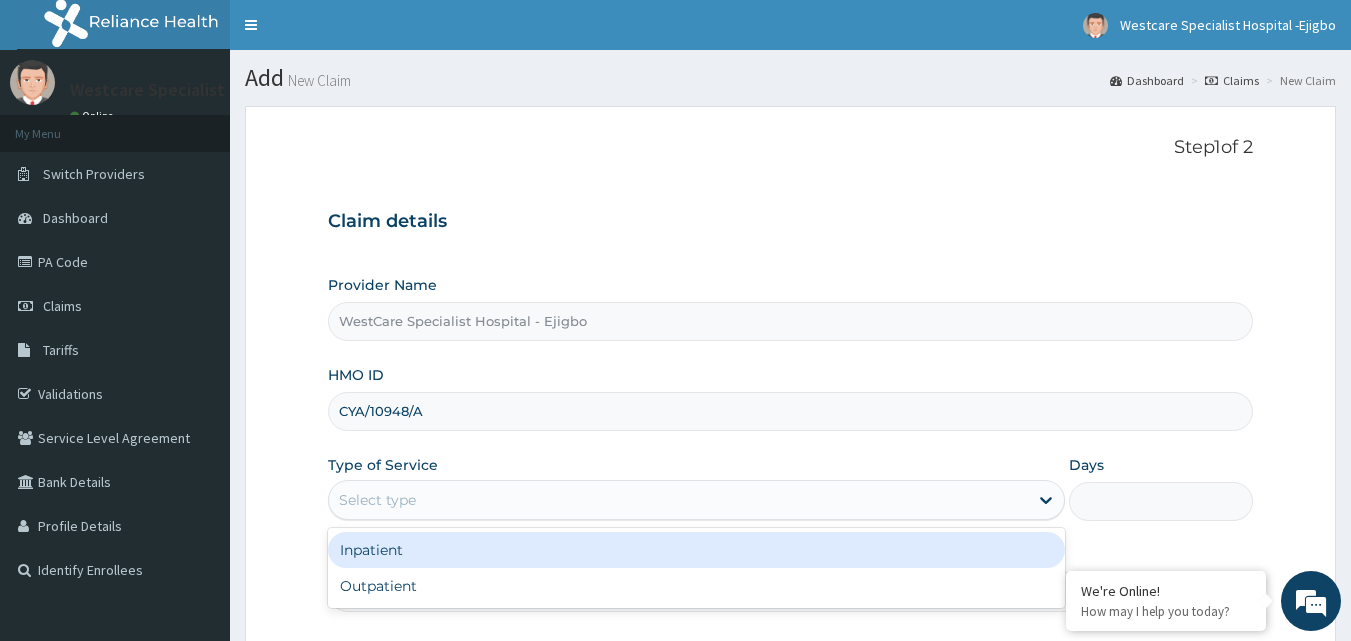 click on "Select type" at bounding box center [678, 500] 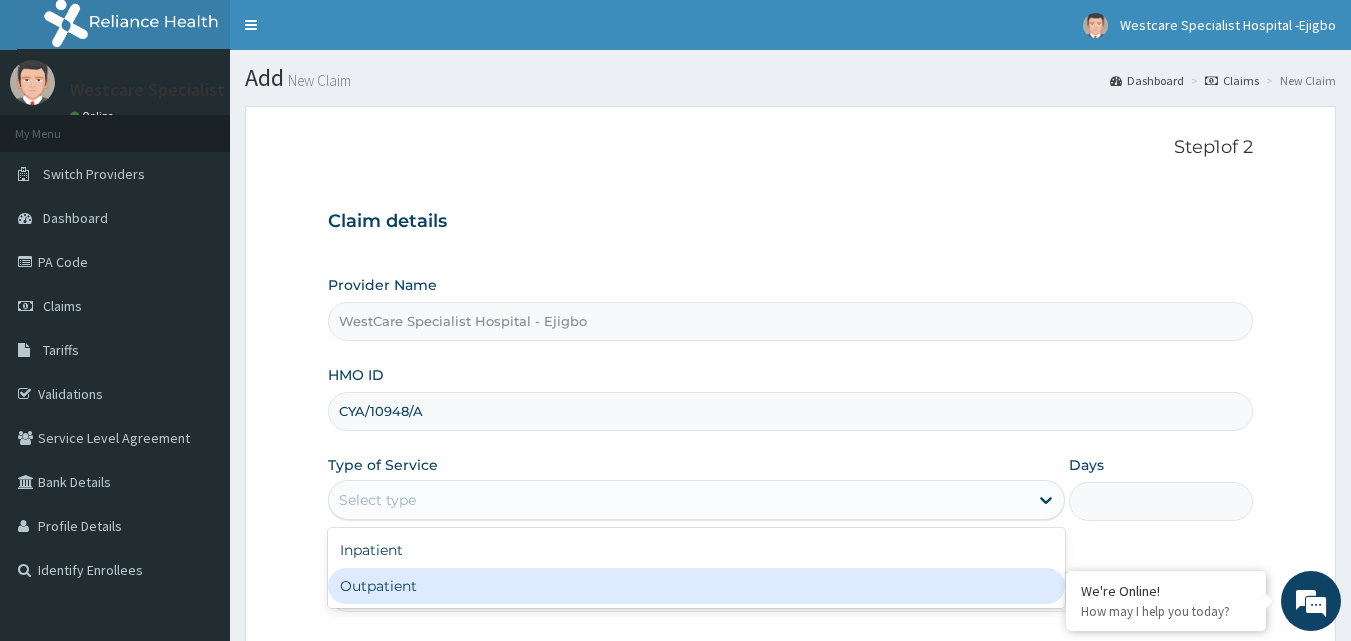 click on "Outpatient" at bounding box center [696, 586] 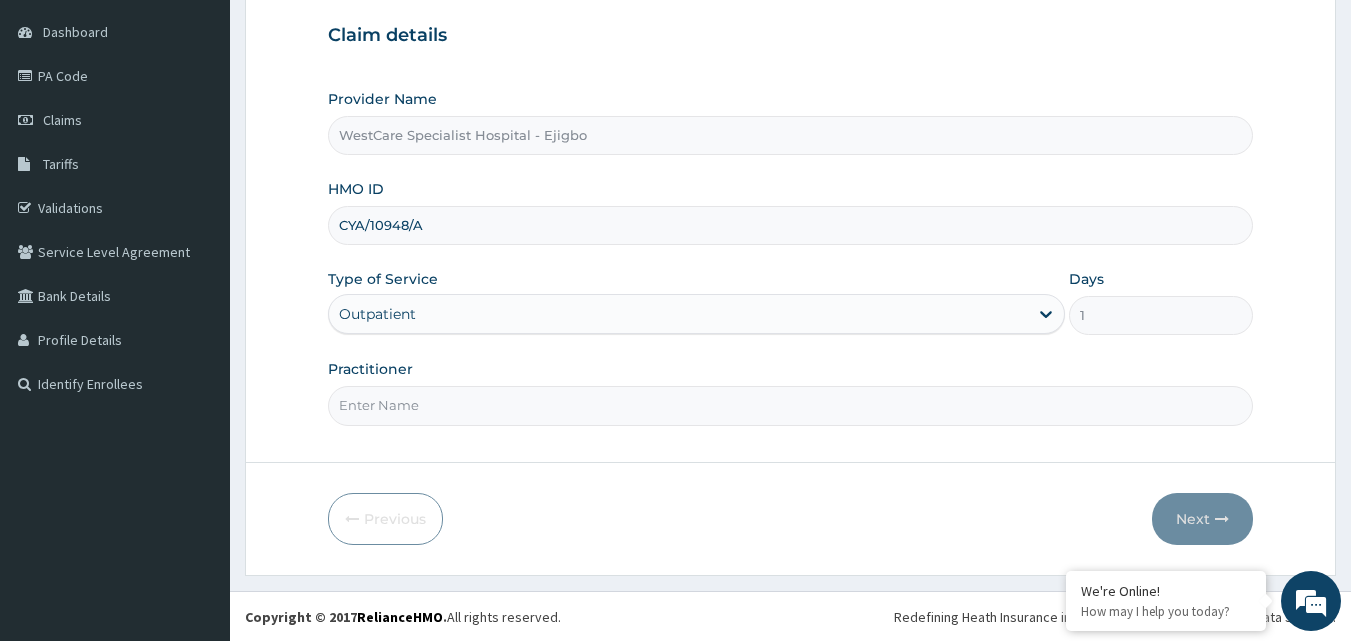scroll, scrollTop: 187, scrollLeft: 0, axis: vertical 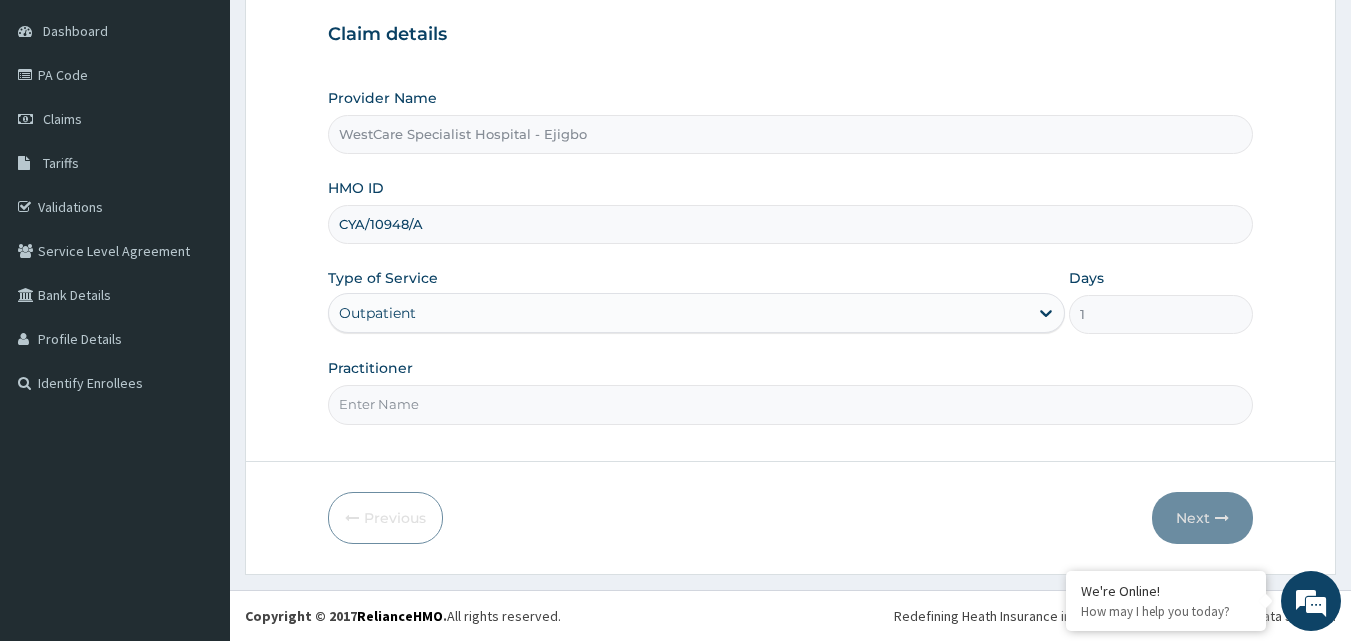 click on "Practitioner" at bounding box center (791, 404) 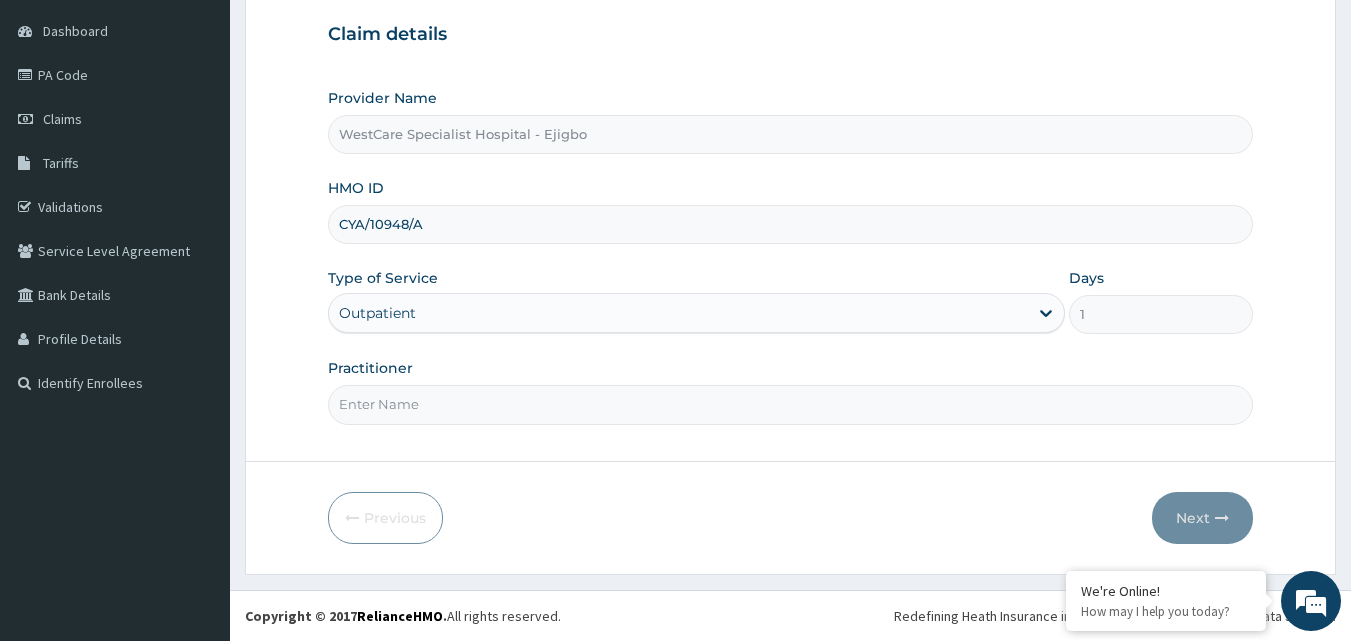 type on "OBIDEYI" 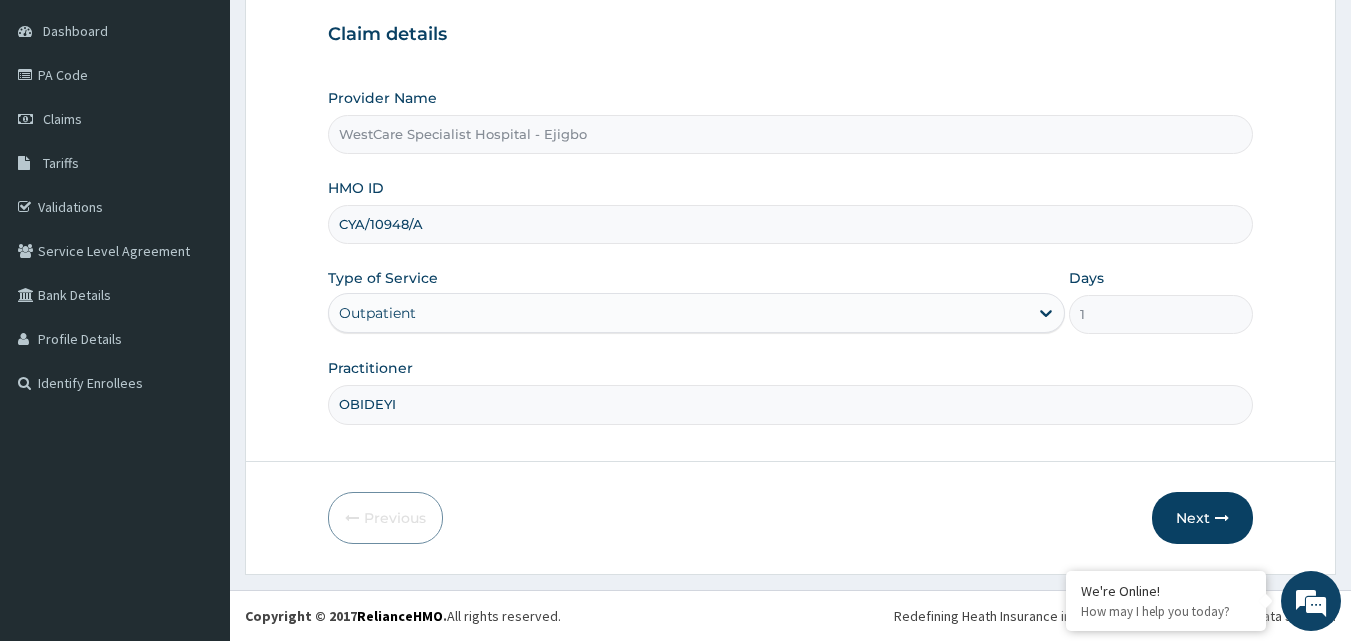 scroll, scrollTop: 0, scrollLeft: 0, axis: both 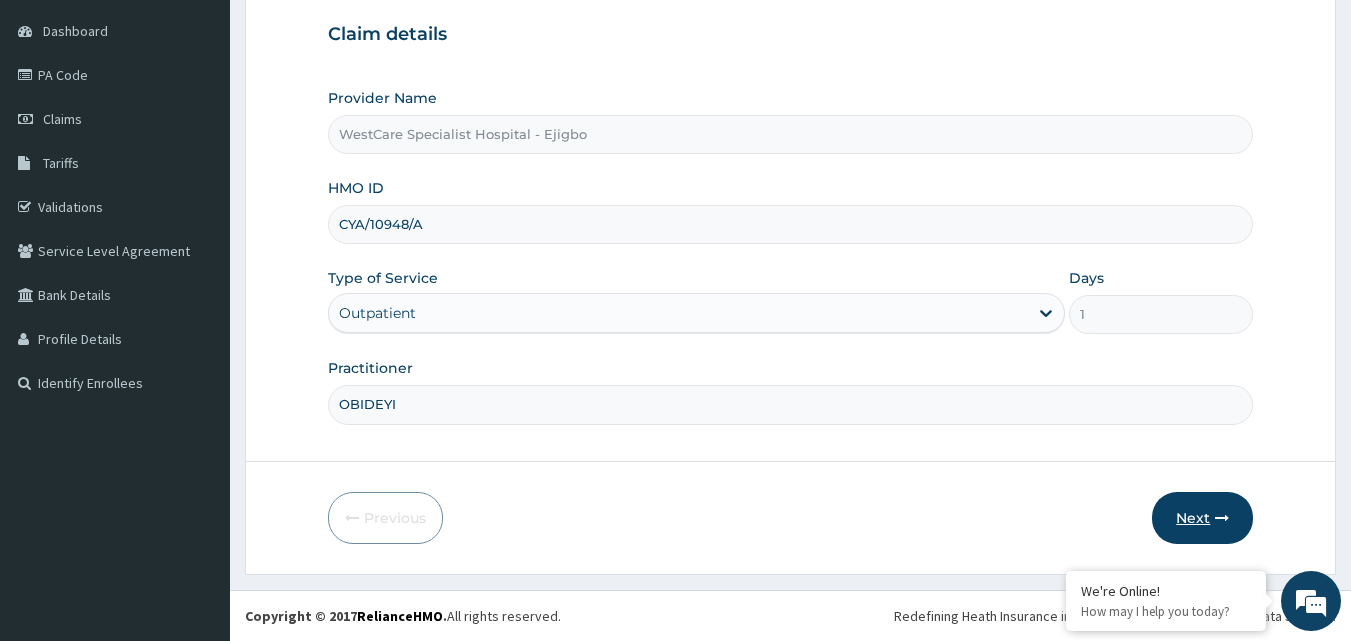 click on "Next" at bounding box center (1202, 518) 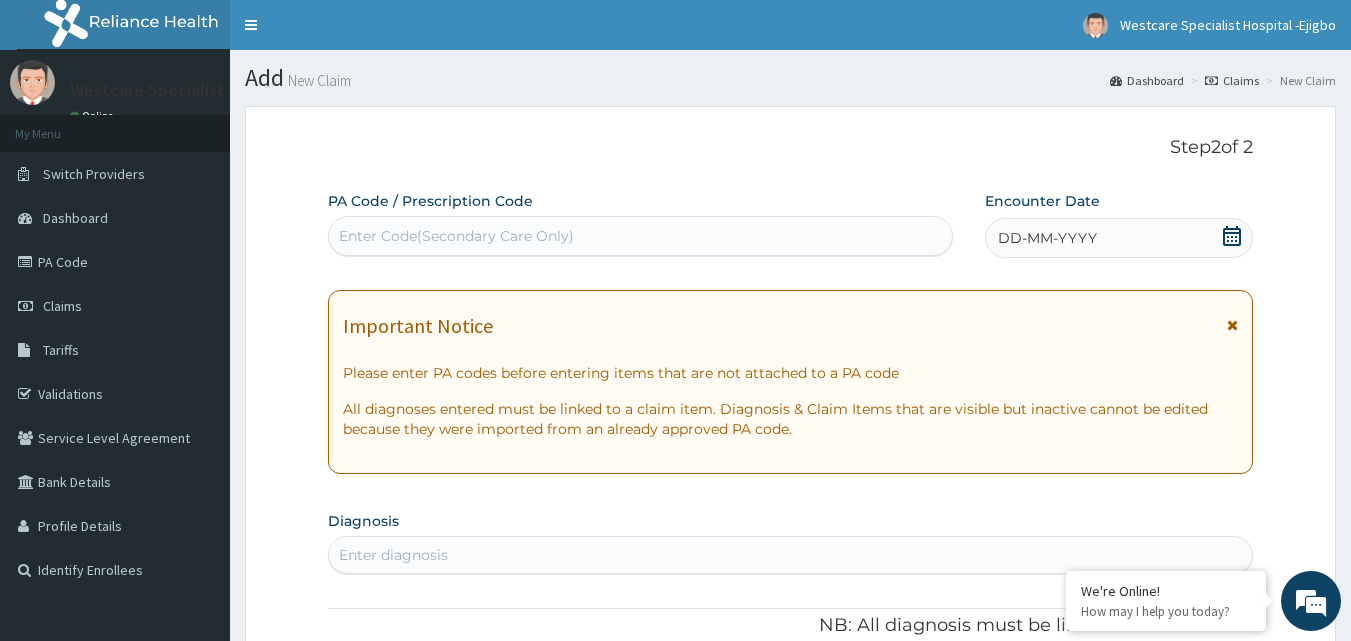 scroll, scrollTop: 200, scrollLeft: 0, axis: vertical 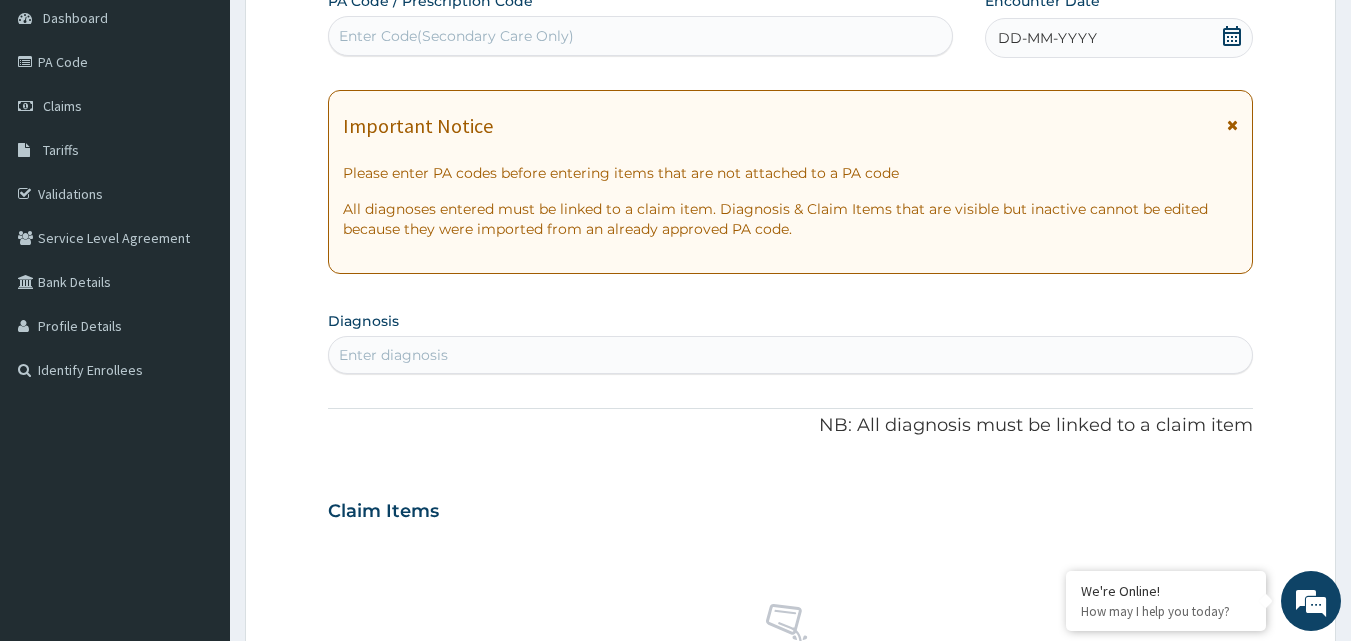 click 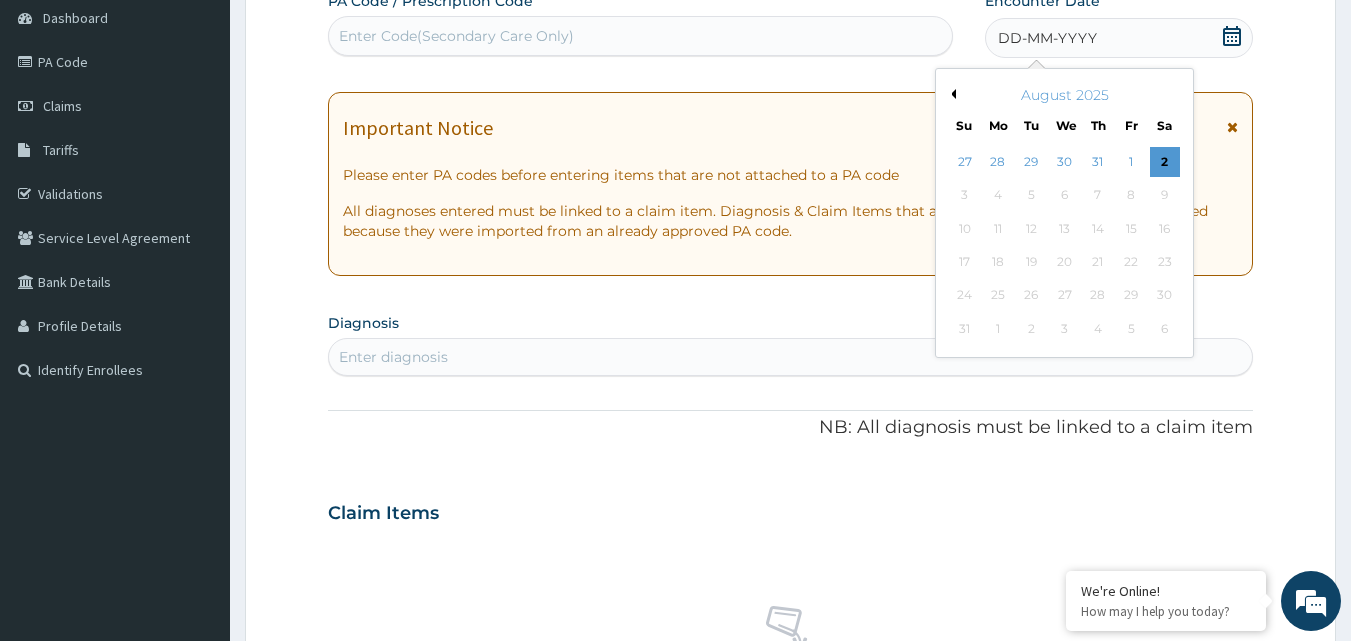 click on "Previous Month" at bounding box center [951, 94] 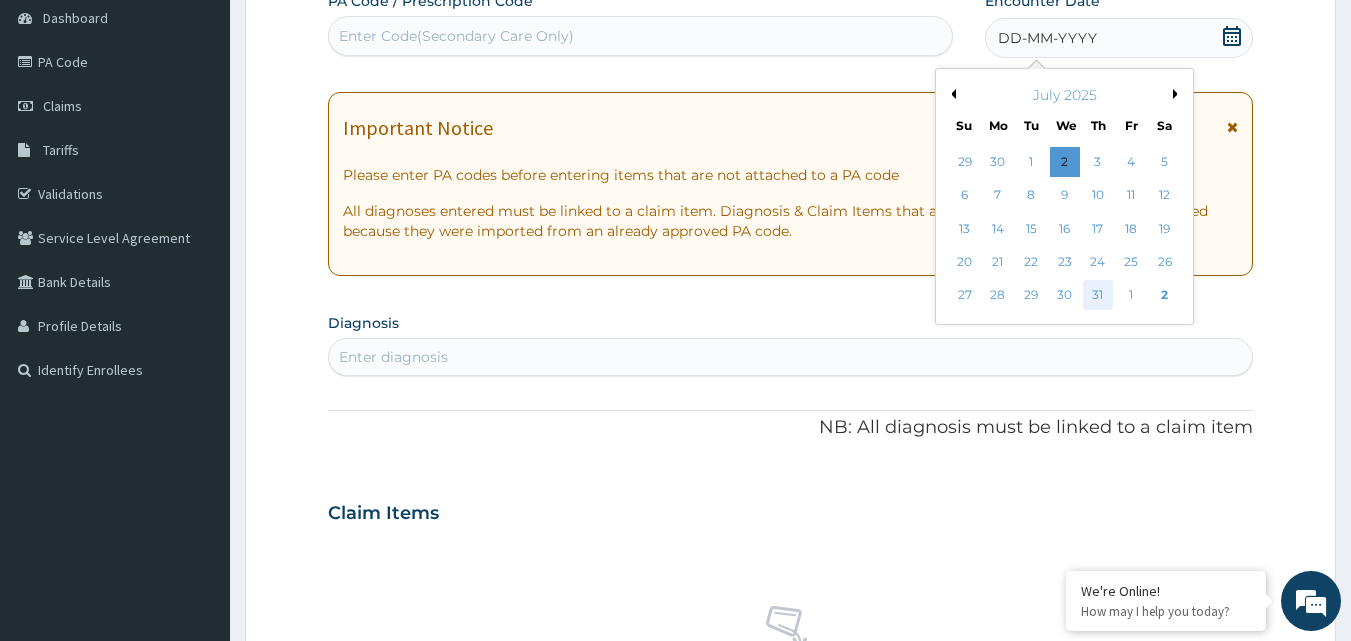 click on "31" at bounding box center [1098, 296] 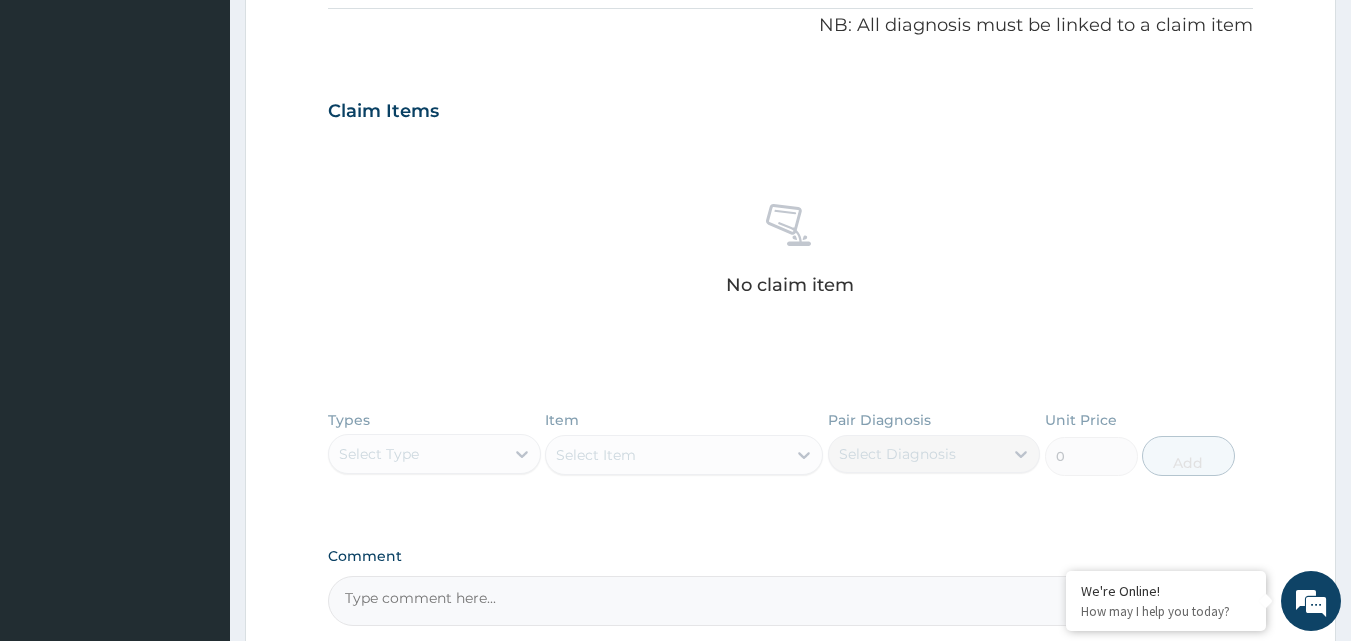 scroll, scrollTop: 300, scrollLeft: 0, axis: vertical 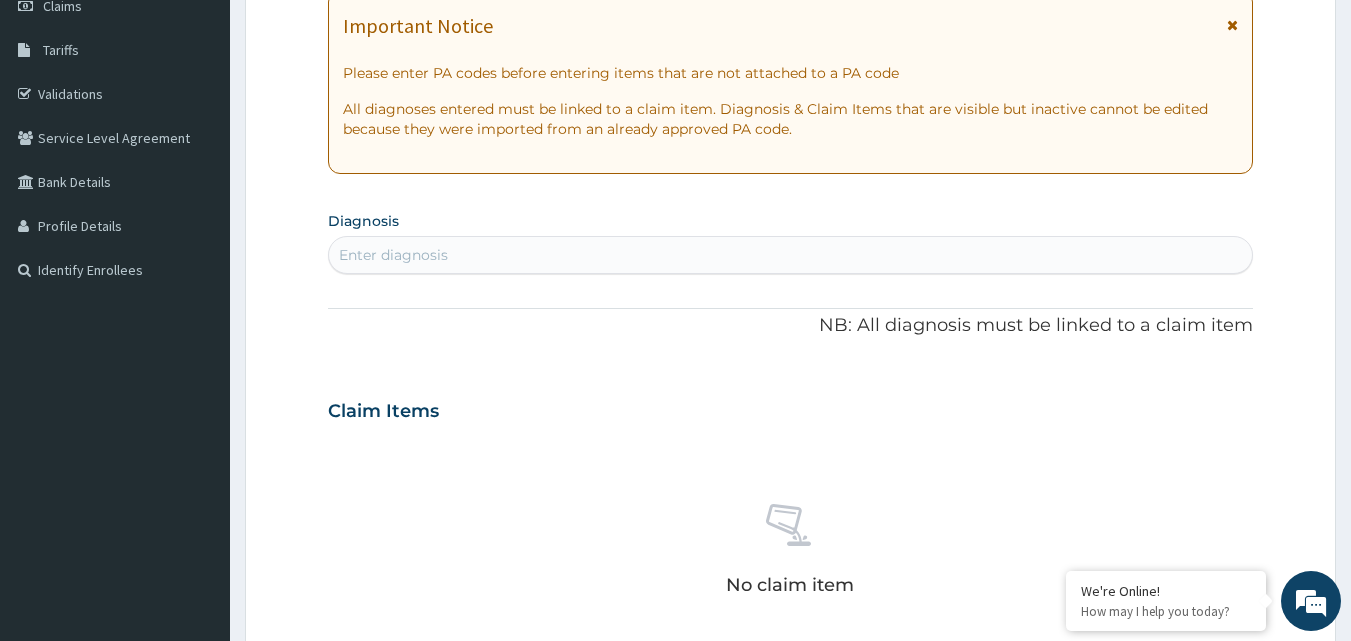 click on "Enter diagnosis" at bounding box center (393, 255) 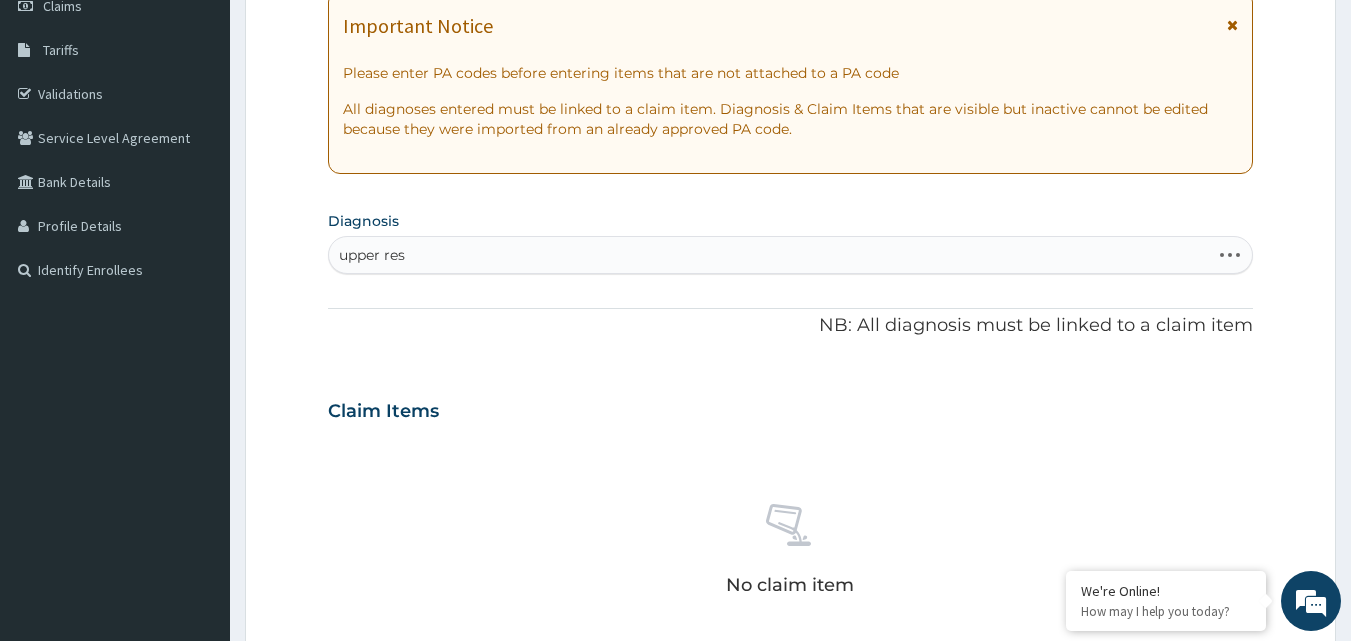 type on "upper resp" 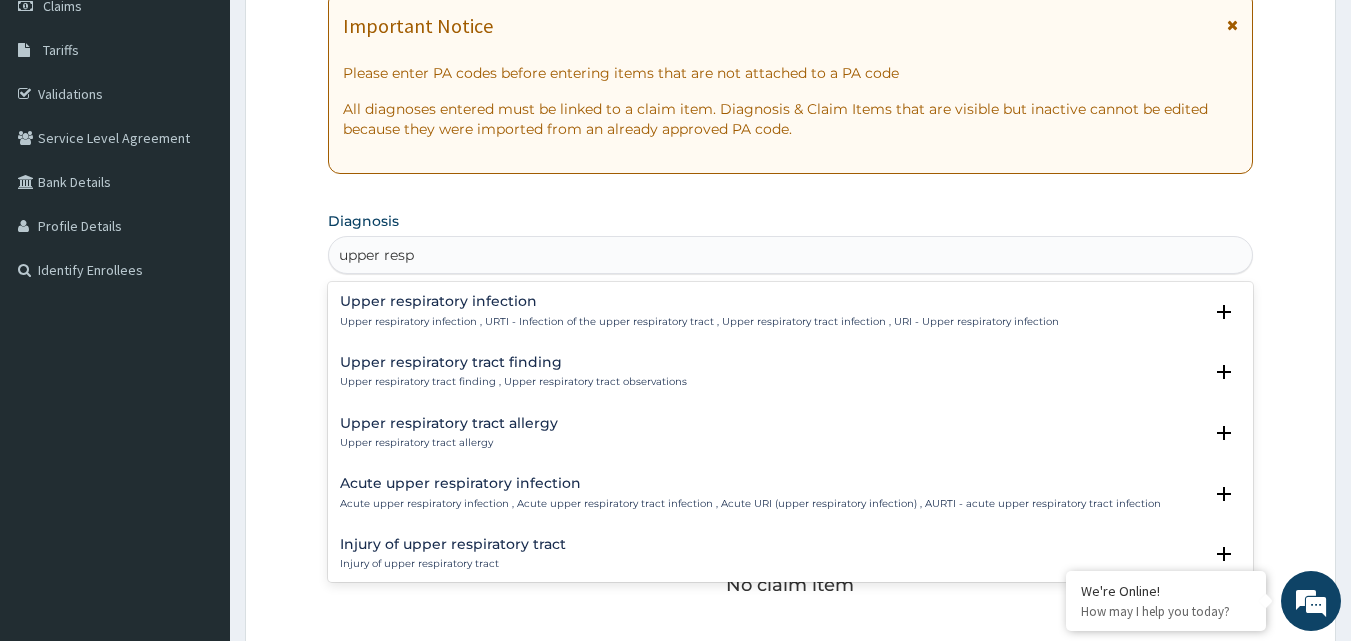 click on "Upper respiratory infection Upper respiratory infection , URTI - Infection of the upper respiratory tract , Upper respiratory tract infection , URI - Upper respiratory infection" at bounding box center (699, 311) 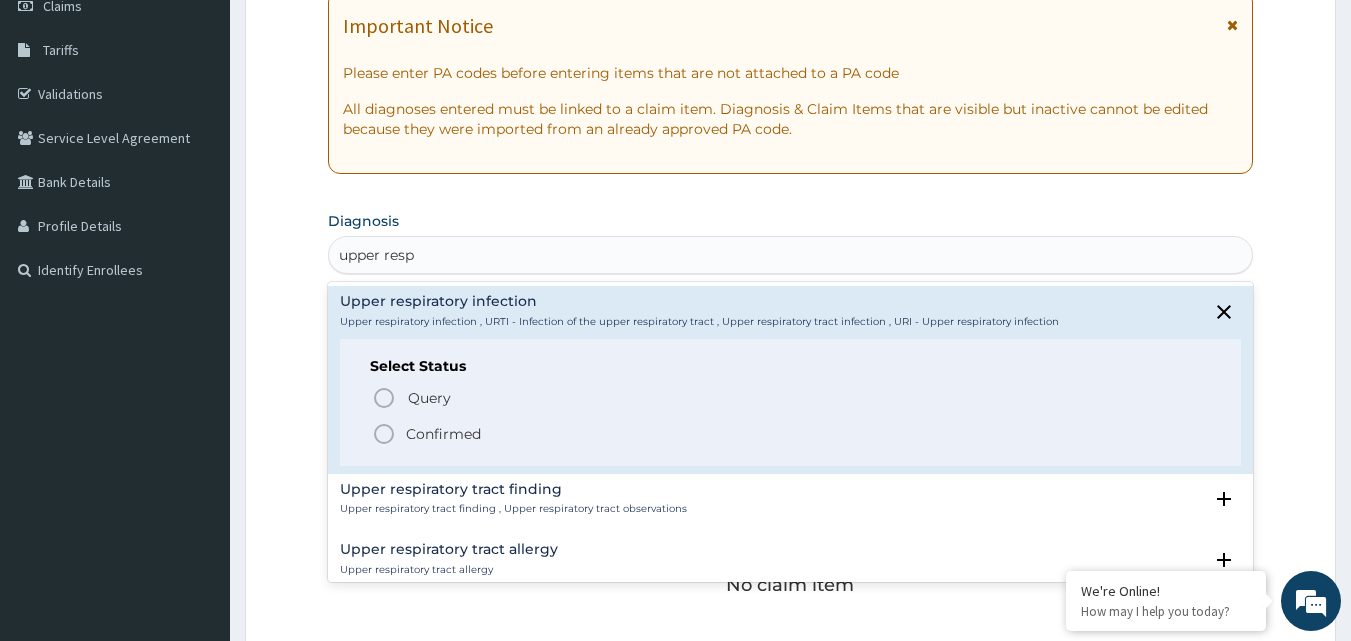 click 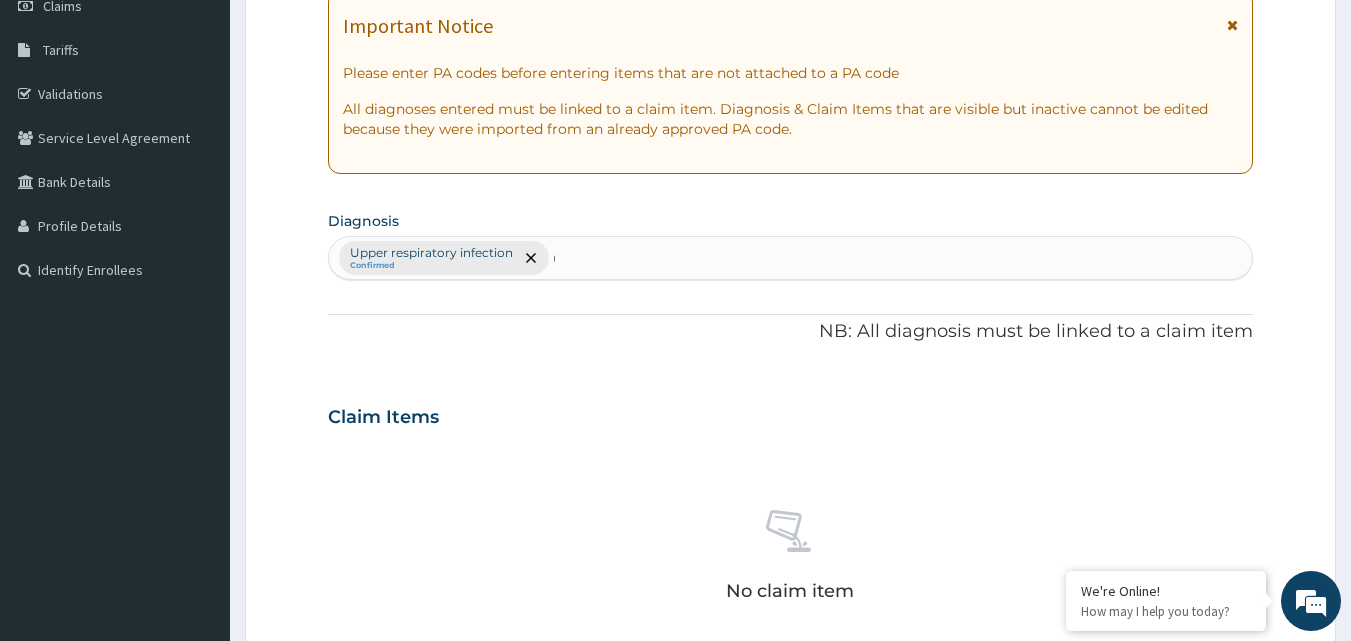 type 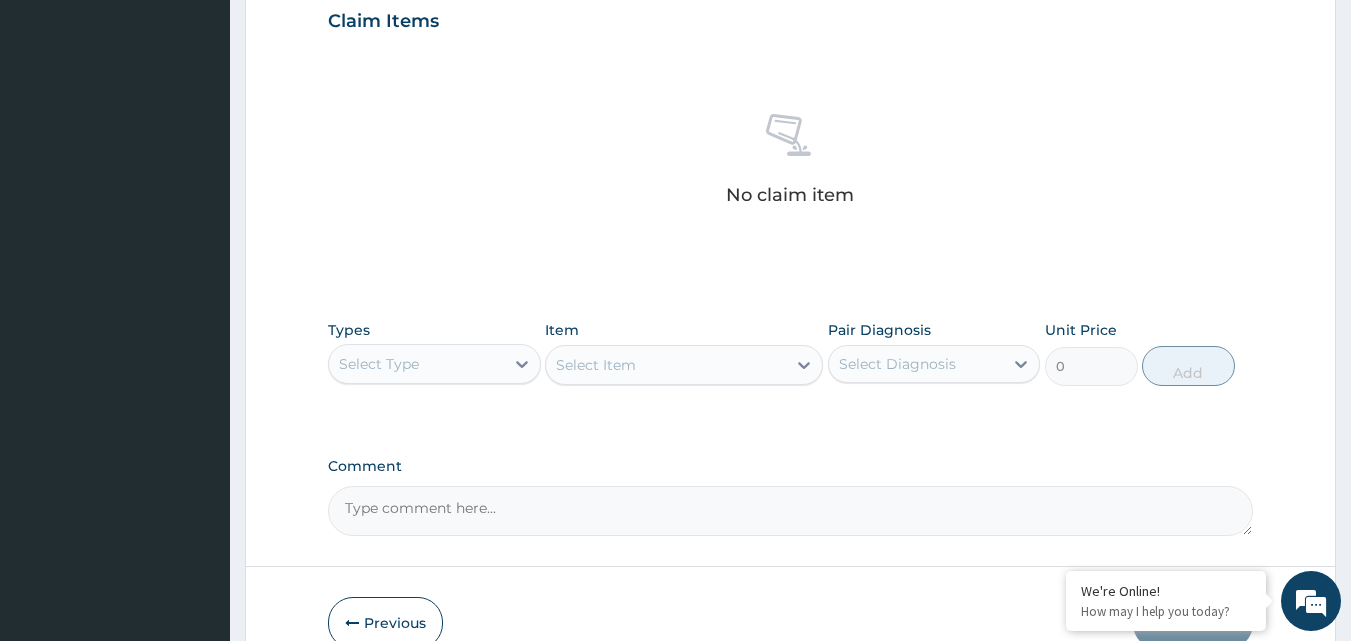 scroll, scrollTop: 800, scrollLeft: 0, axis: vertical 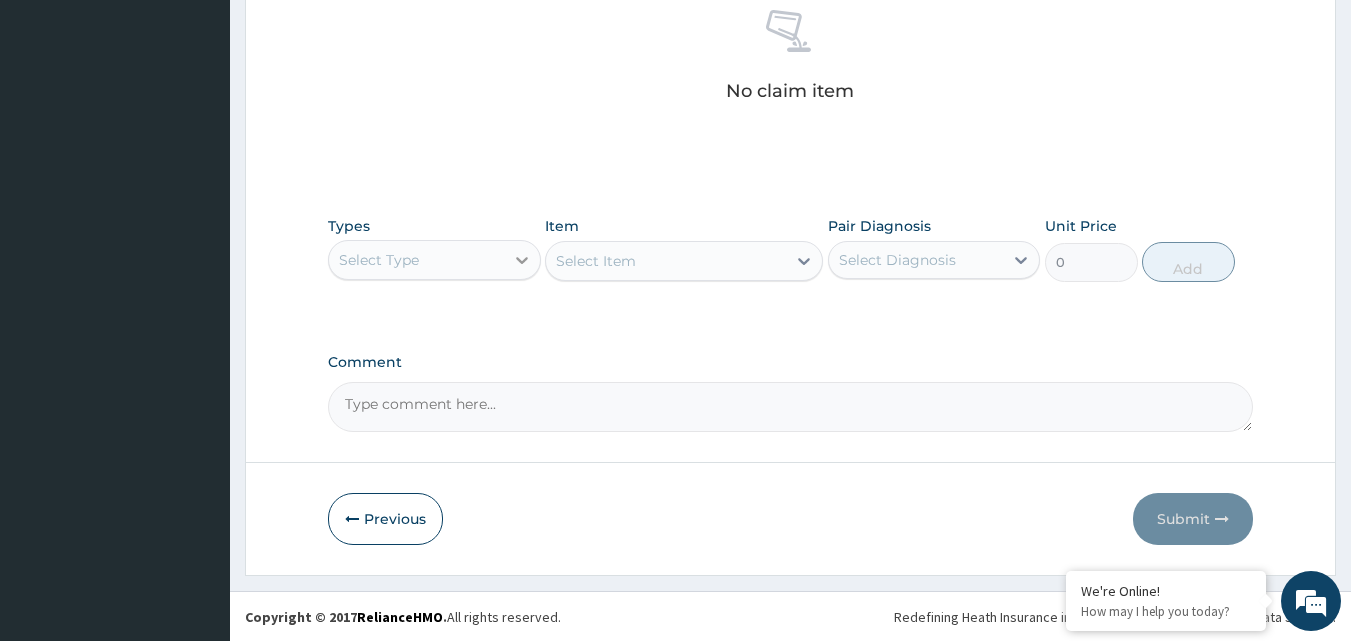 click 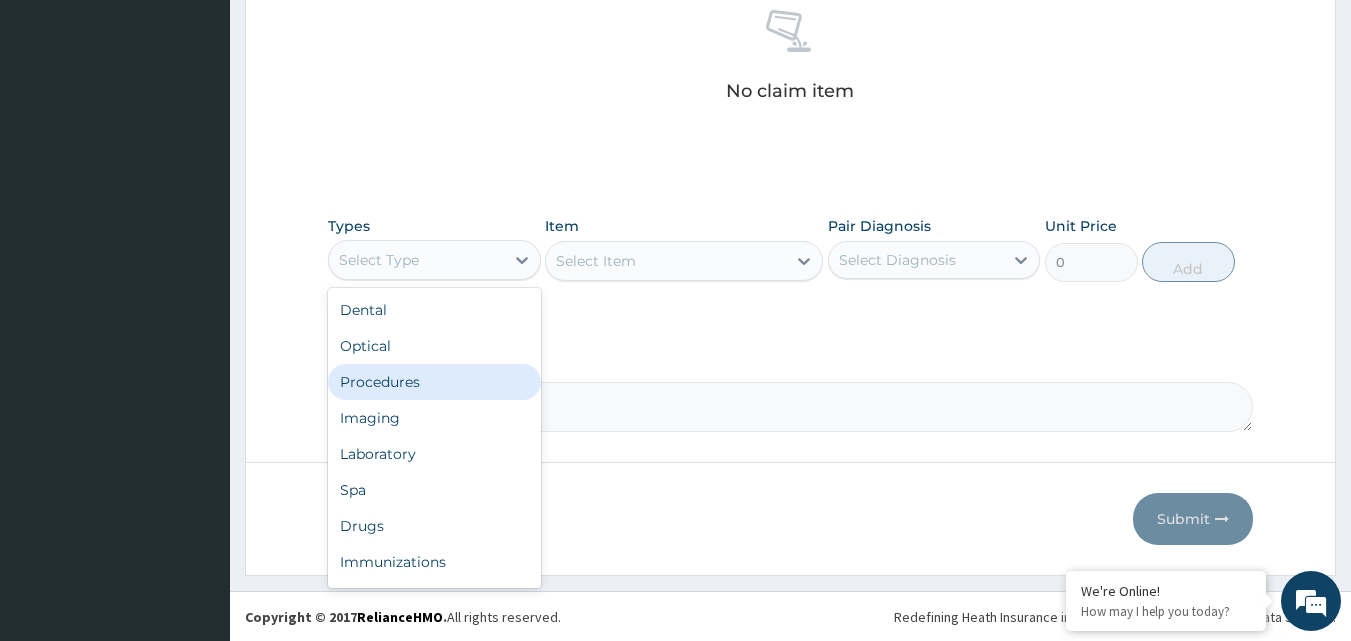 click on "Procedures" at bounding box center (434, 382) 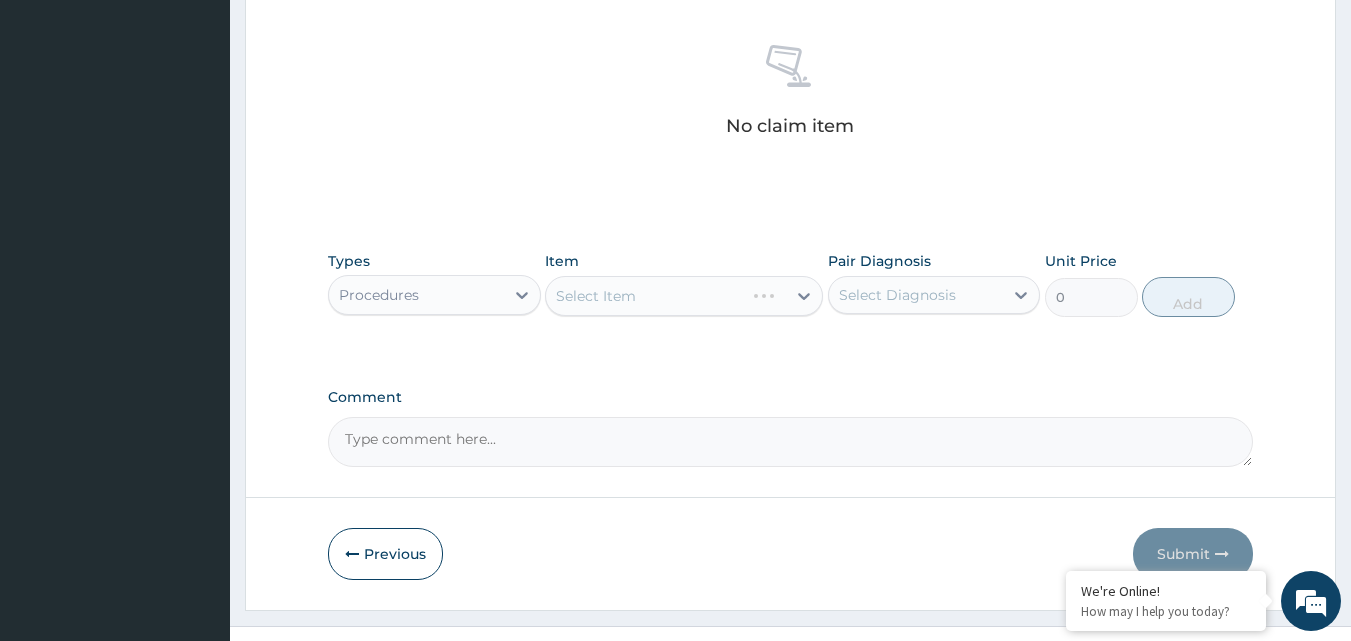 scroll, scrollTop: 800, scrollLeft: 0, axis: vertical 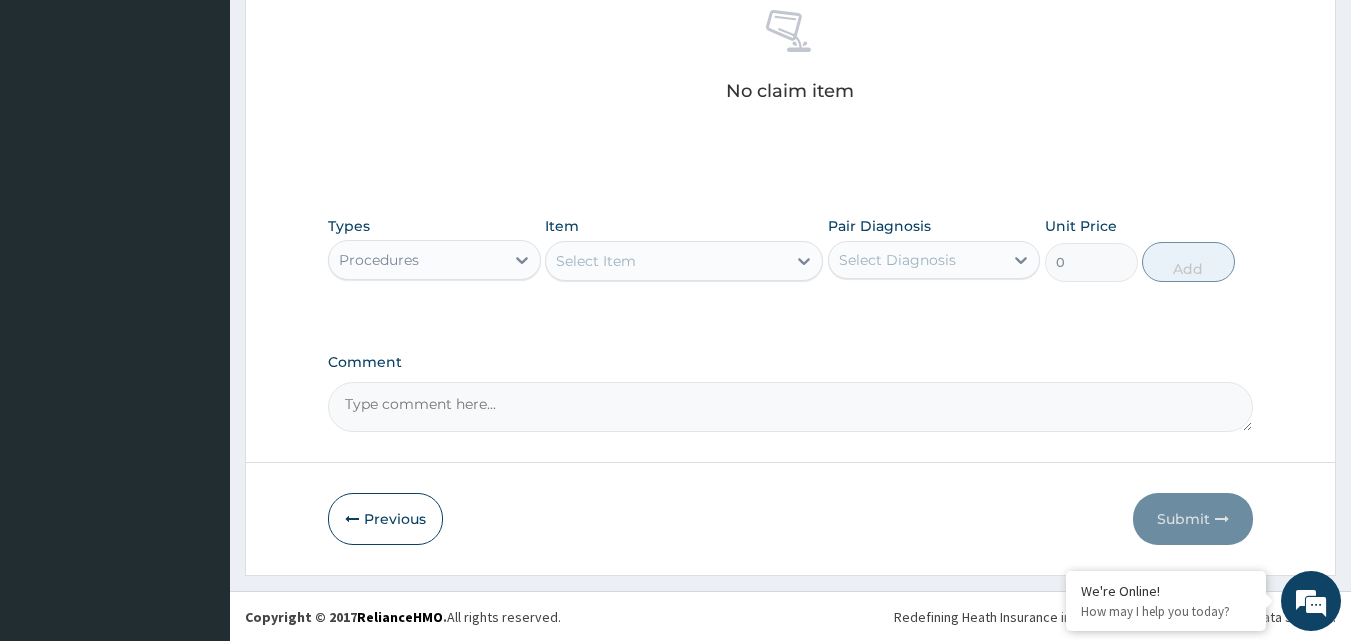 click on "Select Item" at bounding box center [666, 261] 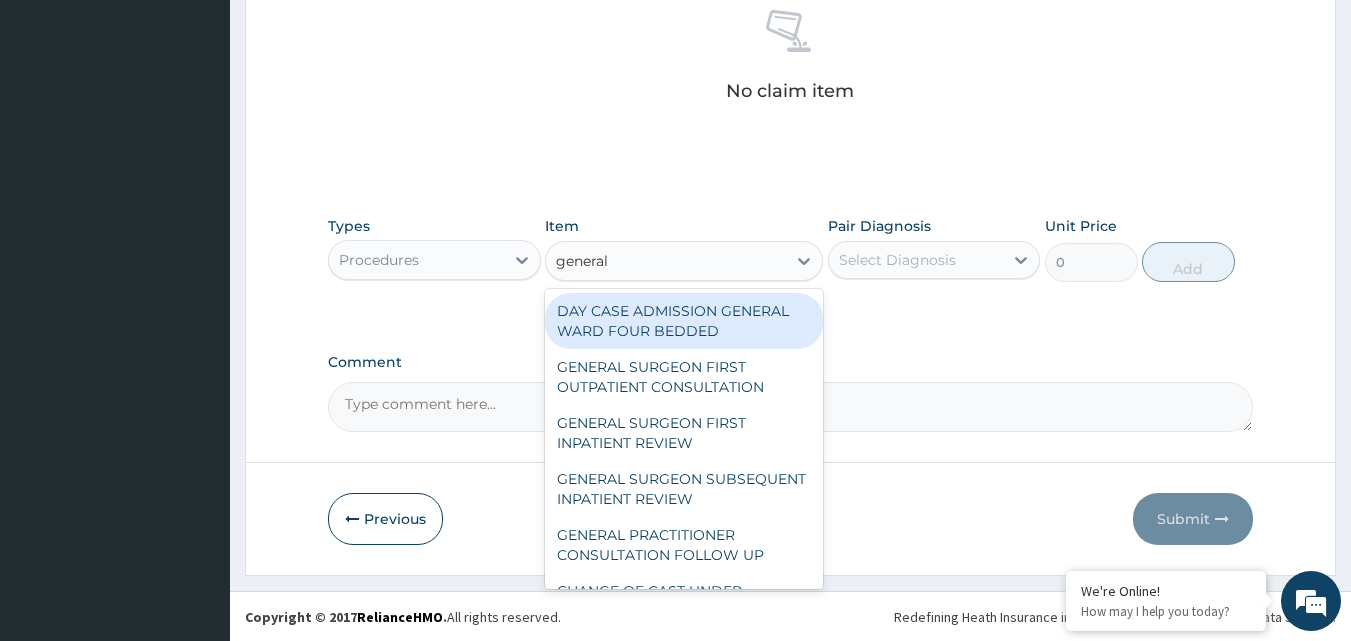 type on "general p" 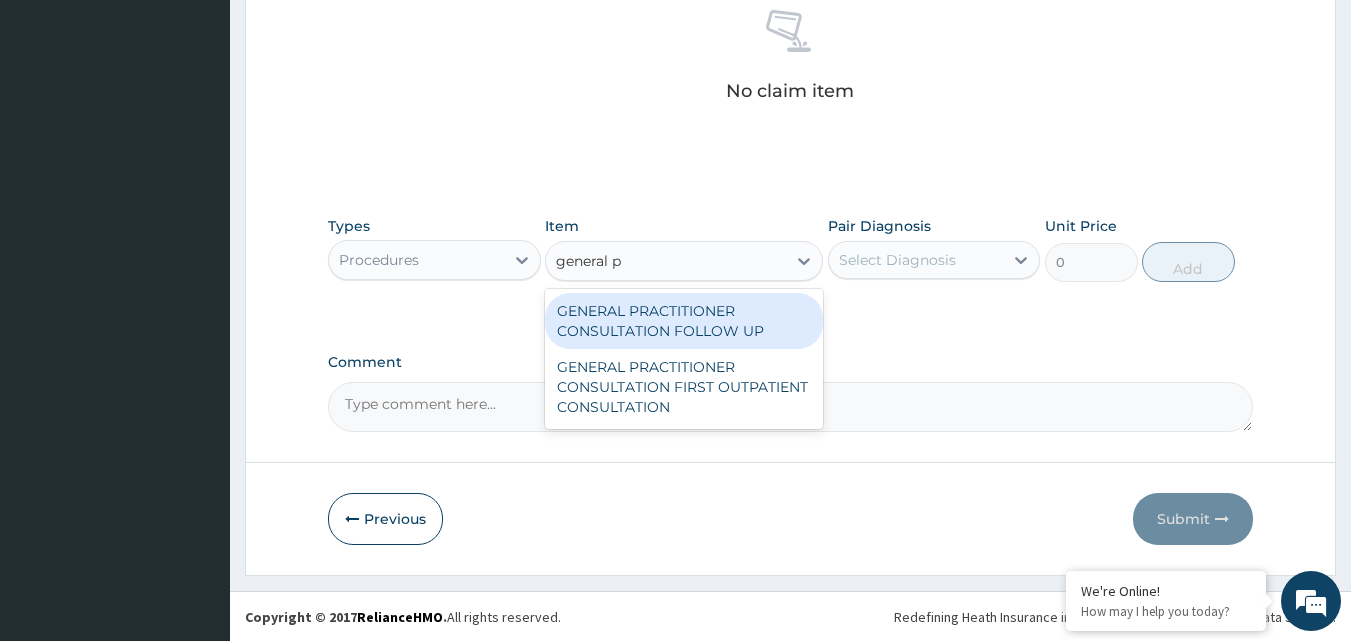 click on "GENERAL PRACTITIONER CONSULTATION FOLLOW UP" at bounding box center [684, 321] 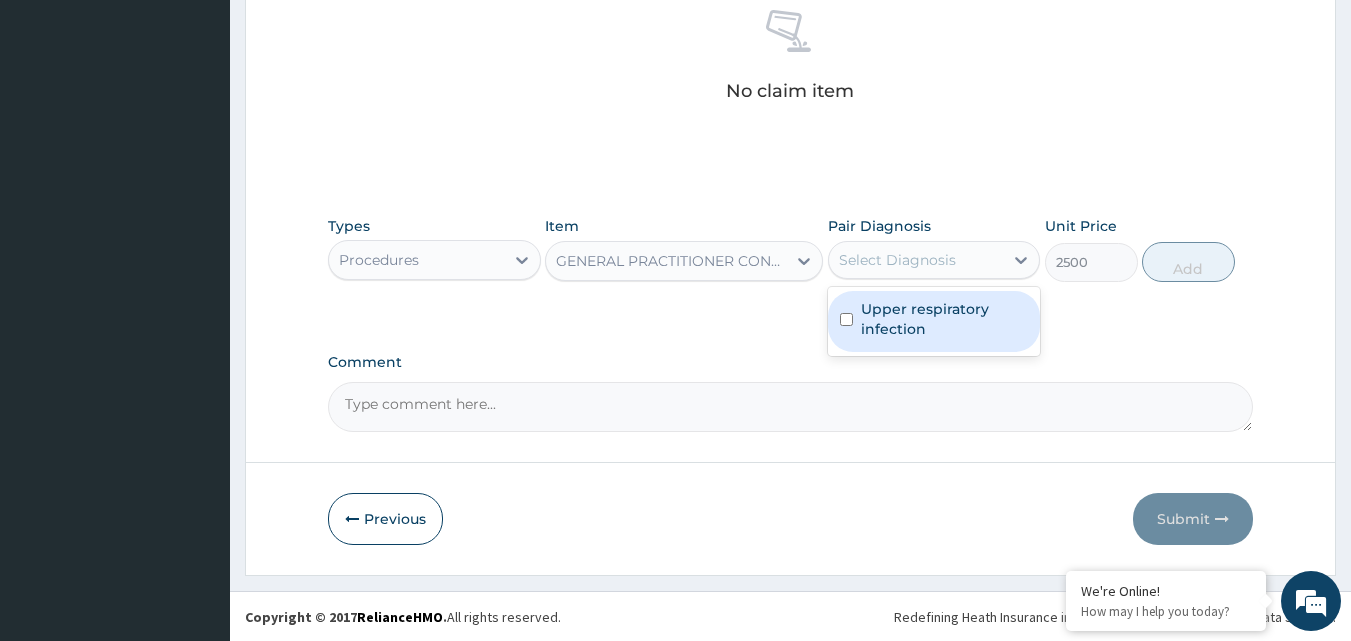 click on "Select Diagnosis" at bounding box center [897, 260] 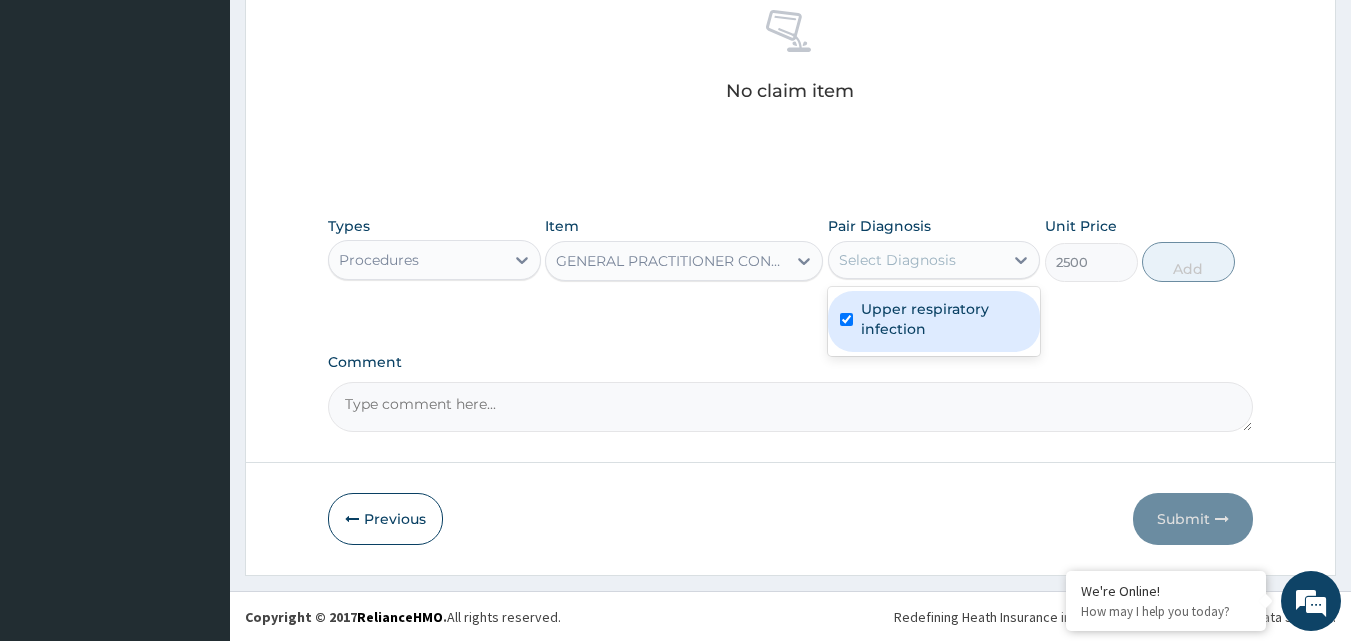 checkbox on "true" 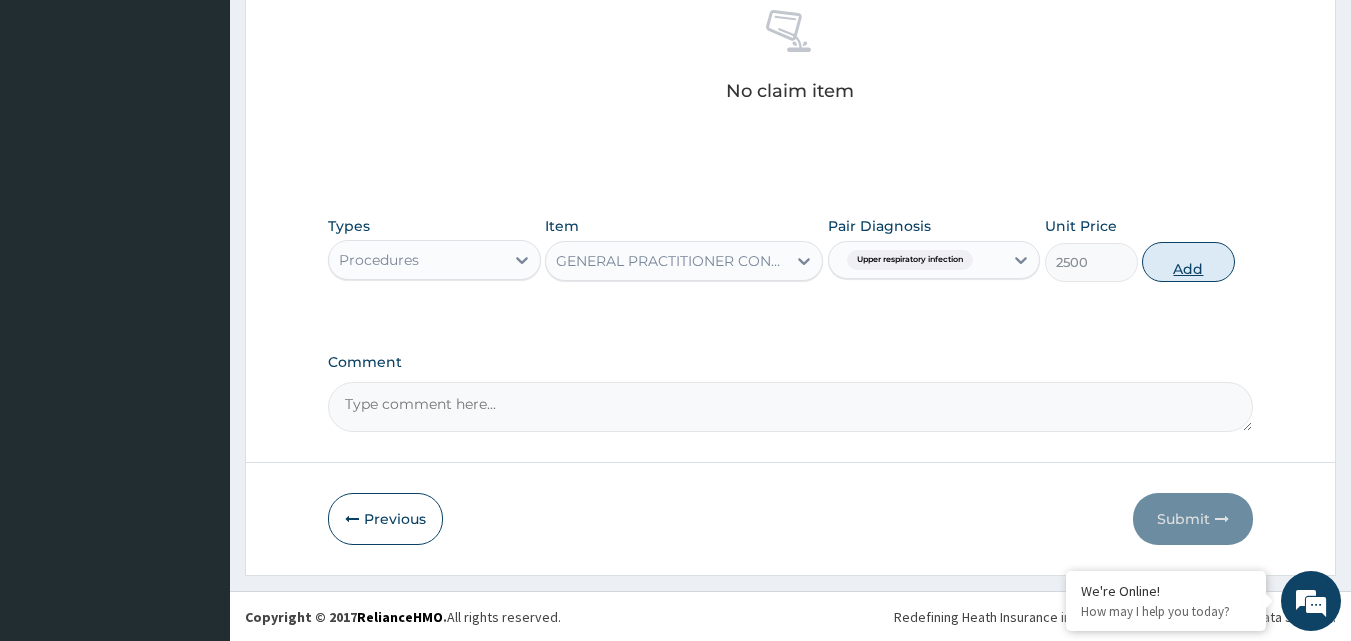 click on "Add" at bounding box center [1188, 262] 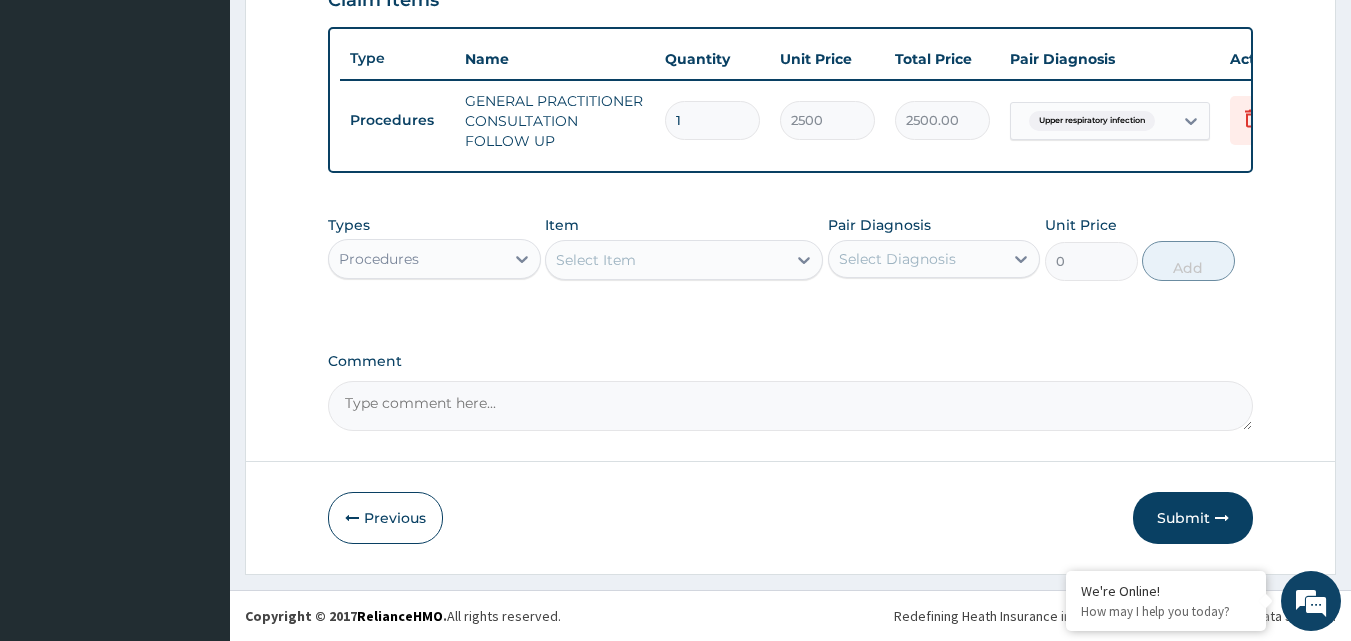 scroll, scrollTop: 732, scrollLeft: 0, axis: vertical 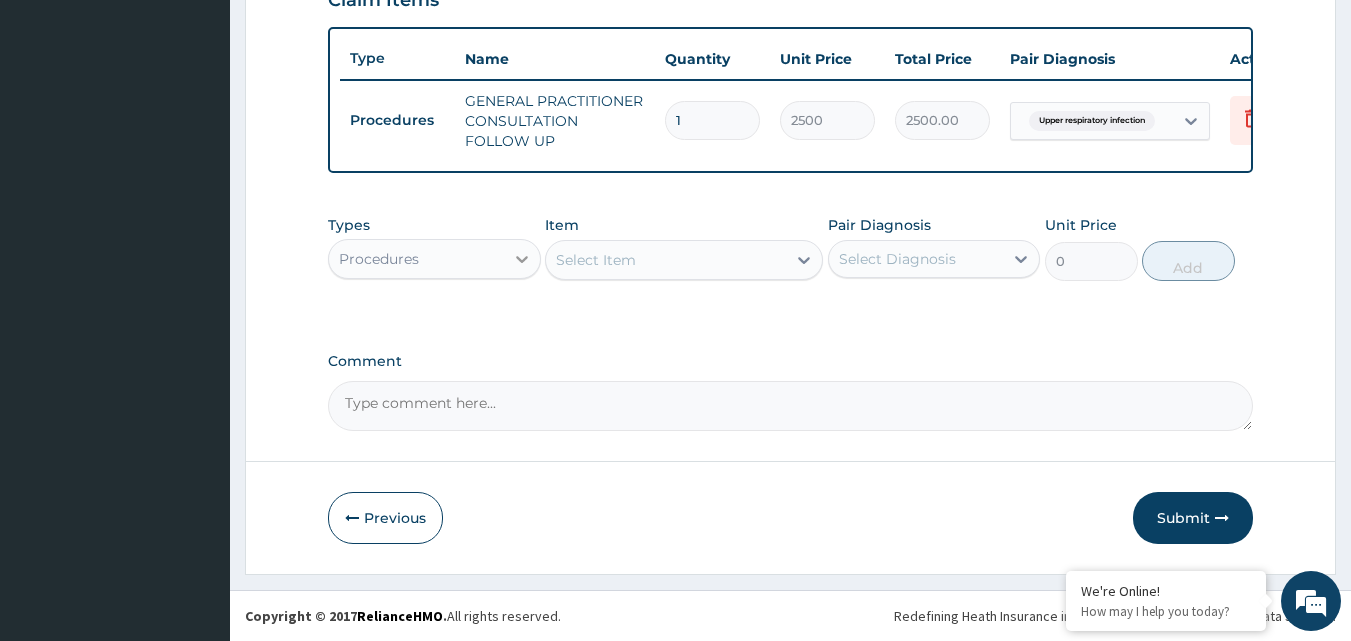 click 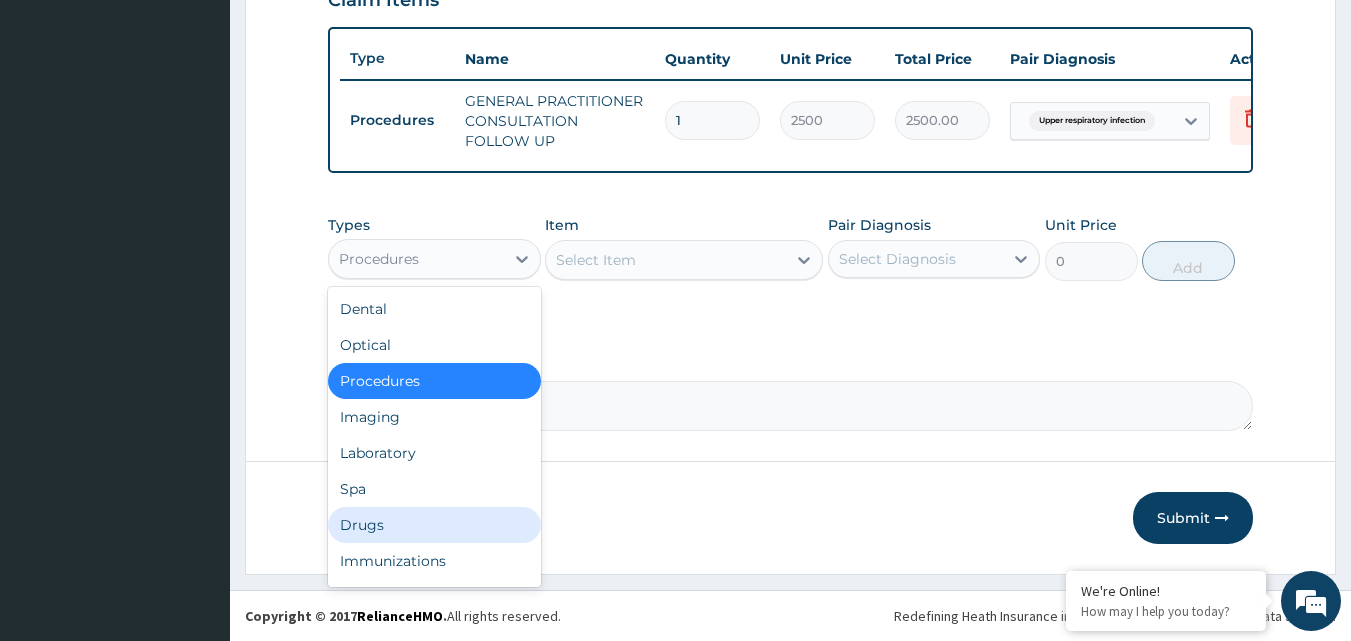 click on "Drugs" at bounding box center [434, 525] 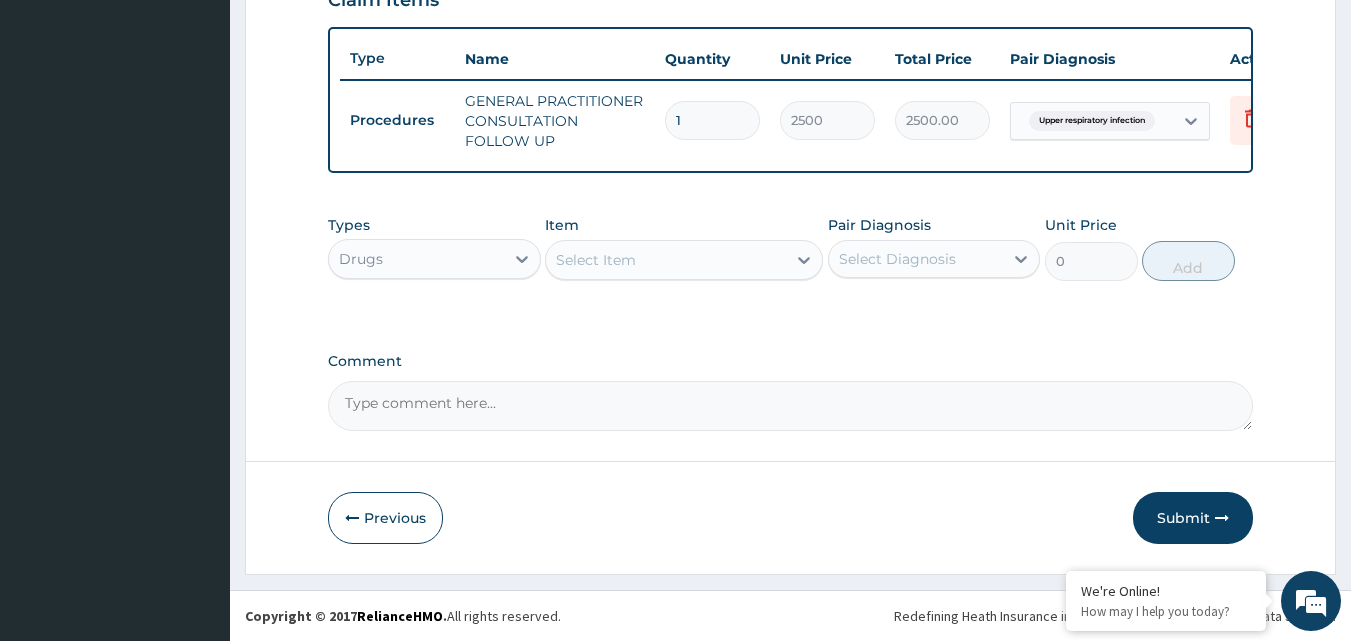 click on "Select Item" at bounding box center [666, 260] 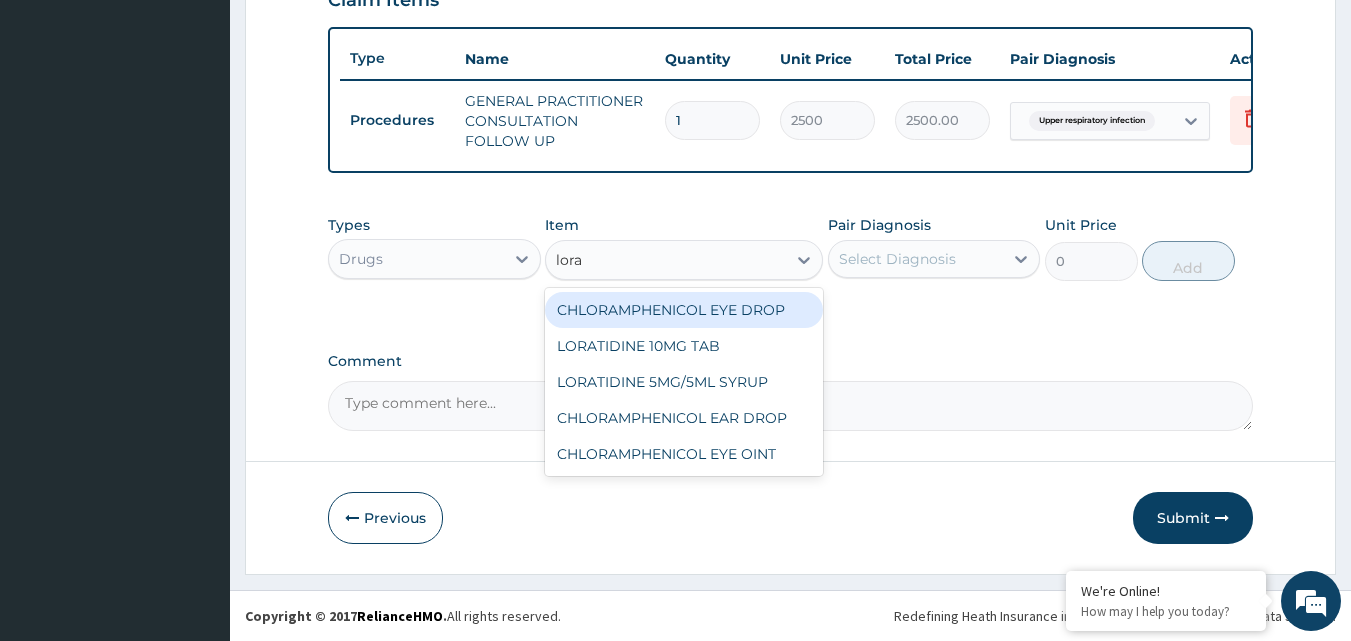 type on "lorat" 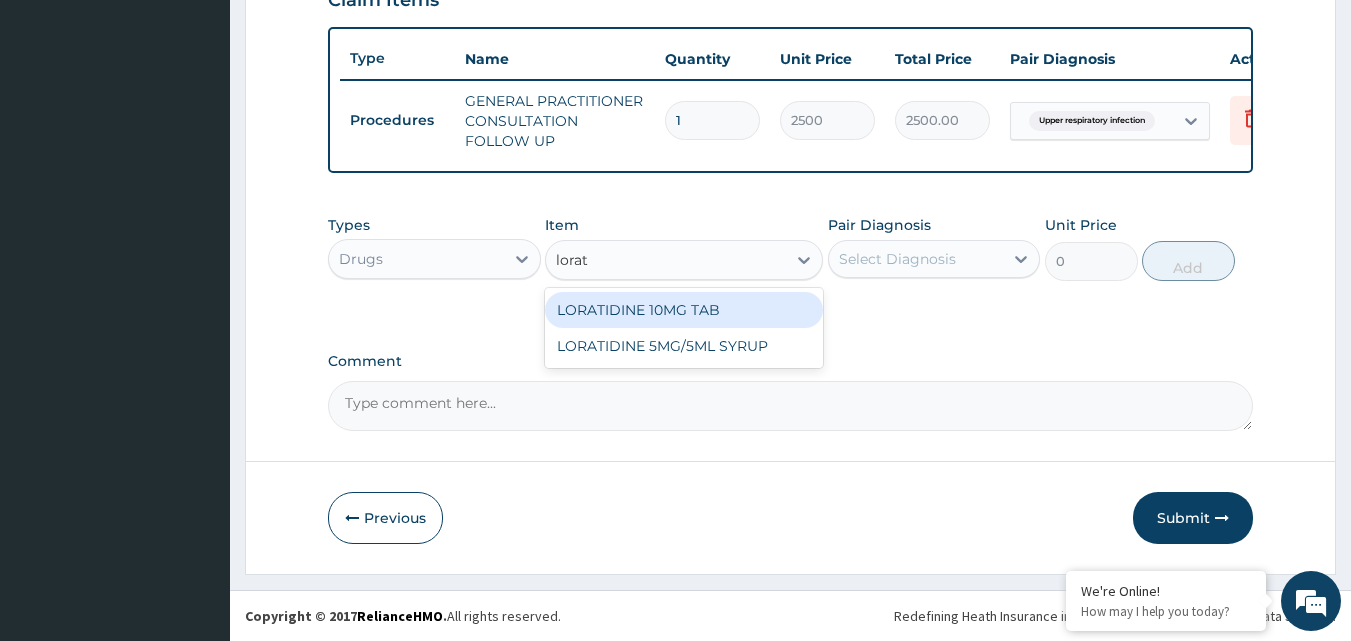 click on "LORATIDINE 10MG TAB" at bounding box center (684, 310) 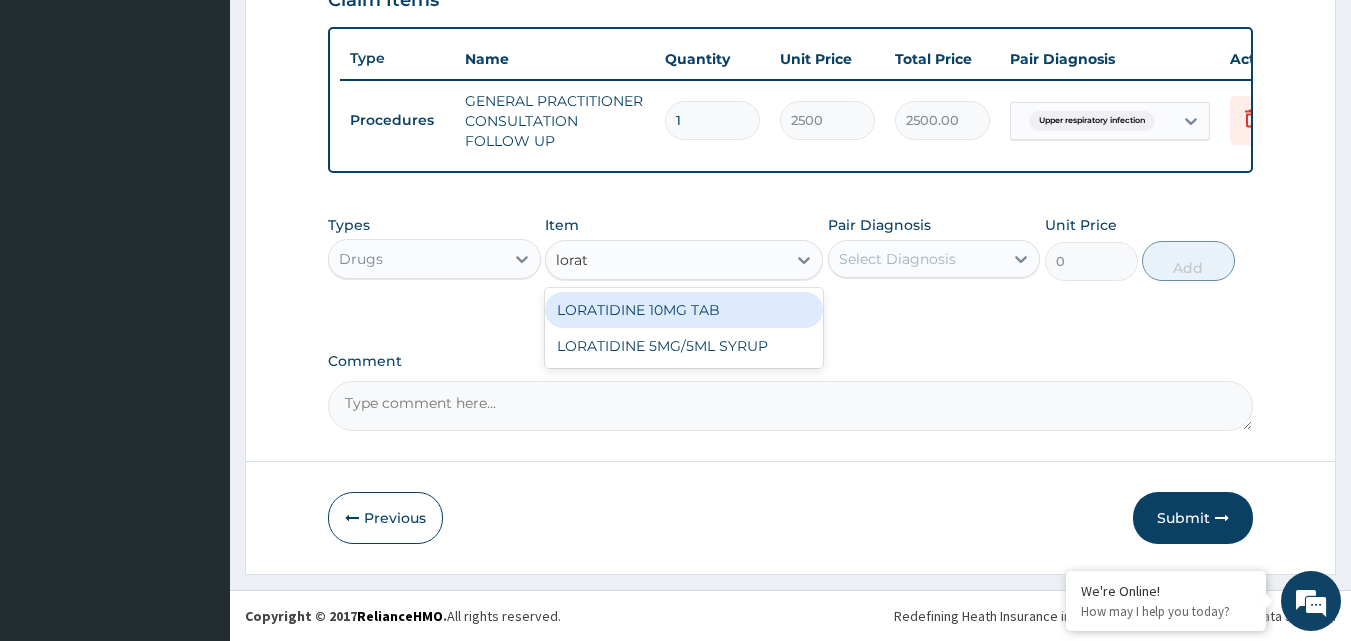 type 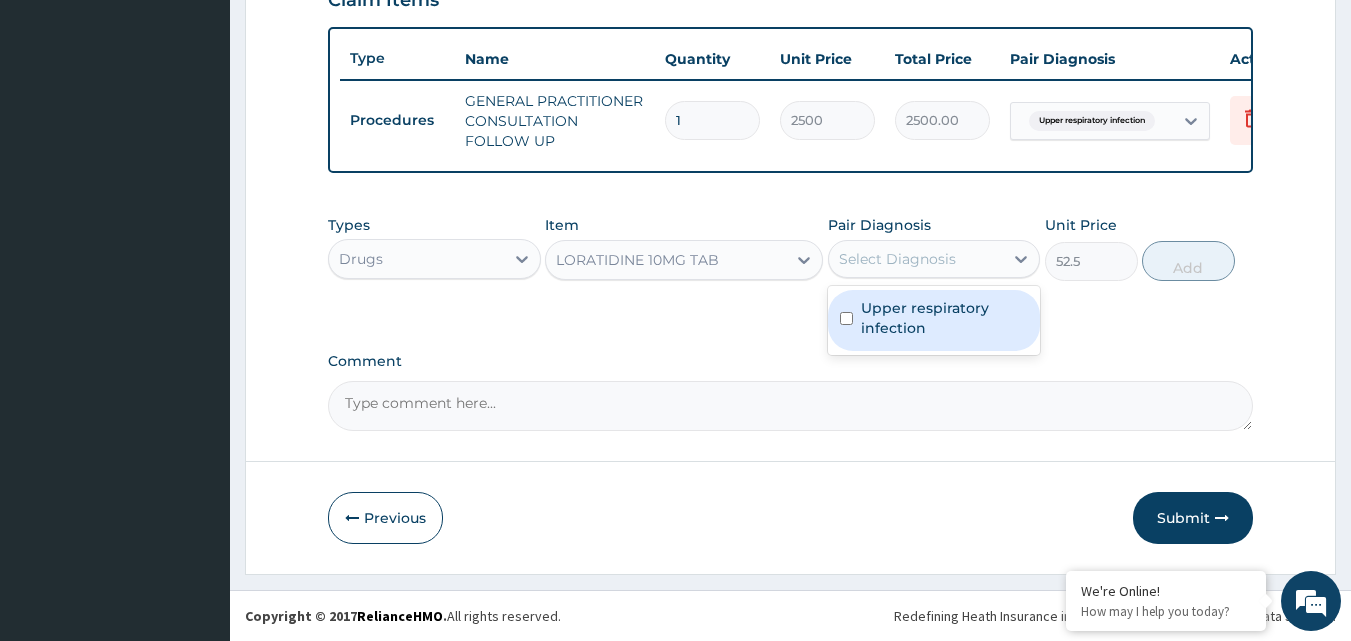 click on "Select Diagnosis" at bounding box center (897, 259) 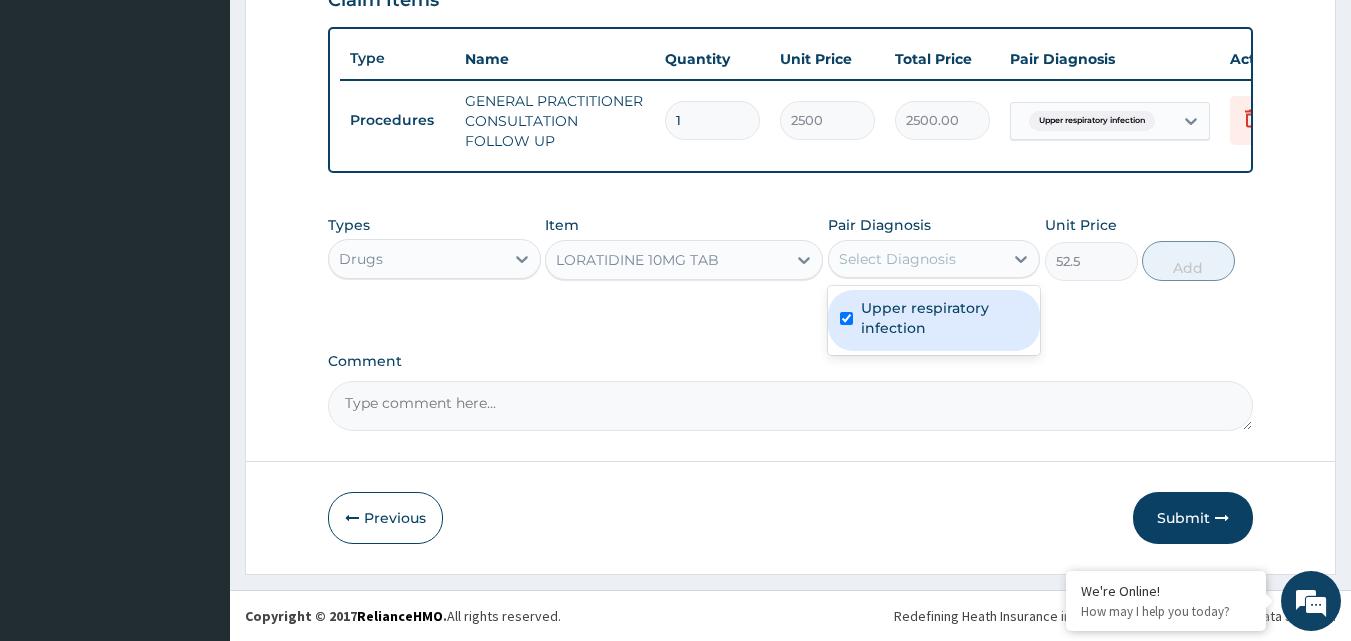checkbox on "true" 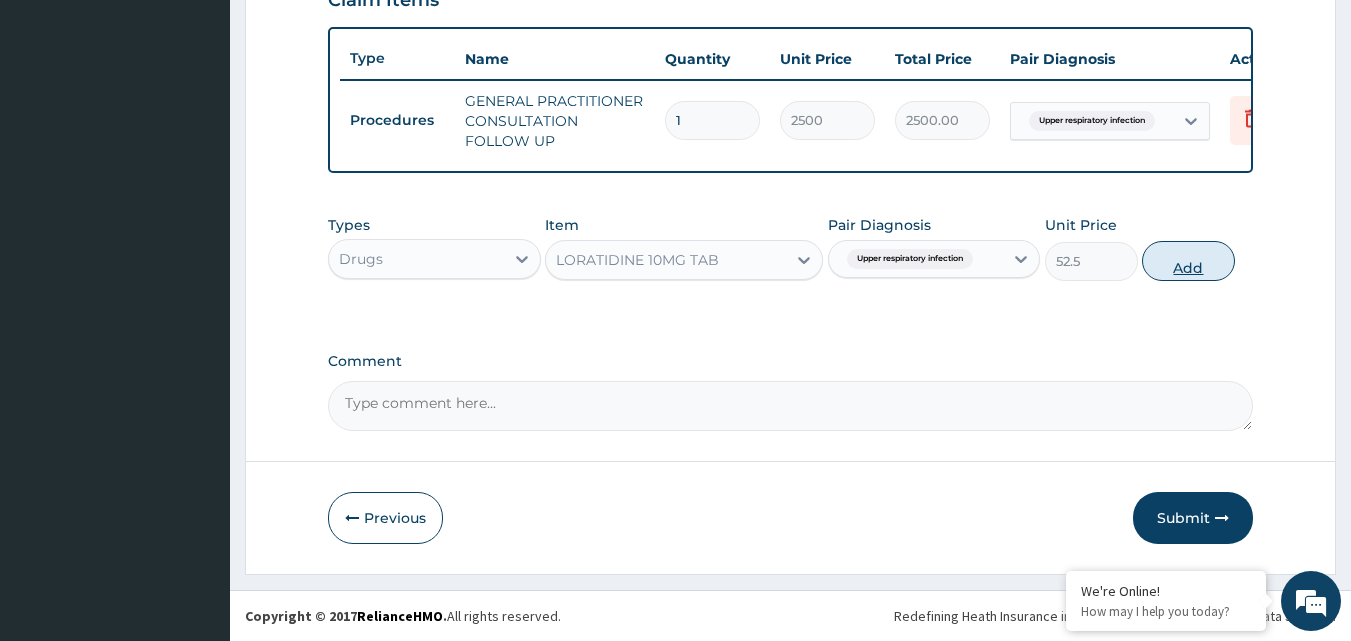 click on "Add" at bounding box center (1188, 261) 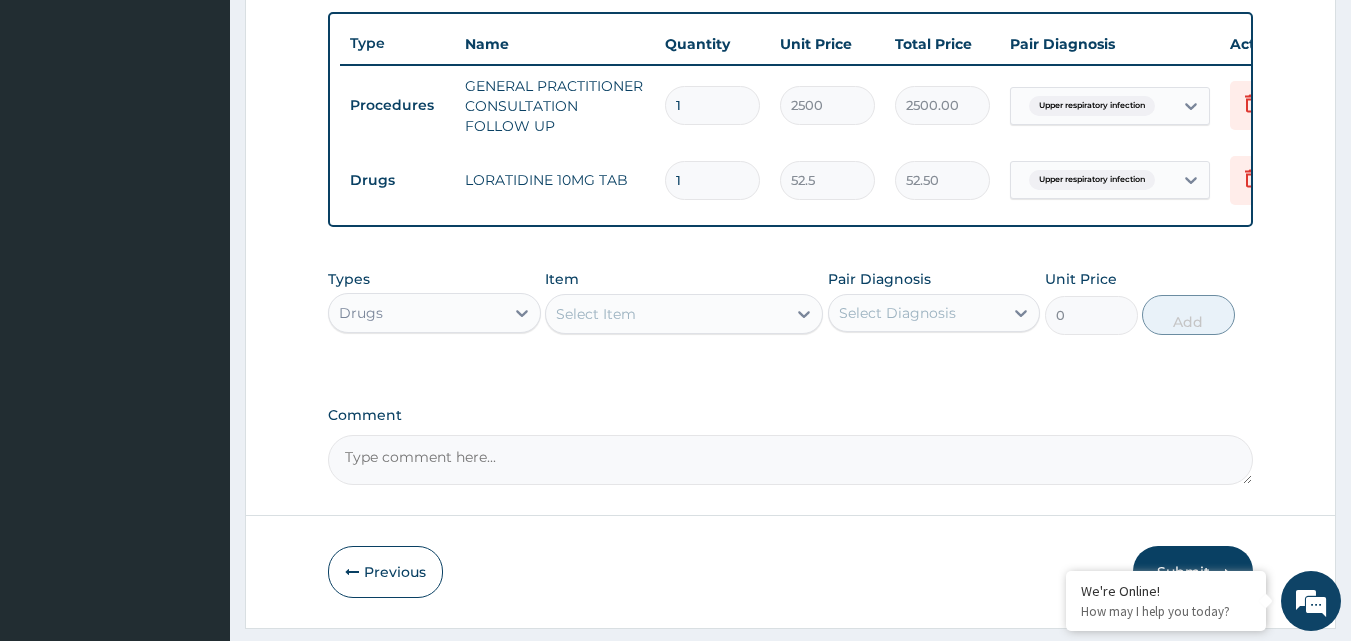 click on "1" at bounding box center [712, 180] 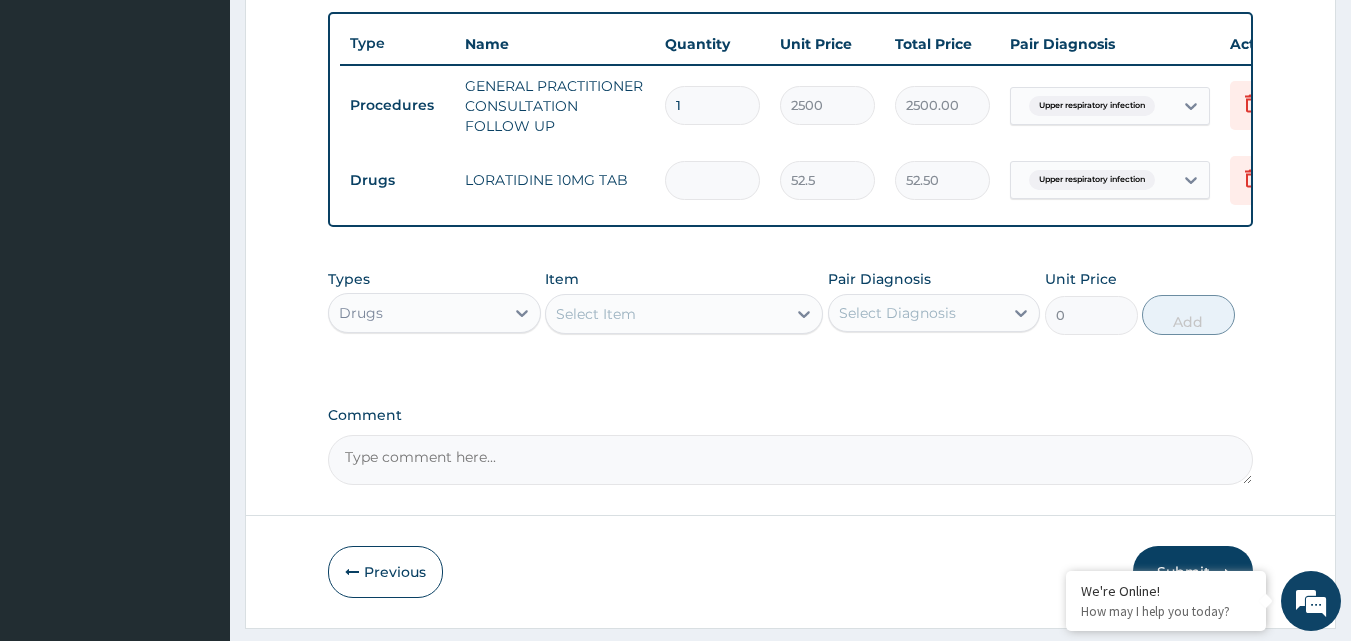 type on "0.00" 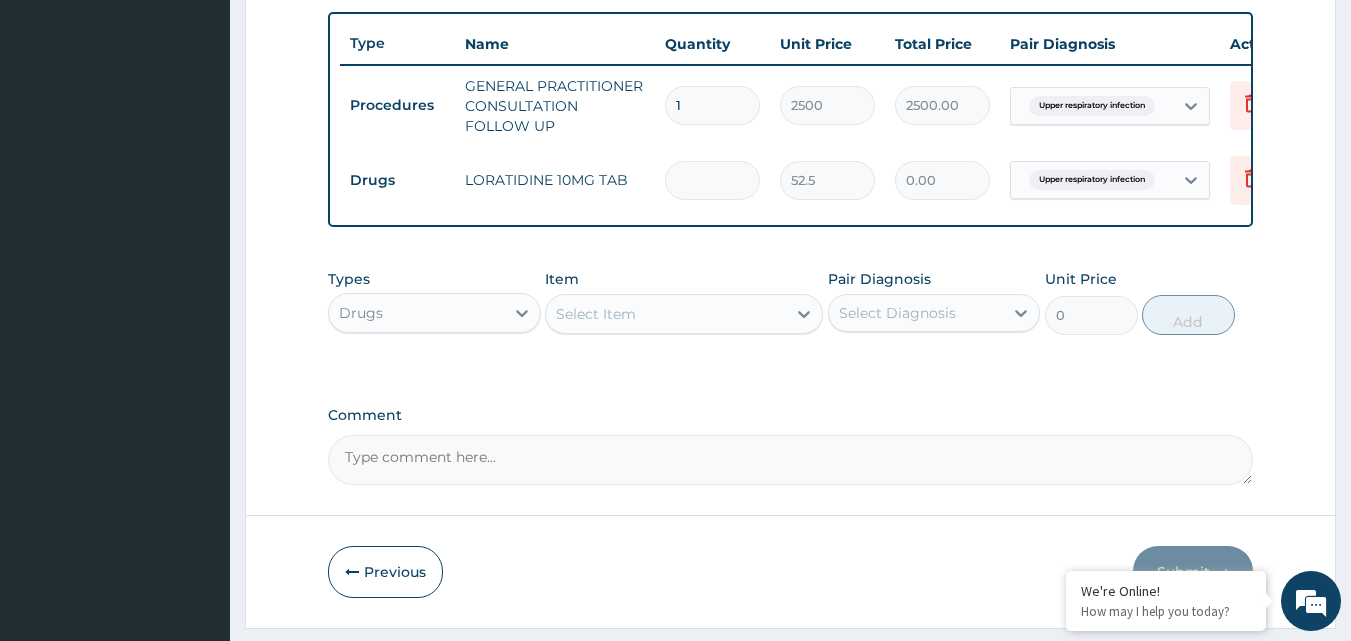 type on "5" 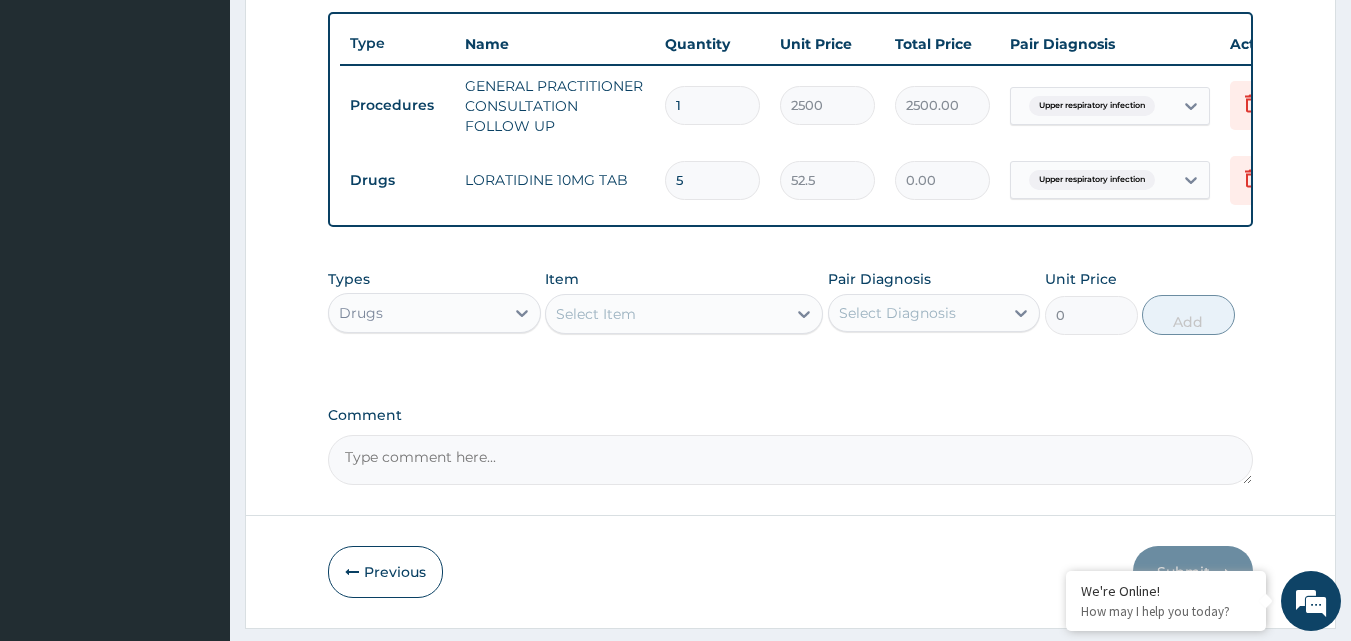 type on "262.50" 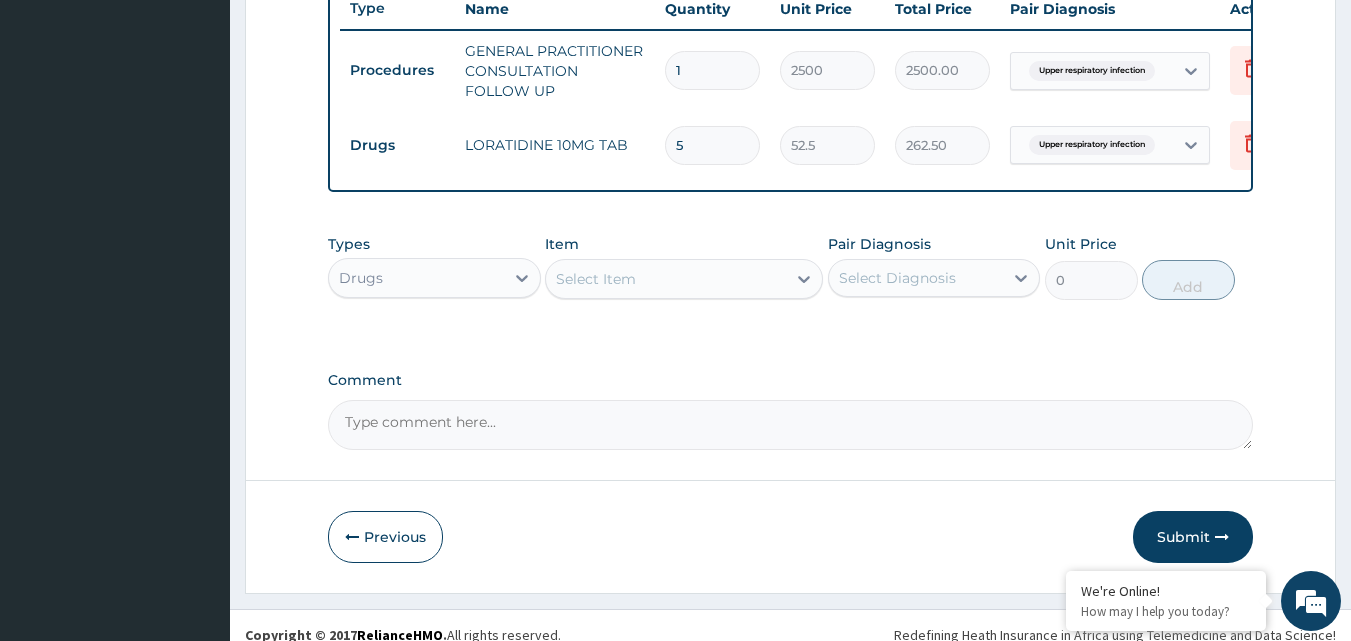 scroll, scrollTop: 801, scrollLeft: 0, axis: vertical 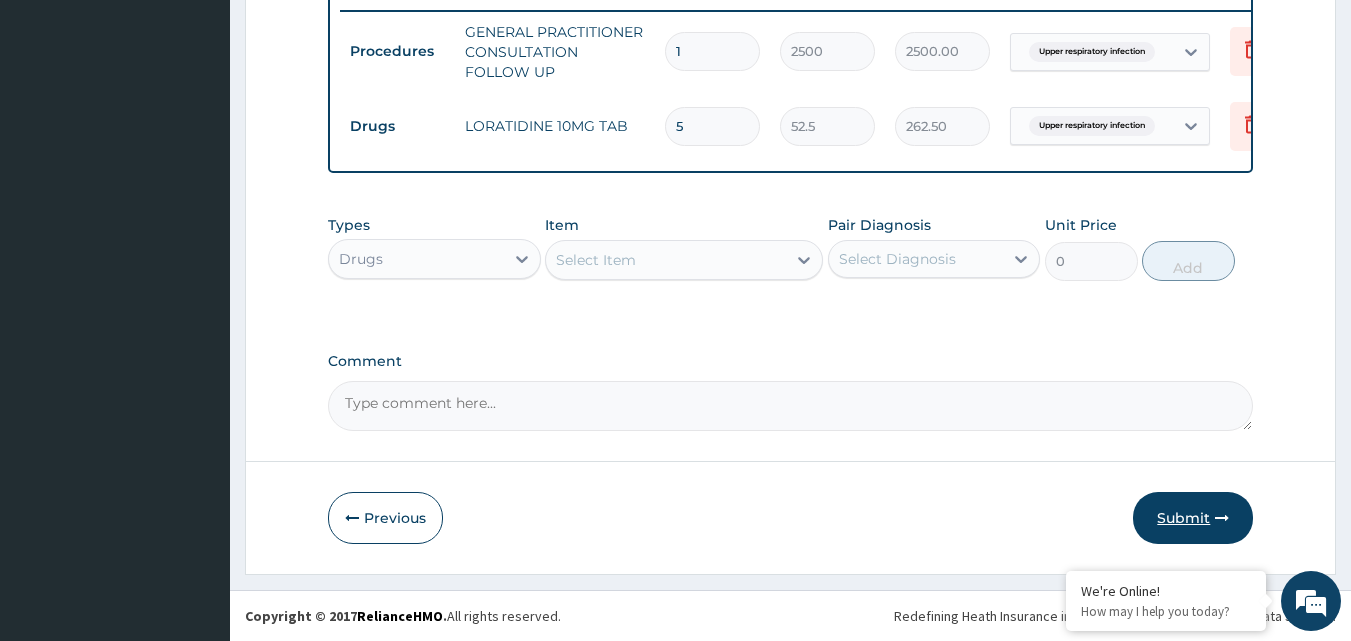 type on "5" 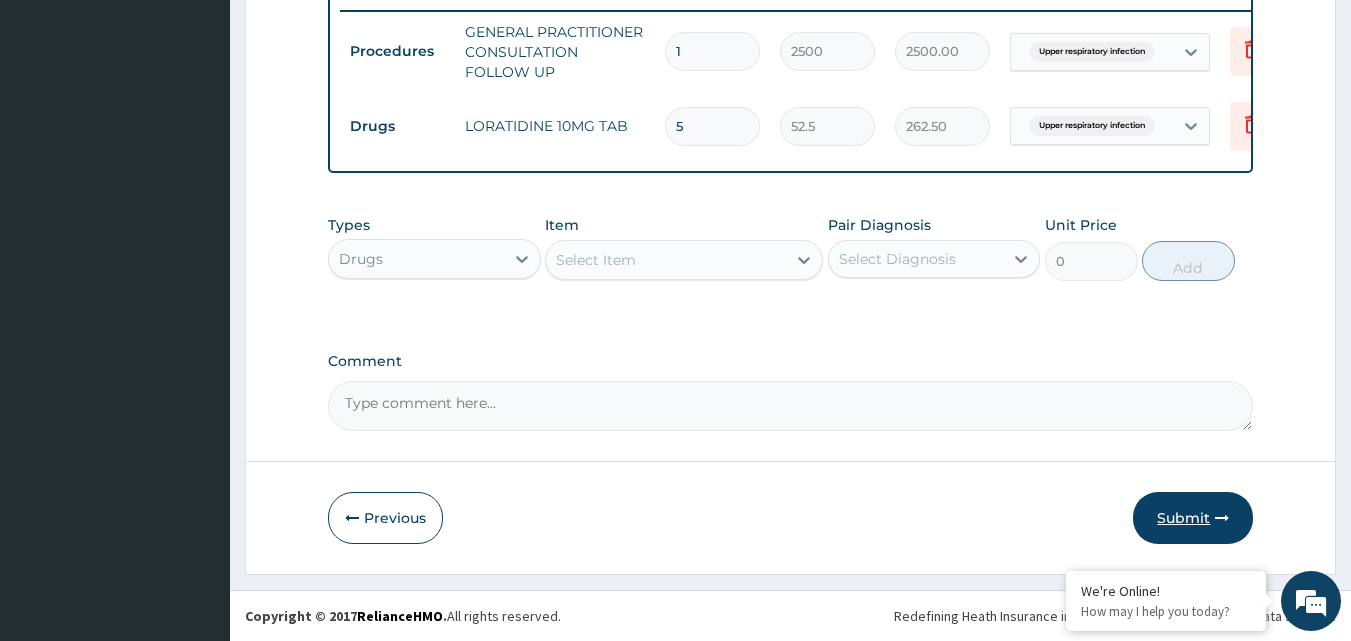 click on "Submit" at bounding box center [1193, 518] 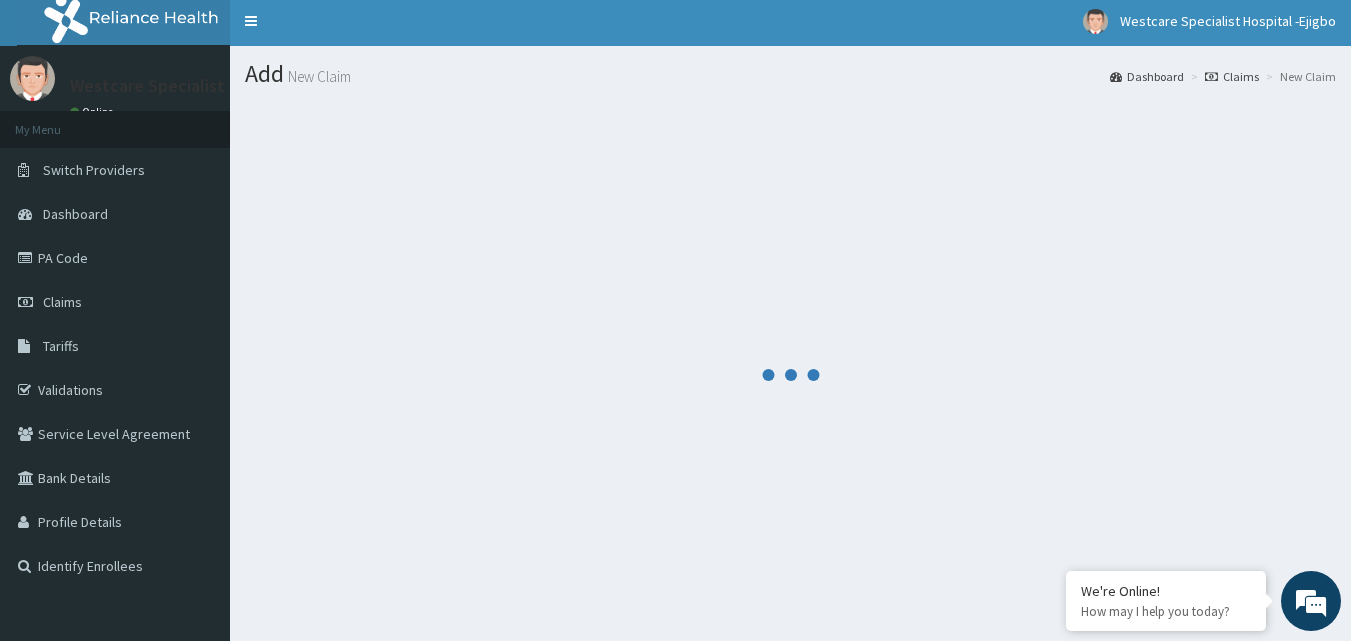 scroll, scrollTop: 0, scrollLeft: 0, axis: both 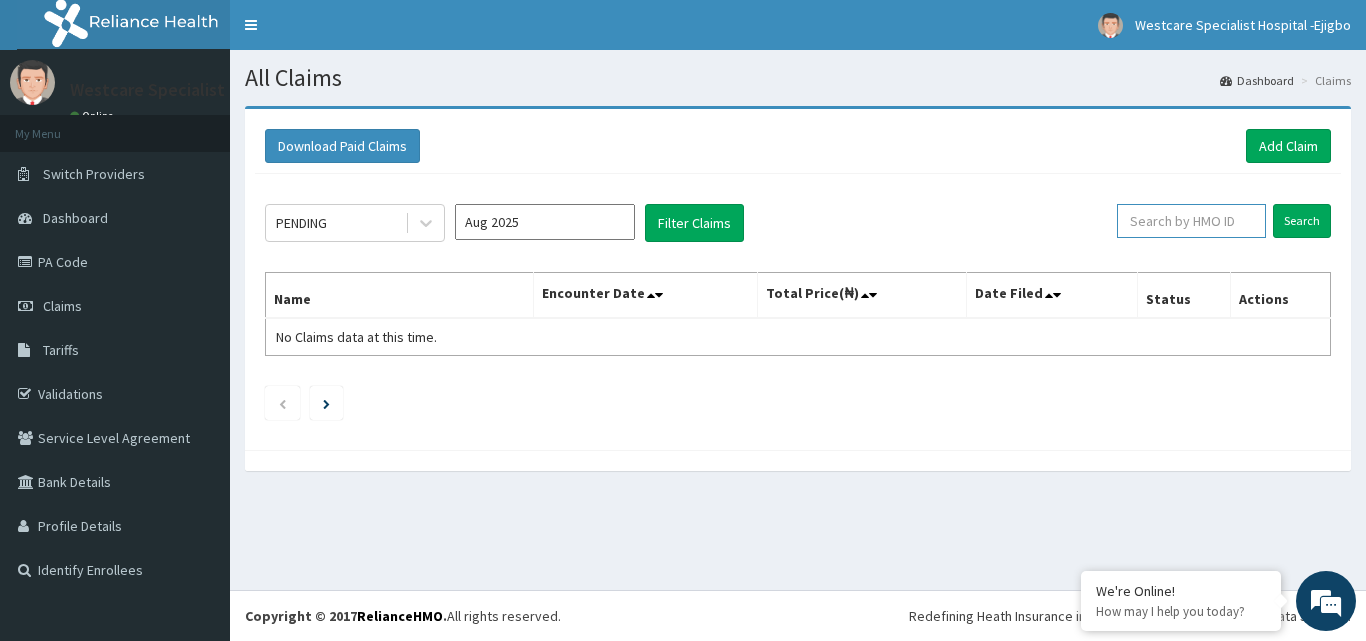 click at bounding box center [1191, 221] 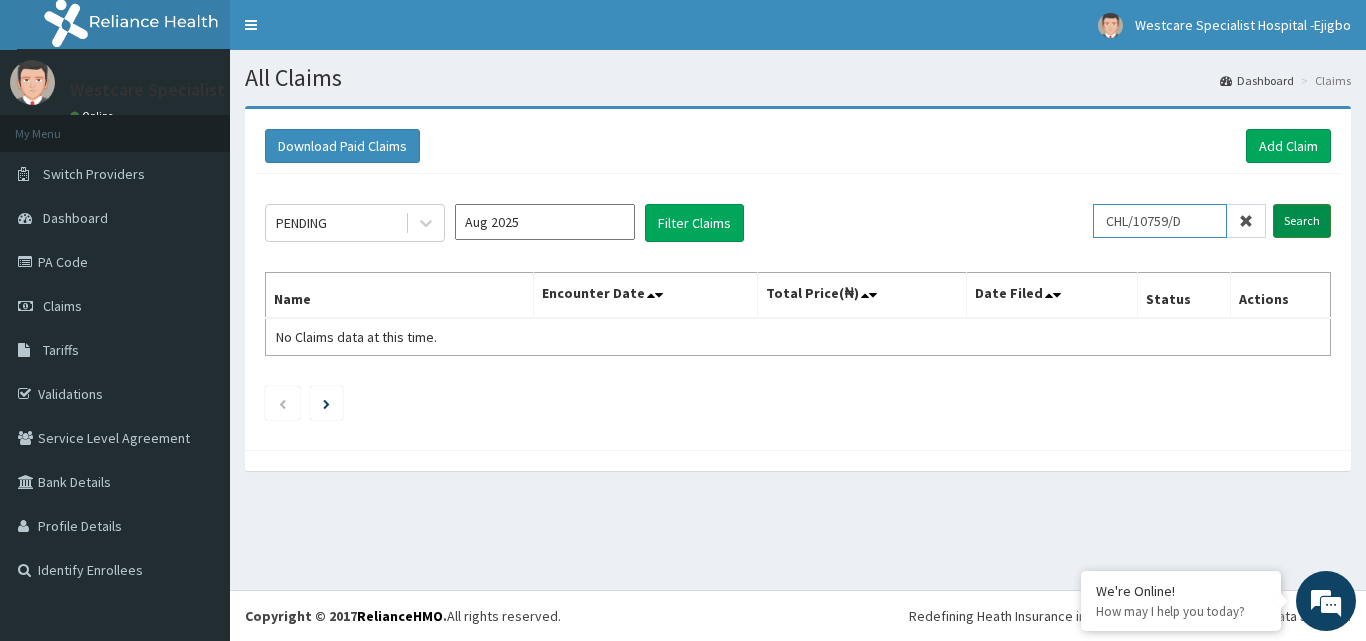 type on "CHL/10759/D" 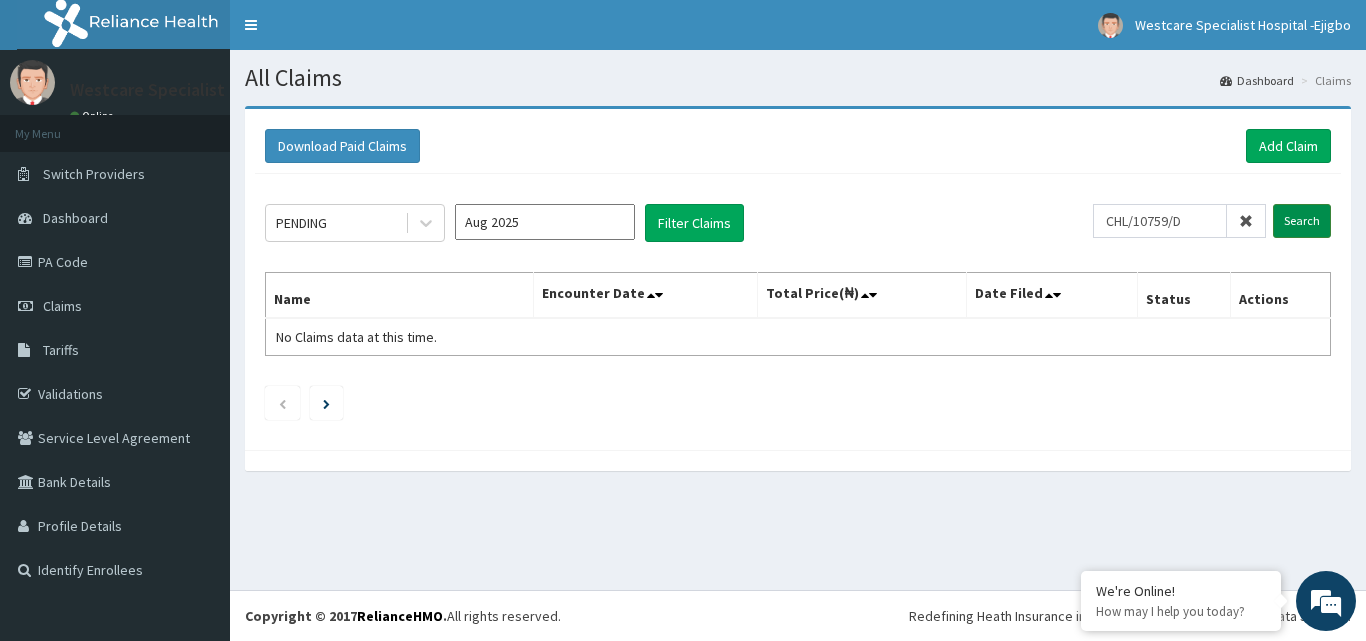 click on "Search" at bounding box center [1302, 221] 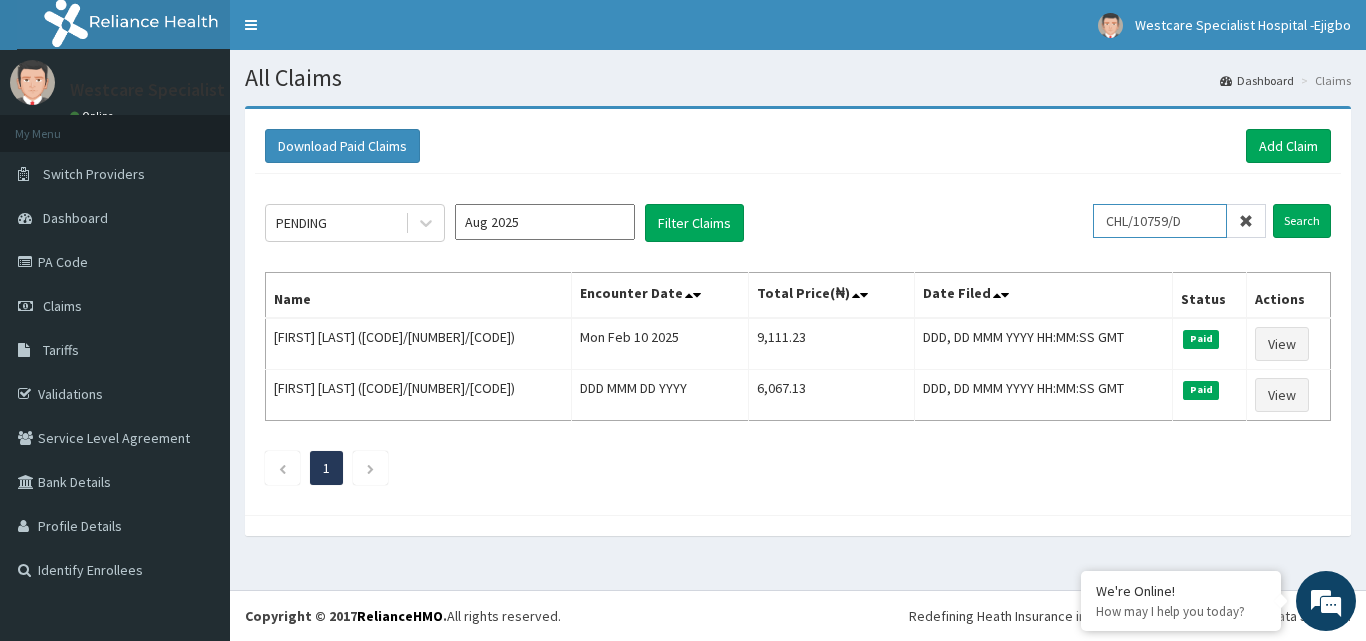click on "CHL/10759/D" at bounding box center [1160, 221] 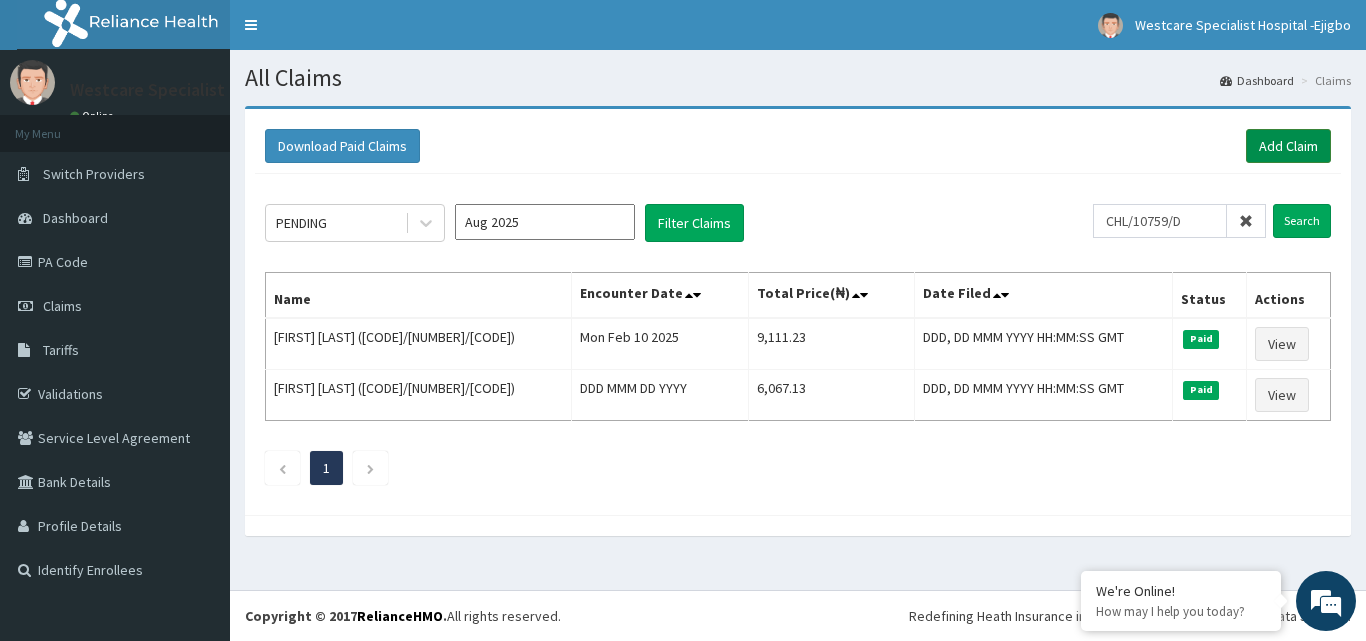 click on "Add Claim" at bounding box center [1288, 146] 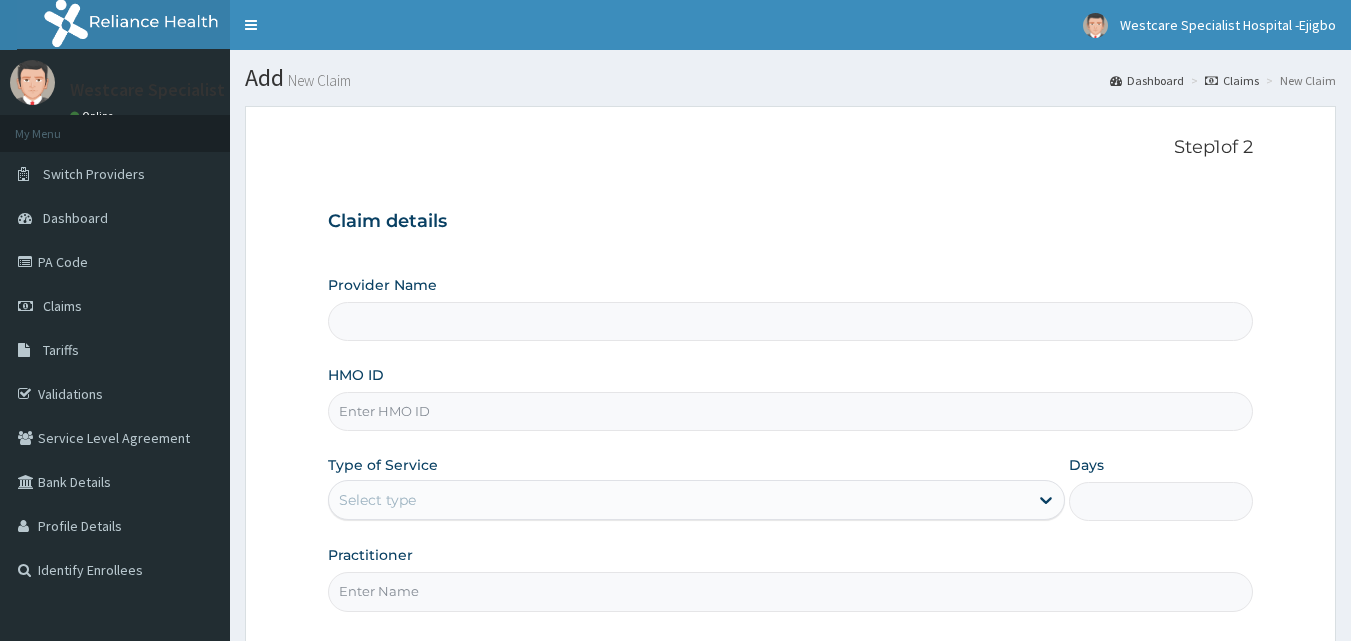 scroll, scrollTop: 0, scrollLeft: 0, axis: both 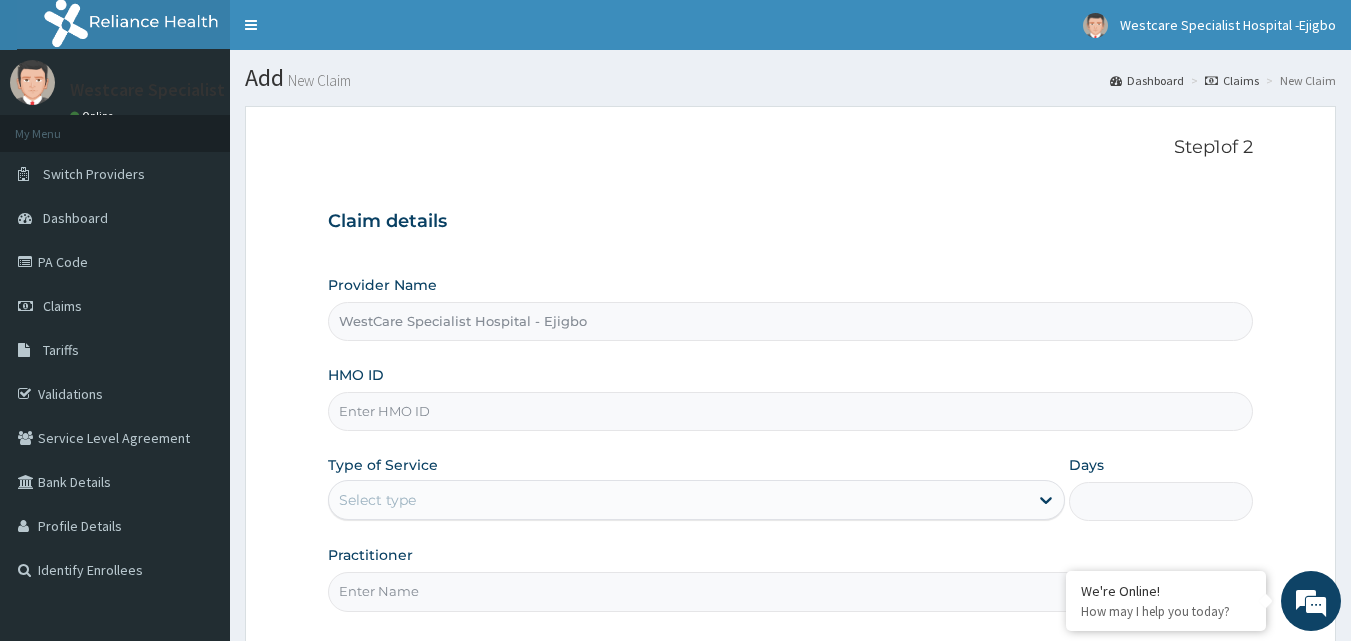 type on "WestCare Specialist Hospital - Ejigbo" 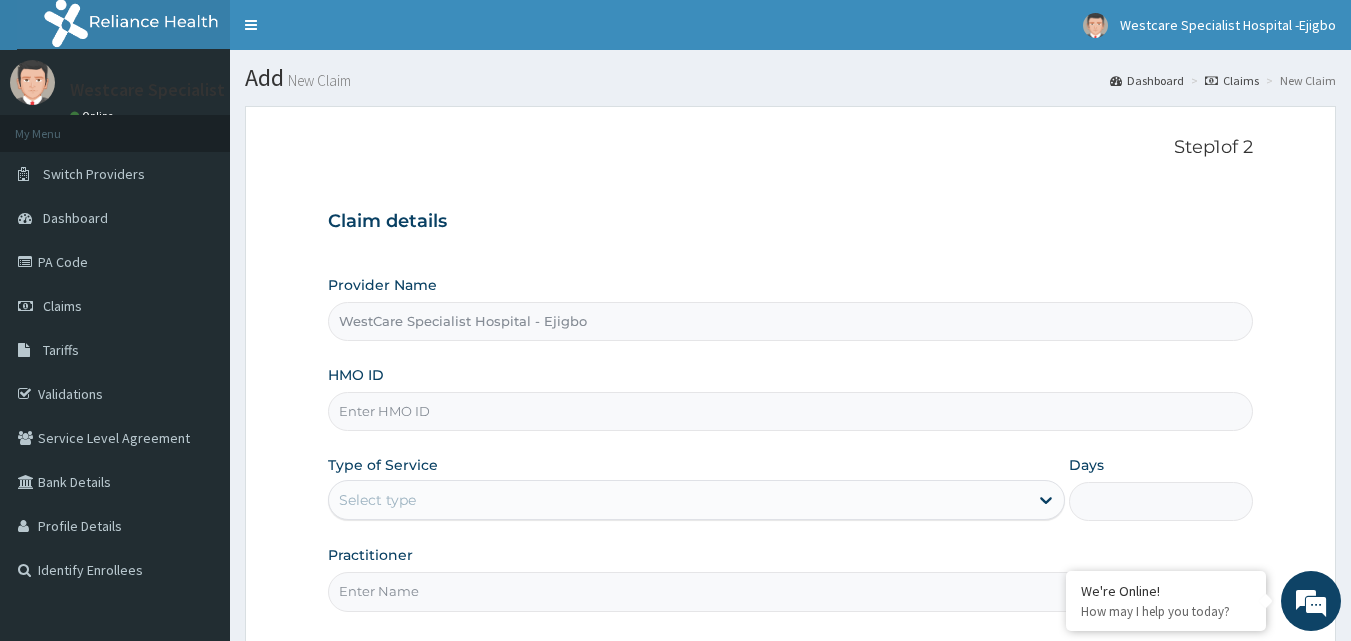 scroll, scrollTop: 0, scrollLeft: 0, axis: both 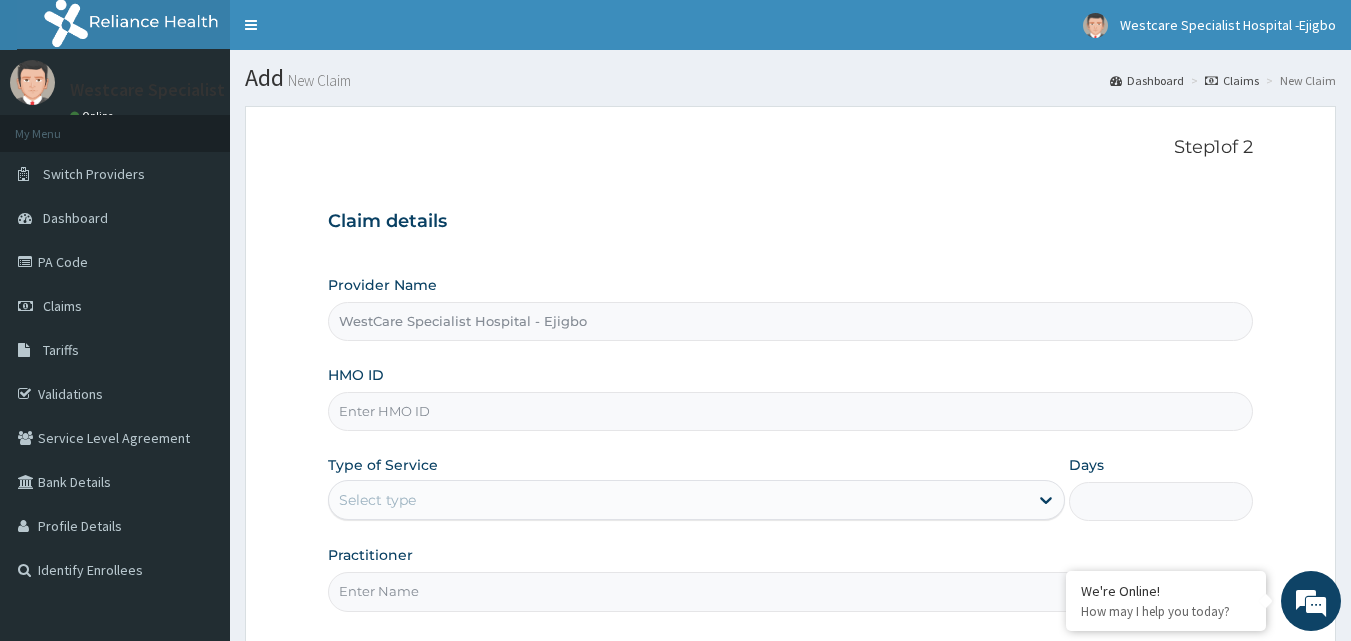 paste on "CHL/10759/D" 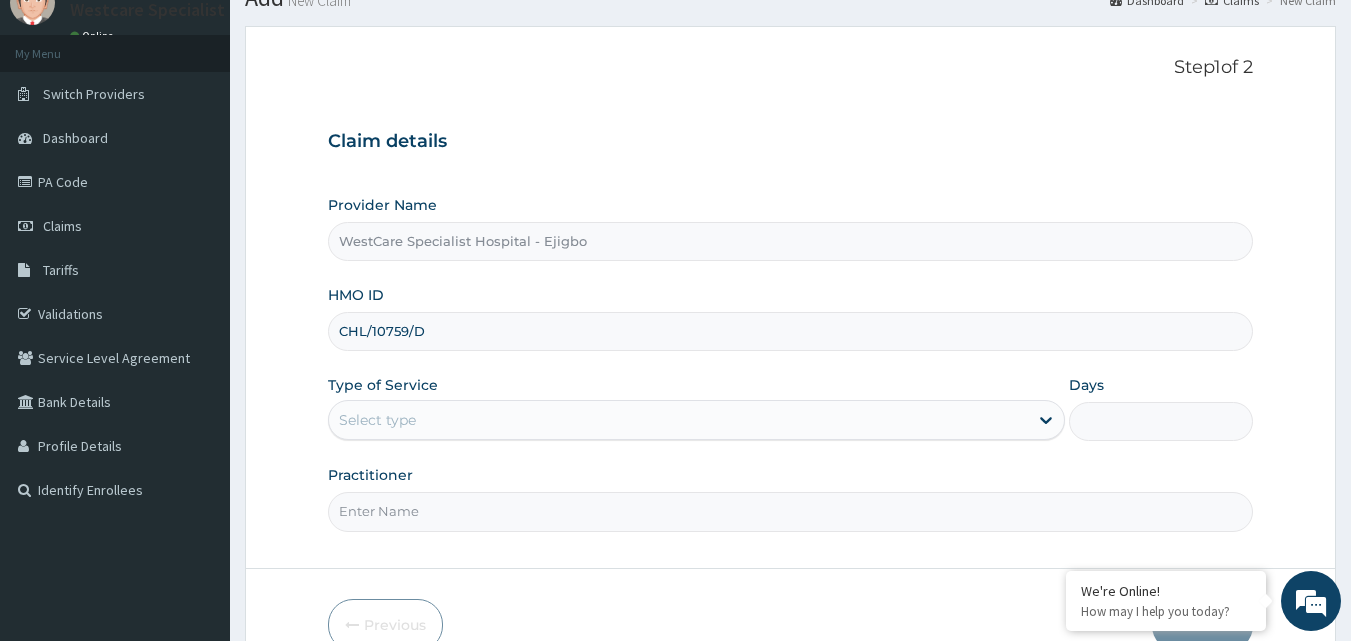scroll, scrollTop: 187, scrollLeft: 0, axis: vertical 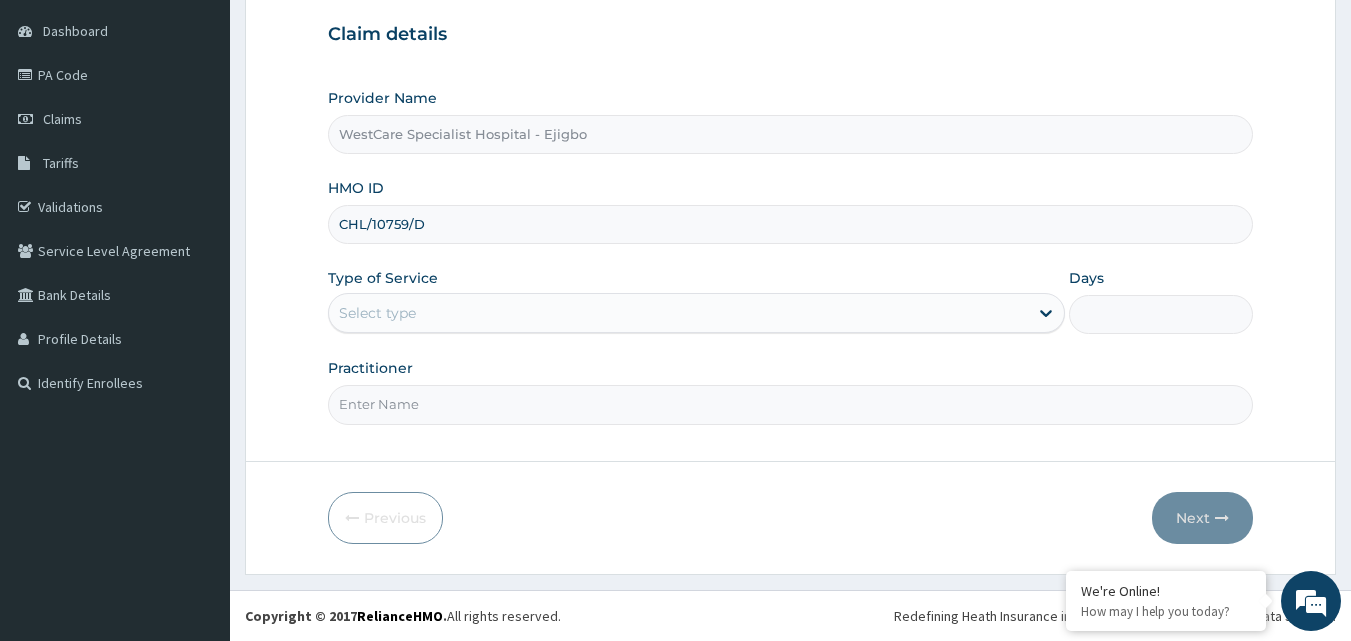 type on "CHL/10759/D" 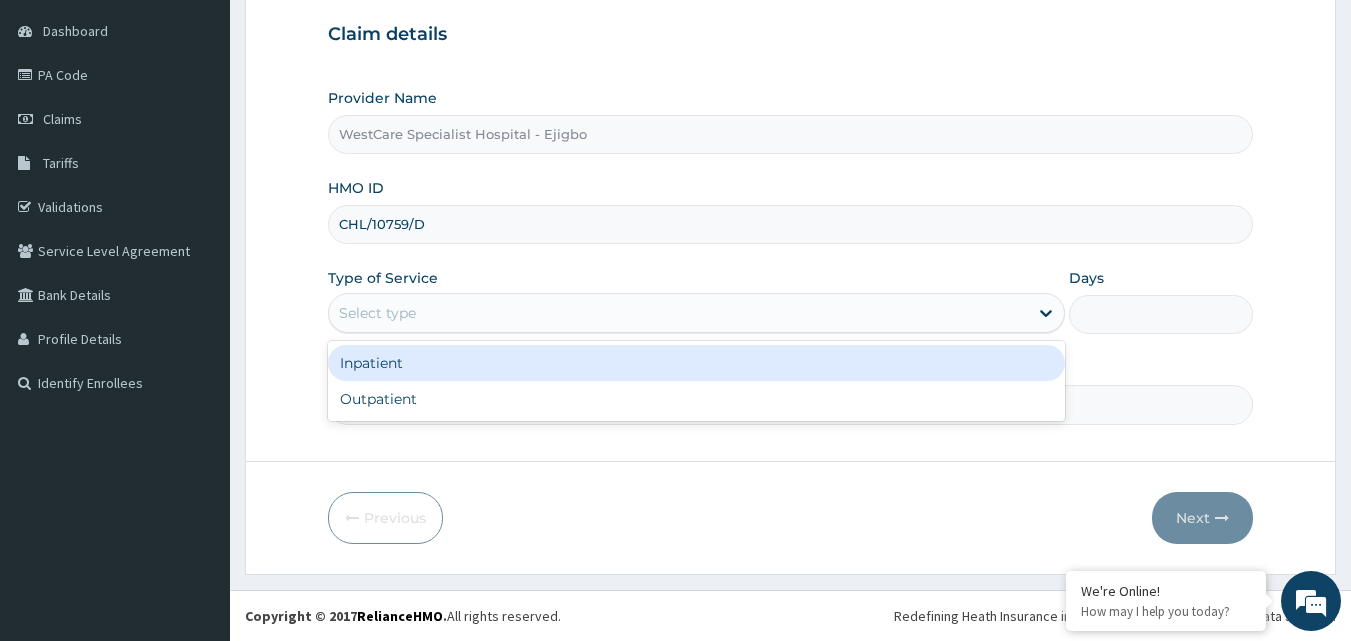 click on "Select type" at bounding box center (678, 313) 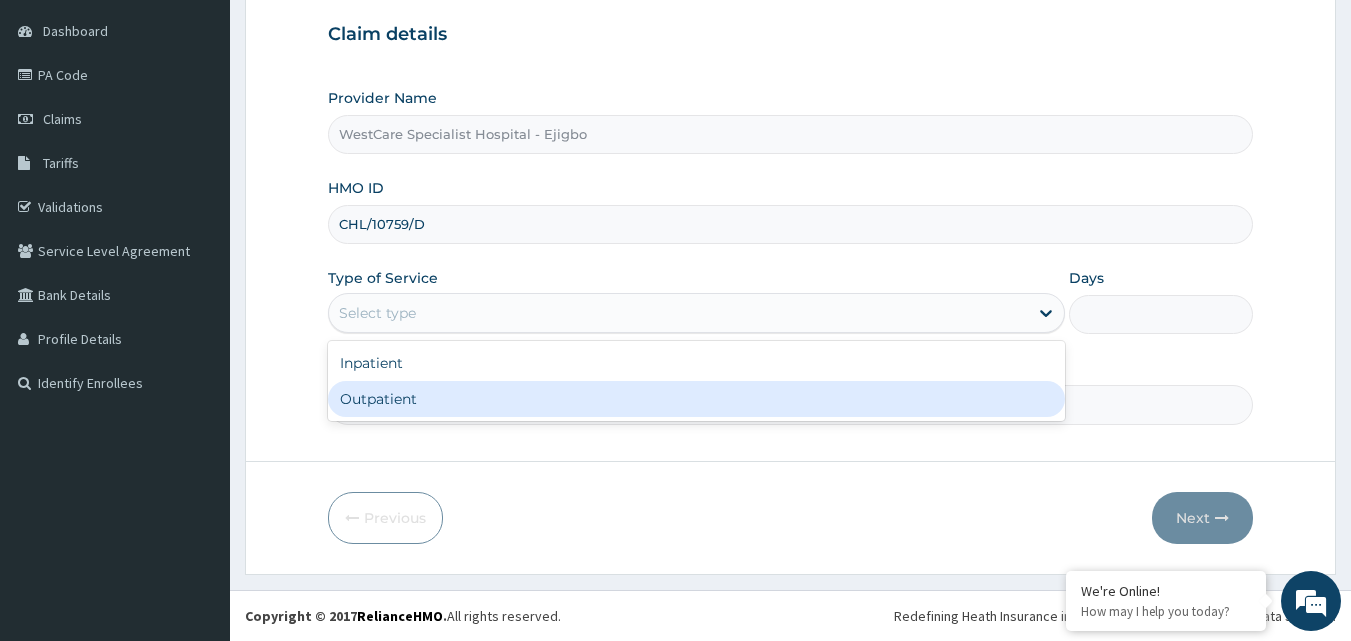 click on "Outpatient" at bounding box center [696, 399] 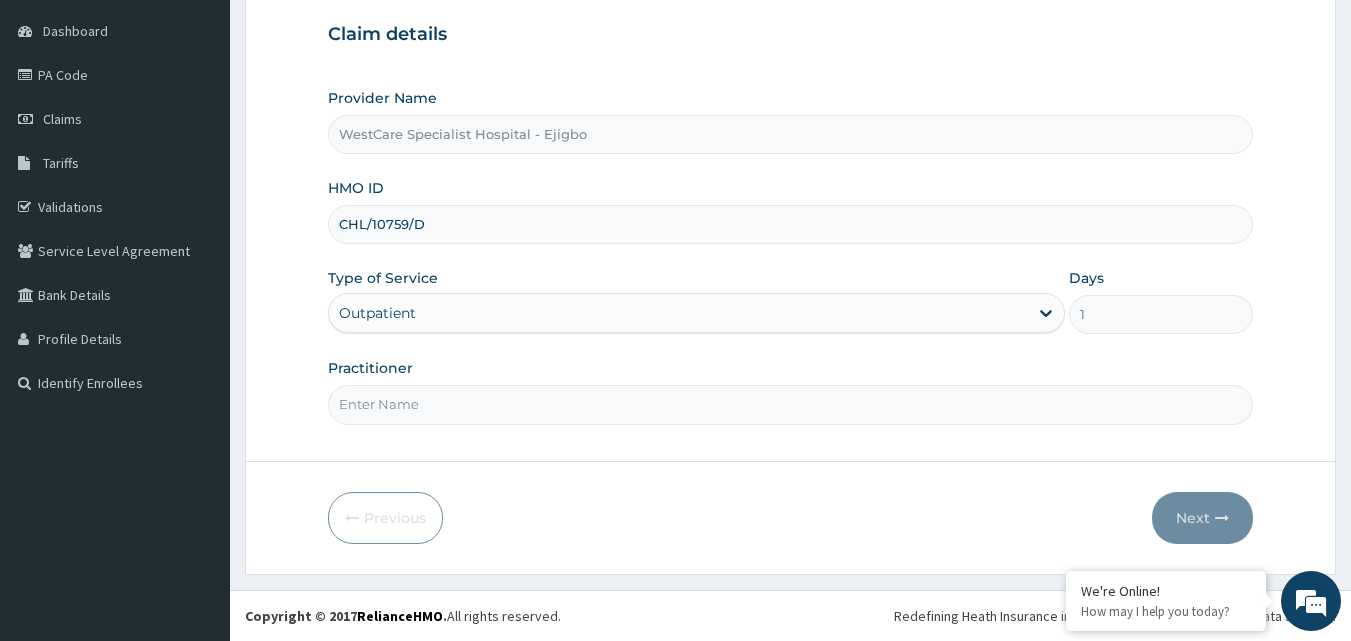 click on "Practitioner" at bounding box center (791, 404) 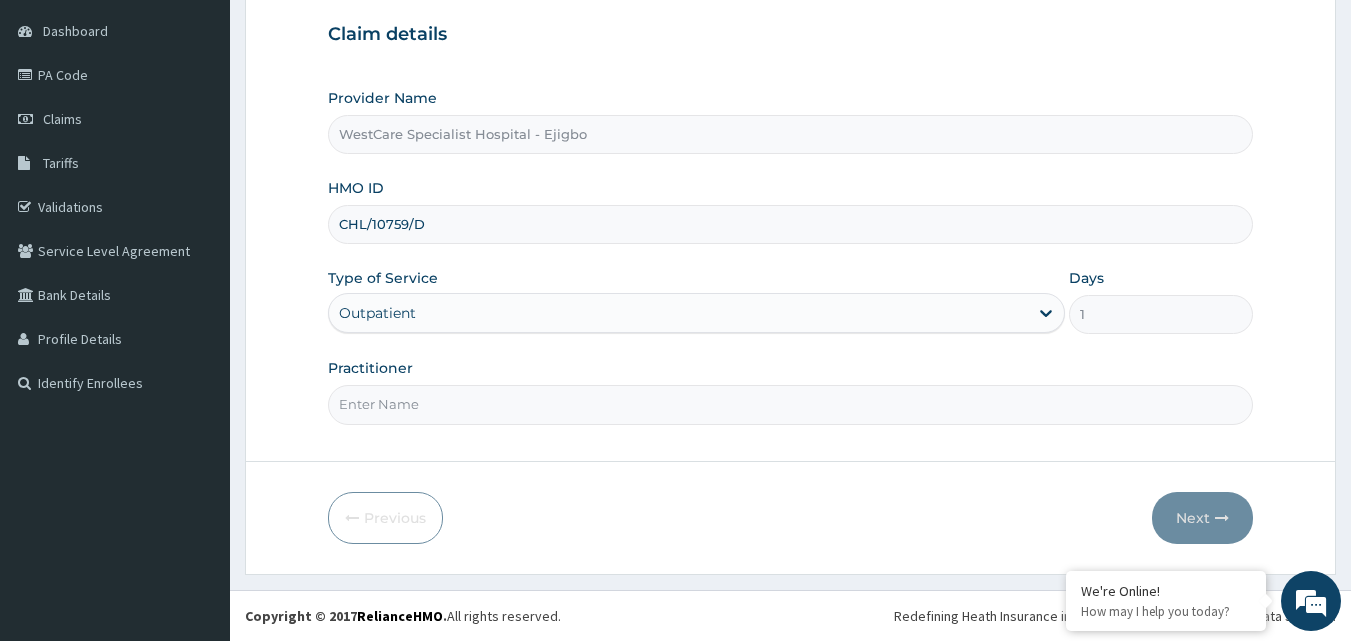 type on "OBIDEYI" 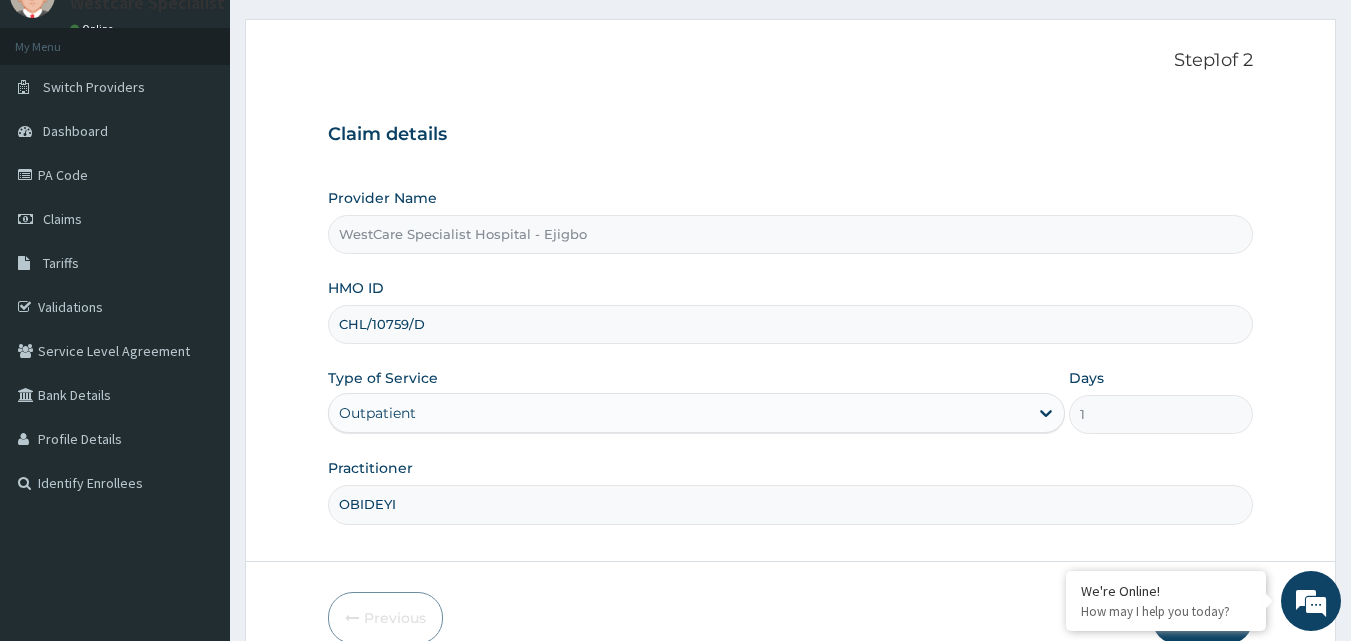 scroll, scrollTop: 187, scrollLeft: 0, axis: vertical 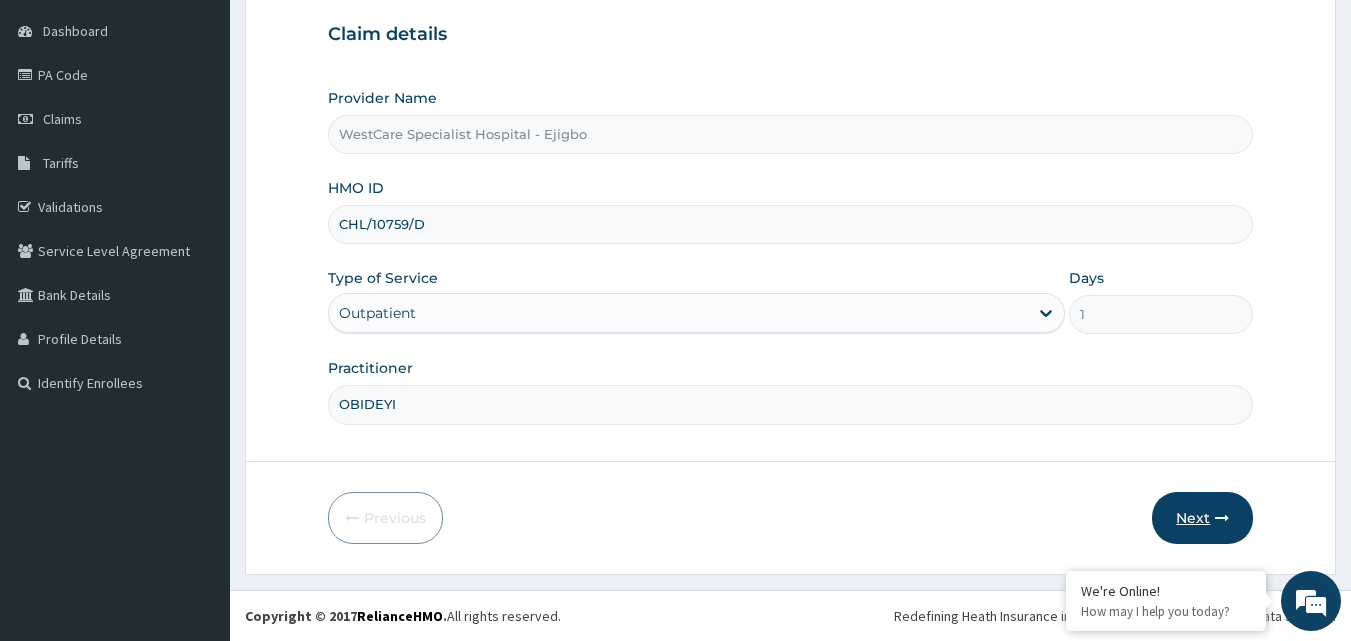 click on "Next" at bounding box center [1202, 518] 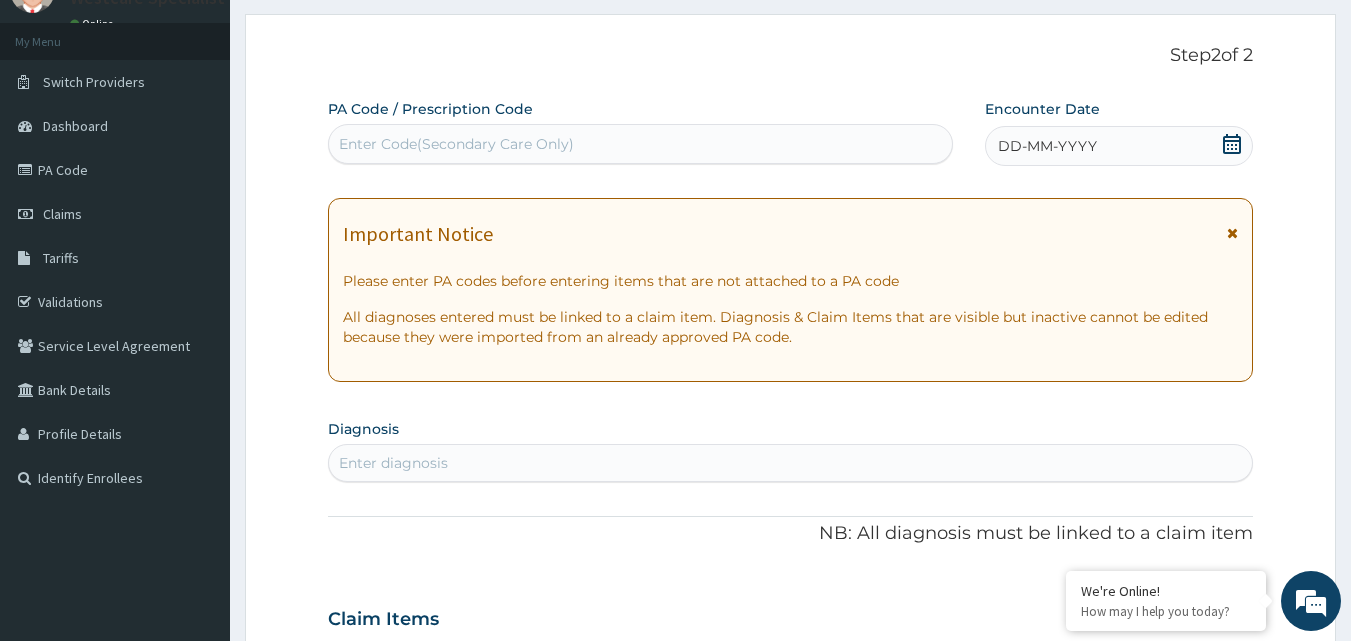 scroll, scrollTop: 0, scrollLeft: 0, axis: both 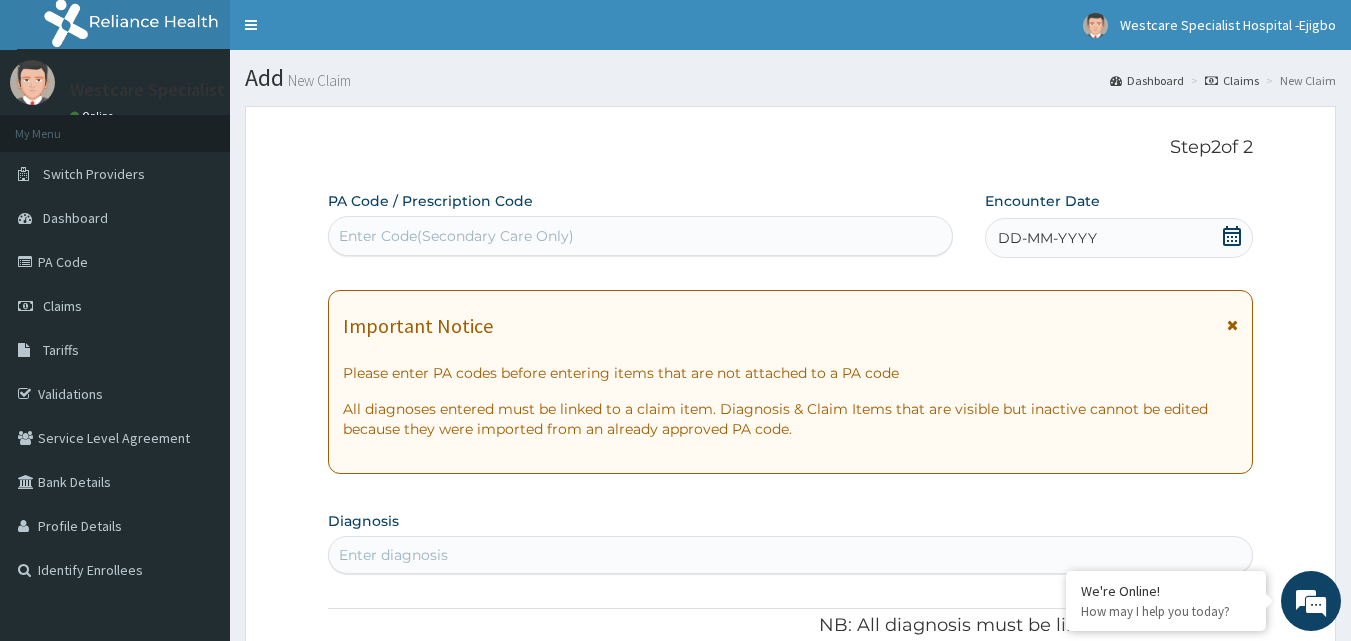 click 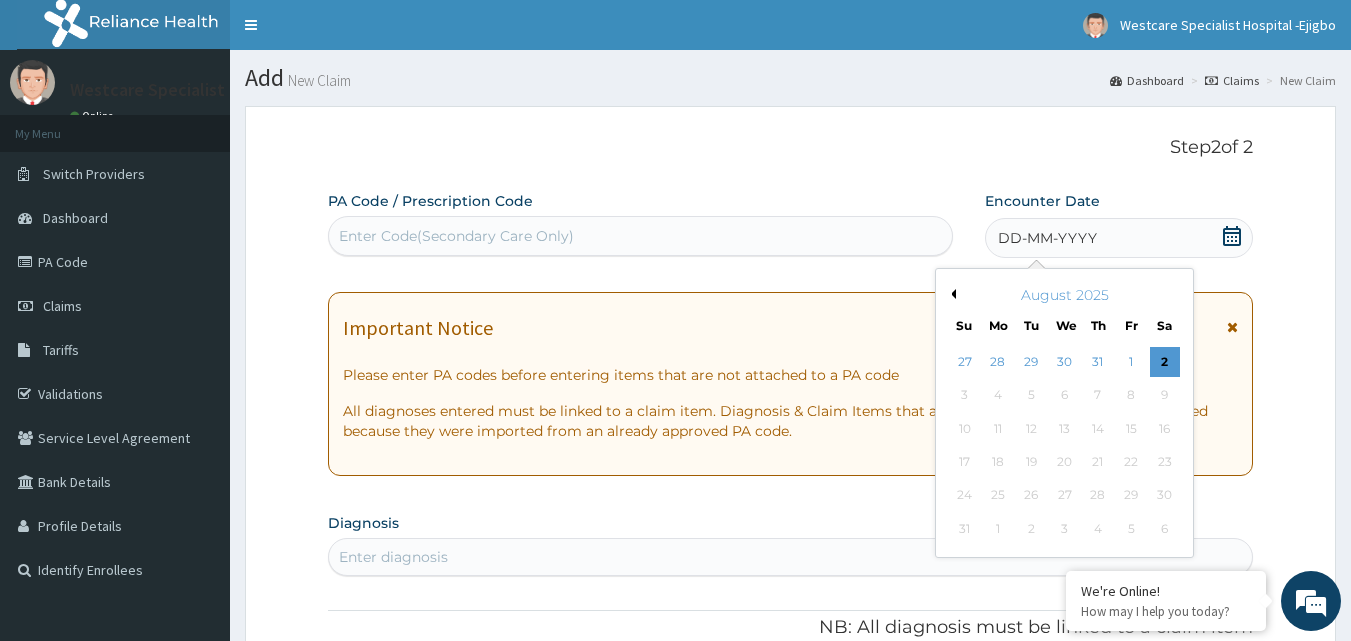click on "Previous Month" at bounding box center [951, 294] 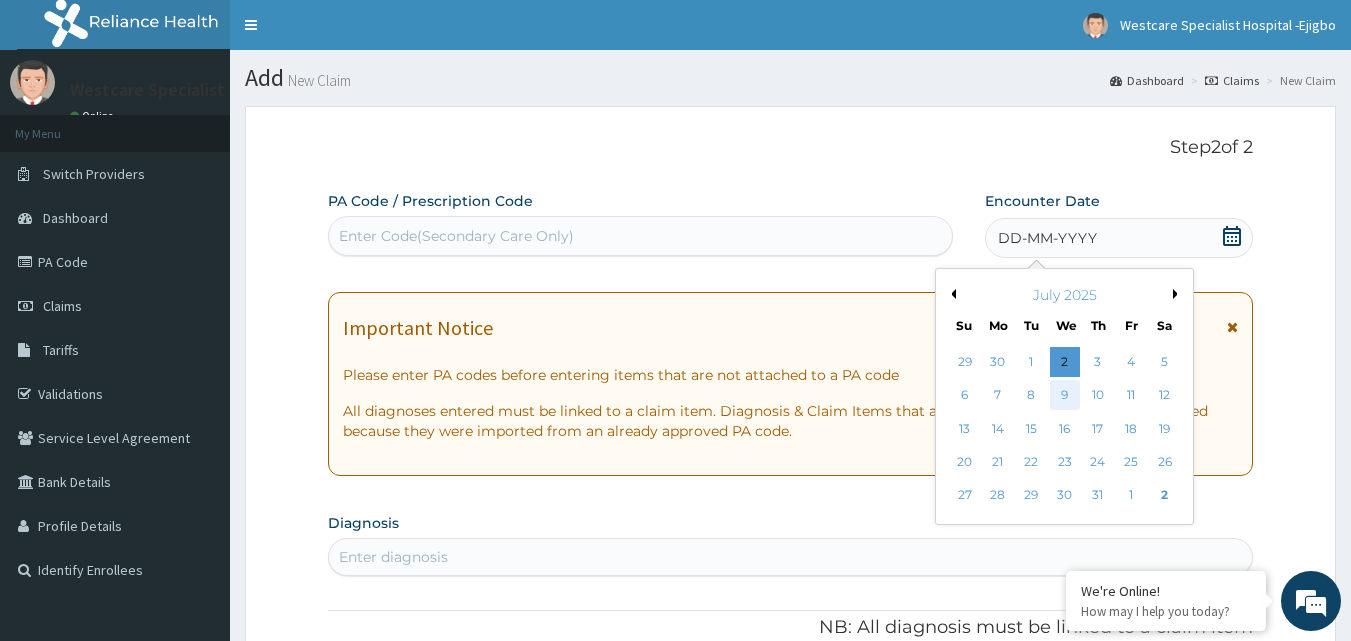 click on "9" at bounding box center [1065, 396] 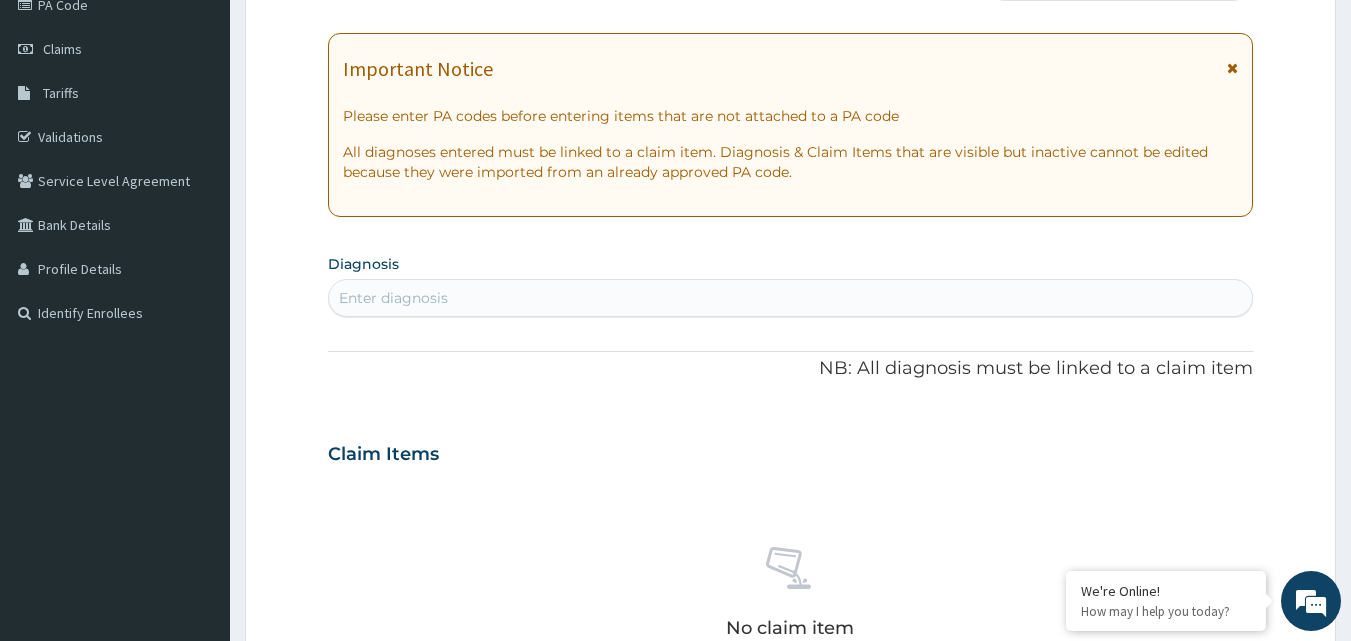 scroll, scrollTop: 300, scrollLeft: 0, axis: vertical 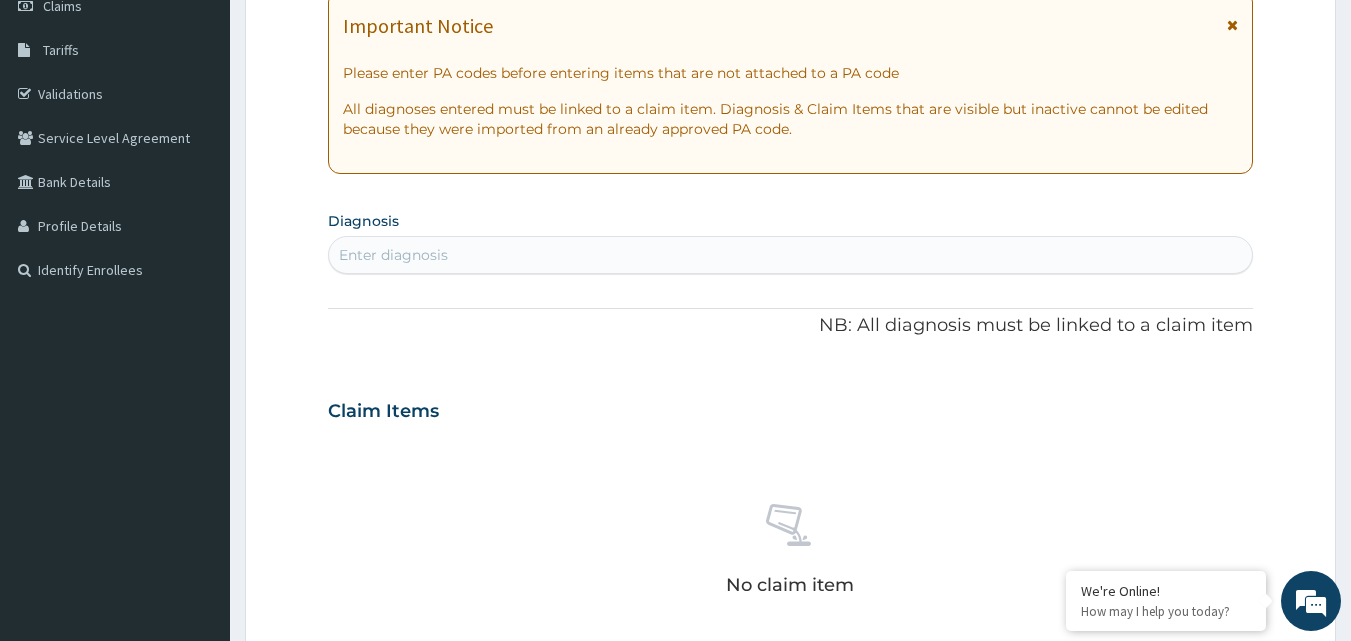 click on "Enter diagnosis" at bounding box center (791, 255) 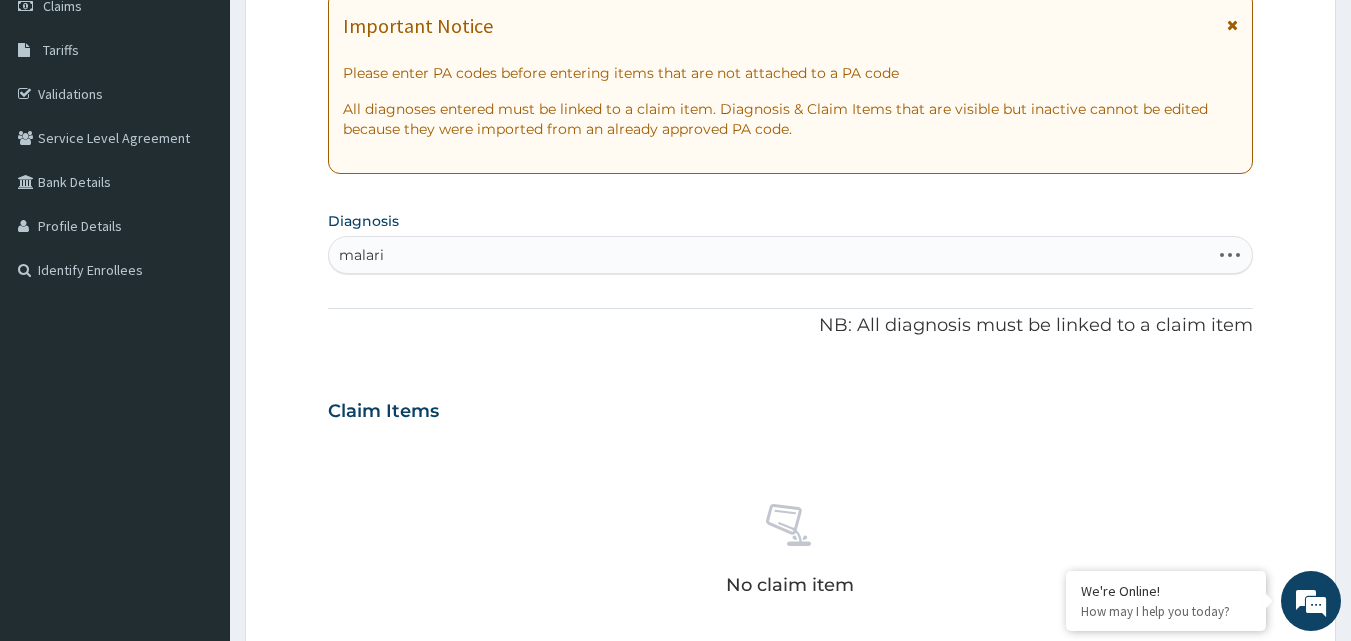 type on "malaria" 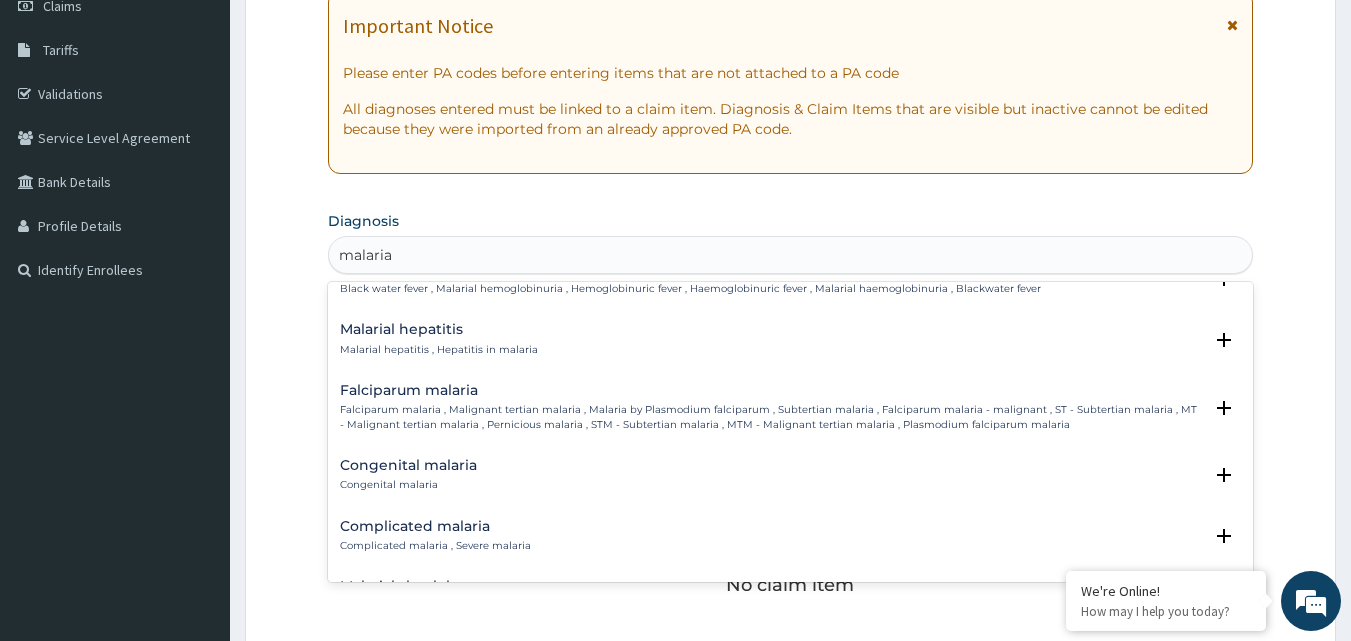 scroll, scrollTop: 900, scrollLeft: 0, axis: vertical 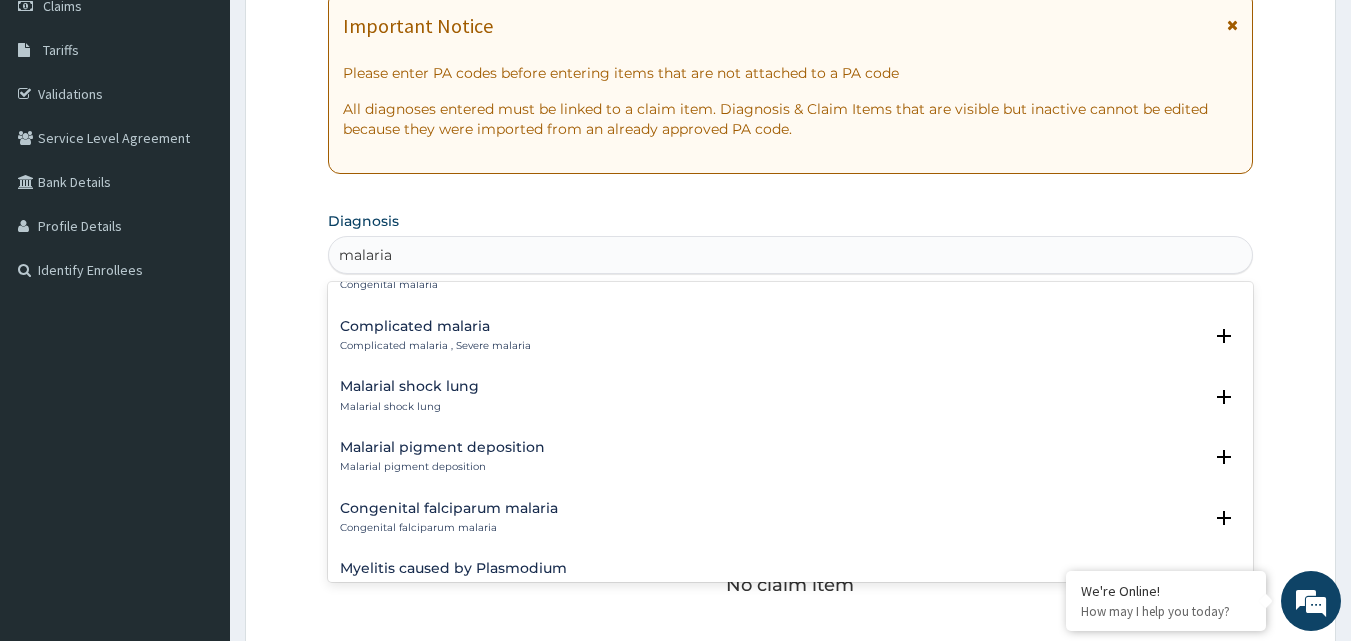 click on "Complicated malaria Complicated malaria , Severe malaria" at bounding box center [435, 336] 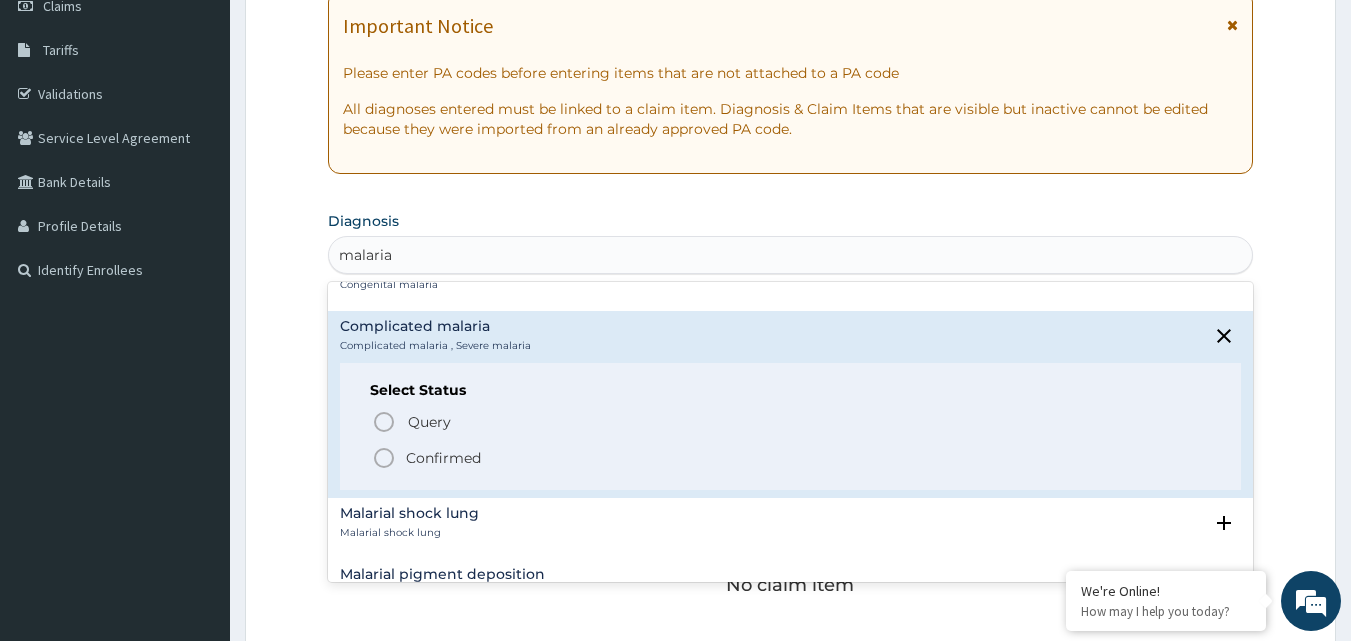 click 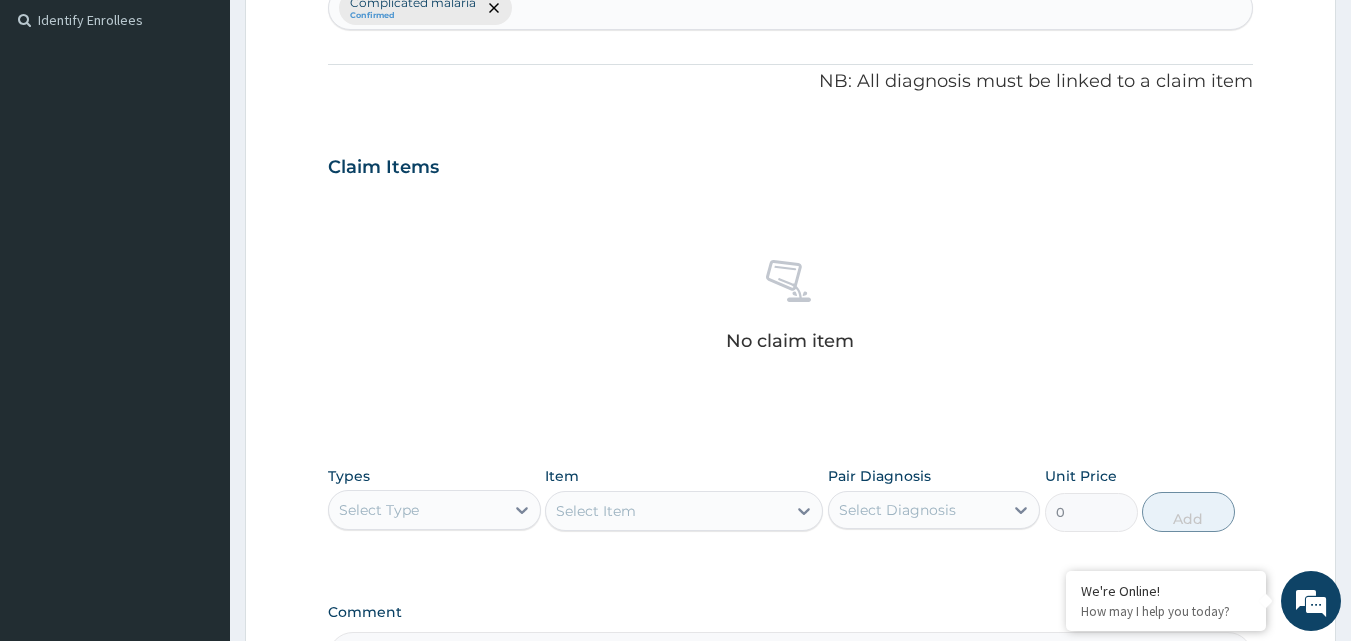 scroll, scrollTop: 500, scrollLeft: 0, axis: vertical 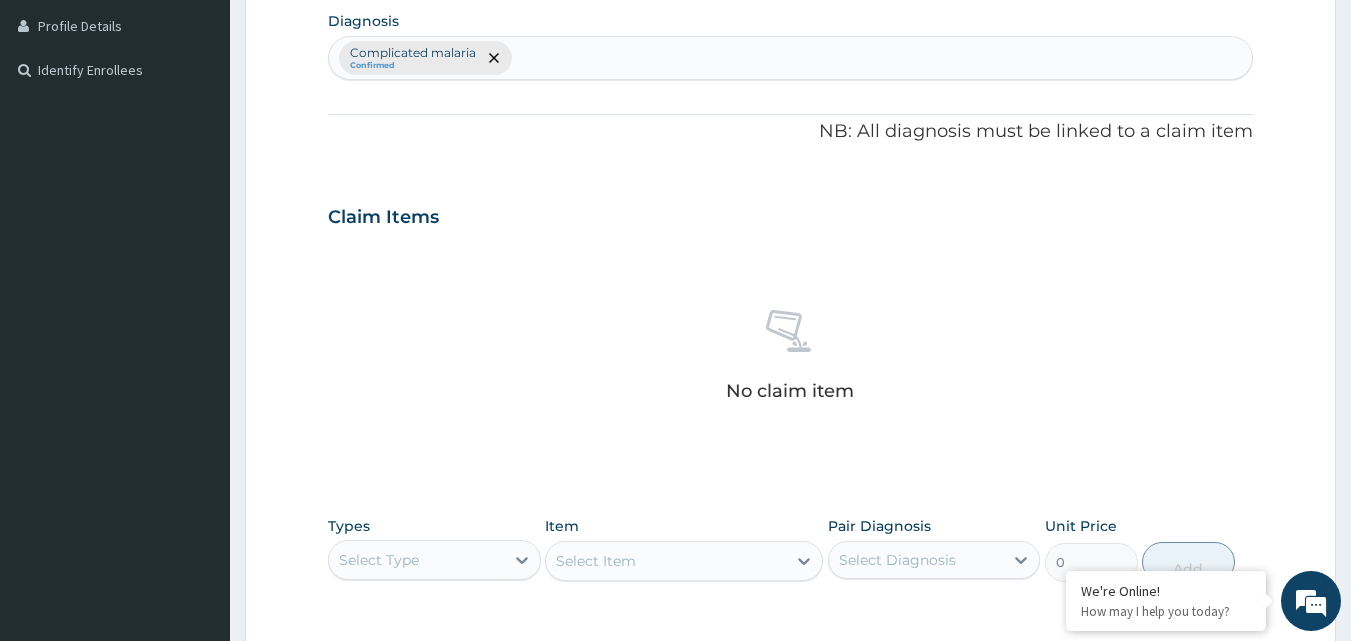 click on "Complicated malaria Confirmed" at bounding box center (791, 58) 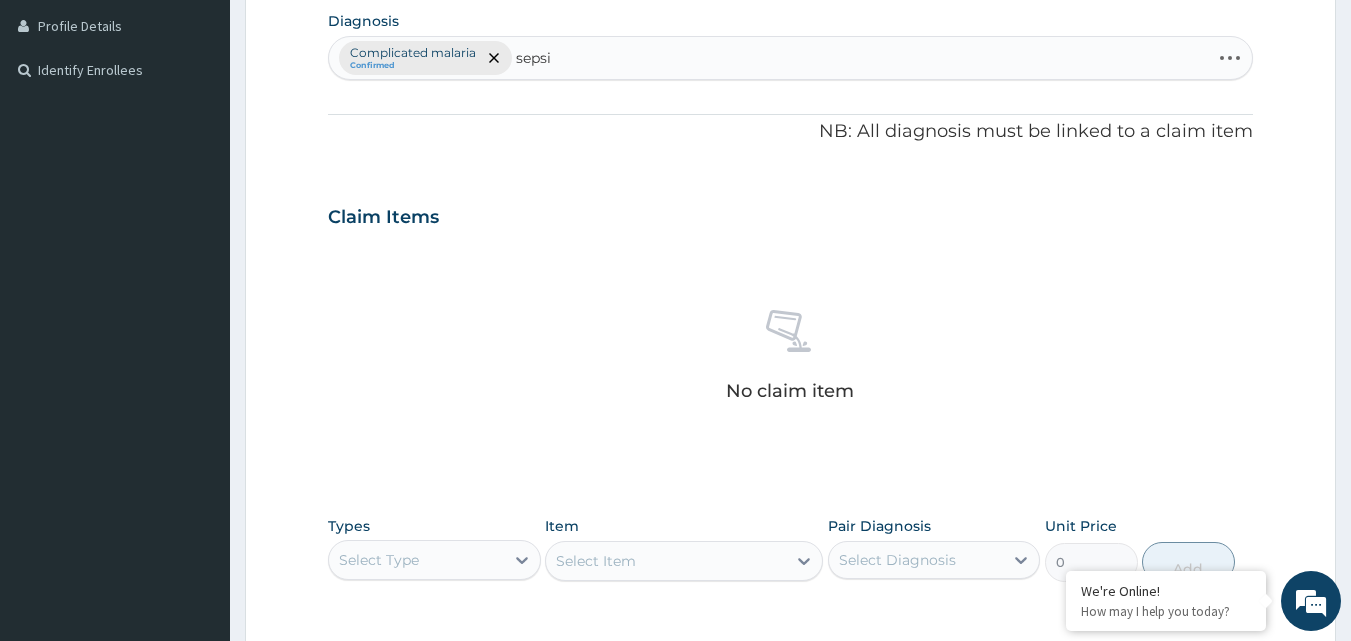 type on "sepsis" 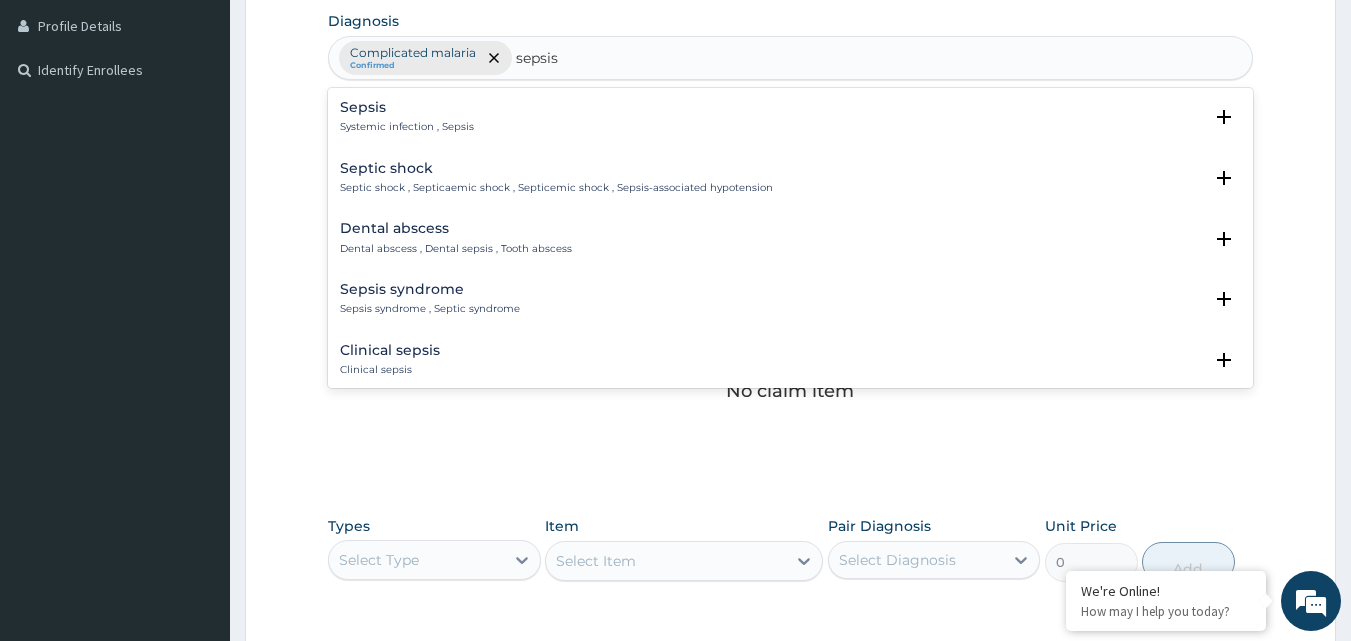 click on "Sepsis Systemic infection , Sepsis" at bounding box center (407, 117) 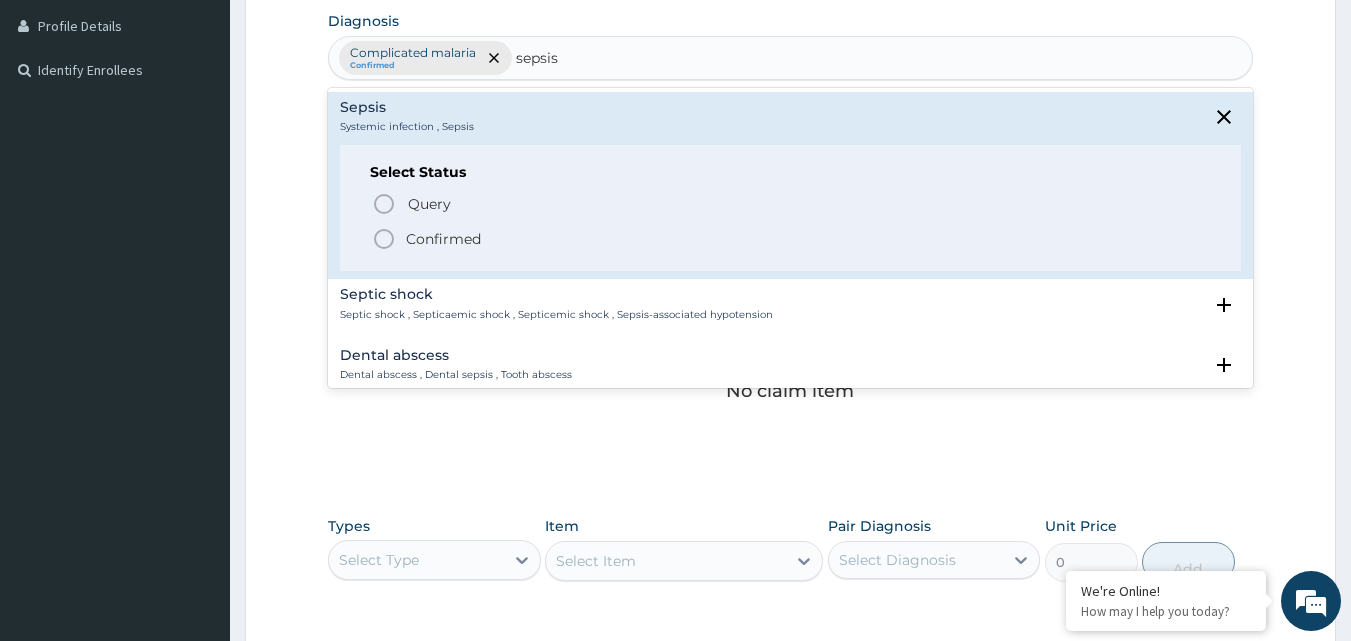 click 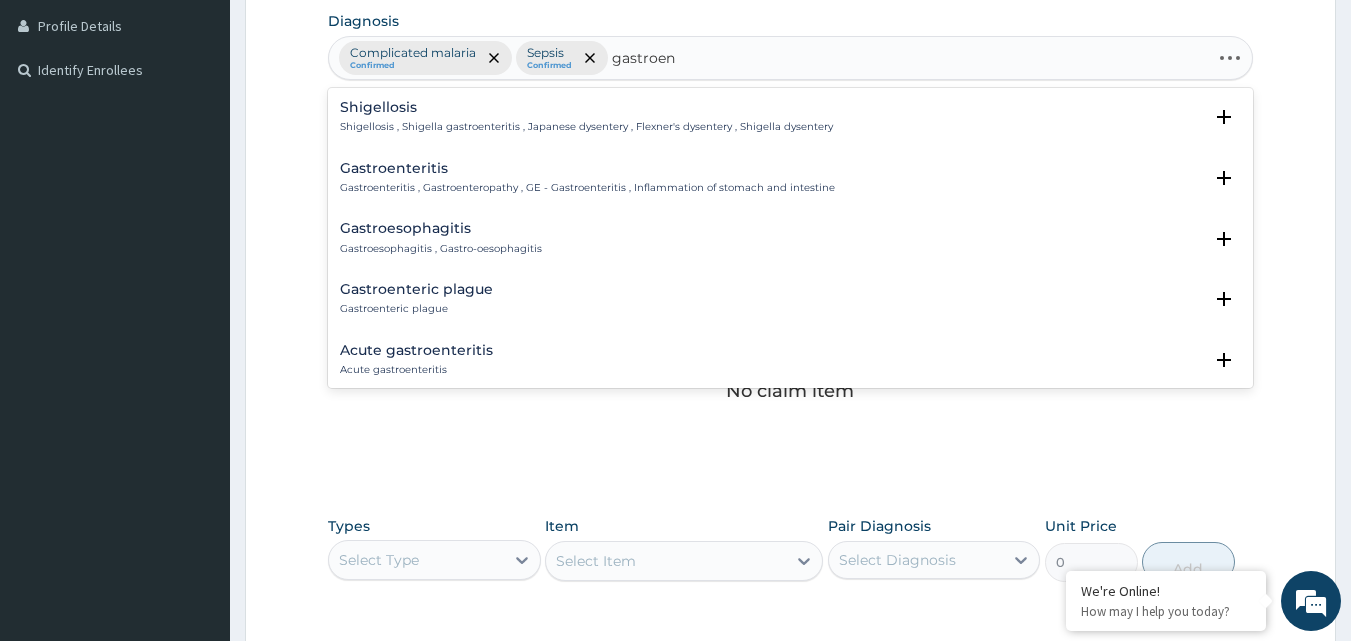 type on "gastroent" 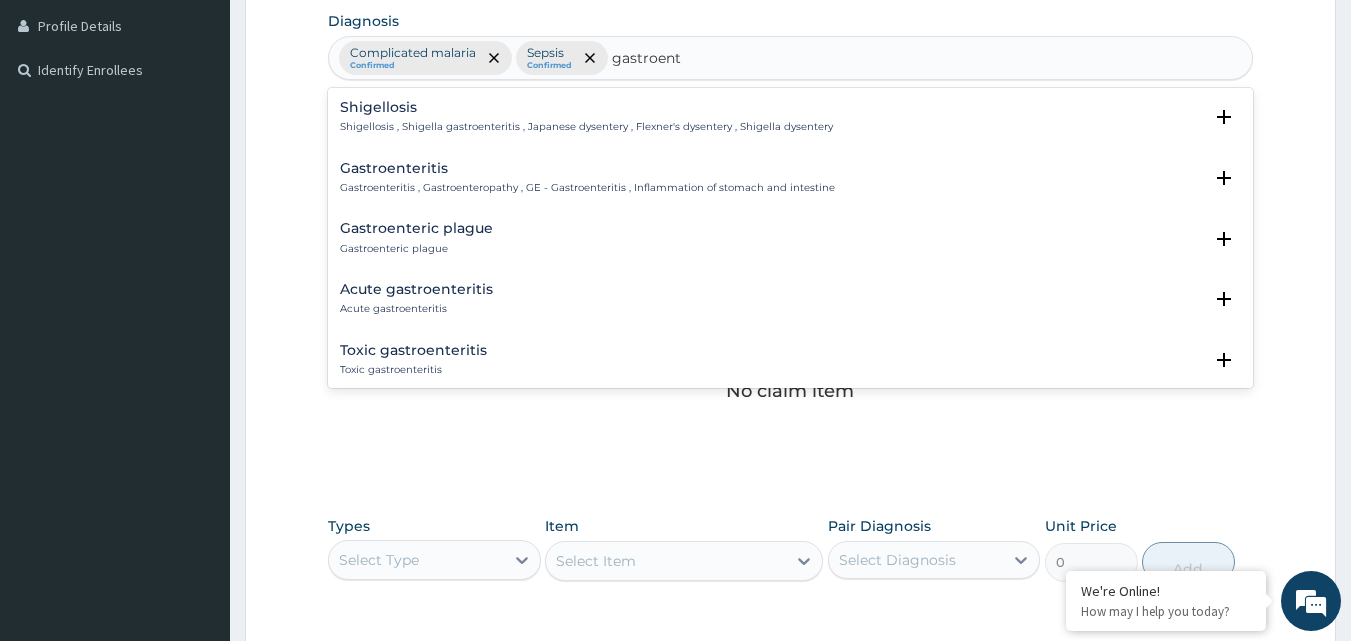 click on "Gastroenteritis Gastroenteritis , Gastroenteropathy , GE - Gastroenteritis , Inflammation of stomach and intestine" at bounding box center [587, 178] 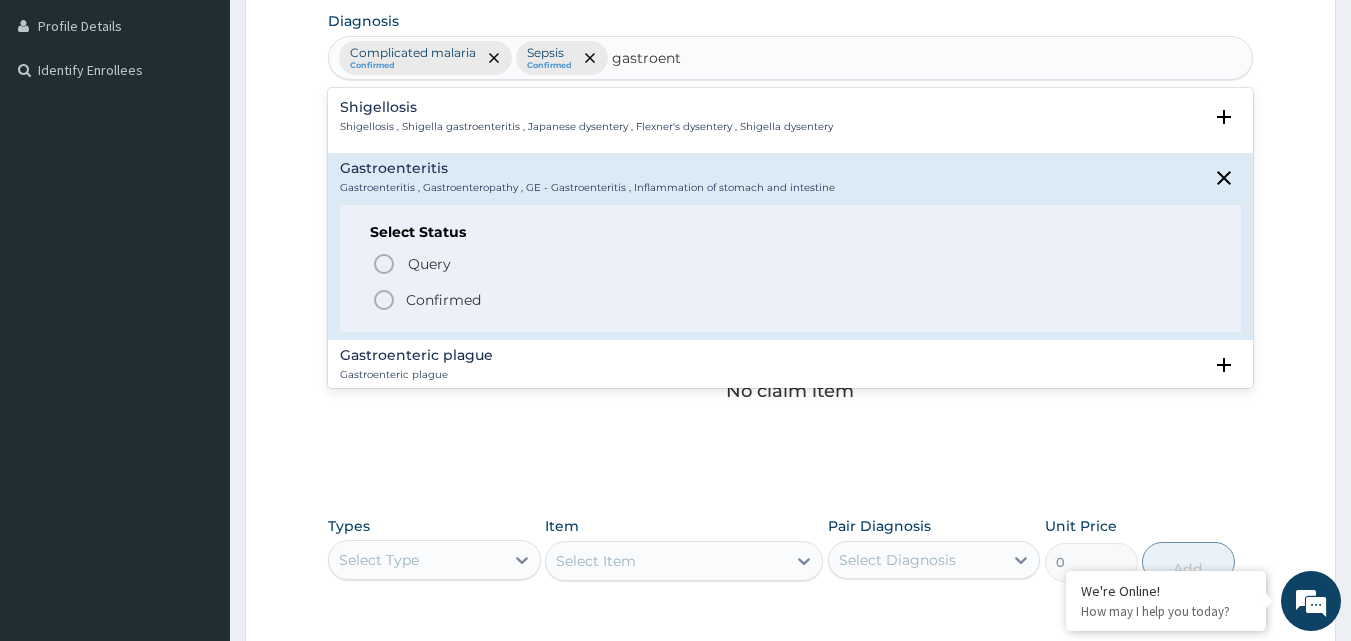 click 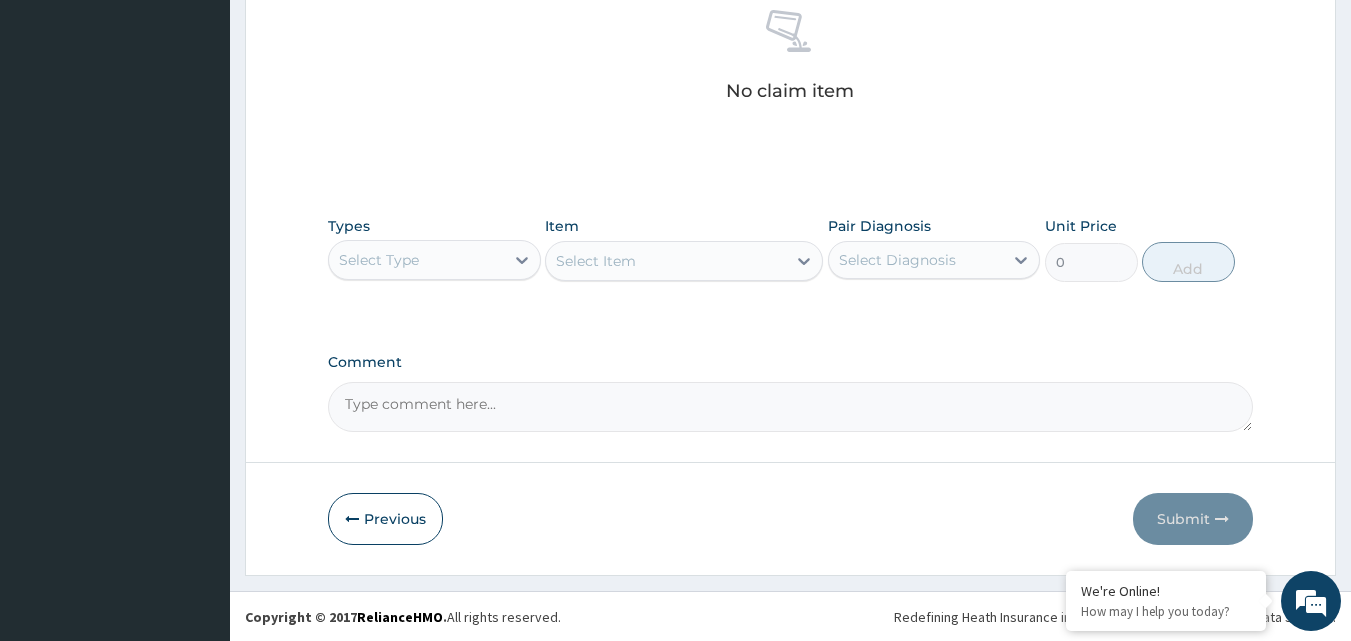 scroll, scrollTop: 801, scrollLeft: 0, axis: vertical 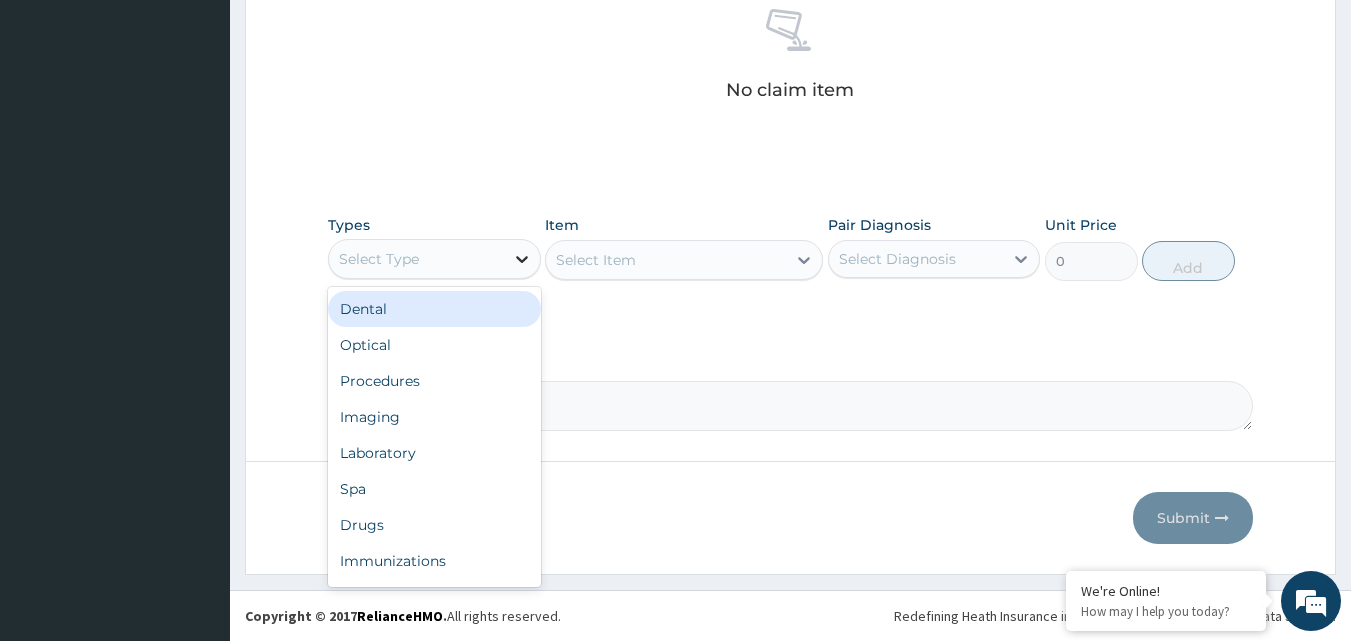 click 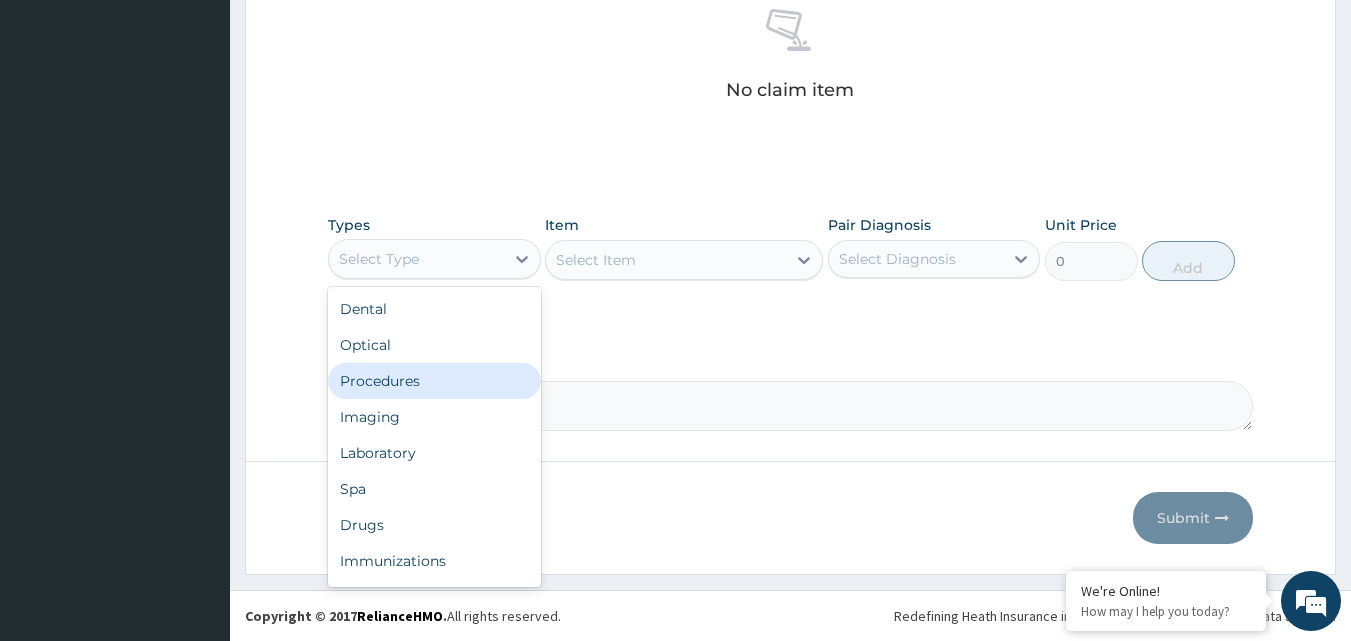 click on "Procedures" at bounding box center (434, 381) 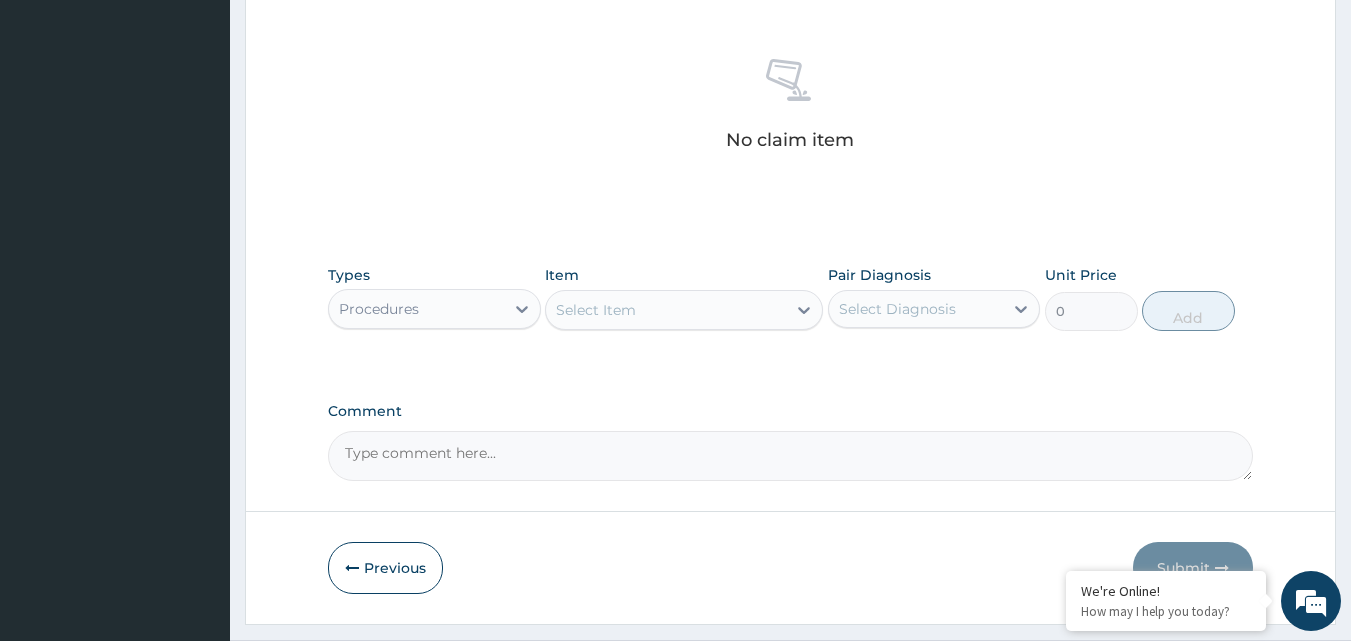 scroll, scrollTop: 801, scrollLeft: 0, axis: vertical 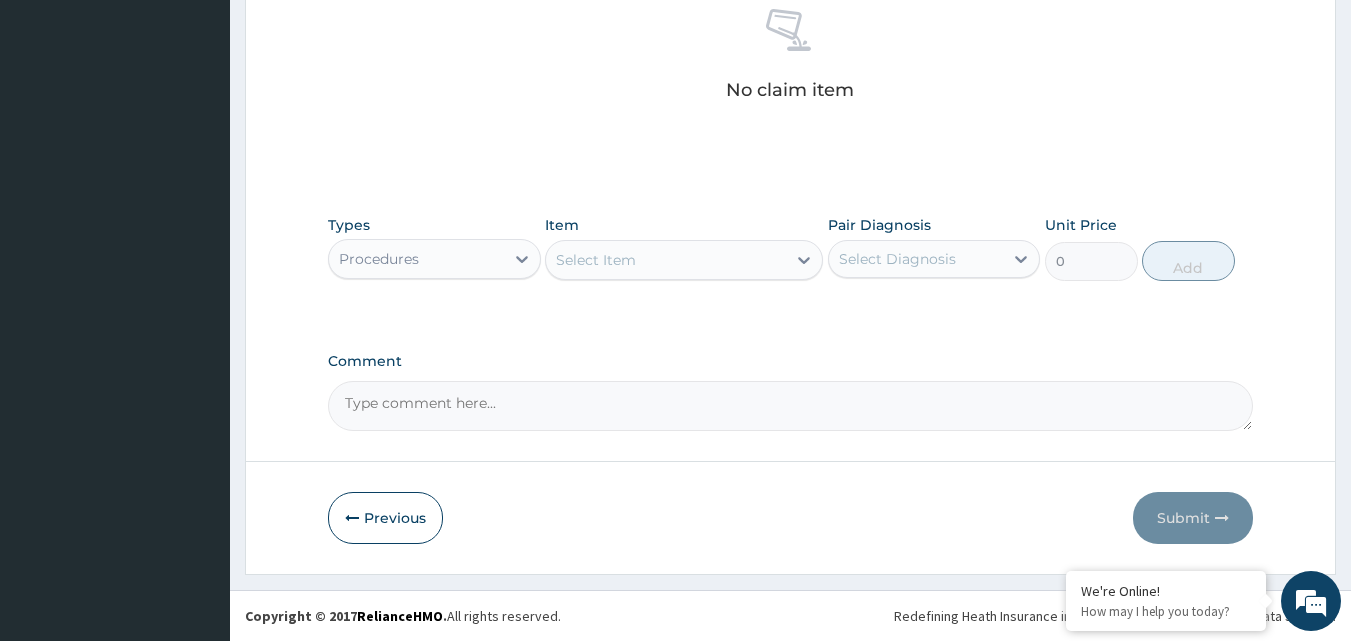click on "Select Item" at bounding box center (596, 260) 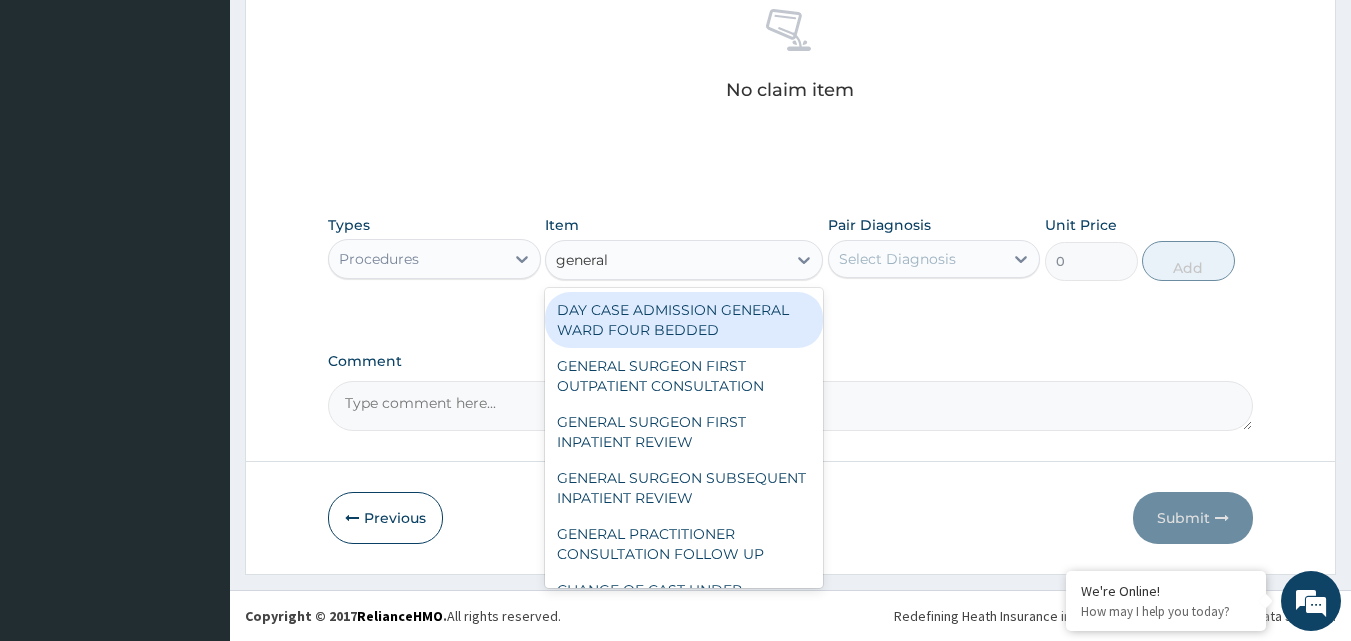 type on "general p" 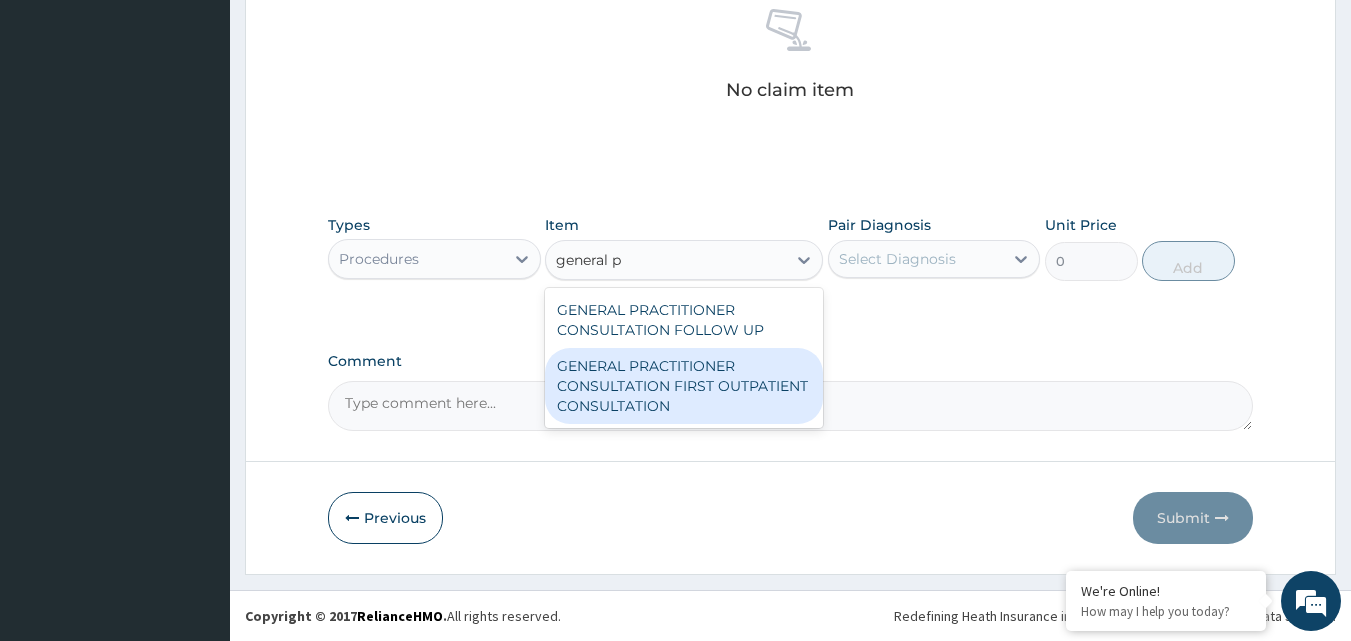 click on "GENERAL PRACTITIONER CONSULTATION FIRST OUTPATIENT CONSULTATION" at bounding box center [684, 386] 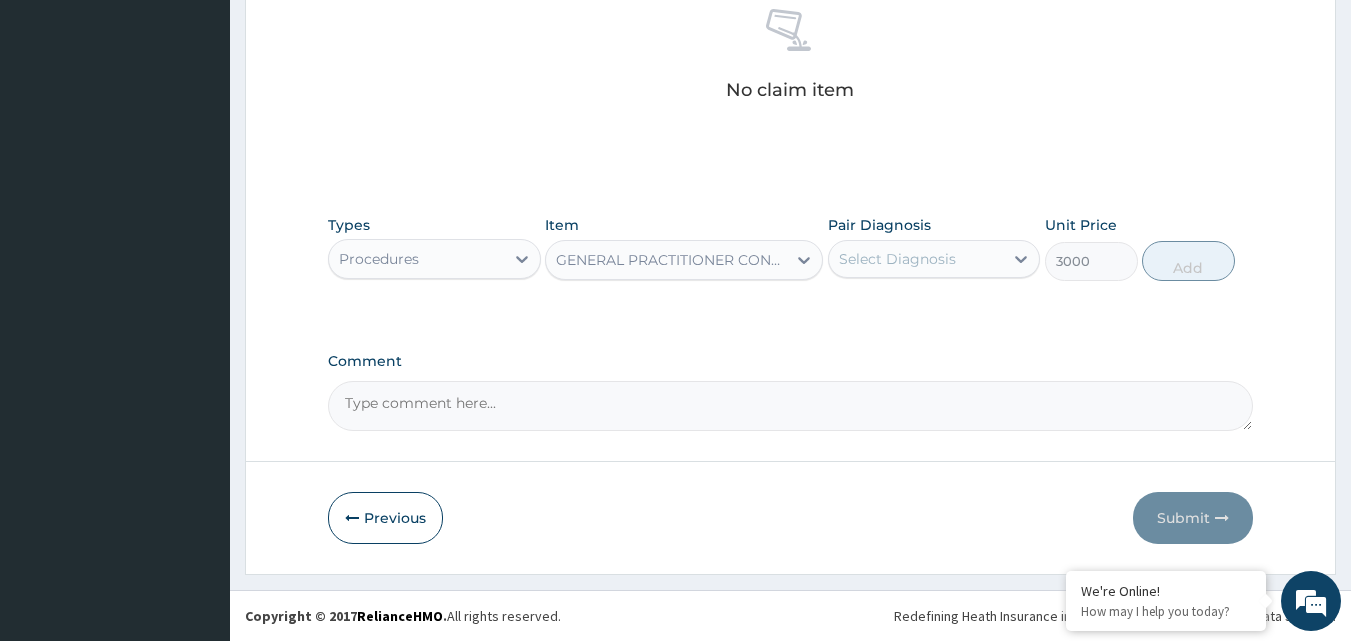 click on "Select Diagnosis" at bounding box center [916, 259] 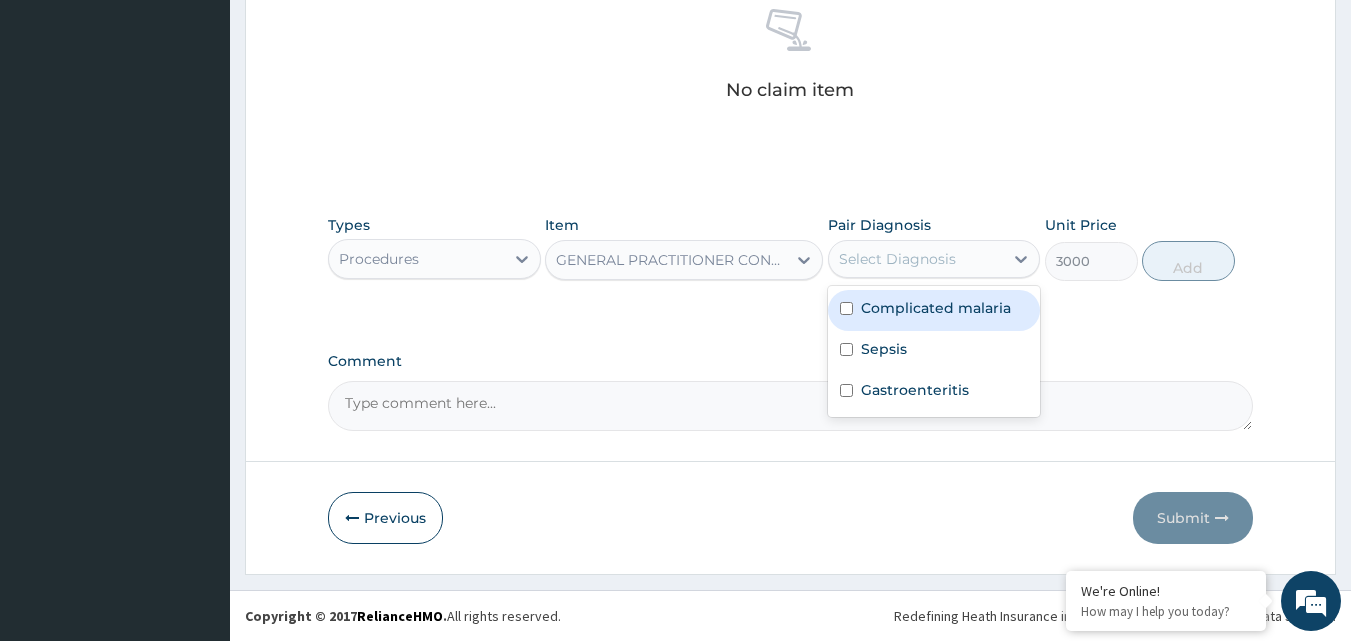 click on "Complicated malaria" at bounding box center (936, 308) 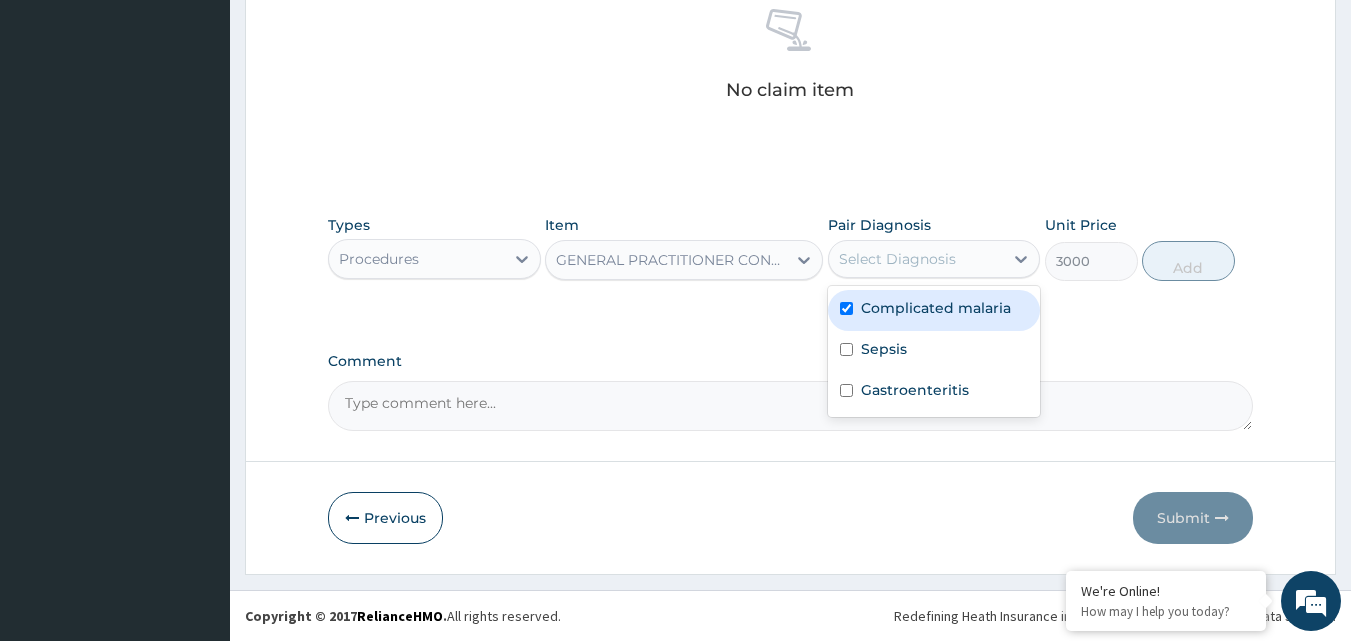 checkbox on "true" 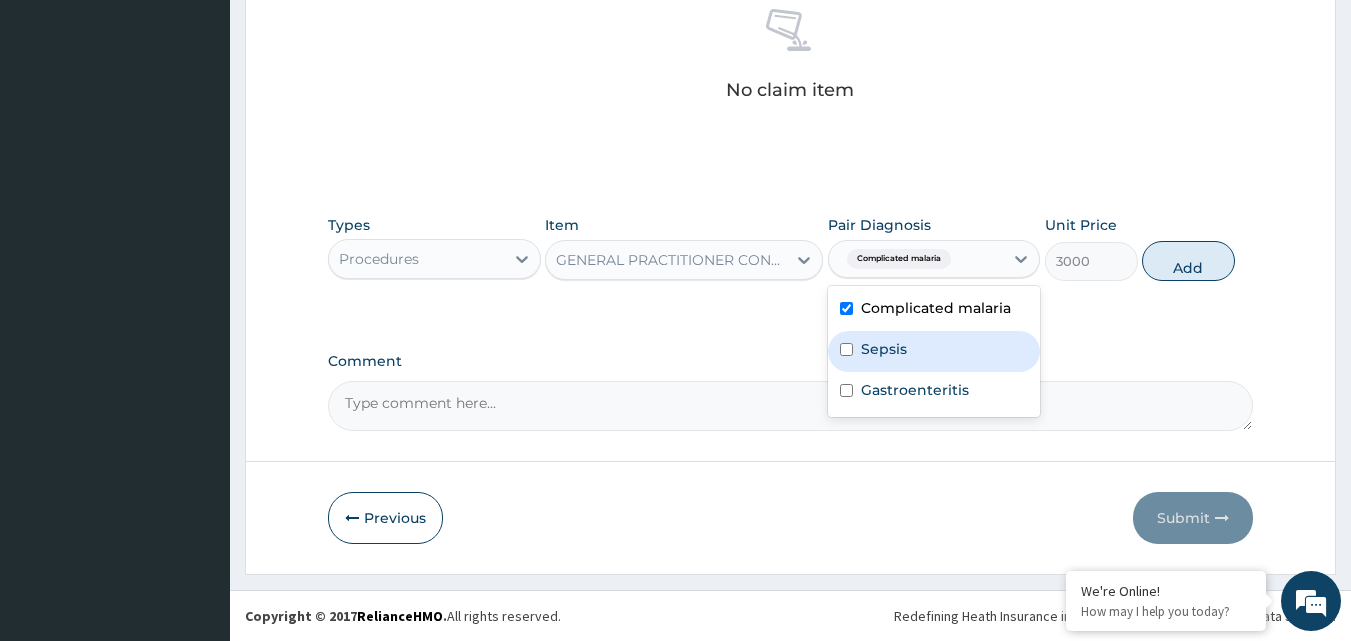 click on "Sepsis" at bounding box center [884, 349] 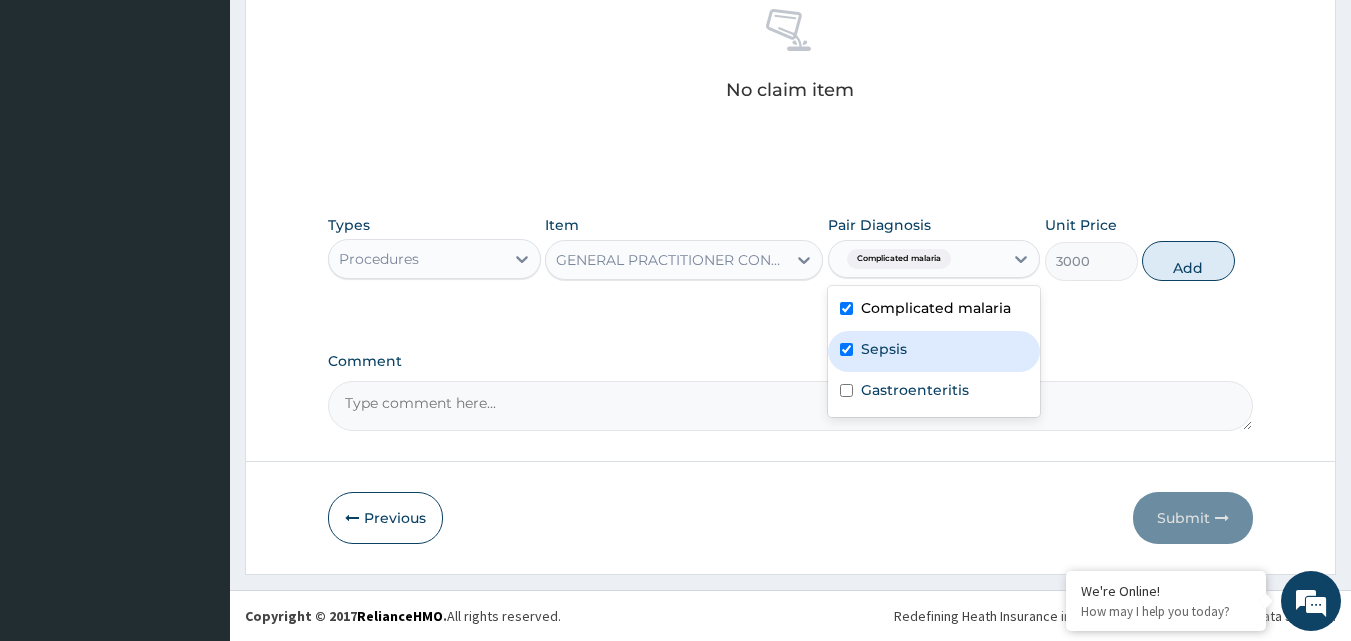 checkbox on "true" 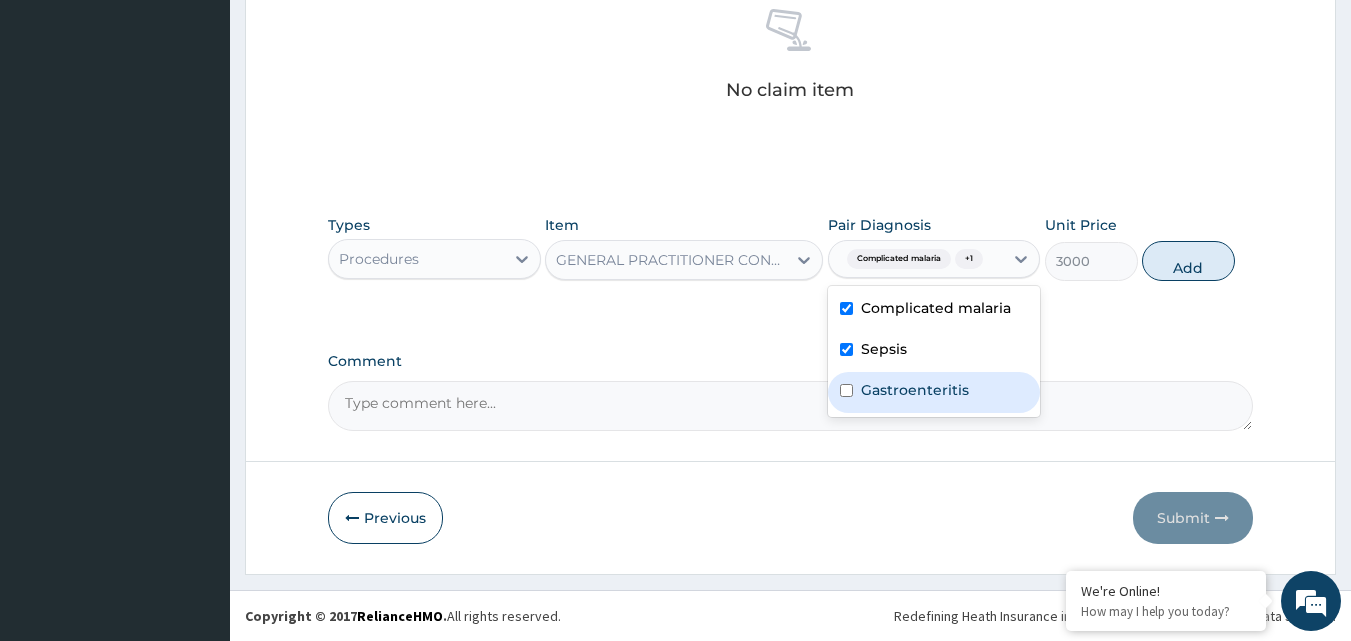 click on "Gastroenteritis" at bounding box center (915, 390) 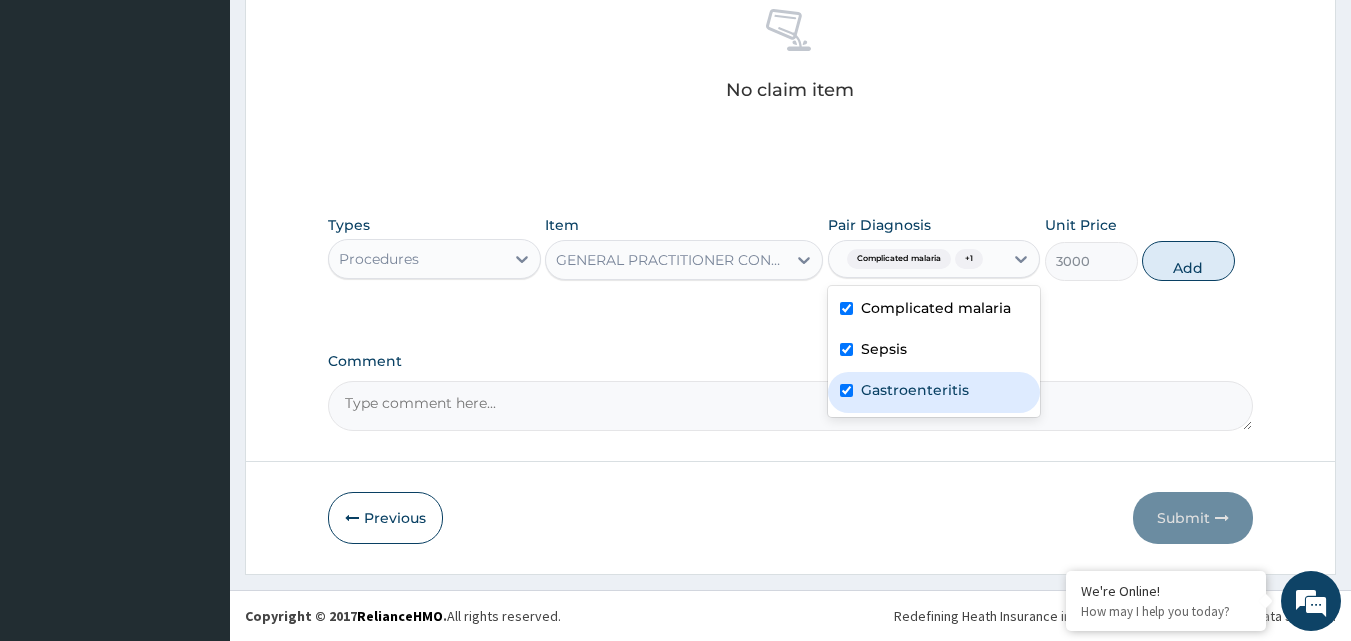 checkbox on "true" 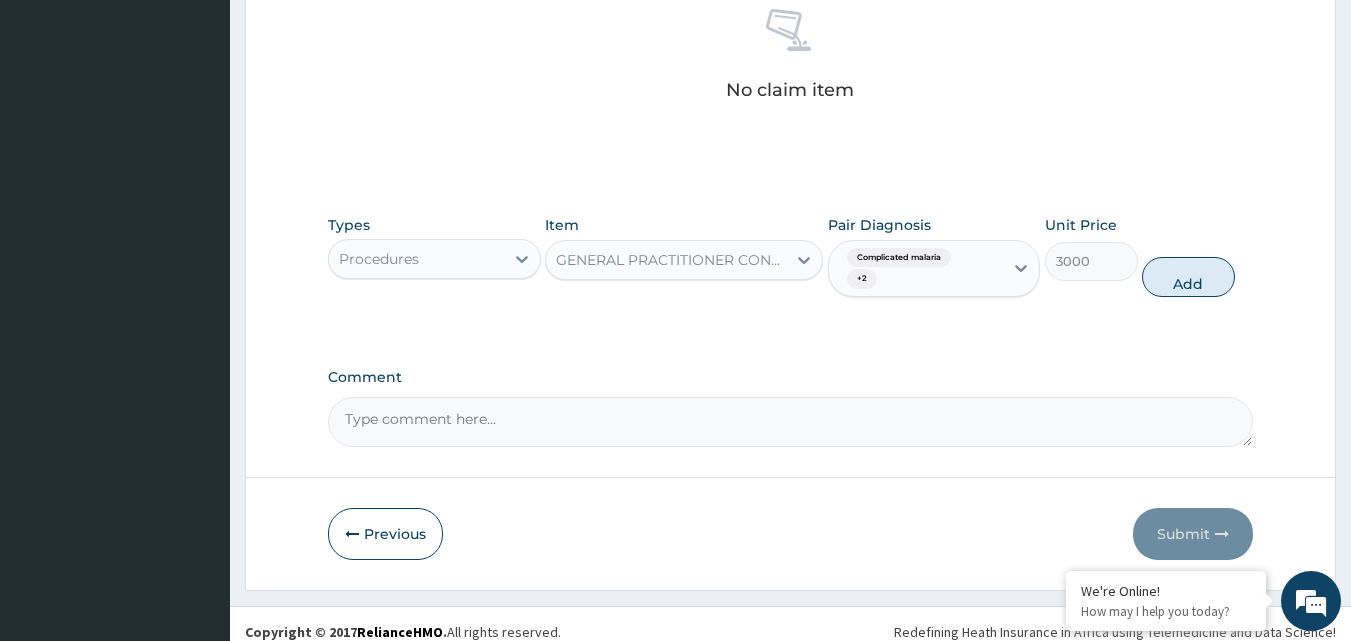 click on "Types Procedures Item GENERAL PRACTITIONER CONSULTATION FIRST OUTPATIENT CONSULTATION Pair Diagnosis Complicated malaria  + 2 Unit Price 3000 Add" at bounding box center (791, 256) 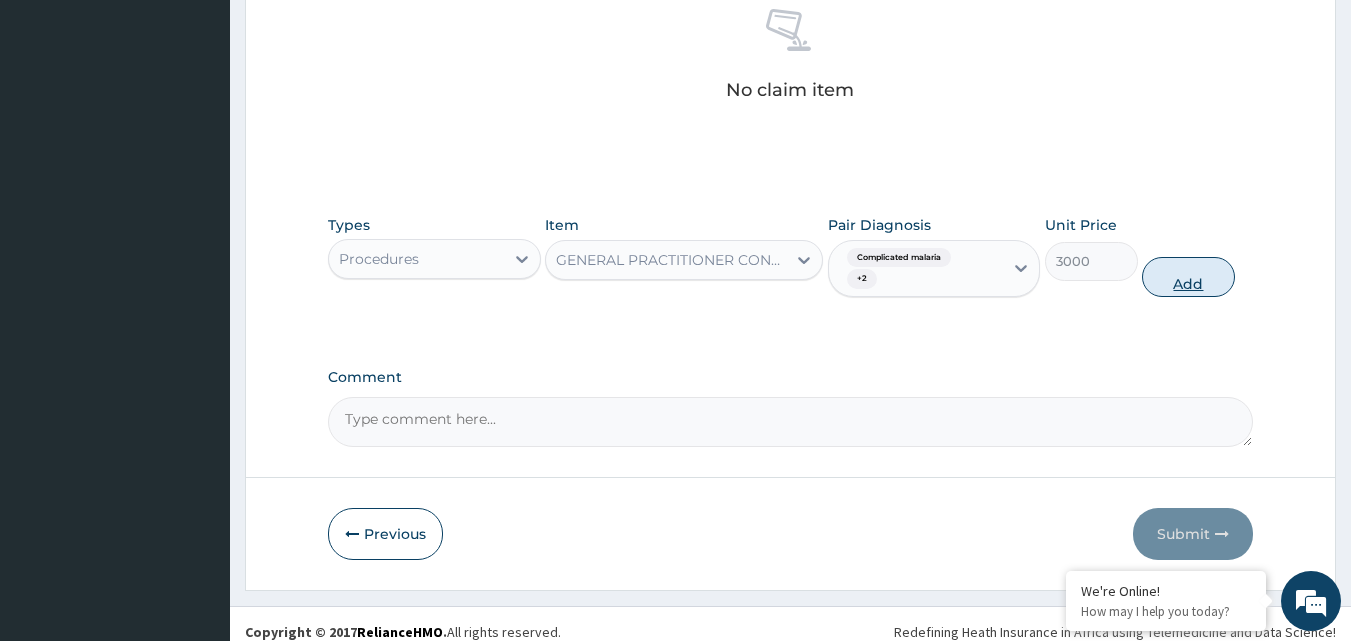 click on "Add" at bounding box center (1188, 277) 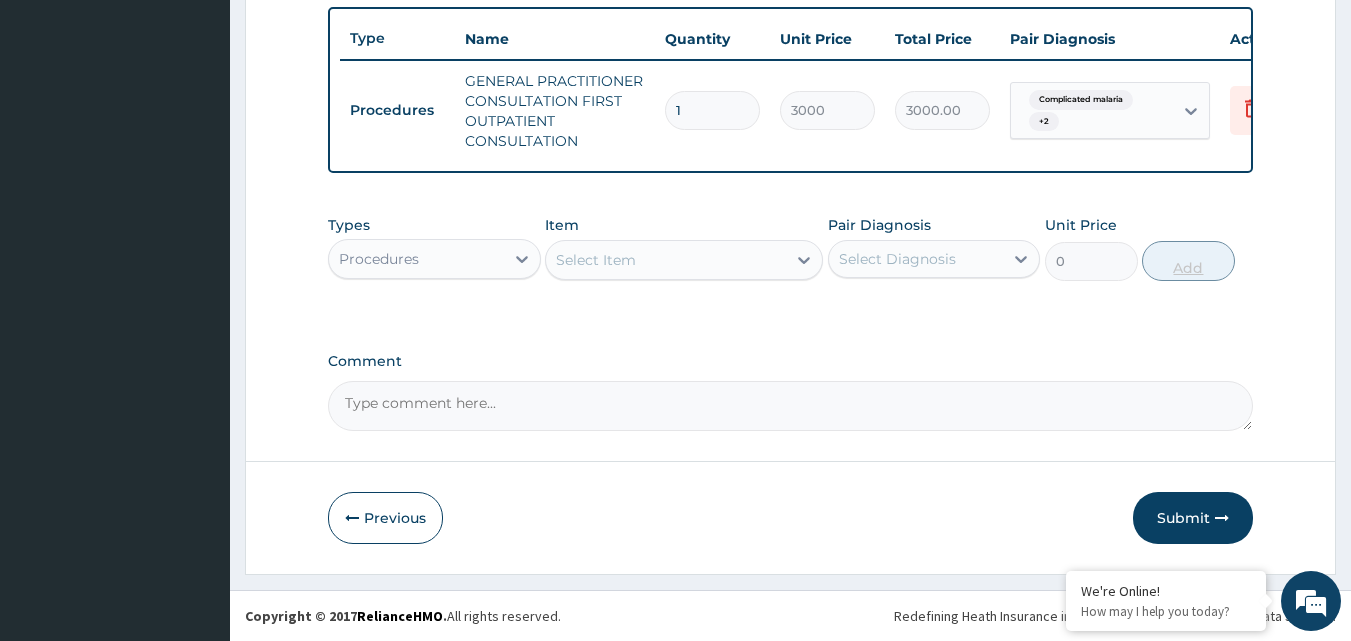 scroll, scrollTop: 752, scrollLeft: 0, axis: vertical 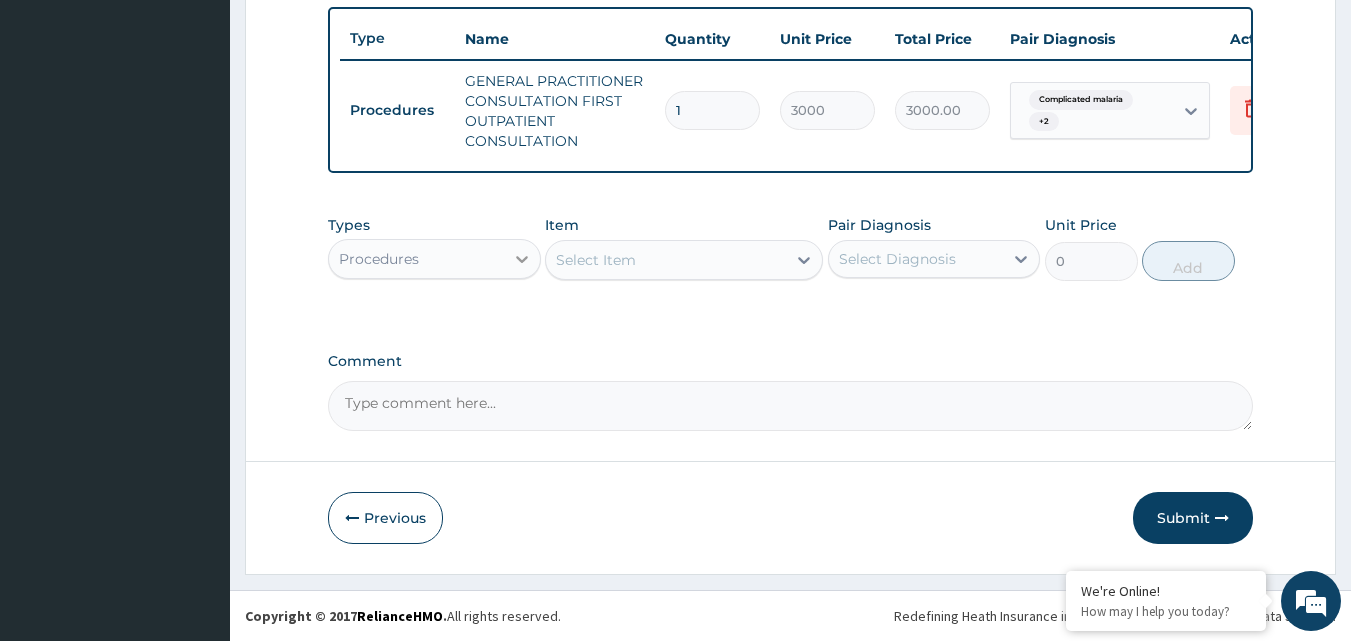 click at bounding box center [522, 259] 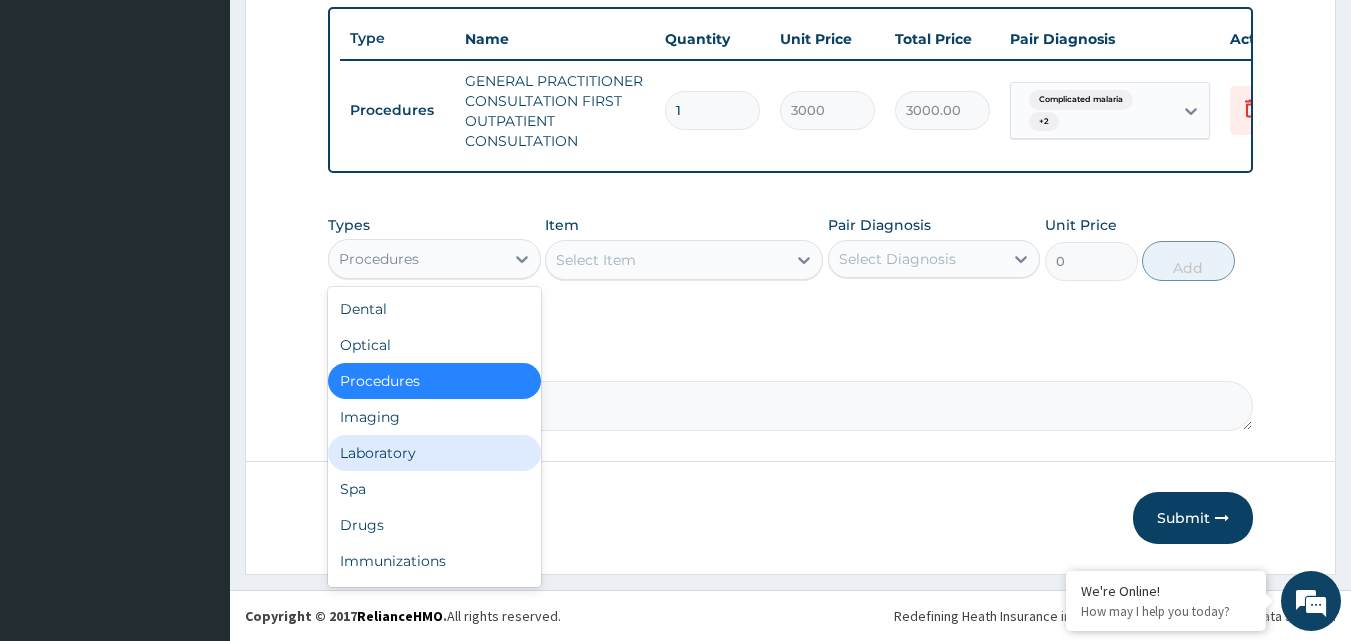 click on "Laboratory" at bounding box center (434, 453) 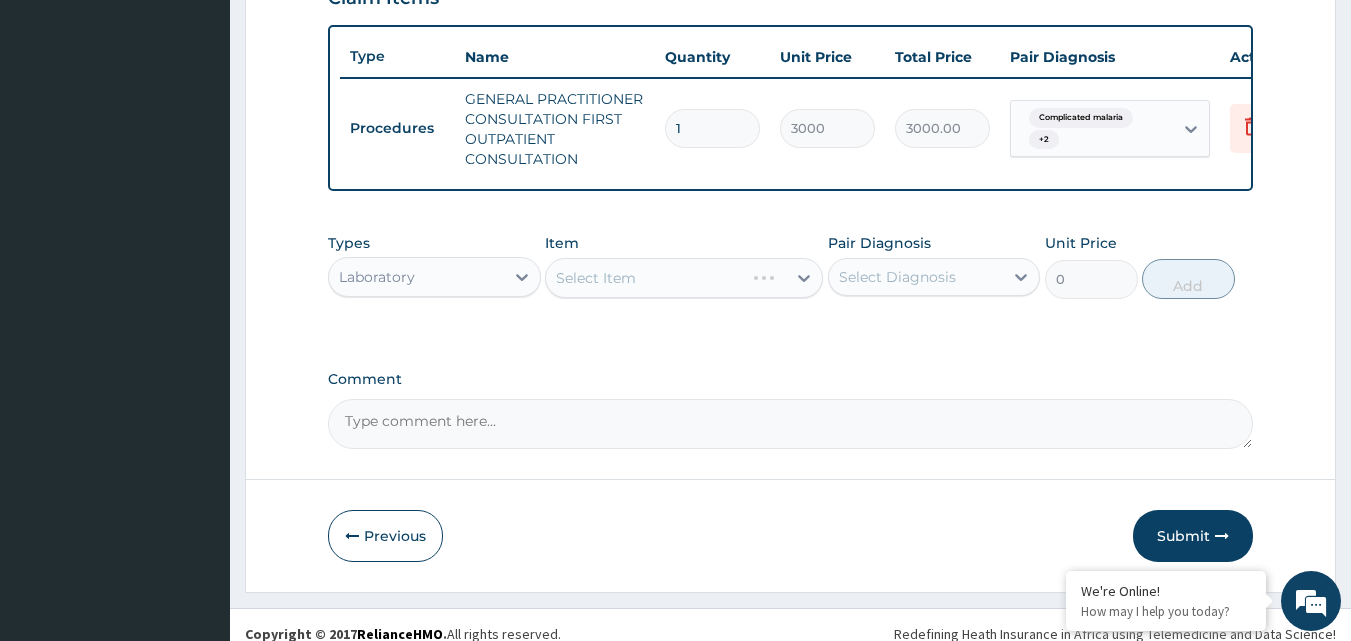 scroll, scrollTop: 752, scrollLeft: 0, axis: vertical 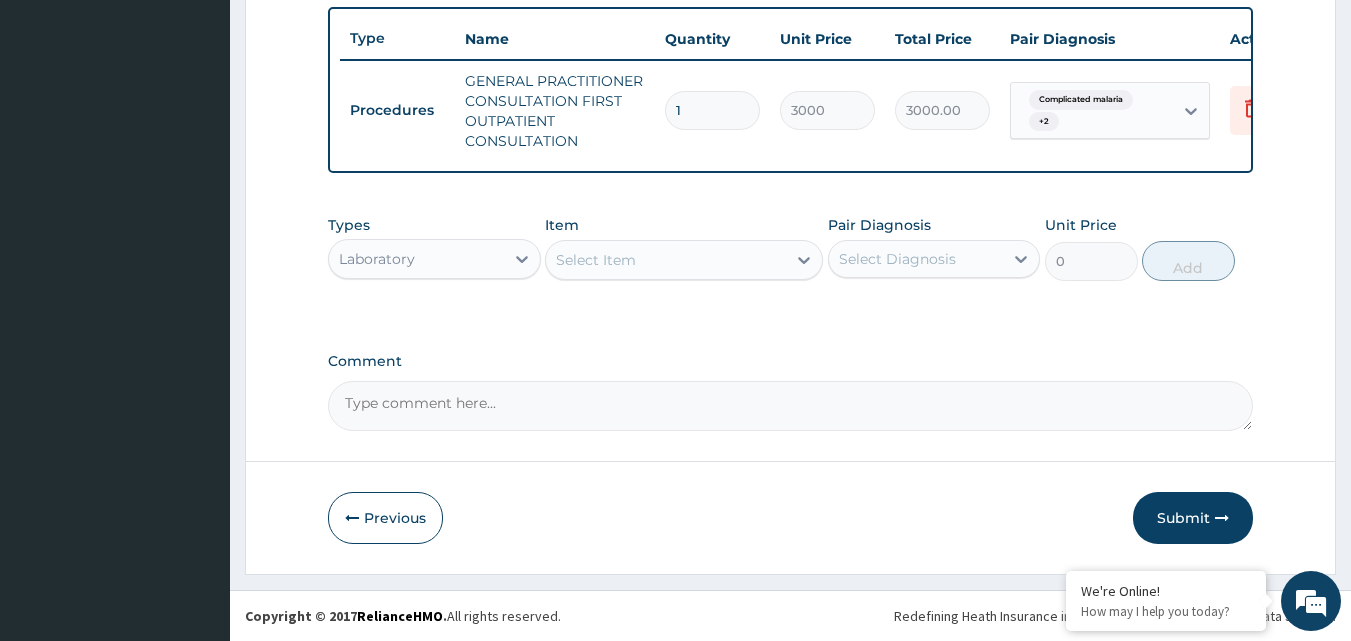 click on "Select Item" at bounding box center (596, 260) 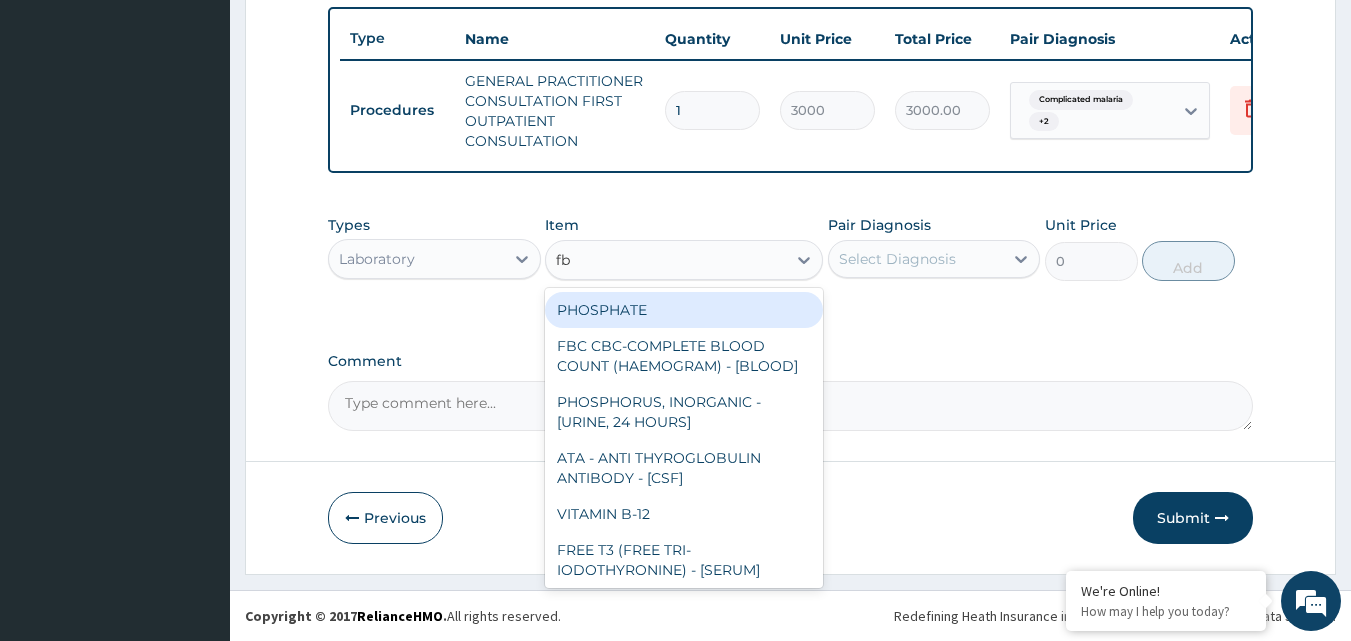 type on "fbc" 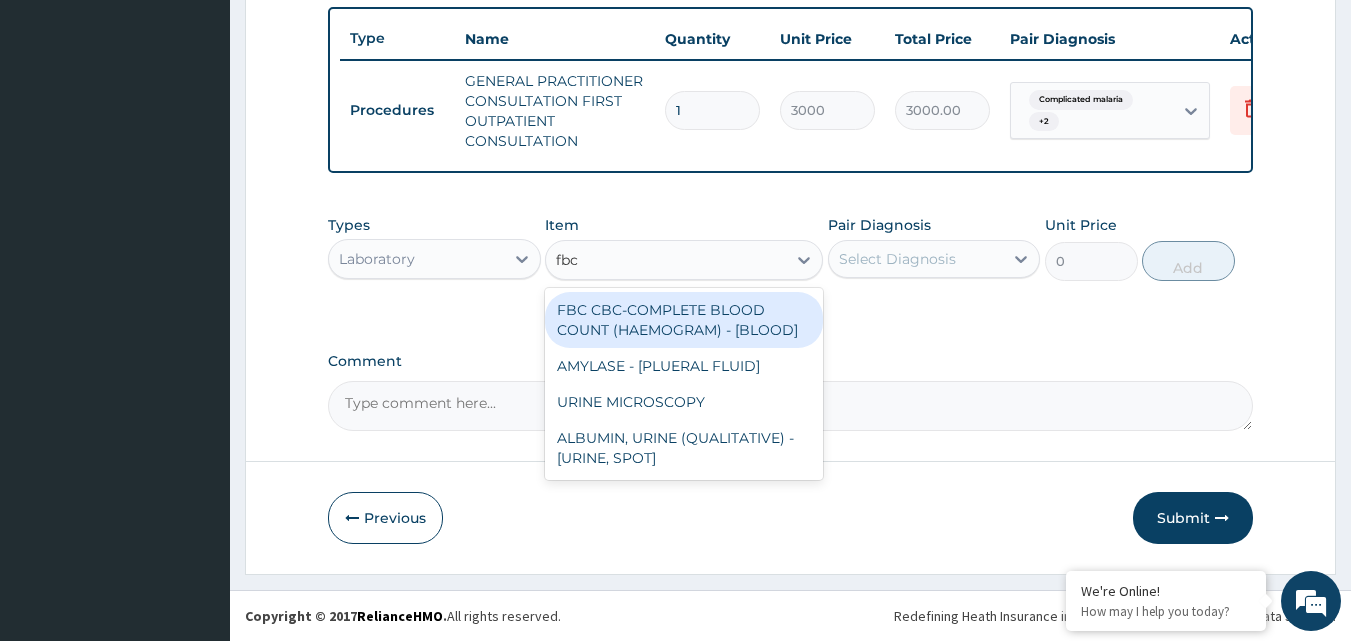 click on "FBC CBC-COMPLETE BLOOD COUNT (HAEMOGRAM) - [BLOOD]" at bounding box center [684, 320] 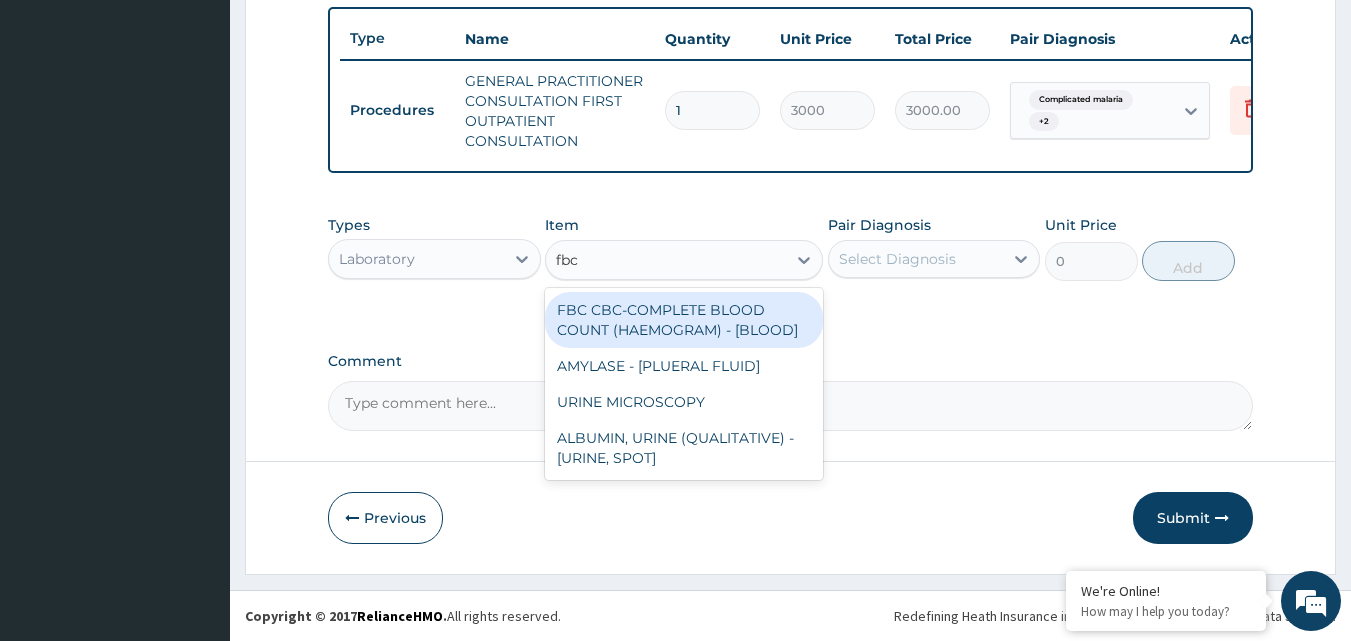 type 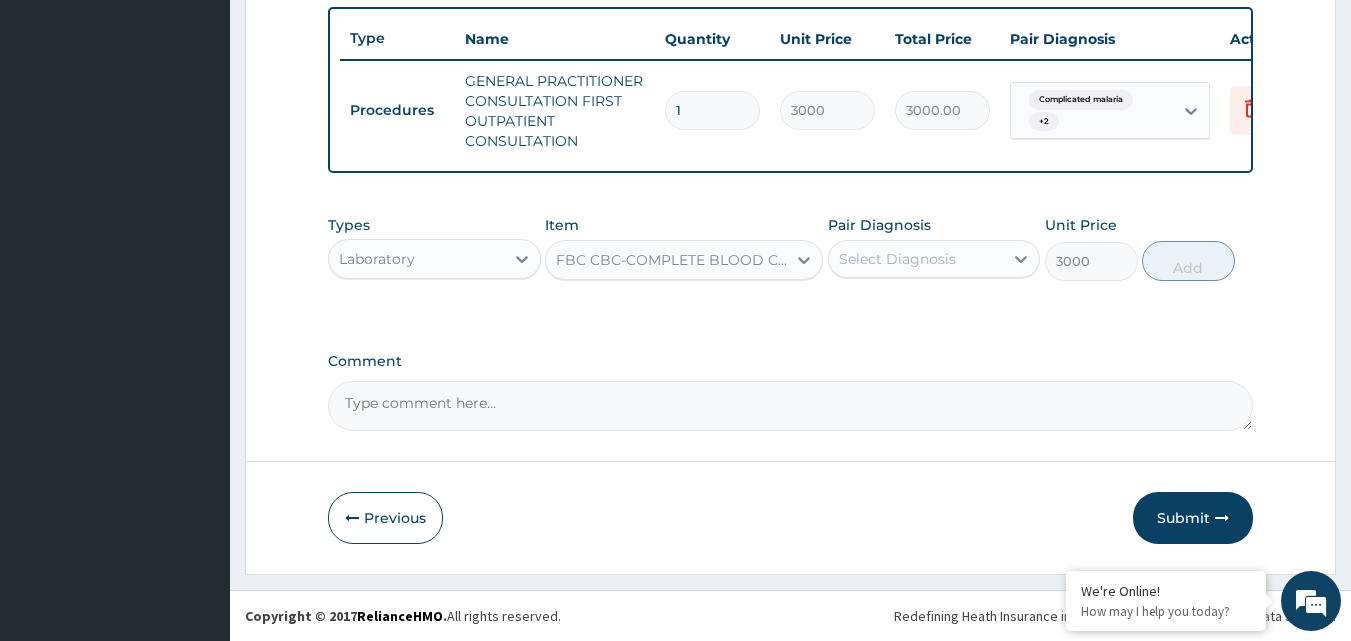 click on "Select Diagnosis" at bounding box center (916, 259) 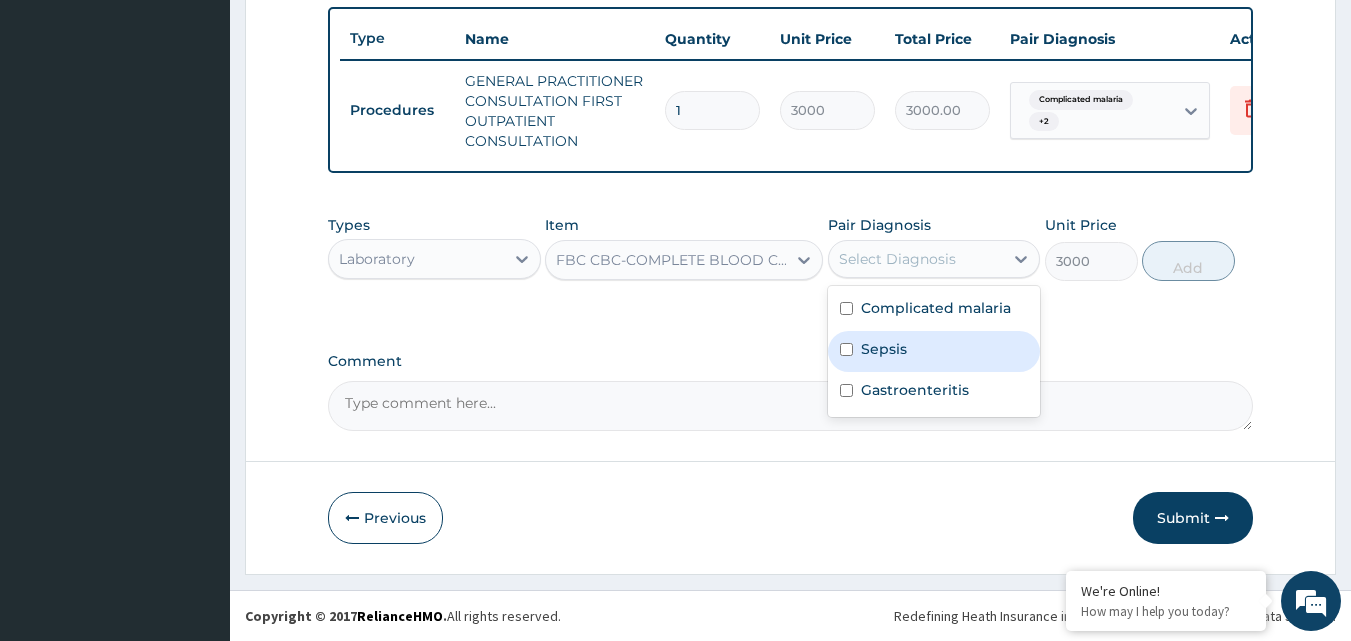 click on "Sepsis" at bounding box center (884, 349) 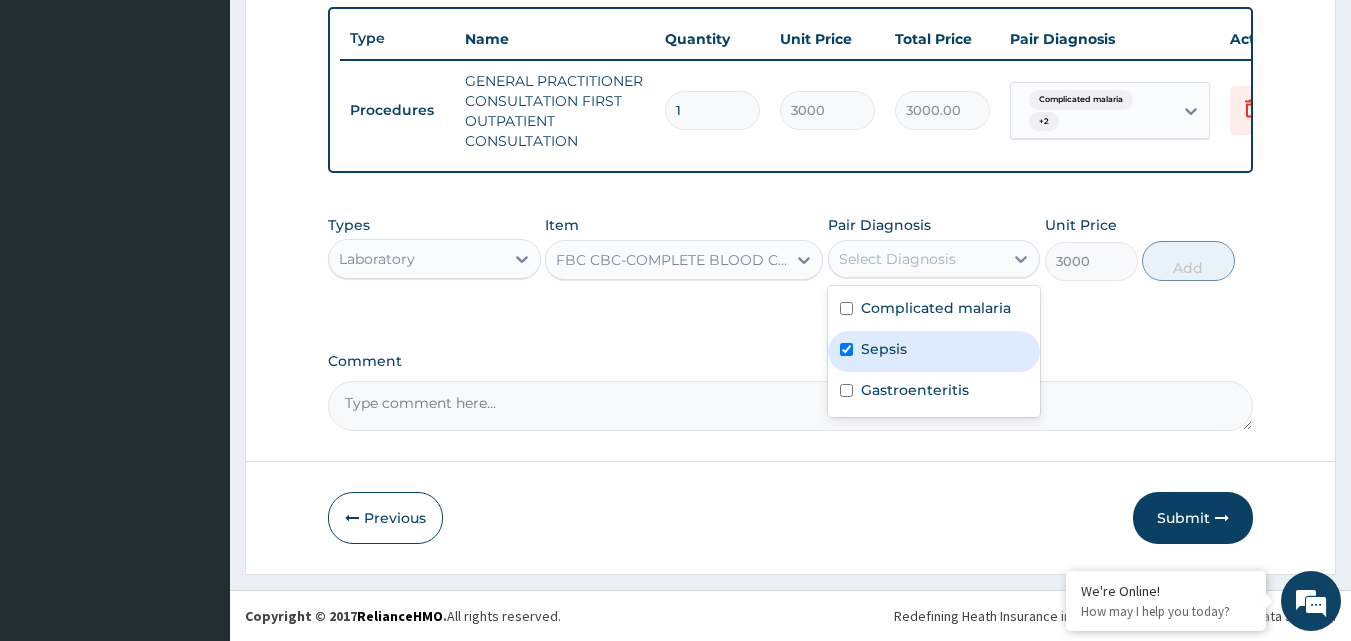 checkbox on "true" 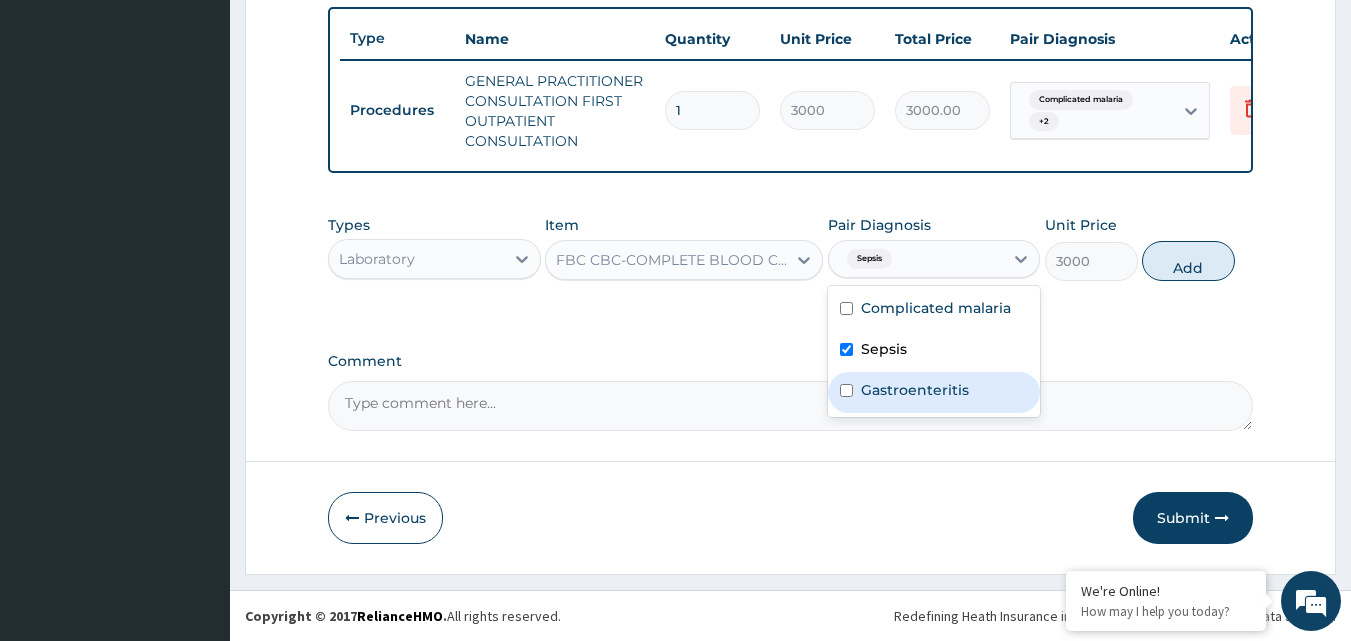 click on "Gastroenteritis" at bounding box center (915, 390) 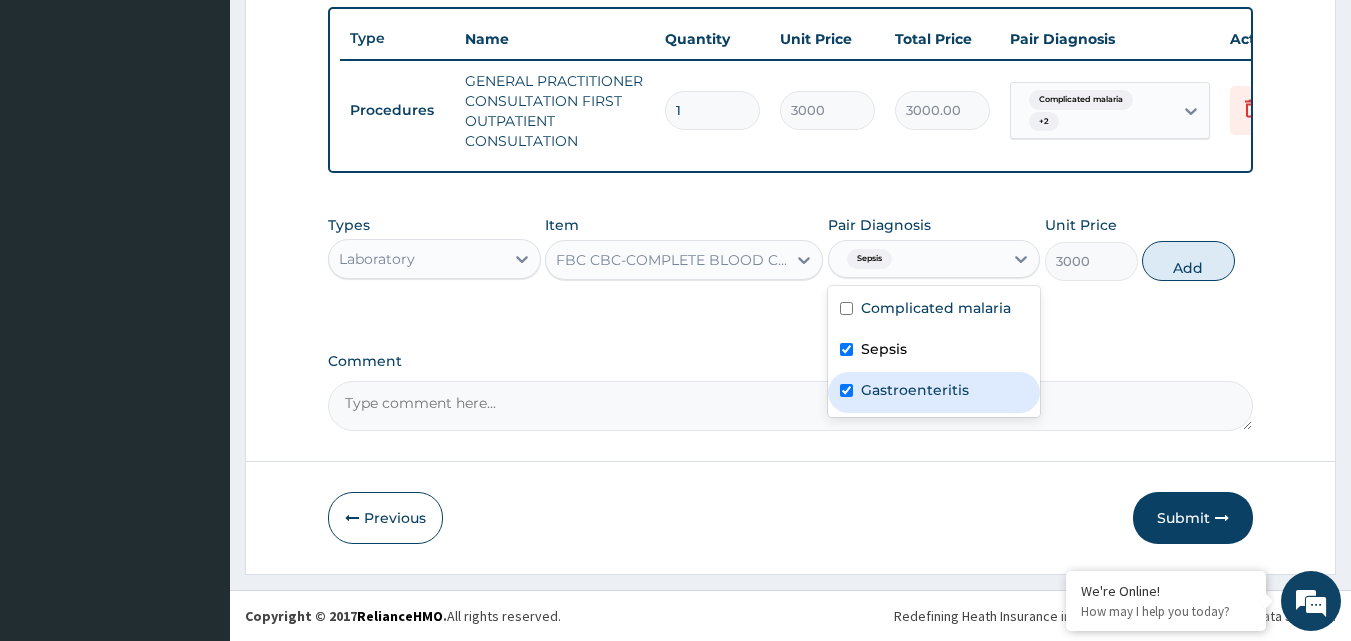 checkbox on "true" 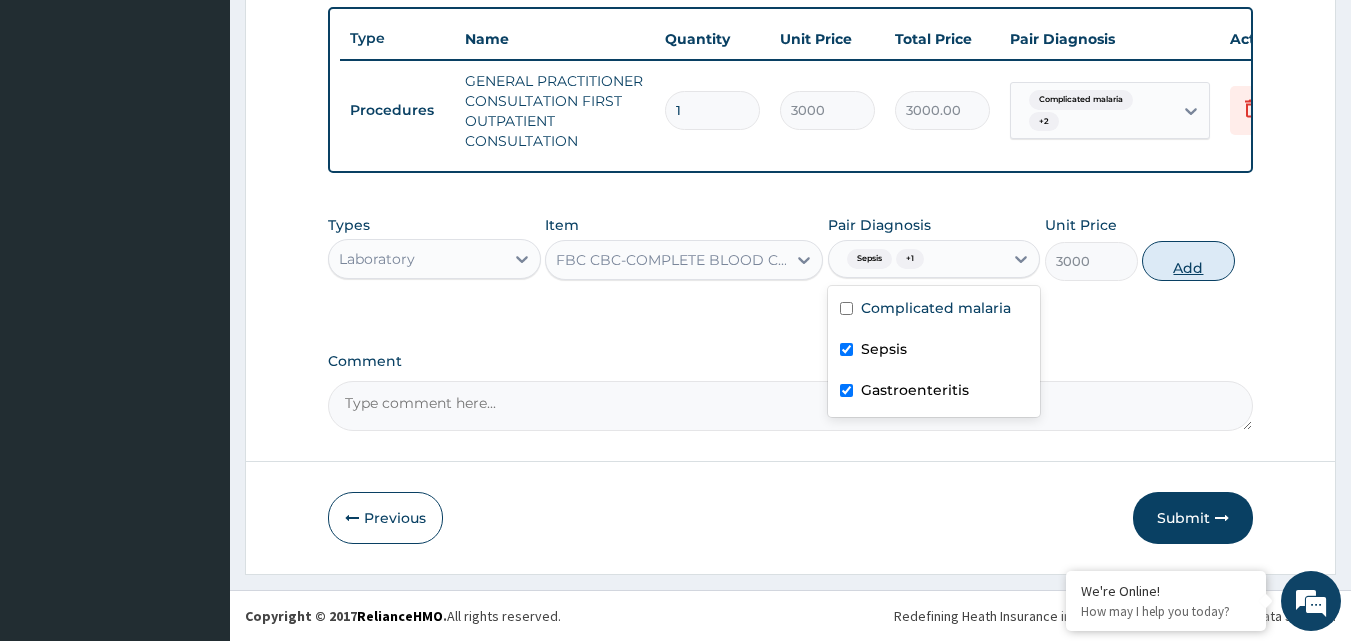 click on "Add" at bounding box center (1188, 261) 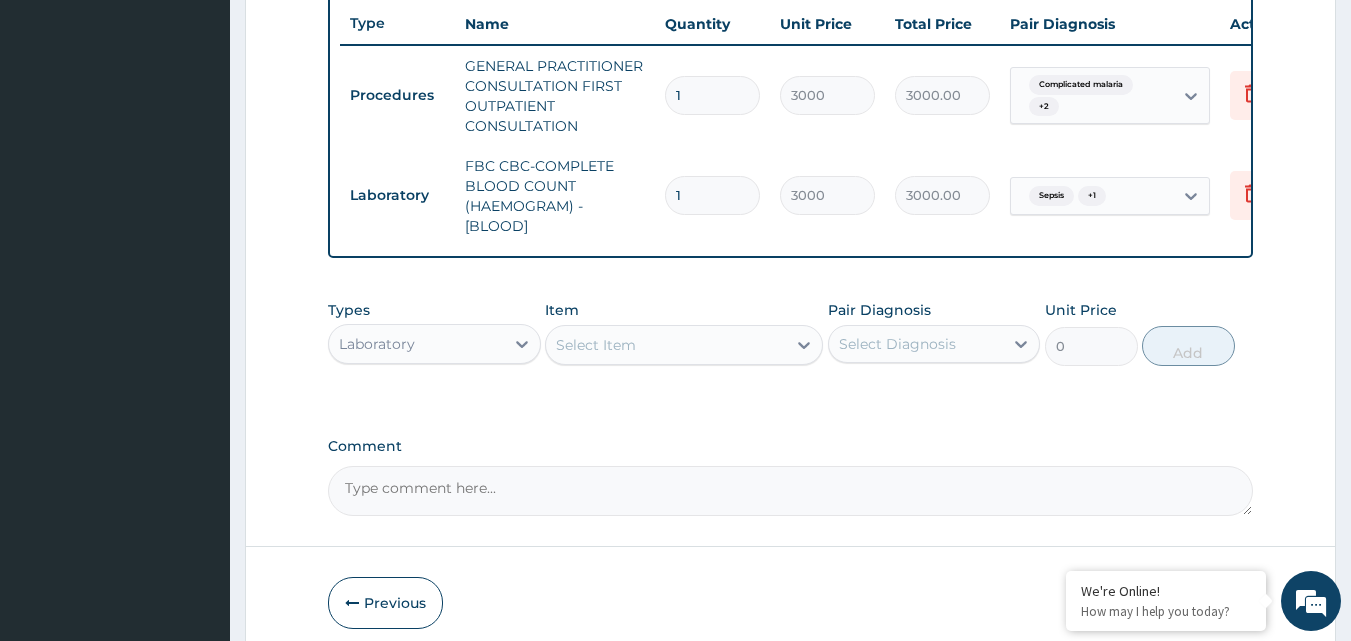 click on "Select Item" at bounding box center [666, 345] 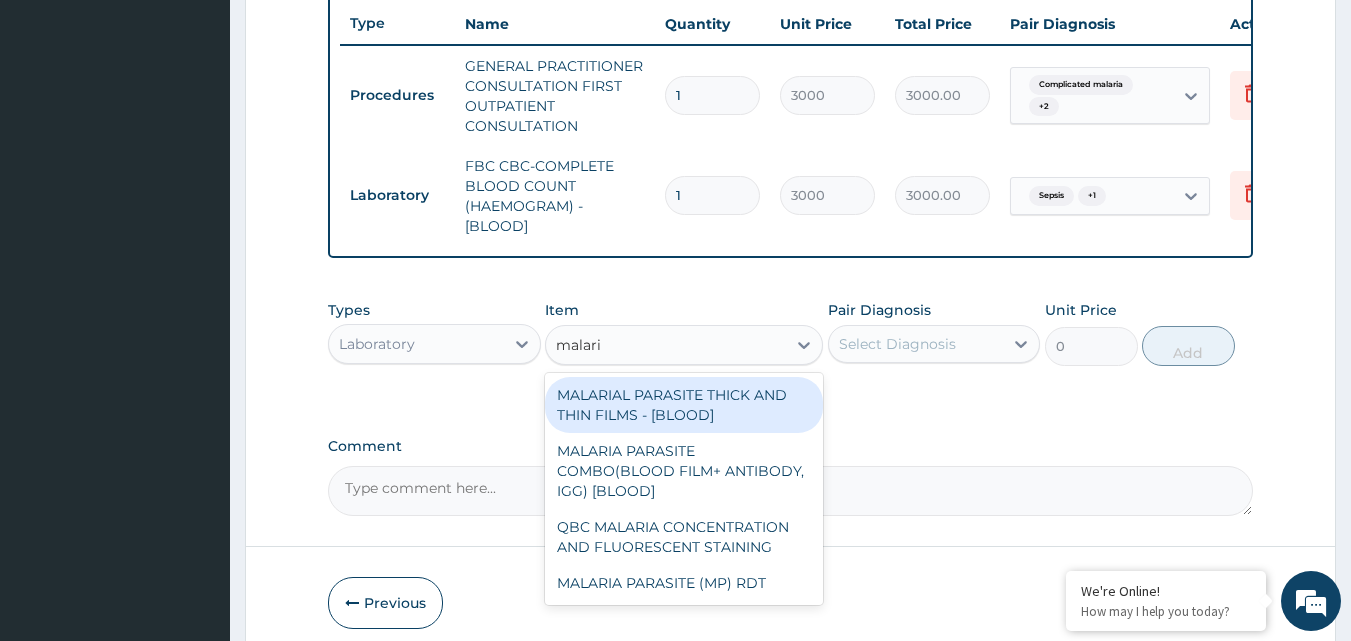 type on "malaria" 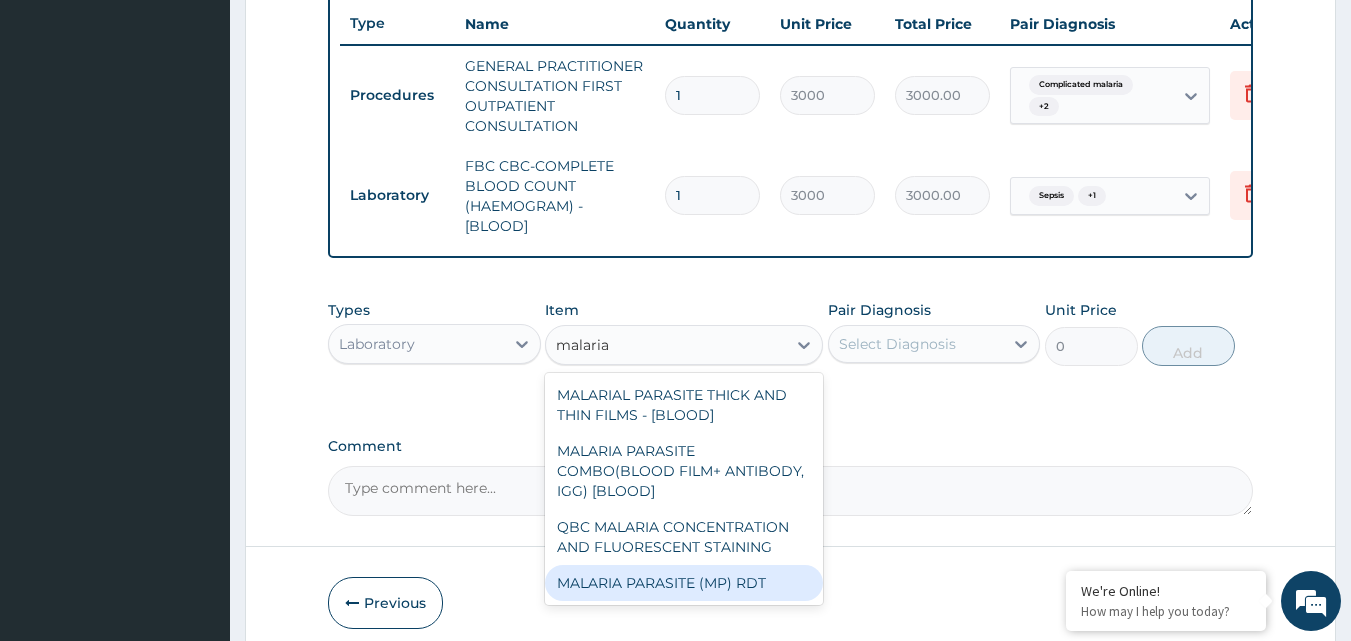 click on "MALARIA PARASITE (MP) RDT" at bounding box center [684, 583] 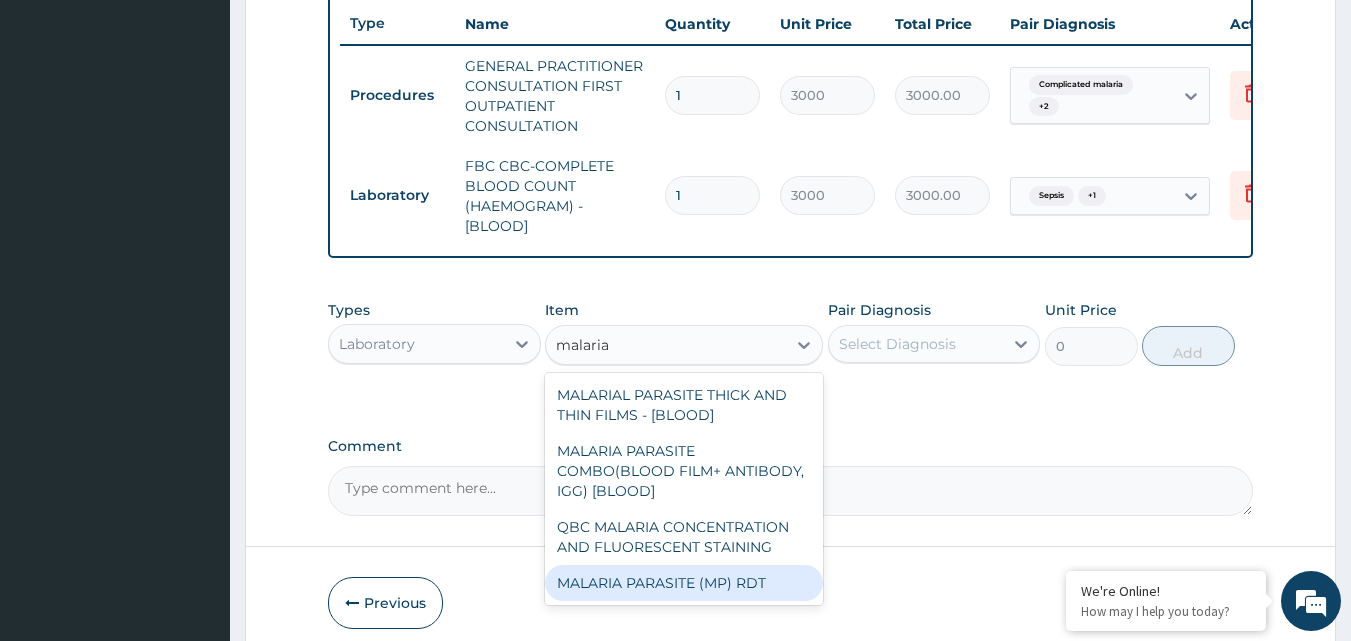 type 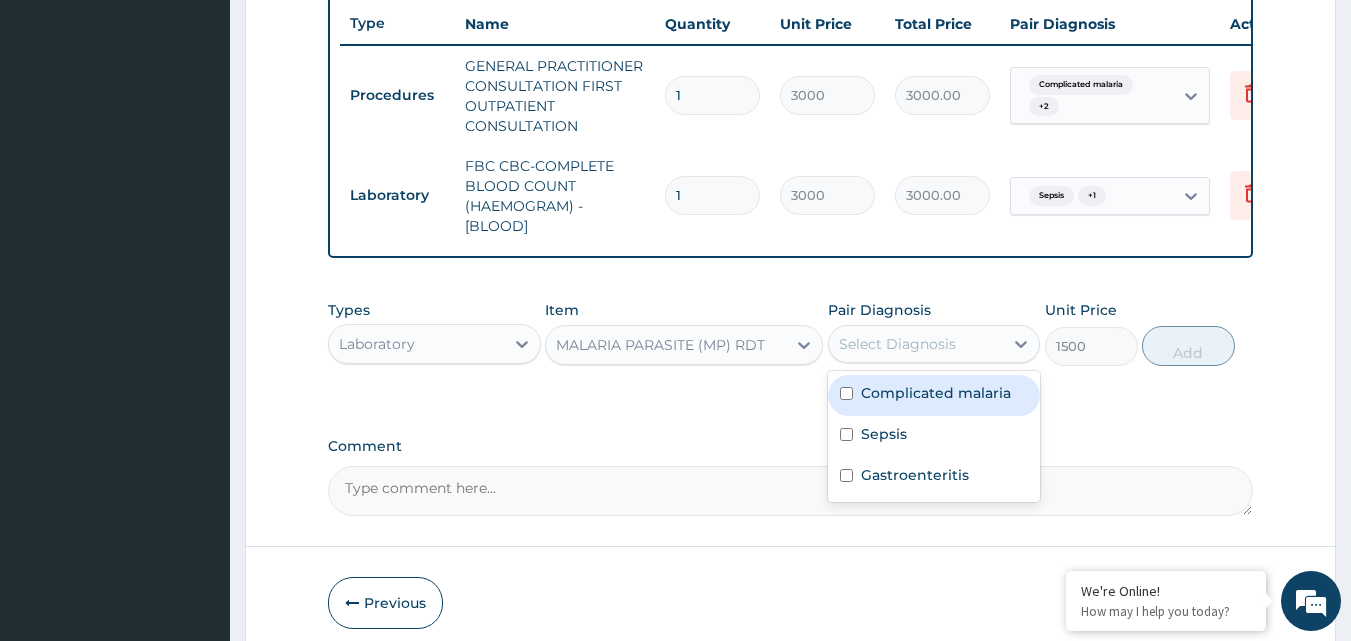 click on "Select Diagnosis" at bounding box center [916, 344] 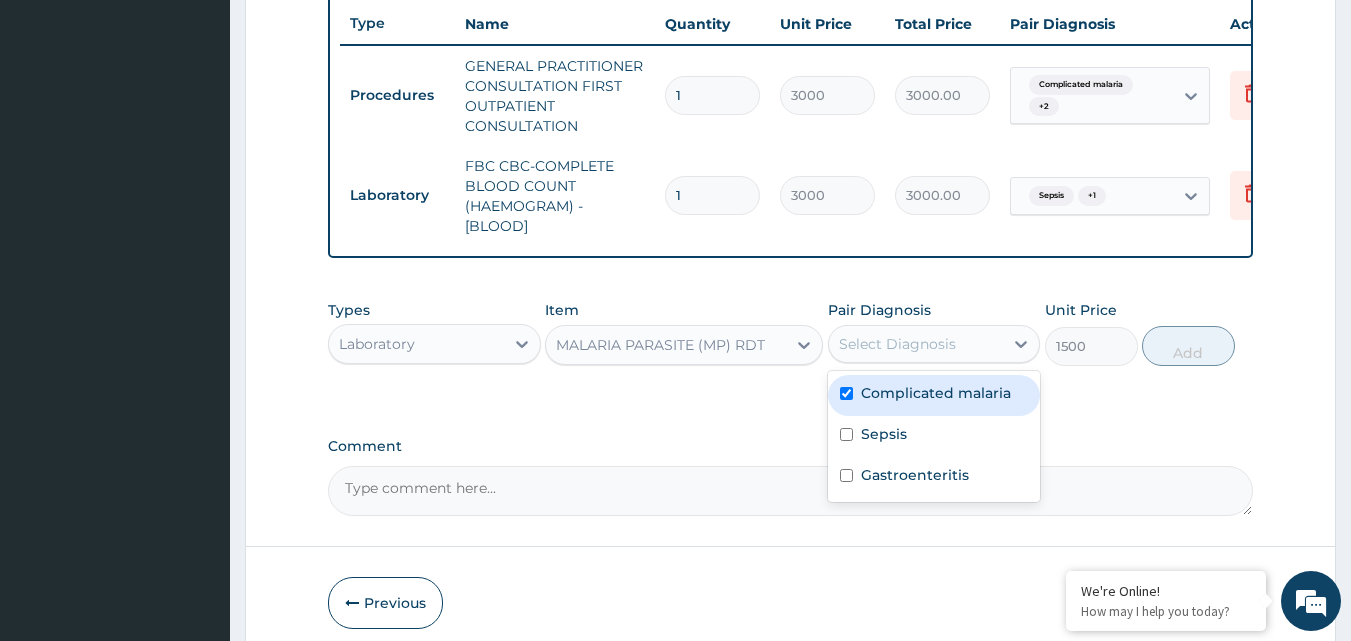 checkbox on "true" 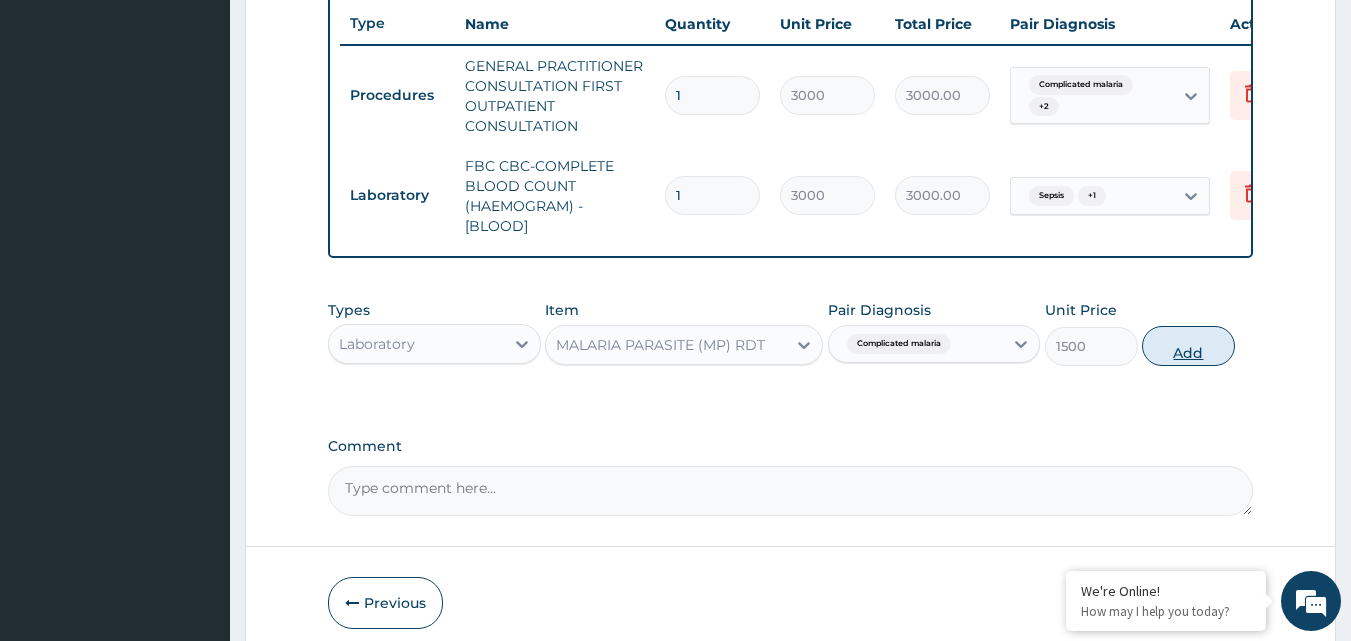 click on "Add" at bounding box center [1188, 346] 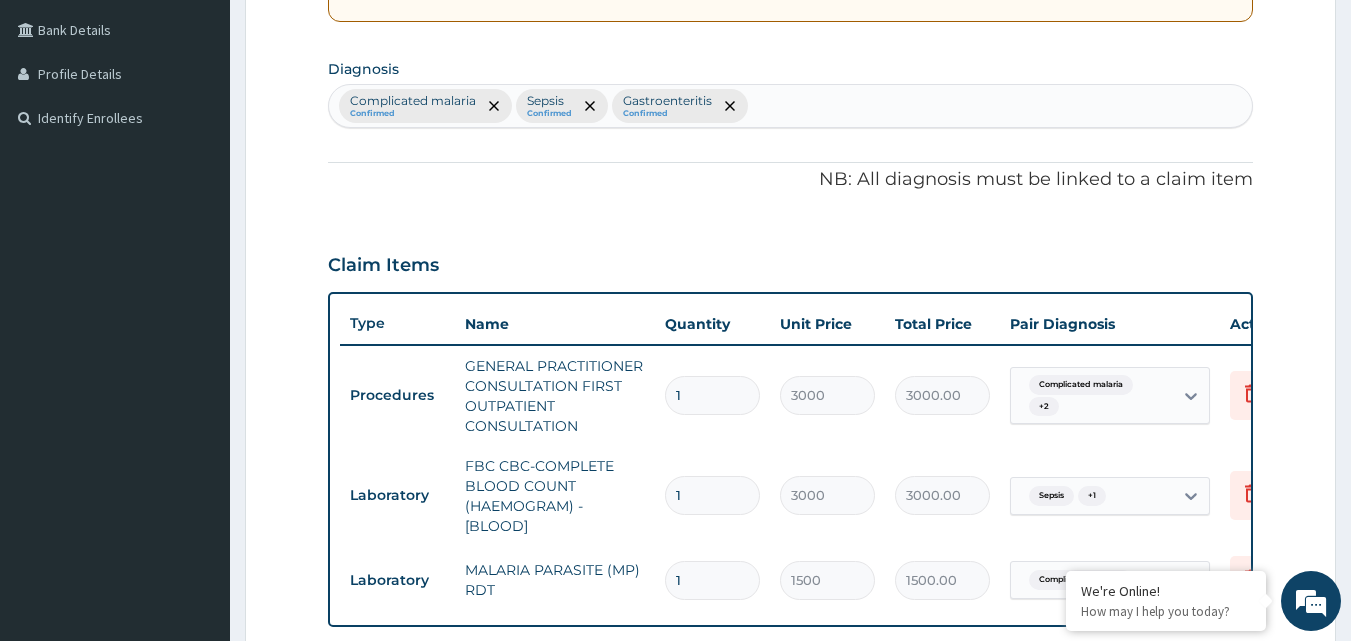 scroll, scrollTop: 352, scrollLeft: 0, axis: vertical 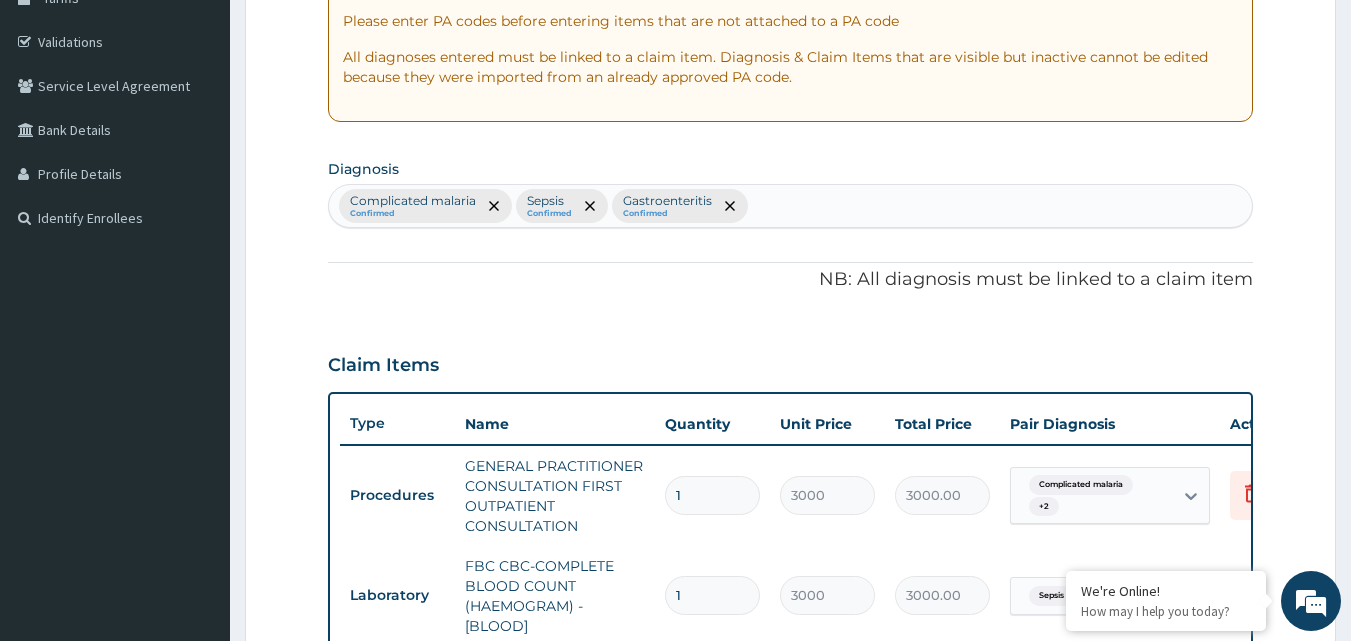 click on "Complicated malaria Confirmed Sepsis Confirmed Gastroenteritis Confirmed" at bounding box center (791, 206) 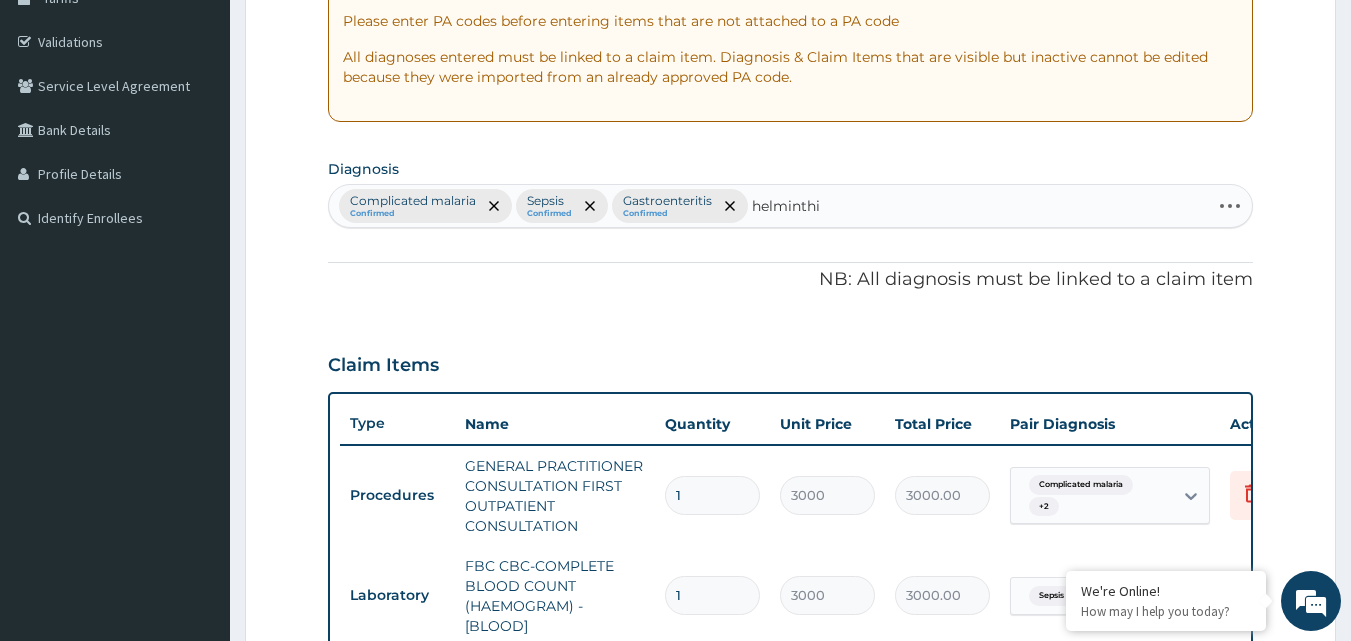 type on "helminthia" 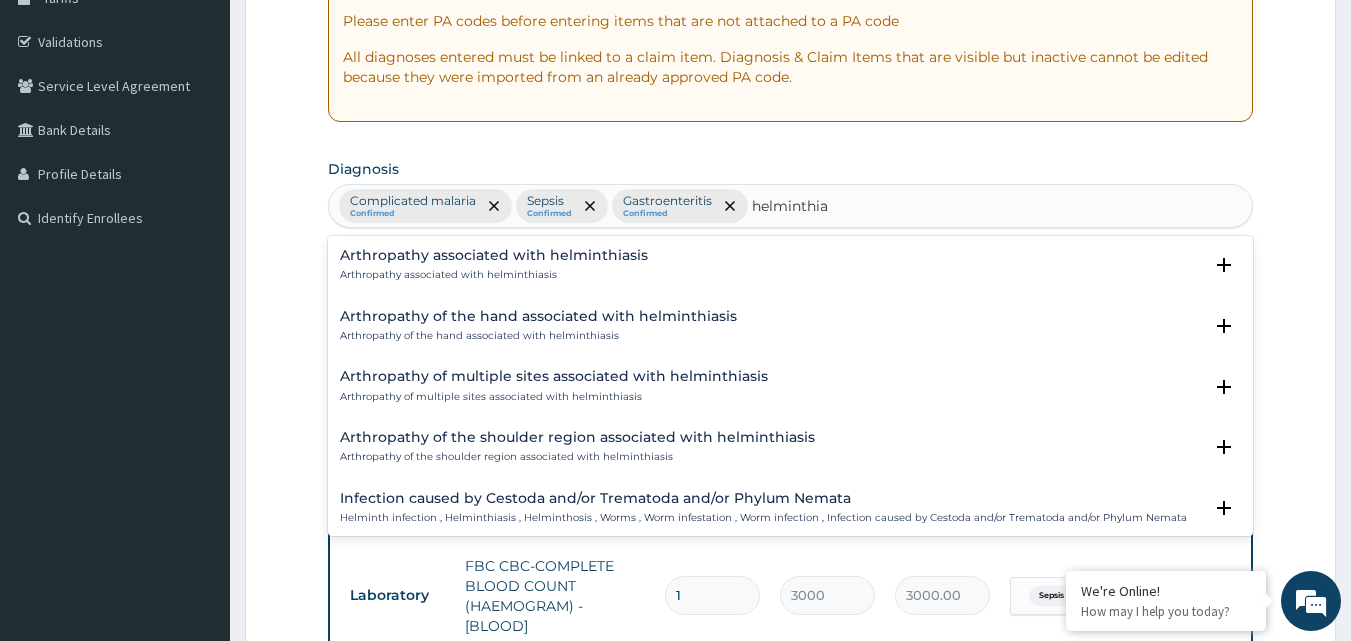click on "Arthropathy associated with helminthiasis" at bounding box center [494, 275] 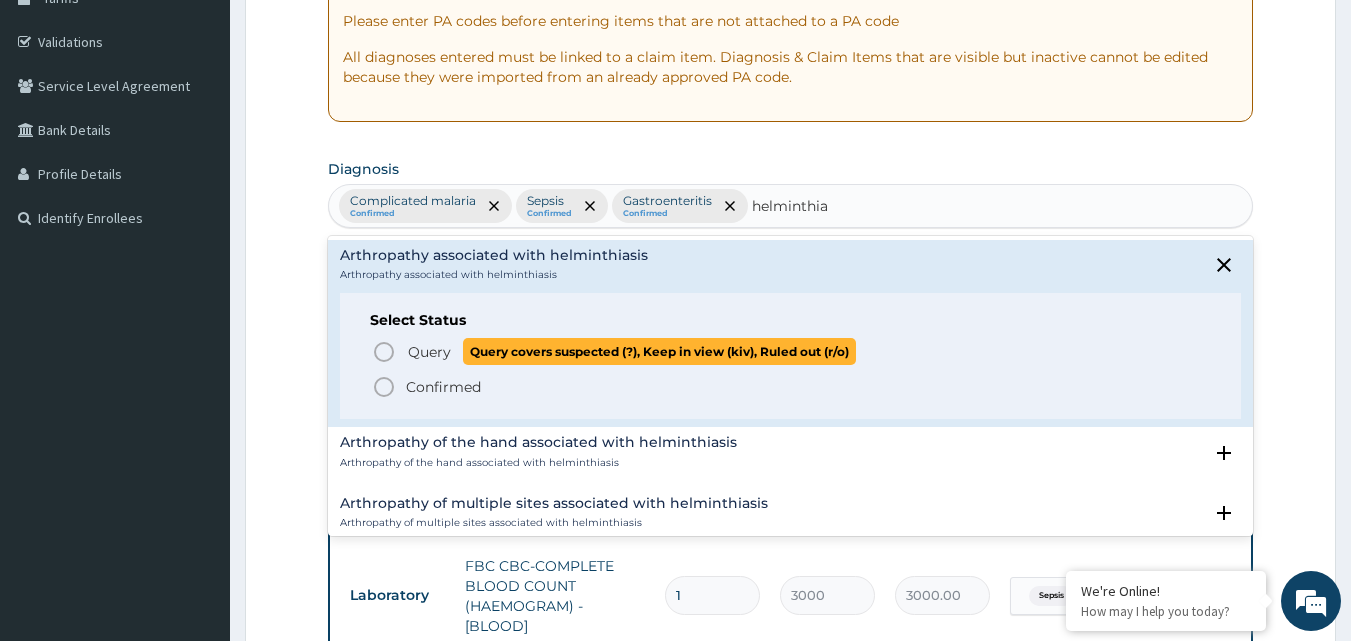 click 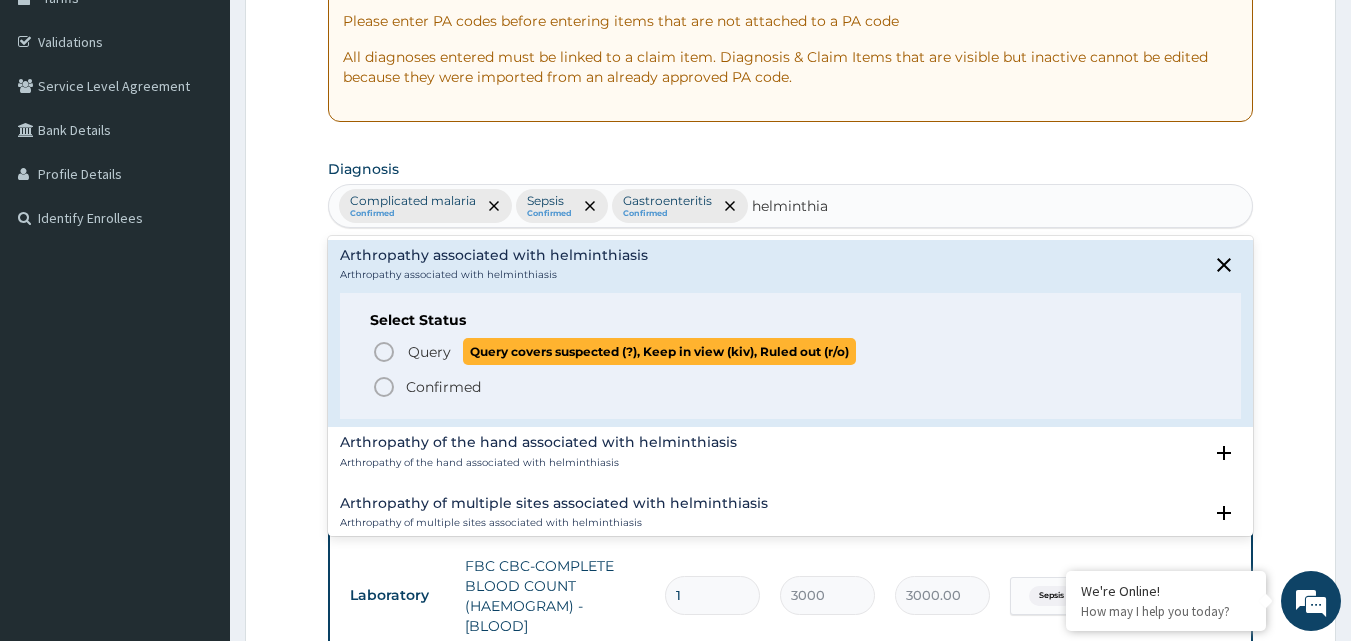 type 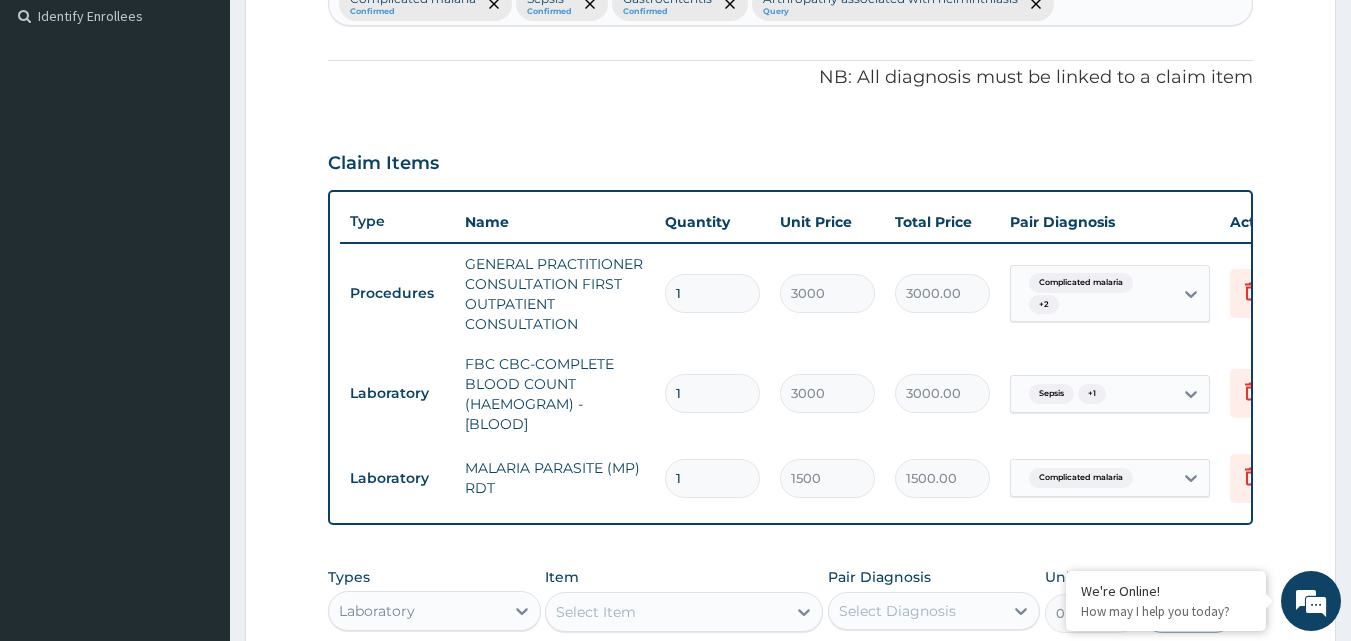 scroll, scrollTop: 552, scrollLeft: 0, axis: vertical 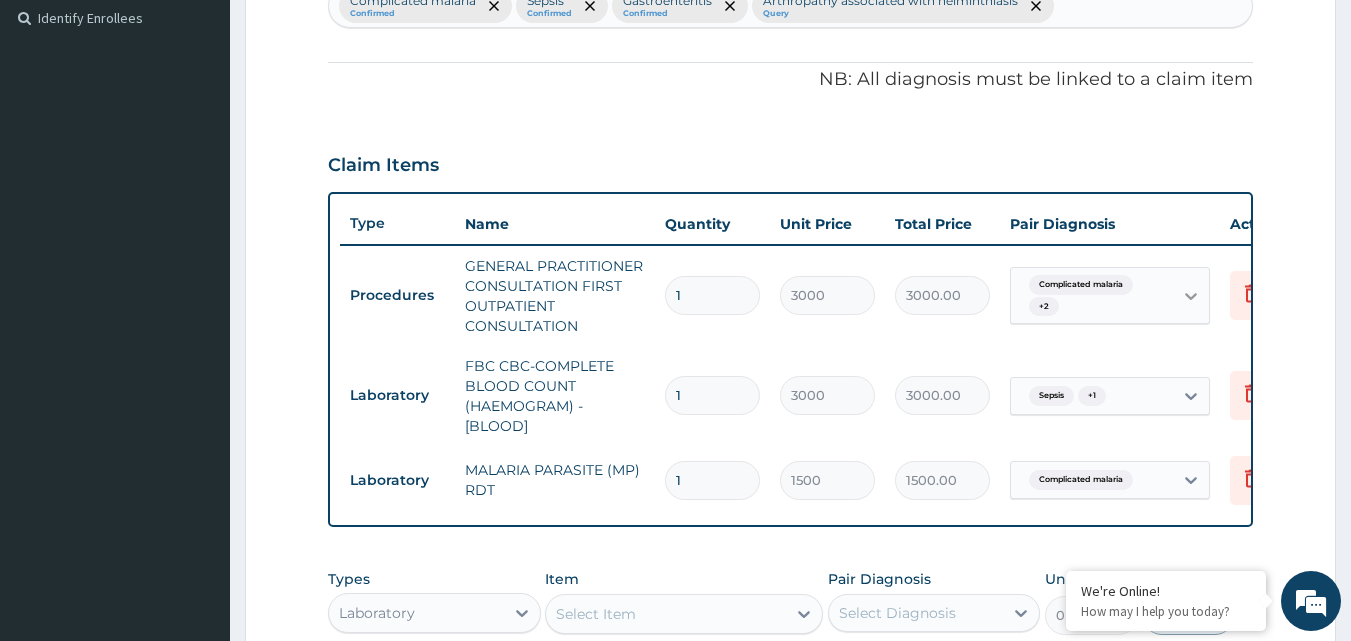 click 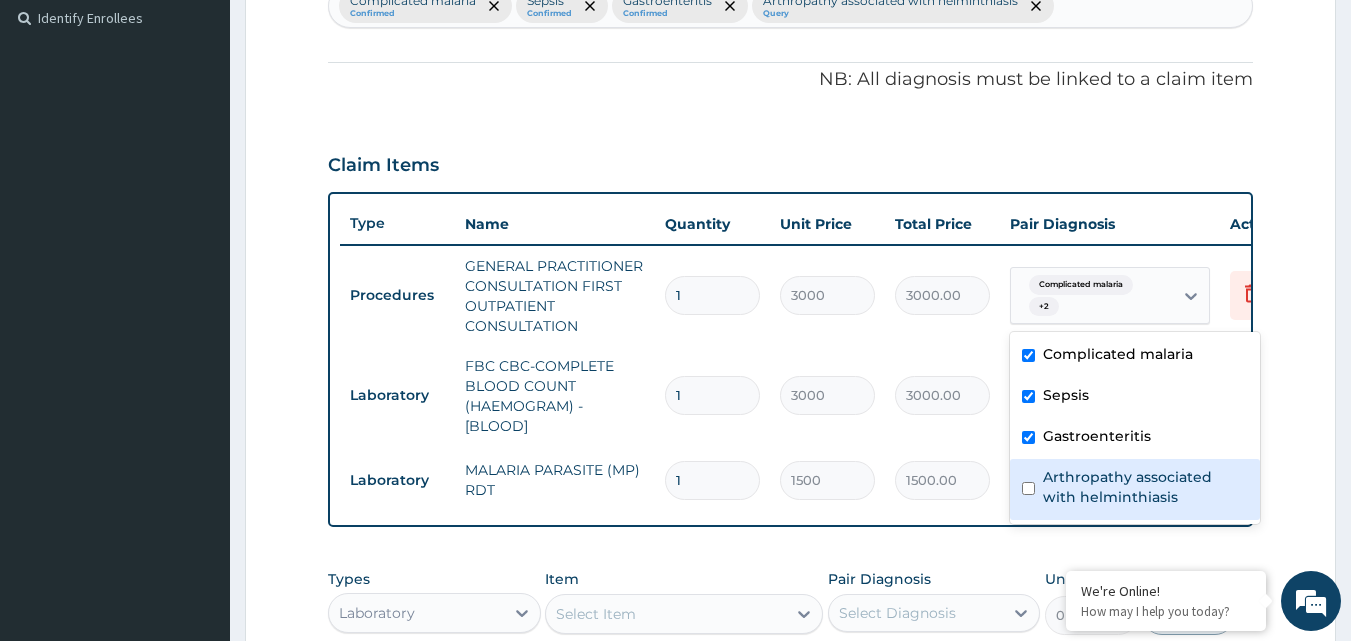 click on "Arthropathy associated with helminthiasis" at bounding box center (1135, 489) 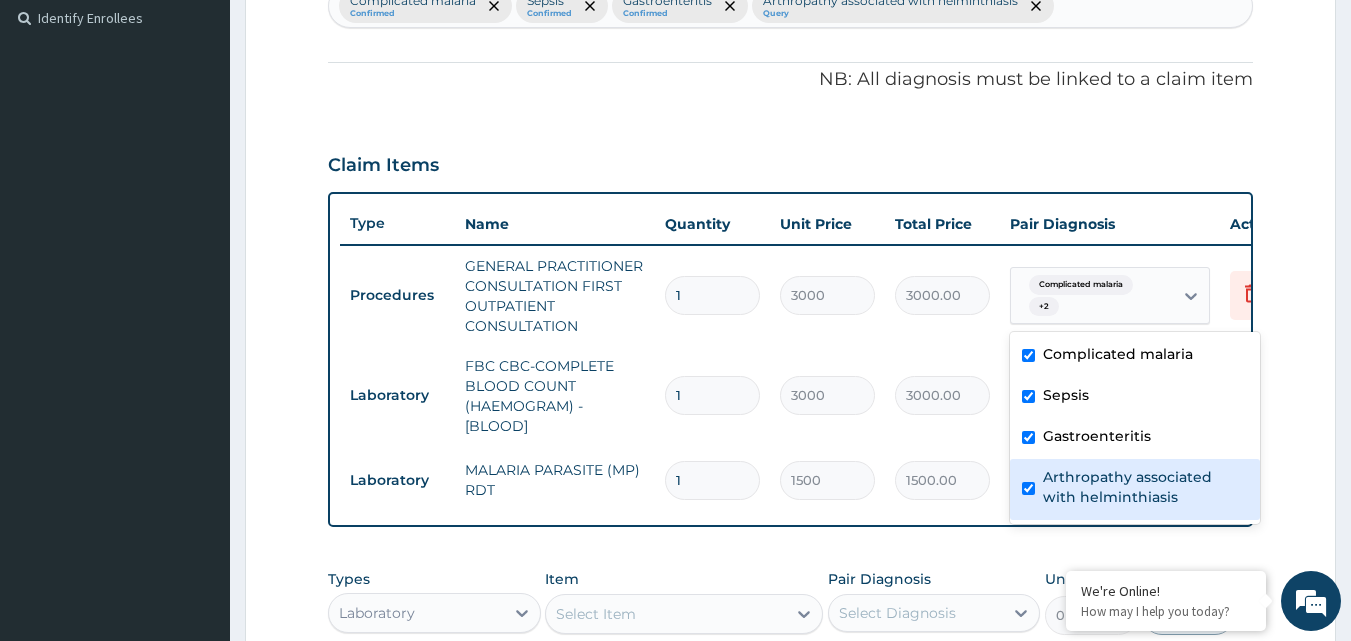 checkbox on "true" 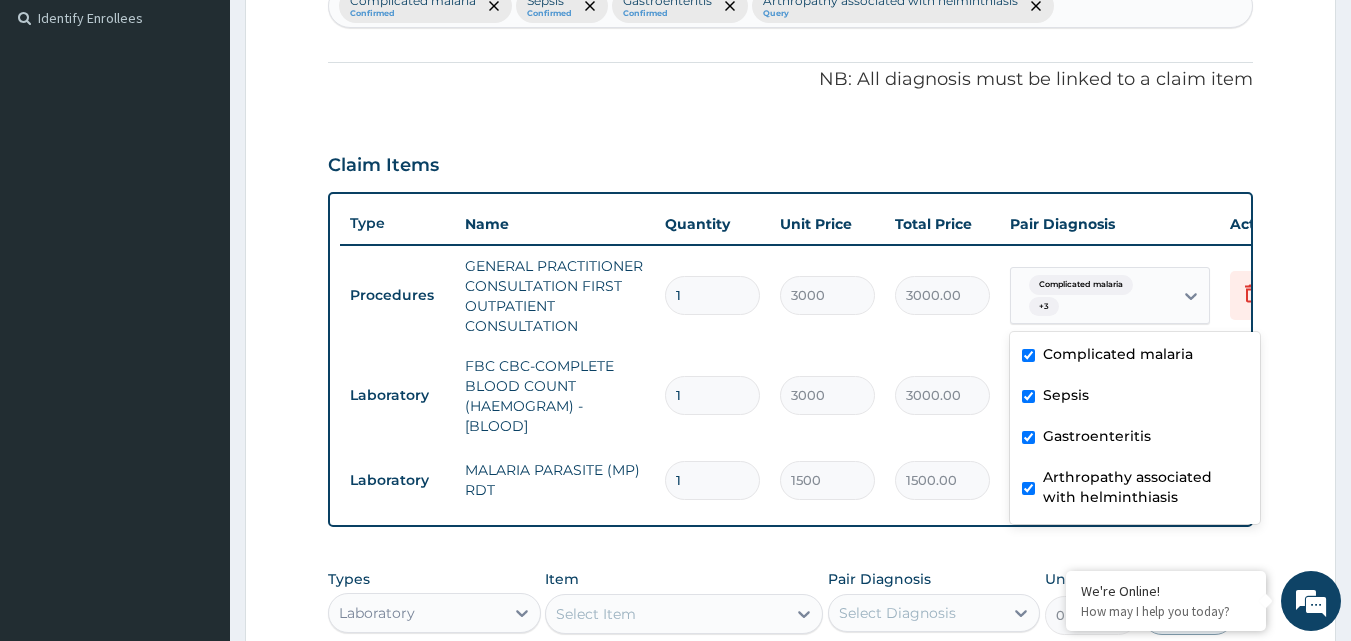 scroll, scrollTop: 752, scrollLeft: 0, axis: vertical 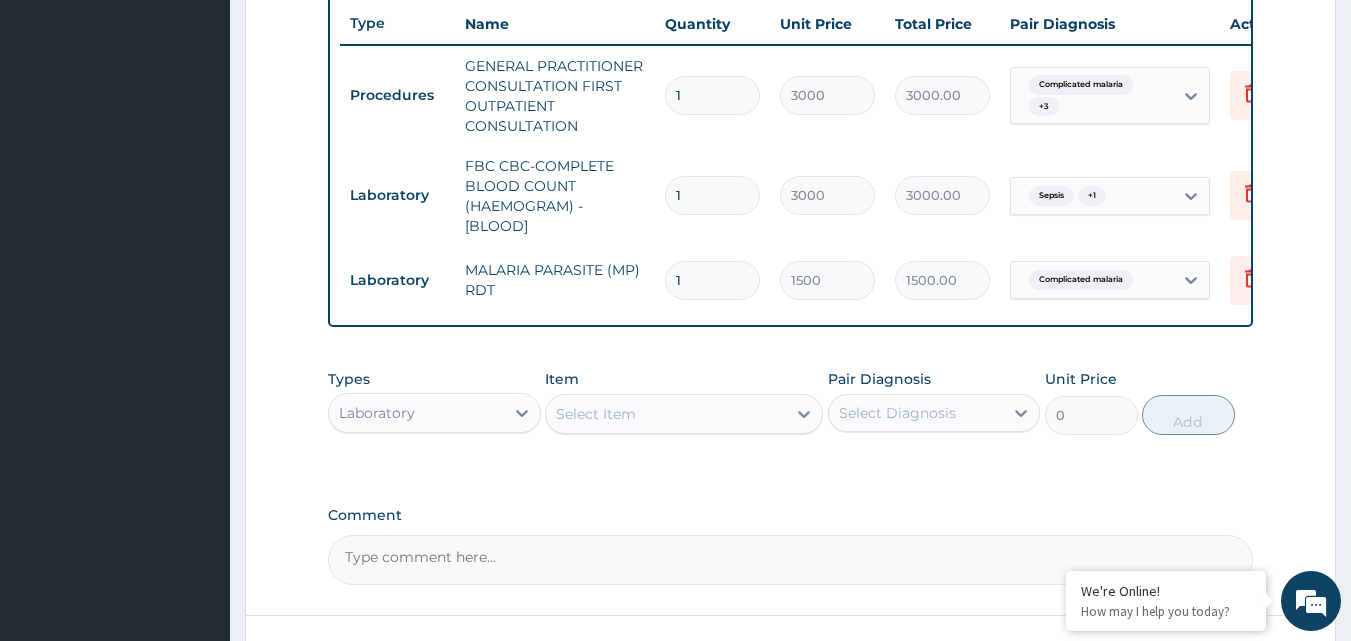 click on "Step  2  of 2 PA Code / Prescription Code Enter Code(Secondary Care Only) Encounter Date 09-07-2025 Important Notice Please enter PA codes before entering items that are not attached to a PA code   All diagnoses entered must be linked to a claim item. Diagnosis & Claim Items that are visible but inactive cannot be edited because they were imported from an already approved PA code. Diagnosis Complicated malaria Confirmed Sepsis Confirmed Gastroenteritis Confirmed Arthropathy associated with helminthiasis Query NB: All diagnosis must be linked to a claim item Claim Items Type Name Quantity Unit Price Total Price Pair Diagnosis Actions Procedures GENERAL PRACTITIONER CONSULTATION FIRST OUTPATIENT CONSULTATION 1 3000 3000.00 Complicated malaria  + 3 Delete Laboratory FBC CBC-COMPLETE BLOOD COUNT (HAEMOGRAM) - [BLOOD] 1 3000 3000.00 Sepsis  + 1 Delete Laboratory MALARIA PARASITE (MP) RDT 1 1500 1500.00 Complicated malaria Delete Types Laboratory Item Select Item Pair Diagnosis Select Diagnosis Unit Price 0 Add" at bounding box center (790, 41) 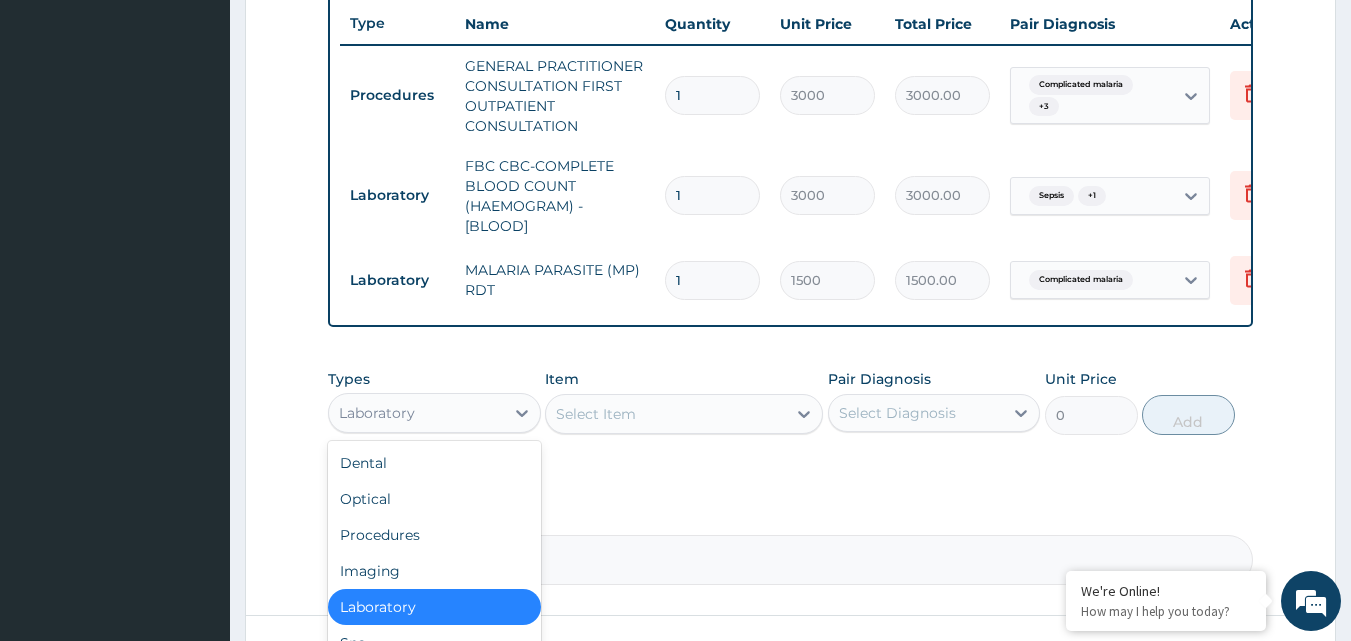 click on "Laboratory" at bounding box center (416, 413) 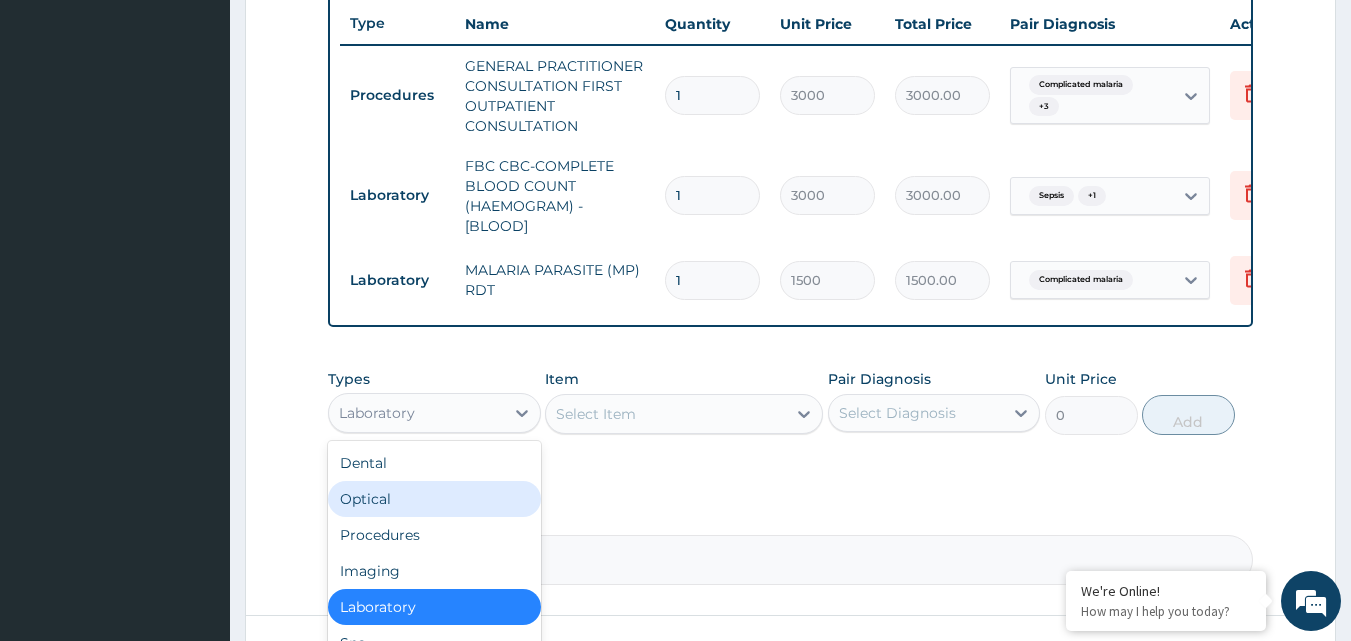 scroll, scrollTop: 921, scrollLeft: 0, axis: vertical 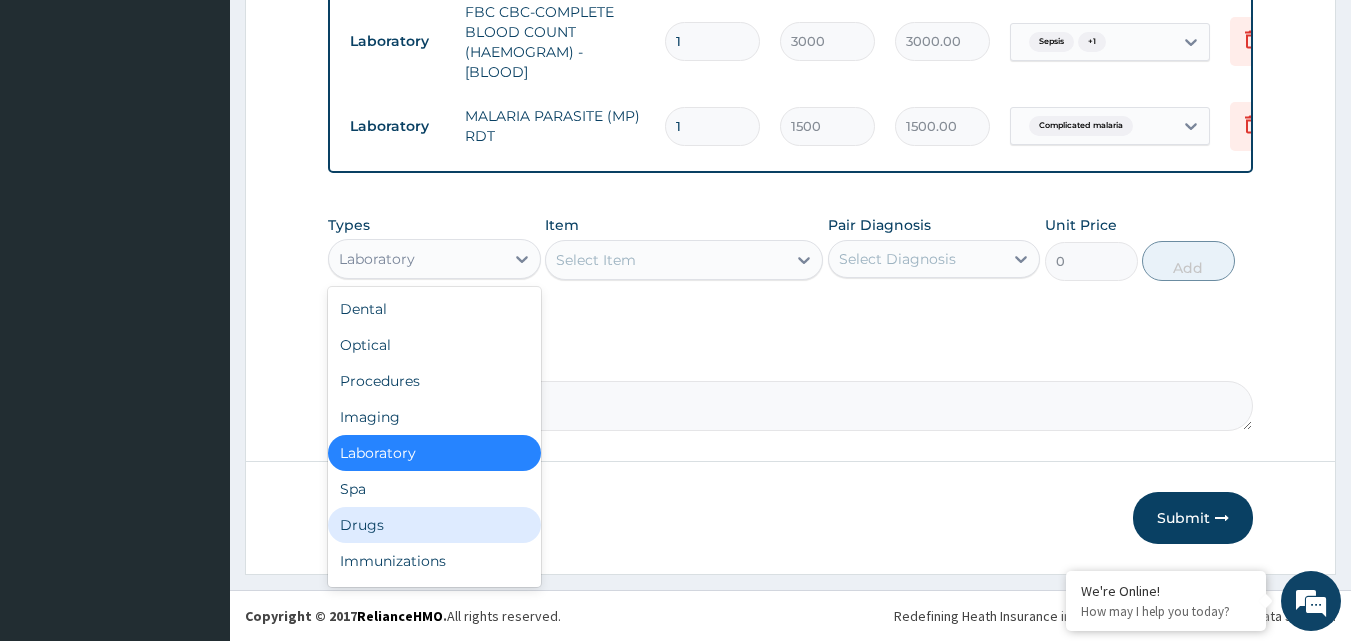 click on "Drugs" at bounding box center (434, 525) 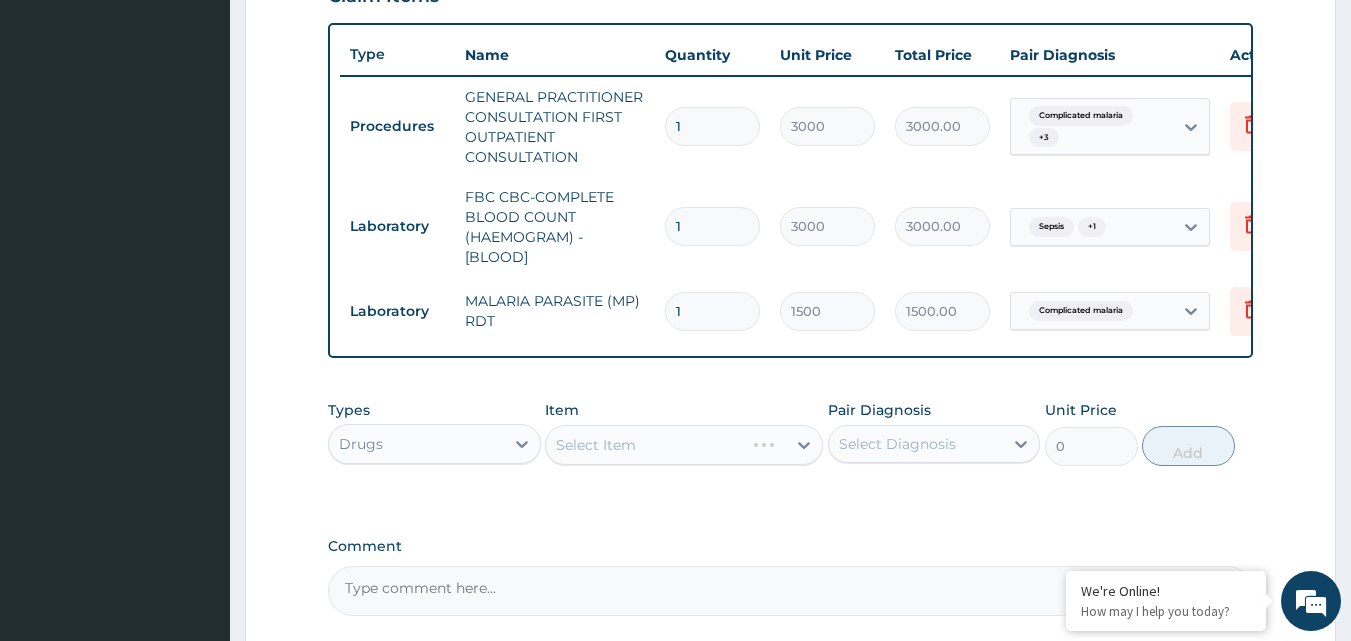 scroll, scrollTop: 521, scrollLeft: 0, axis: vertical 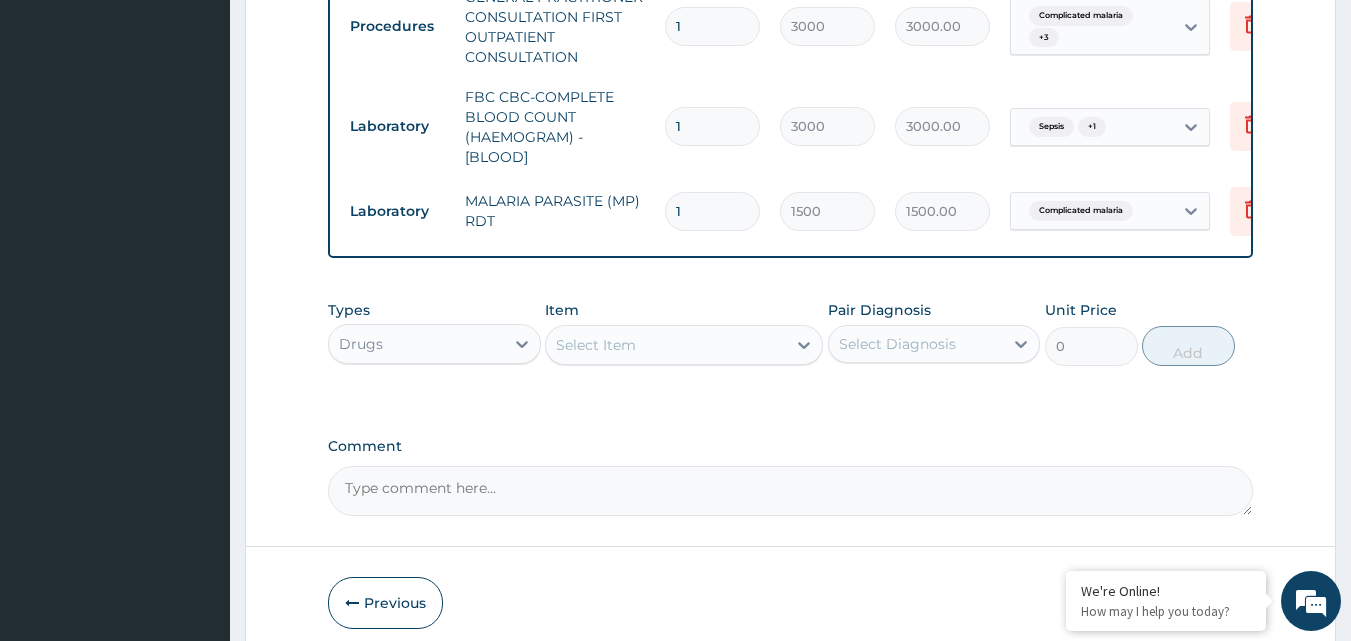 click on "Select Item" at bounding box center [666, 345] 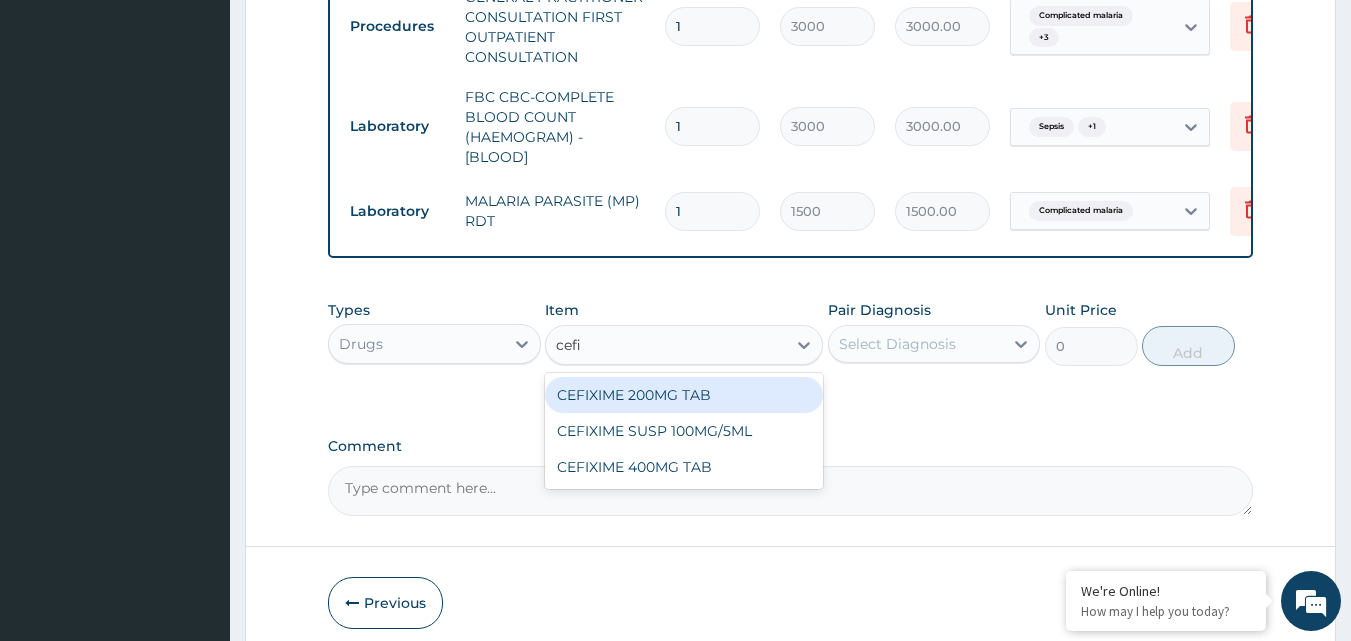 type on "cefix" 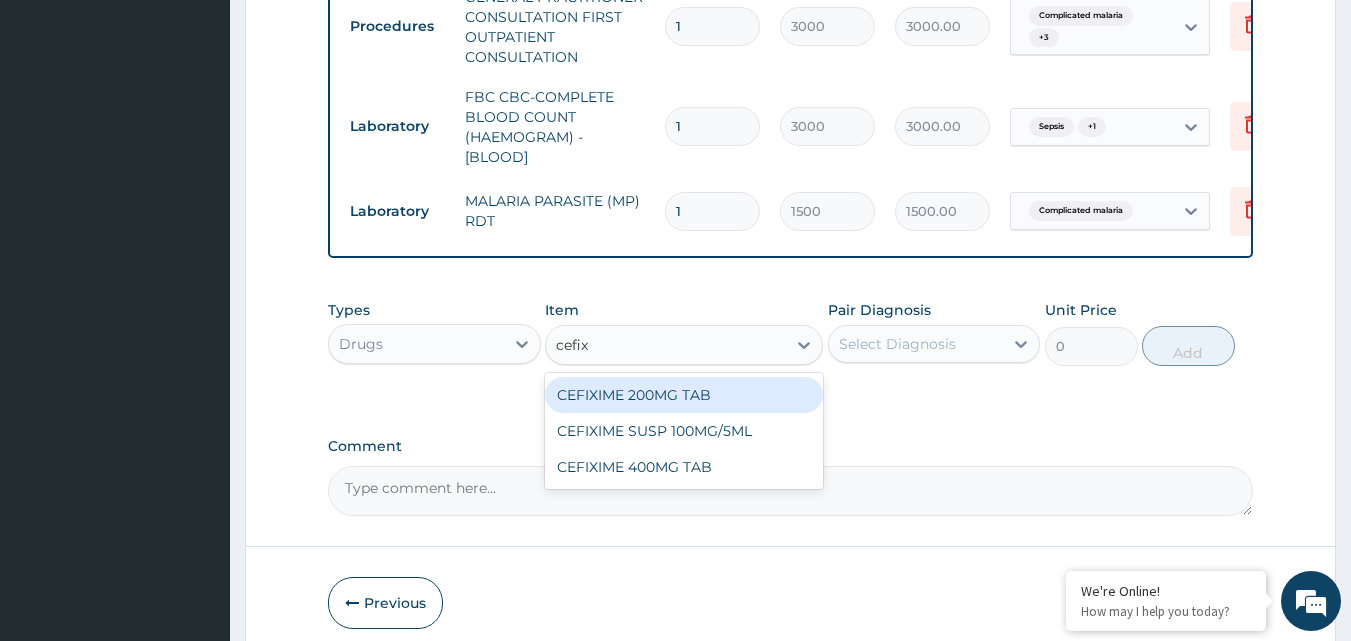 click on "CEFIXIME 200MG TAB" at bounding box center [684, 395] 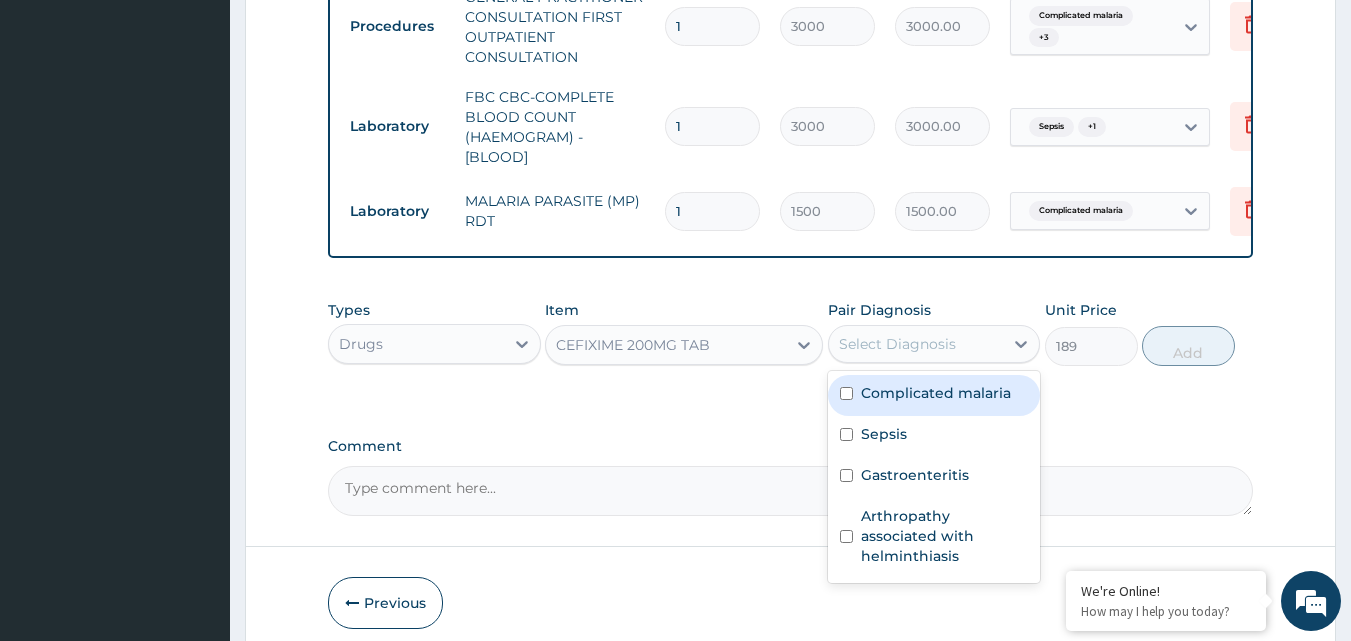 click on "Select Diagnosis" at bounding box center [897, 344] 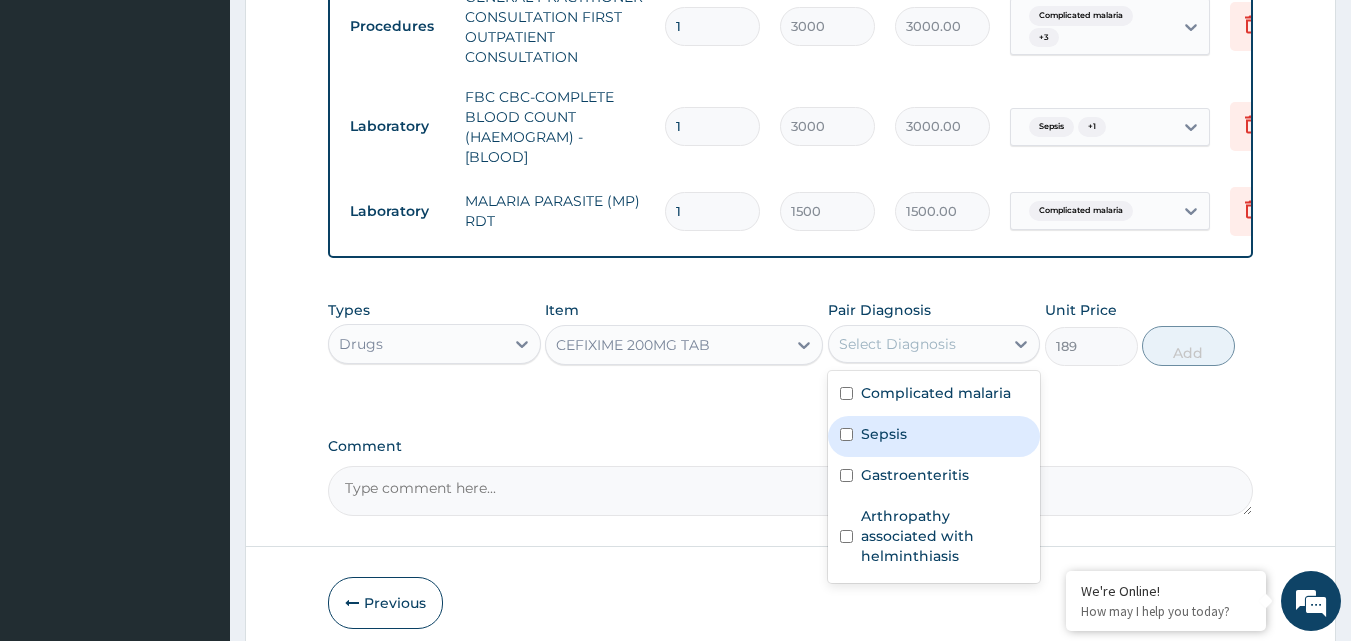 click on "Sepsis" at bounding box center (934, 436) 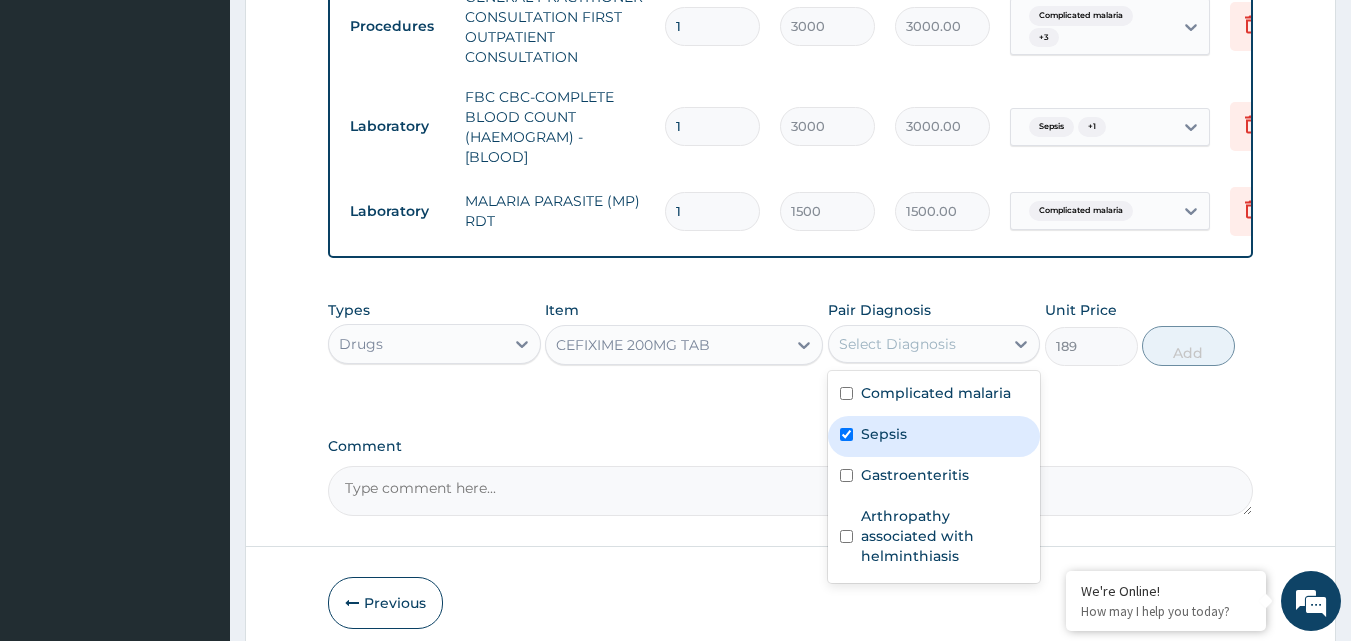 checkbox on "true" 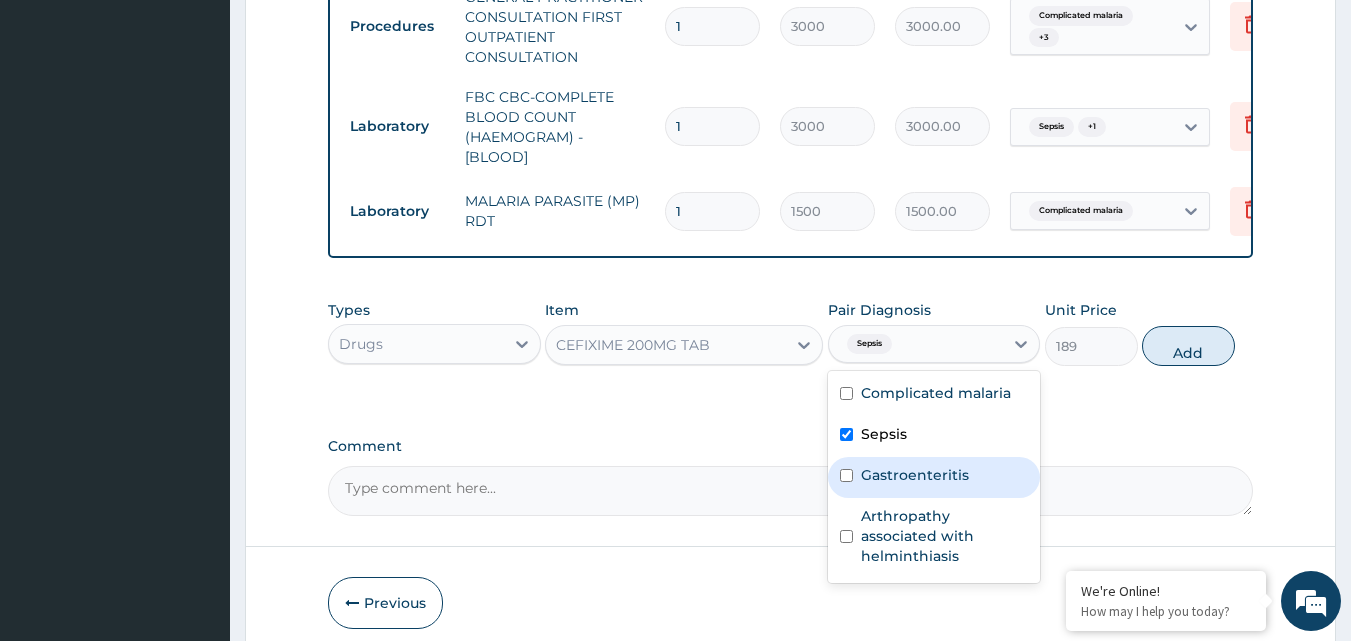 click on "Gastroenteritis" at bounding box center (934, 477) 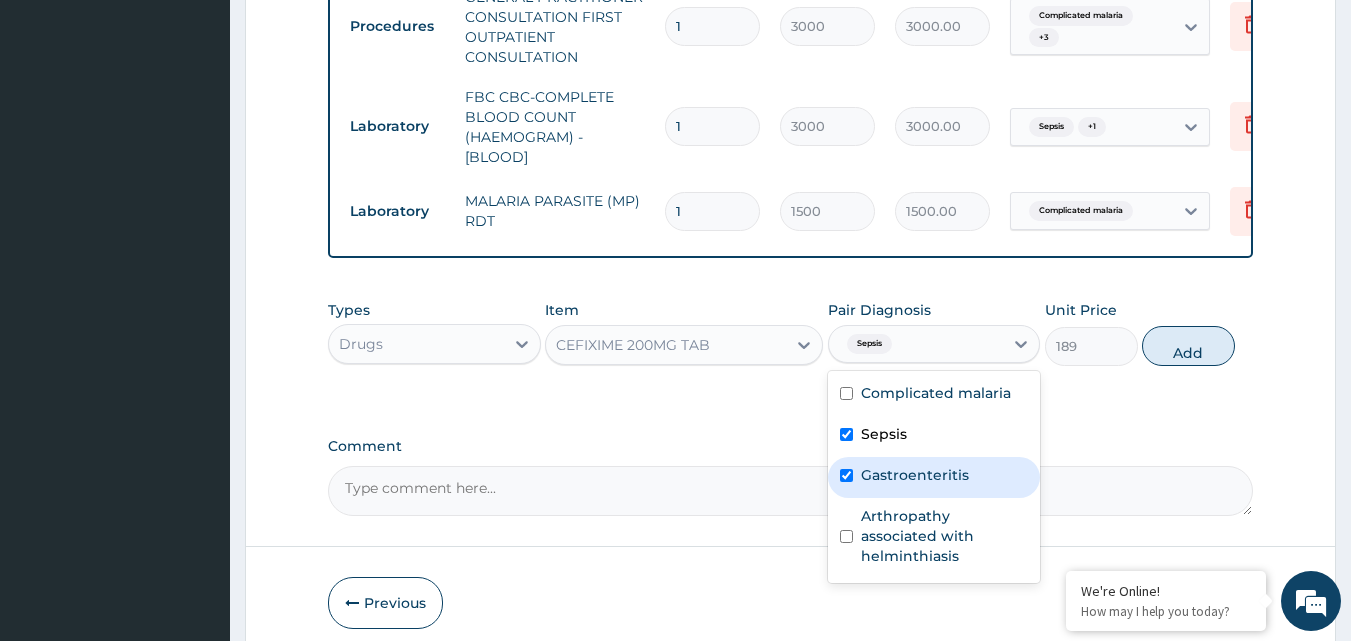 checkbox on "true" 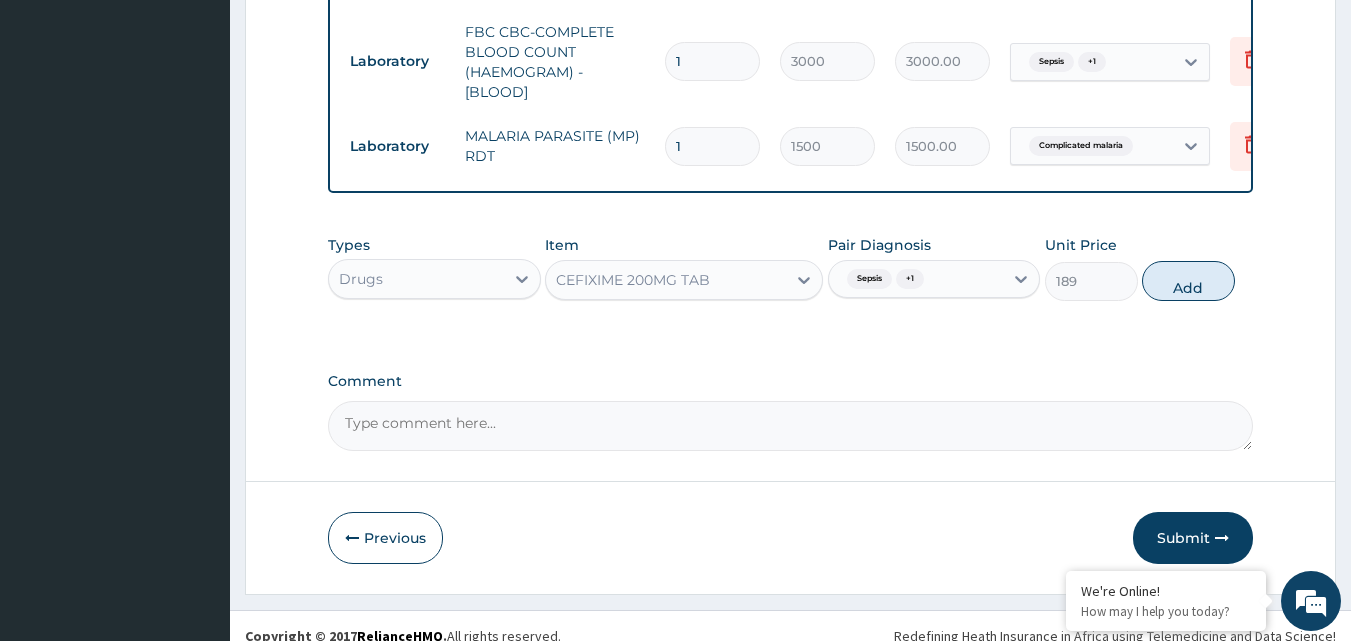 scroll, scrollTop: 921, scrollLeft: 0, axis: vertical 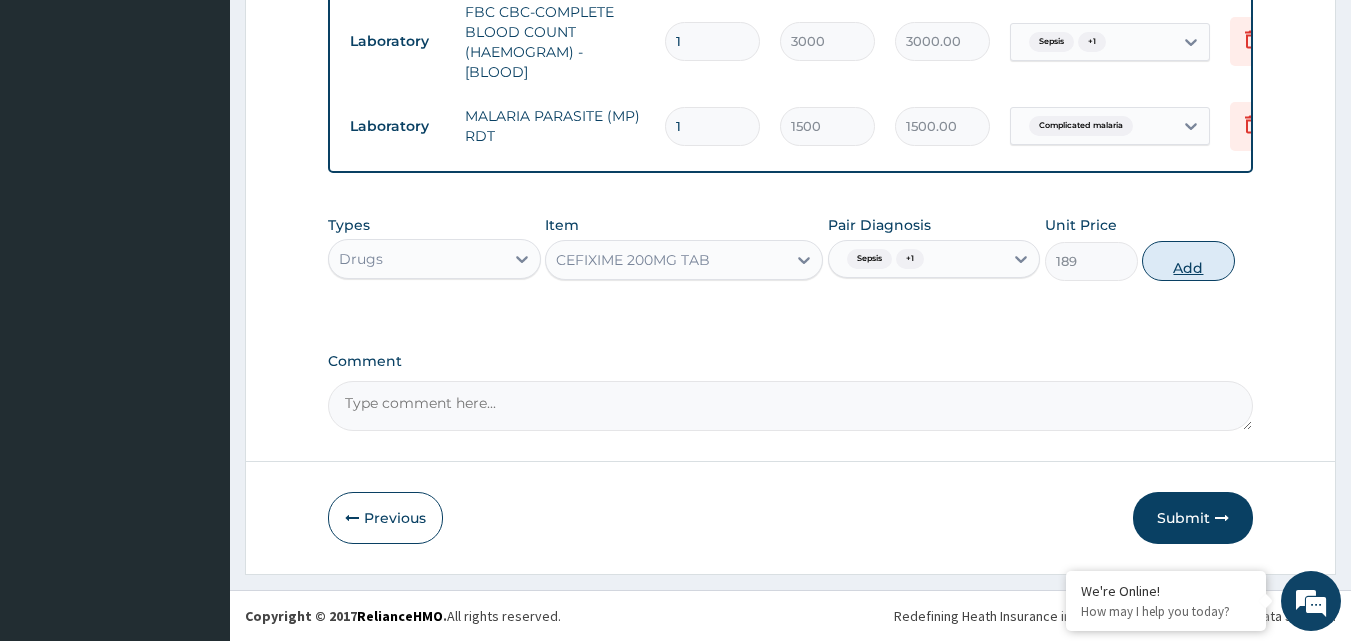click on "Add" at bounding box center (1188, 261) 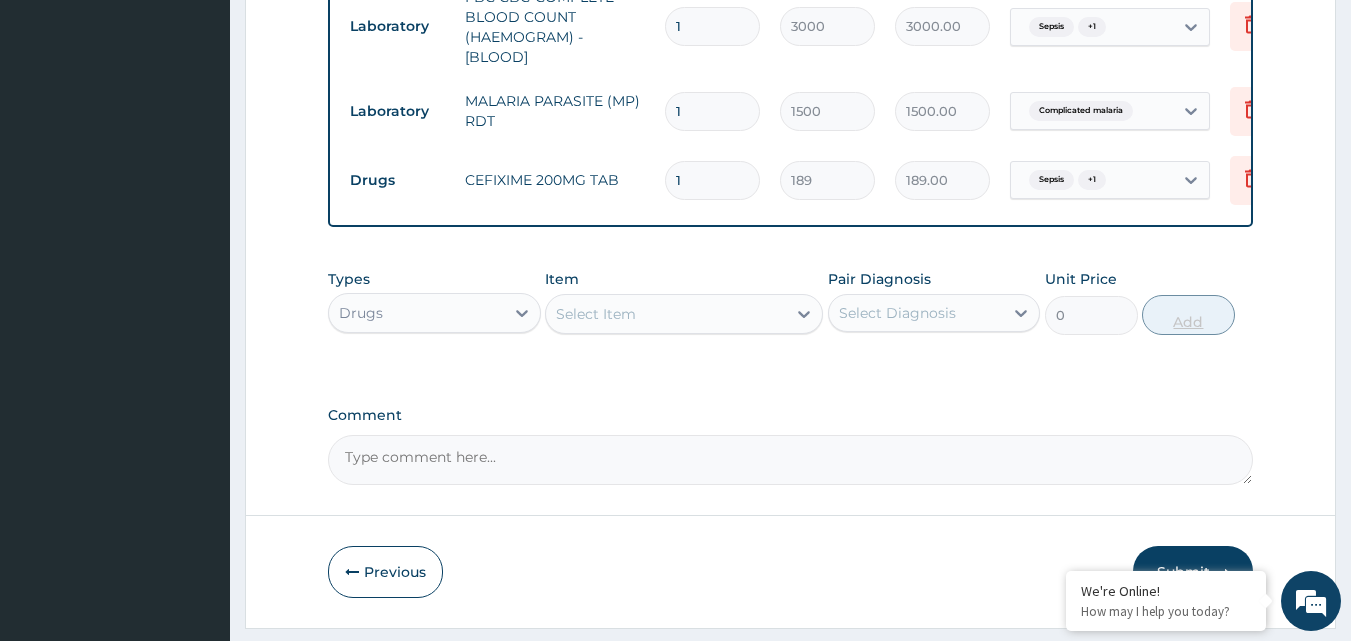 type on "10" 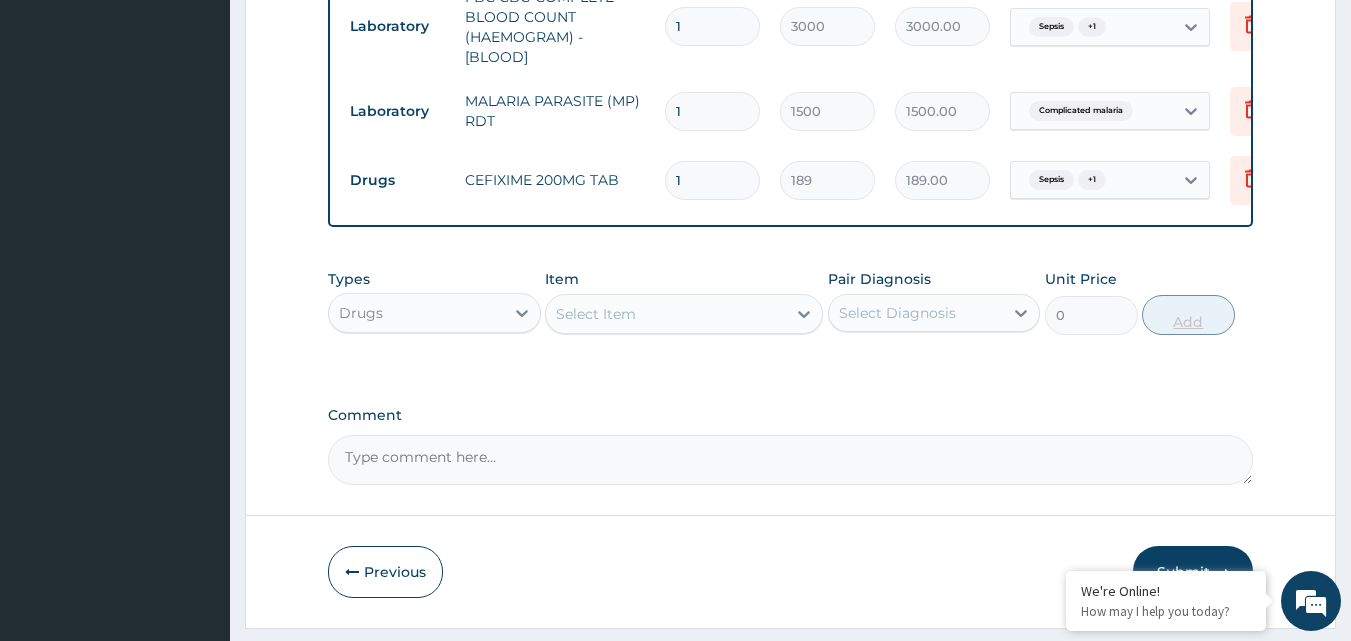 type on "1890.00" 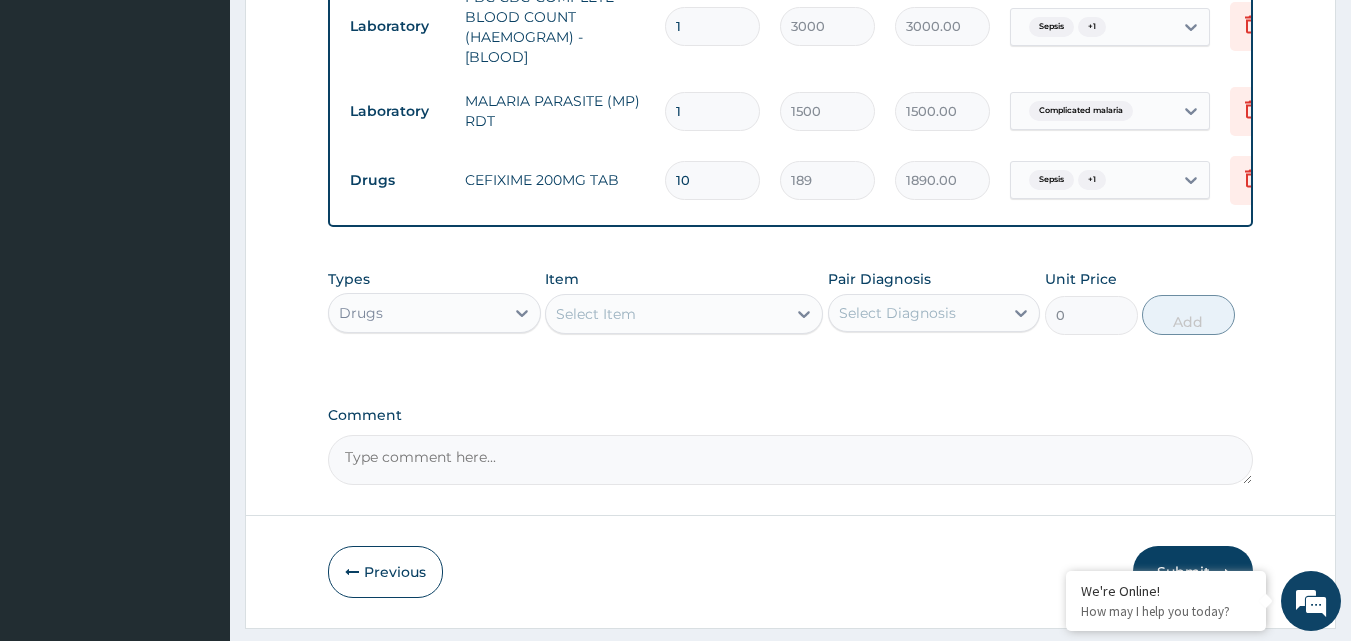 type on "10" 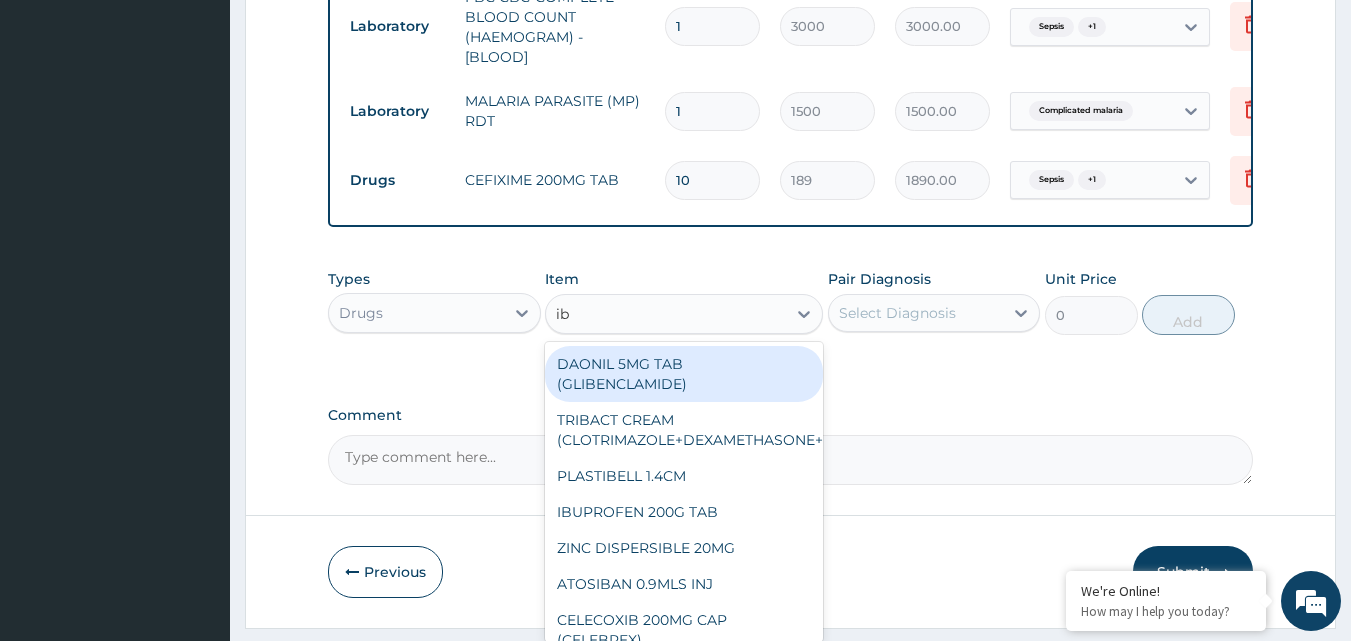 type on "ibu" 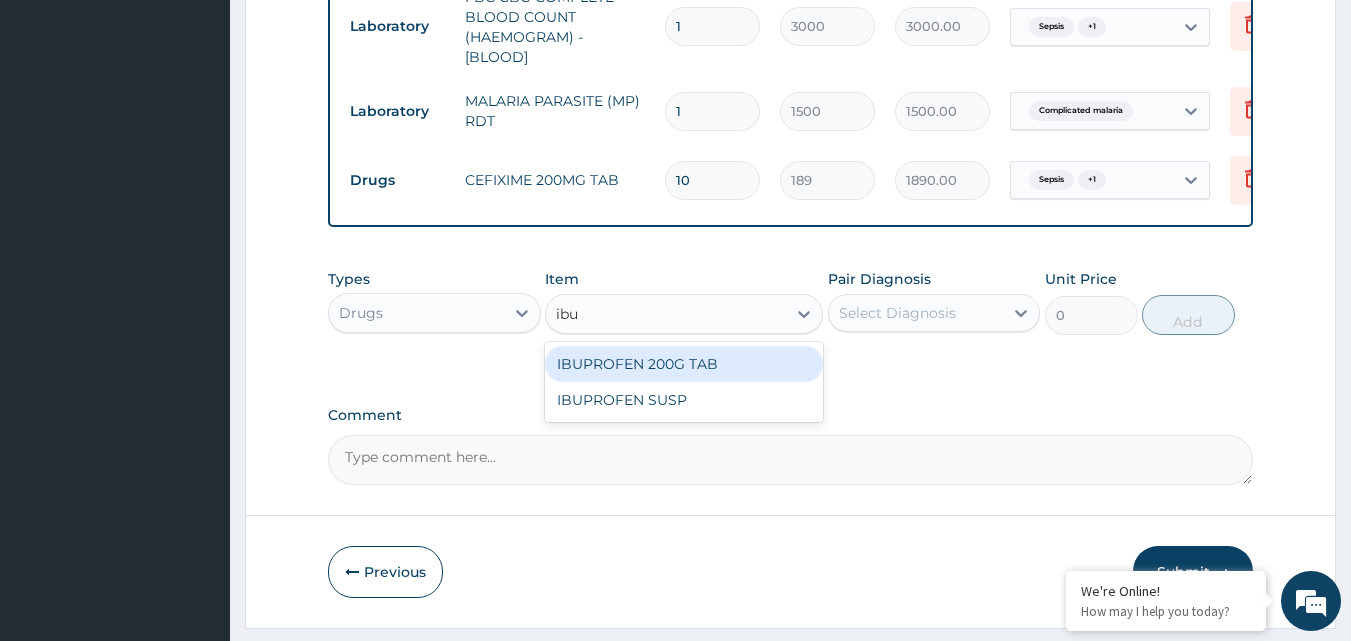 click on "IBUPROFEN 200G TAB" at bounding box center (684, 364) 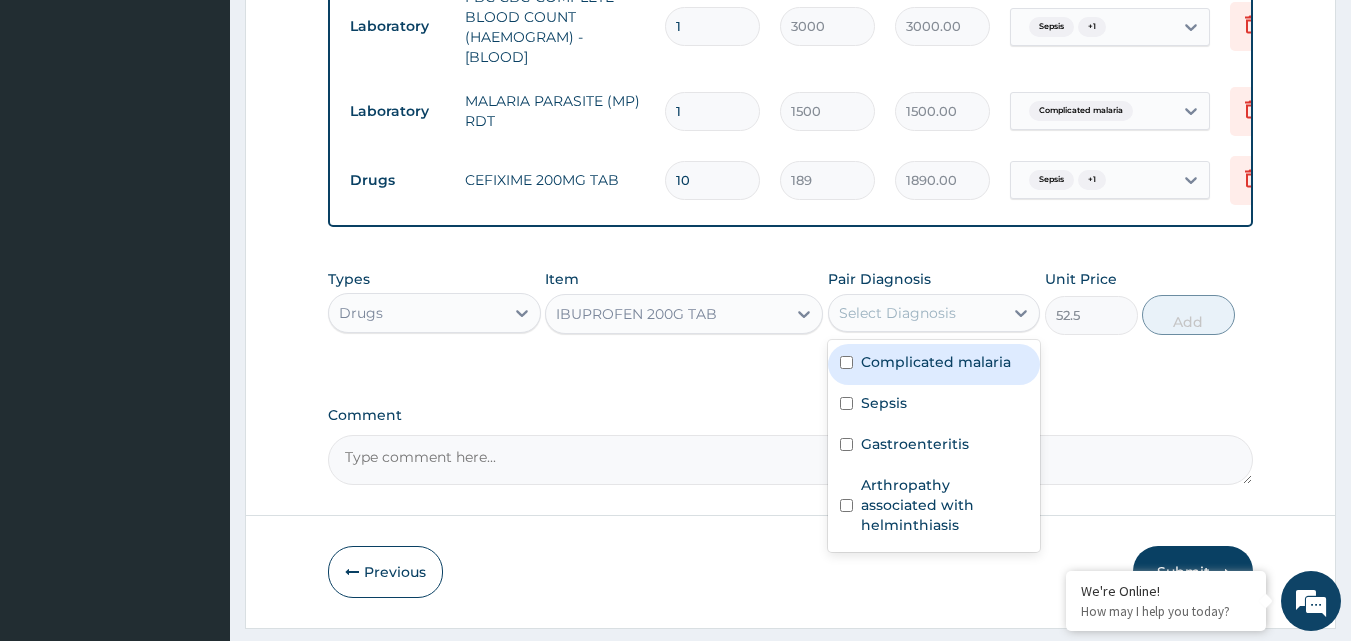 click on "Select Diagnosis" at bounding box center (916, 313) 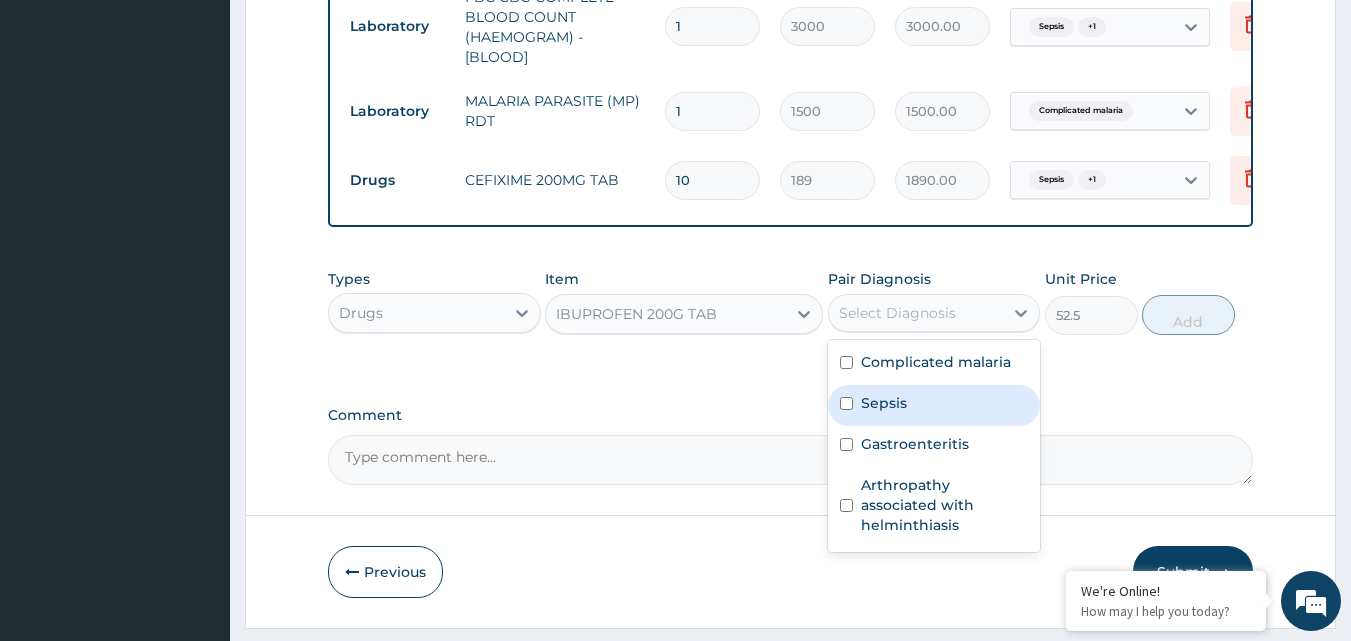 click on "Sepsis" at bounding box center [884, 403] 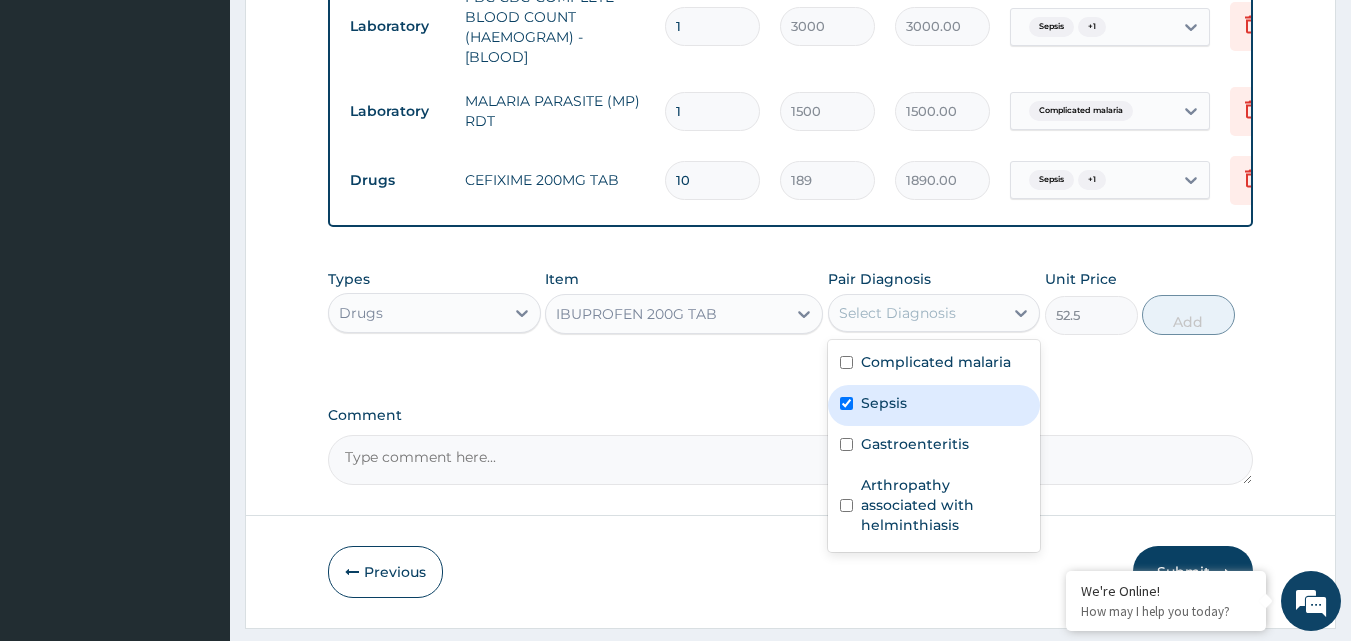 checkbox on "true" 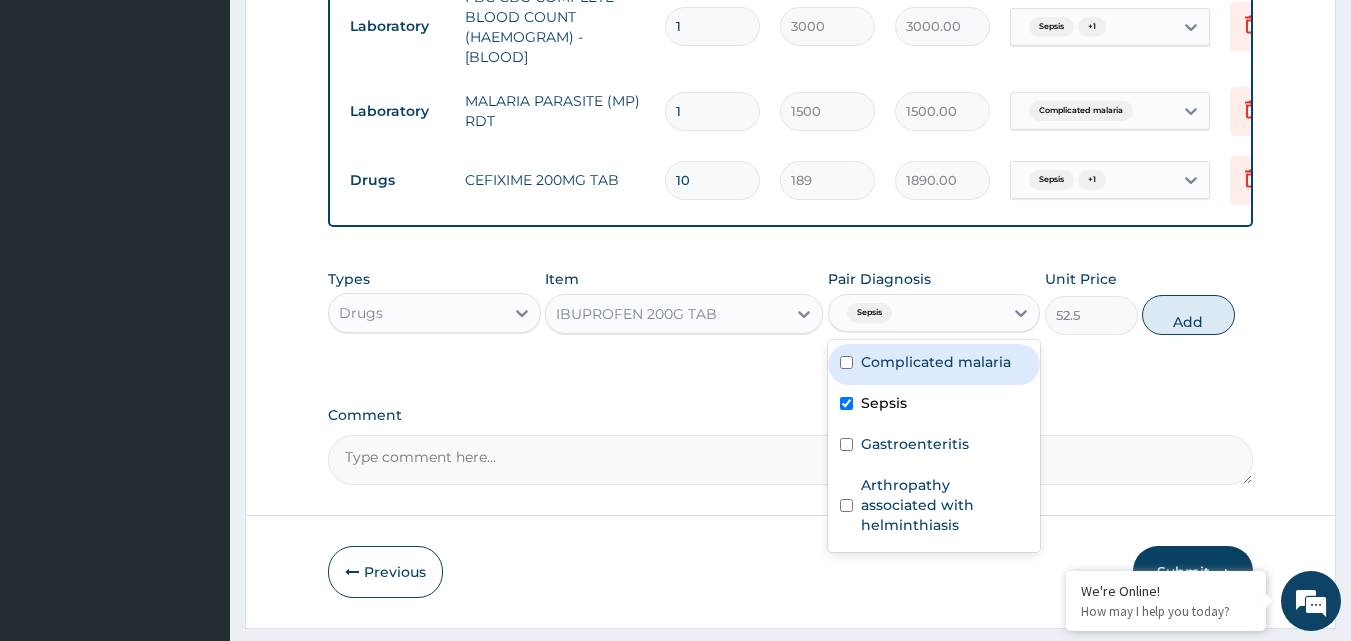 click on "Complicated malaria" at bounding box center [936, 362] 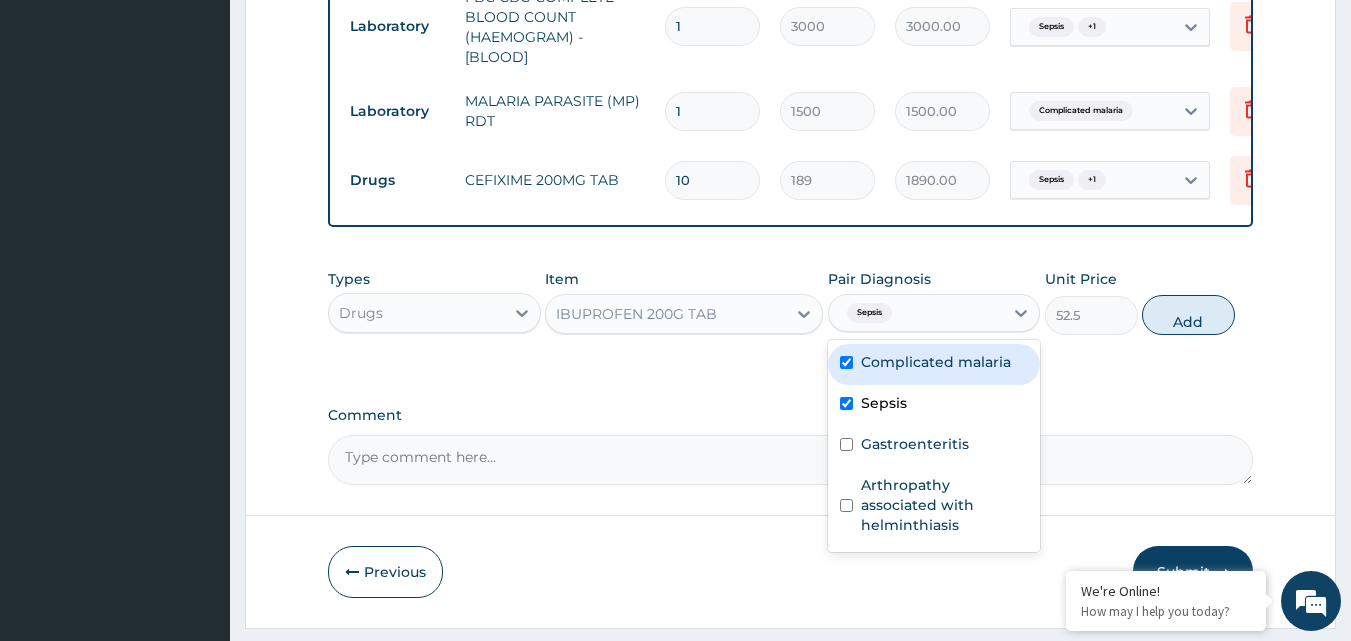 checkbox on "true" 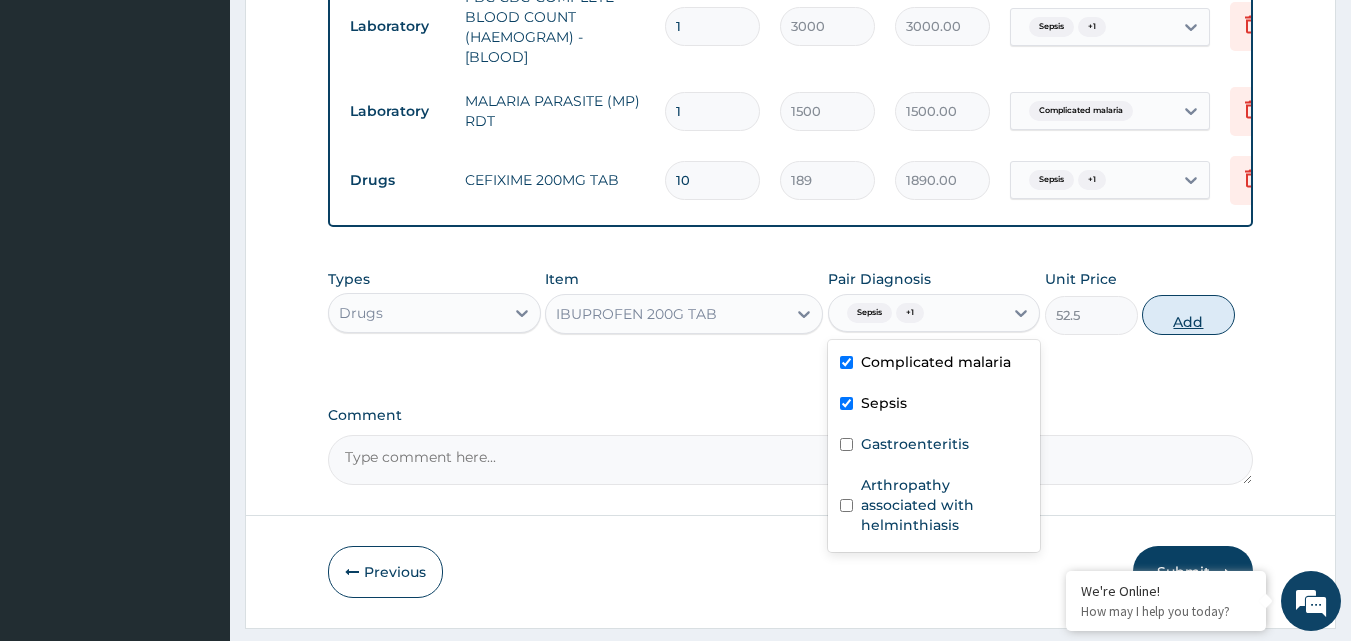 click on "Add" at bounding box center (1188, 315) 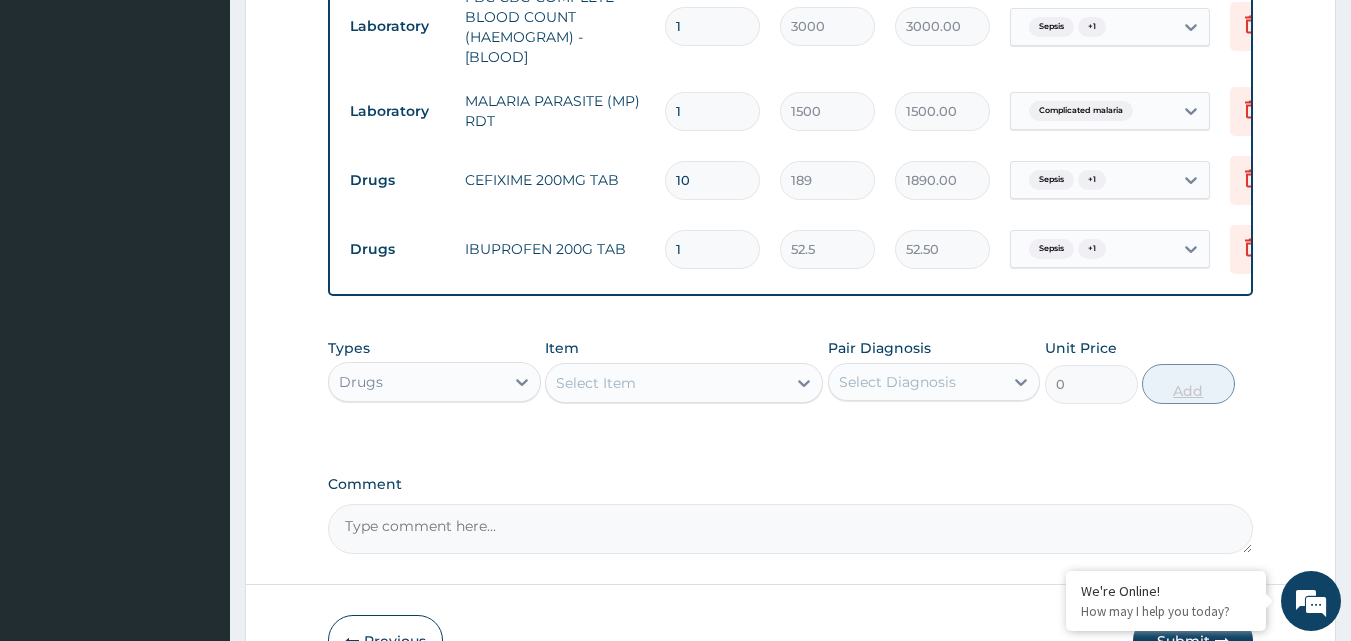 type 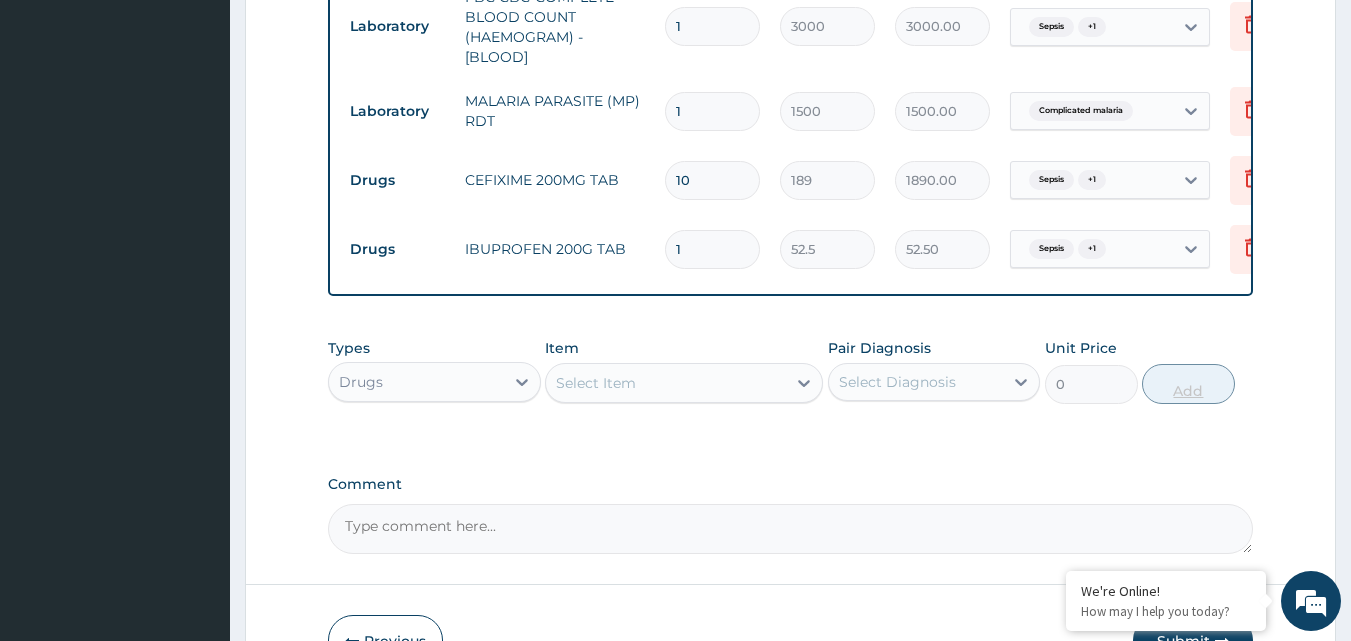type on "0.00" 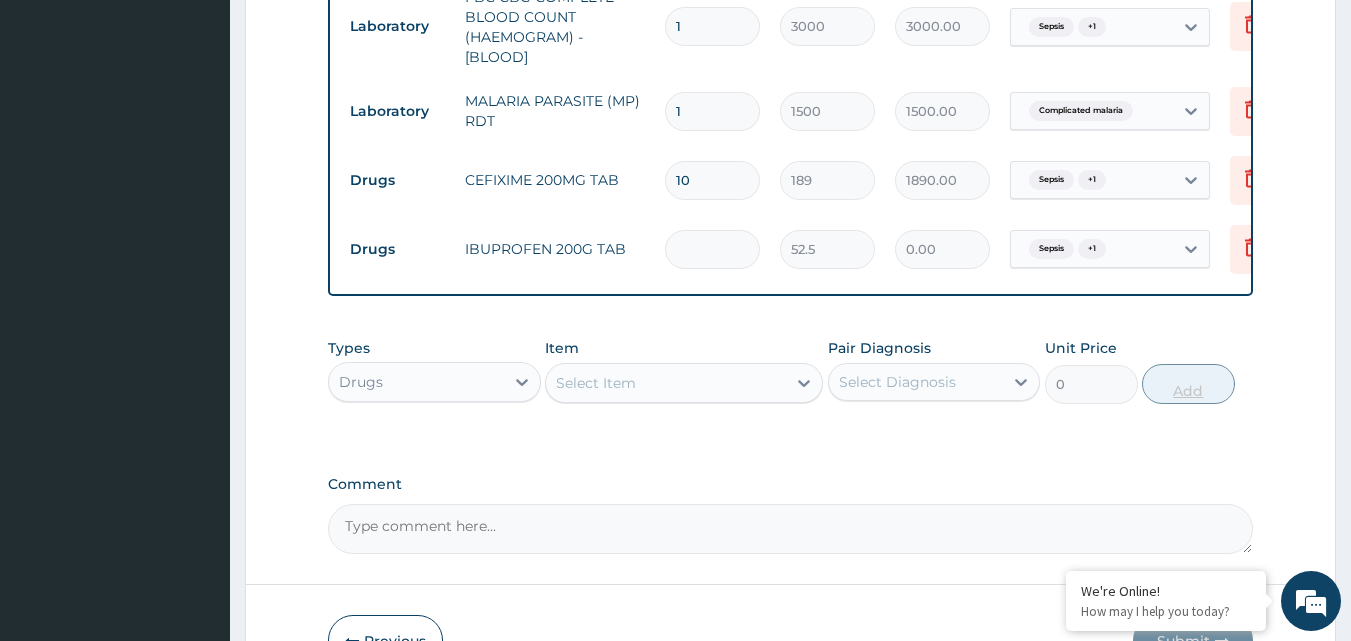 type on "9" 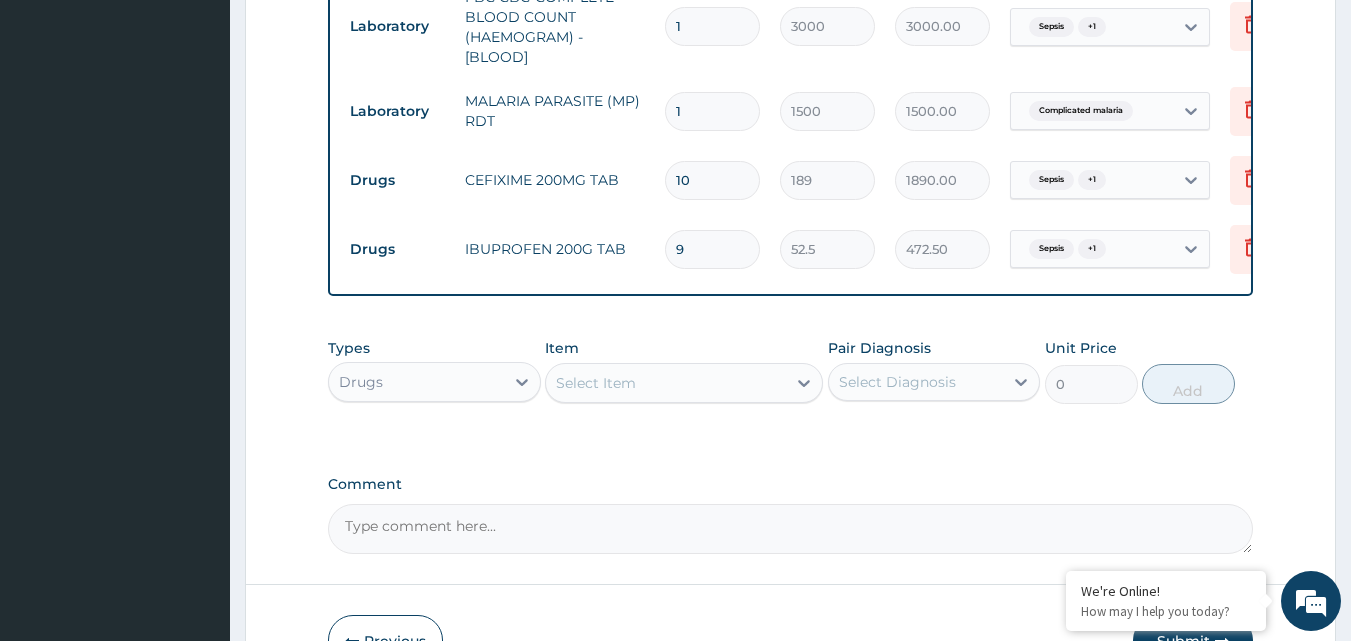 type on "9" 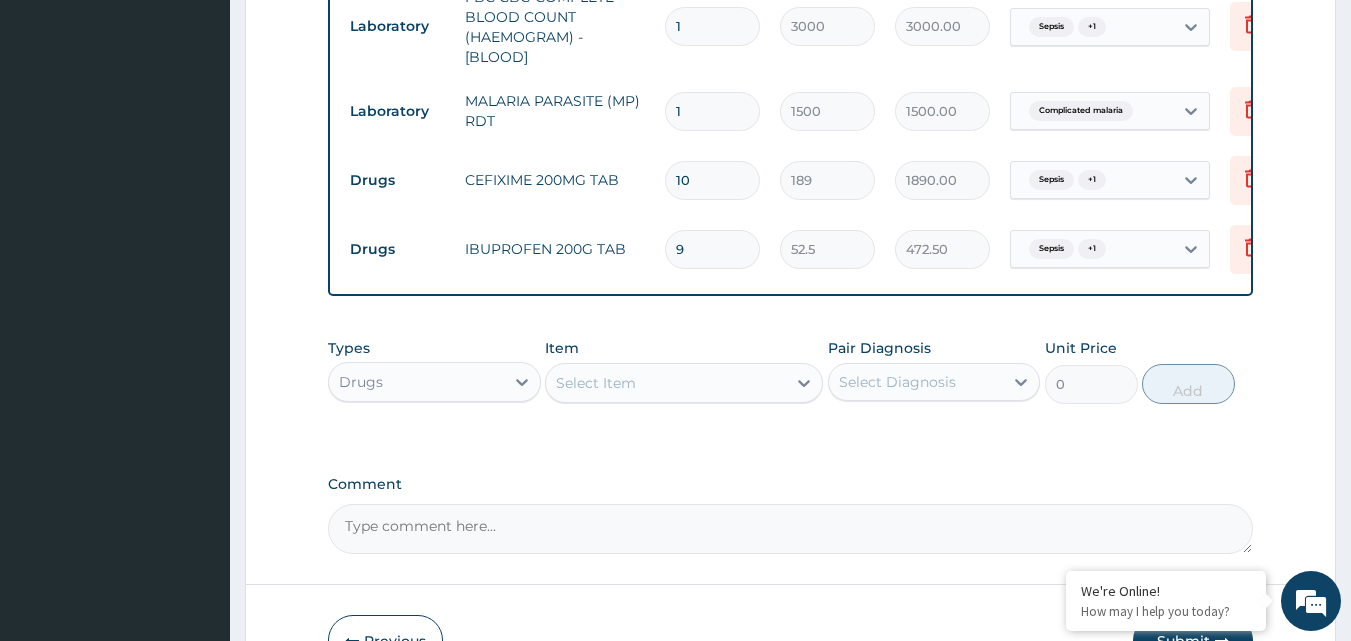 click on "Select Item" at bounding box center [666, 383] 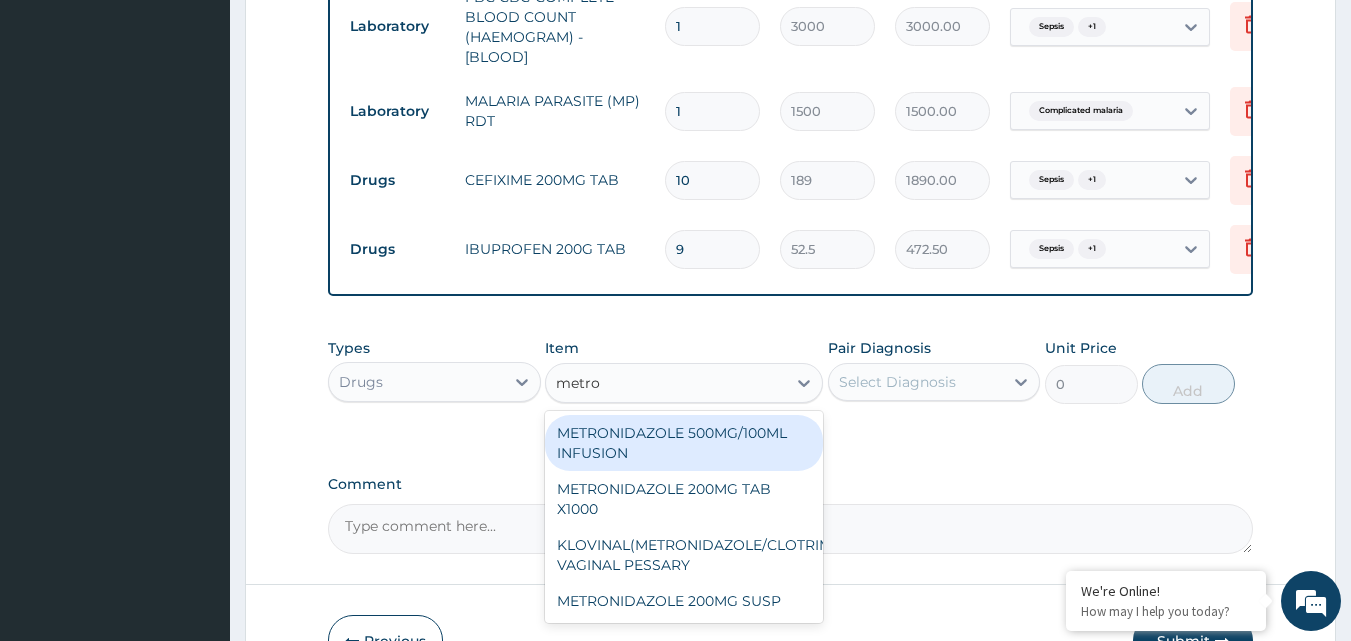 type on "metron" 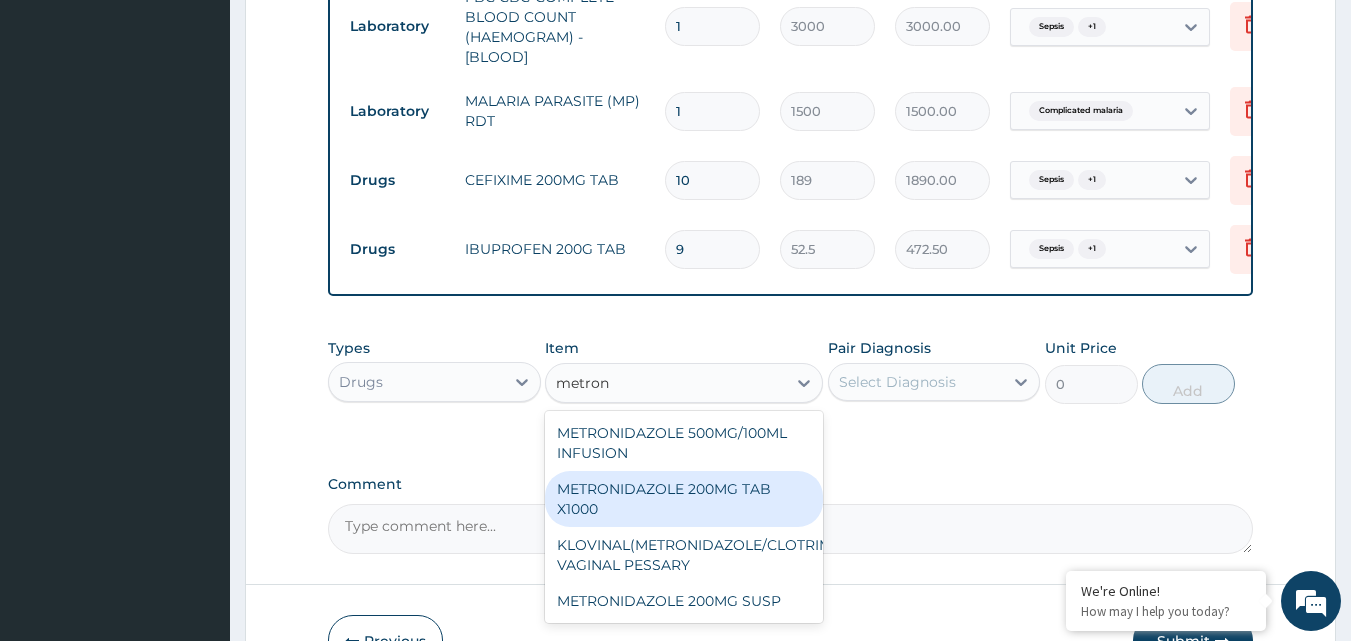 click on "METRONIDAZOLE 200MG TAB X1000" at bounding box center [684, 499] 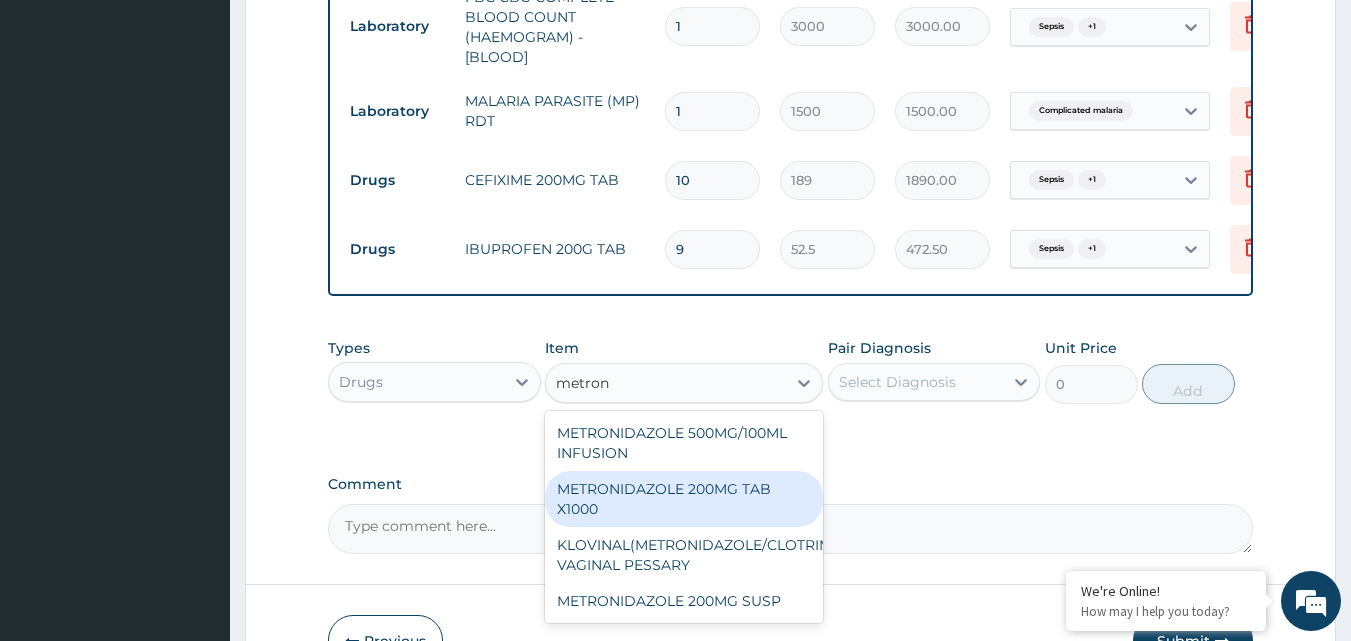 type 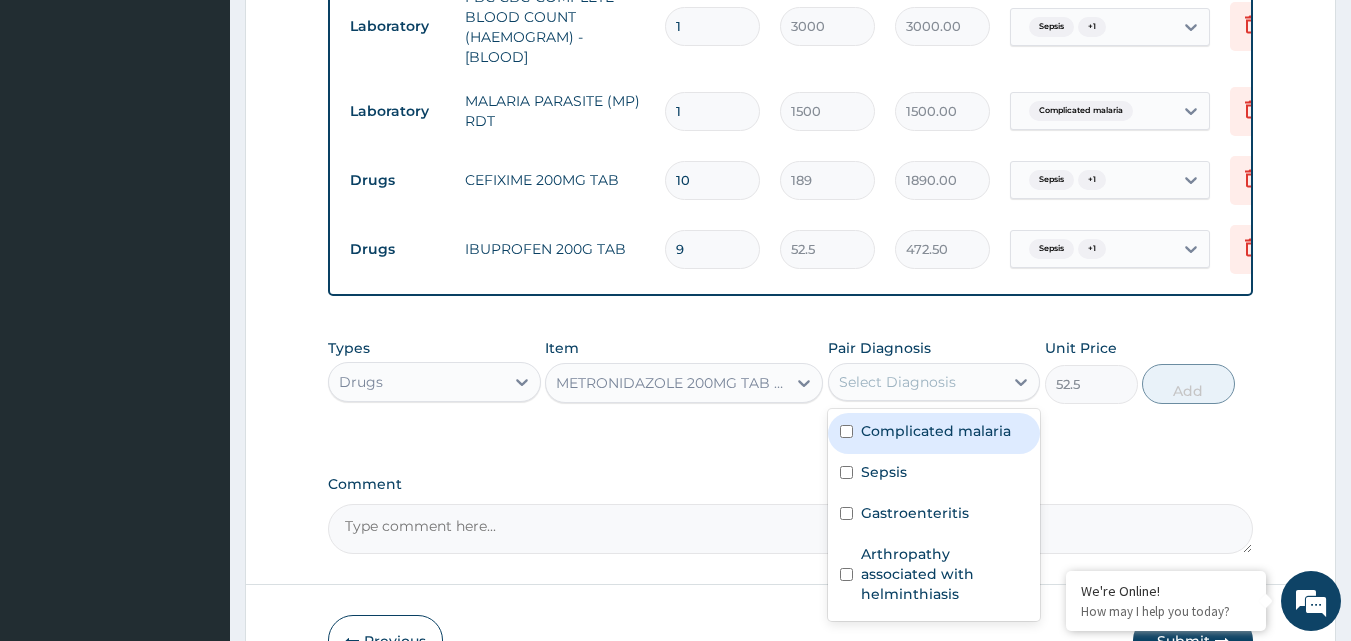 click on "Select Diagnosis" at bounding box center (897, 382) 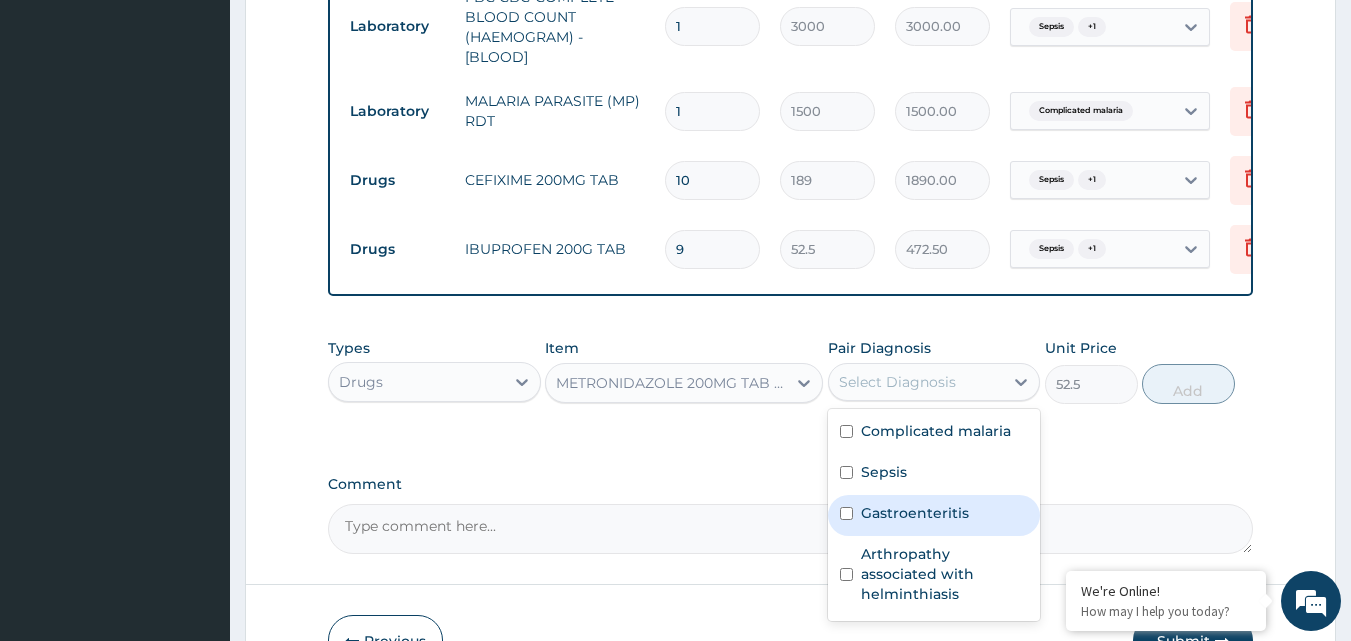 click on "Gastroenteritis" at bounding box center (915, 513) 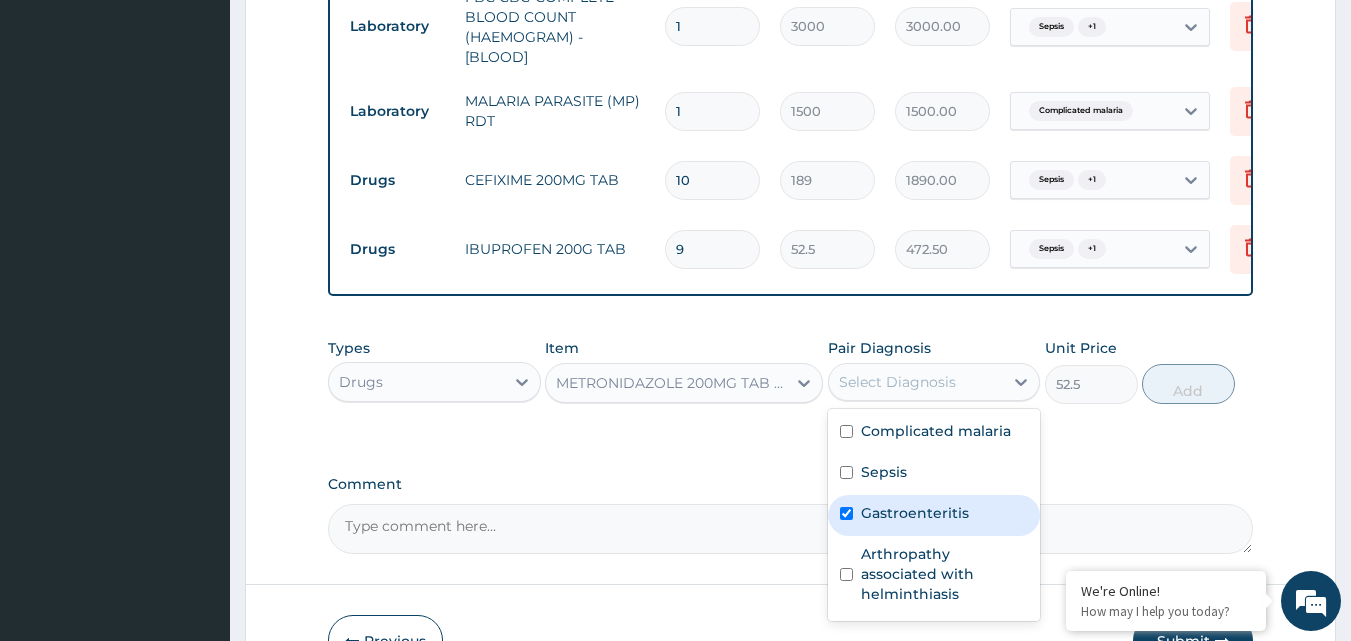 checkbox on "true" 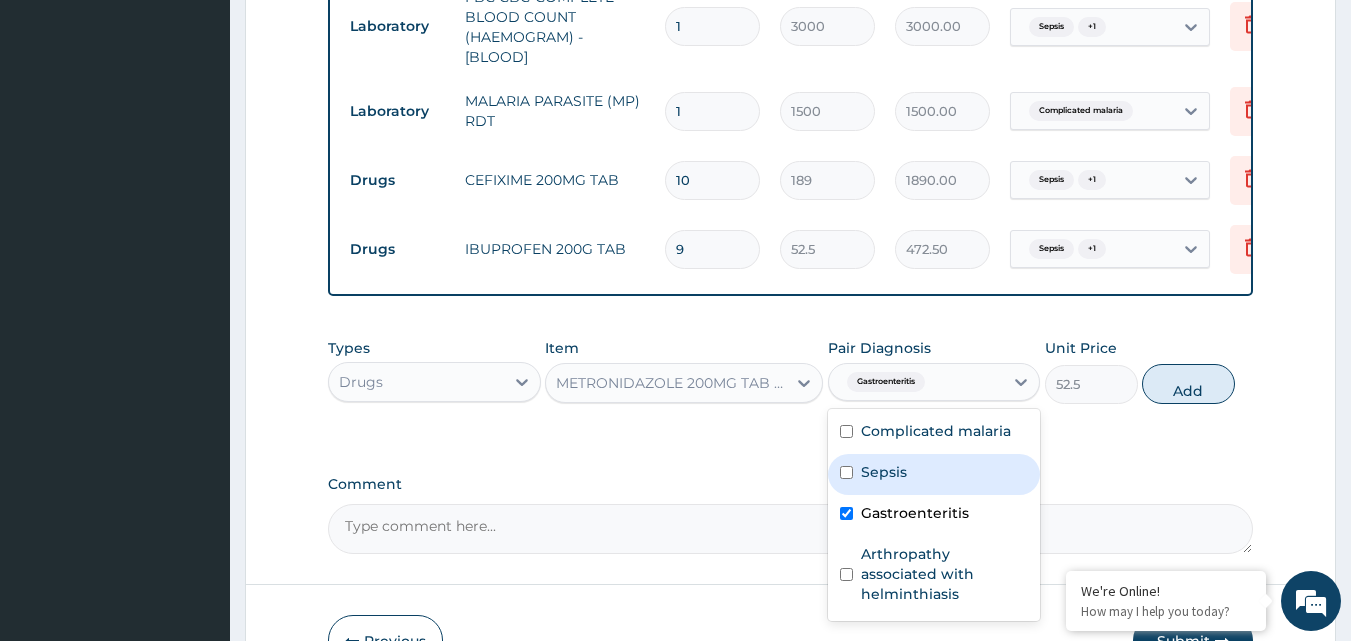 click on "Sepsis" at bounding box center [934, 474] 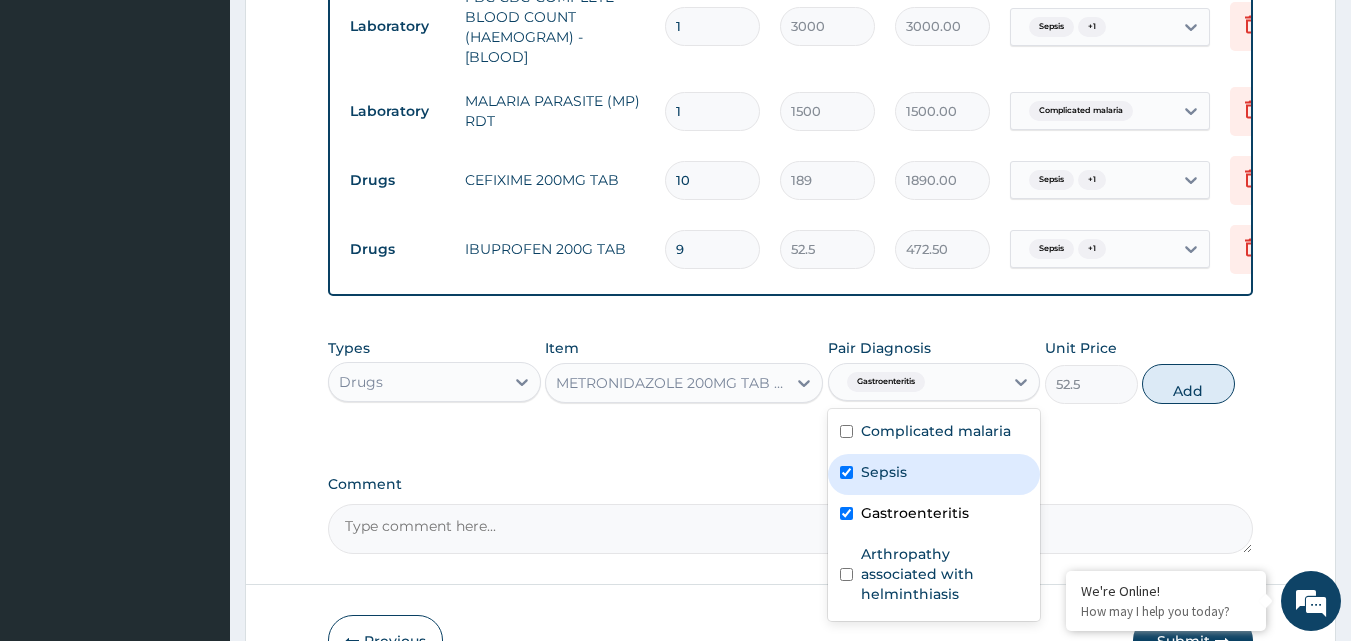 checkbox on "true" 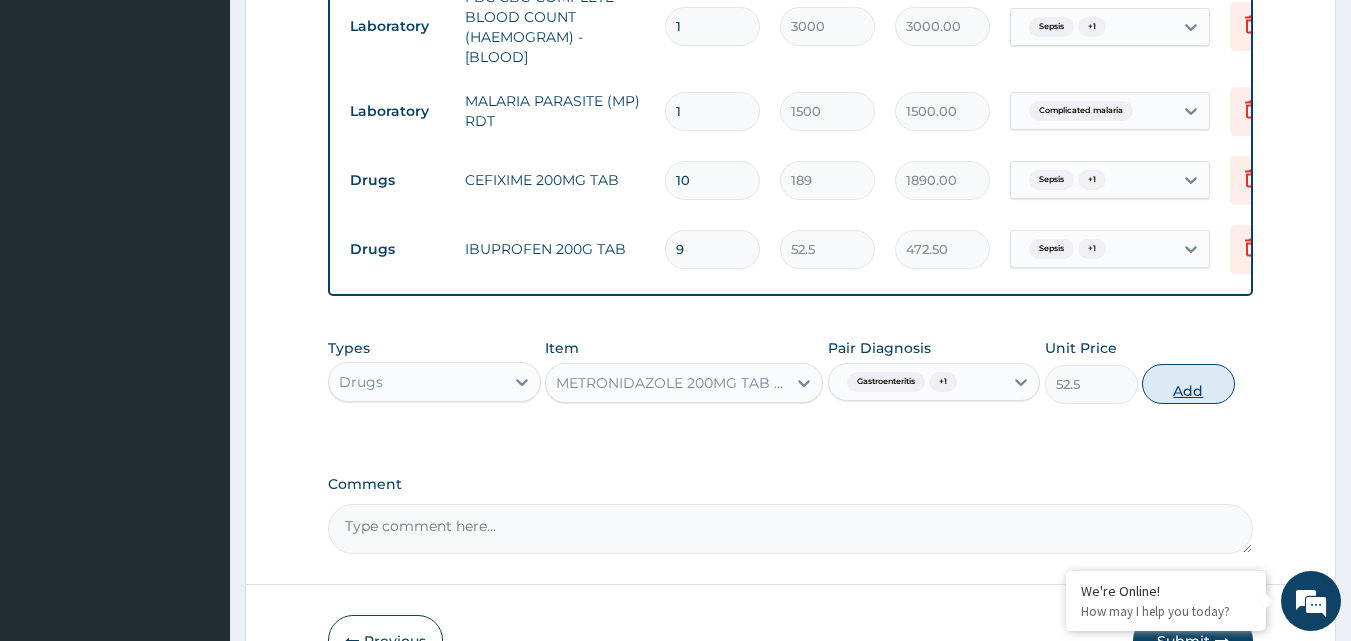click on "Add" at bounding box center (1188, 384) 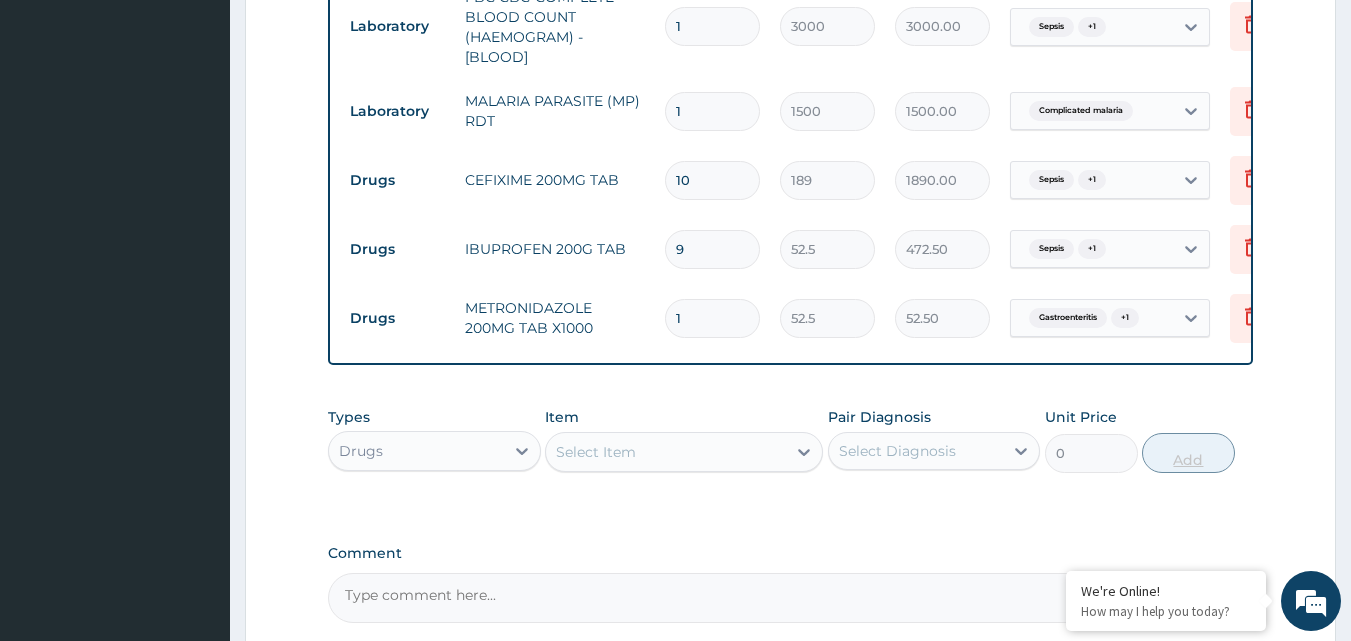 type 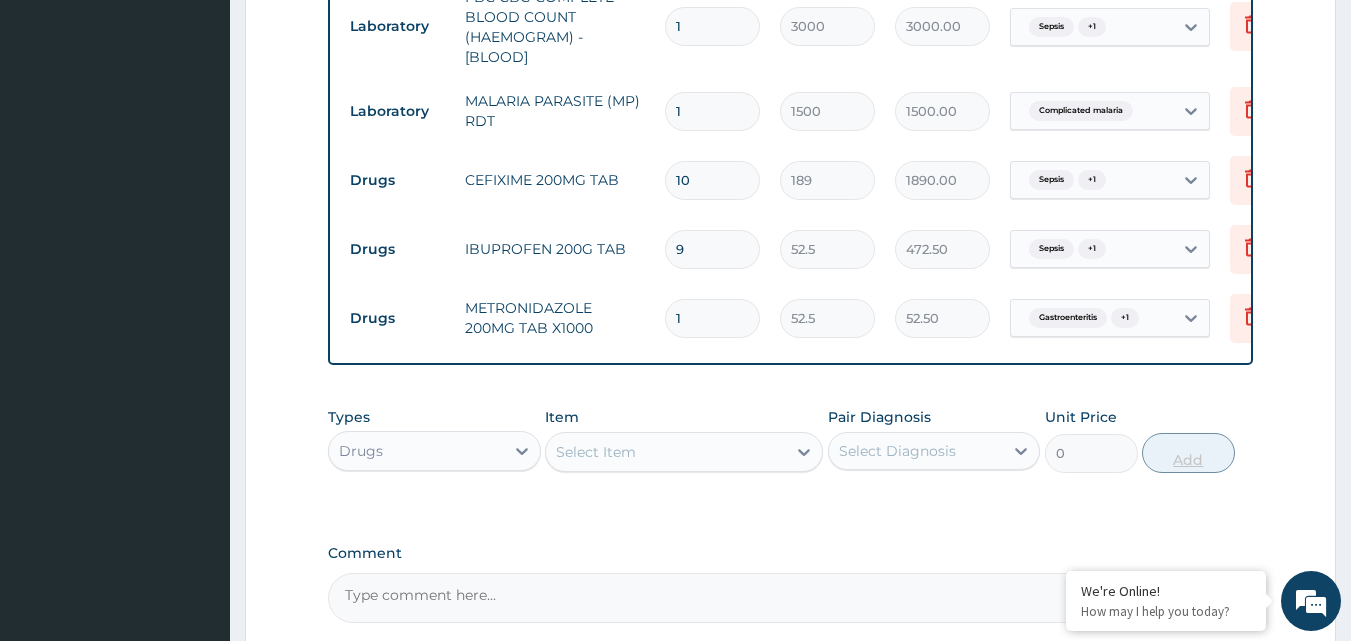 type on "0.00" 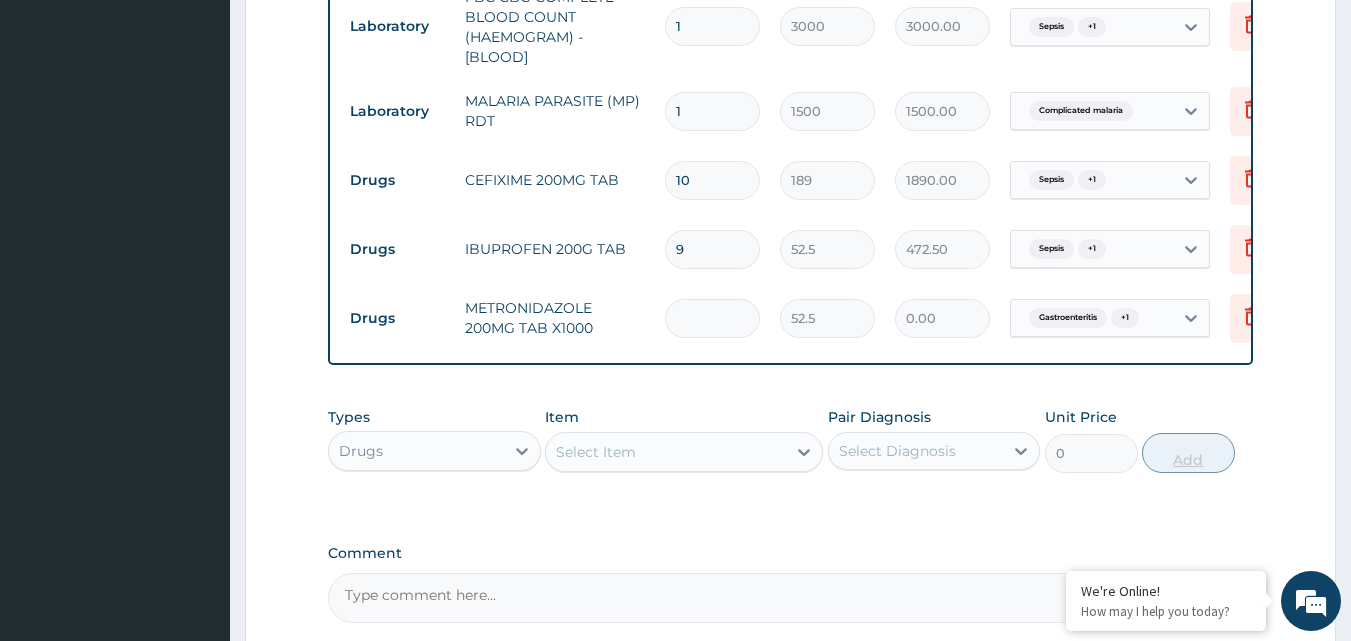 type on "2" 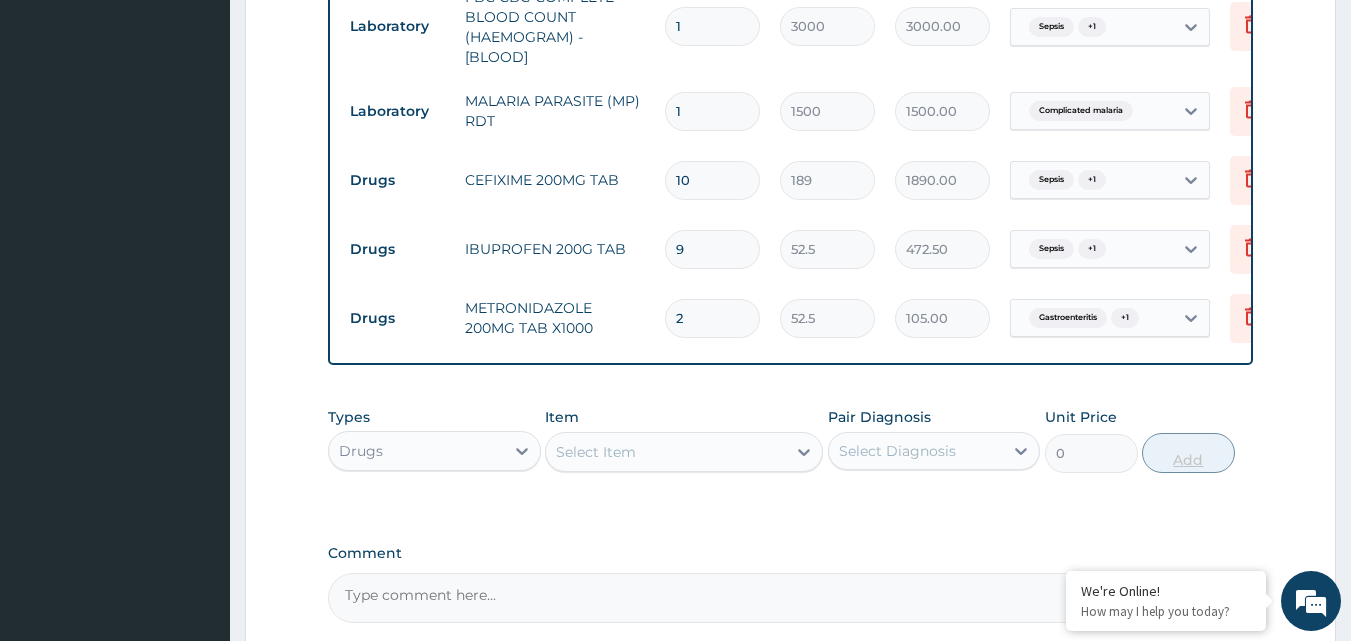 type on "21" 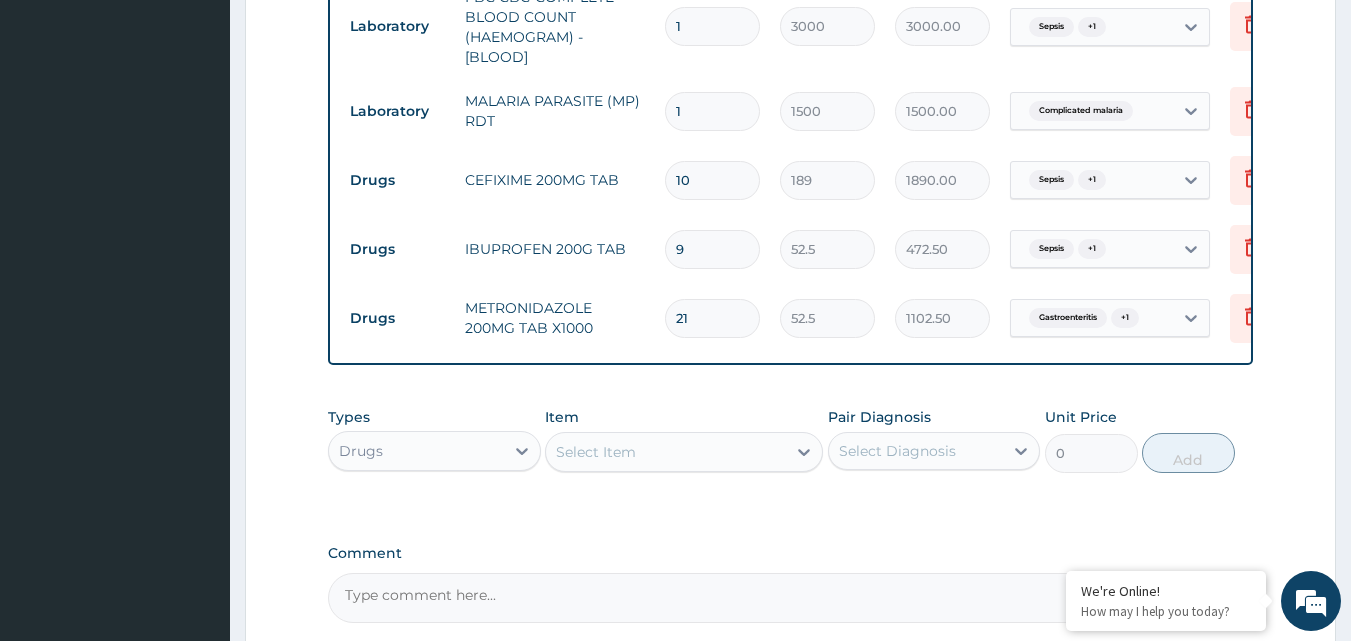 type on "21" 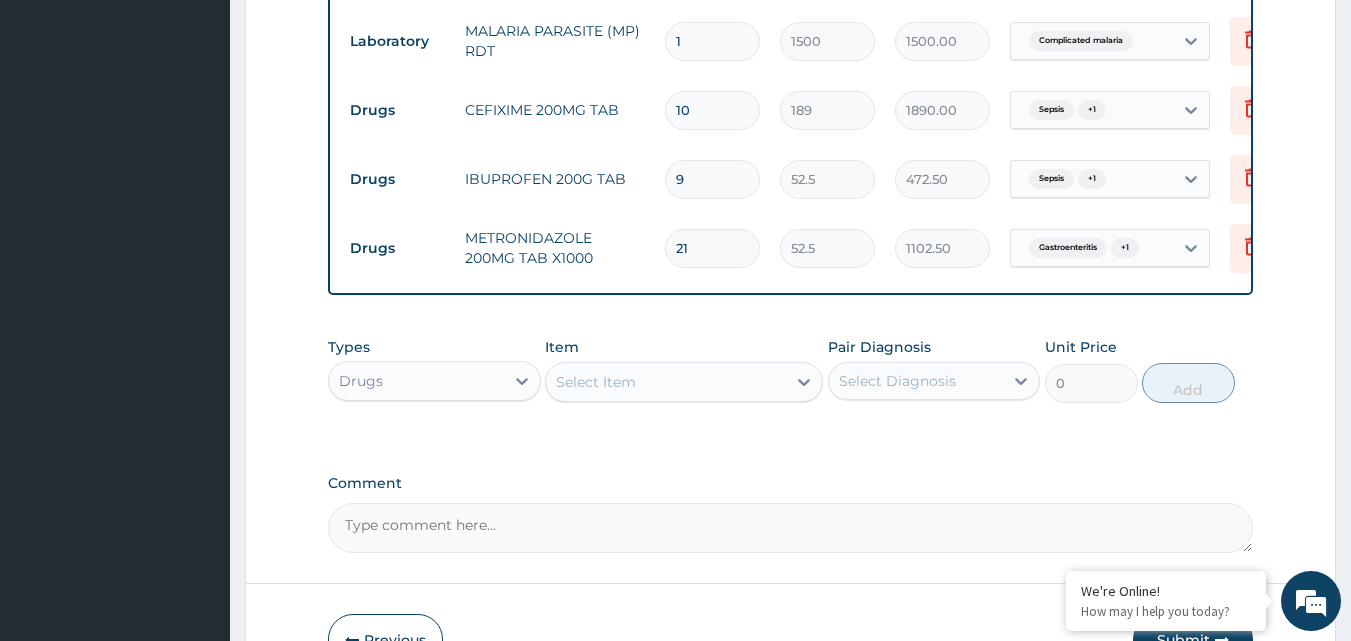 scroll, scrollTop: 1021, scrollLeft: 0, axis: vertical 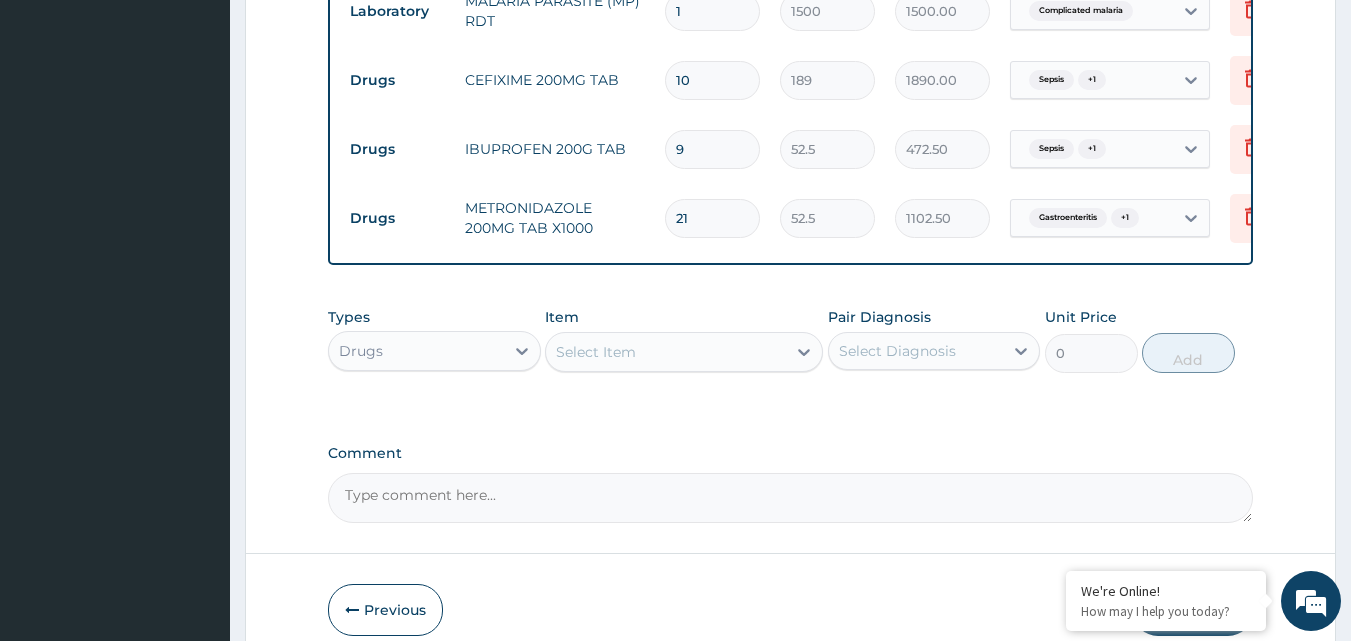click on "Select Item" at bounding box center (666, 352) 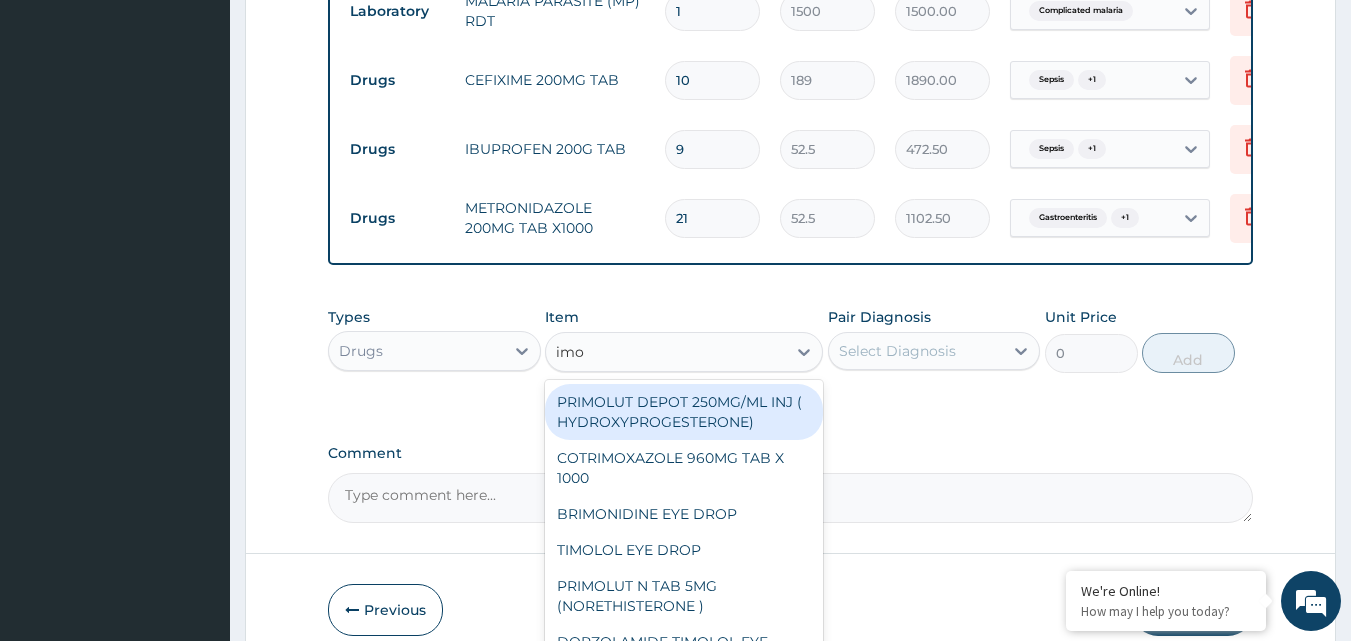 type on "imod" 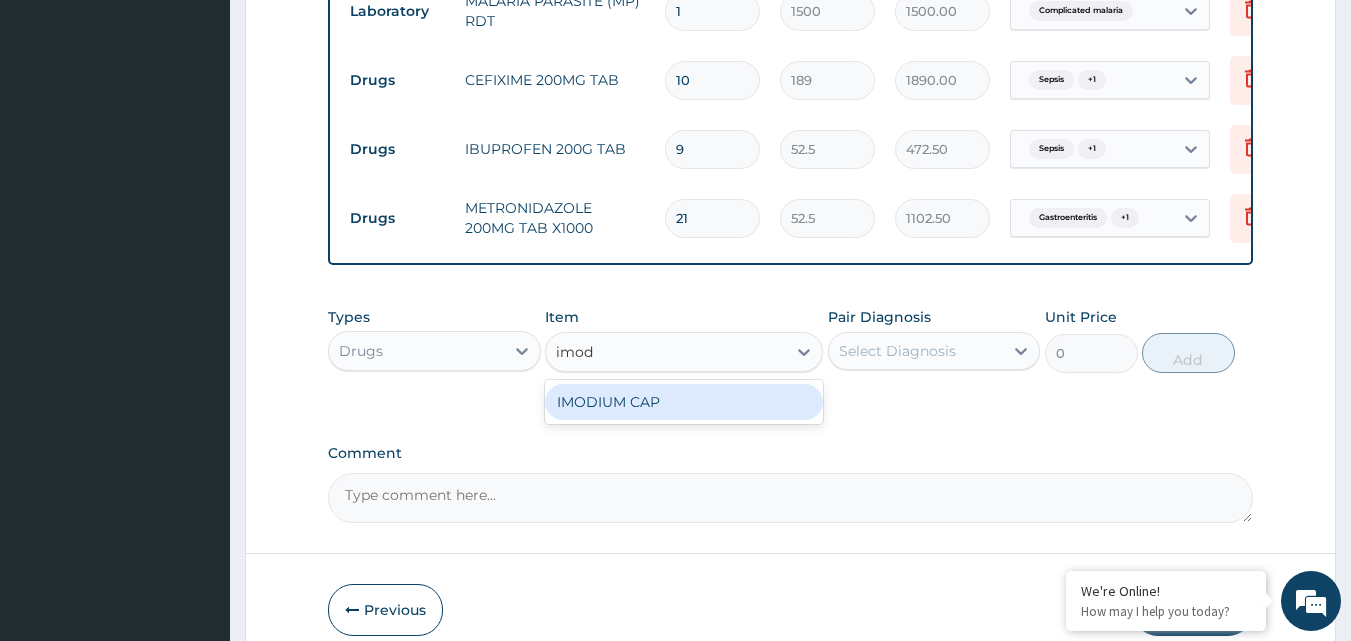 click on "IMODIUM CAP" at bounding box center (684, 402) 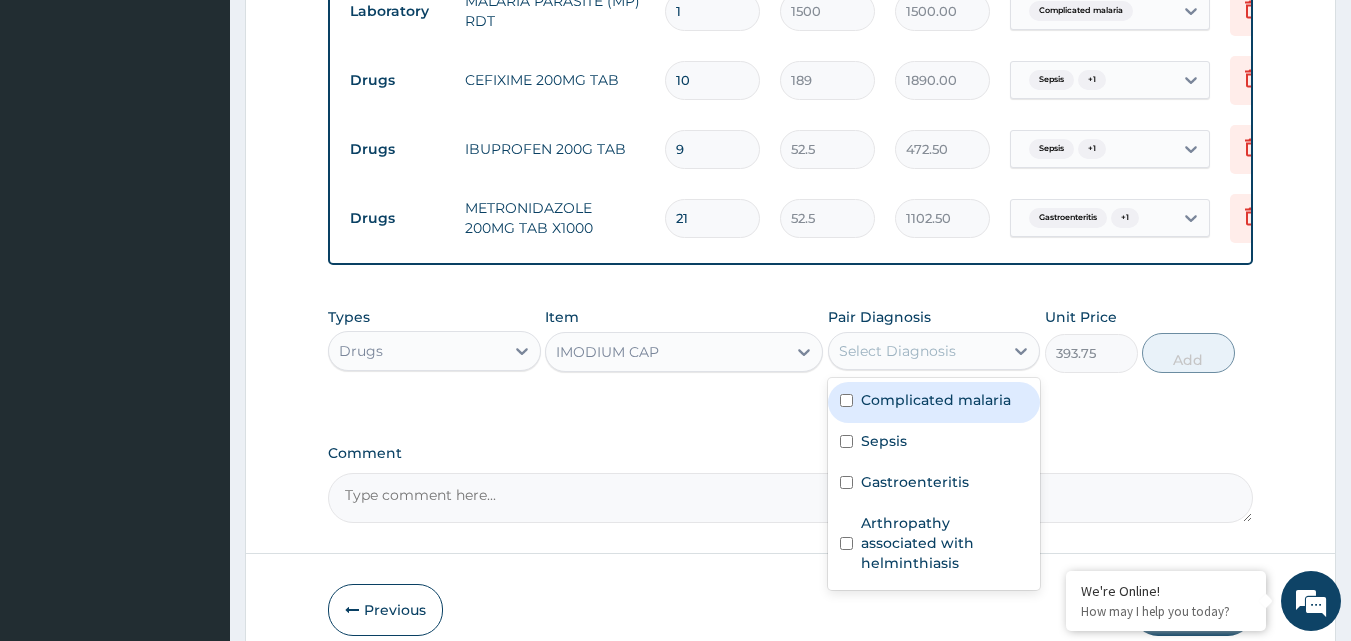 click on "Select Diagnosis" at bounding box center (916, 351) 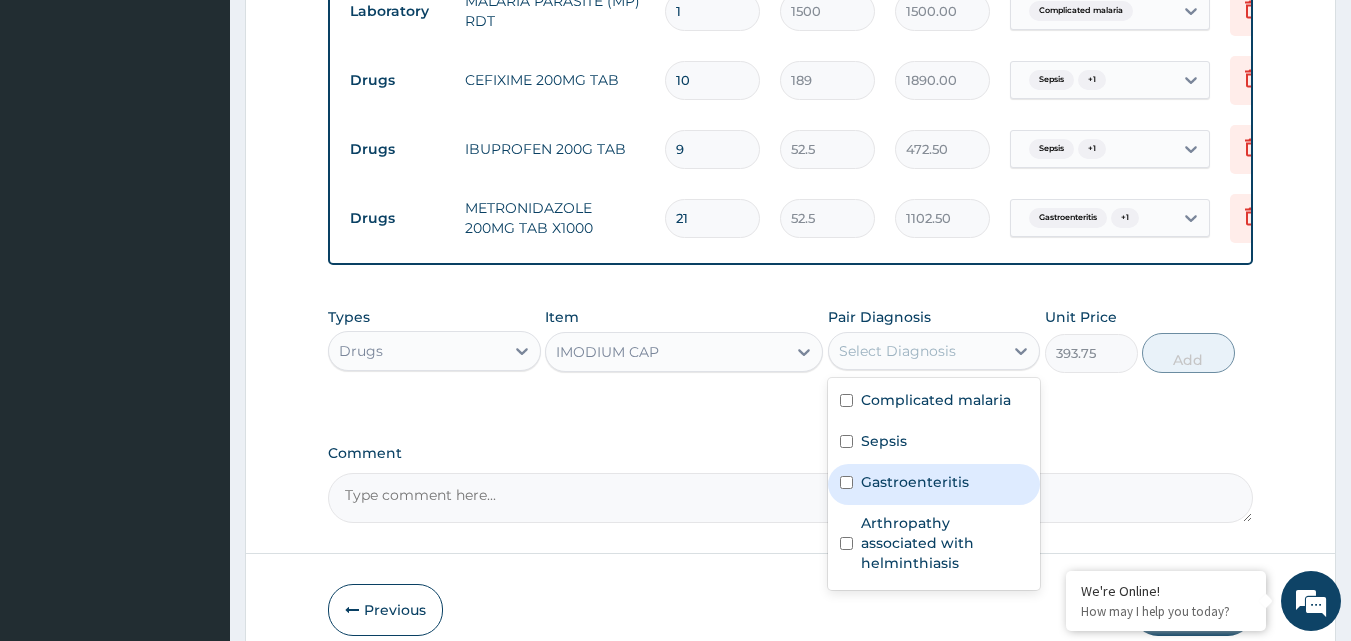 click on "Gastroenteritis" at bounding box center [915, 482] 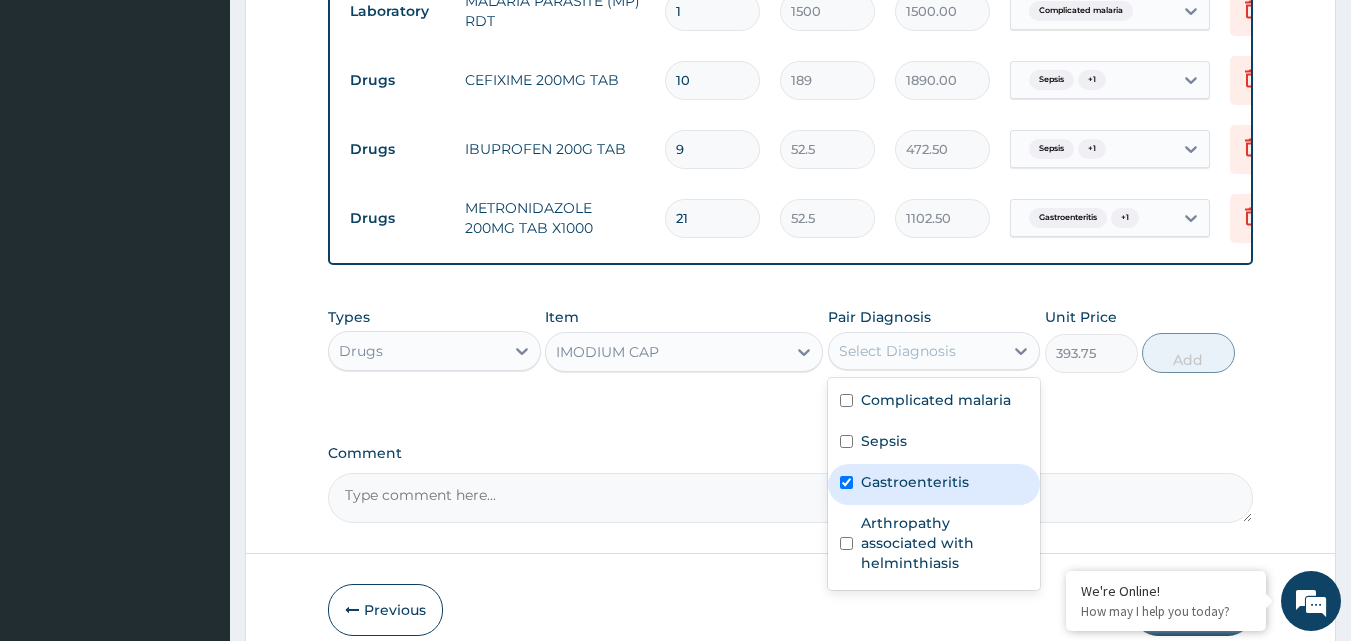 checkbox on "true" 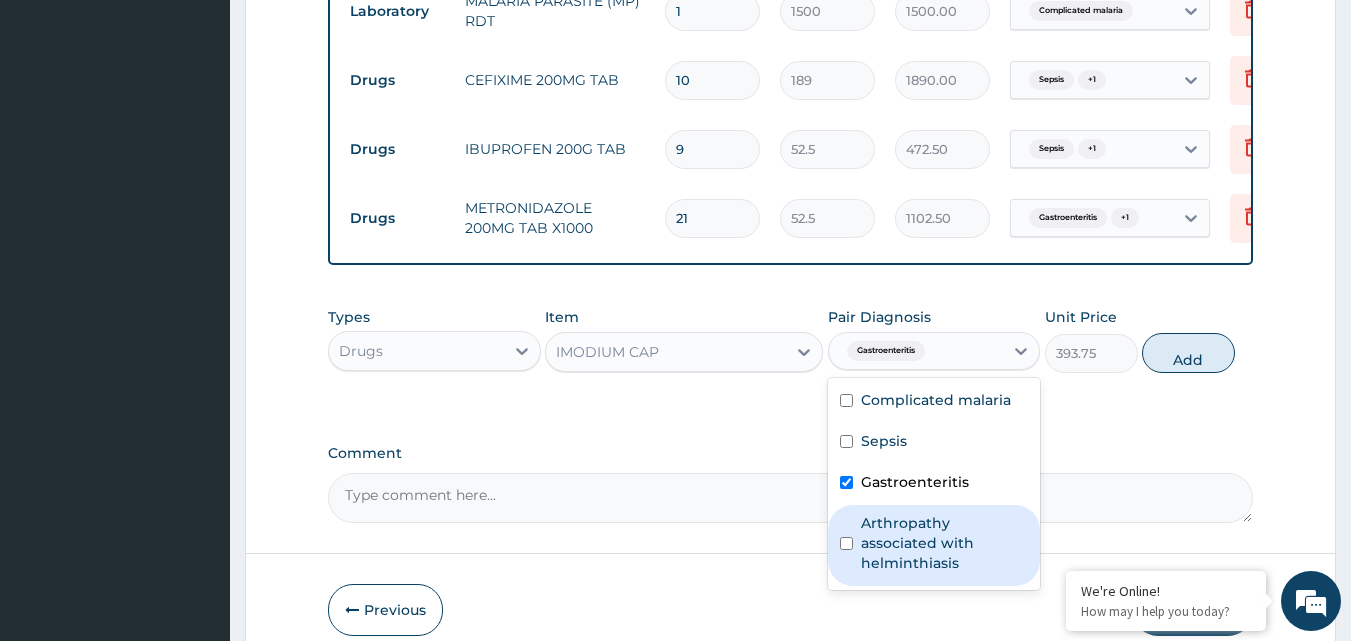 click on "Arthropathy associated with helminthiasis" at bounding box center (945, 543) 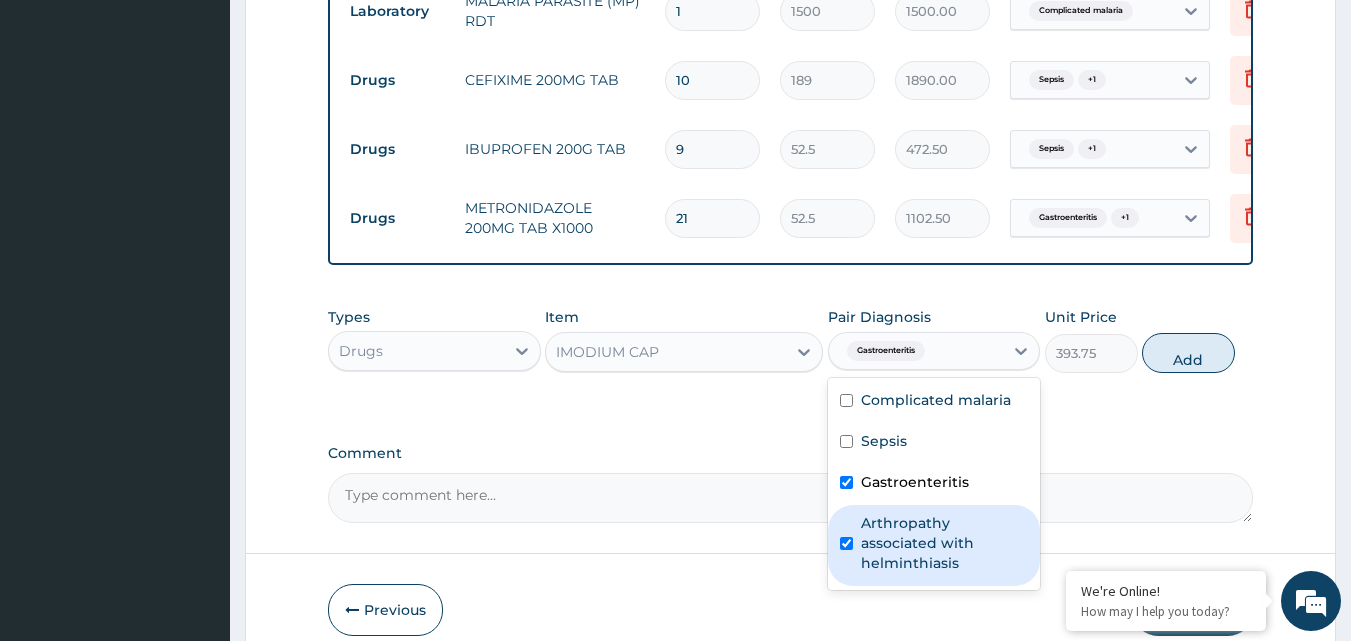 checkbox on "true" 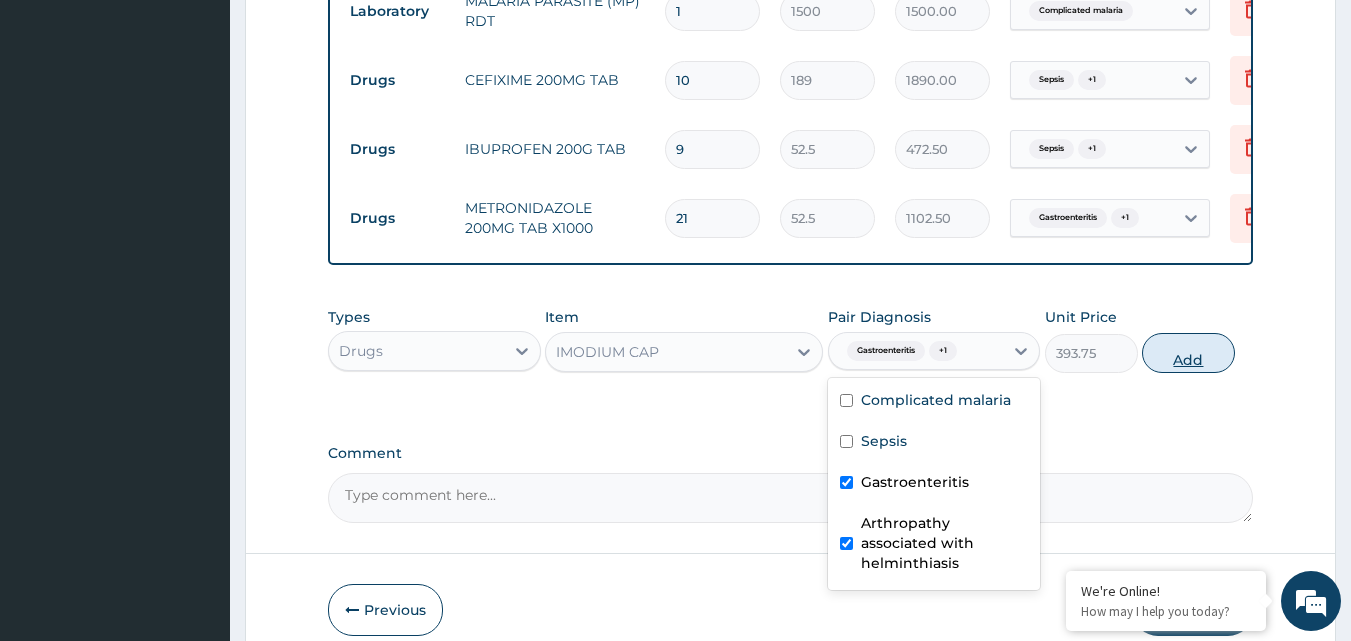 click on "Add" at bounding box center (1188, 353) 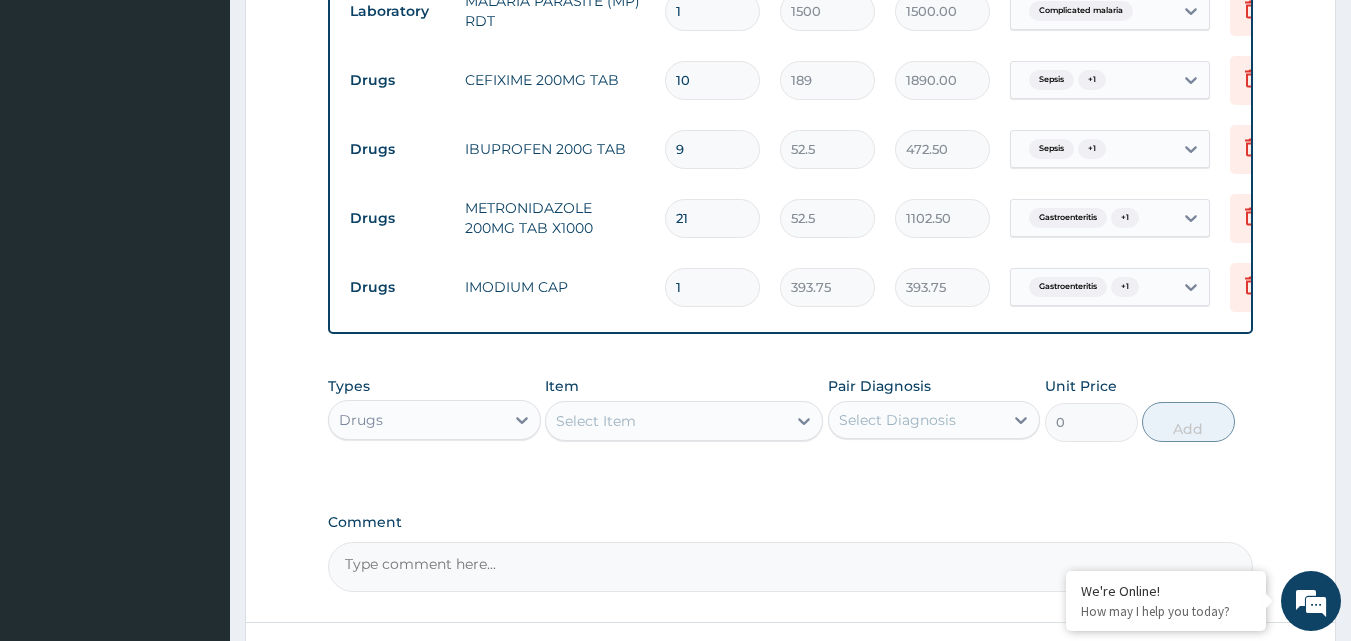 type 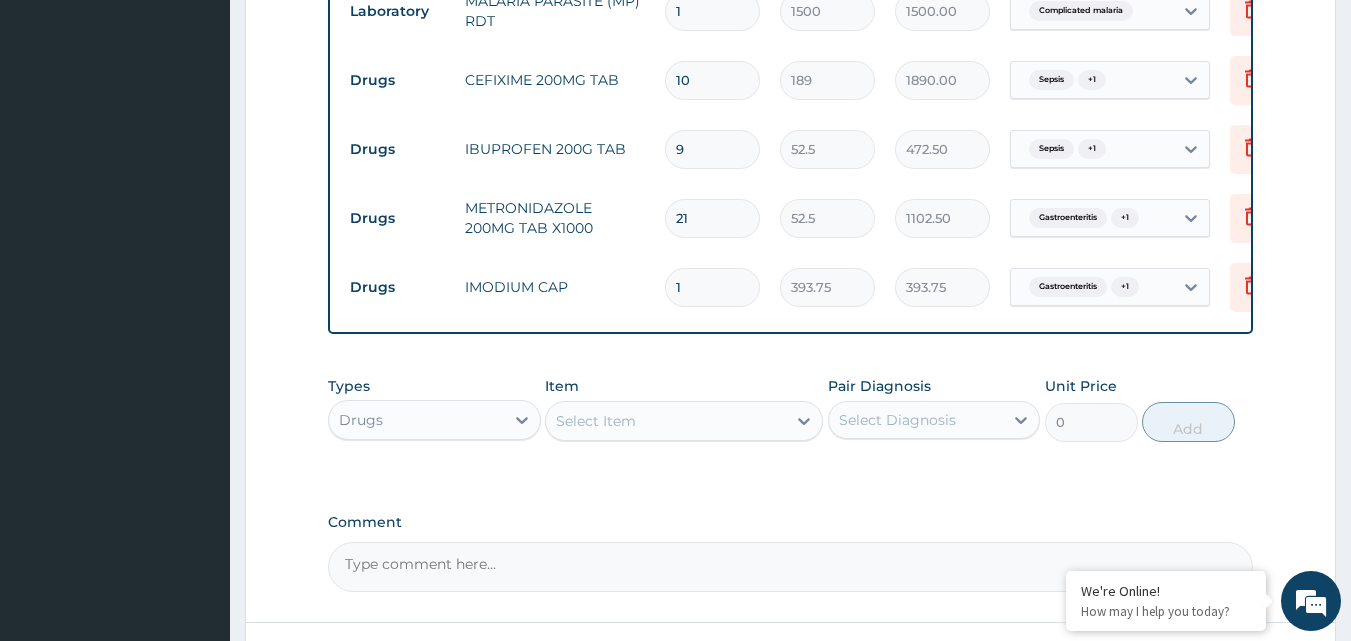 type on "0.00" 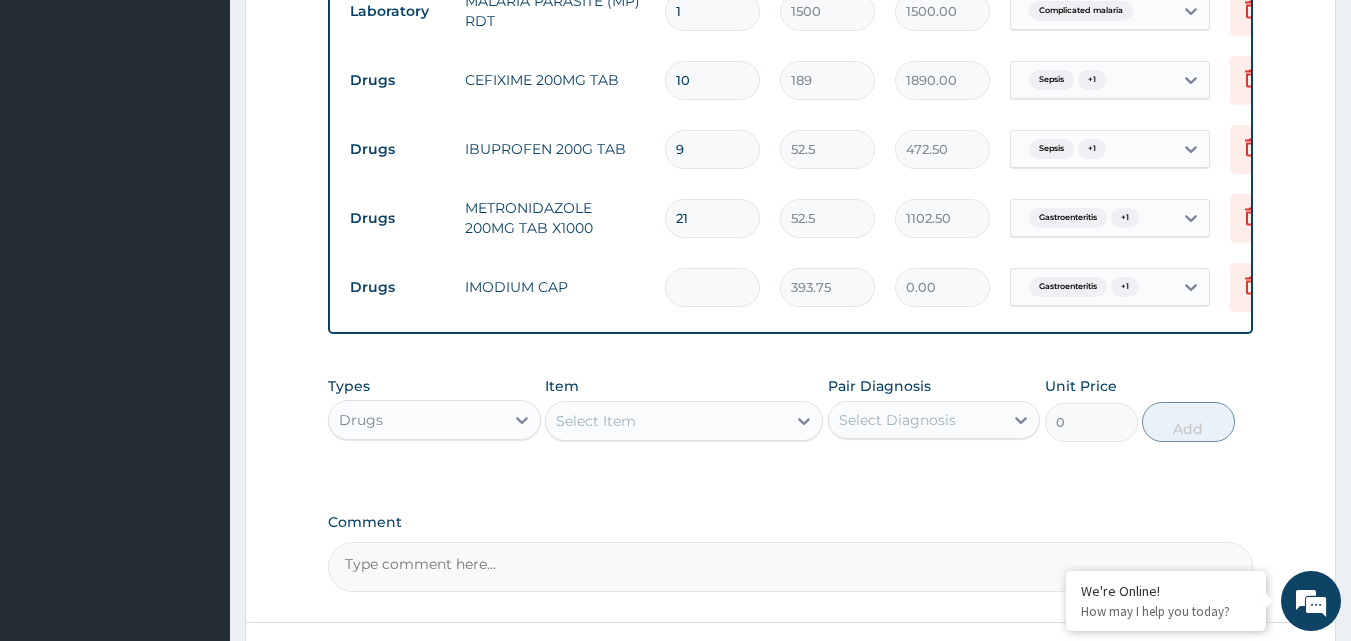 type on "2" 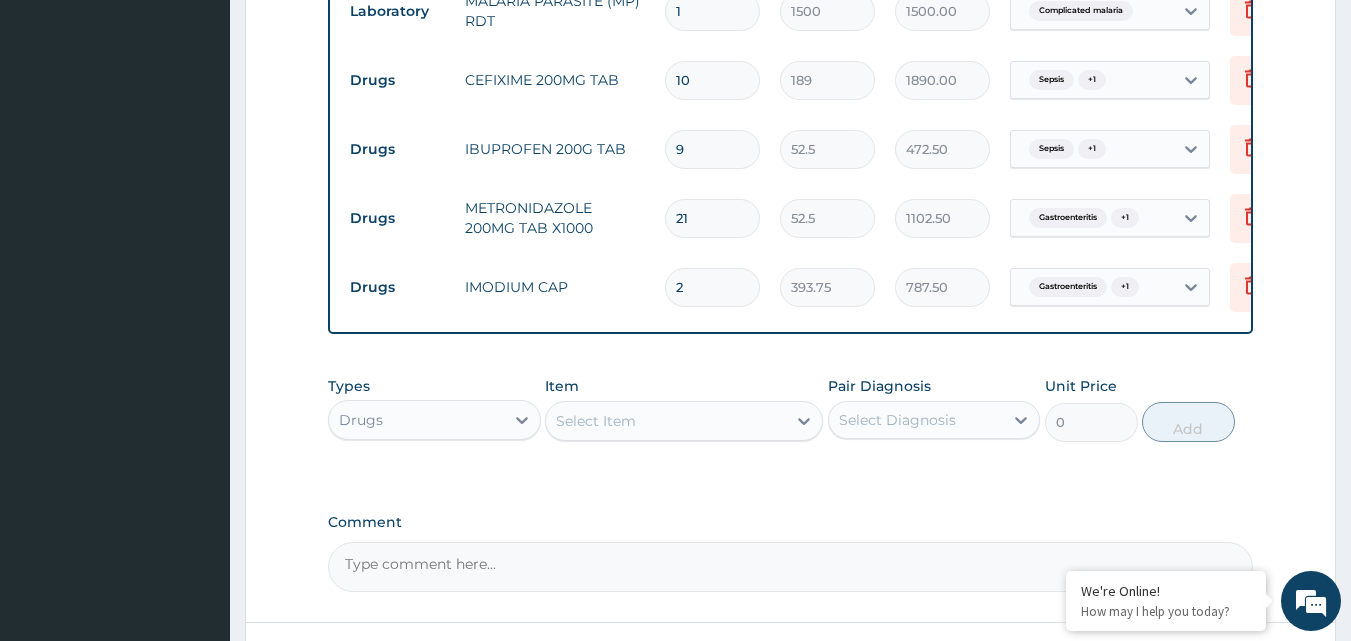 type on "2" 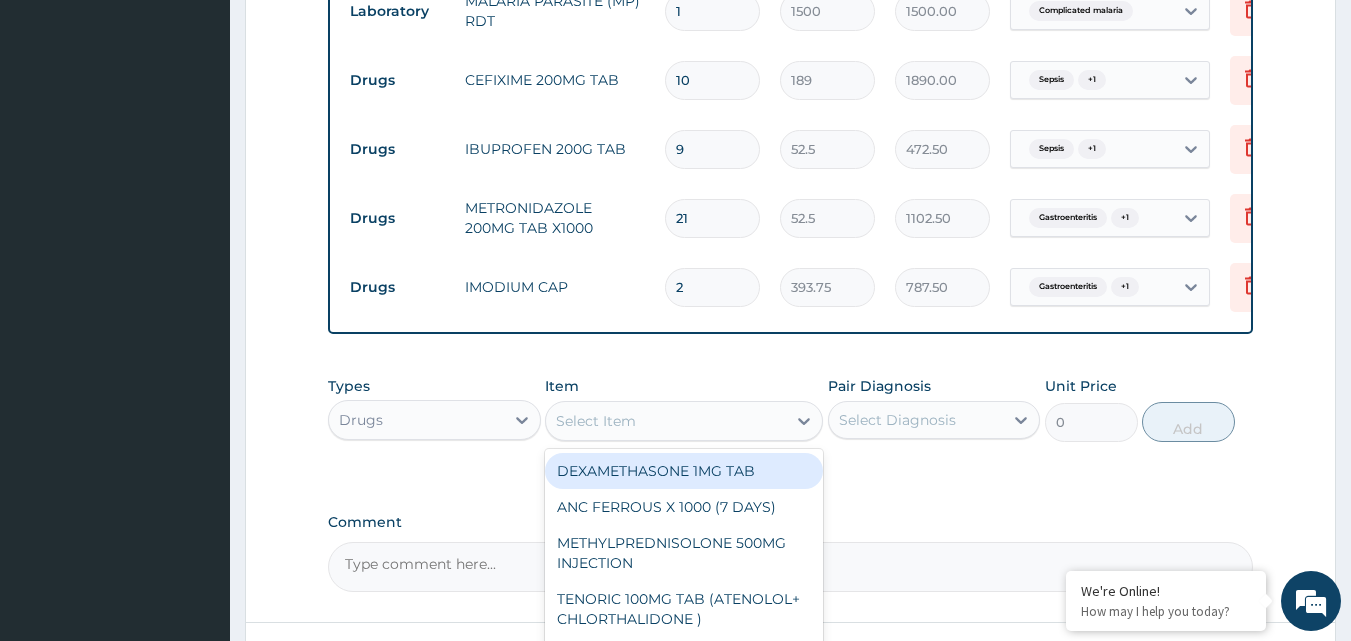 click on "Select Item" at bounding box center [666, 421] 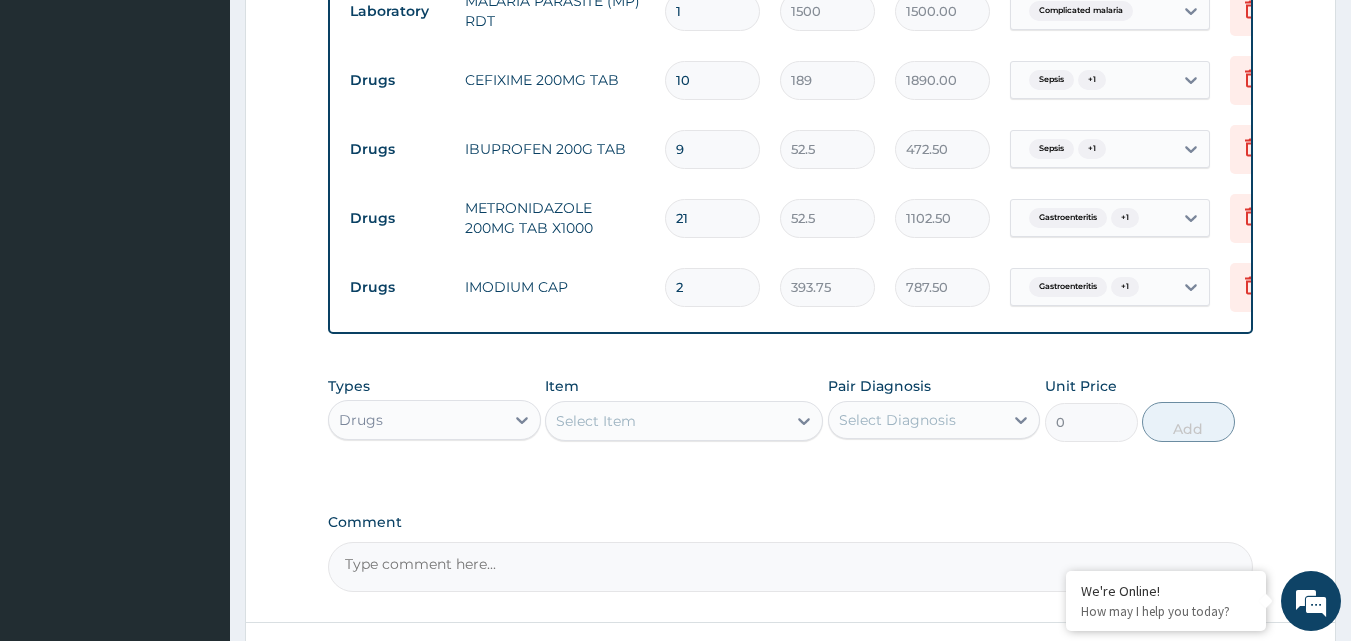 click on "Select Item" at bounding box center (666, 421) 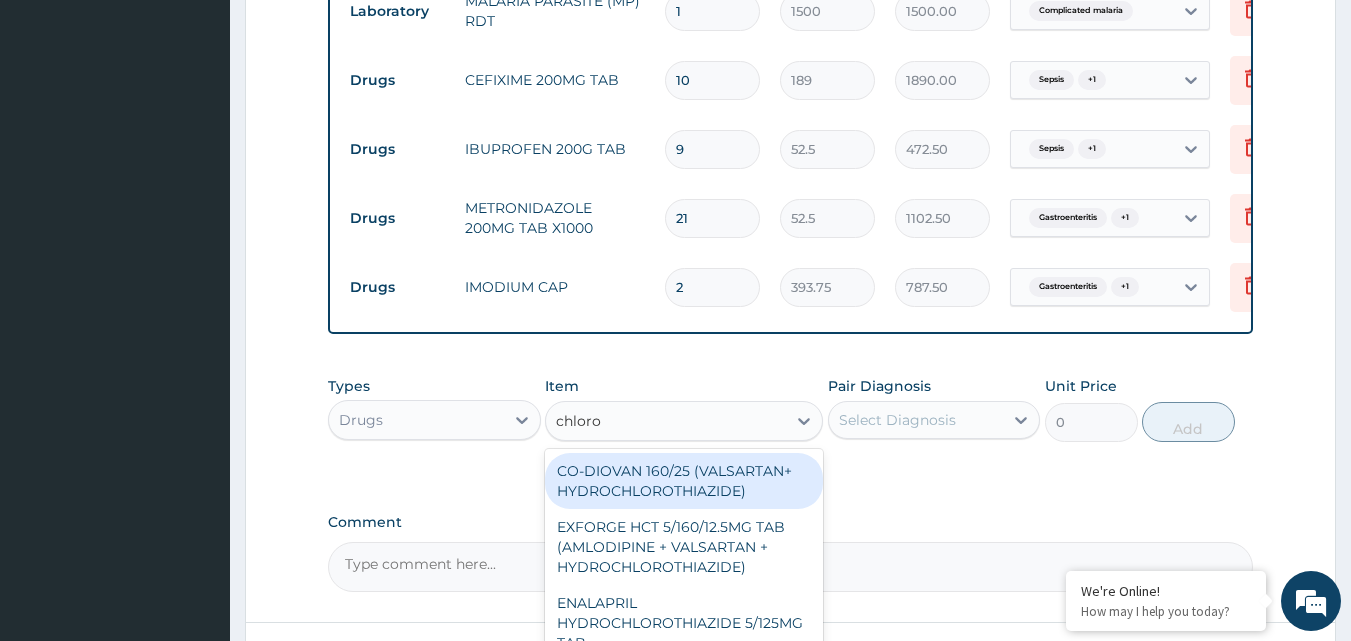 type on "chloroq" 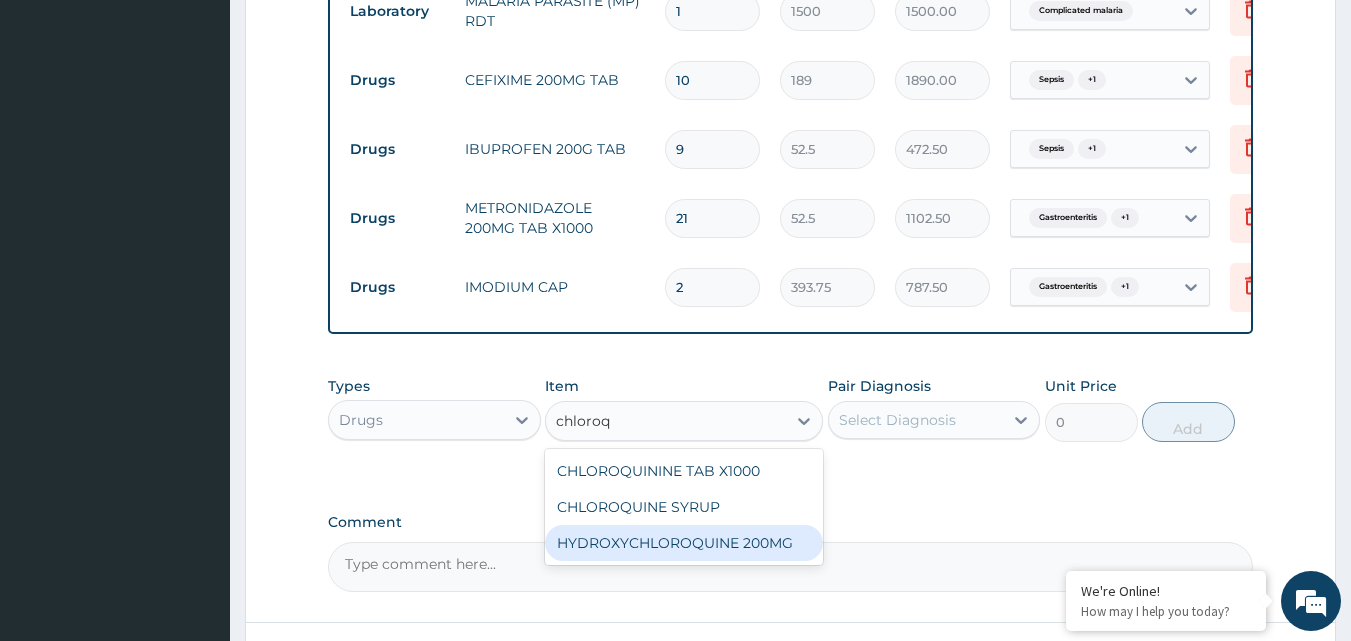 click on "HYDROXYCHLOROQUINE 200MG" at bounding box center [684, 543] 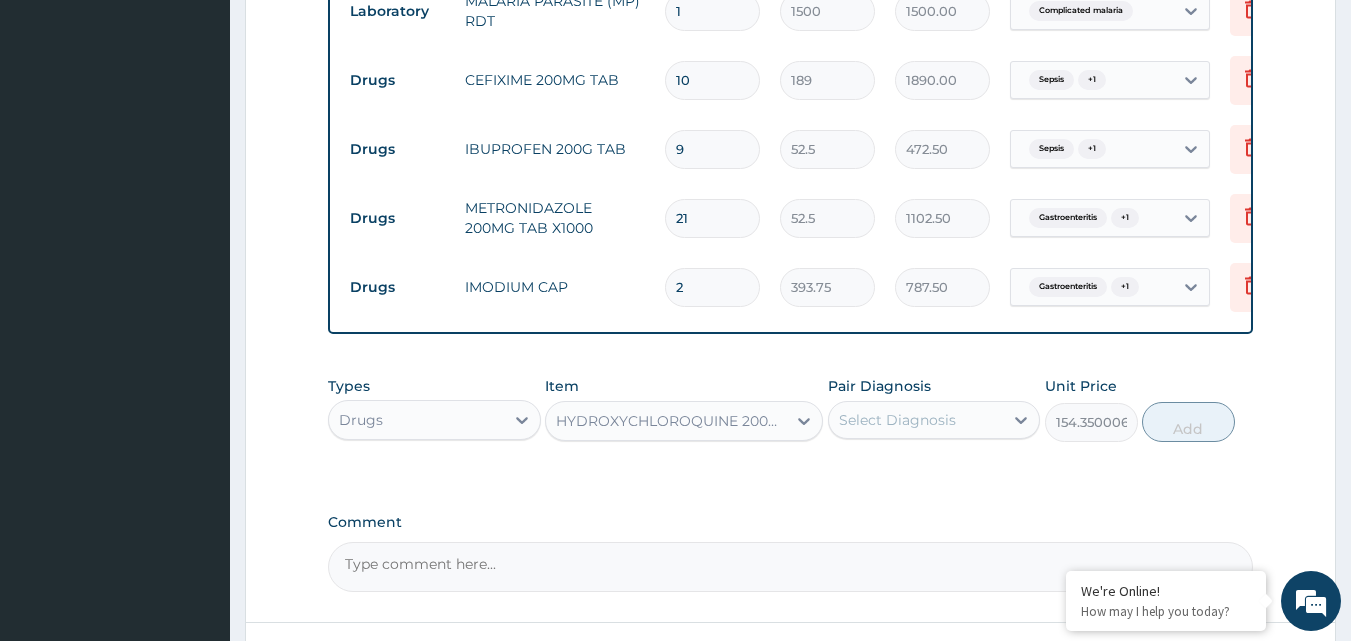 click on "Select Diagnosis" at bounding box center [897, 420] 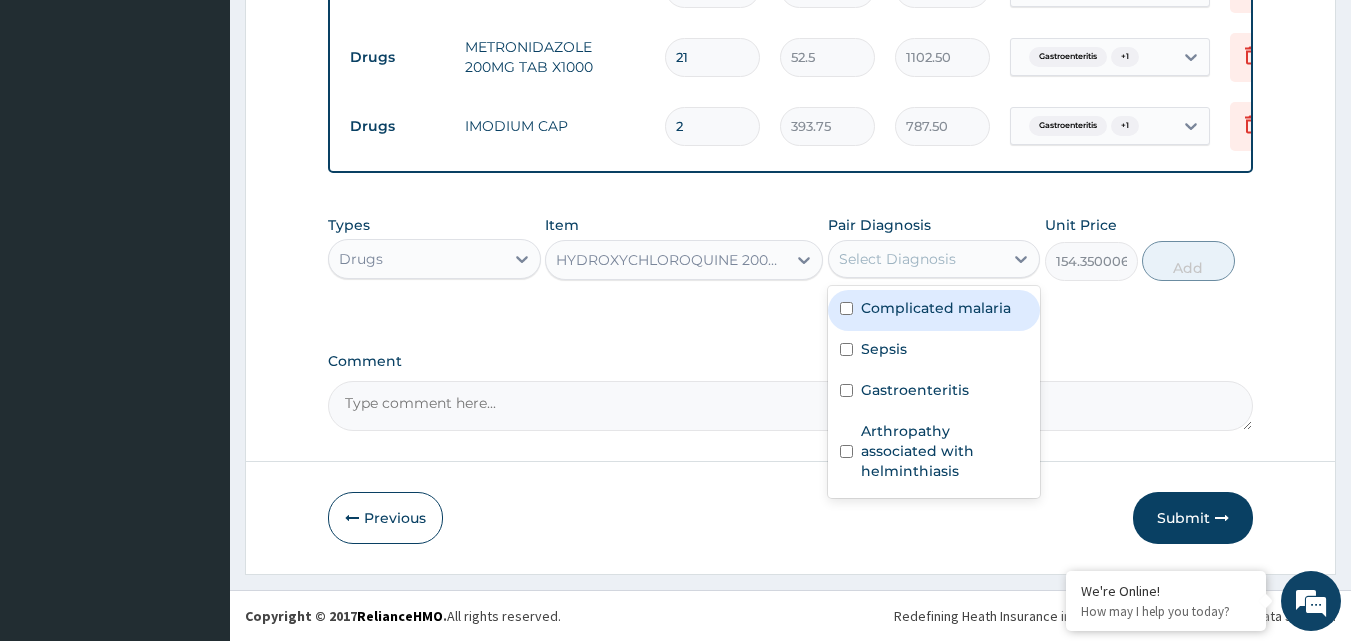 scroll, scrollTop: 1197, scrollLeft: 0, axis: vertical 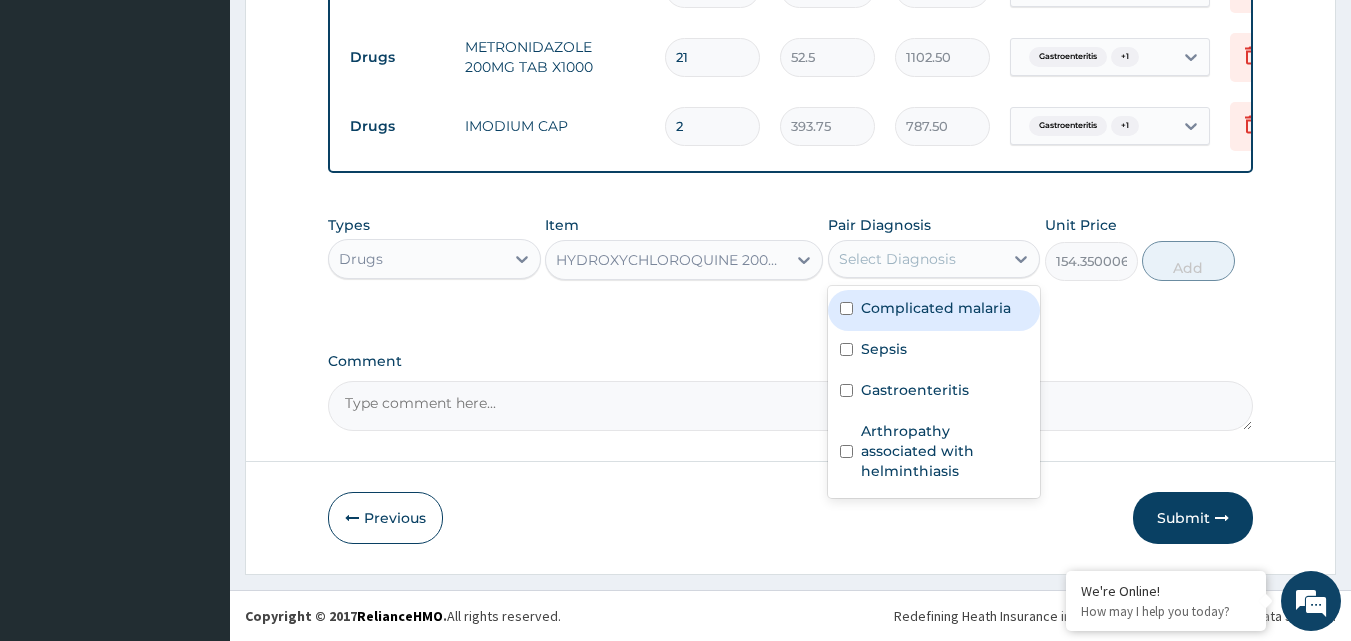 click on "Complicated malaria" at bounding box center (936, 308) 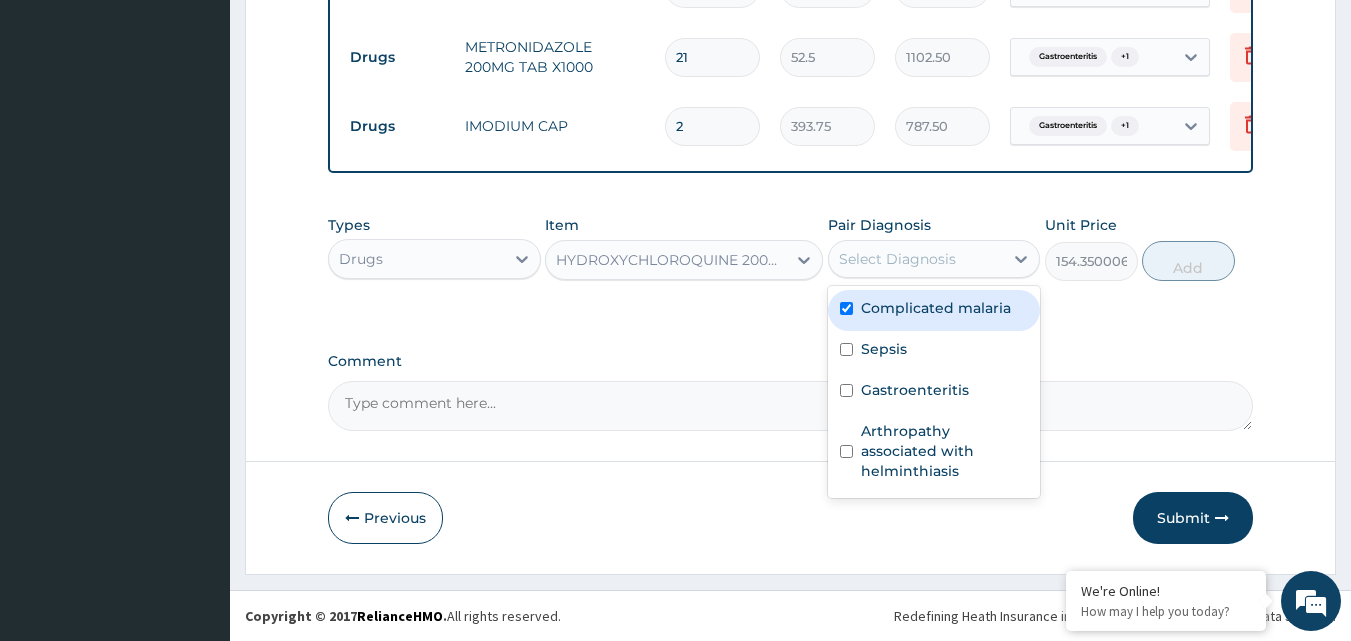 checkbox on "true" 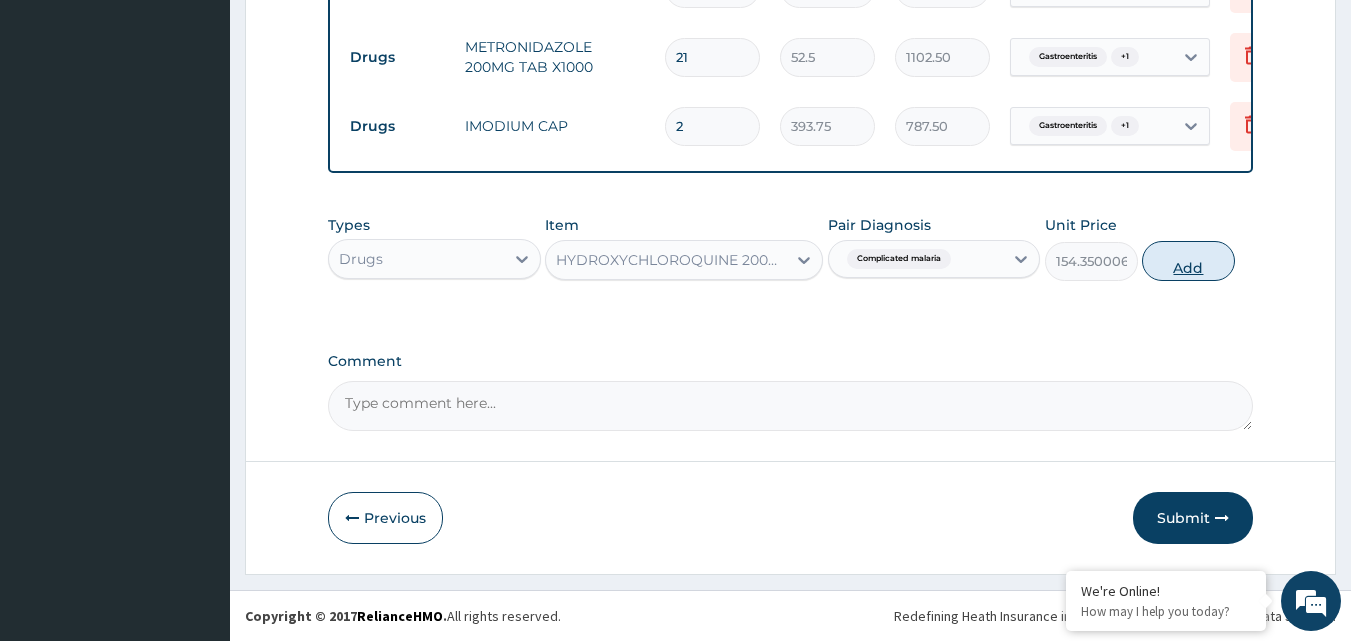 click on "Add" at bounding box center [1188, 261] 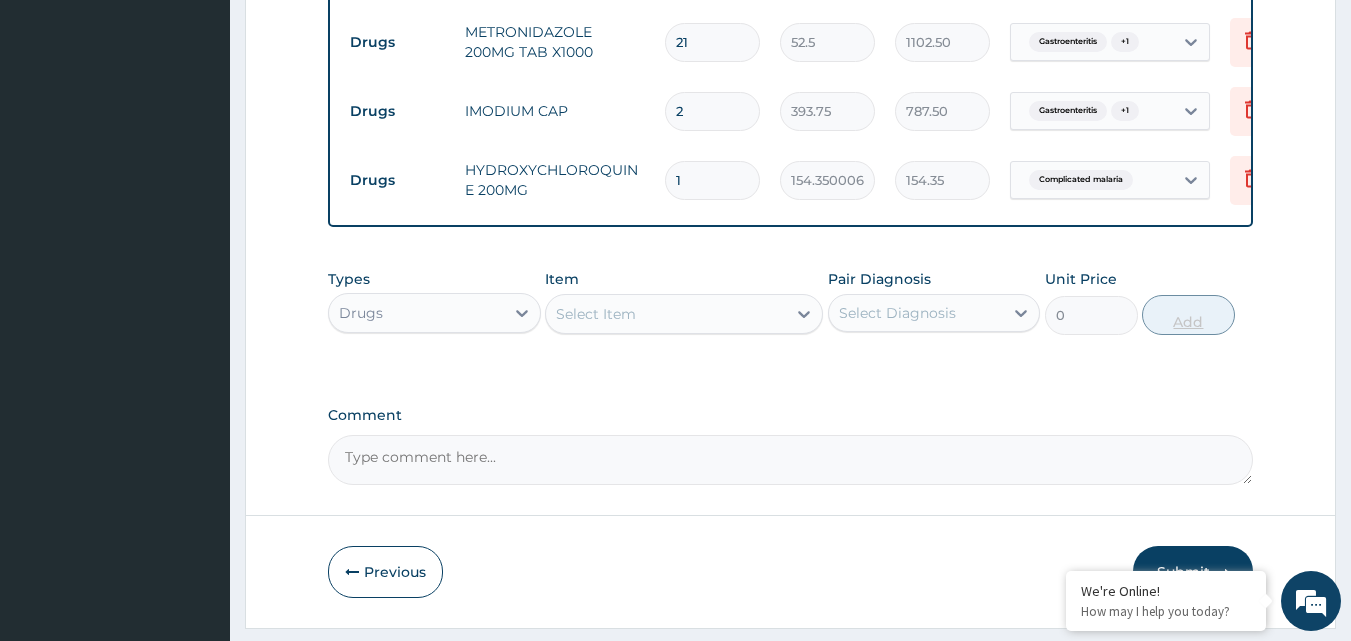 type 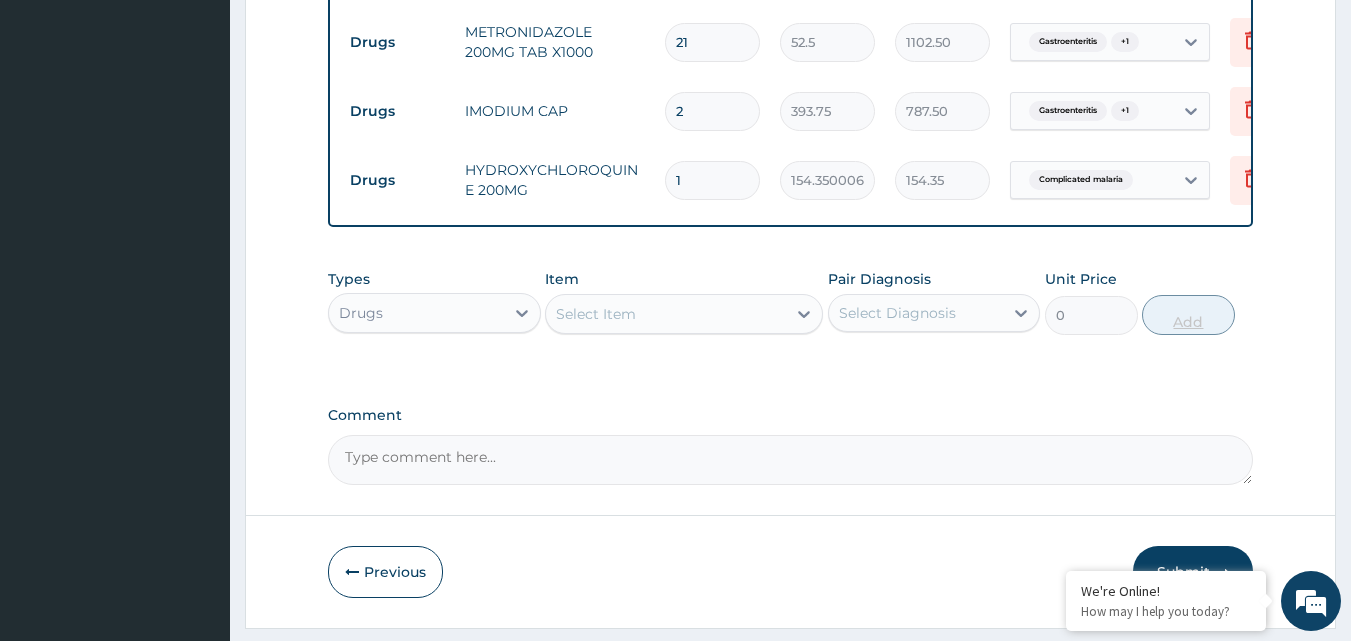 type on "0.00" 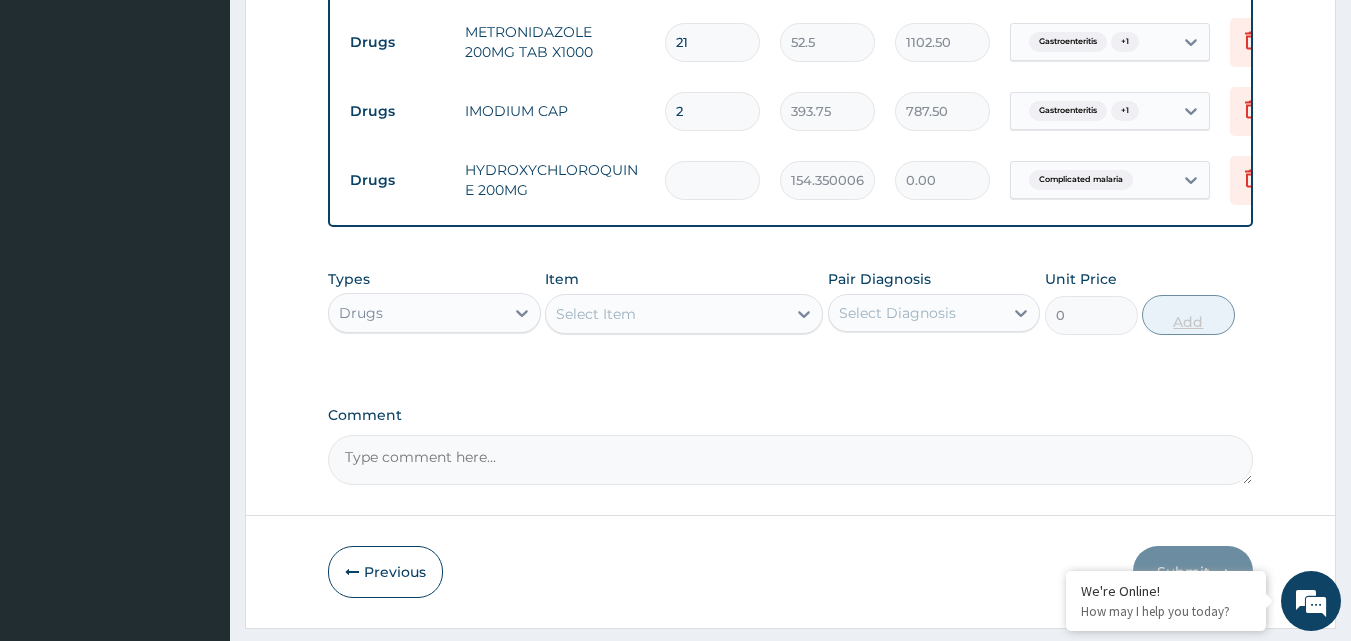 type on "3" 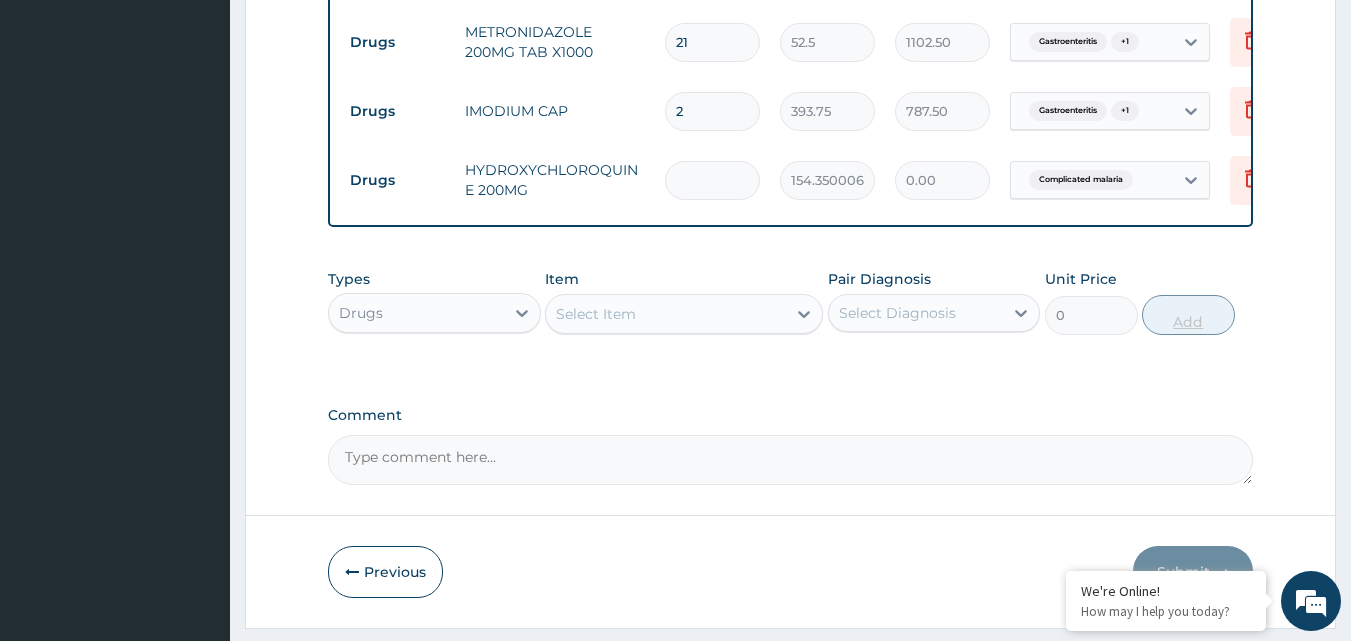 type on "463.05" 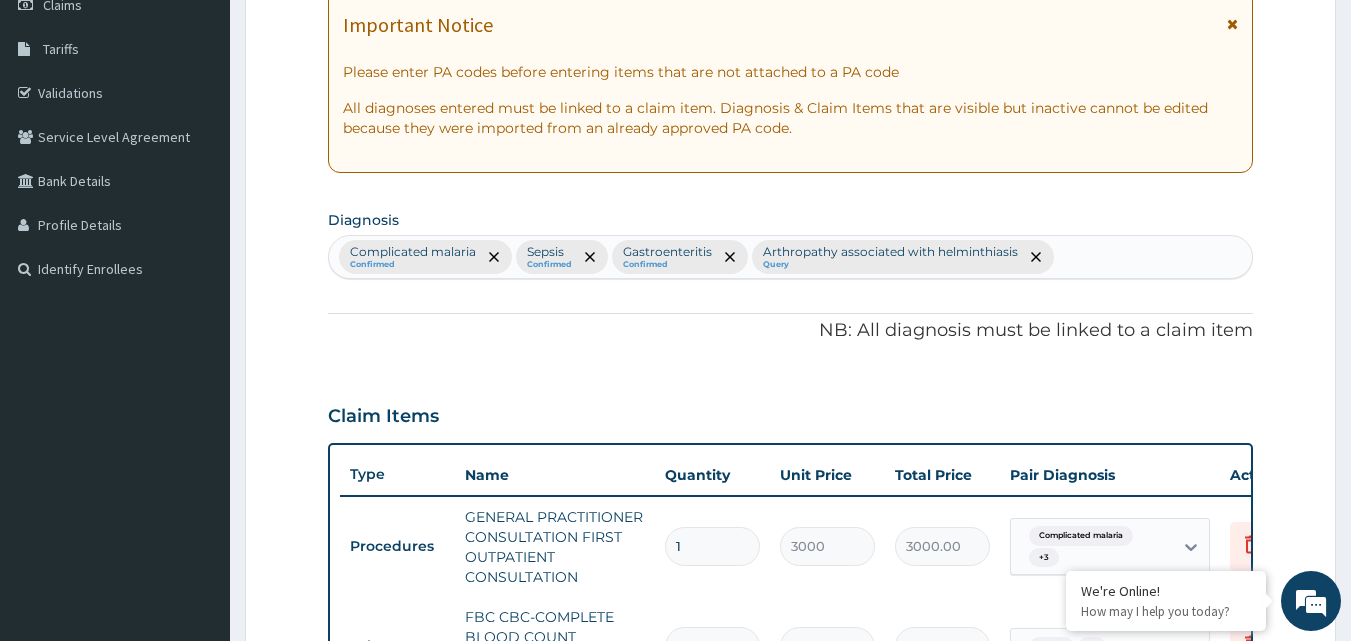 scroll, scrollTop: 297, scrollLeft: 0, axis: vertical 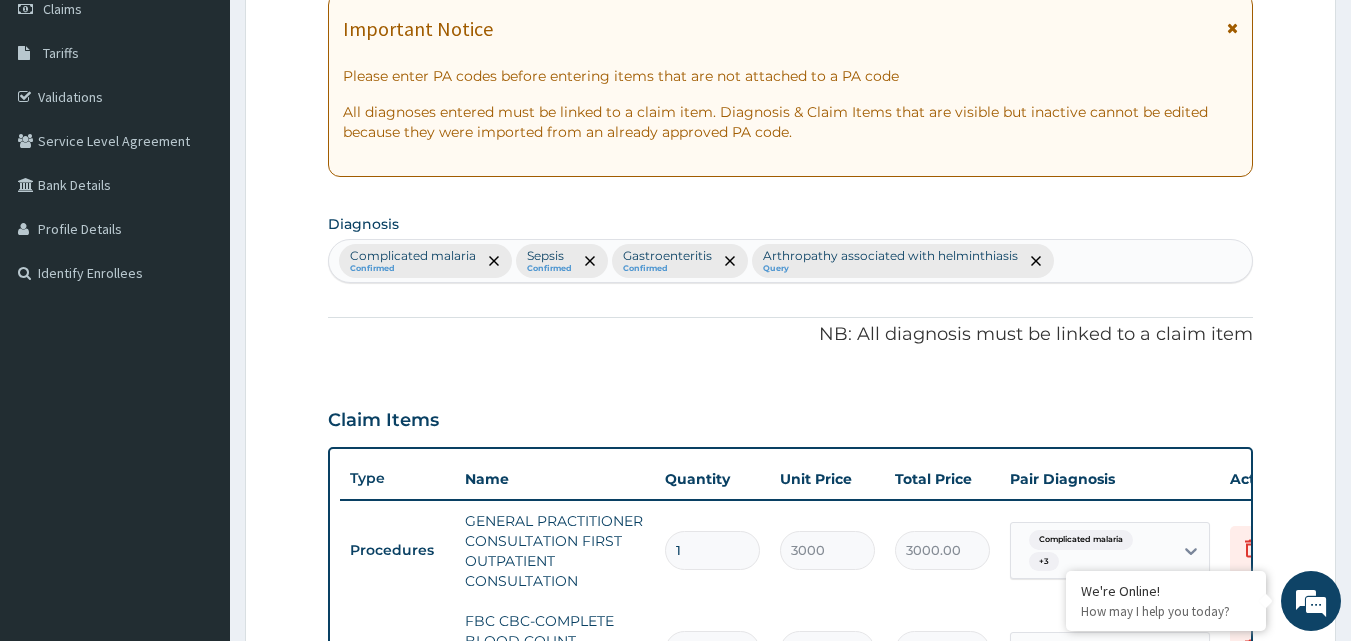 type on "3" 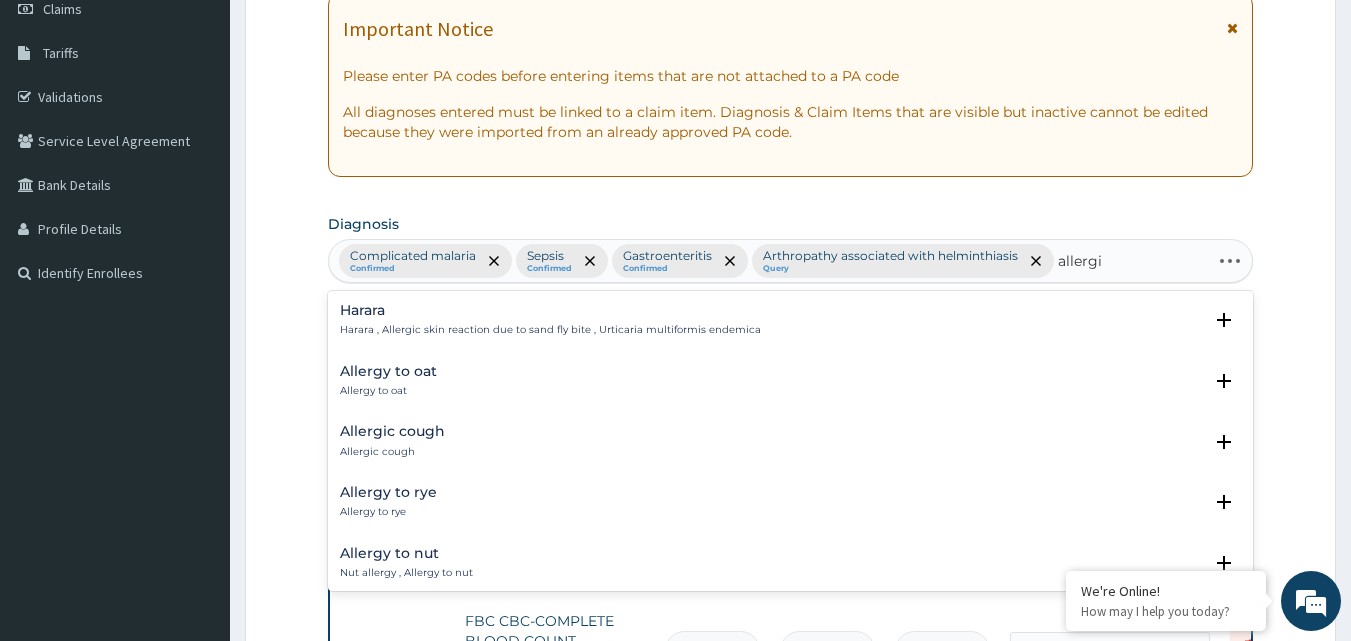 type on "allergic" 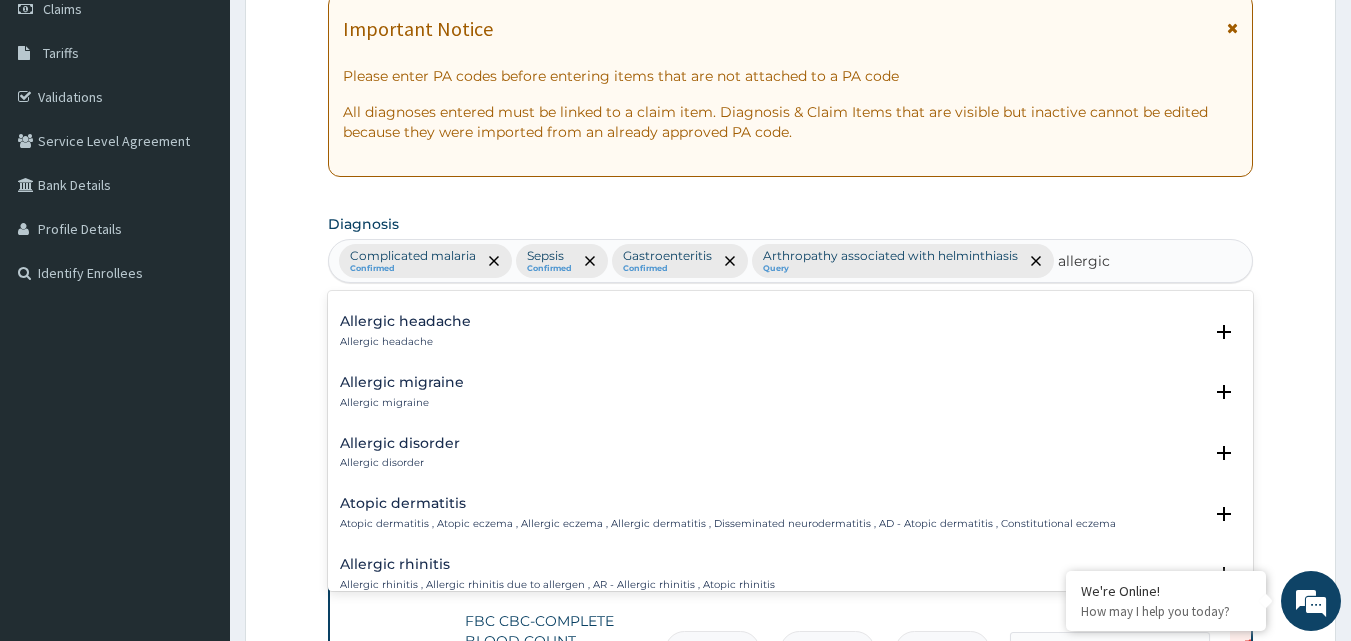 scroll, scrollTop: 500, scrollLeft: 0, axis: vertical 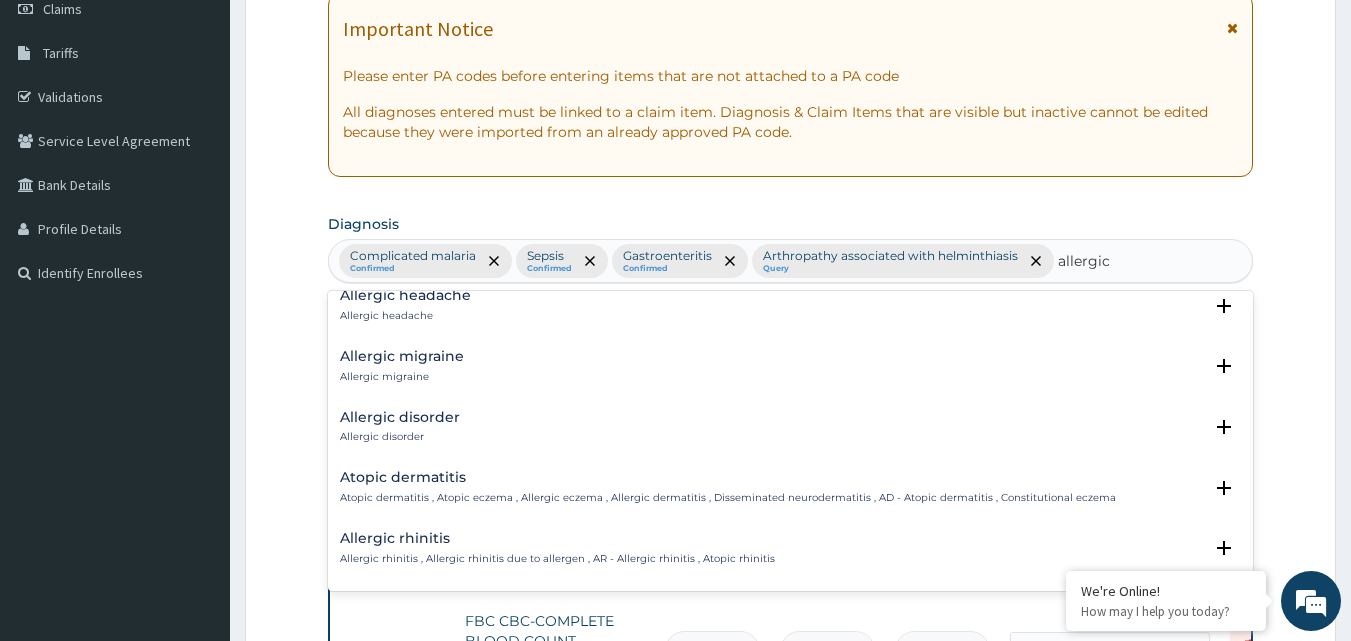 click on "Atopic dermatitis" at bounding box center (728, 477) 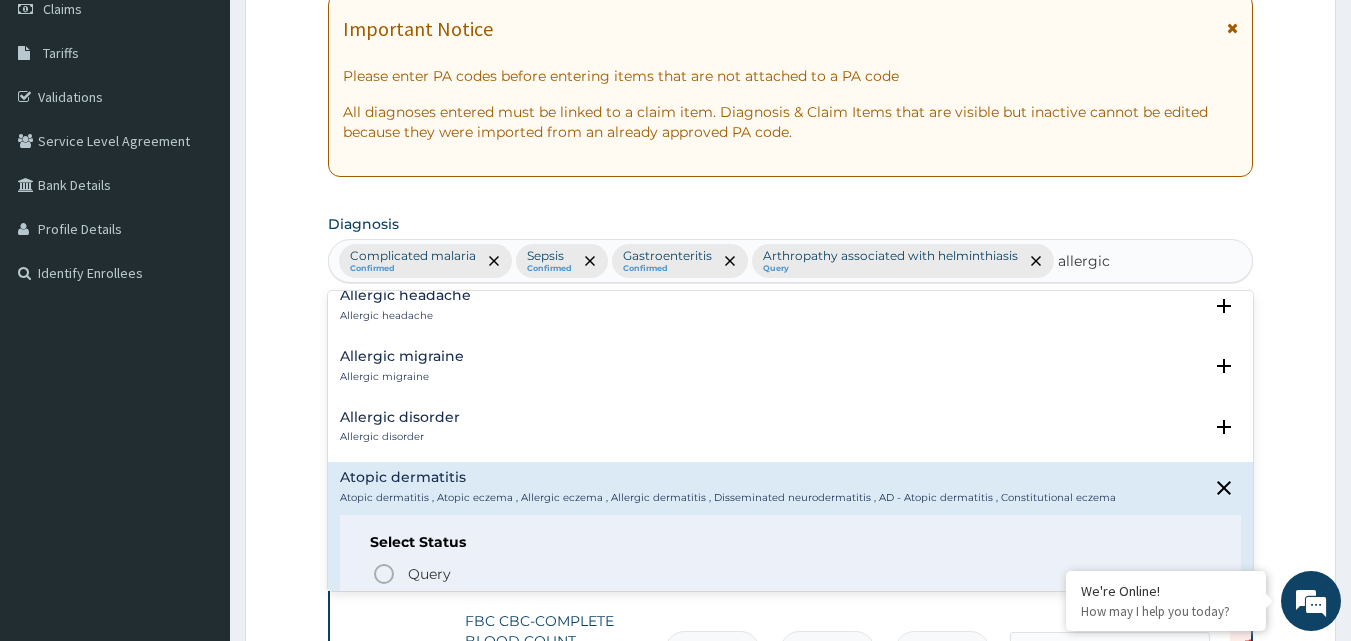 scroll, scrollTop: 700, scrollLeft: 0, axis: vertical 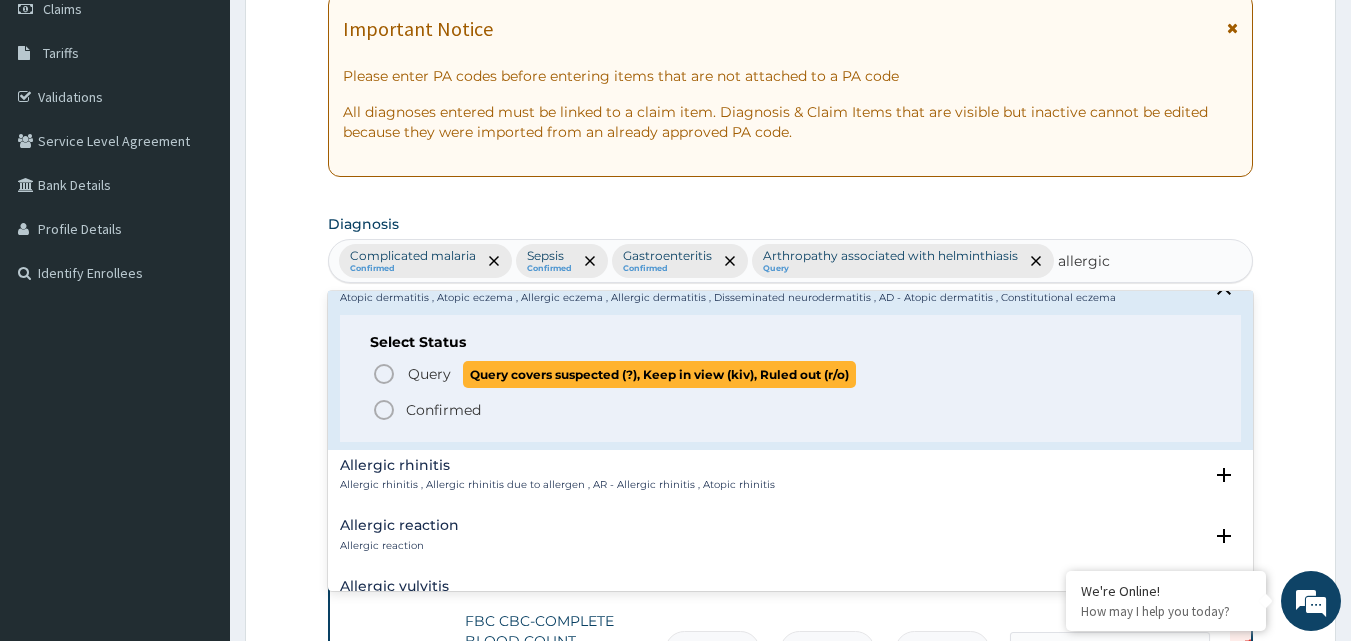 click 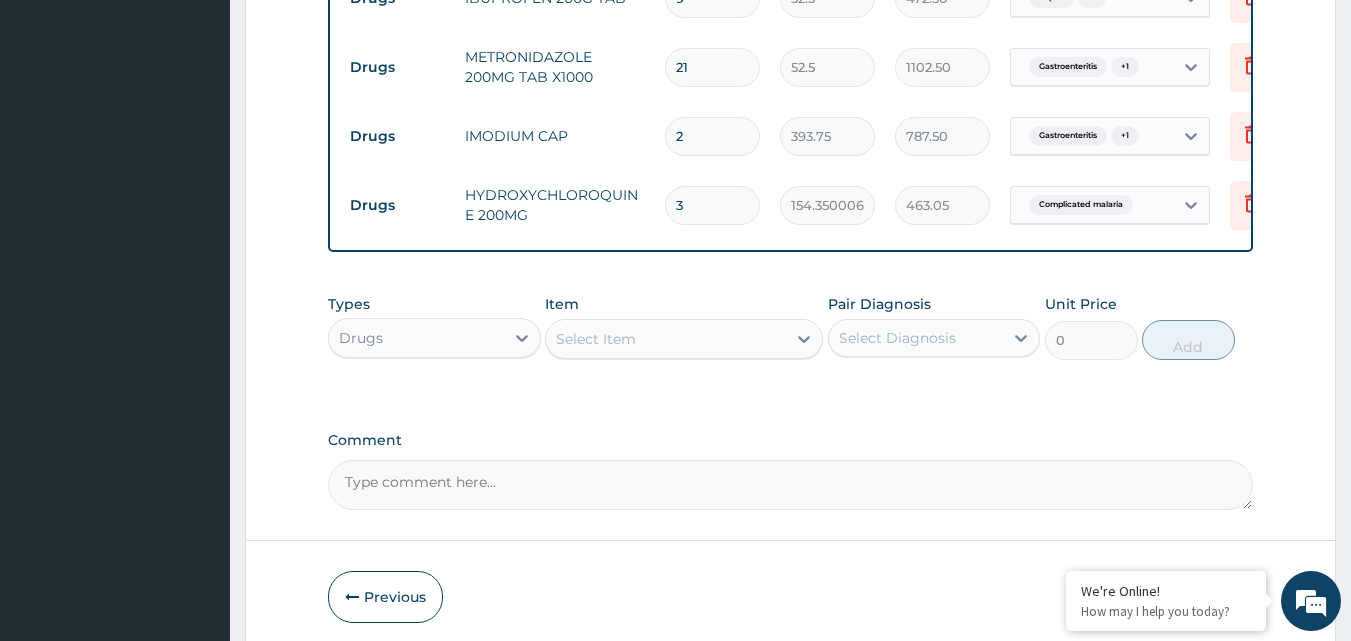 scroll, scrollTop: 1197, scrollLeft: 0, axis: vertical 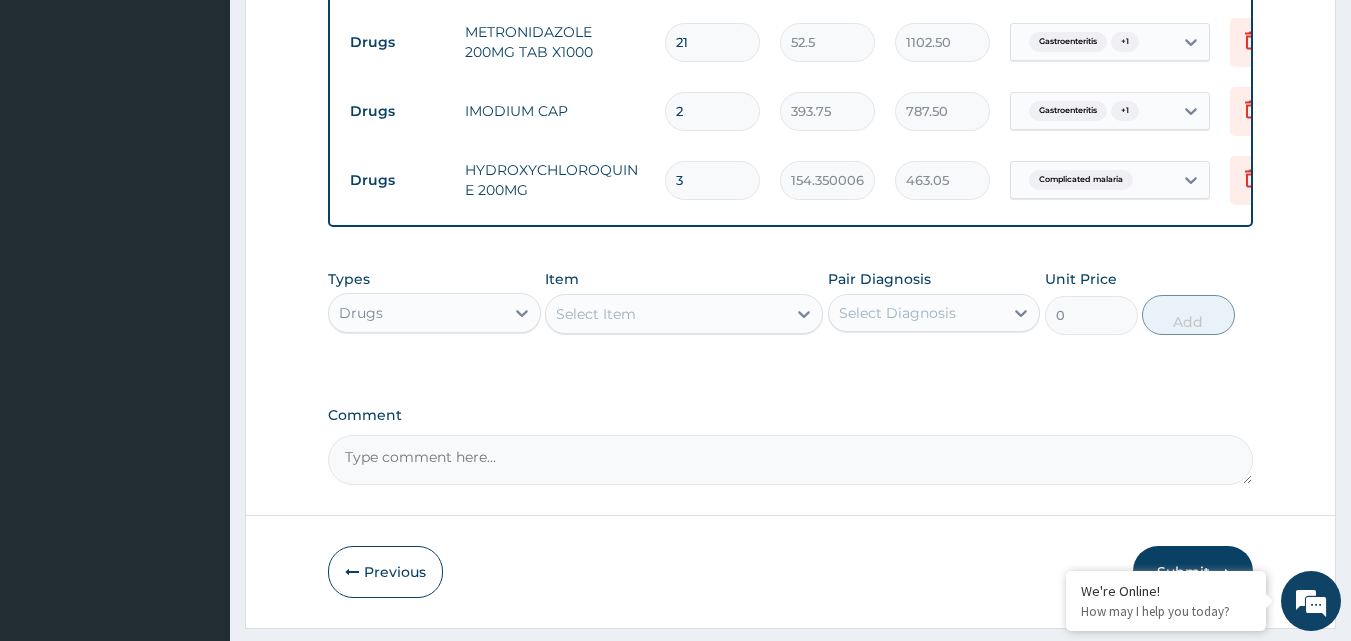 click on "Select Item" at bounding box center (666, 314) 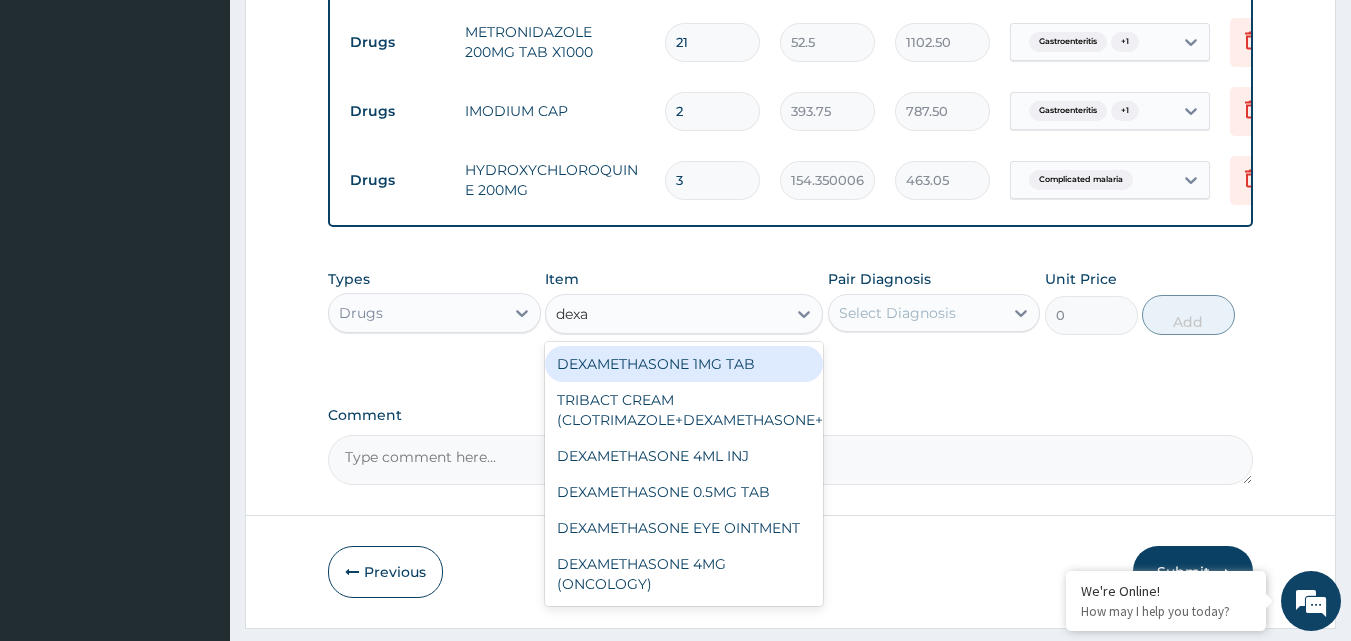type on "dexam" 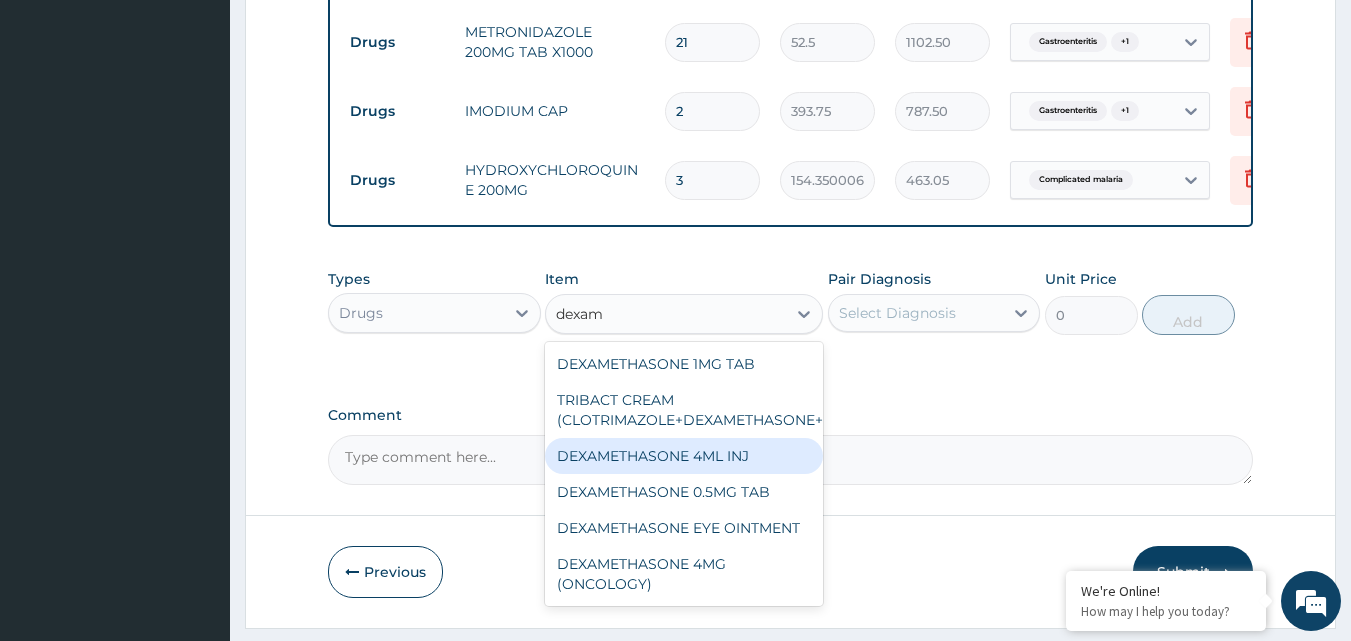 click on "DEXAMETHASONE 4ML INJ" at bounding box center (684, 456) 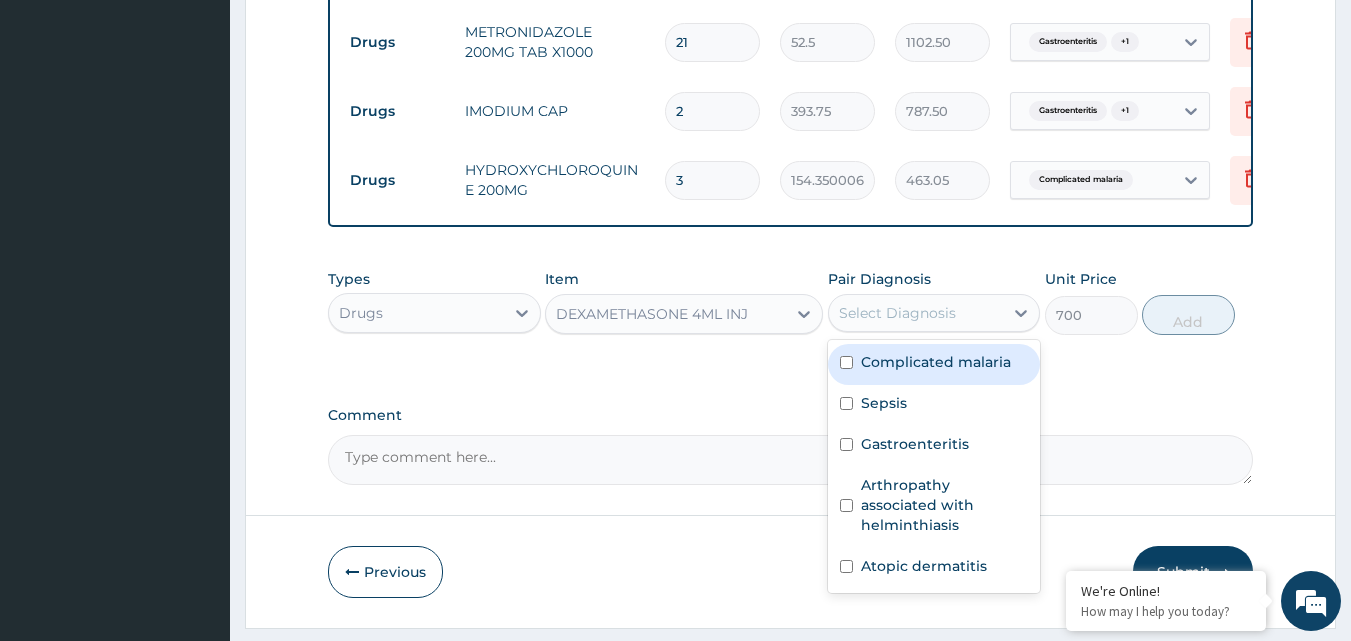 click on "Select Diagnosis" at bounding box center (897, 313) 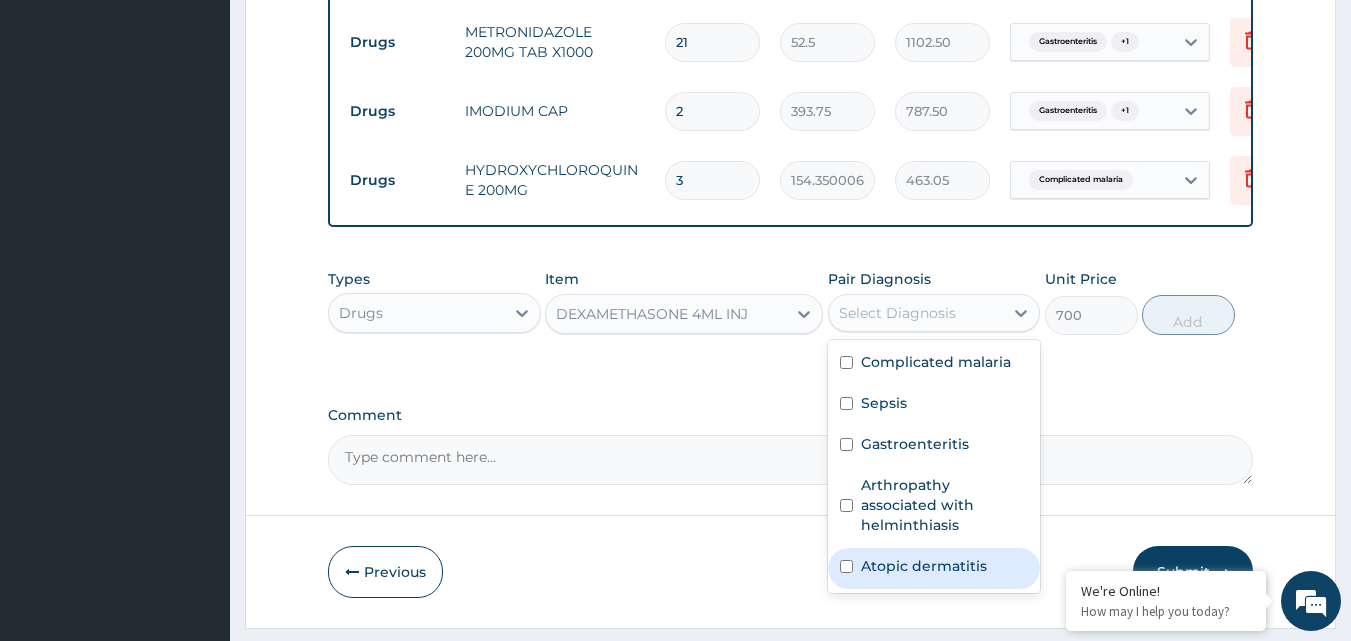 click on "Atopic dermatitis" at bounding box center [934, 568] 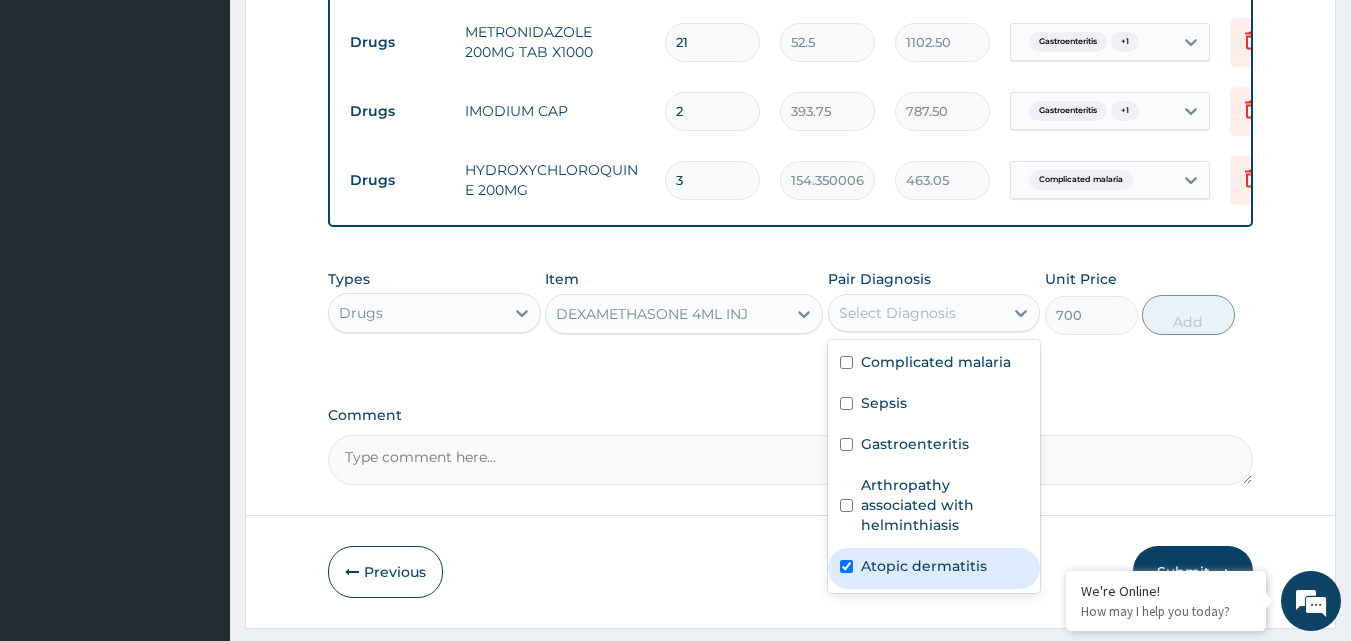 checkbox on "true" 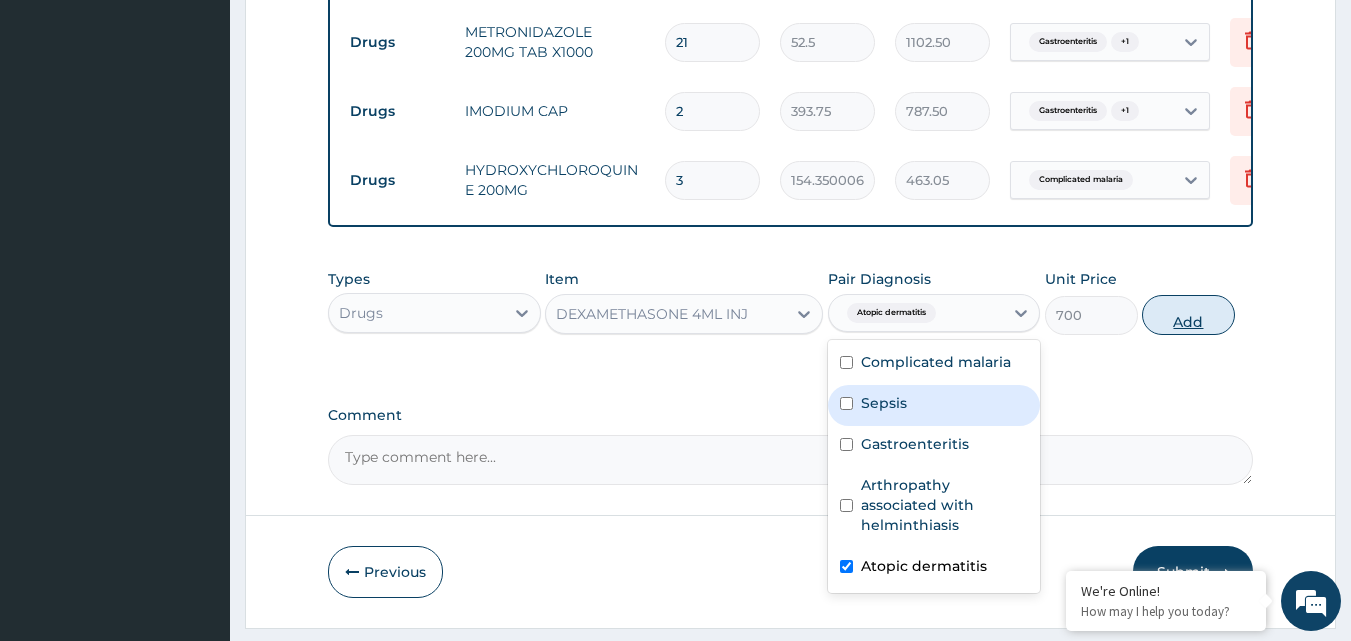 click on "Add" at bounding box center [1188, 315] 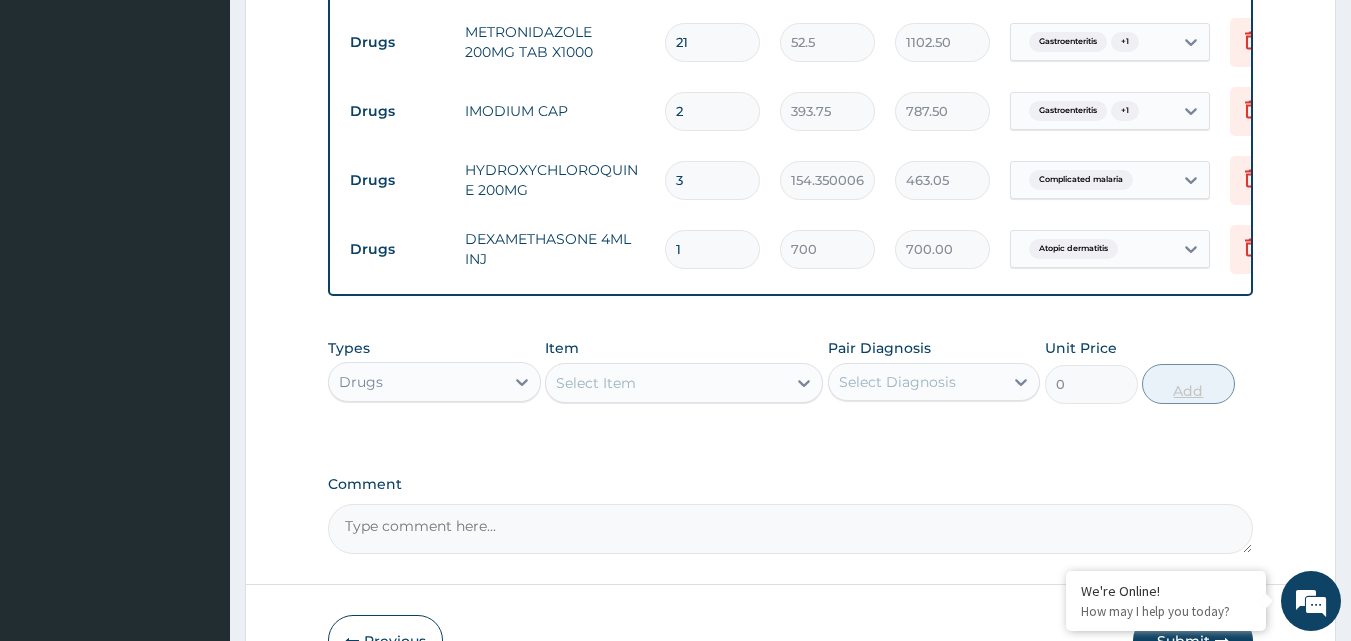type 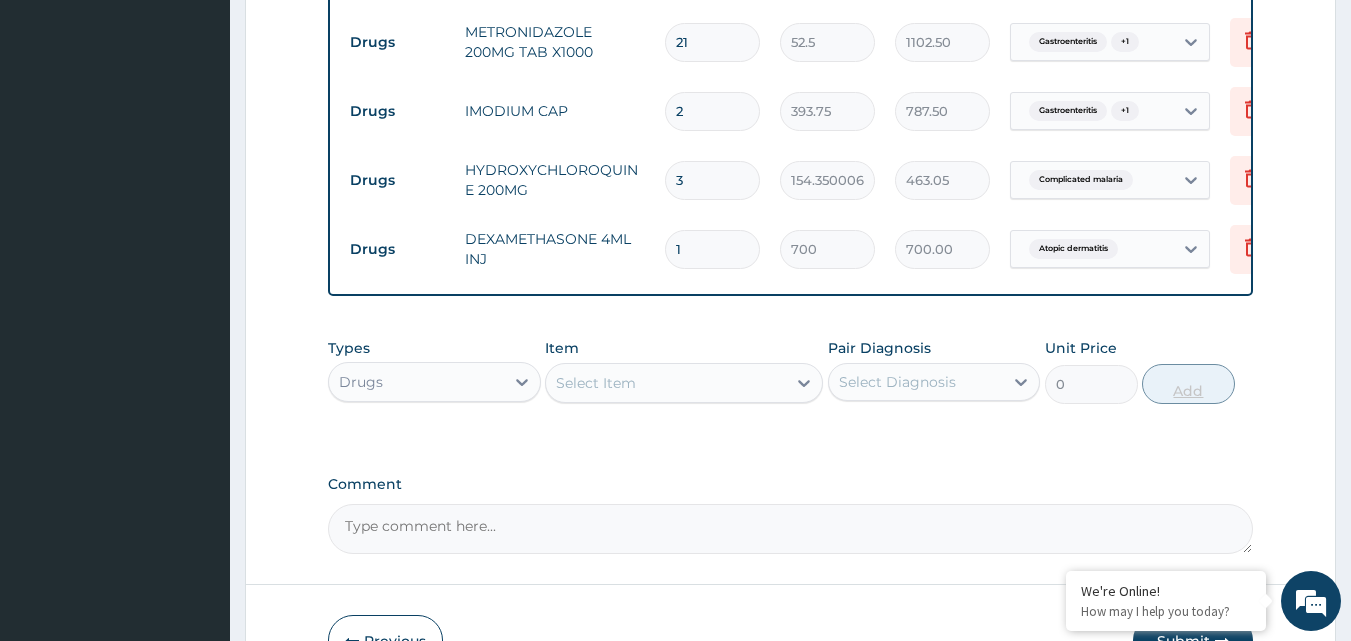 type on "0.00" 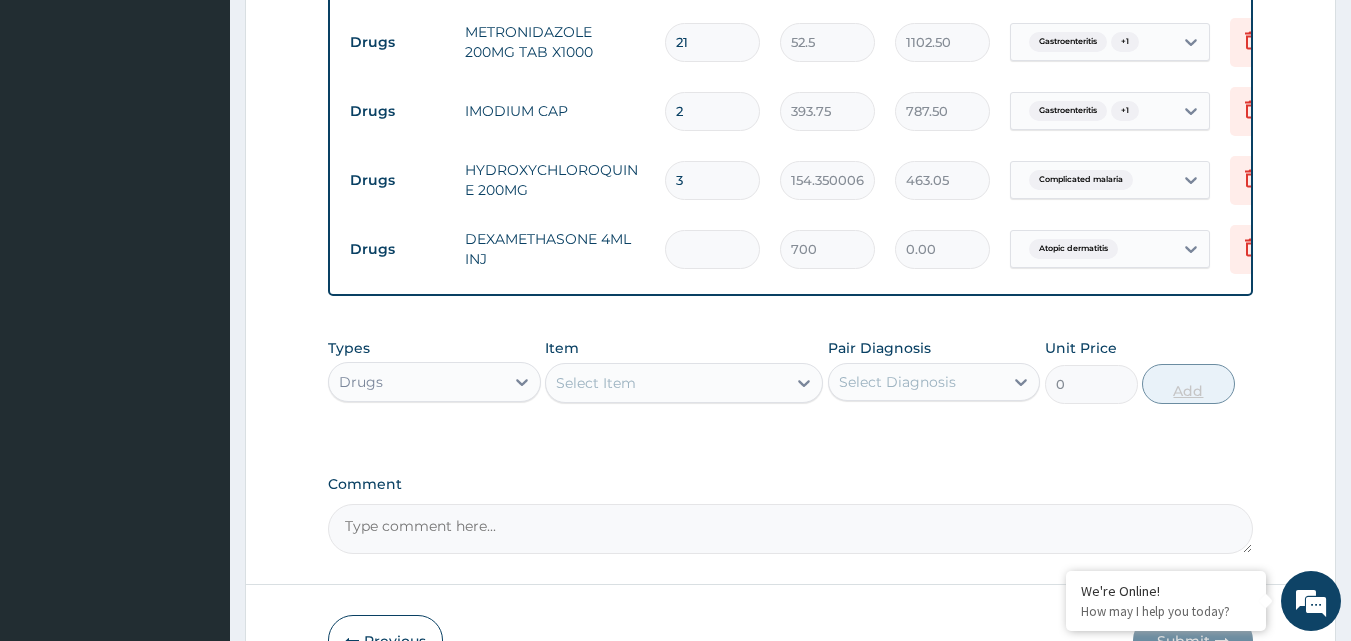 type on "3" 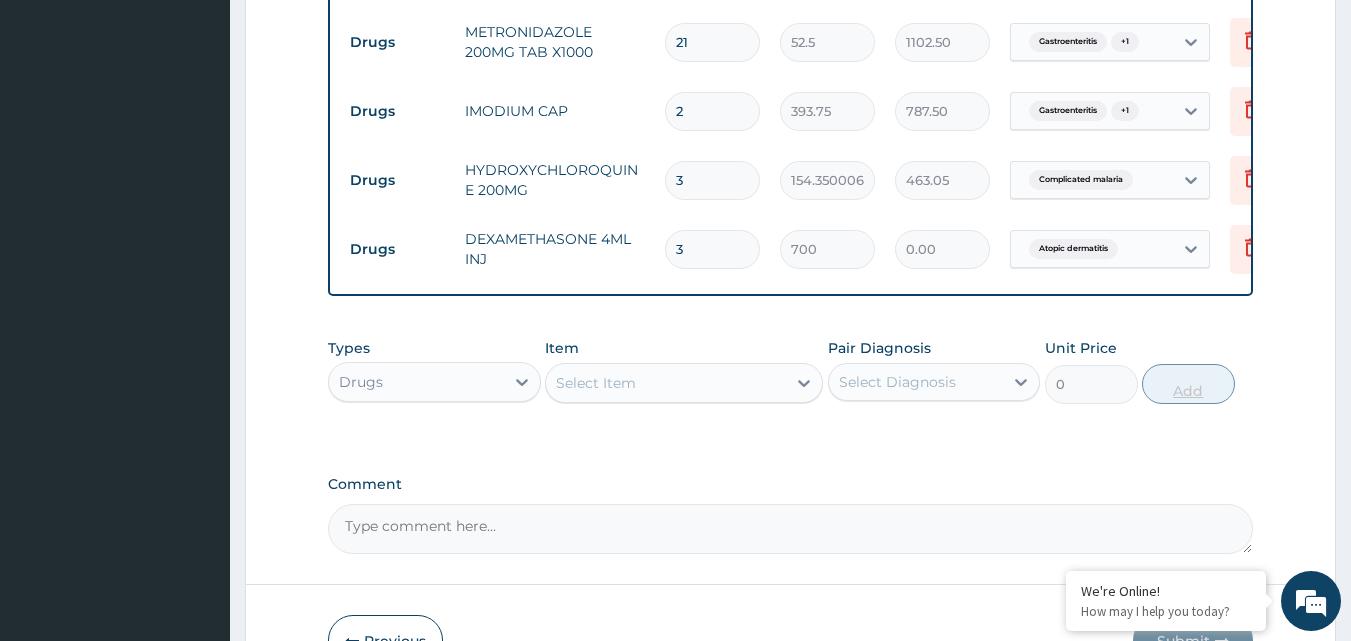 type on "2100.00" 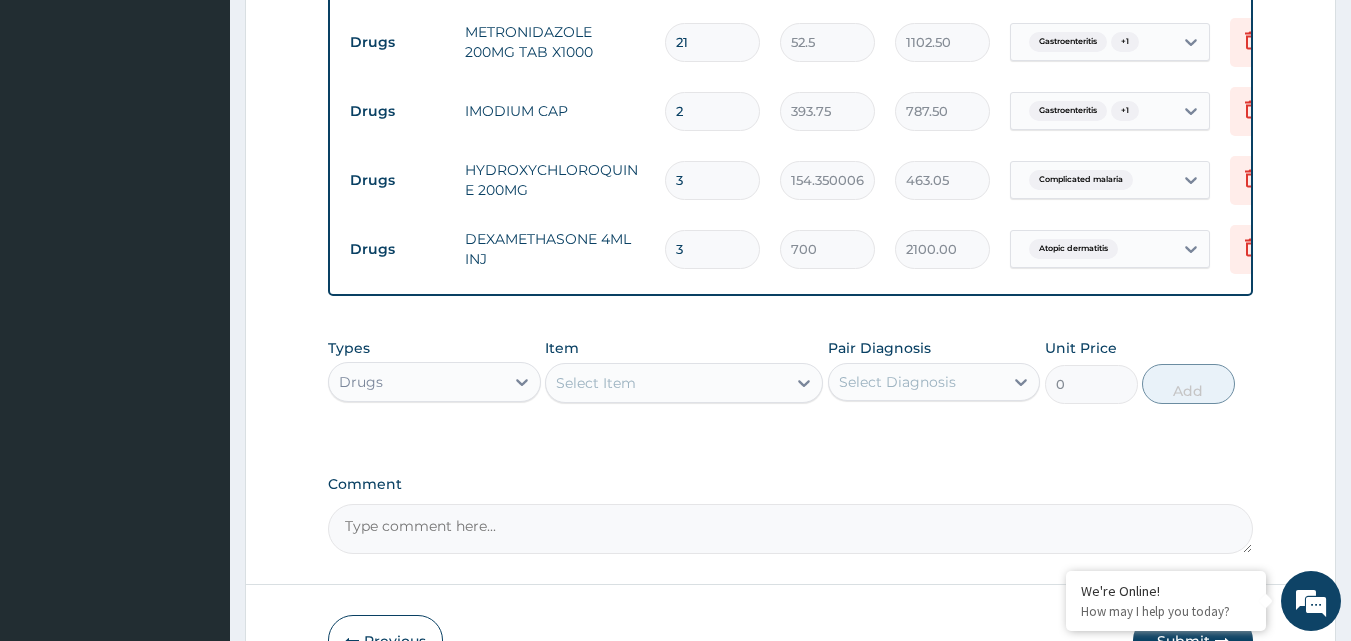 type on "3" 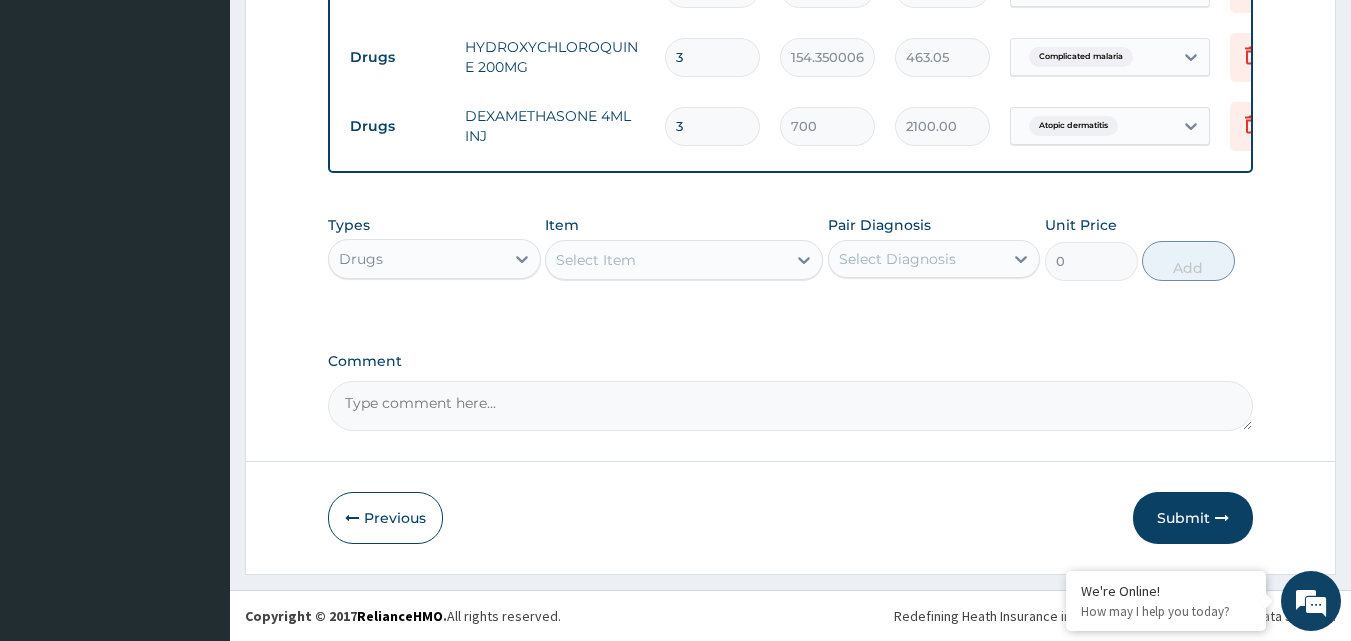 scroll, scrollTop: 1335, scrollLeft: 0, axis: vertical 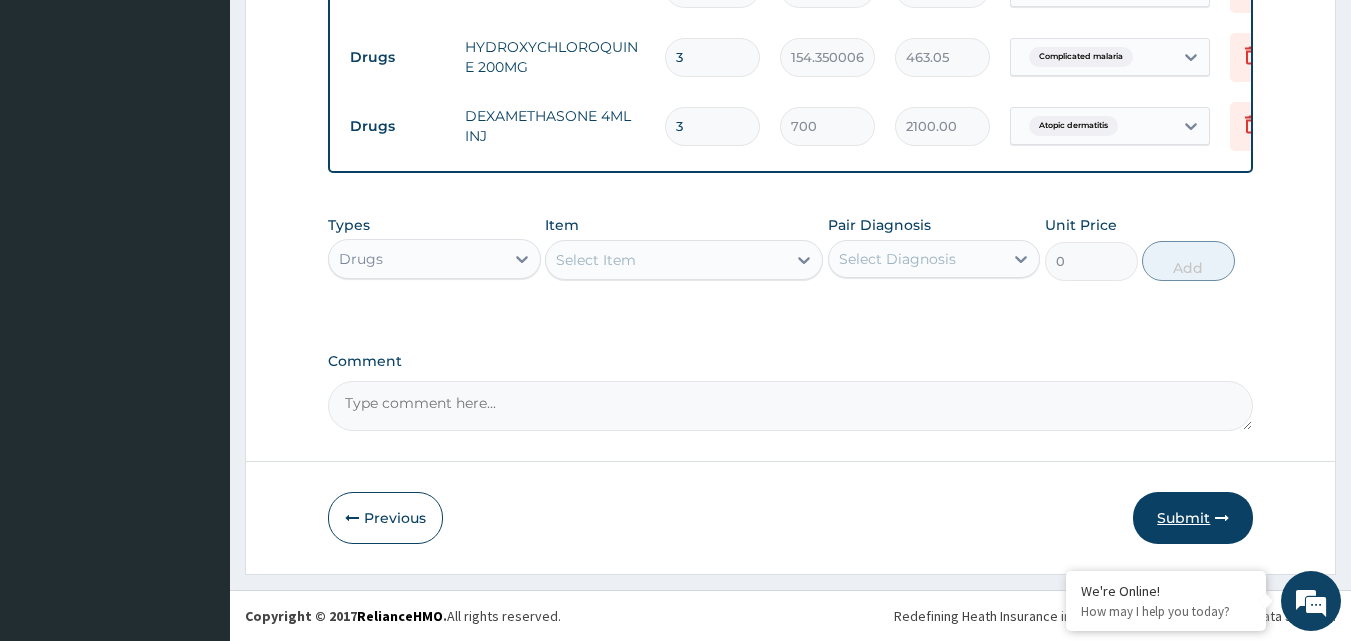 click on "Submit" at bounding box center (1193, 518) 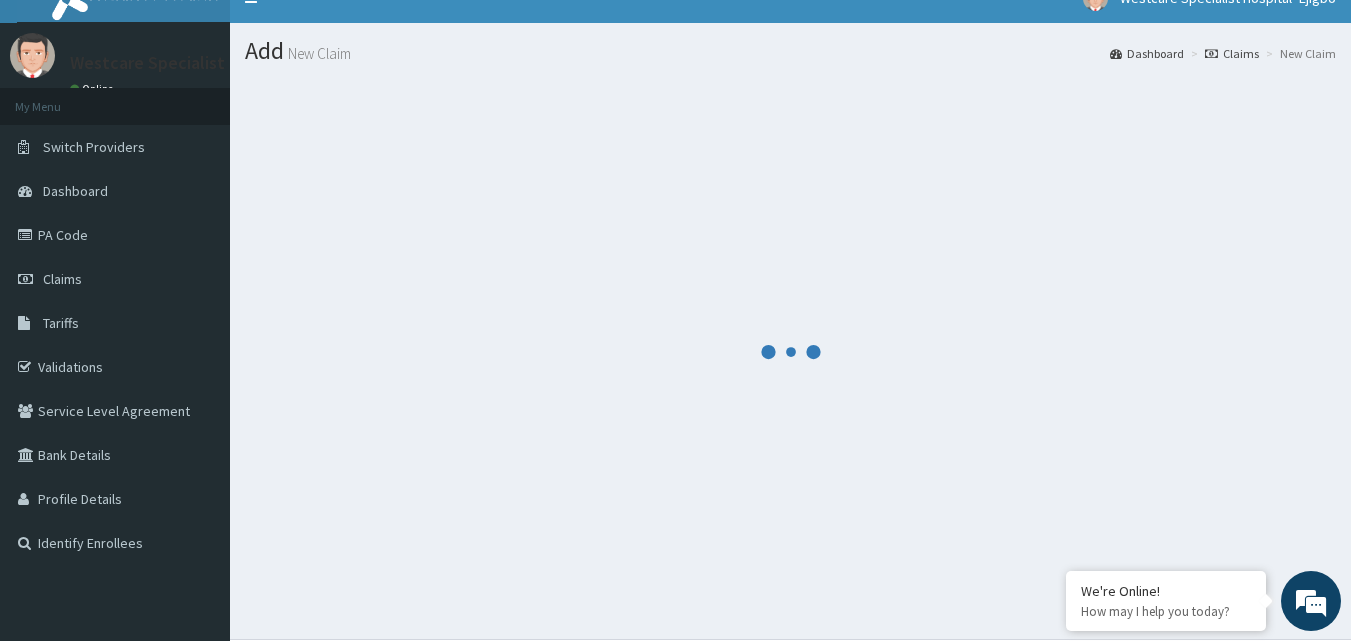 scroll, scrollTop: 0, scrollLeft: 0, axis: both 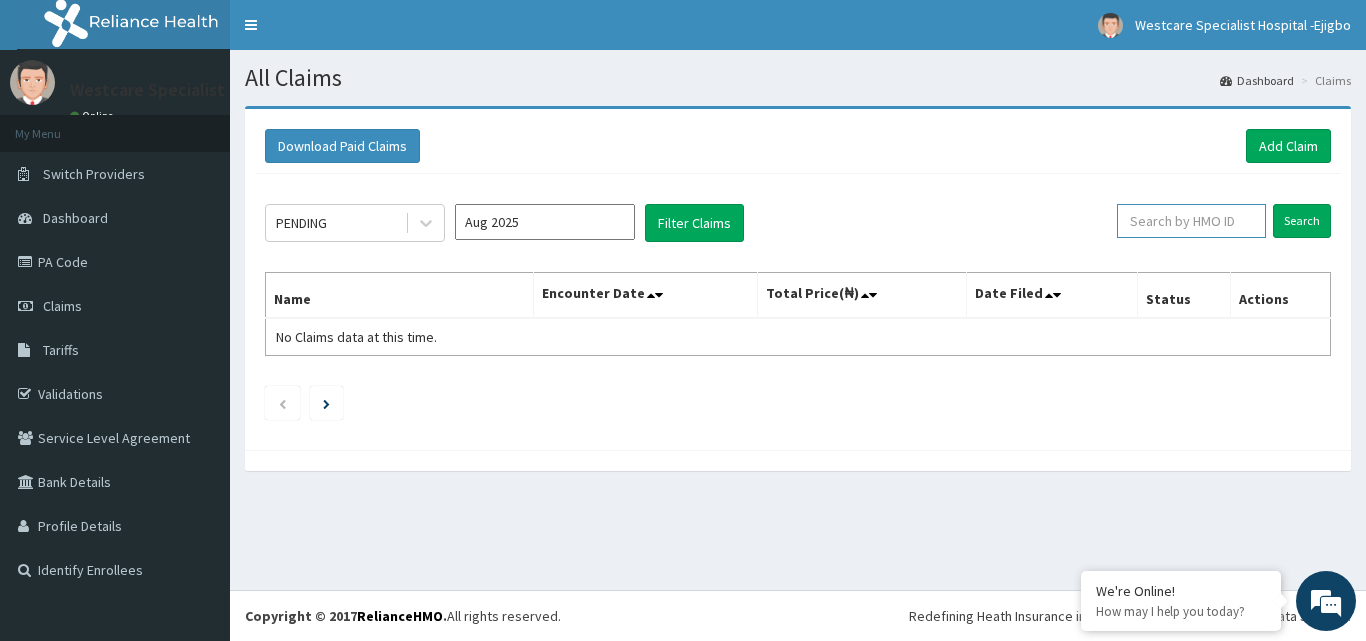 click at bounding box center [1191, 221] 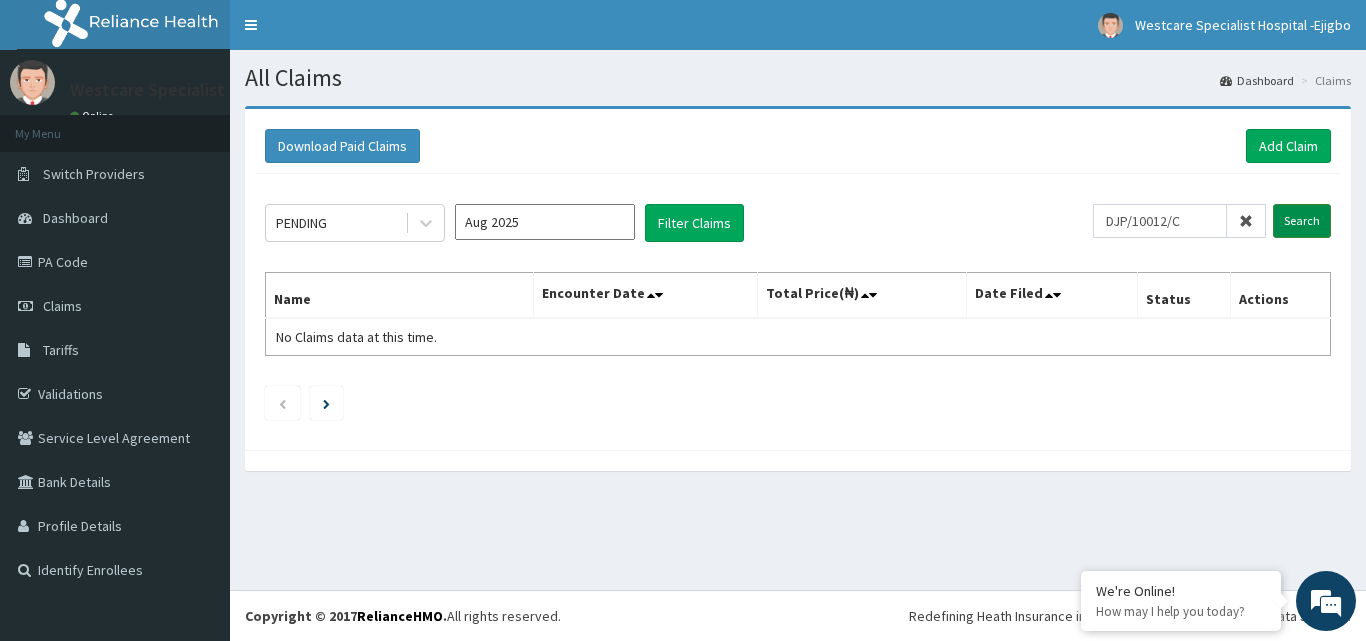 click on "Search" at bounding box center (1302, 221) 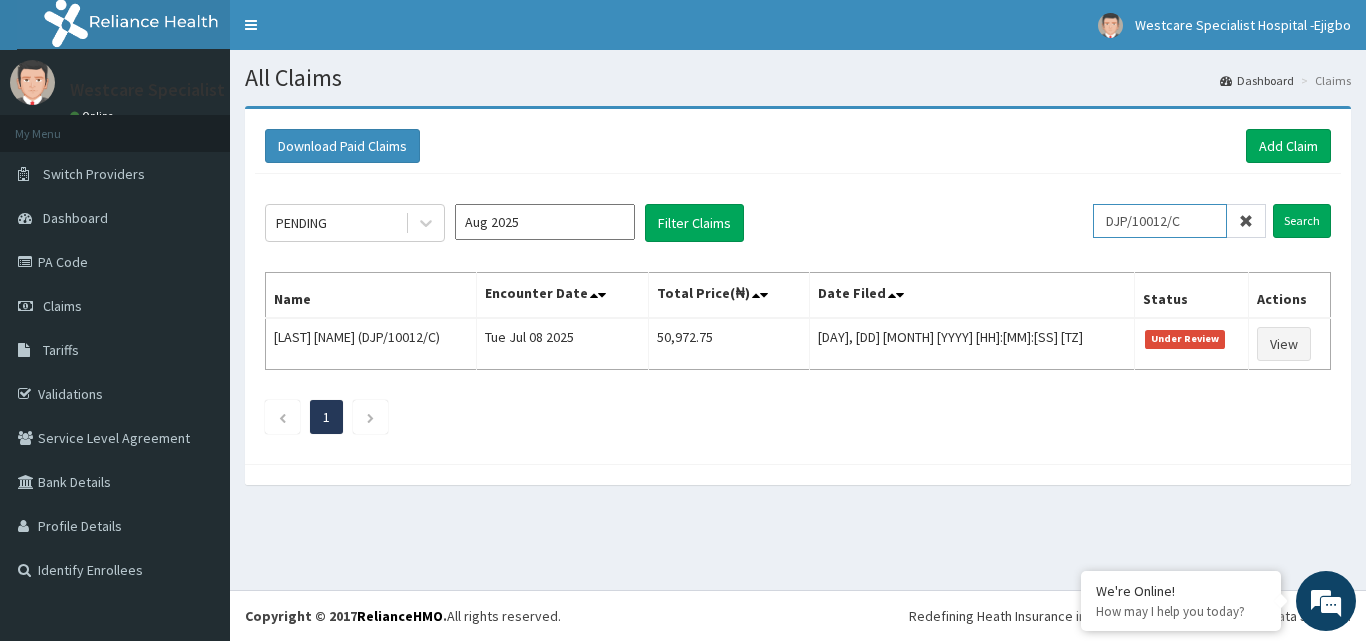 click on "DJP/10012/C" at bounding box center (1160, 221) 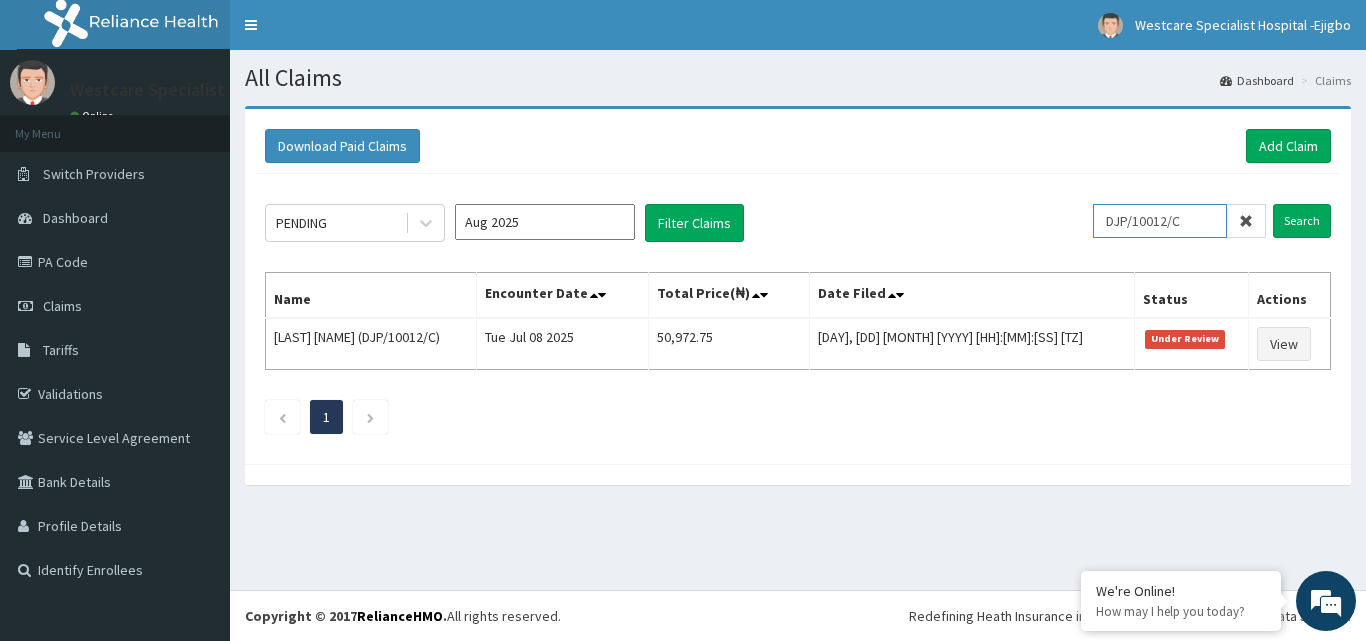 paste on "CHL/11743/D" 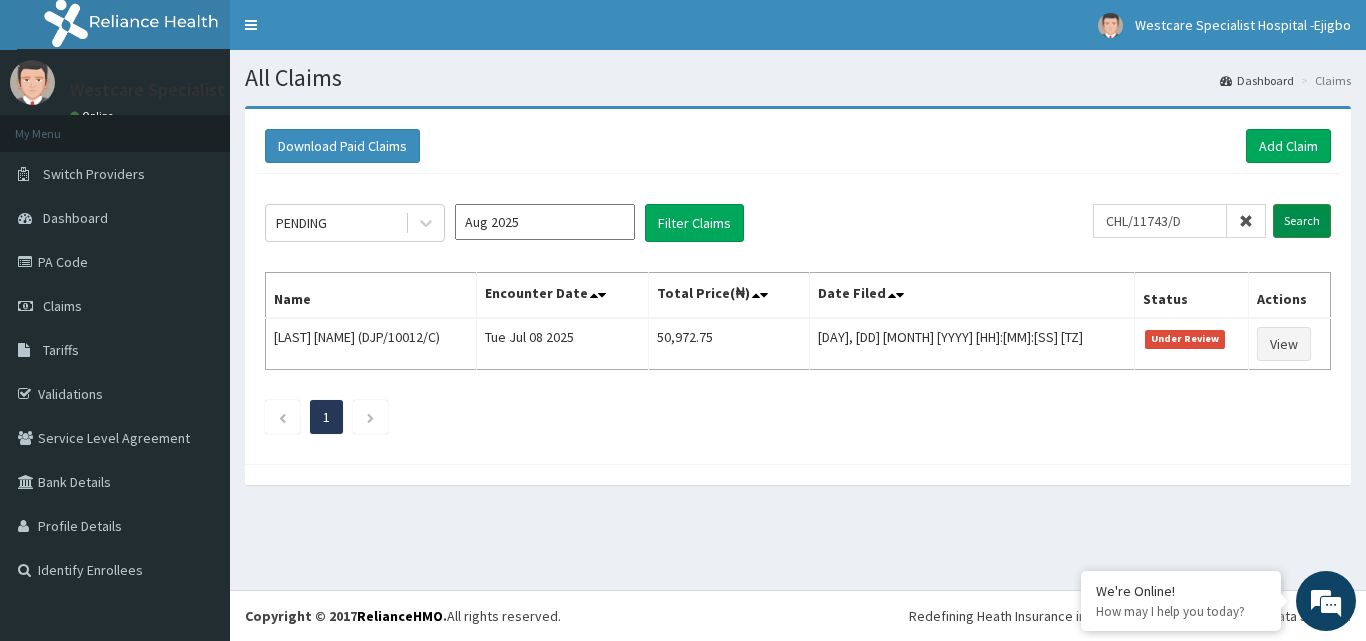 click on "Search" at bounding box center (1302, 221) 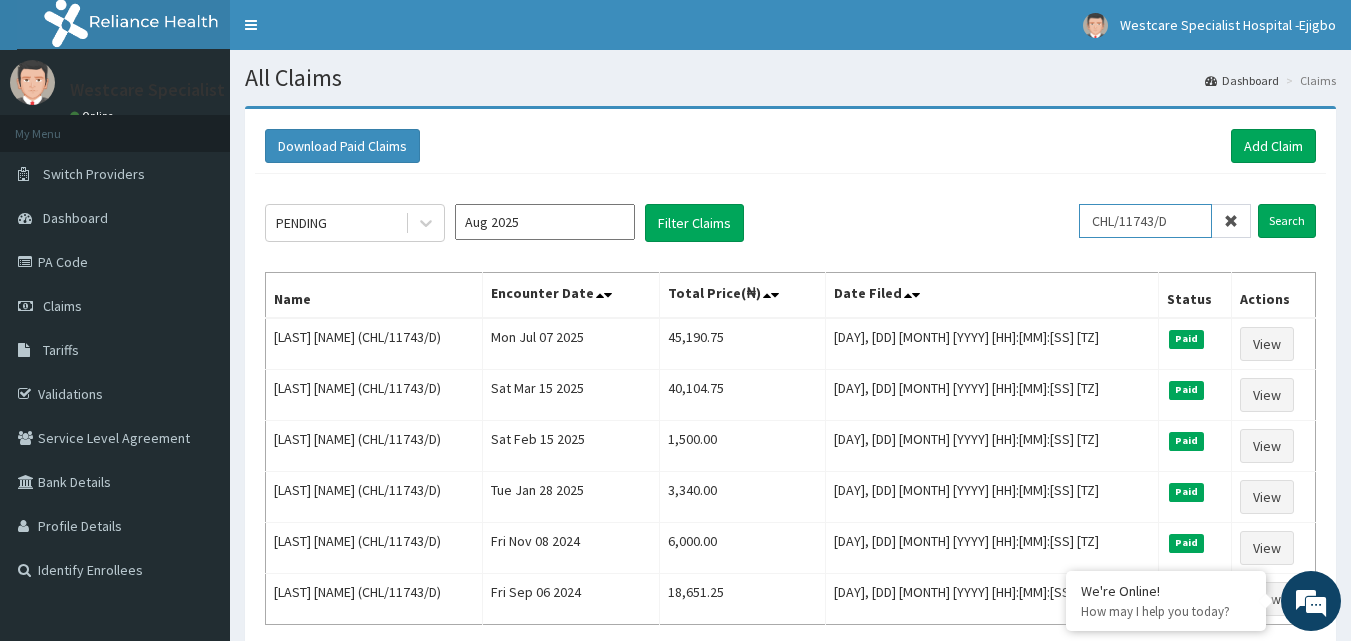 click on "CHL/11743/D" at bounding box center (1145, 221) 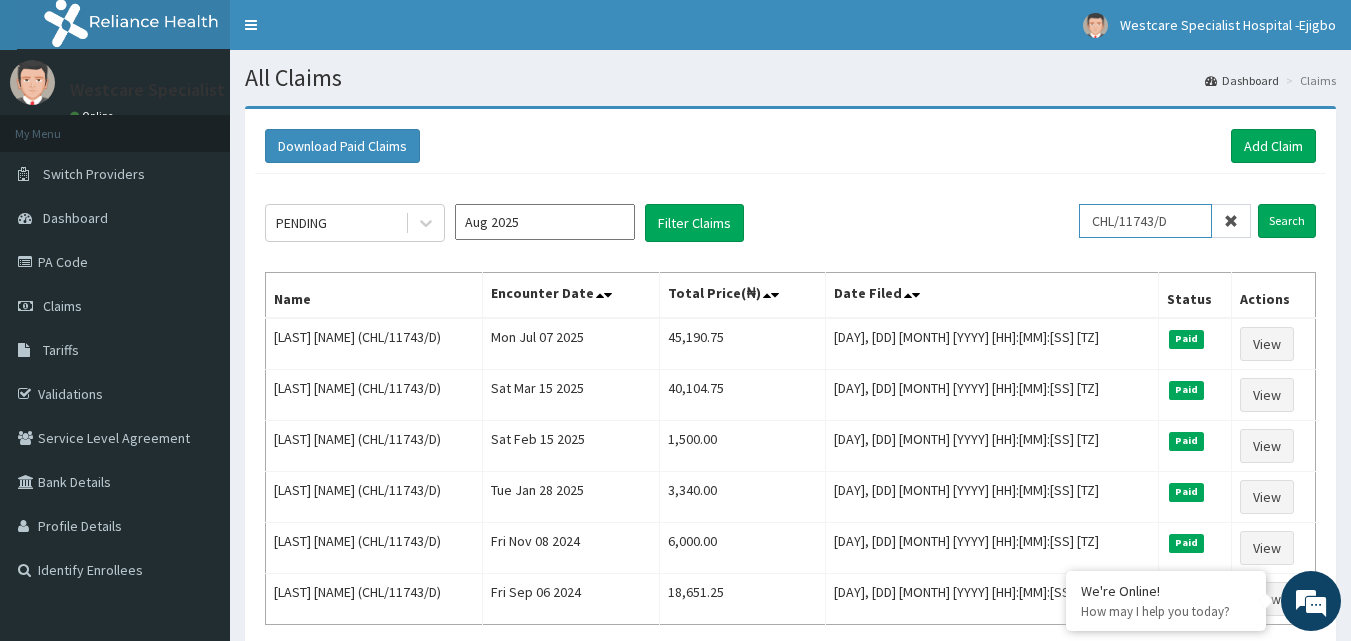 paste on "GSV/13762/A" 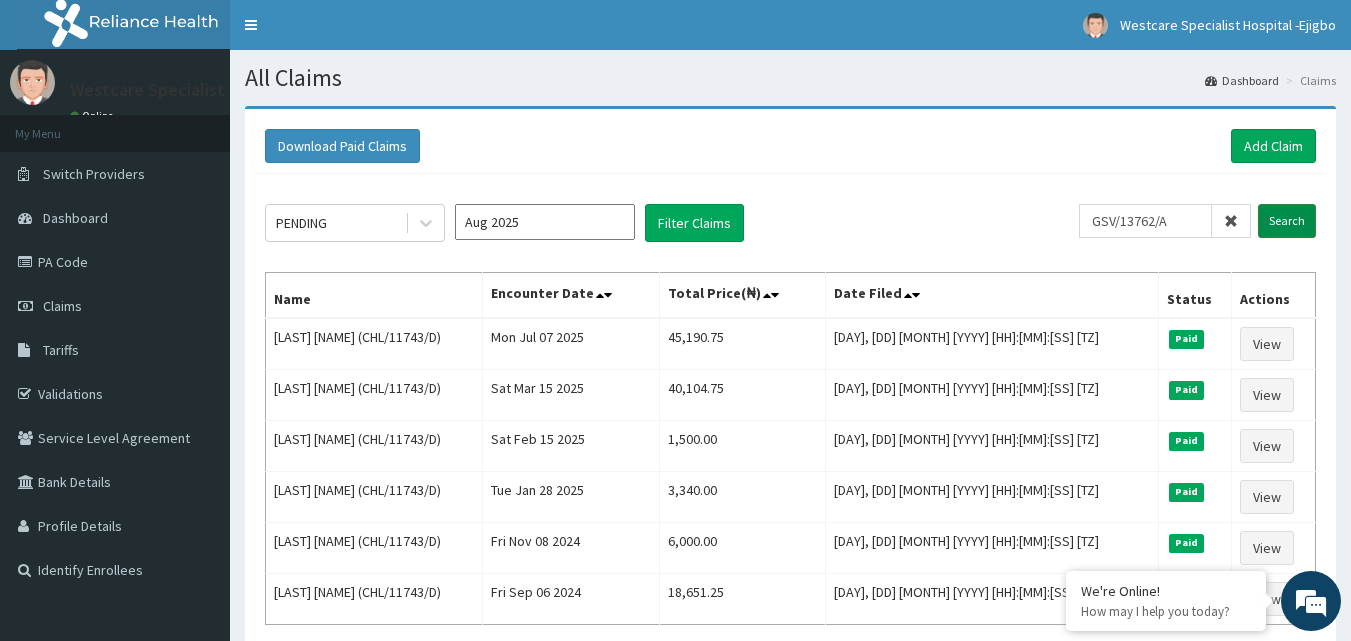 click on "Search" at bounding box center (1287, 221) 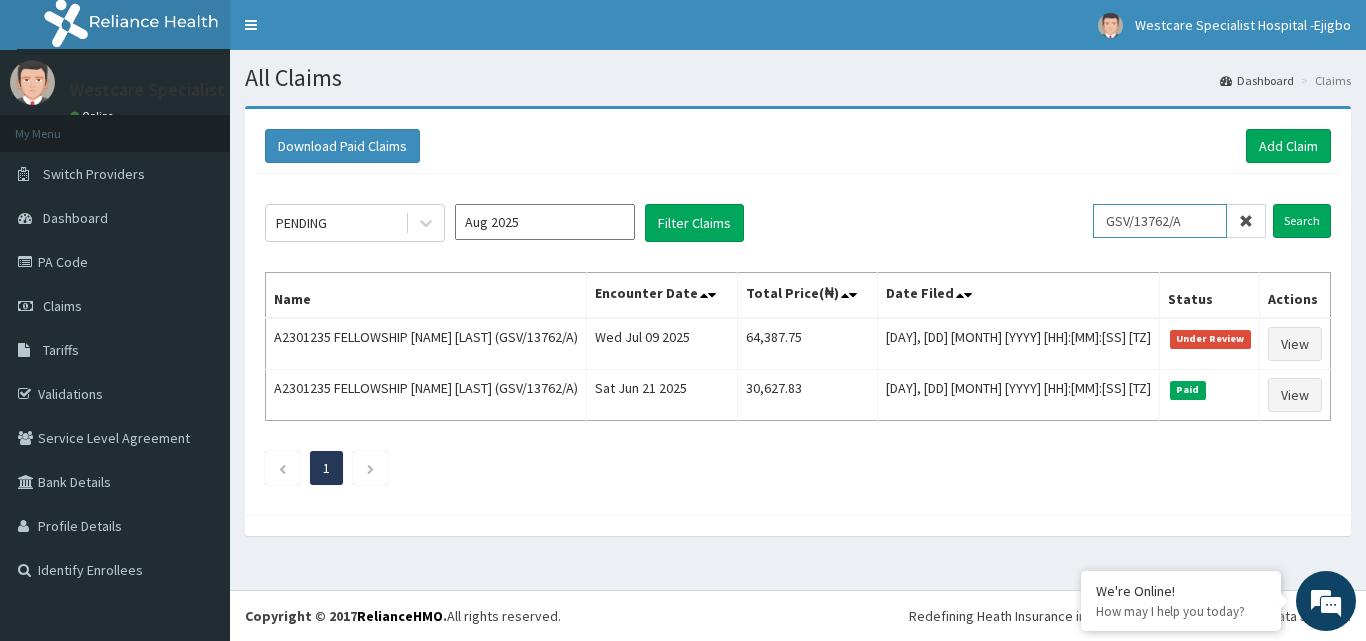 click on "GSV/13762/A" at bounding box center (1160, 221) 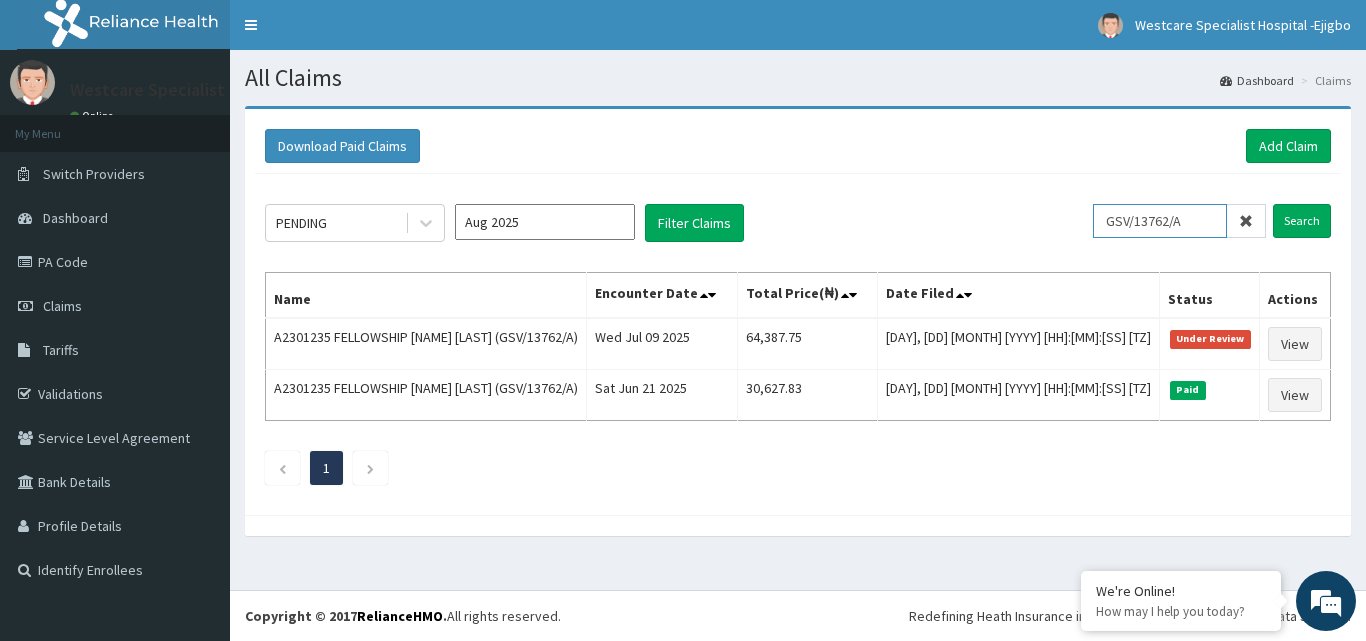paste on "CHL/10343/B" 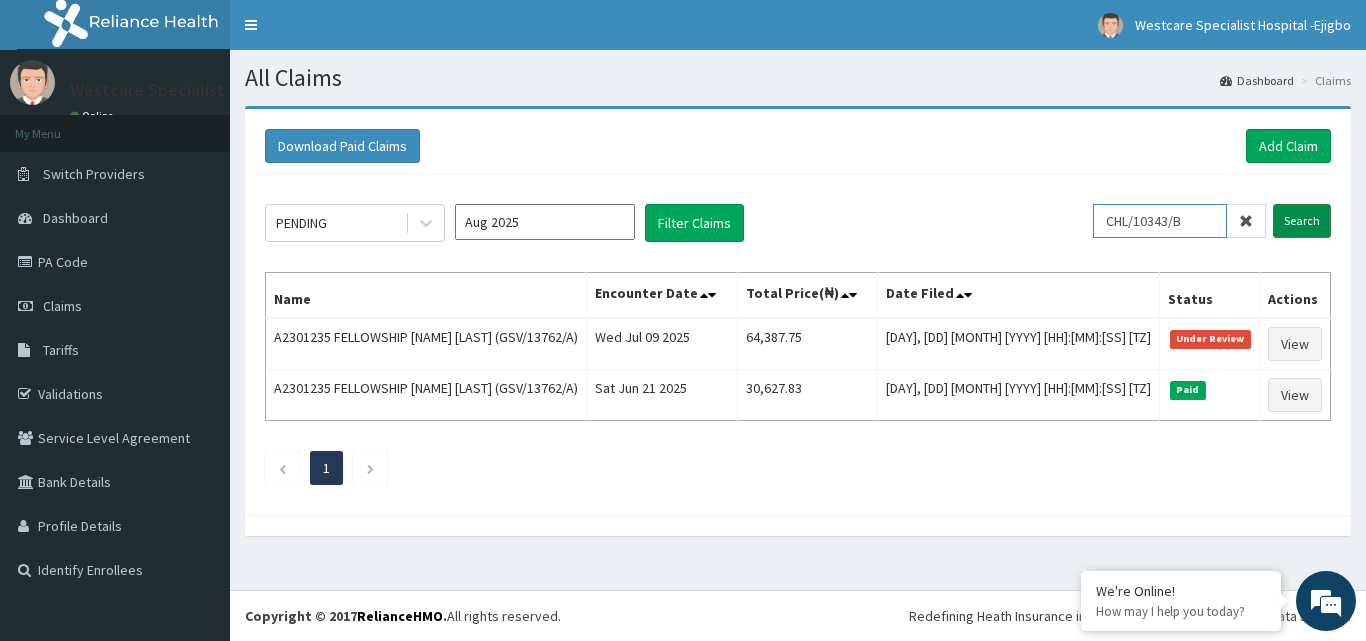 type on "CHL/10343/B" 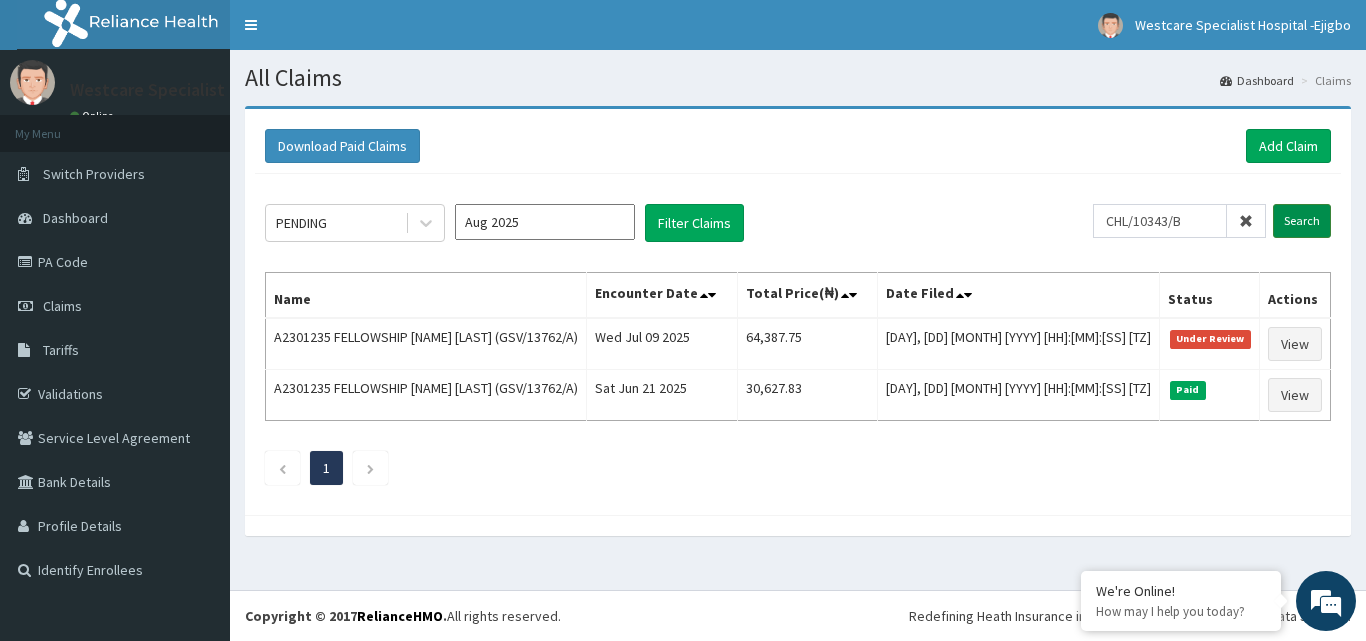 click on "Search" at bounding box center (1302, 221) 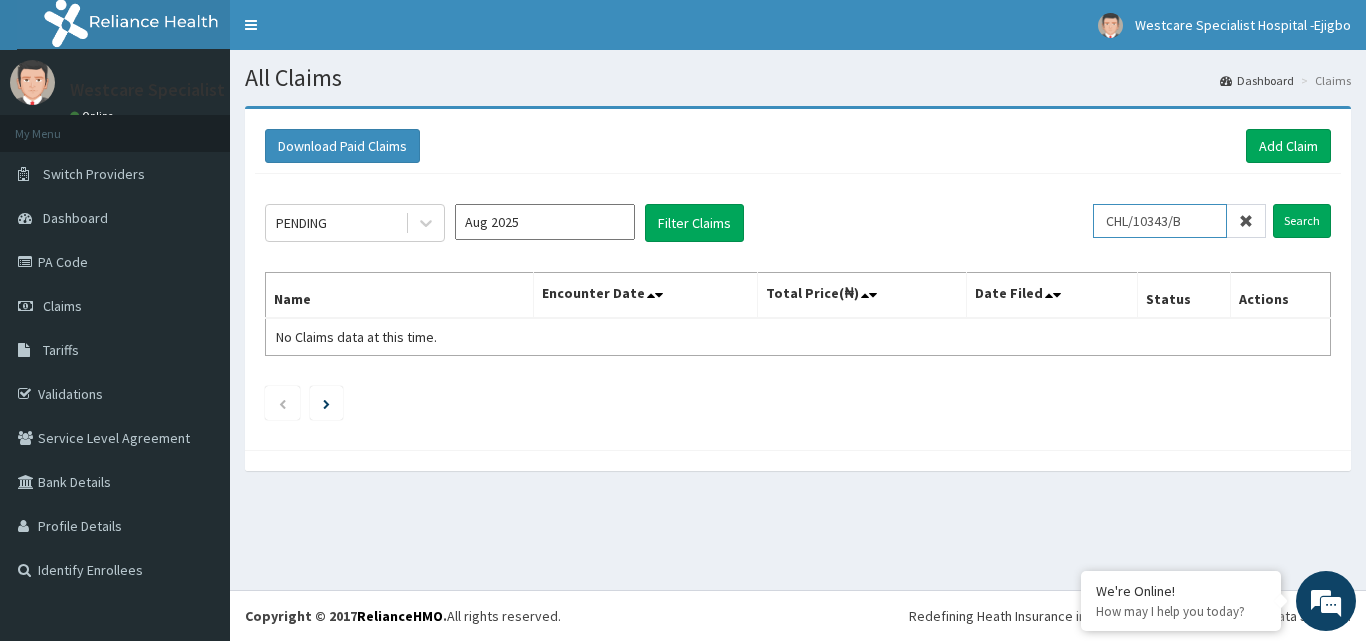 click on "CHL/10343/B" at bounding box center (1160, 221) 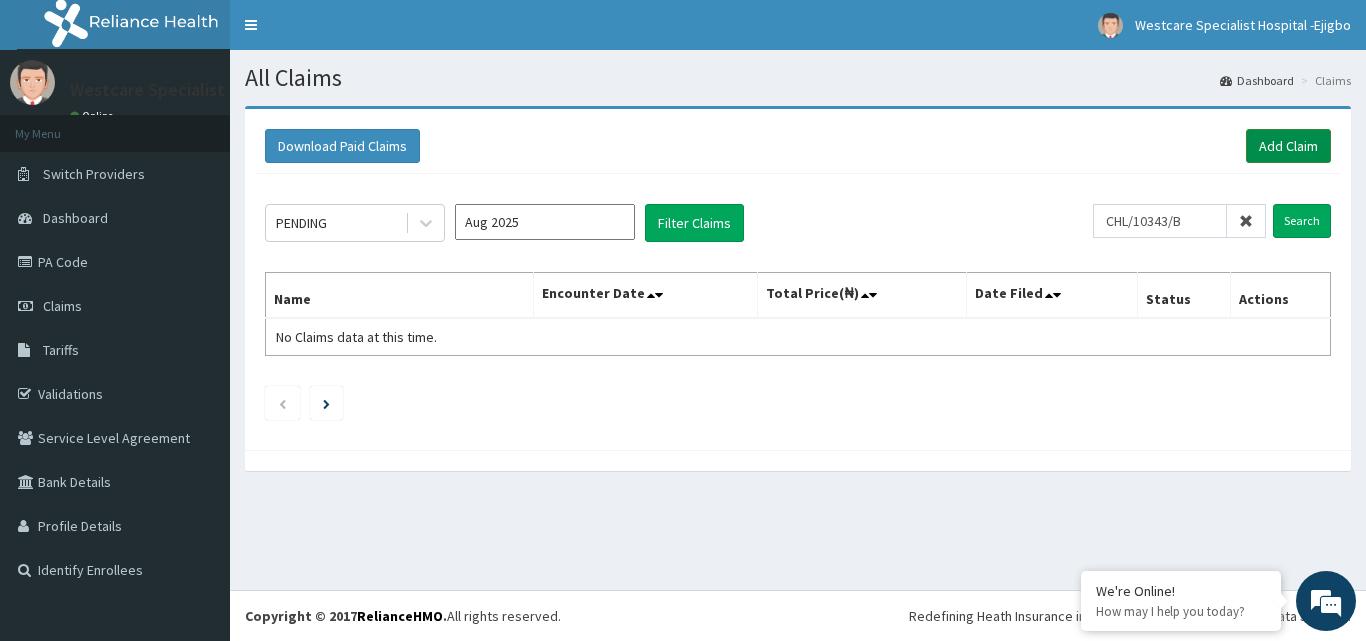 click on "Add Claim" at bounding box center [1288, 146] 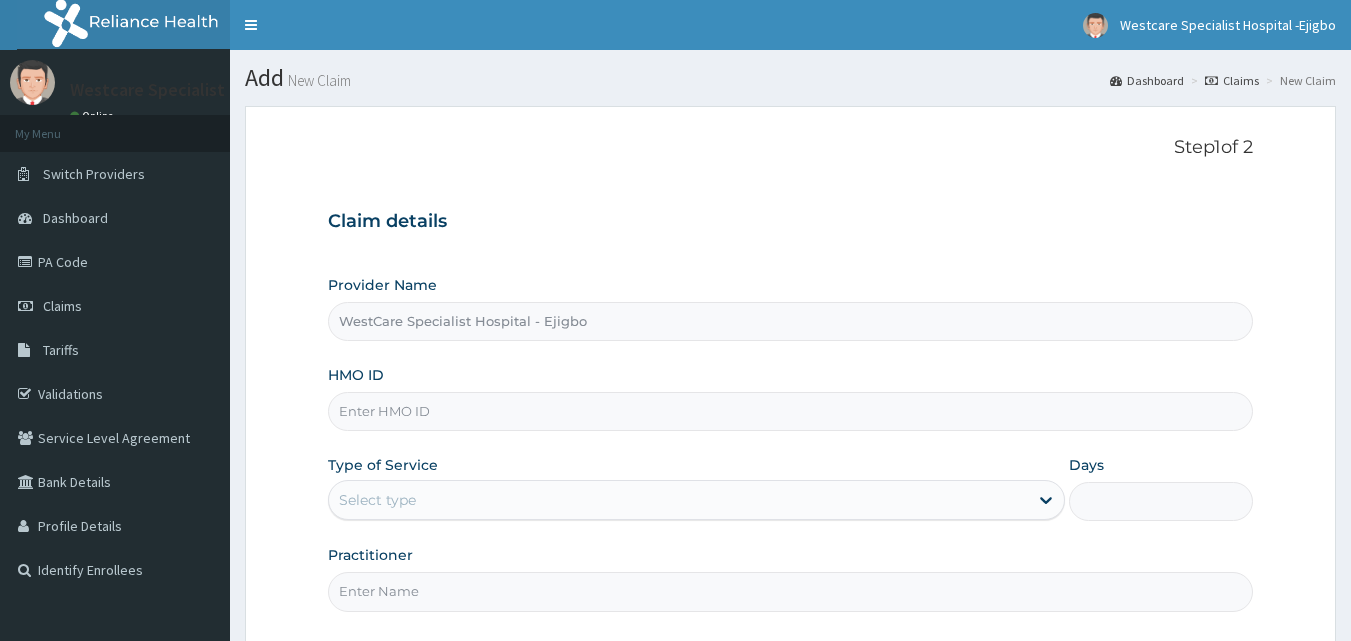 scroll, scrollTop: 100, scrollLeft: 0, axis: vertical 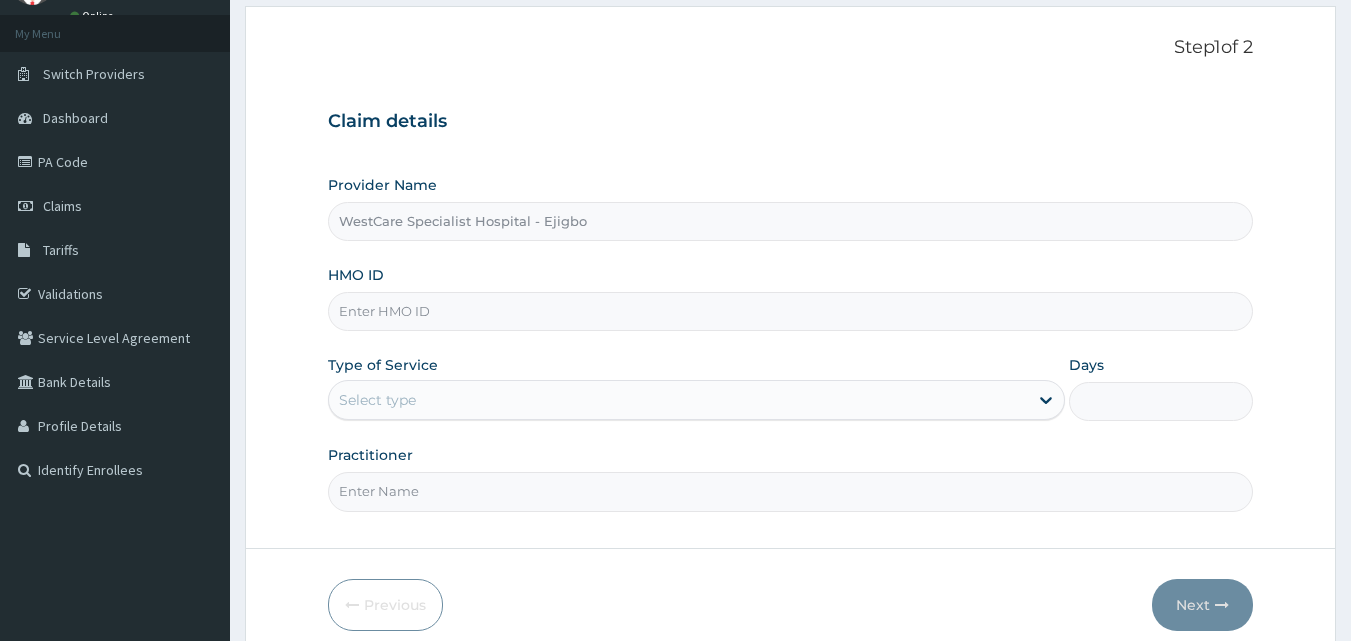 click on "HMO ID" at bounding box center (791, 311) 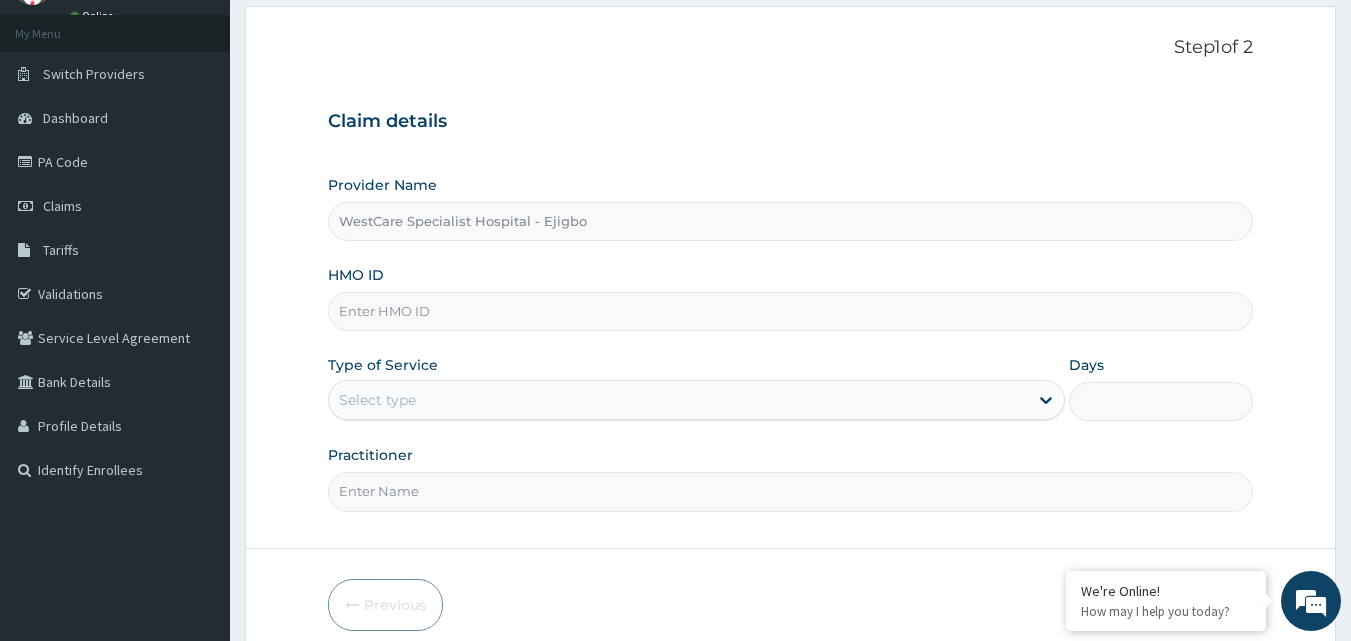 paste on "CHL/10343/B" 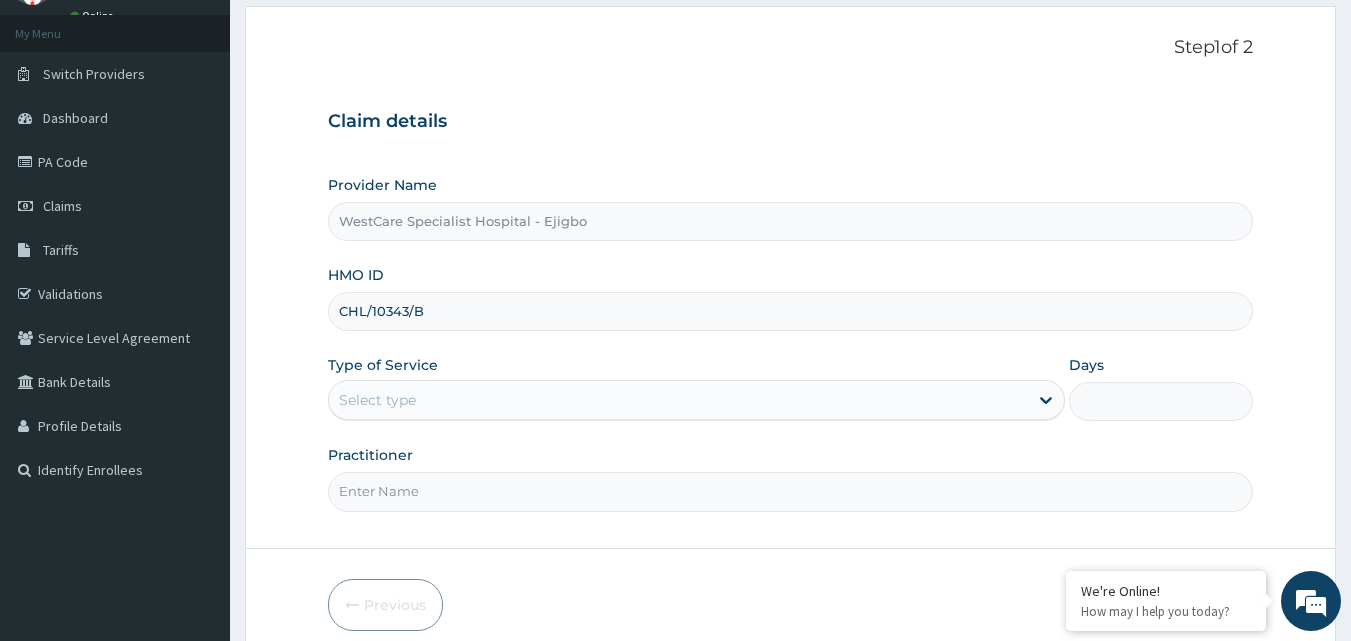 type on "CHL/10343/B" 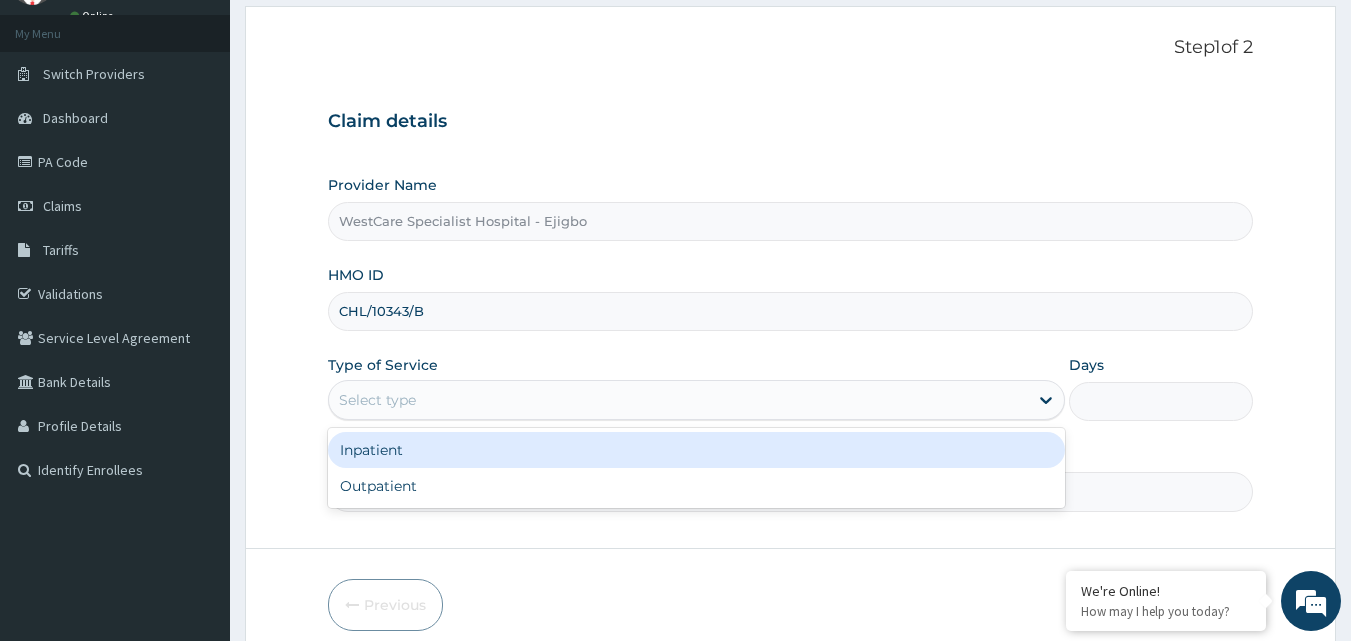 click on "Select type" at bounding box center (678, 400) 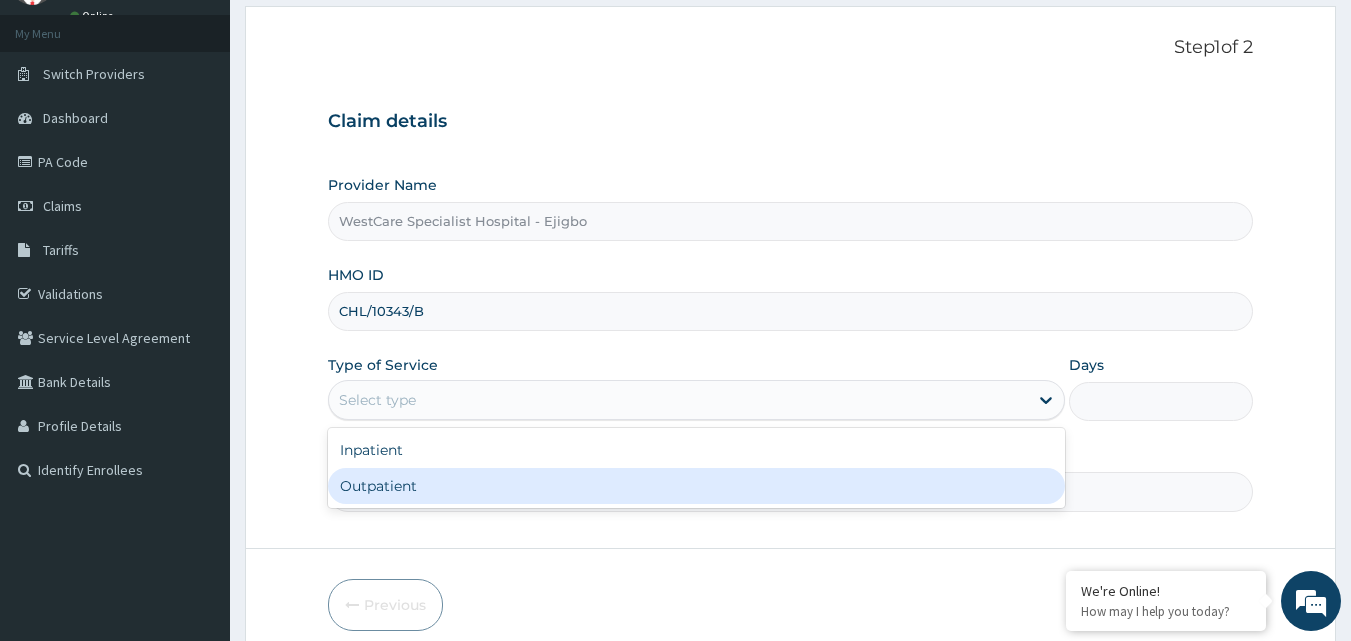 click on "Outpatient" at bounding box center [696, 486] 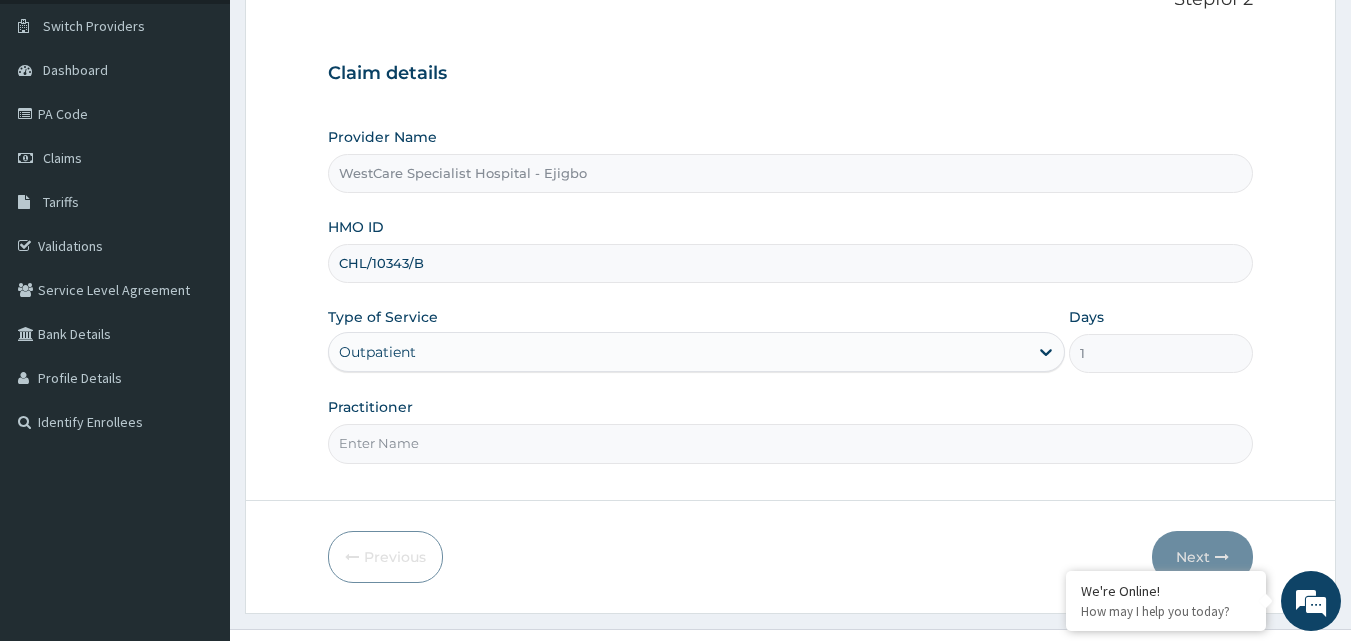 scroll, scrollTop: 187, scrollLeft: 0, axis: vertical 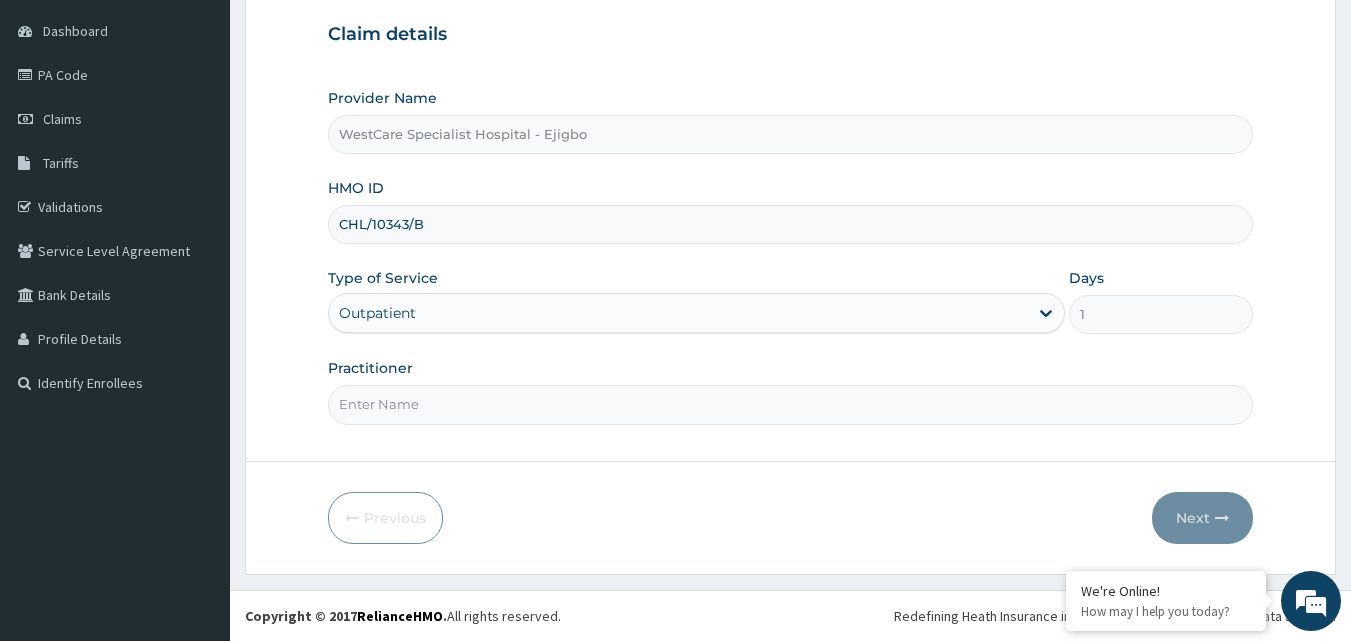 click on "Practitioner" at bounding box center (791, 404) 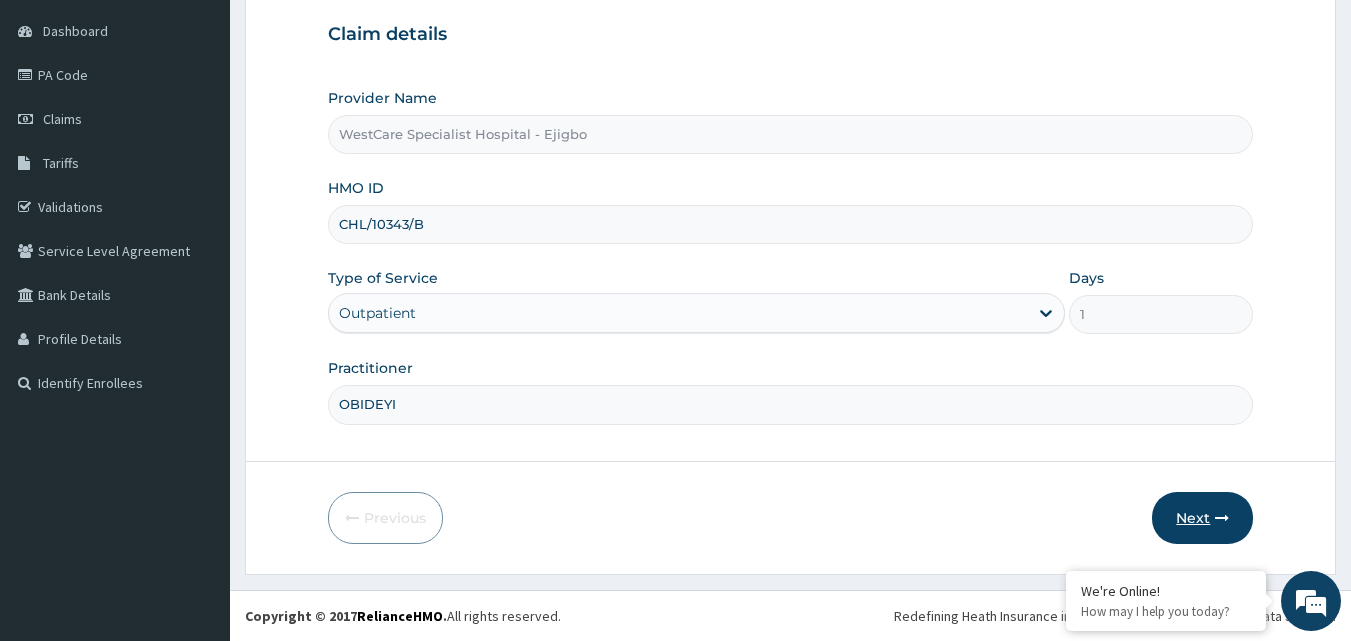 click on "Next" at bounding box center [1202, 518] 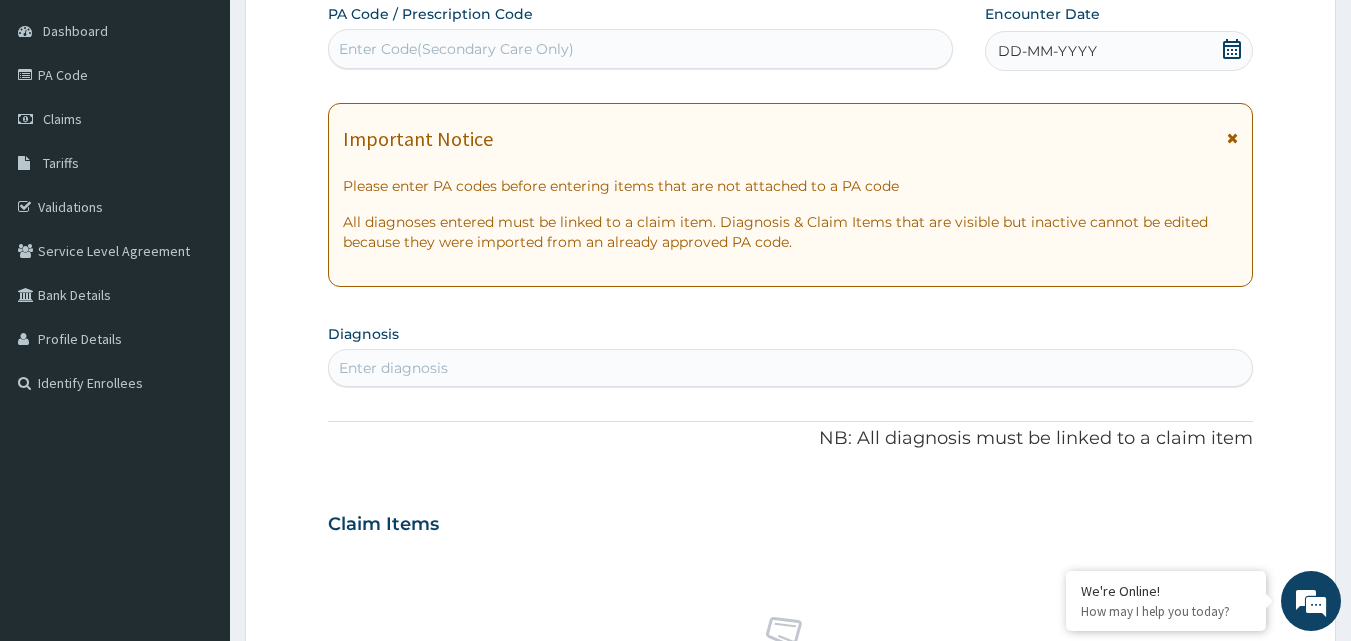 scroll, scrollTop: 71, scrollLeft: 0, axis: vertical 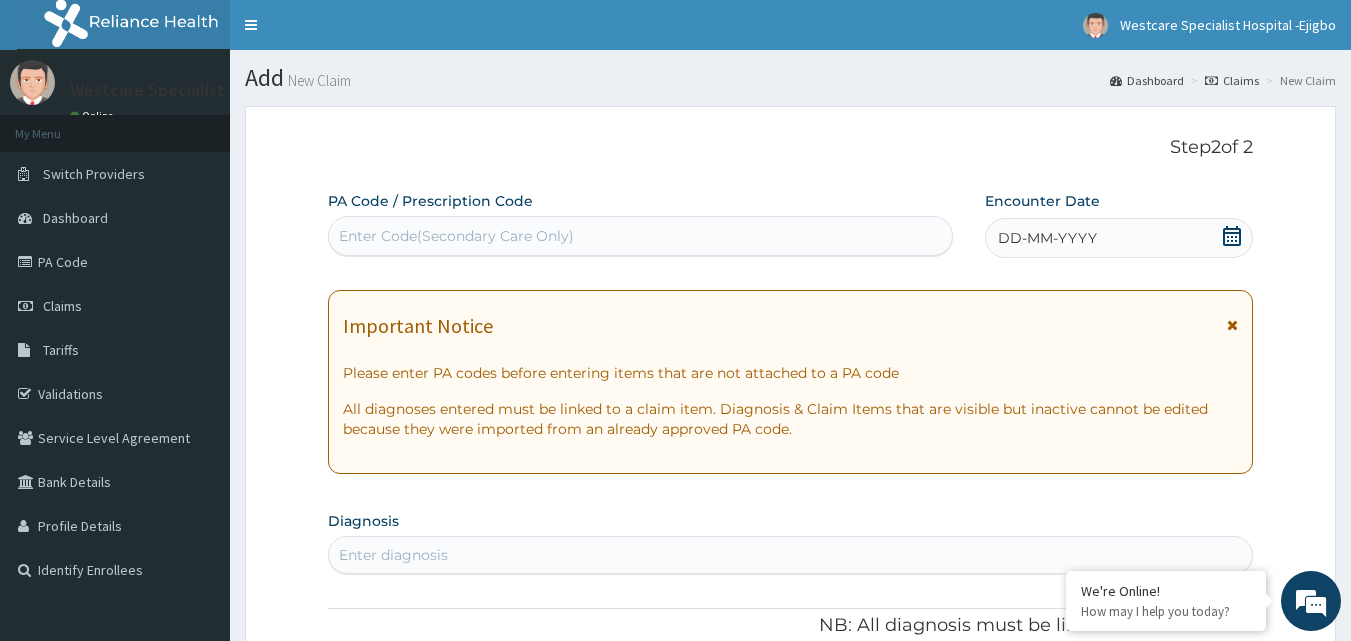 click on "Enter Code(Secondary Care Only)" at bounding box center [456, 236] 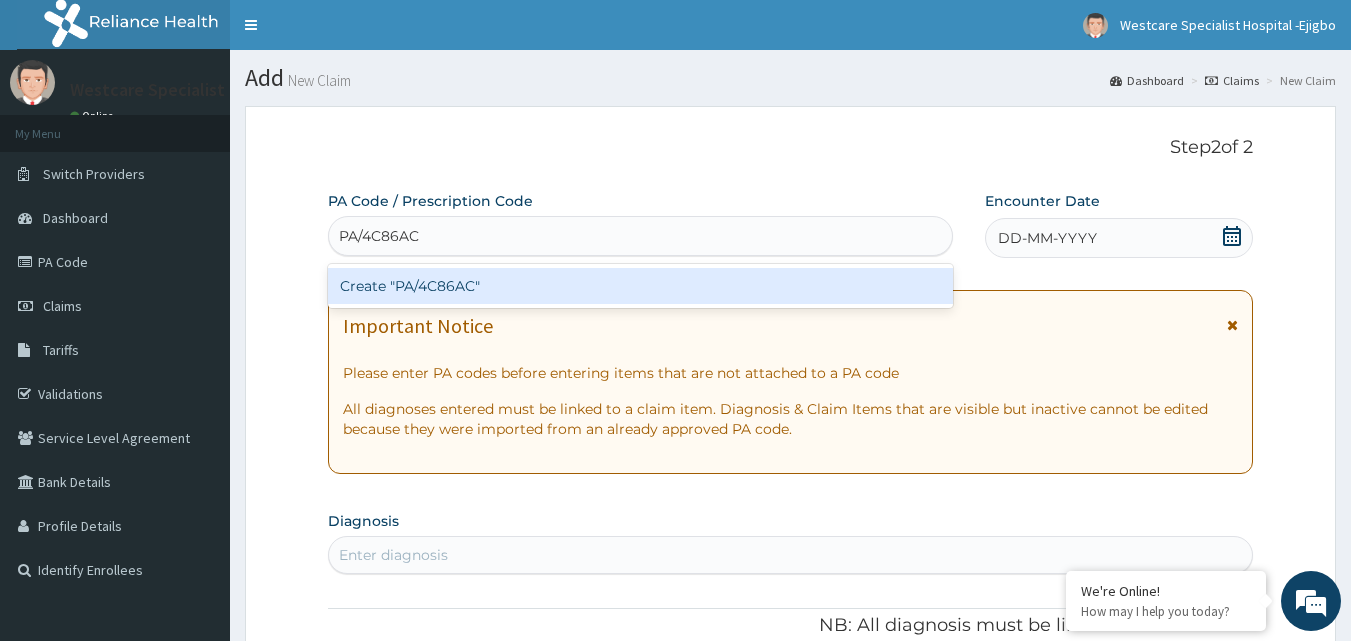 click on "Create "PA/4C86AC"" at bounding box center [641, 286] 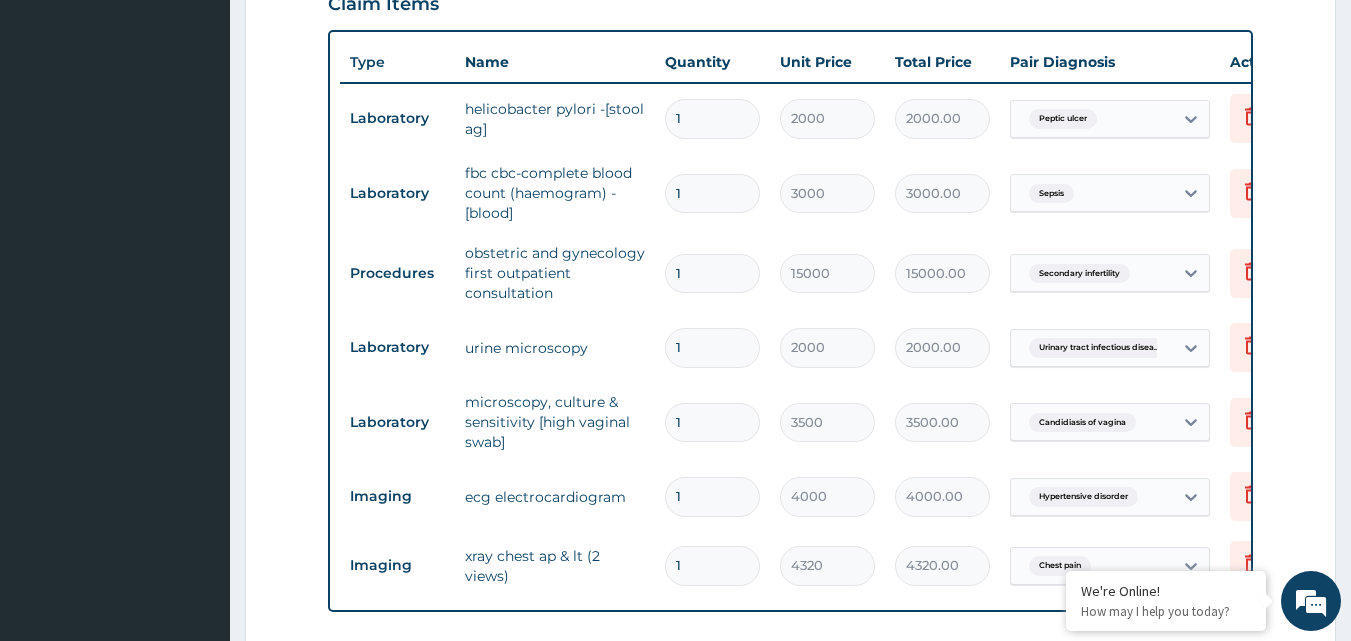 scroll, scrollTop: 796, scrollLeft: 0, axis: vertical 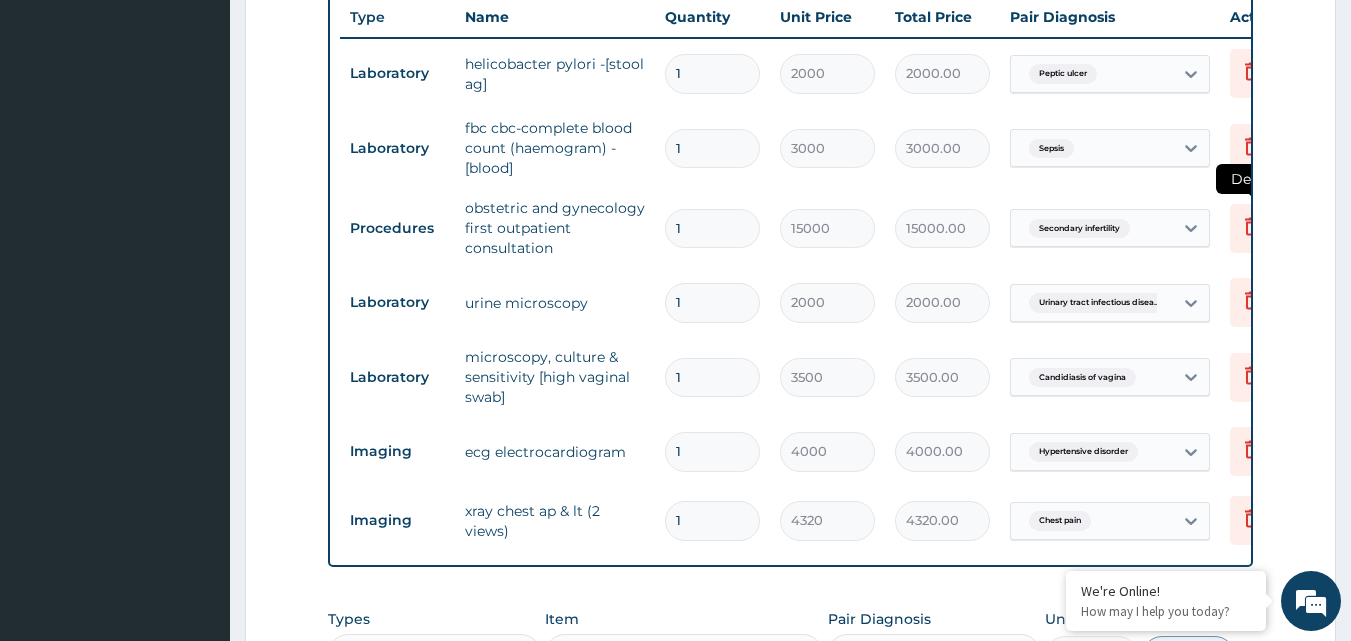 click at bounding box center [1252, 228] 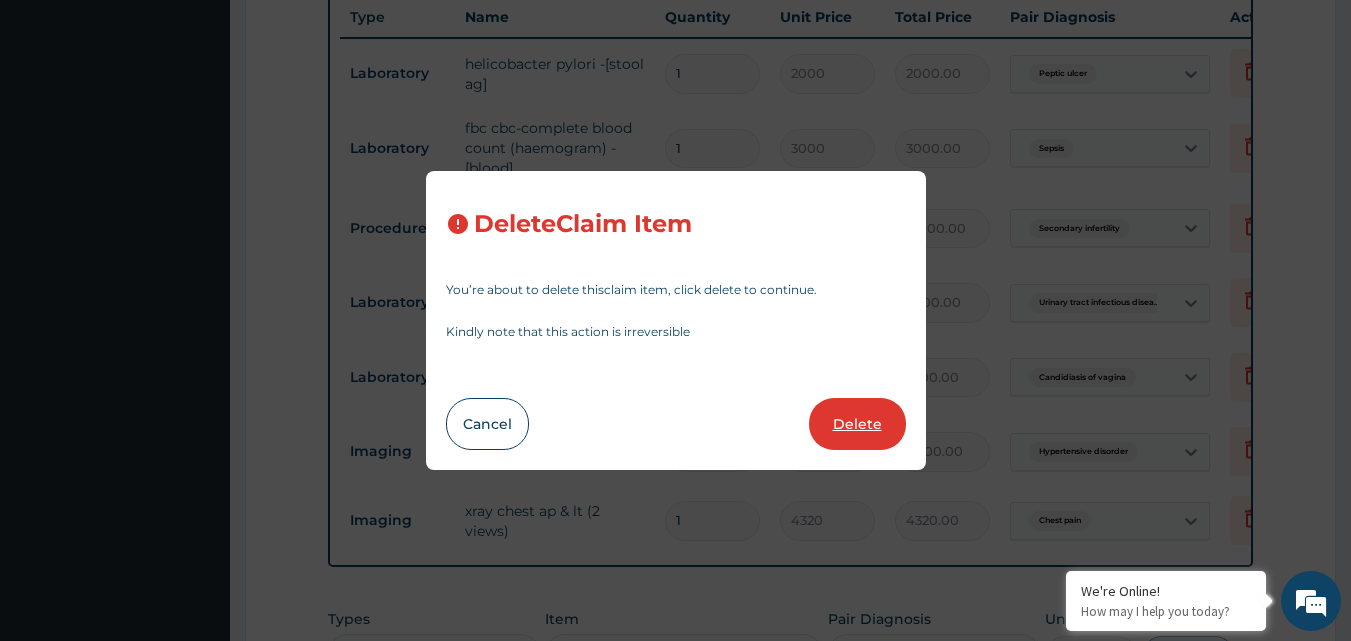 click on "Delete" at bounding box center (857, 424) 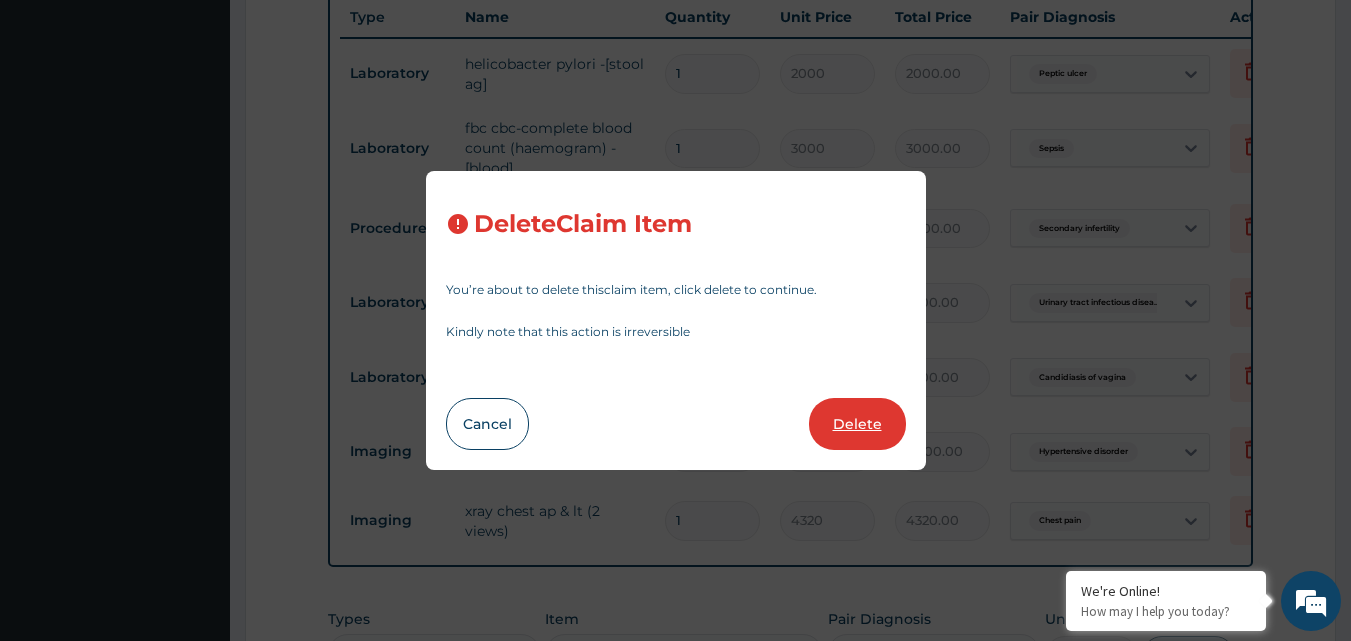 type on "4000.00" 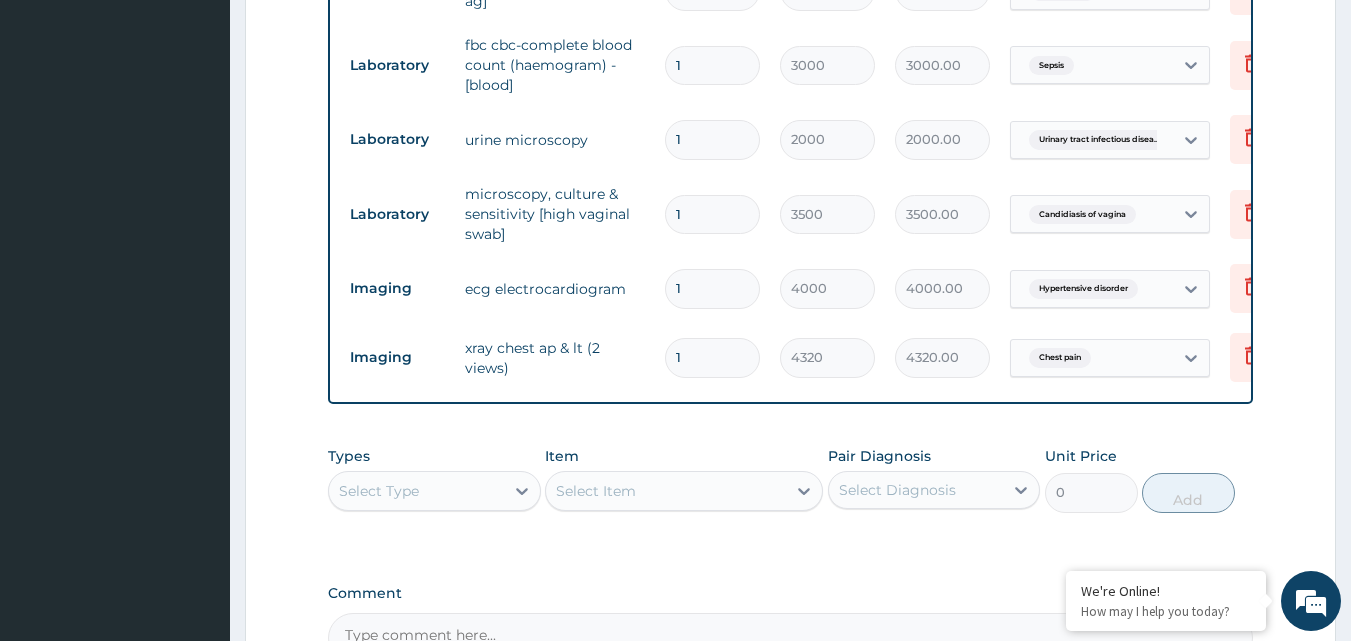 scroll, scrollTop: 996, scrollLeft: 0, axis: vertical 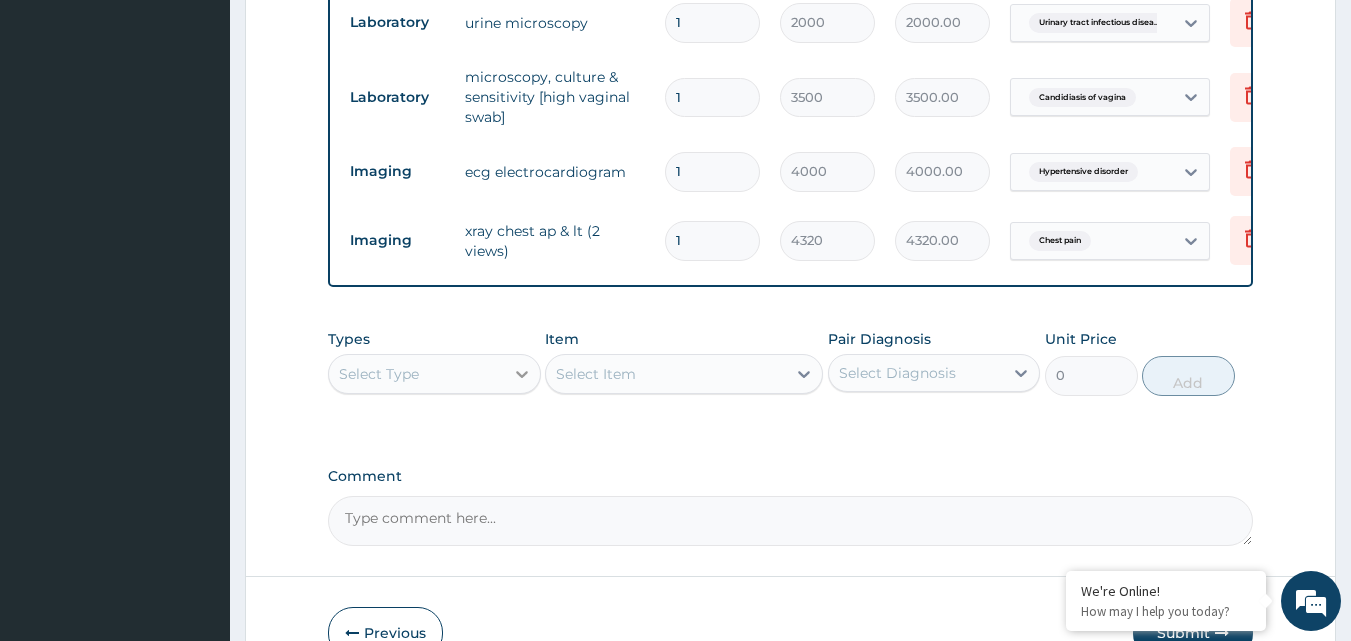click at bounding box center [522, 374] 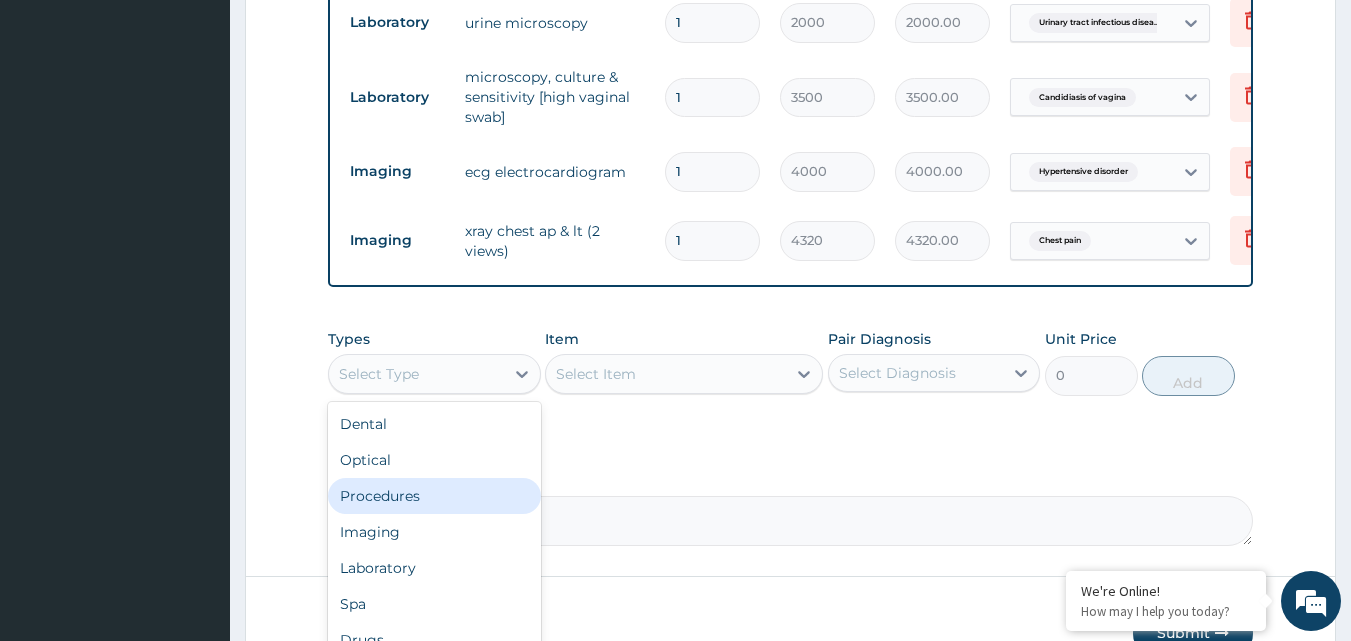click on "Procedures" at bounding box center [434, 496] 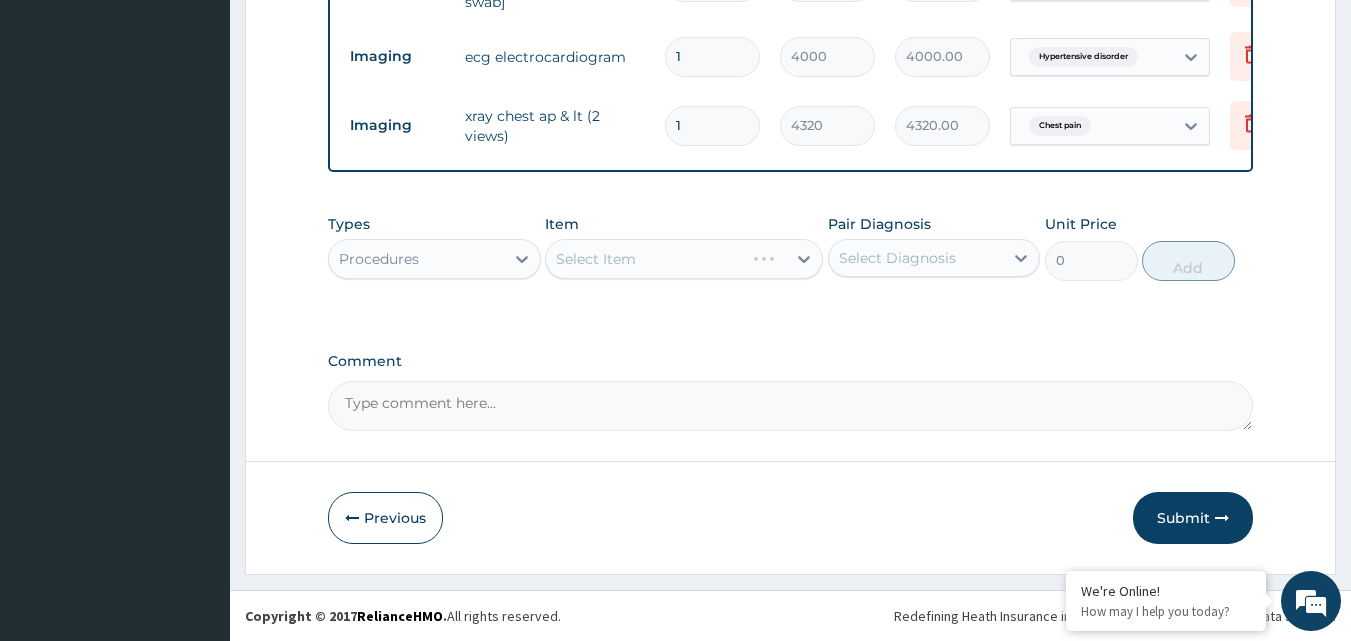 scroll, scrollTop: 1126, scrollLeft: 0, axis: vertical 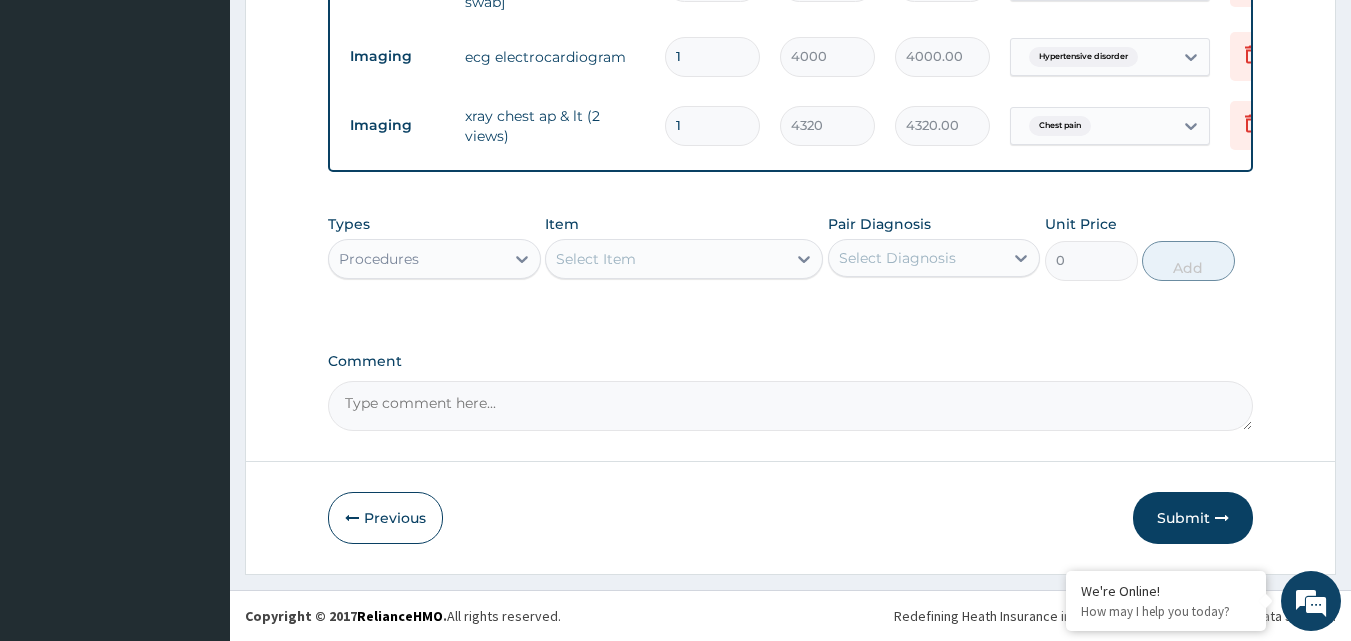 click on "Select Item" at bounding box center [666, 259] 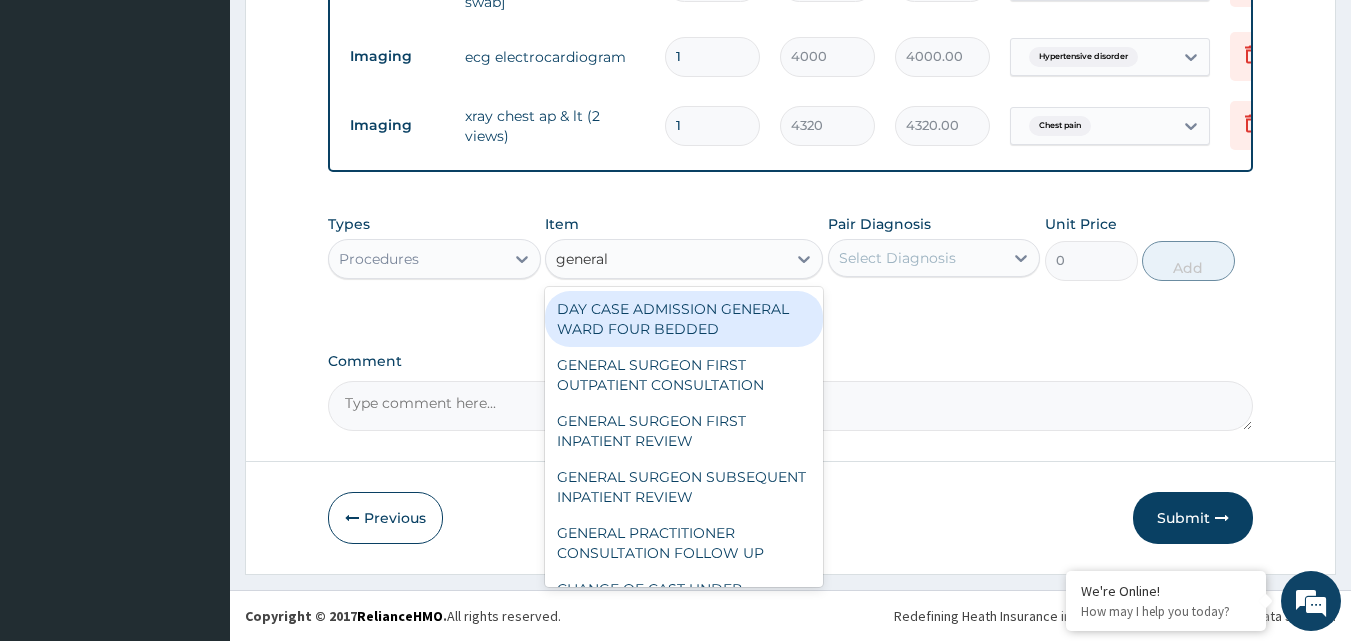 type on "general p" 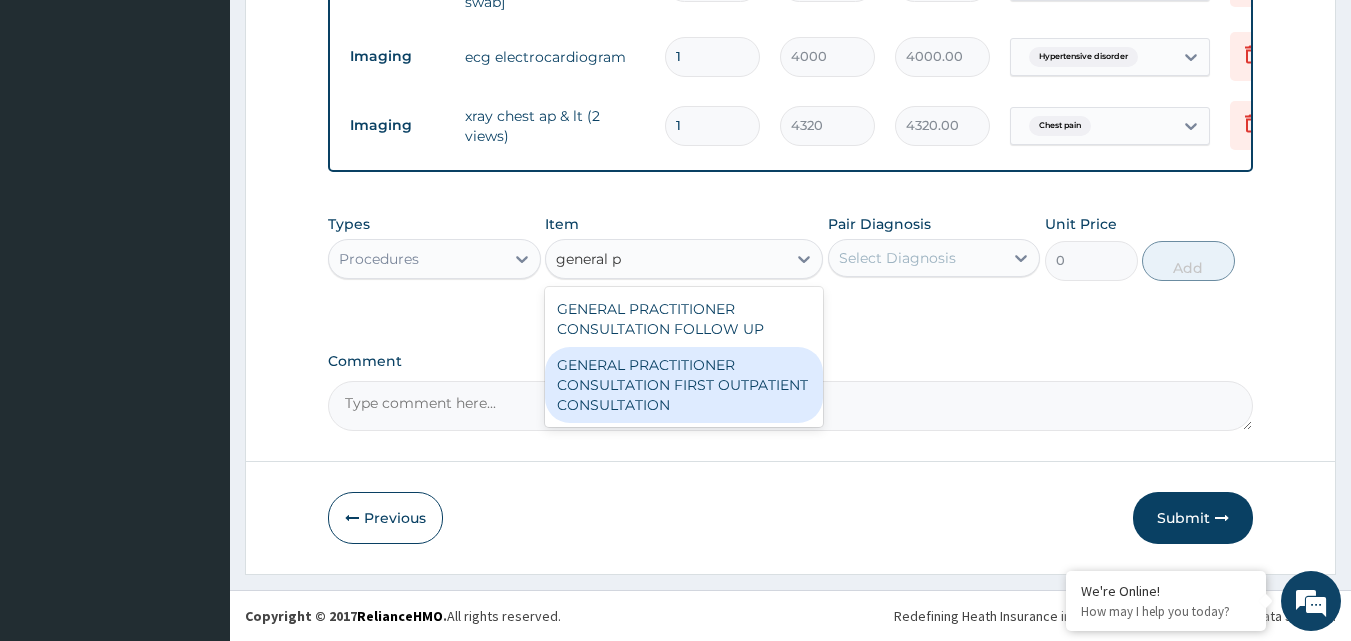 click on "GENERAL PRACTITIONER CONSULTATION FIRST OUTPATIENT CONSULTATION" at bounding box center [684, 385] 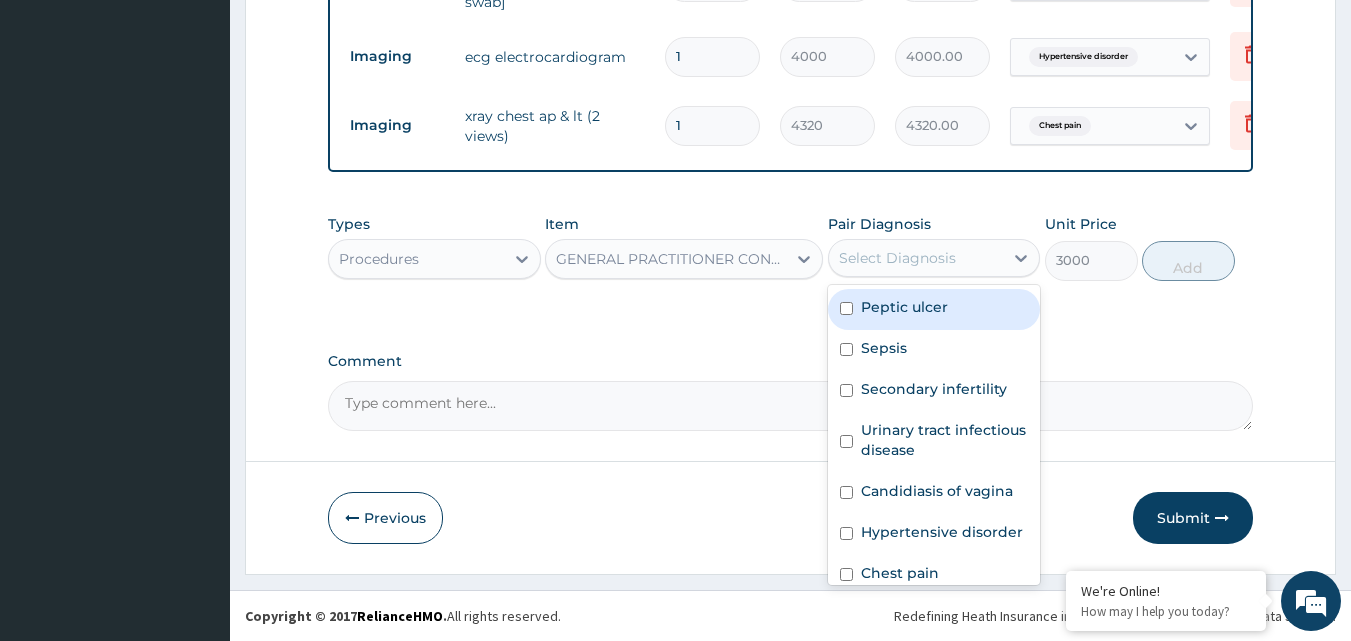 click on "Select Diagnosis" at bounding box center [934, 258] 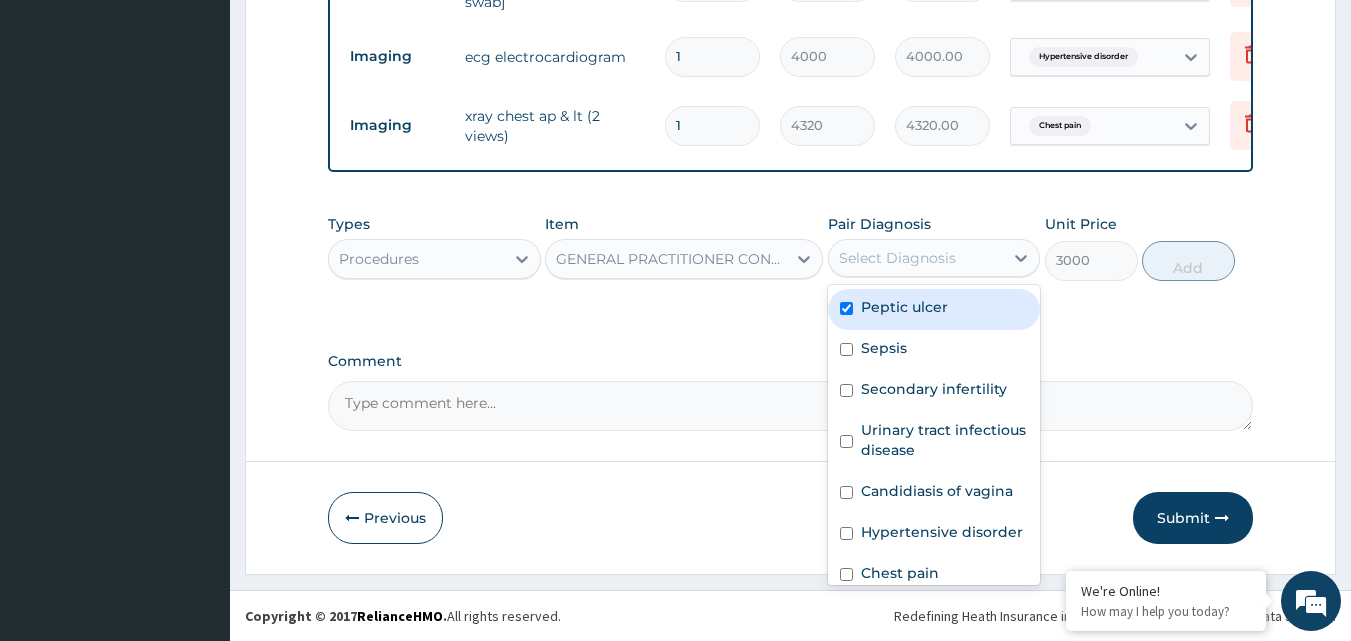 checkbox on "true" 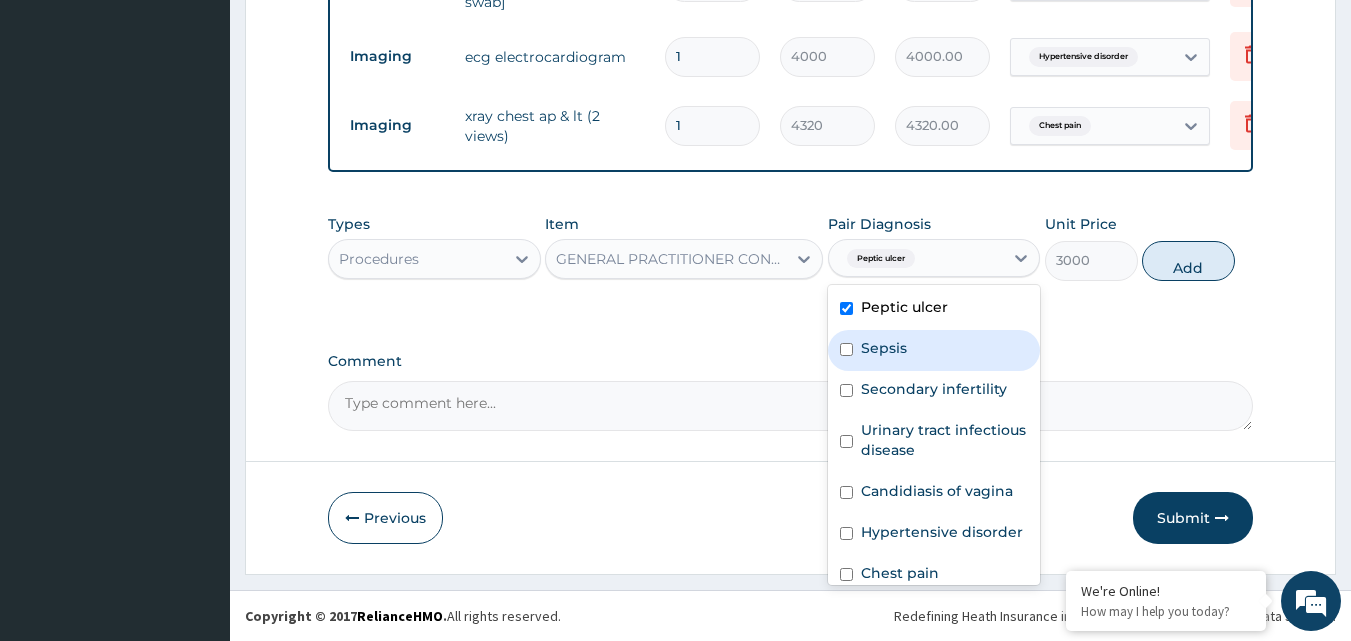 click on "Sepsis" at bounding box center (884, 348) 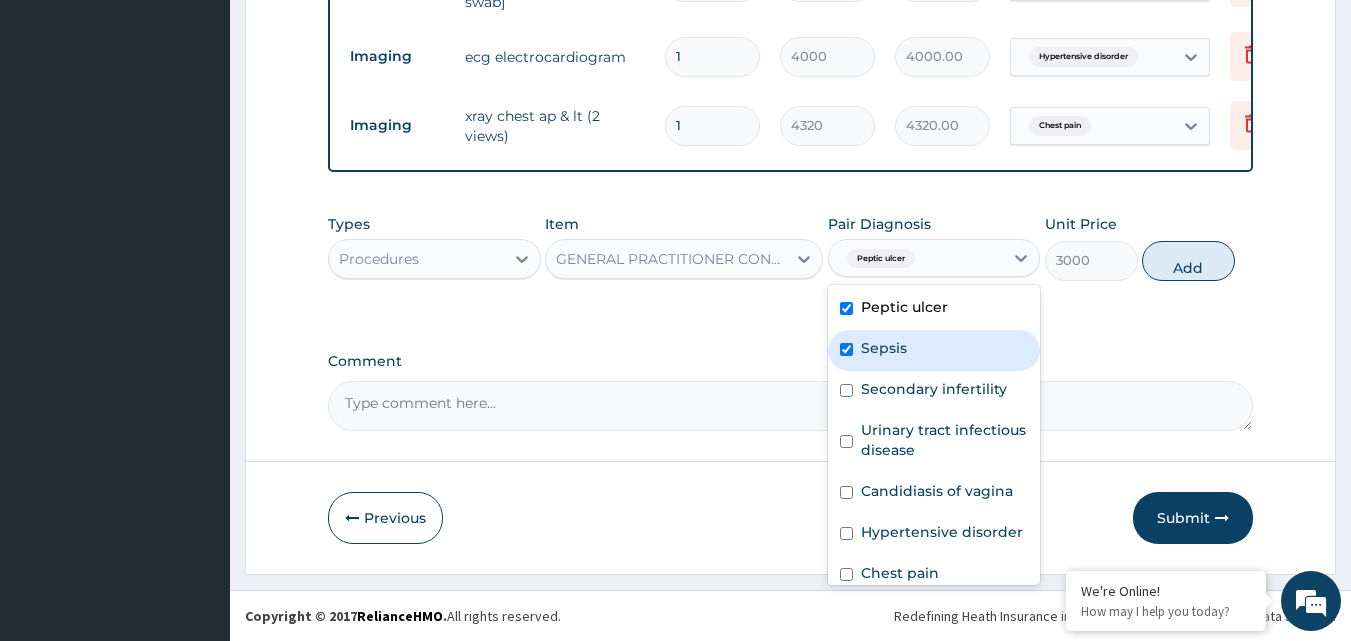 checkbox on "true" 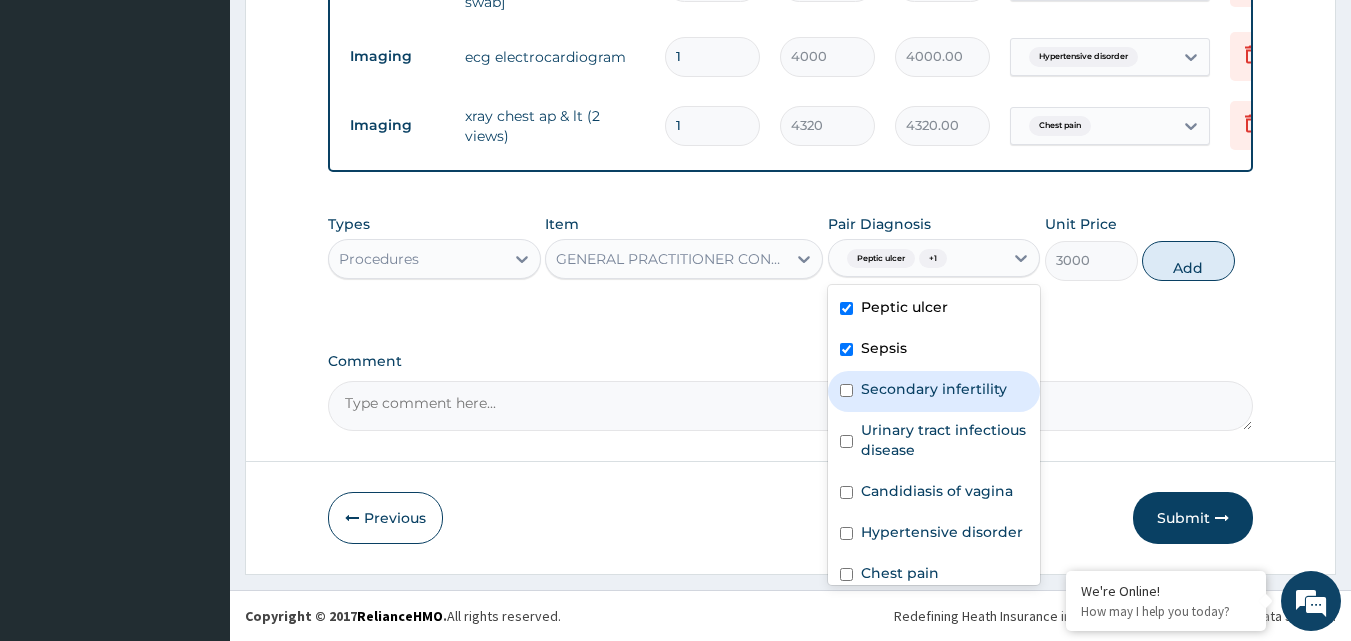 click on "Secondary infertility" at bounding box center (934, 391) 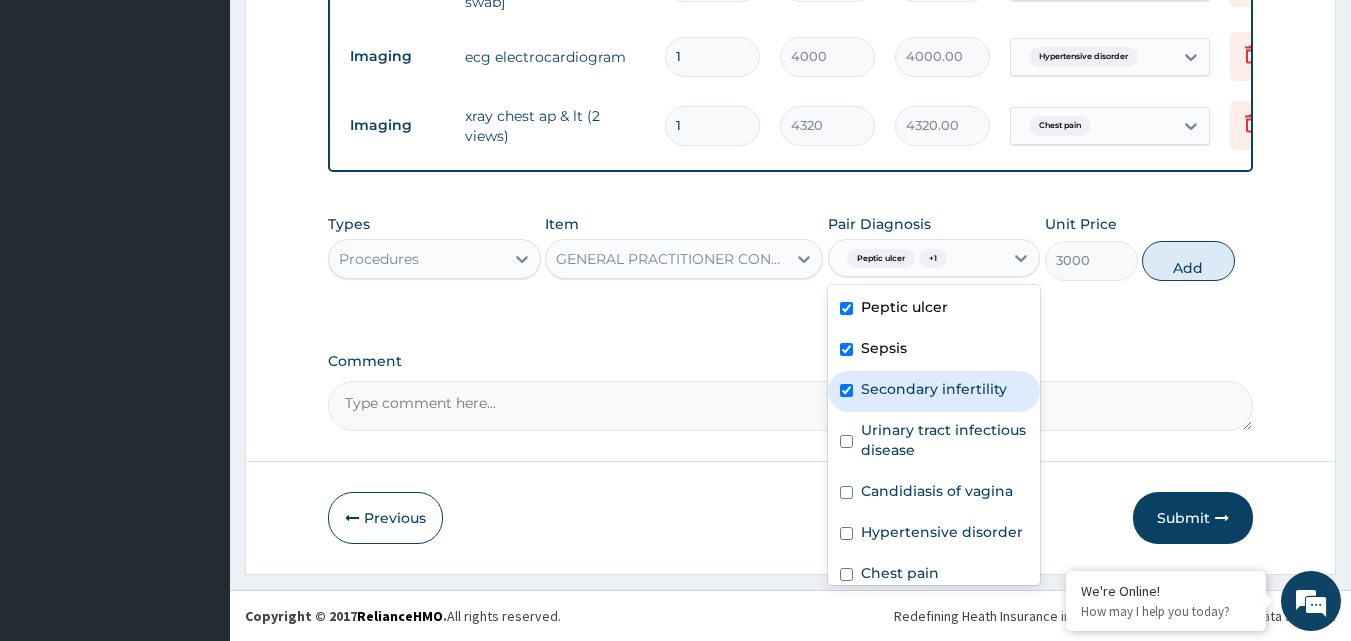 checkbox on "true" 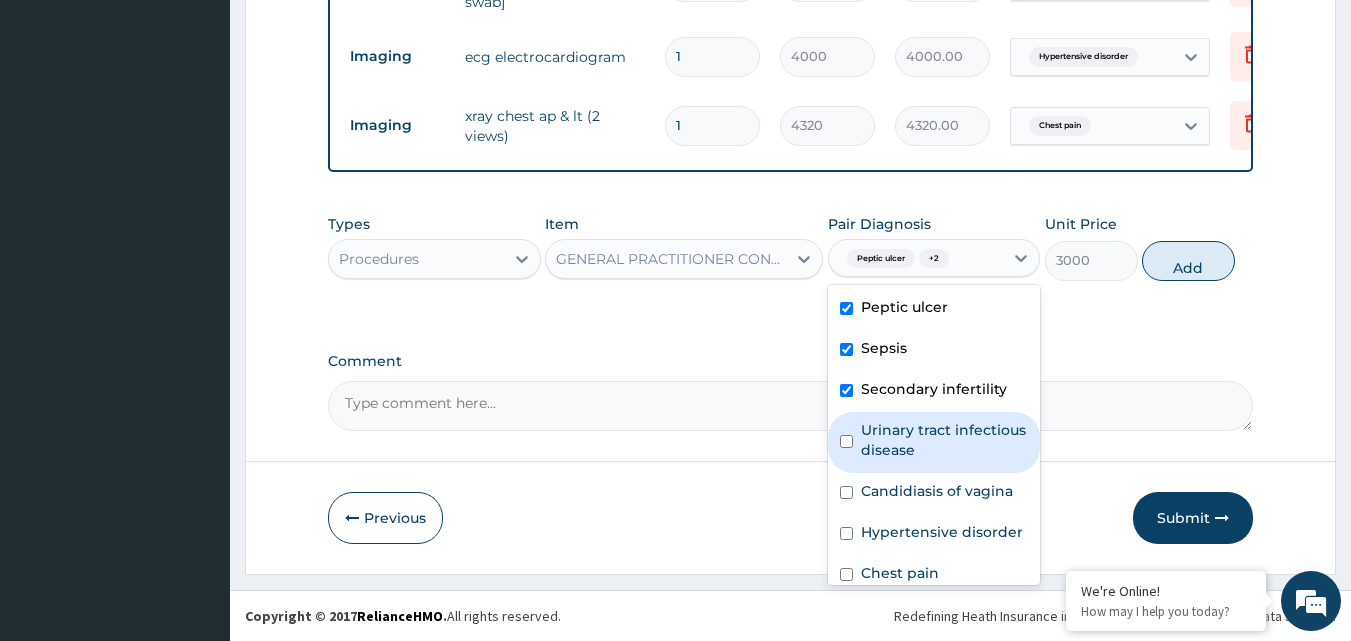 click at bounding box center [846, 441] 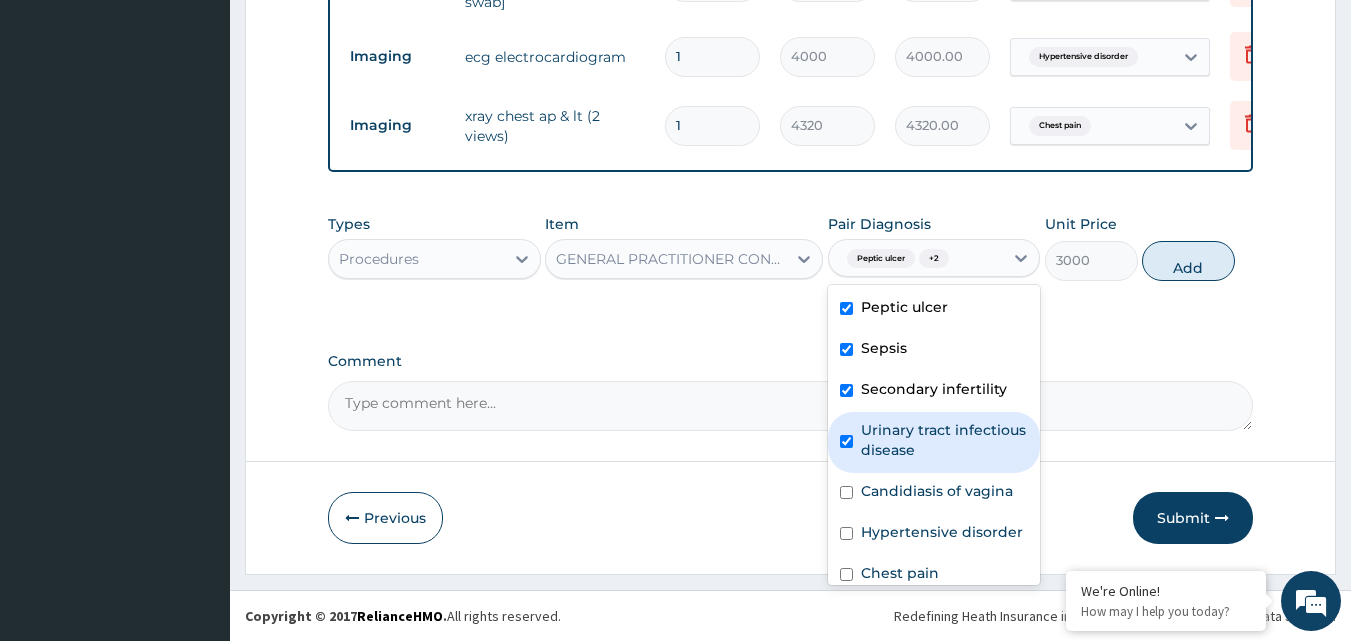 checkbox on "true" 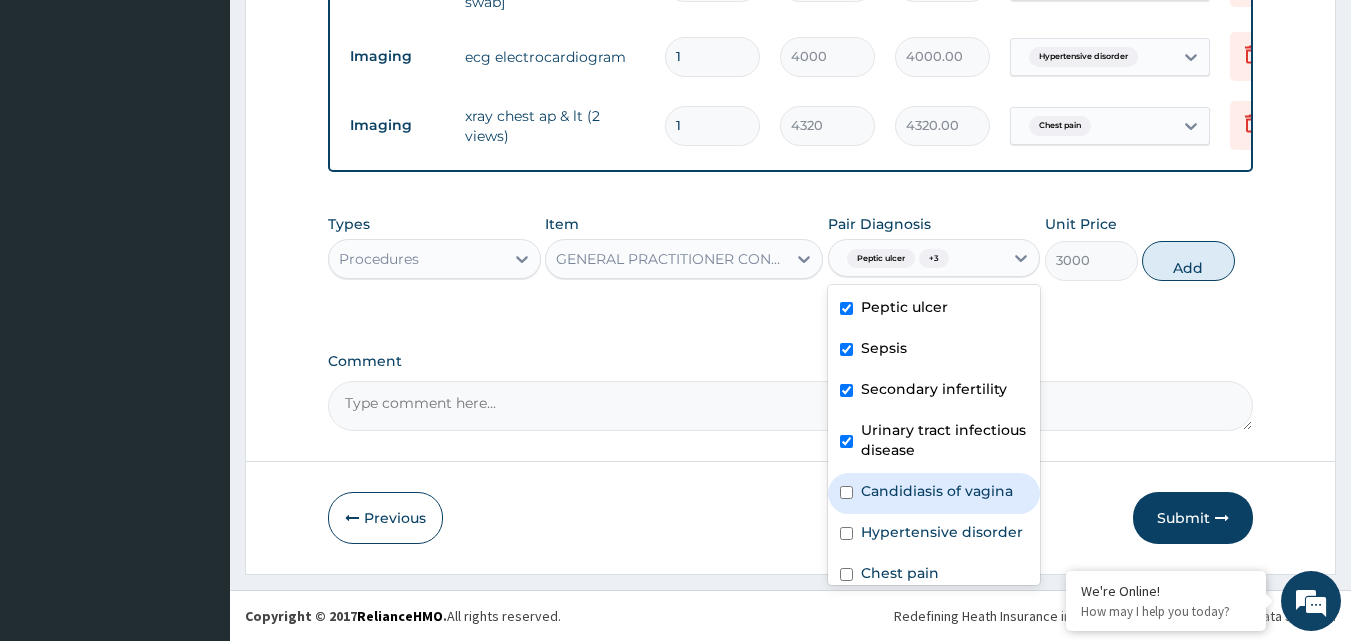 click on "Candidiasis of vagina" at bounding box center (934, 493) 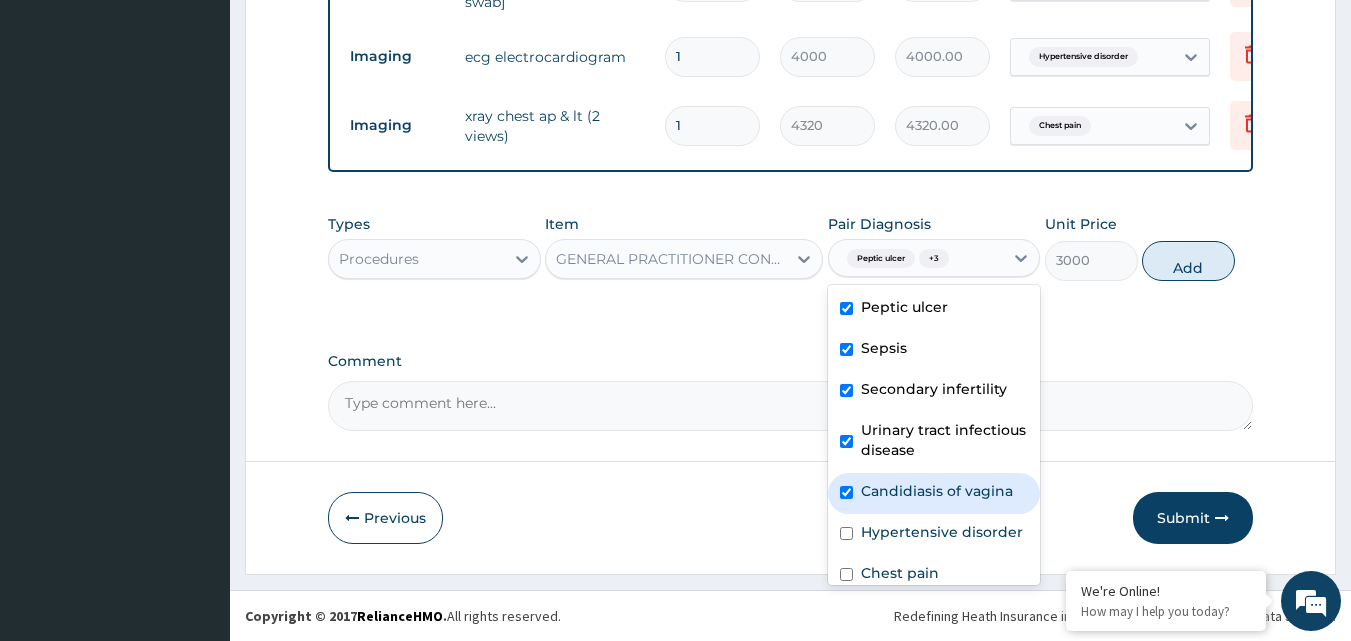checkbox on "true" 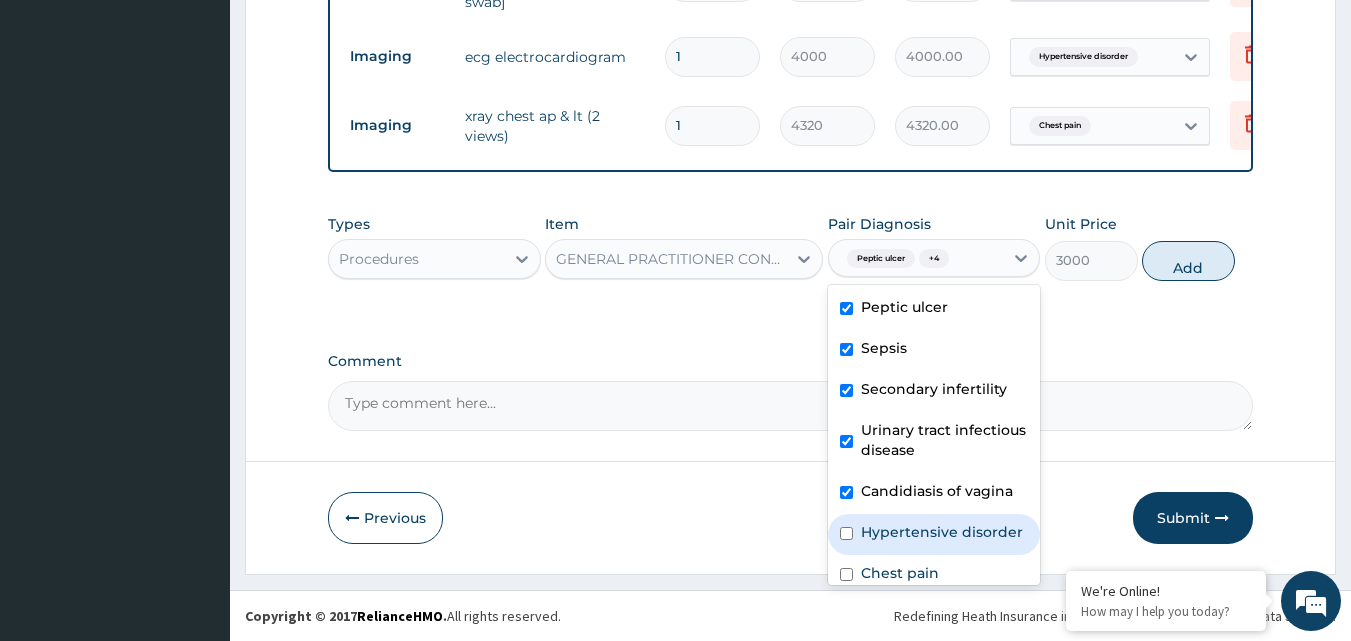 click at bounding box center (846, 533) 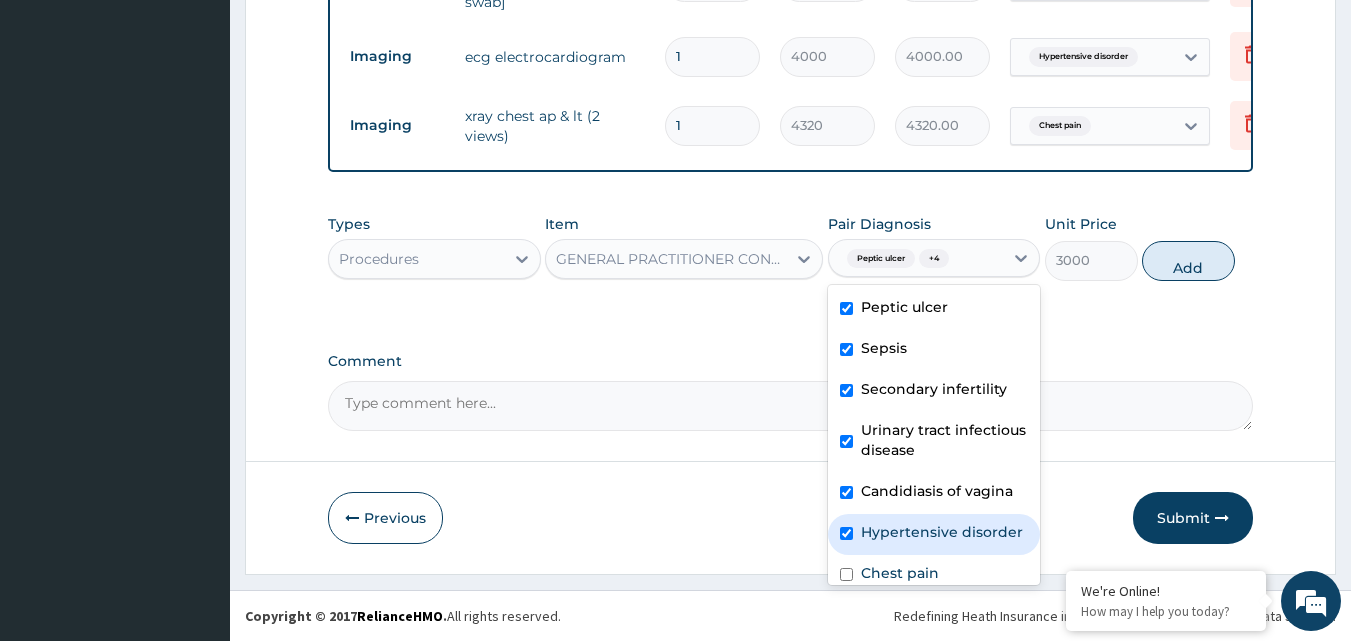 checkbox on "true" 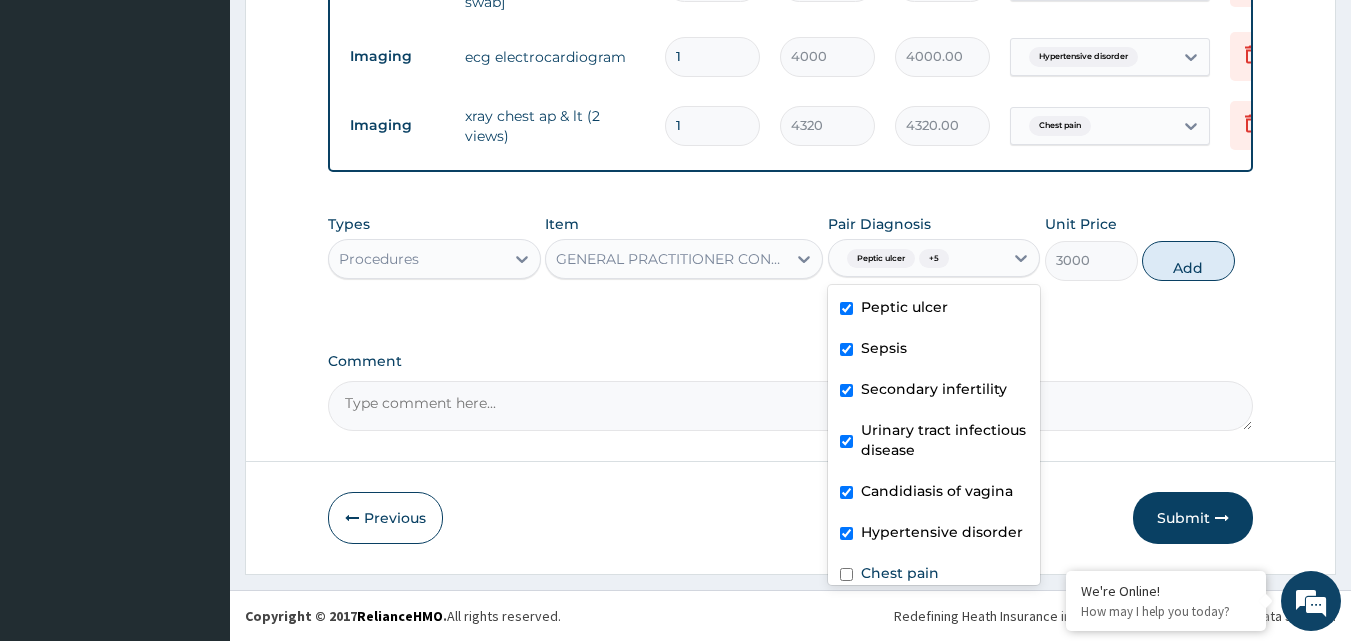 scroll, scrollTop: 35, scrollLeft: 0, axis: vertical 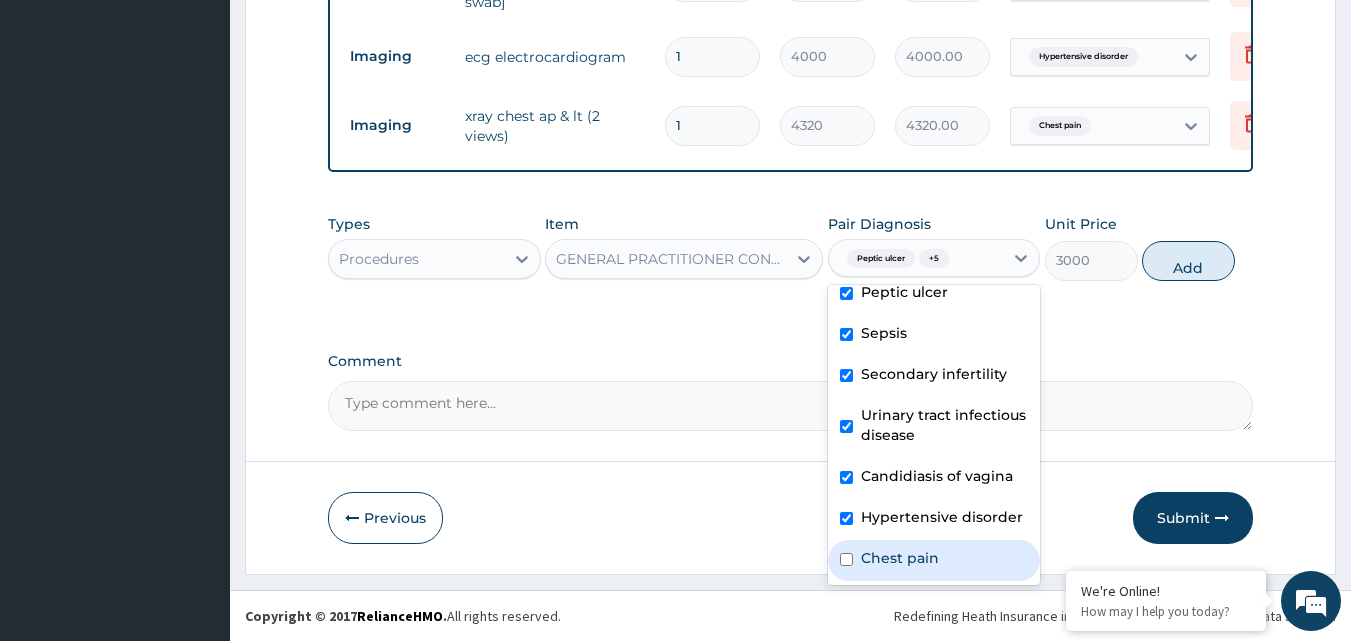 click on "Chest pain" at bounding box center [900, 558] 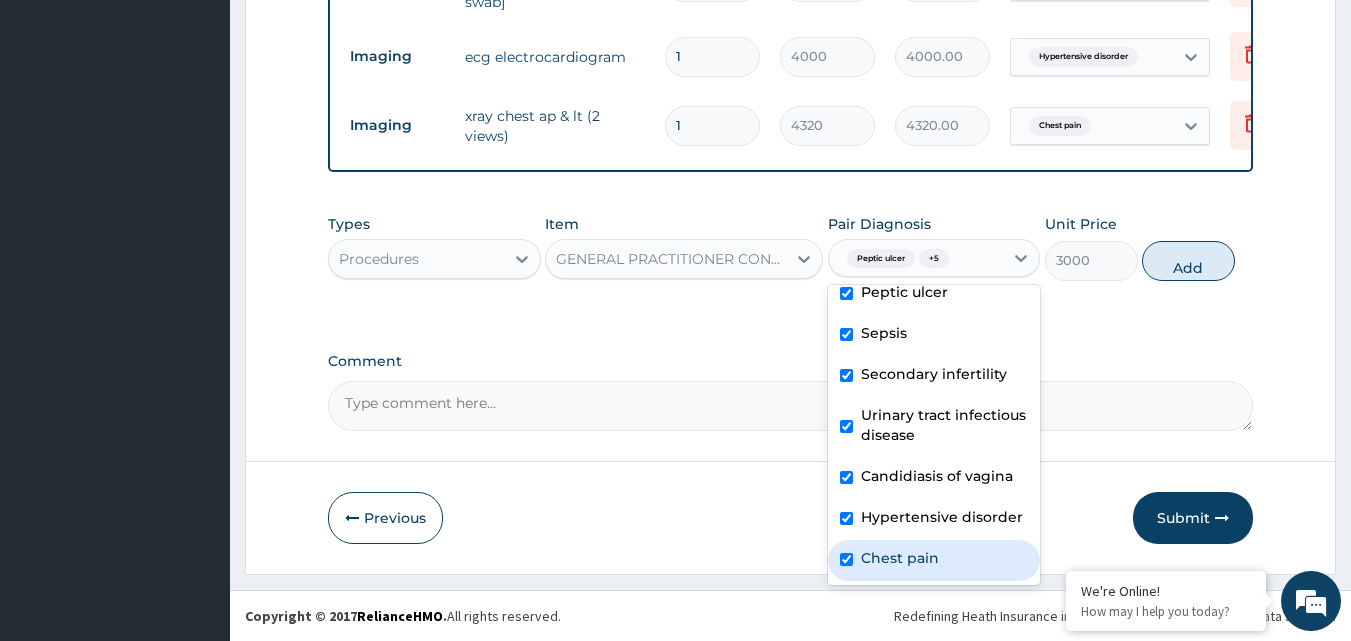 checkbox on "true" 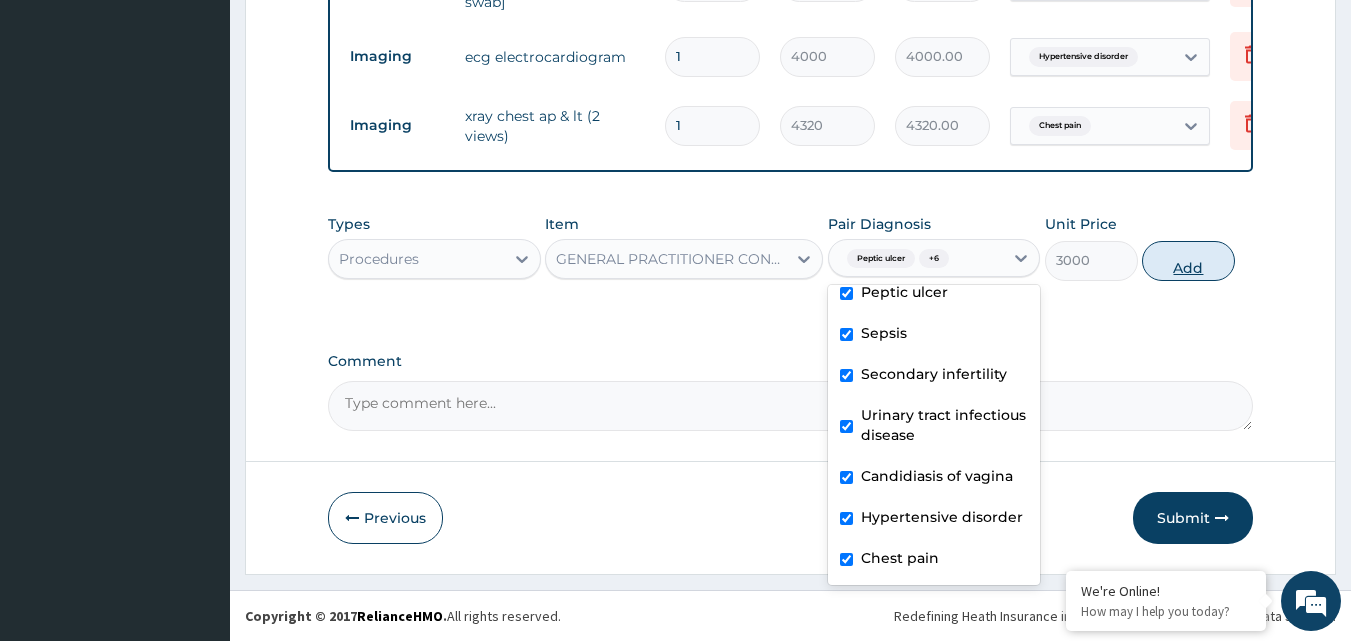 click on "Add" at bounding box center [1188, 261] 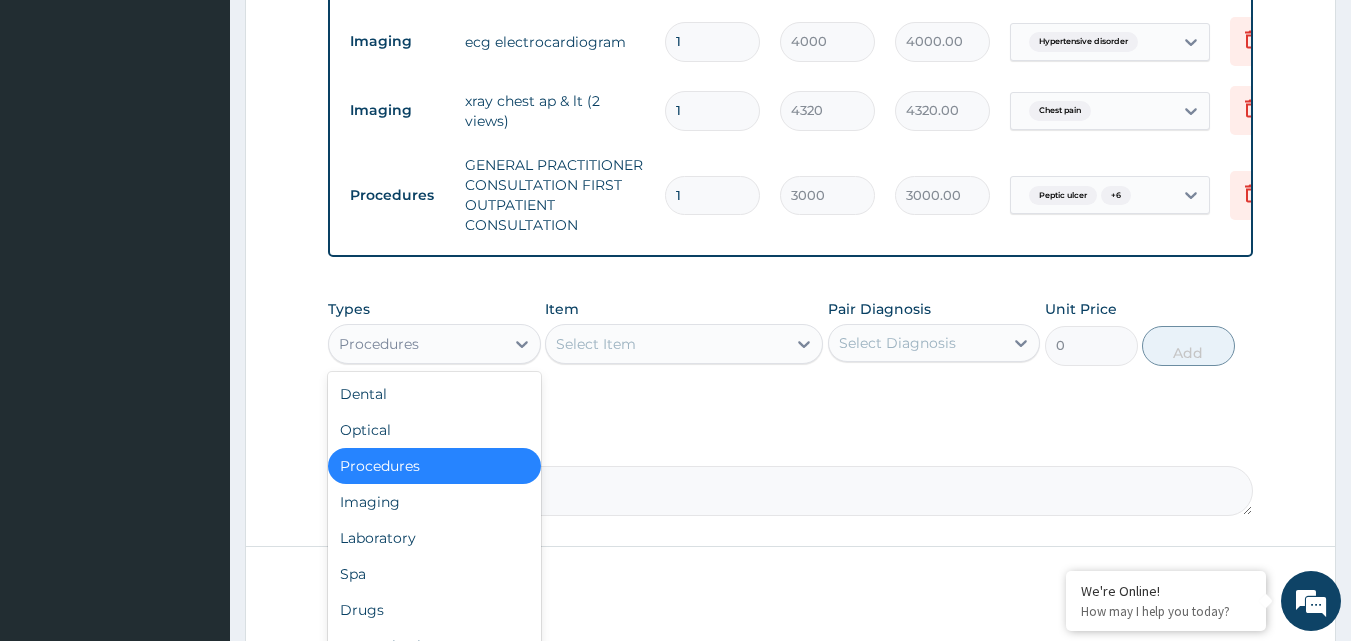 click on "Procedures" at bounding box center [416, 344] 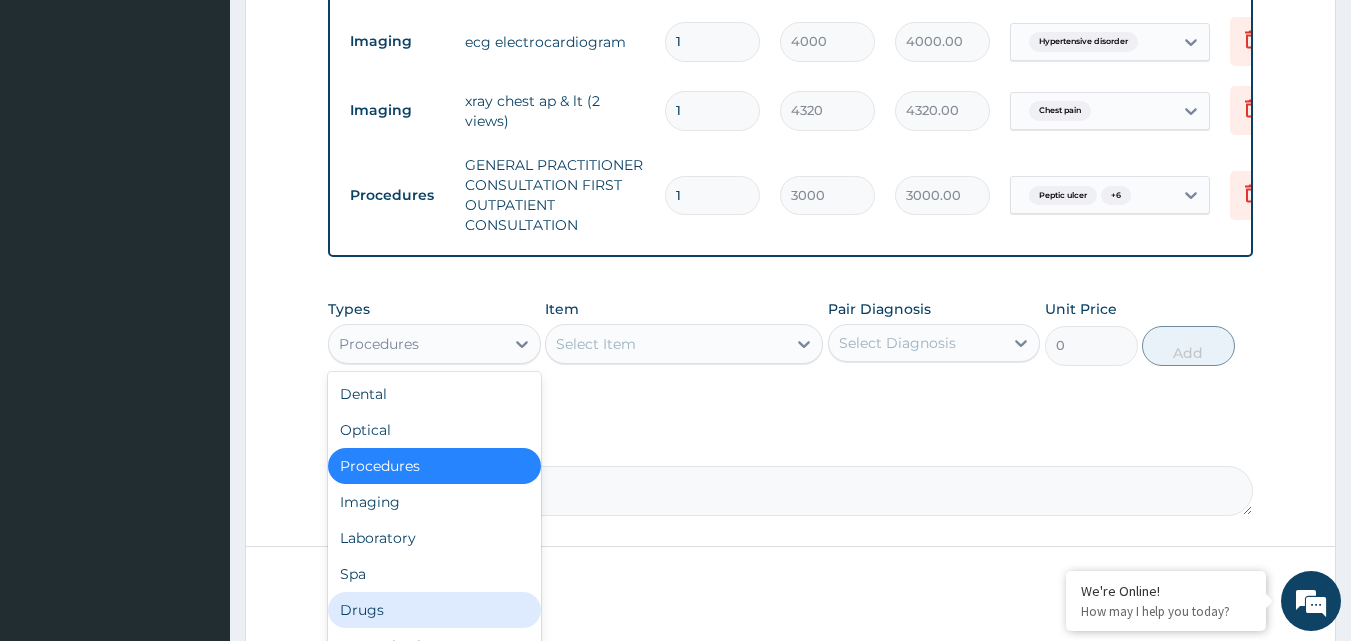 click on "Drugs" at bounding box center (434, 610) 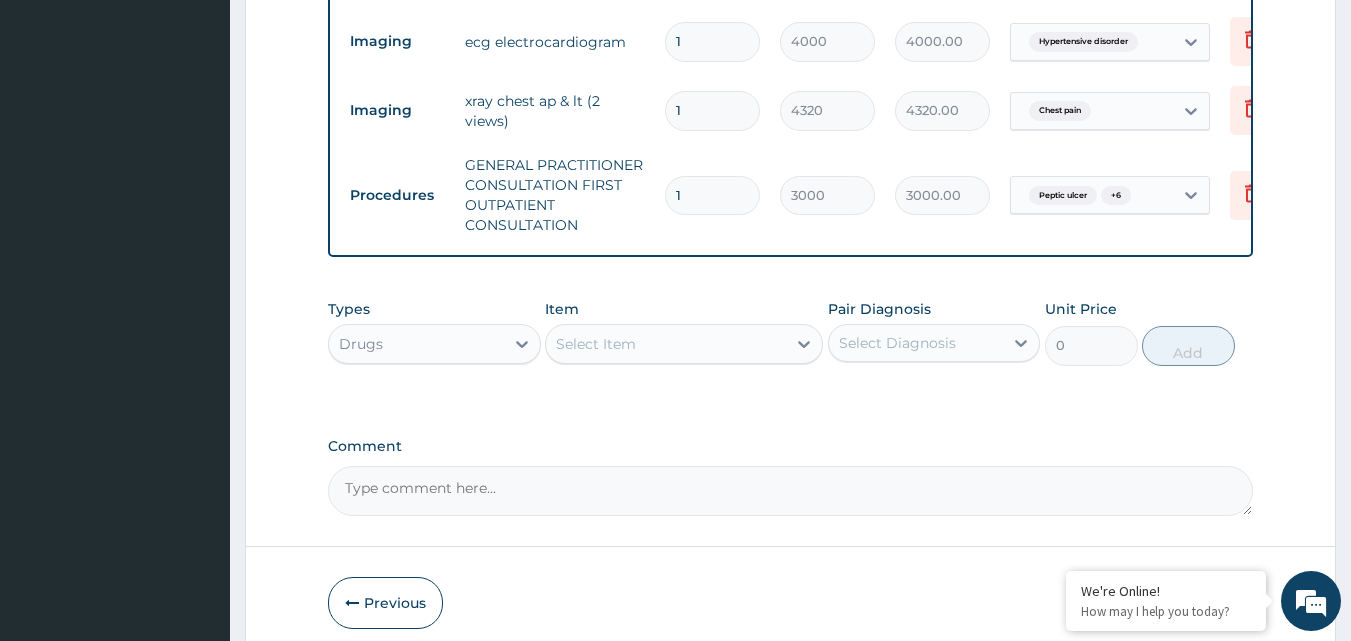 click on "Select Item" at bounding box center [666, 344] 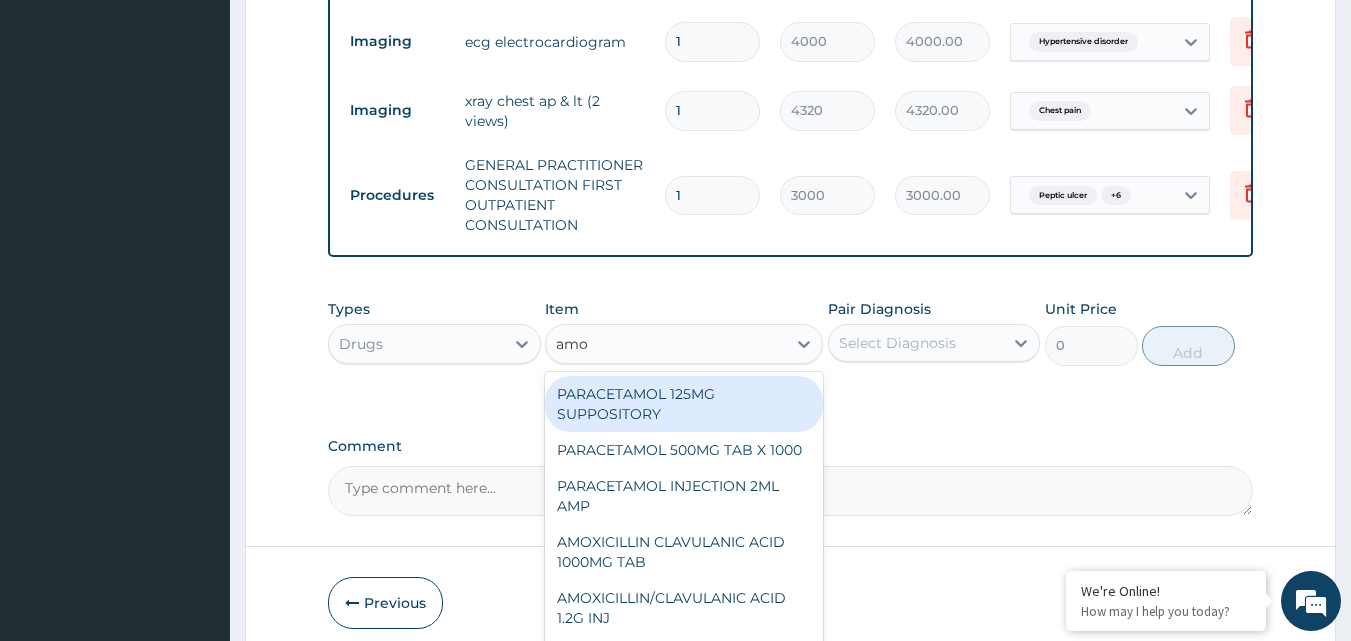type on "amox" 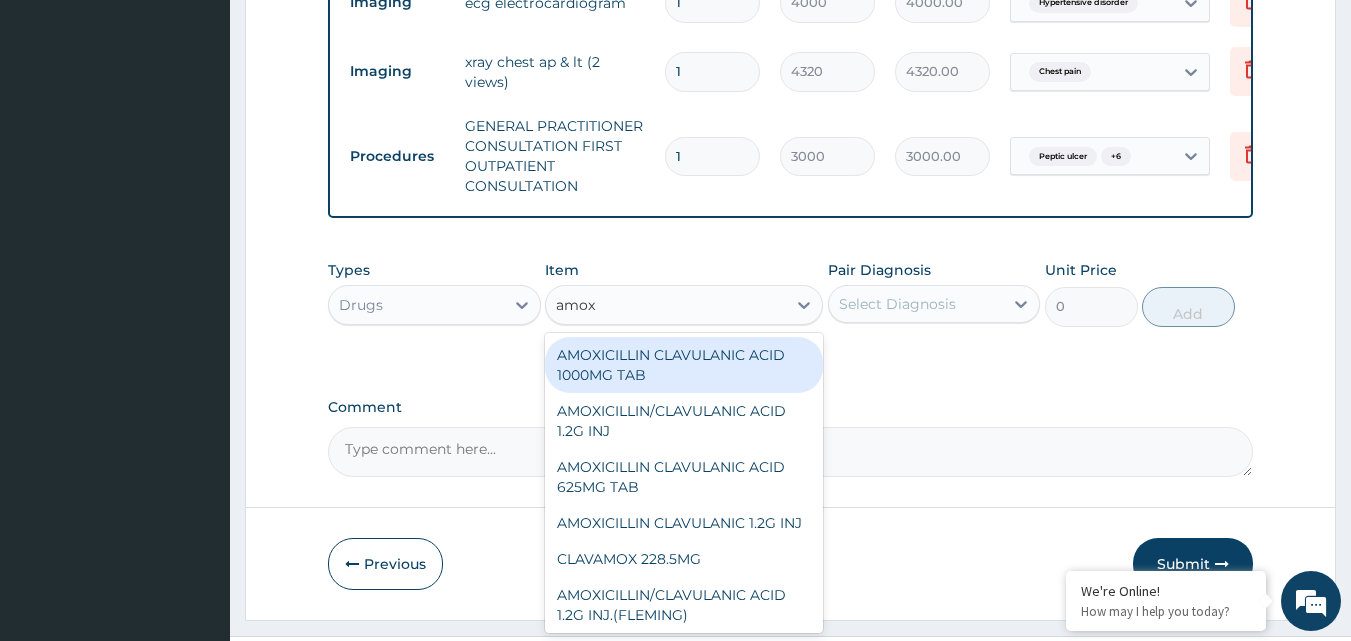 scroll, scrollTop: 1226, scrollLeft: 0, axis: vertical 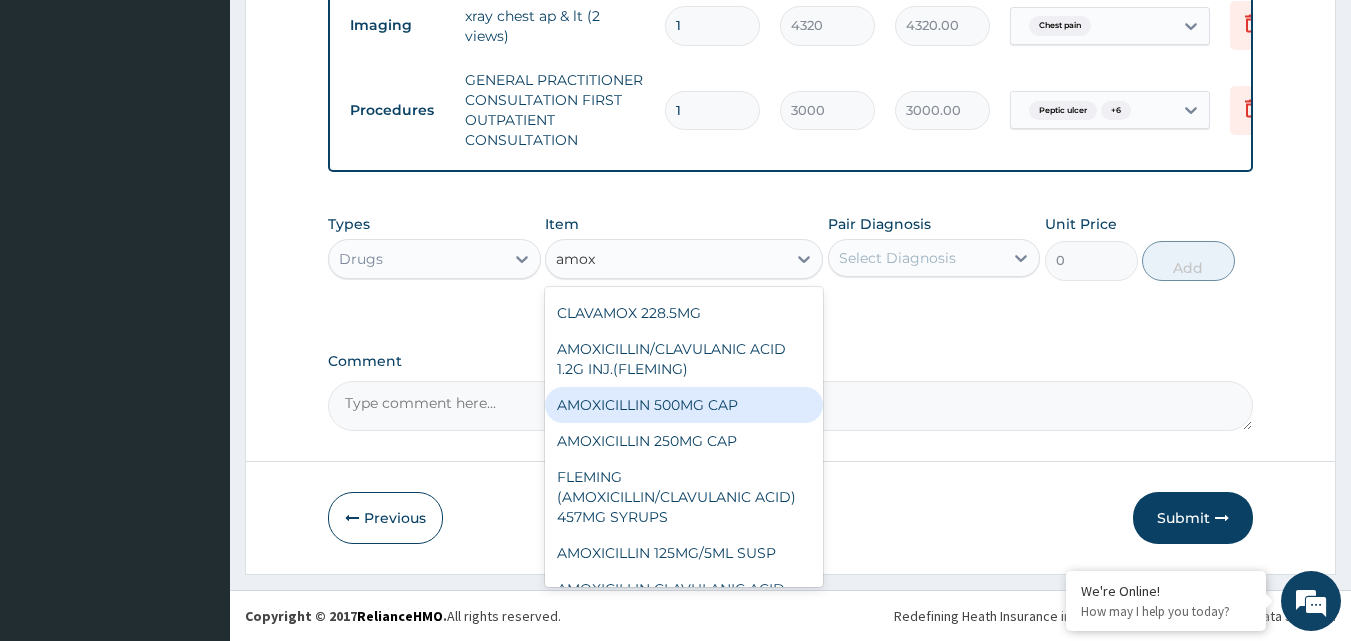 click on "AMOXICILLIN 500MG CAP" at bounding box center [684, 405] 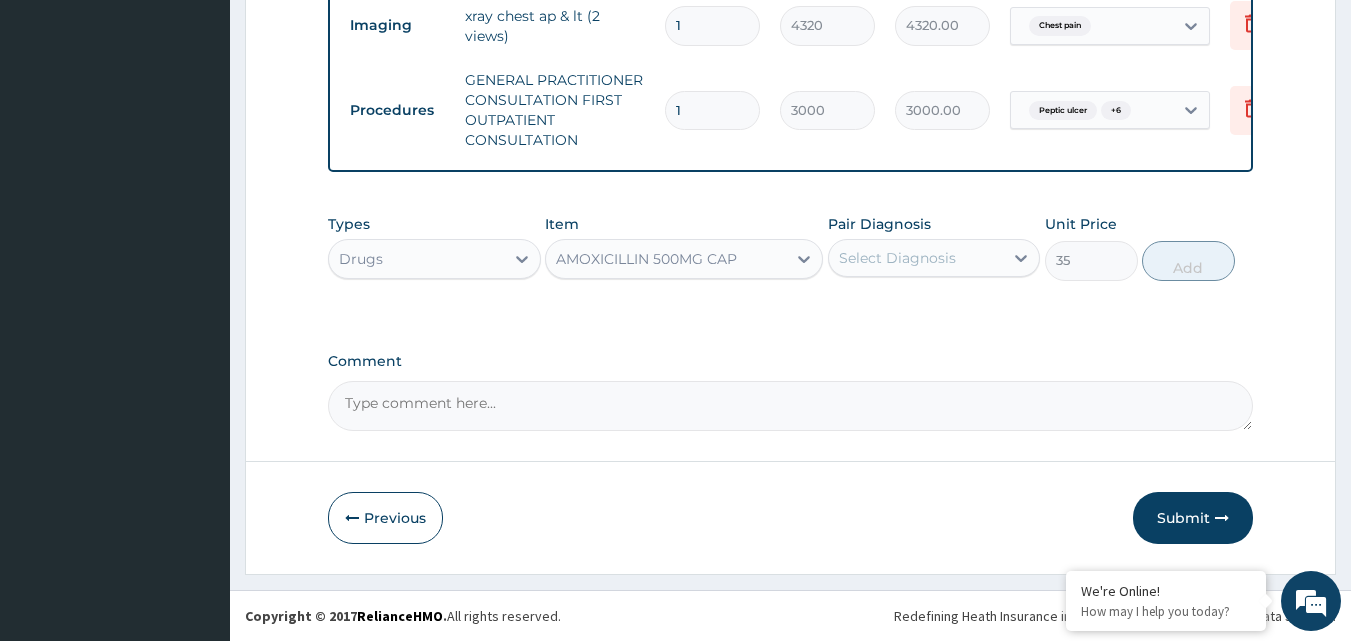 click on "Select Diagnosis" at bounding box center (916, 258) 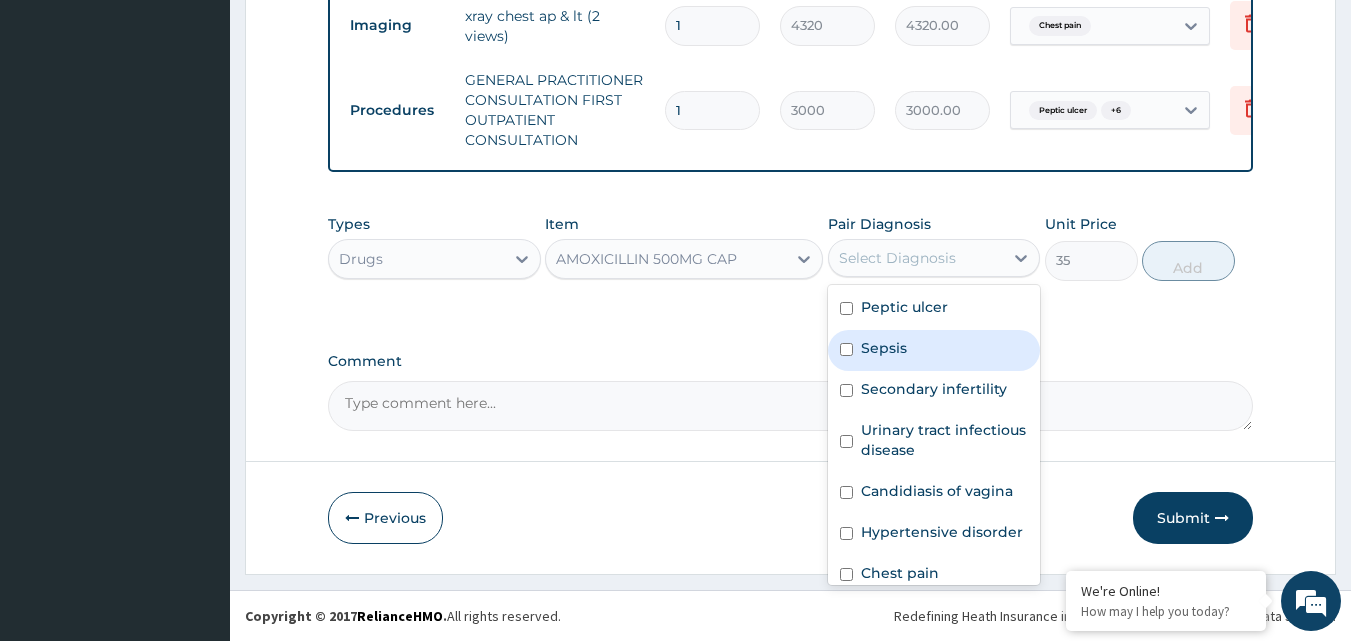 click on "Sepsis" at bounding box center [884, 348] 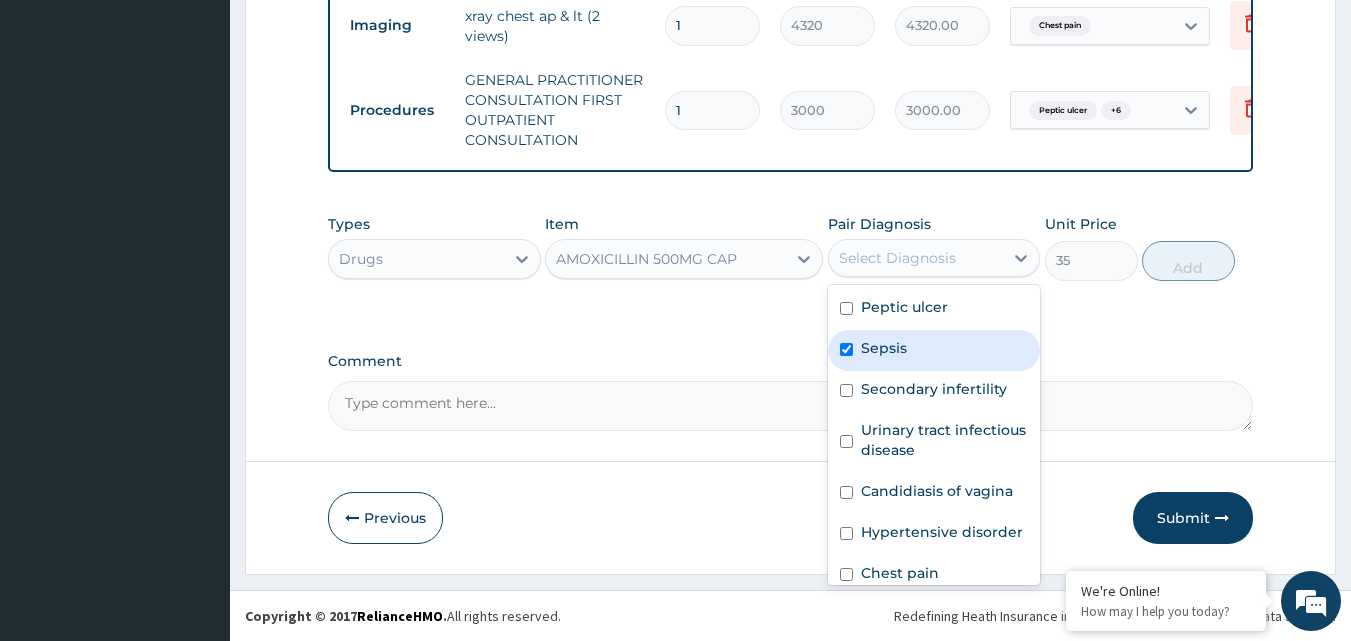 checkbox on "true" 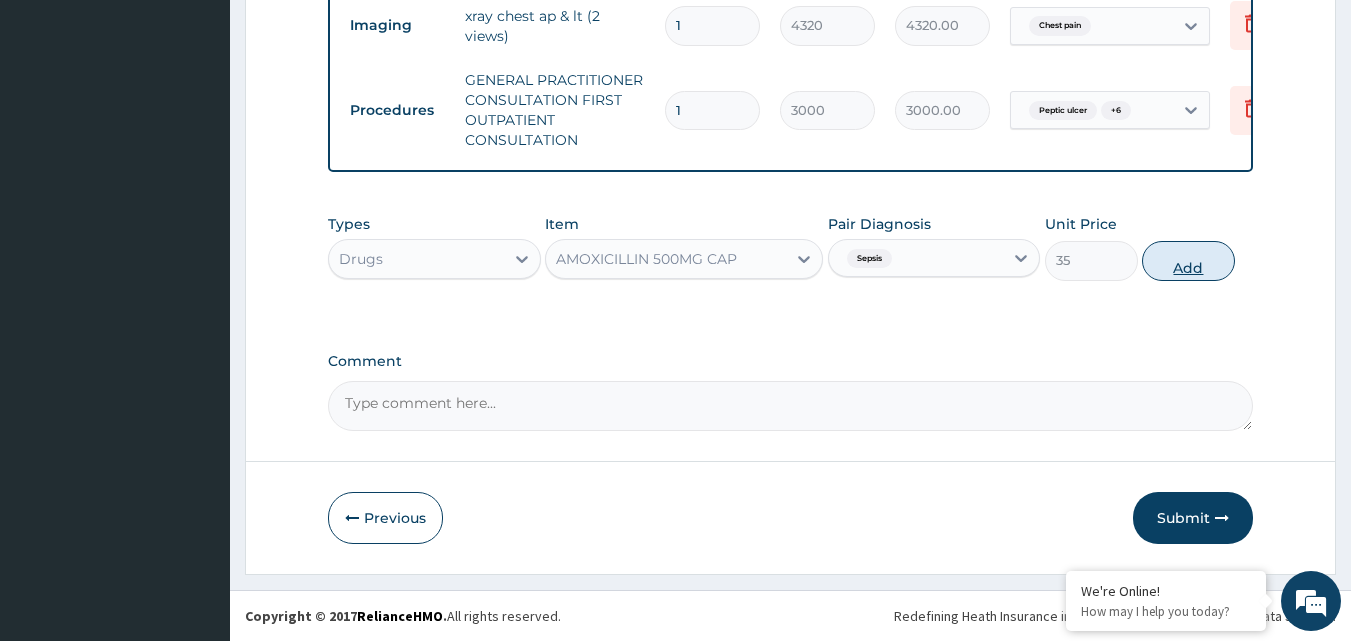 click on "Add" at bounding box center [1188, 261] 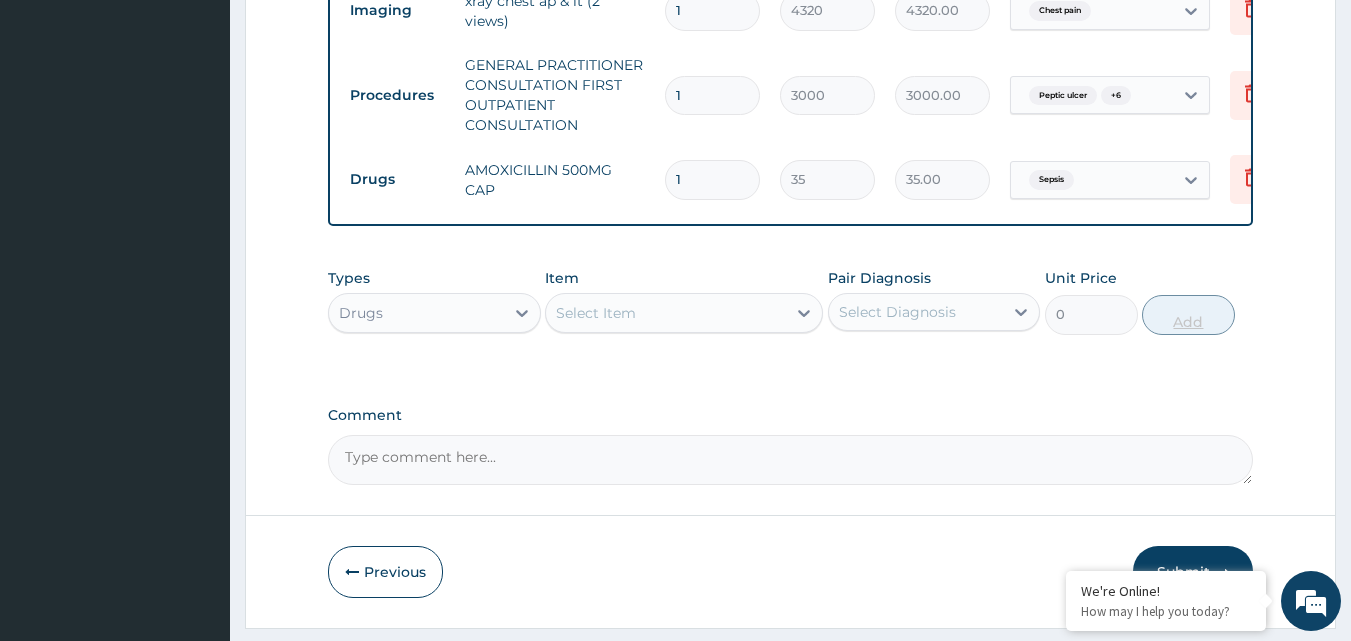 type on "15" 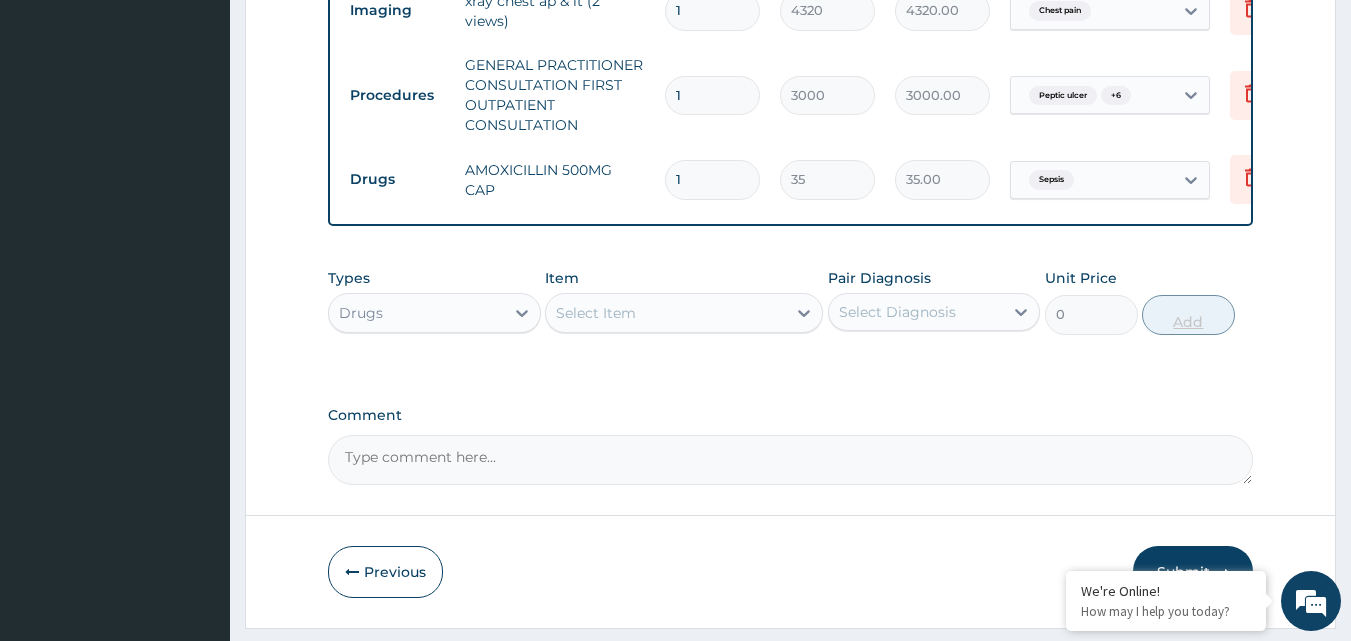 type on "525.00" 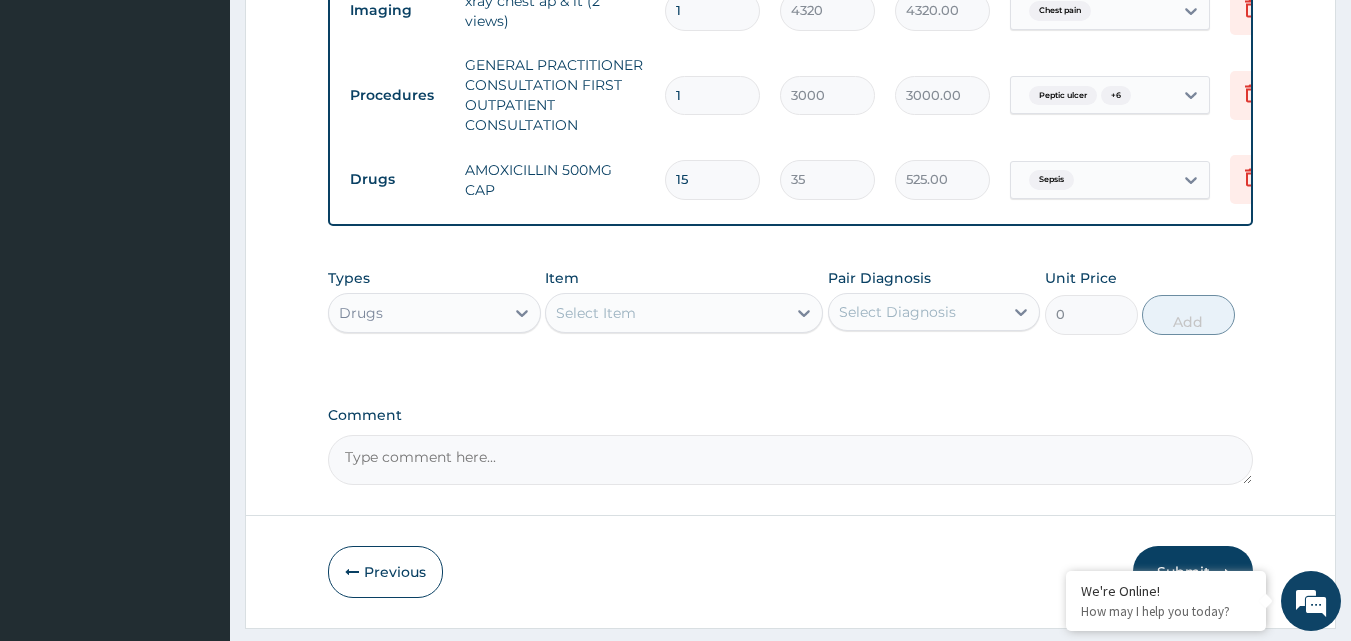type on "15" 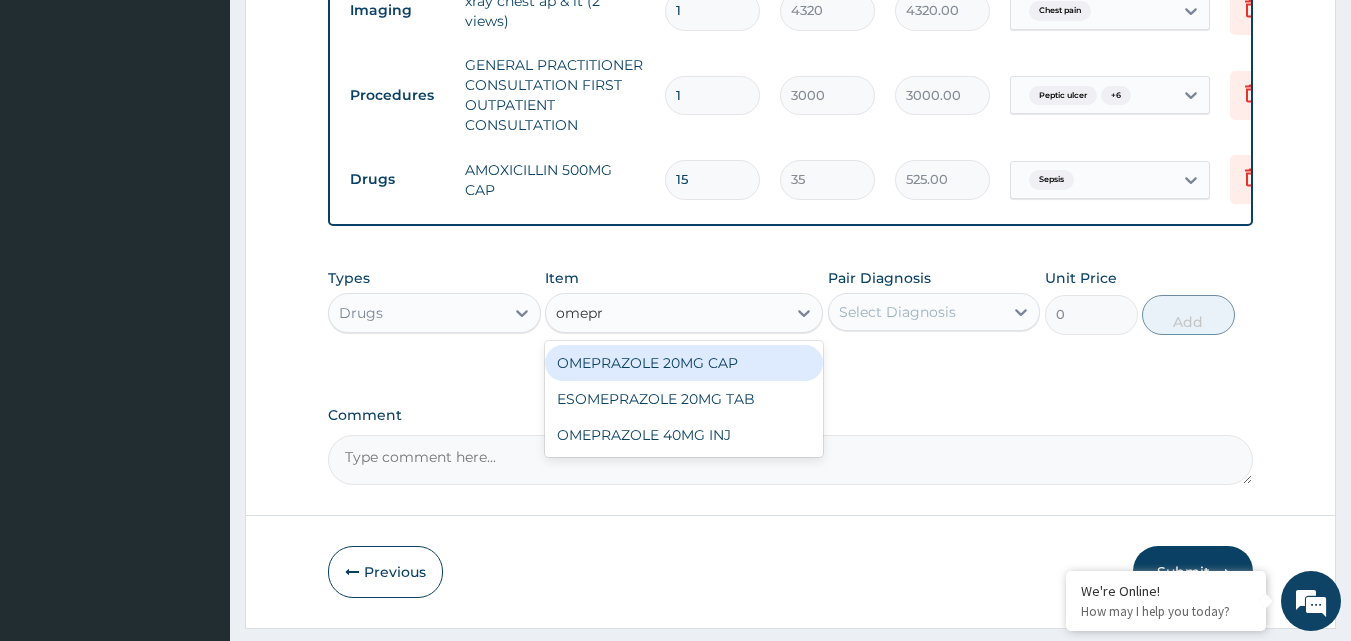 type on "omepra" 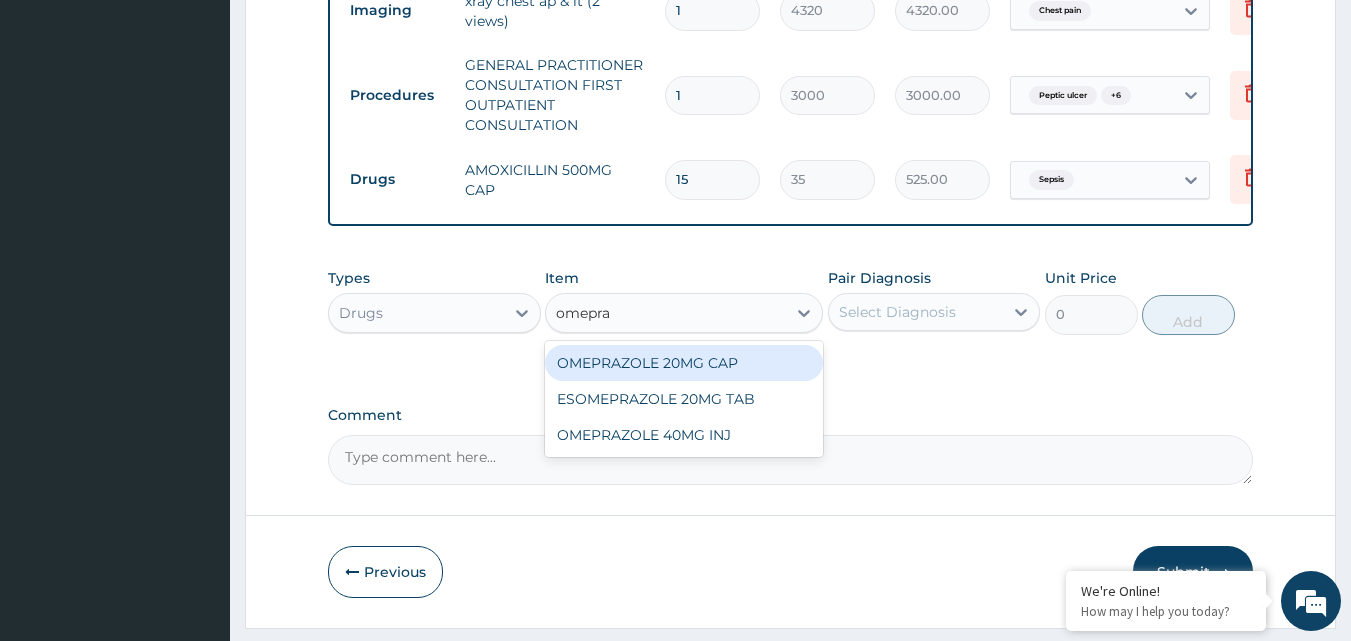 click on "OMEPRAZOLE 20MG CAP" at bounding box center [684, 363] 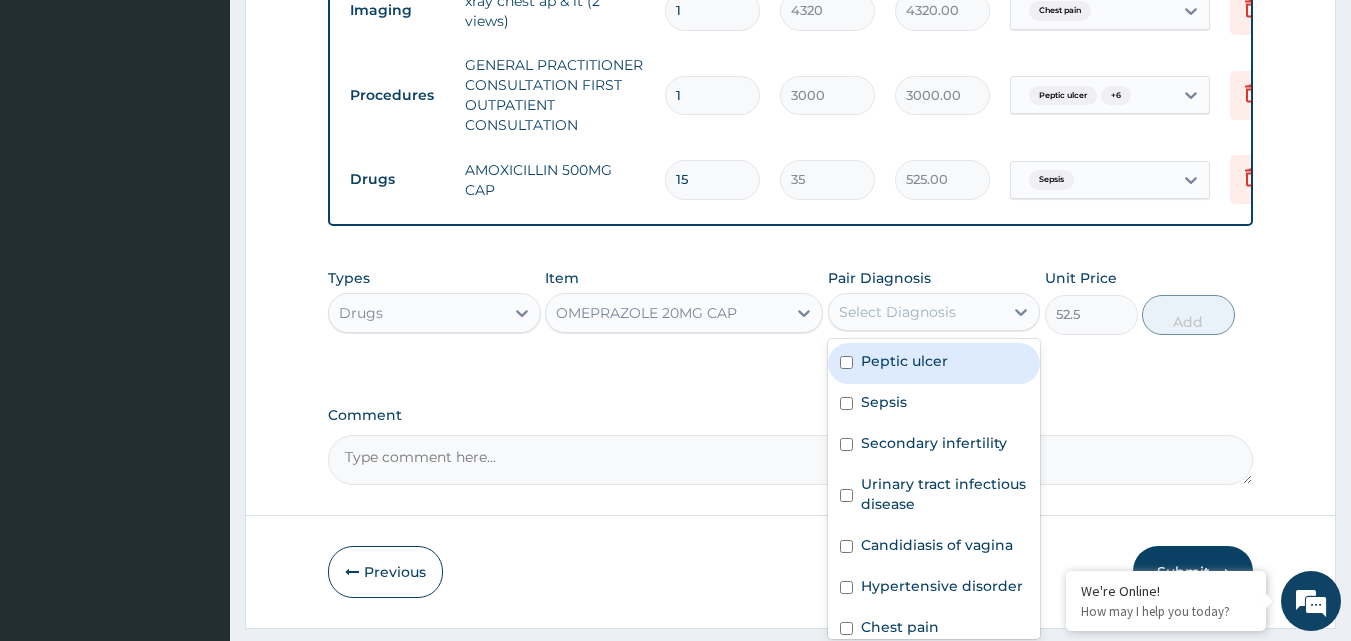 click on "Select Diagnosis" at bounding box center [897, 312] 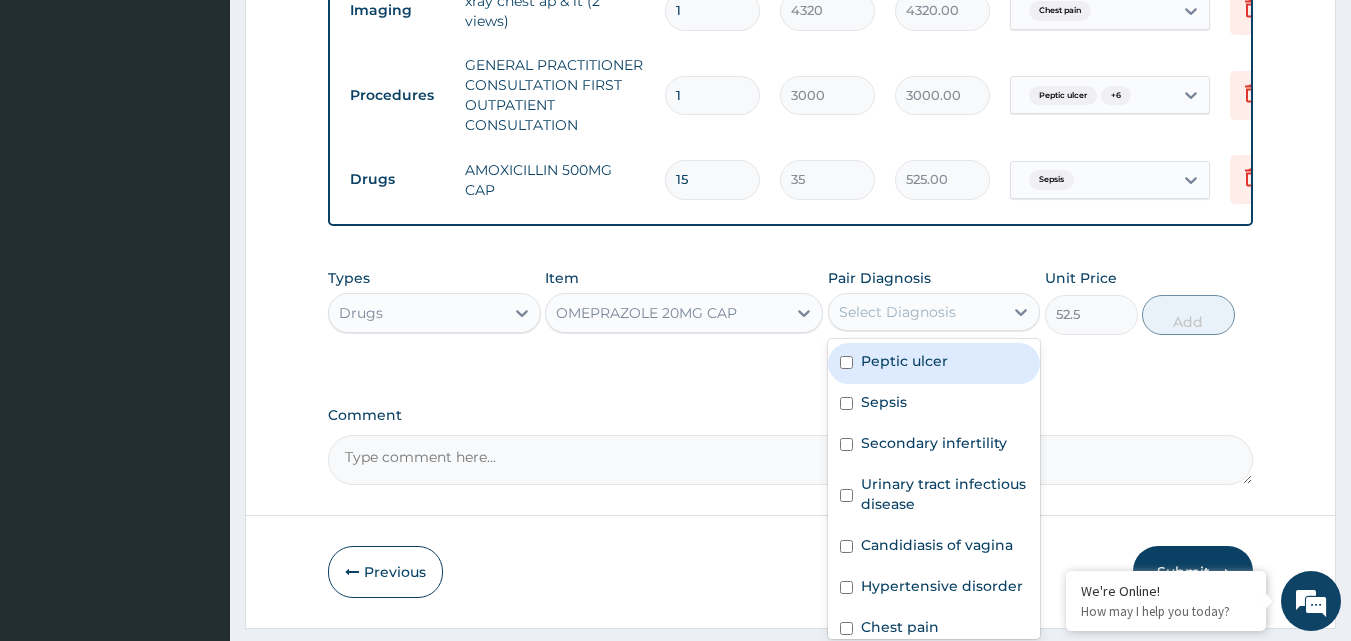 click on "Peptic ulcer" at bounding box center (934, 363) 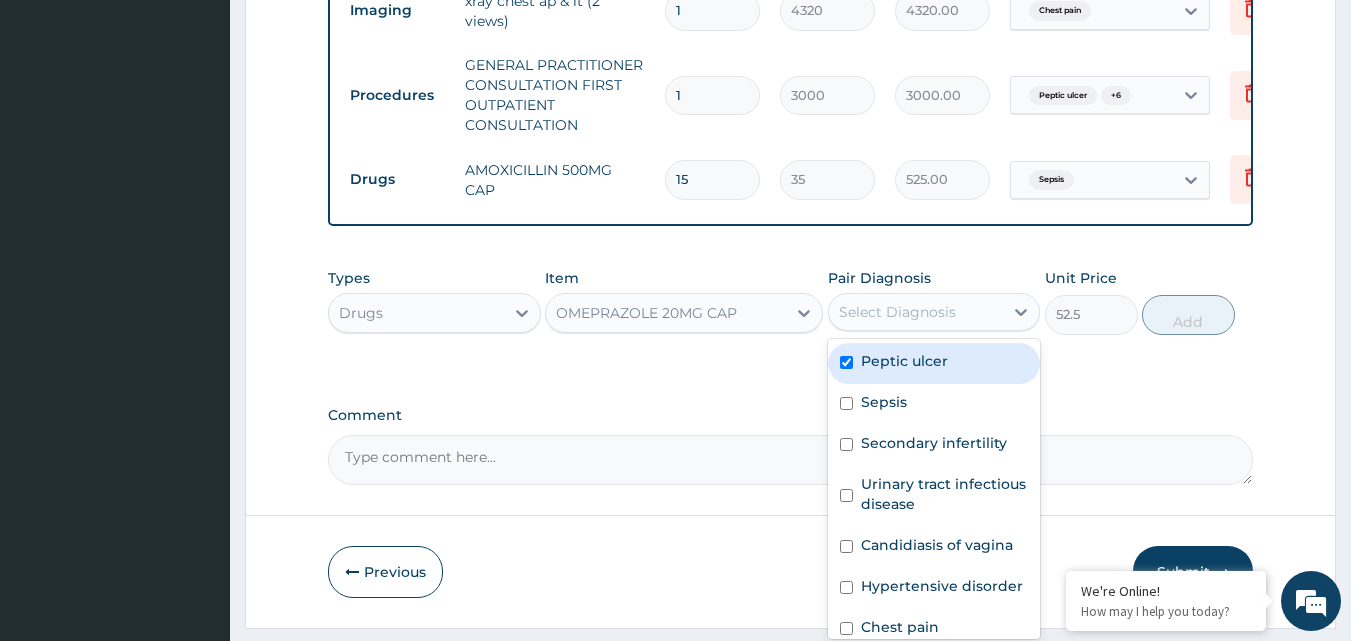 checkbox on "true" 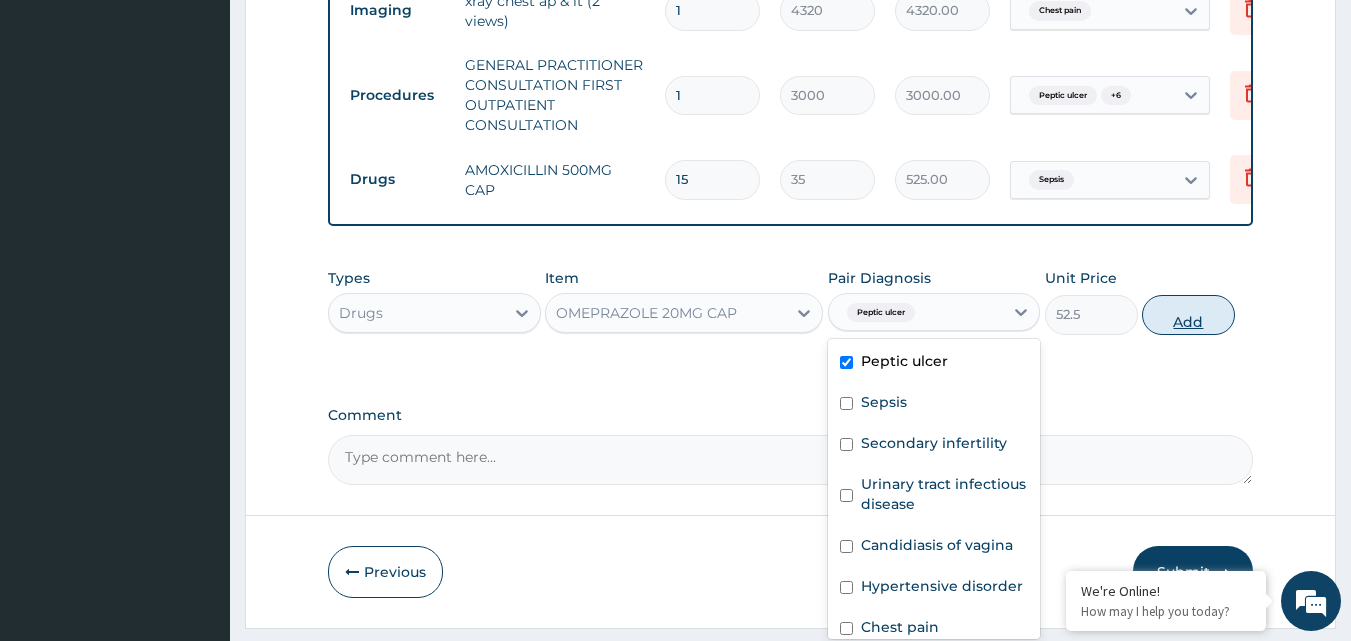 click on "Add" at bounding box center [1188, 315] 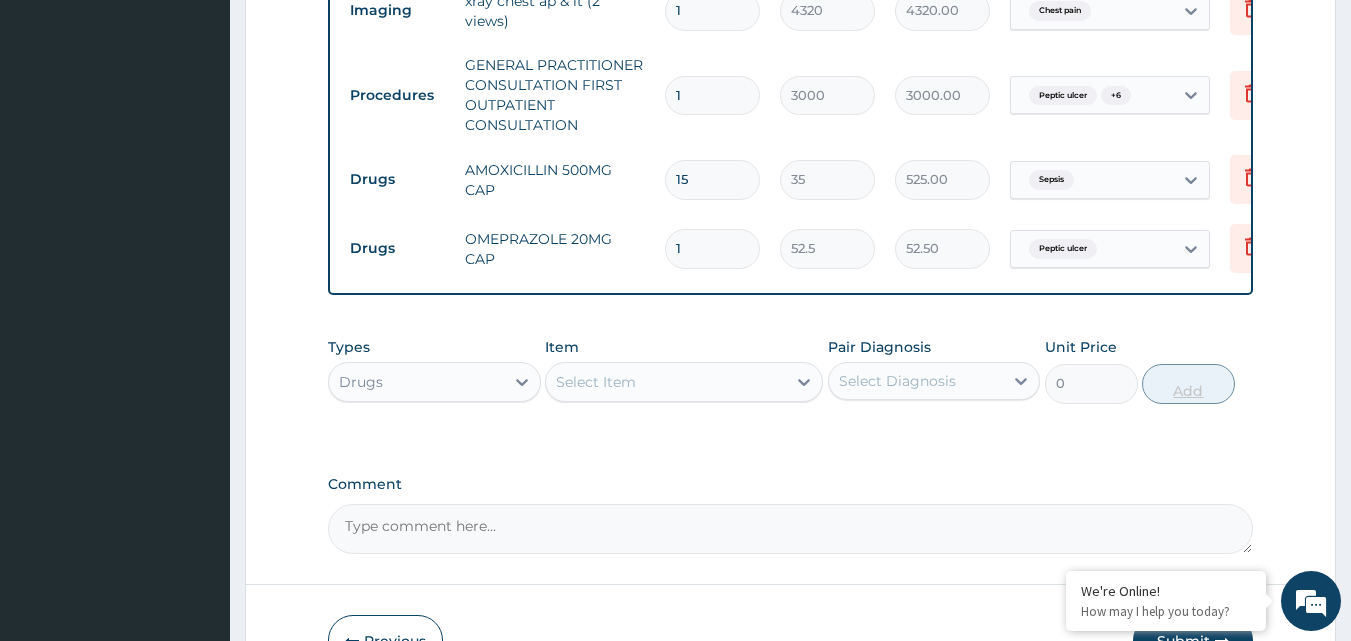 type on "14" 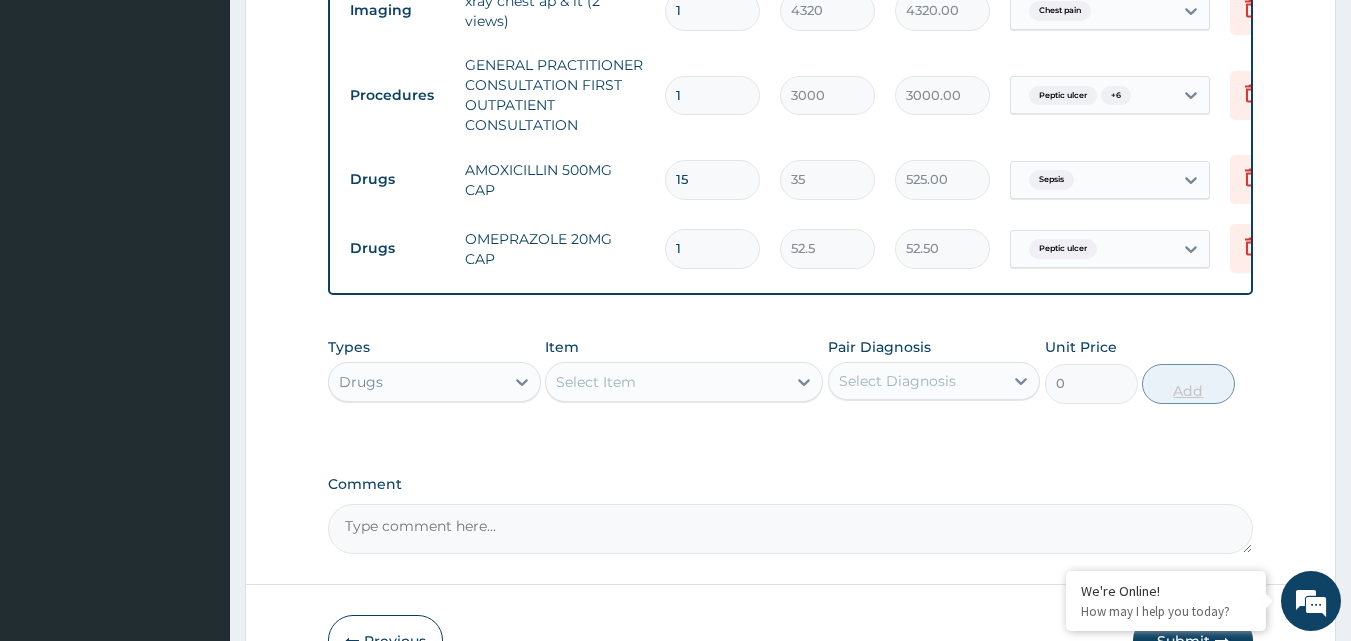 type on "735.00" 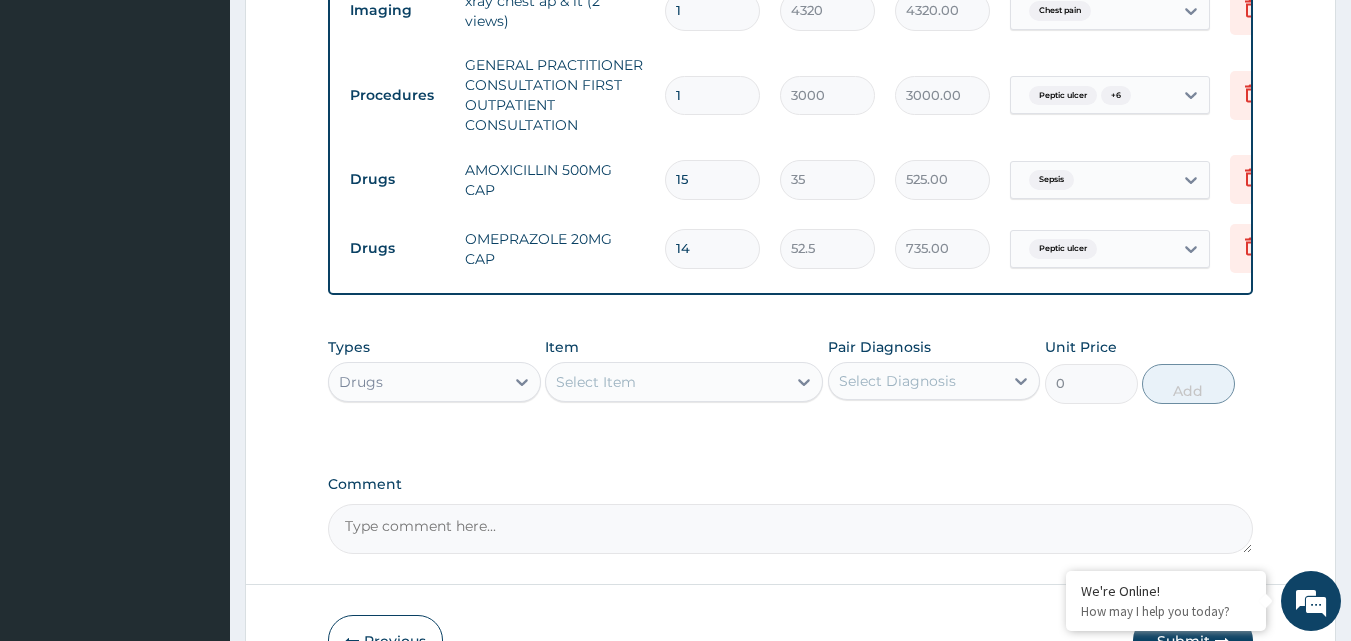 type on "14" 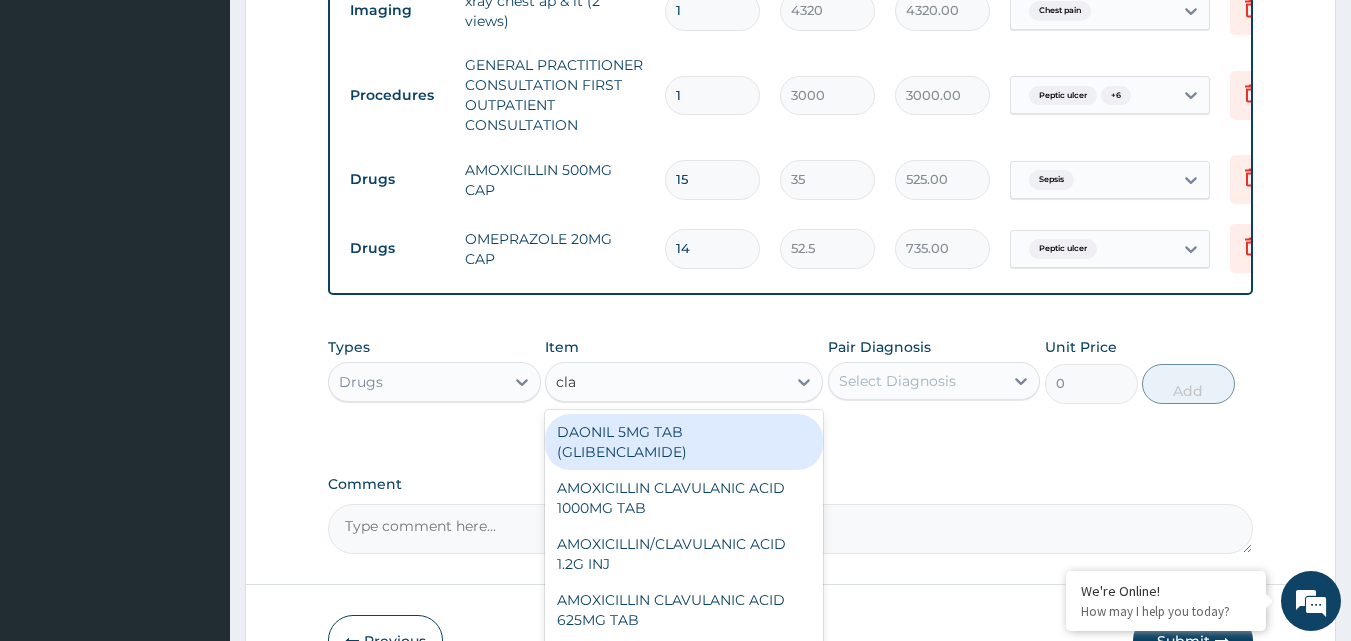 type on "clar" 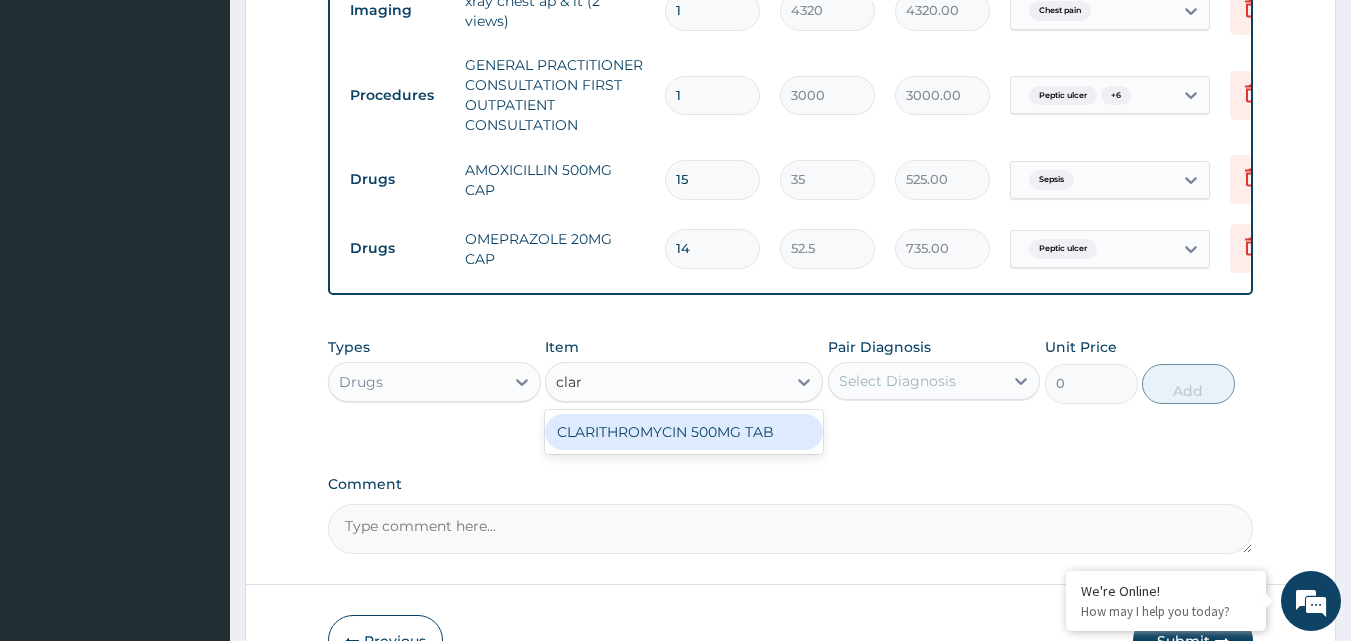 click on "CLARITHROMYCIN 500MG TAB" at bounding box center (684, 432) 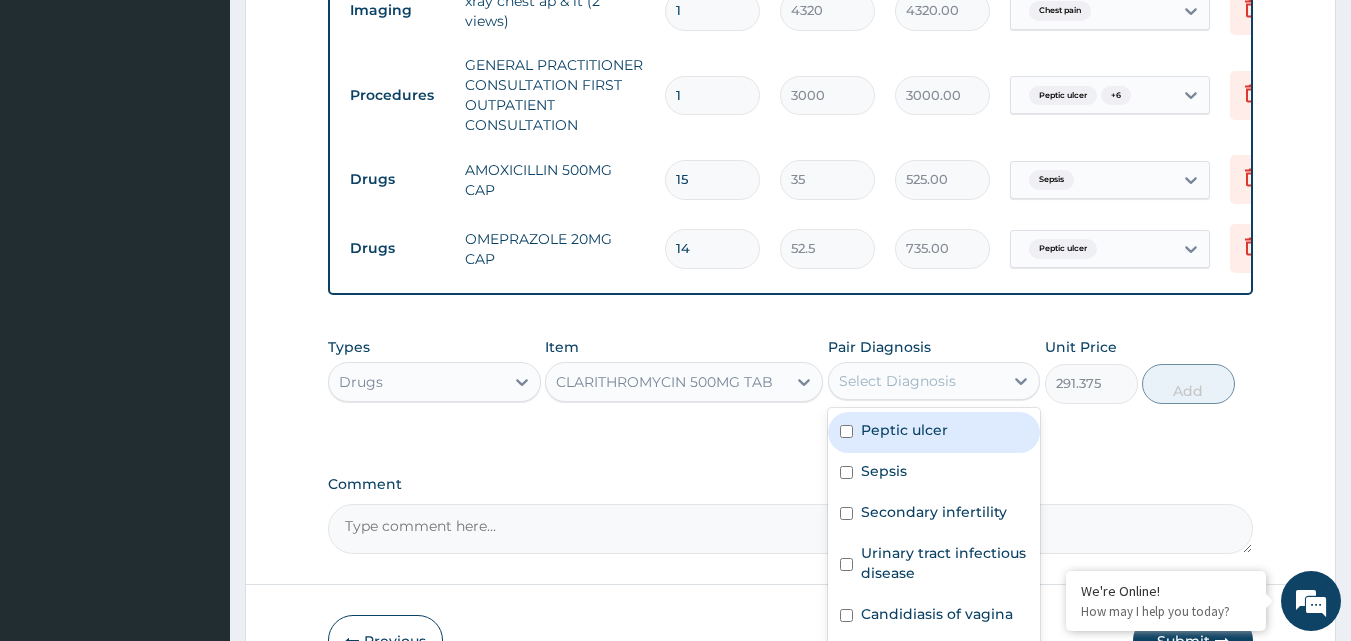click on "Select Diagnosis" at bounding box center (916, 381) 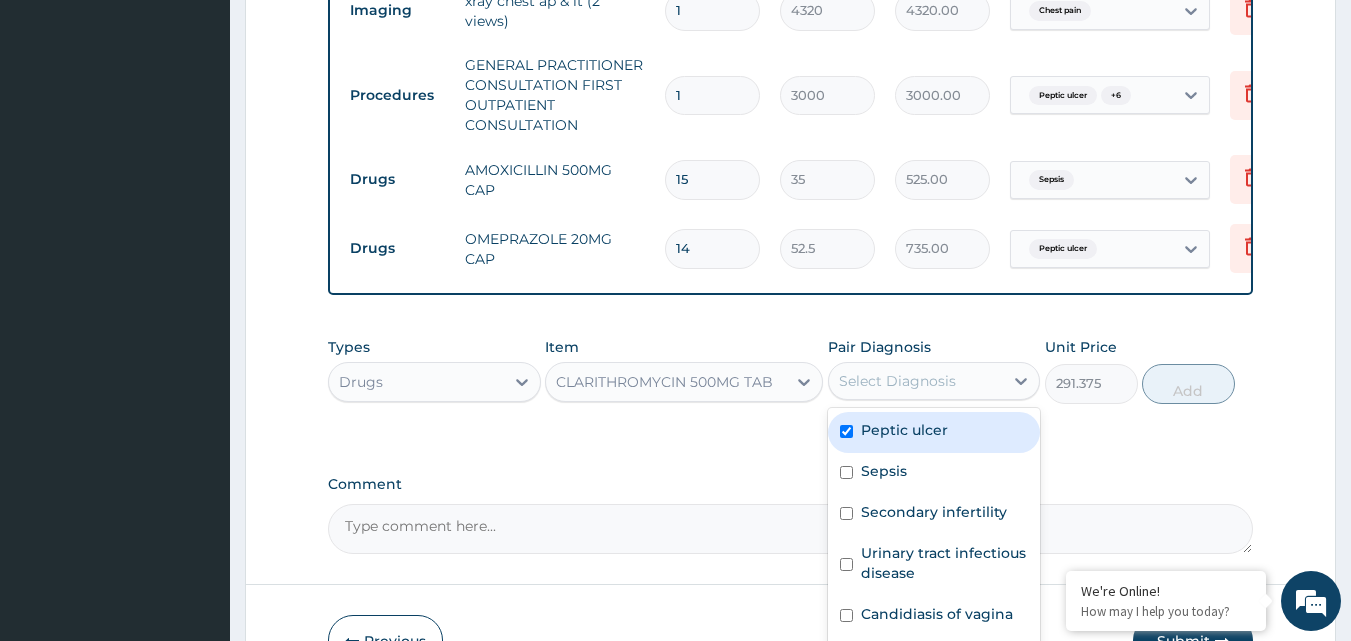 checkbox on "true" 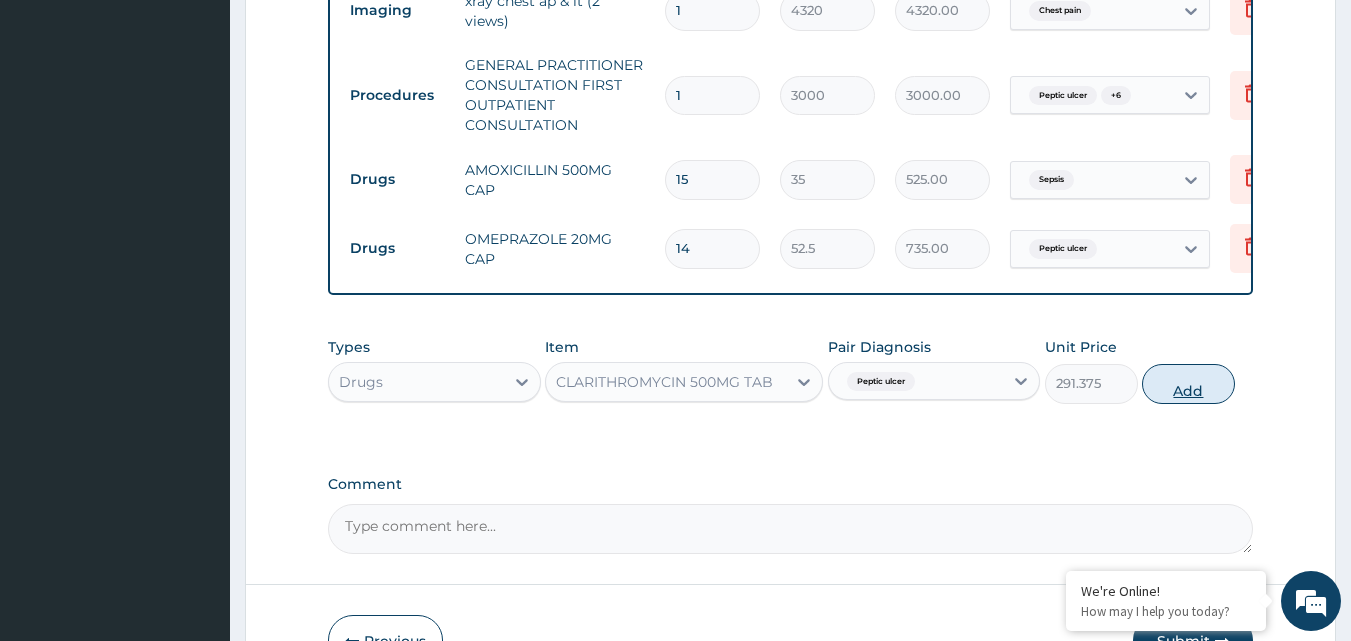 click on "Add" at bounding box center (1188, 384) 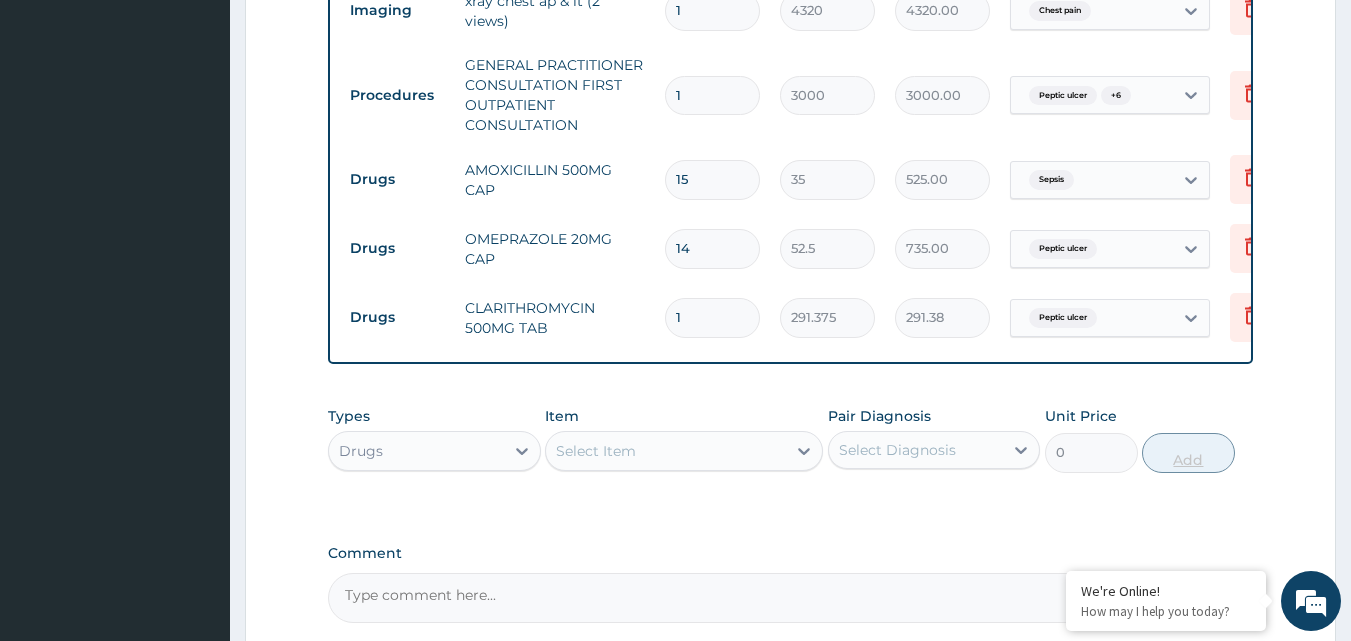type on "14" 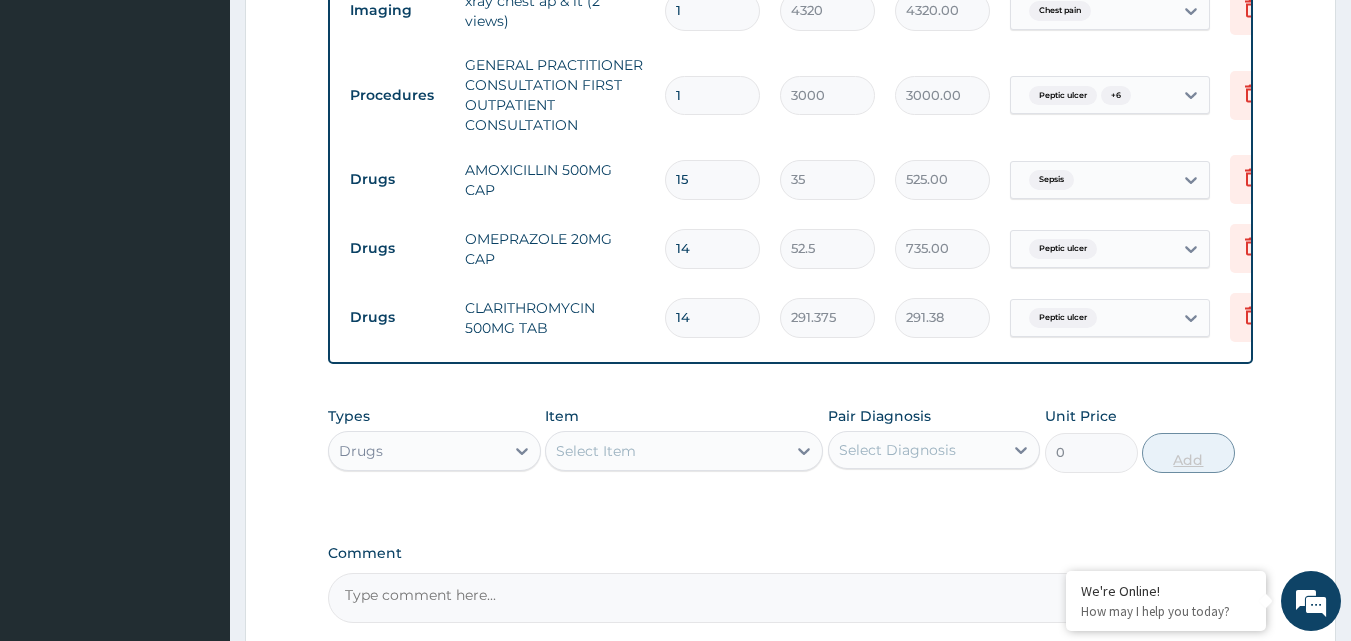 type on "4079.25" 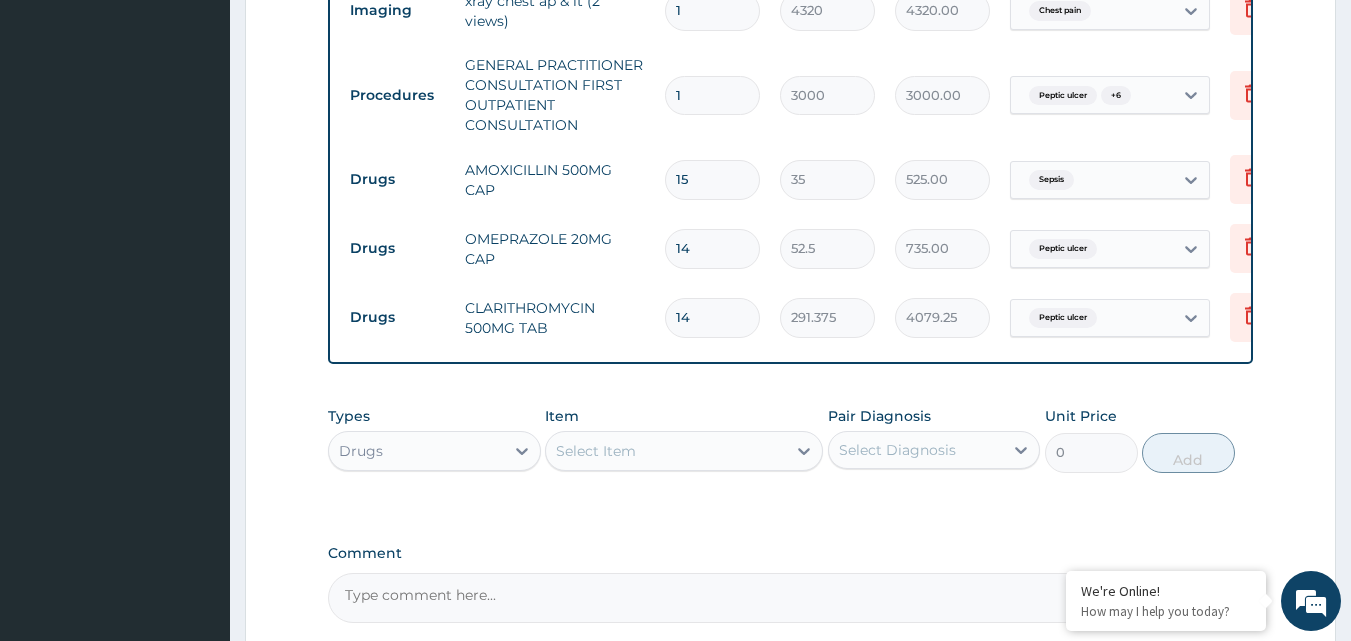 type on "14" 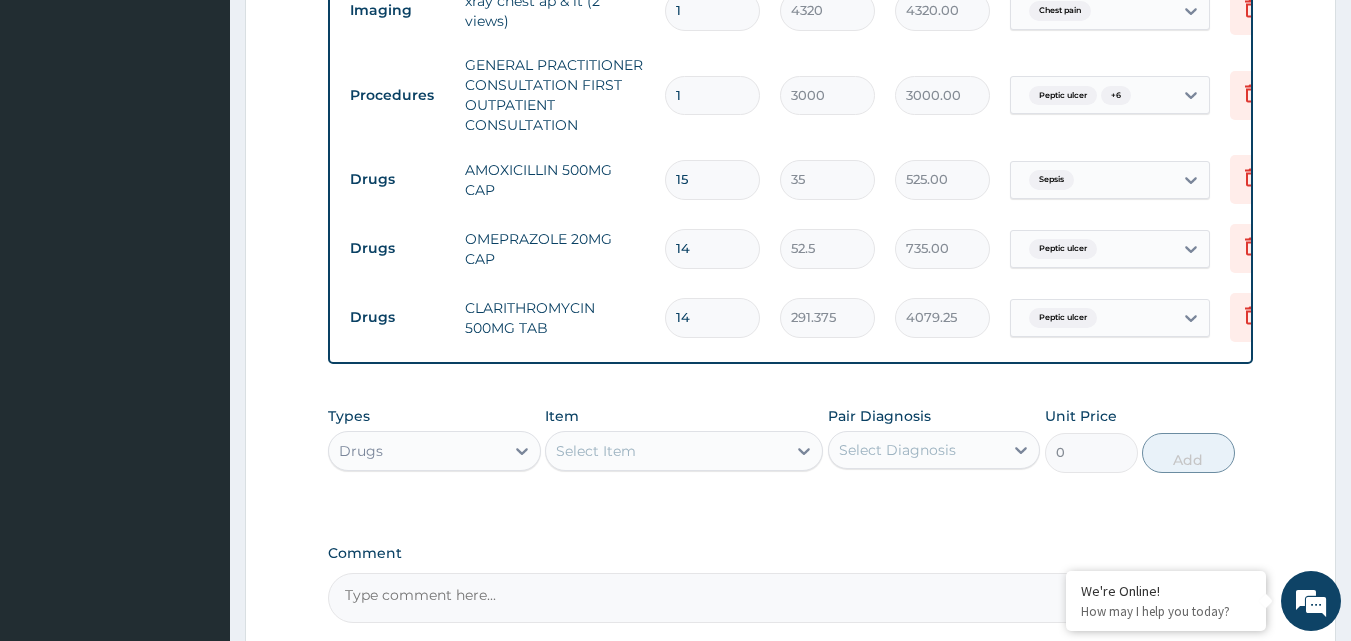 click on "Select Item" at bounding box center [596, 451] 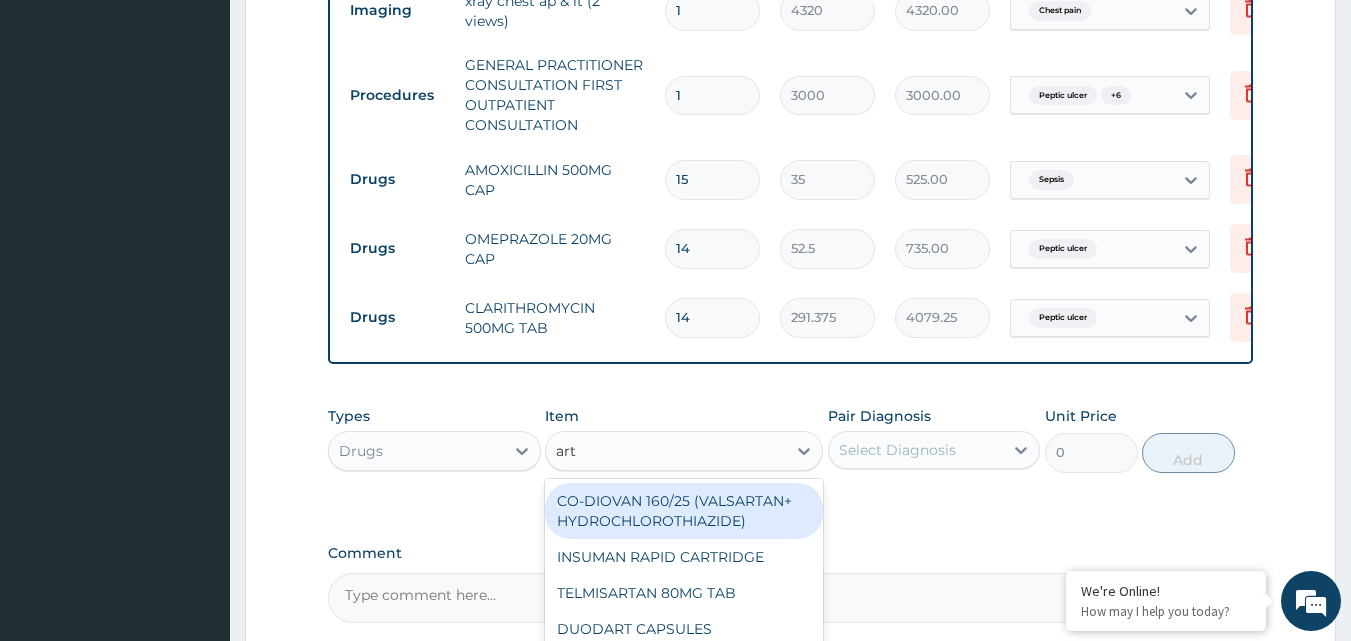 type on "arte" 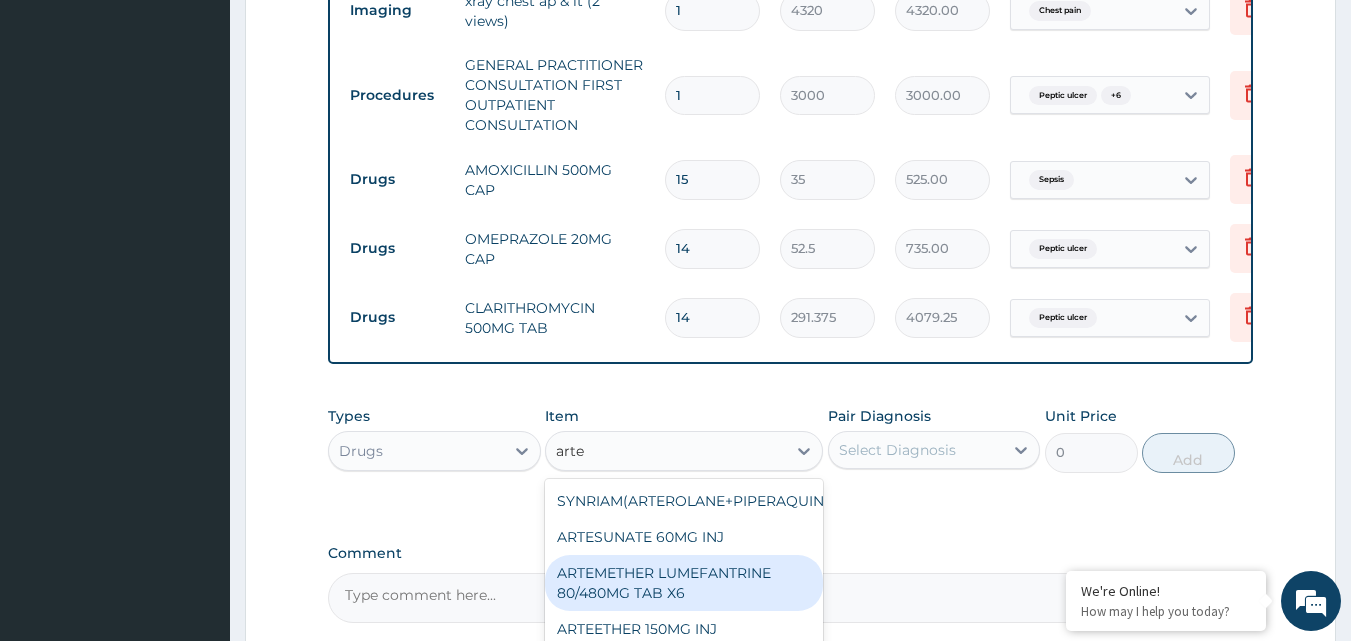 click on "ARTEMETHER LUMEFANTRINE 80/480MG TAB X6" at bounding box center [684, 583] 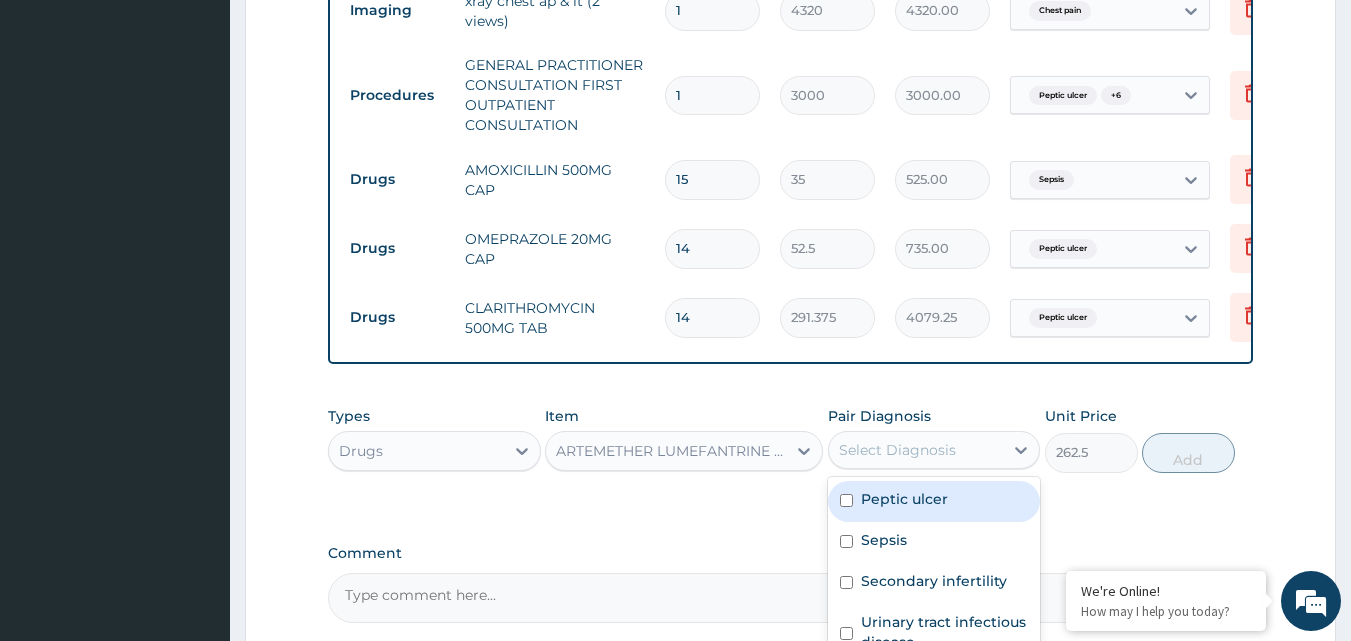 click on "Select Diagnosis" at bounding box center [897, 450] 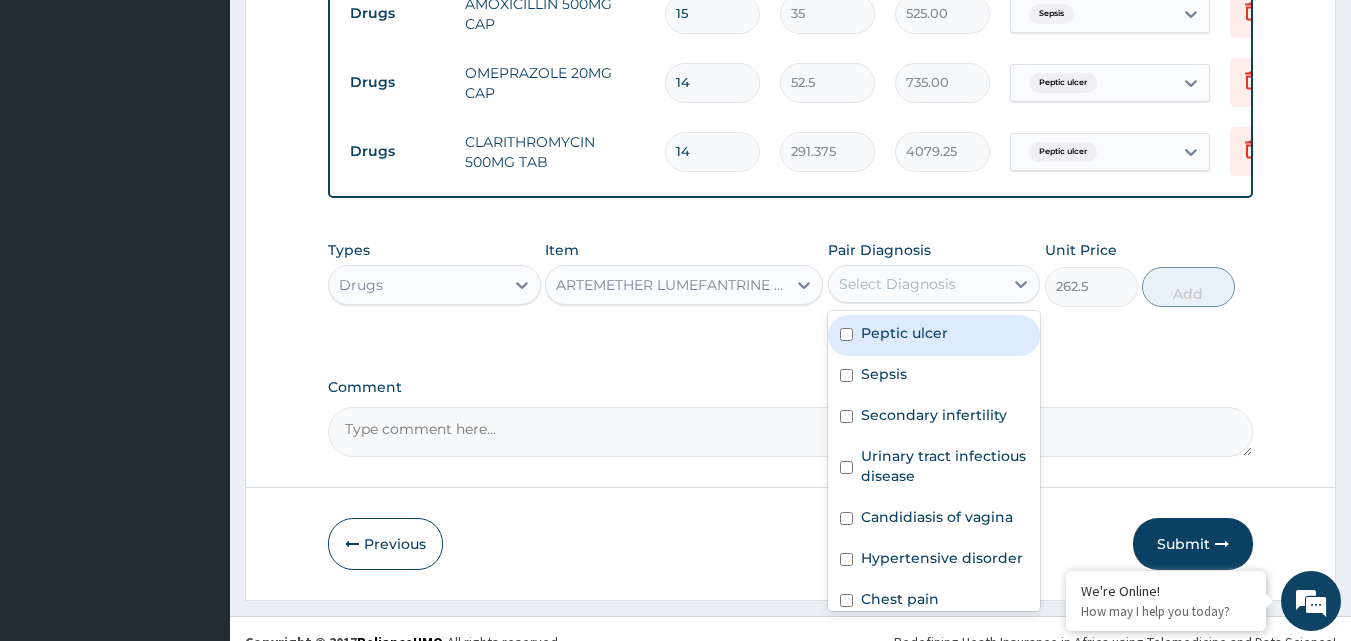 scroll, scrollTop: 1426, scrollLeft: 0, axis: vertical 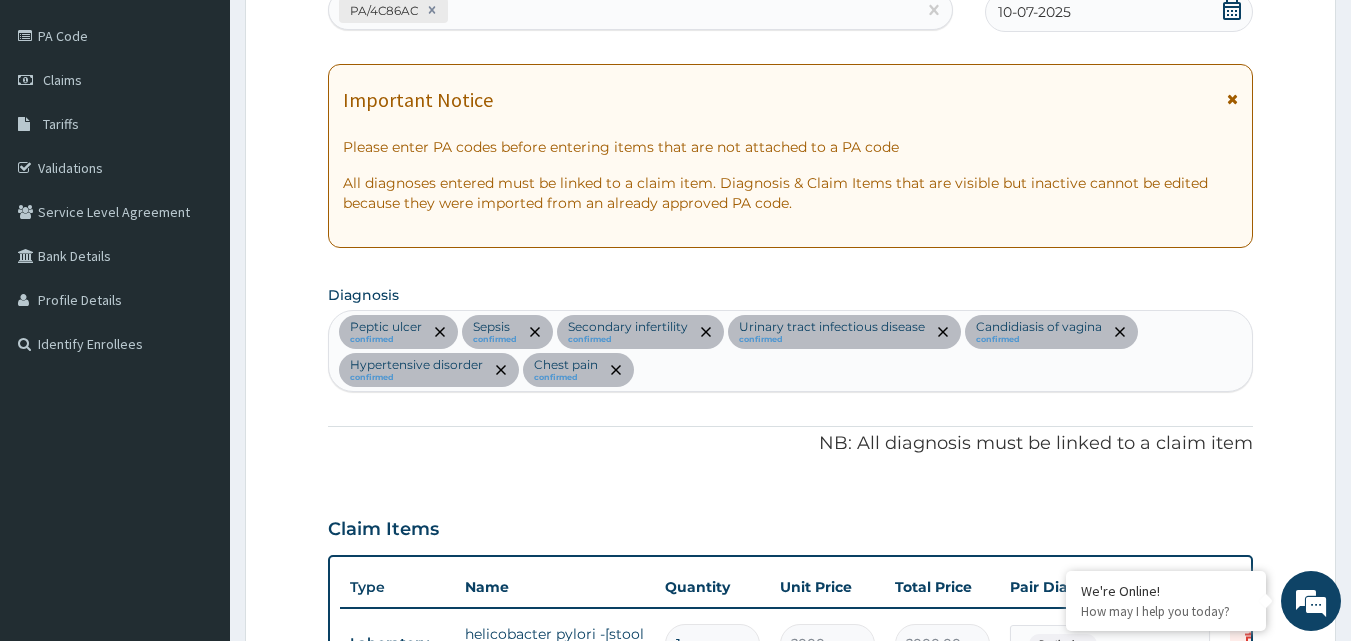 click on "Peptic ulcer confirmed Sepsis confirmed Secondary infertility confirmed Urinary tract infectious disease confirmed Candidiasis of vagina confirmed Hypertensive disorder confirmed Chest pain confirmed" at bounding box center [791, 351] 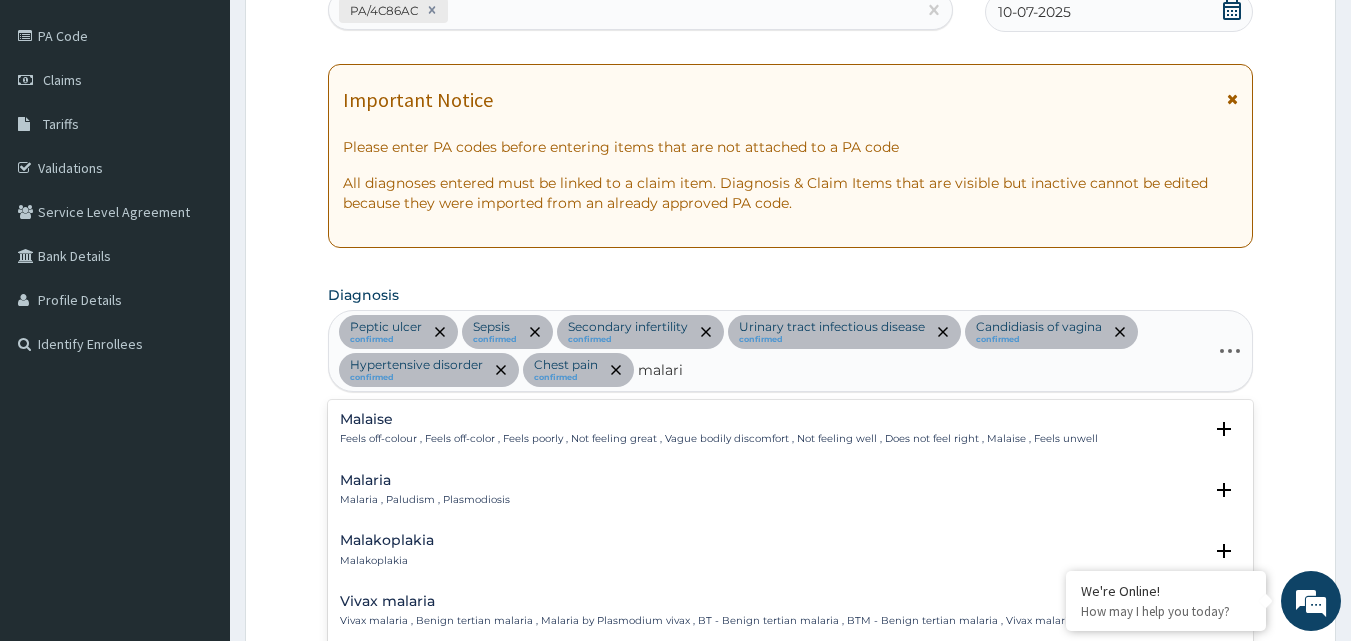 type on "malaria" 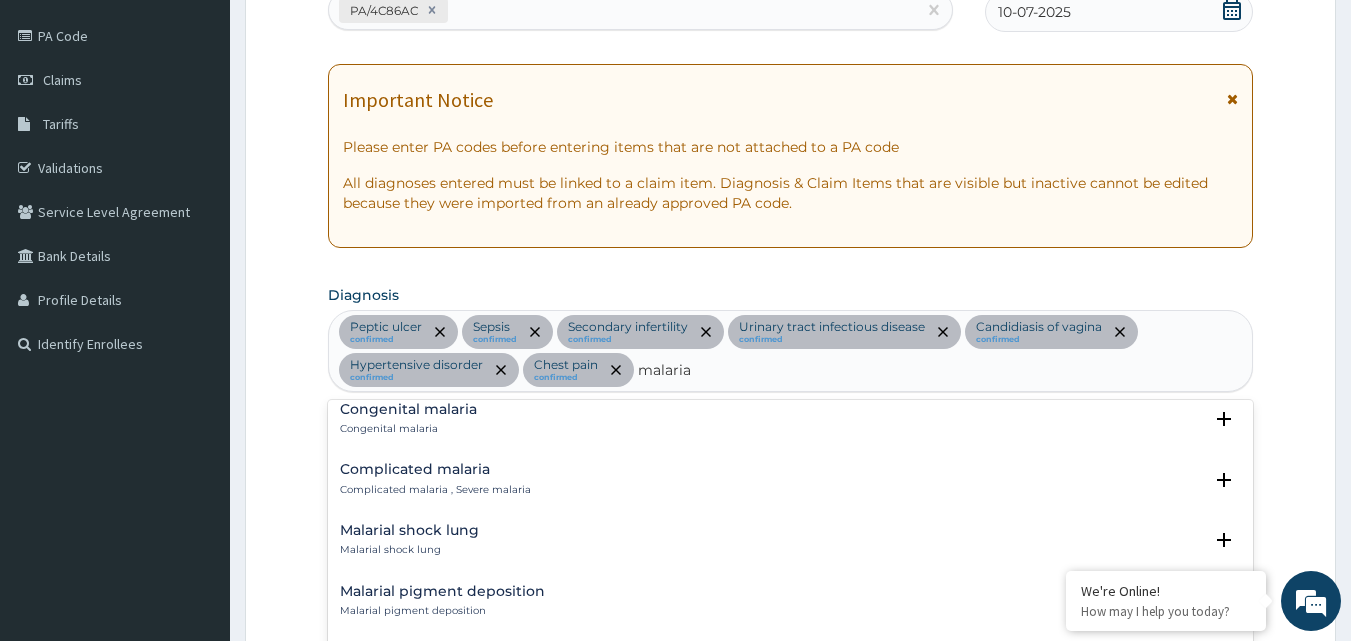scroll, scrollTop: 900, scrollLeft: 0, axis: vertical 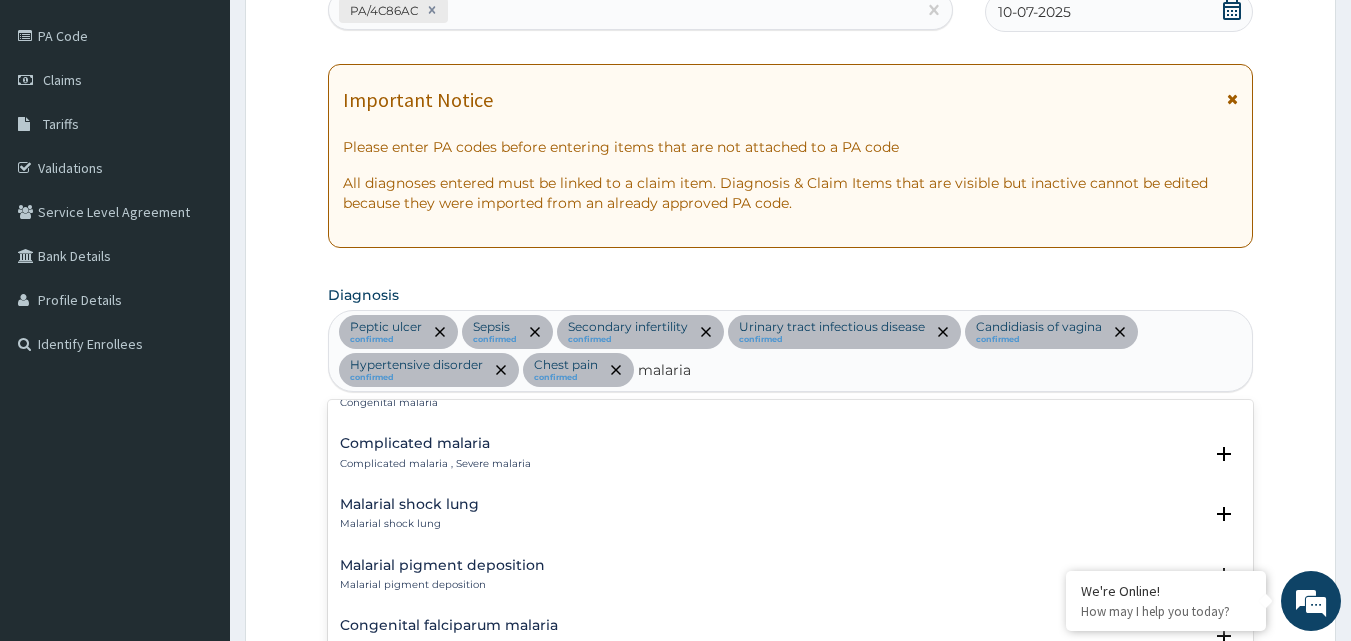 click on "Complicated malaria Complicated malaria , Severe malaria" at bounding box center (435, 453) 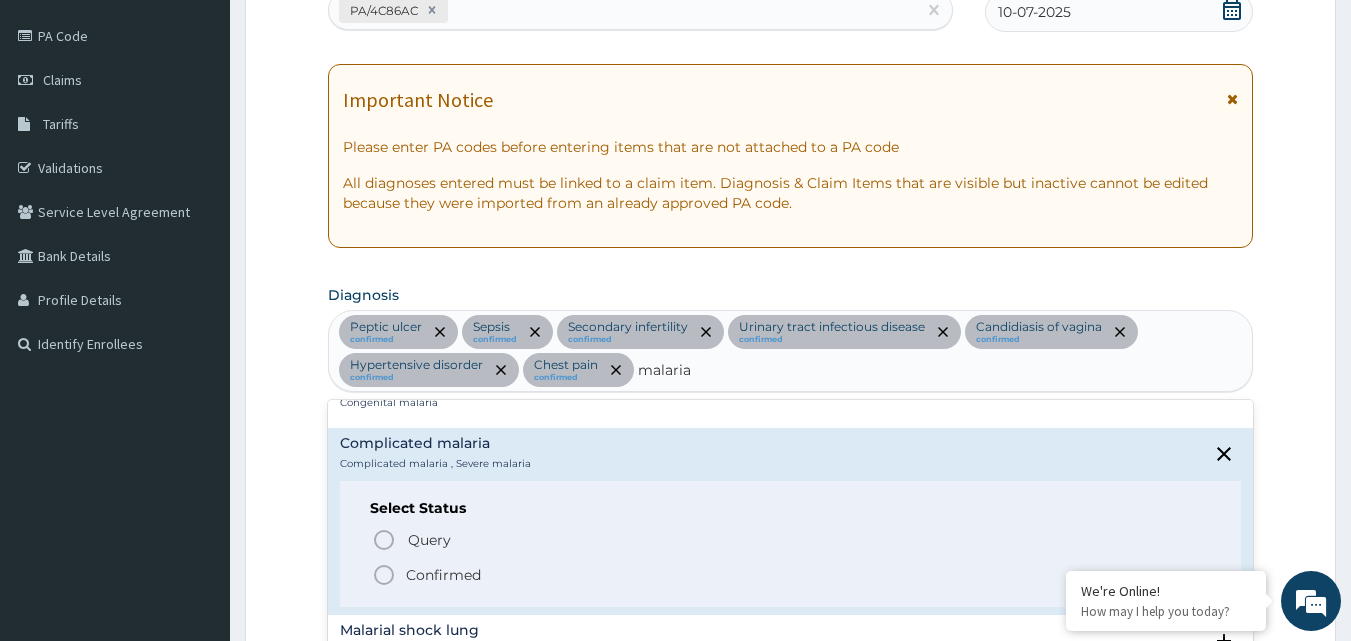 click 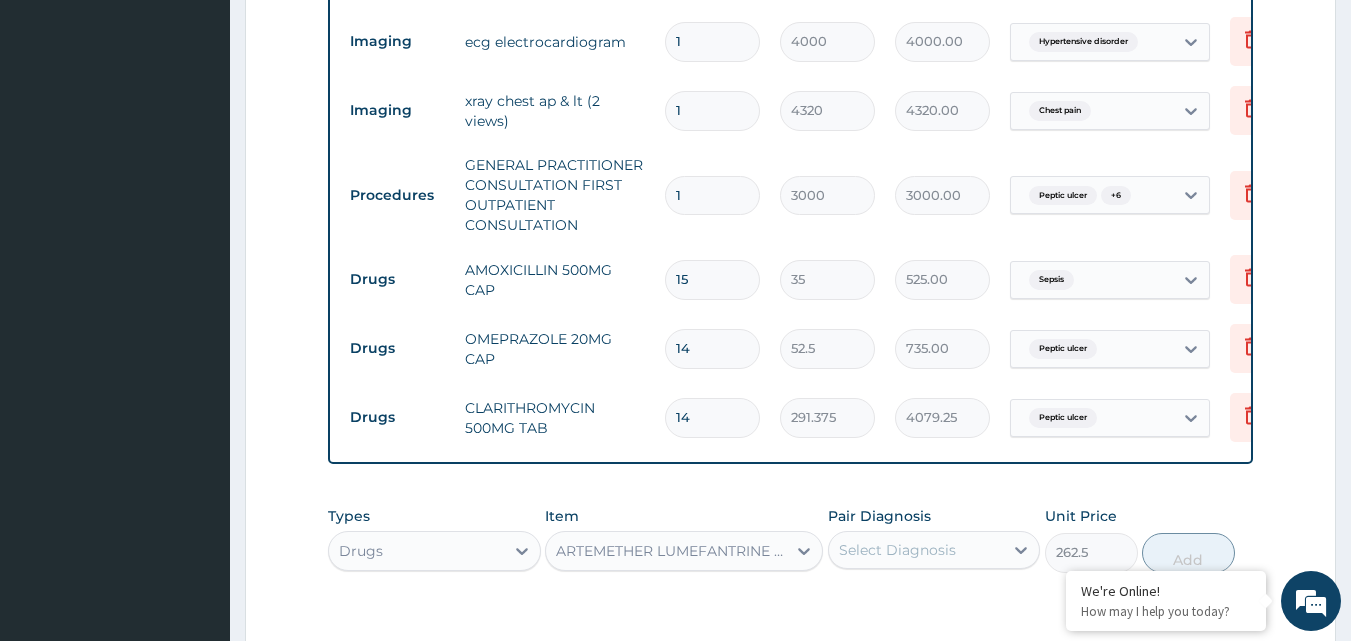 scroll, scrollTop: 1426, scrollLeft: 0, axis: vertical 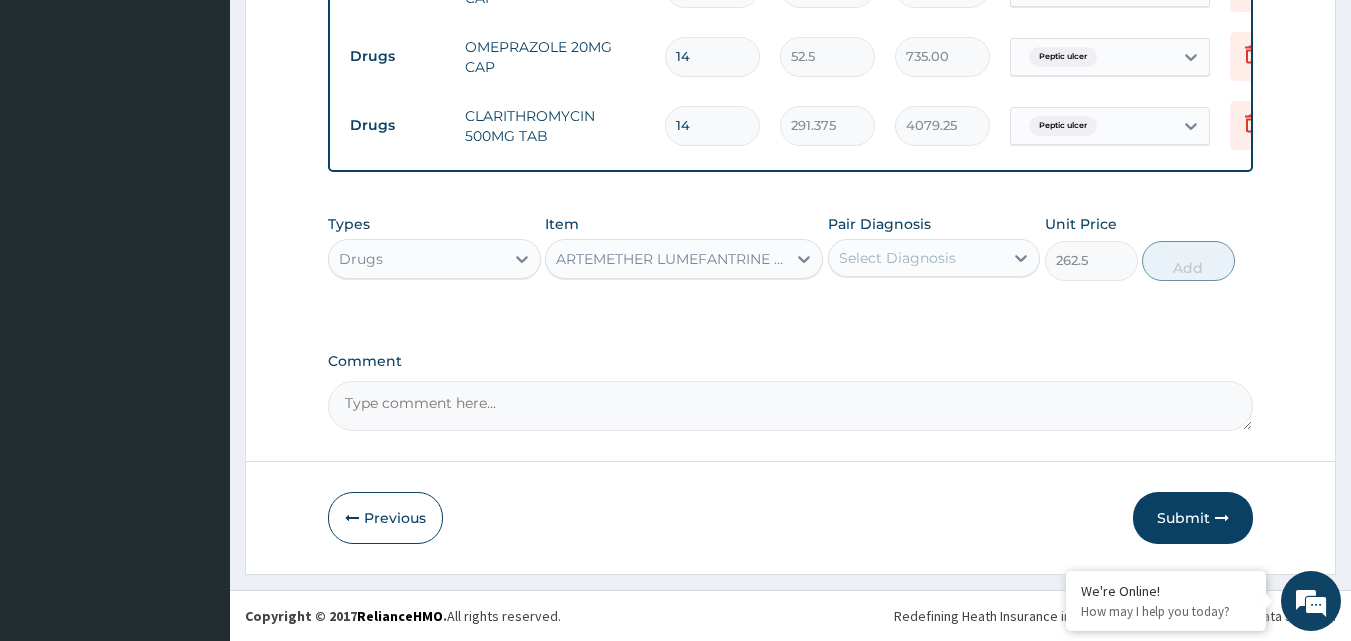 click on "Select Diagnosis" at bounding box center [916, 258] 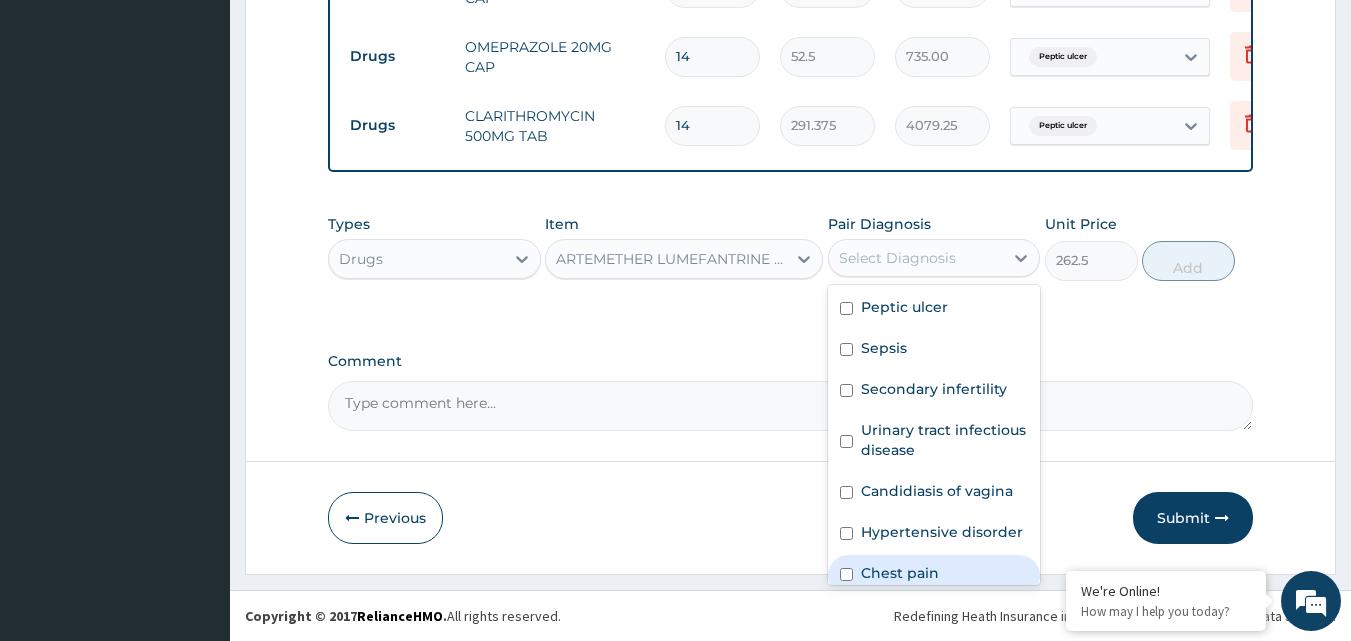 scroll, scrollTop: 76, scrollLeft: 0, axis: vertical 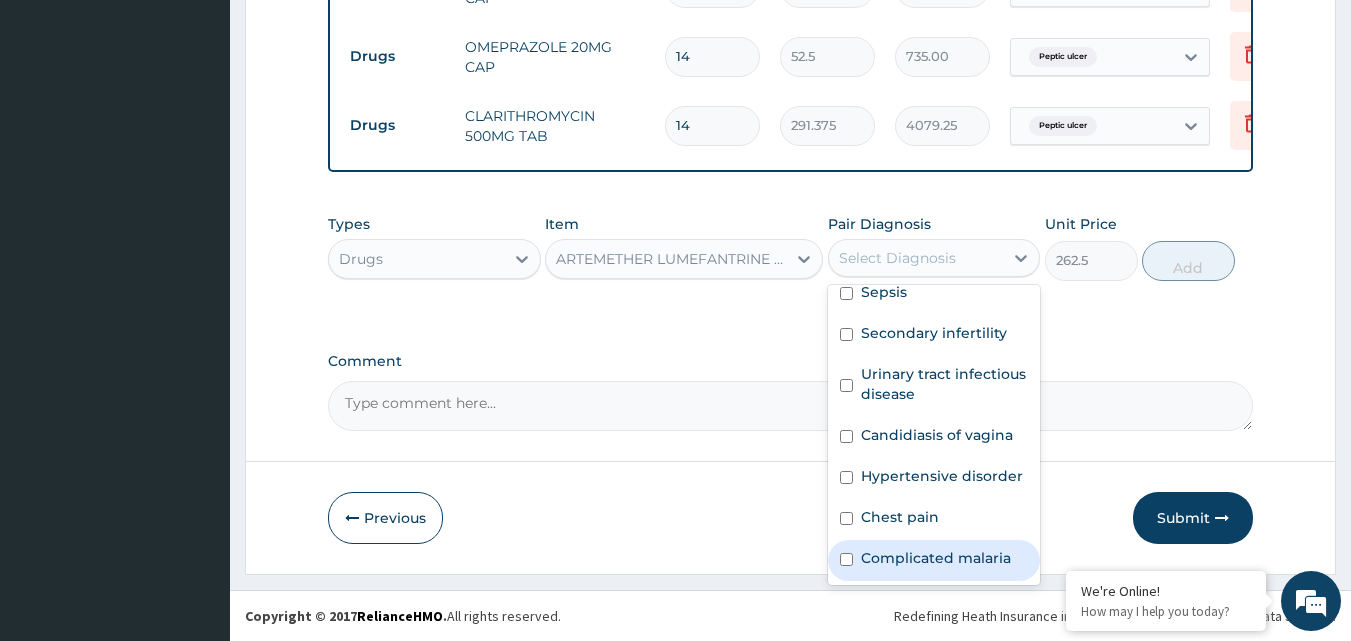 click at bounding box center [846, 559] 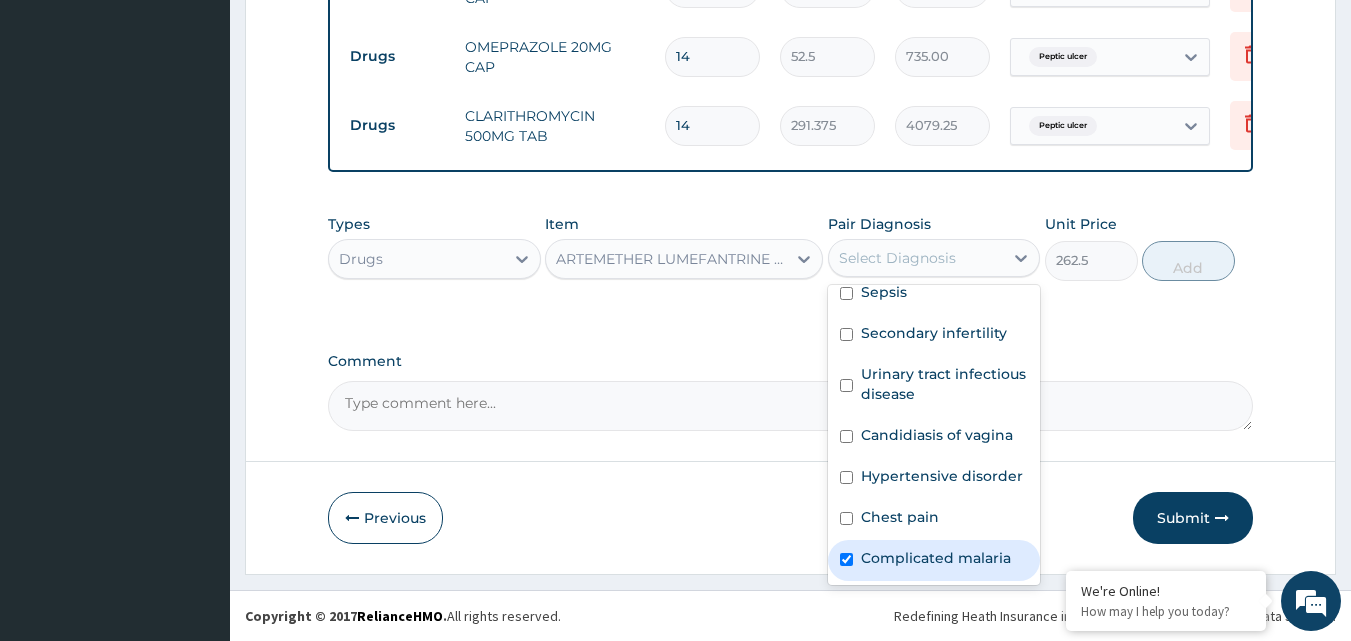 checkbox on "true" 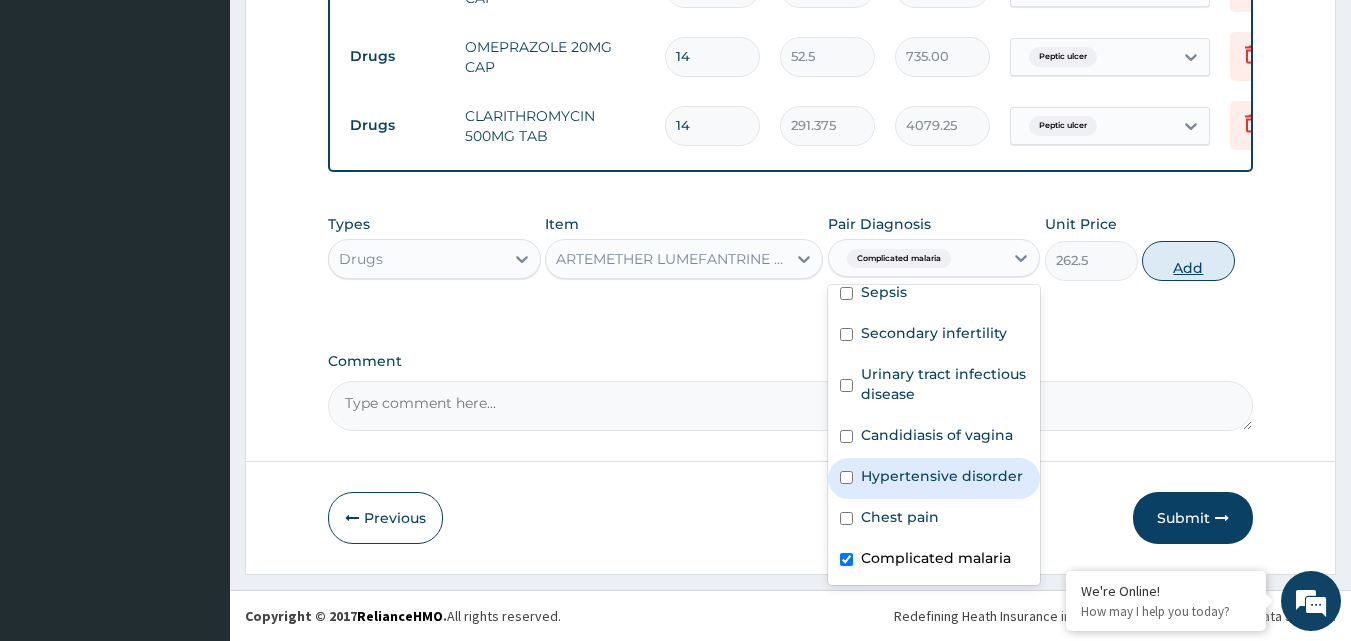 click on "Add" at bounding box center [1188, 261] 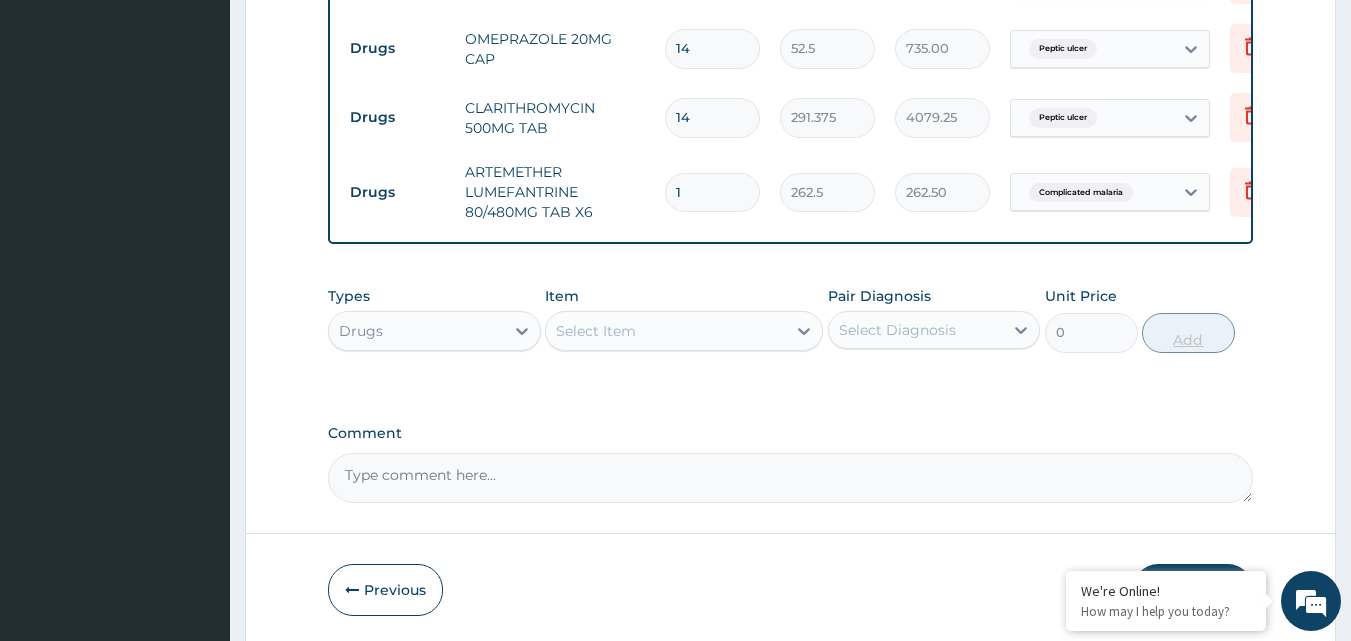 type 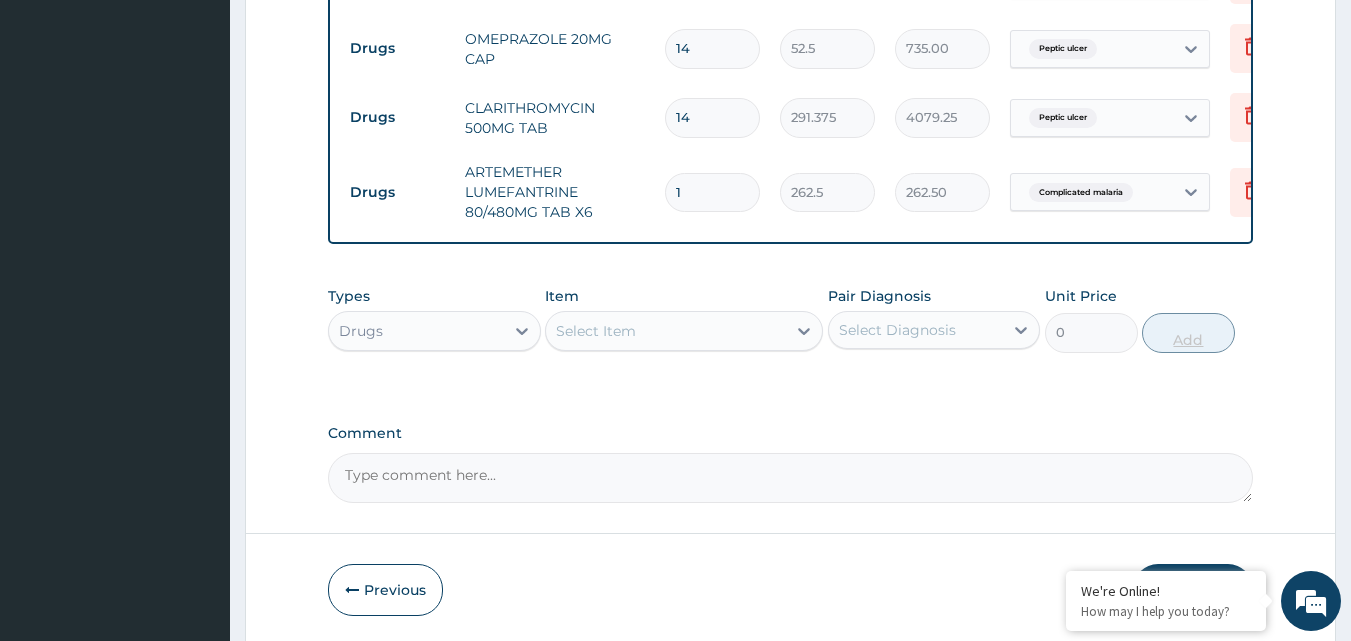 type on "0.00" 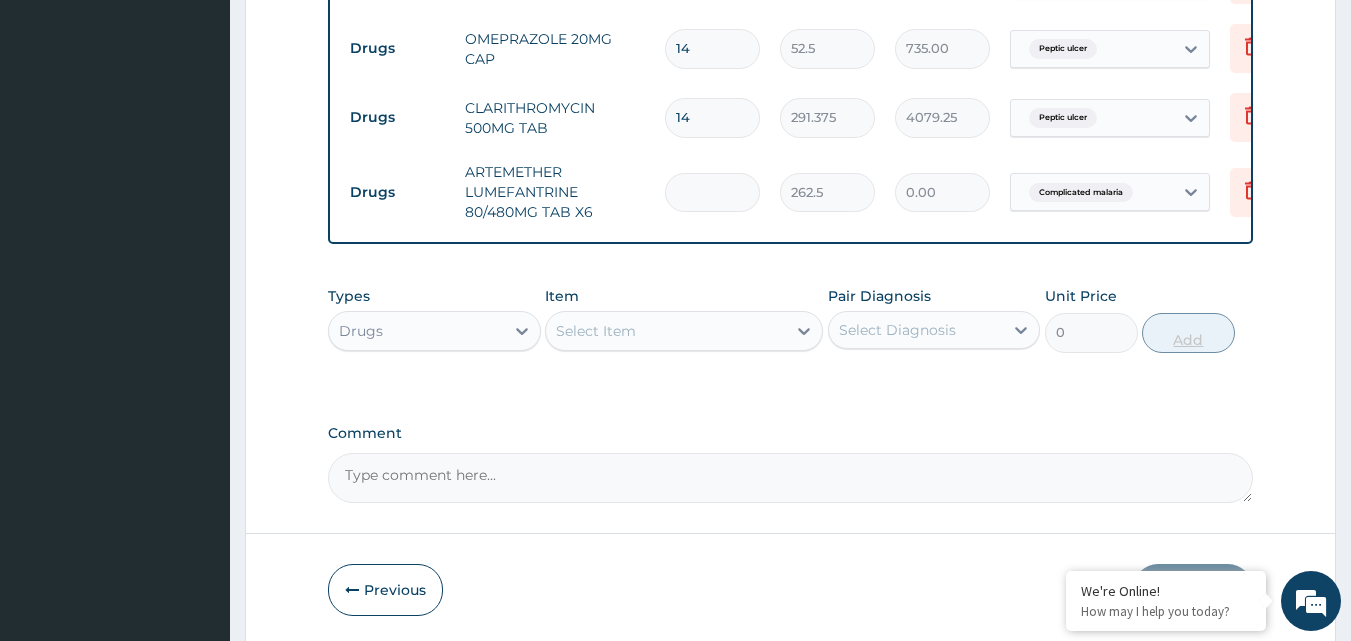 type on "6" 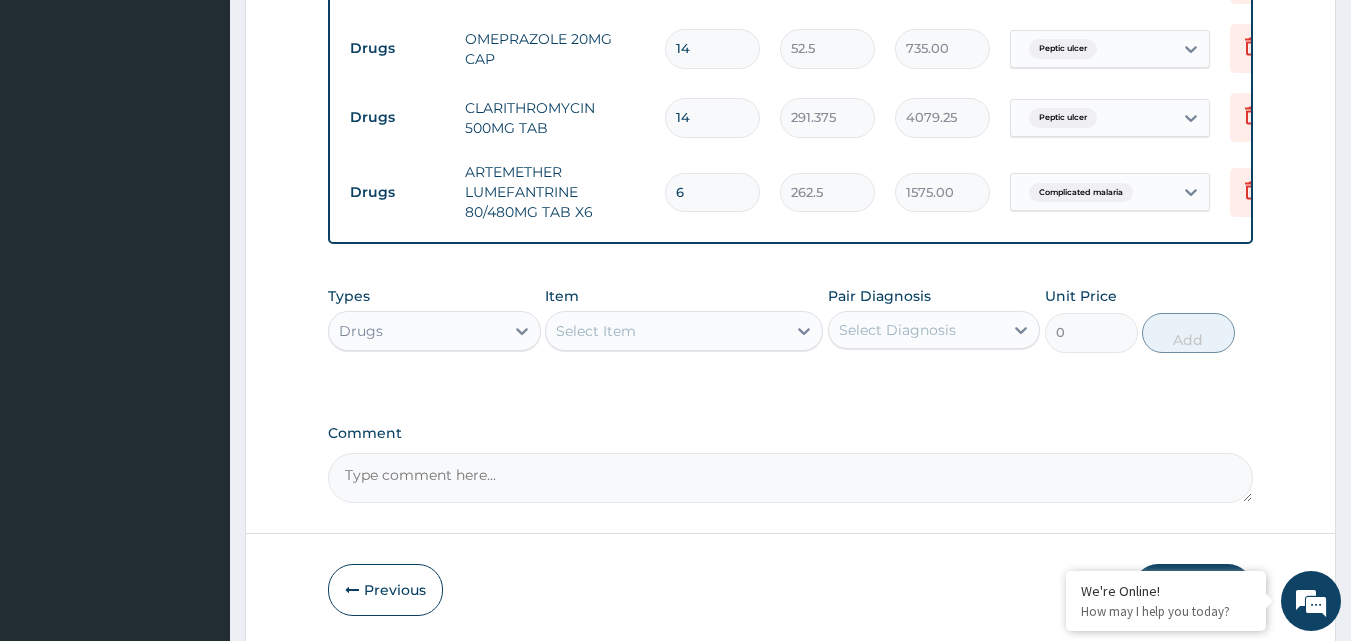 type on "6" 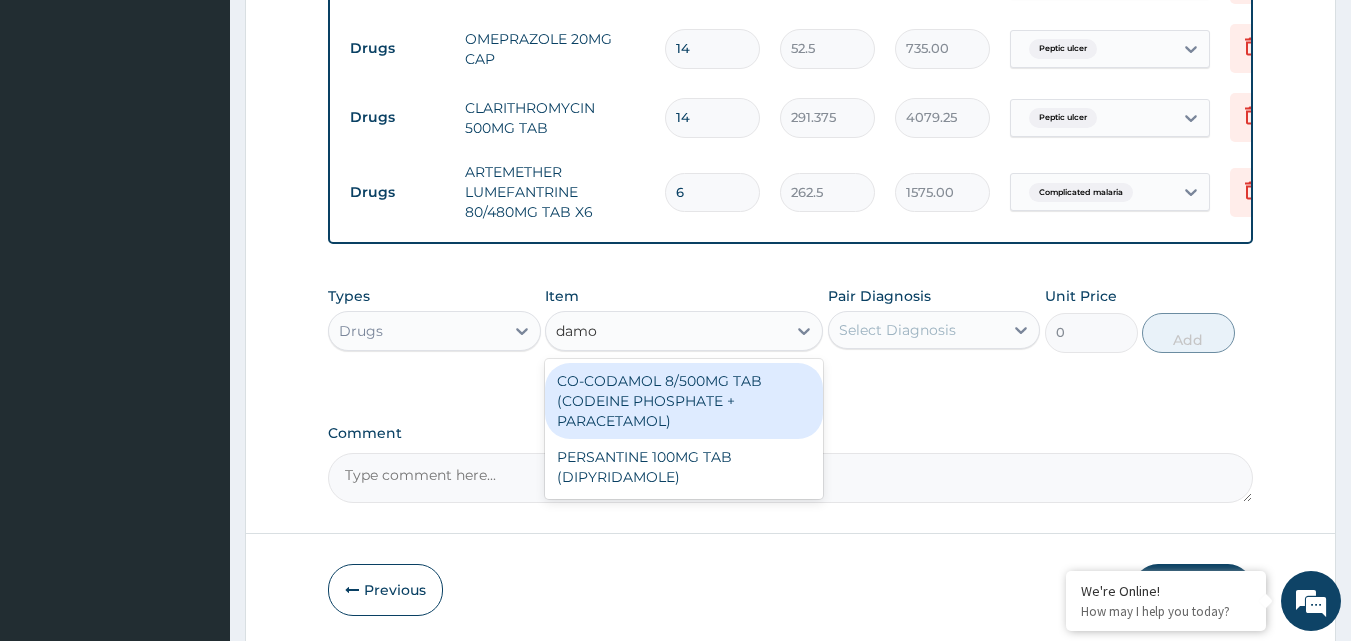 type on "damol" 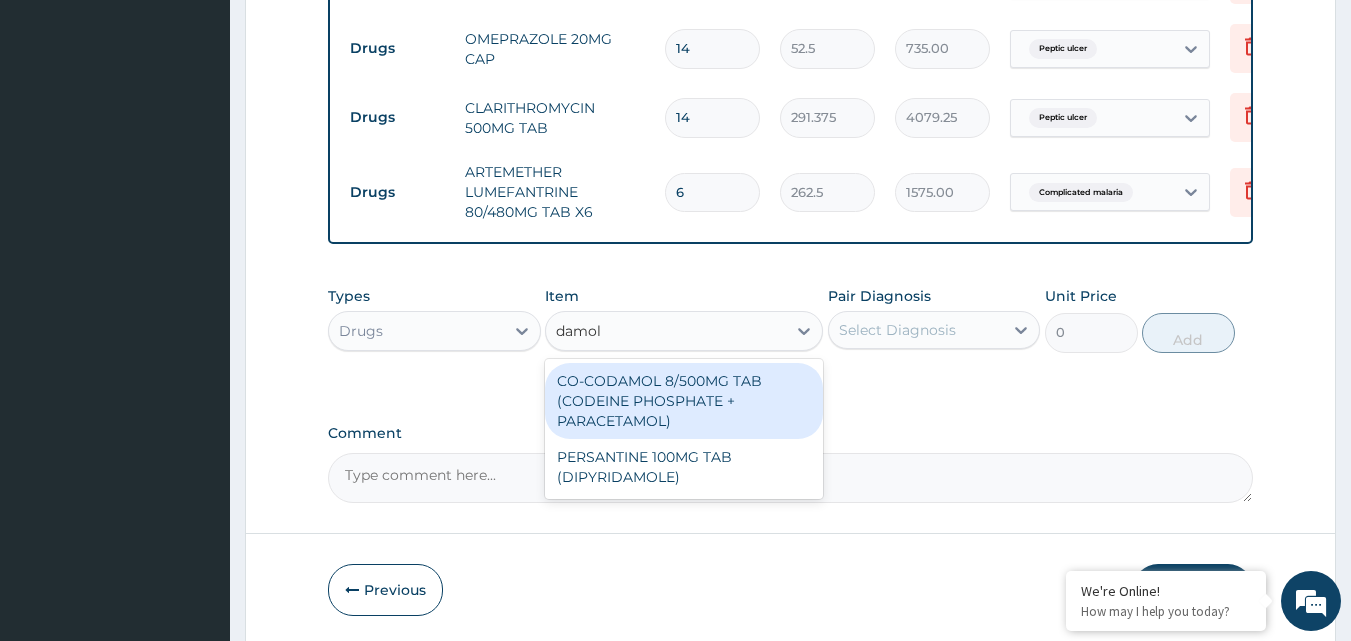 click on "CO-CODAMOL 8/500MG TAB (CODEINE PHOSPHATE + PARACETAMOL)" at bounding box center [684, 401] 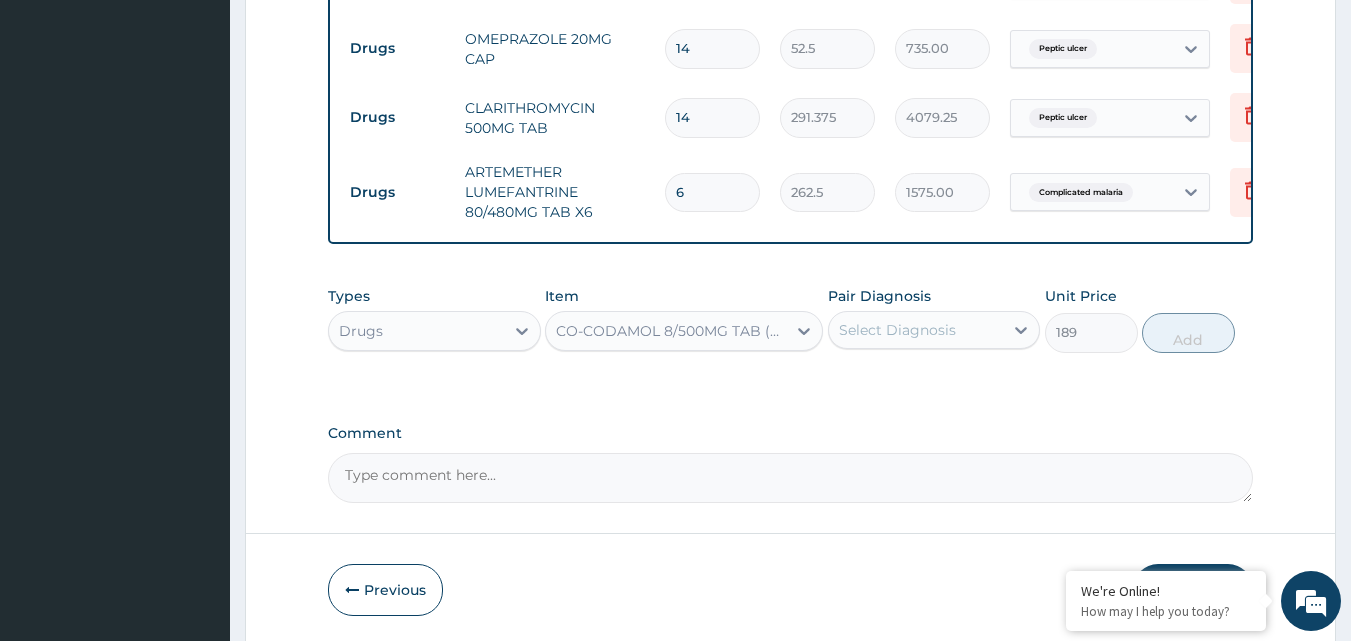 click on "Select Diagnosis" at bounding box center (934, 330) 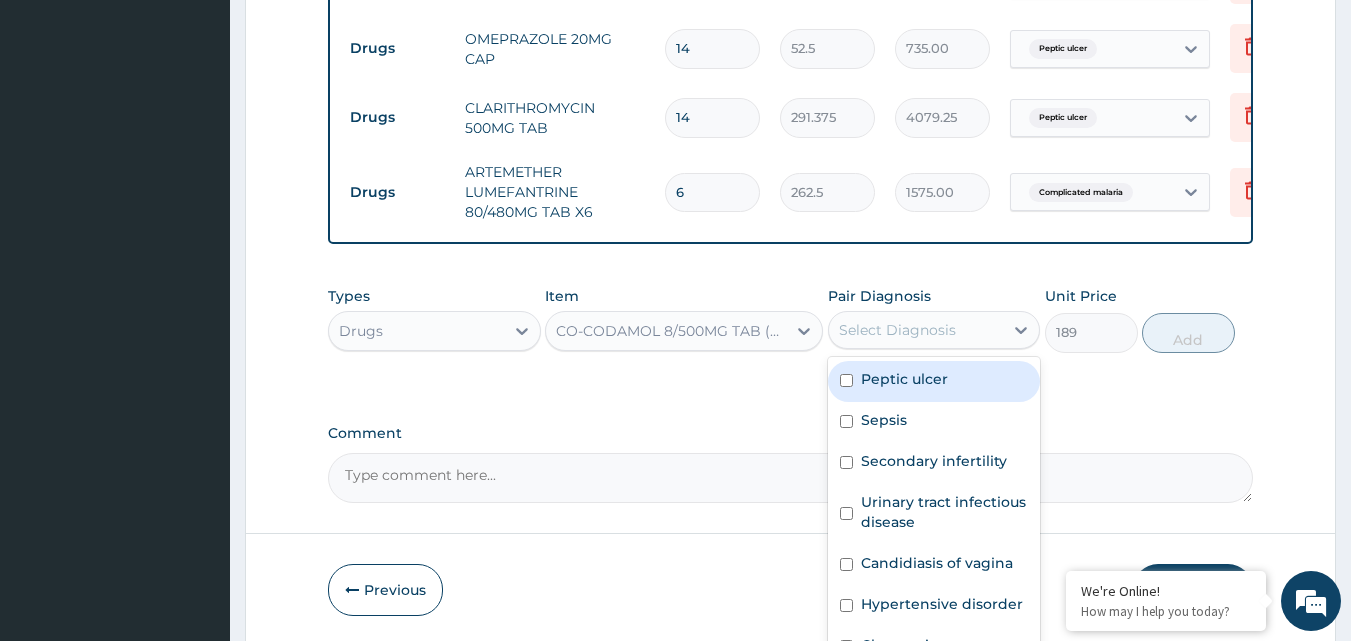 click on "Peptic ulcer" at bounding box center [934, 381] 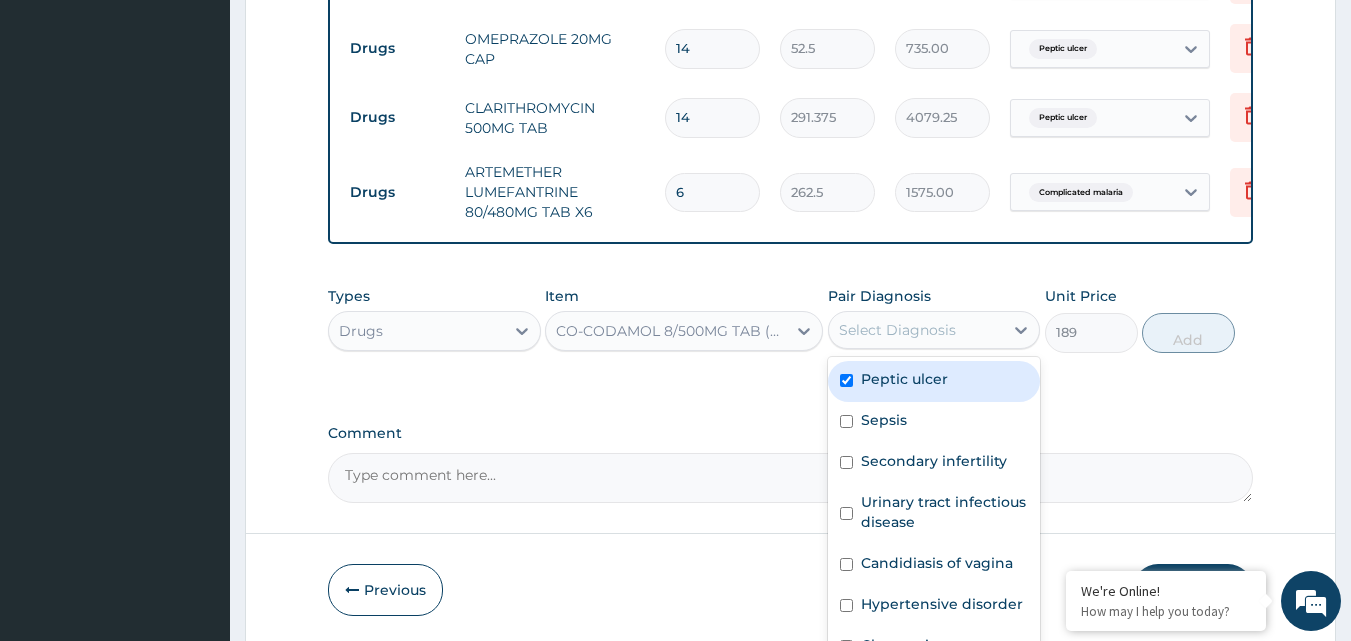 checkbox on "true" 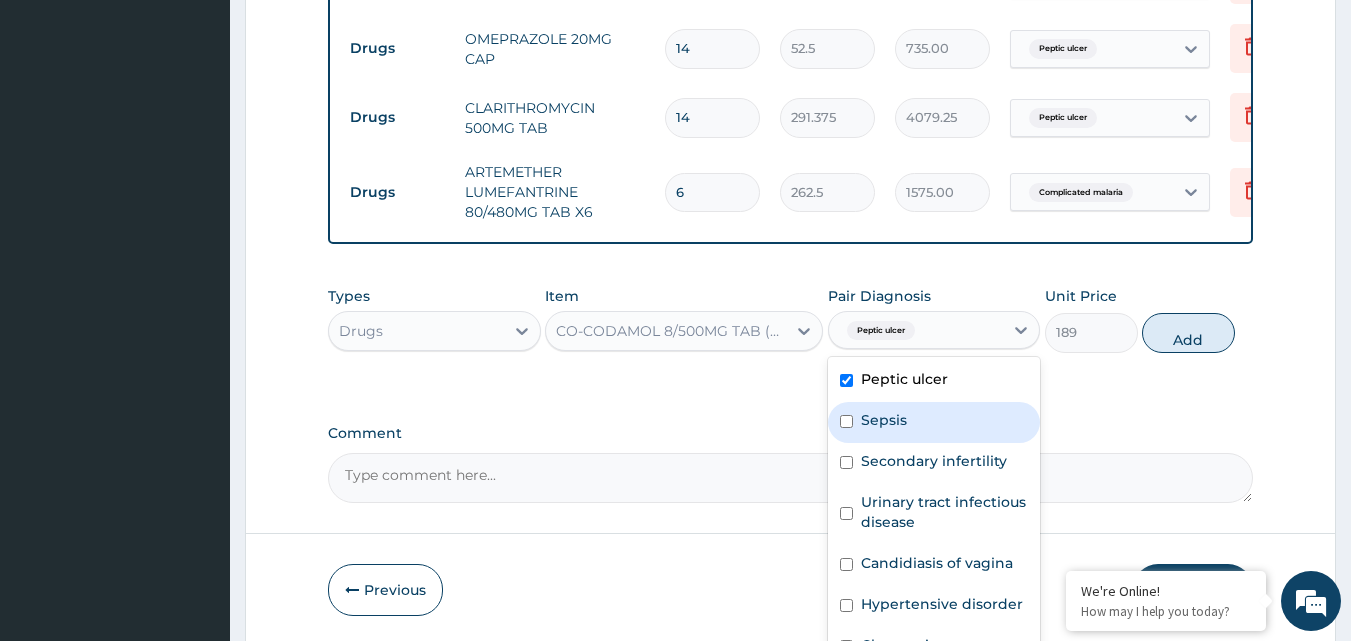 click on "Sepsis" at bounding box center [884, 420] 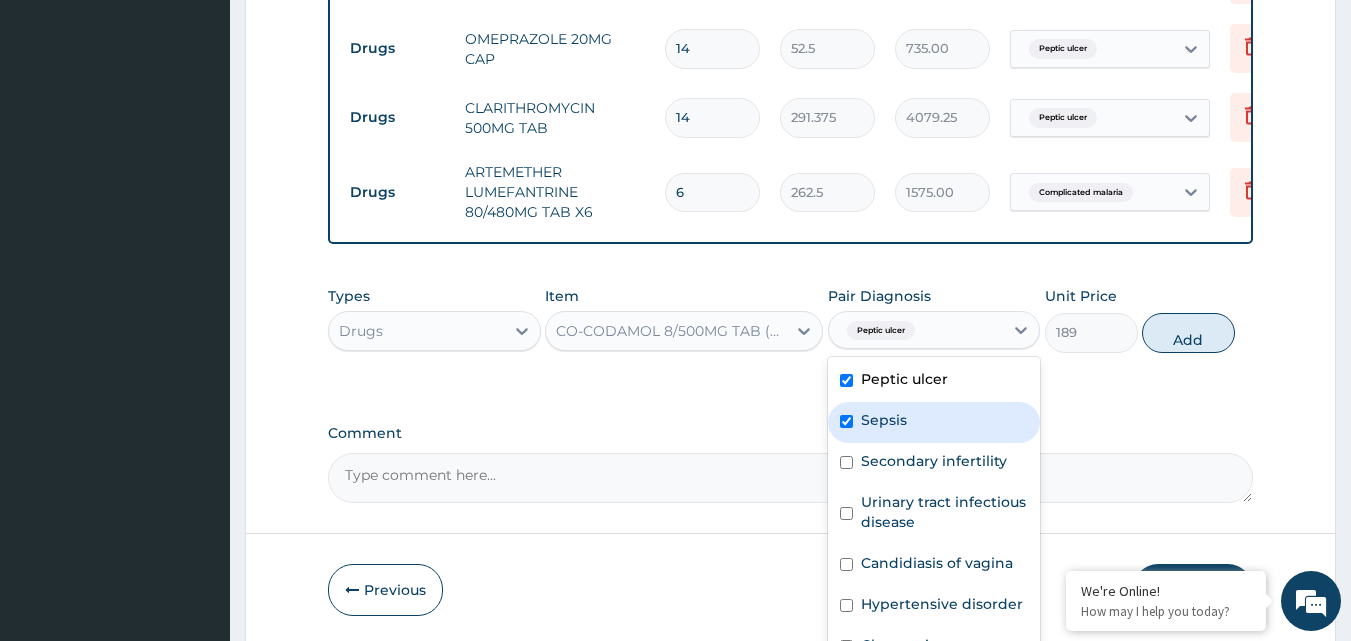 checkbox on "true" 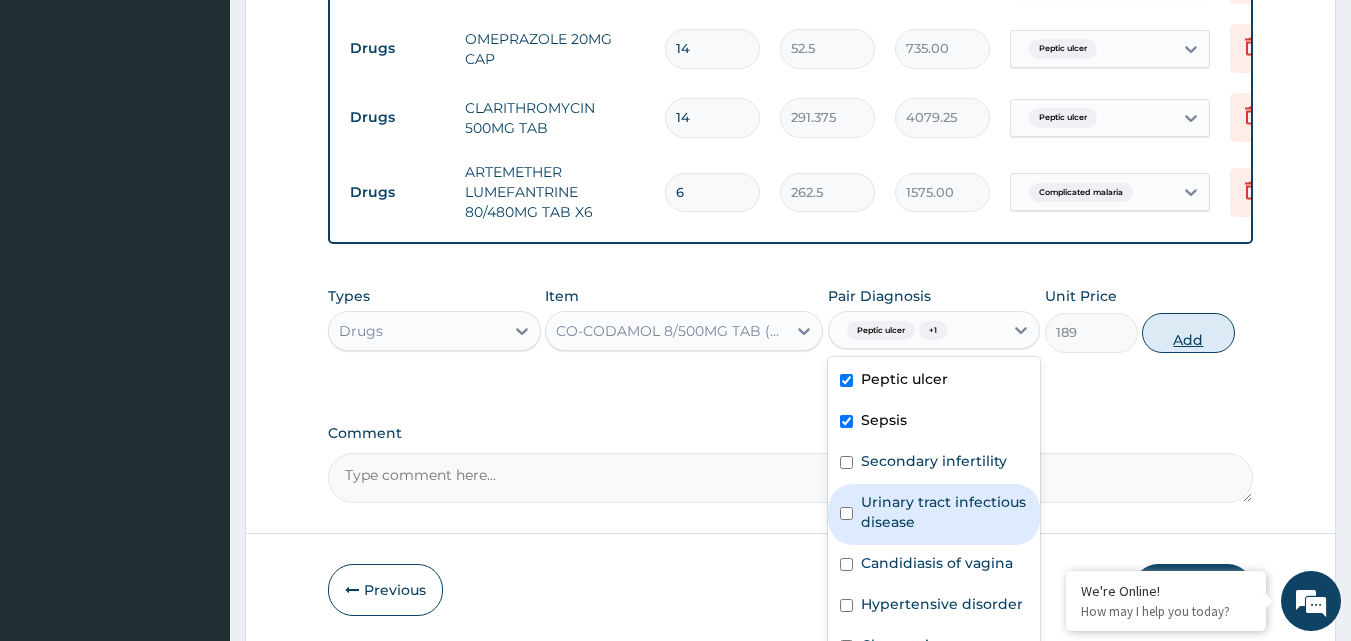 click on "Add" at bounding box center (1188, 333) 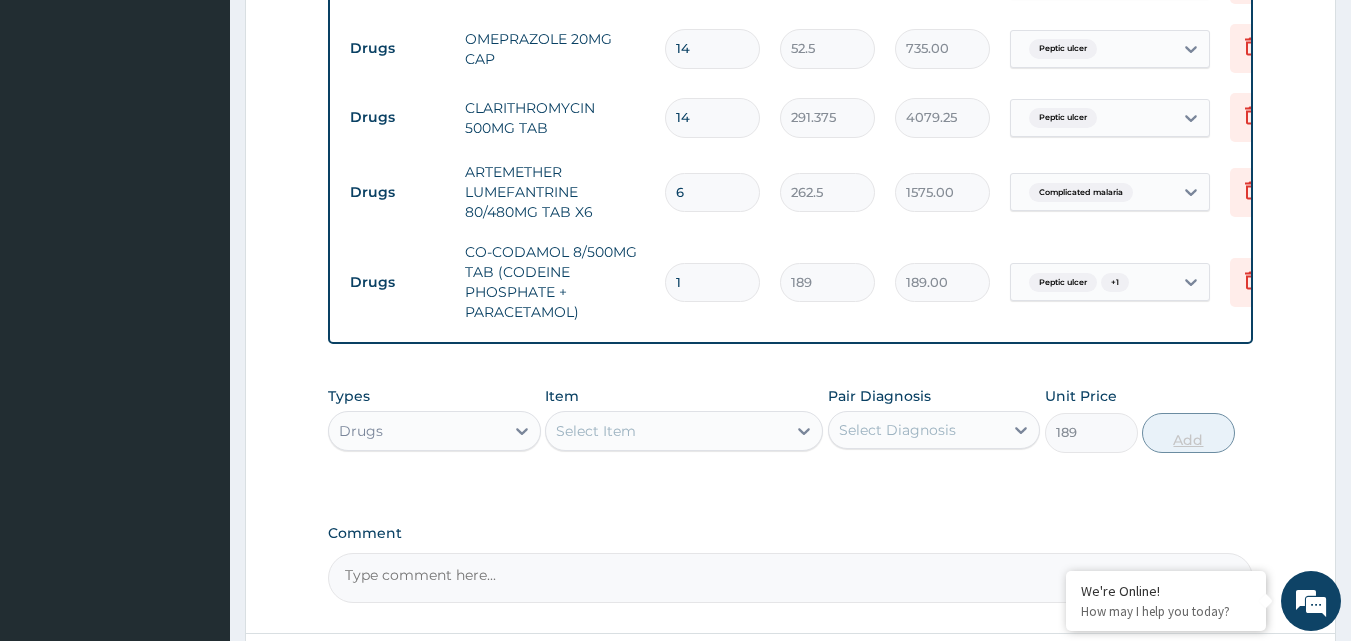 type on "0" 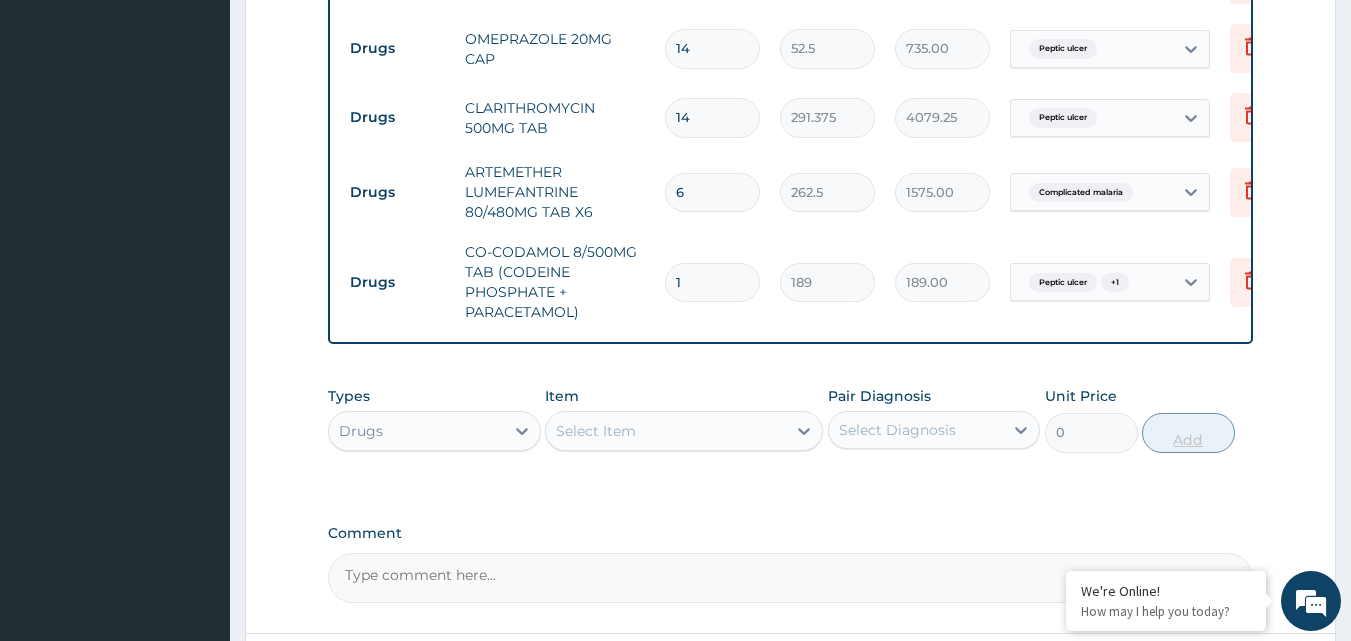 type on "10" 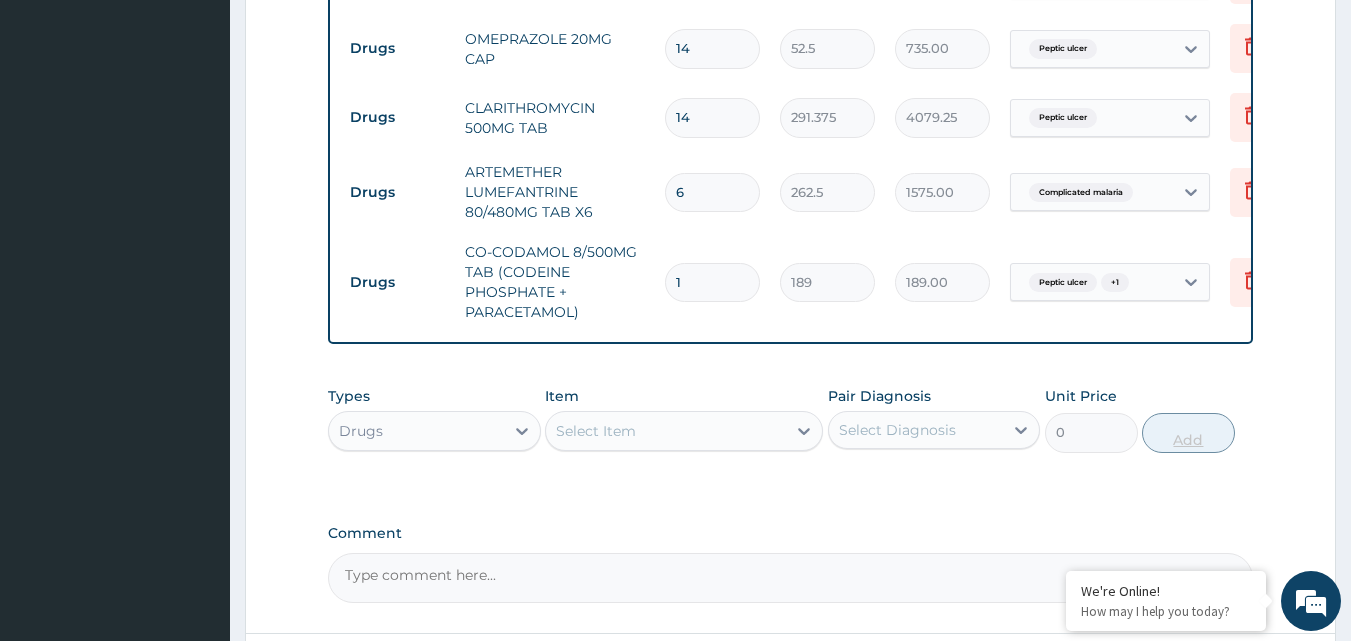 type on "1890.00" 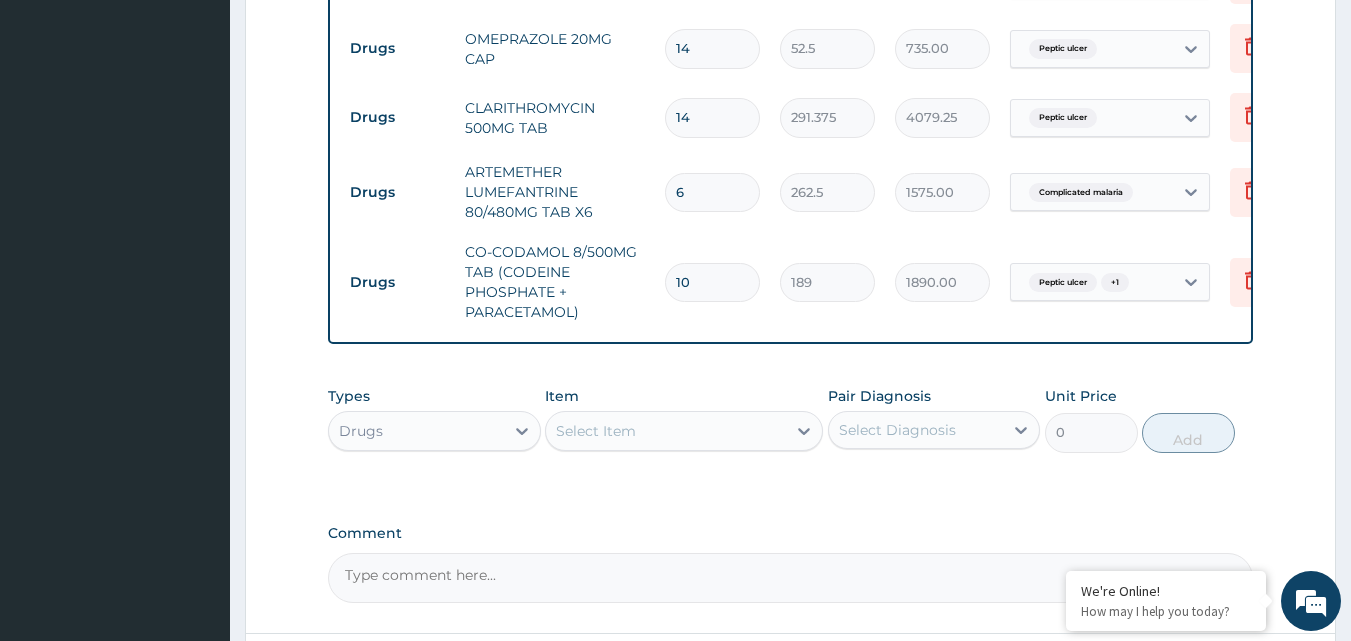 type on "10" 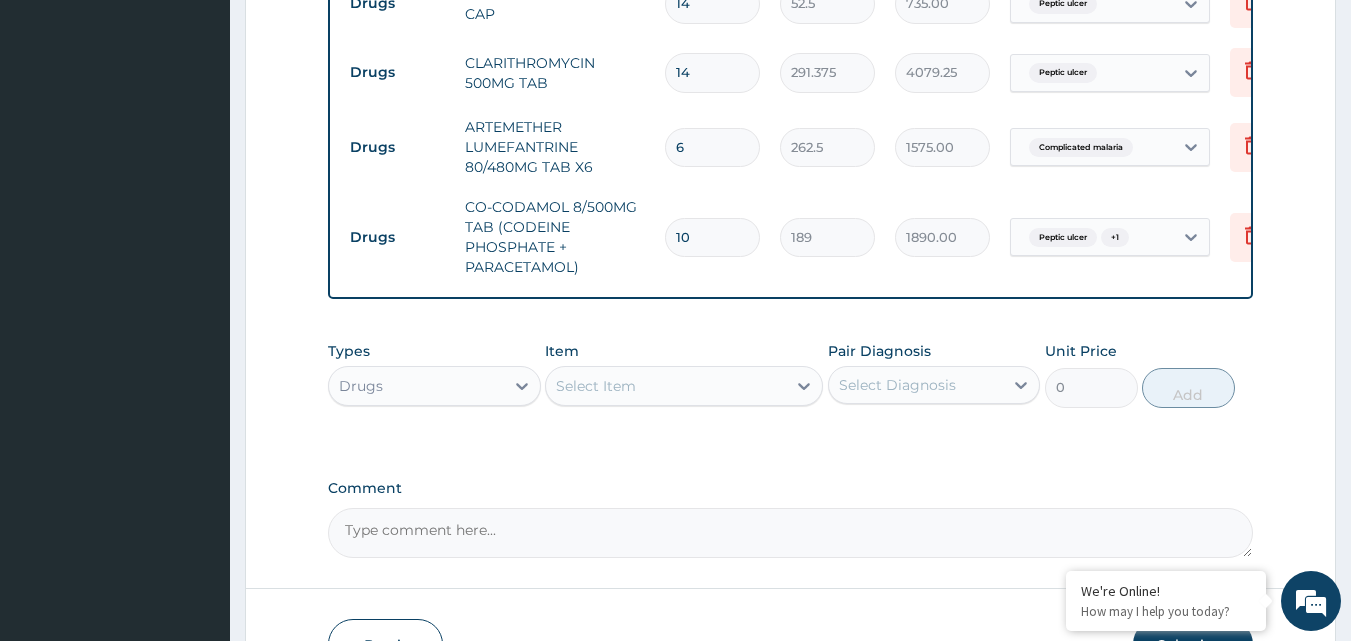 scroll, scrollTop: 1613, scrollLeft: 0, axis: vertical 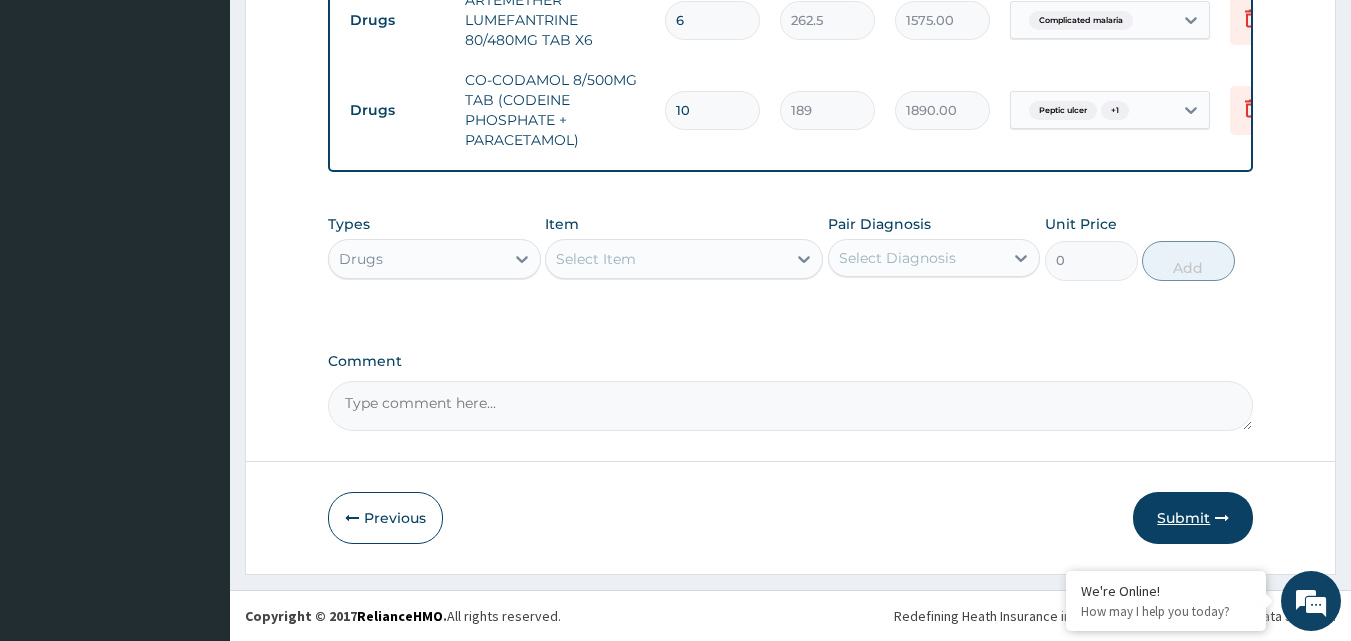 click on "Submit" at bounding box center [1193, 518] 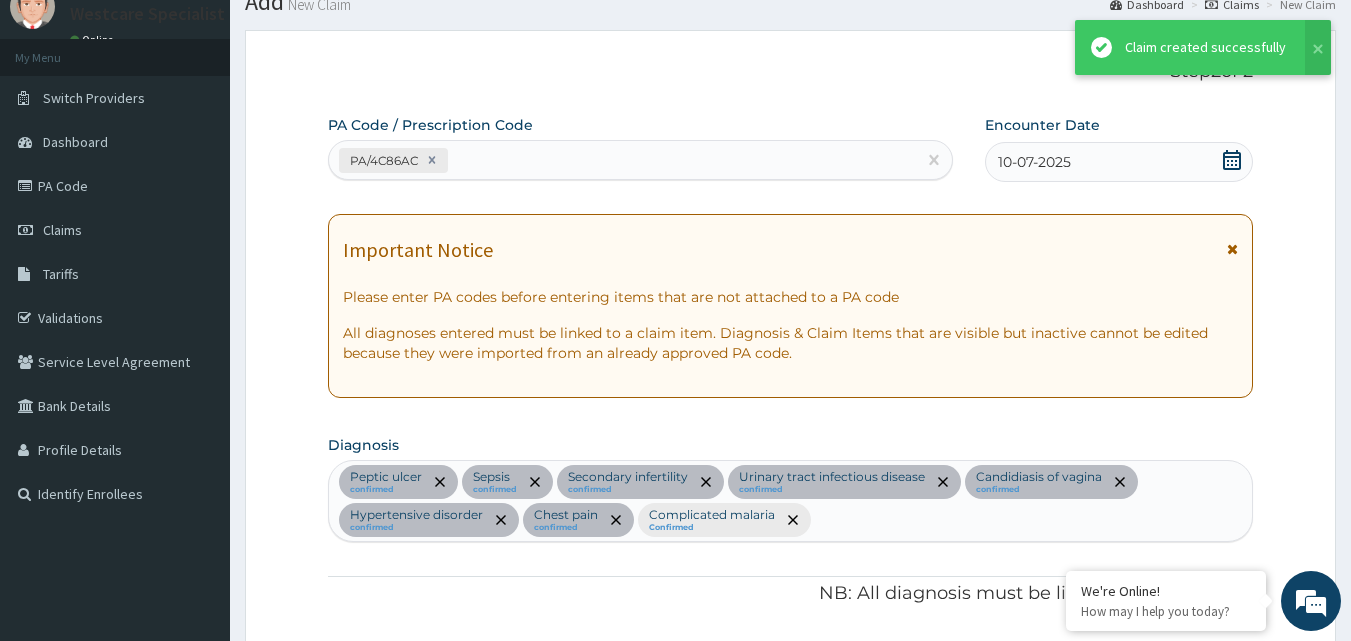 scroll, scrollTop: 1613, scrollLeft: 0, axis: vertical 